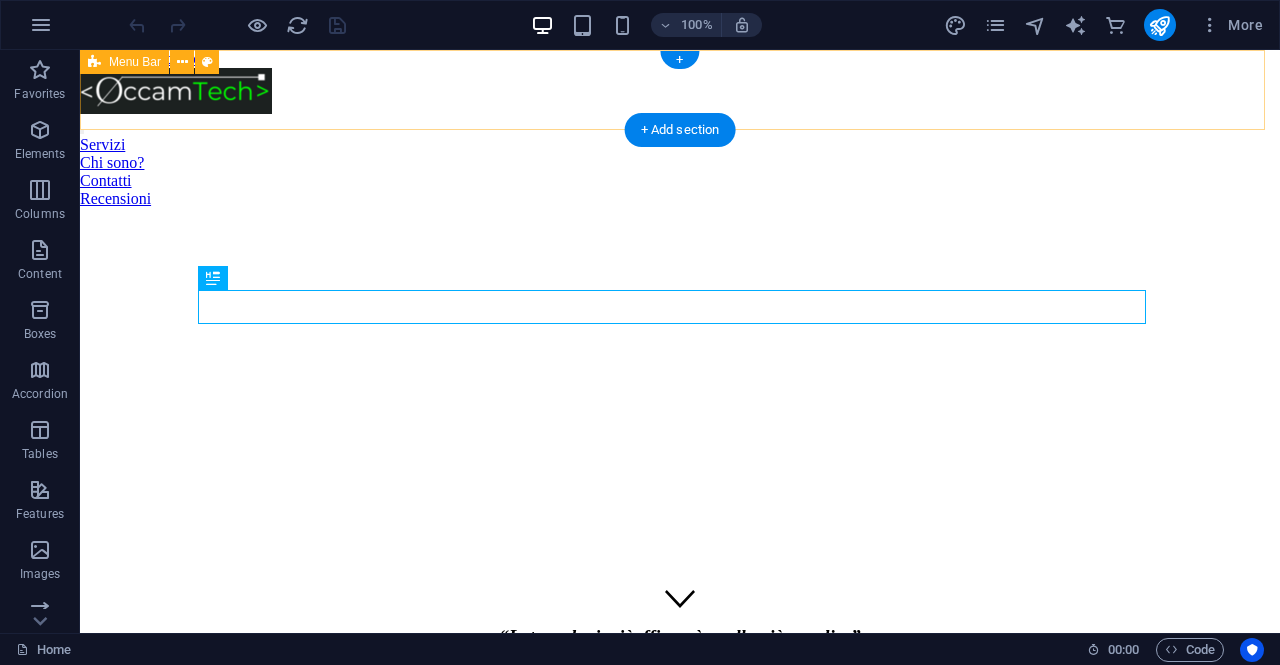 scroll, scrollTop: 0, scrollLeft: 0, axis: both 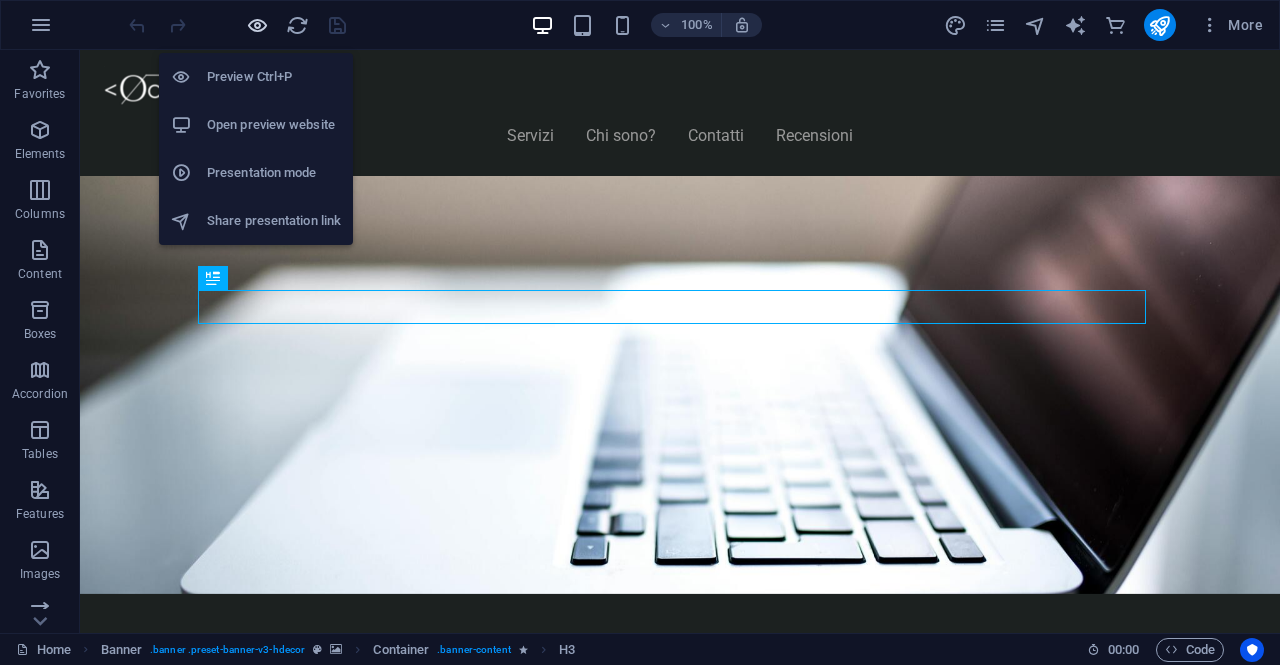 click at bounding box center (257, 25) 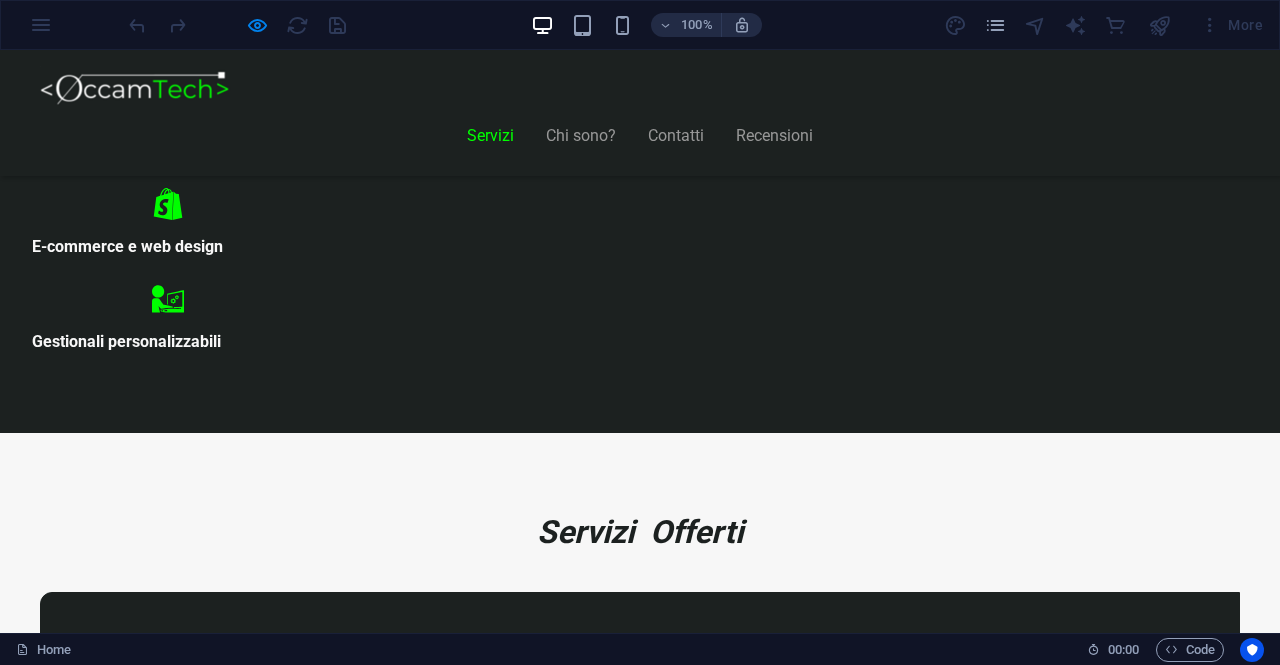 scroll, scrollTop: 1100, scrollLeft: 0, axis: vertical 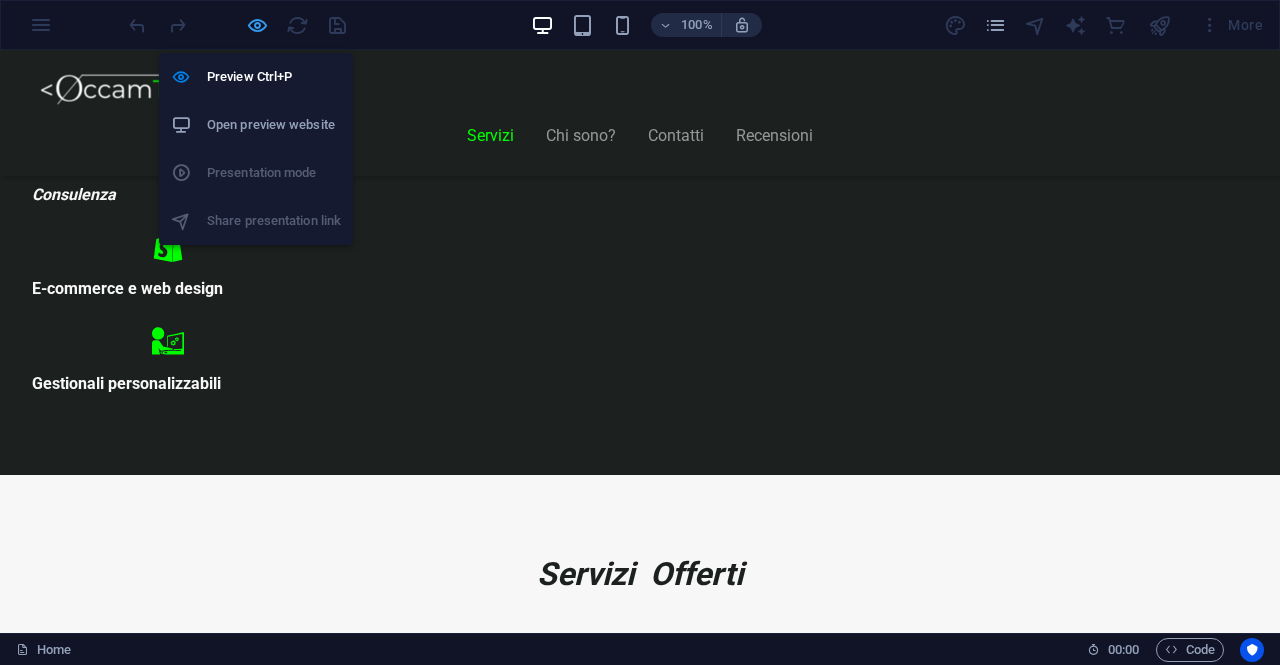 click at bounding box center [257, 25] 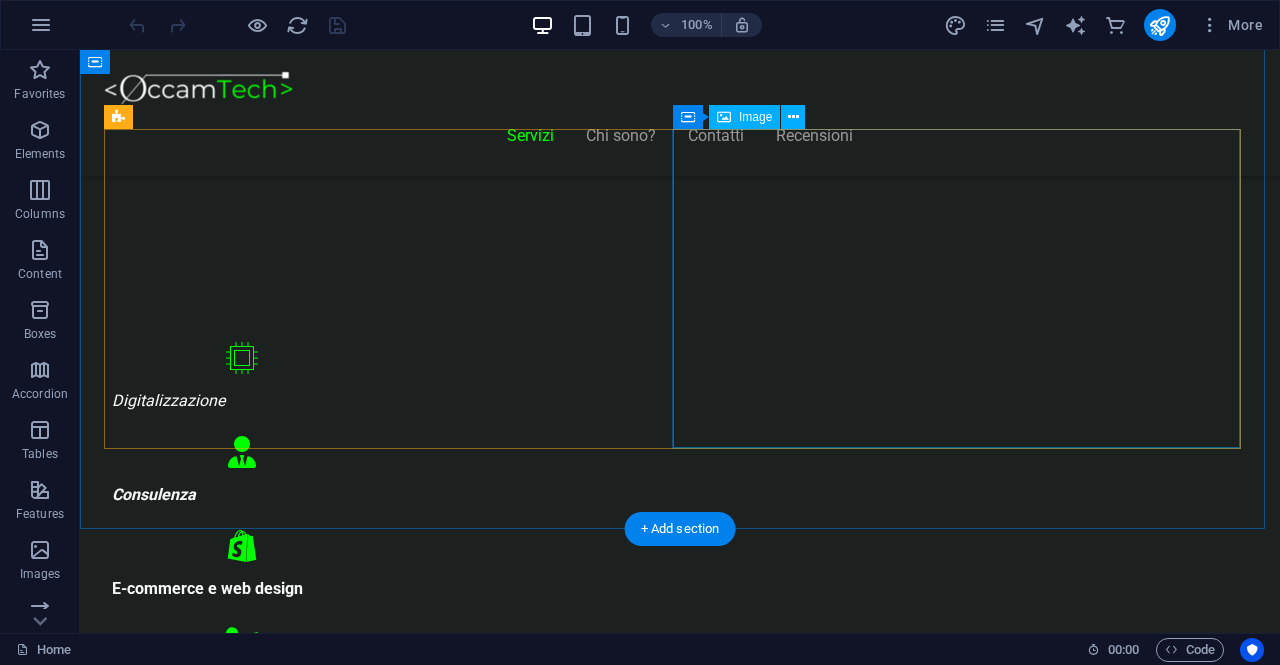 scroll, scrollTop: 1000, scrollLeft: 0, axis: vertical 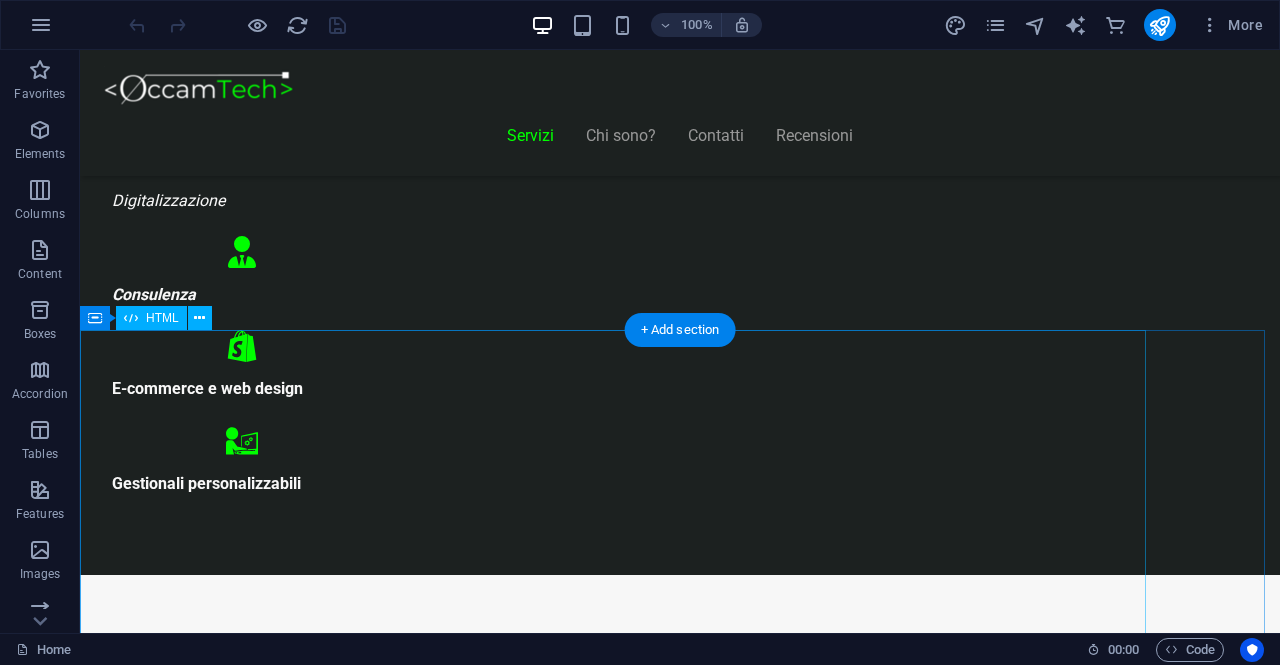 click on "Piani Web
Scegli il Piano più Adatto al Tuo Business
Start Vetrina
€300
Home page professionale
Sezione “Chi siamo”
Pagina contatti con form
Design ottimizzato per mobile
6 mesi di assistenza inclusa
Inizia Ora
Shop Ready
€500
Negozio con Shopify già configurato
Catalogo e schede prodotto dettagliate
Pagamenti sicuri integrati" at bounding box center [620, 8639] 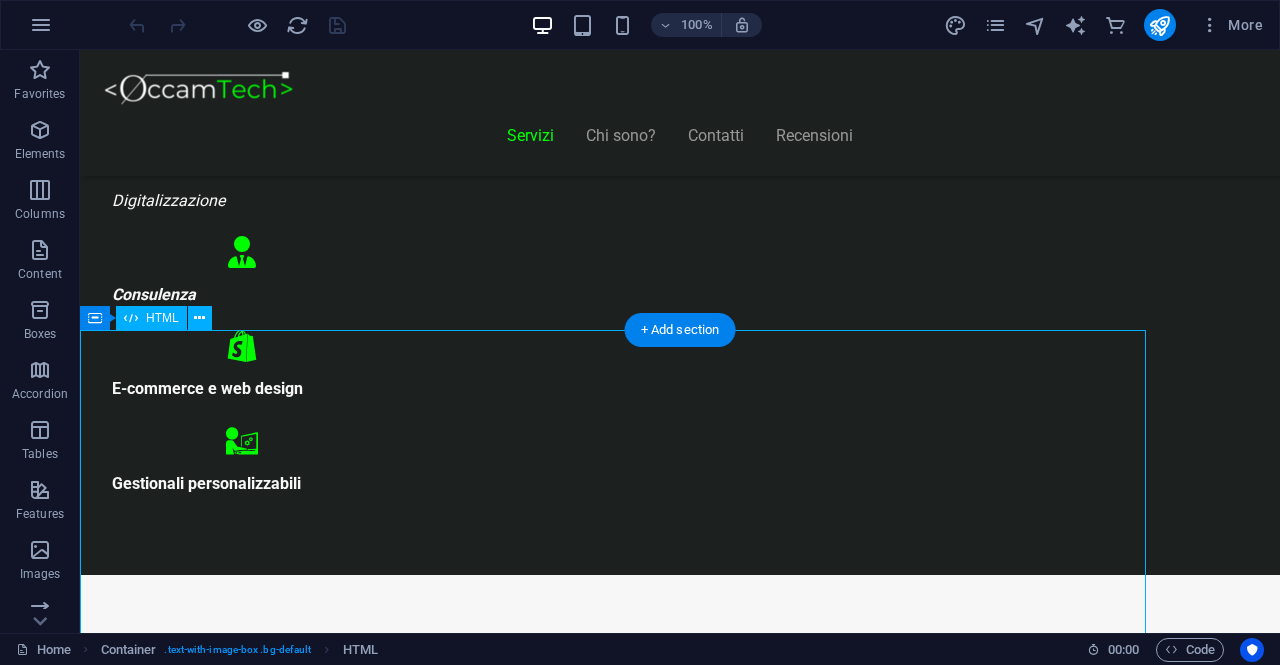 click on "Piani Web
Scegli il Piano più Adatto al Tuo Business
Start Vetrina
€300
Home page professionale
Sezione “Chi siamo”
Pagina contatti con form
Design ottimizzato per mobile
6 mesi di assistenza inclusa
Inizia Ora
Shop Ready
€500
Negozio con Shopify già configurato
Catalogo e schede prodotto dettagliate
Pagamenti sicuri integrati" at bounding box center [620, 8639] 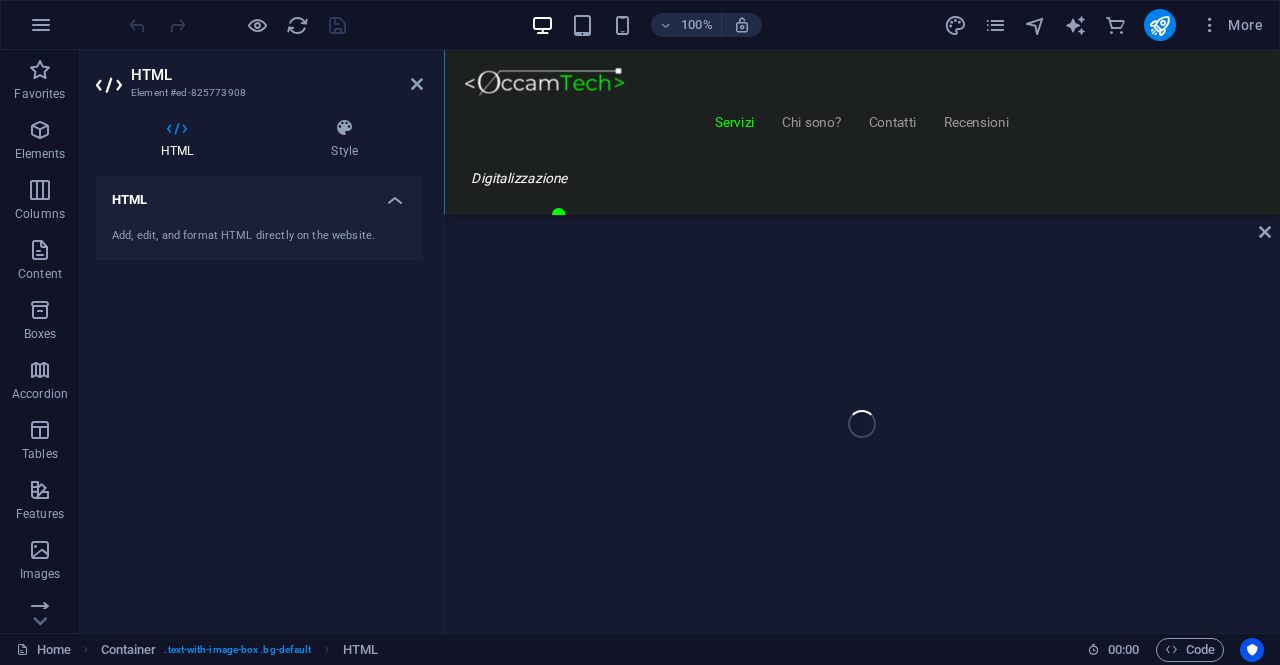 scroll, scrollTop: 1557, scrollLeft: 0, axis: vertical 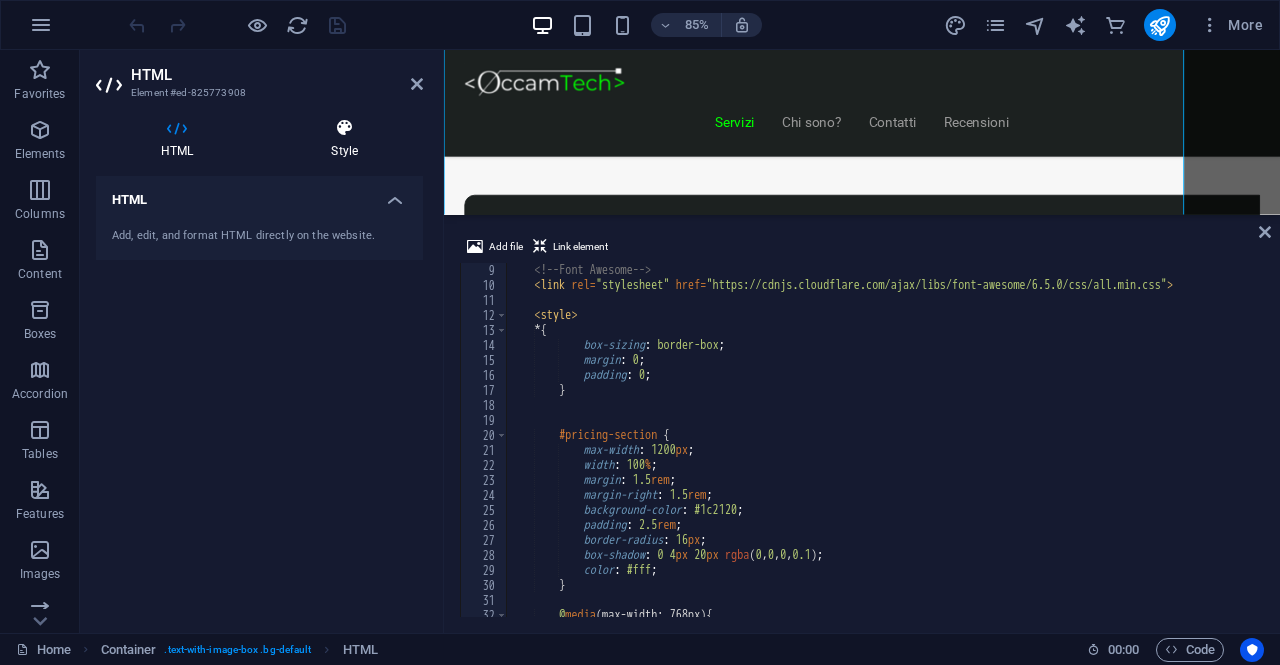 click on "Style" at bounding box center [344, 139] 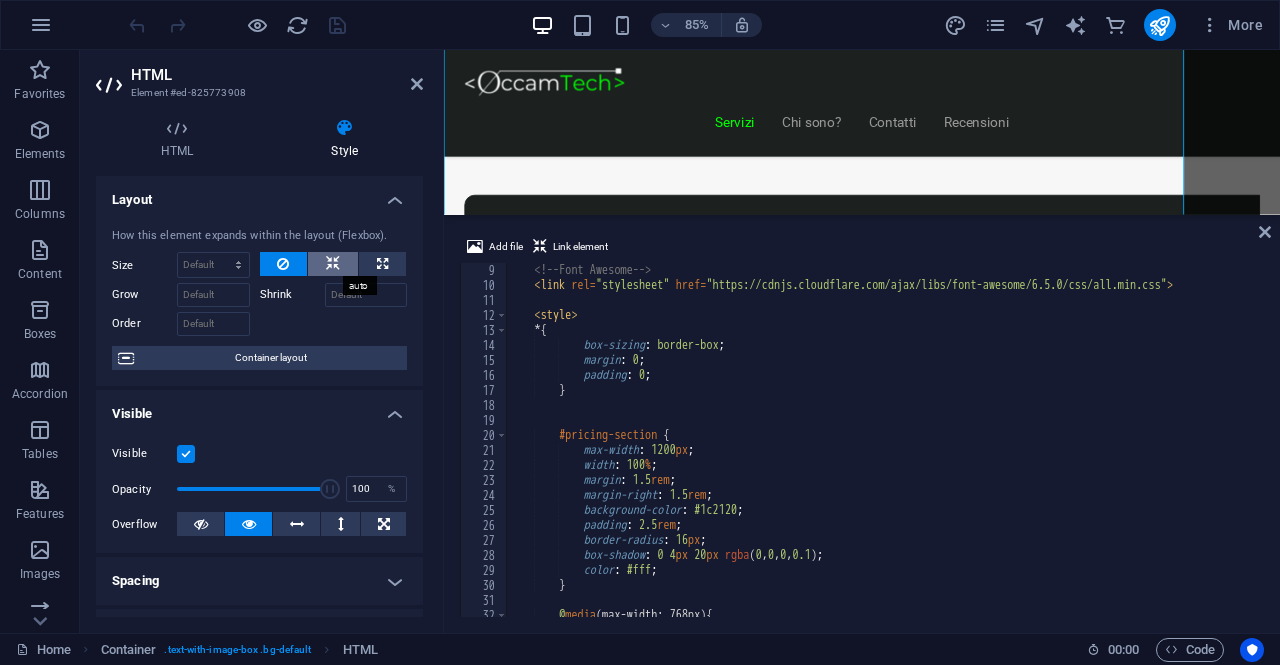 click at bounding box center [333, 264] 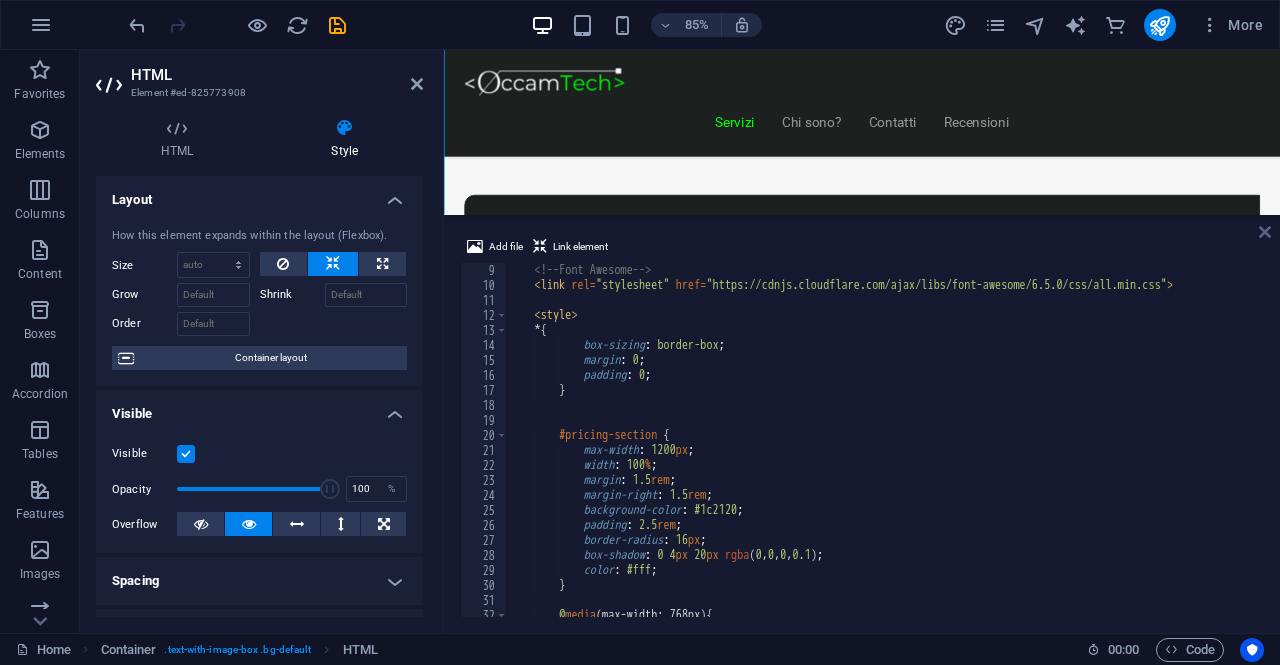 click at bounding box center (1265, 232) 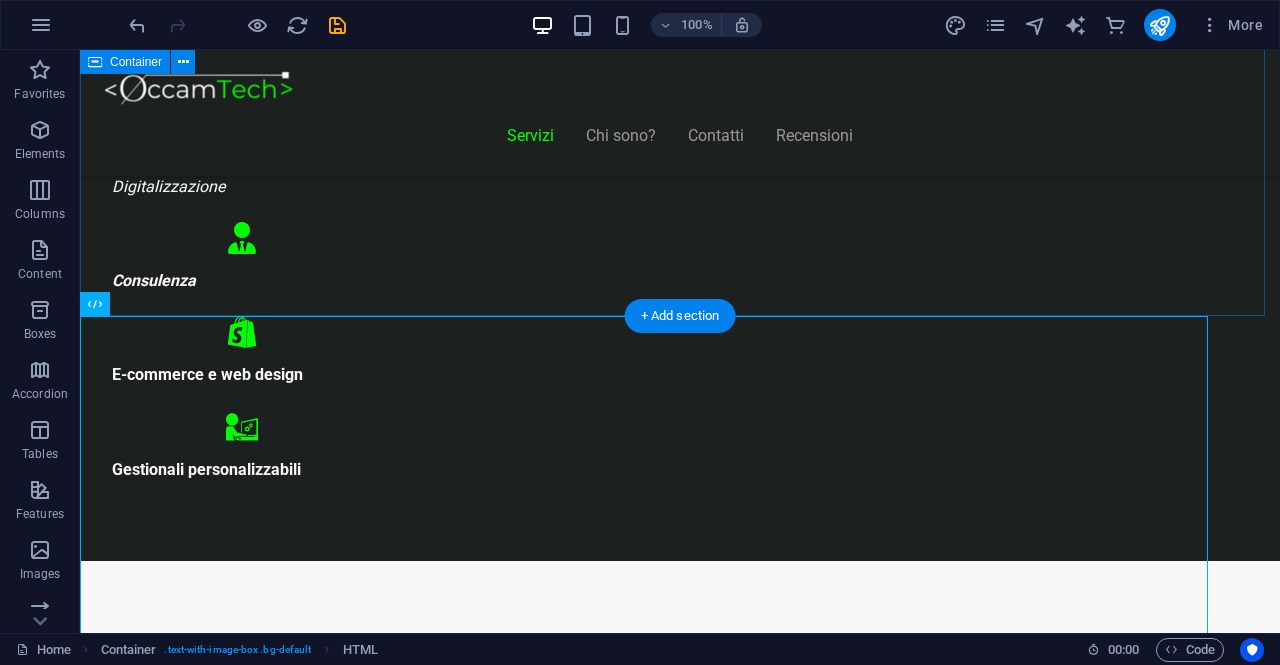 scroll, scrollTop: 1008, scrollLeft: 0, axis: vertical 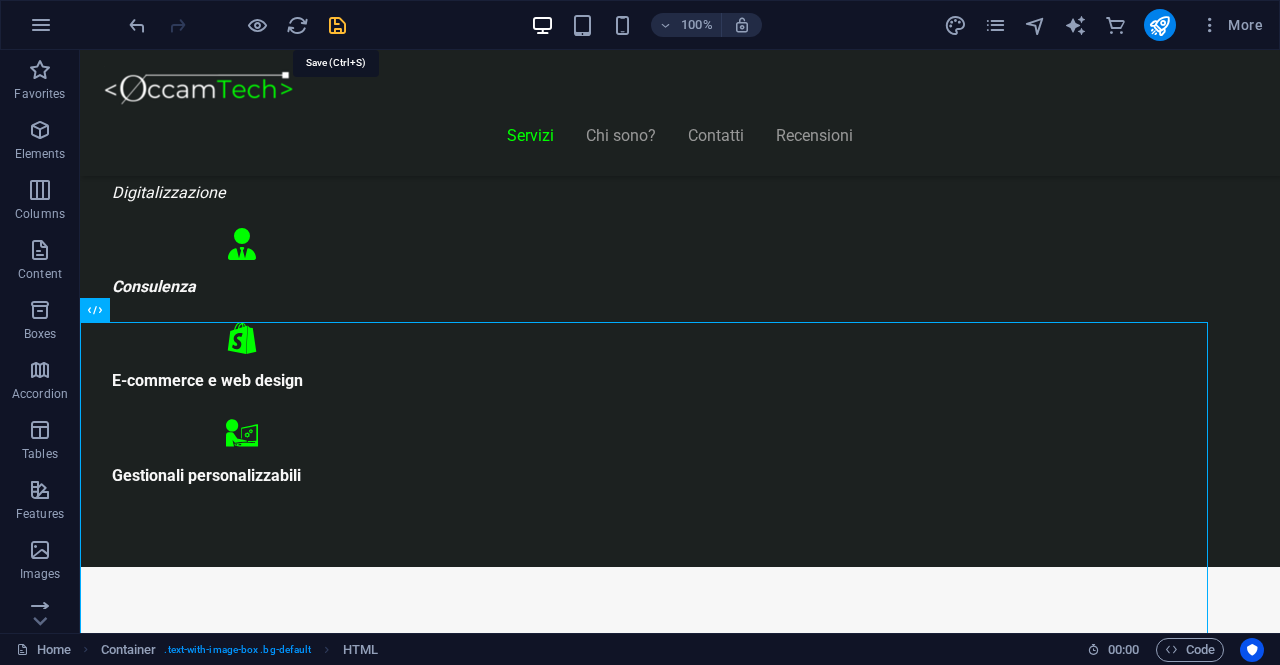 click at bounding box center [337, 25] 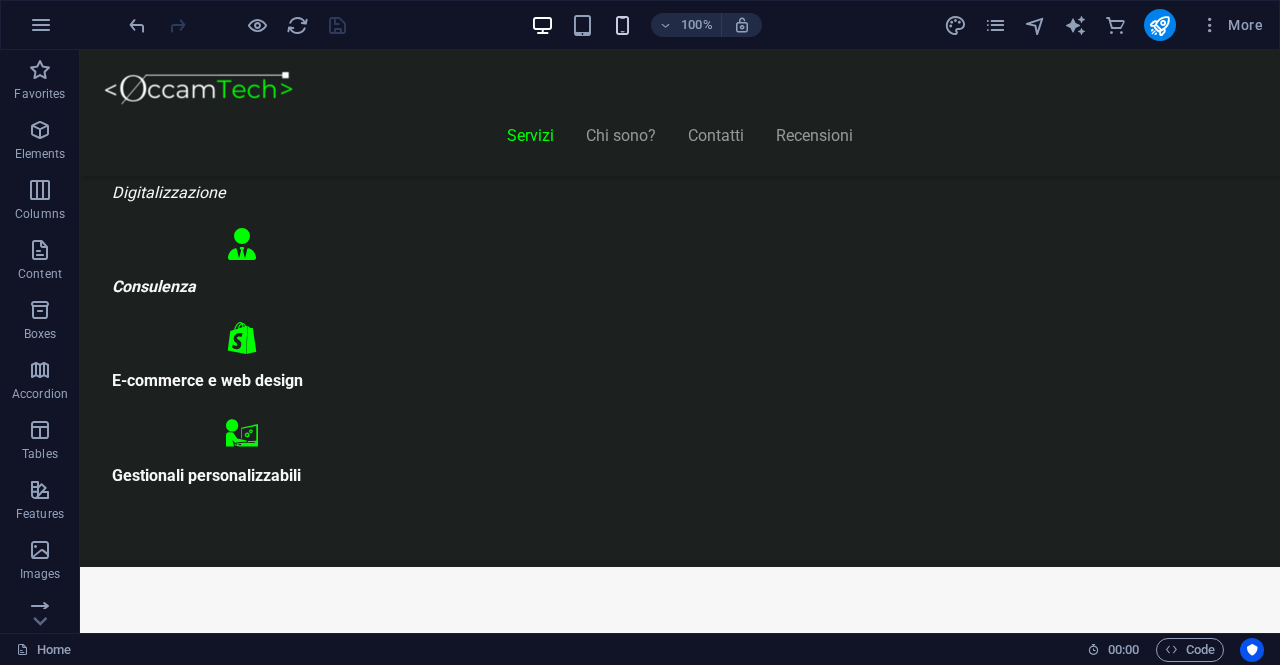 click at bounding box center [622, 25] 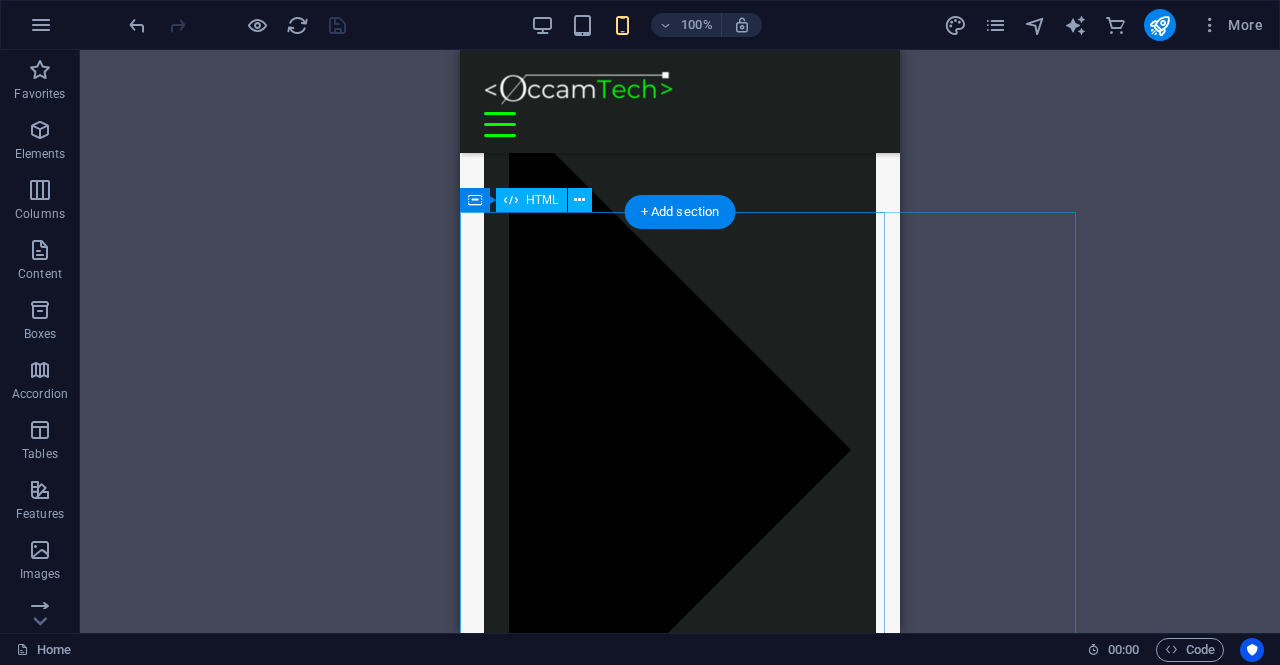 scroll, scrollTop: 1406, scrollLeft: 0, axis: vertical 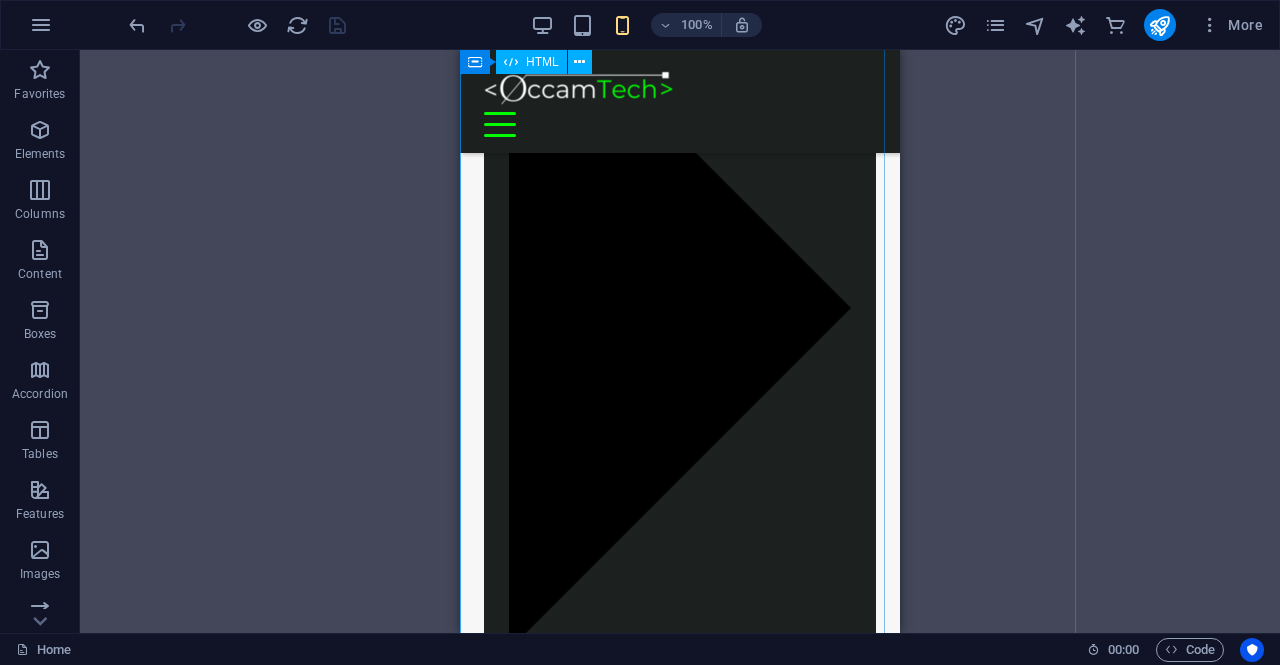 click on "Piani Web
Scegli il Piano più Adatto al Tuo Business
Start Vetrina
€300
Home page professionale
Sezione “Chi siamo”
Pagina contatti con form
Design ottimizzato per mobile
6 mesi di assistenza inclusa
Inizia Ora
Shop Ready
€500
Negozio con Shopify già configurato
Catalogo e schede prodotto dettagliate
Pagamenti sicuri integrati" at bounding box center (658, 3425) 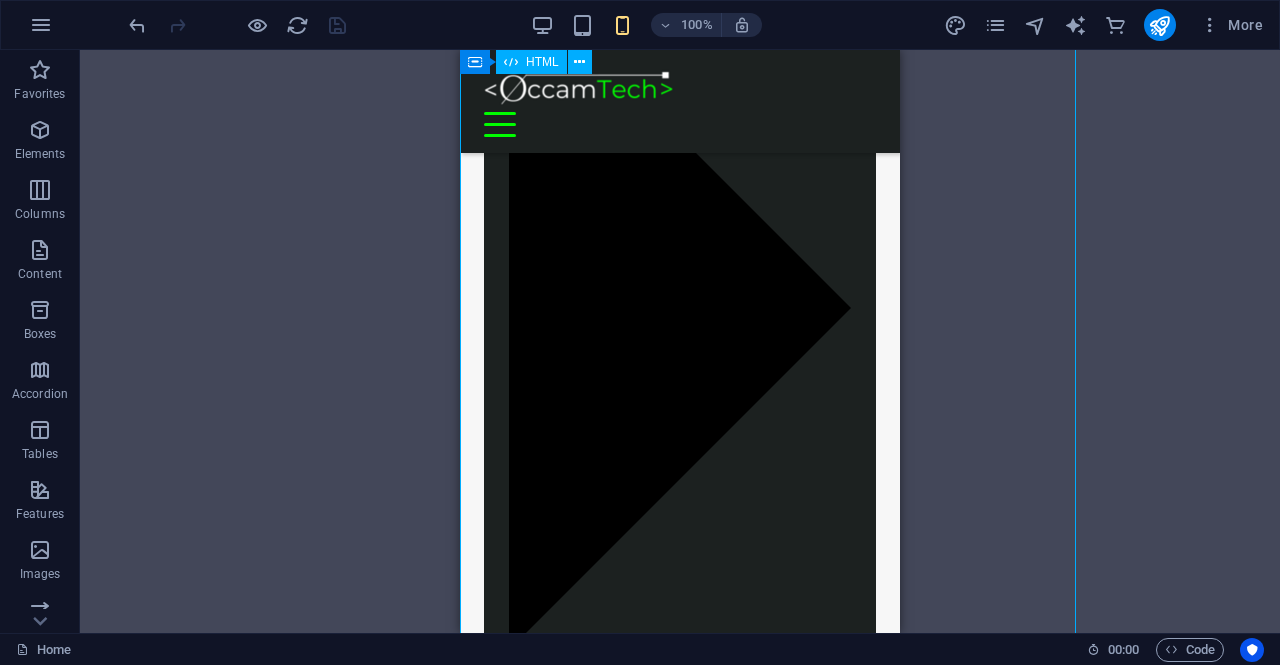click on "Piani Web
Scegli il Piano più Adatto al Tuo Business
Start Vetrina
€300
Home page professionale
Sezione “Chi siamo”
Pagina contatti con form
Design ottimizzato per mobile
6 mesi di assistenza inclusa
Inizia Ora
Shop Ready
€500
Negozio con Shopify già configurato
Catalogo e schede prodotto dettagliate
Pagamenti sicuri integrati" at bounding box center [658, 3425] 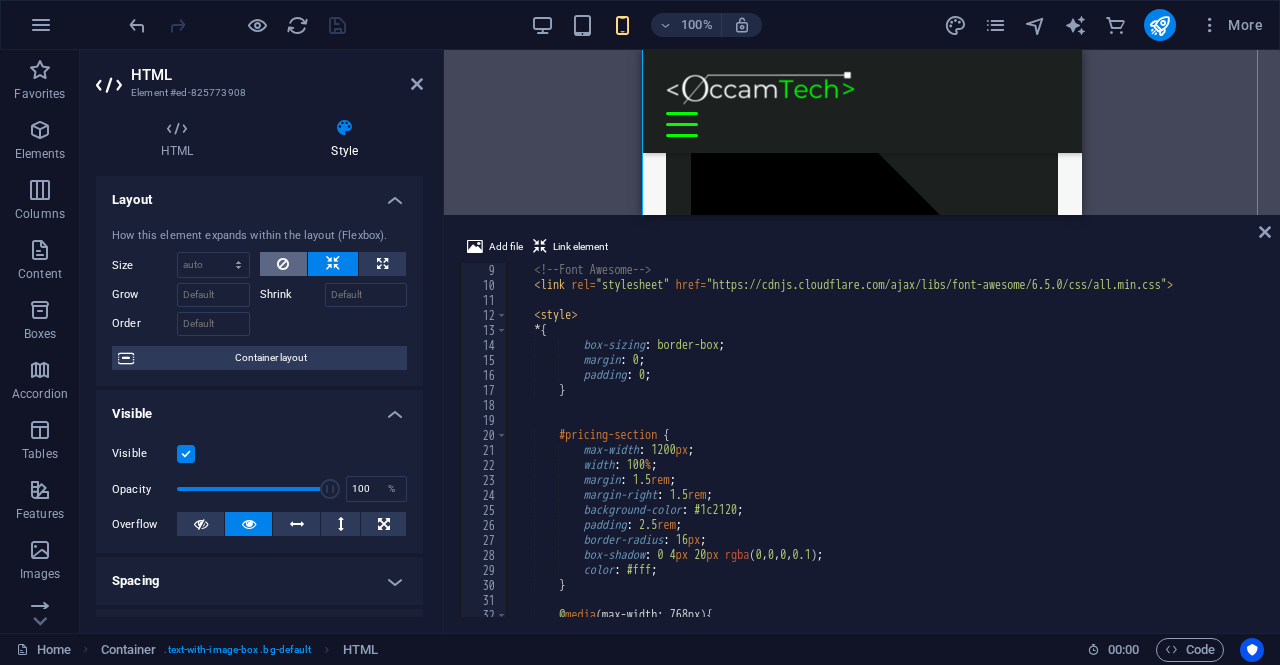 click at bounding box center [284, 264] 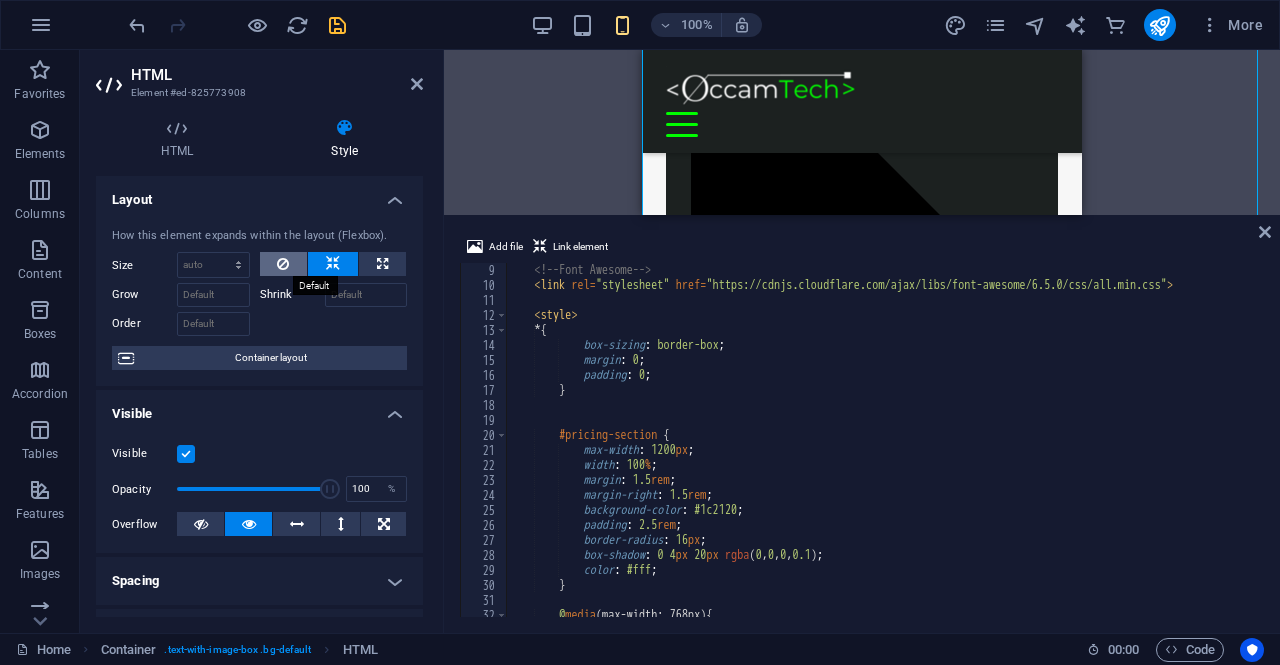 click at bounding box center (283, 264) 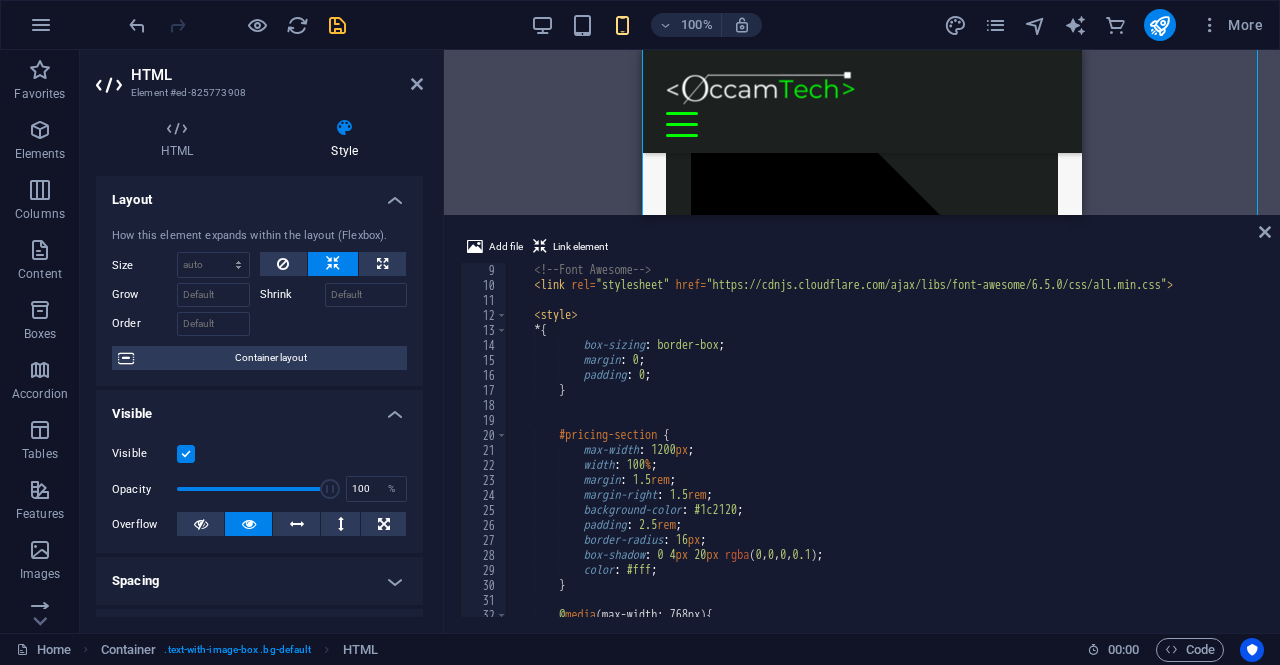 click on "Add file Link element" at bounding box center (862, 249) 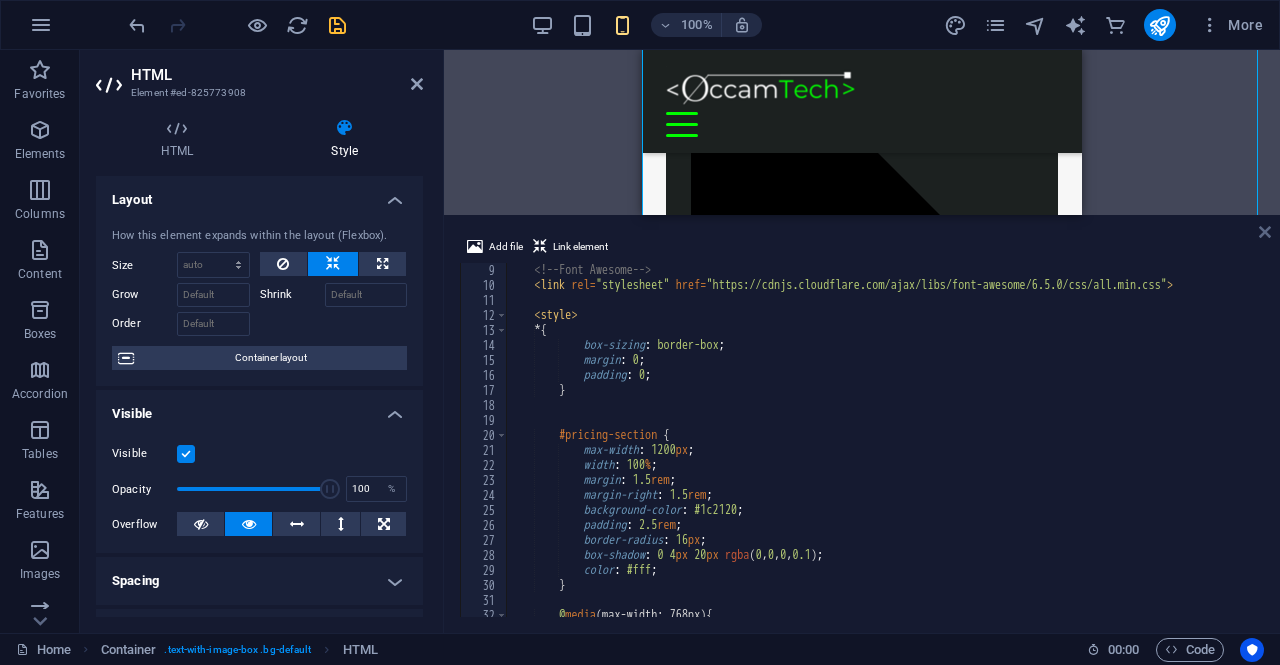 click at bounding box center [1265, 232] 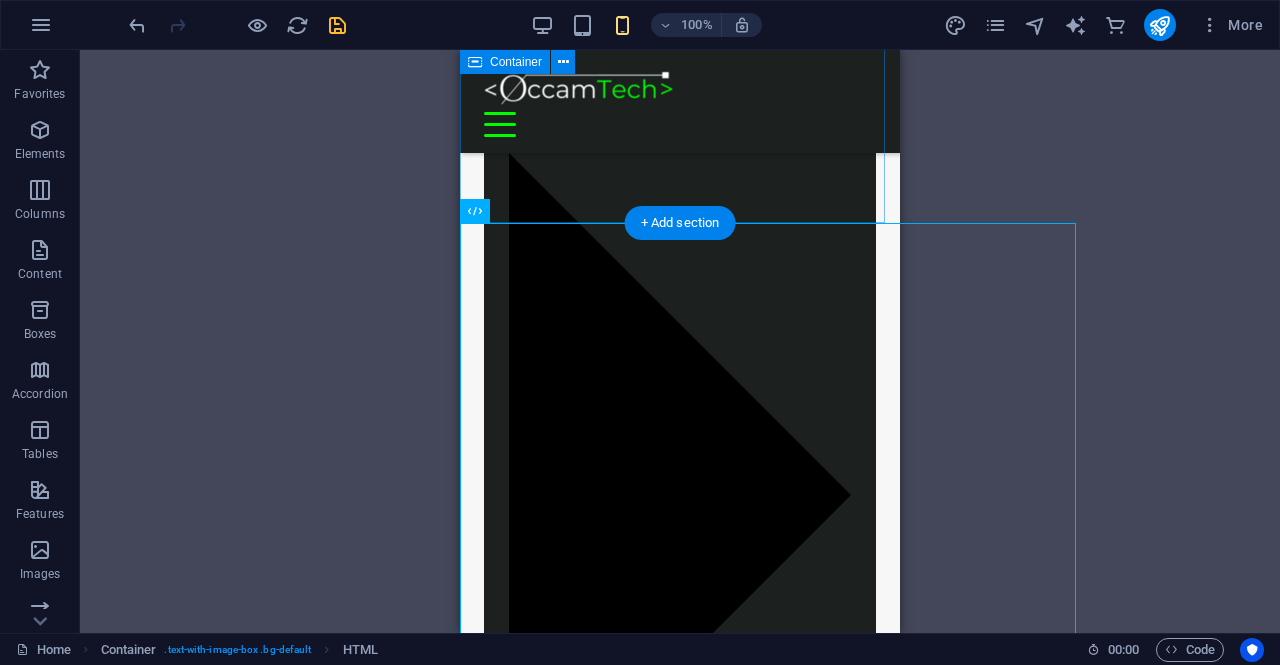 scroll, scrollTop: 1106, scrollLeft: 0, axis: vertical 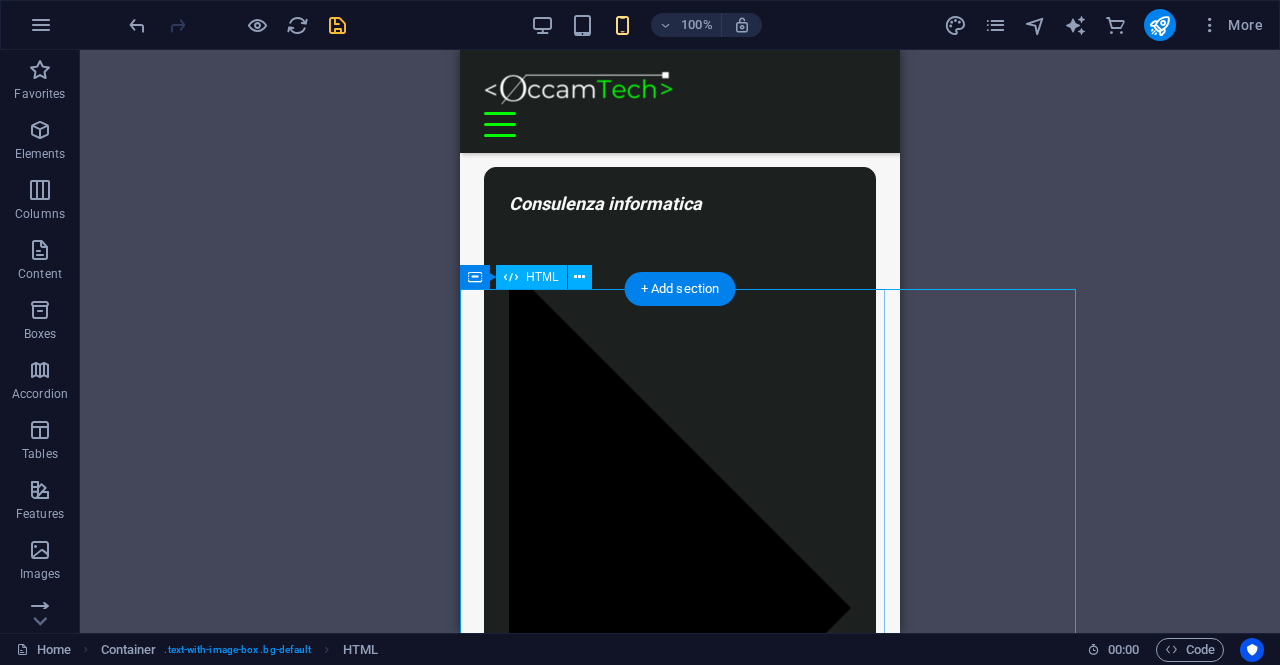 click on "Piani Web
Scegli il Piano più Adatto al Tuo Business
Start Vetrina
€300
Home page professionale
Sezione “Chi siamo”
Pagina contatti con form
Design ottimizzato per mobile
6 mesi di assistenza inclusa
Inizia Ora
Shop Ready
€500
Negozio con Shopify già configurato
Catalogo e schede prodotto dettagliate
Pagamenti sicuri integrati" at bounding box center [658, 3725] 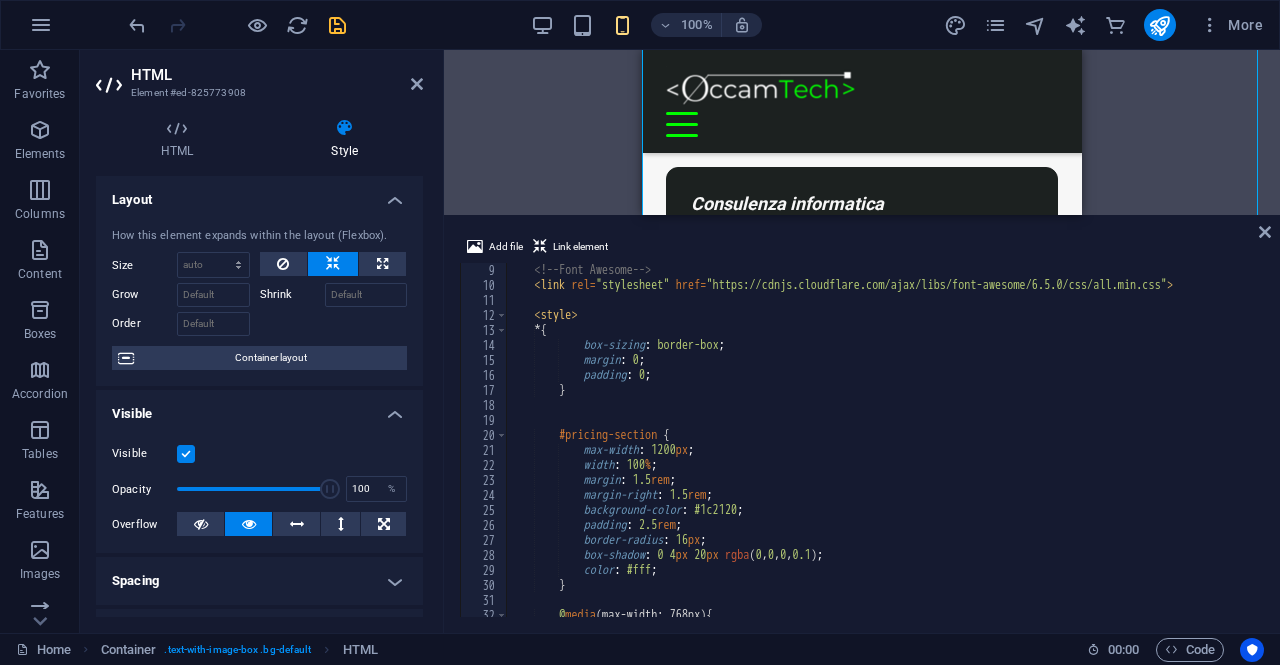 scroll, scrollTop: 2161, scrollLeft: 0, axis: vertical 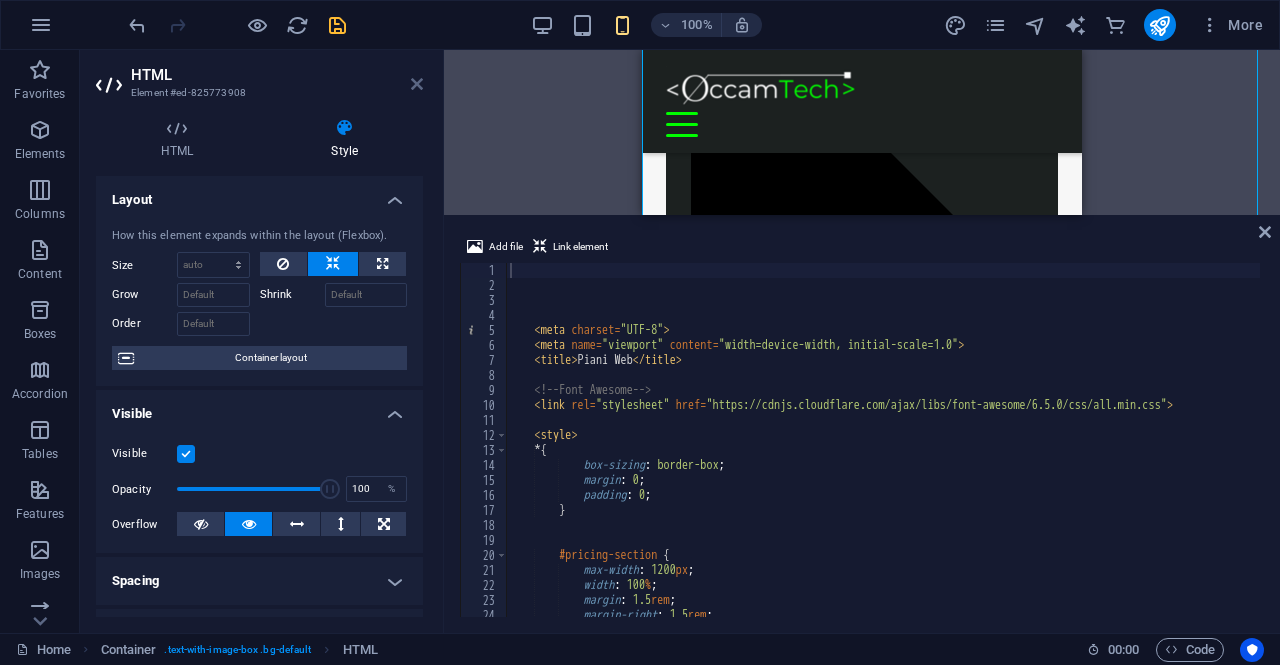 click at bounding box center (417, 84) 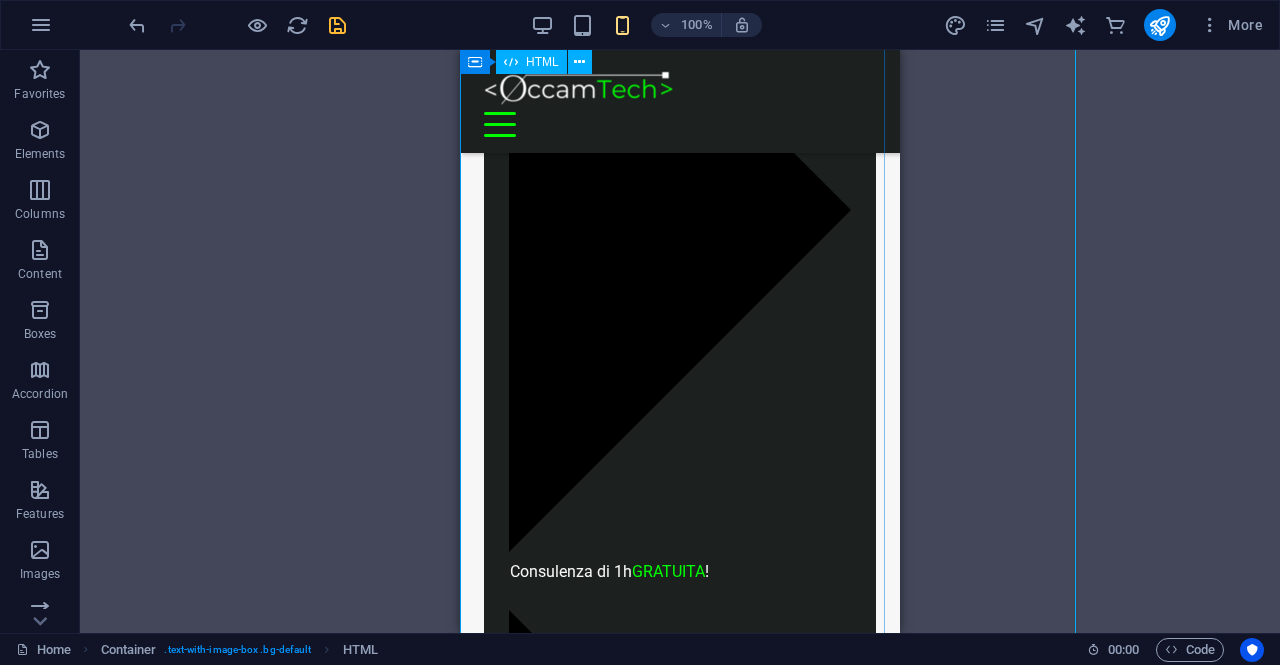 scroll, scrollTop: 1261, scrollLeft: 0, axis: vertical 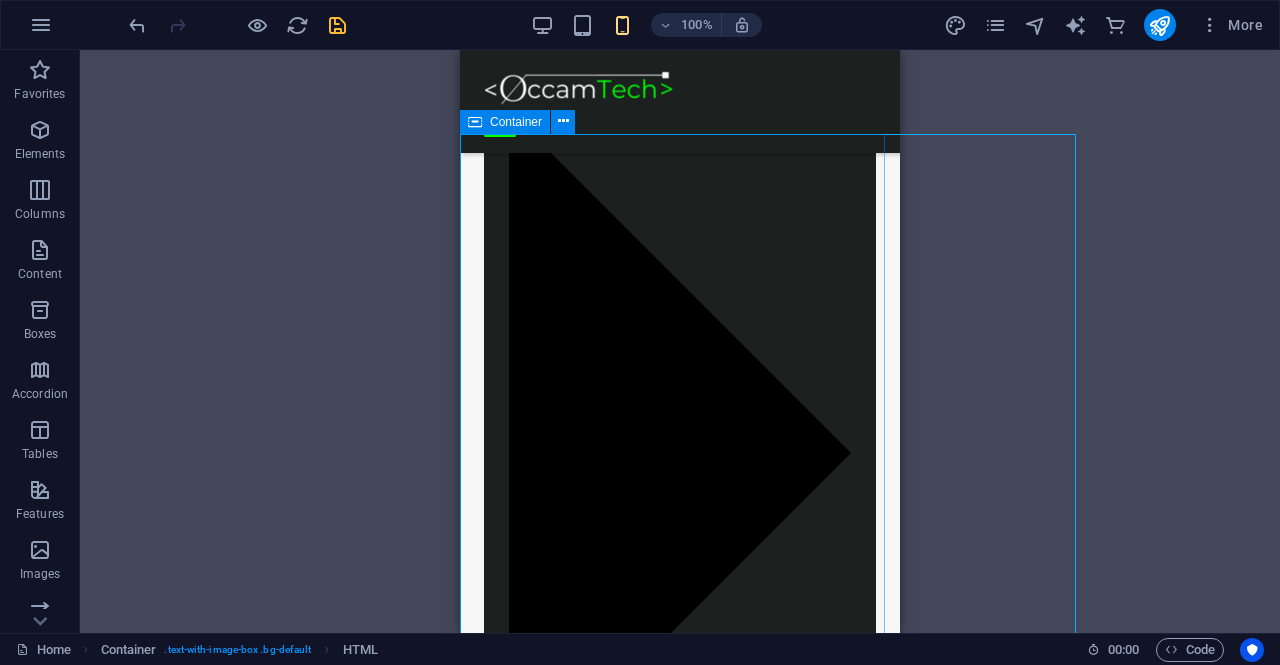 click at bounding box center (475, 122) 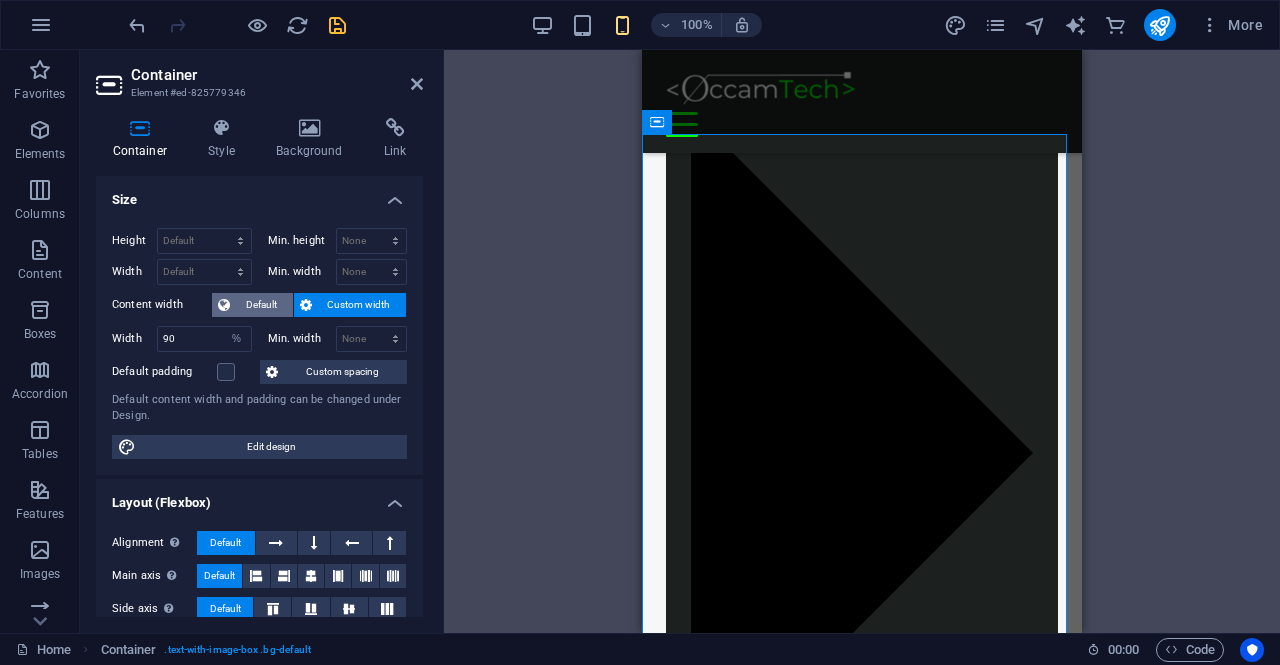 click on "Default" at bounding box center [261, 305] 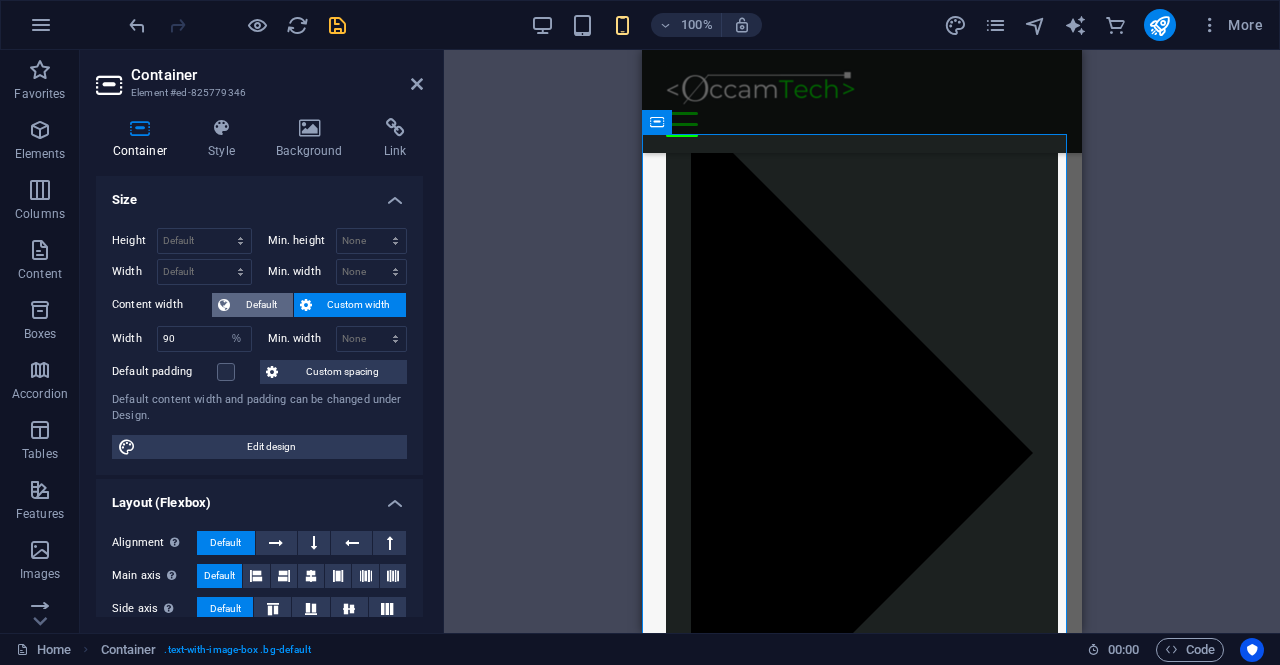 type 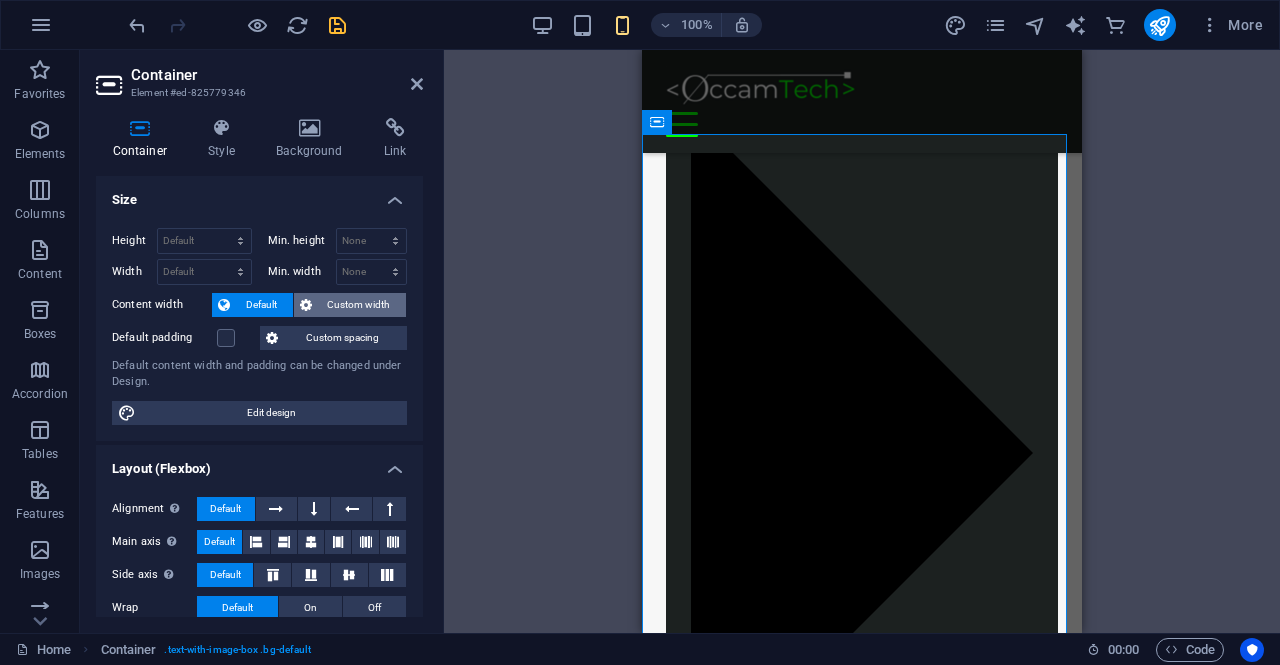 click on "Custom width" at bounding box center (350, 305) 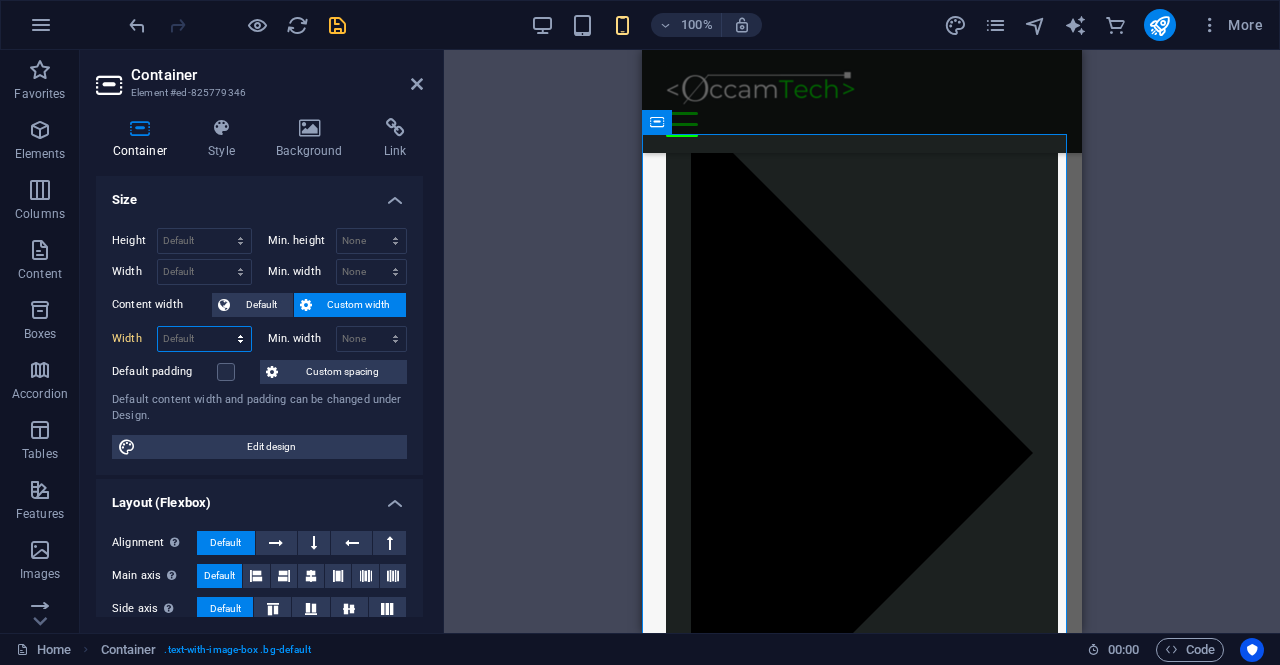 click on "Default px rem % em vh vw" at bounding box center (204, 339) 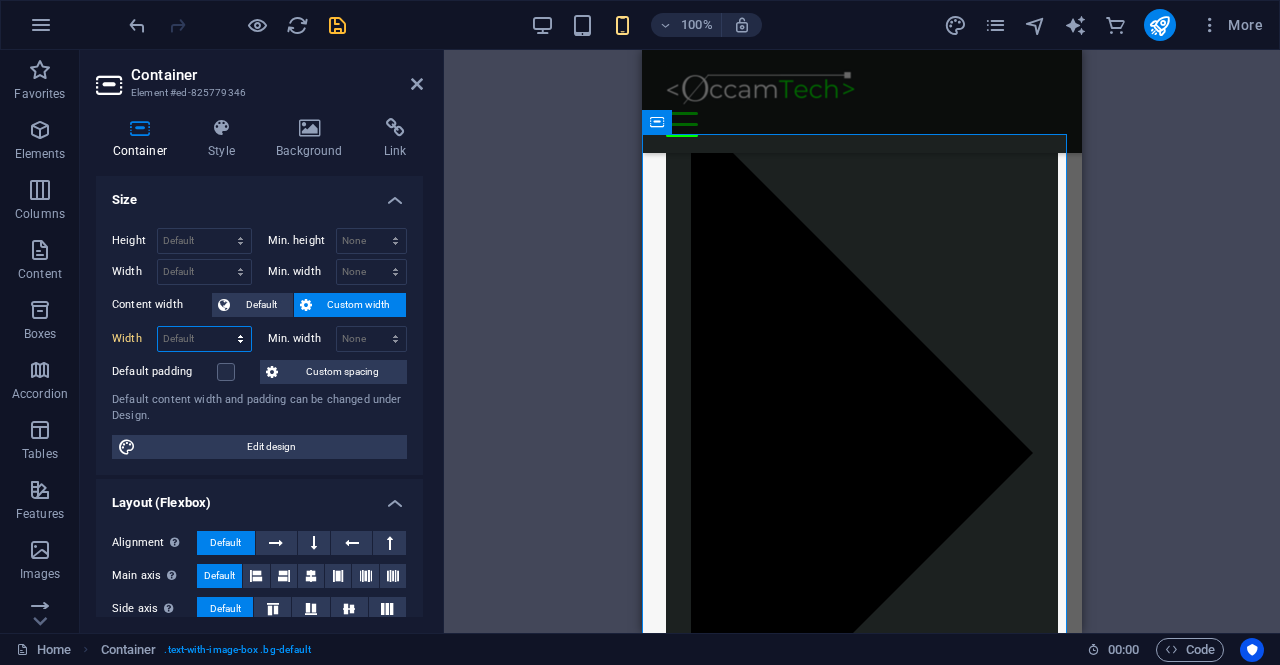 select on "px" 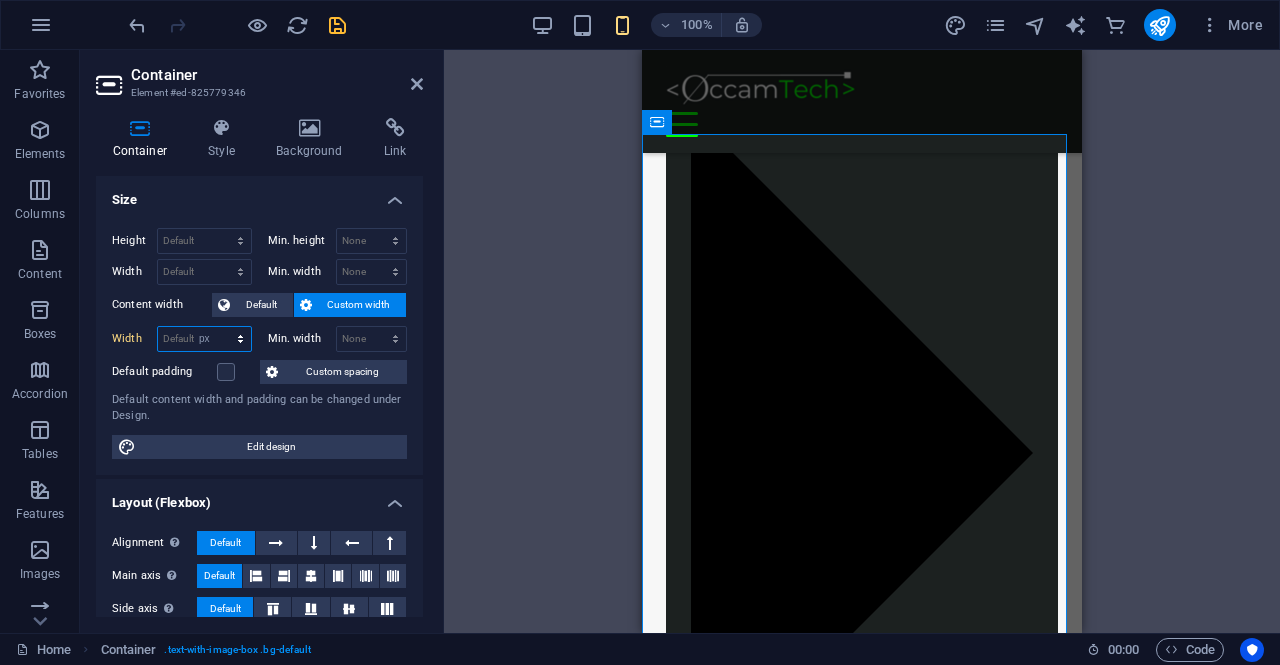 click on "Default px rem % em vh vw" at bounding box center (204, 339) 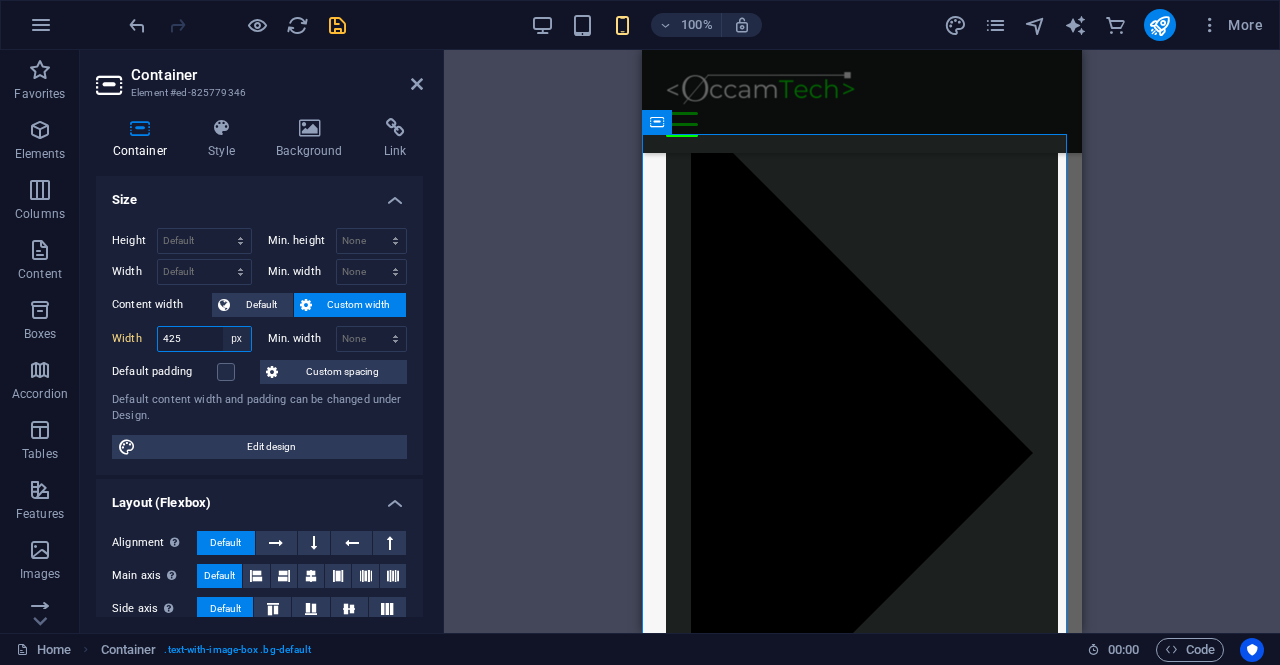 click on "Default px rem % em vh vw" at bounding box center [237, 339] 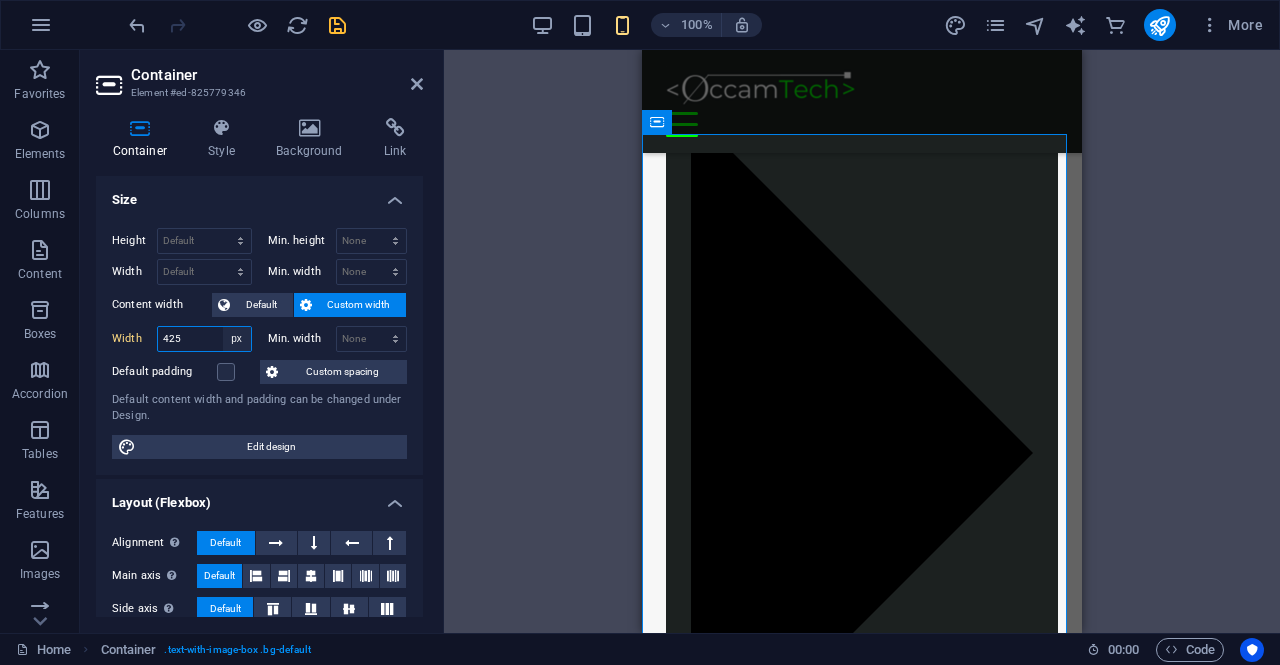 select on "%" 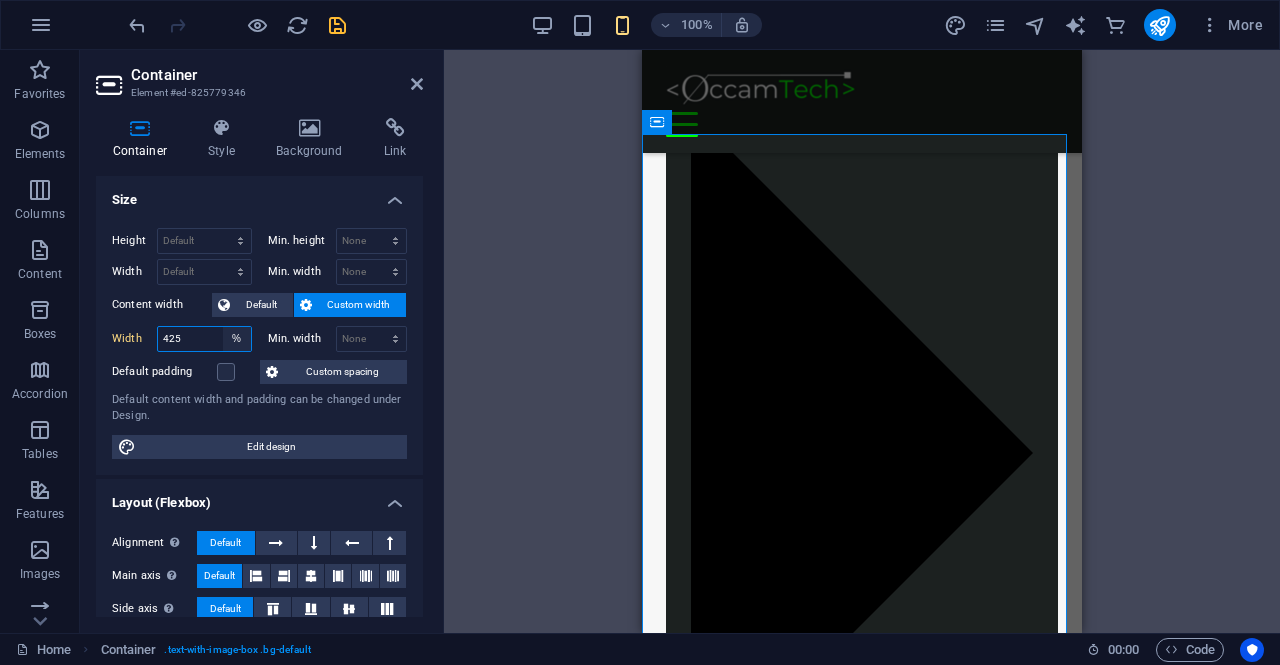 click on "Default px rem % em vh vw" at bounding box center [237, 339] 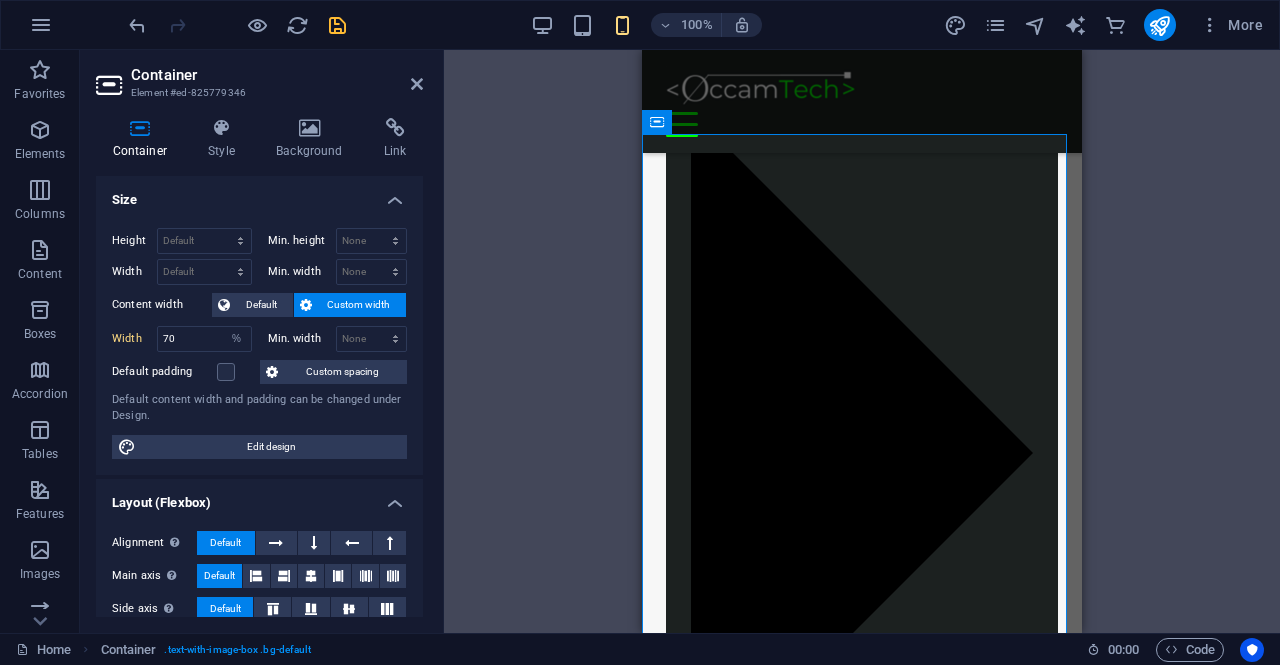 click on "Default content width and padding can be changed under Design." at bounding box center [259, 408] 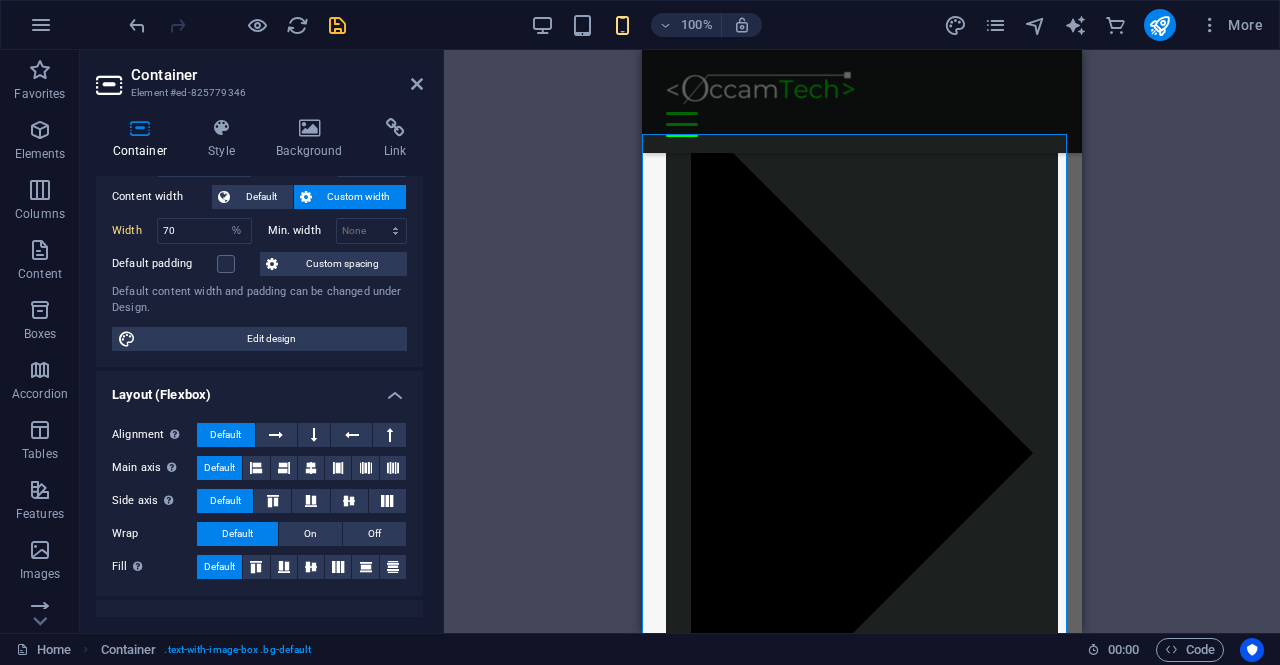 scroll, scrollTop: 0, scrollLeft: 0, axis: both 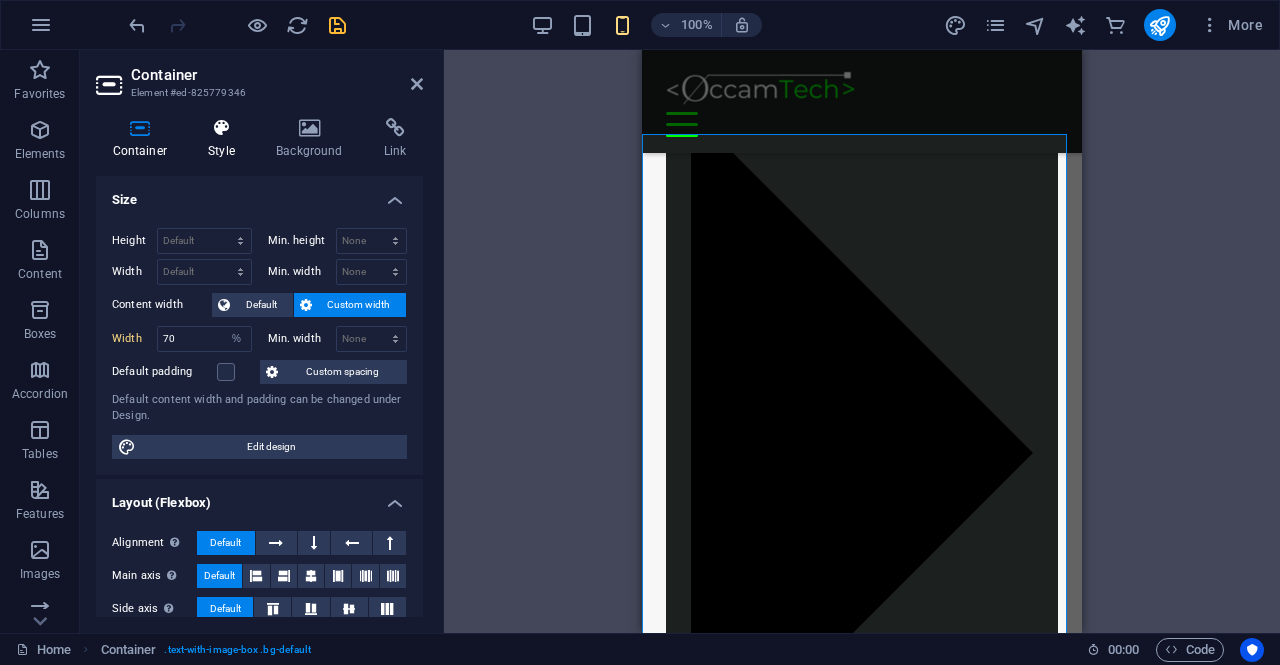 click on "Style" at bounding box center (226, 139) 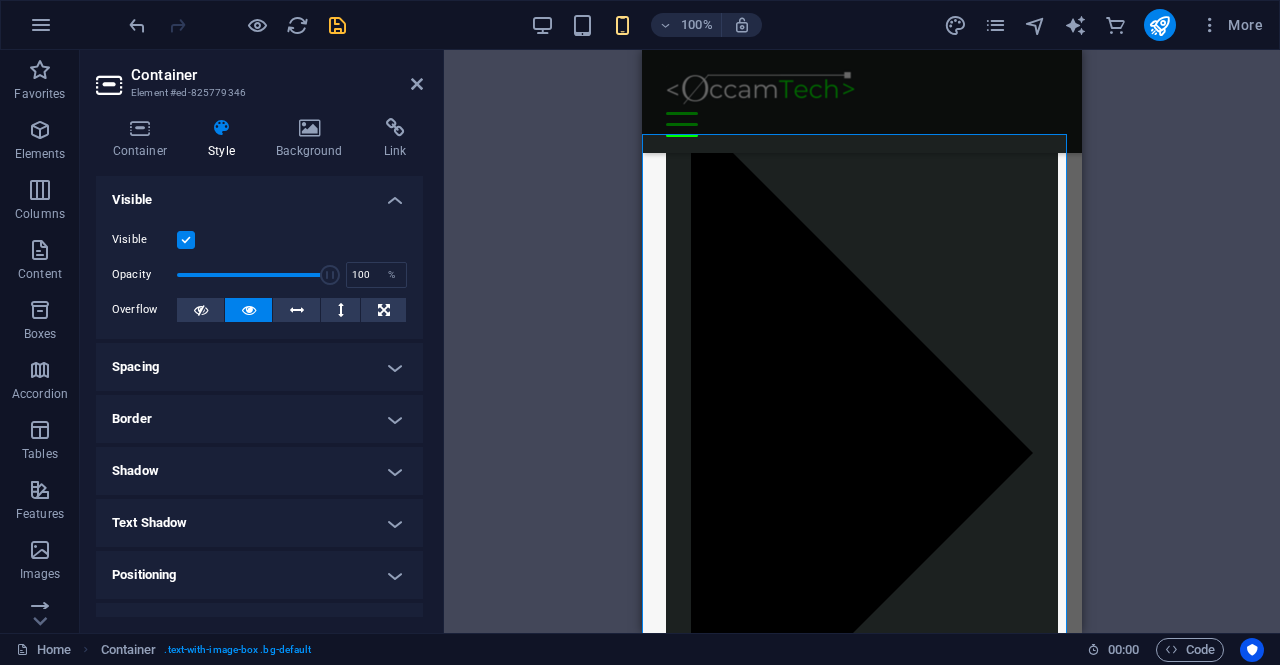 click on "Spacing" at bounding box center [259, 367] 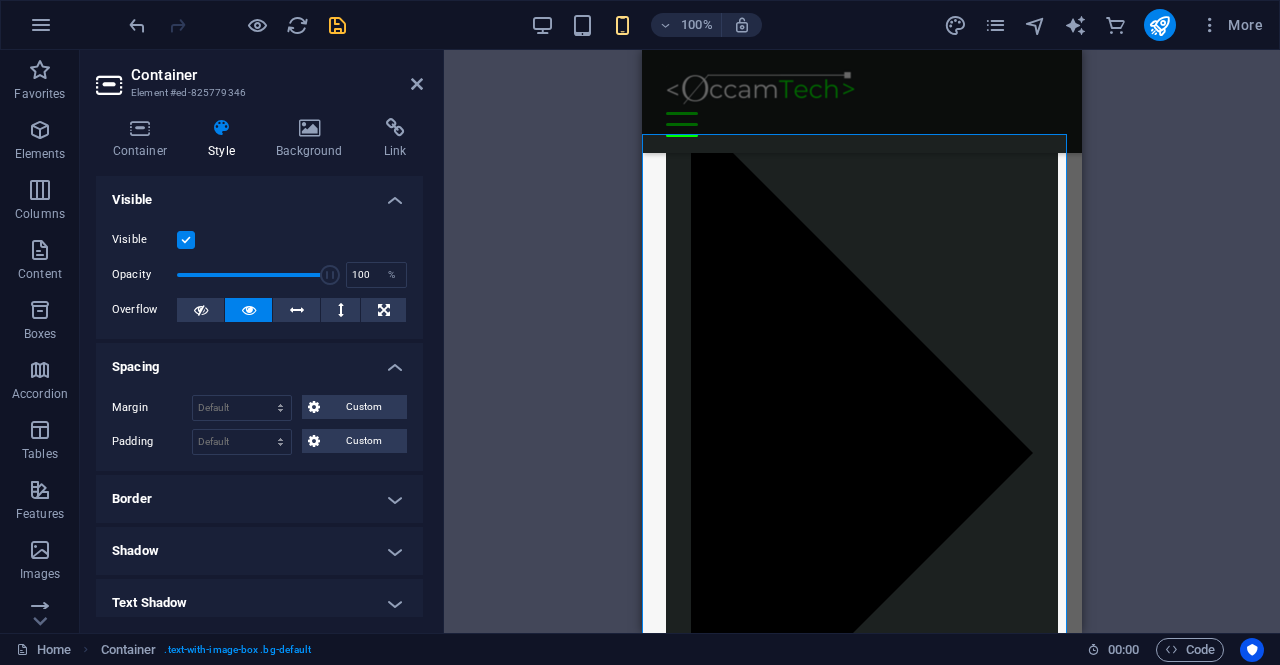 click on "Spacing" at bounding box center (259, 361) 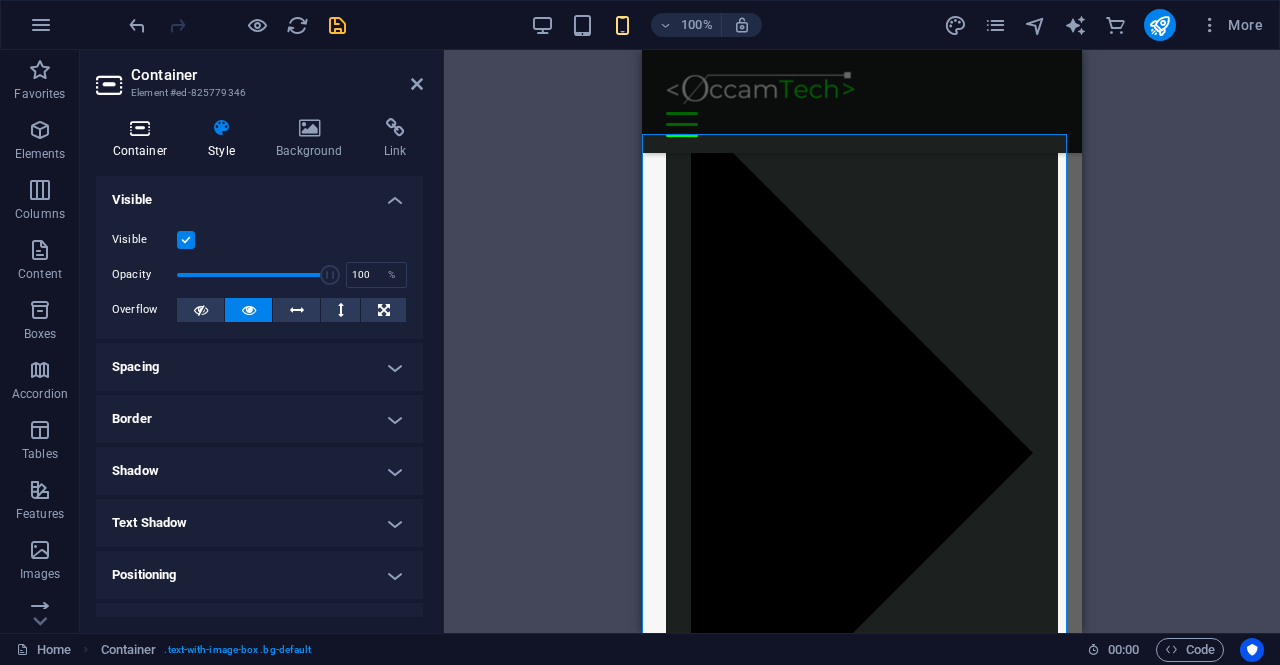 click on "Container" at bounding box center (144, 139) 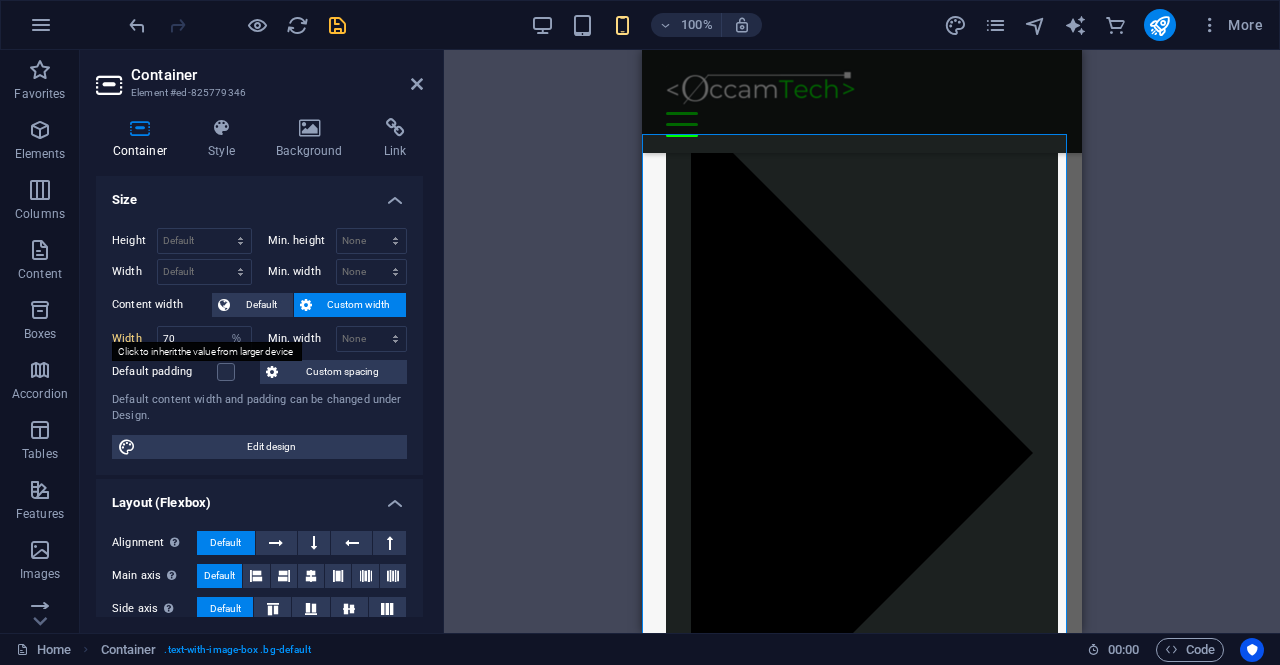 click on "Width" at bounding box center [134, 338] 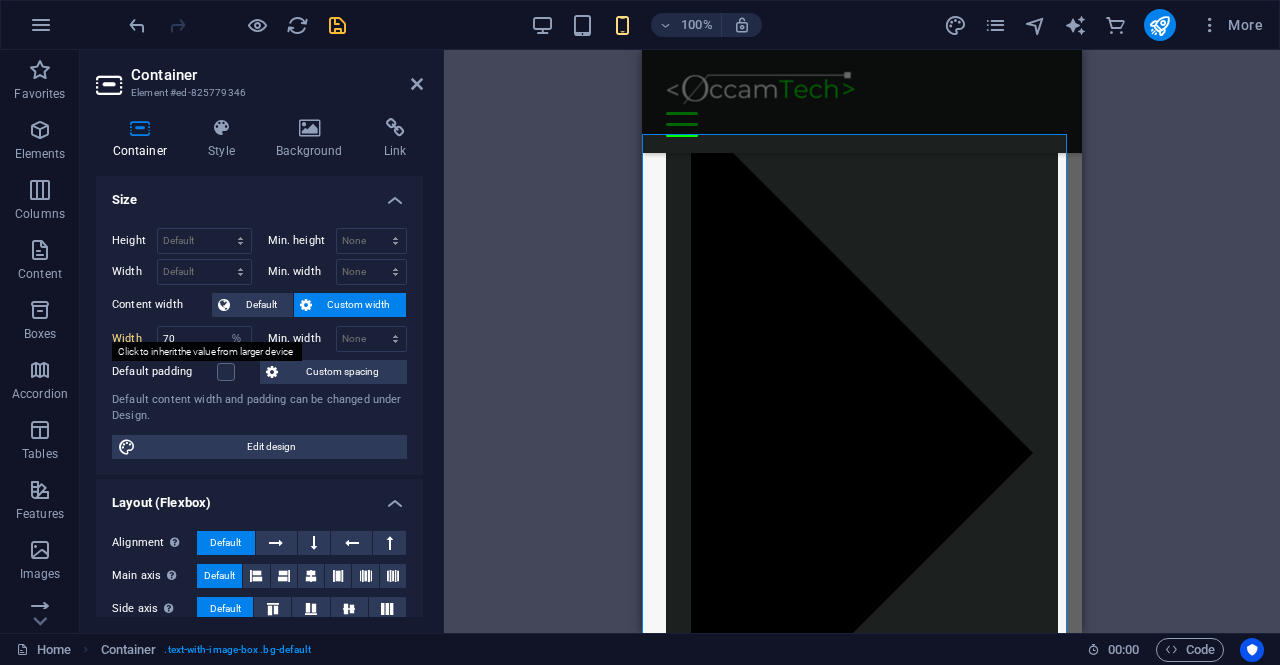type on "90" 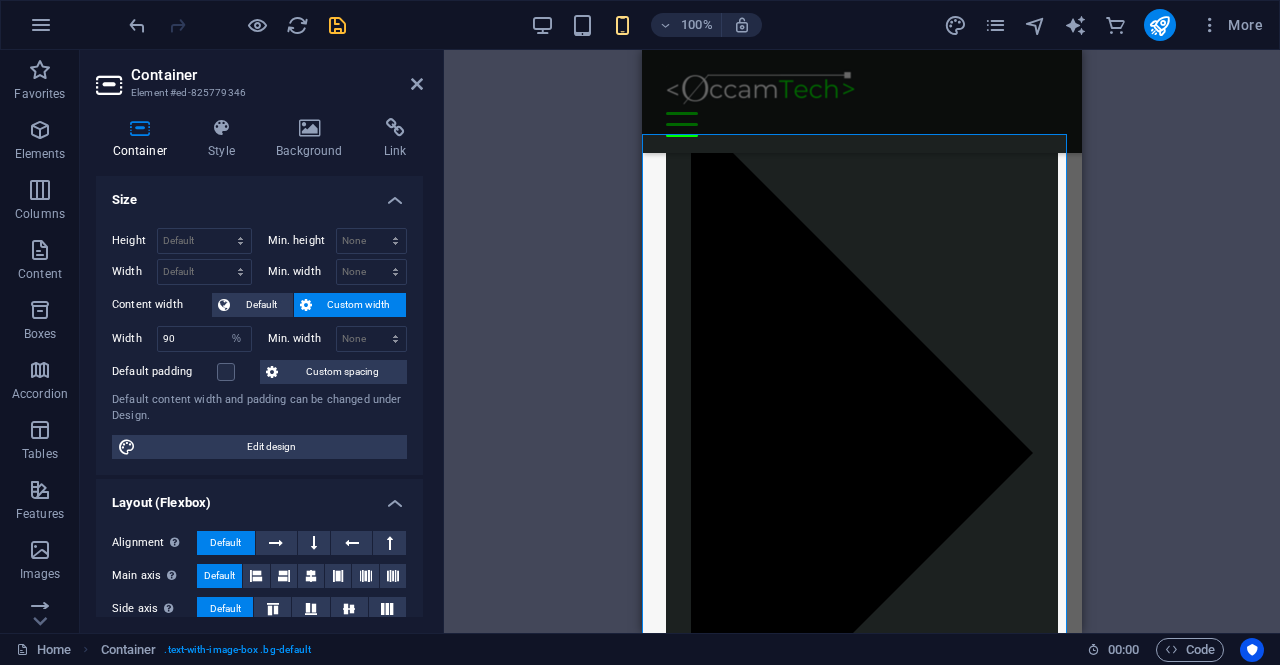 click on "Width" at bounding box center (134, 338) 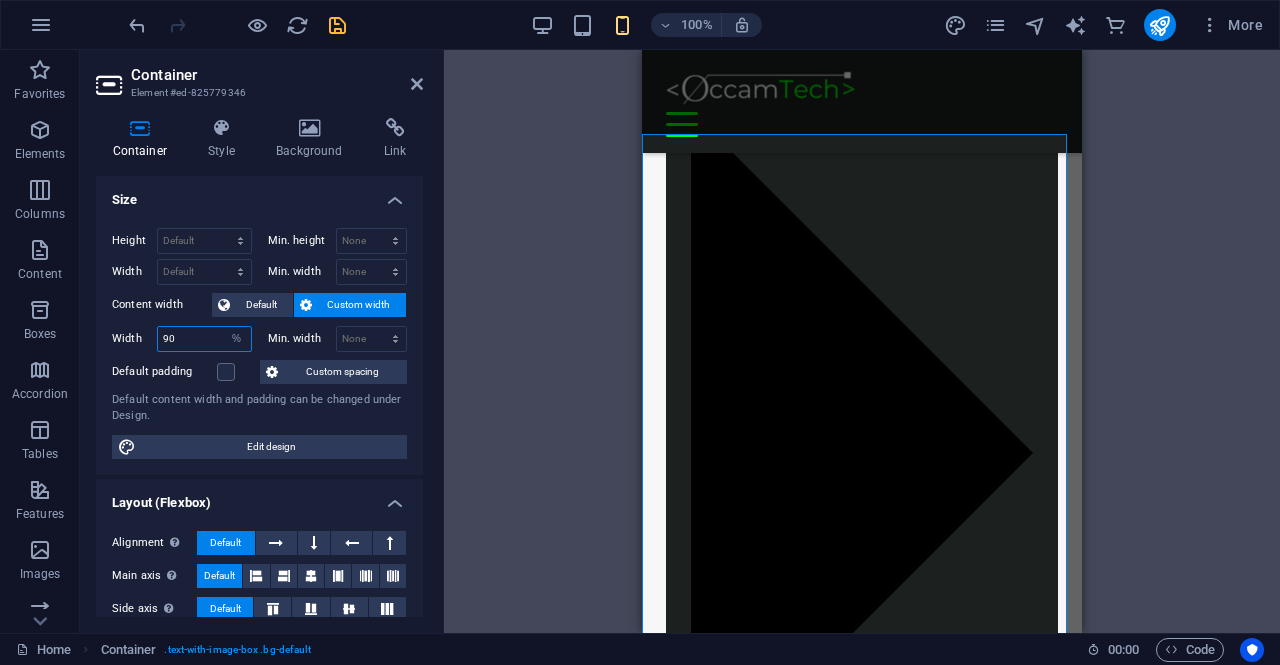 click on "90" at bounding box center [204, 339] 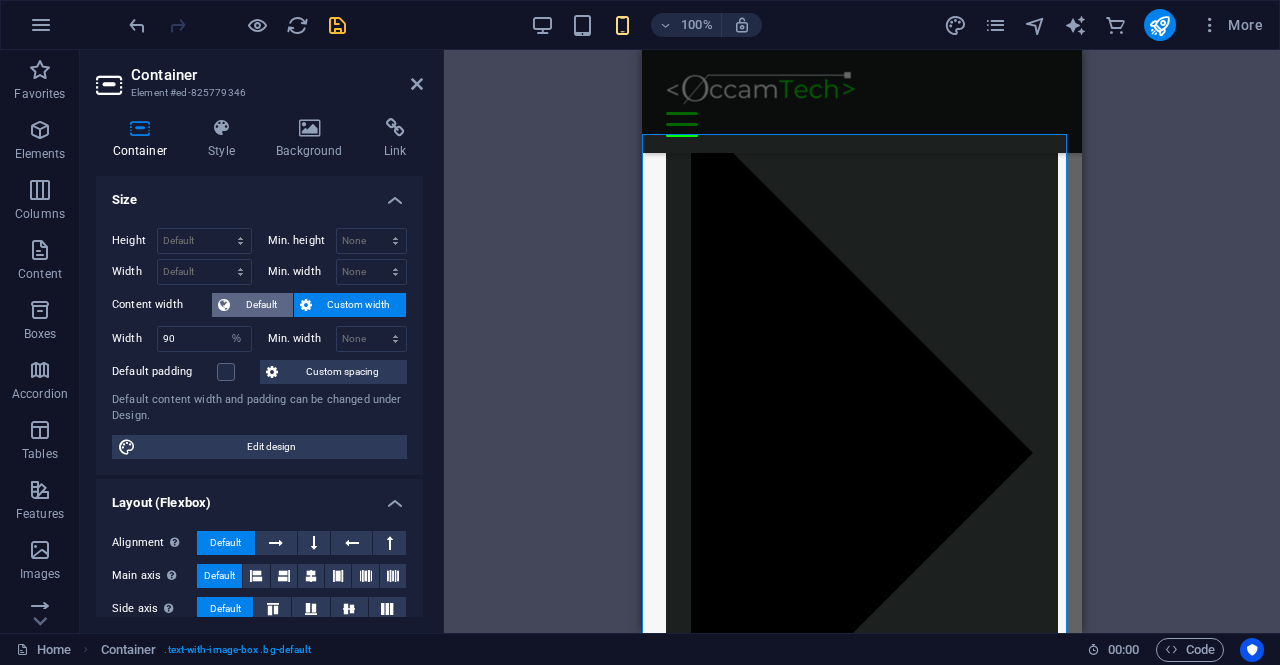 click on "Default" at bounding box center [261, 305] 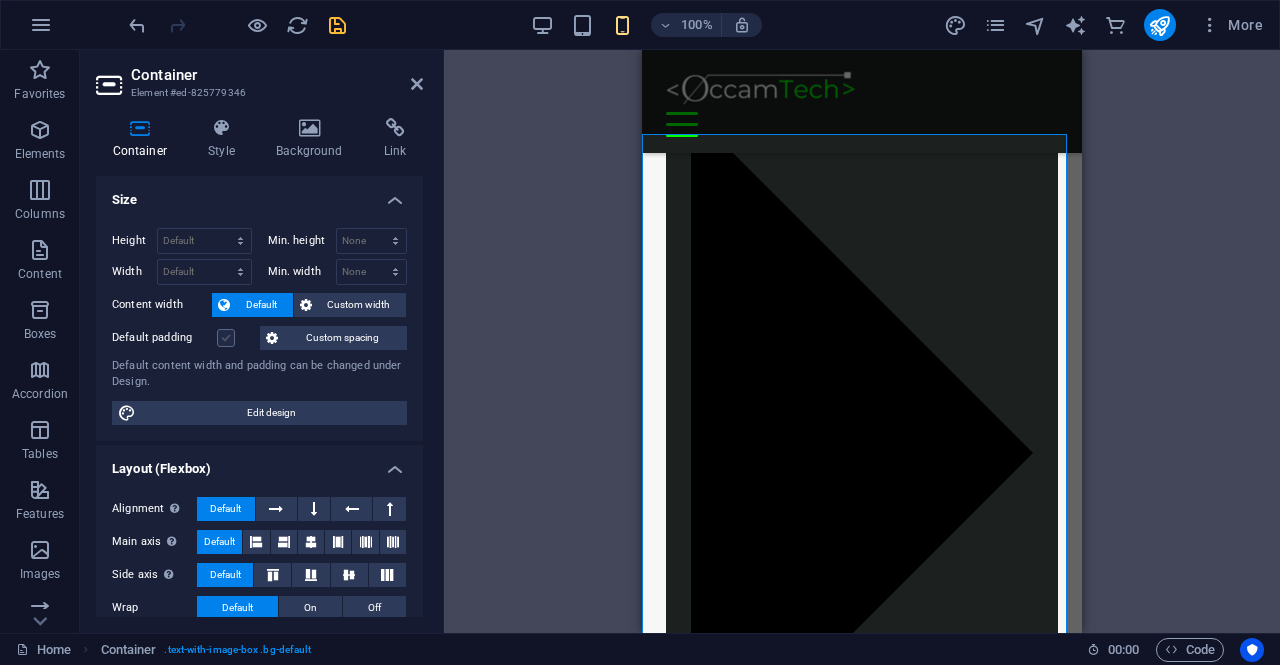 click on "Default padding" at bounding box center [164, 338] 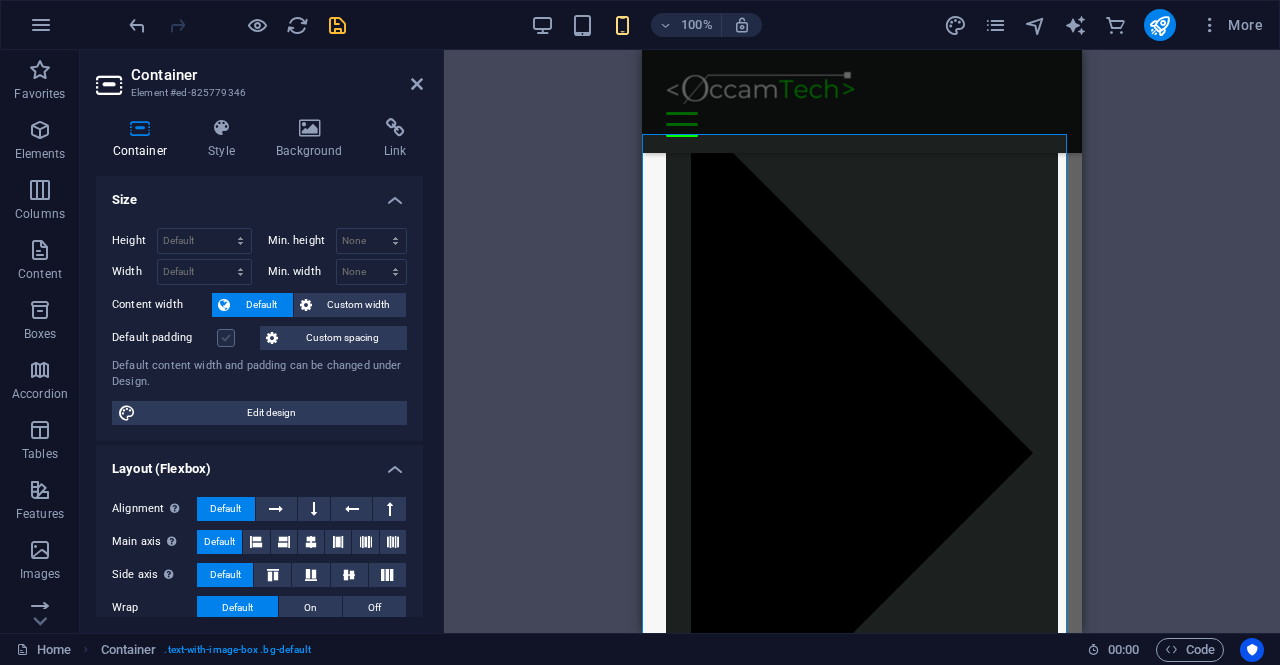 click on "Default padding" at bounding box center (0, 0) 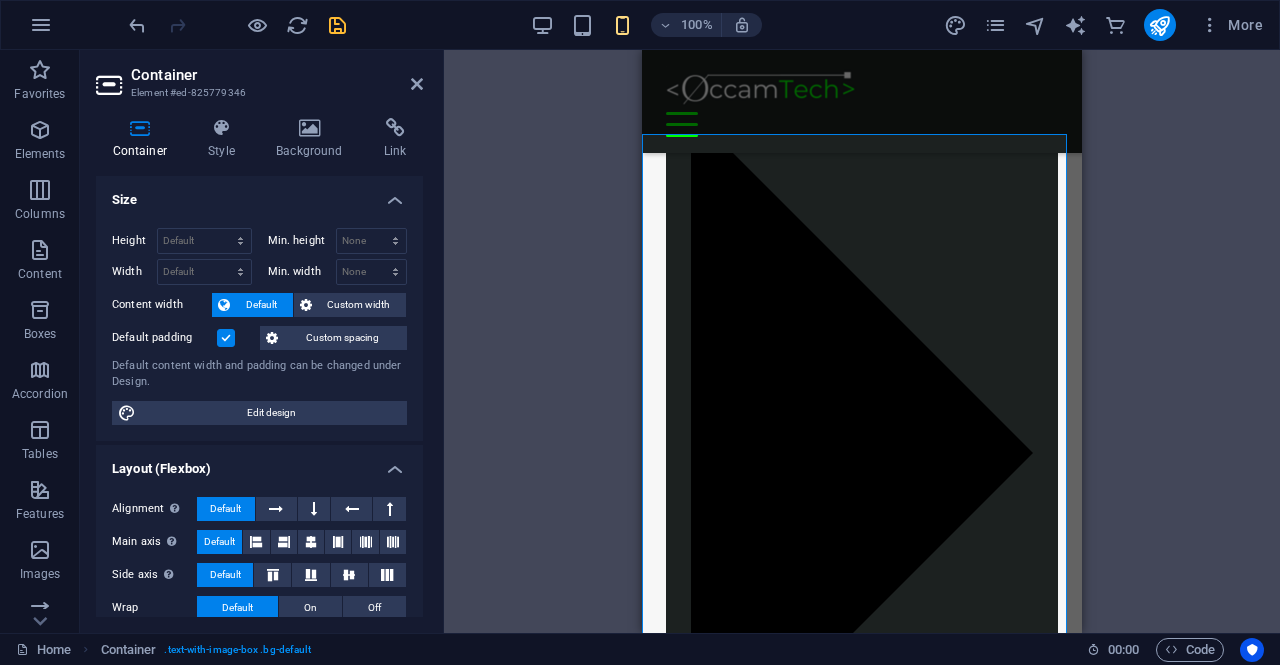 click at bounding box center [226, 338] 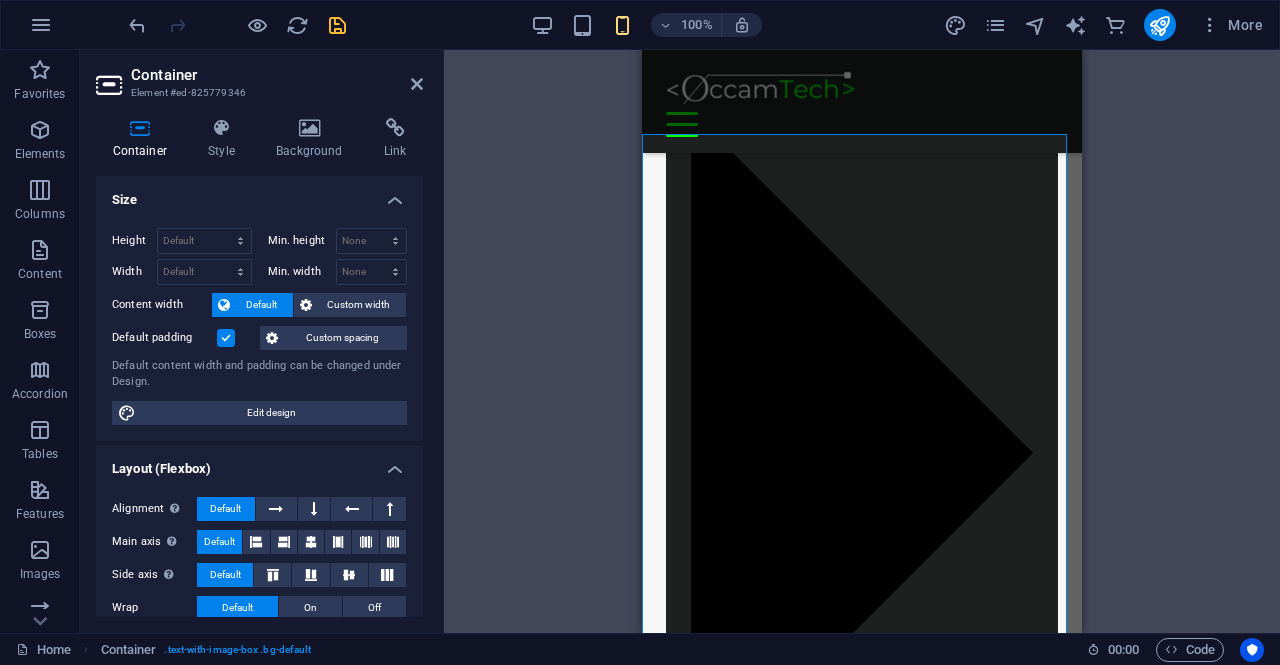 click on "Default padding" at bounding box center [0, 0] 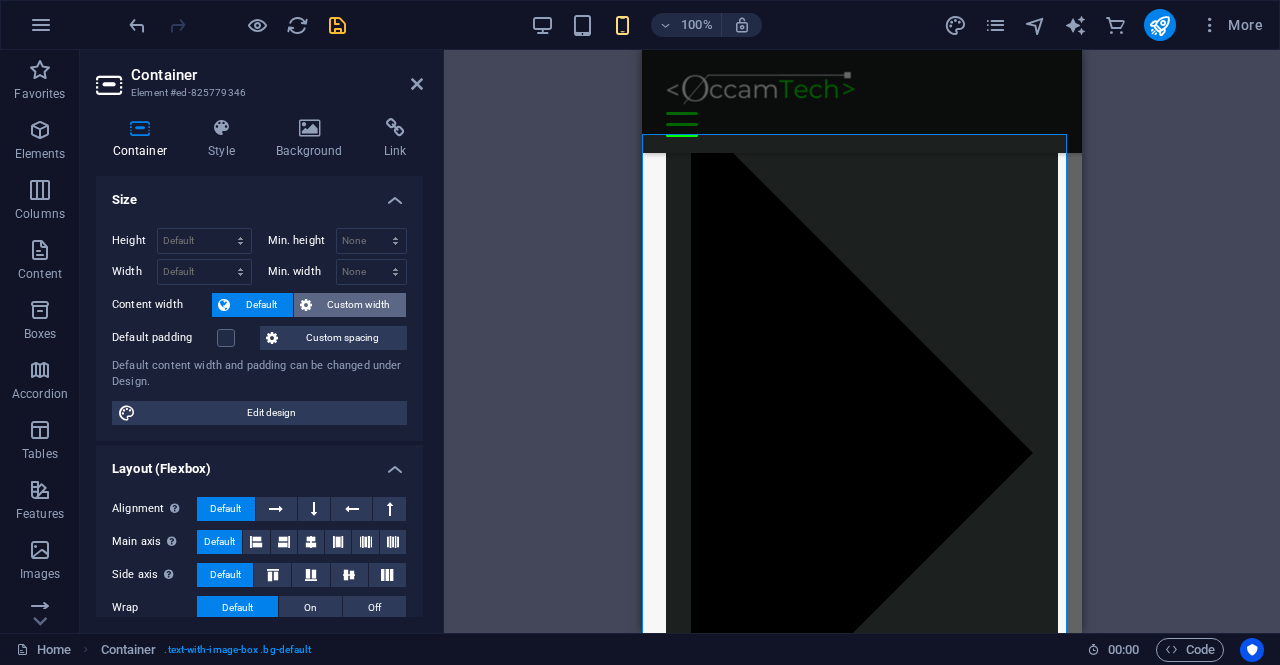 click on "Custom width" at bounding box center [359, 305] 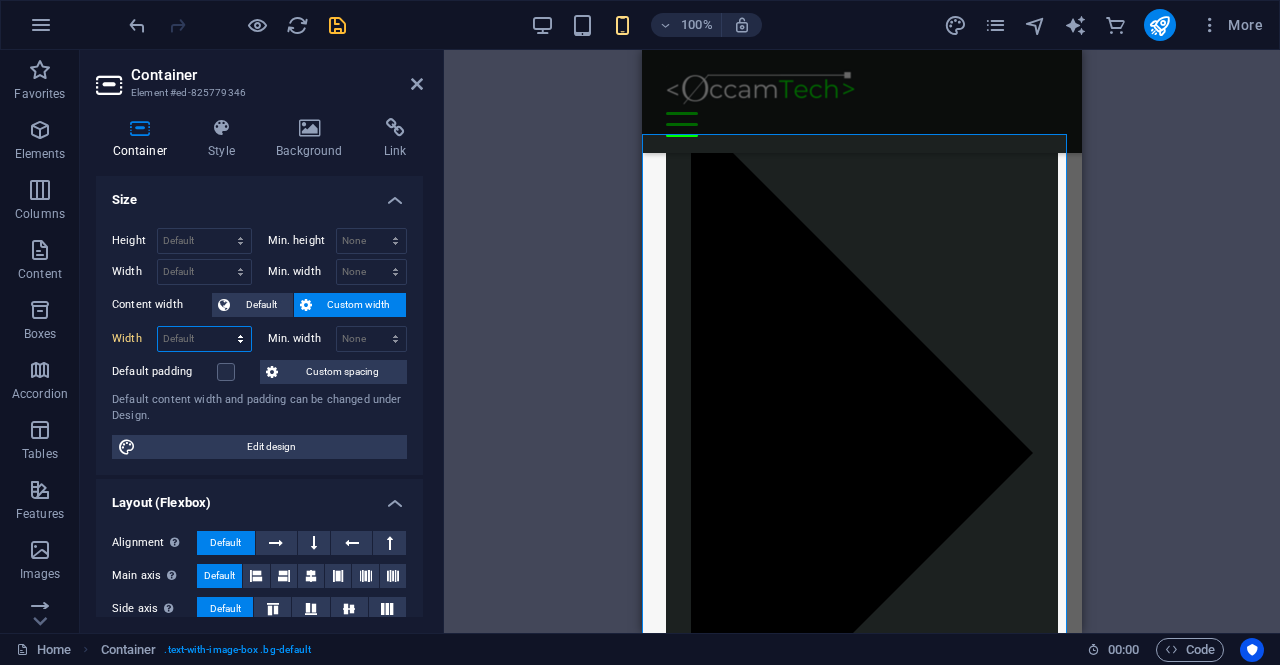 click on "Default px rem % em vh vw" at bounding box center (204, 339) 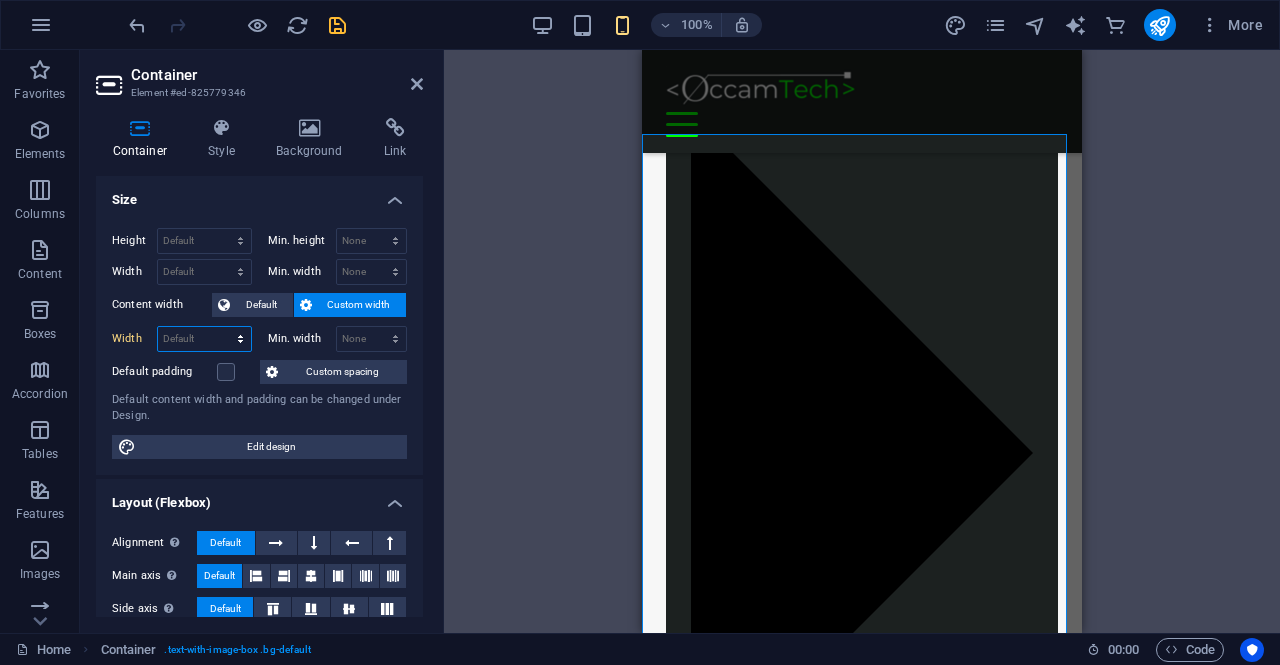 select on "%" 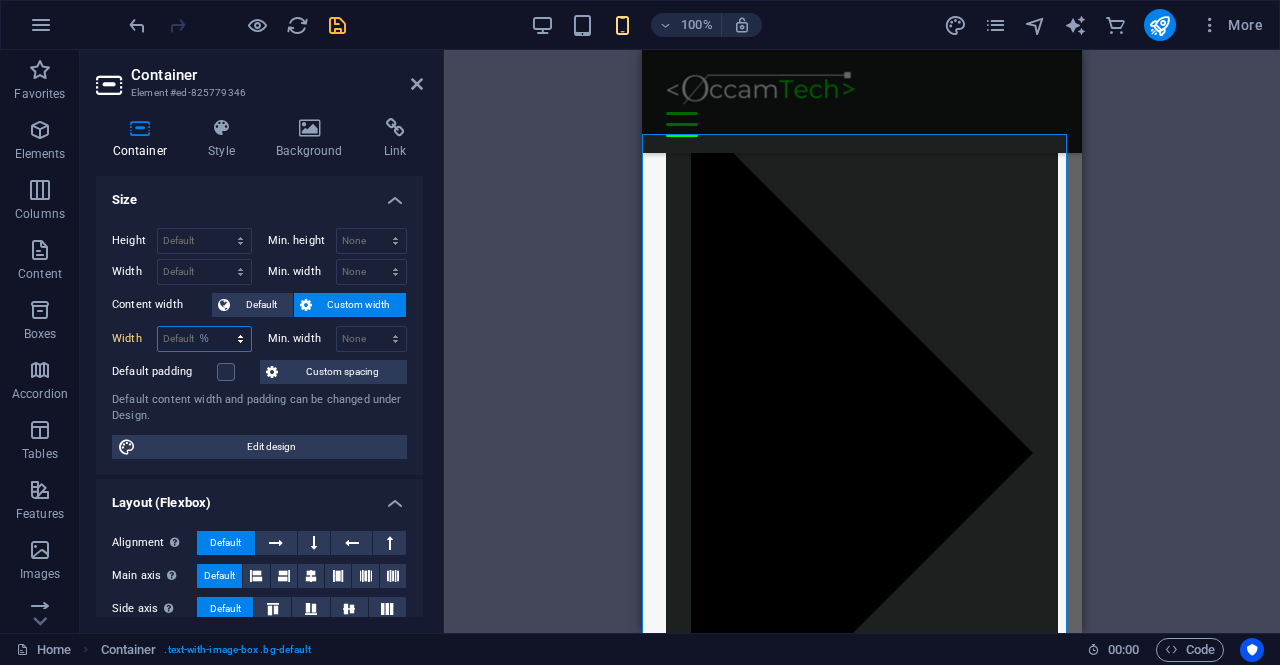 click on "Default px rem % em vh vw" at bounding box center [204, 339] 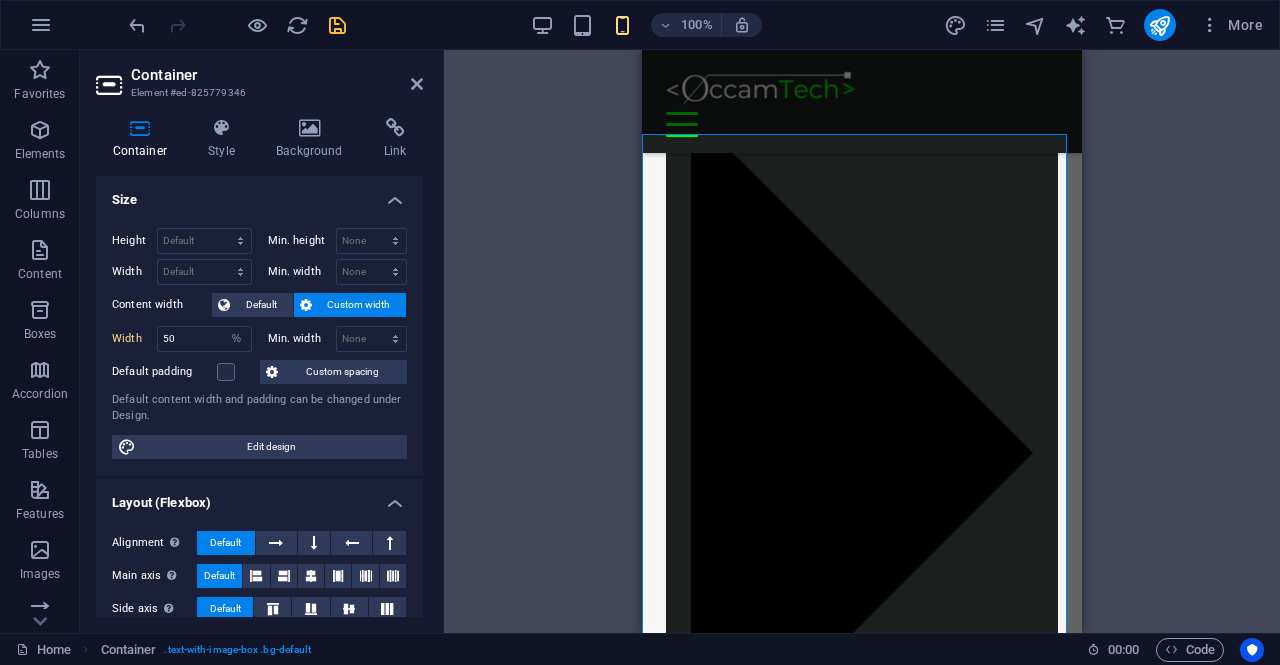 click on "Default padding" at bounding box center (183, 372) 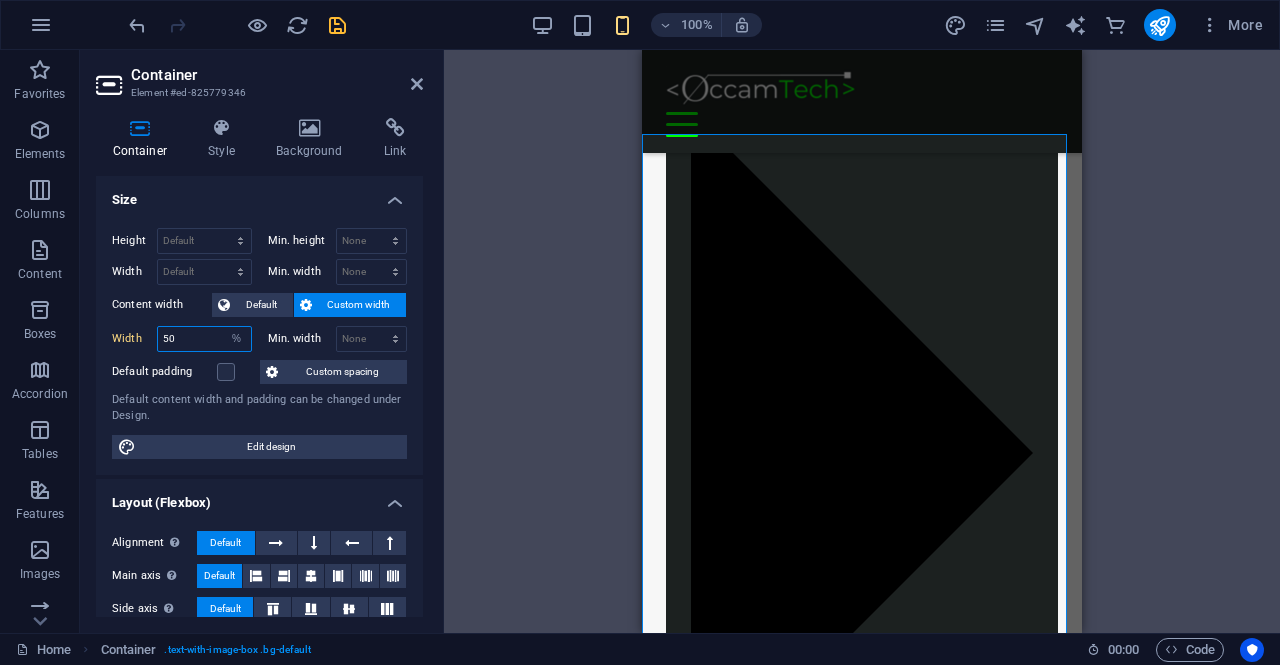 click on "50" at bounding box center (204, 339) 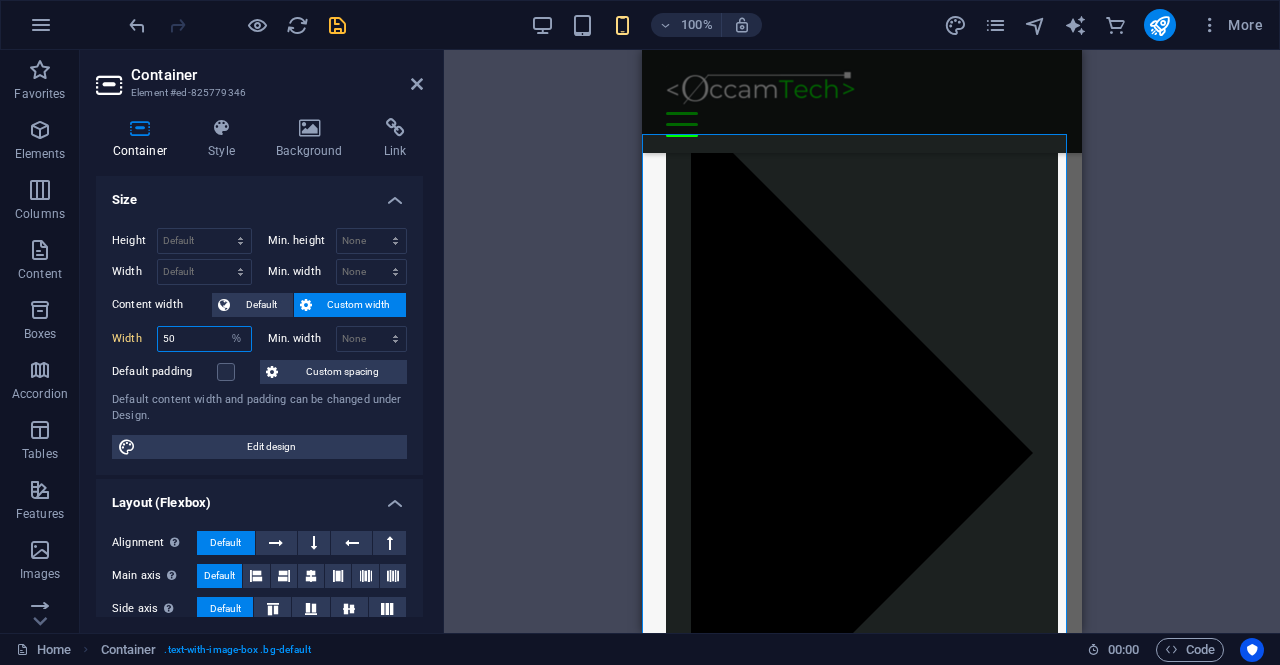 type on "5" 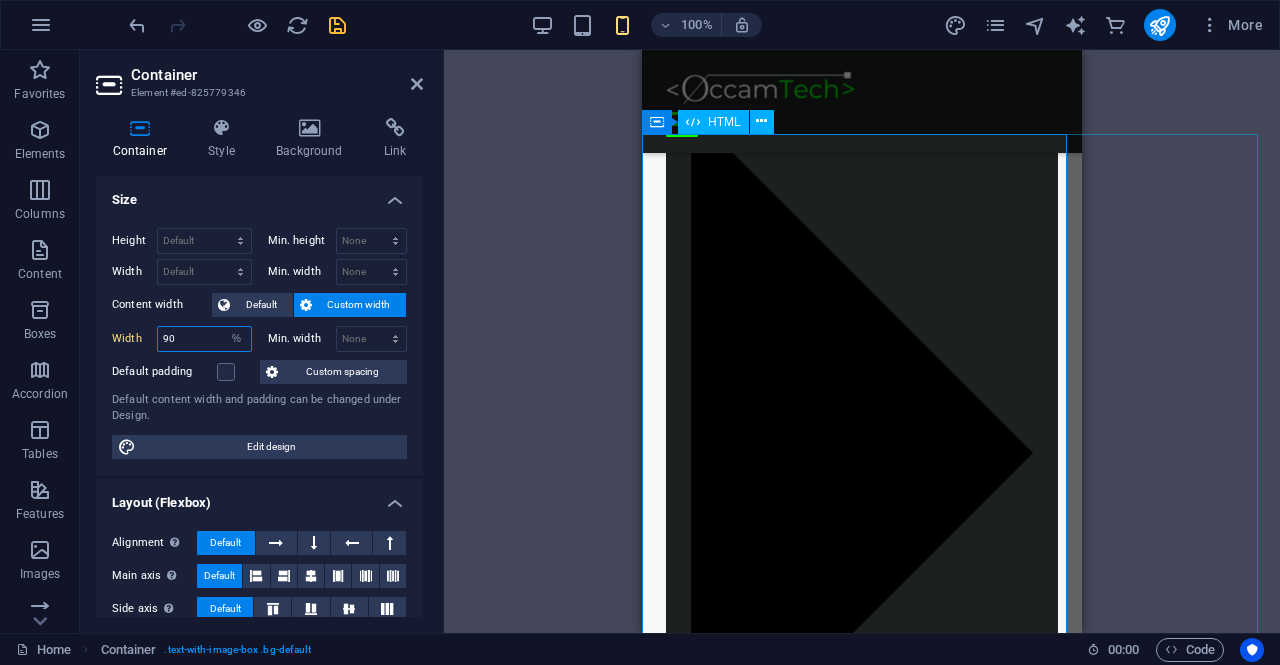 click at bounding box center (693, 122) 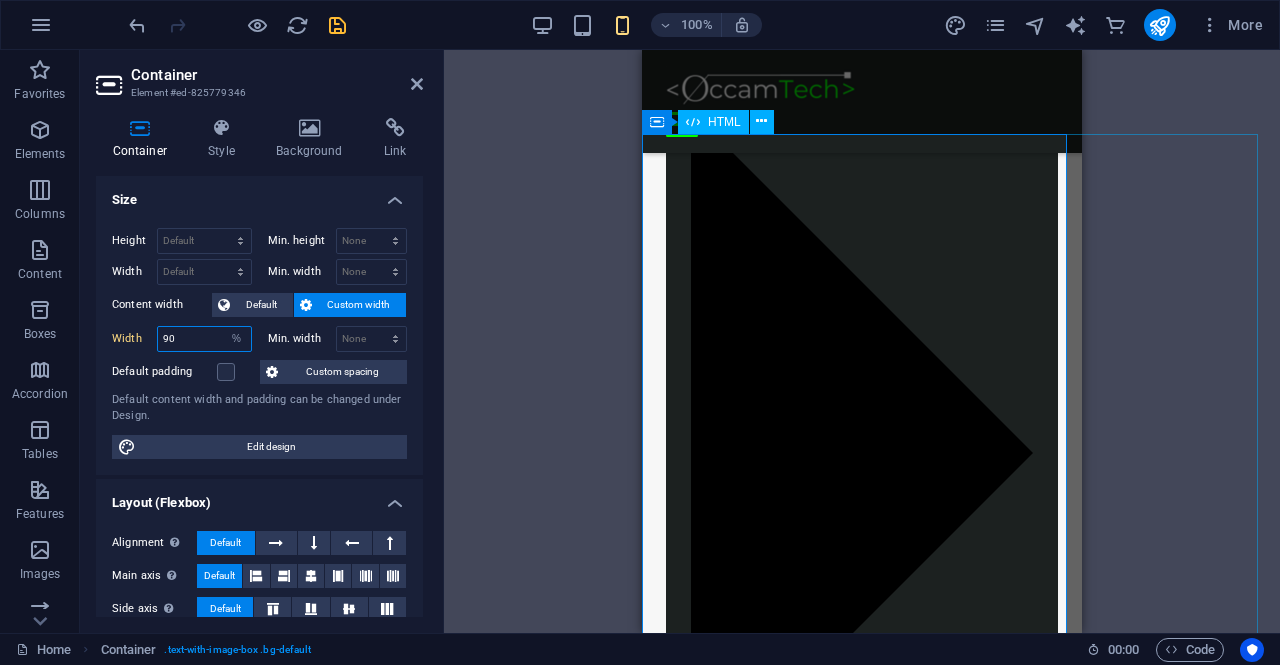 type on "90" 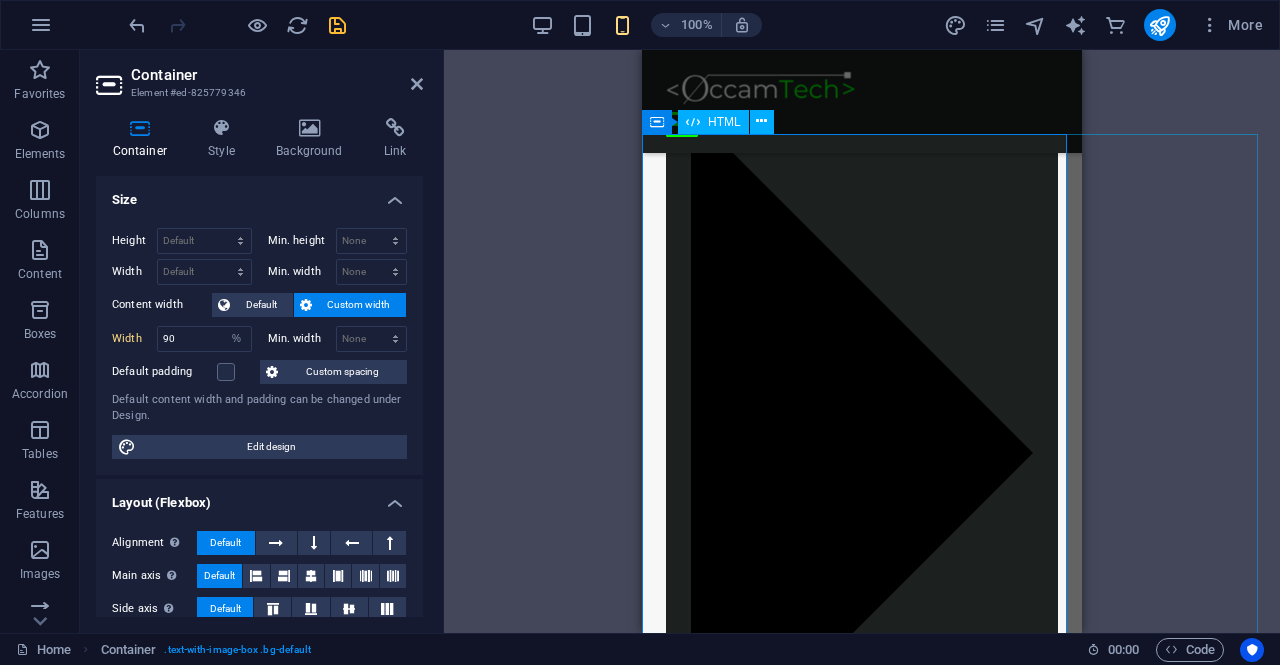 click at bounding box center [693, 122] 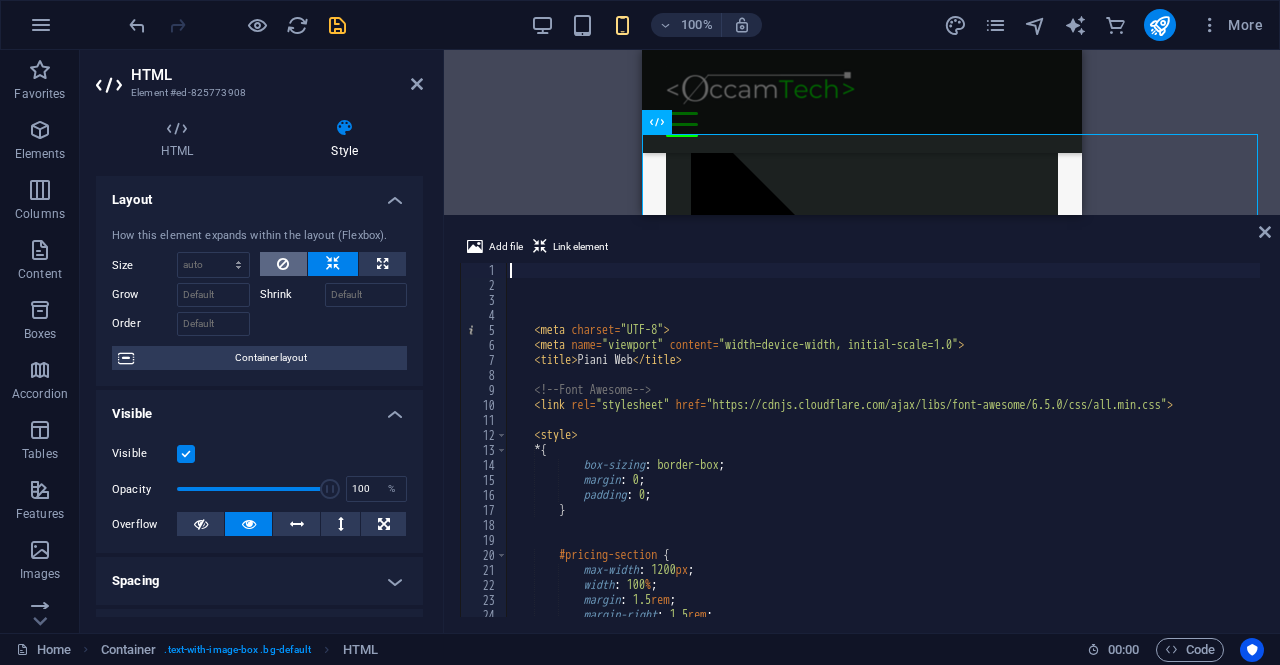 click at bounding box center [283, 264] 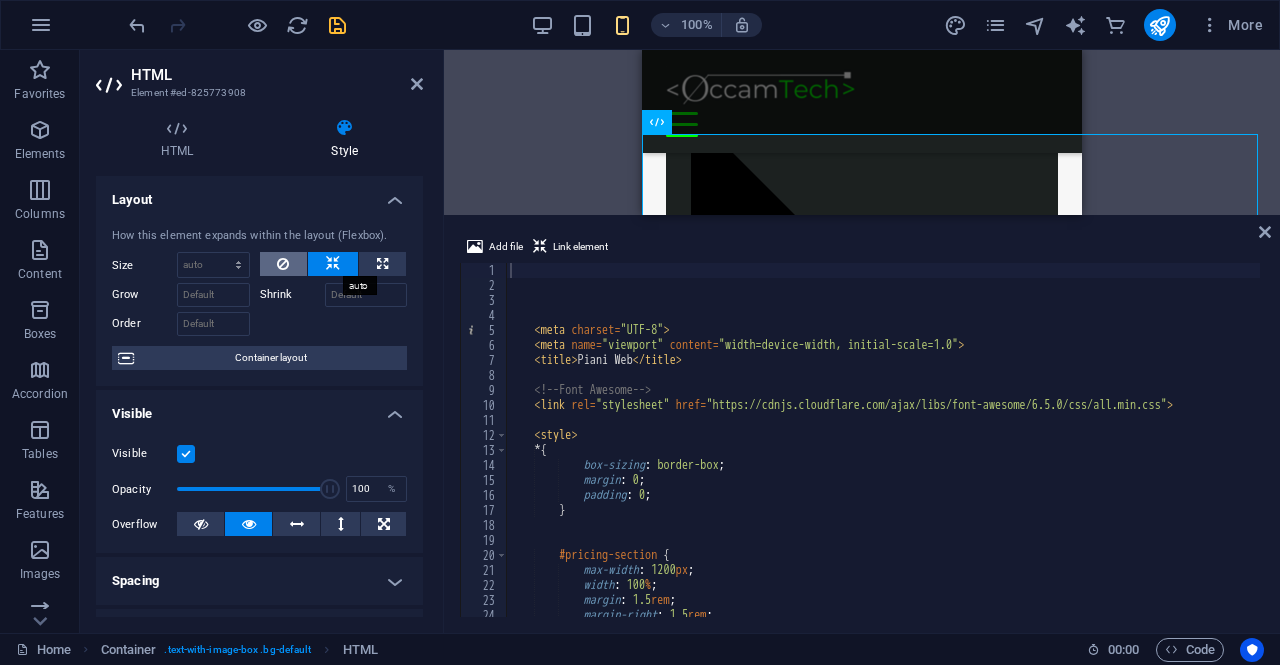 click at bounding box center (283, 264) 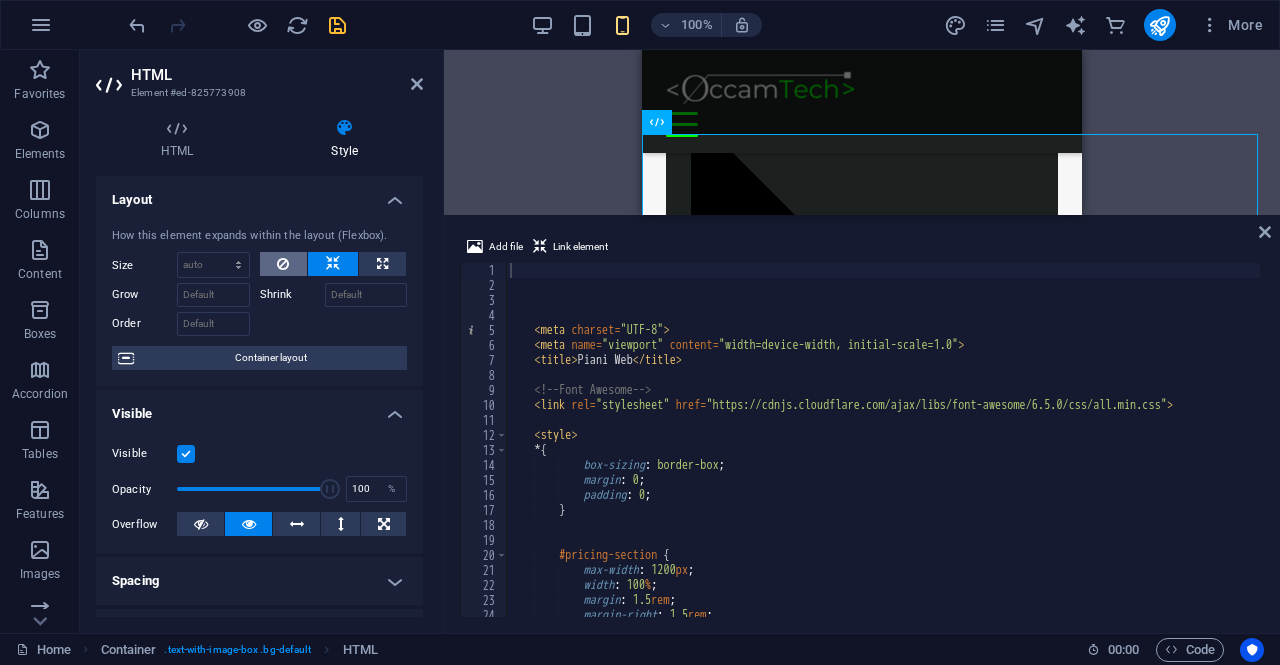 click at bounding box center [283, 264] 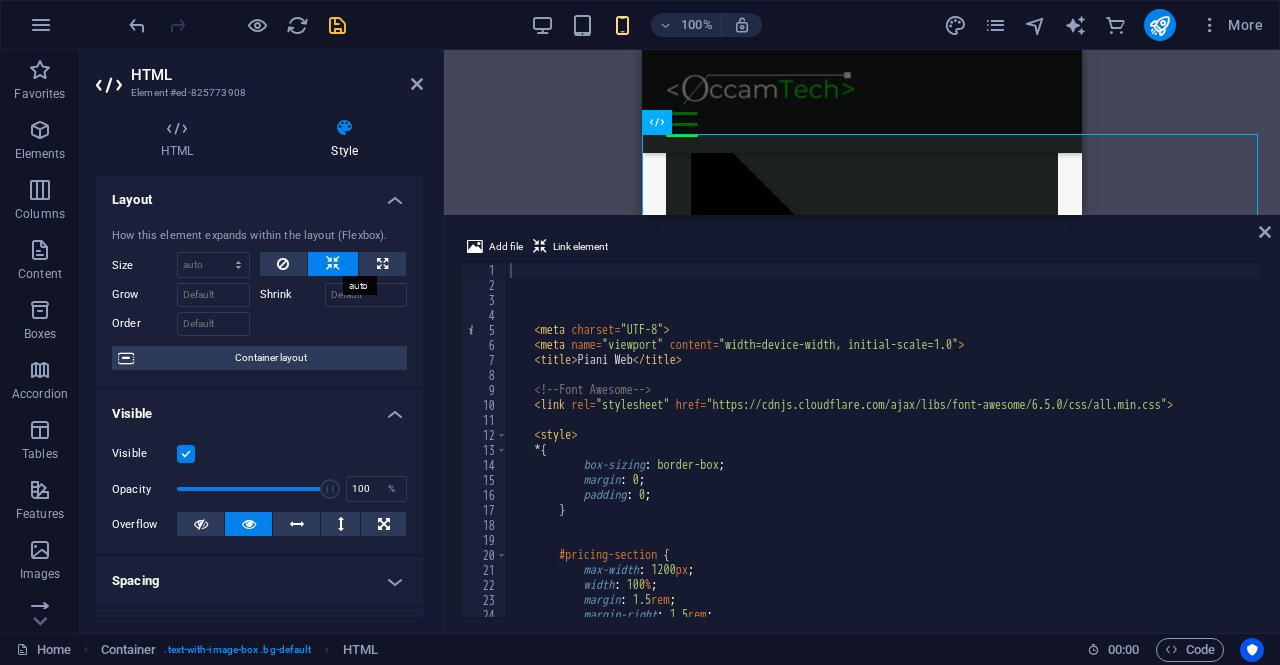 click at bounding box center (333, 264) 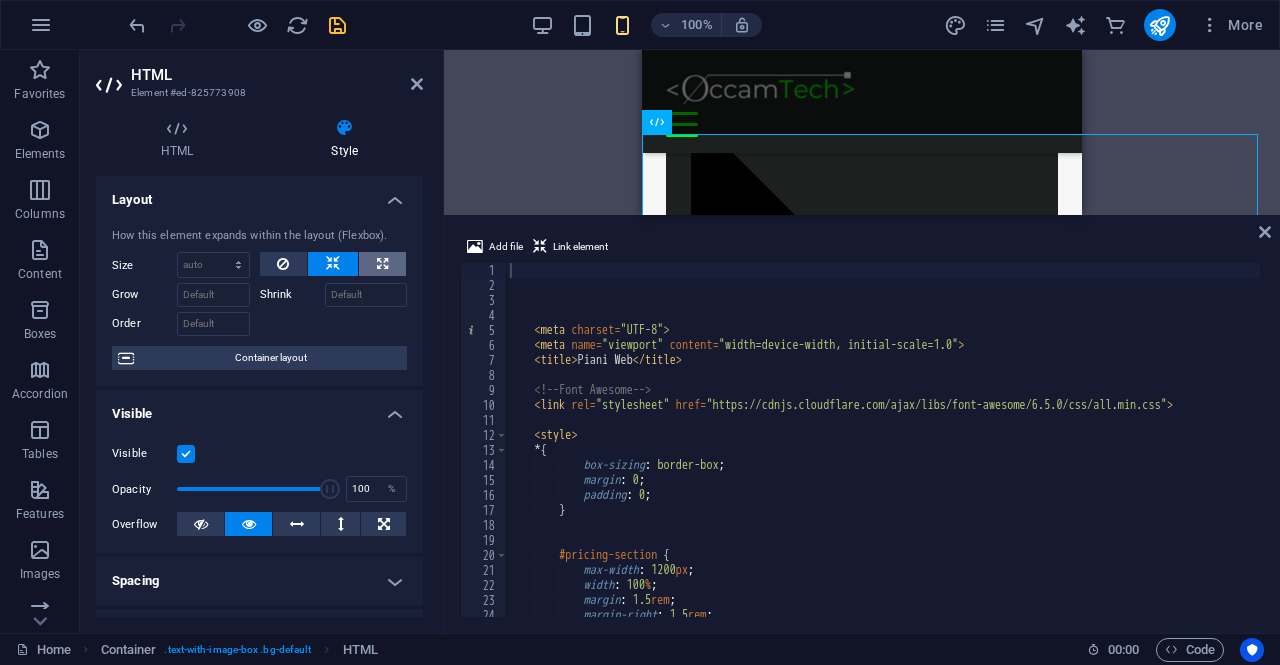 click at bounding box center [382, 264] 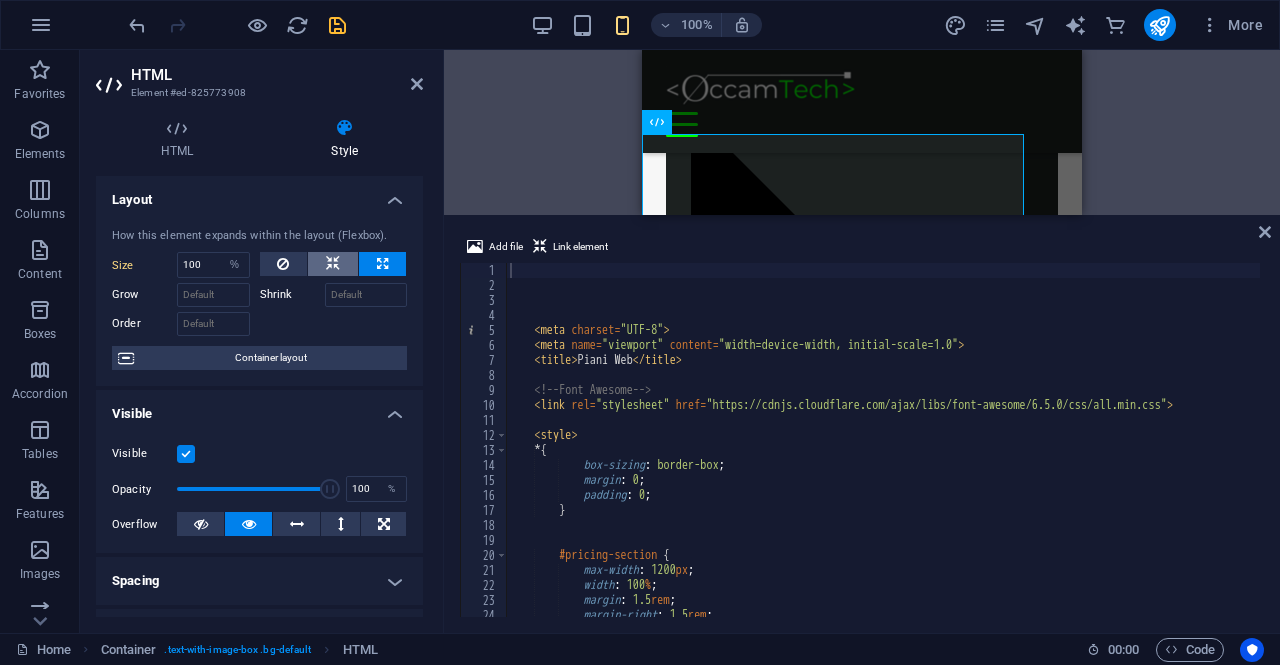 click at bounding box center (333, 264) 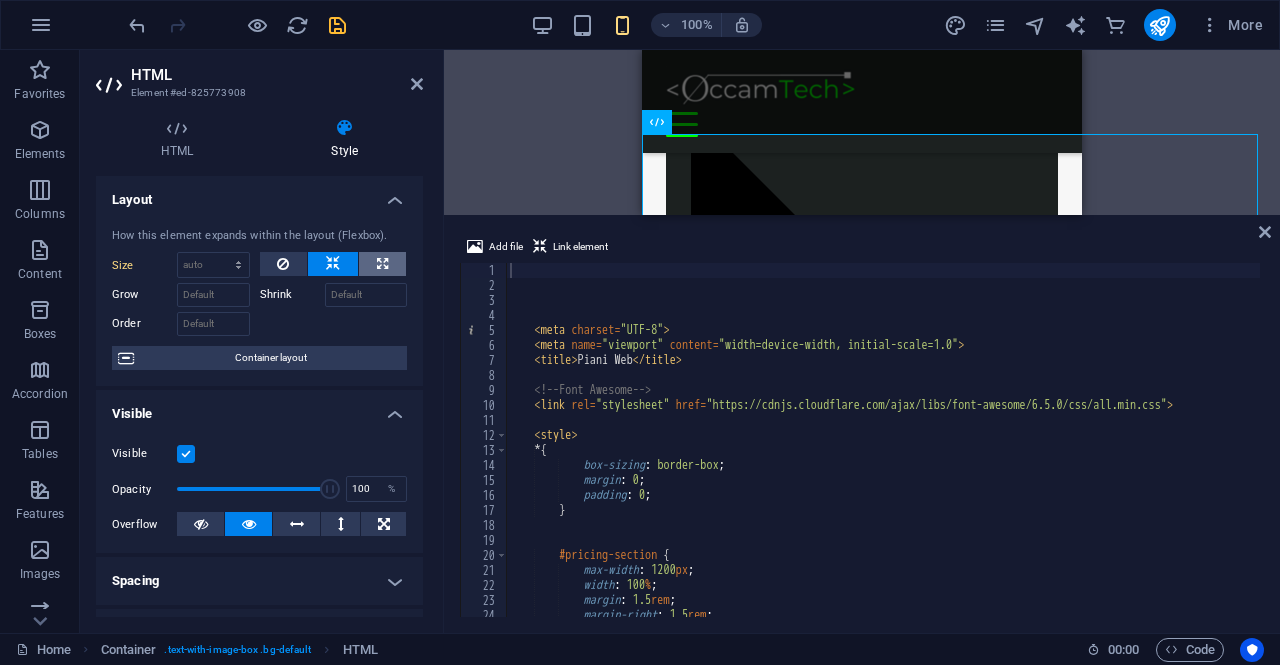 click at bounding box center [382, 264] 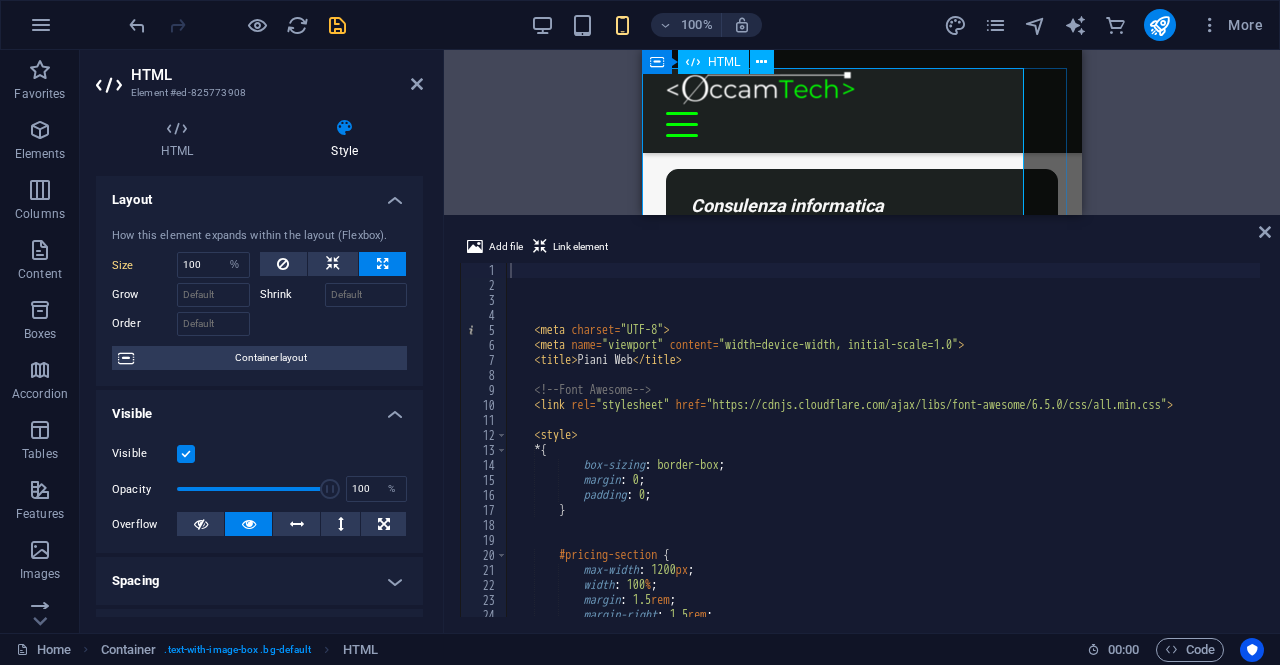 scroll, scrollTop: 1061, scrollLeft: 0, axis: vertical 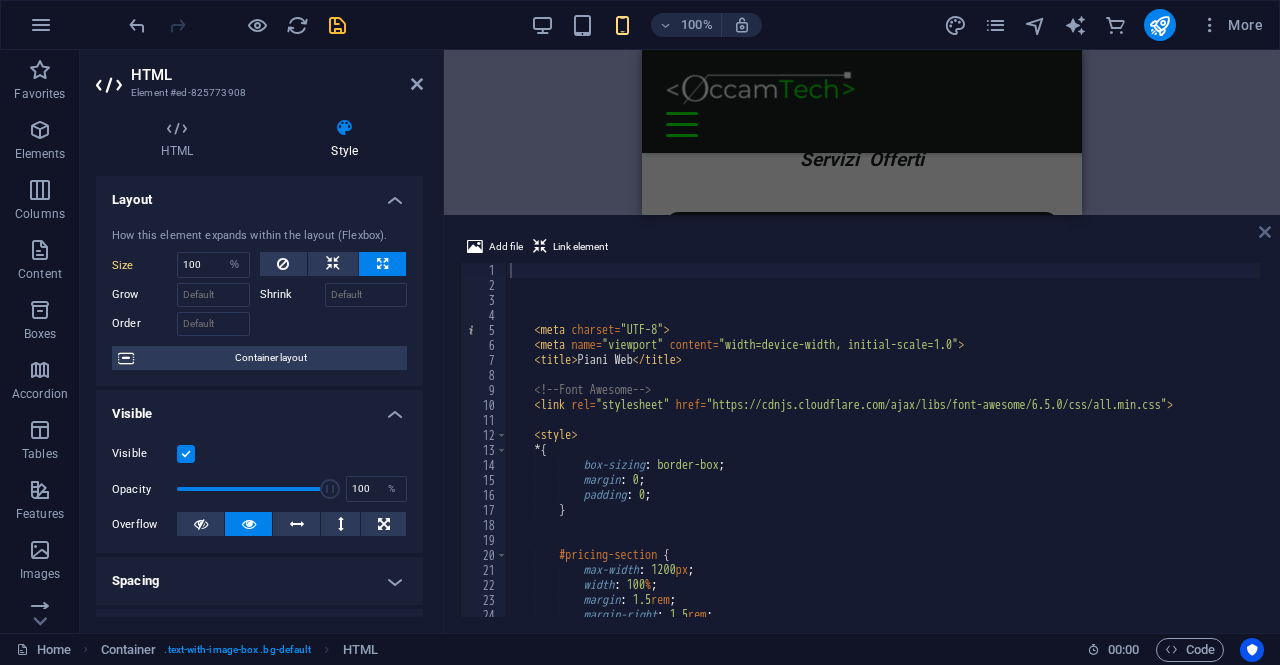 click at bounding box center (1265, 232) 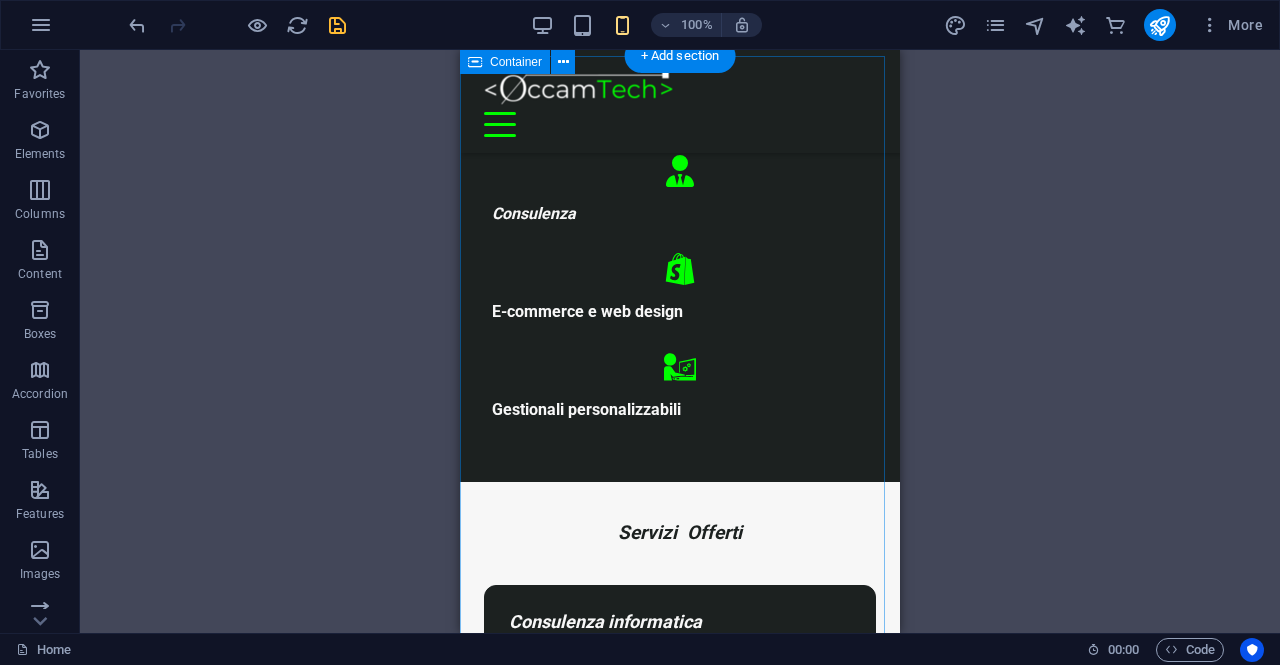 scroll, scrollTop: 661, scrollLeft: 0, axis: vertical 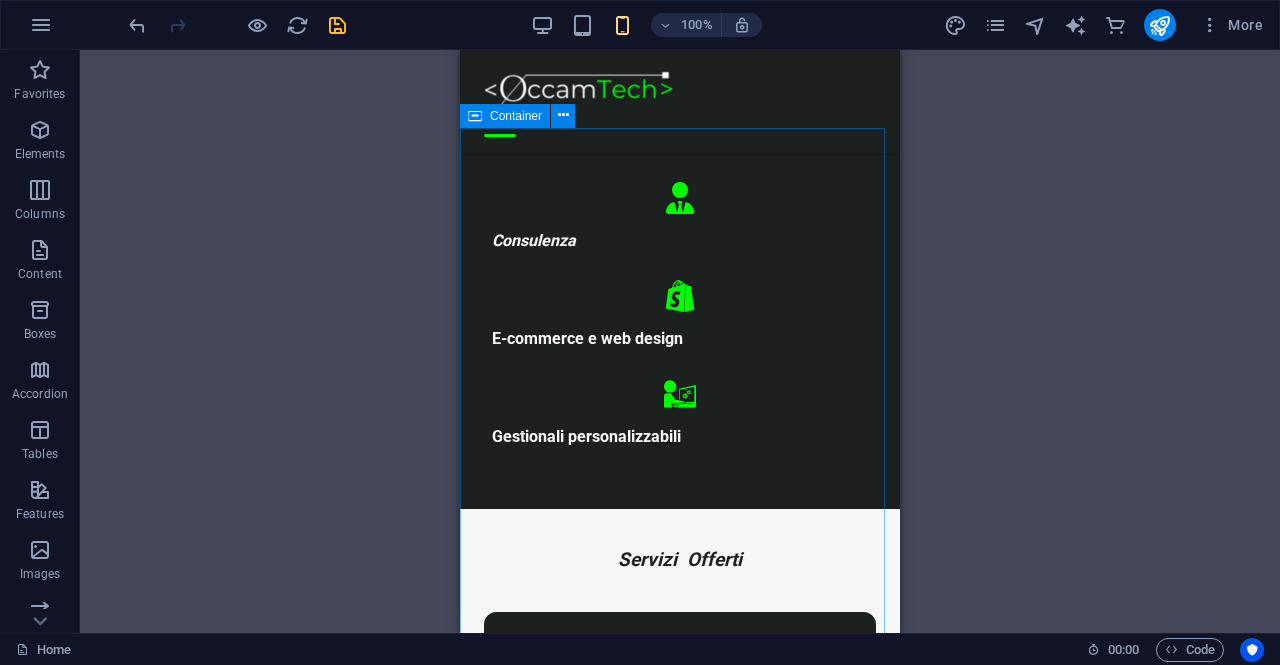 click at bounding box center [475, 116] 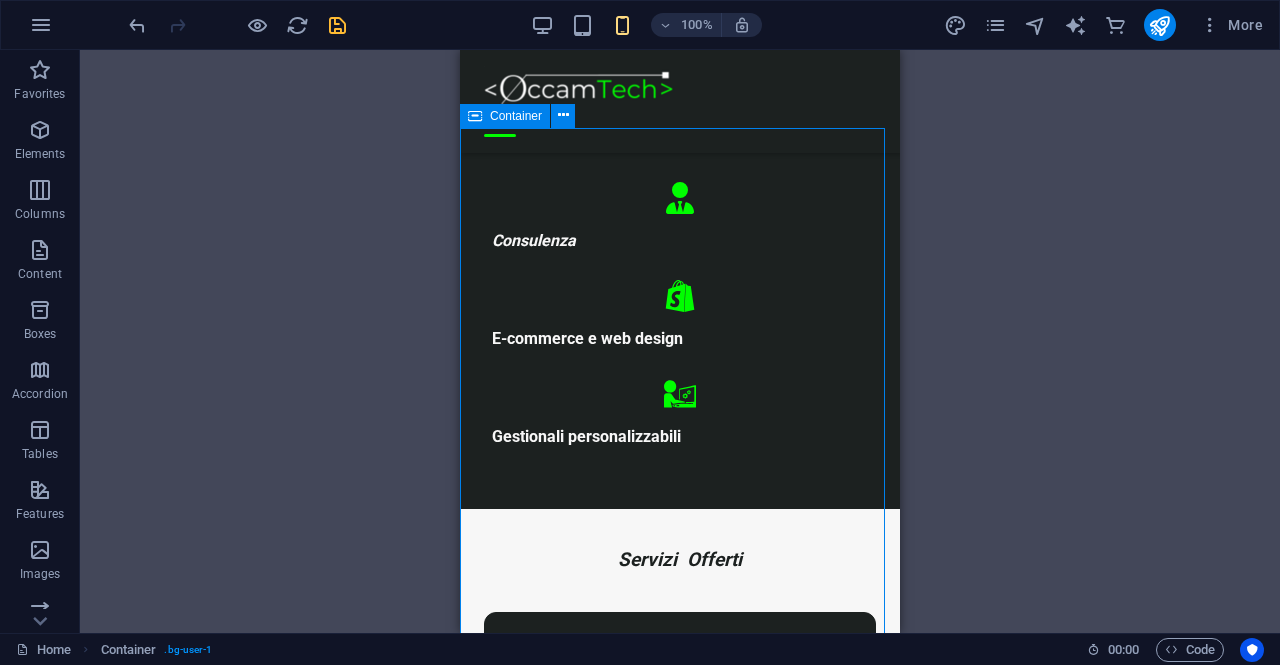 click at bounding box center [475, 116] 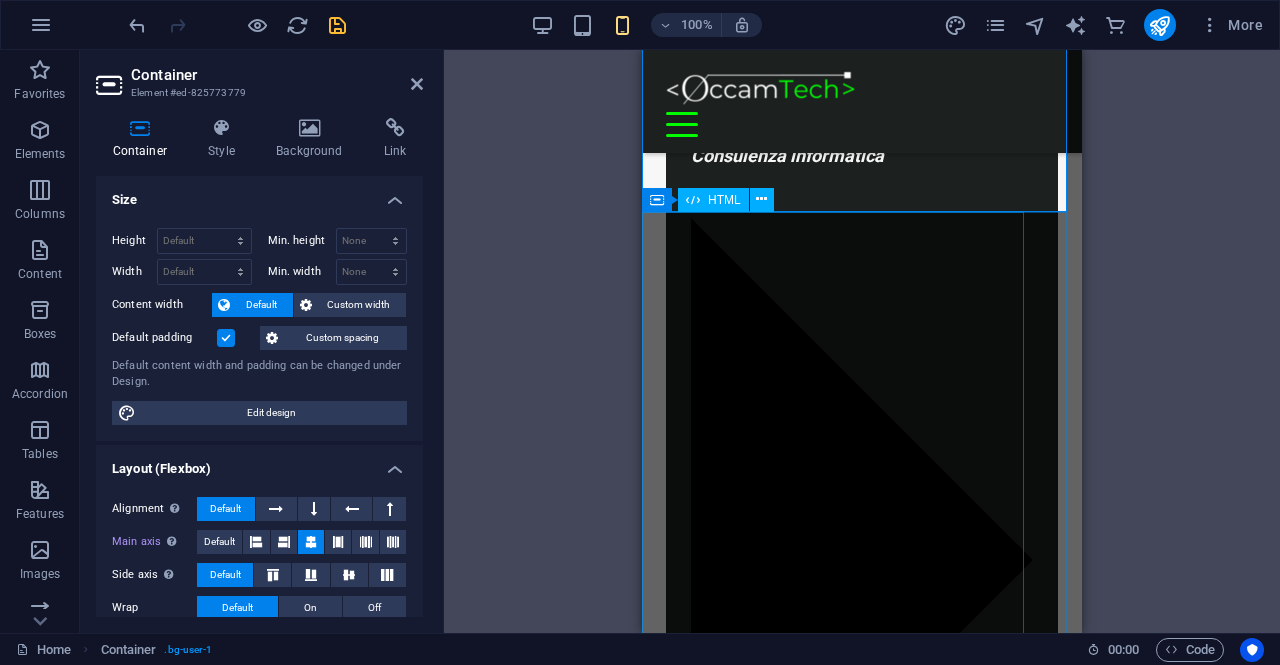 scroll, scrollTop: 1061, scrollLeft: 0, axis: vertical 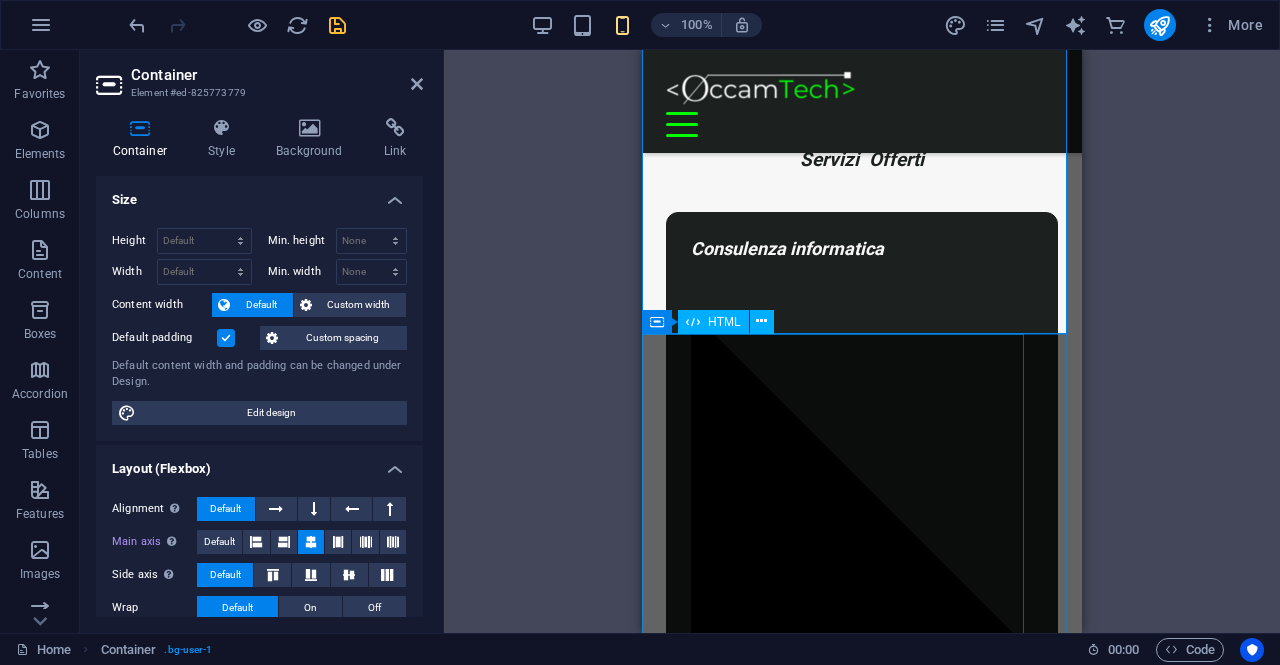 click on "Piani Web
Scegli il Piano più Adatto al Tuo Business
Start Vetrina
€300
Home page professionale
Sezione “Chi siamo”
Pagina contatti con form
Design ottimizzato per mobile
6 mesi di assistenza inclusa
Inizia Ora
Shop Ready
€500
Negozio con Shopify già configurato
Catalogo e schede prodotto dettagliate
Pagamenti sicuri integrati" at bounding box center (840, 3770) 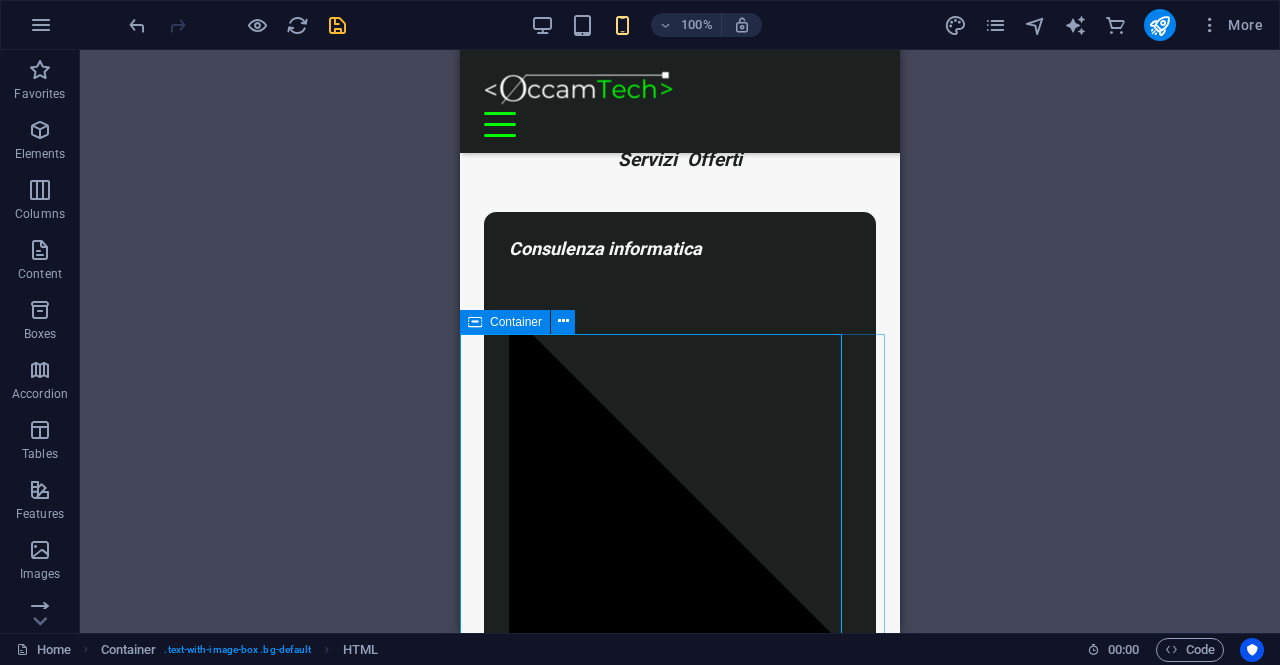 click at bounding box center (475, 322) 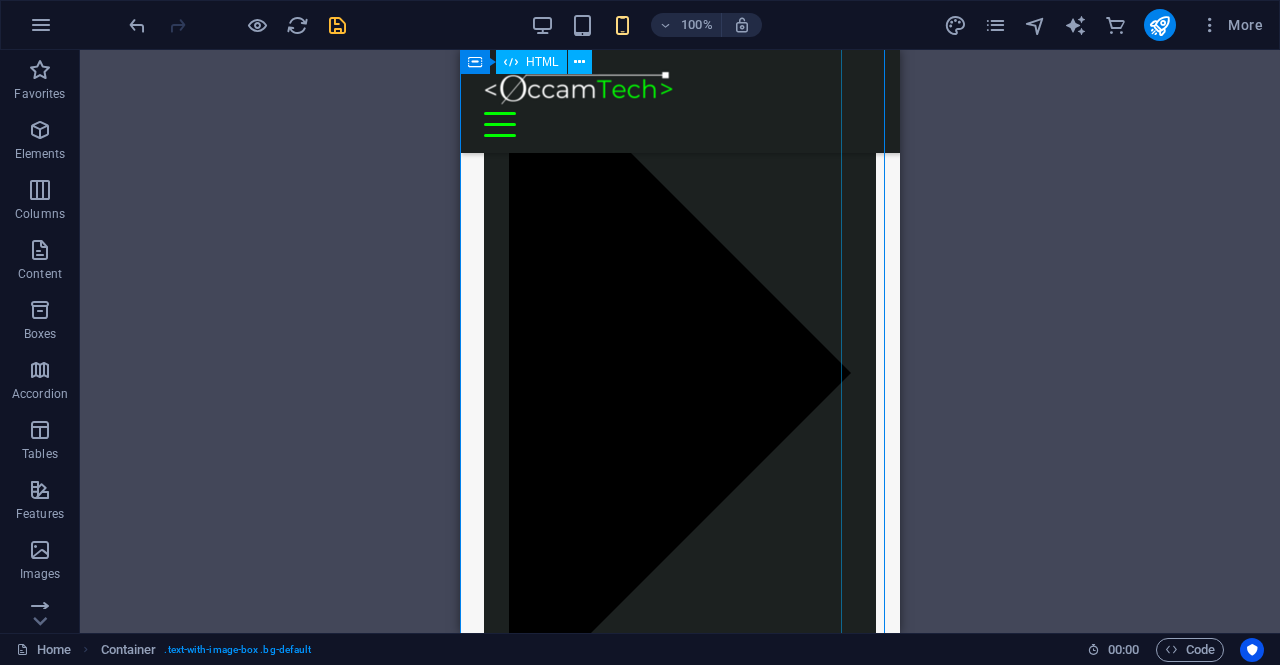 scroll, scrollTop: 1172, scrollLeft: 0, axis: vertical 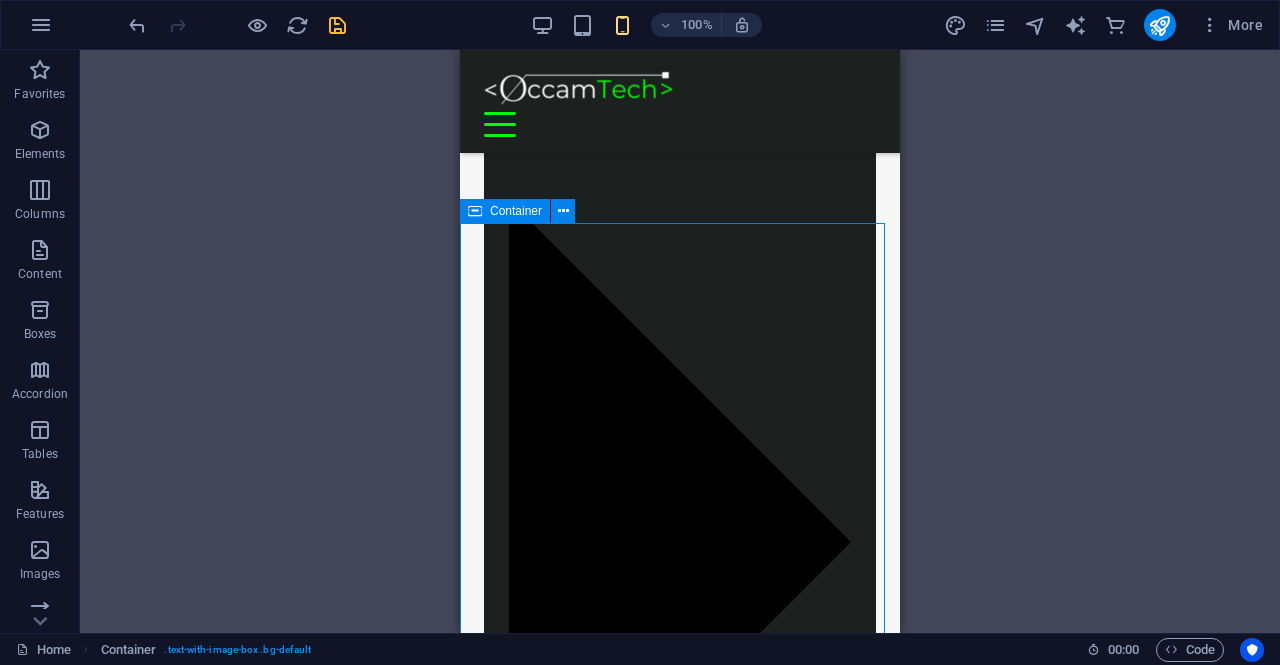 click at bounding box center (475, 211) 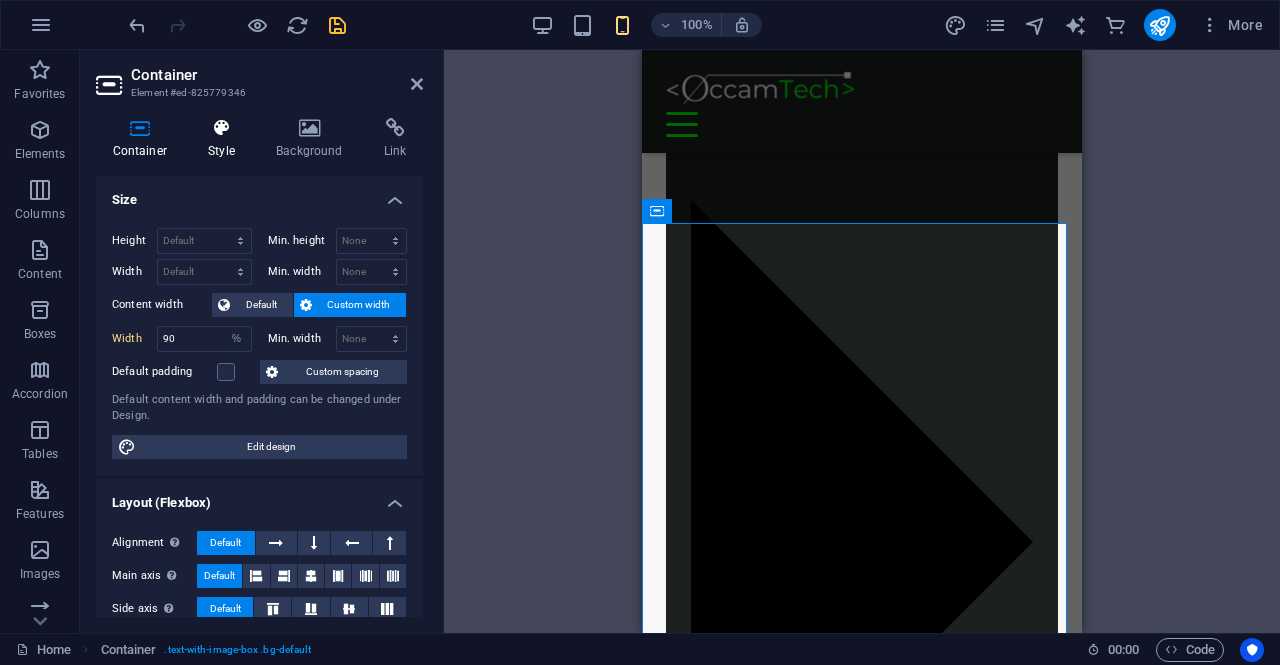 click on "Style" at bounding box center [226, 139] 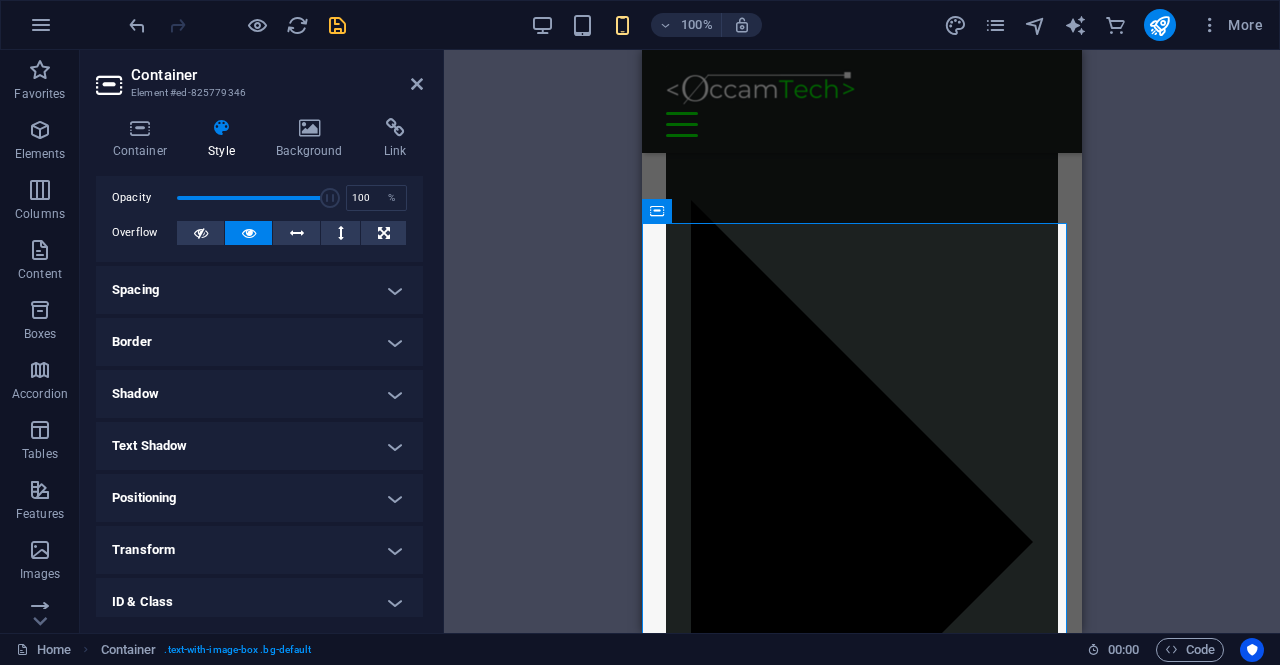 scroll, scrollTop: 100, scrollLeft: 0, axis: vertical 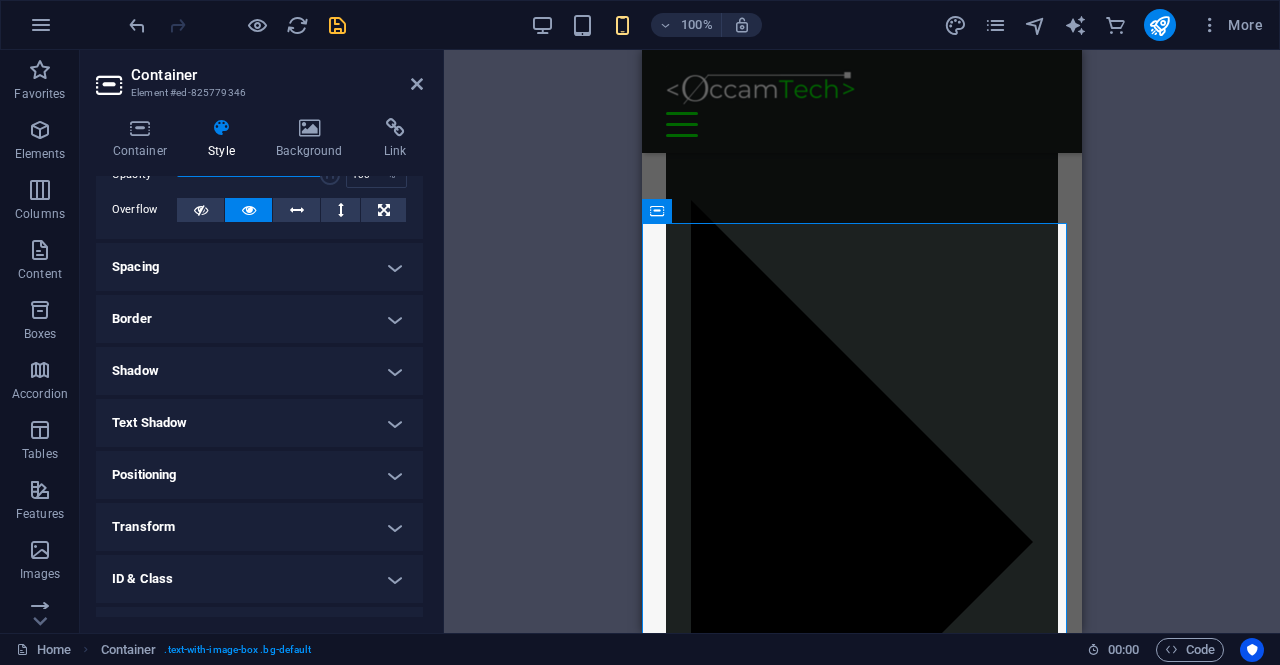 click on "Border" at bounding box center [259, 319] 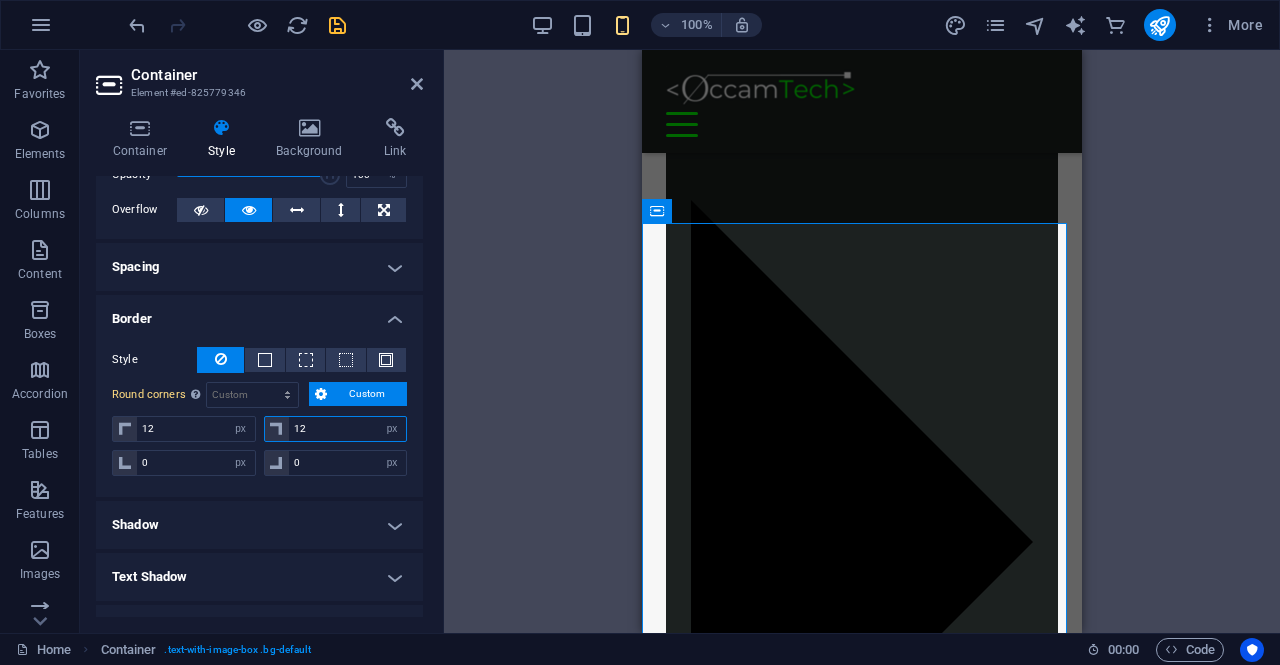 click on "12" at bounding box center (348, 429) 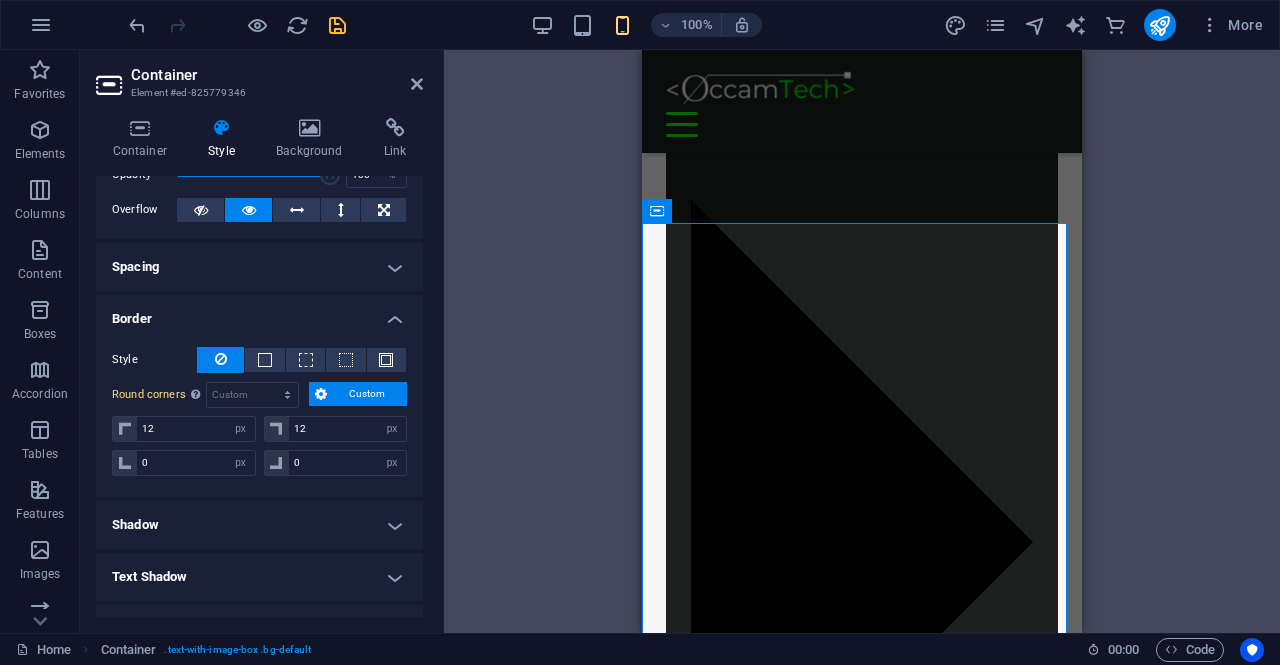 click at bounding box center [221, 359] 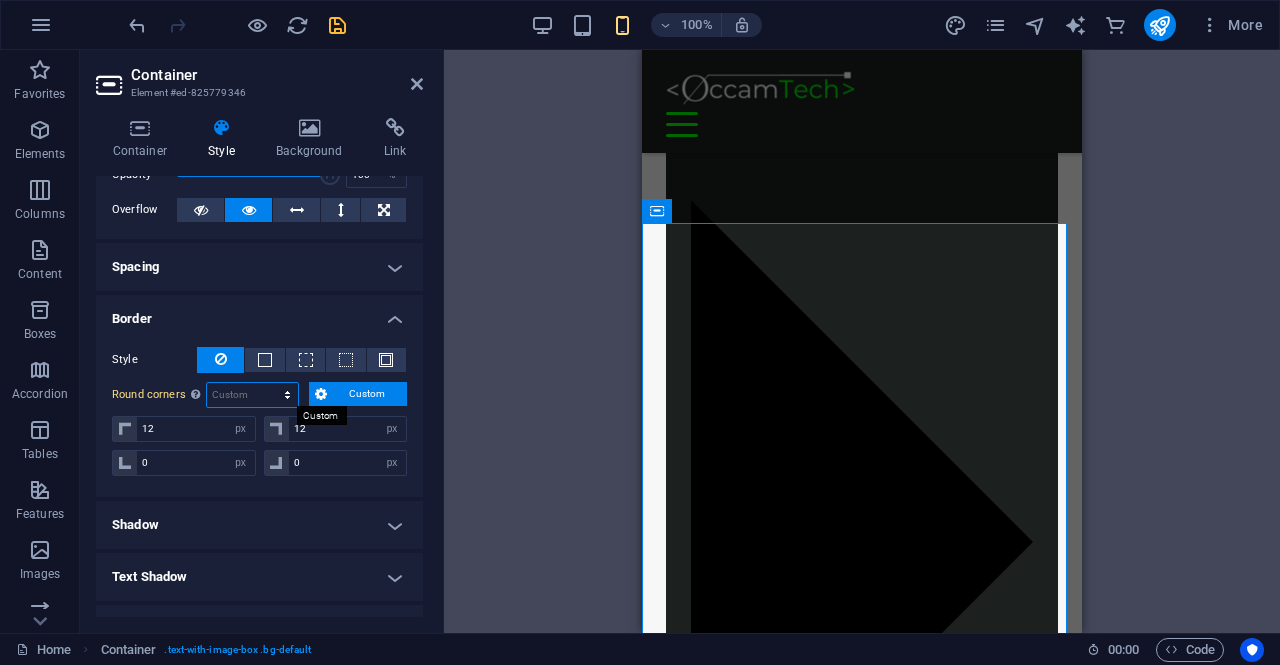 click on "Default px rem % vh vw Custom" at bounding box center [252, 395] 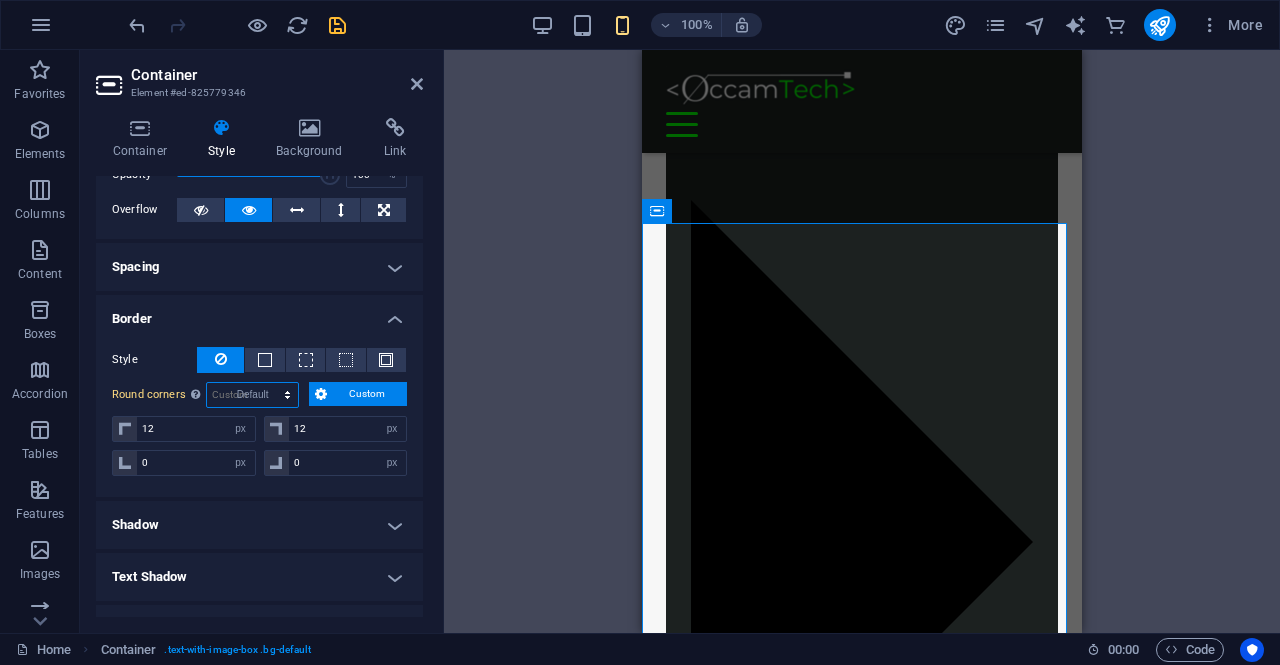 click on "Default px rem % vh vw Custom" at bounding box center [252, 395] 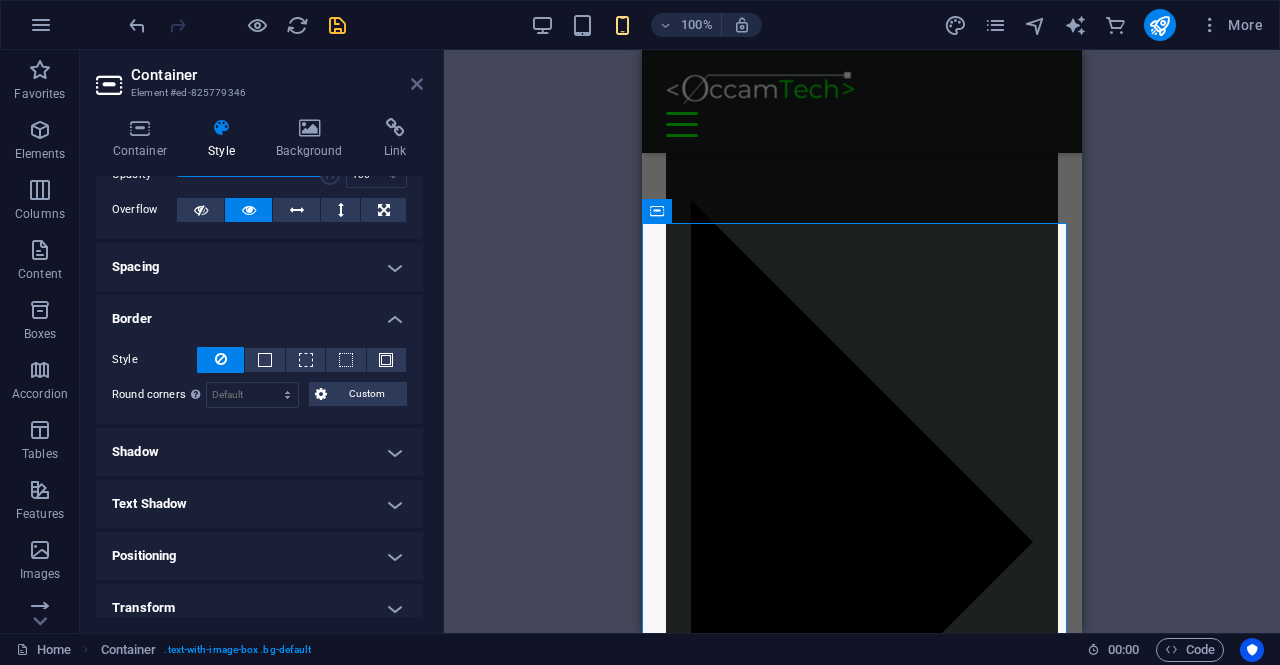 click at bounding box center [417, 84] 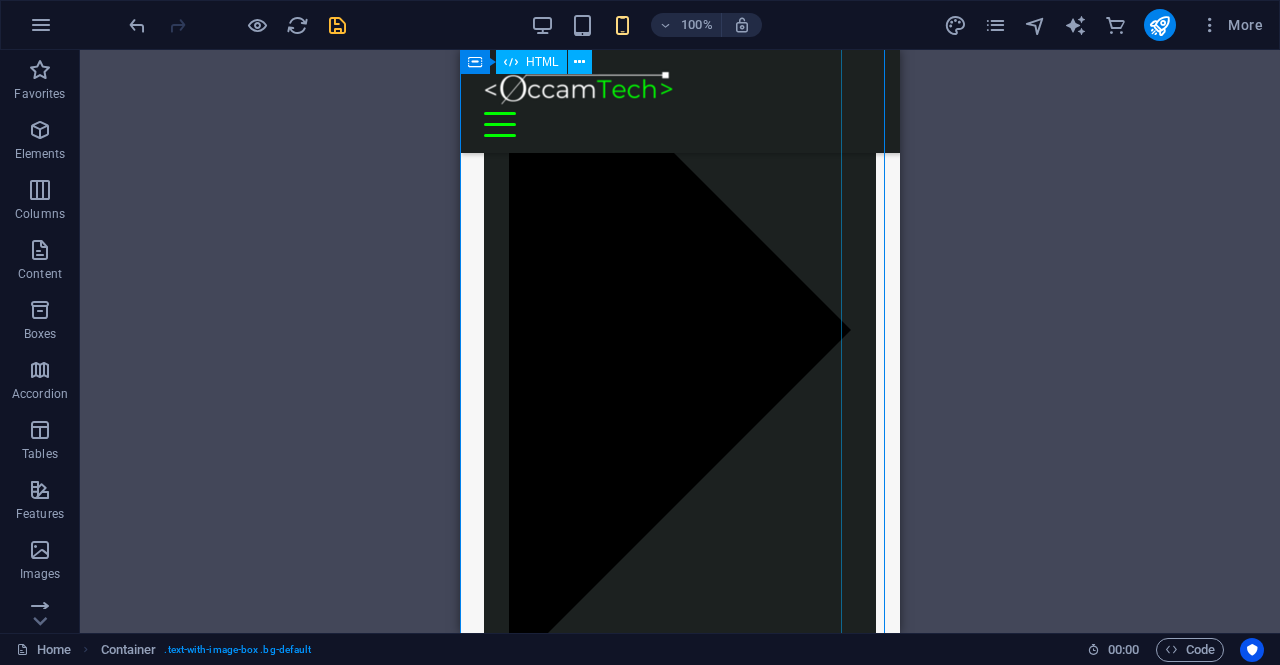 scroll, scrollTop: 1372, scrollLeft: 0, axis: vertical 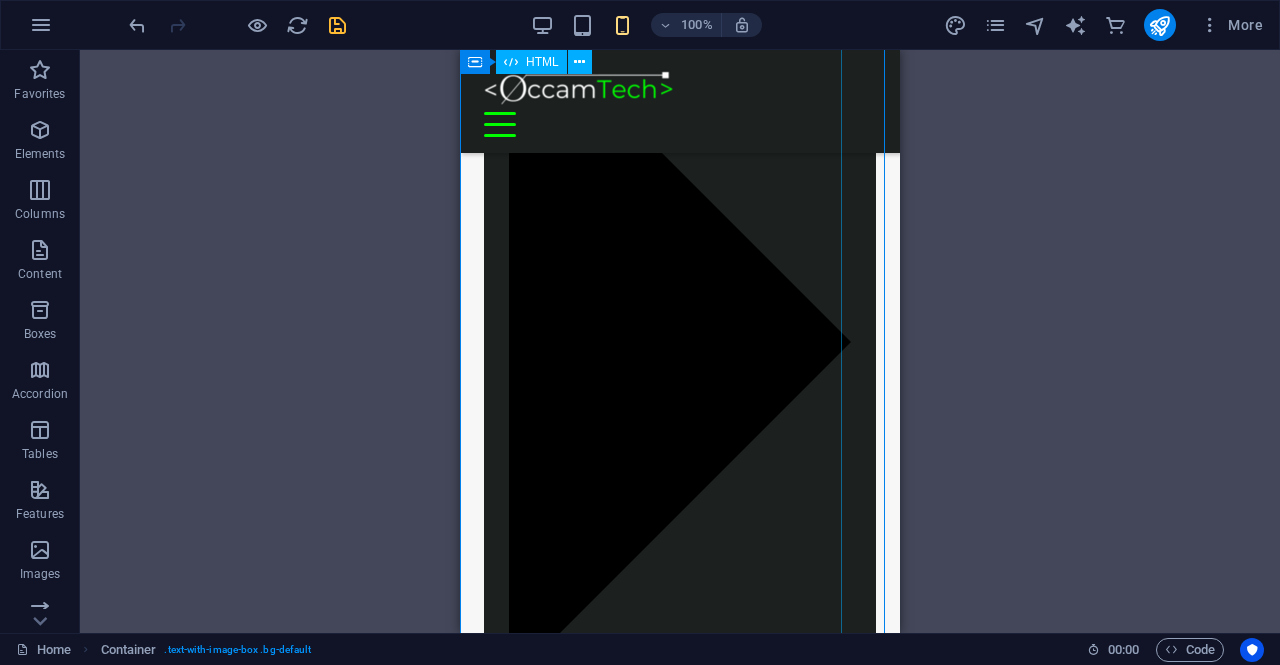 click on "Piani Web
Scegli il Piano più Adatto al Tuo Business
Start Vetrina
€300
Home page professionale
Sezione “Chi siamo”
Pagina contatti con form
Design ottimizzato per mobile
6 mesi di assistenza inclusa
Inizia Ora
Shop Ready
€500
Negozio con Shopify già configurato
Catalogo e schede prodotto dettagliate
Pagamenti sicuri integrati" at bounding box center [658, 3459] 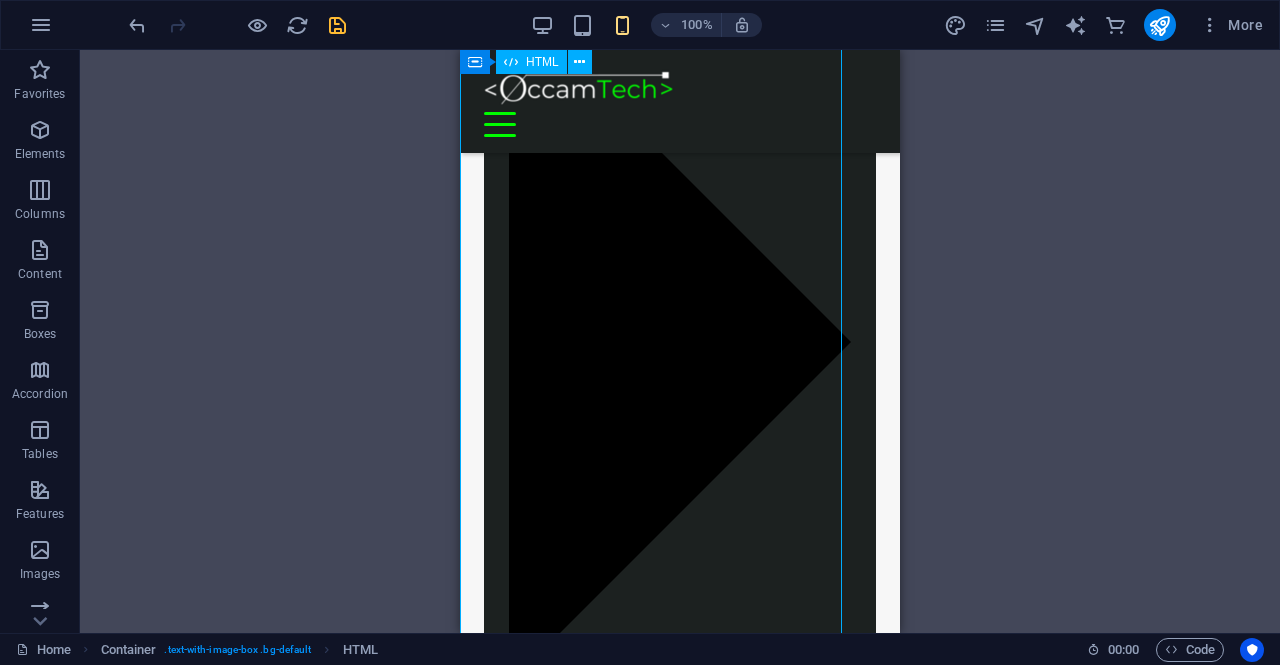 click on "Piani Web
Scegli il Piano più Adatto al Tuo Business
Start Vetrina
€300
Home page professionale
Sezione “Chi siamo”
Pagina contatti con form
Design ottimizzato per mobile
6 mesi di assistenza inclusa
Inizia Ora
Shop Ready
€500
Negozio con Shopify già configurato
Catalogo e schede prodotto dettagliate
Pagamenti sicuri integrati" at bounding box center [658, 3459] 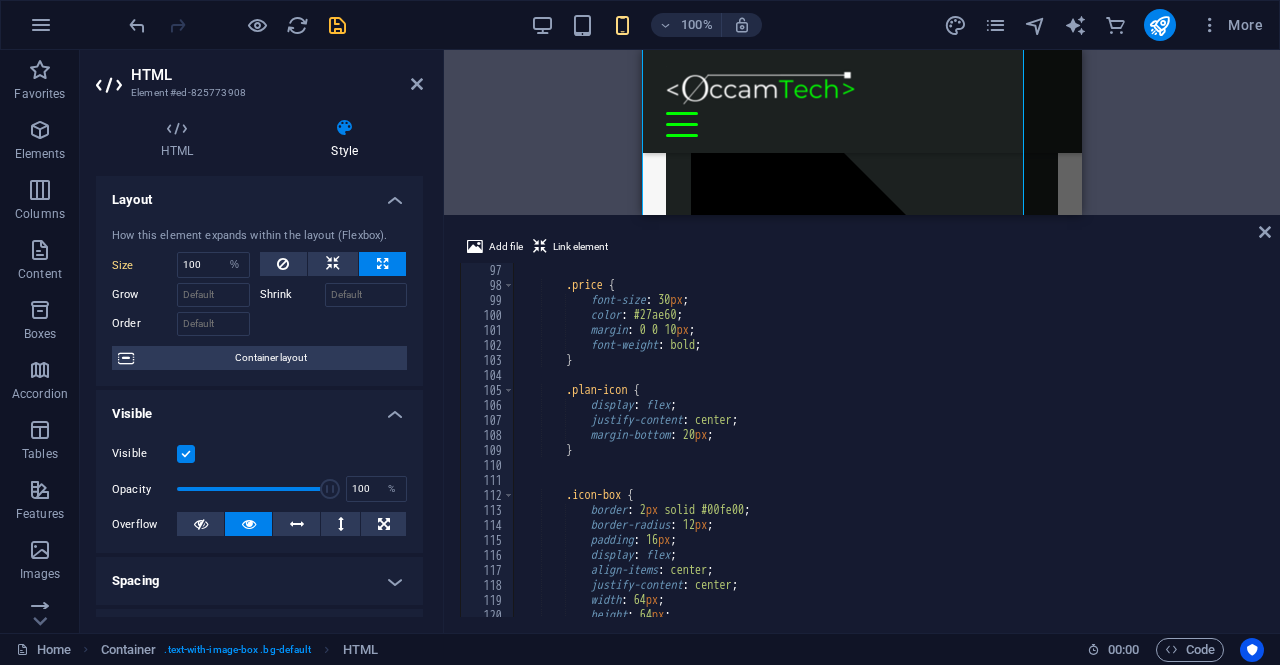 scroll, scrollTop: 1500, scrollLeft: 0, axis: vertical 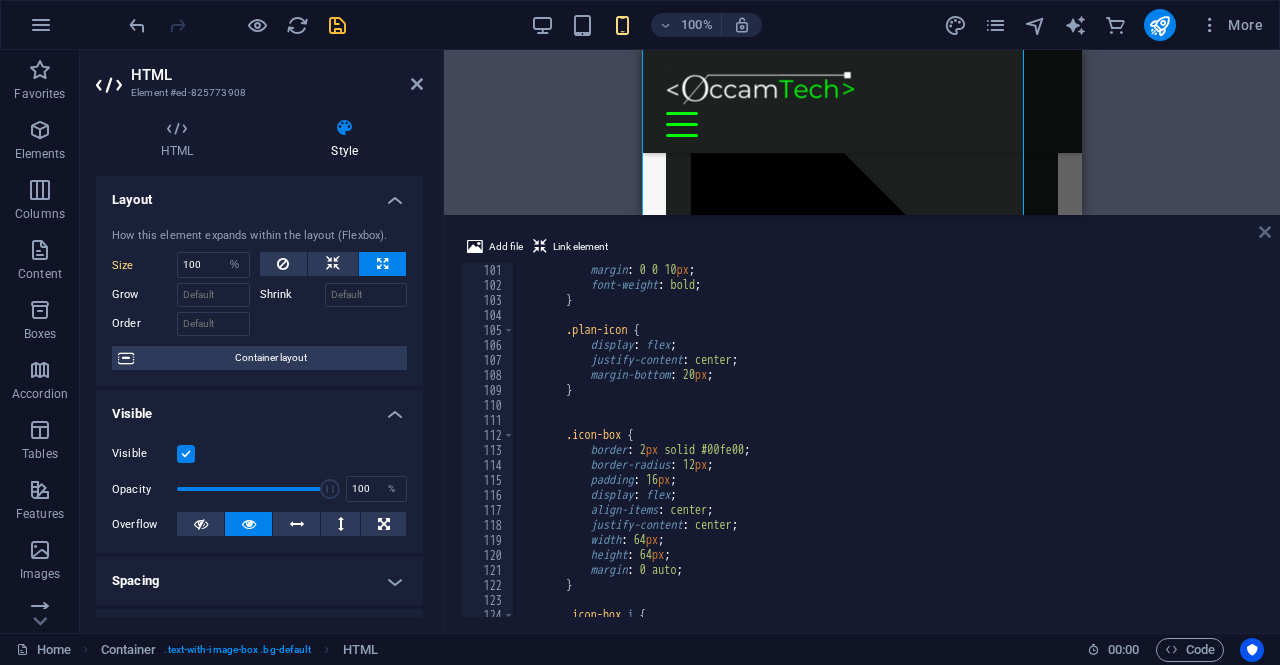click at bounding box center (1265, 232) 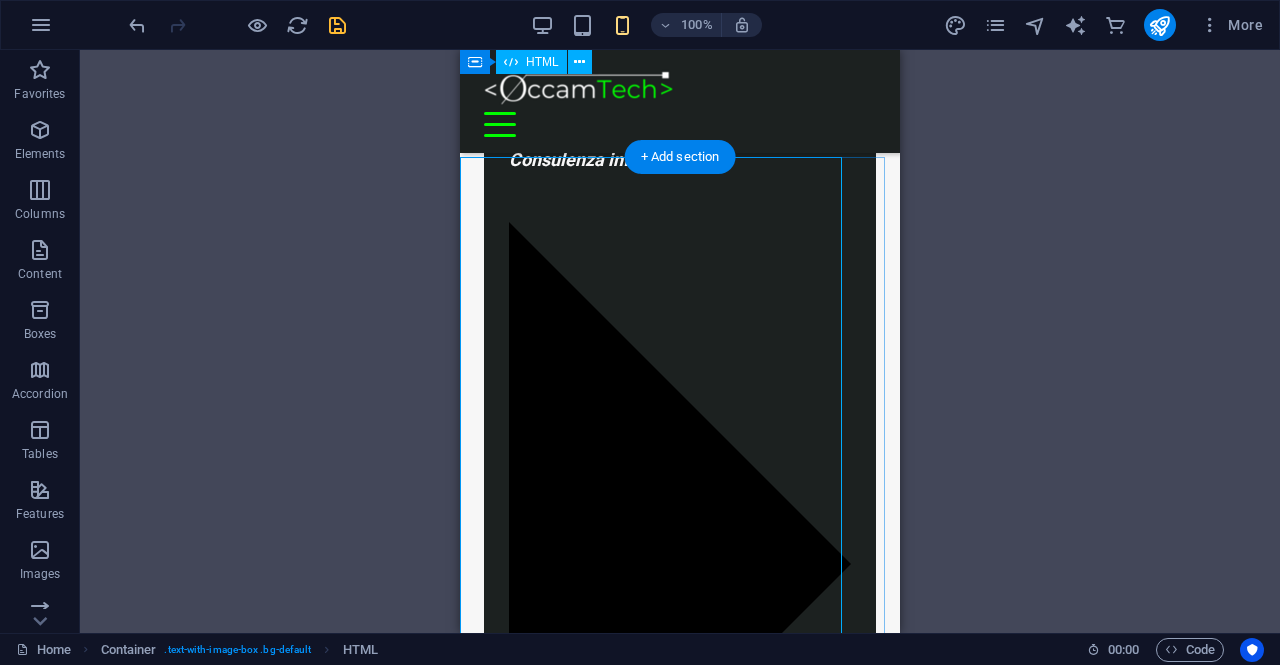 scroll, scrollTop: 1072, scrollLeft: 0, axis: vertical 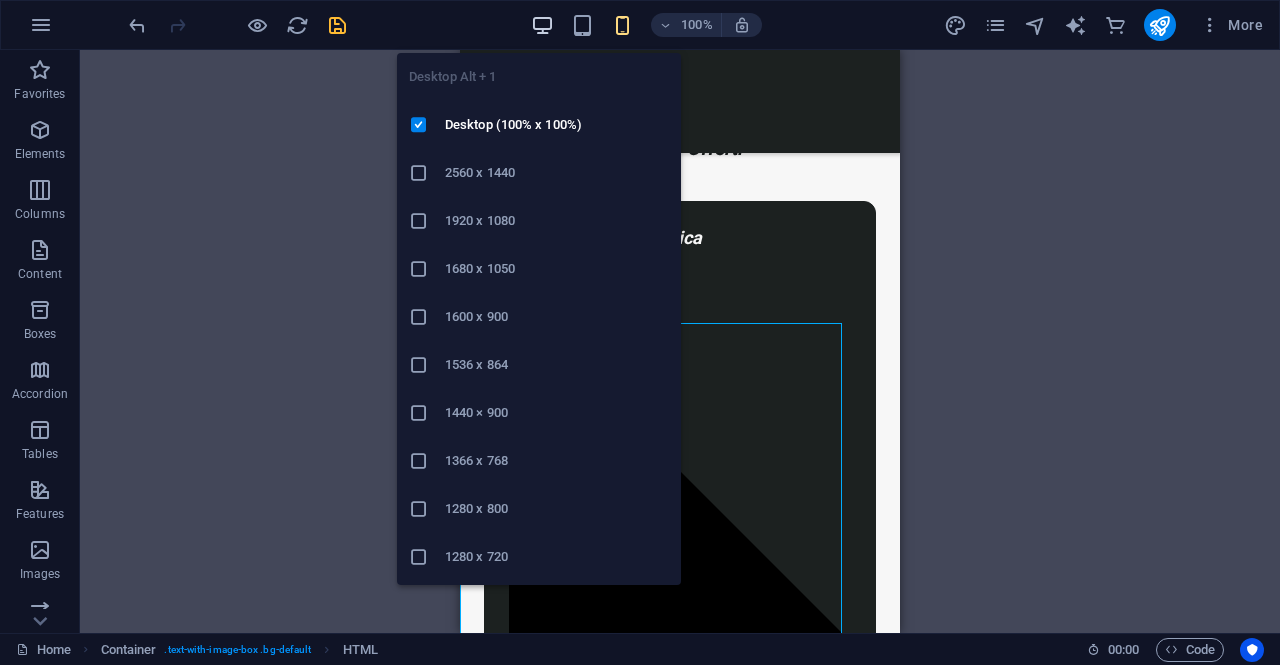 click at bounding box center [542, 25] 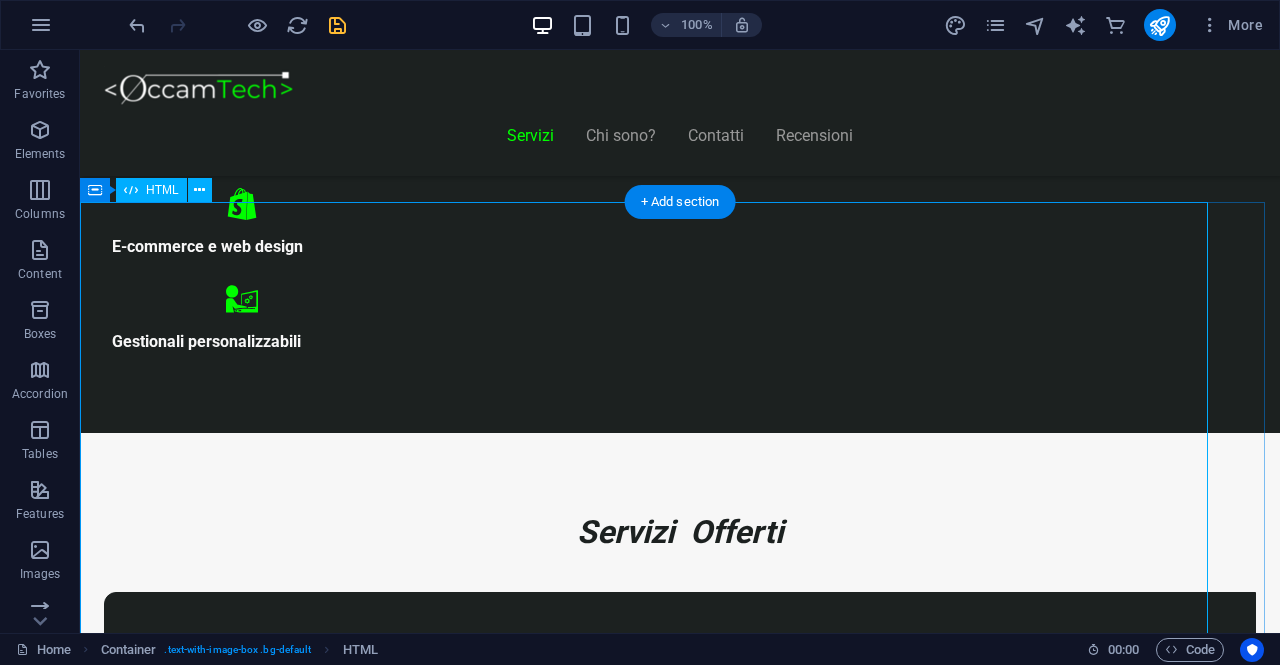 scroll, scrollTop: 1174, scrollLeft: 0, axis: vertical 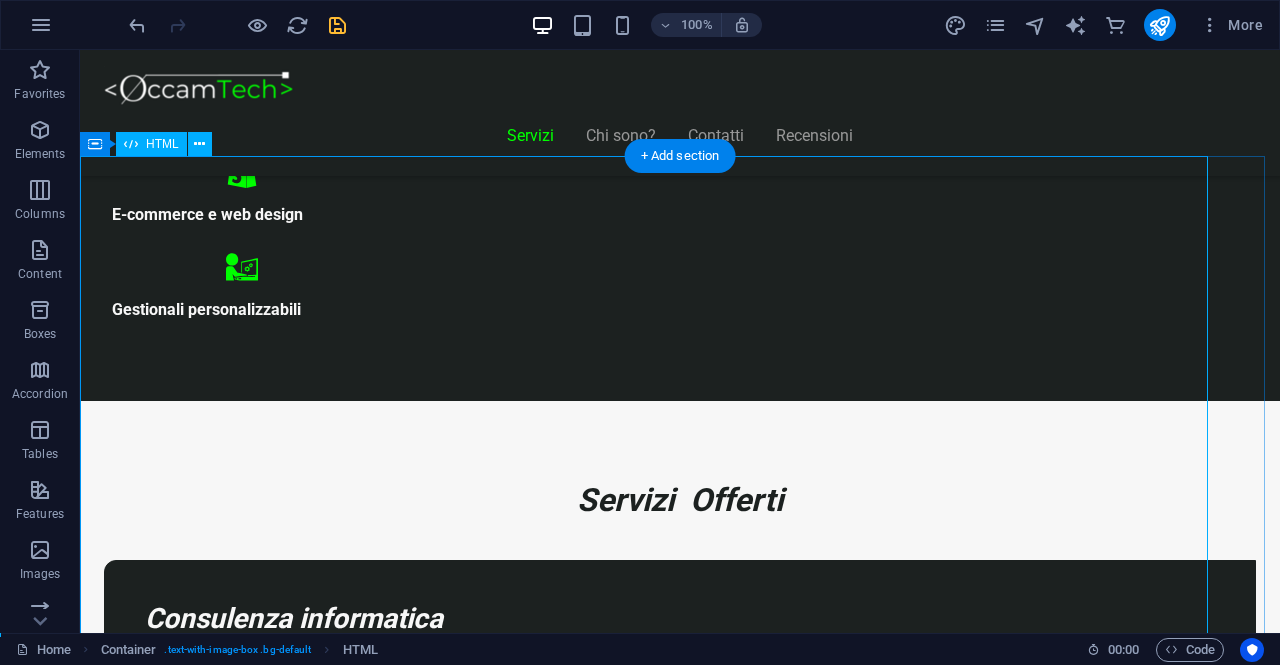 click on "Piani Web
Scegli il Piano più Adatto al Tuo Business
Start Vetrina
€300
Home page professionale
Sezione “Chi siamo”
Pagina contatti con form
Design ottimizzato per mobile
6 mesi di assistenza inclusa
Inizia Ora
Shop Ready
€500
Negozio con Shopify già configurato
Catalogo e schede prodotto dettagliate
Pagamenti sicuri integrati" at bounding box center (620, 8465) 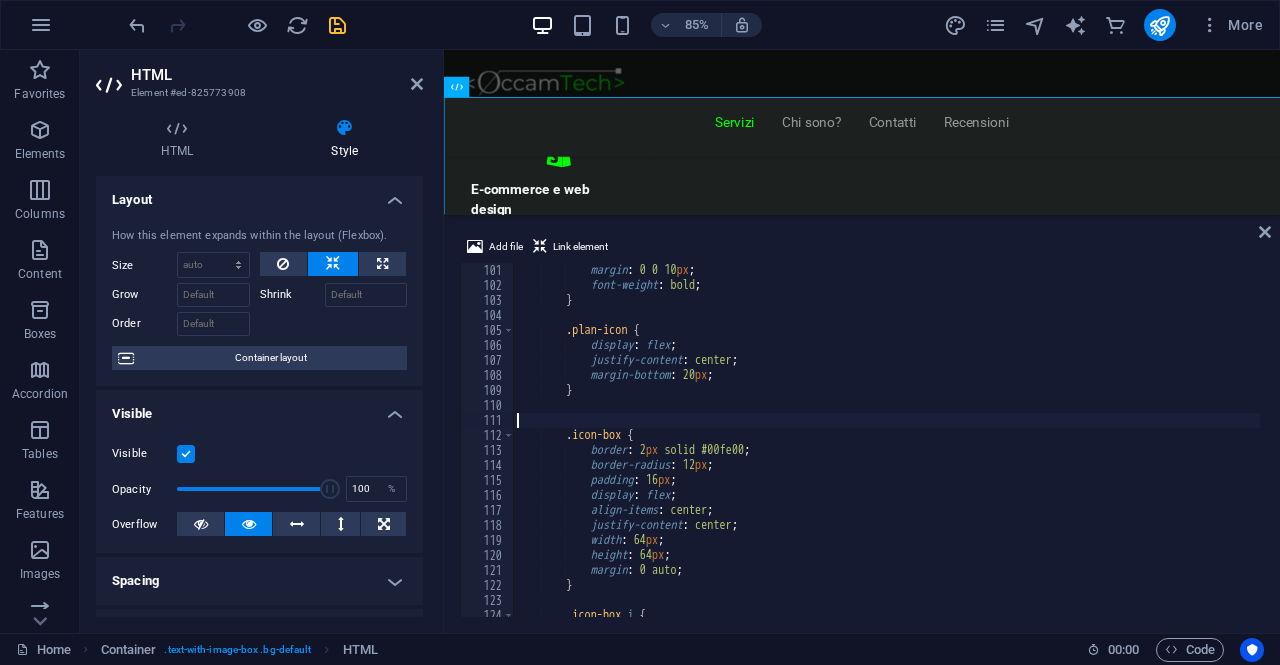 click on "margin :   0   0   10 px ;                font-weight :   bold ;           }           .plan-icon   {                display :   flex ;                justify-content :   center ;                margin-bottom :   20 px ;           }           .icon-box   {                border :   2 px   solid   #00fe00 ;                border-radius :   12 px ;                padding :   16 px ;                display :   flex ;                align-items :   center ;                justify-content :   center ;                width :   64 px ;                height :   64 px ;                margin :   0   auto ;           }           .icon-box   i   {                font-size :   28 px ;" at bounding box center (886, 455) 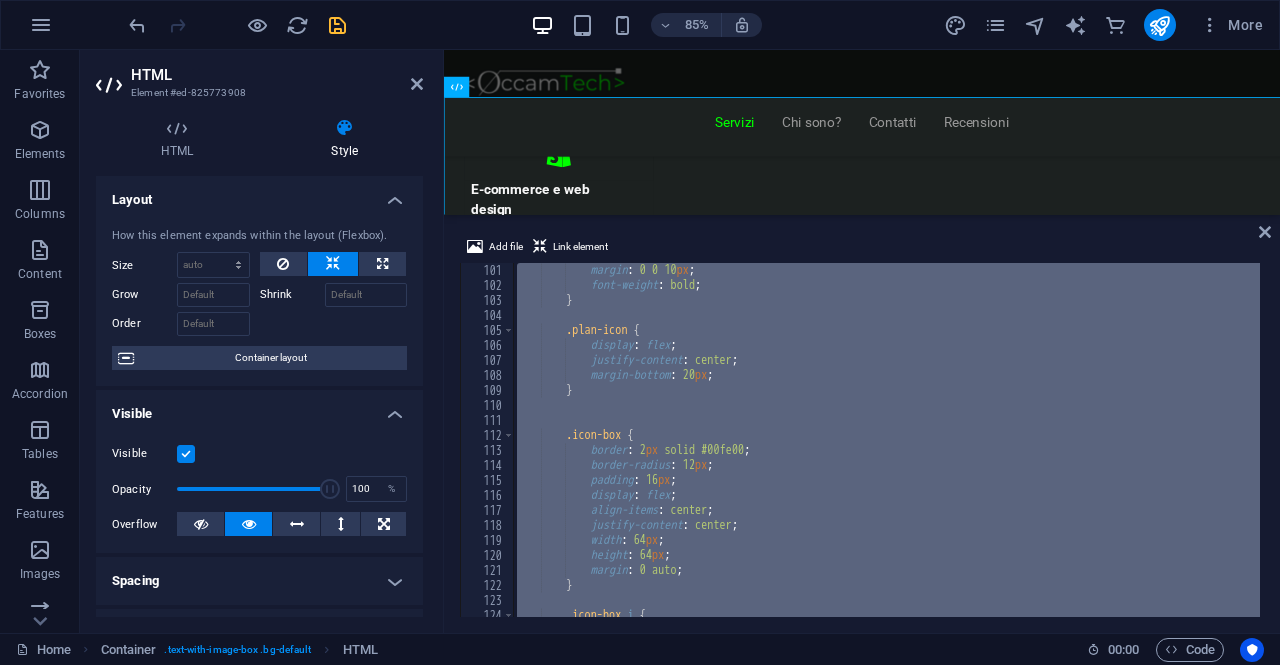 click on "margin :   0   0   10 px ;                font-weight :   bold ;           }           .plan-icon   {                display :   flex ;                justify-content :   center ;                margin-bottom :   20 px ;           }           .icon-box   {                border :   2 px   solid   #00fe00 ;                border-radius :   12 px ;                padding :   16 px ;                display :   flex ;                align-items :   center ;                justify-content :   center ;                width :   64 px ;                height :   64 px ;                margin :   0   auto ;           }           .icon-box   i   {                font-size :   28 px ;" at bounding box center [886, 440] 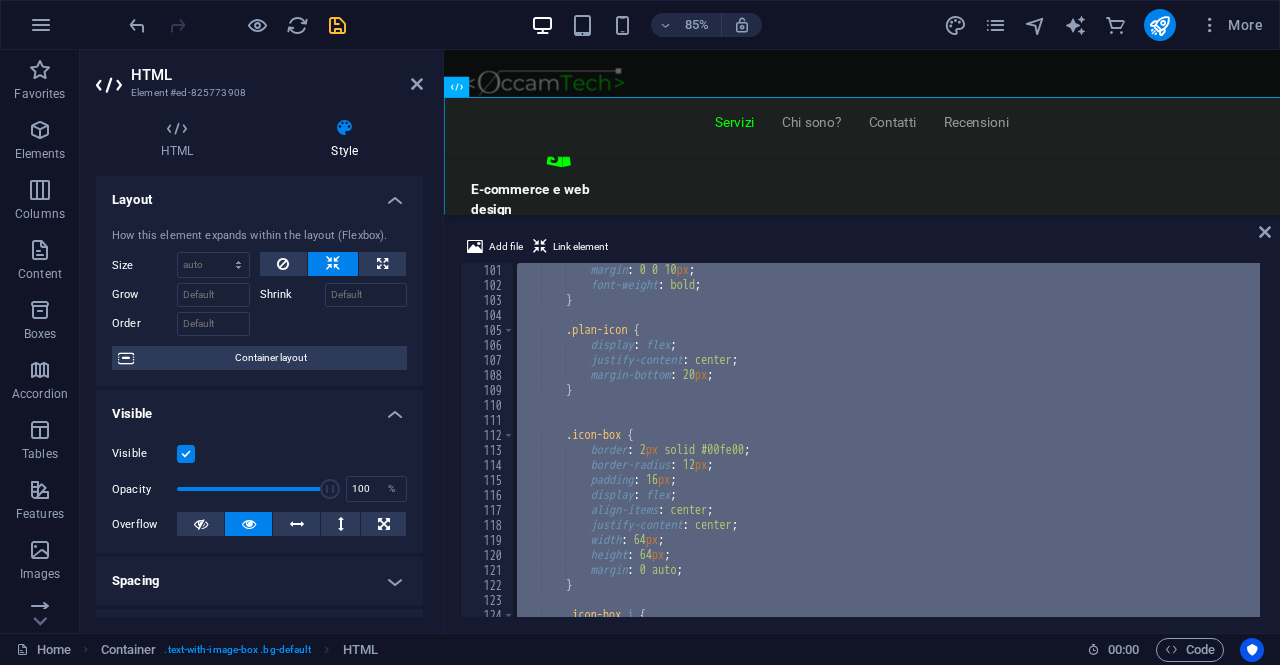 type 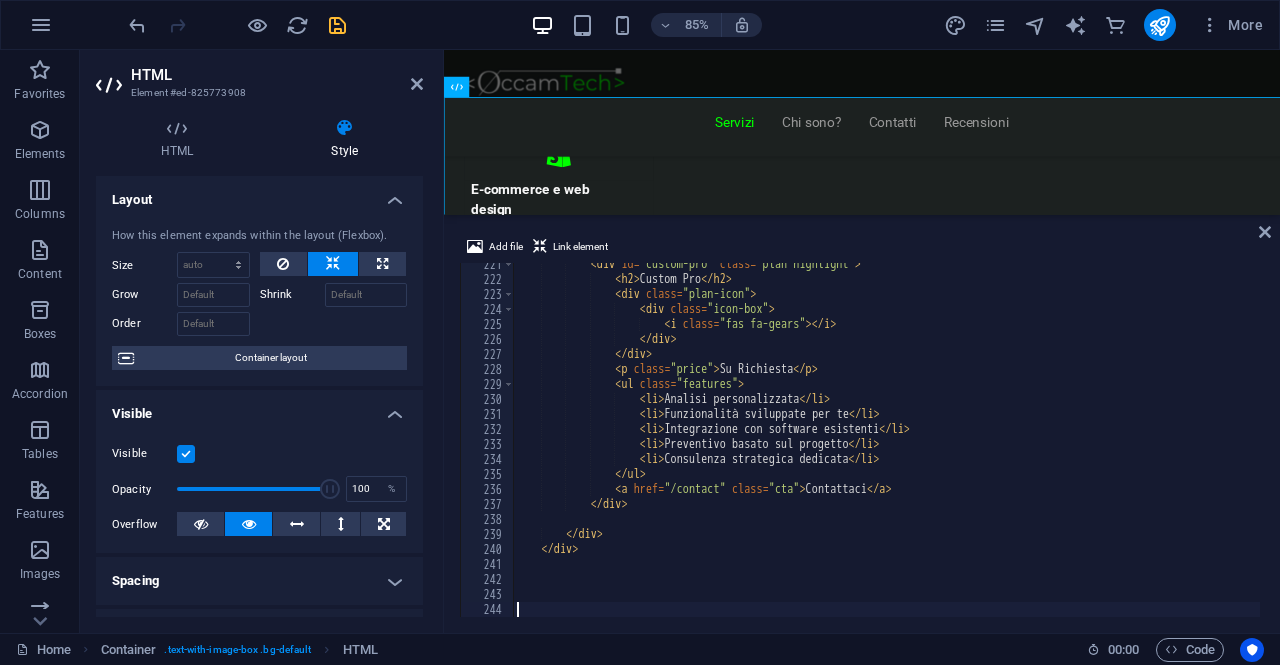 scroll, scrollTop: 3306, scrollLeft: 0, axis: vertical 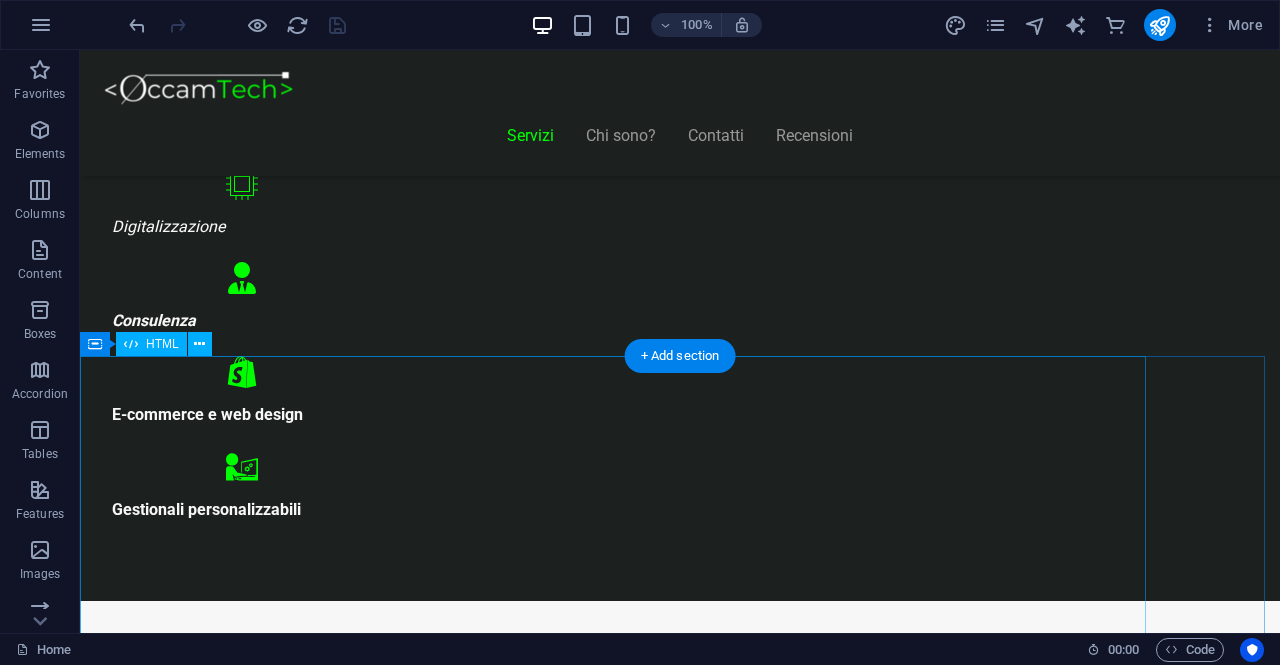 click on "Piani Web
Scegli il Piano più Adatto al Tuo Business
Start Vetrina
€300
Home page professionale
Sezione “Chi siamo”
Pagina contatti con form
Design ottimizzato per mobile
6 mesi di assistenza inclusa
Inizia Ora
Shop Ready
€500
Negozio con Shopify già configurato
Catalogo e schede prodotto dettagliate
Pagamenti sicuri integrati" at bounding box center [620, 8665] 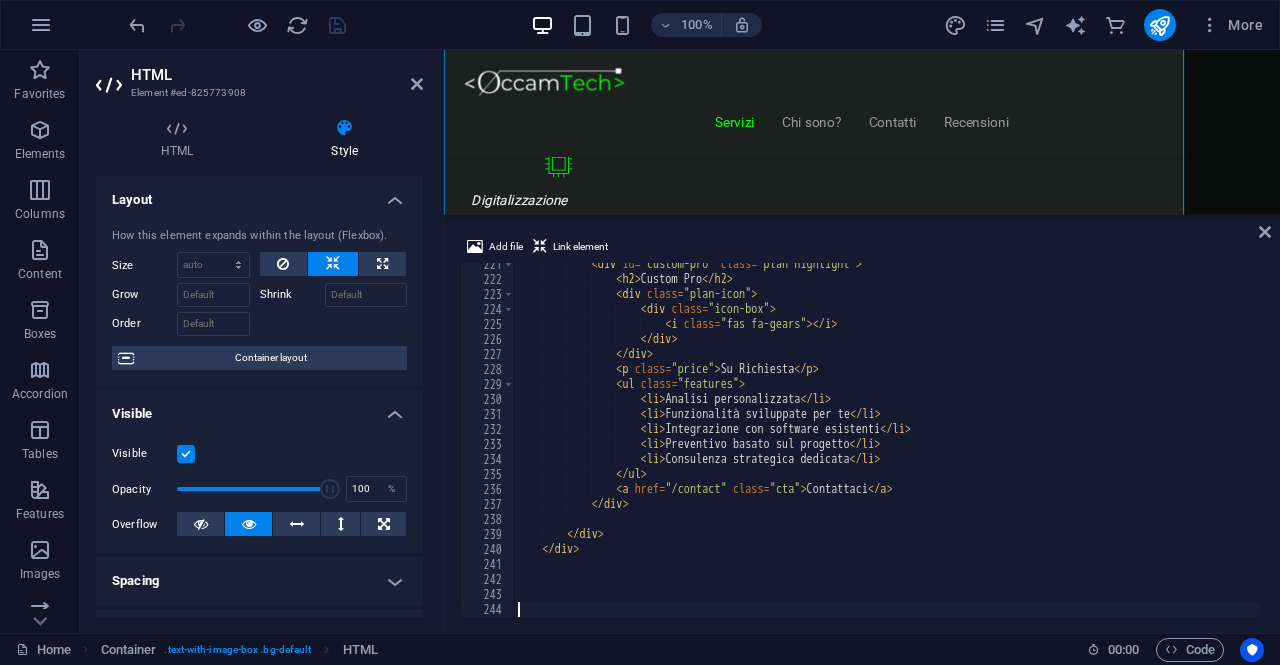scroll, scrollTop: 1557, scrollLeft: 0, axis: vertical 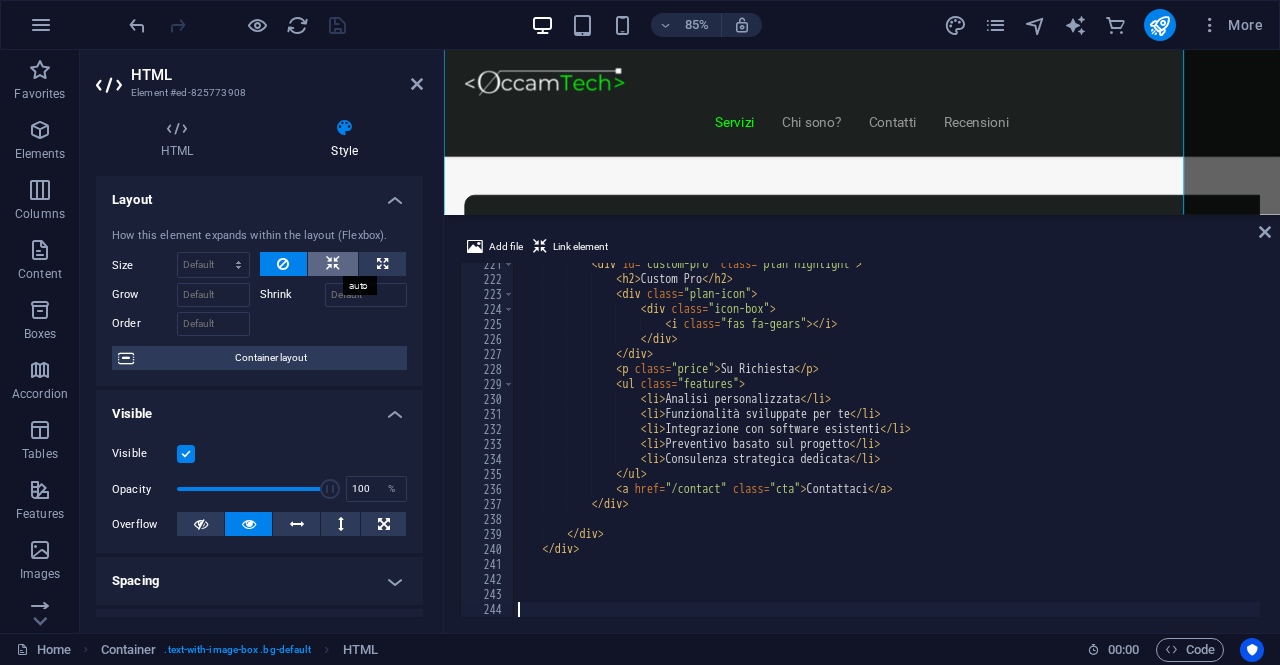 click at bounding box center [333, 264] 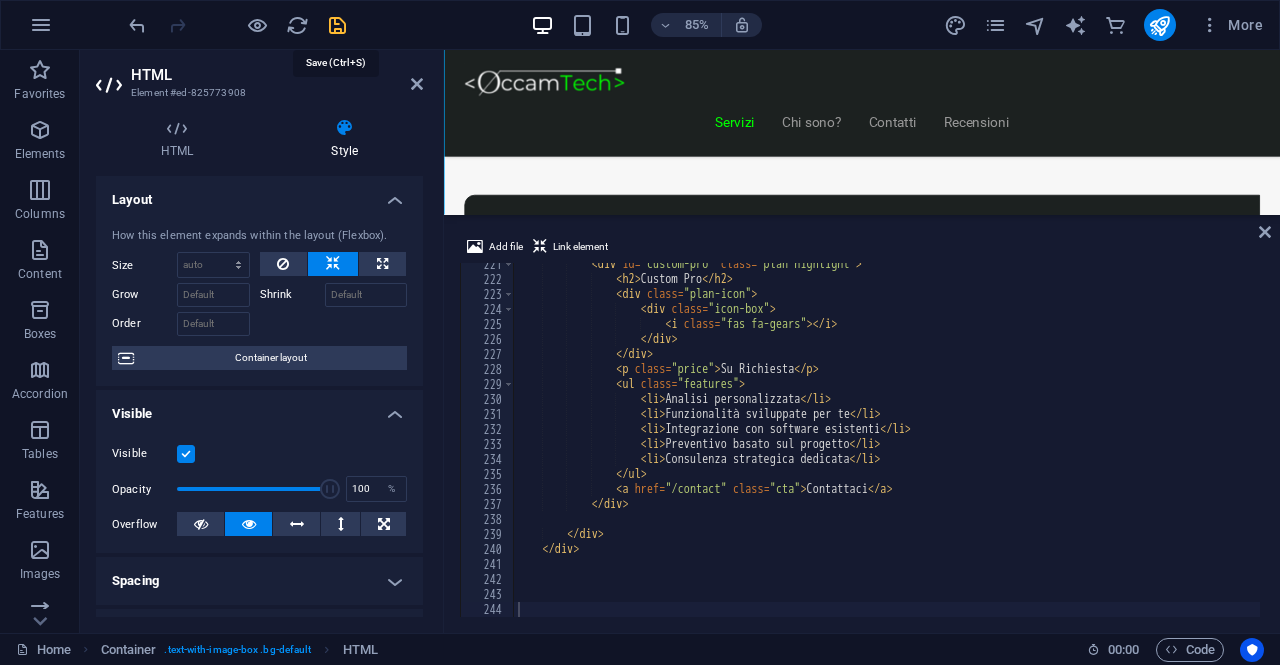 click at bounding box center [337, 25] 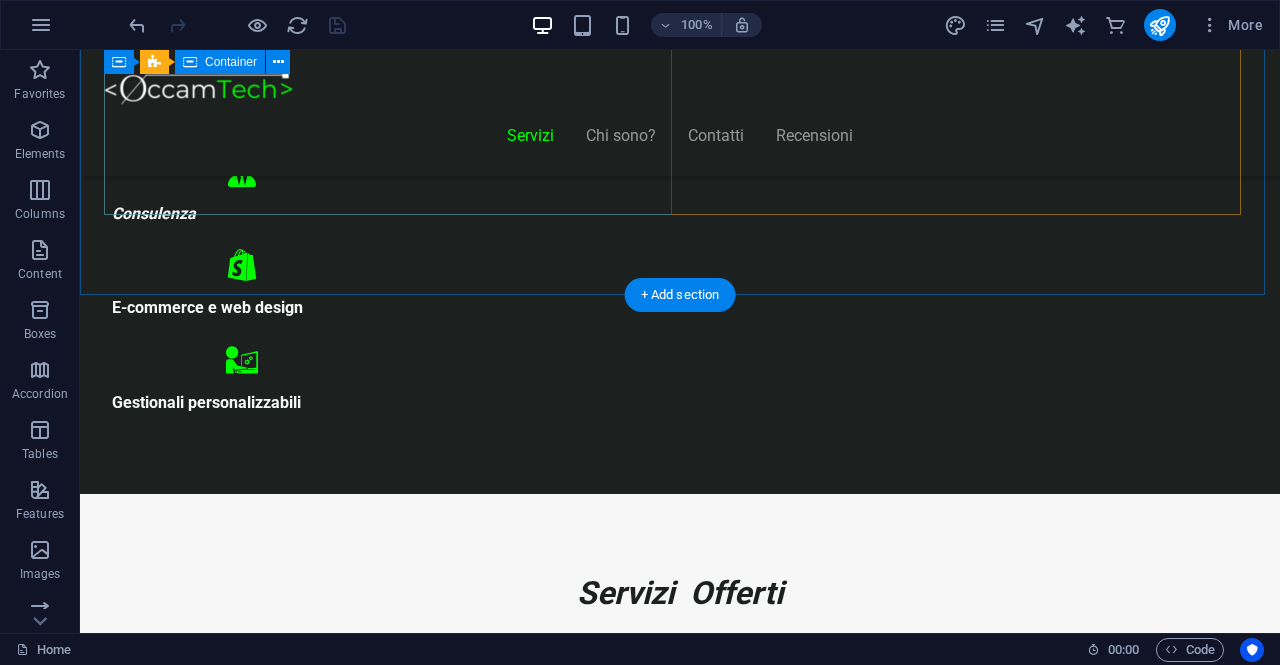 scroll, scrollTop: 1108, scrollLeft: 0, axis: vertical 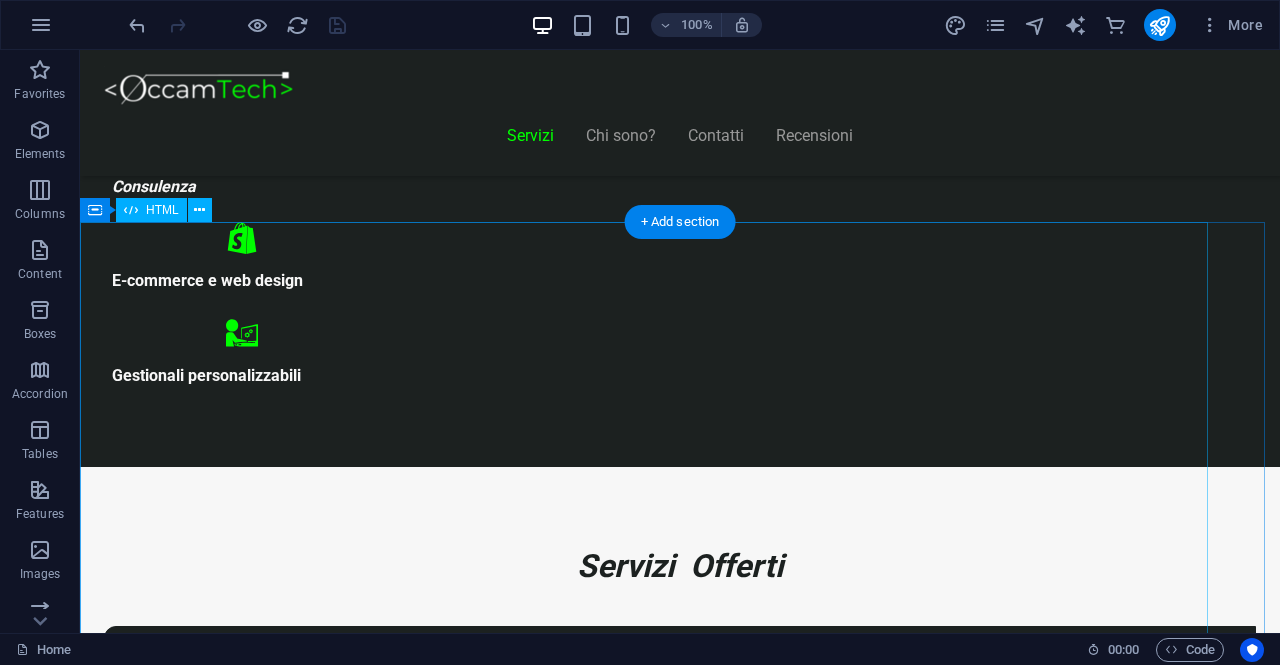 click on "Piani Web
Scegli il Piano più Adatto al Tuo Business
Start Vetrina
€300
Home page professionale
Sezione “Chi siamo”
Pagina contatti con form
Design ottimizzato per mobile
6 mesi di assistenza inclusa
Inizia Ora
Shop Ready
€500
Negozio con Shopify già configurato
Catalogo e schede prodotto dettagliate
Pagamenti sicuri integrati" at bounding box center (620, 8531) 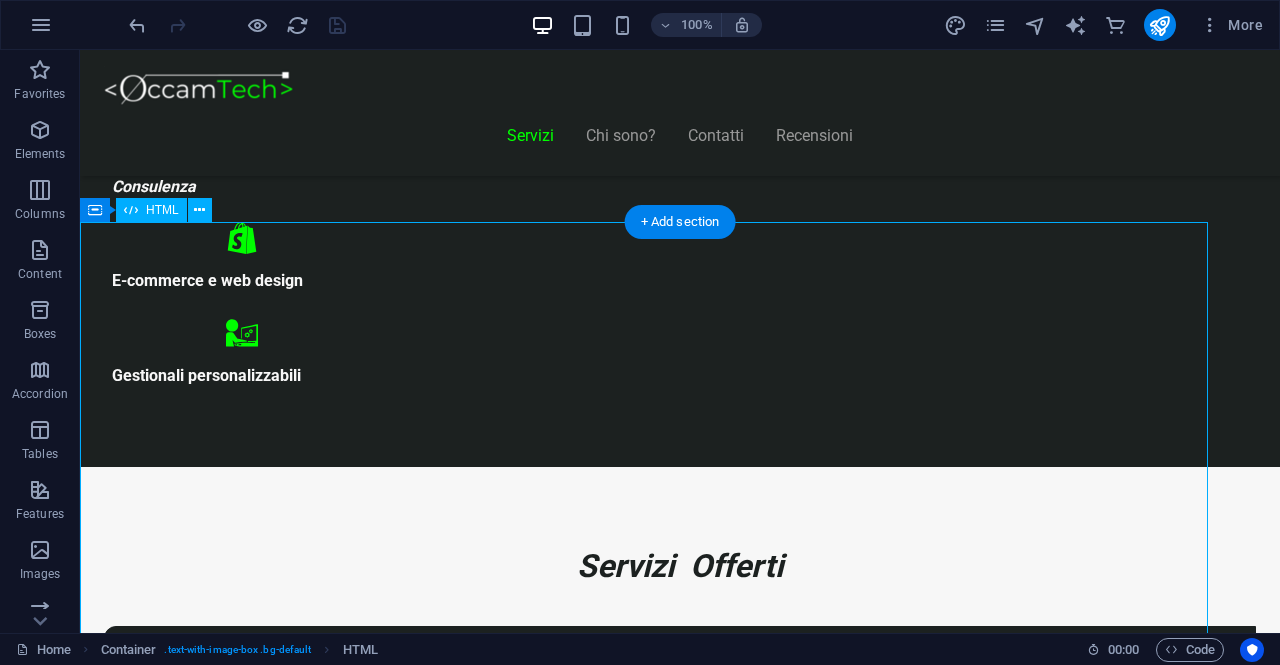 click on "Piani Web
Scegli il Piano più Adatto al Tuo Business
Start Vetrina
€300
Home page professionale
Sezione “Chi siamo”
Pagina contatti con form
Design ottimizzato per mobile
6 mesi di assistenza inclusa
Inizia Ora
Shop Ready
€500
Negozio con Shopify già configurato
Catalogo e schede prodotto dettagliate
Pagamenti sicuri integrati" at bounding box center (620, 8531) 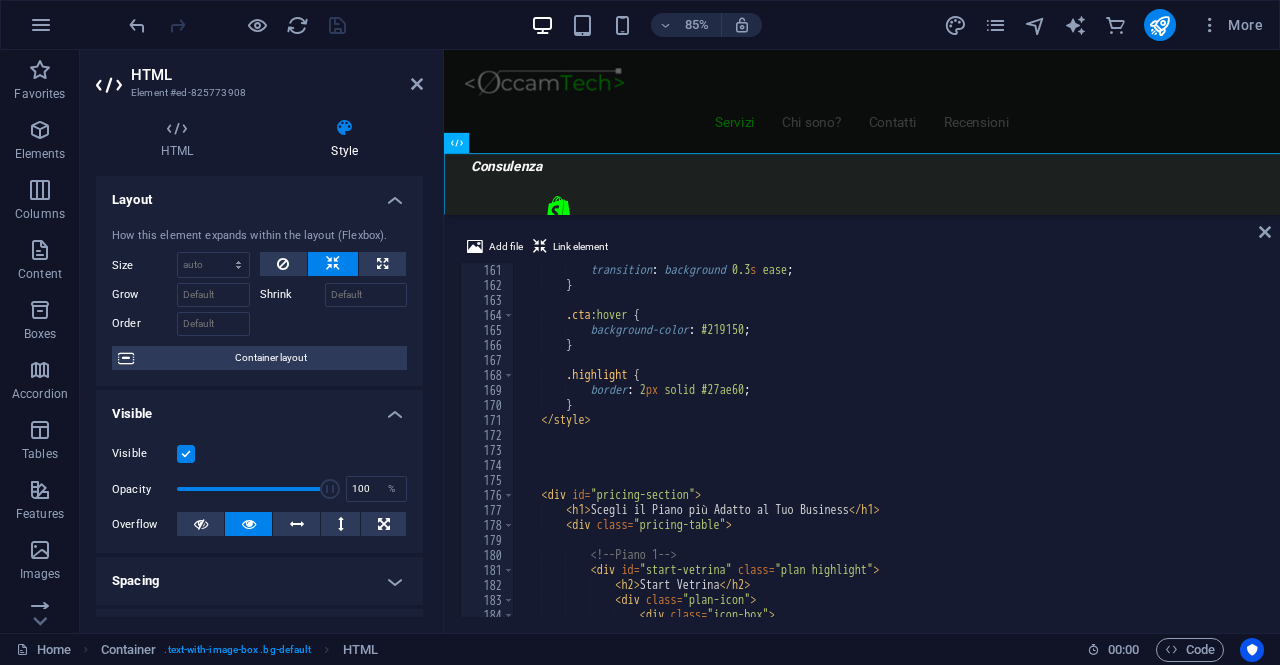 scroll, scrollTop: 2460, scrollLeft: 0, axis: vertical 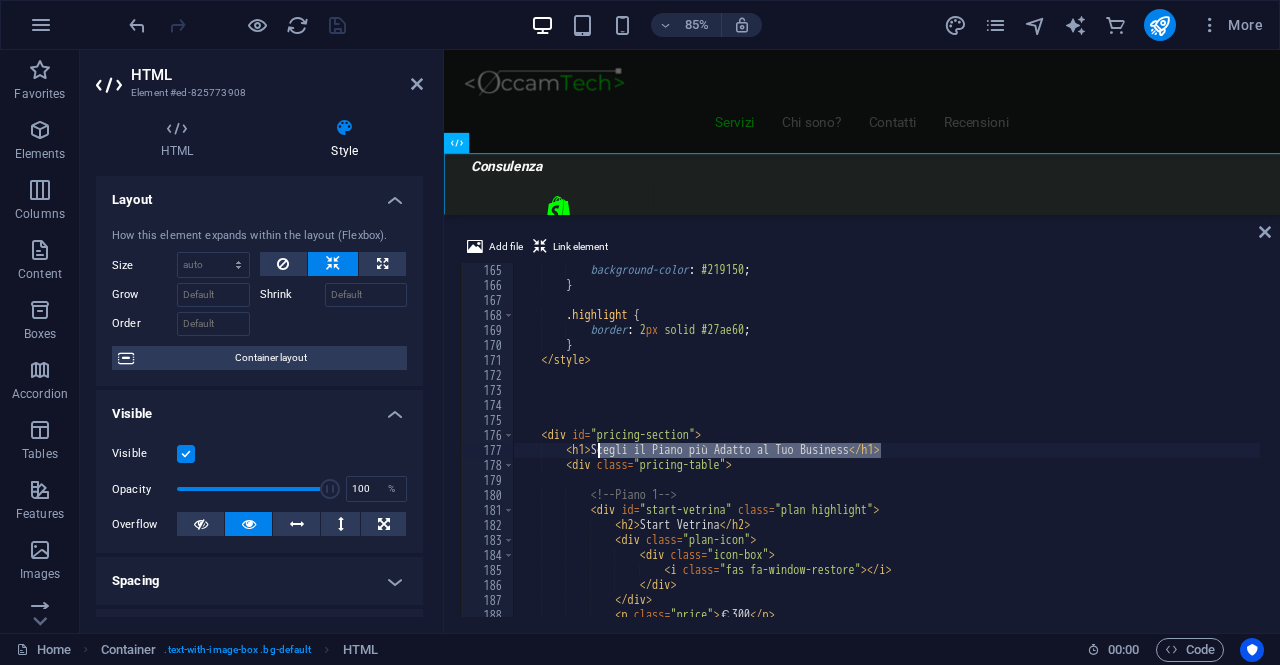drag, startPoint x: 878, startPoint y: 449, endPoint x: 601, endPoint y: 449, distance: 277 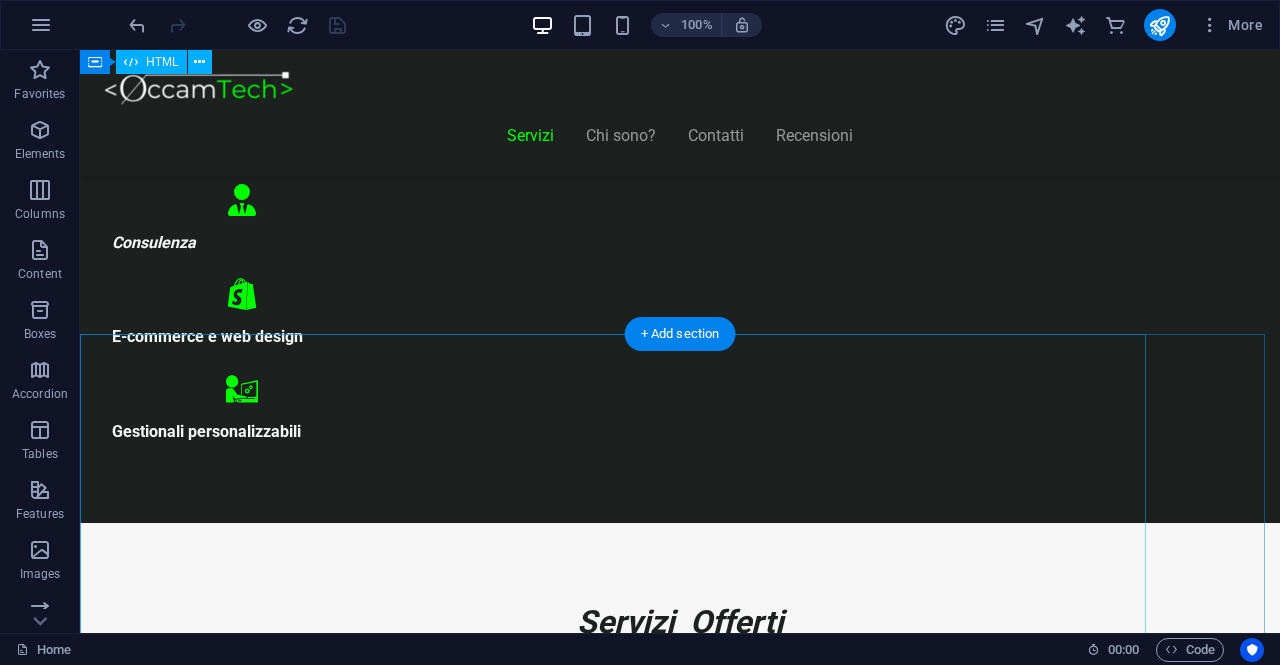 scroll, scrollTop: 984, scrollLeft: 0, axis: vertical 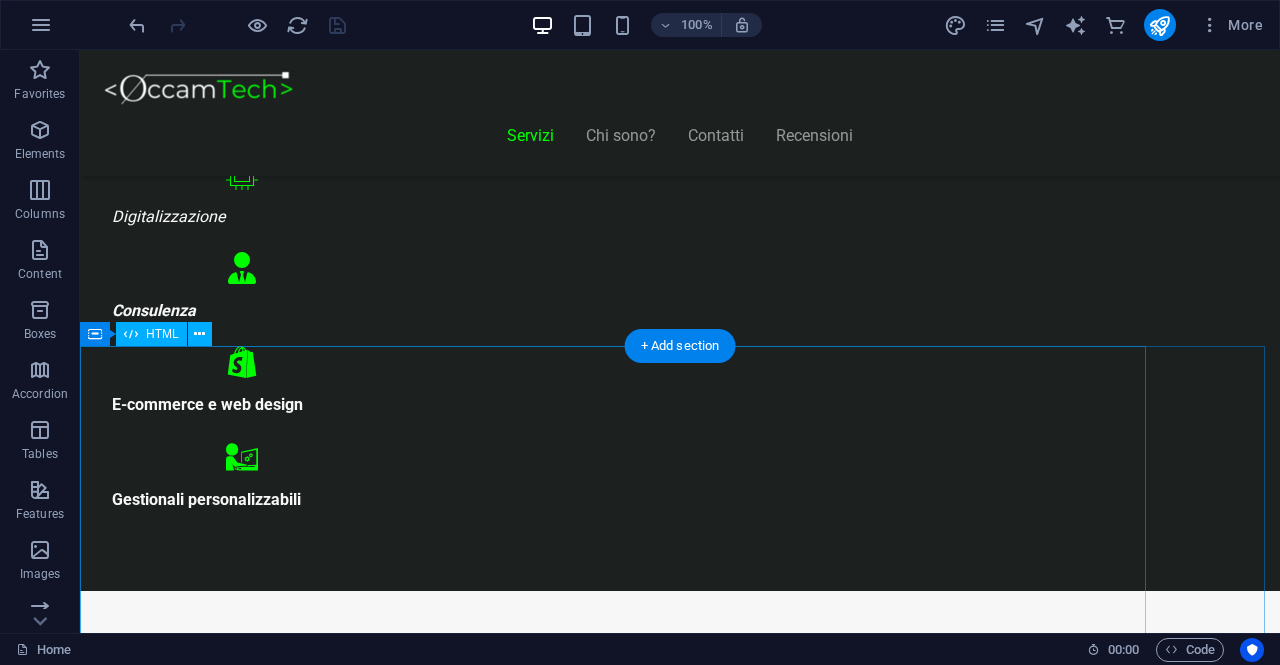 click on "Piani Web
Tutto il Valore di un Sito Professionale, in un Piano su Misura
Start Vetrina
€300
Home page professionale
Sezione “Chi siamo”
Pagina contatti con form
Design ottimizzato per mobile
6 mesi di assistenza inclusa
Inizia Ora
Shop Ready
€500
Negozio con Shopify già configurato
Catalogo e schede prodotto dettagliate
Scopri di più" at bounding box center [620, 8655] 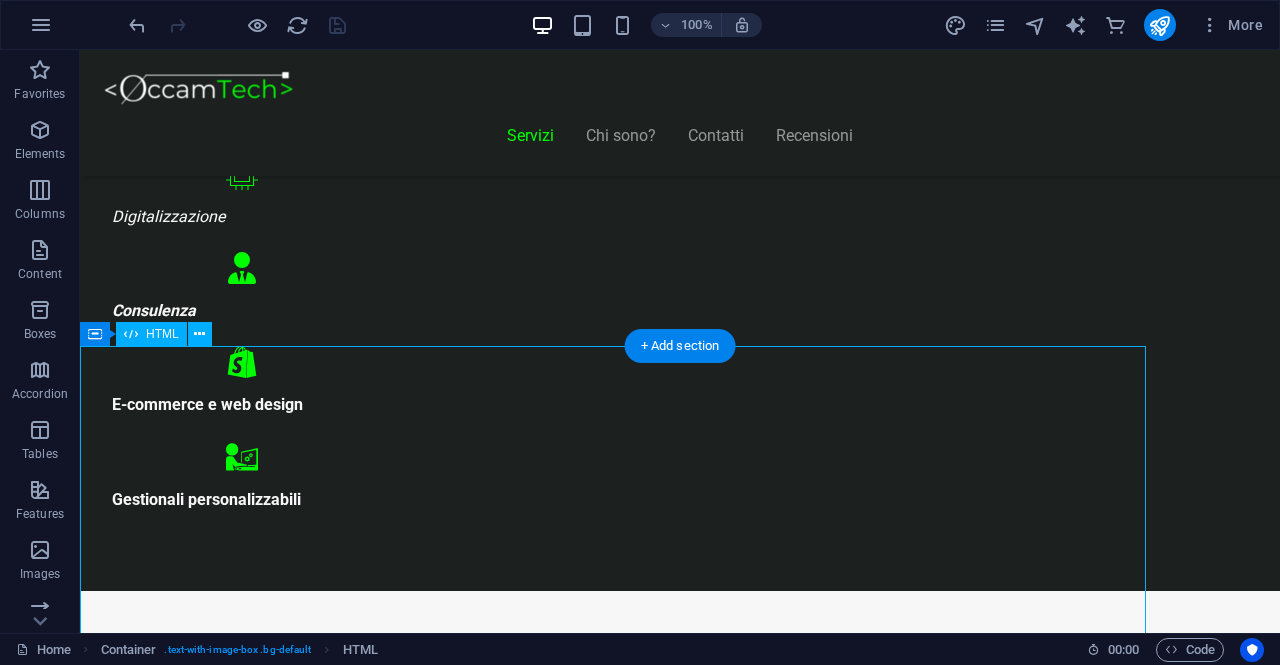 click on "Piani Web
Tutto il Valore di un Sito Professionale, in un Piano su Misura
Start Vetrina
€300
Home page professionale
Sezione “Chi siamo”
Pagina contatti con form
Design ottimizzato per mobile
6 mesi di assistenza inclusa
Inizia Ora
Shop Ready
€500
Negozio con Shopify già configurato
Catalogo e schede prodotto dettagliate
Scopri di più" at bounding box center [620, 8655] 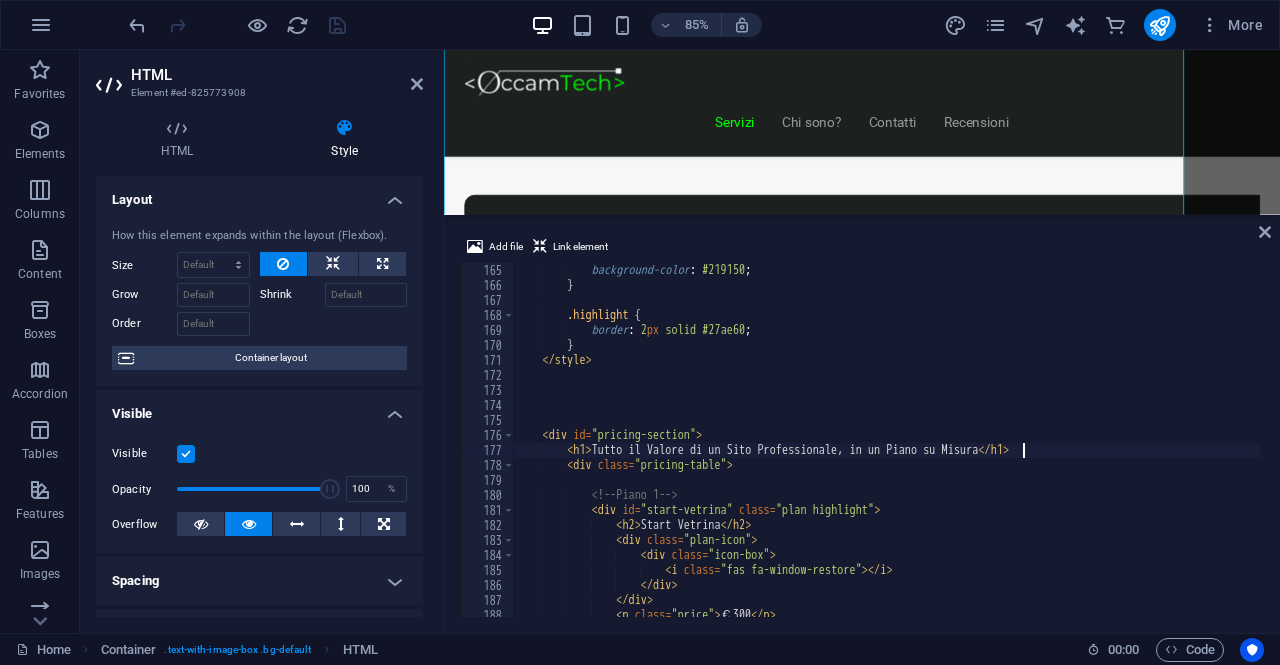 scroll, scrollTop: 2460, scrollLeft: 0, axis: vertical 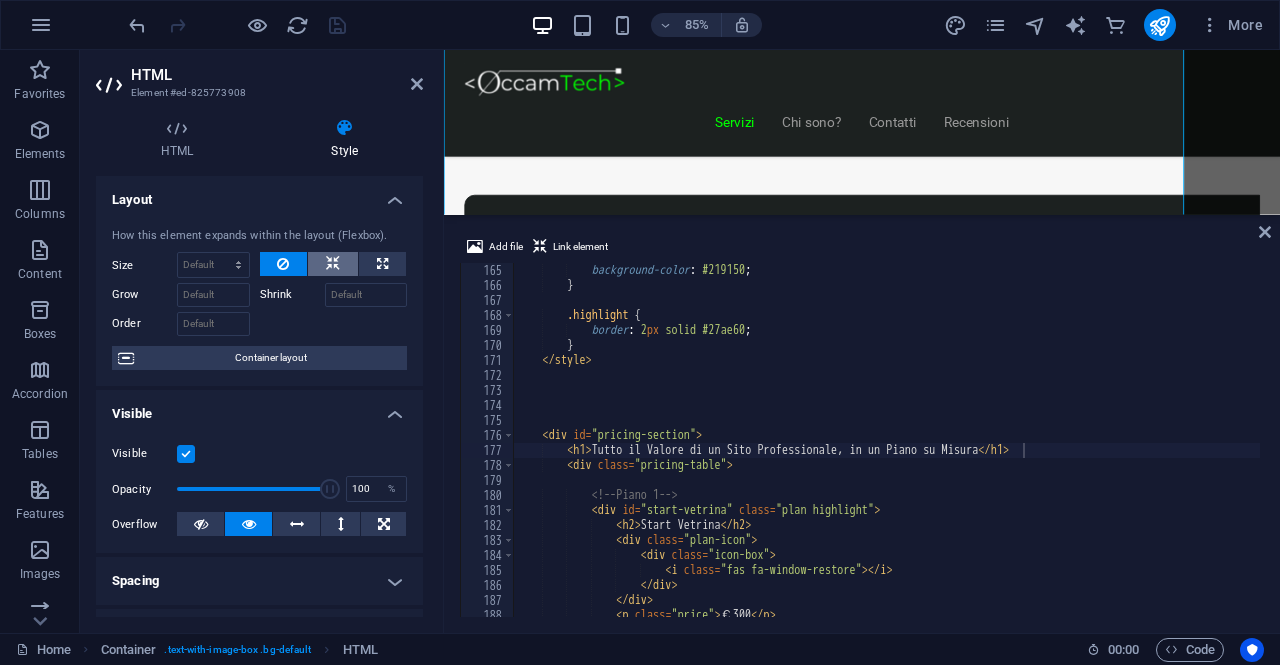 click at bounding box center (333, 264) 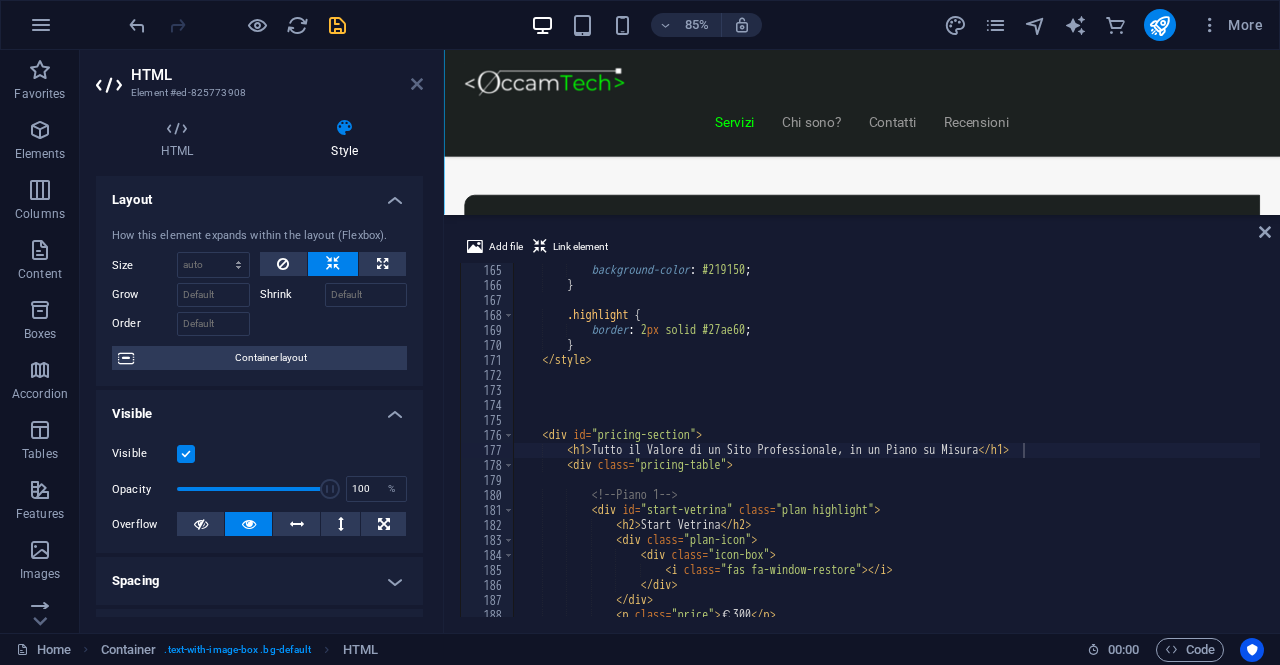 type 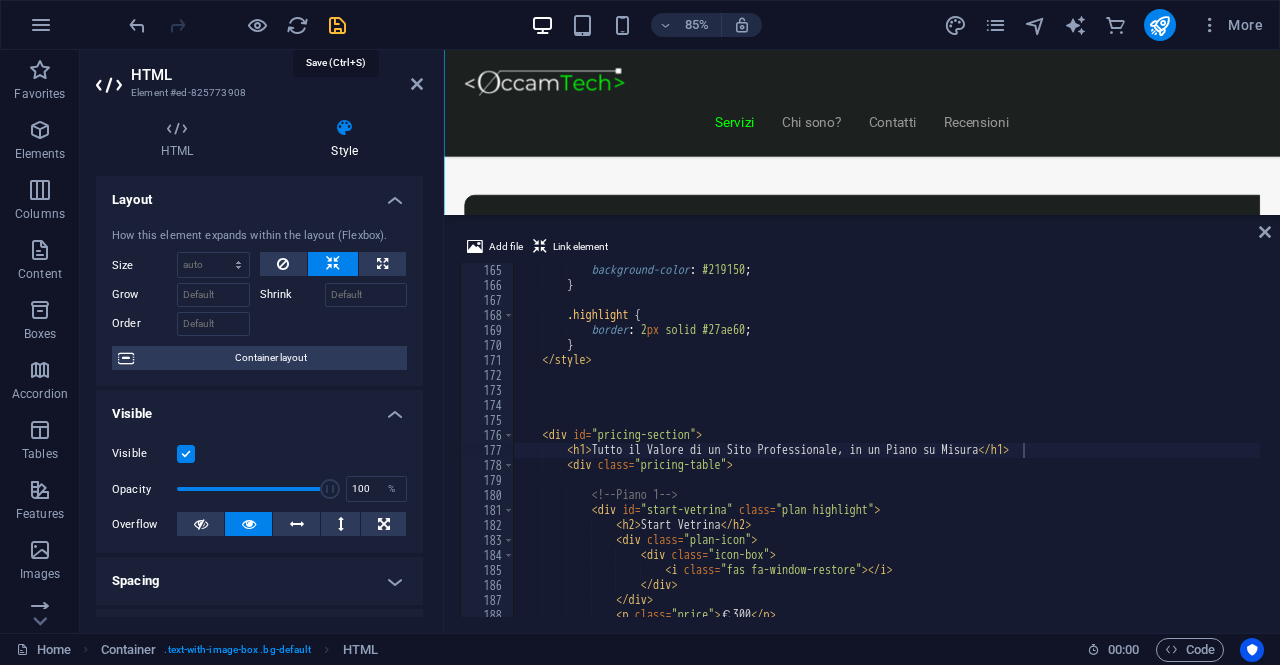 click at bounding box center (337, 25) 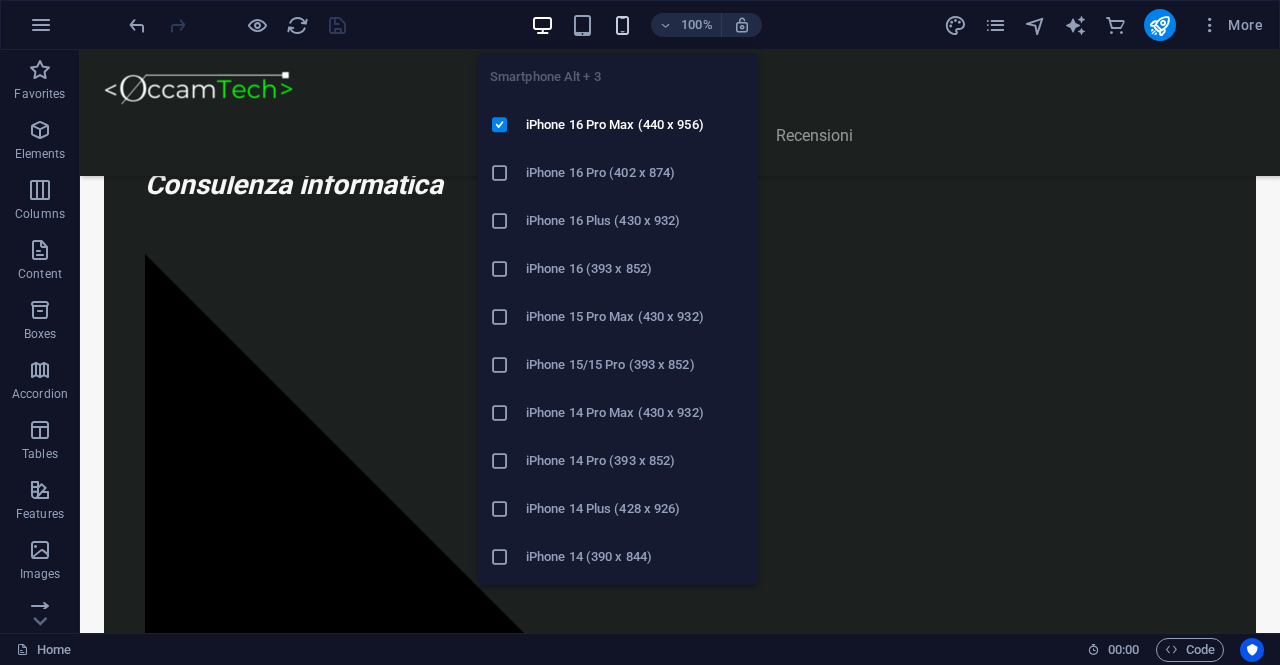 click at bounding box center [622, 25] 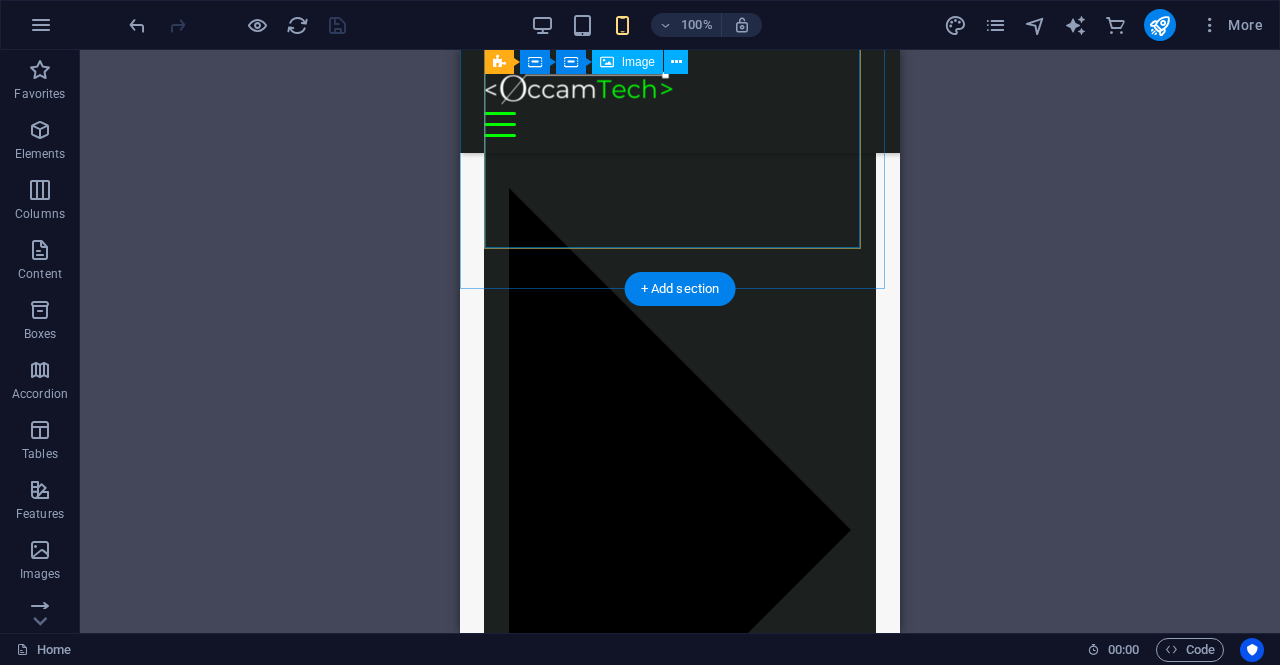 scroll, scrollTop: 1106, scrollLeft: 0, axis: vertical 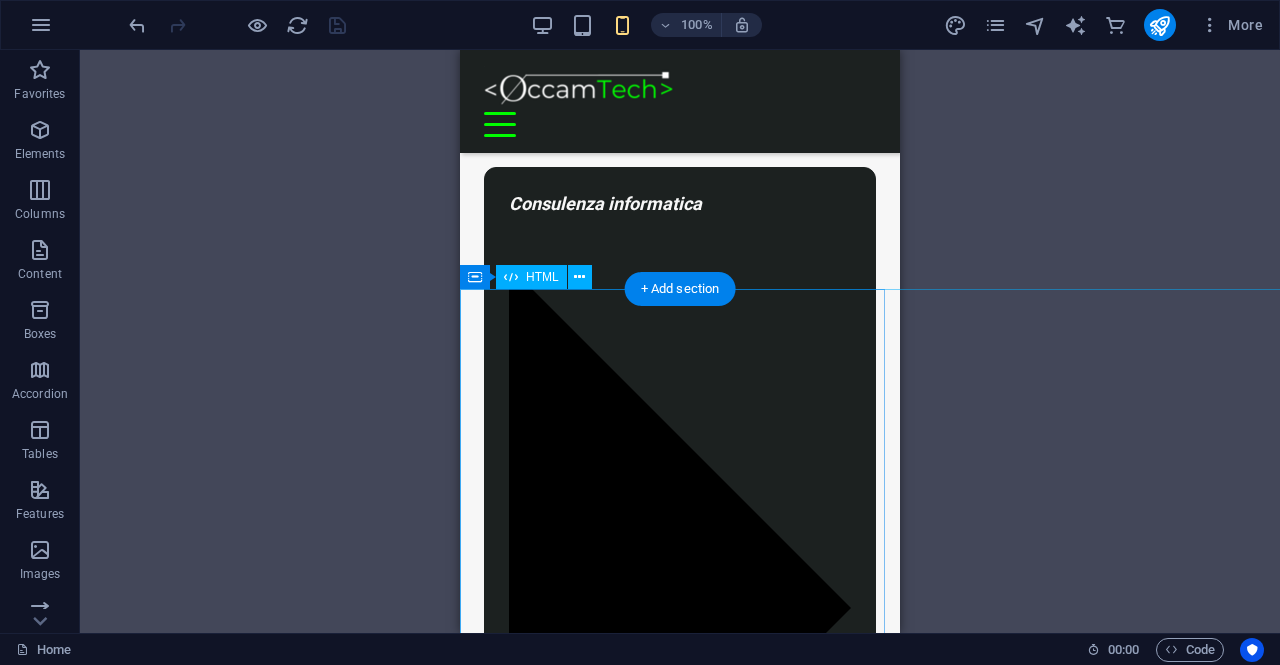 click on "Piani Web
Tutto il Valore di un Sito Professionale, in un Piano su Misura
Start Vetrina
€300
Home page professionale
Sezione “Chi siamo”
Pagina contatti con form
Design ottimizzato per mobile
6 mesi di assistenza inclusa
Inizia Ora
Shop Ready
€500
Negozio con Shopify già configurato
Catalogo e schede prodotto dettagliate
Scopri di più" at bounding box center [658, 3746] 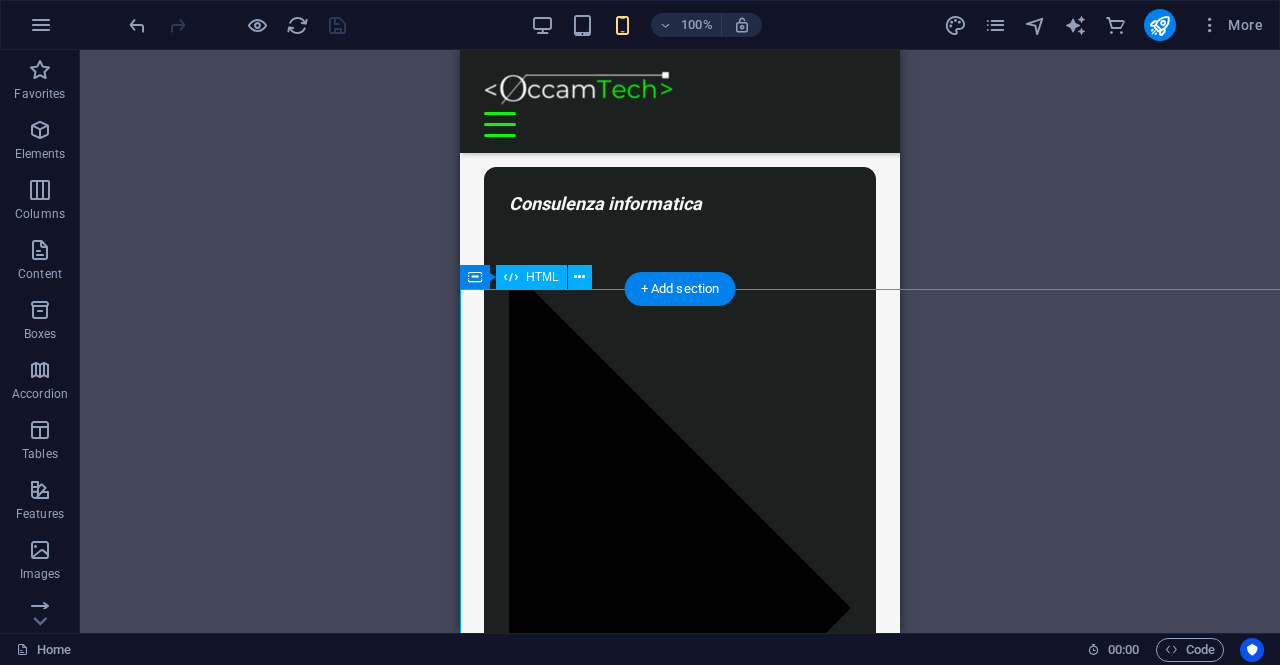 click on "Piani Web
Tutto il Valore di un Sito Professionale, in un Piano su Misura
Start Vetrina
€300
Home page professionale
Sezione “Chi siamo”
Pagina contatti con form
Design ottimizzato per mobile
6 mesi di assistenza inclusa
Inizia Ora
Shop Ready
€500
Negozio con Shopify già configurato
Catalogo e schede prodotto dettagliate
Scopri di più" at bounding box center (658, 3746) 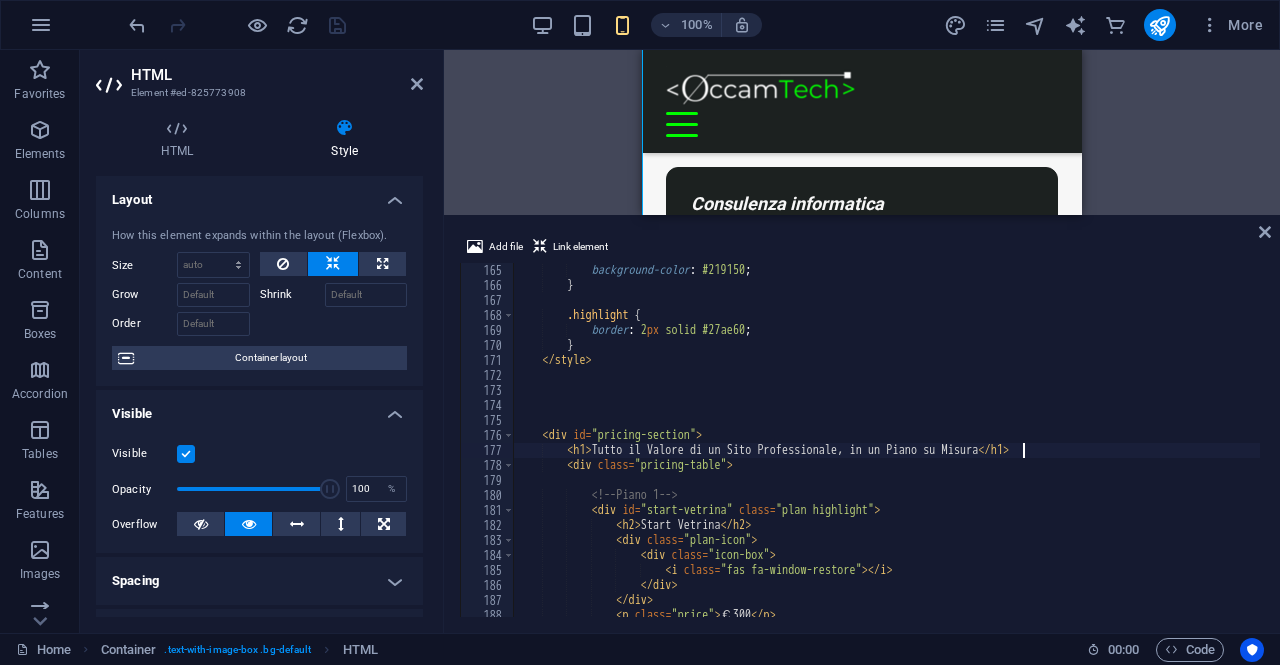 scroll, scrollTop: 2165, scrollLeft: 0, axis: vertical 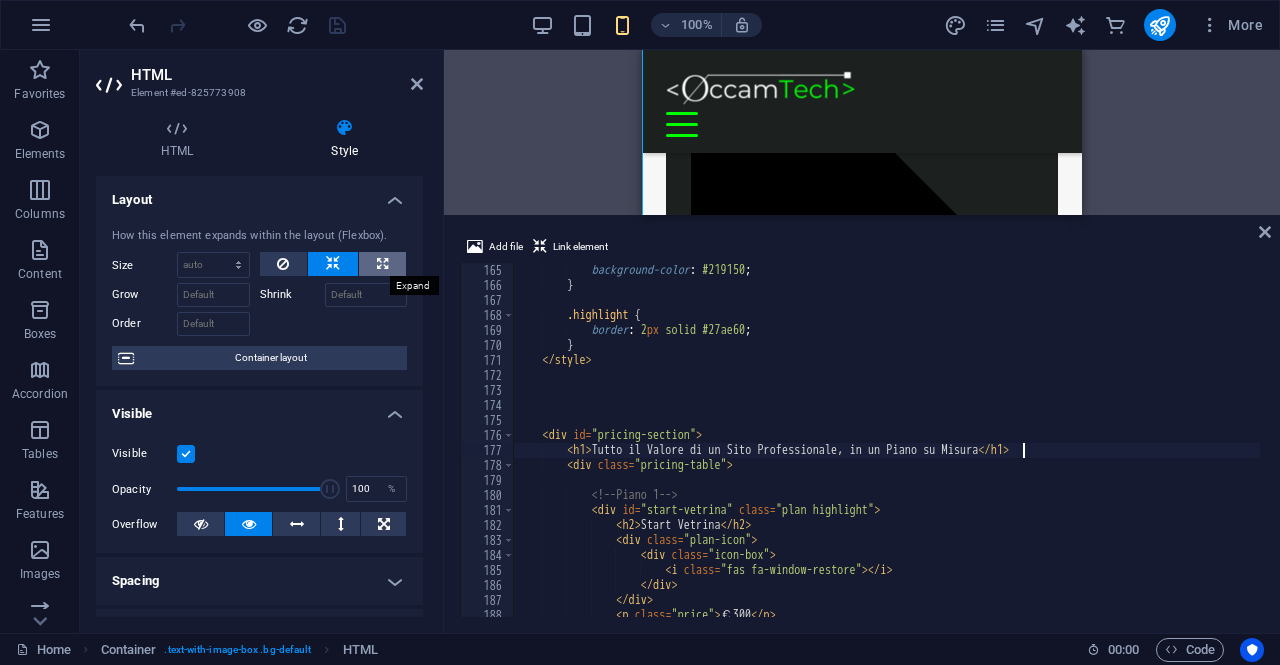 click at bounding box center (382, 264) 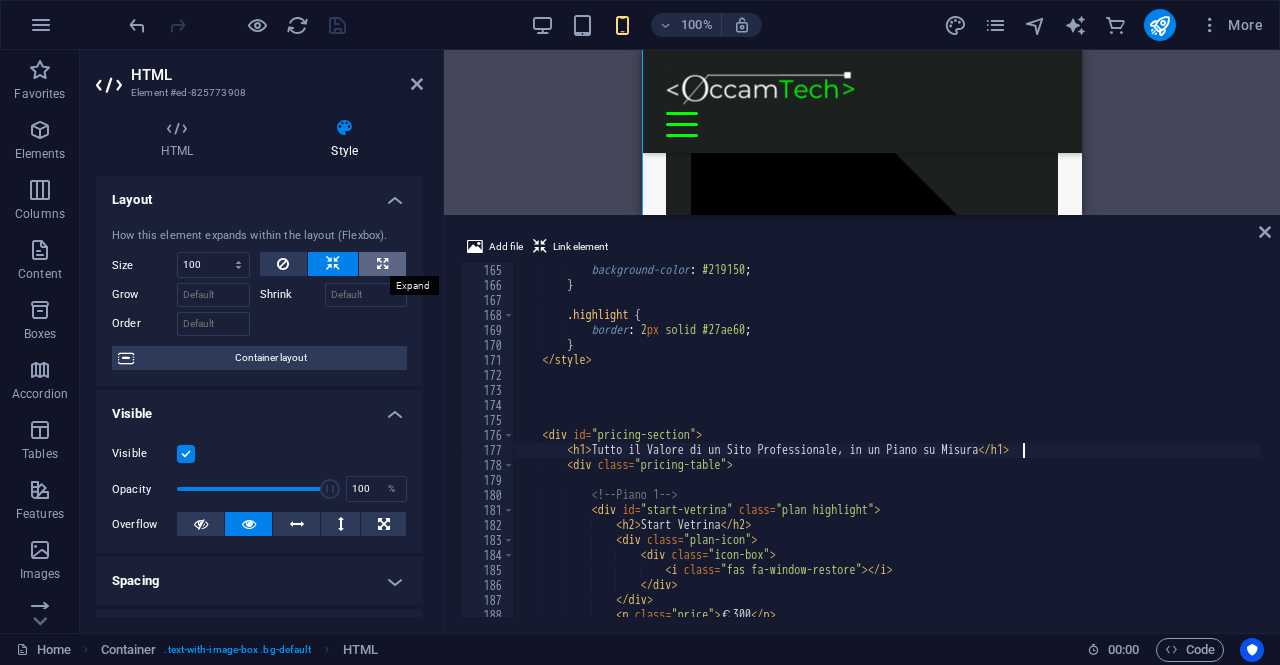 select on "%" 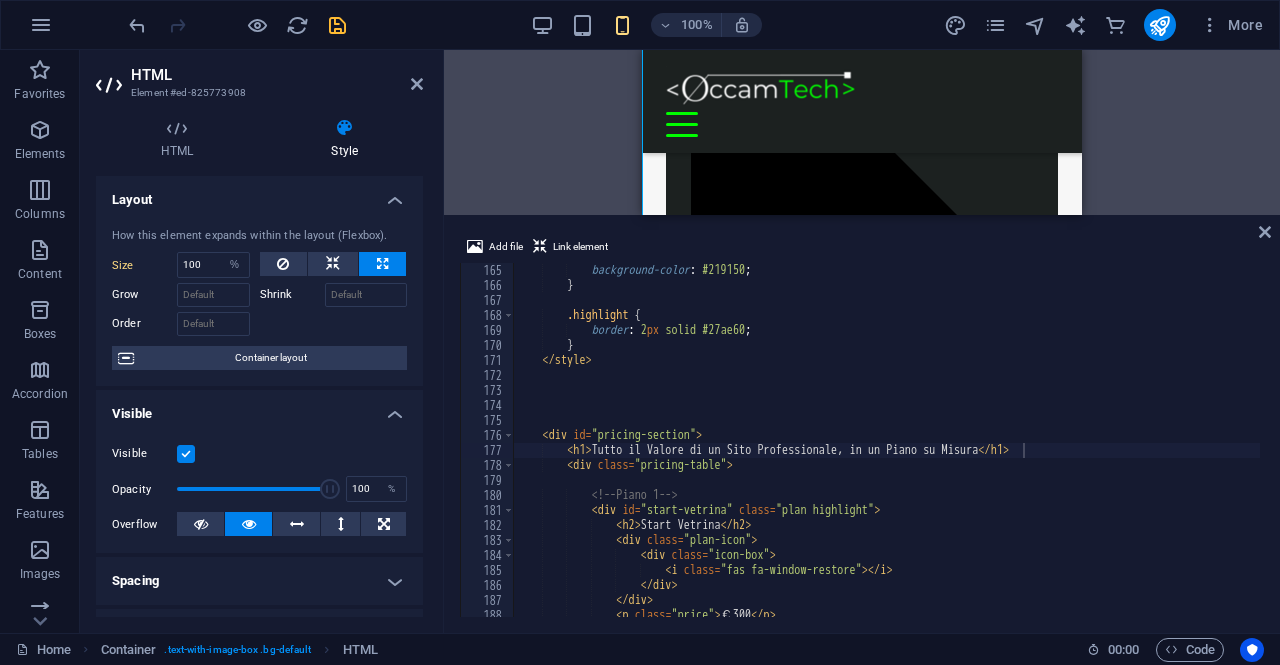 scroll, scrollTop: 2232, scrollLeft: 0, axis: vertical 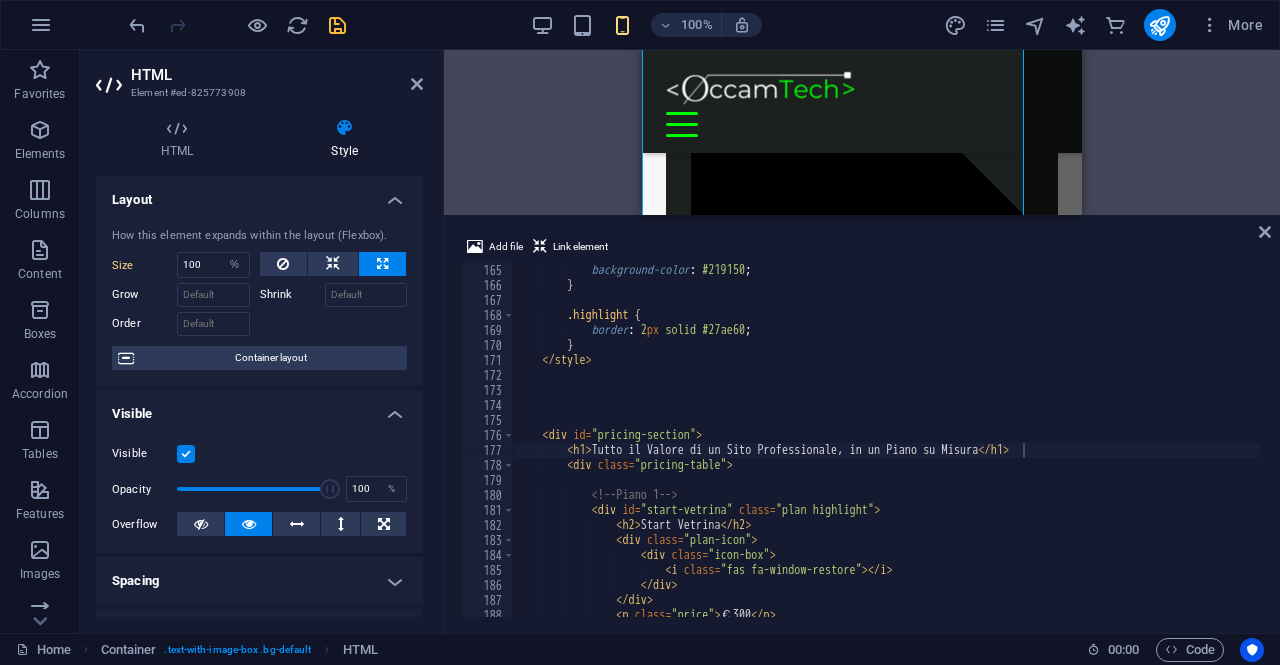 click on "100% More" at bounding box center (640, 25) 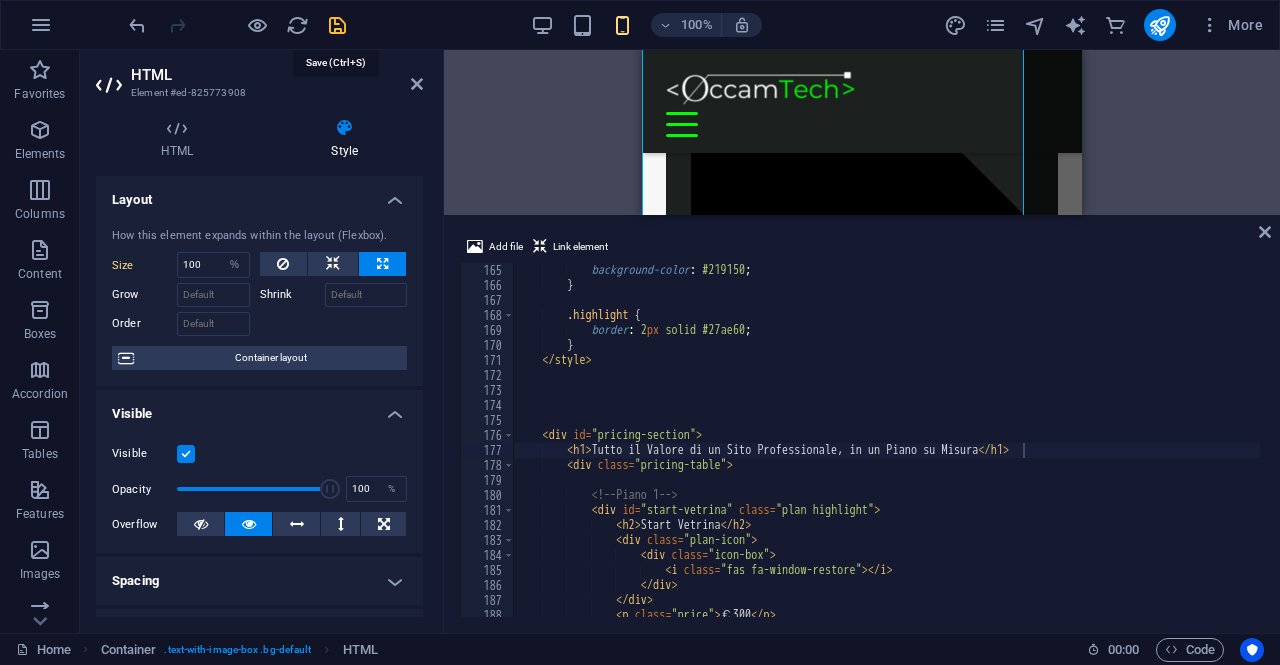 click at bounding box center [337, 25] 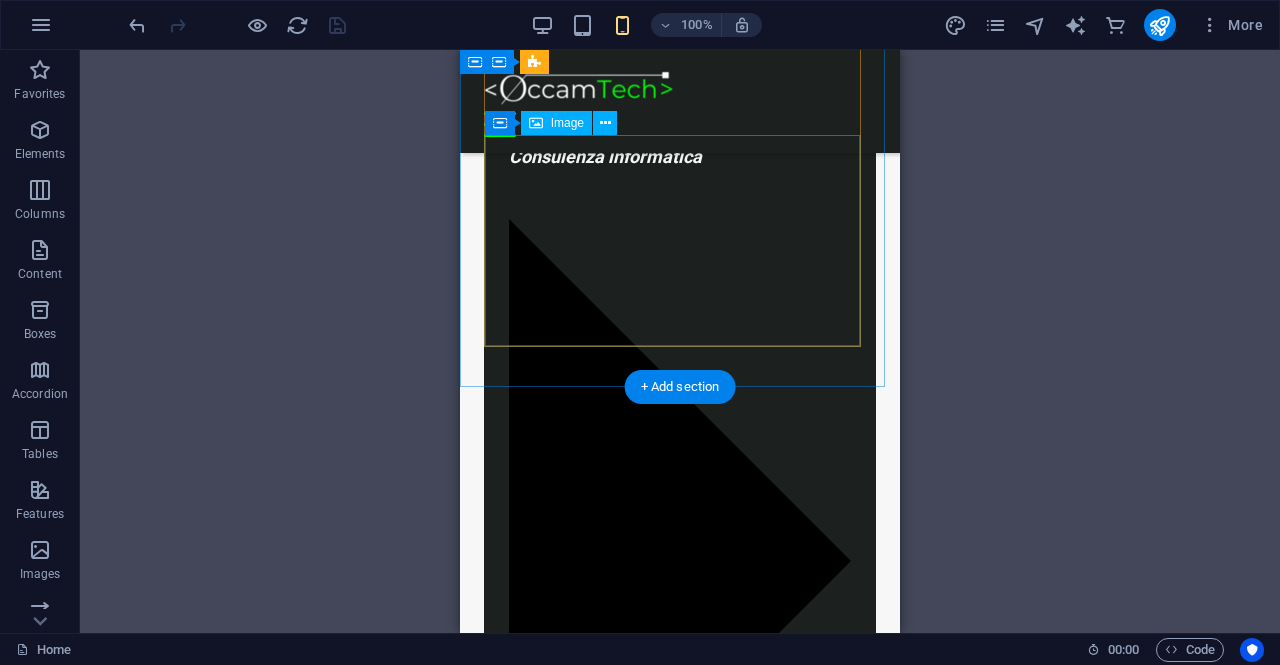 scroll, scrollTop: 832, scrollLeft: 0, axis: vertical 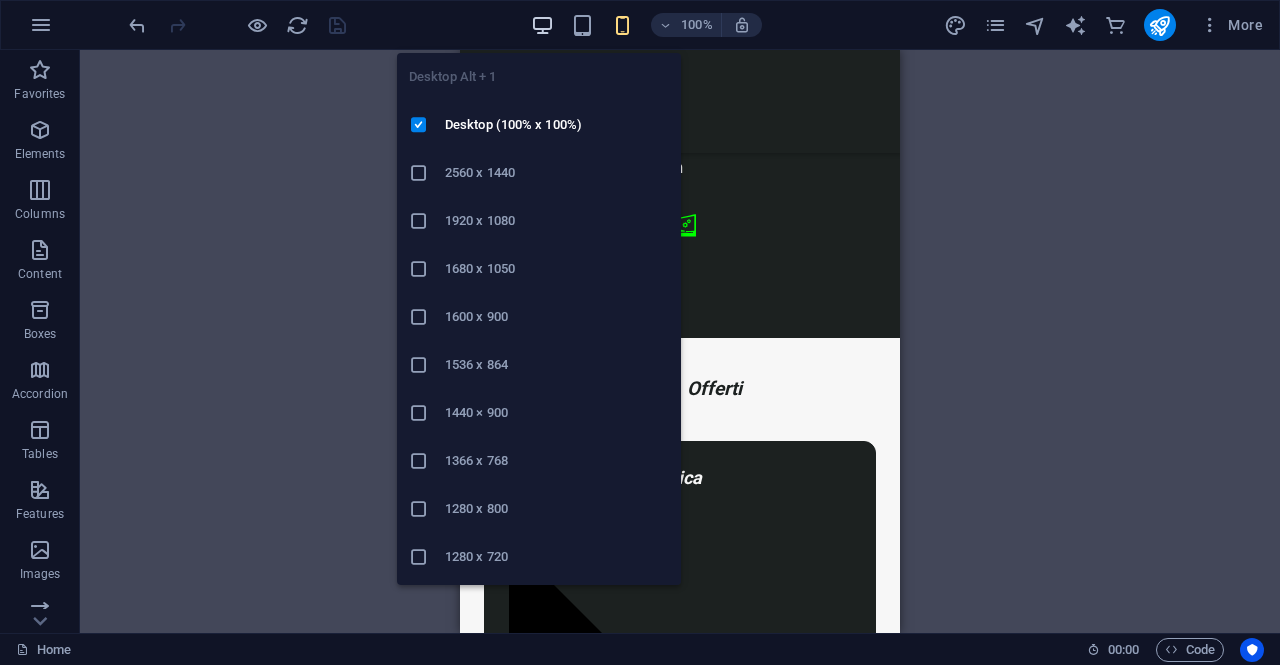 click at bounding box center [542, 25] 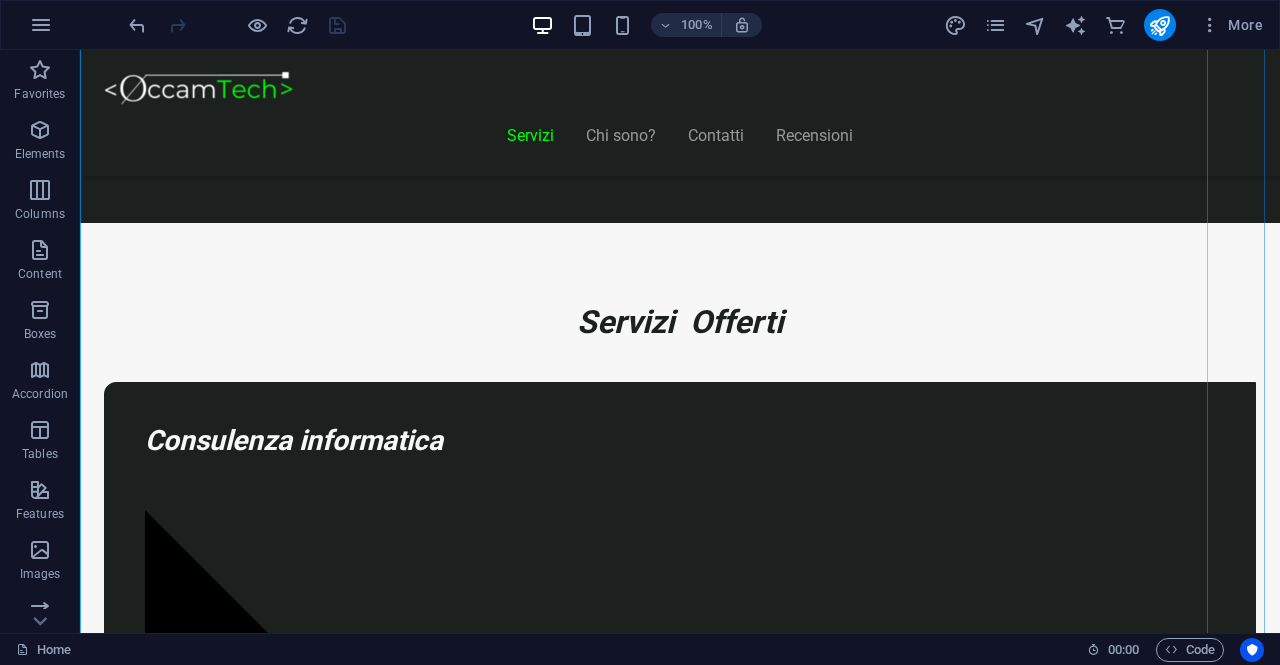scroll, scrollTop: 1434, scrollLeft: 0, axis: vertical 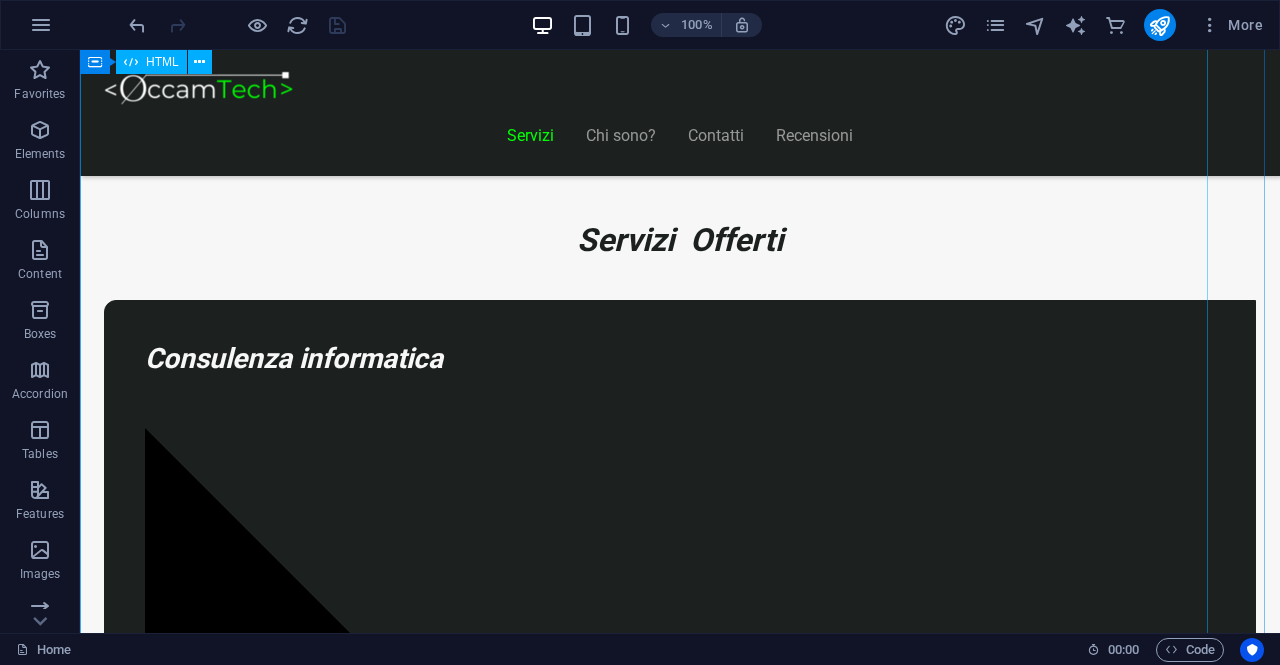click on "Piani Web
Tutto il Valore di un Sito Professionale, in un Piano su Misura
Start Vetrina
€300
Home page professionale
Sezione “Chi siamo”
Pagina contatti con form
Design ottimizzato per mobile
6 mesi di assistenza inclusa
Inizia Ora
Shop Ready
€500
Negozio con Shopify già configurato
Catalogo e schede prodotto dettagliate
Scopri di più" at bounding box center (620, 8205) 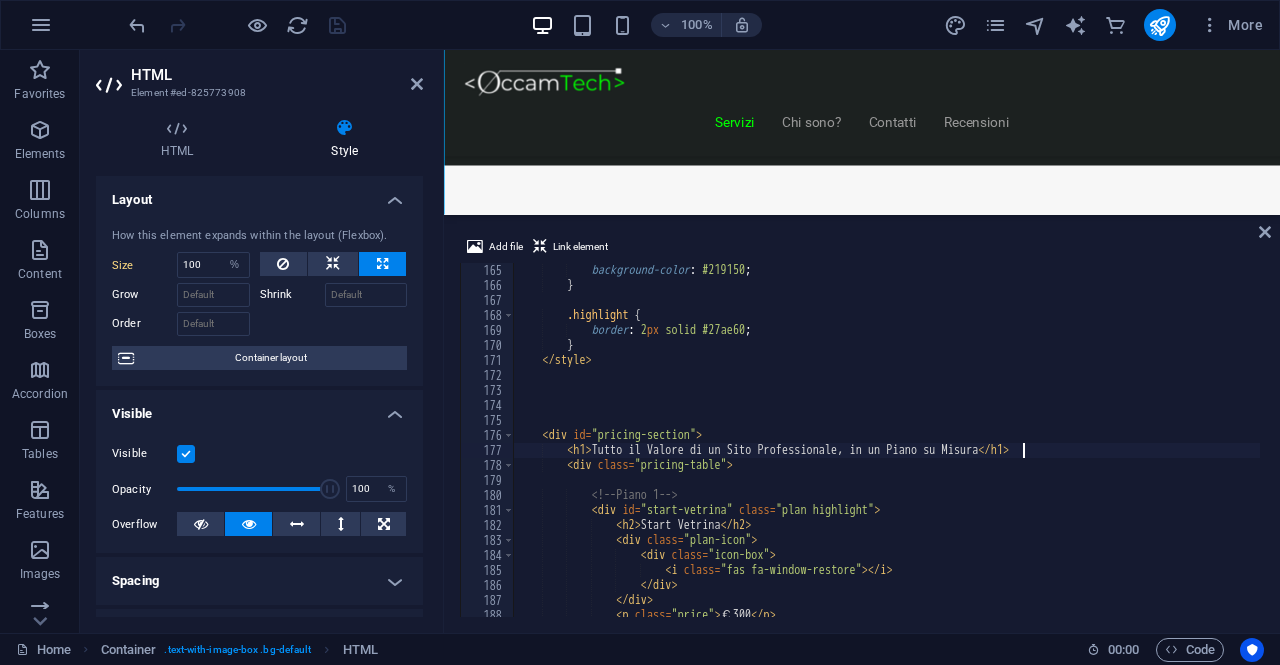 scroll, scrollTop: 1384, scrollLeft: 0, axis: vertical 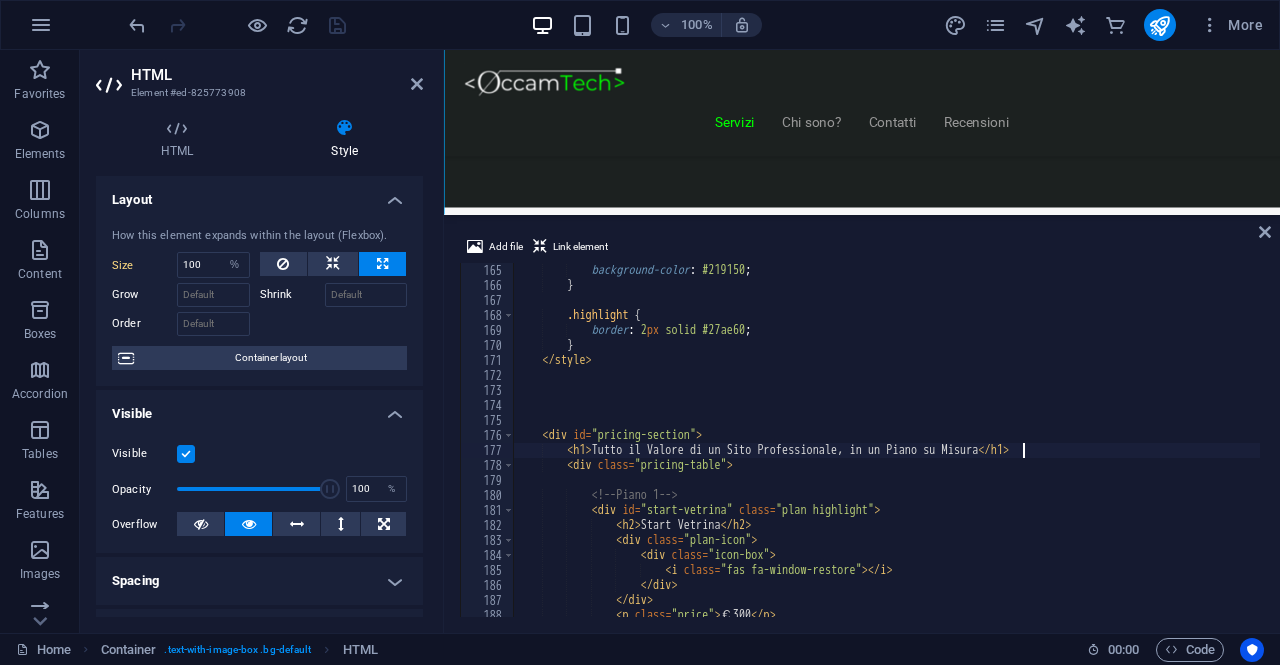 type 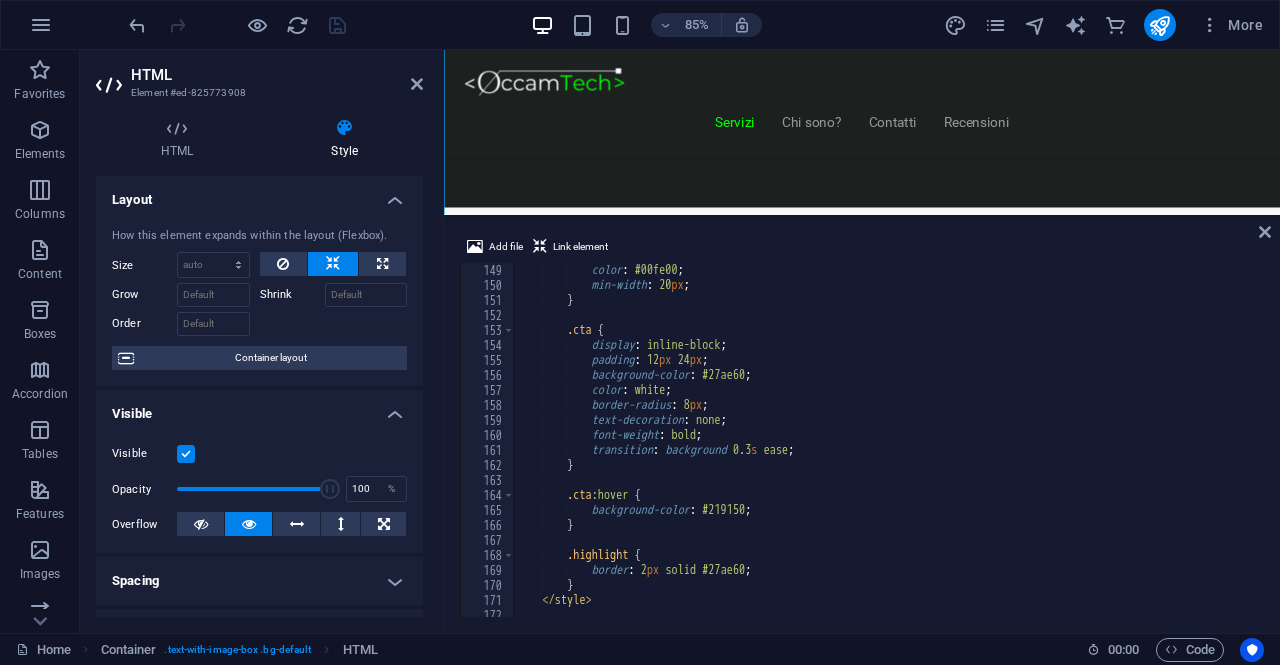 scroll, scrollTop: 2280, scrollLeft: 0, axis: vertical 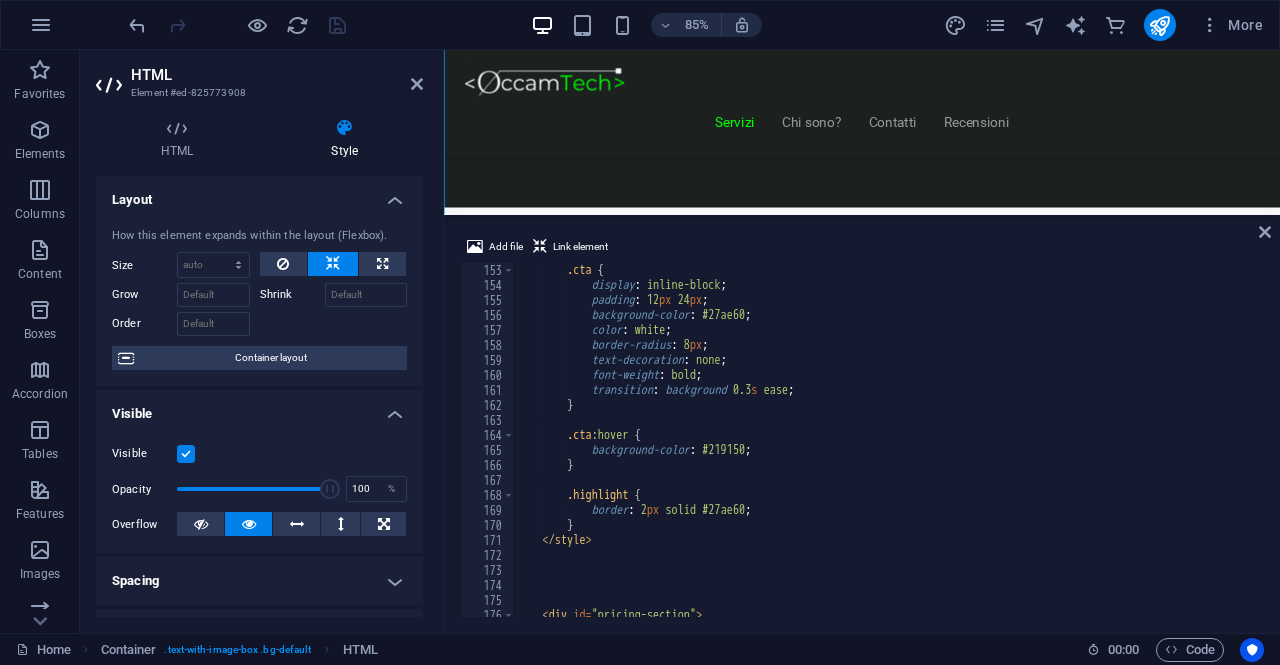 click on ".cta   {                display :   inline-block ;                padding :   12 px   24 px ;                background-color :   #27ae60 ;                color :   white ;                border-radius :   8 px ;                text-decoration :   none ;                font-weight :   bold ;                transition :   background   0.3 s   ease ;           }           .cta :hover   {                background-color :   #219150 ;           }           .highlight   {                border :   2 px   solid   #27ae60 ;           }      </ style >      < div   id = "pricing-section" >           < h1 > Tutto il Valore di un Sito Professionale, in un Piano su Misura </ h1 >" at bounding box center (887, 455) 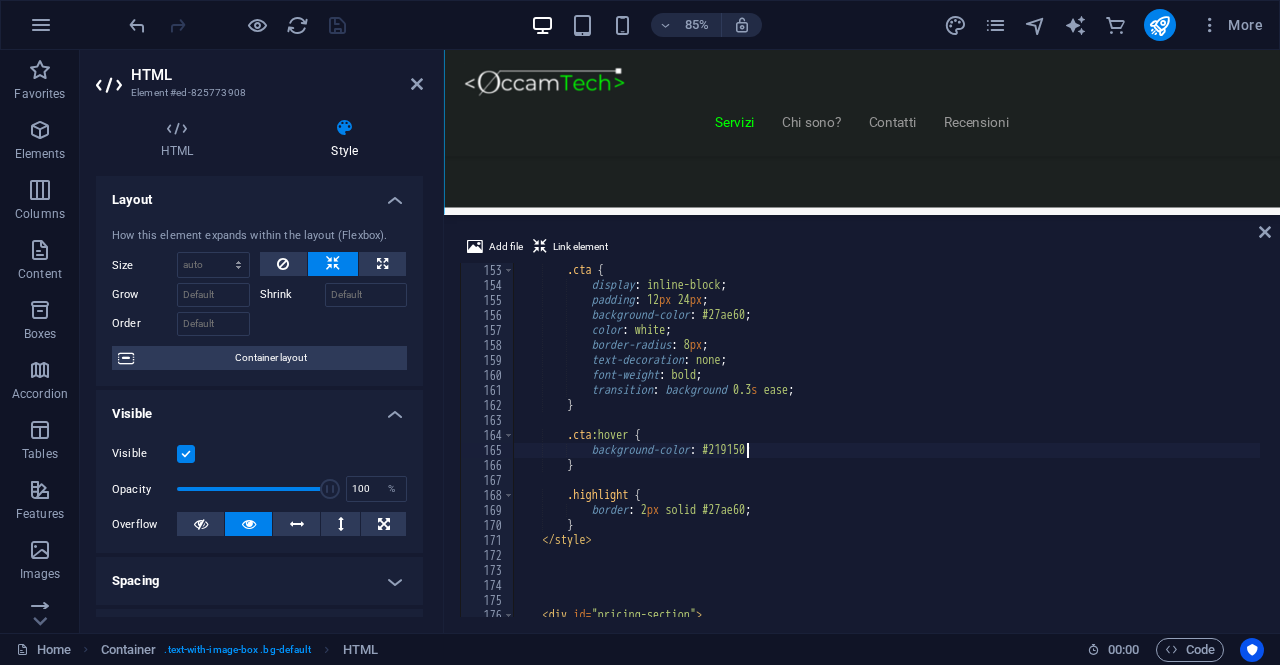 click on ".cta   {                display :   inline-block ;                padding :   12 px   24 px ;                background-color :   #27ae60 ;                color :   white ;                border-radius :   8 px ;                text-decoration :   none ;                font-weight :   bold ;                transition :   background   0.3 s   ease ;           }           .cta :hover   {                background-color :   #219150 ;           }           .highlight   {                border :   2 px   solid   #27ae60 ;           }      </ style >      < div   id = "pricing-section" >           < h1 > Tutto il Valore di un Sito Professionale, in un Piano su Misura </ h1 >" at bounding box center [887, 455] 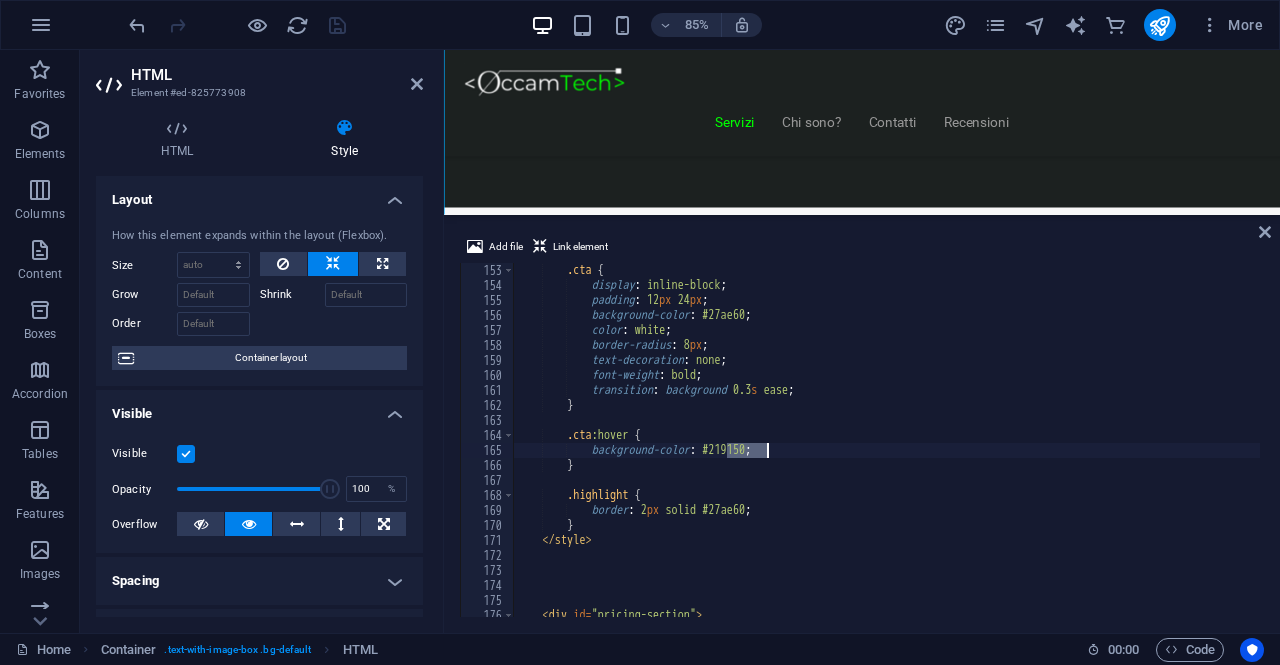 click on ".cta   {                display :   inline-block ;                padding :   12 px   24 px ;                background-color :   #27ae60 ;                color :   white ;                border-radius :   8 px ;                text-decoration :   none ;                font-weight :   bold ;                transition :   background   0.3 s   ease ;           }           .cta :hover   {                background-color :   #219150 ;           }           .highlight   {                border :   2 px   solid   #27ae60 ;           }      </ style >      < div   id = "pricing-section" >           < h1 > Tutto il Valore di un Sito Professionale, in un Piano su Misura </ h1 >" at bounding box center (887, 455) 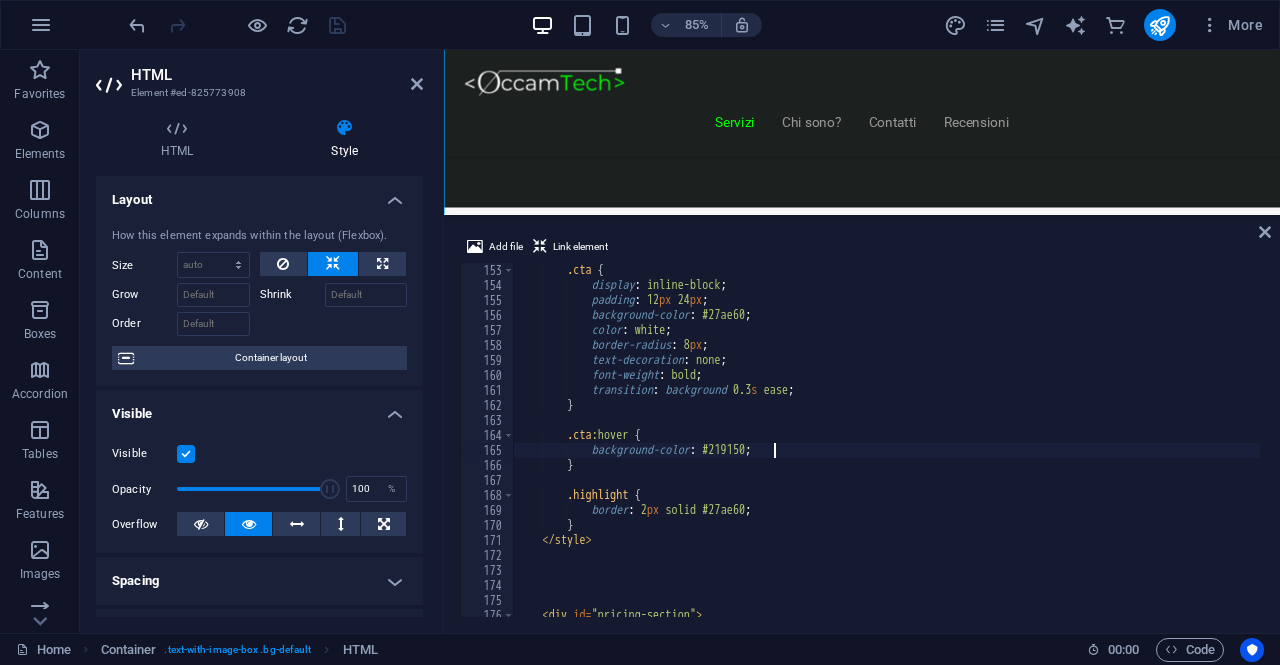 click on ".cta   {                display :   inline-block ;                padding :   12 px   24 px ;                background-color :   #27ae60 ;                color :   white ;                border-radius :   8 px ;                text-decoration :   none ;                font-weight :   bold ;                transition :   background   0.3 s   ease ;           }           .cta :hover   {                background-color :   #219150 ;           }           .highlight   {                border :   2 px   solid   #27ae60 ;           }      </ style >      < div   id = "pricing-section" >           < h1 > Tutto il Valore di un Sito Professionale, in un Piano su Misura </ h1 >" at bounding box center [887, 455] 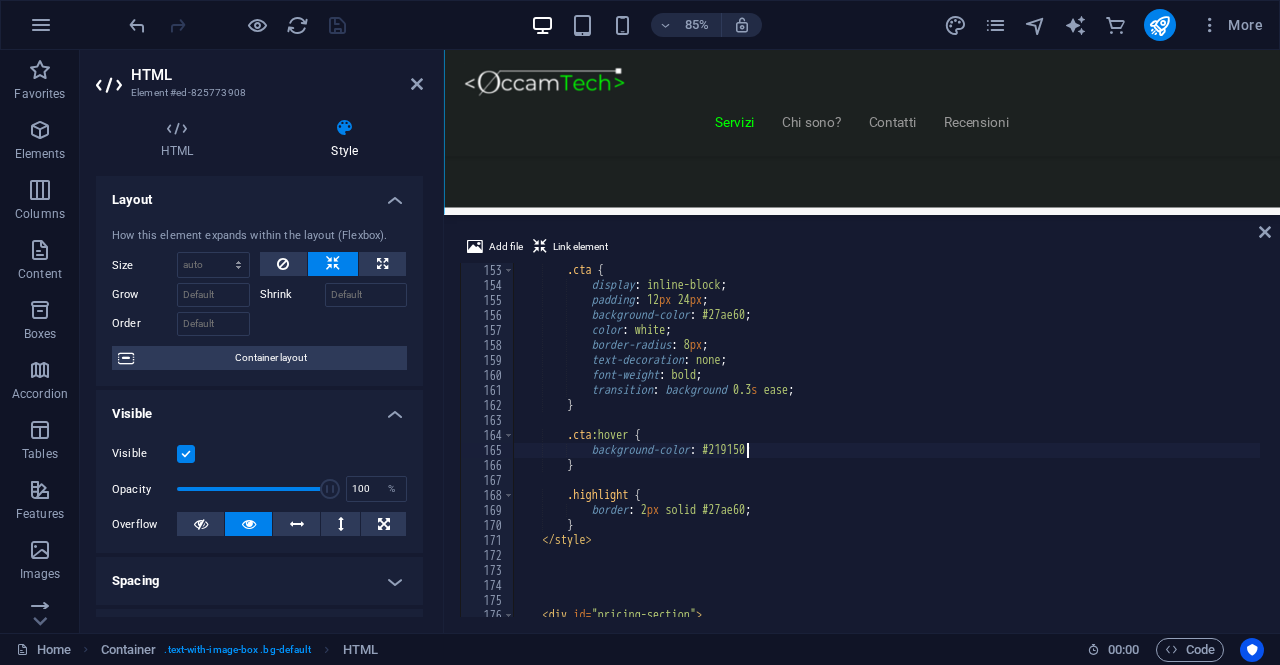 click on ".cta   {                display :   inline-block ;                padding :   12 px   24 px ;                background-color :   #27ae60 ;                color :   white ;                border-radius :   8 px ;                text-decoration :   none ;                font-weight :   bold ;                transition :   background   0.3 s   ease ;           }           .cta :hover   {                background-color :   #219150 ;           }           .highlight   {                border :   2 px   solid   #27ae60 ;           }      </ style >      < div   id = "pricing-section" >           < h1 > Tutto il Valore di un Sito Professionale, in un Piano su Misura </ h1 >" at bounding box center (887, 455) 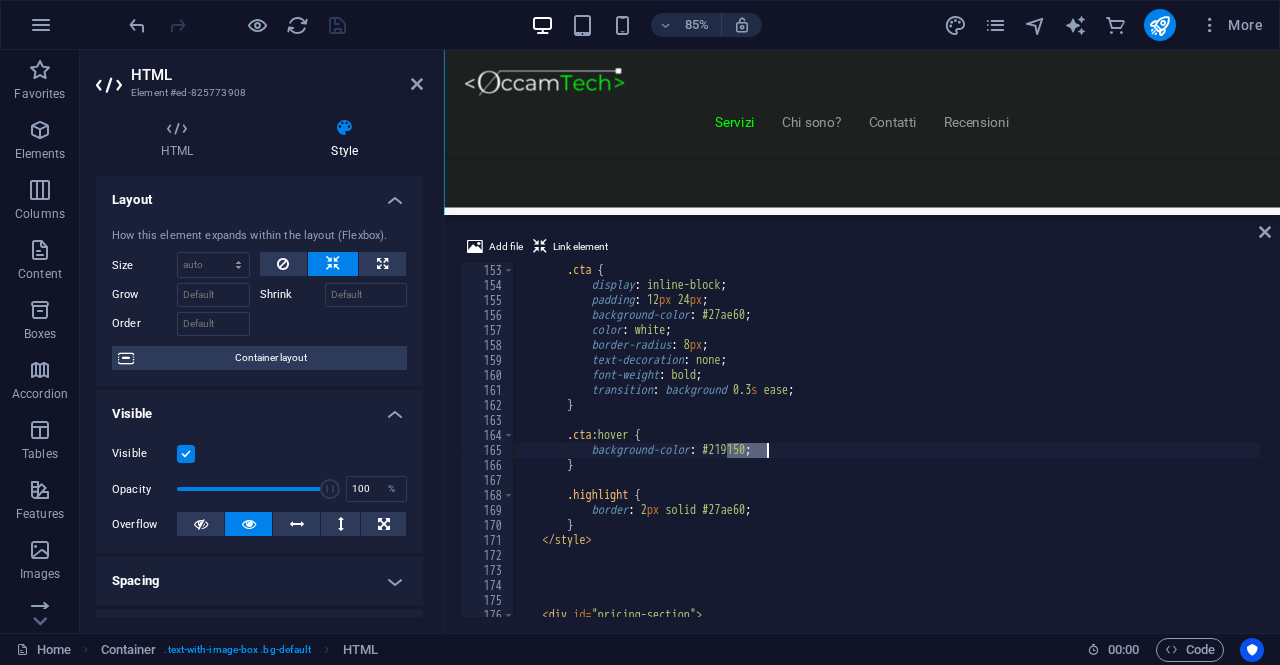 click on ".cta   {                display :   inline-block ;                padding :   12 px   24 px ;                background-color :   #27ae60 ;                color :   white ;                border-radius :   8 px ;                text-decoration :   none ;                font-weight :   bold ;                transition :   background   0.3 s   ease ;           }           .cta :hover   {                background-color :   #219150 ;           }           .highlight   {                border :   2 px   solid   #27ae60 ;           }      </ style >      < div   id = "pricing-section" >           < h1 > Tutto il Valore di un Sito Professionale, in un Piano su Misura </ h1 >" at bounding box center [887, 440] 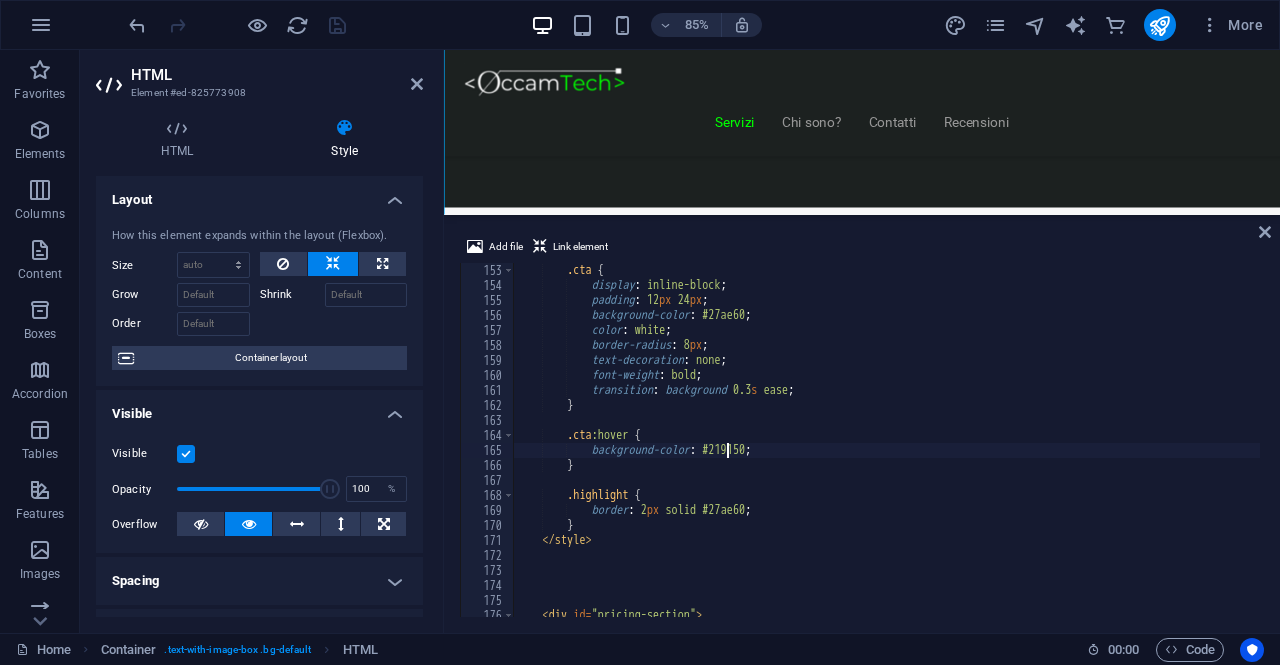 scroll, scrollTop: 2220, scrollLeft: 0, axis: vertical 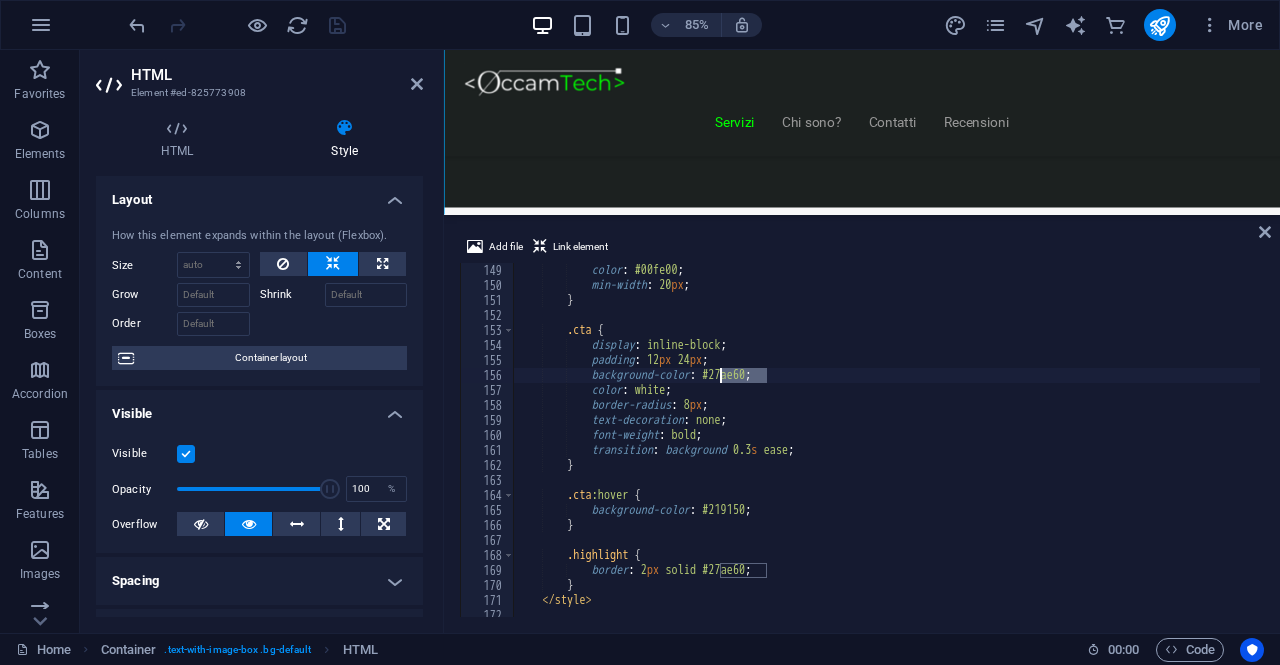 drag, startPoint x: 764, startPoint y: 379, endPoint x: 722, endPoint y: 379, distance: 42 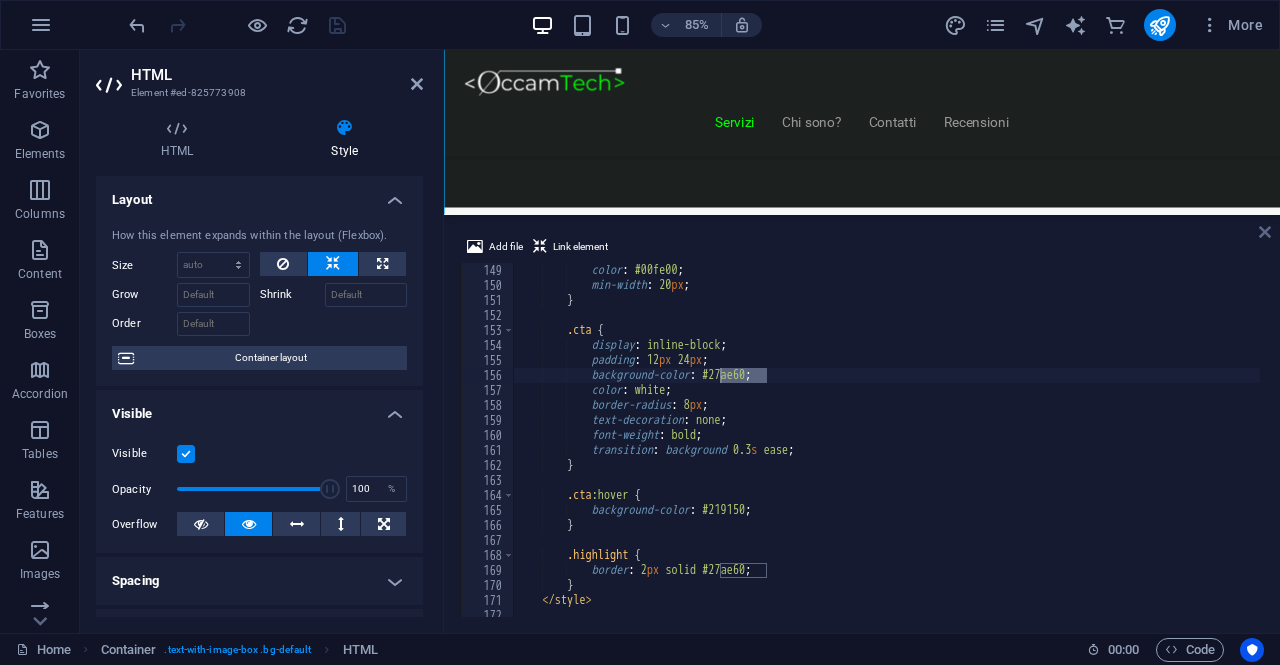 click at bounding box center (1265, 232) 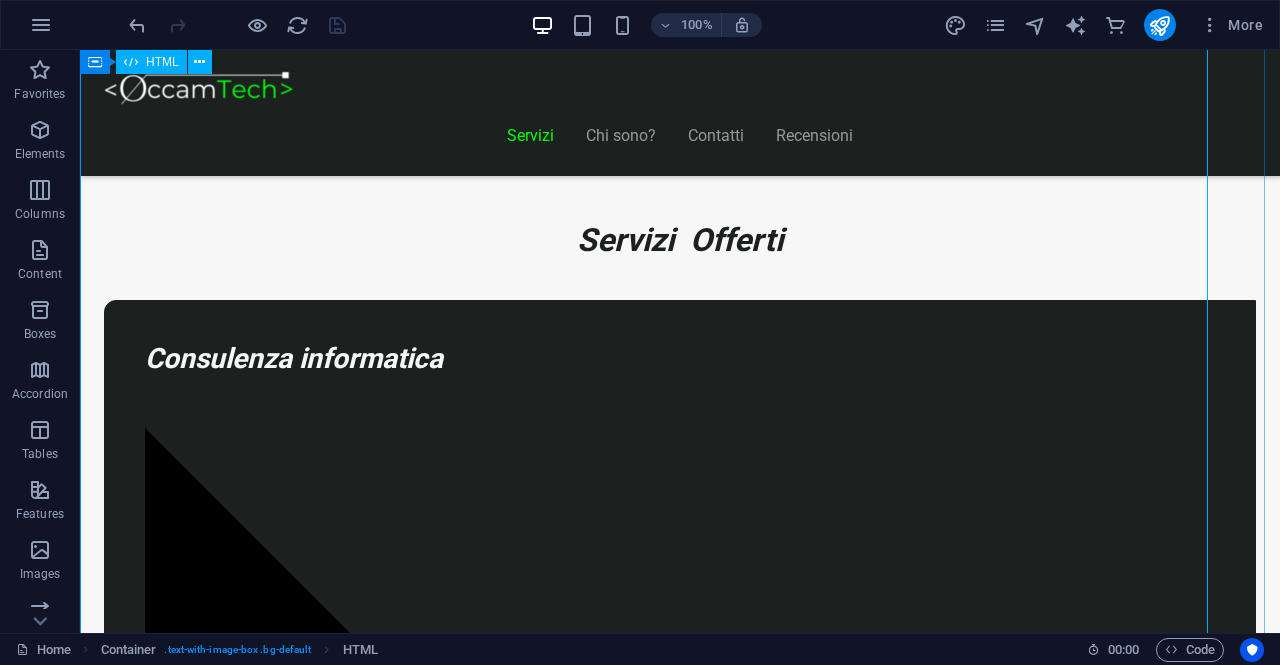 scroll, scrollTop: 834, scrollLeft: 0, axis: vertical 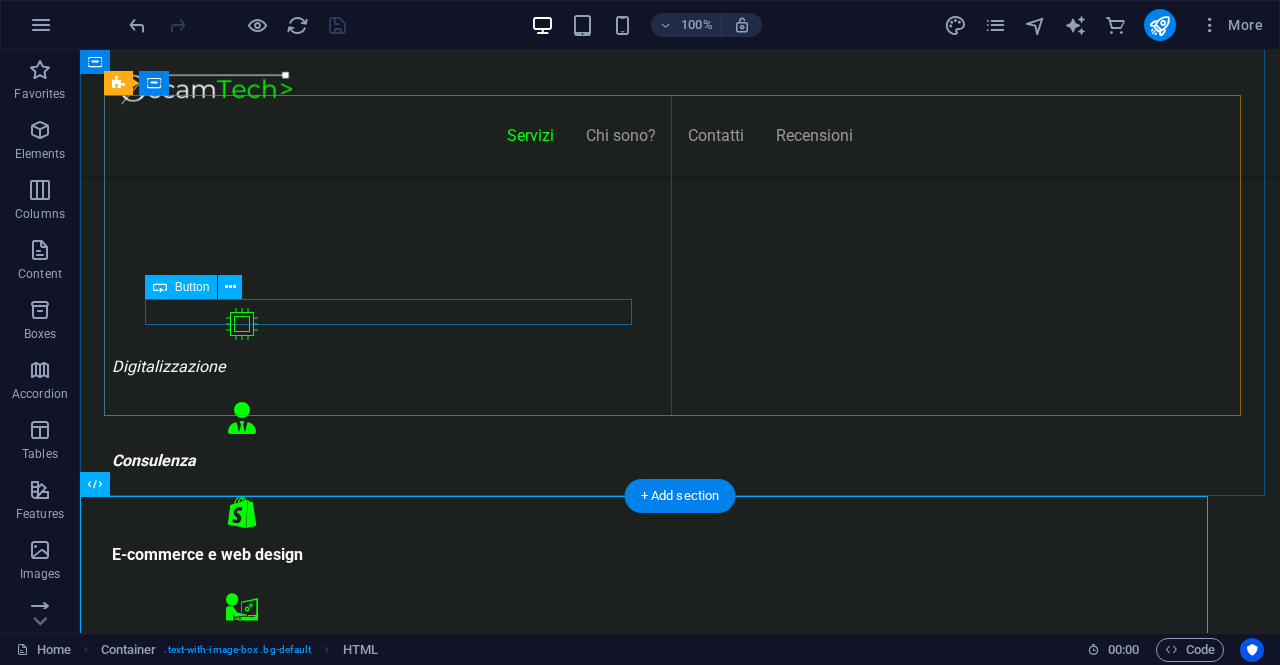 click on "Contatta" at bounding box center (680, 7636) 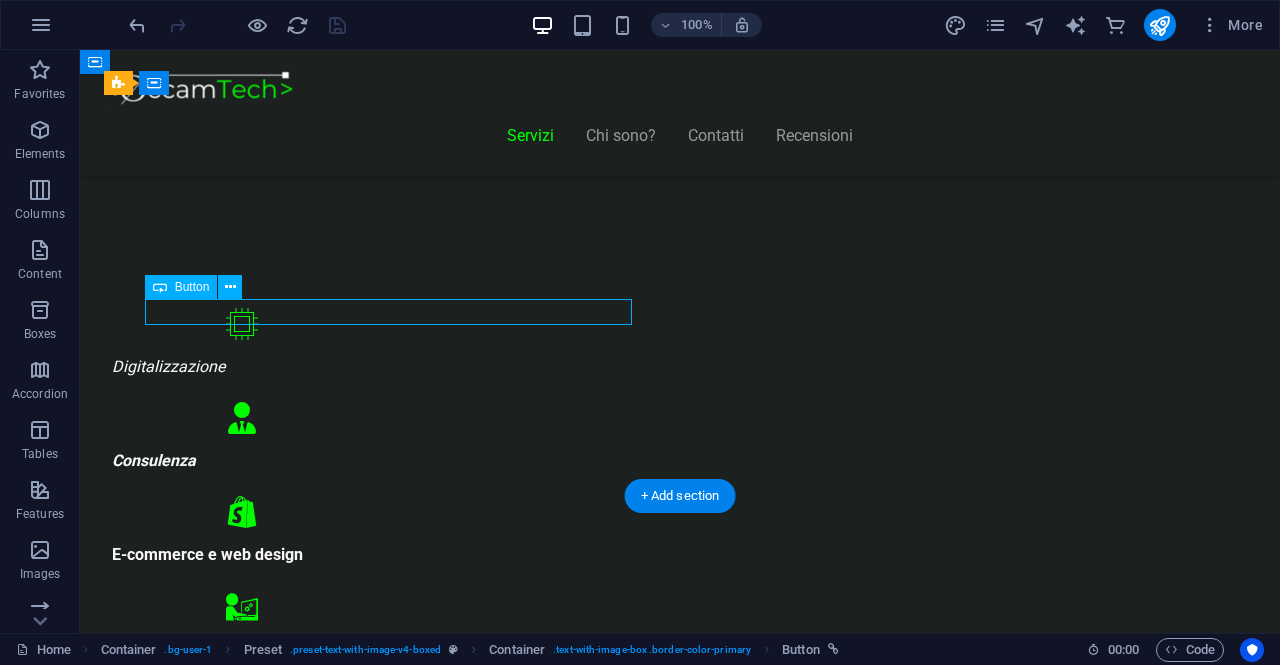 click on "Contatta" at bounding box center [680, 7636] 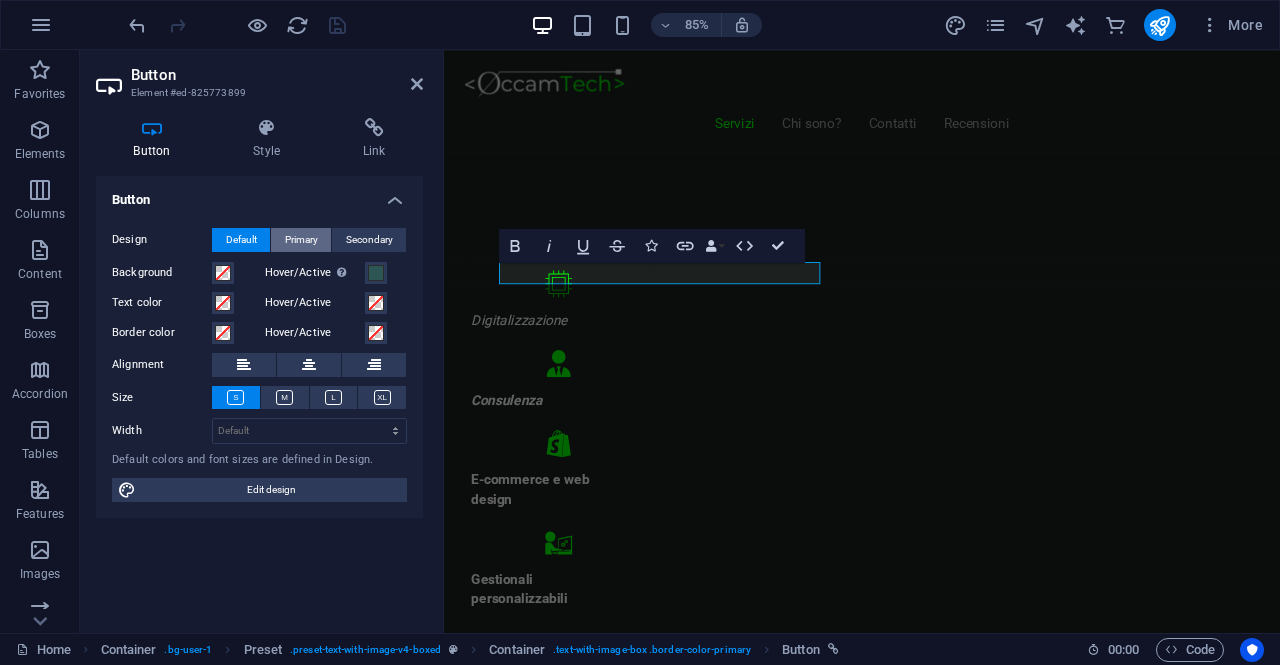 click on "Primary" at bounding box center [301, 240] 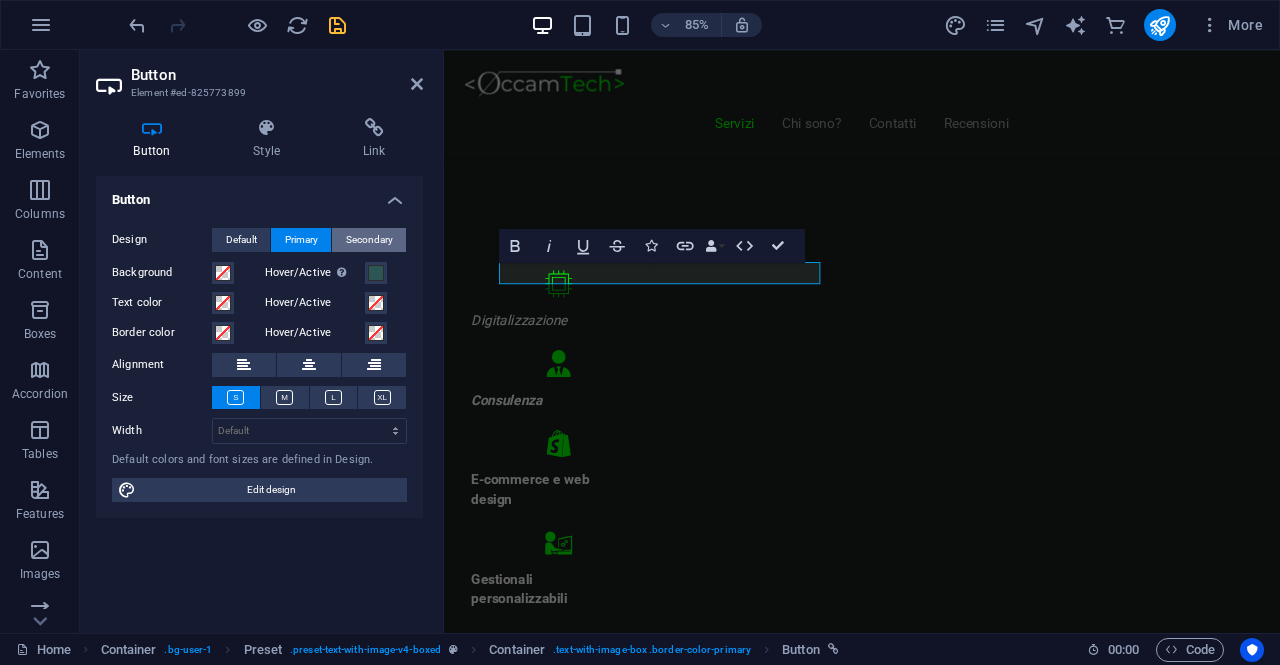 click on "Secondary" at bounding box center [369, 240] 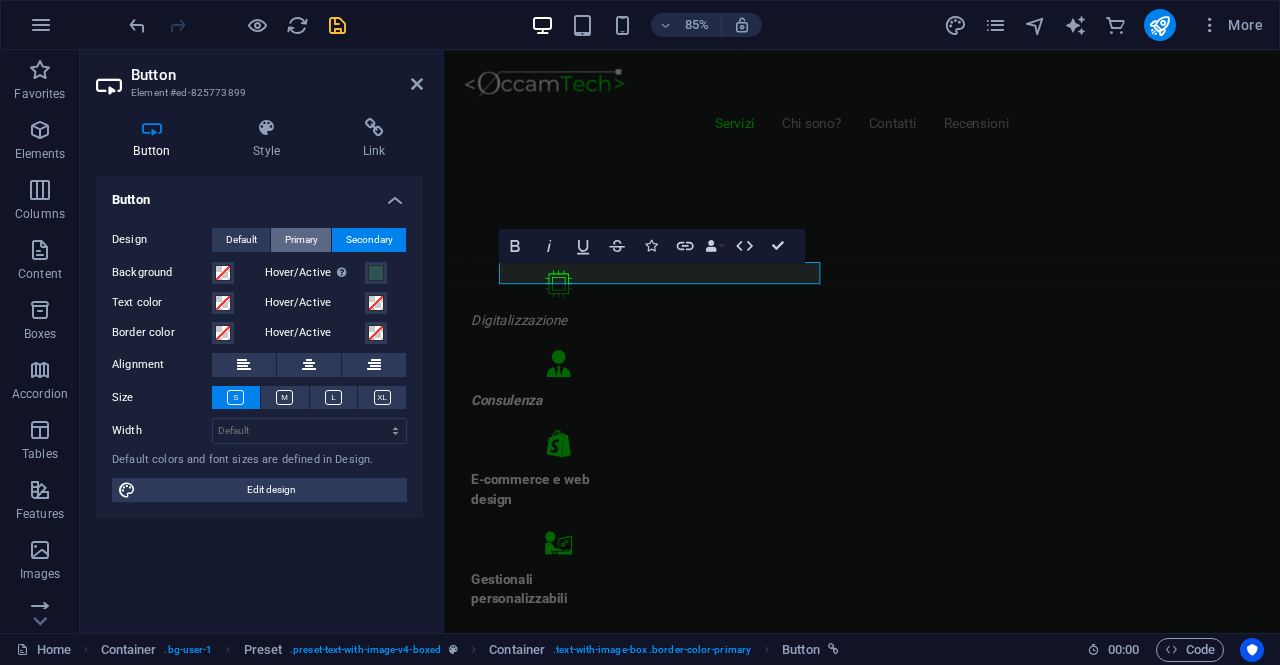 click on "Primary" at bounding box center (301, 240) 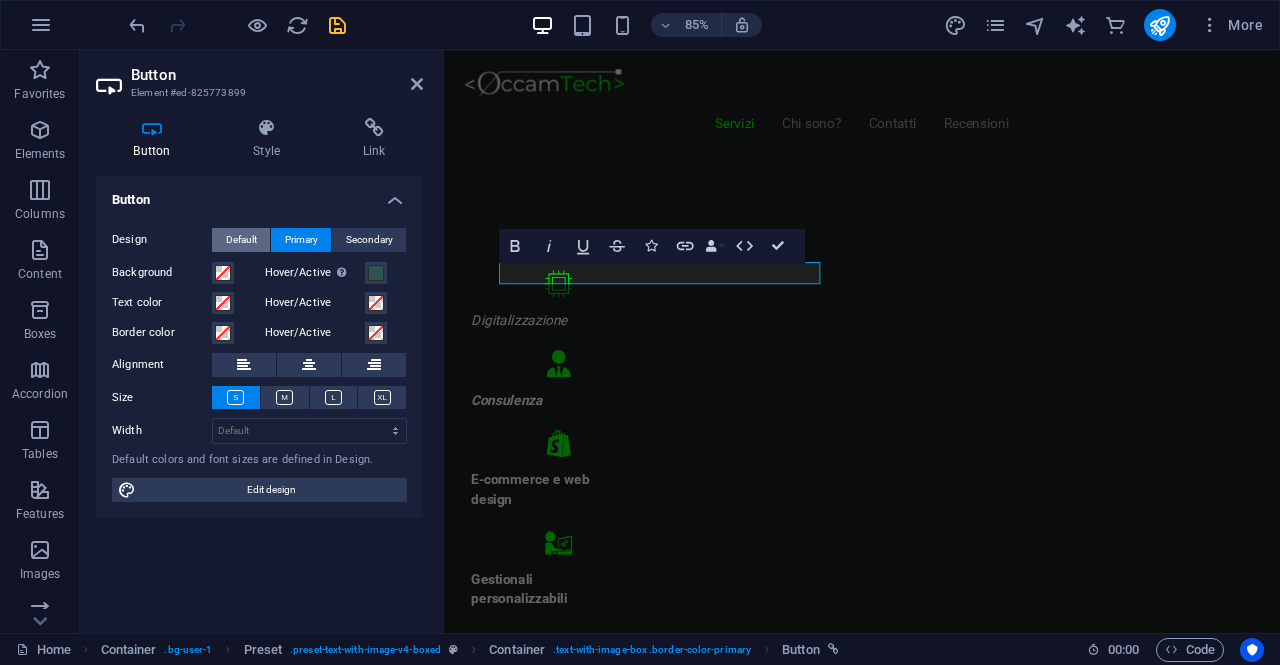 click on "Default" at bounding box center [241, 240] 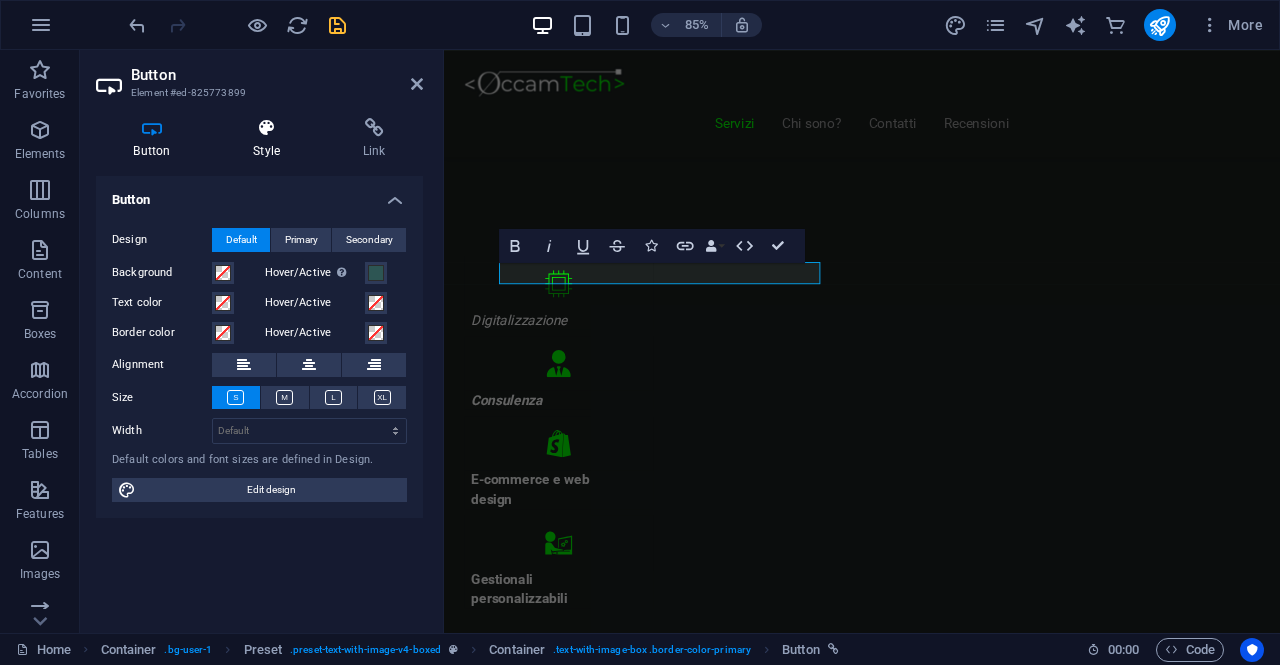 click on "Style" at bounding box center [271, 139] 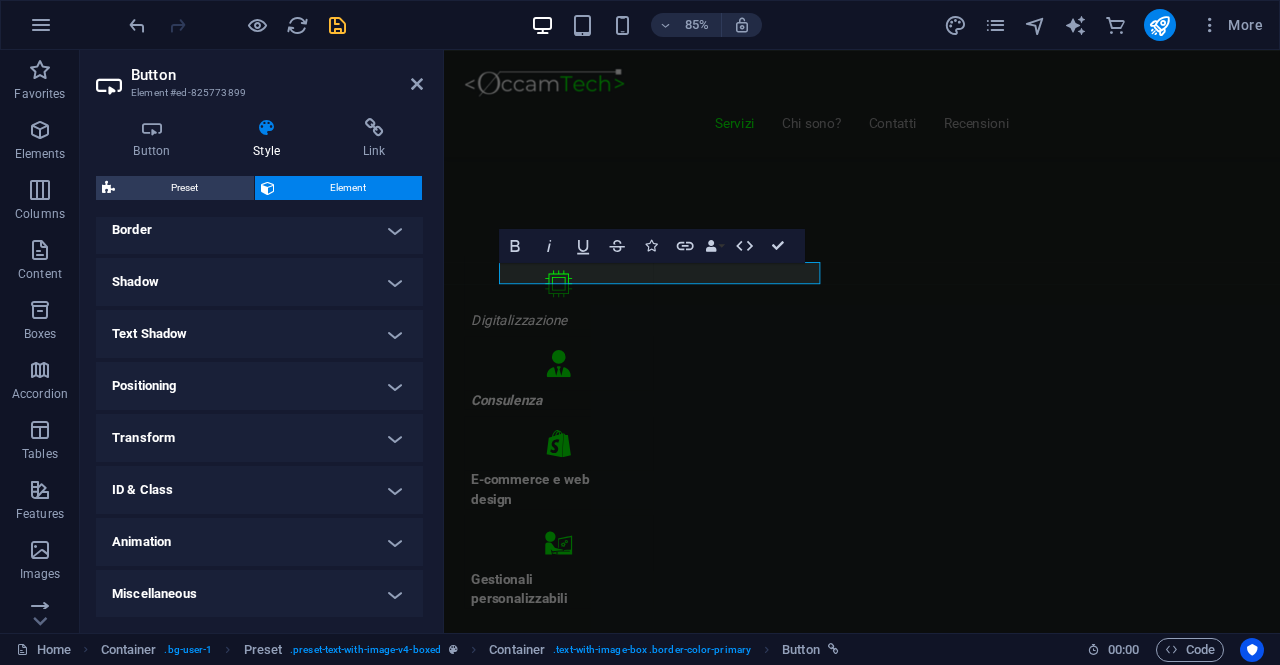 scroll, scrollTop: 44, scrollLeft: 0, axis: vertical 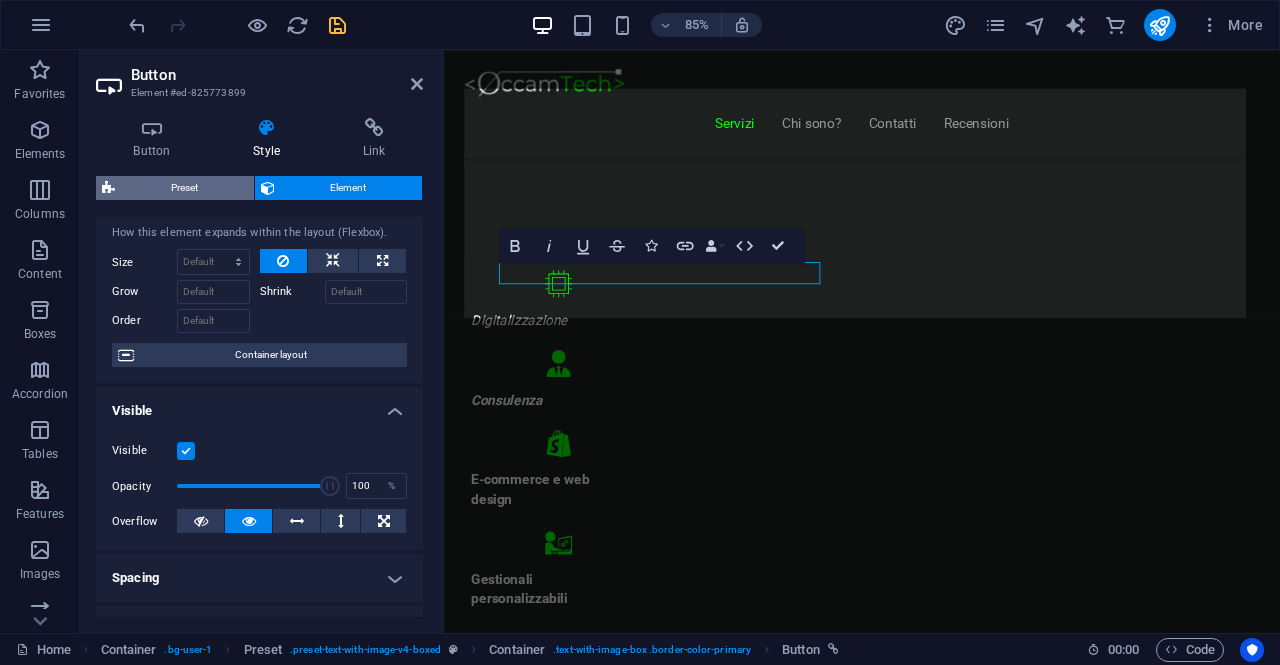 click on "Preset" at bounding box center (184, 188) 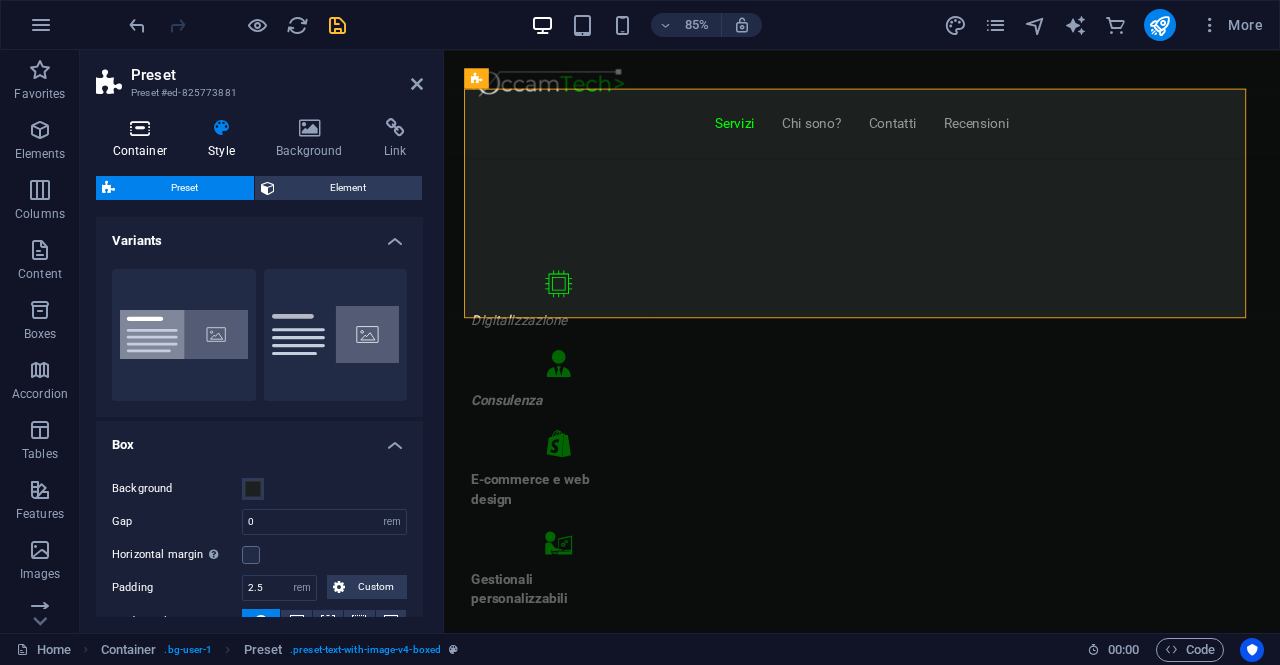 click at bounding box center (140, 128) 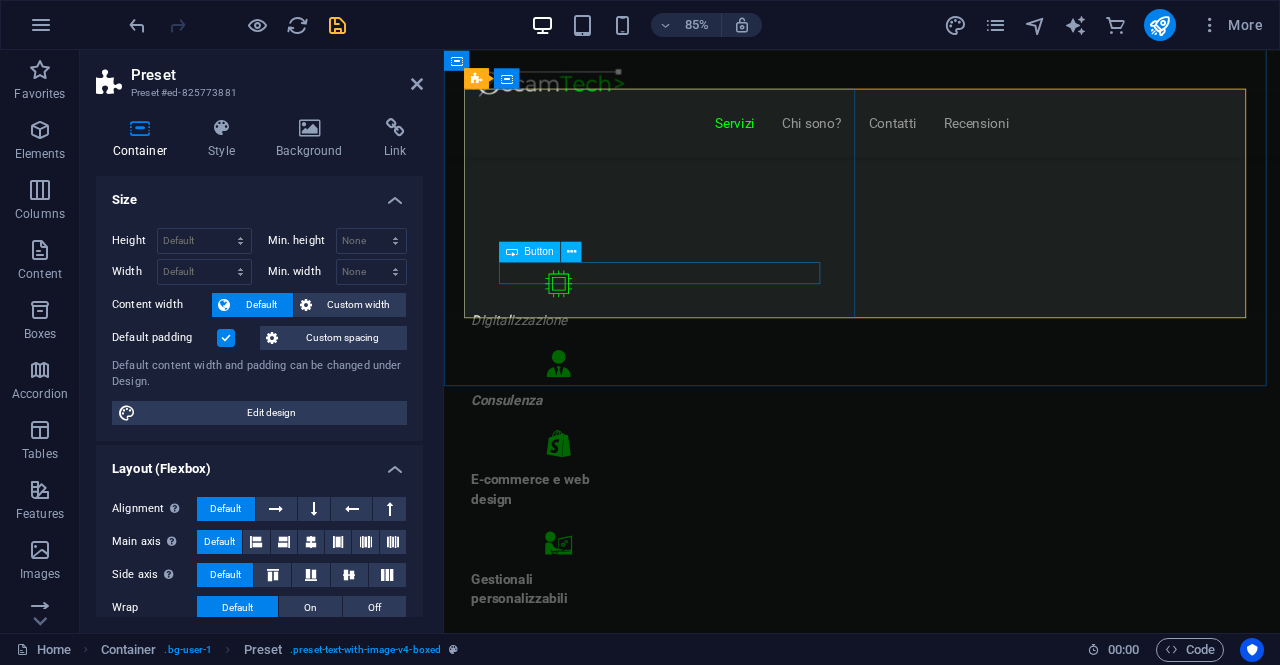 click on "Contatta" at bounding box center [936, 6385] 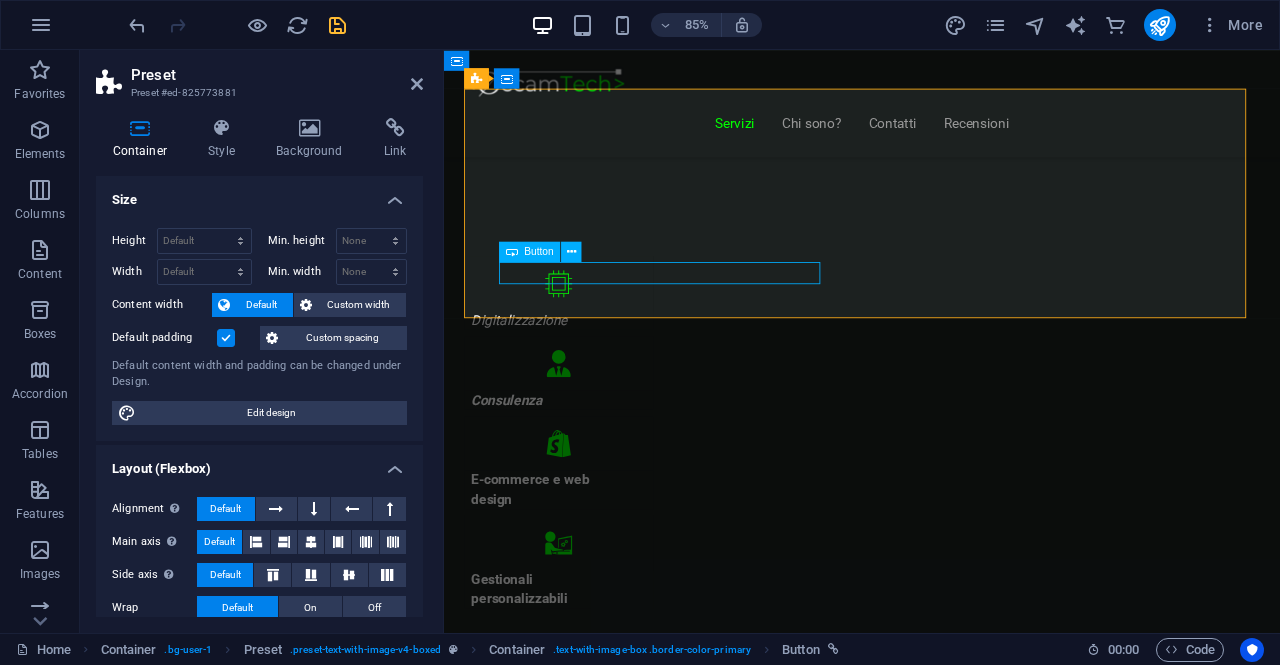 click on "Contatta" at bounding box center (936, 6385) 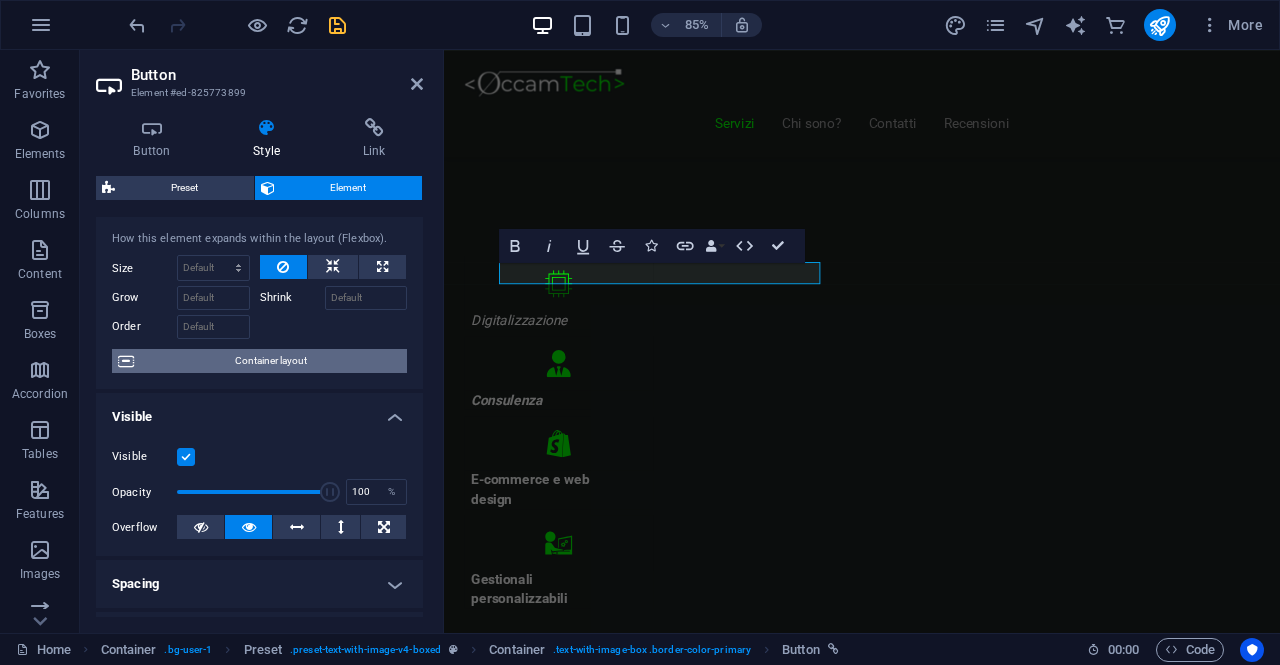 scroll, scrollTop: 0, scrollLeft: 0, axis: both 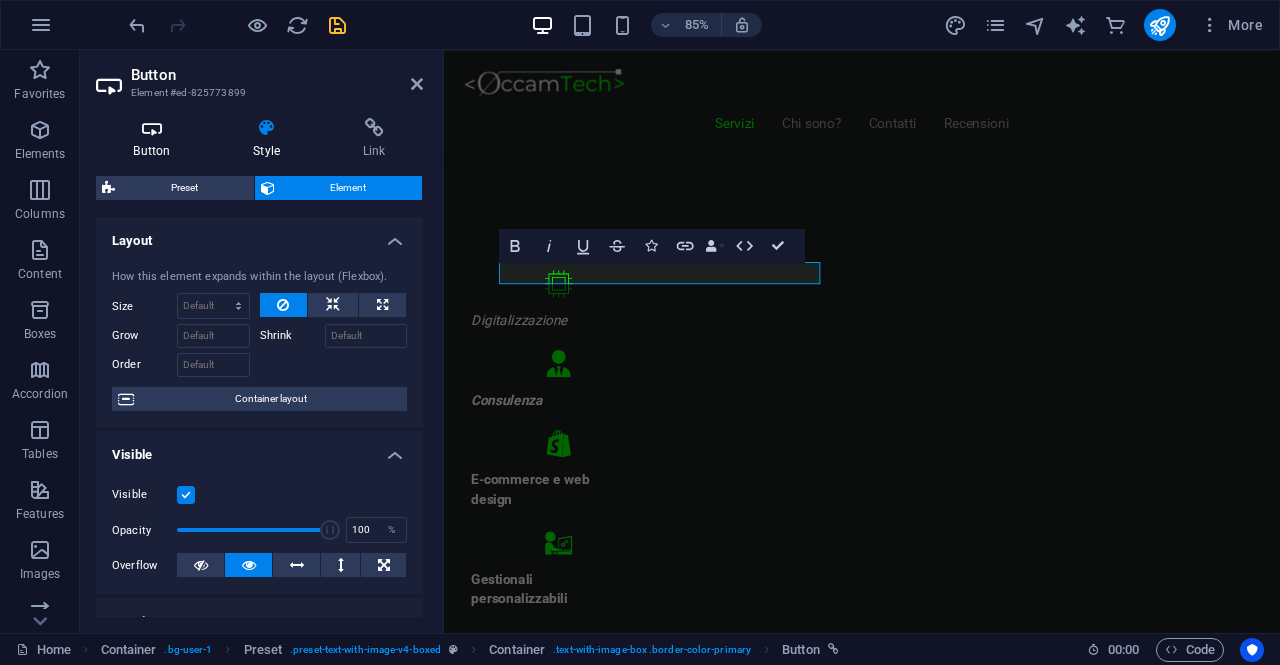 click on "Button" at bounding box center [156, 139] 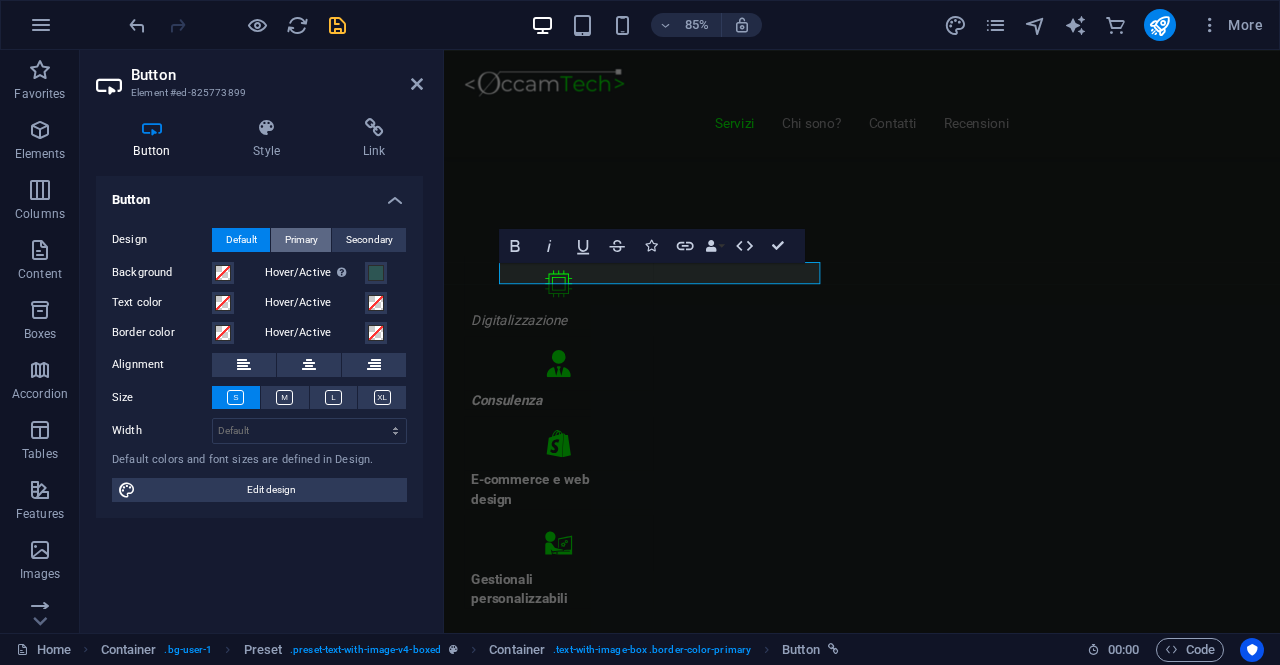 click on "Primary" at bounding box center (301, 240) 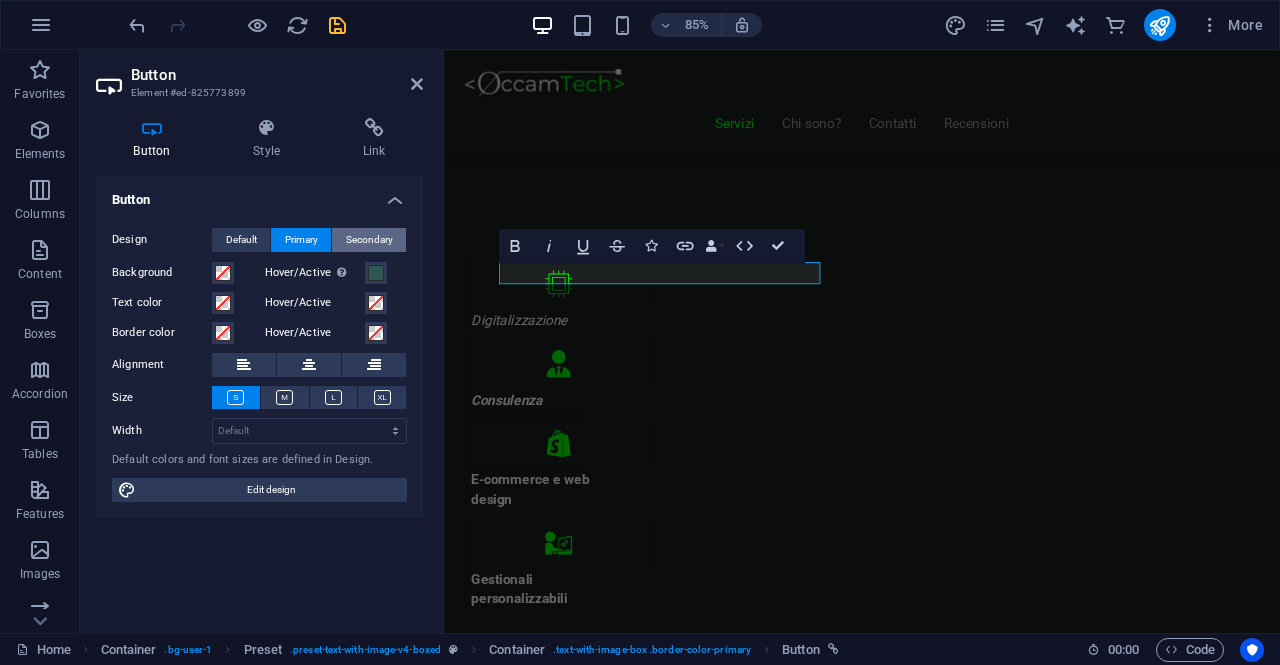 click on "Secondary" at bounding box center (369, 240) 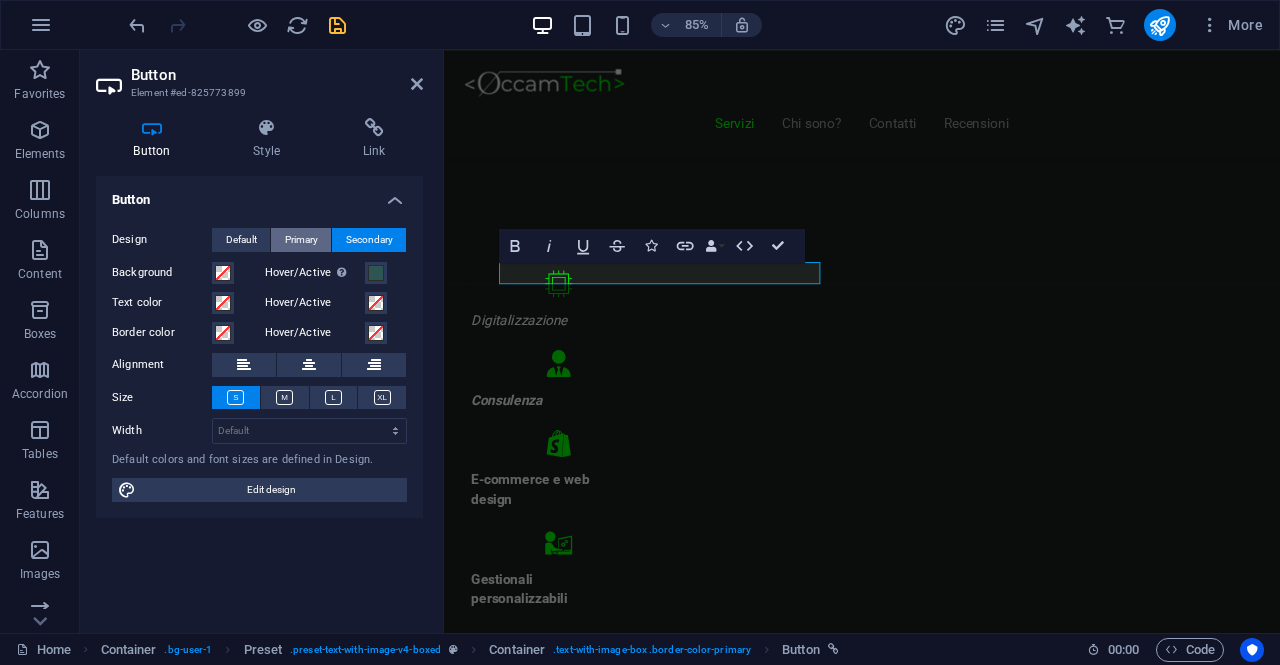 click on "Primary" at bounding box center (301, 240) 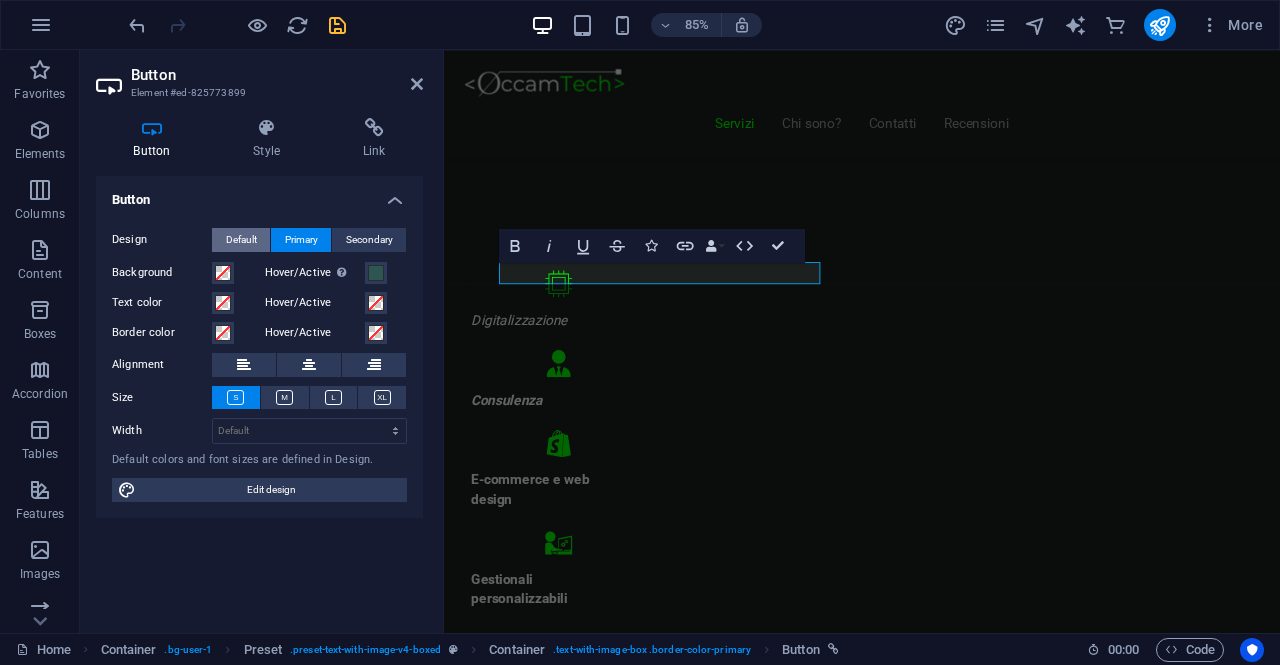 click on "Default" at bounding box center [241, 240] 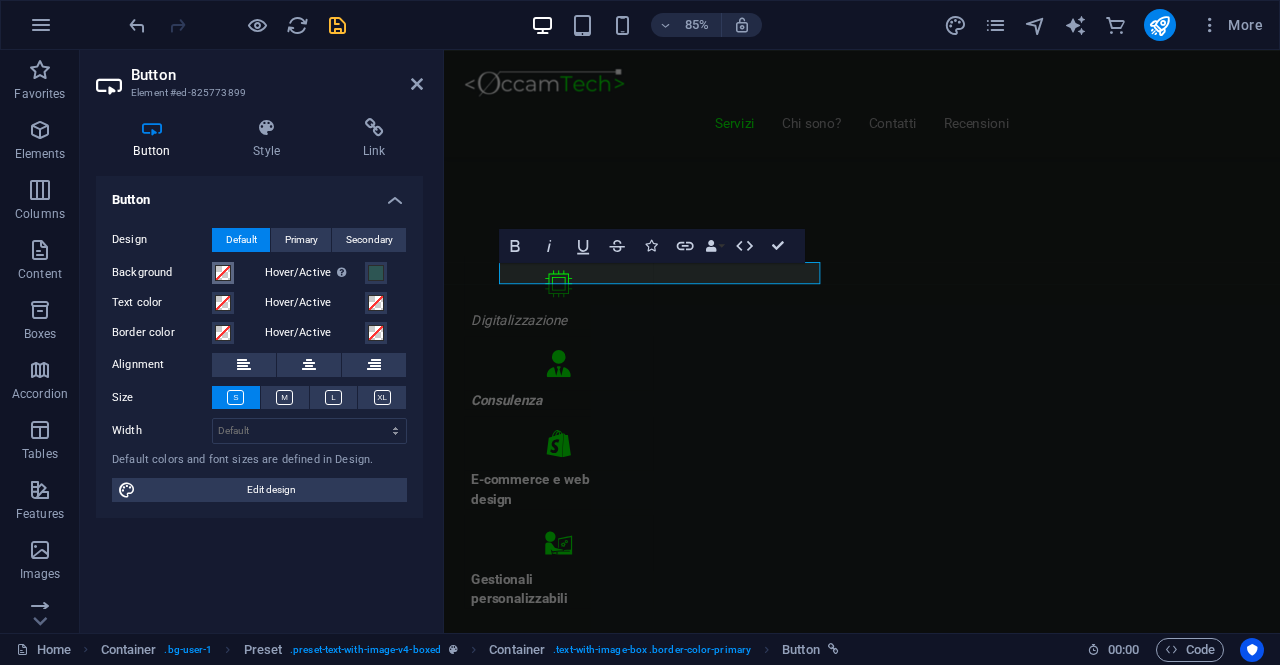 click at bounding box center (223, 273) 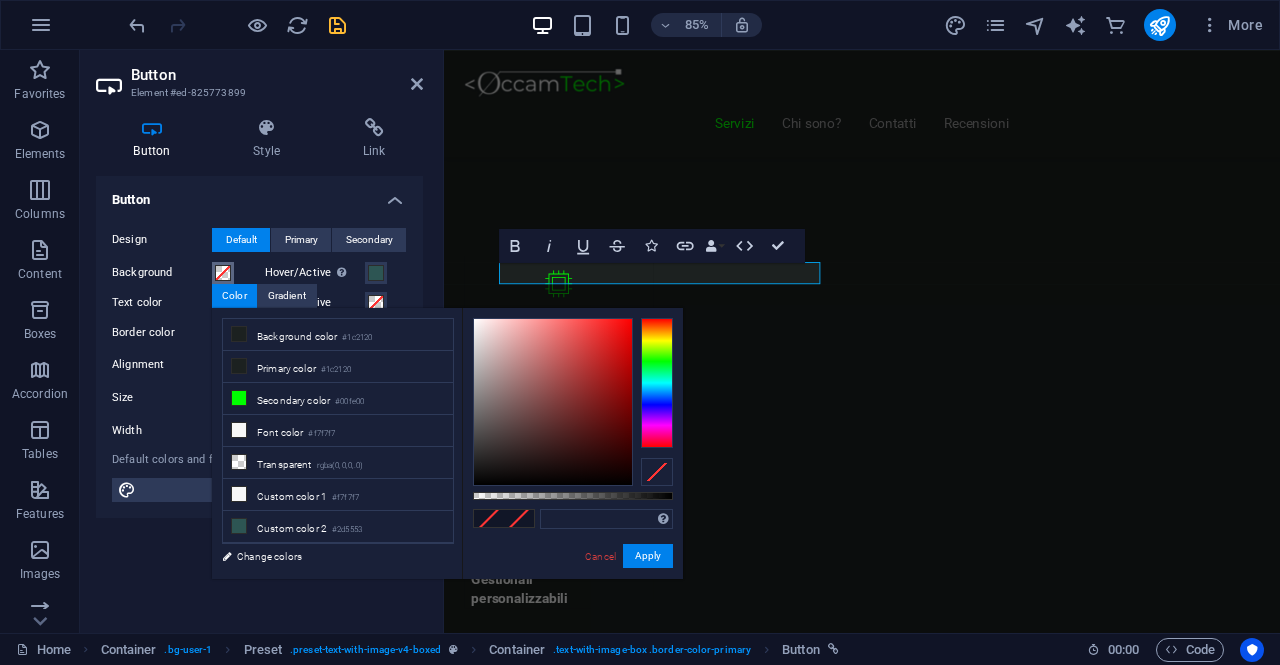 click at bounding box center (223, 273) 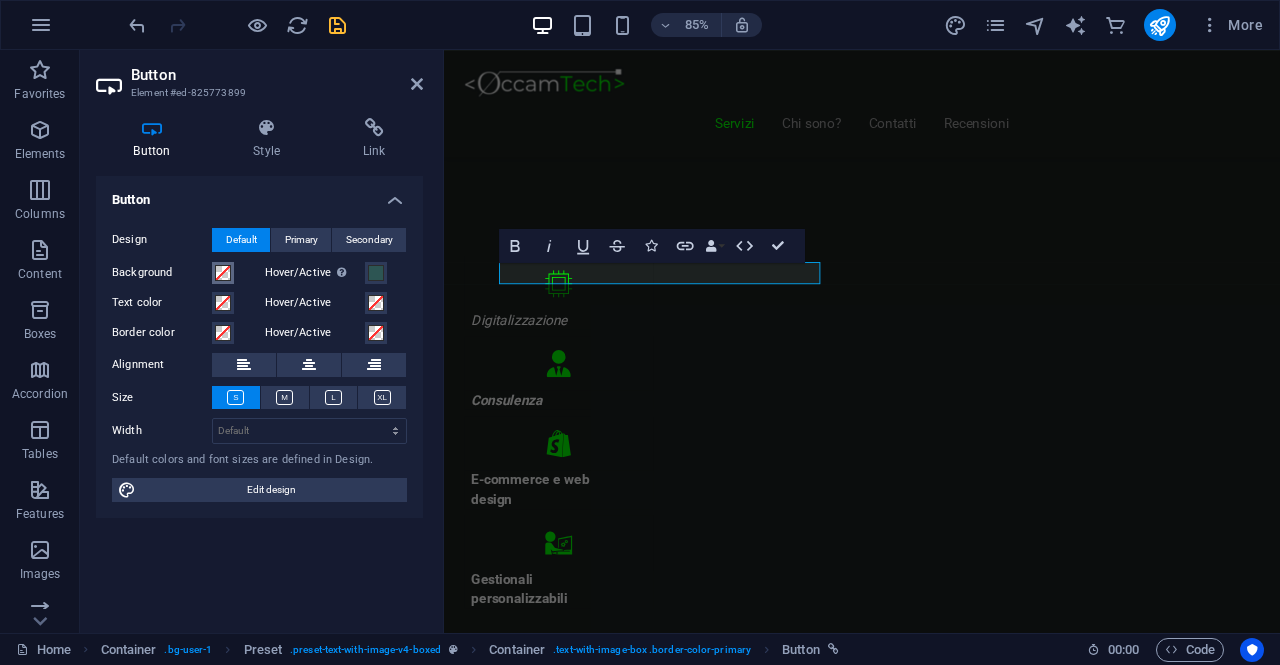 click at bounding box center (223, 273) 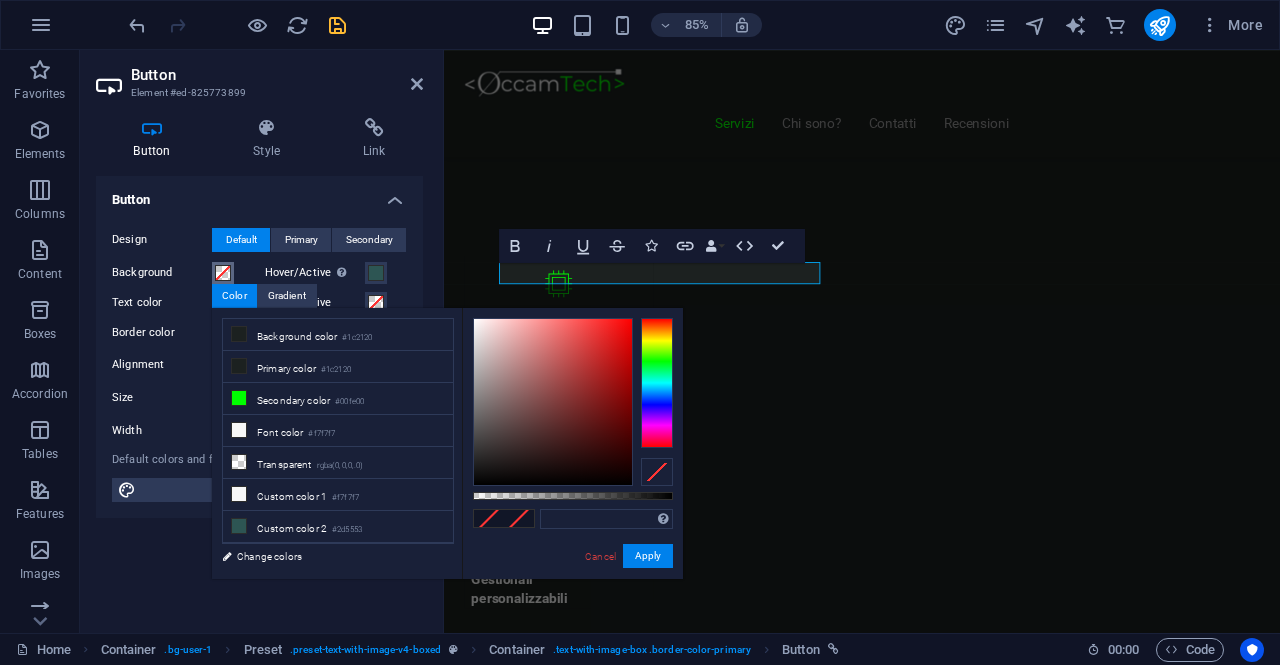 click at bounding box center [223, 273] 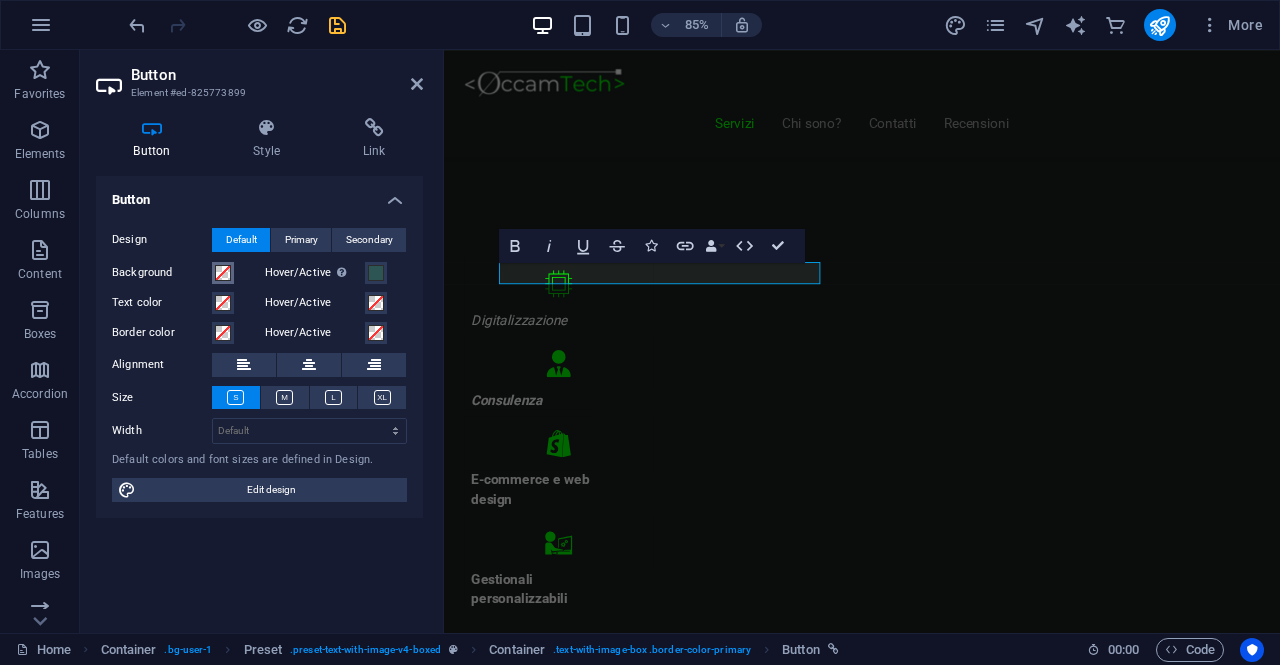 click at bounding box center [223, 273] 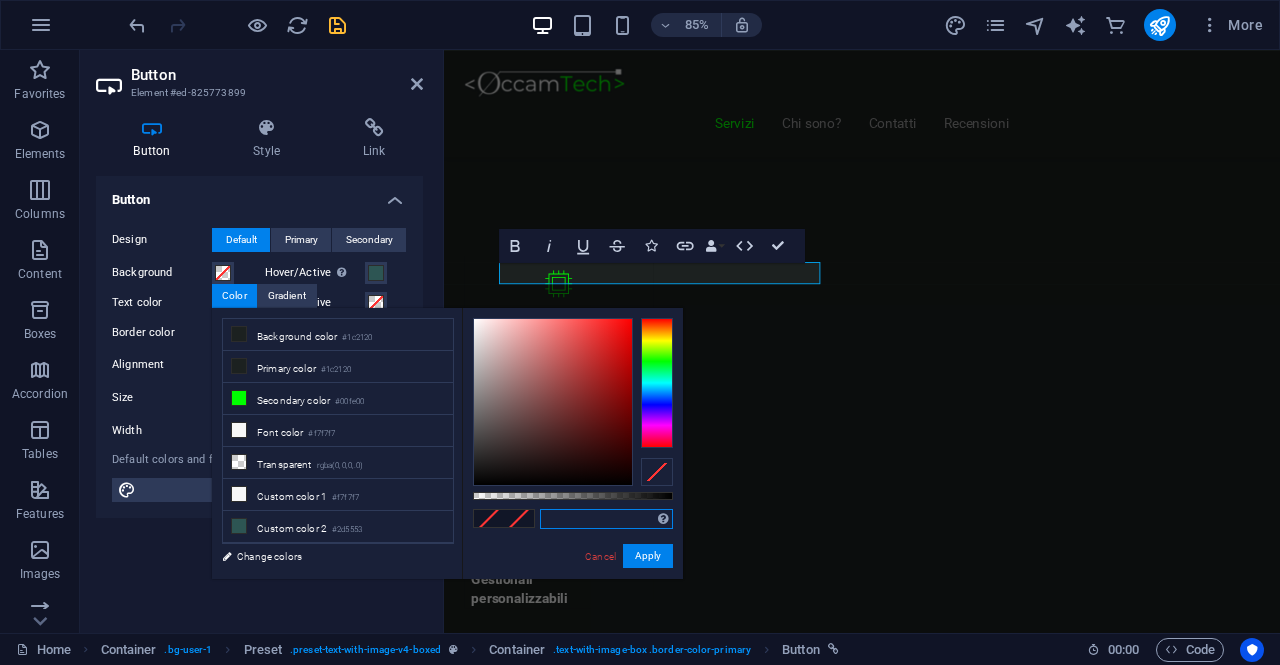 click at bounding box center (606, 519) 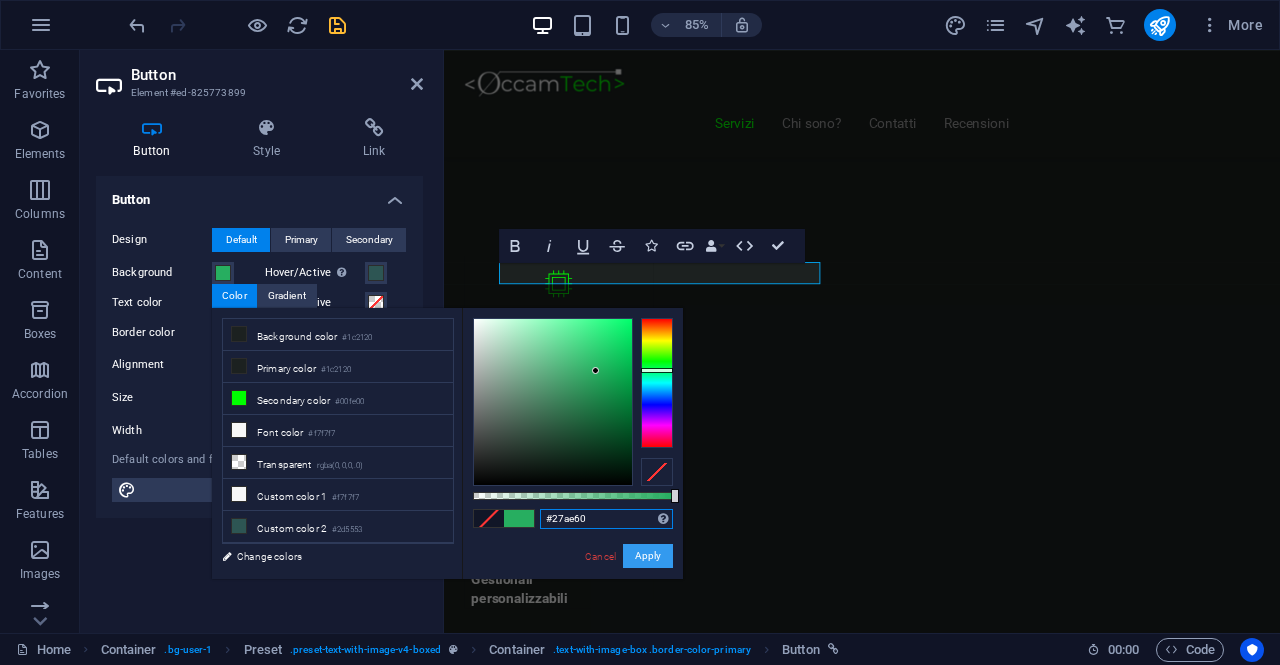 type on "#27ae60" 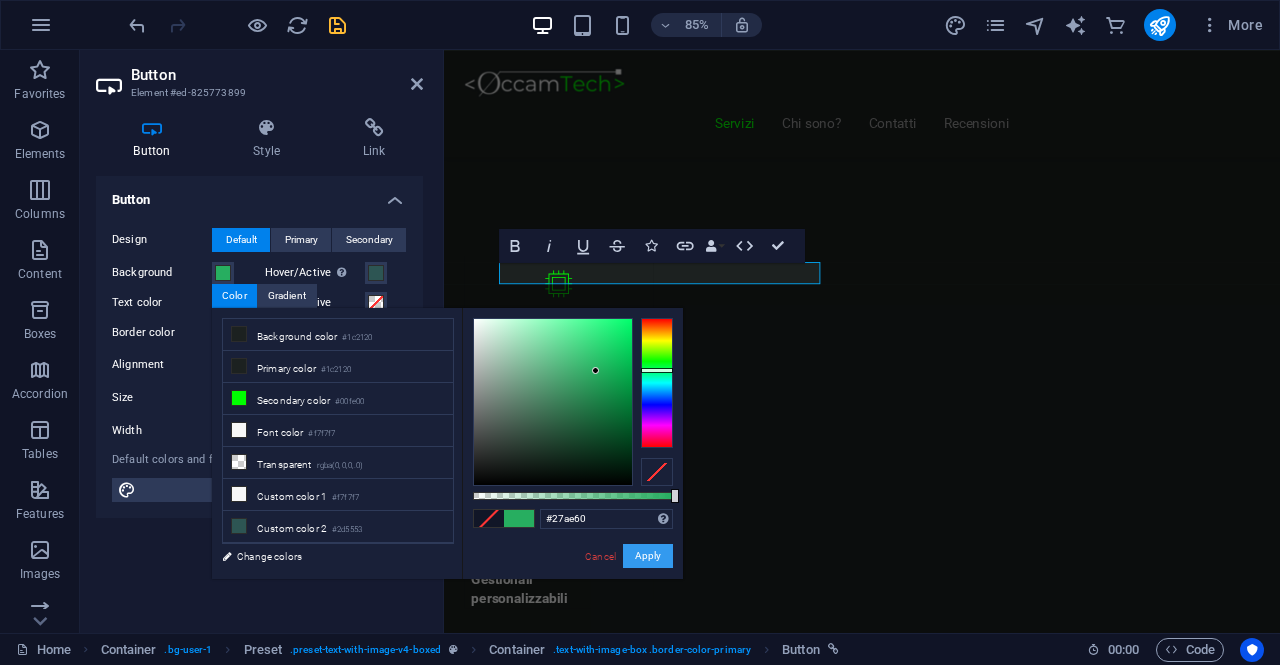 click on "Apply" at bounding box center [648, 556] 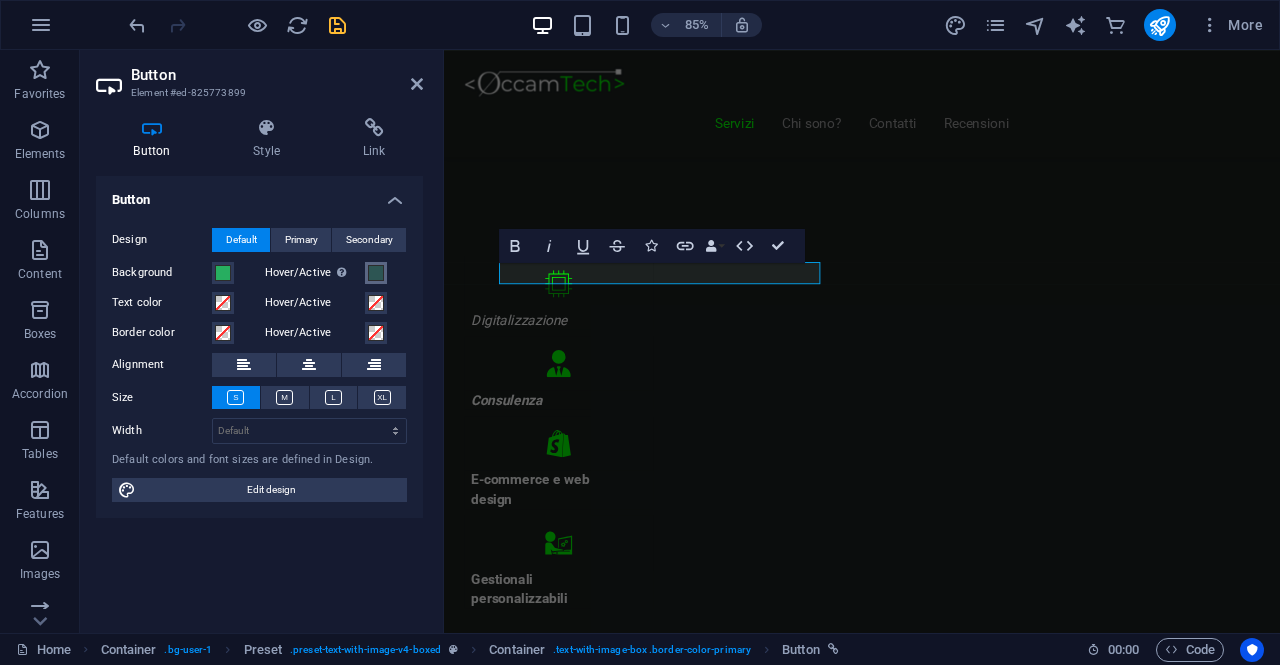 click at bounding box center (376, 273) 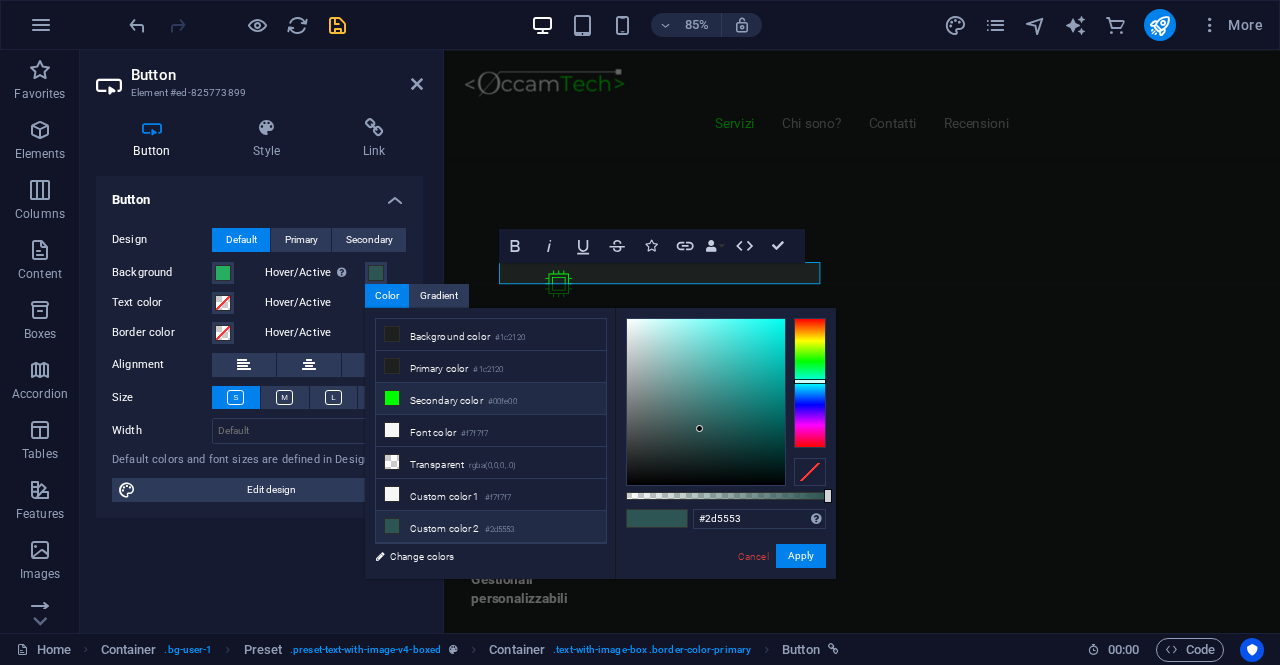 click on "Secondary color
#00fe00" at bounding box center [491, 399] 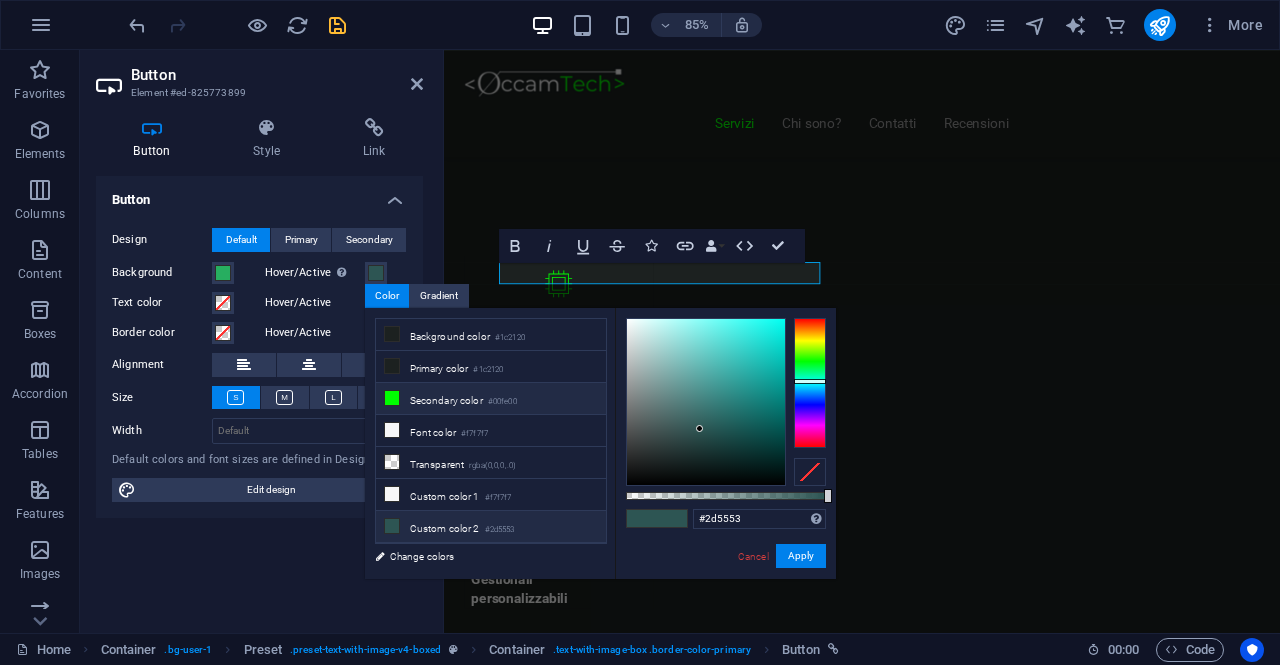 type on "#00fe00" 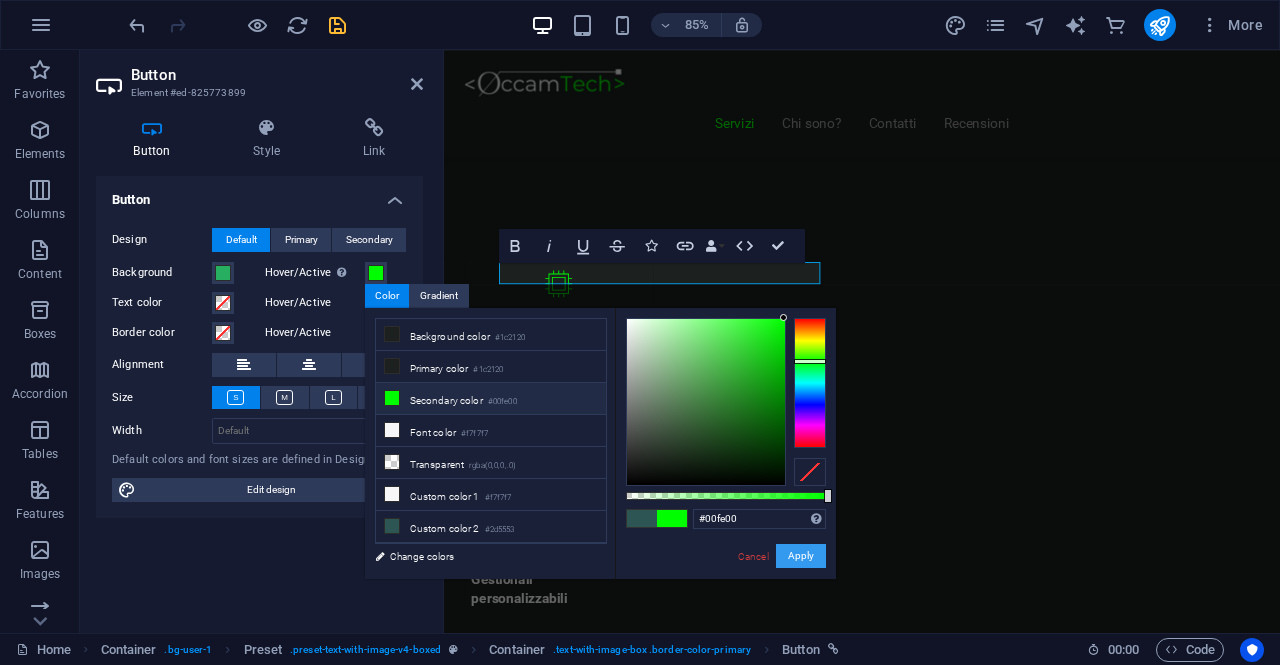 click on "Apply" at bounding box center (801, 556) 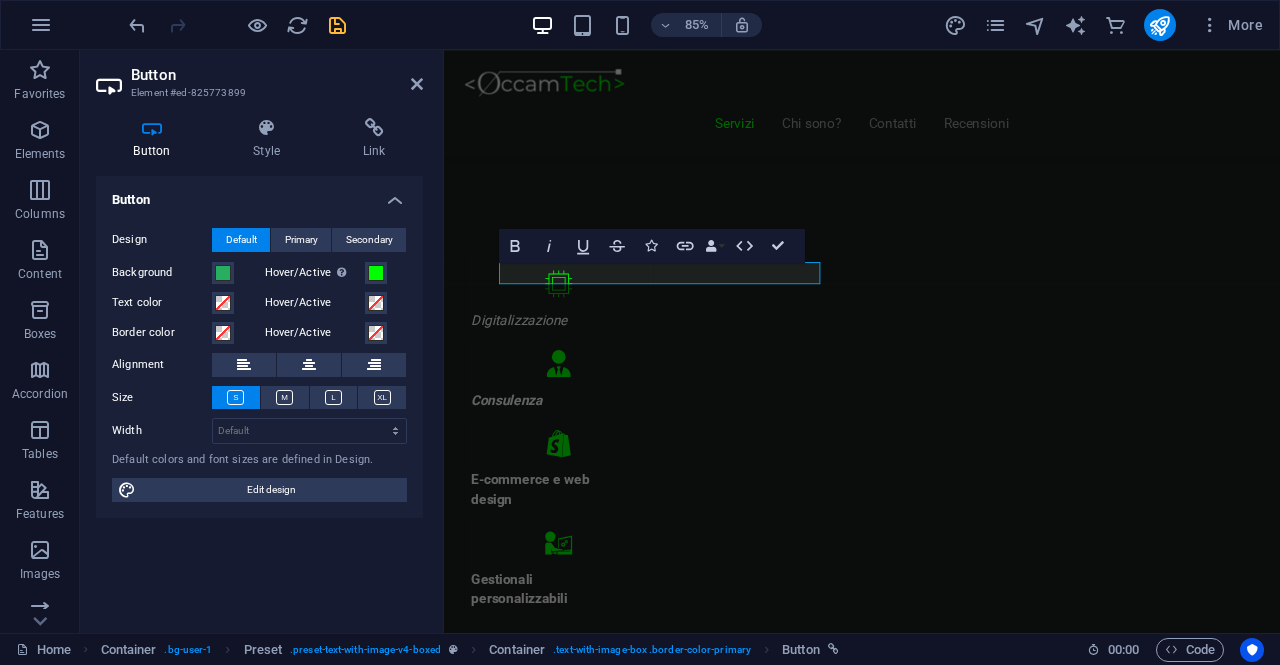 click on "Button Element #ed-825773899 Button Style Link Button Design Default Primary Secondary Background Hover/Active Switch to preview mode to test the active/hover state Text color Hover/Active Border color Hover/Active Alignment Size Width Default px rem % em vh vw Default colors and font sizes are defined in Design. Edit design Preset Element Layout How this element expands within the layout (Flexbox). Size Default auto px % 1/1 1/2 1/3 1/4 1/5 1/6 1/7 1/8 1/9 1/10 Grow Shrink Order Container layout Visible Visible Opacity 100 % Overflow Spacing Margin Default auto px % rem vw vh Custom Custom auto px % rem vw vh auto px % rem vw vh auto px % rem vw vh auto px % rem vw vh Padding Default px rem % vh vw Custom Custom px rem % vh vw px rem % vh vw px rem % vh vw px rem % vh vw Border Style              - Width 1 auto px rem % vh vw Custom Custom 1 auto px rem % vh vw 1 auto px rem % vh vw 1 auto px rem % vh vw 1 auto px rem % vh vw  - Color Round corners Default px rem % vh vw Custom Custom px rem % vh %" at bounding box center [262, 341] 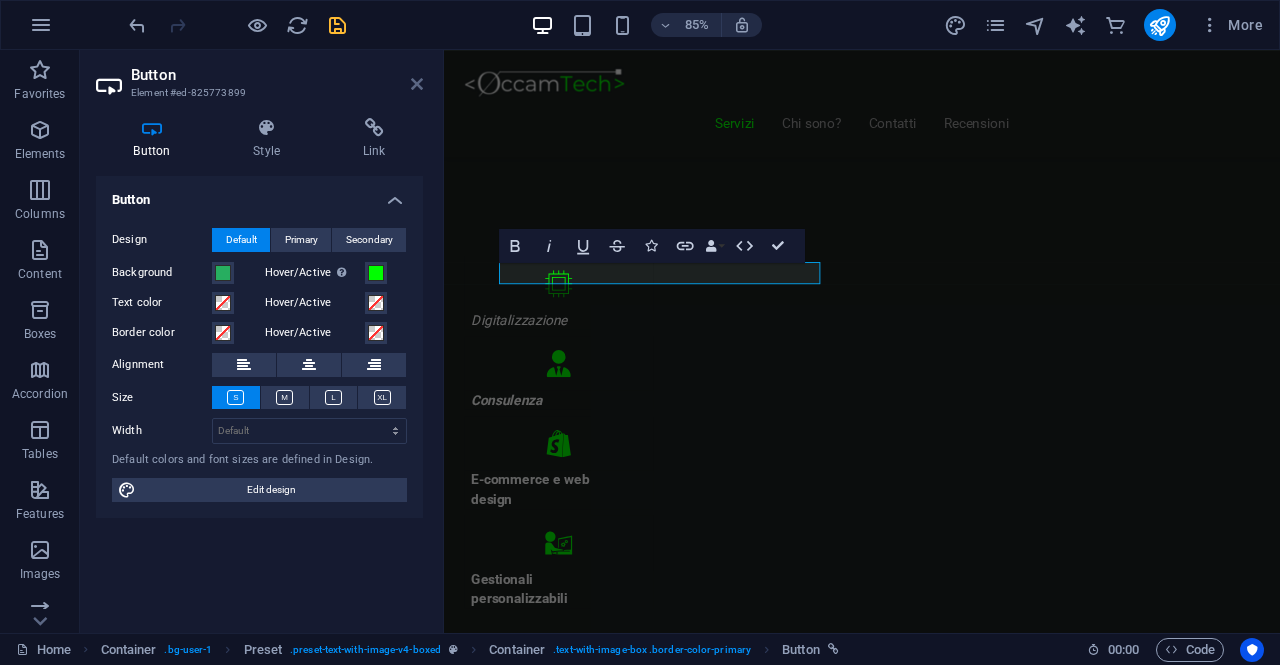 click at bounding box center [417, 84] 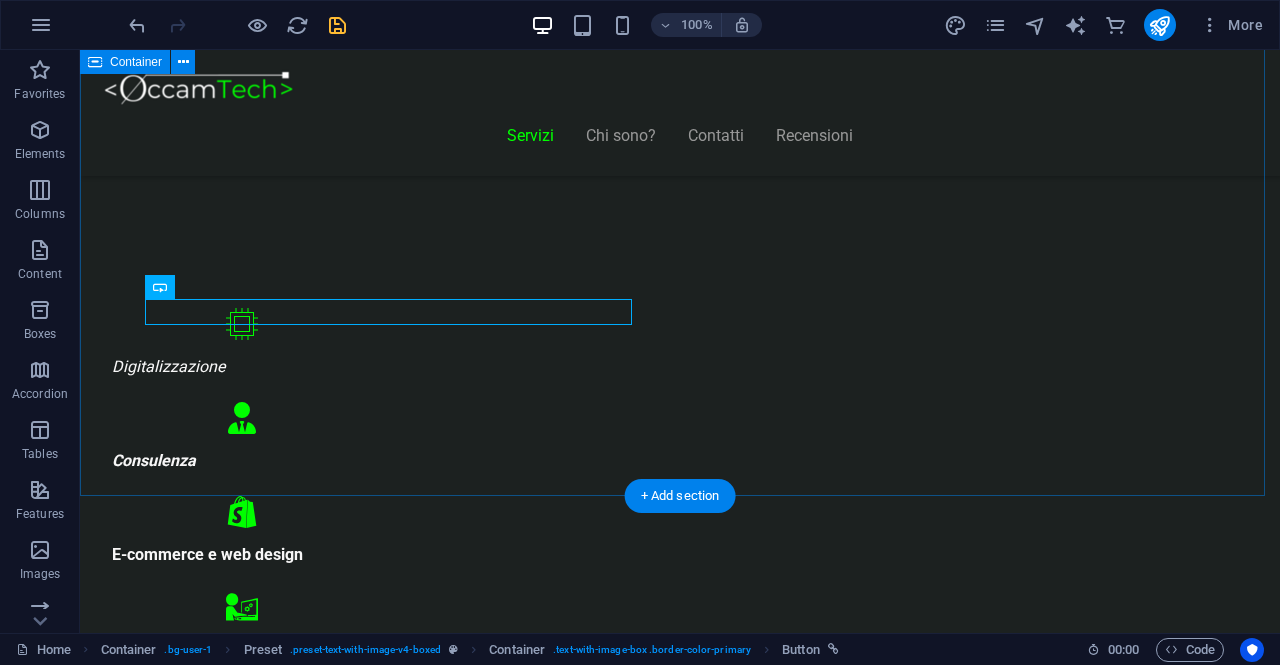 click on "Servizi  Offerti Consulenza informatica     Consulenza di 1h  GRATUITA !     Troviamo  insieme  una  soluzione  ai tuoi  problemi     Digitalizza  la tua  attività Contatta" at bounding box center (680, 4580) 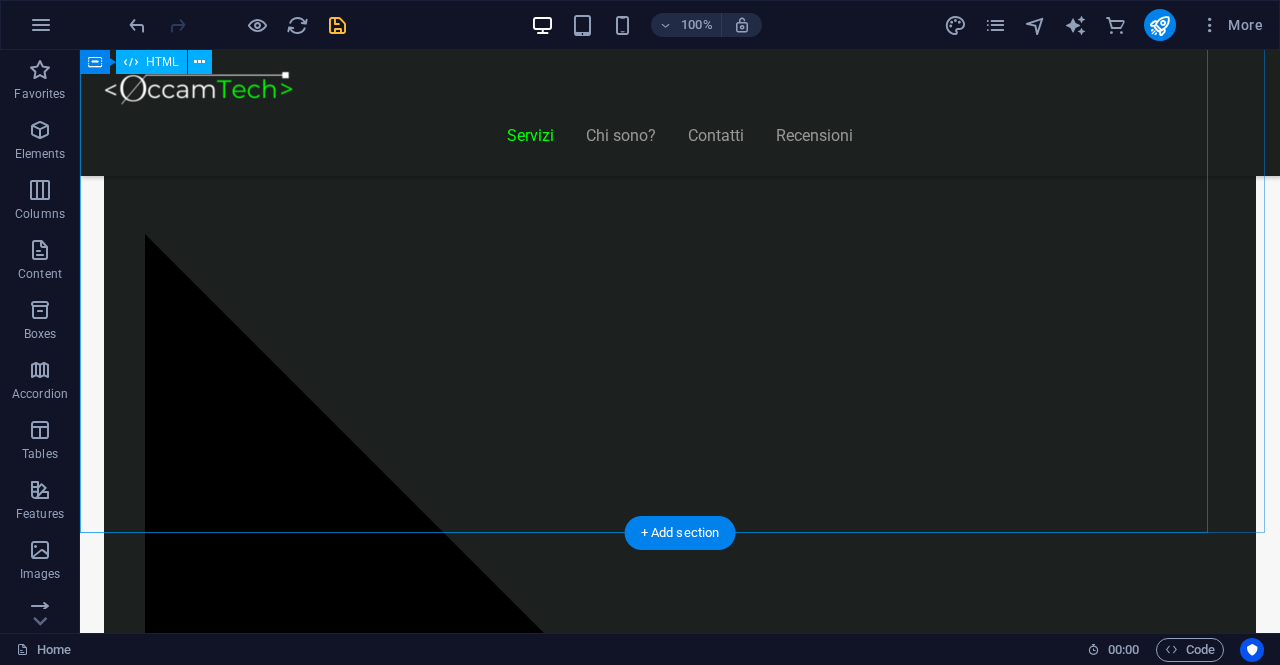 scroll, scrollTop: 1534, scrollLeft: 0, axis: vertical 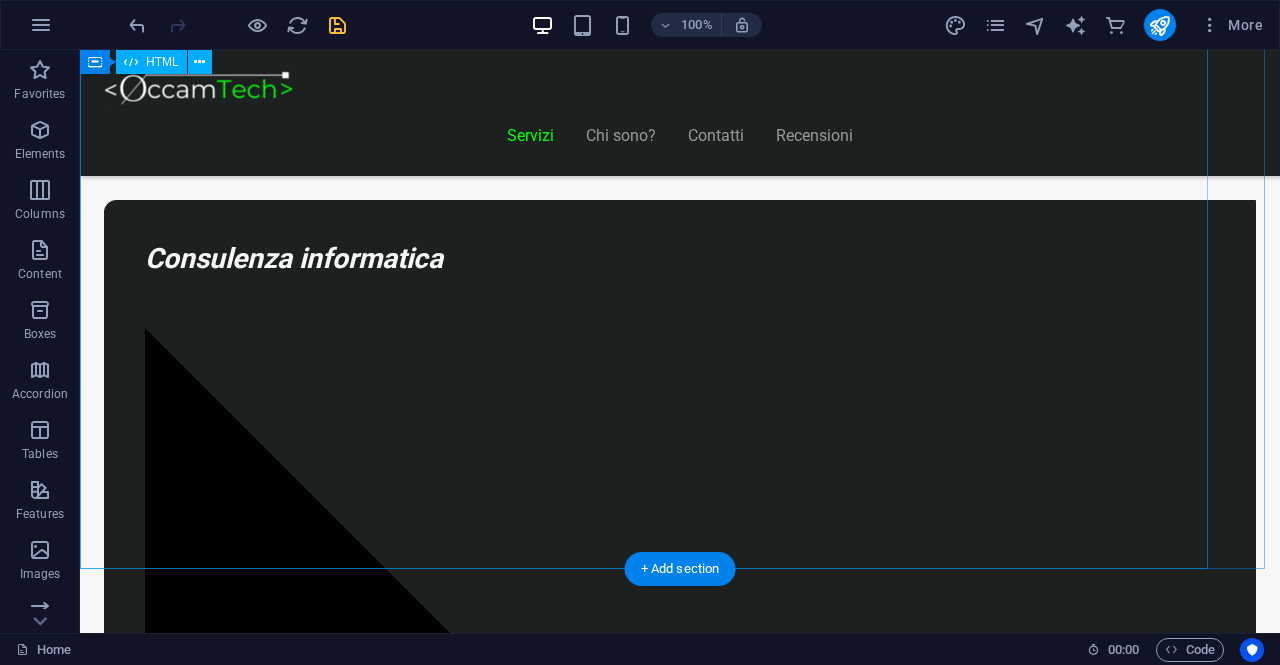 click on "Piani Web
Tutto il Valore di un Sito Professionale, in un Piano su Misura
Start Vetrina
€300
Home page professionale
Sezione “Chi siamo”
Pagina contatti con form
Design ottimizzato per mobile
6 mesi di assistenza inclusa
Inizia Ora
Shop Ready
€500
Negozio con Shopify già configurato
Catalogo e schede prodotto dettagliate
Scopri di più" at bounding box center (620, 8105) 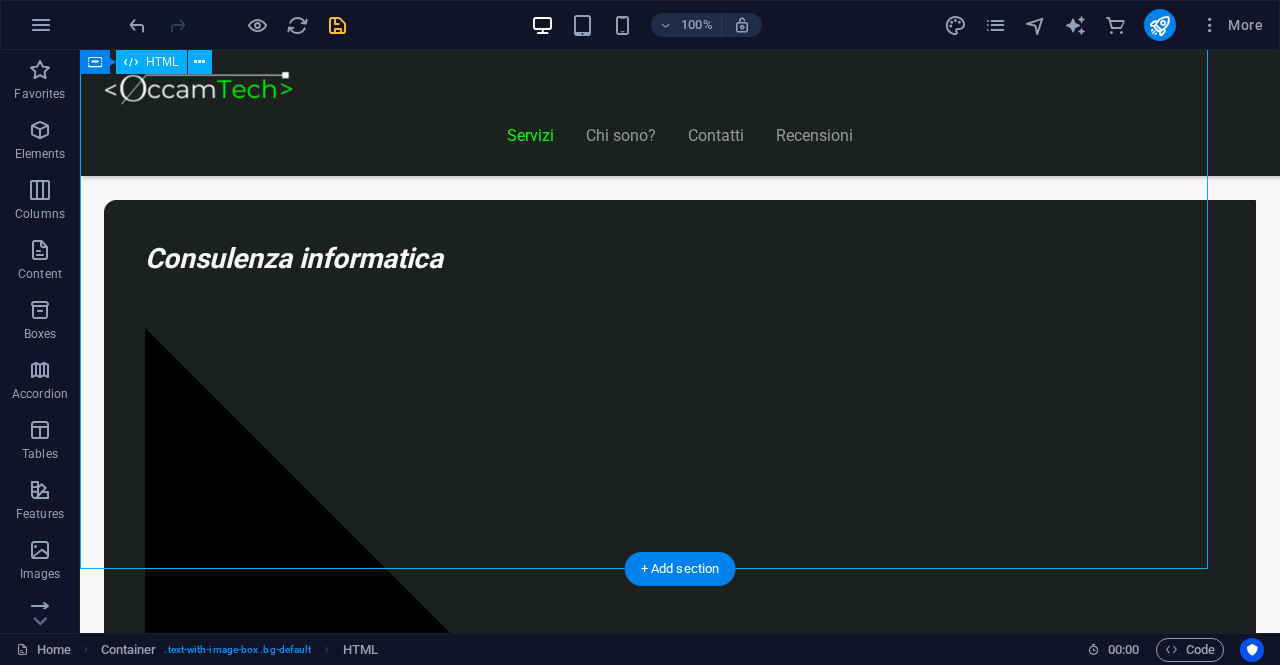click on "Piani Web
Tutto il Valore di un Sito Professionale, in un Piano su Misura
Start Vetrina
€300
Home page professionale
Sezione “Chi siamo”
Pagina contatti con form
Design ottimizzato per mobile
6 mesi di assistenza inclusa
Inizia Ora
Shop Ready
€500
Negozio con Shopify già configurato
Catalogo e schede prodotto dettagliate
Scopri di più" at bounding box center (620, 8105) 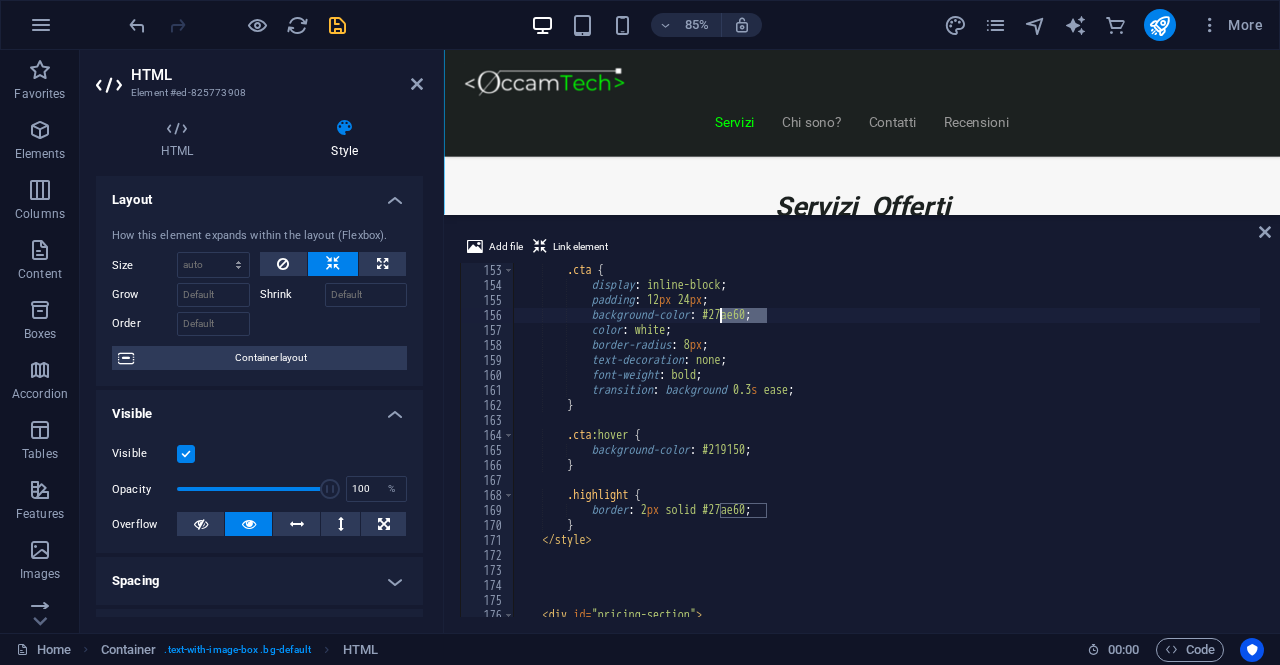 scroll, scrollTop: 2280, scrollLeft: 0, axis: vertical 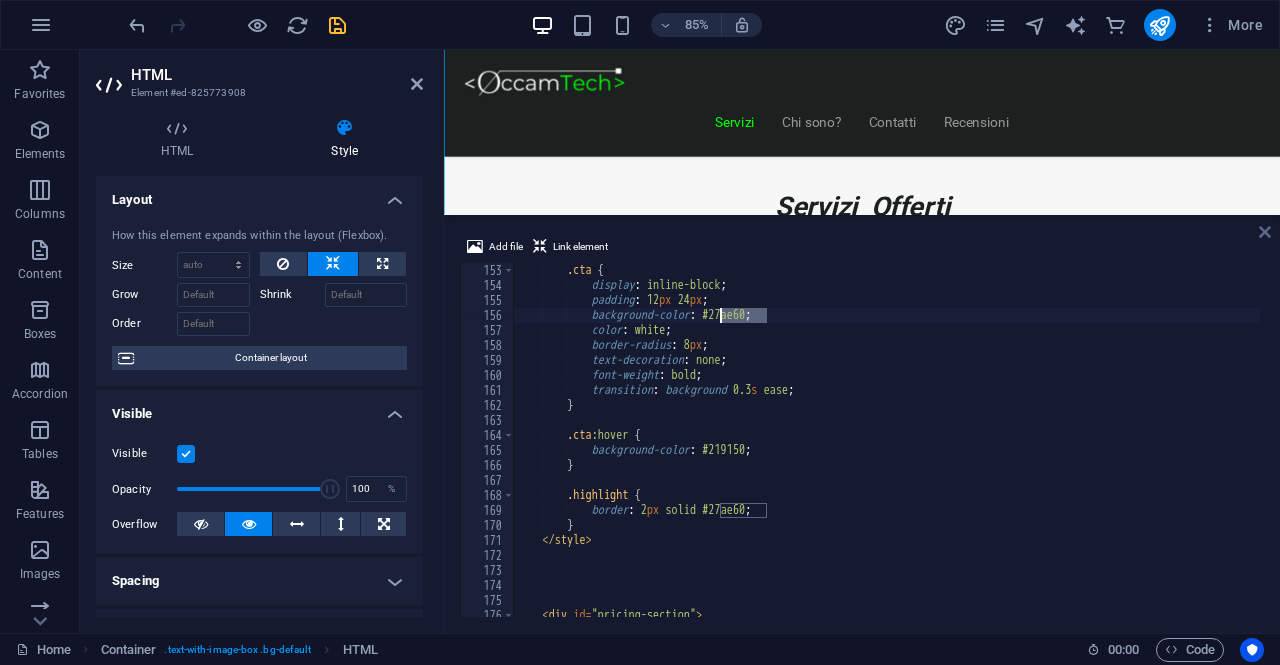 click at bounding box center (1265, 232) 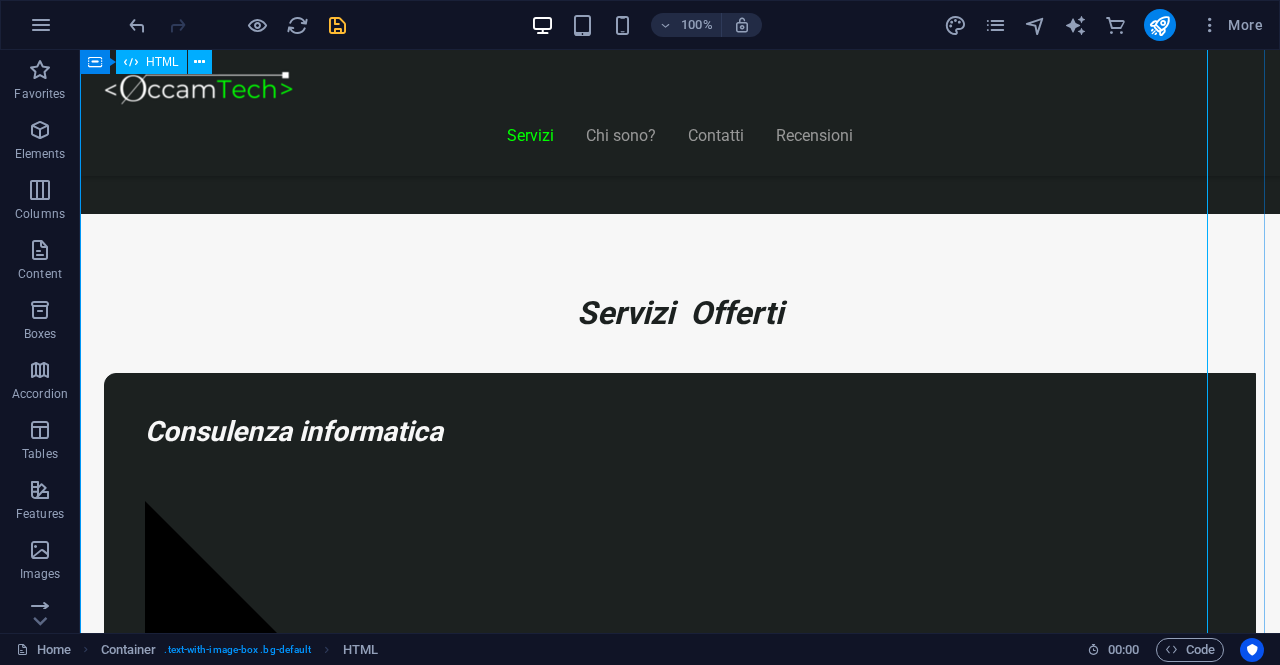 scroll, scrollTop: 1234, scrollLeft: 0, axis: vertical 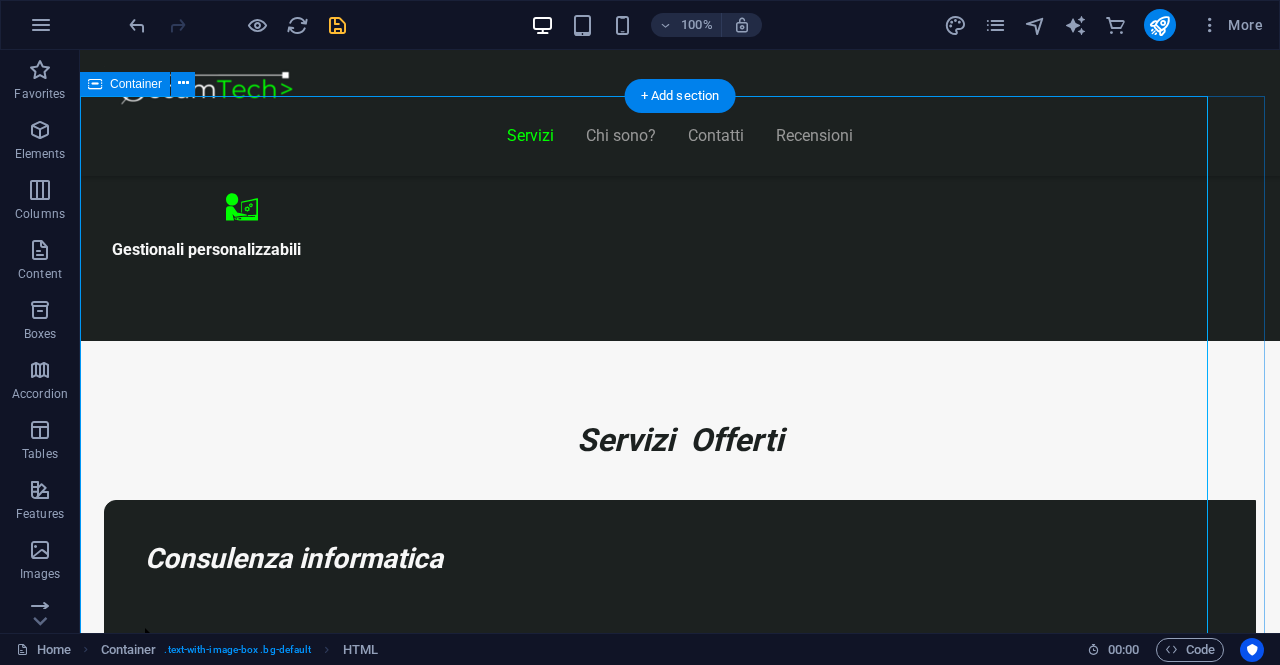 click on "Piani Web
Tutto il Valore di un Sito Professionale, in un Piano su Misura
Start Vetrina
€300
Home page professionale
Sezione “Chi siamo”
Pagina contatti con form
Design ottimizzato per mobile
6 mesi di assistenza inclusa
Inizia Ora
Shop Ready
€500
Negozio con Shopify già configurato
Catalogo e schede prodotto dettagliate
Scopri di più" at bounding box center [680, 8405] 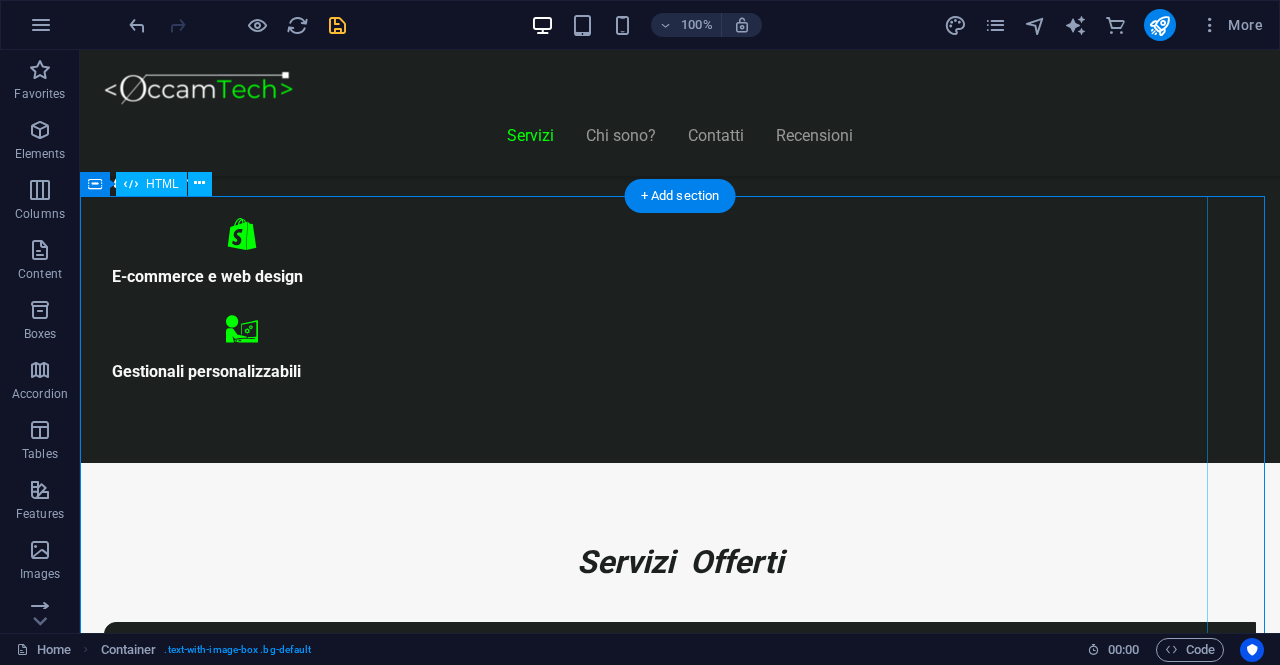 scroll, scrollTop: 1134, scrollLeft: 0, axis: vertical 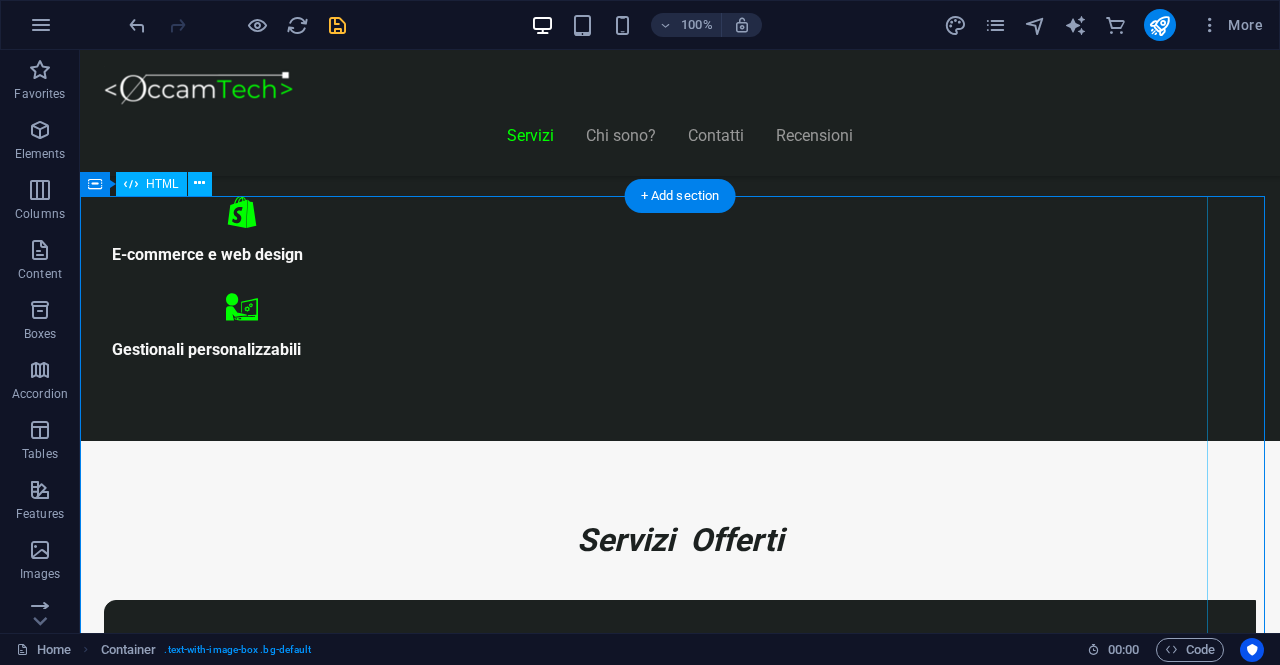 click on "Piani Web
Tutto il Valore di un Sito Professionale, in un Piano su Misura
Start Vetrina
€300
Home page professionale
Sezione “Chi siamo”
Pagina contatti con form
Design ottimizzato per mobile
6 mesi di assistenza inclusa
Inizia Ora
Shop Ready
€500
Negozio con Shopify già configurato
Catalogo e schede prodotto dettagliate
Scopri di più" at bounding box center (620, 8505) 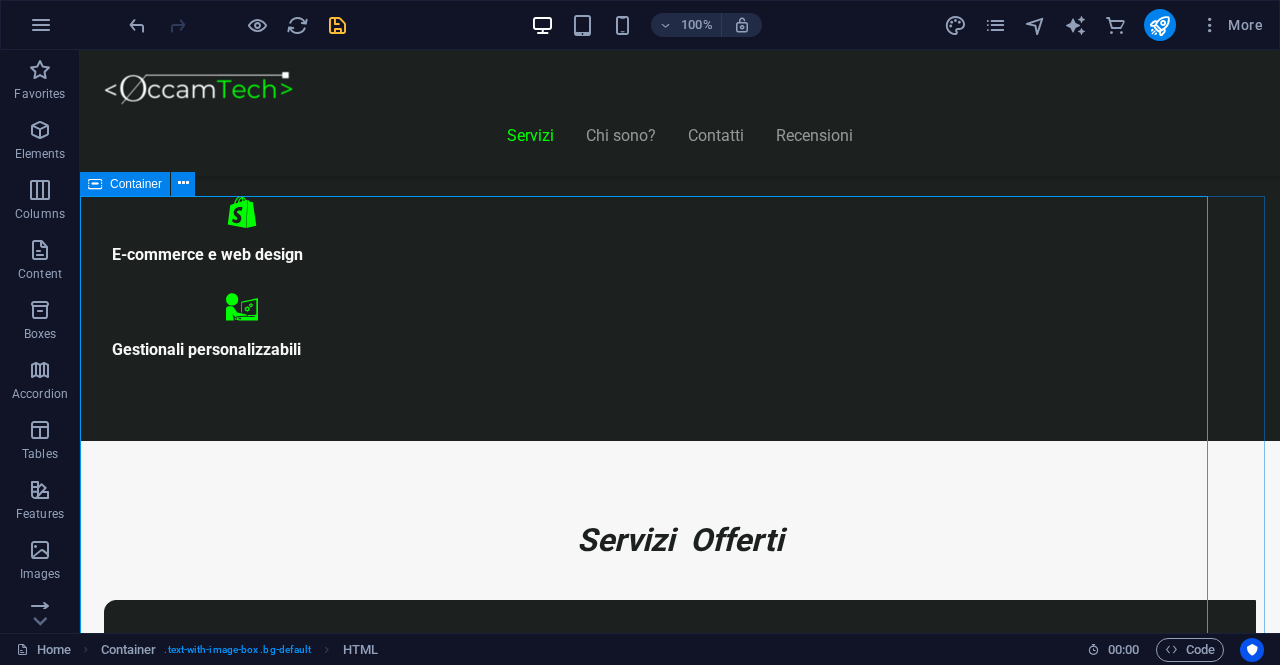 click at bounding box center [95, 184] 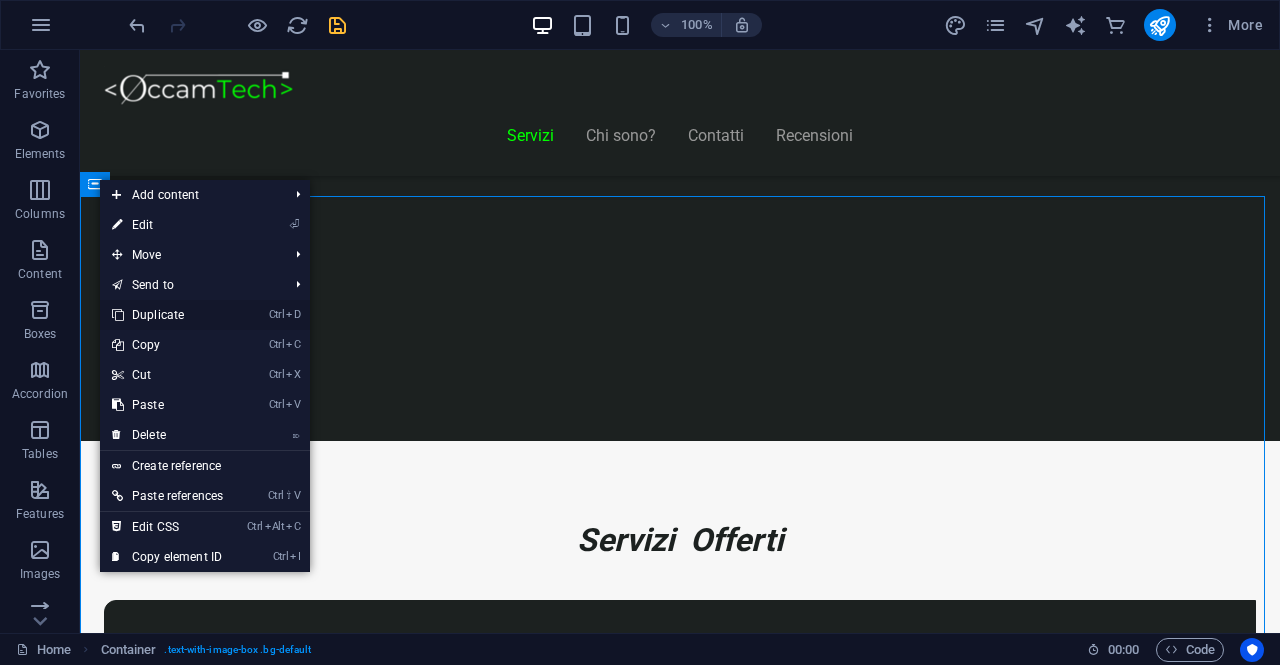 click on "Ctrl D  Duplicate" at bounding box center (167, 315) 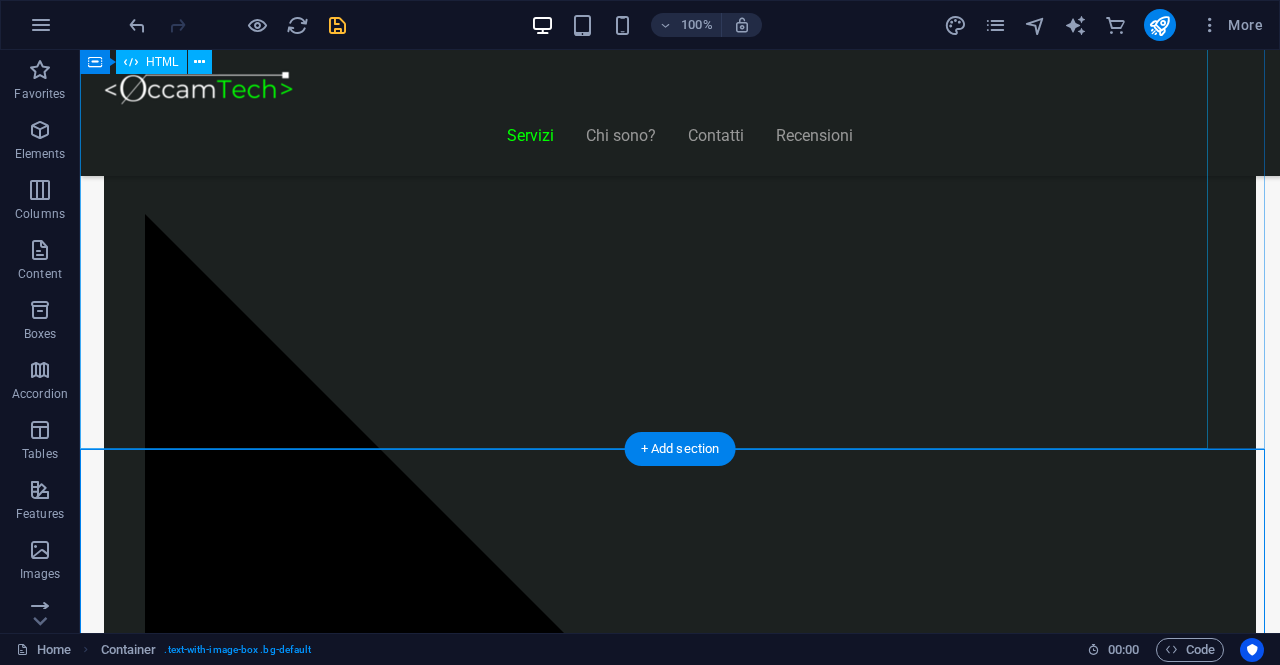 scroll, scrollTop: 1848, scrollLeft: 0, axis: vertical 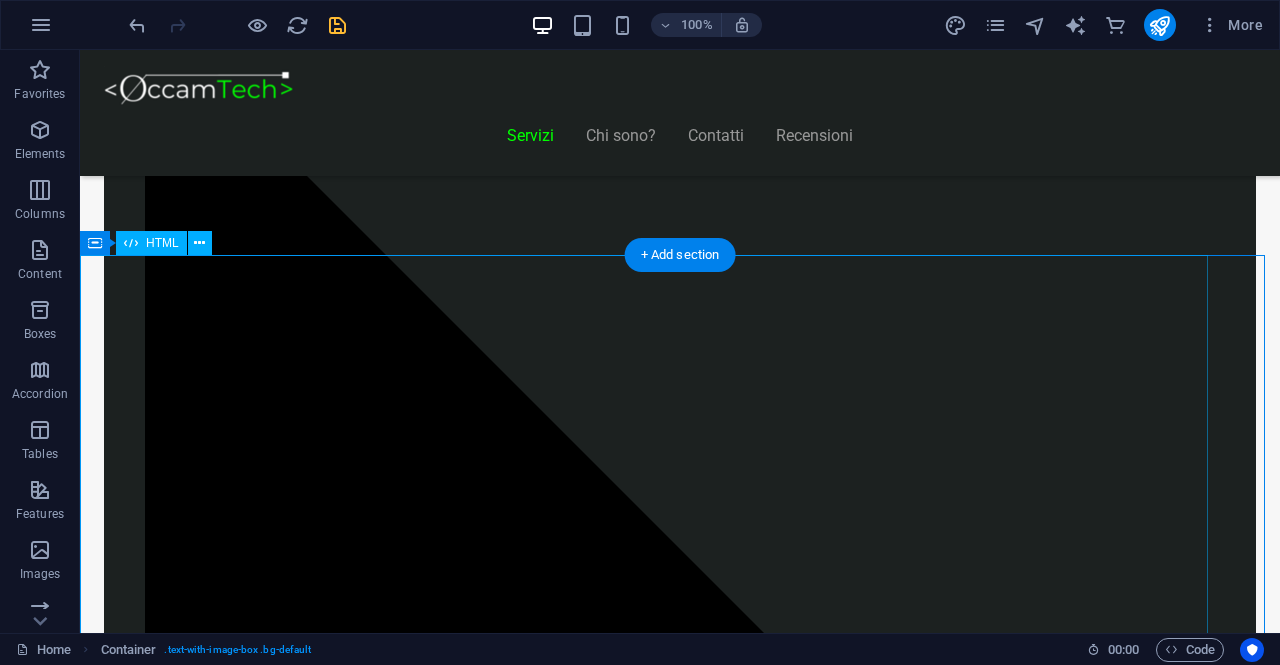 click on "Piani Web
Tutto il Valore di un Sito Professionale, in un Piano su Misura
Start Vetrina
€300
Home page professionale
Sezione “Chi siamo”
Pagina contatti con form
Design ottimizzato per mobile
6 mesi di assistenza inclusa
Inizia Ora
Shop Ready
€500
Negozio con Shopify già configurato
Catalogo e schede prodotto dettagliate
Scopri di più" at bounding box center (620, 8540) 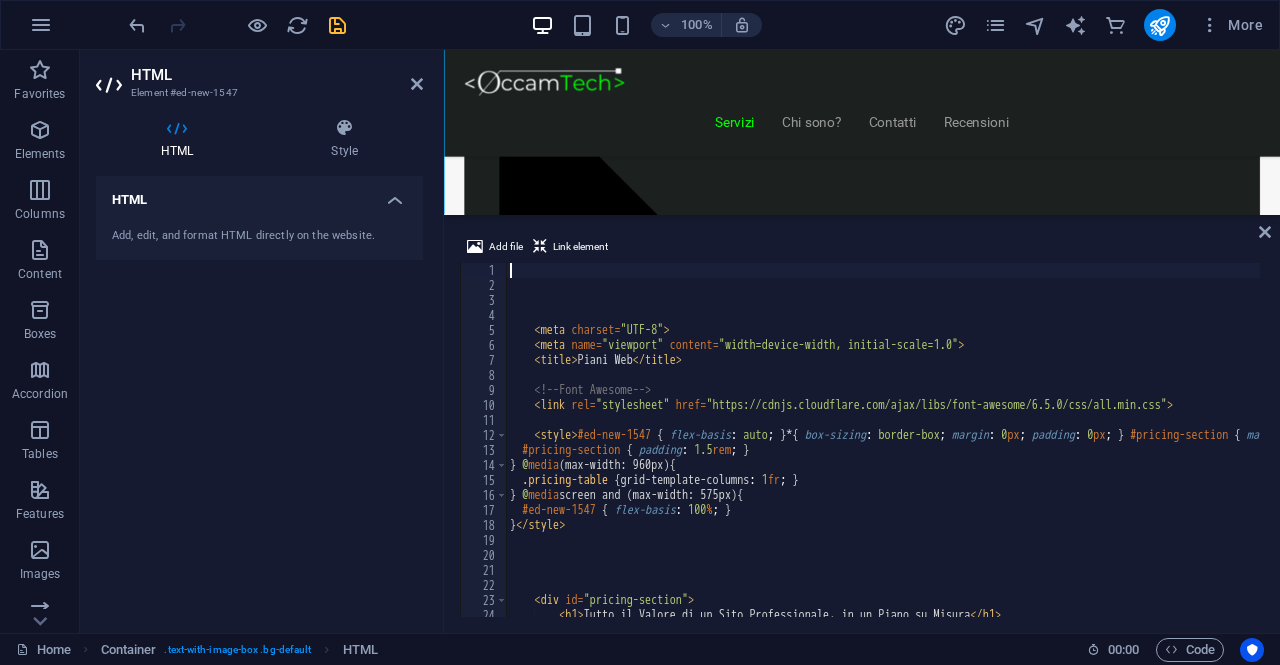 scroll, scrollTop: 2300, scrollLeft: 0, axis: vertical 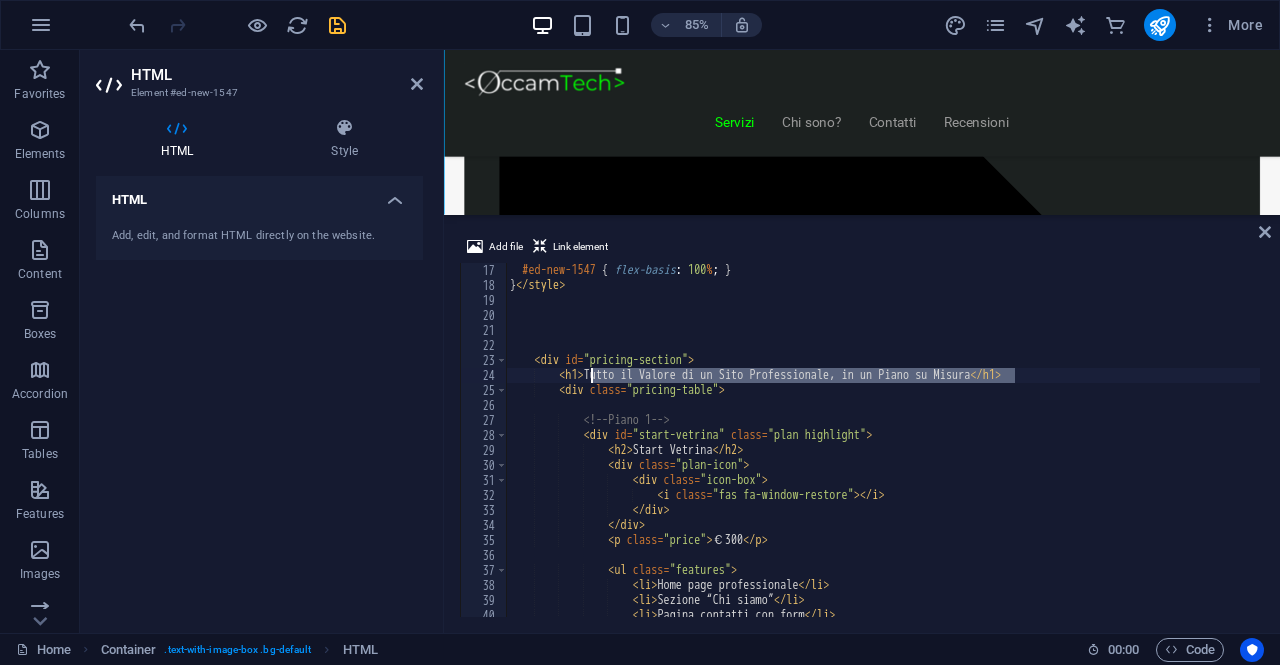 drag, startPoint x: 1016, startPoint y: 374, endPoint x: 588, endPoint y: 376, distance: 428.00467 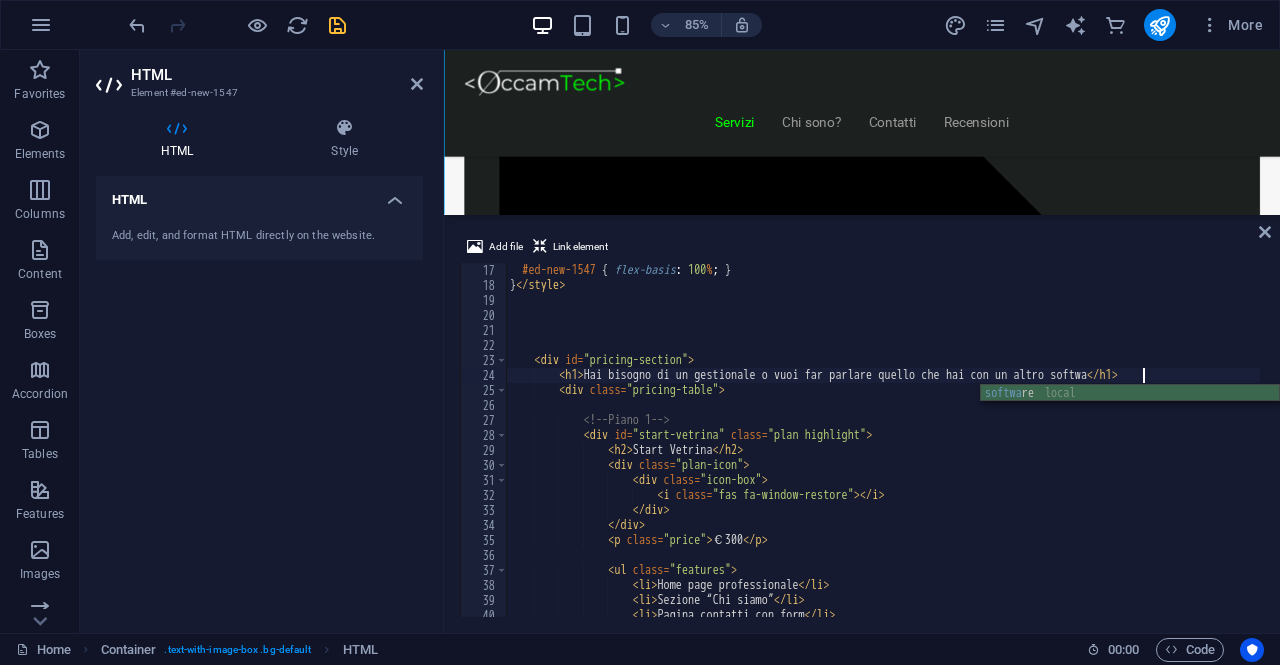 scroll, scrollTop: 0, scrollLeft: 52, axis: horizontal 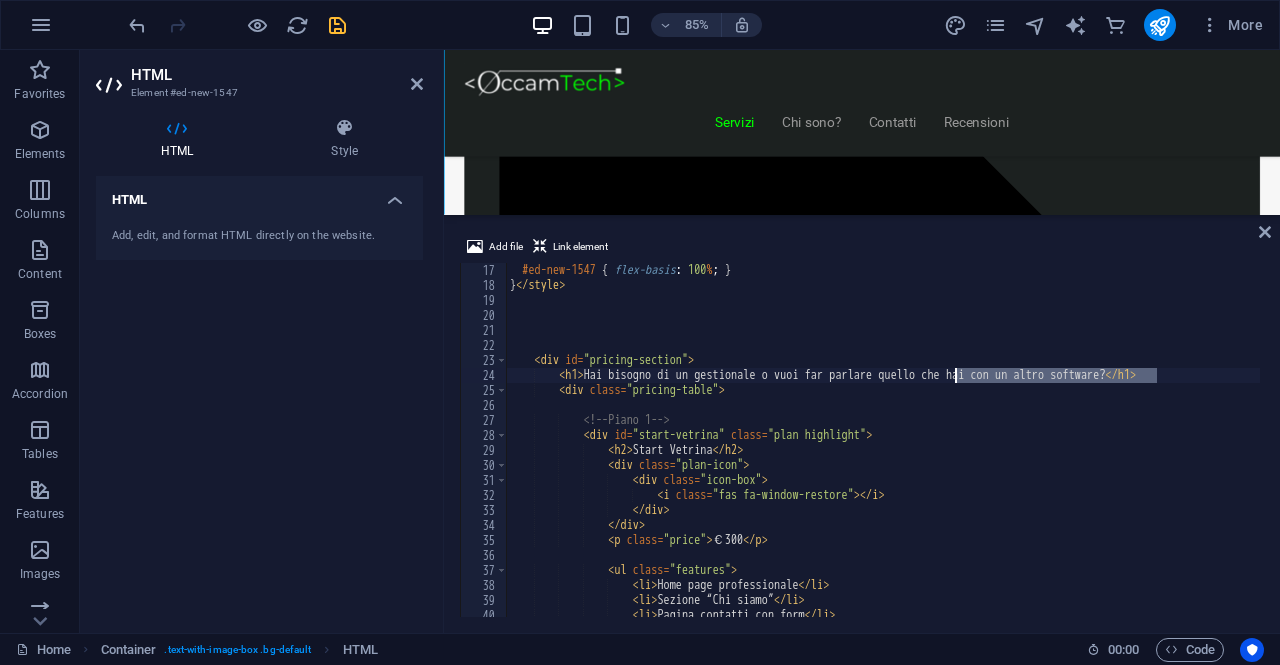 drag, startPoint x: 1160, startPoint y: 376, endPoint x: 887, endPoint y: 384, distance: 273.1172 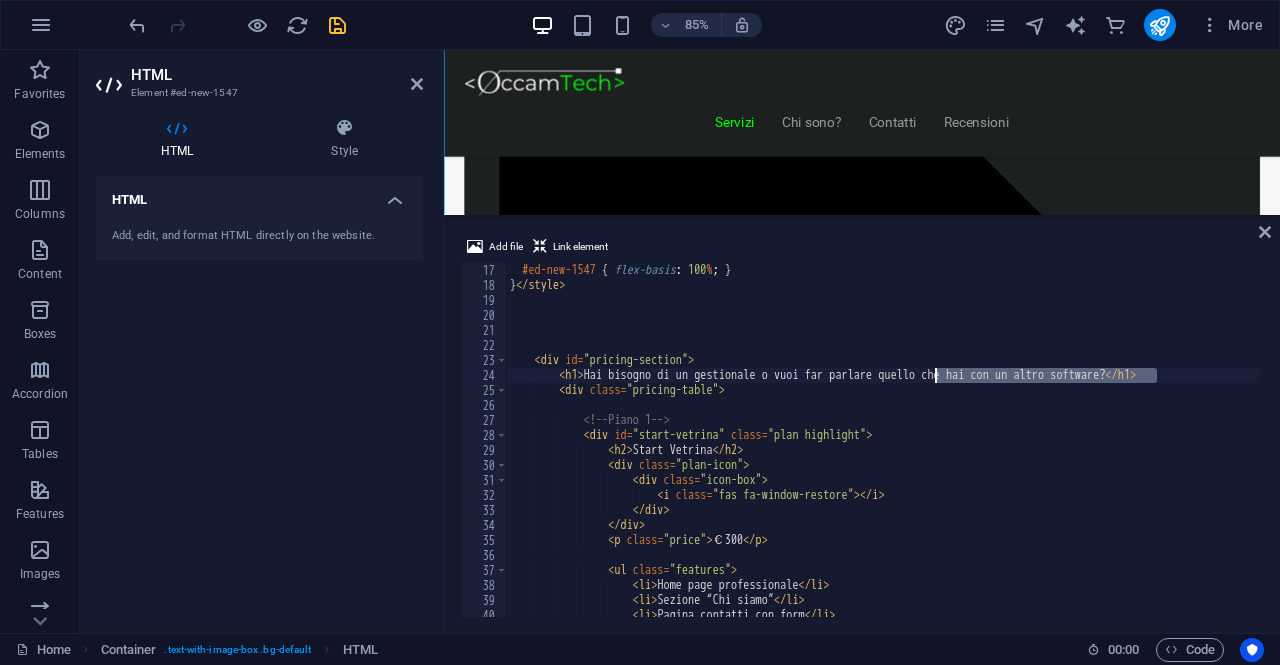 click on "24" at bounding box center (484, 375) 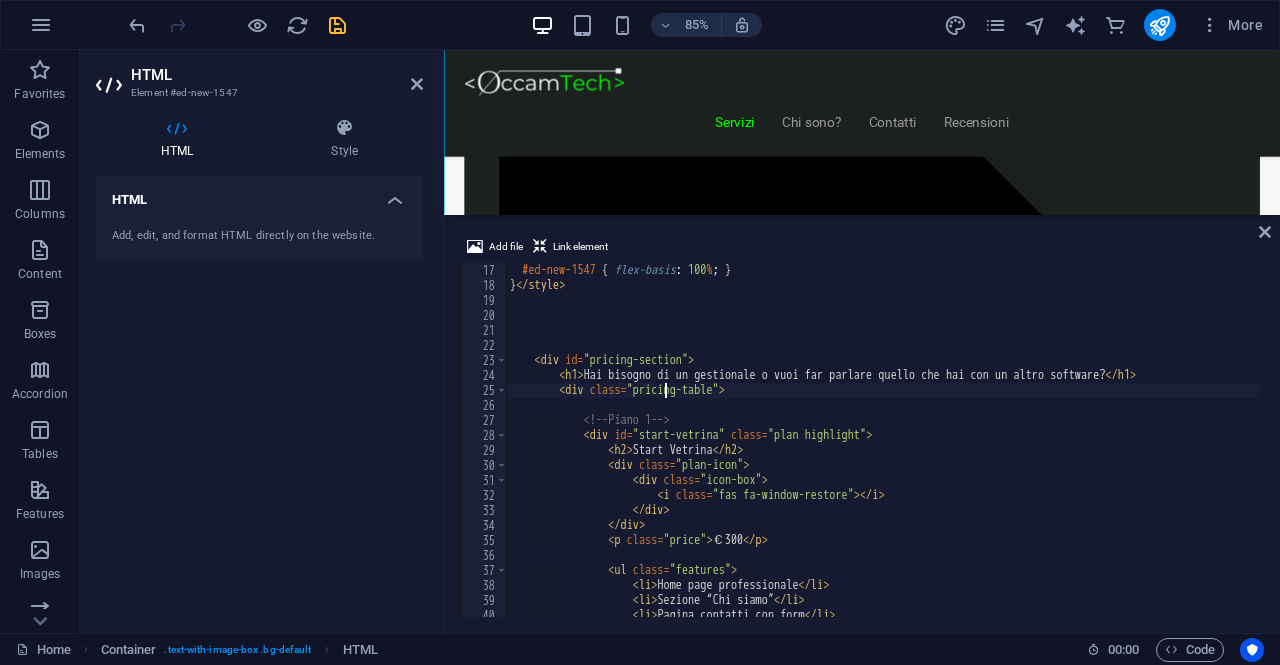 click on "#ed-new-1547   {   flex-basis :   100 % ;   } } </ style >      < div   id = "pricing-section" >           < h1 > Hai bisogno di un gestionale o vuoi far parlare quello che hai con un altro software? </ h1 >           < div   class = "pricing-table" >                <!--  Piano 1  -->                < div   id = "start-vetrina"   class = "plan highlight" >                     < h2 > Start Vetrina </ h2 >                     < div   class = "plan-icon" >                          < div   class = "icon-box" >                               < i   class = "fas fa-window-restore" > </ i >                          </ div >                     </ div >                     < p   class = "price" > €300 </ p >                     < ul   class = "features" >                          < li > Home page professionale </ li >                          < li > Sezione “Chi siamo” </ li >                          < li > Pagina contatti con form </ li >                          < li > Design ottimizzato per mobile </ li >" at bounding box center [7629, 453] 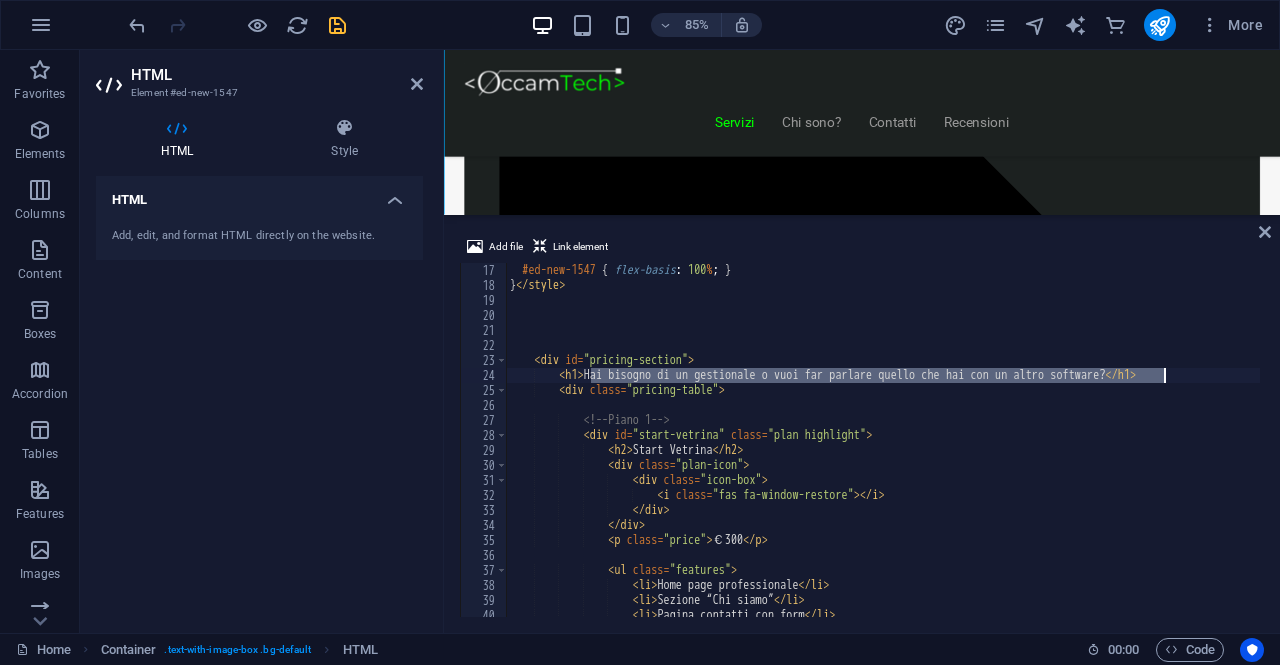 drag, startPoint x: 591, startPoint y: 376, endPoint x: 1162, endPoint y: 382, distance: 571.0315 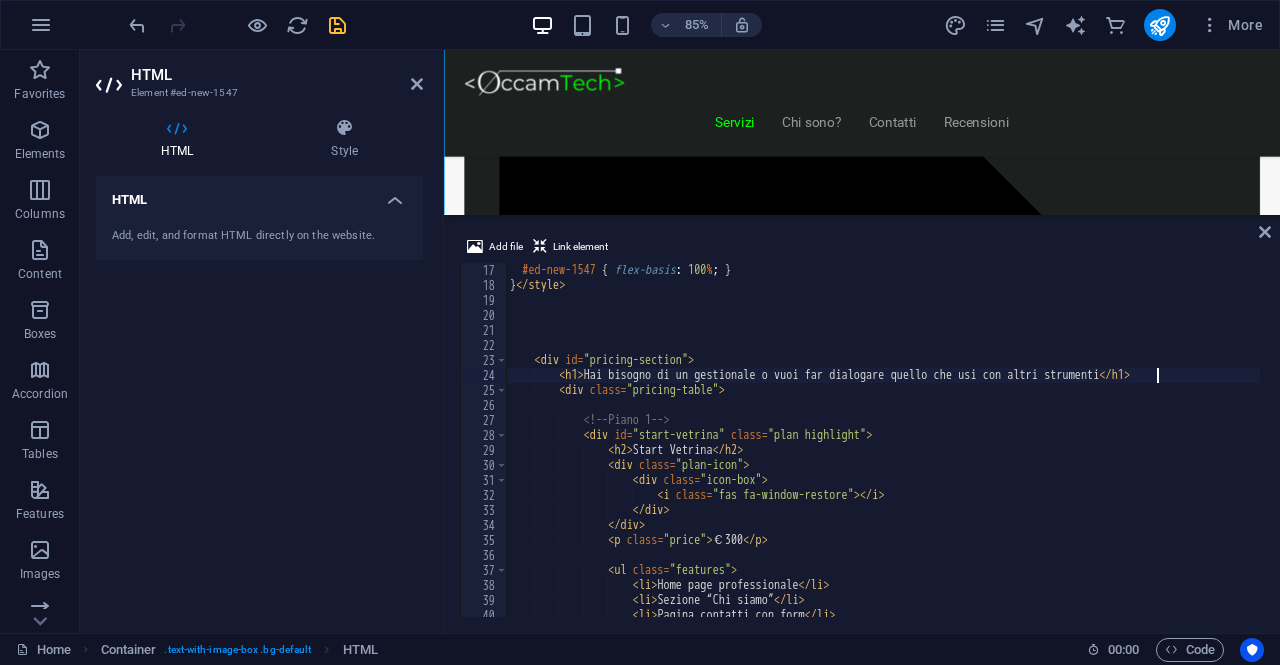 type on "<h1>Hai bisogno di un gestionale o vuoi far dialogare quello che usi con altri strumenti?</h1>" 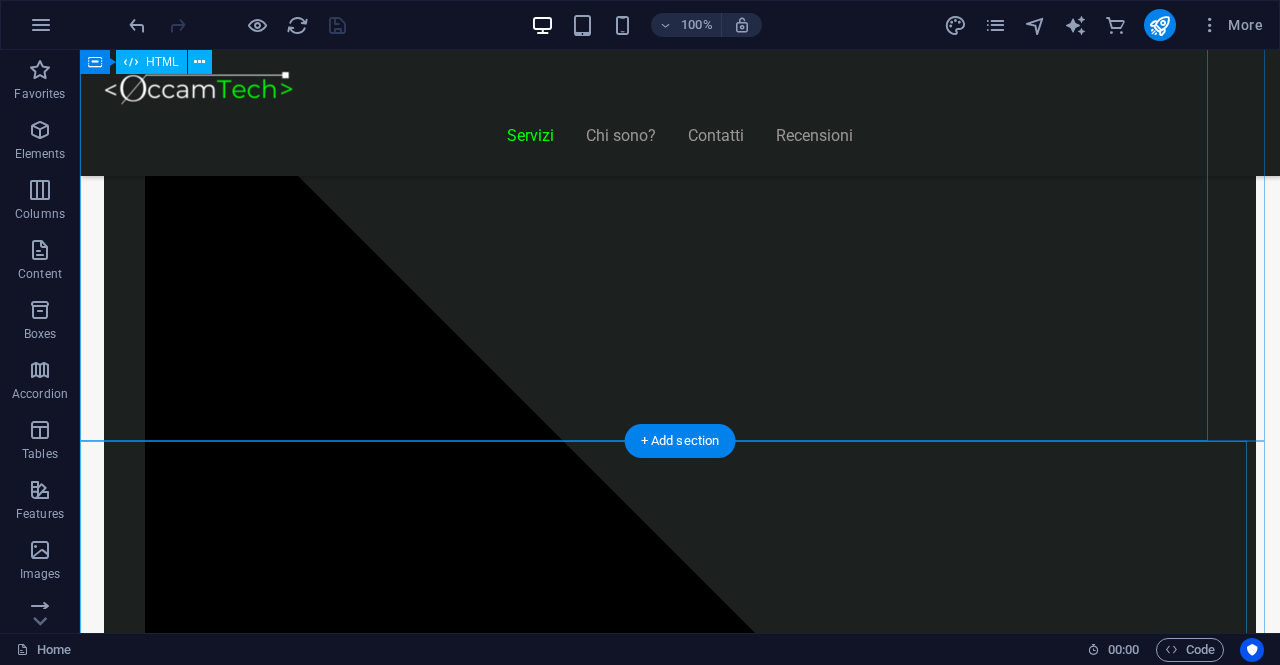 scroll, scrollTop: 1950, scrollLeft: 0, axis: vertical 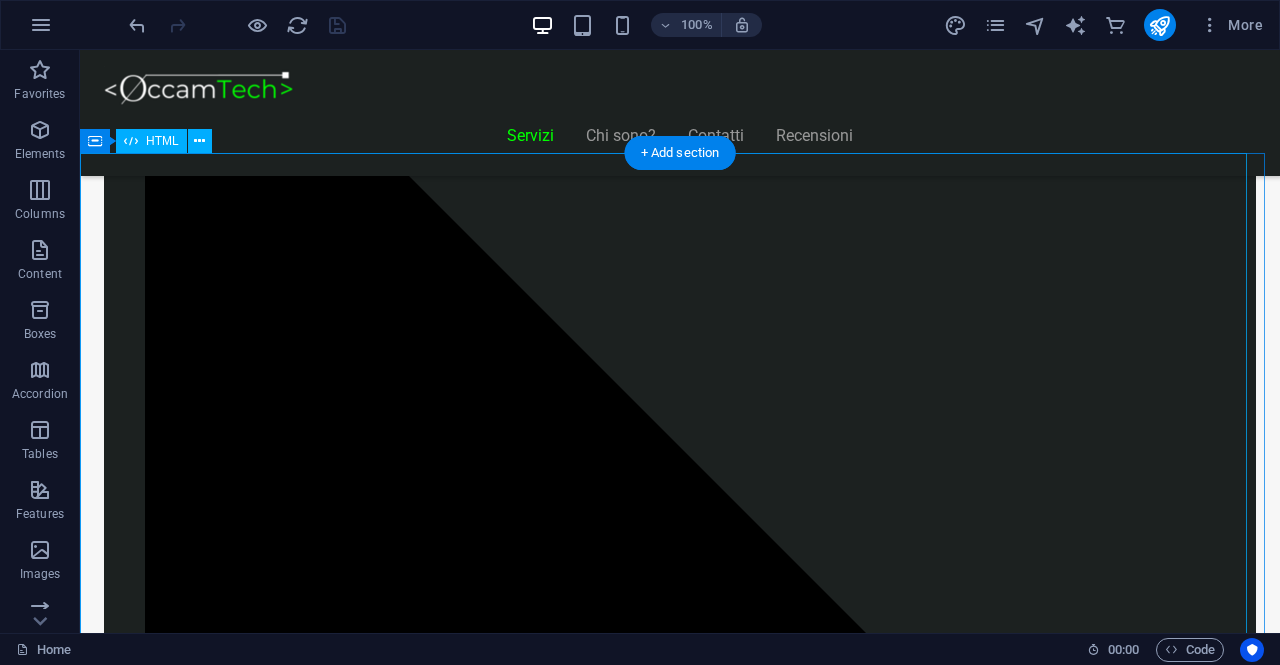 click on "Hai bisogno di un gestionale o vuoi far dialogare quello che usi con altri strumenti?
Start Vetrina
€300
Home page professionale
Sezione “Chi siamo”
Pagina contatti con form
Design ottimizzato per mobile
6 mesi di assistenza inclusa
Inizia Ora
Shop Ready
€500
Negozio con Shopify già configurato
Catalogo e schede prodotto dettagliate Scopri di più" at bounding box center (620, 8455) 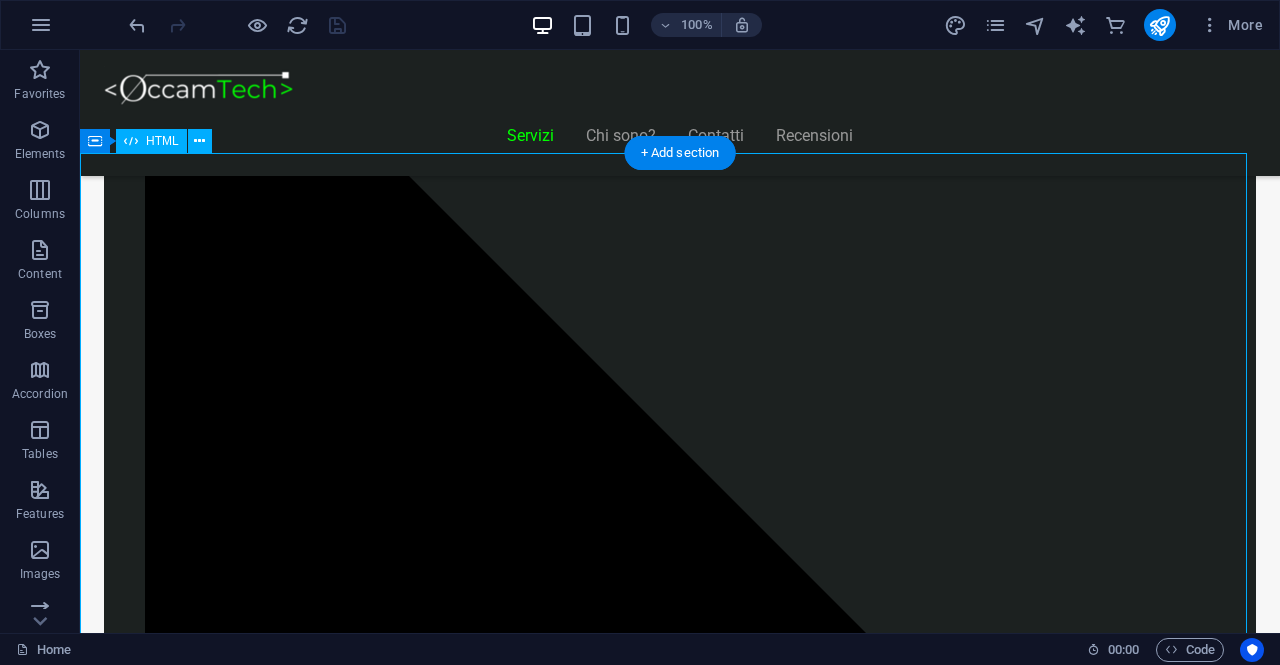 click on "Hai bisogno di un gestionale o vuoi far dialogare quello che usi con altri strumenti?
Start Vetrina
€300
Home page professionale
Sezione “Chi siamo”
Pagina contatti con form
Design ottimizzato per mobile
6 mesi di assistenza inclusa
Inizia Ora
Shop Ready
€500
Negozio con Shopify già configurato
Catalogo e schede prodotto dettagliate Scopri di più" at bounding box center (620, 8455) 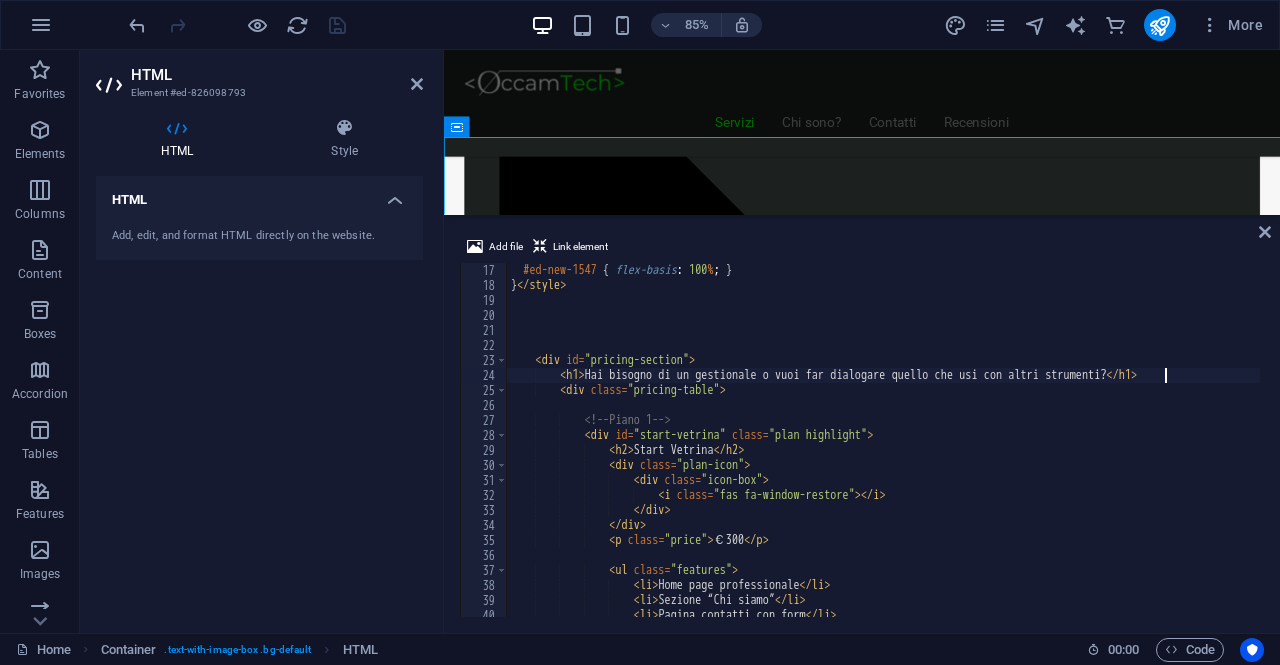 scroll, scrollTop: 1900, scrollLeft: 0, axis: vertical 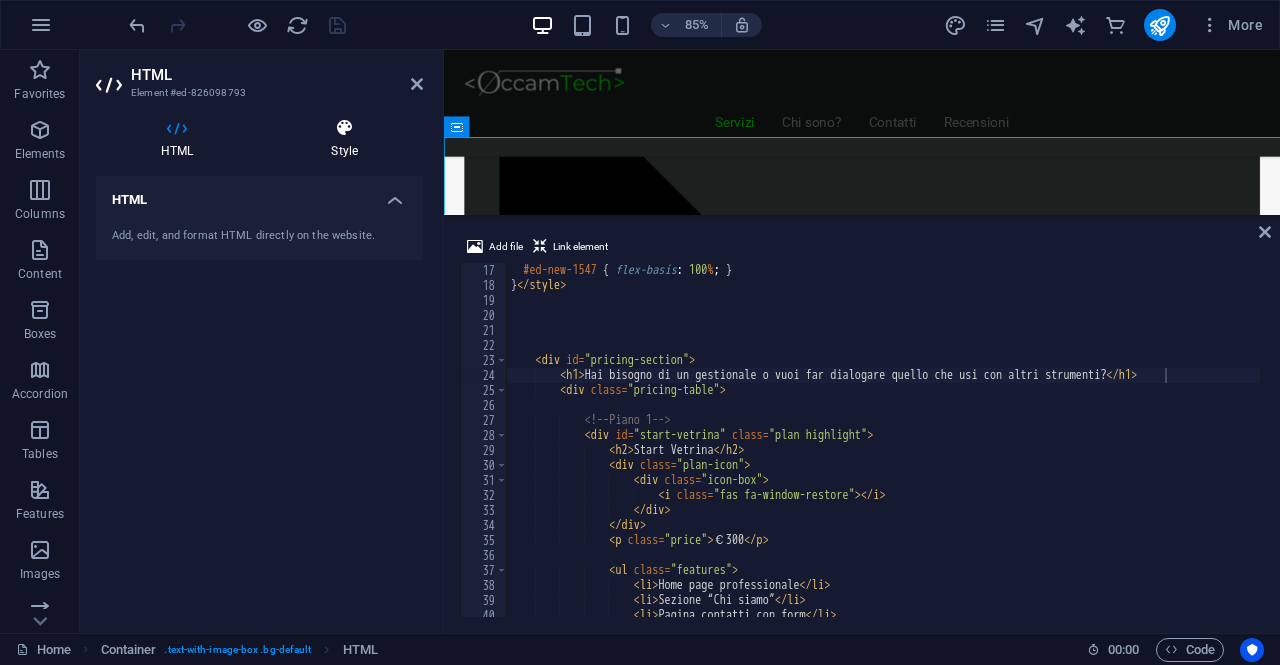 click on "Style" at bounding box center (344, 139) 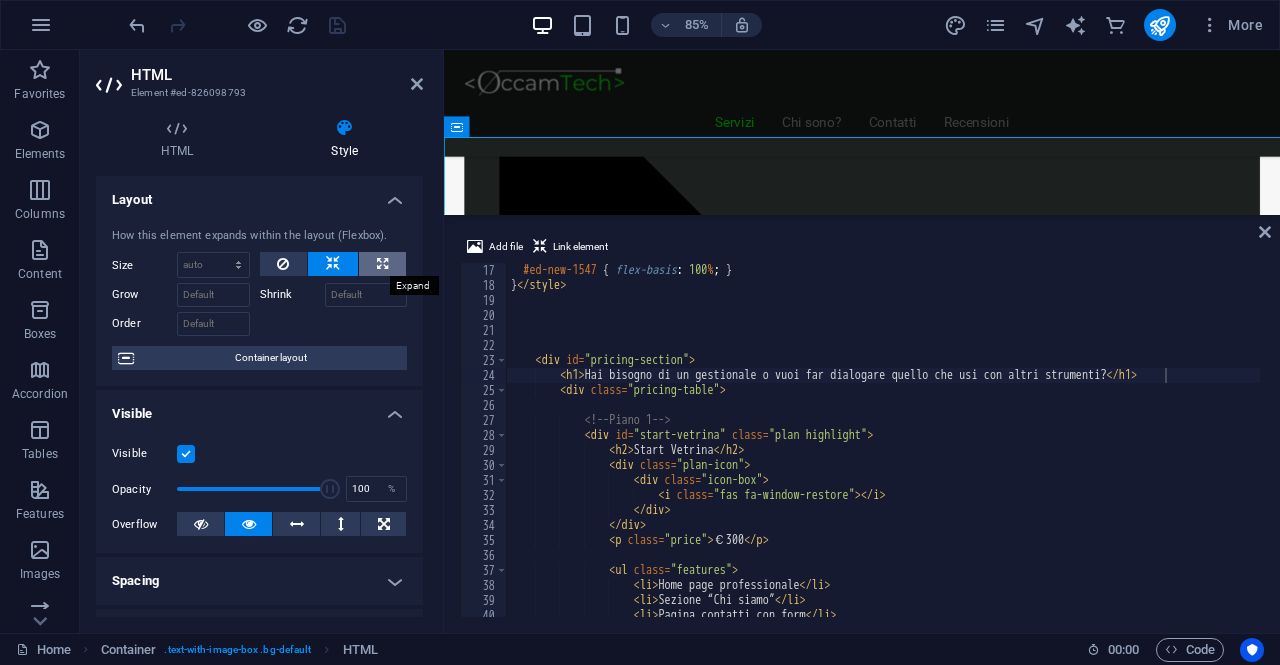 click at bounding box center [382, 264] 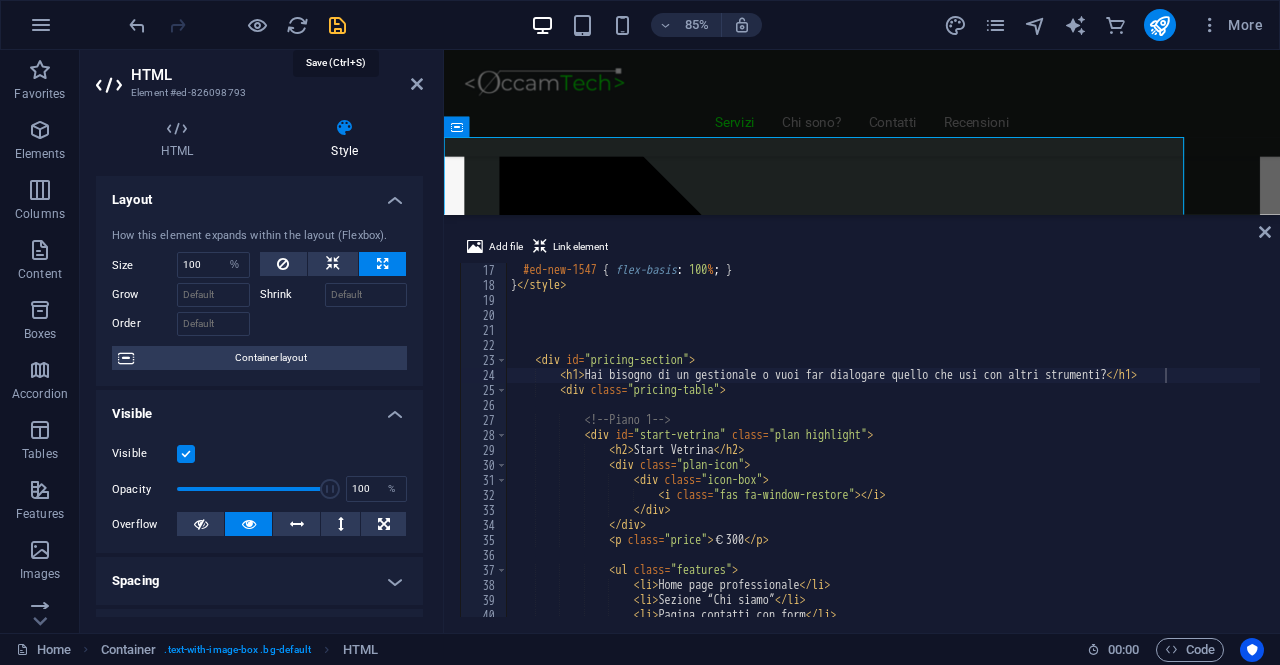 click at bounding box center [337, 25] 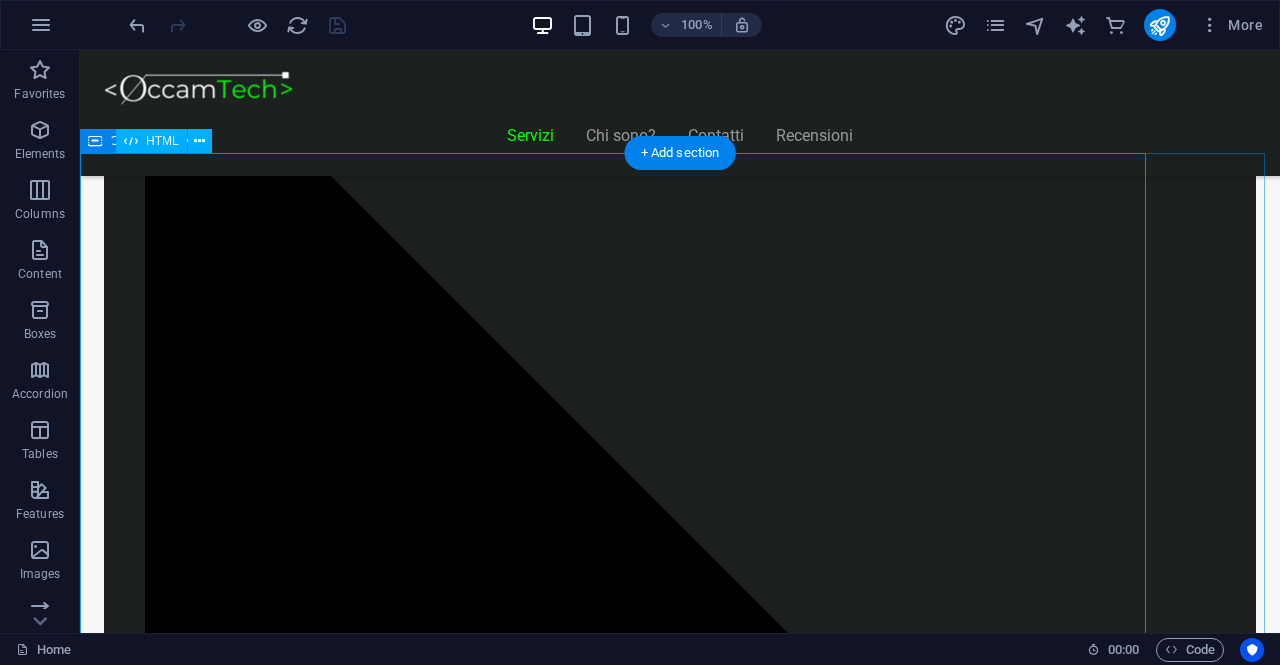 scroll, scrollTop: 1950, scrollLeft: 0, axis: vertical 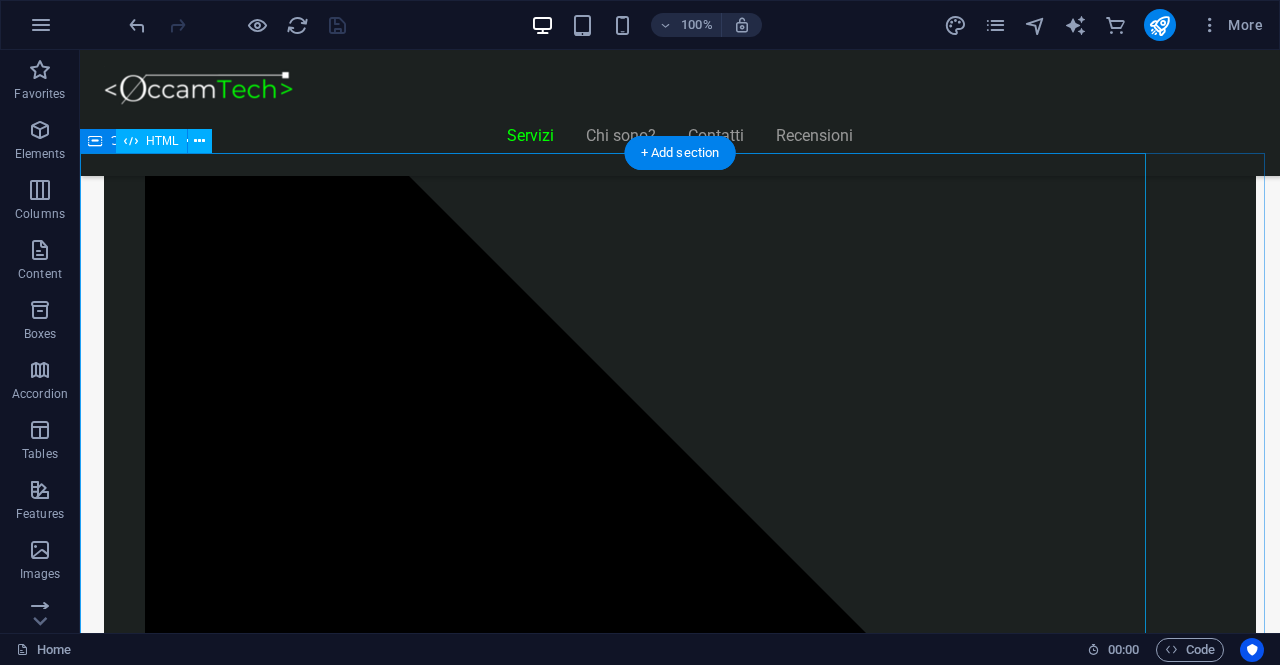 click on "Hai bisogno di un gestionale o vuoi far dialogare quello che usi con altri strumenti?
Start Vetrina
€300
Home page professionale
Sezione “Chi siamo”
Pagina contatti con form
Design ottimizzato per mobile
6 mesi di assistenza inclusa
Inizia Ora
Shop Ready
€500
Negozio con Shopify già configurato
Catalogo e schede prodotto dettagliate Scopri di più" at bounding box center (620, 8455) 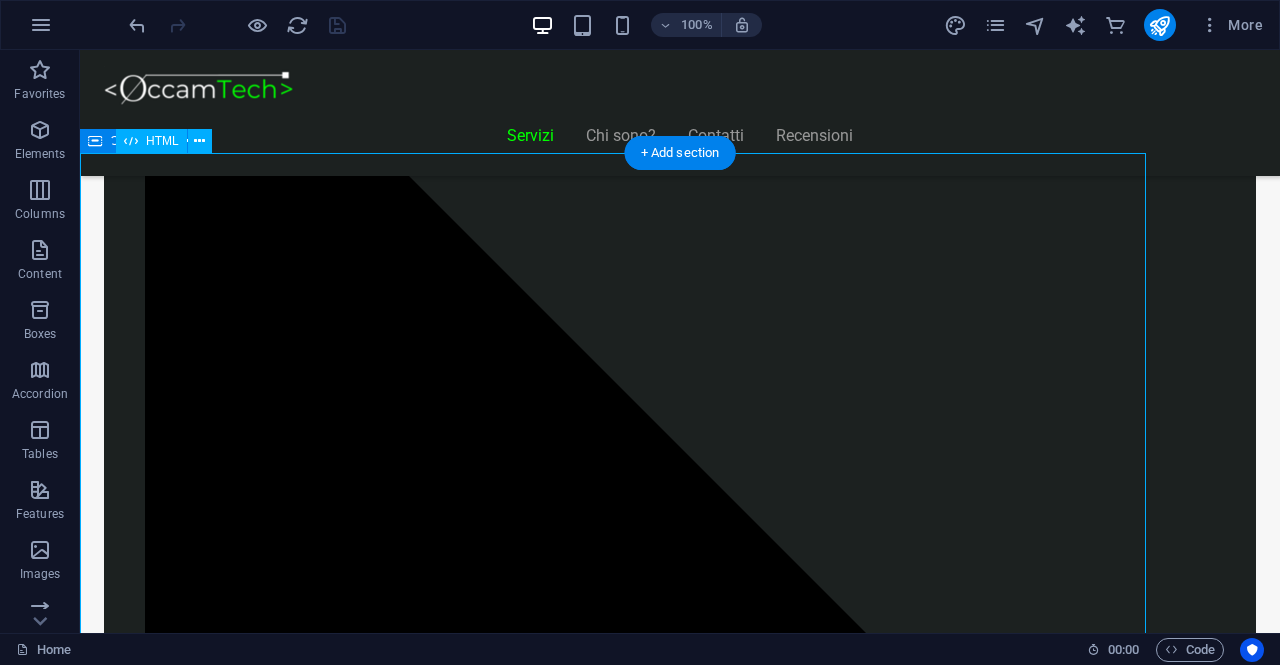 click on "Hai bisogno di un gestionale o vuoi far dialogare quello che usi con altri strumenti?
Start Vetrina
€300
Home page professionale
Sezione “Chi siamo”
Pagina contatti con form
Design ottimizzato per mobile
6 mesi di assistenza inclusa
Inizia Ora
Shop Ready
€500
Negozio con Shopify già configurato
Catalogo e schede prodotto dettagliate Scopri di più" at bounding box center [620, 8455] 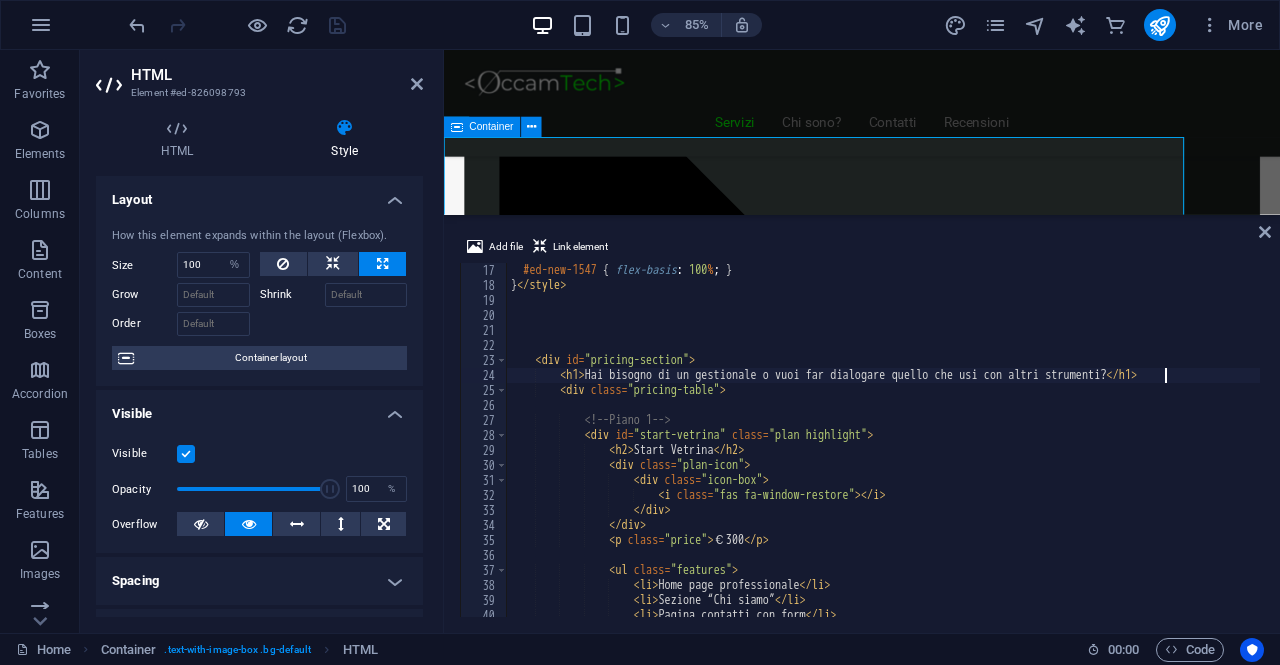 scroll, scrollTop: 1900, scrollLeft: 0, axis: vertical 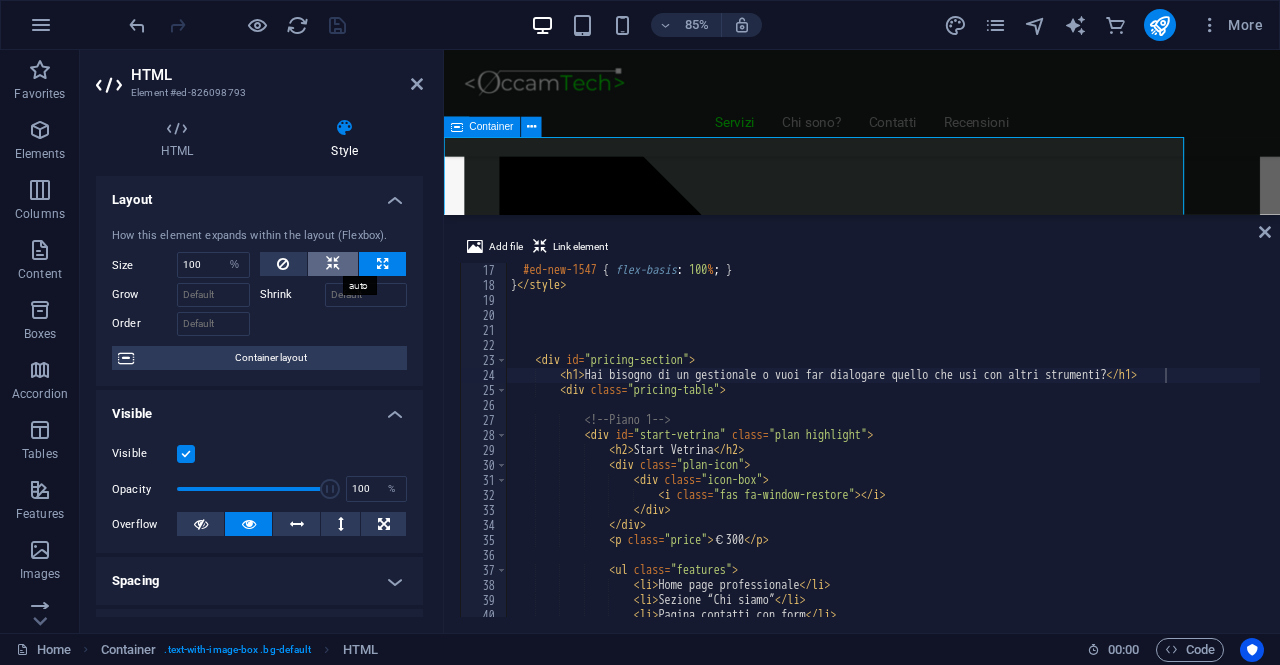 click at bounding box center (333, 264) 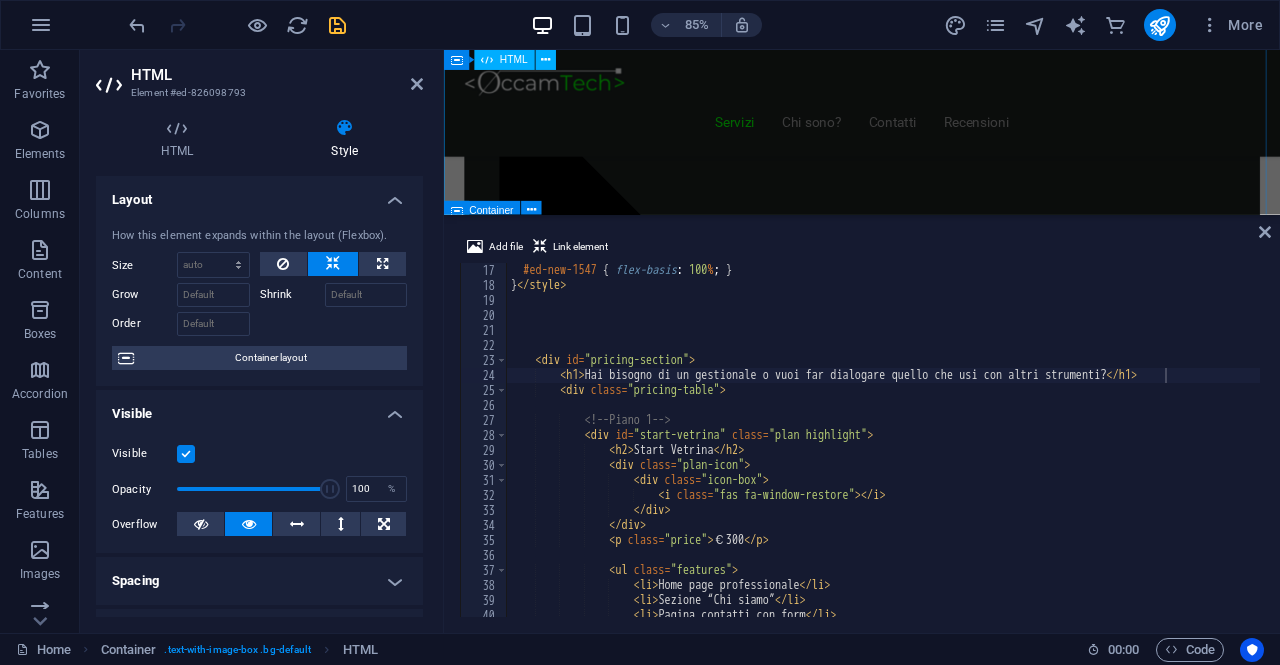 scroll, scrollTop: 1800, scrollLeft: 0, axis: vertical 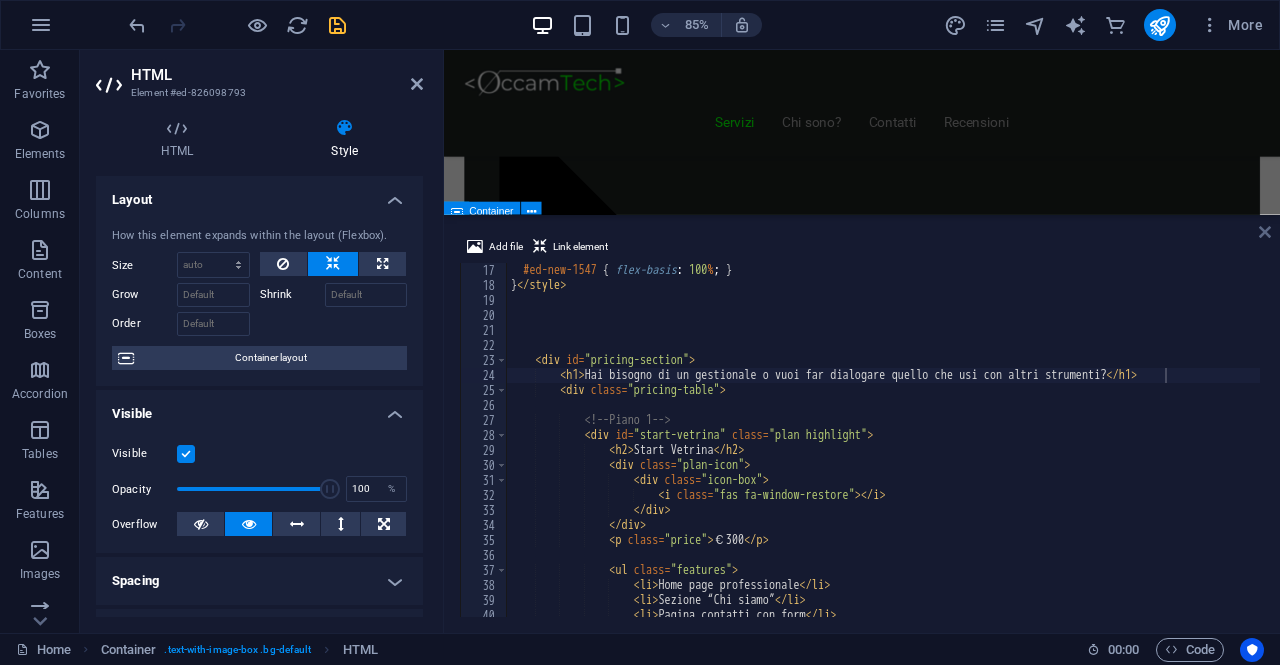 click at bounding box center (1265, 232) 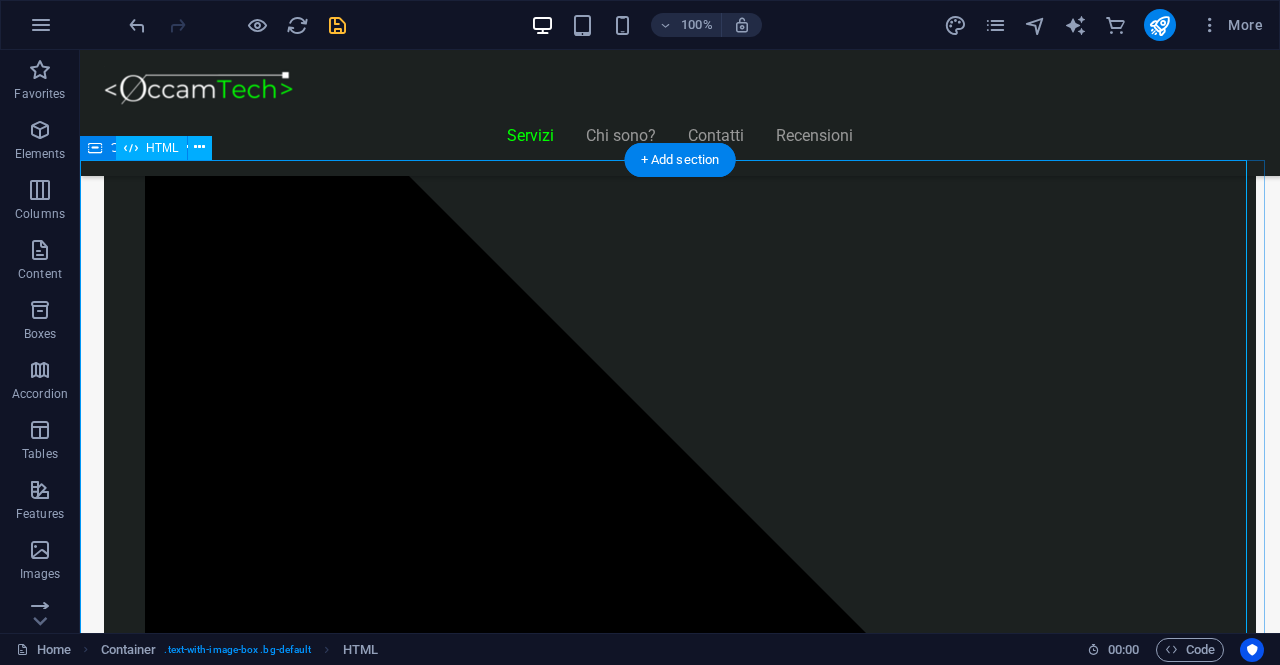 scroll, scrollTop: 1850, scrollLeft: 0, axis: vertical 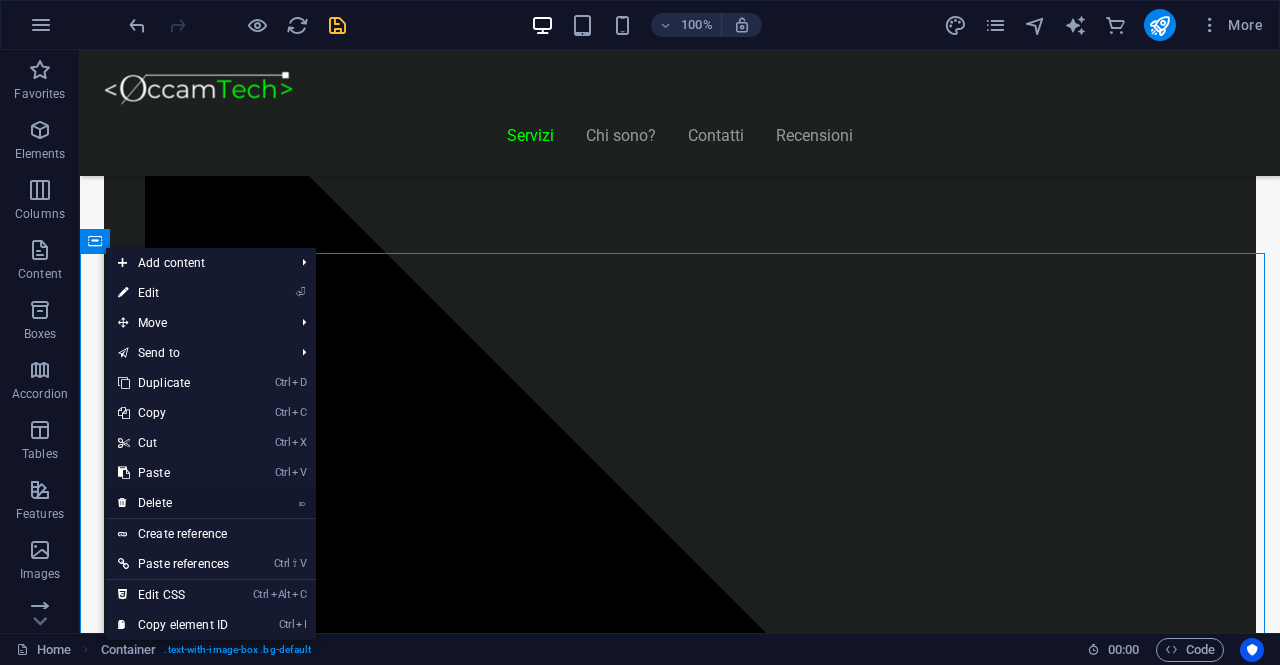 click on "⌦  Delete" at bounding box center [173, 503] 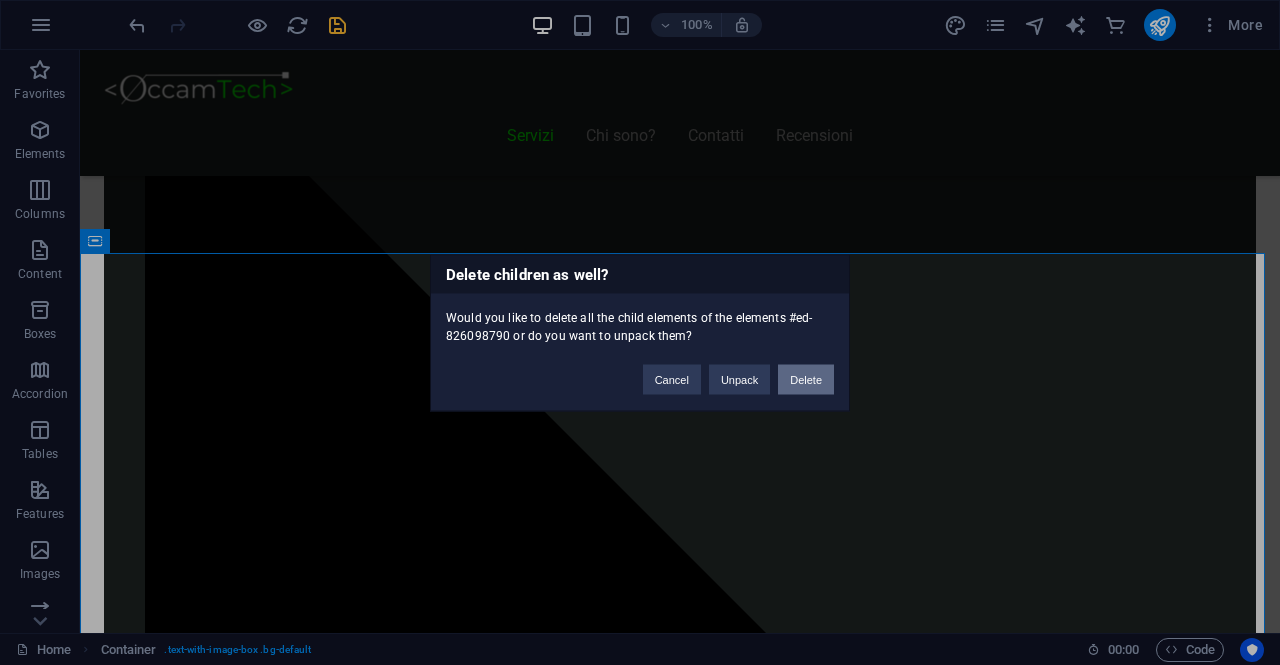 click on "Delete" at bounding box center [806, 379] 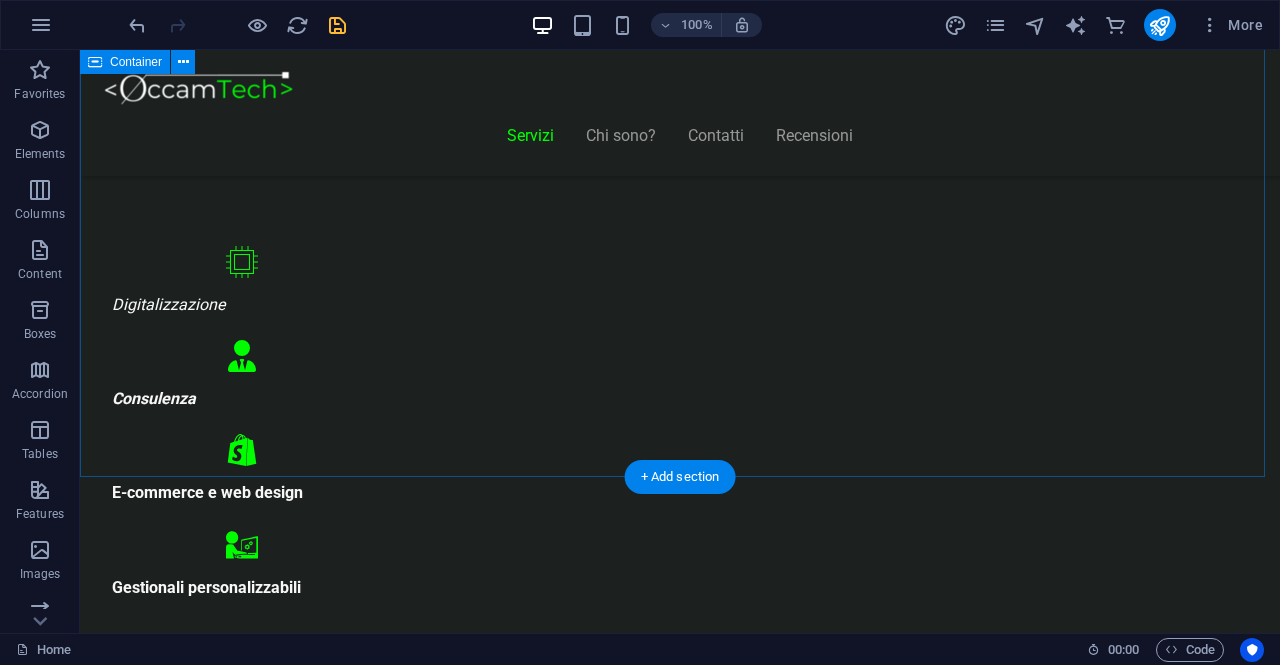 scroll, scrollTop: 850, scrollLeft: 0, axis: vertical 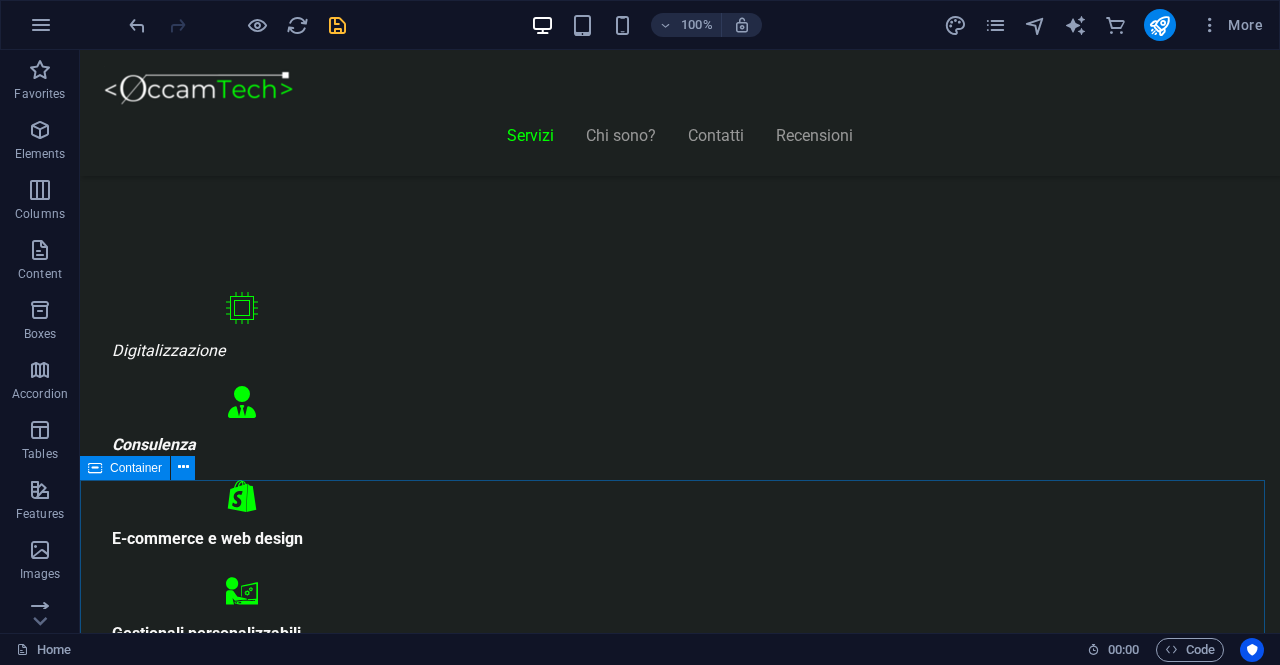 click on "Container" at bounding box center [125, 468] 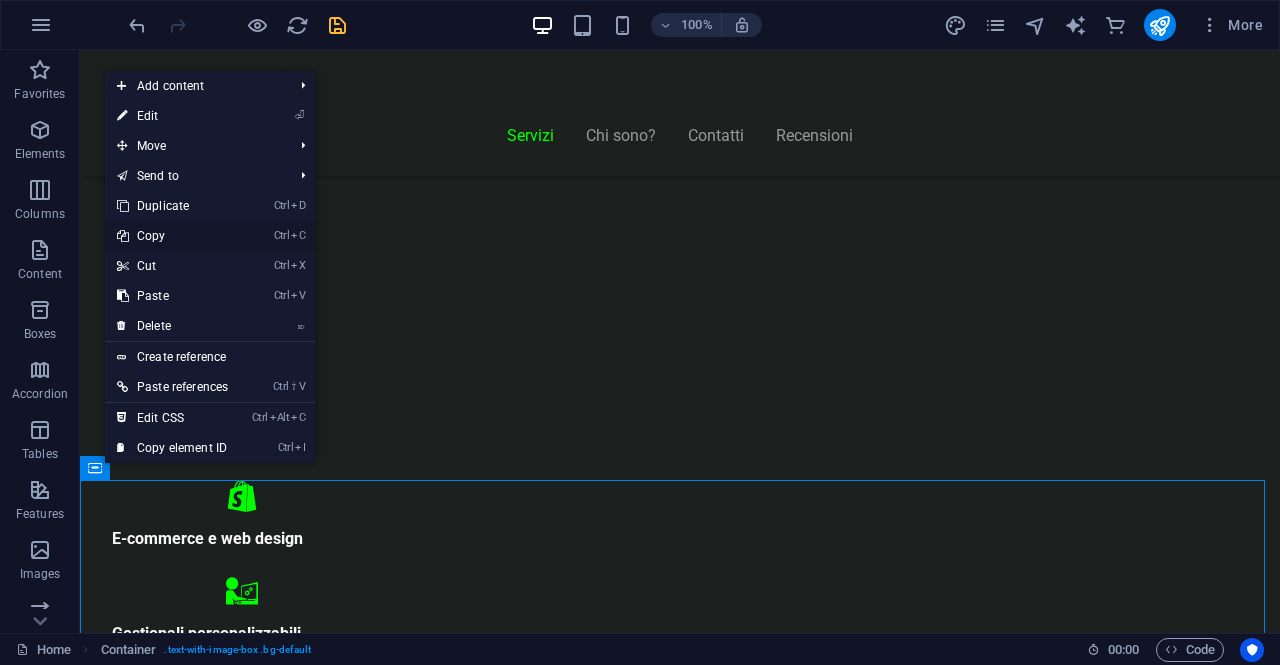 click on "Ctrl C  Copy" at bounding box center (172, 236) 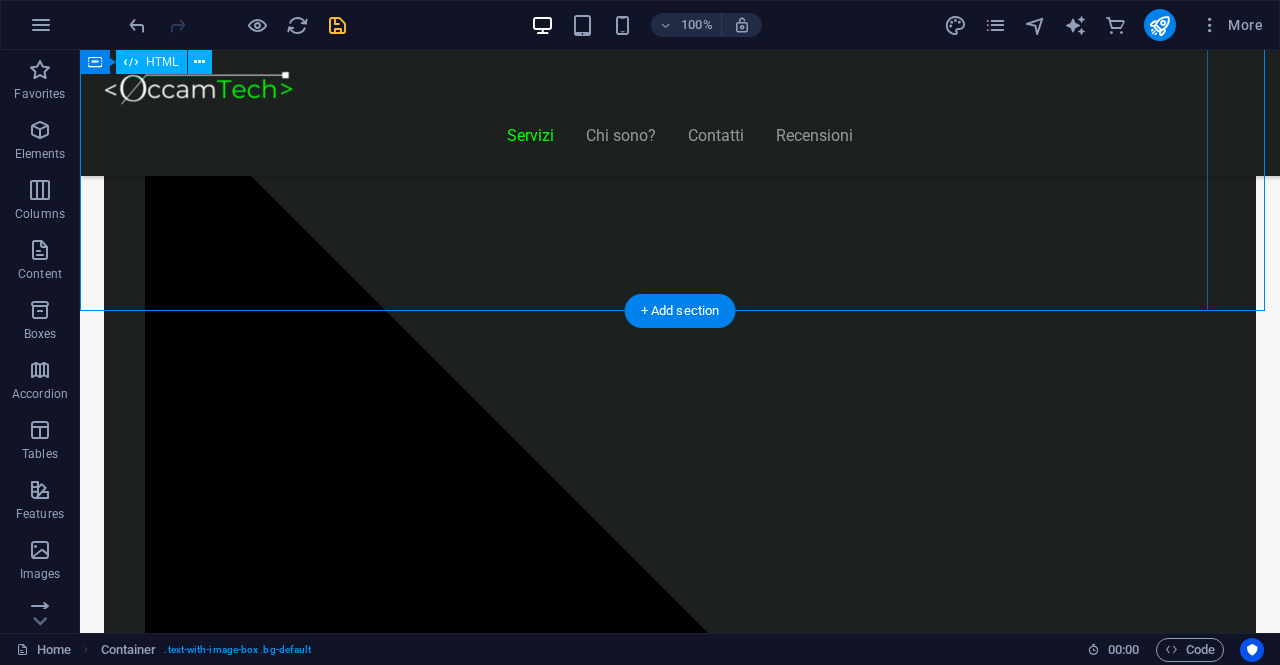 scroll, scrollTop: 1706, scrollLeft: 0, axis: vertical 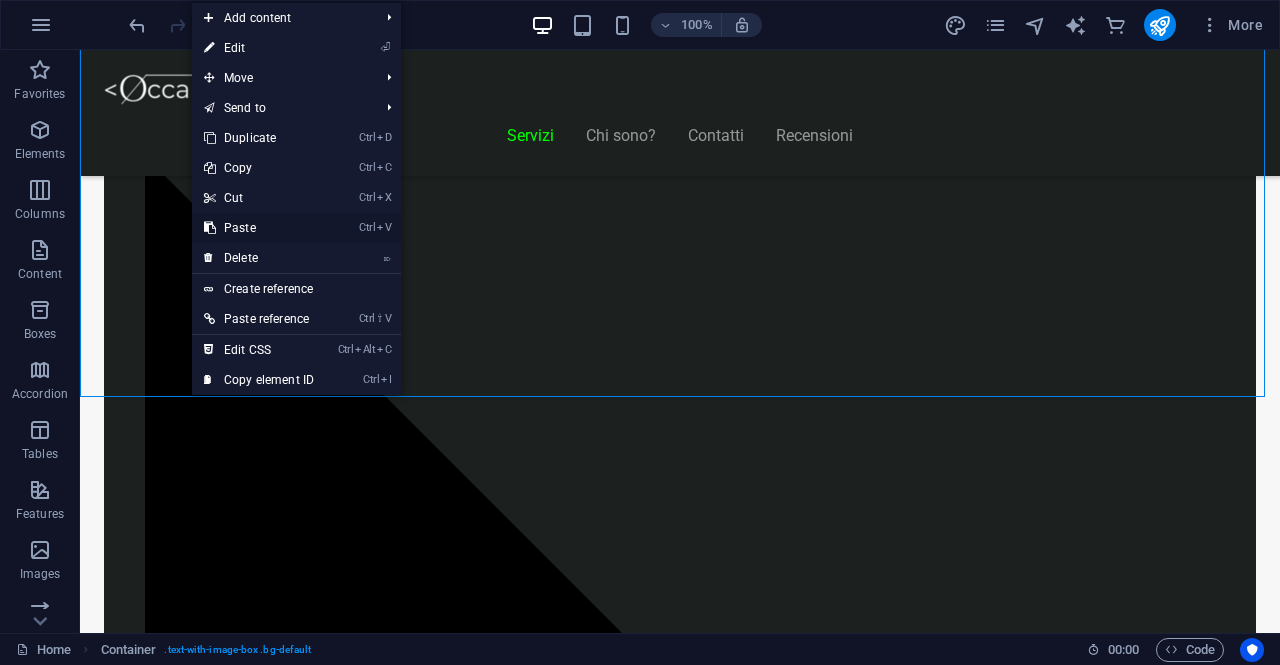 click on "Ctrl V  Paste" at bounding box center [259, 228] 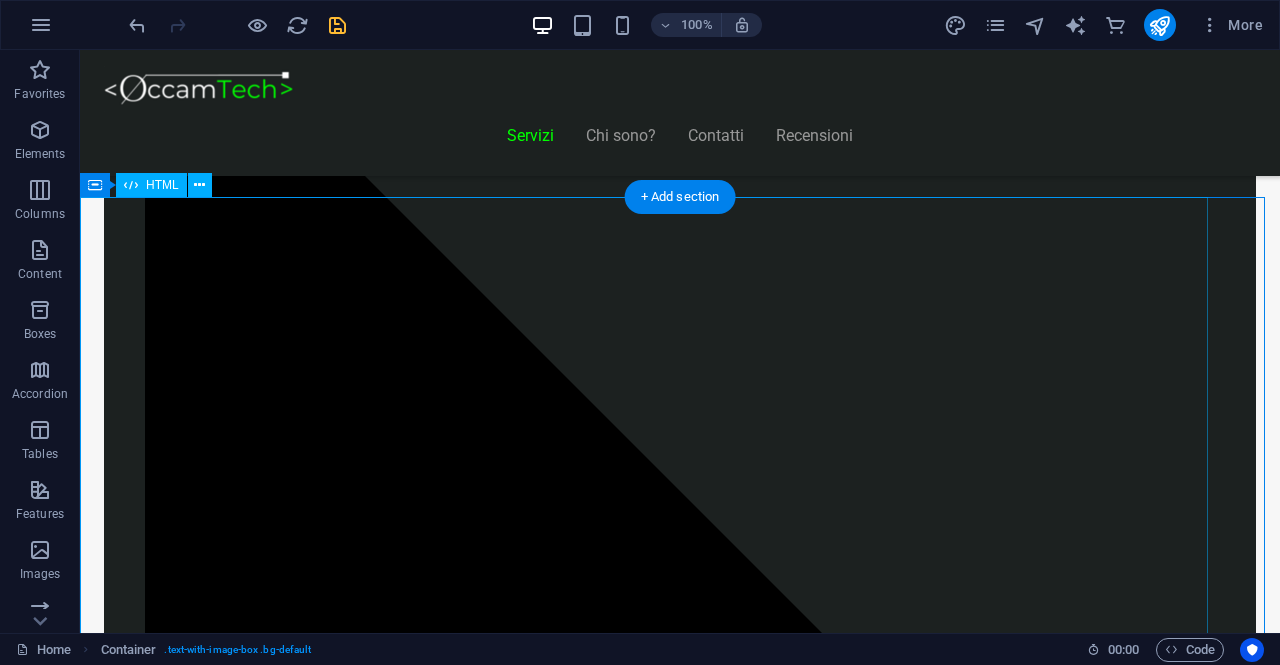 click on "Piani Web
Tutto il Valore di un Sito Professionale, in un Piano su Misura
Start Vetrina
€300
Home page professionale
Sezione “Chi siamo”
Pagina contatti con form
Design ottimizzato per mobile
6 mesi di assistenza inclusa
Inizia Ora
Shop Ready
€500
Negozio con Shopify già configurato
Catalogo e schede prodotto dettagliate
Scopri di più" at bounding box center (620, 8482) 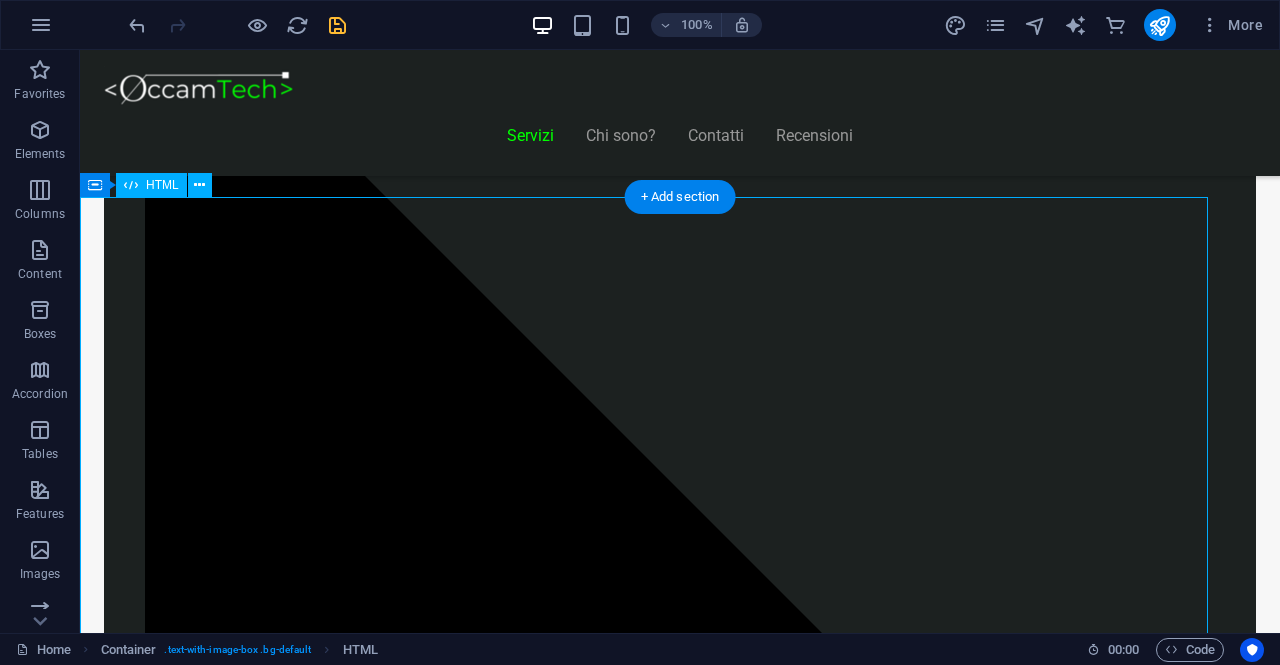 click on "Piani Web
Tutto il Valore di un Sito Professionale, in un Piano su Misura
Start Vetrina
€300
Home page professionale
Sezione “Chi siamo”
Pagina contatti con form
Design ottimizzato per mobile
6 mesi di assistenza inclusa
Inizia Ora
Shop Ready
€500
Negozio con Shopify già configurato
Catalogo e schede prodotto dettagliate
Scopri di più" at bounding box center (620, 8482) 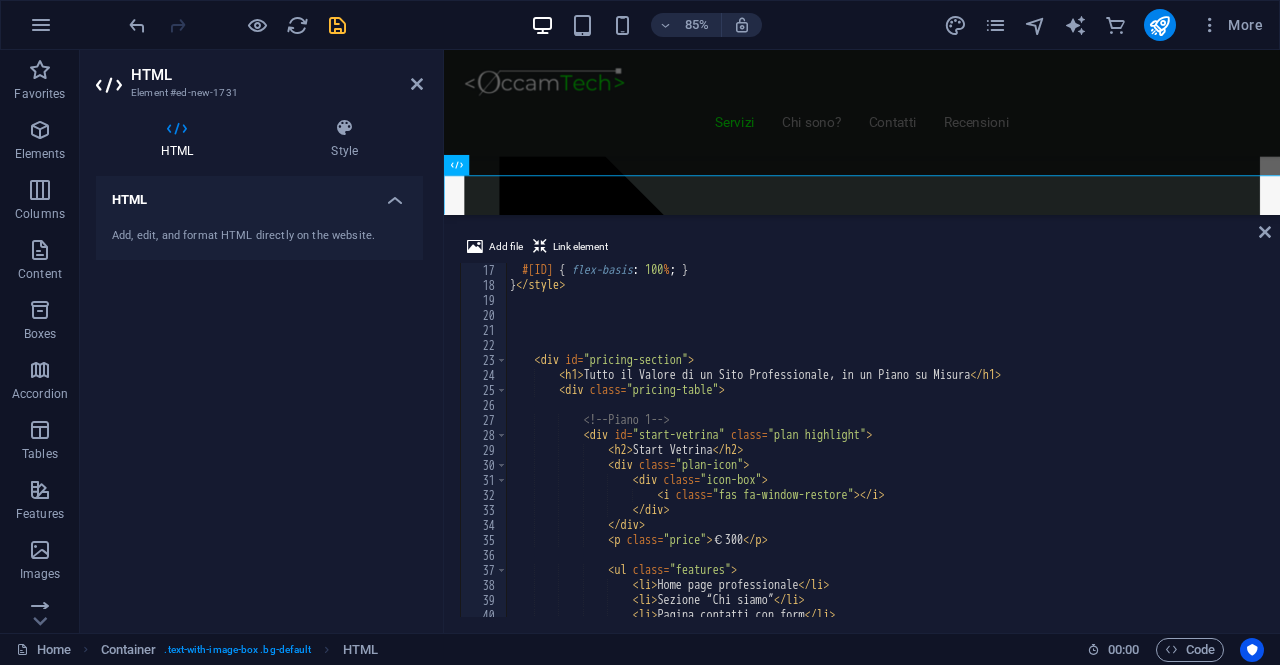 scroll, scrollTop: 240, scrollLeft: 0, axis: vertical 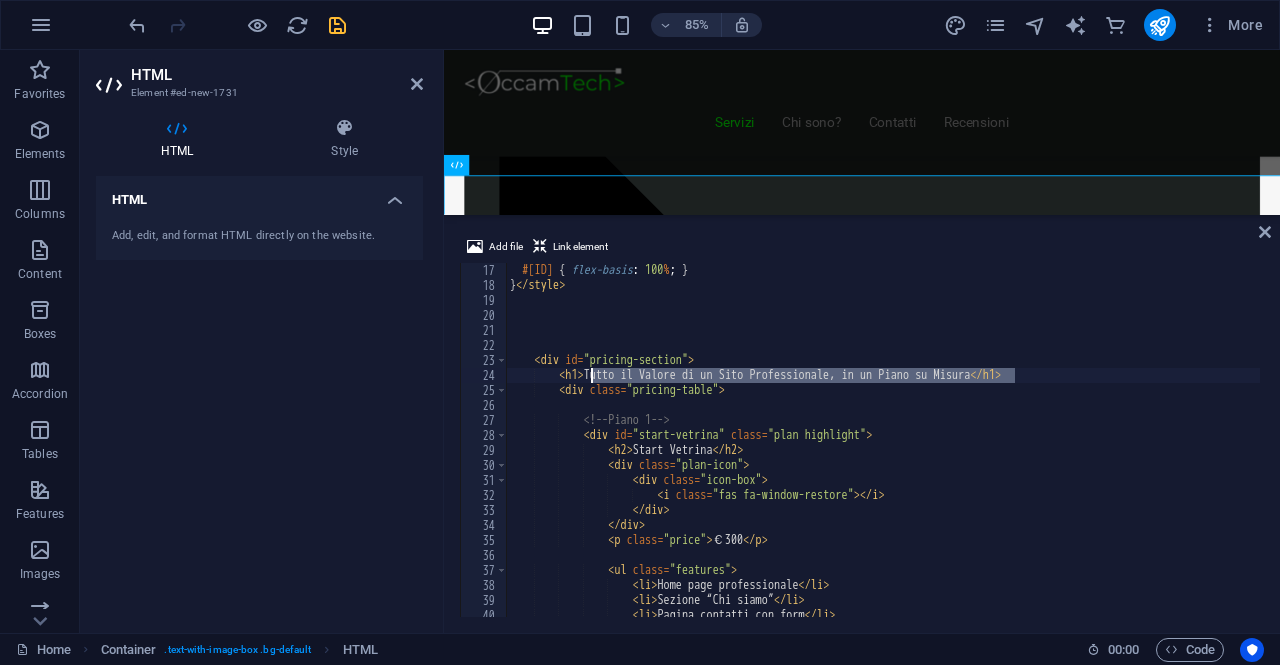 drag, startPoint x: 1015, startPoint y: 376, endPoint x: 588, endPoint y: 377, distance: 427.00116 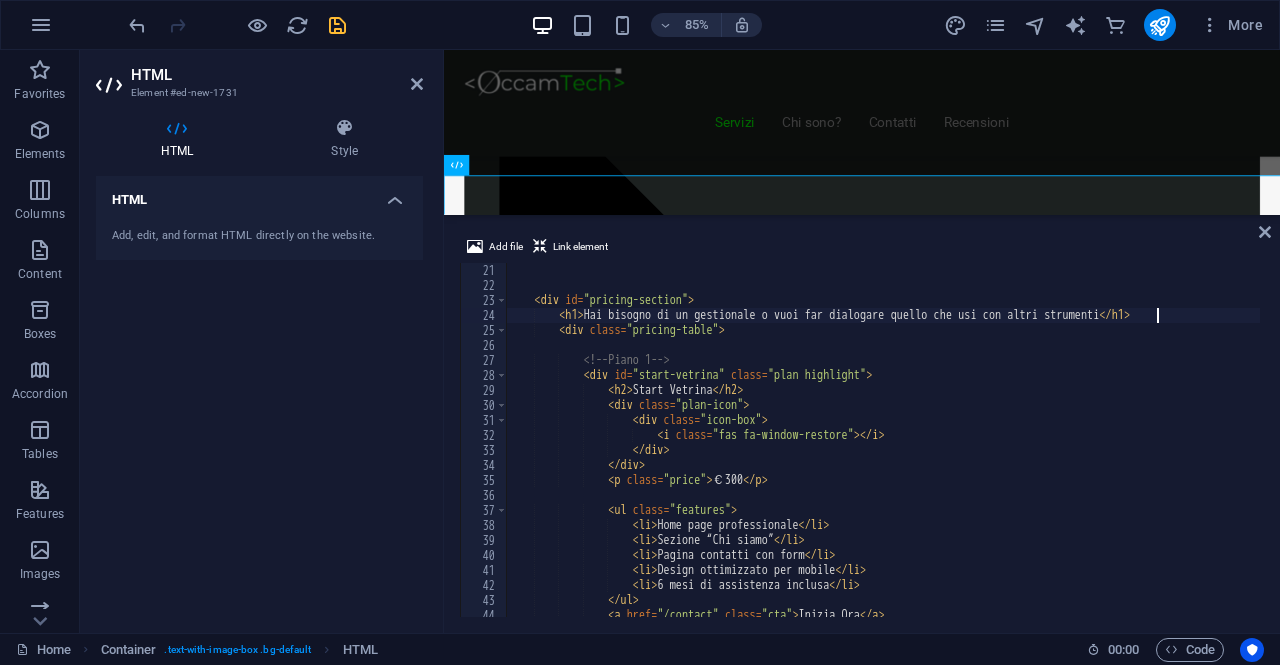 scroll, scrollTop: 300, scrollLeft: 0, axis: vertical 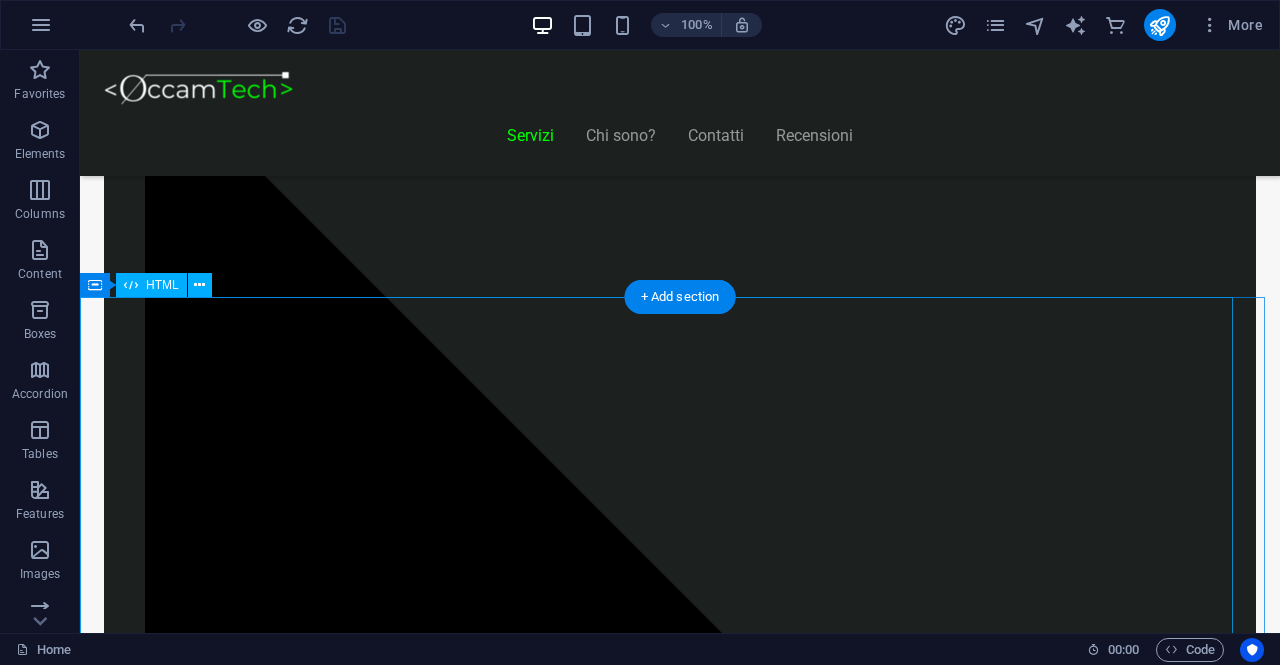 click on "Piani Web
Hai bisogno di un gestionale o vuoi far dialogare quello che usi con altri strumenti
Start Vetrina
€300
Home page professionale
Sezione “Chi siamo”
Pagina contatti con form
Design ottimizzato per mobile
6 mesi di assistenza inclusa
Inizia Ora
Shop Ready
€500
Negozio con Shopify già configurato
Catalogo e schede prodotto dettagliate Scopri di più" at bounding box center [620, 8599] 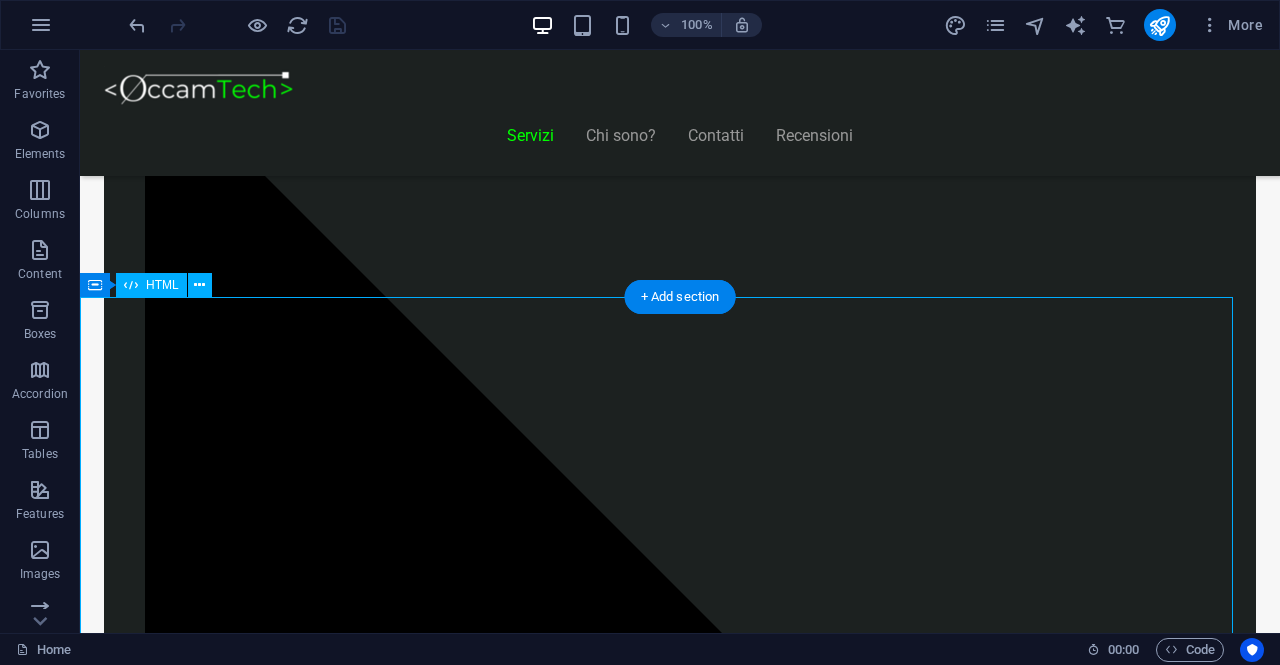 click on "Piani Web
Hai bisogno di un gestionale o vuoi far dialogare quello che usi con altri strumenti
Start Vetrina
€300
Home page professionale
Sezione “Chi siamo”
Pagina contatti con form
Design ottimizzato per mobile
6 mesi di assistenza inclusa
Inizia Ora
Shop Ready
€500
Negozio con Shopify già configurato
Catalogo e schede prodotto dettagliate Scopri di più" at bounding box center (620, 8599) 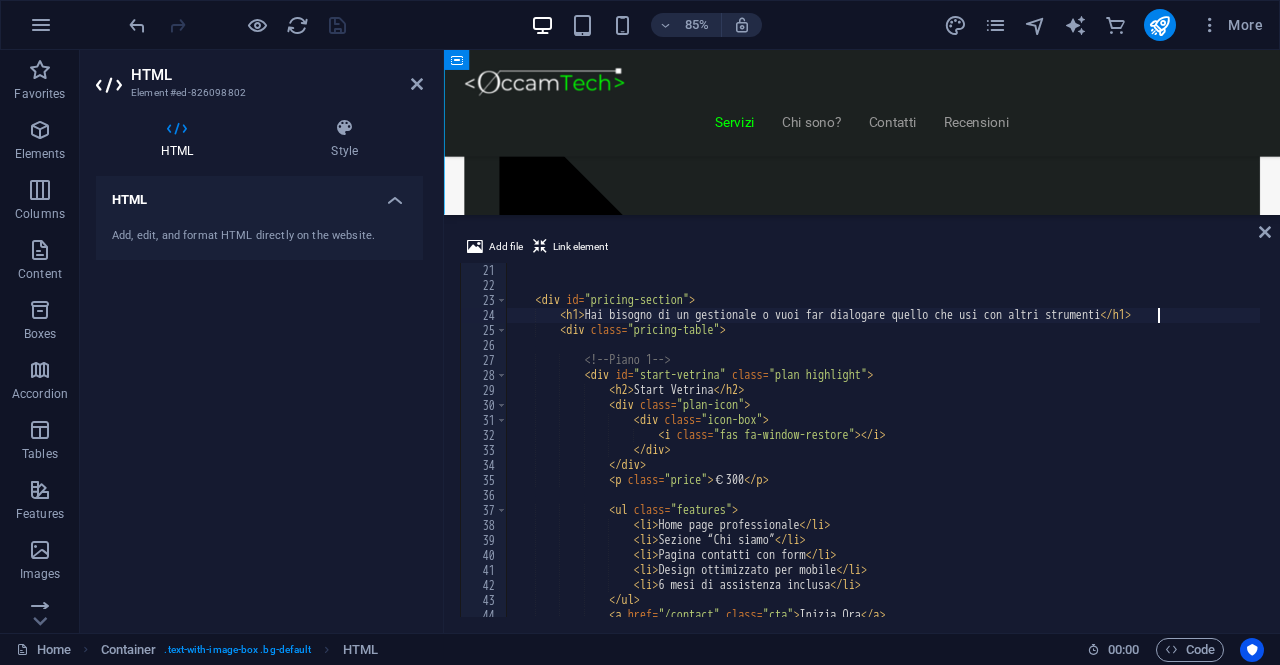 scroll, scrollTop: 2300, scrollLeft: 0, axis: vertical 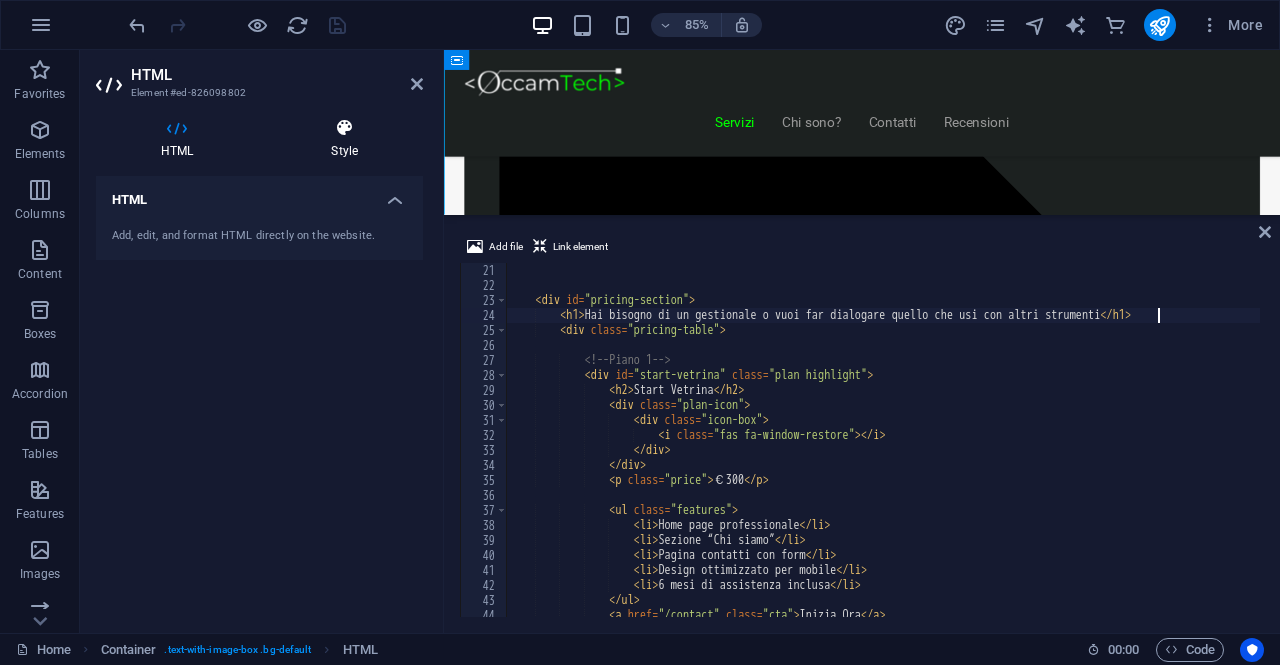click at bounding box center (344, 128) 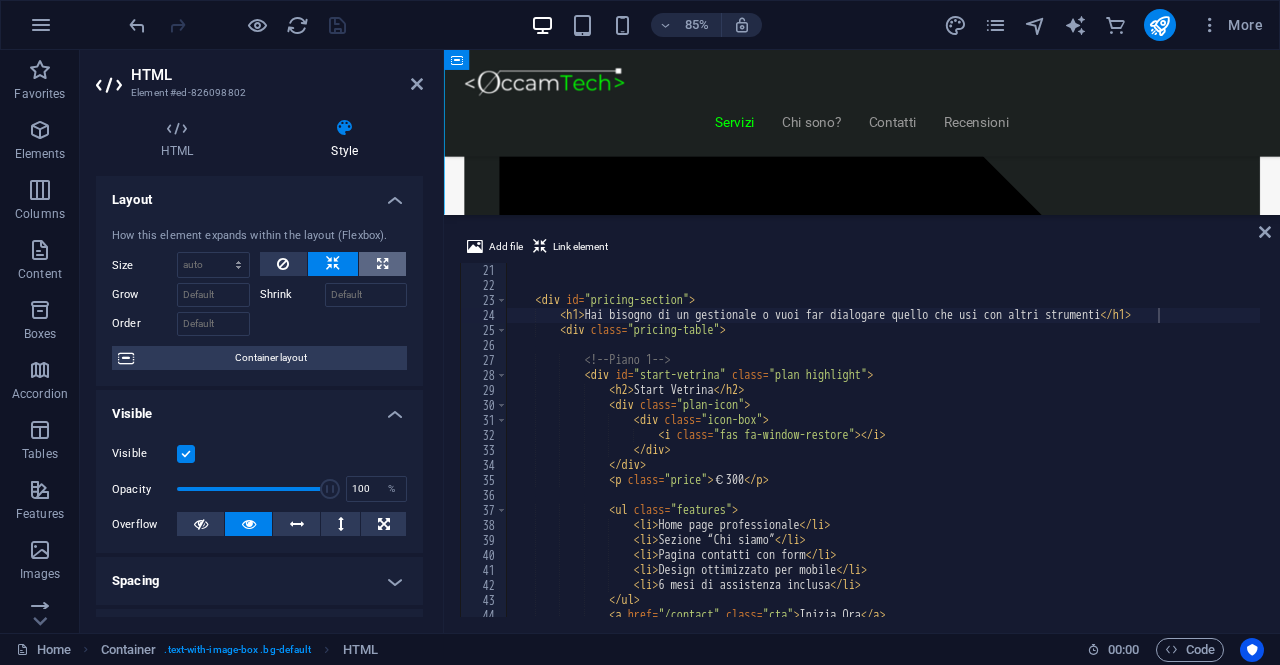 click at bounding box center (382, 264) 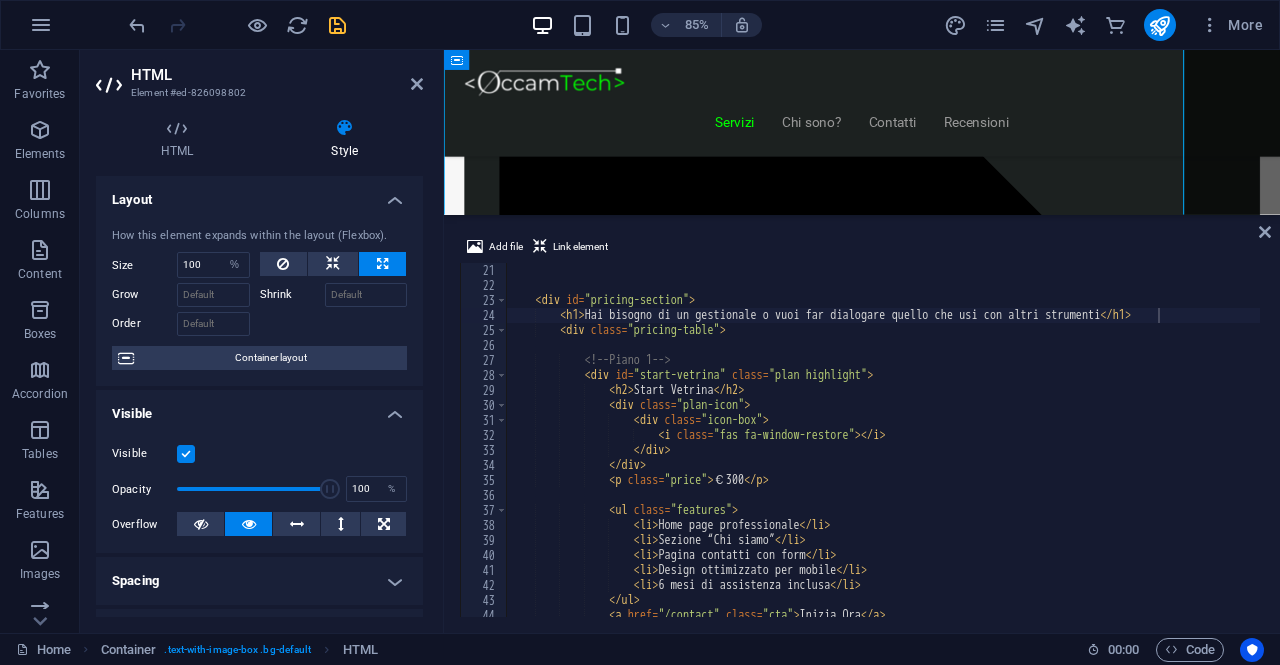 scroll, scrollTop: 2333, scrollLeft: 0, axis: vertical 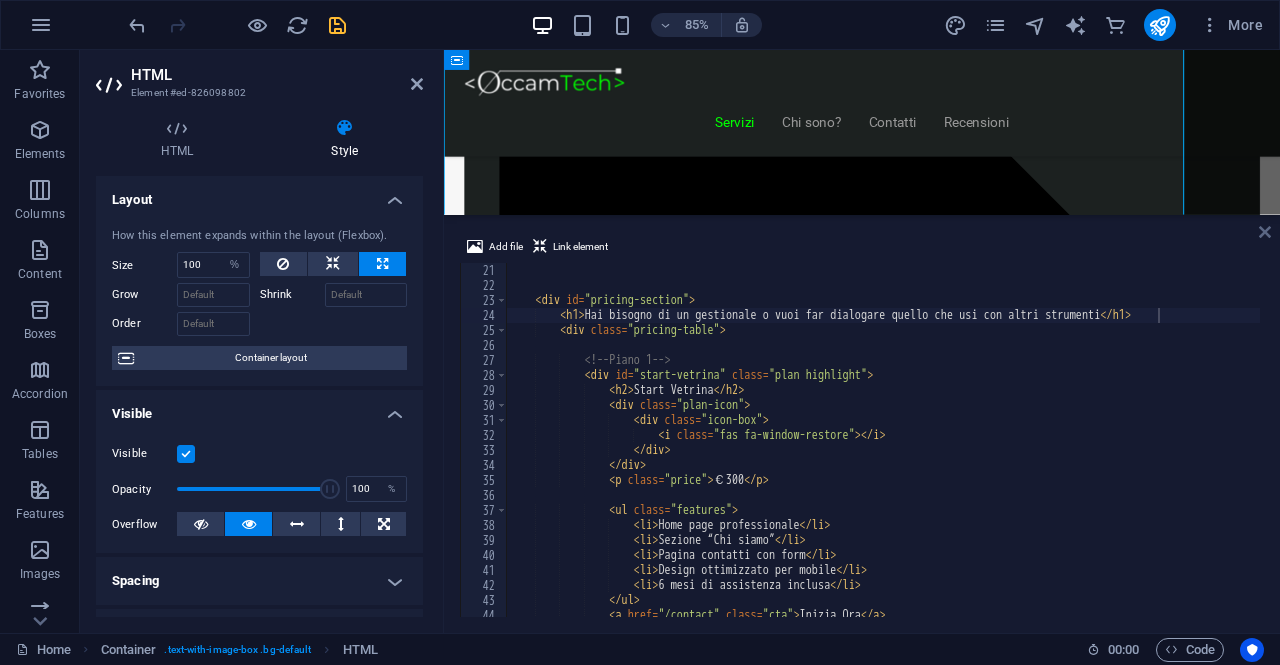 click at bounding box center (1265, 232) 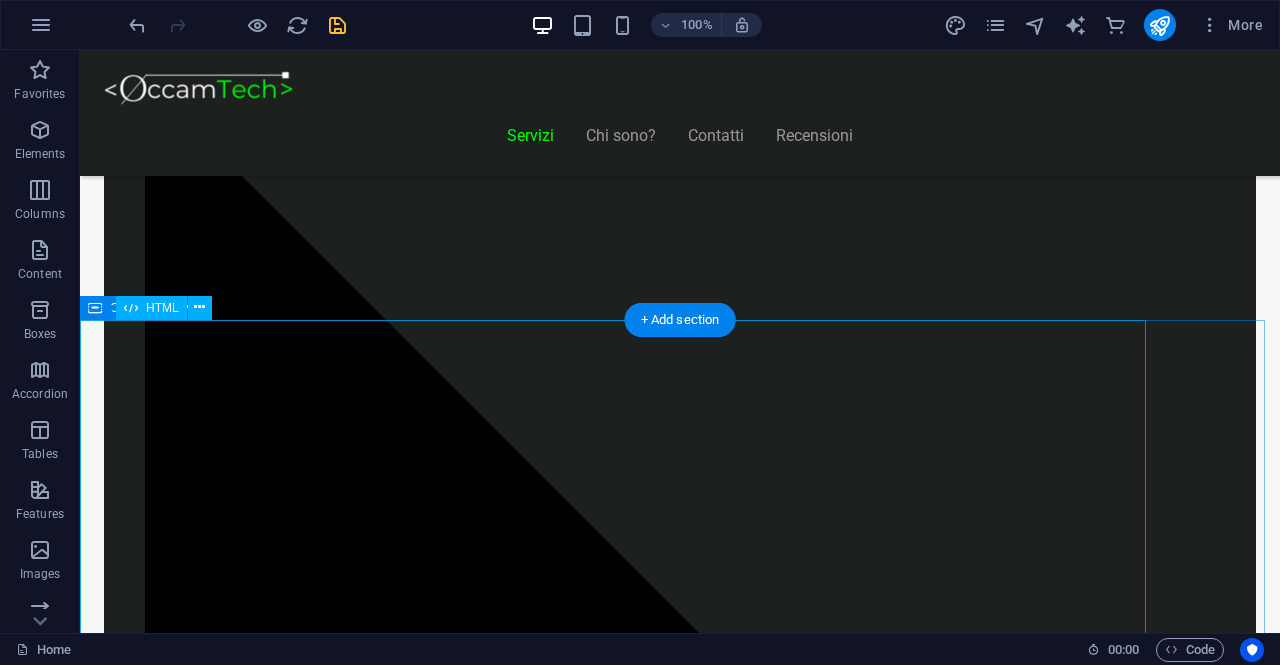 click on "Piani Web
Hai bisogno di un gestionale o vuoi far dialogare quello che usi con altri strumenti
Start Vetrina
€300
Home page professionale
Sezione “Chi siamo”
Pagina contatti con form
Design ottimizzato per mobile
6 mesi di assistenza inclusa
Inizia Ora
Shop Ready
€500
Negozio con Shopify già configurato
Catalogo e schede prodotto dettagliate Scopri di più" at bounding box center [620, 8622] 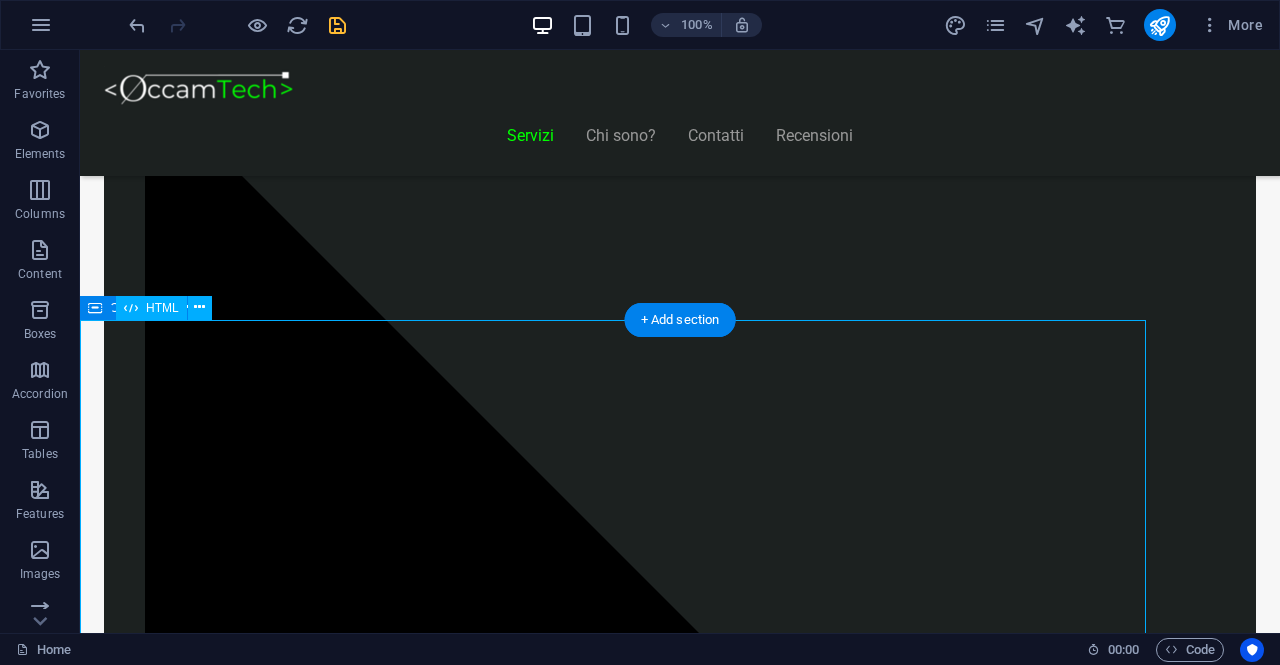 click on "Piani Web
Hai bisogno di un gestionale o vuoi far dialogare quello che usi con altri strumenti
Start Vetrina
€300
Home page professionale
Sezione “Chi siamo”
Pagina contatti con form
Design ottimizzato per mobile
6 mesi di assistenza inclusa
Inizia Ora
Shop Ready
€500
Negozio con Shopify già configurato
Catalogo e schede prodotto dettagliate Scopri di più" at bounding box center [620, 8622] 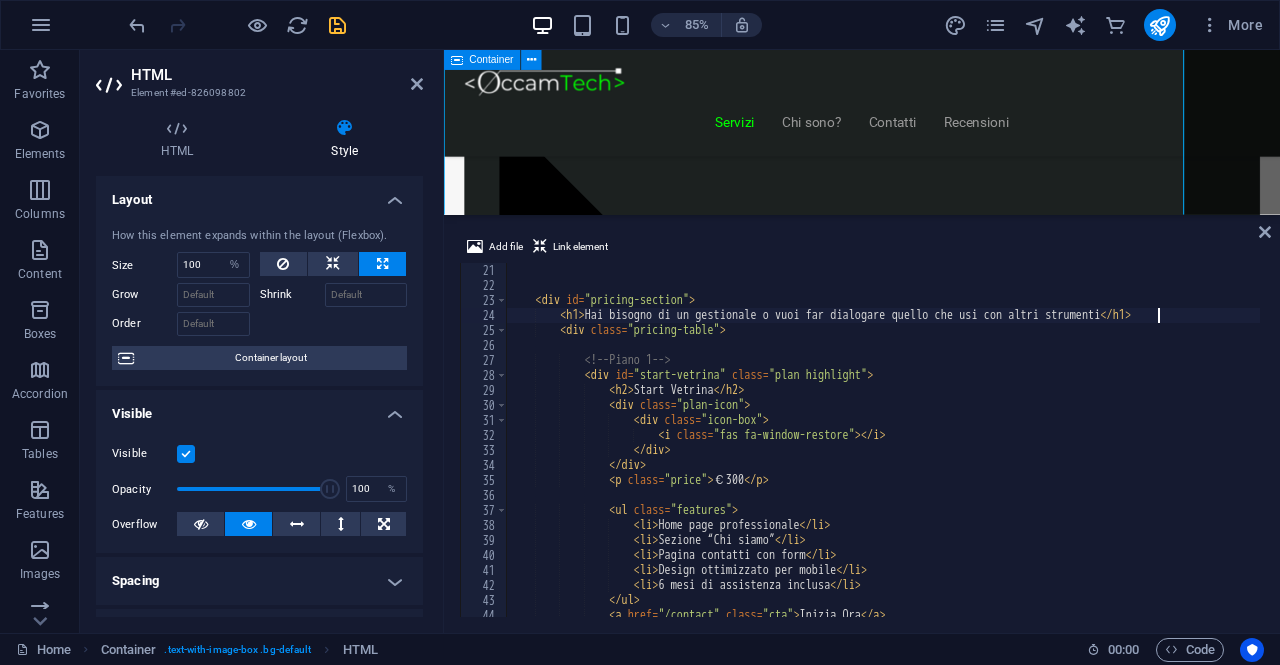 scroll, scrollTop: 2355, scrollLeft: 0, axis: vertical 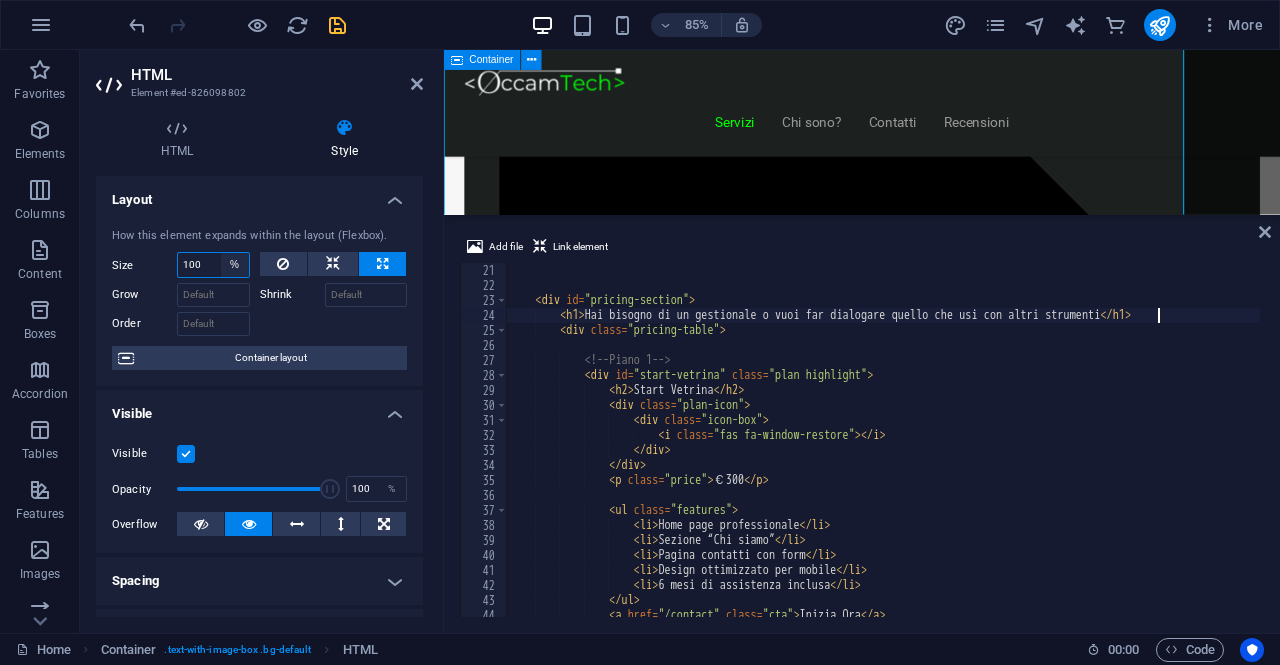 click on "Default auto px % 1/1 1/2 1/3 1/4 1/5 1/6 1/7 1/8 1/9 1/10" at bounding box center [235, 265] 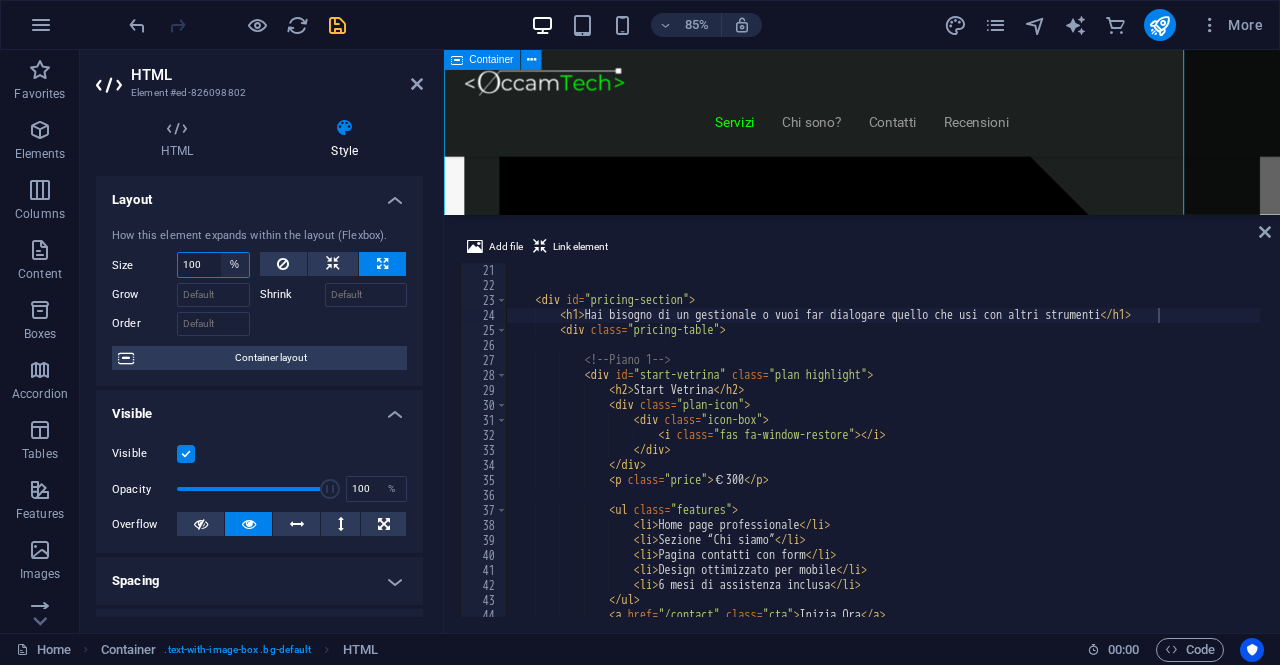 click on "Default auto px % 1/1 1/2 1/3 1/4 1/5 1/6 1/7 1/8 1/9 1/10" at bounding box center [235, 265] 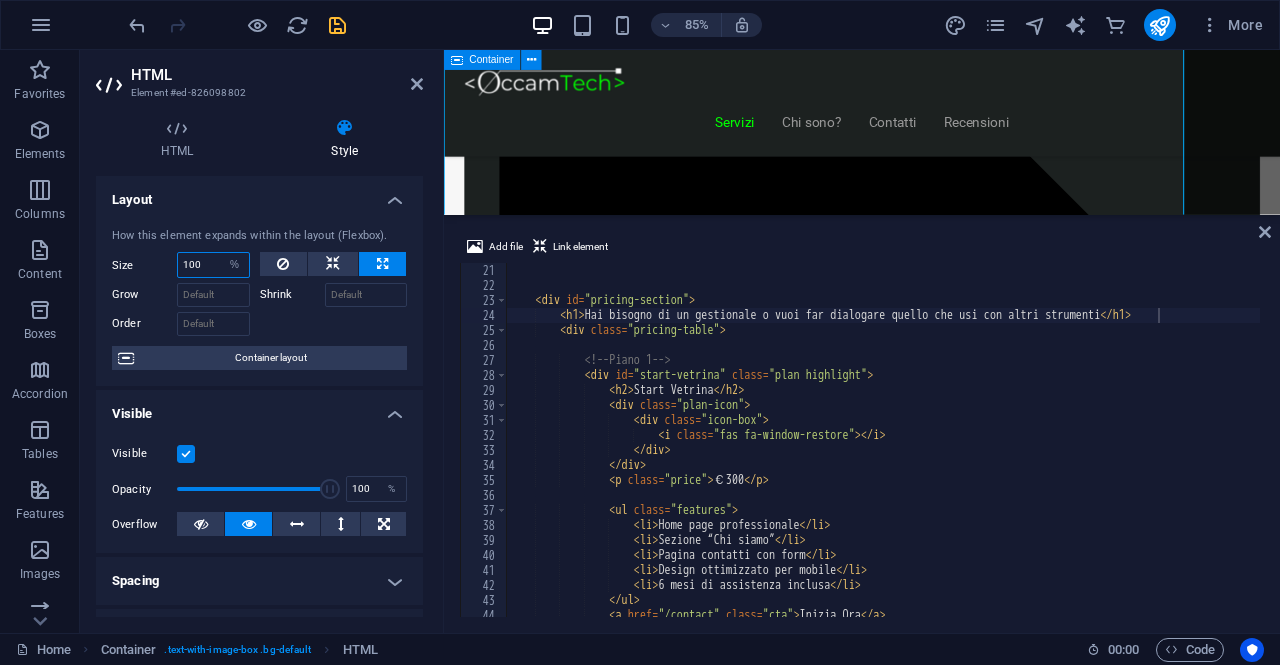 click on "100" at bounding box center [213, 265] 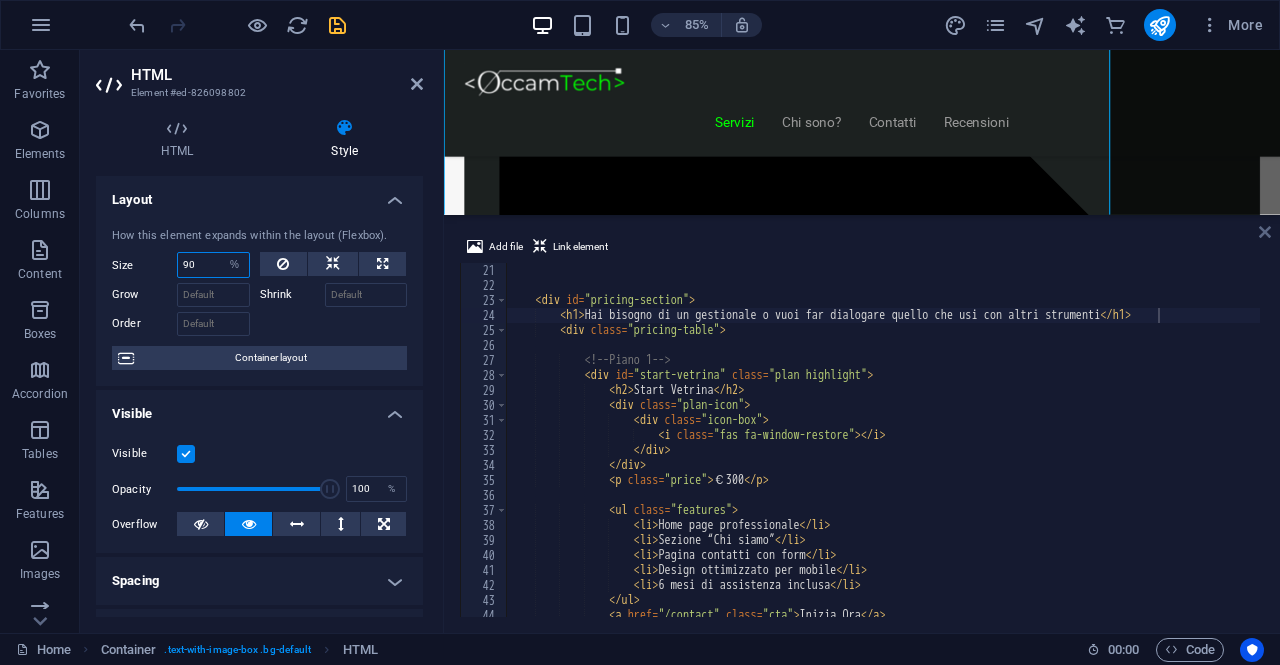 type on "90" 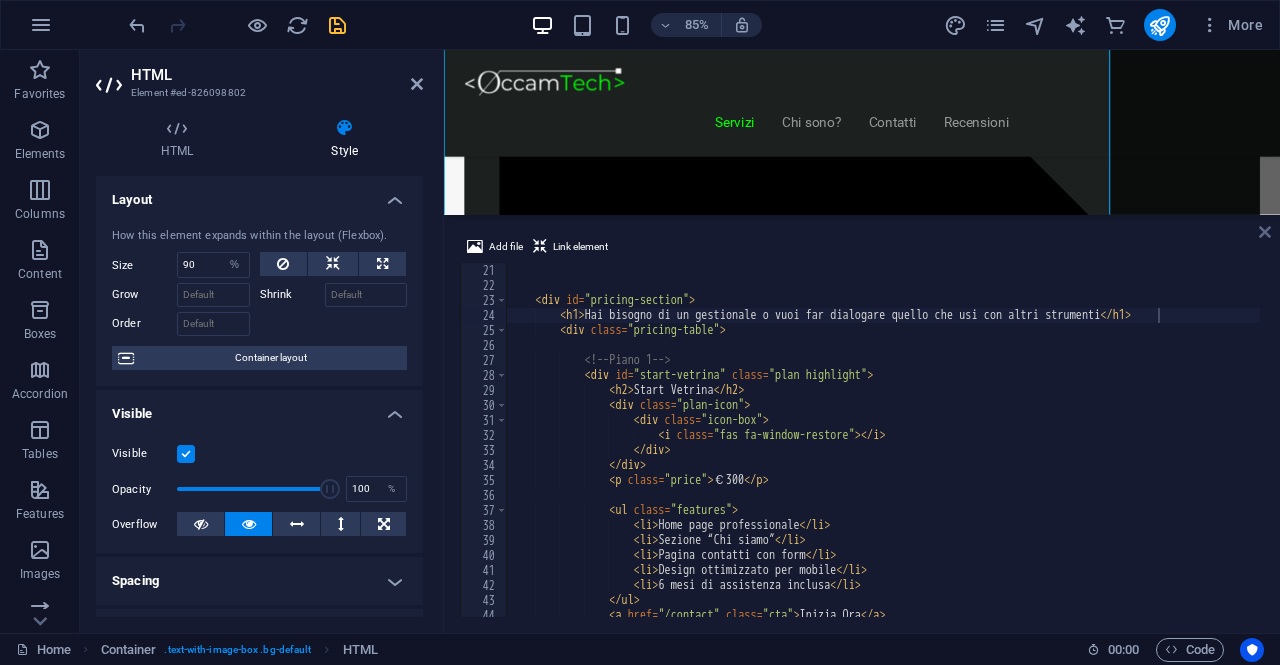 drag, startPoint x: 1262, startPoint y: 239, endPoint x: 1178, endPoint y: 197, distance: 93.914856 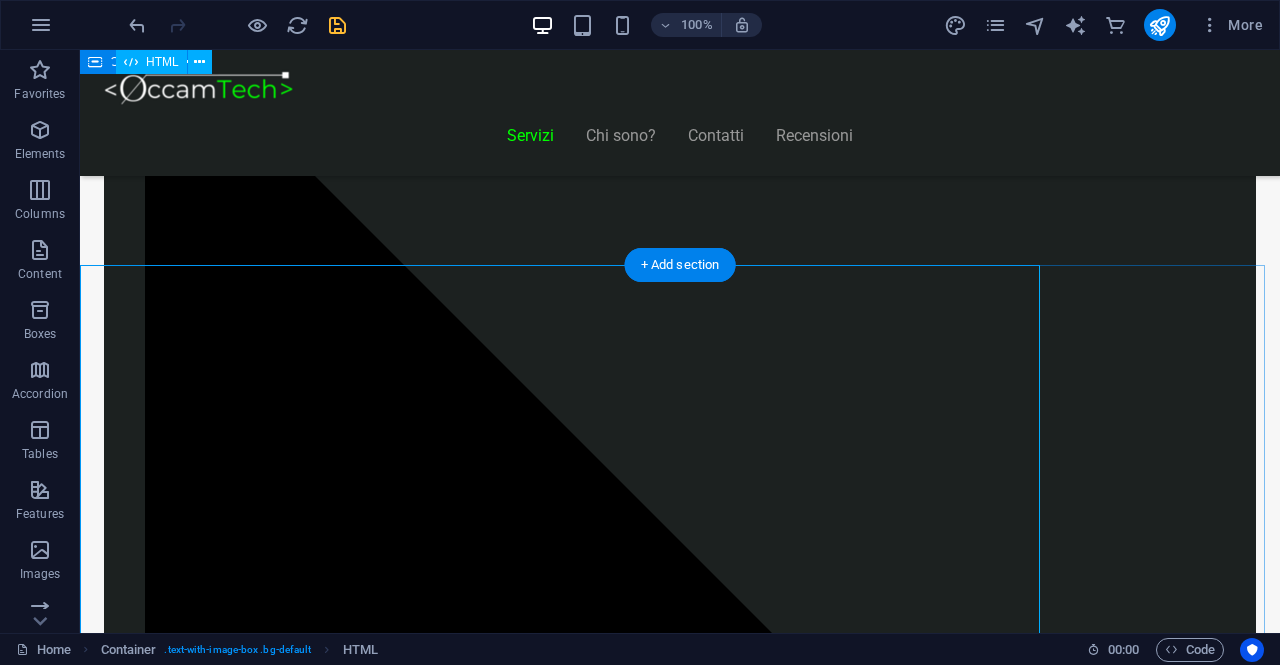 scroll, scrollTop: 1805, scrollLeft: 0, axis: vertical 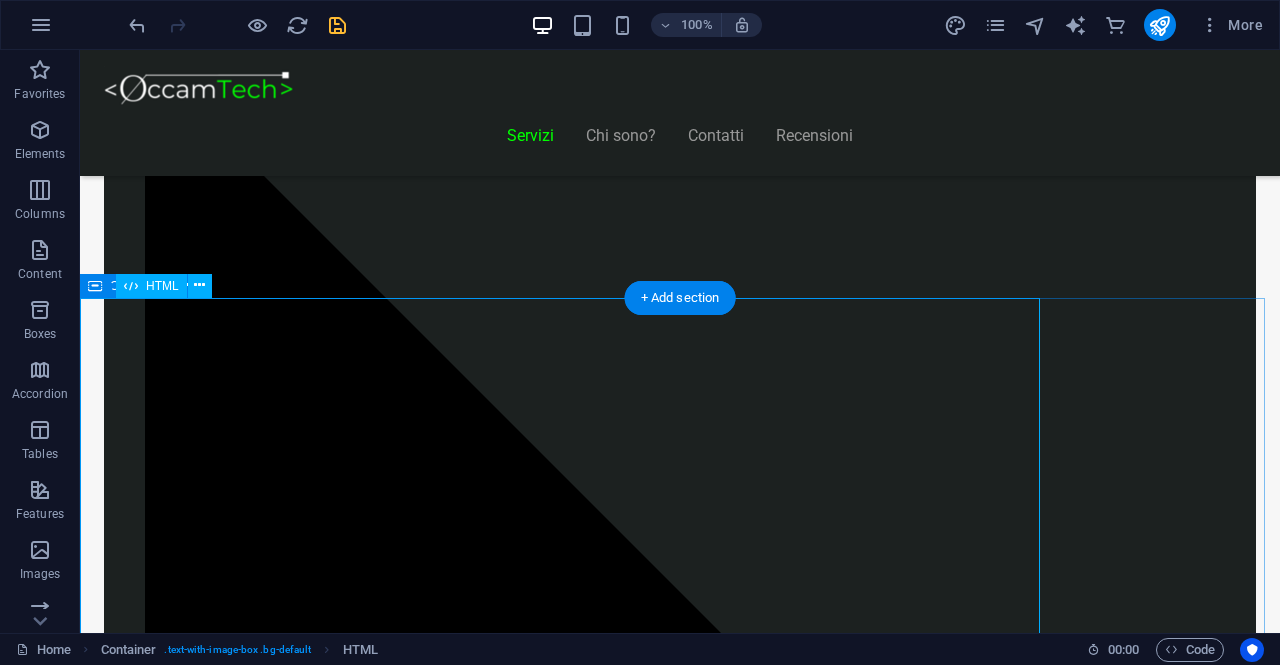 click on "Piani Web
Hai bisogno di un gestionale o vuoi far dialogare quello che usi con altri strumenti
Start Vetrina
€300
Home page professionale
Sezione “Chi siamo”
Pagina contatti con form
Design ottimizzato per mobile
6 mesi di assistenza inclusa
Inizia Ora
Shop Ready
€500
Negozio con Shopify già configurato
Catalogo e schede prodotto dettagliate Scopri di più" at bounding box center [620, 8600] 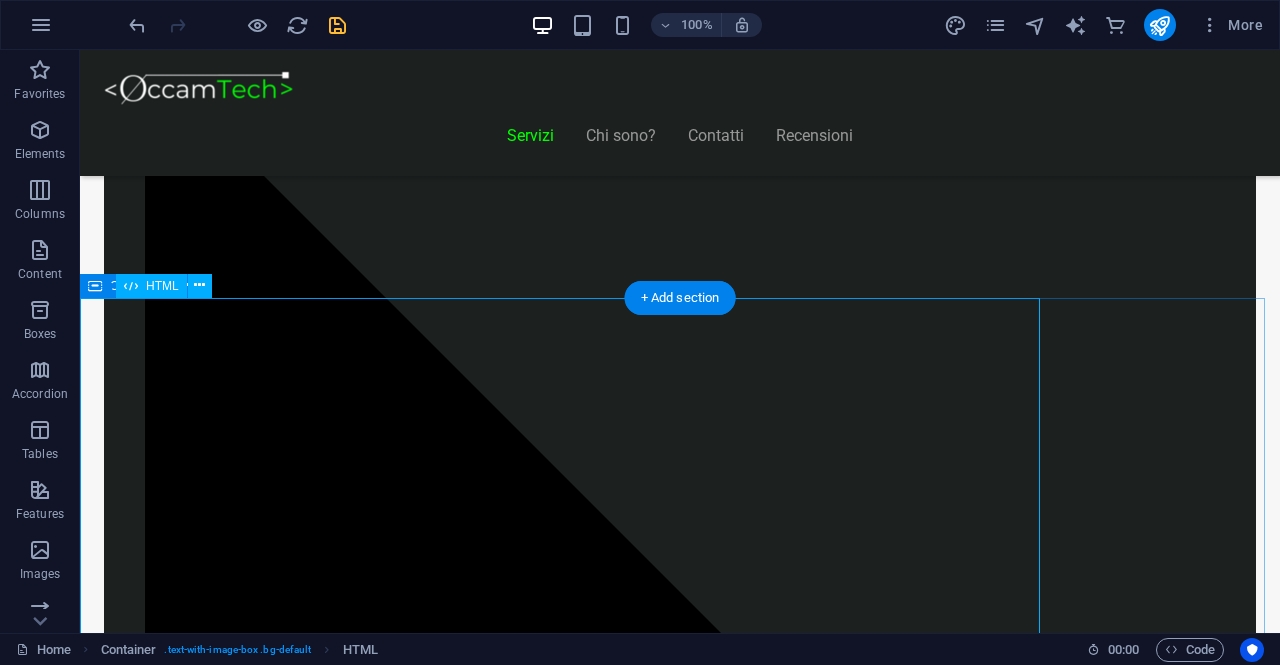 click on "Piani Web
Hai bisogno di un gestionale o vuoi far dialogare quello che usi con altri strumenti
Start Vetrina
€300
Home page professionale
Sezione “Chi siamo”
Pagina contatti con form
Design ottimizzato per mobile
6 mesi di assistenza inclusa
Inizia Ora
Shop Ready
€500
Negozio con Shopify già configurato
Catalogo e schede prodotto dettagliate Scopri di più" at bounding box center [620, 8600] 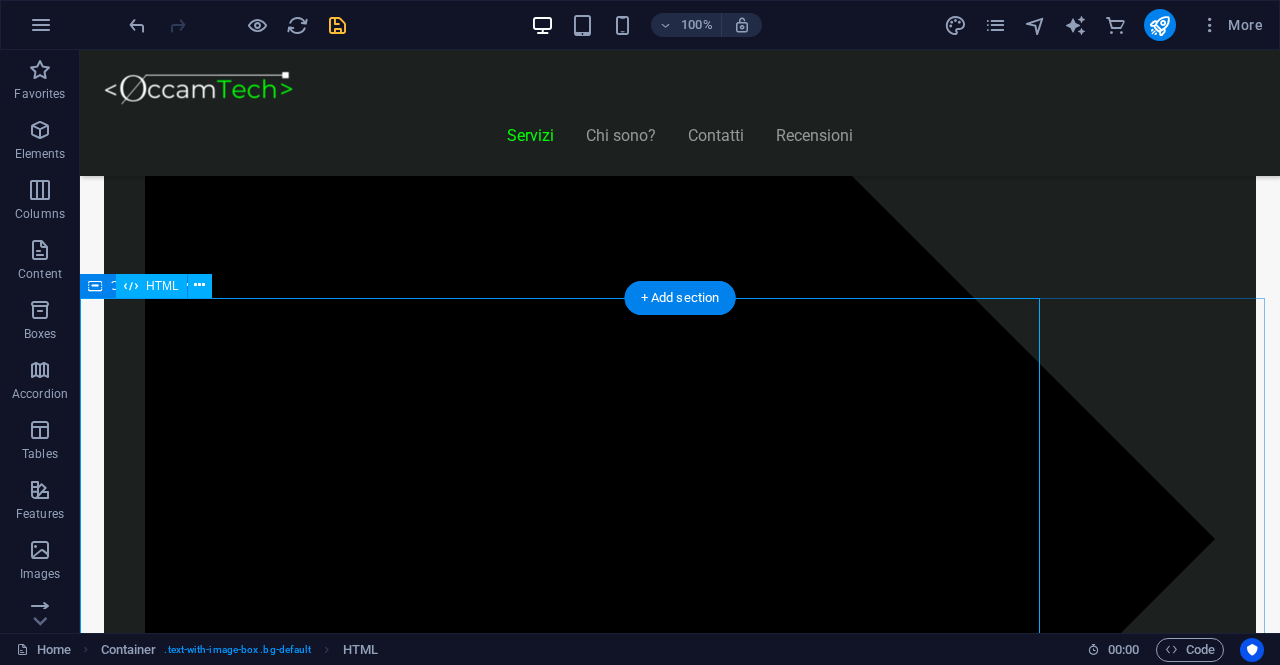 select on "%" 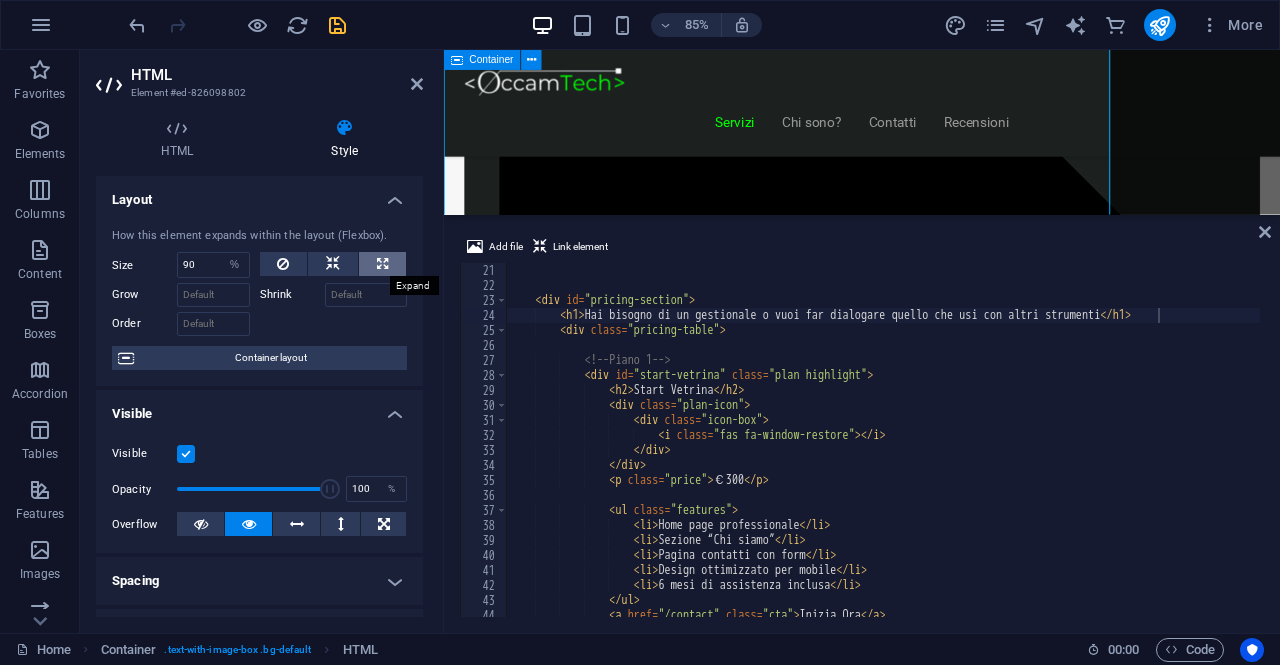 click at bounding box center [382, 264] 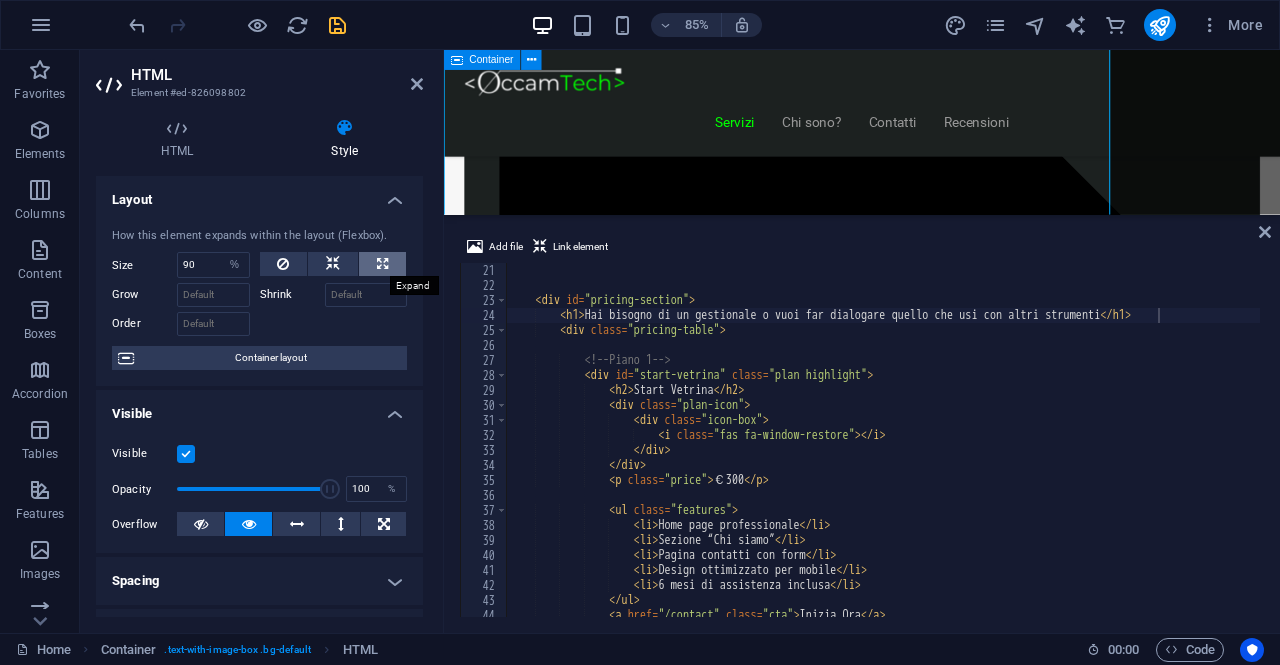type on "100" 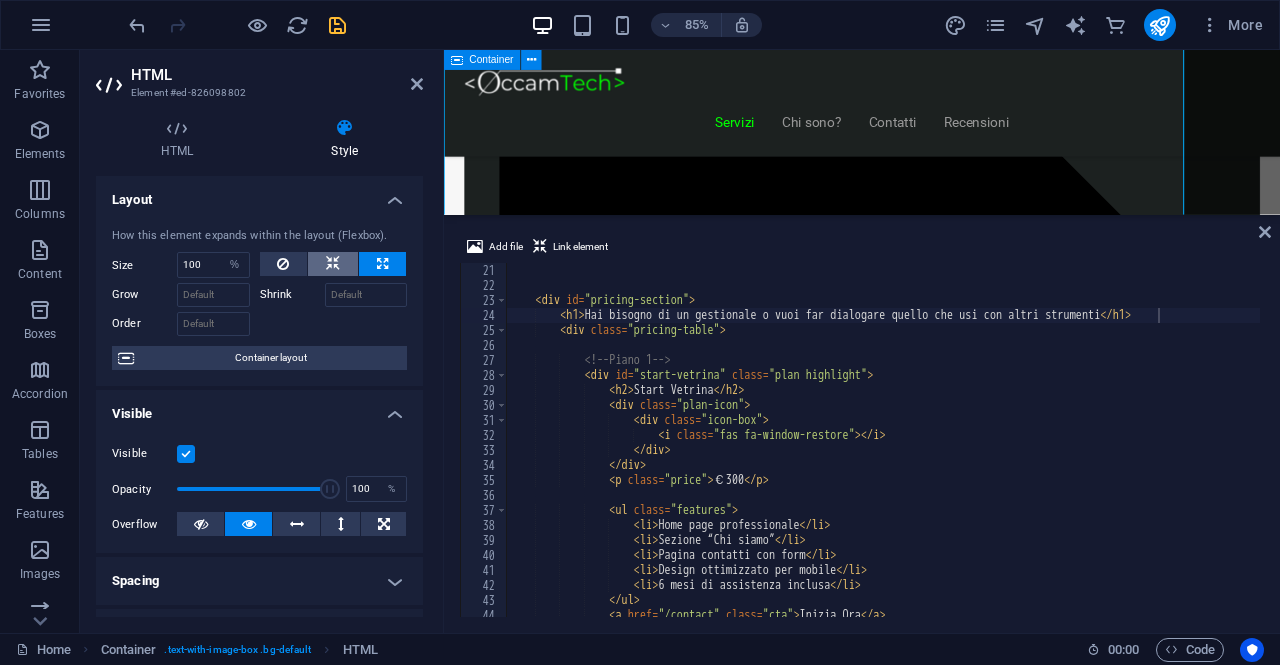 click at bounding box center (333, 264) 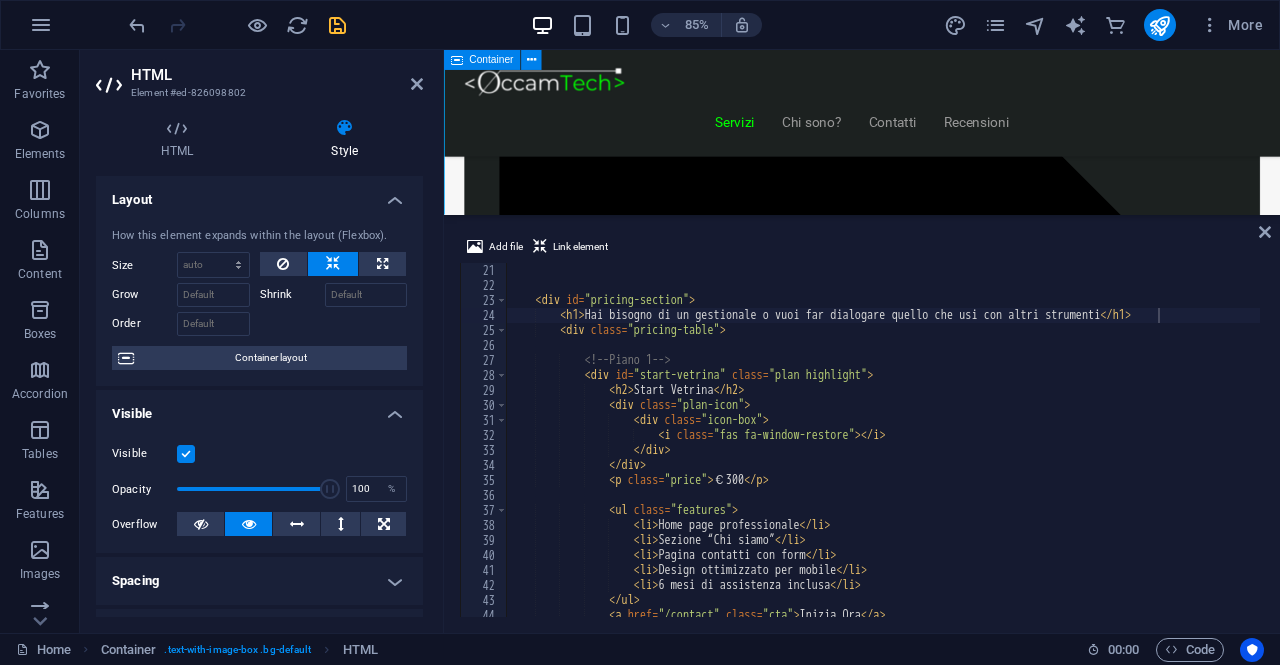 scroll, scrollTop: 2360, scrollLeft: 0, axis: vertical 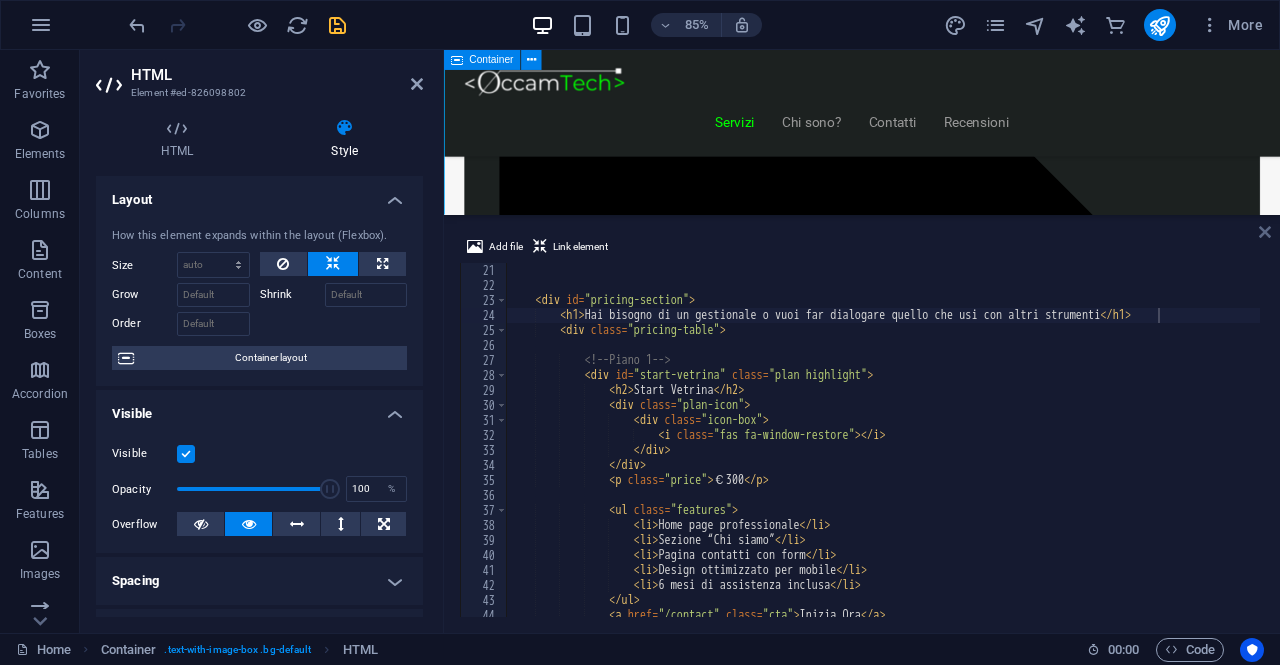 click at bounding box center (1265, 232) 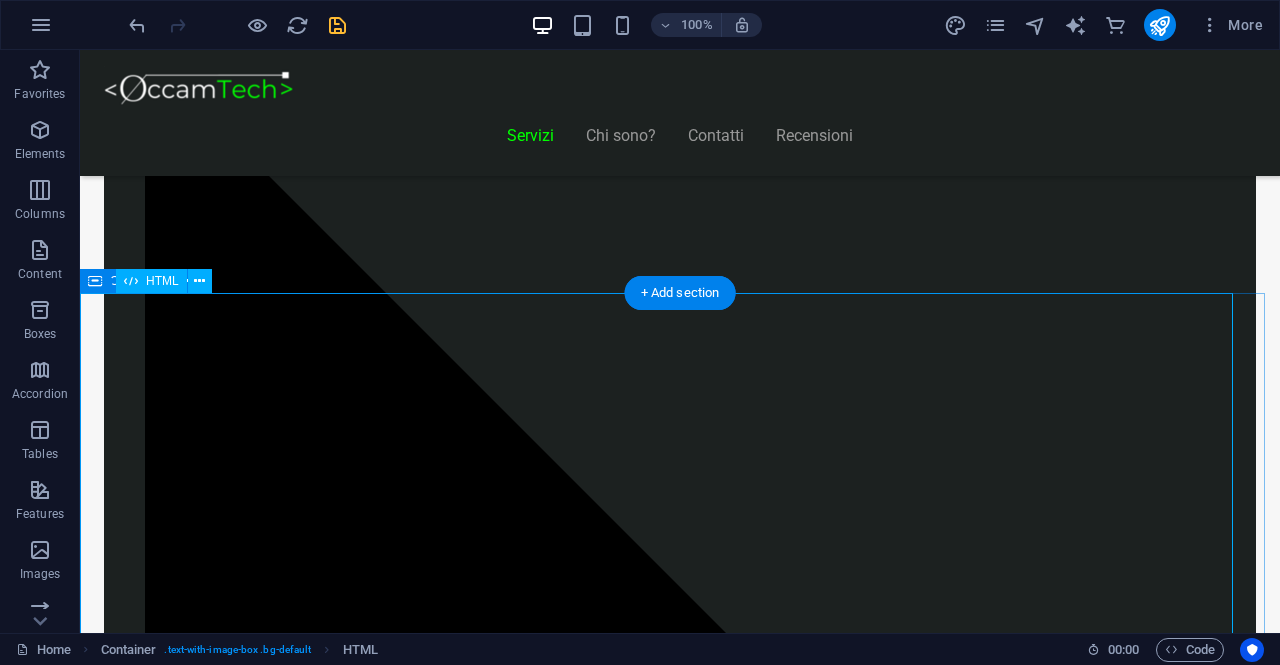 click on "Piani Web
Hai bisogno di un gestionale o vuoi far dialogare quello che usi con altri strumenti
Start Vetrina
€300
Home page professionale
Sezione “Chi siamo”
Pagina contatti con form
Design ottimizzato per mobile
6 mesi di assistenza inclusa
Inizia Ora
Shop Ready
€500
Negozio con Shopify già configurato
Catalogo e schede prodotto dettagliate Scopri di più" at bounding box center (620, 8595) 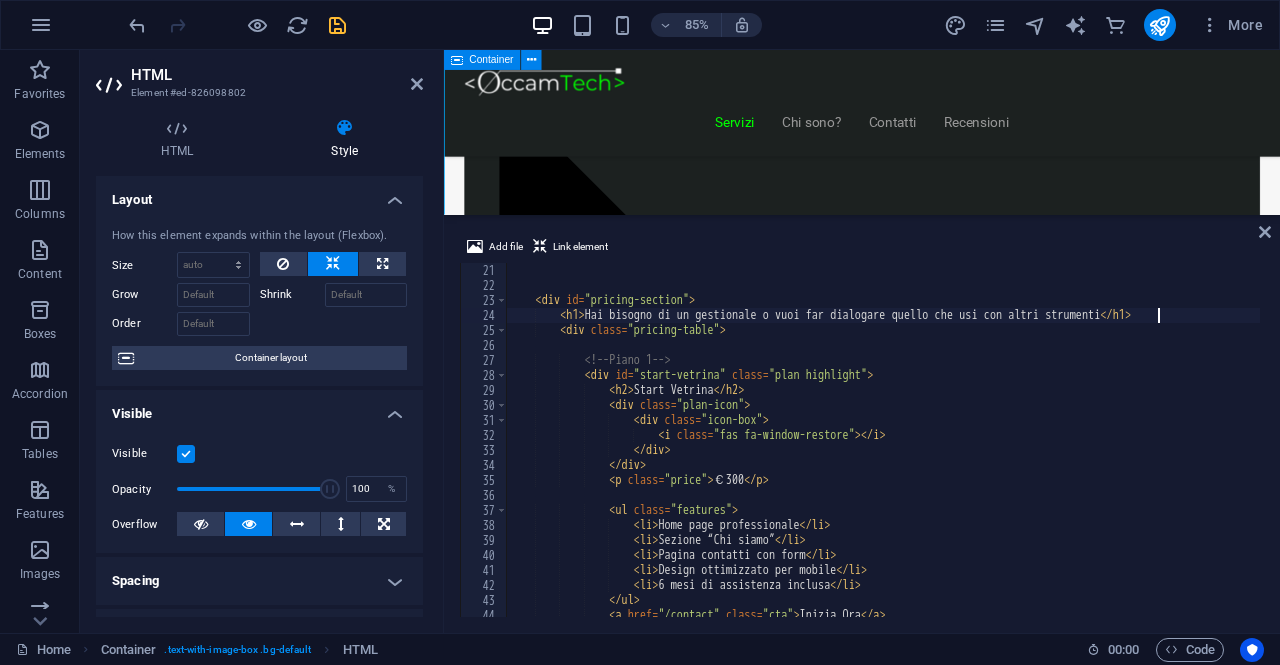 scroll, scrollTop: 2300, scrollLeft: 0, axis: vertical 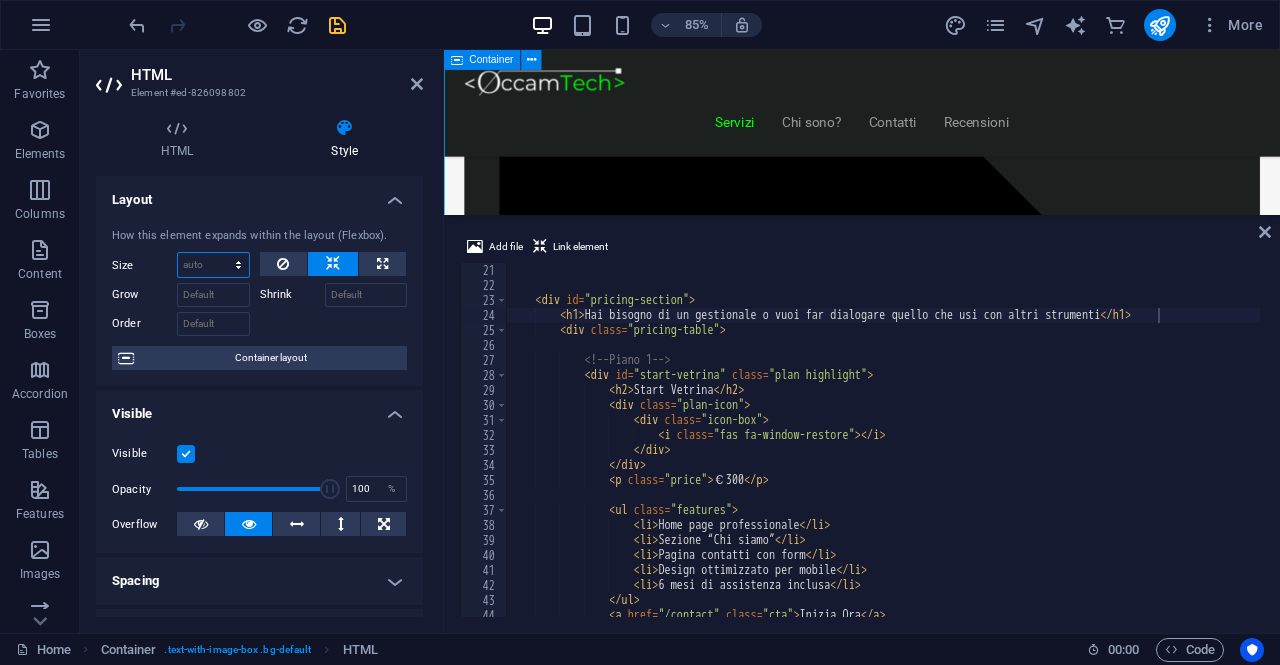 click on "Default auto px % 1/1 1/2 1/3 1/4 1/5 1/6 1/7 1/8 1/9 1/10" at bounding box center (213, 265) 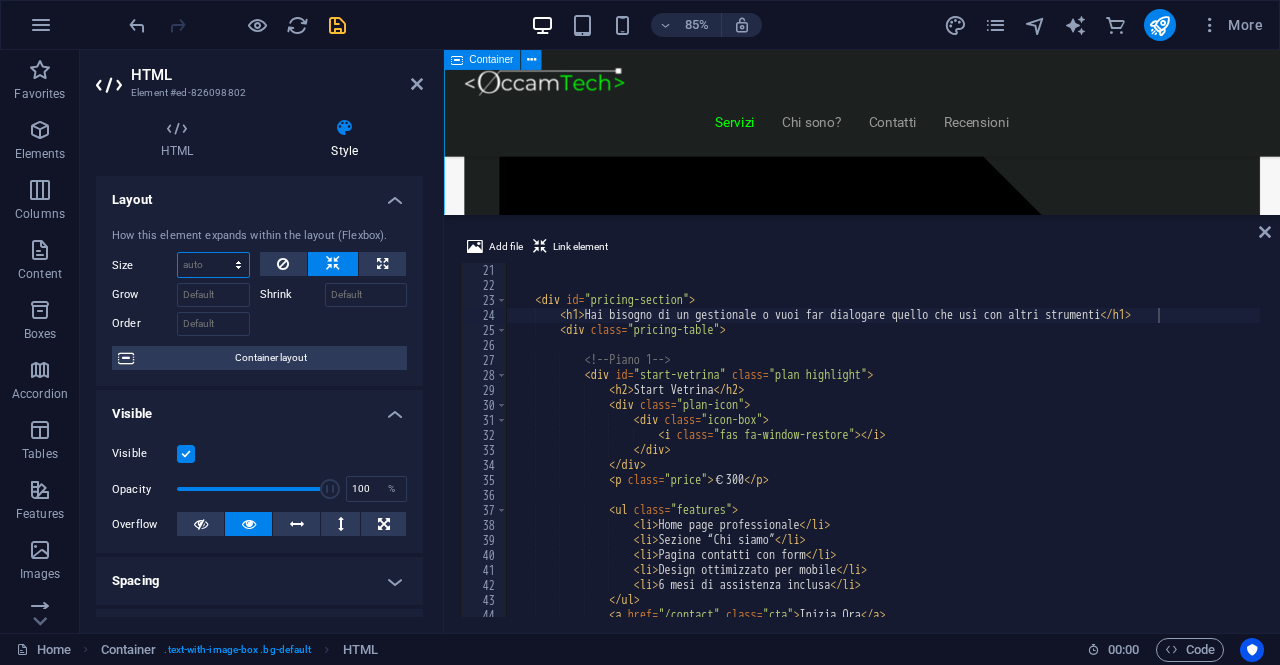 select on "%" 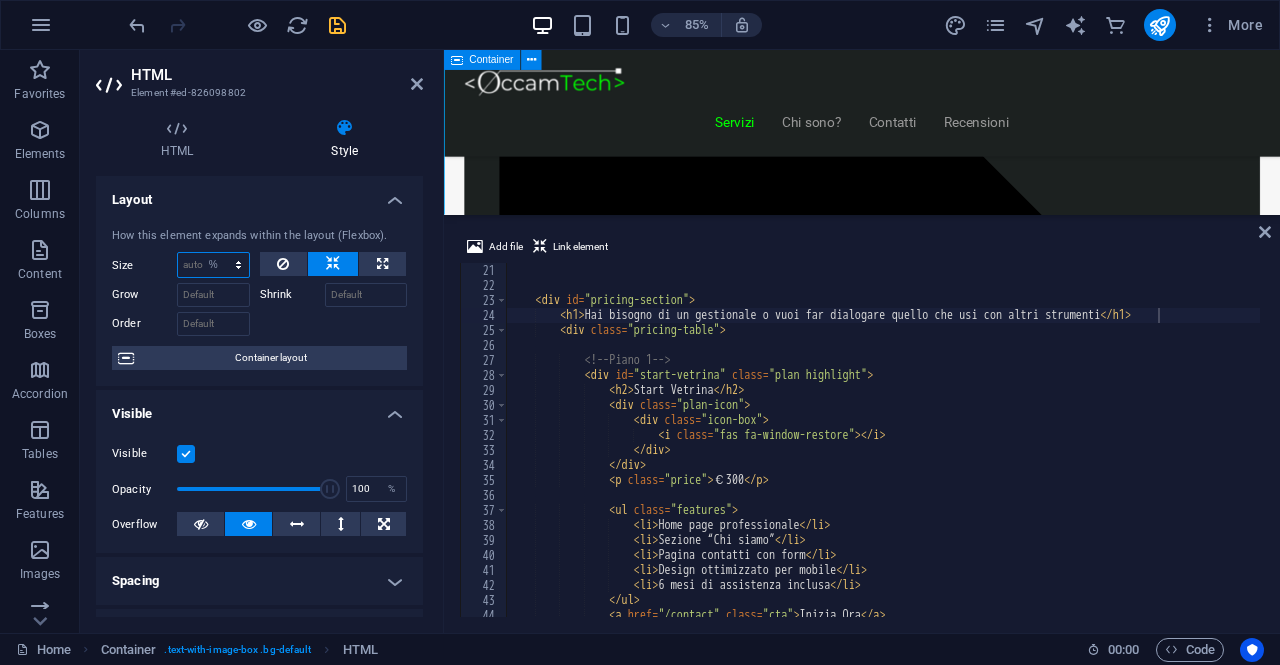 click on "Default auto px % 1/1 1/2 1/3 1/4 1/5 1/6 1/7 1/8 1/9 1/10" at bounding box center [213, 265] 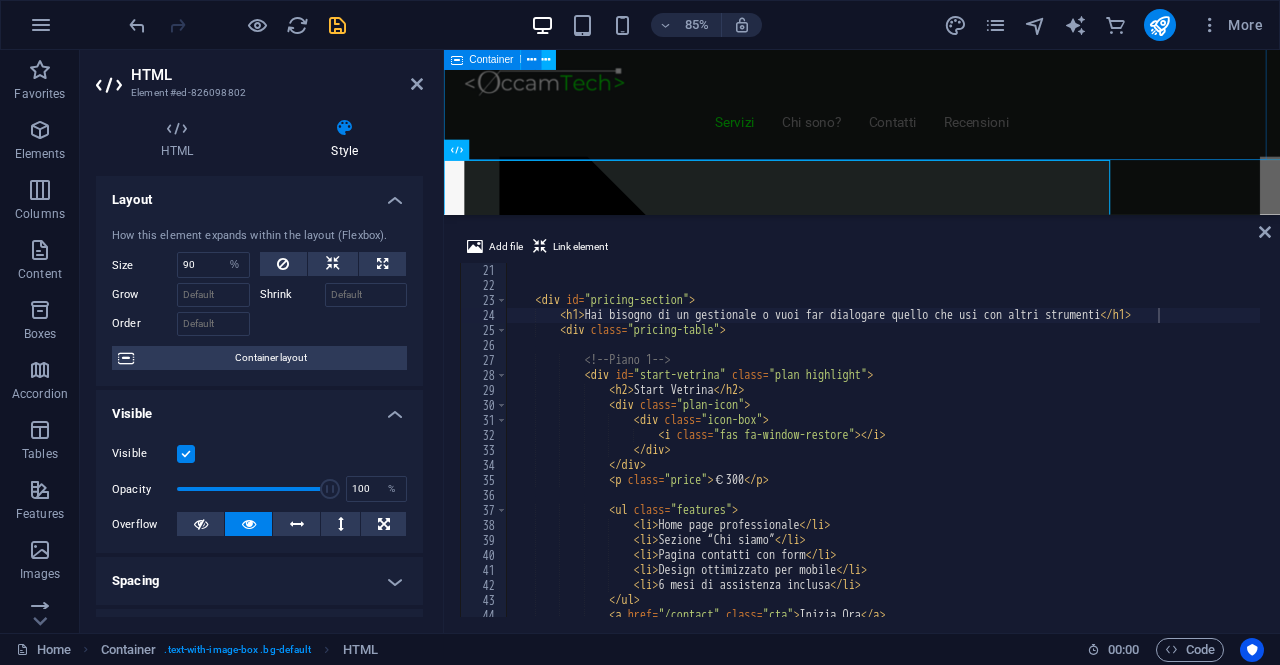 scroll, scrollTop: 1833, scrollLeft: 0, axis: vertical 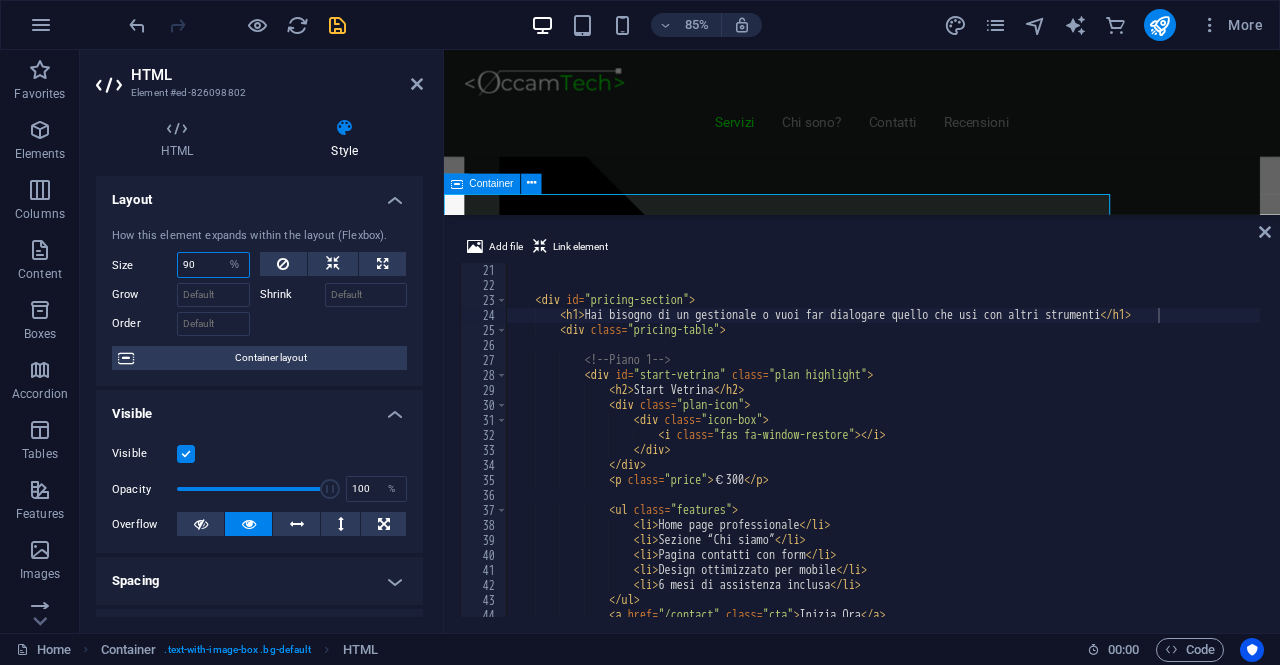 click on "90" at bounding box center [213, 265] 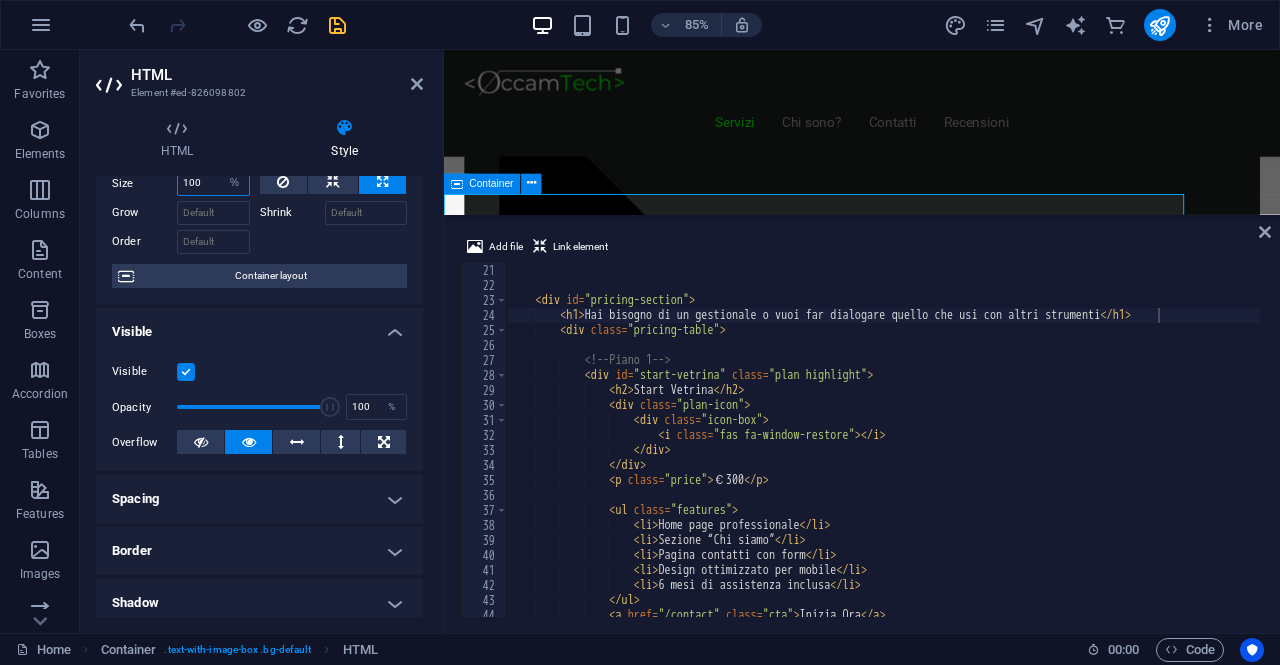 scroll, scrollTop: 0, scrollLeft: 0, axis: both 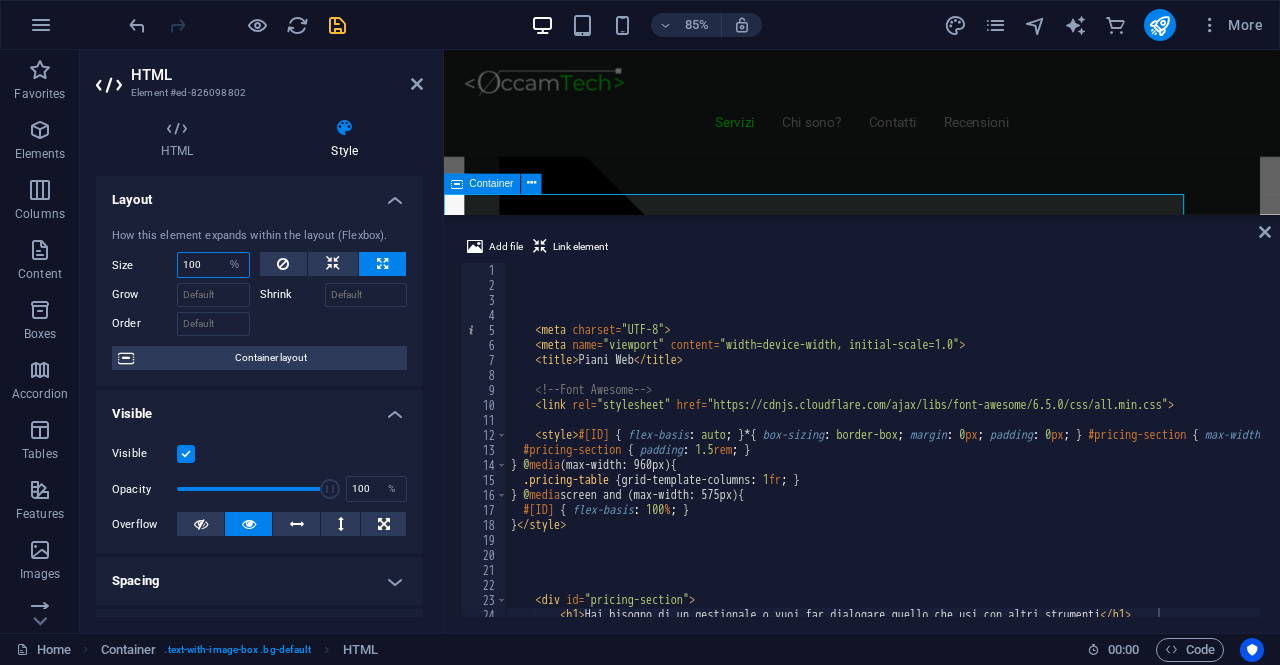 type on "100" 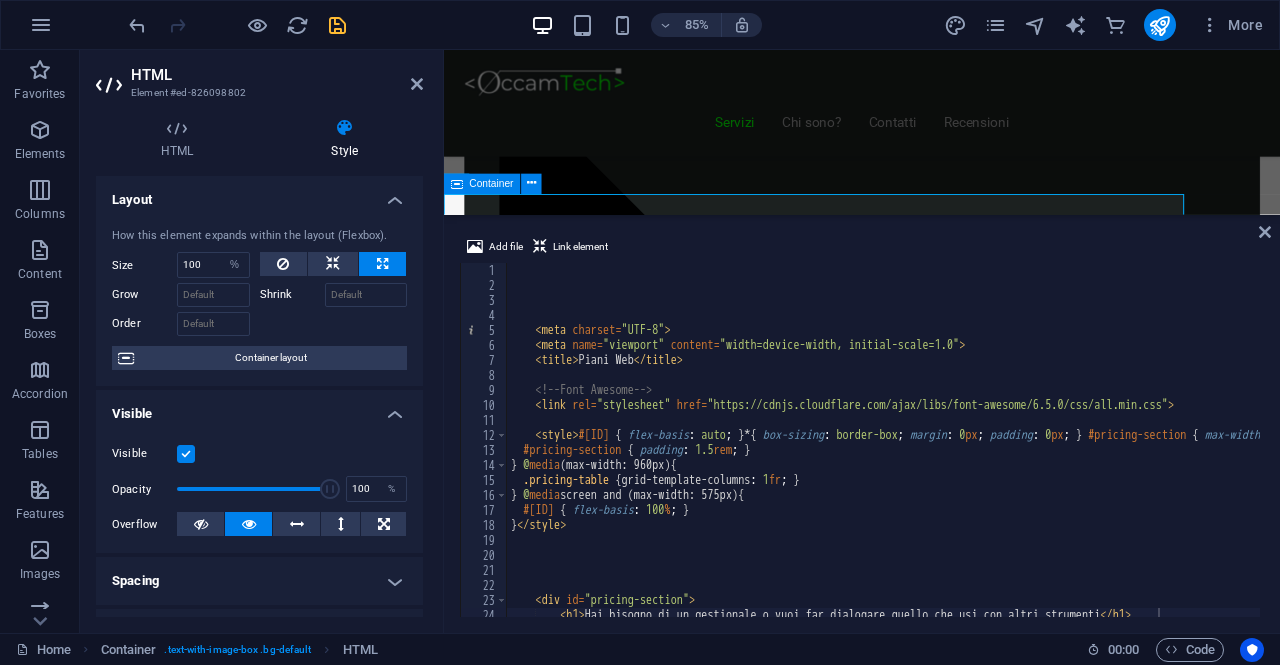 type on "}</style>" 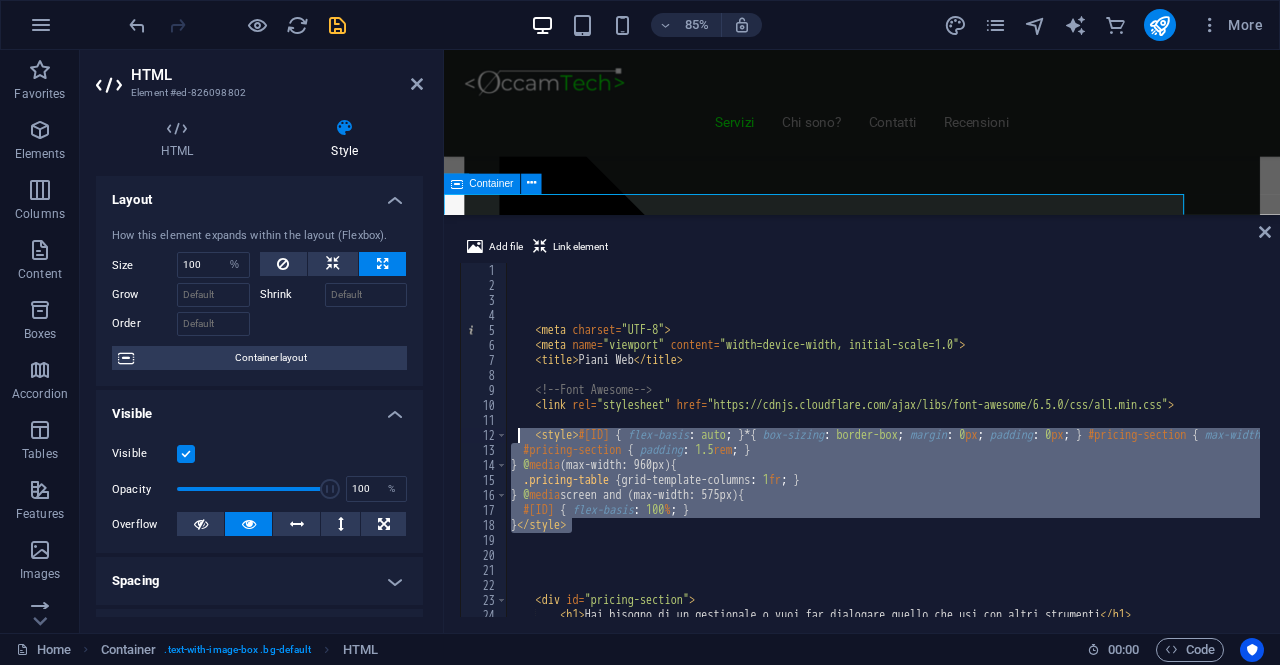 drag, startPoint x: 596, startPoint y: 527, endPoint x: 518, endPoint y: 438, distance: 118.34272 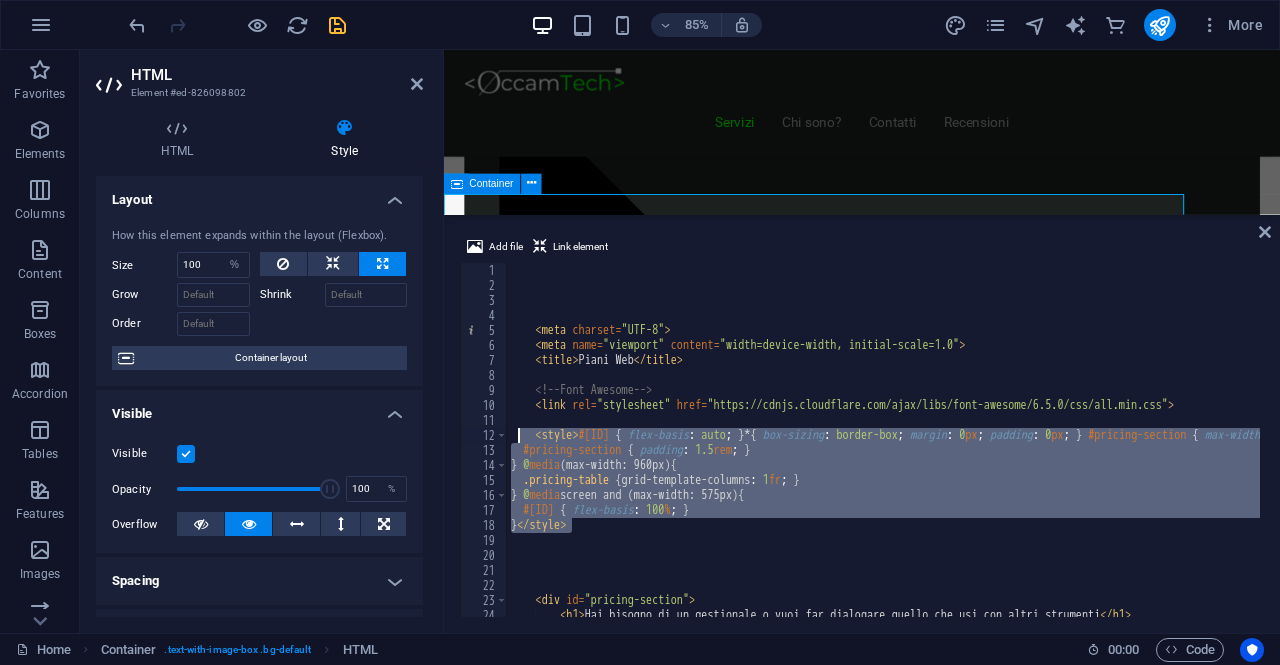 click on "< meta   charset = "UTF-8" >      < meta   name = "viewport"   content = "width=device-width, initial-scale=1.0" >      < title > Piani Web </ title >      <!--  Font Awesome  -->      < link   rel = "stylesheet"   href = "https://cdnjs.cloudflare.com/ajax/libs/font-awesome/6.5.0/css/all.min.css" >      < style > #ed-new-1731   {   flex-basis :   auto ;   }  *  {   box-sizing :   border-box ;   margin :   0 px ;   padding :   0 px ;   }   #pricing-section   {   max-width :   1200 px ;   width :   100 % ;   margin :   1.5 rem ;   background-color :   rgb ( 28 ,  33 ,  32 ) ;   padding :   2.5 rem ;   border-radius :   16 px ;   box-shadow :   rgba ( 0 ,  0 ,  0 ,  0.1 )  0 px   4 px   20 px ;   color :   rgb ( 255 ,  255 ,  255 ) ;   }   #pricing-section   h1   {   text-align :   center ;   margin-bottom :   40 px ;   font-size :   28 px ;   color :   rgb ( 247 ,  247 ,  247 ) ;   font-style :   italic ;   }   .pricing-table   {   display :  grid ;  grid-template-columns :   repeat ( 3 ,  1 fr ) ;  gap :" at bounding box center (7630, 453) 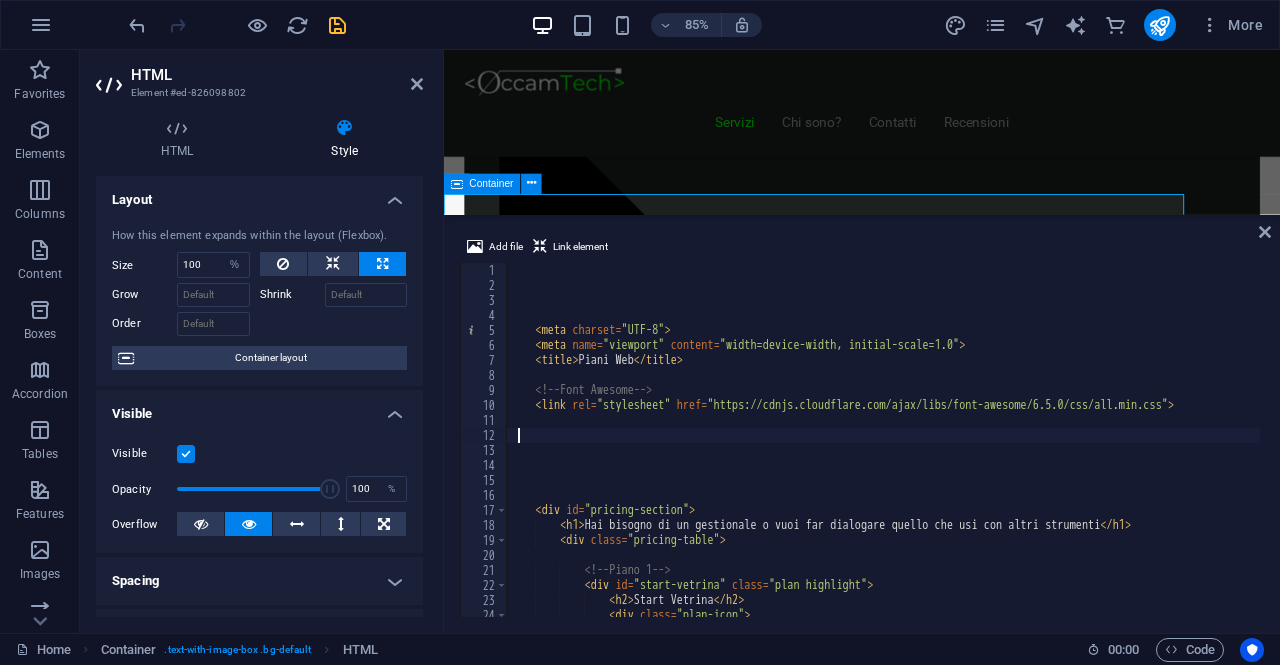 type 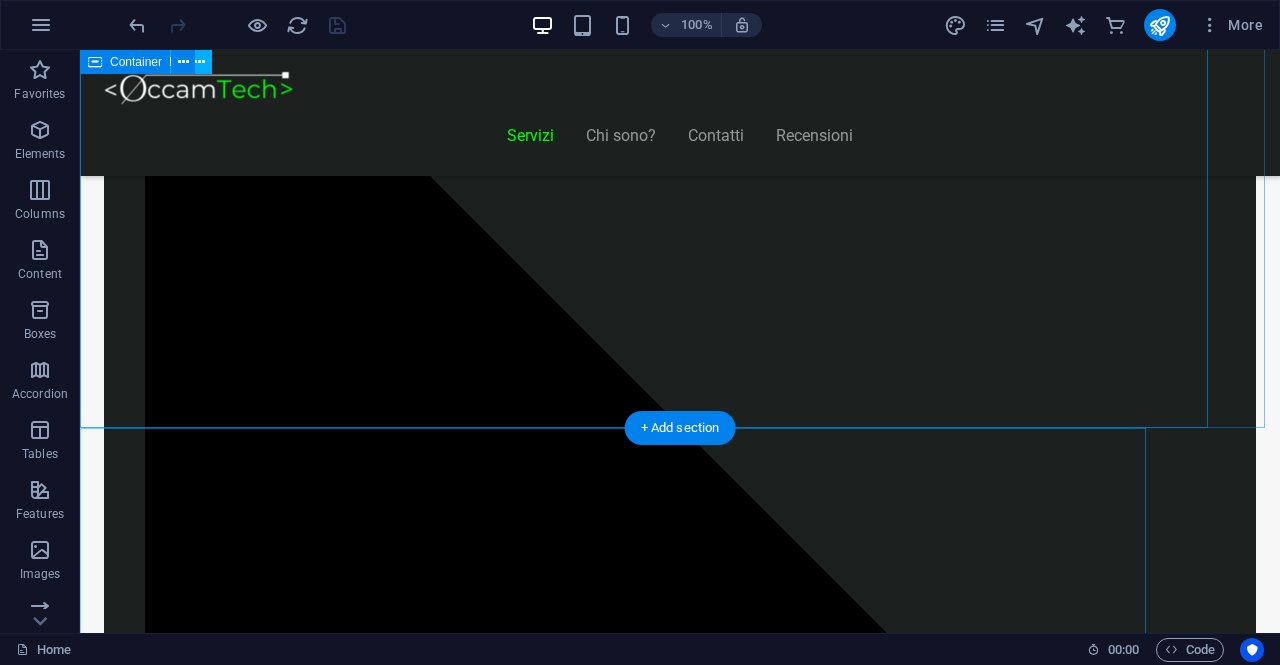 scroll, scrollTop: 1574, scrollLeft: 0, axis: vertical 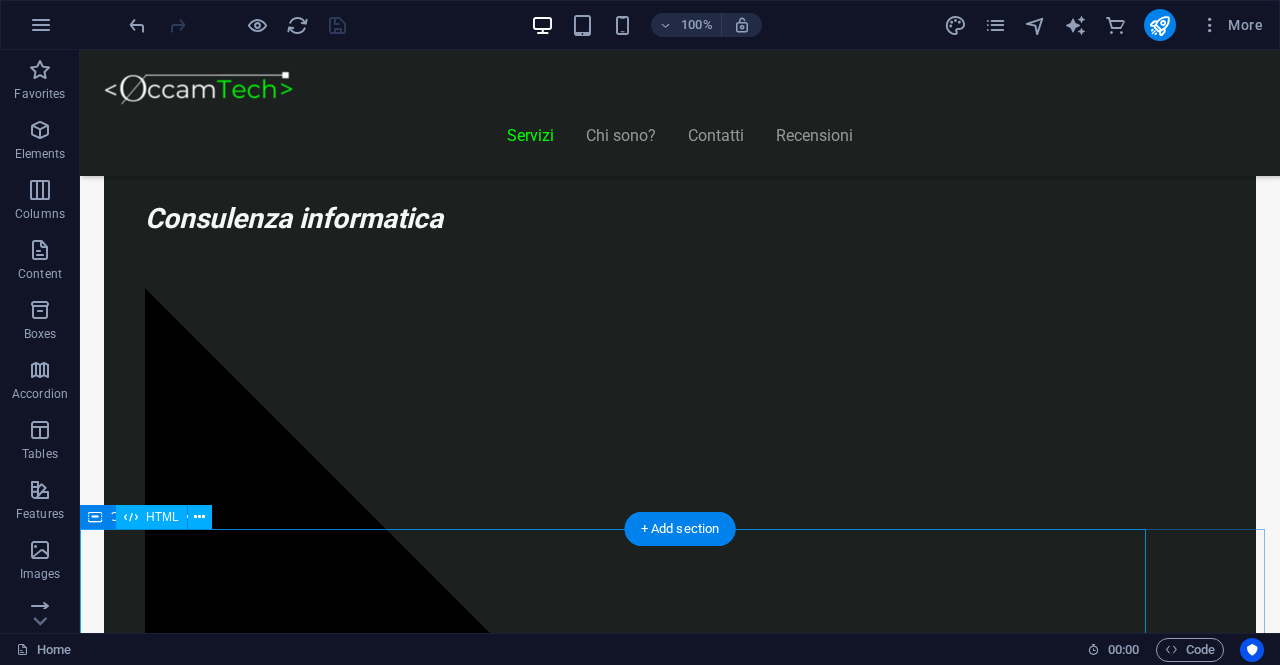 click on "Piani Web
Hai bisogno di un gestionale o vuoi far dialogare quello che usi con altri strumenti
Start Vetrina
€300
Home page professionale
Sezione “Chi siamo”
Pagina contatti con form
Design ottimizzato per mobile
6 mesi di assistenza inclusa
Inizia Ora
Shop Ready
€500
Negozio con Shopify già configurato
Catalogo e schede prodotto dettagliate" at bounding box center (620, 8831) 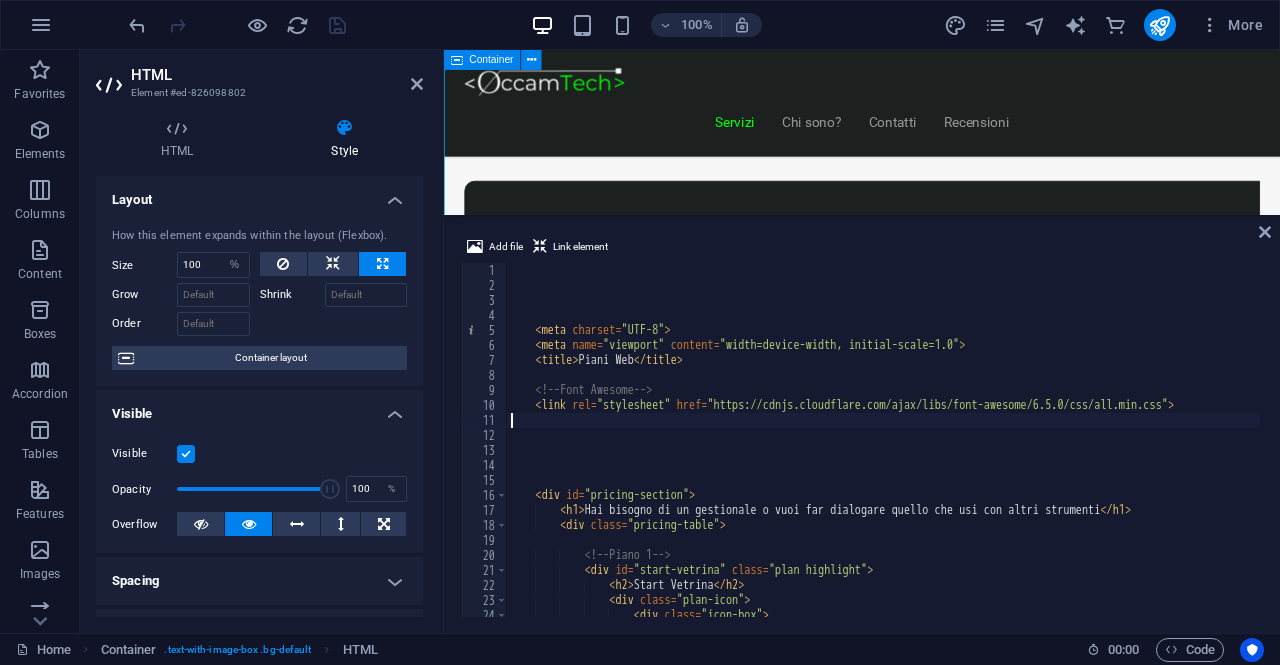scroll, scrollTop: 2355, scrollLeft: 0, axis: vertical 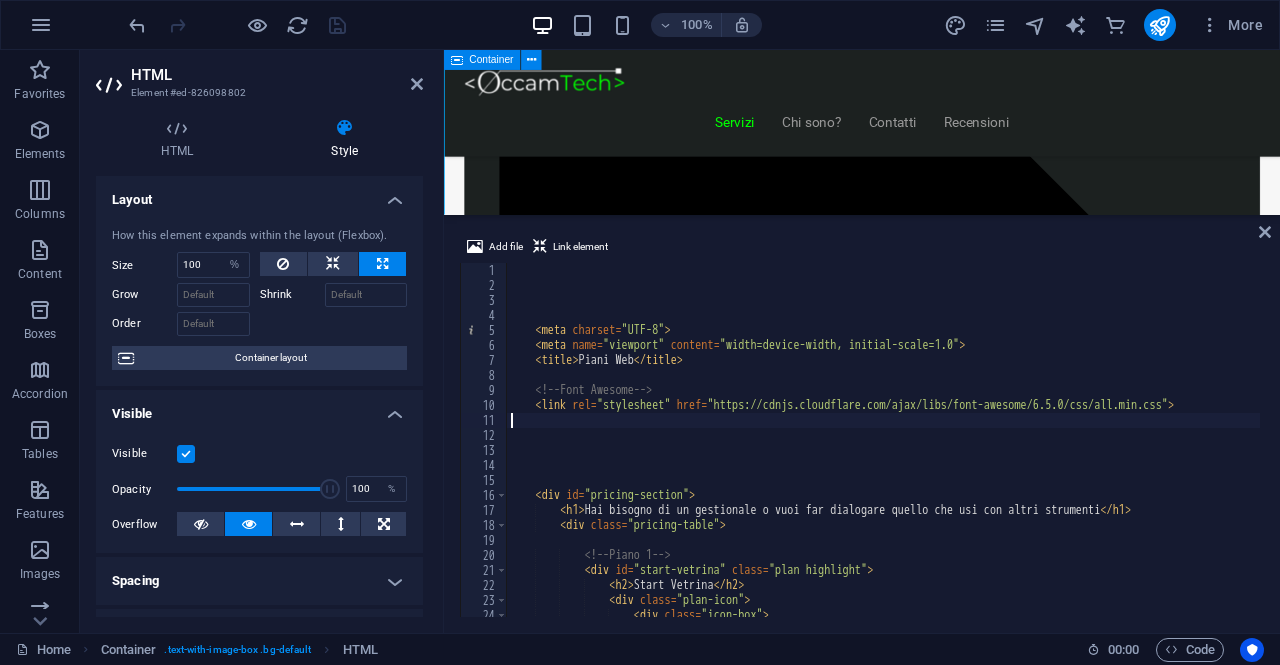 type 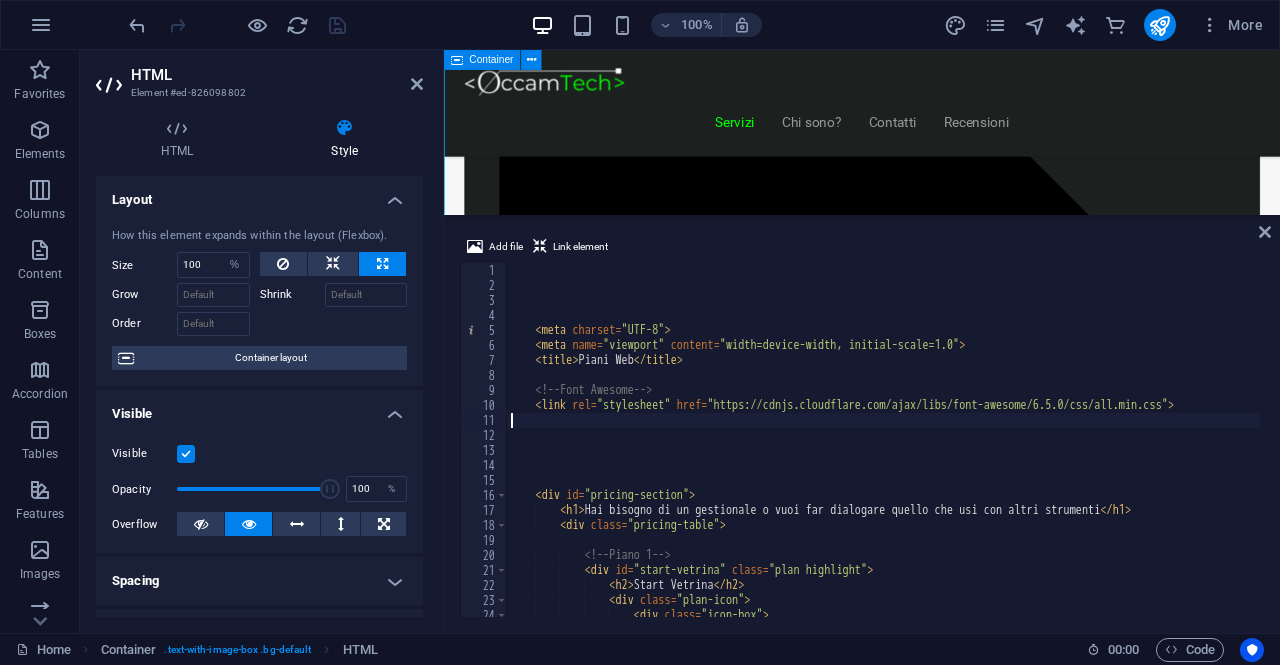 select on "DISABLED_OPTION_VALUE" 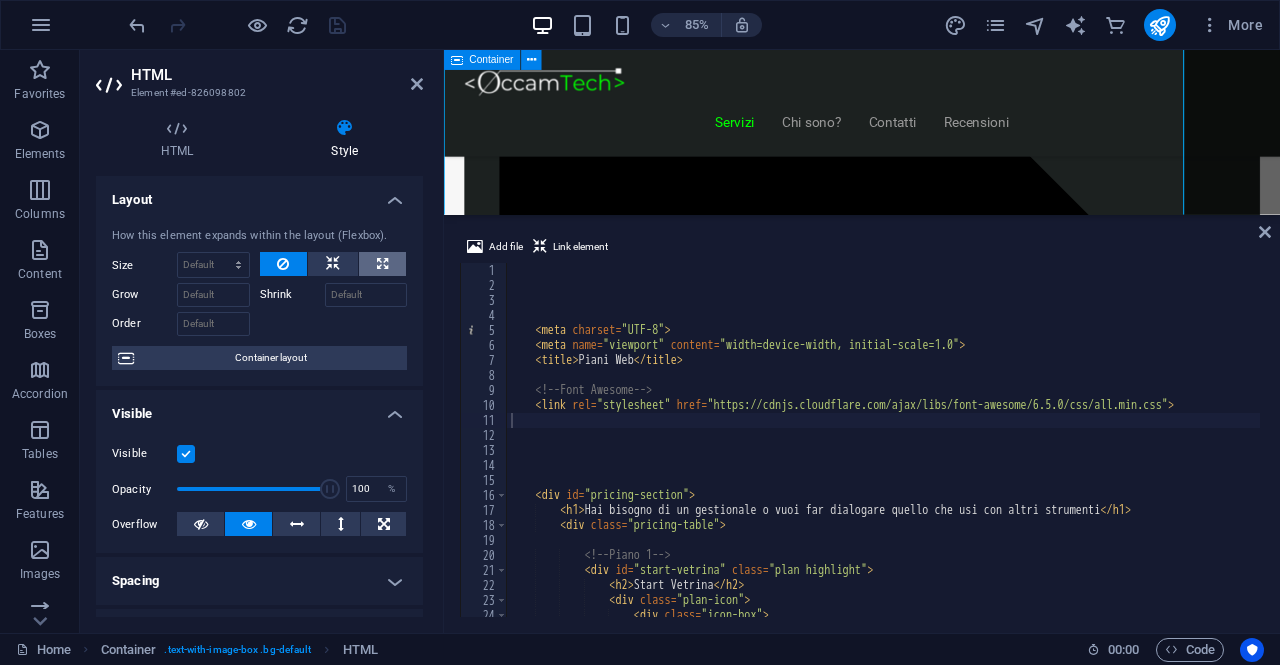 click at bounding box center (382, 264) 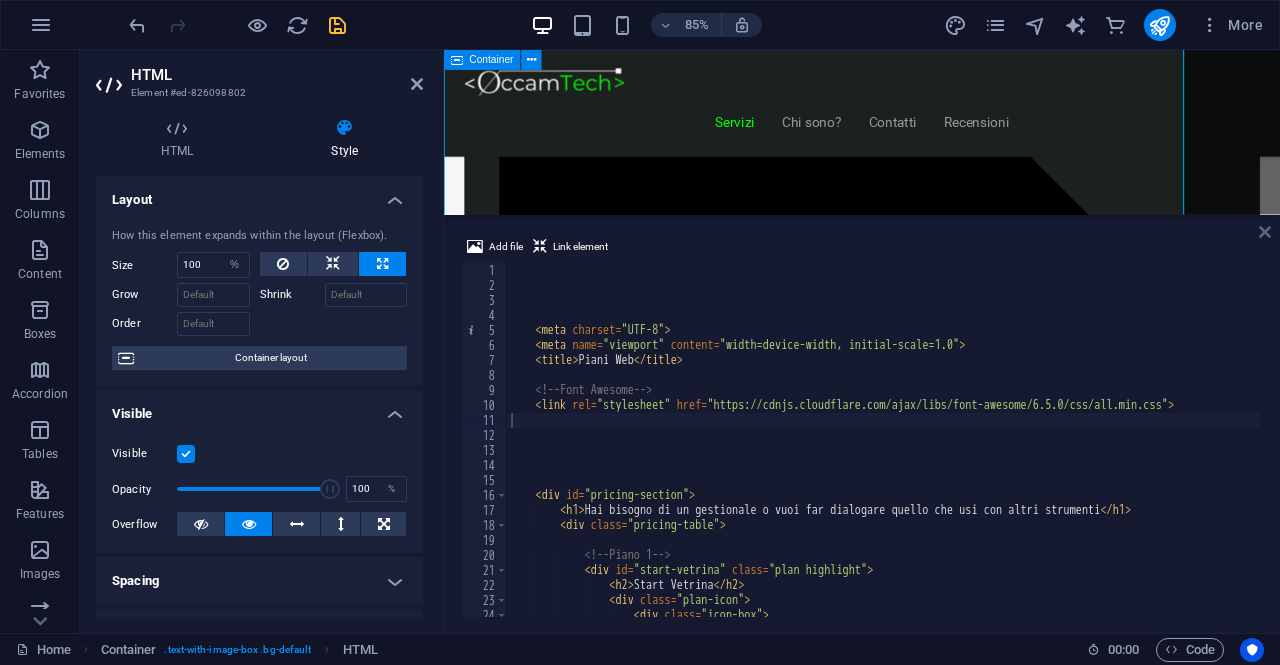 click at bounding box center [1265, 232] 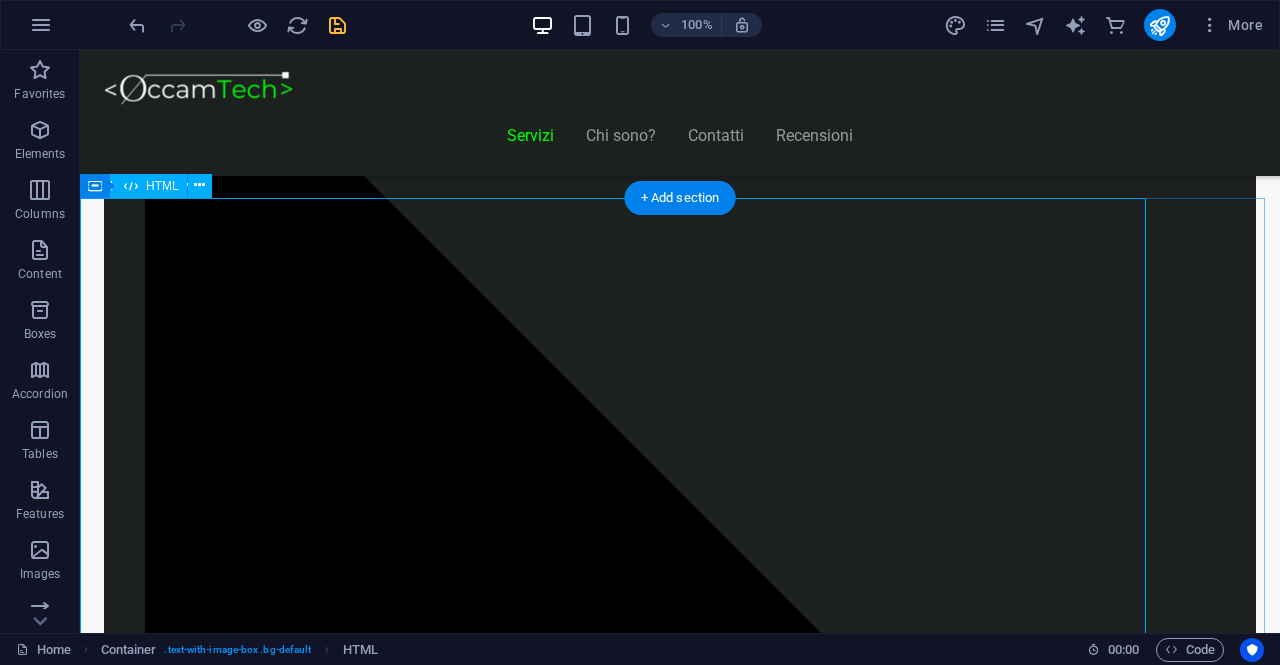 scroll, scrollTop: 1805, scrollLeft: 0, axis: vertical 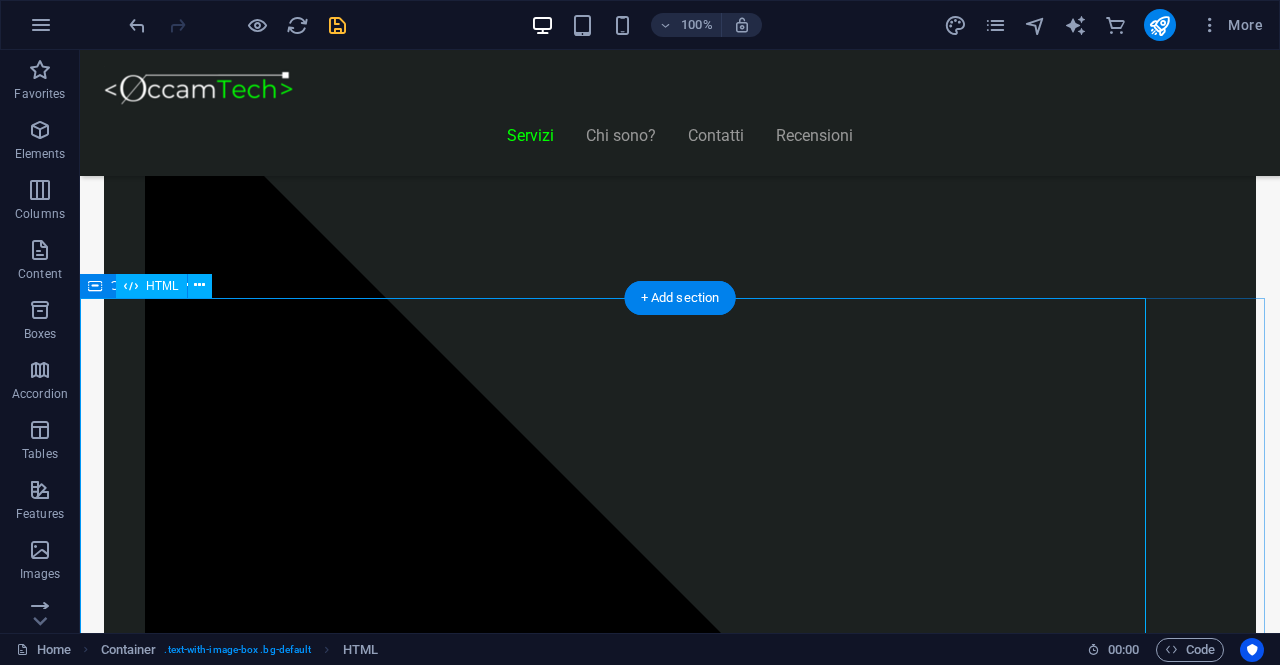 click on "Piani Web
Hai bisogno di un gestionale o vuoi far dialogare quello che usi con altri strumenti
Start Vetrina
€300
Home page professionale
Sezione “Chi siamo”
Pagina contatti con form
Design ottimizzato per mobile
6 mesi di assistenza inclusa
Inizia Ora
Shop Ready
€500
Negozio con Shopify già configurato
Catalogo e schede prodotto dettagliate" at bounding box center (620, 8600) 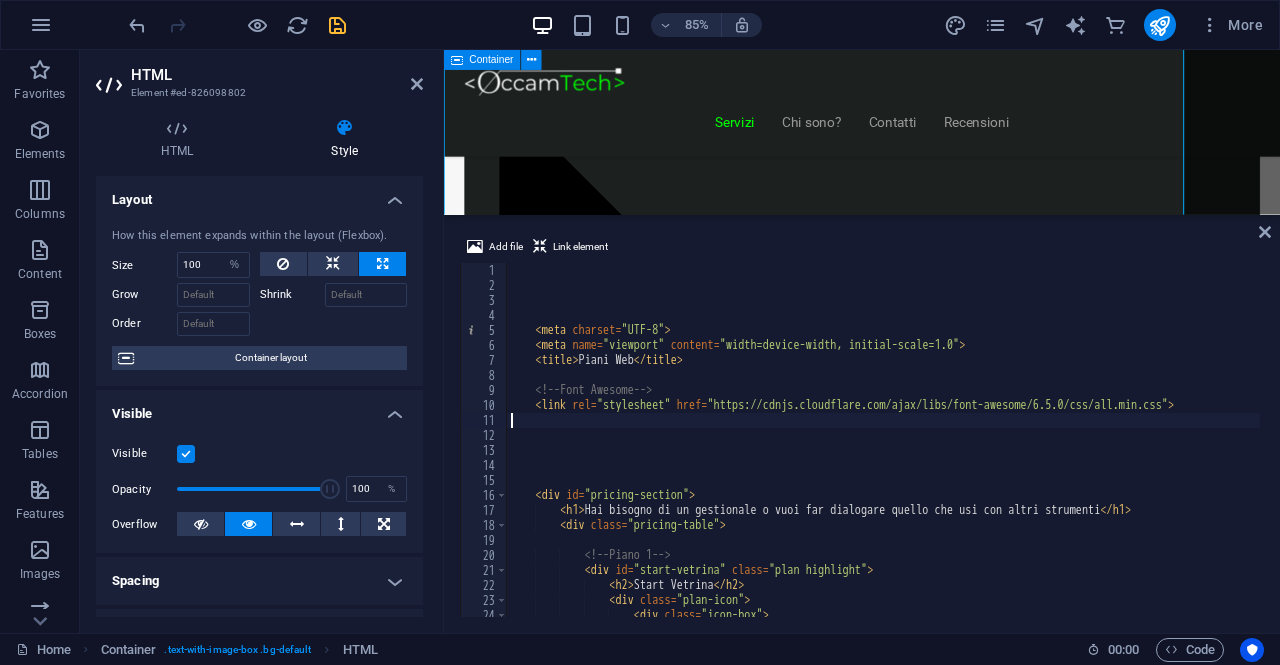 scroll, scrollTop: 2355, scrollLeft: 0, axis: vertical 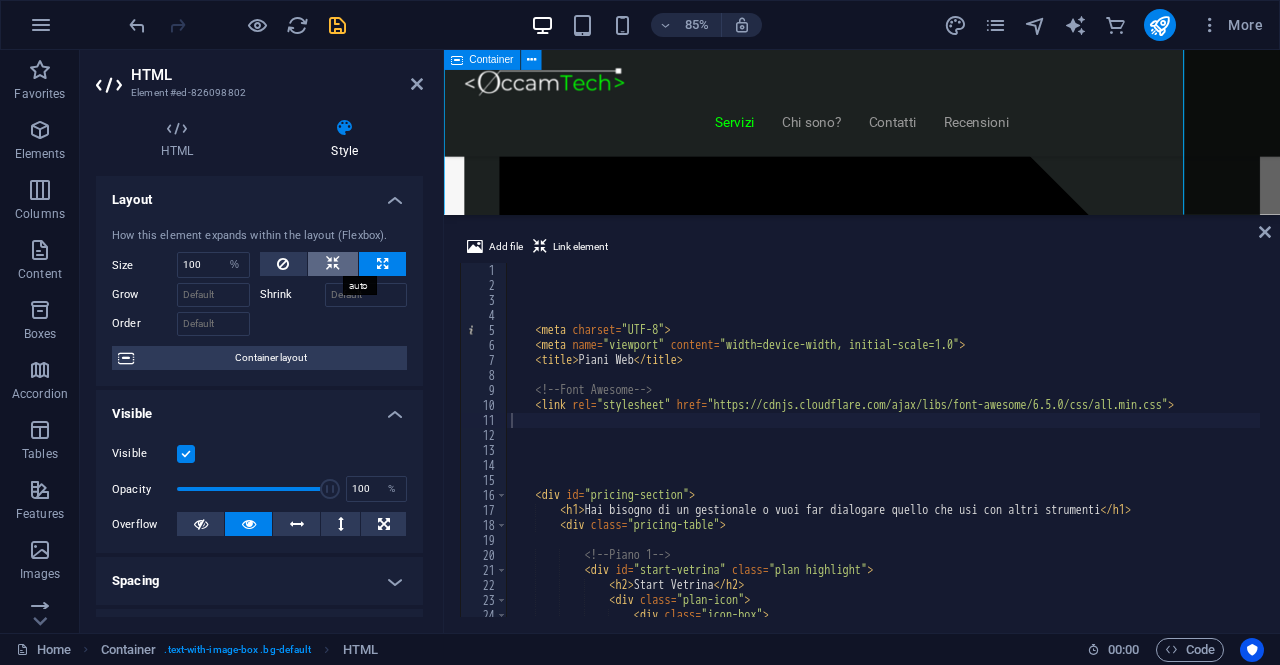 click at bounding box center [333, 264] 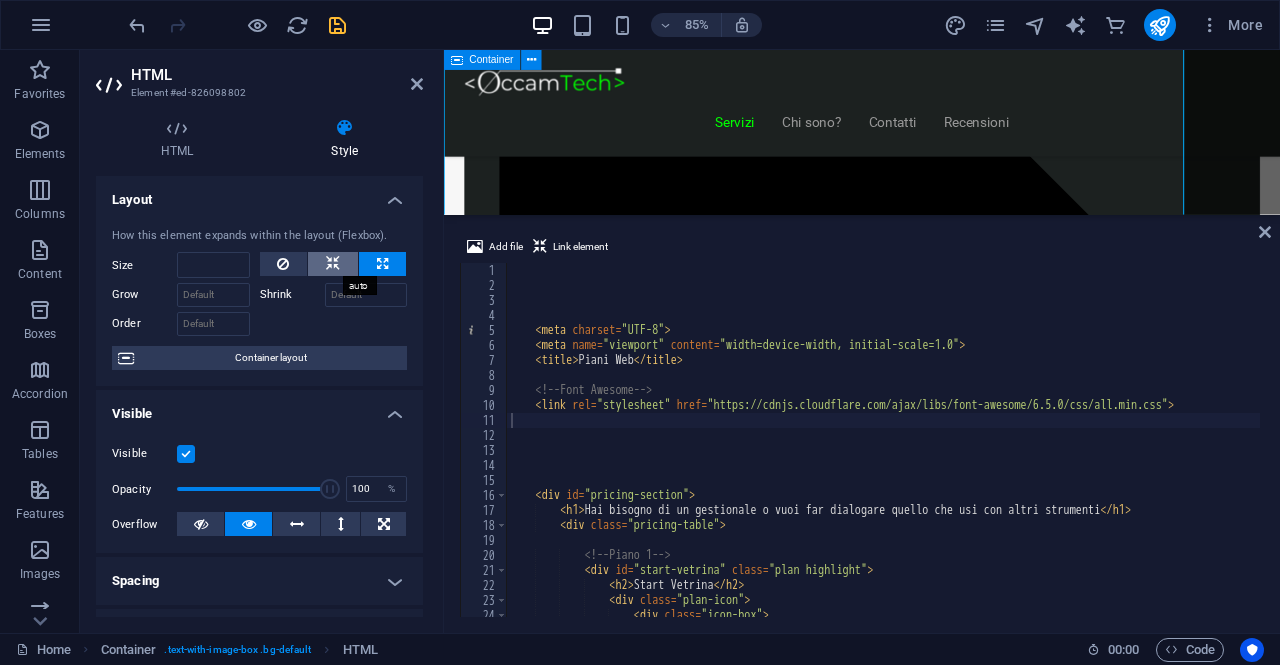 scroll, scrollTop: 2322, scrollLeft: 0, axis: vertical 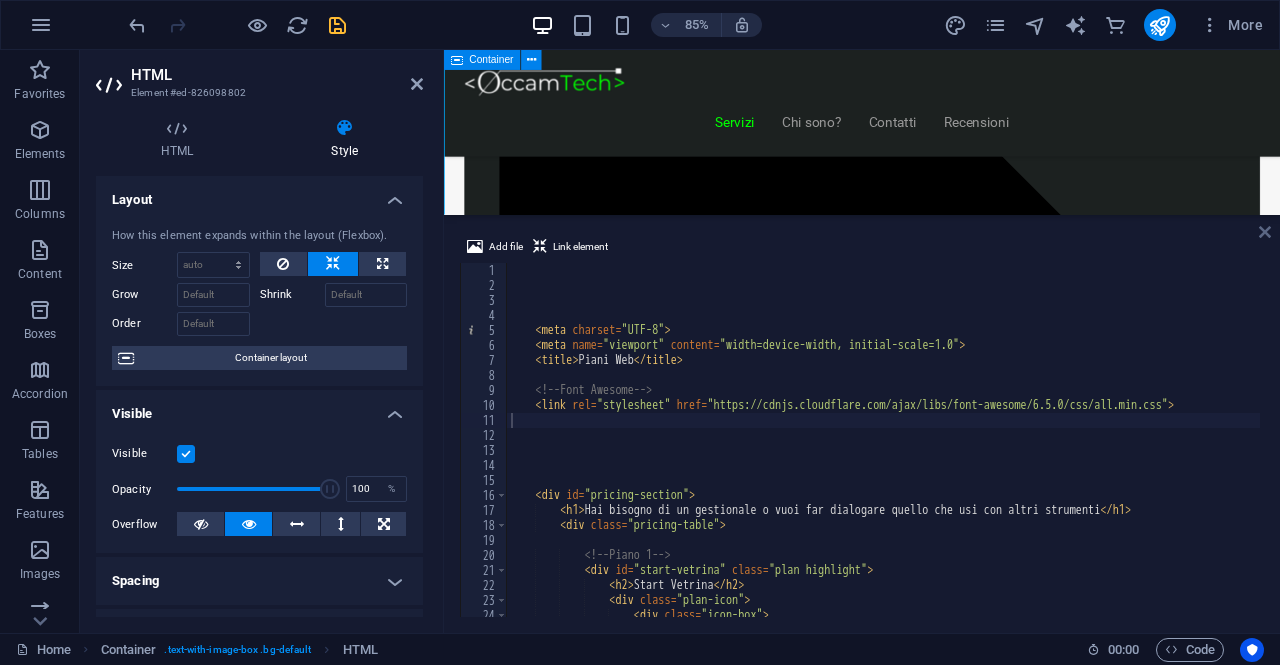 click at bounding box center [1265, 232] 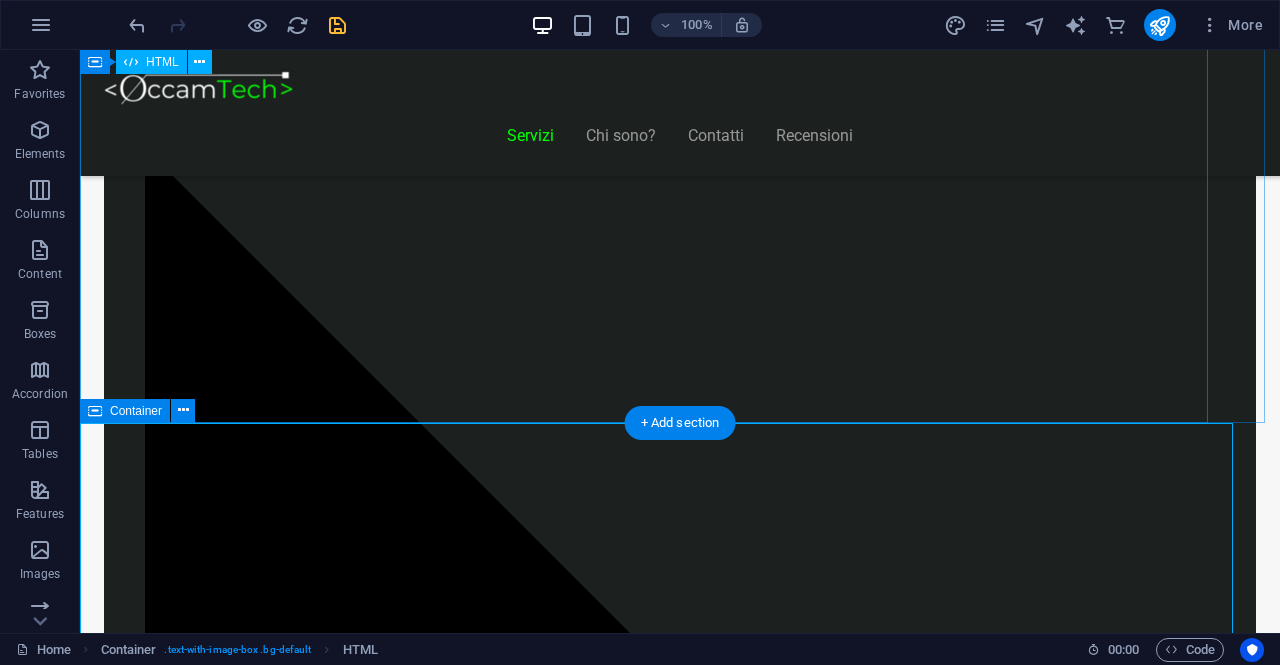 scroll, scrollTop: 1772, scrollLeft: 0, axis: vertical 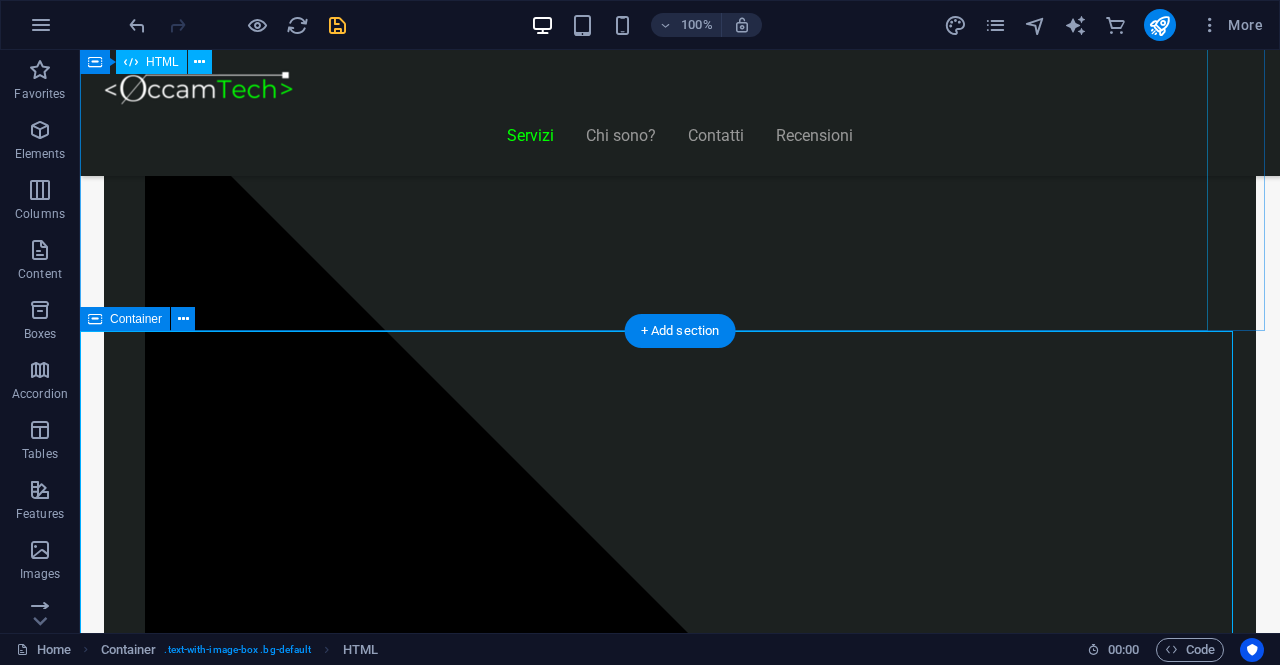 click on "Piani Web
Tutto il Valore di un Sito Professionale, in un Piano su Misura
Start Vetrina
€300
Home page professionale
Sezione “Chi siamo”
Pagina contatti con form
Design ottimizzato per mobile
6 mesi di assistenza inclusa
Inizia Ora
Shop Ready
€500
Negozio con Shopify già configurato
Catalogo e schede prodotto dettagliate
Scopri di più" at bounding box center (620, 7867) 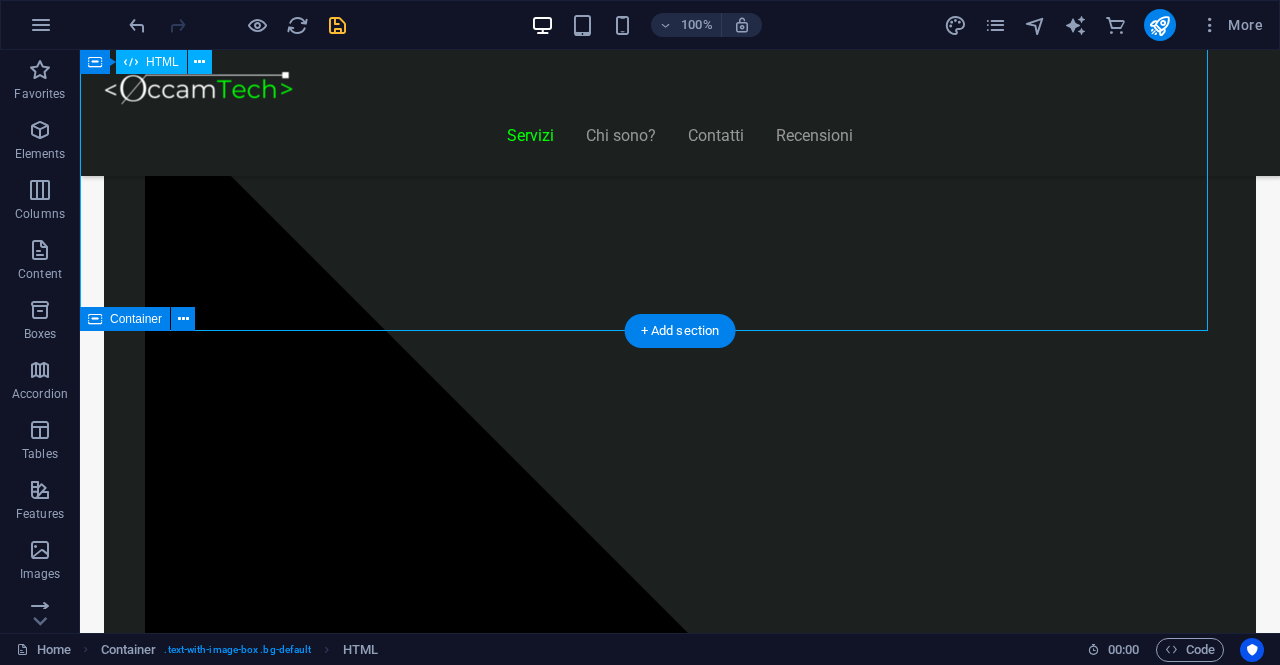 click on "Piani Web
Tutto il Valore di un Sito Professionale, in un Piano su Misura
Start Vetrina
€300
Home page professionale
Sezione “Chi siamo”
Pagina contatti con form
Design ottimizzato per mobile
6 mesi di assistenza inclusa
Inizia Ora
Shop Ready
€500
Negozio con Shopify già configurato
Catalogo e schede prodotto dettagliate
Scopri di più" at bounding box center (620, 7867) 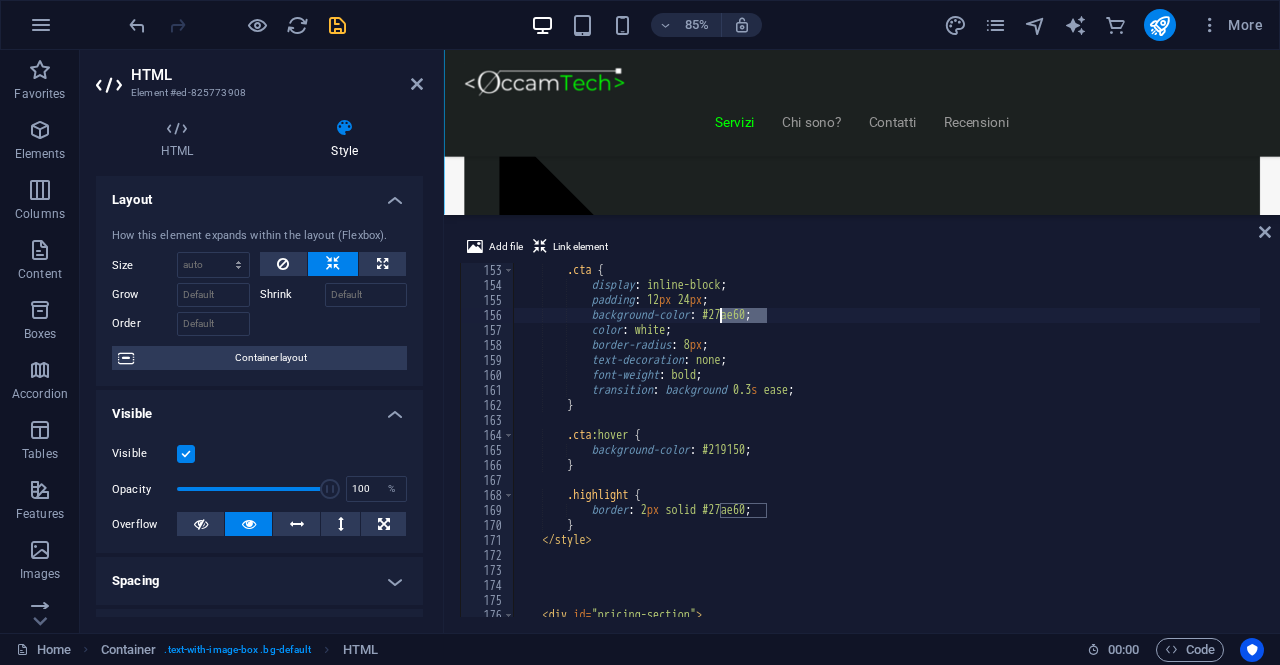 scroll, scrollTop: 1722, scrollLeft: 0, axis: vertical 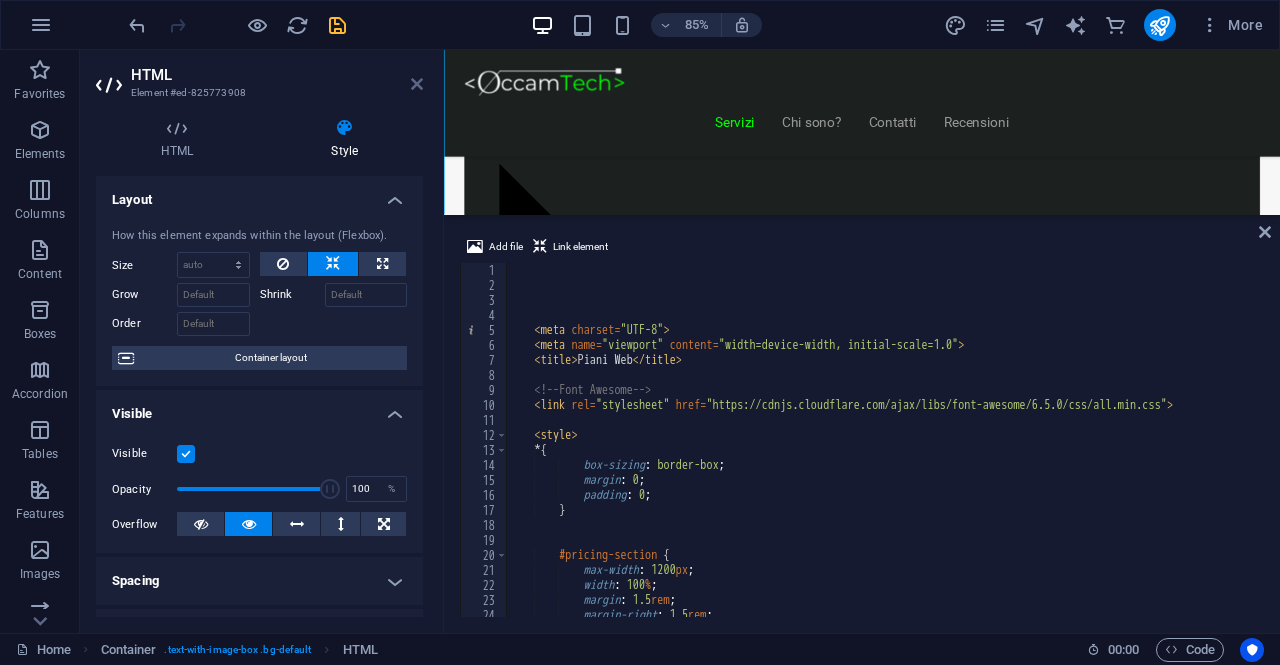 click at bounding box center (417, 84) 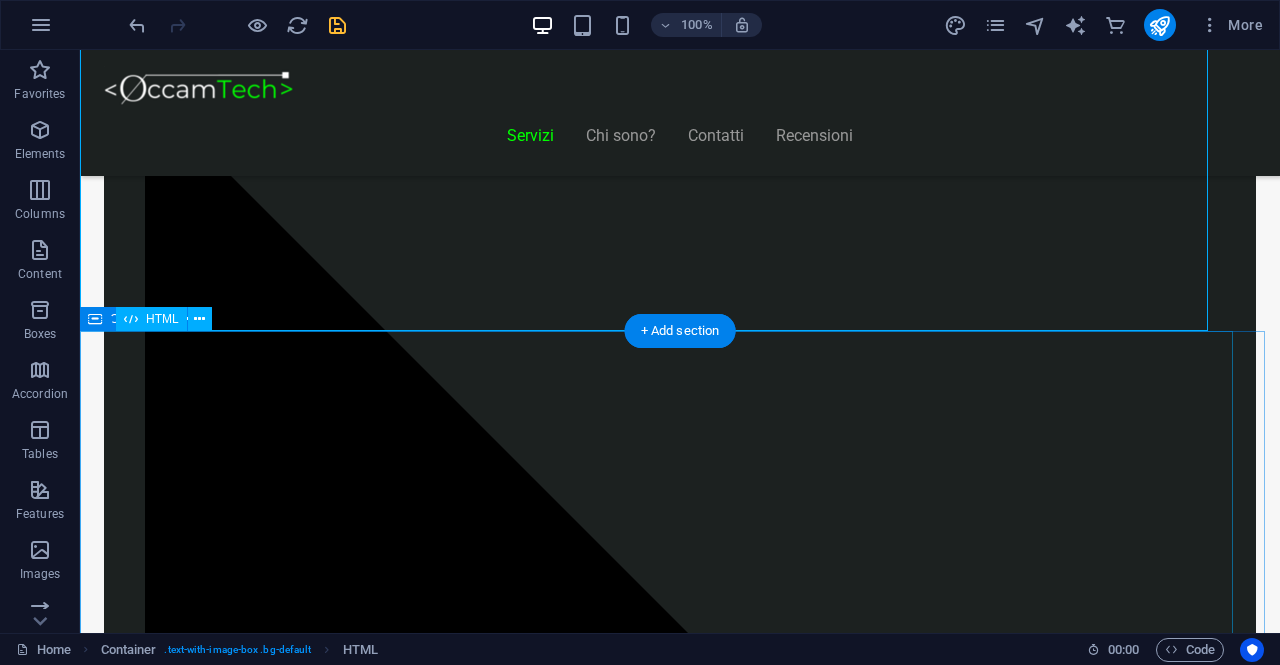 click on "Piani Web
Hai bisogno di un gestionale o vuoi far dialogare quello che usi con altri strumenti
Start Vetrina
€300
Home page professionale
Sezione “Chi siamo”
Pagina contatti con form
Design ottimizzato per mobile
6 mesi di assistenza inclusa
Inizia Ora
Shop Ready
€500
Negozio con Shopify già configurato
Catalogo e schede prodotto dettagliate" at bounding box center [620, 8633] 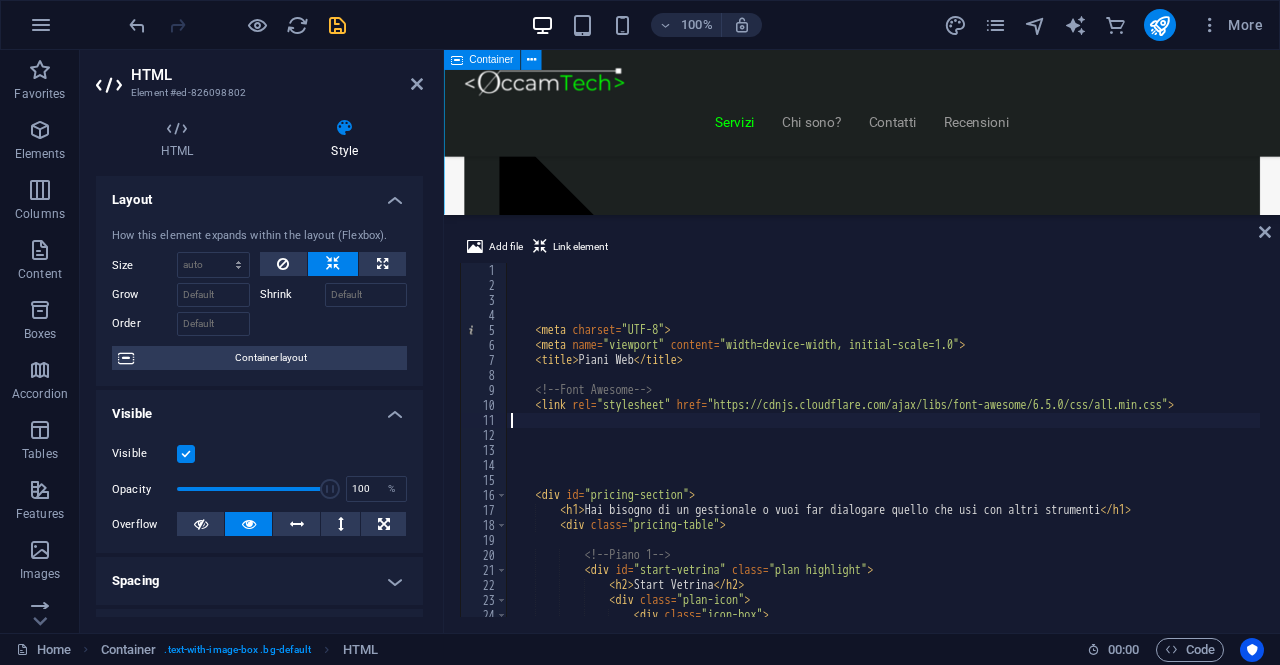 scroll, scrollTop: 2300, scrollLeft: 0, axis: vertical 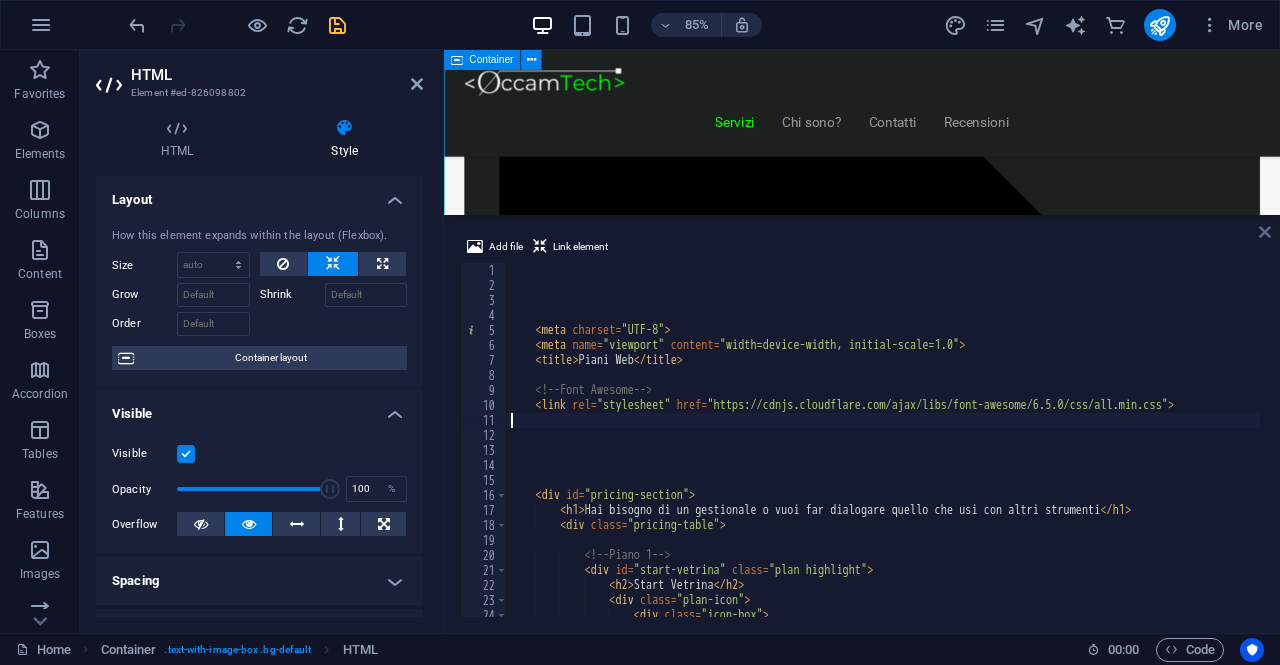 click at bounding box center (1265, 232) 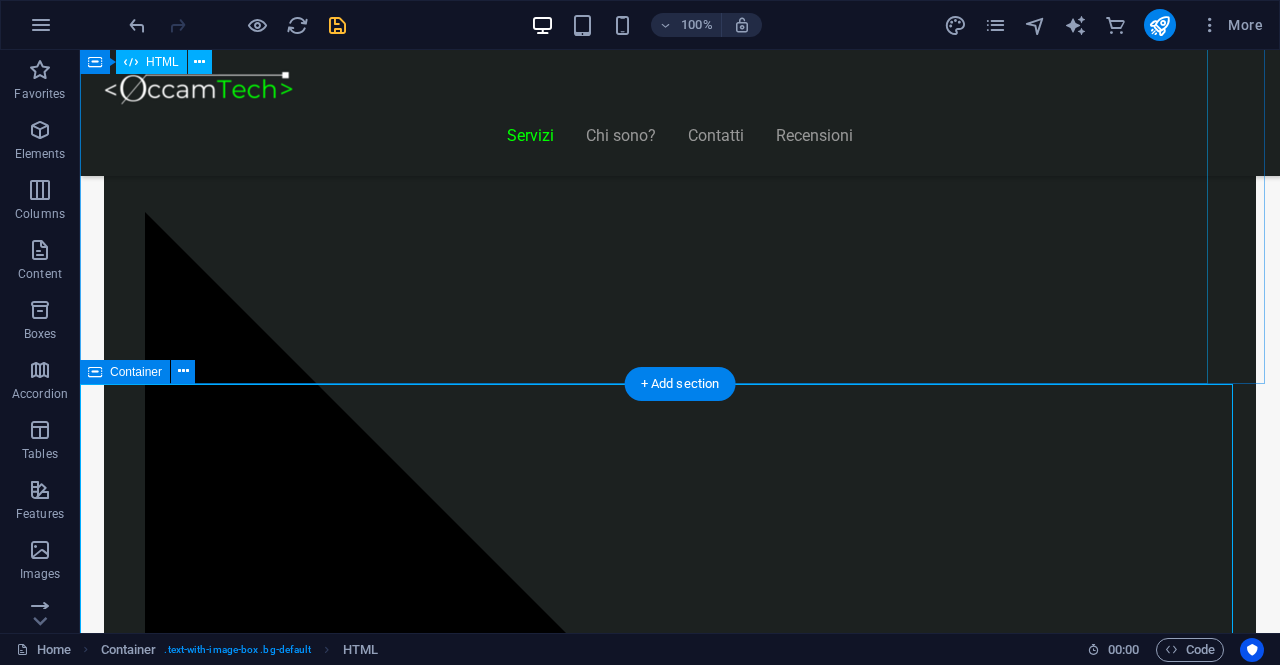 scroll, scrollTop: 1650, scrollLeft: 0, axis: vertical 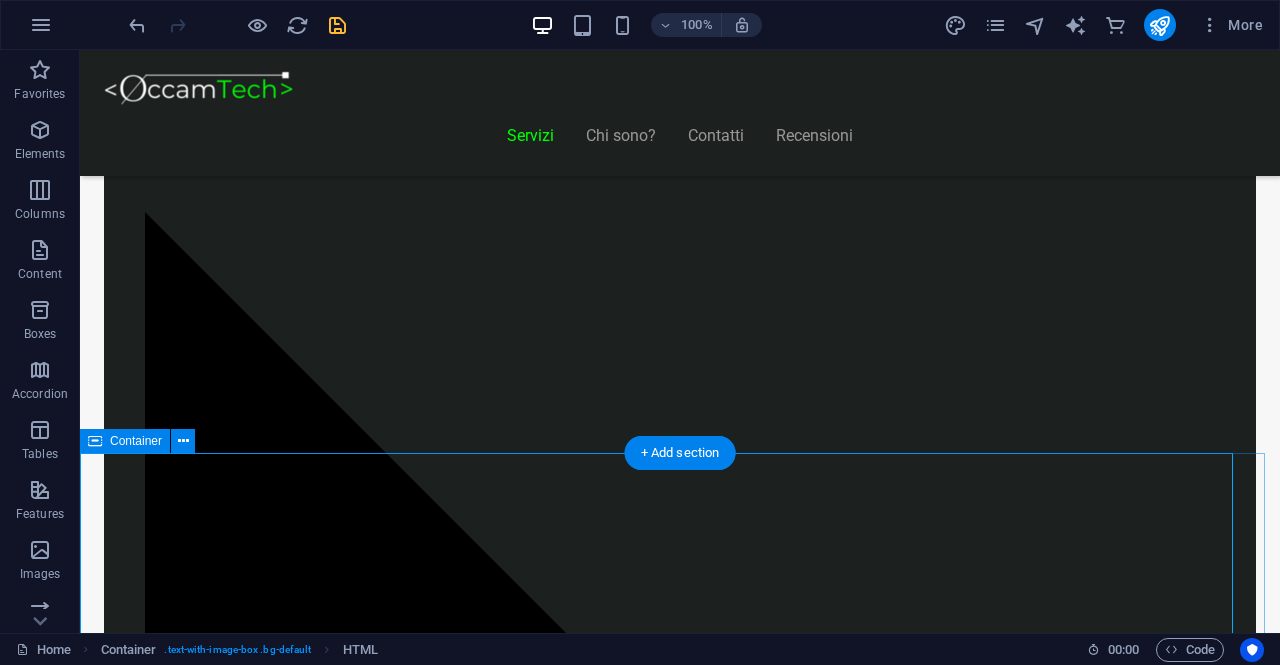 click on "Piani Web
Hai bisogno di un gestionale o vuoi far dialogare quello che usi con altri strumenti
Start Vetrina
€300
Home page professionale
Sezione “Chi siamo”
Pagina contatti con form
Design ottimizzato per mobile
6 mesi di assistenza inclusa
Inizia Ora
Shop Ready
€500
Negozio con Shopify già configurato
Catalogo e schede prodotto dettagliate" at bounding box center (680, 8755) 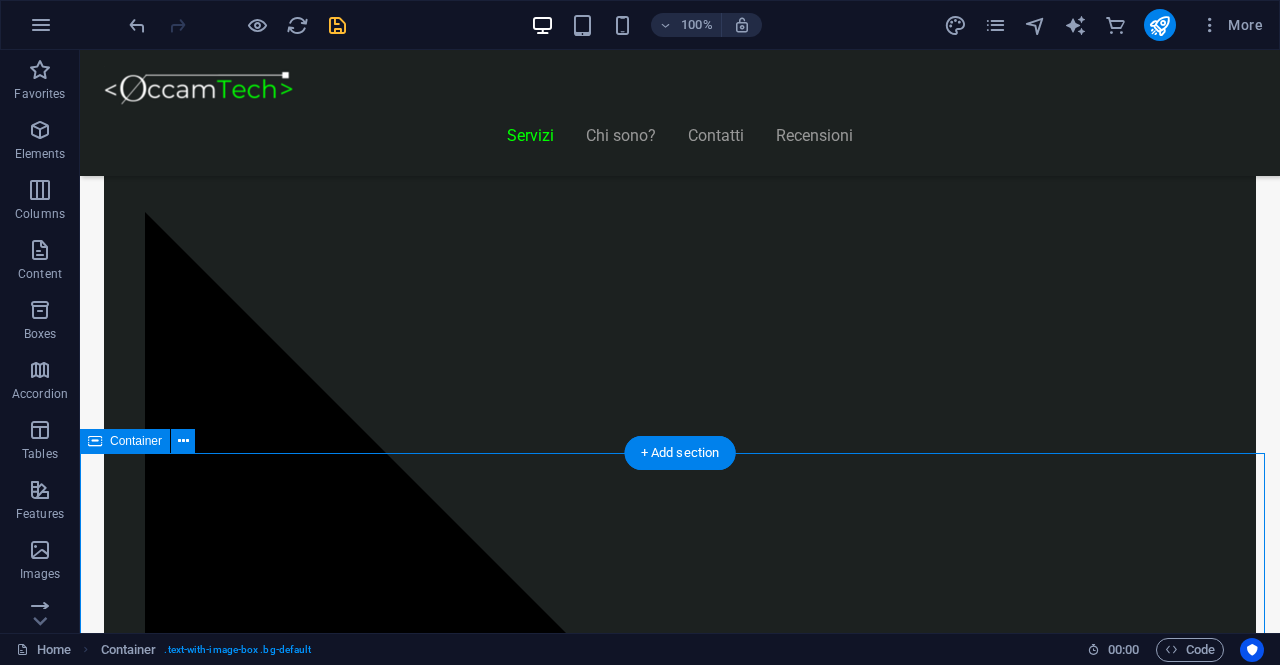 click on "Piani Web
Hai bisogno di un gestionale o vuoi far dialogare quello che usi con altri strumenti
Start Vetrina
€300
Home page professionale
Sezione “Chi siamo”
Pagina contatti con form
Design ottimizzato per mobile
6 mesi di assistenza inclusa
Inizia Ora
Shop Ready
€500
Negozio con Shopify già configurato
Catalogo e schede prodotto dettagliate" at bounding box center [680, 8755] 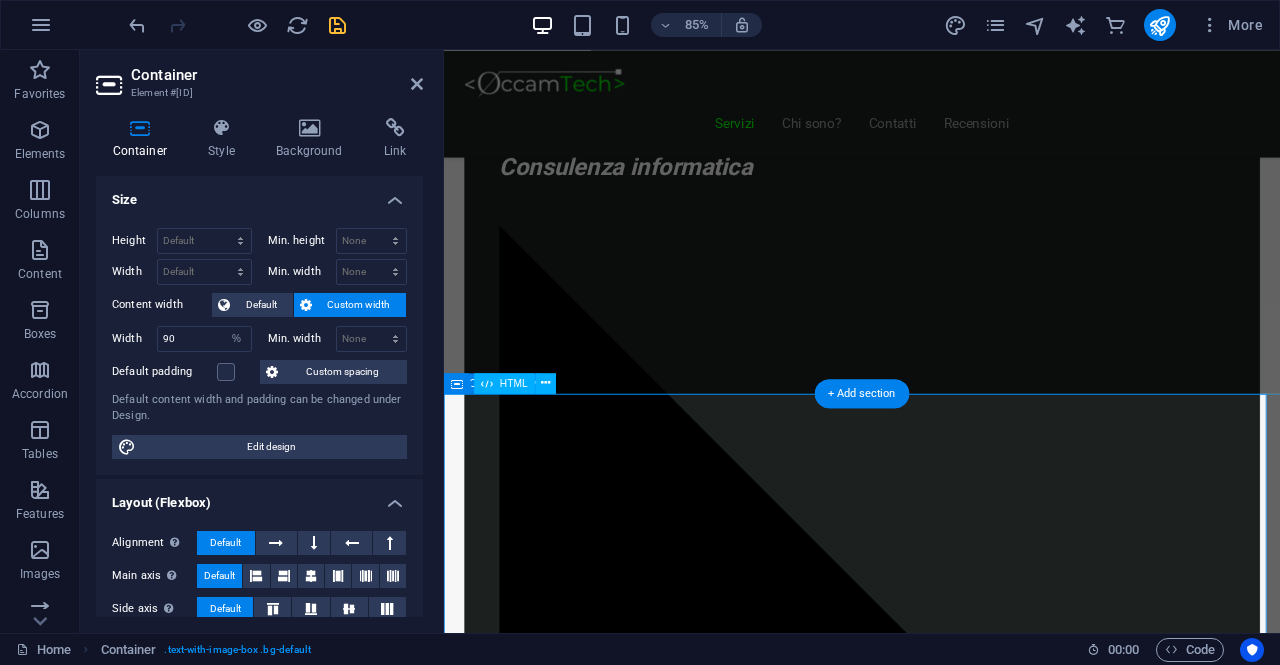 scroll, scrollTop: 1599, scrollLeft: 0, axis: vertical 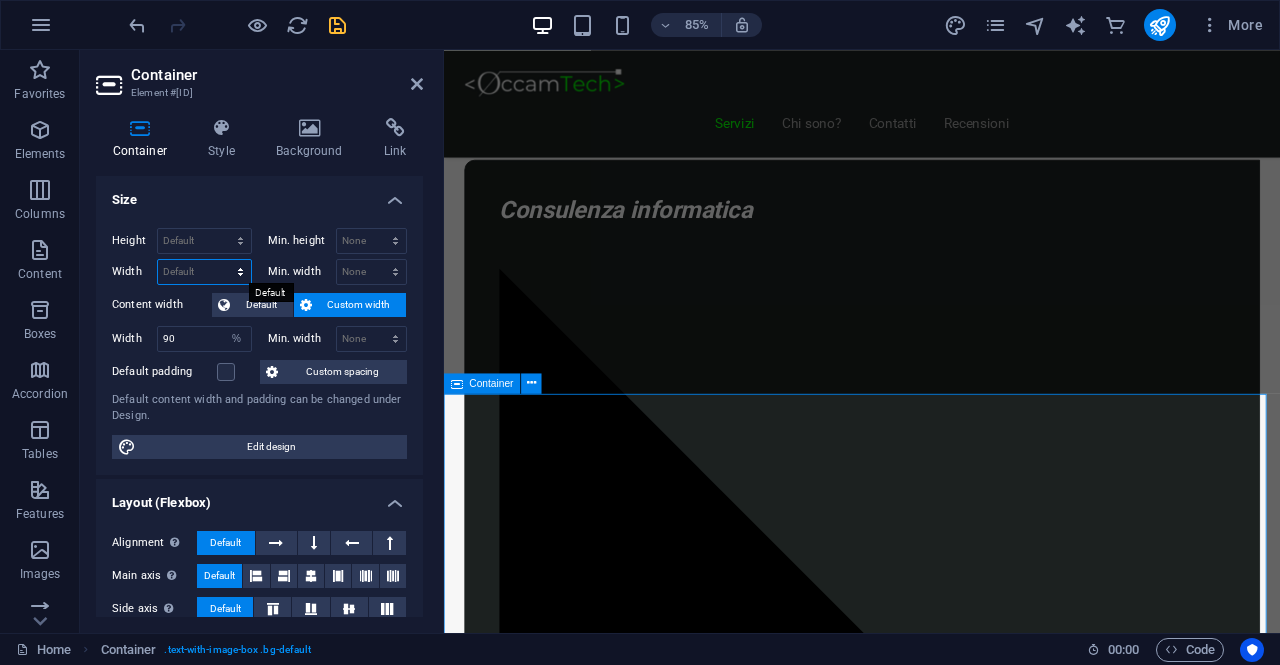 click on "Default px rem % em vh vw" at bounding box center [204, 272] 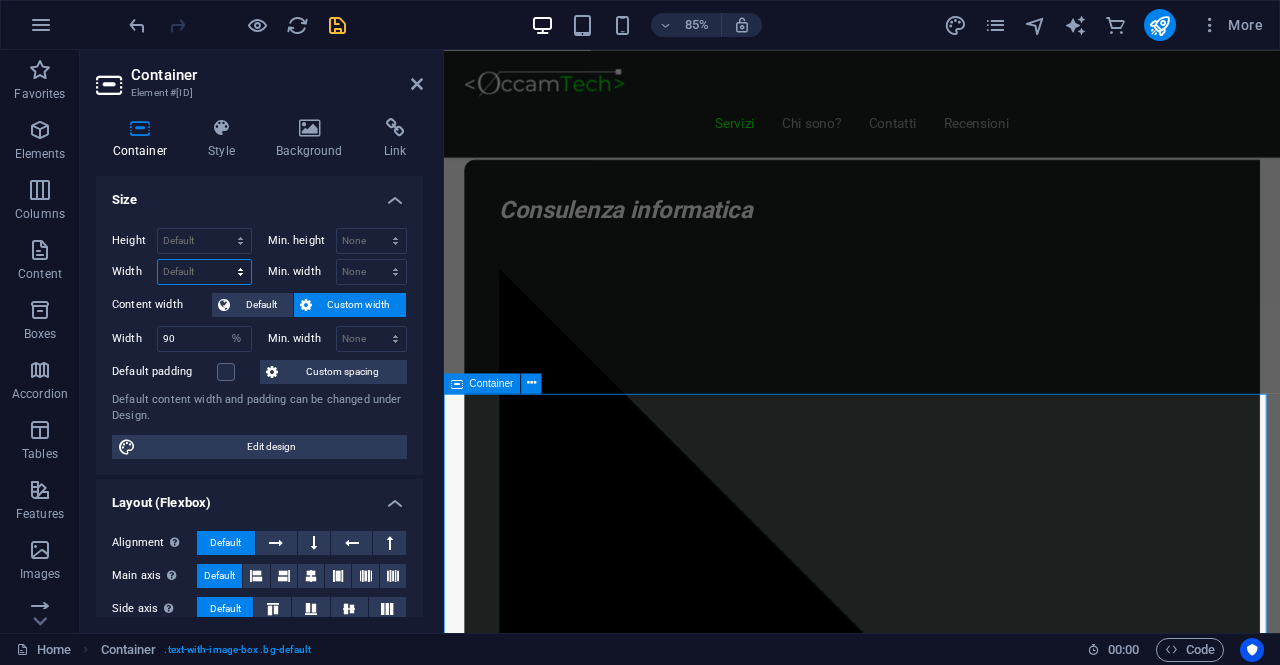 select on "%" 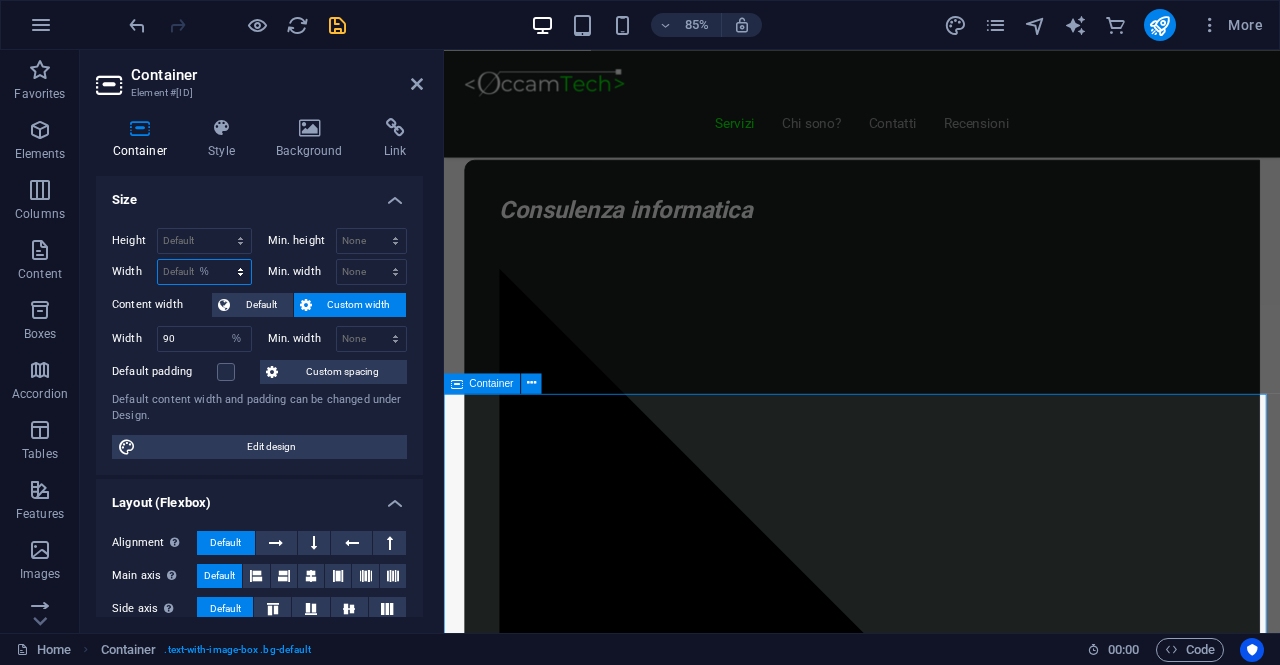 click on "Default px rem % em vh vw" at bounding box center (204, 272) 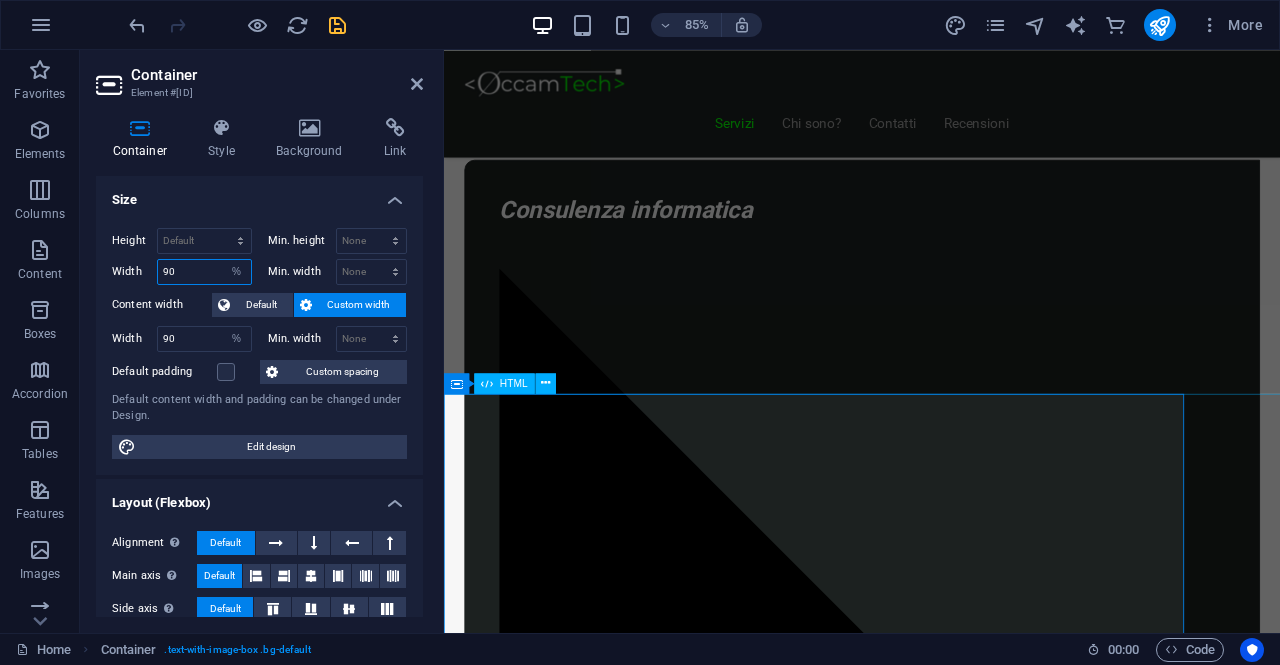type on "90" 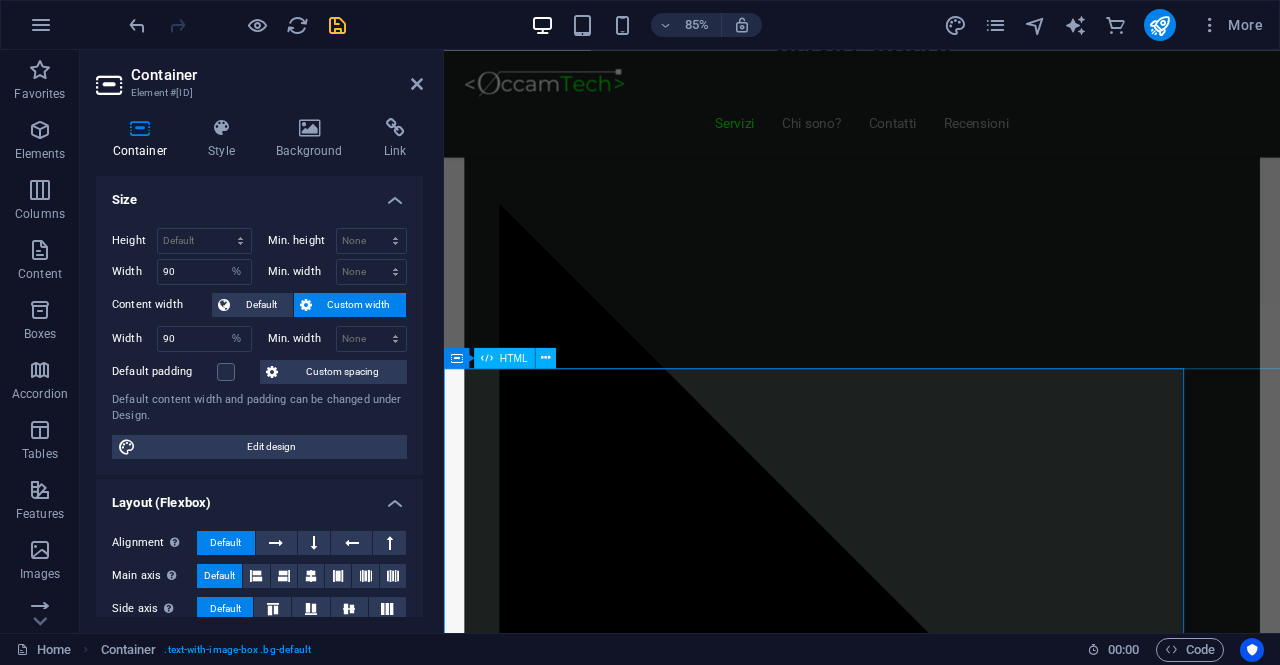 scroll, scrollTop: 1699, scrollLeft: 0, axis: vertical 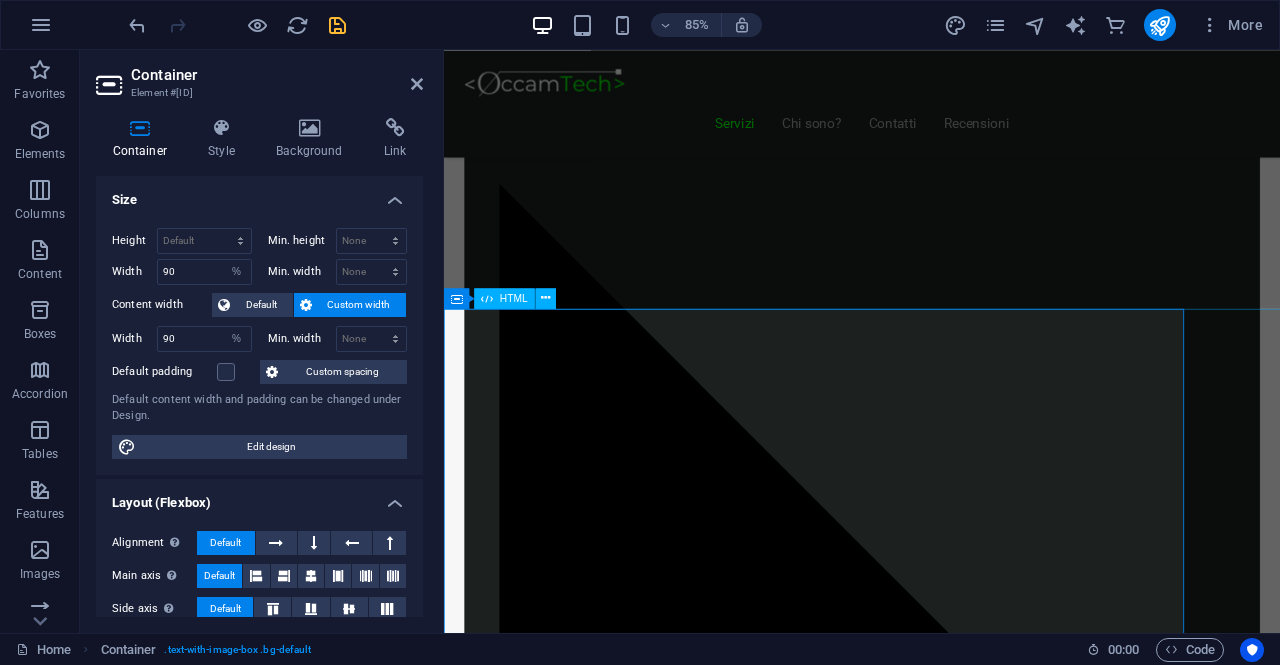 click on "Piani Web
Hai bisogno di un gestionale o vuoi far dialogare quello che usi con altri strumenti
Start Vetrina
€300
Home page professionale
Sezione “Chi siamo”
Pagina contatti con form
Design ottimizzato per mobile
6 mesi di assistenza inclusa
Inizia Ora
Shop Ready
€500
Negozio con Shopify già configurato
Catalogo e schede prodotto dettagliate" at bounding box center (842, 7474) 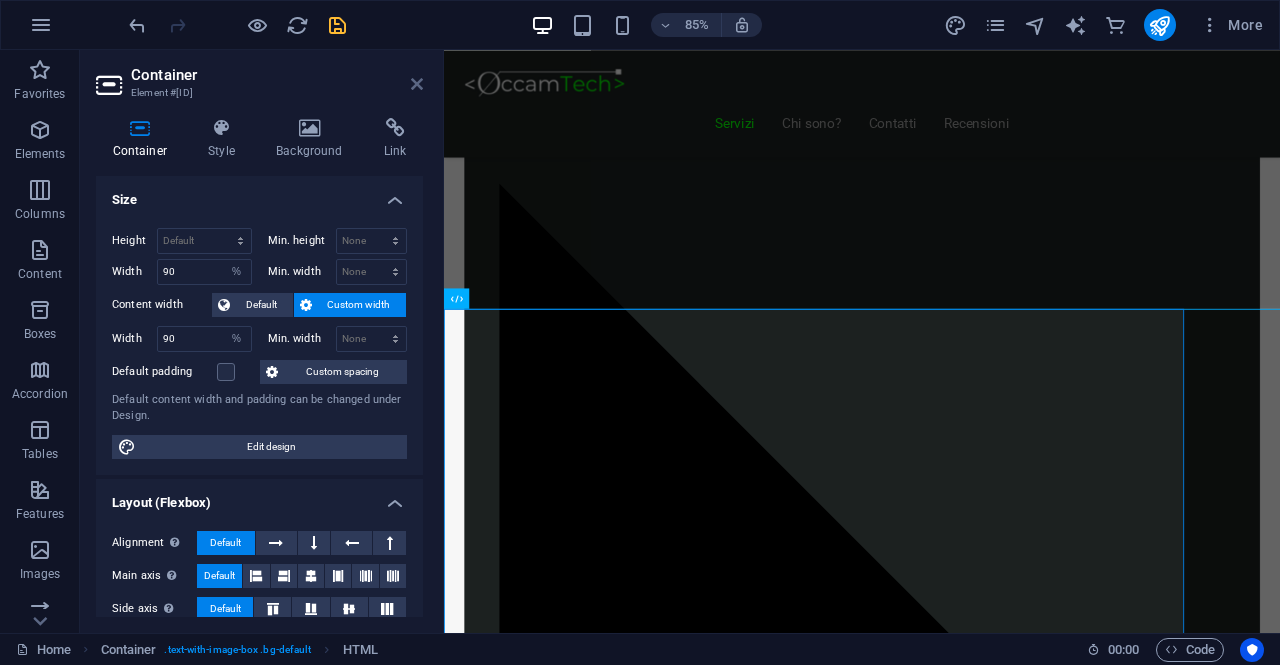 click at bounding box center [417, 84] 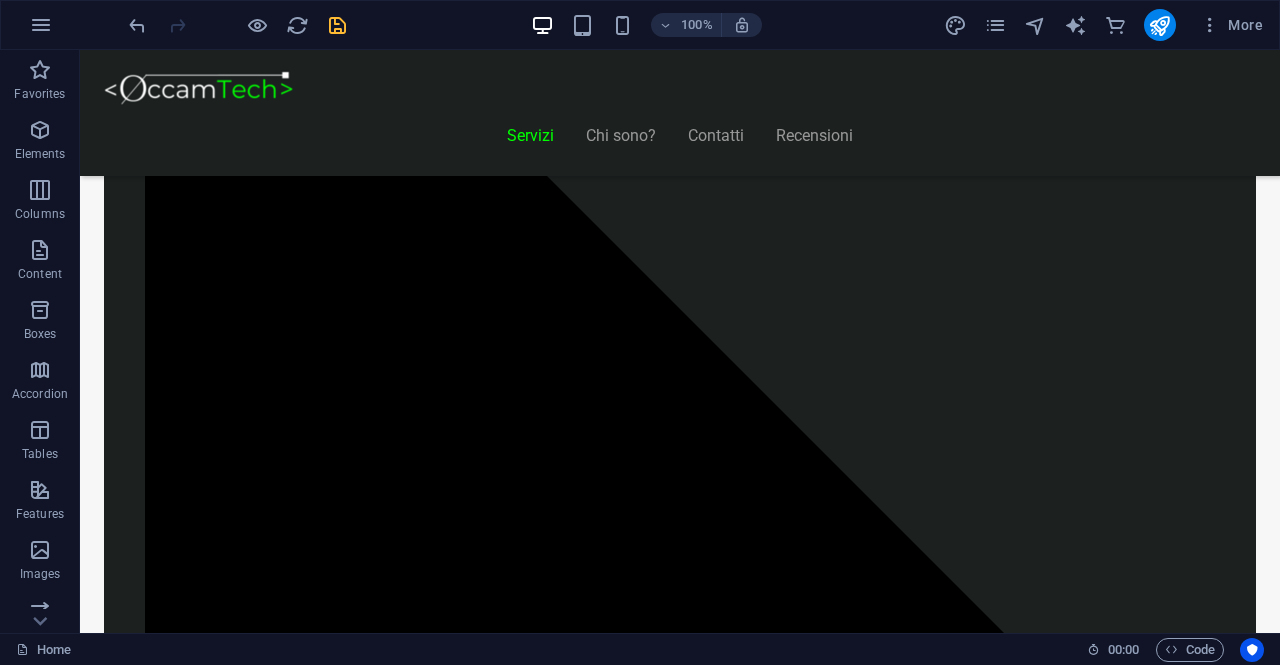 scroll, scrollTop: 1826, scrollLeft: 0, axis: vertical 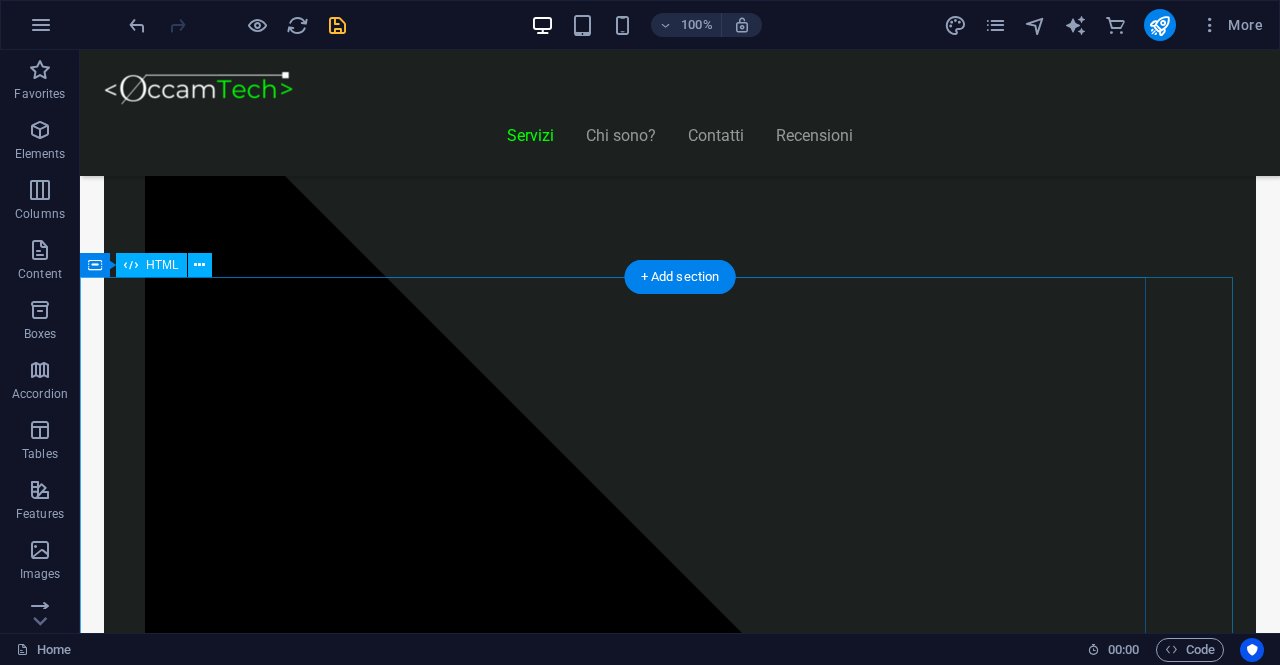 click on "Piani Web
Hai bisogno di un gestionale o vuoi far dialogare quello che usi con altri strumenti
Start Vetrina
€300
Home page professionale
Sezione “Chi siamo”
Pagina contatti con form
Design ottimizzato per mobile
6 mesi di assistenza inclusa
Inizia Ora
Shop Ready
€500
Negozio con Shopify già configurato
Catalogo e schede prodotto dettagliate" at bounding box center [566, 8605] 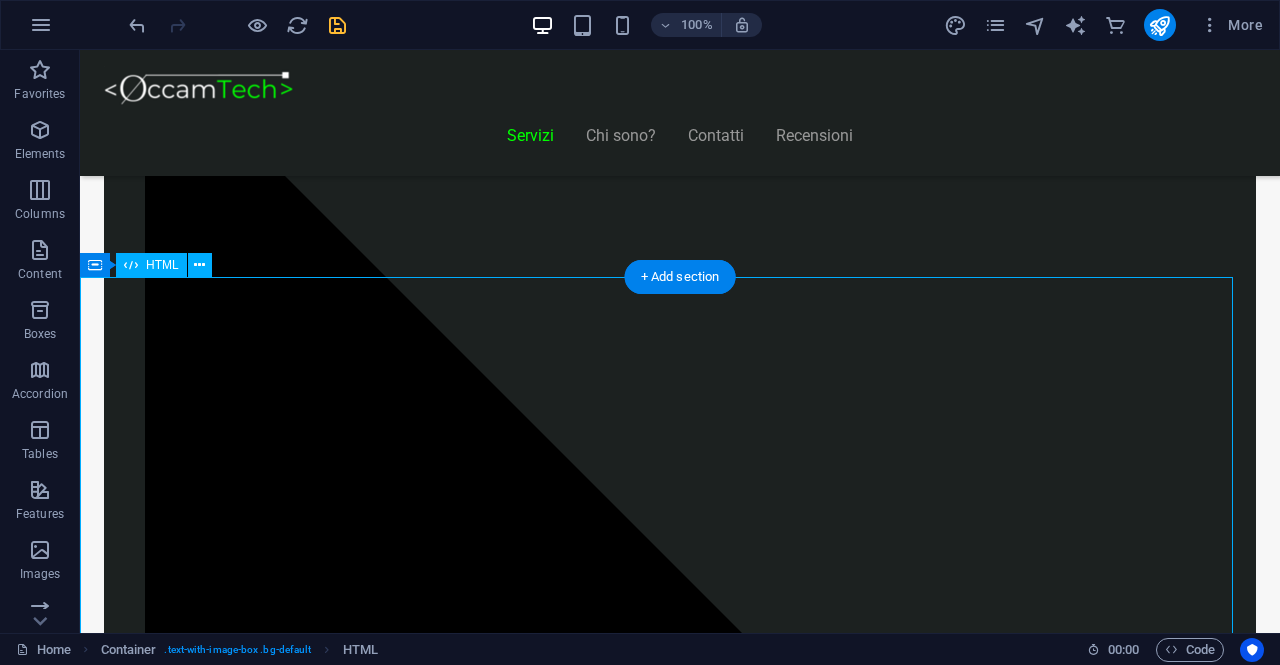 click on "Piani Web
Hai bisogno di un gestionale o vuoi far dialogare quello che usi con altri strumenti
Start Vetrina
€300
Home page professionale
Sezione “Chi siamo”
Pagina contatti con form
Design ottimizzato per mobile
6 mesi di assistenza inclusa
Inizia Ora
Shop Ready
€500
Negozio con Shopify già configurato
Catalogo e schede prodotto dettagliate" at bounding box center [566, 8605] 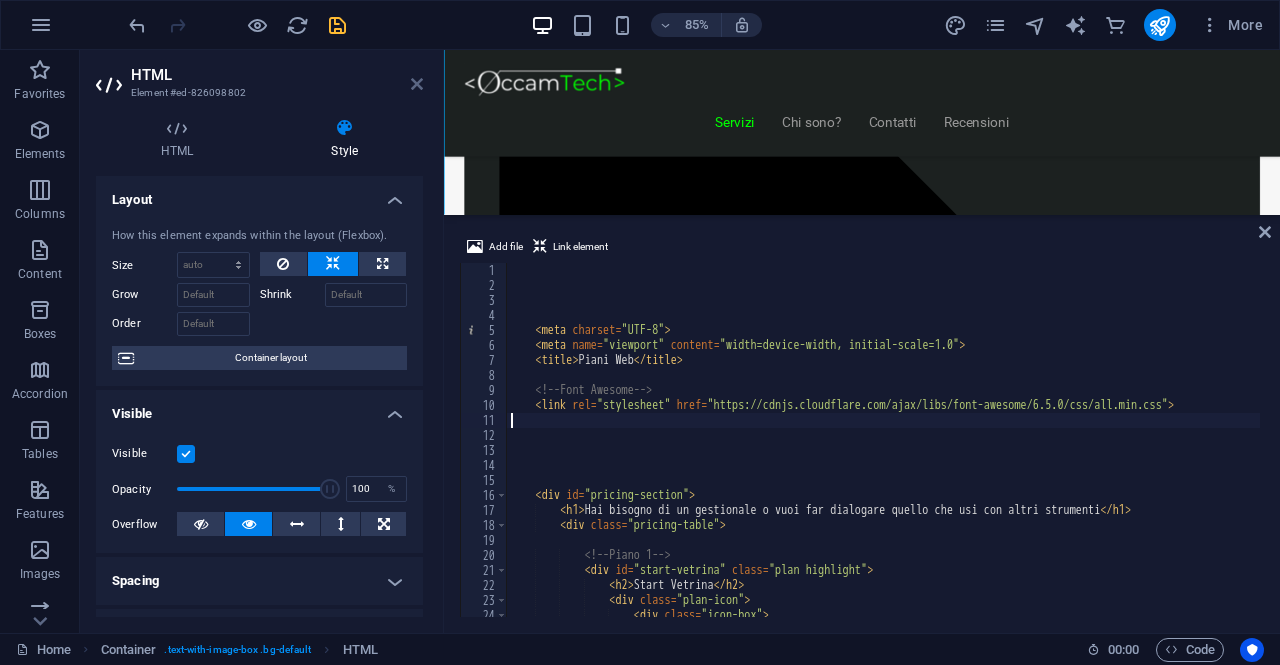 click at bounding box center [417, 84] 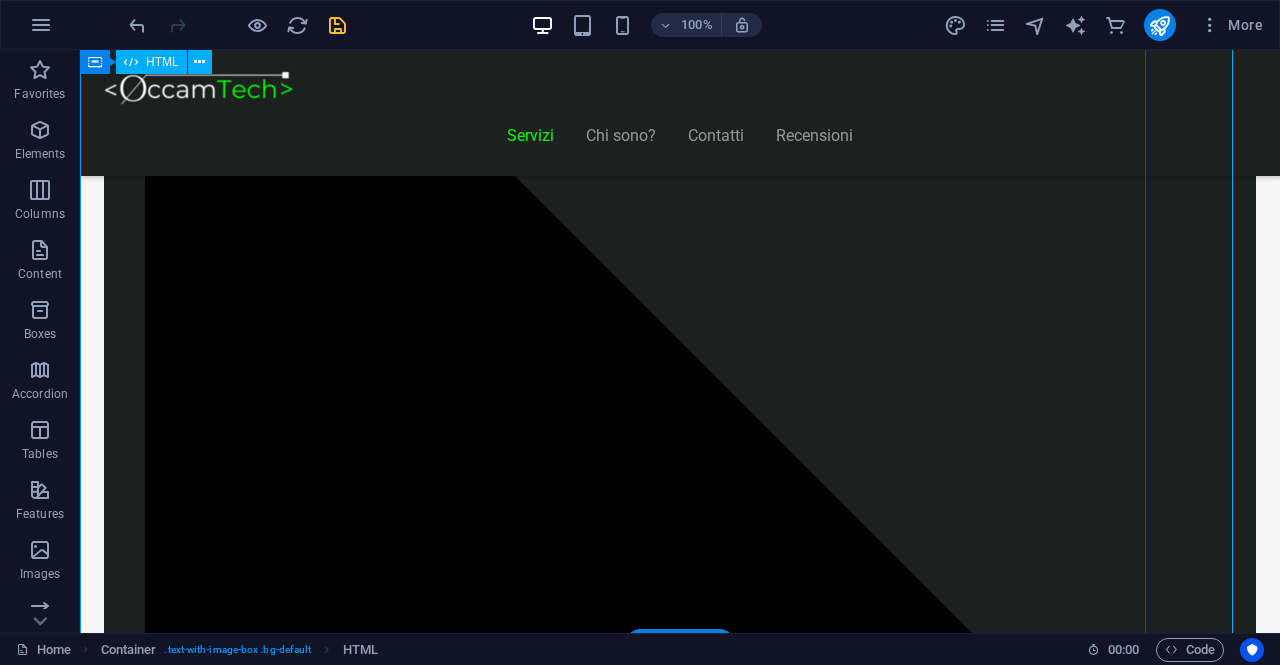 scroll, scrollTop: 1850, scrollLeft: 0, axis: vertical 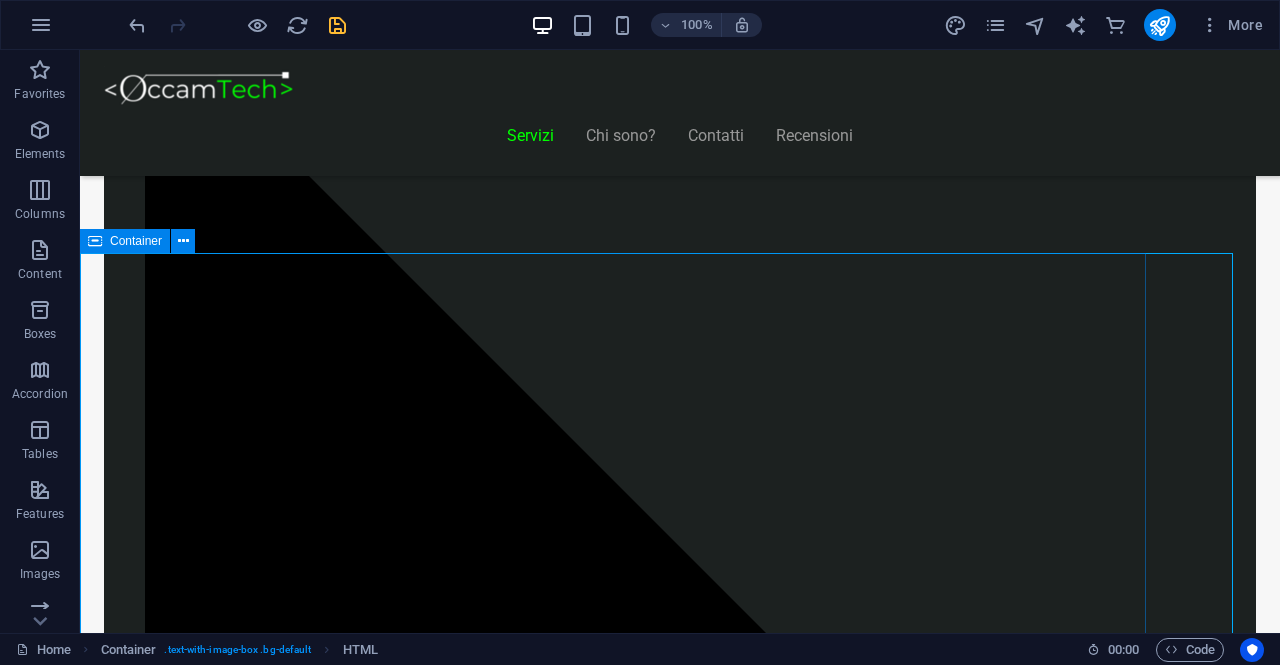 click at bounding box center [95, 241] 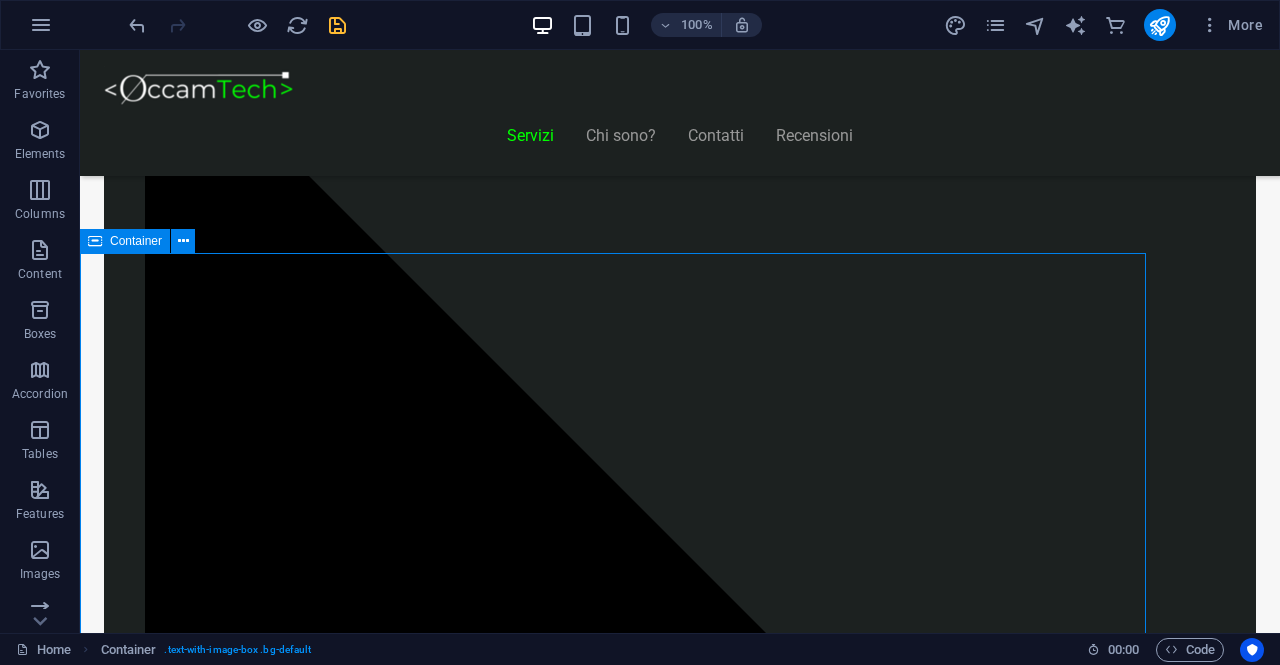 click at bounding box center (95, 241) 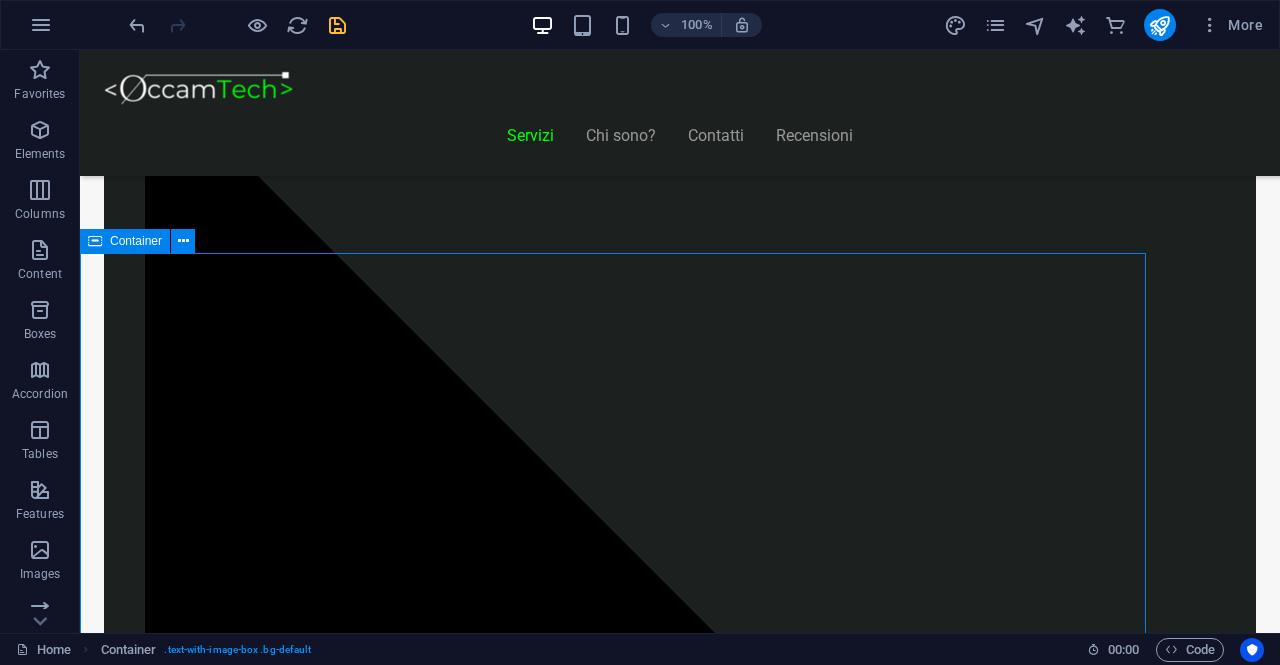 select on "%" 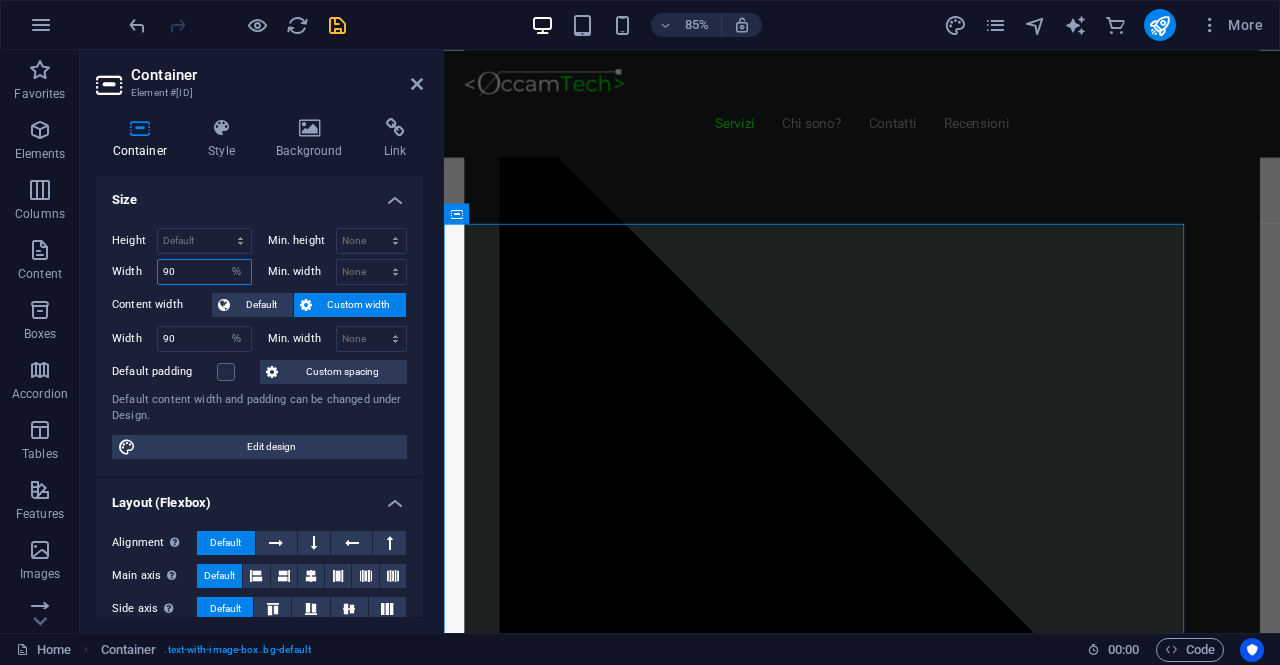 drag, startPoint x: 180, startPoint y: 270, endPoint x: 152, endPoint y: 270, distance: 28 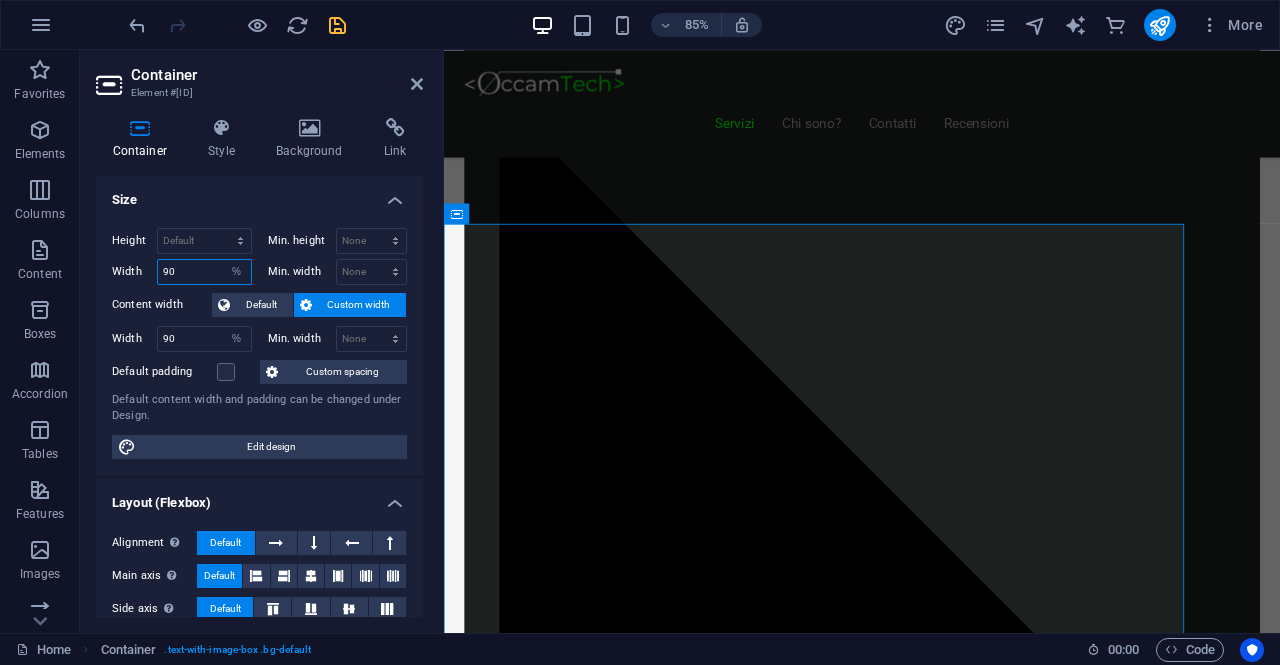click on "Width 90 Default px rem % em vh vw" at bounding box center (182, 272) 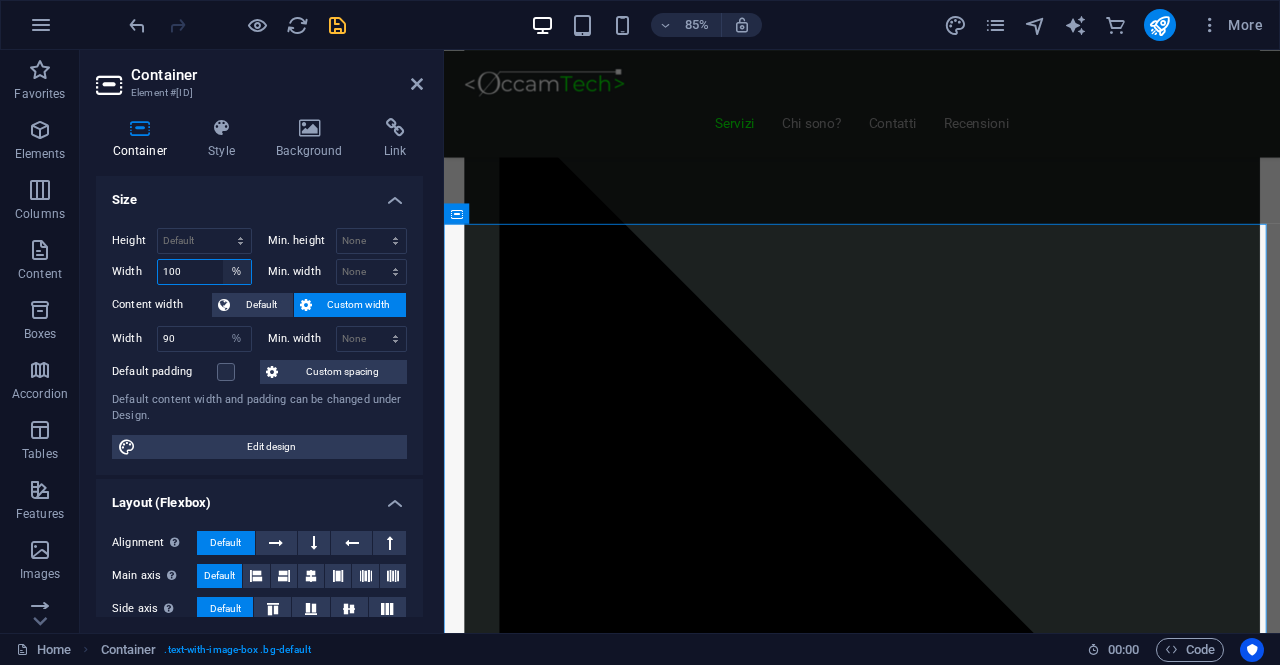 type on "100" 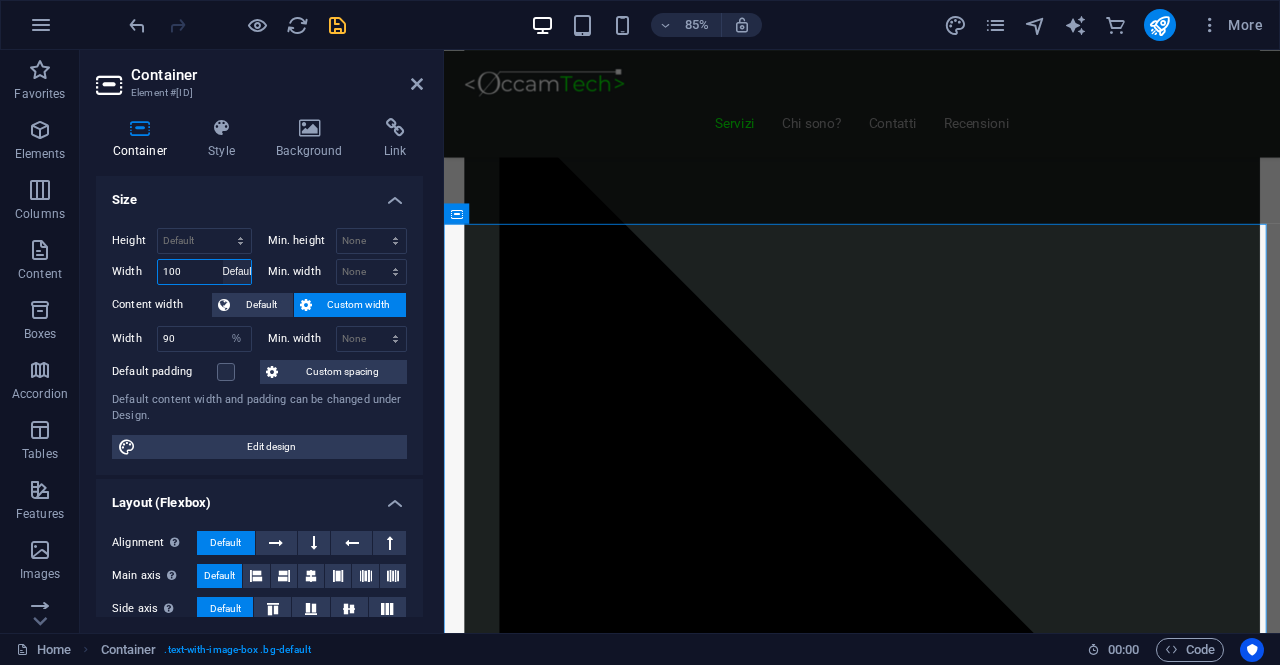 click on "Default px rem % em vh vw" at bounding box center (237, 272) 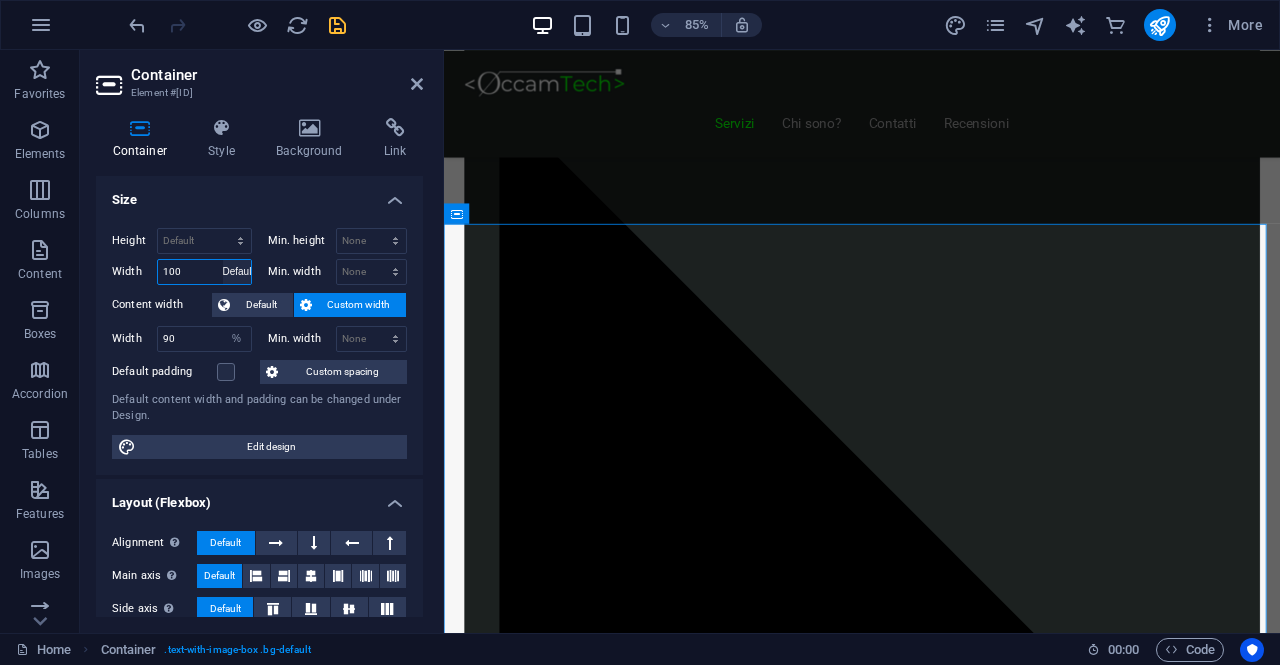 select on "DISABLED_OPTION_VALUE" 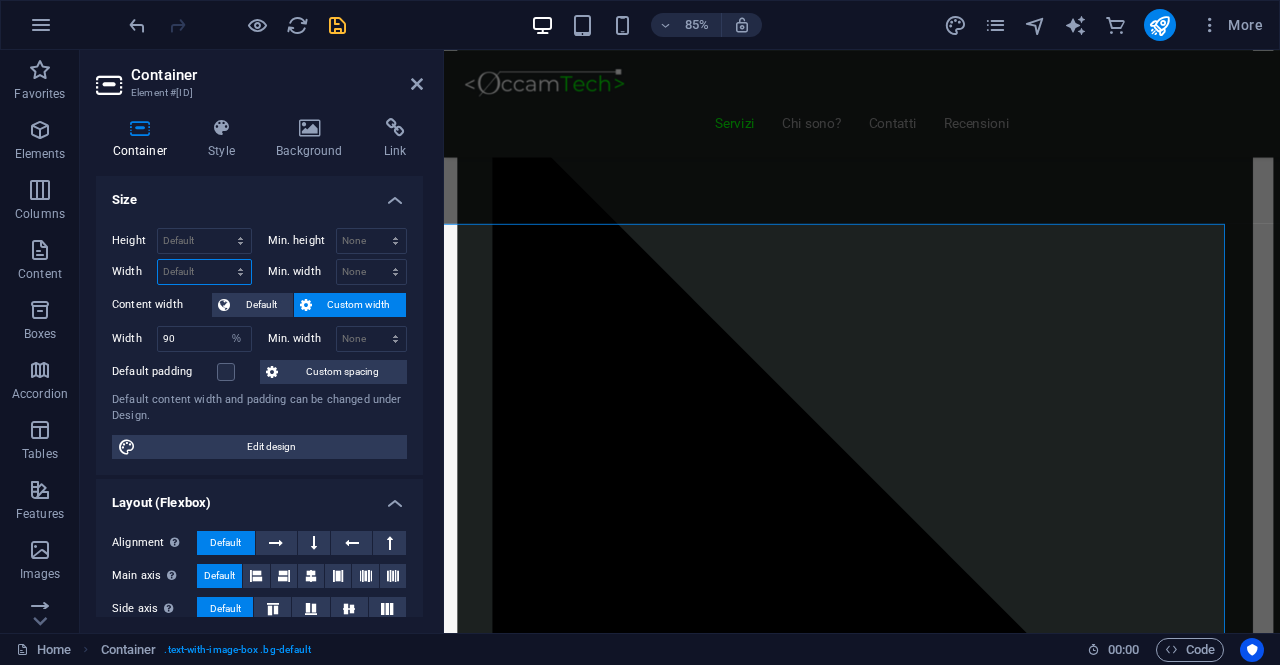 scroll, scrollTop: 1799, scrollLeft: 209, axis: both 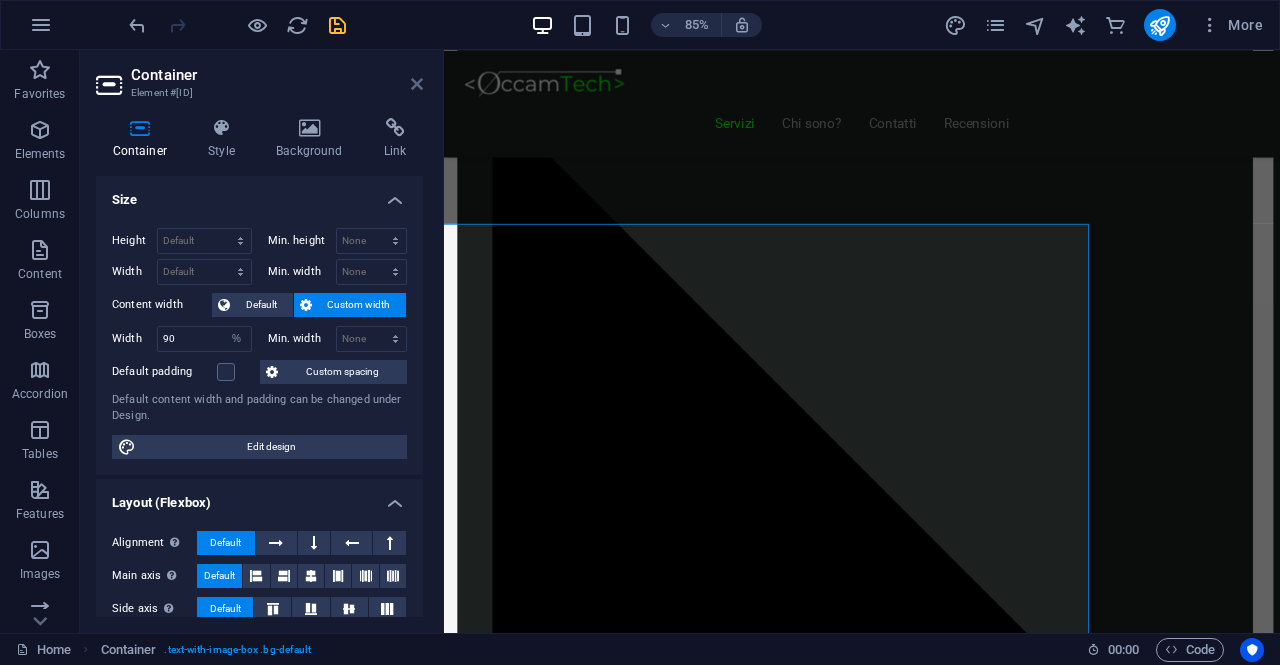 click at bounding box center (417, 84) 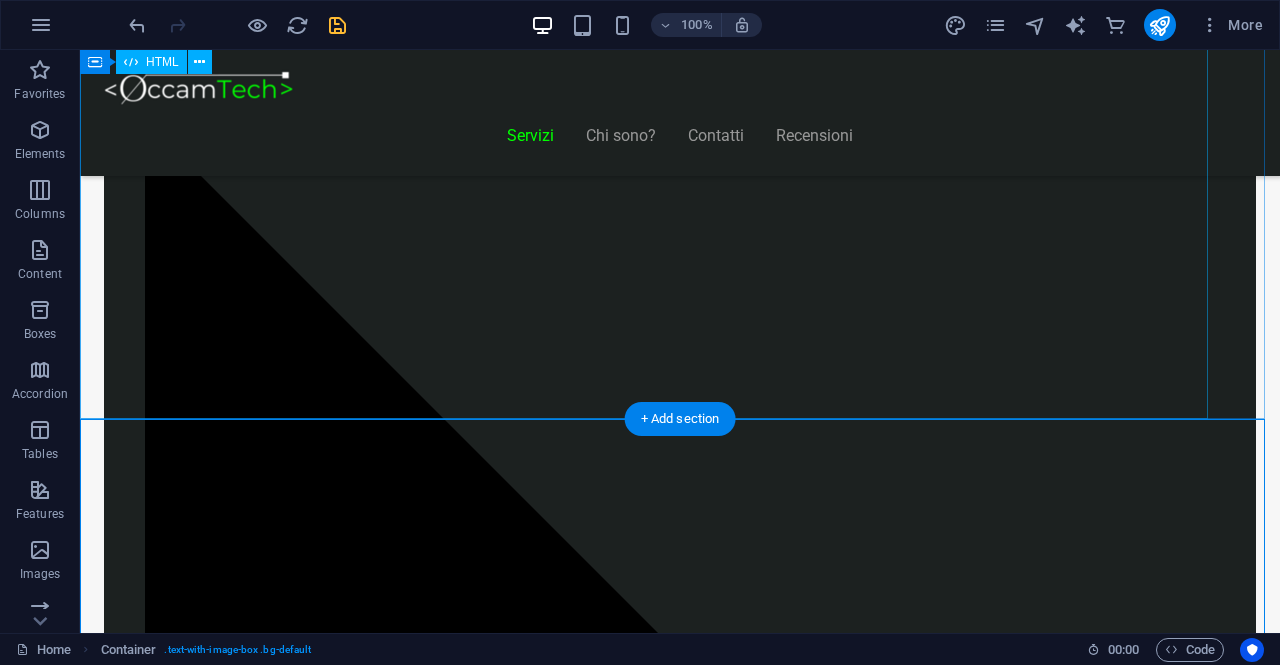 scroll, scrollTop: 1650, scrollLeft: 0, axis: vertical 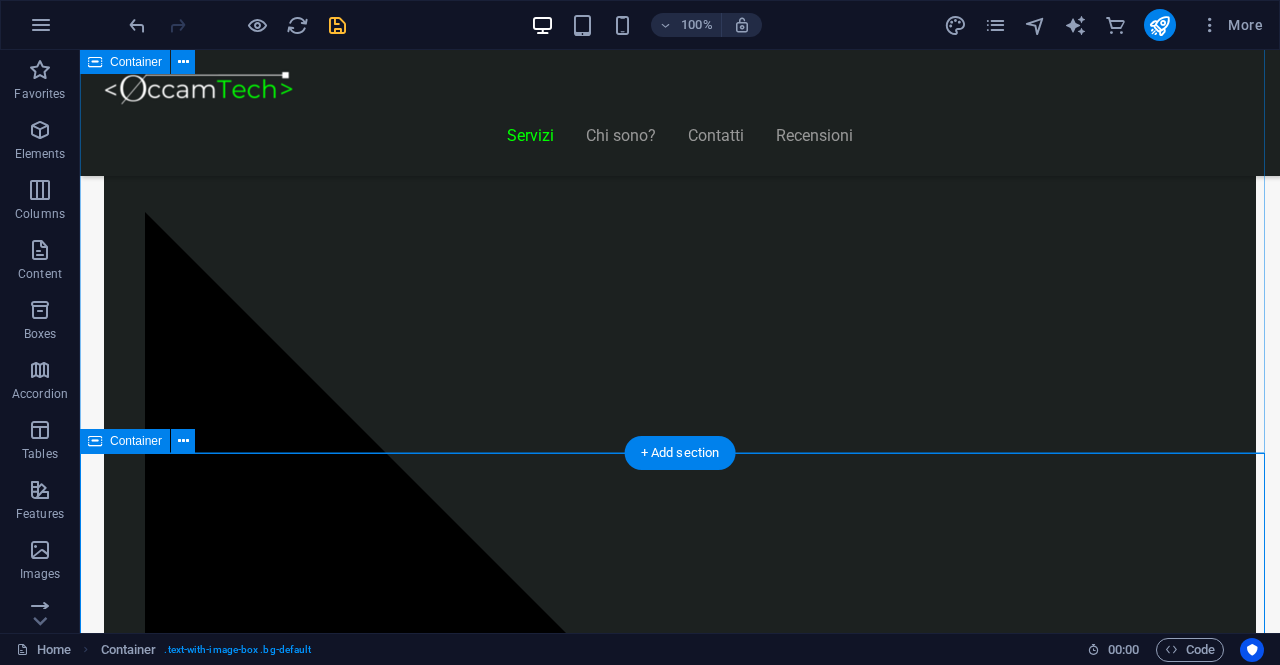 click on "Piani Web
Tutto il Valore di un Sito Professionale, in un Piano su Misura
Start Vetrina
€300
Home page professionale
Sezione “Chi siamo”
Pagina contatti con form
Design ottimizzato per mobile
6 mesi di assistenza inclusa
Inizia Ora
Shop Ready
€500
Negozio con Shopify già configurato
Catalogo e schede prodotto dettagliate
Scopri di più" at bounding box center [680, 7989] 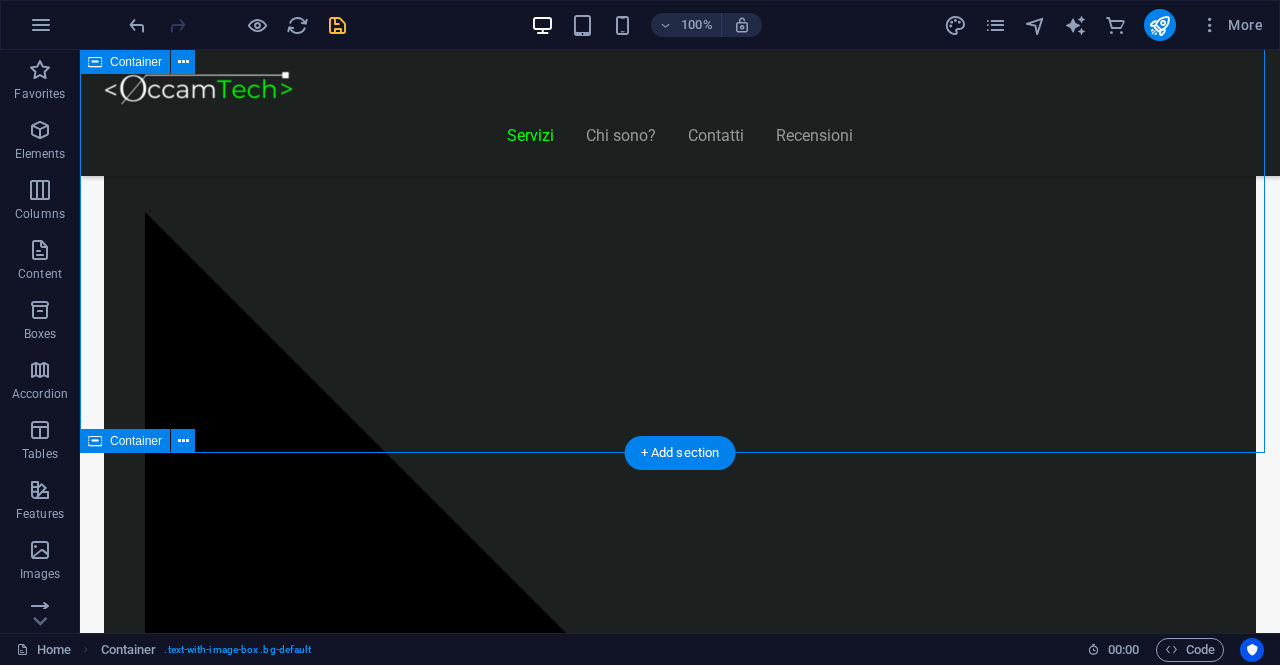 click on "Piani Web
Tutto il Valore di un Sito Professionale, in un Piano su Misura
Start Vetrina
€300
Home page professionale
Sezione “Chi siamo”
Pagina contatti con form
Design ottimizzato per mobile
6 mesi di assistenza inclusa
Inizia Ora
Shop Ready
€500
Negozio con Shopify già configurato
Catalogo e schede prodotto dettagliate
Scopri di più" at bounding box center [680, 7989] 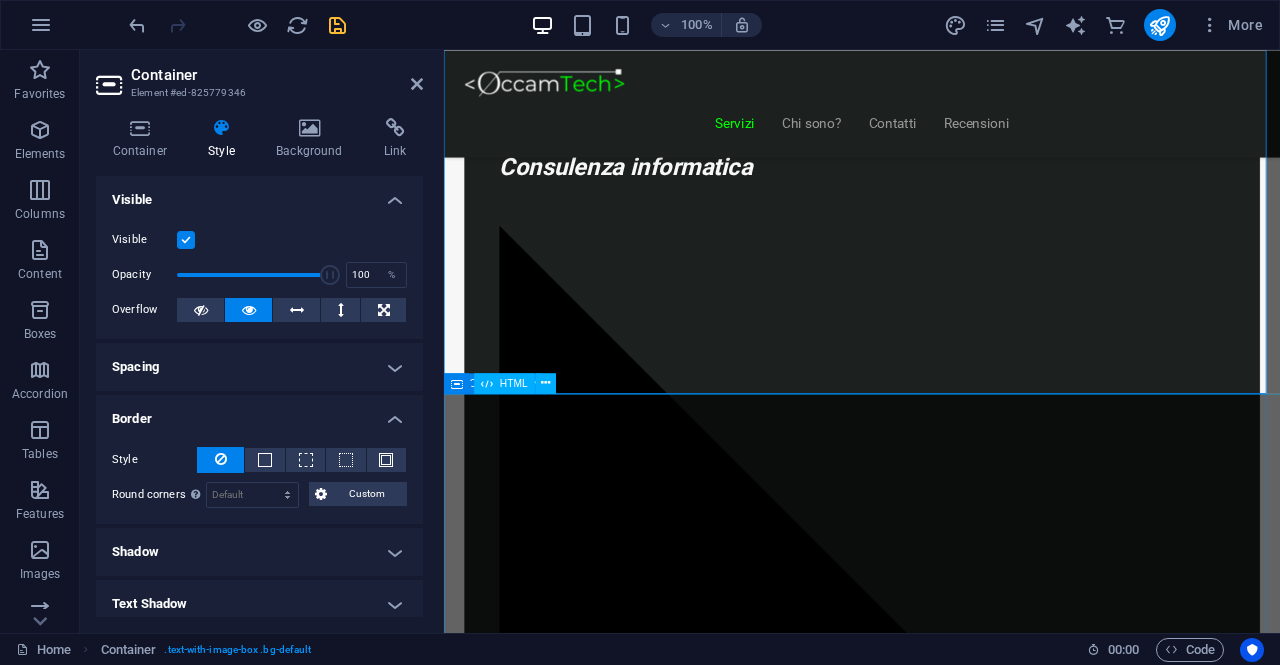 scroll, scrollTop: 1599, scrollLeft: 0, axis: vertical 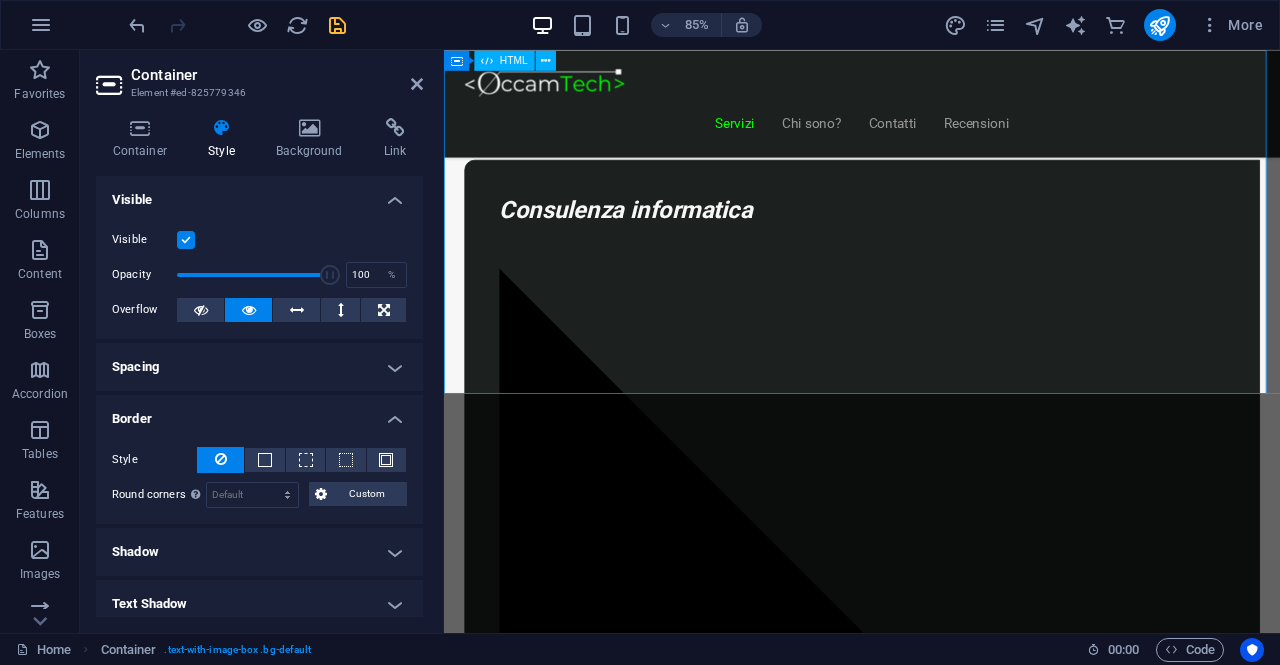 click on "Piani Web
Tutto il Valore di un Sito Professionale, in un Piano su Misura
Start Vetrina
€300
Home page professionale
Sezione “Chi siamo”
Pagina contatti con form
Design ottimizzato per mobile
6 mesi di assistenza inclusa
Inizia Ora
Shop Ready
€500
Negozio con Shopify già configurato
Catalogo e schede prodotto dettagliate
Scopri di più" at bounding box center [887, 6706] 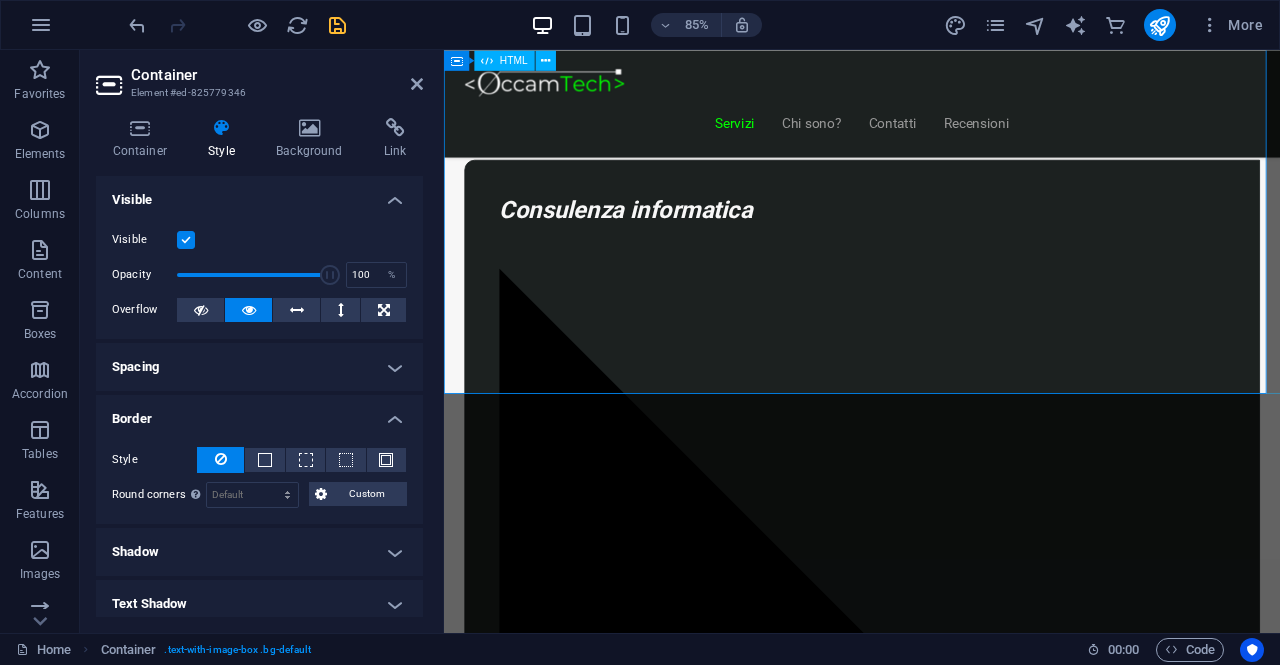 click on "Piani Web
Tutto il Valore di un Sito Professionale, in un Piano su Misura
Start Vetrina
€300
Home page professionale
Sezione “Chi siamo”
Pagina contatti con form
Design ottimizzato per mobile
6 mesi di assistenza inclusa
Inizia Ora
Shop Ready
€500
Negozio con Shopify già configurato
Catalogo e schede prodotto dettagliate
Scopri di più" at bounding box center (887, 6706) 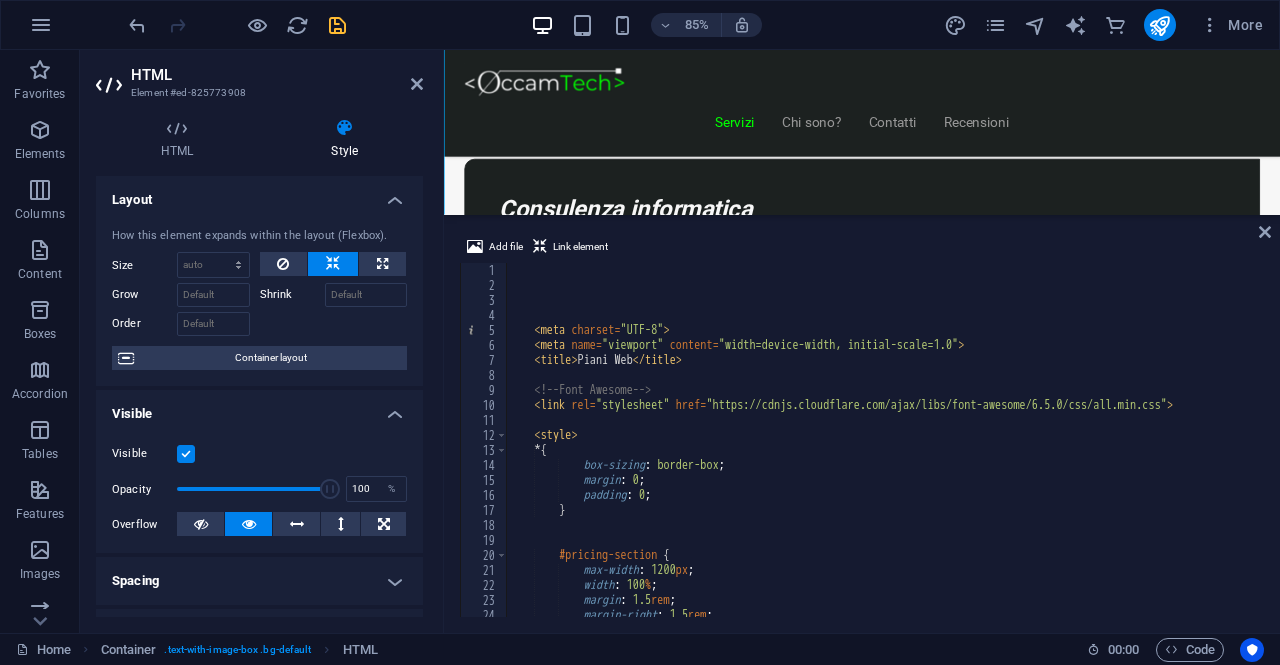 click on "< meta   charset = "UTF-8" >      < meta   name = "viewport"   content = "width=device-width, initial-scale=1.0" >      < title > Piani Web </ title >      <!--  Font Awesome  -->      < link   rel = "stylesheet"   href = "https://cdnjs.cloudflare.com/ajax/libs/font-awesome/6.5.0/css/all.min.css" >      < style >          *  {                box-sizing :   border-box ;                margin :   0 ;                padding :   0 ;           }           #pricing-section   {                max-width :   1200 px ;                width :   100 % ;                margin :   1.5 rem ;                margin-right :   1.5 rem ;                background-color :   #1c2120 ;" at bounding box center (883, 455) 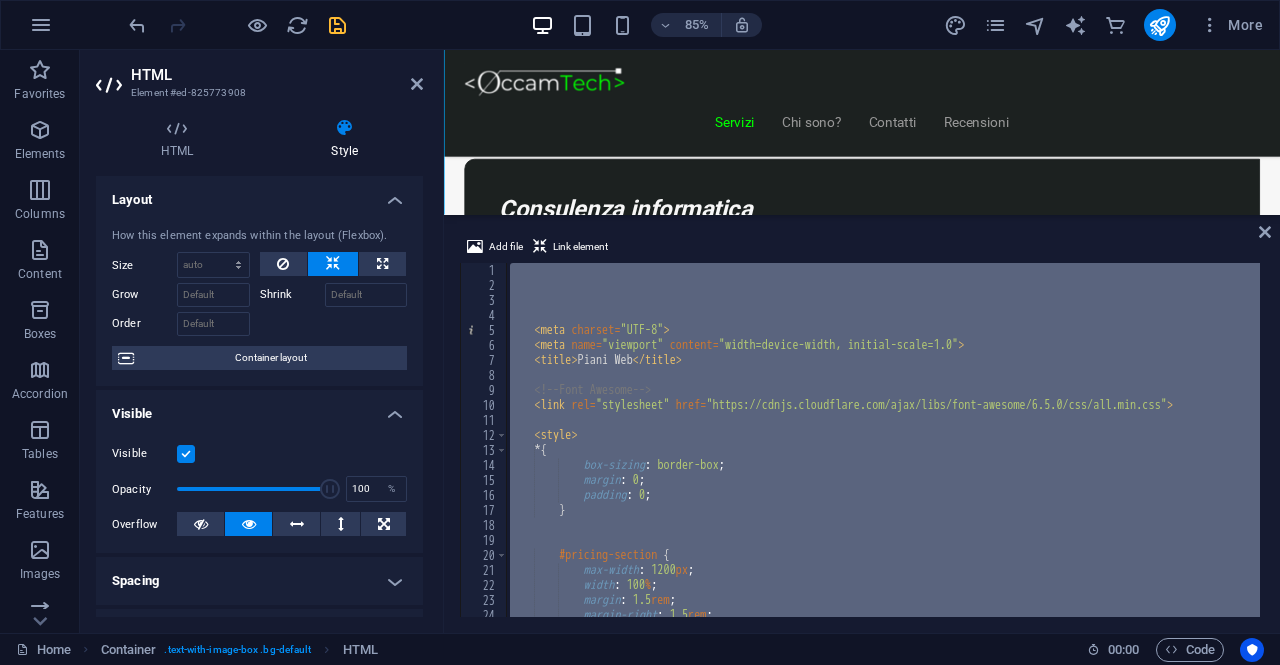 type 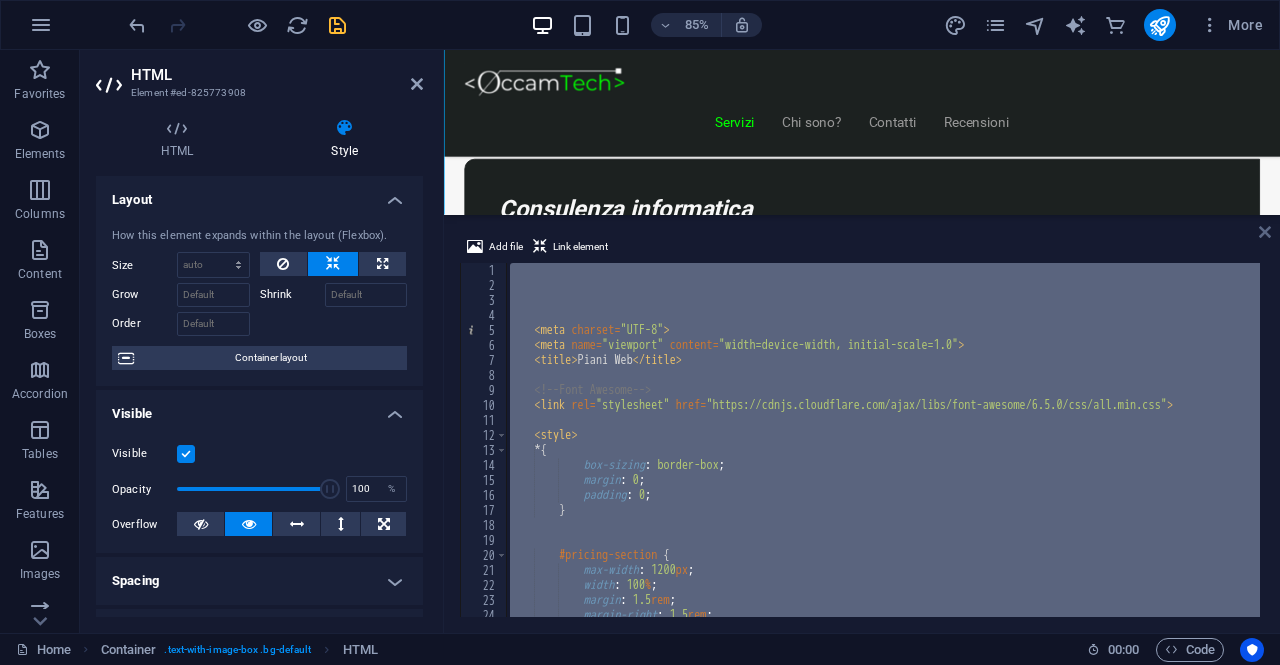 click at bounding box center [1265, 232] 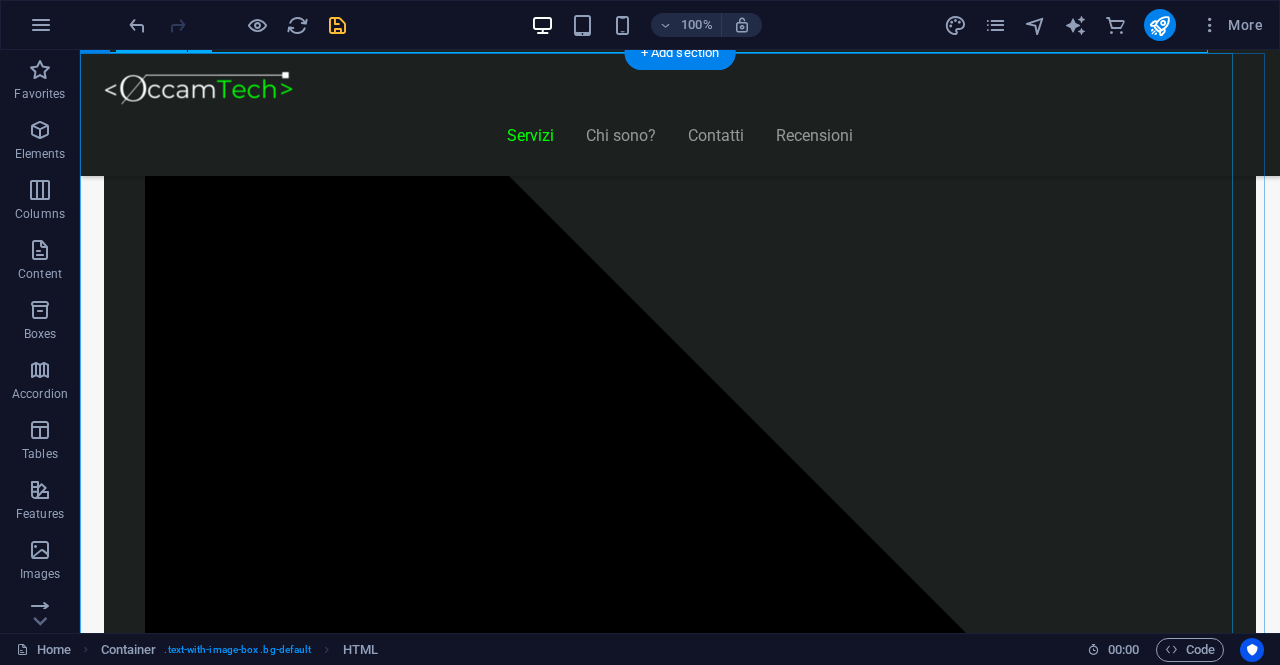 click on "Piani Web
Hai bisogno di un gestionale o vuoi far dialogare quello che usi con altri strumenti
Start Vetrina
€300
Home page professionale
Sezione “Chi siamo”
Pagina contatti con form
Design ottimizzato per mobile
6 mesi di assistenza inclusa
Inizia Ora
Shop Ready
€500
Negozio con Shopify già configurato
Catalogo e schede prodotto dettagliate" at bounding box center [620, 8355] 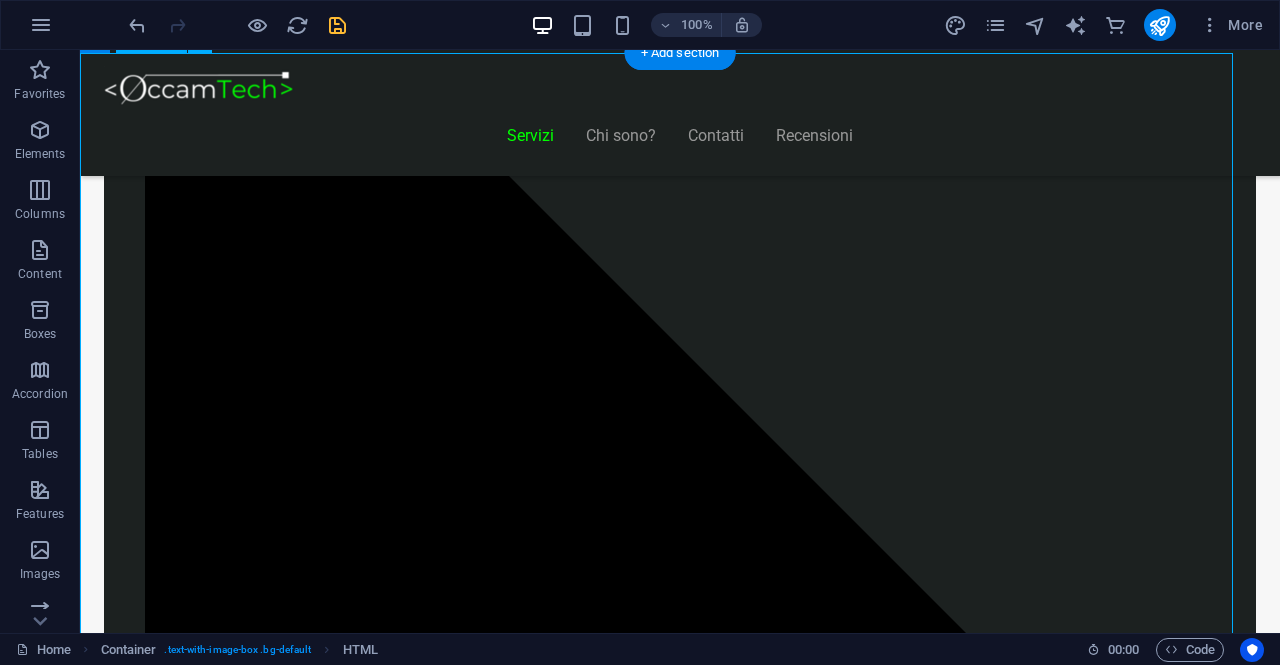 click on "Piani Web
Hai bisogno di un gestionale o vuoi far dialogare quello che usi con altri strumenti
Start Vetrina
€300
Home page professionale
Sezione “Chi siamo”
Pagina contatti con form
Design ottimizzato per mobile
6 mesi di assistenza inclusa
Inizia Ora
Shop Ready
€500
Negozio con Shopify già configurato
Catalogo e schede prodotto dettagliate" at bounding box center [620, 8355] 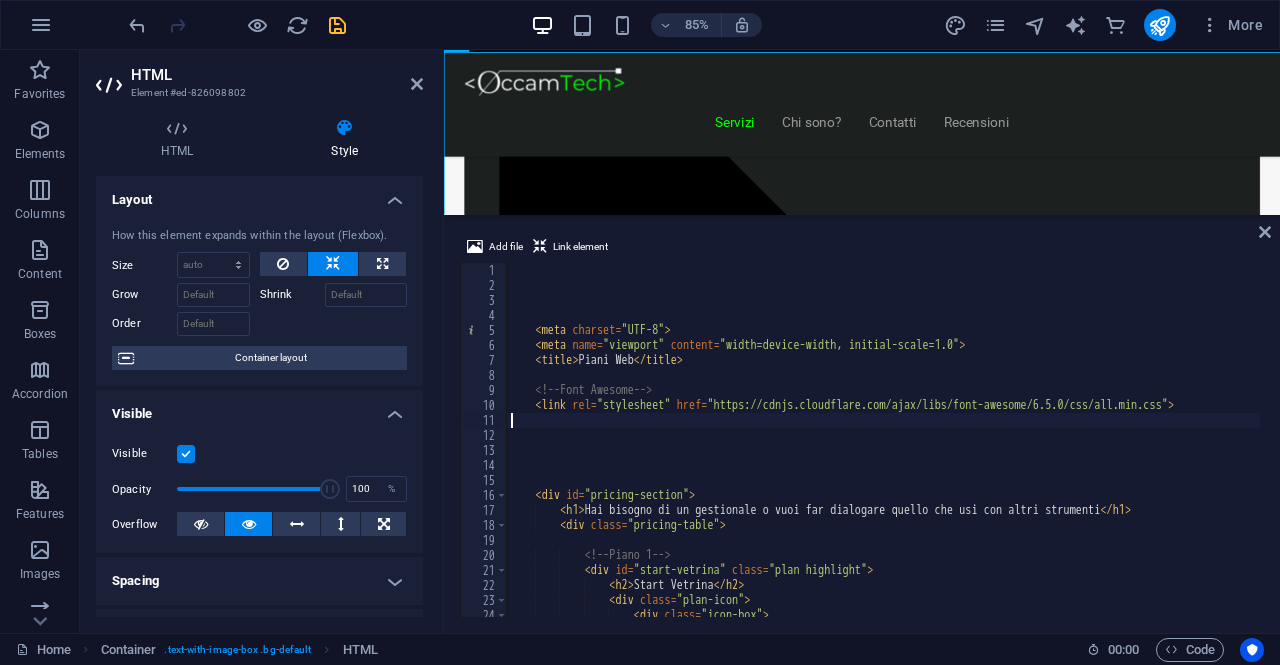 click on "< meta   charset = "UTF-8" >      < meta   name = "viewport"   content = "width=device-width, initial-scale=1.0" >      < title > Piani Web </ title >      <!--  Font Awesome  -->      < link   rel = "stylesheet"   href = "https://cdnjs.cloudflare.com/ajax/libs/font-awesome/6.5.0/css/all.min.css" >      < div   id = "pricing-section" >           < h1 > Hai bisogno di un gestionale o vuoi far dialogare quello che usi con altri strumenti </ h1 >           < div   class = "pricing-table" >                <!--  Piano 1  -->                < div   id = "start-vetrina"   class = "plan highlight" >                     < h2 > Start Vetrina </ h2 >                     < div   class = "plan-icon" >                          < div   class = "icon-box" >                               < i   class = "fas fa-window-restore" > </ i >" at bounding box center (883, 455) 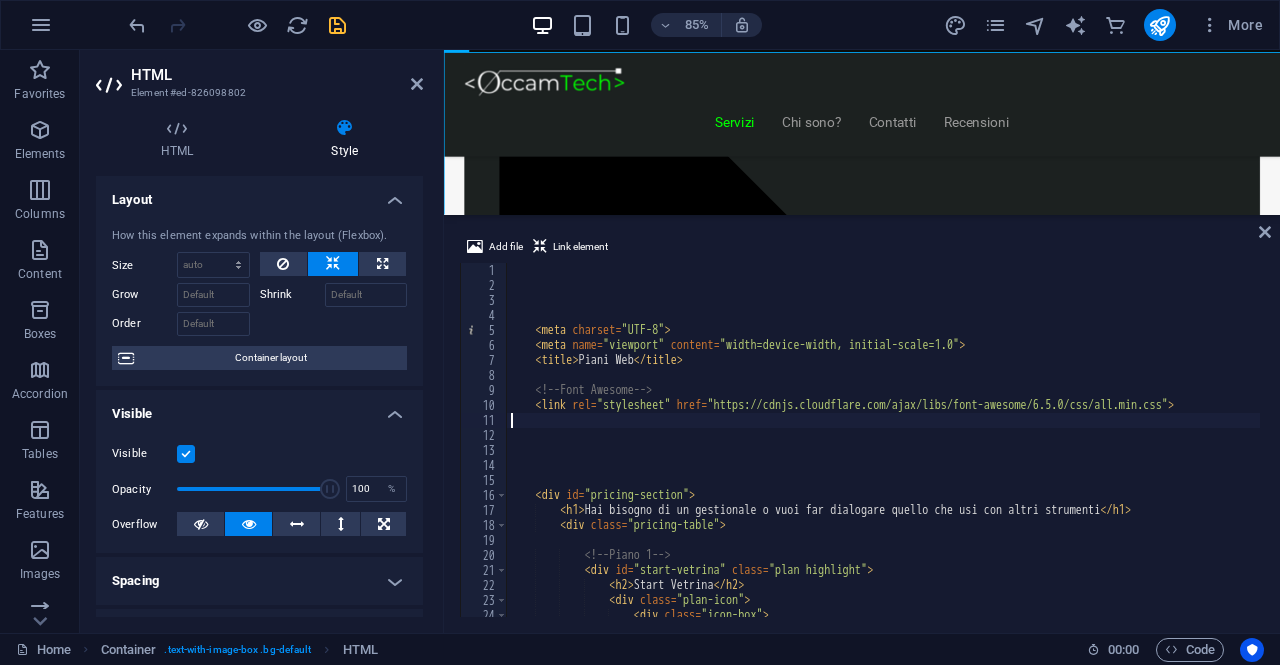 type on "<!-- Font Awesome -->" 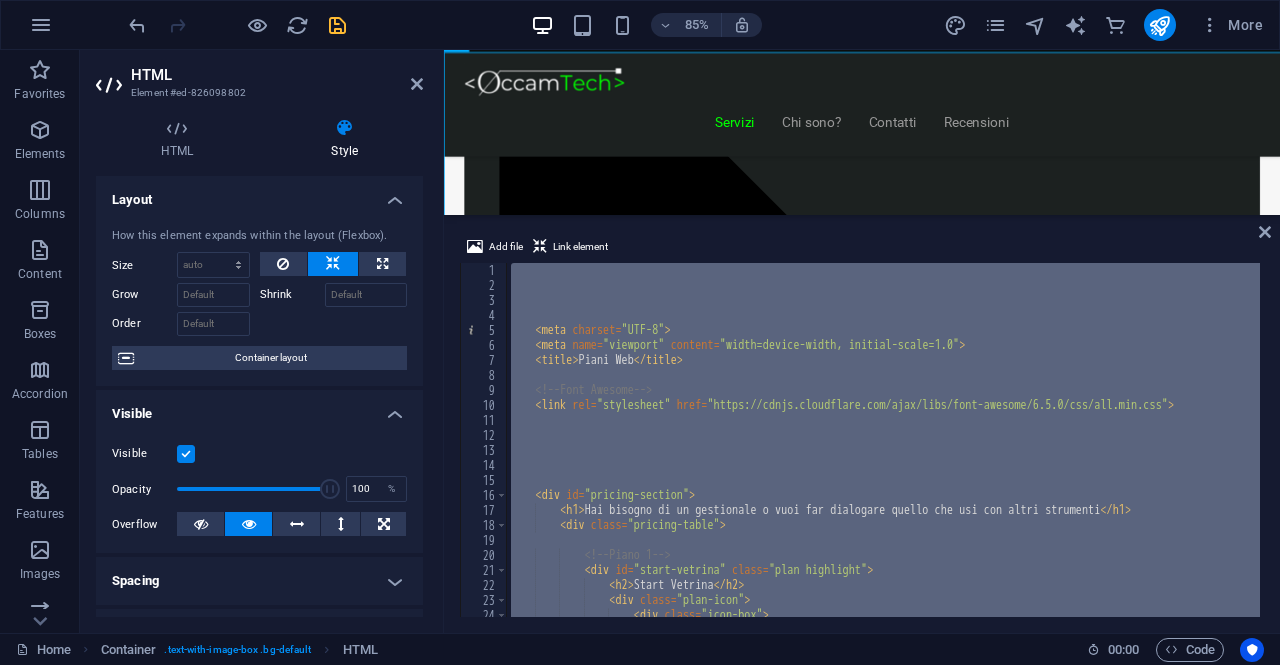 type 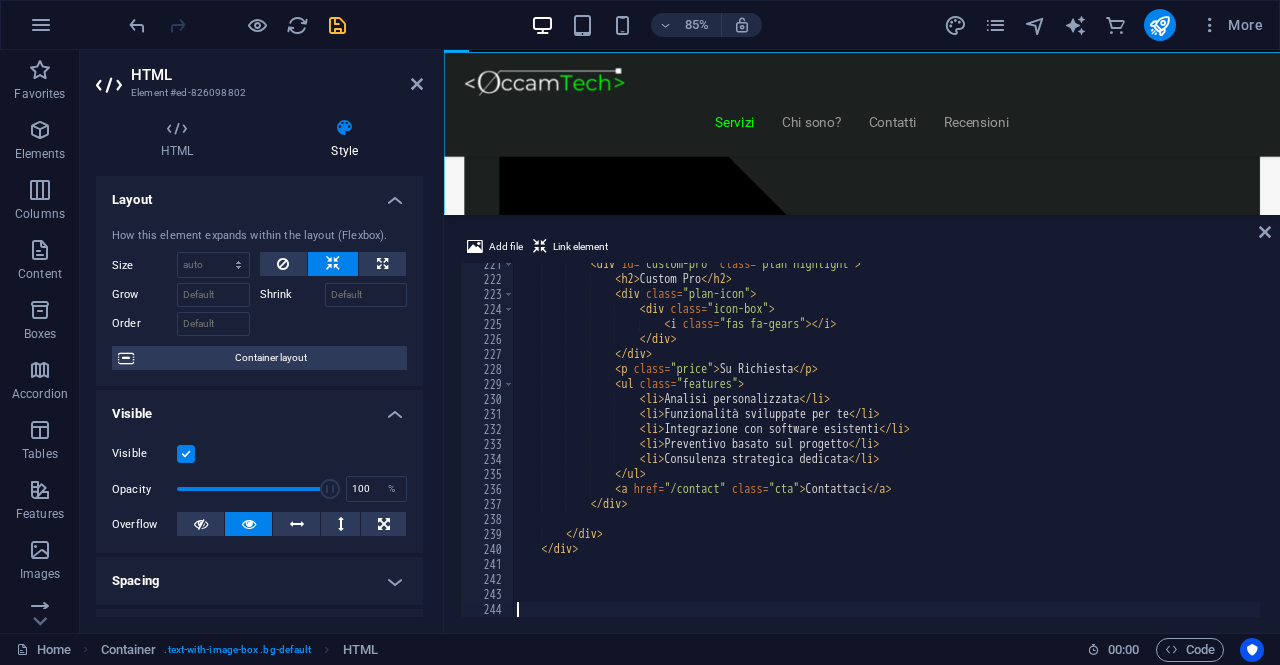 scroll, scrollTop: 3306, scrollLeft: 0, axis: vertical 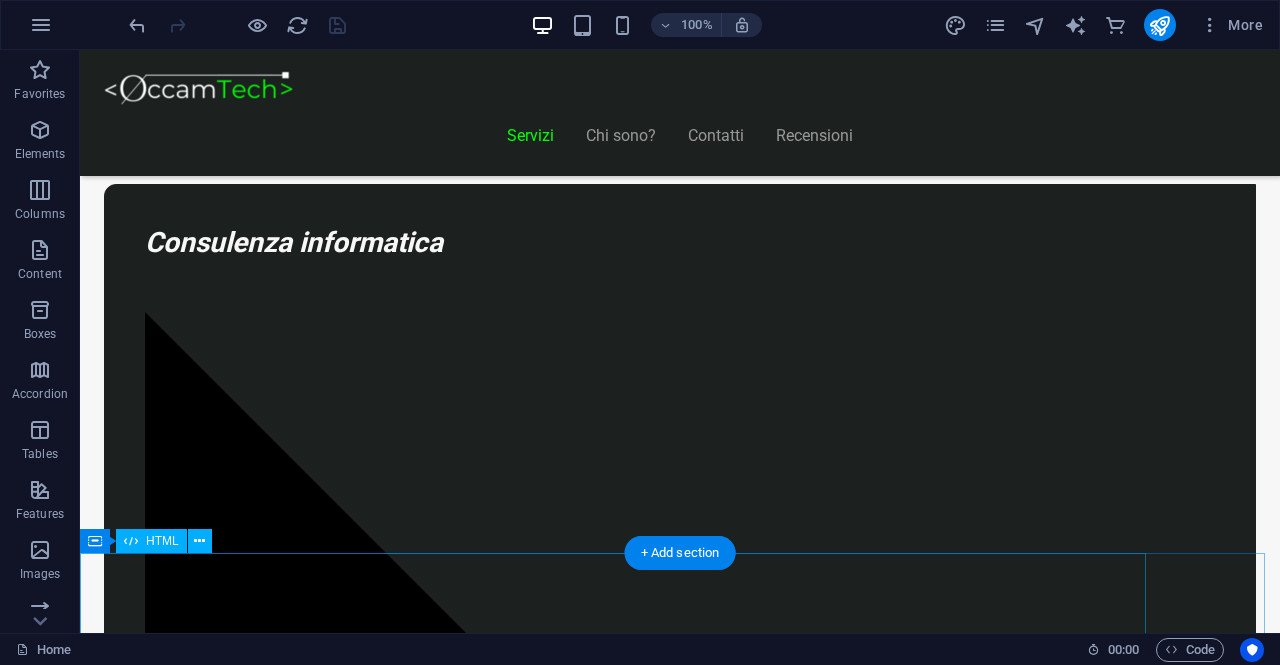 click on "Piani Web
Tutto il Valore di un Sito Professionale, in un Piano su Misura
Start Vetrina
€300
Home page professionale
Sezione “Chi siamo”
Pagina contatti con form
Design ottimizzato per mobile
6 mesi di assistenza inclusa
Inizia Ora
Shop Ready
€500
Negozio con Shopify già configurato
Catalogo e schede prodotto dettagliate
Scopri di più" at bounding box center (620, 8838) 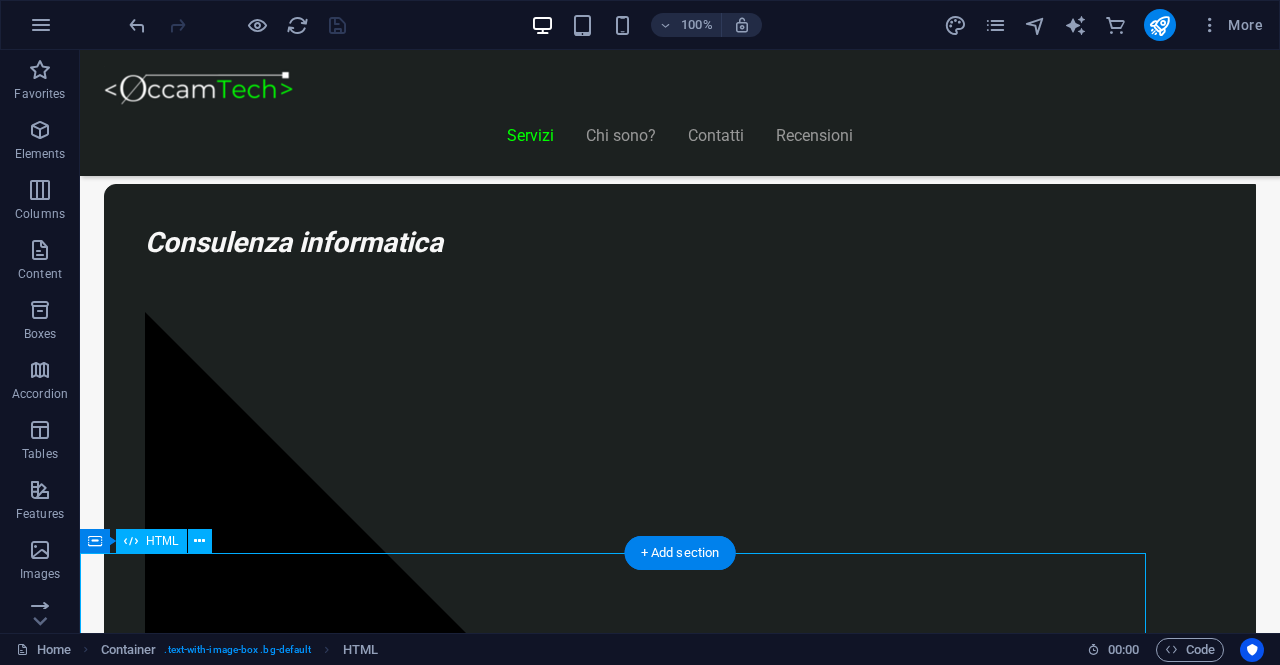 click on "Piani Web
Tutto il Valore di un Sito Professionale, in un Piano su Misura
Start Vetrina
€300
Home page professionale
Sezione “Chi siamo”
Pagina contatti con form
Design ottimizzato per mobile
6 mesi di assistenza inclusa
Inizia Ora
Shop Ready
€500
Negozio con Shopify già configurato
Catalogo e schede prodotto dettagliate
Scopri di più" at bounding box center (620, 8838) 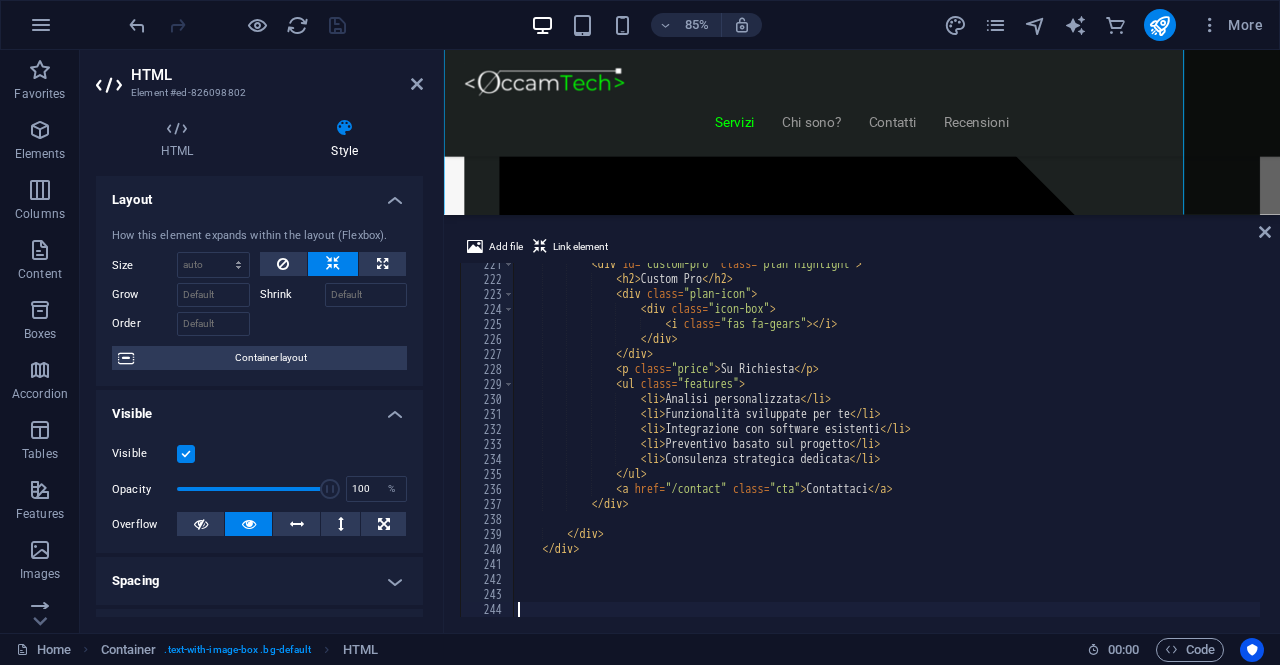 scroll, scrollTop: 3306, scrollLeft: 0, axis: vertical 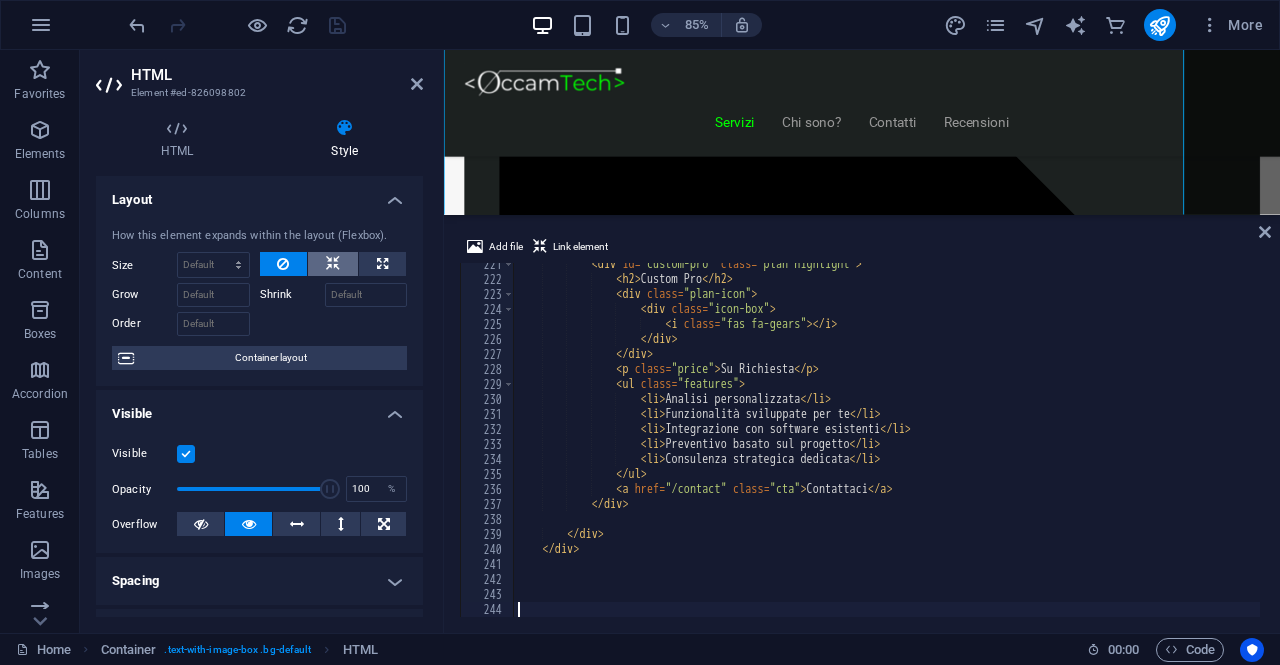 click at bounding box center [333, 264] 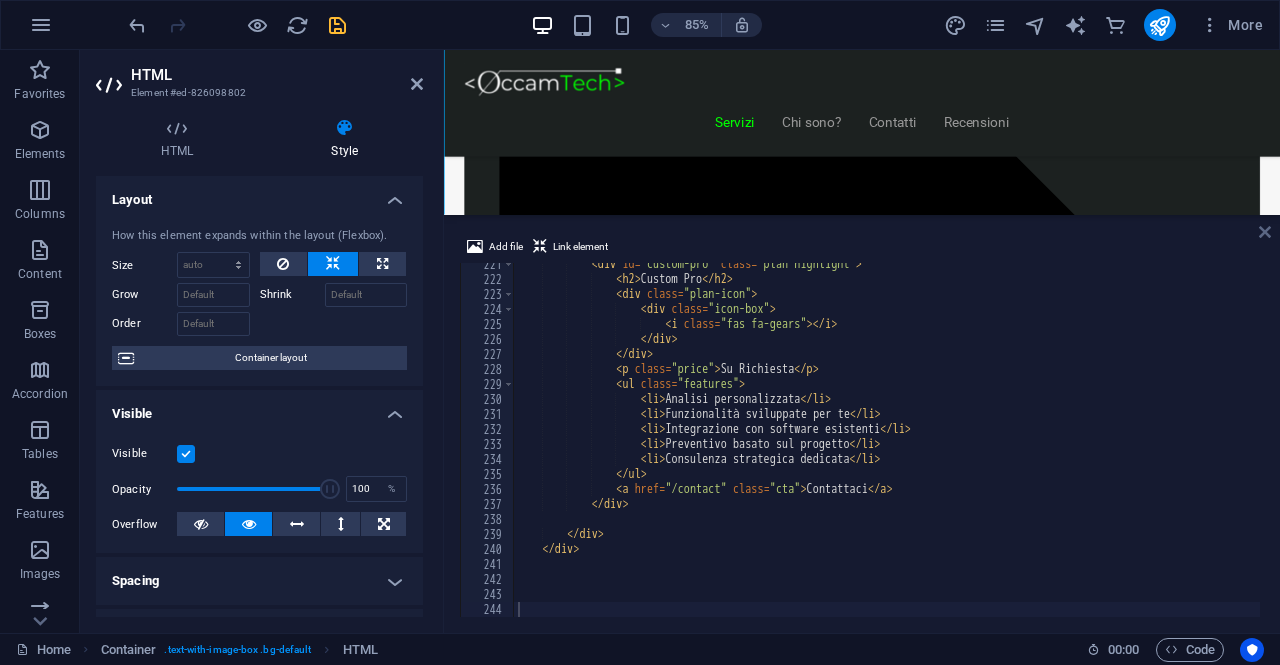 click at bounding box center [1265, 232] 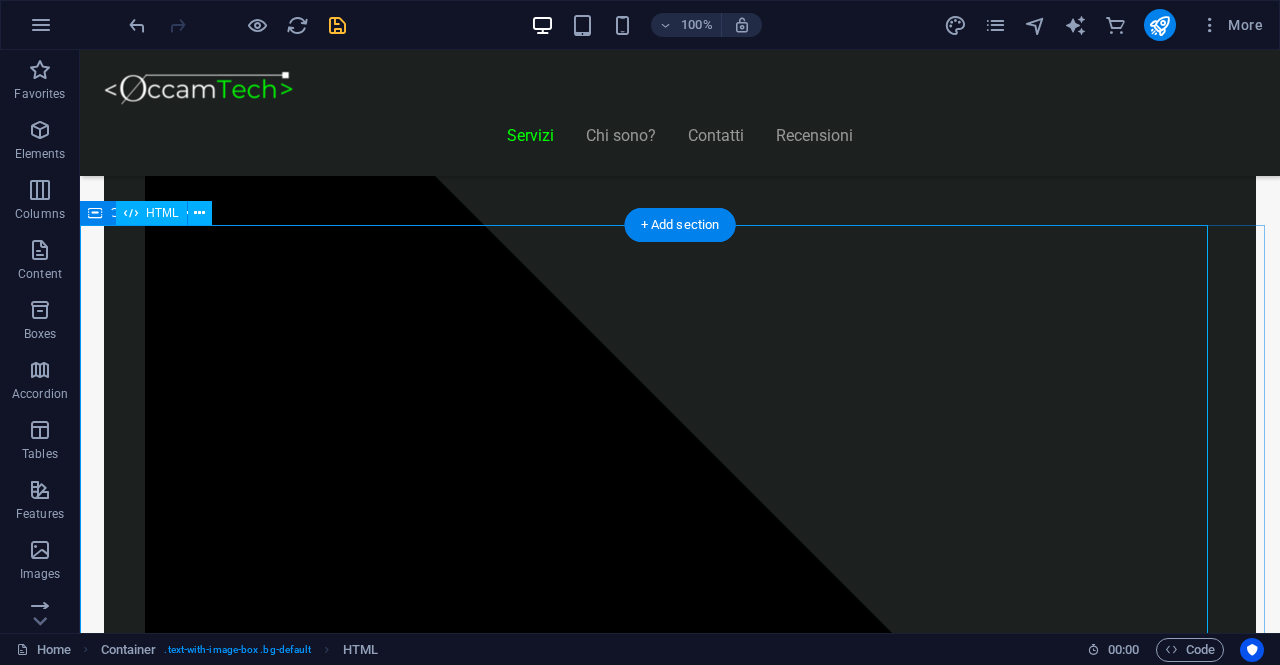 scroll, scrollTop: 1988, scrollLeft: 0, axis: vertical 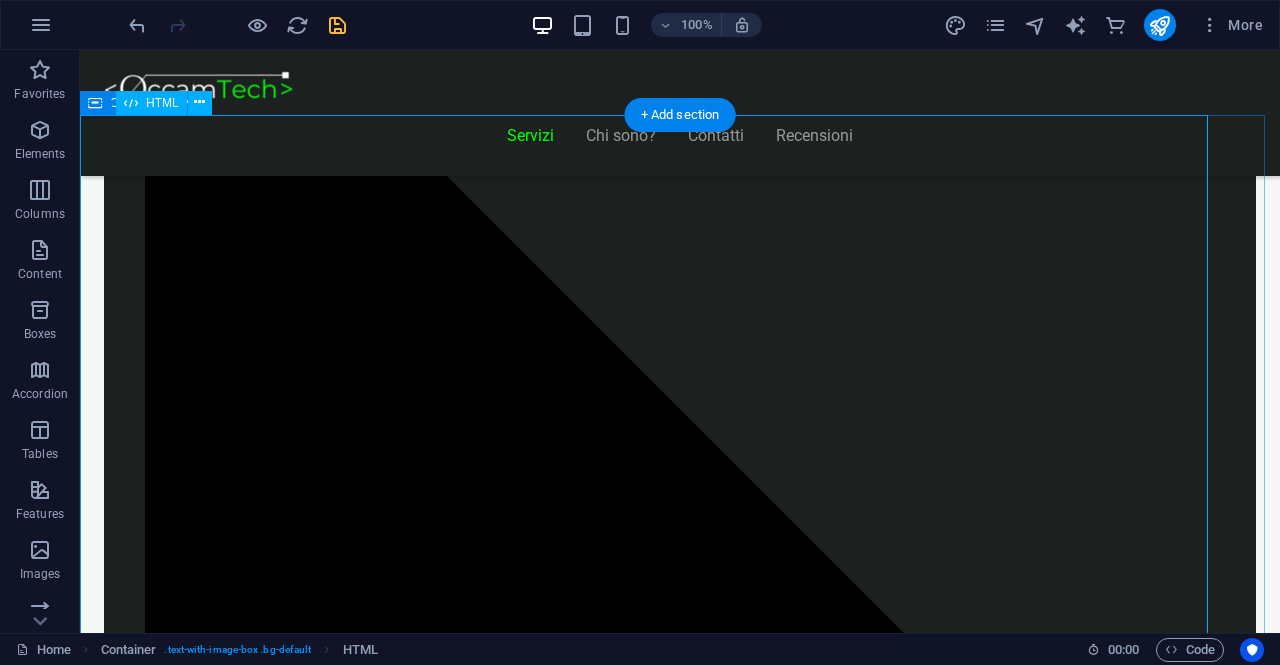click on "Piani Web
Tutto il Valore di un Sito Professionale, in un Piano su Misura
Start Vetrina
€300
Home page professionale
Sezione “Chi siamo”
Pagina contatti con form
Design ottimizzato per mobile
6 mesi di assistenza inclusa
Inizia Ora
Shop Ready
€500
Negozio con Shopify già configurato
Catalogo e schede prodotto dettagliate
Scopri di più" at bounding box center [620, 8400] 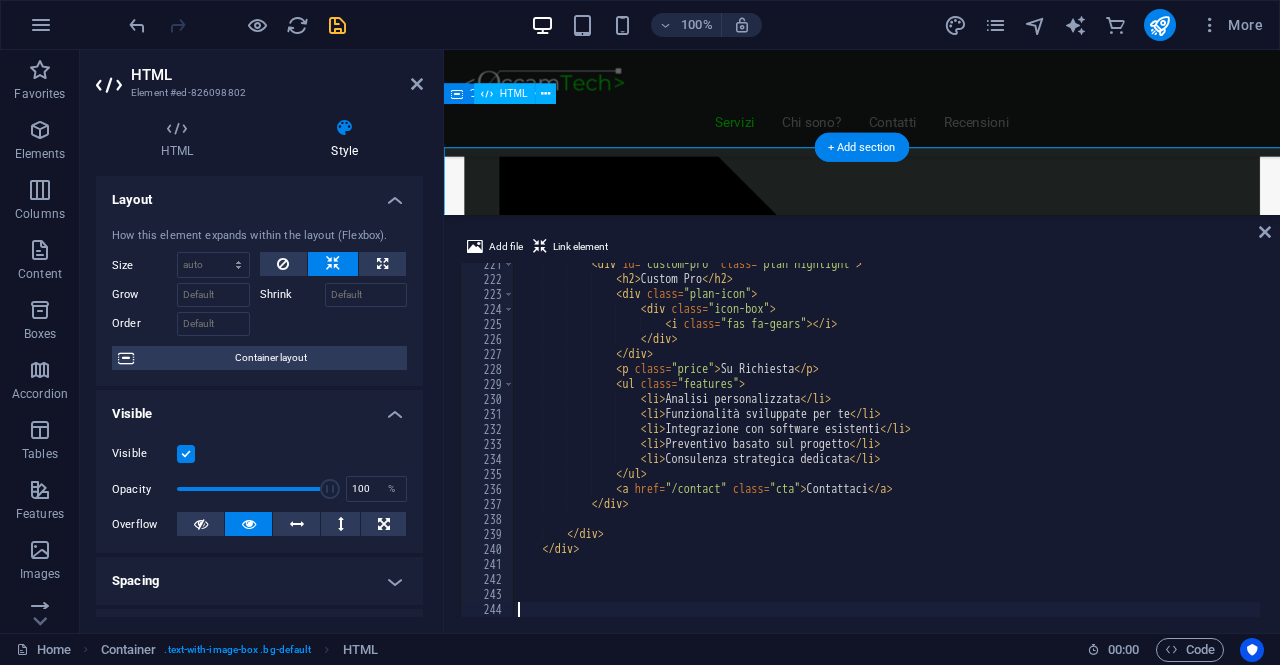 scroll, scrollTop: 1938, scrollLeft: 0, axis: vertical 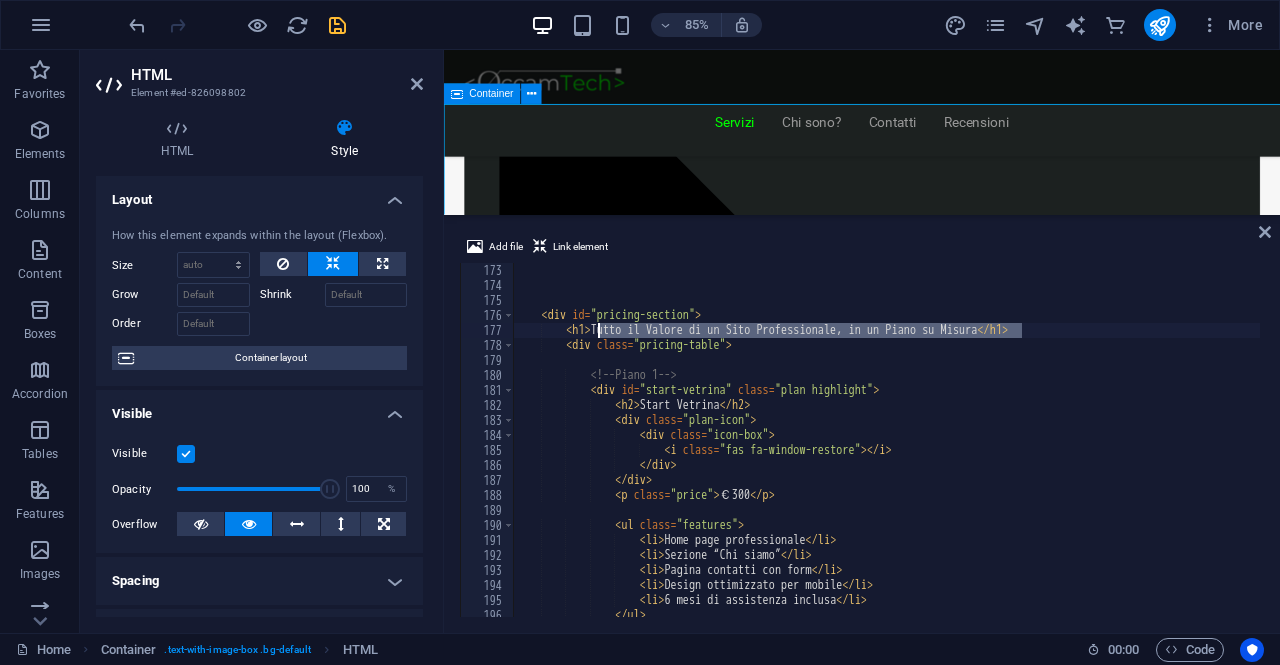 drag, startPoint x: 1022, startPoint y: 331, endPoint x: 598, endPoint y: 327, distance: 424.01886 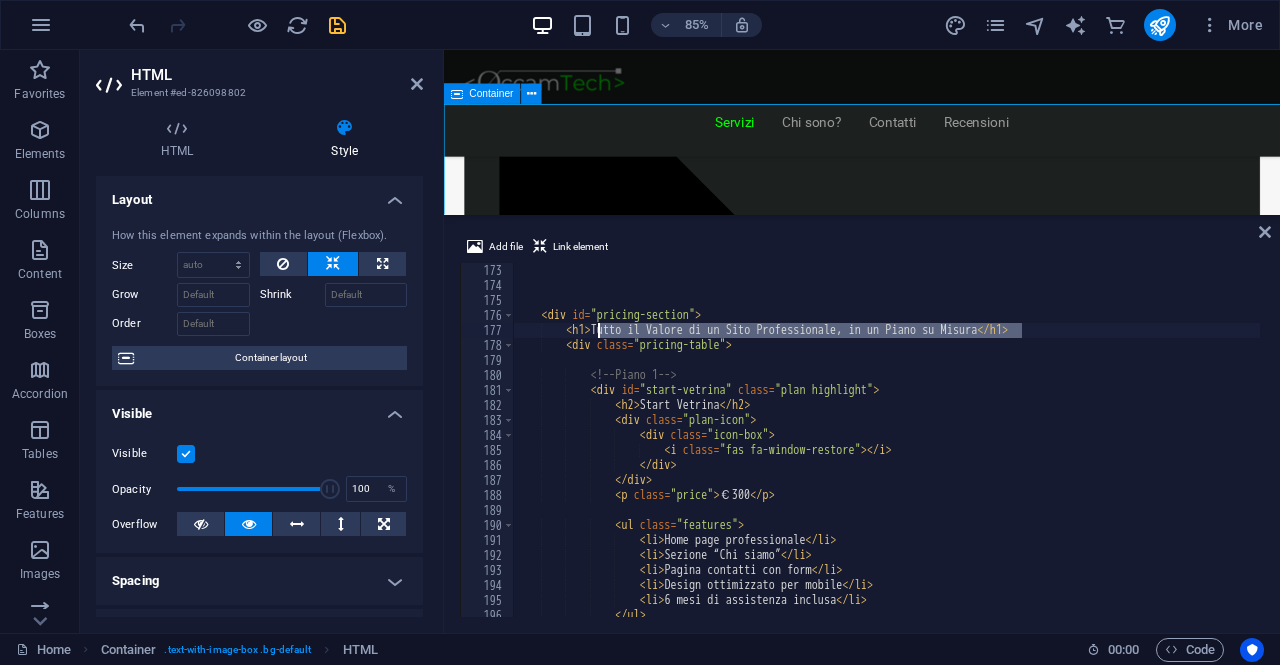 click on "< div   id = "pricing-section" >           < h1 > Tutto il Valore di un Sito Professionale, in un Piano su Misura </ h1 >           < div   class = "pricing-table" >                <!--  Piano 1  -->                < div   id = "start-vetrina"   class = "plan highlight" >                     < h2 > Start Vetrina </ h2 >                     < div   class = "plan-icon" >                          < div   class = "icon-box" >                               < i   class = "fas fa-window-restore" > </ i >                          </ div >                     </ div >                     < p   class = "price" > €300 </ p >                     < ul   class = "features" >                          < li > Home page professionale </ li >                          < li > Sezione “Chi siamo” </ li >                          < li > Pagina contatti con form </ li >                          < li > Design ottimizzato per mobile </ li >                          < li > 6 mesi di assistenza inclusa </ li ></ul>" at bounding box center [886, 455] 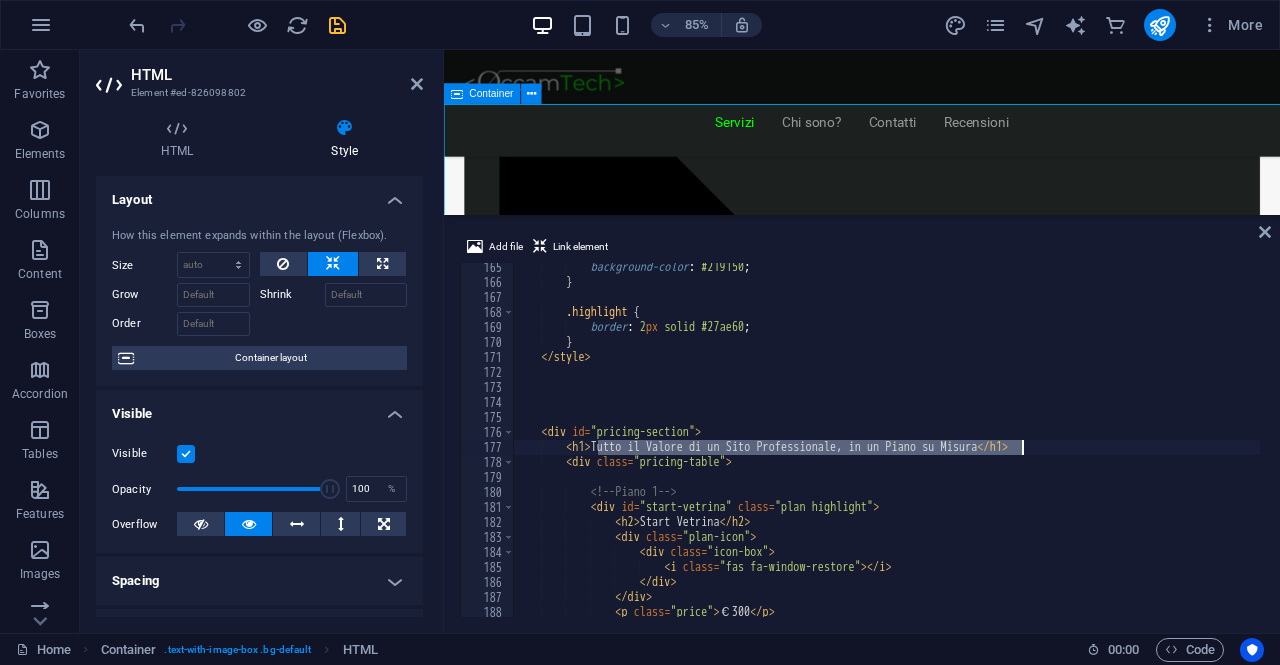 scroll, scrollTop: 2043, scrollLeft: 0, axis: vertical 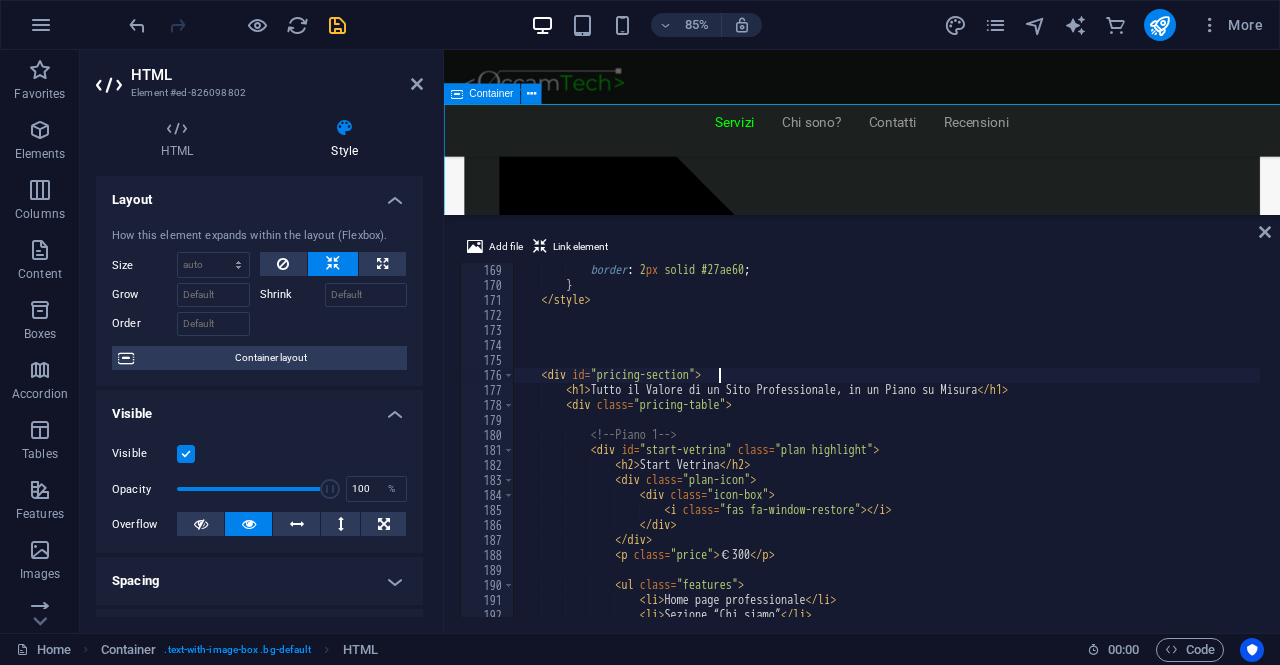 click at bounding box center (886, 455) 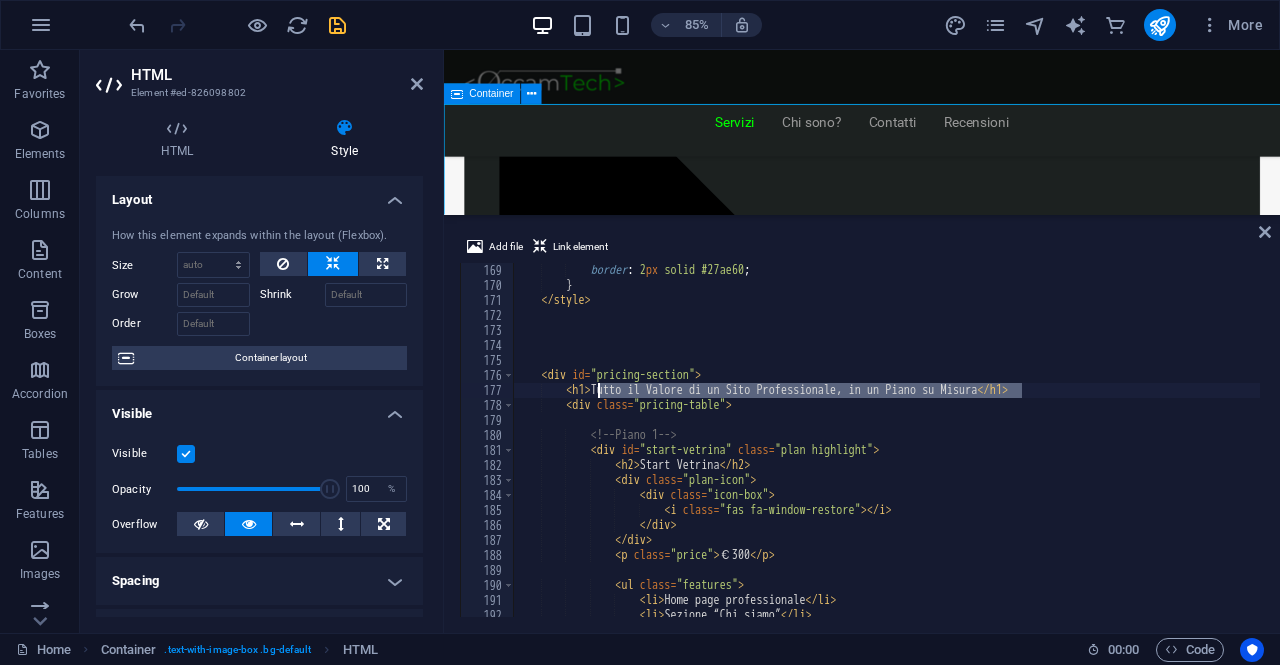 drag, startPoint x: 1022, startPoint y: 385, endPoint x: 600, endPoint y: 389, distance: 422.01895 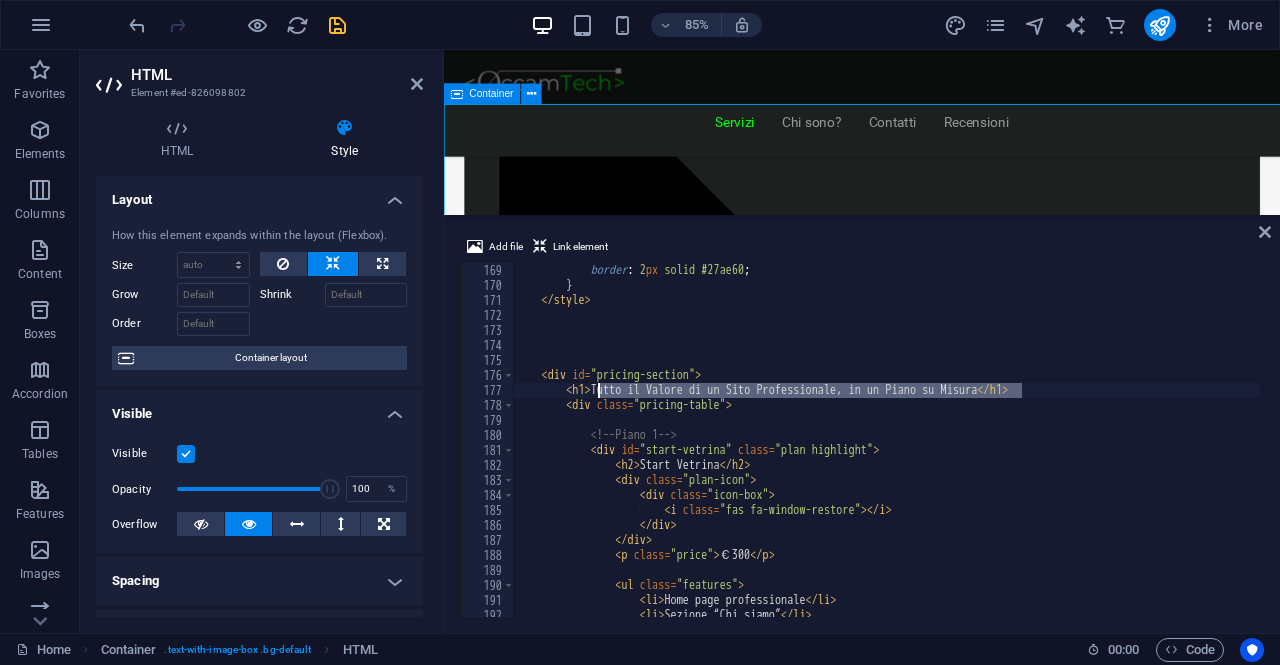 click at bounding box center (886, 455) 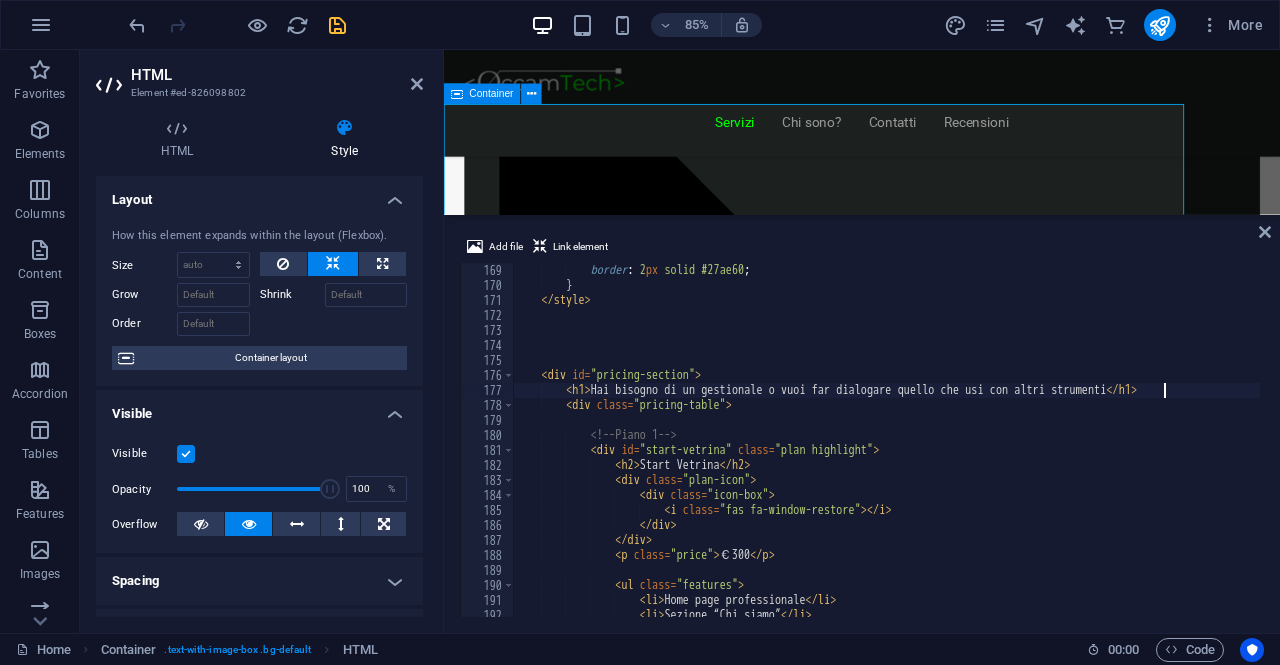 scroll, scrollTop: 0, scrollLeft: 53, axis: horizontal 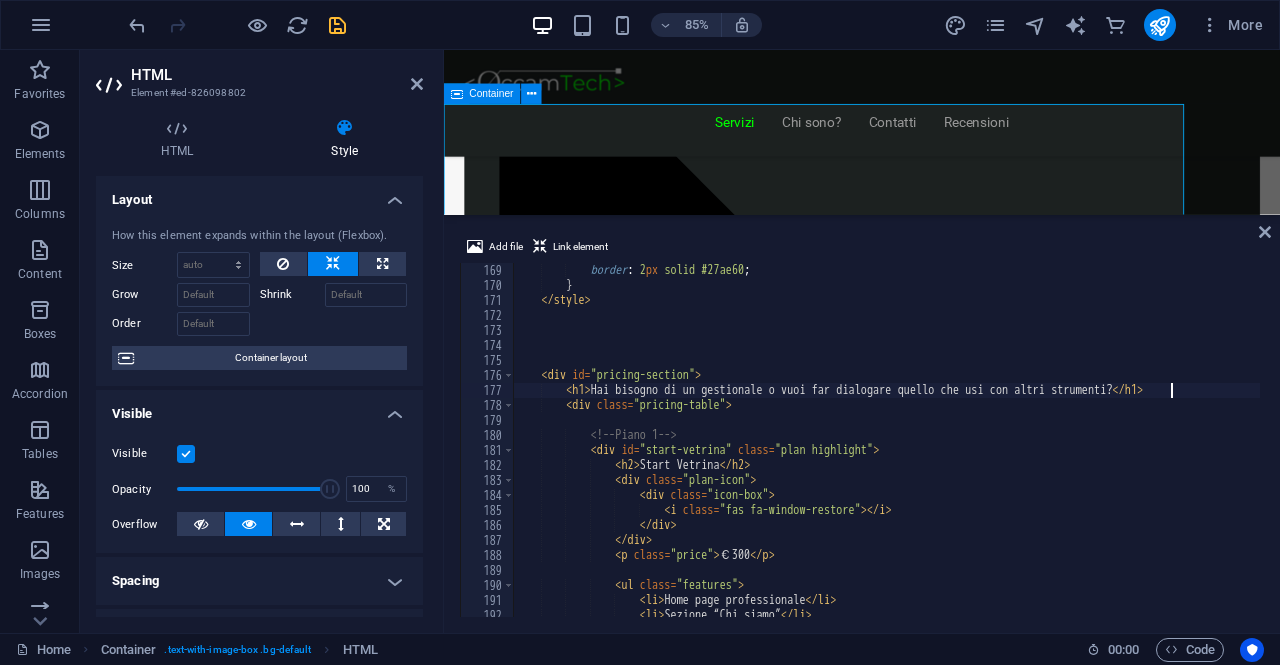 type on "<h1>Hai bisogno di un gestionale o vuoi far dialogare quello che usi con altri strumenti?</h1>" 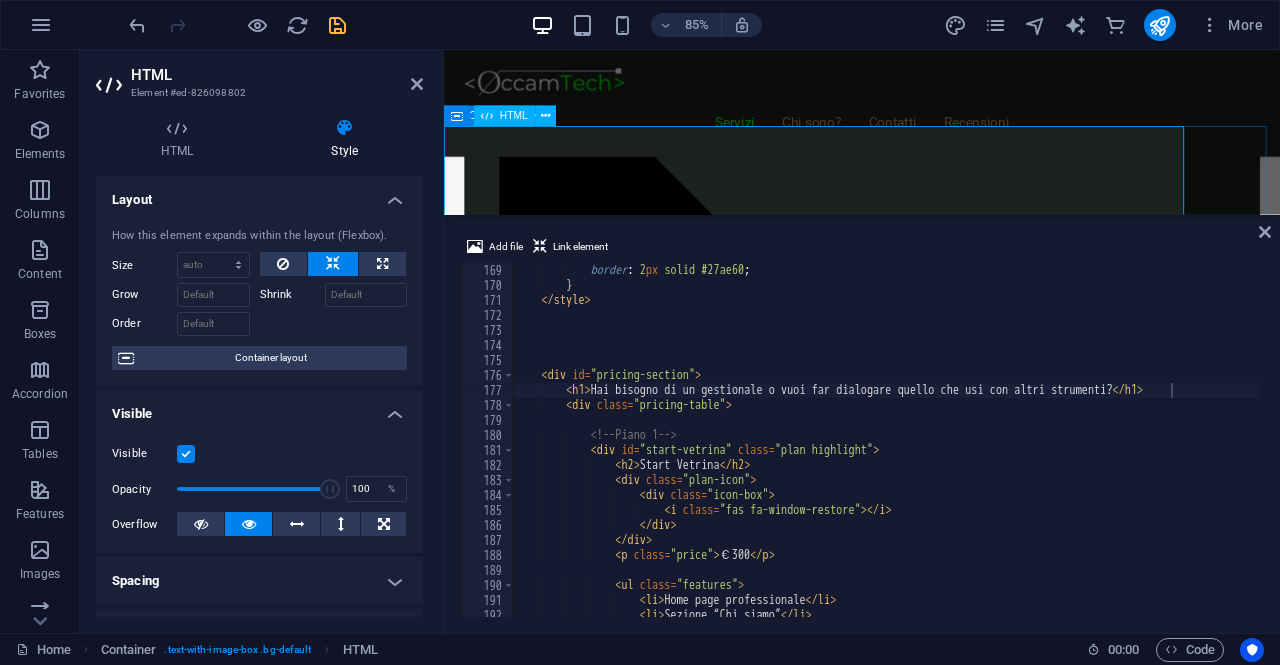 scroll, scrollTop: 1938, scrollLeft: 0, axis: vertical 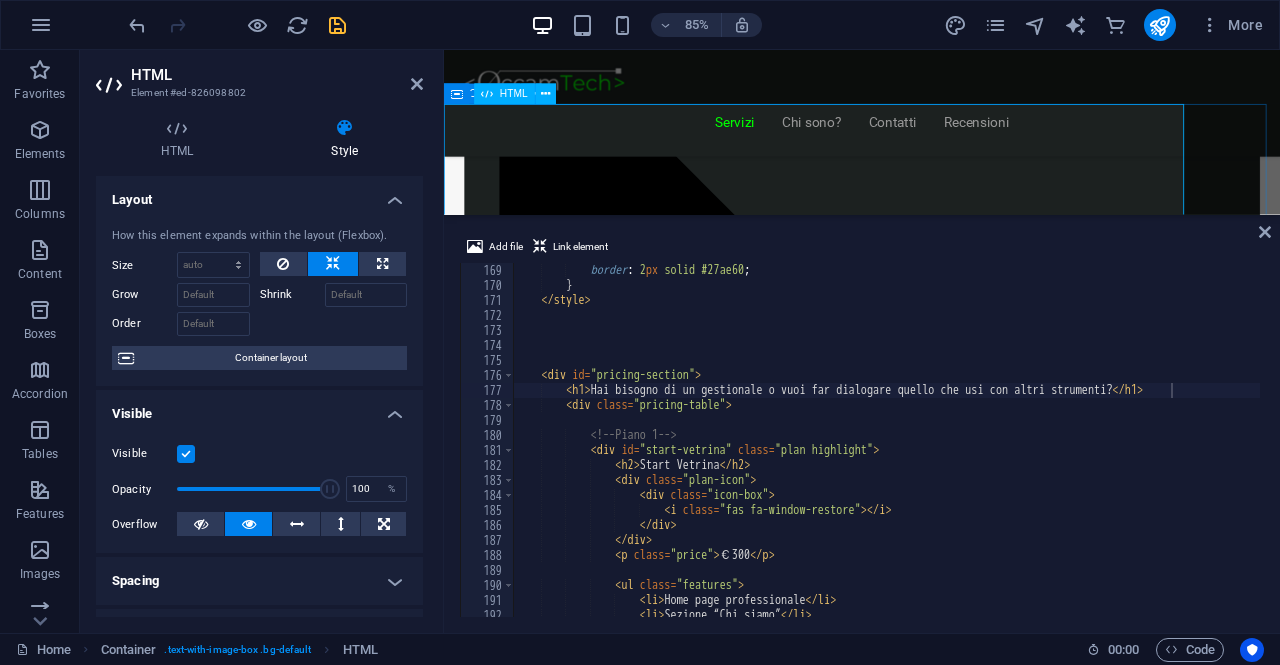 click on "Hai bisogno di un gestionale o vuoi far dialogare quello che usi con altri strumenti?
Start Vetrina
€300
Home page professionale
Sezione “Chi siamo”
Pagina contatti con form
Design ottimizzato per mobile
6 mesi di assistenza inclusa
Inizia Ora
Shop Ready
€500
Negozio con Shopify già configurato
Catalogo e schede prodotto dettagliate Scopri di più" at bounding box center [887, 7209] 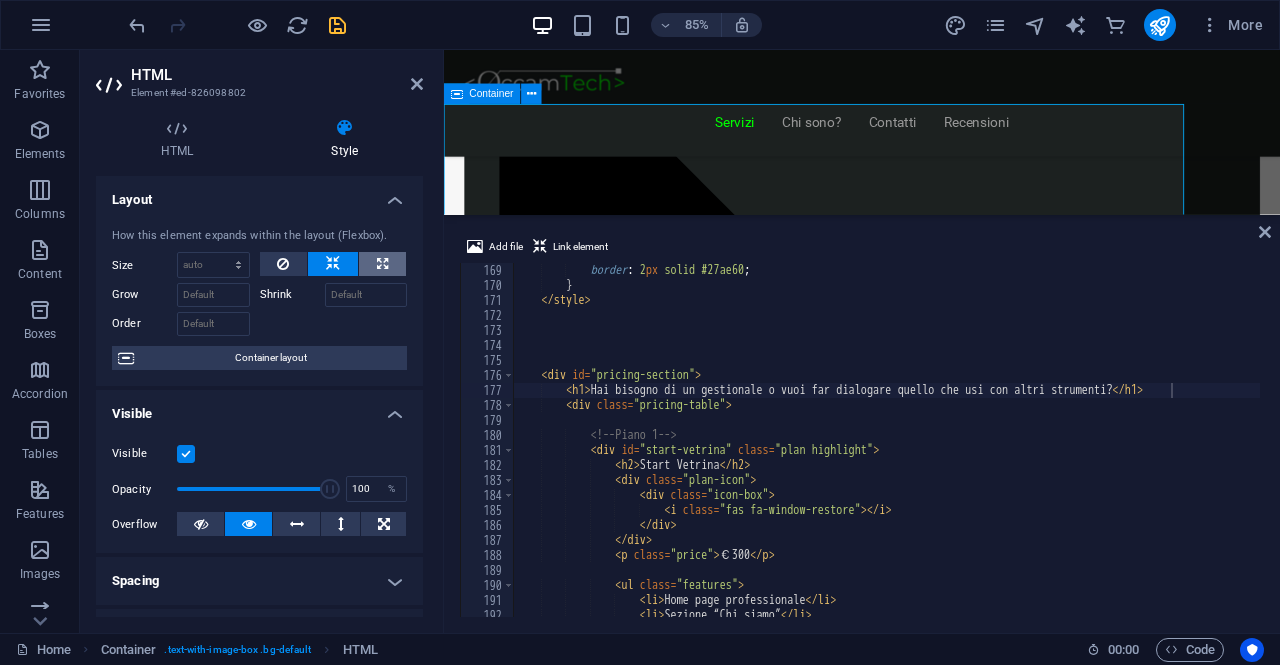 click on "How this element expands within the layout (Flexbox). Size Default auto px % 1/1 1/2 1/3 1/4 1/5 1/6 1/7 1/8 1/9 1/10 Grow Shrink Order Container layout" at bounding box center (259, 299) 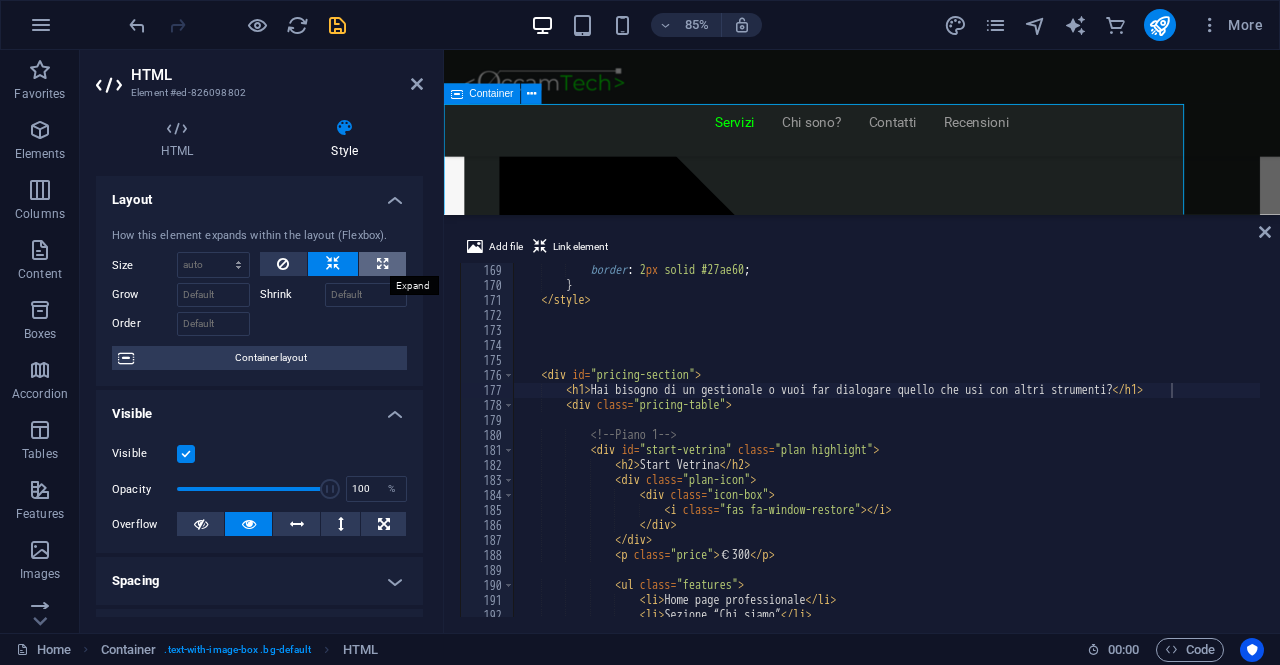 click at bounding box center [382, 264] 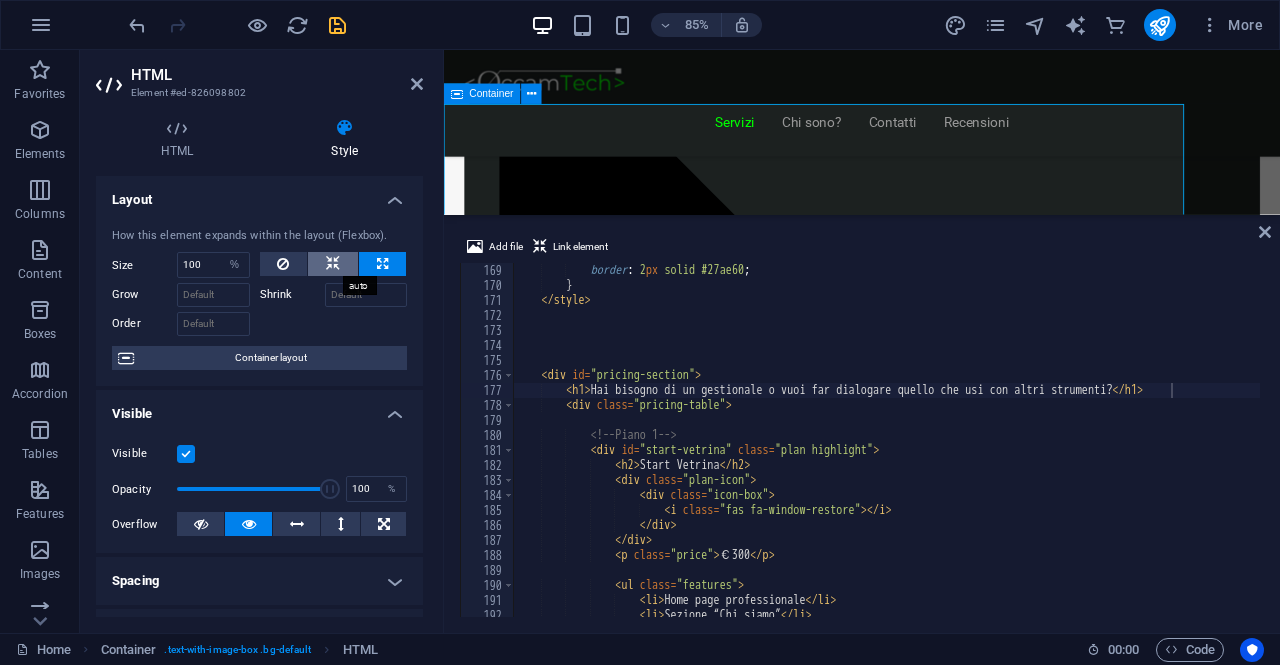 click at bounding box center (333, 264) 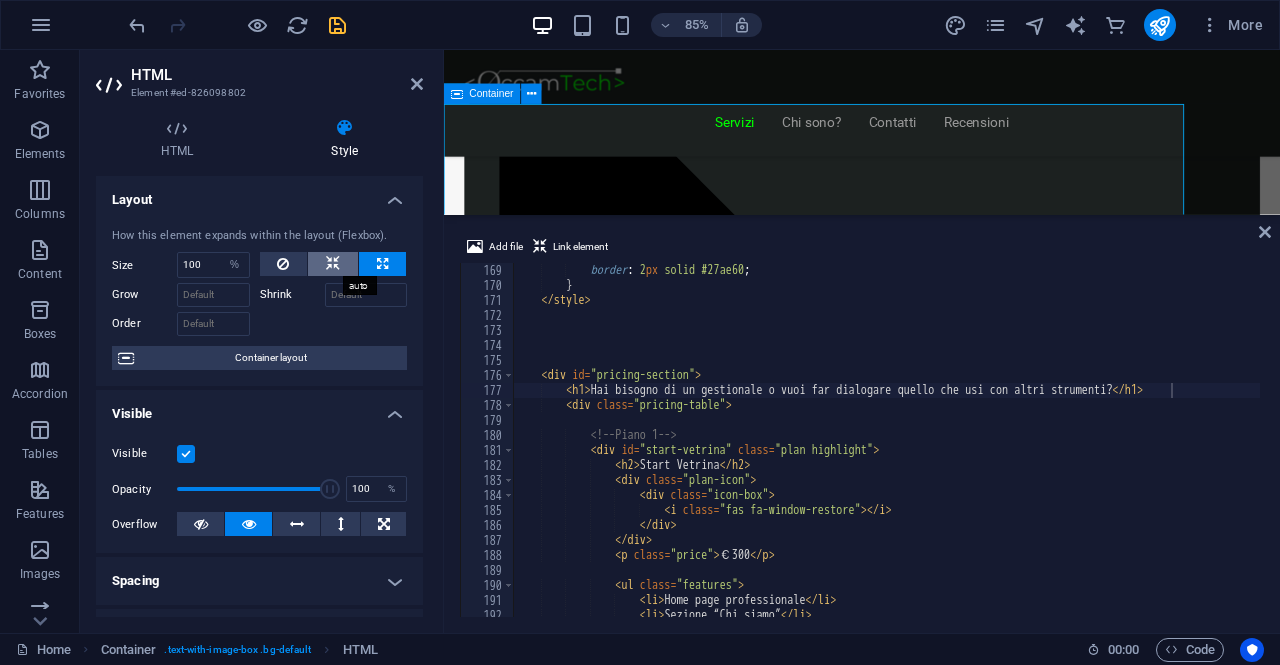 type 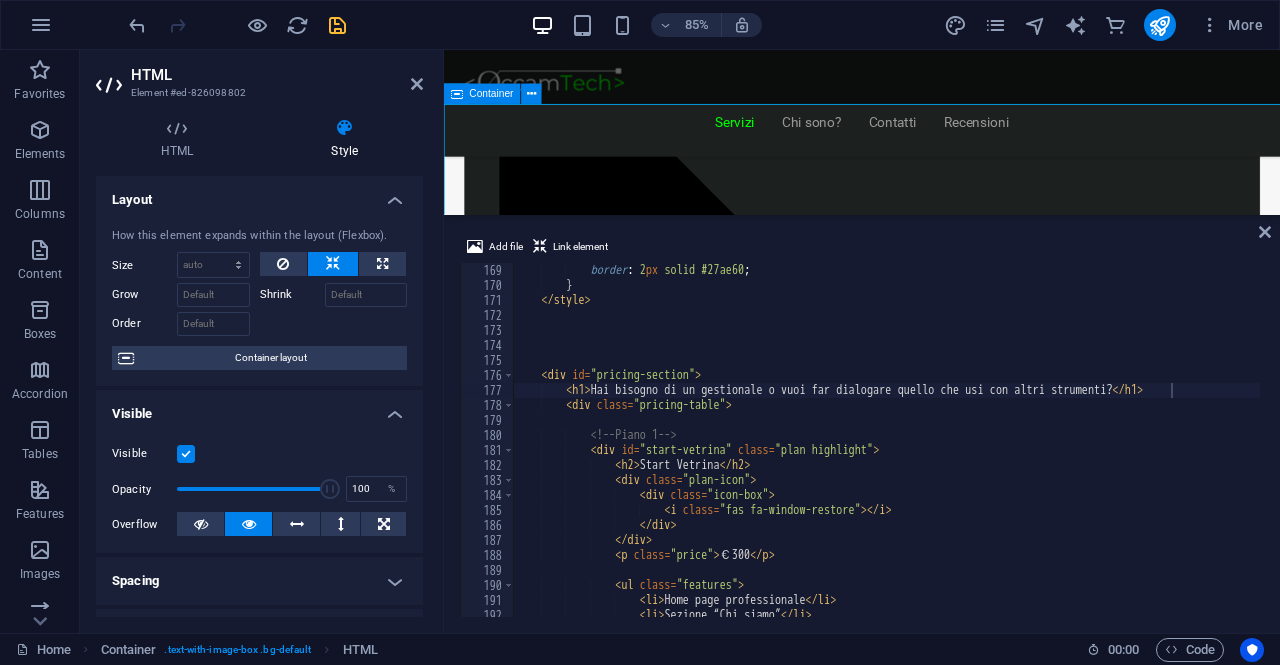 click on "<!--  Piano 1  -->                < div   id = "start-vetrina"   class = "plan highlight" >                     < h2 > Start Vetrina </ h2 >                     < div   class = "plan-icon" >                          < div   class = "icon-box" >                               < i   class = "fas fa-window-restore" > </ i >                          </ div >                     </ div >                     < p   class = "price" > €300 </ p >                     < ul   class = "features" >                          < li" at bounding box center [862, 426] 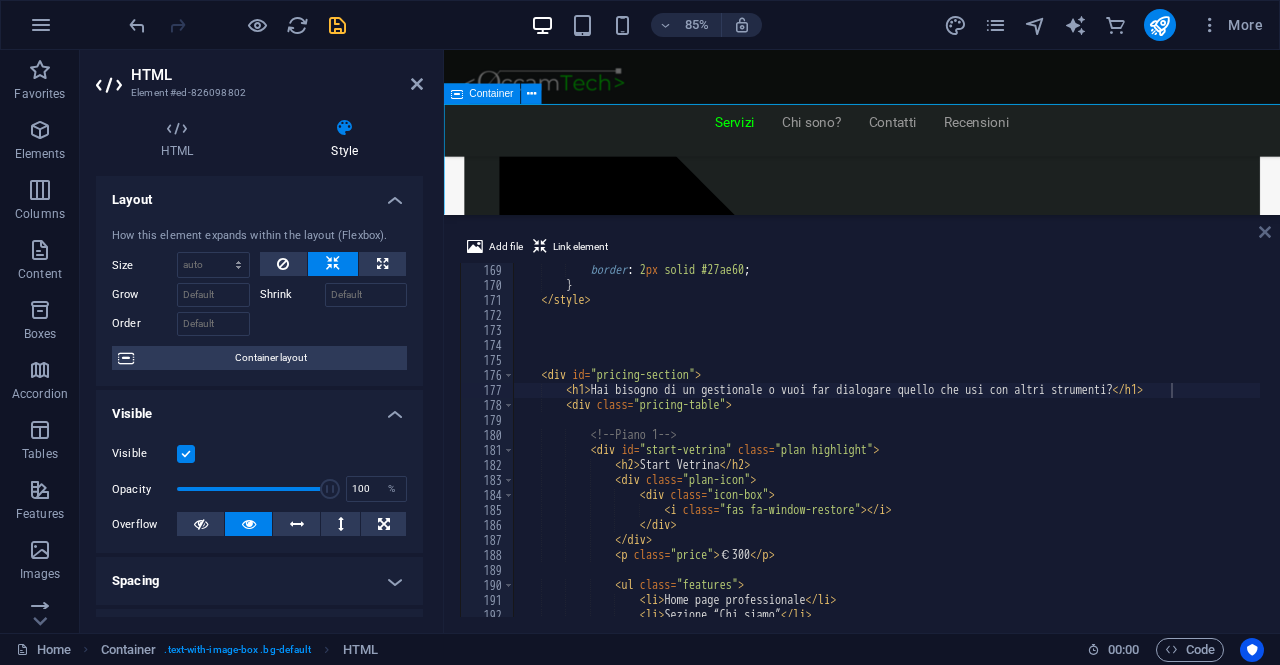 click at bounding box center (1265, 232) 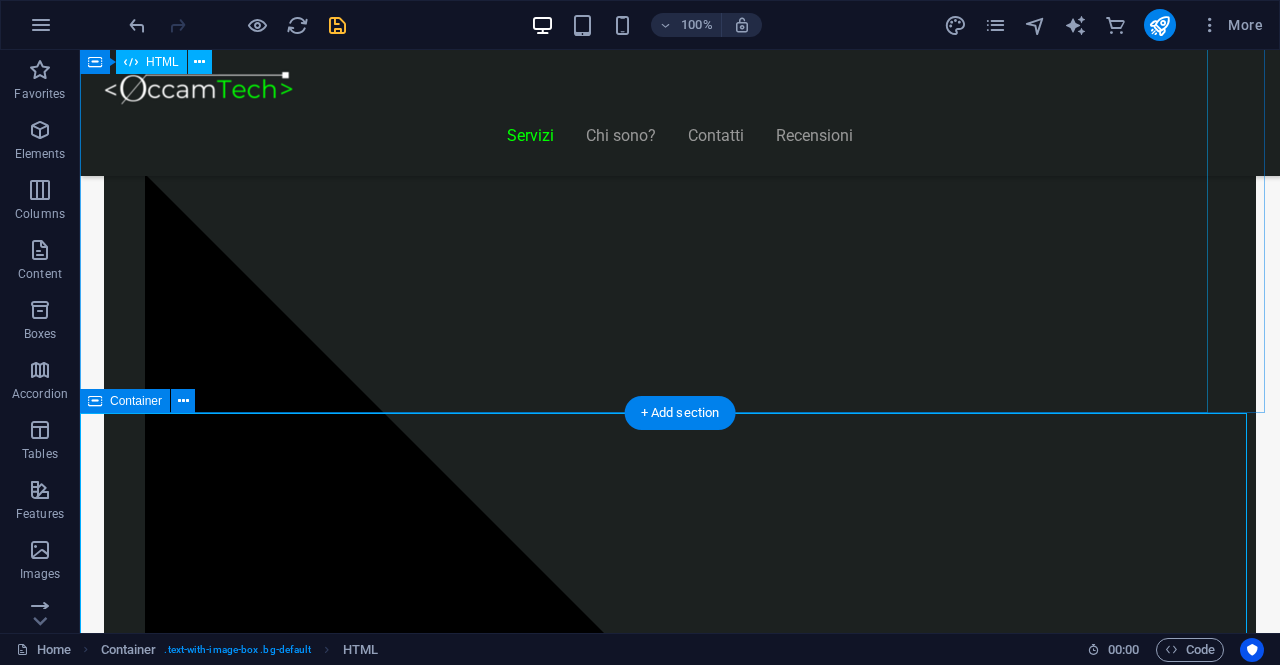 scroll, scrollTop: 1788, scrollLeft: 0, axis: vertical 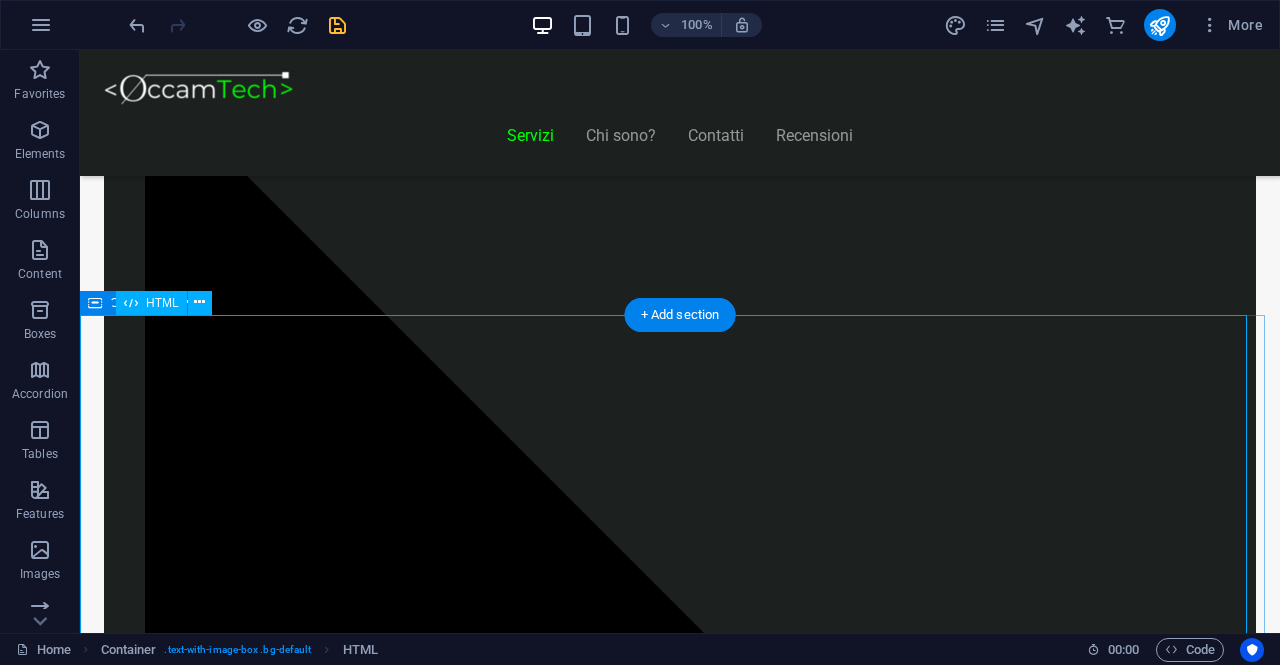 click on "Hai bisogno di un gestionale o vuoi far dialogare quello che usi con altri strumenti?
Start Vetrina
€300
Home page professionale
Sezione “Chi siamo”
Pagina contatti con form
Design ottimizzato per mobile
6 mesi di assistenza inclusa
Inizia Ora
Shop Ready
€500
Negozio con Shopify già configurato
Catalogo e schede prodotto dettagliate Scopri di più" at bounding box center (620, 8617) 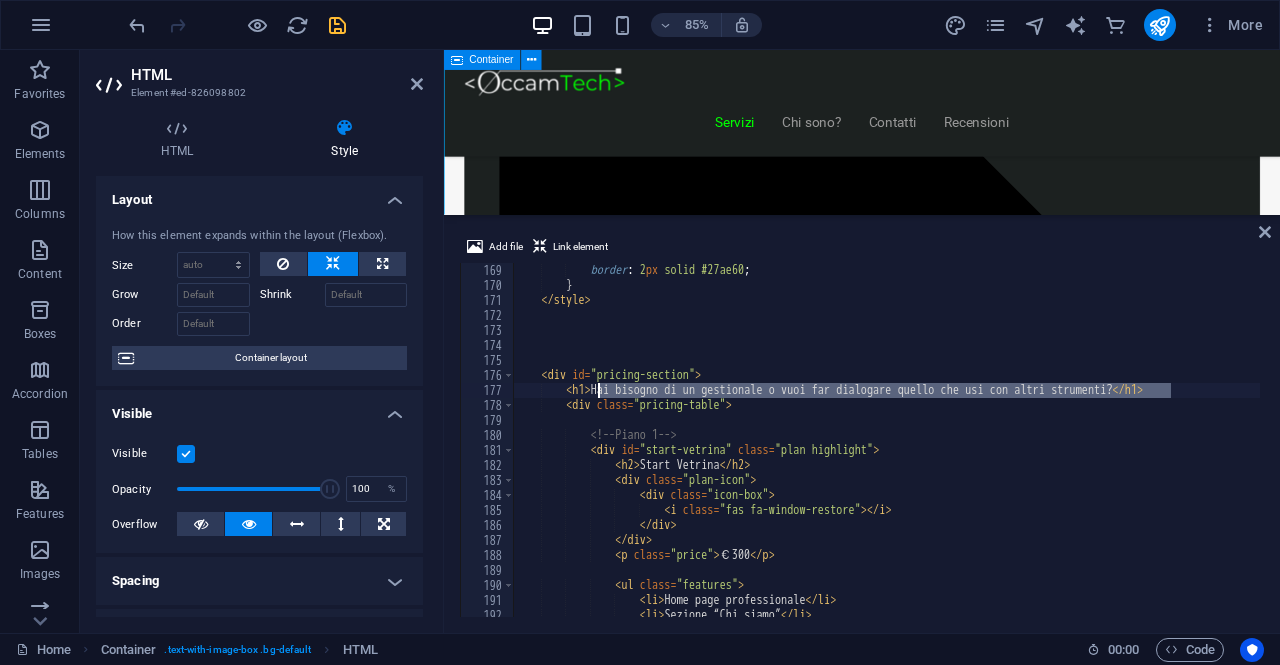 drag, startPoint x: 1172, startPoint y: 389, endPoint x: 598, endPoint y: 385, distance: 574.0139 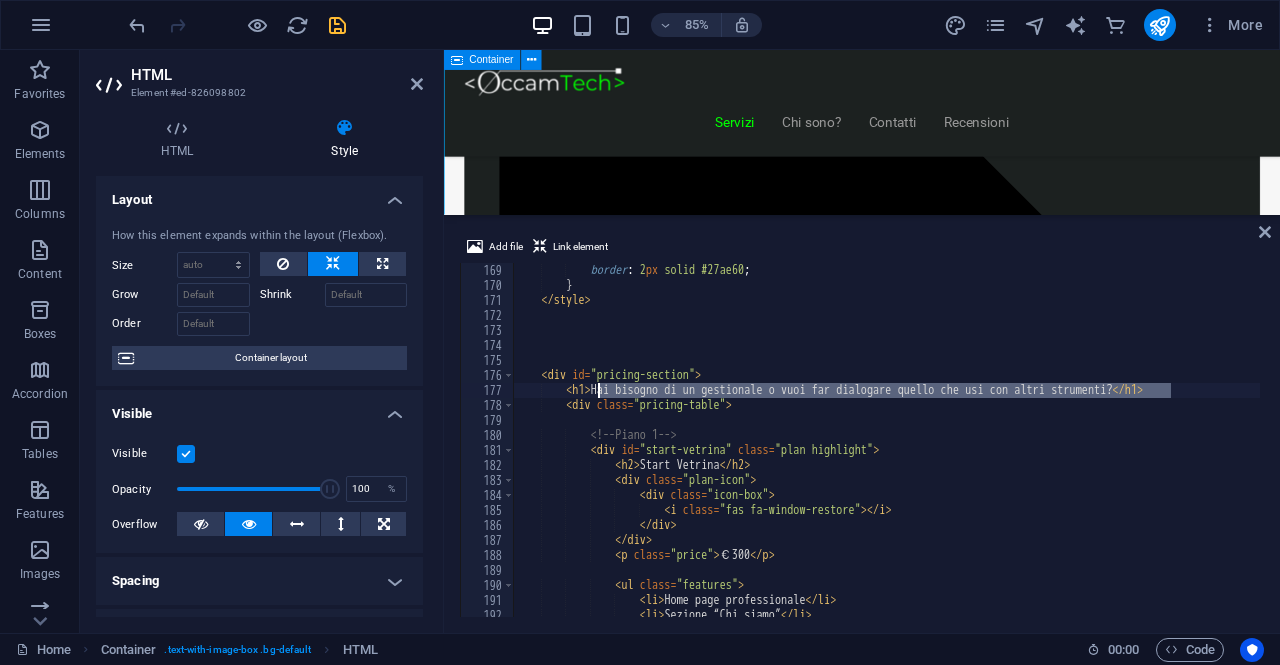 click on "Pagina contatti con form" at bounding box center [886, 455] 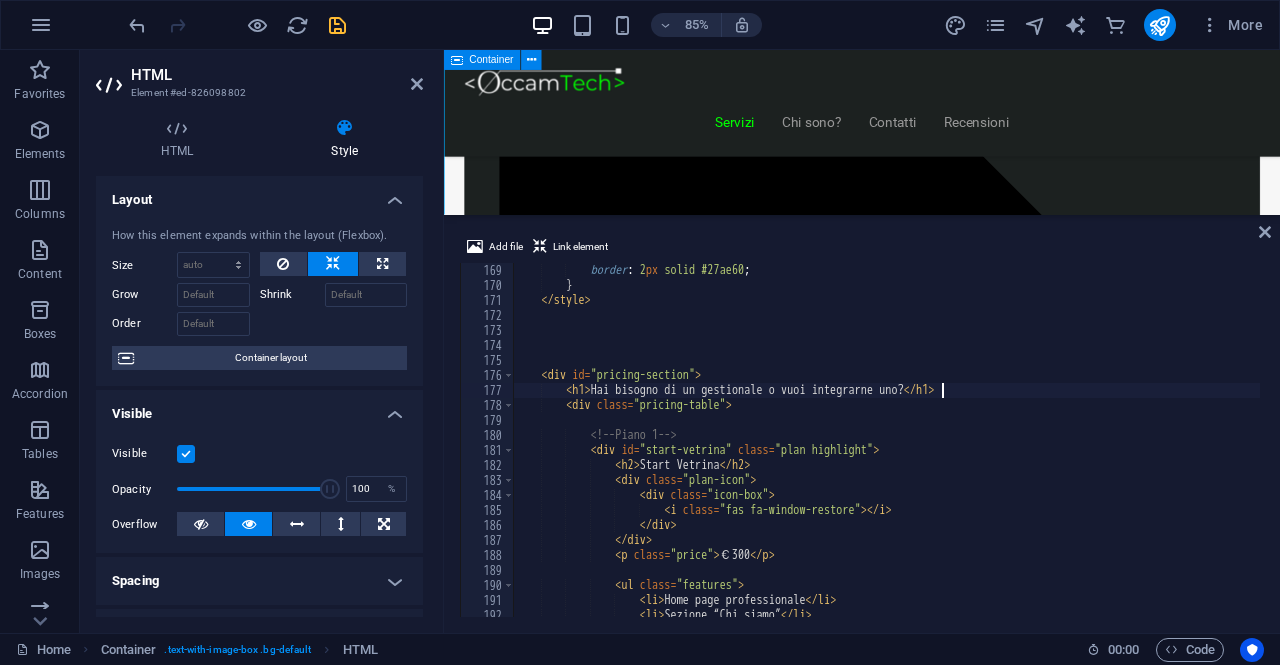 scroll, scrollTop: 2520, scrollLeft: 0, axis: vertical 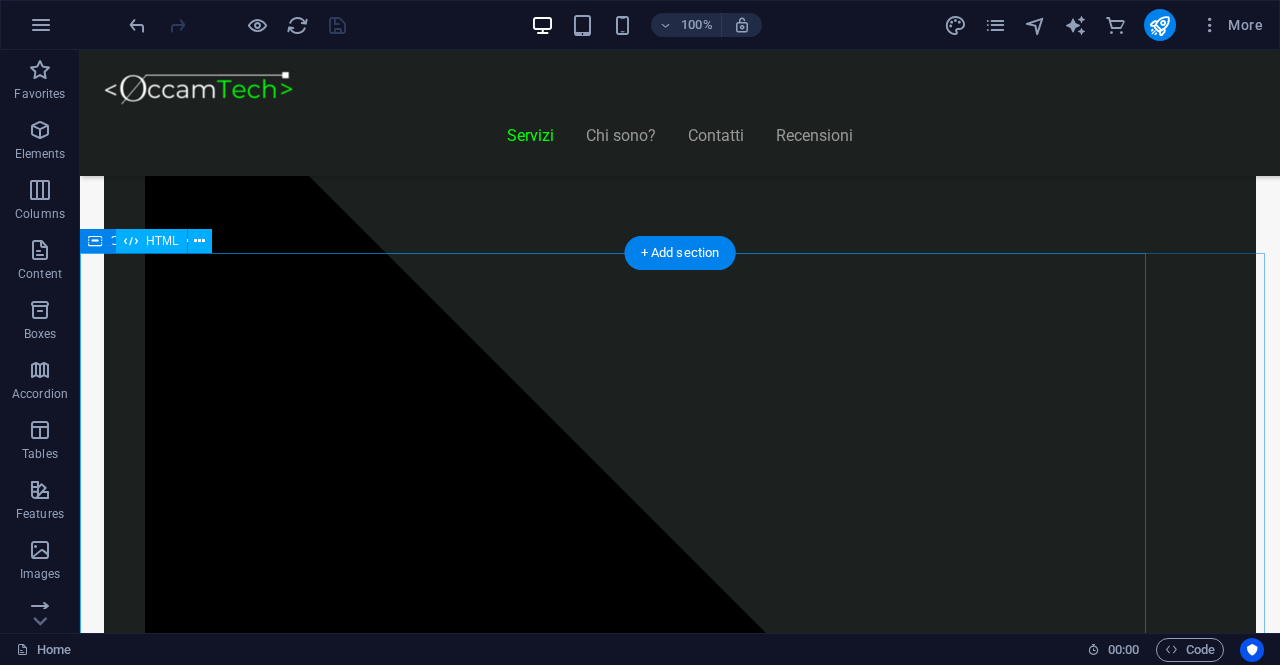 click on "Piani Web
Hai bisogno di un gestionale o vuoi integrarne uno?
Start Vetrina
€300
Home page professionale
Sezione “Chi siamo”
Pagina contatti con form
Design ottimizzato per mobile
6 mesi di assistenza inclusa
Inizia Ora
Shop Ready
€500
Negozio con Shopify già configurato
Catalogo e schede prodotto dettagliate
Pagamenti sicuri integrati" at bounding box center (620, 8538) 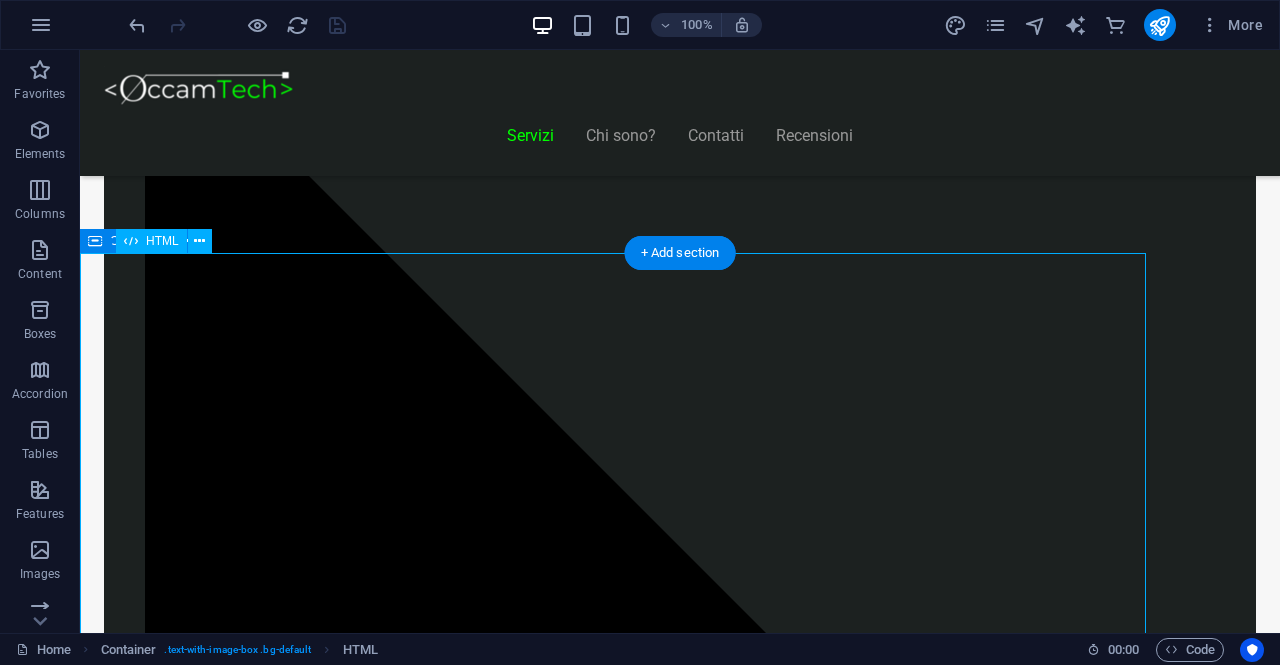 click on "Piani Web
Hai bisogno di un gestionale o vuoi integrarne uno?
Start Vetrina
€300
Home page professionale
Sezione “Chi siamo”
Pagina contatti con form
Design ottimizzato per mobile
6 mesi di assistenza inclusa
Inizia Ora
Shop Ready
€500
Negozio con Shopify già configurato
Catalogo e schede prodotto dettagliate
Pagamenti sicuri integrati" at bounding box center [620, 8538] 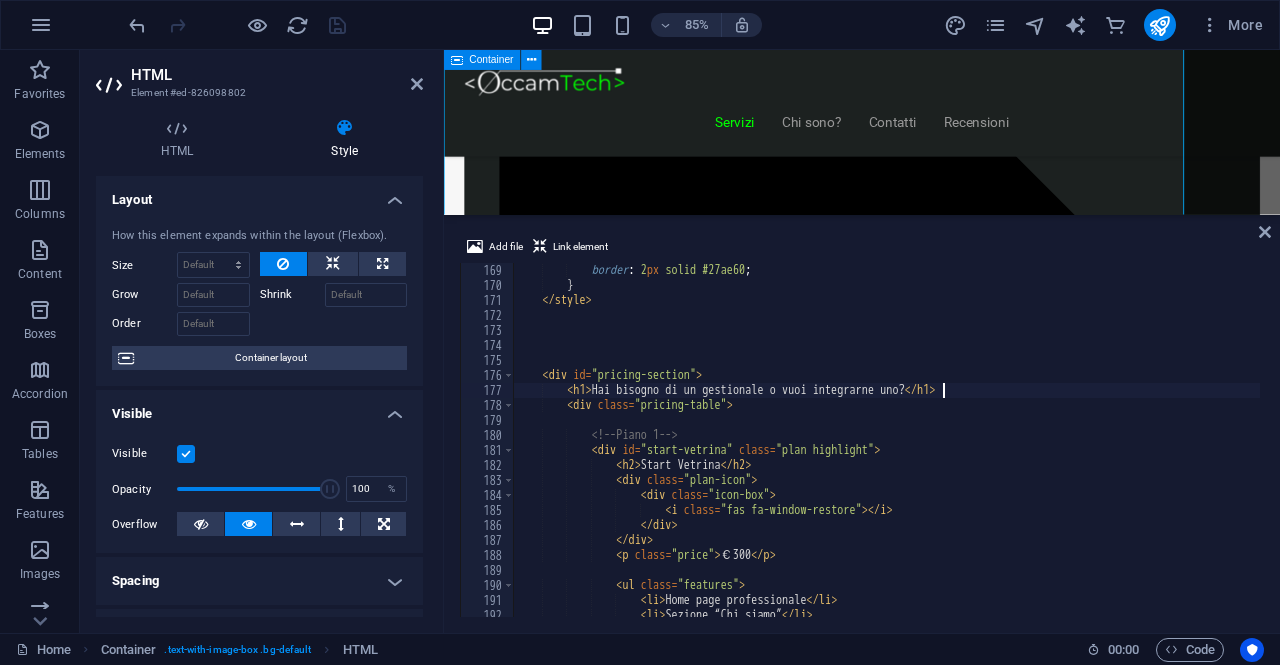 scroll, scrollTop: 2520, scrollLeft: 0, axis: vertical 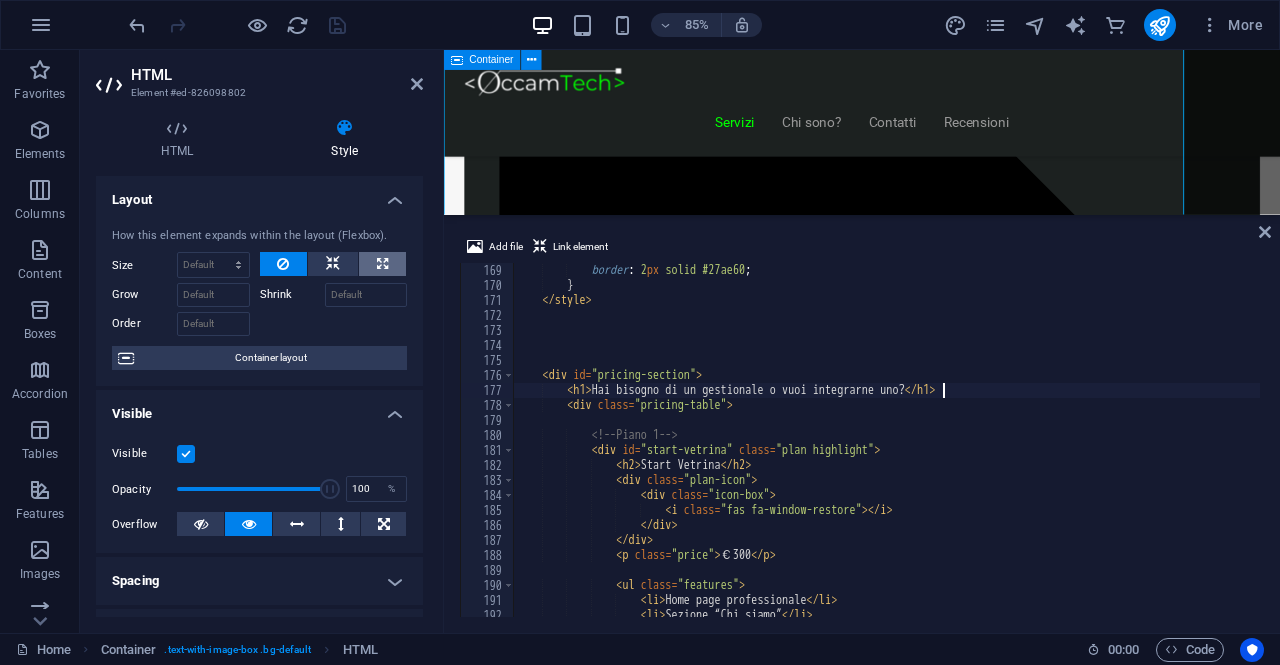 click at bounding box center [382, 264] 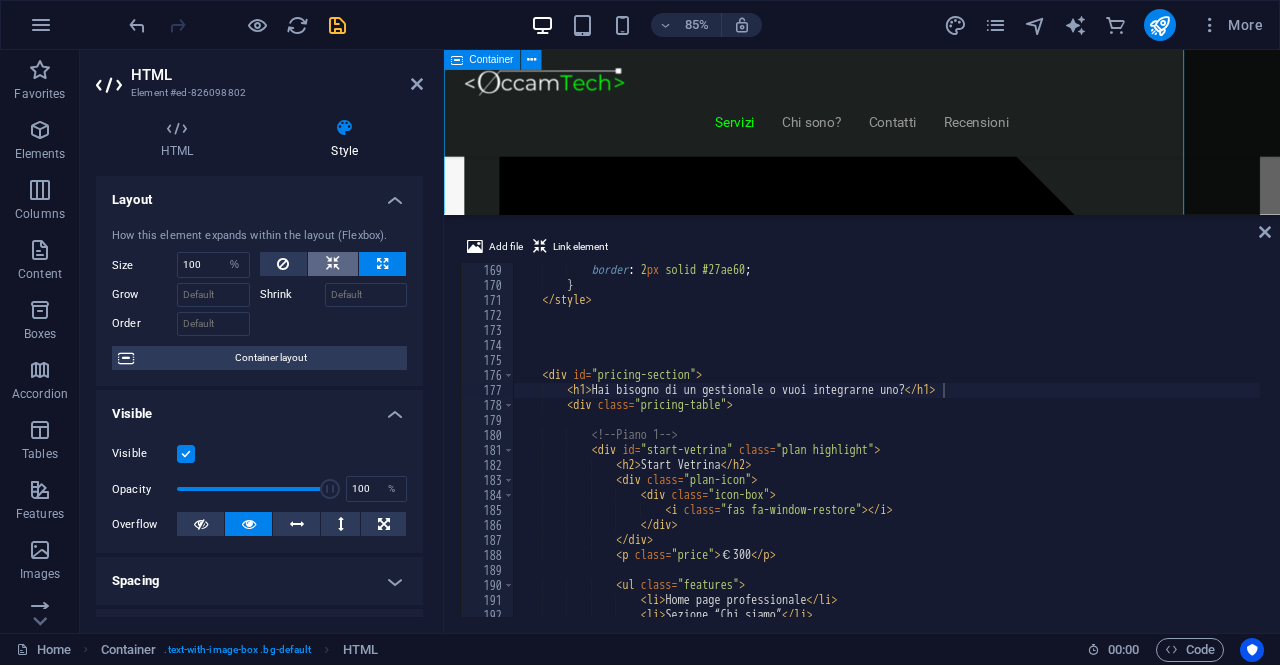 click at bounding box center (333, 264) 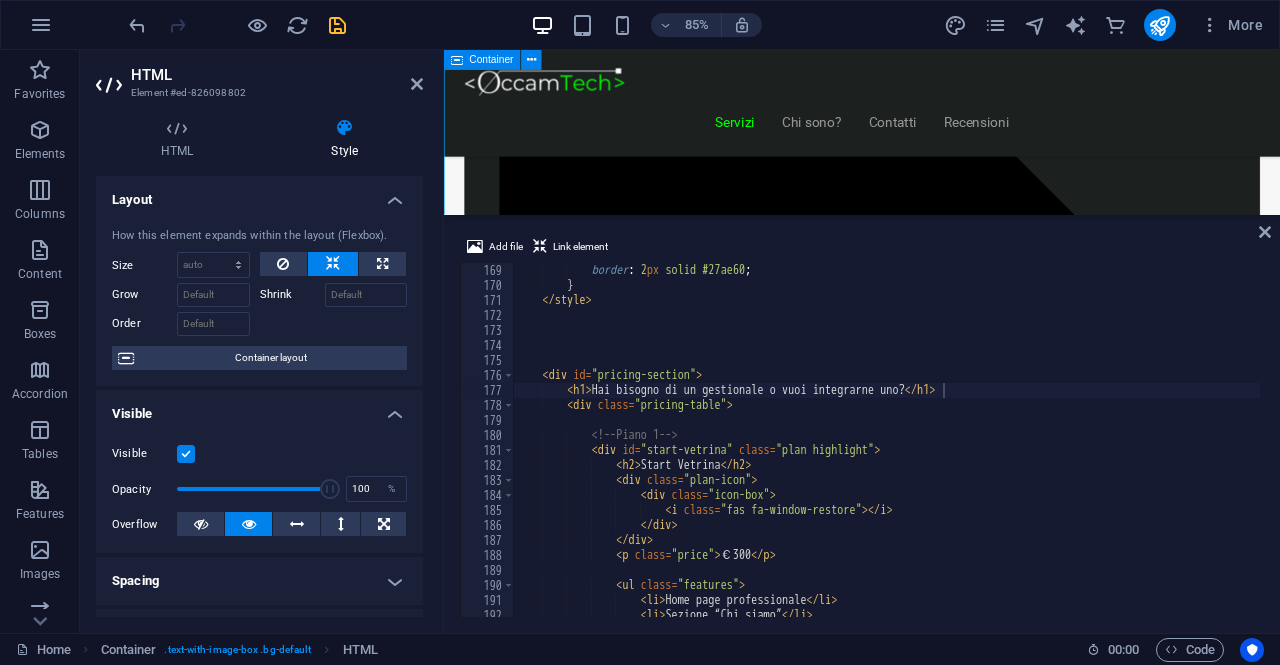 type 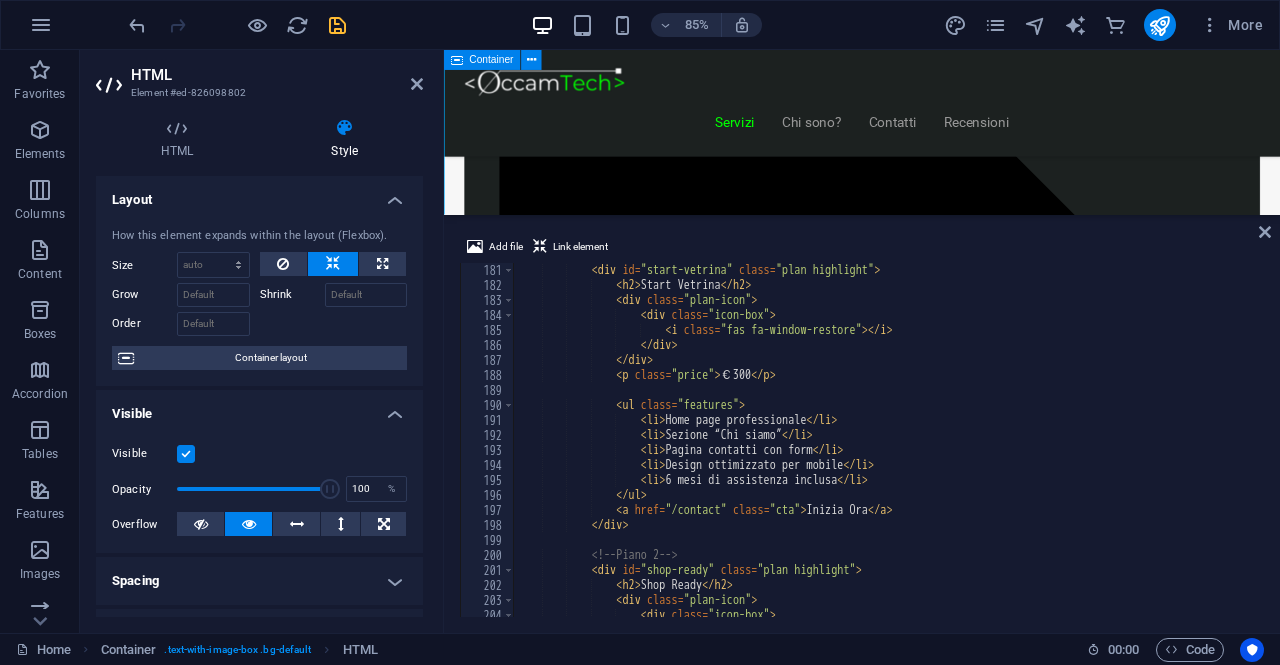 scroll, scrollTop: 2580, scrollLeft: 0, axis: vertical 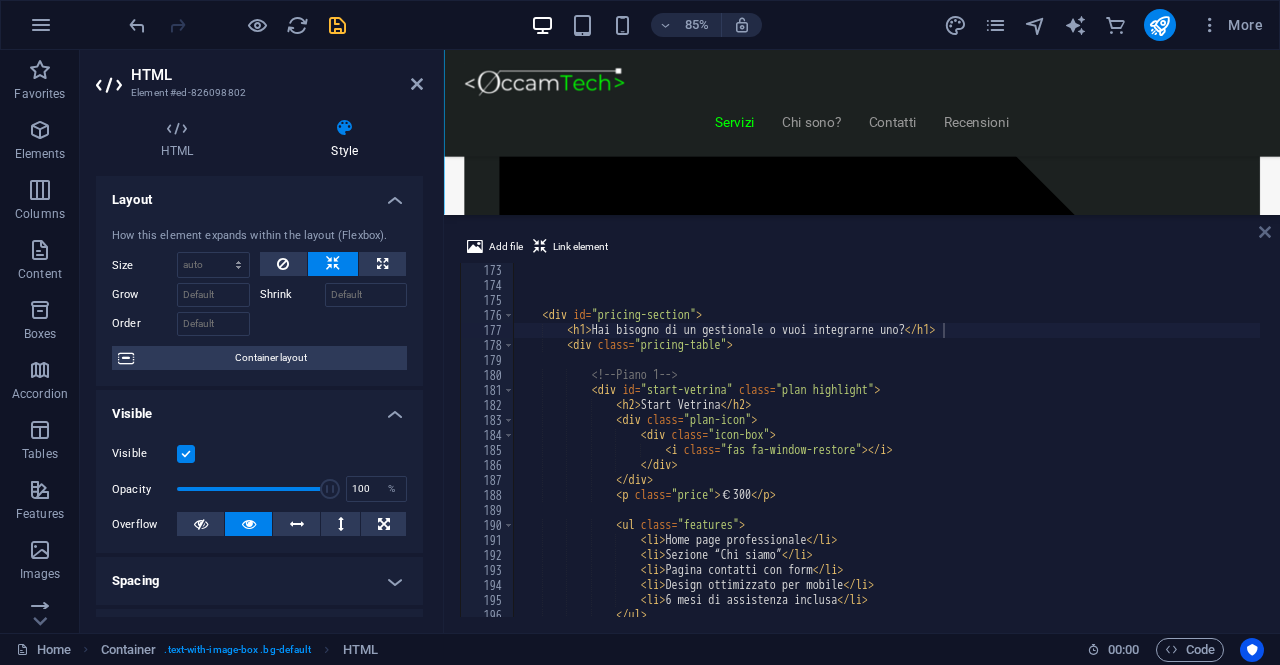 click at bounding box center [1265, 232] 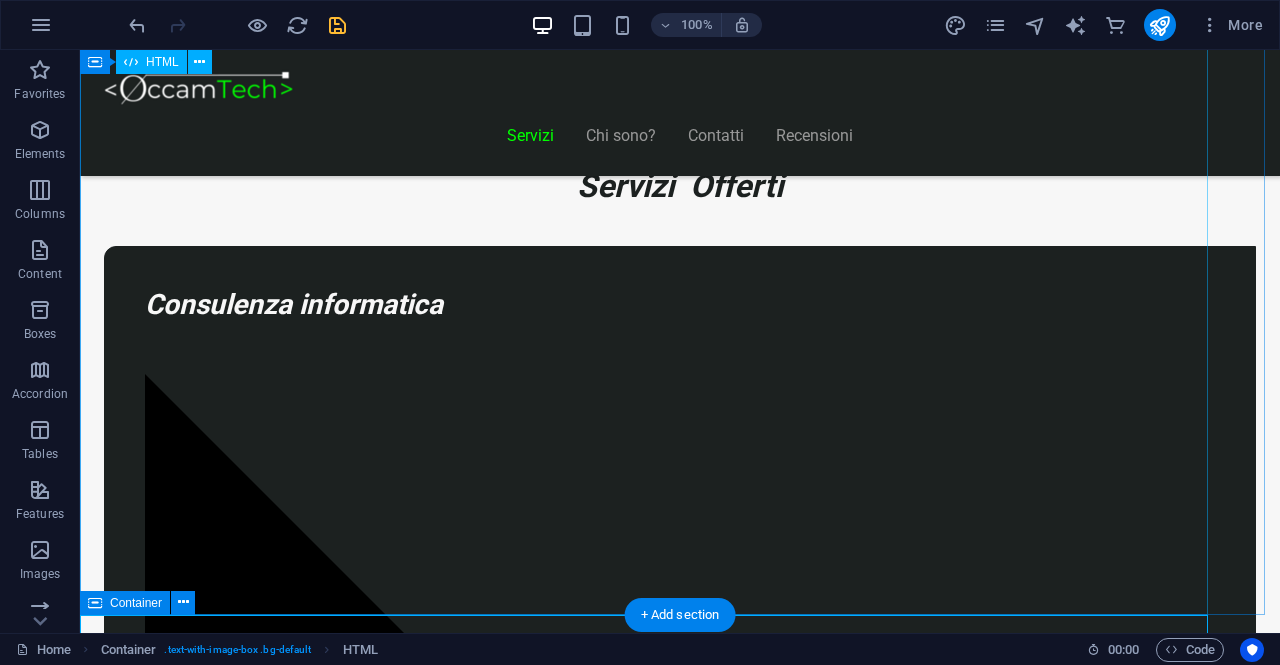 scroll, scrollTop: 1188, scrollLeft: 0, axis: vertical 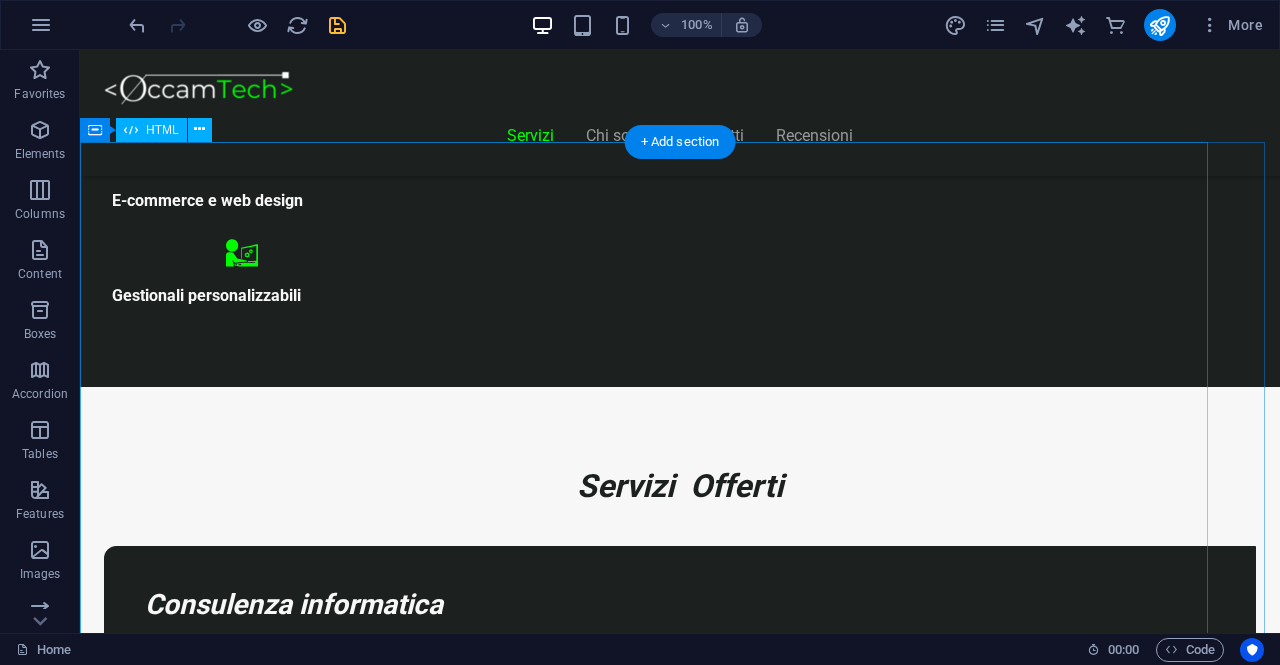 click on "Piani Web
Tutto il Valore di un Sito Professionale, in un Piano su Misura
Start Vetrina
€300
Home page professionale
Sezione “Chi siamo”
Pagina contatti con form
Design ottimizzato per mobile
6 mesi di assistenza inclusa
Inizia Ora
Shop Ready
€500
Negozio con Shopify già configurato
Catalogo e schede prodotto dettagliate
Scopri di più" at bounding box center [620, 8451] 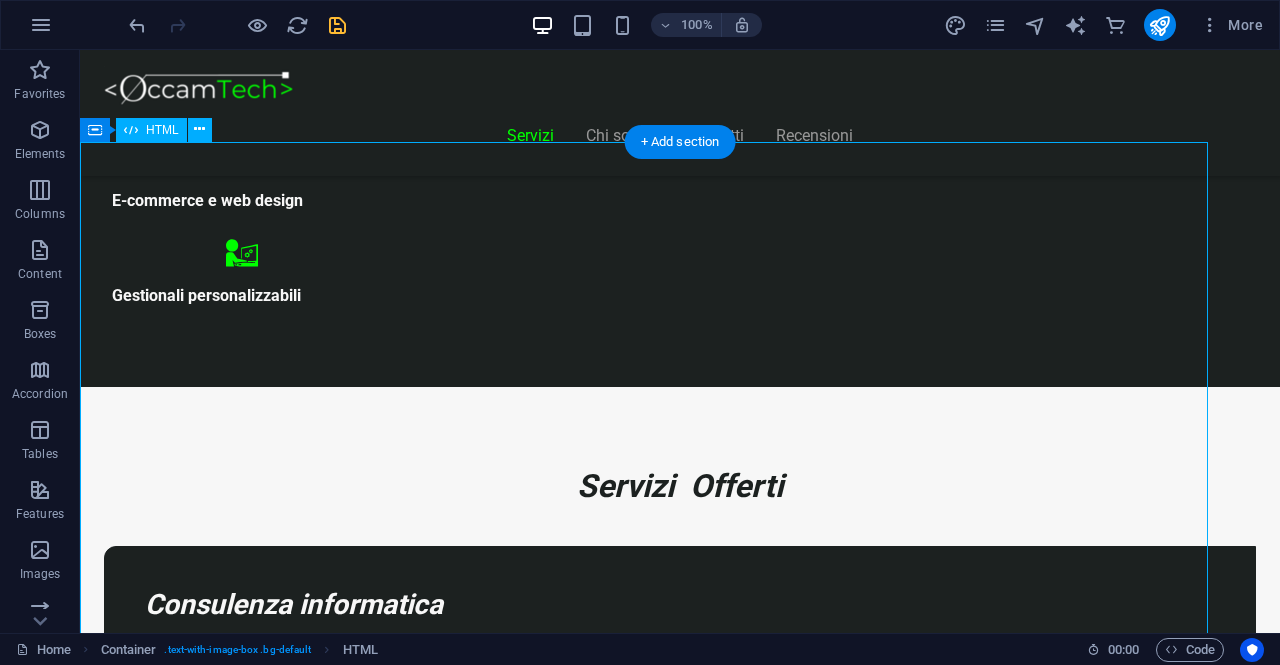click on "Piani Web
Tutto il Valore di un Sito Professionale, in un Piano su Misura
Start Vetrina
€300
Home page professionale
Sezione “Chi siamo”
Pagina contatti con form
Design ottimizzato per mobile
6 mesi di assistenza inclusa
Inizia Ora
Shop Ready
€500
Negozio con Shopify già configurato
Catalogo e schede prodotto dettagliate
Scopri di più" at bounding box center (620, 8451) 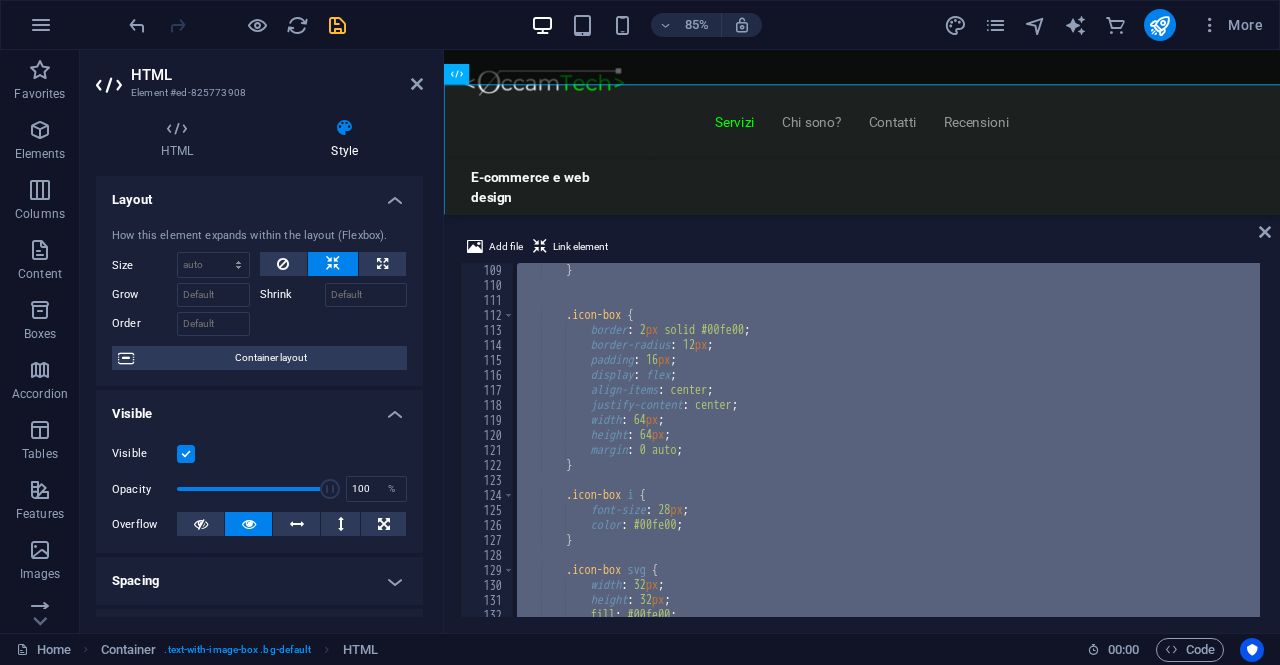 click on "Start Gestionale" at bounding box center (886, 440) 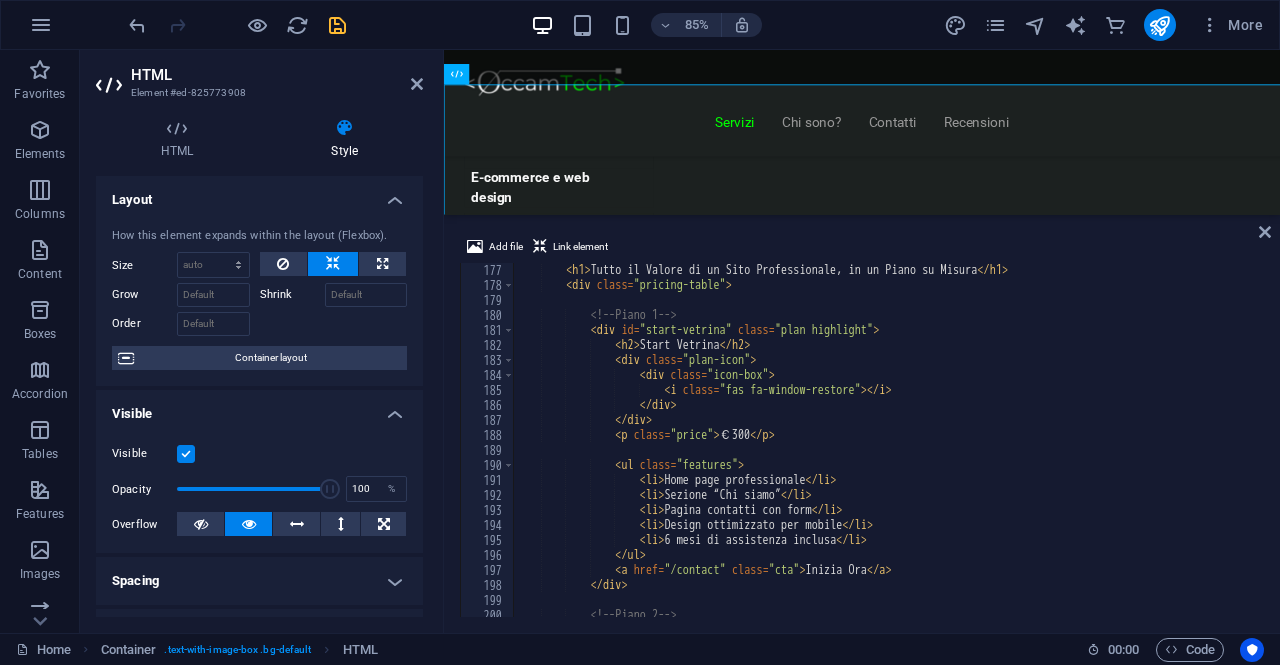 scroll, scrollTop: 2640, scrollLeft: 0, axis: vertical 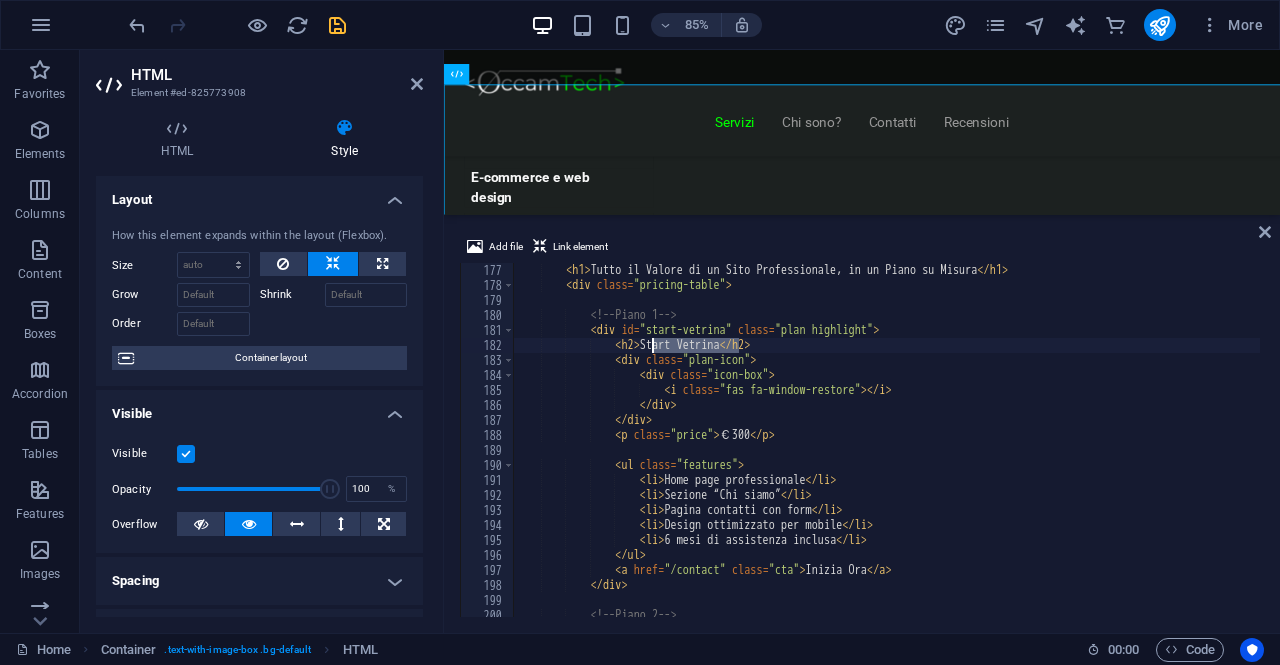 drag, startPoint x: 739, startPoint y: 344, endPoint x: 651, endPoint y: 348, distance: 88.09086 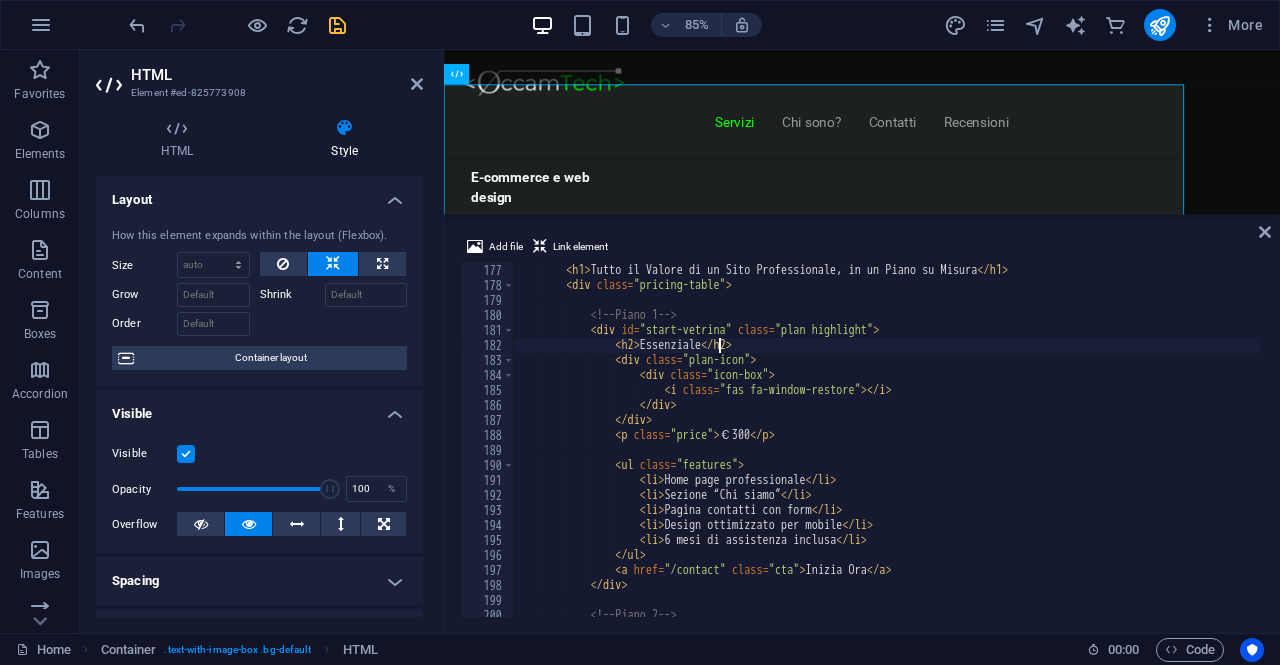 scroll, scrollTop: 2700, scrollLeft: 0, axis: vertical 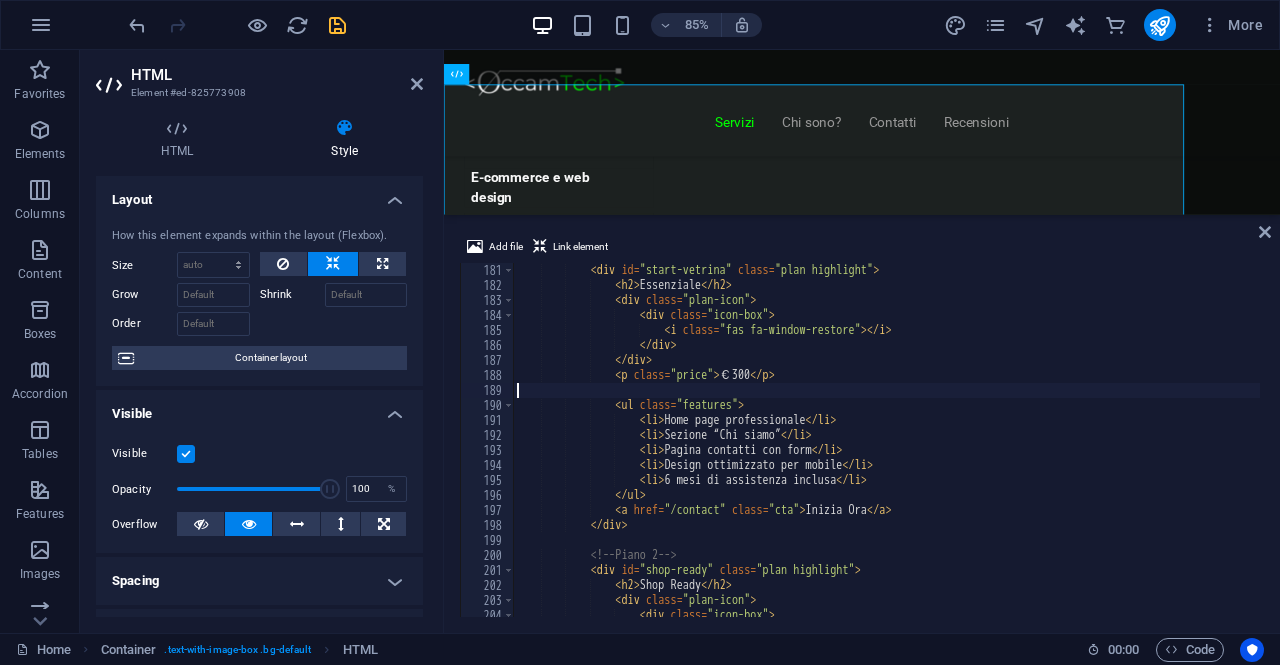 click on "Essenziale
€300
Home page professionale
Sezione “Chi siamo”
Pagina contatti con form
Design ottimizzato per mobile
6 mesi di assistenza inclusa
Inizia Ora
Shop Ready" at bounding box center [886, 455] 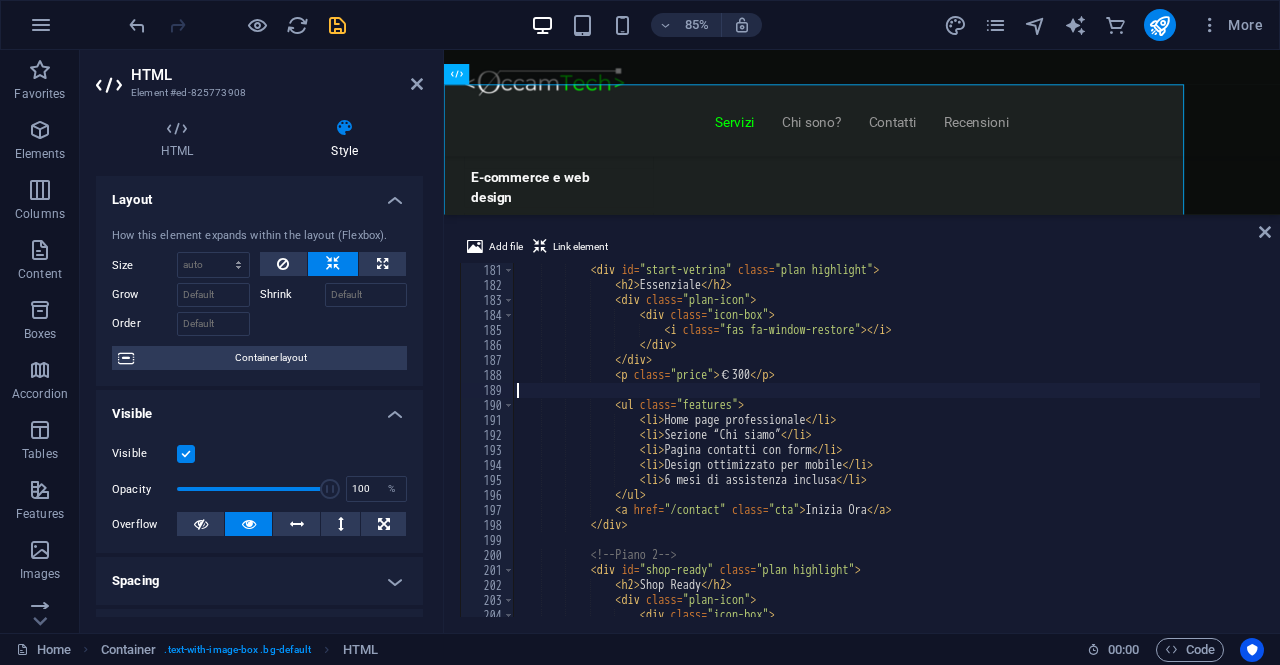 click on "Essenziale
€300
Home page professionale
Sezione “Chi siamo”
Pagina contatti con form
Design ottimizzato per mobile
6 mesi di assistenza inclusa
Inizia Ora
Shop Ready" at bounding box center [886, 455] 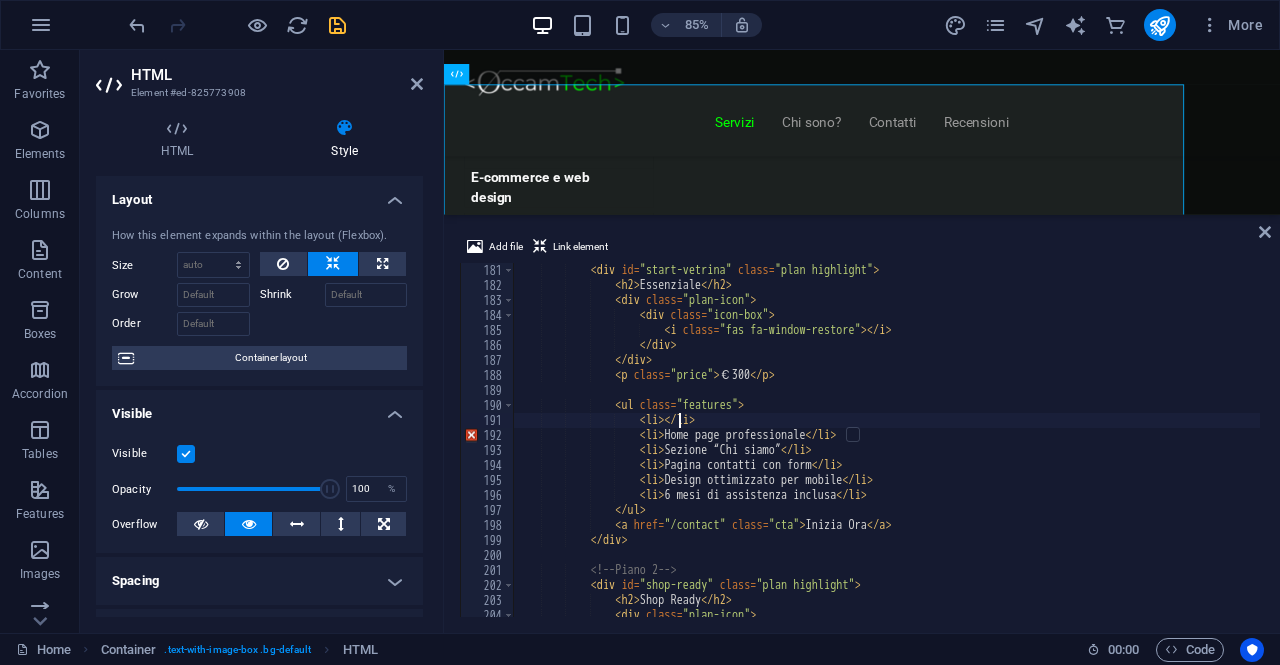 scroll, scrollTop: 0, scrollLeft: 12, axis: horizontal 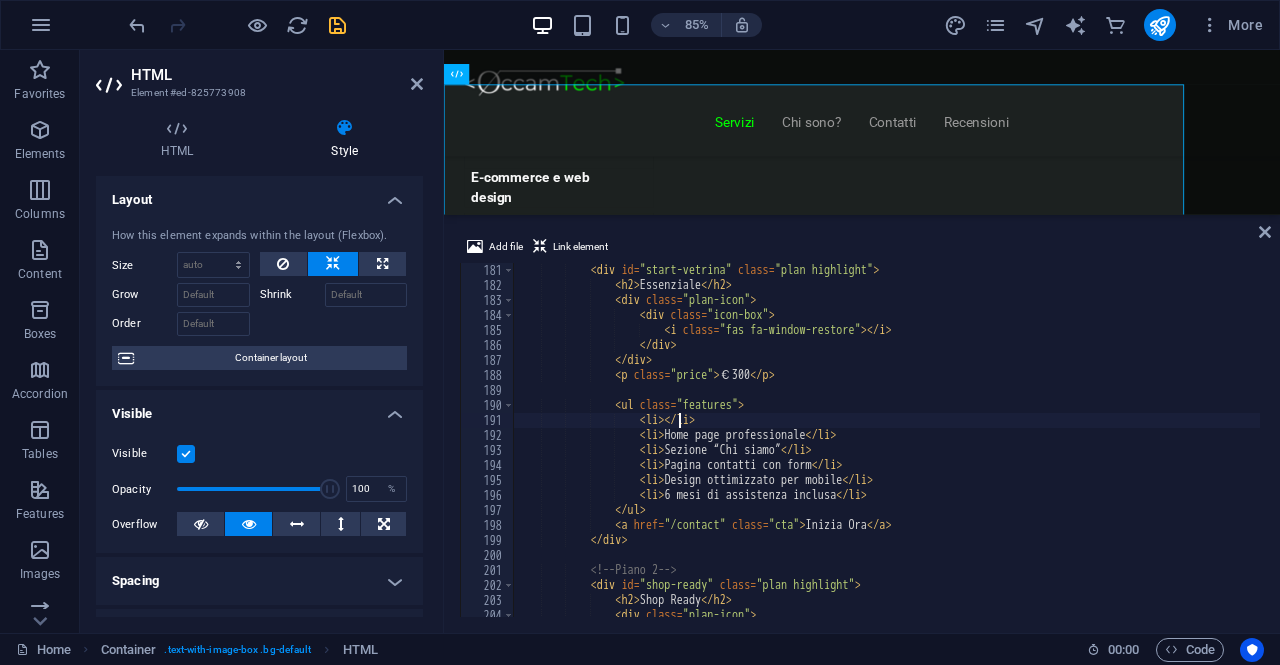 paste on "Sito vetrina moderno</li>" 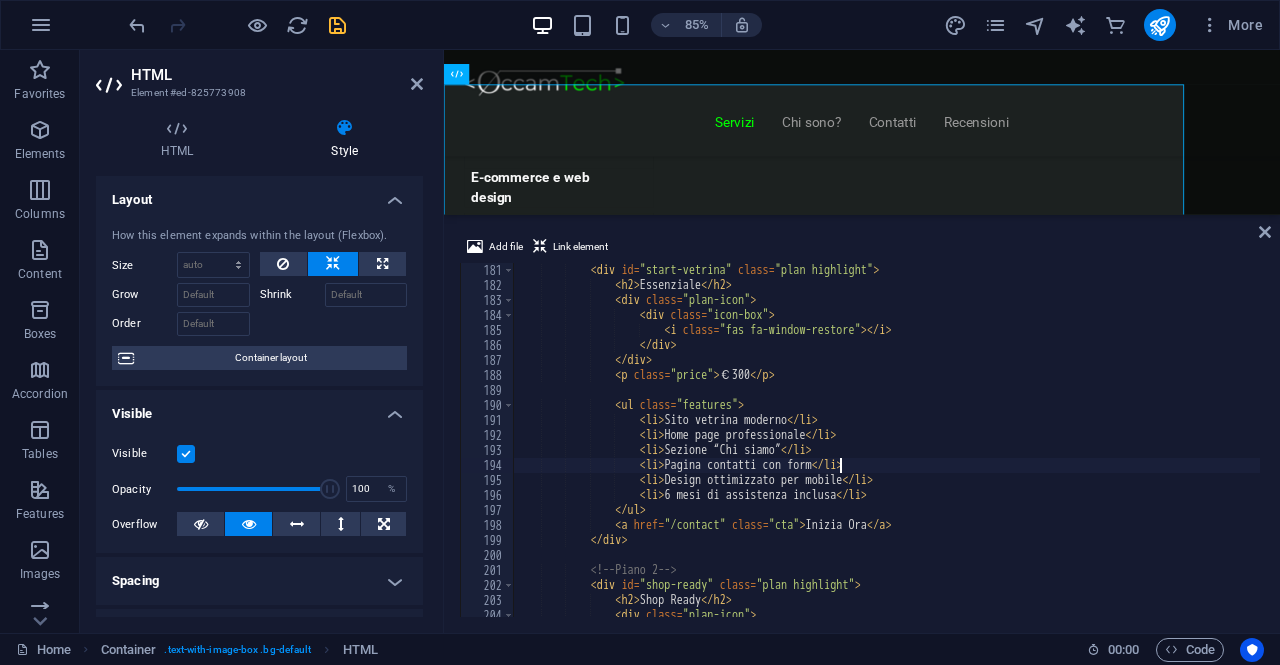 click on "< div   id = "start-vetrina"   class = "plan highlight" >                     < h2 > Essenziale </ h2 >                     < div   class = "plan-icon" >                          < div   class = "icon-box" >                               < i   class = "fas fa-window-restore" > </ i >                          </ div >                     </ div >                     < p   class = "price" > €300 </ p >                     < ul   class = "features" >                          < li > Sito vetrina moderno </ li >                          < li > Home page professionale </ li >                          < li > Sezione “Chi siamo” </ li >                          < li > Pagina contatti con form </ li >                          < li > Design ottimizzato per mobile </ li >                          < li > 6 mesi di assistenza inclusa </ li >                     </ ul >                     < a   href = "/contact"   class = "cta" > Inizia Ora </ a >                </ div >                <!--  Piano 2" at bounding box center (886, 455) 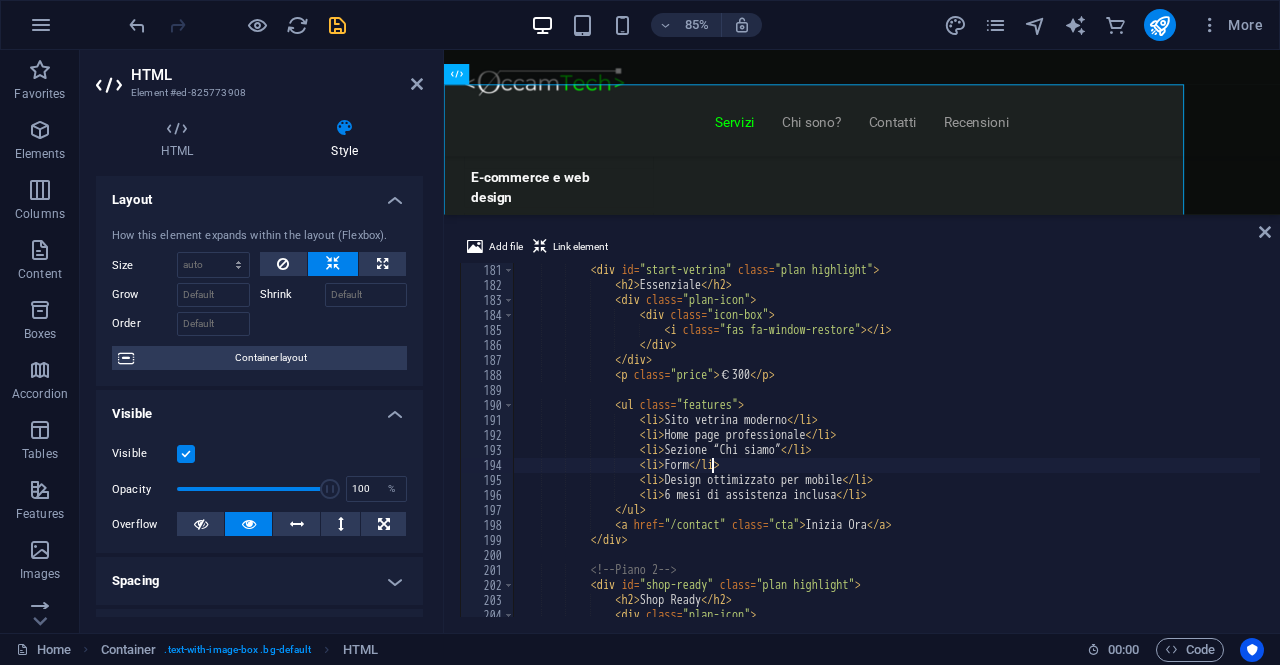 scroll, scrollTop: 0, scrollLeft: 16, axis: horizontal 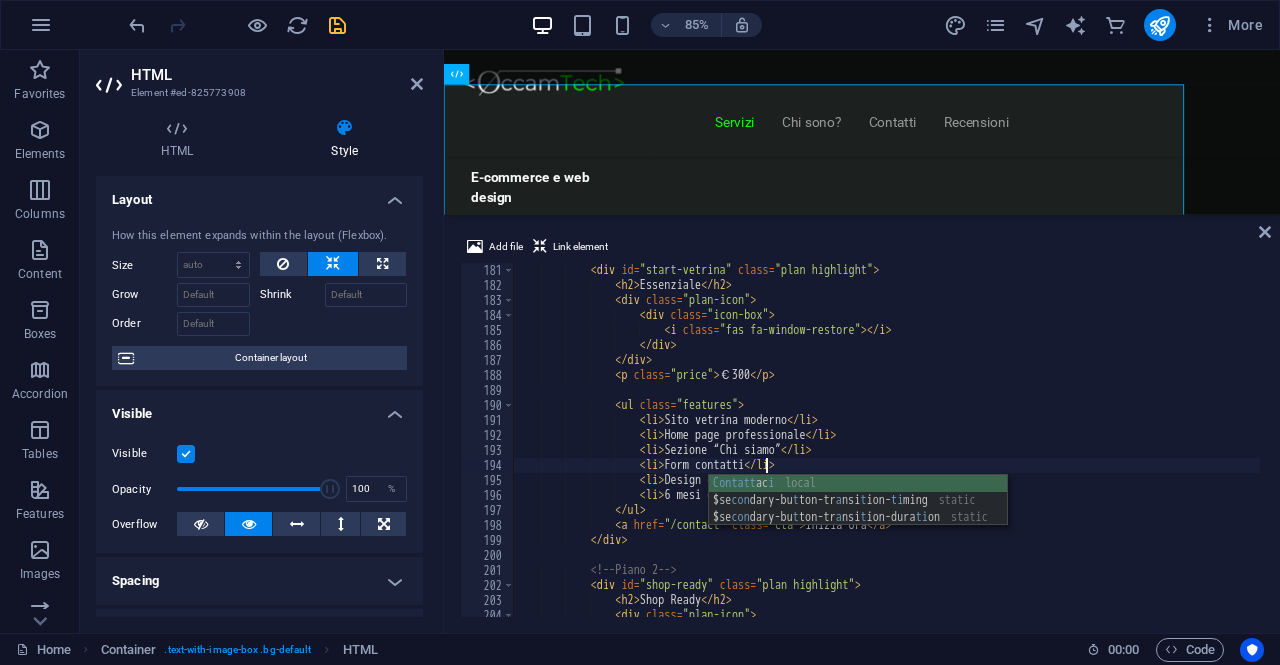 click on "< div   id = "start-vetrina"   class = "plan highlight" >                     < h2 > Essenziale </ h2 >                     < div   class = "plan-icon" >                          < div   class = "icon-box" >                               < i   class = "fas fa-window-restore" > </ i >                          </ div >                     </ div >                     < p   class = "price" > €300 </ p >                     < ul   class = "features" >                          < li > Sito vetrina moderno </ li >                          < li > Home page professionale </ li >                          < li > Sezione “Chi siamo” </ li >                          < li > Form contatti </ li >                          < li > Design ottimizzato per mobile </ li >                          < li > 6 mesi di assistenza inclusa </ li >                     </ ul >                     < a   href = "/contact"   class = "cta" > Inizia Ora </ a >                </ div >                <!--  Piano 2  -->" at bounding box center [886, 455] 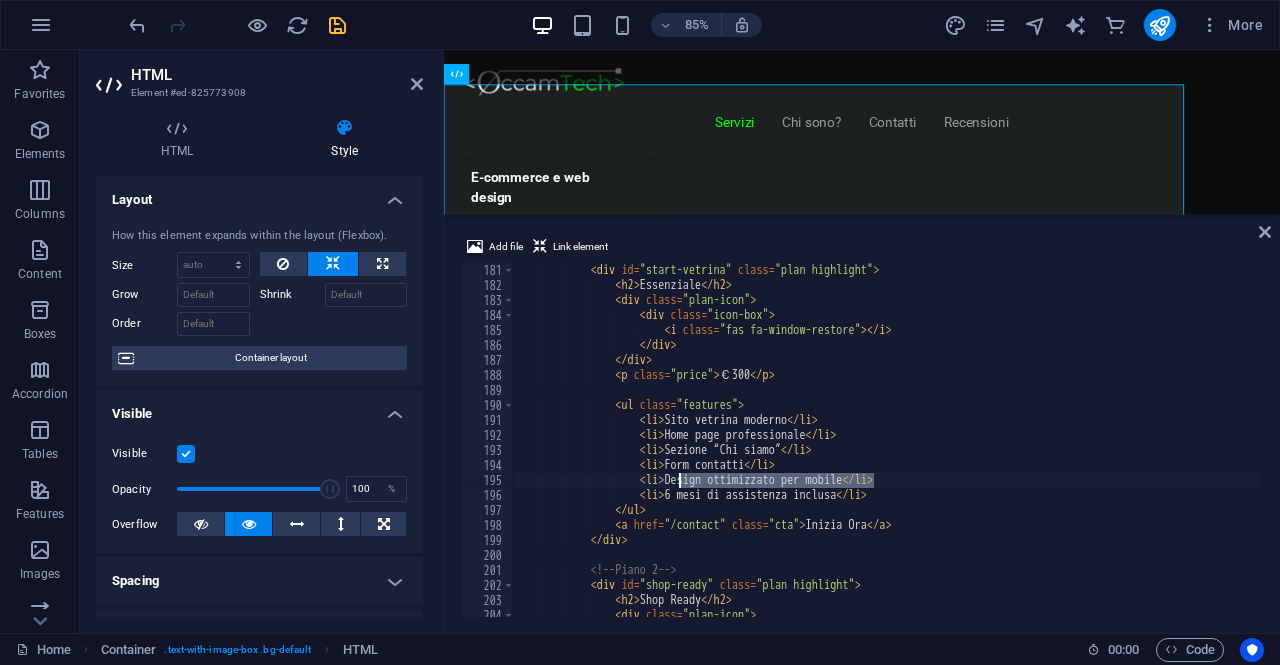 drag, startPoint x: 874, startPoint y: 479, endPoint x: 680, endPoint y: 485, distance: 194.09276 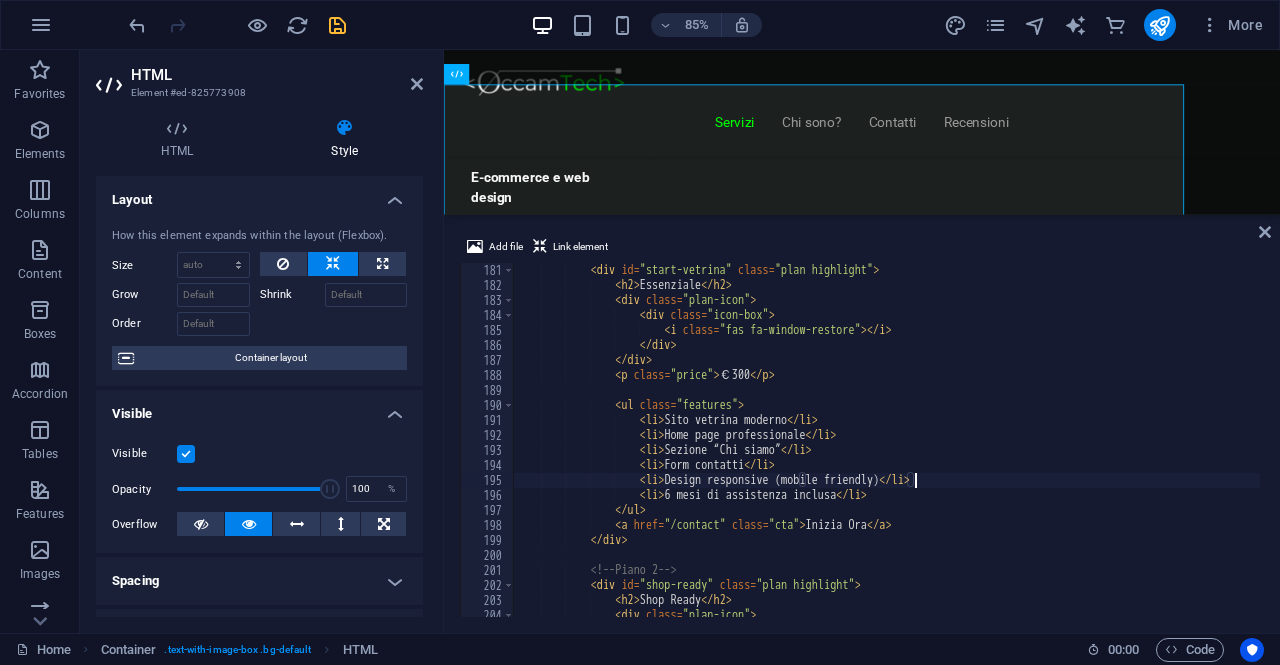 click on "< div   id = "start-vetrina"   class = "plan highlight" >                     < h2 > Essenziale </ h2 >                     < div   class = "plan-icon" >                          < div   class = "icon-box" >                               < i   class = "fas fa-window-restore" > </ i >                          </ div >                     </ div >                     < p   class = "price" > €300 </ p >                     < ul   class = "features" >                          < li > Sito vetrina moderno </ li >                          < li > Home page professionale </ li >                          < li > Sezione “Chi siamo” </ li >                          < li > Form contatti </ li >                          < li > Design responsive (mobile friendly) </ li >                          < li > 6 mesi di assistenza inclusa </ li >                     </ ul >                     < a   href = "/contact"   class = "cta" > Inizia Ora </ a >                </ div >                <!--  Piano 2  --> <" at bounding box center [886, 455] 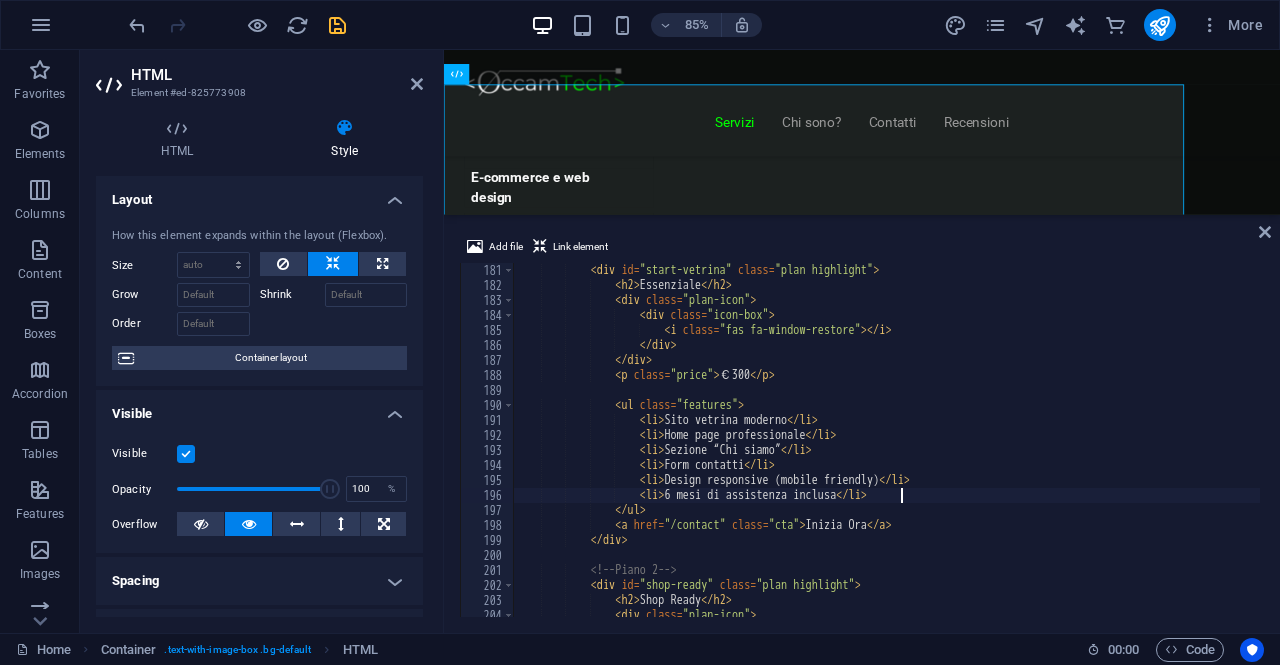 click on "< div   id = "start-vetrina"   class = "plan highlight" >                     < h2 > Essenziale </ h2 >                     < div   class = "plan-icon" >                          < div   class = "icon-box" >                               < i   class = "fas fa-window-restore" > </ i >                          </ div >                     </ div >                     < p   class = "price" > €300 </ p >                     < ul   class = "features" >                          < li > Sito vetrina moderno </ li >                          < li > Home page professionale </ li >                          < li > Sezione “Chi siamo” </ li >                          < li > Form contatti </ li >                          < li > Design responsive (mobile friendly) </ li >                          < li > 6 mesi di assistenza inclusa </ li >                     </ ul >                     < a   href = "/contact"   class = "cta" > Inizia Ora </ a >                </ div >                <!--  Piano 2  --> <" at bounding box center (886, 455) 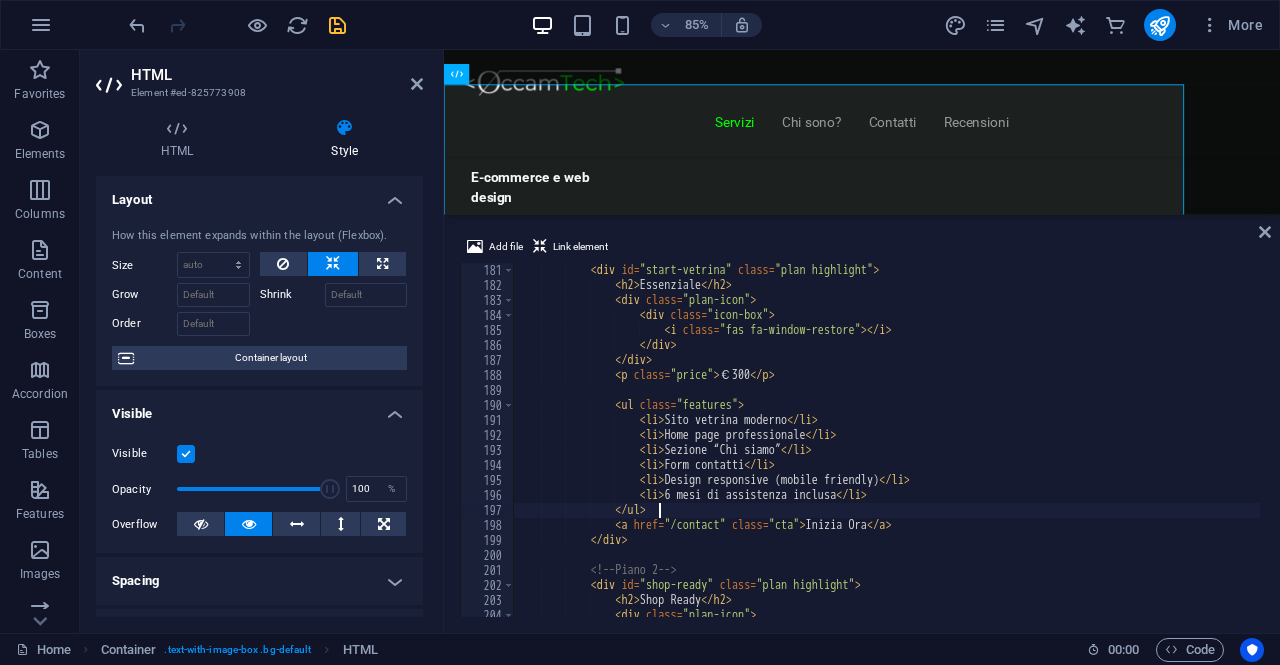 click on "< div   id = "start-vetrina"   class = "plan highlight" >                     < h2 > Essenziale </ h2 >                     < div   class = "plan-icon" >                          < div   class = "icon-box" >                               < i   class = "fas fa-window-restore" > </ i >                          </ div >                     </ div >                     < p   class = "price" > €300 </ p >                     < ul   class = "features" >                          < li > Sito vetrina moderno </ li >                          < li > Home page professionale </ li >                          < li > Sezione “Chi siamo” </ li >                          < li > Form contatti </ li >                          < li > Design responsive (mobile friendly) </ li >                          < li > 6 mesi di assistenza inclusa </ li >                     </ ul >                     < a   href = "/contact"   class = "cta" > Inizia Ora </ a >                </ div >                <!--  Piano 2  --> <" at bounding box center [886, 455] 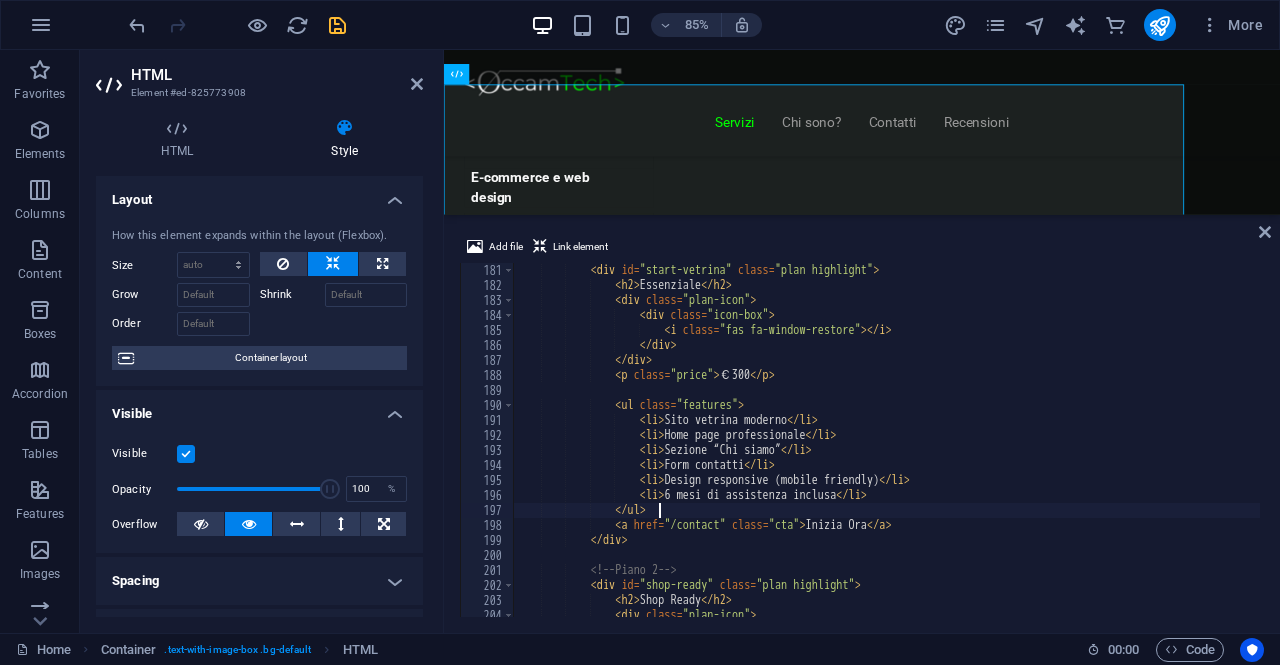 type on "</ul>" 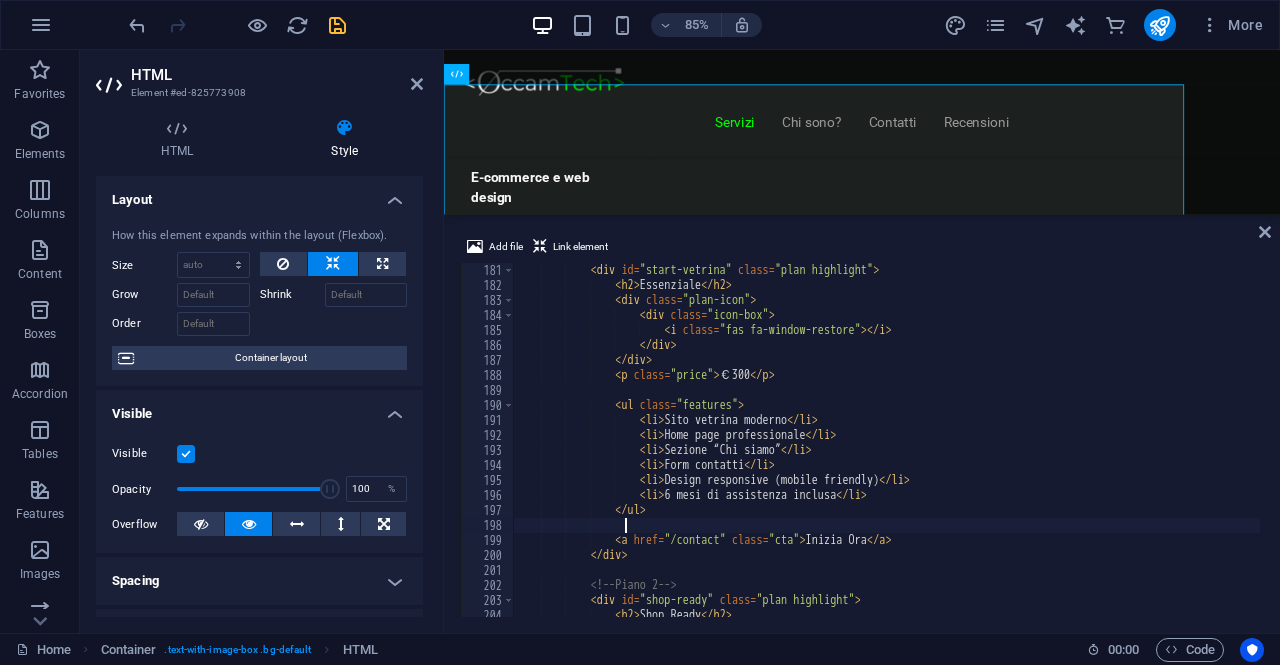 scroll, scrollTop: 0, scrollLeft: 8, axis: horizontal 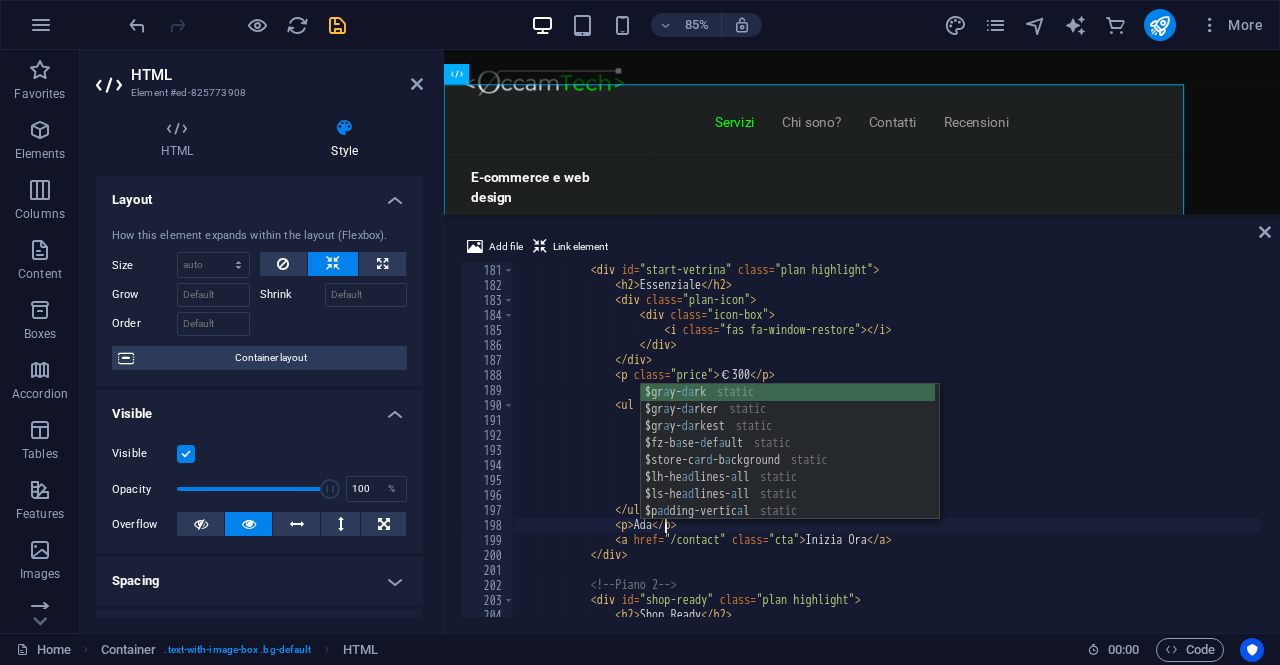 click on "< div   id = "start-vetrina"   class = "plan highlight" >                     < h2 > Essenziale </ h2 >                     < div   class = "plan-icon" >                          < div   class = "icon-box" >                               < i   class = "fas fa-window-restore" > </ i >                          </ div >                     </ div >                     < p   class = "price" > €300 </ p >                     < ul   class = "features" >                          < li > Sito vetrina moderno </ li >                          < li > Home page professionale </ li >                          < li > Sezione “Chi siamo” </ li >                          < li > Form contatti </ li >                          < li > Design responsive (mobile friendly) </ li >                          < li > 6 mesi di assistenza inclusa </ li >                     </ ul >                     < p > Ada </ p >                     < a   href = "/contact"   class = "cta" > Inizia Ora </ a >                </ div" at bounding box center (886, 455) 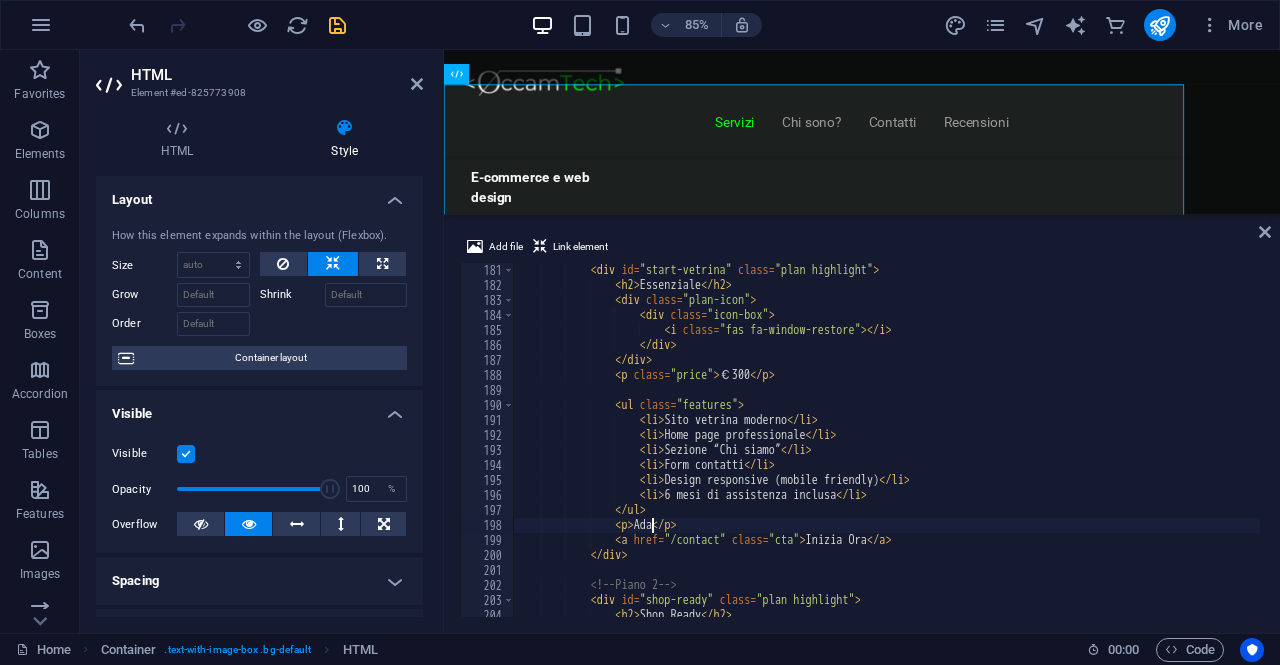 click on "< div   id = "start-vetrina"   class = "plan highlight" >                     < h2 > Essenziale </ h2 >                     < div   class = "plan-icon" >                          < div   class = "icon-box" >                               < i   class = "fas fa-window-restore" > </ i >                          </ div >                     </ div >                     < p   class = "price" > €300 </ p >                     < ul   class = "features" >                          < li > Sito vetrina moderno </ li >                          < li > Home page professionale </ li >                          < li > Sezione “Chi siamo” </ li >                          < li > Form contatti </ li >                          < li > Design responsive (mobile friendly) </ li >                          < li > 6 mesi di assistenza inclusa </ li >                     </ ul >                     < p > Ada </ p >                     < a   href = "/contact"   class = "cta" > Inizia Ora </ a >                </ div" at bounding box center [886, 455] 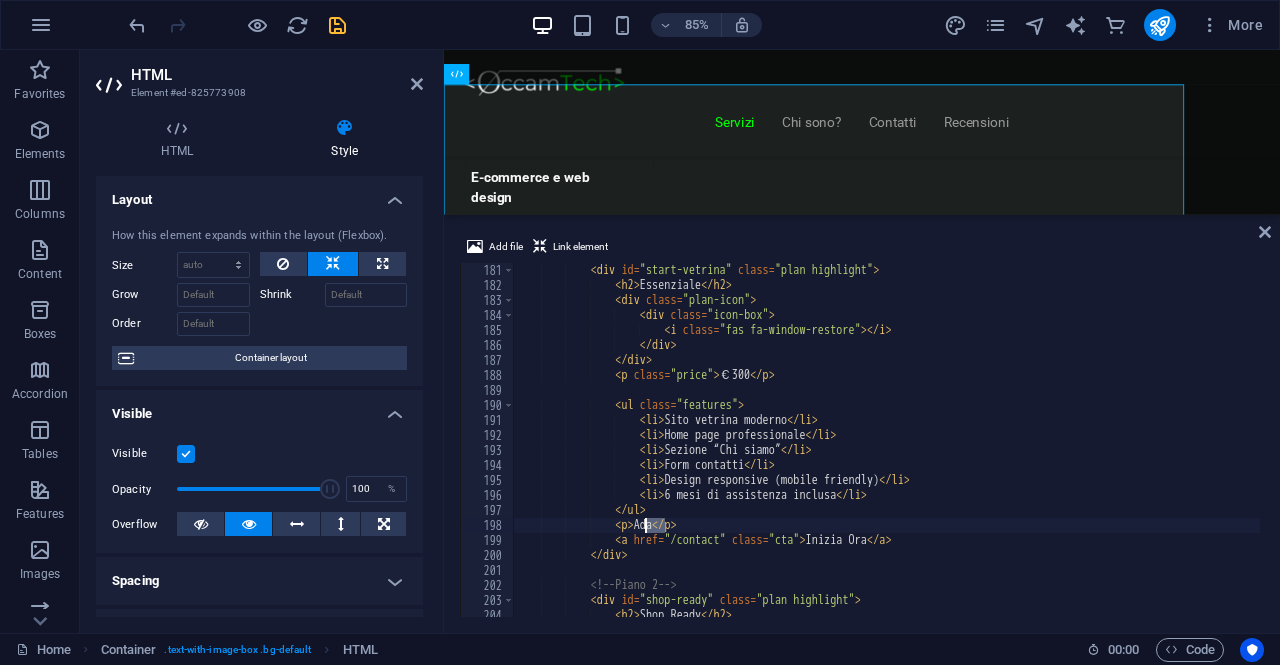 paste on "tto a piccole attività o professionisti" 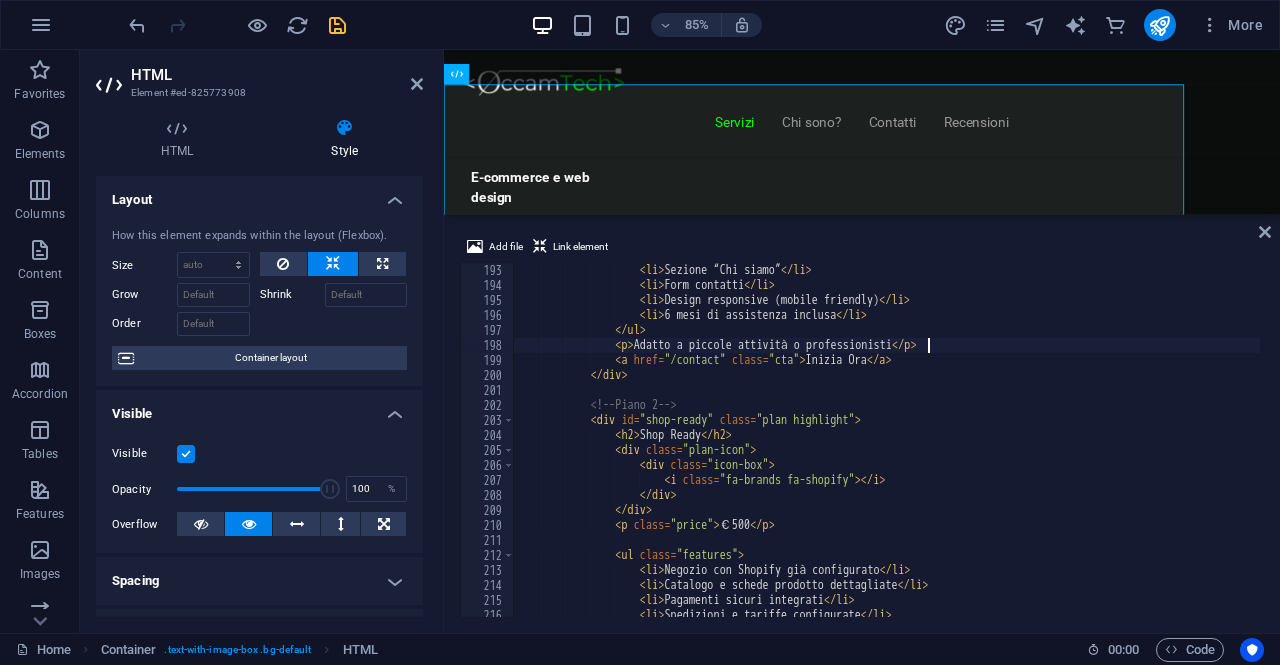 scroll, scrollTop: 3000, scrollLeft: 0, axis: vertical 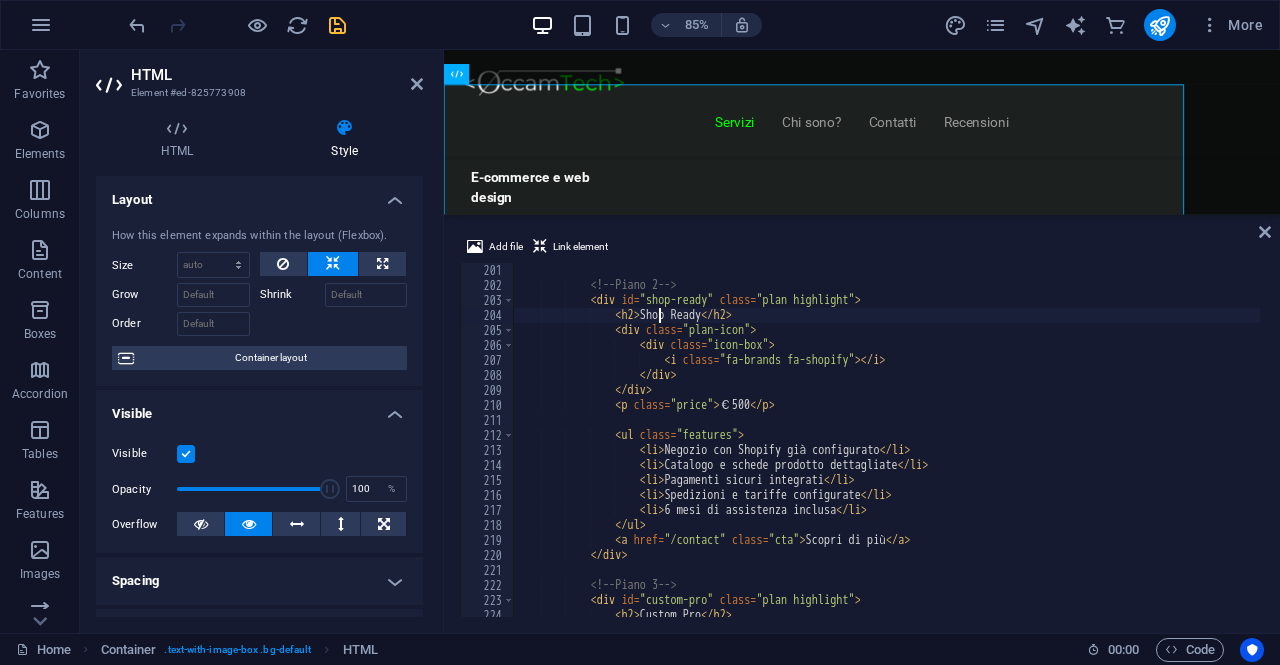 click on "<!--  Piano 2  -->                < div   id = "shop-ready"   class = "plan highlight" >                     < h2 > Shop Ready </ h2 >                     < div   class = "plan-icon" >                          < div   class = "icon-box" >                               < i   class = "fa-brands fa-shopify" > </ i >                          </ div >                     </ div >                     < p   class = "price" > €500 </ p >                     < ul   class = "features" >                          < li > Negozio con Shopify già configurato </ li >                          < li > Catalogo e schede prodotto dettagliate </ li >                          < li > Pagamenti sicuri integrati </ li >                          < li > Spedizioni e tariffe configurate </ li >                          < li > 6 mesi di assistenza inclusa </ li >                     </ ul >                     < a   href = "/contact"   class = "cta" > Scopri di più </ a >                </ div >                <!-- -->" at bounding box center [886, 455] 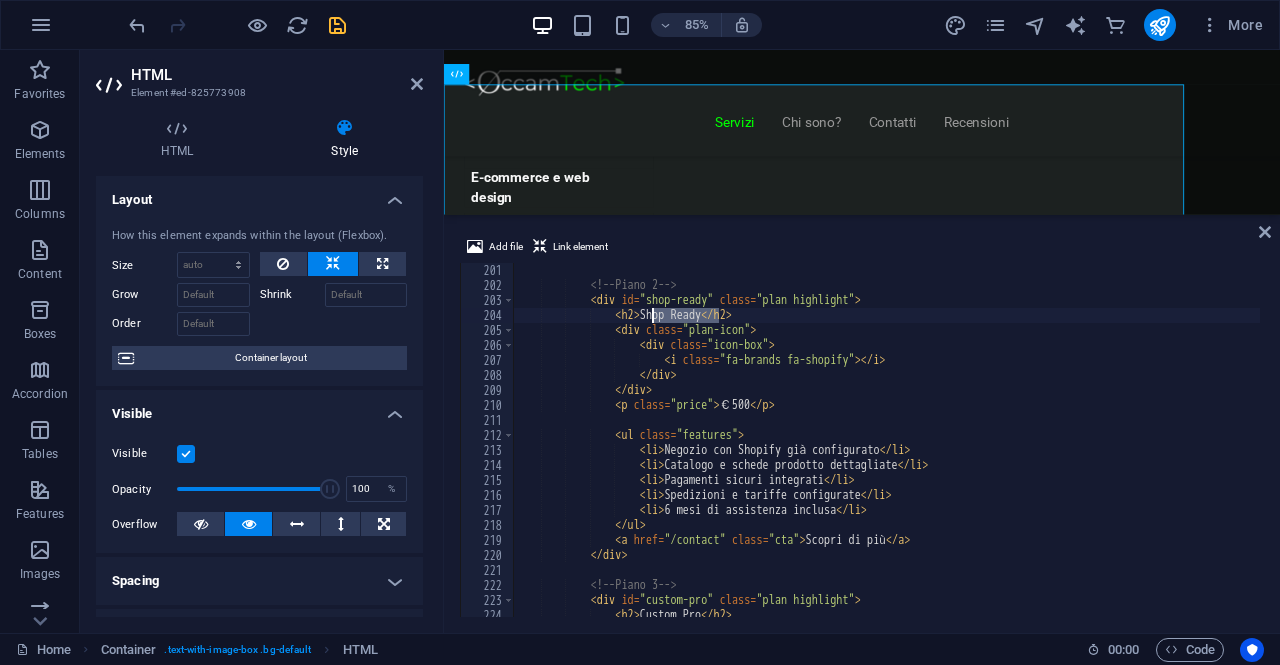 drag, startPoint x: 720, startPoint y: 311, endPoint x: 654, endPoint y: 320, distance: 66.61081 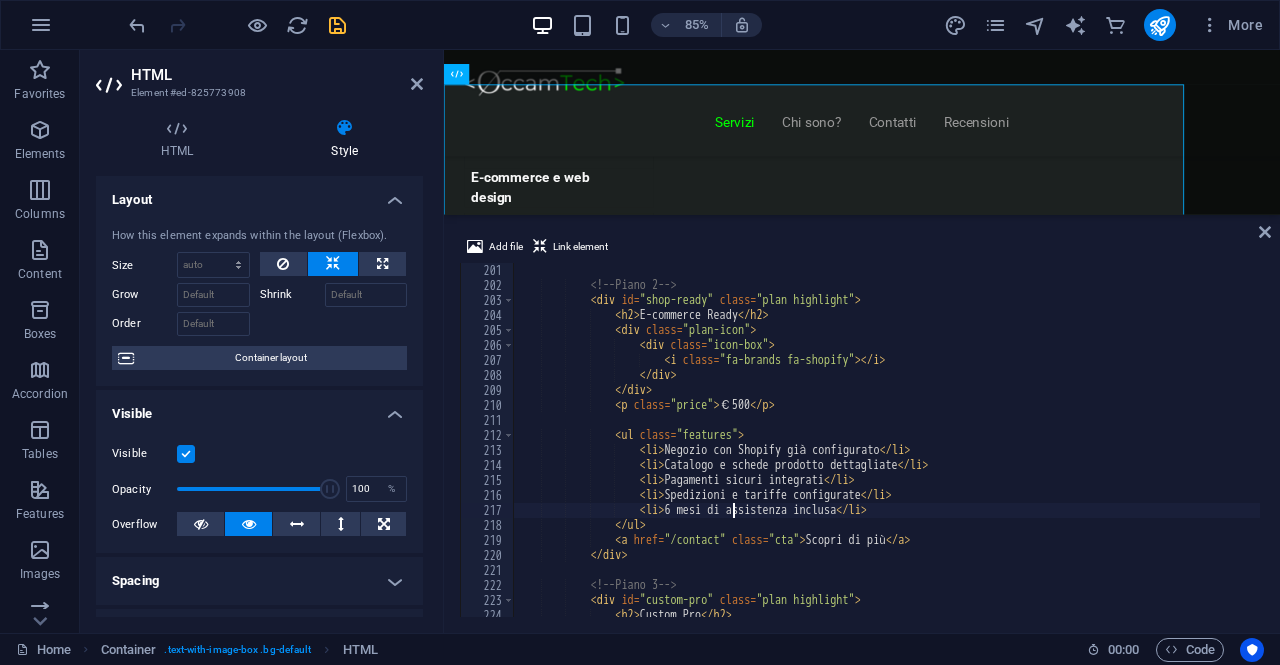 click on "<!--  Piano 2  -->                < div   id = "shop-ready"   class = "plan highlight" >                     < h2 > E-commerce Ready </ h2 >                     < div   class = "plan-icon" >                          < div   class = "icon-box" >                               < i   class = "fa-brands fa-shopify" > </ i >                          </ div >                     </ div >                     < p   class = "price" > €500 </ p >                     < ul   class = "features" >                          < li > Negozio con Shopify già configurato </ li >                          < li > Catalogo e schede prodotto dettagliate </ li >                          < li > Pagamenti sicuri integrati </ li >                          < li > Spedizioni e tariffe configurate </ li >                          < li > 6 mesi di assistenza inclusa </ li >                     </ ul >                     < a   href = "/contact"   class = "cta" > Scopri di più </ a >                </ div >                -->" at bounding box center [886, 455] 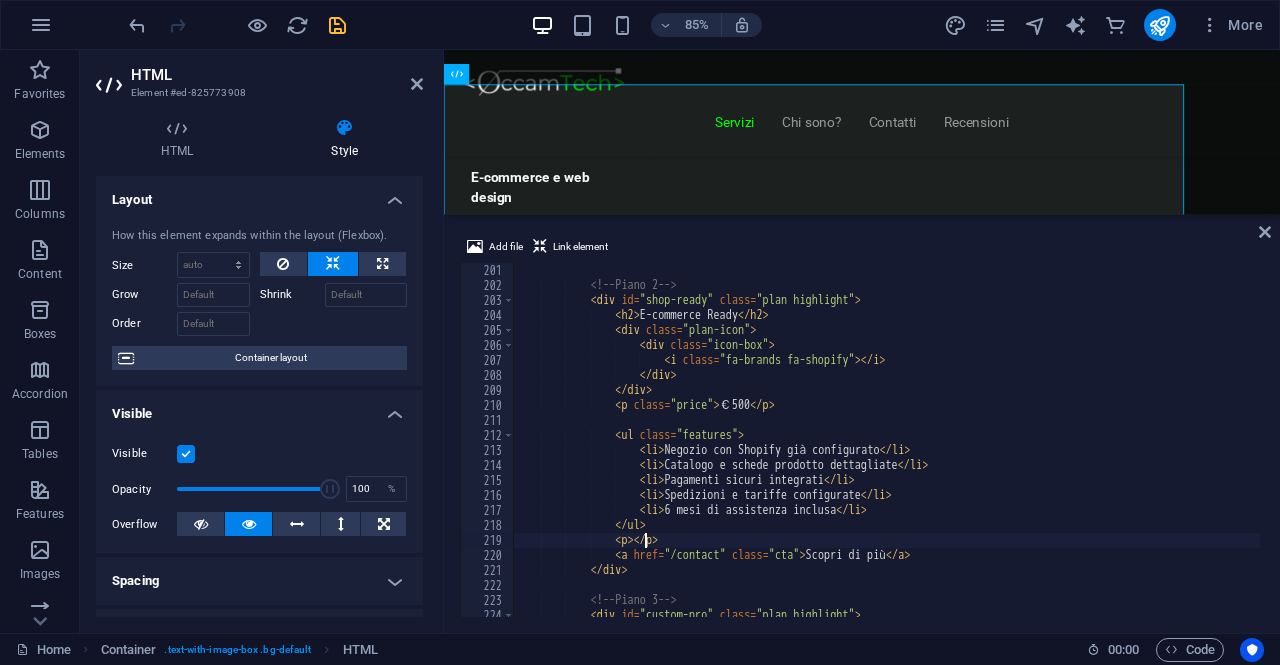 scroll, scrollTop: 0, scrollLeft: 9, axis: horizontal 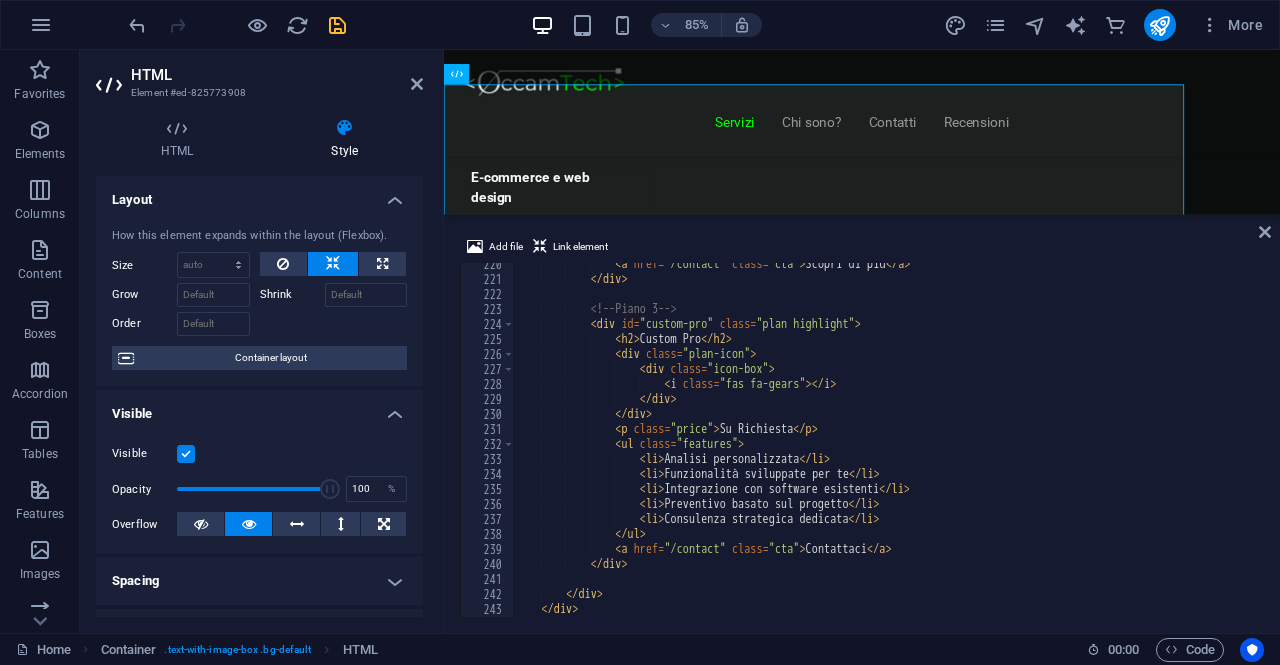 click on "< a   href = "/contact"   class = "cta" > Scopri di più </ a >                </ div >                <!--  Piano 3  -->                < div   id = "custom-pro"   class = "plan highlight" >                     < h2 > Custom Pro </ h2 >                     < div   class = "plan-icon" >                          < div   class = "icon-box" >                               < i   class = "fas fa-gears" > </ i >                          </ div >                     </ div >                     < p   class = "price" > Su Richiesta </ p >                     < ul   class = "features" >                          < li > Analisi personalizzata </ li >                          < li > Funzionalità sviluppate per te </ li >                          < li > Integrazione con software esistenti </ li >                          < li > Preventivo basato sul progetto </ li >                          < li > Consulenza strategica dedicata </ li >                     </ ul >                     < a   href =   = >" at bounding box center (886, 449) 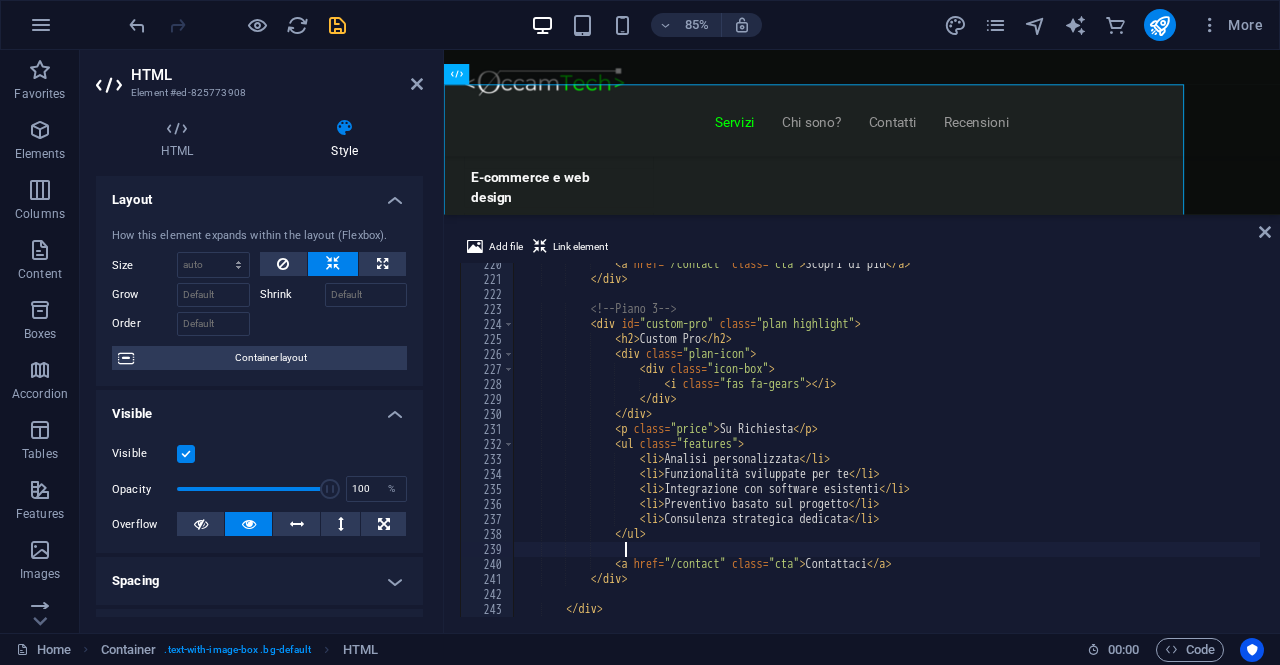 scroll, scrollTop: 0, scrollLeft: 8, axis: horizontal 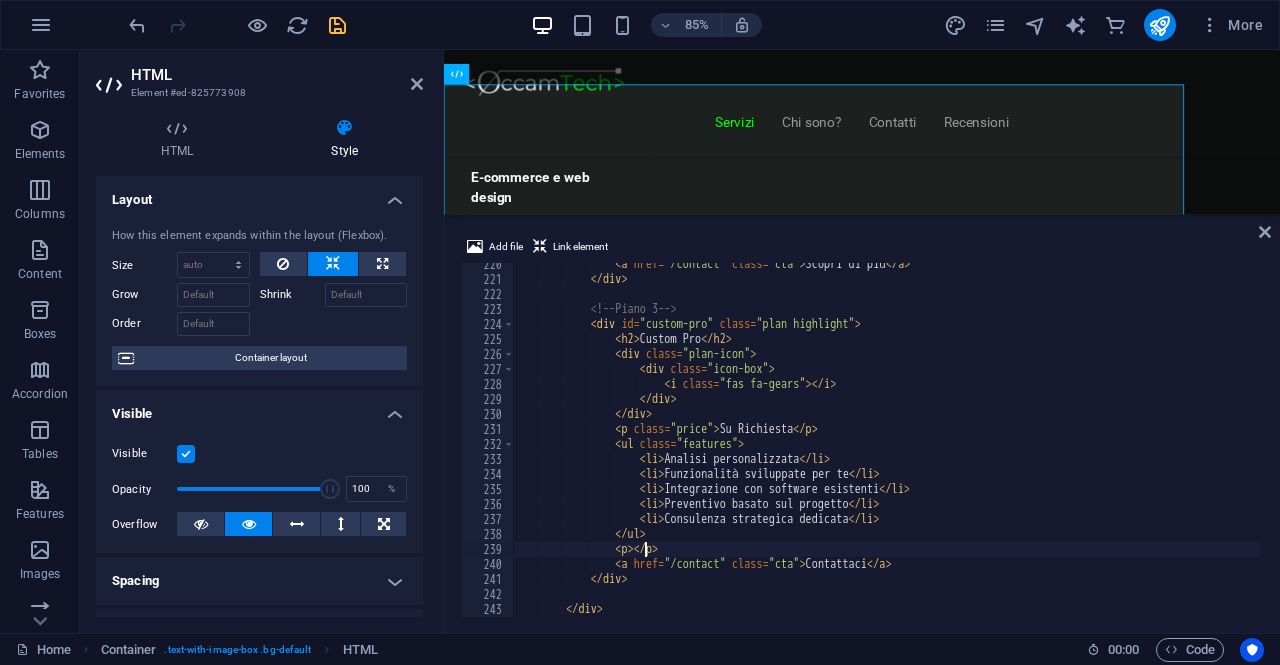 paste on "Pensato per aziende o professionisti che hanno un'idea da sviluppare</p>" 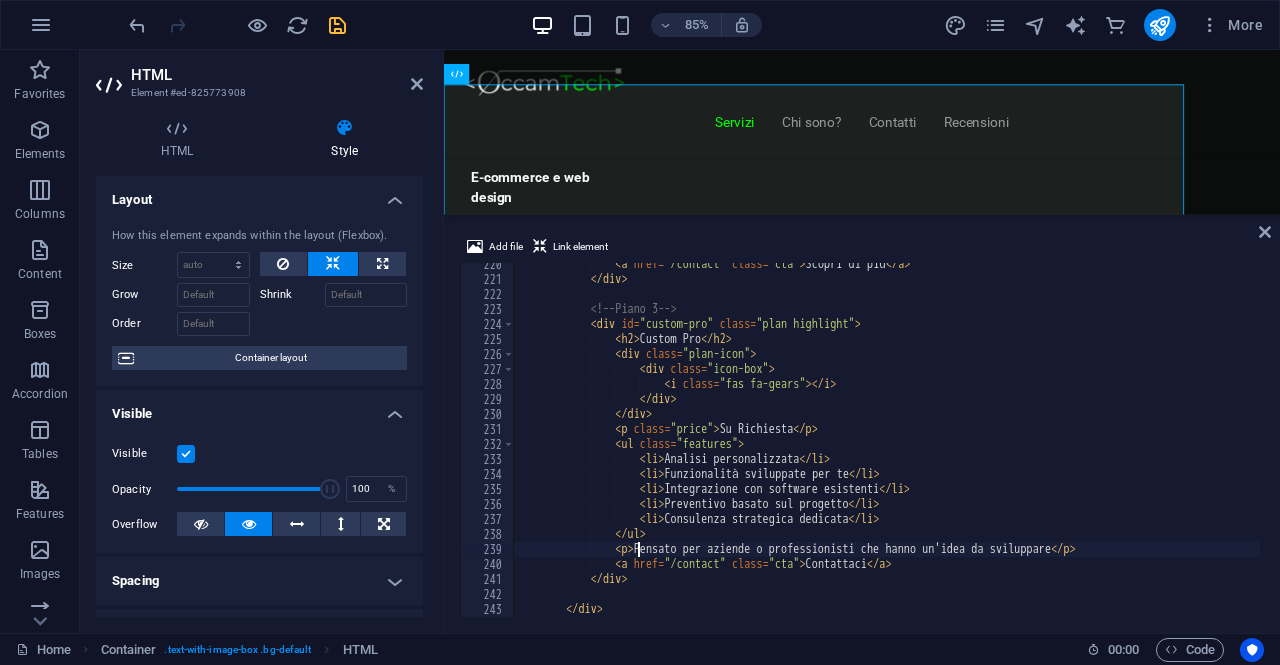 click on "< a   href = "/contact"   class = "cta" > Scopri di più </ a >                </ div >                <!--  Piano 3  -->                < div   id = "custom-pro"   class = "plan highlight" >                     < h2 > Custom Pro </ h2 >                     < div   class = "plan-icon" >                          < div   class = "icon-box" >                               < i   class = "fas fa-gears" > </ i >                          </ div >                     </ div >                     < p   class = "price" > Su Richiesta </ p >                     < ul   class = "features" >                          < li > Analisi personalizzata </ li >                          < li > Funzionalità sviluppate per te </ li >                          < li > Integrazione con software esistenti </ li >                          < li > Preventivo basato sul progetto </ li >                          < li > Consulenza strategica dedicata </ li >                     </ ul >                     < p > </ p >" at bounding box center [886, 449] 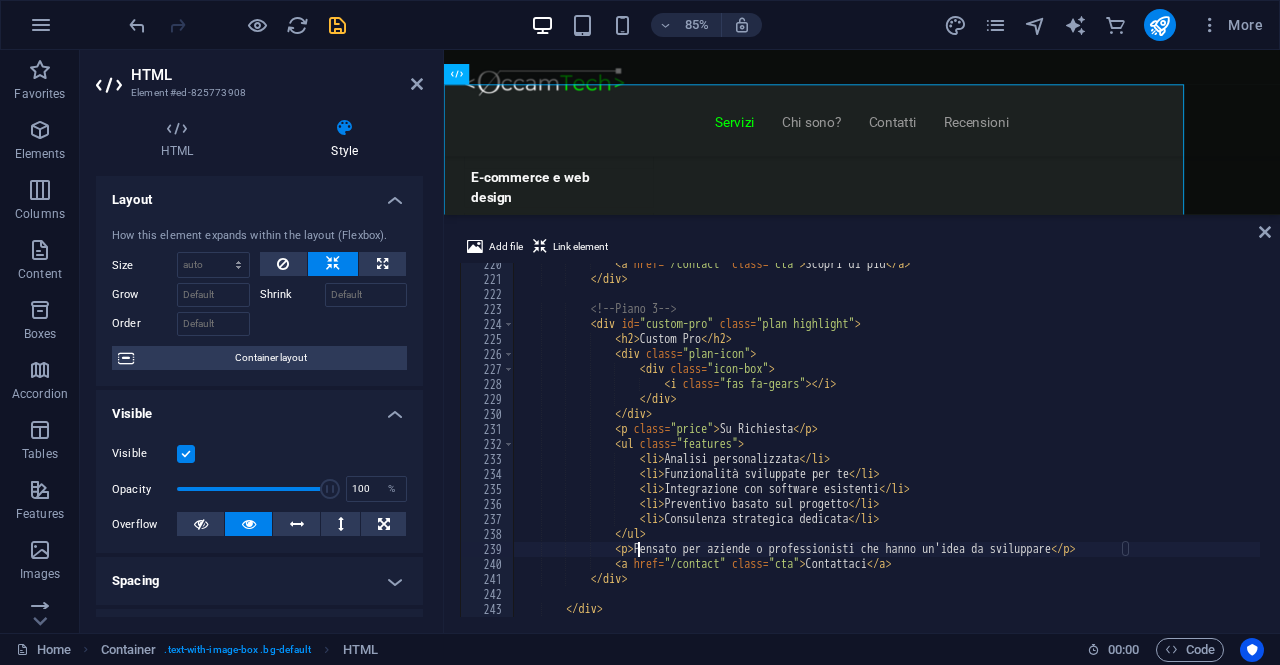 click on "< a   href = "/contact"   class = "cta" > Scopri di più </ a >                </ div >                <!--  Piano 3  -->                < div   id = "custom-pro"   class = "plan highlight" >                     < h2 > Custom Pro </ h2 >                     < div   class = "plan-icon" >                          < div   class = "icon-box" >                               < i   class = "fas fa-gears" > </ i >                          </ div >                     </ div >                     < p   class = "price" > Su Richiesta </ p >                     < ul   class = "features" >                          < li > Analisi personalizzata </ li >                          < li > Funzionalità sviluppate per te </ li >                          < li > Integrazione con software esistenti </ li >                          < li > Preventivo basato sul progetto </ li >                          < li > Consulenza strategica dedicata </ li >                     </ ul >                     < p > </ p >" at bounding box center [886, 449] 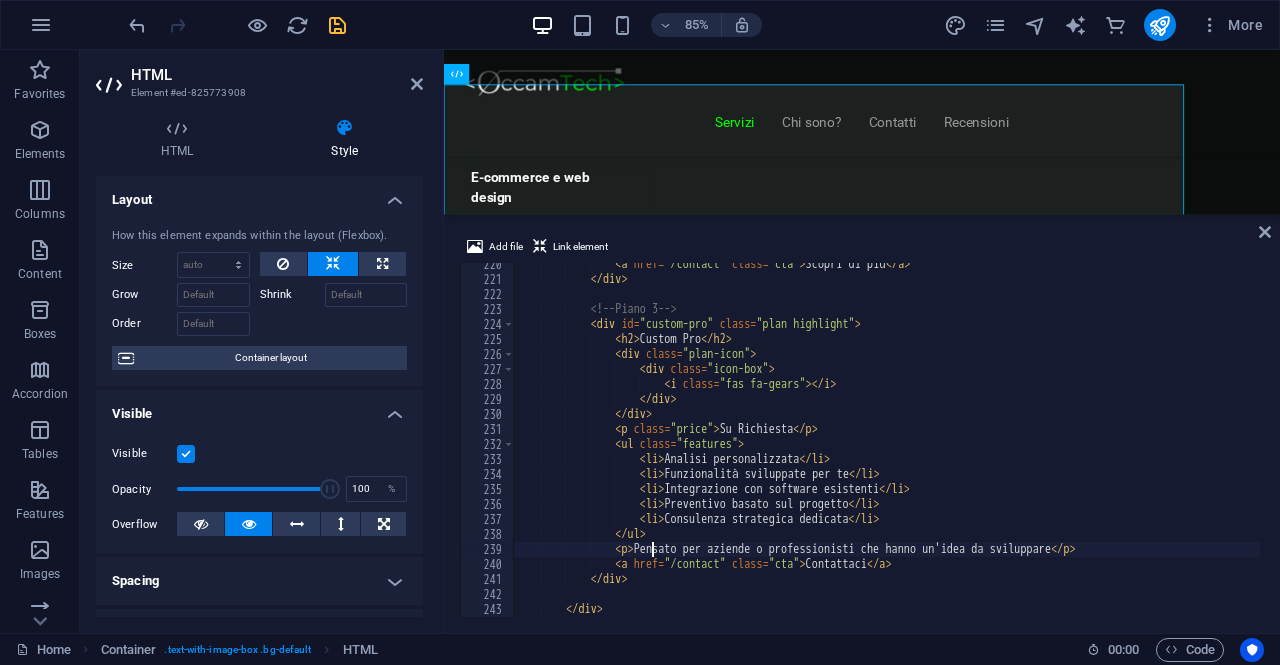 type on "<p>Pensato per aziende o professionisti che hanno un'idea da sviluppare</p>" 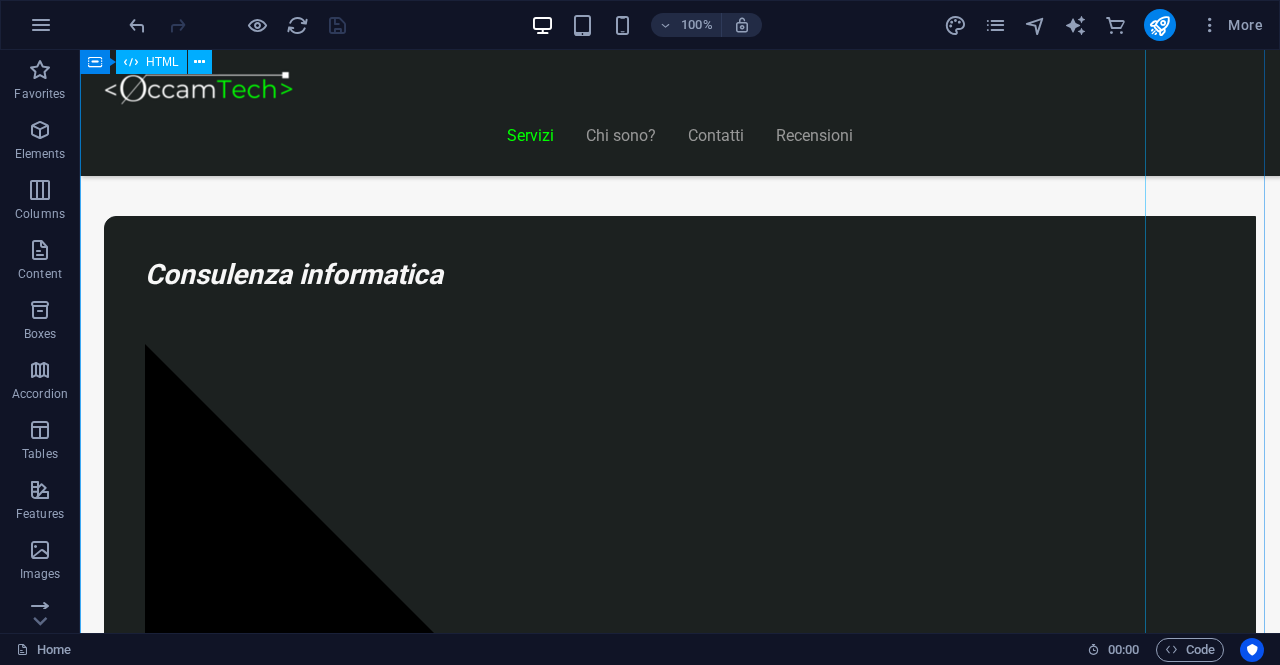 scroll, scrollTop: 1388, scrollLeft: 0, axis: vertical 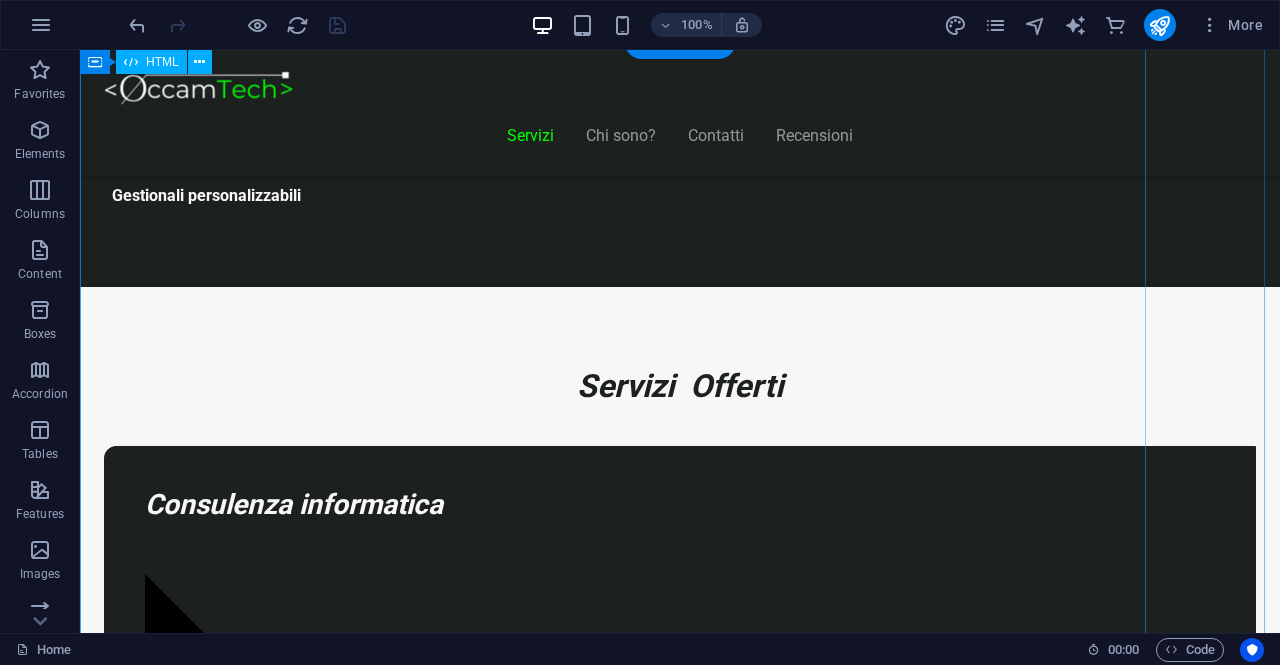 click on "Piani Web
Tutto il Valore di un Sito Professionale, in un Piano su Misura
Essenziale
€300
Sito vetrina moderno
Home page professionale
Sezione “Chi siamo”
Form contatti
Design responsive (mobile friendly)
6 mesi di assistenza inclusa
Adatto a piccole attività o professionisti
Inizia Ora
E-commerce Ready
€500
Custom Pro" at bounding box center (620, 8383) 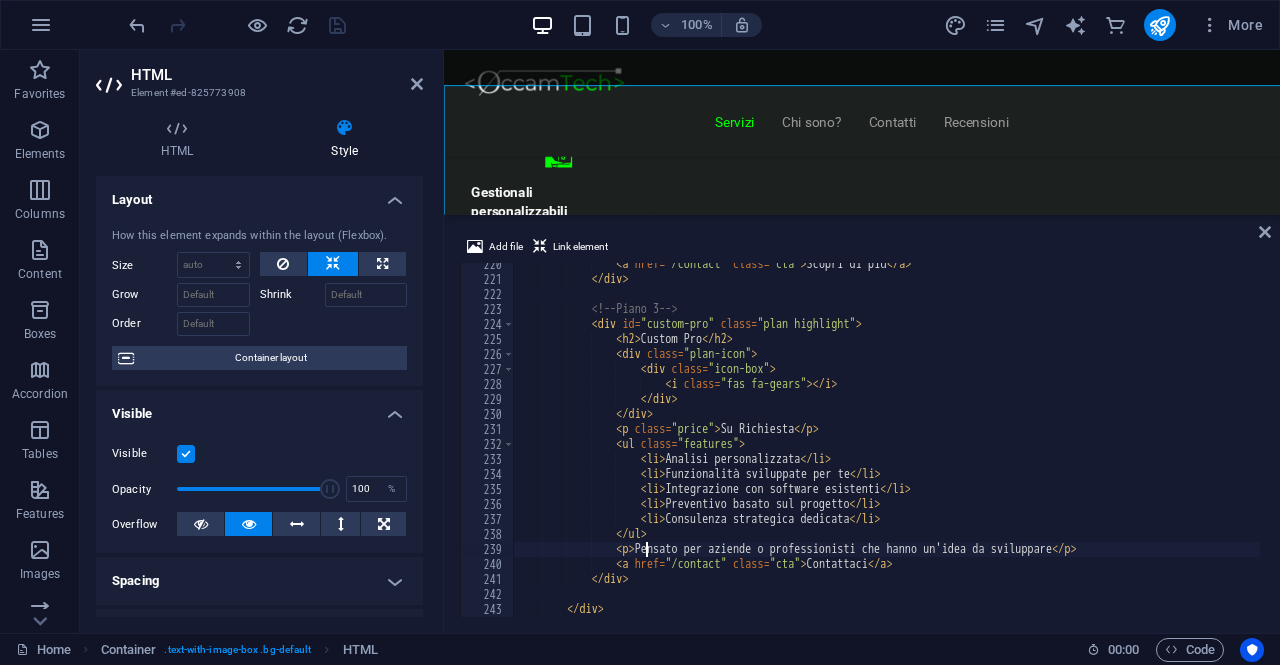 scroll, scrollTop: 1238, scrollLeft: 0, axis: vertical 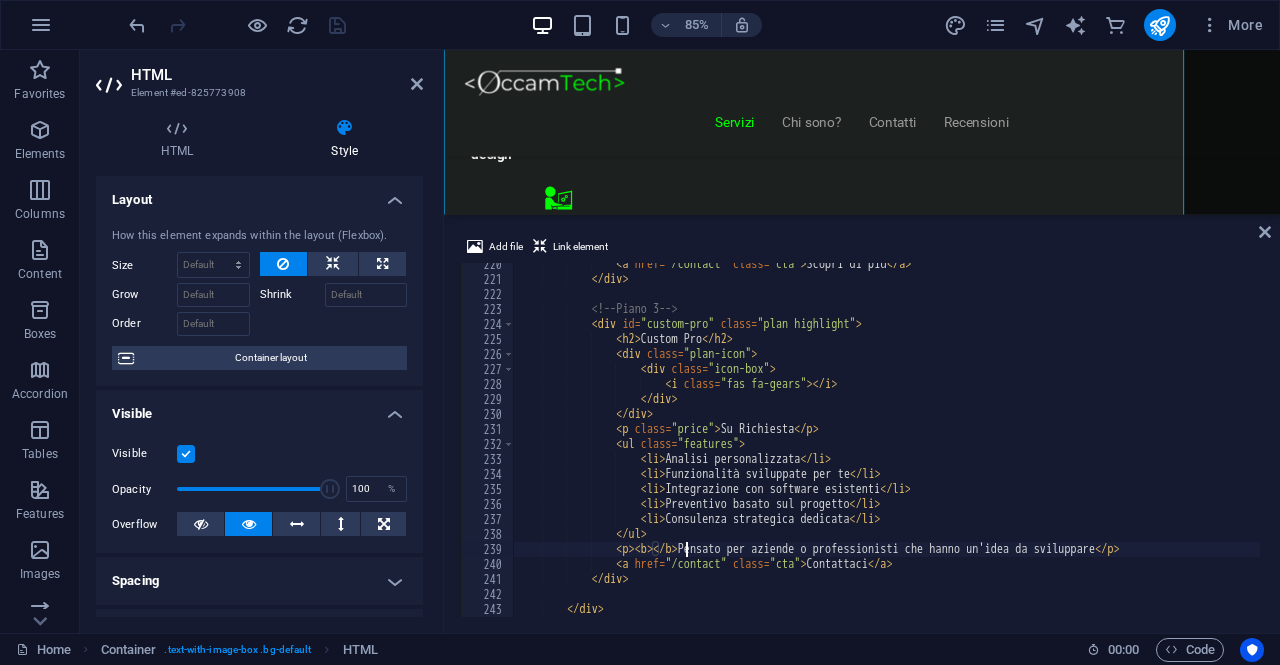 click on "Su Richiesta
Analisi personalizzata
Funzionalità sviluppate per te
Integrazione con software esistenti
Preventivo basato sul progetto
Consulenza strategica dedicata" at bounding box center [887, 449] 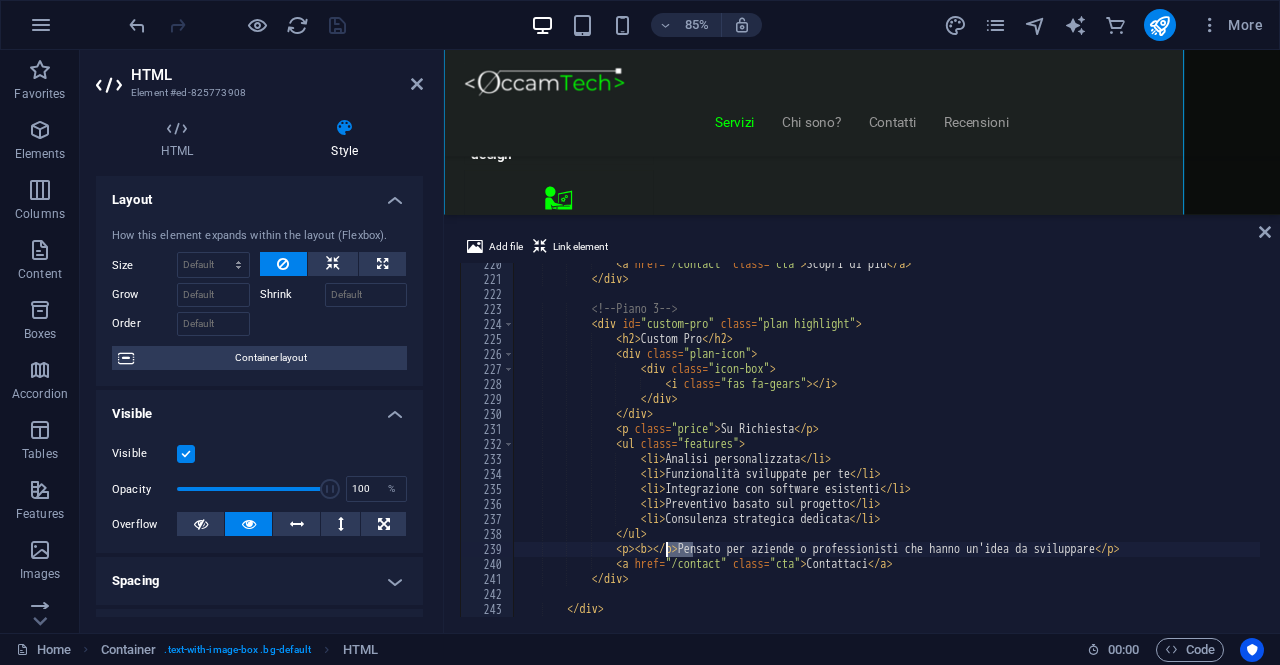 drag, startPoint x: 692, startPoint y: 551, endPoint x: 666, endPoint y: 551, distance: 26 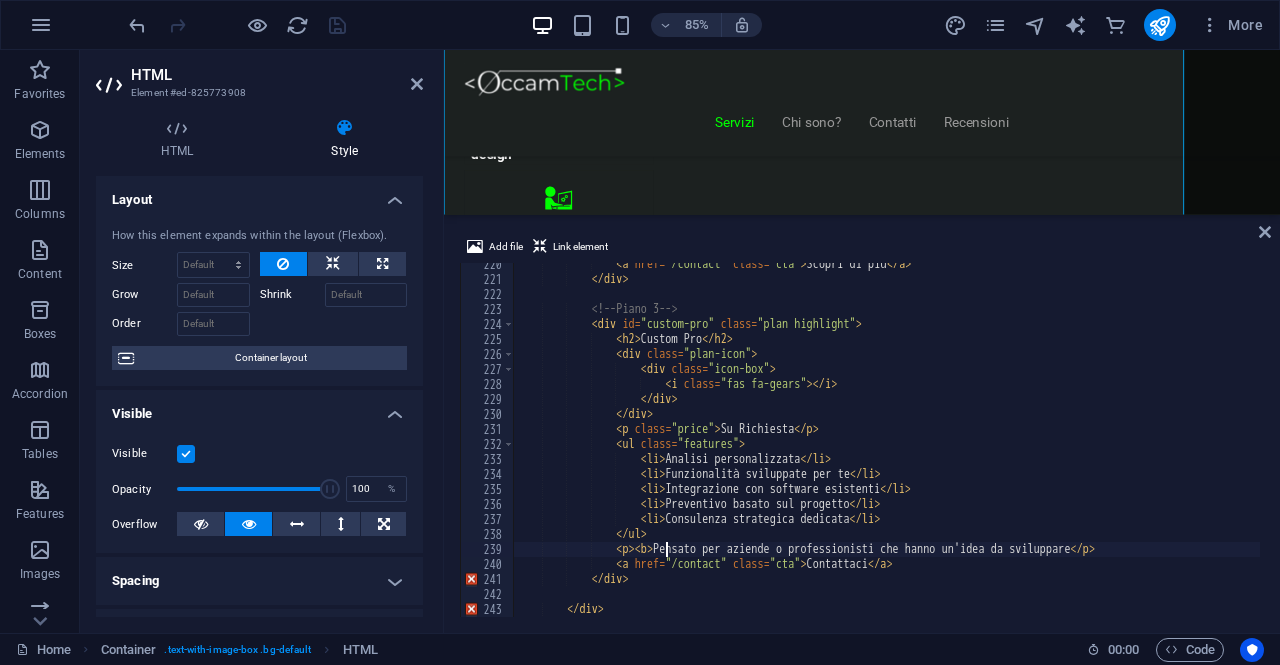 click on "< div   id = "custom-pro"   class = "plan highlight" >                     < h2 > Custom Pro </ h2 >                     < div   class = "plan-icon" >                          < div   class = "icon-box" >                               < i   class = "fas fa-gears" > </ i >                          </ div >                     </ div >                     < p   class = "price" > Su Richiesta </ p >                     < ul   class = "features" >                          < li > Analisi personalizzata </ li >                          < li > Funzionalità sviluppate per te </ li >                          < li > Integrazione con software esistenti </ li >                          < li > Preventivo basato sul progetto </ li >                          < li > Consulenza strategica dedicata </ li >                     </ ul >                     < p > < b > </ p >" at bounding box center [887, 449] 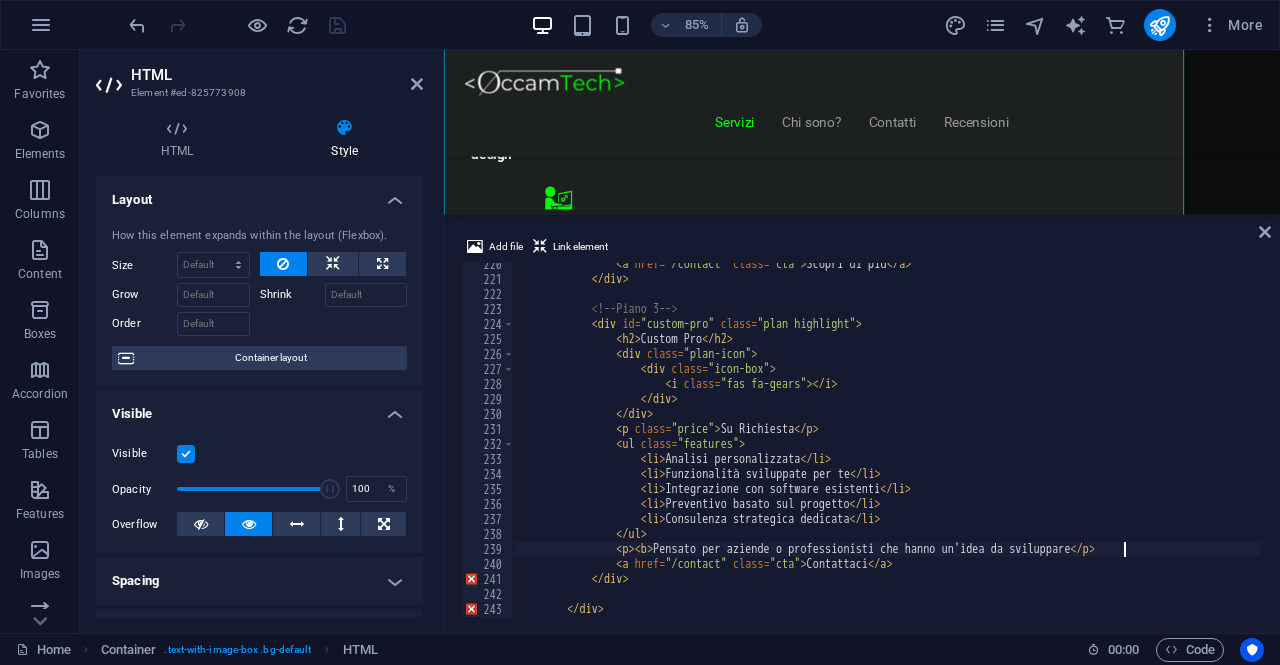 type on "<p><b>Pensato per aziende o professionisti che hanno un'idea da sviluppare</b></p>" 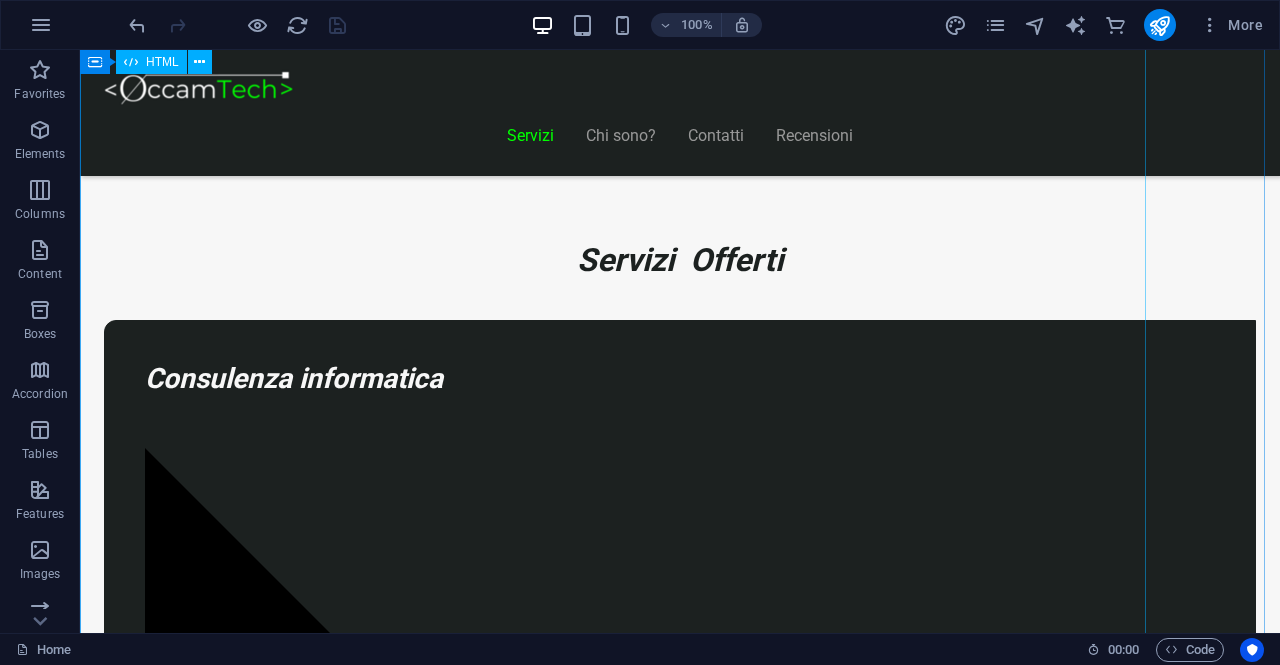 scroll, scrollTop: 1388, scrollLeft: 0, axis: vertical 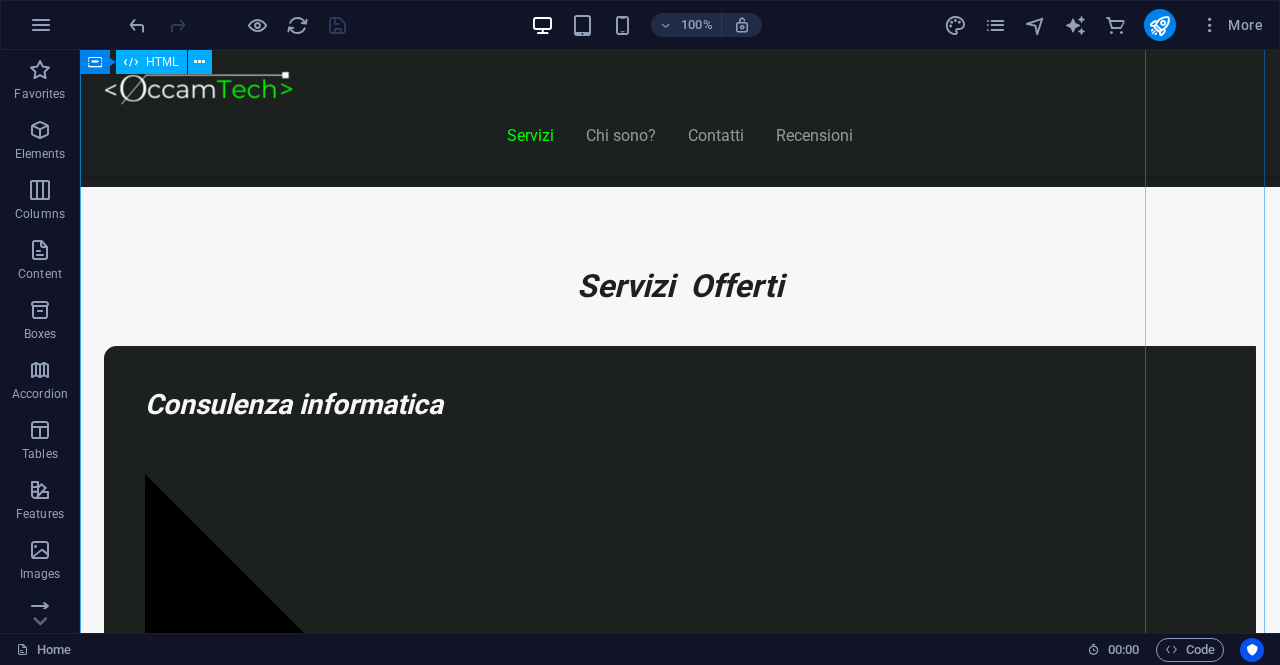 click on "Piani Web
Tutto il Valore di un Sito Professionale, in un Piano su Misura
Essenziale
€300
Sito vetrina moderno
Home page professionale
Sezione “Chi siamo”
Form contatti
Design responsive (mobile friendly)
6 mesi di assistenza inclusa
Adatto a piccole attività o professionisti
Inizia Ora
E-commerce Ready
€500
Custom Pro" at bounding box center (620, 8283) 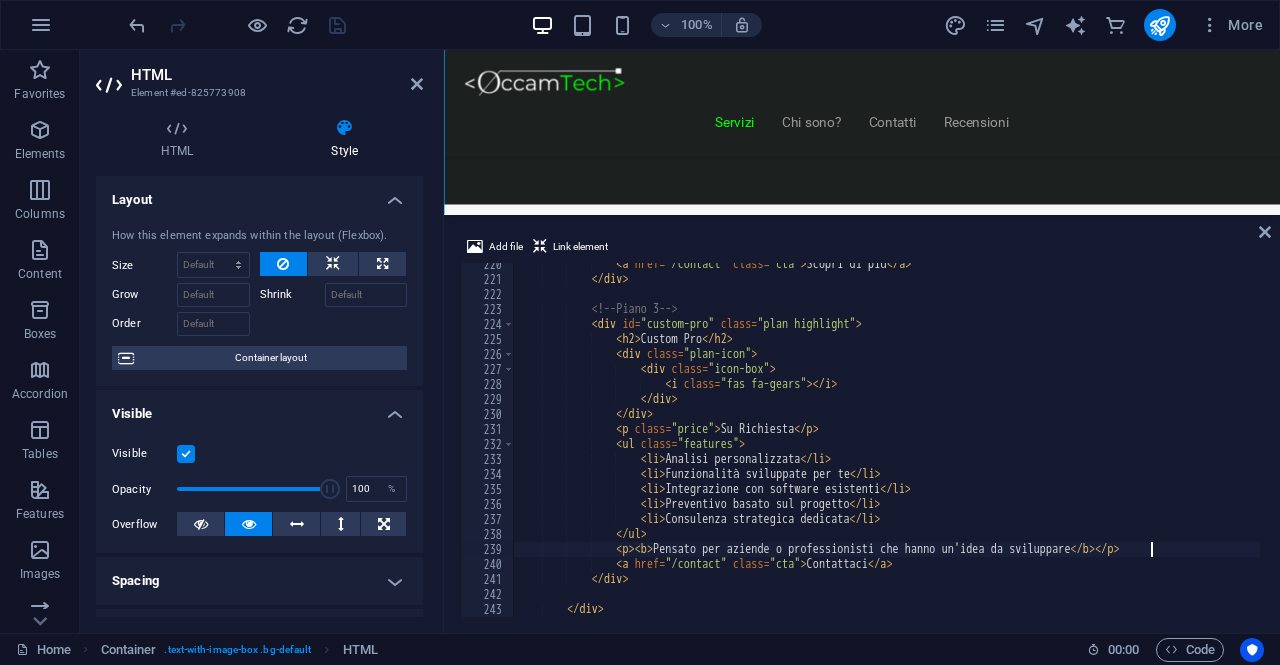 scroll, scrollTop: 1338, scrollLeft: 0, axis: vertical 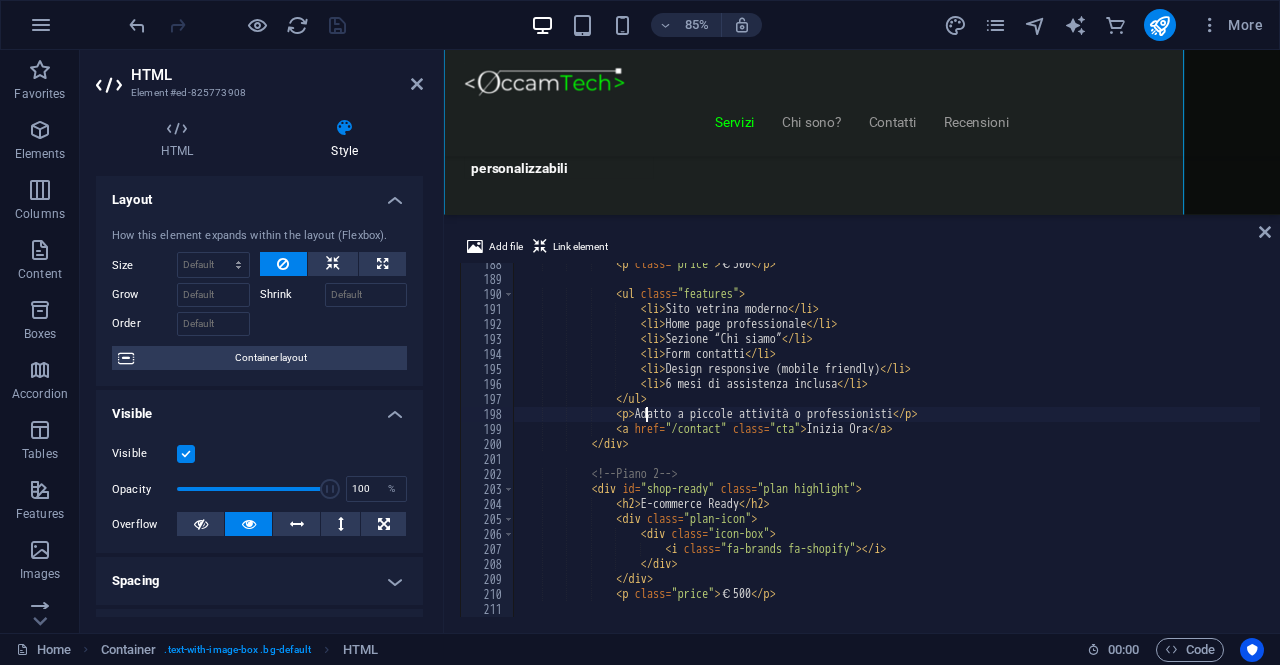 click on "€300
Sito vetrina moderno
Home page professionale
Sezione “Chi siamo”
Form contatti
Design responsive (mobile friendly)
6 mesi di assistenza inclusa
Adatto a piccole attività o professionisti
Inizia Ora
Shop Ready" at bounding box center [887, 449] 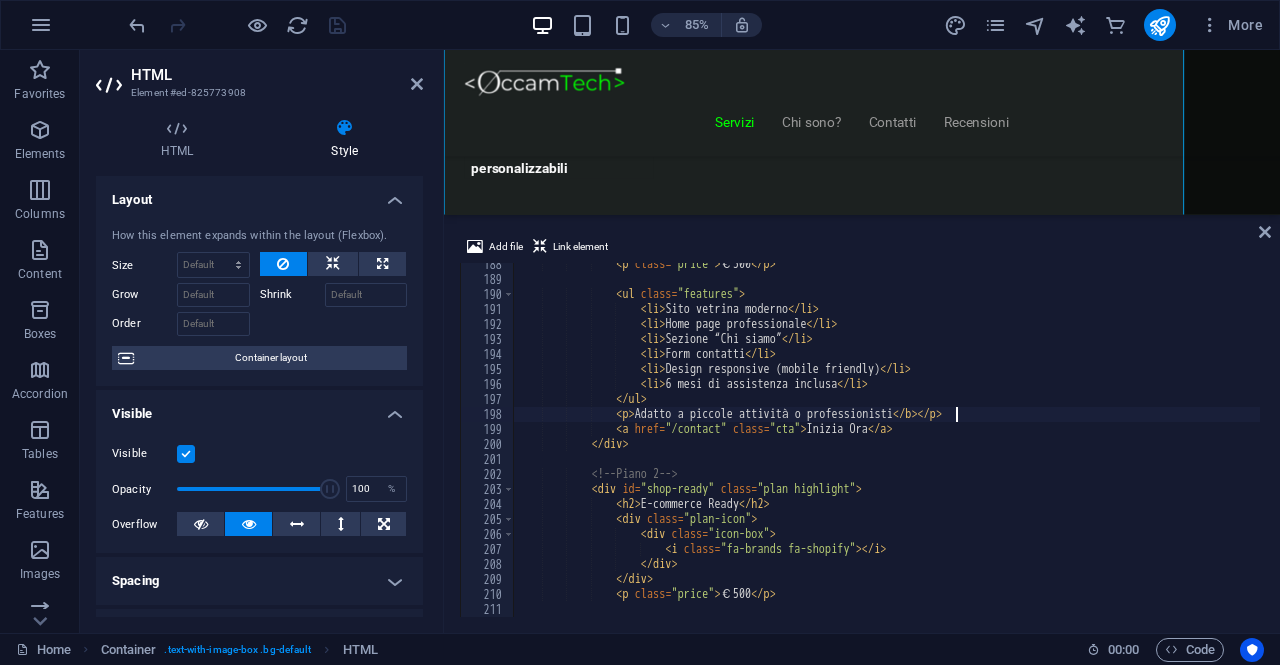 click on "€300
Sito vetrina moderno
Home page professionale
Sezione “Chi siamo”
Form contatti
Design responsive (mobile friendly)
6 mesi di assistenza inclusa
Adatto a piccole attività o professionisti
Inizia Ora
Shop Ready" at bounding box center [887, 449] 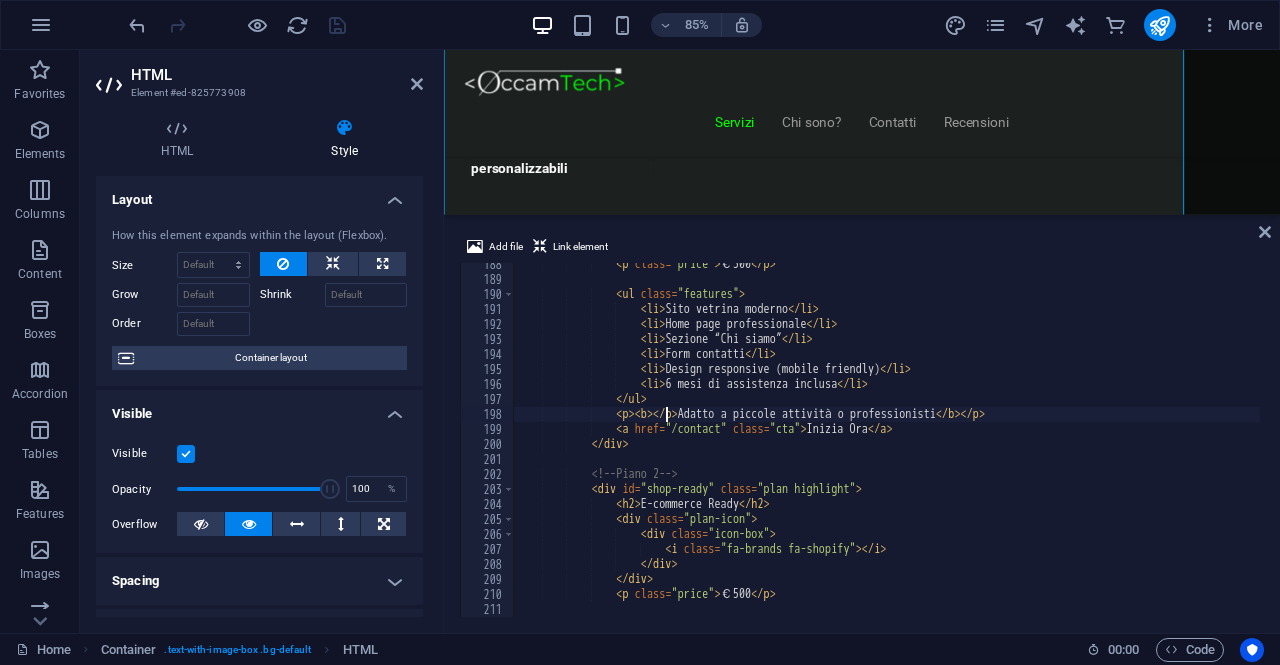 scroll, scrollTop: 0, scrollLeft: 12, axis: horizontal 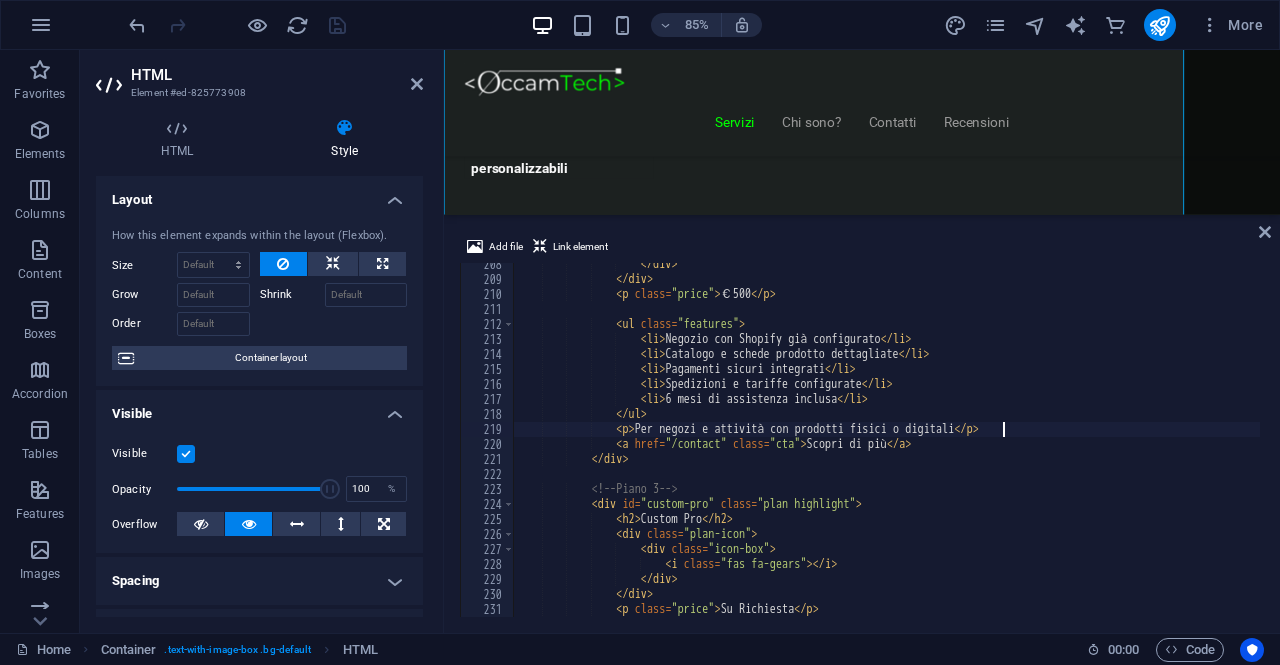 click on "</ div >                     </ div >                     < p   class = "price" > €500 </ p >                     < ul   class = "features" >                          < li > Negozio con Shopify già configurato </ li >                          < li > Catalogo e schede prodotto dettagliate </ li >                          < li > Pagamenti sicuri integrati </ li >                          < li > Spedizioni e tariffe configurate </ li >                          < li > 6 mesi di assistenza inclusa </ li >                     </ ul >                     < p >  Per negozi e attività con prodotti fisici o digitali </ p >                     < a   href = "/contact"   class = "cta" > Scopri di più </ a >                </ div >                <!--  Piano 3  -->                < div   id = "custom-pro"   class = "plan highlight" >                     < h2 > Custom Pro </ h2 >                     < div   class = "plan-icon" >                          < div   class = "icon-box" >           <" at bounding box center [887, 449] 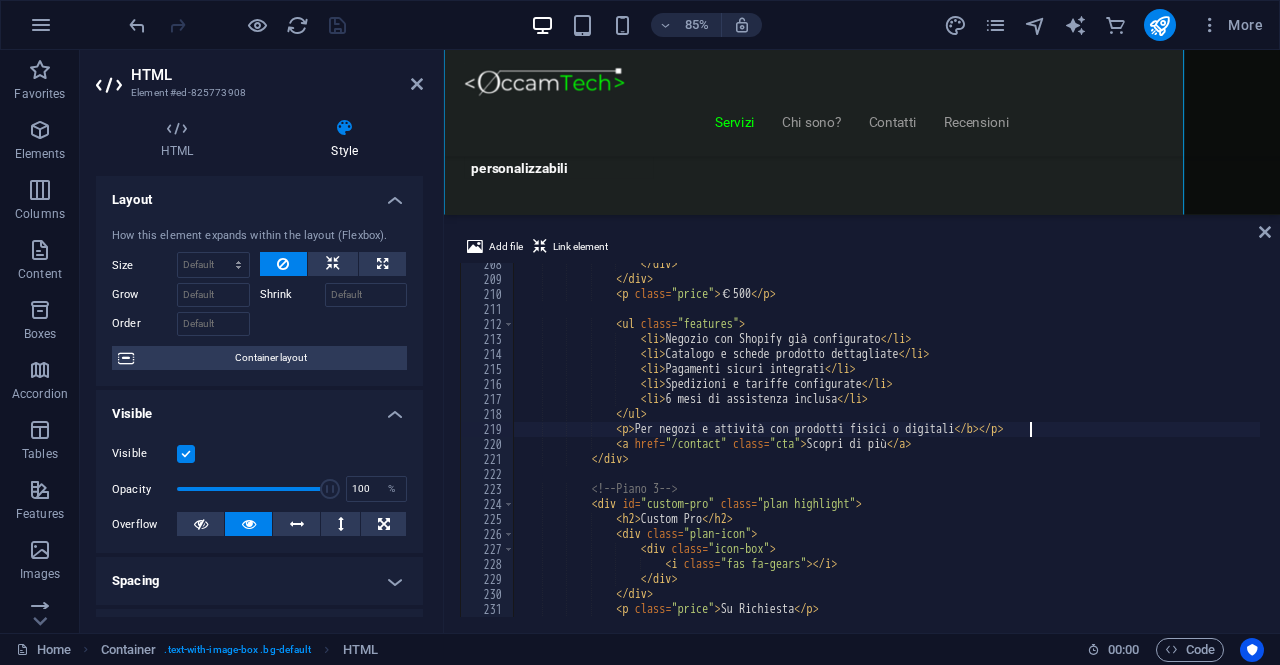 click on "</ div >                     </ div >                     < p   class = "price" > €500 </ p >                     < ul   class = "features" >                          < li > Negozio con Shopify già configurato </ li >                          < li > Catalogo e schede prodotto dettagliate </ li >                          < li > Pagamenti sicuri integrati </ li >                          < li > Spedizioni e tariffe configurate </ li >                          < li > 6 mesi di assistenza inclusa </ li >                     </ ul >                     < p   class = "note" > Per negozi e attività con prodotti fisici o digitali</ p >                     < a   href = "/contact"   class = "cta" > Scopri di più </ a >                </ div >                <!--  Piano 3  -->                < div   id = "custom-pro"   class = "plan highlight" >                     < h2 > Custom Pro </ h2 >                     < div   class = "plan-icon" >                          < div   class = "icon-box" >" at bounding box center [887, 449] 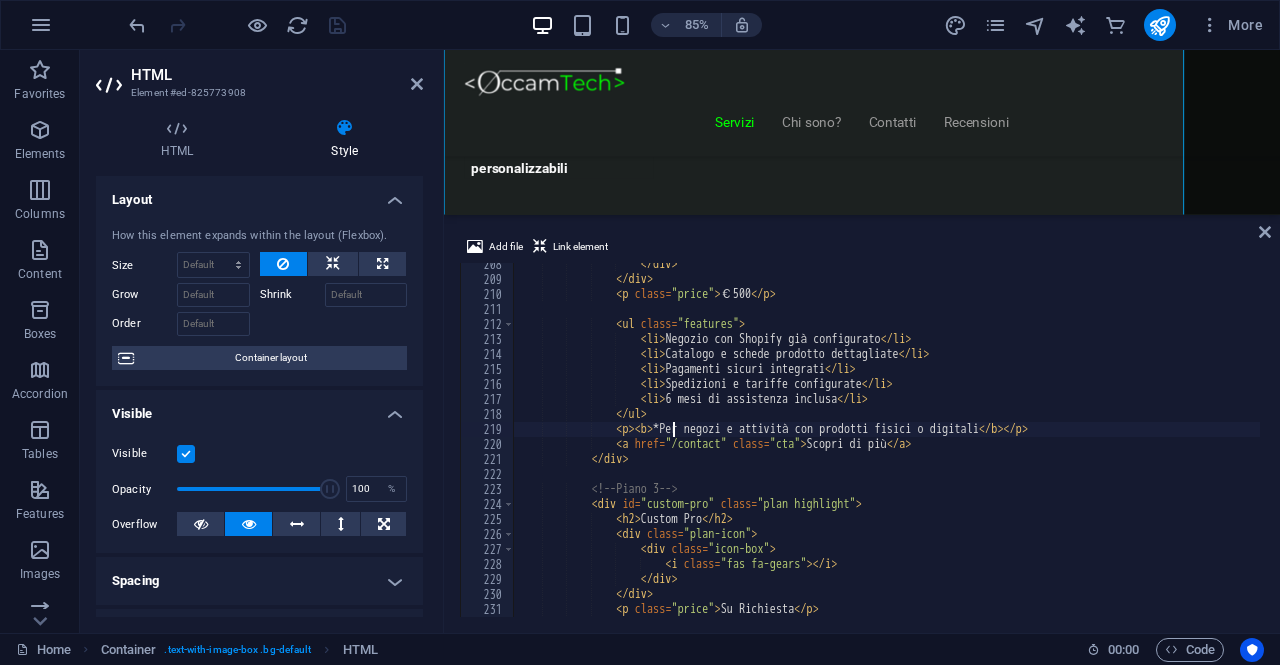 scroll, scrollTop: 0, scrollLeft: 12, axis: horizontal 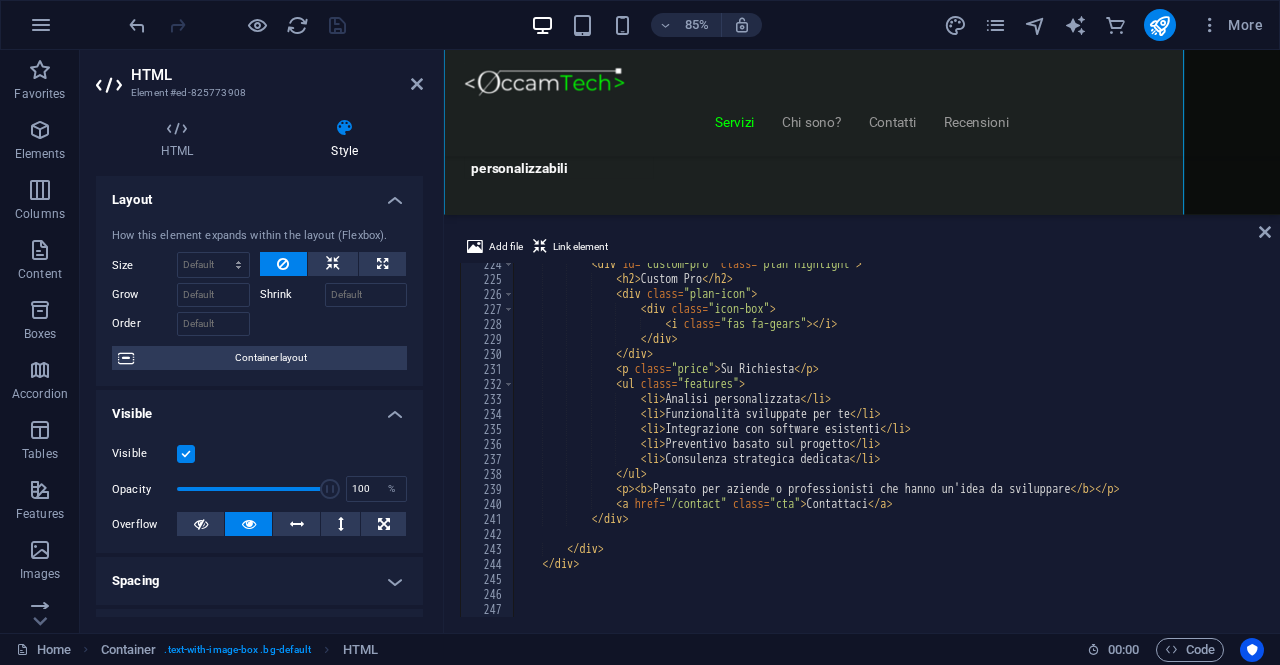 click on "< div   id = "custom-pro"   class = "plan highlight" >                     < h2 > Custom Pro </ h2 >                     < div   class = "plan-icon" >                          < div   class = "icon-box" >                               < i   class = "fas fa-gears" > </ i >                          </ div >                     </ div >                     < p   class = "price" > Su Richiesta </ p >                     < ul   class = "features" >                          < li > Analisi personalizzata </ li >                          < li > Funzionalità sviluppate per te </ li >                          < li > Integrazione con software esistenti </ li >                          < li > Preventivo basato sul progetto </ li >                          < li > Consulenza strategica dedicata </ li >                     </ ul >                     < p > < b > Pensato per aziende o professionisti che hanno un'idea da sviluppare </ b > </ p >                     < a   href = "/contact"   class = "cta" > </" at bounding box center [887, 449] 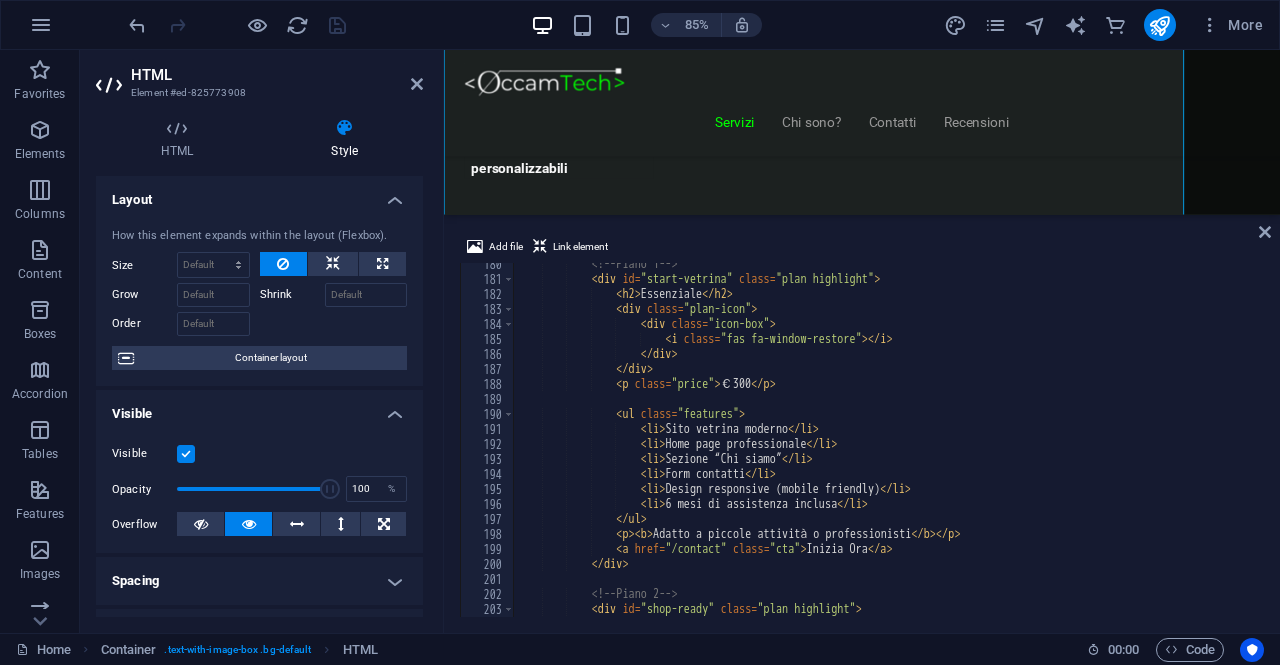 scroll, scrollTop: 2691, scrollLeft: 0, axis: vertical 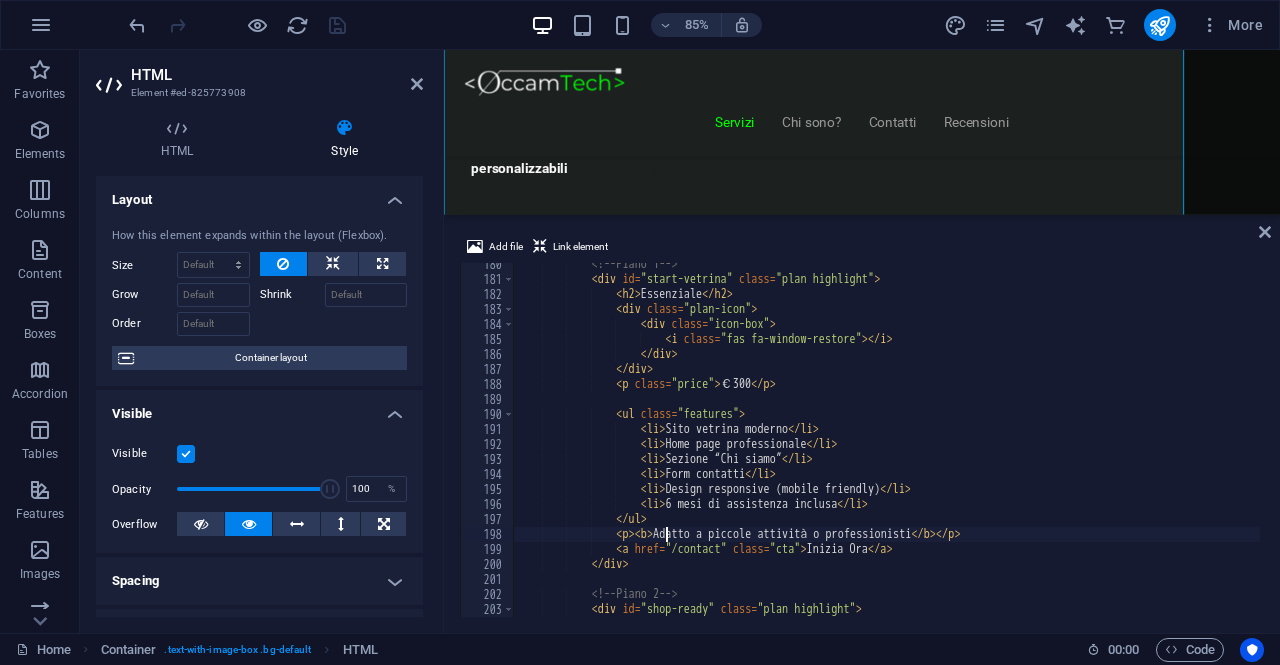 type on "*Adatto a piccole attività o professionisti" 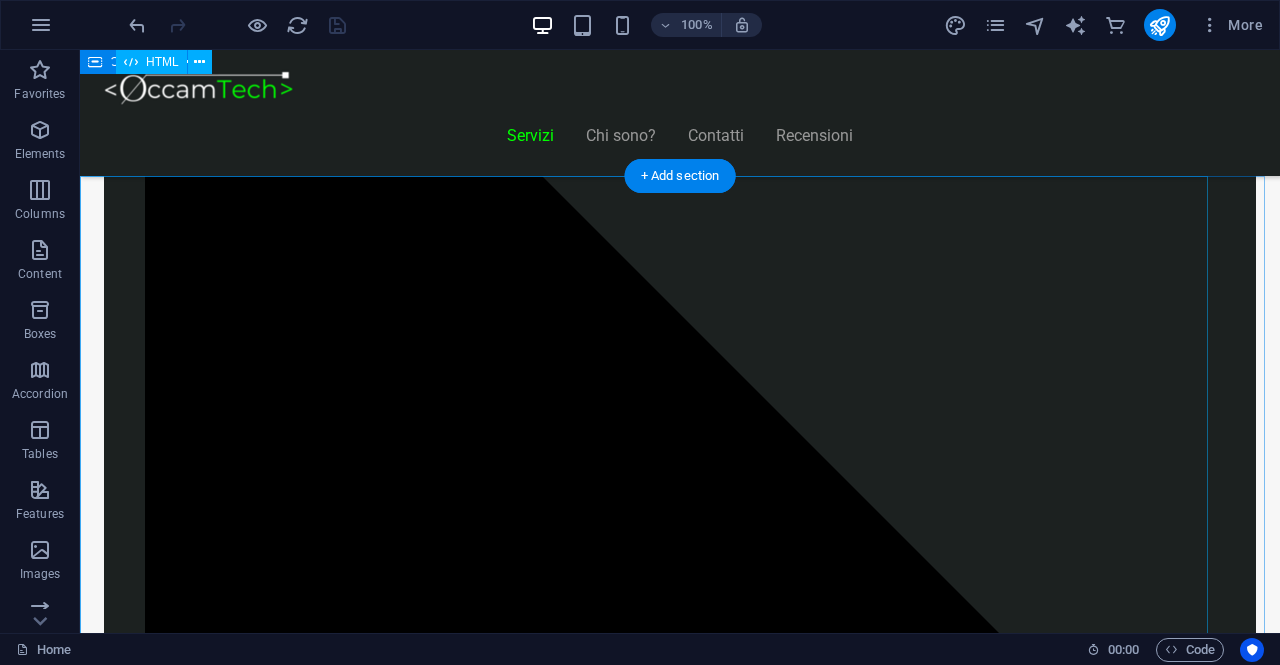 scroll, scrollTop: 1988, scrollLeft: 0, axis: vertical 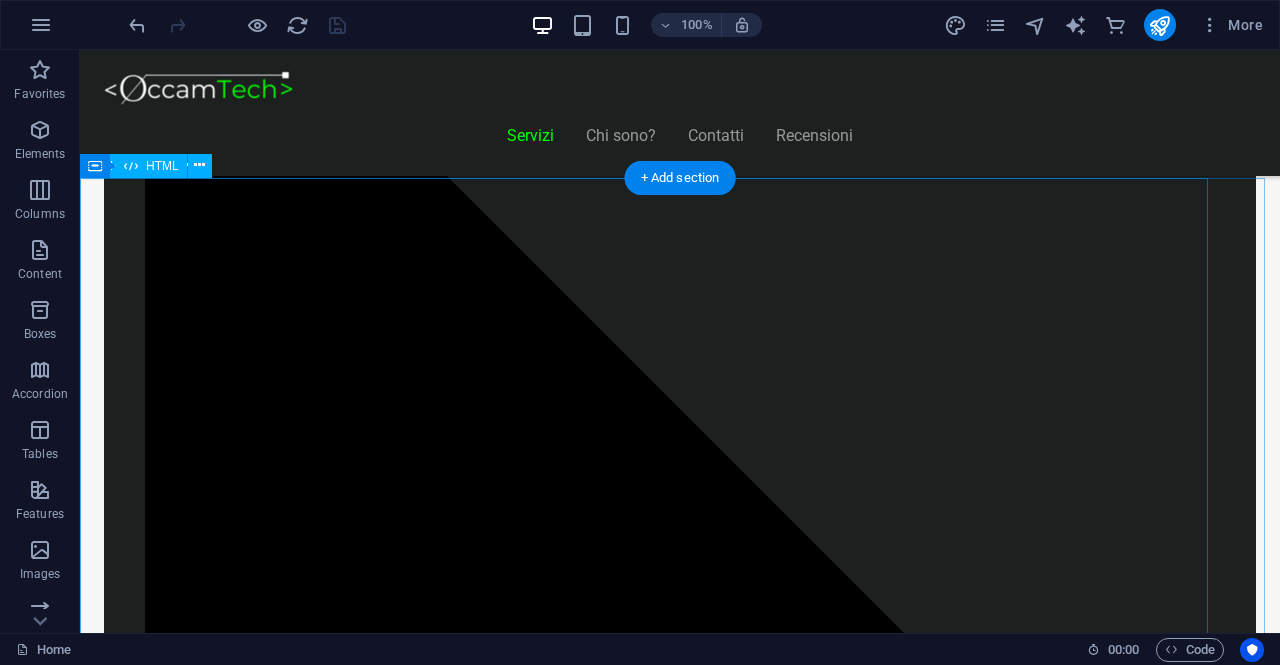 click on "Piani Web
Hai bisogno di un gestionale o vuoi integrarne uno?
Start Vetrina
€300
Home page professionale
Sezione “Chi siamo”
Pagina contatti con form
Design ottimizzato per mobile
6 mesi di assistenza inclusa
Inizia Ora
Shop Ready
€500
Negozio con Shopify già configurato
Catalogo e schede prodotto dettagliate
Pagamenti sicuri integrati" at bounding box center [620, 8463] 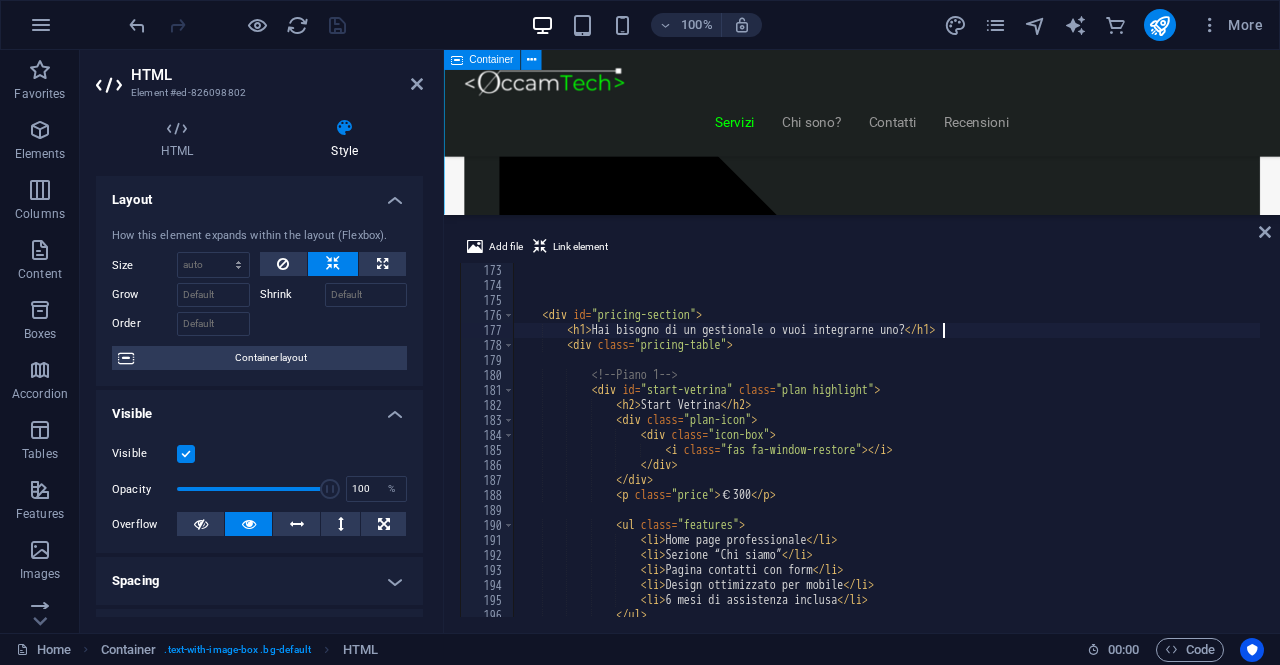 scroll, scrollTop: 2482, scrollLeft: 0, axis: vertical 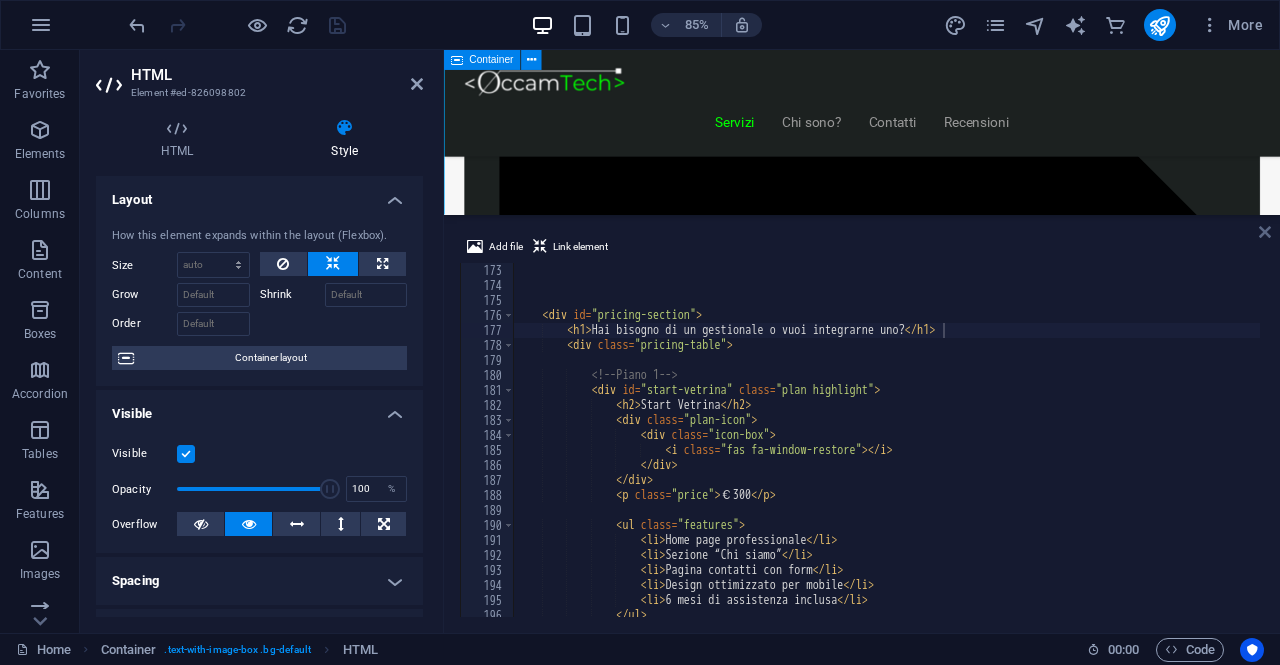 click at bounding box center (1265, 232) 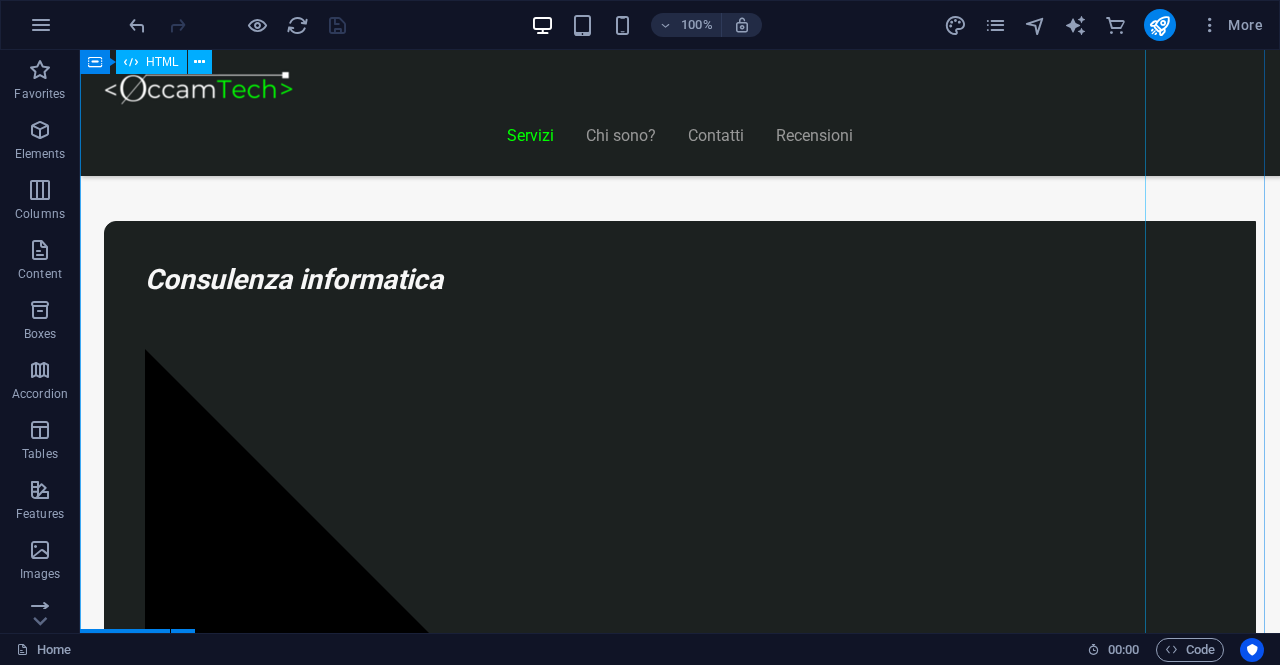 click on "Piani Web
Tutto il Valore di un Sito Professionale, in un Piano su Misura
Essenziale
€300
Sito vetrina moderno
Home page professionale
Sezione “Chi siamo”
Form contatti
Design responsive (mobile friendly)
6 mesi di assistenza inclusa
*Adatto a piccole attività o professionisti
Inizia Ora
E-commerce Ready
€500" at bounding box center [620, 8158] 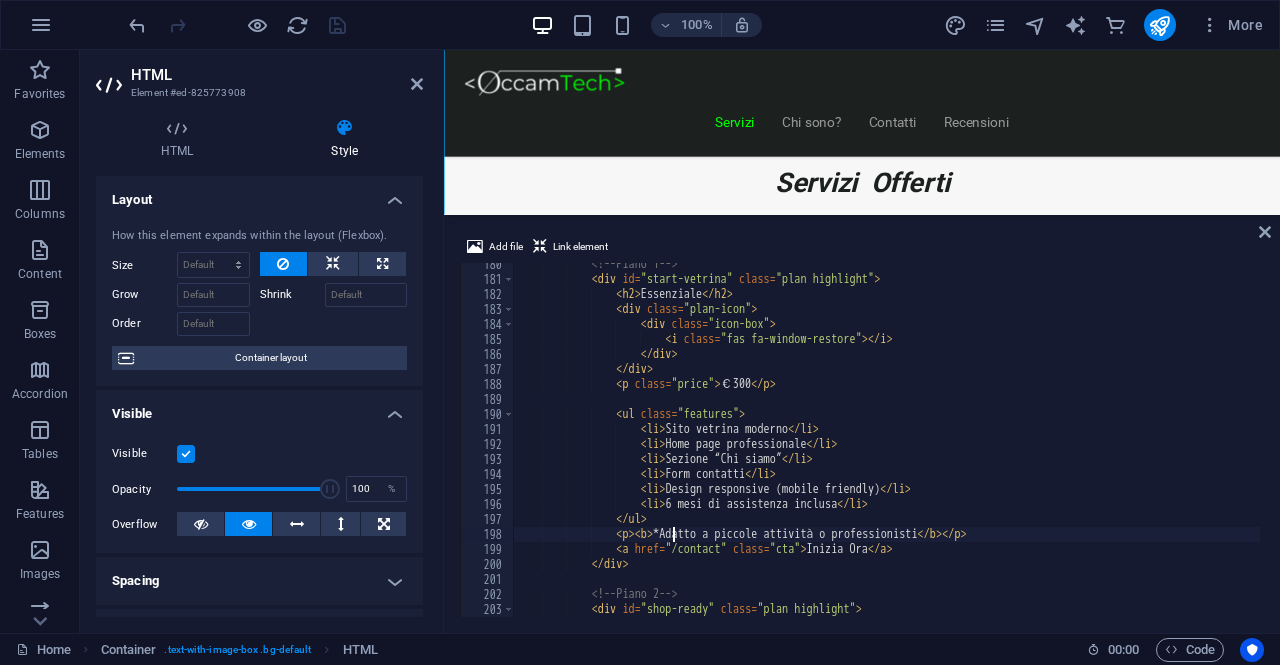 scroll, scrollTop: 1462, scrollLeft: 0, axis: vertical 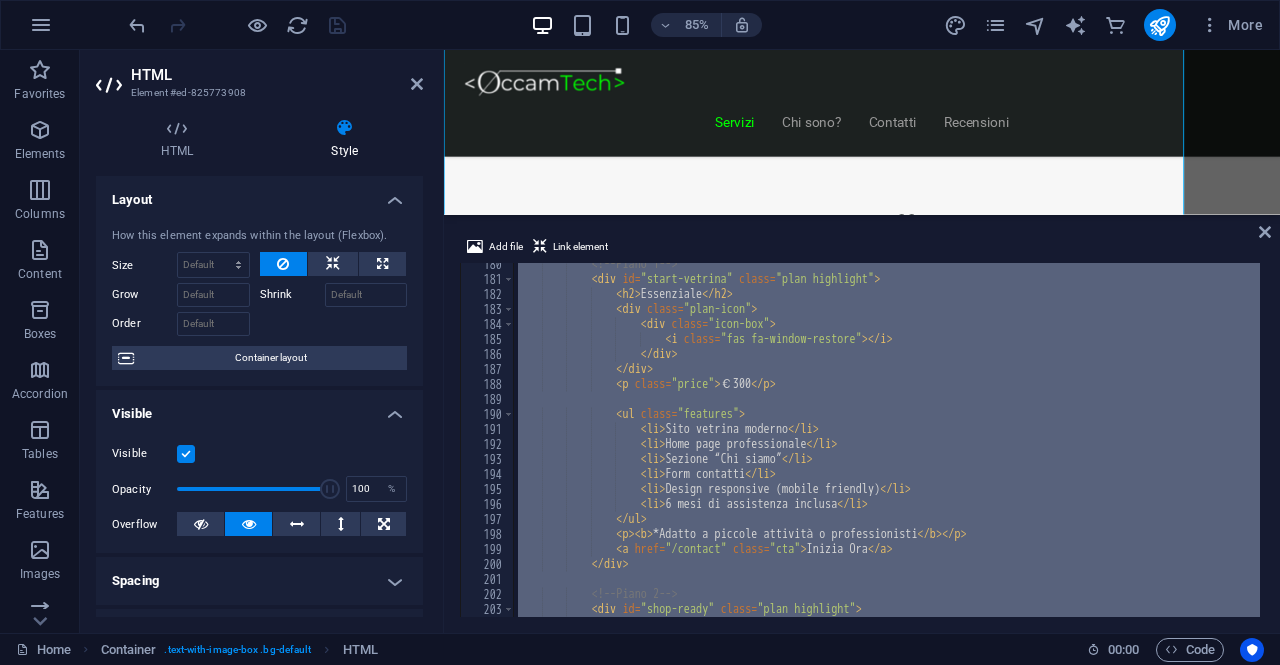 click on "<!--  Piano 1  -->                < div   id = "start-vetrina"   class = "plan highlight" >                     < h2 > Essenziale </ h2 >                     < div   class = "plan-icon" >                          < div   class = "icon-box" >                               < i   class = "fas fa-window-restore" > </ i >                          </ div >                     </ div >                     < p   class = "price" > €300 </ p >                     < ul   class = "features" >                          < li > Sito vetrina moderno </ li >                          < li > Home page professionale </ li >                          < li > Sezione “Chi siamo” </ li >                          < li > Form contatti </ li >                          < li > Design responsive (mobile friendly) </ li >                          < li > 6 mesi di assistenza inclusa </ li >                     </ ul >                     < p > < b > *Adatto a piccole attività o professionisti </ b > </ p >" at bounding box center [887, 440] 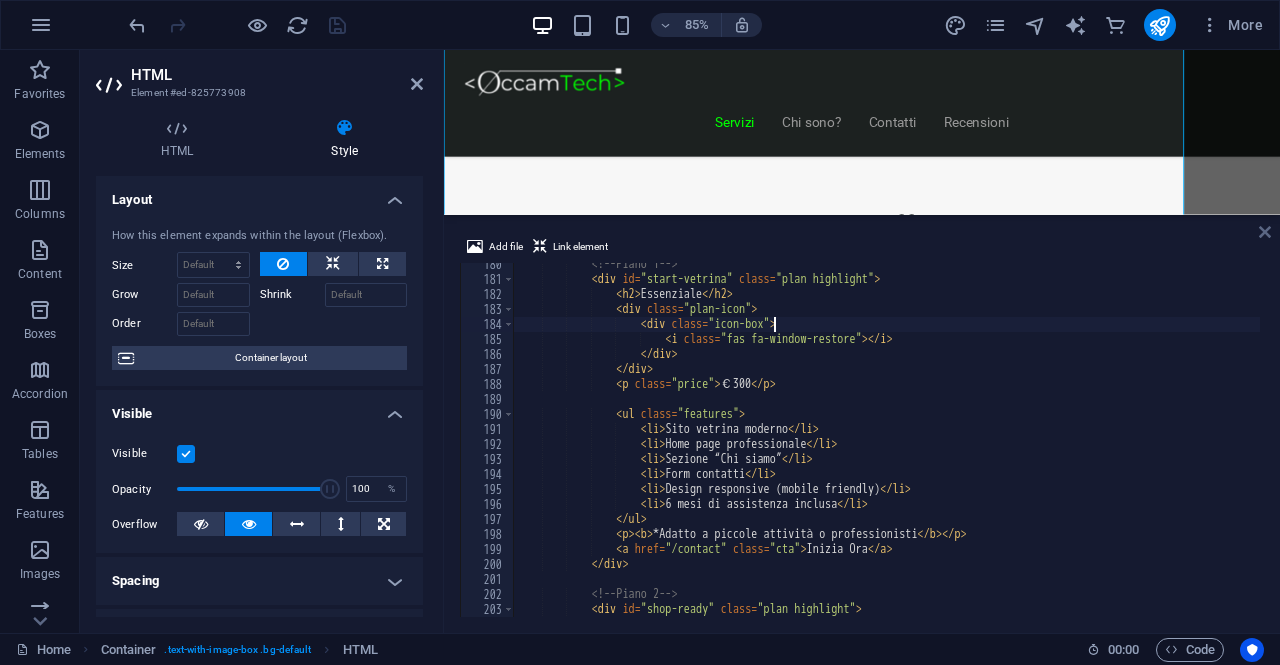 click at bounding box center (1265, 232) 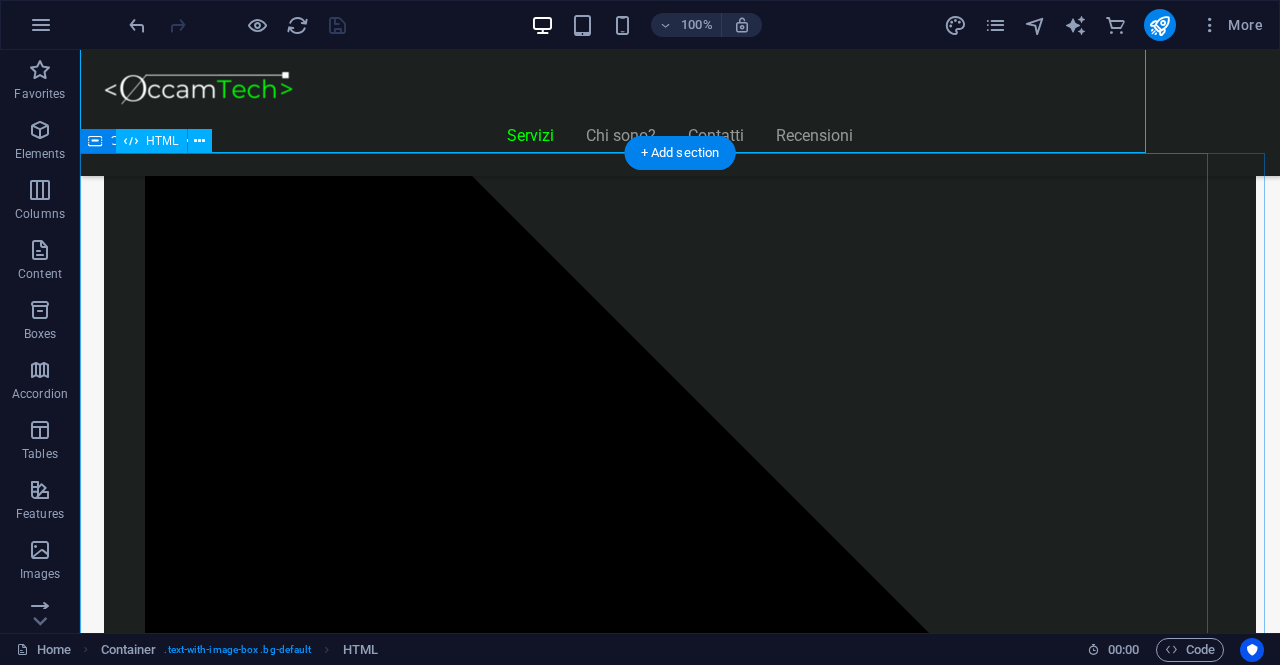 click on "Piani Web
Hai bisogno di un gestionale o vuoi integrarne uno?
Start Vetrina
€300
Home page professionale
Sezione “Chi siamo”
Pagina contatti con form
Design ottimizzato per mobile
6 mesi di assistenza inclusa
Inizia Ora
Shop Ready
€500
Negozio con Shopify già configurato
Catalogo e schede prodotto dettagliate
Pagamenti sicuri integrati" at bounding box center (620, 8438) 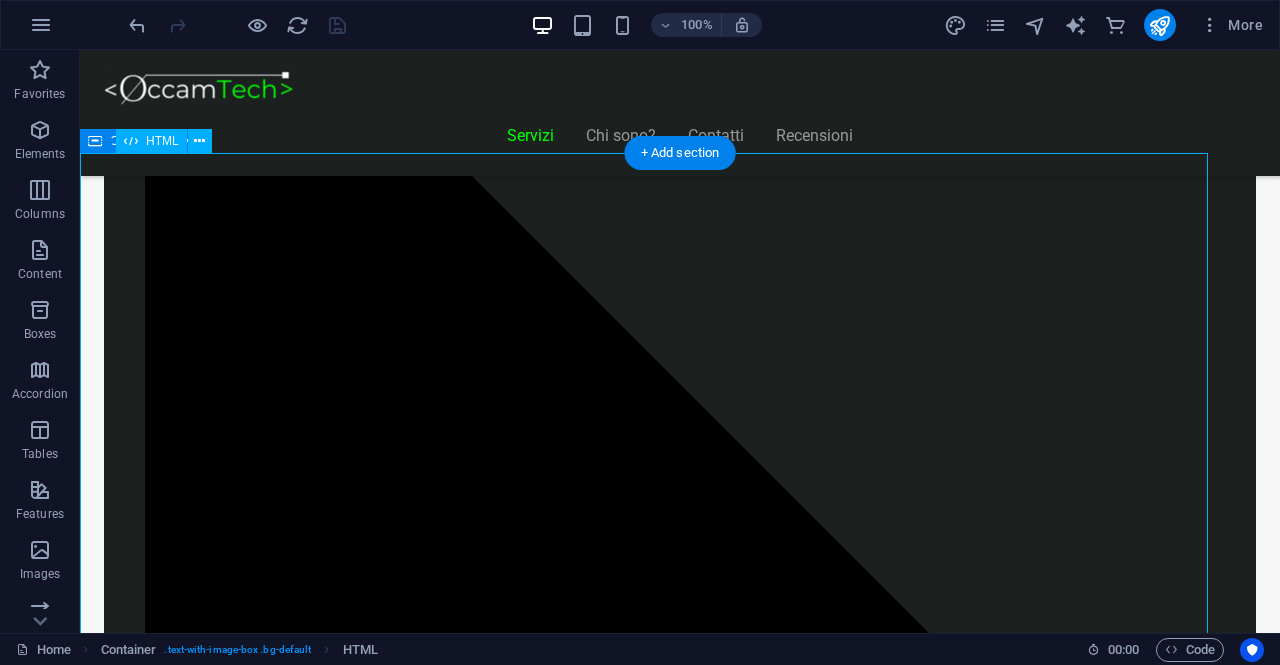 click on "Piani Web
Hai bisogno di un gestionale o vuoi integrarne uno?
Start Vetrina
€300
Home page professionale
Sezione “Chi siamo”
Pagina contatti con form
Design ottimizzato per mobile
6 mesi di assistenza inclusa
Inizia Ora
Shop Ready
€500
Negozio con Shopify già configurato
Catalogo e schede prodotto dettagliate
Pagamenti sicuri integrati" at bounding box center (620, 8438) 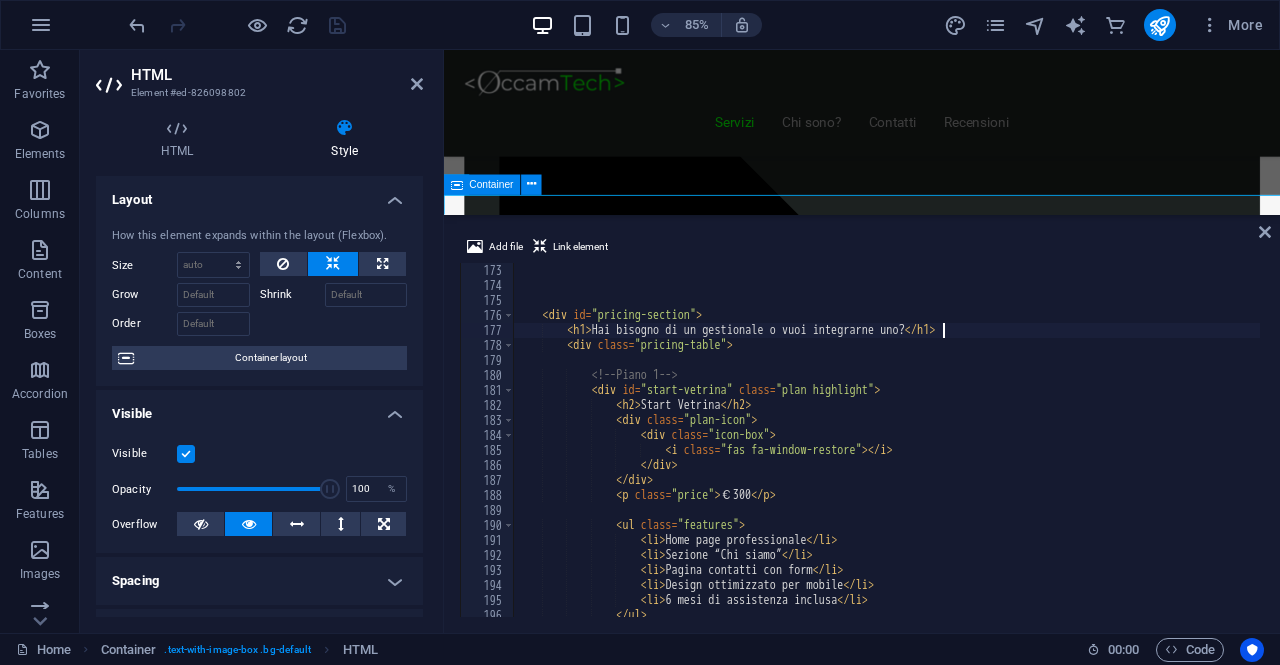 click on "Hai bisogno di un gestionale o vuoi far dialogare quello che usi con altri strumenti?
€300
Home page professionale
Sezione “Chi siamo”
Pagina contatti con form
Design ottimizzato per mobile
6 mesi di assistenza inclusa
Inizia Ora
Shop Ready
€500
Negozio con Shopify già configurato
Catalogo e schede prodotto dettagliate Scopri di più" at bounding box center [887, 455] 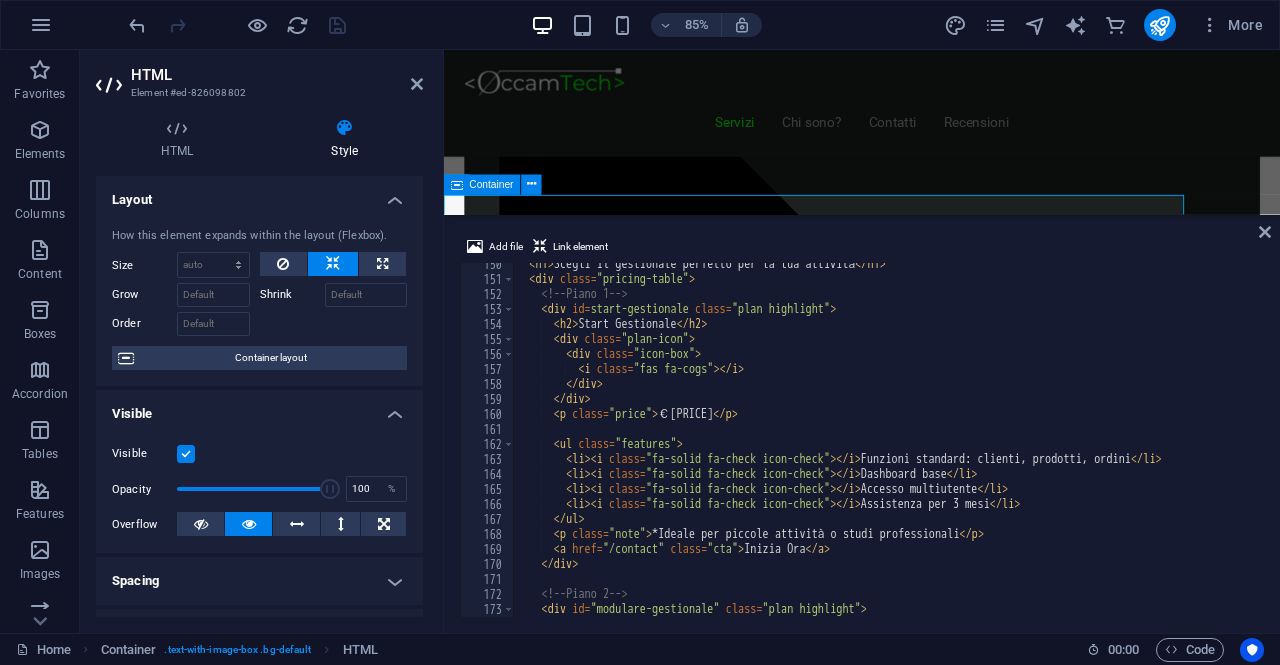 scroll, scrollTop: 2181, scrollLeft: 0, axis: vertical 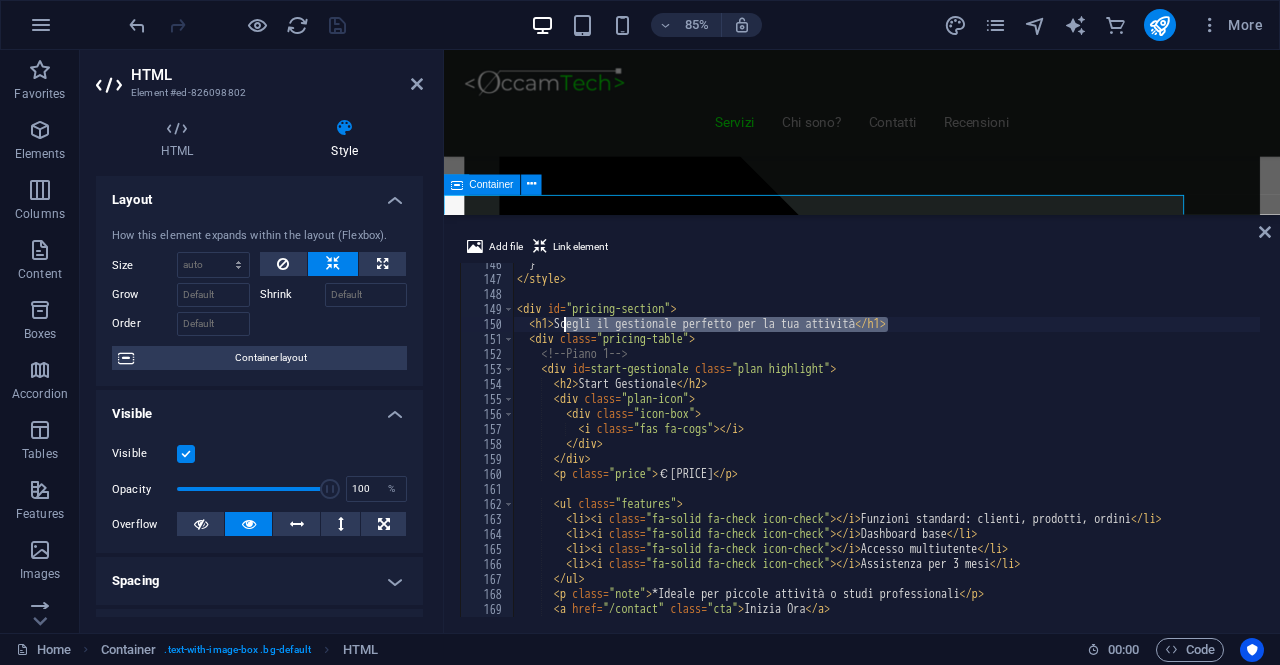 drag, startPoint x: 889, startPoint y: 323, endPoint x: 560, endPoint y: 323, distance: 329 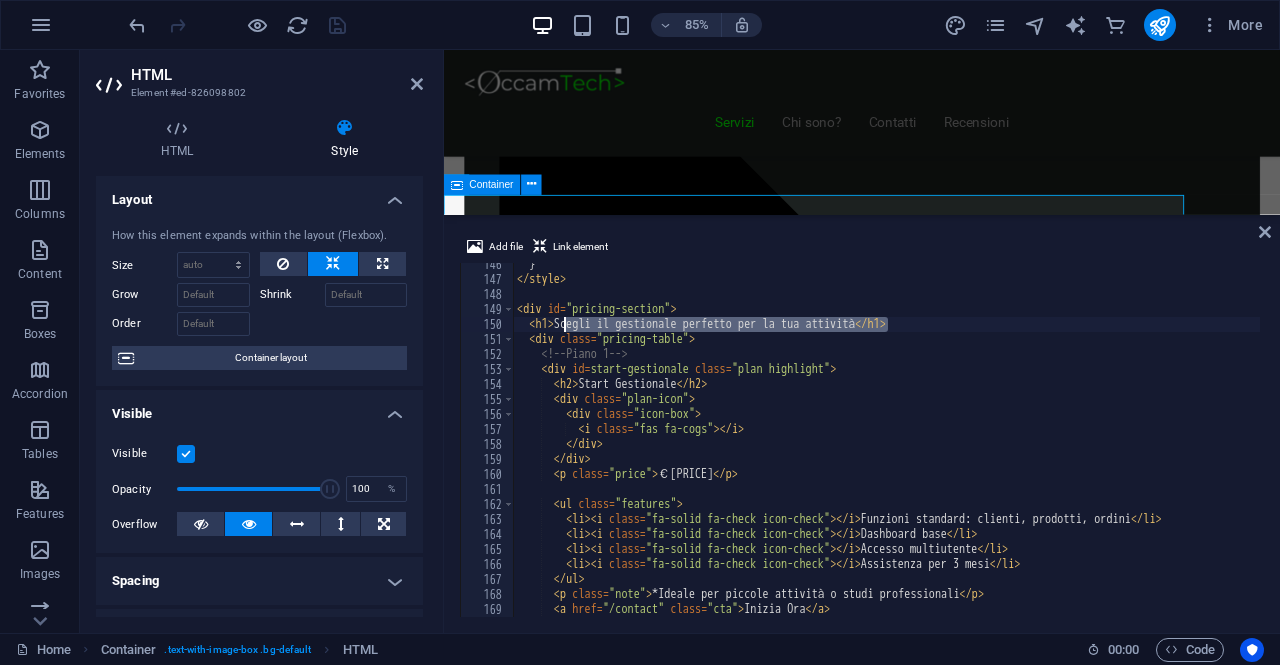 click on "< div   id = "pricing-section" >    < h1 > Scegli il gestionale perfetto per la tua attività </ h1 >    < div   class = "pricing-table" >      <!--  Piano 1  -->      < div   id = "start-gestionale"   class = "plan highlight" >         < h2 > Start Gestionale </ h2 >         < div   class = "plan-icon" >           < div   class = "icon-box" >              < i   class = "fas fa-cogs" > </ i >           </ div >         </ div >         < p   class = "price" > €2.250 </ p >         < ul   class = "features" >           < li > < i   class = "fa-solid fa-check icon-check" > </ i > Funzioni standard: clienti, prodotti, ordini </ li >           < li > < i   class = "fa-solid fa-check icon-check" > </ i > Dashboard base </ li >           < li > < i   class = "fa-solid fa-check icon-check" > </ i > Accesso multiutente </ li >           < li > < i   class = "fa-solid fa-check icon-check" > </ i > Assistenza per 3 mesi </ li >         </ ul >         < p   class = "note" > </ p >         < a   href =" at bounding box center [891, 447] 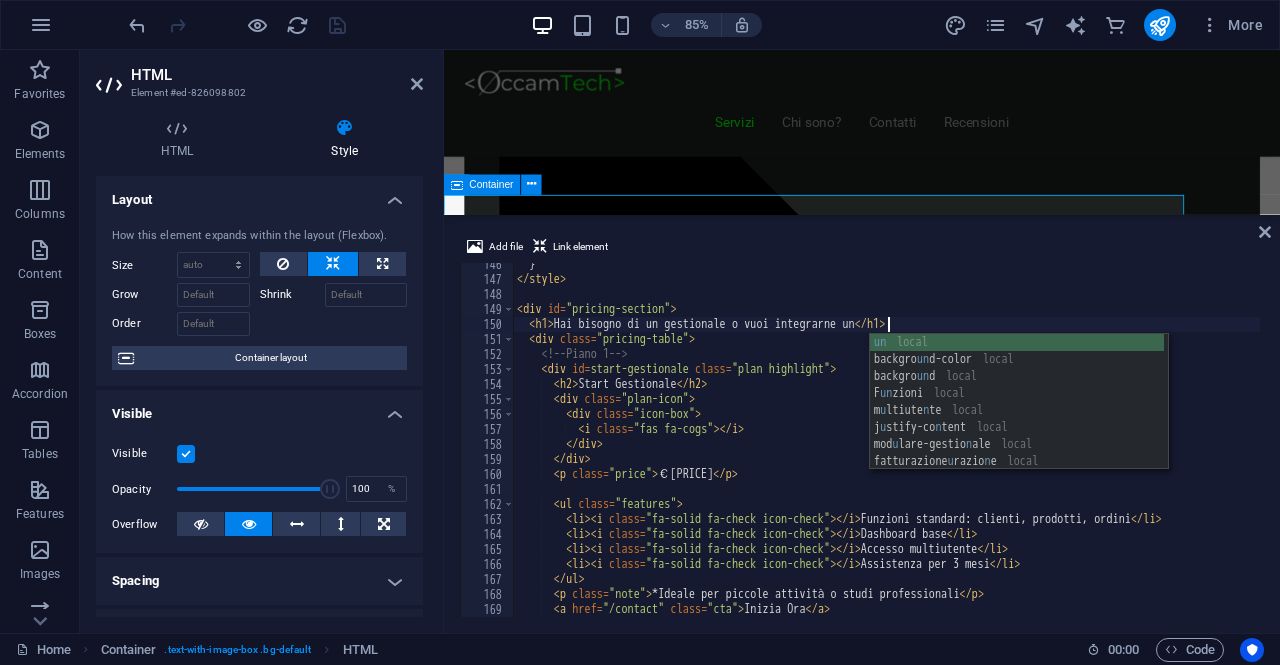scroll, scrollTop: 0, scrollLeft: 30, axis: horizontal 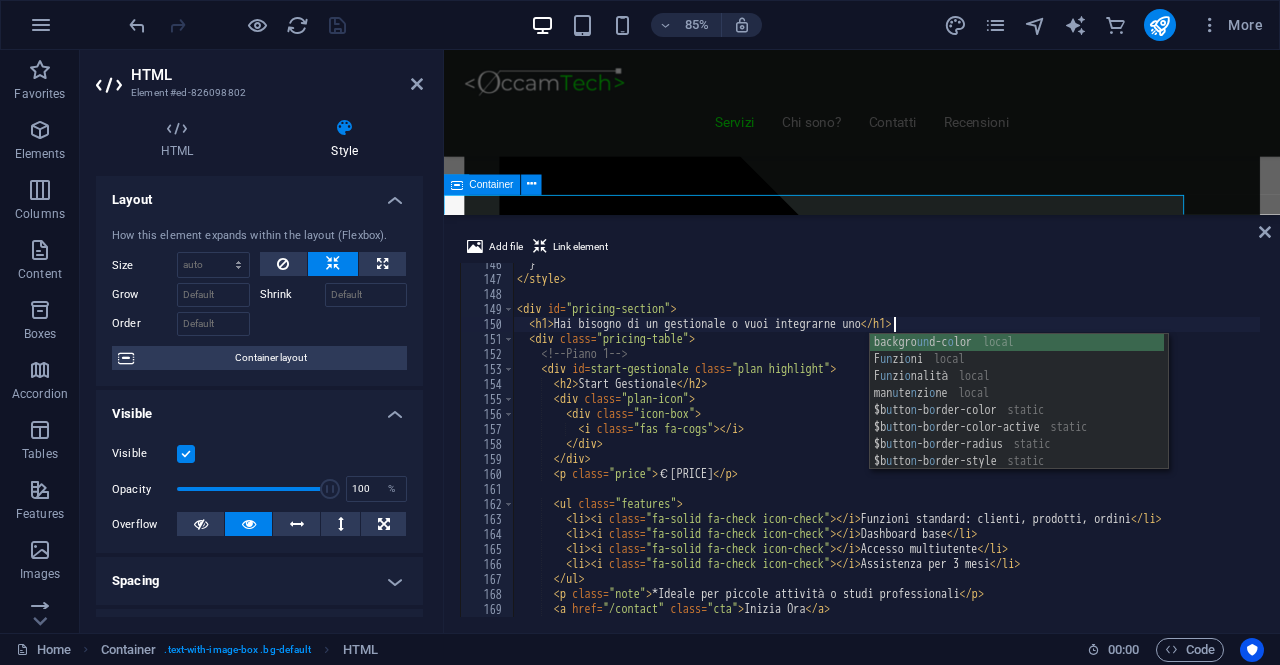 type on "<h1>Hai bisogno di un gestionale o vuoi integrarne uno?</h1>" 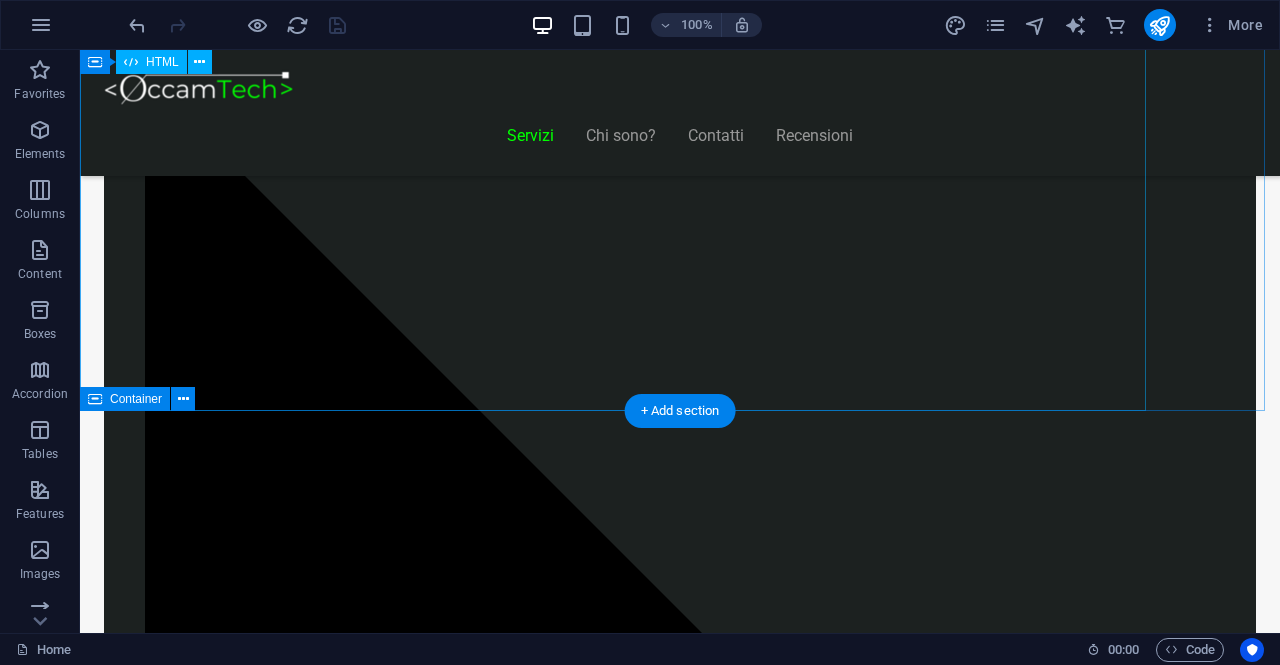 scroll, scrollTop: 1813, scrollLeft: 0, axis: vertical 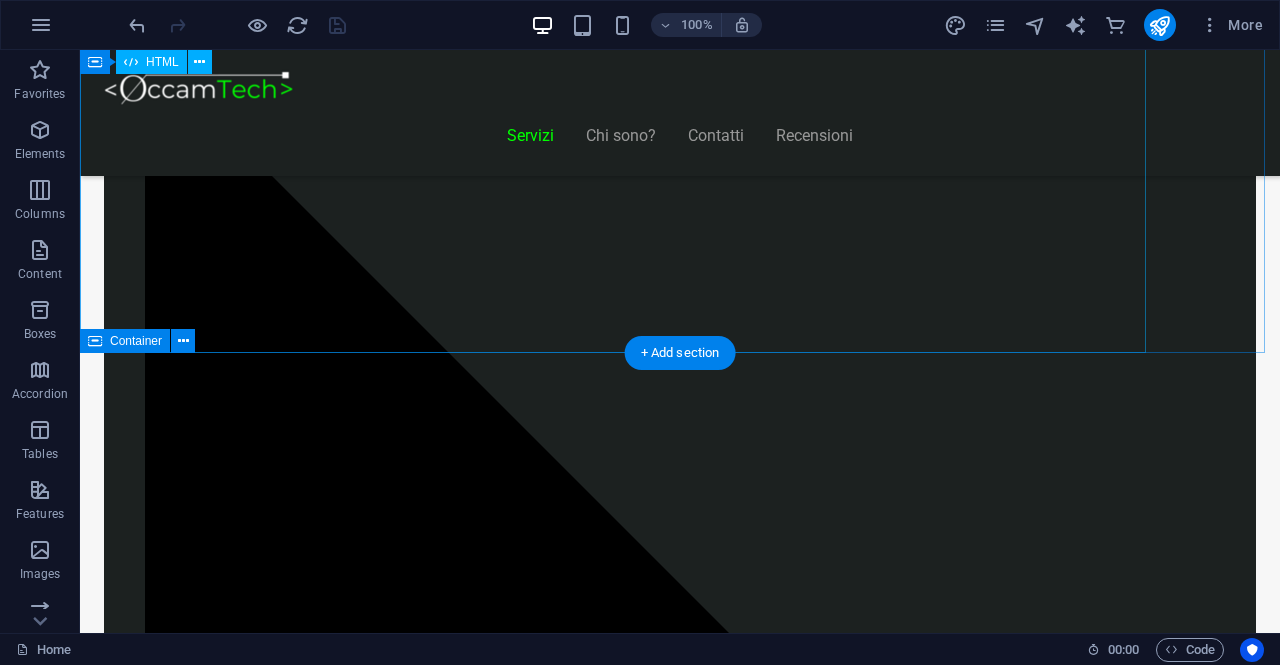 click on "Piani Web
Tutto il Valore di un Sito Professionale, in un Piano su Misura
Essenziale
€300
Sito vetrina moderno
Home page professionale
Sezione “Chi siamo”
Form contatti
Design responsive (mobile friendly)
6 mesi di assistenza inclusa
*Adatto a piccole attività o professionisti
Inizia Ora
E-commerce Ready
€500" at bounding box center (620, 7858) 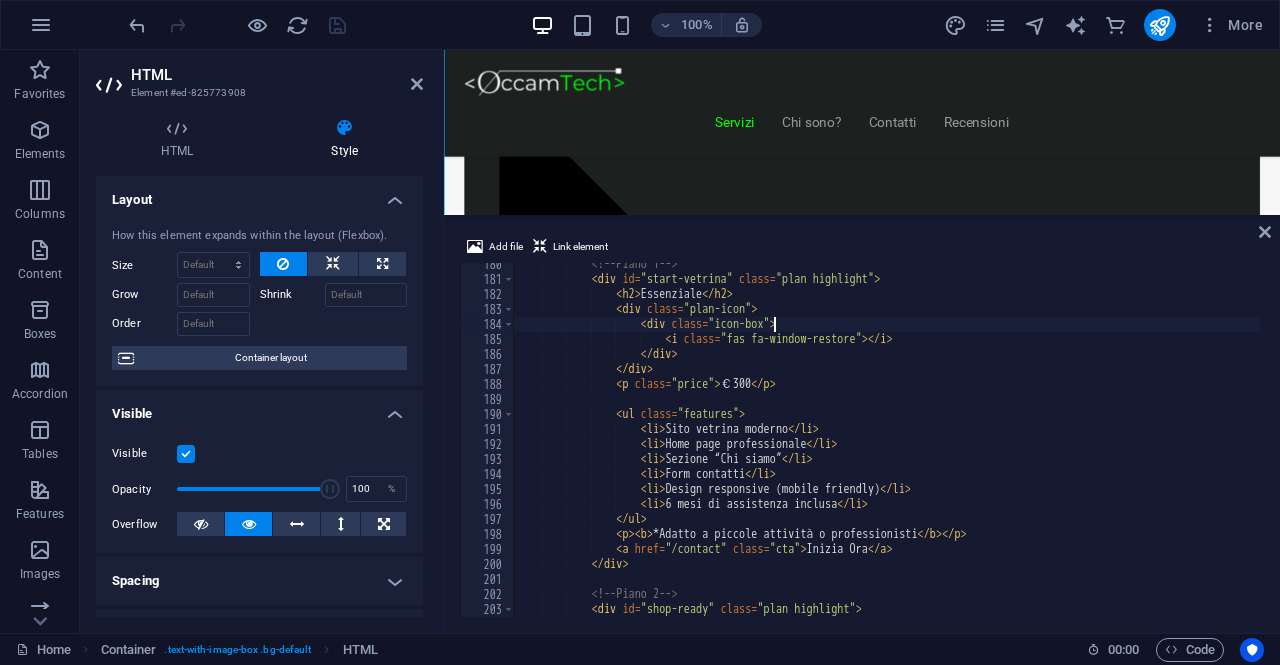 scroll, scrollTop: 1789, scrollLeft: 0, axis: vertical 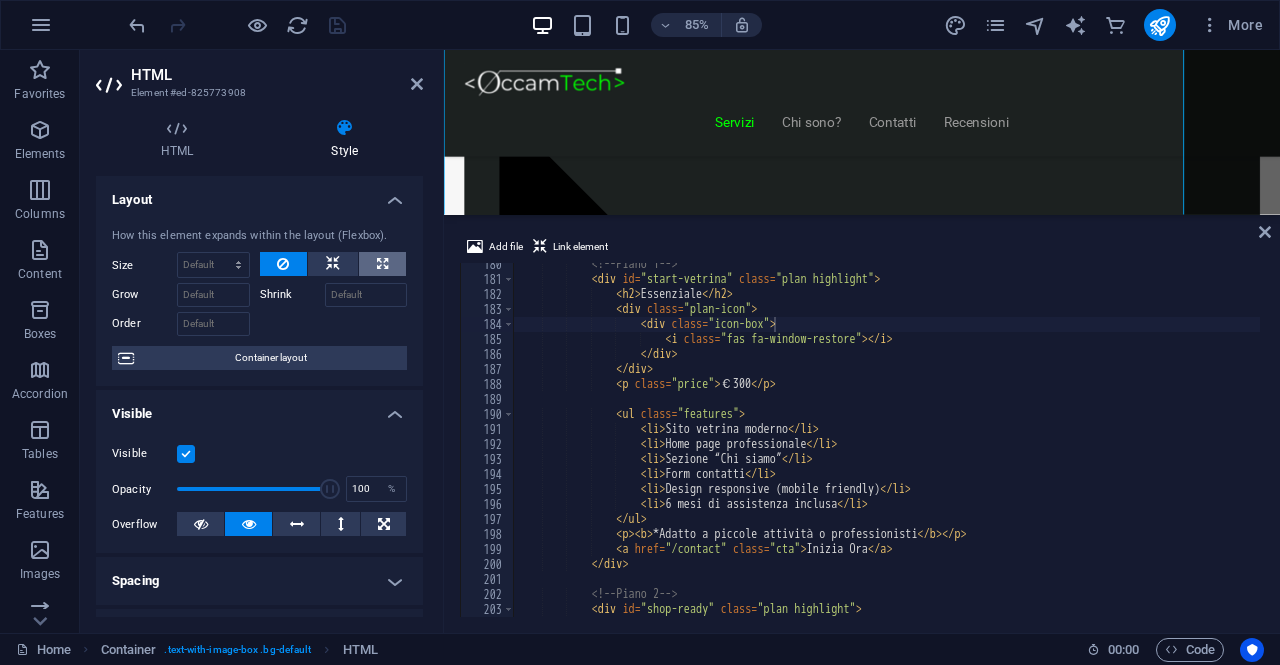 click at bounding box center [382, 264] 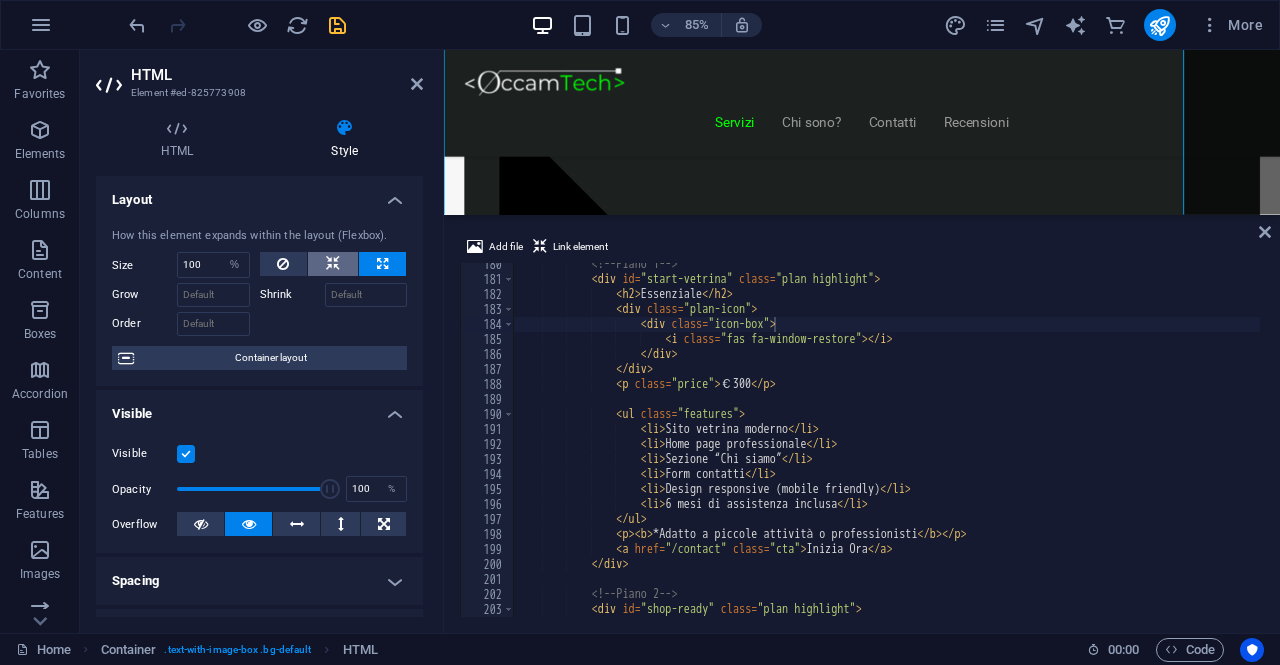 click at bounding box center (333, 264) 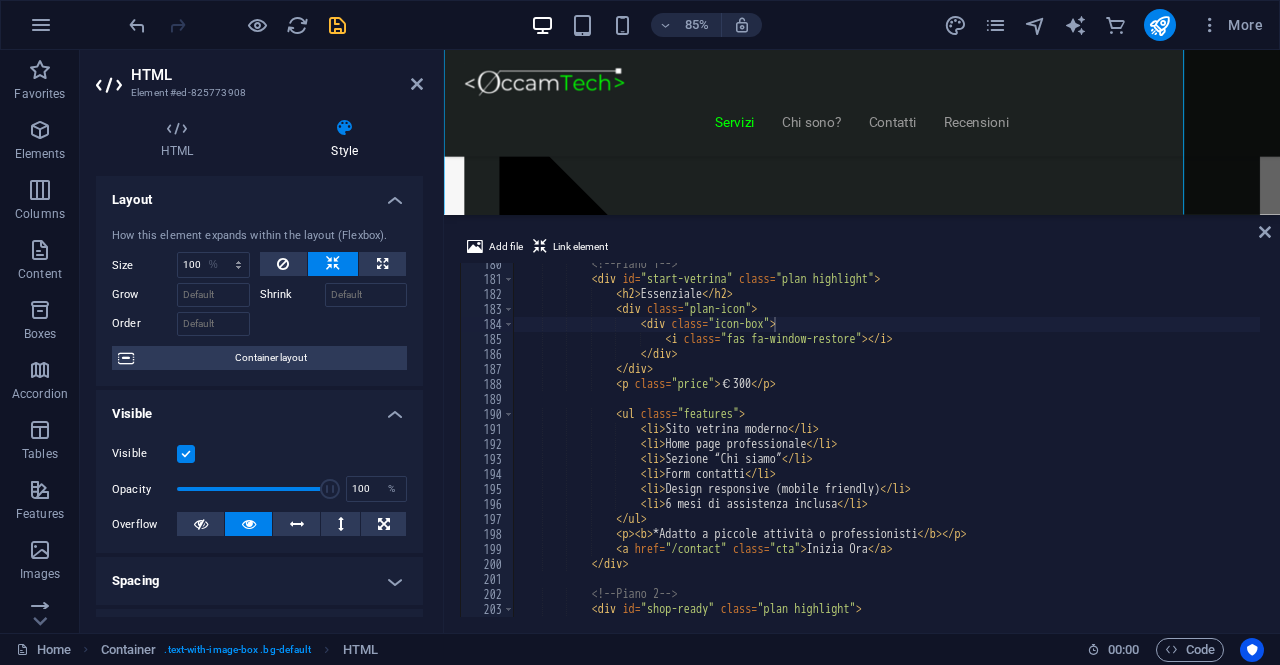 type 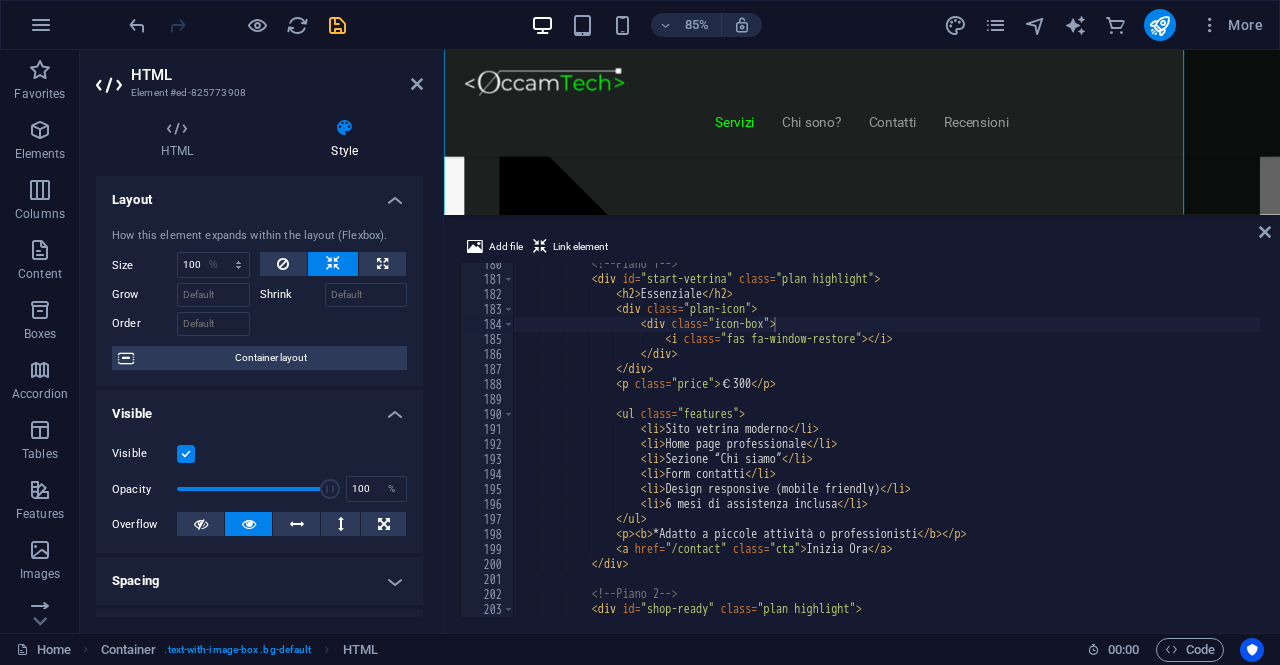 select on "DISABLED_OPTION_VALUE" 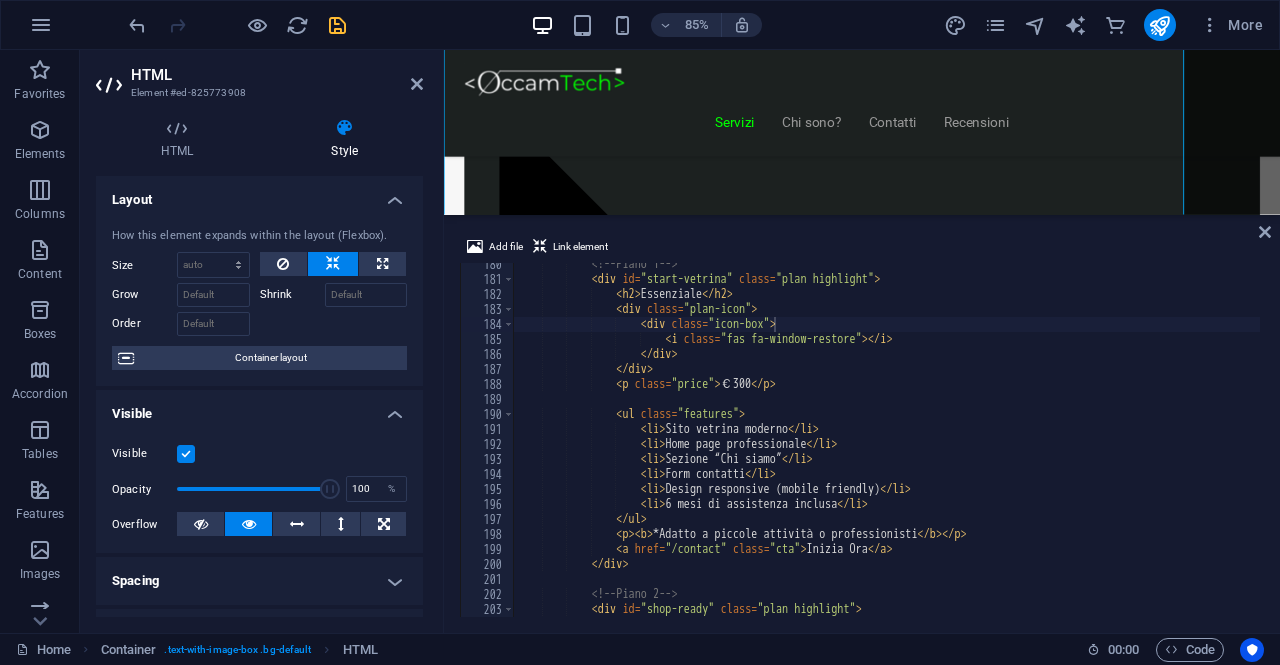 scroll, scrollTop: 1763, scrollLeft: 0, axis: vertical 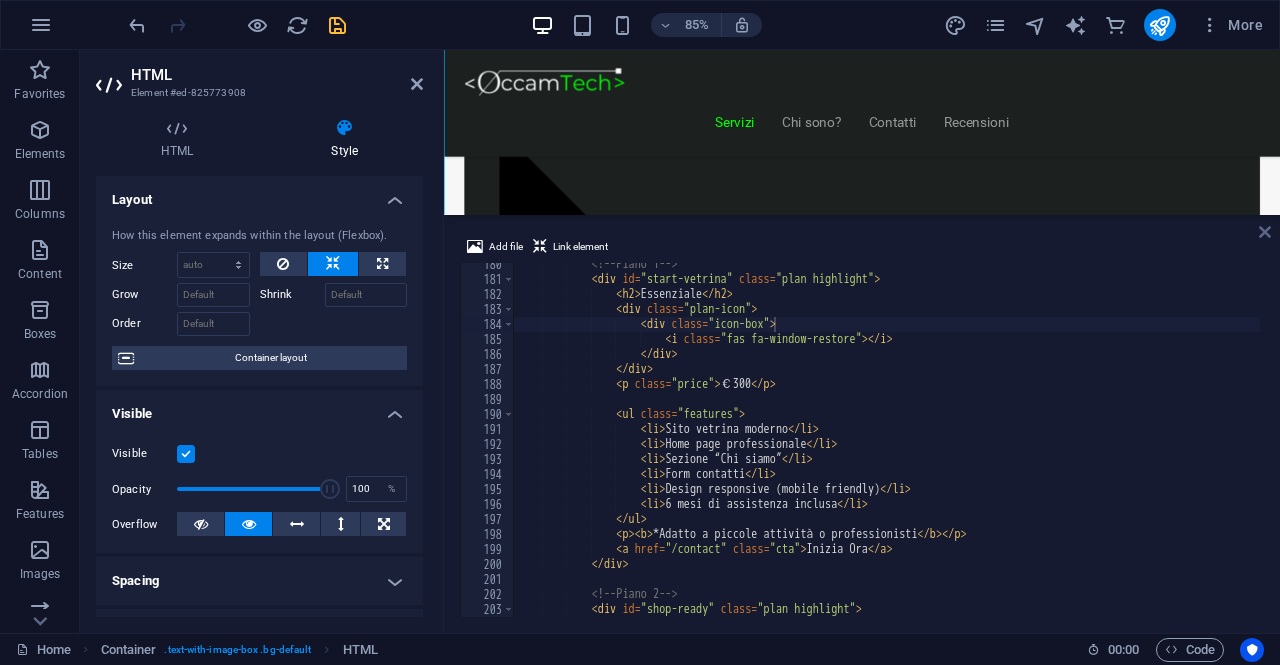 click at bounding box center (1265, 232) 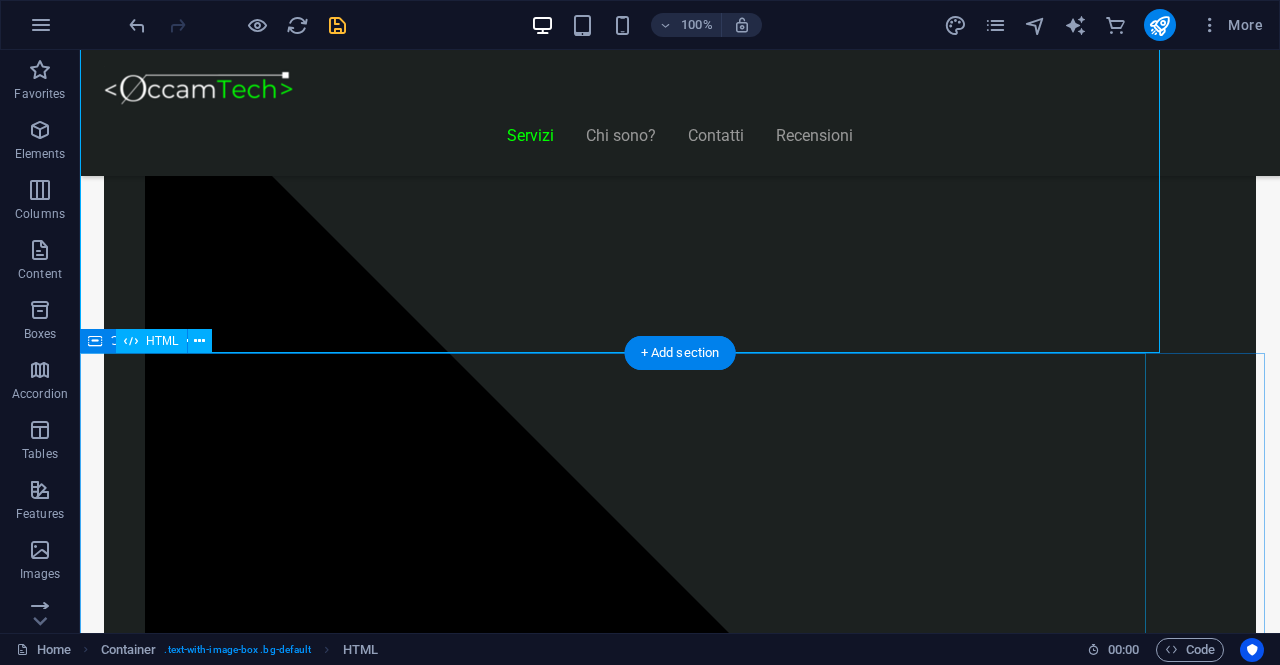 click on "Piani Gestionale
Hai bisogno di un gestionale o vuoi integrarne uno?
Start Gestionale
€2.250
Funzioni standard: clienti, prodotti, ordini
Dashboard base
Accesso multiutente
Assistenza per 3 mesi
*Ideale per piccole attività o studi professionali
Inizia Ora
Gestionale Modulare
€5.000
Moduli su richiesta (fatturazione, magazzino, CRM)
2 integrazioni incluse
Pannello di controllo avanzato
Assistenza e formazione per 6 mesi
*Perfetto per aziende in crescita
Scopri di più
Gestionale Avanzato
Su Richiesta
Sviluppo completamente su misura
Integrazione con ERP, API, CRM" at bounding box center [620, 8671] 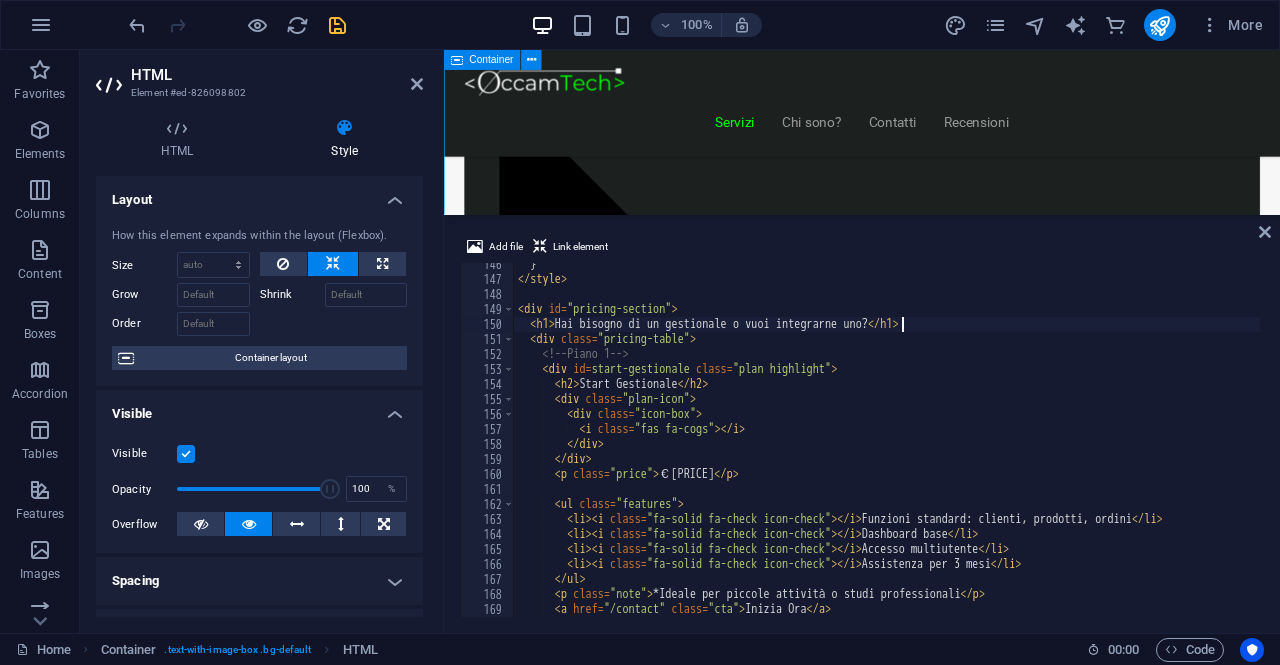 scroll, scrollTop: 2461, scrollLeft: 0, axis: vertical 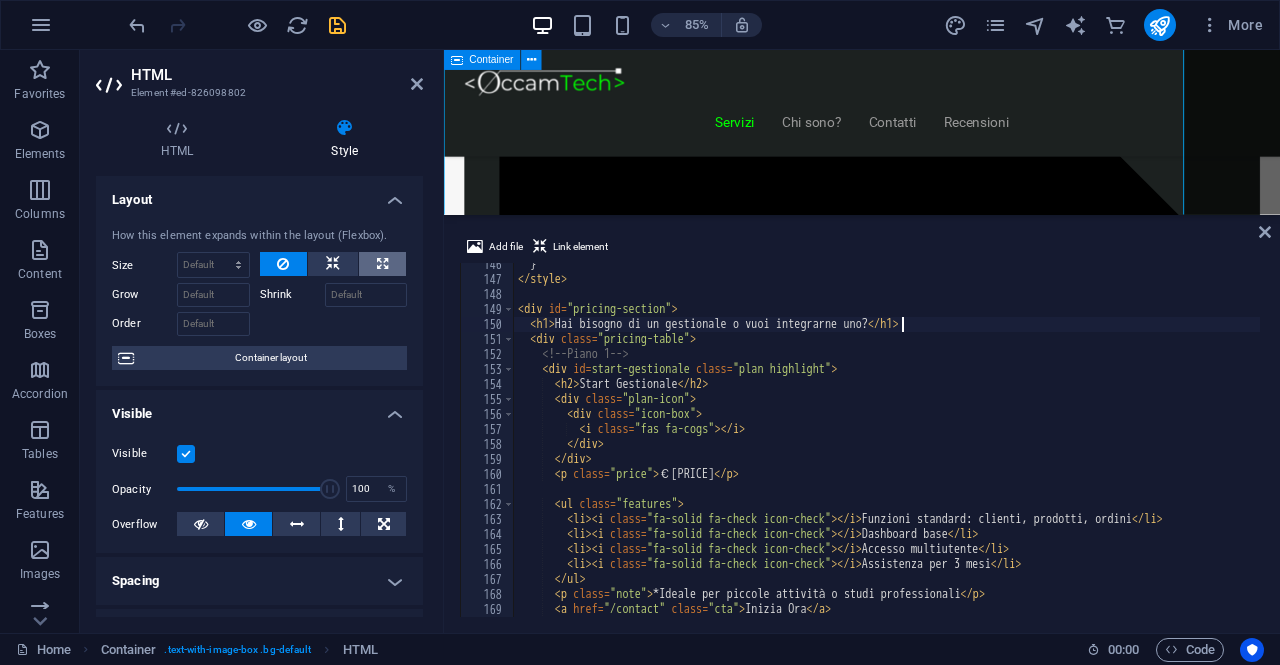 click at bounding box center (382, 264) 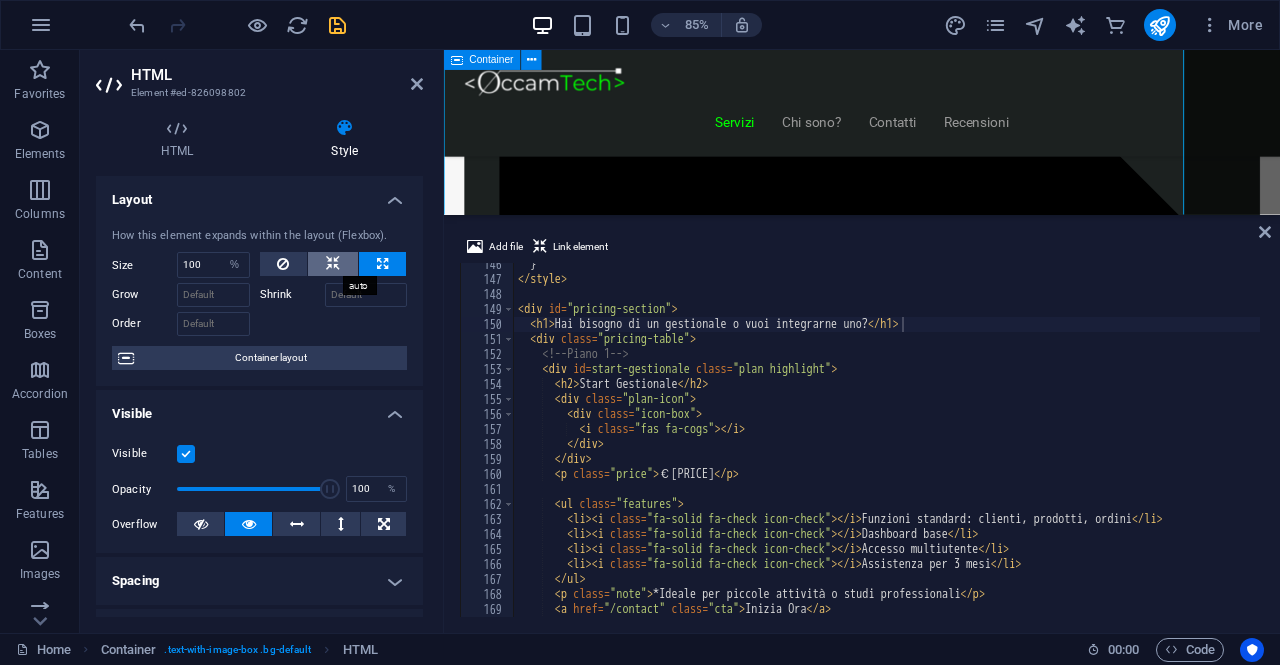 click at bounding box center (333, 264) 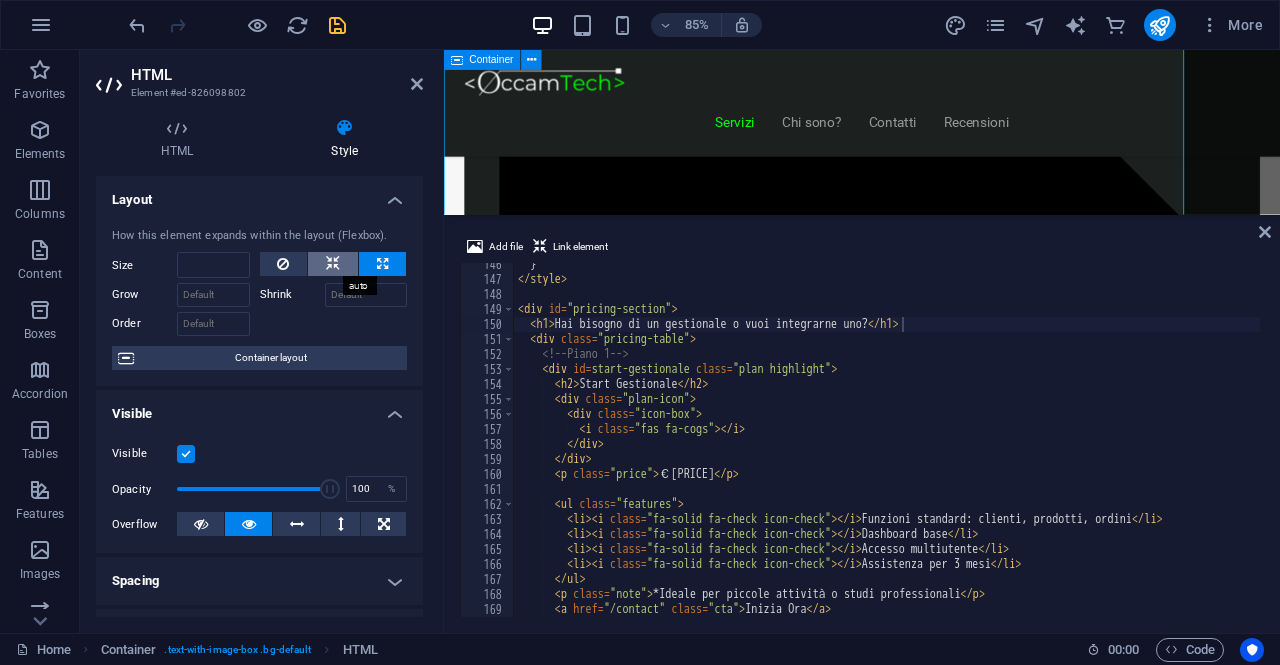 scroll, scrollTop: 2448, scrollLeft: 0, axis: vertical 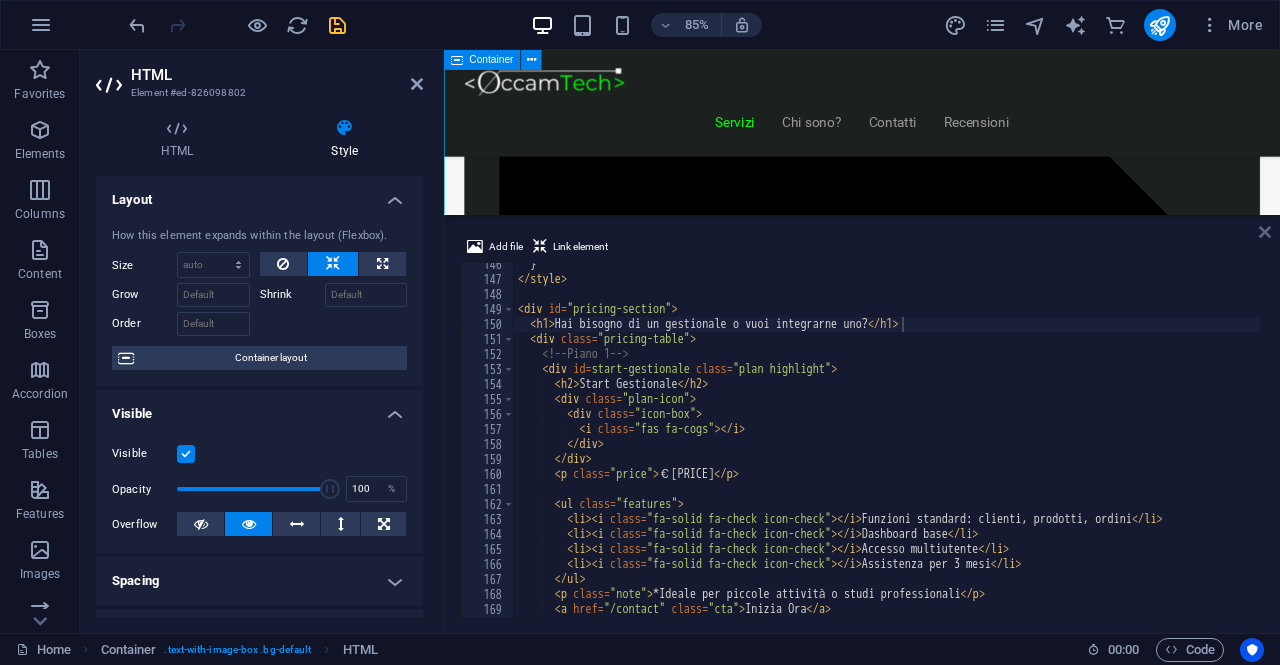click at bounding box center [1265, 232] 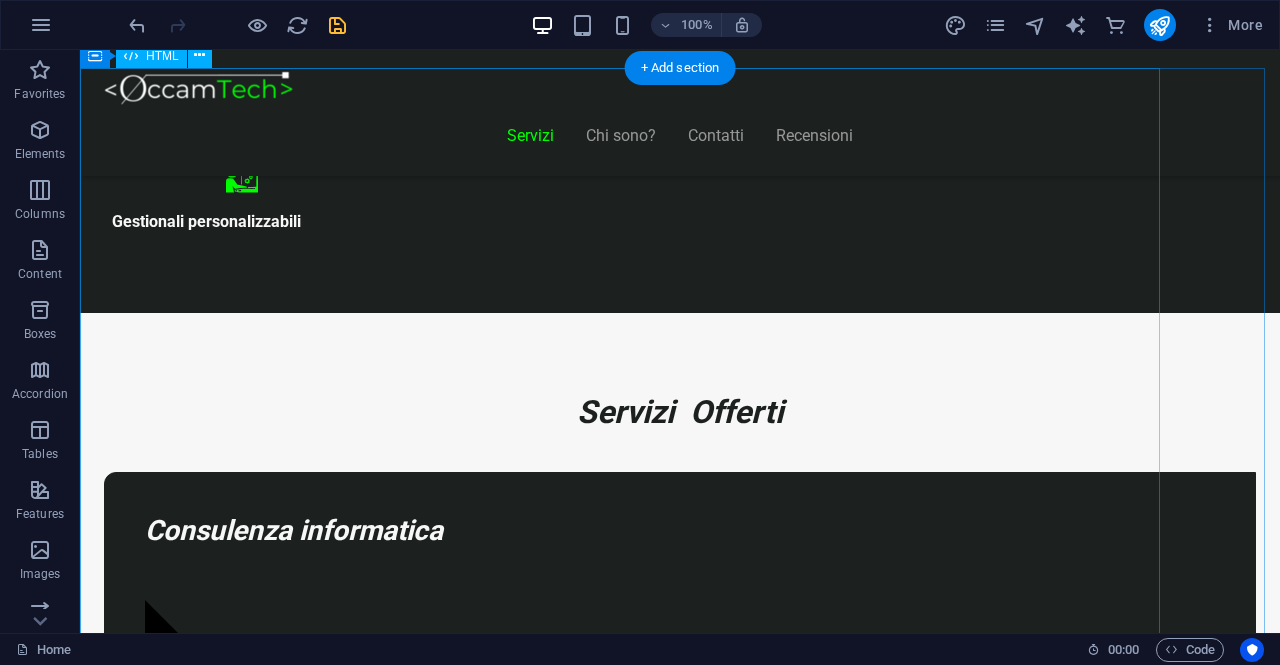scroll, scrollTop: 1698, scrollLeft: 0, axis: vertical 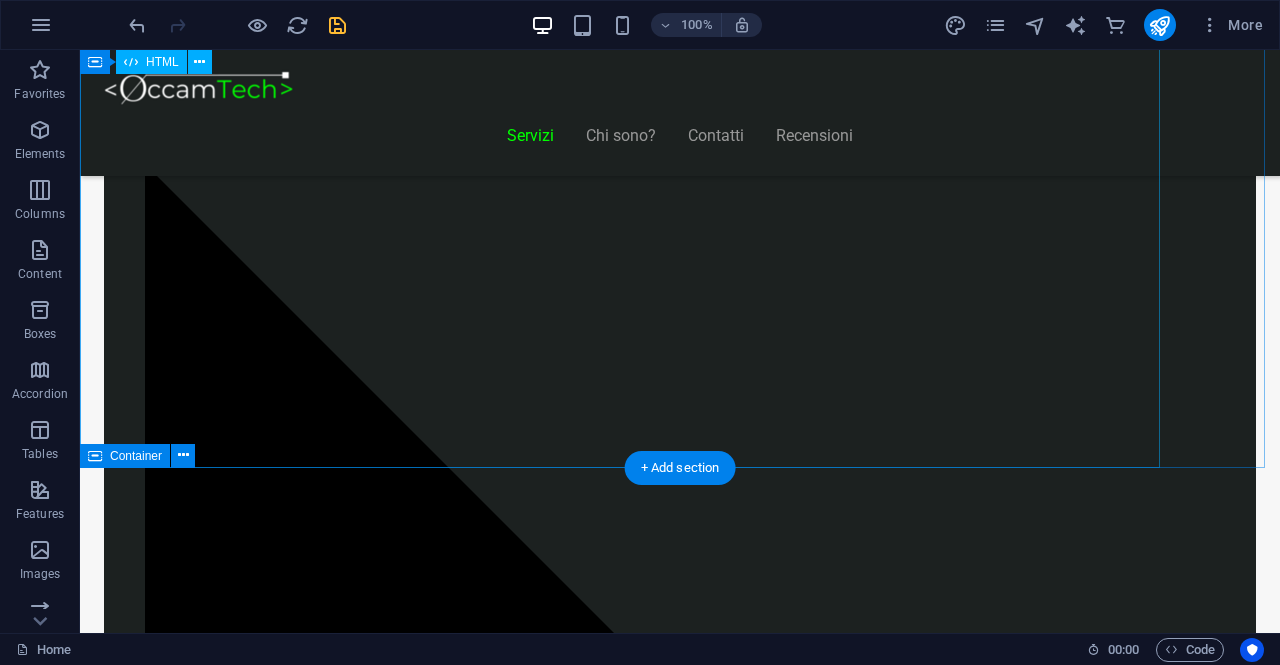 click on "Piani Web
Tutto il Valore di un Sito Professionale, in un Piano su Misura
Essenziale
€300
Sito vetrina moderno
Home page professionale
Sezione “Chi siamo”
Form contatti
Design responsive (mobile friendly)
6 mesi di assistenza inclusa
*Adatto a piccole attività o professionisti
Inizia Ora
E-commerce Ready
€500" at bounding box center [620, 7973] 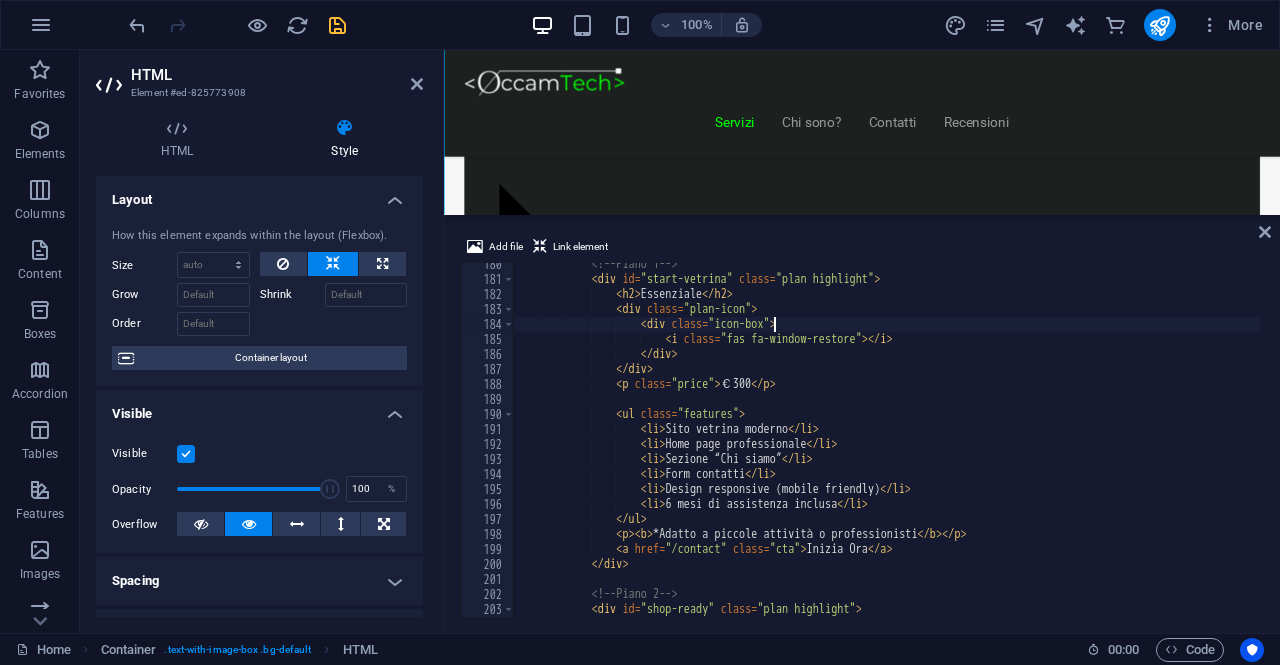 scroll, scrollTop: 1648, scrollLeft: 0, axis: vertical 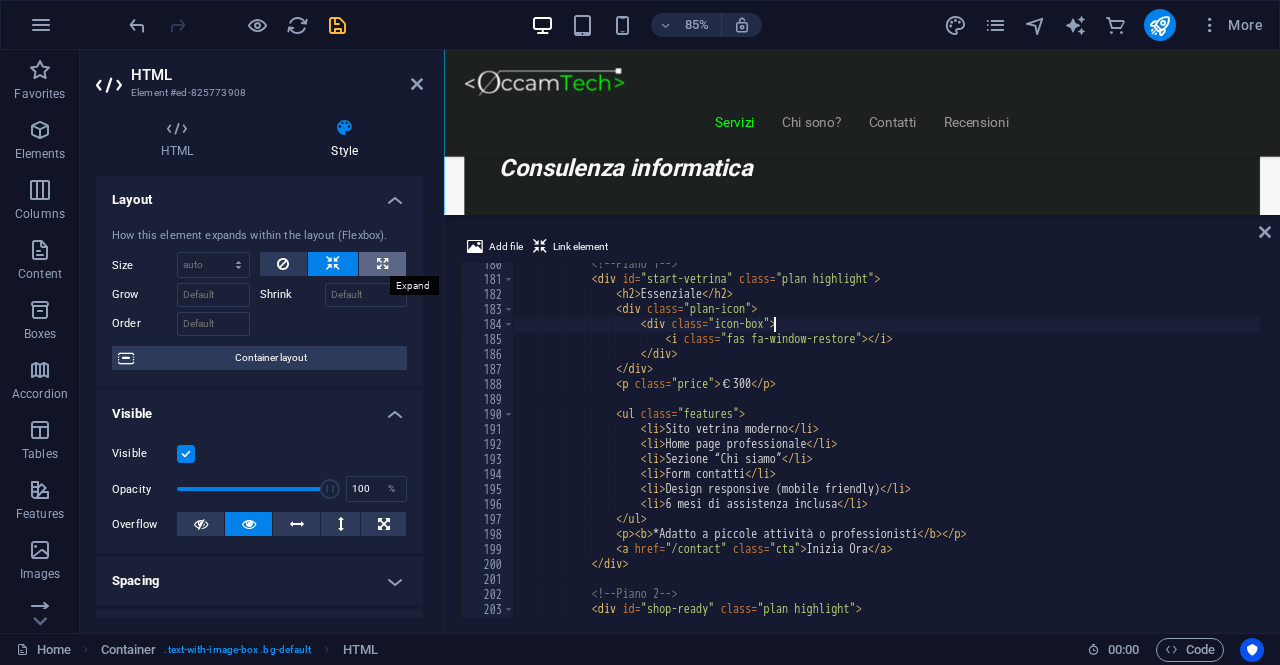 click at bounding box center (382, 264) 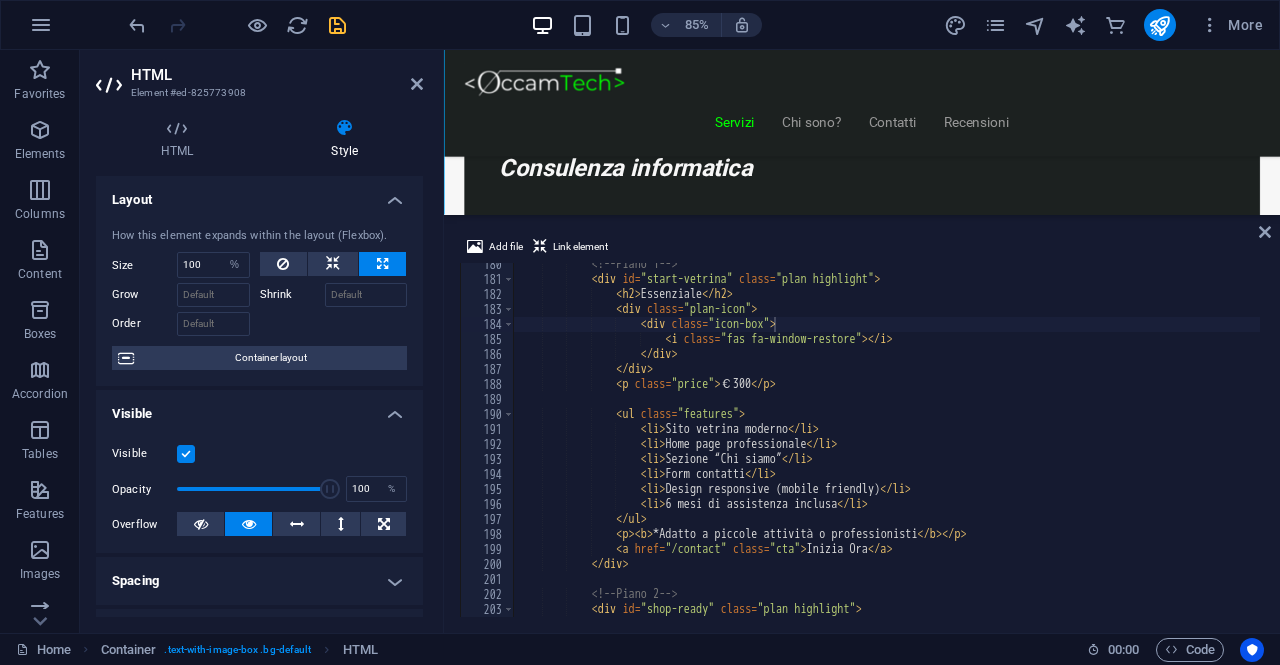 scroll, scrollTop: 1661, scrollLeft: 0, axis: vertical 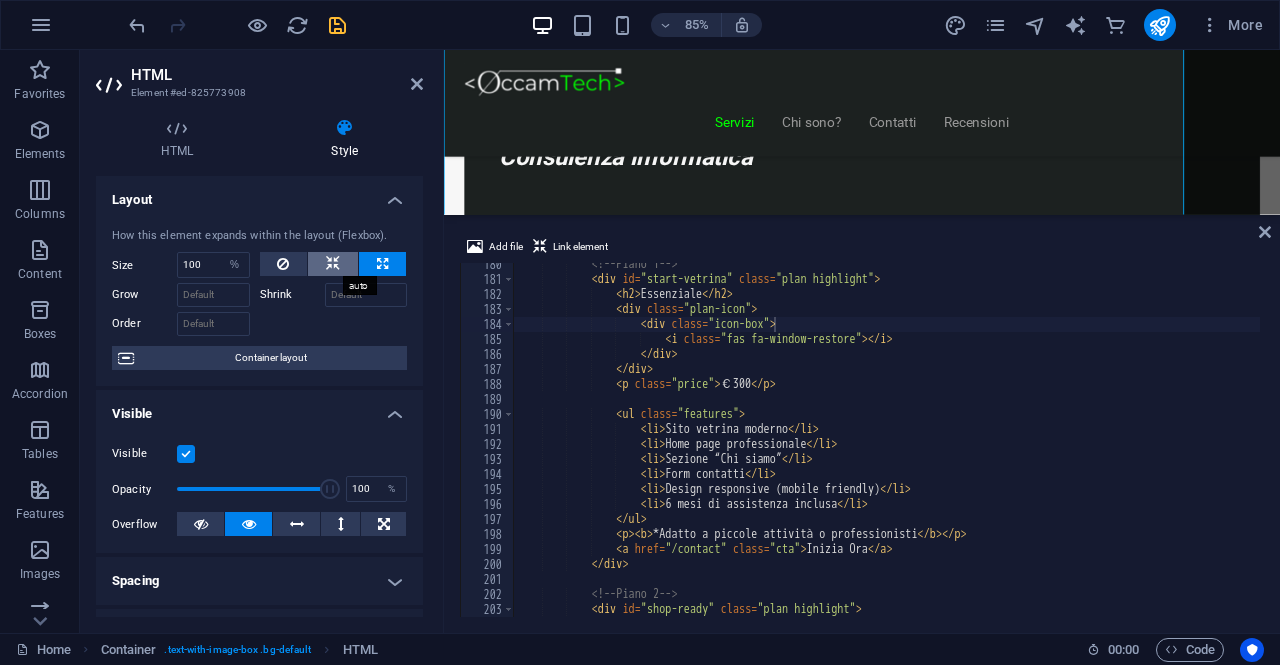 click at bounding box center [333, 264] 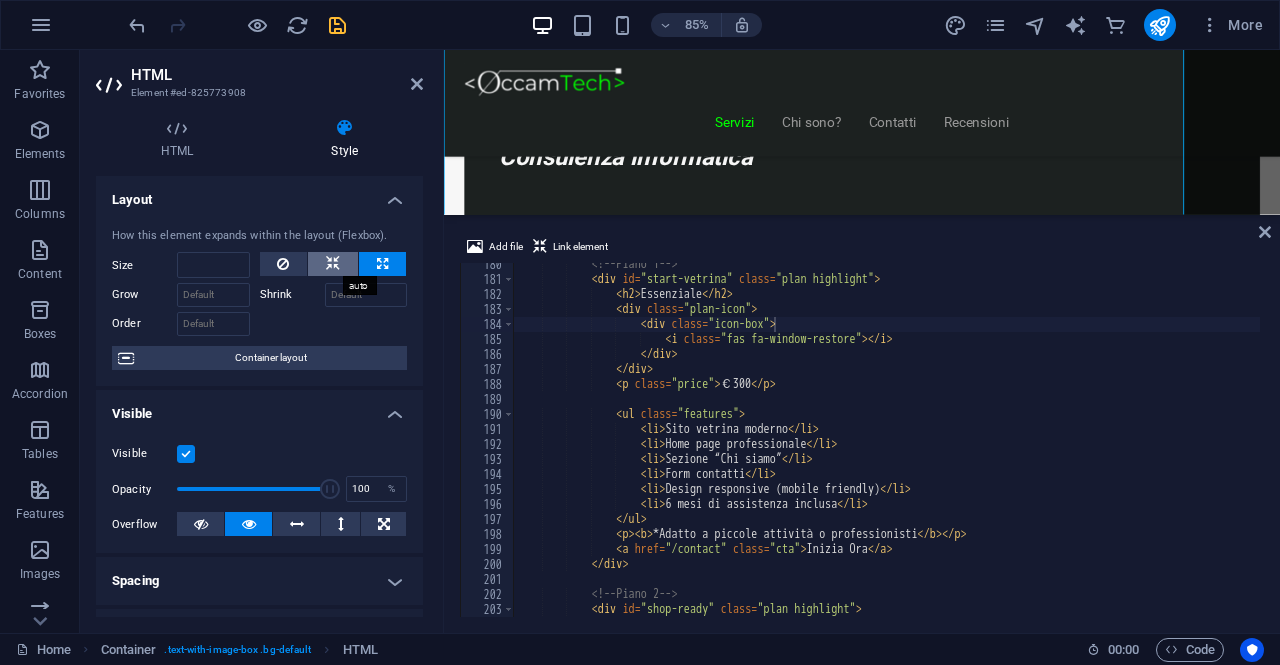 scroll, scrollTop: 1648, scrollLeft: 0, axis: vertical 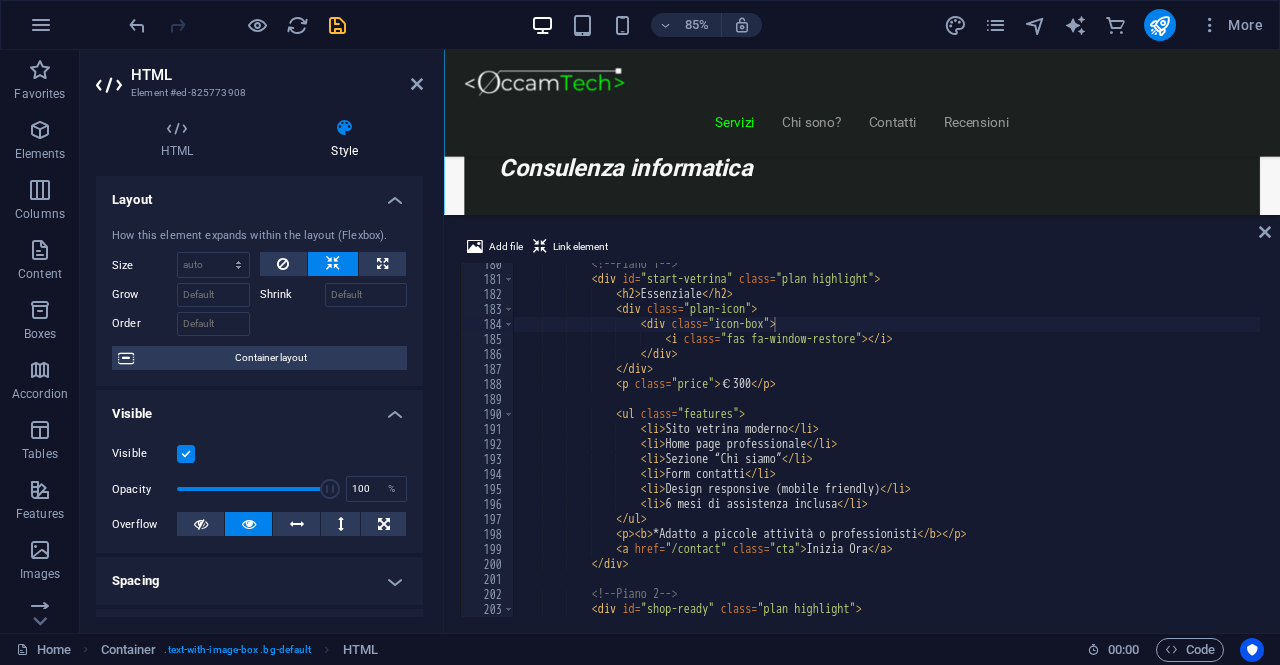 type 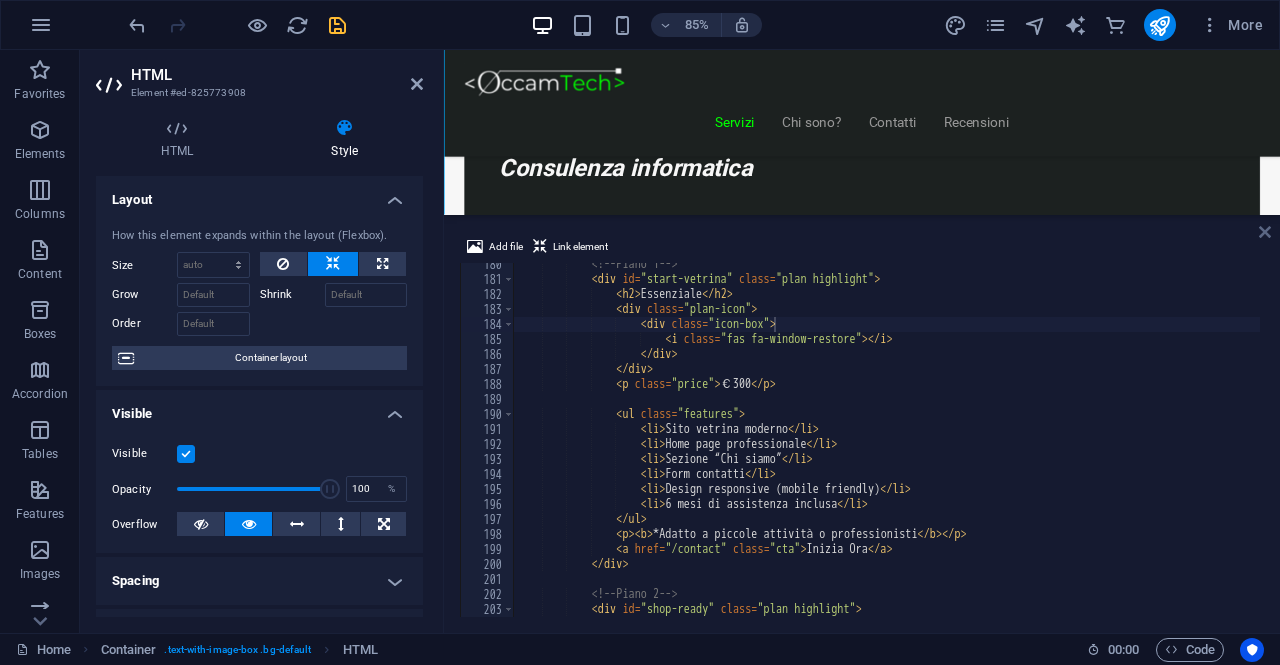 click at bounding box center [1265, 232] 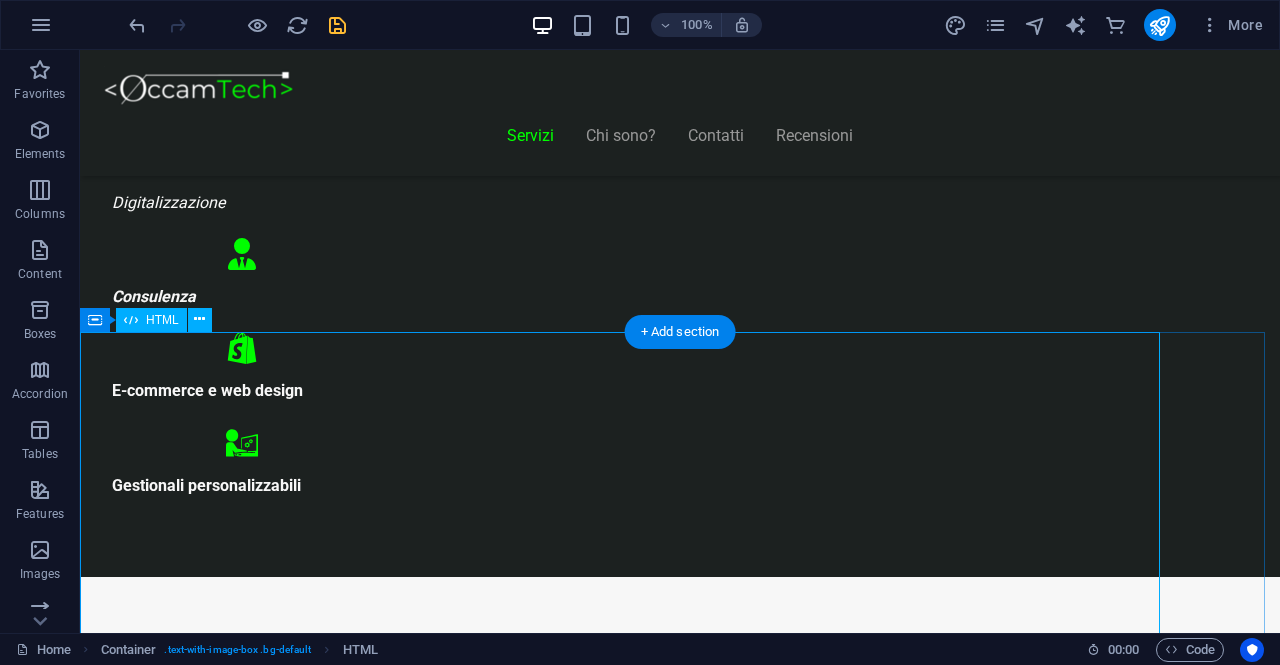 click on "Piani Web
Tutto il Valore di un Sito Professionale, in un Piano su Misura
Essenziale
€300
Sito vetrina moderno
Home page professionale
Sezione “Chi siamo”
Form contatti
Design responsive (mobile friendly)
6 mesi di assistenza inclusa
*Adatto a piccole attività o professionisti
Inizia Ora
E-commerce Ready
€500" at bounding box center [620, 8673] 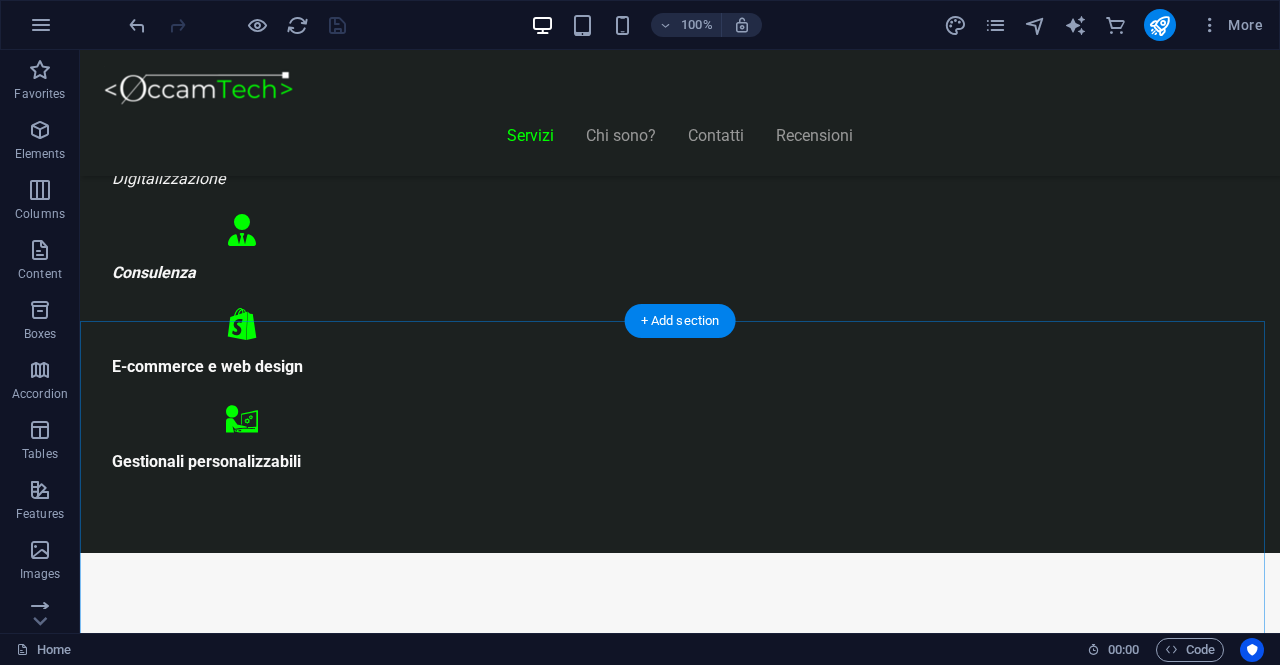scroll, scrollTop: 1009, scrollLeft: 0, axis: vertical 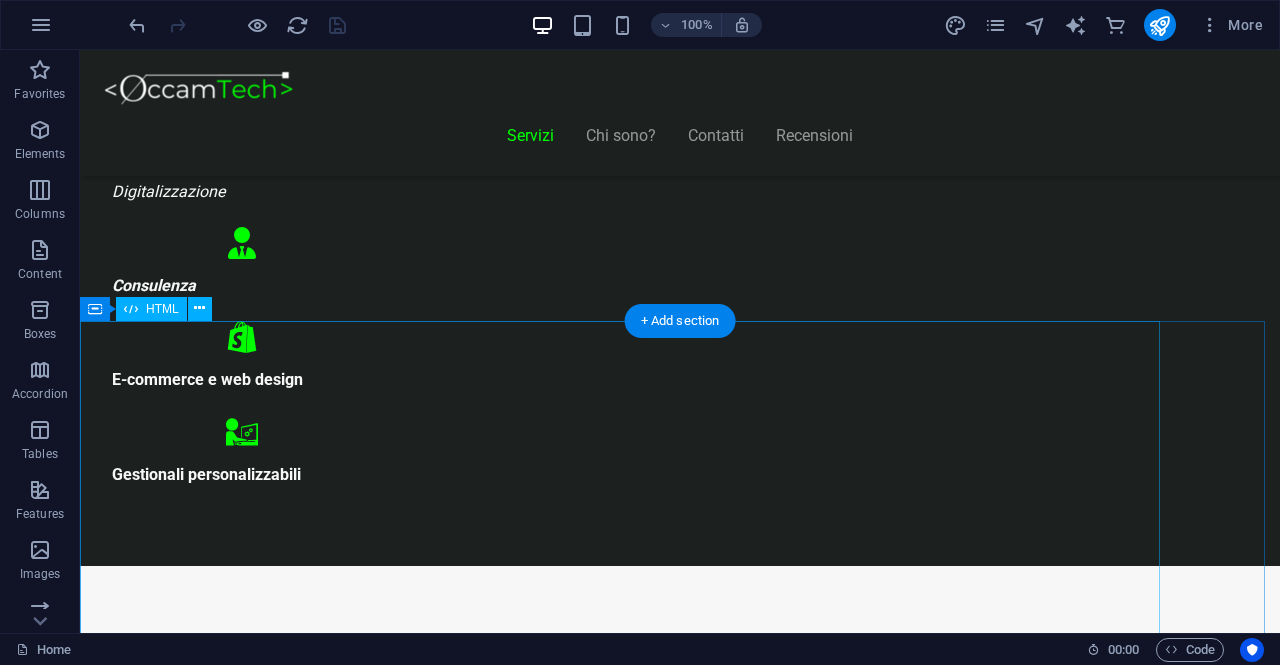 click on "Piani Web
Tutto il Valore di un Sito Professionale, in un Piano su Misura
Essenziale
€300
Sito vetrina moderno
Home page professionale
Sezione “Chi siamo”
Form contatti
Design responsive (mobile friendly)
6 mesi di assistenza inclusa
*Adatto a piccole attività o professionisti
Inizia Ora
E-commerce Ready
€500" at bounding box center (620, 8662) 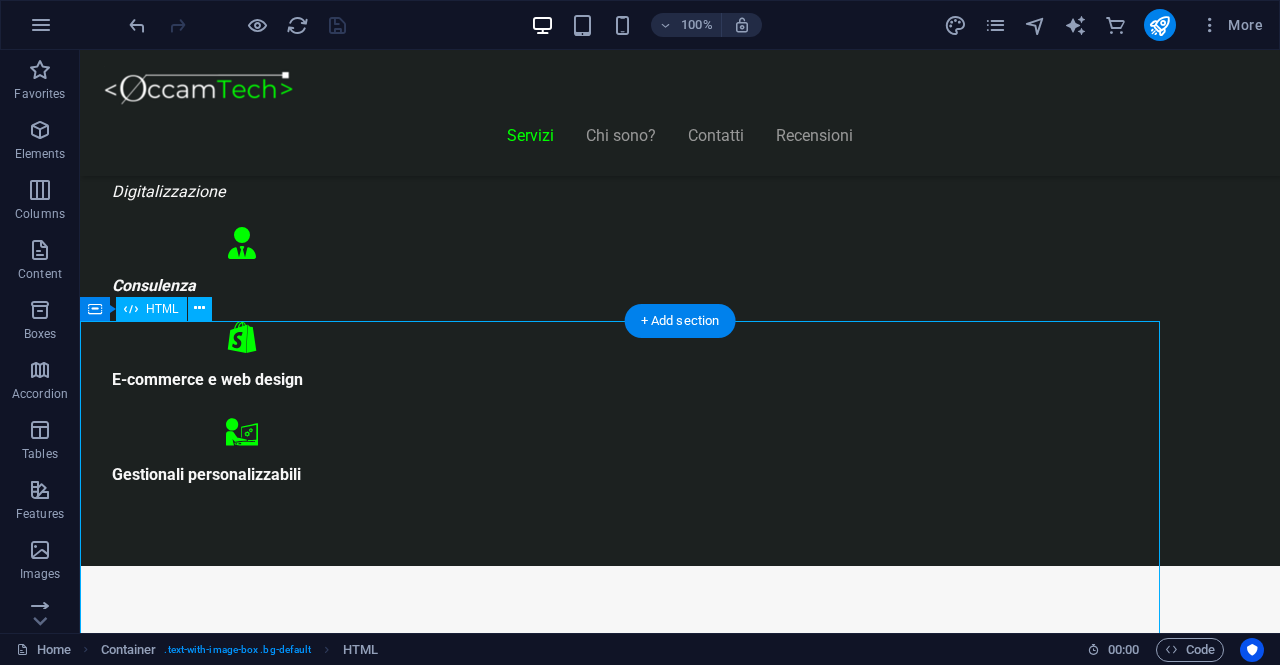 click on "Piani Web
Tutto il Valore di un Sito Professionale, in un Piano su Misura
Essenziale
€300
Sito vetrina moderno
Home page professionale
Sezione “Chi siamo”
Form contatti
Design responsive (mobile friendly)
6 mesi di assistenza inclusa
*Adatto a piccole attività o professionisti
Inizia Ora
E-commerce Ready
€500" at bounding box center (620, 8662) 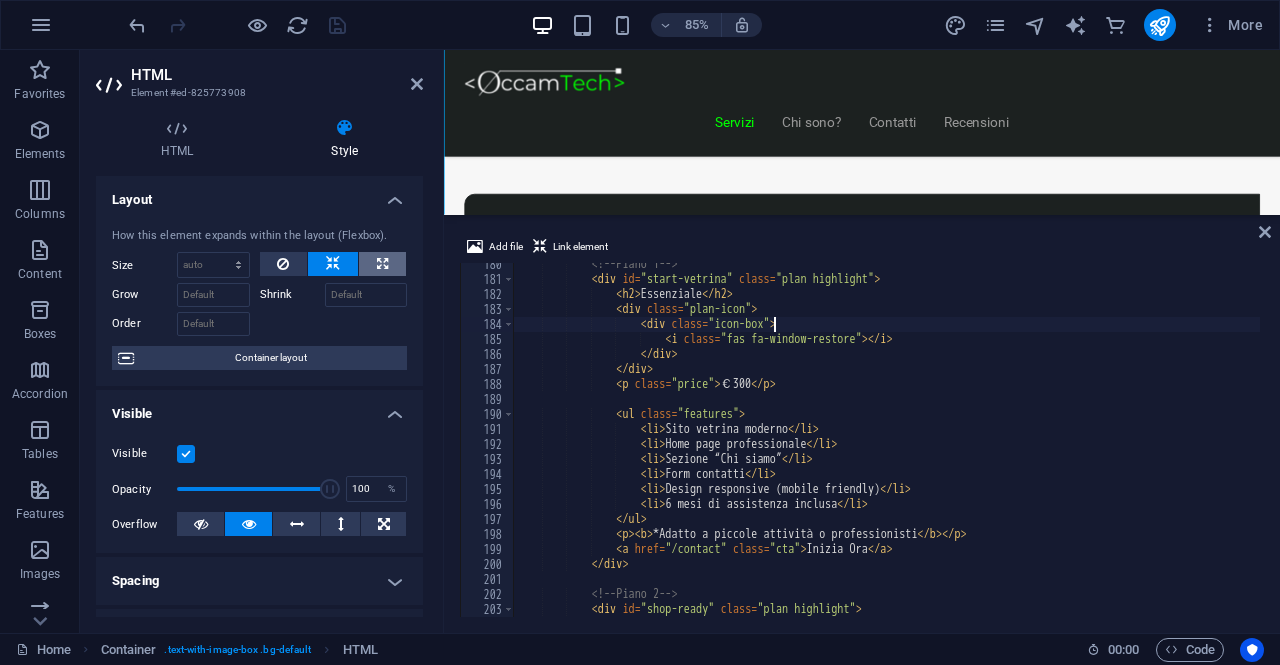 click at bounding box center [382, 264] 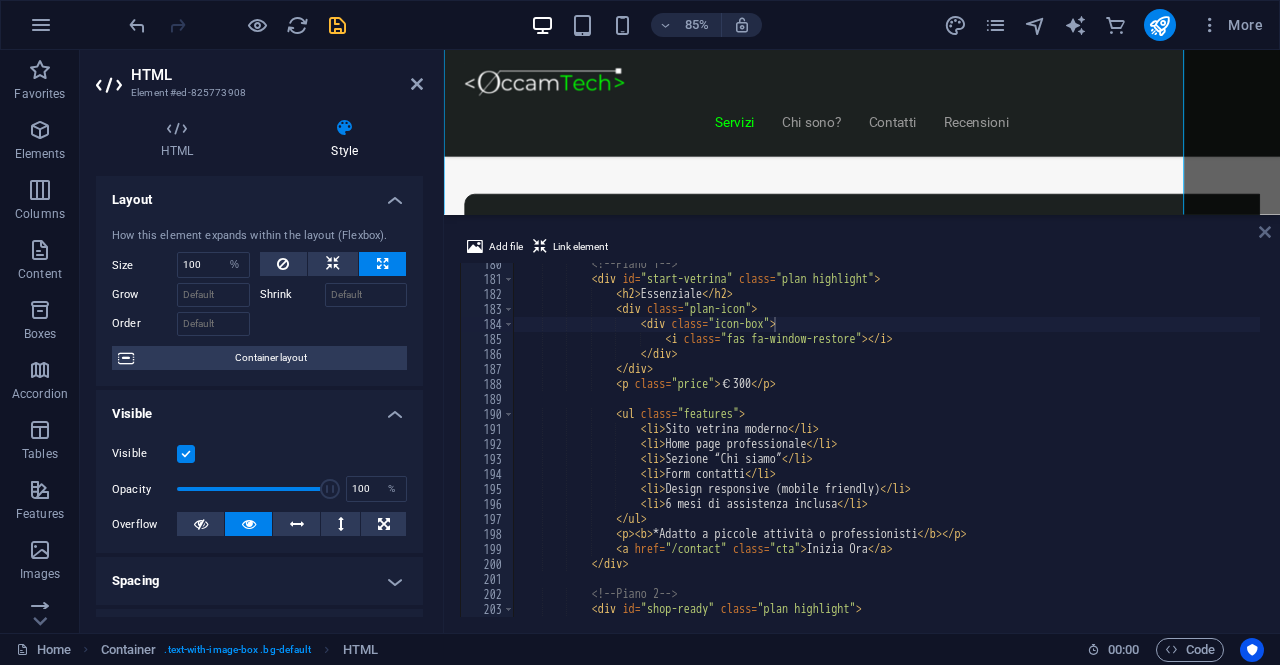 click at bounding box center (1265, 232) 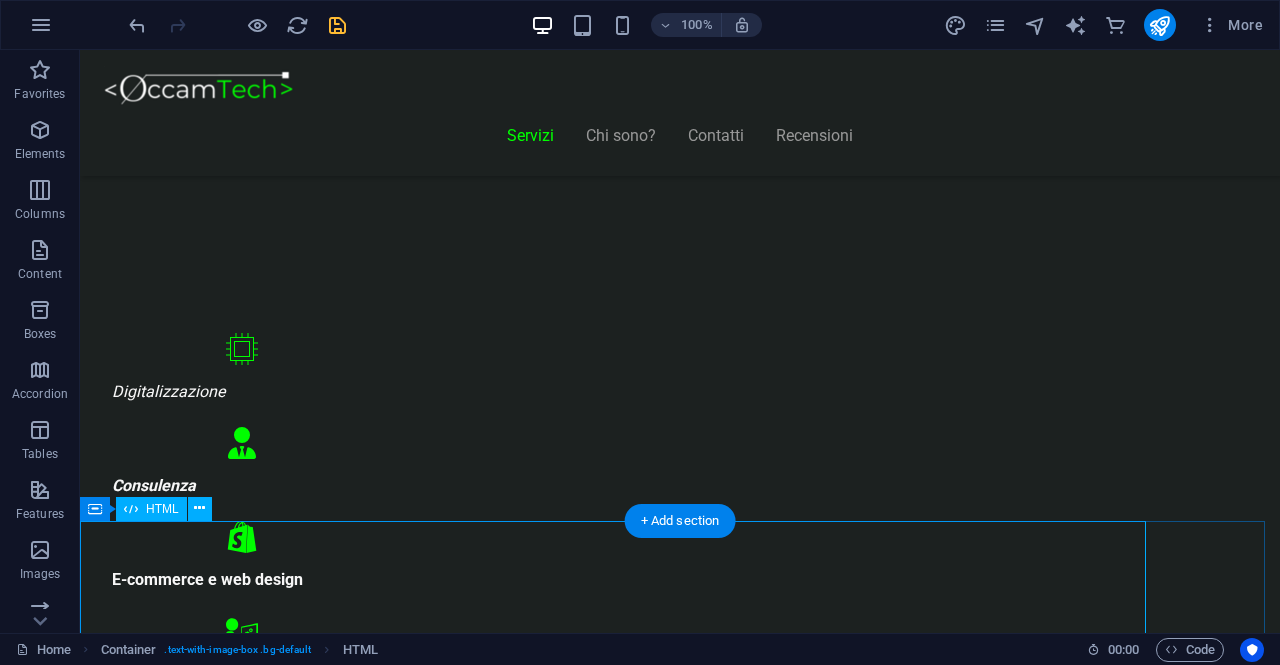 click on "Piani Web
Tutto il Valore di un Sito Professionale, in un Piano su Misura
Essenziale
€300
Sito vetrina moderno
Home page professionale
Sezione “Chi siamo”
Form contatti
Design responsive (mobile friendly)
6 mesi di assistenza inclusa
*Adatto a piccole attività o professionisti
Inizia Ora
E-commerce Ready
€500" at bounding box center [620, 8862] 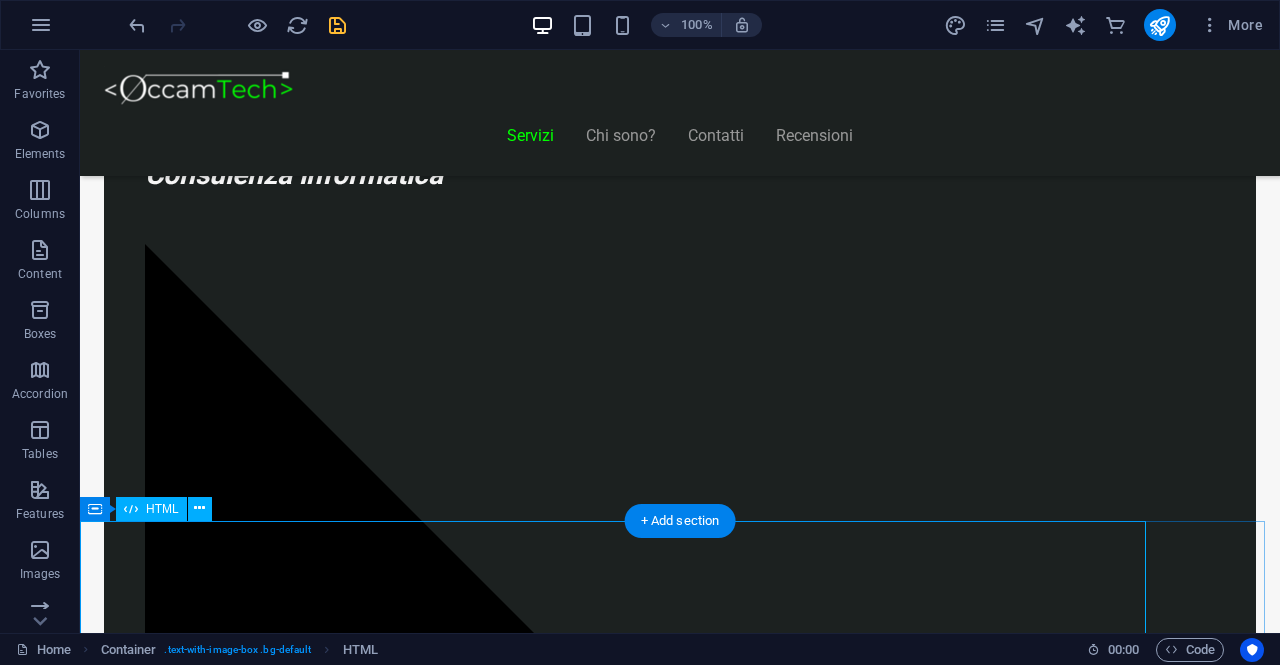 select on "%" 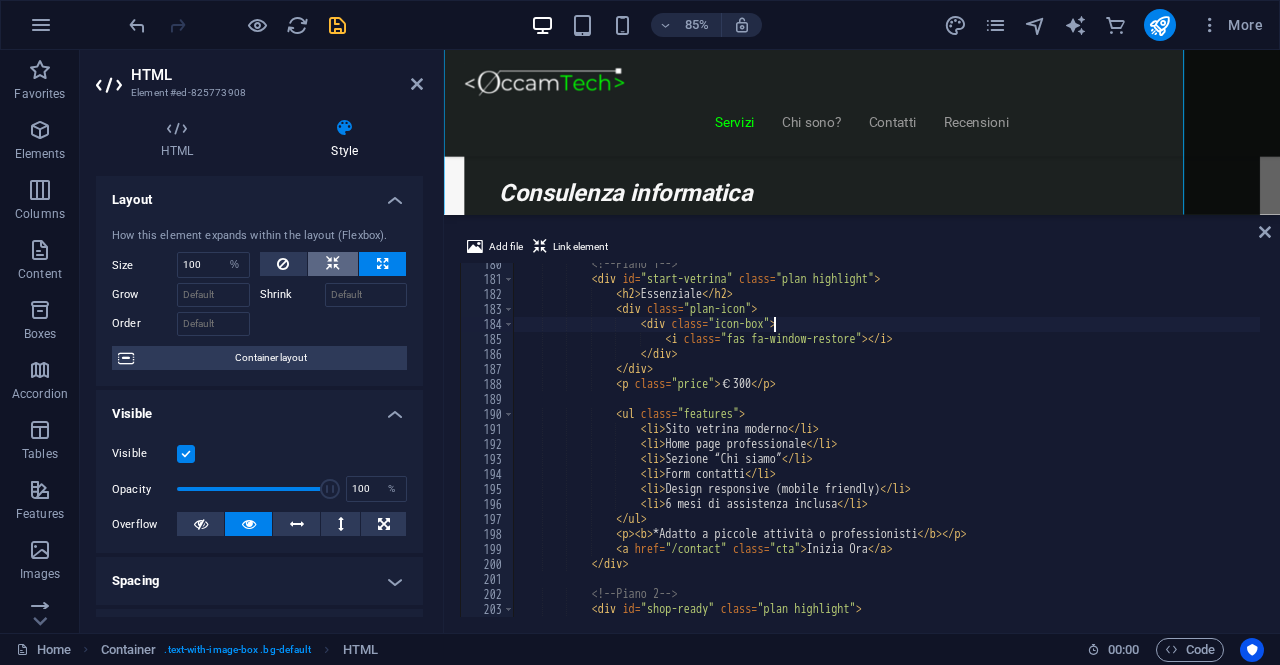 click at bounding box center [333, 264] 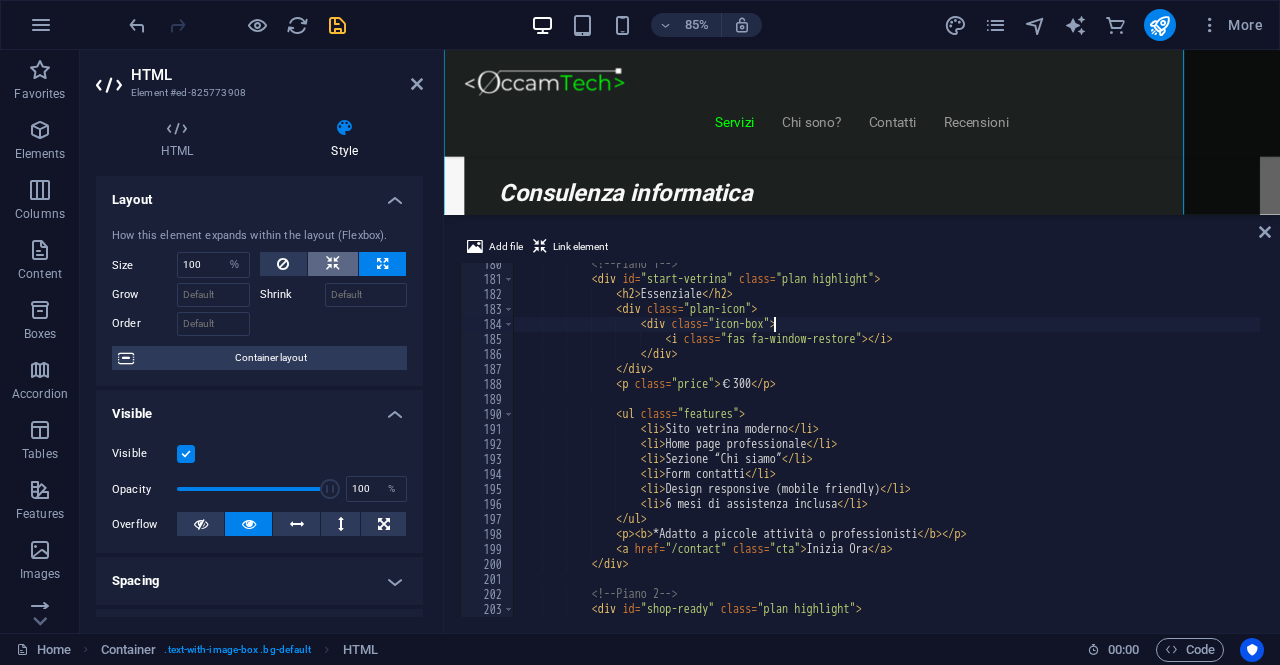 select on "DISABLED_OPTION_VALUE" 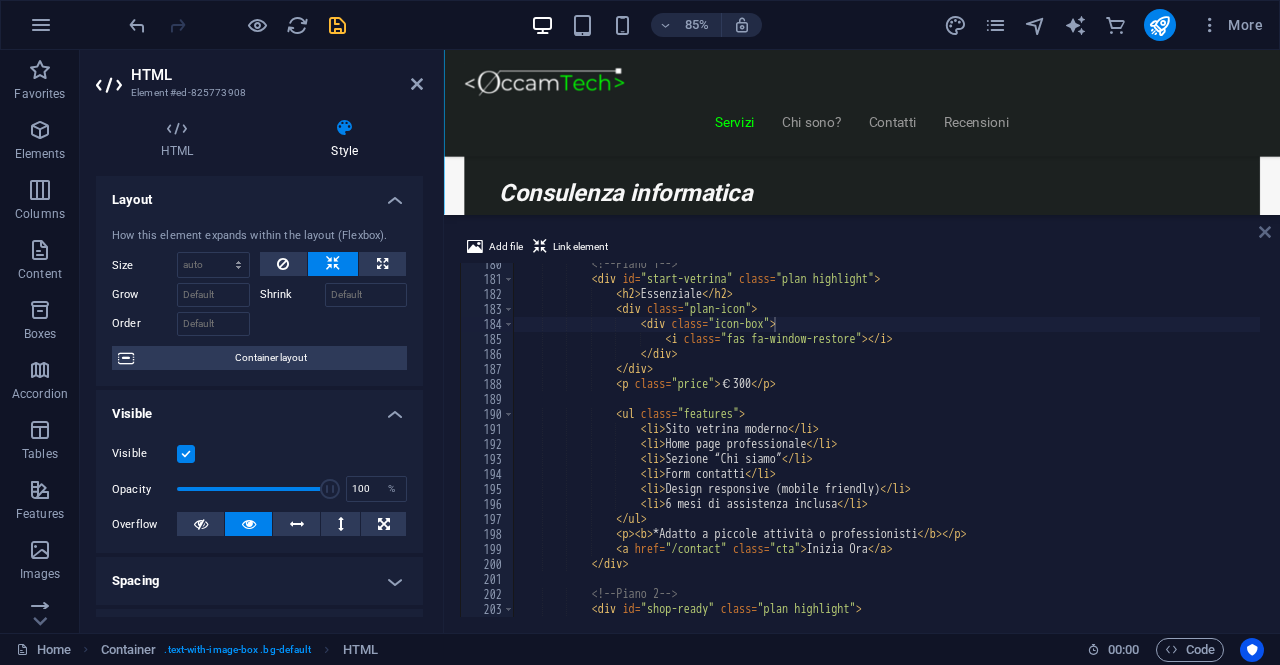 click at bounding box center (1265, 232) 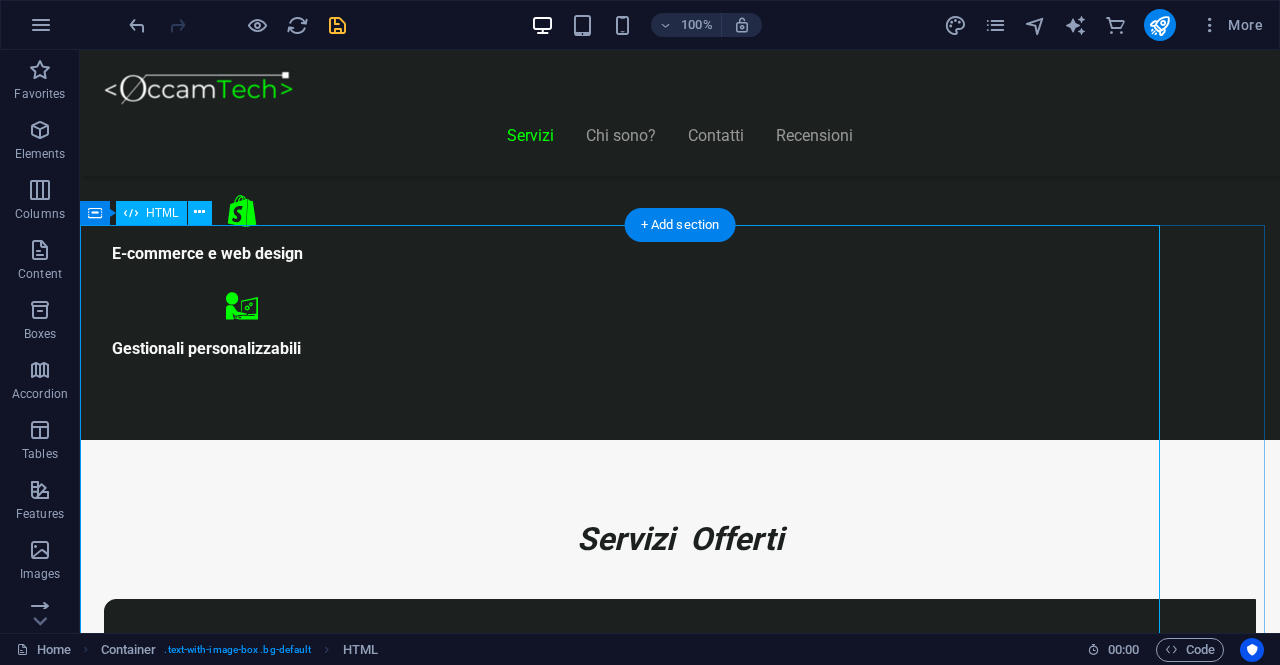 scroll, scrollTop: 1068, scrollLeft: 0, axis: vertical 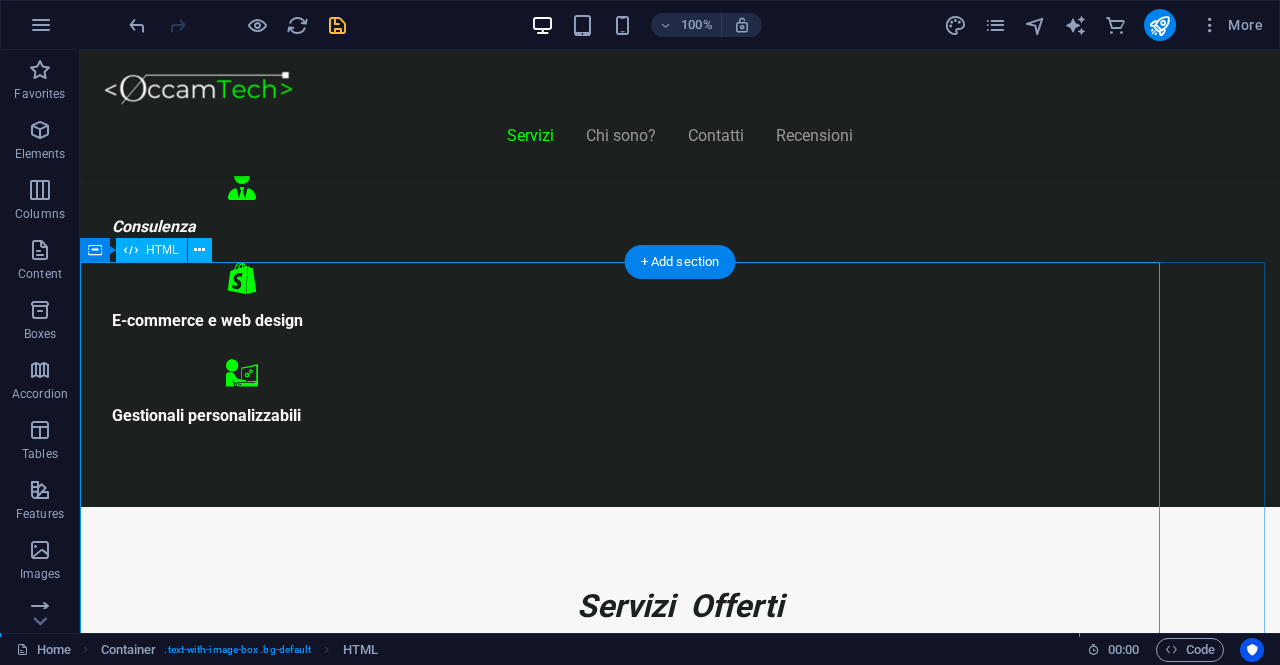 click on "Piani Web
Tutto il Valore di un Sito Professionale, in un Piano su Misura
Essenziale
€300
Sito vetrina moderno
Home page professionale
Sezione “Chi siamo”
Form contatti
Design responsive (mobile friendly)
6 mesi di assistenza inclusa
*Adatto a piccole attività o professionisti
Inizia Ora
E-commerce Ready
€500" at bounding box center [620, 8603] 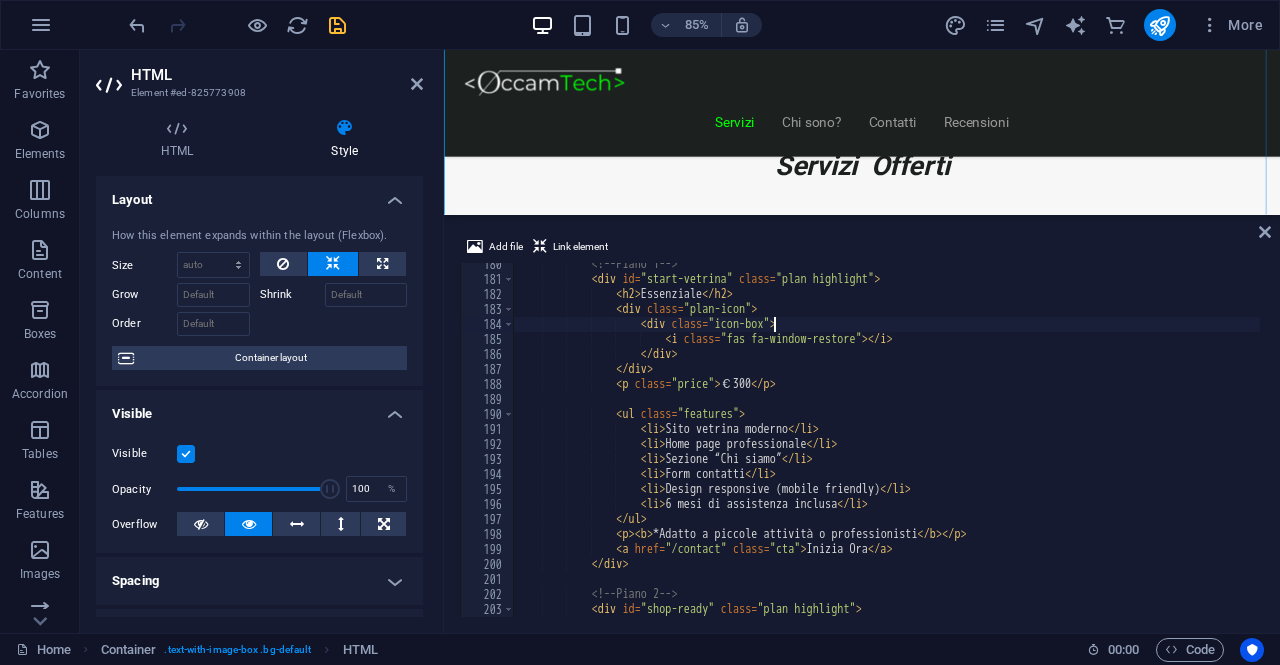 scroll, scrollTop: 1568, scrollLeft: 0, axis: vertical 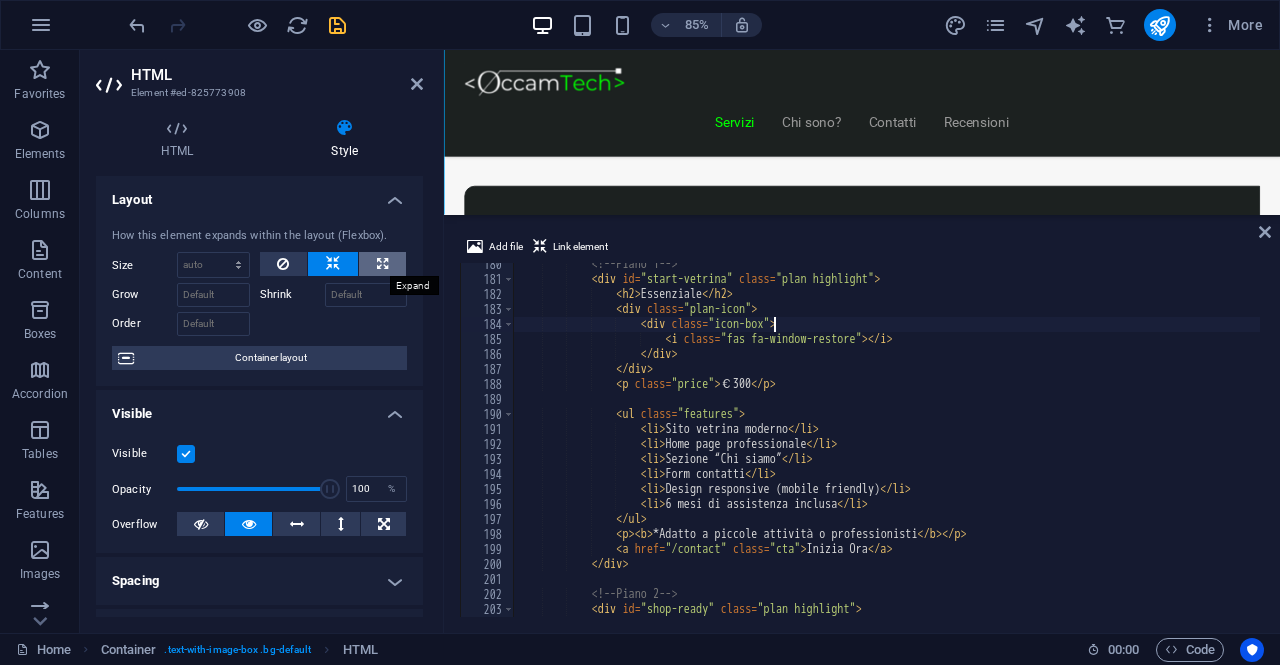 click at bounding box center [382, 264] 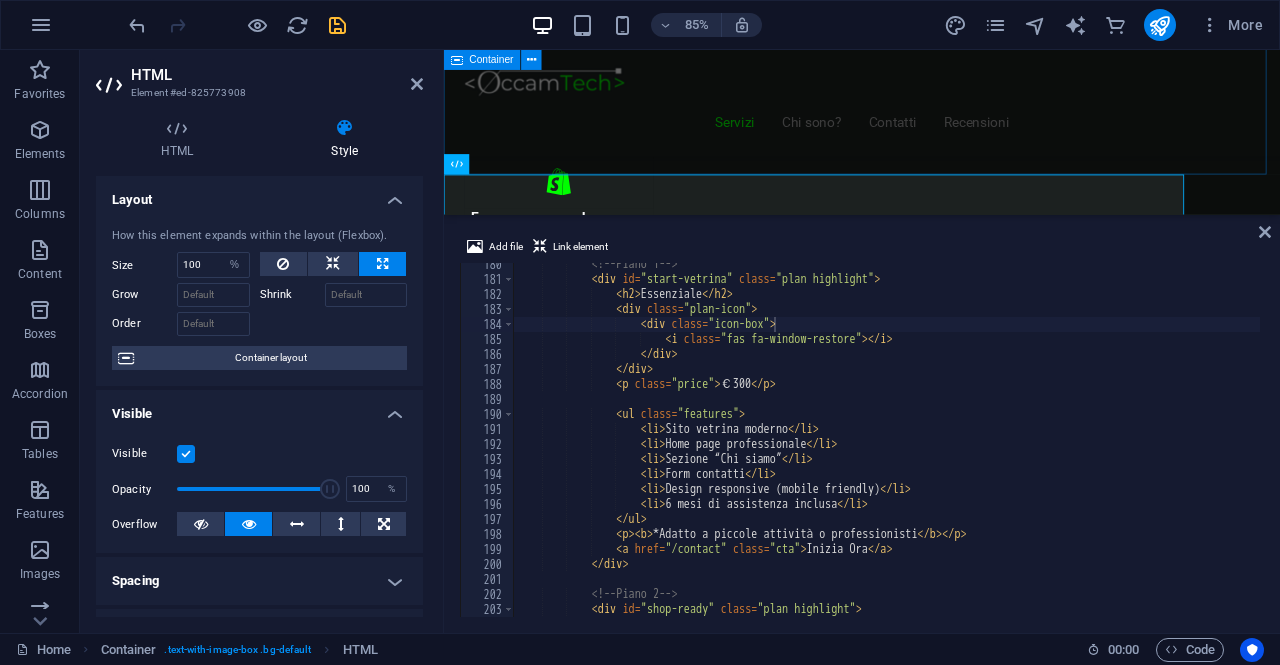 scroll, scrollTop: 1168, scrollLeft: 0, axis: vertical 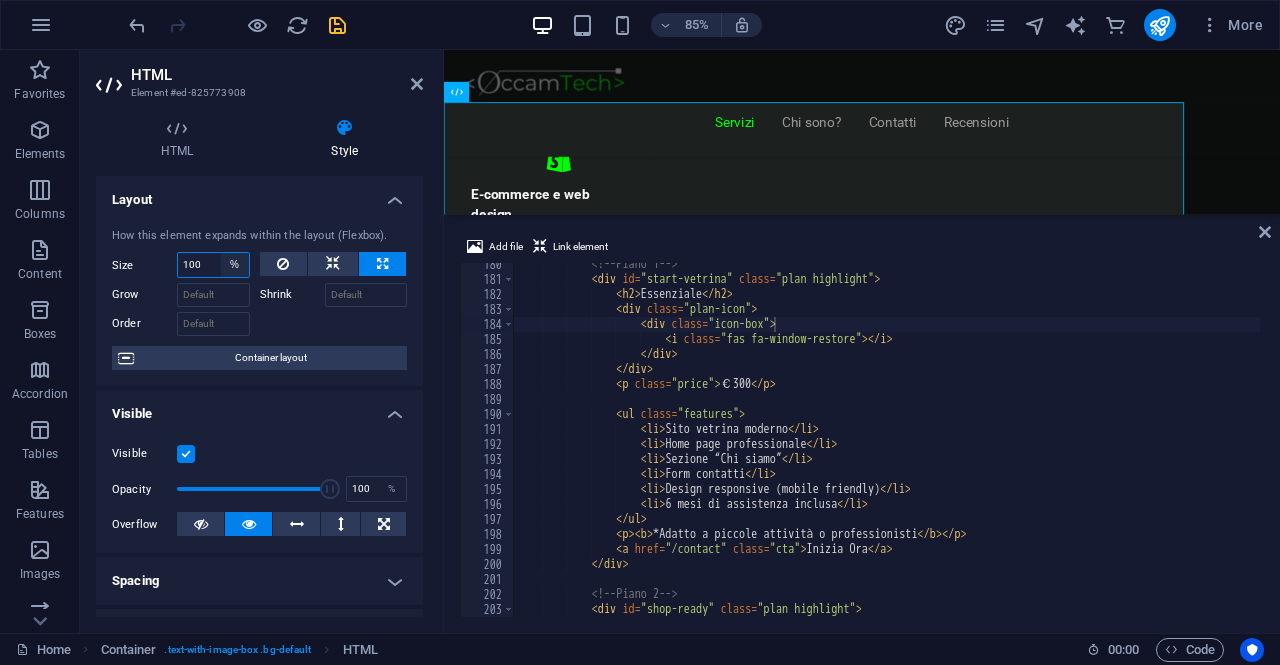 click on "Default auto px % 1/1 1/2 1/3 1/4 1/5 1/6 1/7 1/8 1/9 1/10" at bounding box center (235, 265) 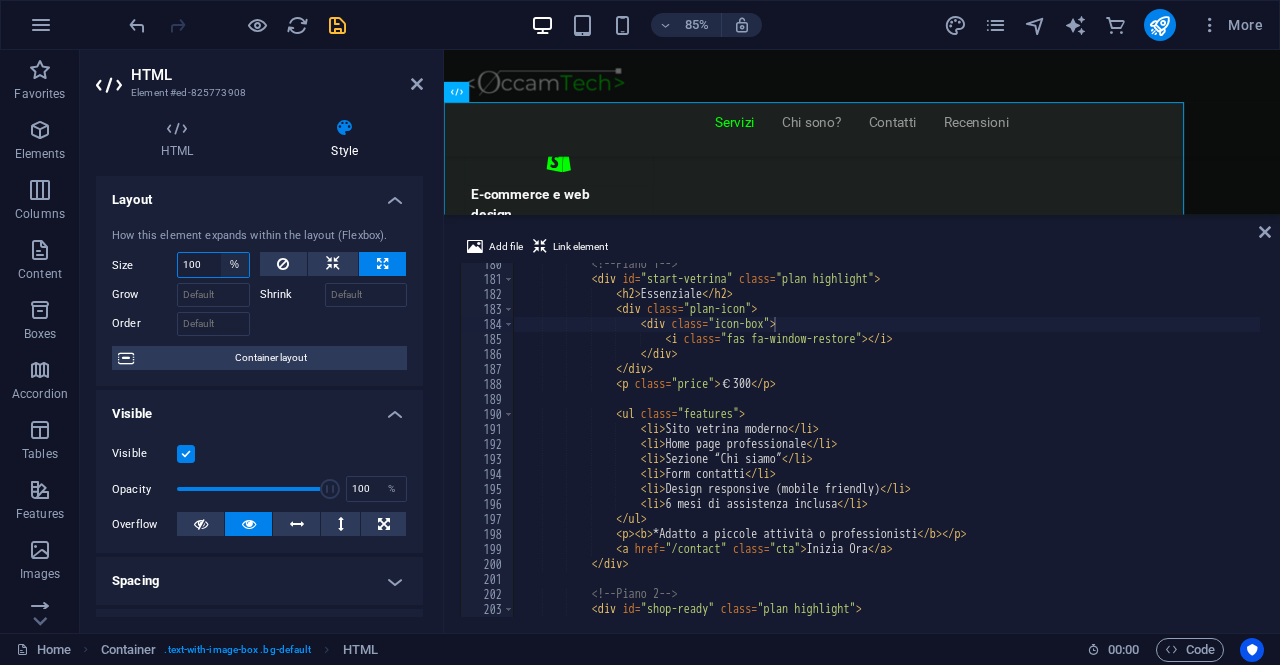 select on "n1f1nv70lps" 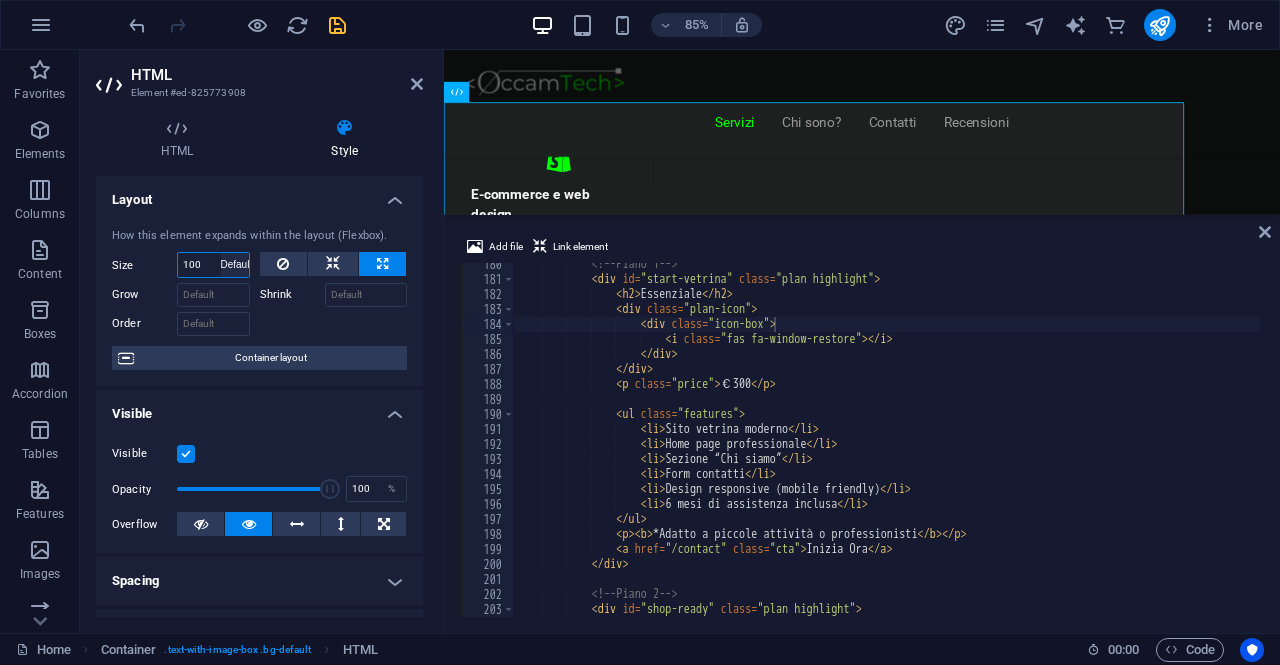 click on "Default auto px % 1/1 1/2 1/3 1/4 1/5 1/6 1/7 1/8 1/9 1/10" at bounding box center [235, 265] 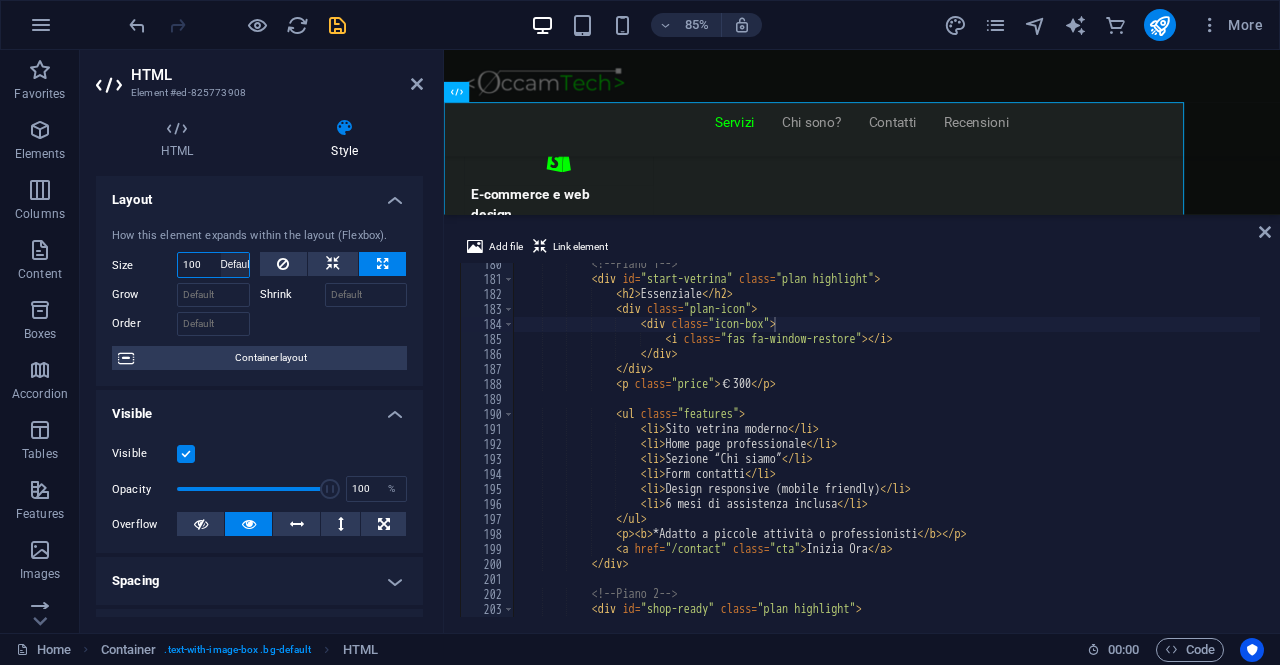 type 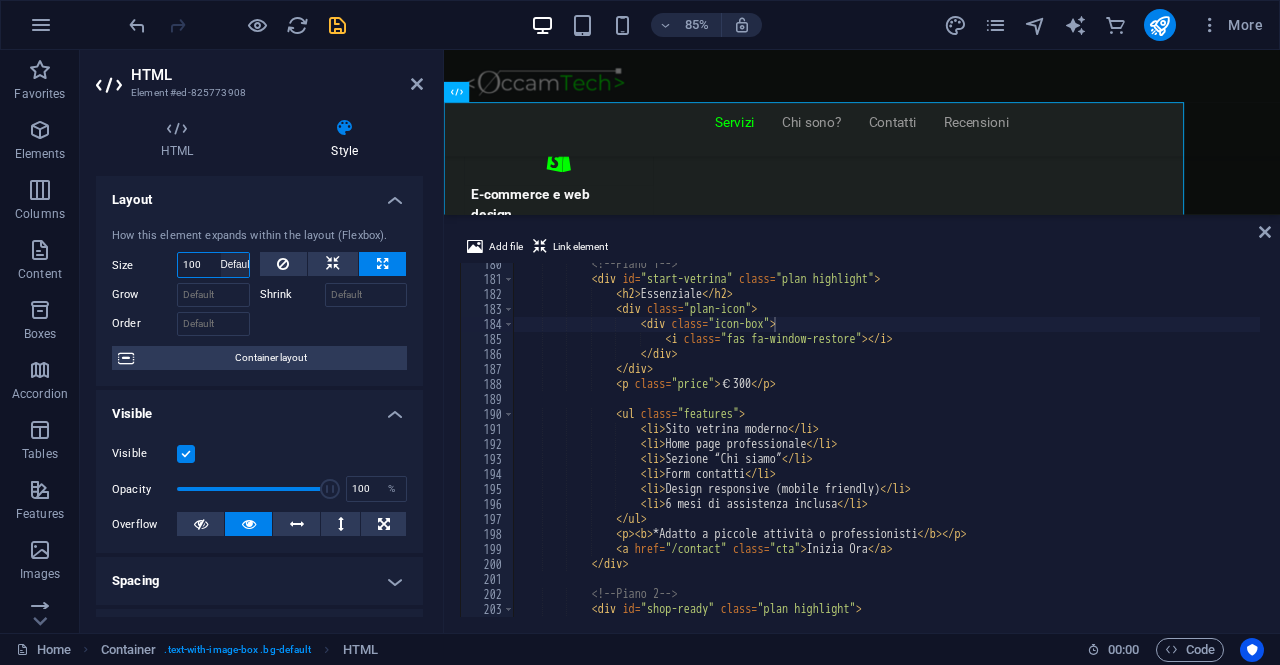 select on "DISABLED_OPTION_VALUE" 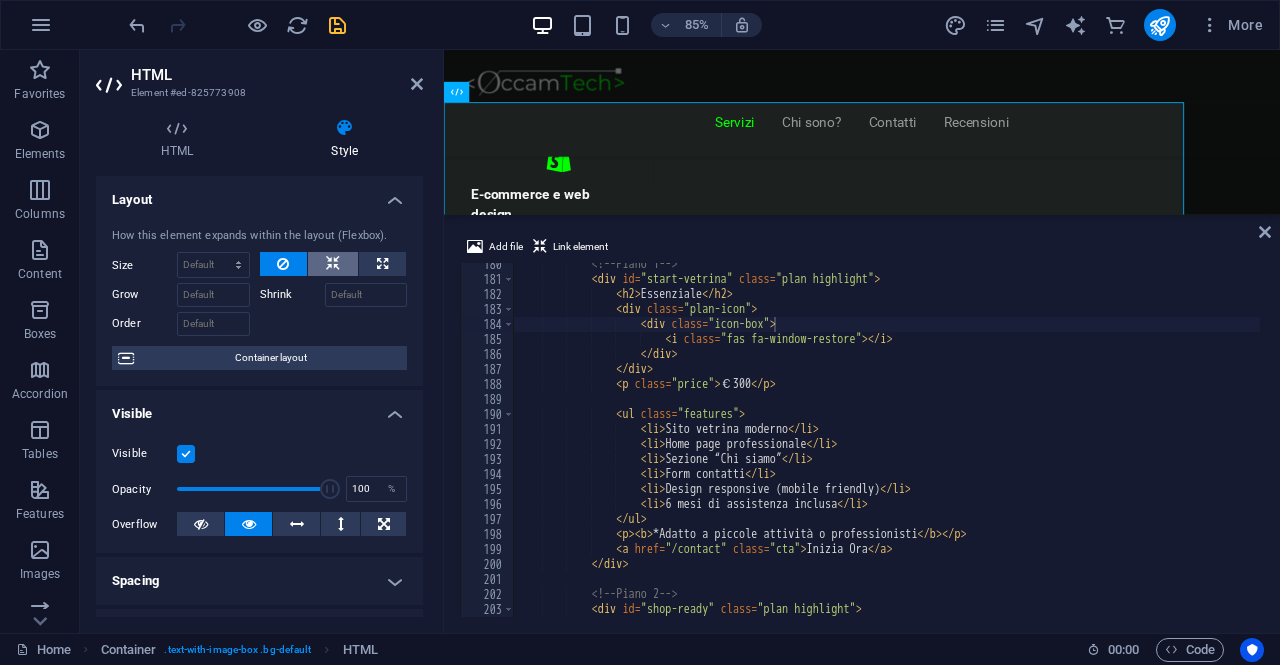 click at bounding box center (333, 264) 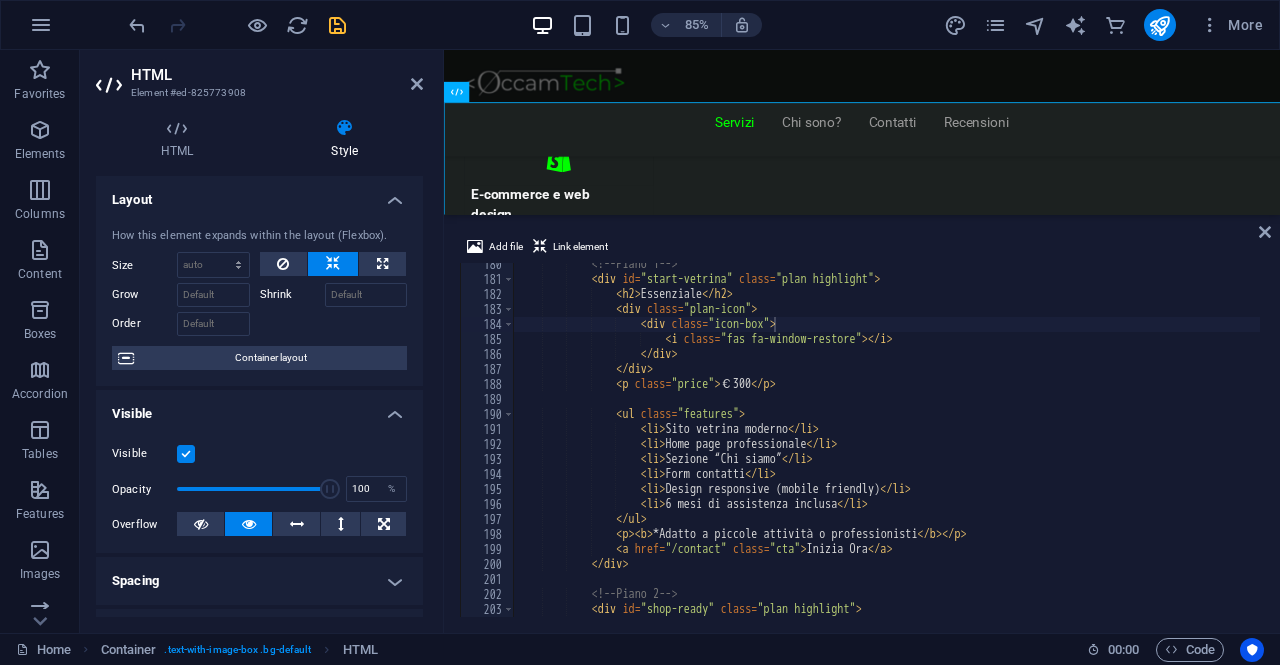 click on "Add file Link element
€300
Sito vetrina moderno
Home page professionale
Sezione “Chi siamo”
Form contatti
Design responsive (mobile friendly)" at bounding box center [862, 426] 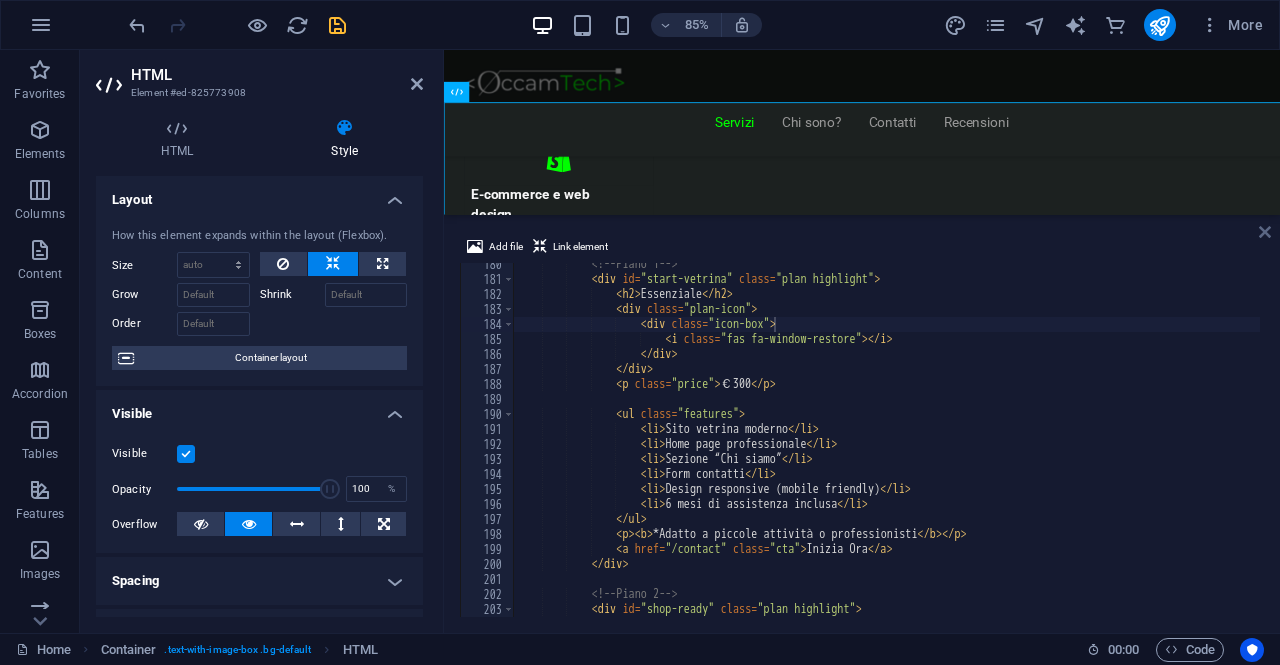click at bounding box center [1265, 232] 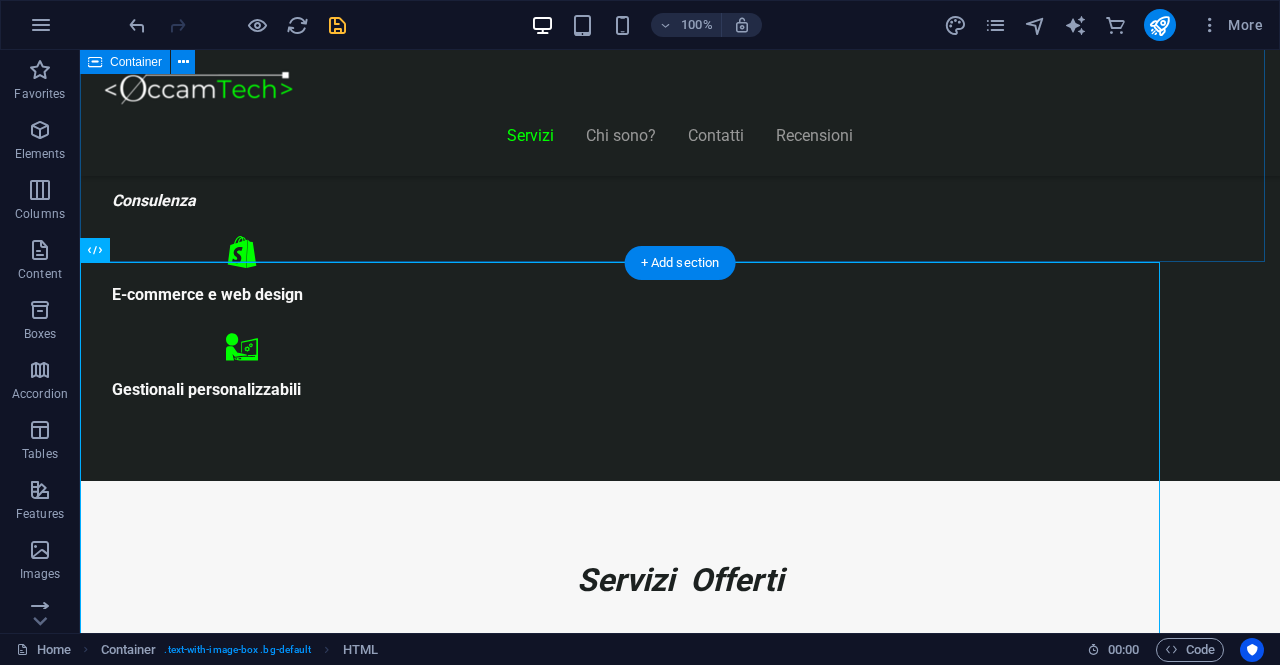 scroll, scrollTop: 1068, scrollLeft: 0, axis: vertical 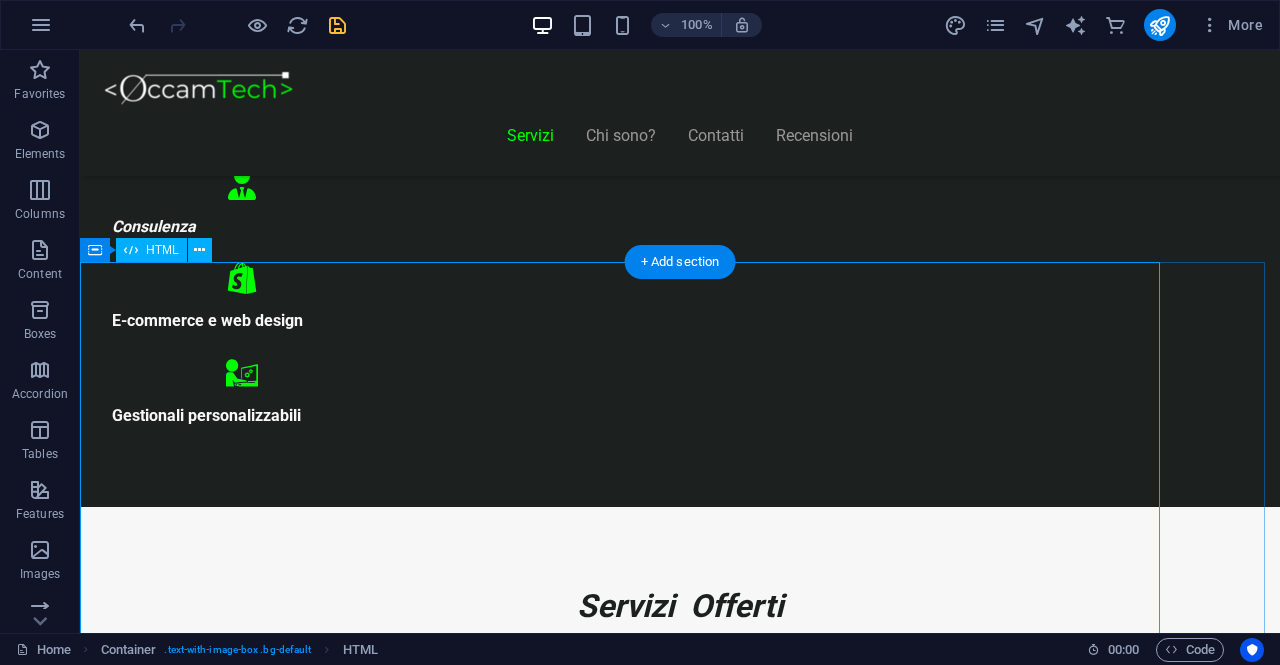 click on "Piani Web
Tutto il Valore di un Sito Professionale, in un Piano su Misura
Essenziale
€300
Sito vetrina moderno
Home page professionale
Sezione “Chi siamo”
Form contatti
Design responsive (mobile friendly)
6 mesi di assistenza inclusa
*Adatto a piccole attività o professionisti
Inizia Ora
E-commerce Ready
€500" at bounding box center [620, 8603] 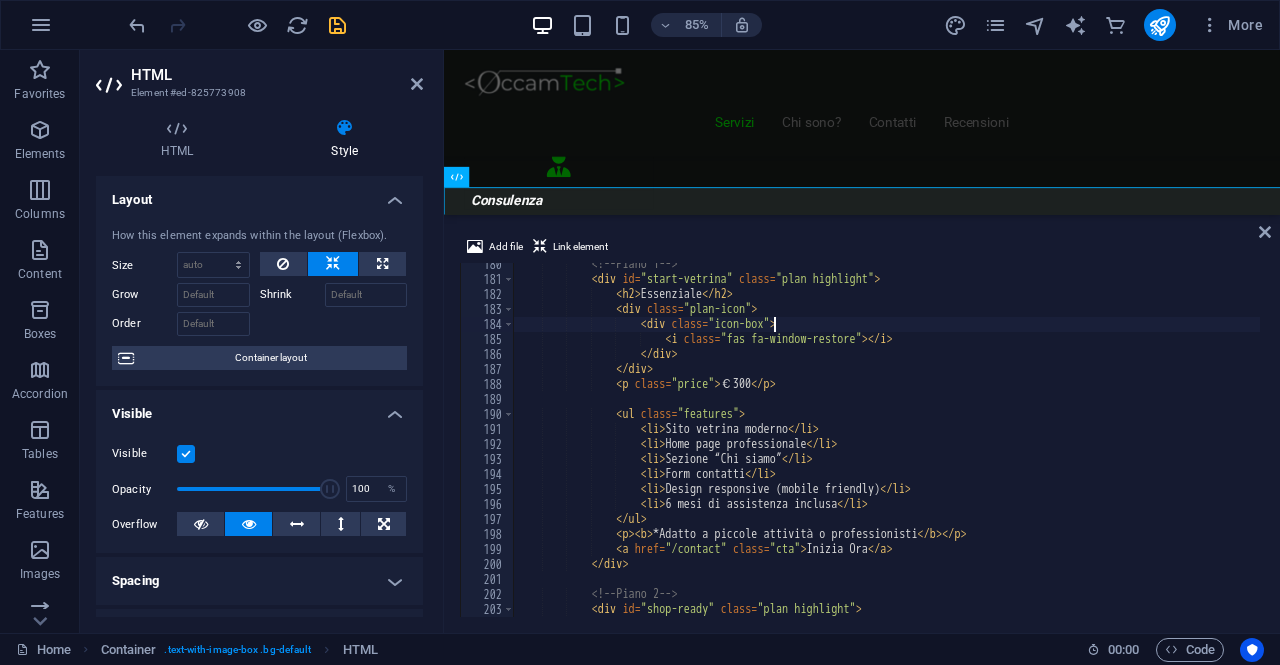 scroll, scrollTop: 1168, scrollLeft: 0, axis: vertical 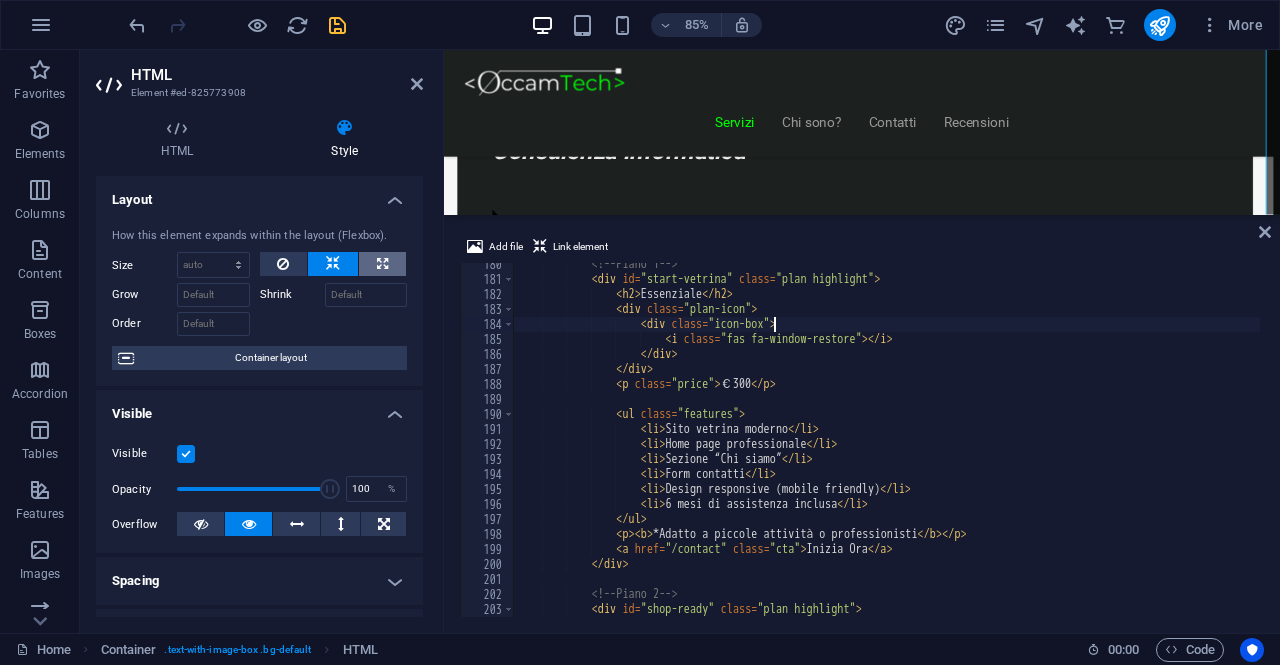 click at bounding box center [382, 264] 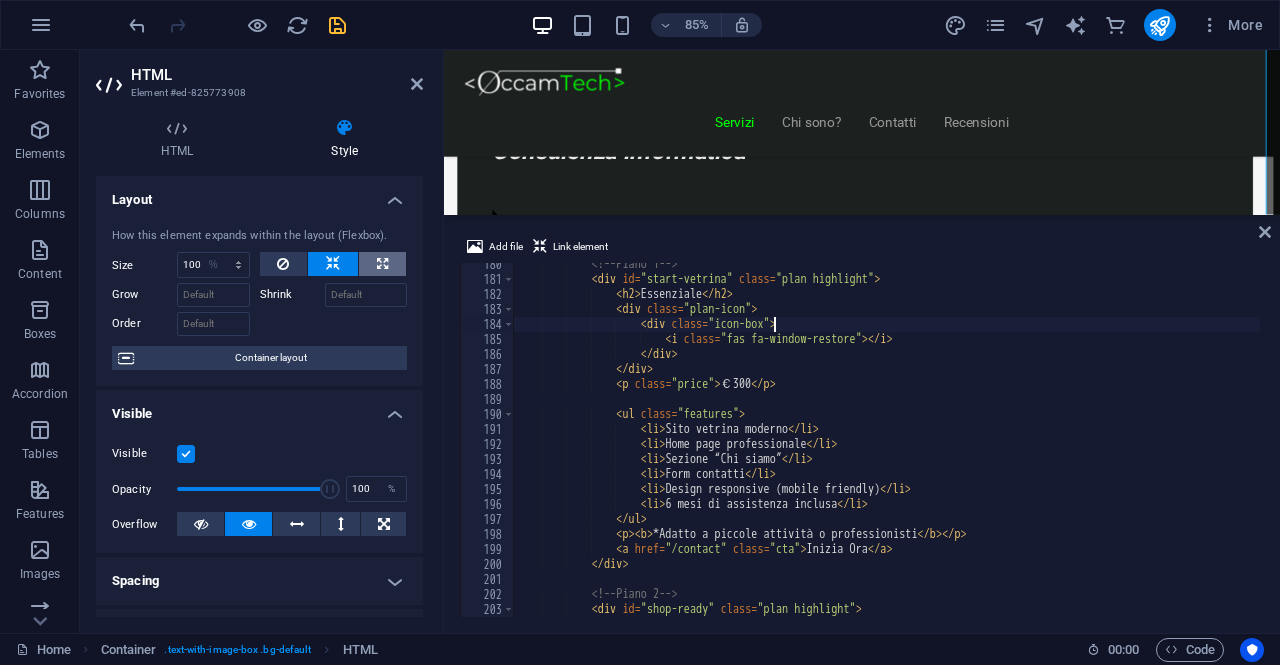 scroll, scrollTop: 1694, scrollLeft: 112, axis: both 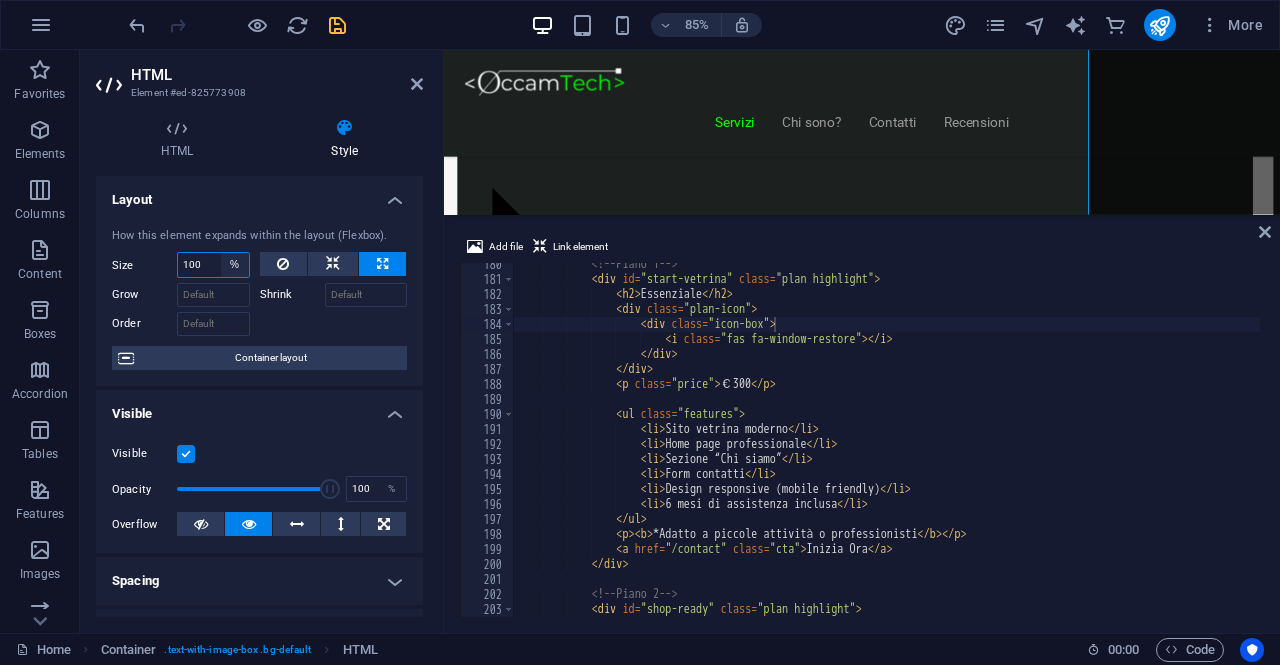 click on "Default auto px % 1/1 1/2 1/3 1/4 1/5 1/6 1/7 1/8 1/9 1/10" at bounding box center [235, 265] 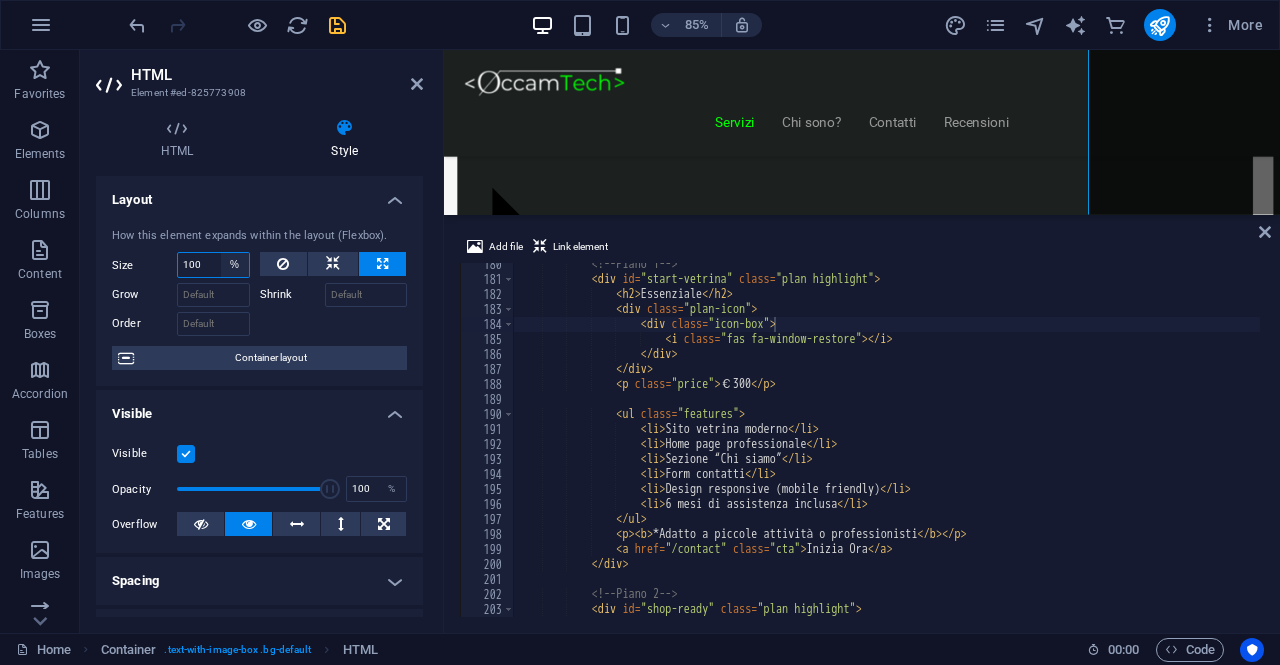 select on "auto" 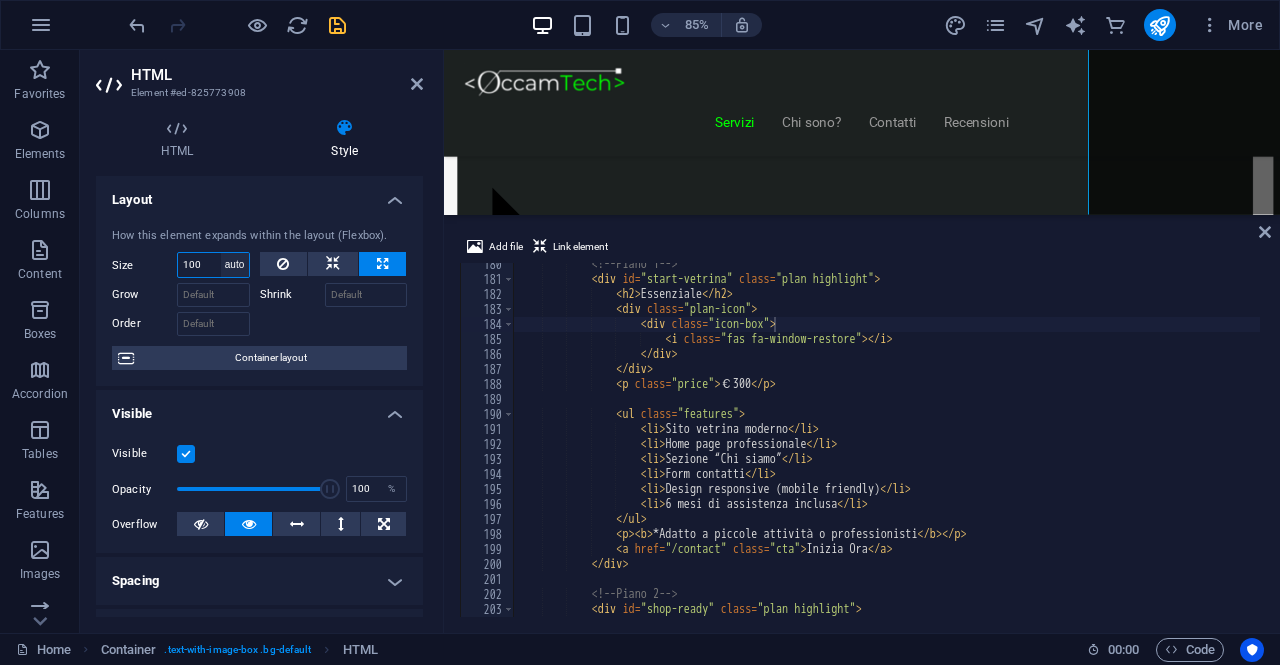 click on "Default auto px % 1/1 1/2 1/3 1/4 1/5 1/6 1/7 1/8 1/9 1/10" at bounding box center (235, 265) 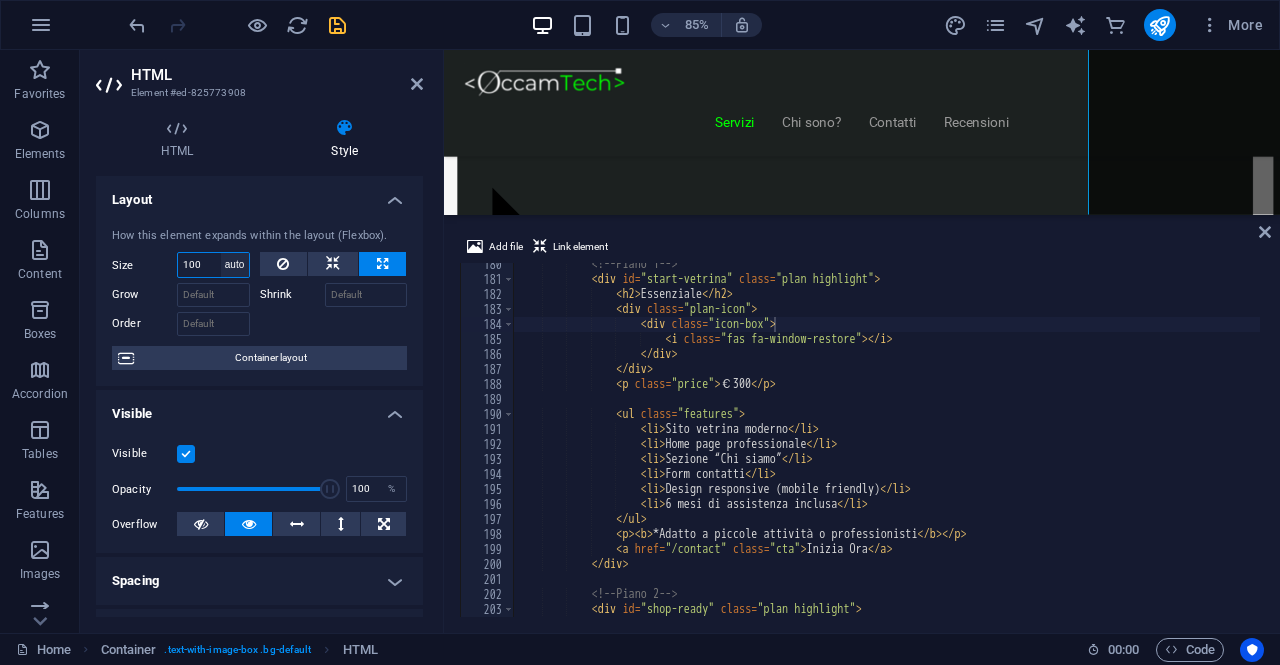 type 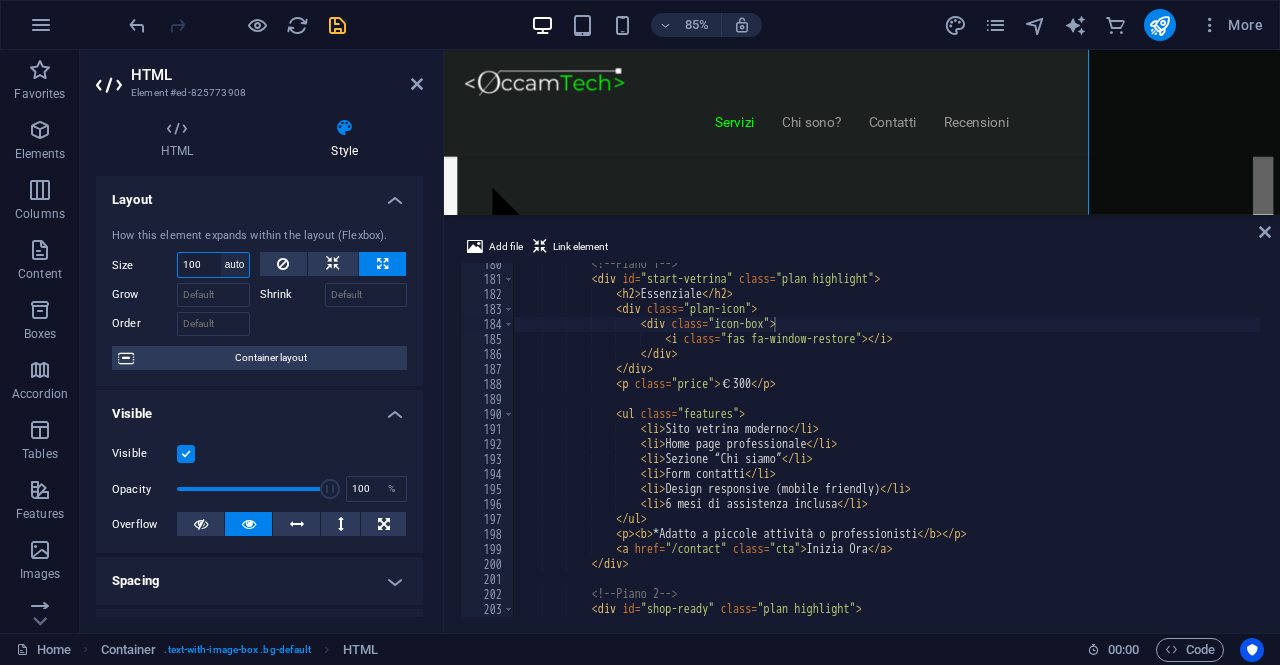 select on "DISABLED_OPTION_VALUE" 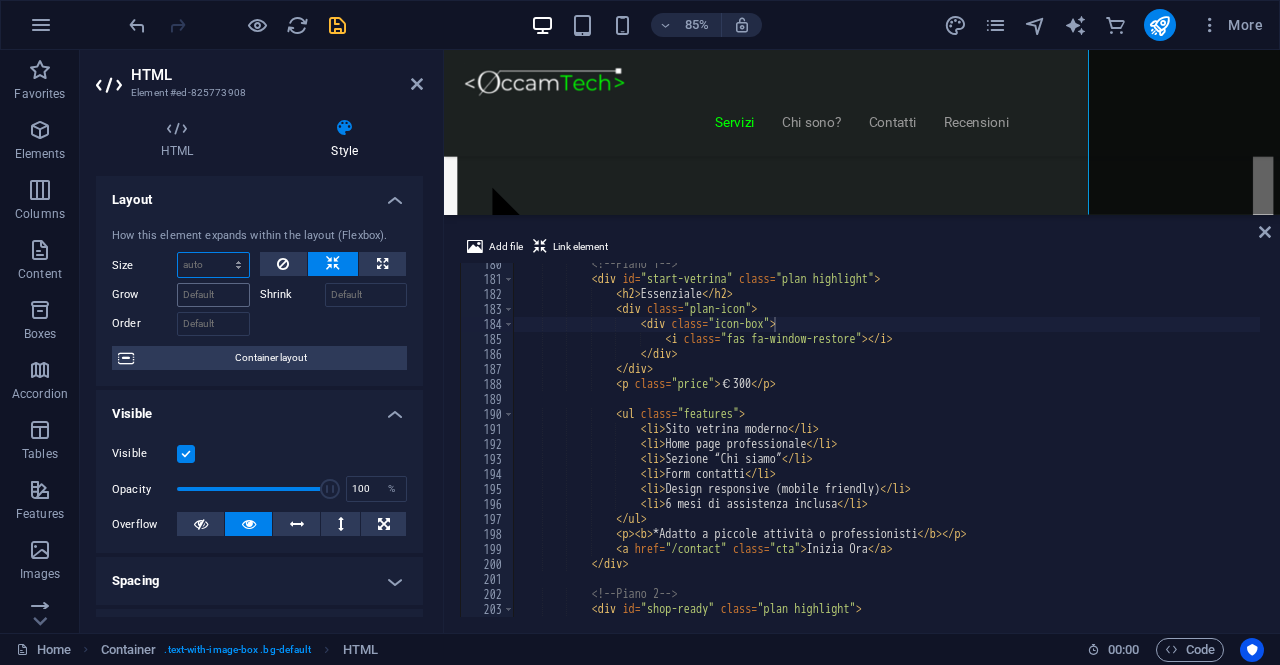 scroll, scrollTop: 1668, scrollLeft: 112, axis: both 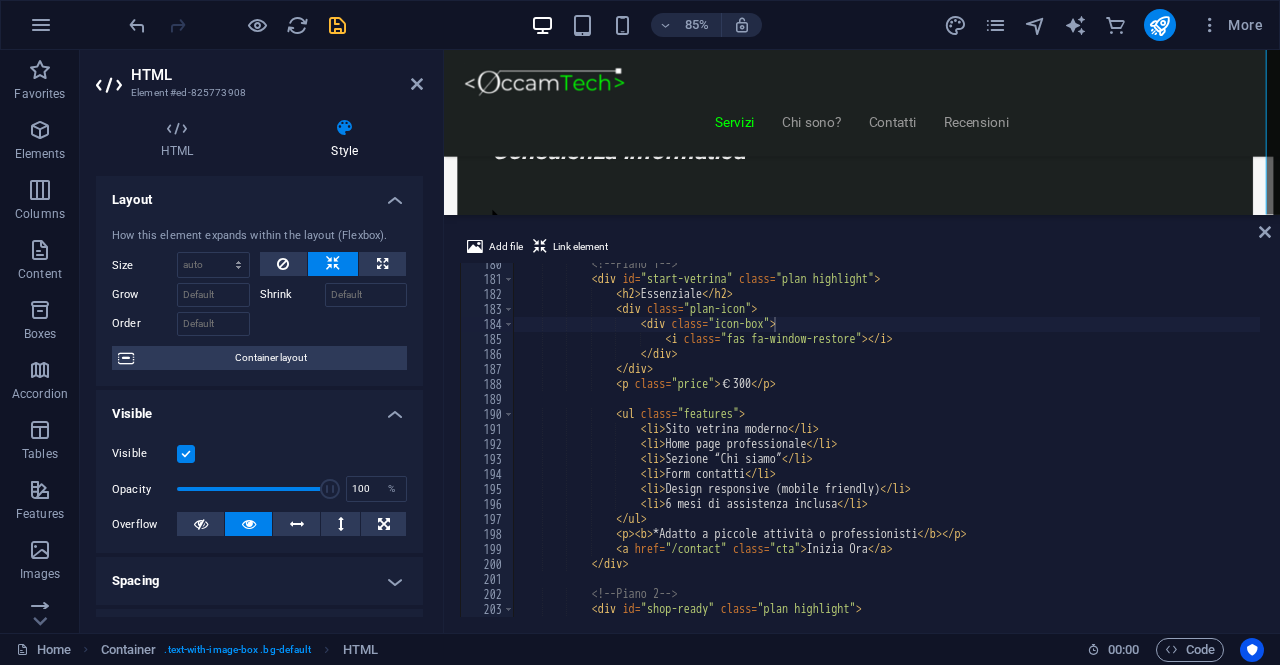 click on "Add file Link element" at bounding box center (862, 249) 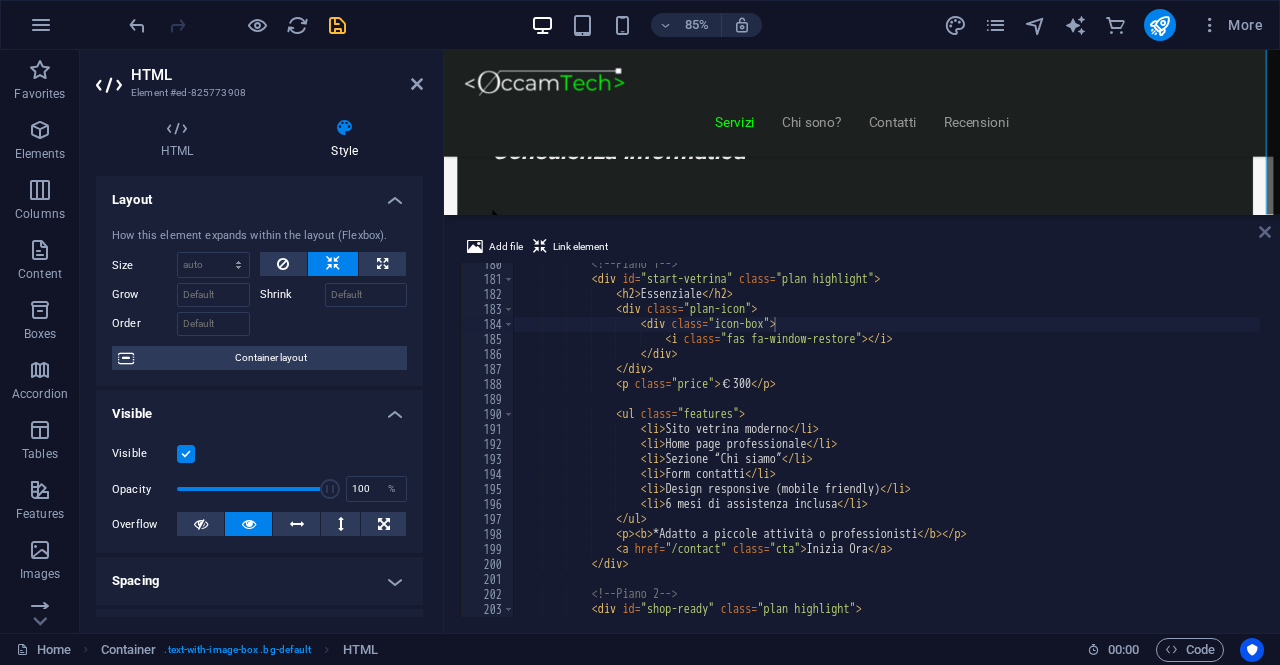 click at bounding box center (1265, 232) 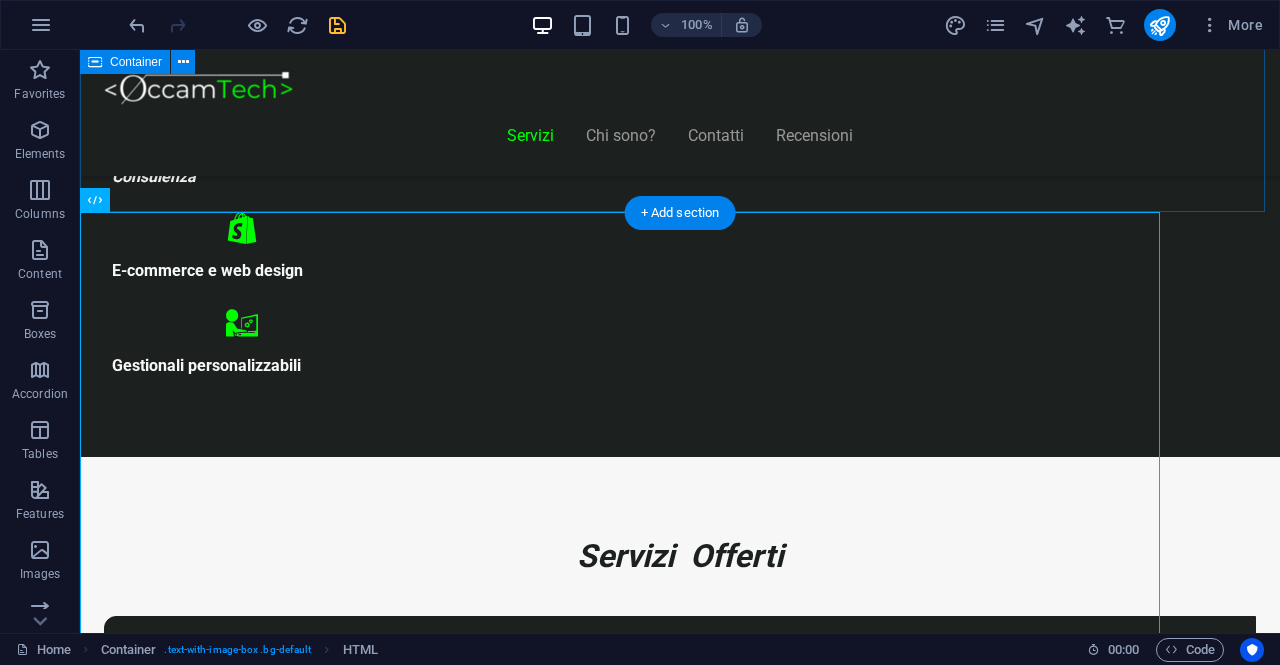 scroll, scrollTop: 918, scrollLeft: 0, axis: vertical 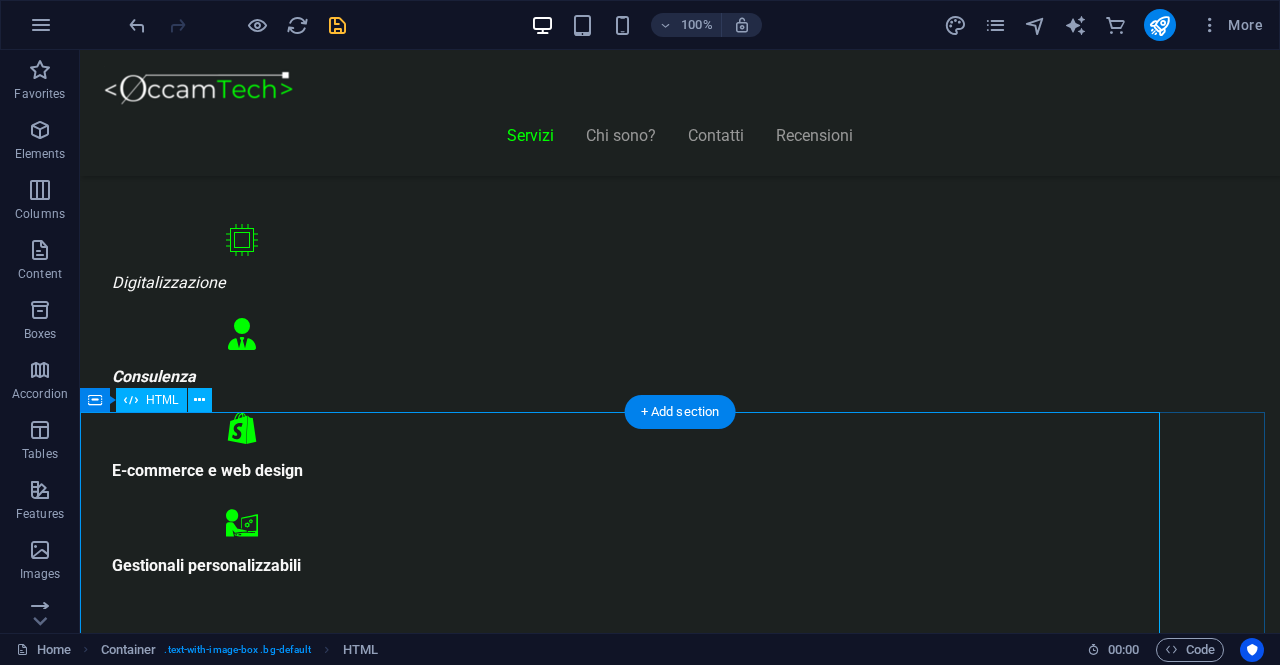 click on "Piani Web
Tutto il Valore di un Sito Professionale, in un Piano su Misura
Essenziale
€300
Sito vetrina moderno
Home page professionale
Sezione “Chi siamo”
Form contatti
Design responsive (mobile friendly)
6 mesi di assistenza inclusa
*Adatto a piccole attività o professionisti
Inizia Ora
E-commerce Ready
€500" at bounding box center [620, 8753] 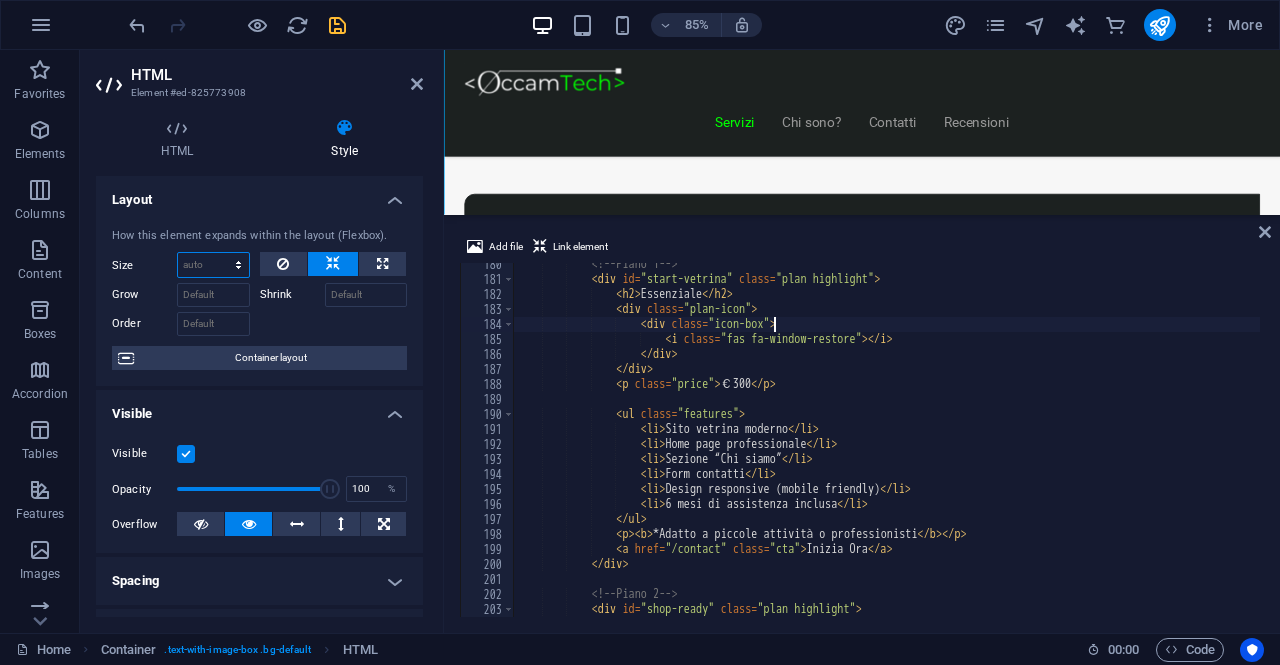 click on "Default auto px % 1/1 1/2 1/3 1/4 1/5 1/6 1/7 1/8 1/9 1/10" at bounding box center [213, 265] 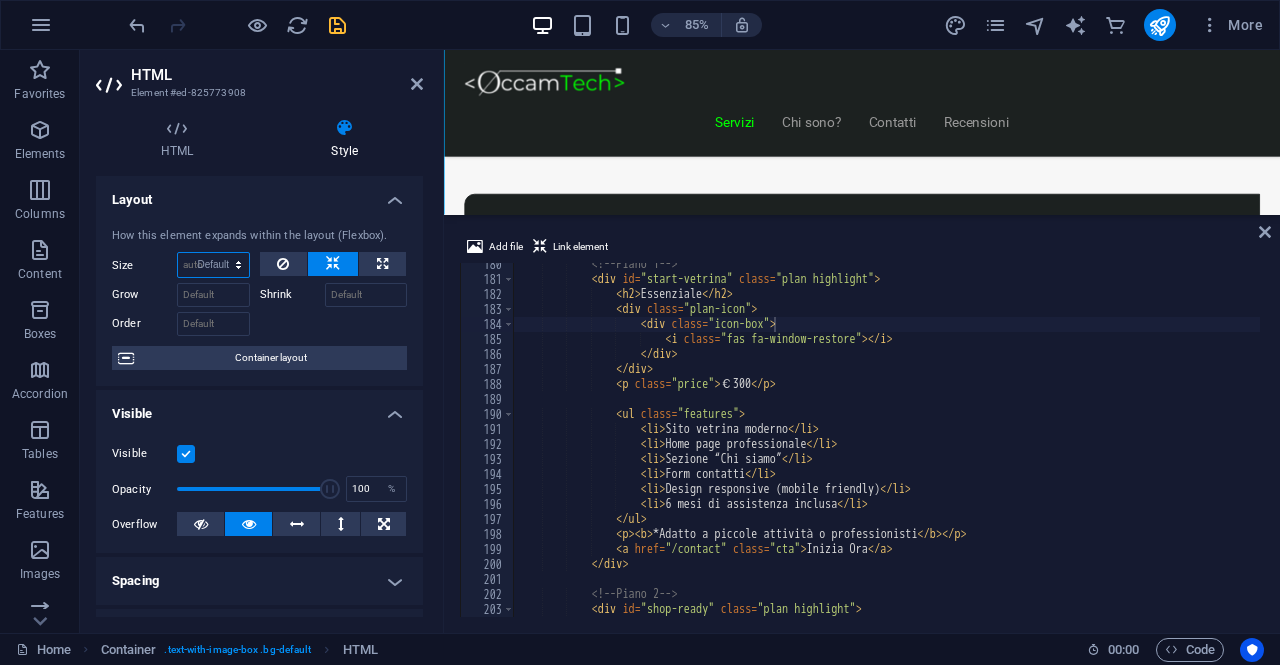 click on "Default auto px % 1/1 1/2 1/3 1/4 1/5 1/6 1/7 1/8 1/9 1/10" at bounding box center [213, 265] 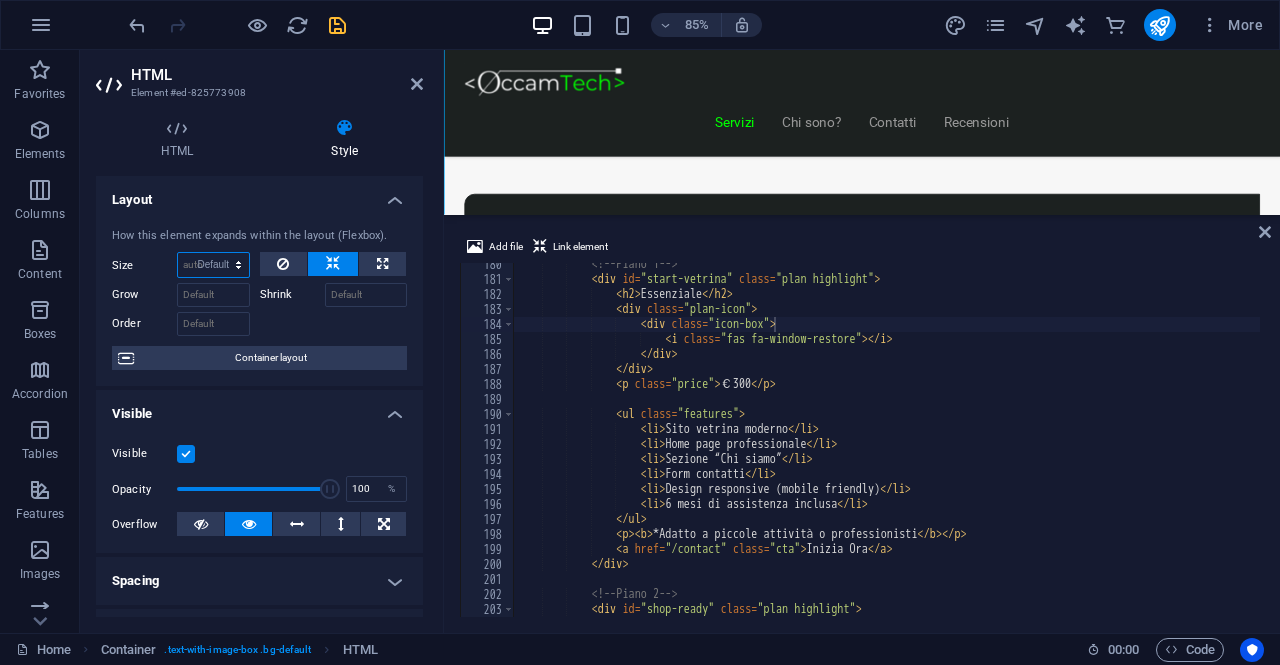 select on "DISABLED_OPTION_VALUE" 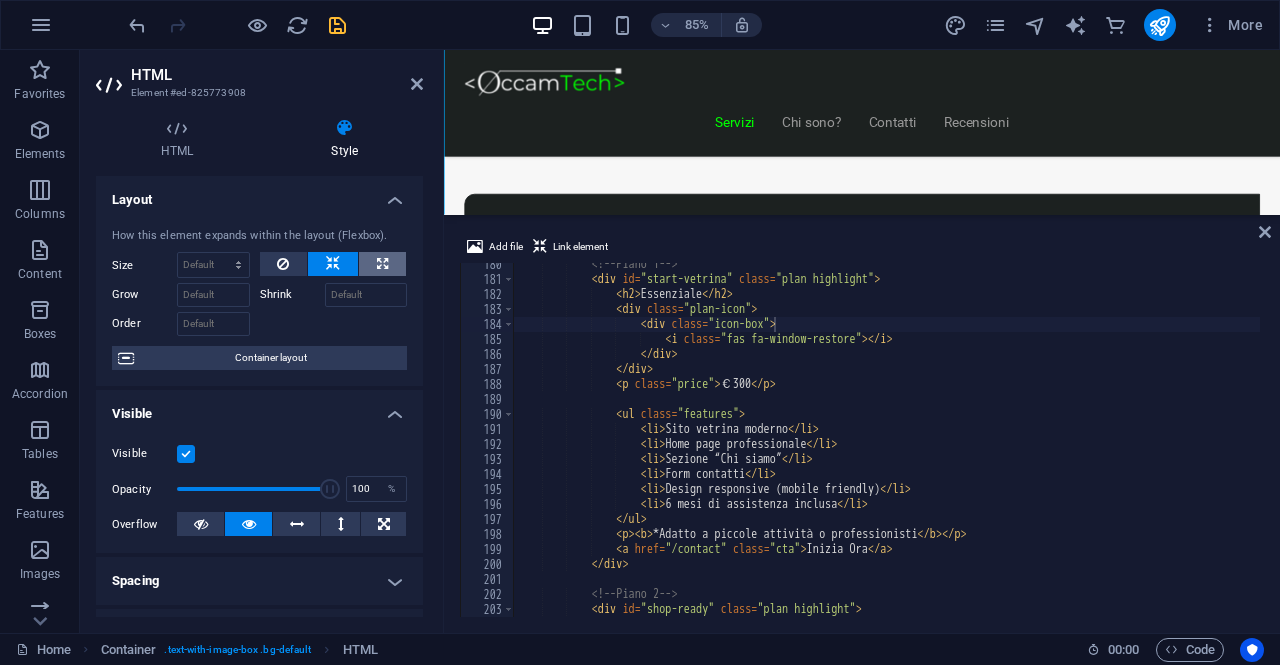 click at bounding box center (382, 264) 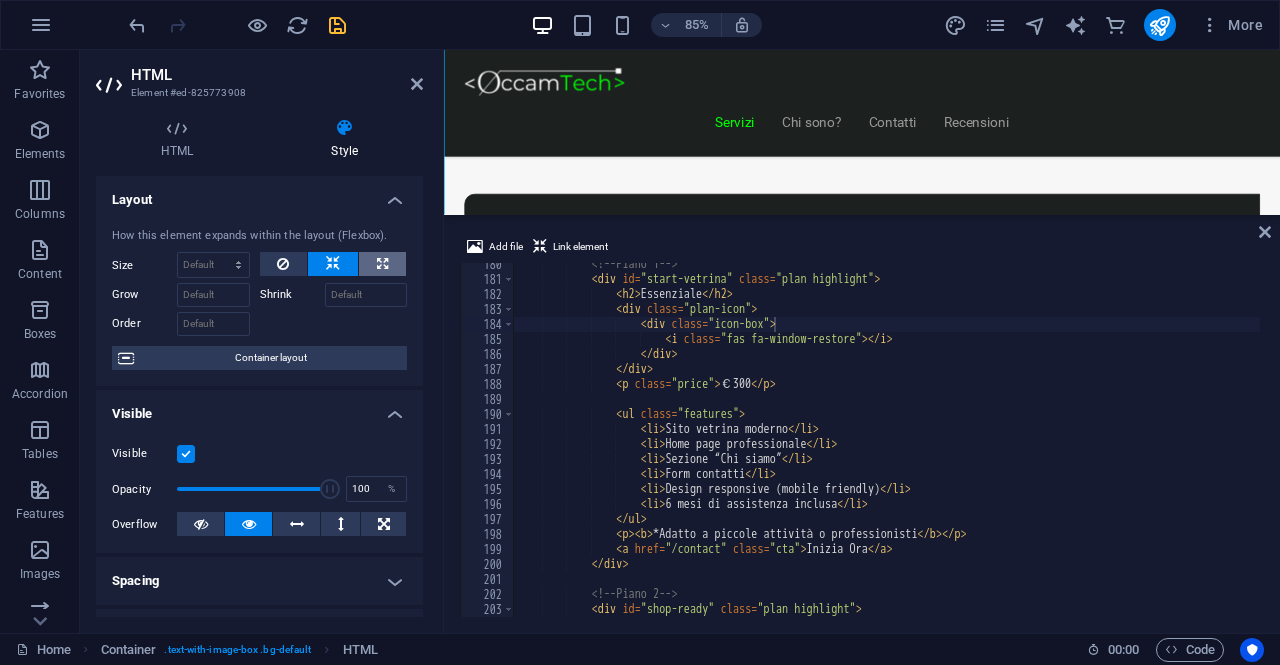 type on "100" 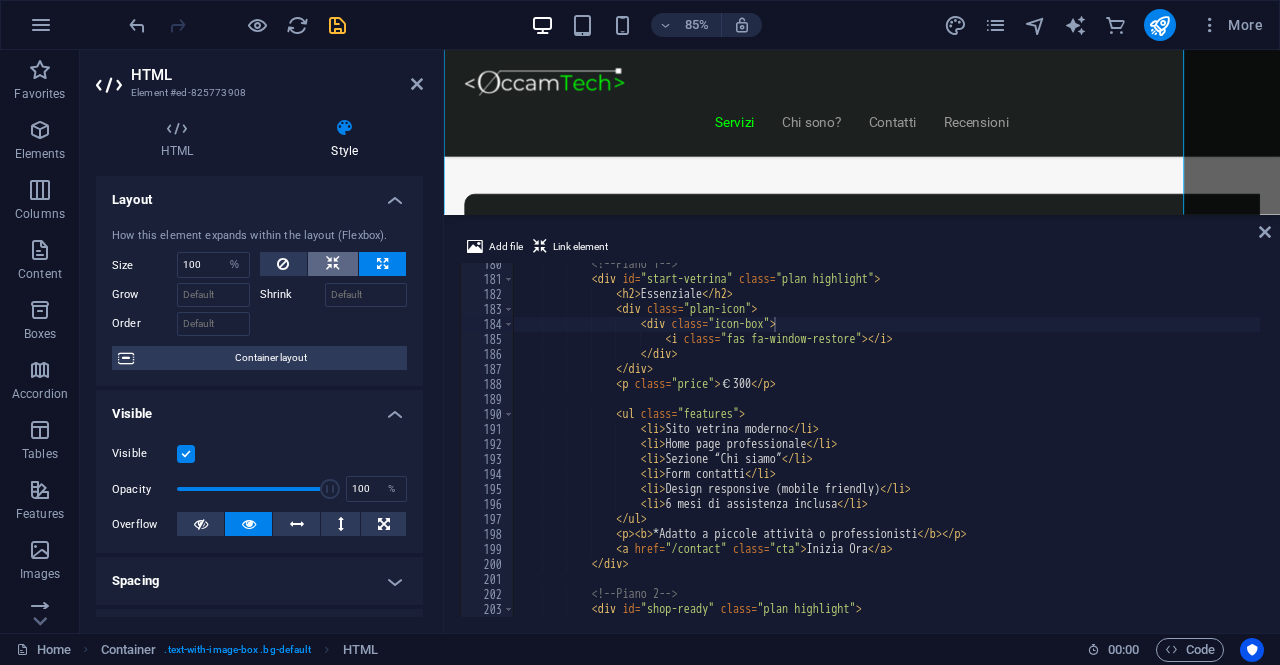 click at bounding box center [333, 264] 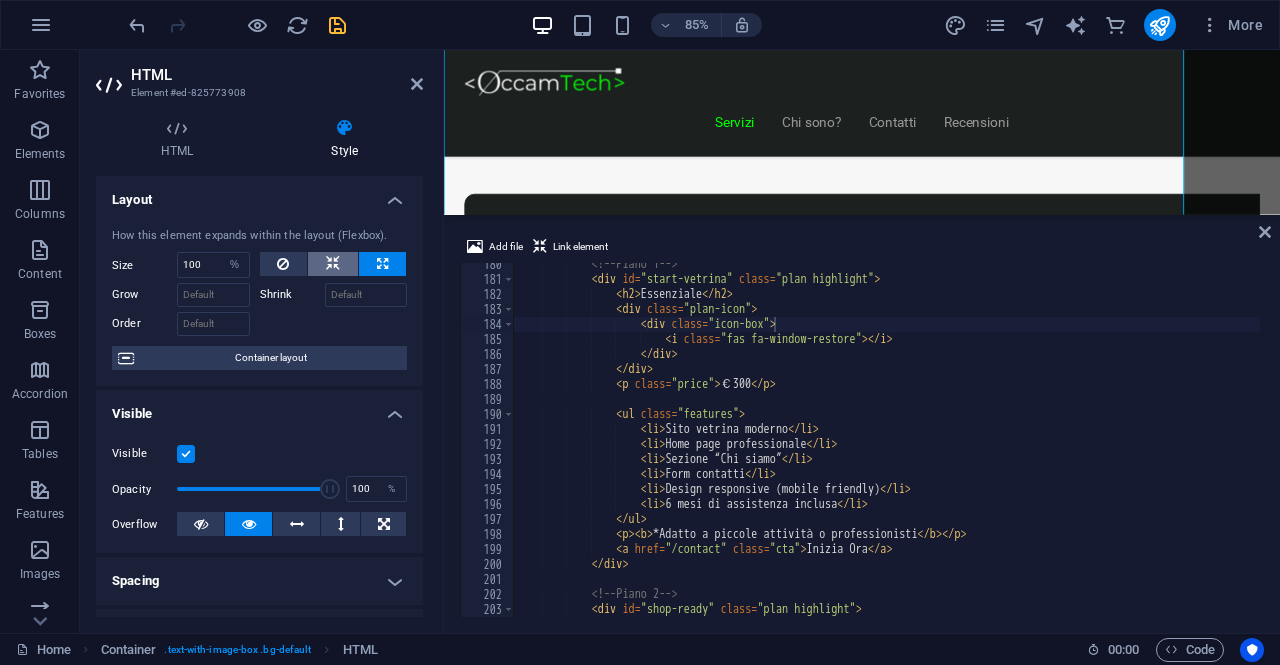 type 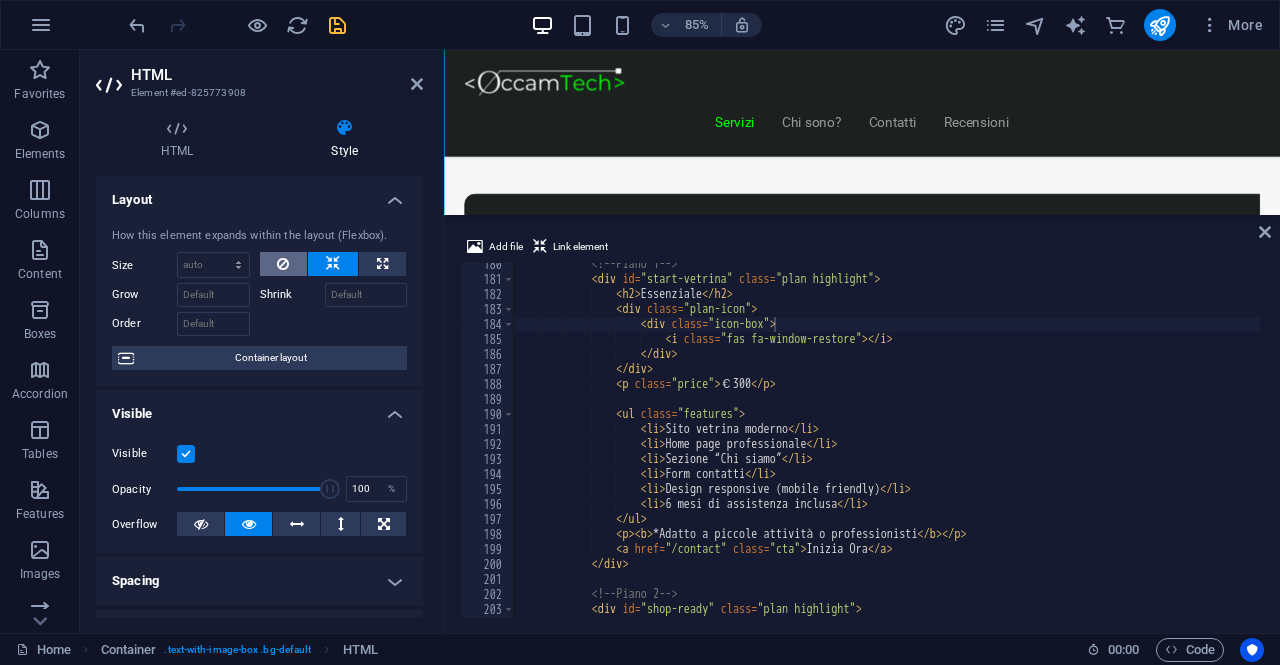 click at bounding box center (284, 264) 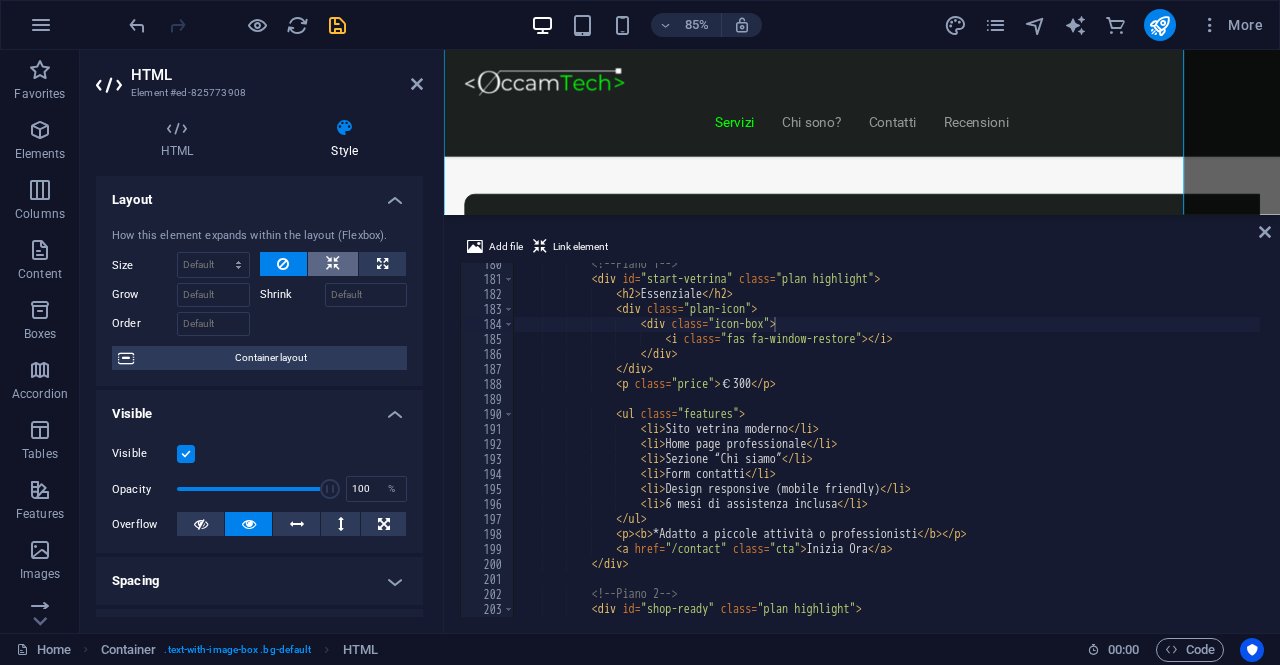 click at bounding box center [333, 264] 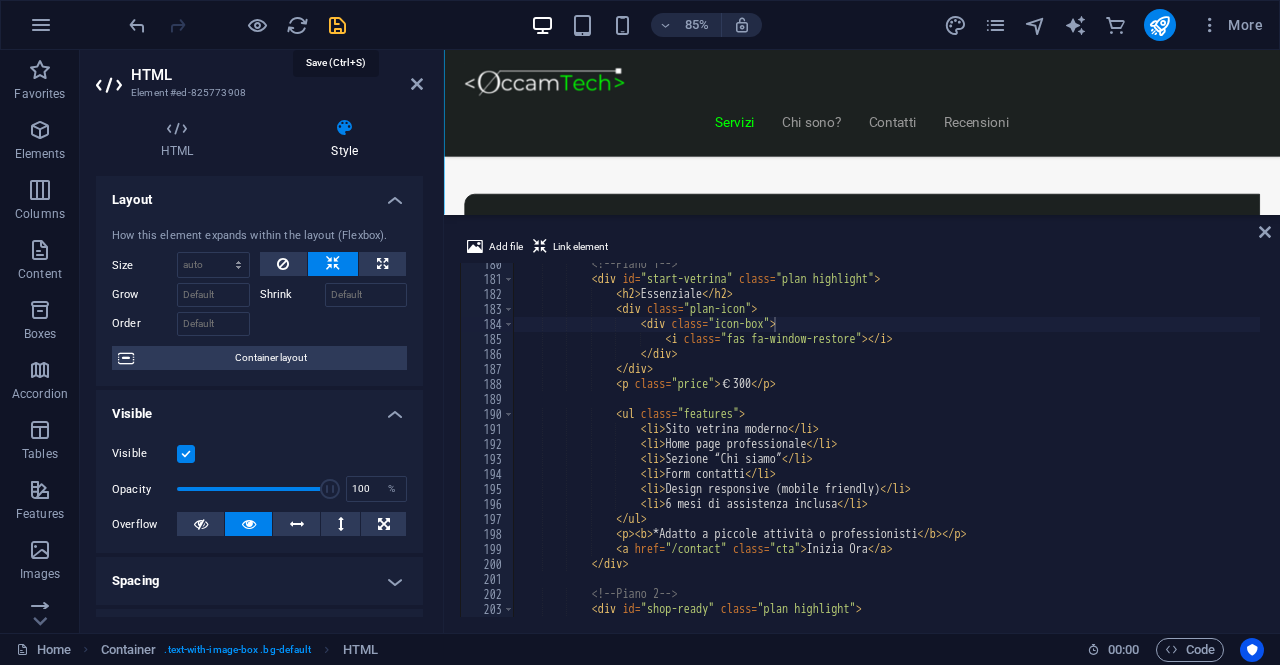 click at bounding box center (337, 25) 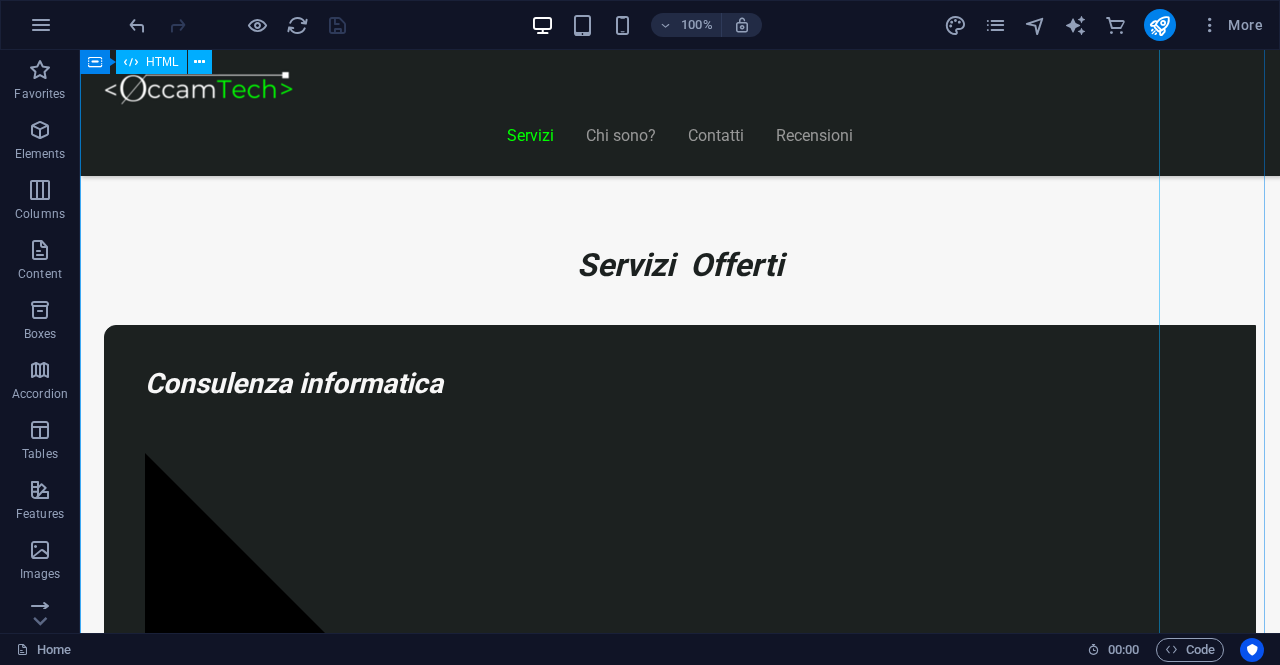 scroll, scrollTop: 1009, scrollLeft: 0, axis: vertical 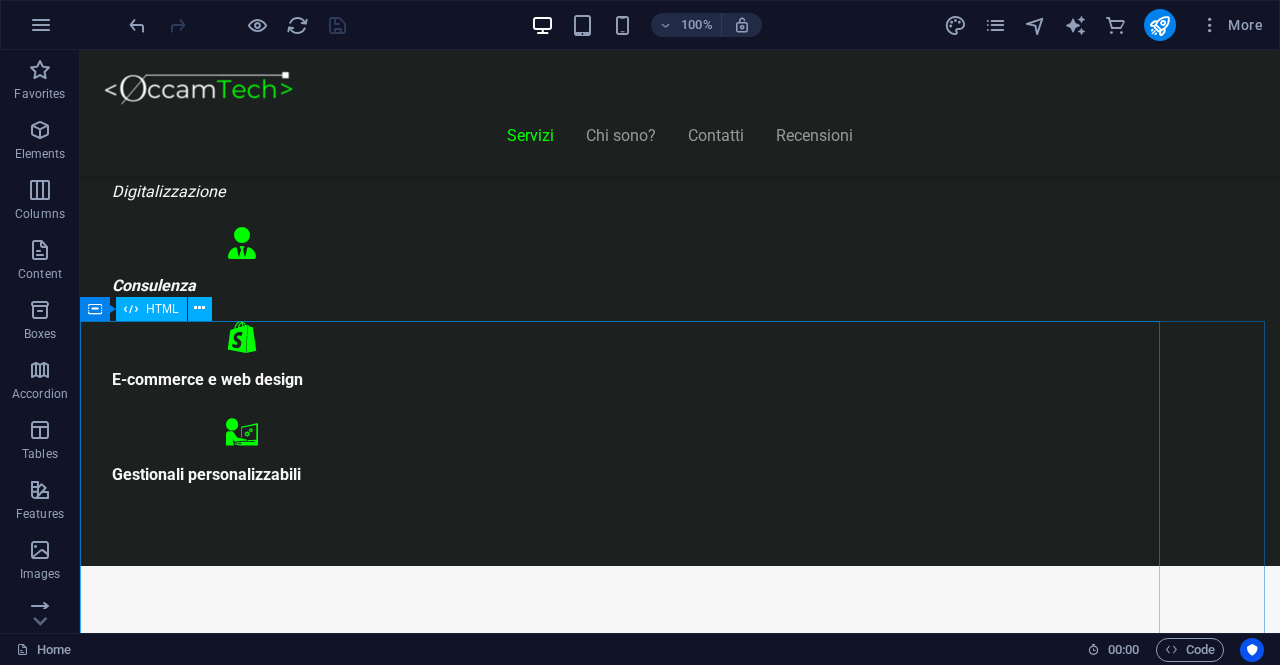 click on "HTML" at bounding box center [162, 309] 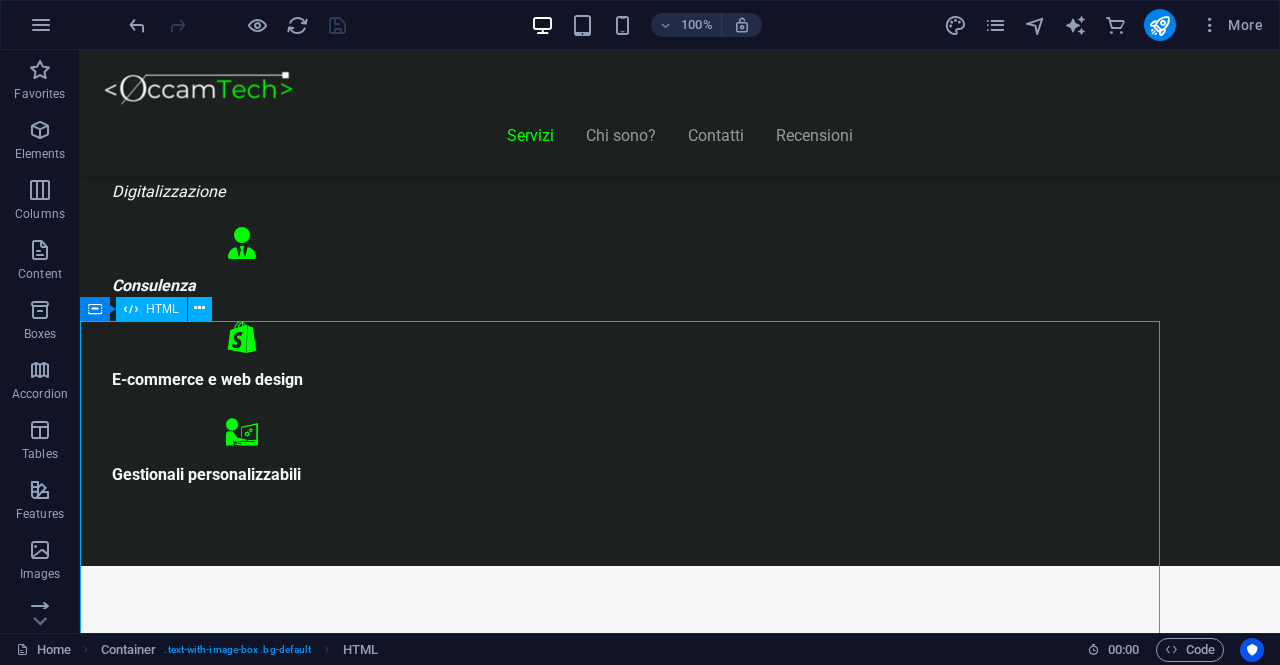 click on "HTML" at bounding box center (162, 309) 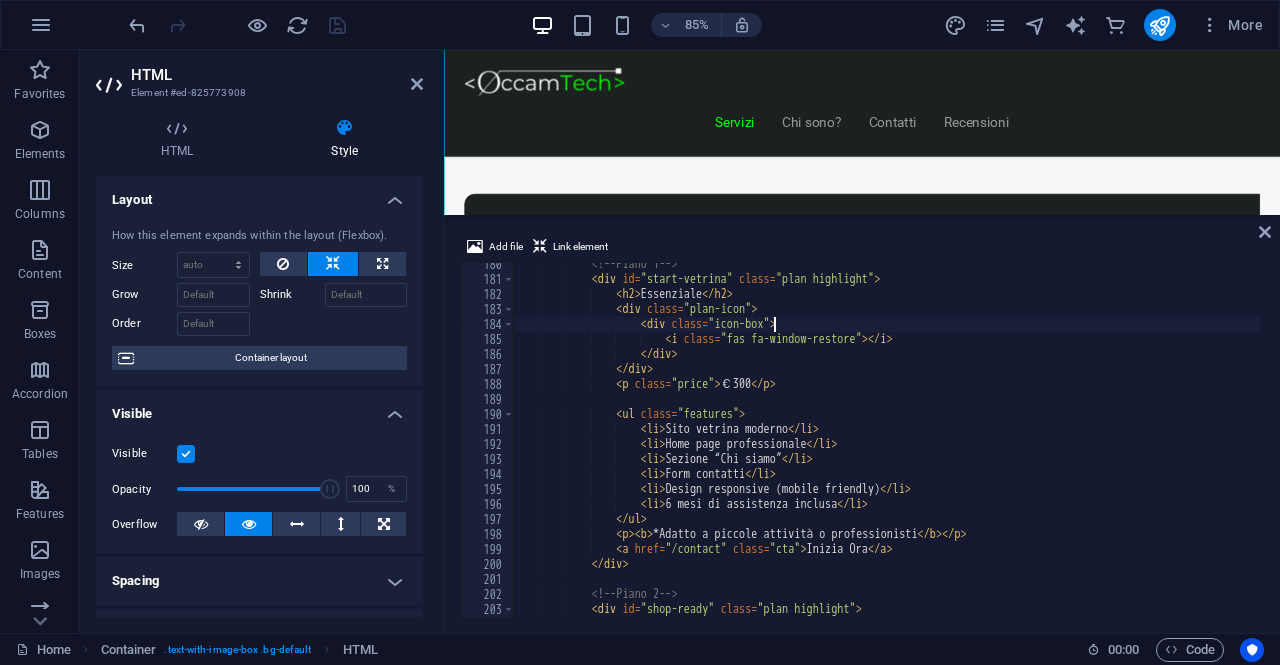 click on "HTML Element #ed-825773908 HTML Style HTML Add, edit, and format HTML directly on the website. Preset Element Layout How this element expands within the layout (Flexbox). Size Default auto px % 1/1 1/2 1/3 1/4 1/5 1/6 1/7 1/8 1/9 1/10 Grow Shrink Order Container layout Visible Visible Opacity 100 % Overflow Spacing Margin Default auto px % rem vw vh Custom Custom auto px % rem vw vh auto px % rem vw vh auto px % rem vw vh auto px % rem vw vh Padding Default px rem % vh vw Custom Custom px rem % vh vw px rem % vh vw px rem % vh vw px rem % vh vw Border Style               - Width 1 auto px rem % vh vw Custom Custom 1 auto px rem % vh vw 1 auto px rem % vh vw 1 auto px rem % vh vw 1 auto px rem % vh vw  - Color Round corners Default px rem % vh vw Custom Custom px rem % vh vw px rem % vh vw px rem % vh vw px rem % vh vw Shadow Default None Outside Inside Color X offset 0 px rem vh vw Y offset 0 px rem vh vw Blur 0 px rem % vh vw Spread 0 px rem vh vw Text Shadow Default None Outside Color X offset 0 px" at bounding box center [262, 341] 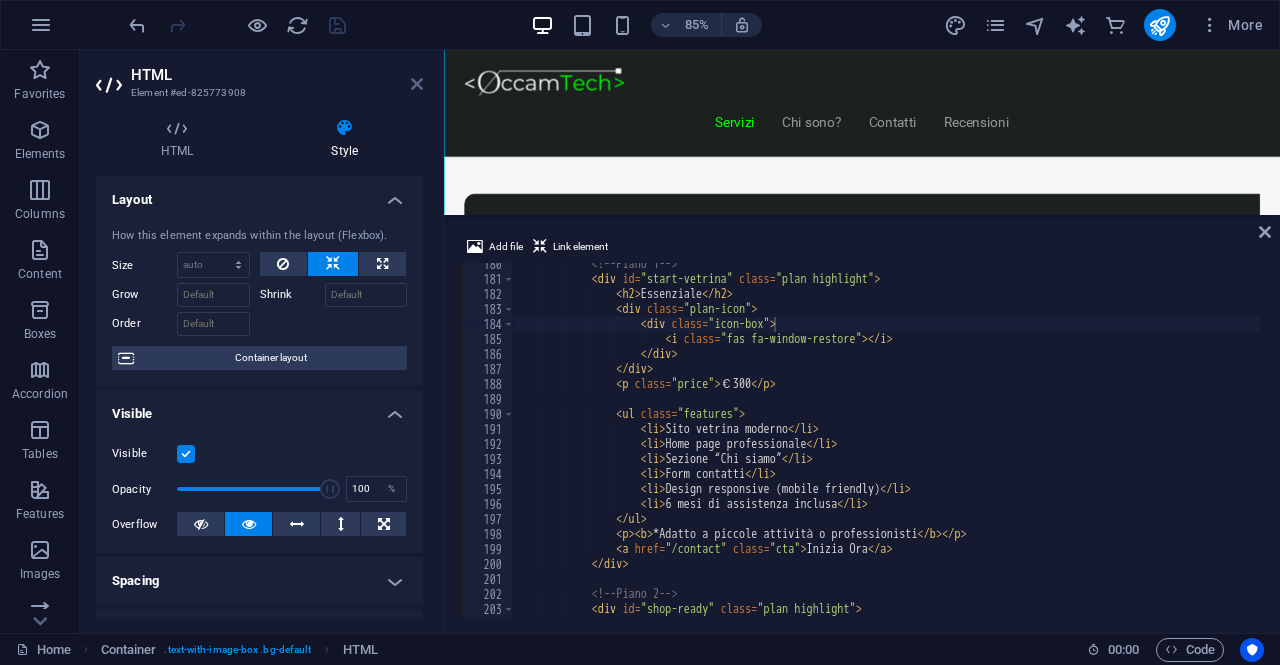 click at bounding box center (417, 84) 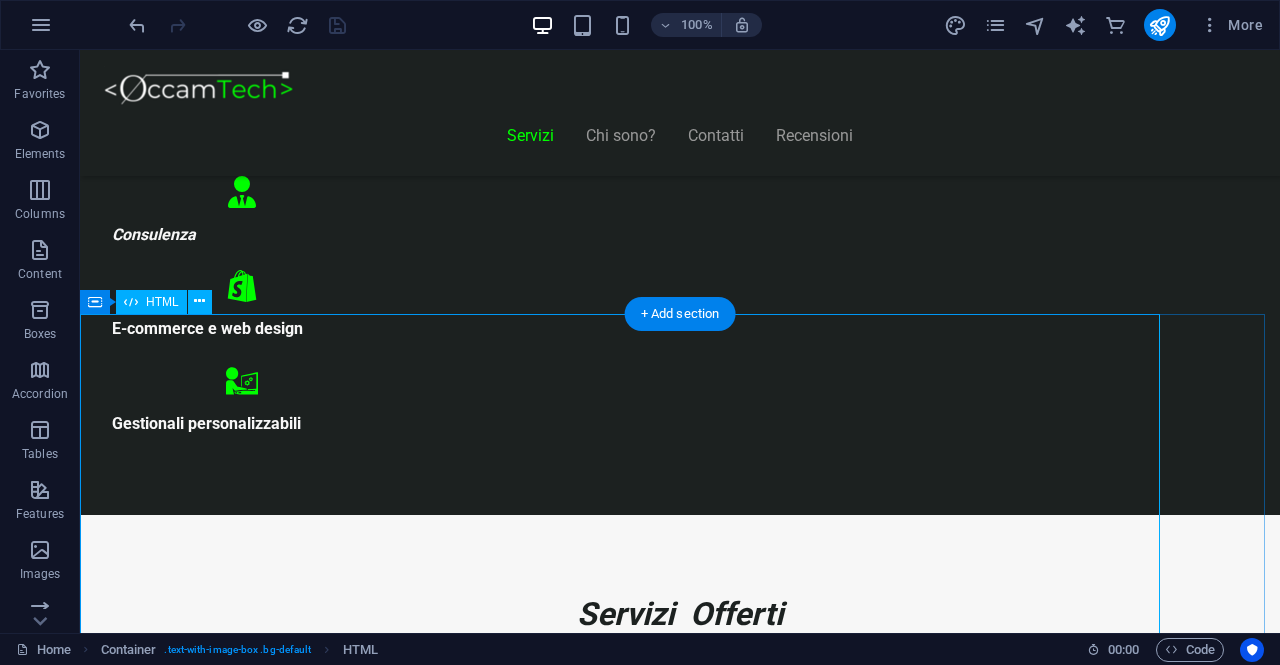 scroll, scrollTop: 1009, scrollLeft: 0, axis: vertical 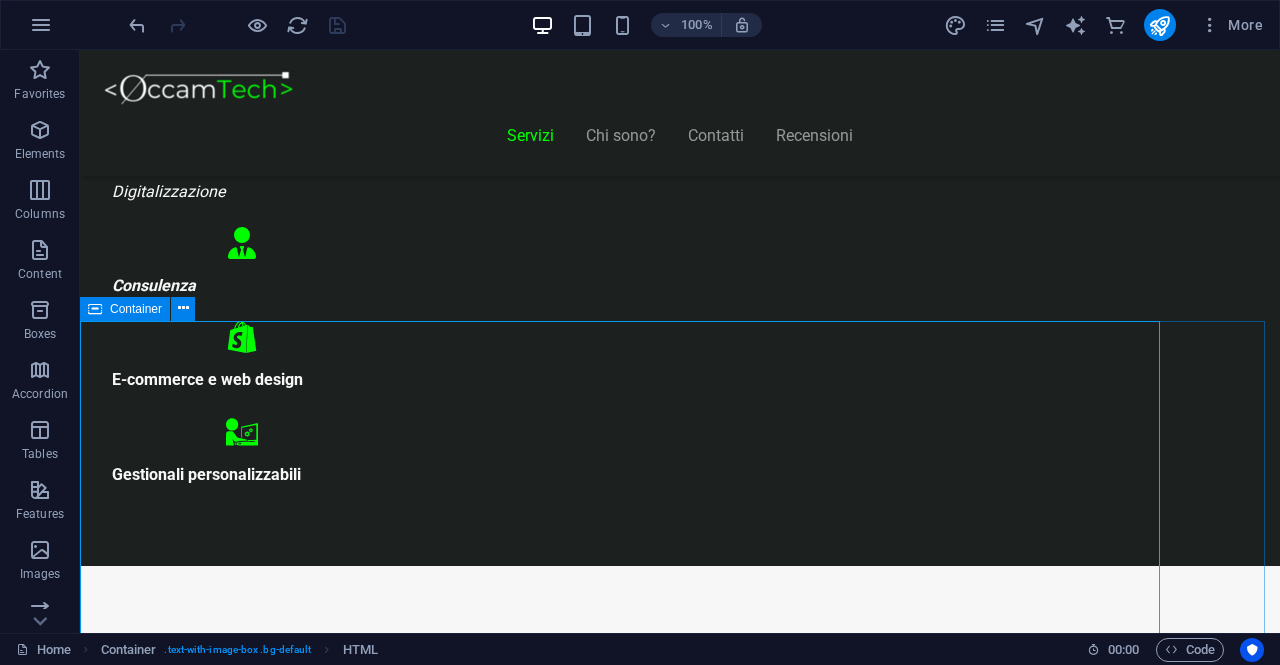 click at bounding box center [95, 309] 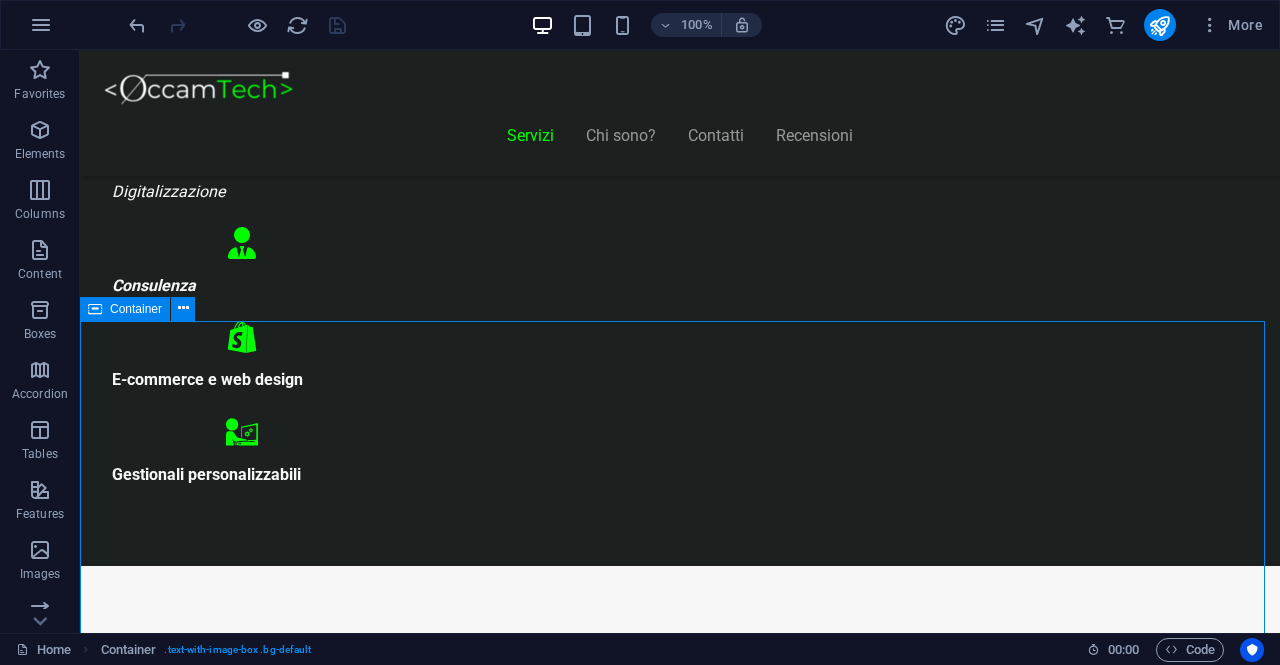click at bounding box center [95, 309] 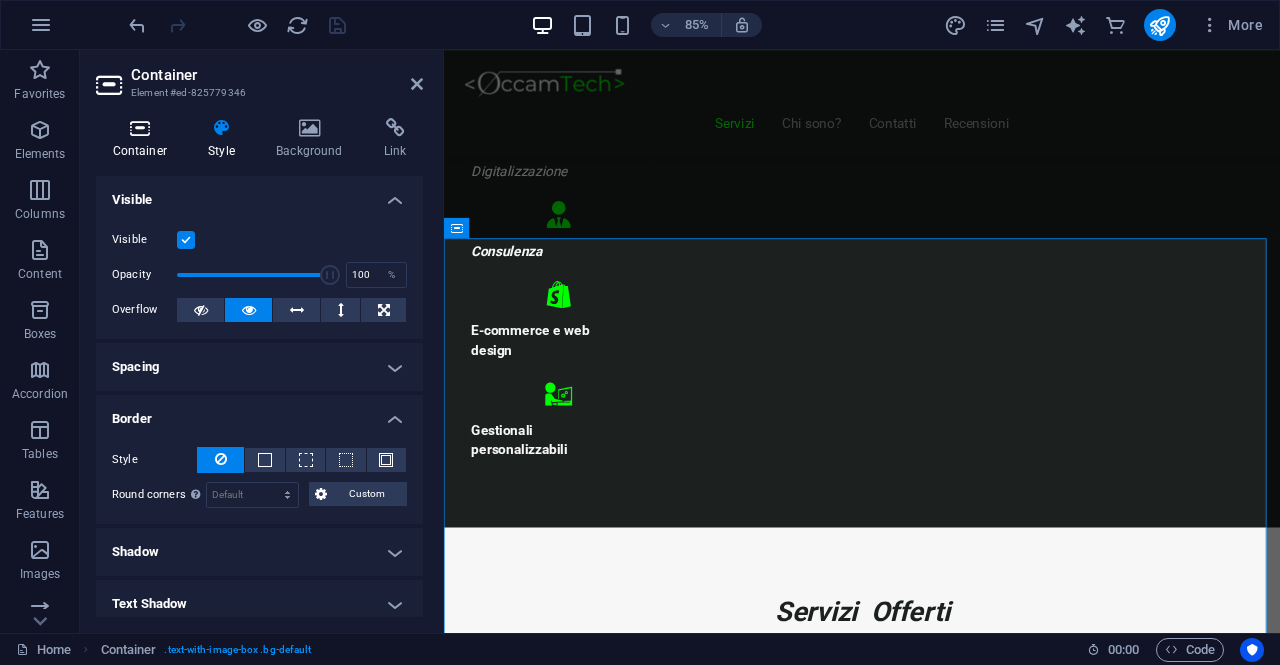 click at bounding box center (140, 128) 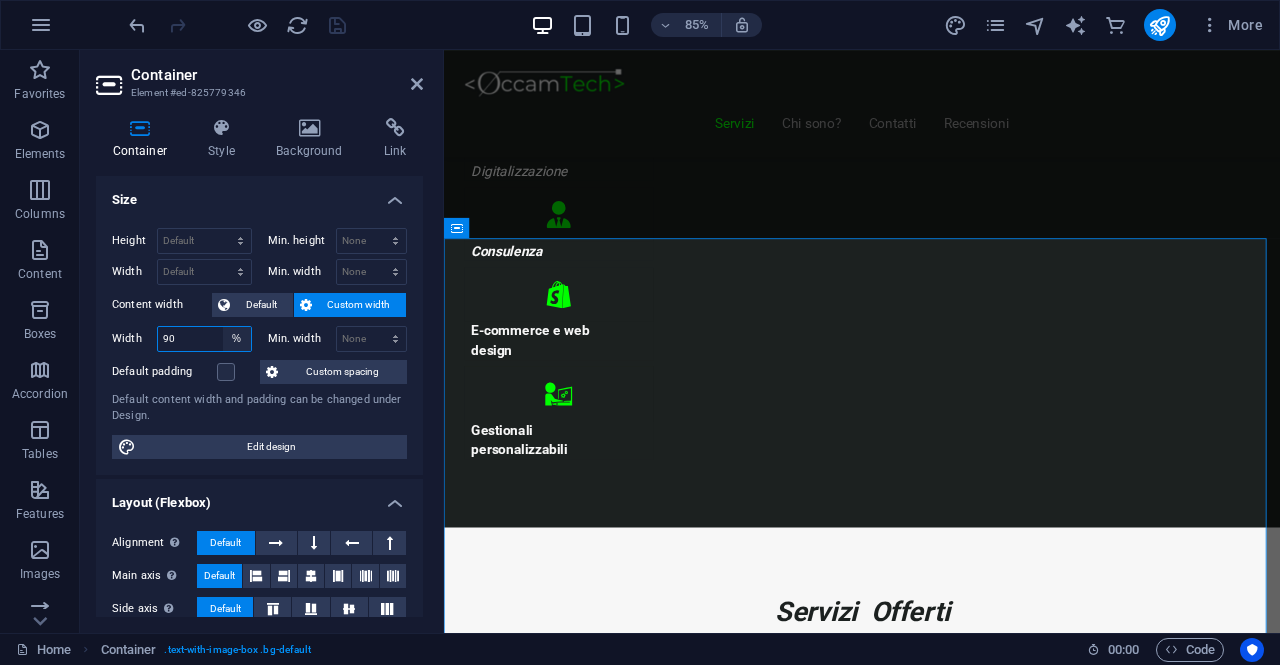 click on "Default px rem % em vh vw" at bounding box center [237, 339] 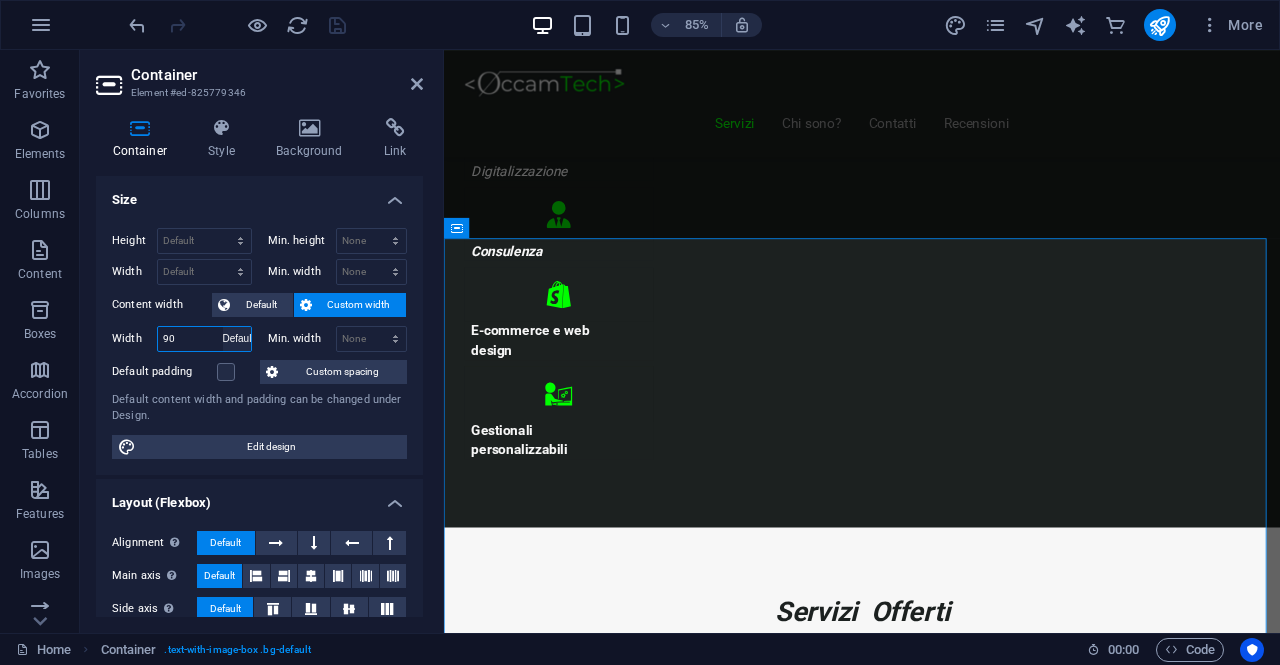 click on "Default px rem % em vh vw" at bounding box center (237, 339) 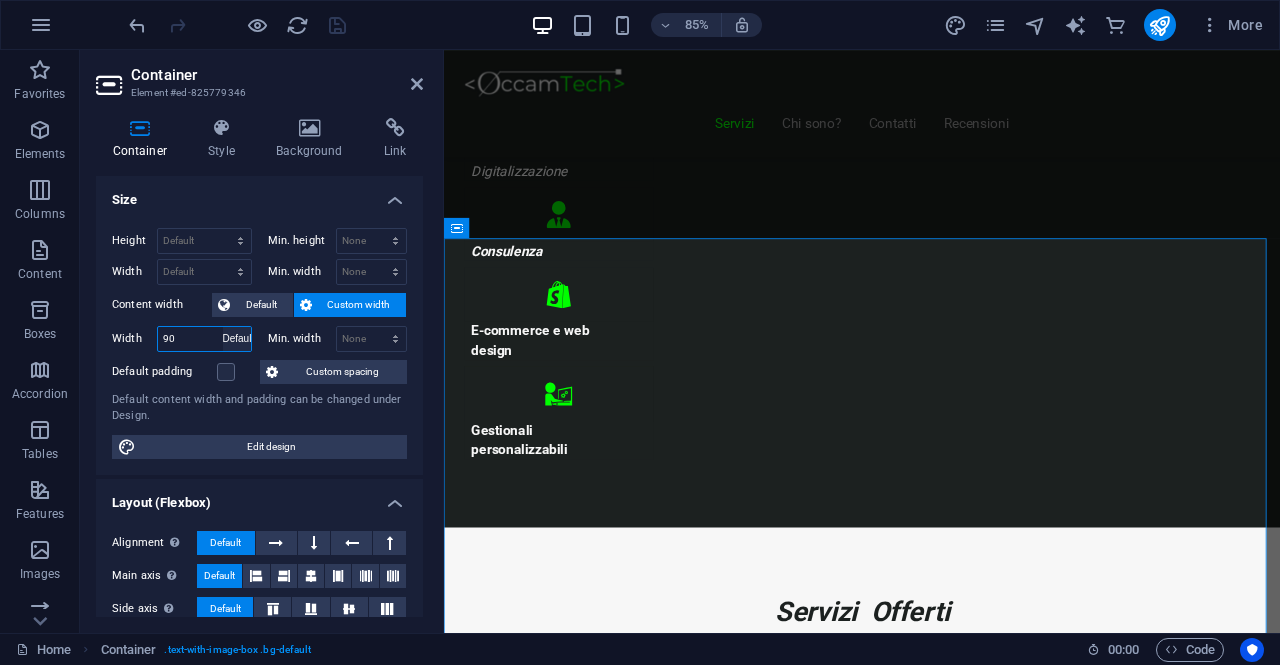 type 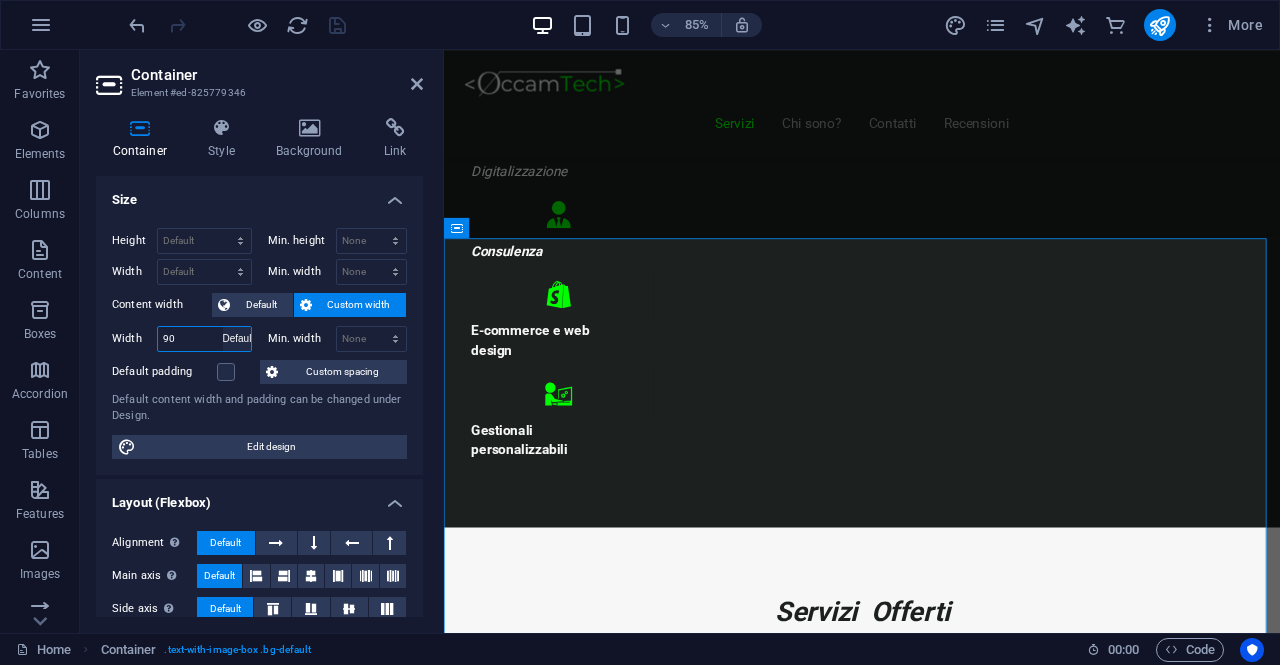 select on "DISABLED_OPTION_VALUE" 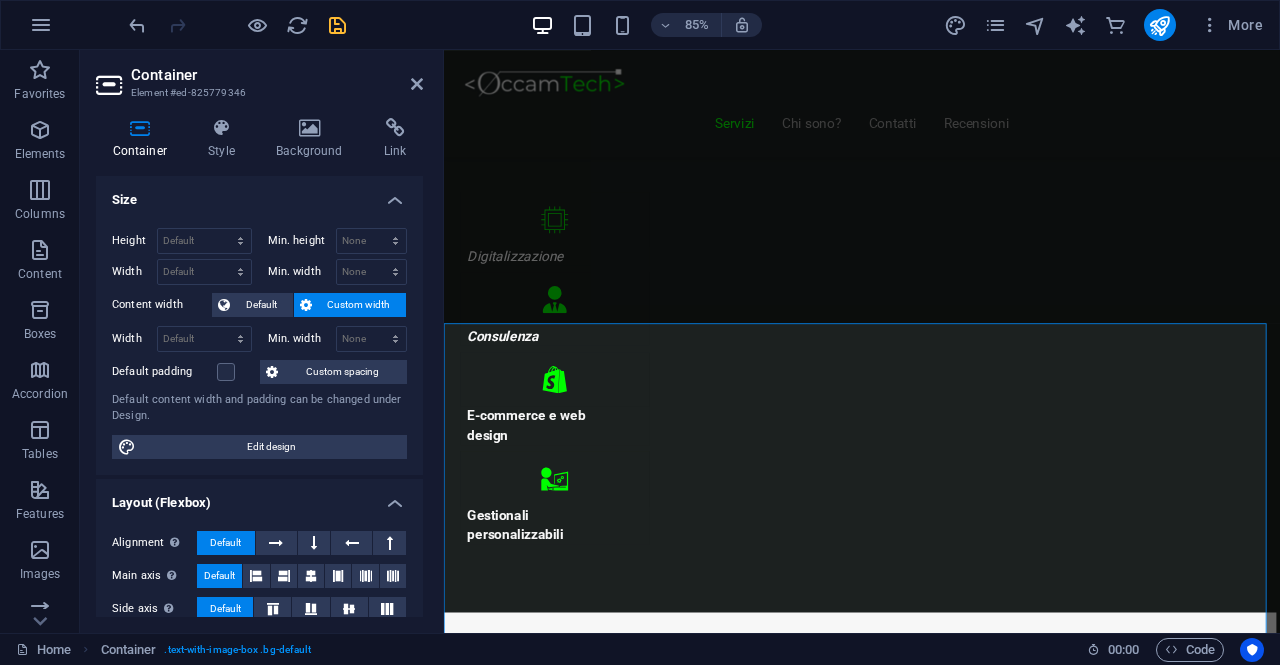 scroll, scrollTop: 909, scrollLeft: 0, axis: vertical 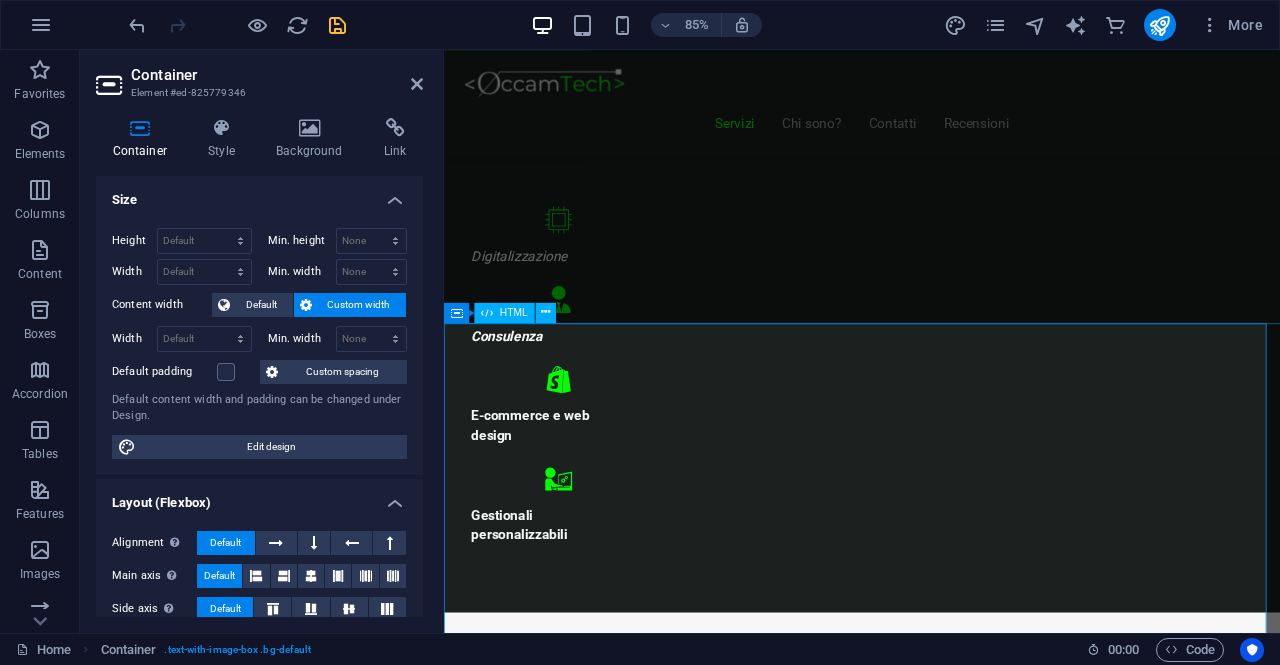 click on "HTML" at bounding box center [505, 312] 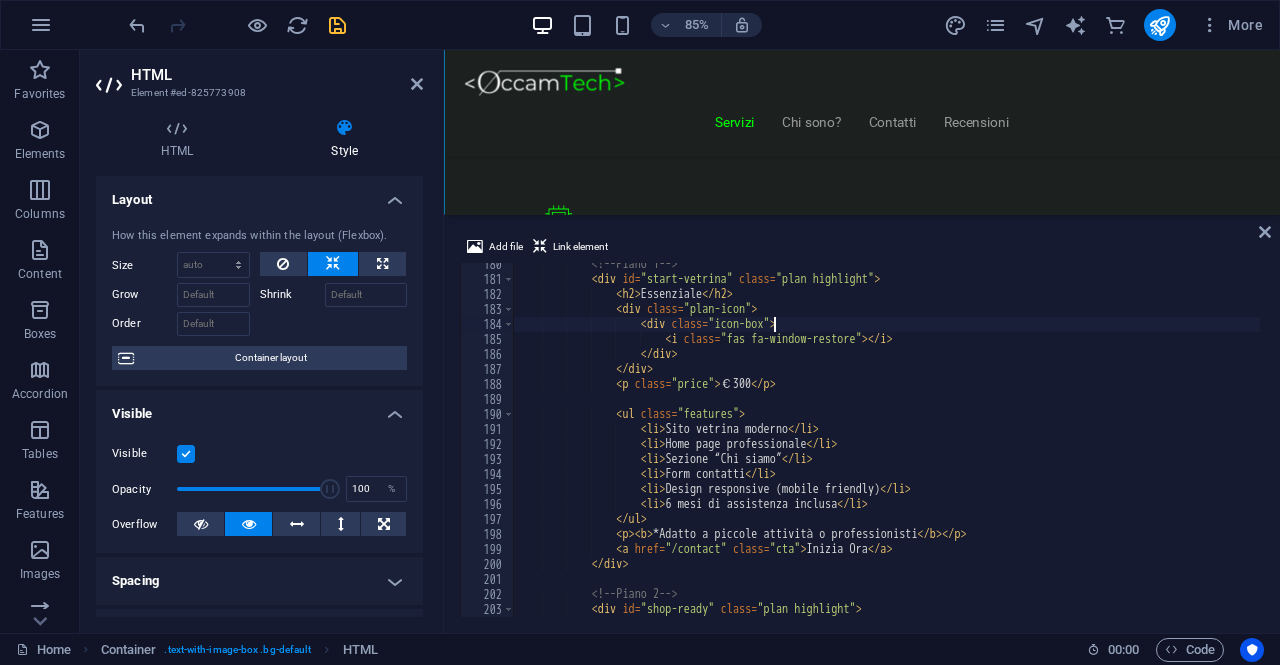 scroll, scrollTop: 1558, scrollLeft: 0, axis: vertical 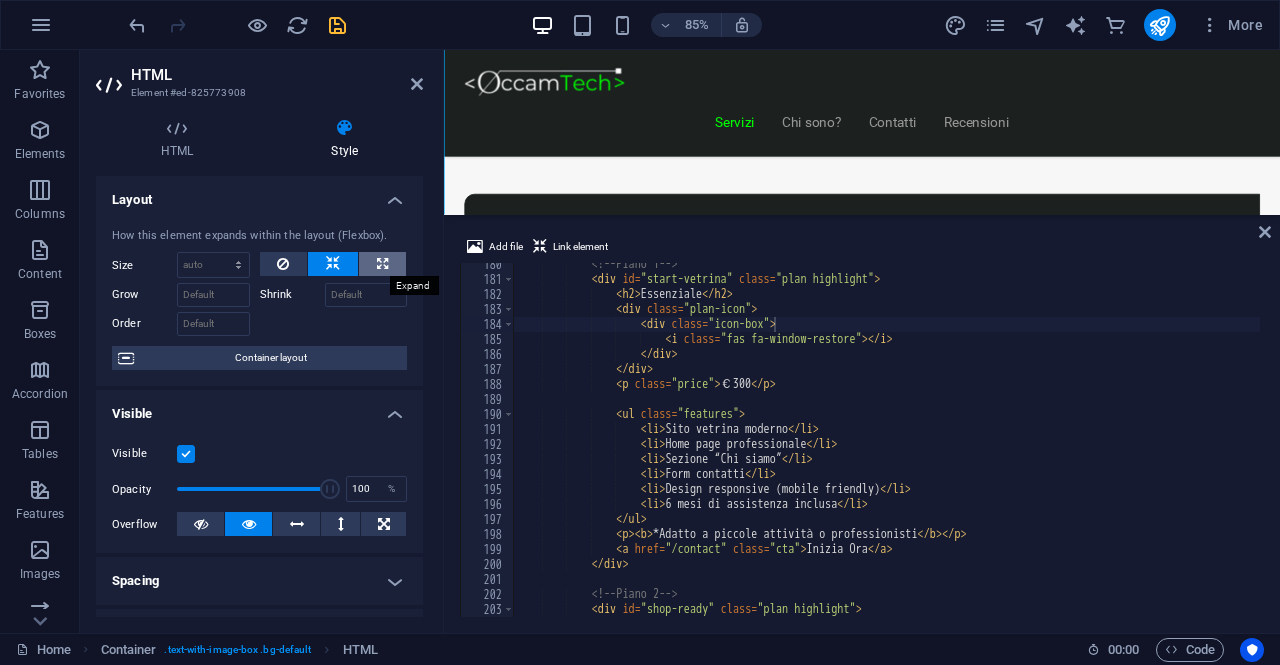 click at bounding box center (382, 264) 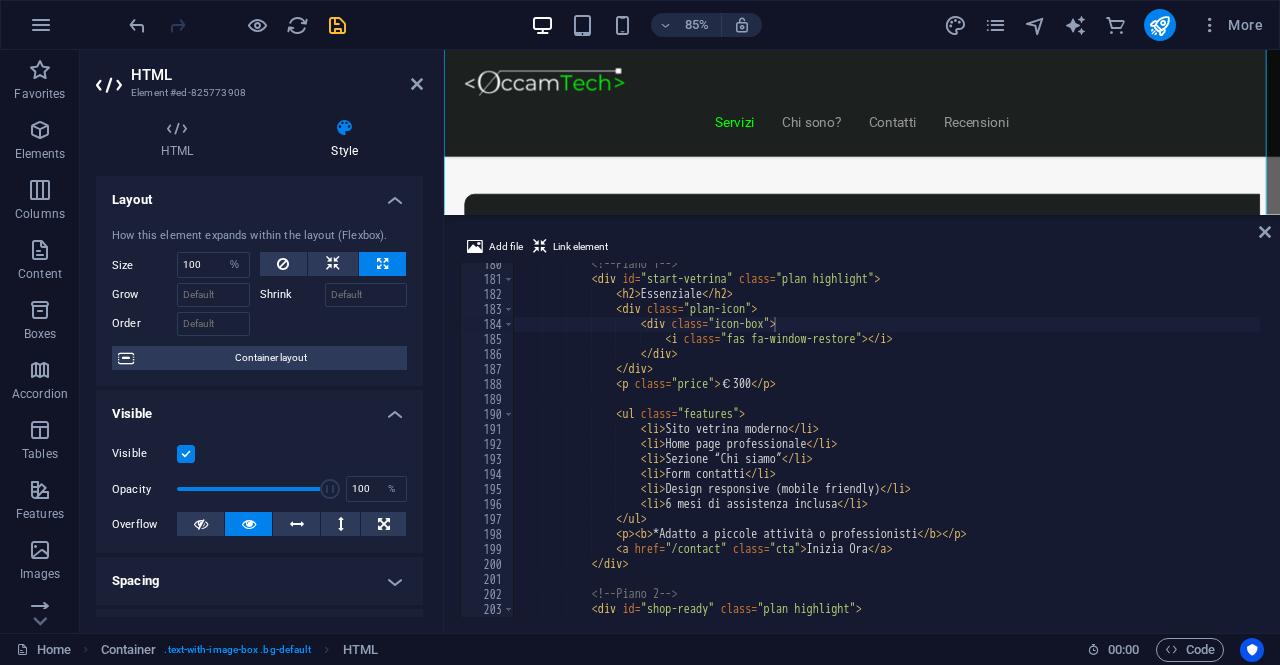 click at bounding box center [382, 264] 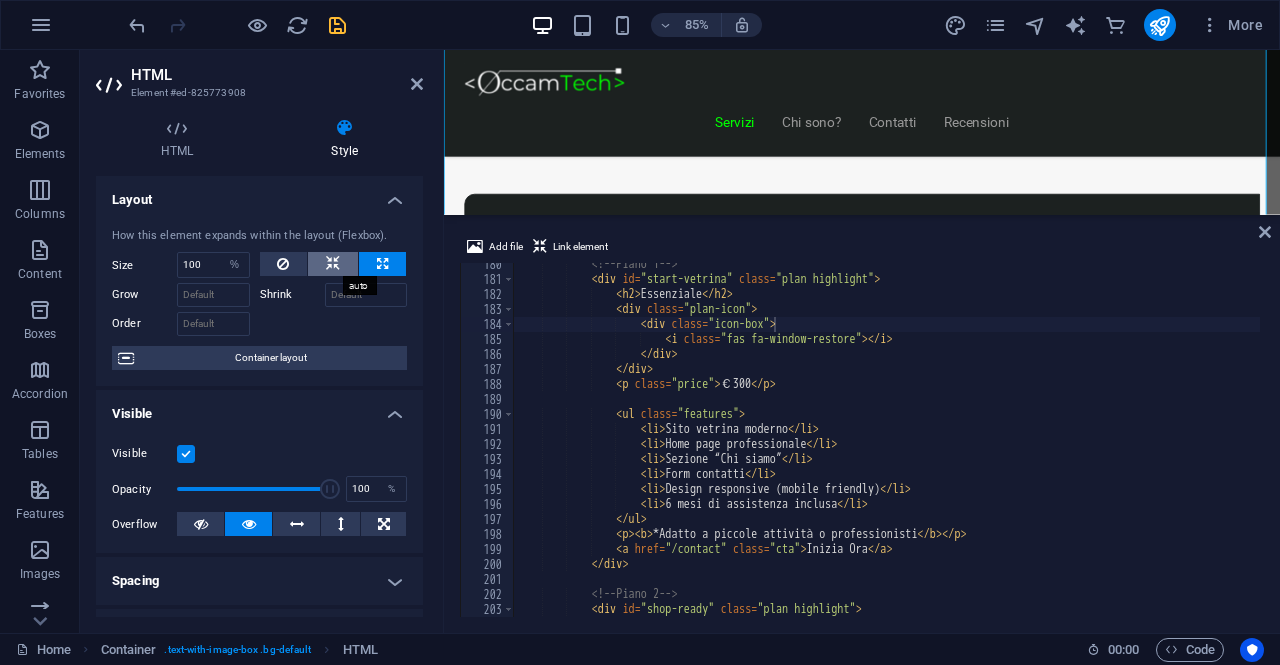 click at bounding box center (333, 264) 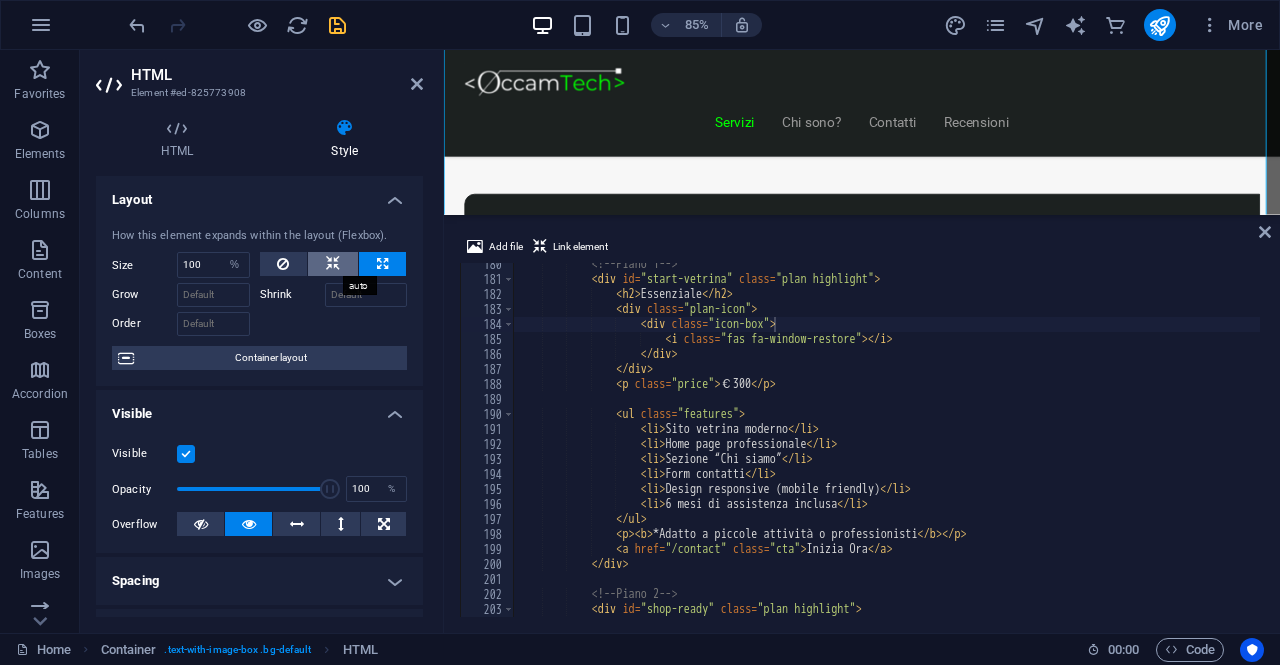 type 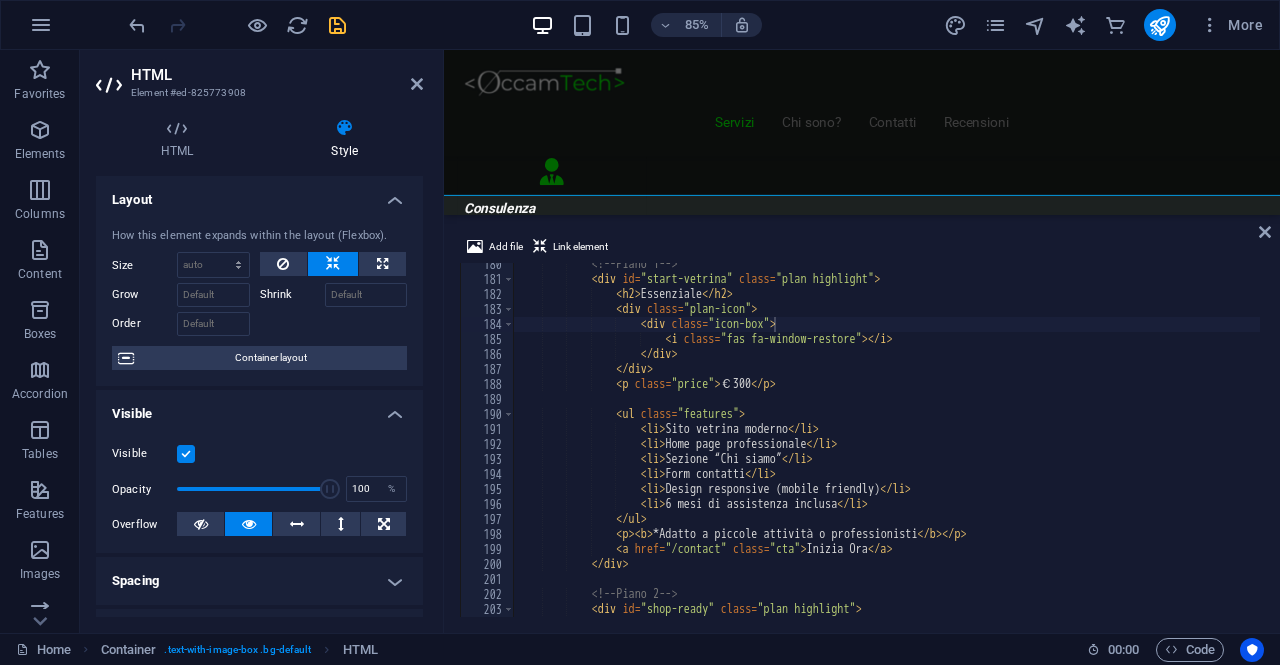 scroll, scrollTop: 1058, scrollLeft: 112, axis: both 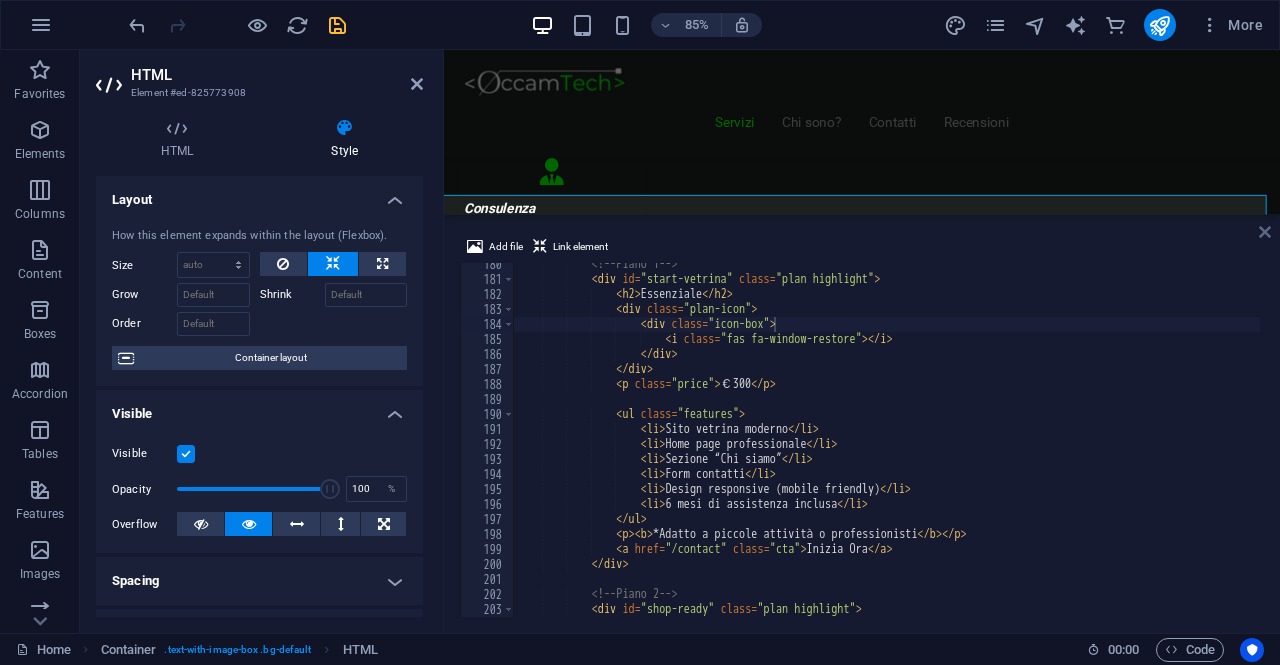 click at bounding box center (1265, 232) 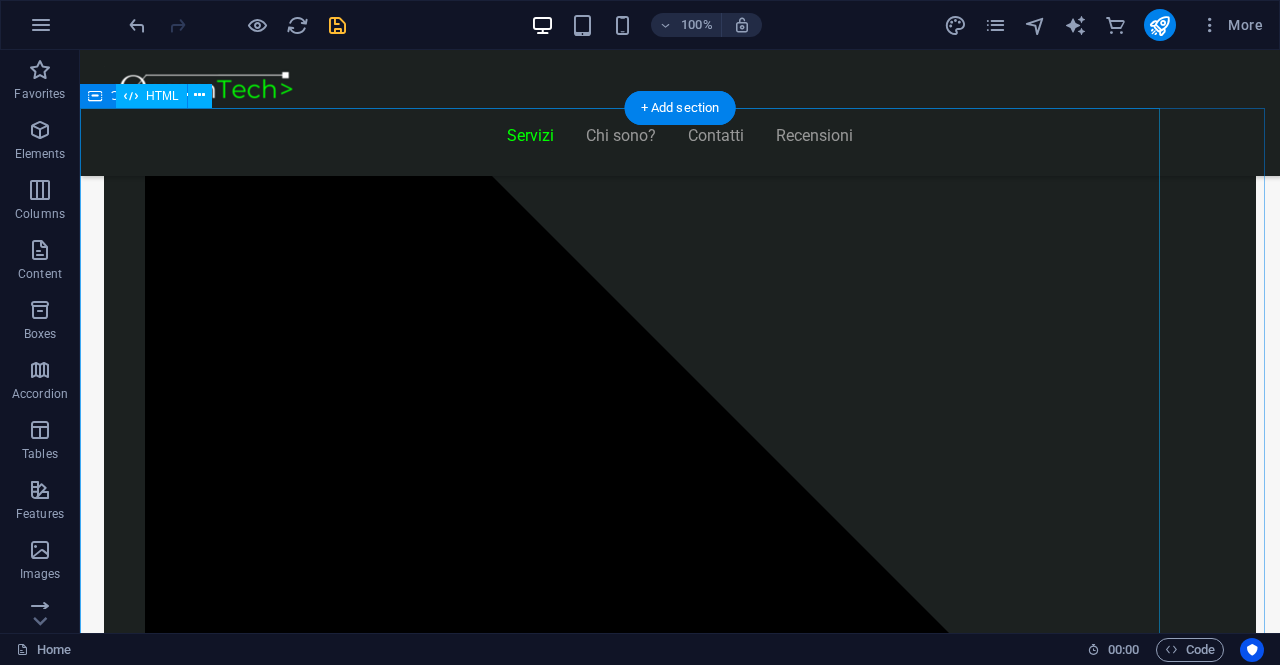 scroll, scrollTop: 2058, scrollLeft: 0, axis: vertical 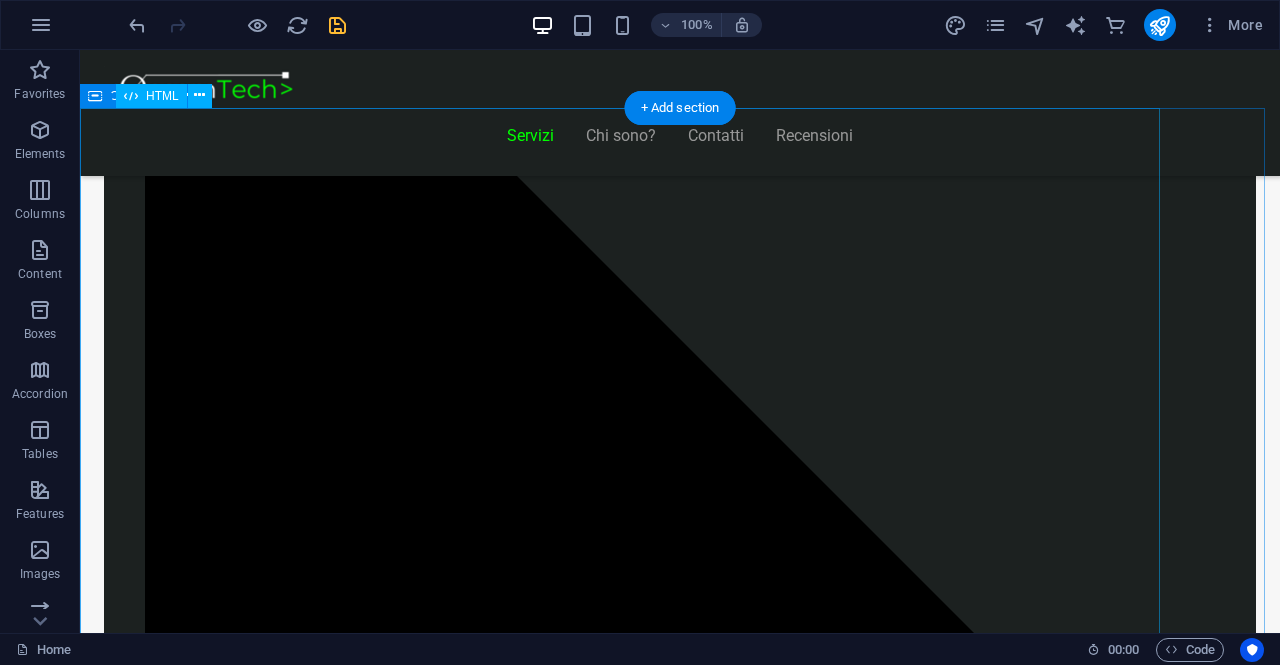 click on "Piani Gestionale
Hai bisogno di un gestionale o vuoi integrarne uno?
Start Gestionale
€2.250
Funzioni standard: clienti, prodotti, ordini
Dashboard base
Accesso multiutente
Assistenza per 3 mesi
*Ideale per piccole attività o studi professionali
Inizia Ora
Gestionale Modulare
€5.000
Moduli su richiesta (fatturazione, magazzino, CRM)
2 integrazioni incluse
Pannello di controllo avanzato
Assistenza e formazione per 6 mesi
*Perfetto per aziende in crescita
Scopri di più
Gestionale Avanzato
Su Richiesta
Sviluppo completamente su misura
Integrazione con ERP, API, CRM" at bounding box center (620, 8426) 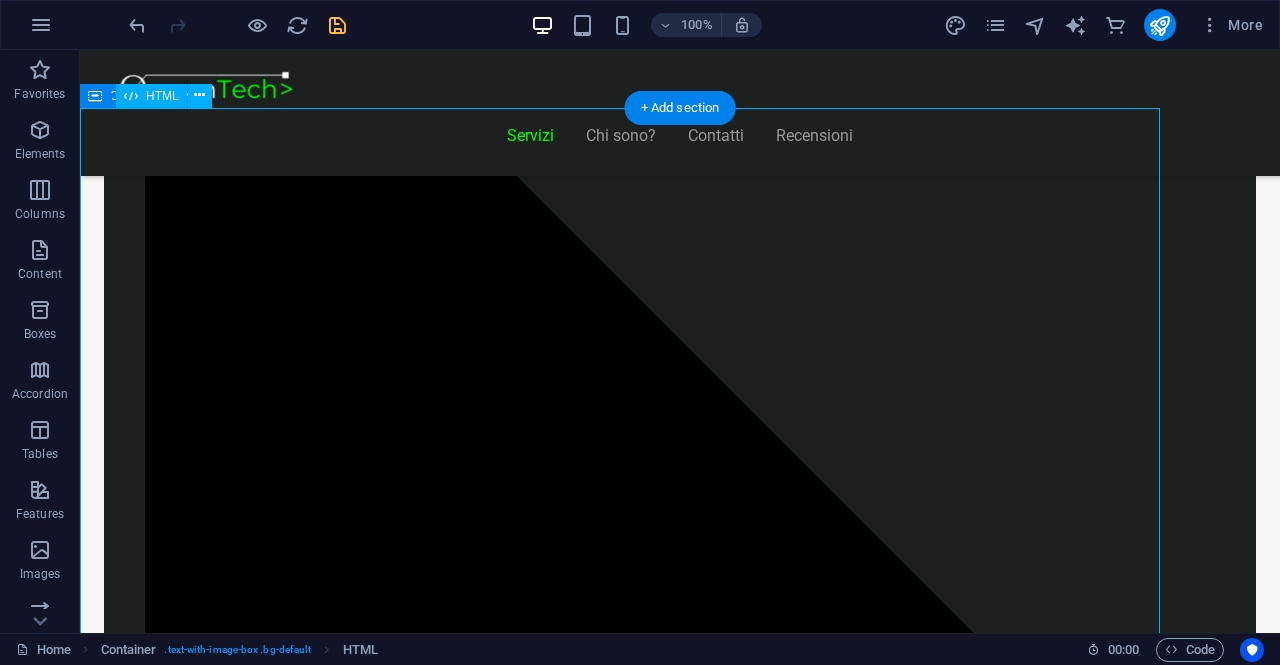click on "Piani Gestionale
Hai bisogno di un gestionale o vuoi integrarne uno?
Start Gestionale
€2.250
Funzioni standard: clienti, prodotti, ordini
Dashboard base
Accesso multiutente
Assistenza per 3 mesi
*Ideale per piccole attività o studi professionali
Inizia Ora
Gestionale Modulare
€5.000
Moduli su richiesta (fatturazione, magazzino, CRM)
2 integrazioni incluse
Pannello di controllo avanzato
Assistenza e formazione per 6 mesi
*Perfetto per aziende in crescita
Scopri di più
Gestionale Avanzato
Su Richiesta
Sviluppo completamente su misura
Integrazione con ERP, API, CRM" at bounding box center [620, 8426] 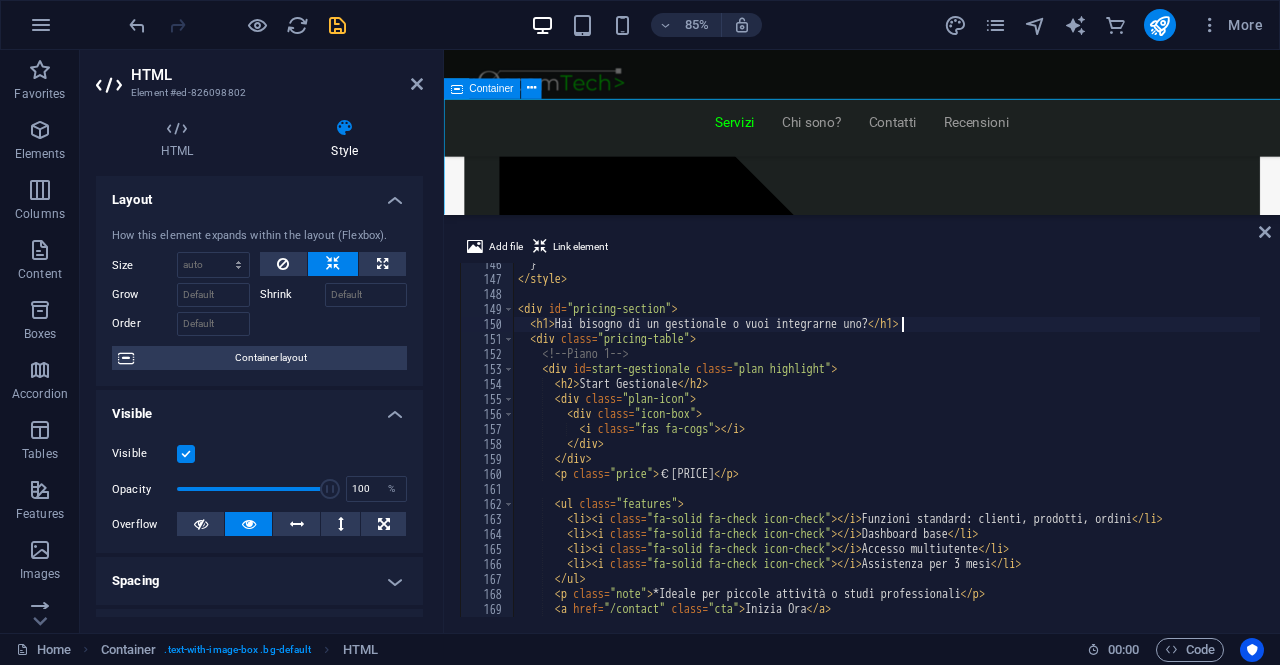 scroll, scrollTop: 2301, scrollLeft: 0, axis: vertical 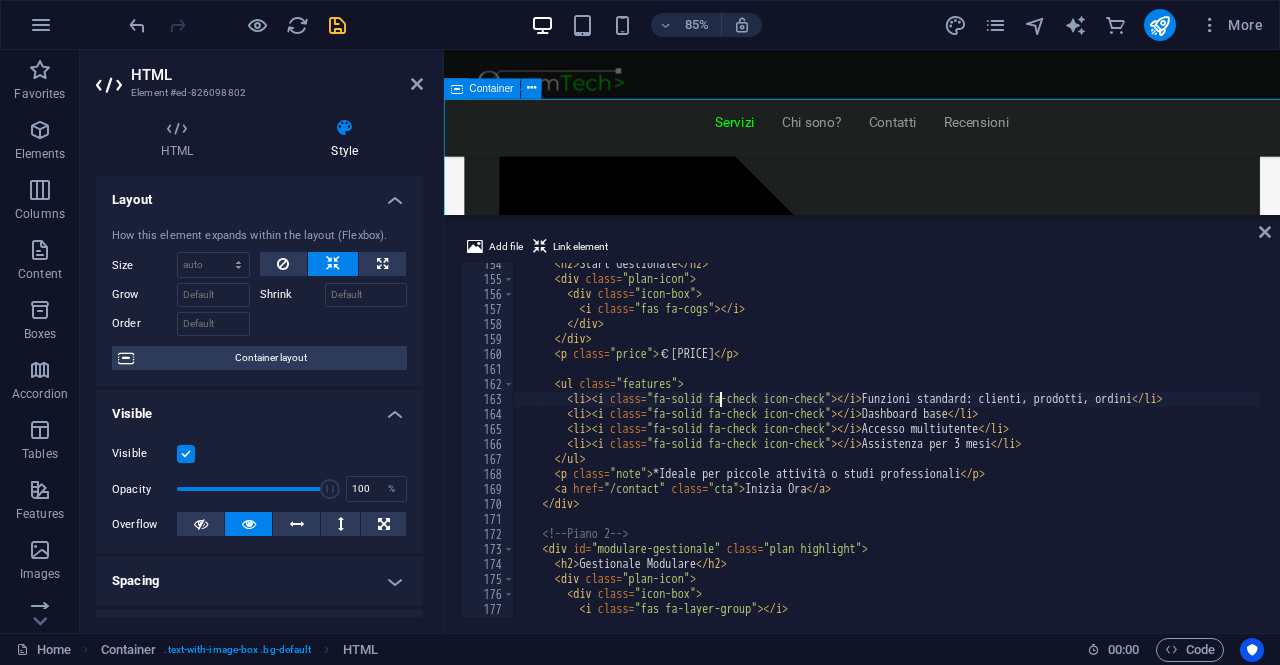 click on "< h2 > Start Gestionale </ h2 >         < div   class = "plan-icon" >           < div   class = "icon-box" >              < i   class = "fas fa-cogs" > </ i >           </ div >         </ div >         < p   class = "price" > €2.250 </ p >         < ul   class = "features" >           < li > < i   class = "fa-solid fa-check icon-check" > </ i > Funzioni standard: clienti, prodotti, ordini </ li >           < li > < i   class = "fa-solid fa-check icon-check" > </ i > Dashboard base </ li >           < li > < i   class = "fa-solid fa-check icon-check" > </ i > Accesso multiutente </ li >           < li > < i   class = "fa-solid fa-check icon-check" > </ i > Assistenza per 3 mesi </ li >         </ ul >         < p   class = "note" > *Ideale per piccole attività o studi professionali </ p >         < a   href = "/contact"   class = "cta" > Inizia Ora </ a >      </ div >      <!--  Piano 2  -->      < div   id = "modulare-gestionale"   class = "plan highlight" >         < h2 > Gestionale Modulare </" at bounding box center (892, 447) 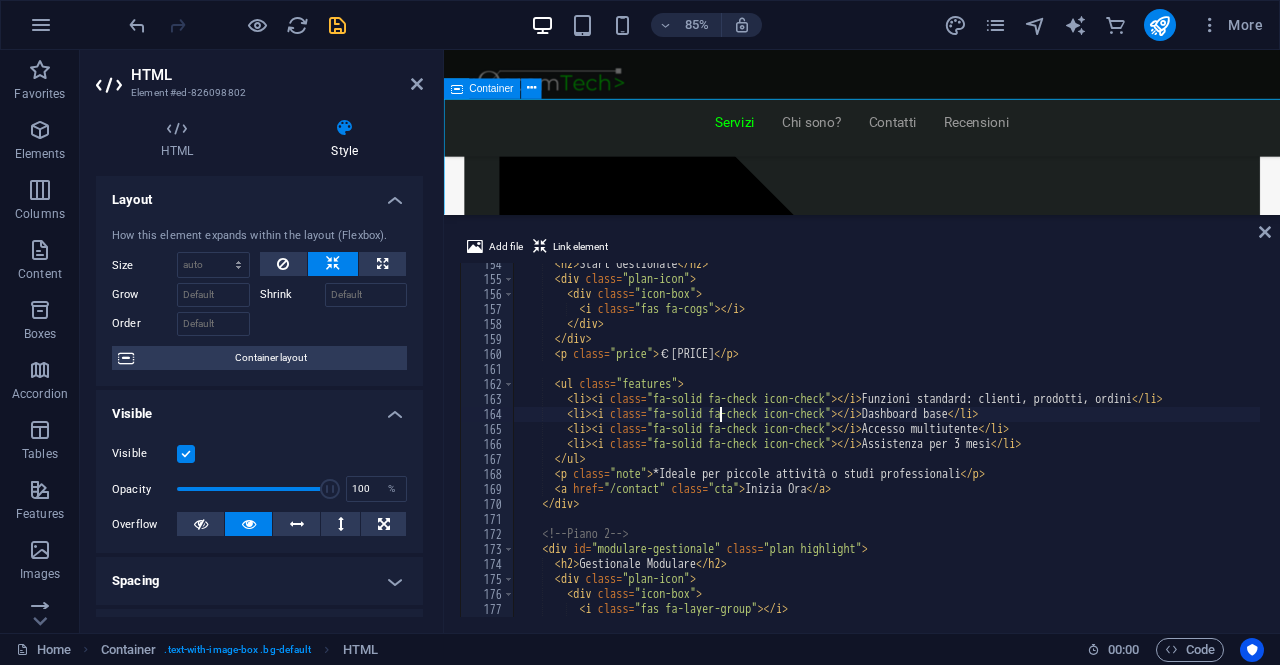 click on "< h2 > Start Gestionale </ h2 >         < div   class = "plan-icon" >           < div   class = "icon-box" >              < i   class = "fas fa-cogs" > </ i >           </ div >         </ div >         < p   class = "price" > €2.250 </ p >         < ul   class = "features" >           < li > < i   class = "fa-solid fa-check icon-check" > </ i > Funzioni standard: clienti, prodotti, ordini </ li >           < li > < i   class = "fa-solid fa-check icon-check" > </ i > Dashboard base </ li >           < li > < i   class = "fa-solid fa-check icon-check" > </ i > Accesso multiutente </ li >           < li > < i   class = "fa-solid fa-check icon-check" > </ i > Assistenza per 3 mesi </ li >         </ ul >         < p   class = "note" > *Ideale per piccole attività o studi professionali </ p >         < a   href = "/contact"   class = "cta" > Inizia Ora </ a >      </ div >      <!--  Piano 2  -->      < div   id = "modulare-gestionale"   class = "plan highlight" >         < h2 > Gestionale Modulare </" at bounding box center [892, 447] 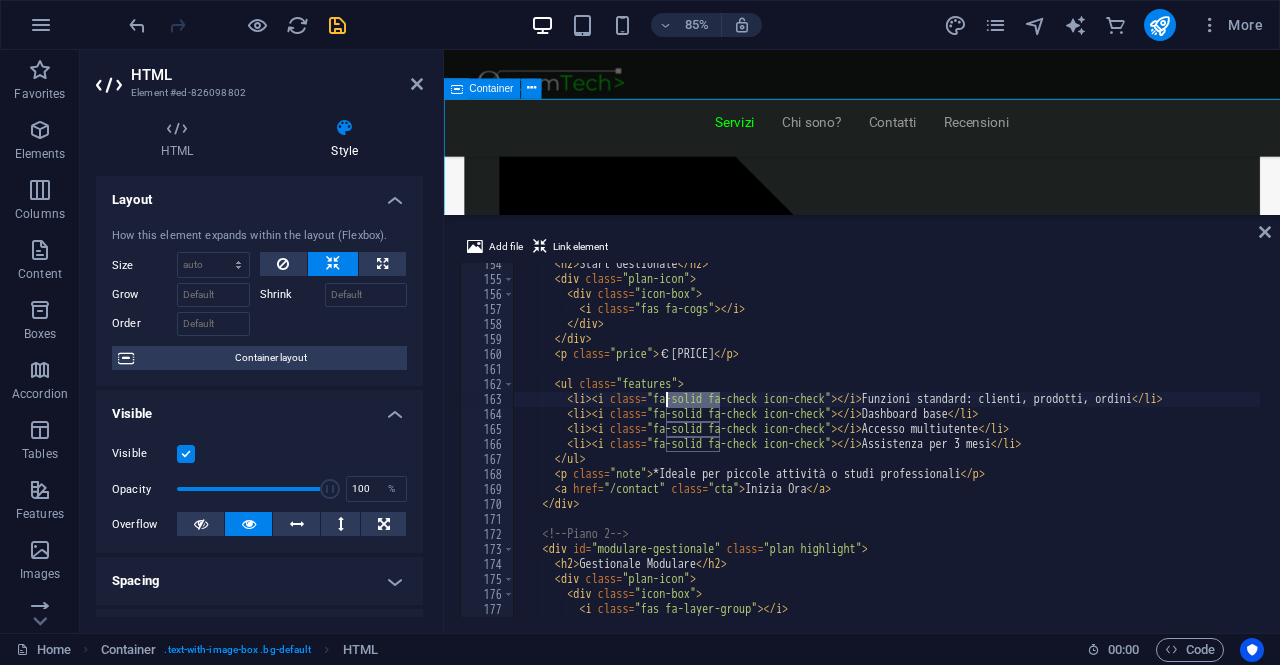 drag, startPoint x: 722, startPoint y: 399, endPoint x: 663, endPoint y: 404, distance: 59.211487 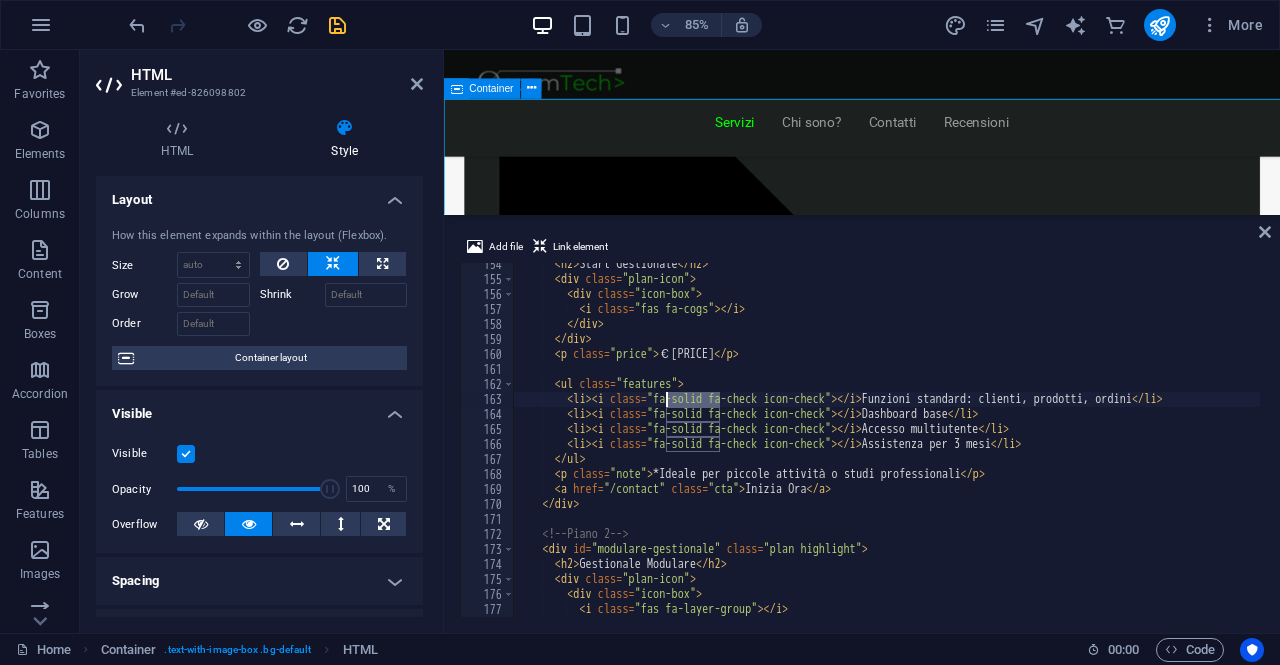 click on "< h2 > Start Gestionale </ h2 >         < div   class = "plan-icon" >           < div   class = "icon-box" >              < i   class = "fas fa-cogs" > </ i >           </ div >         </ div >         < p   class = "price" > €2.250 </ p >         < ul   class = "features" >           < li > < i   class = "fa-solid fa-check icon-check" > </ i > Funzioni standard: clienti, prodotti, ordini </ li >           < li > < i   class = "fa-solid fa-check icon-check" > </ i > Dashboard base </ li >           < li > < i   class = "fa-solid fa-check icon-check" > </ i > Accesso multiutente </ li >           < li > < i   class = "fa-solid fa-check icon-check" > </ i > Assistenza per 3 mesi </ li >         </ ul >         < p   class = "note" > *Ideale per piccole attività o studi professionali </ p >         < a   href = "/contact"   class = "cta" > Inizia Ora </ a >      </ div >      <!--  Piano 2  -->      < div   id = "modulare-gestionale"   class = "plan highlight" >         < h2 > Gestionale Modulare </" at bounding box center (892, 447) 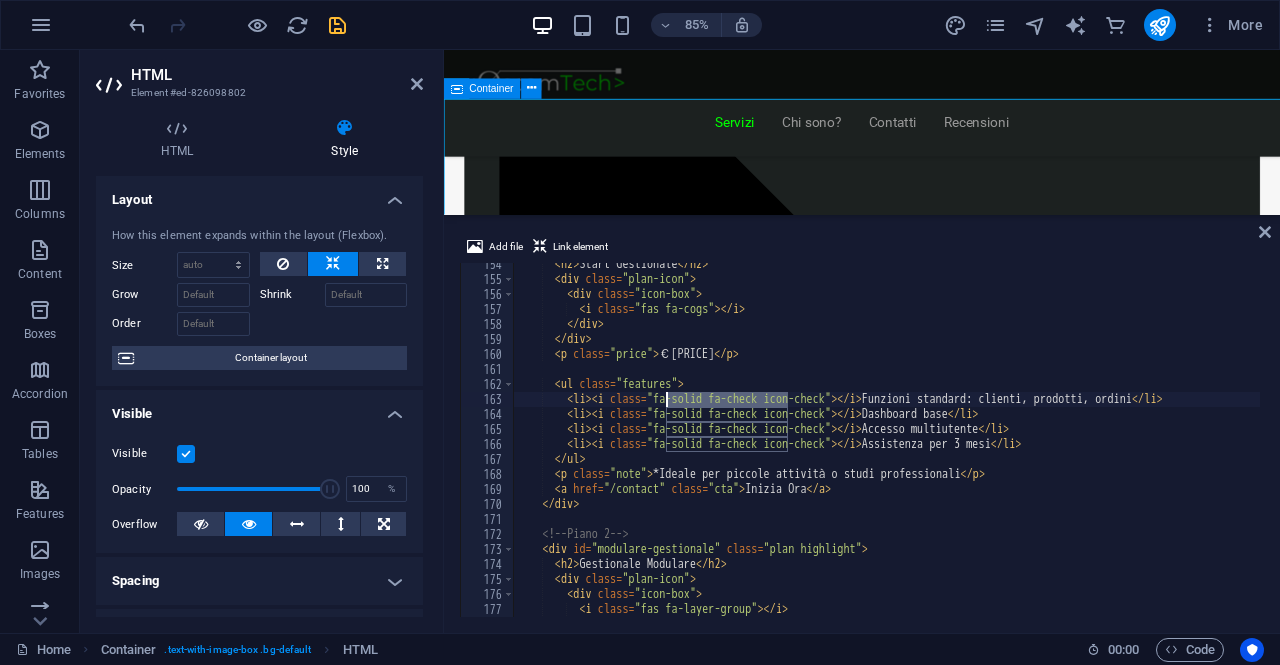 drag, startPoint x: 787, startPoint y: 396, endPoint x: 666, endPoint y: 402, distance: 121.14867 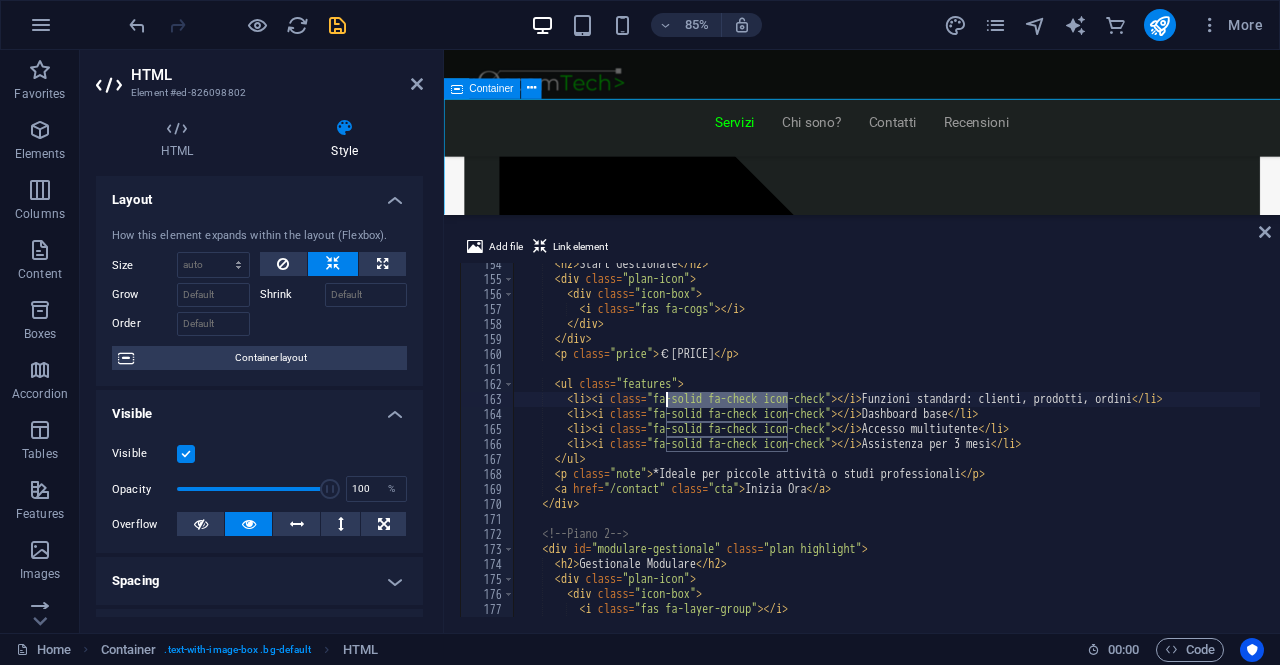 click on "< h2 > Start Gestionale </ h2 >         < div   class = "plan-icon" >           < div   class = "icon-box" >              < i   class = "fas fa-cogs" > </ i >           </ div >         </ div >         < p   class = "price" > €2.250 </ p >         < ul   class = "features" >           < li > < i   class = "fa-solid fa-check icon-check" > </ i > Funzioni standard: clienti, prodotti, ordini </ li >           < li > < i   class = "fa-solid fa-check icon-check" > </ i > Dashboard base </ li >           < li > < i   class = "fa-solid fa-check icon-check" > </ i > Accesso multiutente </ li >           < li > < i   class = "fa-solid fa-check icon-check" > </ i > Assistenza per 3 mesi </ li >         </ ul >         < p   class = "note" > *Ideale per piccole attività o studi professionali </ p >         < a   href = "/contact"   class = "cta" > Inizia Ora </ a >      </ div >      <!--  Piano 2  -->      < div   id = "modulare-gestionale"   class = "plan highlight" >         < h2 > Gestionale Modulare </" at bounding box center (892, 447) 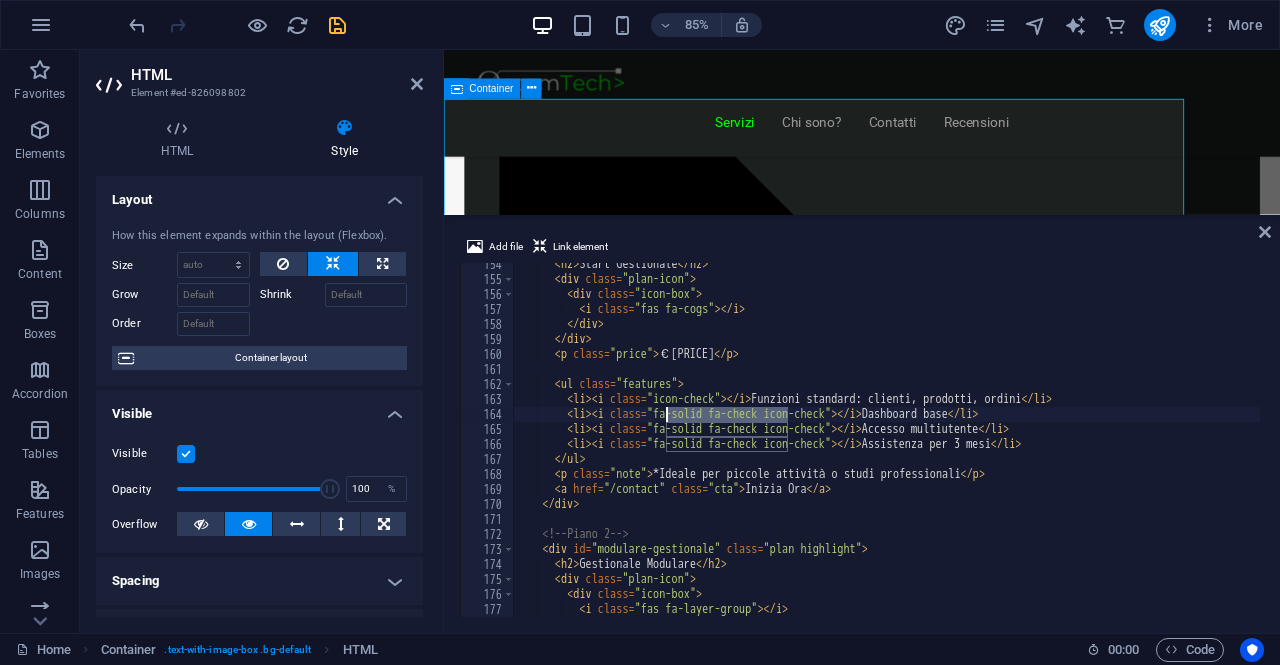 drag, startPoint x: 785, startPoint y: 418, endPoint x: 664, endPoint y: 417, distance: 121.004135 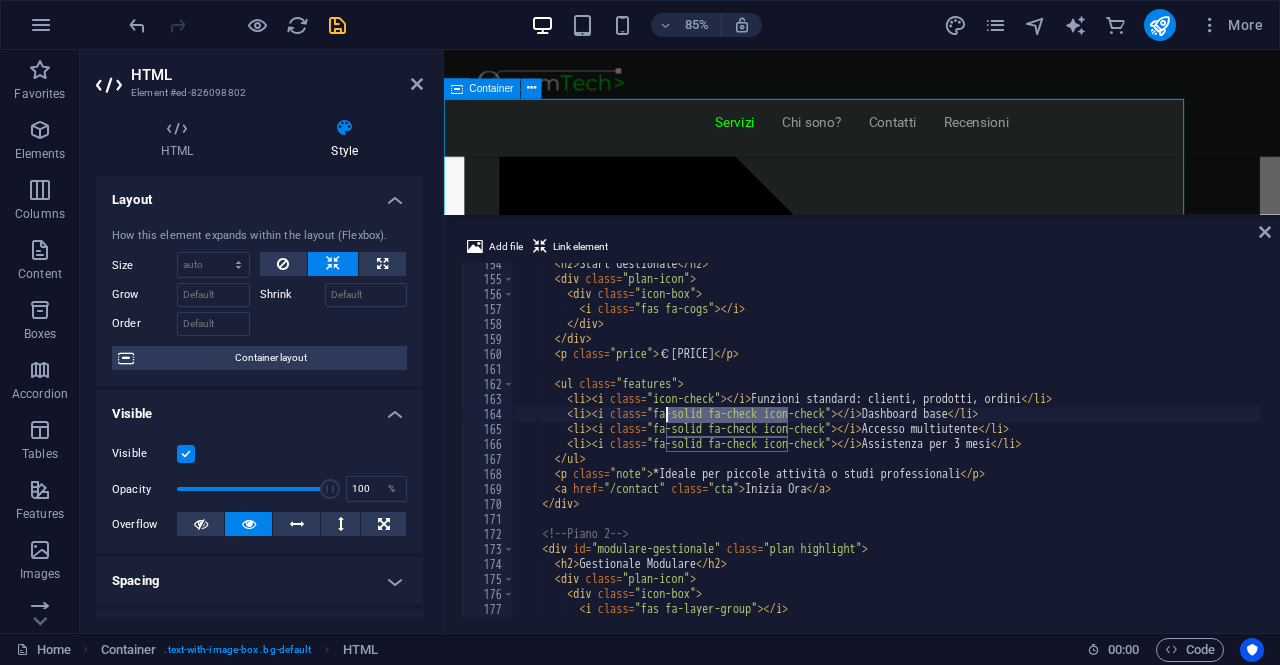 click on "< h2 > Start Gestionale </ h2 >         < div   class = "plan-icon" >           < div   class = "icon-box" >              < i   class = "fas fa-cogs" > </ i >           </ div >         </ div >         < p   class = "price" > €2.250 </ p >         < ul   class = "features" >           < li > < i   class = "icon-check" > </ i > Funzioni standard: clienti, prodotti, ordini </ li >           < li > < i   class = "fa-solid fa-check icon-check" > </ i > Dashboard base </ li >           < li > < i   class = "fa-solid fa-check icon-check" > </ i > Accesso multiutente </ li >           < li > < i   class = "fa-solid fa-check icon-check" > </ i > Assistenza per 3 mesi </ li >         </ ul >         < p   class = "note" > *Ideale per piccole attività o studi professionali </ p >         < a   href = "/contact"   class = "cta" > Inizia Ora </ a >      </ div >      <!--  Piano 2  -->      < div   id = "modulare-gestionale"   class = "plan highlight" >         < h2 > Gestionale Modulare </ h2 >         < div" at bounding box center [892, 447] 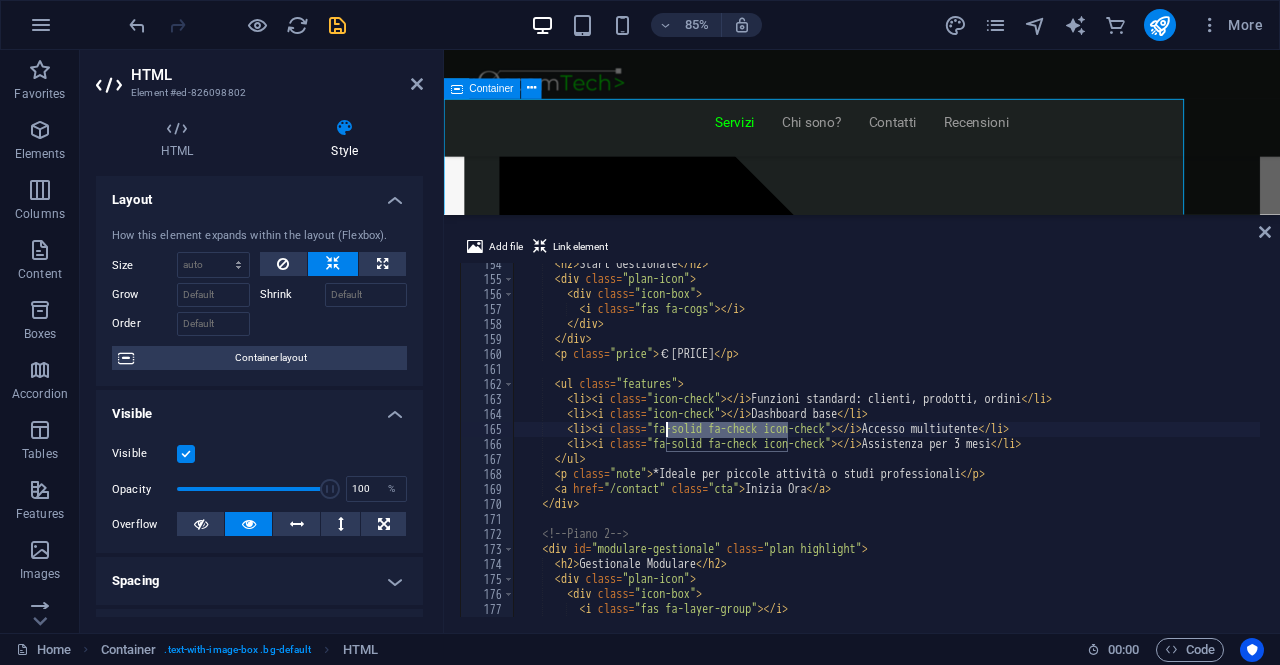 drag, startPoint x: 785, startPoint y: 432, endPoint x: 664, endPoint y: 431, distance: 121.004135 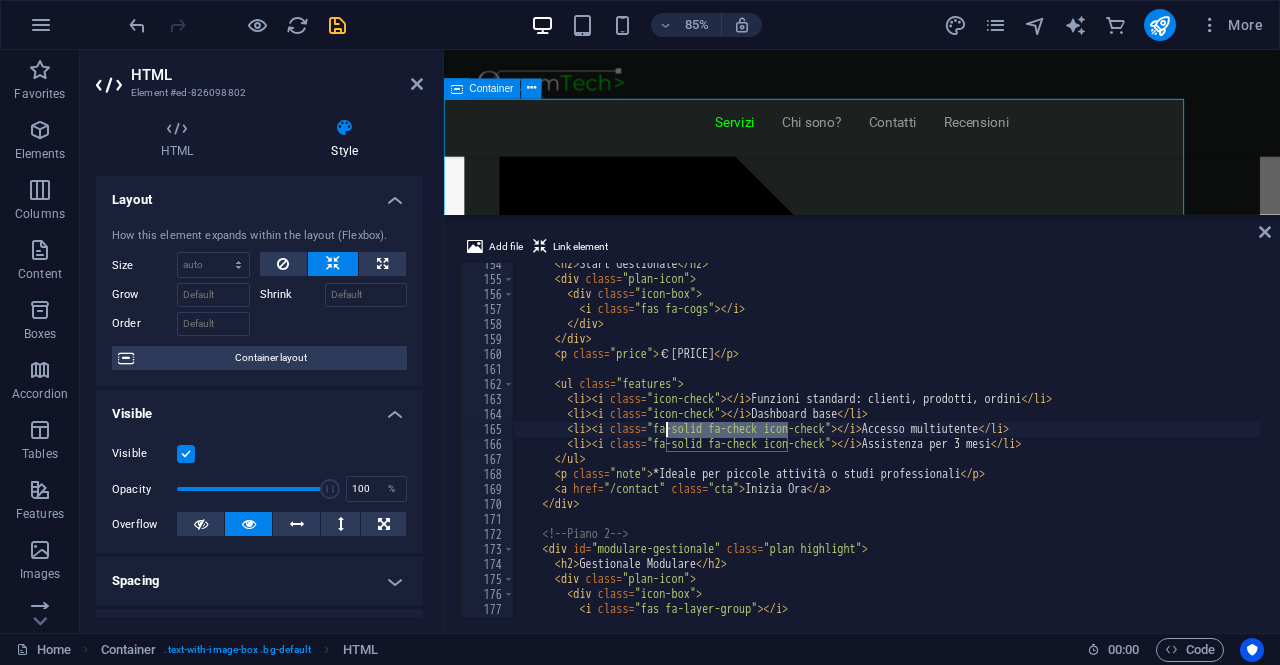 click on "< h2 > Start Gestionale </ h2 >         < div   class = "plan-icon" >           < div   class = "icon-box" >              < i   class = "fas fa-cogs" > </ i >           </ div >         </ div >         < p   class = "price" > €2.250 </ p >         < ul   class = "features" >           < li > < i   class = "icon-check" > </ i > Funzioni standard: clienti, prodotti, ordini </ li >           < li > < i   class = "icon-check" > </ i > Dashboard base </ li >           < li > < i   class = "fa-solid fa-check icon-check" > </ i > Accesso multiutente </ li >           < li > < i   class = "fa-solid fa-check icon-check" > </ i > Assistenza per 3 mesi </ li >         </ ul >         < p   class = "note" > *Ideale per piccole attività o studi professionali </ p >         < a   href = "/contact"   class = "cta" > Inizia Ora </ a >      </ div >      <!--  Piano 2  -->      < div   id = "modulare-gestionale"   class = "plan highlight" >         < h2 > Gestionale Modulare </ h2 >         < div   class = >" at bounding box center [892, 447] 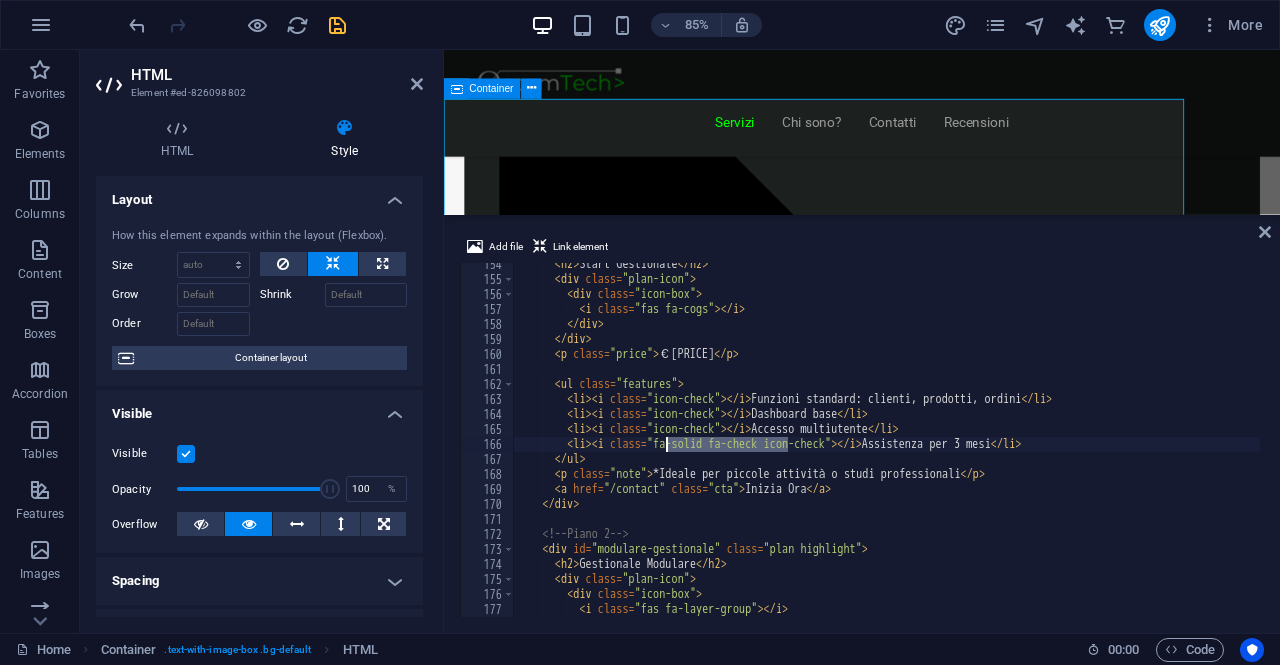 drag, startPoint x: 788, startPoint y: 448, endPoint x: 667, endPoint y: 443, distance: 121.103264 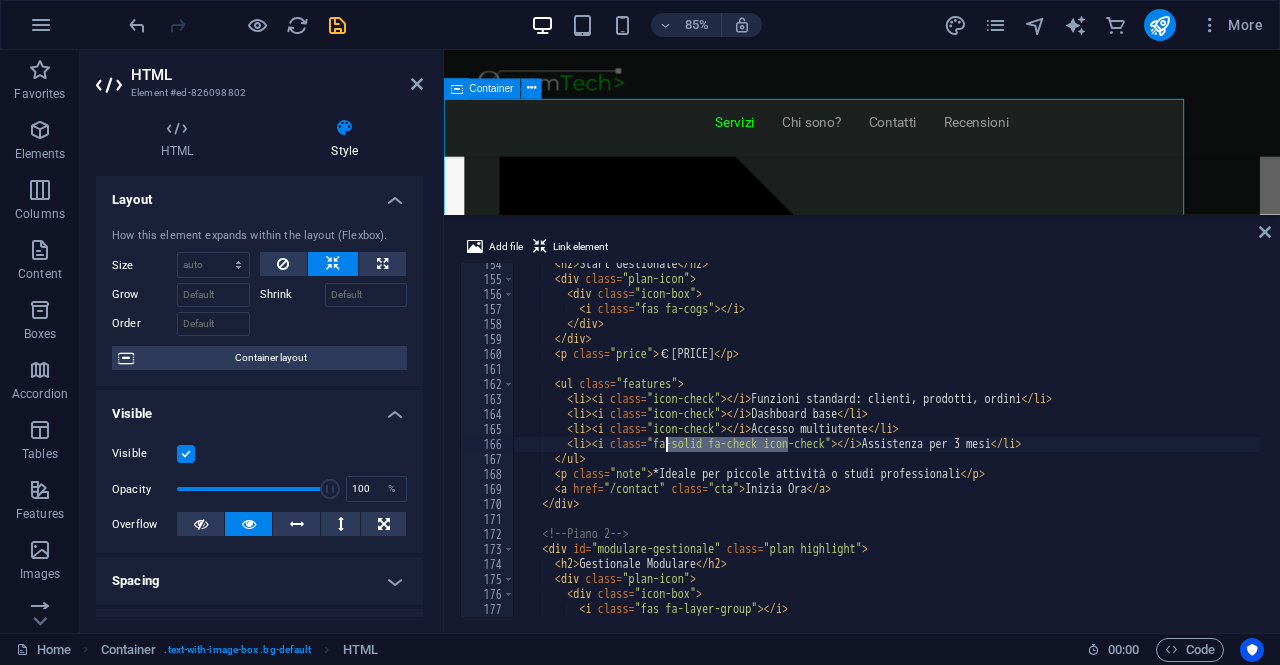 click on "< h2 > Start Gestionale </ h2 >         < div   class = "plan-icon" >           < div   class = "icon-box" >              < i   class = "fas fa-cogs" > </ i >           </ div >         </ div >         < p   class = "price" > €2.250 </ p >         < ul   class = "features" >           < li >             < i   class = "icon-check" > </ i > Funzioni standard: clienti, prodotti, ordini </ li >           < li >             < i   class = "icon-check" > </ i > Dashboard base </ li >           < li >             < i   class = "icon-check" > </ i > Accesso multiutente </ li >           < li >             < i   class = "fa-solid fa-check icon-check" > </ i > Assistenza per 3 mesi </ li >         </ ul >         < p   class = "note" > *Ideale per piccole attività o studi professionali </ p >         < a   href = "/contact"   class = "cta" > Inizia Ora </ a >      </ div >      <!--  Piano 2  -->      < div   id = "modulare-gestionale"   class = "plan highlight" >         < h2 > Gestionale Modulare </ h2 >         < div   class = "plan-icon" >           <" at bounding box center [892, 447] 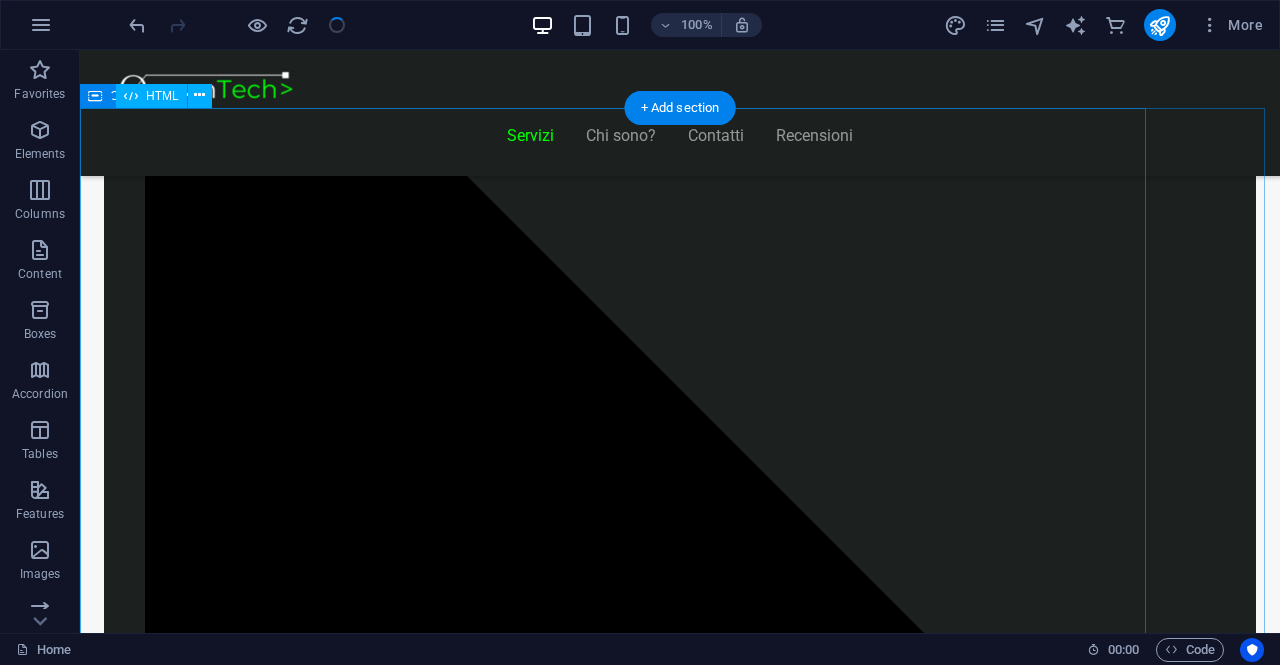 scroll, scrollTop: 2058, scrollLeft: 0, axis: vertical 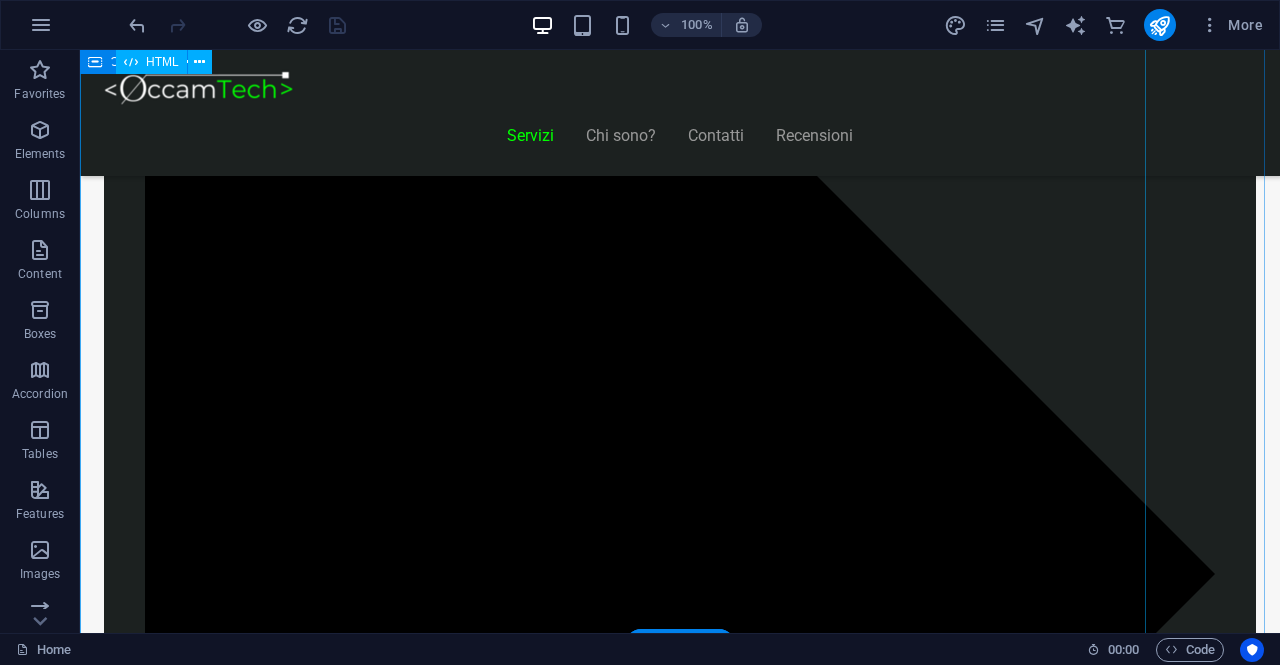 click on "Piani Gestionale
Hai bisogno di un gestionale o vuoi integrarne uno?
Start Gestionale
€2.250
Funzioni standard: clienti, prodotti, ordini
Dashboard base
Accesso multiutente
Assistenza per 3 mesi
*Ideale per piccole attività o studi professionali
Inizia Ora
Gestionale Modulare
€5.000
Moduli su richiesta (fatturazione, magazzino, CRM)
2 integrazioni incluse
Pannello di controllo avanzato
Assistenza e formazione per 6 mesi
*Perfetto per aziende in crescita
Scopri di più
Gestionale Avanzato
Su Richiesta
Sviluppo completamente su misura
Integrazione con ERP, API, CRM" at bounding box center (620, 8126) 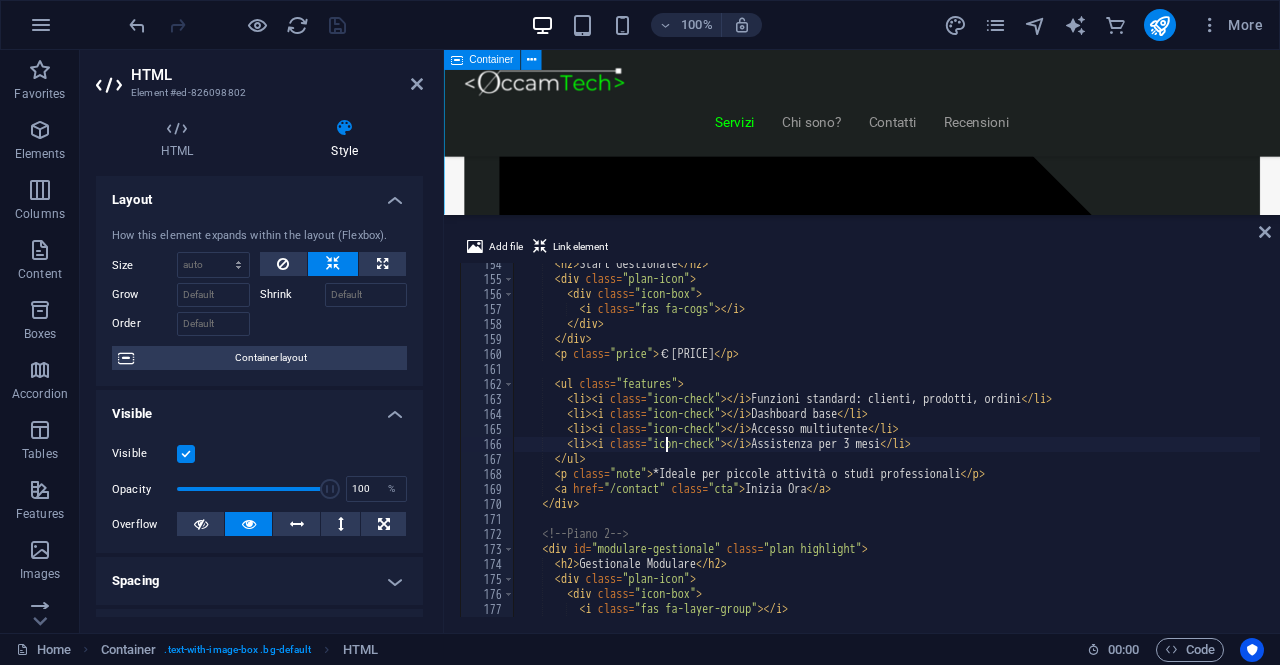 scroll, scrollTop: 2308, scrollLeft: 0, axis: vertical 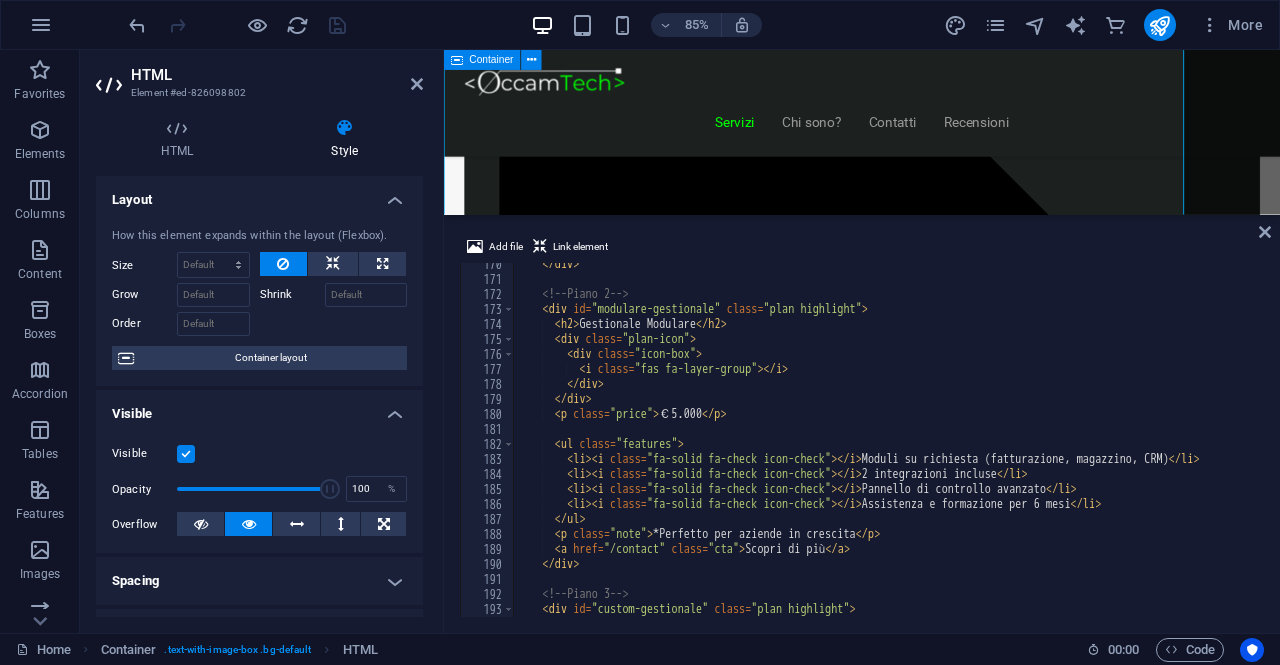 click on "</ div >      <!--  Piano 2  -->      < div   id = "modulare-gestionale"   class = "plan highlight" >         < h2 > Gestionale Modulare </ h2 >         < div   class = "plan-icon" >           < div   class = "icon-box" >              < i   class = "fas fa-layer-group" > </ i >           </ div >         </ div >         < p   class = "price" > €5.000 </ p >         < ul   class = "features" >           < li > < i   class = "fa-solid fa-check icon-check" > </ i > Moduli su richiesta (fatturazione, magazzino, CRM) </ li >           < li > < i   class = "fa-solid fa-check icon-check" > </ i > 2 integrazioni incluse </ li >           < li > < i   class = "fa-solid fa-check icon-check" > </ i > Pannello di controllo avanzato </ li >           < li > < i   class = "fa-solid fa-check icon-check" > </ i > Assistenza e formazione per 6 mesi </ li >         </ ul >         < p   class = "note" > *Perfetto per aziende in crescita </ p >         < a   href = "/contact"   class = "cta" > Scopri di più </ a >" at bounding box center (892, 447) 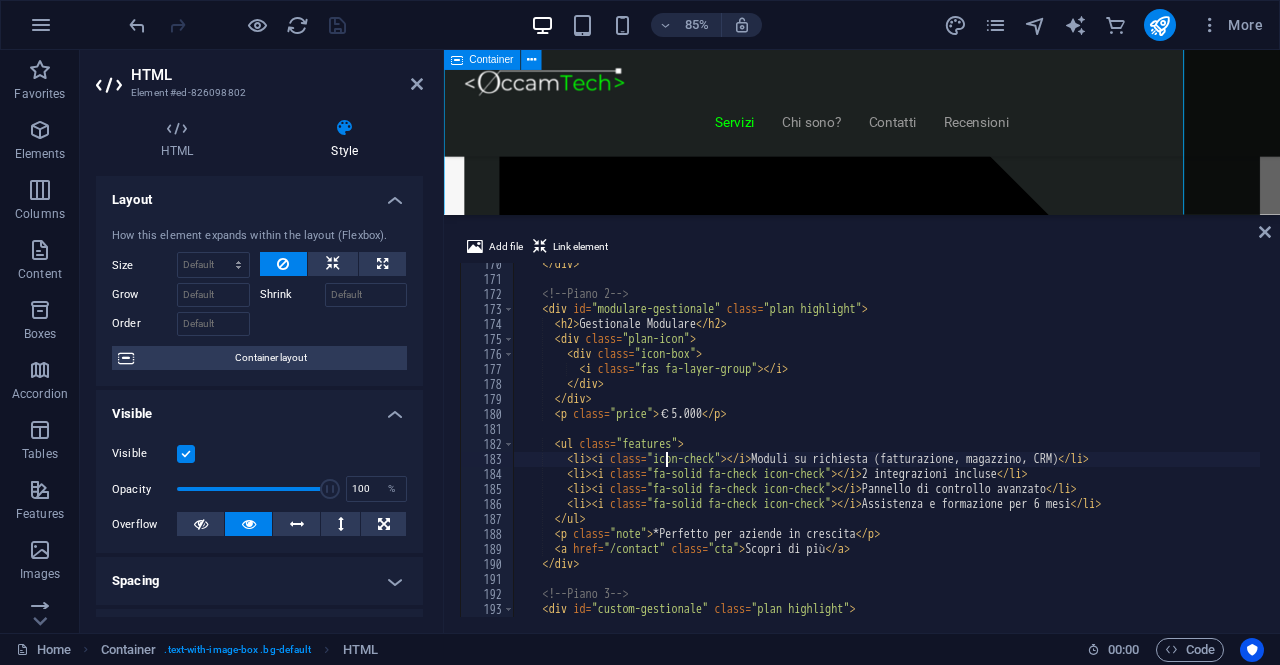 click on "</ div >      <!--  Piano 2  -->      < div   id = "modulare-gestionale"   class = "plan highlight" >         < h2 > Gestionale Modulare </ h2 >         < div   class = "plan-icon" >           < div   class = "icon-box" >              < i   class = "fas fa-layer-group" > </ i >           </ div >         </ div >         < p   class = "price" > €5.000 </ p >         < ul   class = "features" >           < li > < i   class = "icon-check" > </ i > Moduli su richiesta (fatturazione, magazzino, CRM) </ li >           < li > < i   class = "fa-solid fa-check icon-check" > </ i > 2 integrazioni incluse </ li >           < li > < i   class = "fa-solid fa-check icon-check" > </ i > Pannello di controllo avanzato </ li >           < li > < i   class = "fa-solid fa-check icon-check" > </ i > Assistenza e formazione per 6 mesi </ li >         </ ul >         < p   class = "note" > *Perfetto per aziende in crescita </ p >         < a   href = "/contact"   class = "cta" > Scopri di più </ a >      </ div >      -->" at bounding box center [887, 449] 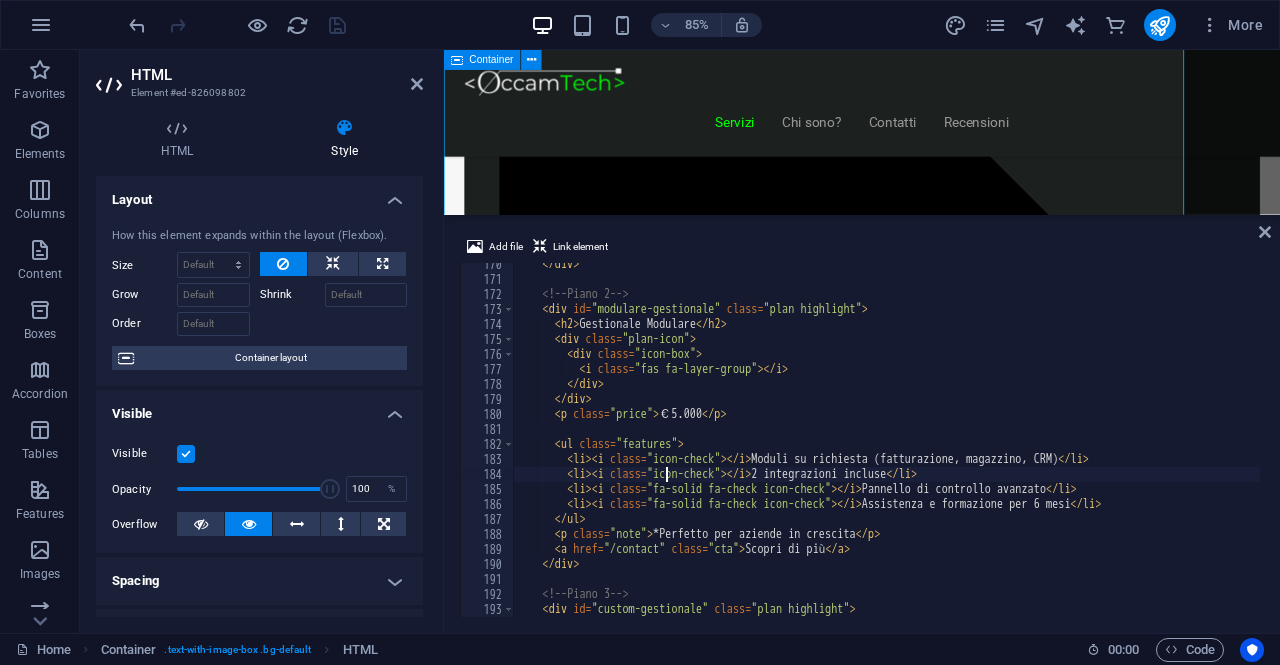 click on "< div   id = "start-gestionale"   class = "plan highlight" >         < h2 > Start Gestionale </ h2 >         < div   class = "plan-icon" >           < div   class = "icon-box" >              < i   class = "fas fa-cogs" > </ i >           </ div >         </ div >         < p   class = "price" > €2.250 </ p >         < ul   class = "features" >           < li > < i   class = "fa-solid fa-check icon-check" > </ i > Funzioni standard: clienti, prodotti, ordini </ li >           < li > < i   class = "fa-solid fa-check icon-check" > </ i > Dashboard base </ li >           < li > < i   class = "fa-solid fa-check icon-check" > </ i > Accesso multiutente </ li >           < li > < i   class = "fa-solid fa-check icon-check" > </ i > Assistenza per 3 mesi </ li >         </ ul >" at bounding box center (887, 449) 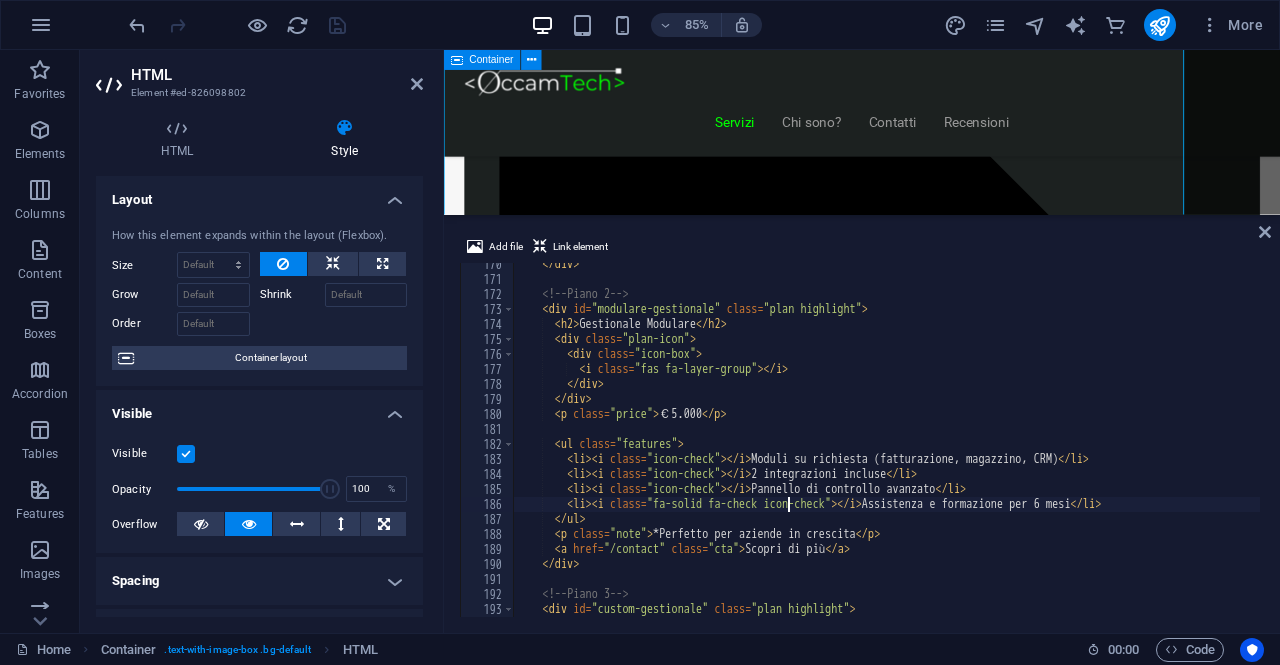 click on "€5.000
Moduli su richiesta (fatturazione, magazzino, CRM)
2 integrazioni incluse
Pannello di controllo avanzato
Assistenza e formazione per 6 mesi
*Perfetto per aziende in crescita
Scopri di più
Su Richiesta
Analisi personalizzata
Funzionalità sviluppate per te
Integrazione con software esistenti
Preventivo basato sul progetto
Consulenza strategica dedicata" at bounding box center (887, 449) 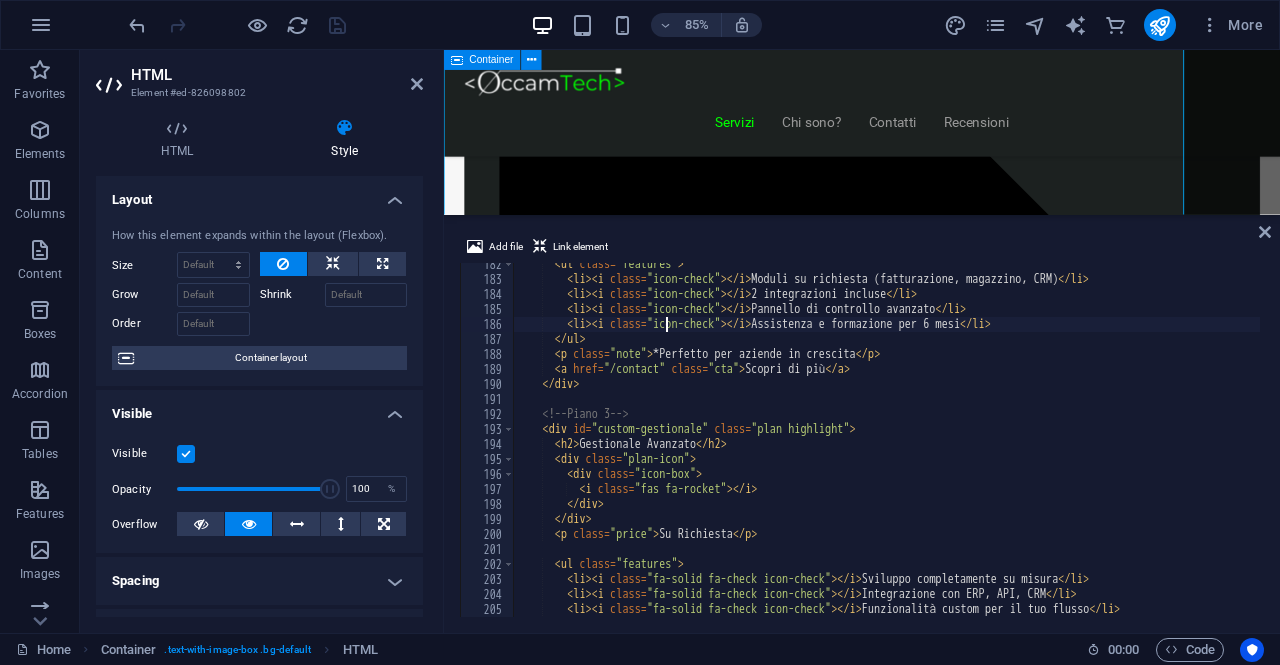 scroll, scrollTop: 2841, scrollLeft: 0, axis: vertical 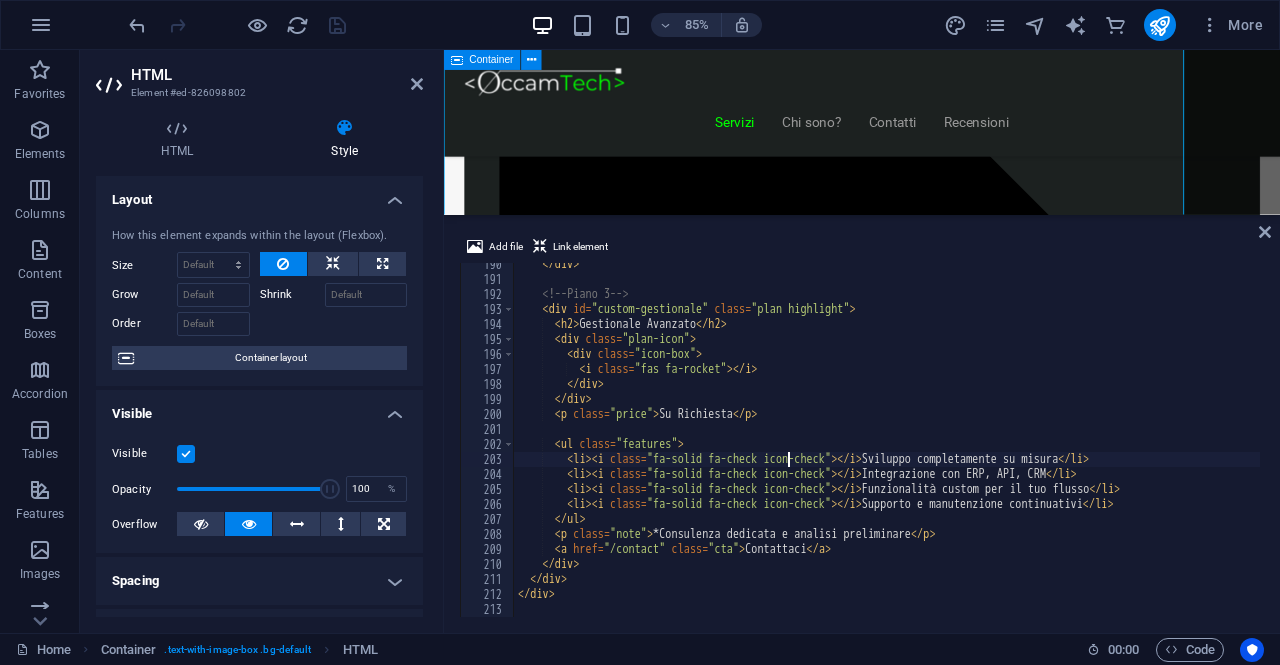 click on "<!--  Piano 3  -->      < div   id = "custom-gestionale"   class = "plan highlight" >         < h2 > Gestionale Avanzato </ h2 >         < div   class = "plan-icon" >           < div   class = "icon-box" >              < i   class = "fas fa-rocket" > </ i >           </ div >         </ div >         < p   class = "price" > Su Richiesta </ p >         < ul   class = "features" >           < li > < i   class = "fa-solid fa-check icon-check" > </ i > Sviluppo completamente su misura </ li >           < li > < i   class = "fa-solid fa-check icon-check" > </ i > Integrazione con ERP, API, CRM </ li >           < li > < i   class = "fa-solid fa-check icon-check" > </ i > Funzionalità custom per il tuo flusso </ li >           < li > < i   class = "fa-solid fa-check icon-check" > </ i > Supporto e manutenzione continuativi </ li >         </ ul >         < p   class = "note" > *Consulenza dedicata e analisi preliminare </ p >         < a   href = "/contact"   class = "cta" > Contattaci </ a > </" at bounding box center (887, 449) 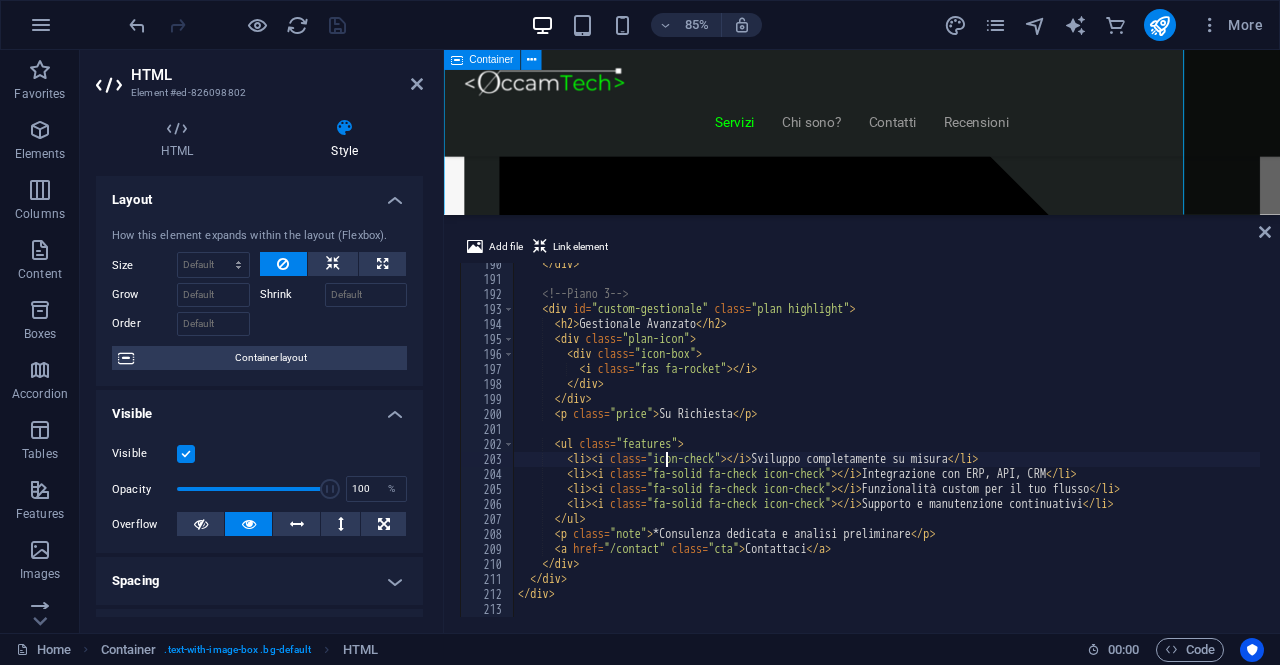 click on "</ div >      <!--  Piano 3  -->      < div   id = "custom-gestionale"   class = "plan highlight" >         < h2 > Gestionale Avanzato </ h2 >         < div   class = "plan-icon" >           < div   class = "icon-box" >              < i   class = "fas fa-rocket" > </ i >           </ div >         </ div >         < p   class = "price" > Su Richiesta </ p >         < ul   class = "features" >           < li > < i   class = "icon-check" > </ i > Sviluppo completamente su misura </ li >           < li > < i   class = "fa-solid fa-check icon-check" > </ i > Integrazione con ERP, API, CRM </ li >           < li > < i   class = "fa-solid fa-check icon-check" > </ i > Funzionalità custom per il tuo flusso </ li >           < li > < i   class = "fa-solid fa-check icon-check" > </ i > Supporto e manutenzione continuativi </ li >         </ ul >         < p   class = "note" > *Consulenza dedicata e analisi preliminare </ p >         < a   href = "/contact"   class = "cta" > Contattaci </ a >      </ div >    </" at bounding box center (887, 449) 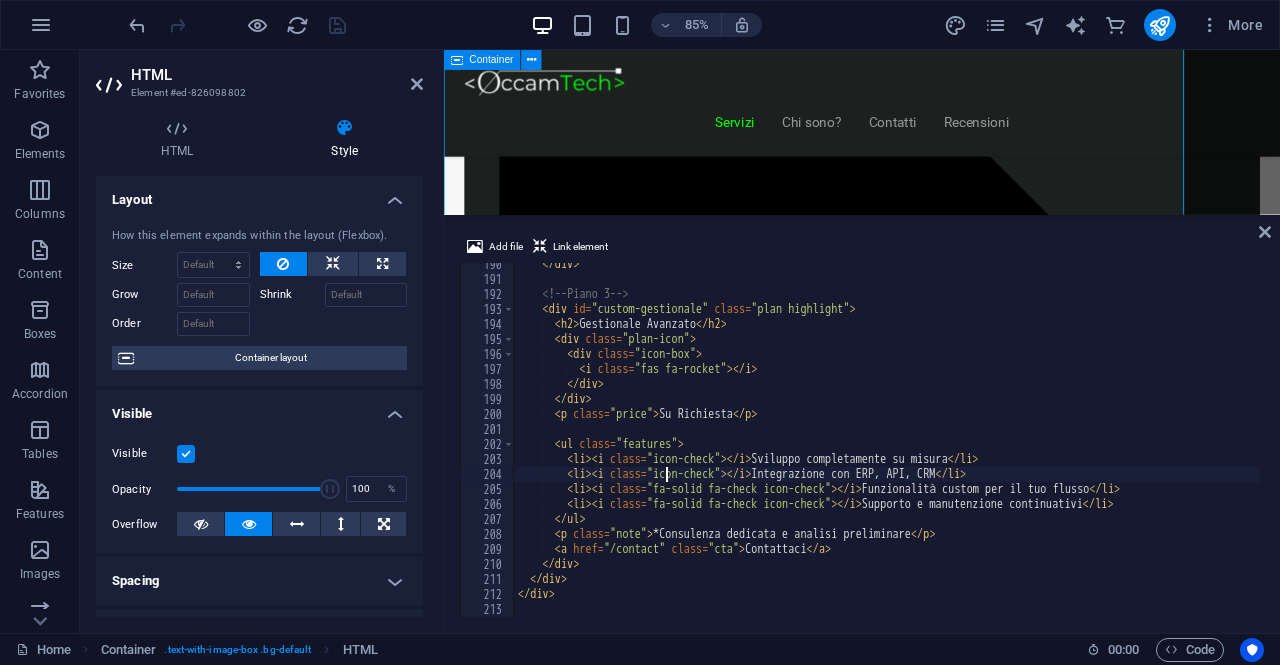 click on "</ div >      <!--  Piano 3  -->      < div   id = "custom-gestionale"   class = "plan highlight" >         < h2 > Gestionale Avanzato </ h2 >         < div   class = "plan-icon" >           < div   class = "icon-box" >              < i   class = "fas fa-rocket" > </ i >           </ div >         </ div >         < p   class = "price" > Su Richiesta </ p >         < ul   class = "features" >           < li > < i   class = "icon-check" > </ i > Sviluppo completamente su misura </ li >           < li > < i   class = "fa-solid fa-check icon-check" > </ i > Integrazione con ERP, API, CRM </ li >           < li > < i   class = "fa-solid fa-check icon-check" > </ i > Funzionalità custom per il tuo flusso </ li >           < li > < i   class = "fa-solid fa-check icon-check" > </ i > Supporto e manutenzione continuativi </ li >         </ ul >         < p   class = "note" > *Consulenza dedicata e analisi preliminare </ p >         < a   href = "/contact"   class = "cta" > Contattaci </ a >      </ div >    </ div > </ div >" at bounding box center [887, 449] 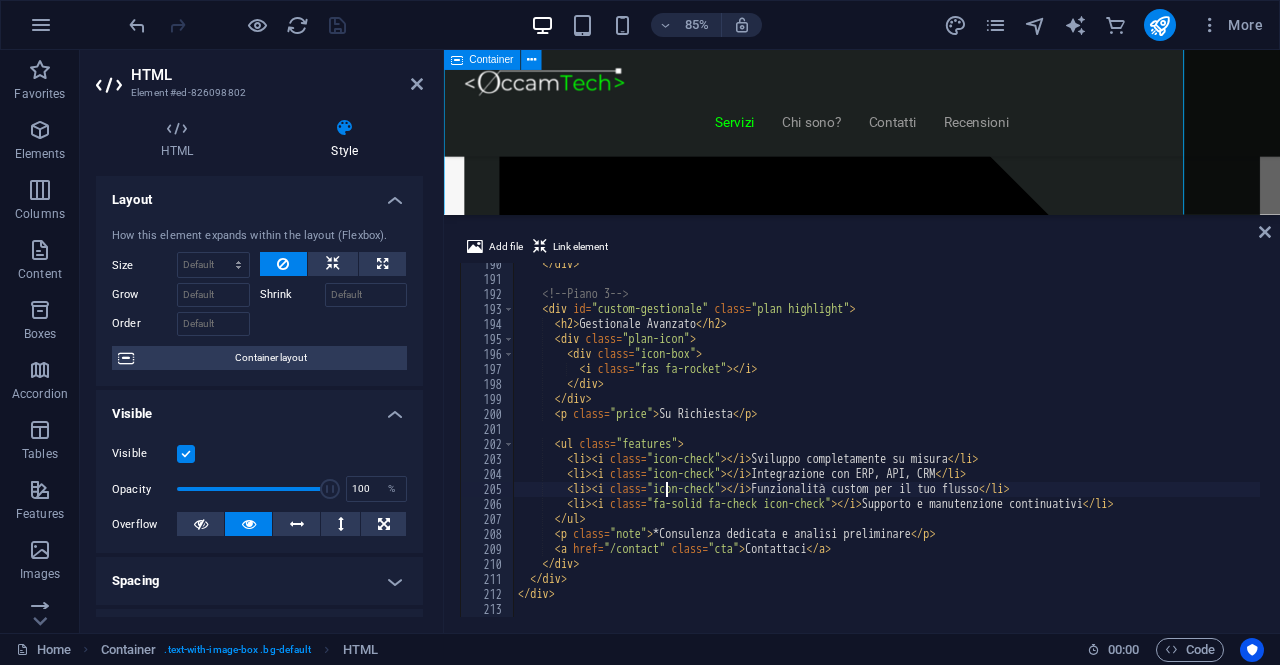 click at bounding box center [887, 449] 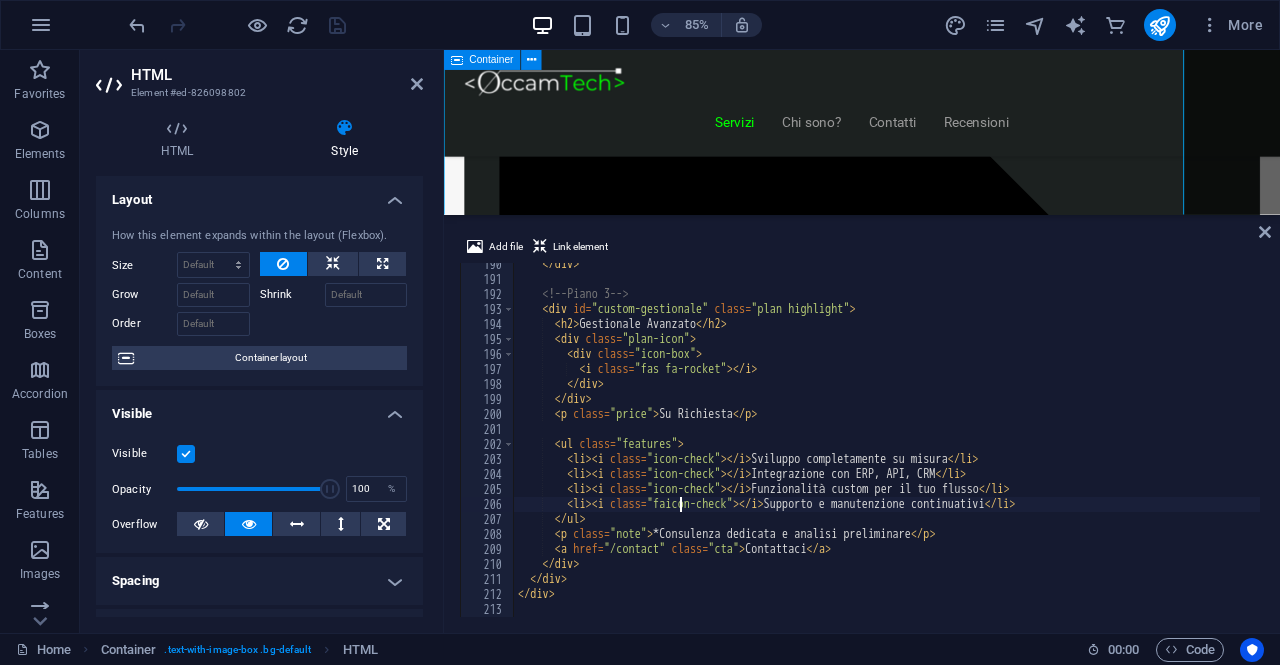 type on "<li><i class="icon-check"></i>Supporto e manutenzione continuativi</li>" 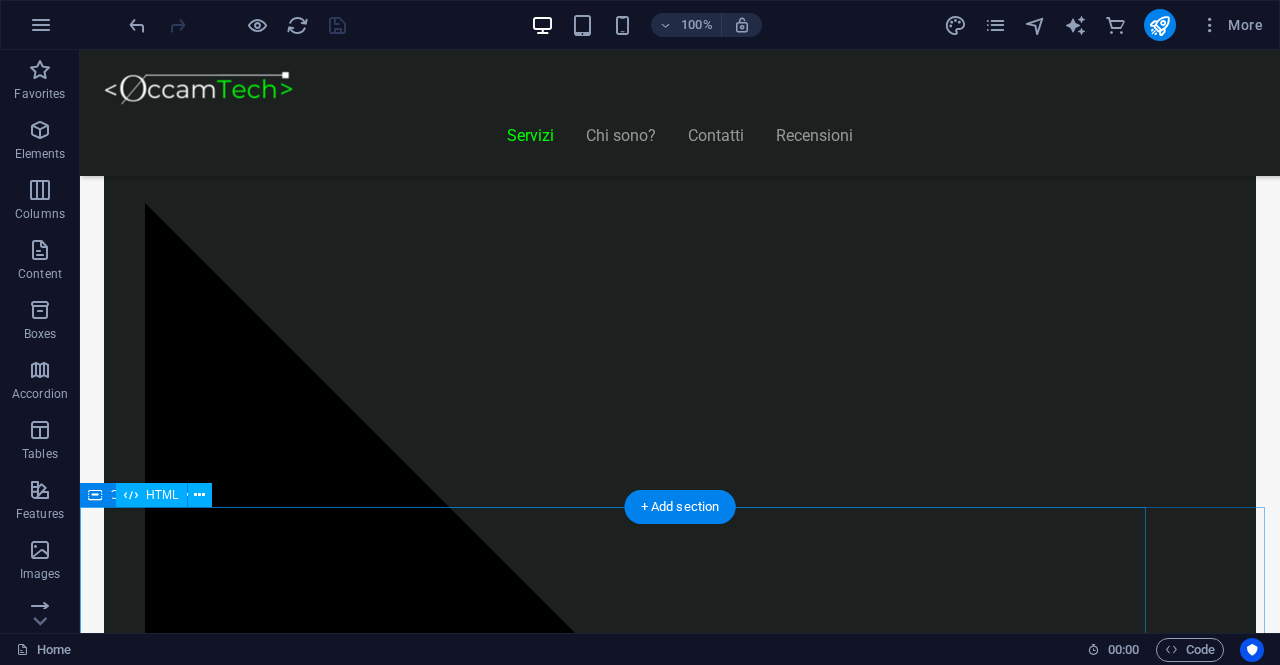 click on "Piani Gestionale
Hai bisogno di un gestionale o vuoi integrarne uno?
Start Gestionale
€2.250
Funzioni standard: clienti, prodotti, ordini
Dashboard base
Accesso multiutente
Assistenza per 3 mesi
*Ideale per piccole attività o studi professionali
Inizia Ora
Gestionale Modulare
€5.000
Moduli su richiesta (fatturazione, magazzino, CRM)
2 integrazioni incluse
Pannello di controllo avanzato
Assistenza e formazione per 6 mesi
*Perfetto per aziende in crescita
Scopri di più
Gestionale Avanzato
Su Richiesta
Sviluppo completamente su misura
Integrazione con ERP, API, CRM" at bounding box center (620, 8825) 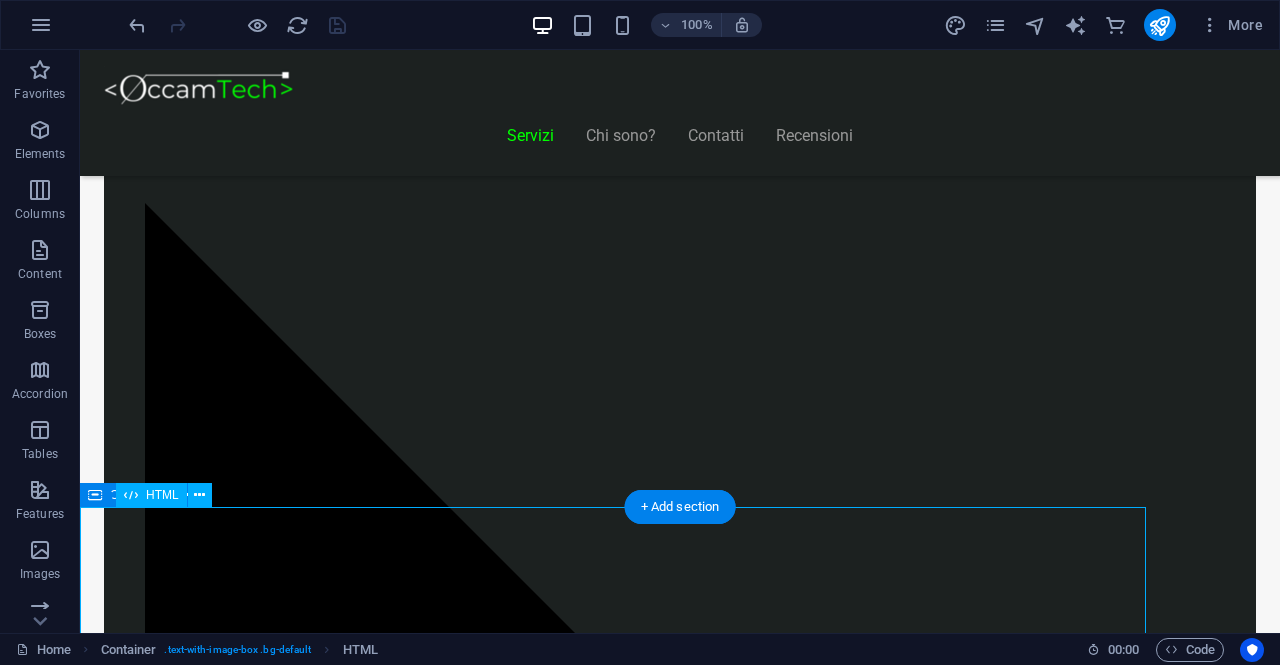click on "Piani Gestionale
Hai bisogno di un gestionale o vuoi integrarne uno?
Start Gestionale
€2.250
Funzioni standard: clienti, prodotti, ordini
Dashboard base
Accesso multiutente
Assistenza per 3 mesi
*Ideale per piccole attività o studi professionali
Inizia Ora
Gestionale Modulare
€5.000
Moduli su richiesta (fatturazione, magazzino, CRM)
2 integrazioni incluse
Pannello di controllo avanzato
Assistenza e formazione per 6 mesi
*Perfetto per aziende in crescita
Scopri di più
Gestionale Avanzato
Su Richiesta
Sviluppo completamente su misura
Integrazione con ERP, API, CRM" at bounding box center [620, 8825] 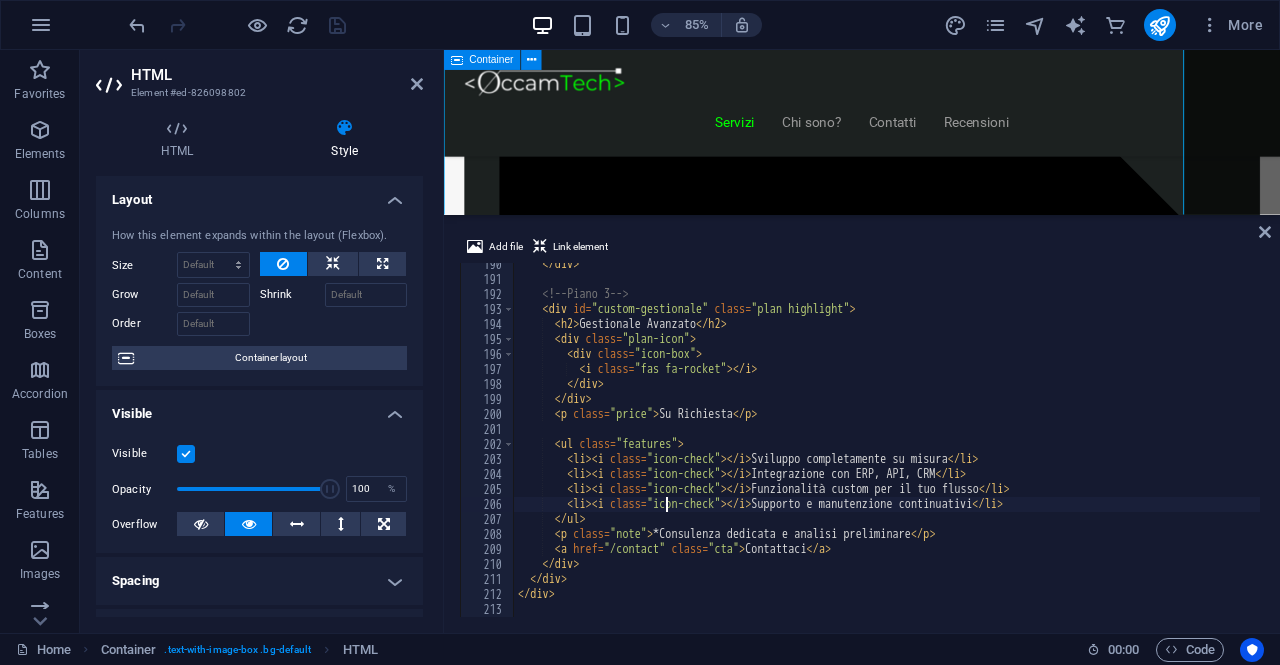 scroll, scrollTop: 2841, scrollLeft: 0, axis: vertical 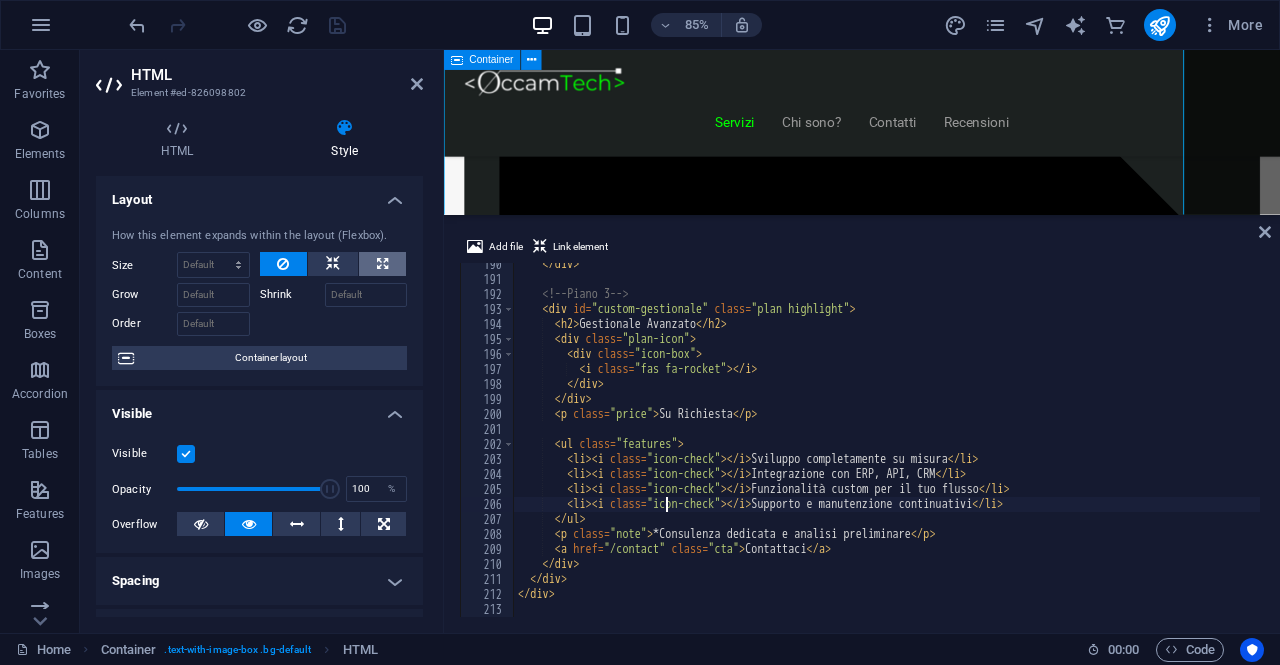 click at bounding box center [382, 264] 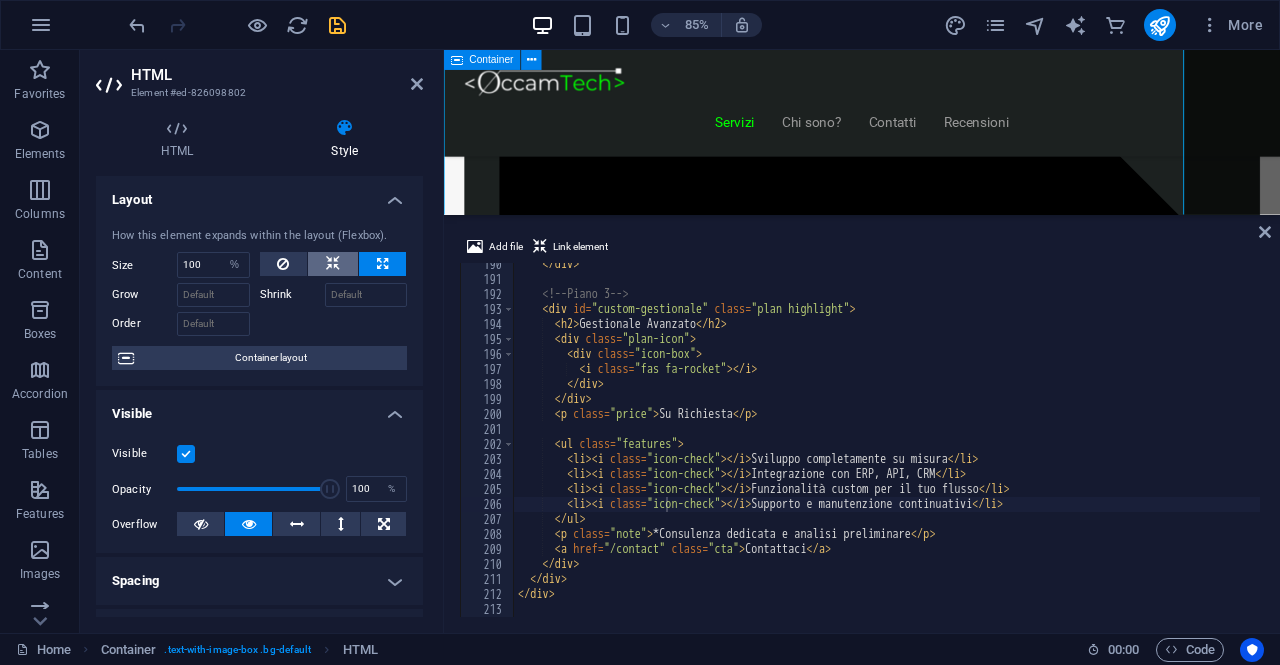 click at bounding box center (333, 264) 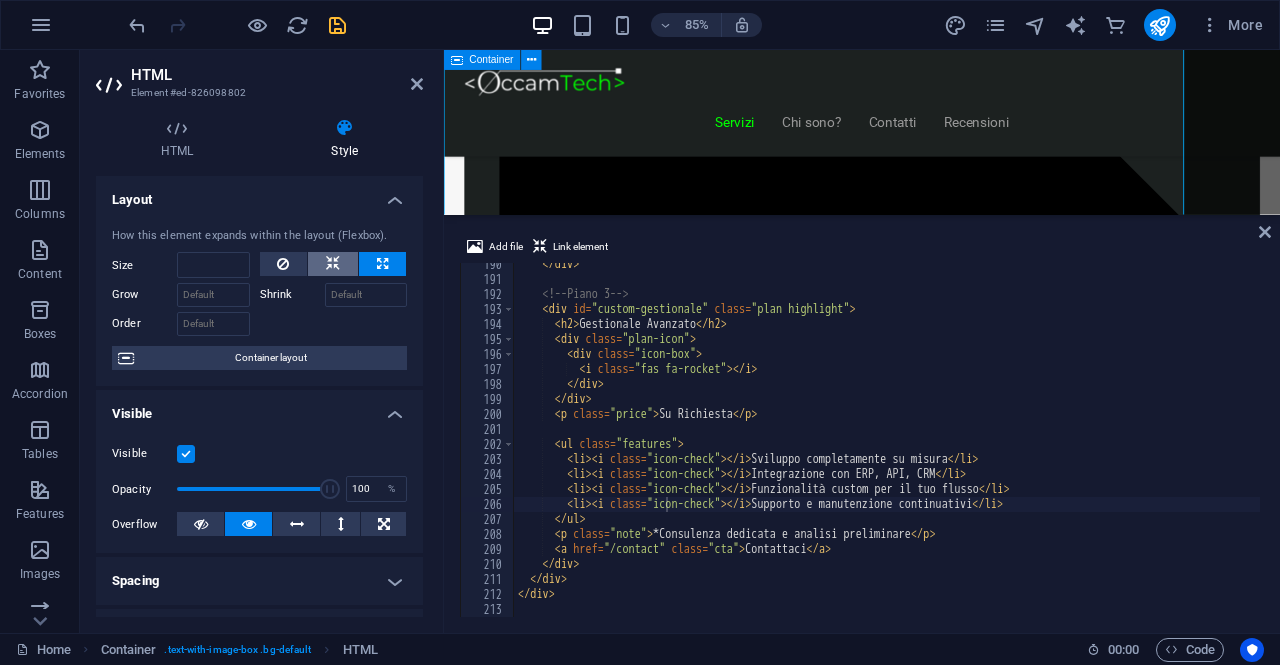 scroll, scrollTop: 2448, scrollLeft: 0, axis: vertical 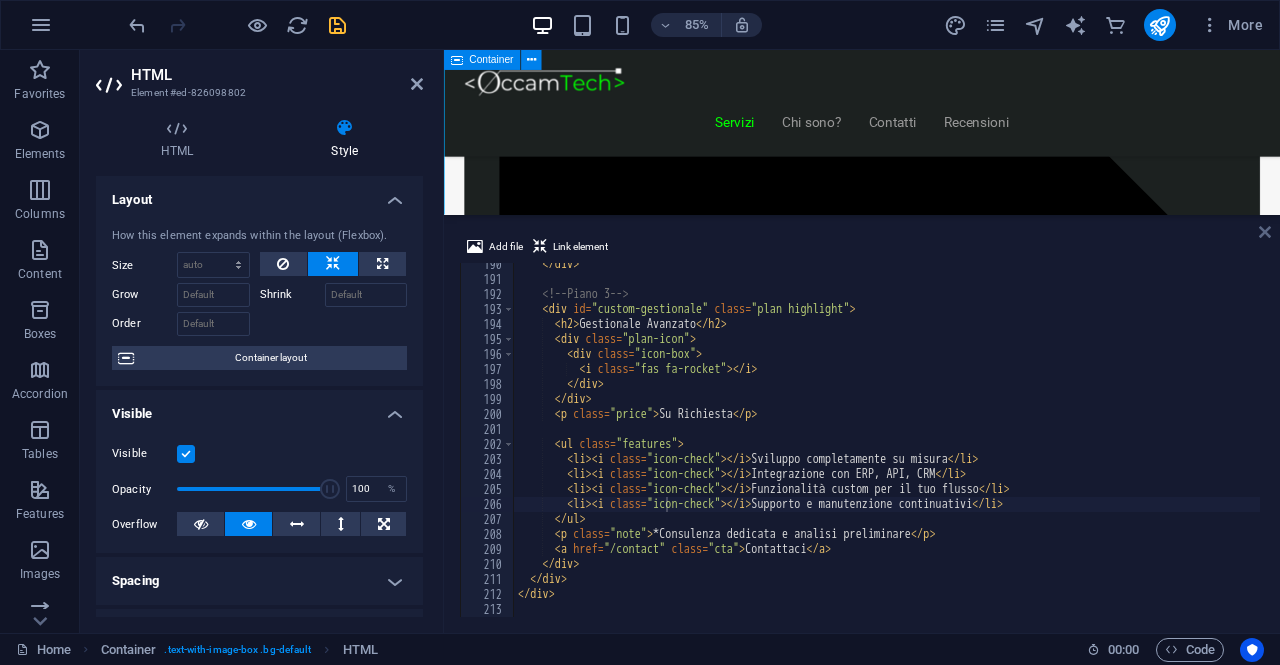 click at bounding box center (1265, 232) 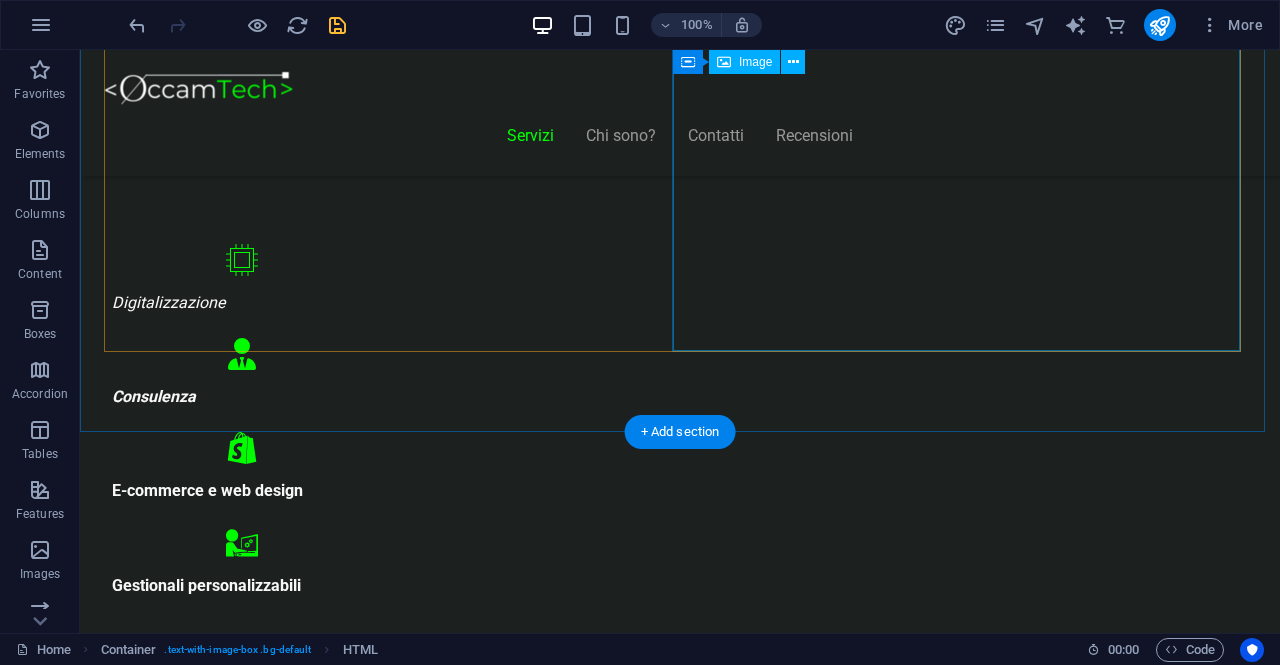 scroll, scrollTop: 998, scrollLeft: 0, axis: vertical 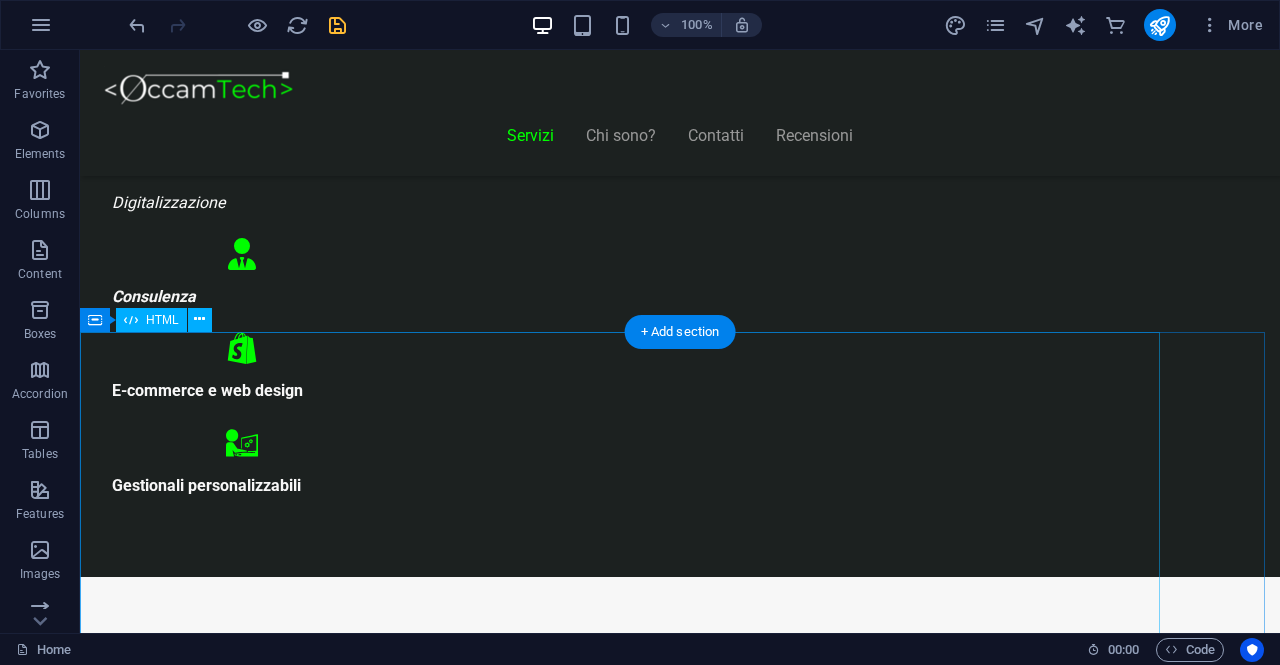 click on "Piani Web
Tutto il Valore di un Sito Professionale, in un Piano su Misura
Essenziale
€300
Sito vetrina moderno
Home page professionale
Sezione “Chi siamo”
Form contatti
Design responsive (mobile friendly)
6 mesi di assistenza inclusa
*Adatto a piccole attività o professionisti
Inizia Ora
E-commerce Ready
€500" at bounding box center (680, 8673) 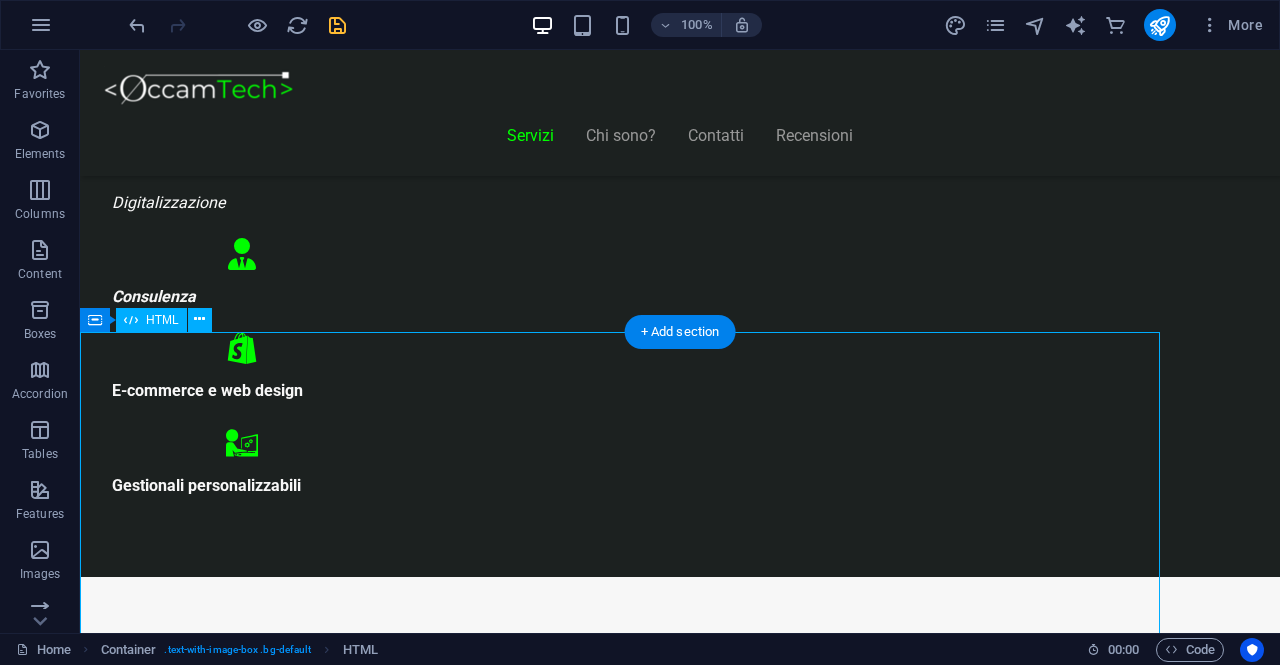 click on "Piani Web
Tutto il Valore di un Sito Professionale, in un Piano su Misura
Essenziale
€300
Sito vetrina moderno
Home page professionale
Sezione “Chi siamo”
Form contatti
Design responsive (mobile friendly)
6 mesi di assistenza inclusa
*Adatto a piccole attività o professionisti
Inizia Ora
E-commerce Ready
€500" at bounding box center (680, 8673) 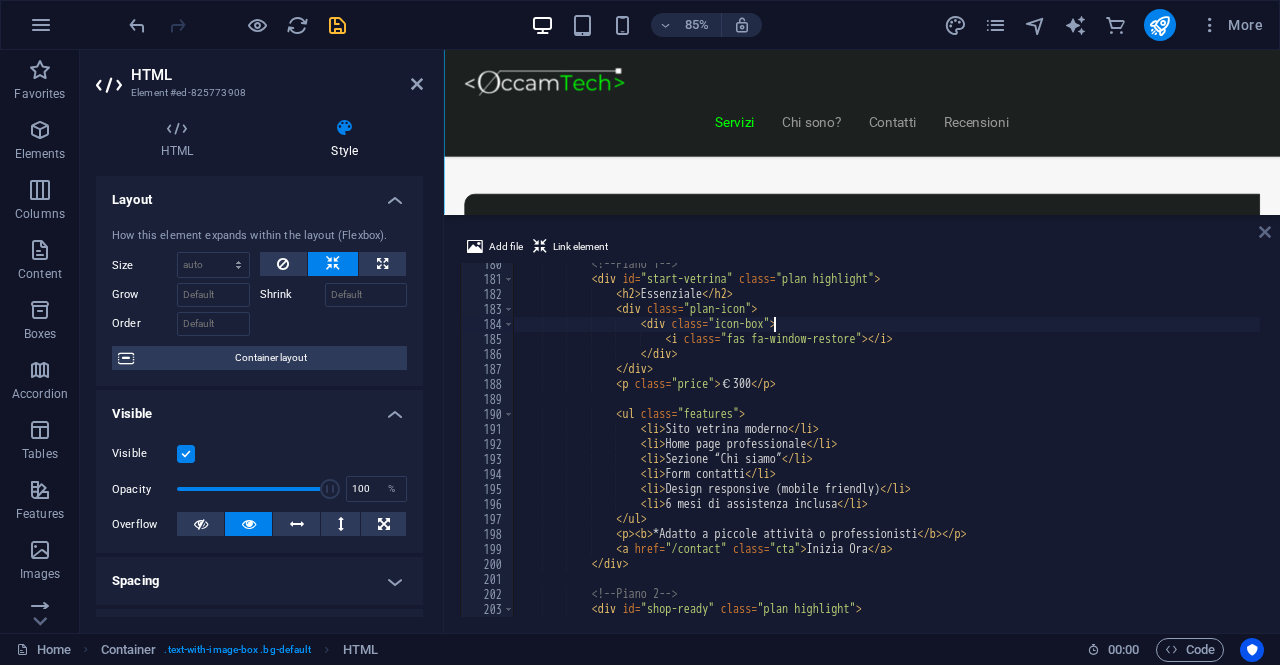 click at bounding box center [1265, 232] 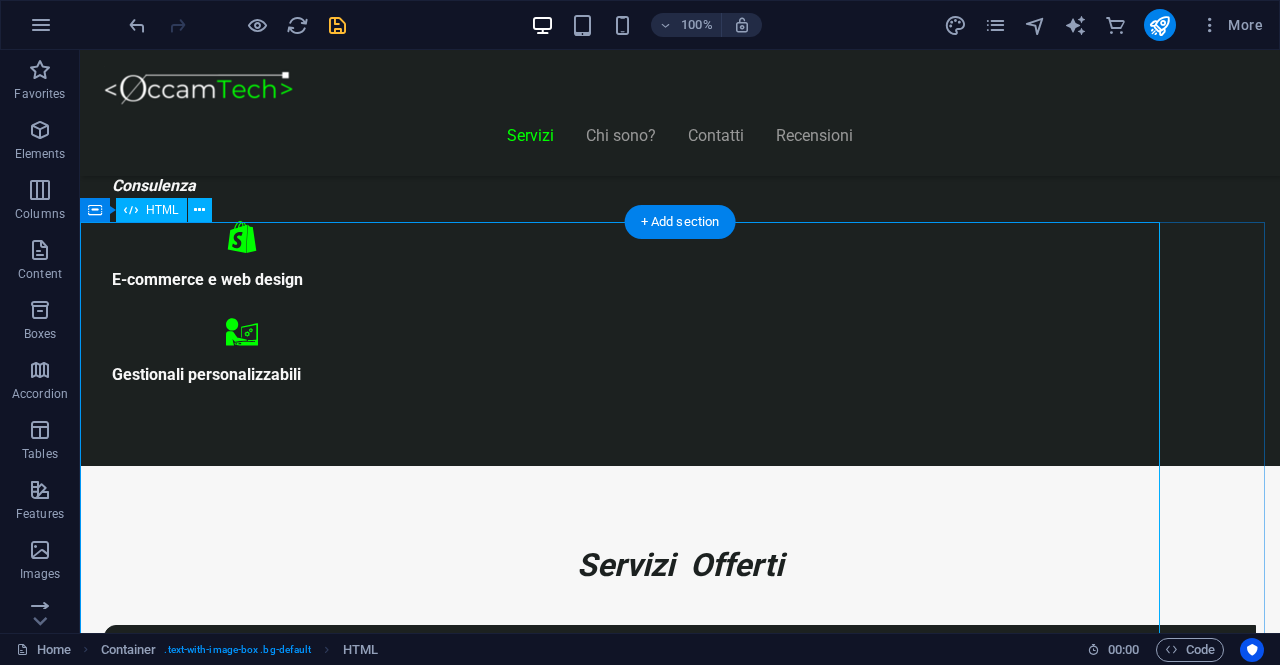 scroll, scrollTop: 909, scrollLeft: 0, axis: vertical 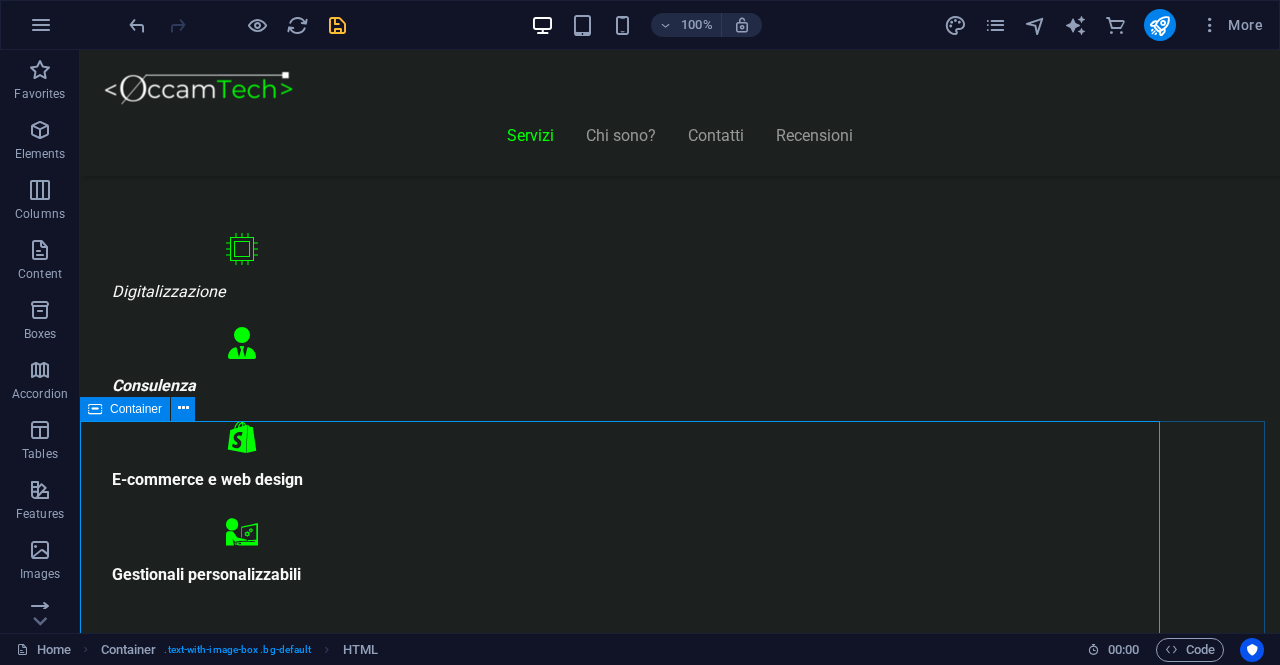 click at bounding box center [95, 409] 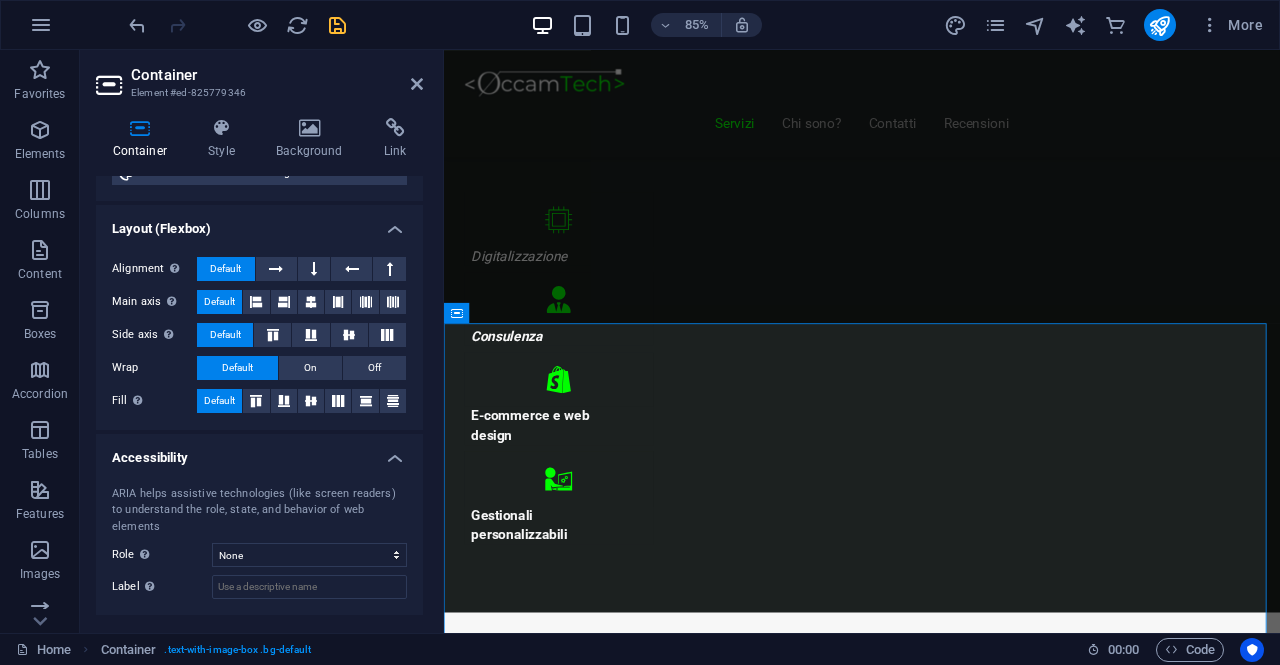 scroll, scrollTop: 300, scrollLeft: 0, axis: vertical 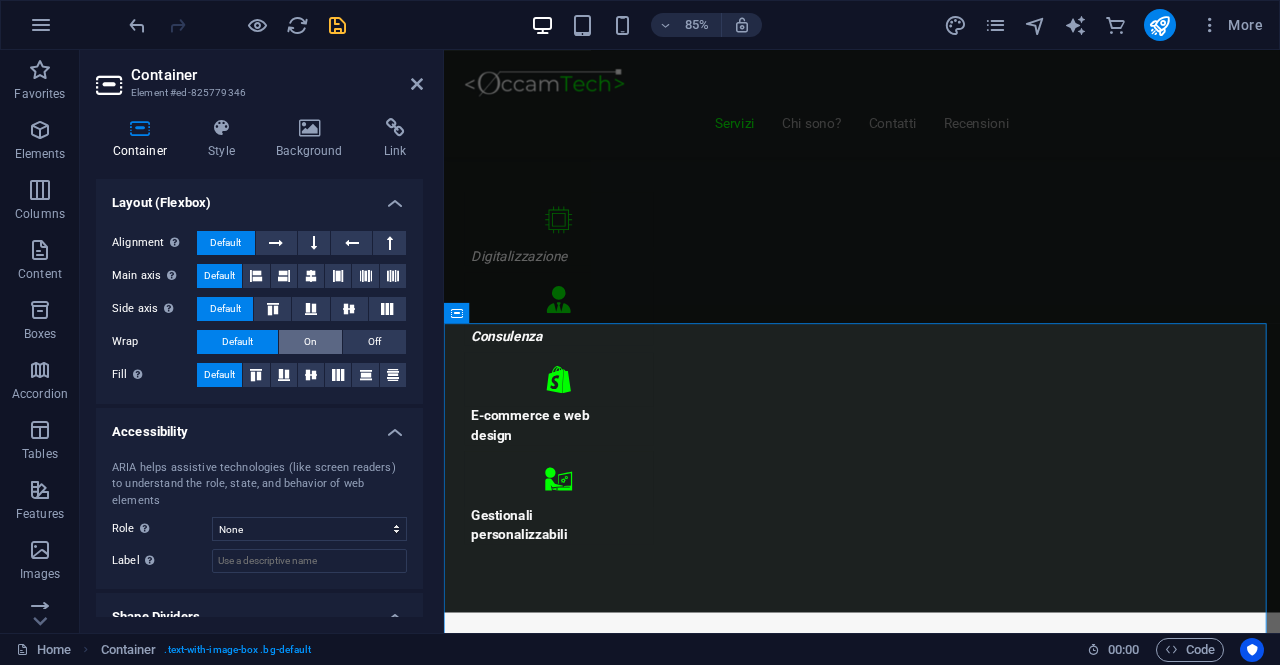 click on "On" at bounding box center (310, 342) 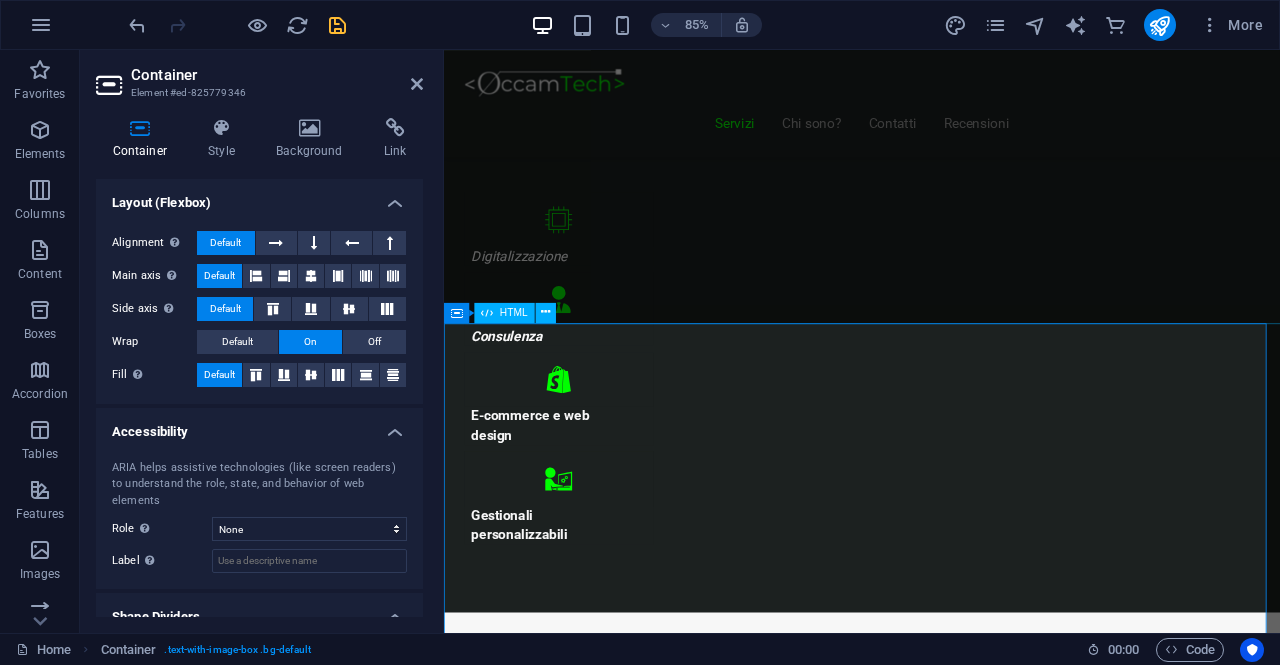 click on "HTML" at bounding box center (514, 312) 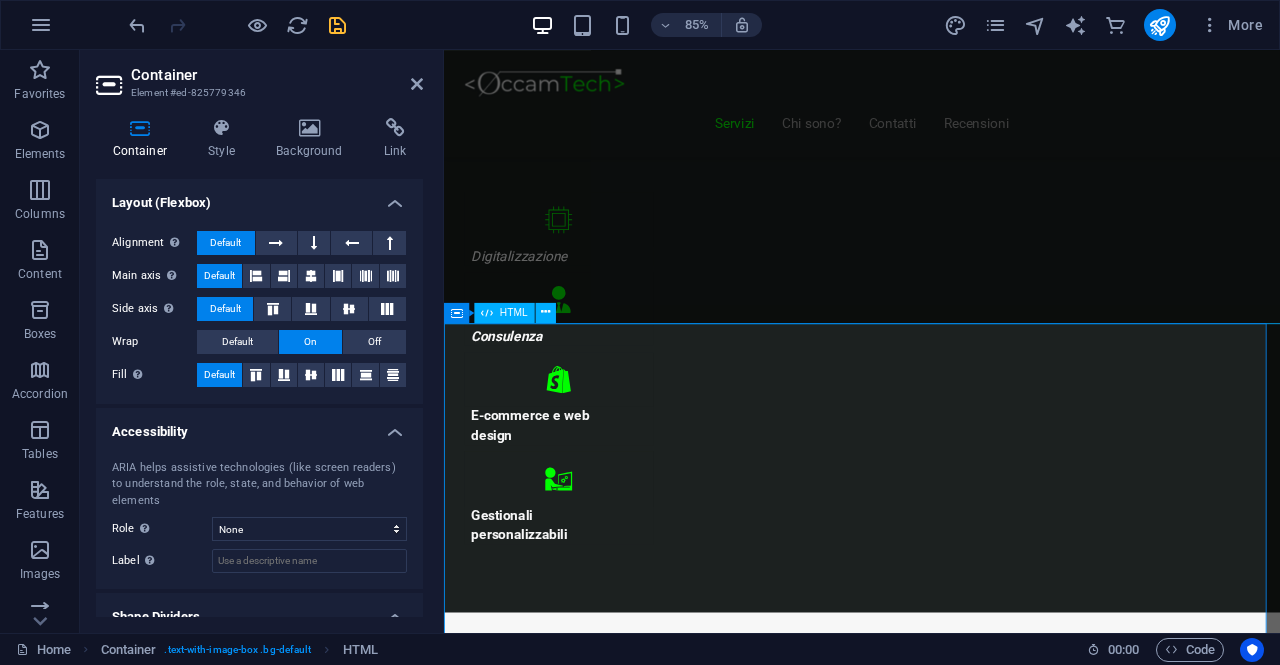click on "HTML" at bounding box center (514, 312) 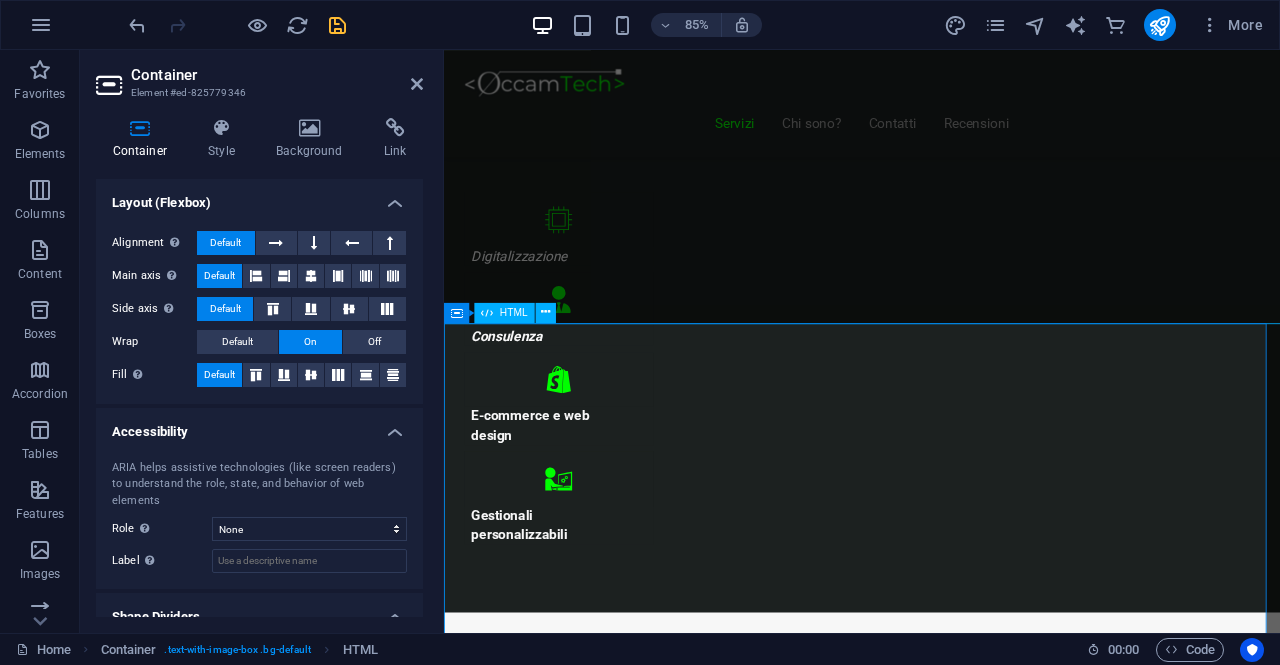 scroll, scrollTop: 1558, scrollLeft: 0, axis: vertical 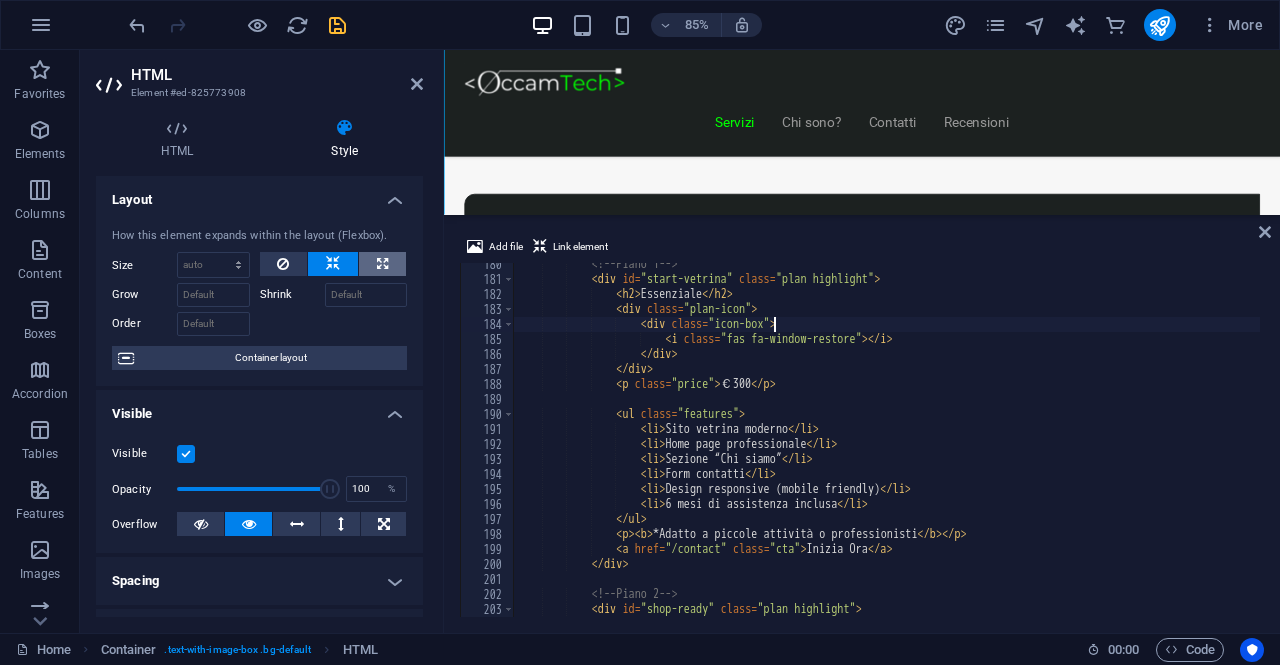 click at bounding box center [382, 264] 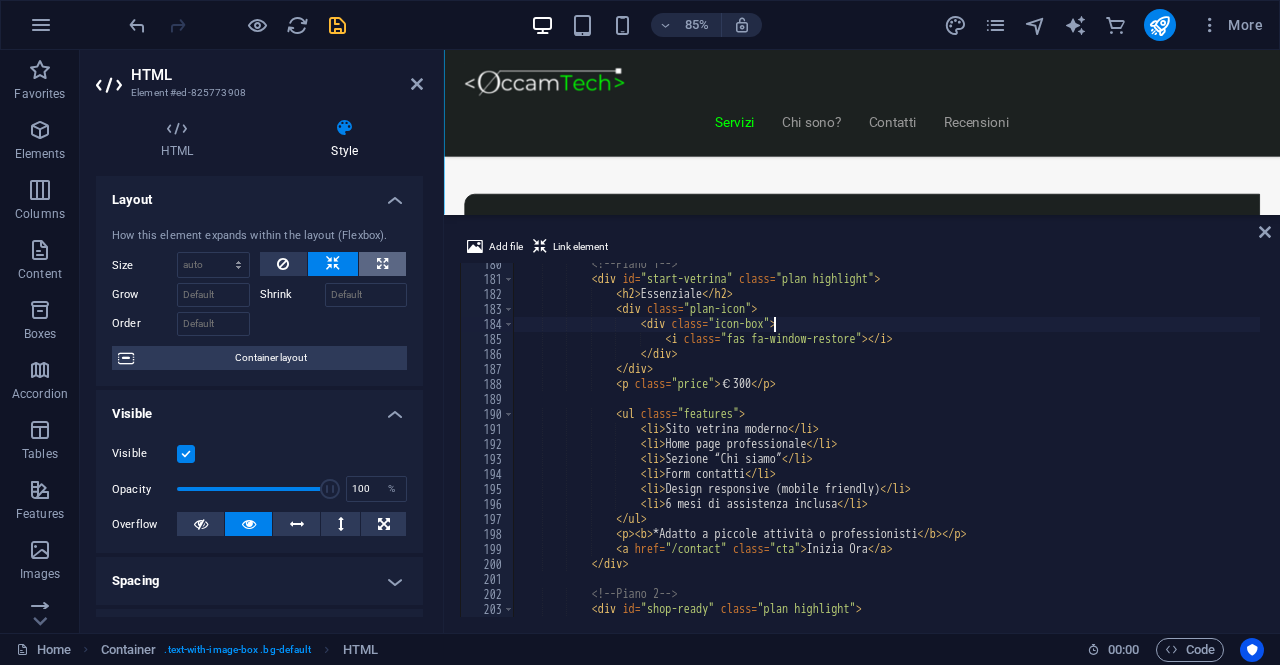 type on "100" 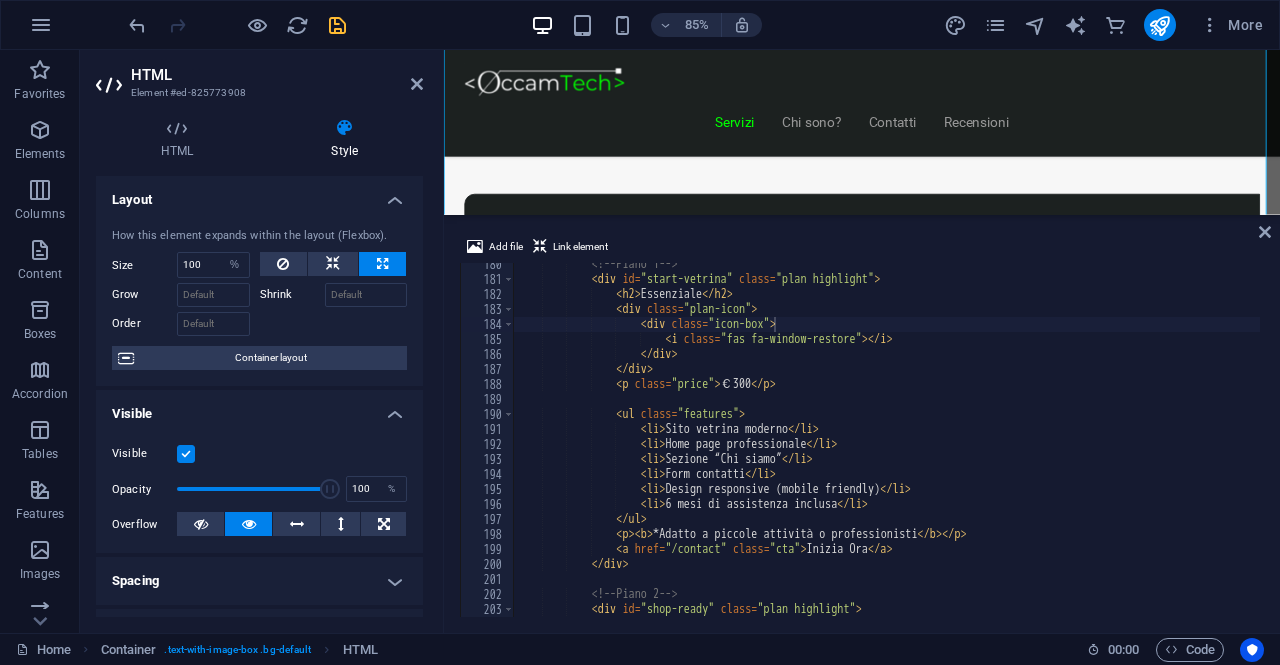 click at bounding box center (382, 264) 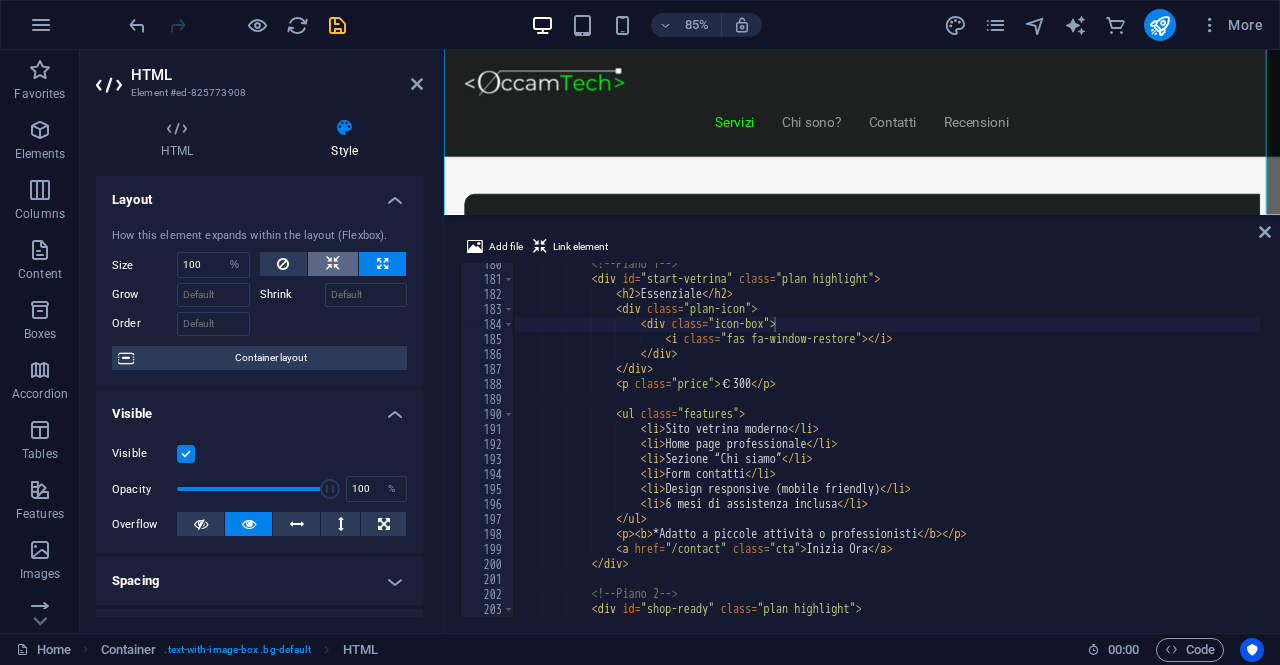 click at bounding box center (333, 264) 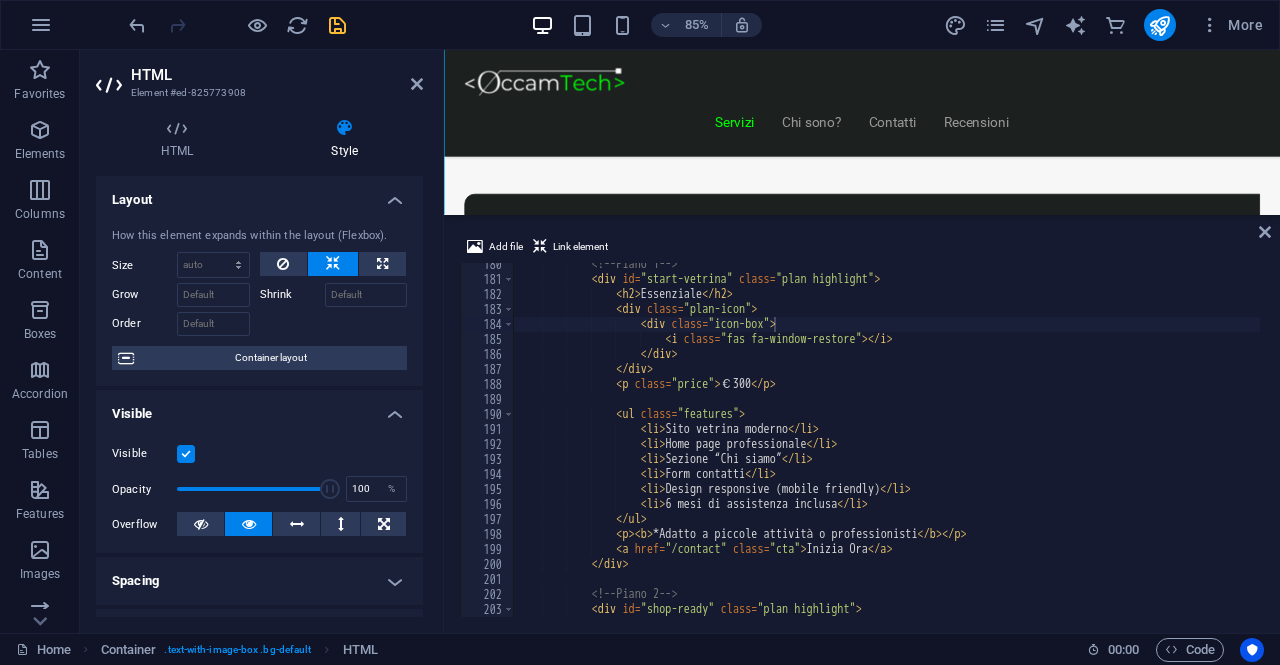 click on "Add file Link element
€300
Sito vetrina moderno
Home page professionale
Sezione “Chi siamo”
Form contatti
Design responsive (mobile friendly)" at bounding box center (862, 426) 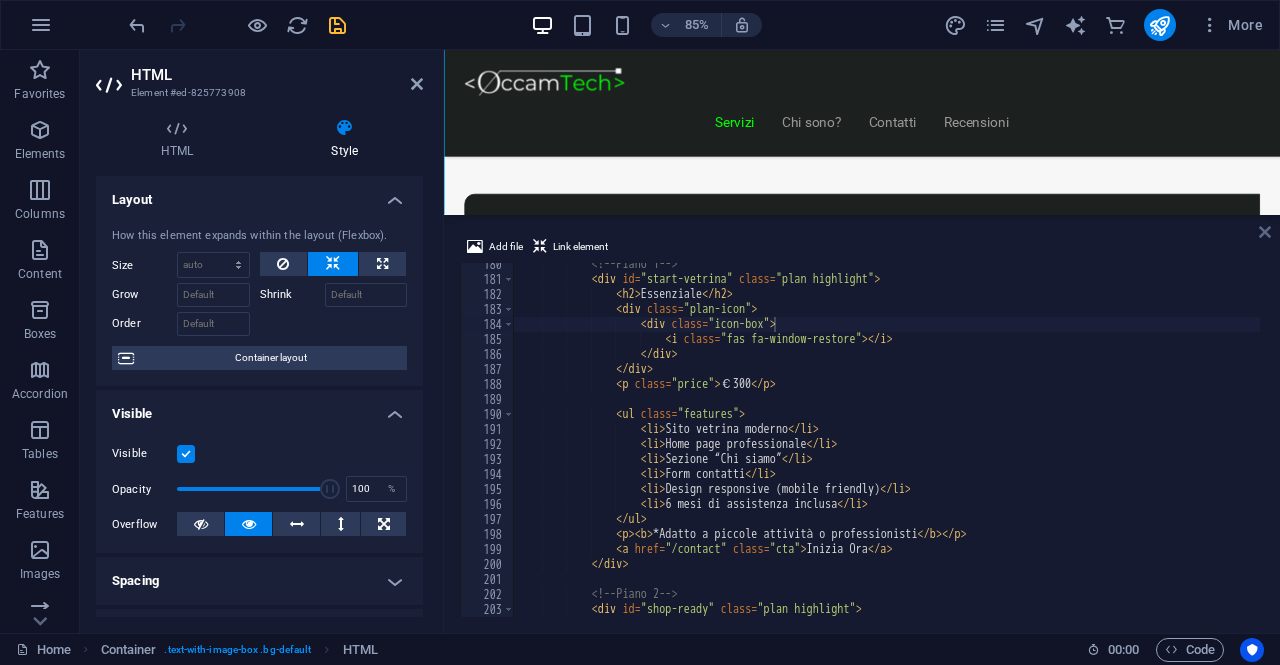 click at bounding box center [1265, 232] 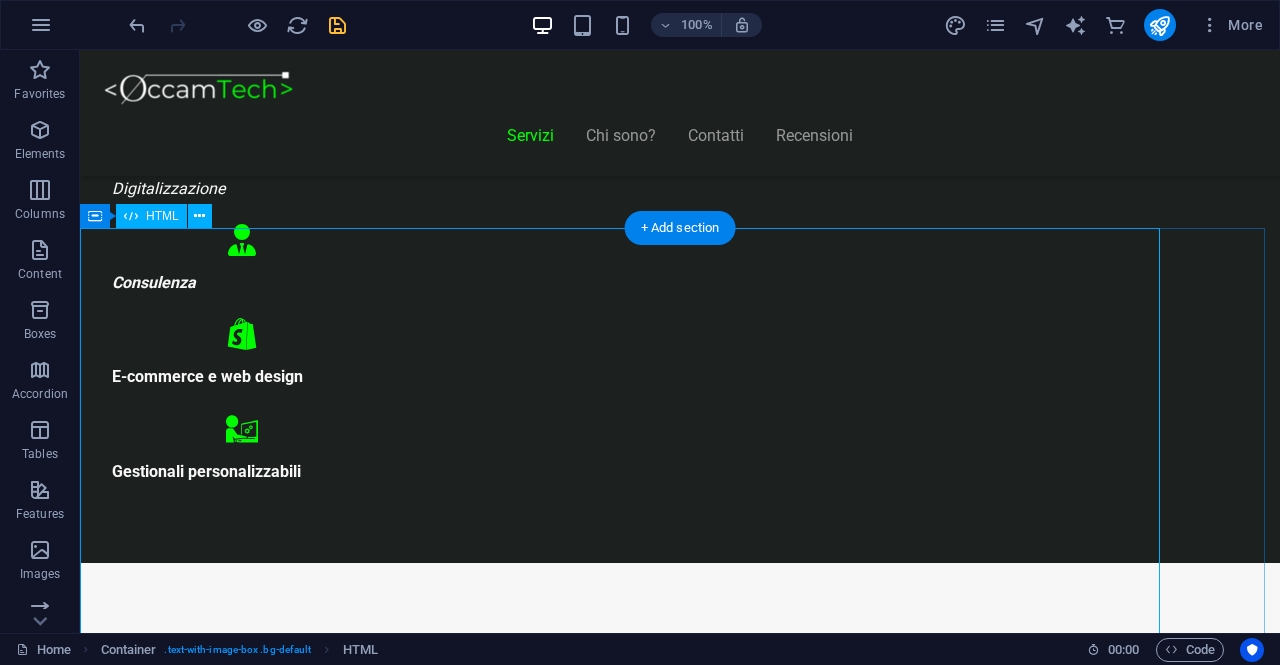 scroll, scrollTop: 809, scrollLeft: 0, axis: vertical 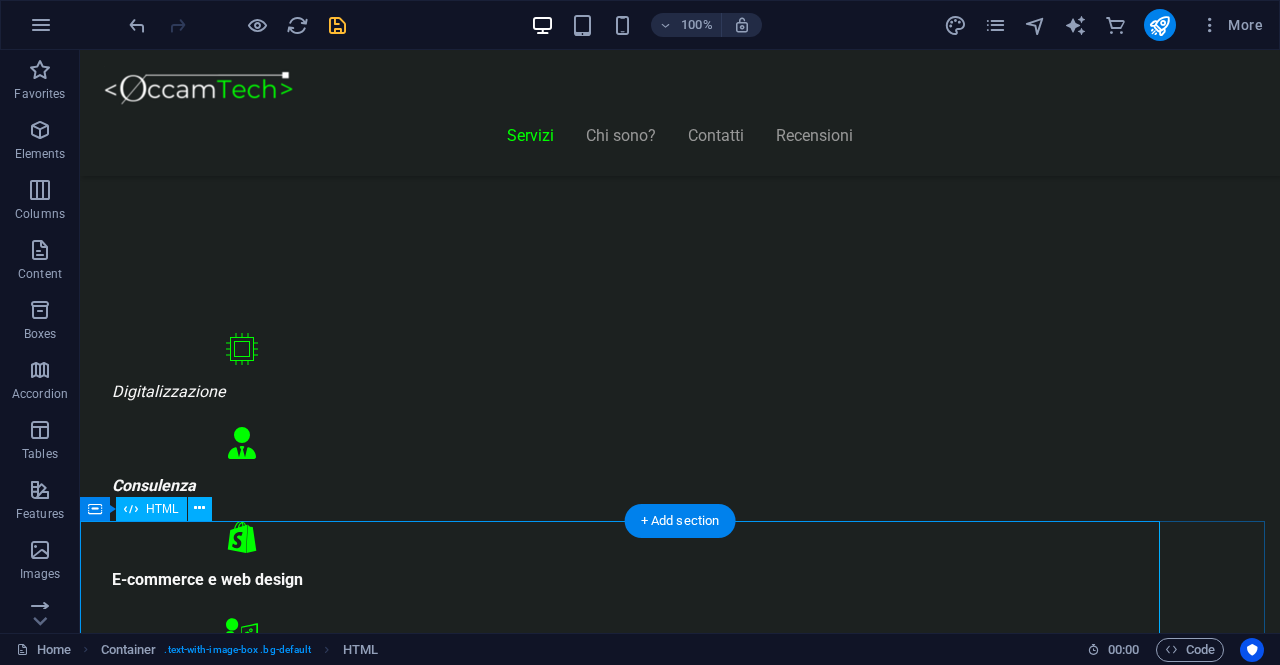 click on "Piani Web
Tutto il Valore di un Sito Professionale, in un Piano su Misura
Essenziale
€300
Sito vetrina moderno
Home page professionale
Sezione “Chi siamo”
Form contatti
Design responsive (mobile friendly)
6 mesi di assistenza inclusa
*Adatto a piccole attività o professionisti
Inizia Ora
E-commerce Ready
€500" at bounding box center (680, 8862) 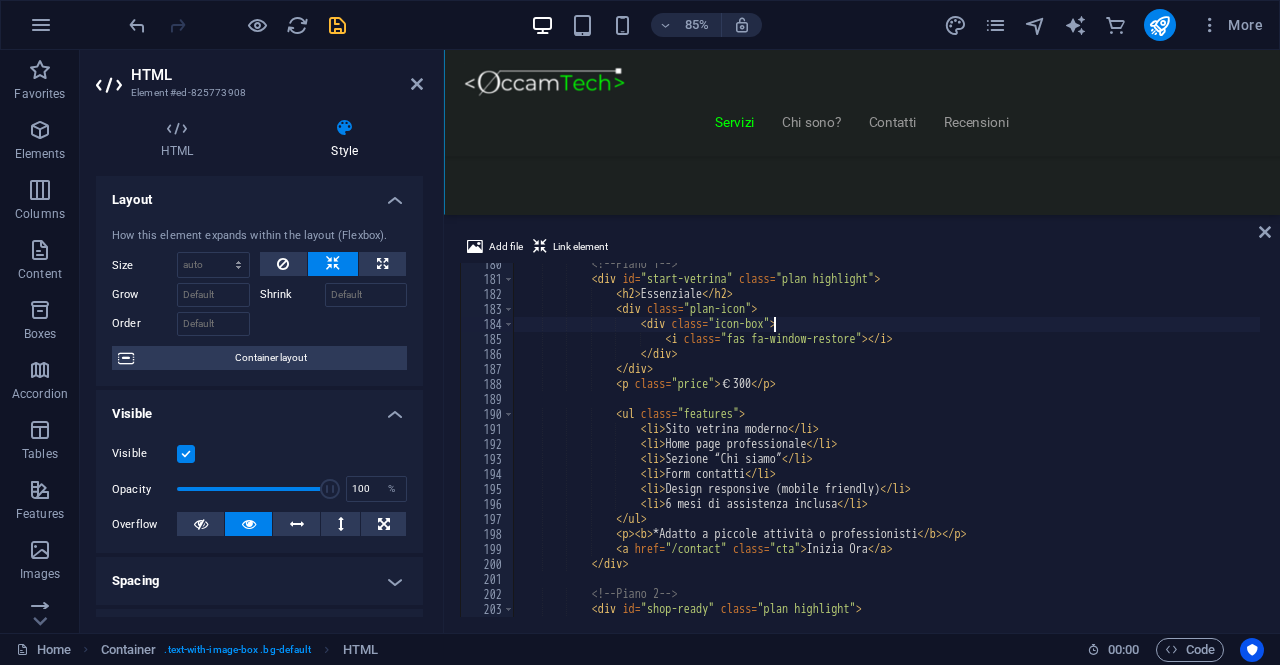 scroll, scrollTop: 1558, scrollLeft: 0, axis: vertical 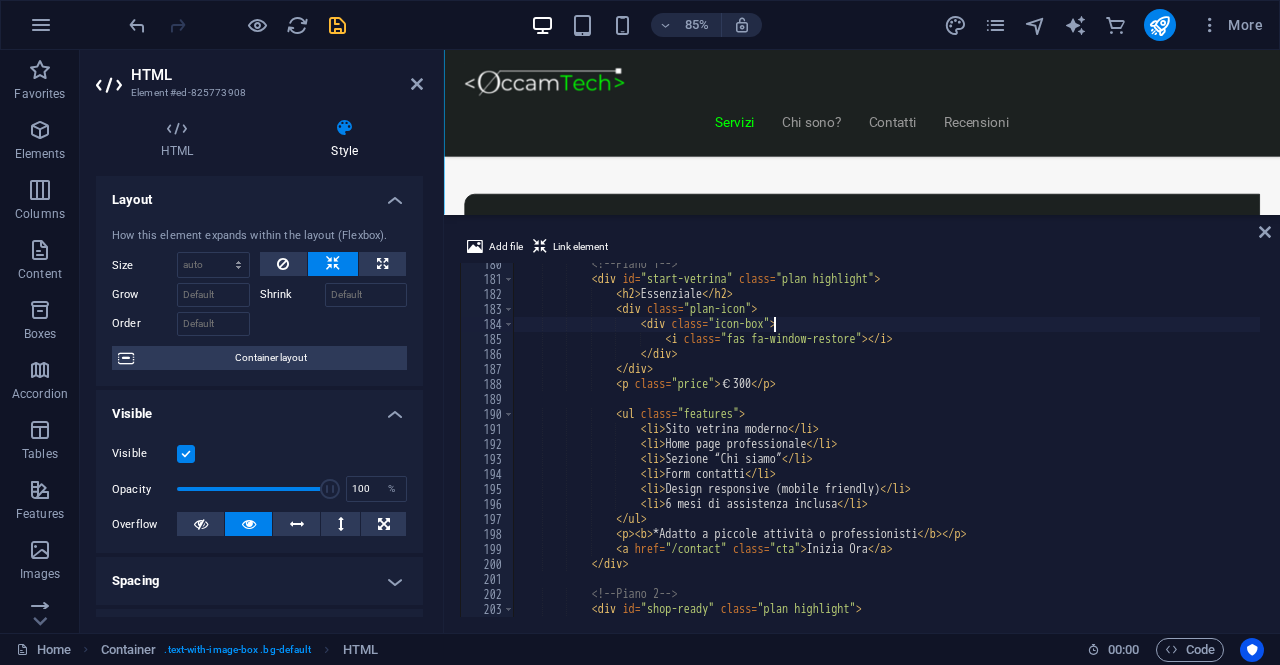 click on "Add file Link element
€300
Sito vetrina moderno
Home page professionale
Sezione “Chi siamo”
Form contatti
Design responsive (mobile friendly)" at bounding box center (862, 426) 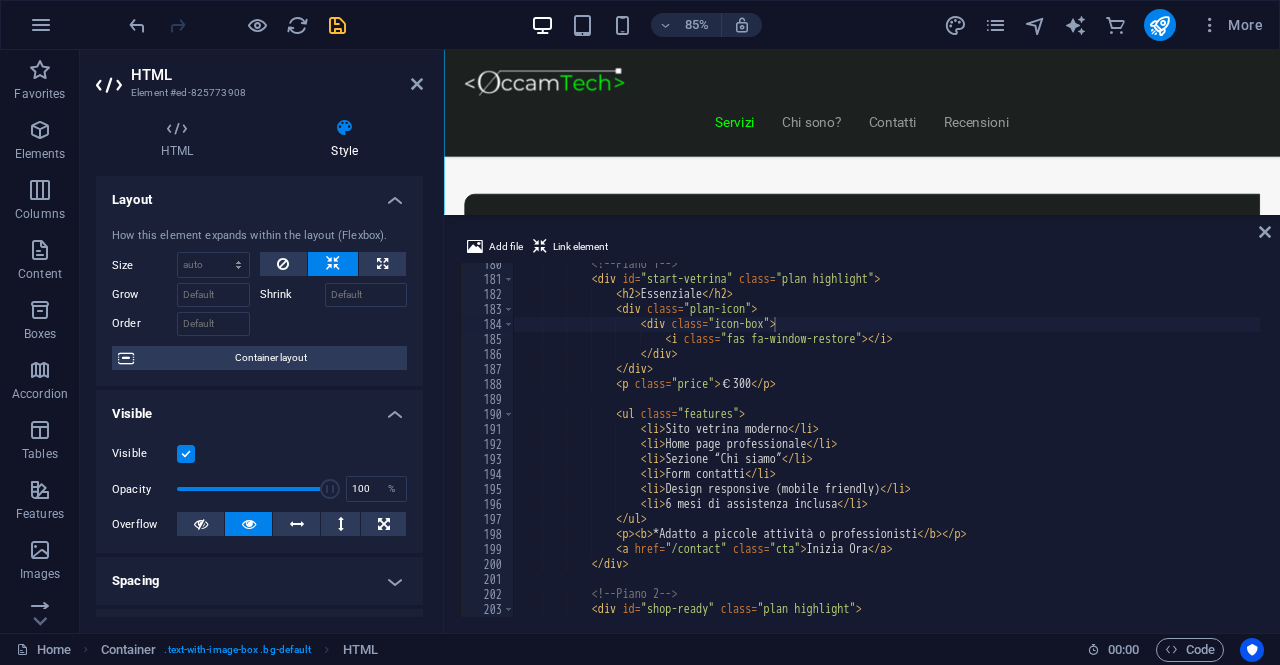 click on "Add file Link element
€300
Sito vetrina moderno
Home page professionale
Sezione “Chi siamo”
Form contatti
Design responsive (mobile friendly)" at bounding box center (862, 426) 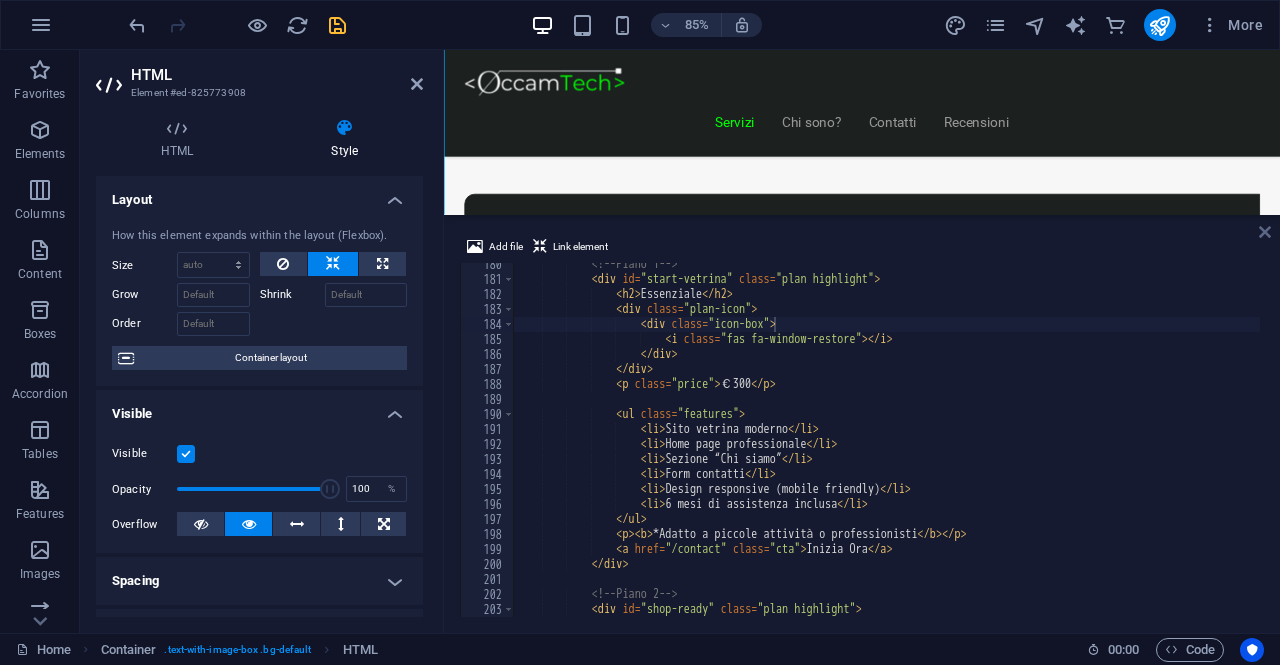 click at bounding box center [1265, 232] 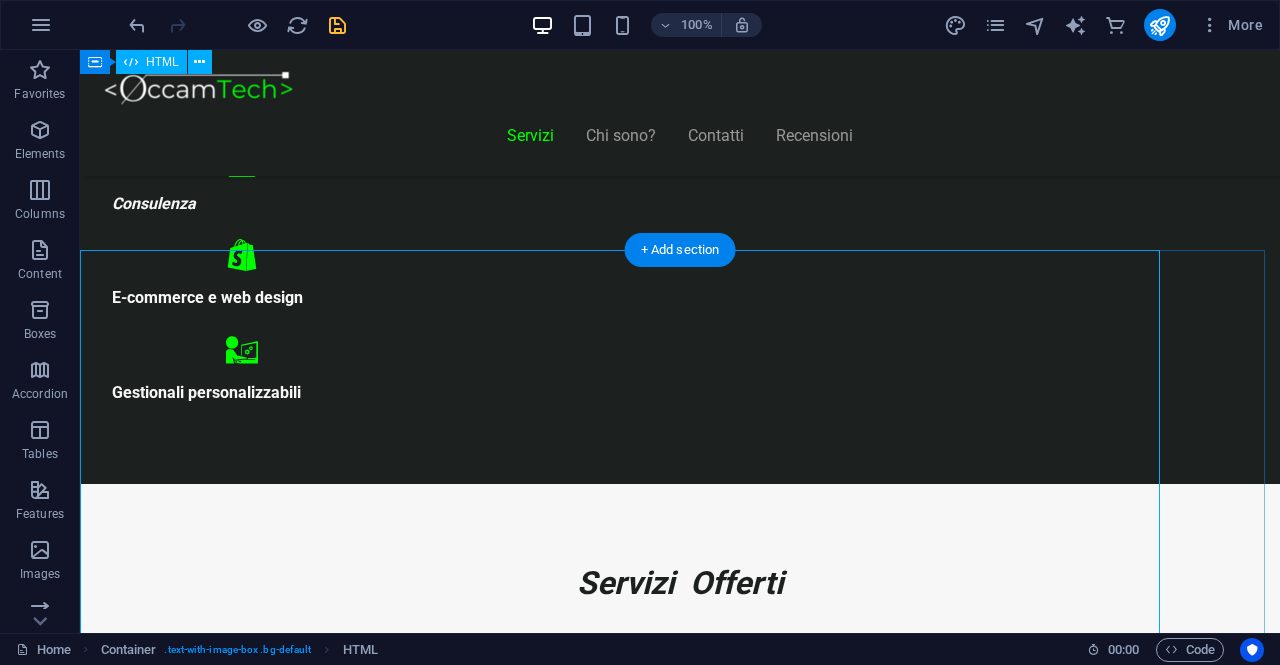 scroll, scrollTop: 1009, scrollLeft: 0, axis: vertical 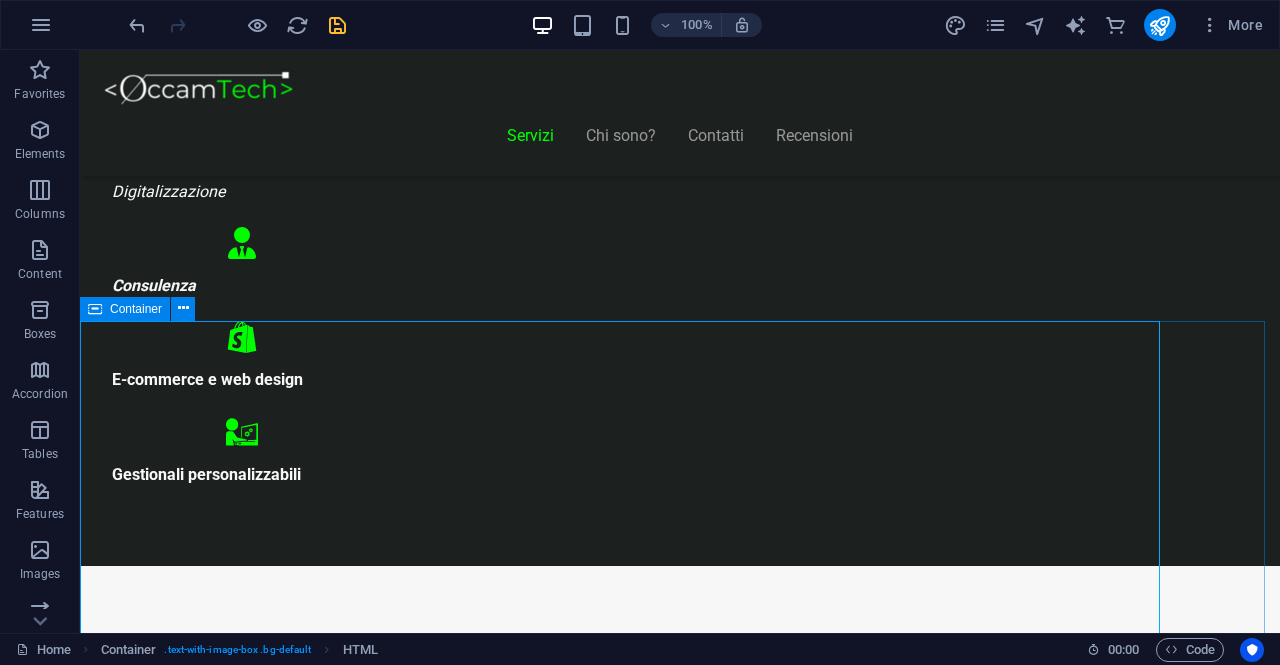 click at bounding box center [95, 309] 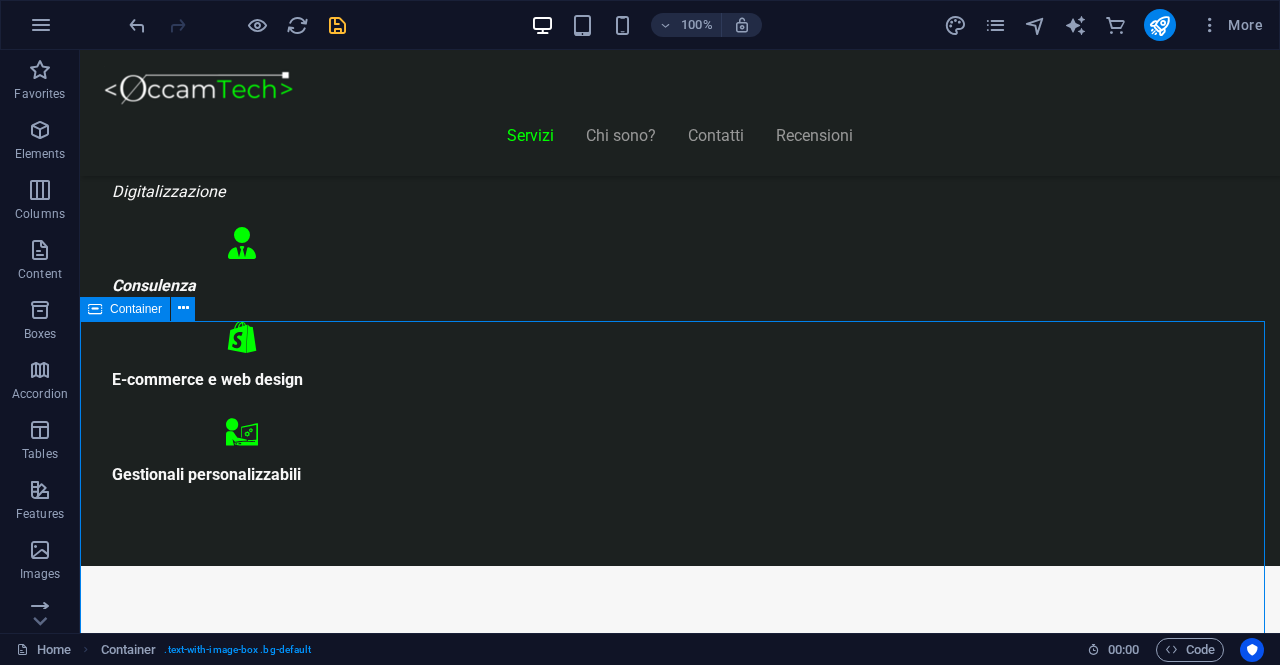 click at bounding box center [95, 309] 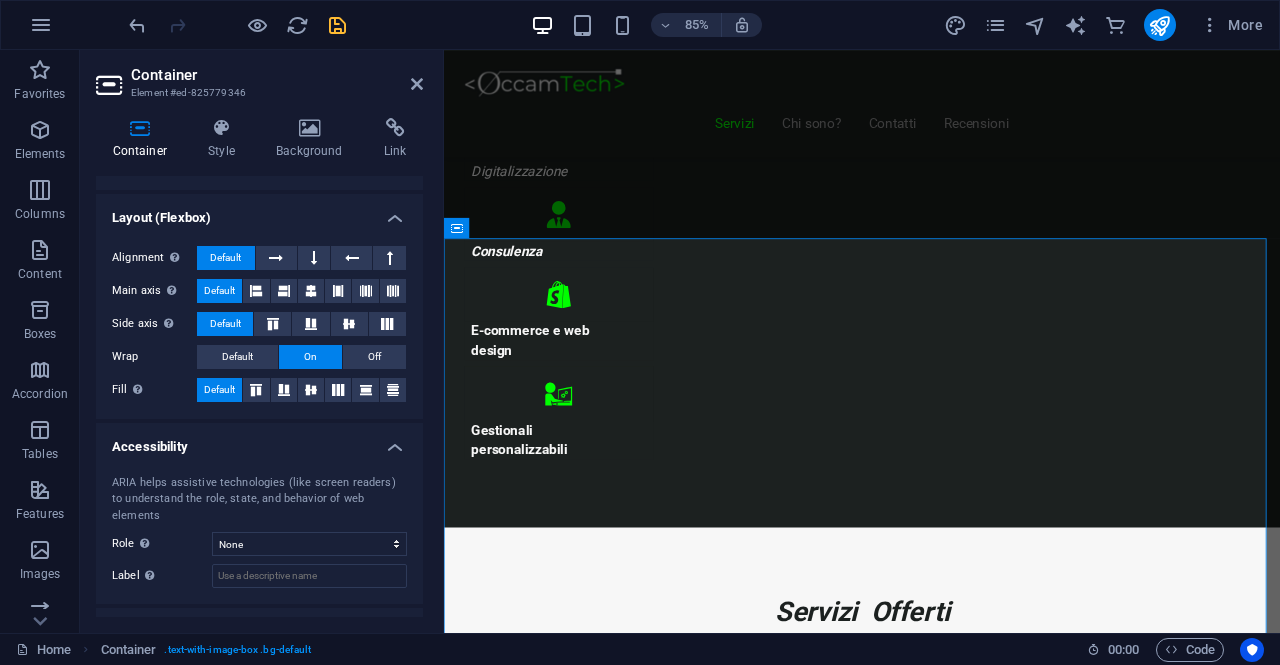 scroll, scrollTop: 349, scrollLeft: 0, axis: vertical 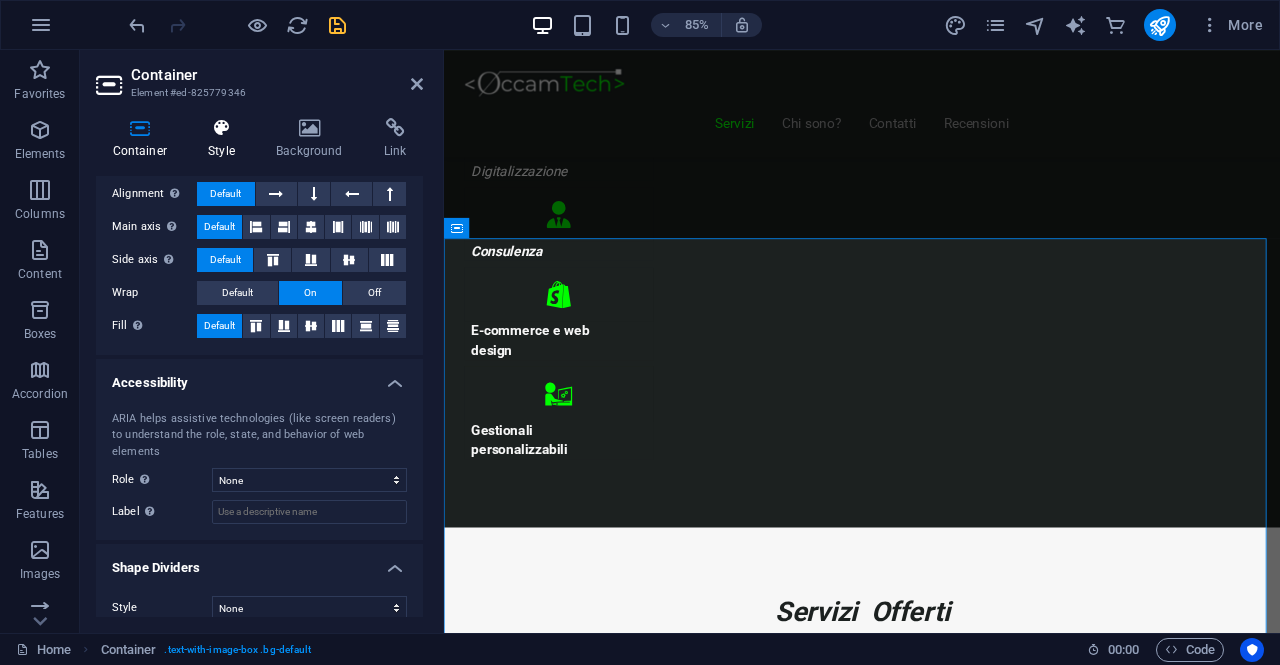 click on "Style" at bounding box center (226, 139) 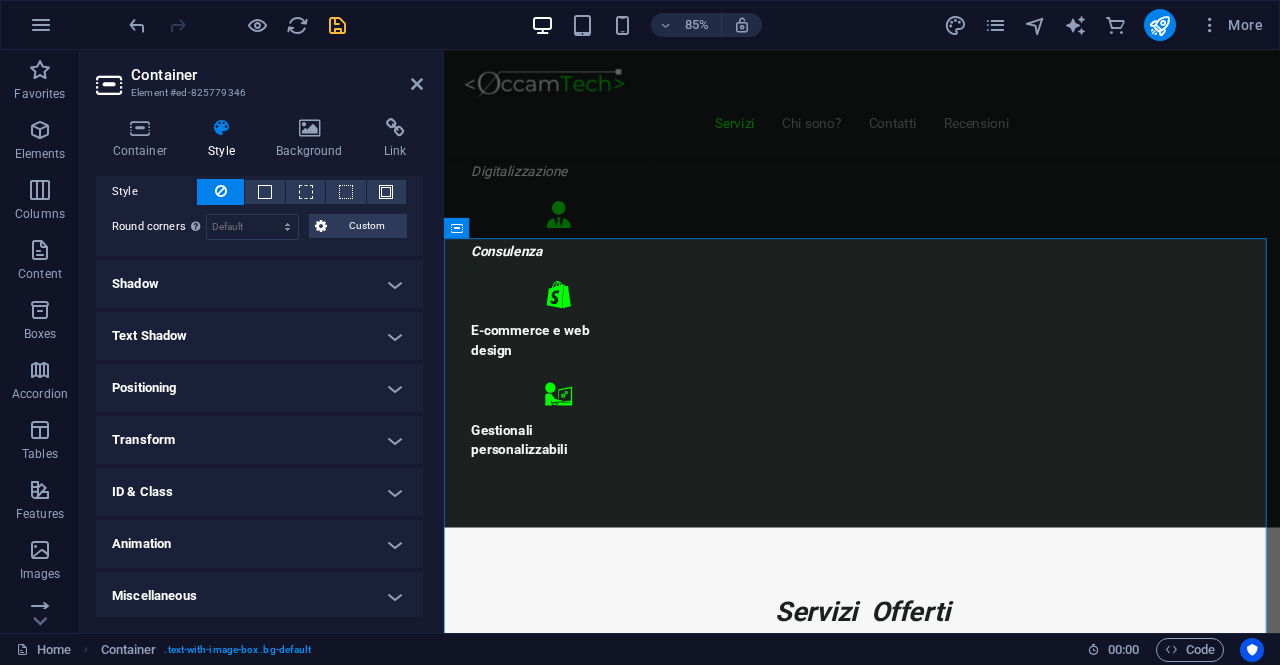 scroll, scrollTop: 0, scrollLeft: 0, axis: both 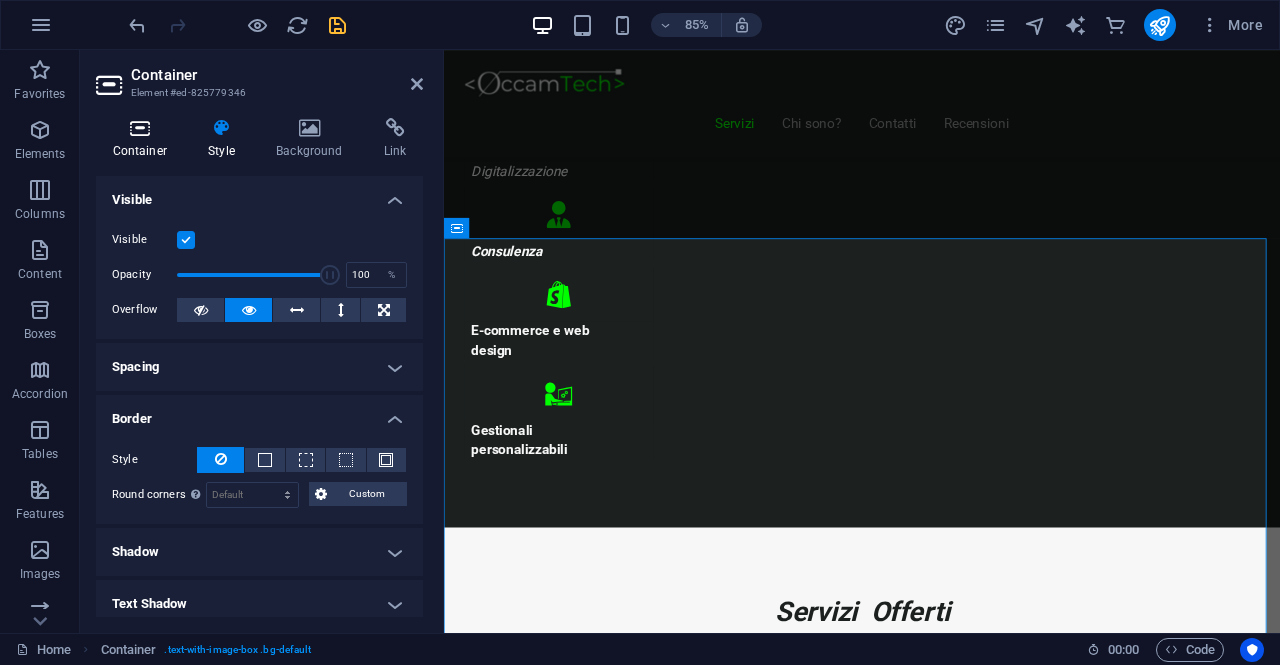 click at bounding box center [140, 128] 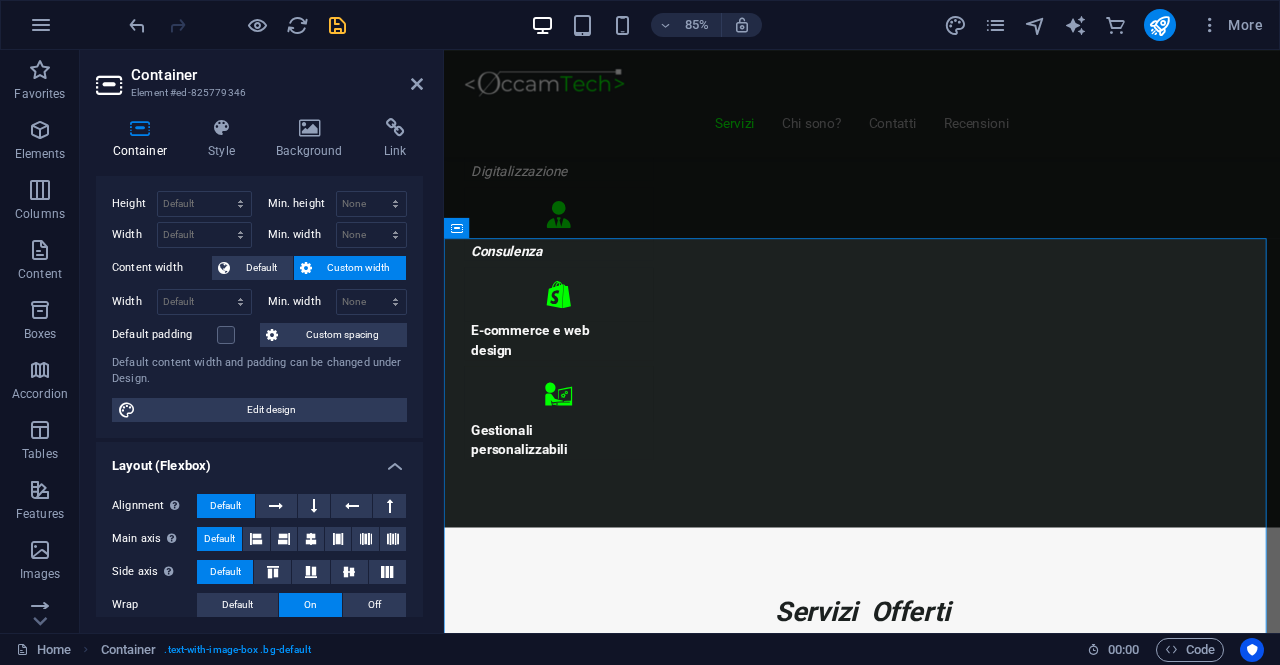 scroll, scrollTop: 0, scrollLeft: 0, axis: both 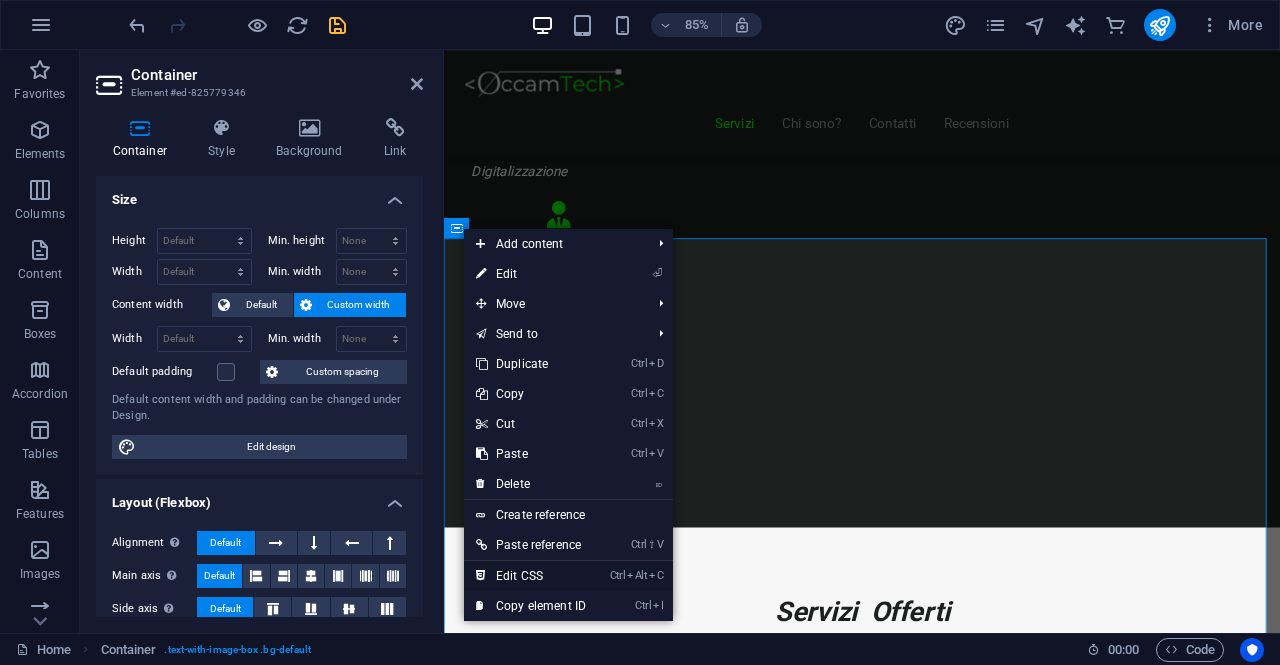click on "Ctrl Alt C  Edit CSS" at bounding box center (531, 576) 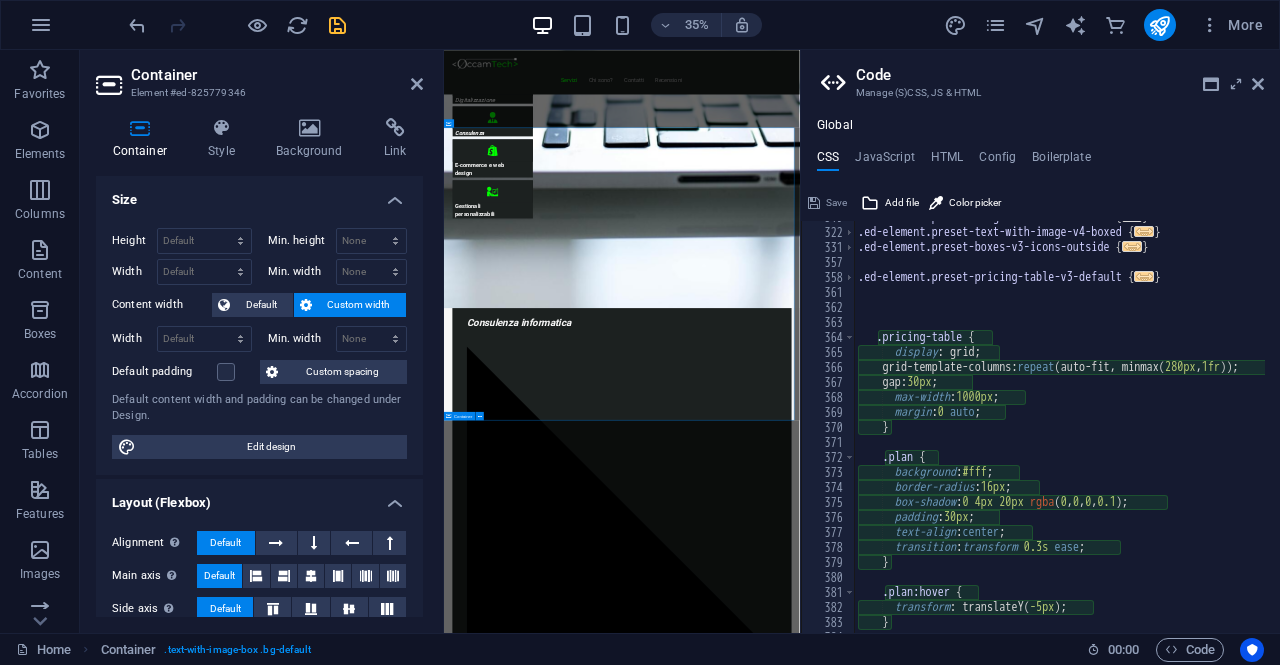 scroll, scrollTop: 1526, scrollLeft: 0, axis: vertical 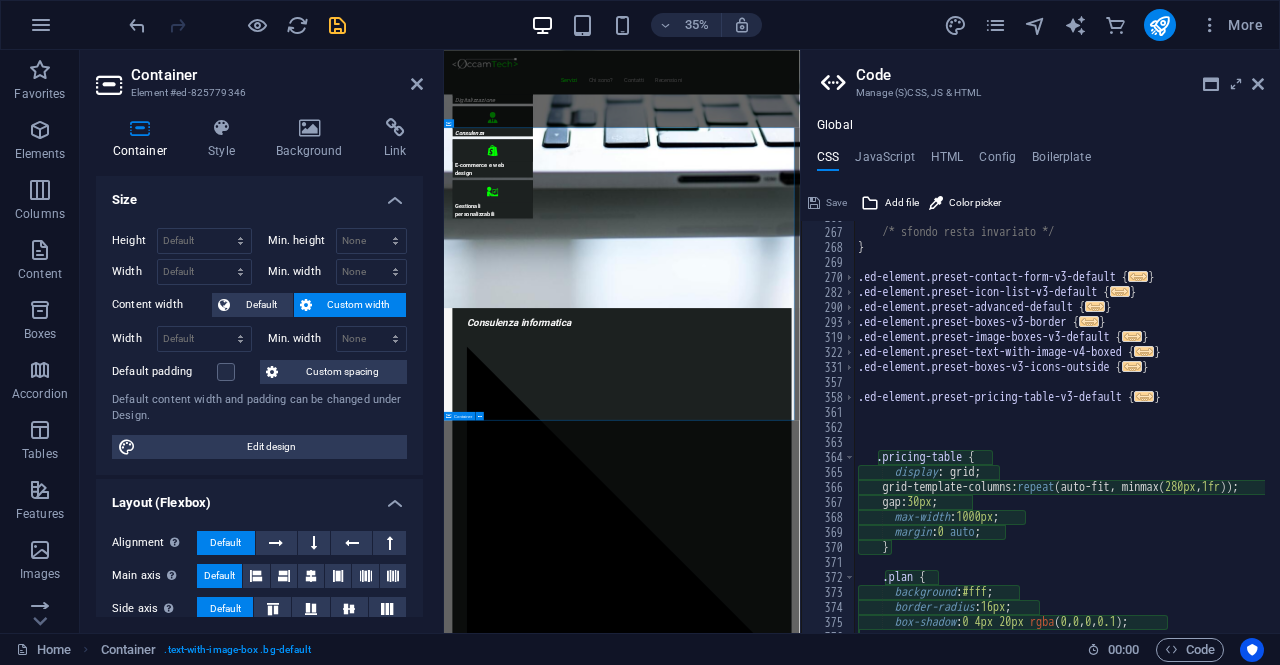 click on "/* sfondo resta invariato */ } .ed-element.preset-contact-form-v3-default   { ... } .ed-element.preset-icon-list-v3-default   { ... } .ed-element.preset-advanced-default   { ... } .ed-element.preset-boxes-v3-border   { ... } .ed-element.preset-image-boxes-v3-default   { ... } .ed-element.preset-text-with-image-v4-boxed   { ... } .ed-element.preset-boxes-v3-icons-outside   { ... } .ed-element.preset-pricing-table-v3-default   { ... }     .pricing-table   {         display : grid;        grid-template-columns:  repeat ( auto-fit, minmax ( 280px ,  1fr )) ;        gap:  30px ;         max-width :  1000px ;         margin :  0   auto ;      }      .plan   {         background :  #fff ;         border-radius :  16px ;         box-shadow :  0   4px   20px   rgba ( 0 , 0 , 0 , 0.1 ) ;" at bounding box center (1228, 423) 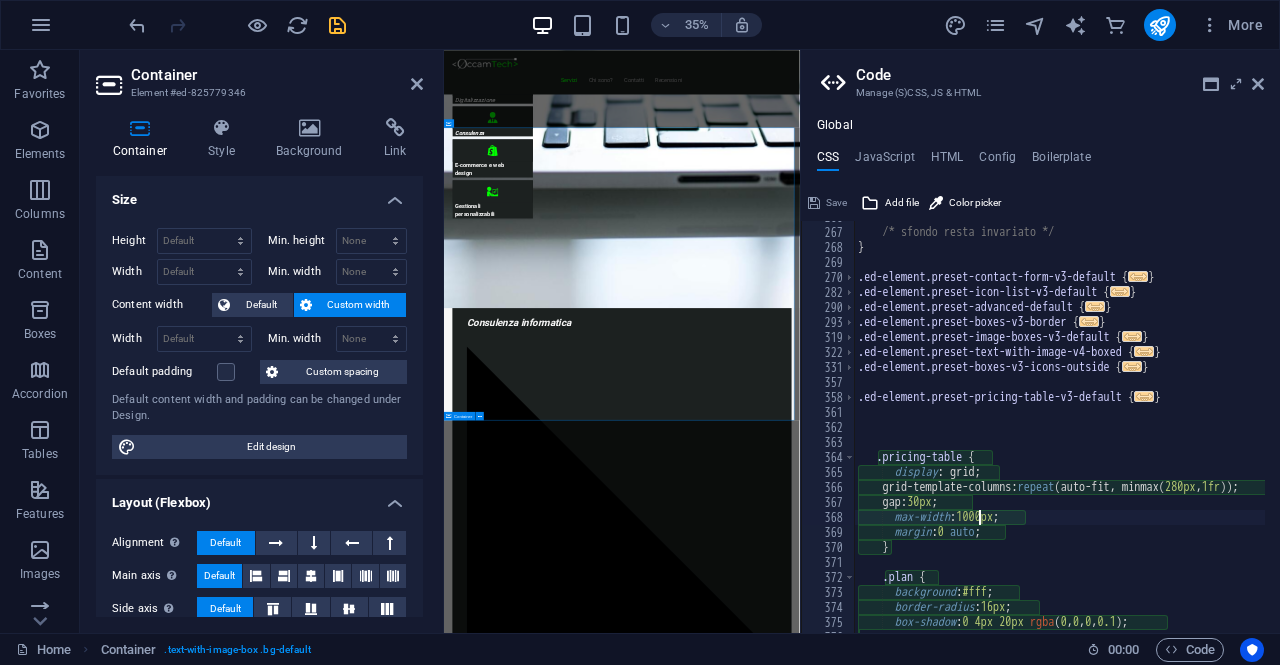 click on "/* sfondo resta invariato */ } .ed-element.preset-contact-form-v3-default   { ... } .ed-element.preset-icon-list-v3-default   { ... } .ed-element.preset-advanced-default   { ... } .ed-element.preset-boxes-v3-border   { ... } .ed-element.preset-image-boxes-v3-default   { ... } .ed-element.preset-text-with-image-v4-boxed   { ... } .ed-element.preset-boxes-v3-icons-outside   { ... } .ed-element.preset-pricing-table-v3-default   { ... }     .pricing-table   {         display : grid;        grid-template-columns:  repeat ( auto-fit, minmax ( 280px ,  1fr )) ;        gap:  30px ;         max-width :  1000px ;         margin :  0   auto ;      }      .plan   {         background :  #fff ;         border-radius :  16px ;         box-shadow :  0   4px   20px   rgba ( 0 , 0 , 0 , 0.1 ) ;" at bounding box center (1228, 423) 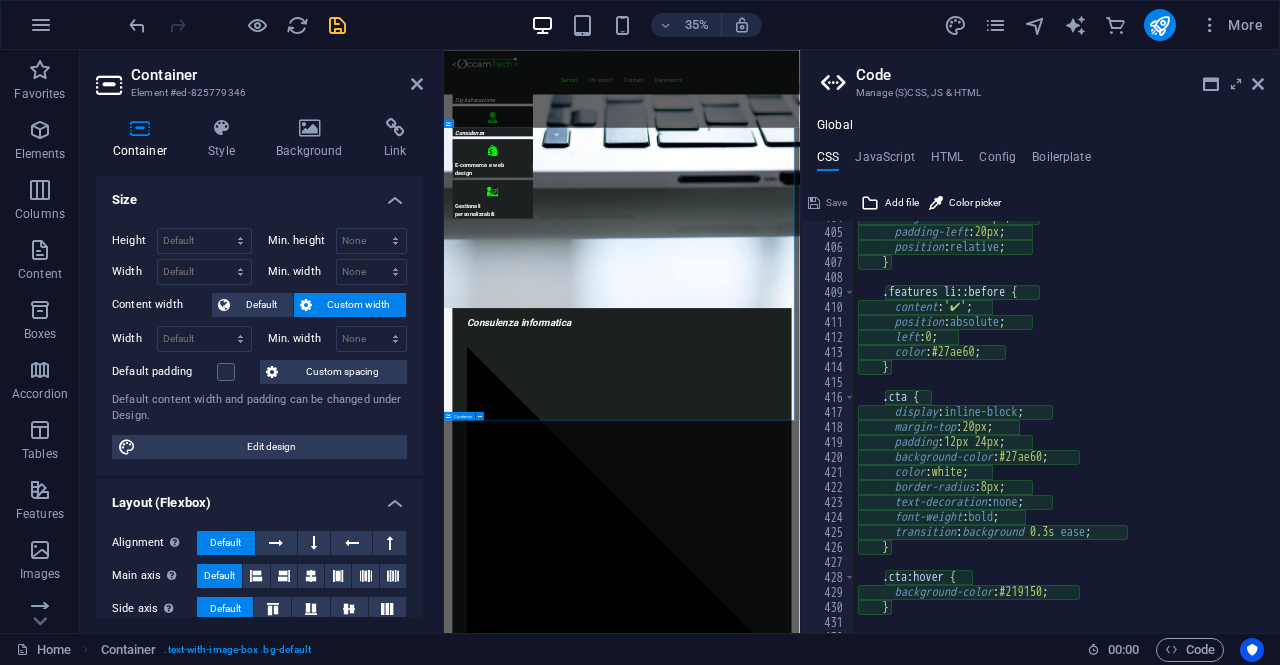 scroll, scrollTop: 2422, scrollLeft: 0, axis: vertical 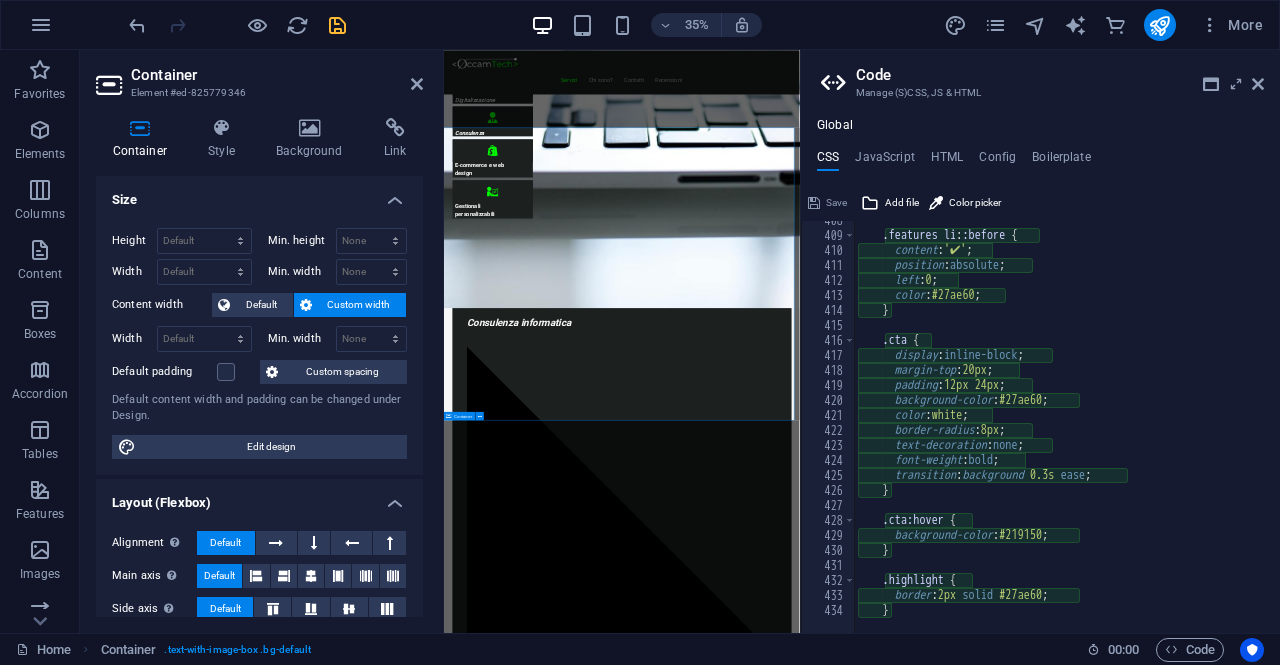 click on "Code Manage (S)CSS, JS & HTML" at bounding box center (1042, 76) 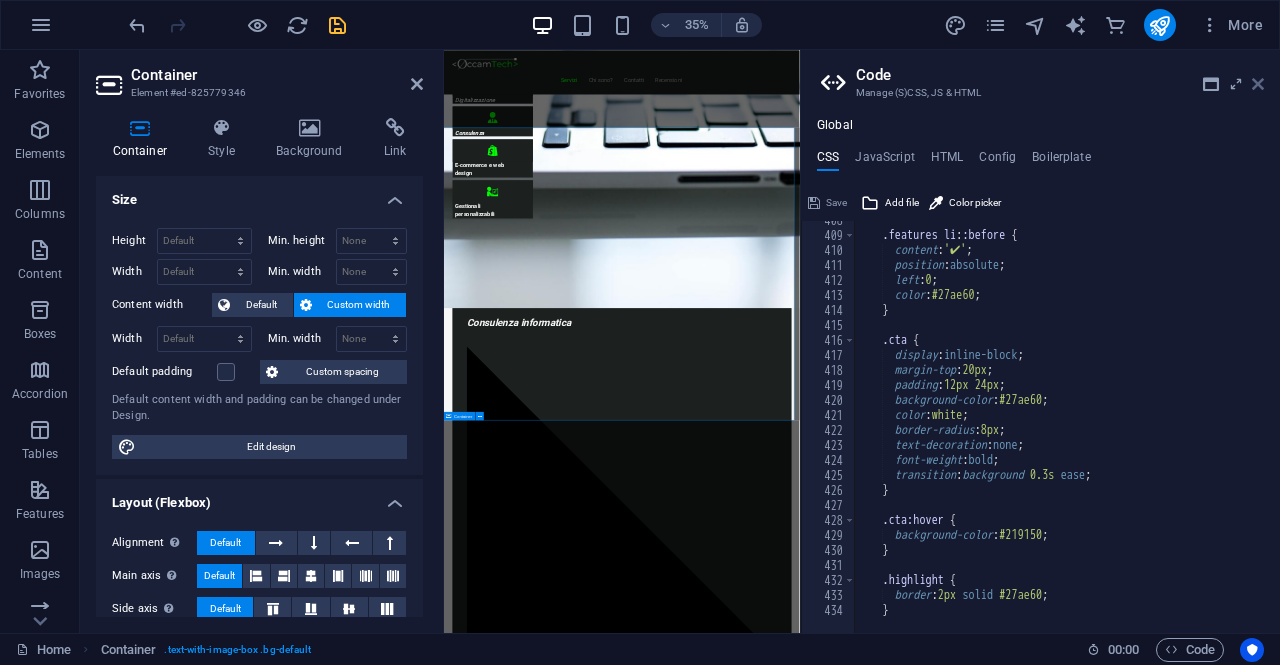 click at bounding box center (1258, 84) 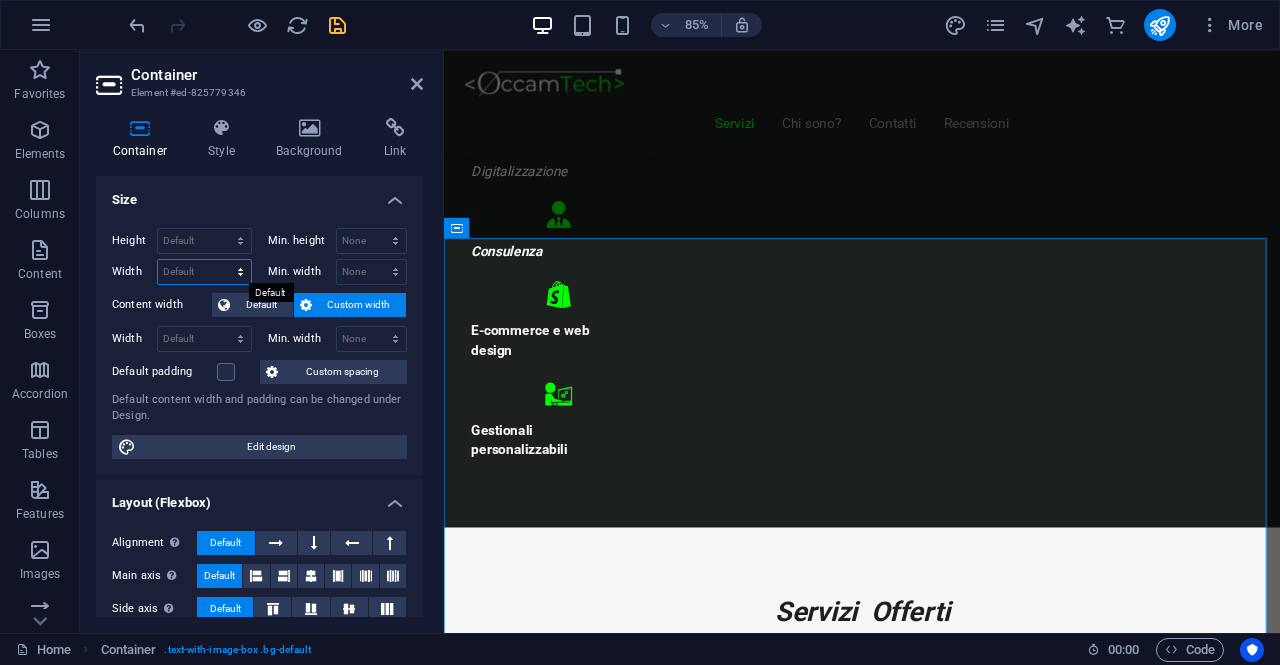 click on "Default px rem % em vh vw" at bounding box center [204, 272] 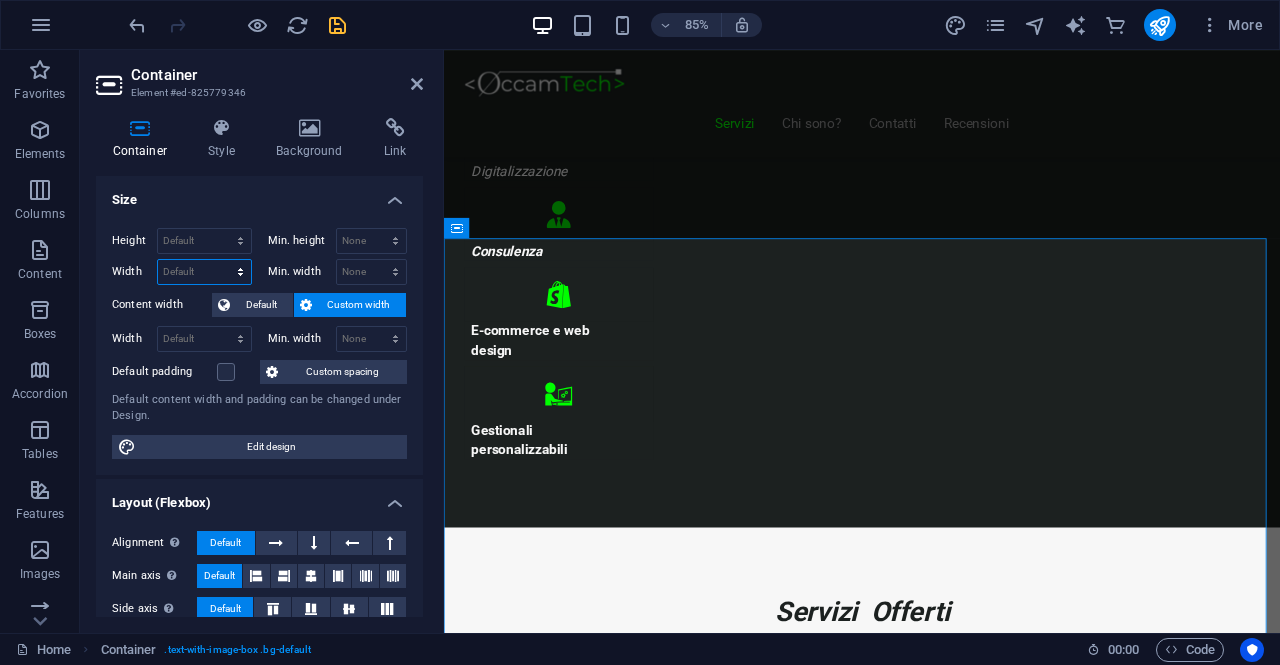 select on "px" 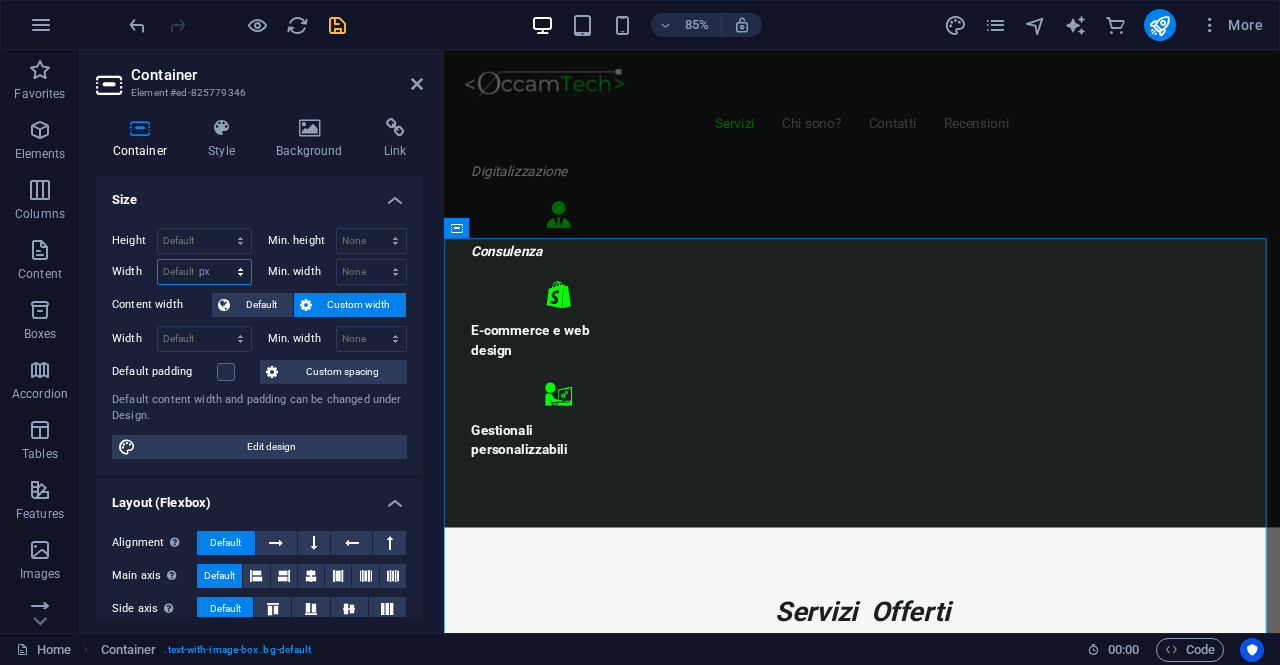 click on "Default px rem % em vh vw" at bounding box center (204, 272) 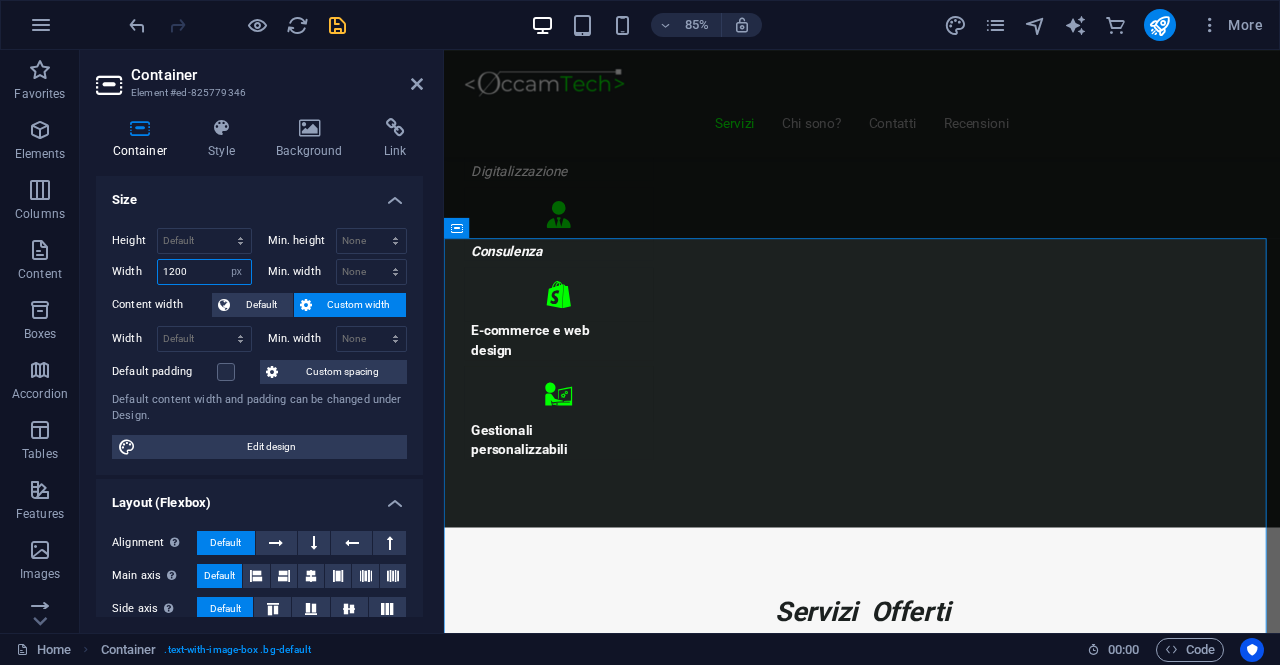 type on "1200" 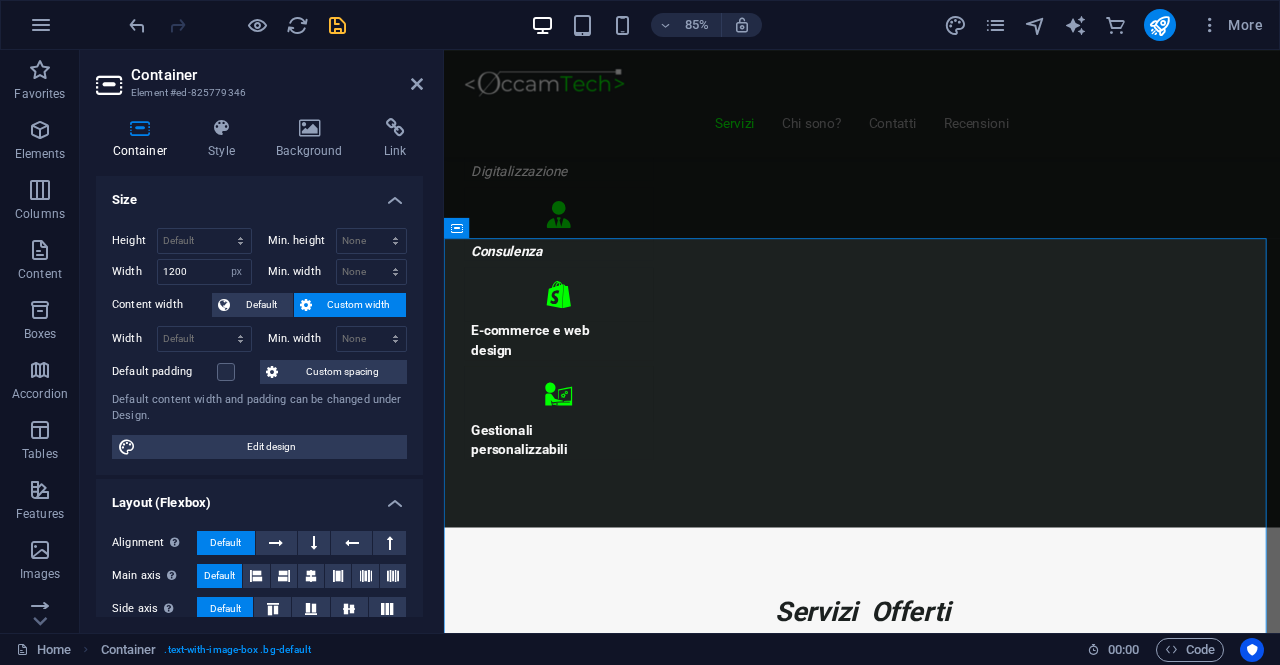 scroll, scrollTop: 1009, scrollLeft: 112, axis: both 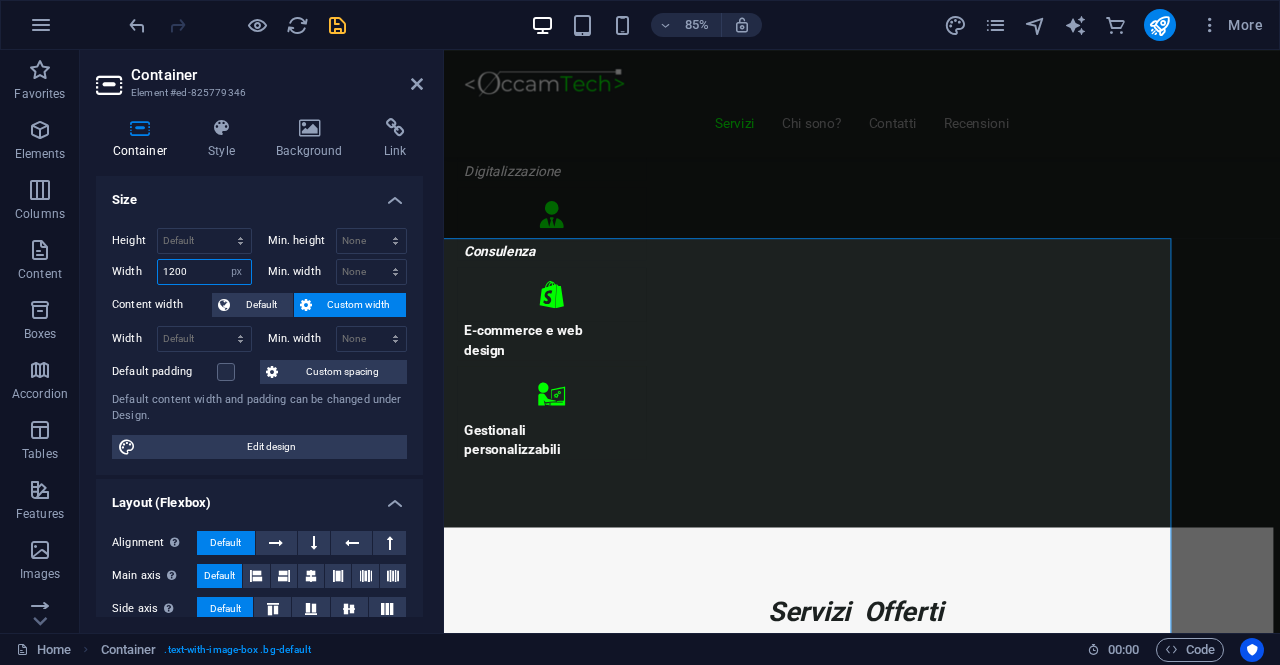 drag, startPoint x: 220, startPoint y: 277, endPoint x: 118, endPoint y: 282, distance: 102.122475 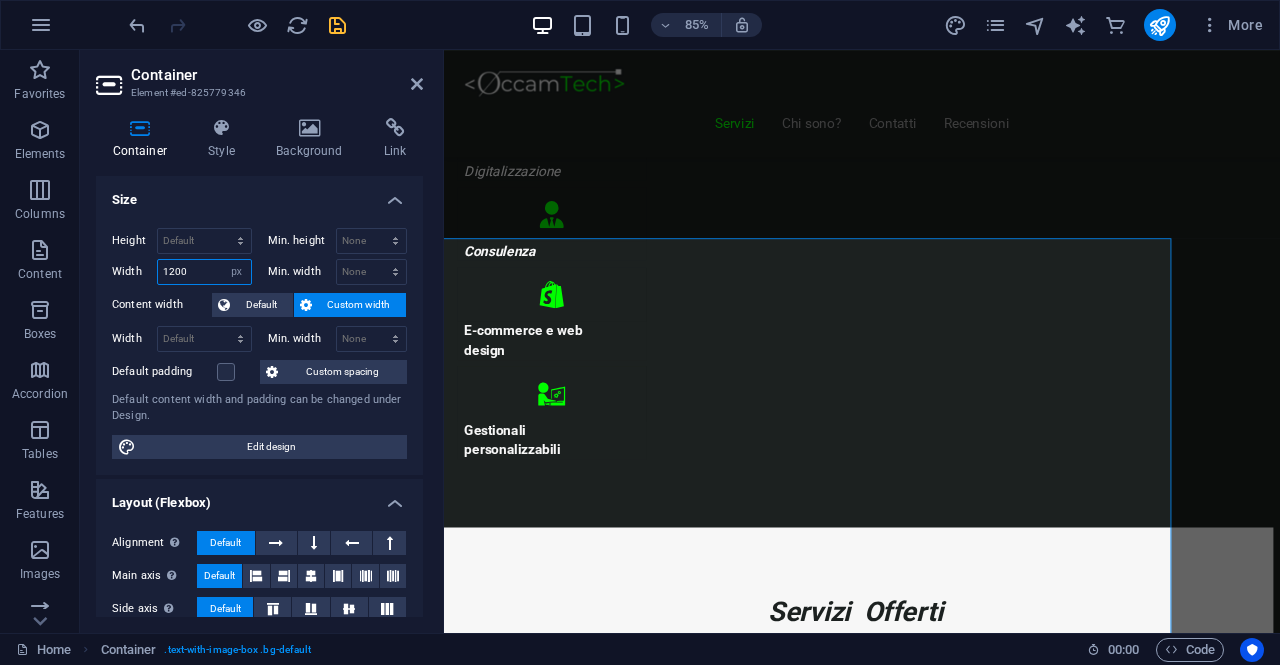 click on "Width 1200 Default px rem % em vh vw" at bounding box center (182, 272) 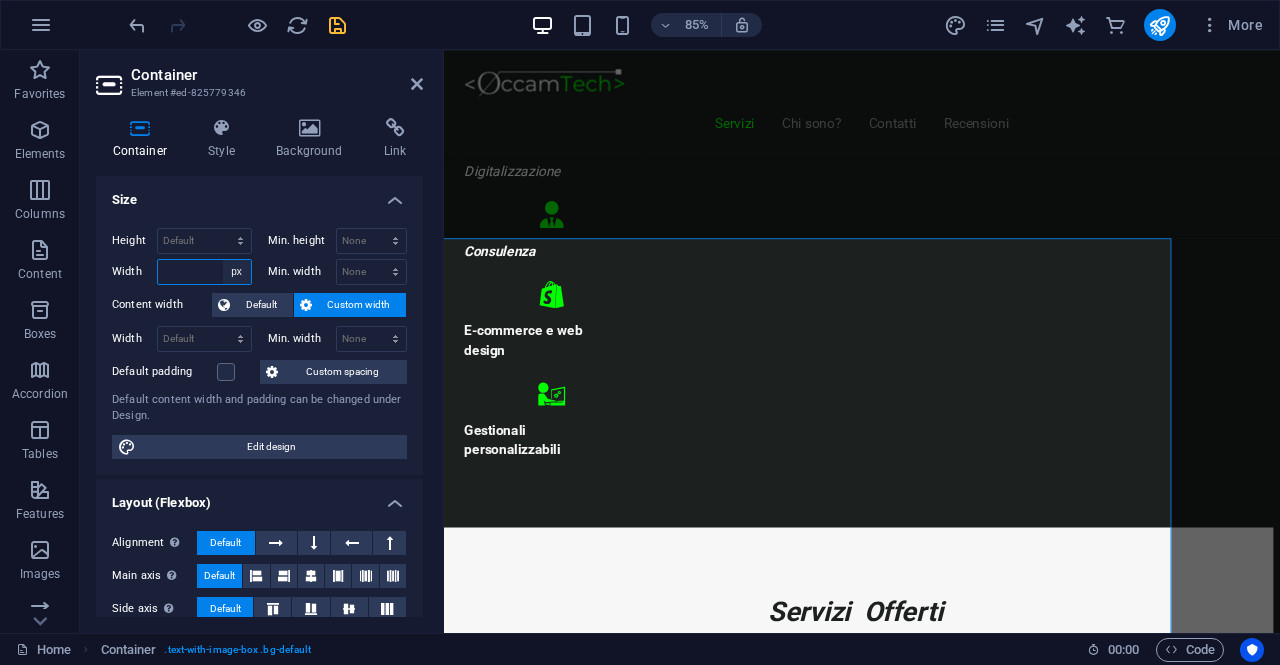 type 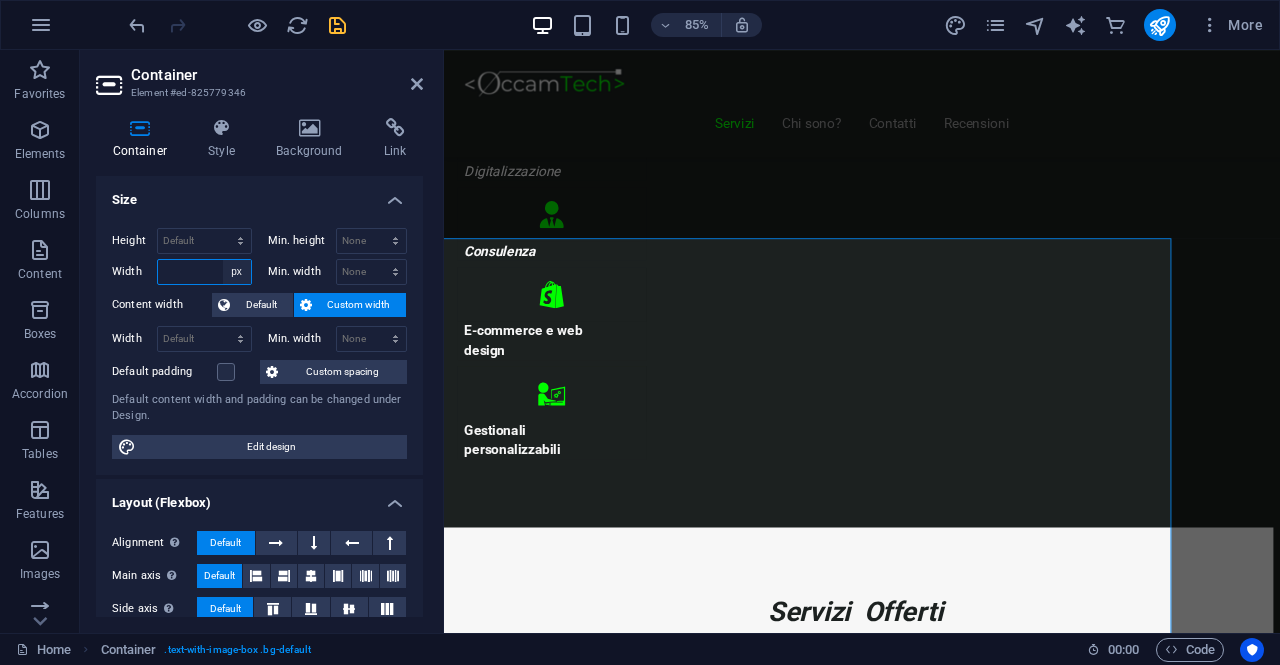 click on "Default px rem % em vh vw" at bounding box center (237, 272) 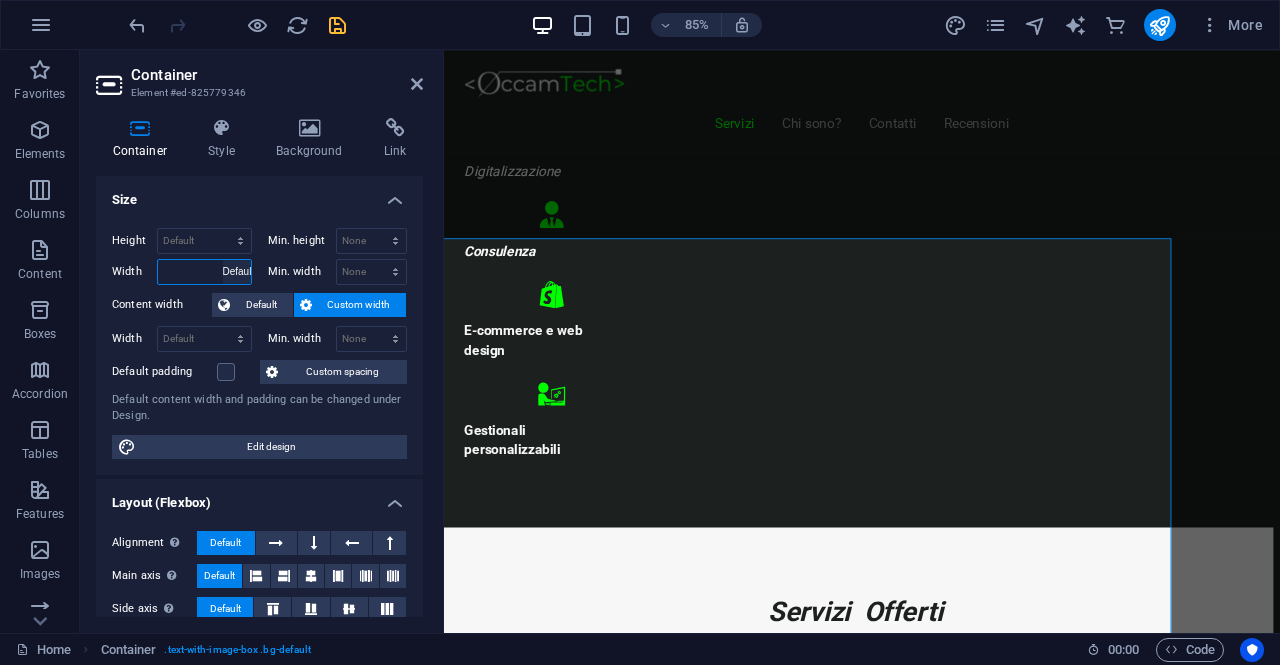 click on "Default px rem % em vh vw" at bounding box center (237, 272) 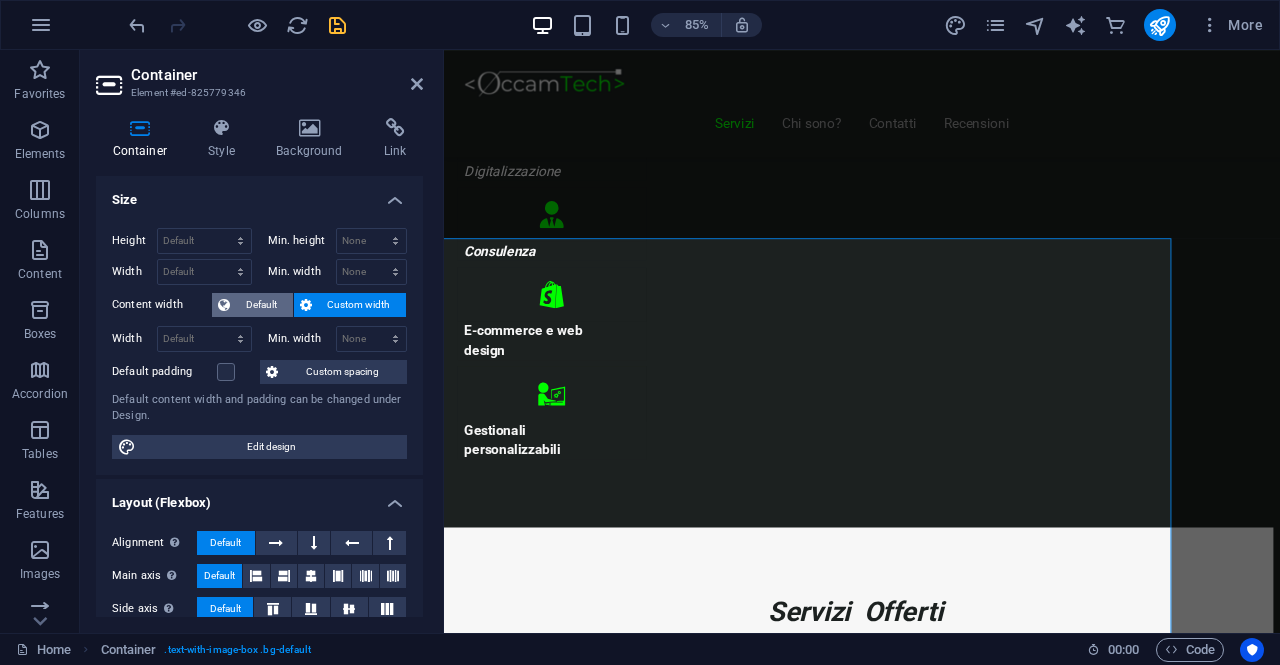 click on "Default" at bounding box center [261, 305] 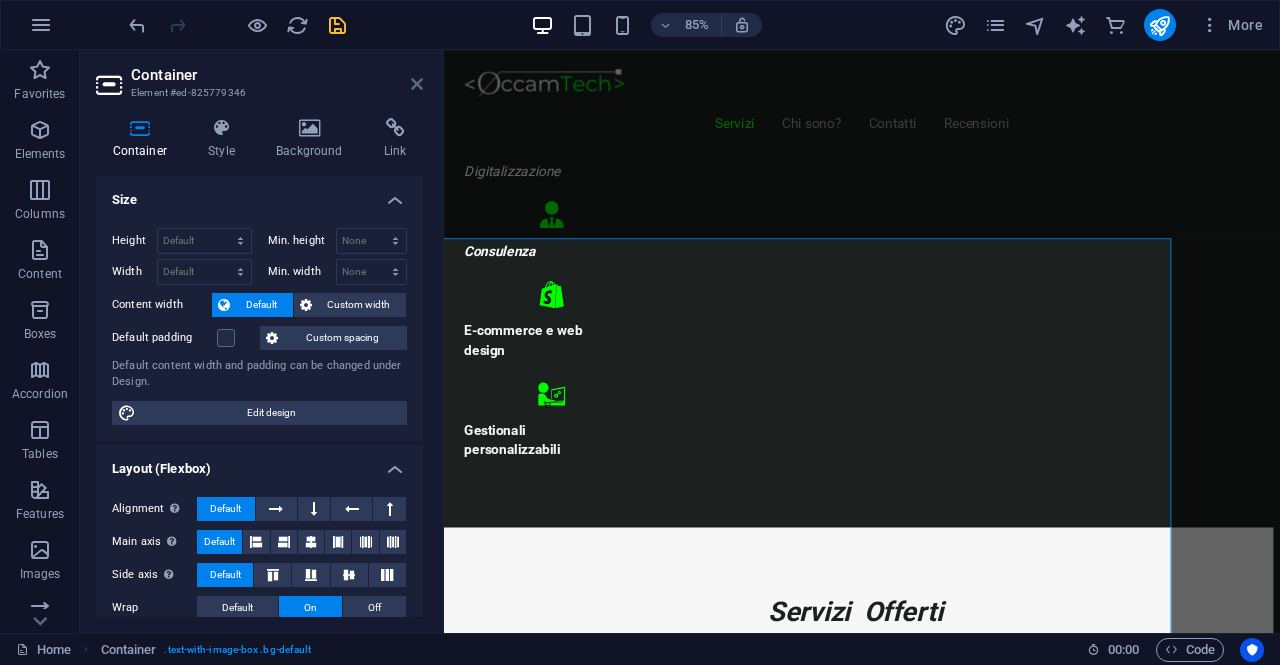 drag, startPoint x: 421, startPoint y: 91, endPoint x: 405, endPoint y: 97, distance: 17.088007 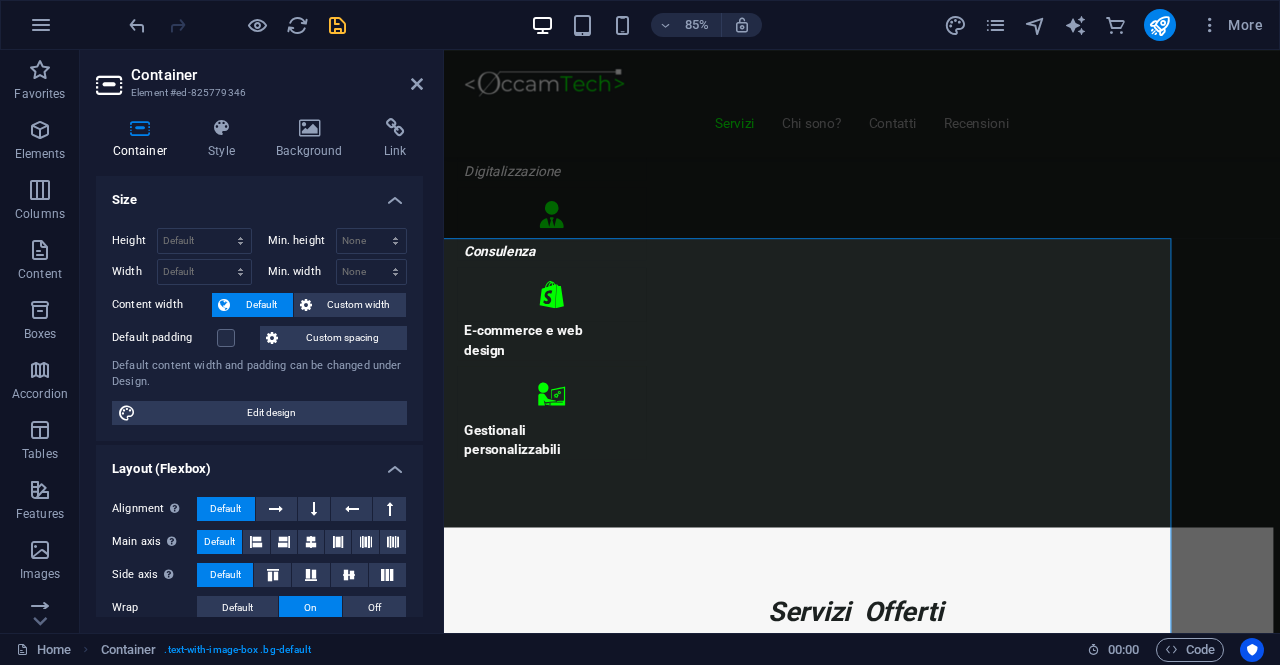 scroll, scrollTop: 1009, scrollLeft: 0, axis: vertical 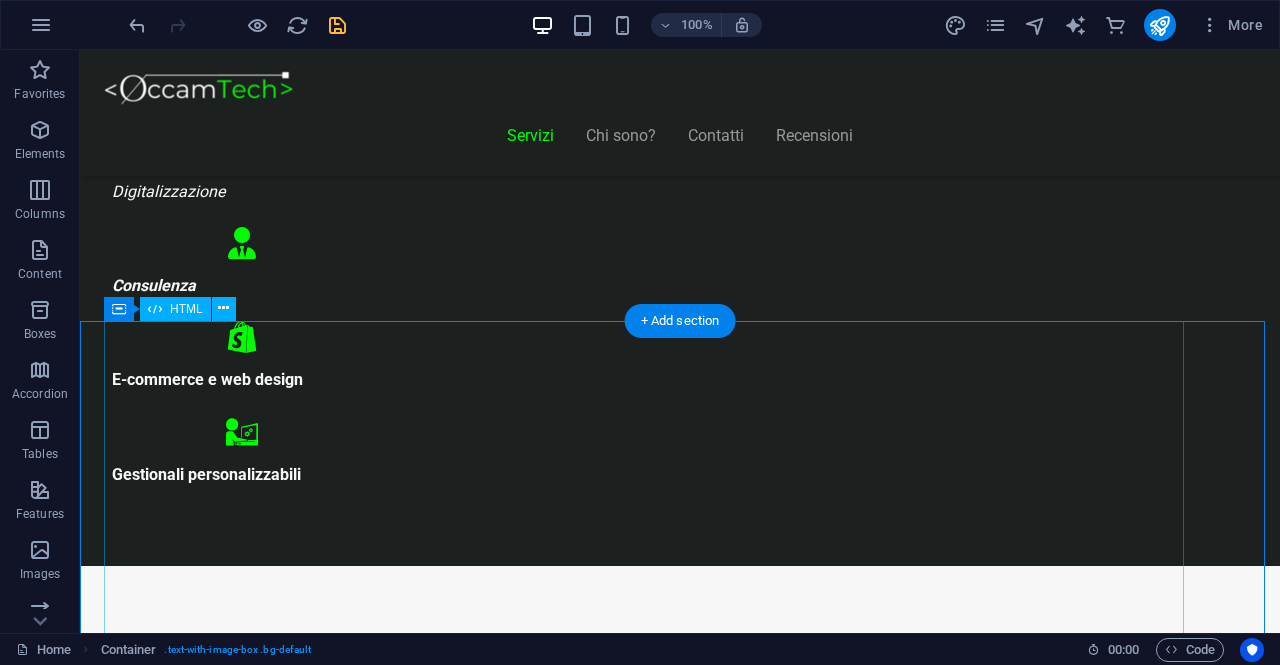 click on "Piani Web
Tutto il Valore di un Sito Professionale, in un Piano su Misura
Essenziale
€300
Sito vetrina moderno
Home page professionale
Sezione “Chi siamo”
Form contatti
Design responsive (mobile friendly)
6 mesi di assistenza inclusa
*Adatto a piccole attività o professionisti
Inizia Ora
E-commerce Ready
€500" at bounding box center (680, 8662) 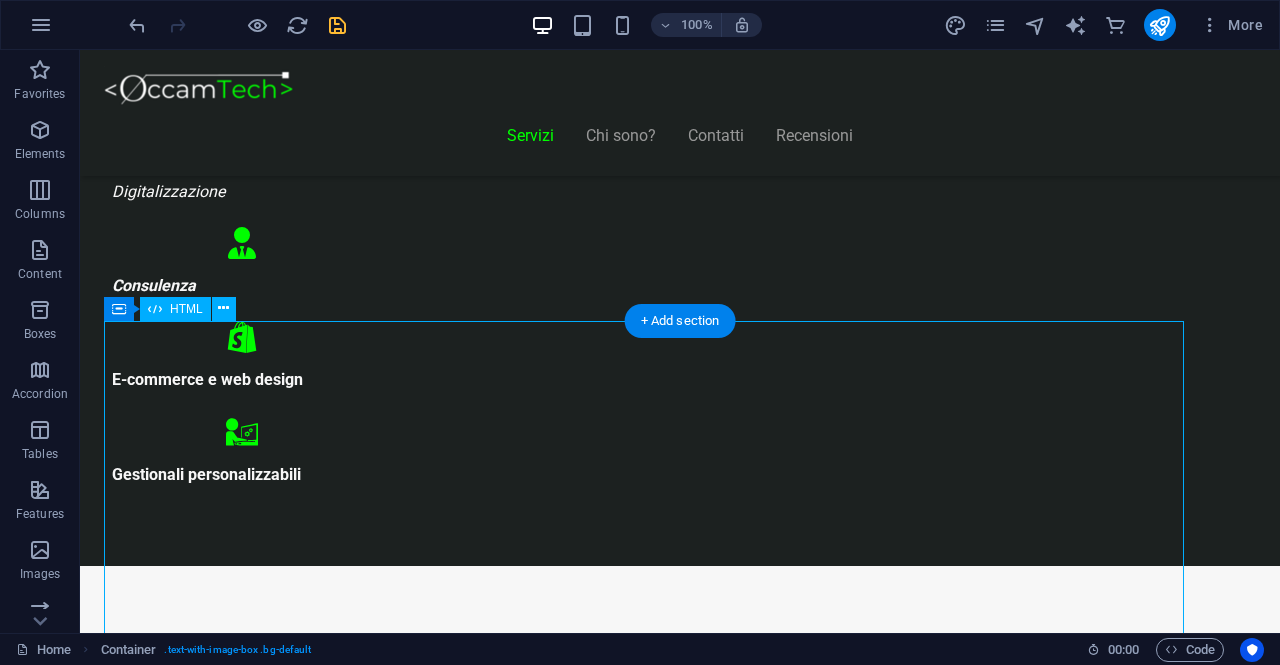 click on "Piani Web
Tutto il Valore di un Sito Professionale, in un Piano su Misura
Essenziale
€300
Sito vetrina moderno
Home page professionale
Sezione “Chi siamo”
Form contatti
Design responsive (mobile friendly)
6 mesi di assistenza inclusa
*Adatto a piccole attività o professionisti
Inizia Ora
E-commerce Ready
€500" at bounding box center [680, 8662] 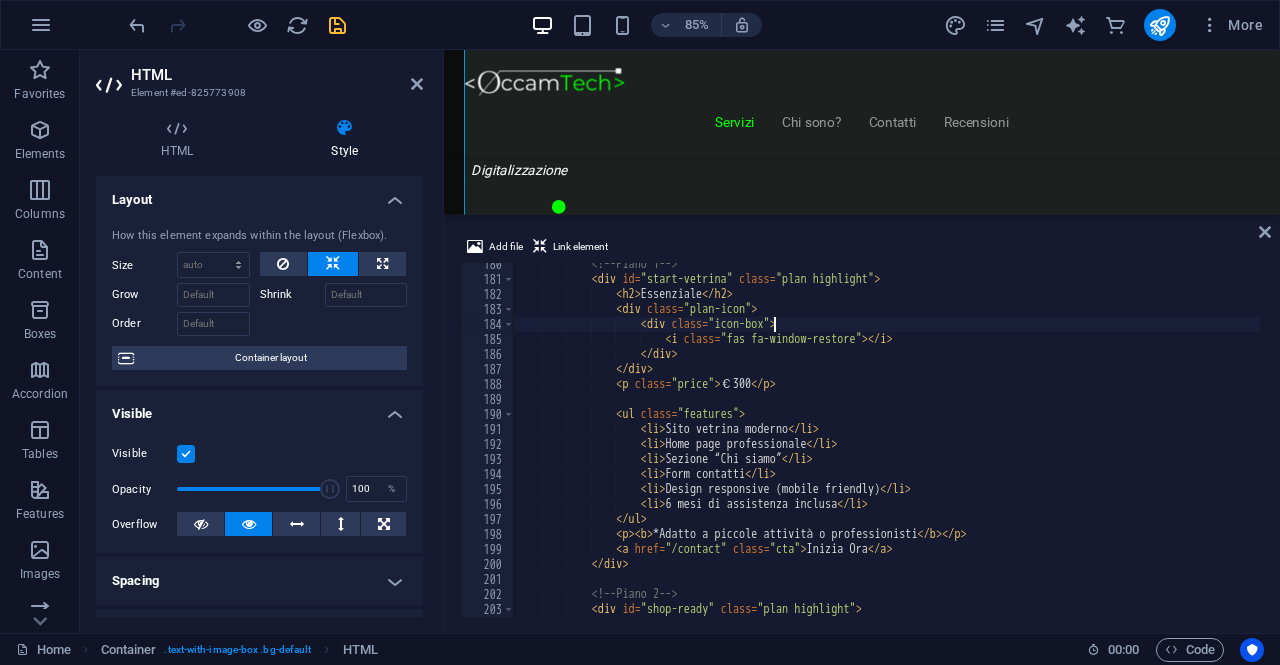 scroll, scrollTop: 1558, scrollLeft: 0, axis: vertical 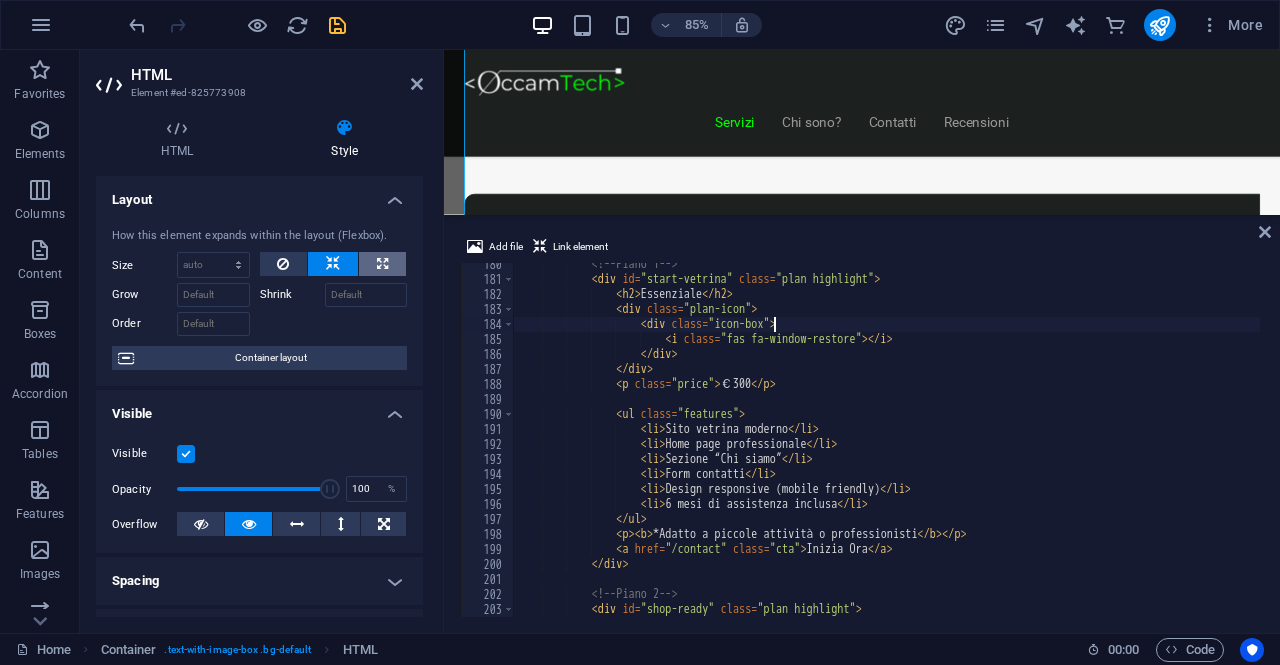 click at bounding box center (382, 264) 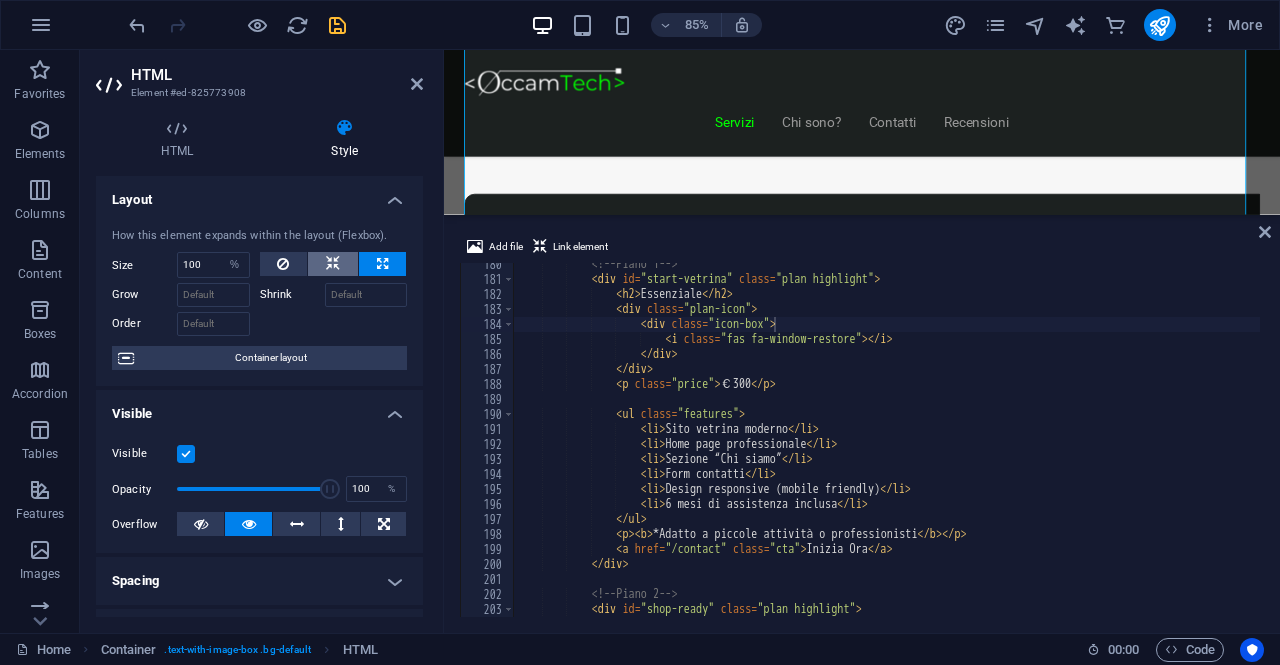 click at bounding box center (333, 264) 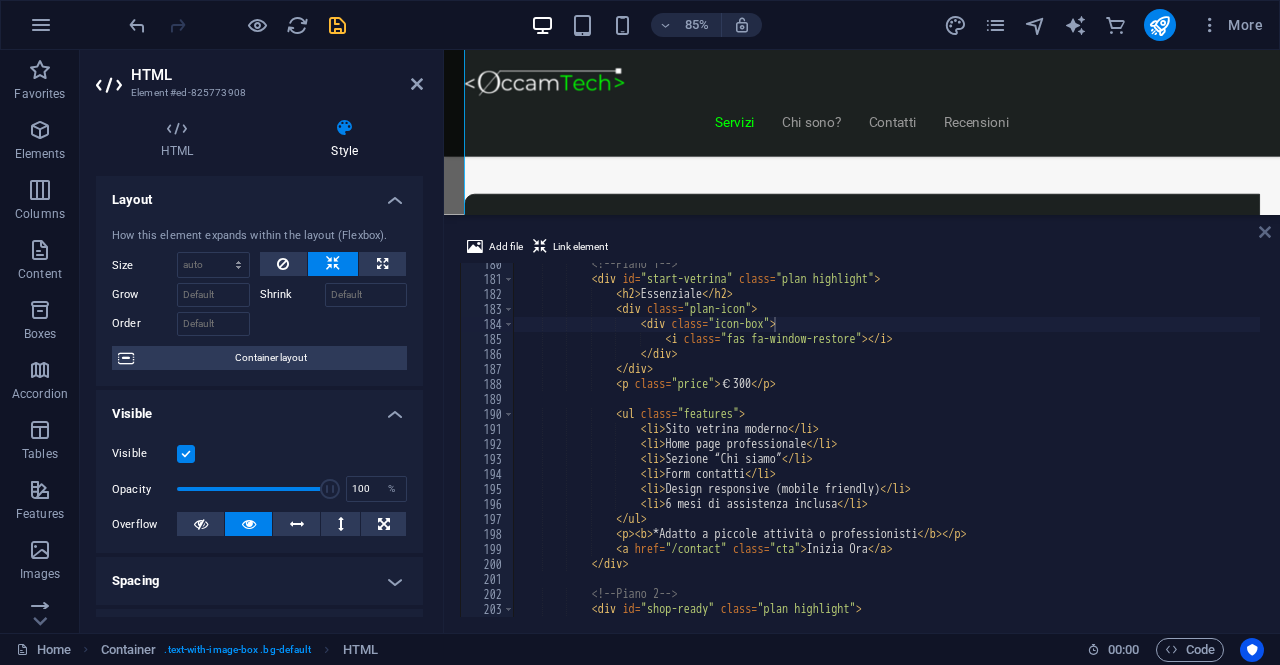 click at bounding box center [1265, 232] 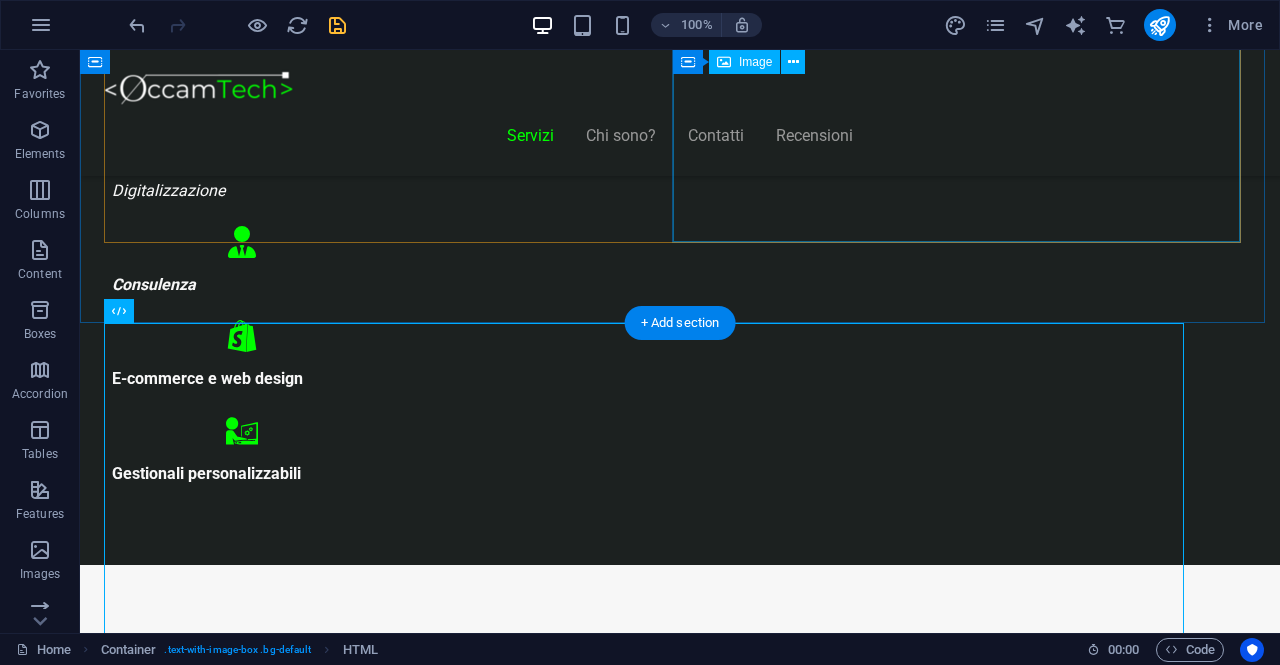 scroll, scrollTop: 909, scrollLeft: 0, axis: vertical 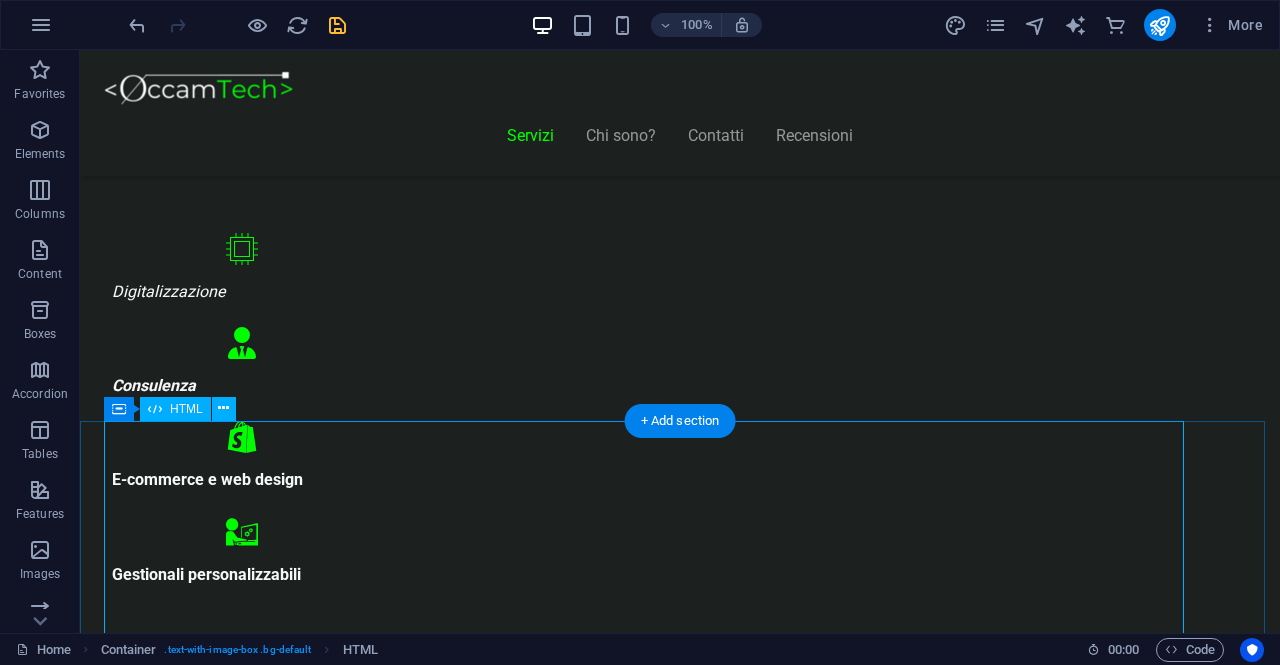 click on "Piani Web
Tutto il Valore di un Sito Professionale, in un Piano su Misura
Essenziale
€300
Sito vetrina moderno
Home page professionale
Sezione “Chi siamo”
Form contatti
Design responsive (mobile friendly)
6 mesi di assistenza inclusa
*Adatto a piccole attività o professionisti
Inizia Ora
E-commerce Ready
€500" at bounding box center (680, 8762) 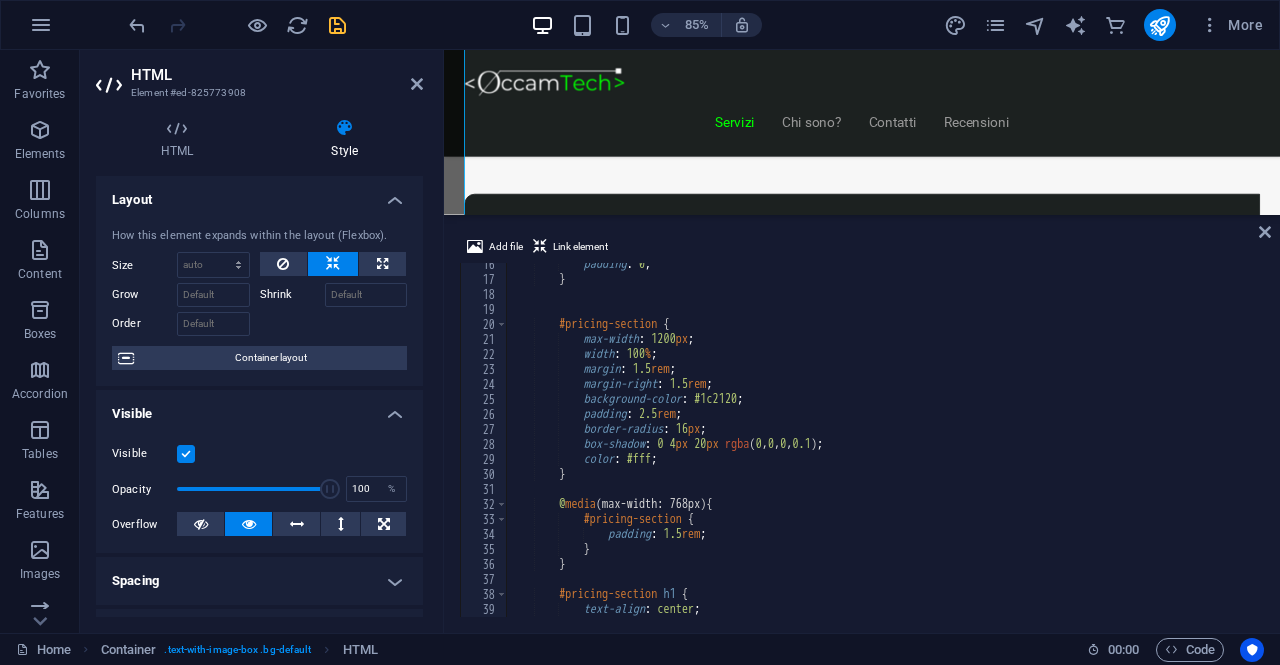 scroll, scrollTop: 231, scrollLeft: 0, axis: vertical 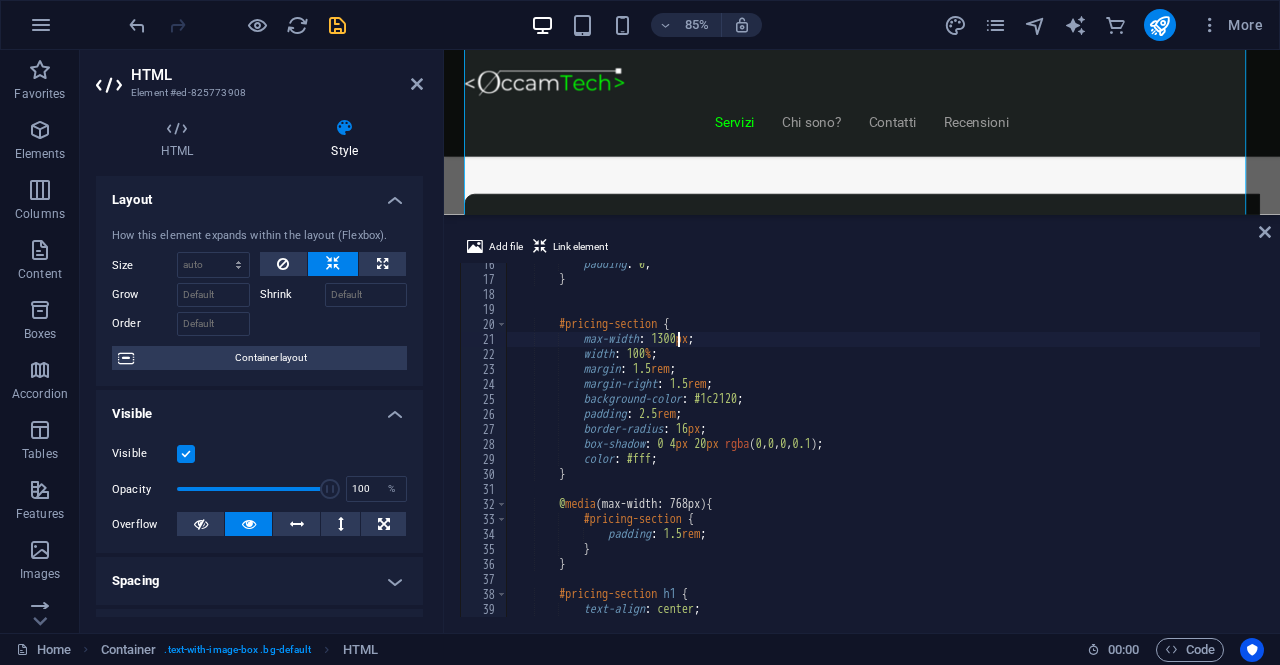 type on "max-width: 1300px;" 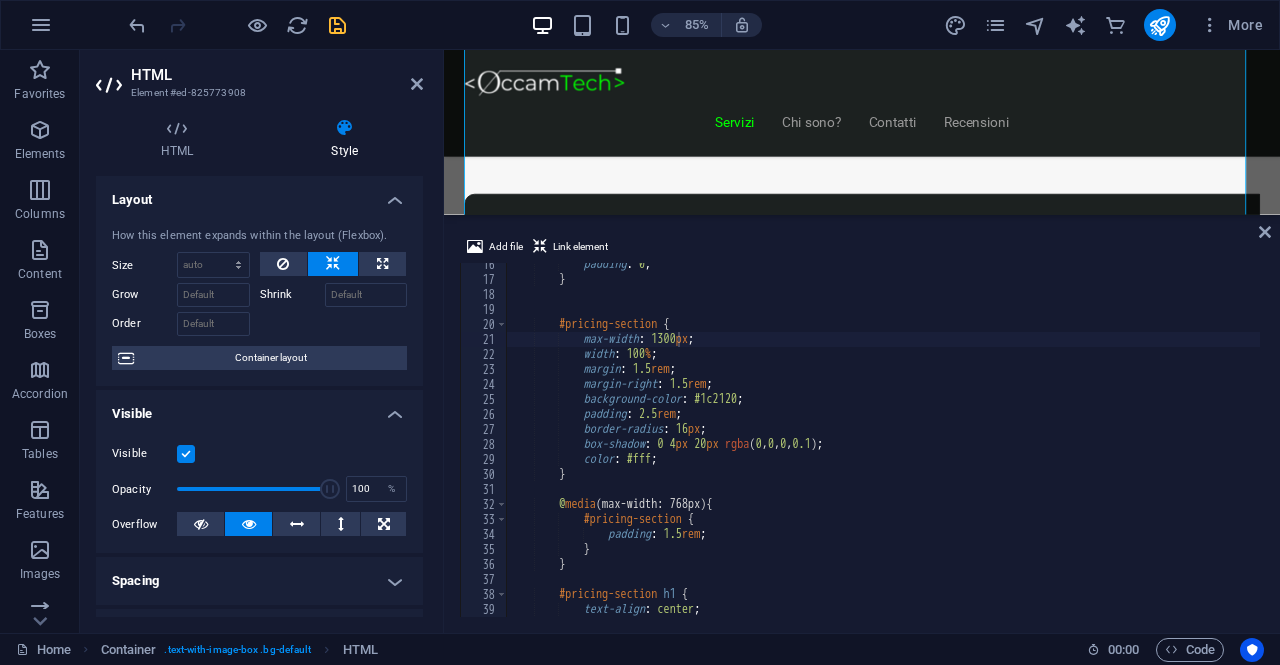 click on "Add file Link element max-width: 1300px; 16 17 18 19 20 21 22 23 24 25 26 27 28 29 30 31 32 33 34 35 36 37 38 39 40 41                padding :   0 ;           }           #pricing-section   {                max-width :   1300 px ;                width :   100 % ;                margin :   1.5 rem ;                margin-right :   1.5 rem ;                background-color :   #1c2120 ;                padding :   2.5 rem ;                border-radius :   16 px ;                box-shadow :   0   4 px   20 px   rgba ( 0 ,  0 ,  0 ,  0.1 ) ;                color :   #fff ;           }           @ media  (max-width: 768px)  {                #pricing-section   {                     padding :   1.5 rem ;                }           }           #pricing-section   h1   {                text-align :   center ;                margin-bottom :   40 px ;" at bounding box center [862, 426] 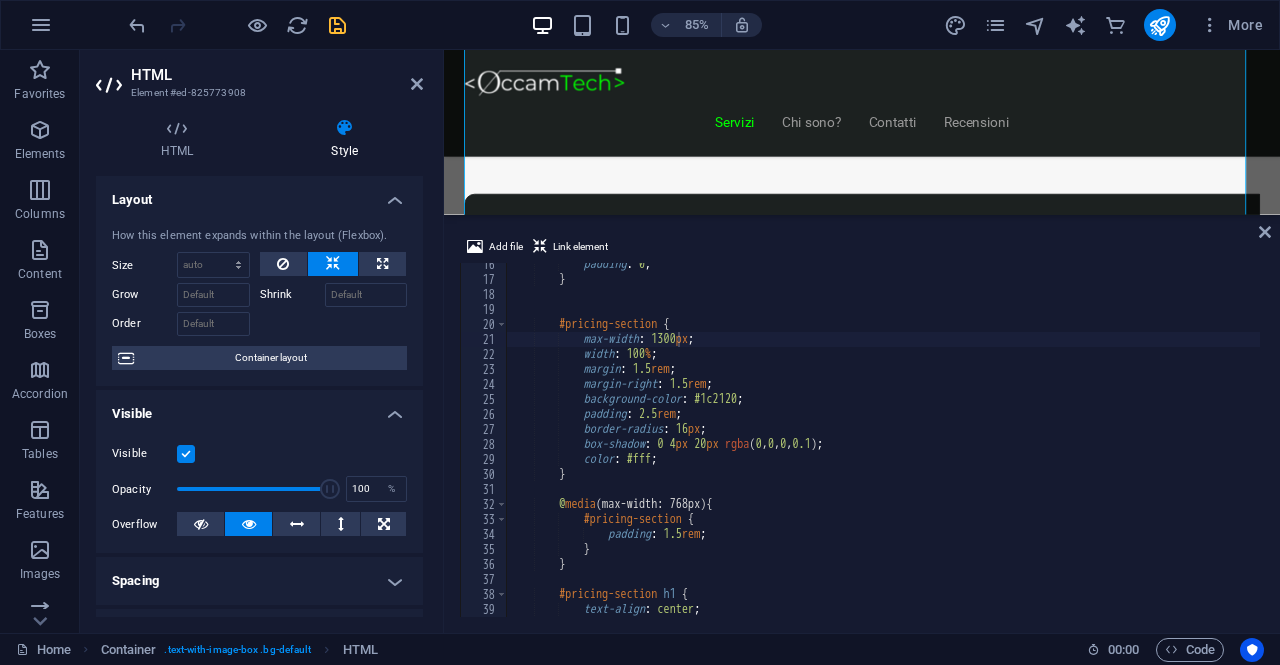 click at bounding box center (1265, 232) 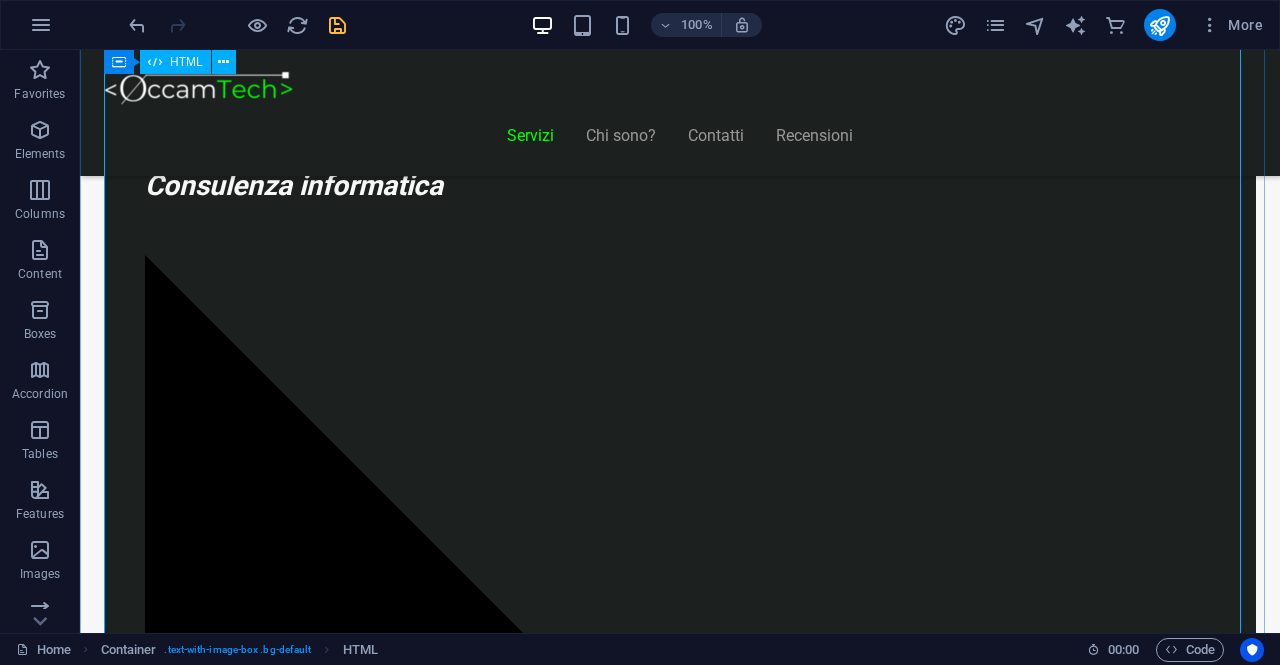 scroll, scrollTop: 1708, scrollLeft: 0, axis: vertical 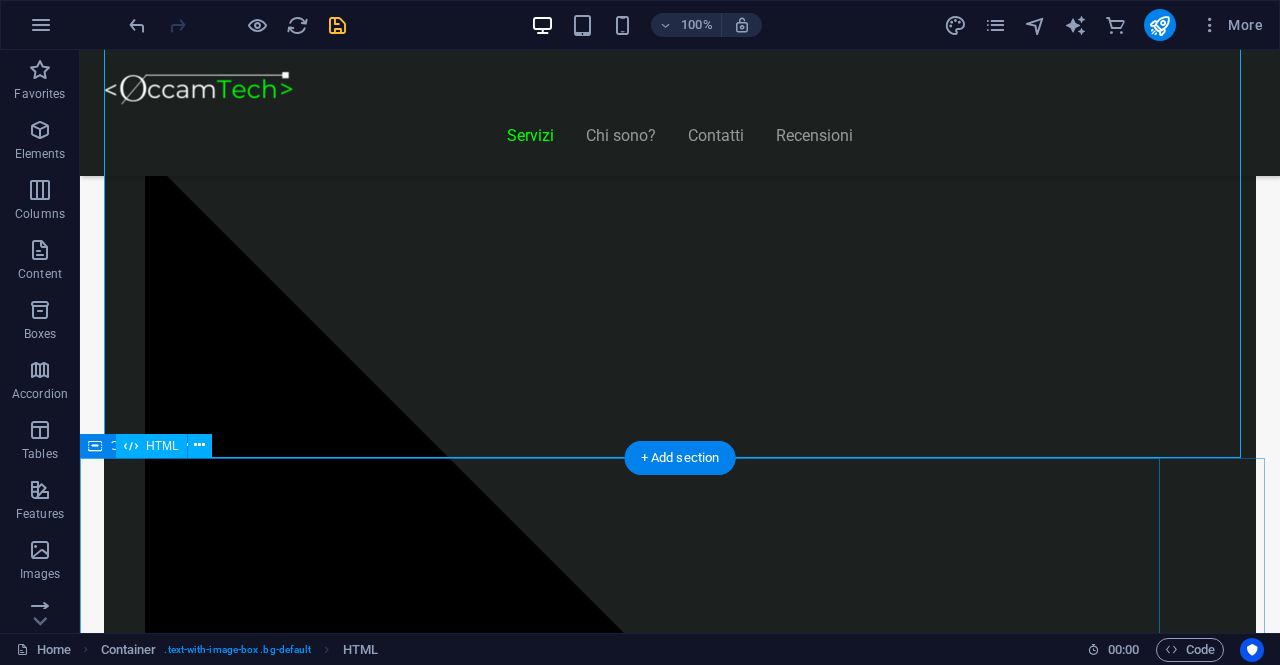 click on "Piani Gestionale
Hai bisogno di un gestionale o vuoi integrarne uno?
Start Gestionale
€2.250
Funzioni standard: clienti, prodotti, ordini
Dashboard base
Accesso multiutente
Assistenza per 3 mesi
*Ideale per piccole attività o studi professionali
Inizia Ora
Gestionale Modulare
€5.000
Moduli su richiesta (fatturazione, magazzino, CRM)
2 integrazioni incluse
Pannello di controllo avanzato
Assistenza e formazione per 6 mesi
*Perfetto per aziende in crescita
Scopri di più
Gestionale Avanzato
Su Richiesta
Sviluppo completamente su misura
Integrazione con ERP, API, CRM" at bounding box center [620, 8776] 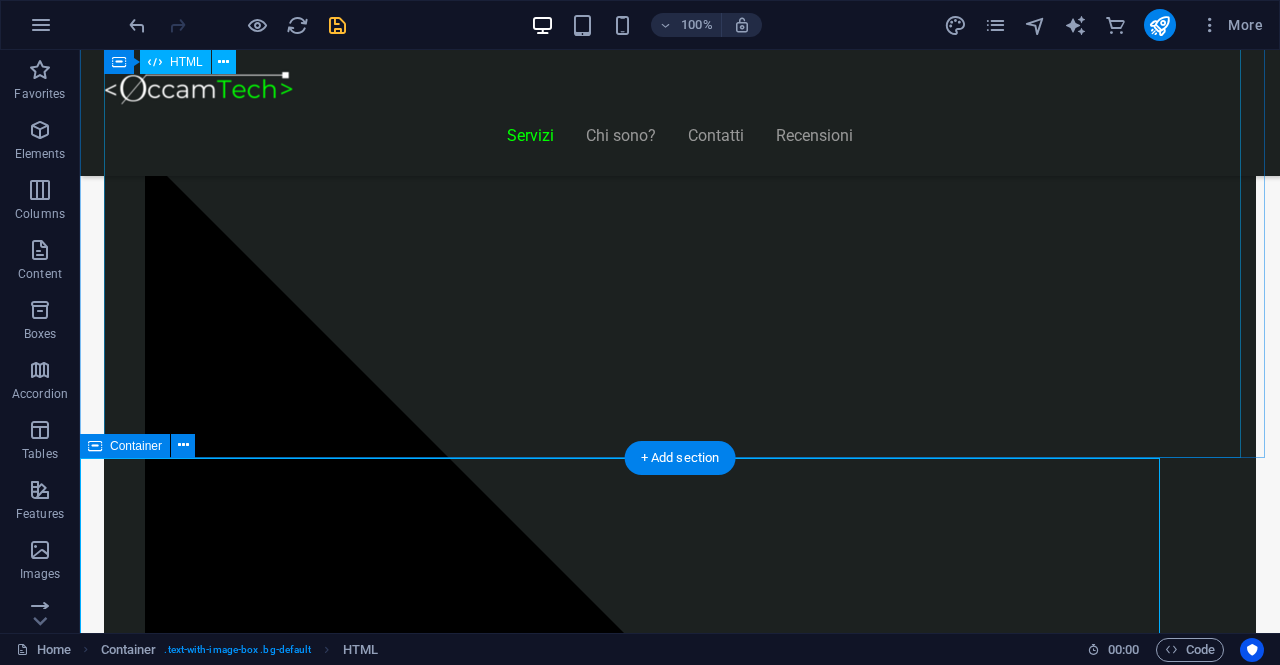click on "Piani Web
Tutto il Valore di un Sito Professionale, in un Piano su Misura
Essenziale
€300
Sito vetrina moderno
Home page professionale
Sezione “Chi siamo”
Form contatti
Design responsive (mobile friendly)
6 mesi di assistenza inclusa
*Adatto a piccole attività o professionisti
Inizia Ora
E-commerce Ready
€500" at bounding box center [680, 7963] 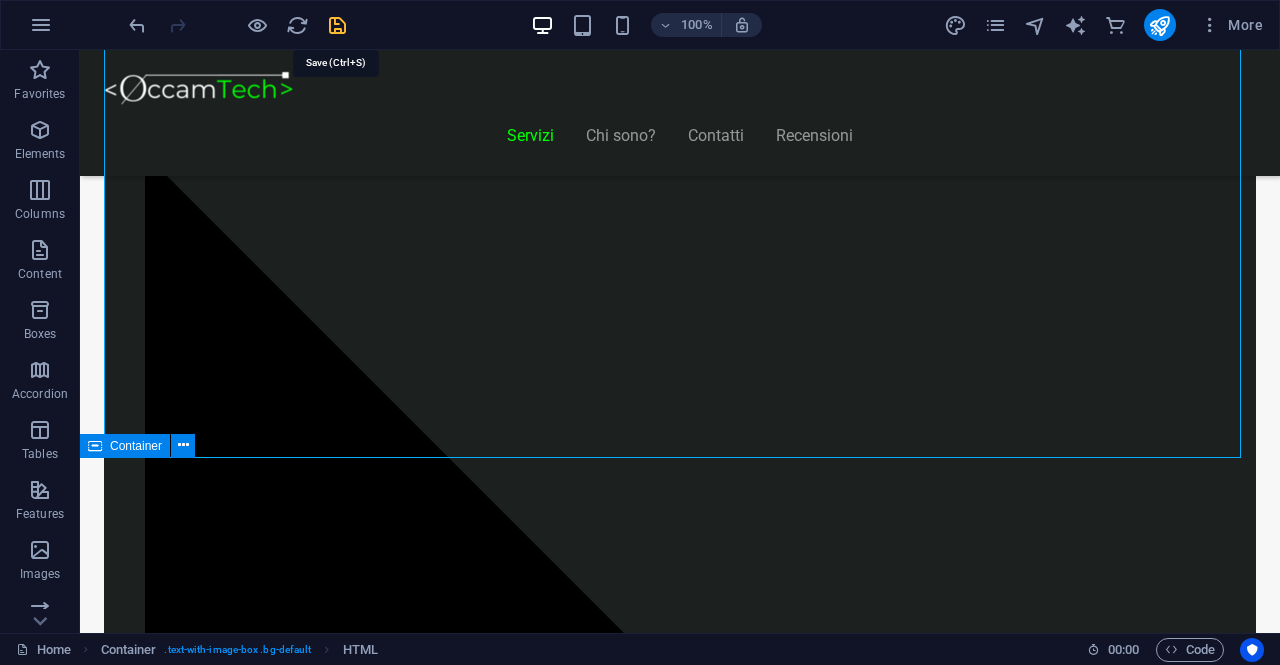 click at bounding box center [337, 25] 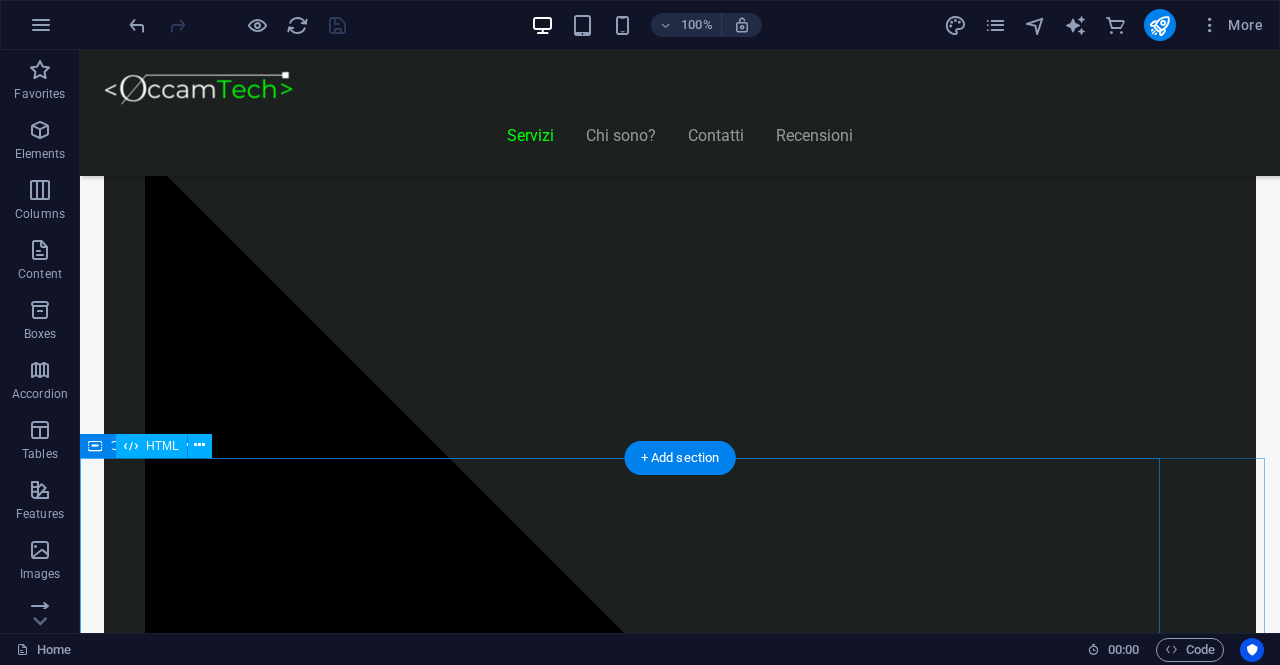 click on "Piani Gestionale
Hai bisogno di un gestionale o vuoi integrarne uno?
Start Gestionale
€2.250
Funzioni standard: clienti, prodotti, ordini
Dashboard base
Accesso multiutente
Assistenza per 3 mesi
*Ideale per piccole attività o studi professionali
Inizia Ora
Gestionale Modulare
€5.000
Moduli su richiesta (fatturazione, magazzino, CRM)
2 integrazioni incluse
Pannello di controllo avanzato
Assistenza e formazione per 6 mesi
*Perfetto per aziende in crescita
Scopri di più
Gestionale Avanzato
Su Richiesta
Sviluppo completamente su misura
Integrazione con ERP, API, CRM" at bounding box center [620, 8776] 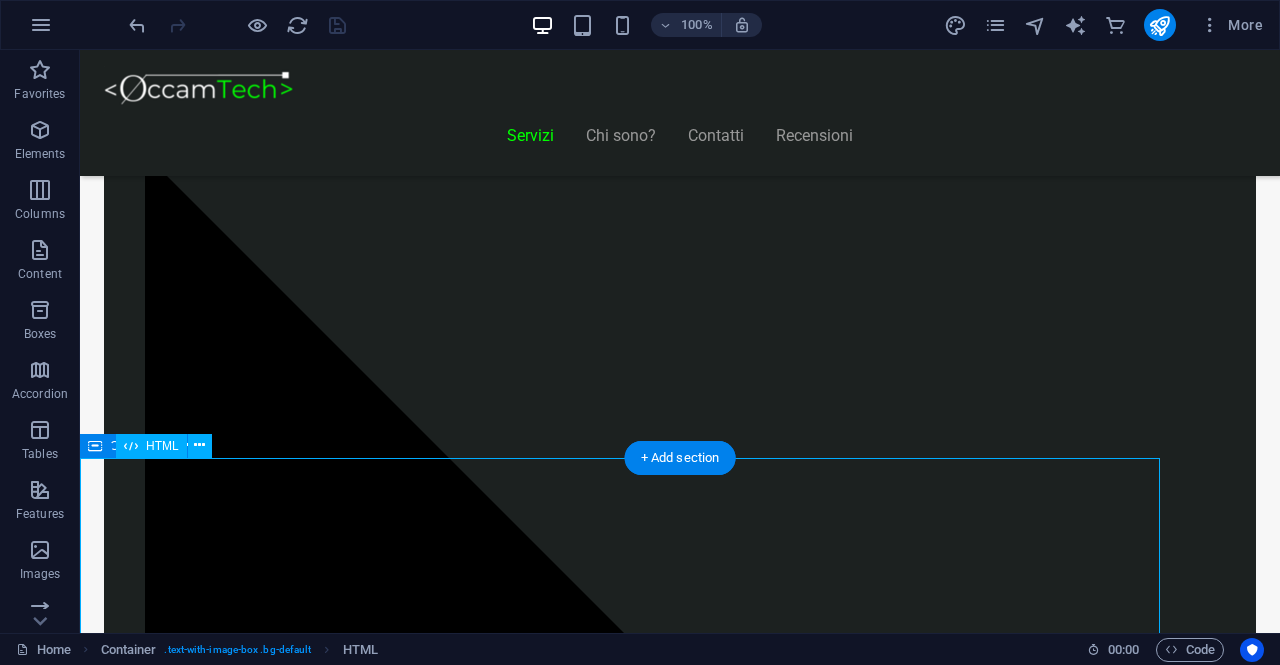 click on "Piani Gestionale
Hai bisogno di un gestionale o vuoi integrarne uno?
Start Gestionale
€2.250
Funzioni standard: clienti, prodotti, ordini
Dashboard base
Accesso multiutente
Assistenza per 3 mesi
*Ideale per piccole attività o studi professionali
Inizia Ora
Gestionale Modulare
€5.000
Moduli su richiesta (fatturazione, magazzino, CRM)
2 integrazioni incluse
Pannello di controllo avanzato
Assistenza e formazione per 6 mesi
*Perfetto per aziende in crescita
Scopri di più
Gestionale Avanzato
Su Richiesta
Sviluppo completamente su misura
Integrazione con ERP, API, CRM" at bounding box center (620, 8776) 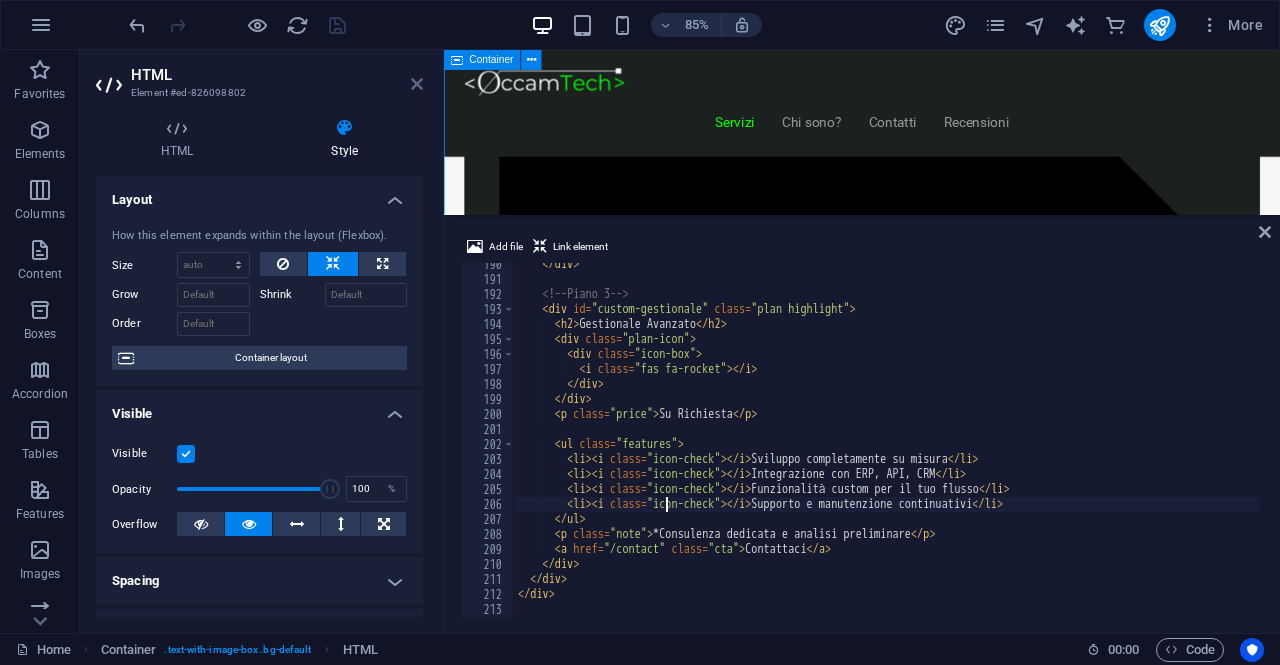 click at bounding box center [417, 84] 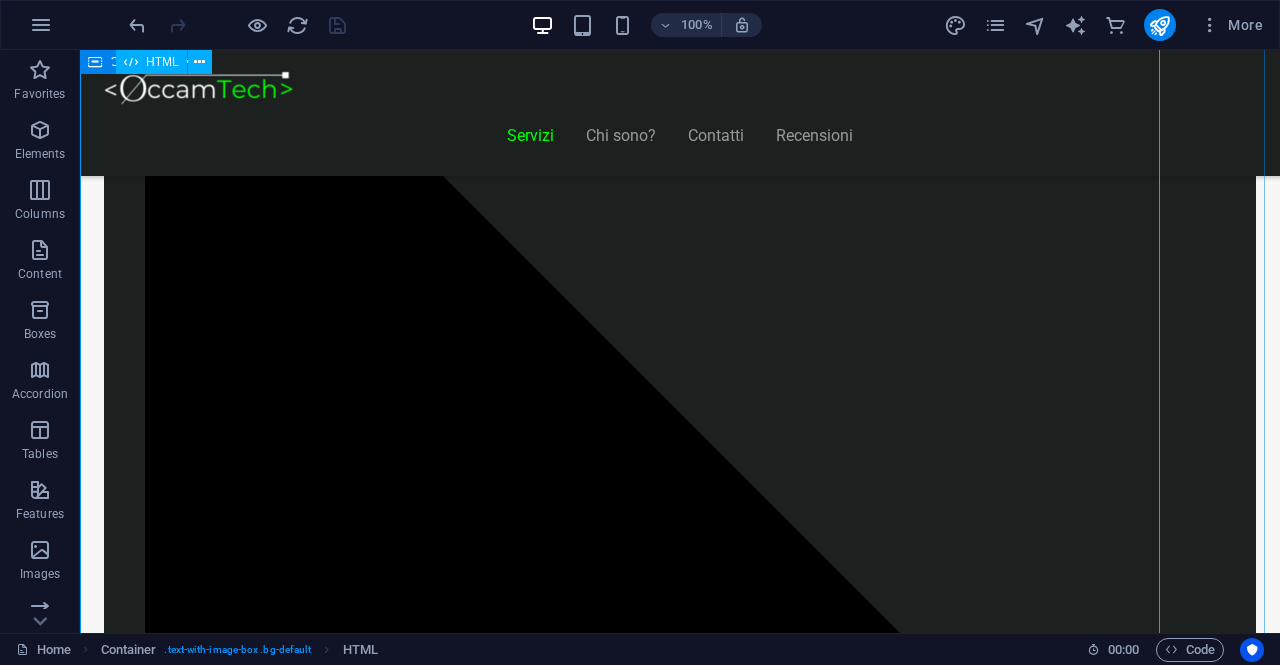 scroll, scrollTop: 1846, scrollLeft: 0, axis: vertical 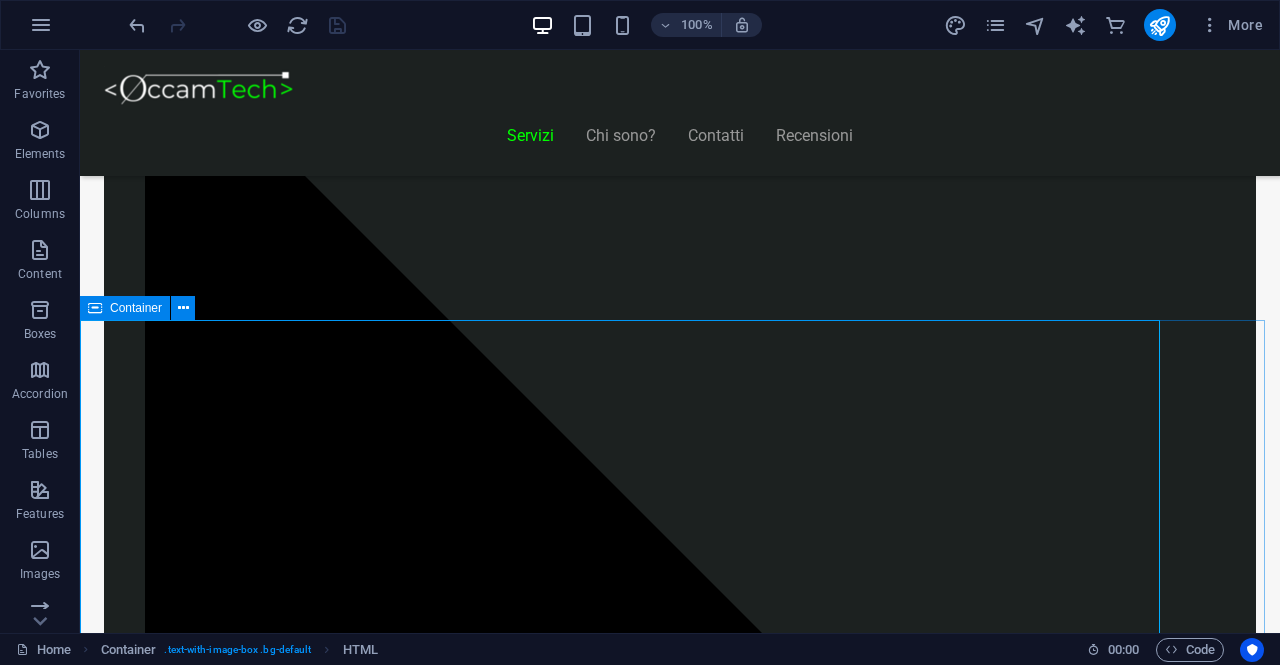 click at bounding box center [95, 308] 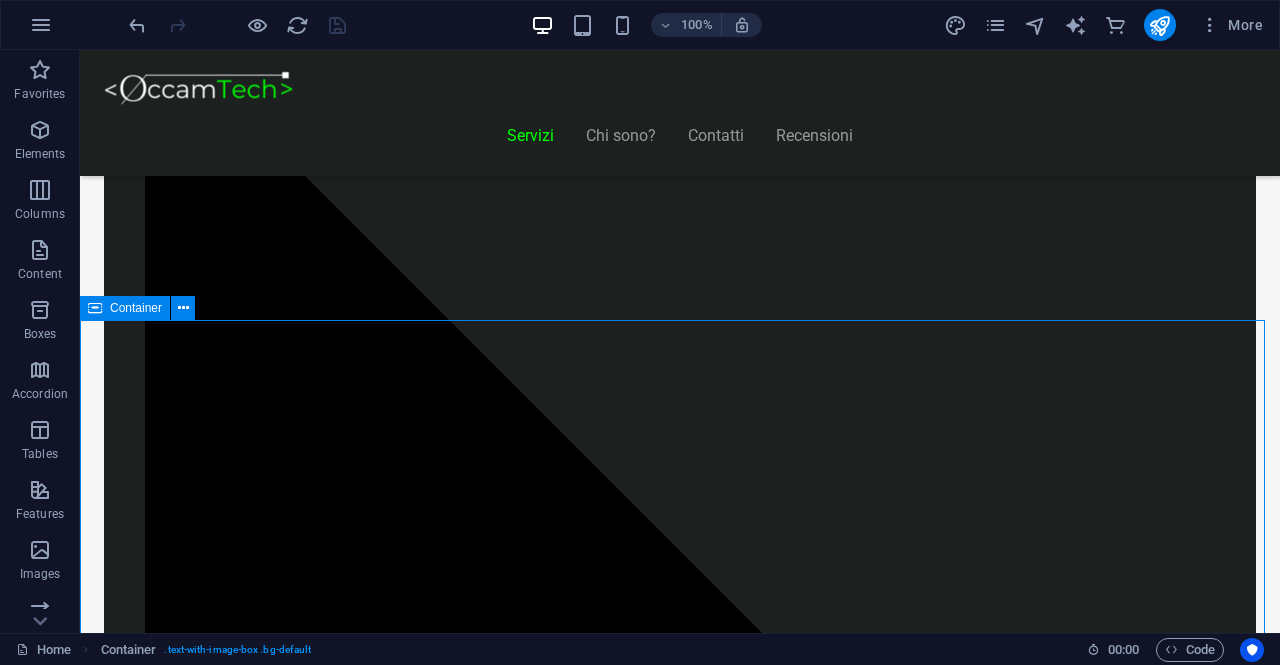 click at bounding box center (95, 308) 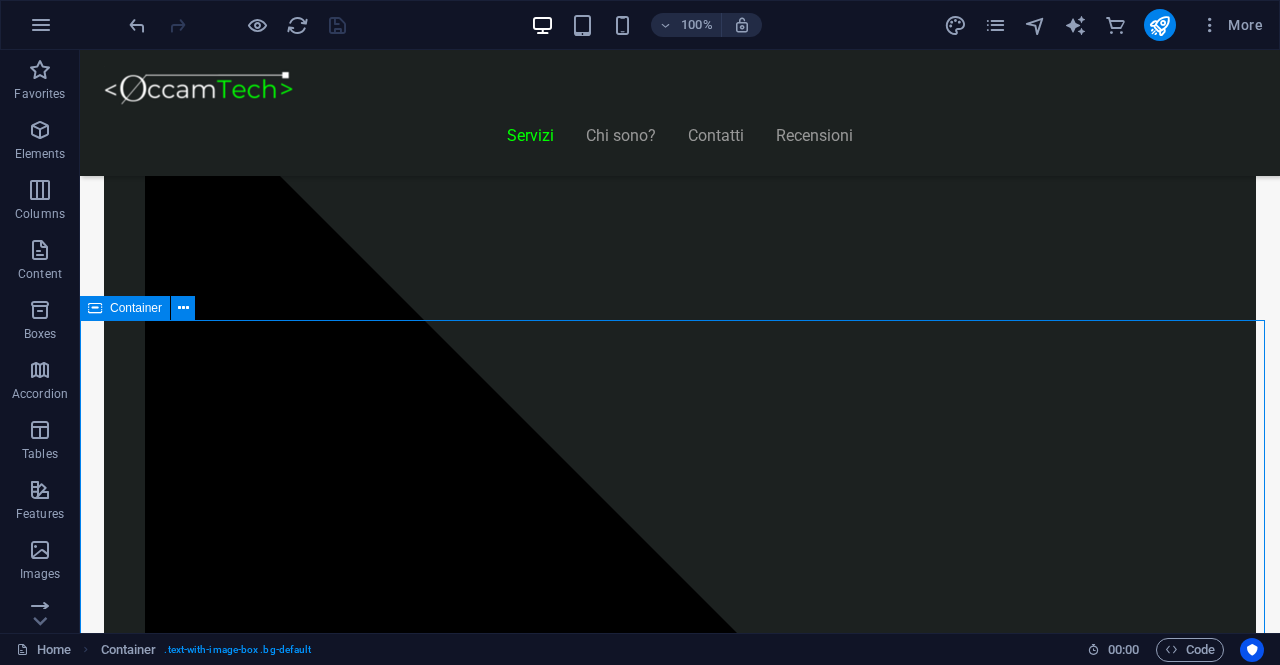 select on "%" 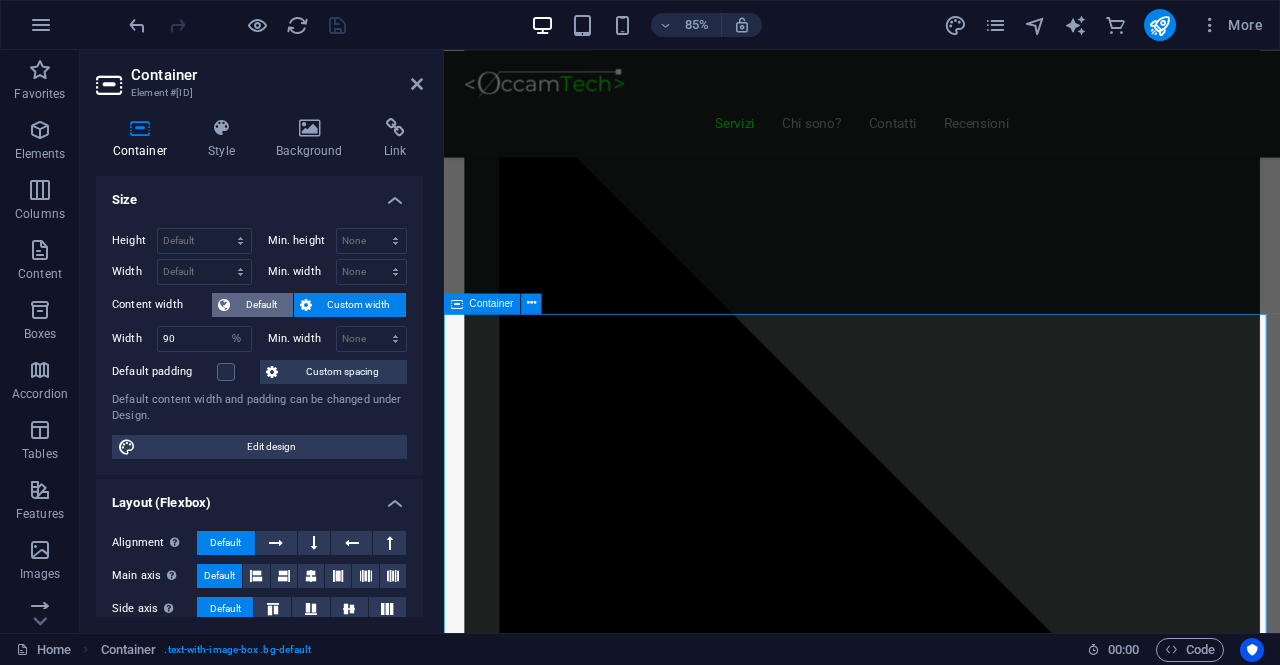 click on "Default" at bounding box center [261, 305] 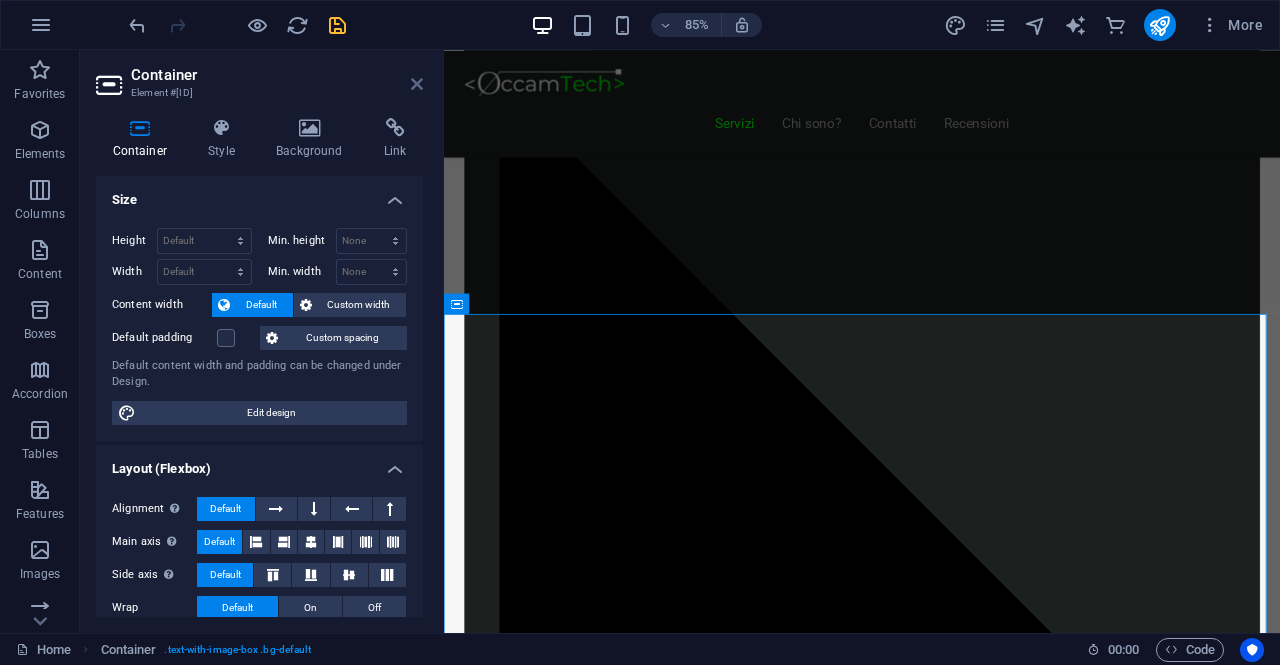 click at bounding box center (417, 84) 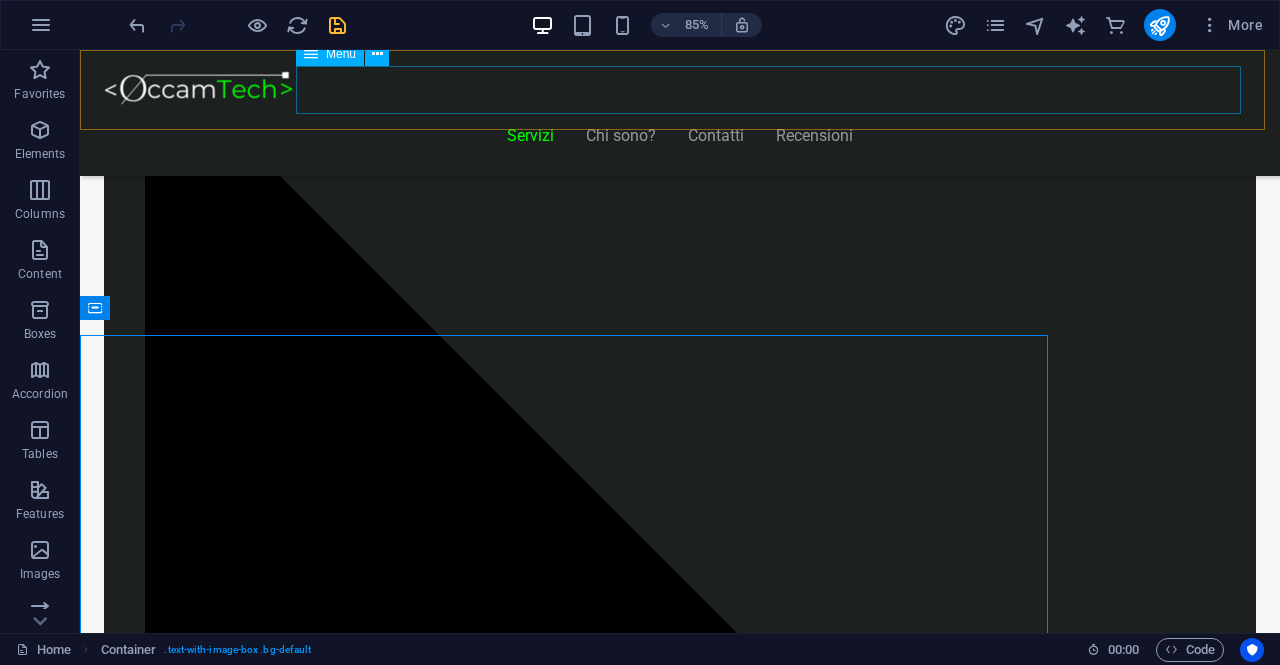 scroll, scrollTop: 1846, scrollLeft: 0, axis: vertical 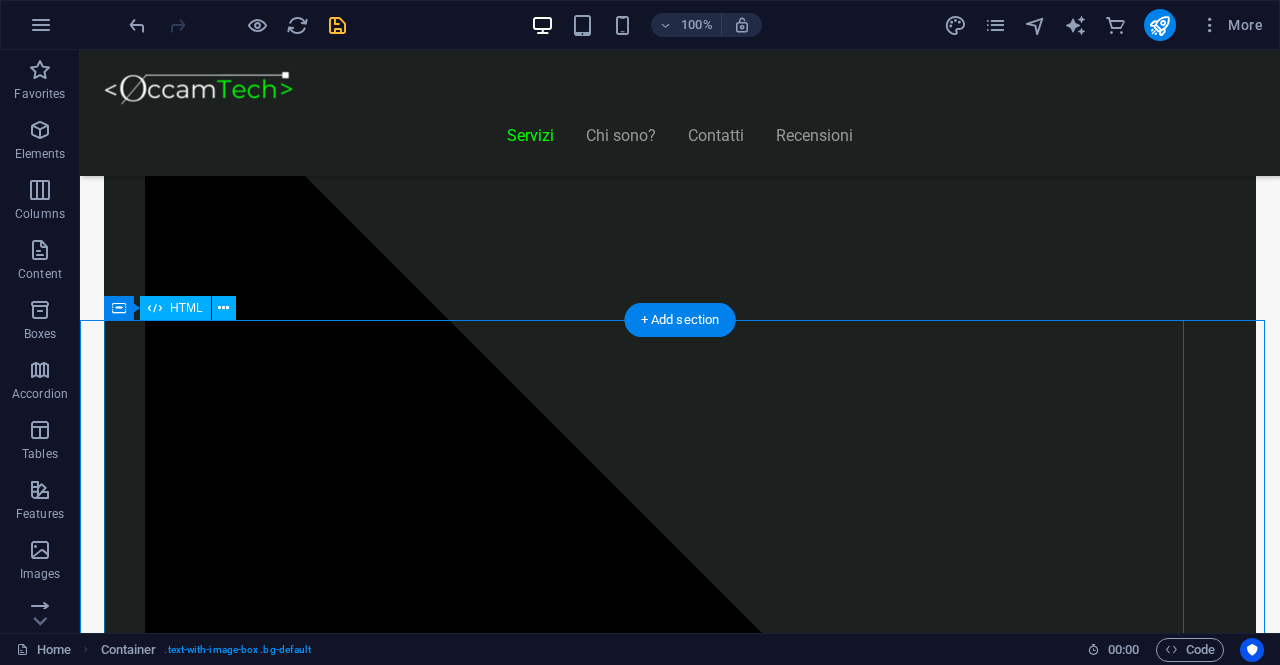 click on "Piani Gestionale
Hai bisogno di un gestionale o vuoi integrarne uno?
Start Gestionale
€2.250
Funzioni standard: clienti, prodotti, ordini
Dashboard base
Accesso multiutente
Assistenza per 3 mesi
*Ideale per piccole attività o studi professionali
Inizia Ora
Gestionale Modulare
€5.000
Moduli su richiesta (fatturazione, magazzino, CRM)
2 integrazioni incluse
Pannello di controllo avanzato
Assistenza e formazione per 6 mesi
*Perfetto per aziende in crescita
Scopri di più
Gestionale Avanzato
Su Richiesta
Sviluppo completamente su misura
Integrazione con ERP, API, CRM" at bounding box center [680, 8638] 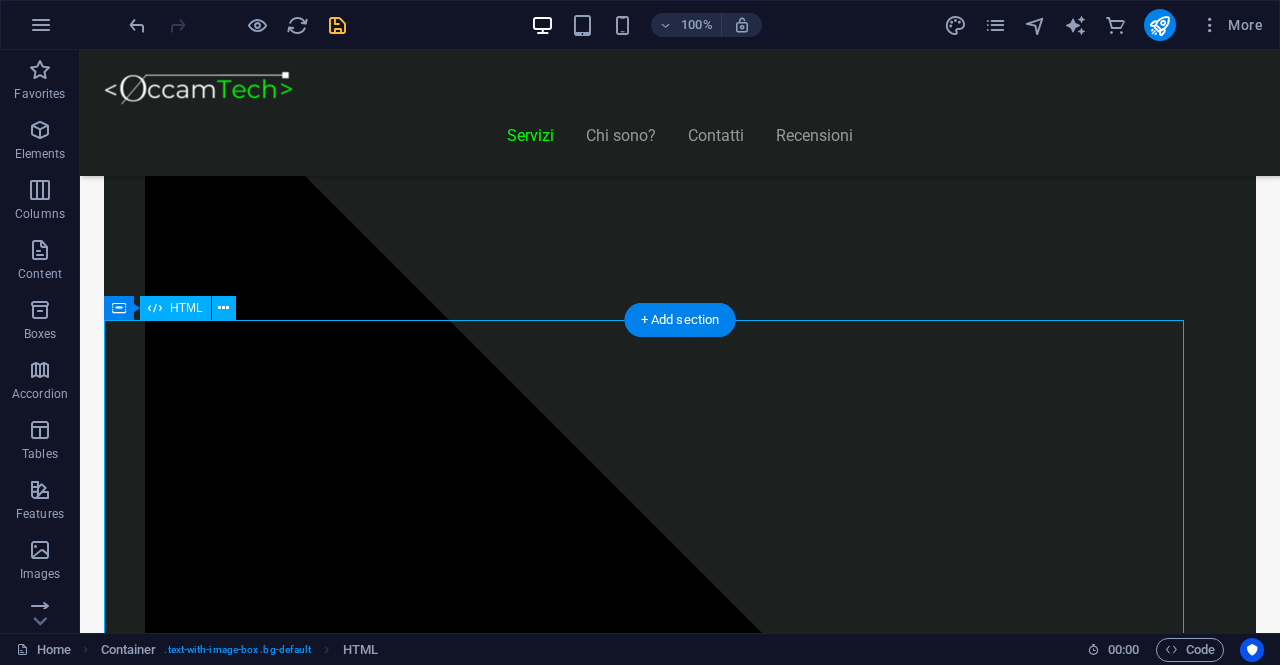 click on "Piani Gestionale
Hai bisogno di un gestionale o vuoi integrarne uno?
Start Gestionale
€2.250
Funzioni standard: clienti, prodotti, ordini
Dashboard base
Accesso multiutente
Assistenza per 3 mesi
*Ideale per piccole attività o studi professionali
Inizia Ora
Gestionale Modulare
€5.000
Moduli su richiesta (fatturazione, magazzino, CRM)
2 integrazioni incluse
Pannello di controllo avanzato
Assistenza e formazione per 6 mesi
*Perfetto per aziende in crescita
Scopri di più
Gestionale Avanzato
Su Richiesta
Sviluppo completamente su misura
Integrazione con ERP, API, CRM" at bounding box center [680, 8638] 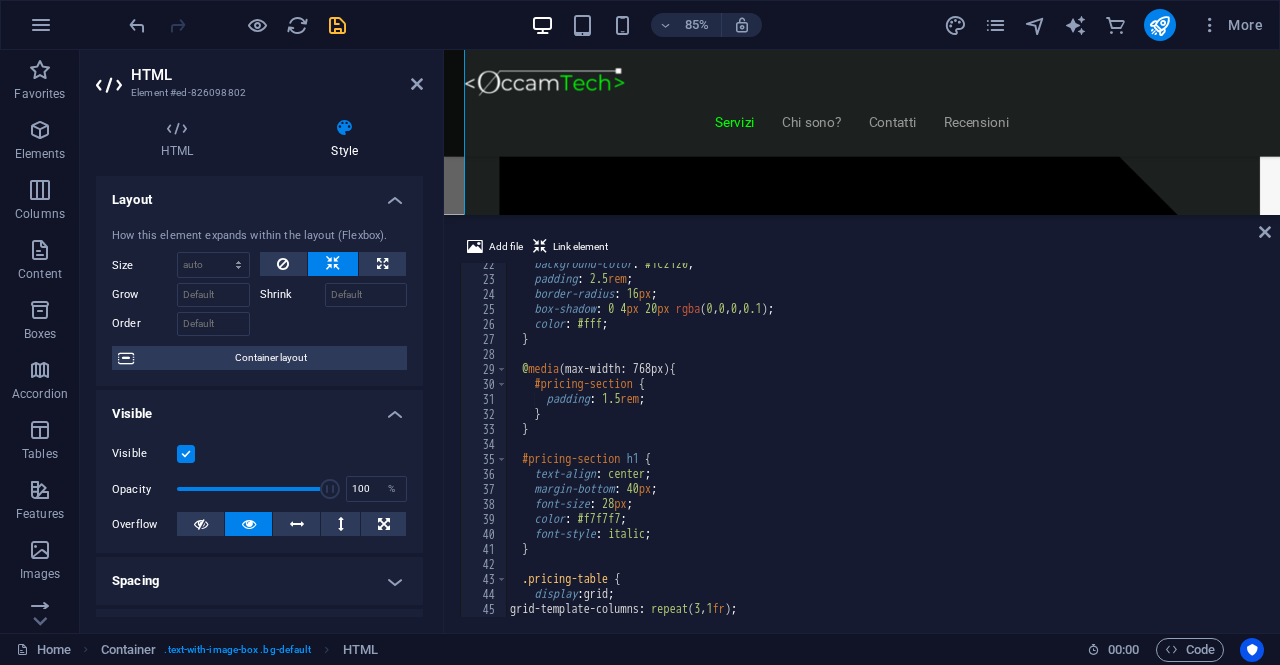 scroll, scrollTop: 141, scrollLeft: 0, axis: vertical 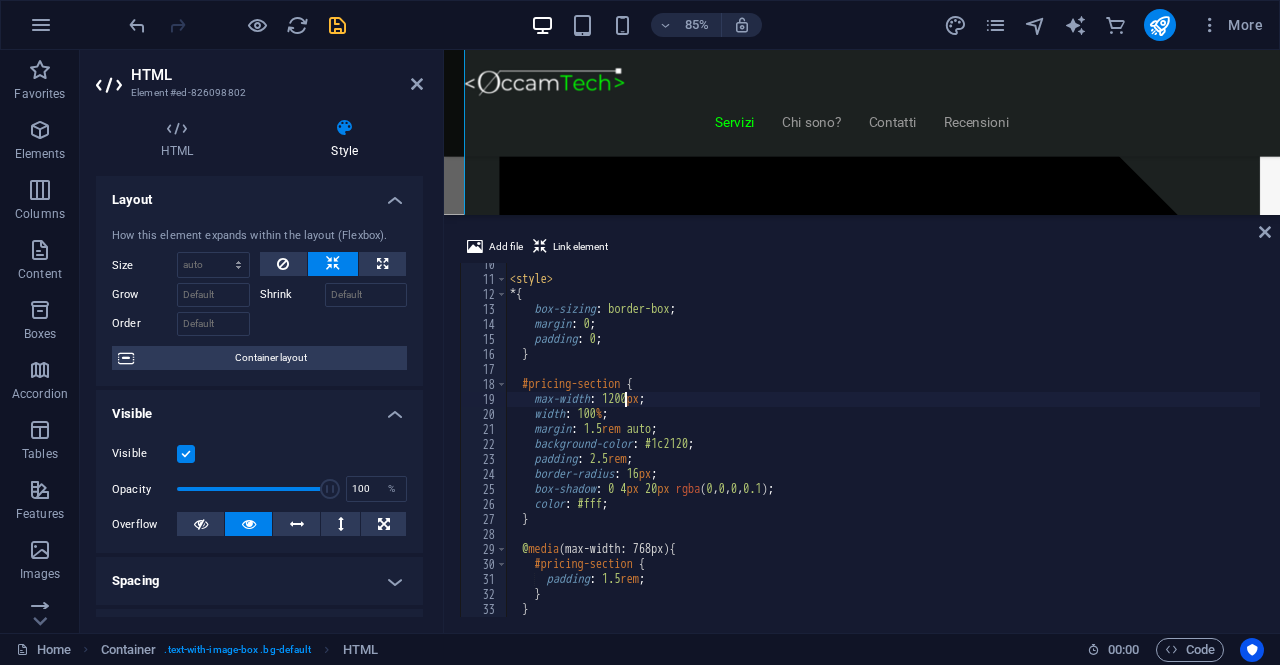 click on "< style >   *  {      box-sizing :   border-box ;      margin :   0 ;      padding :   0 ;    }    #pricing-section   {      max-width :   1200 px ;      width :   100 % ;      margin :   1.5 rem   auto ;      background-color :   #1c2120 ;      padding :   2.5 rem ;      border-radius :   16 px ;      box-shadow :   0   4 px   20 px   rgba ( 0 ,  0 ,  0 ,  0.1 ) ;      color :   #fff ;    }    @ media  (max-width: 768px)  {      #pricing-section   {         padding :   1.5 rem ;      }    }" at bounding box center [883, 449] 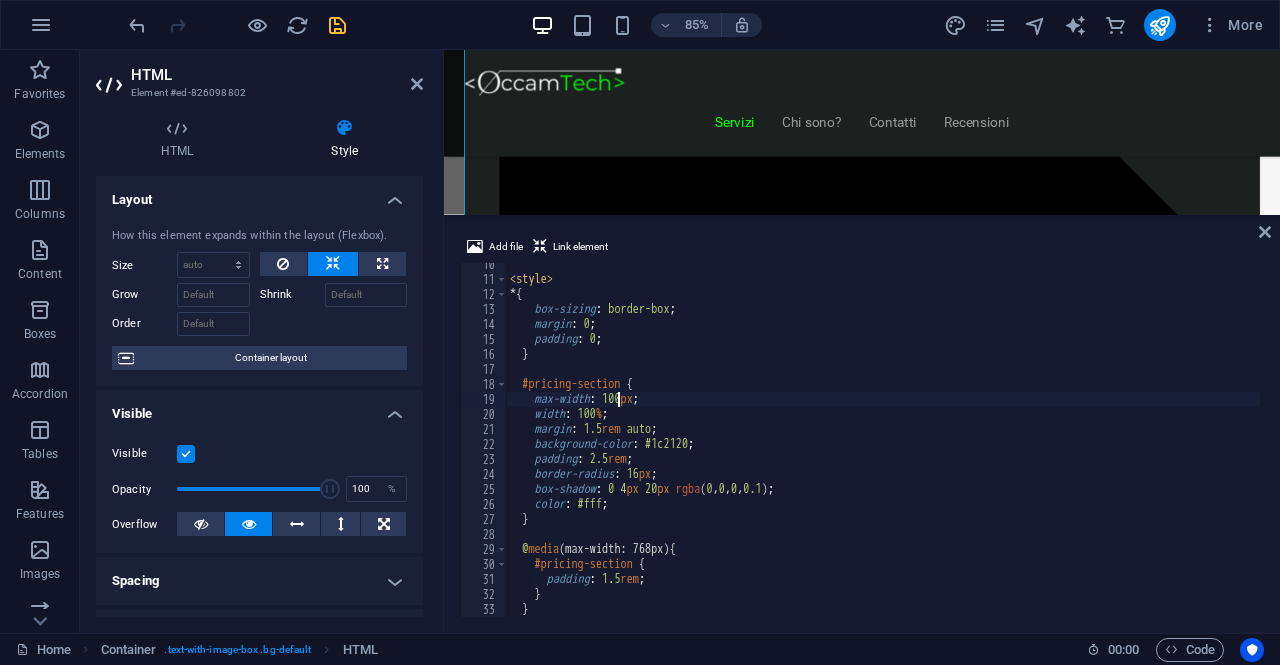 type on "max-width: 1300px;" 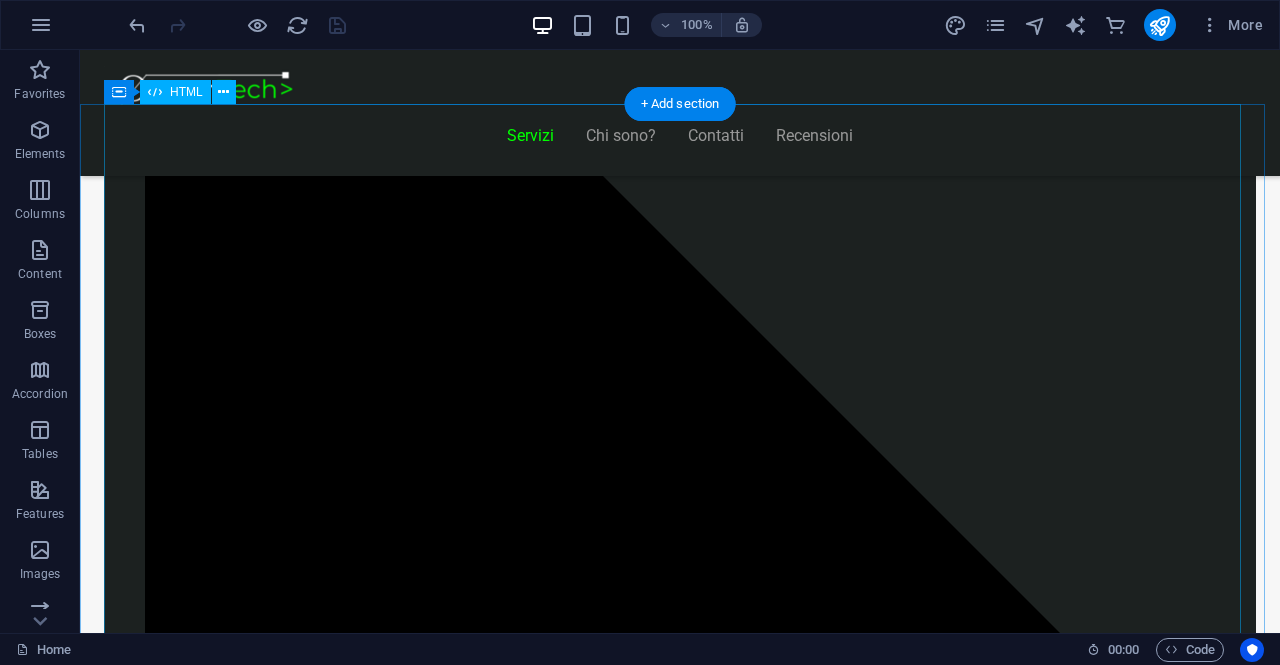 scroll, scrollTop: 2146, scrollLeft: 0, axis: vertical 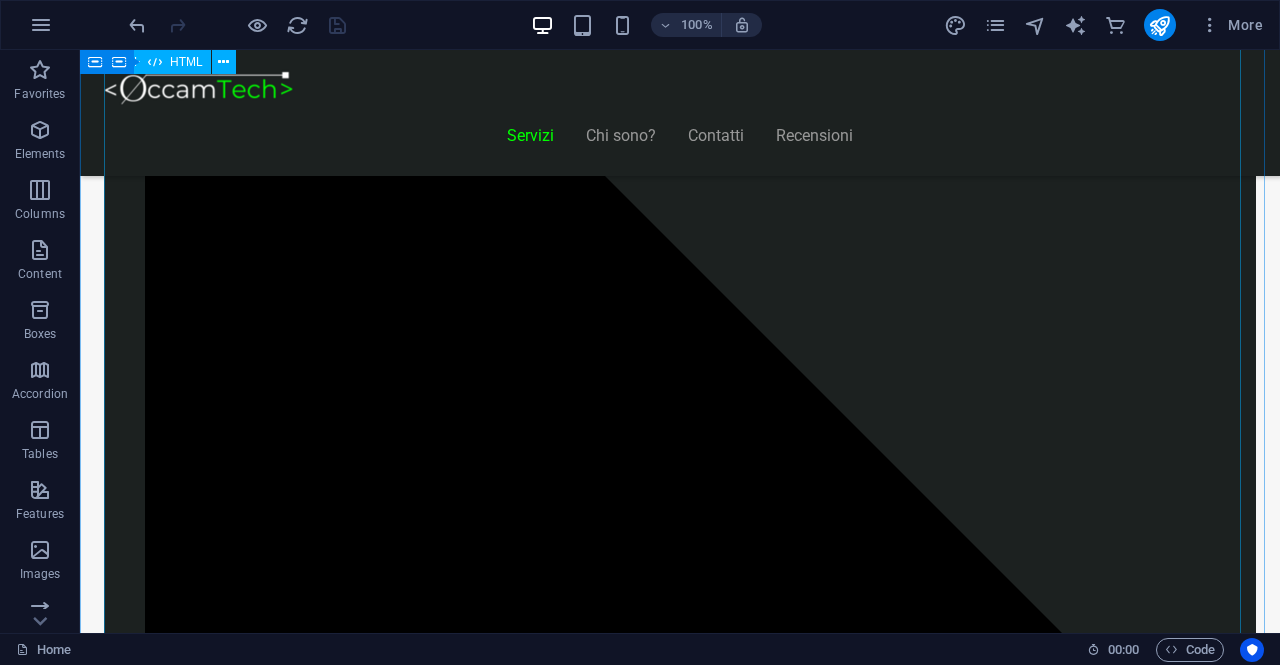 click on "Piani Gestionale
Hai bisogno di un gestionale o vuoi integrarne uno?
Start Gestionale
€2.250
Funzioni standard: clienti, prodotti, ordini
Dashboard base
Accesso multiutente
Assistenza per 3 mesi
*Ideale per piccole attività o studi professionali
Inizia Ora
Gestionale Modulare
€5.000
Moduli su richiesta (fatturazione, magazzino, CRM)
2 integrazioni incluse
Pannello di controllo avanzato
Assistenza e formazione per 6 mesi
*Perfetto per aziende in crescita
Scopri di più
Gestionale Avanzato
Su Richiesta
Sviluppo completamente su misura
Integrazione con ERP, API, CRM" at bounding box center [680, 8338] 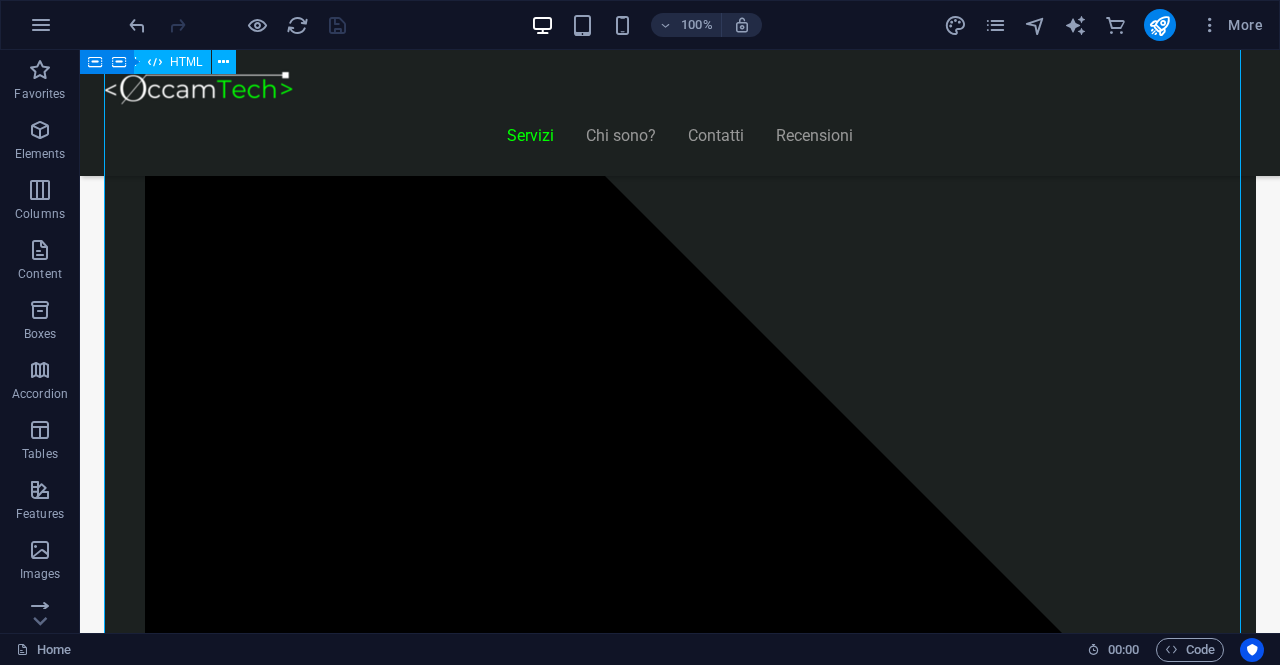 click on "Piani Gestionale
Hai bisogno di un gestionale o vuoi integrarne uno?
Start Gestionale
€2.250
Funzioni standard: clienti, prodotti, ordini
Dashboard base
Accesso multiutente
Assistenza per 3 mesi
*Ideale per piccole attività o studi professionali
Inizia Ora
Gestionale Modulare
€5.000
Moduli su richiesta (fatturazione, magazzino, CRM)
2 integrazioni incluse
Pannello di controllo avanzato
Assistenza e formazione per 6 mesi
*Perfetto per aziende in crescita
Scopri di più
Gestionale Avanzato
Su Richiesta
Sviluppo completamente su misura
Integrazione con ERP, API, CRM" at bounding box center (680, 8338) 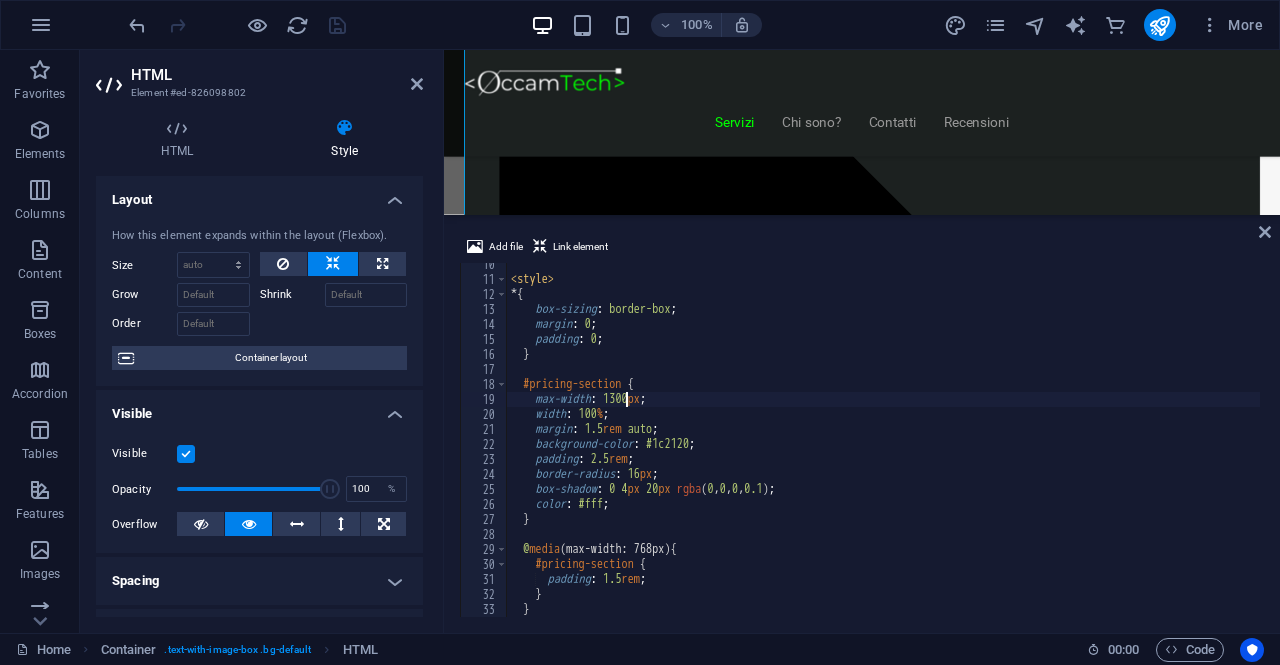 scroll, scrollTop: 2160, scrollLeft: 0, axis: vertical 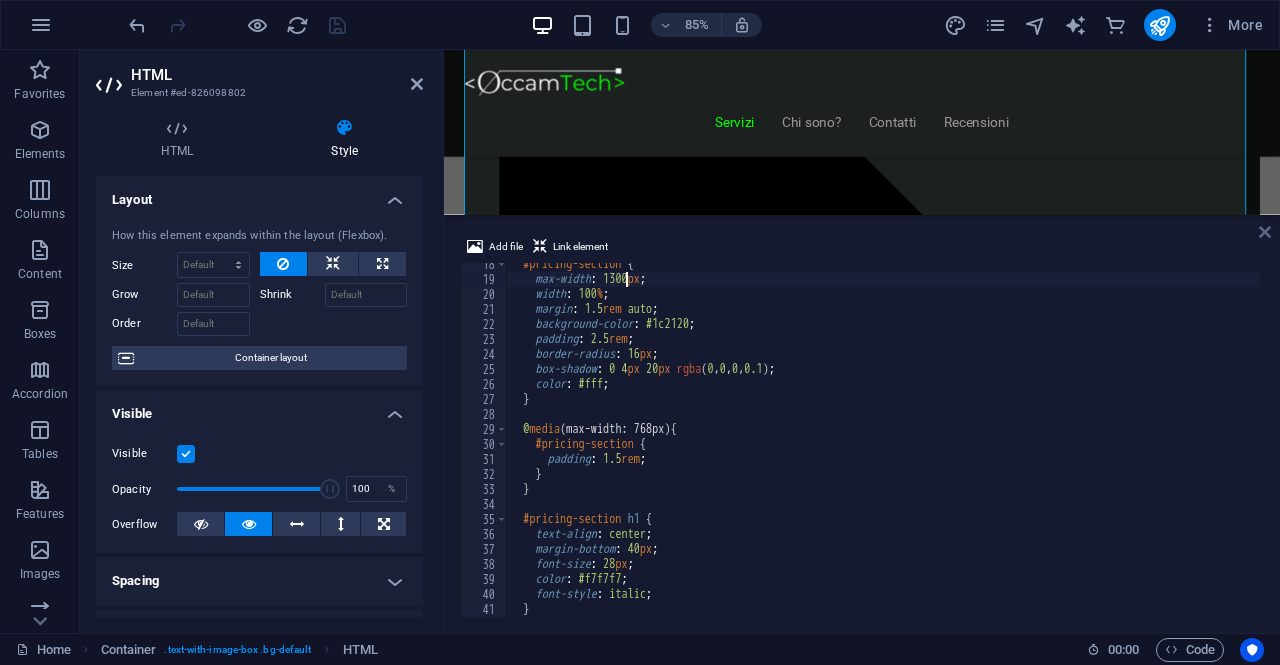 click at bounding box center (1265, 232) 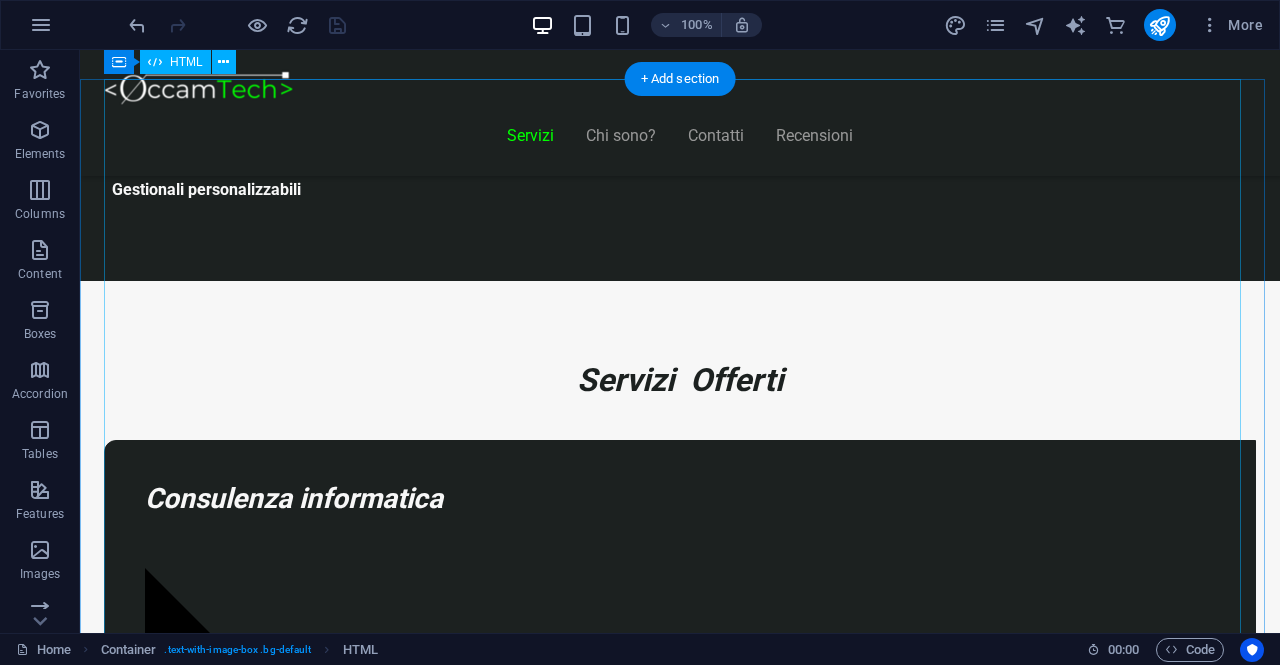 scroll, scrollTop: 1246, scrollLeft: 0, axis: vertical 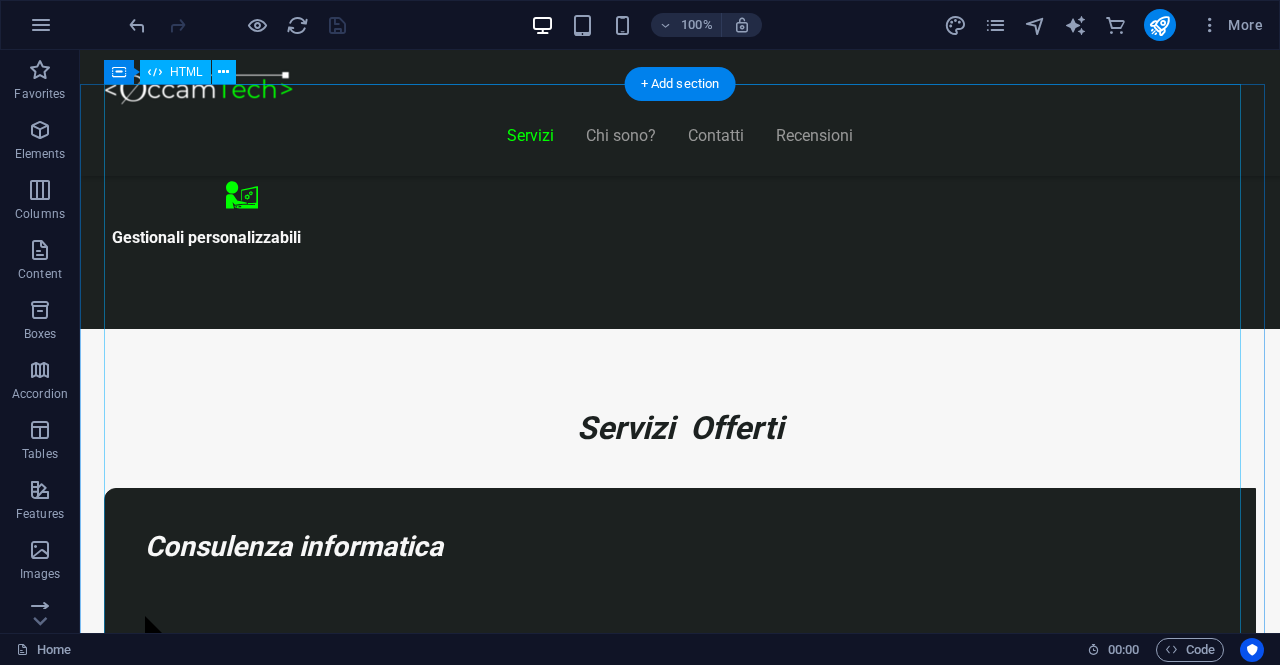 click on "Piani Web
Tutto il Valore di un Sito Professionale, in un Piano su Misura
Essenziale
€300
Sito vetrina moderno
Home page professionale
Sezione “Chi siamo”
Form contatti
Design responsive (mobile friendly)
6 mesi di assistenza inclusa
*Adatto a piccole attività o professionisti
Inizia Ora
E-commerce Ready
€500" at bounding box center (680, 8425) 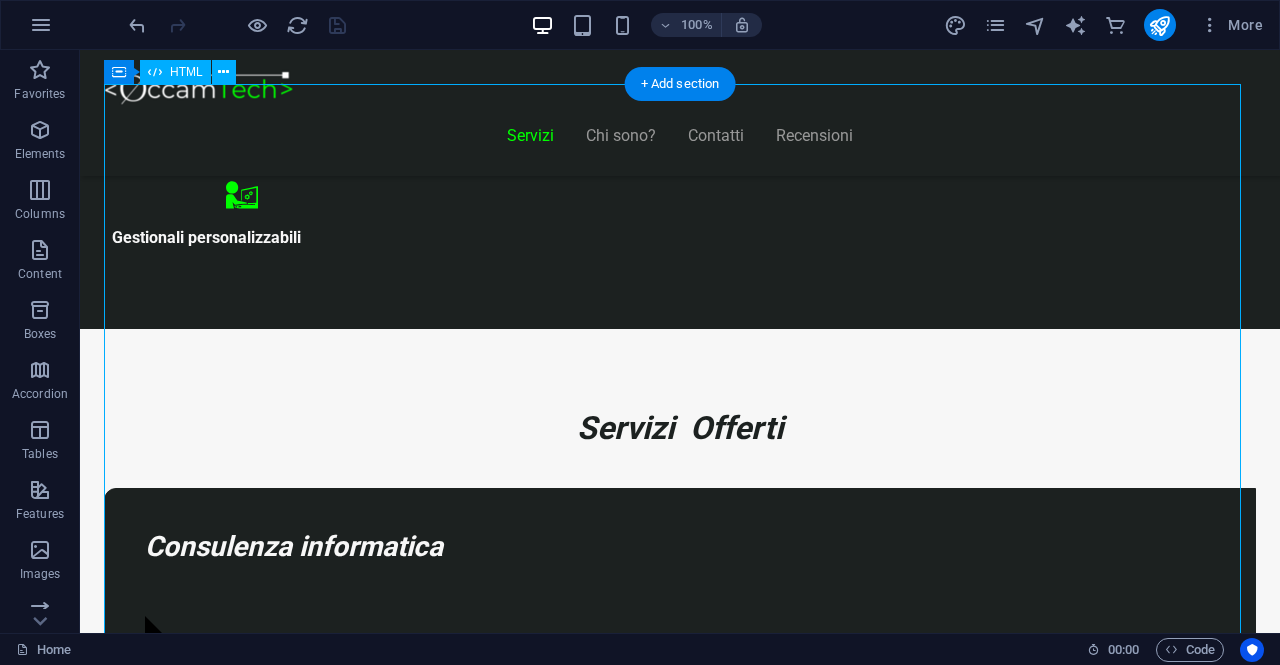 click on "Piani Web
Tutto il Valore di un Sito Professionale, in un Piano su Misura
Essenziale
€300
Sito vetrina moderno
Home page professionale
Sezione “Chi siamo”
Form contatti
Design responsive (mobile friendly)
6 mesi di assistenza inclusa
*Adatto a piccole attività o professionisti
Inizia Ora
E-commerce Ready
€500" at bounding box center [680, 8425] 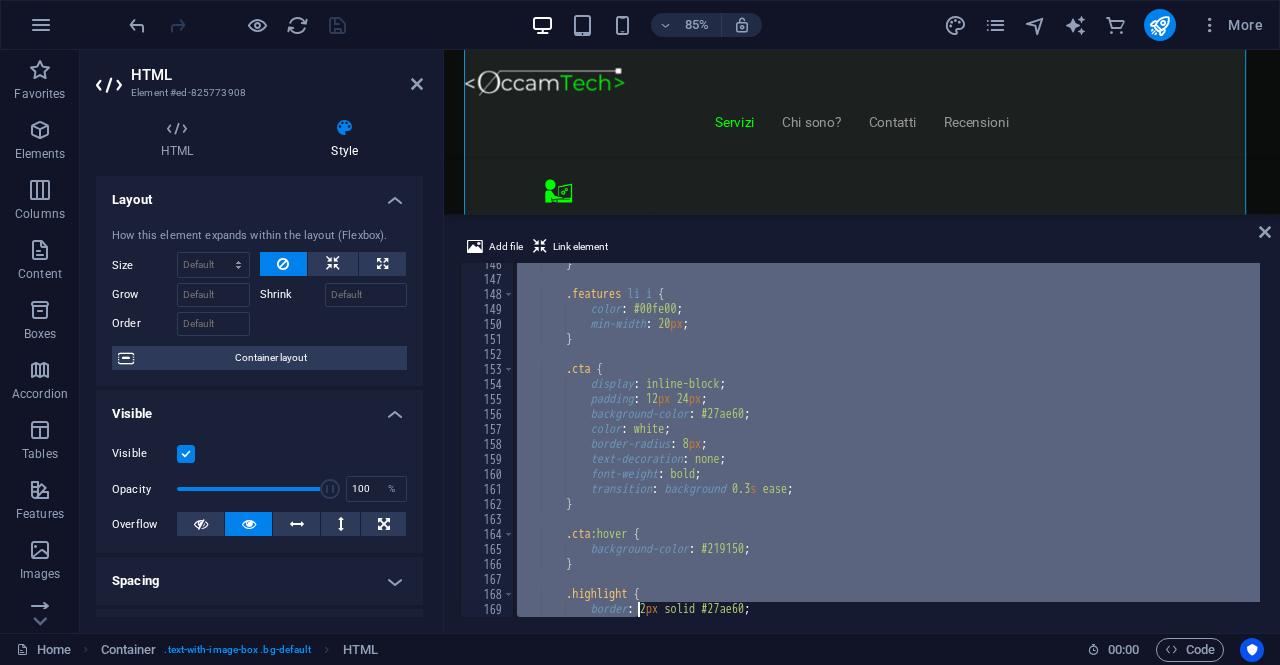 scroll, scrollTop: 2316, scrollLeft: 0, axis: vertical 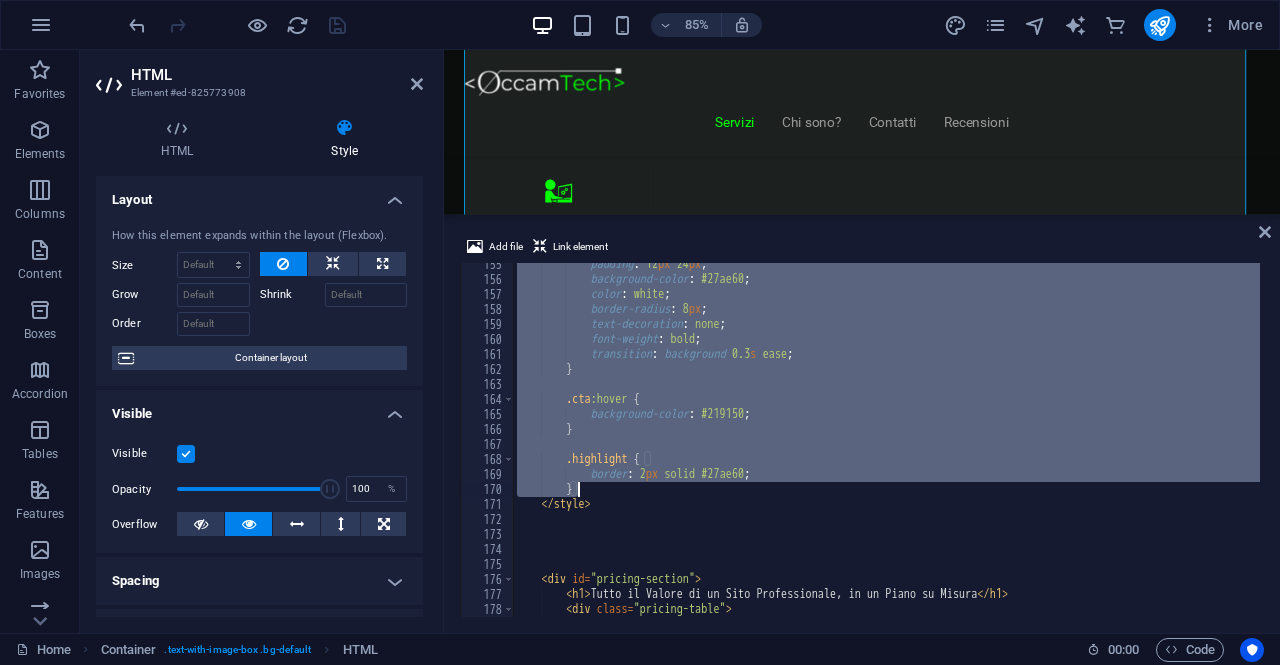 drag, startPoint x: 543, startPoint y: 332, endPoint x: 627, endPoint y: 489, distance: 178.05898 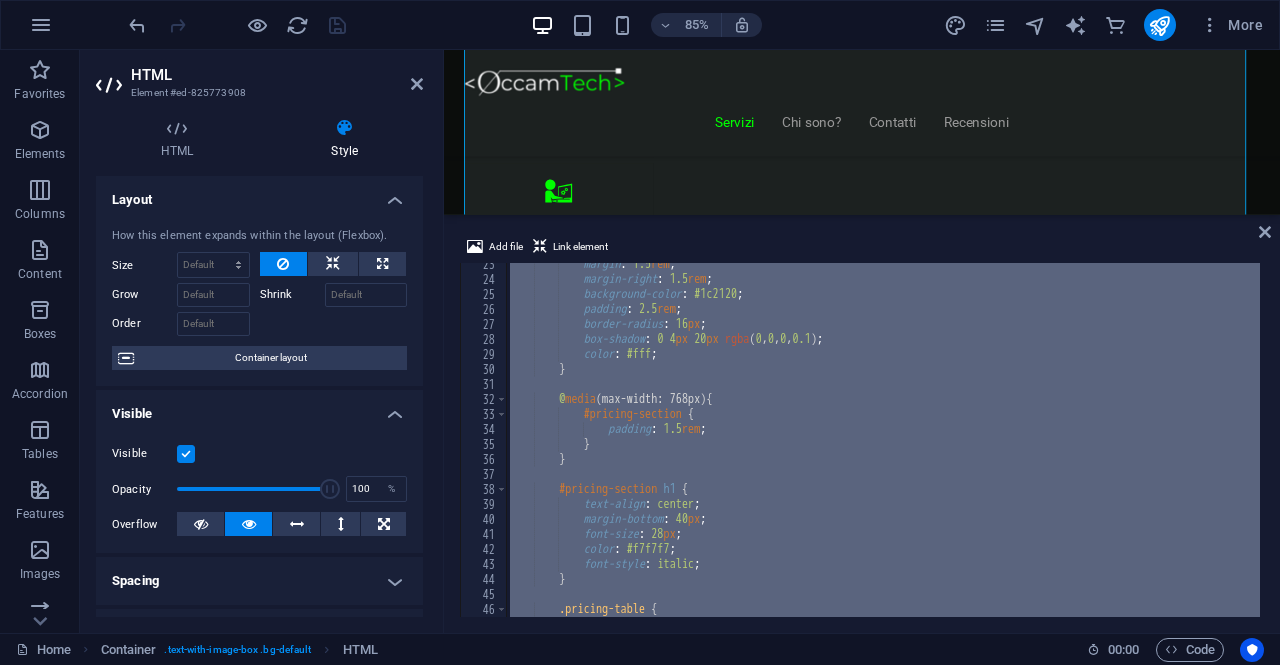 scroll, scrollTop: 0, scrollLeft: 0, axis: both 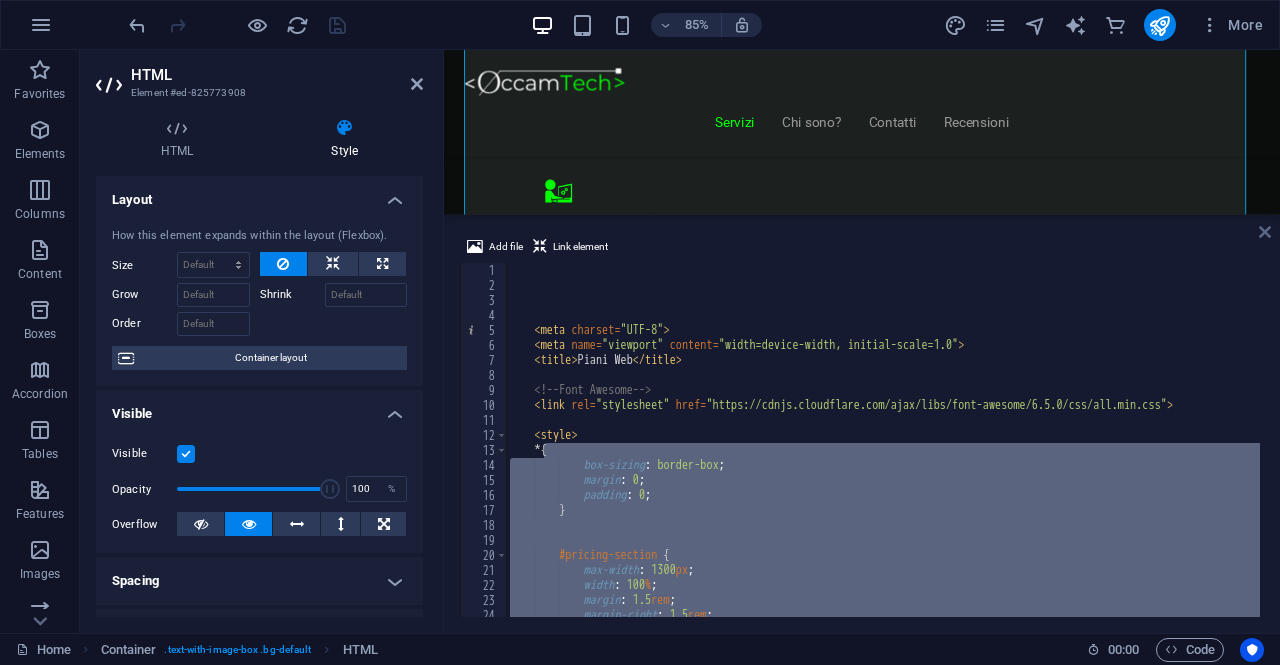 click at bounding box center (1265, 232) 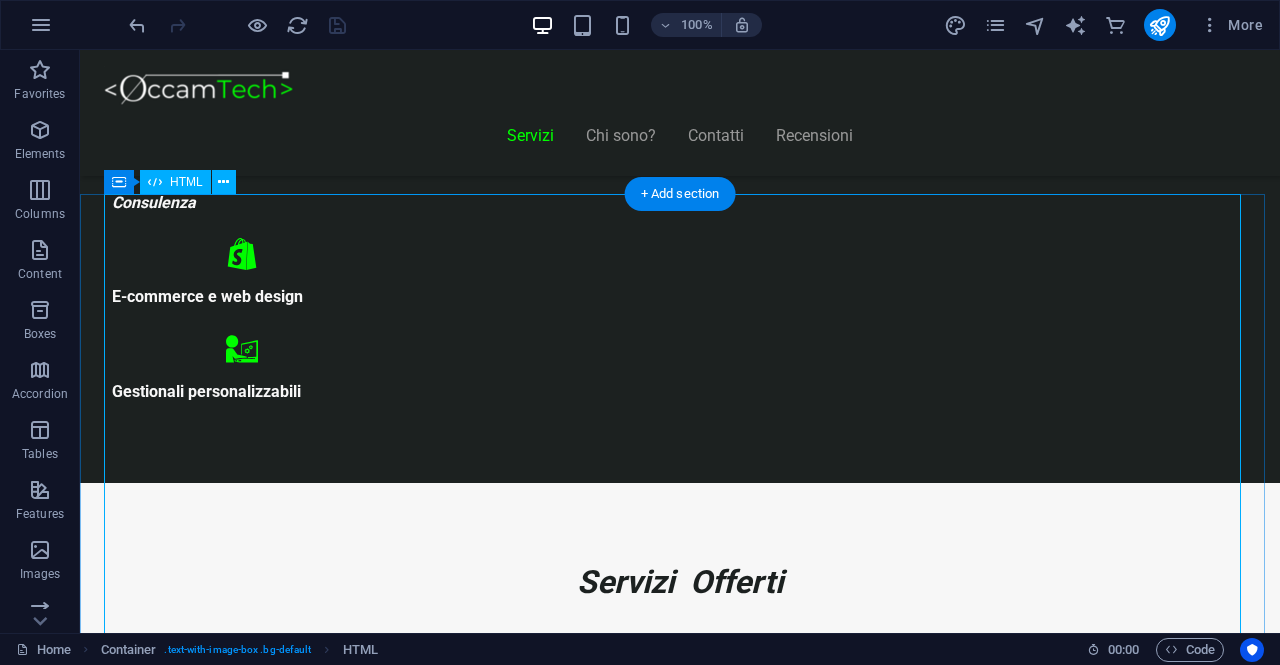 scroll, scrollTop: 946, scrollLeft: 0, axis: vertical 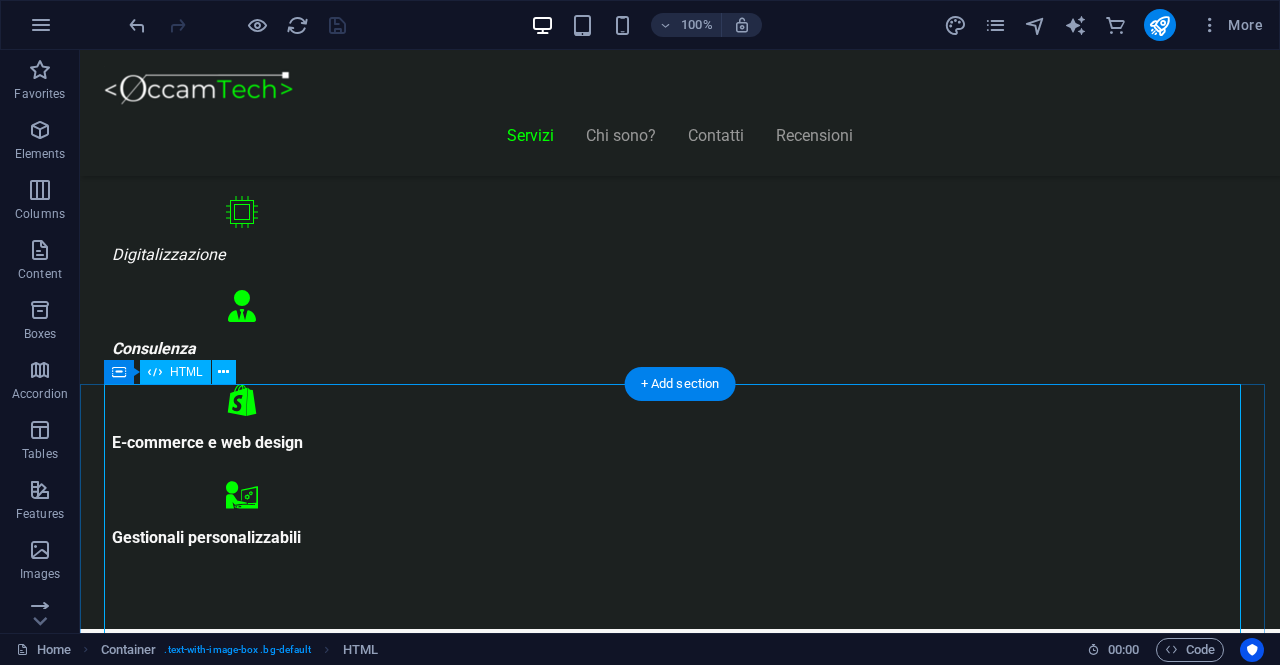 click on "Piani Web
Tutto il Valore di un Sito Professionale, in un Piano su Misura
Essenziale
€300
Sito vetrina moderno
Home page professionale
Sezione “Chi siamo”
Form contatti
Design responsive (mobile friendly)
6 mesi di assistenza inclusa
*Adatto a piccole attività o professionisti
Inizia Ora
E-commerce Ready
€500" at bounding box center (680, 8725) 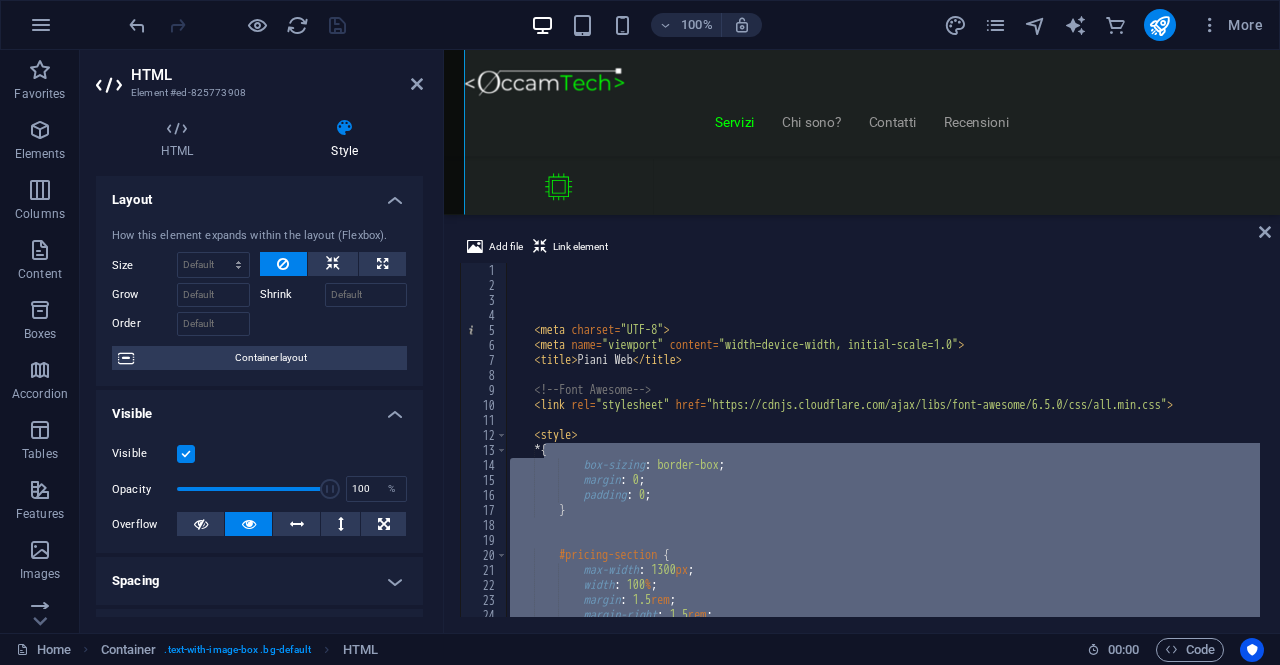 scroll, scrollTop: 1583, scrollLeft: 0, axis: vertical 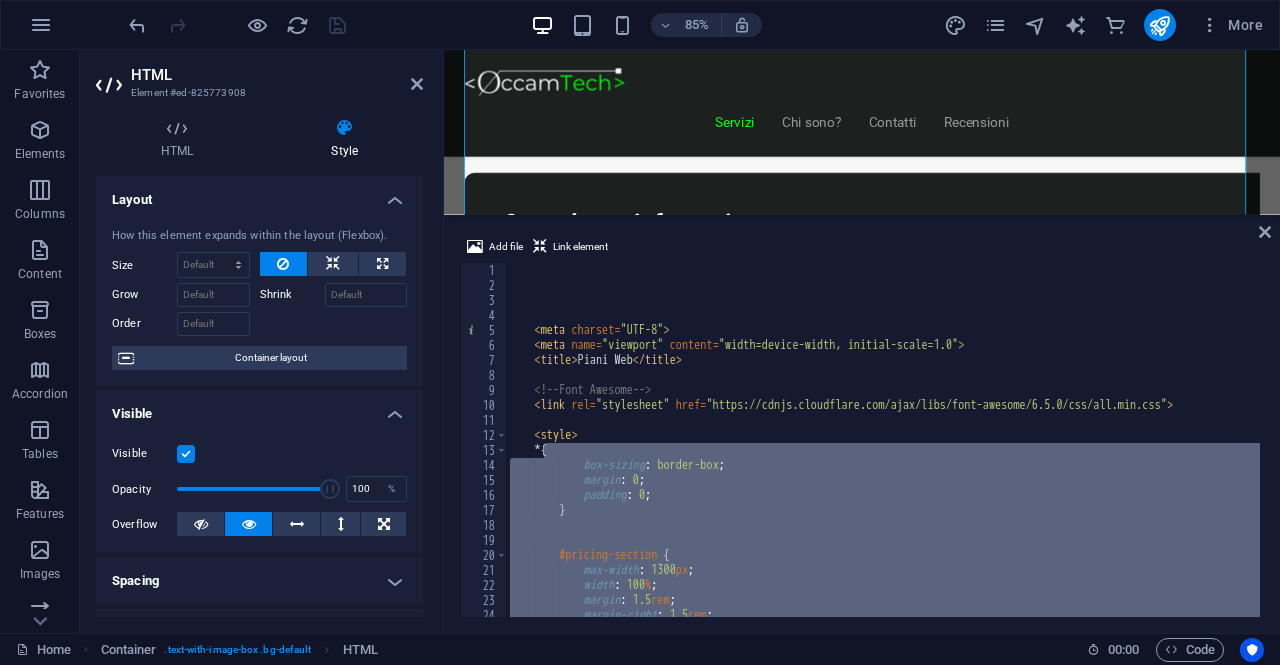 click on "Add file Link element border: 2px solid #27ae60;
} 1 2 3 4 5 6 7 8 9 10 11 12 13 14 15 16 17 18 19 20 21 22 23 24 25      < meta   charset = "UTF-8" >      < meta   name = "viewport"   content = "width=device-width, initial-scale=1.0" >      < title > Piani Web </ title >      <!--  Font Awesome  -->      < link   rel = "stylesheet"   href = "https://cdnjs.cloudflare.com/ajax/libs/font-awesome/6.5.0/css/all.min.css" >      < style >          *  {                box-sizing :   border-box ;                margin :   0 ;                padding :   0 ;           }           #pricing-section   {                max-width :   1300 px ;                width :   100 % ;                margin :   1.5 rem ;                margin-right :   1.5 rem ;                background-color :   #1c2120 ;" at bounding box center (862, 426) 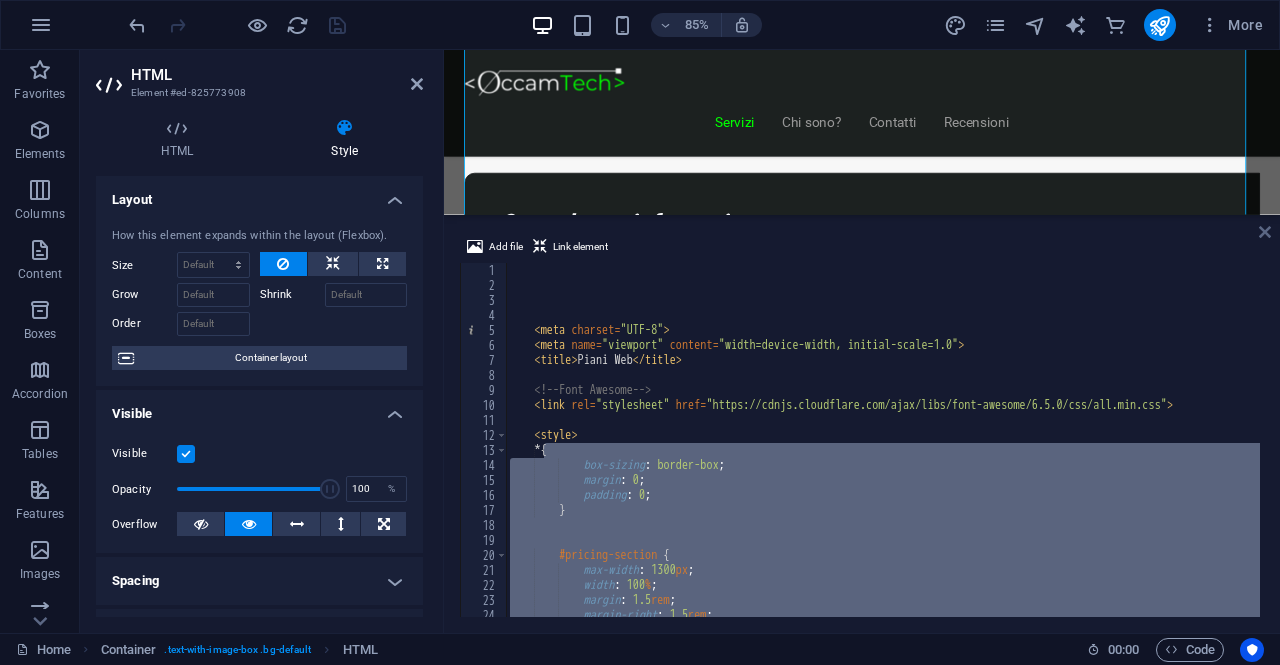 click at bounding box center [1265, 232] 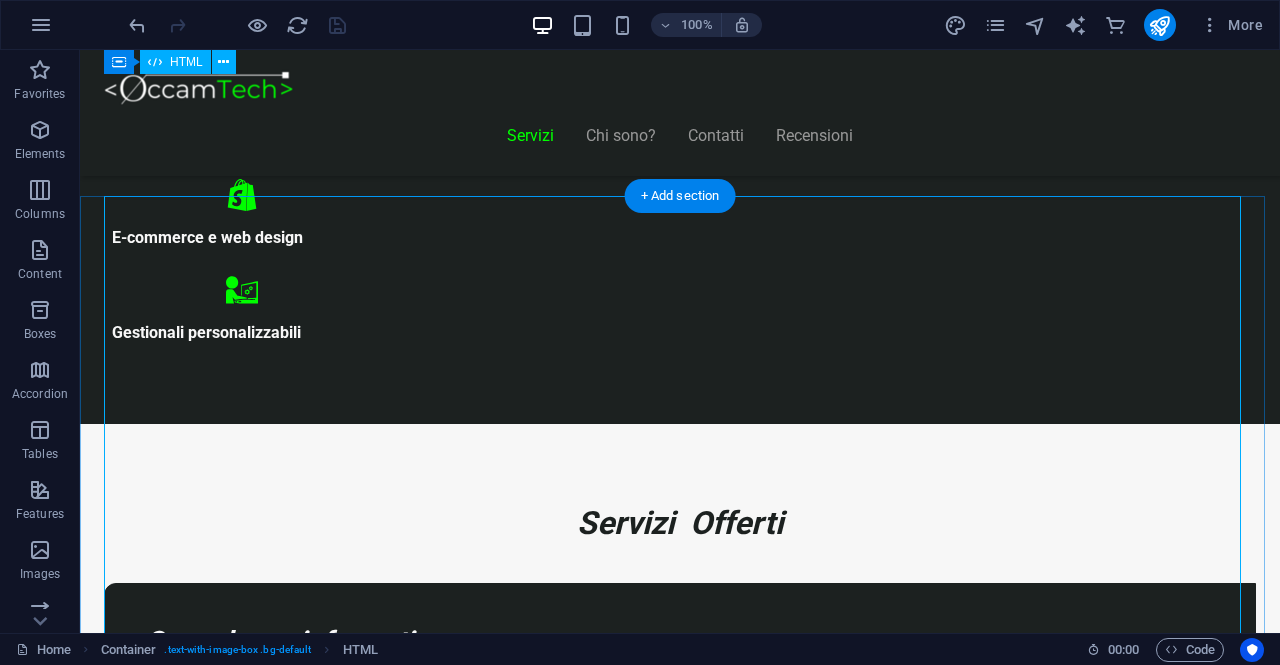 scroll, scrollTop: 1134, scrollLeft: 0, axis: vertical 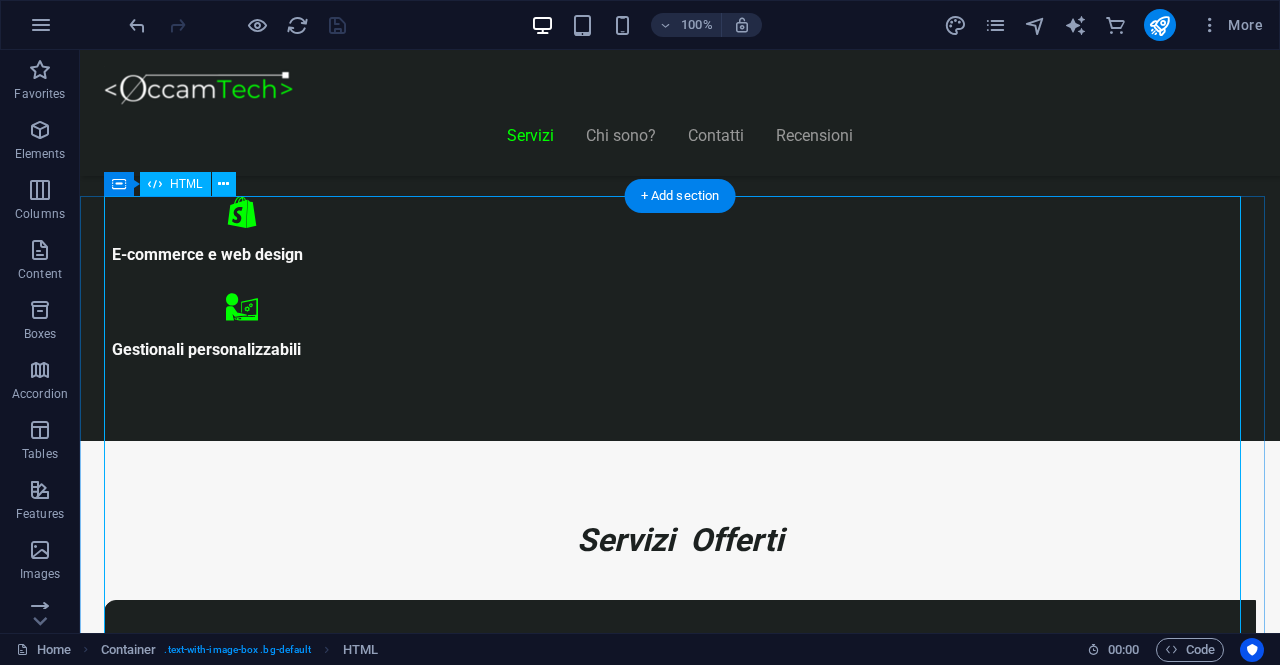 click on "Piani Web
Tutto il Valore di un Sito Professionale, in un Piano su Misura
Essenziale
€300
Sito vetrina moderno
Home page professionale
Sezione “Chi siamo”
Form contatti
Design responsive (mobile friendly)
6 mesi di assistenza inclusa
*Adatto a piccole attività o professionisti
Inizia Ora
E-commerce Ready
€500" at bounding box center [680, 8537] 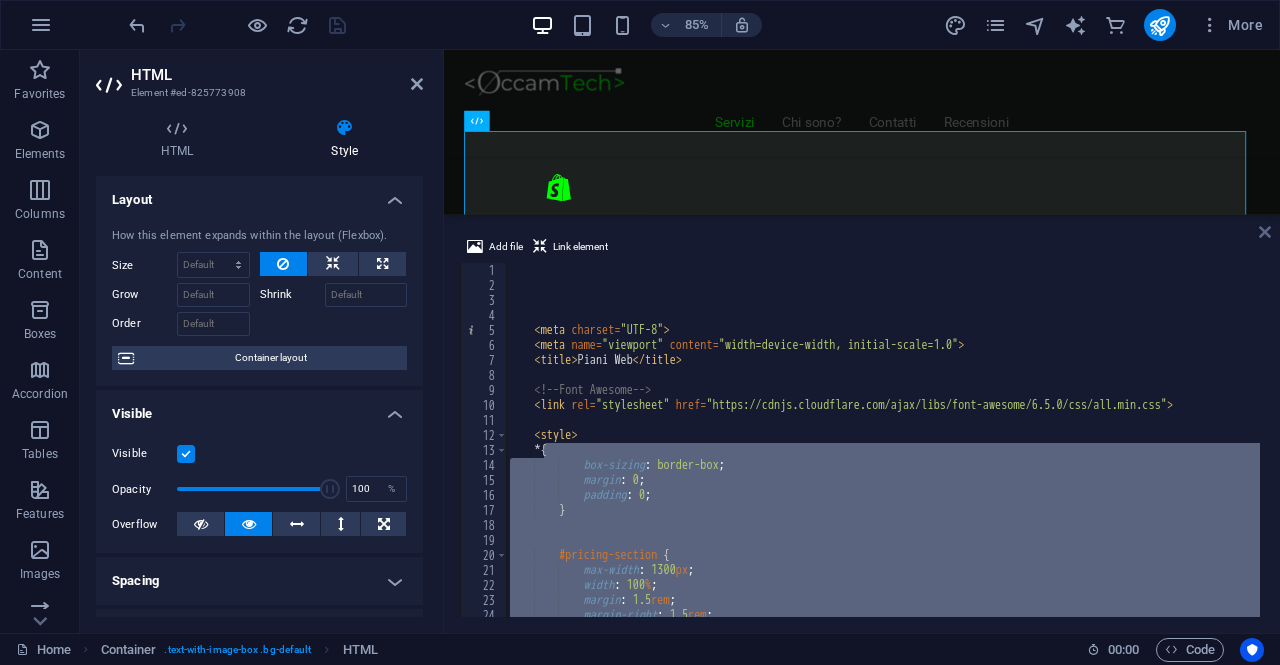 click at bounding box center (1265, 232) 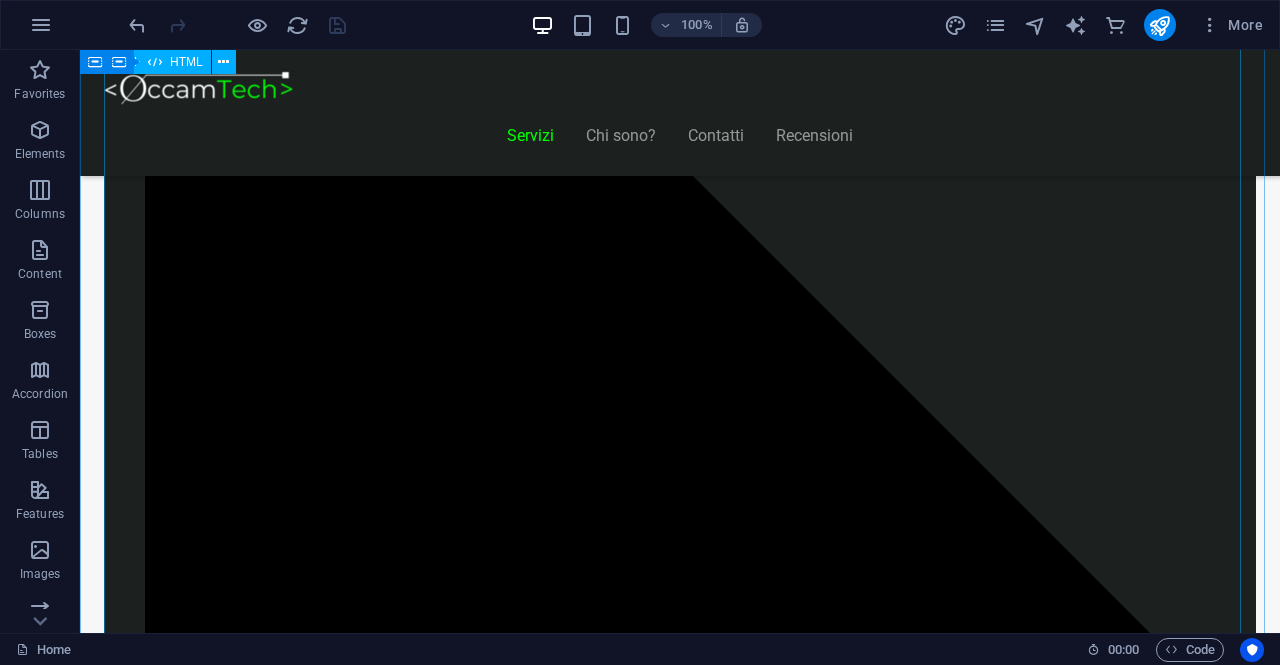 click on "Piani Gestionale
Hai bisogno di un gestionale o vuoi integrarne uno?
Start Gestionale
€2.250
Funzioni standard: clienti, prodotti, ordini
Dashboard base
Accesso multiutente
Assistenza per 3 mesi
*Ideale per piccole attività o studi professionali
Inizia Ora
Gestionale Modulare
€5.000
Moduli su richiesta (fatturazione, magazzino, CRM)
2 integrazioni incluse
Pannello di controllo avanzato
Assistenza e formazione per 6 mesi
*Perfetto per aziende in crescita
Scopri di più
Gestionale Avanzato
Su Richiesta
Sviluppo completamente su misura
Integrazione con ERP, API, CRM" at bounding box center (680, 8250) 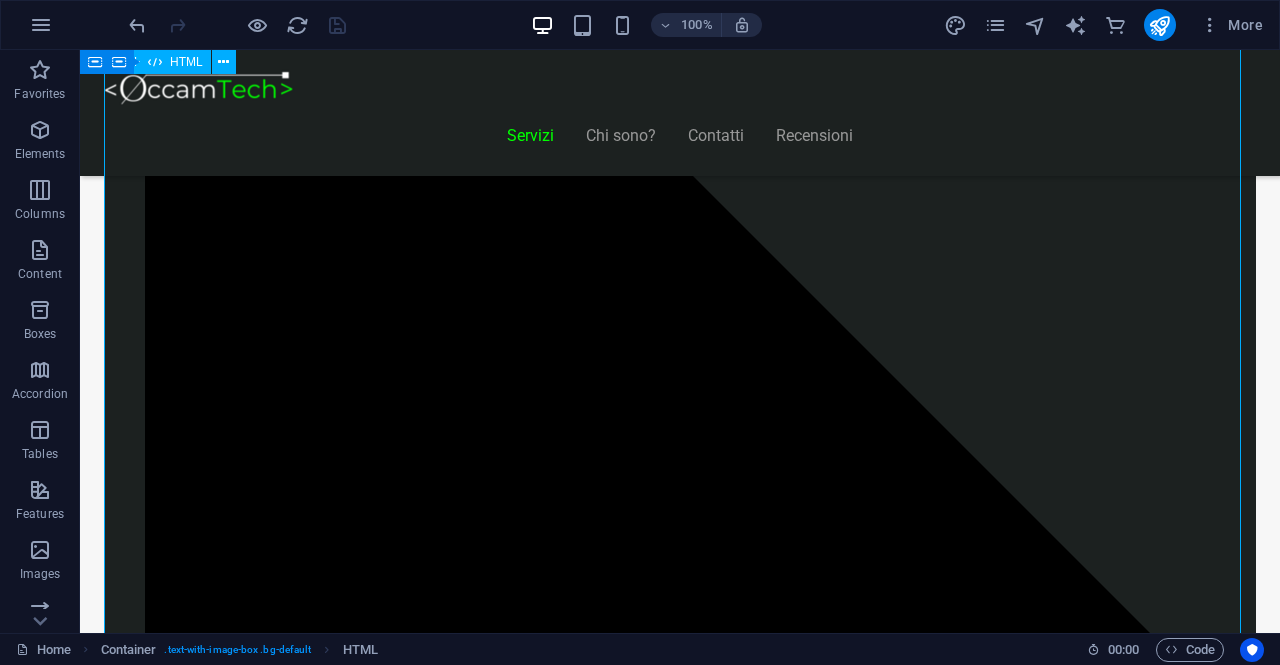 click on "Piani Gestionale
Hai bisogno di un gestionale o vuoi integrarne uno?
Start Gestionale
€2.250
Funzioni standard: clienti, prodotti, ordini
Dashboard base
Accesso multiutente
Assistenza per 3 mesi
*Ideale per piccole attività o studi professionali
Inizia Ora
Gestionale Modulare
€5.000
Moduli su richiesta (fatturazione, magazzino, CRM)
2 integrazioni incluse
Pannello di controllo avanzato
Assistenza e formazione per 6 mesi
*Perfetto per aziende in crescita
Scopri di più
Gestionale Avanzato
Su Richiesta
Sviluppo completamente su misura
Integrazione con ERP, API, CRM" at bounding box center (680, 8250) 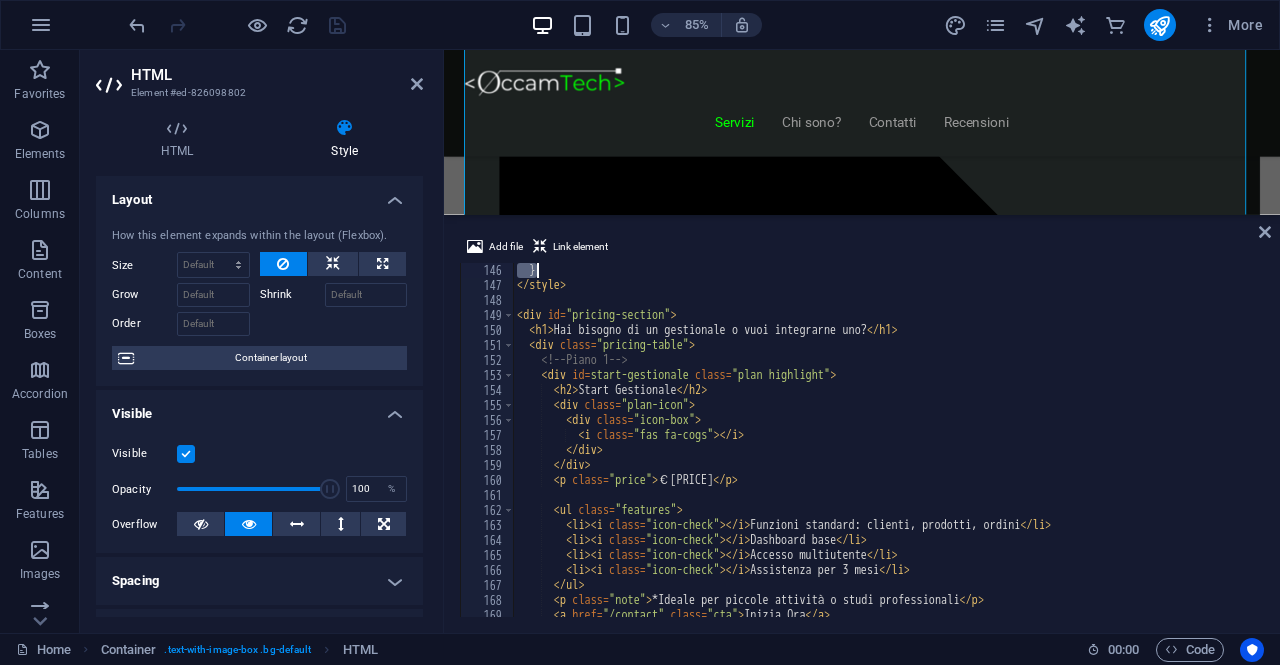 scroll, scrollTop: 2175, scrollLeft: 0, axis: vertical 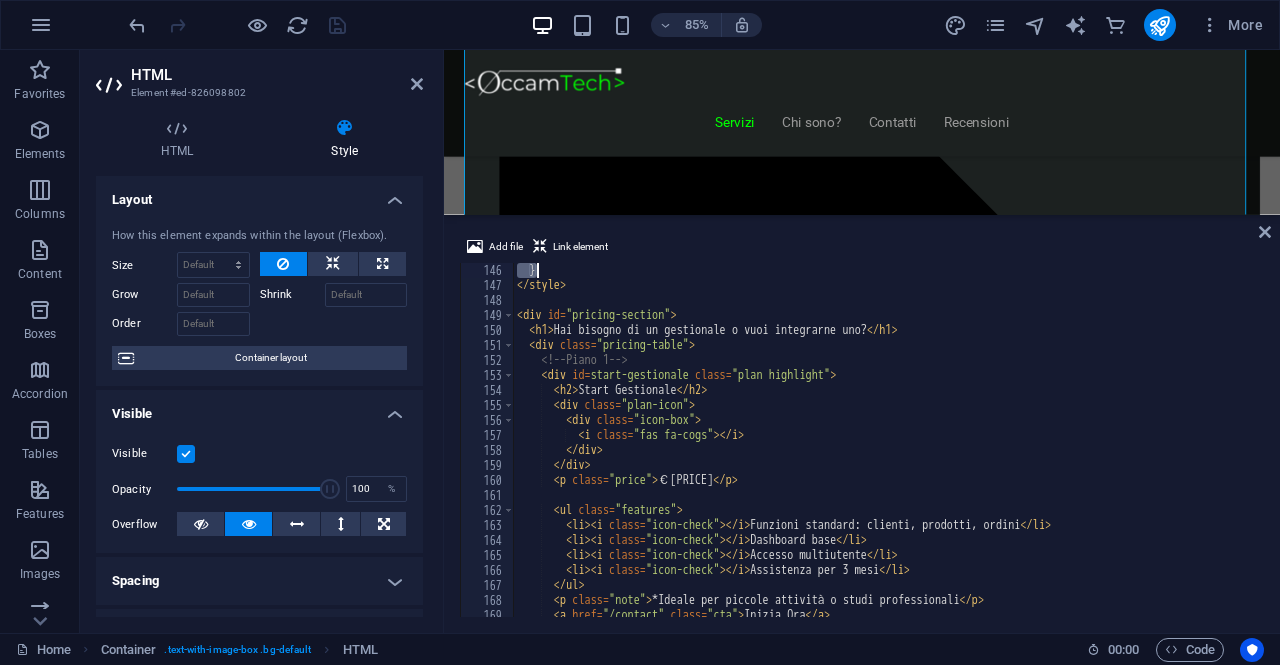 drag, startPoint x: 518, startPoint y: 379, endPoint x: 558, endPoint y: 275, distance: 111.42711 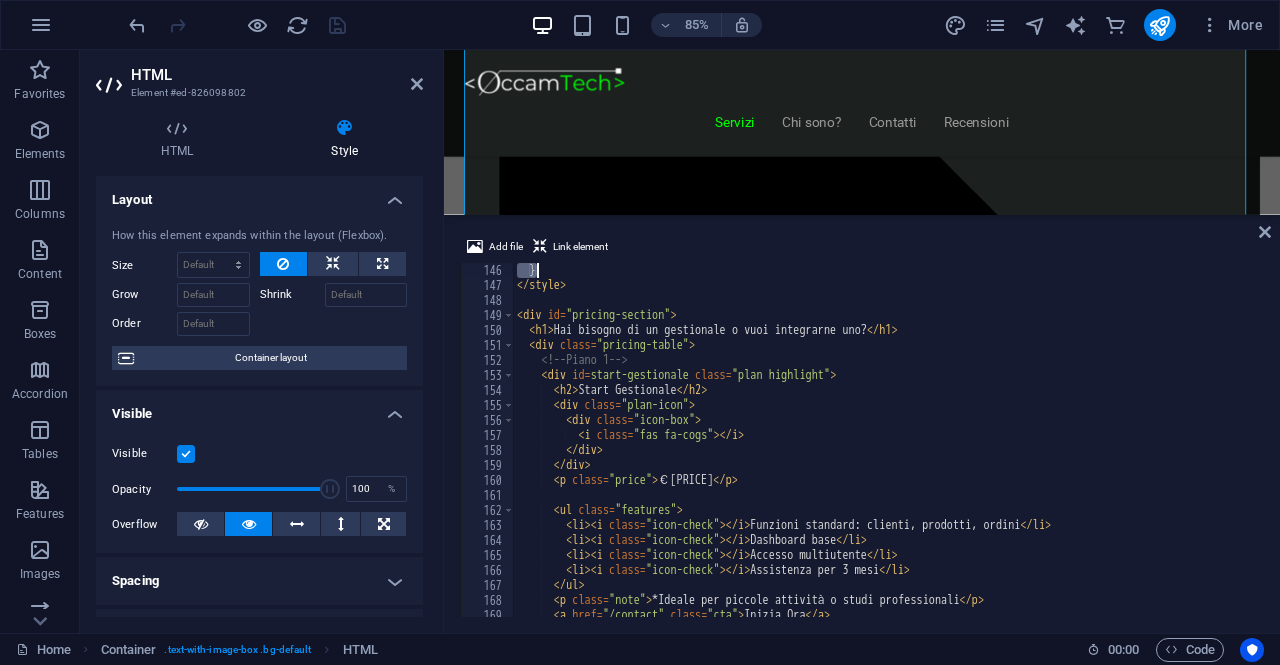type on "}" 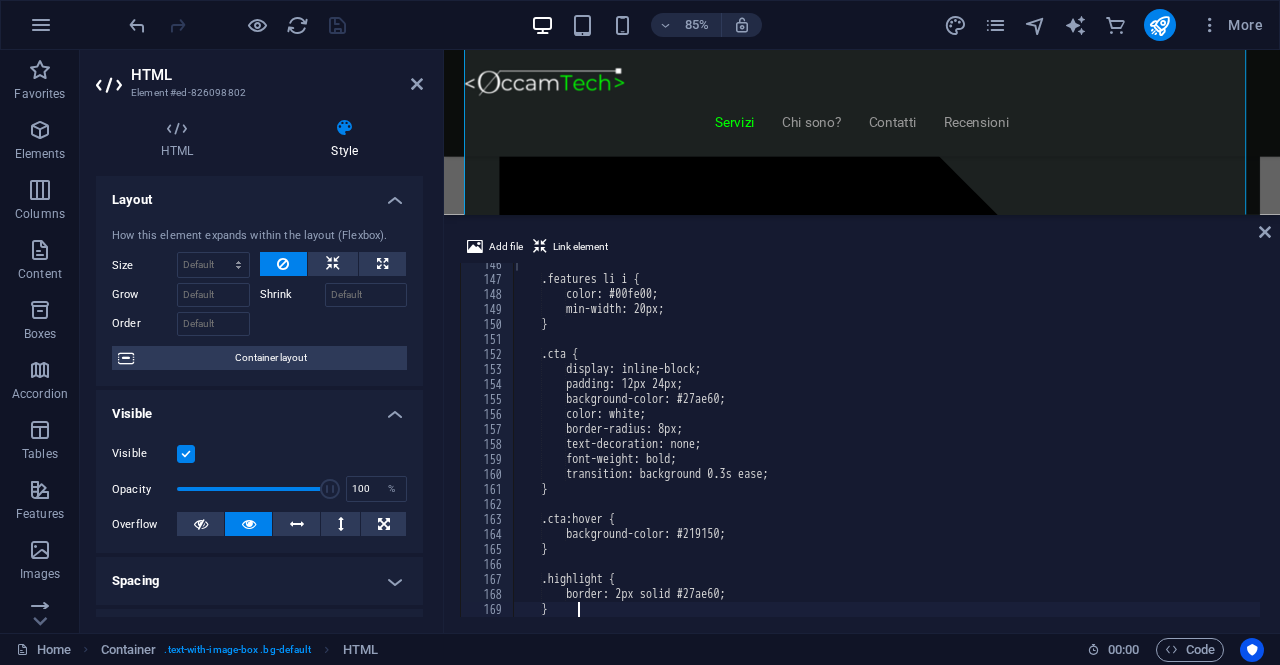 scroll, scrollTop: 2181, scrollLeft: 0, axis: vertical 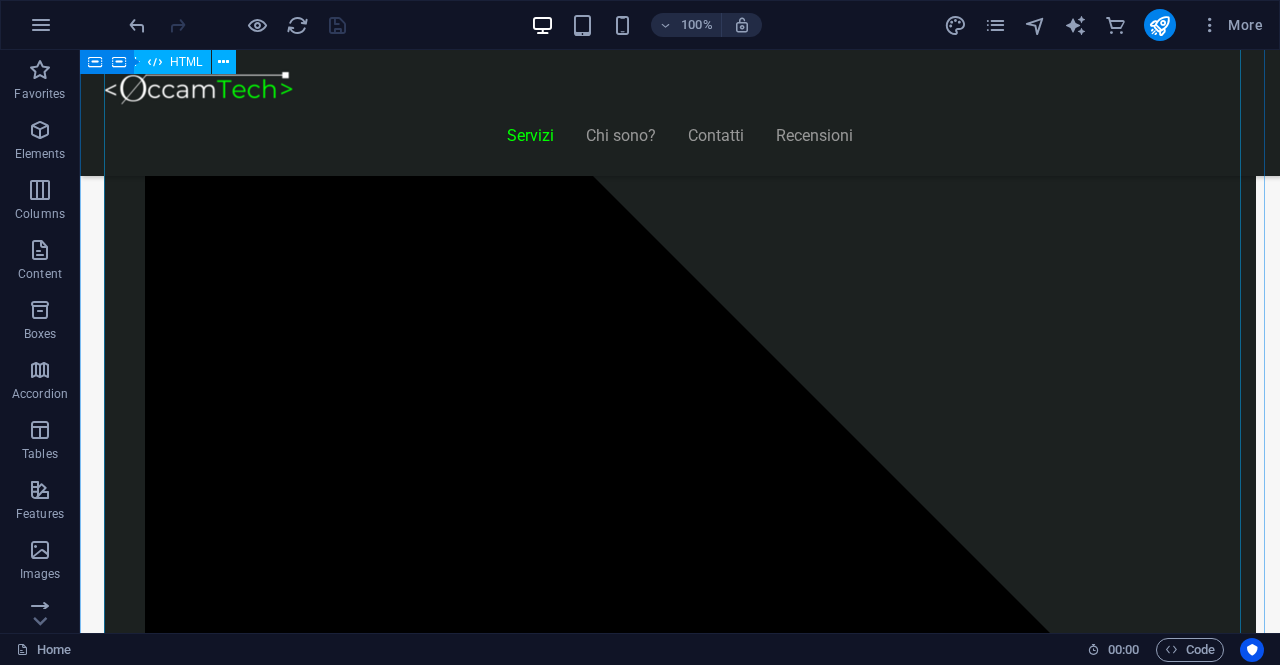 click on "Piani Gestionale
Hai bisogno di un gestionale o vuoi integrarne uno?
Start Gestionale
€2.250
Funzioni standard: clienti, prodotti, ordini
Dashboard base
Accesso multiutente
Assistenza per 3 mesi
*Ideale per piccole attività o studi professionali
Inizia Ora
Gestionale Modulare
€5.000
Moduli su richiesta (fatturazione, magazzino, CRM)
2 integrazioni incluse
Pannello di controllo avanzato
Assistenza e formazione per 6 mesi
*Perfetto per aziende in crescita
Scopri di più
Gestionale Avanzato
Su Richiesta
Sviluppo completamente su misura
Integrazione con ERP, API, CRM" at bounding box center (680, 8350) 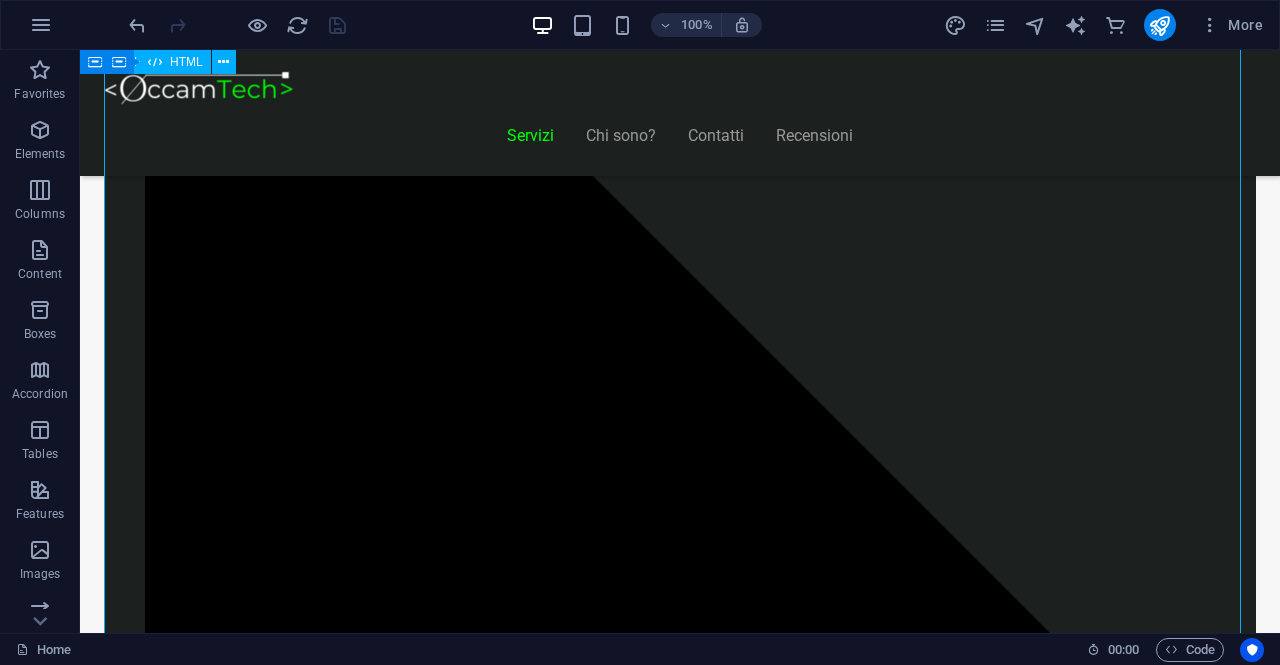 click on "Piani Gestionale
Hai bisogno di un gestionale o vuoi integrarne uno?
Start Gestionale
€2.250
Funzioni standard: clienti, prodotti, ordini
Dashboard base
Accesso multiutente
Assistenza per 3 mesi
*Ideale per piccole attività o studi professionali
Inizia Ora
Gestionale Modulare
€5.000
Moduli su richiesta (fatturazione, magazzino, CRM)
2 integrazioni incluse
Pannello di controllo avanzato
Assistenza e formazione per 6 mesi
*Perfetto per aziende in crescita
Scopri di più
Gestionale Avanzato
Su Richiesta
Sviluppo completamente su misura
Integrazione con ERP, API, CRM" at bounding box center [680, 8350] 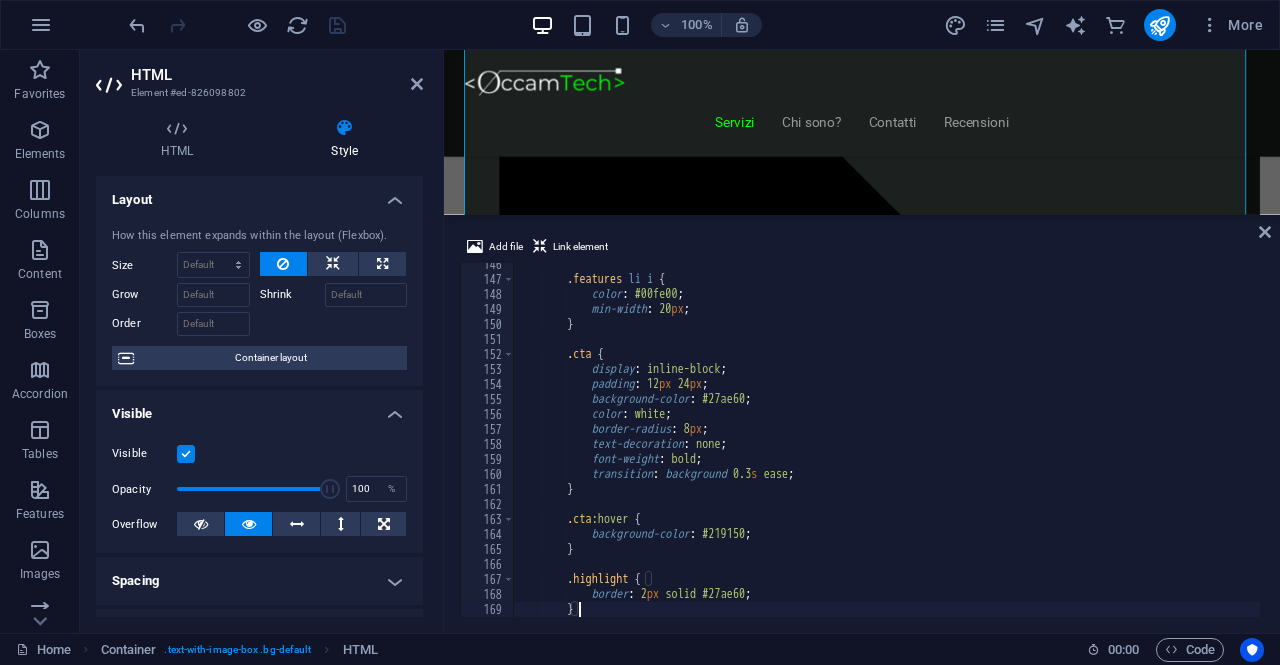 scroll, scrollTop: 2148, scrollLeft: 0, axis: vertical 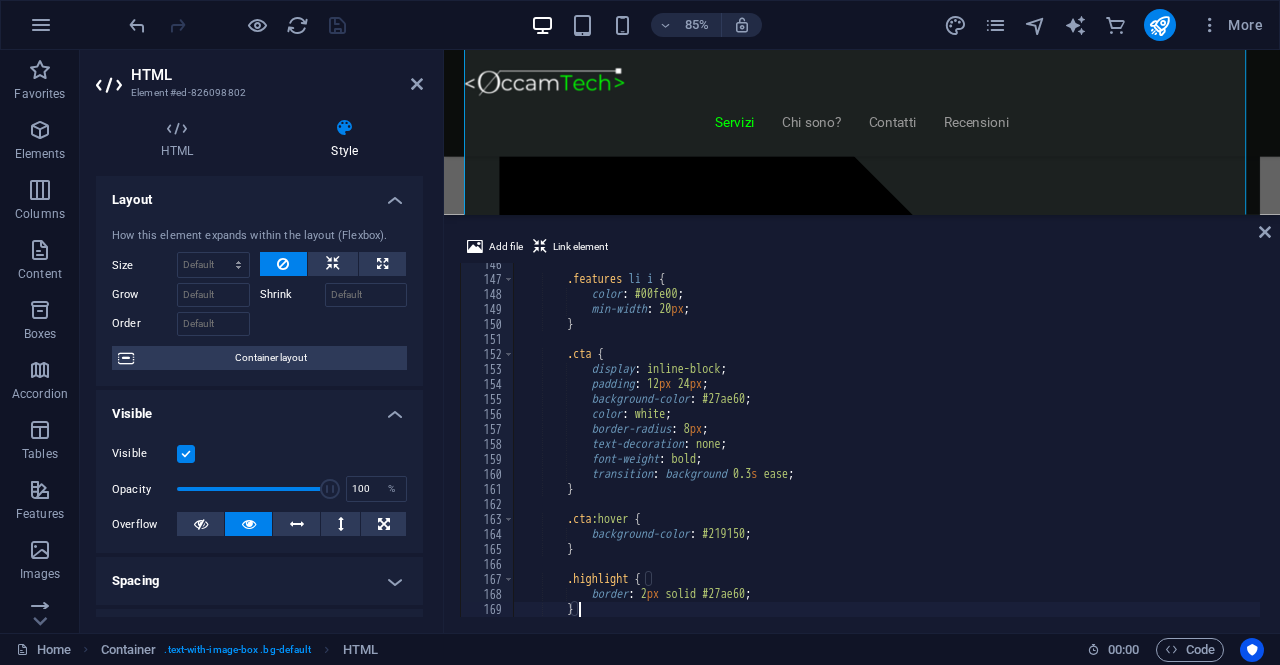 type on "</div>" 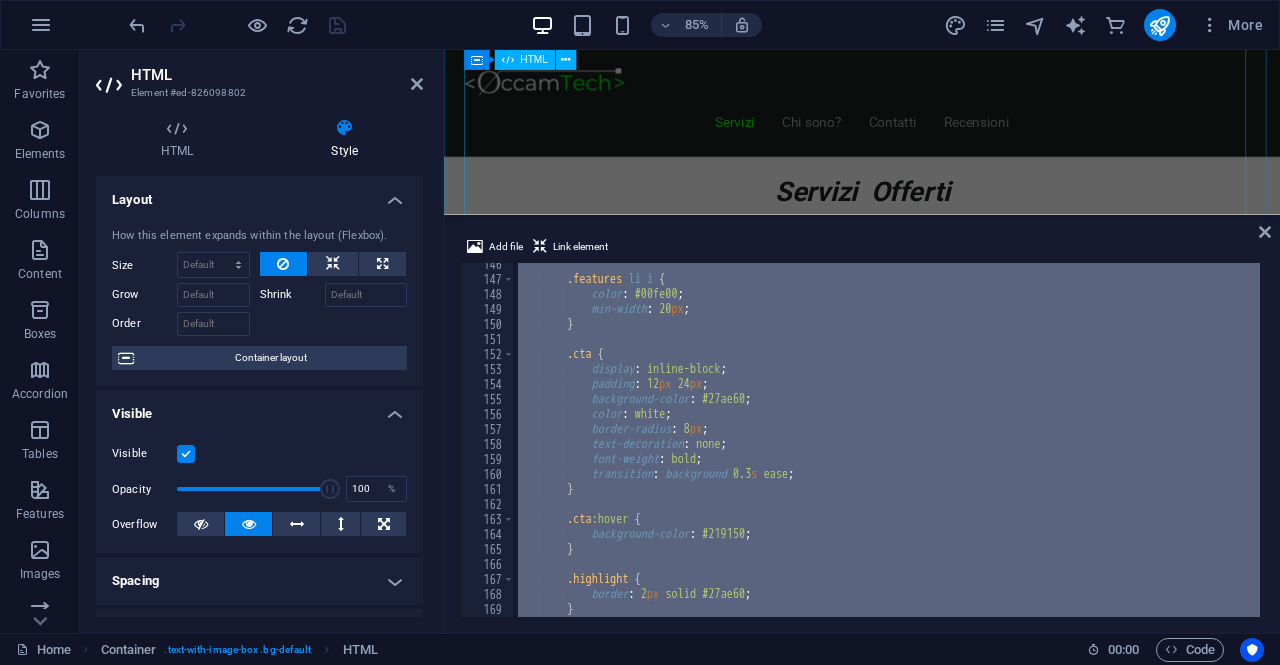 scroll, scrollTop: 1448, scrollLeft: 0, axis: vertical 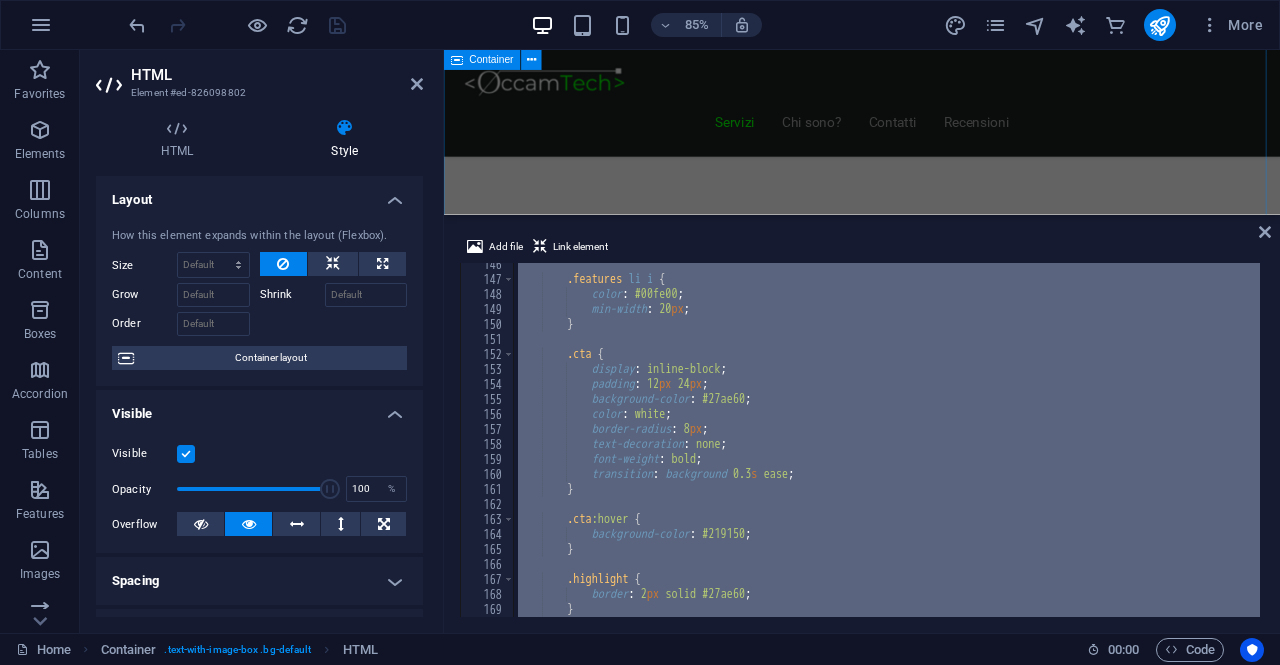 click on "<li>Pagina contatti con form </li>" at bounding box center (862, 426) 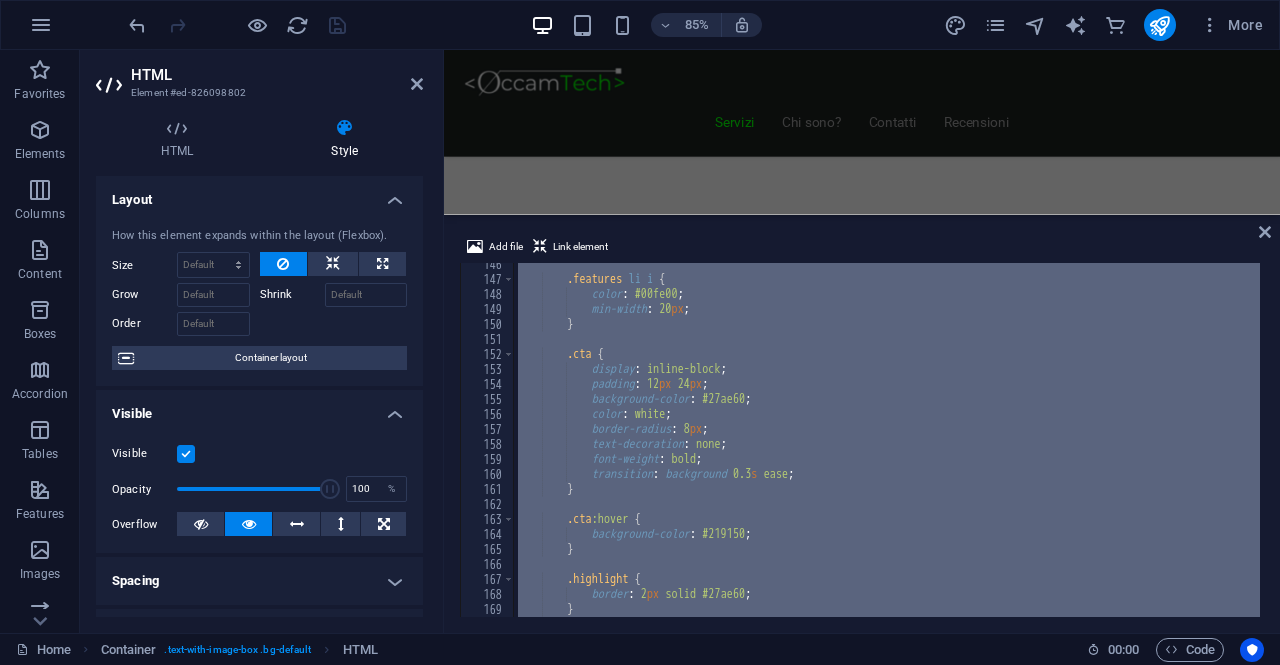 click on "<li>Pagina contatti con form </li>" at bounding box center (862, 426) 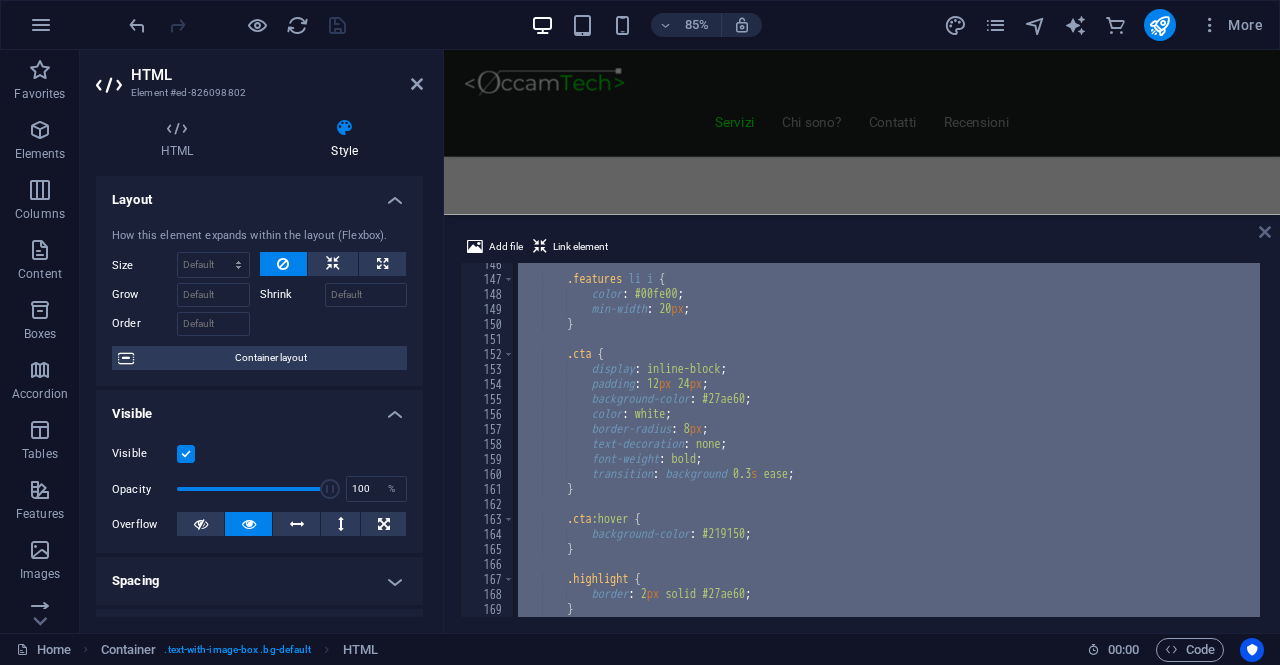 click at bounding box center (1265, 232) 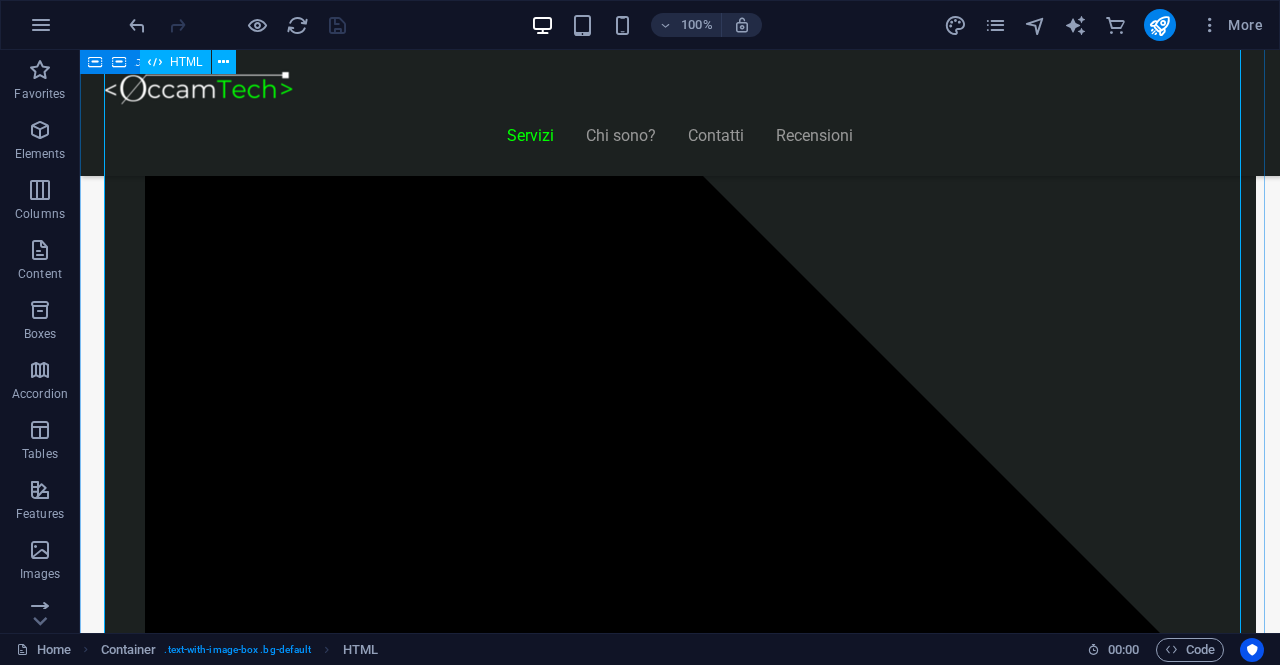 click on "Piani Gestionale
Hai bisogno di un gestionale o vuoi integrarne uno?
Start Gestionale
€2.250
Funzioni standard: clienti, prodotti, ordini
Dashboard base
Accesso multiutente
Assistenza per 3 mesi
*Ideale per piccole attività o studi professionali
Inizia Ora
Gestionale Modulare
€5.000
Moduli su richiesta (fatturazione, magazzino, CRM)
2 integrazioni incluse
Pannello di controllo avanzato
Assistenza e formazione per 6 mesi
*Perfetto per aziende in crescita
Scopri di più
Gestionale Avanzato
Su Richiesta
Sviluppo completamente su misura
Integrazione con ERP, API, CRM" at bounding box center [680, 8240] 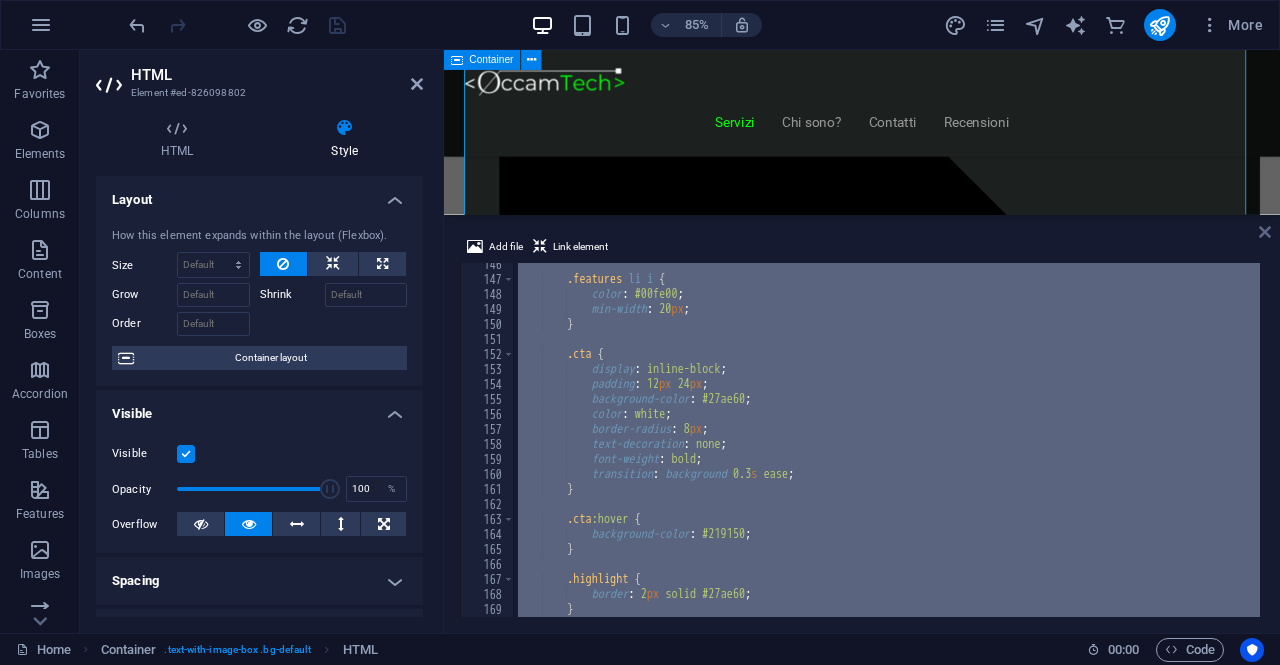 click at bounding box center [1265, 232] 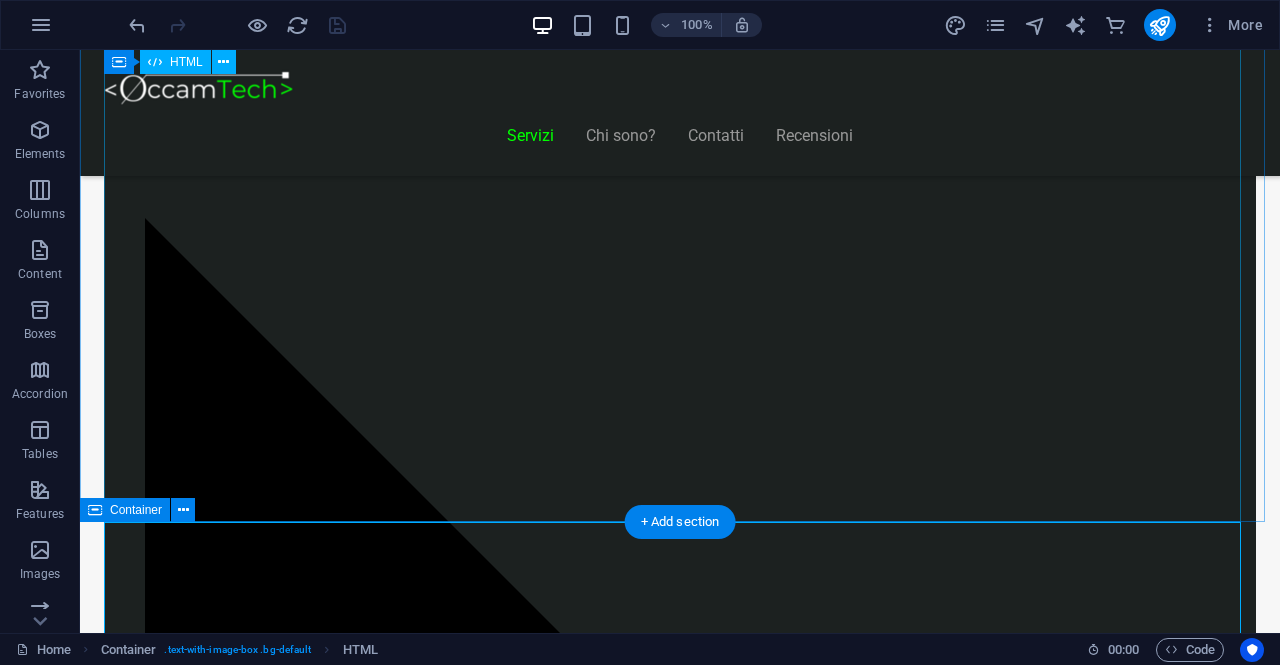 click on "Piani Web
Tutto il Valore di un Sito Professionale, in un Piano su Misura
Essenziale
€300
Sito vetrina moderno
Home page professionale
Sezione “Chi siamo”
Form contatti
Design responsive (mobile friendly)
6 mesi di assistenza inclusa
*Adatto a piccole attività o professionisti
Inizia Ora
E-commerce Ready
€500" at bounding box center [680, 8027] 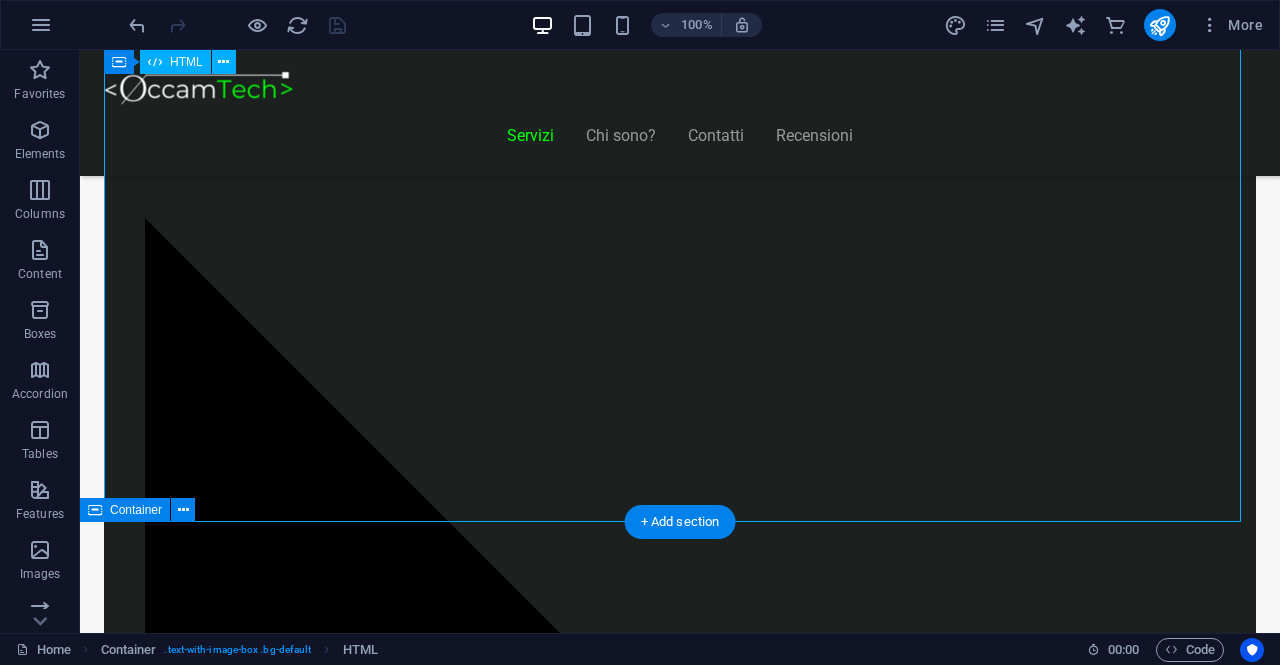 click on "Piani Web
Tutto il Valore di un Sito Professionale, in un Piano su Misura
Essenziale
€300
Sito vetrina moderno
Home page professionale
Sezione “Chi siamo”
Form contatti
Design responsive (mobile friendly)
6 mesi di assistenza inclusa
*Adatto a piccole attività o professionisti
Inizia Ora
E-commerce Ready
€500" at bounding box center (680, 8027) 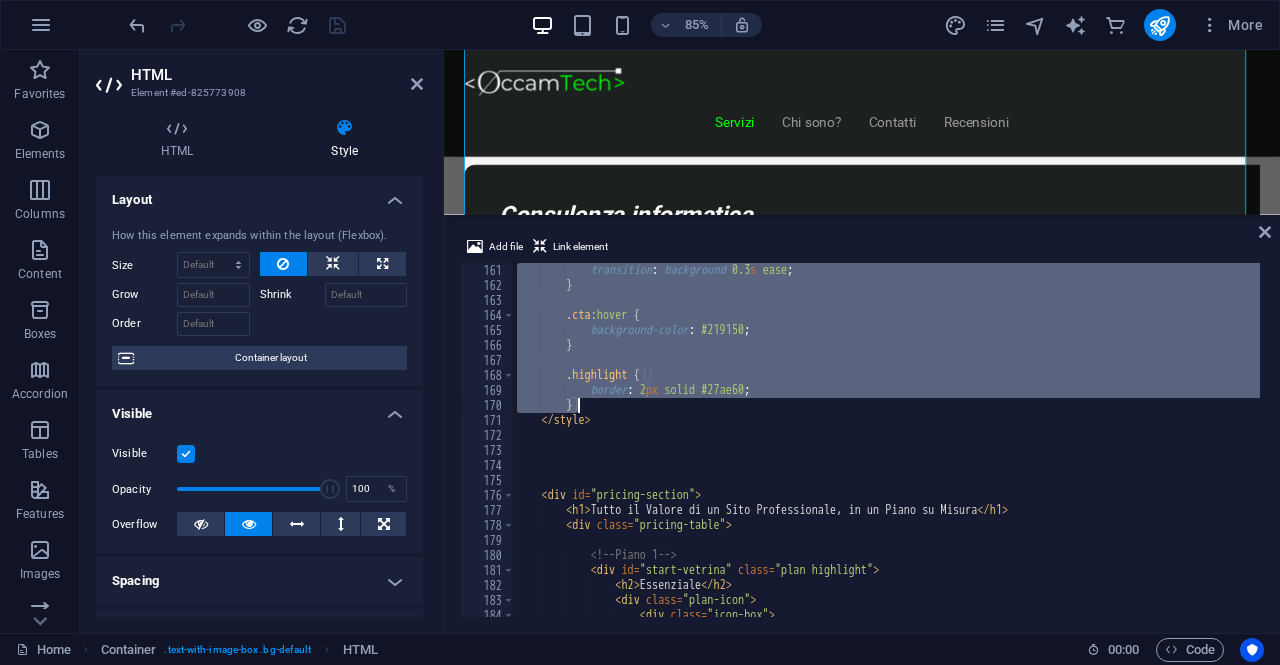 scroll, scrollTop: 2400, scrollLeft: 0, axis: vertical 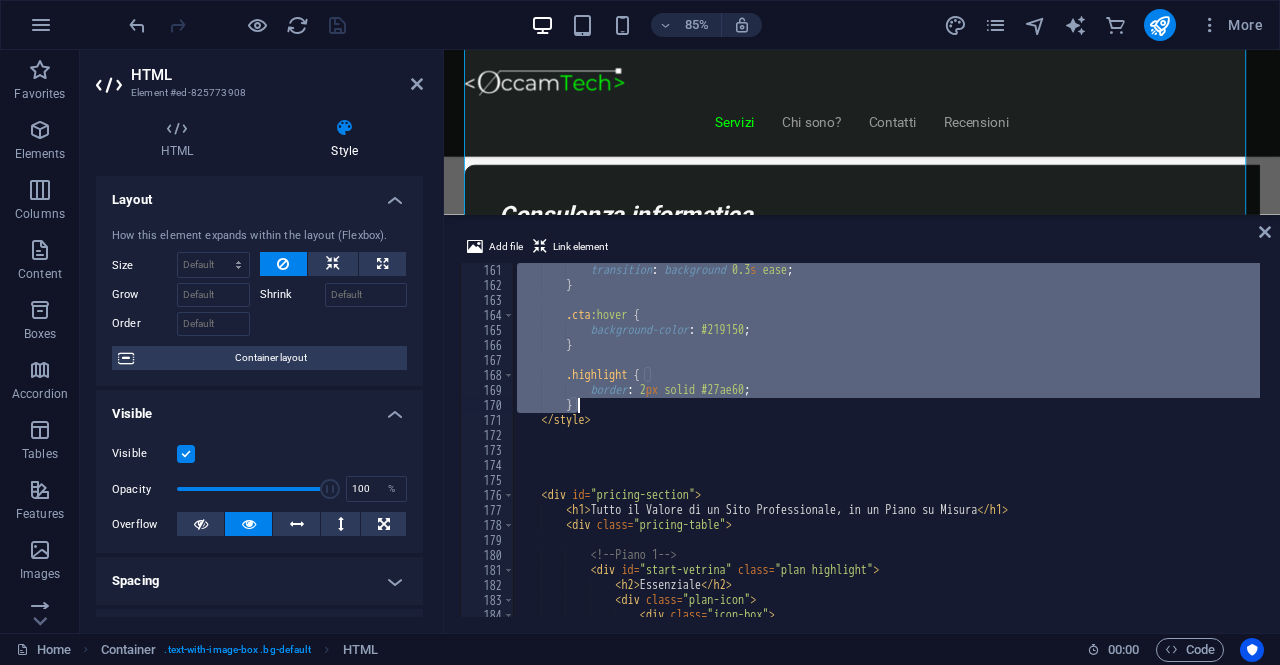click on "< div   id = "pricing-section" >           < h1 > Tutto il Valore di un Sito Professionale, in un Piano su Misura </ h1 >           < div   class = "pricing-table" >                <!--  Piano 1  -->                < div   id = "start-vetrina"   class = "plan highlight" >                     < h2 > Essenziale </ h2 >                     < div   class = "plan-icon" >                          < div   class = "icon-box" >                               < i   class = "fas fa-window-restore" > </ i >" at bounding box center [862, 426] 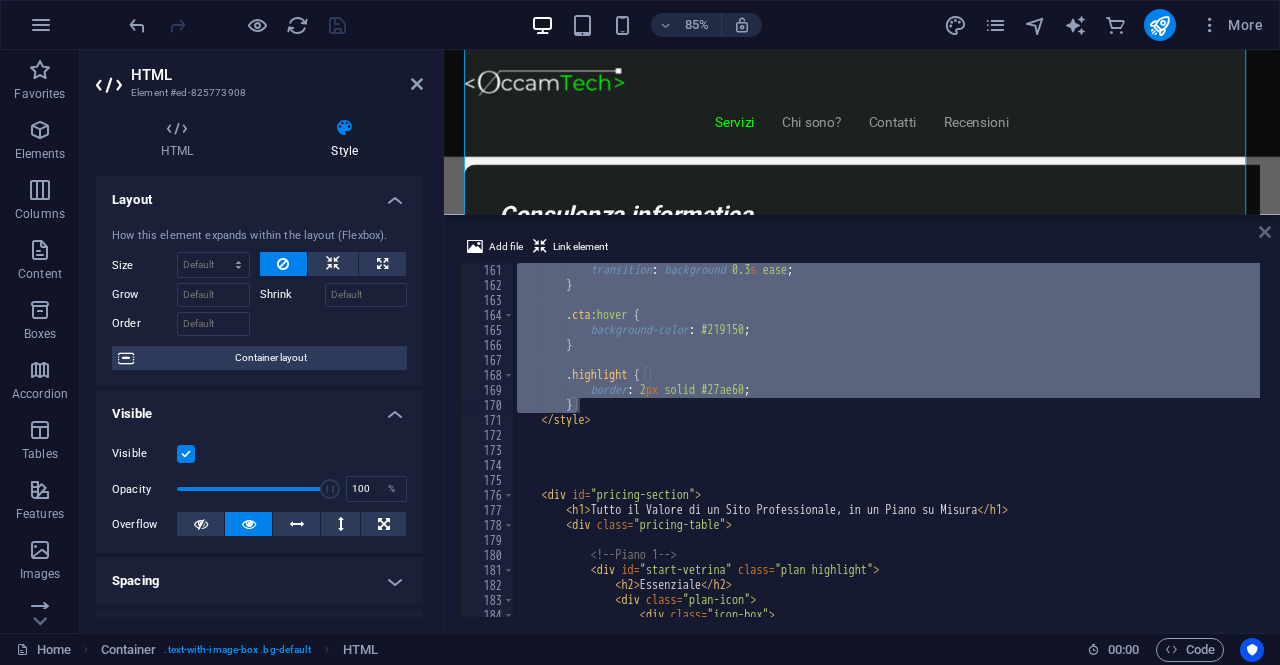 click at bounding box center [1265, 232] 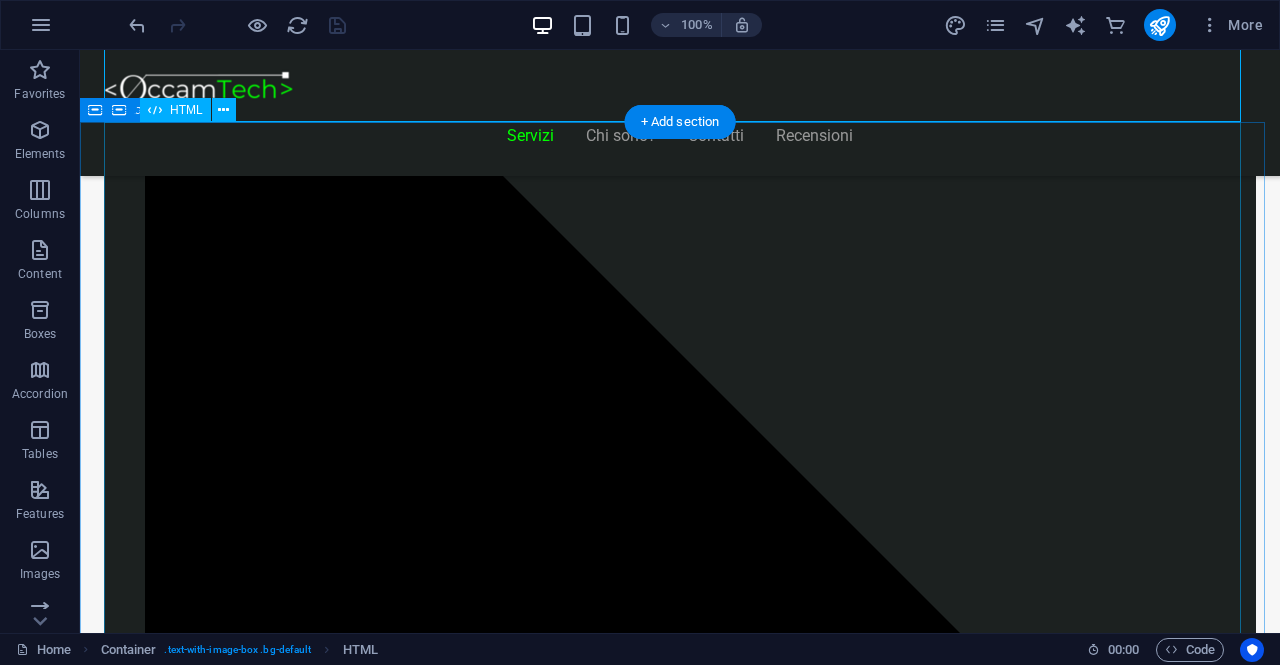 click on "Piani Gestionale
Hai bisogno di un gestionale o vuoi integrarne uno?
Start Gestionale
€2.250
Funzioni standard: clienti, prodotti, ordini
Dashboard base
Accesso multiutente
Assistenza per 3 mesi
*Ideale per piccole attività o studi professionali
Inizia Ora
Gestionale Modulare
€5.000
Moduli su richiesta (fatturazione, magazzino, CRM)
2 integrazioni incluse
Pannello di controllo avanzato
Assistenza e formazione per 6 mesi
*Perfetto per aziende in crescita
Scopri di più
Gestionale Avanzato
Su Richiesta
Sviluppo completamente su misura
Integrazione con ERP, API, CRM" at bounding box center (680, 8440) 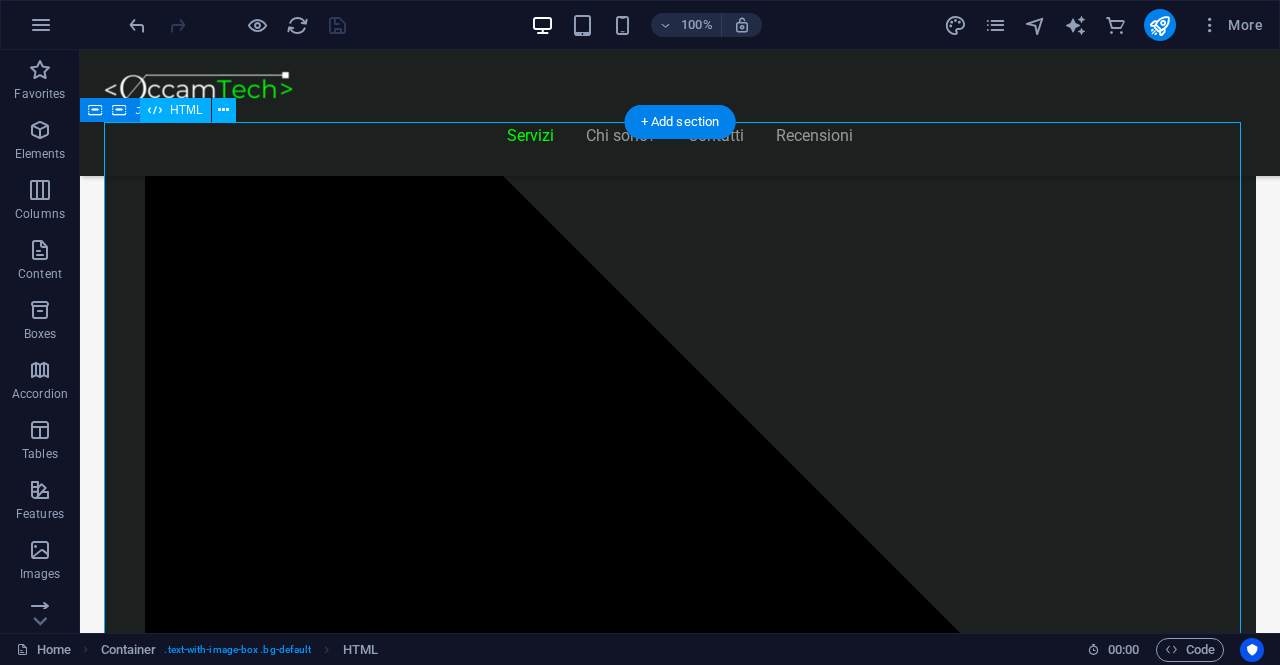 click on "Piani Gestionale
Hai bisogno di un gestionale o vuoi integrarne uno?
Start Gestionale
€2.250
Funzioni standard: clienti, prodotti, ordini
Dashboard base
Accesso multiutente
Assistenza per 3 mesi
*Ideale per piccole attività o studi professionali
Inizia Ora
Gestionale Modulare
€5.000
Moduli su richiesta (fatturazione, magazzino, CRM)
2 integrazioni incluse
Pannello di controllo avanzato
Assistenza e formazione per 6 mesi
*Perfetto per aziende in crescita
Scopri di più
Gestionale Avanzato
Su Richiesta
Sviluppo completamente su misura
Integrazione con ERP, API, CRM" at bounding box center (680, 8440) 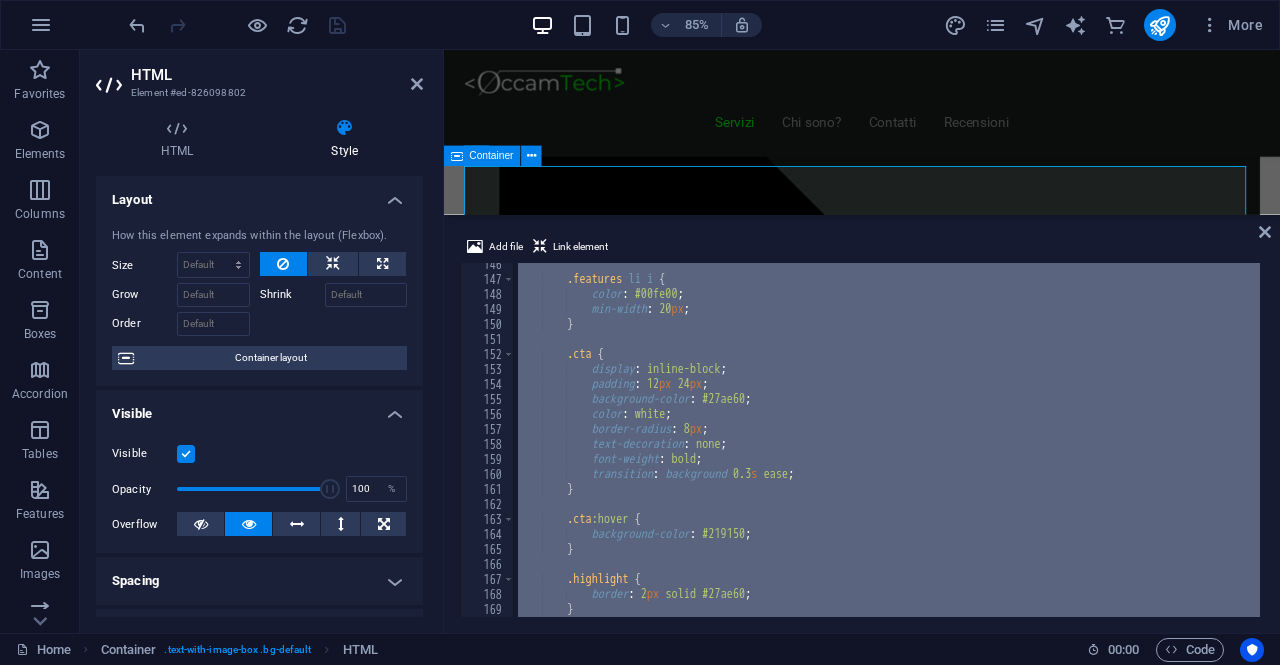 scroll, scrollTop: 1994, scrollLeft: 0, axis: vertical 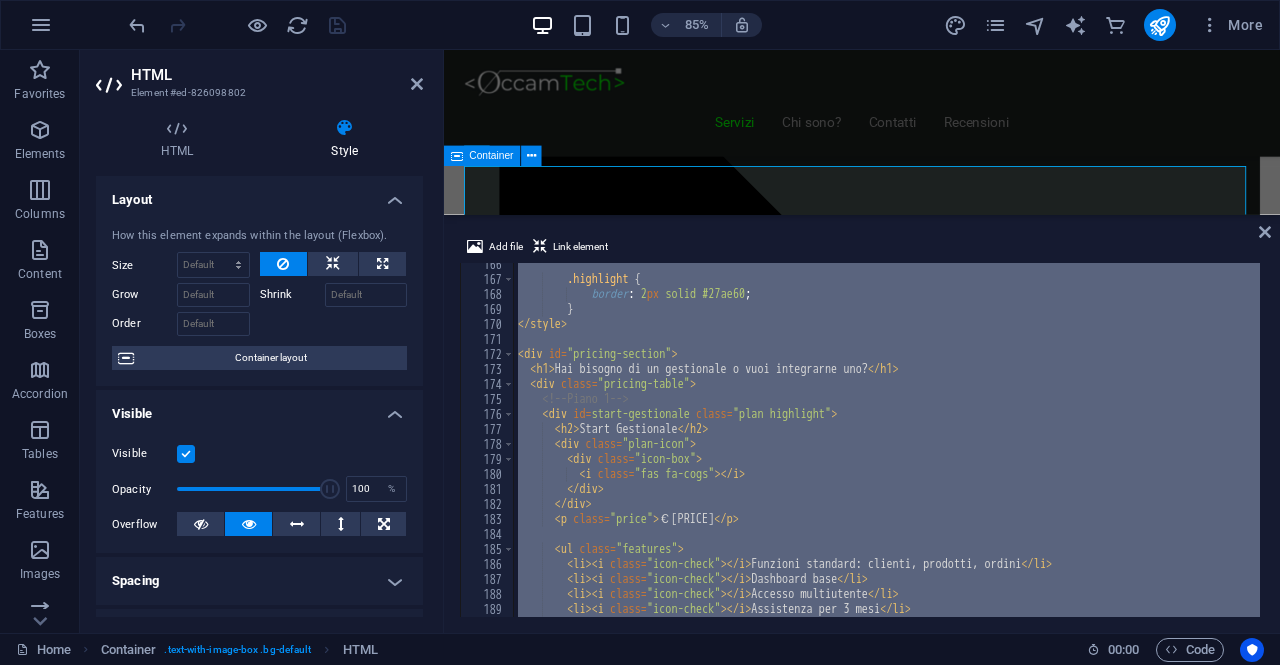 click on "< div   id = "pricing-section" >    < h1 > Hai bisogno di un gestionale o vuoi integrarne uno? </ h1 >    < div   class = "pricing-table" >      <!--  Piano 1  -->      < div   id = "start-gestionale"   class = "plan highlight" >         < h2 > Start Gestionale </ h2 >         < div   class = "plan-icon" >           < div   class = "icon-box" >              < i   class = "fas fa-cogs" > </ i >           </ div >         </ div >         < p   class = "price" > €2.250 </ p >         < ul   class = "features" >           < li > < i   class = "icon-check" > </ i > Funzioni standard: clienti, prodotti, ordini </ li >           < li > < i   class = "icon-check" > </ i > Dashboard base </ li >           < li > < i   class = "icon-check" > </ i > Accesso multiutente </ li >           < li > < i   class = "icon-check" > </ i > Assistenza per 3 mesi </ li >         </ ul >" at bounding box center (887, 440) 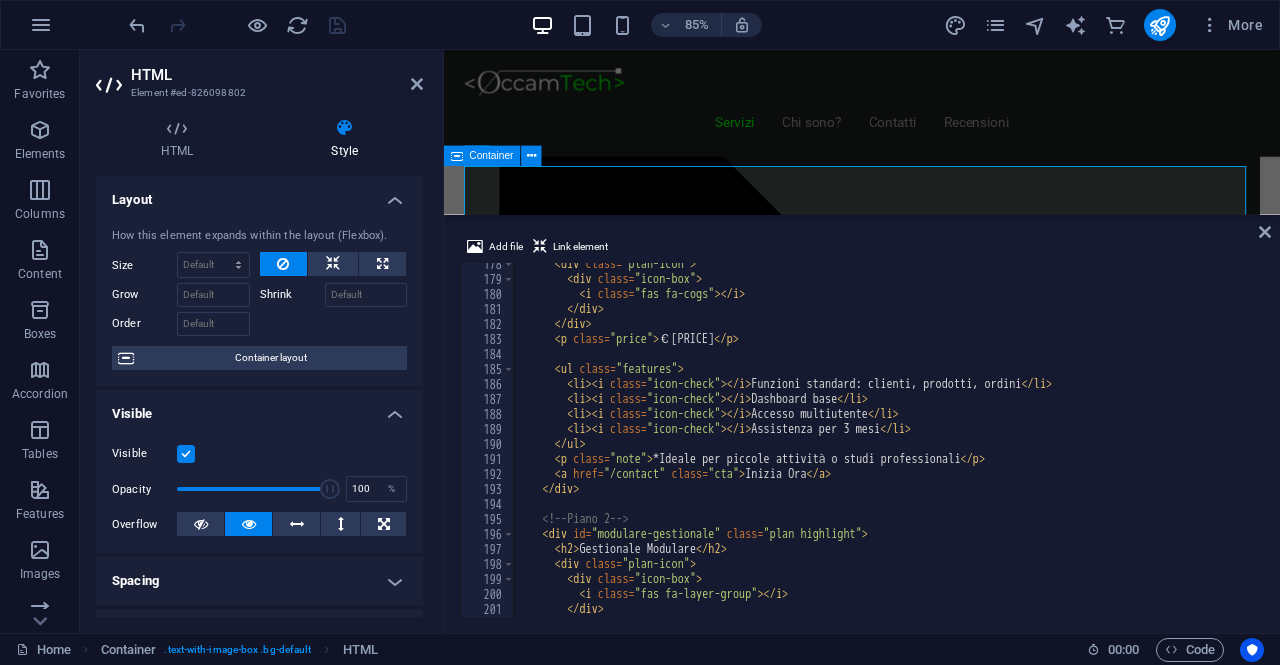 scroll, scrollTop: 2661, scrollLeft: 0, axis: vertical 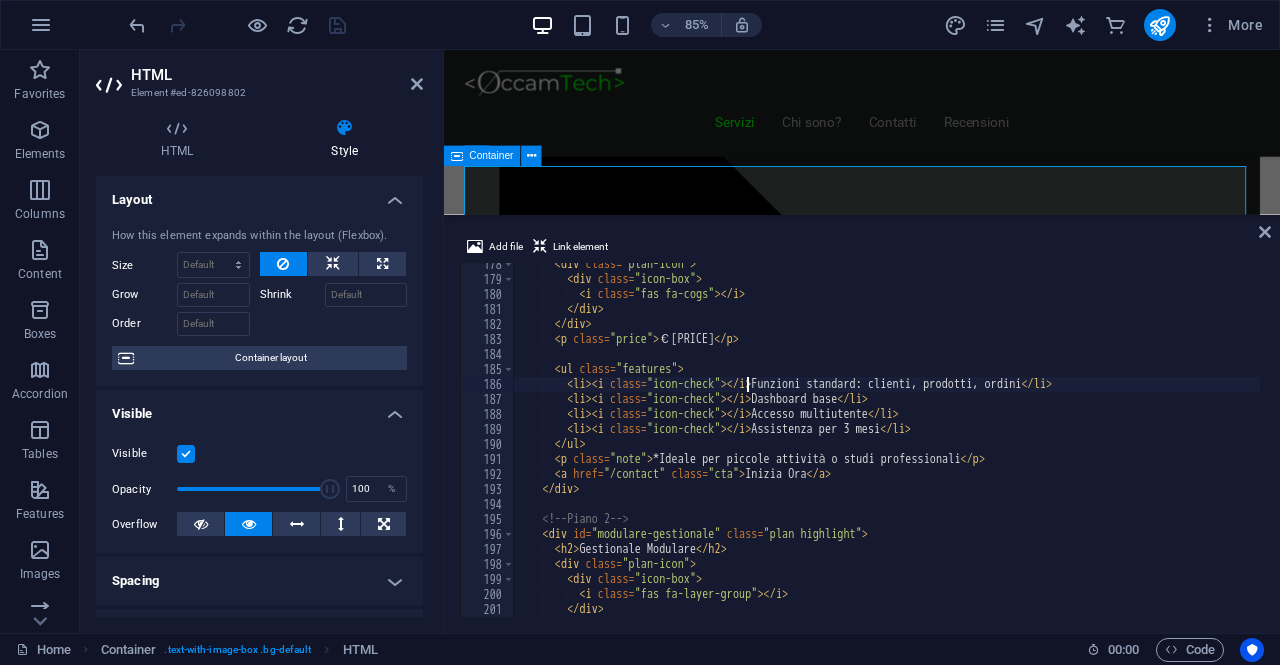 click on "Start Gestionale" at bounding box center [887, 449] 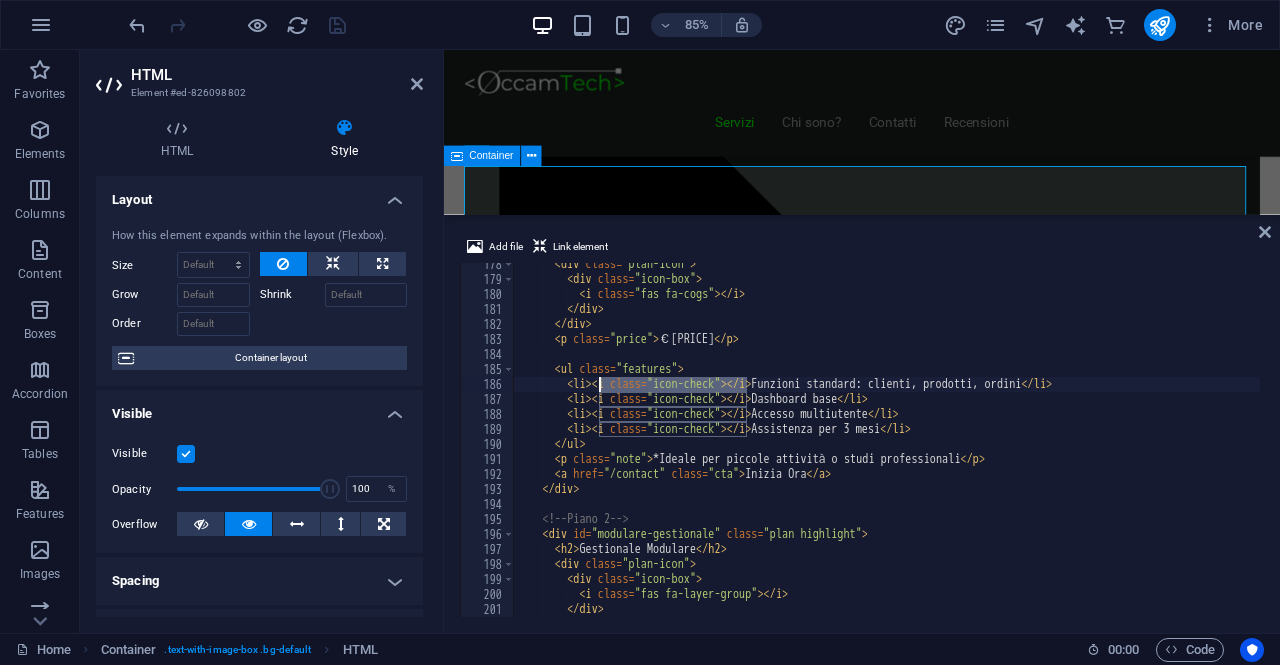 drag, startPoint x: 745, startPoint y: 383, endPoint x: 600, endPoint y: 387, distance: 145.05516 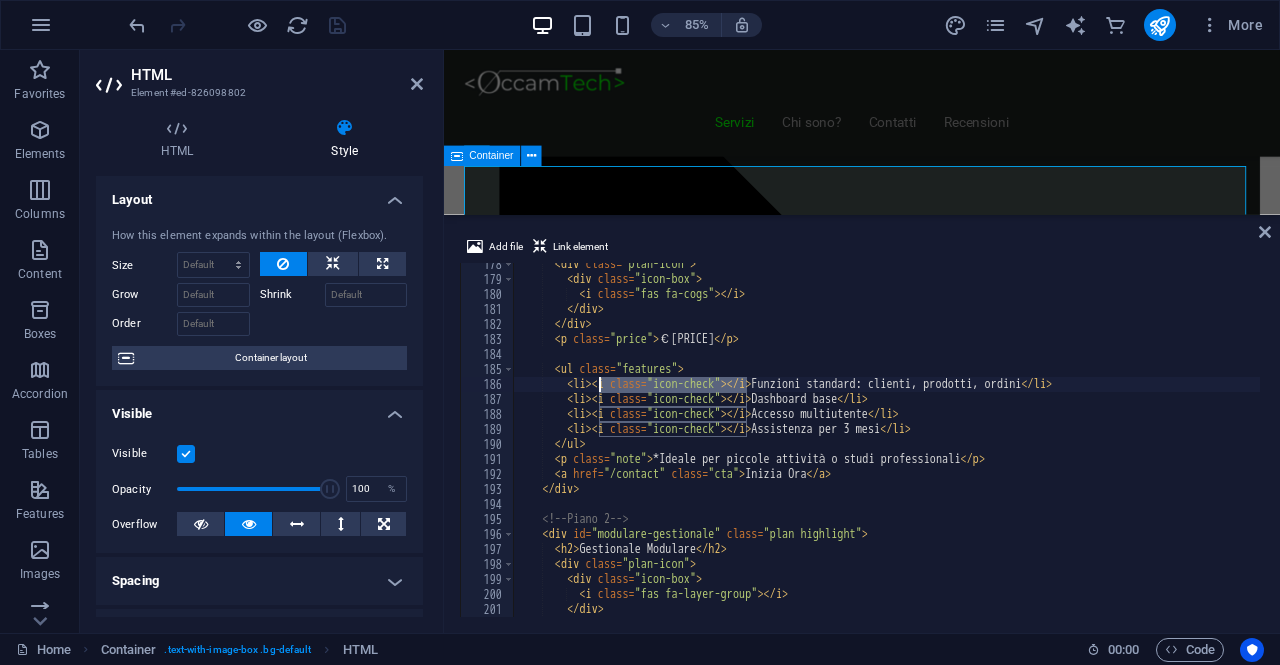 click on "Start Gestionale" at bounding box center [887, 449] 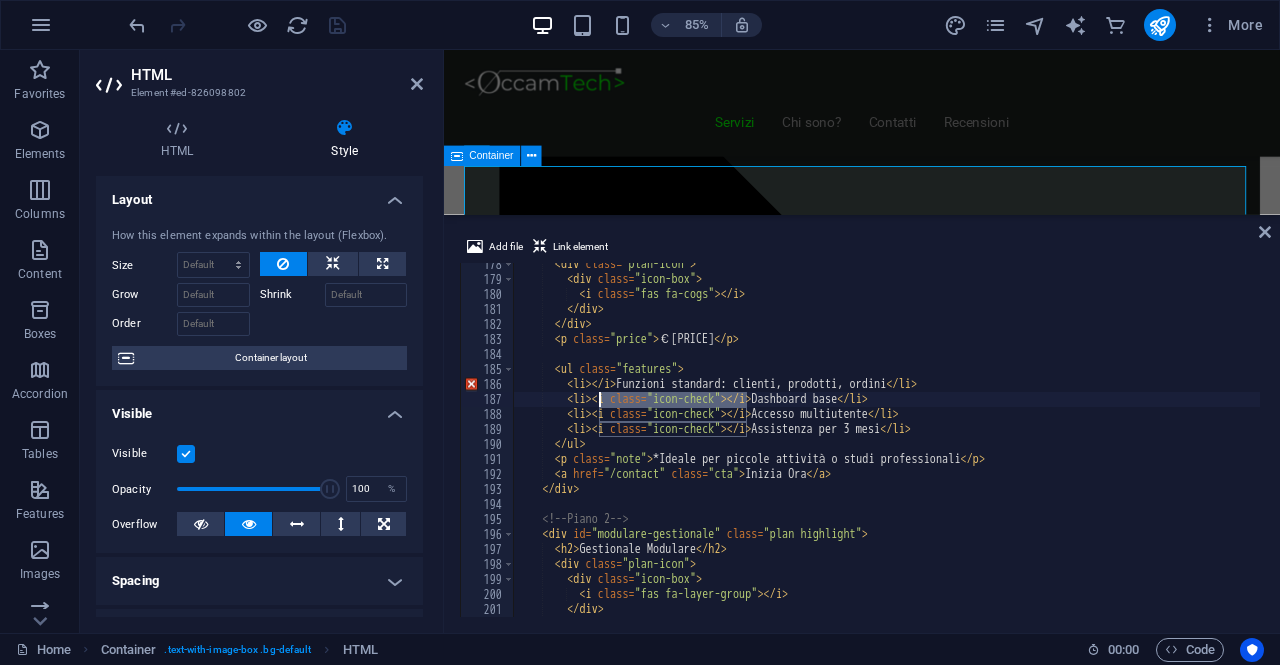drag, startPoint x: 744, startPoint y: 402, endPoint x: 602, endPoint y: 399, distance: 142.0317 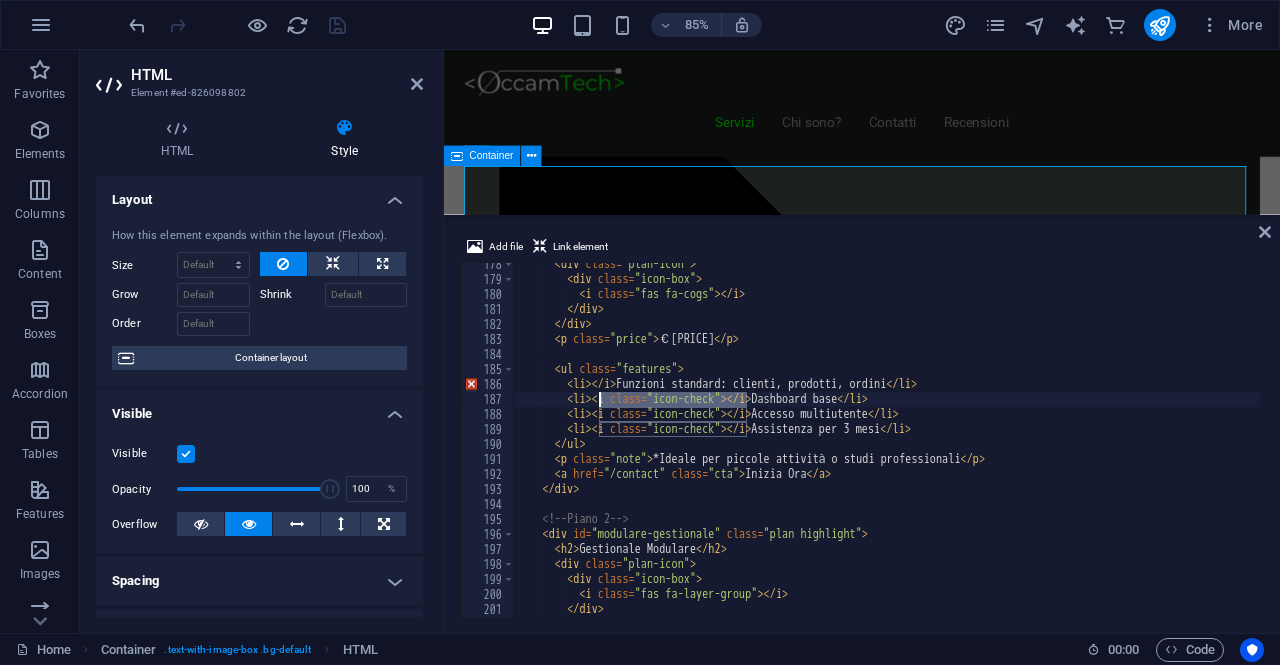 click on "< div   class = "plan-icon" >           < div   class = "icon-box" >              < i   class = "fas fa-cogs" > </ i >           </ div >         </ div >         < p   class = "price" > €2.250 </ p >         < ul   class = "features" >           < li > </ i > Funzioni standard: clienti, prodotti, ordini </ li >           < li > < i   class = "icon-check" > </ i > Dashboard base </ li >           < li > < i   class = "icon-check" > </ i > Accesso multiutente </ li >           < li > < i   class = "icon-check" > </ i > Assistenza per 3 mesi </ li >         </ ul >         < p   class = "note" > *Ideale per piccole attività o studi professionali </ p >         < a   href = "/contact"   class = "cta" > Inizia Ora </ a >      </ div >      <!--  Piano 2  -->      < div   id = "modulare-gestionale"   class = "plan highlight" >         < h2 > Gestionale Modulare </ h2 >         < div   class = >" at bounding box center [887, 449] 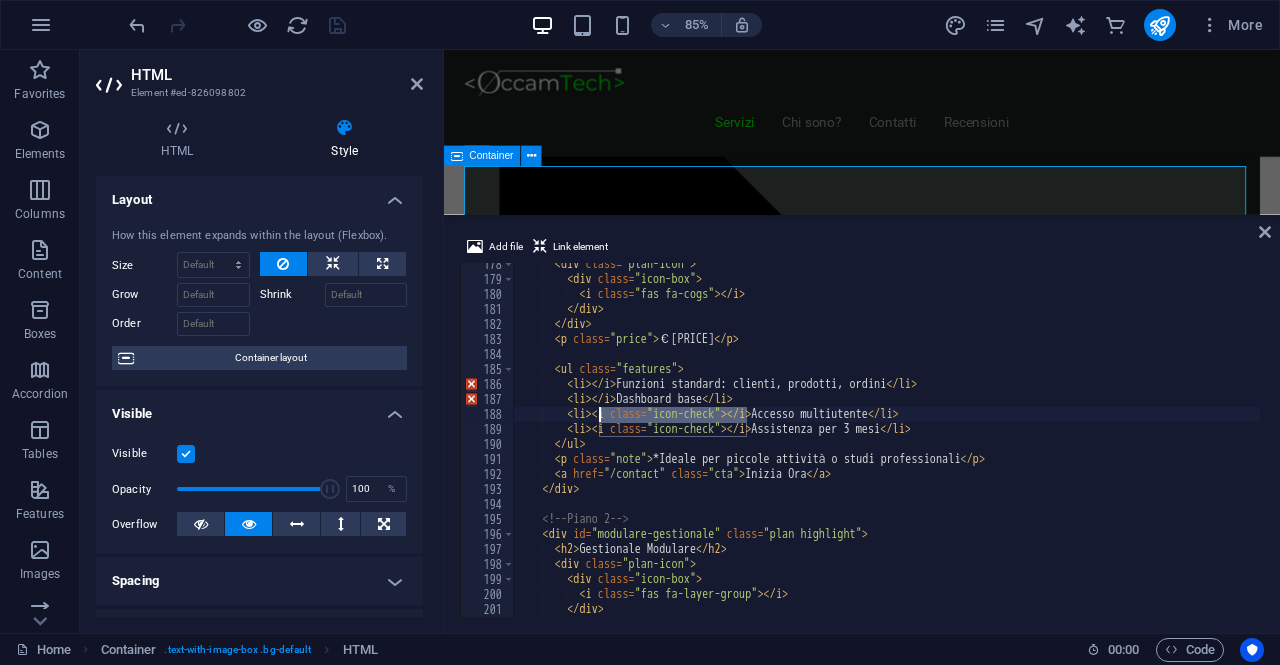 drag, startPoint x: 744, startPoint y: 415, endPoint x: 597, endPoint y: 419, distance: 147.05441 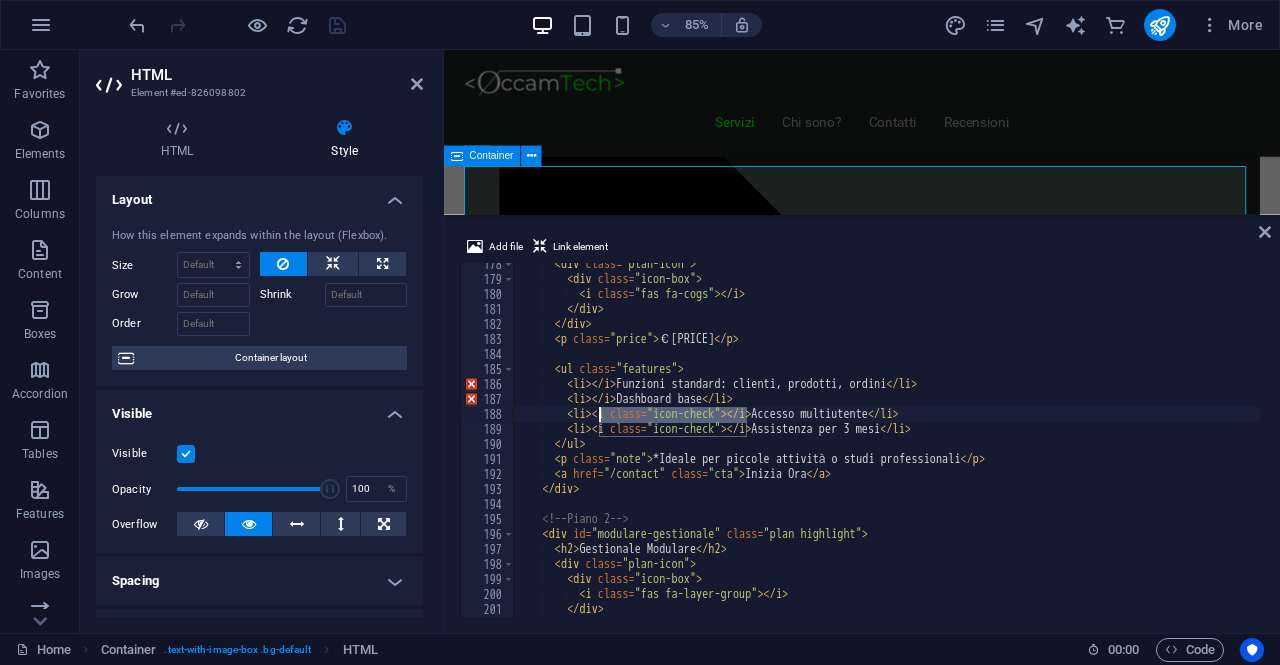 click on "< div   class = "plan-icon" >           < div   class = "icon-box" >              < i   class = "fas fa-cogs" > </ i >           </ div >         </ div >         < p   class = "price" > €2.250 </ p >         < ul   class = "features" >           < li > </ i > Funzioni standard: clienti, prodotti, ordini </ li >           < li > </ i > Dashboard base </ li >           < li > < i   class = "icon-check" > </ i > Accesso multiutente </ li >           < li > < i   class = "icon-check" > </ i > Assistenza per 3 mesi </ li >         </ ul >         < p   class = "note" > *Ideale per piccole attività o studi professionali </ p >         < a   href = "/contact"   class = "cta" > Inizia Ora </ a >      </ div >      <!--  Piano 2  -->      < div   id = "modulare-gestionale"   class = "plan highlight" >         < h2 > Gestionale Modulare </ h2 >         < div   class = "plan-icon" >           < div   class = "icon-box" >              < i   class = "fas fa-layer-group" > </ i >           </ div >         </ >" at bounding box center (887, 449) 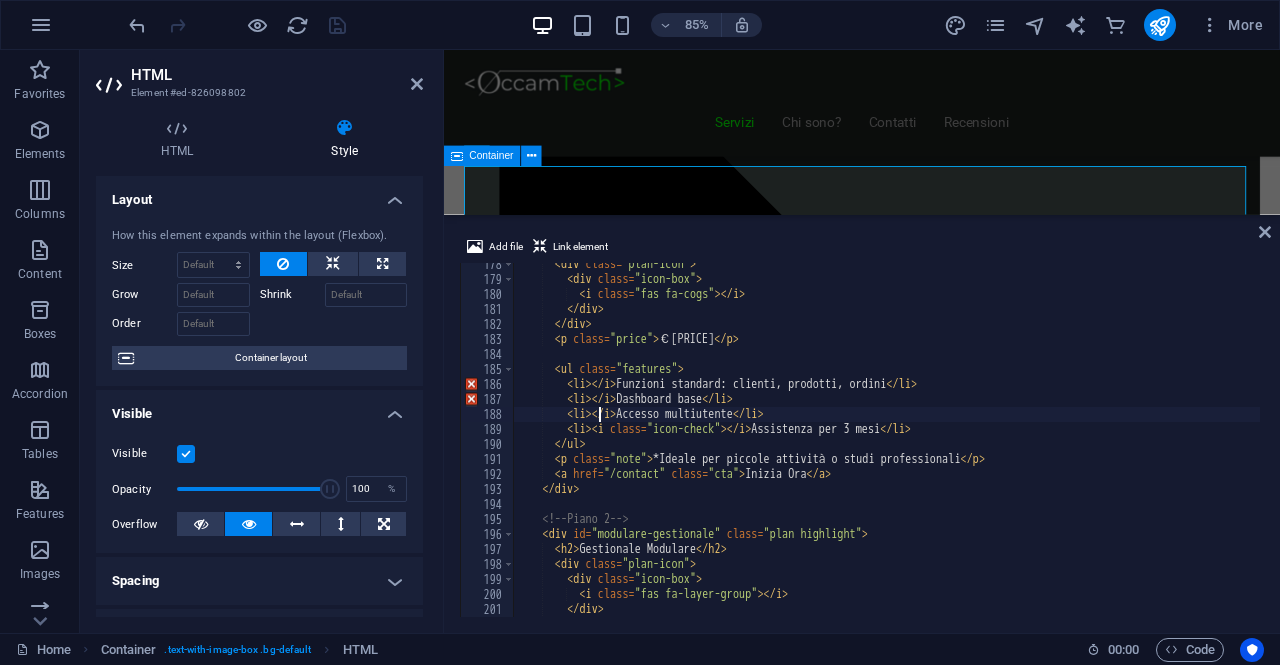 click at bounding box center (887, 449) 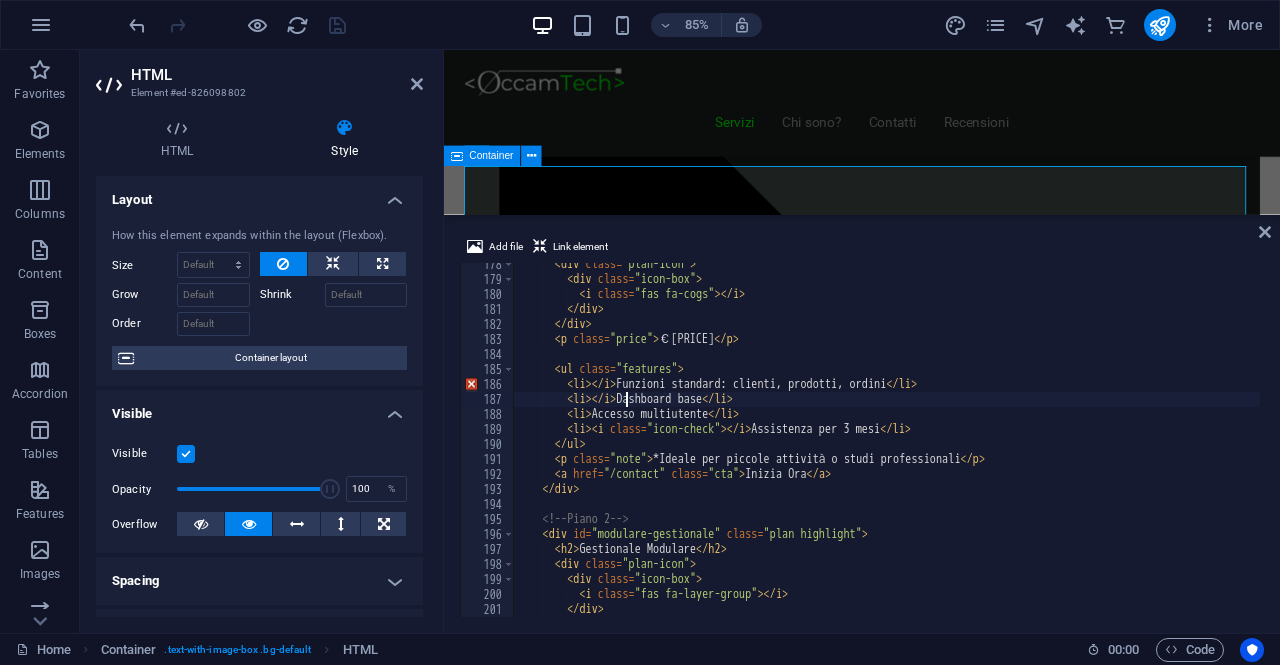 click on "< div   class = "plan-icon" >           < div   class = "icon-box" >              < i   class = "fas fa-cogs" > </ i >           </ div >         </ div >         < p   class = "price" > €2.250 </ p >         < ul   class = "features" >           < li > </ i > Funzioni standard: clienti, prodotti, ordini </ li >           < li > </ i > Dashboard base </ li >           < li > Accesso multiutente </ li >           < li > < i   class = "icon-check" > </ i > Assistenza per 3 mesi </ li >         </ ul >         < p   class = "note" > *Ideale per piccole attività o studi professionali </ p >         < a   href = "/contact"   class = "cta" > Inizia Ora </ a >      </ div >      <!--  Piano 2  -->      < div   id = "modulare-gestionale"   class = "plan highlight" >         < h2 > Gestionale Modulare </ h2 >         < div   class = "plan-icon" >           < div   class = "icon-box" >              < i   class = "fas fa-layer-group" > </ i >           </ div >         </ div >" at bounding box center (887, 449) 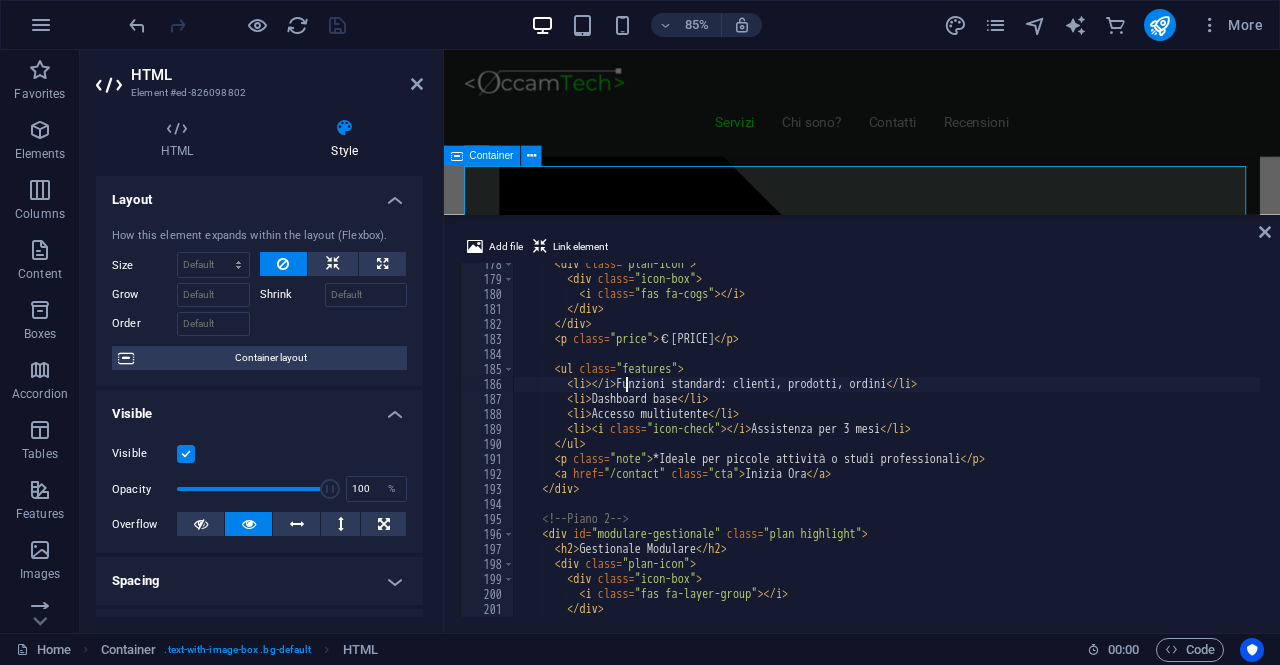 click on "< div   class = "plan-icon" >           < div   class = "icon-box" >              < i   class = "fas fa-cogs" > </ i >           </ div >         </ div >         < p   class = "price" > €2.250 </ p >         < ul   class = "features" >           < li > </ i > Funzioni standard: clienti, prodotti, ordini </ li >           < li > Dashboard base </ li >           < li > Accesso multiutente </ li >           < li > < i   class = "icon-check" > </ i > Assistenza per 3 mesi </ li >         </ ul >         < p   class = "note" > *Ideale per piccole attività o studi professionali </ p >         < a   href = "/contact"   class = "cta" > Inizia Ora </ a >      </ div >      <!--  Piano 2  -->      < div   id = "modulare-gestionale"   class = "plan highlight" >         < h2 > Gestionale Modulare </ h2 >         < div   class = "plan-icon" >           < div   class = "icon-box" >              < i   class = "fas fa-layer-group" > </ i >           </ div >         </ div >" at bounding box center [887, 449] 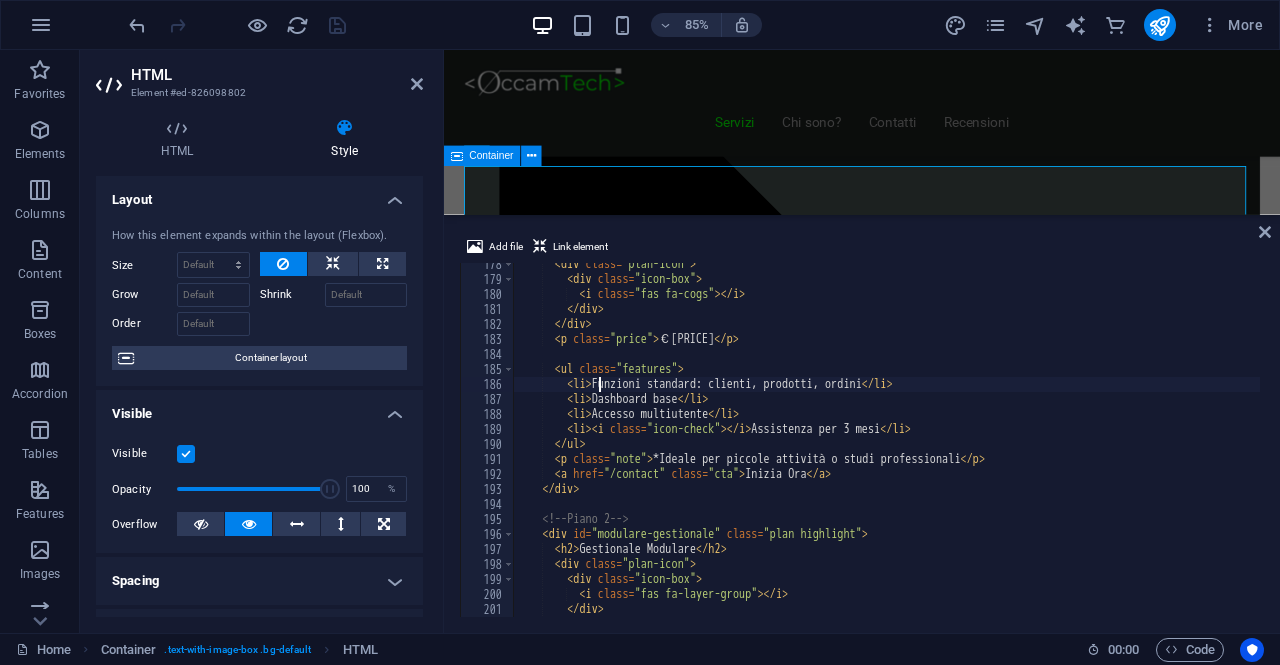 click on "< div   class = "plan-icon" >           < div   class = "icon-box" >              < i   class = "fas fa-cogs" > </ i >           </ div >         </ div >         < p   class = "price" > €2.250 </ p >         < ul   class = "features" >           < li > Funzioni standard: clienti, prodotti, ordini </ li >           < li > Dashboard base </ li >           < li > Accesso multiutente </ li >           < li > < i   class = "icon-check" > </ i > Assistenza per 3 mesi </ li >         </ ul >         < p   class = "note" > *Ideale per piccole attività o studi professionali </ p >         < a   href = "/contact"   class = "cta" > Inizia Ora </ a >      </ div >      <!--  Piano 2  -->      < div   id = "modulare-gestionale"   class = "plan highlight" >         < h2 > Gestionale Modulare </ h2 >         < div   class = "plan-icon" >           < div   class = "icon-box" >              < i   class = "fas fa-layer-group" > </ i >           </ div >         </ div >" at bounding box center (887, 449) 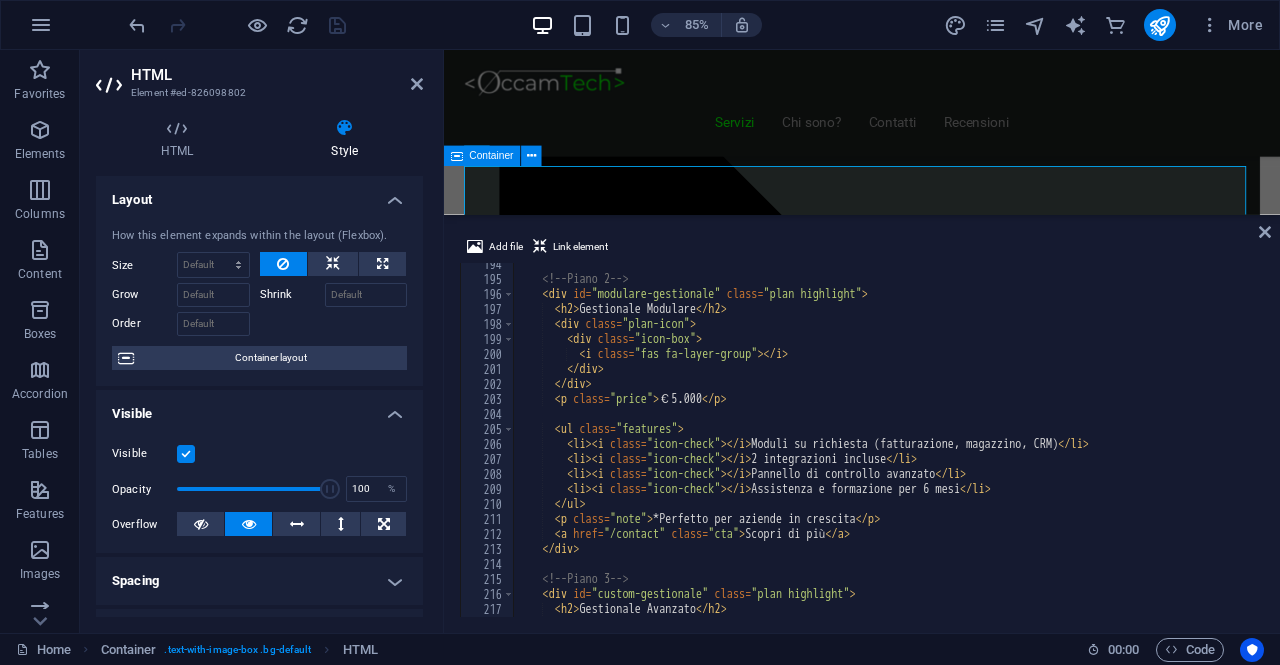scroll, scrollTop: 2901, scrollLeft: 0, axis: vertical 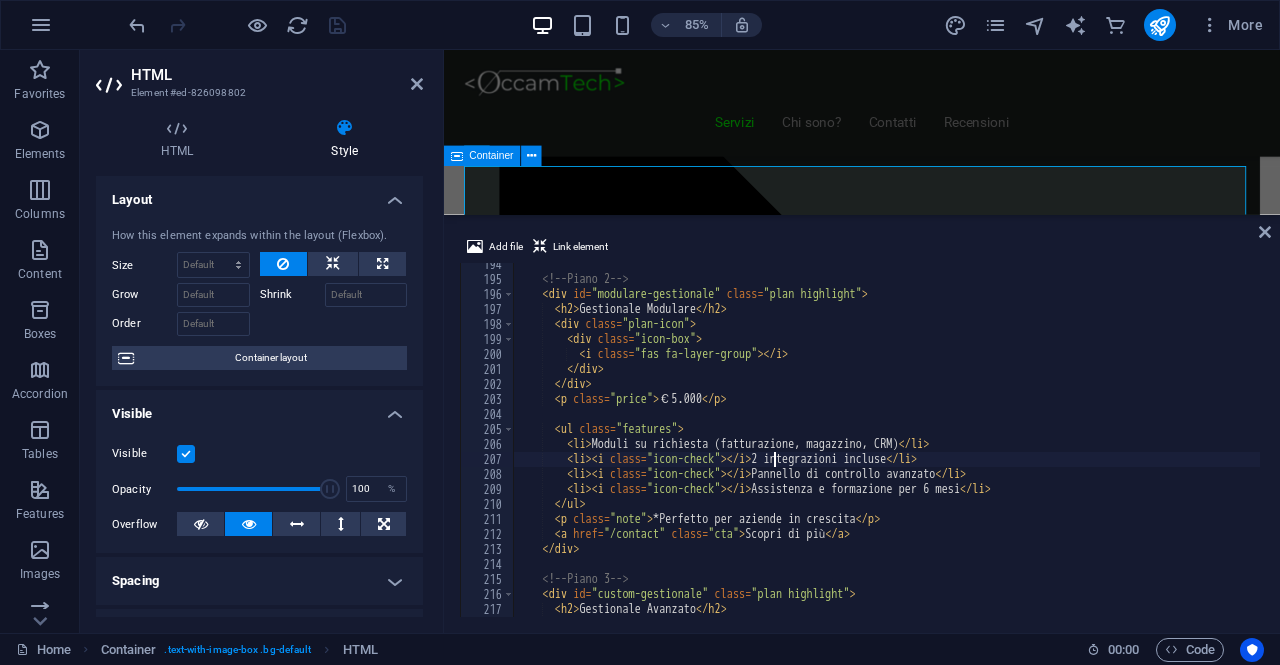 click on "<!--  Piano 2  -->      < div   id = "modulare-gestionale"   class = "plan highlight" >         < h2 > Gestionale Modulare </ h2 >         < div   class = "plan-icon" >           < div   class = "icon-box" >              < i   class = "fas fa-layer-group" > </ i >           </ div >         </ div >         < p   class = "price" > €5.000 </ p >         < ul   class = "features" >           < li > Moduli su richiesta (fatturazione, magazzino, CRM) </ li >           < li > < i   class = "icon-check" > </ i > 2 integrazioni incluse </ li >           < li > < i   class = "icon-check" > </ i > Pannello di controllo avanzato </ li >           < li > < i   class = "icon-check" > </ i > Assistenza e formazione per 6 mesi </ li >         </ ul >         < p   class = "note" > *Perfetto per aziende in crescita </ p >         < a   href = "/contact"   class = "cta" > Scopri di più </ a >      </ div >      <!--  Piano 3  -->      < div   id = "custom-gestionale"   class = "plan highlight" >         < h2 > </ h2" at bounding box center [887, 449] 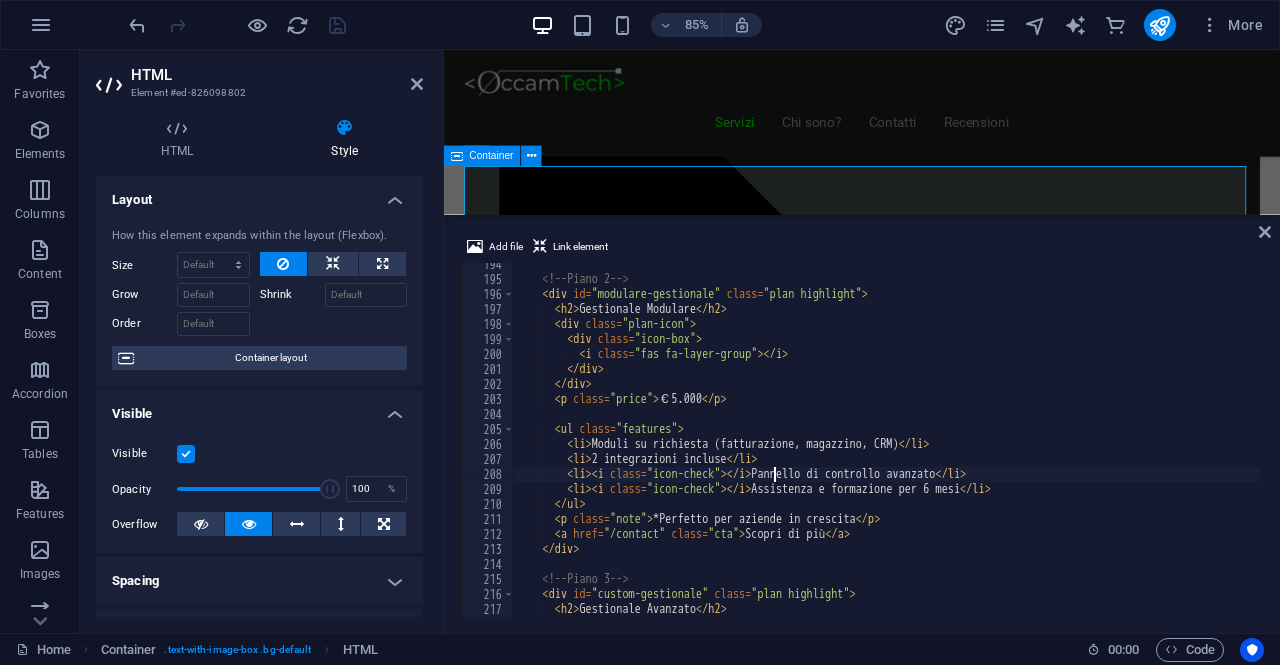 click on "<!--  Piano 2  -->      < div   id = "modulare-gestionale"   class = "plan highlight" >         < h2 > Gestionale Modulare </ h2 >         < div   class = "plan-icon" >           < div   class = "icon-box" >              < i   class = "fas fa-layer-group" > </ i >           </ div >         </ div >         < p   class = "price" > €5.000 </ p >         < ul   class = "features" >           < li > Moduli su richiesta (fatturazione, magazzino, CRM) </ li >           < li > 2 integrazioni incluse </ li >           < li >             < i   class = "icon-check" > </ i > Pannello di controllo avanzato </ li >           < li >             < i   class = "icon-check" > </ i > Assistenza e formazione per 6 mesi </ li >         </ ul >         < p   class = "note" > *Perfetto per aziende in crescita </ p >         < a   href = "/contact"   class = "cta" > Scopri di più </ a >      </ div >      <!--  Piano 3  -->      < div   id = "custom-gestionale"   class = "plan highlight" >         < h2 > Gestionale Avanzato </ h2 >         < div" at bounding box center [887, 449] 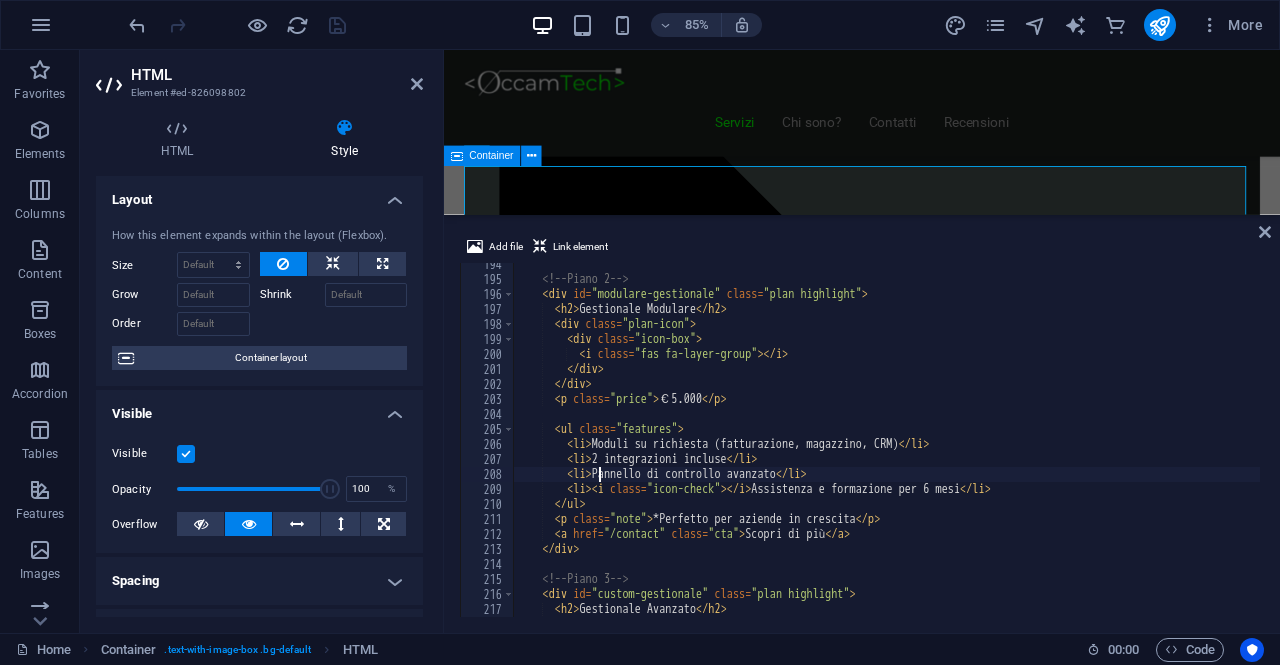 click on "<!--  Piano 2  -->      < div   id = "modulare-gestionale"   class = "plan highlight" >         < h2 > Gestionale Modulare </ h2 >         < div   class = "plan-icon" >           < div   class = "icon-box" >              < i   class = "fas fa-layer-group" > </ i >           </ div >         </ div >         < p   class = "price" > €5.000 </ p >         < ul   class = "features" >           < li > Moduli su richiesta (fatturazione, magazzino, CRM) </ li >           < li > 2 integrazioni incluse </ li >           < li > Pannello di controllo avanzato </ li >           < li > < i   class = "icon-check" > </ i > Assistenza e formazione per 6 mesi </ li >         </ ul >         < p   class = "note" > *Perfetto per aziende in crescita </ p >         < a   href = "/contact"   class = "cta" > Scopri di più </ a >      </ div >      <!--  Piano 3  -->      < div   id = "custom-gestionale"   class = "plan highlight" >         < h2 > Gestionale Avanzato </ h2 >         < div   class = "plan-icon" >" at bounding box center (887, 449) 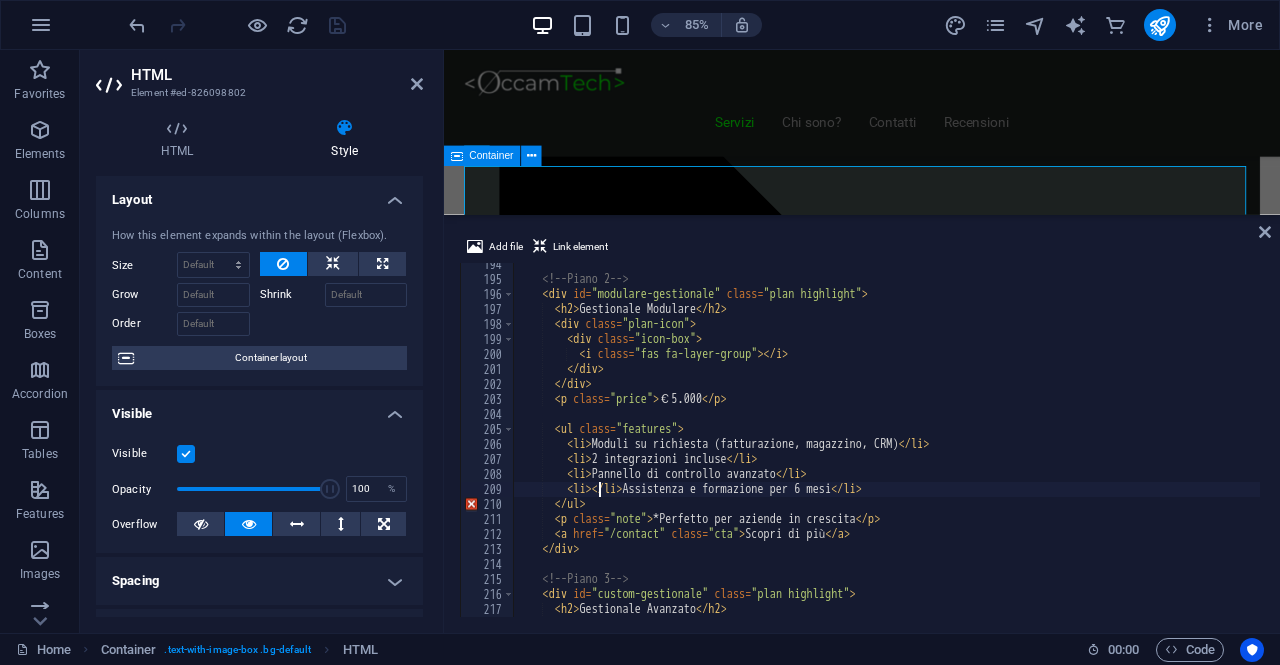scroll, scrollTop: 0, scrollLeft: 6, axis: horizontal 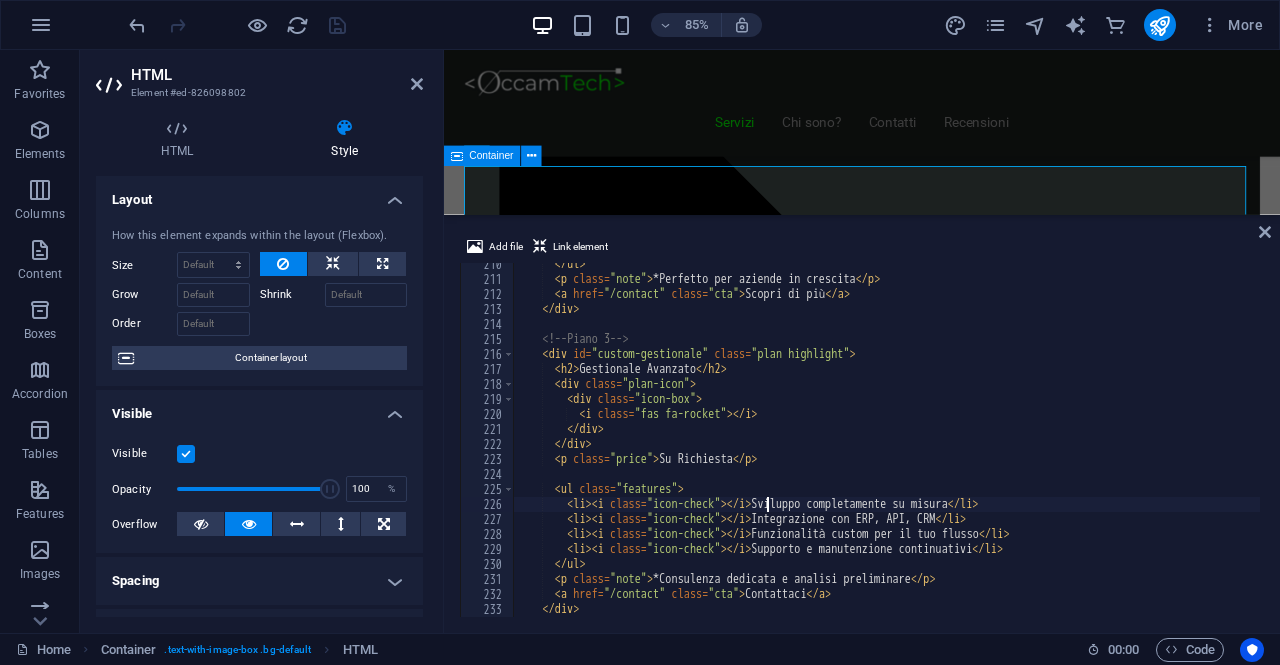 click on "< div   id = "custom-gestionale"   class = "plan highlight" >         < h2 > Gestionale Avanzato </ h2 >         < div   class = "plan-icon" >           < div   class = "icon-box" >              < i   class = "fas fa-rocket" > </ i >           </ div >         </ div >         < p   class = "price" > Su Richiesta </ p >         < ul   class = "features" >           < li > < i   class = "icon-check" > </ i > Sviluppo completamente su misura </ li >           < li > < i   class = "icon-check" > </ i > Integrazione con ERP, API, CRM </ li >           < li > < i   class = "icon-check" > </ i > Funzionalità custom per il tuo flusso </ li >           < li > < i   class = "icon-check" > </ i > Supporto e manutenzione continuativi </ li >         </ ul >         < p   class = "note" > </ p >         < a   href =" at bounding box center [887, 449] 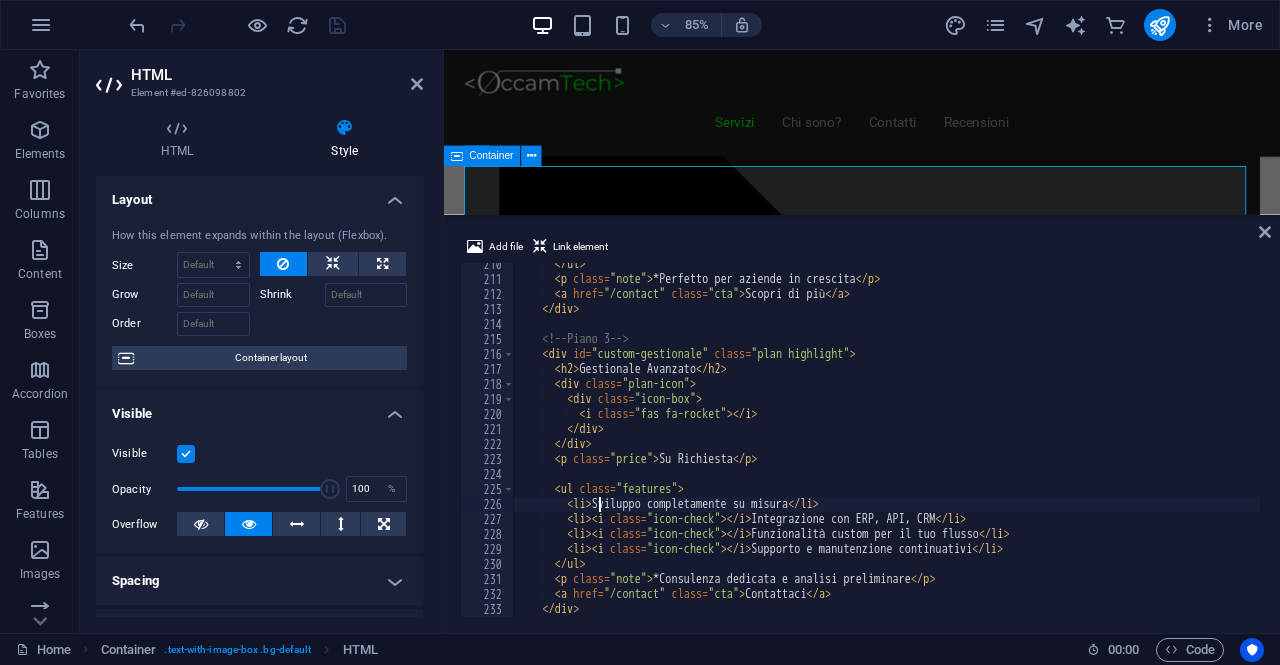 click on "Gestionale Avanzato" at bounding box center (887, 449) 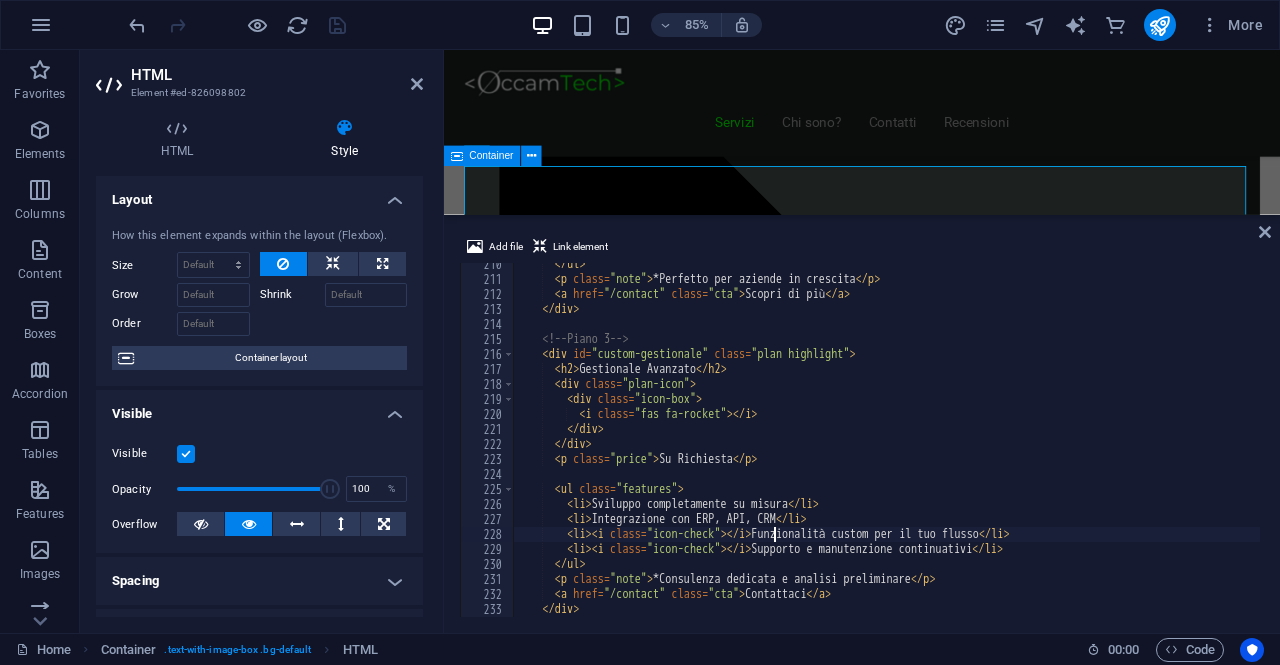 click on "< div   id = "custom-gestionale"   class = "plan highlight" >         < h2 > Gestionale Avanzato </ h2 >         < div   class = "plan-icon" >           < div   class = "icon-box" >              < i   class = "fas fa-rocket" > </ i >           </ div >         </ div >         < p   class = "price" > Su Richiesta </ p >         < ul   class = "features" >           < li > < i   class = "icon-check" > </ i > Sviluppo completamente su misura </ li >           < li > < i   class = "icon-check" > </ i > Integrazione con ERP, API, CRM </ li >           < li > < i   class = "icon-check" > </ i > Funzionalità custom per il tuo flusso </ li >           < li > < i   class = "icon-check" > </ i > Supporto e manutenzione continuativi </ li >         </ ul >         < p   class = "note" > *Consulenza dedicata e analisi preliminare </ p >         < a   href = "/contact"   class = "cta" > </ a" at bounding box center (887, 449) 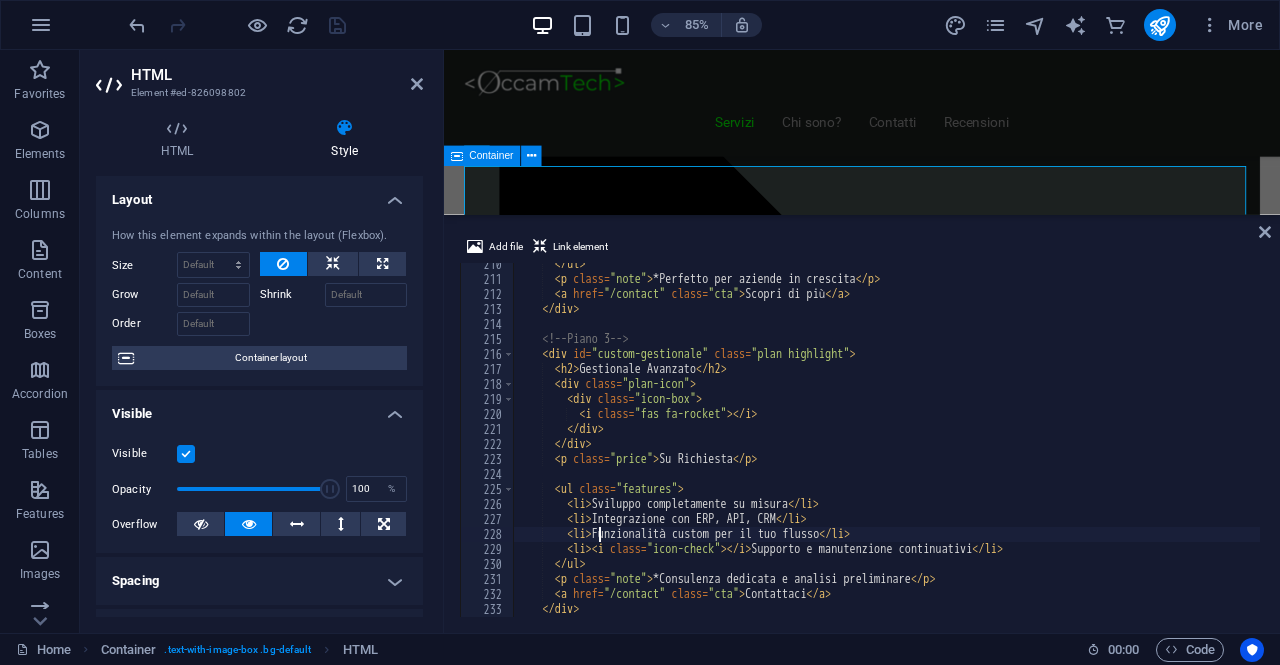 click on "Start Gestionale" at bounding box center [887, 449] 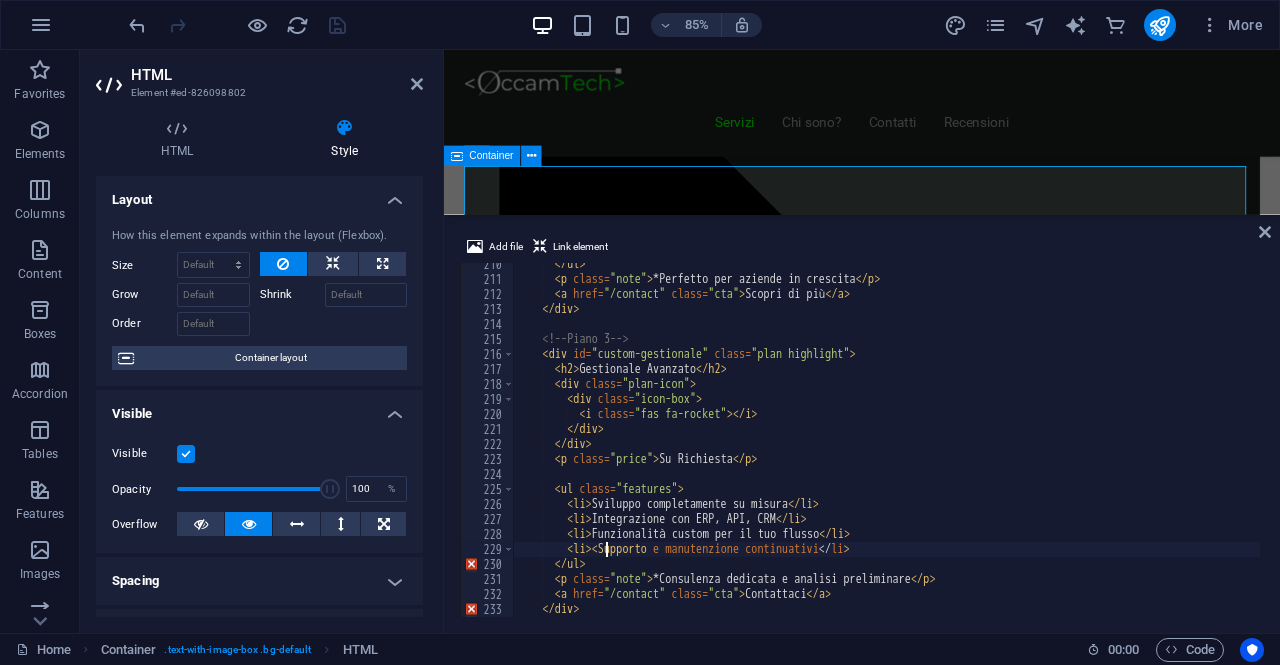 type on "Supporto e manutenzione continuativi" 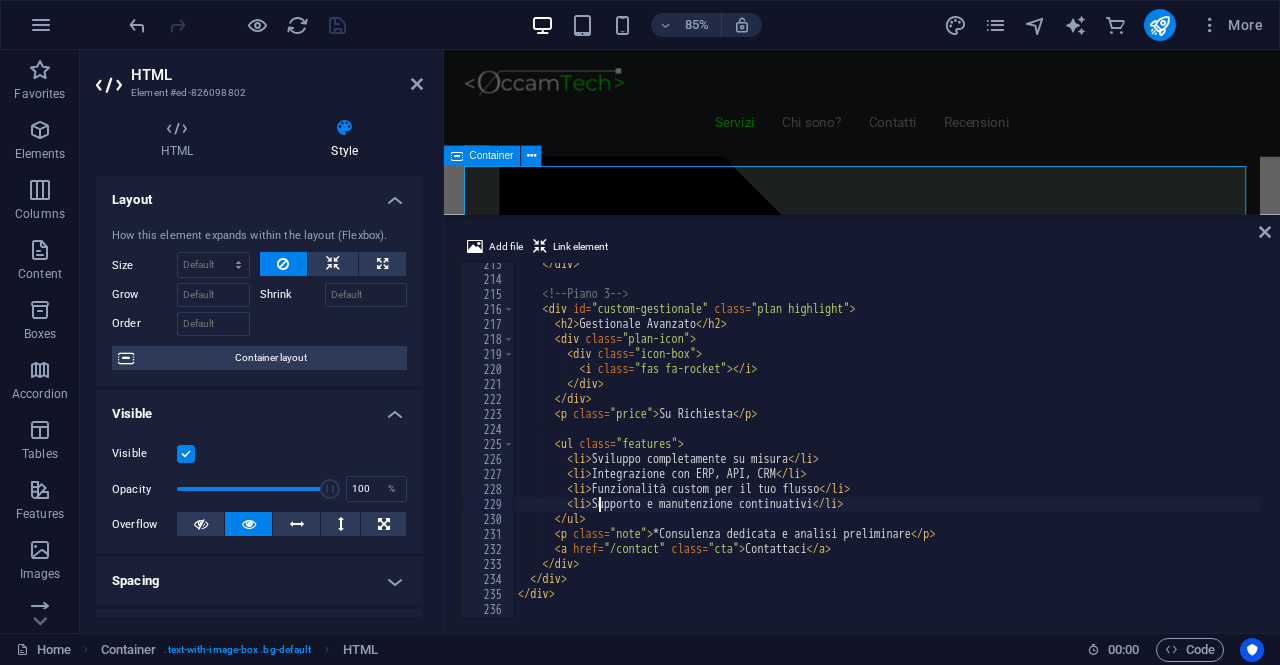 scroll, scrollTop: 3186, scrollLeft: 0, axis: vertical 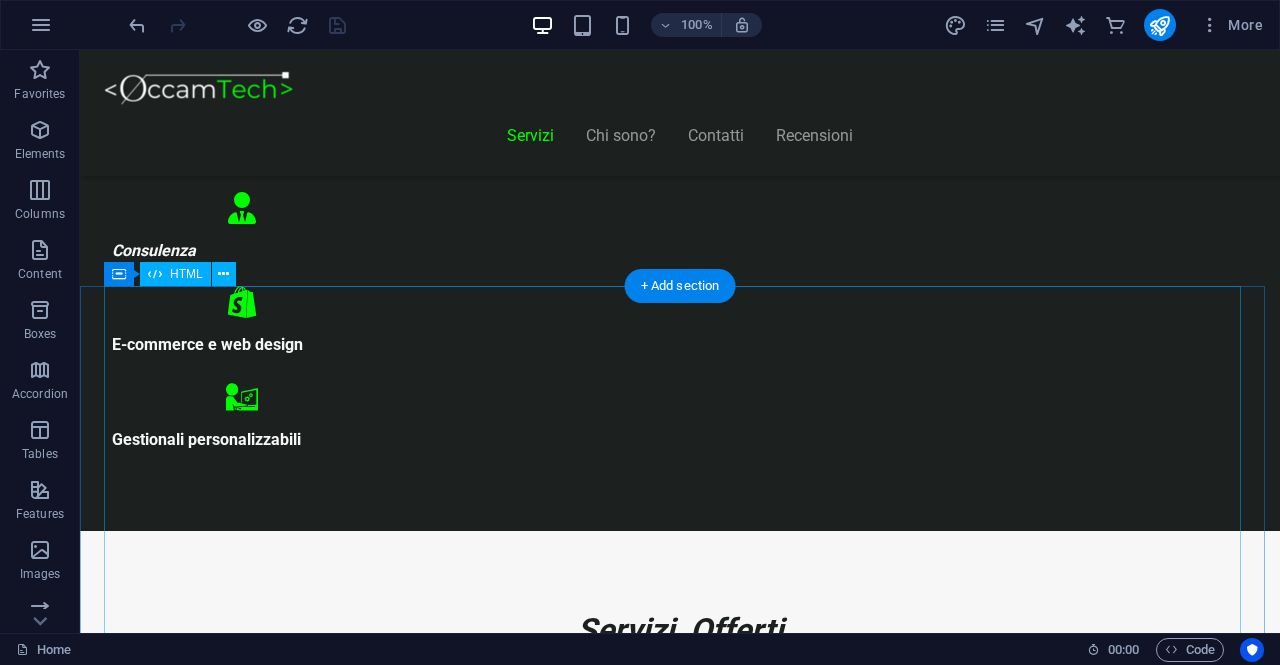 click on "Piani Web
Tutto il Valore di un Sito Professionale, in un Piano su Misura
Essenziale
€300
Sito vetrina moderno
Home page professionale
Sezione “Chi siamo”
Form contatti
Design responsive (mobile friendly)
6 mesi di assistenza inclusa
*Adatto a piccole attività o professionisti
Inizia Ora
E-commerce Ready
€500" at bounding box center [680, 8627] 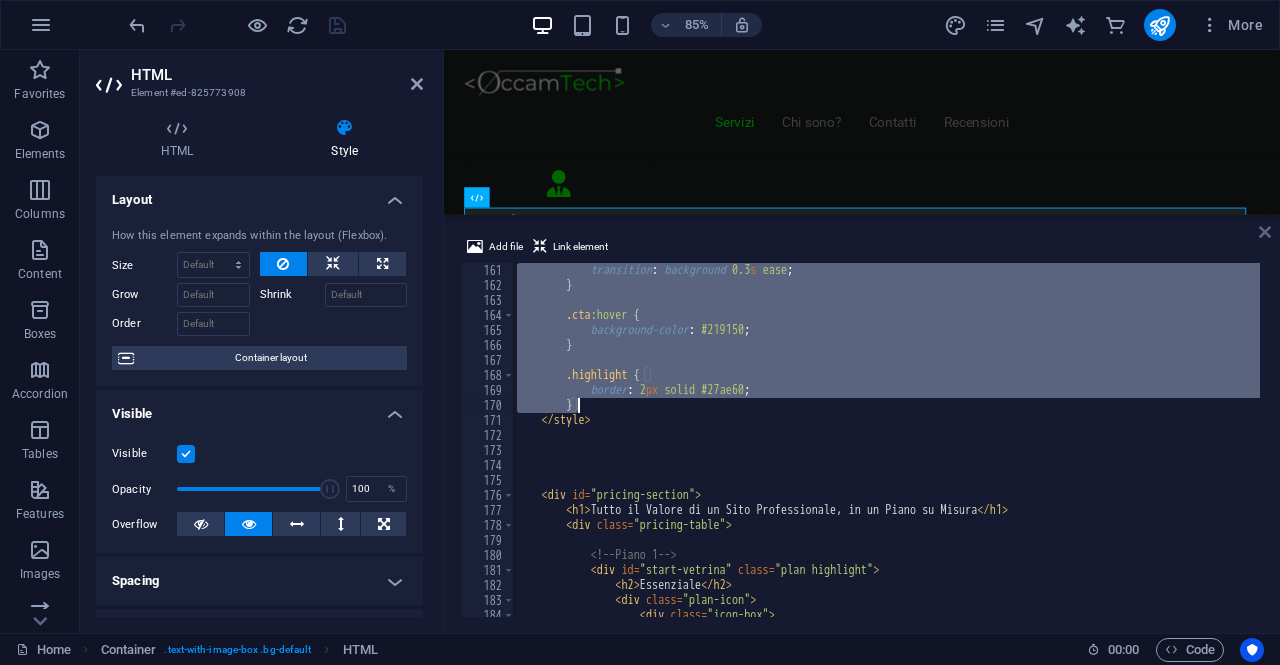 click at bounding box center [1265, 232] 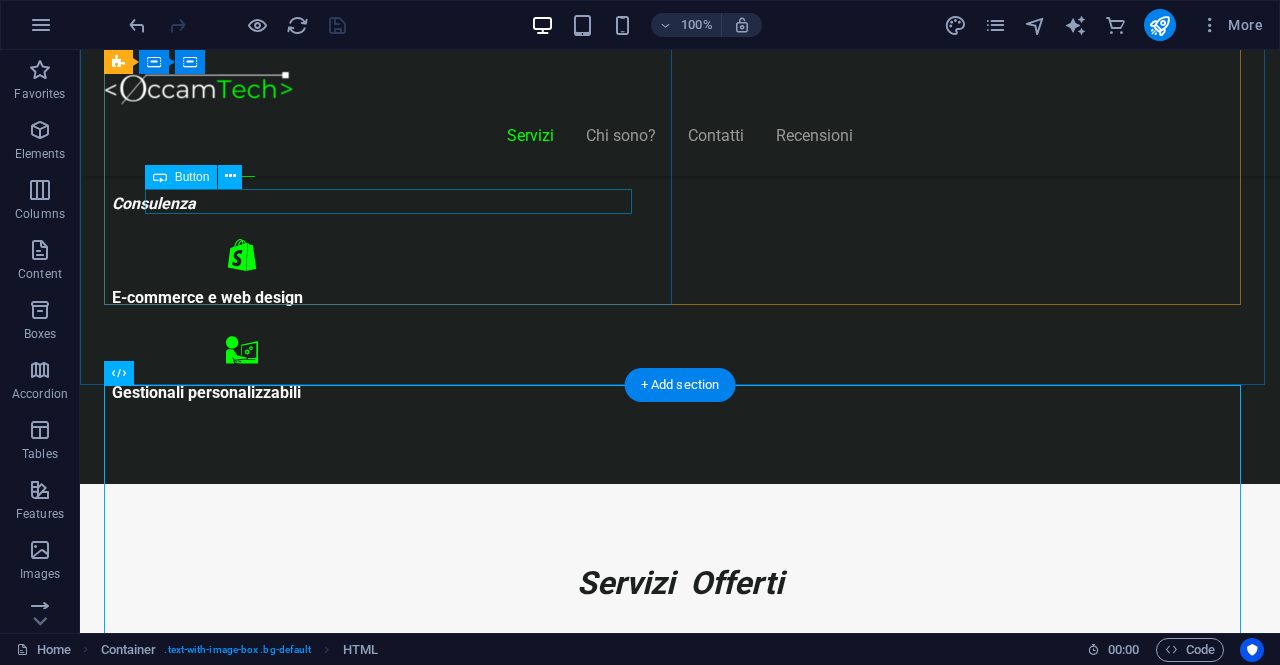 scroll, scrollTop: 944, scrollLeft: 0, axis: vertical 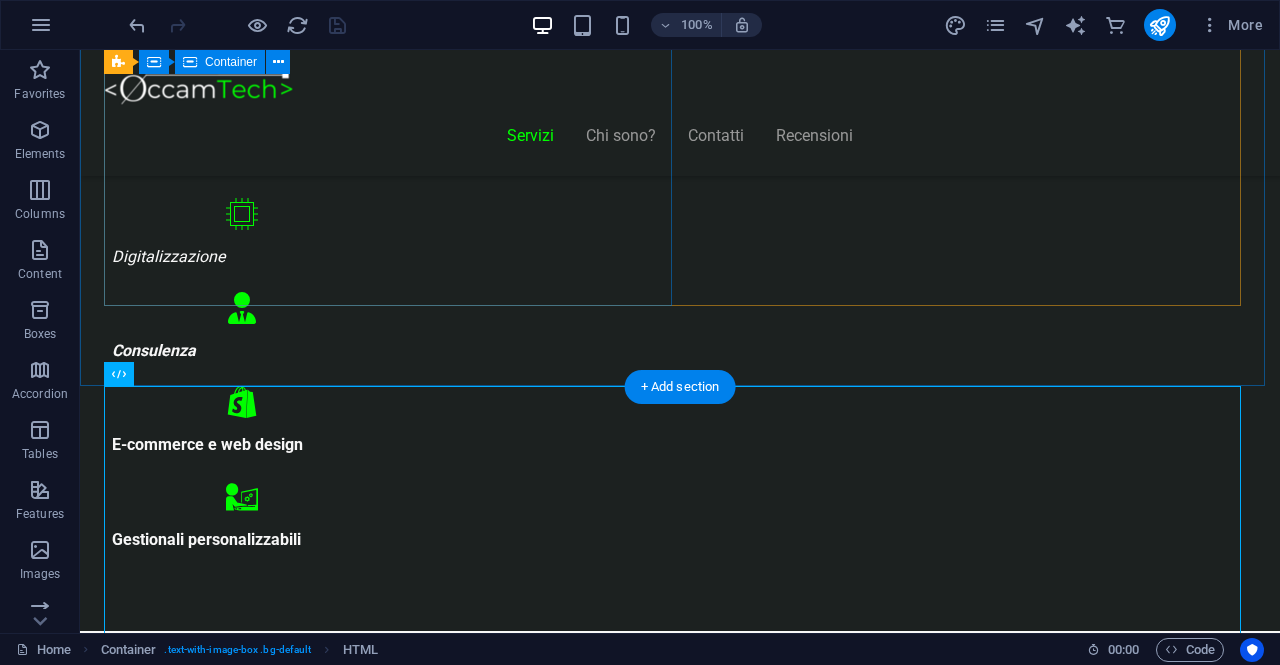 click on "Consulenza informatica     Consulenza di 1h  GRATUITA !     Troviamo  insieme  una  soluzione  ai tuoi  problemi     Digitalizza  la tua  attività Contatta" at bounding box center (680, 4185) 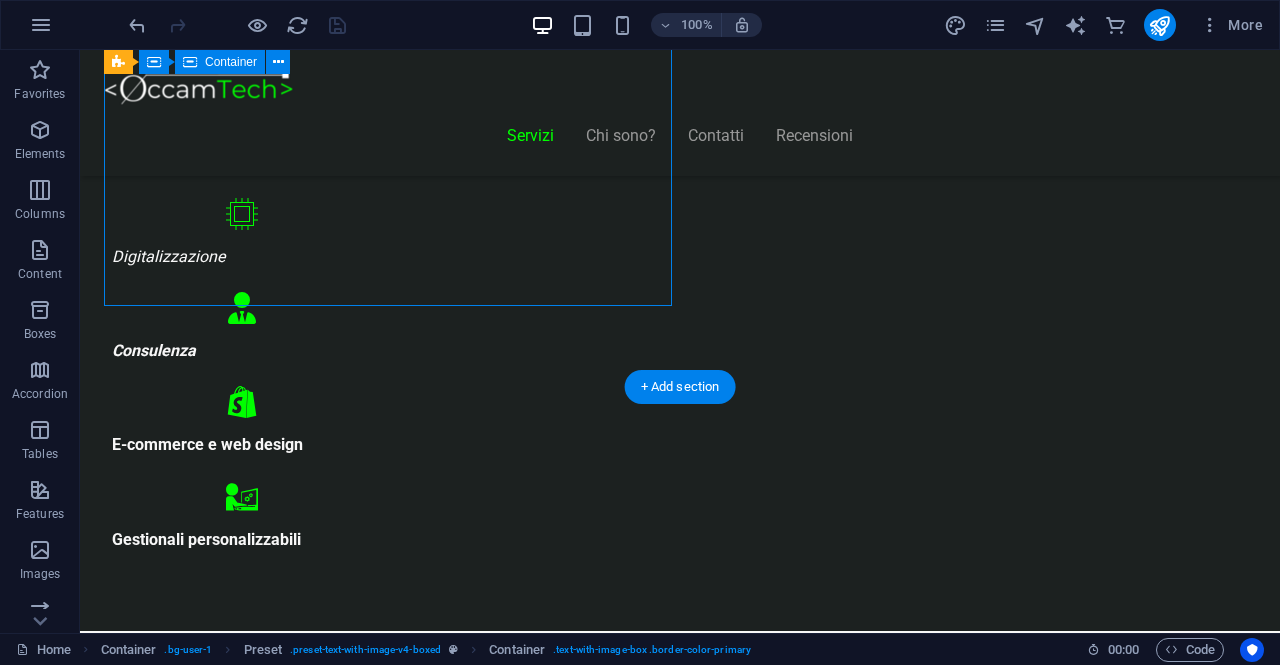 click on "Consulenza informatica     Consulenza di 1h  GRATUITA !     Troviamo  insieme  una  soluzione  ai tuoi  problemi     Digitalizza  la tua  attività Contatta" at bounding box center (680, 4185) 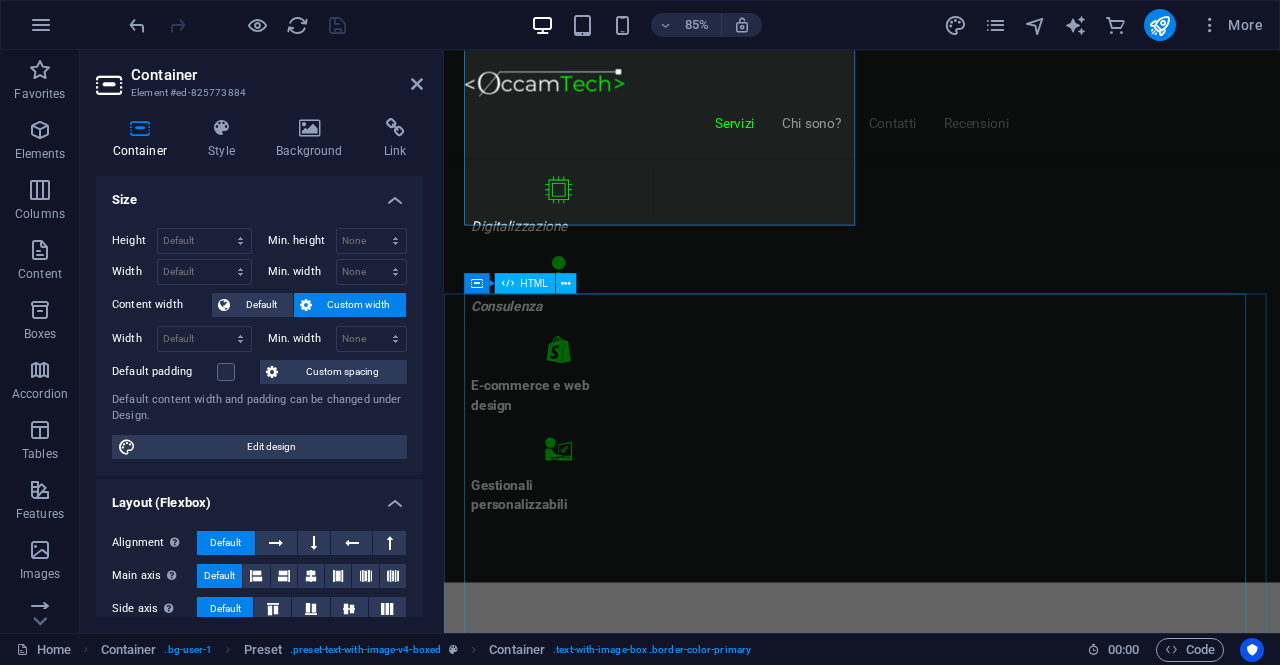 click on "Piani Web
Tutto il Valore di un Sito Professionale, in un Piano su Misura
Essenziale
€300
Sito vetrina moderno
Home page professionale
Sezione “Chi siamo”
Form contatti
Design responsive (mobile friendly)
6 mesi di assistenza inclusa
*Adatto a piccole attività o professionisti
Inizia Ora
E-commerce Ready
€500" at bounding box center [936, 7386] 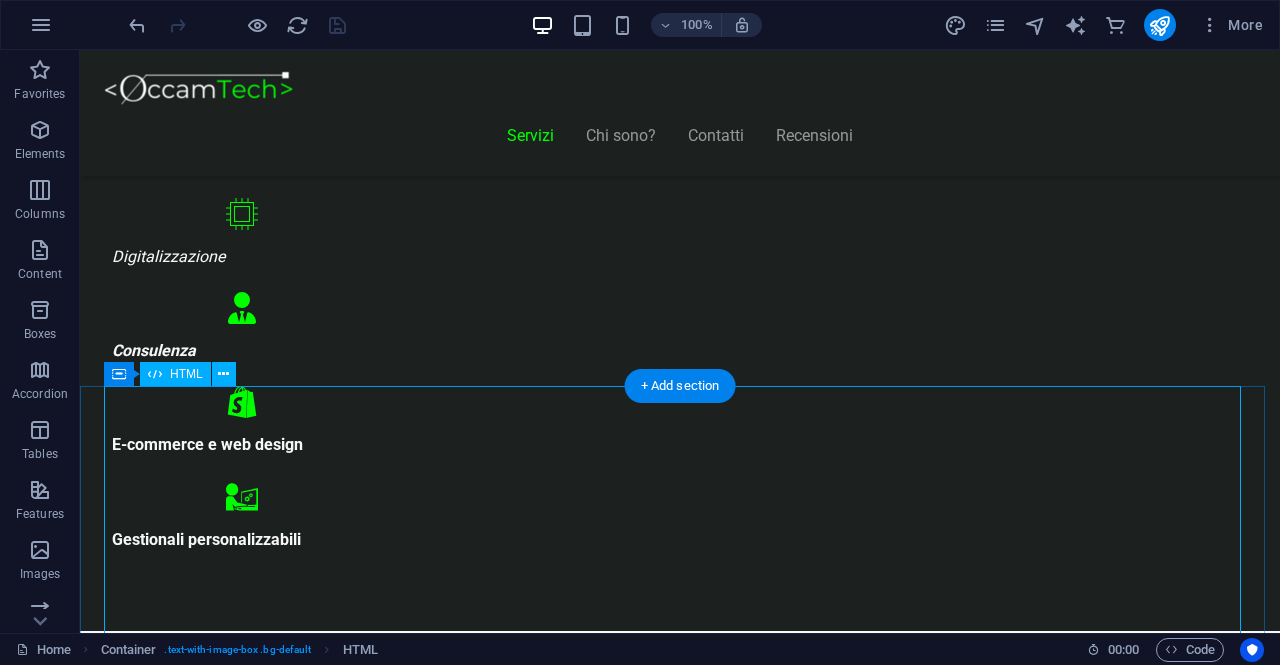 click on "Piani Web
Tutto il Valore di un Sito Professionale, in un Piano su Misura
Essenziale
€300
Sito vetrina moderno
Home page professionale
Sezione “Chi siamo”
Form contatti
Design responsive (mobile friendly)
6 mesi di assistenza inclusa
*Adatto a piccole attività o professionisti
Inizia Ora
E-commerce Ready
€500" at bounding box center (680, 8727) 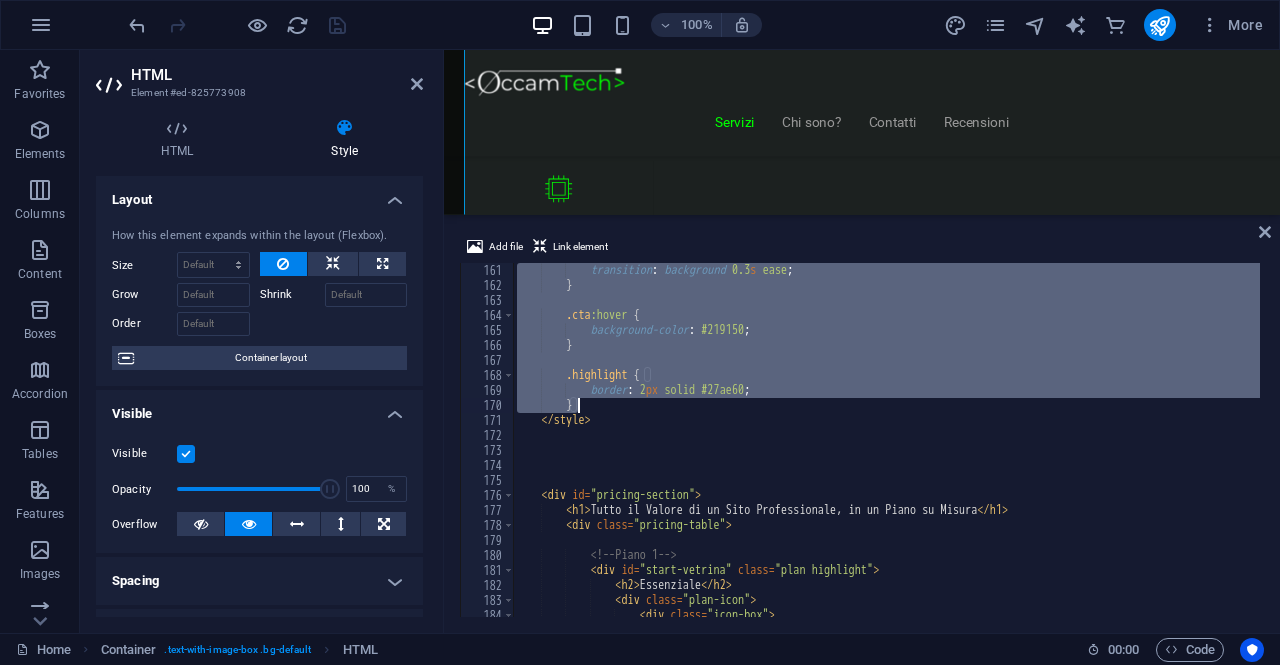 scroll, scrollTop: 1583, scrollLeft: 0, axis: vertical 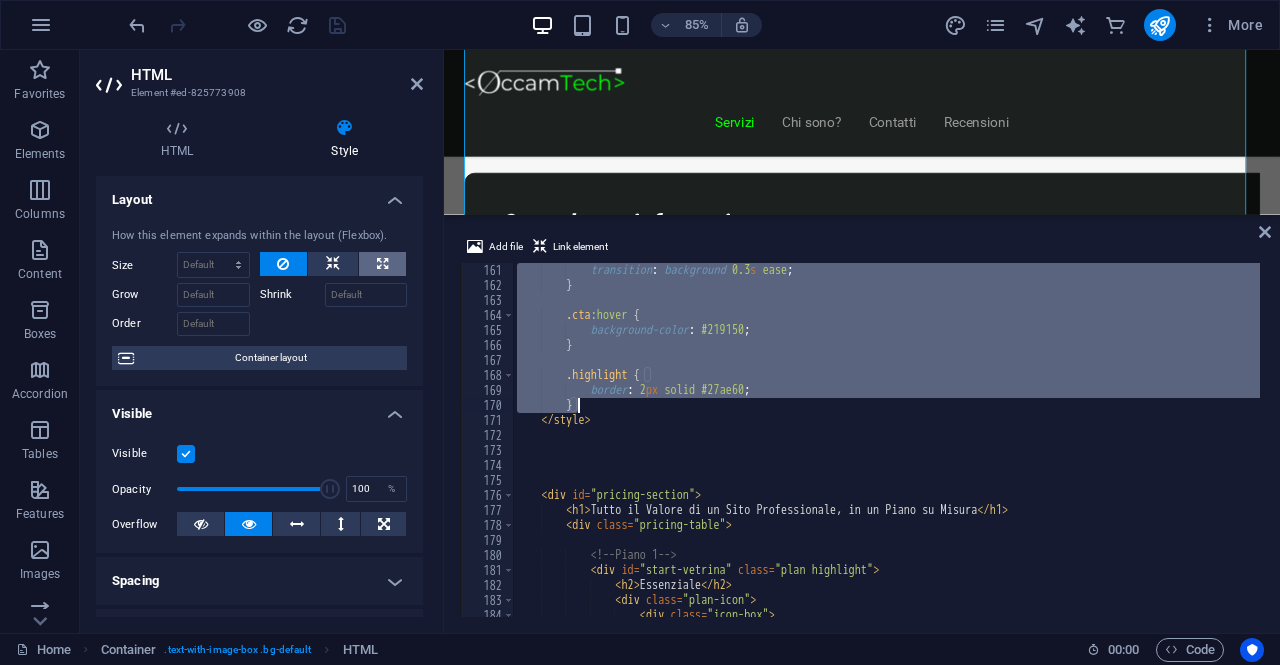 click at bounding box center [382, 264] 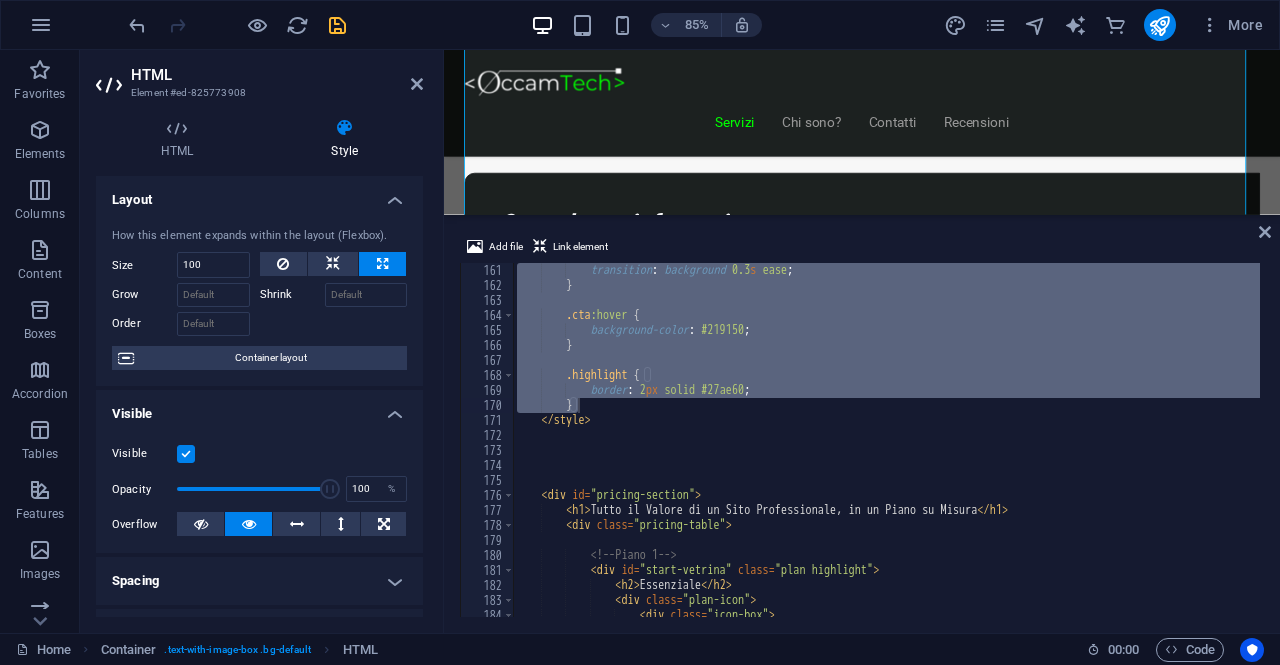 type on "100" 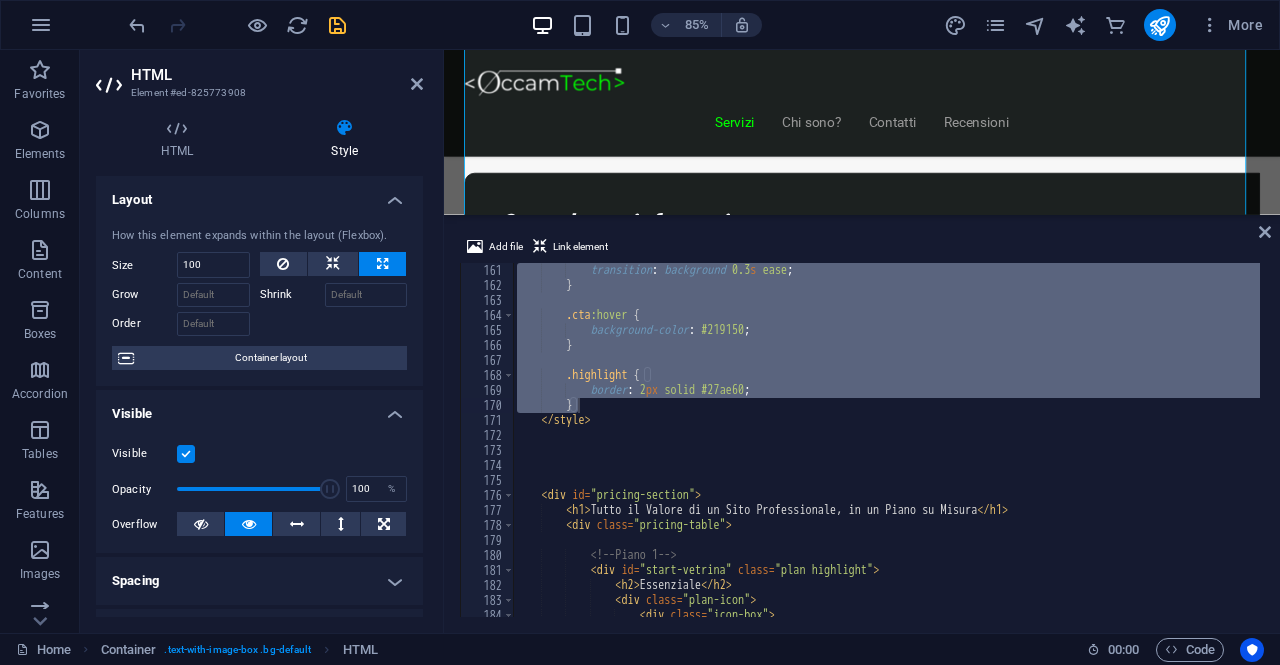 select on "%" 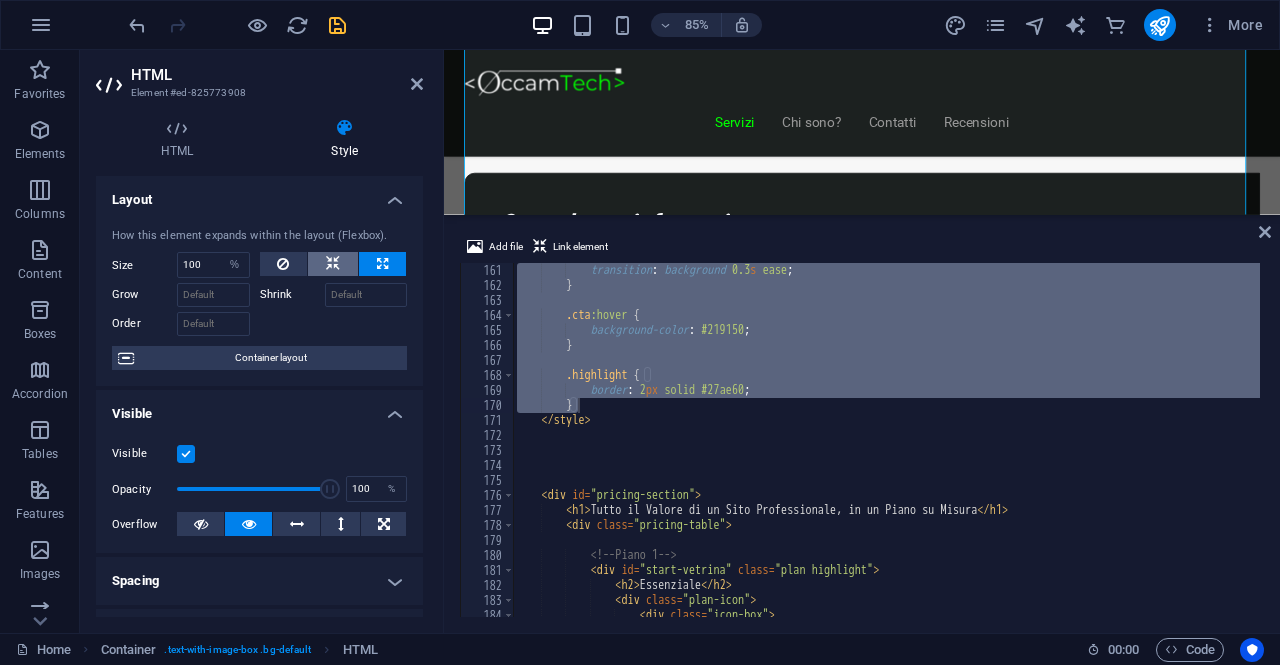 click at bounding box center (333, 264) 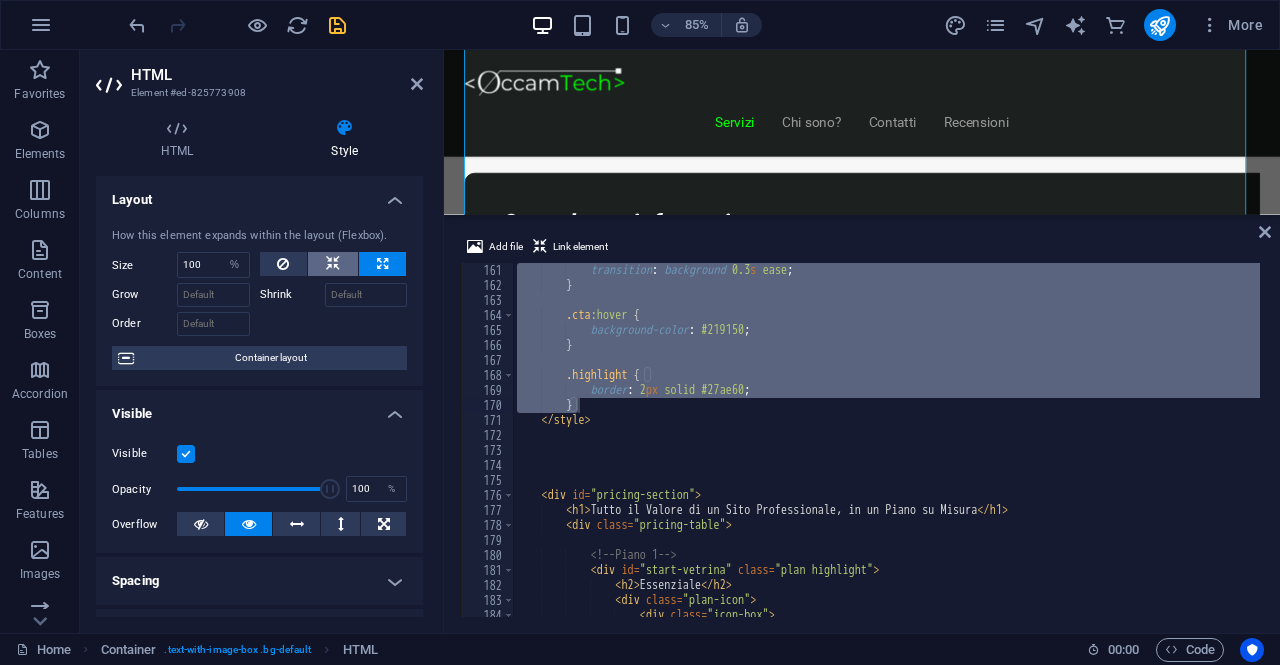 type 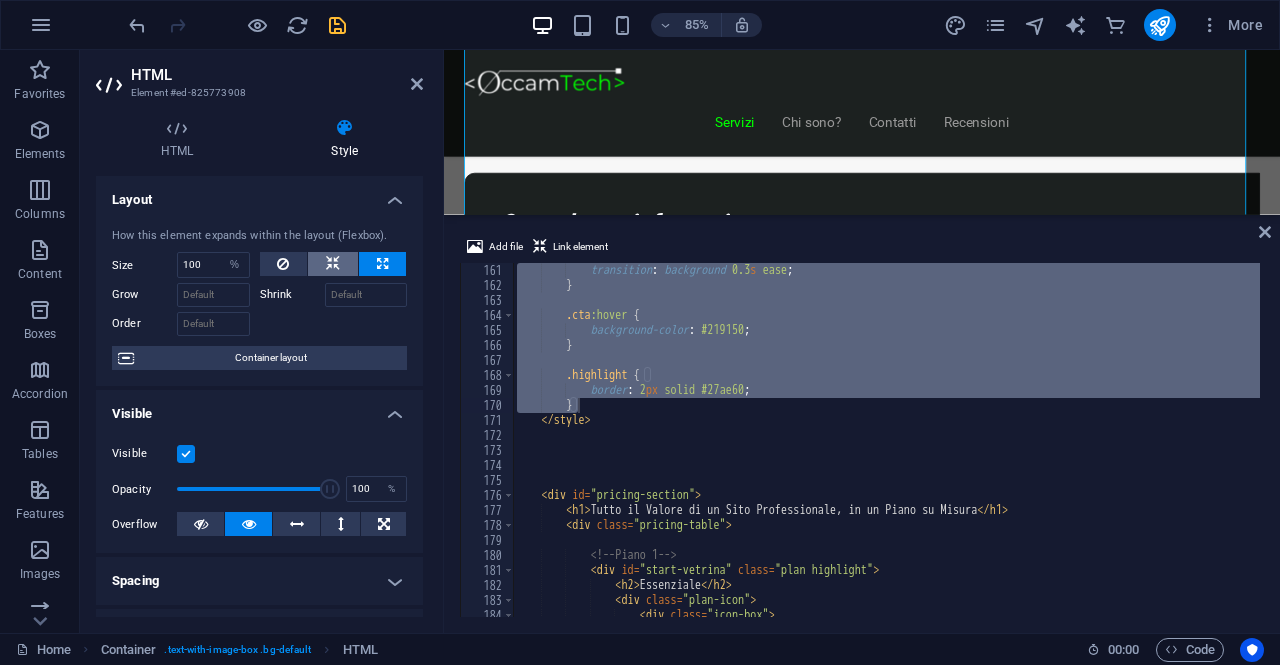 select on "DISABLED_OPTION_VALUE" 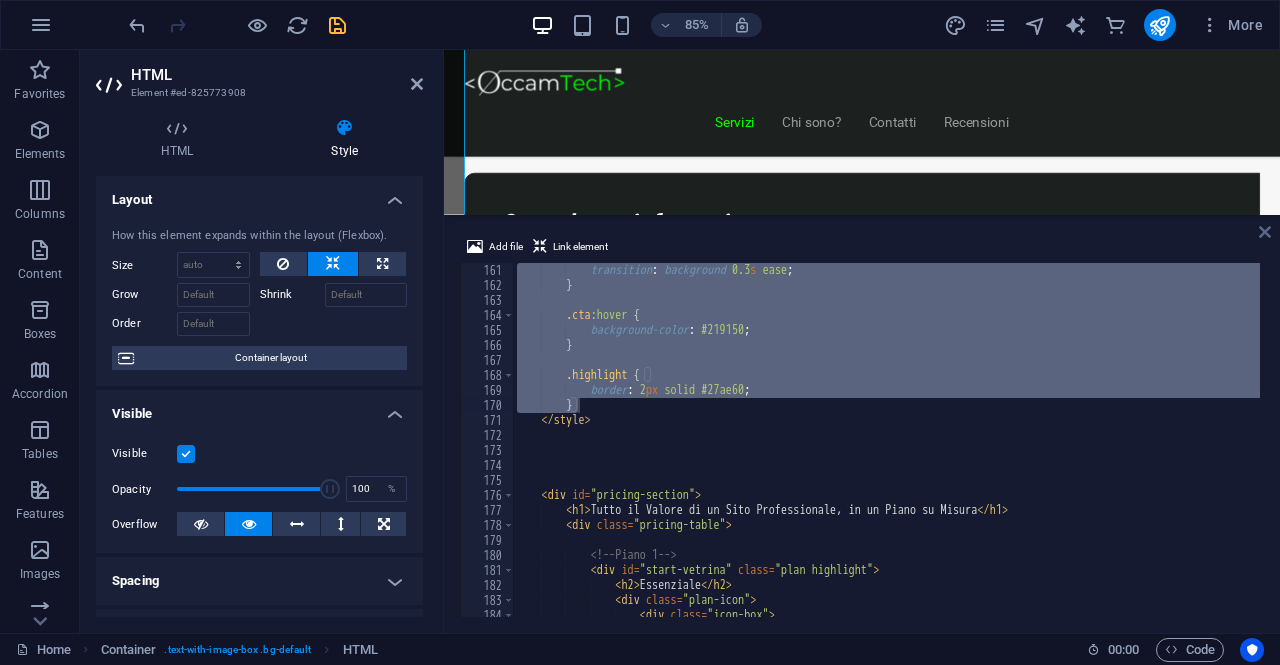 click at bounding box center (1265, 232) 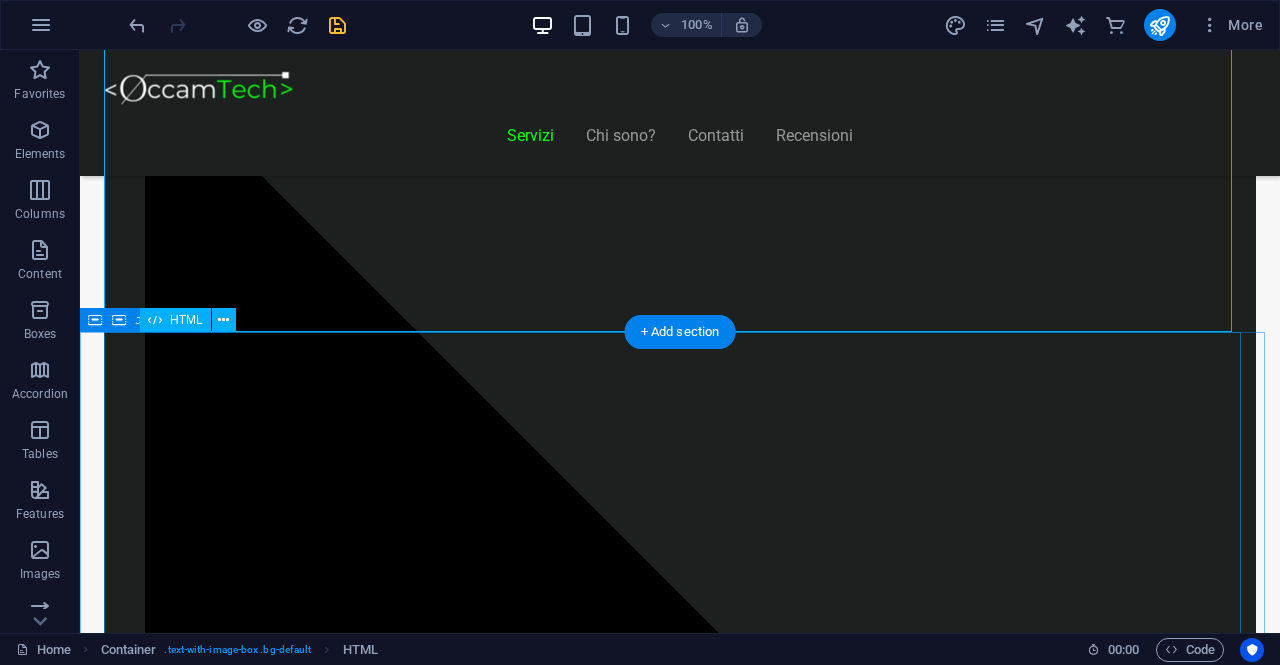 scroll, scrollTop: 1834, scrollLeft: 0, axis: vertical 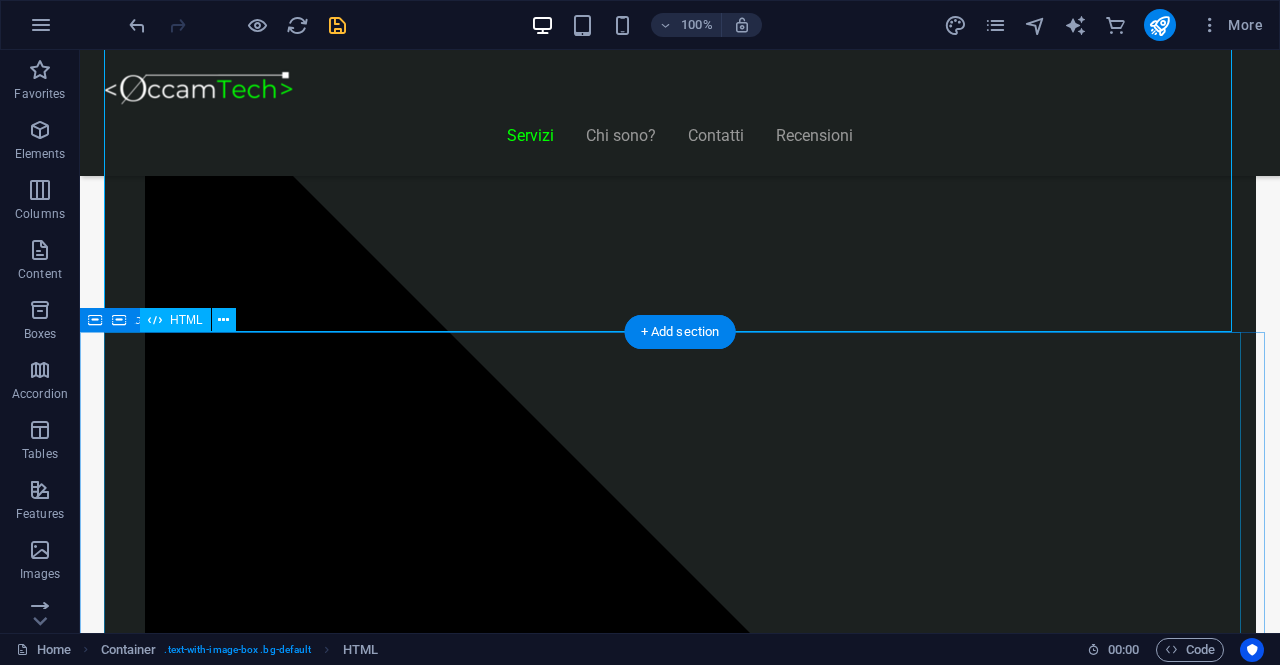 click on "Piani Gestionale
Hai bisogno di un gestionale o vuoi integrarne uno?
Start Gestionale
€2.250
Funzioni standard: clienti, prodotti, ordini
Dashboard base
Accesso multiutente
Assistenza per 3 mesi
*Ideale per piccole attività o studi professionali
Inizia Ora
Gestionale Modulare
€5.000
Moduli su richiesta (fatturazione, magazzino, CRM)
2 integrazioni incluse
Pannello di controllo avanzato
li>Assistenza e formazione per 6 mesi
*Perfetto per aziende in crescita
Scopri di più
Gestionale Avanzato
Su Richiesta
Sviluppo completamente su misura
Integrazione con ERP, API, CRM" at bounding box center (680, 8637) 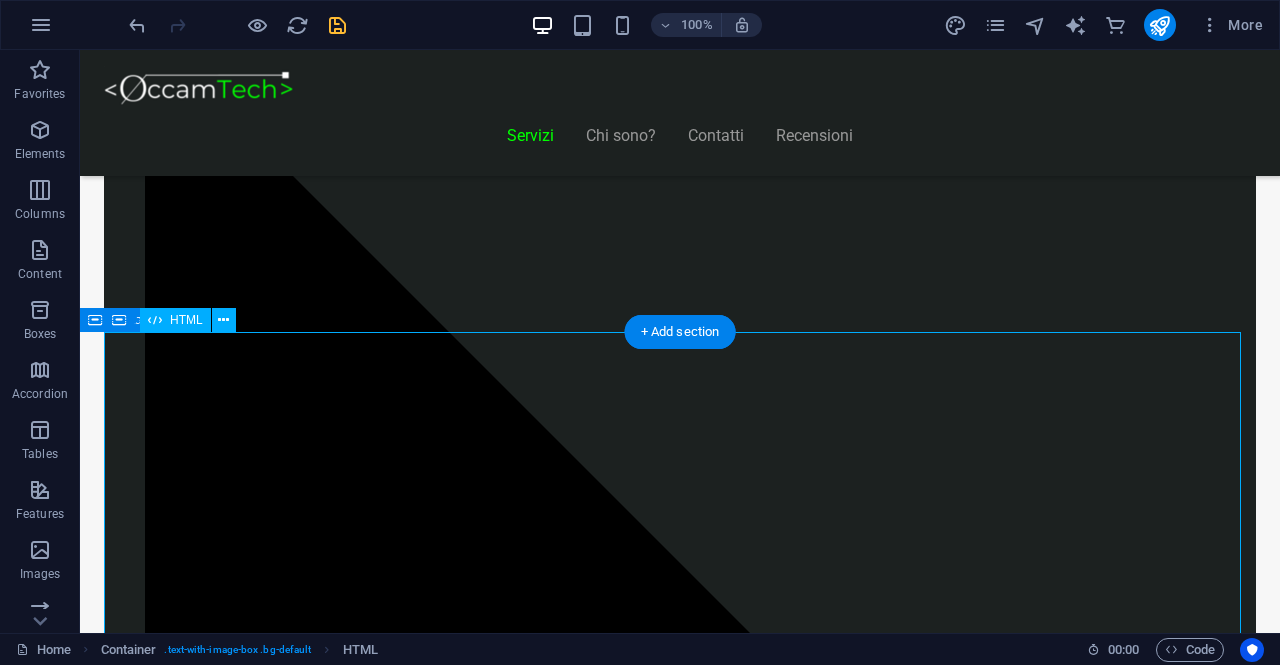 click on "Piani Gestionale
Hai bisogno di un gestionale o vuoi integrarne uno?
Start Gestionale
€2.250
Funzioni standard: clienti, prodotti, ordini
Dashboard base
Accesso multiutente
Assistenza per 3 mesi
*Ideale per piccole attività o studi professionali
Inizia Ora
Gestionale Modulare
€5.000
Moduli su richiesta (fatturazione, magazzino, CRM)
2 integrazioni incluse
Pannello di controllo avanzato
li>Assistenza e formazione per 6 mesi
*Perfetto per aziende in crescita
Scopri di più
Gestionale Avanzato
Su Richiesta
Sviluppo completamente su misura
Integrazione con ERP, API, CRM" at bounding box center [680, 8637] 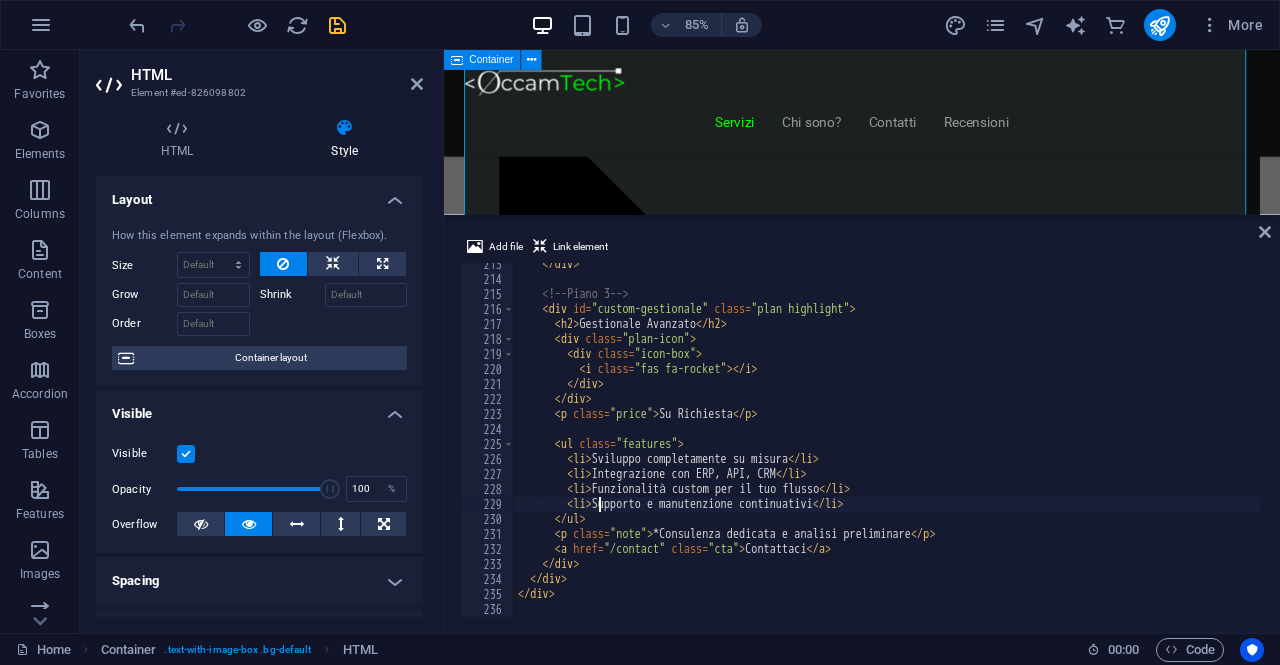 scroll, scrollTop: 2436, scrollLeft: 0, axis: vertical 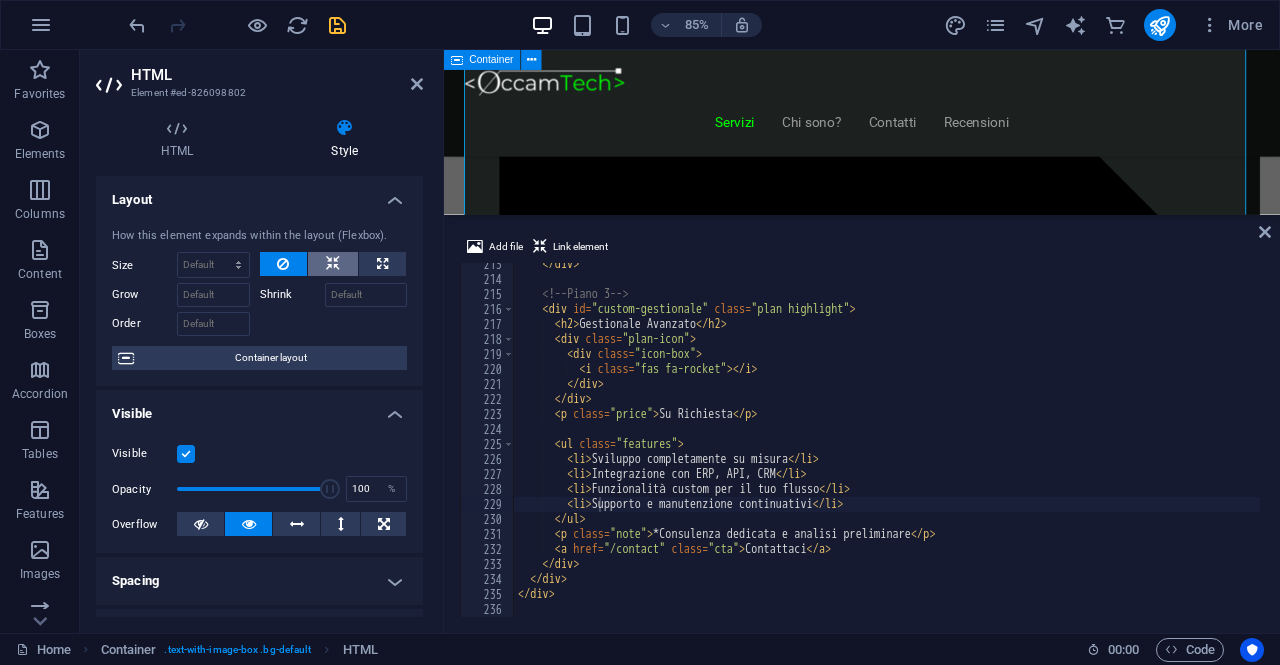 click at bounding box center [333, 264] 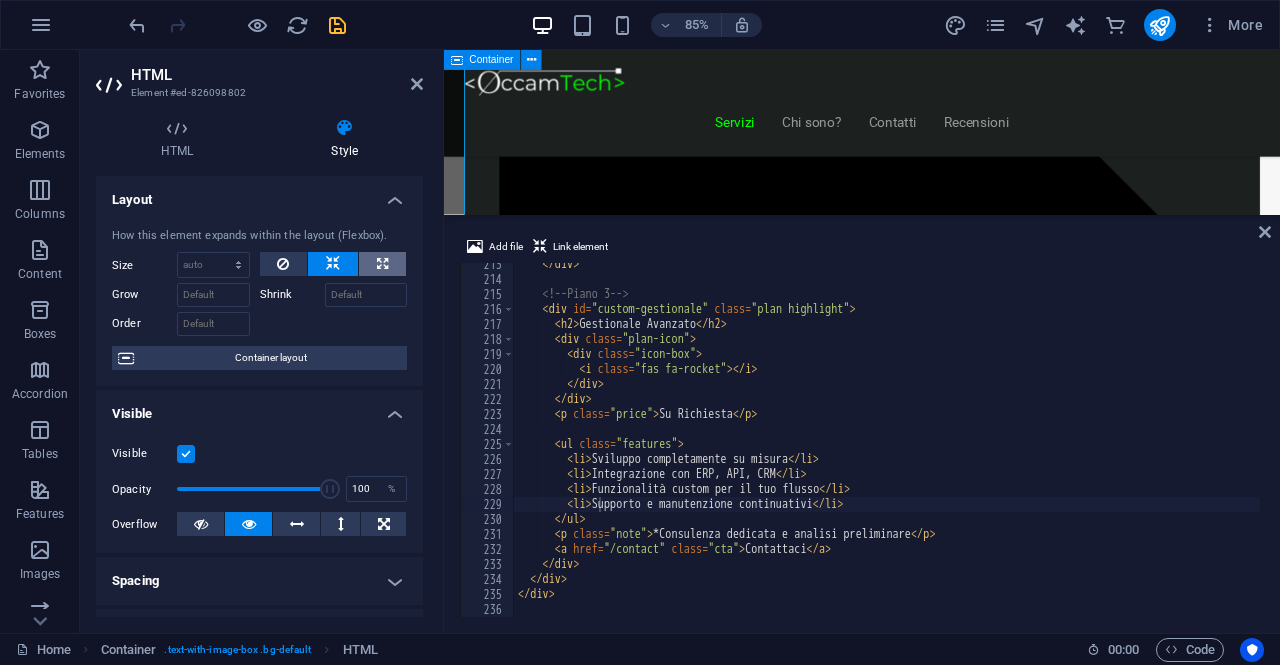 click at bounding box center [382, 264] 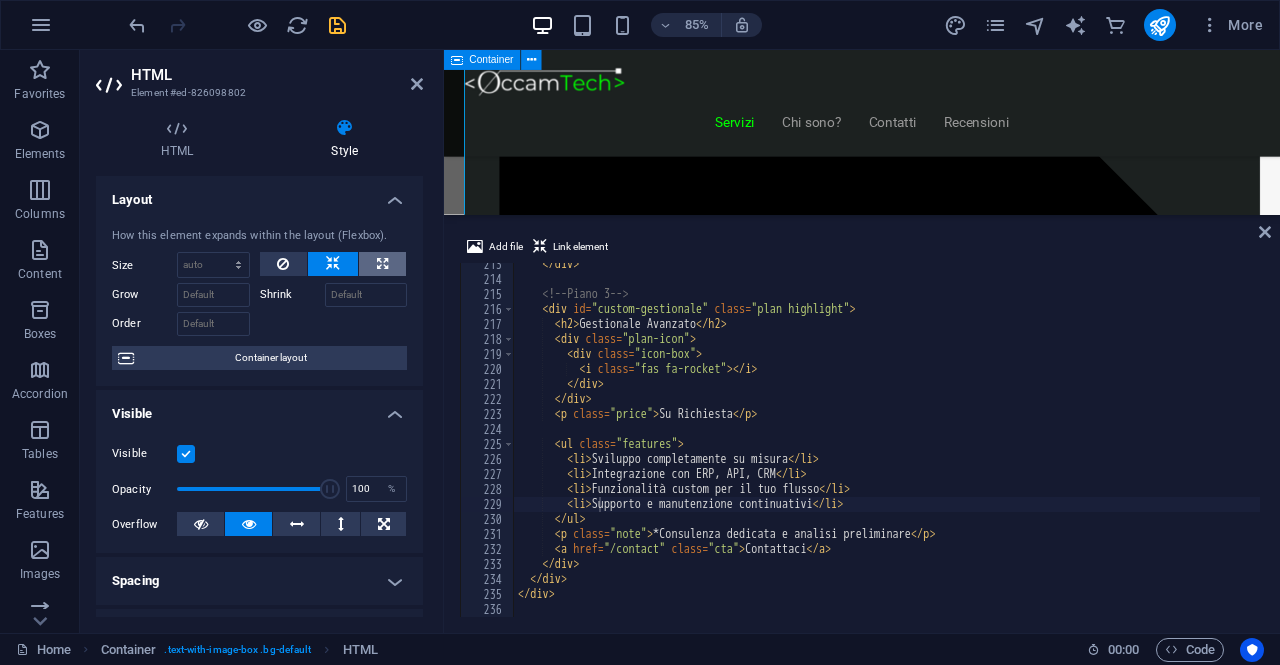 type on "100" 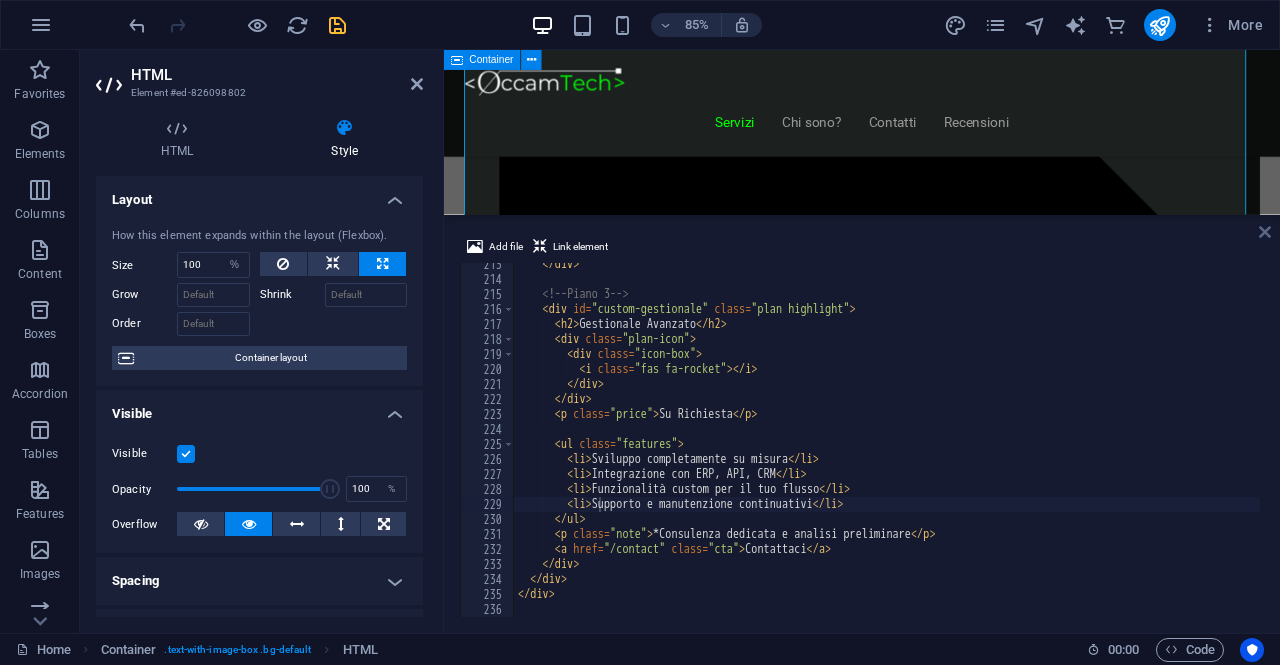 click at bounding box center (1265, 232) 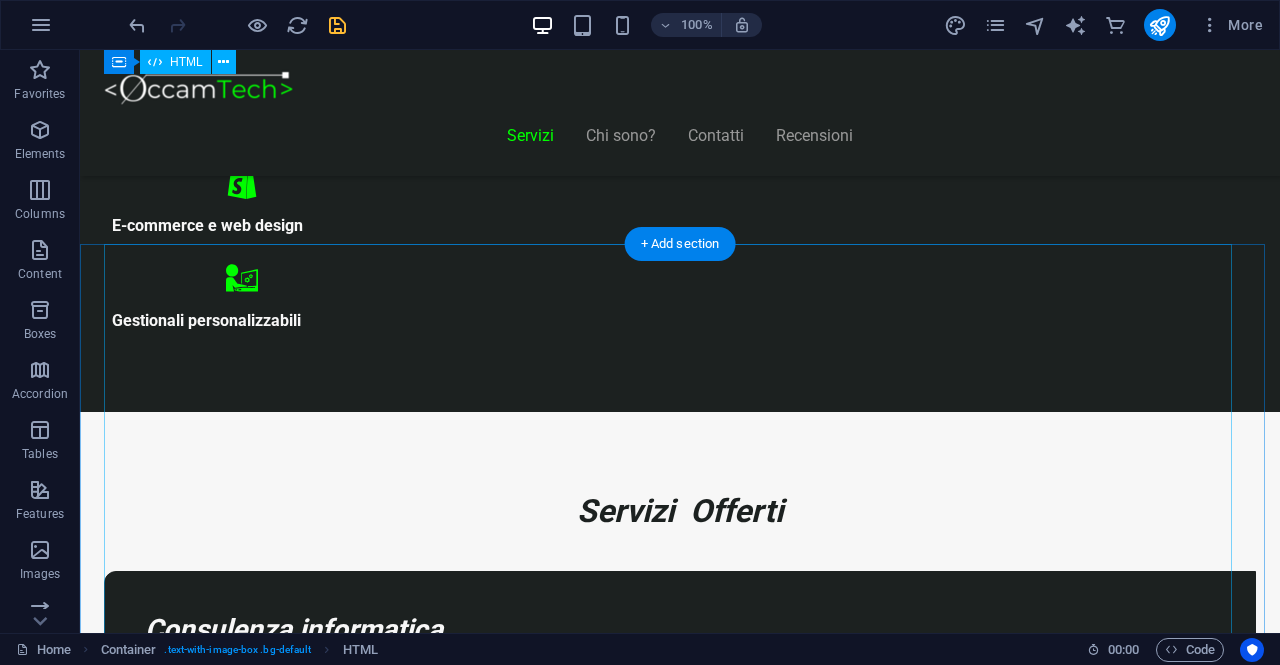 scroll, scrollTop: 1086, scrollLeft: 0, axis: vertical 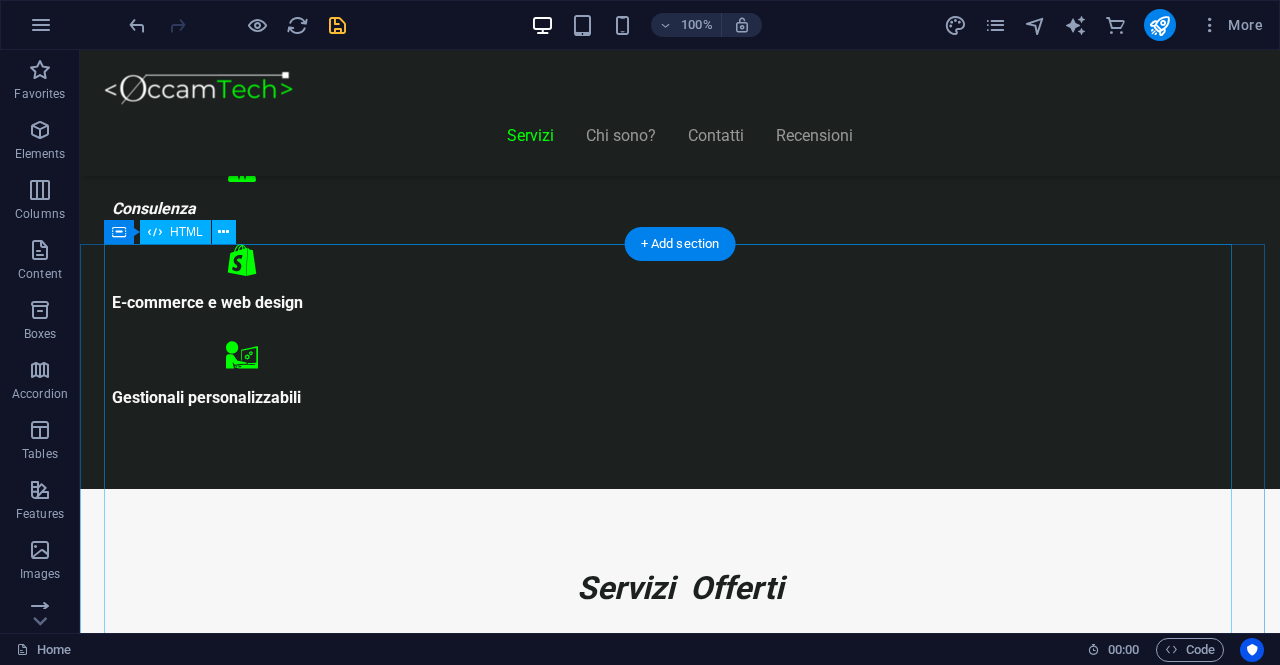 click on "Piani Web
Tutto il Valore di un Sito Professionale, in un Piano su Misura
Essenziale
€300
Sito vetrina moderno
Home page professionale
Sezione “Chi siamo”
Form contatti
Design responsive (mobile friendly)
6 mesi di assistenza inclusa
*Adatto a piccole attività o professionisti
Inizia Ora
E-commerce Ready
€500" at bounding box center [680, 8585] 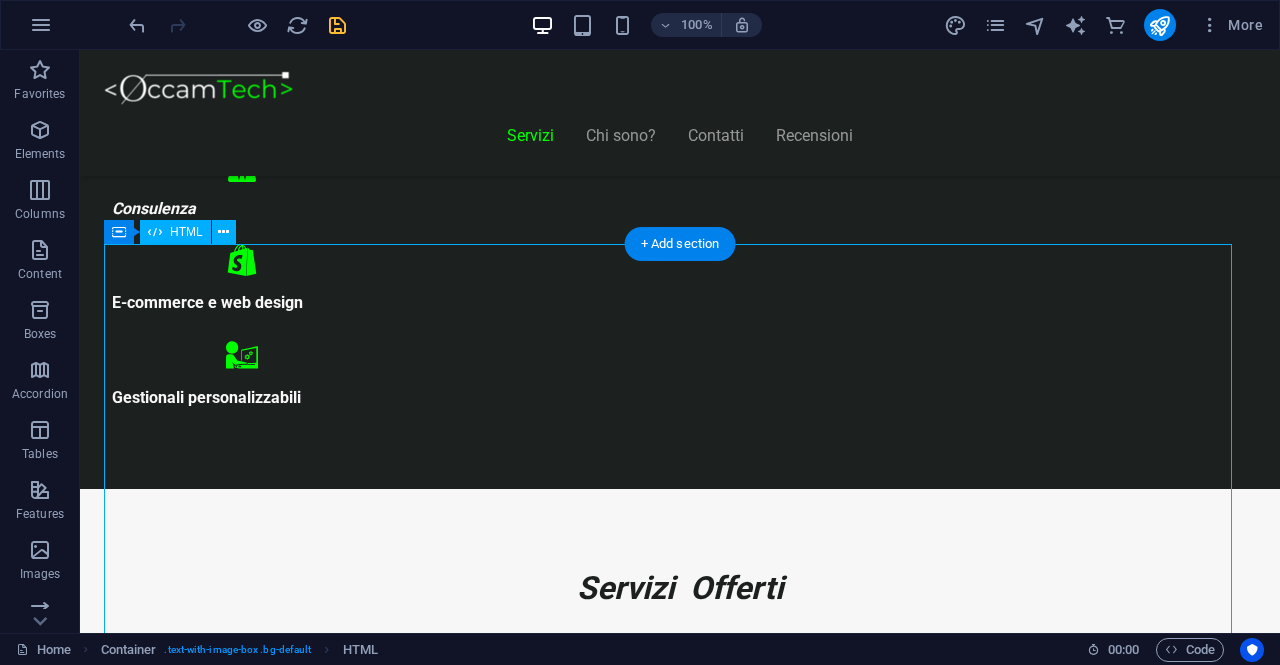 click on "Piani Web
Tutto il Valore di un Sito Professionale, in un Piano su Misura
Essenziale
€300
Sito vetrina moderno
Home page professionale
Sezione “Chi siamo”
Form contatti
Design responsive (mobile friendly)
6 mesi di assistenza inclusa
*Adatto a piccole attività o professionisti
Inizia Ora
E-commerce Ready
€500" at bounding box center (680, 8585) 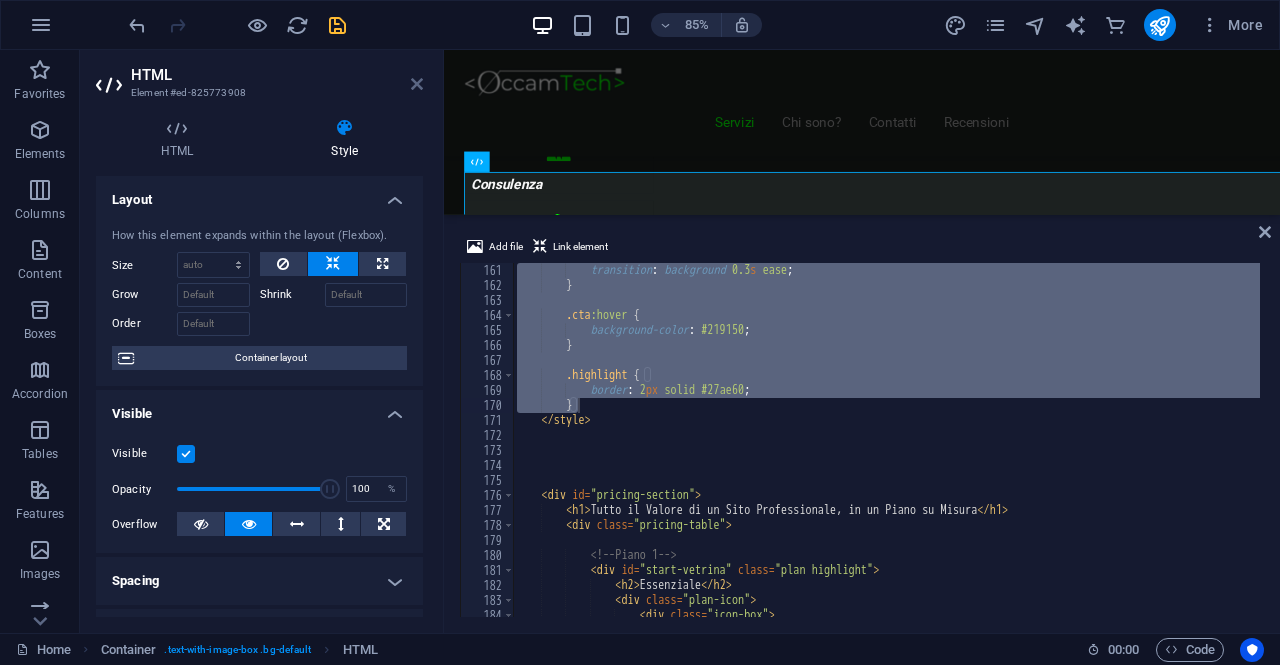 click at bounding box center [417, 84] 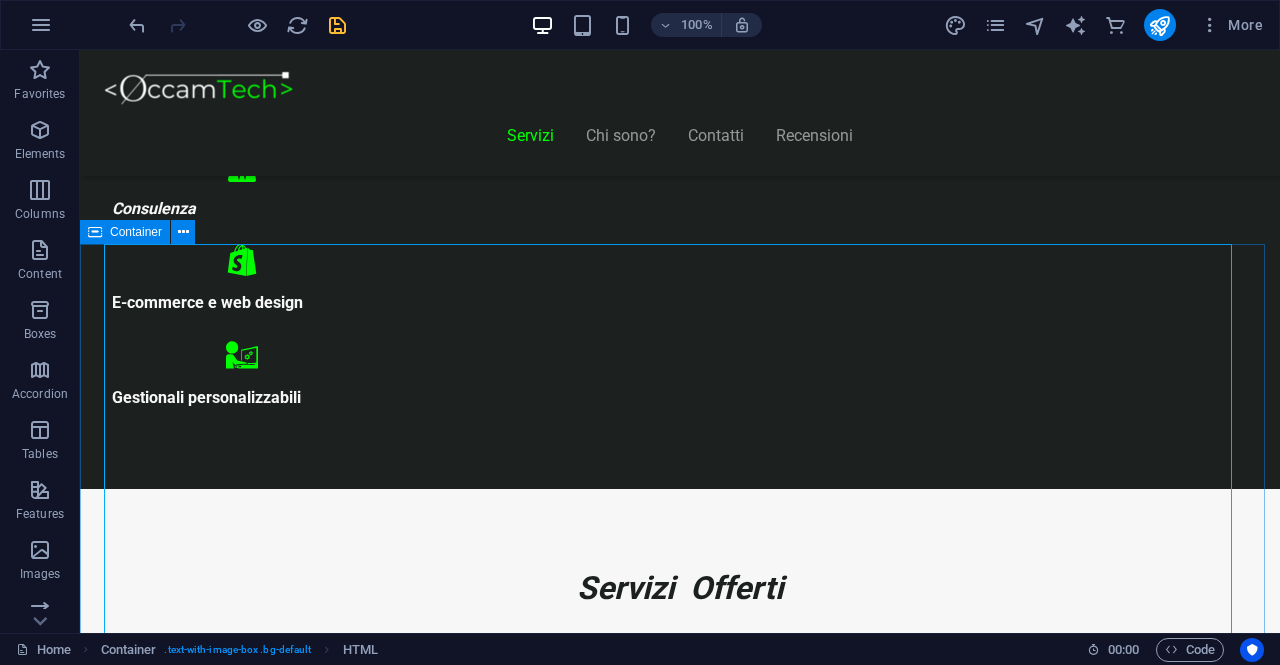 click on "Container" at bounding box center (125, 232) 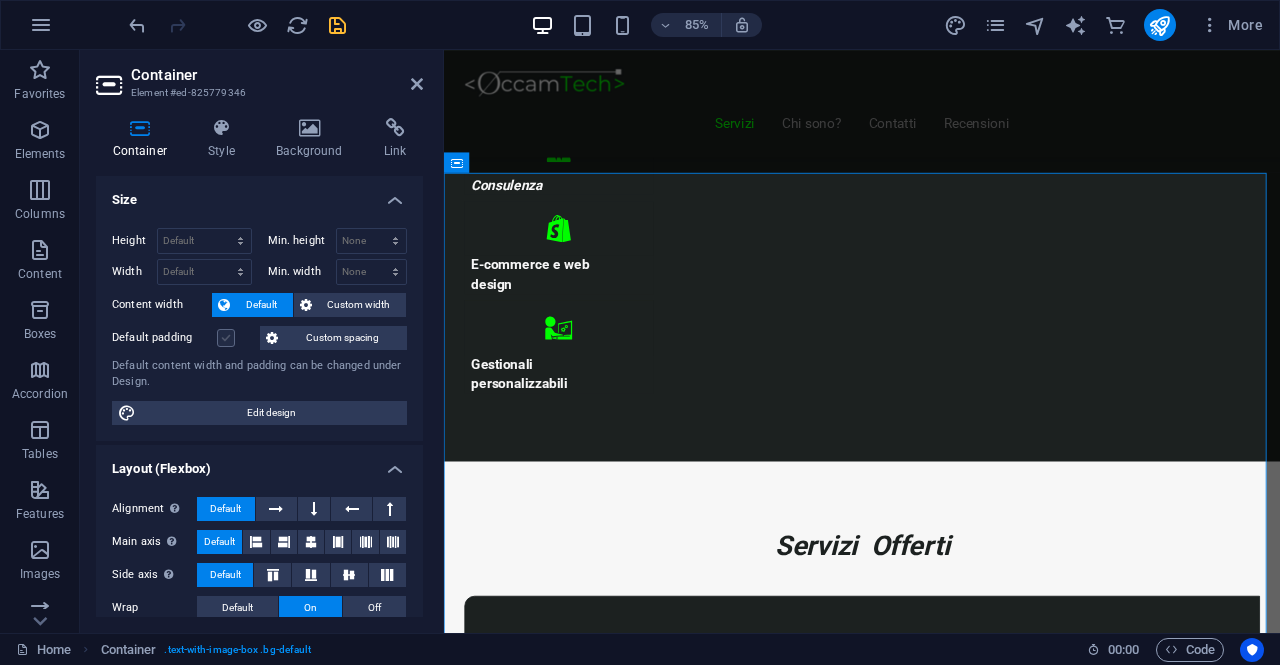 click at bounding box center (226, 338) 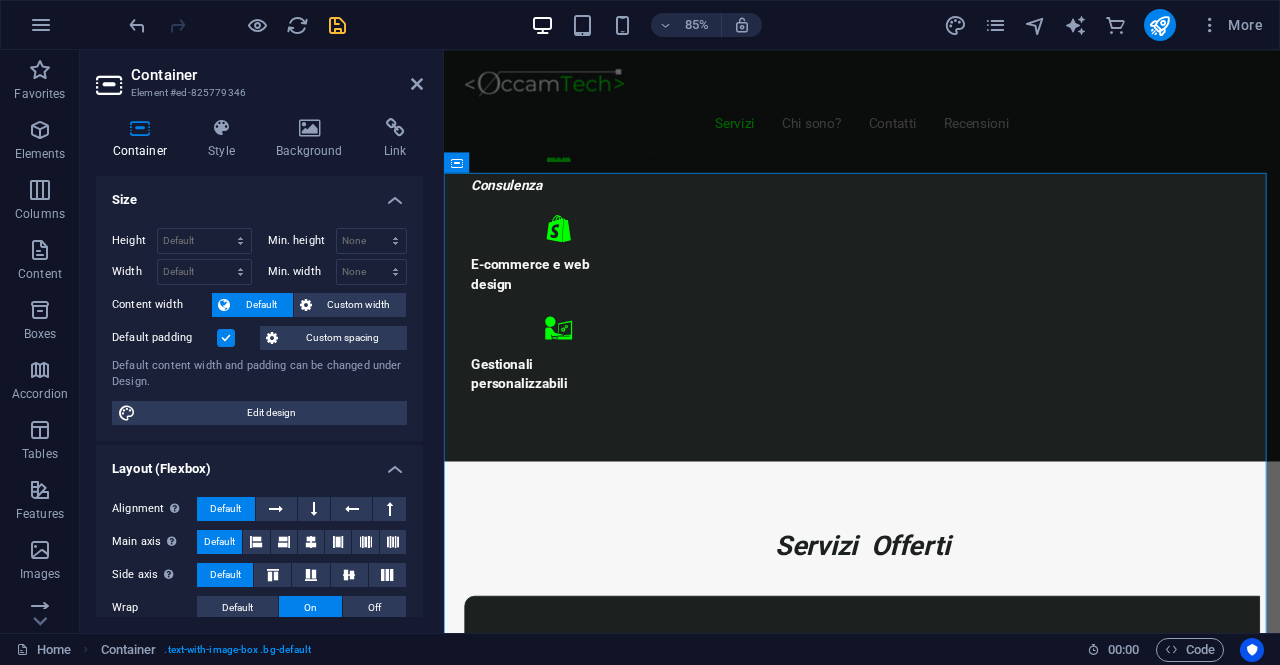 click at bounding box center [226, 338] 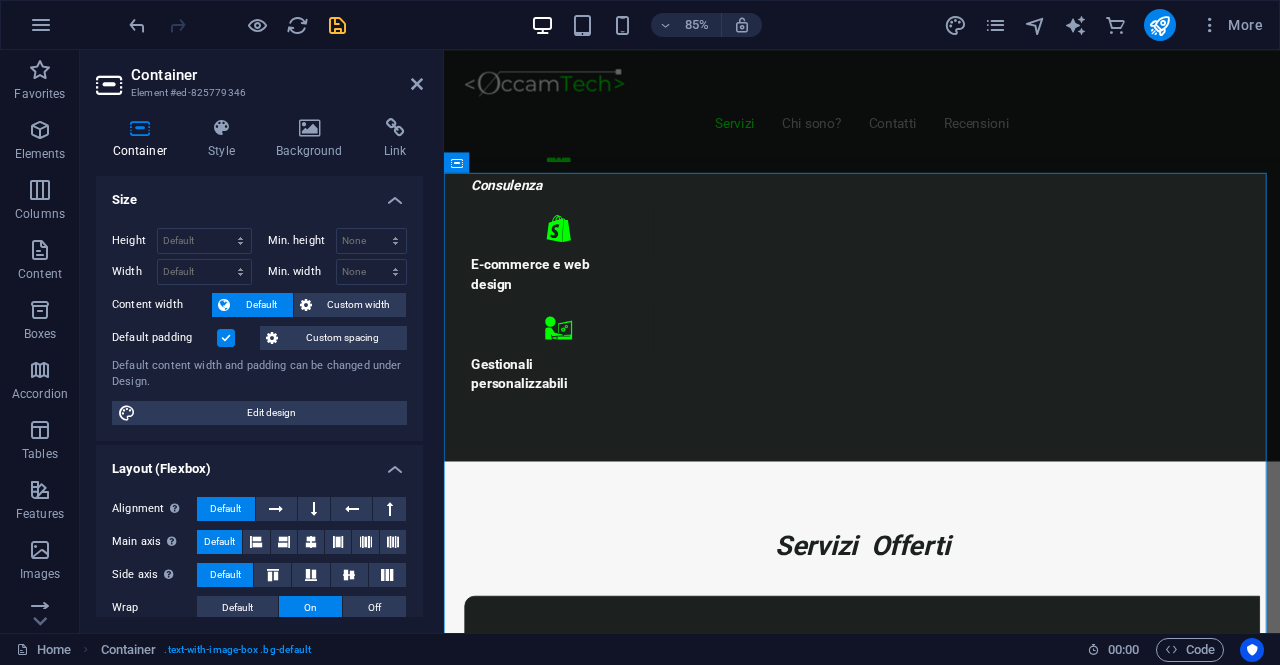 click on "Default padding" at bounding box center (0, 0) 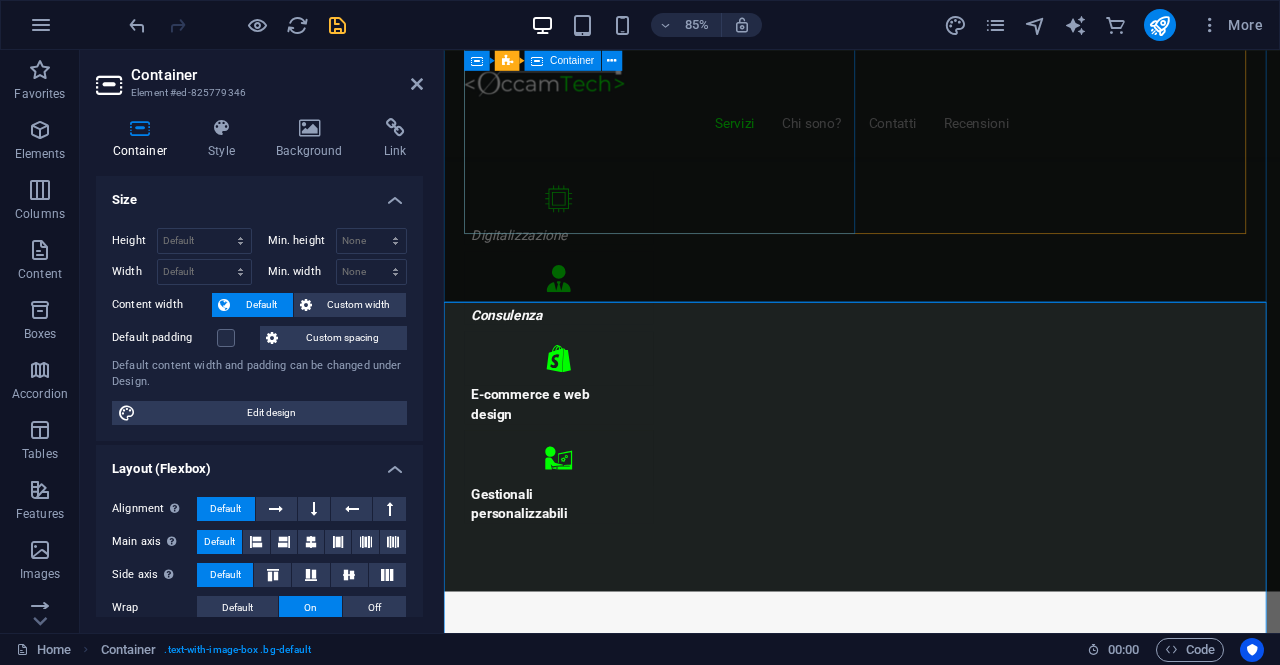 scroll, scrollTop: 886, scrollLeft: 0, axis: vertical 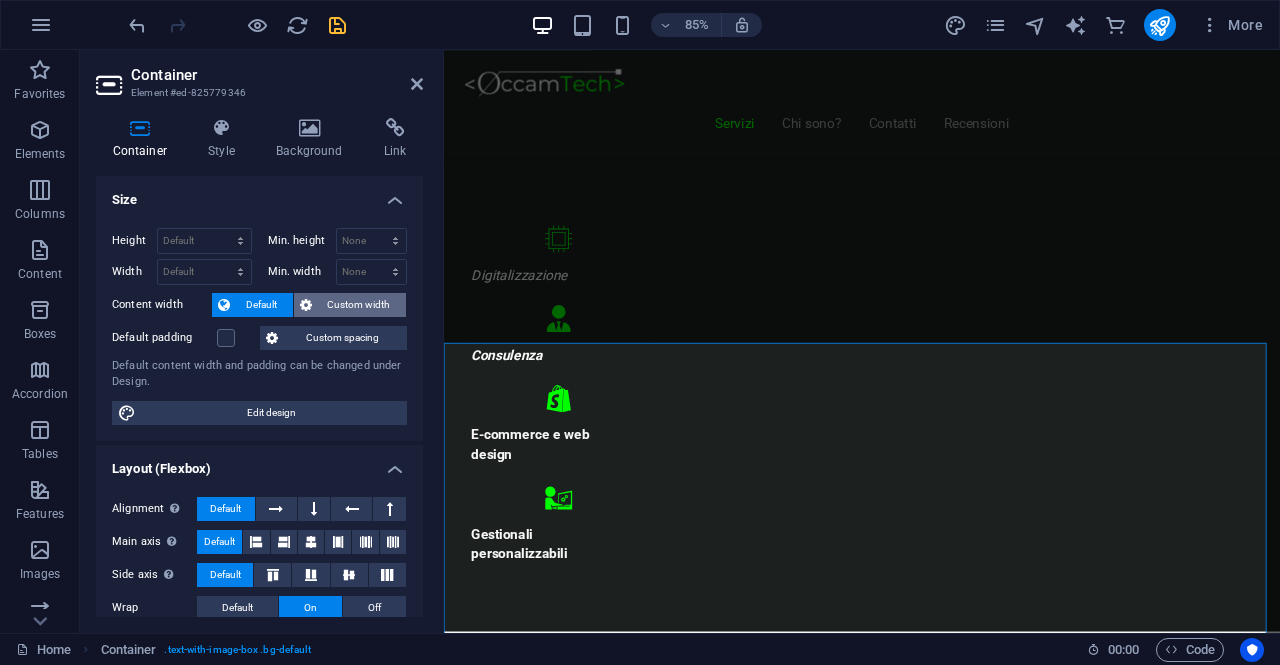 click at bounding box center [306, 305] 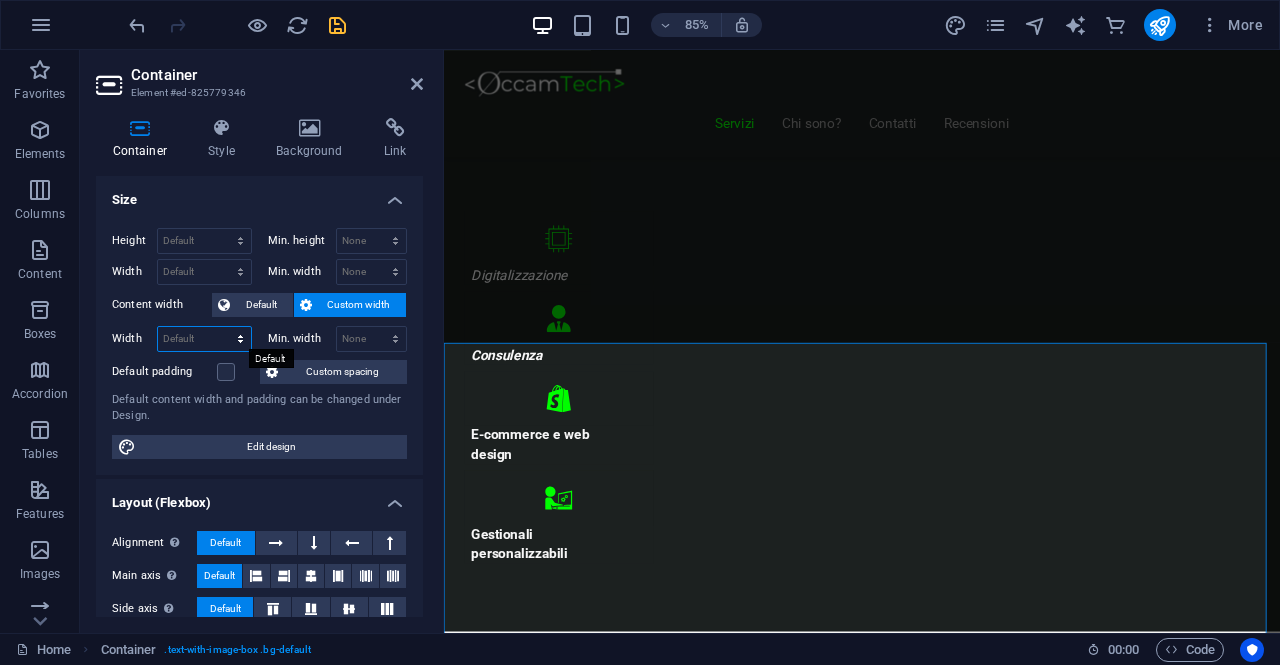 click on "Default px rem % em vh vw" at bounding box center (204, 339) 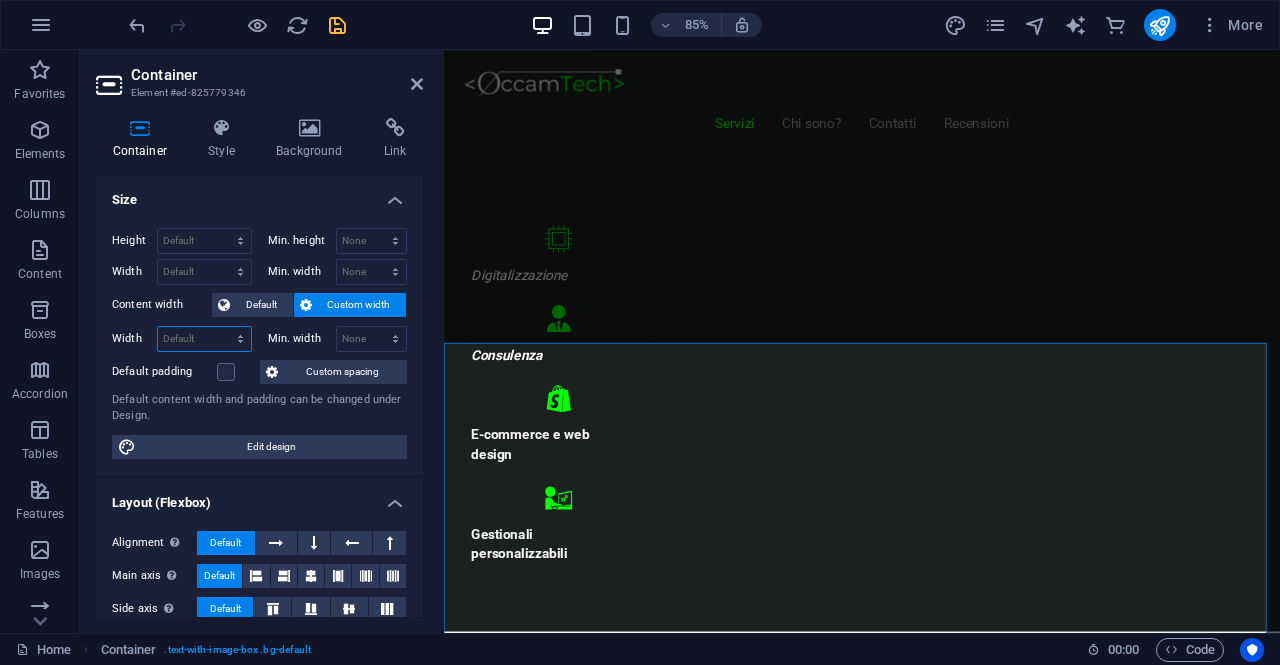 select on "px" 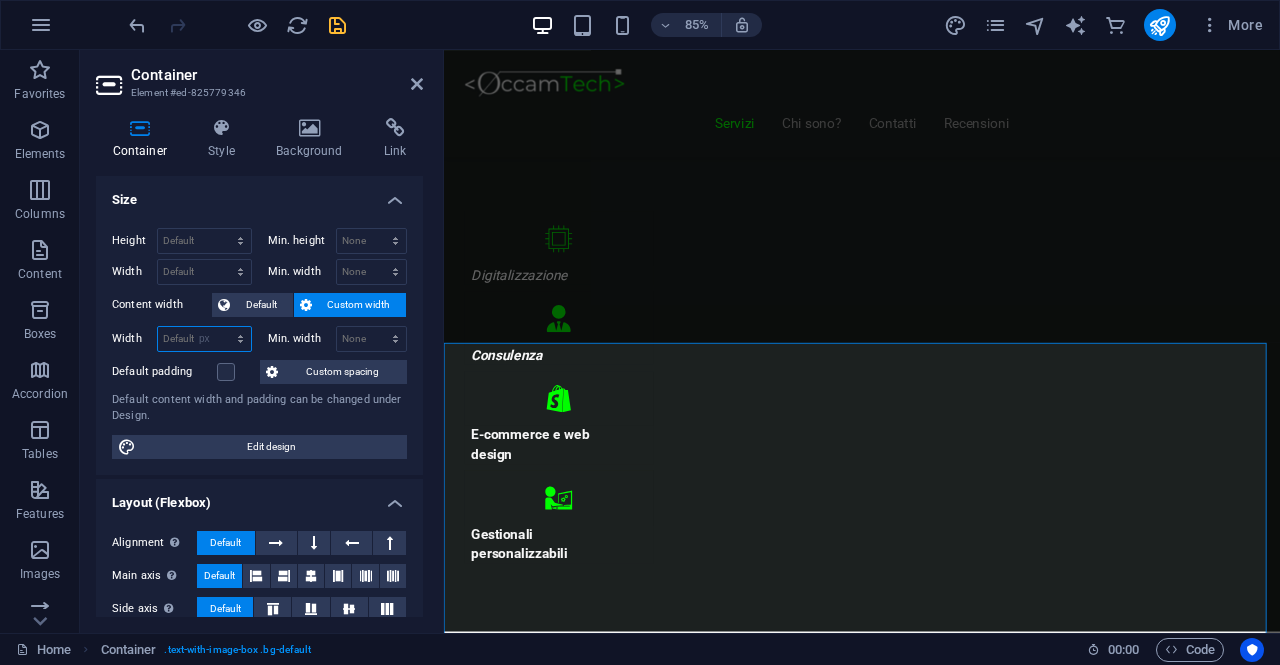 click on "Default px rem % em vh vw" at bounding box center (204, 339) 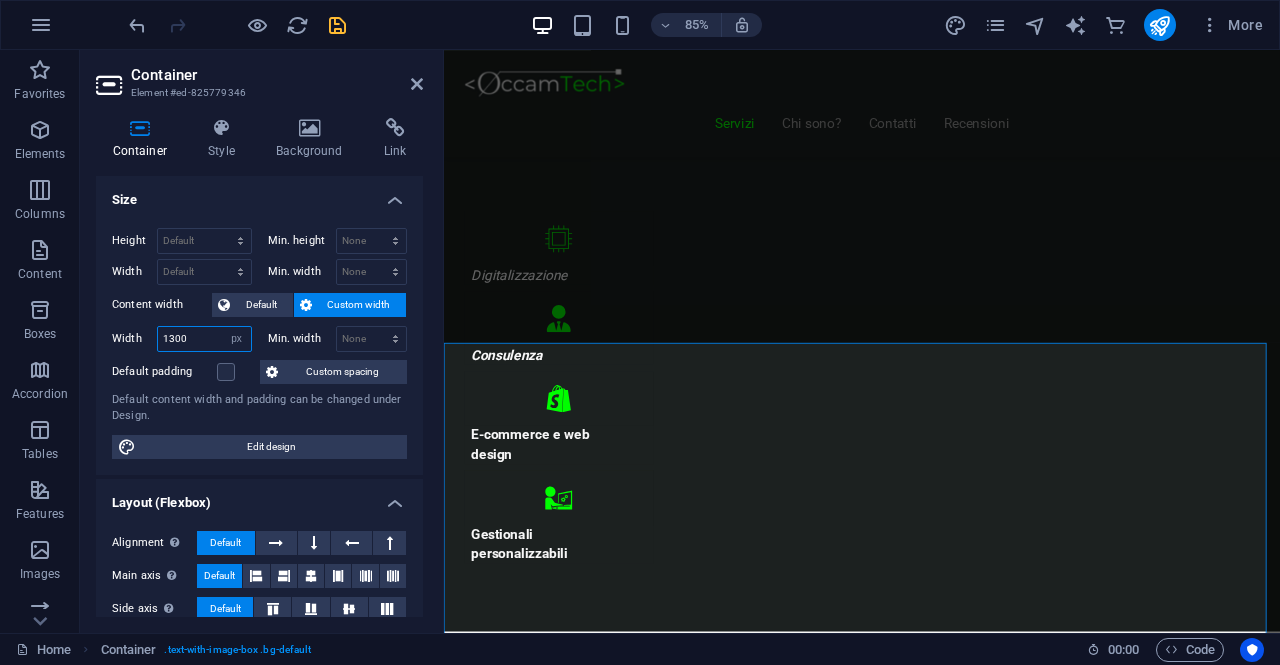type on "1300" 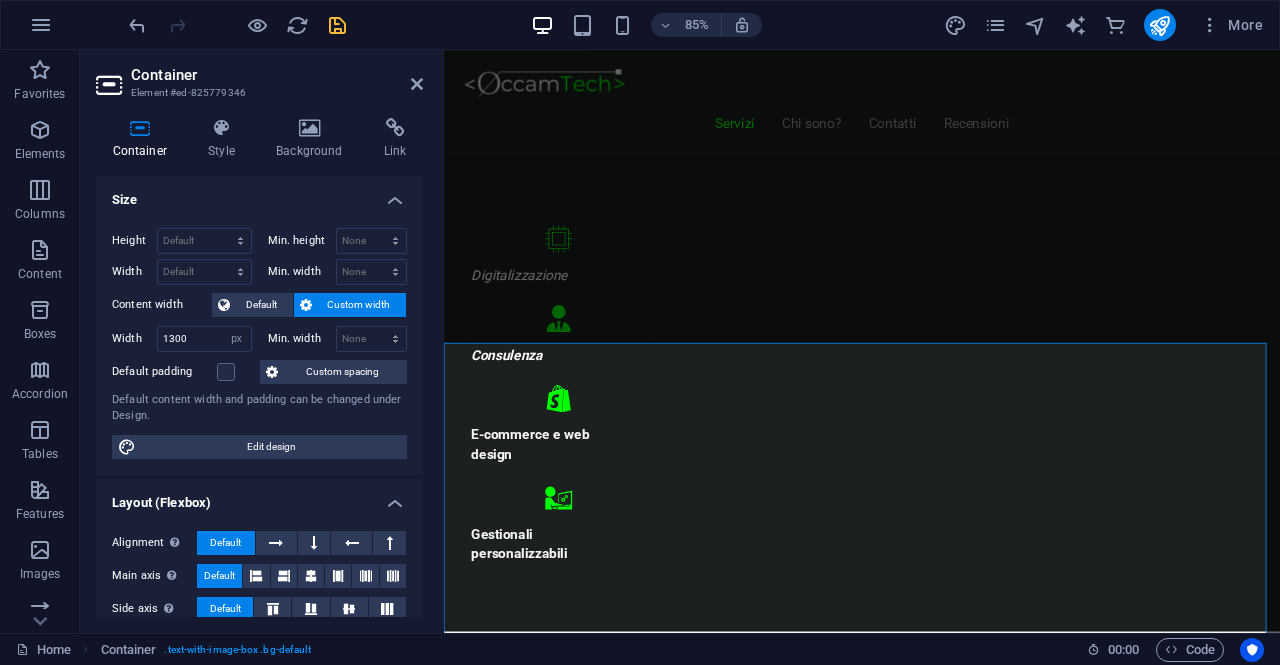 click on "Default padding" at bounding box center [183, 372] 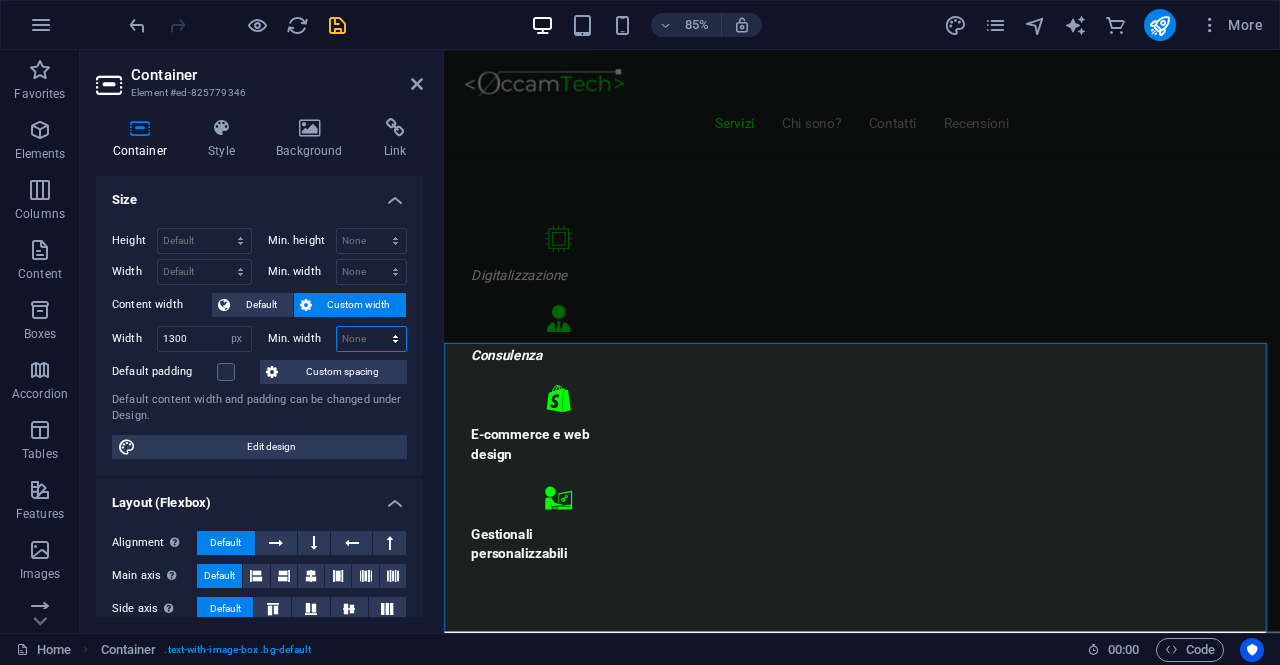 click on "None px rem % vh vw" at bounding box center [372, 339] 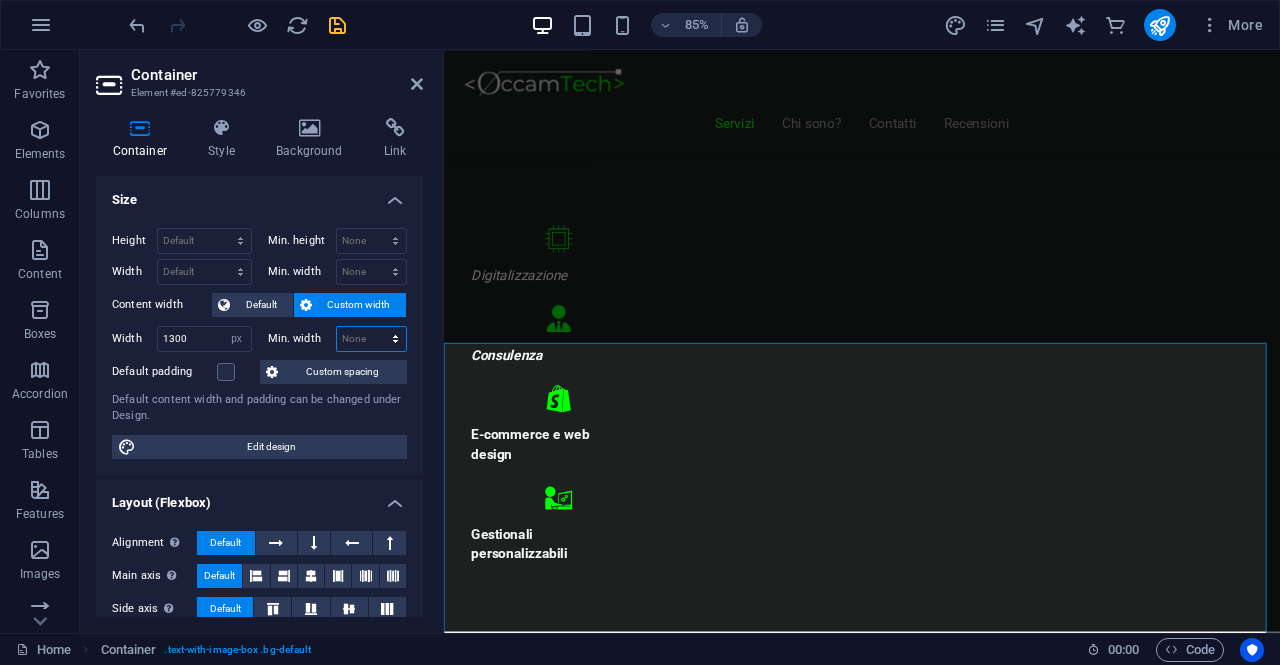 select on "px" 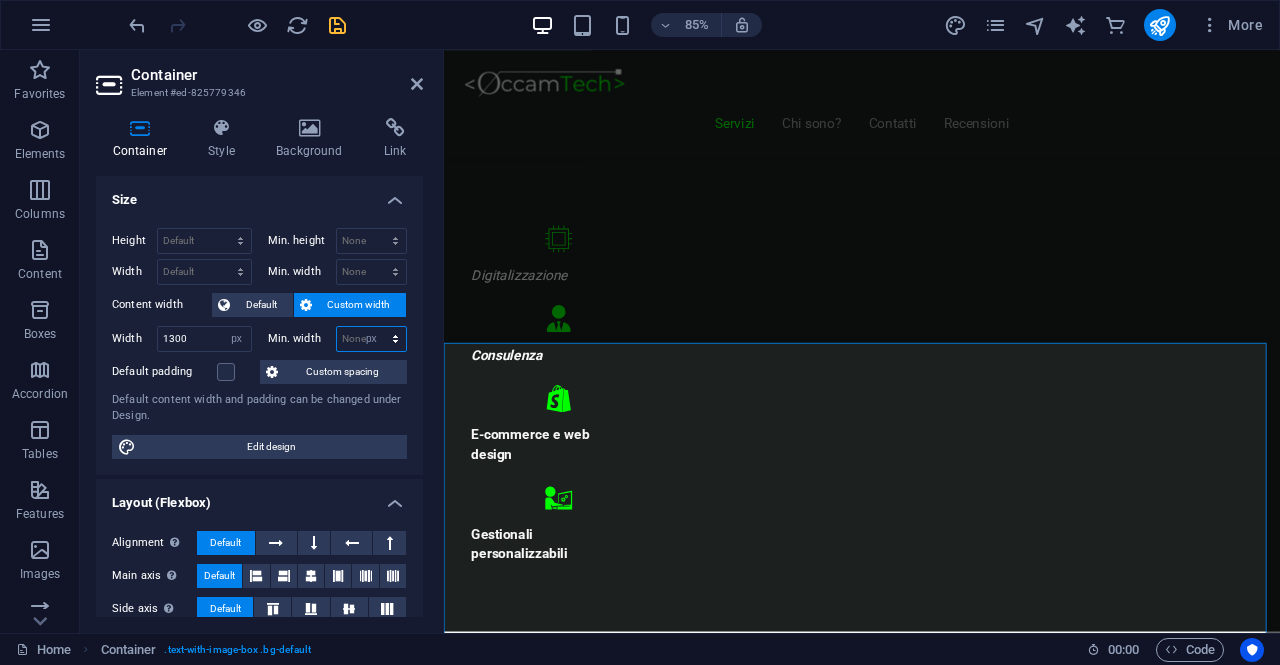click on "None px rem % vh vw" at bounding box center (372, 339) 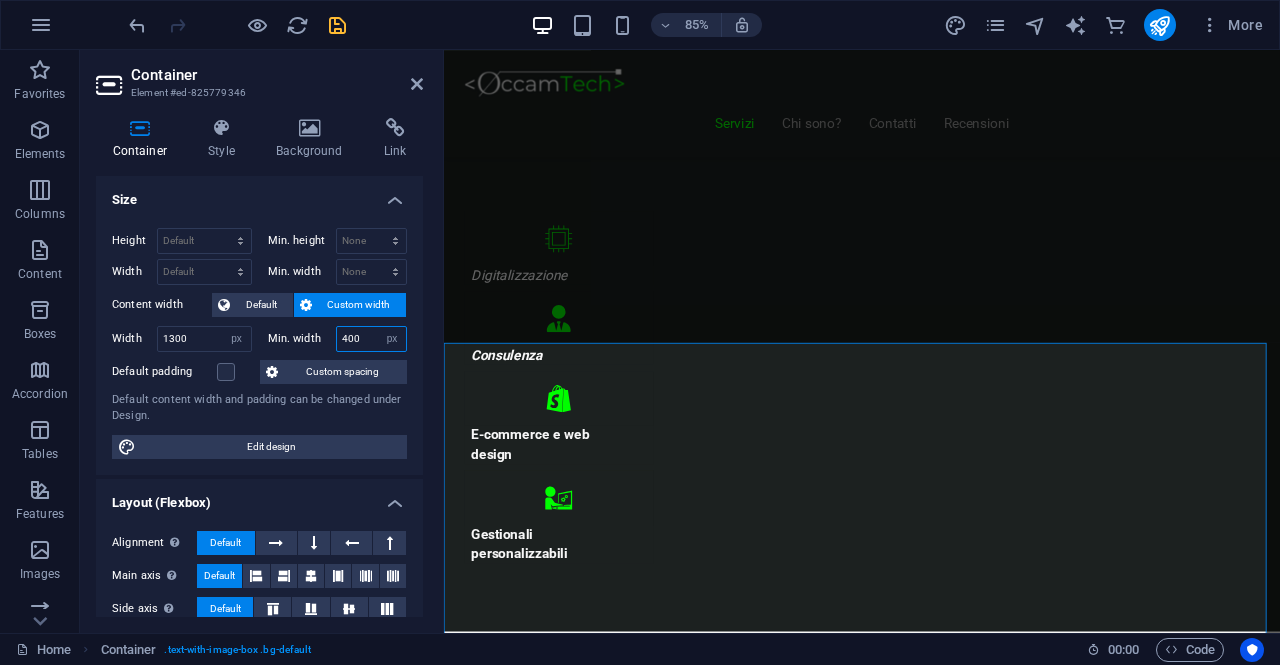 type on "400" 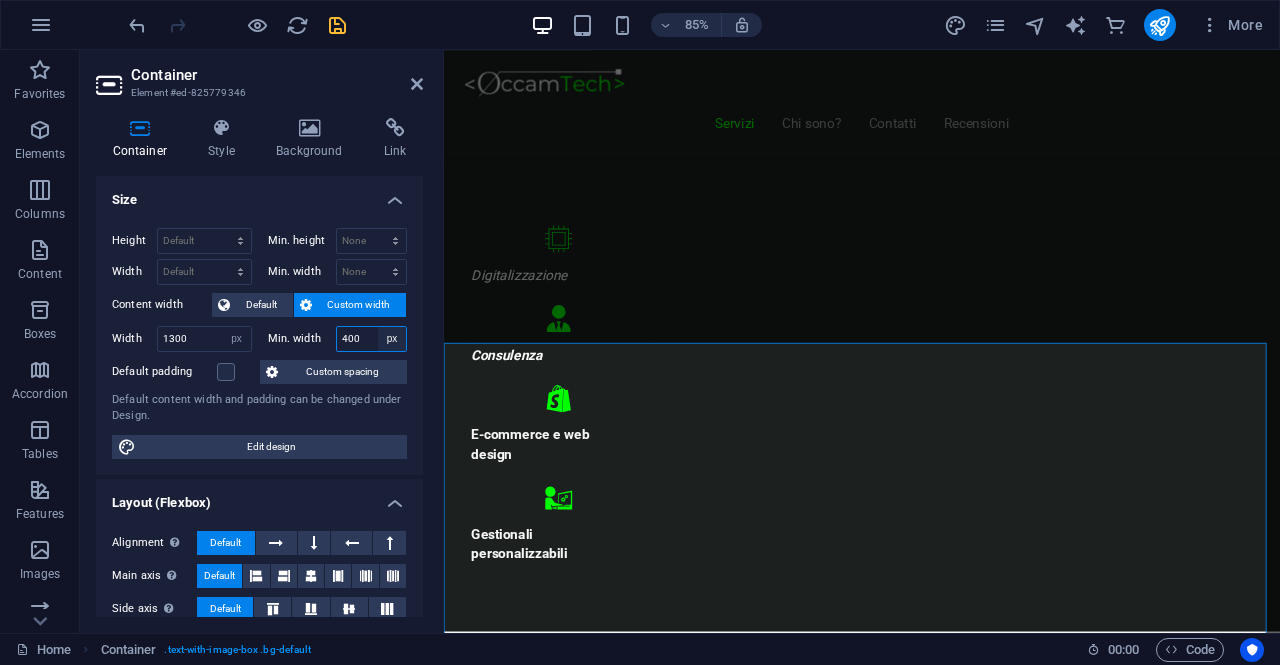 click on "None px rem % vh vw" at bounding box center (392, 339) 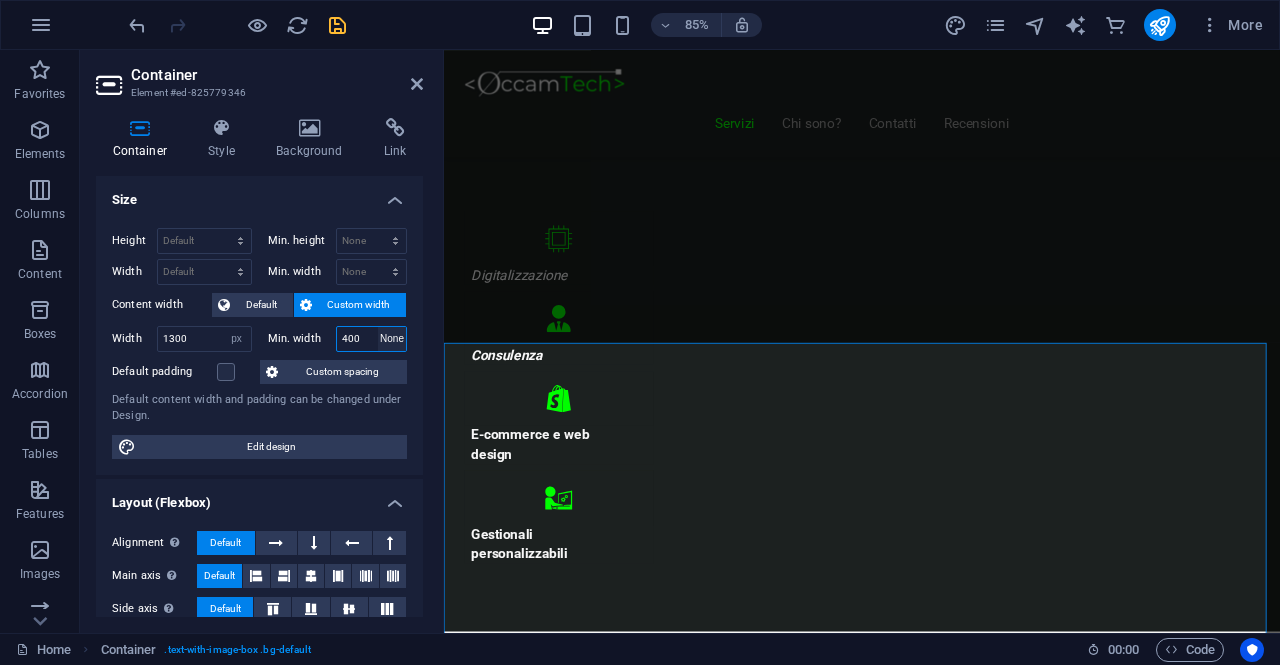 click on "None px rem % vh vw" at bounding box center (392, 339) 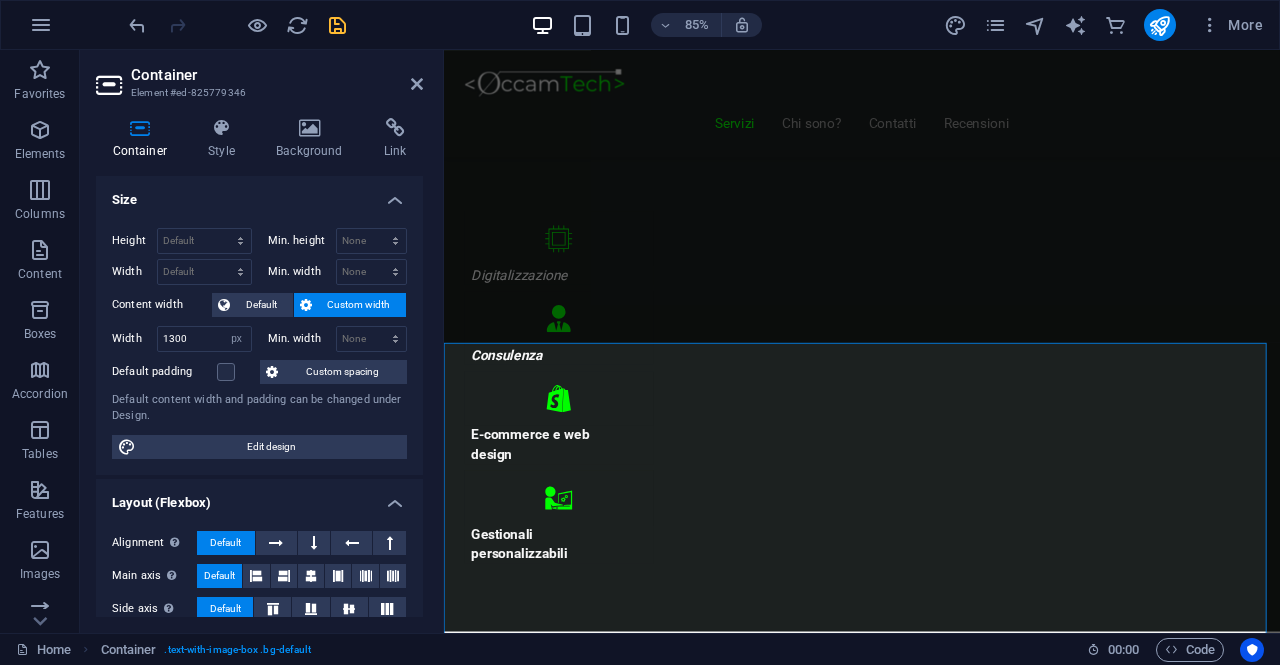 click on "Custom width" at bounding box center (359, 305) 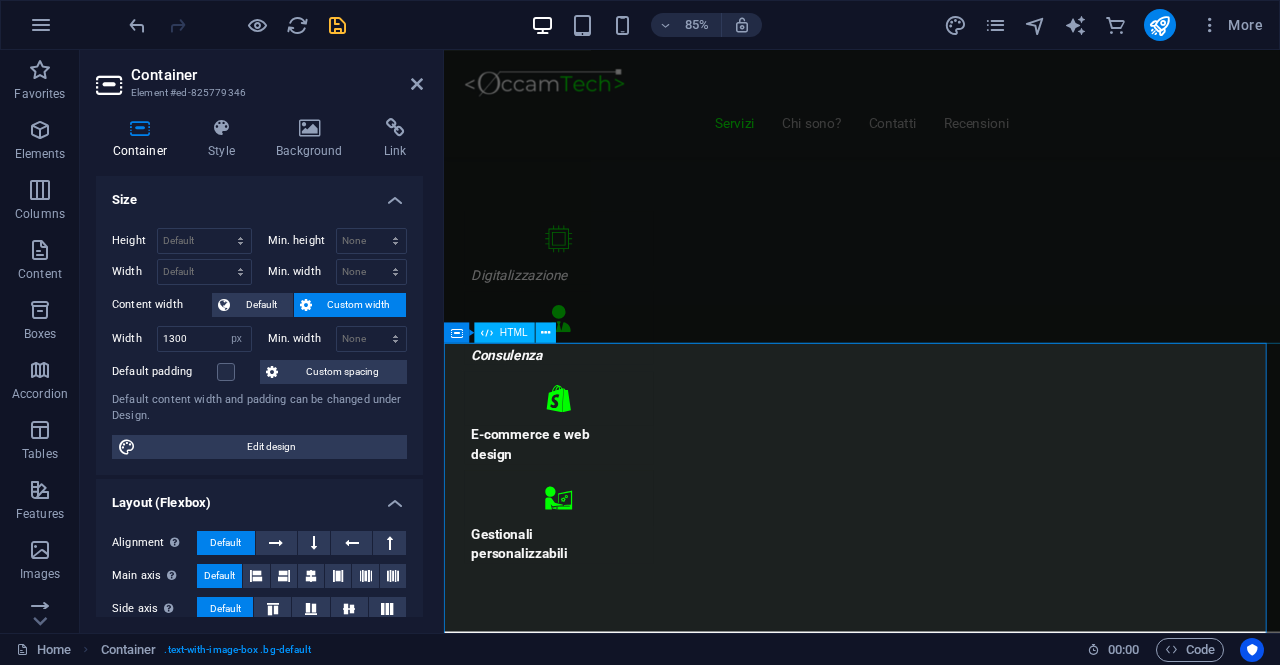 click on "Piani Web
Tutto il Valore di un Sito Professionale, in un Piano su Misura
Essenziale
€300
Sito vetrina moderno
Home page professionale
Sezione “Chi siamo”
Form contatti
Design responsive (mobile friendly)
6 mesi di assistenza inclusa
*Adatto a piccole attività o professionisti
Inizia Ora
E-commerce Ready
€500" at bounding box center [936, 7444] 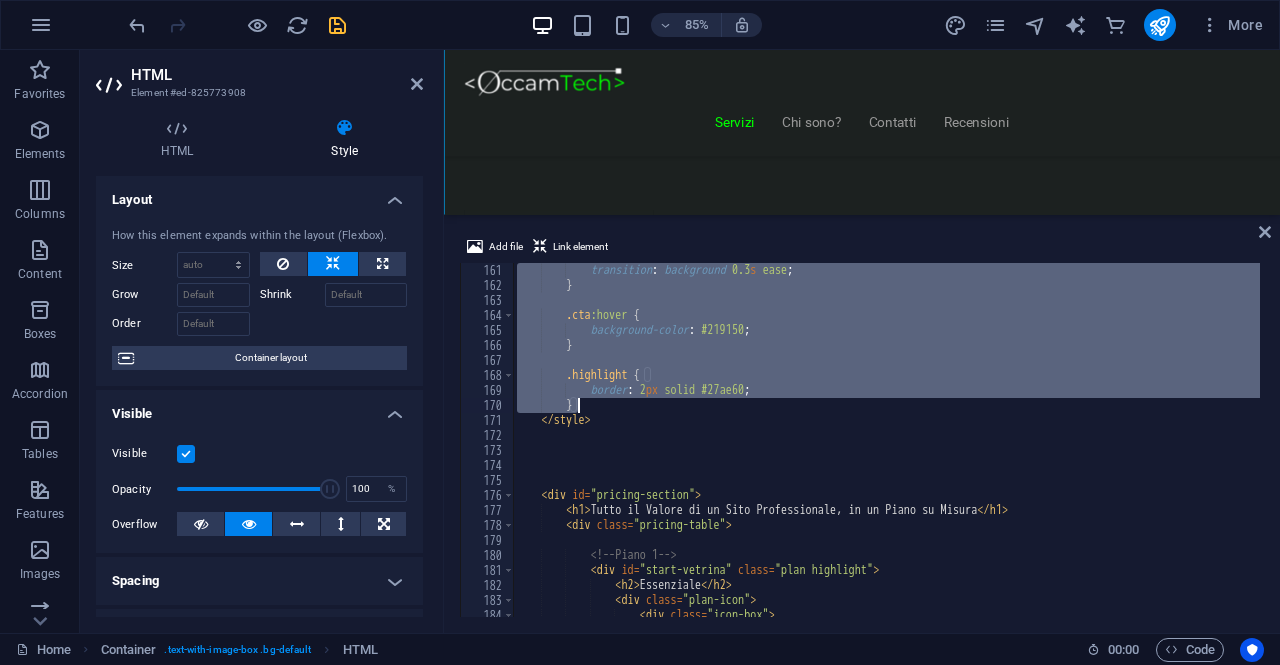 scroll, scrollTop: 1558, scrollLeft: 0, axis: vertical 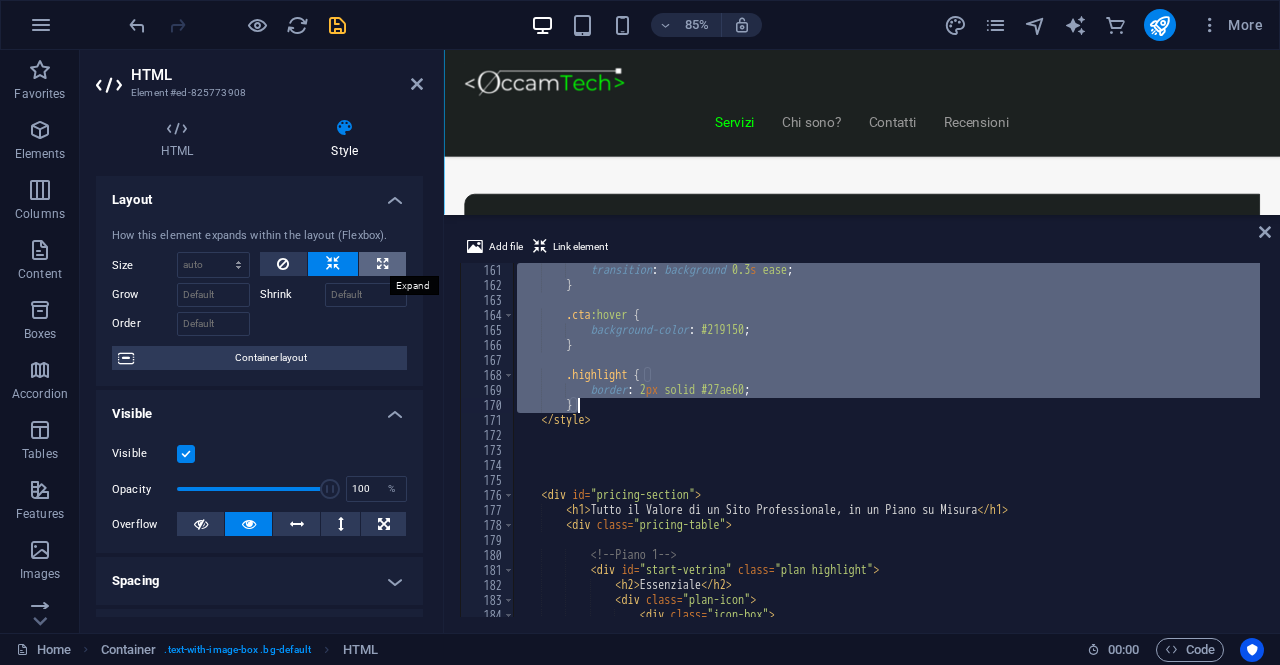 click at bounding box center [382, 264] 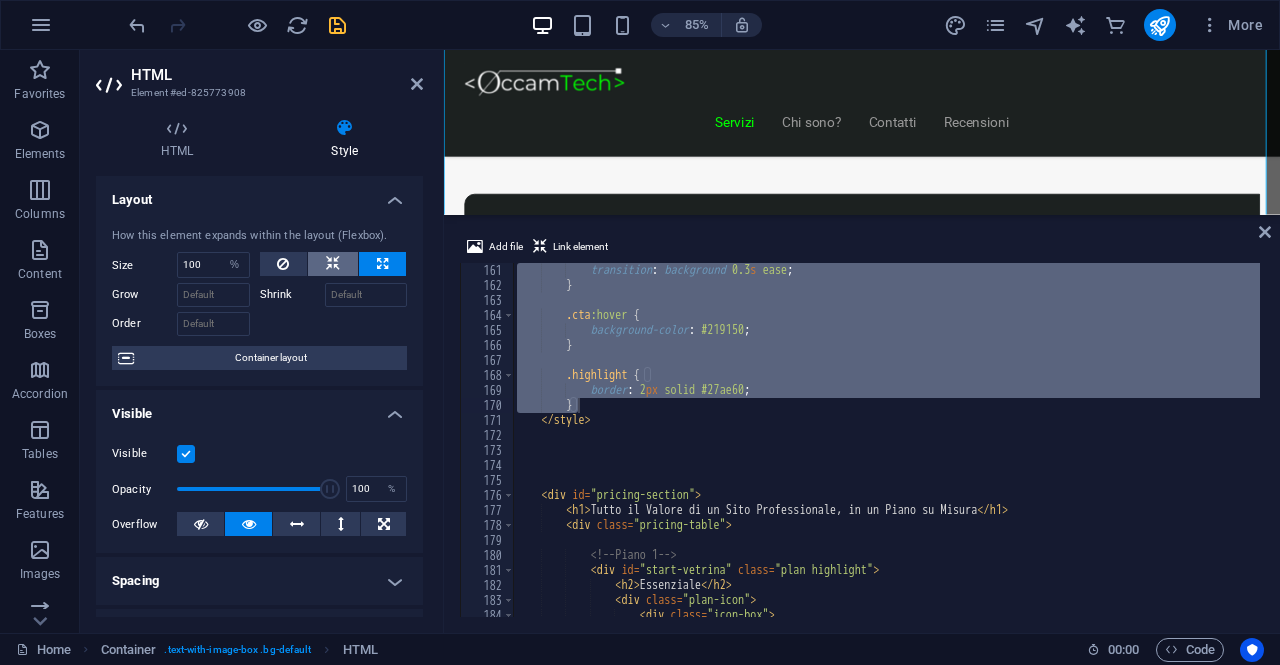 click at bounding box center (333, 264) 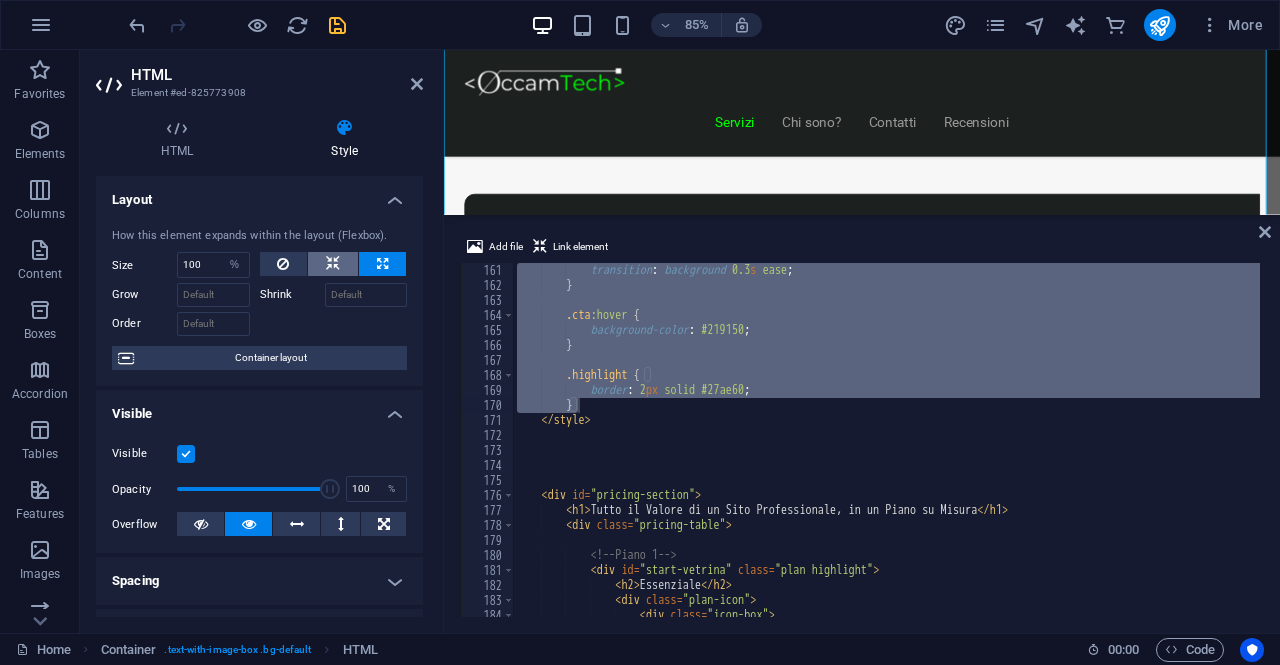 select on "DISABLED_OPTION_VALUE" 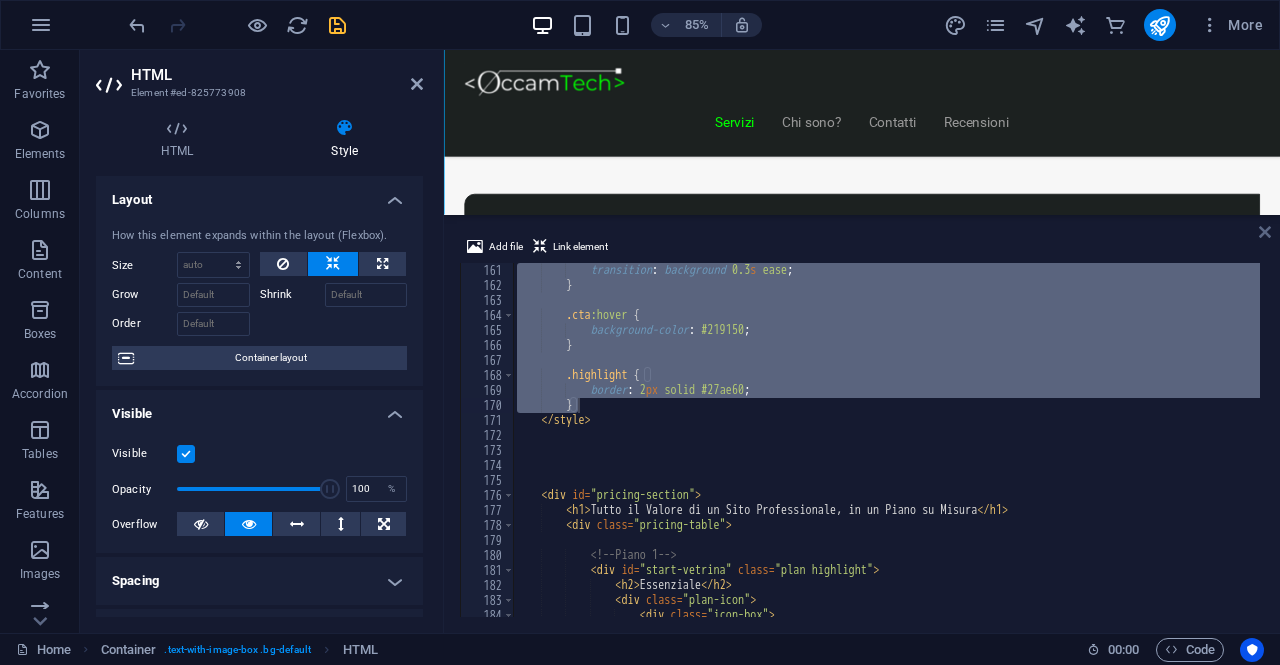 click at bounding box center (1265, 232) 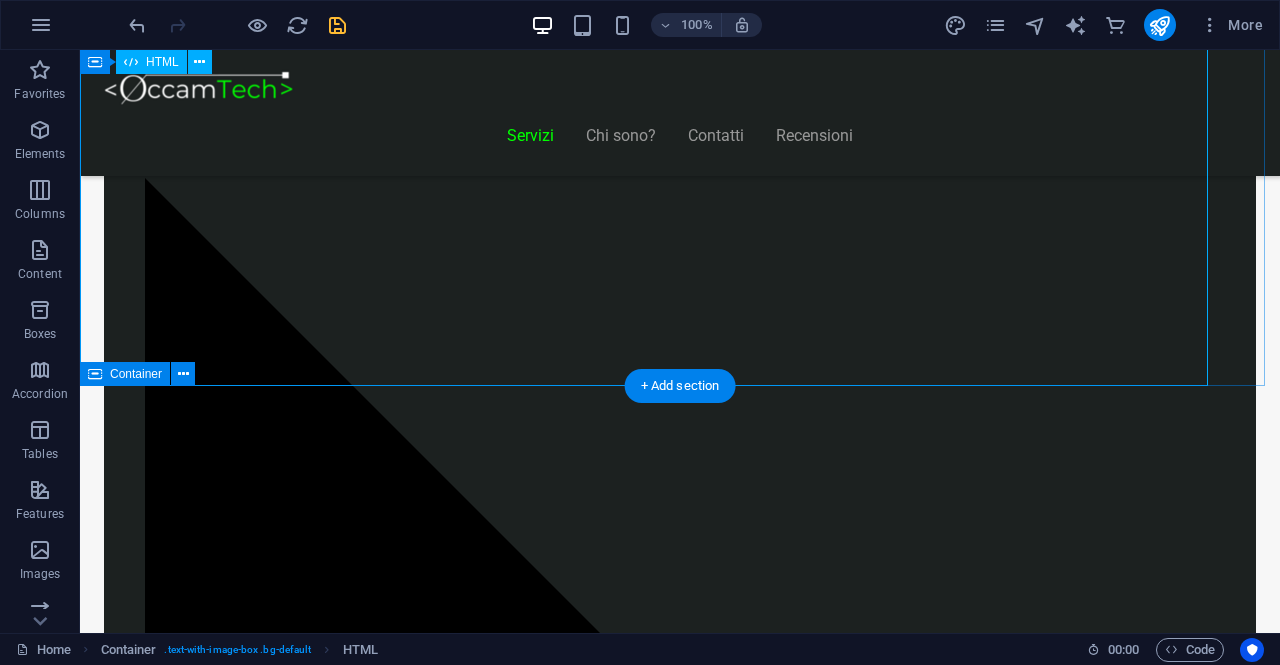 scroll, scrollTop: 1809, scrollLeft: 0, axis: vertical 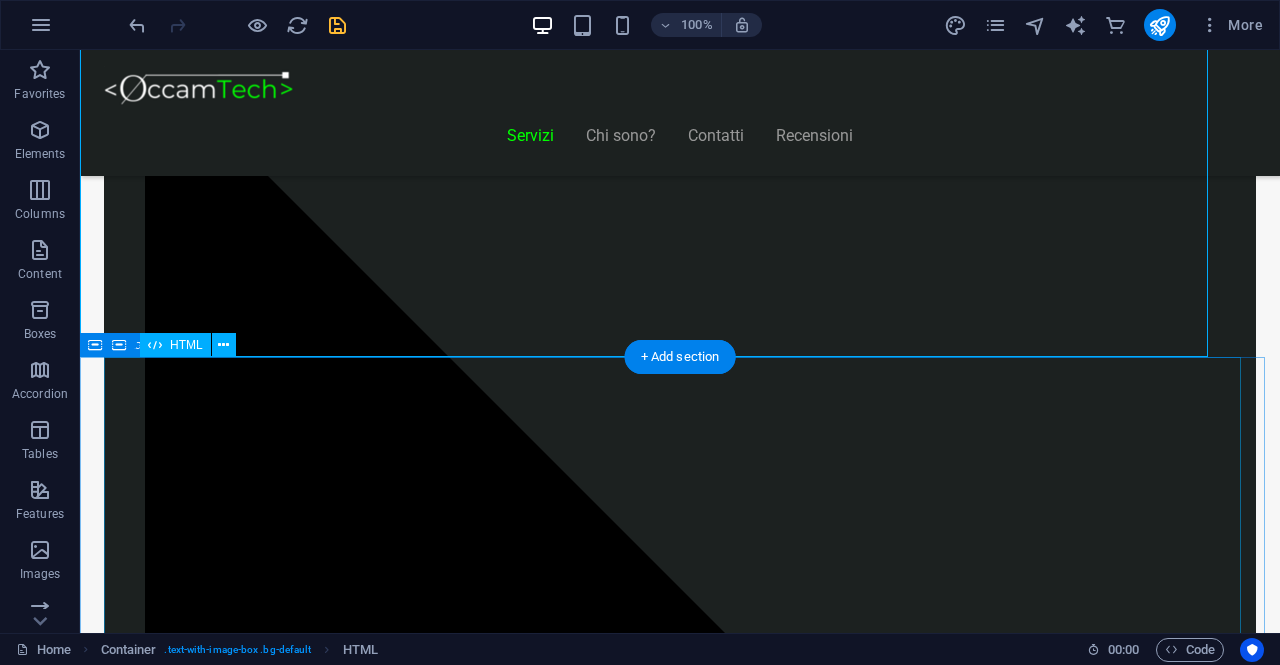 click on "Piani Gestionale
Hai bisogno di un gestionale o vuoi integrarne uno?
Start Gestionale
€2.250
Funzioni standard: clienti, prodotti, ordini
Dashboard base
Accesso multiutente
Assistenza per 3 mesi
*Ideale per piccole attività o studi professionali
Inizia Ora
Gestionale Modulare
€5.000
Moduli su richiesta (fatturazione, magazzino, CRM)
2 integrazioni incluse
Pannello di controllo avanzato
li>Assistenza e formazione per 6 mesi
*Perfetto per aziende in crescita
Scopri di più
Gestionale Avanzato
Su Richiesta
Sviluppo completamente su misura
Integrazione con ERP, API, CRM" at bounding box center (680, 8662) 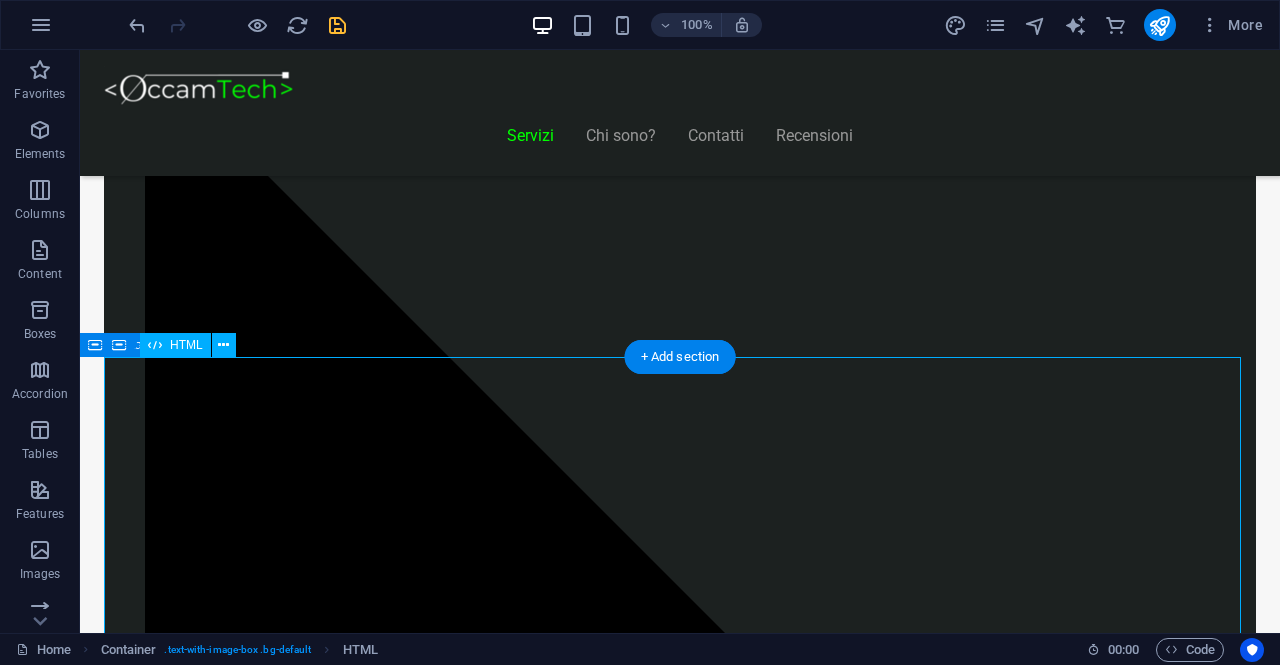 click on "Piani Gestionale
Hai bisogno di un gestionale o vuoi integrarne uno?
Start Gestionale
€2.250
Funzioni standard: clienti, prodotti, ordini
Dashboard base
Accesso multiutente
Assistenza per 3 mesi
*Ideale per piccole attività o studi professionali
Inizia Ora
Gestionale Modulare
€5.000
Moduli su richiesta (fatturazione, magazzino, CRM)
2 integrazioni incluse
Pannello di controllo avanzato
li>Assistenza e formazione per 6 mesi
*Perfetto per aziende in crescita
Scopri di più
Gestionale Avanzato
Su Richiesta
Sviluppo completamente su misura
Integrazione con ERP, API, CRM" at bounding box center [680, 8662] 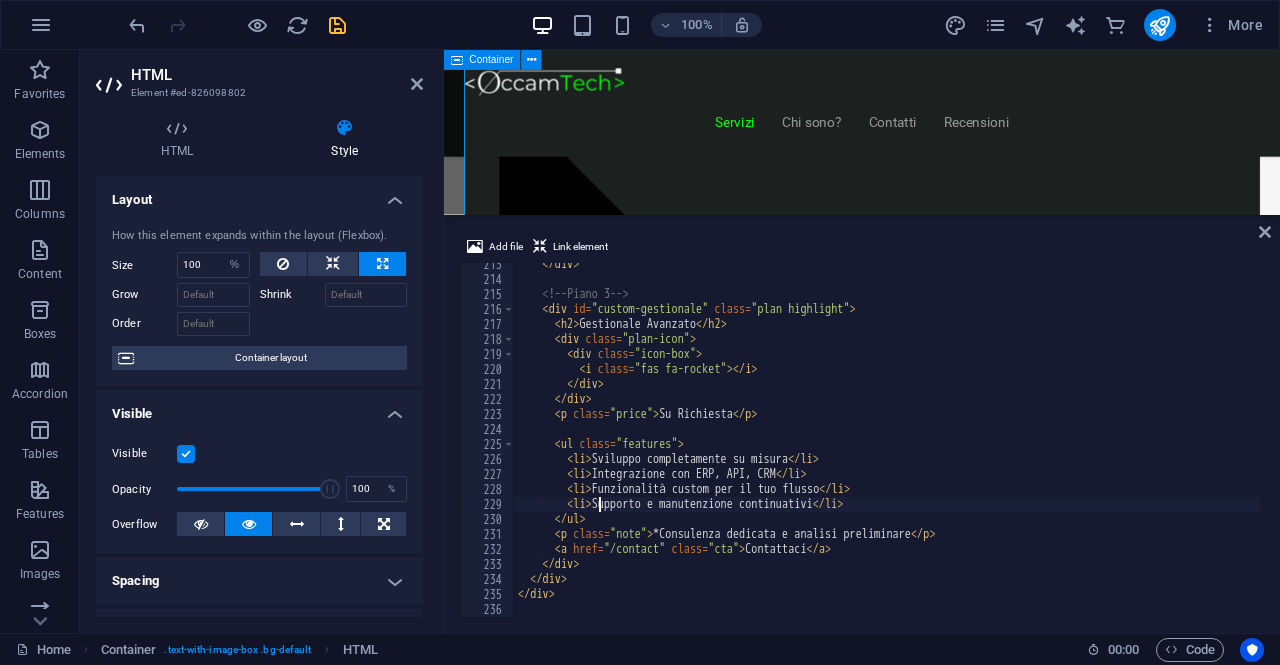 scroll, scrollTop: 2436, scrollLeft: 0, axis: vertical 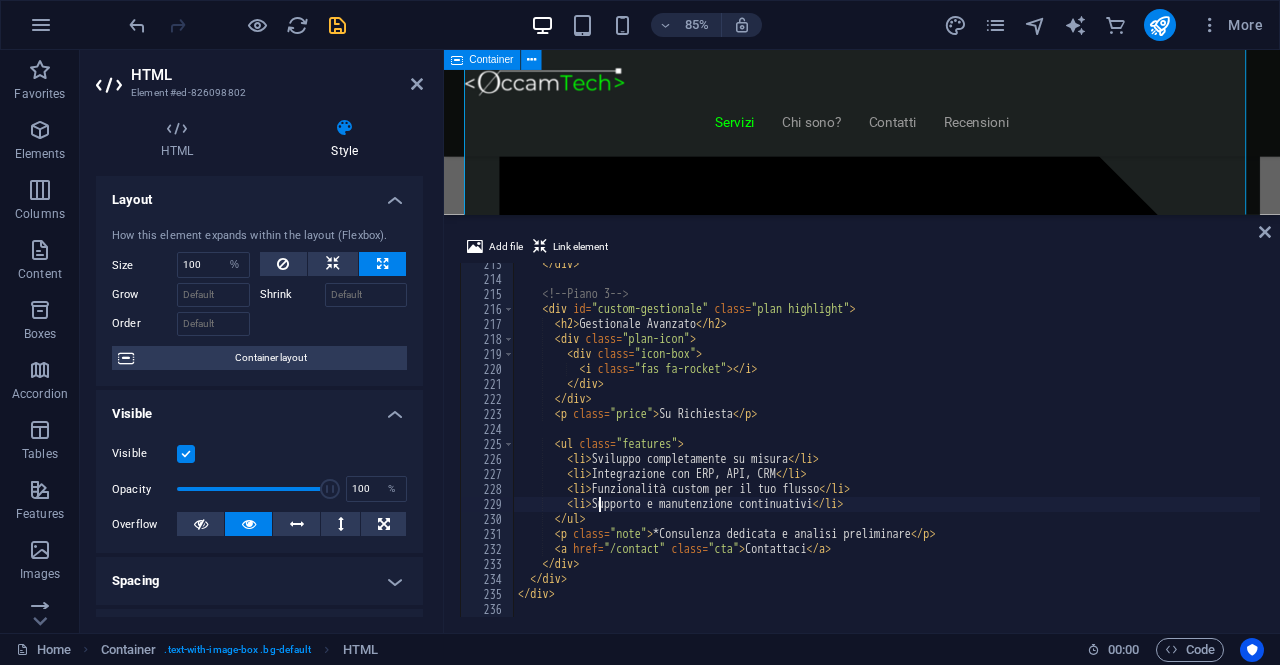 click on "Add file Link element <li>Supporto e manutenzione continuativi</li> 213 214 215 216 217 218 219 220 221 222 223 224 225 226 227 228 229 230 231 232 233 234 235 236      </ div >      <!--  Piano 3  -->      < div   id = "custom-gestionale"   class = "plan highlight" >         < h2 > Gestionale Avanzato </ h2 >         < div   class = "plan-icon" >           < div   class = "icon-box" >              < i   class = "fas fa-rocket" > </ i >           </ div >         </ div >         < p   class = "price" > Su Richiesta </ p >         < ul   class = "features" >           < li > Sviluppo completamente su misura </ li >           < li > Integrazione con ERP, API, CRM </ li >           < li > Funzionalità custom per il tuo flusso </ li >           < li > Supporto e manutenzione continuativi </ li >         </ ul >         < p   class = "note" > *Consulenza dedicata e analisi preliminare </ p >         < a   href = "/contact"   class = "cta" > Contattaci </ a >      </ div >    </ div > </ div >" at bounding box center [862, 426] 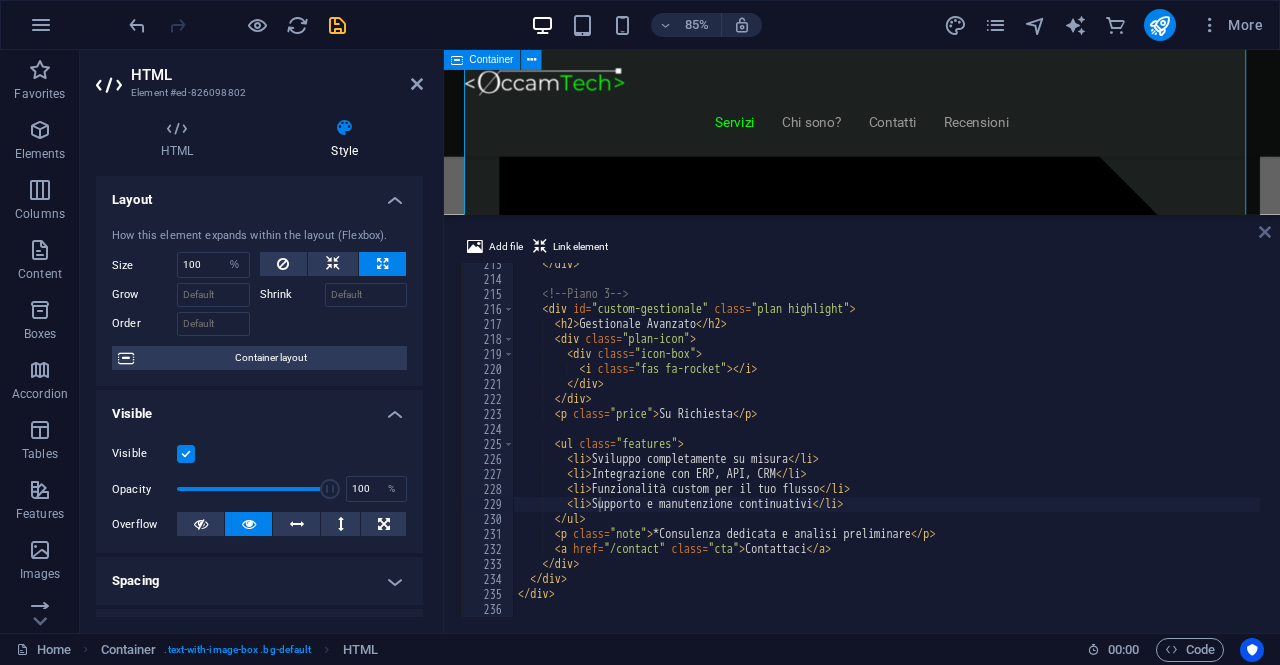 click at bounding box center (1265, 232) 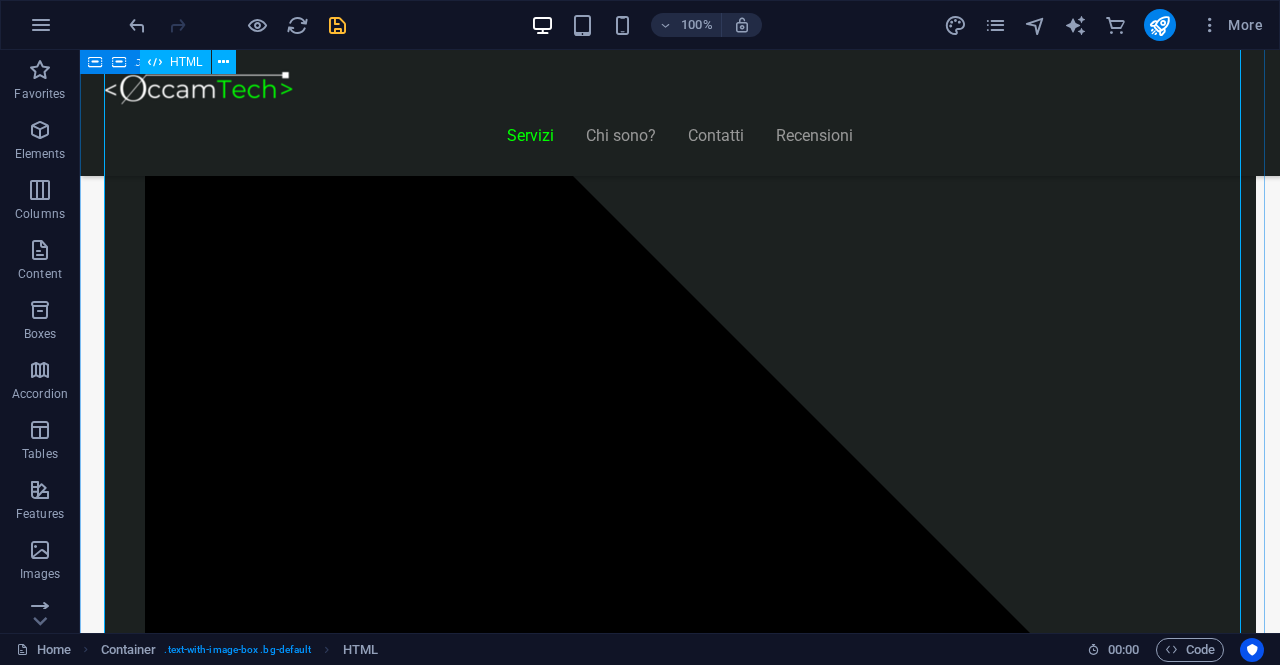scroll, scrollTop: 1886, scrollLeft: 0, axis: vertical 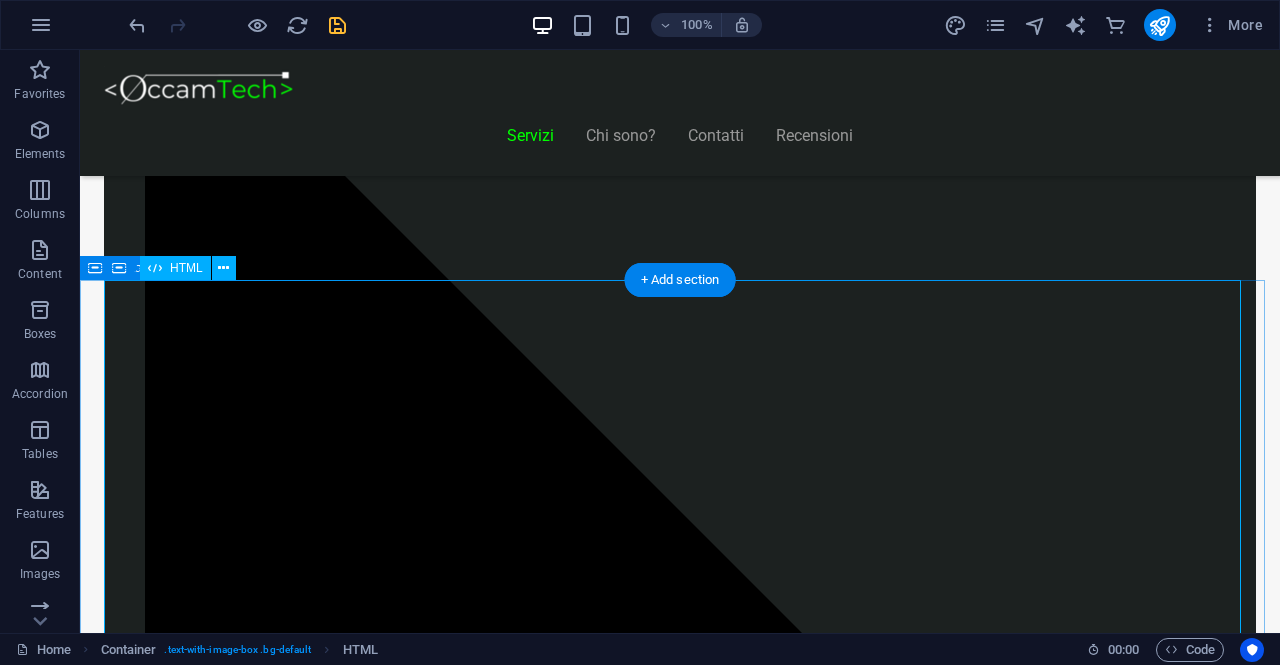 click on "Piani Gestionale
Hai bisogno di un gestionale o vuoi integrarne uno?
Start Gestionale
€2.250
Funzioni standard: clienti, prodotti, ordini
Dashboard base
Accesso multiutente
Assistenza per 3 mesi
*Ideale per piccole attività o studi professionali
Inizia Ora
Gestionale Modulare
€5.000
Moduli su richiesta (fatturazione, magazzino, CRM)
2 integrazioni incluse
Pannello di controllo avanzato
li>Assistenza e formazione per 6 mesi
*Perfetto per aziende in crescita
Scopri di più
Gestionale Avanzato
Su Richiesta
Sviluppo completamente su misura
Integrazione con ERP, API, CRM" at bounding box center [680, 8585] 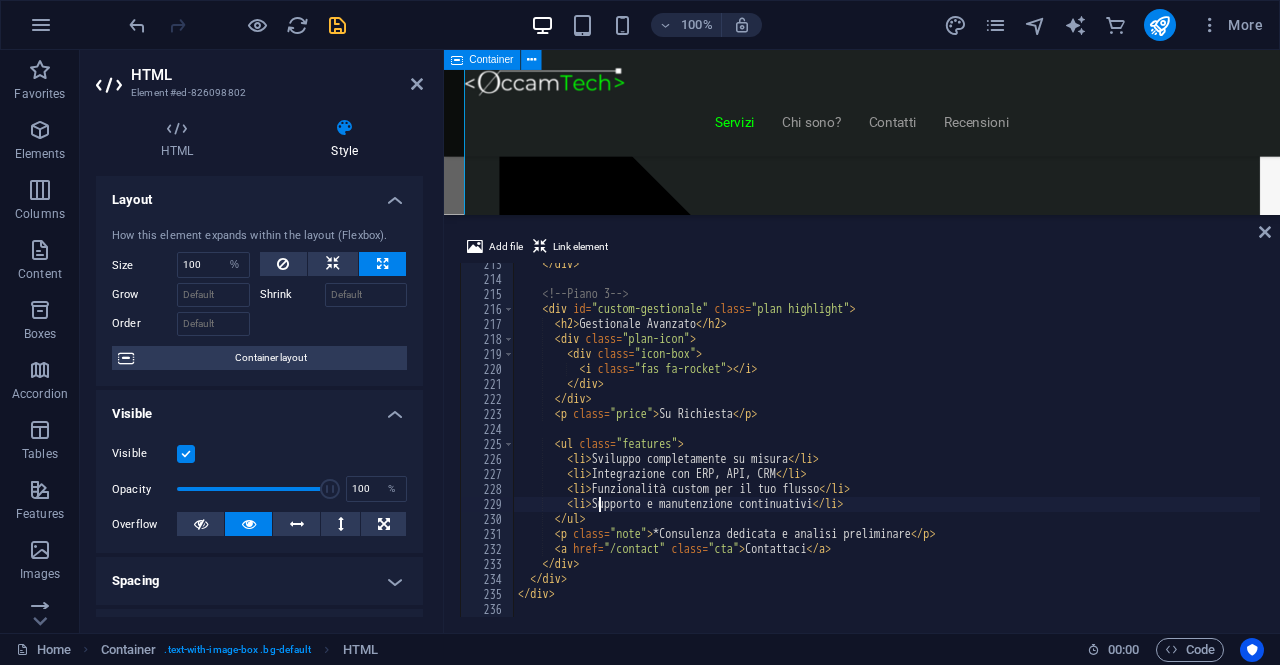 scroll, scrollTop: 2436, scrollLeft: 0, axis: vertical 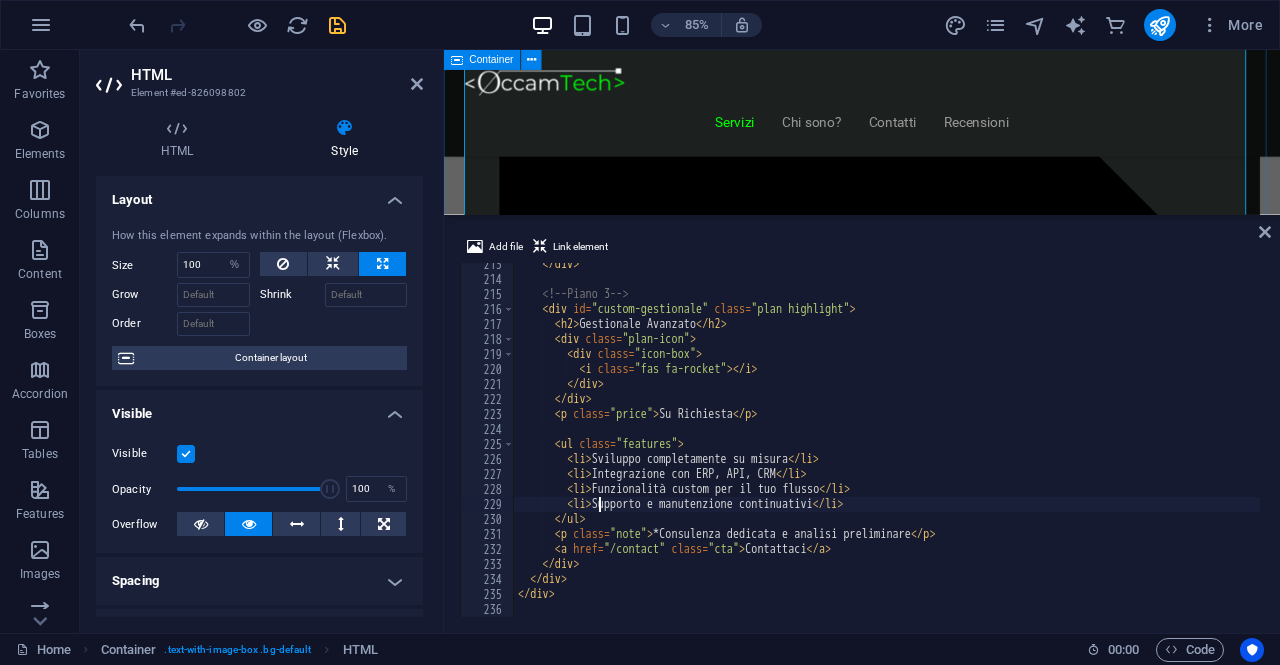 click at bounding box center (457, 60) 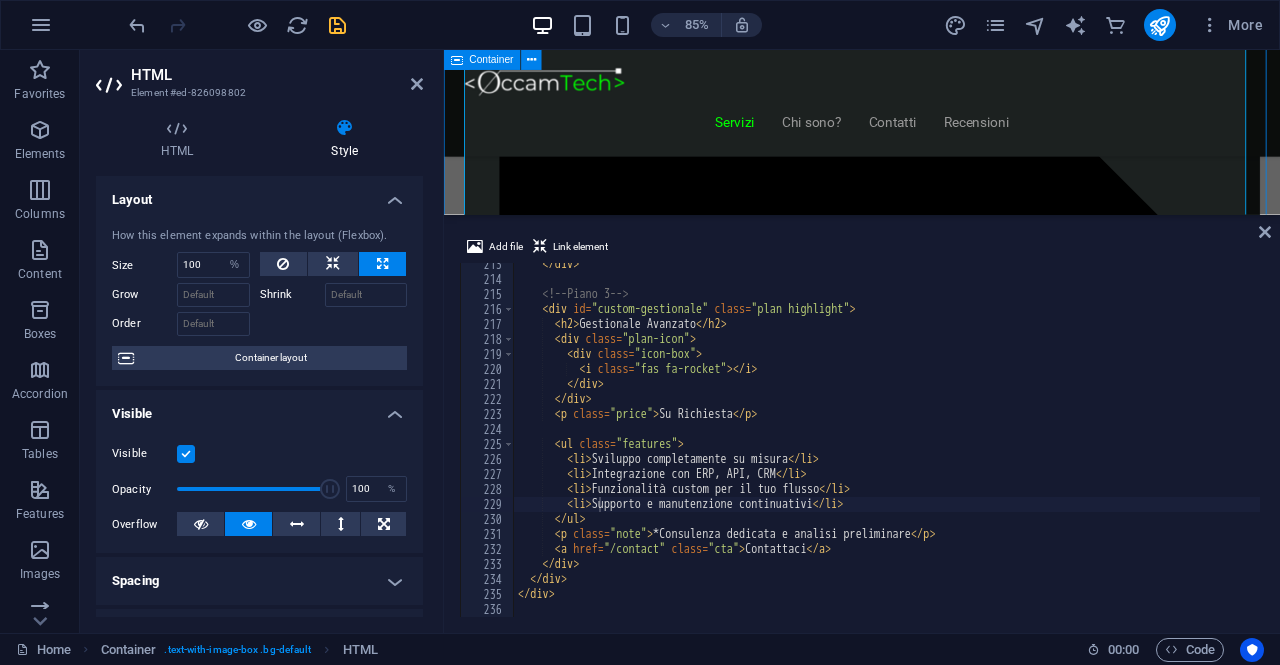 click at bounding box center [457, 60] 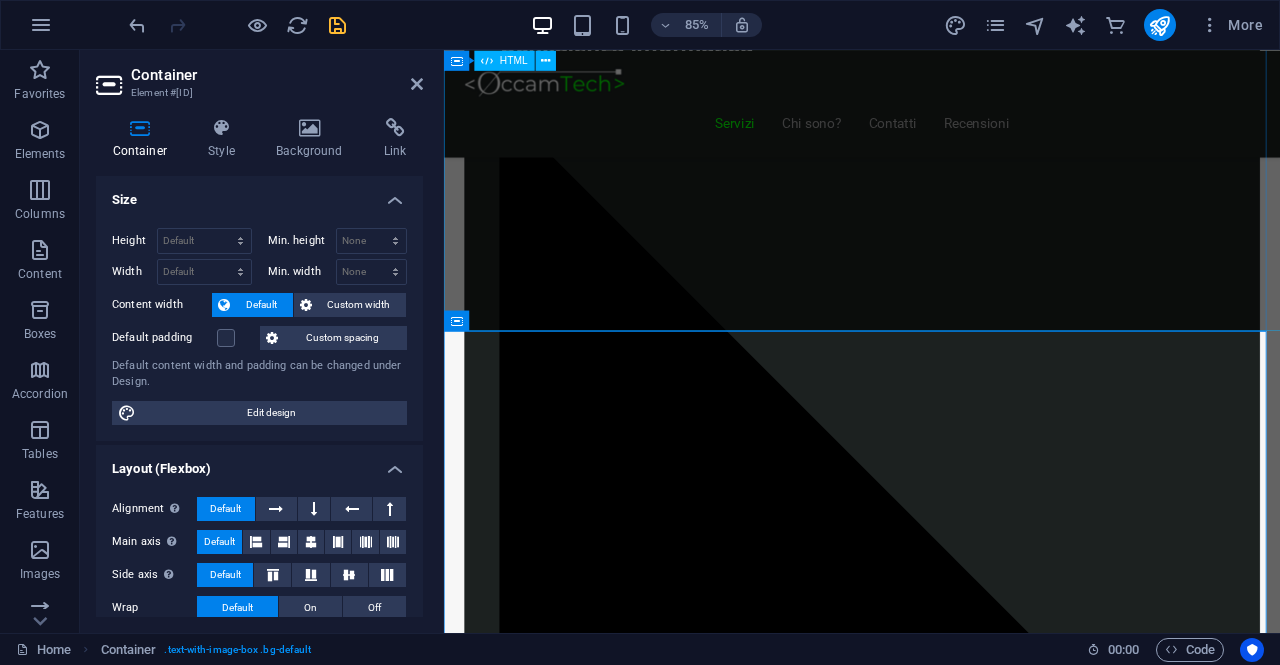 scroll, scrollTop: 1736, scrollLeft: 0, axis: vertical 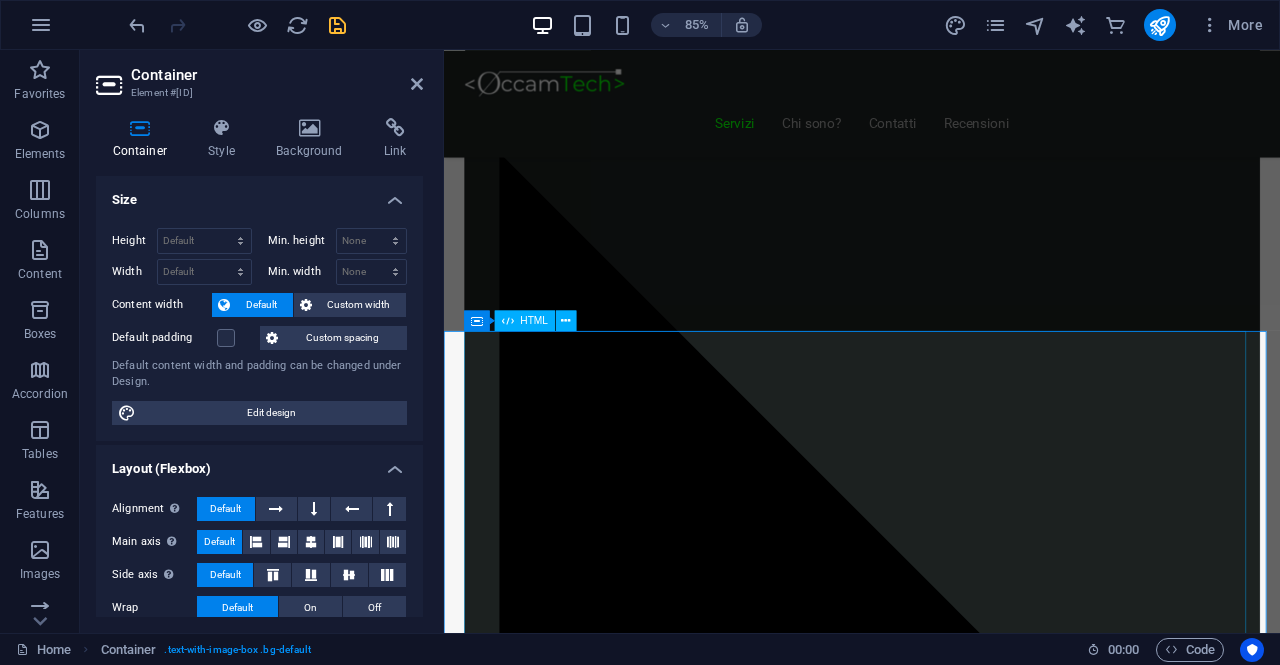 click on "Piani Gestionale
Hai bisogno di un gestionale o vuoi integrarne uno?
Start Gestionale
€2.250
Funzioni standard: clienti, prodotti, ordini
Dashboard base
Accesso multiutente
Assistenza per 3 mesi
*Ideale per piccole attività o studi professionali
Inizia Ora
Gestionale Modulare
€5.000
Moduli su richiesta (fatturazione, magazzino, CRM)
2 integrazioni incluse
Pannello di controllo avanzato
li>Assistenza e formazione per 6 mesi
*Perfetto per aziende in crescita
Scopri di più
Gestionale Avanzato
Su Richiesta
Sviluppo completamente su misura
Integrazione con ERP, API, CRM" at bounding box center (936, 7454) 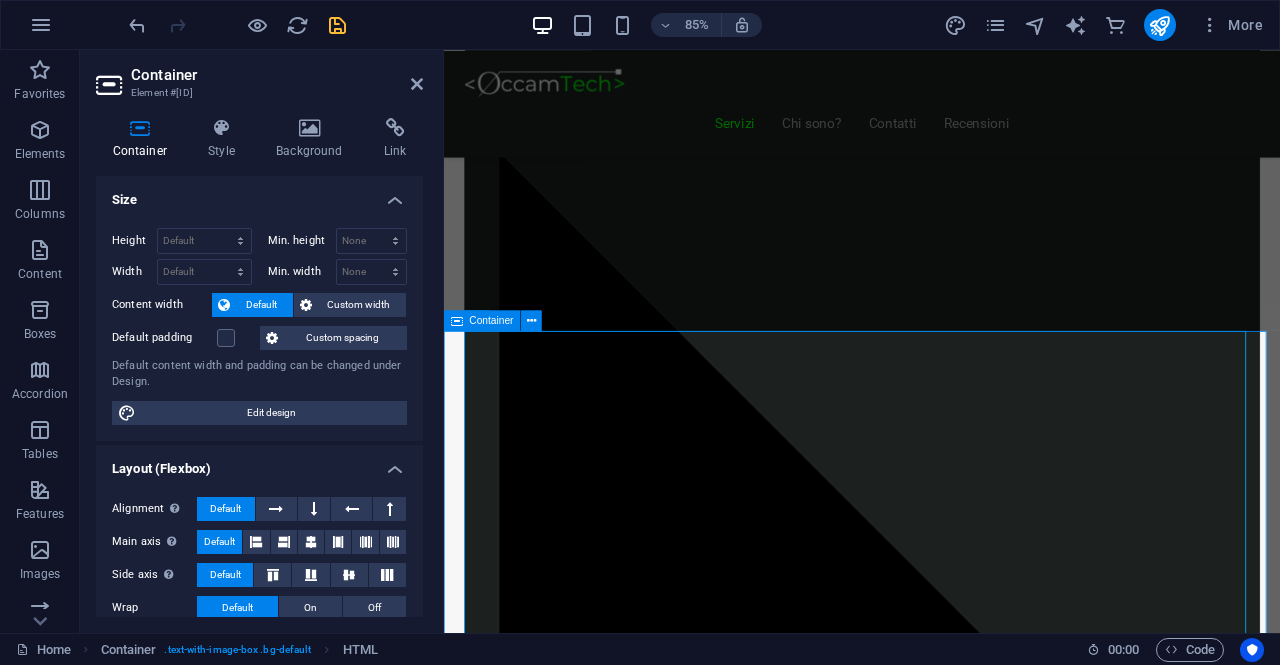 click on "Piani Gestionale
Hai bisogno di un gestionale o vuoi integrarne uno?
Start Gestionale
€2.250
Funzioni standard: clienti, prodotti, ordini
Dashboard base
Accesso multiutente
Assistenza per 3 mesi
*Ideale per piccole attività o studi professionali
Inizia Ora
Gestionale Modulare
€5.000
Moduli su richiesta (fatturazione, magazzino, CRM)
2 integrazioni incluse
Pannello di controllo avanzato
li>Assistenza e formazione per 6 mesi
*Perfetto per aziende in crescita
Scopri di più
Gestionale Avanzato
Su Richiesta
Sviluppo completamente su misura
Integrazione con ERP, API, CRM" at bounding box center [936, 7454] 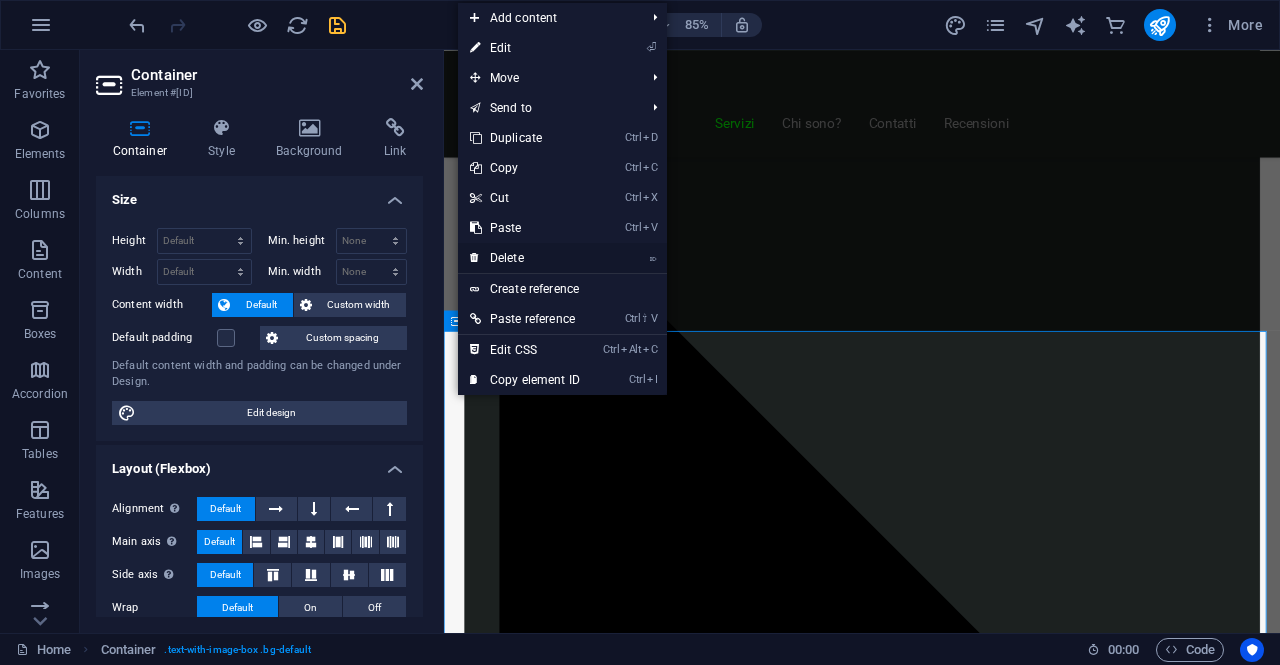 click on "⌦  Delete" at bounding box center [525, 258] 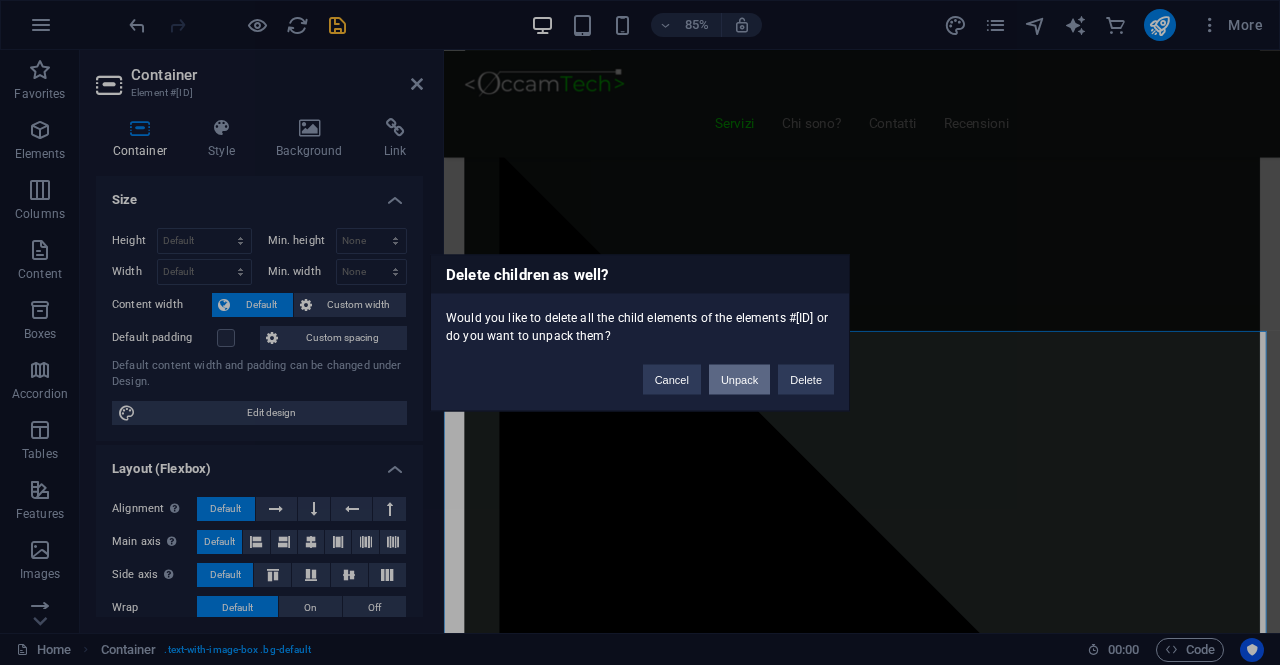 click on "Unpack" at bounding box center [739, 379] 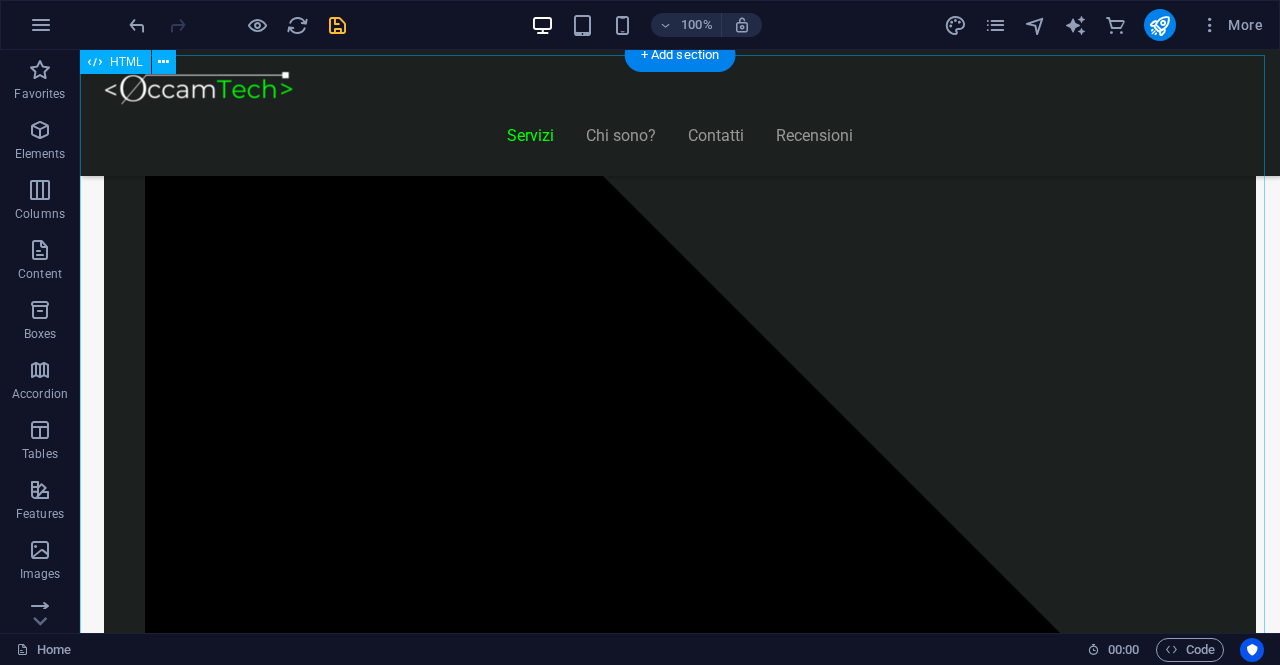 scroll, scrollTop: 1744, scrollLeft: 0, axis: vertical 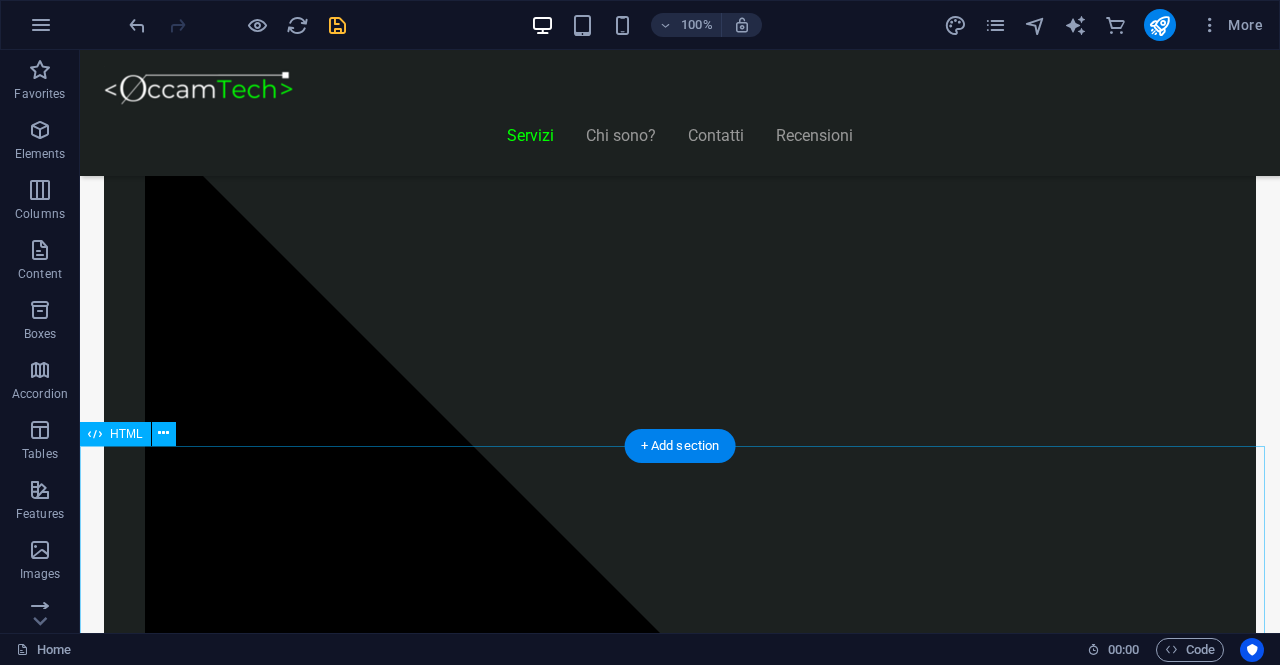 click on "Piani Gestionale
Hai bisogno di un gestionale o vuoi integrarne uno?
Start Gestionale
€2.250
Funzioni standard: clienti, prodotti, ordini
Dashboard base
Accesso multiutente
Assistenza per 3 mesi
*Ideale per piccole attività o studi professionali
Inizia Ora
Gestionale Modulare
€5.000
Moduli su richiesta (fatturazione, magazzino, CRM)
2 integrazioni incluse
Pannello di controllo avanzato
li>Assistenza e formazione per 6 mesi
*Perfetto per aziende in crescita
Scopri di più
Gestionale Avanzato
Su Richiesta
Sviluppo completamente su misura
Integrazione con ERP, API, CRM" at bounding box center [680, 8727] 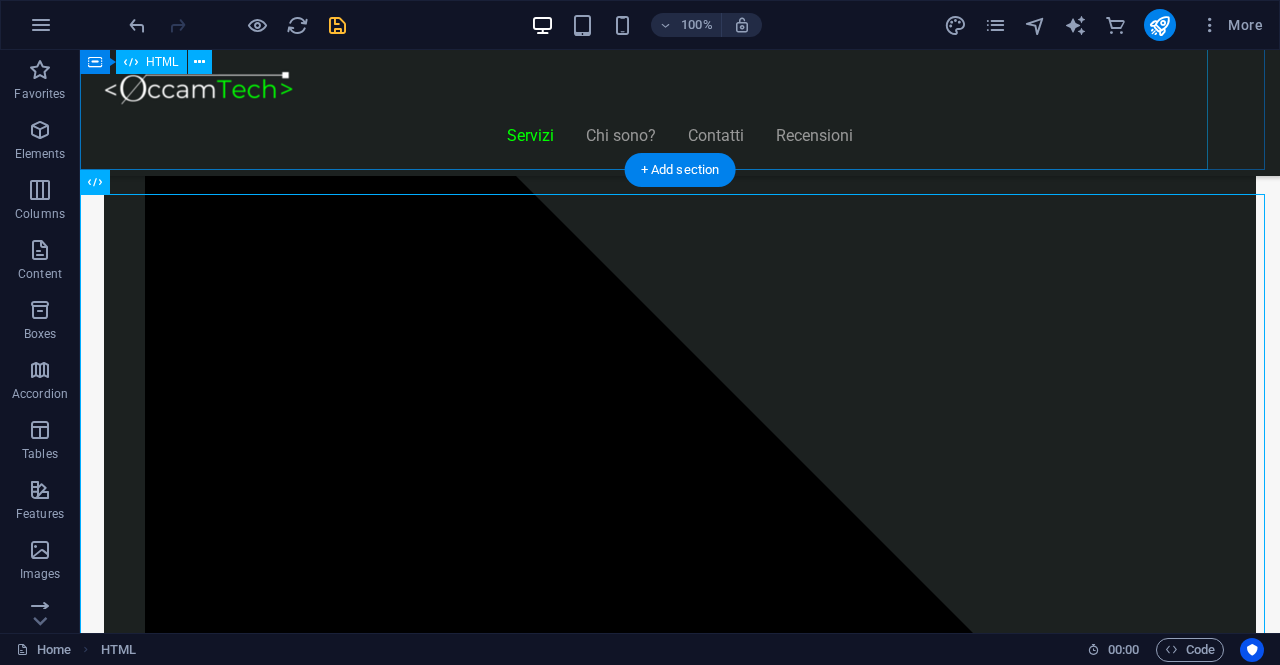 scroll, scrollTop: 1896, scrollLeft: 0, axis: vertical 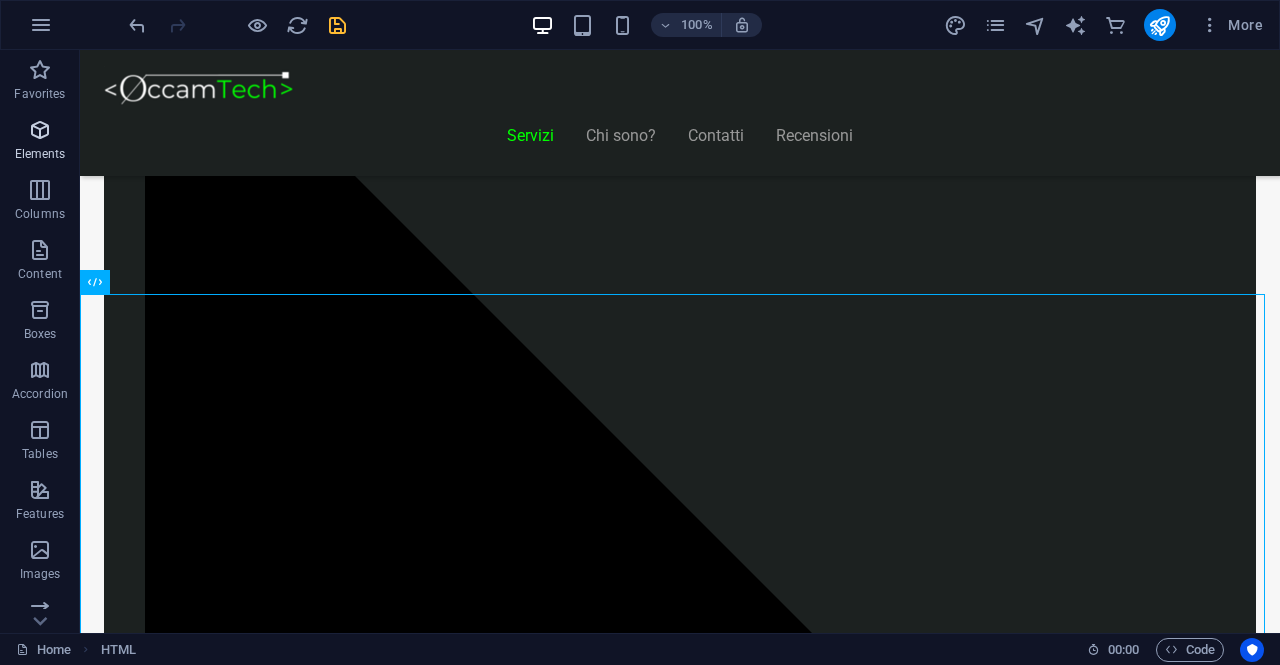 click at bounding box center (40, 130) 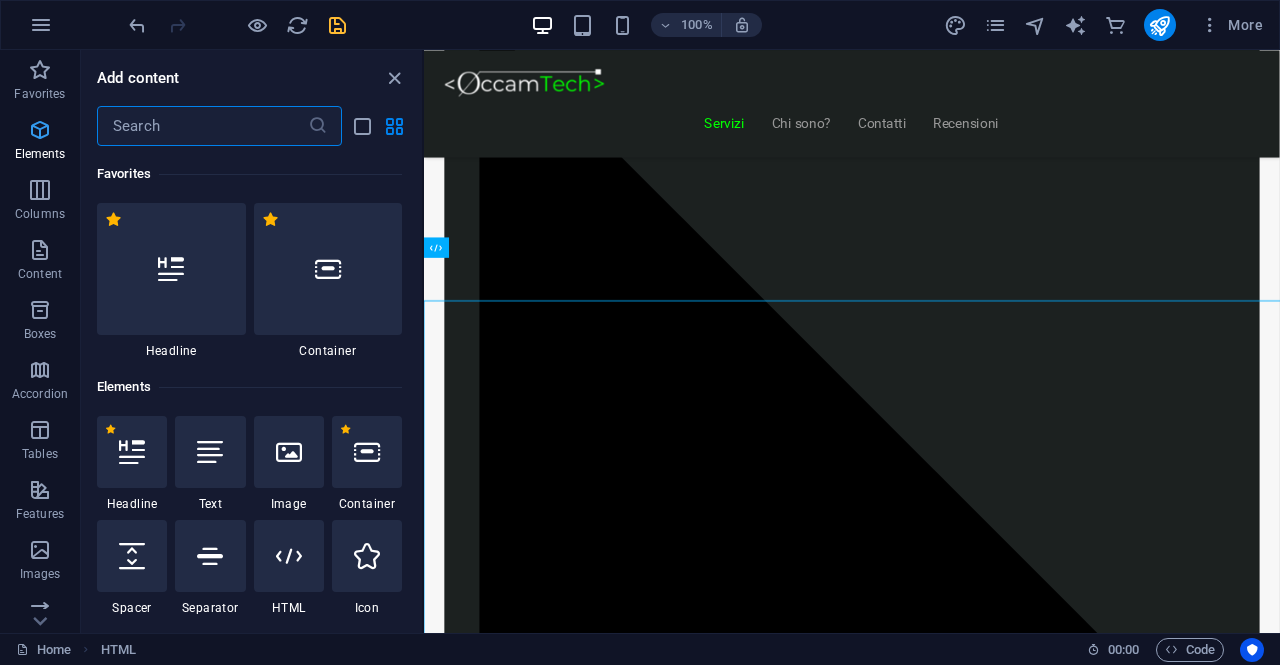 scroll, scrollTop: 1846, scrollLeft: 0, axis: vertical 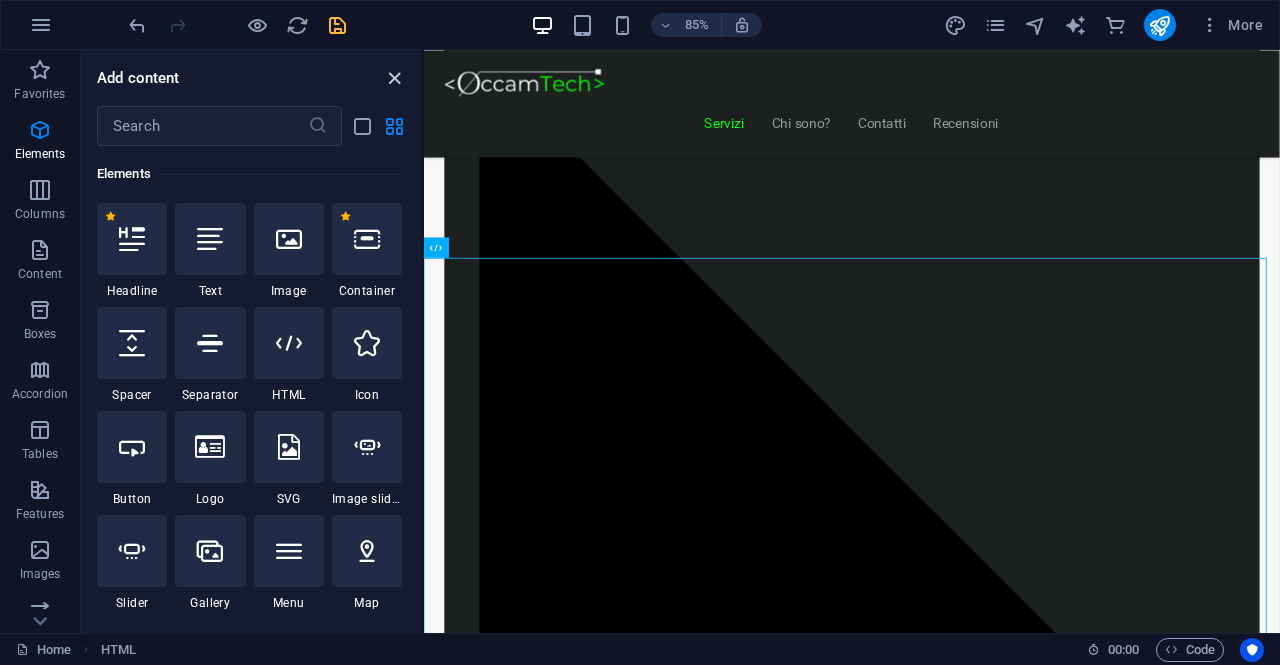 click at bounding box center [394, 78] 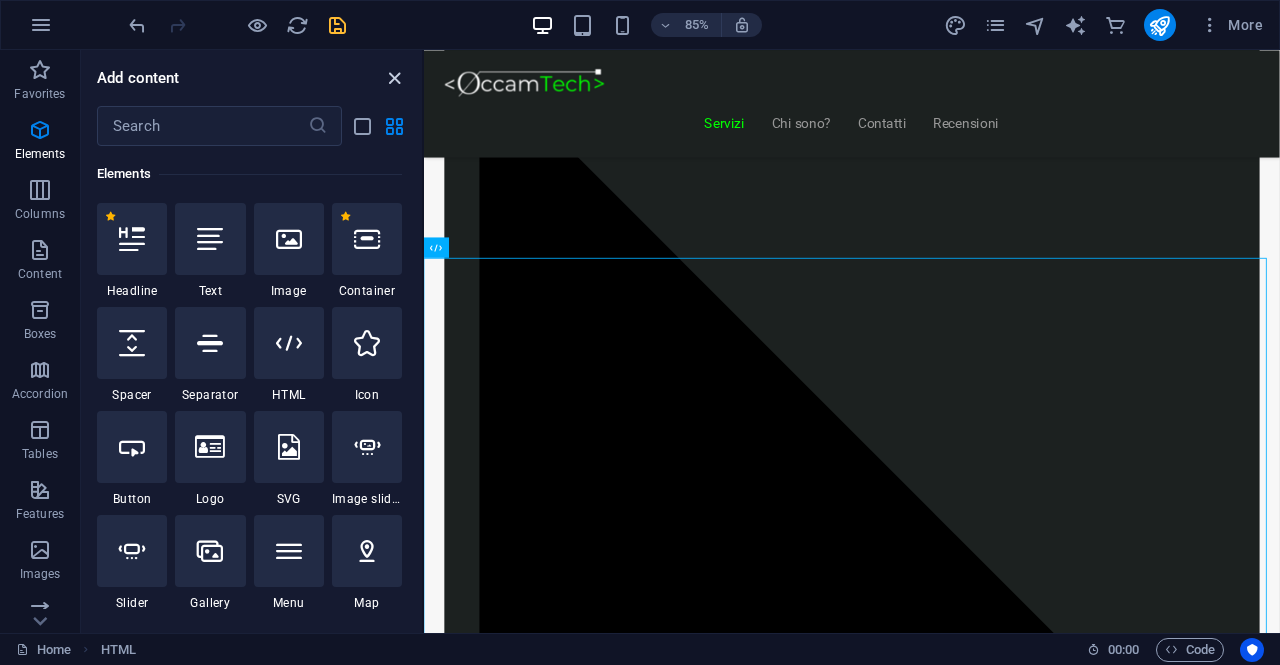scroll, scrollTop: 1896, scrollLeft: 0, axis: vertical 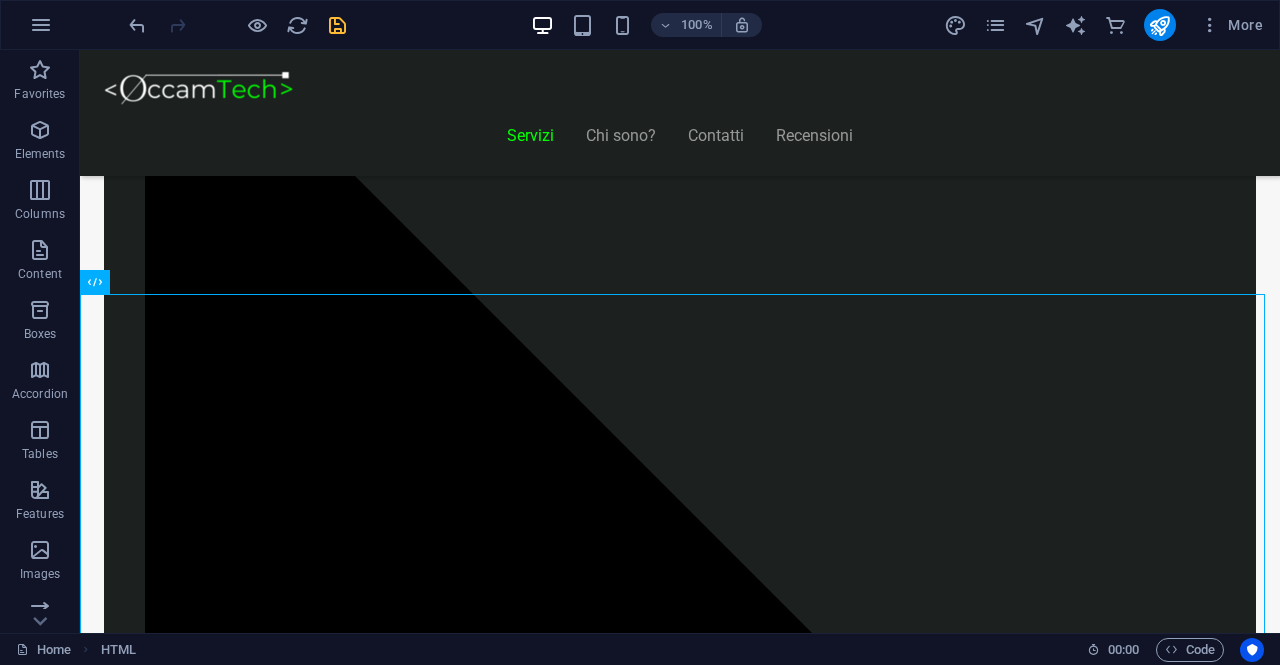 click on "Servizi Chi sono? Contatti Recensioni “La  tecnologia  più  efficace  è quella più  semplice ”
Richiedi ora la tua consulenza  GRATIS Digitalizzazione Consulenza E-commerce e web design Gestionali personalizzabili Servizi  Offerti Consulenza informatica     Consulenza di 1h  GRATUITA !     Troviamo  insieme  una  soluzione  ai tuoi  problemi     Digitalizza  la tua  attività Contatta
Piani Web
Tutto il Valore di un Sito Professionale, in un Piano su Misura
Essenziale
€300
Sito vetrina moderno
Home page professionale
Sezione “Chi siamo”
Form contatti
Design responsive (mobile friendly)" at bounding box center (680, 3993) 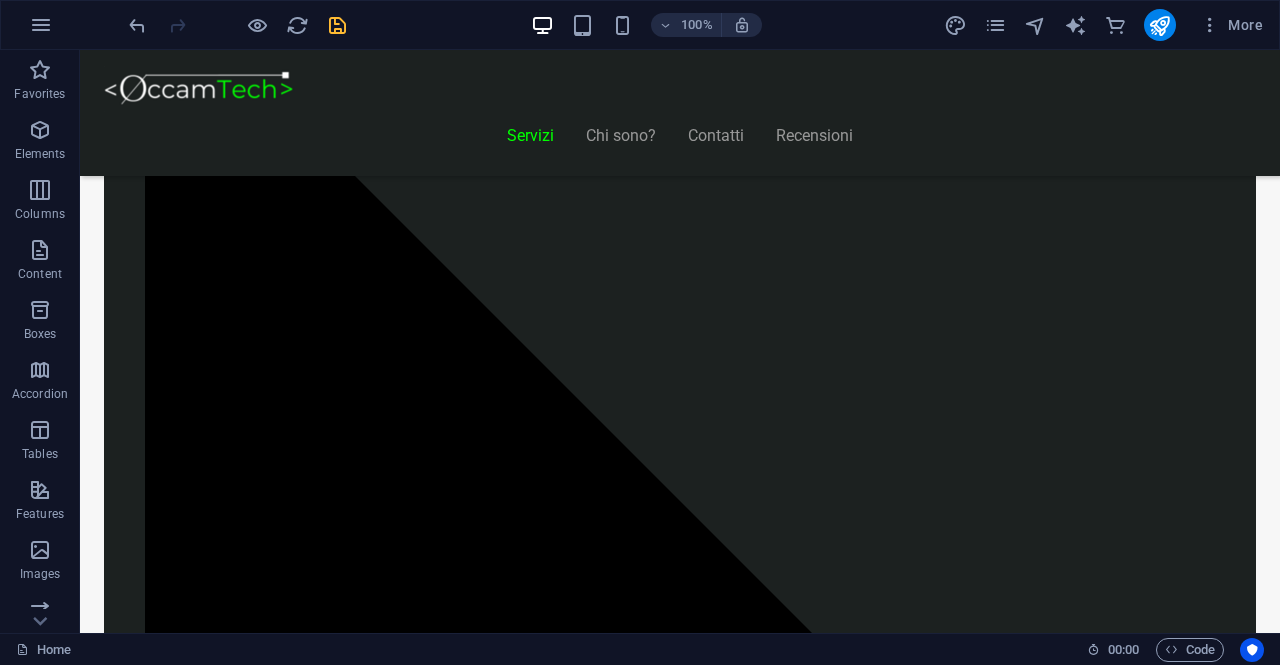 click on "Servizi Chi sono? Contatti Recensioni “La  tecnologia  più  efficace  è quella più  semplice ”
Richiedi ora la tua consulenza  GRATIS Digitalizzazione Consulenza E-commerce e web design Gestionali personalizzabili Servizi  Offerti Consulenza informatica     Consulenza di 1h  GRATUITA !     Troviamo  insieme  una  soluzione  ai tuoi  problemi     Digitalizza  la tua  attività Contatta
Piani Web
Tutto il Valore di un Sito Professionale, in un Piano su Misura
Essenziale
€300
Sito vetrina moderno
Home page professionale
Sezione “Chi siamo”
Form contatti
Design responsive (mobile friendly)" at bounding box center (680, 3993) 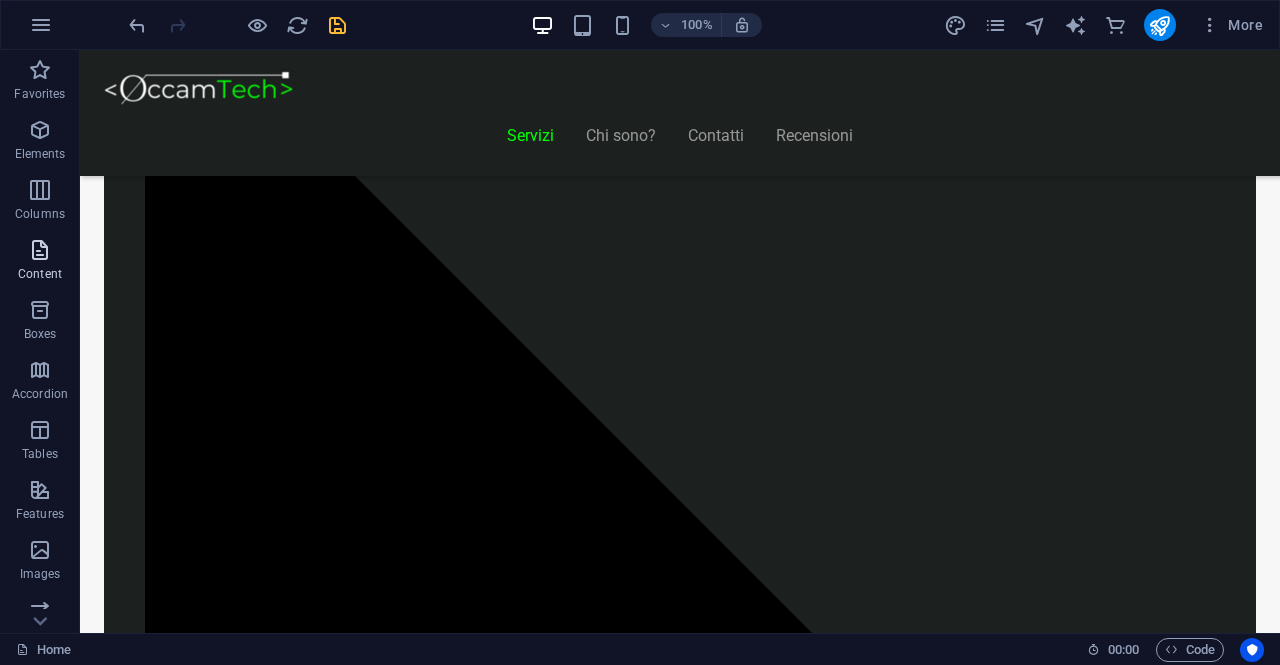 click on "Content" at bounding box center [40, 262] 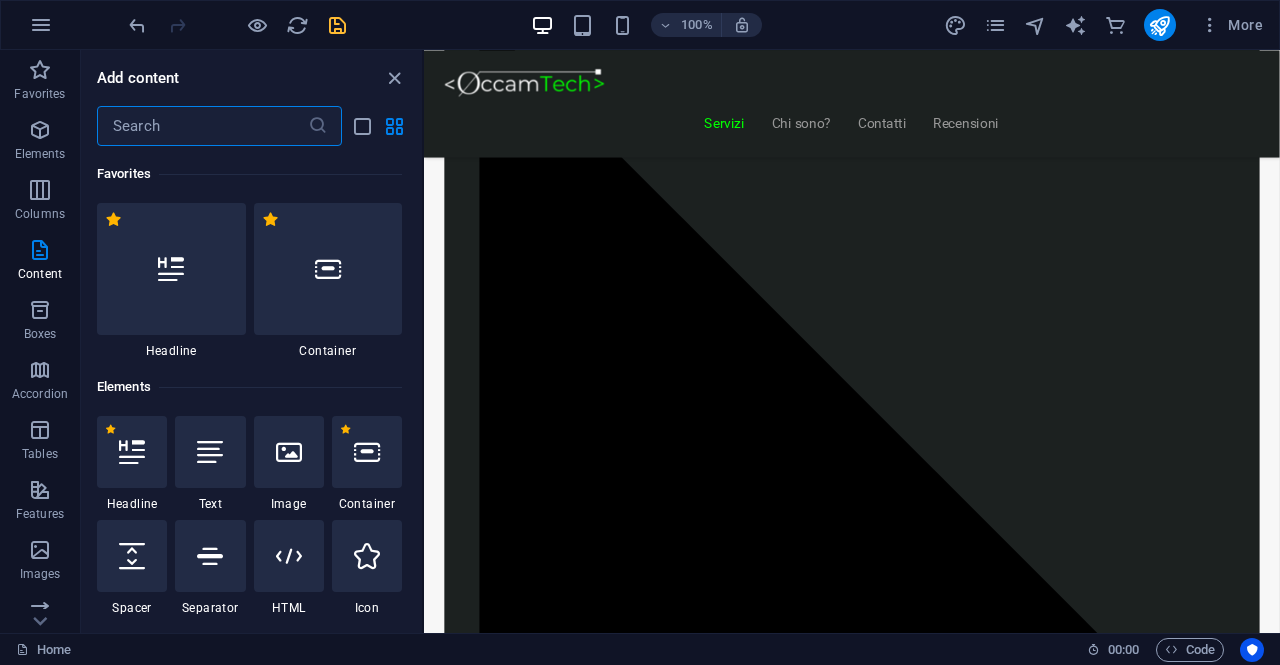 scroll, scrollTop: 1846, scrollLeft: 0, axis: vertical 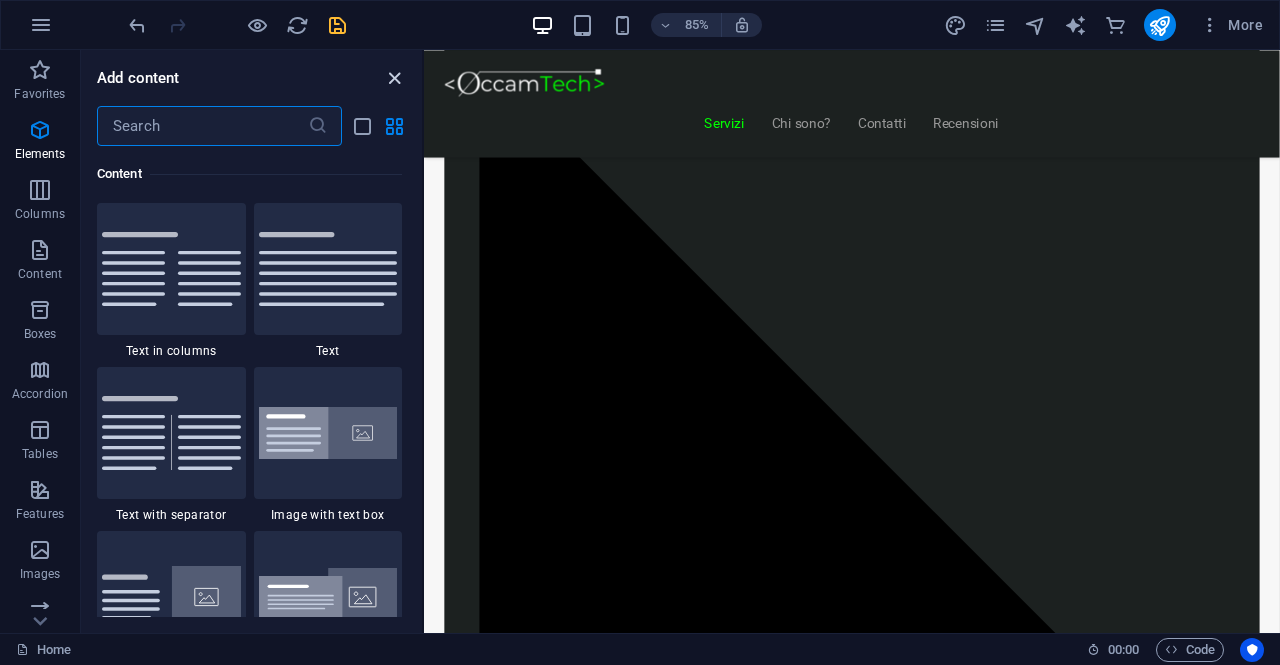 click at bounding box center (394, 78) 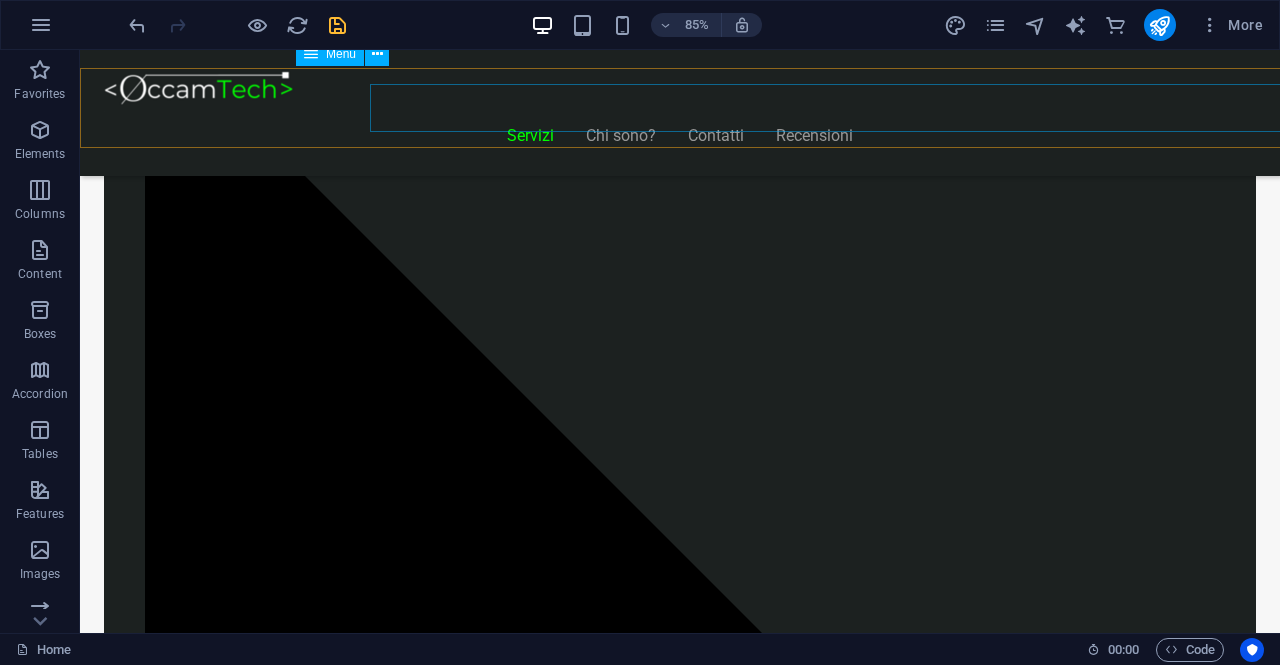 scroll, scrollTop: 1896, scrollLeft: 0, axis: vertical 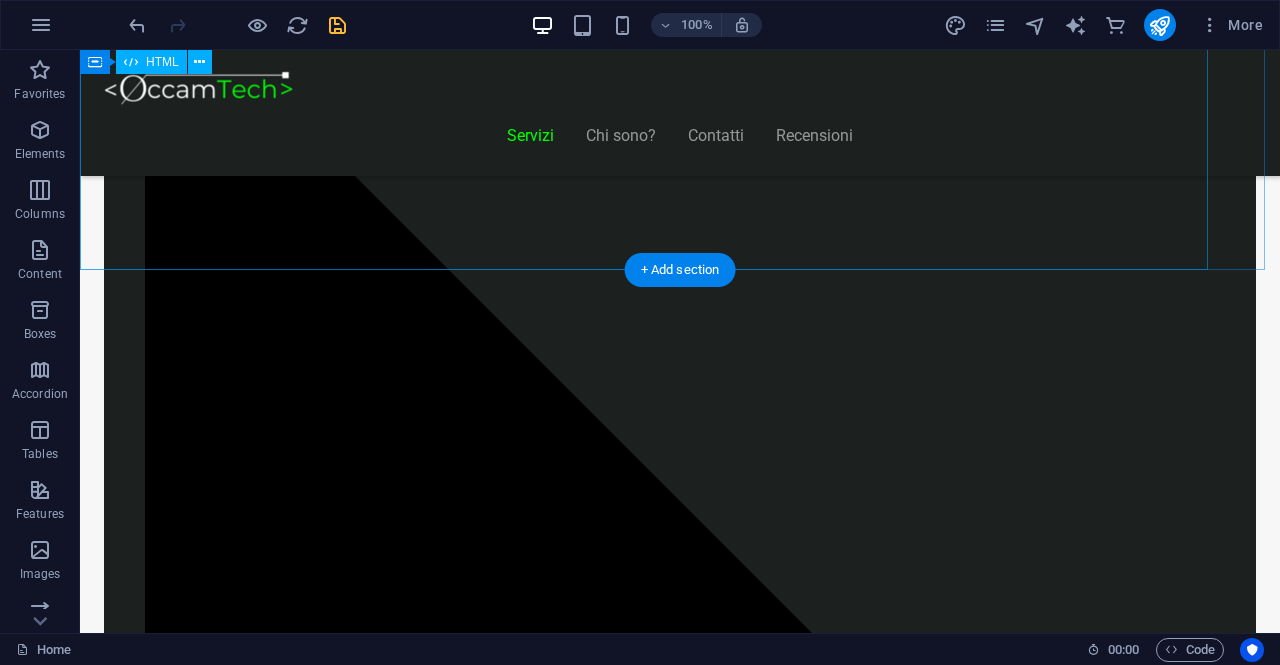 click on "Piani Web
Tutto il Valore di un Sito Professionale, in un Piano su Misura
Essenziale
€300
Sito vetrina moderno
Home page professionale
Sezione “Chi siamo”
Form contatti
Design responsive (mobile friendly)
6 mesi di assistenza inclusa
*Adatto a piccole attività o professionisti
Inizia Ora
E-commerce Ready
€500" at bounding box center [680, 7775] 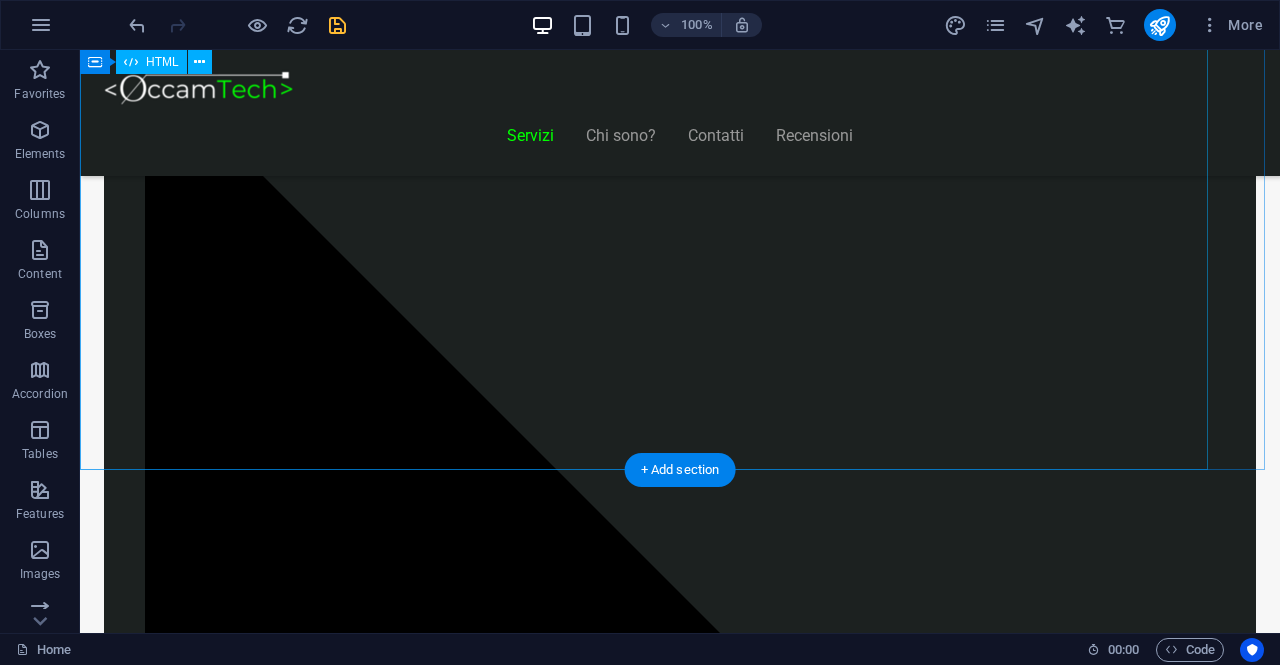 scroll, scrollTop: 1696, scrollLeft: 0, axis: vertical 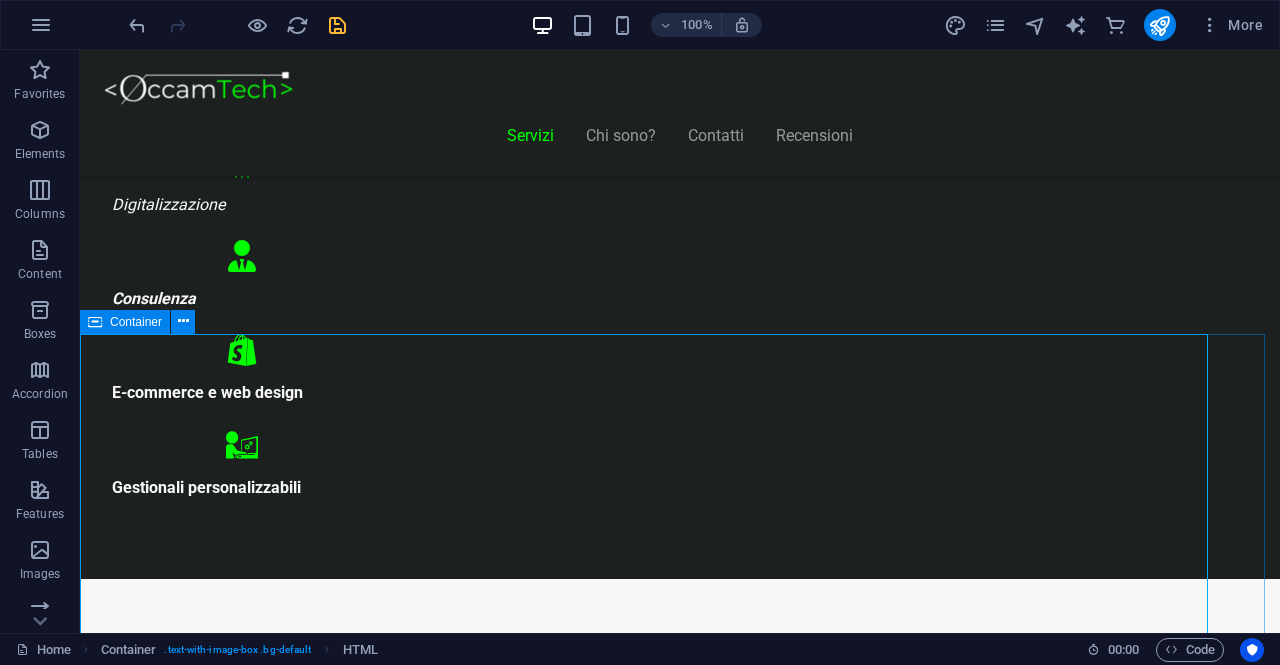 click at bounding box center [95, 322] 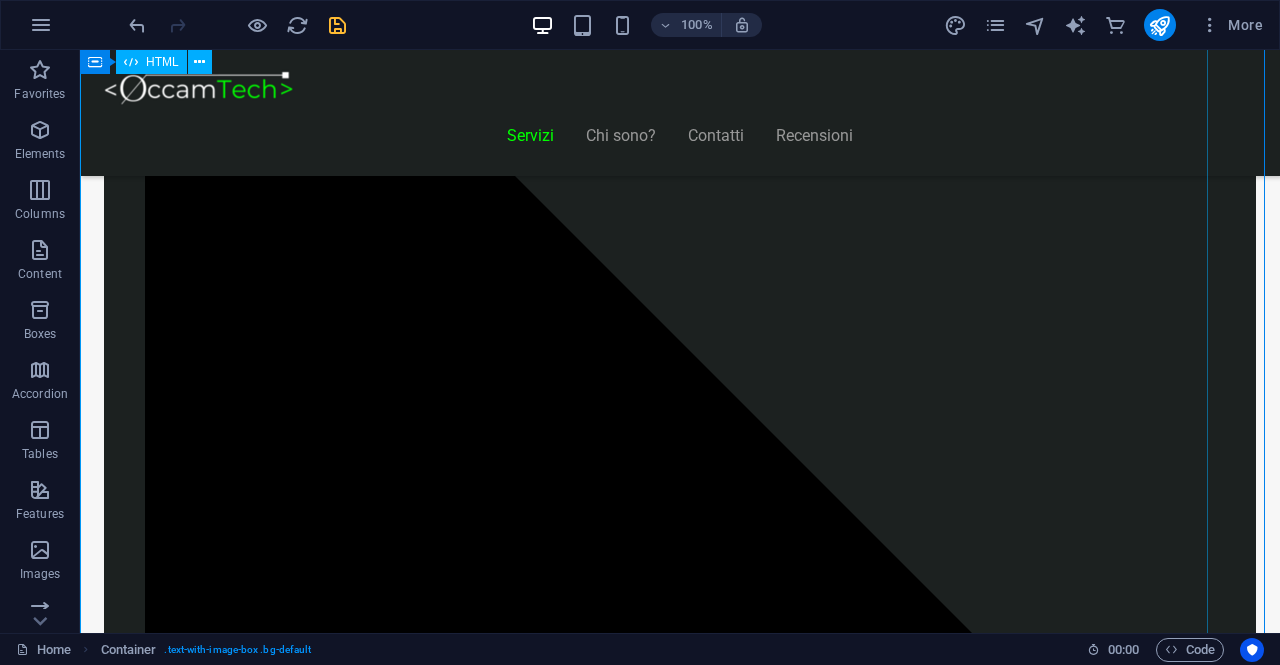 scroll, scrollTop: 1950, scrollLeft: 0, axis: vertical 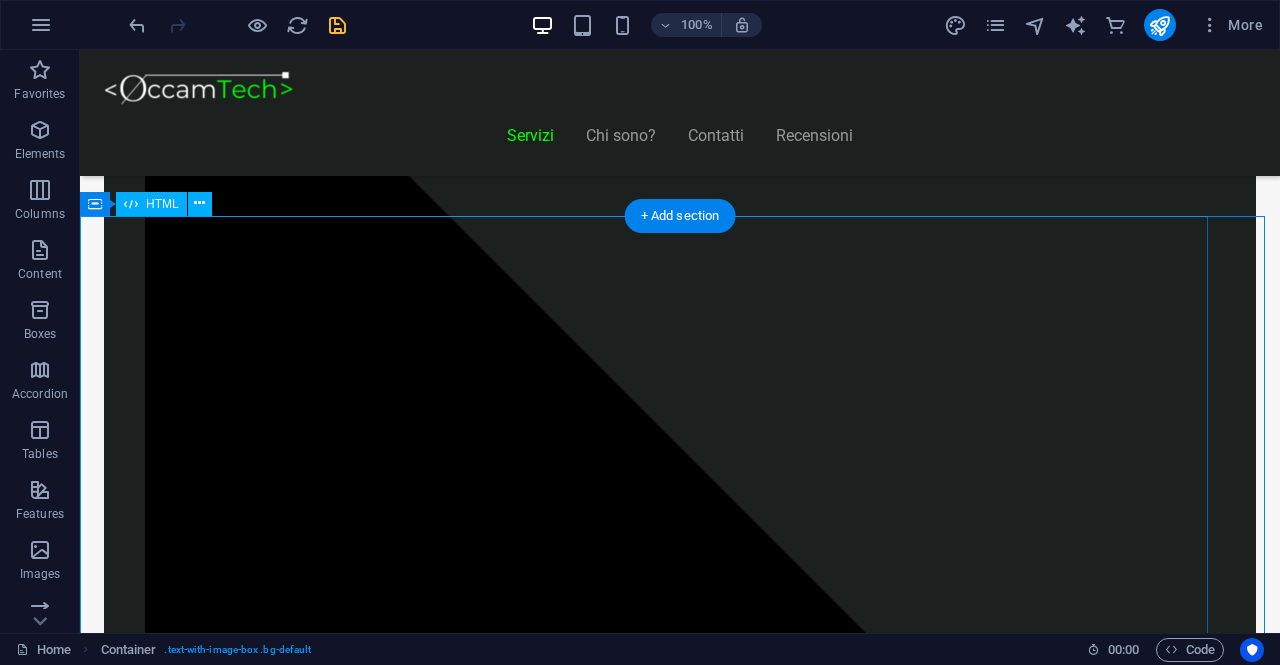 click on "Piani Web
Tutto il Valore di un Sito Professionale, in un Piano su Misura
Essenziale
€300
Sito vetrina moderno
Home page professionale
Sezione “Chi siamo”
Form contatti
Design responsive (mobile friendly)
6 mesi di assistenza inclusa
*Adatto a piccole attività o professionisti
Inizia Ora
E-commerce Ready
€500" at bounding box center [680, 8533] 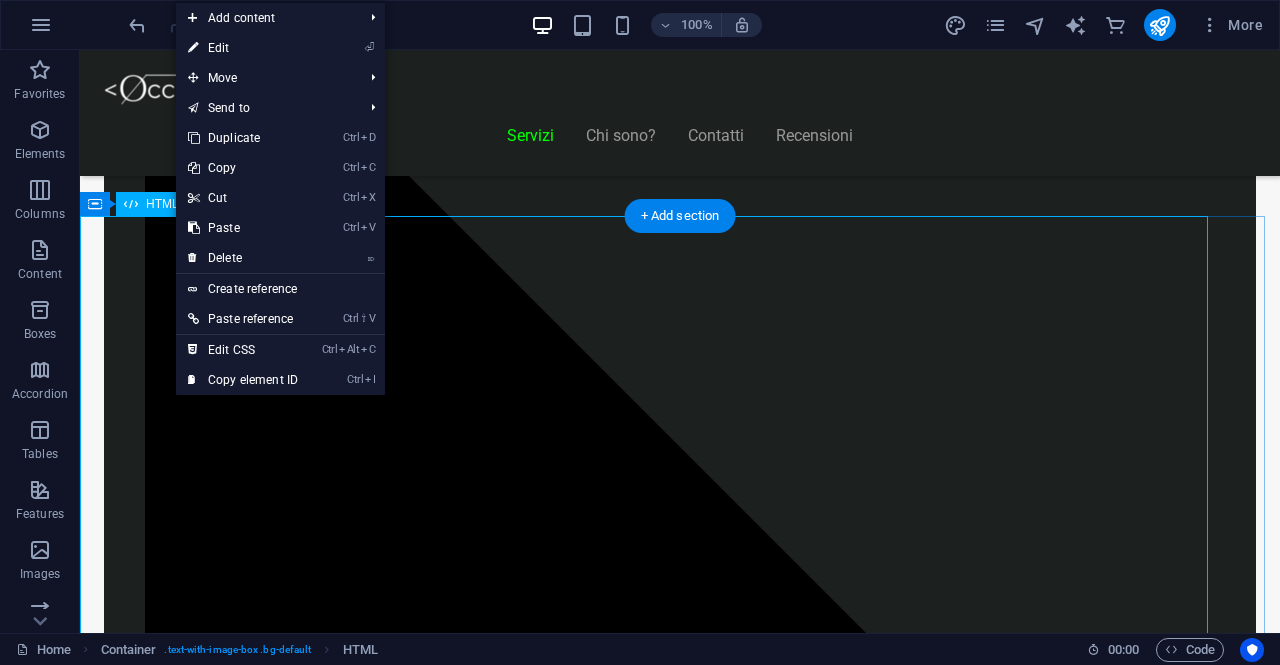 click on "Piani Web
Tutto il Valore di un Sito Professionale, in un Piano su Misura
Essenziale
€300
Sito vetrina moderno
Home page professionale
Sezione “Chi siamo”
Form contatti
Design responsive (mobile friendly)
6 mesi di assistenza inclusa
*Adatto a piccole attività o professionisti
Inizia Ora
E-commerce Ready
€500" at bounding box center (680, 8533) 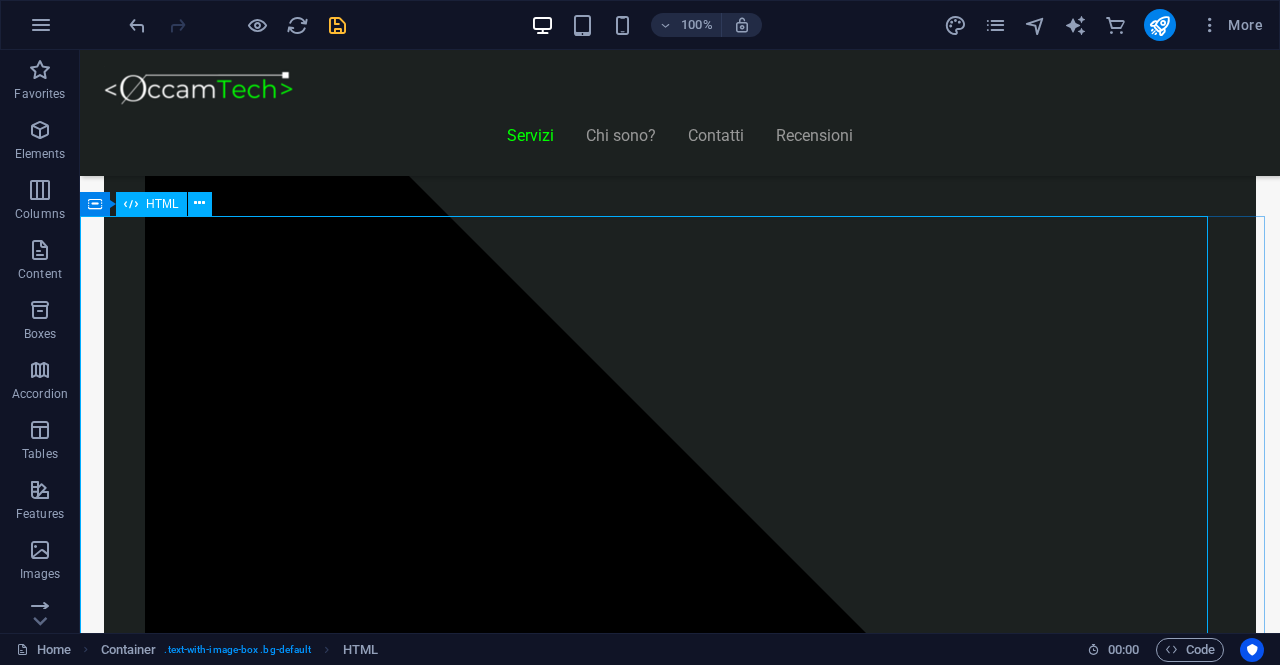 click on "HTML" at bounding box center [162, 204] 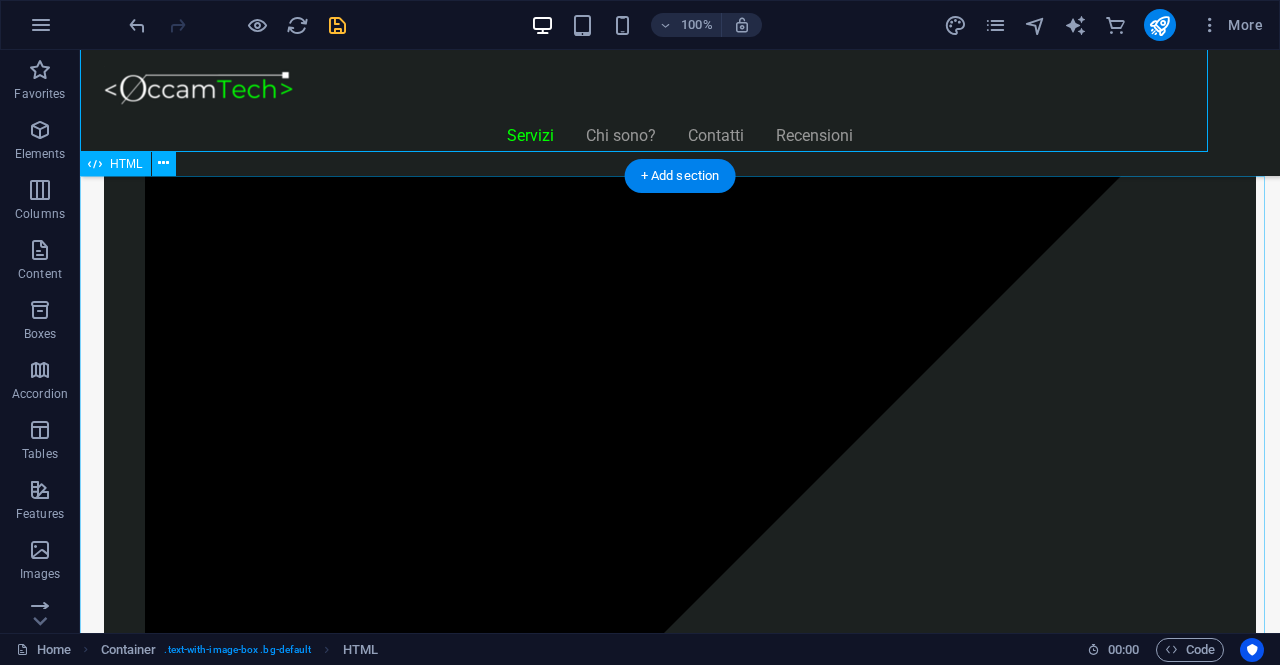 click on "Piani Gestionale
Hai bisogno di un gestionale o vuoi integrarne uno?
Start Gestionale
€2.250
Funzioni standard: clienti, prodotti, ordini
Dashboard base
Accesso multiutente
Assistenza per 3 mesi
*Ideale per piccole attività o studi professionali
Inizia Ora
Gestionale Modulare
€5.000
Moduli su richiesta (fatturazione, magazzino, CRM)
2 integrazioni incluse
Pannello di controllo avanzato
li>Assistenza e formazione per 6 mesi
*Perfetto per aziende in crescita
Scopri di più
Gestionale Avanzato
Su Richiesta
Sviluppo completamente su misura
Integrazione con ERP, API, CRM" at bounding box center [680, 8433] 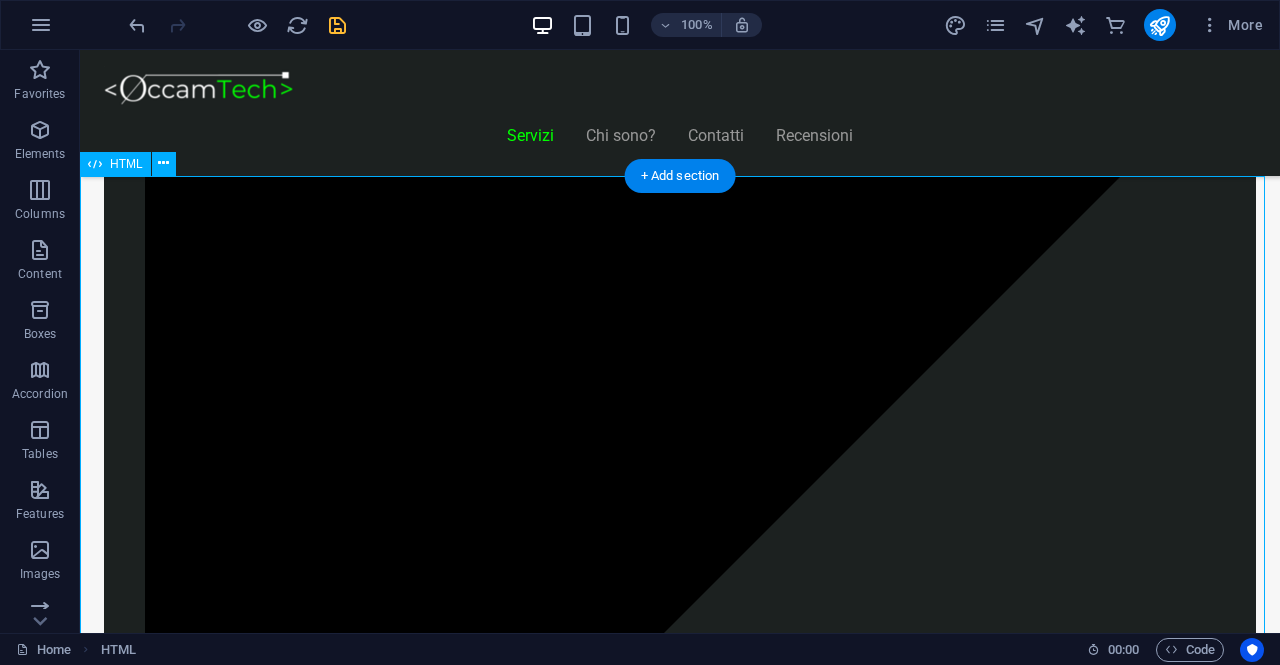 click on "Piani Gestionale
Hai bisogno di un gestionale o vuoi integrarne uno?
Start Gestionale
€2.250
Funzioni standard: clienti, prodotti, ordini
Dashboard base
Accesso multiutente
Assistenza per 3 mesi
*Ideale per piccole attività o studi professionali
Inizia Ora
Gestionale Modulare
€5.000
Moduli su richiesta (fatturazione, magazzino, CRM)
2 integrazioni incluse
Pannello di controllo avanzato
li>Assistenza e formazione per 6 mesi
*Perfetto per aziende in crescita
Scopri di più
Gestionale Avanzato
Su Richiesta
Sviluppo completamente su misura
Integrazione con ERP, API, CRM" at bounding box center (680, 8433) 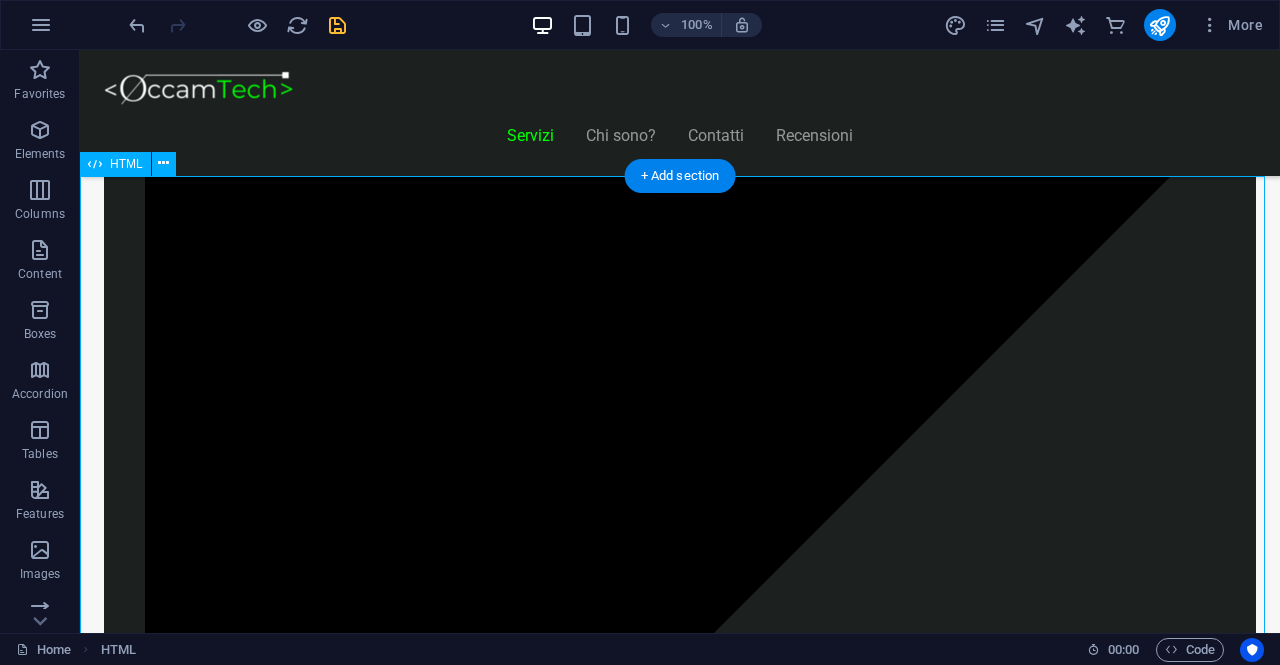 select on "%" 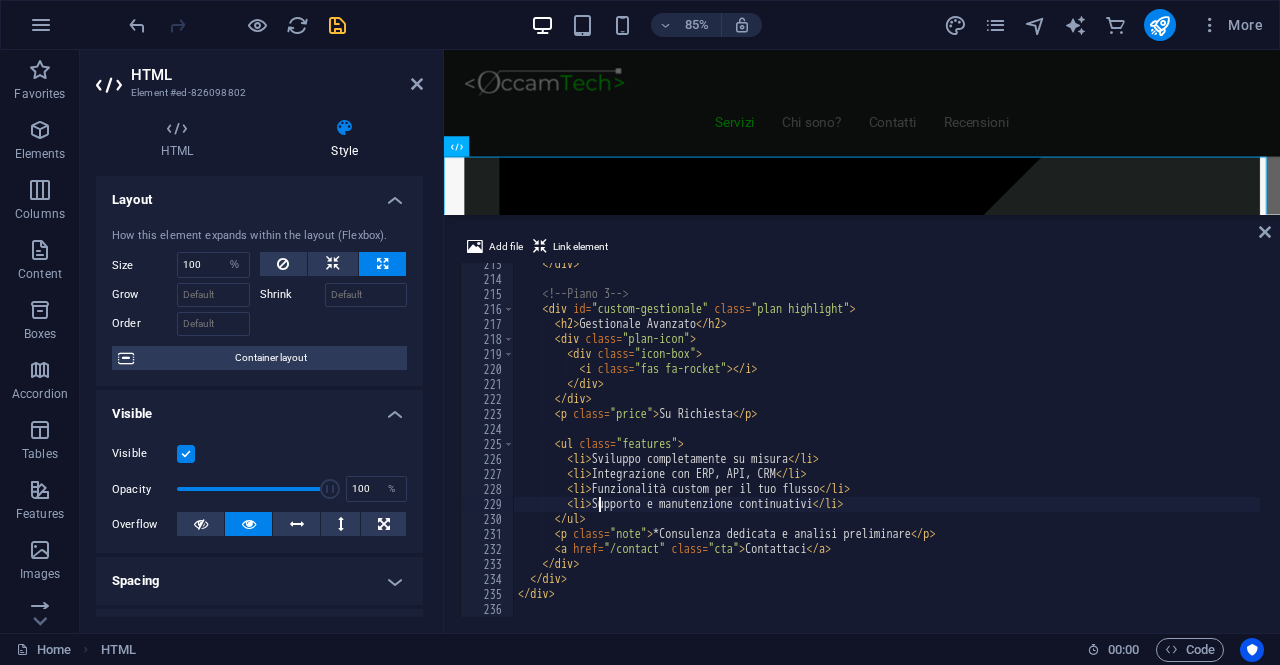 click on "Gestionale Avanzato" at bounding box center [887, 449] 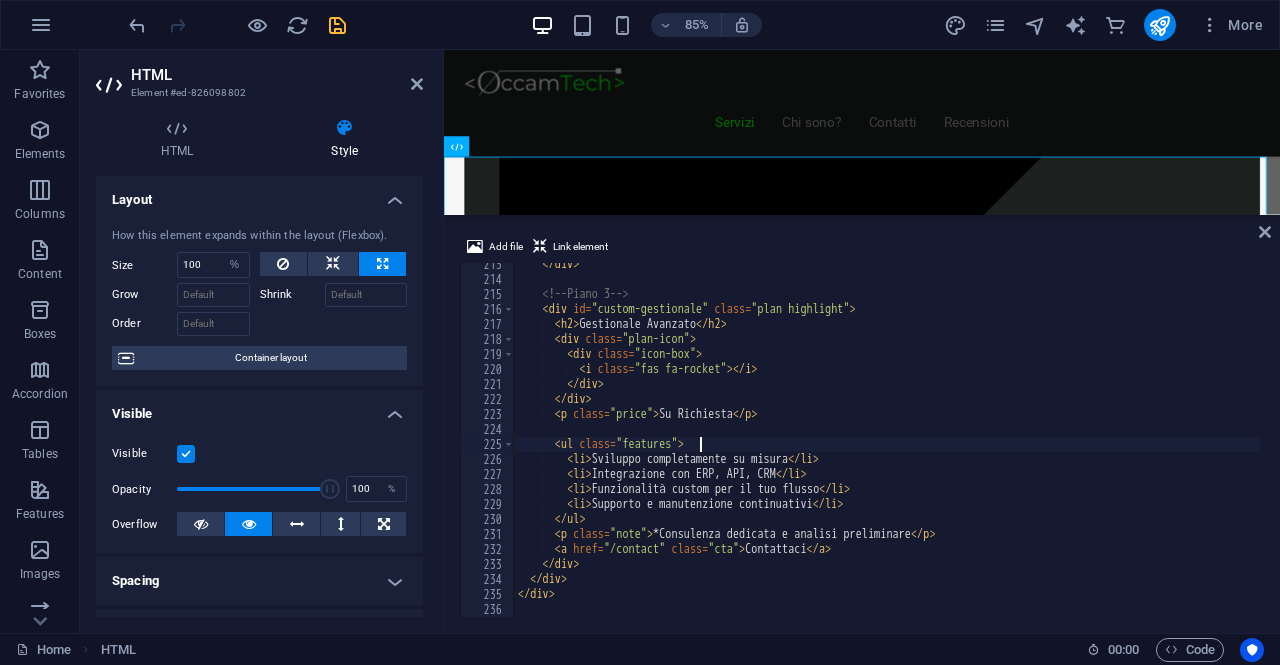 type on "</div>" 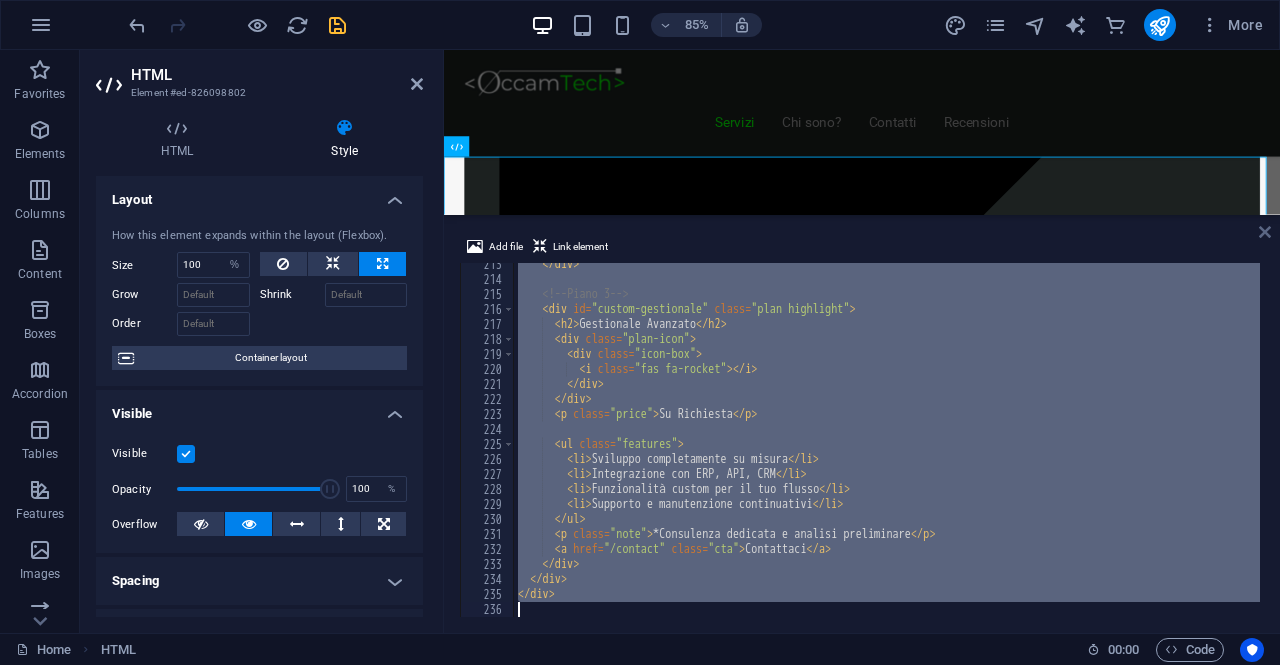 click at bounding box center (1265, 232) 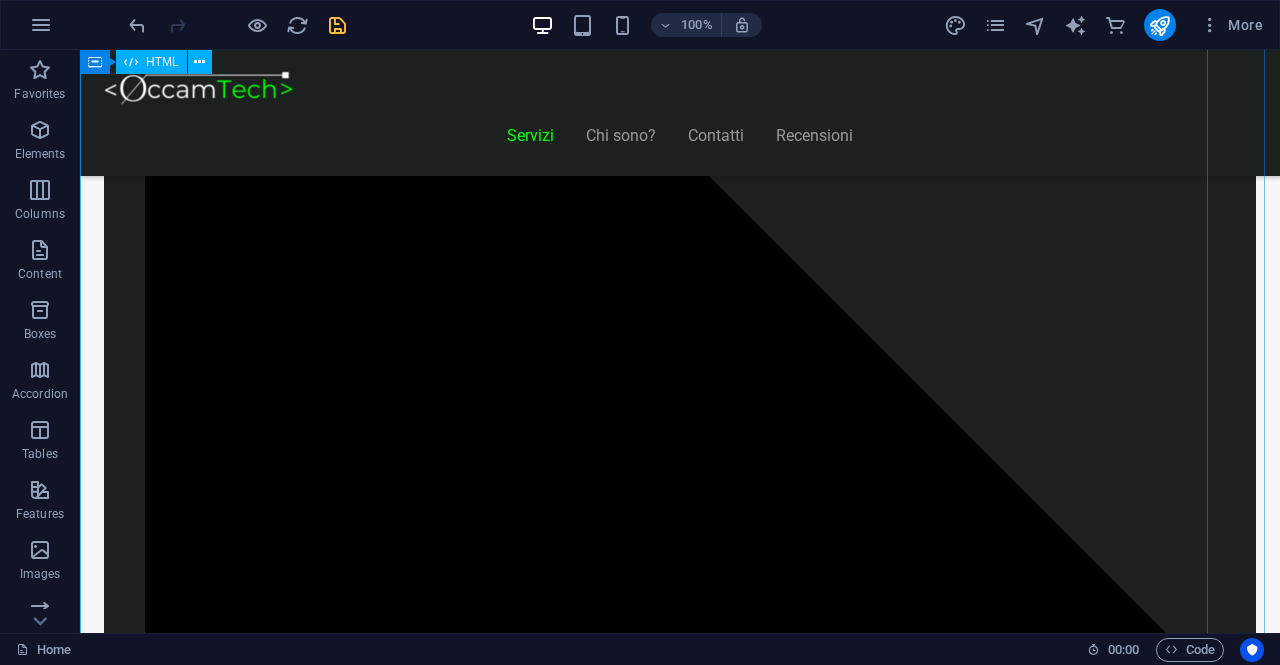 scroll, scrollTop: 1850, scrollLeft: 0, axis: vertical 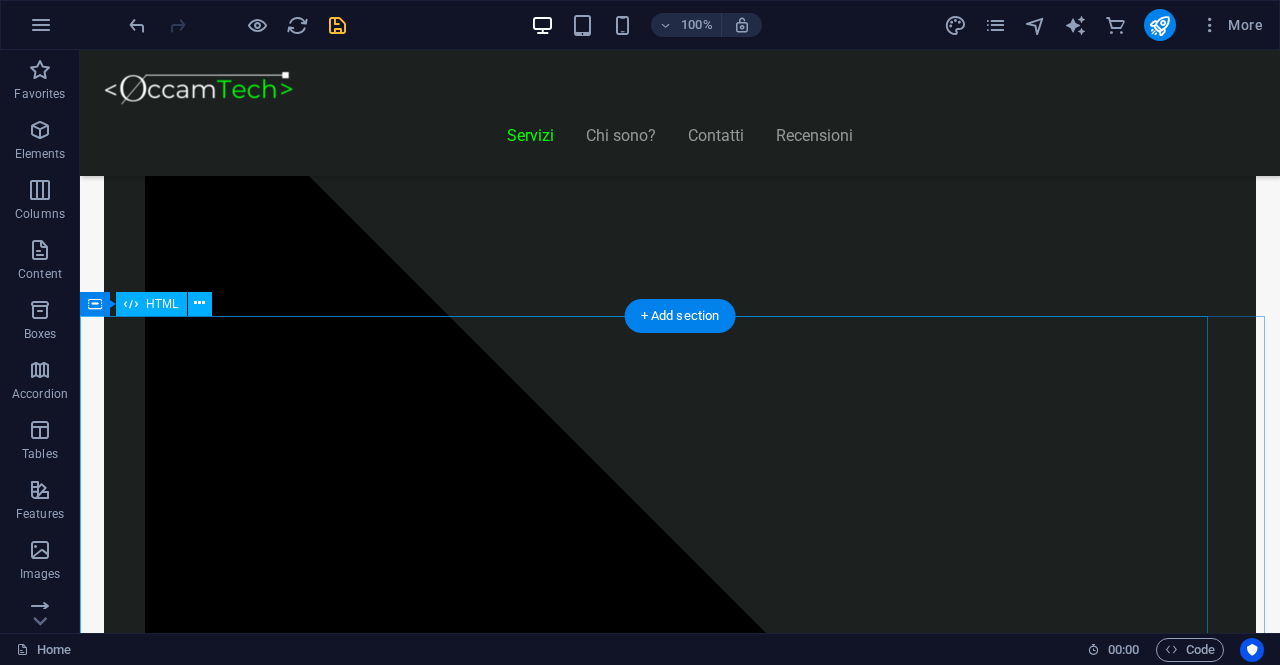 click on "Piani Web
Tutto il Valore di un Sito Professionale, in un Piano su Misura
Essenziale
€300
Sito vetrina moderno
Home page professionale
Sezione “Chi siamo”
Form contatti
Design responsive (mobile friendly)
6 mesi di assistenza inclusa
*Adatto a piccole attività o professionisti
Inizia Ora
E-commerce Ready
€500" at bounding box center (680, 8633) 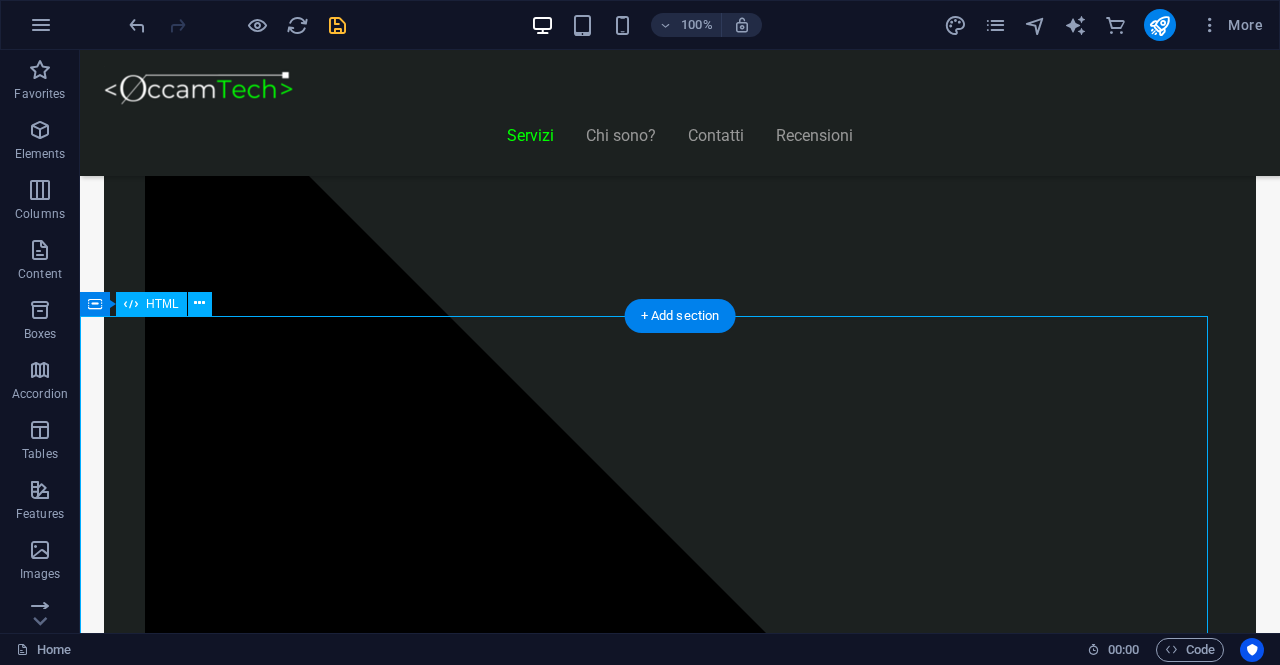click on "Piani Web
Tutto il Valore di un Sito Professionale, in un Piano su Misura
Essenziale
€300
Sito vetrina moderno
Home page professionale
Sezione “Chi siamo”
Form contatti
Design responsive (mobile friendly)
6 mesi di assistenza inclusa
*Adatto a piccole attività o professionisti
Inizia Ora
E-commerce Ready
€500" at bounding box center [680, 8633] 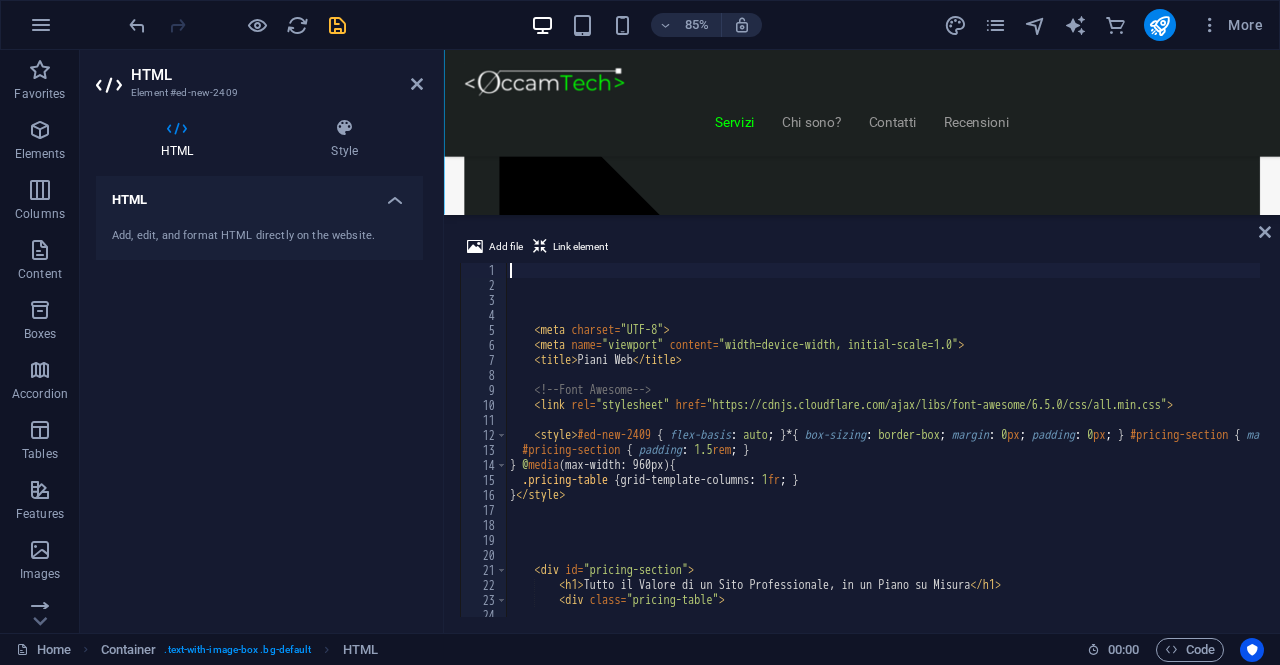 scroll, scrollTop: 2394, scrollLeft: 0, axis: vertical 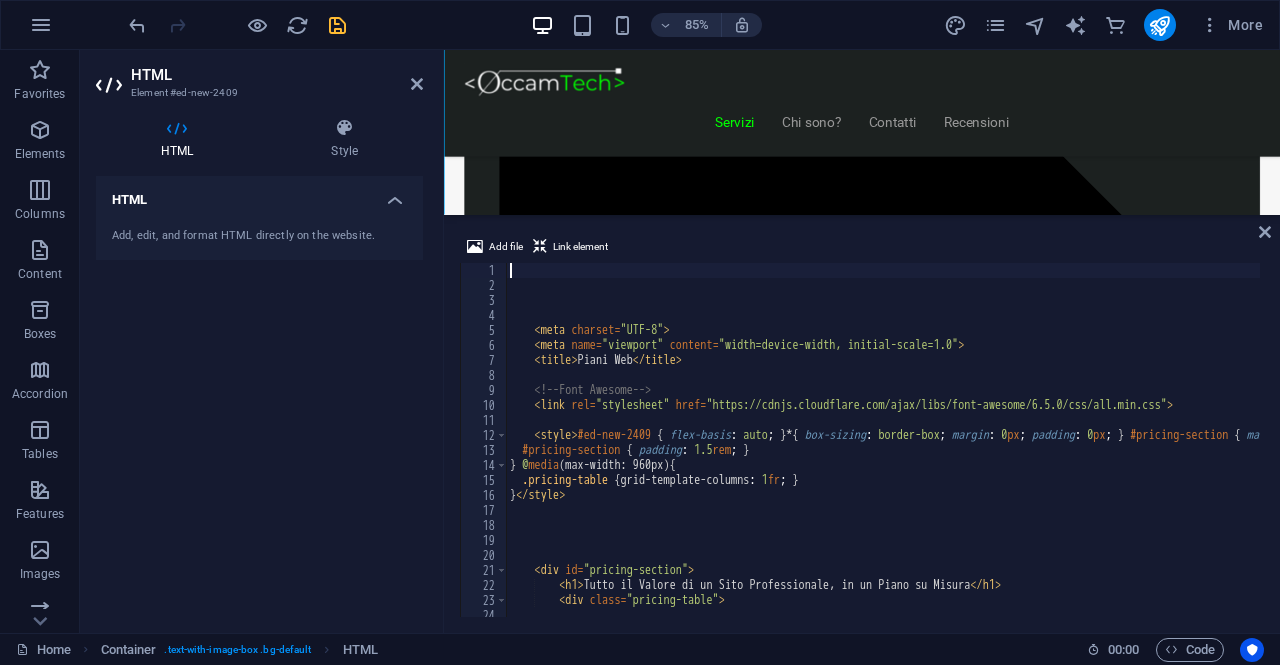 click on "< meta   charset = "UTF-8" >      < meta   name = "viewport"   content = "width=device-width, initial-scale=1.0" >      < title > Piani Web </ title >      <!--  Font Awesome  -->      < link   rel = "stylesheet"   href = "https://cdnjs.cloudflare.com/ajax/libs/font-awesome/6.5.0/css/all.min.css" >      < style > #ed-new-2409   {   flex-basis :   auto ;   }  *  {   box-sizing :   border-box ;   margin :   0 px ;   padding :   0 px ;   }   #pricing-section   {   max-width :   1300 px ;   width :   100 % ;   margin :   1.5 rem ;   background-color :   rgb ( 28 ,  33 ,  32 ) ;   padding :   2.5 rem ;   border-radius :   16 px ;   box-shadow :   rgba ( 0 ,  0 ,  0 ,  0.1 )  0 px   4 px   20 px ;   color :   rgb ( 255 ,  255 ,  255 ) ;   }   #pricing-section   h1   {   text-align :   center ;   margin-bottom :   40 px ;   font-size :   28 px ;   color :   rgb ( 247 ,  247 ,  247 ) ;   font-style :   italic ;   }   .pricing-table   {   display :  grid ;  grid-template-columns :   repeat ( 3 ,  1 fr ) ;  gap :" at bounding box center (7629, 453) 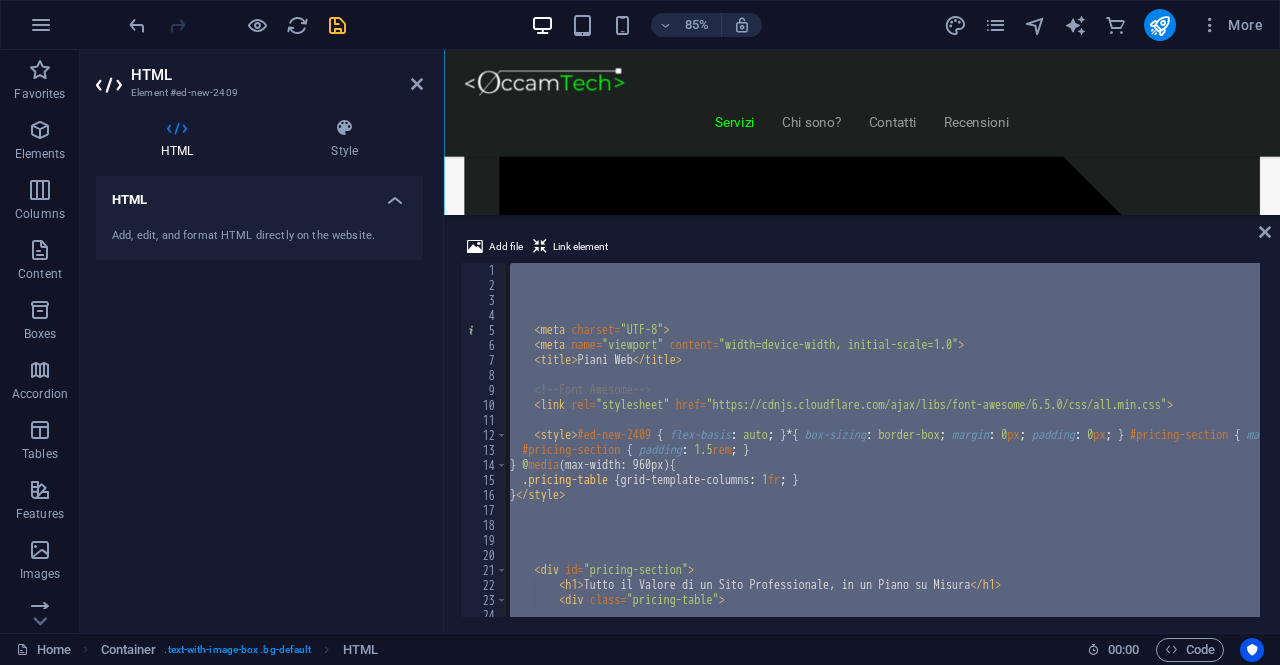 type 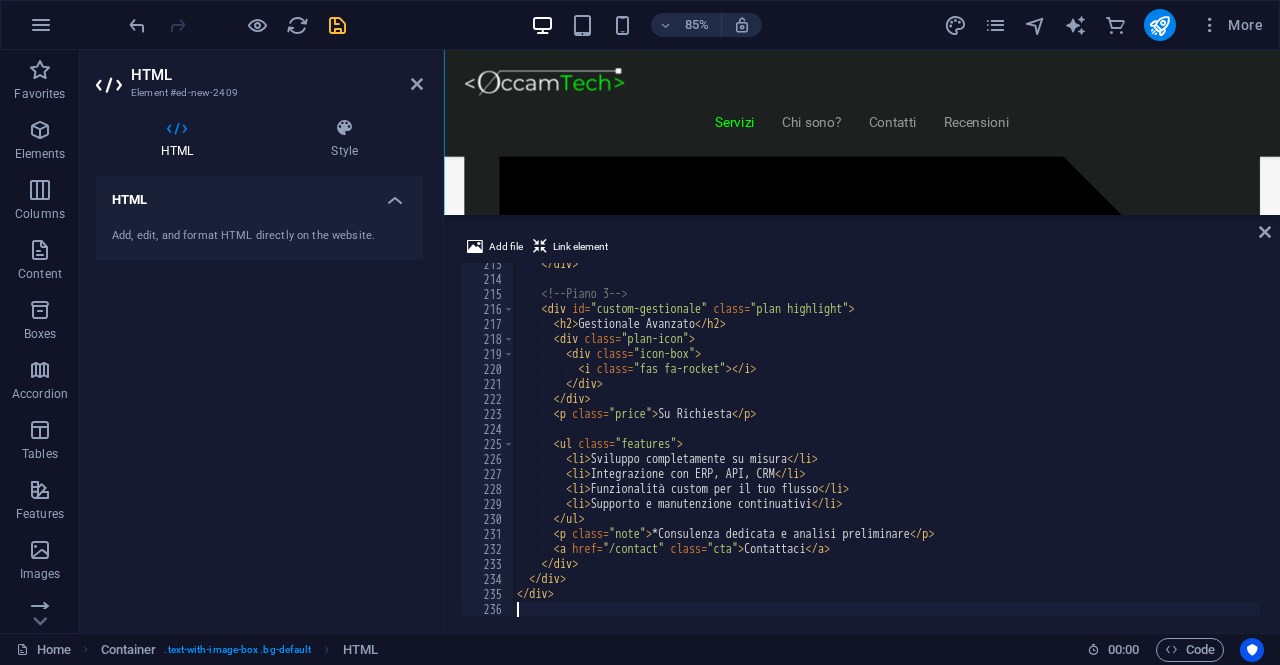 scroll, scrollTop: 3186, scrollLeft: 0, axis: vertical 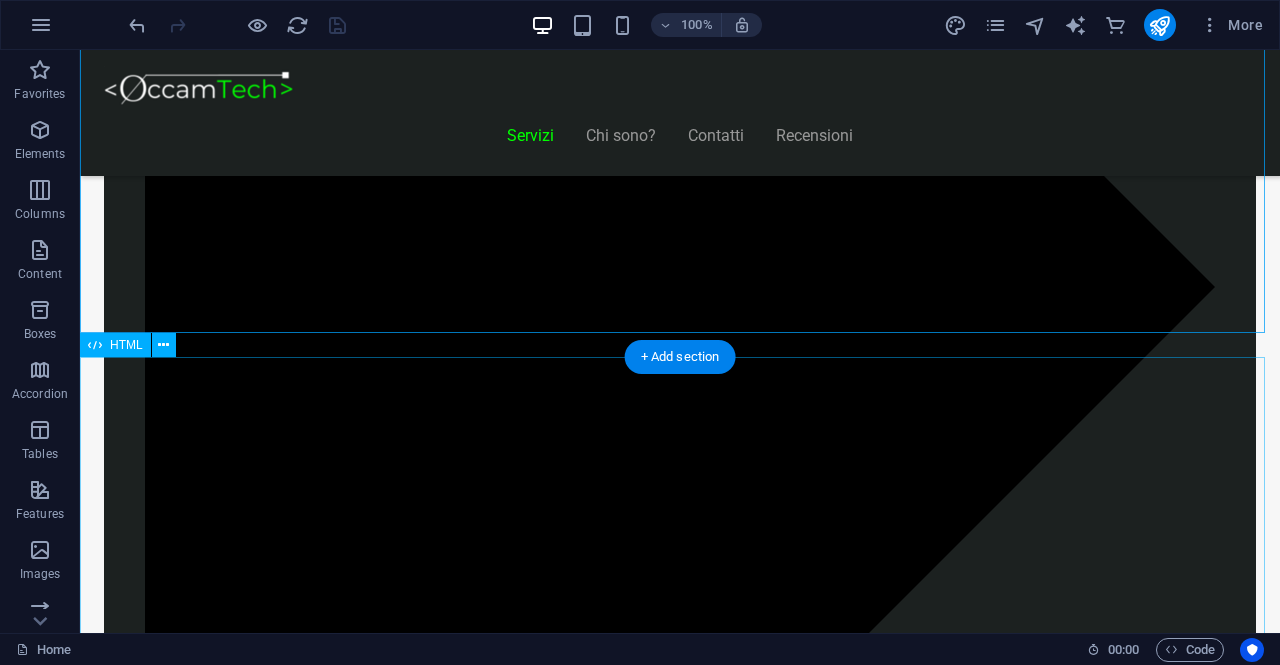 click on "Piani Gestionale
Hai bisogno di un gestionale o vuoi integrarne uno?
Start Gestionale
€2.250
Funzioni standard: clienti, prodotti, ordini
Dashboard base
Accesso multiutente
Assistenza per 3 mesi
*Ideale per piccole attività o studi professionali
Inizia Ora
Gestionale Modulare
€5.000
Moduli su richiesta (fatturazione, magazzino, CRM)
2 integrazioni incluse
Pannello di controllo avanzato
li>Assistenza e formazione per 6 mesi
*Perfetto per aziende in crescita
Scopri di più
Gestionale Avanzato
Su Richiesta
Sviluppo completamente su misura
Integrazione con ERP, API, CRM" at bounding box center [680, 8614] 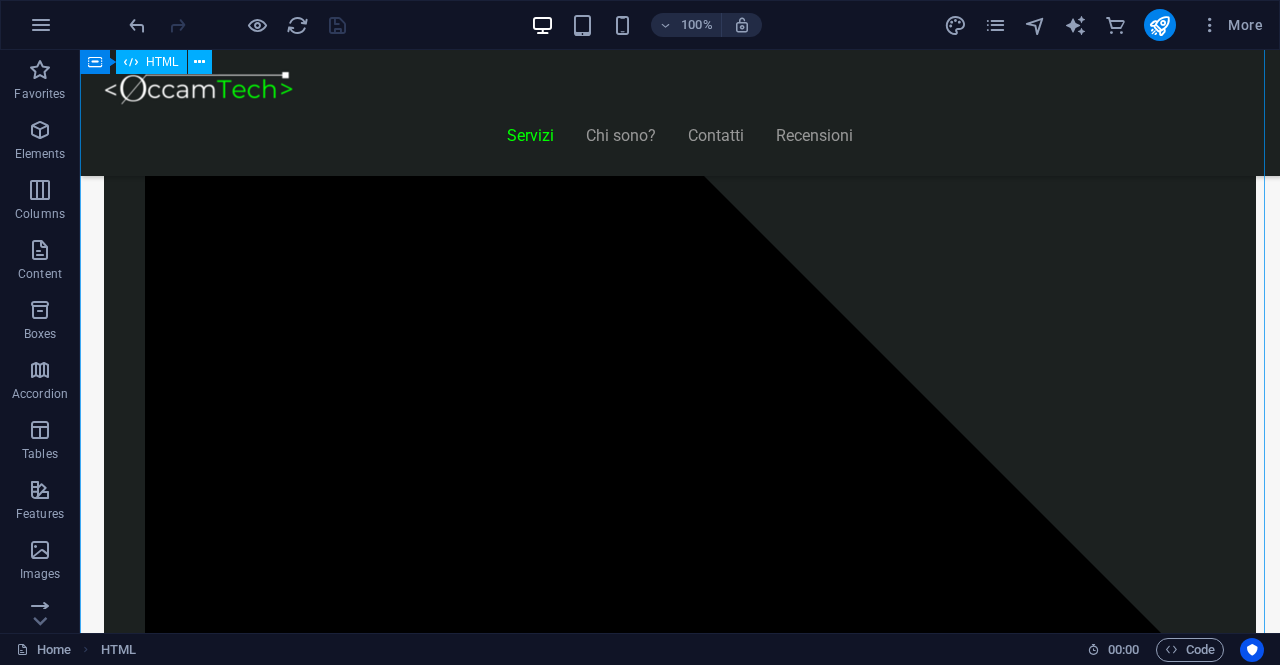 scroll, scrollTop: 1745, scrollLeft: 0, axis: vertical 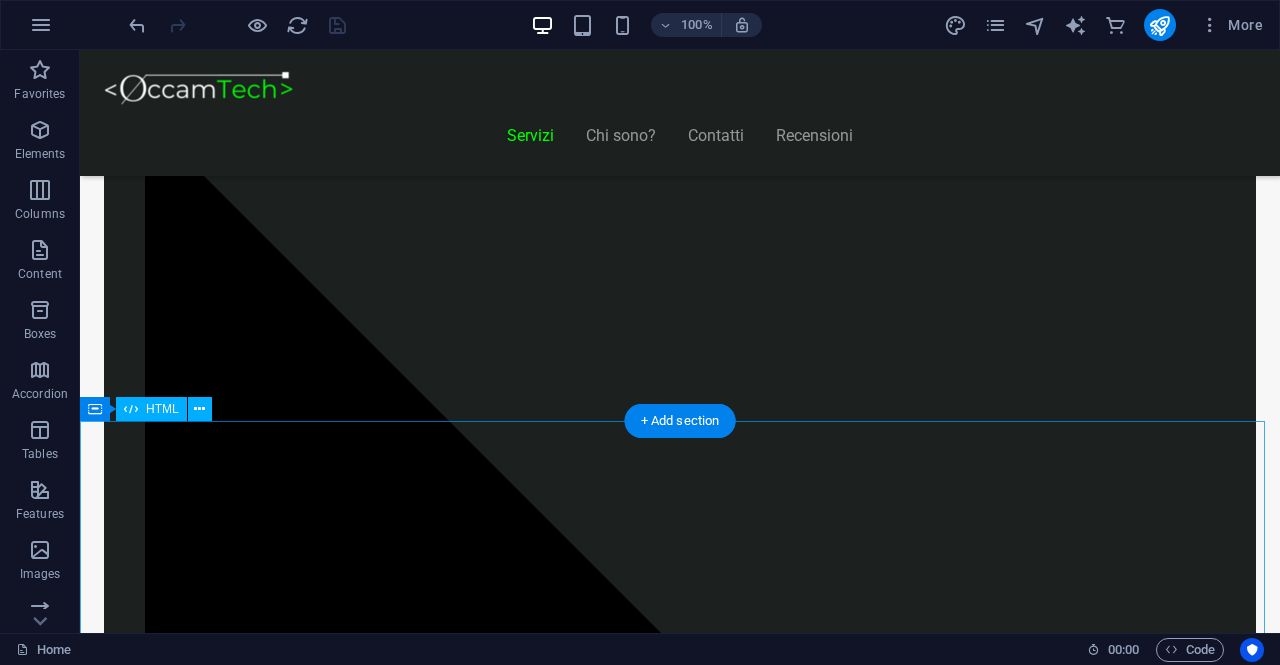 click on "Piani Gestionale
Hai bisogno di un gestionale o vuoi integrarne uno?
Start Gestionale
€2.250
Funzioni standard: clienti, prodotti, ordini
Dashboard base
Accesso multiutente
Assistenza per 3 mesi
*Ideale per piccole attività o studi professionali
Inizia Ora
Gestionale Modulare
€5.000
Moduli su richiesta (fatturazione, magazzino, CRM)
2 integrazioni incluse
Pannello di controllo avanzato
li>Assistenza e formazione per 6 mesi
*Perfetto per aziende in crescita
Scopri di più
Gestionale Avanzato
Su Richiesta
Sviluppo completamente su misura
Integrazione con ERP, API, CRM" at bounding box center [680, 8726] 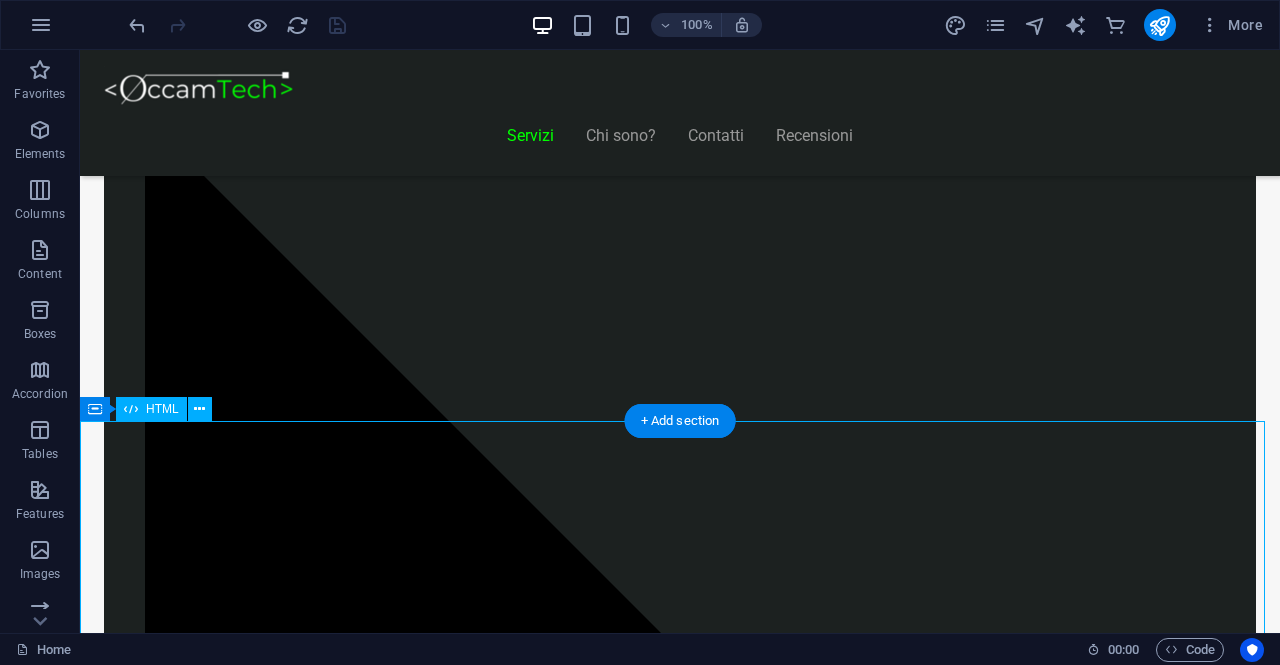 click on "Piani Gestionale
Hai bisogno di un gestionale o vuoi integrarne uno?
Start Gestionale
€2.250
Funzioni standard: clienti, prodotti, ordini
Dashboard base
Accesso multiutente
Assistenza per 3 mesi
*Ideale per piccole attività o studi professionali
Inizia Ora
Gestionale Modulare
€5.000
Moduli su richiesta (fatturazione, magazzino, CRM)
2 integrazioni incluse
Pannello di controllo avanzato
li>Assistenza e formazione per 6 mesi
*Perfetto per aziende in crescita
Scopri di più
Gestionale Avanzato
Su Richiesta
Sviluppo completamente su misura
Integrazione con ERP, API, CRM" at bounding box center (680, 8726) 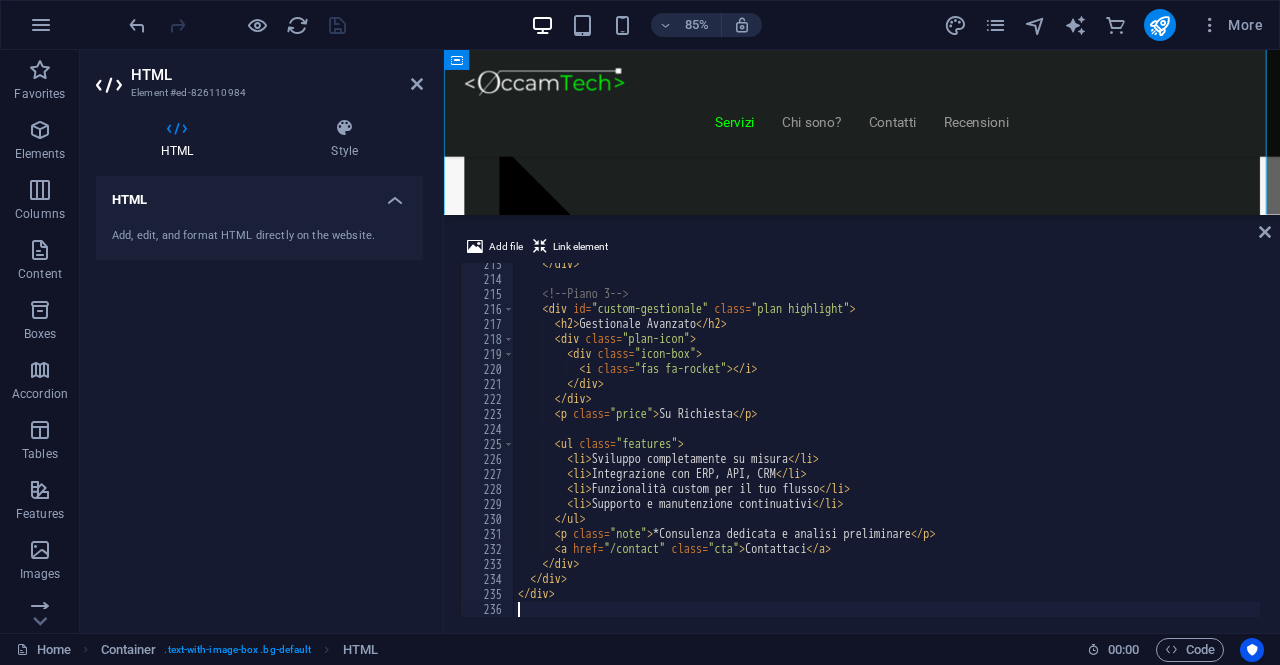 scroll, scrollTop: 2396, scrollLeft: 0, axis: vertical 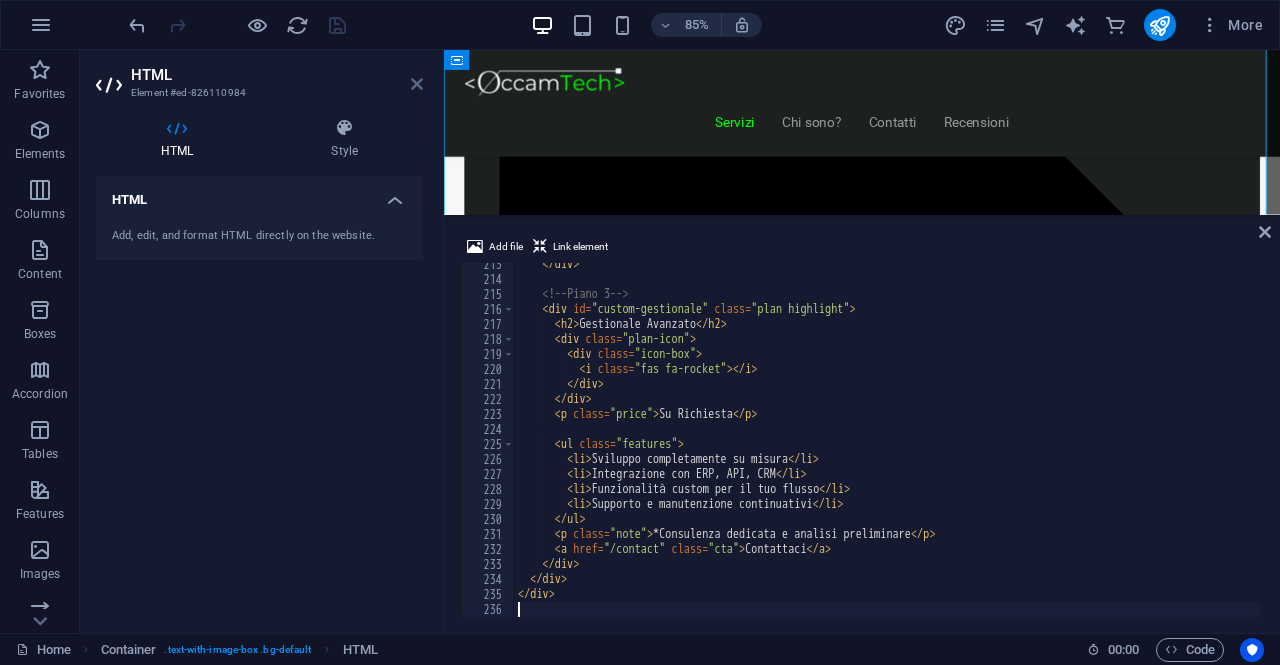click at bounding box center (417, 84) 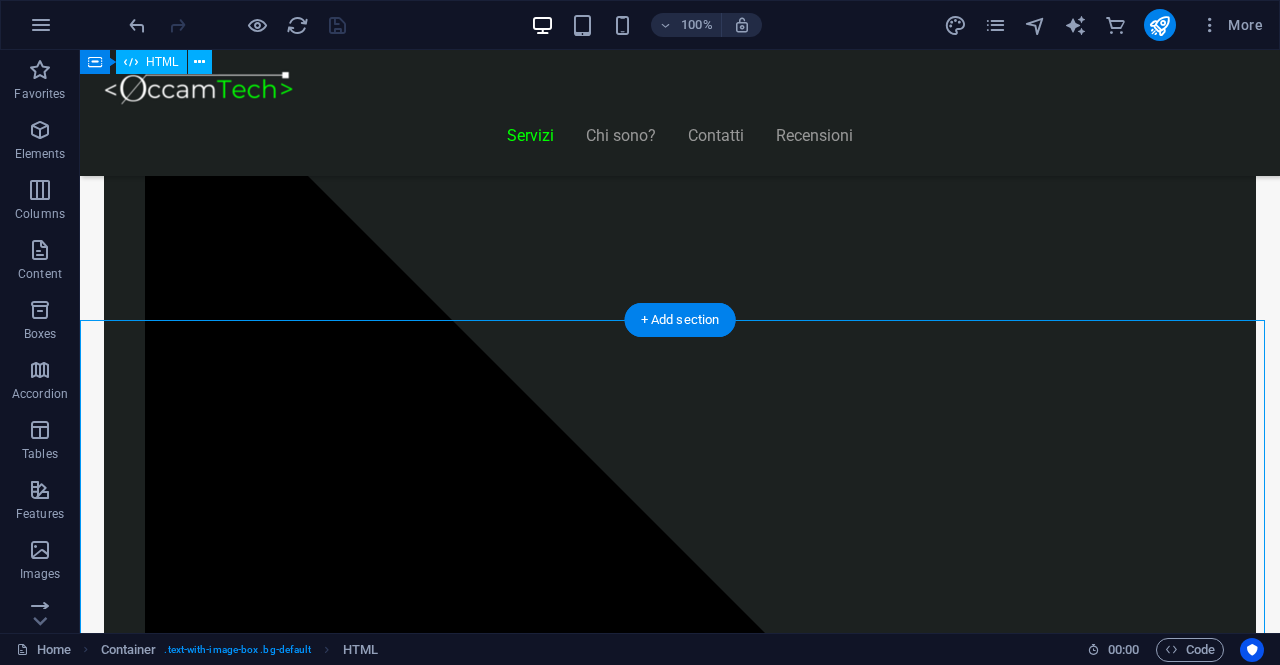 scroll, scrollTop: 1846, scrollLeft: 0, axis: vertical 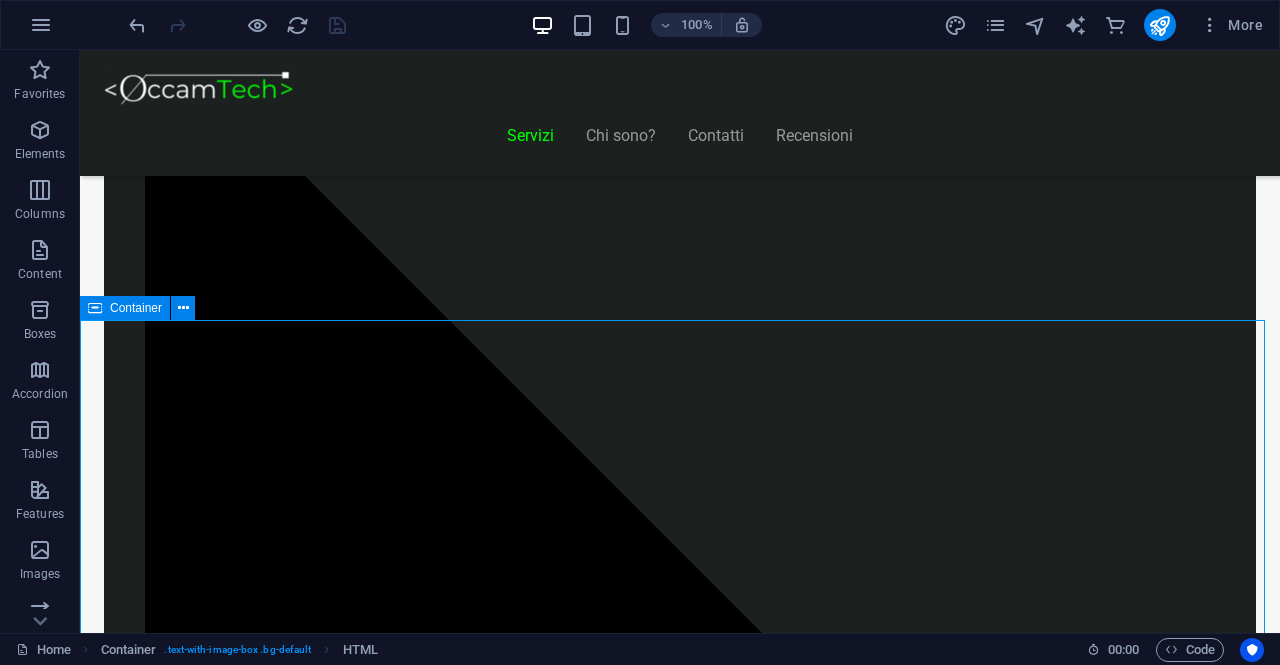 click at bounding box center (95, 308) 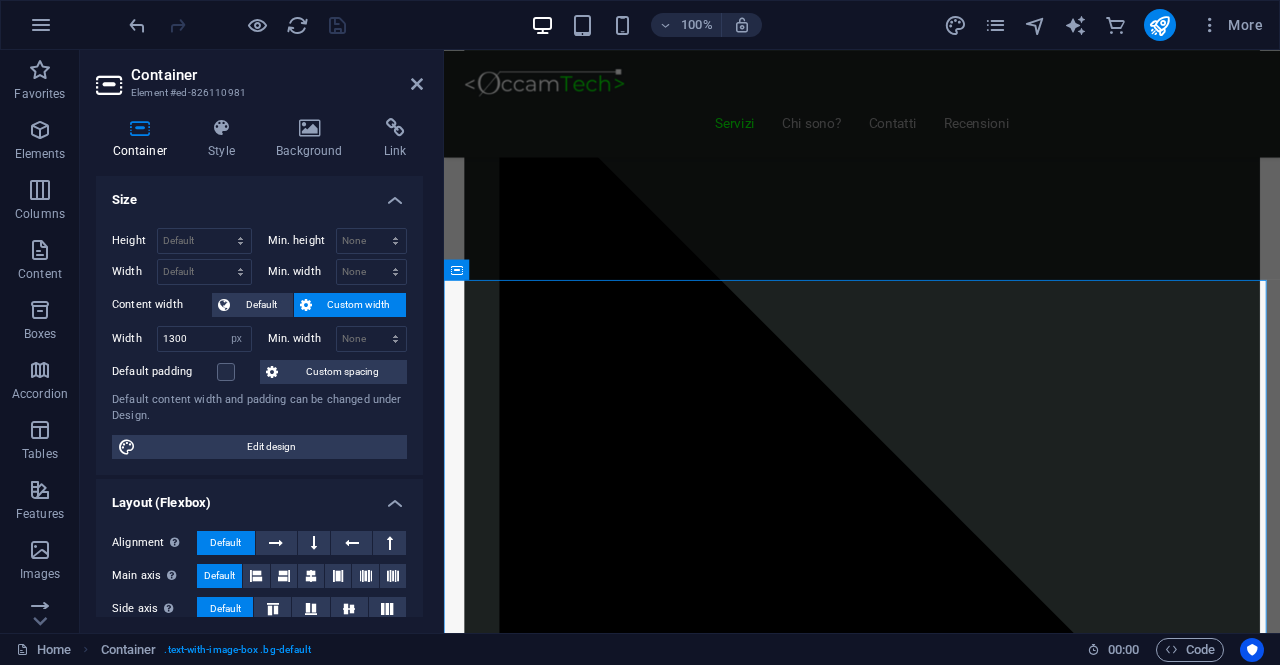 scroll, scrollTop: 1796, scrollLeft: 0, axis: vertical 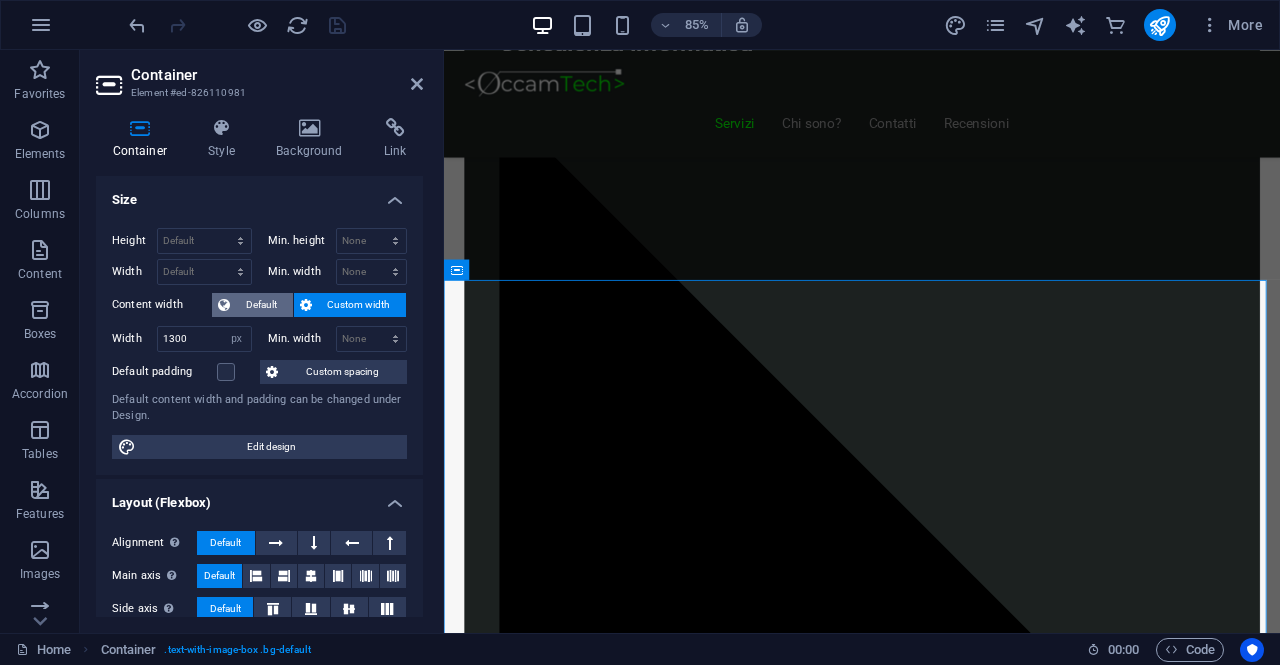 click on "Default" at bounding box center [261, 305] 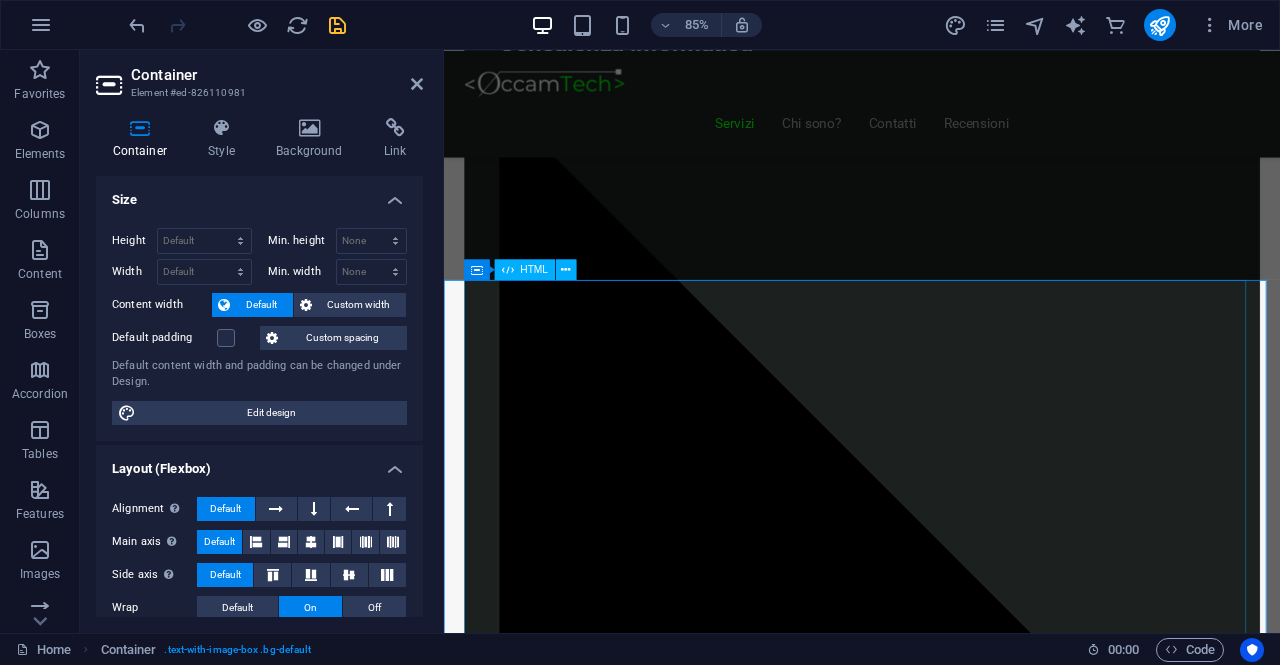 click on "Piani Gestionale
Hai bisogno di un gestionale o vuoi integrarne uno?
Start Gestionale
€2.250
Funzioni standard: clienti, prodotti, ordini
Dashboard base
Accesso multiutente
Assistenza per 3 mesi
*Ideale per piccole attività o studi professionali
Inizia Ora
Gestionale Modulare
€5.000
Moduli su richiesta (fatturazione, magazzino, CRM)
2 integrazioni incluse
Pannello di controllo avanzato
li>Assistenza e formazione per 6 mesi
*Perfetto per aziende in crescita
Scopri di più
Gestionale Avanzato
Su Richiesta
Sviluppo completamente su misura
Integrazione con ERP, API, CRM" at bounding box center [936, 7394] 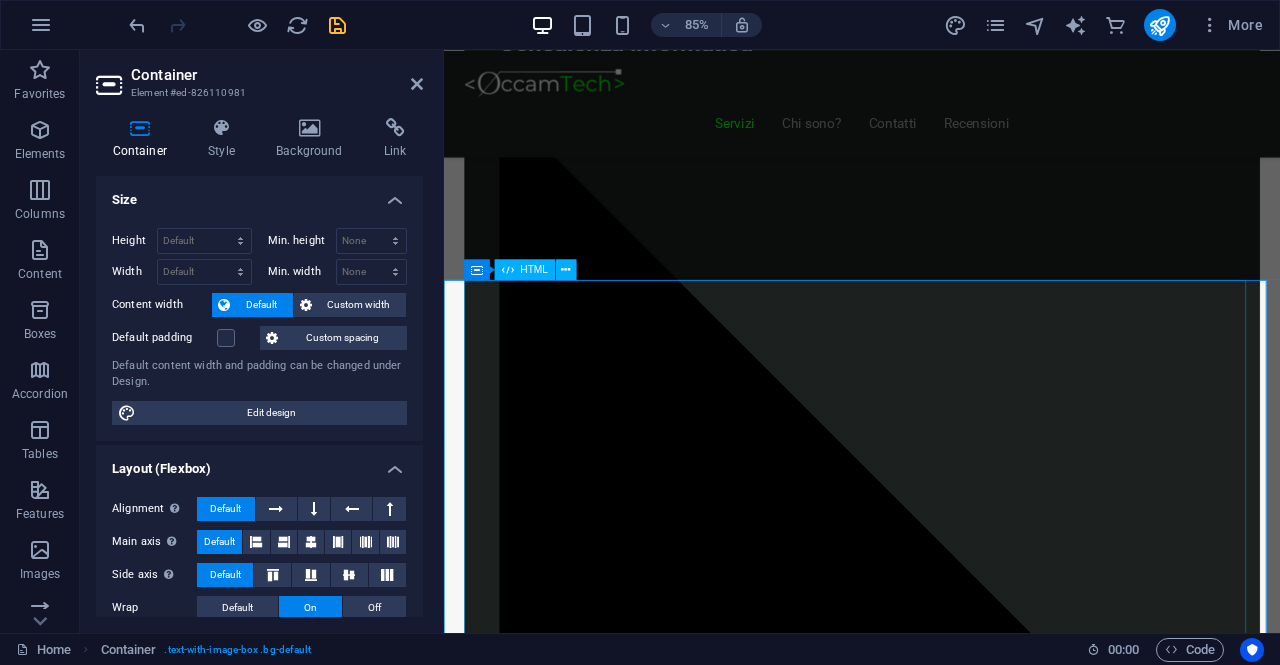 click on "Piani Gestionale
Hai bisogno di un gestionale o vuoi integrarne uno?
Start Gestionale
€2.250
Funzioni standard: clienti, prodotti, ordini
Dashboard base
Accesso multiutente
Assistenza per 3 mesi
*Ideale per piccole attività o studi professionali
Inizia Ora
Gestionale Modulare
€5.000
Moduli su richiesta (fatturazione, magazzino, CRM)
2 integrazioni incluse
Pannello di controllo avanzato
li>Assistenza e formazione per 6 mesi
*Perfetto per aziende in crescita
Scopri di più
Gestionale Avanzato
Su Richiesta
Sviluppo completamente su misura
Integrazione con ERP, API, CRM" at bounding box center (936, 7394) 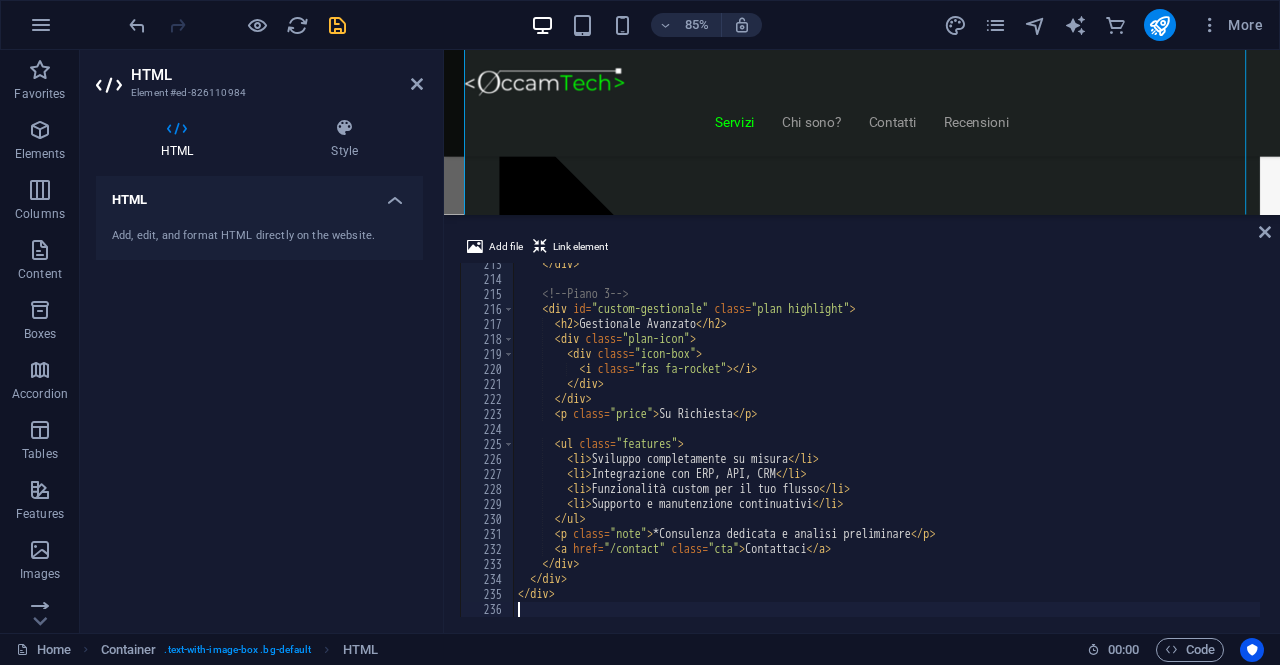 scroll, scrollTop: 2436, scrollLeft: 0, axis: vertical 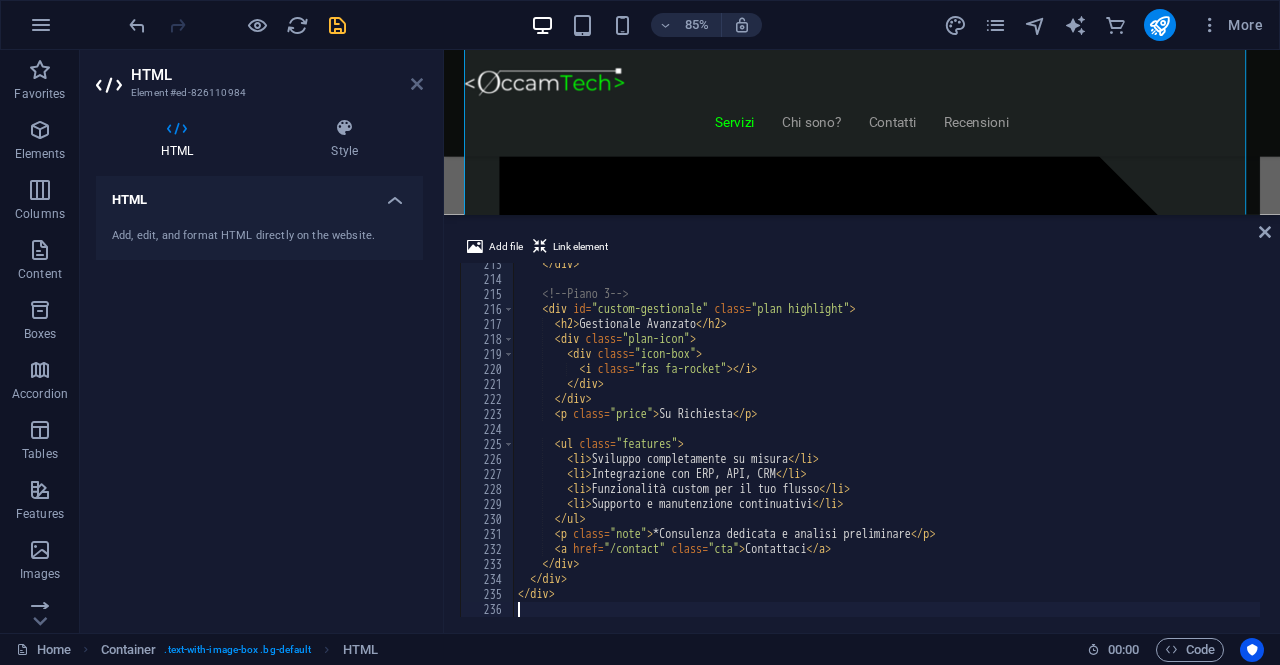 click at bounding box center (417, 84) 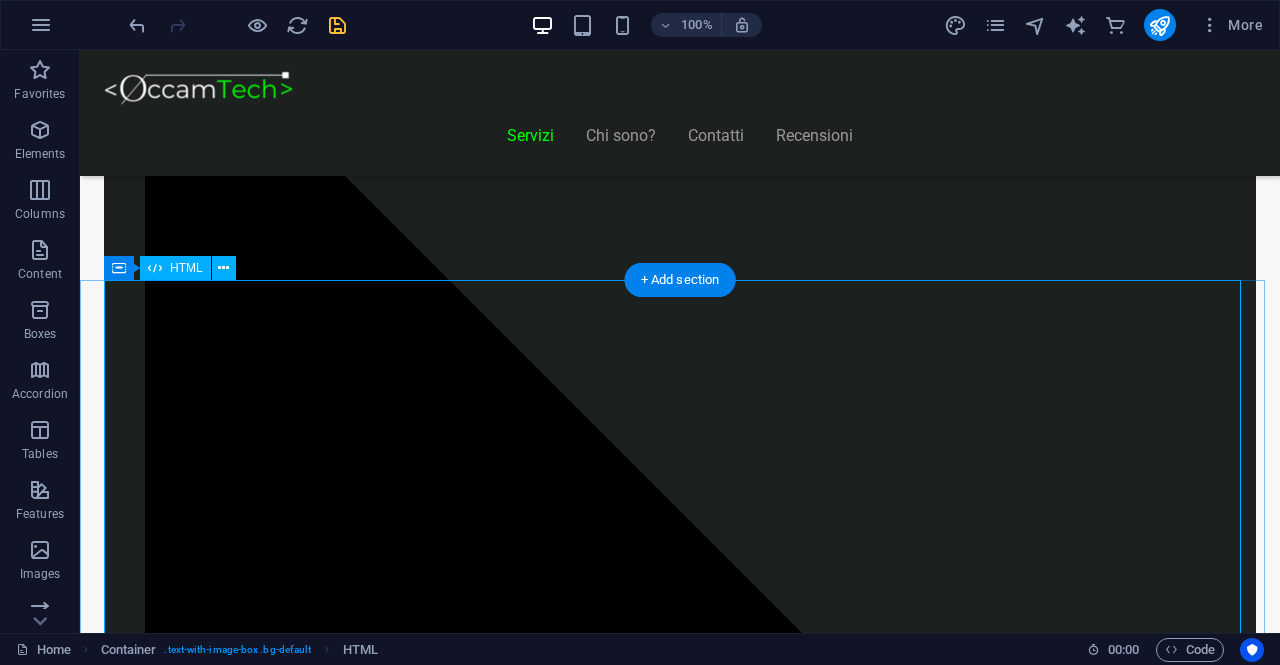 click on "Piani Gestionale
Hai bisogno di un gestionale o vuoi integrarne uno?
Start Gestionale
€2.250
Funzioni standard: clienti, prodotti, ordini
Dashboard base
Accesso multiutente
Assistenza per 3 mesi
*Ideale per piccole attività o studi professionali
Inizia Ora
Gestionale Modulare
€5.000
Moduli su richiesta (fatturazione, magazzino, CRM)
2 integrazioni incluse
Pannello di controllo avanzato
li>Assistenza e formazione per 6 mesi
*Perfetto per aziende in crescita
Scopri di più
Gestionale Avanzato
Su Richiesta
Sviluppo completamente su misura
Integrazione con ERP, API, CRM" at bounding box center (680, 8585) 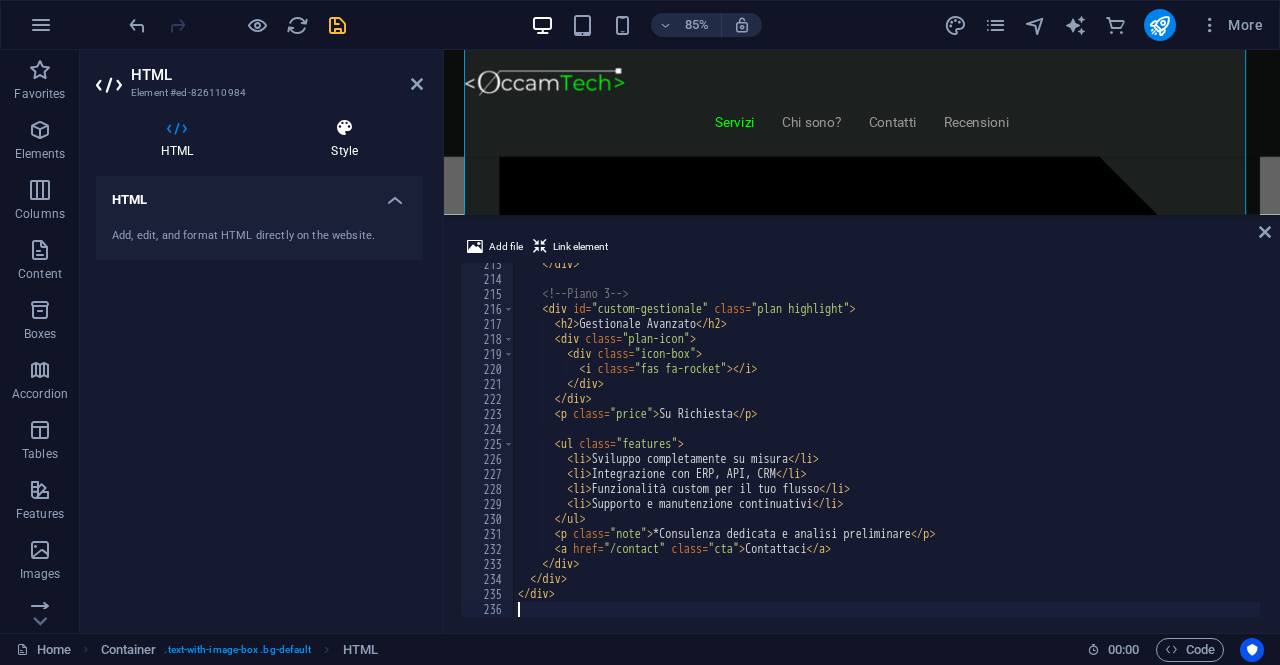 click on "Style" at bounding box center (344, 139) 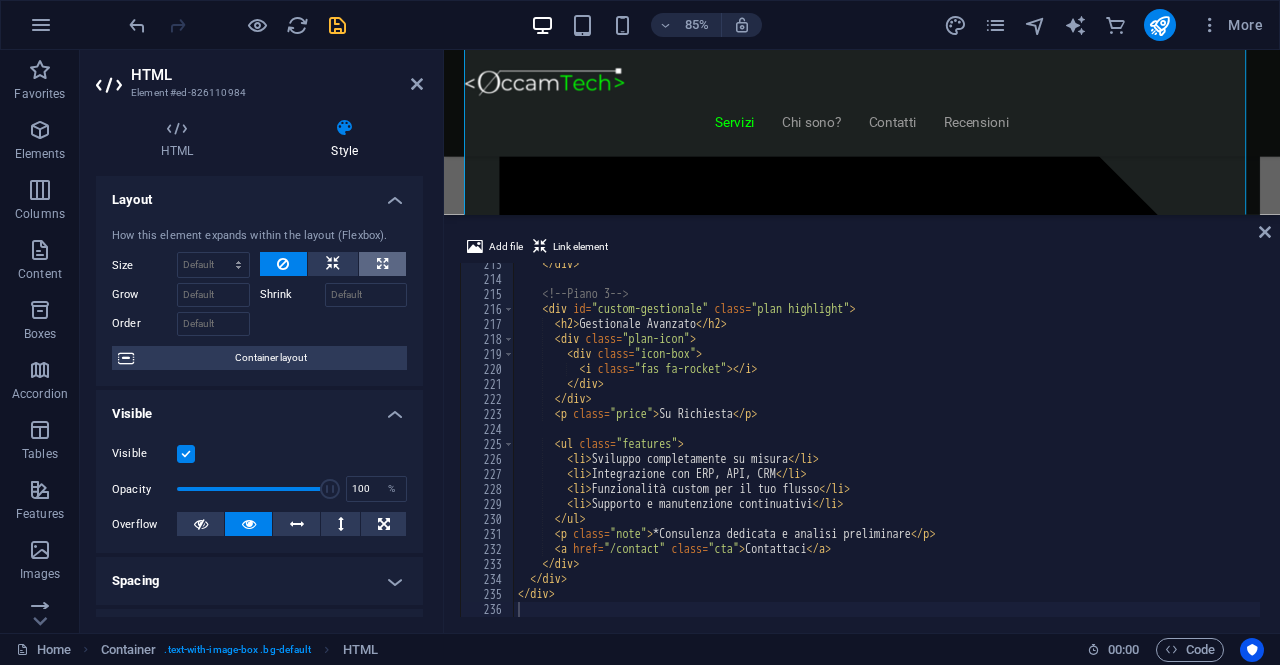 click at bounding box center [382, 264] 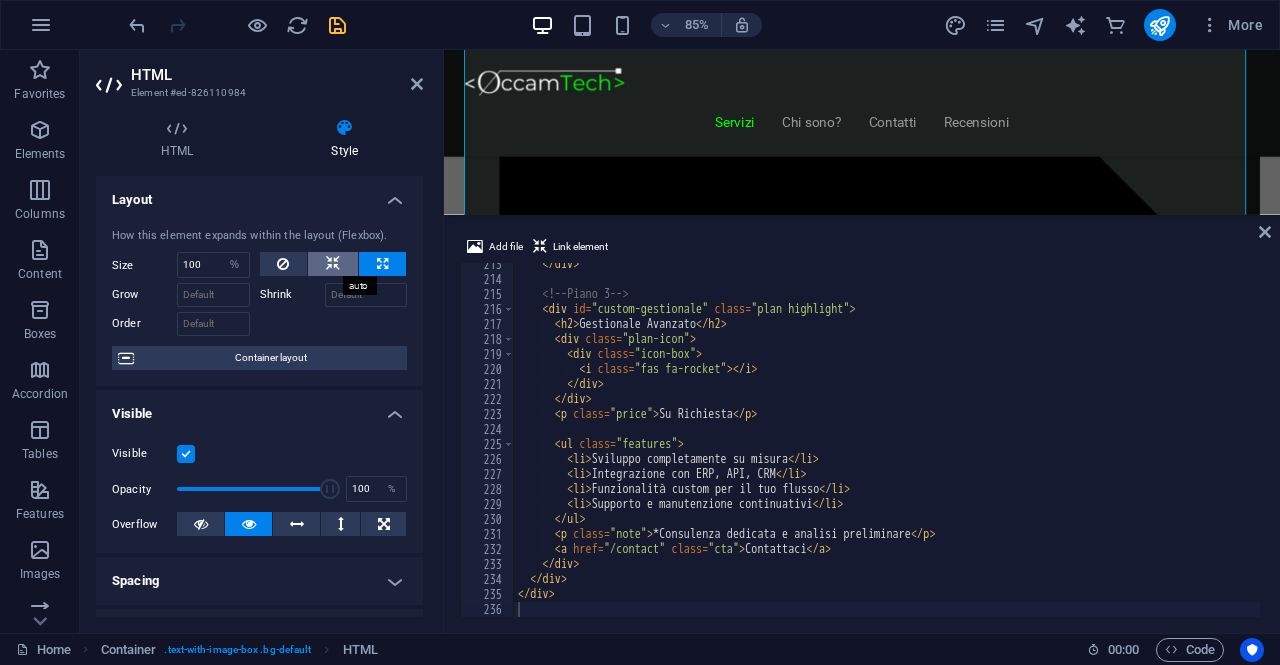 click at bounding box center [333, 264] 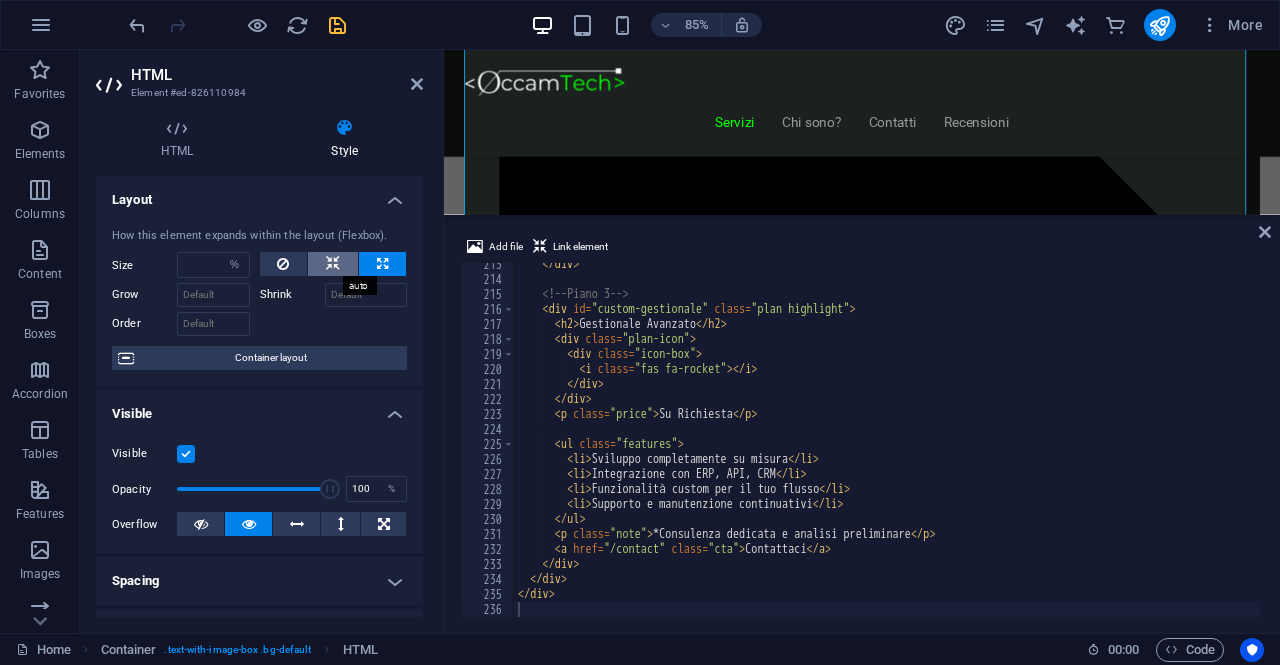 select on "DISABLED_OPTION_VALUE" 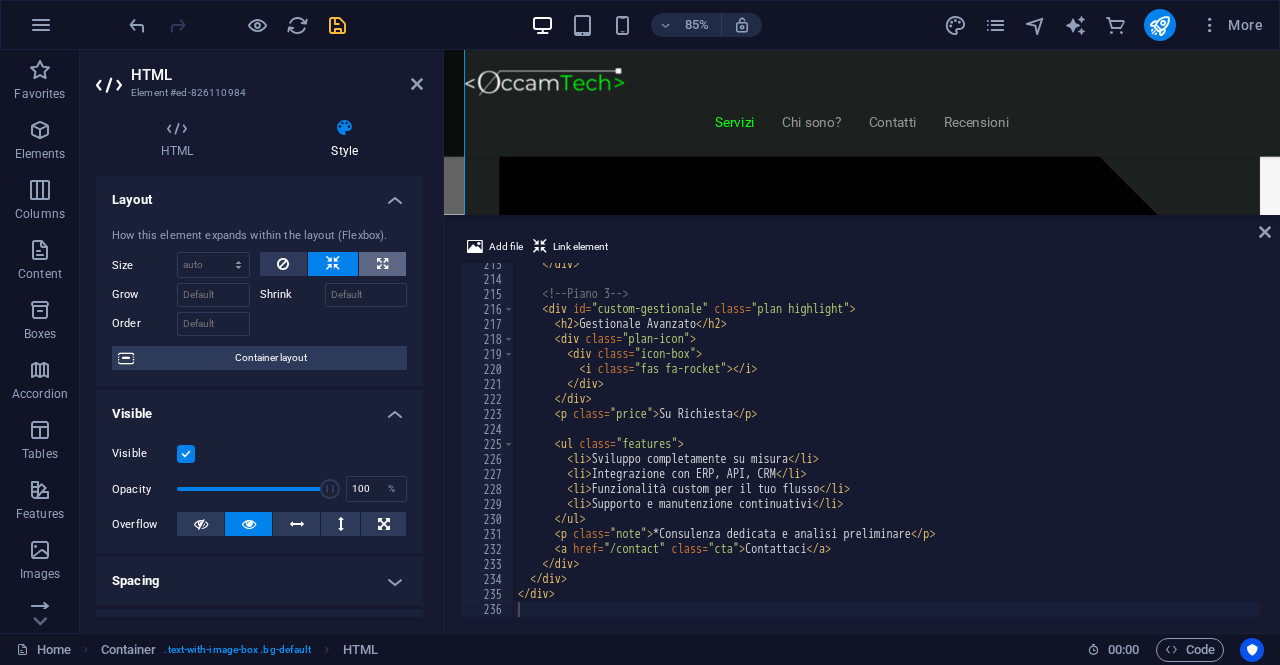click at bounding box center (382, 264) 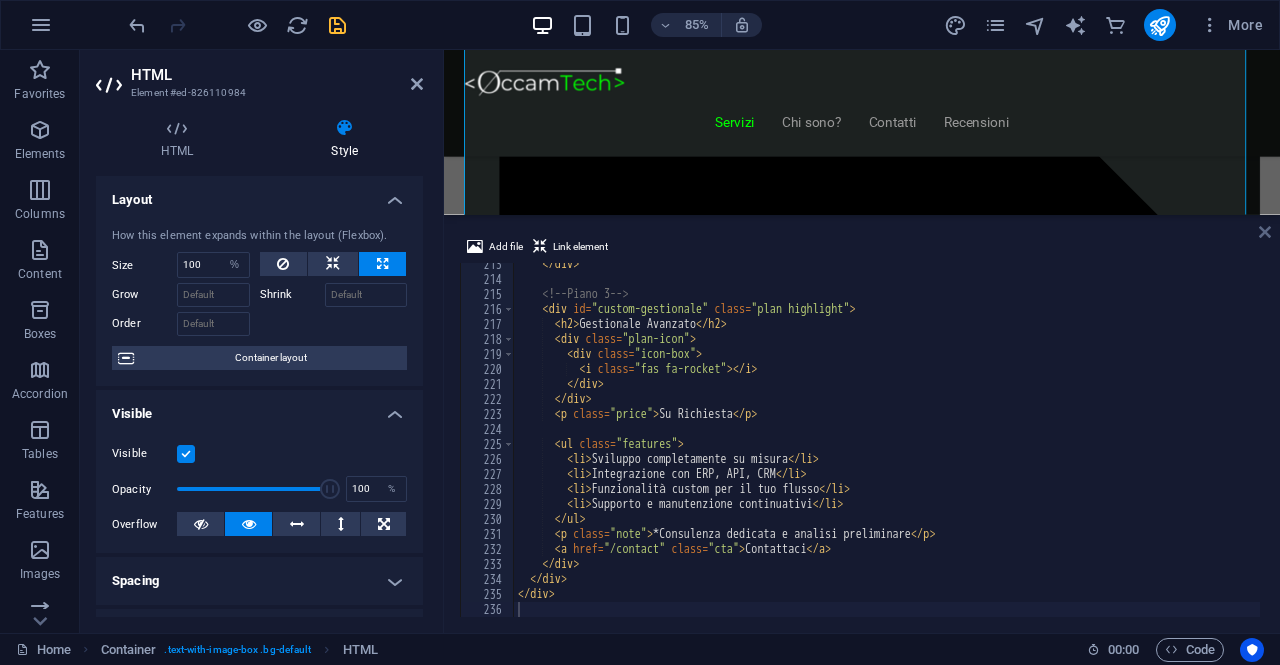 click at bounding box center [1265, 232] 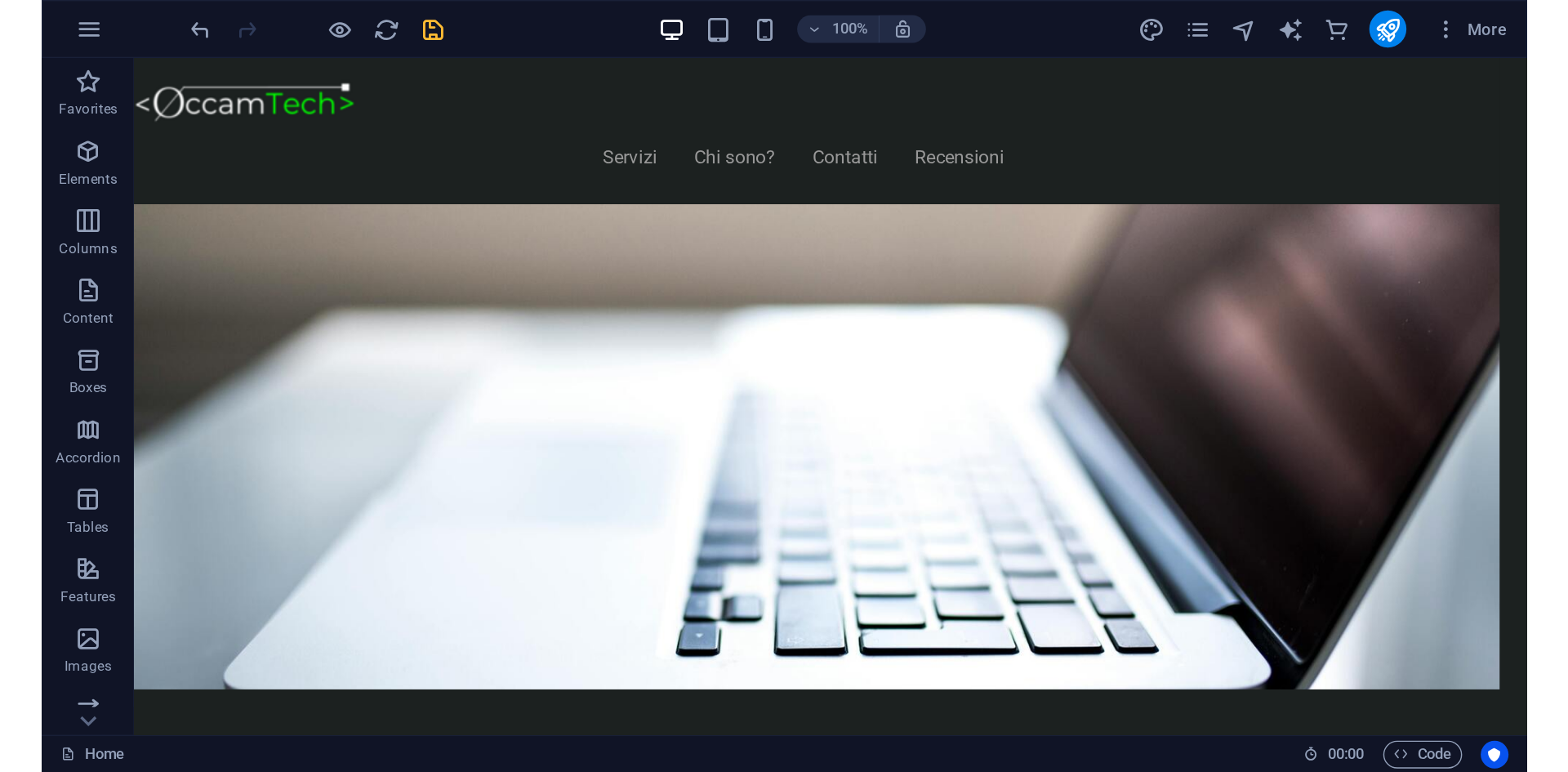 scroll, scrollTop: 0, scrollLeft: 0, axis: both 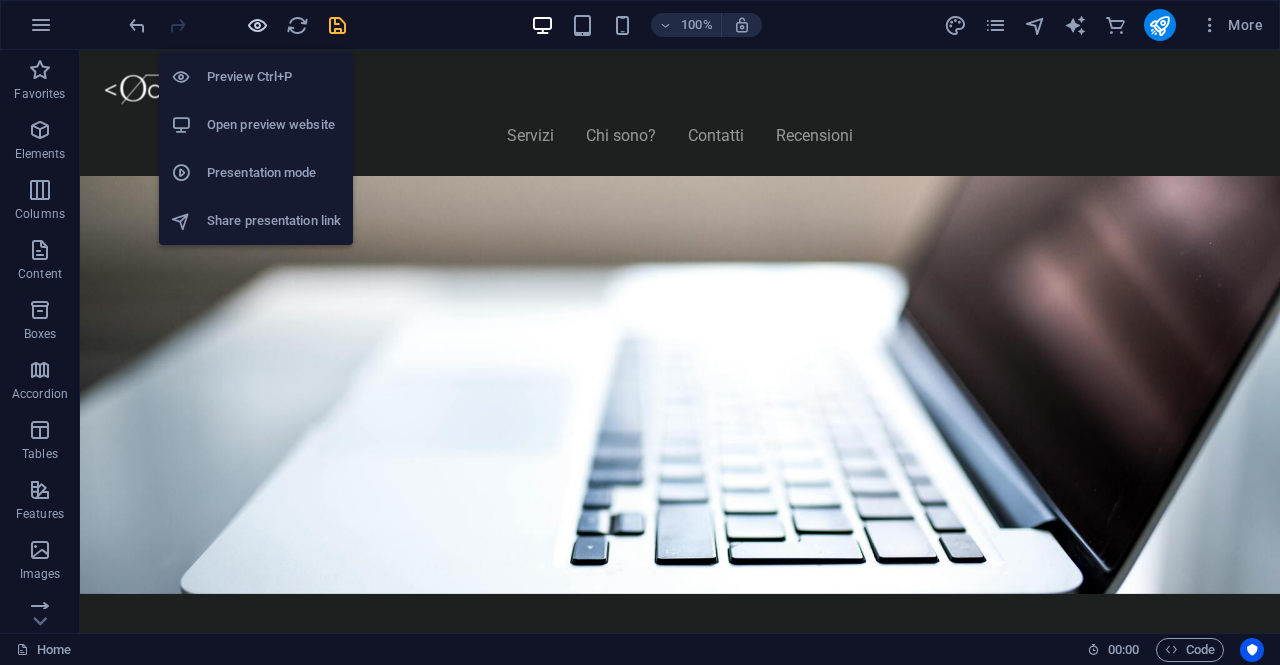 click at bounding box center [257, 25] 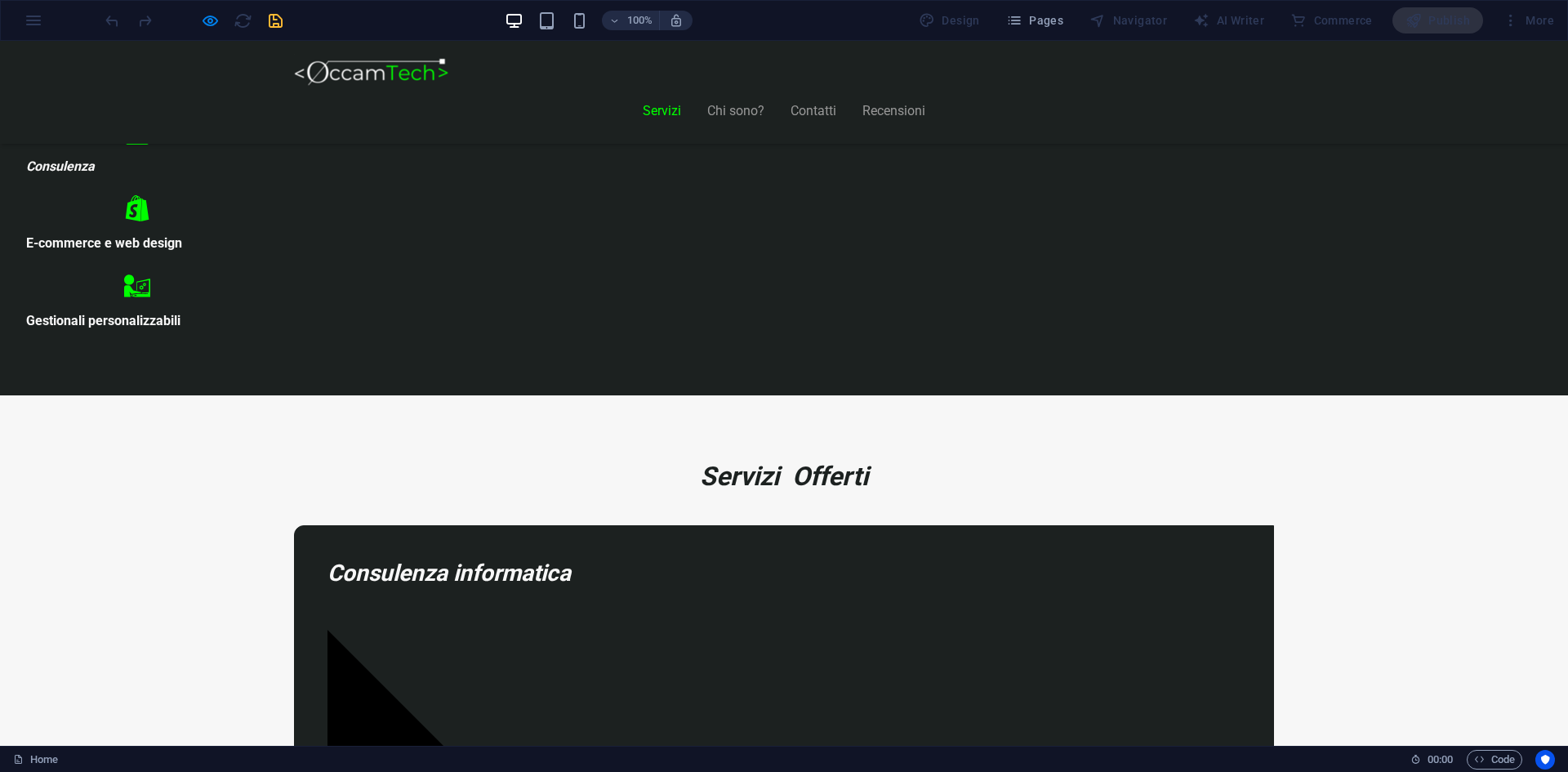 scroll, scrollTop: 572, scrollLeft: 0, axis: vertical 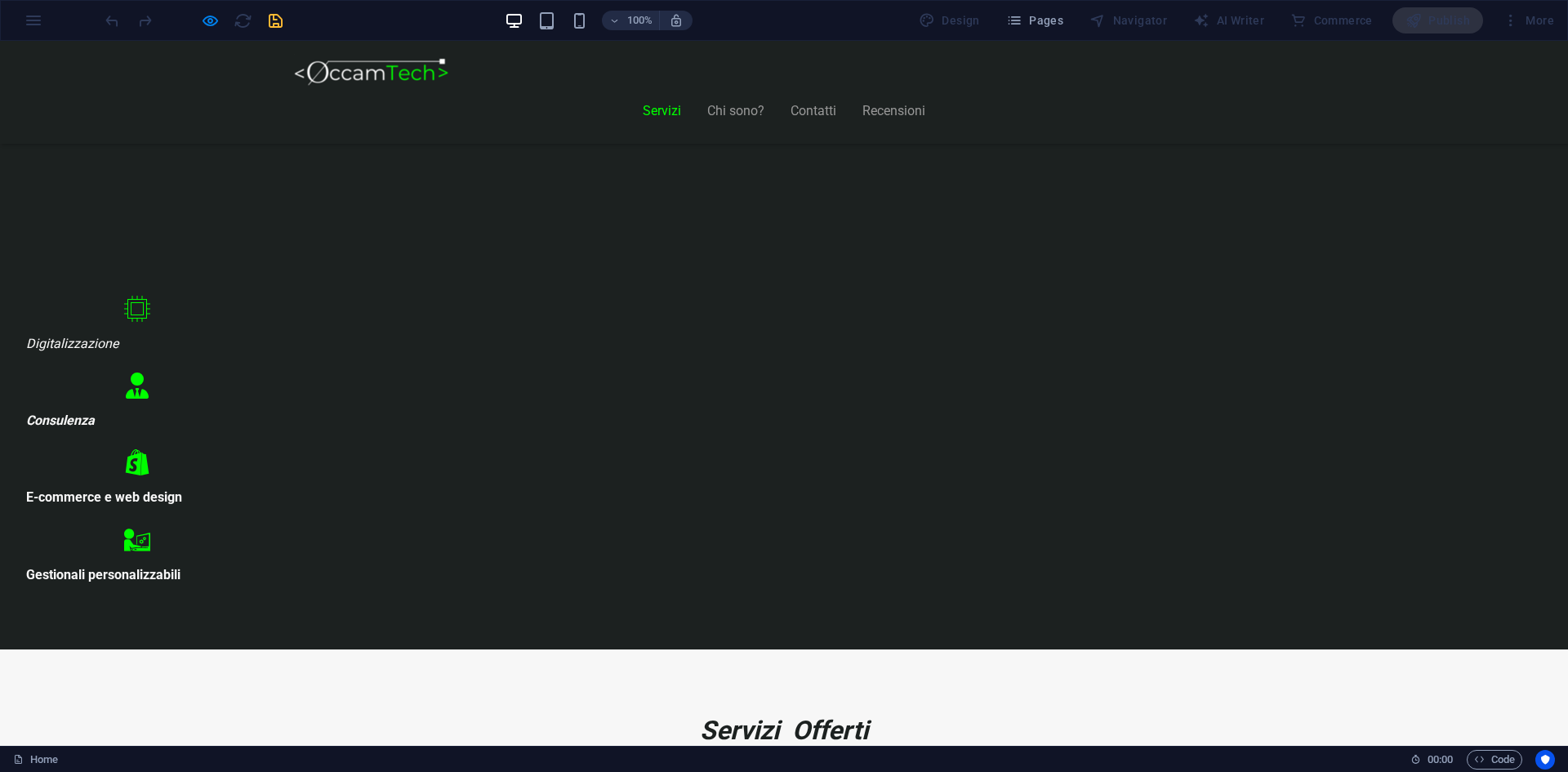 click on "Contatta" at bounding box center [362, 6517] 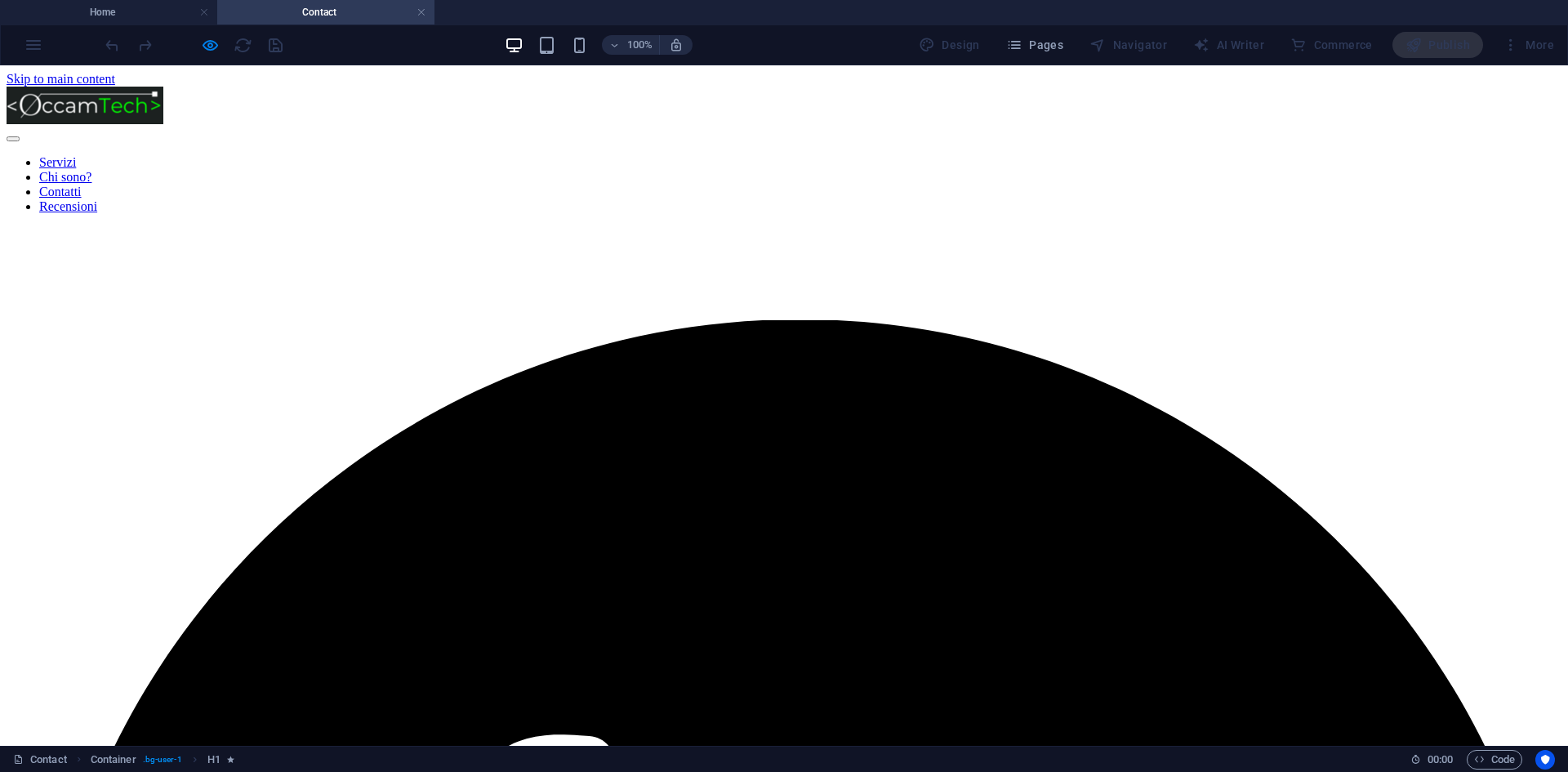 scroll, scrollTop: 0, scrollLeft: 0, axis: both 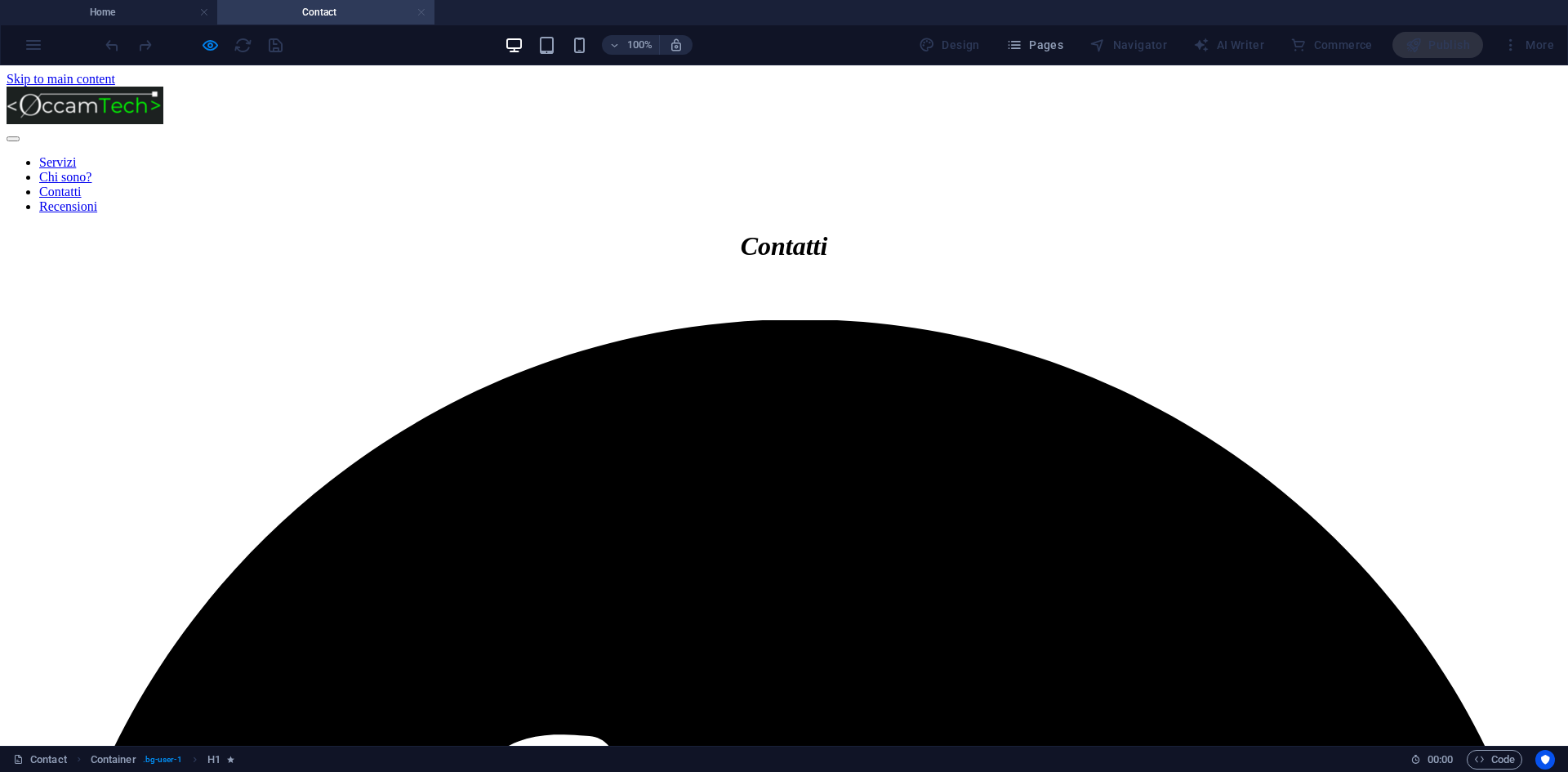 click at bounding box center [421, 12] 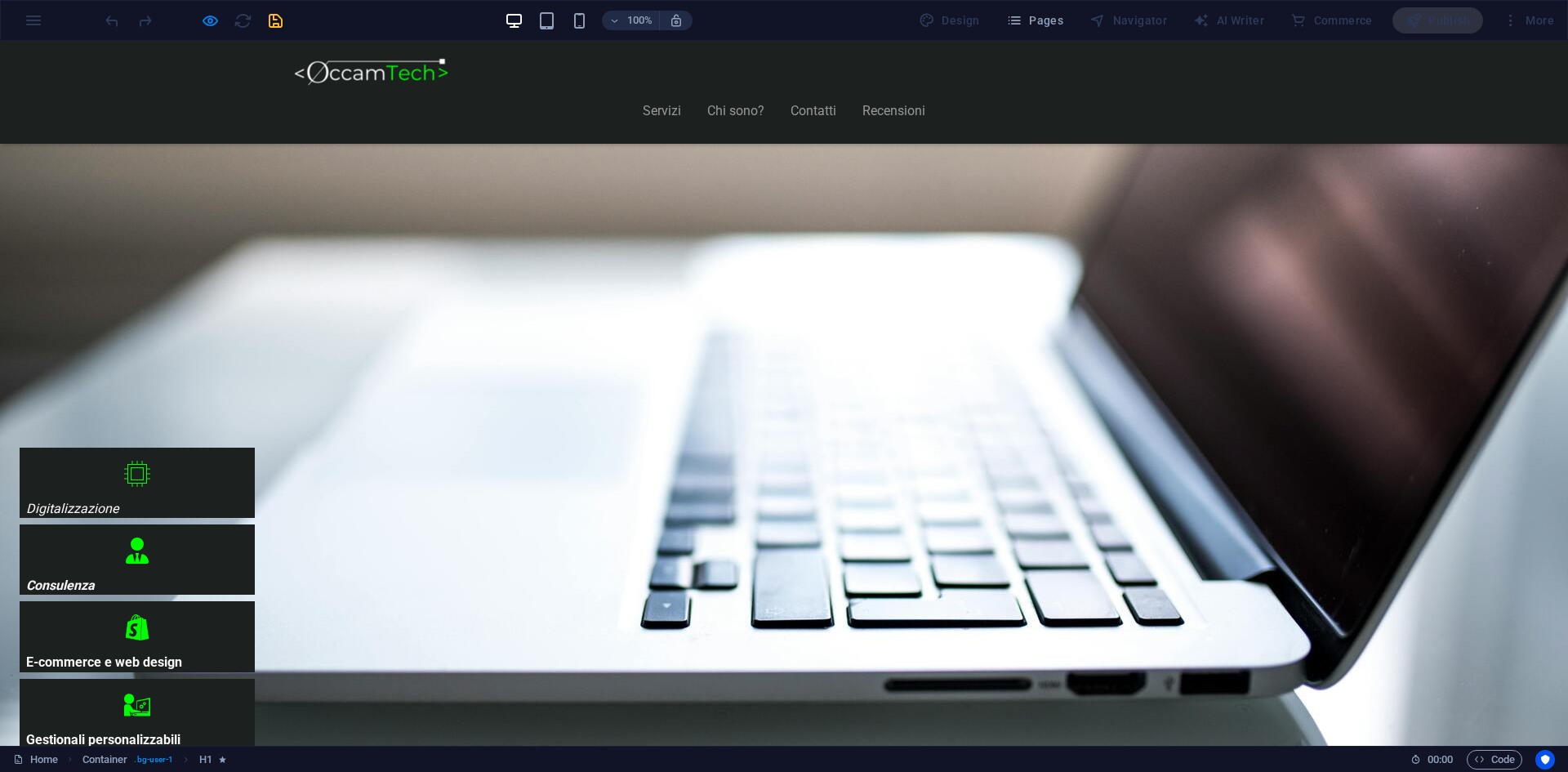 scroll, scrollTop: 572, scrollLeft: 0, axis: vertical 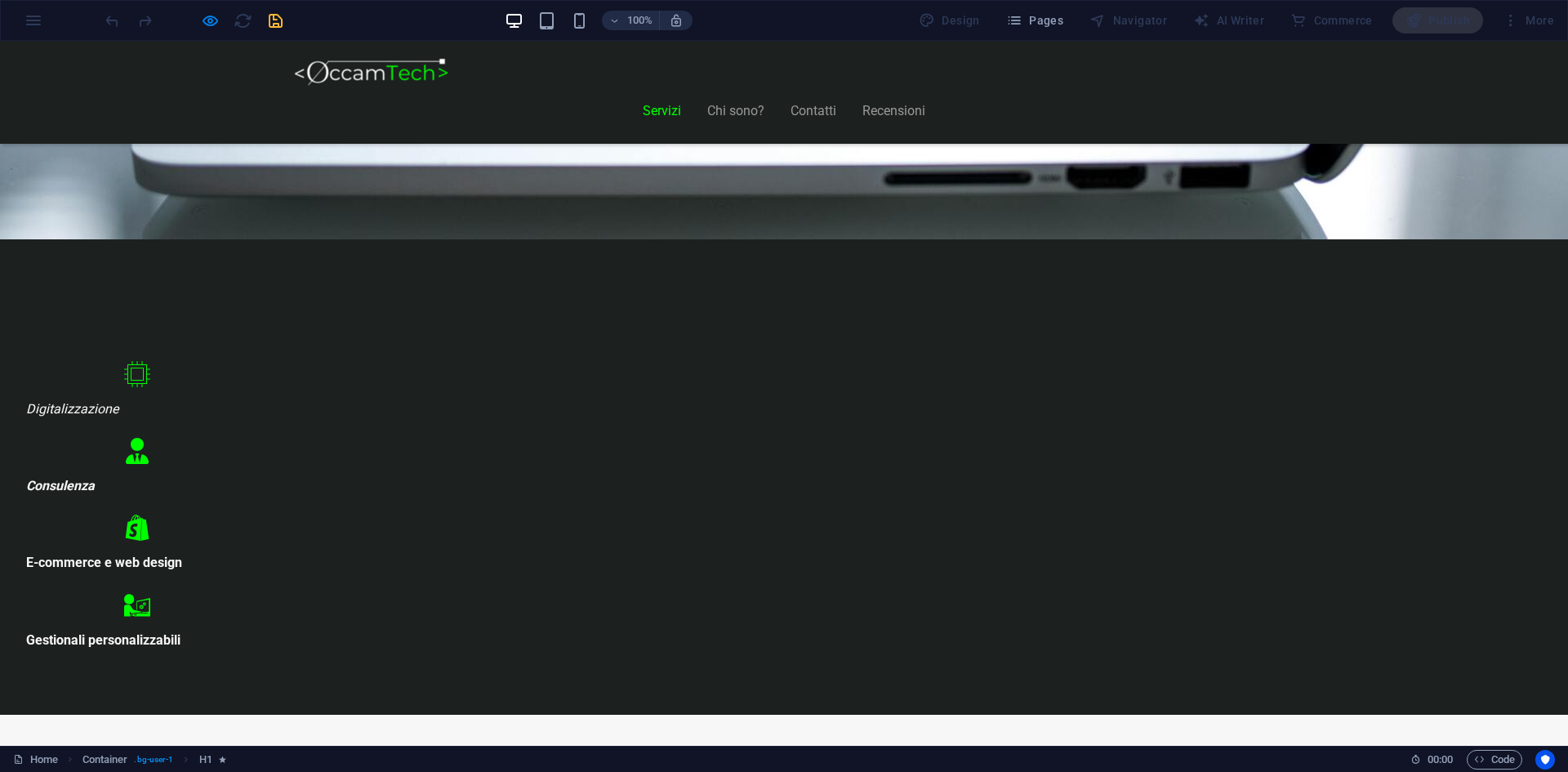 click on "Contatta" at bounding box center (362, 6583) 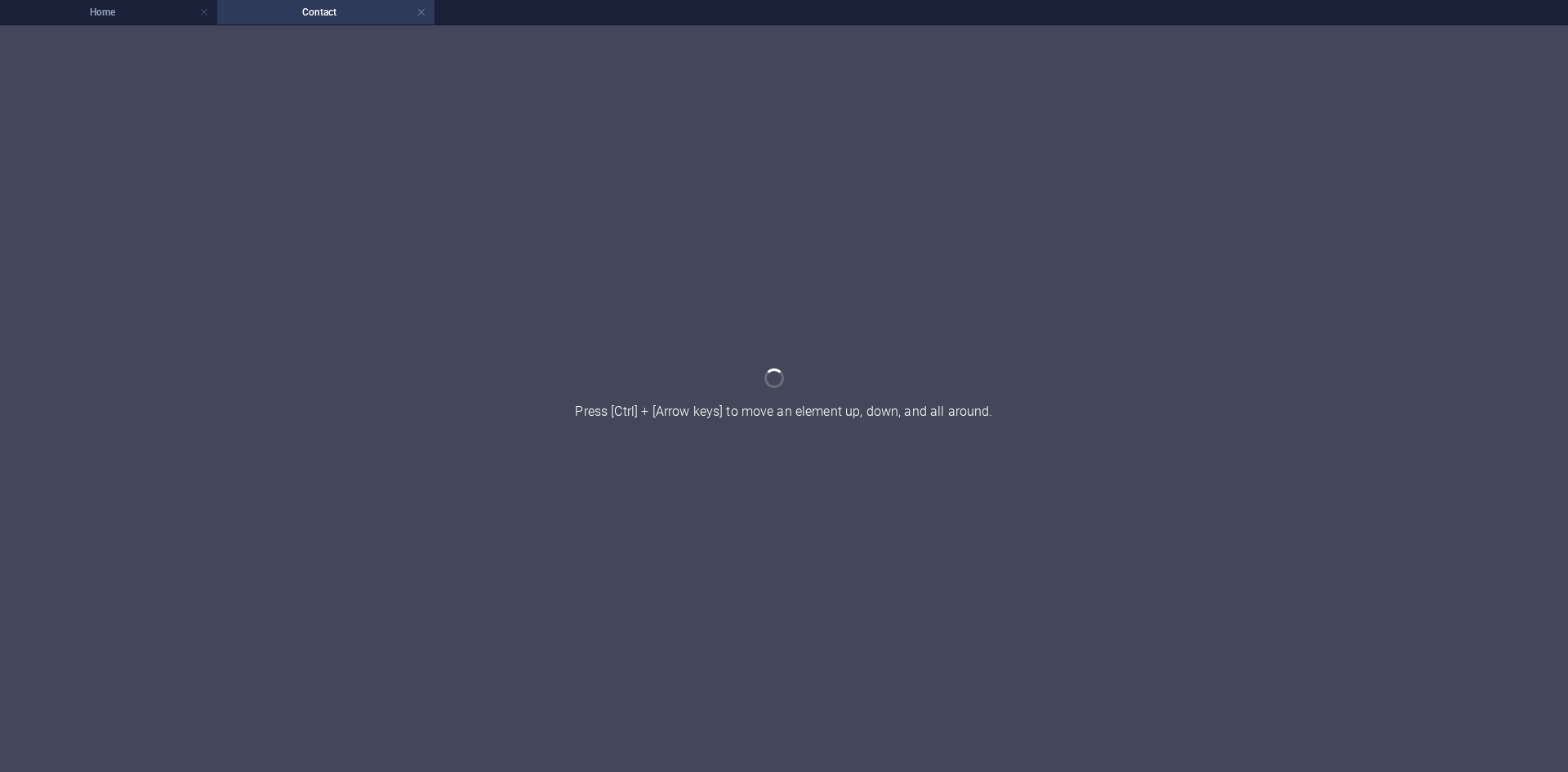 scroll, scrollTop: 0, scrollLeft: 0, axis: both 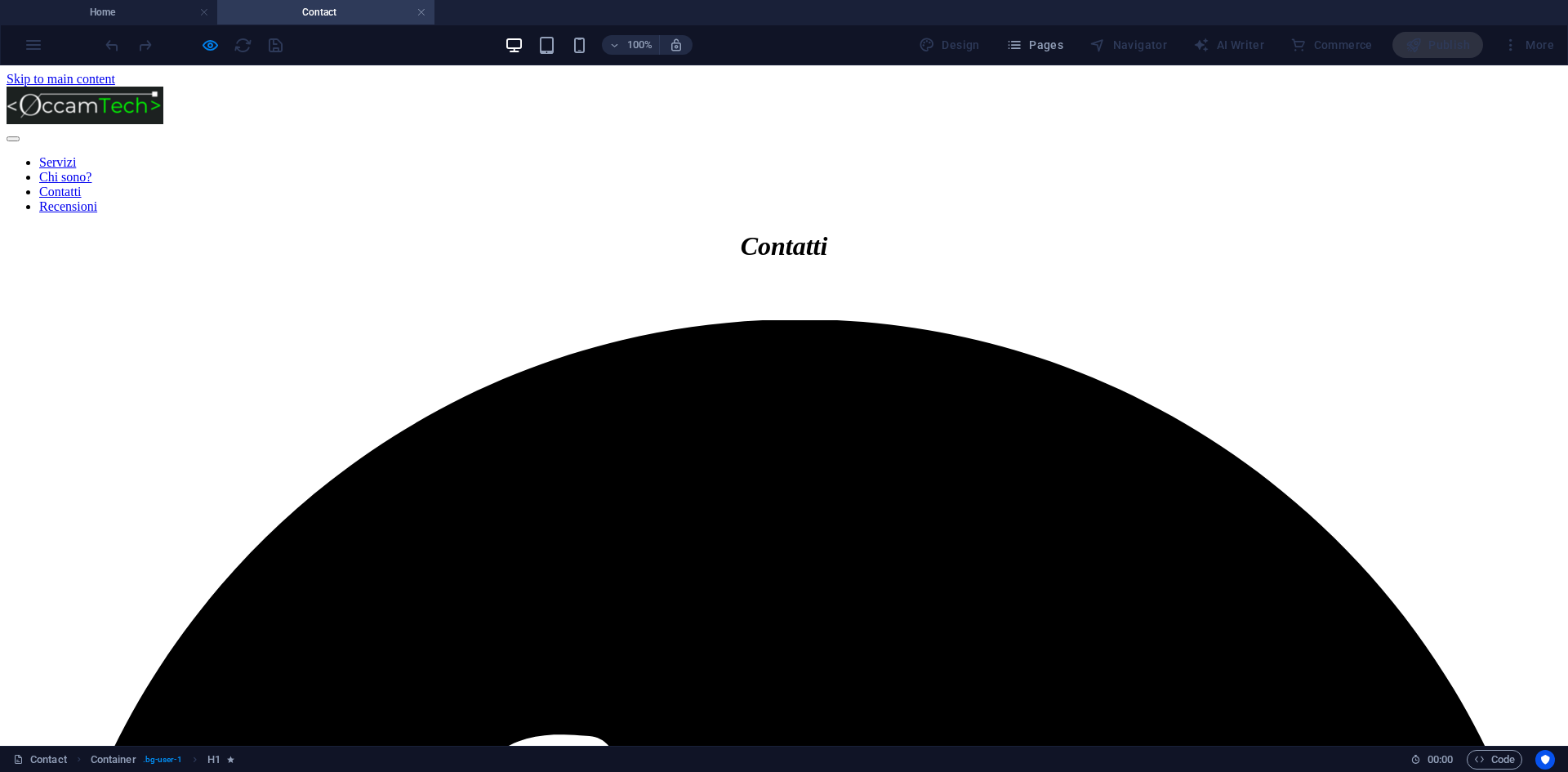 click on "Contact" at bounding box center (326, 12) 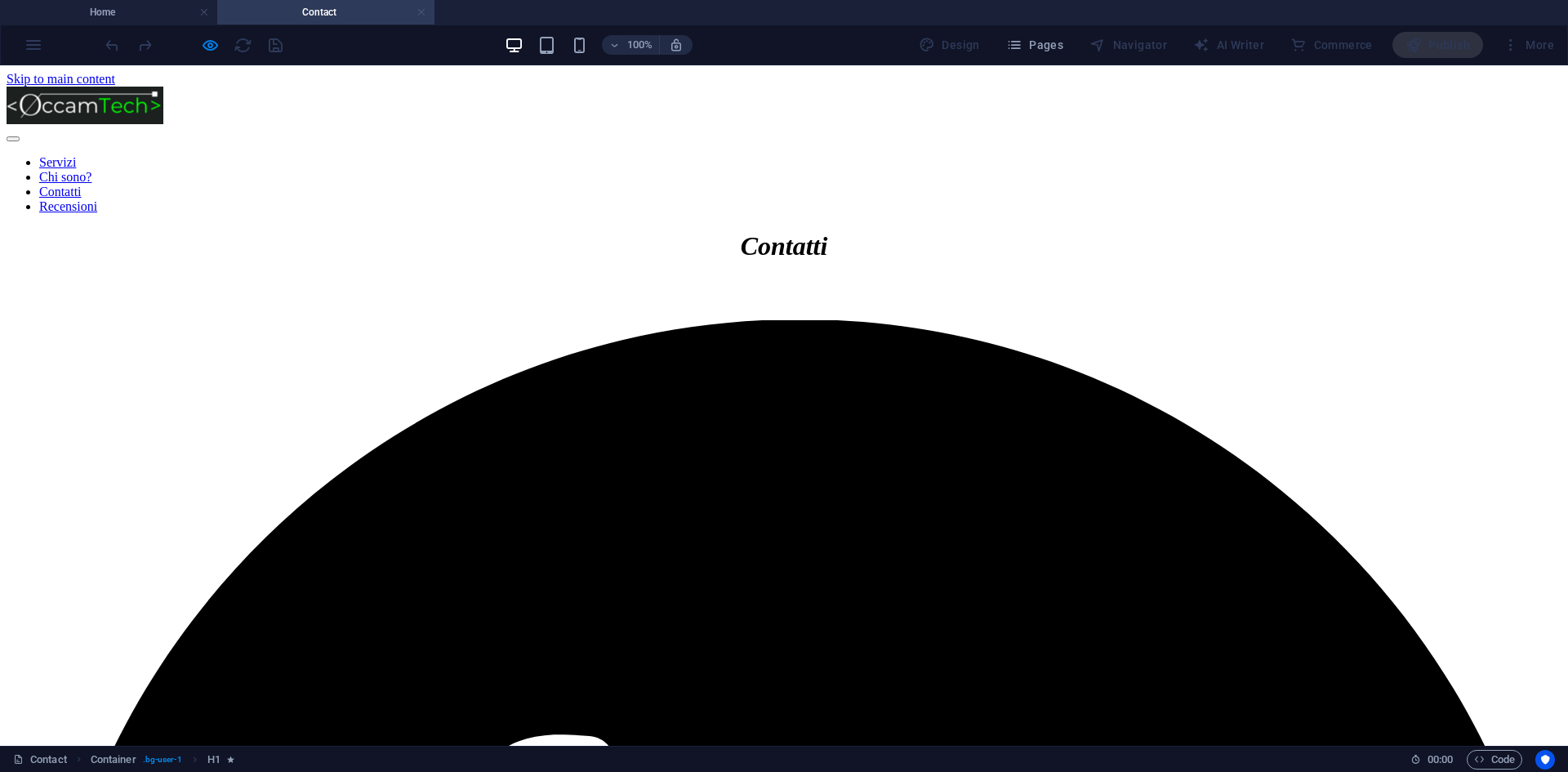 click at bounding box center (421, 12) 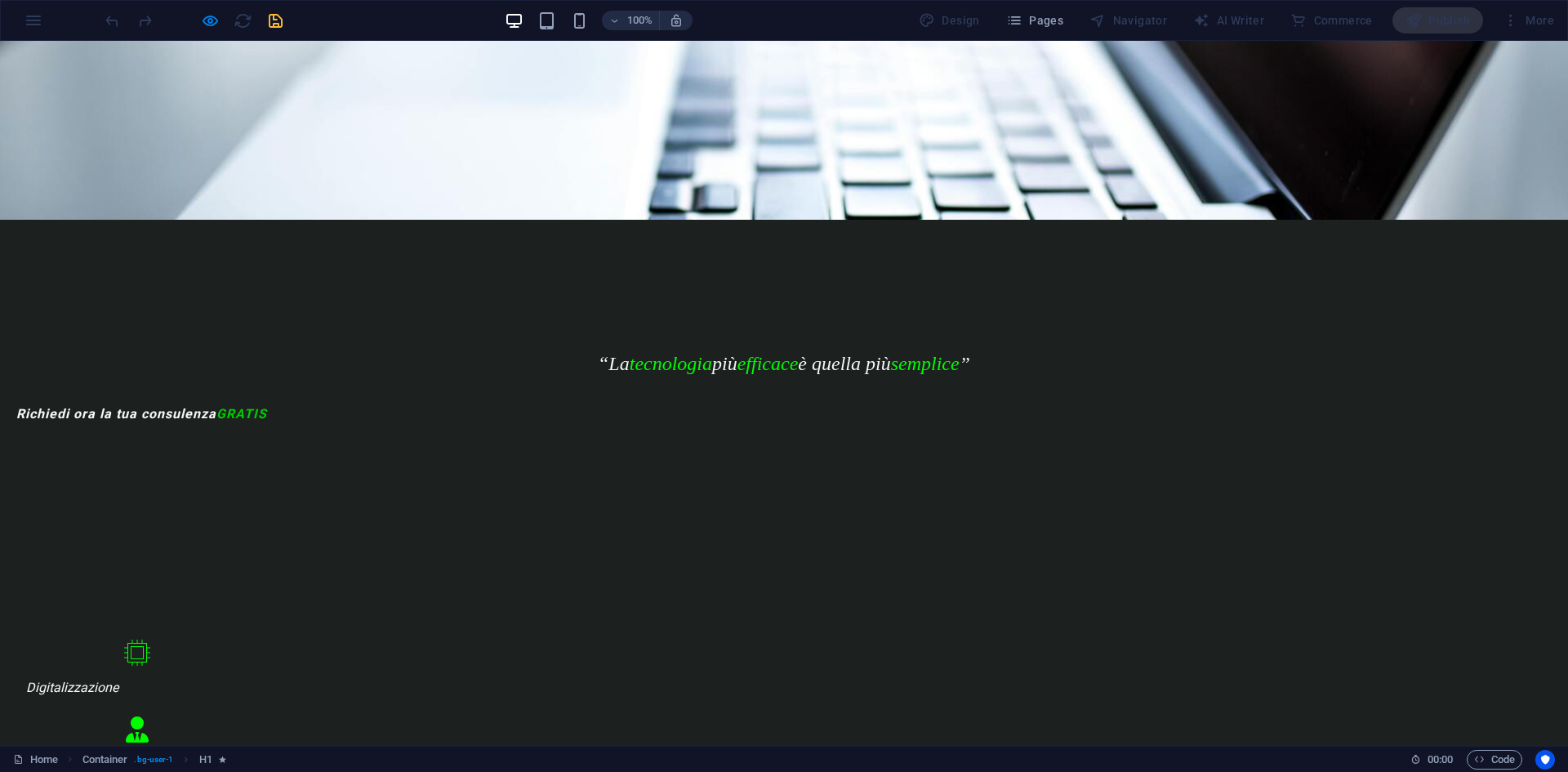 scroll, scrollTop: 327, scrollLeft: 0, axis: vertical 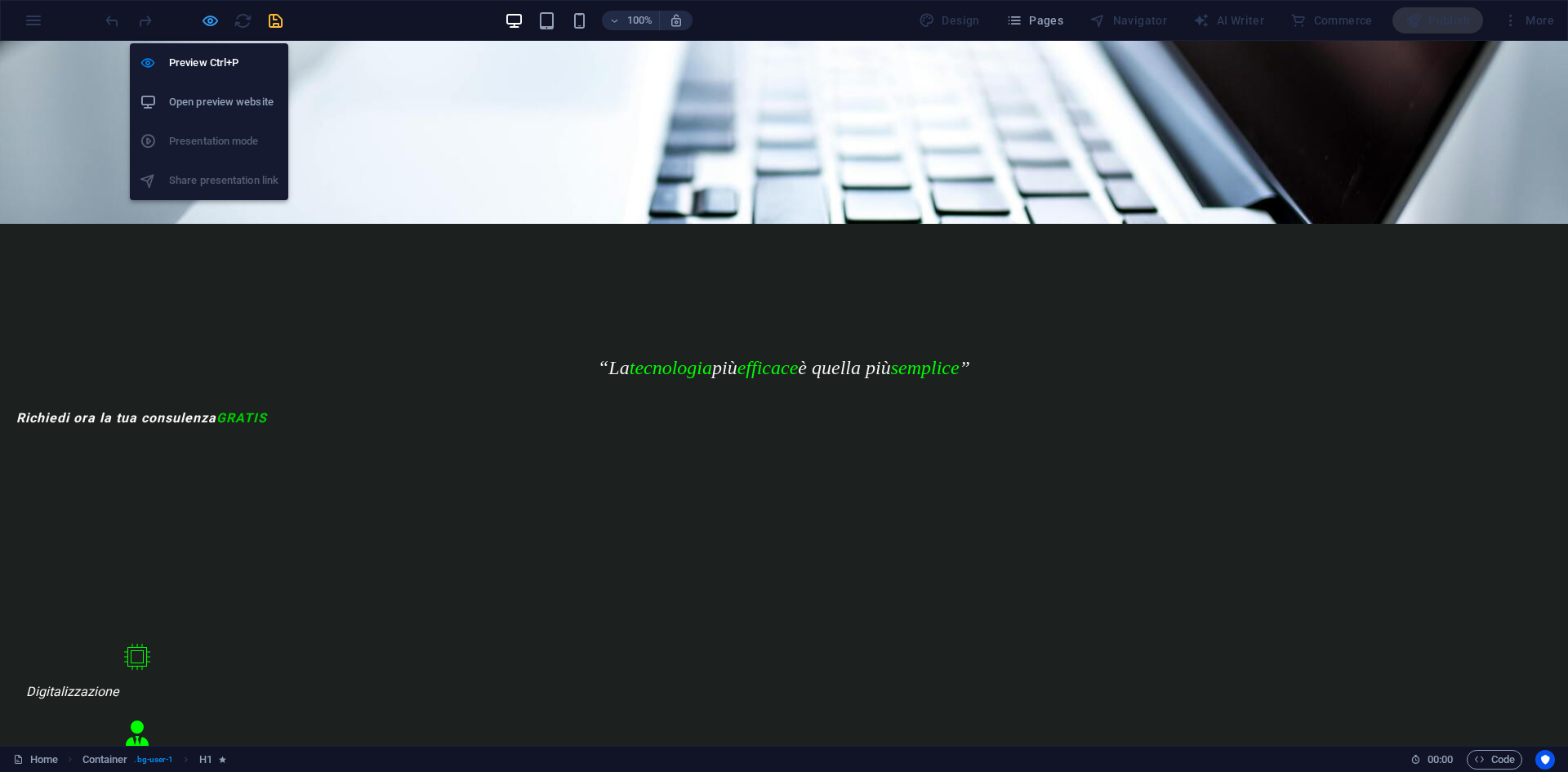 click at bounding box center (210, 20) 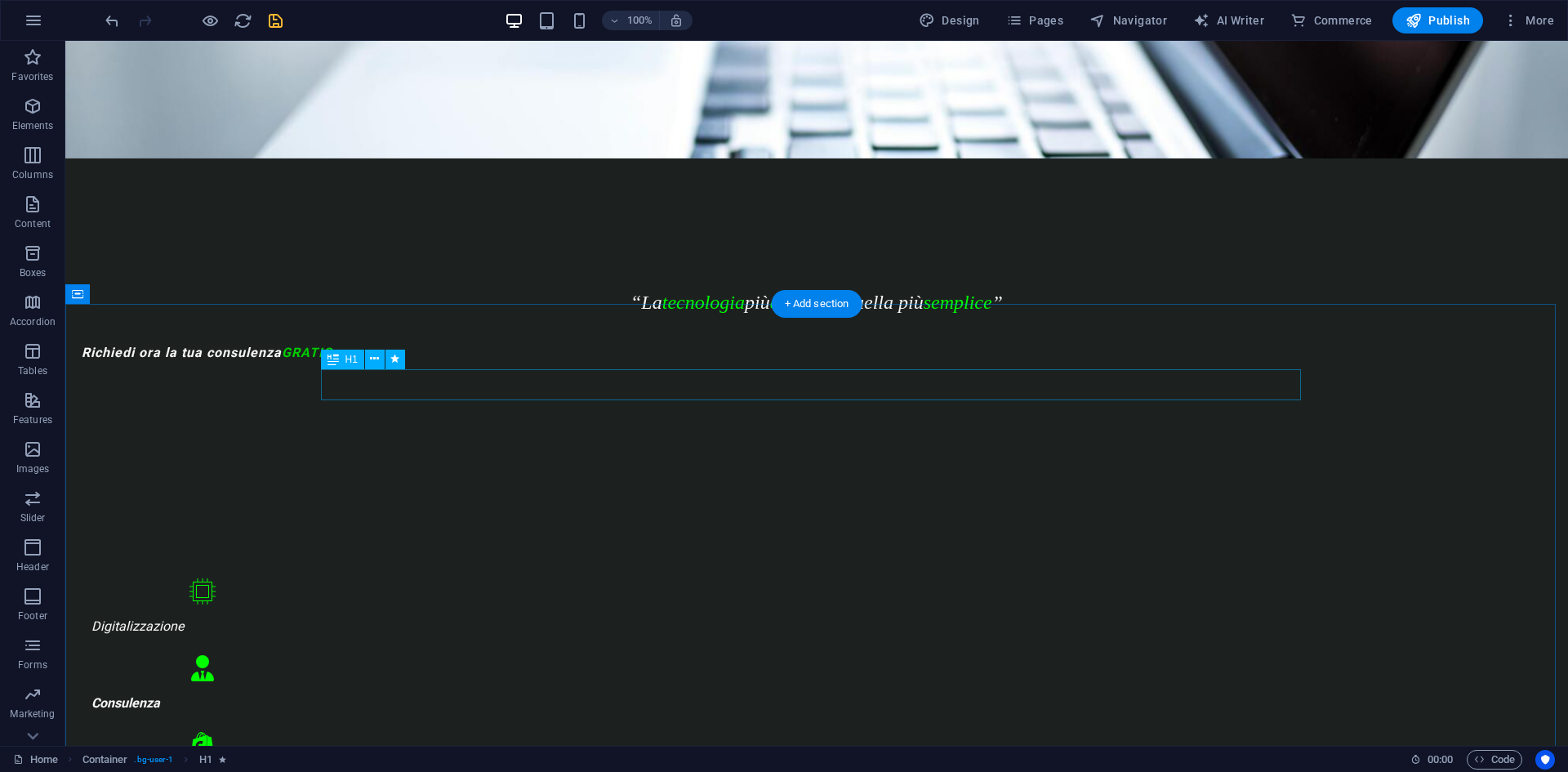click on "Servizi  Offerti" at bounding box center [817, 1013] 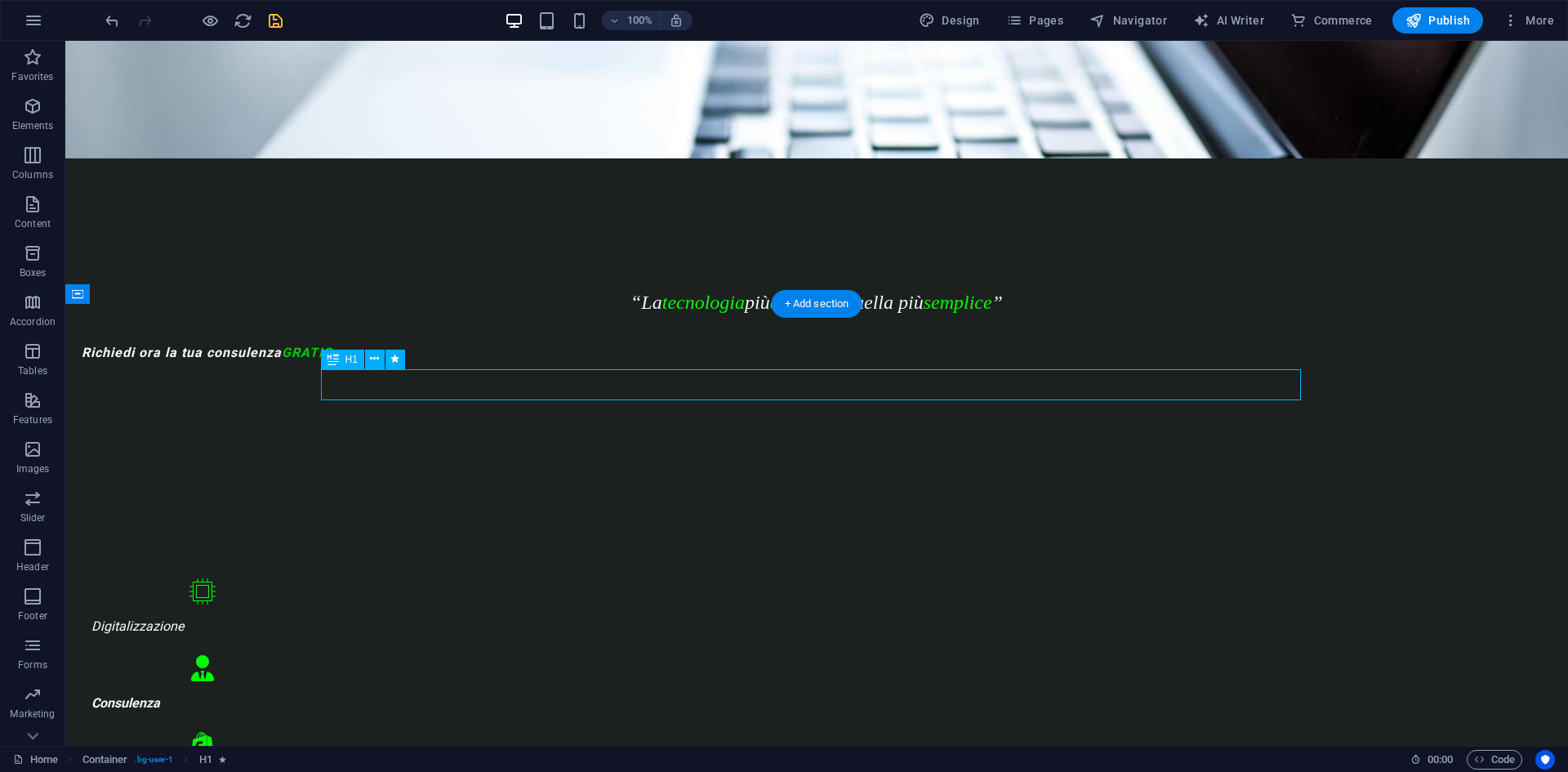 click on "Servizi  Offerti" at bounding box center (817, 1013) 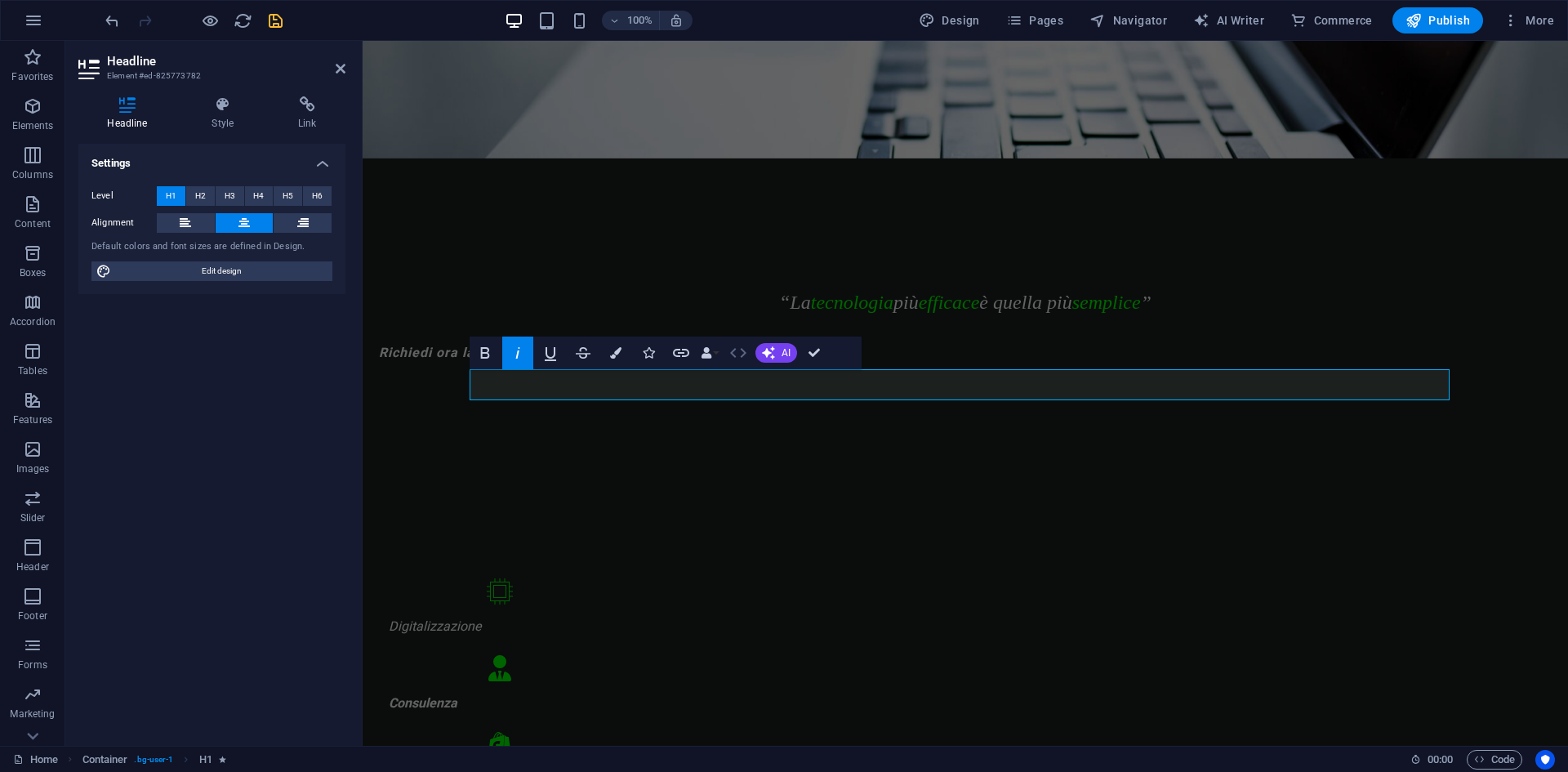 click 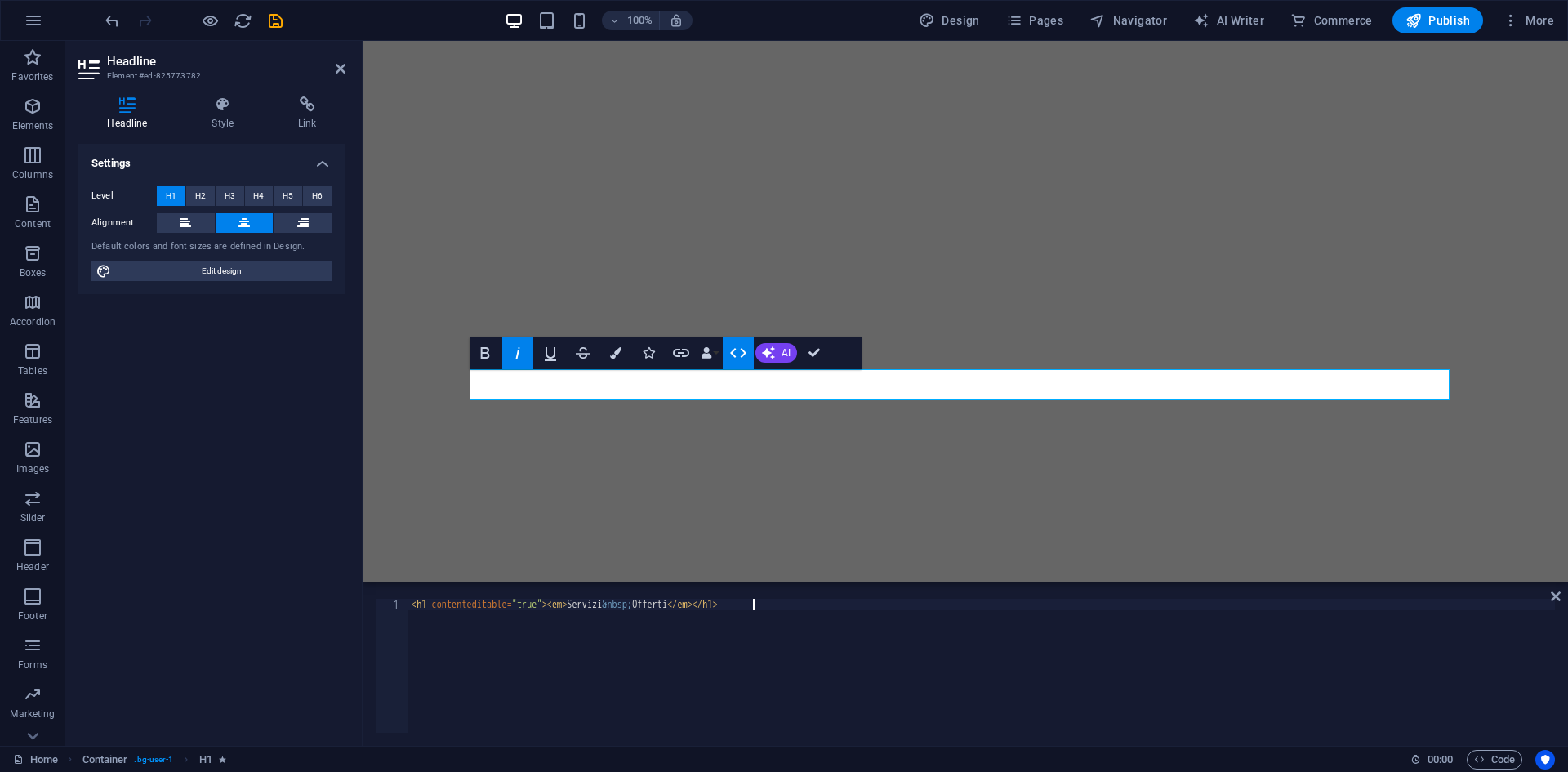 scroll, scrollTop: 0, scrollLeft: 0, axis: both 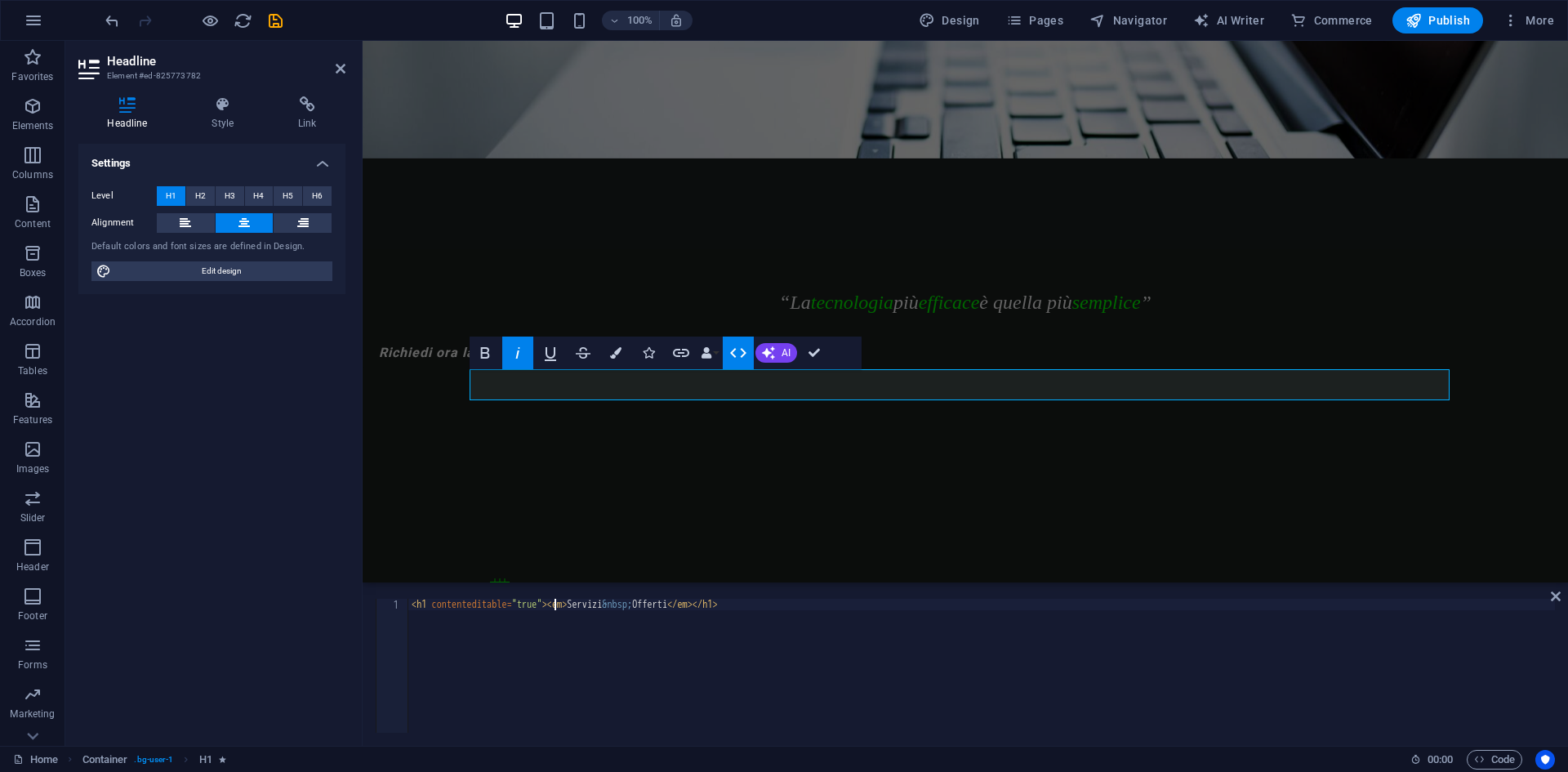 click on "< h1   contenteditable = "true" > < em > Servizi  &nbsp; Offerti </ em > </ h1 >" at bounding box center [982, 677] 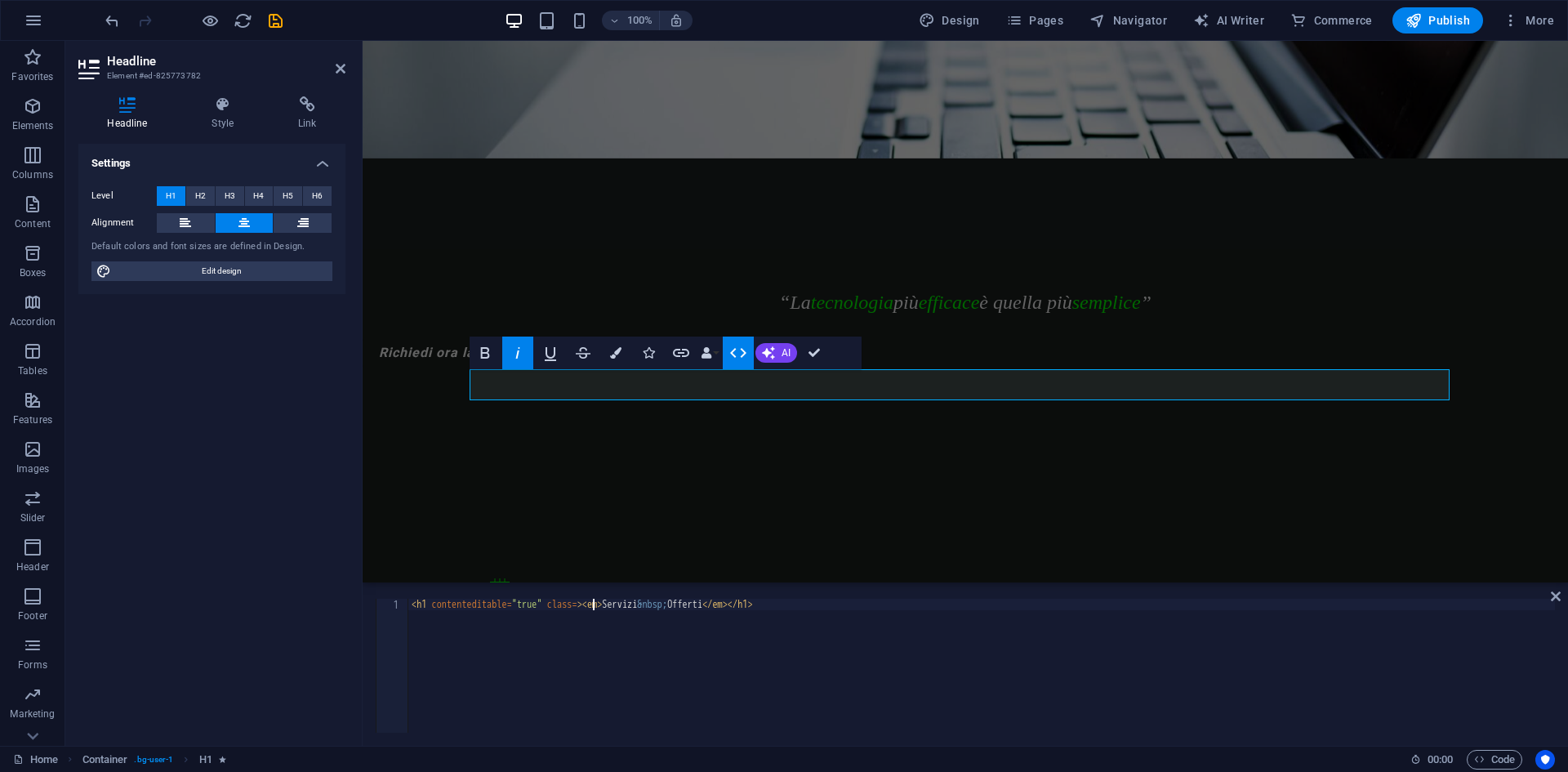 scroll, scrollTop: 0, scrollLeft: 16, axis: horizontal 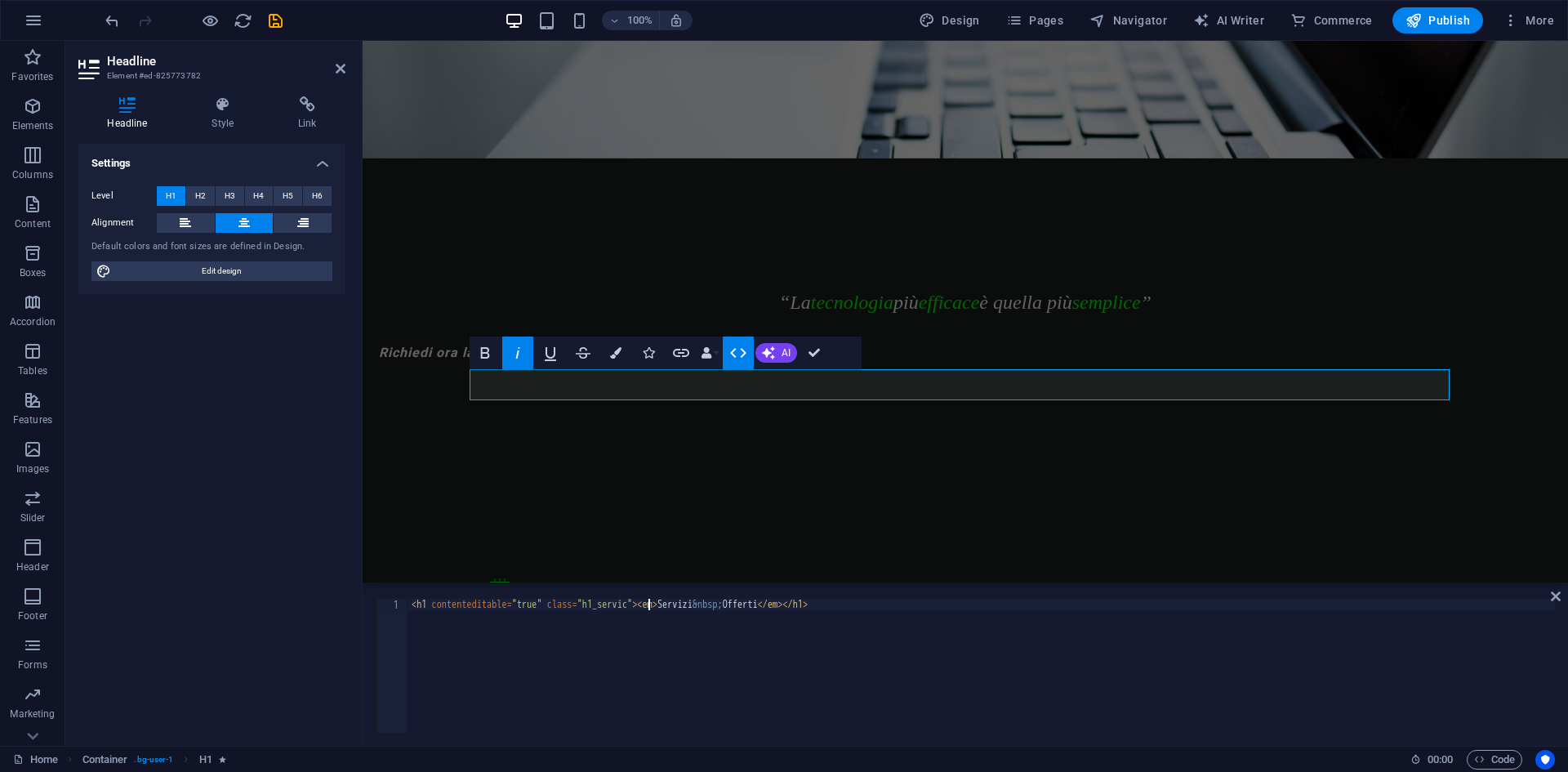 type on "<h1 contenteditable="true" class="h1_service"><em>Servizi &nbsp;Offerti</em></h1>" 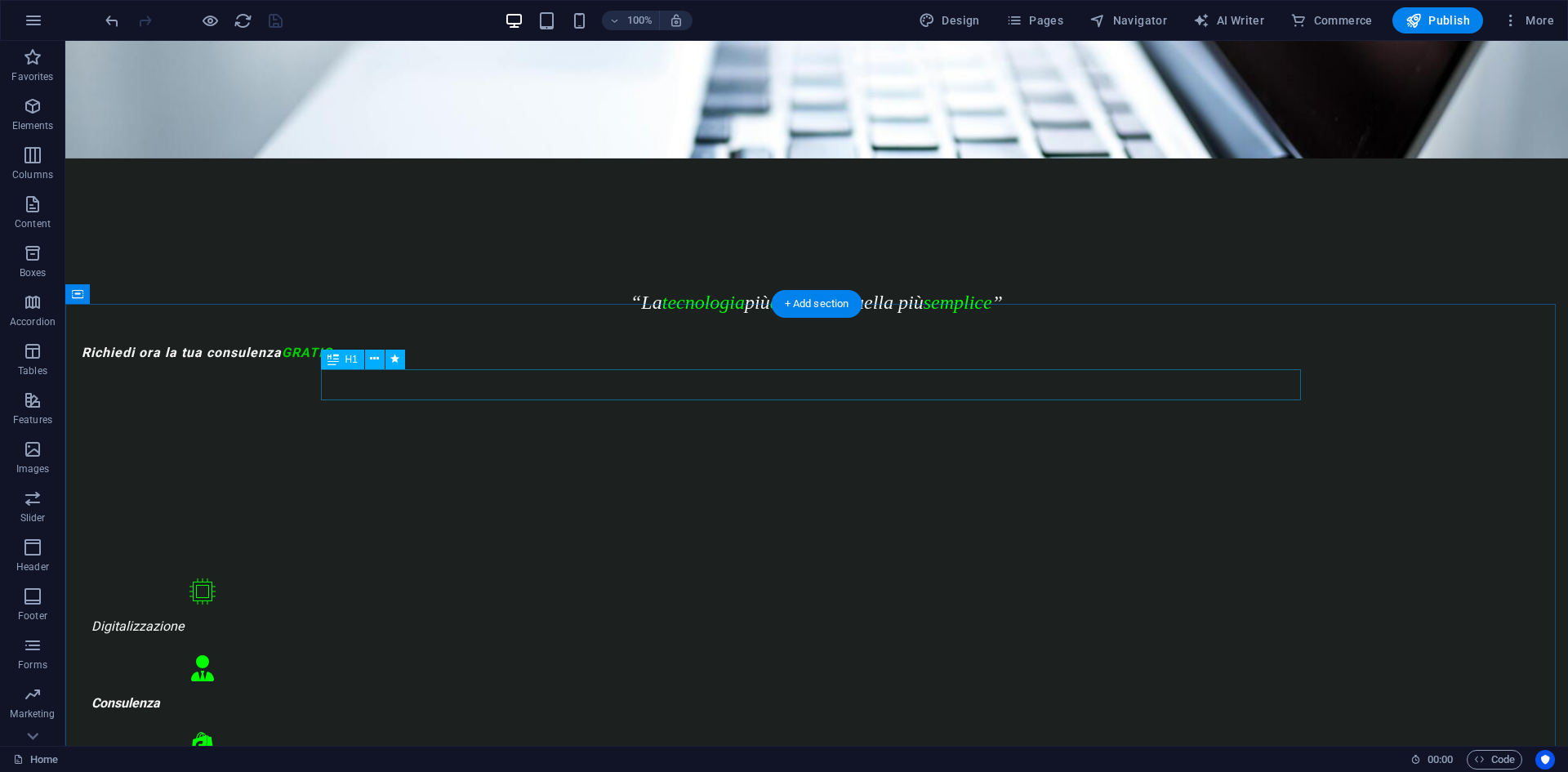 click on "Servizi  Offerti" at bounding box center (817, 1013) 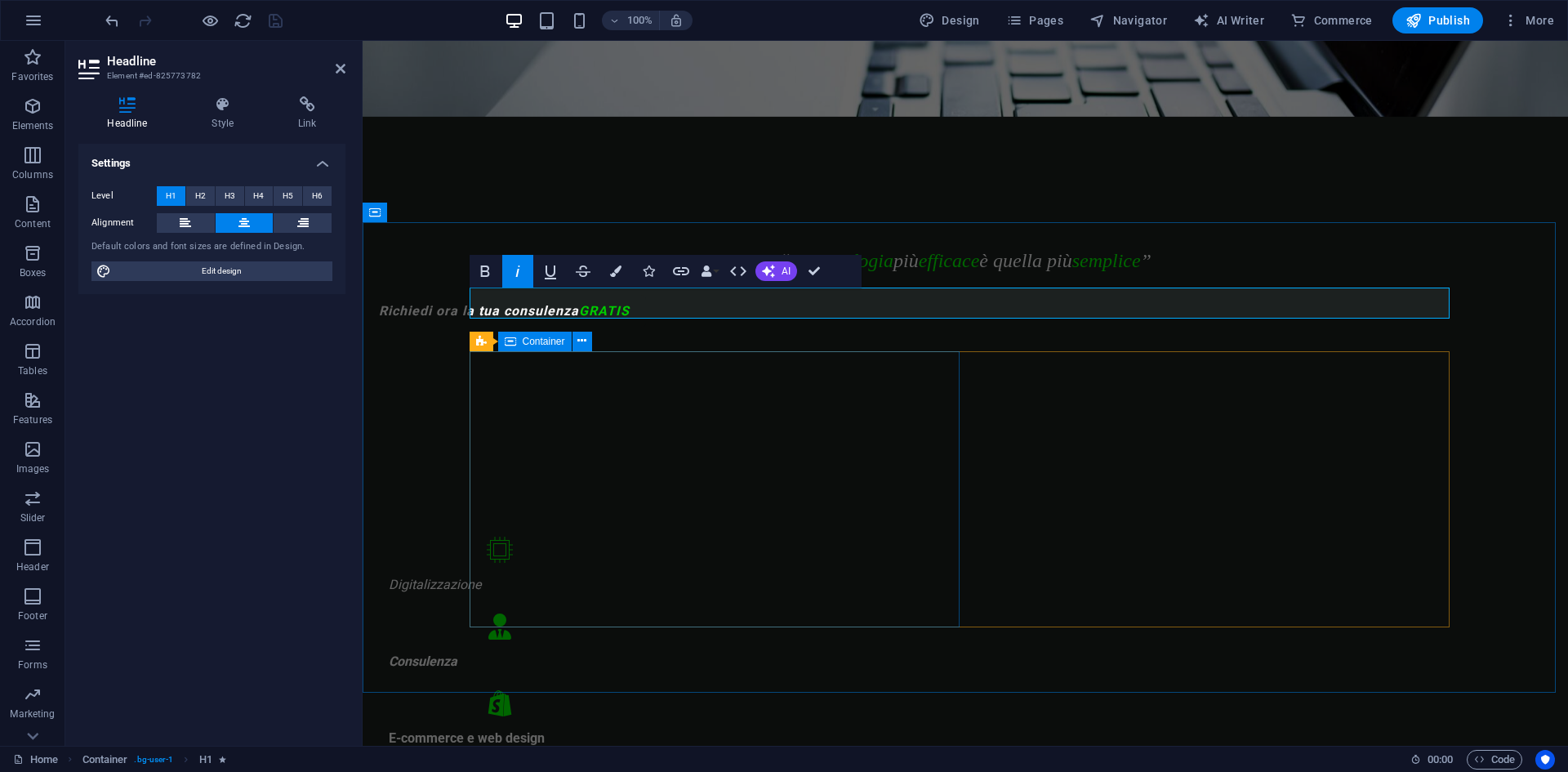 scroll, scrollTop: 408, scrollLeft: 0, axis: vertical 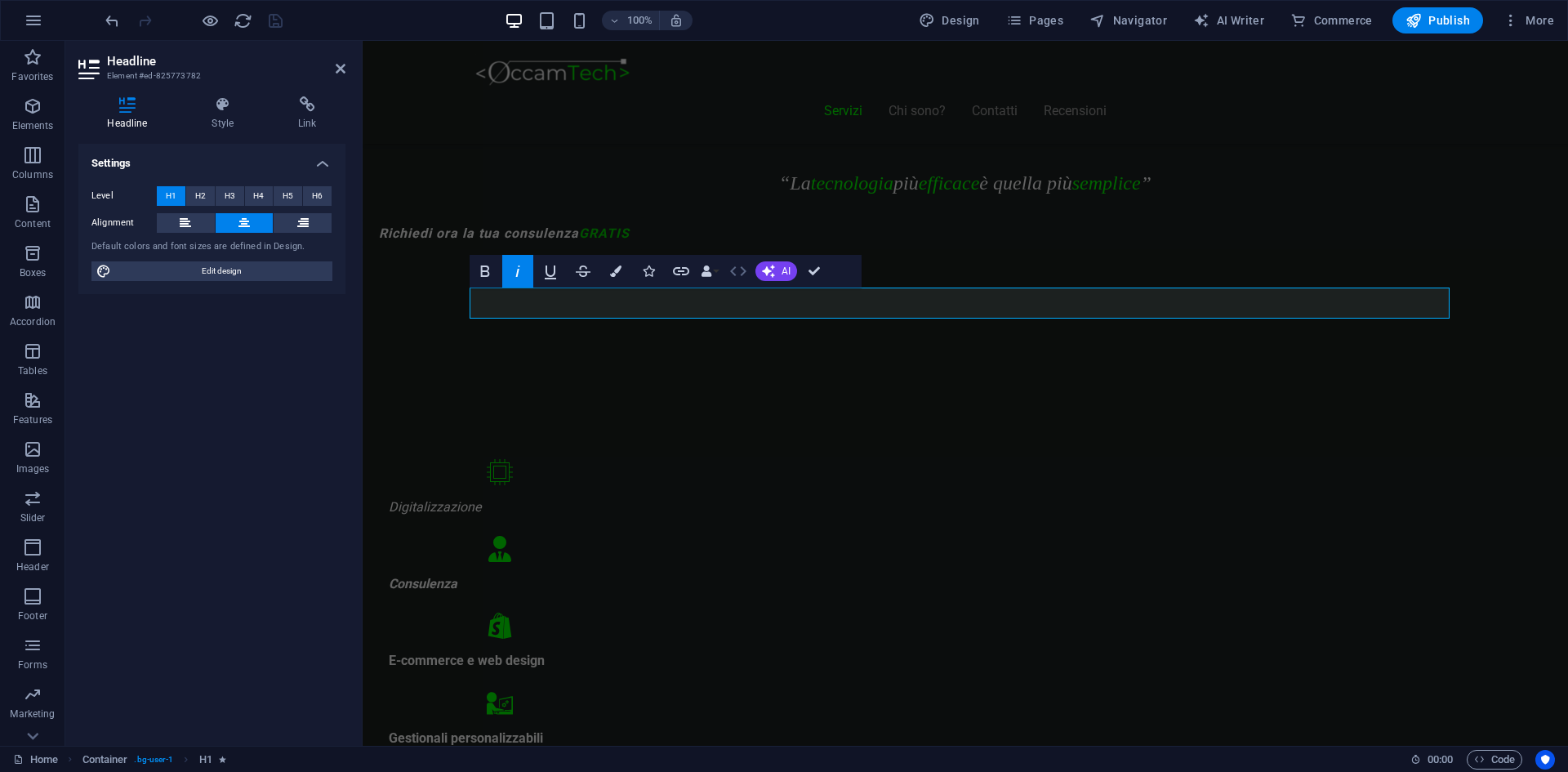 click 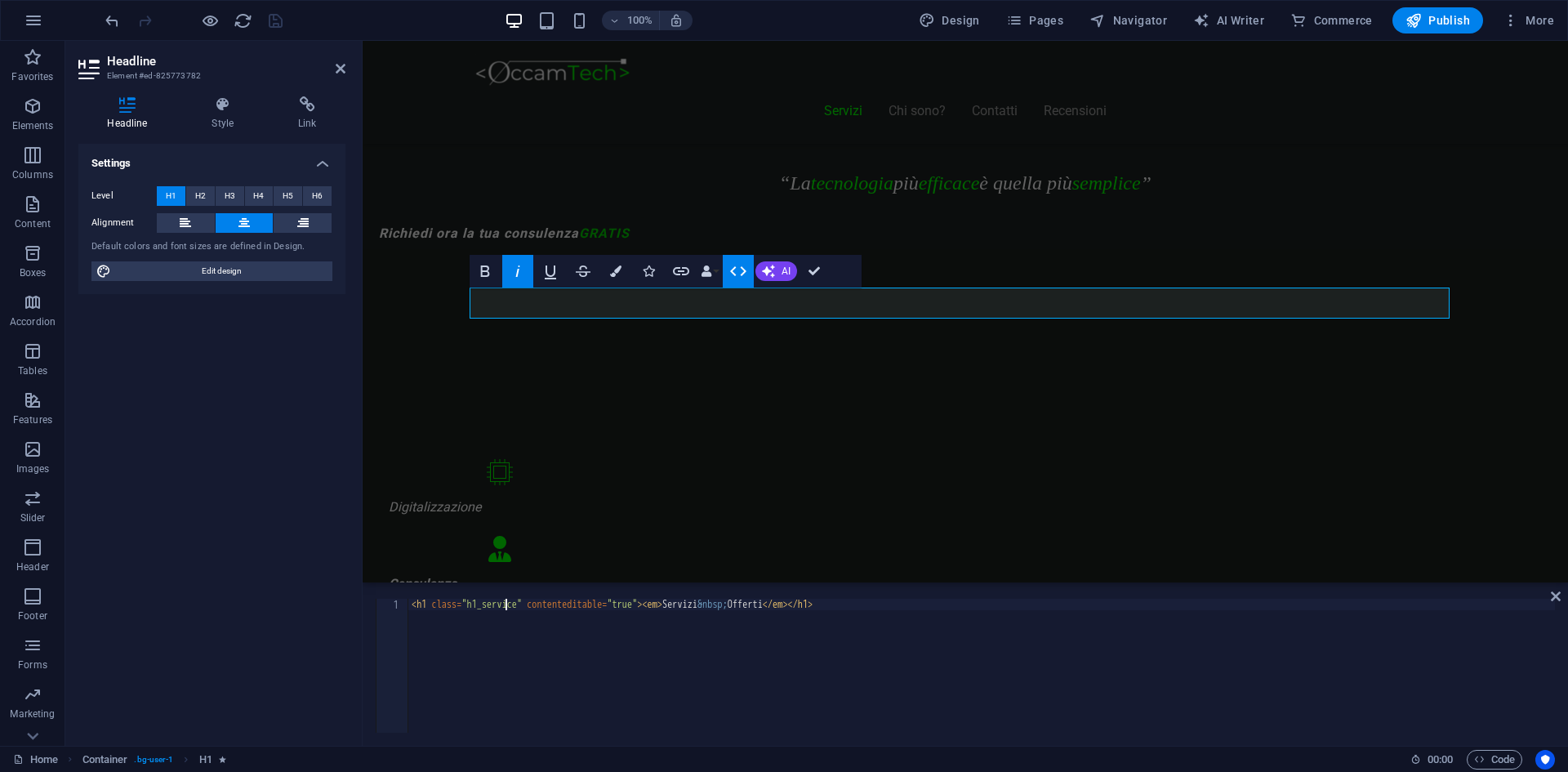 click on "< h1   class = "h1_service"   contenteditable = "true" > < em > Servizi  &nbsp; Offerti </ em > </ h1 >" at bounding box center [982, 677] 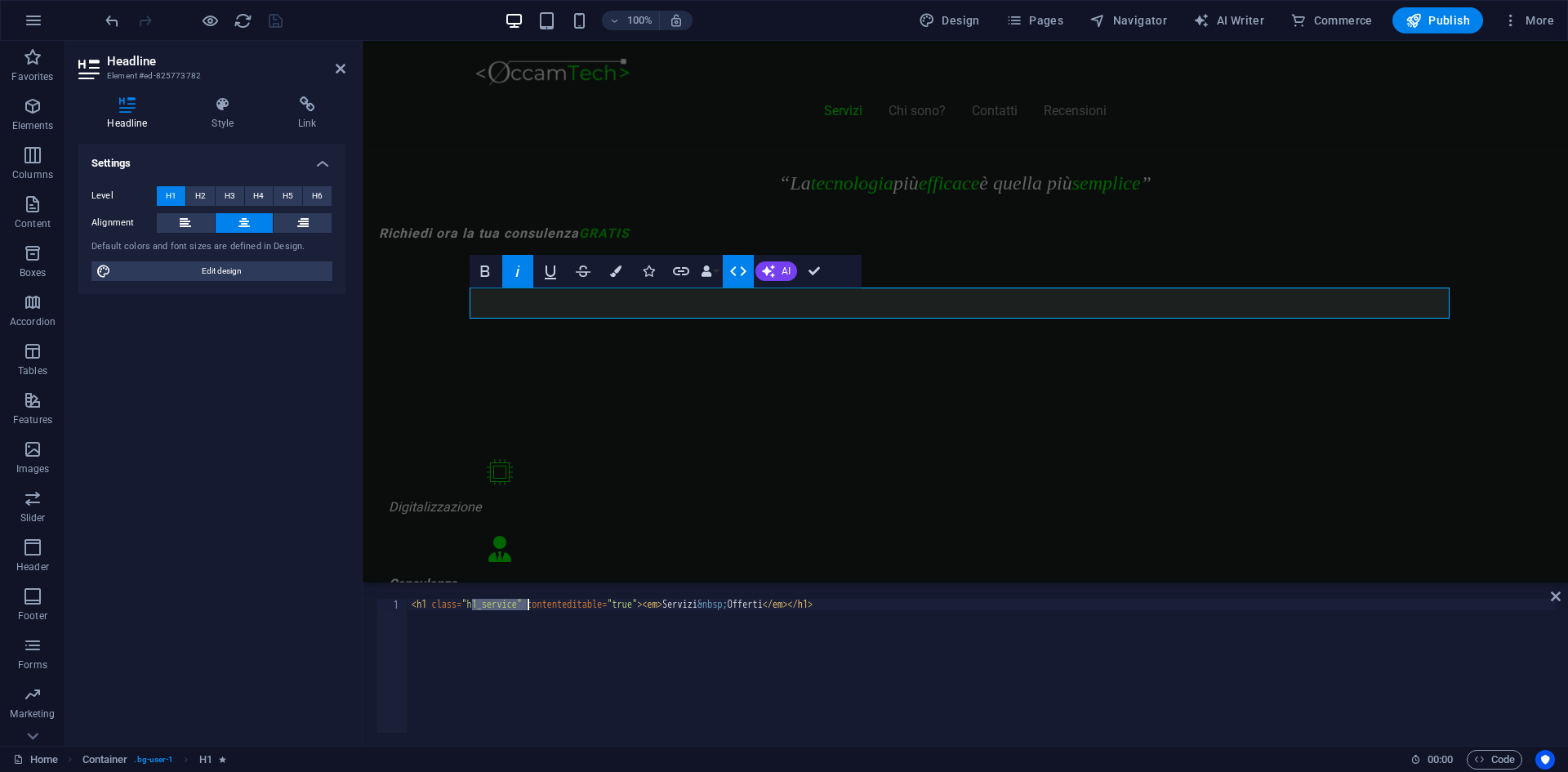 click on "< h1   class = "h1_service"   contenteditable = "true" > < em > Servizi  &nbsp; Offerti </ em > </ h1 >" at bounding box center (982, 677) 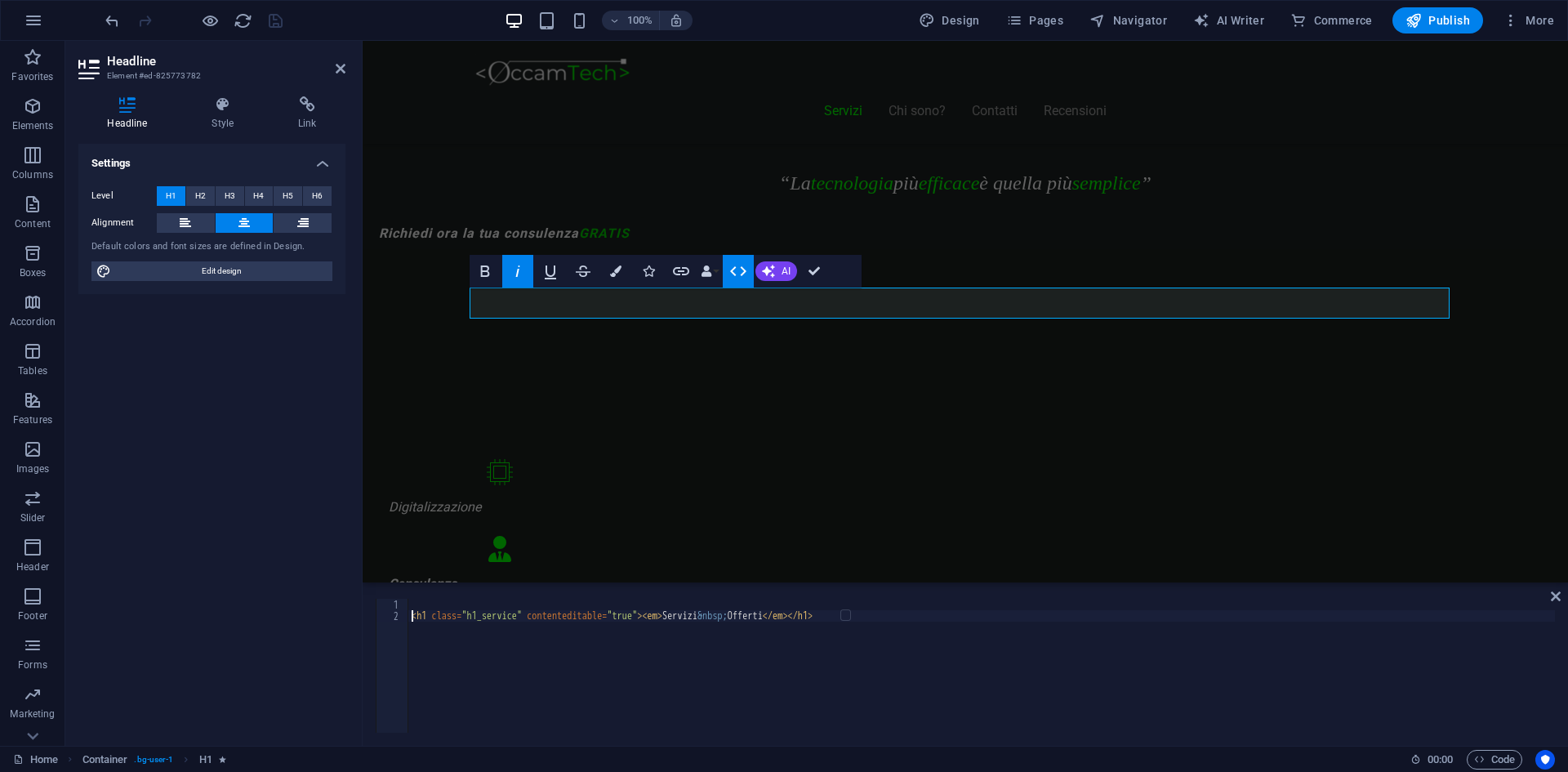 type on "<h1 class="h1_service" contenteditable="true"><em>Servizi &nbsp;Offerti</em></h1>" 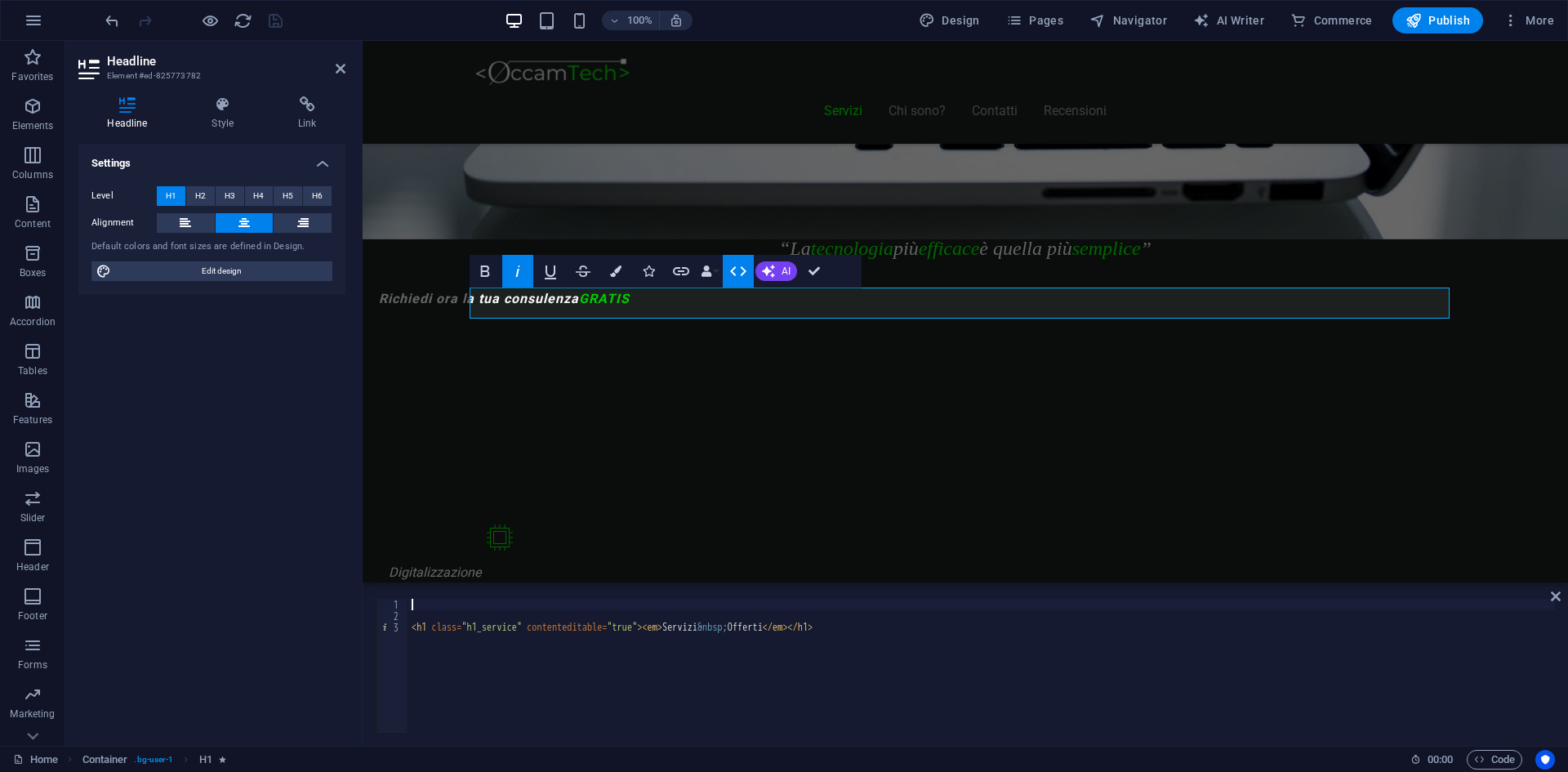 click on "< h1   class = "h1_service"   contenteditable = "true" > < em > Servizi  &nbsp; Offerti </ em > </ h1 >" at bounding box center (982, 677) 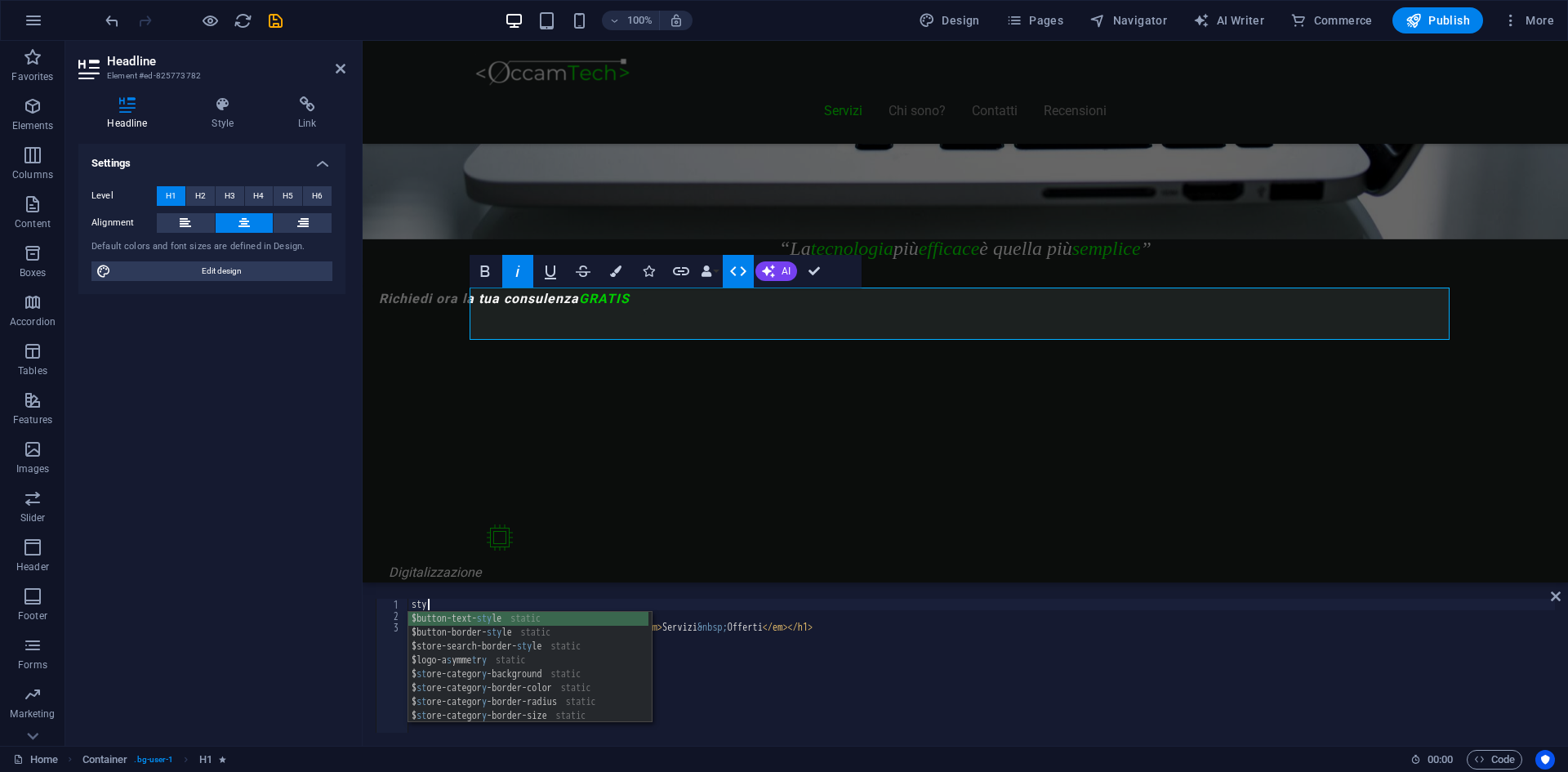 scroll, scrollTop: 0, scrollLeft: 1, axis: horizontal 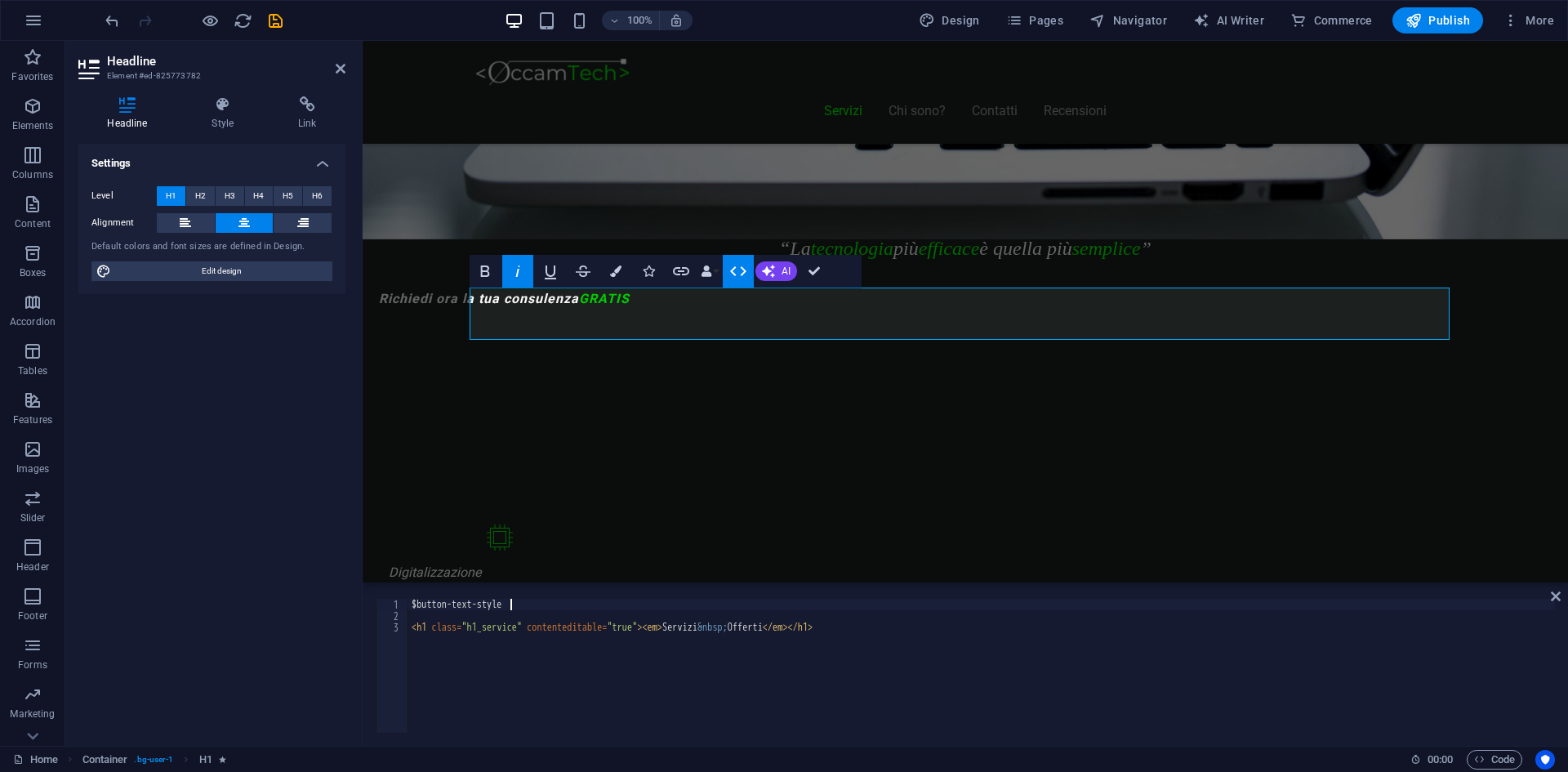 type on "style" 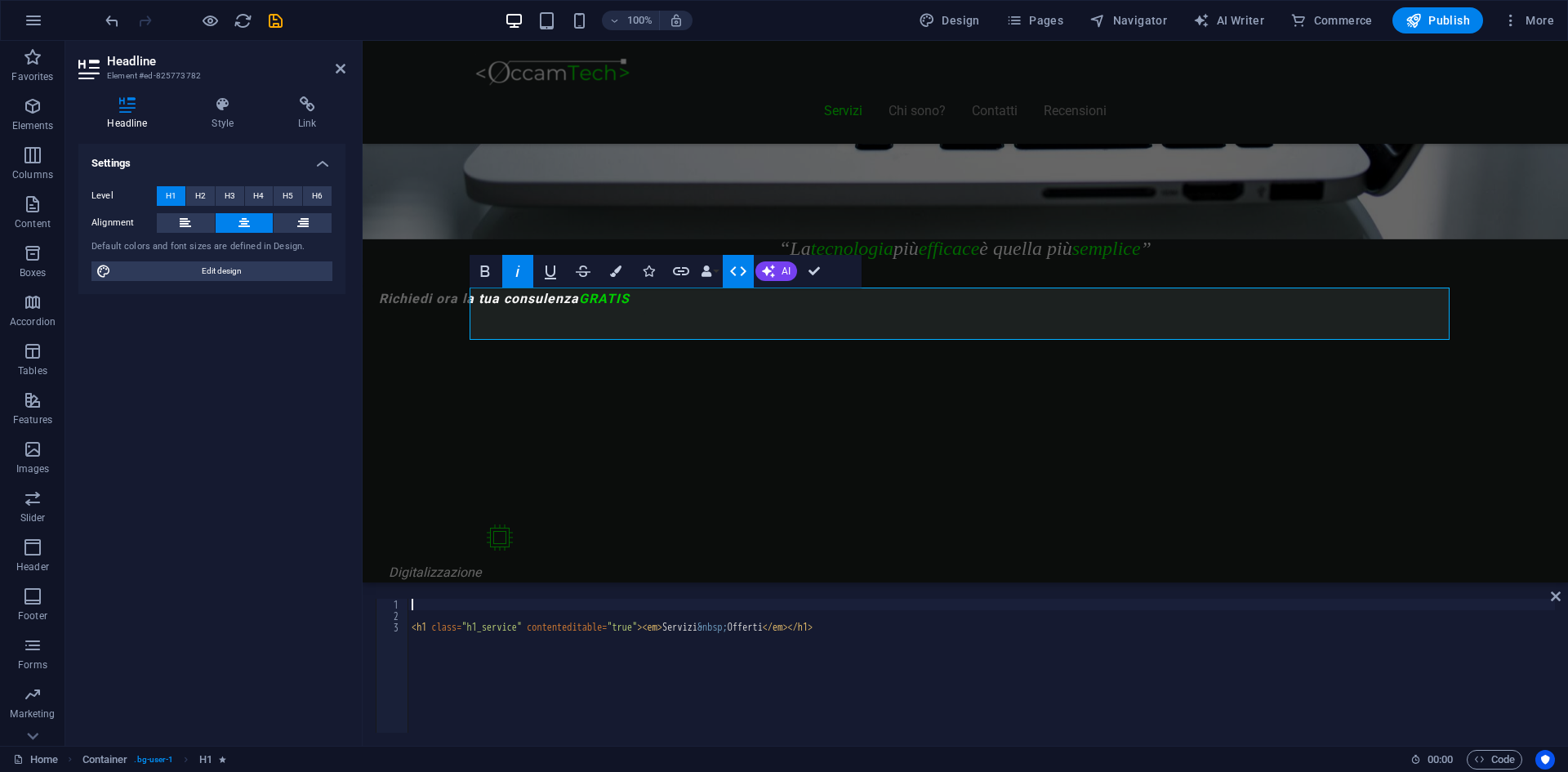 scroll, scrollTop: 0, scrollLeft: 0, axis: both 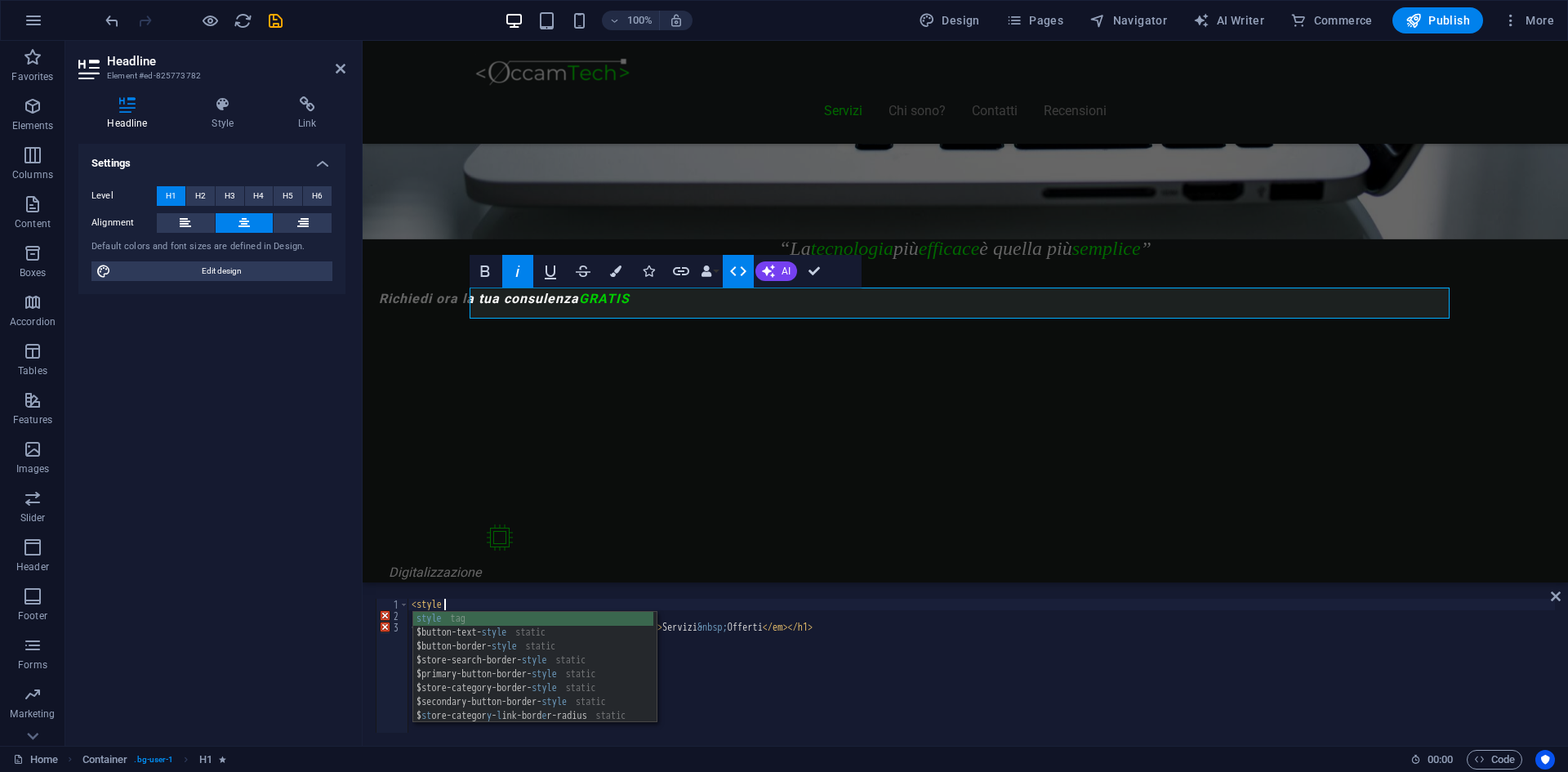type on "<style>" 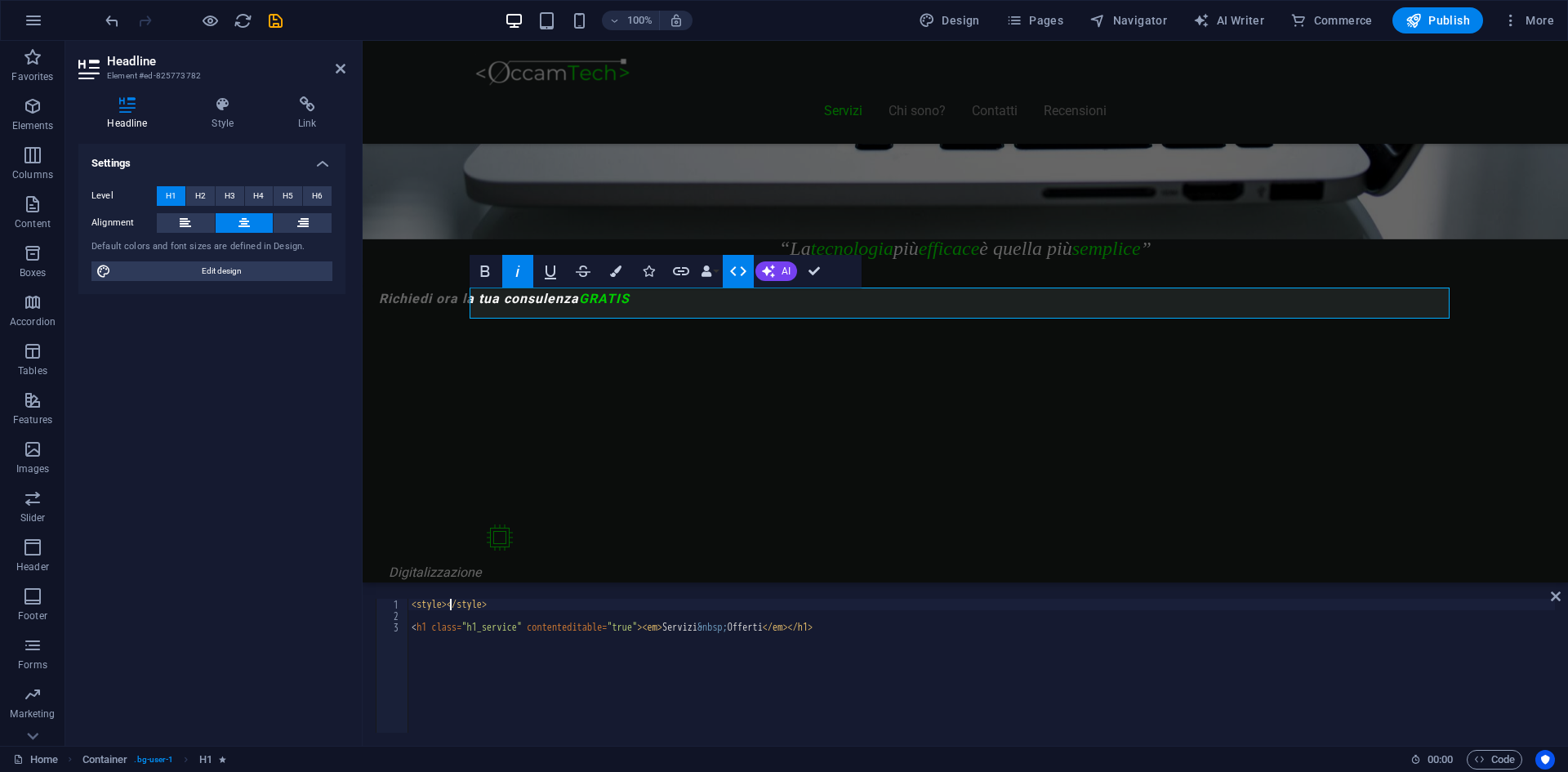 scroll, scrollTop: 0, scrollLeft: 1, axis: horizontal 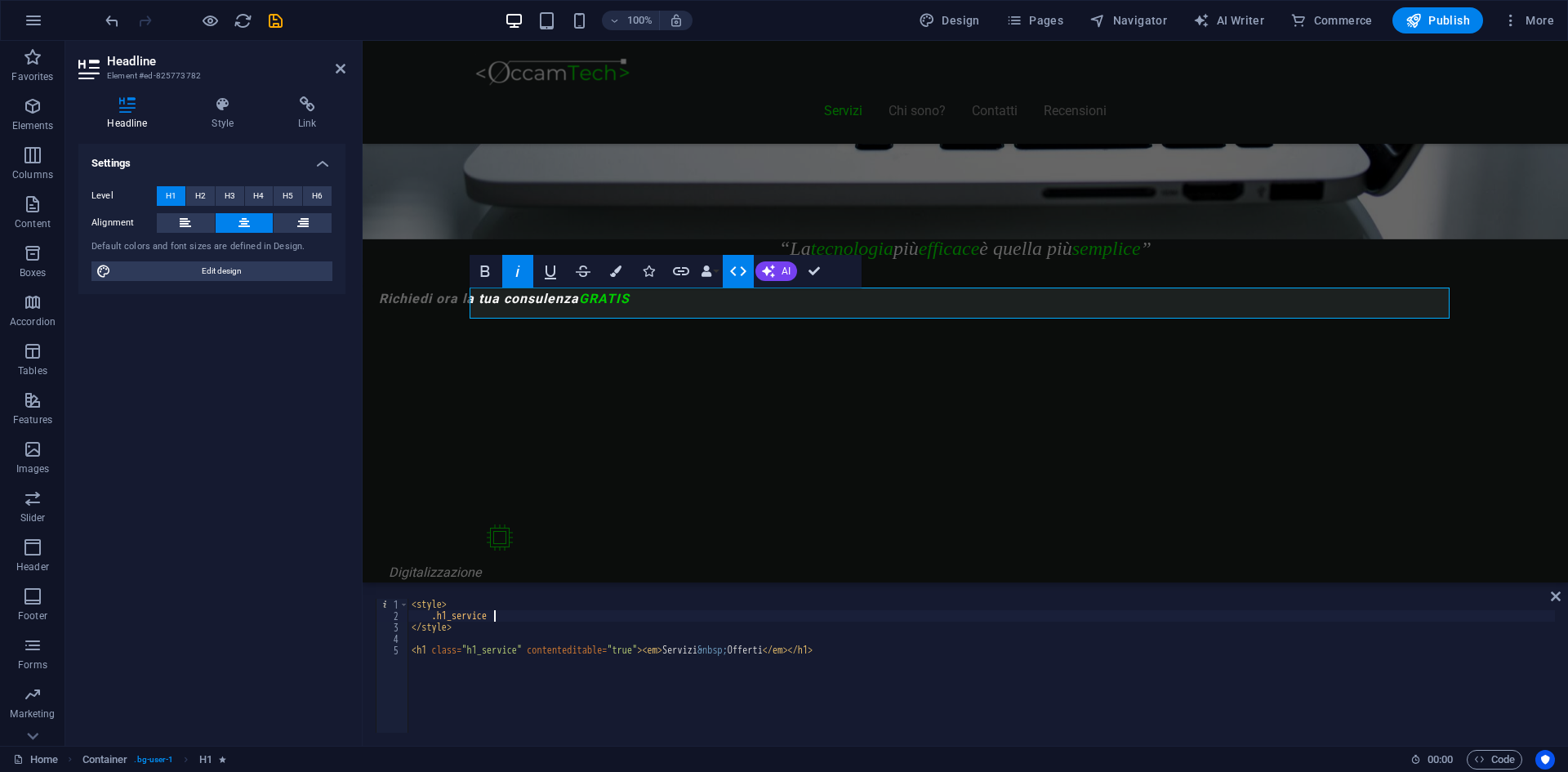 type on ".h1_service{" 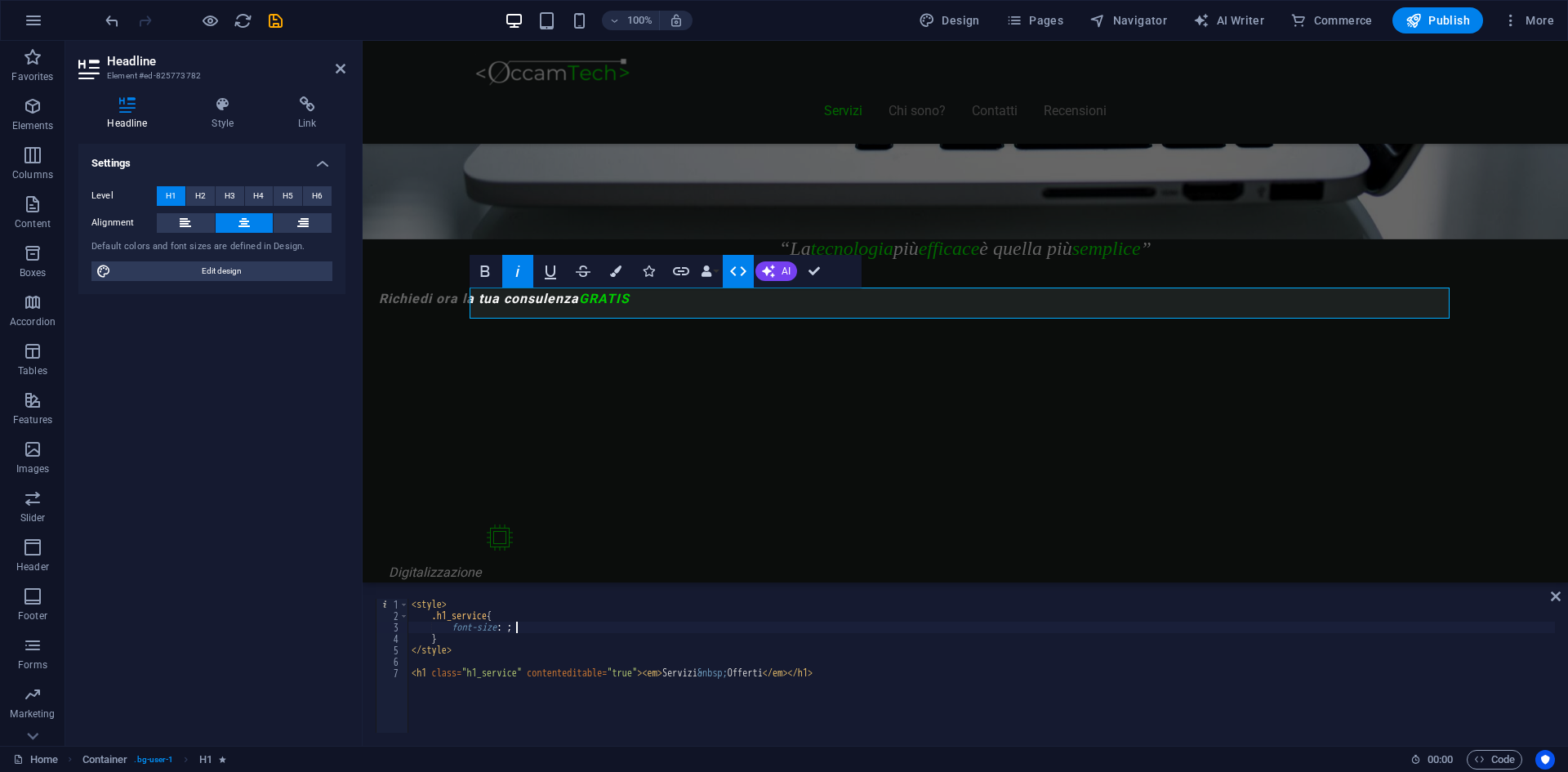 scroll, scrollTop: 0, scrollLeft: 9, axis: horizontal 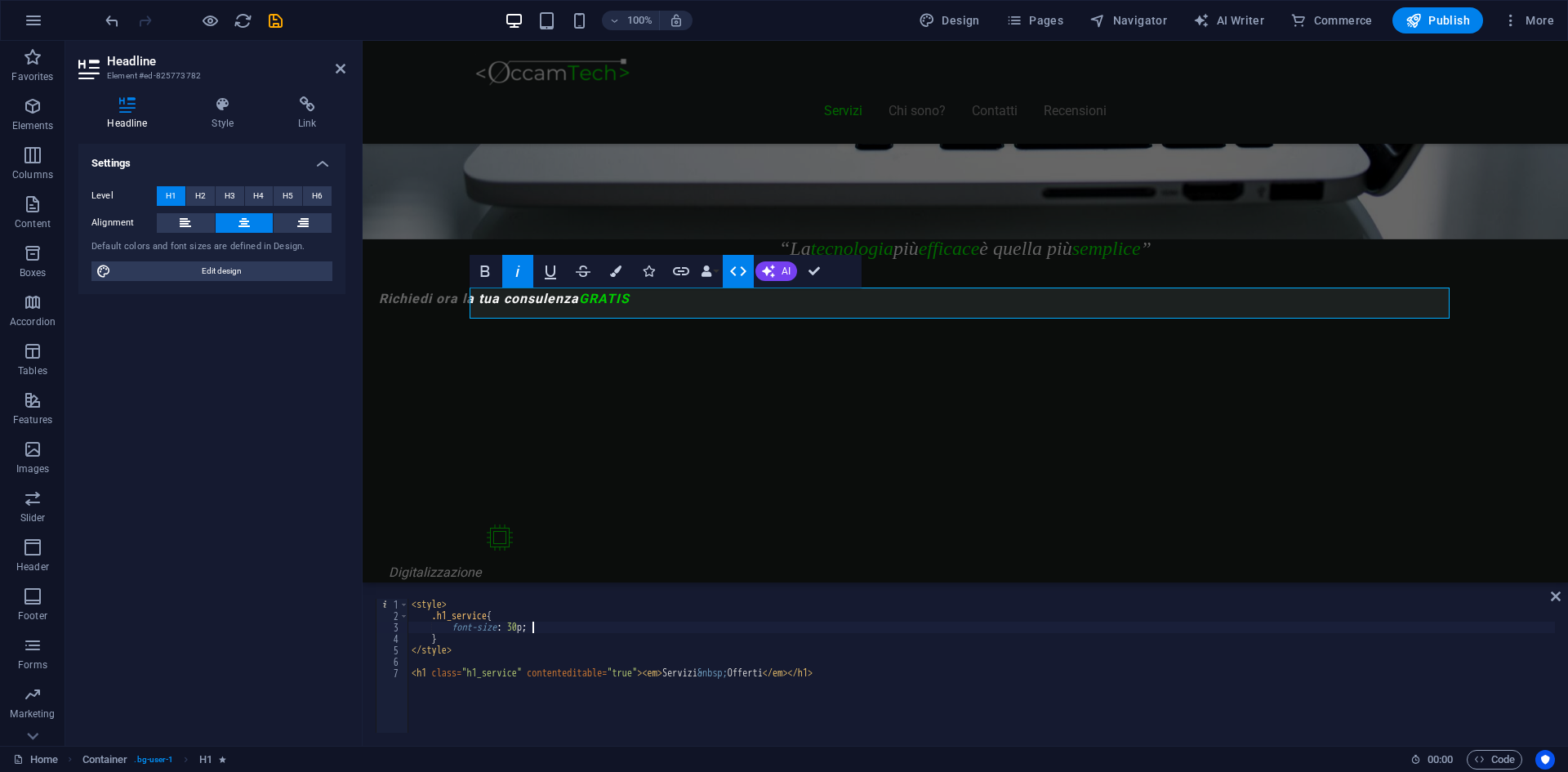 type on "font-size: 30px;" 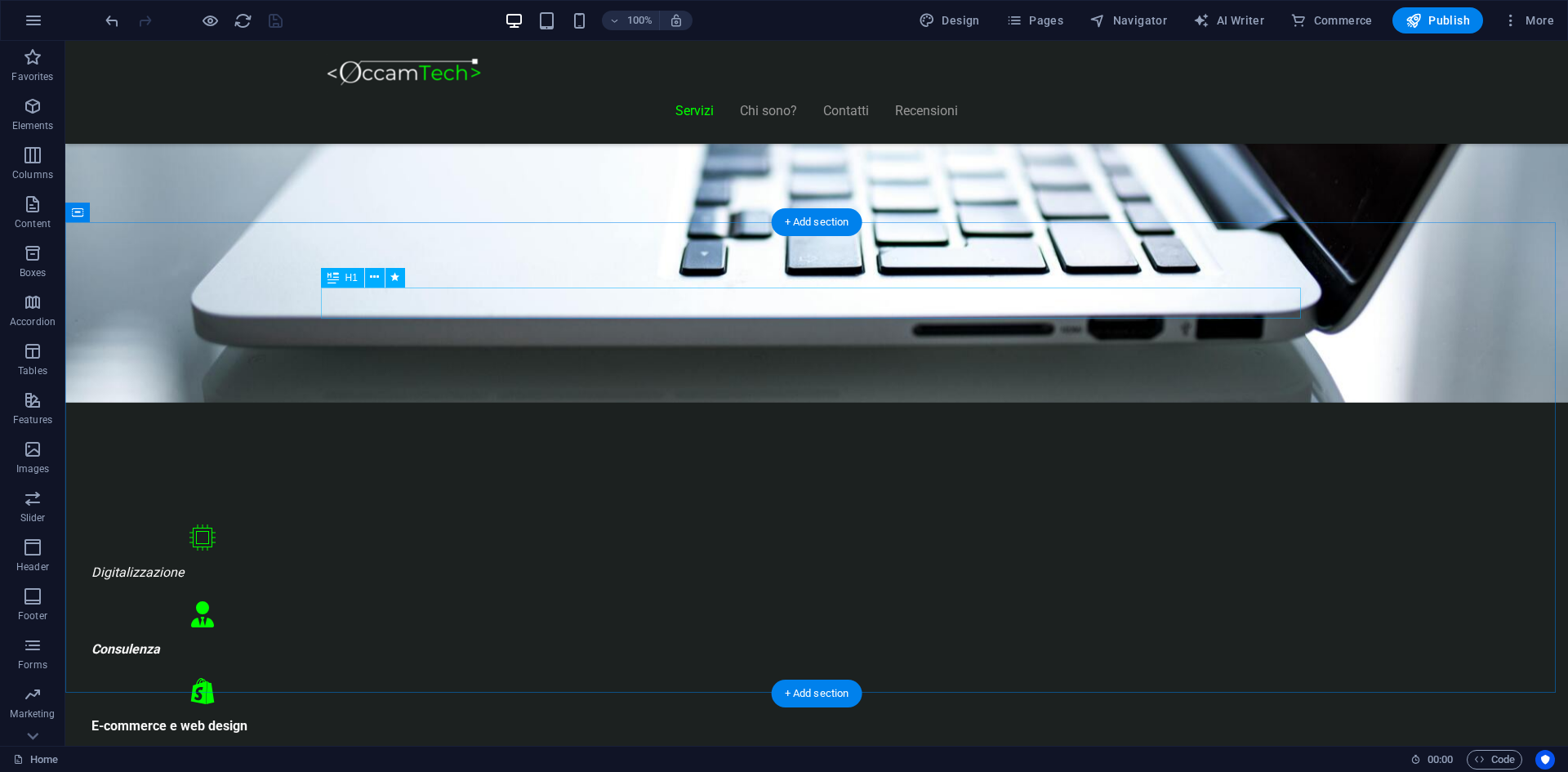 click on "Servizi  Offerti" at bounding box center [817, 959] 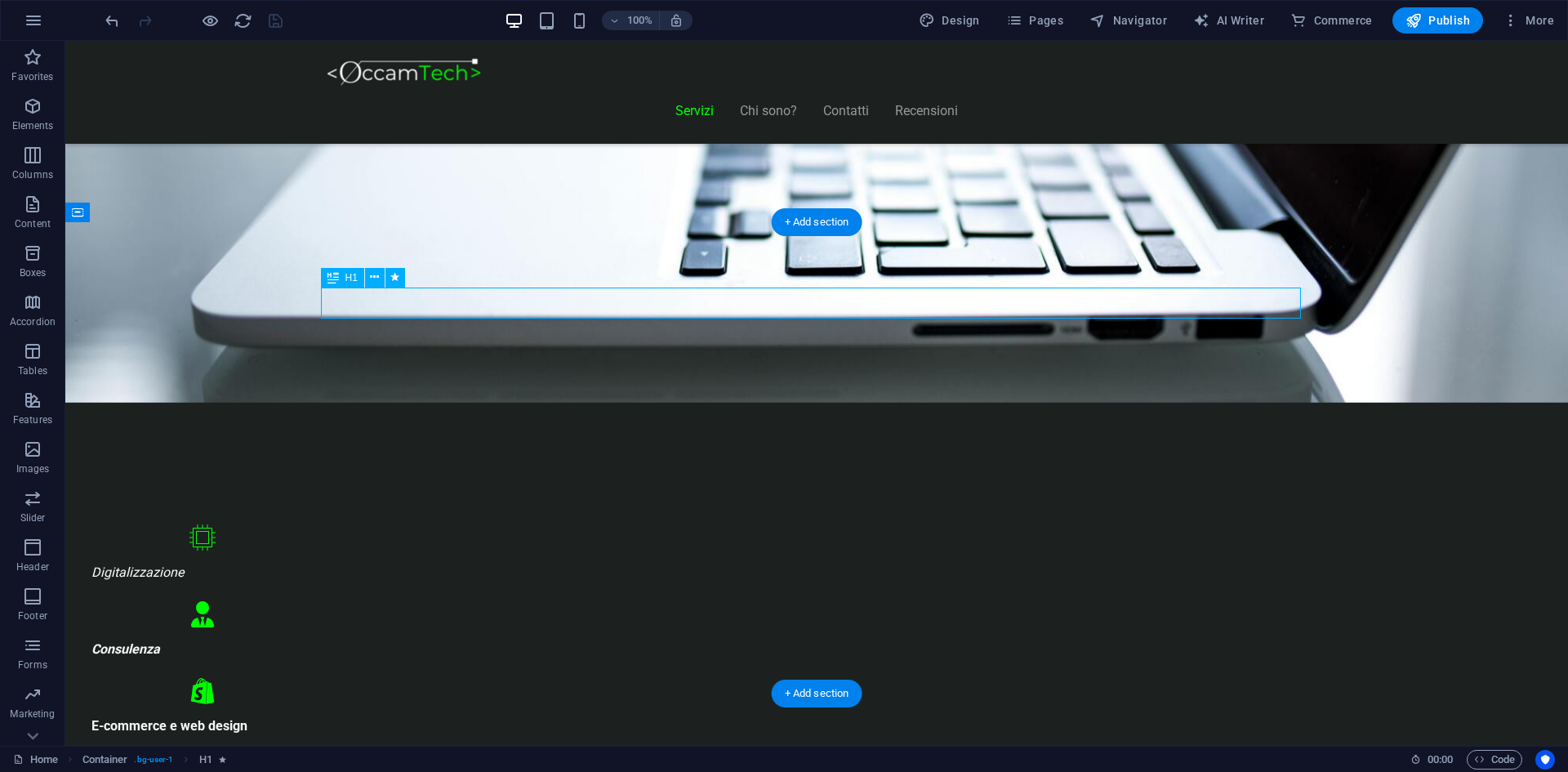 click on "Servizi  Offerti" at bounding box center (817, 959) 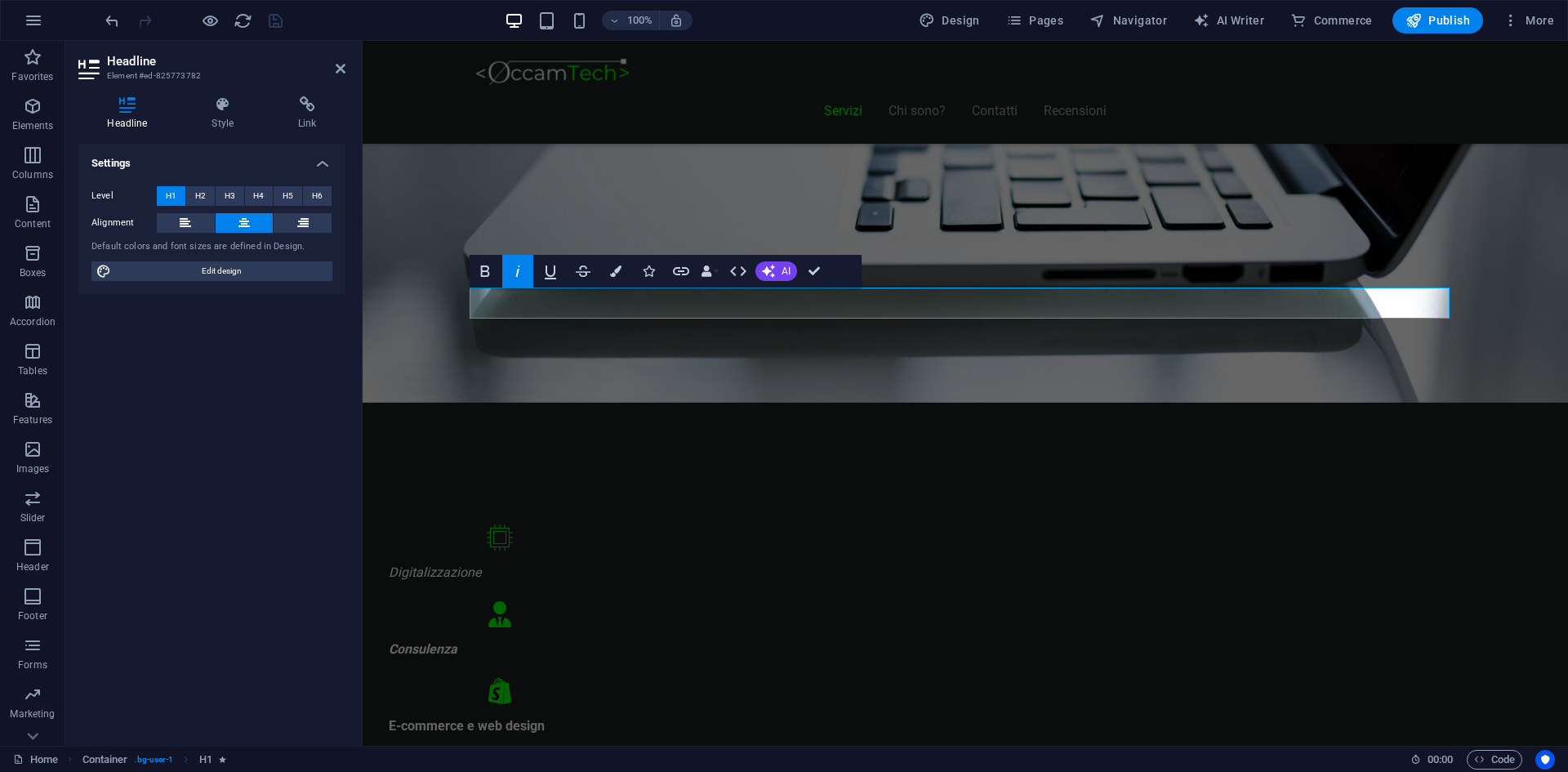 click on "Headline Style Link Settings Level H1 H2 H3 H4 H5 H6 Alignment Default colors and font sizes are defined in Design. Edit design Preset Element Layout How this element expands within the layout (Flexbox). Size Default auto px % 1/1 1/2 1/3 1/4 1/5 1/6 1/7 1/8 1/9 1/10 Grow Shrink Order Container layout Visible Visible Opacity 100 % Overflow Spacing Margin Default auto px % rem vw vh Custom Custom auto px % rem vw vh auto px % rem vw vh auto px % rem vw vh auto px % rem vw vh Padding Default px rem % vh vw Custom Custom px rem % vh vw px rem % vh vw px rem % vh vw px rem % vh vw Border Style              - Width 1 auto px rem % vh vw Custom Custom 1 auto px rem % vh vw 1 auto px rem % vh vw 1 auto px rem % vh vw 1 auto px rem % vh vw  - Color Round corners Default px rem % vh vw Custom Custom px rem % vh vw px rem % vh vw px rem % vh vw px rem % vh vw Shadow Default None Outside Inside Color X offset 0 px rem vh vw Y offset 0 px rem vh vw Blur 0 px rem % vh vw Spread 0 px rem vh vw Text Shadow Default" at bounding box center (212, 414) 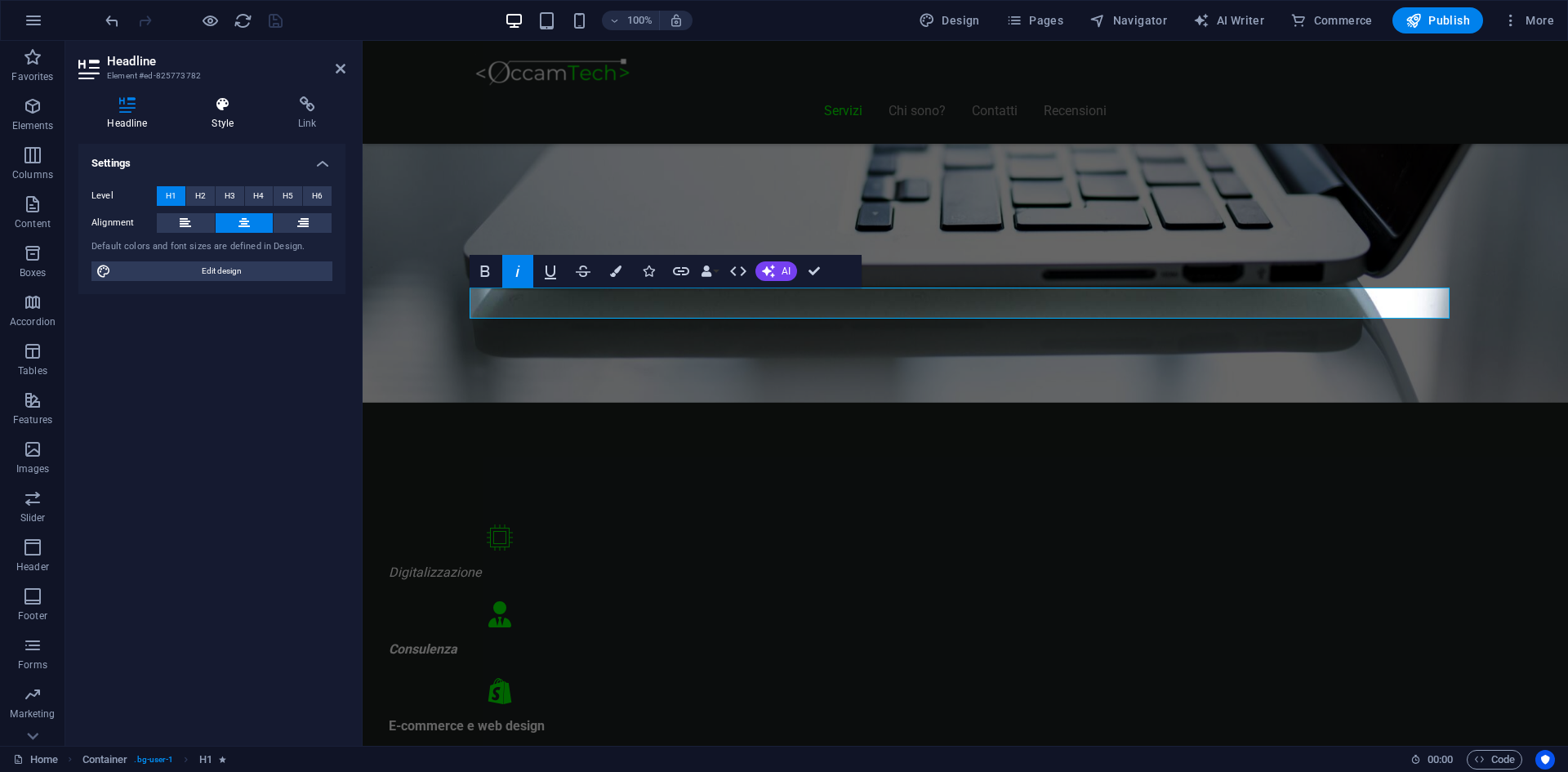 click on "Style" at bounding box center (226, 114) 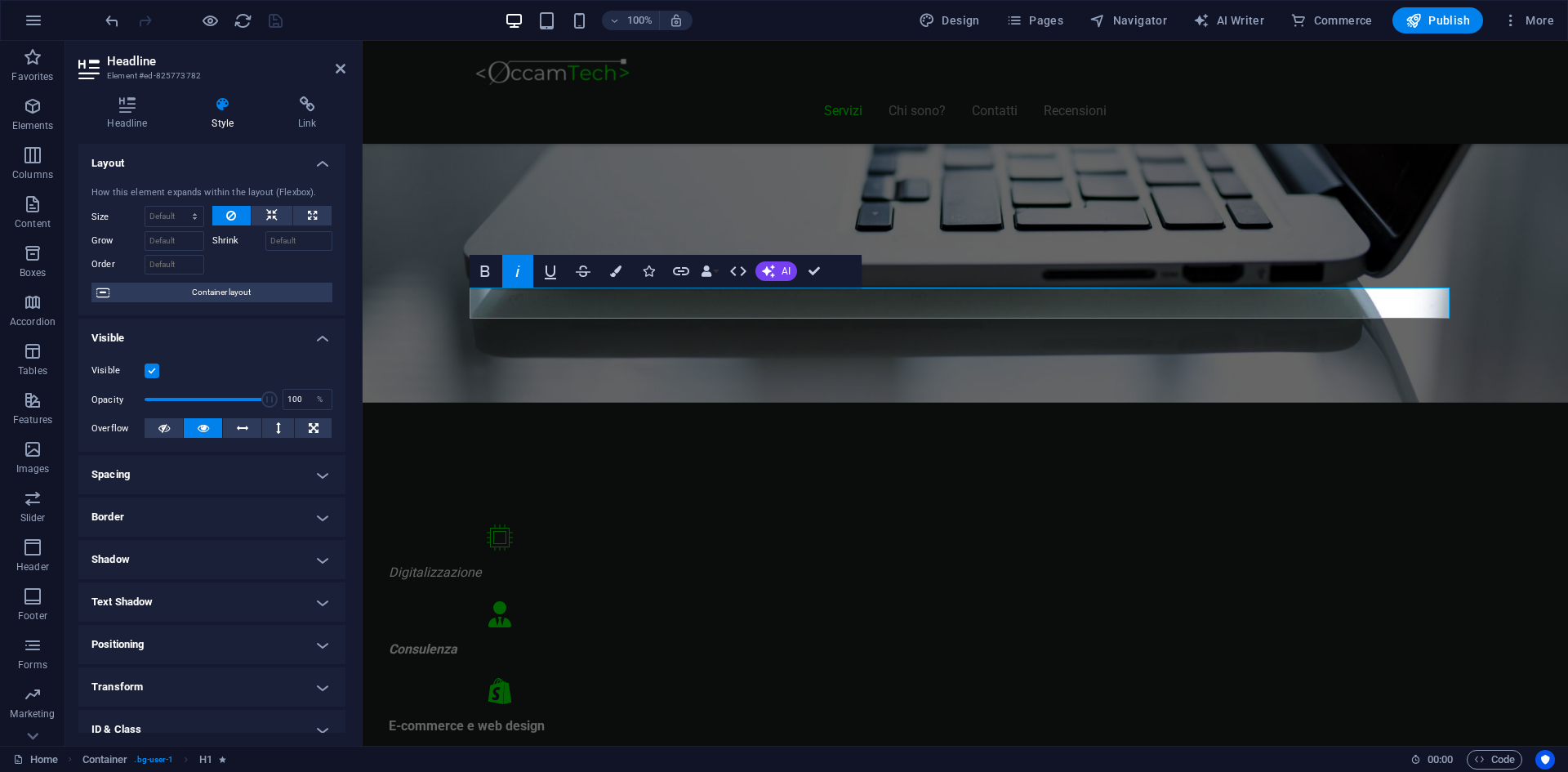 click on "Headline Style Link Settings Level H1 H2 H3 H4 H5 H6 Alignment Default colors and font sizes are defined in Design. Edit design Preset Element Layout How this element expands within the layout (Flexbox). Size Default auto px % 1/1 1/2 1/3 1/4 1/5 1/6 1/7 1/8 1/9 1/10 Grow Shrink Order Container layout Visible Visible Opacity 100 % Overflow Spacing Margin Default auto px % rem vw vh Custom Custom auto px % rem vw vh auto px % rem vw vh auto px % rem vw vh auto px % rem vw vh Padding Default px rem % vh vw Custom Custom px rem % vh vw px rem % vh vw px rem % vh vw px rem % vh vw Border Style              - Width 1 auto px rem % vh vw Custom Custom 1 auto px rem % vh vw 1 auto px rem % vh vw 1 auto px rem % vh vw 1 auto px rem % vh vw  - Color Round corners Default px rem % vh vw Custom Custom px rem % vh vw px rem % vh vw px rem % vh vw px rem % vh vw Shadow Default None Outside Inside Color X offset 0 px rem vh vw Y offset 0 px rem vh vw Blur 0 px rem % vh vw Spread 0 px rem vh vw Text Shadow Default" at bounding box center (212, 414) 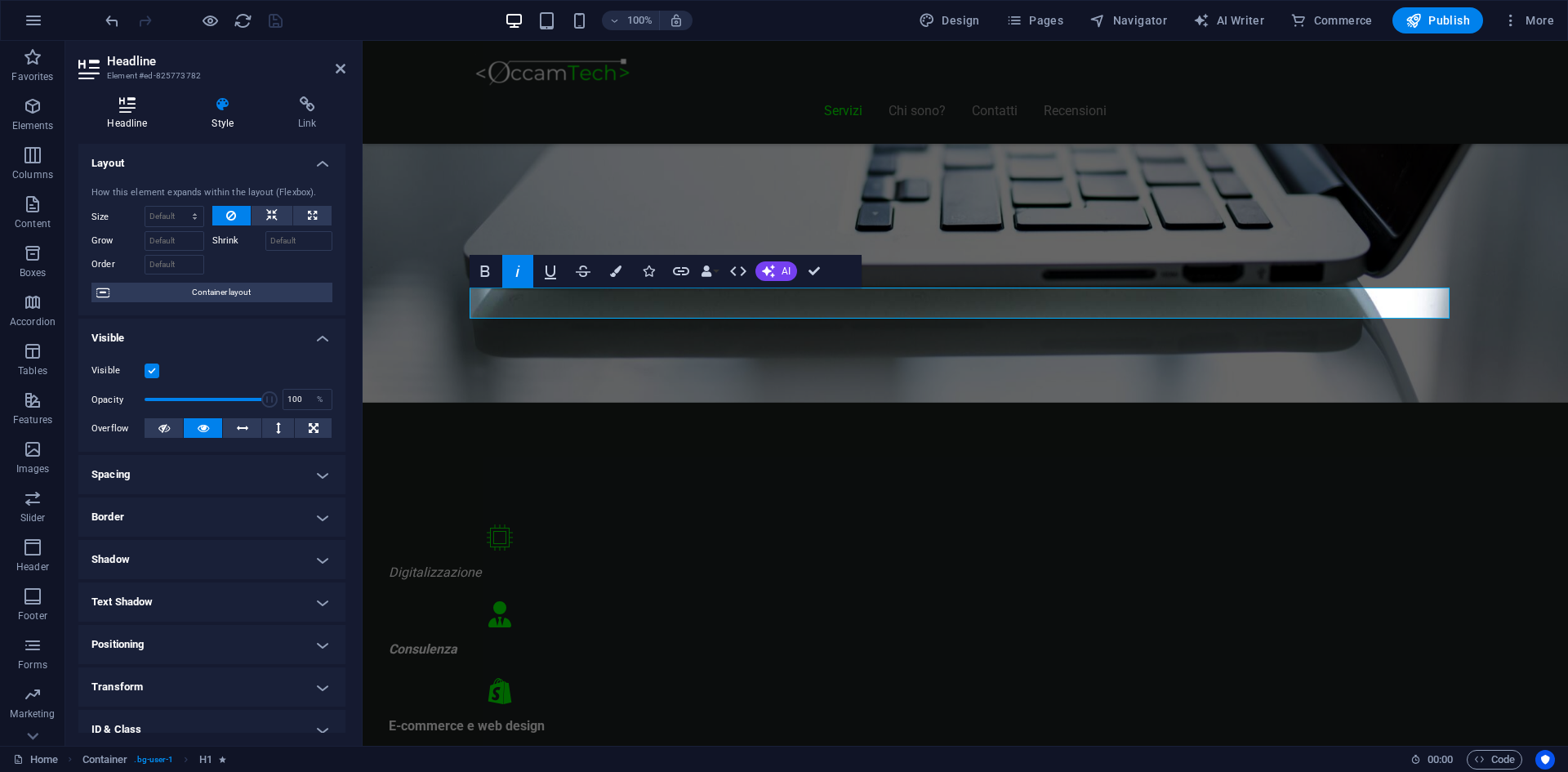 click on "Headline" at bounding box center [131, 114] 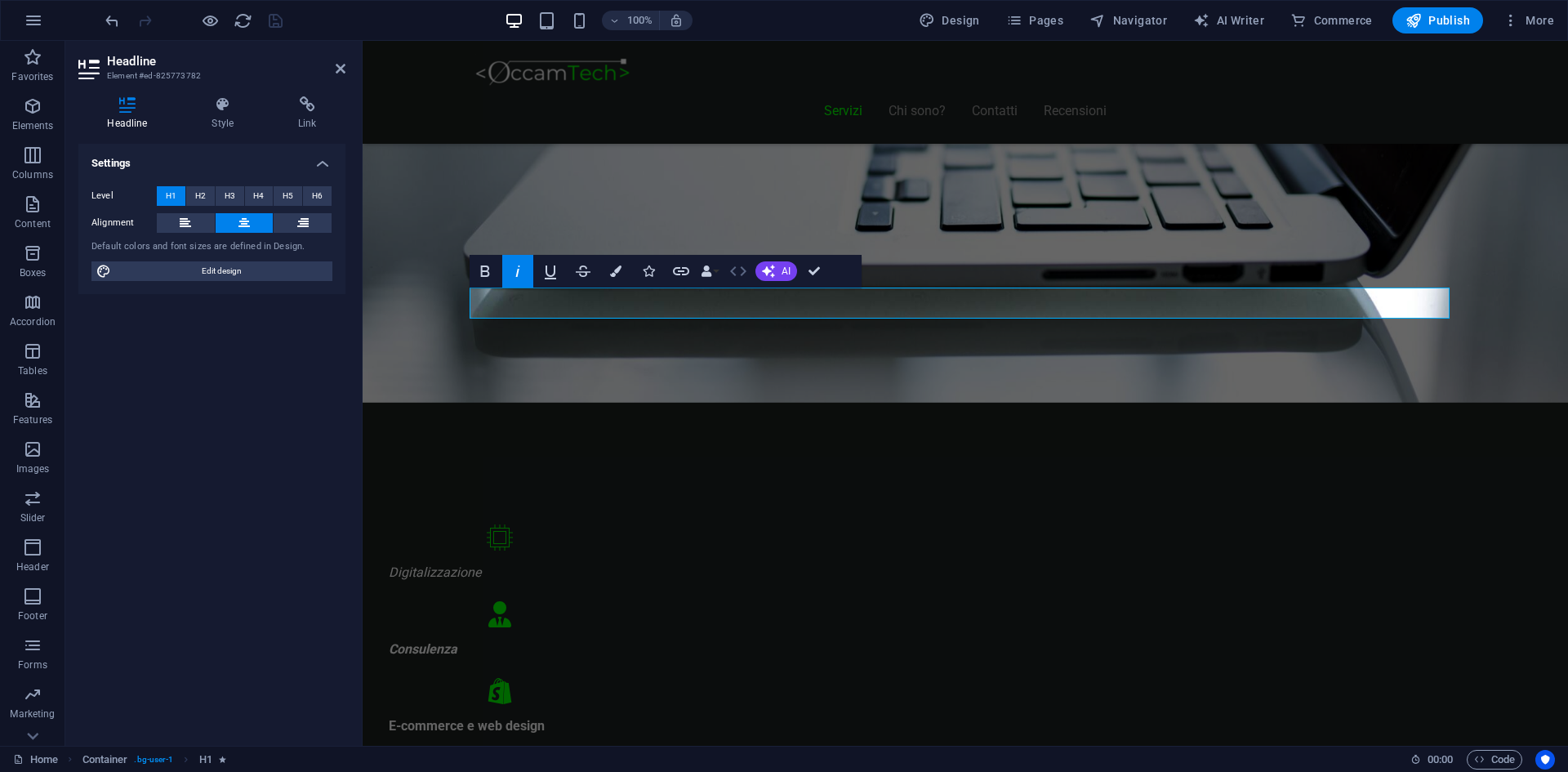 click on "HTML" at bounding box center [738, 271] 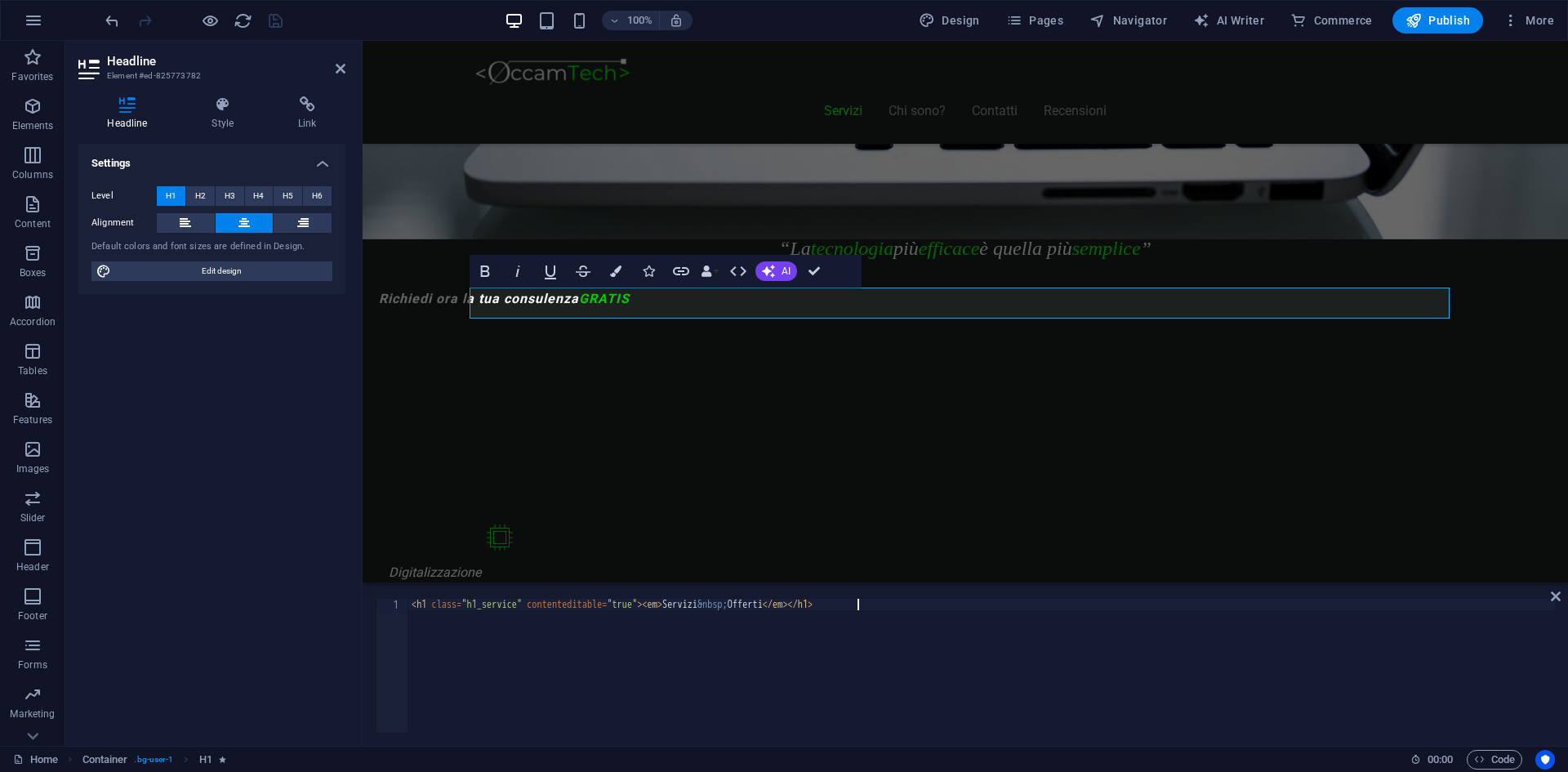 click on "< h1   class = "h1_service"   contenteditable = "true" > < em > Servizi  &nbsp; Offerti </ em > </ h1 >" at bounding box center (982, 677) 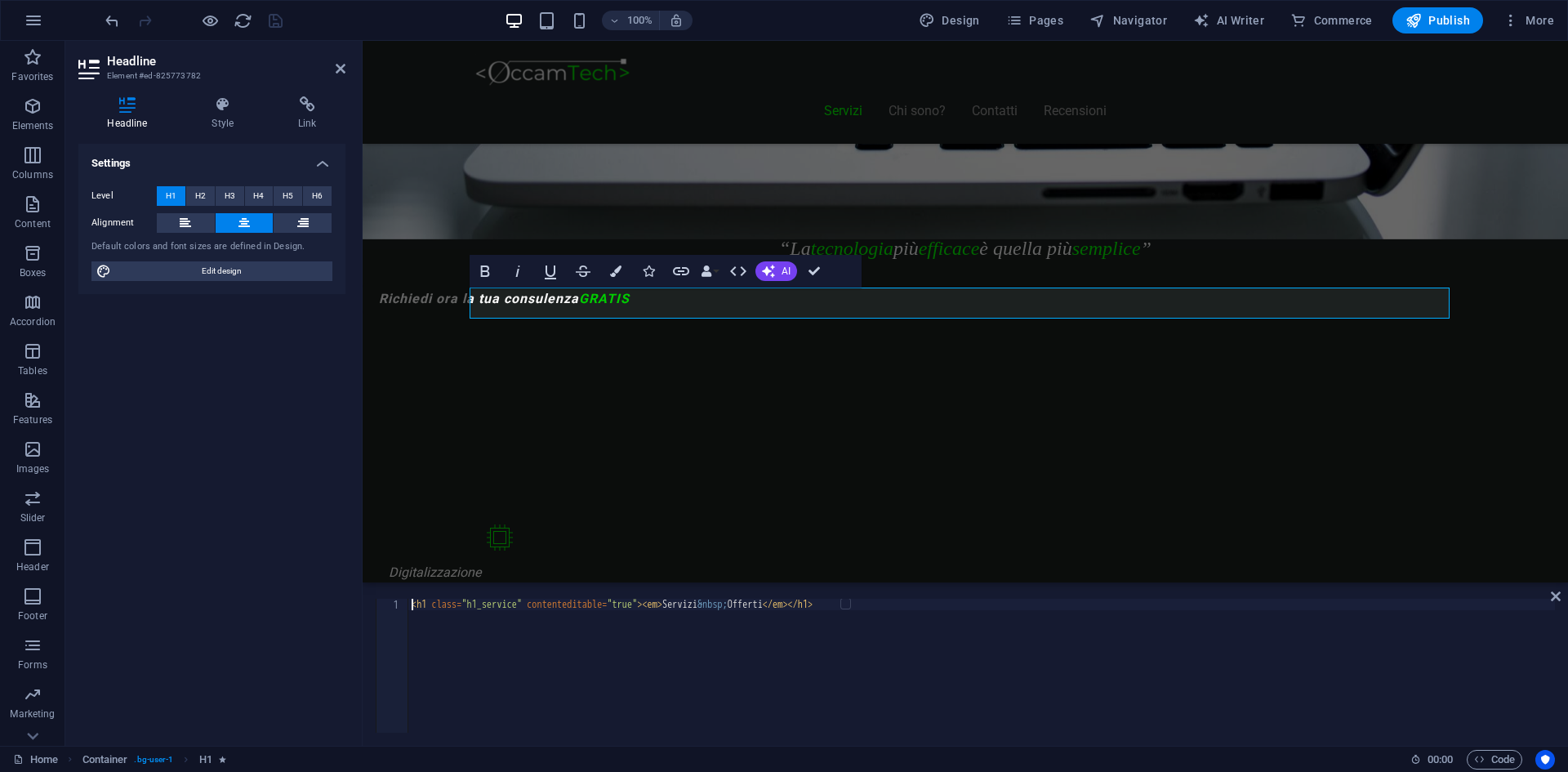 type on "<h1 class="h1_service" contenteditable="true"><em>Servizi &nbsp;Offerti</em></h1>" 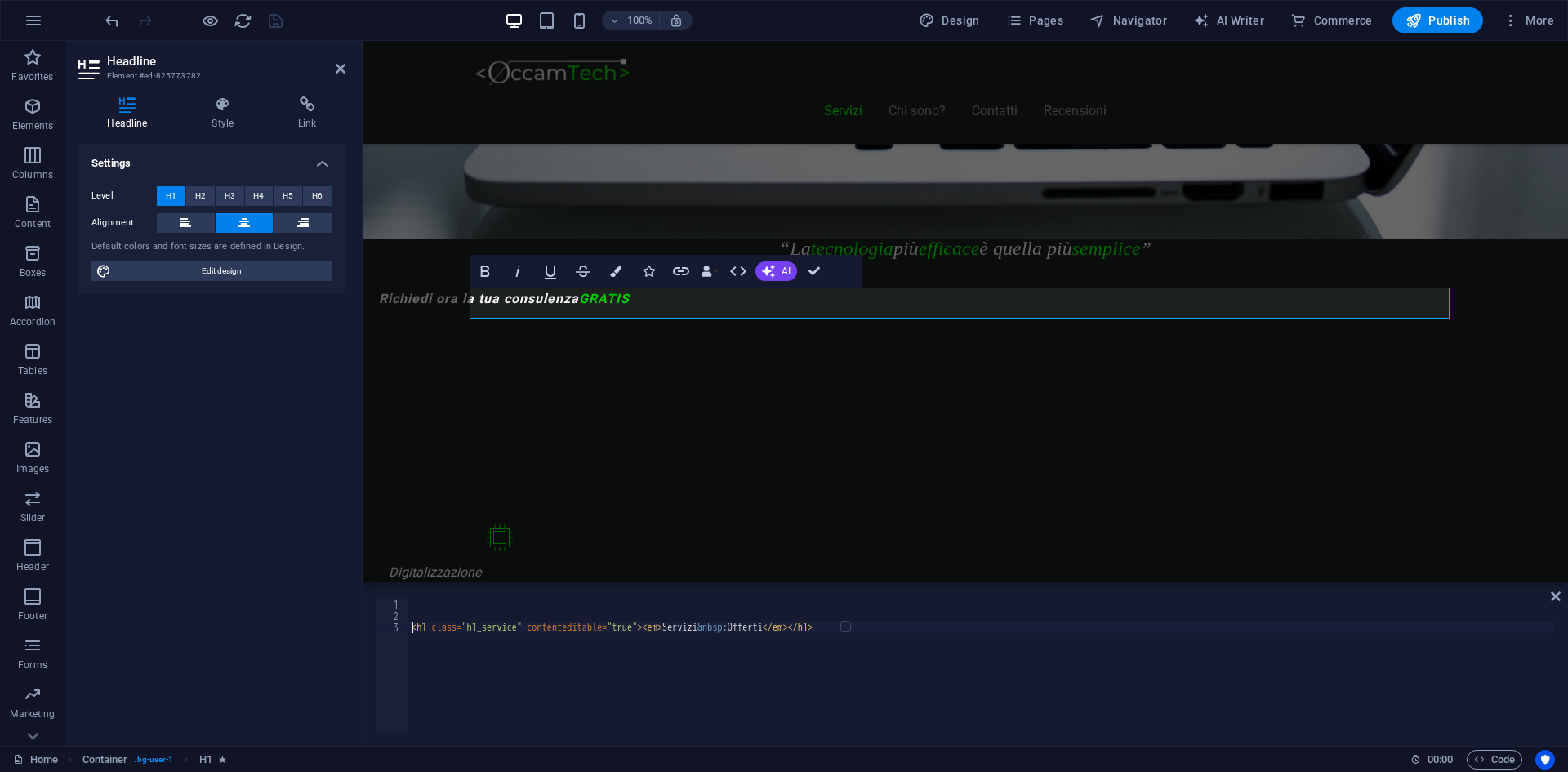 click on "< h1   class = "h1_service"   contenteditable = "true" > < em > Servizi  &nbsp; Offerti </ em > </ h1 >" at bounding box center [982, 677] 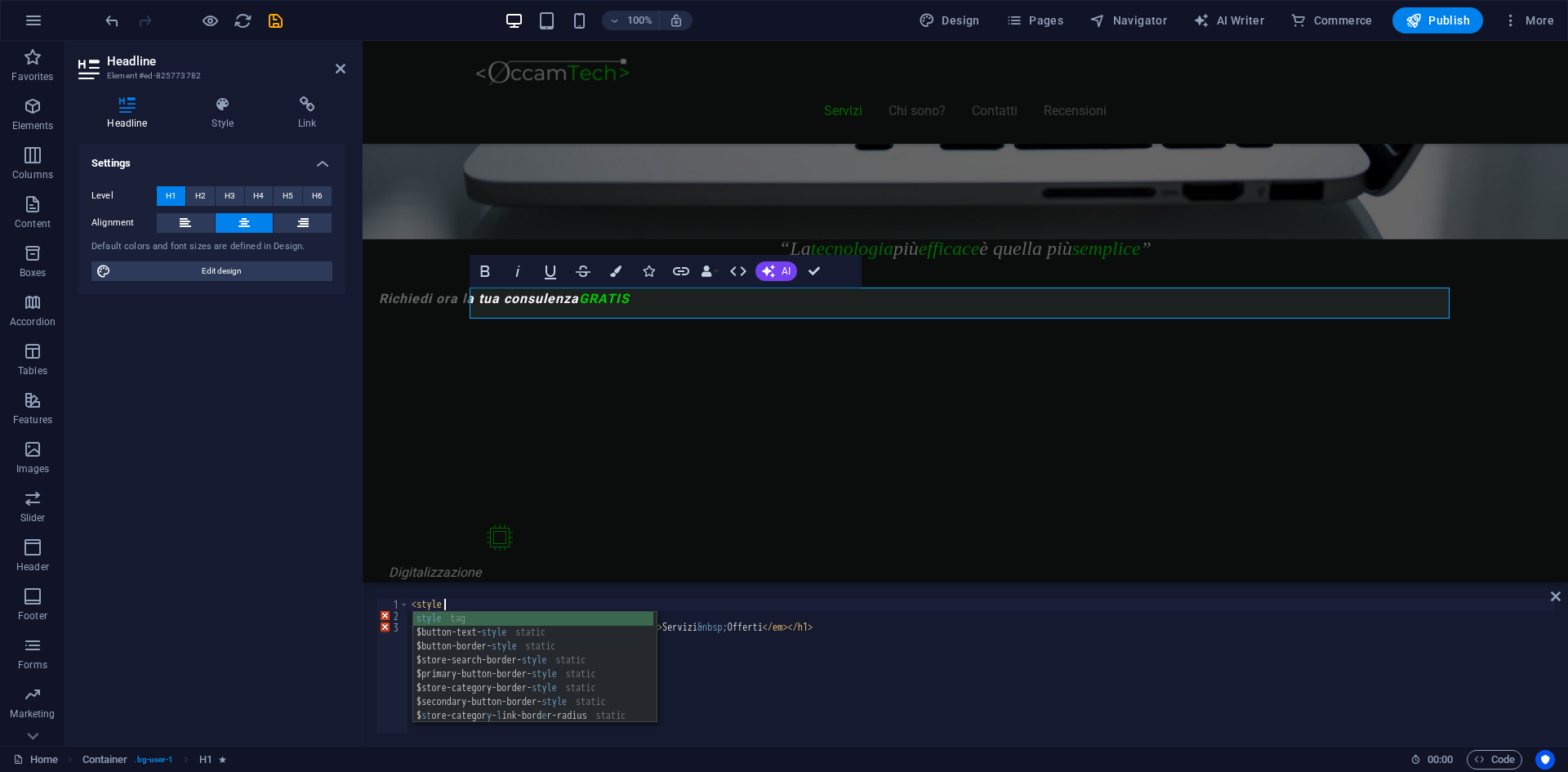 type on "<style>" 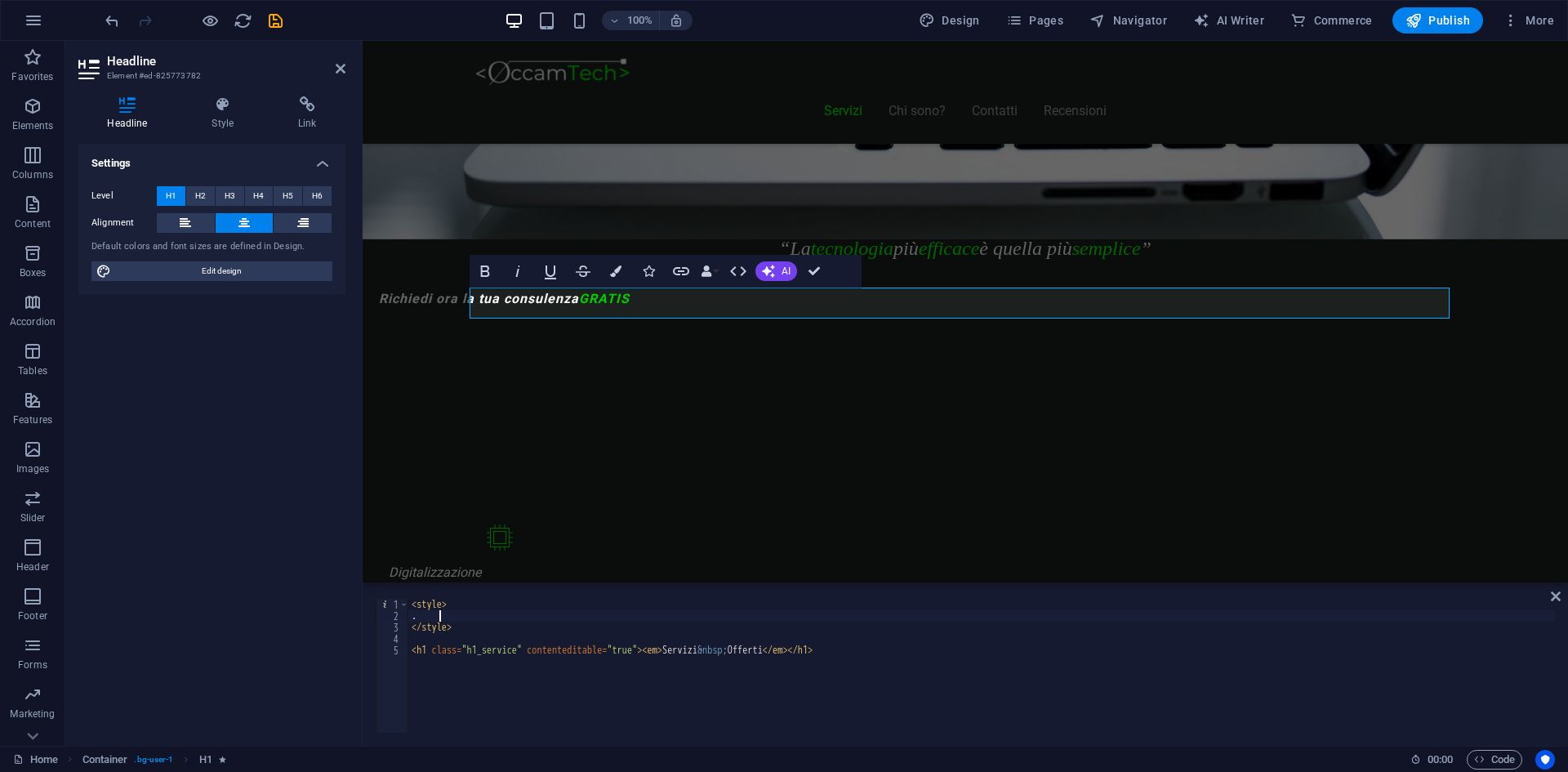 scroll, scrollTop: 0, scrollLeft: 2, axis: horizontal 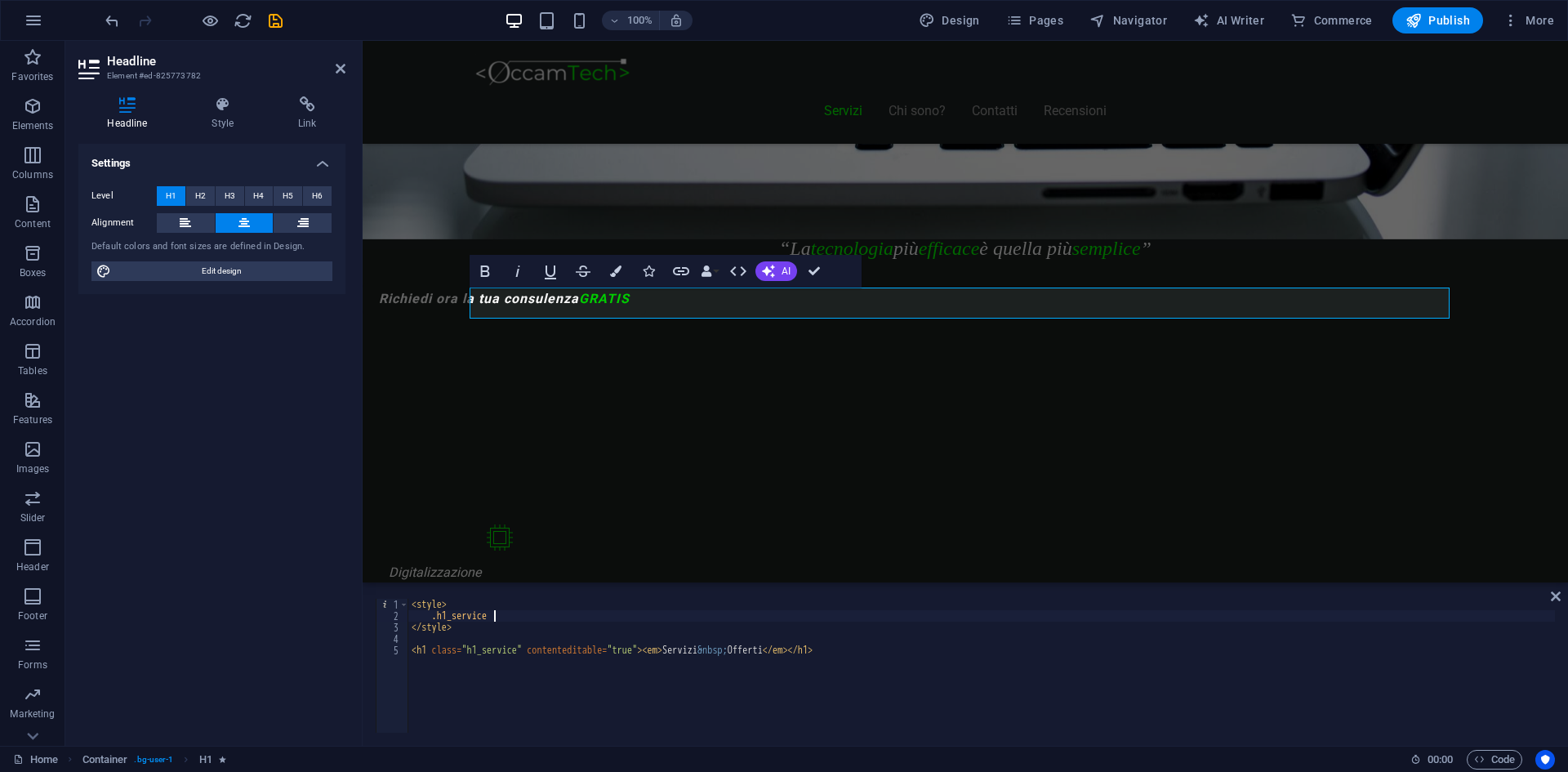 type on ".h1_service{" 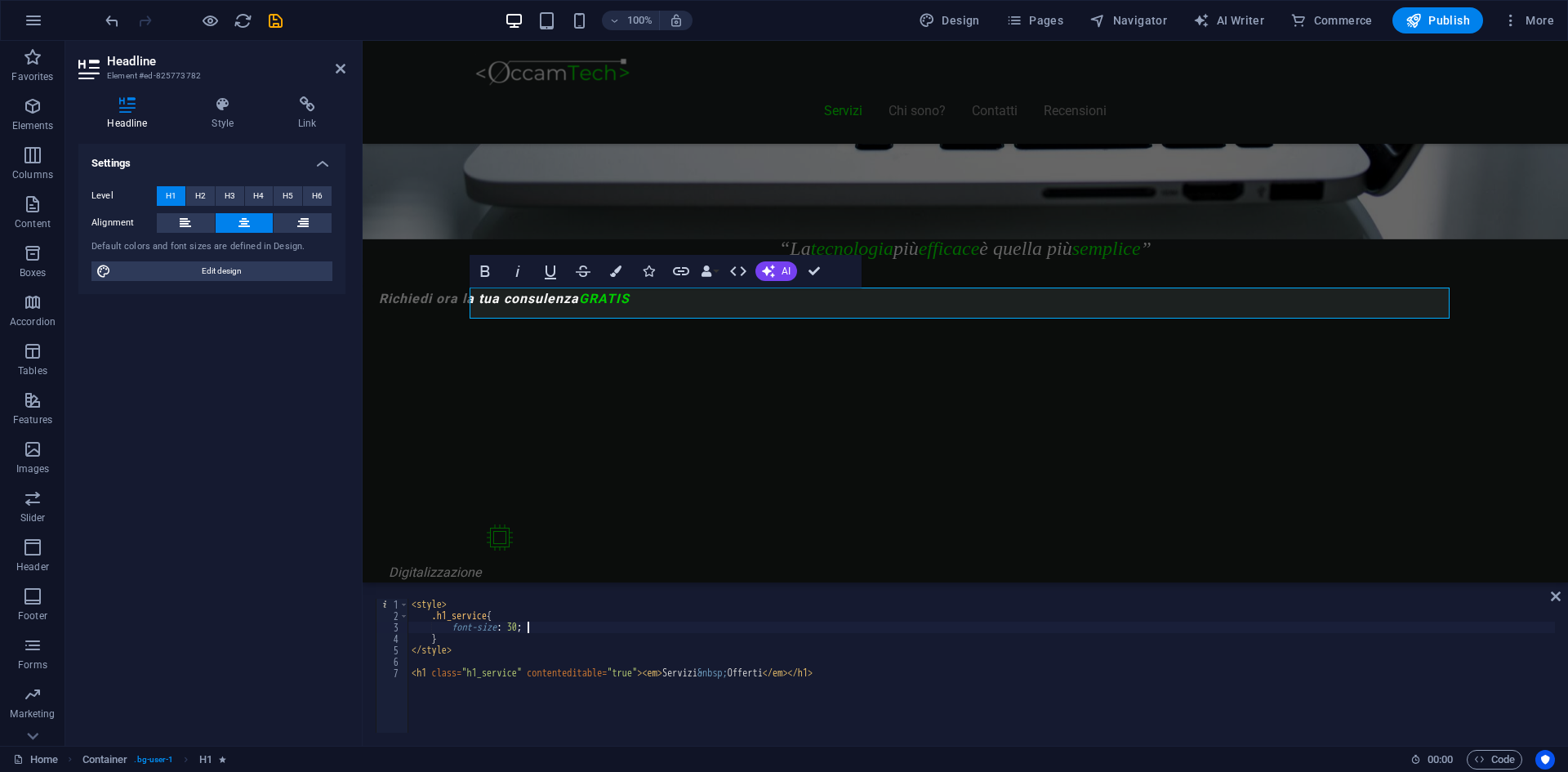 scroll, scrollTop: 0, scrollLeft: 9, axis: horizontal 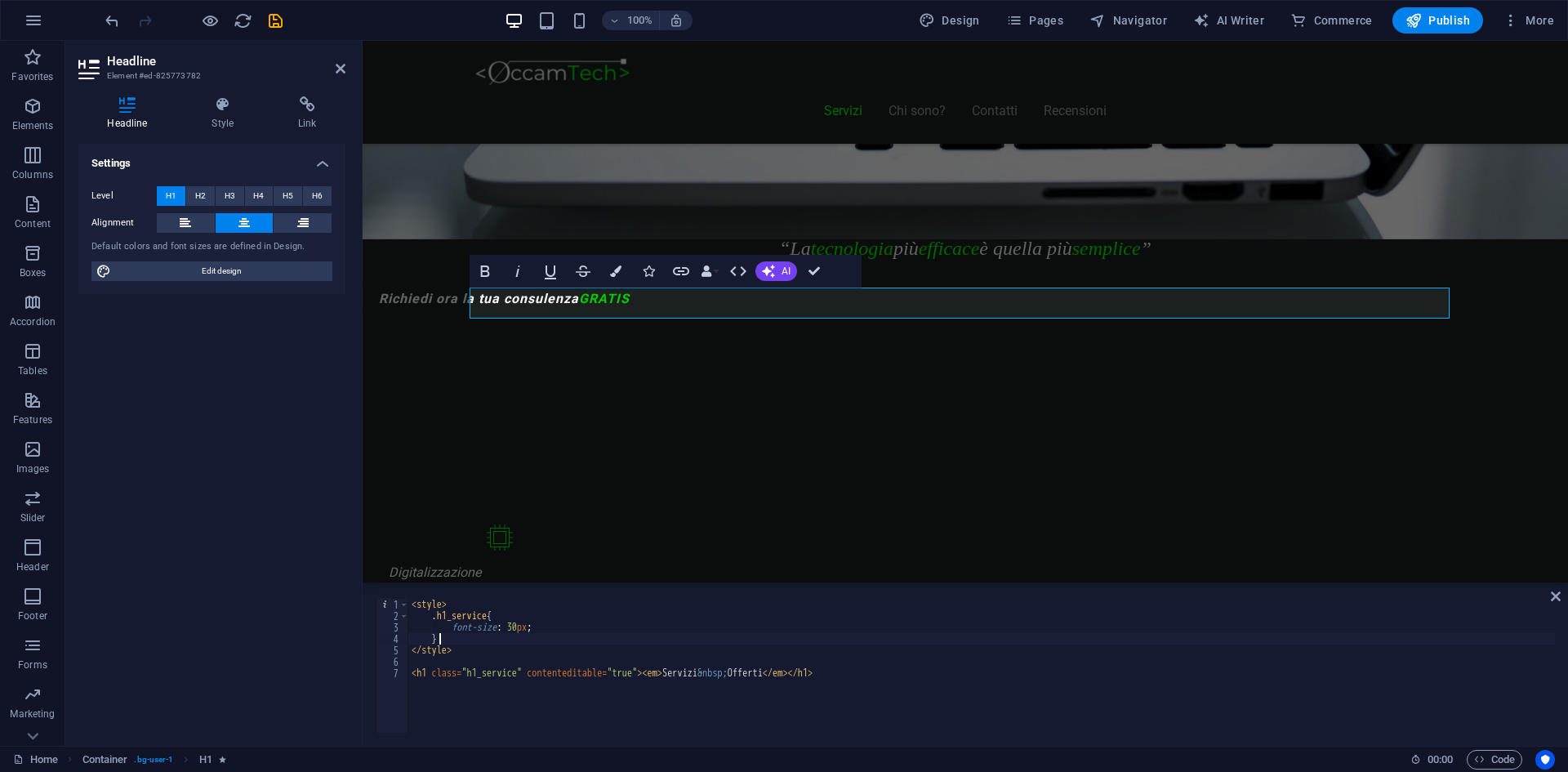 click on "< style >      .h1_service {           font-size :   30 px ;      } </ style > < h1   class = "h1_service"   contenteditable = "true" > < em > Servizi  &nbsp; Offerti </ em > </ h1 >" at bounding box center (982, 677) 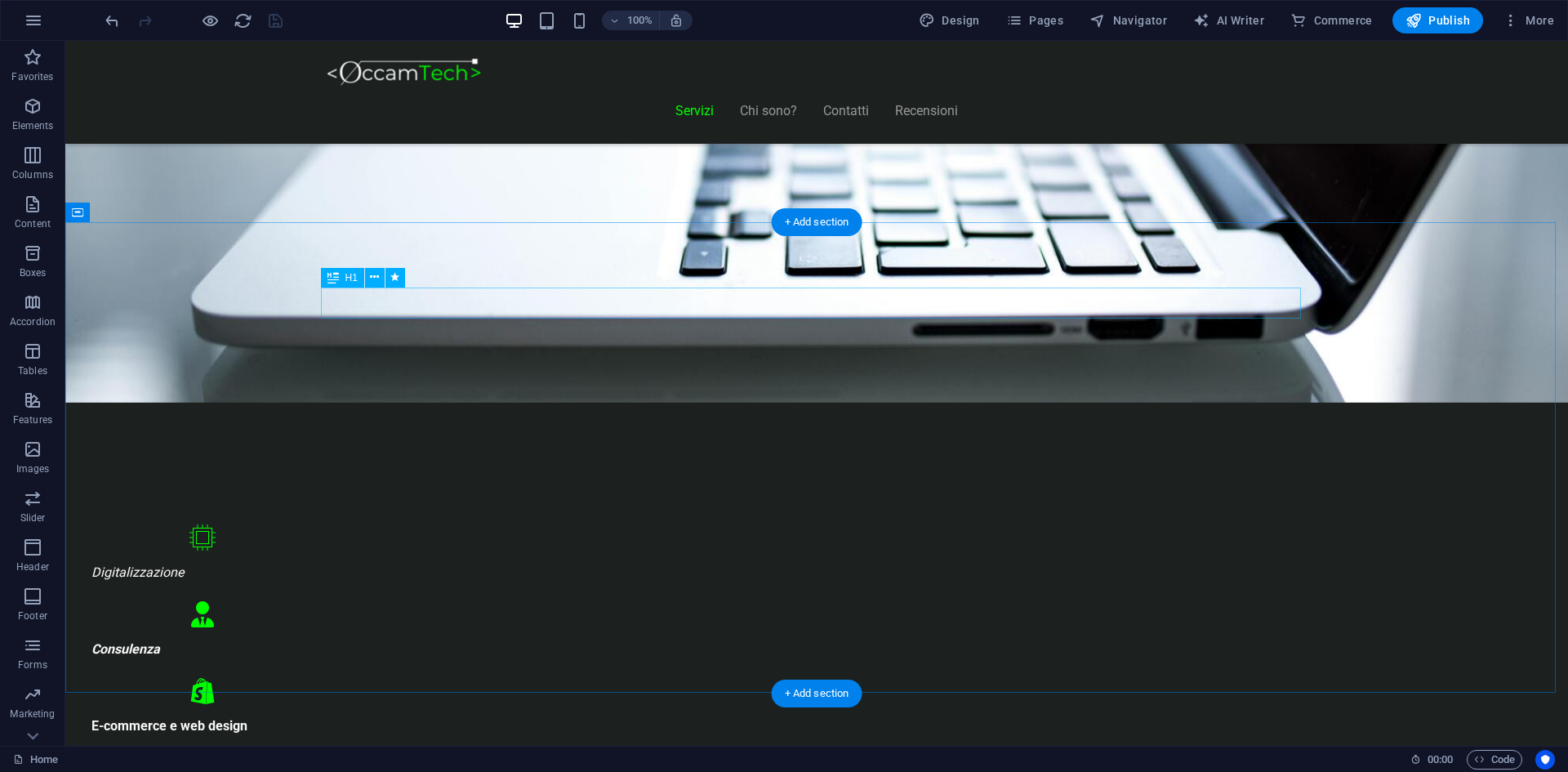 click on "Servizi  Offerti" at bounding box center (817, 959) 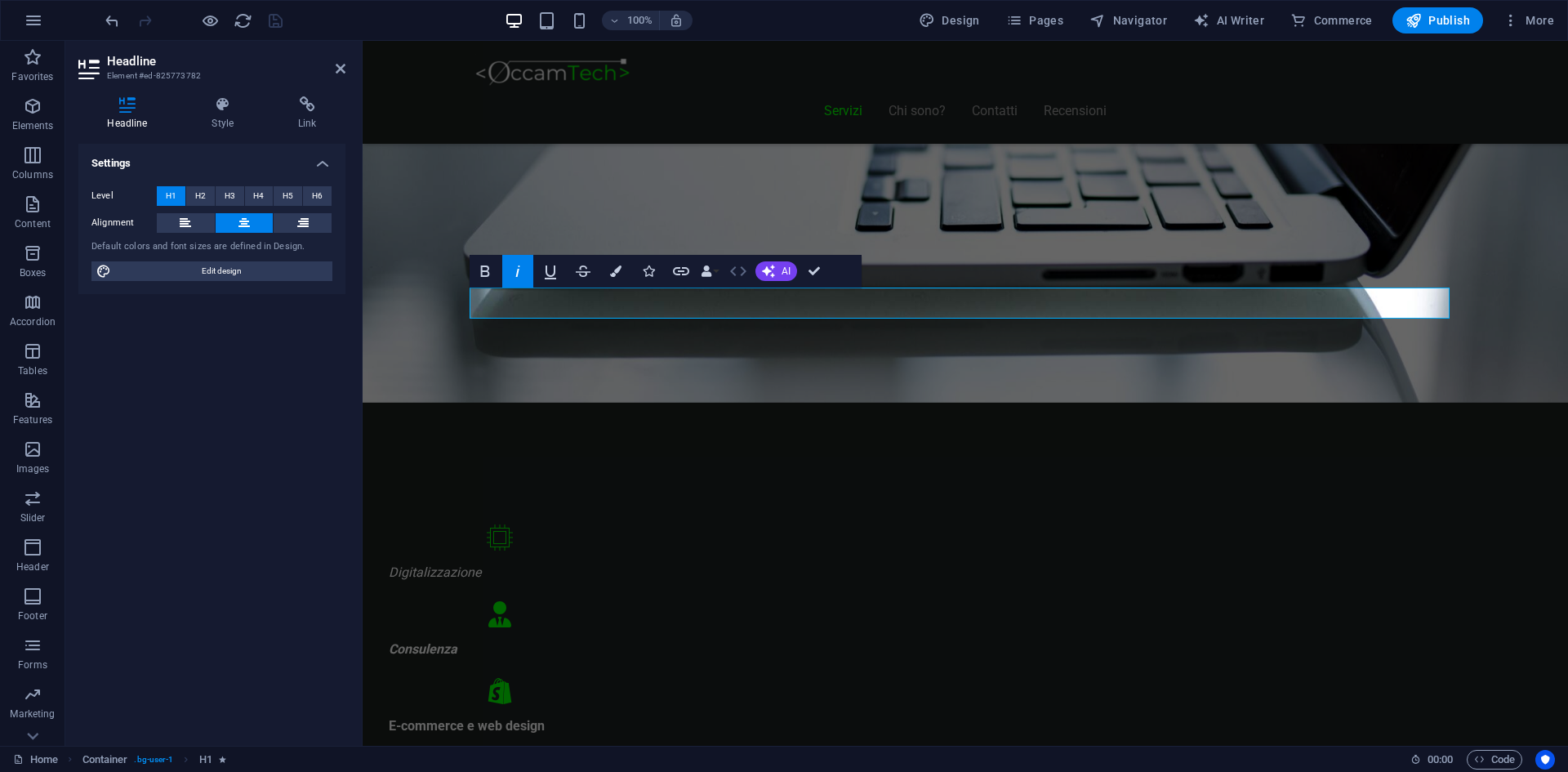 click 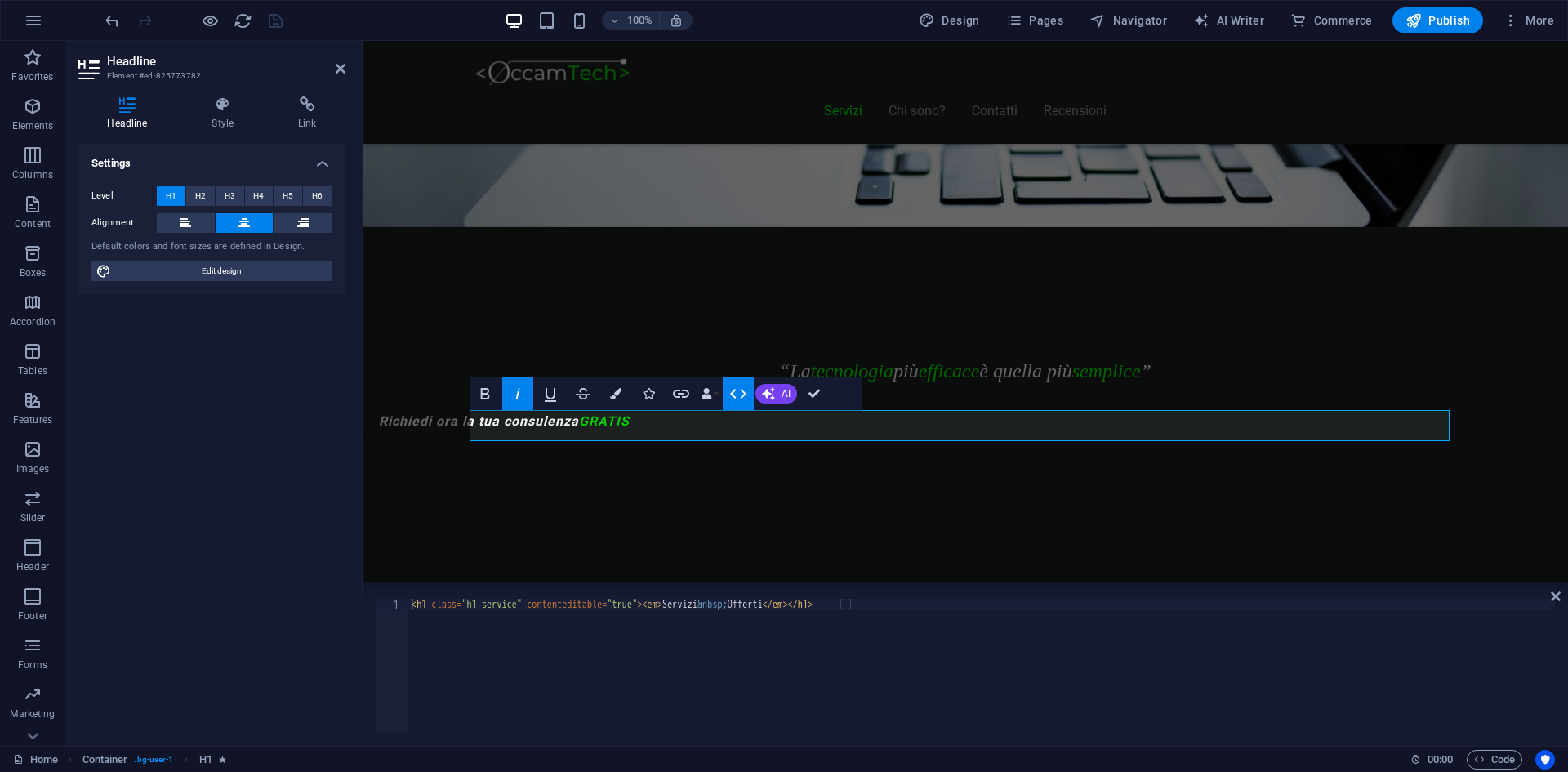 scroll, scrollTop: 572, scrollLeft: 0, axis: vertical 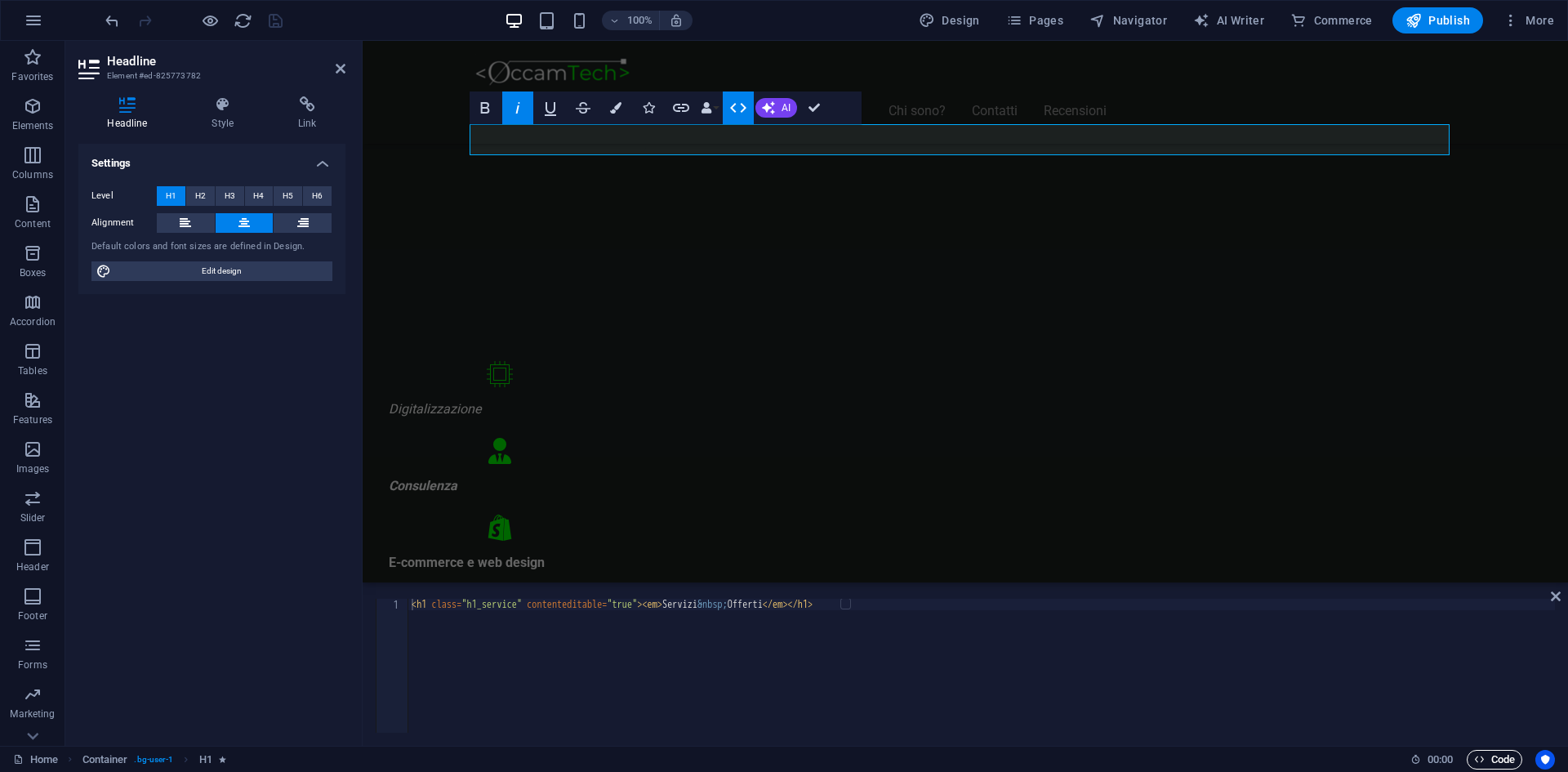 click on "Code" at bounding box center [1494, 760] 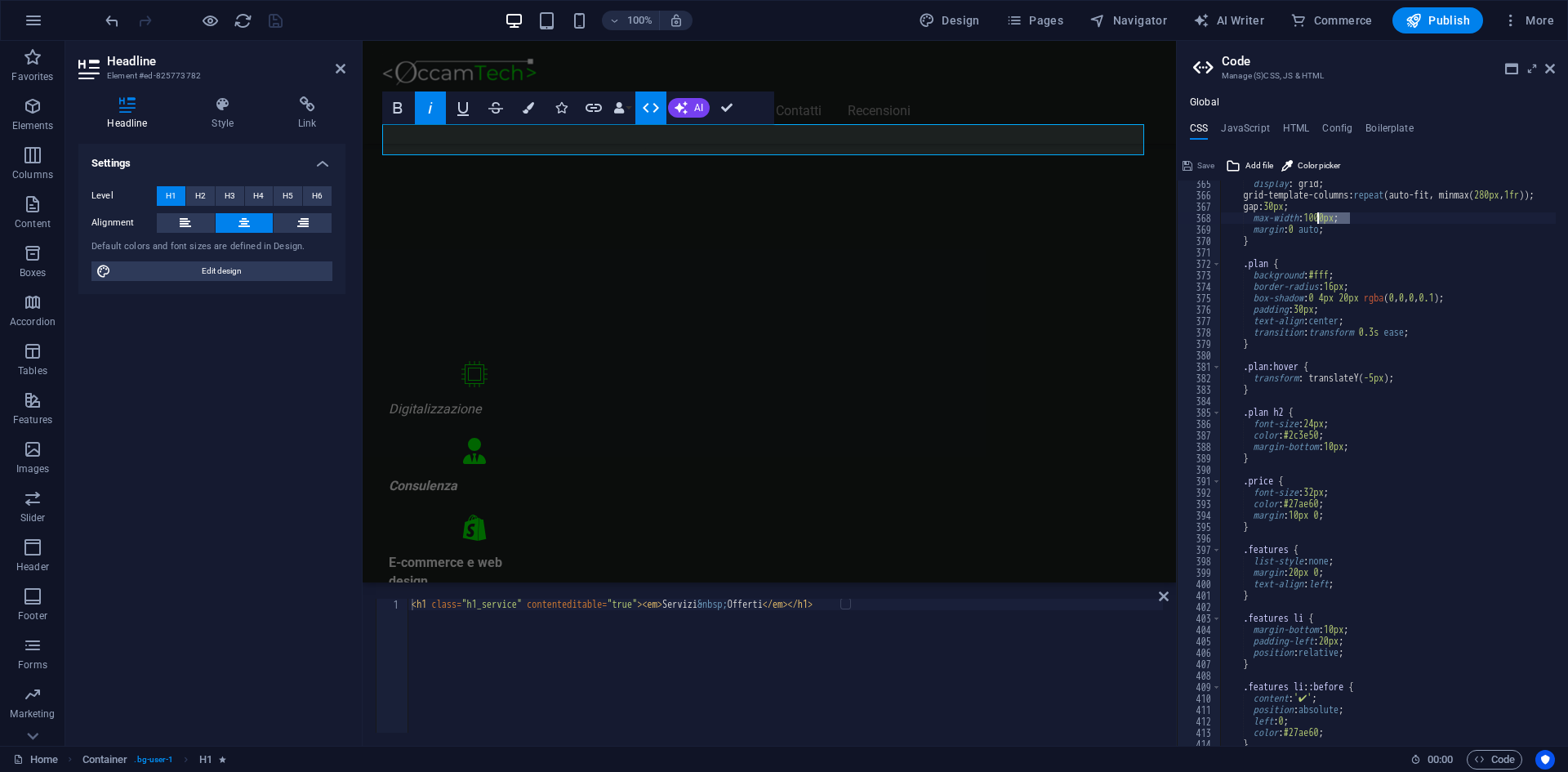 scroll, scrollTop: 1597, scrollLeft: 0, axis: vertical 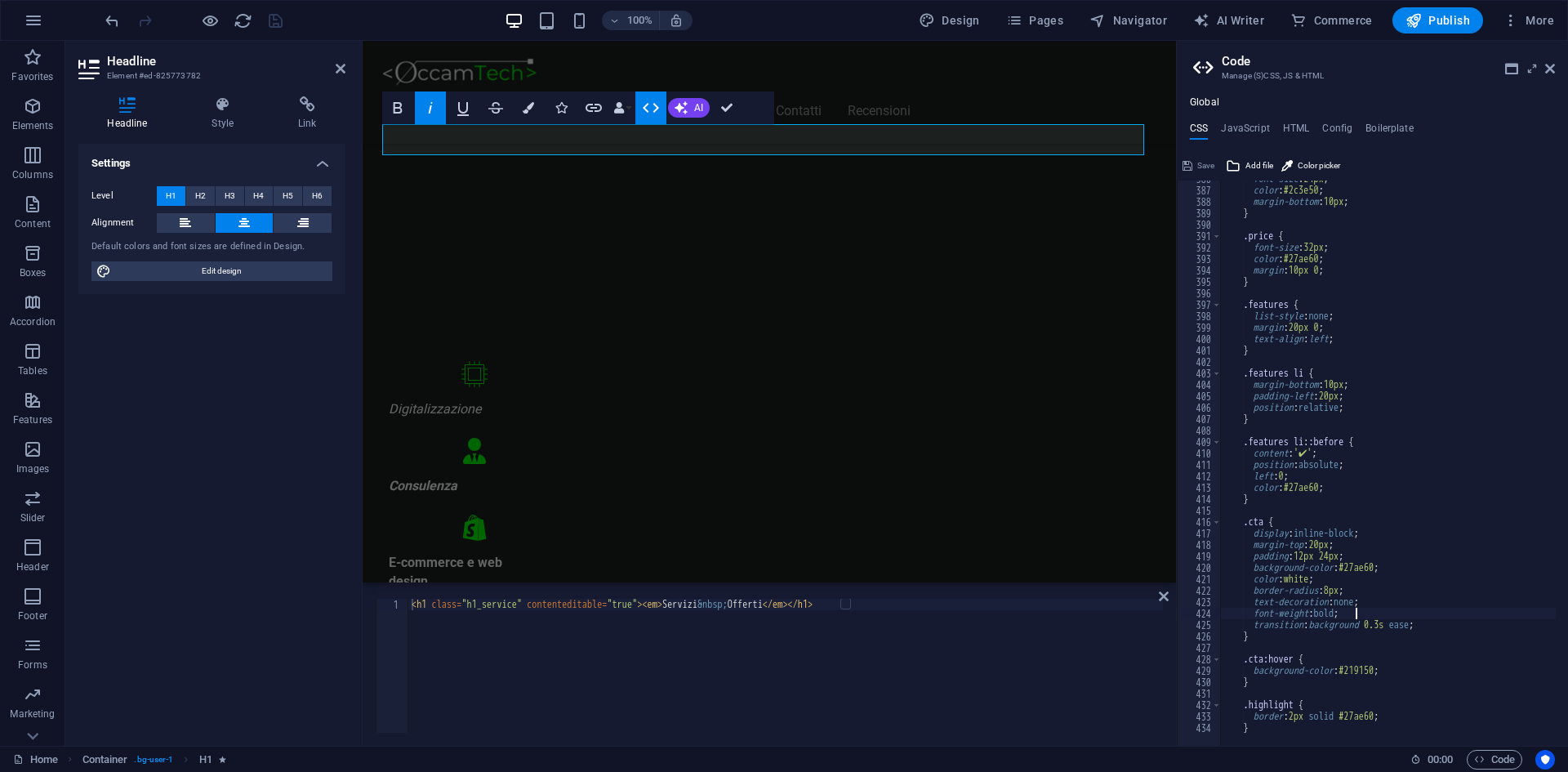 click at bounding box center (1560, -341) 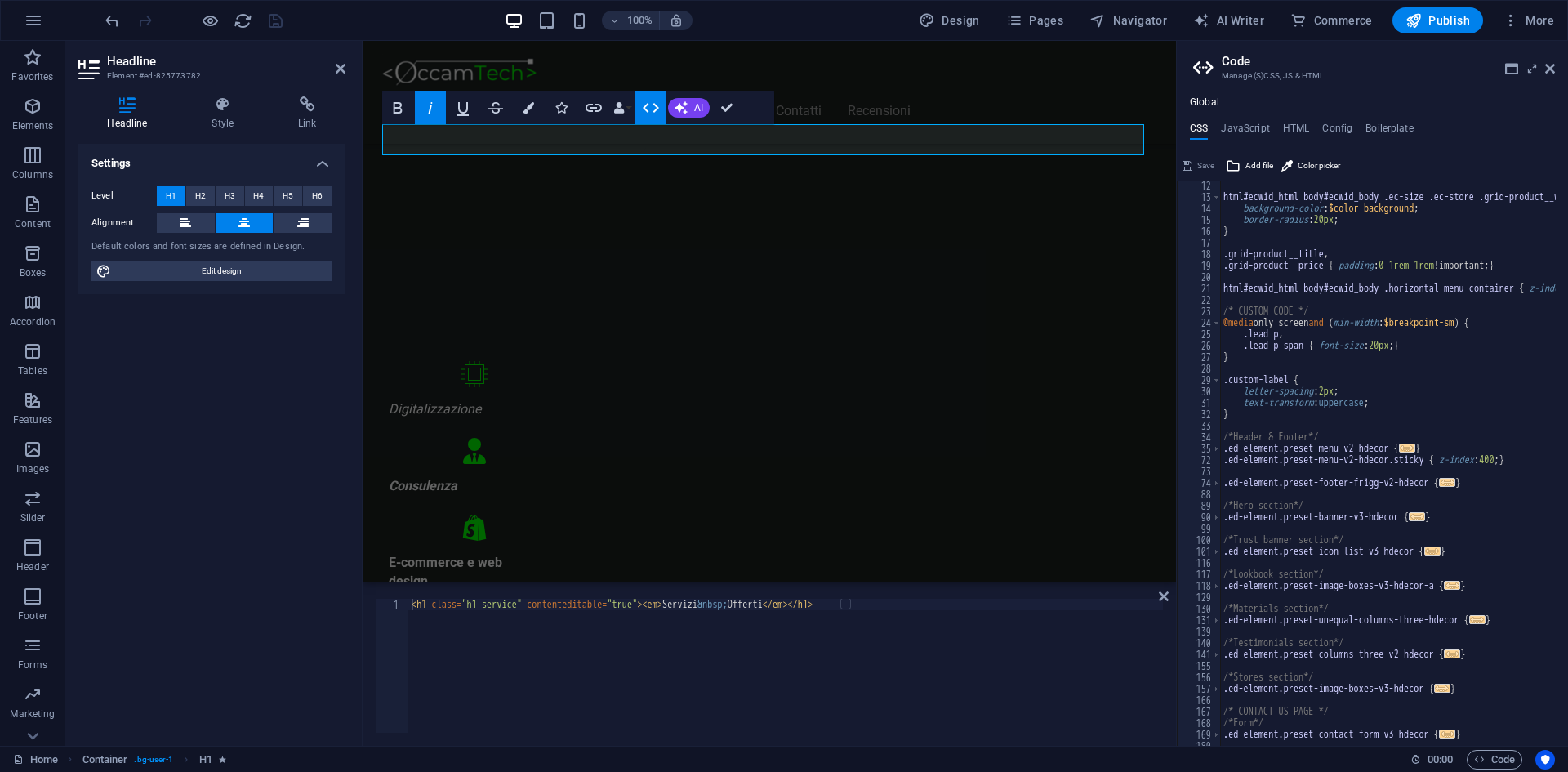 scroll, scrollTop: 0, scrollLeft: 0, axis: both 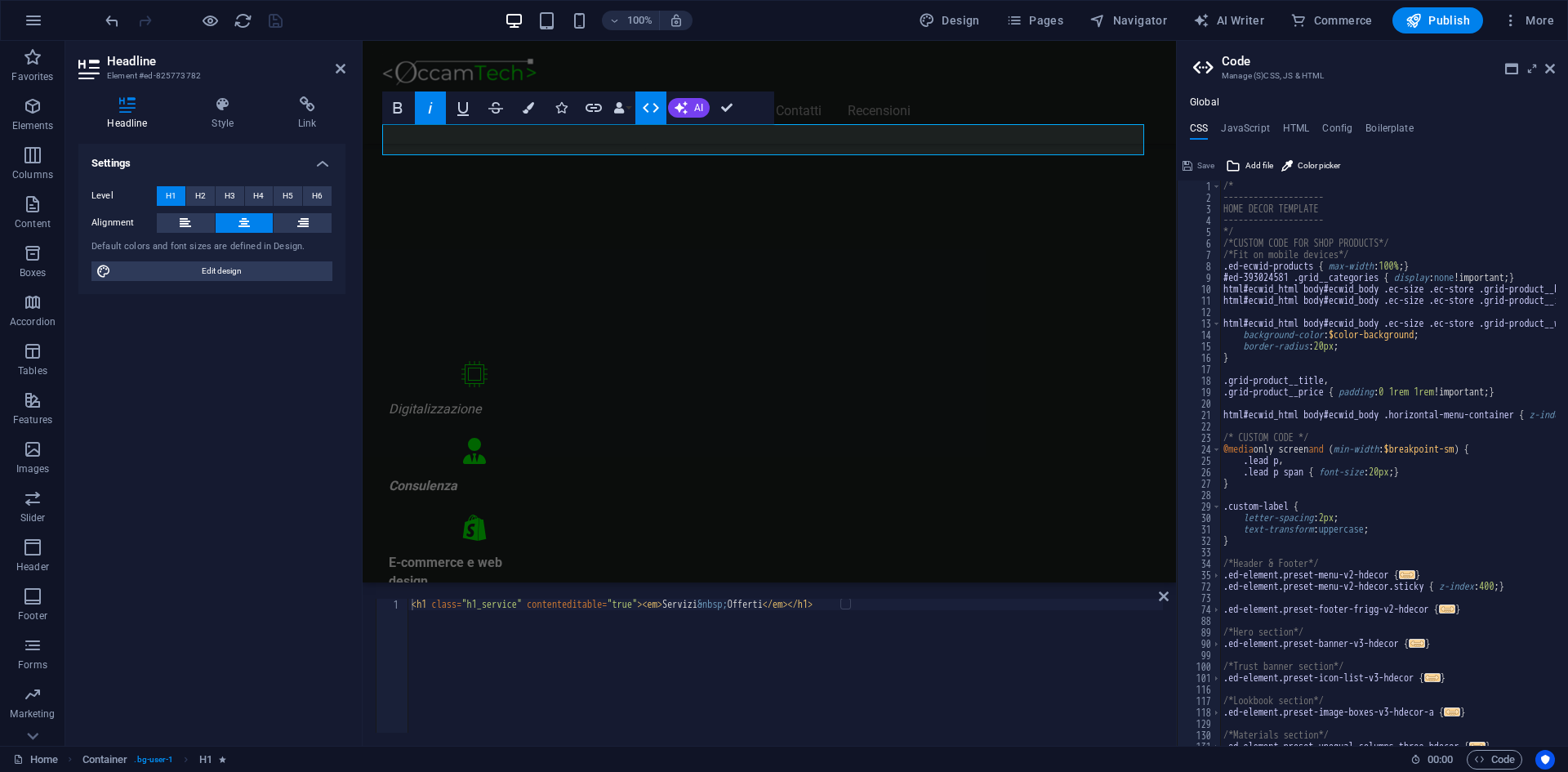 click on "/* -------------------- HOME DECOR TEMPLATE -------------------- */ /*CUSTOM CODE FOR SHOP PRODUCTS*/ /*Fit on mobile devices*/ .ed-ecwid-products   {   max-width :  100% ;  } #ed-393024581   .grid__categories   {   display :  none  !important;  } html#ecwid_html   body#ecwid_body   .ec-size   .ec-store   .grid-product__bg   {   background-color : unset !important;  } html#ecwid_html   body#ecwid_body   .ec-size   .ec-store   .grid-product__image-wrap   {   border-radius :  20px   20px   0   0 ;  } html#ecwid_html   body#ecwid_body   .ec-size   .ec-store   .grid-product__wrap-inner   {      background-color :  $color-background ;      border-radius :  20px ; } .grid-product__title , .grid-product__price   {   padding :  0   1rem   1rem  !important;  } html#ecwid_html   body#ecwid_body   .horizontal-menu-container   {   z-index :  1 ;  } /* CUSTOM CODE */ @media  only screen  and   ( min-width :  $breakpoint-sm )   {      .lead   p ,      .lead   p   span   {   font-size :  20px ;  } } .custom-label   {      ;" at bounding box center [1526, 468] 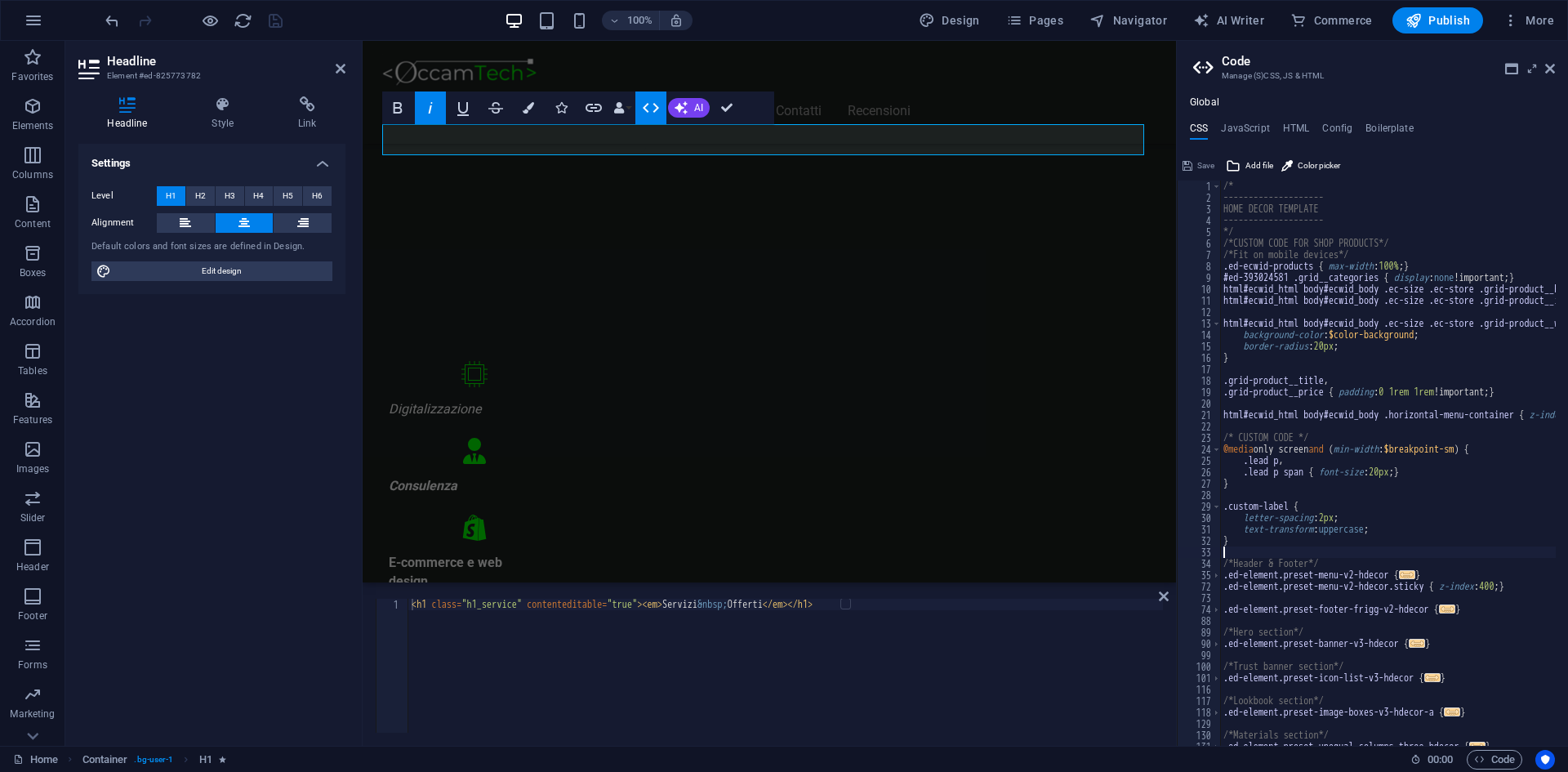 type on "-" 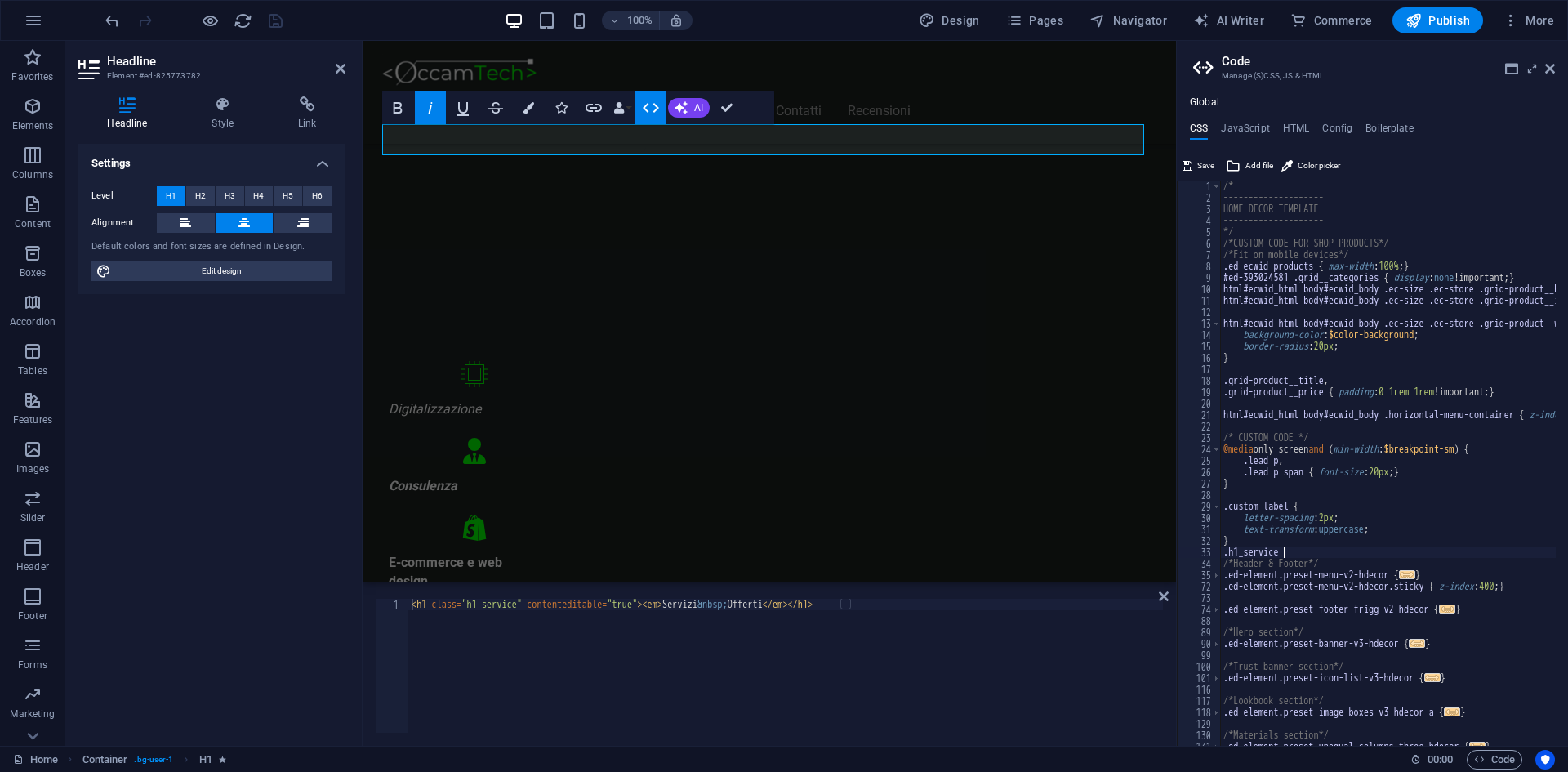 scroll, scrollTop: 0, scrollLeft: 4, axis: horizontal 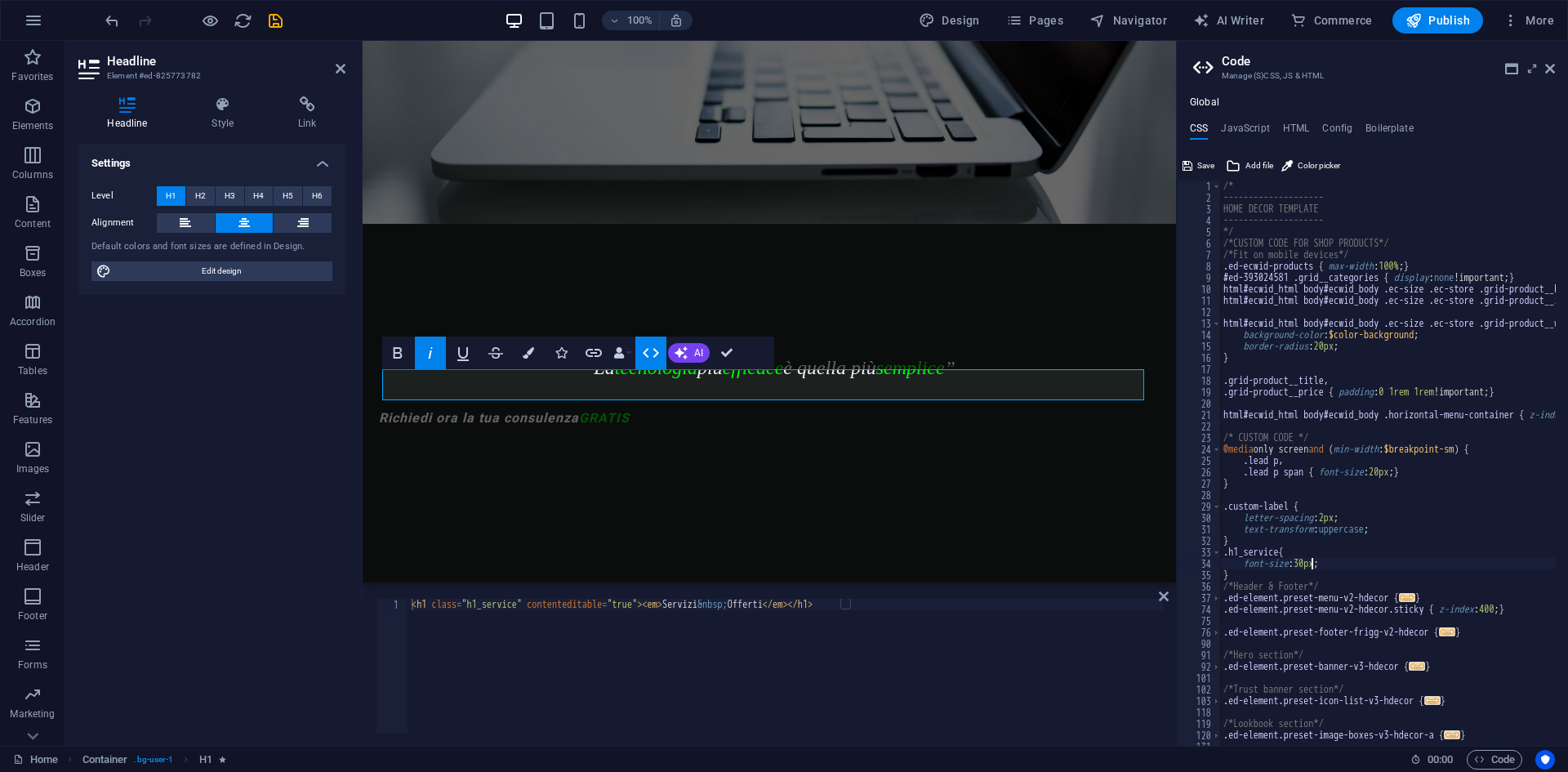 click on "/* -------------------- HOME DECOR TEMPLATE -------------------- */ /*CUSTOM CODE FOR SHOP PRODUCTS*/ /*Fit on mobile devices*/ .ed-ecwid-products   {   max-width :  100% ;  } #ed-393024581   .grid__categories   {   display :  none  !important;  } html#ecwid_html   body#ecwid_body   .ec-size   .ec-store   .grid-product__bg   {   background-color : unset !important;  } html#ecwid_html   body#ecwid_body   .ec-size   .ec-store   .grid-product__image-wrap   {   border-radius :  20px   20px   0   0 ;  } html#ecwid_html   body#ecwid_body   .ec-size   .ec-store   .grid-product__wrap-inner   {      background-color :  $color-background ;      border-radius :  20px ; } .grid-product__title , .grid-product__price   {   padding :  0   1rem   1rem  !important;  } html#ecwid_html   body#ecwid_body   .horizontal-menu-container   {   z-index :  1 ;  } /* CUSTOM CODE */ @media  only screen  and   ( min-width :  $breakpoint-sm )   {      .lead   p ,      .lead   p   span   {   font-size :  20px ;  } } .custom-label   {      ;" at bounding box center [1526, 468] 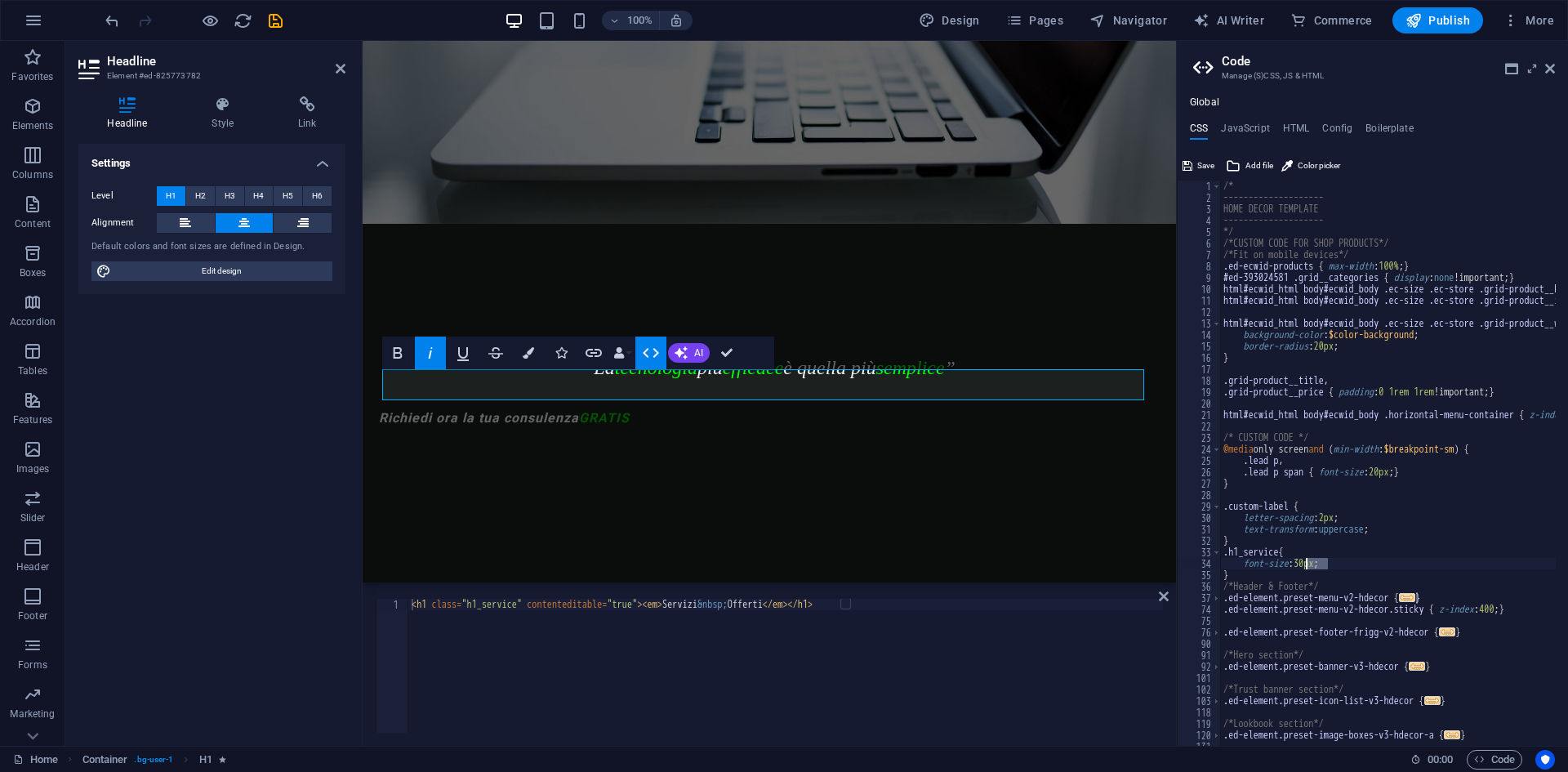 click on "/* -------------------- HOME DECOR TEMPLATE -------------------- */ /*CUSTOM CODE FOR SHOP PRODUCTS*/ /*Fit on mobile devices*/ .ed-ecwid-products   {   max-width :  100% ;  } #ed-393024581   .grid__categories   {   display :  none  !important;  } html#ecwid_html   body#ecwid_body   .ec-size   .ec-store   .grid-product__bg   {   background-color : unset !important;  } html#ecwid_html   body#ecwid_body   .ec-size   .ec-store   .grid-product__image-wrap   {   border-radius :  20px   20px   0   0 ;  } html#ecwid_html   body#ecwid_body   .ec-size   .ec-store   .grid-product__wrap-inner   {      background-color :  $color-background ;      border-radius :  20px ; } .grid-product__title , .grid-product__price   {   padding :  0   1rem   1rem  !important;  } html#ecwid_html   body#ecwid_body   .horizontal-menu-container   {   z-index :  1 ;  } /* CUSTOM CODE */ @media  only screen  and   ( min-width :  $breakpoint-sm )   {      .lead   p ,      .lead   p   span   {   font-size :  20px ;  } } .custom-label   {      ;" at bounding box center (1526, 468) 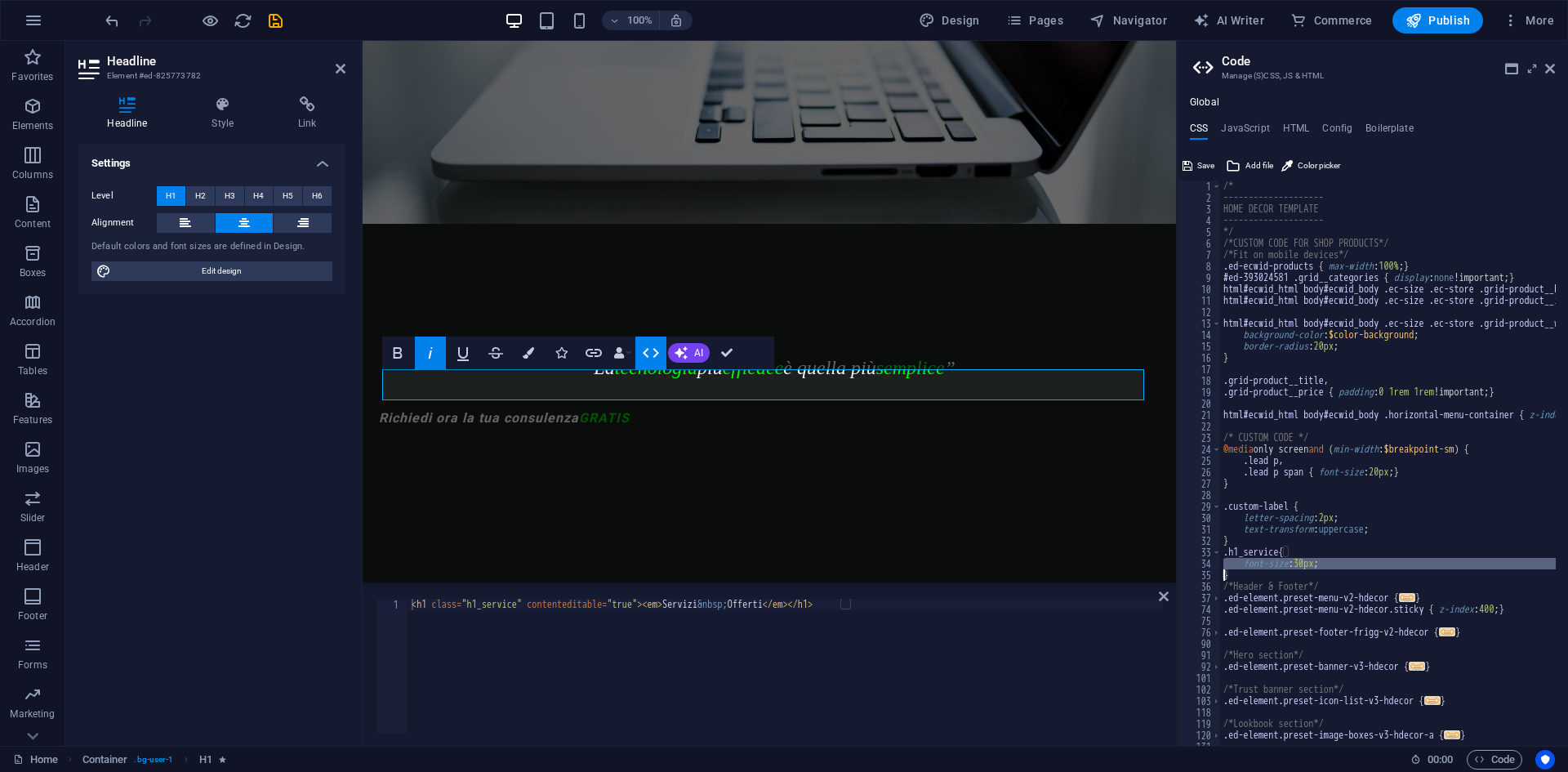 click on "/* -------------------- HOME DECOR TEMPLATE -------------------- */ /*CUSTOM CODE FOR SHOP PRODUCTS*/ /*Fit on mobile devices*/ .ed-ecwid-products   {   max-width :  100% ;  } #ed-393024581   .grid__categories   {   display :  none  !important;  } html#ecwid_html   body#ecwid_body   .ec-size   .ec-store   .grid-product__bg   {   background-color : unset !important;  } html#ecwid_html   body#ecwid_body   .ec-size   .ec-store   .grid-product__image-wrap   {   border-radius :  20px   20px   0   0 ;  } html#ecwid_html   body#ecwid_body   .ec-size   .ec-store   .grid-product__wrap-inner   {      background-color :  $color-background ;      border-radius :  20px ; } .grid-product__title , .grid-product__price   {   padding :  0   1rem   1rem  !important;  } html#ecwid_html   body#ecwid_body   .horizontal-menu-container   {   z-index :  1 ;  } /* CUSTOM CODE */ @media  only screen  and   ( min-width :  $breakpoint-sm )   {      .lead   p ,      .lead   p   span   {   font-size :  20px ;  } } .custom-label   {      ;" at bounding box center [1388, 463] 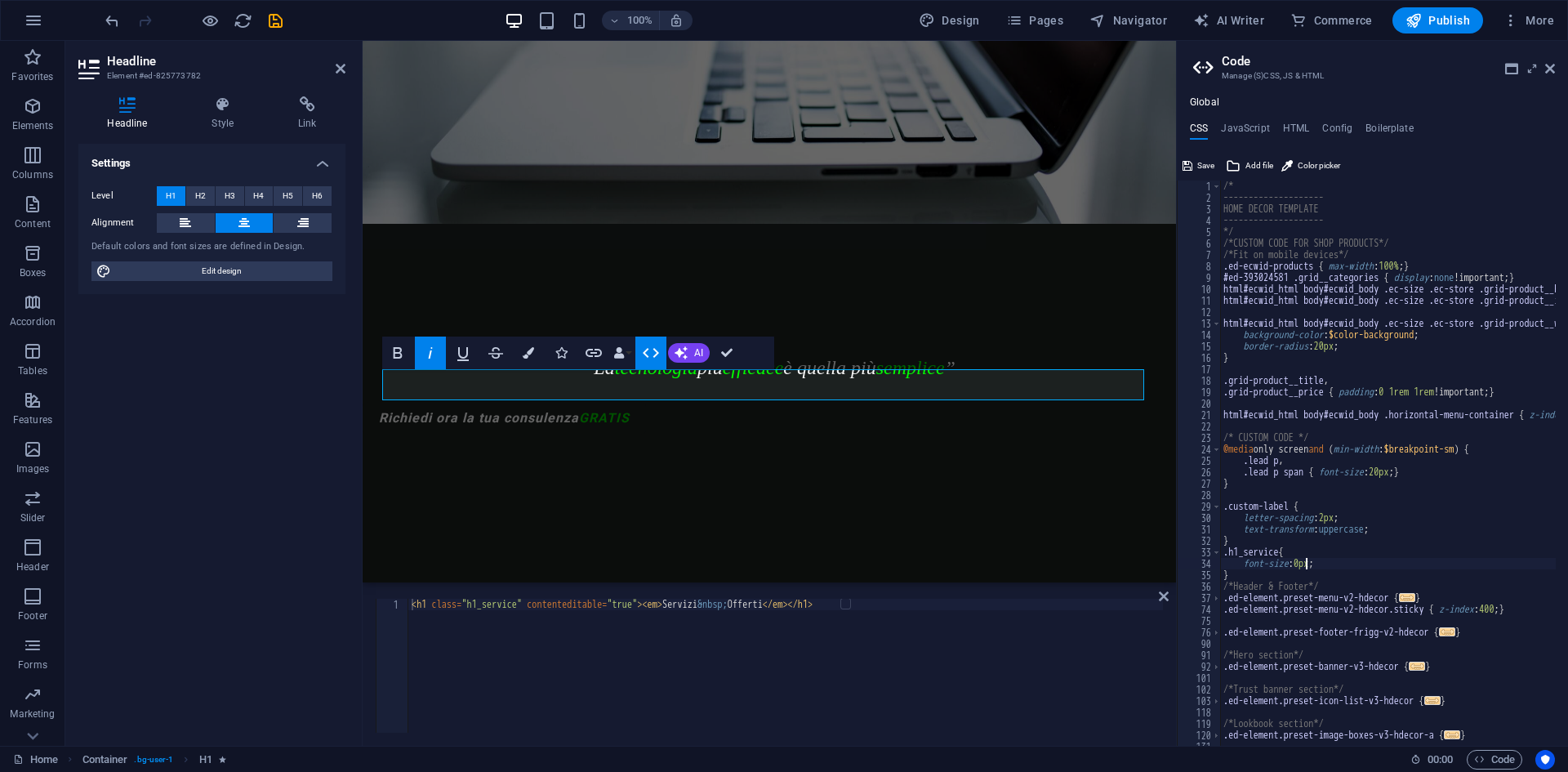 scroll, scrollTop: 0, scrollLeft: 7, axis: horizontal 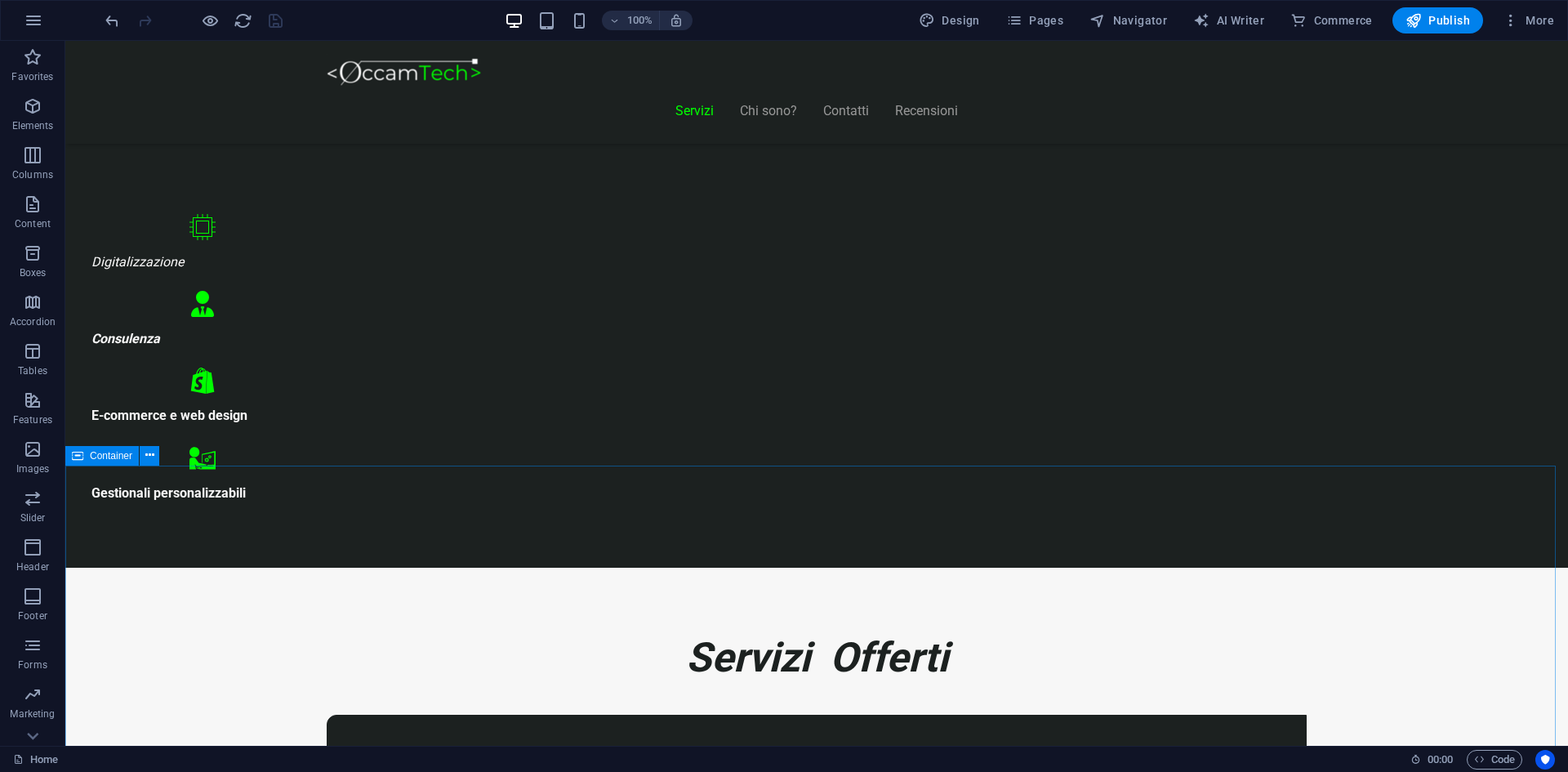 click on "Container" at bounding box center (102, 456) 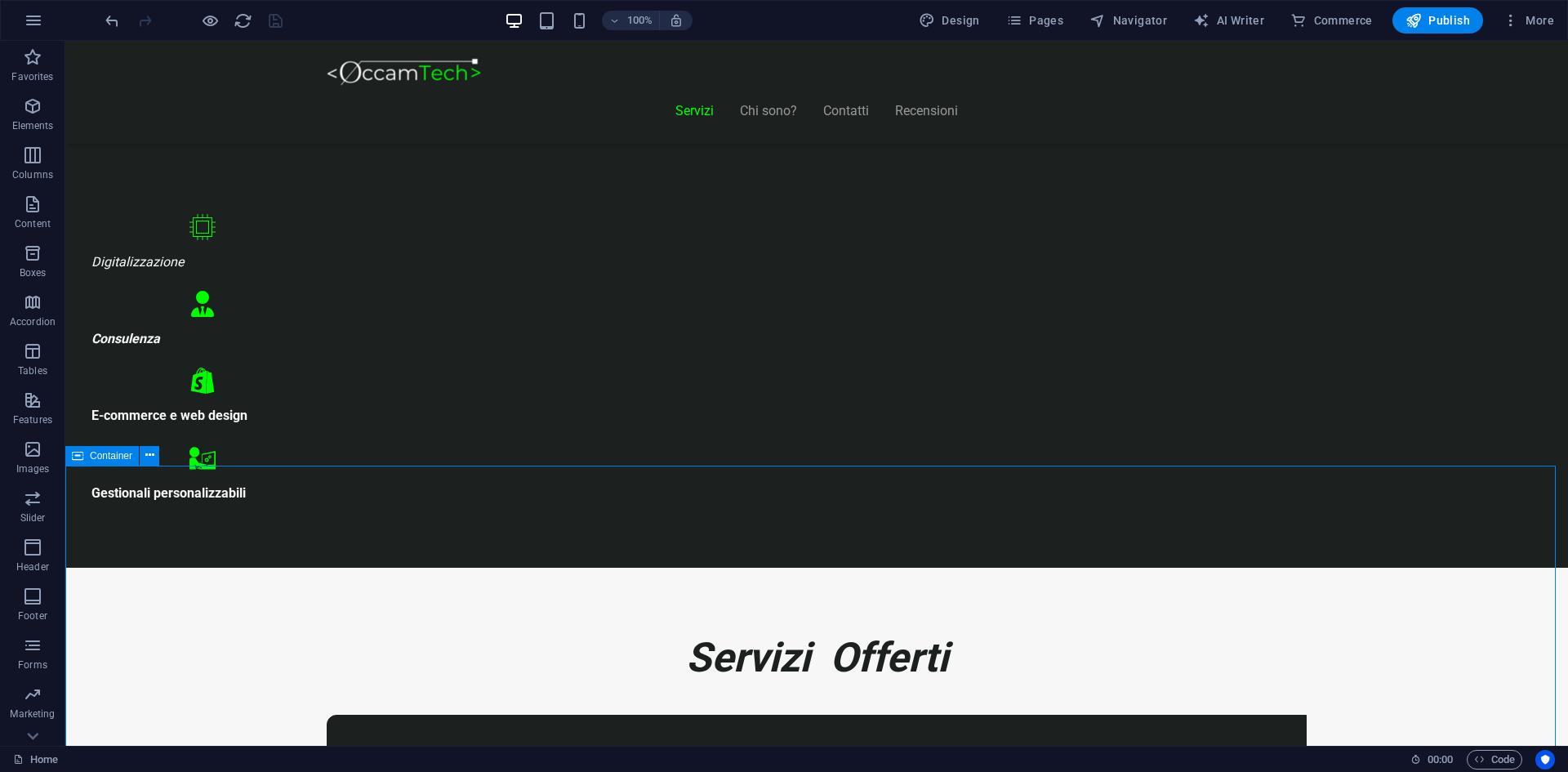 click on "Container" at bounding box center (102, 456) 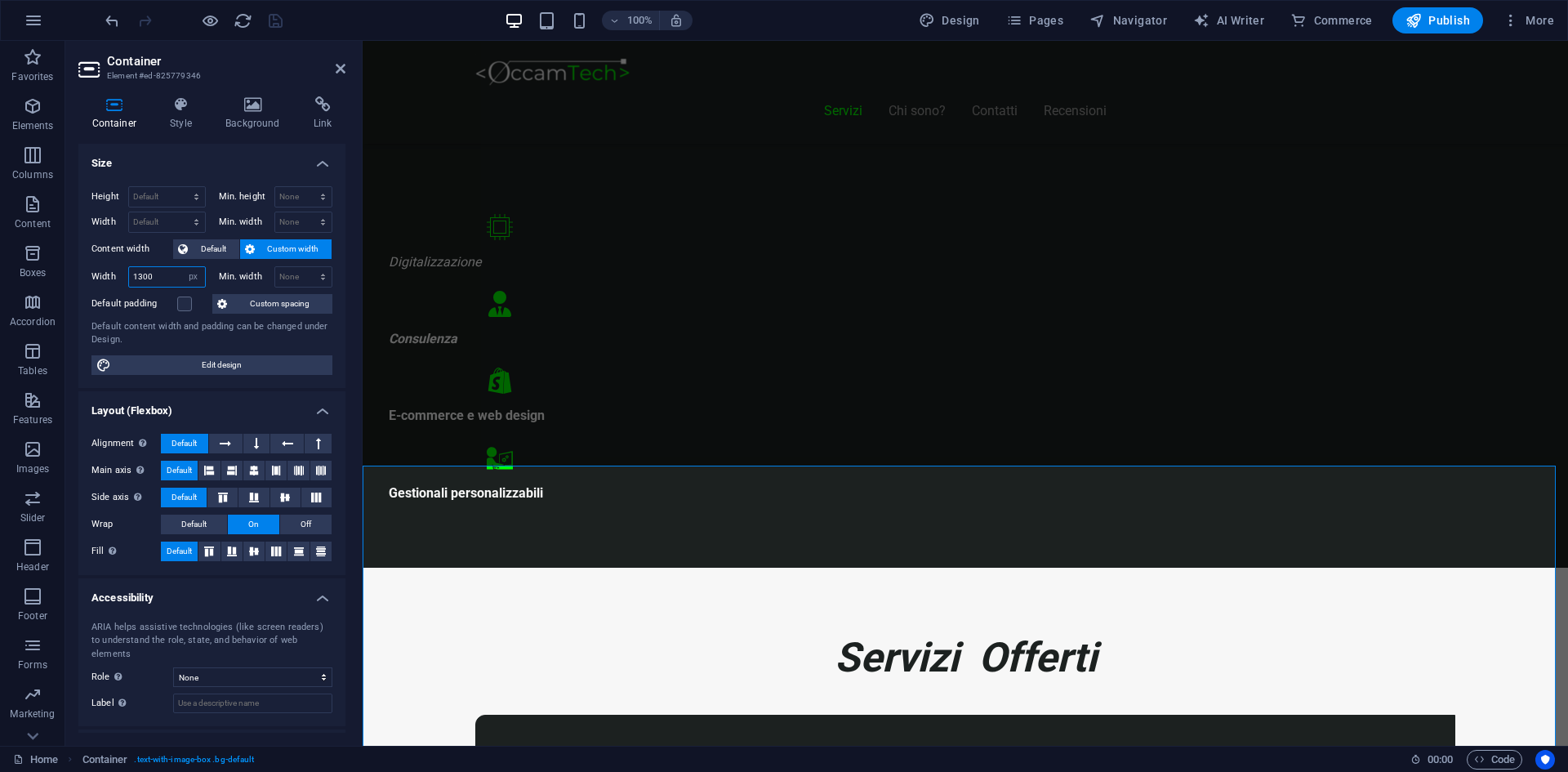 click on "1300" at bounding box center [167, 277] 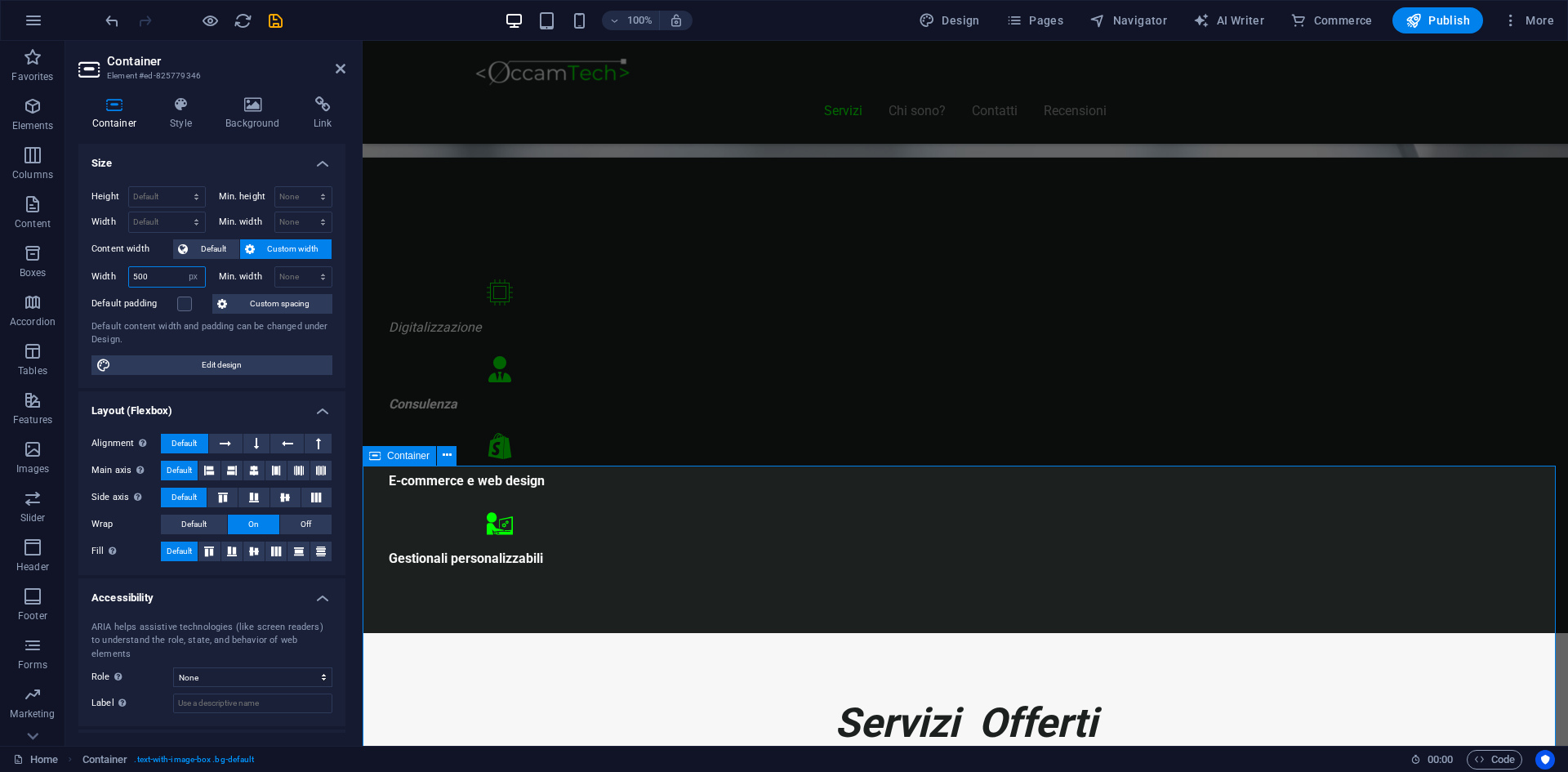 type on "500" 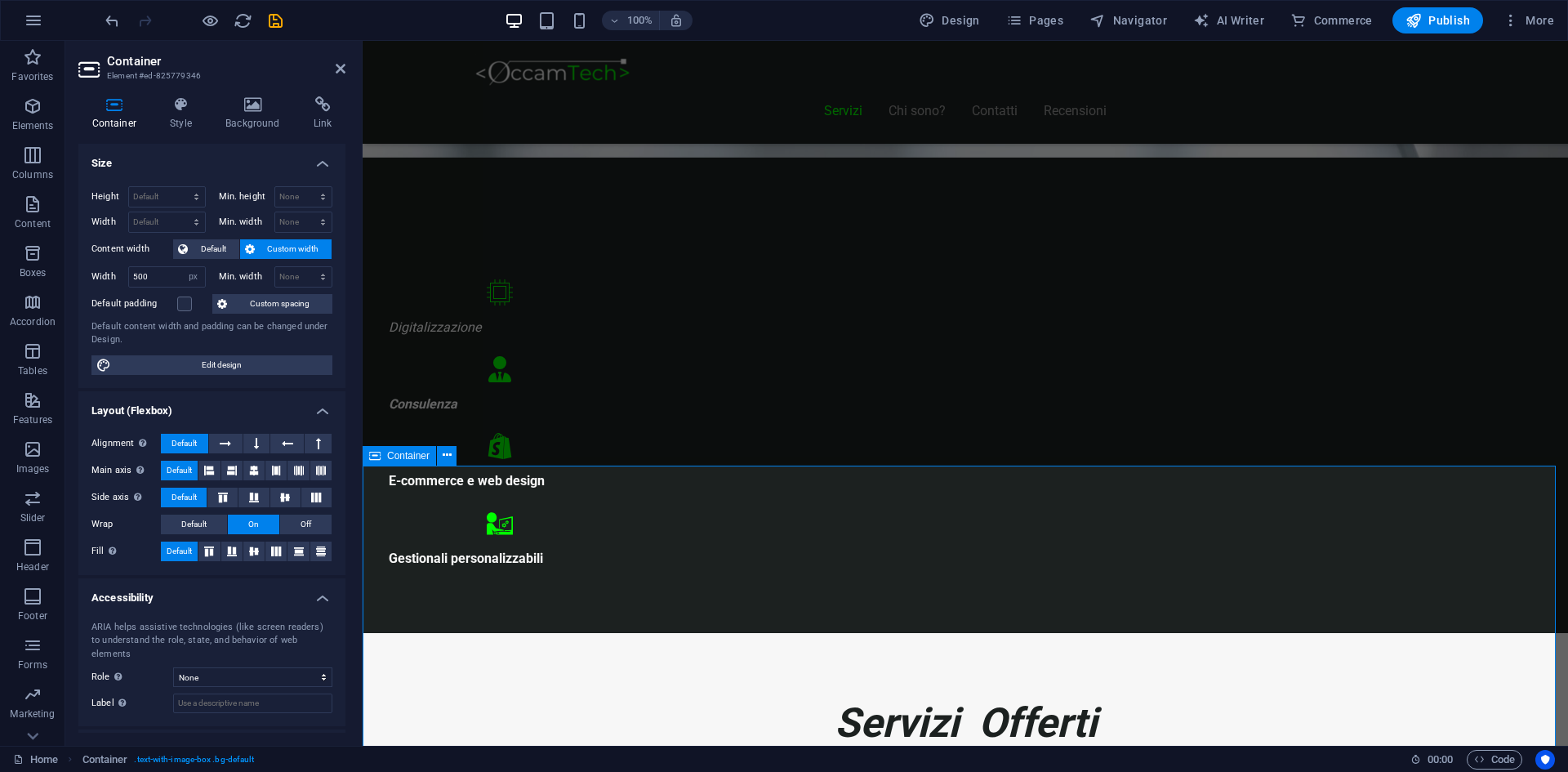 click on "Piani Web
Tutto il Valore di un Sito Professionale, in un Piano su Misura
Essenziale
€300
Sito vetrina moderno
Home page professionale
Sezione “Chi siamo”
Form contatti
Design responsive (mobile friendly)
6 mesi di assistenza inclusa
*Adatto a piccole attività o professionisti
Inizia Ora
E-commerce Ready
€500" at bounding box center (965, 7703) 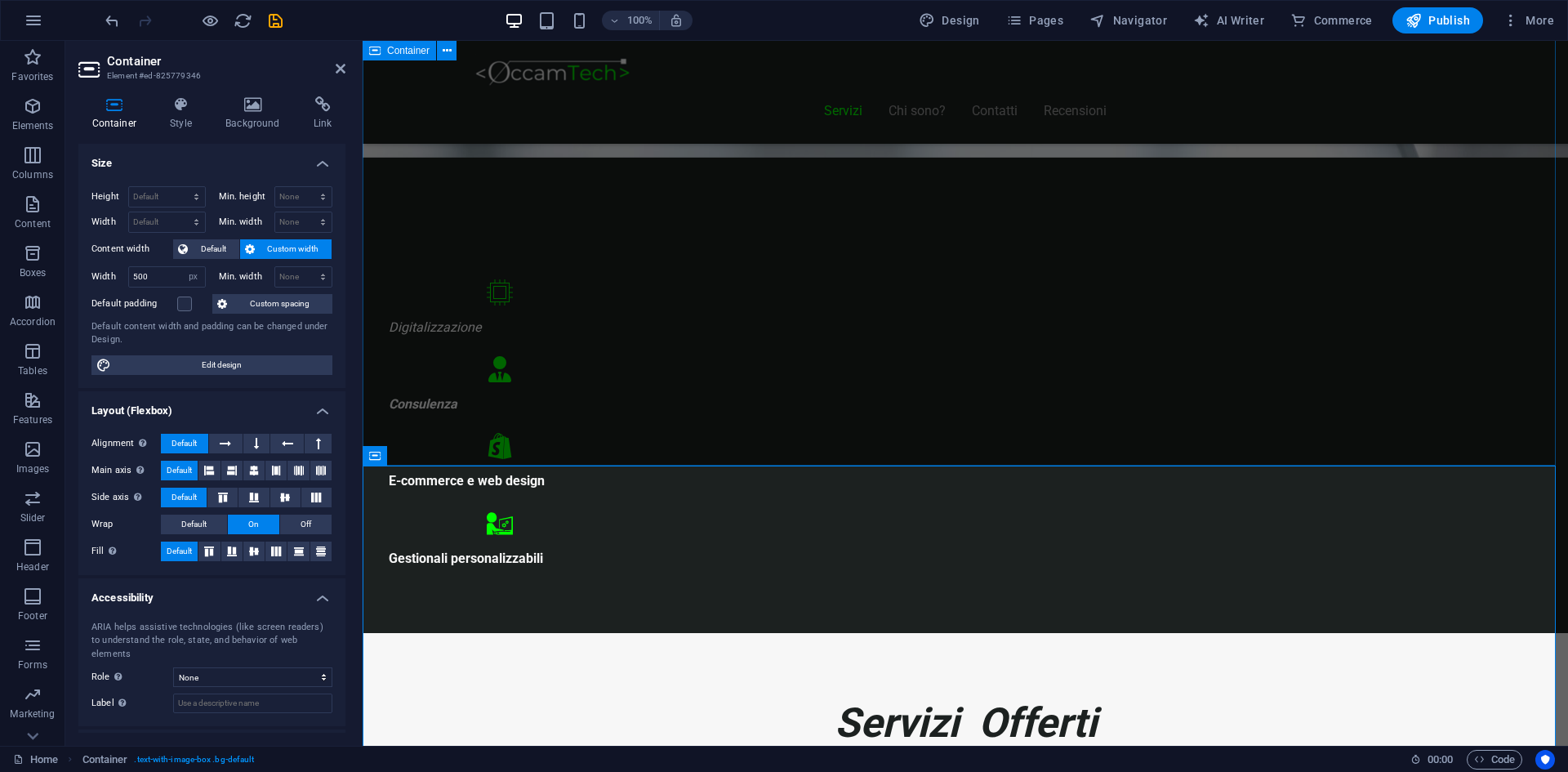 click on "Servizi  Offerti Consulenza informatica     Consulenza di 1h  GRATUITA !     Troviamo  insieme  una  soluzione  ai tuoi  problemi     Digitalizza  la tua  attività Contatta" at bounding box center [965, 3907] 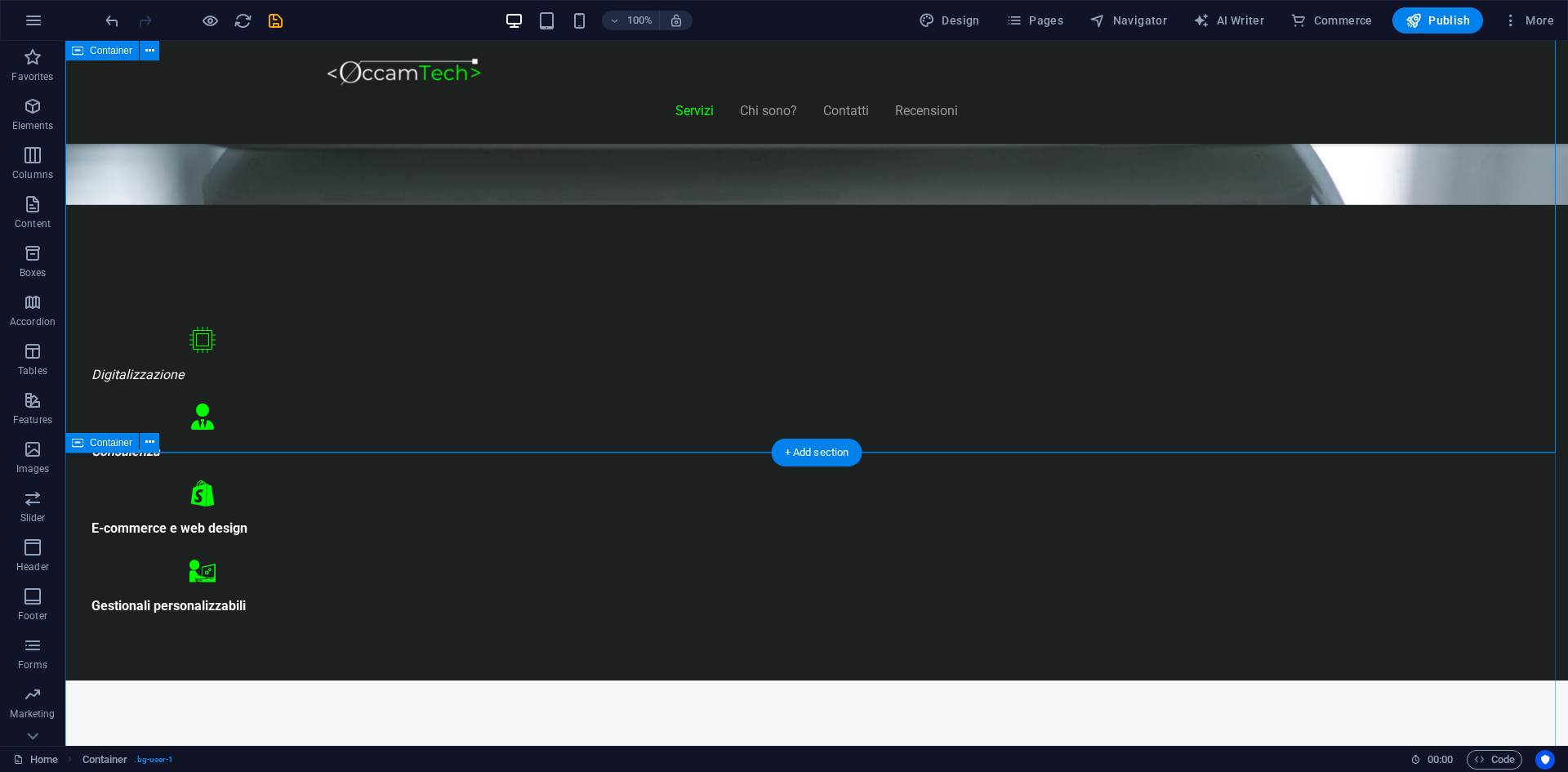 scroll, scrollTop: 572, scrollLeft: 0, axis: vertical 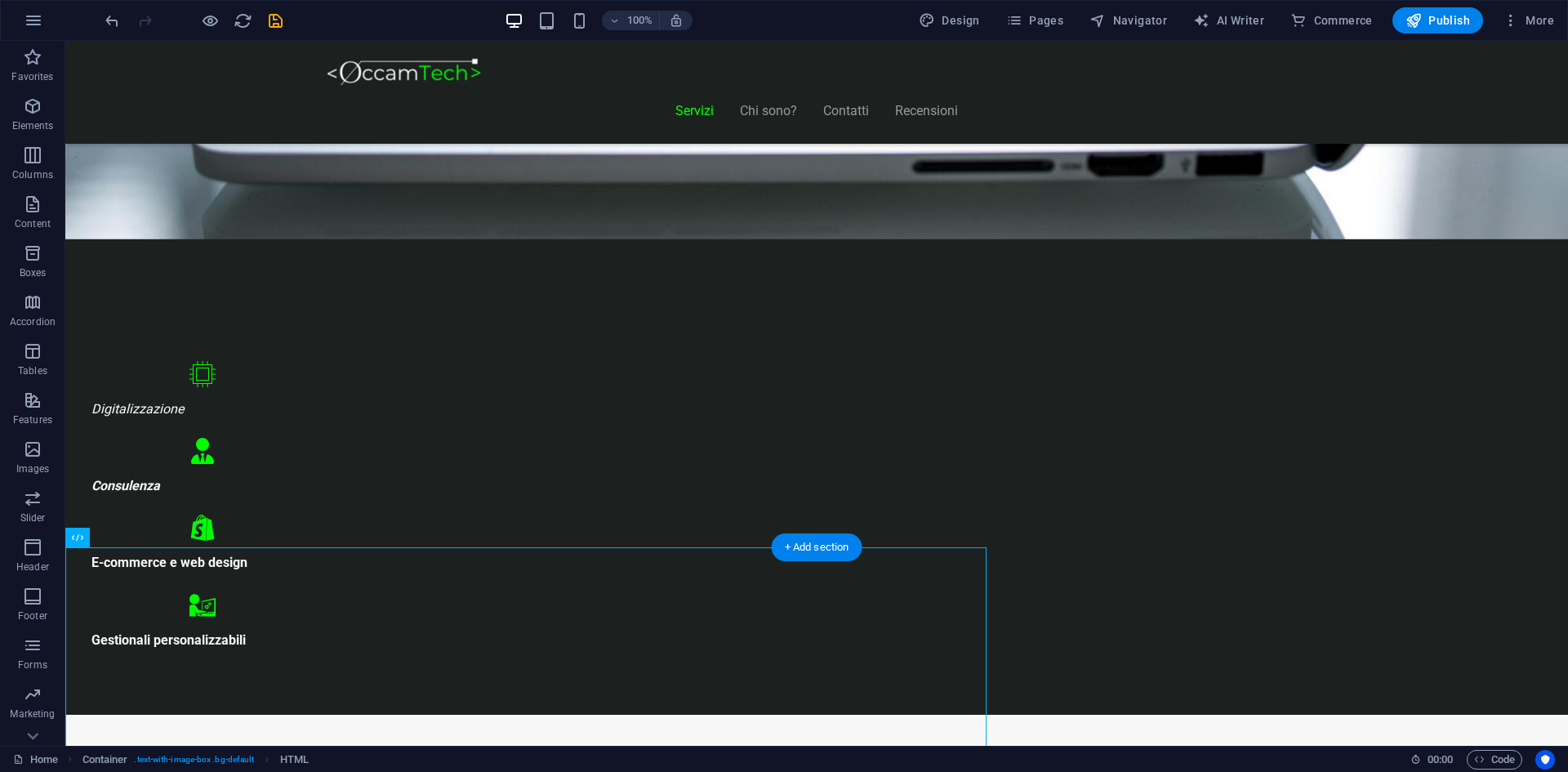 drag, startPoint x: 78, startPoint y: 556, endPoint x: 86, endPoint y: 569, distance: 15.264338 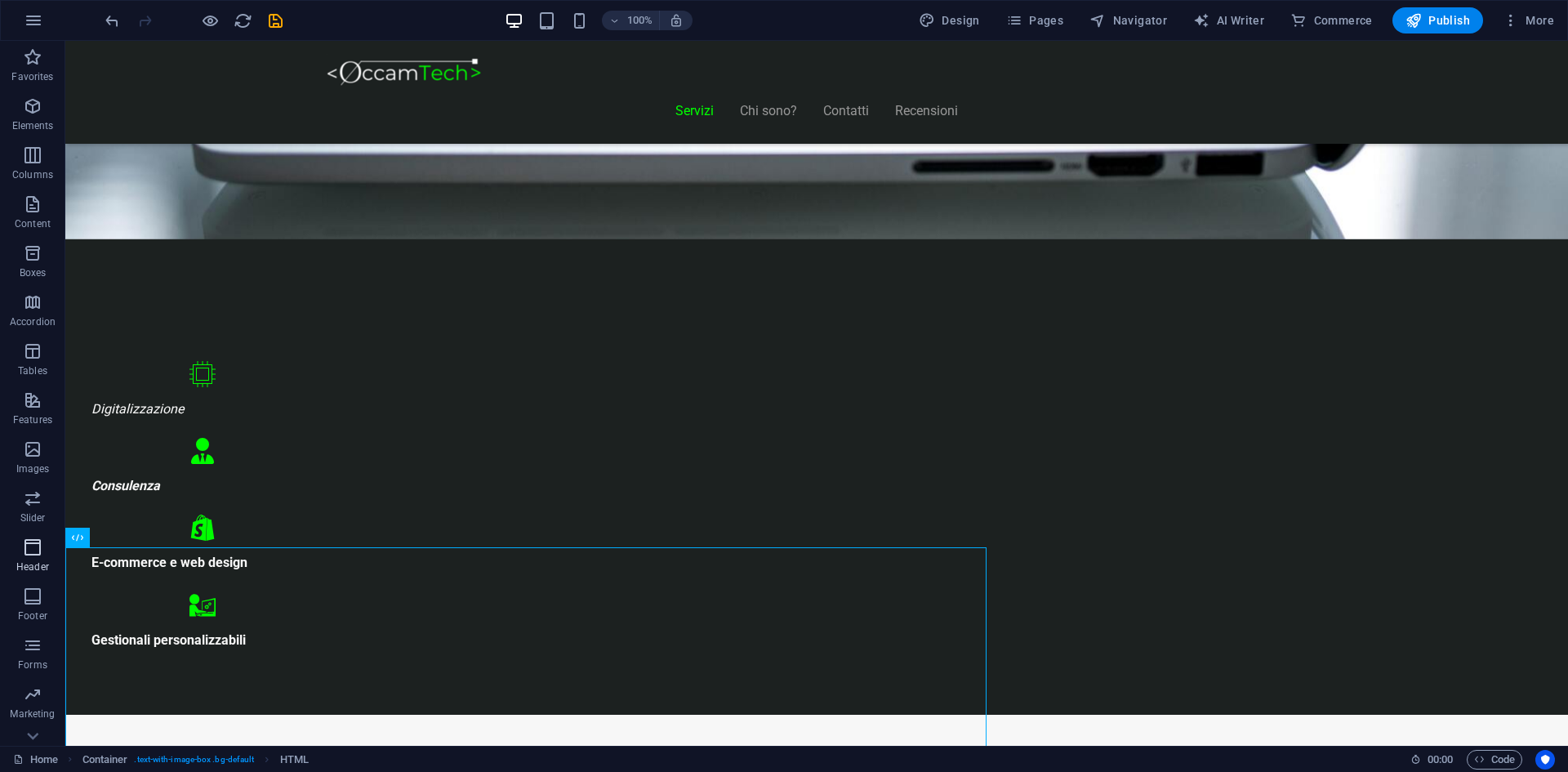 click at bounding box center (33, 547) 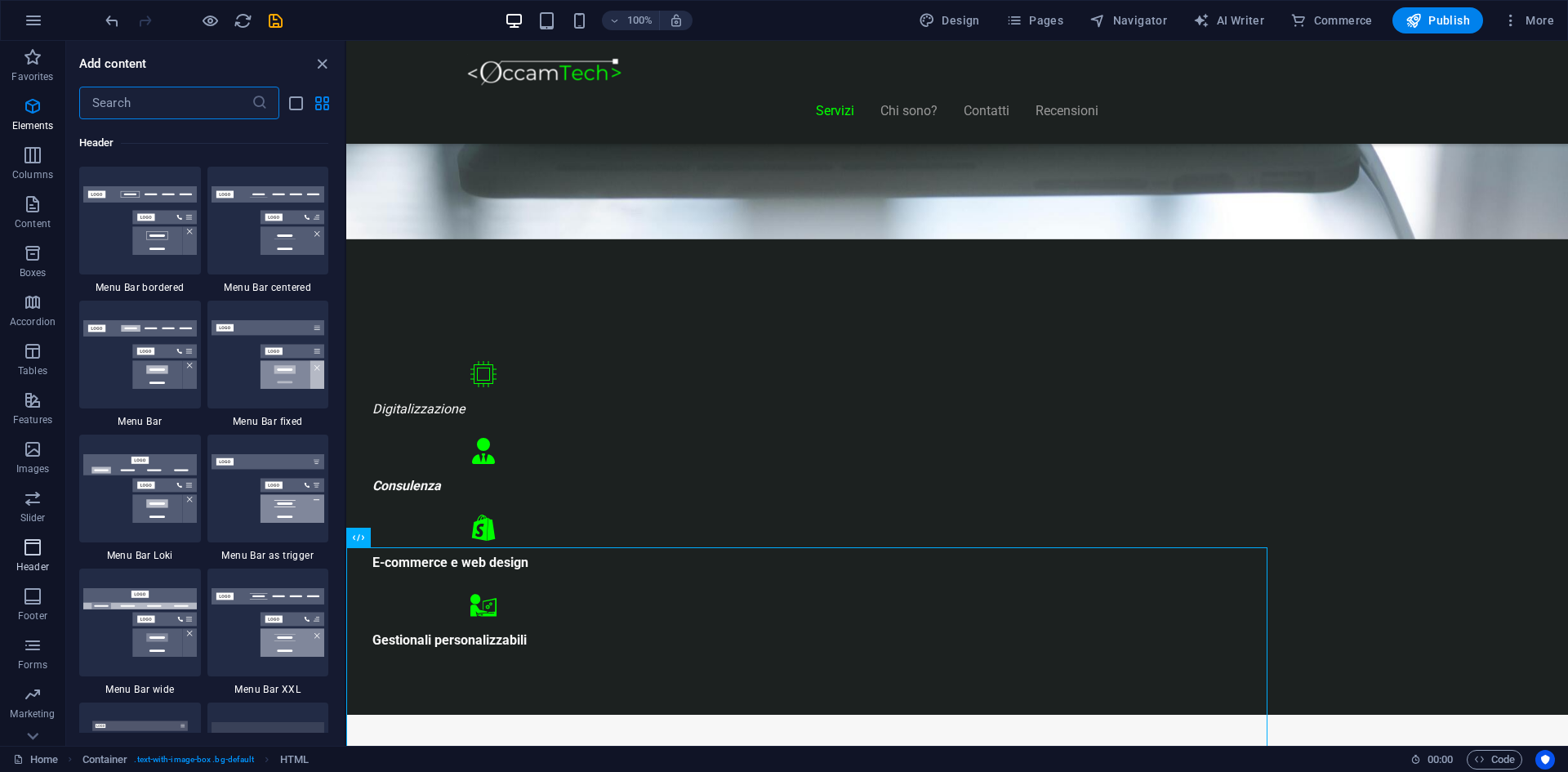 scroll, scrollTop: 9837, scrollLeft: 0, axis: vertical 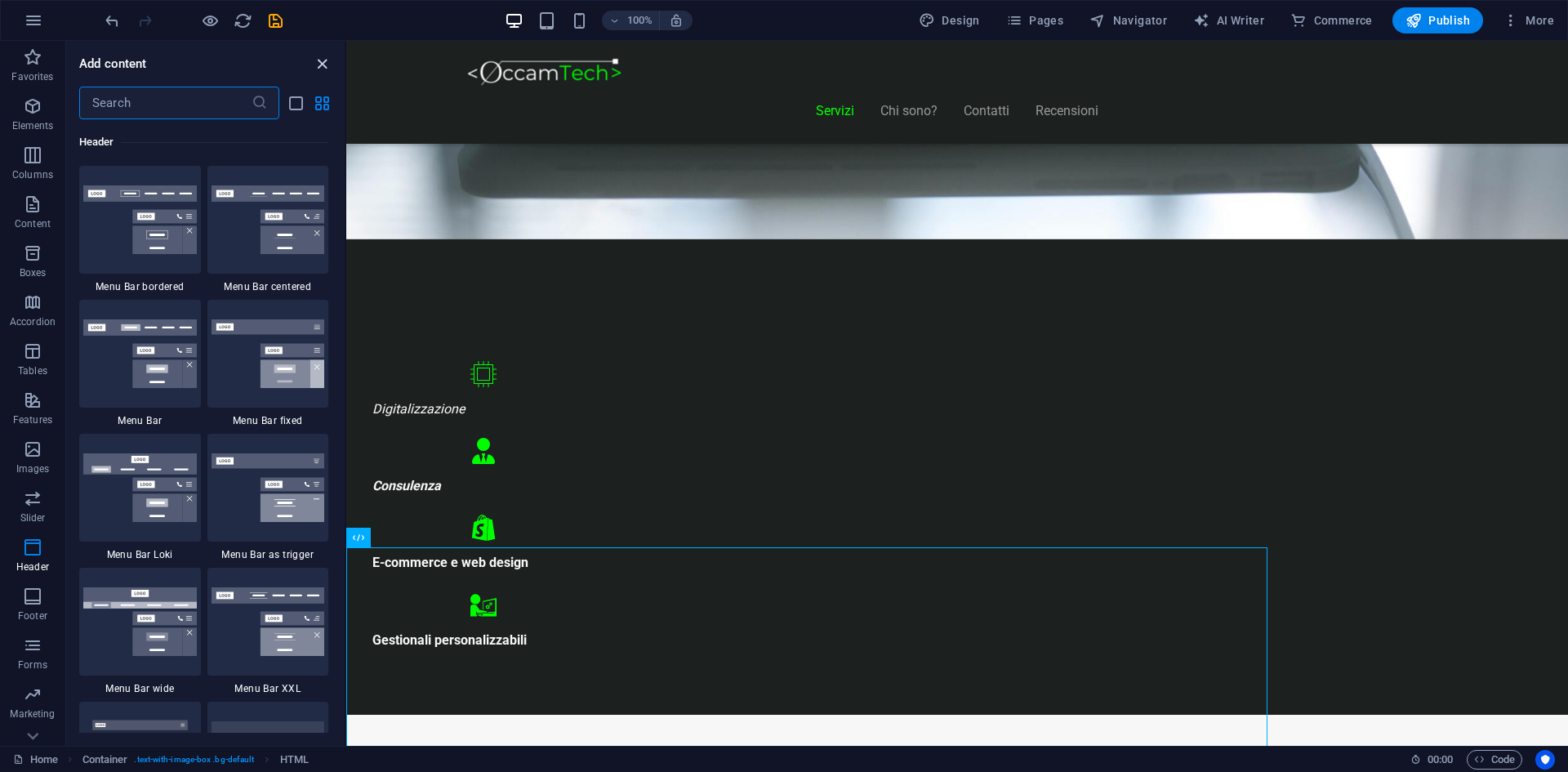 click at bounding box center [322, 64] 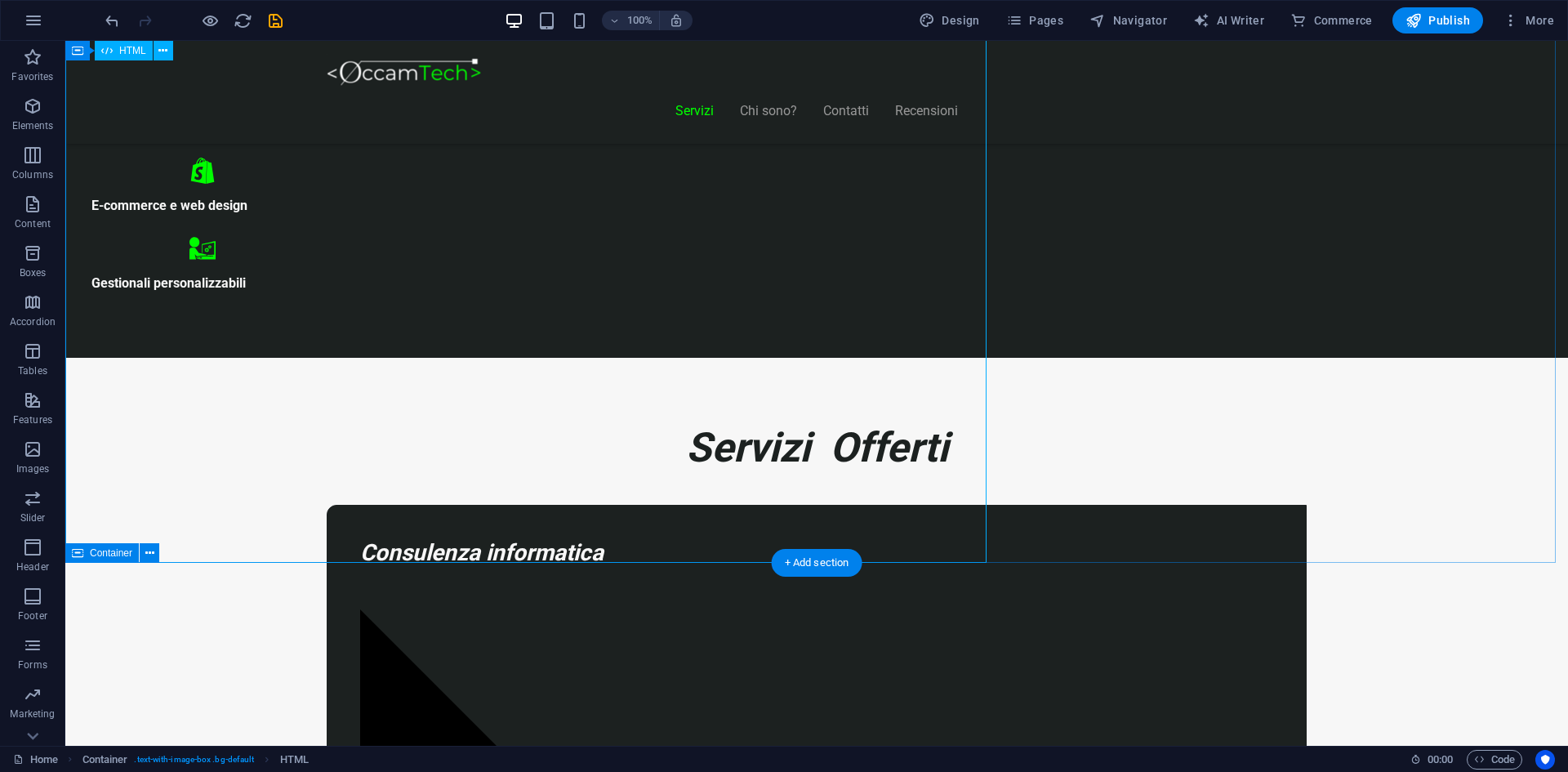 scroll, scrollTop: 899, scrollLeft: 0, axis: vertical 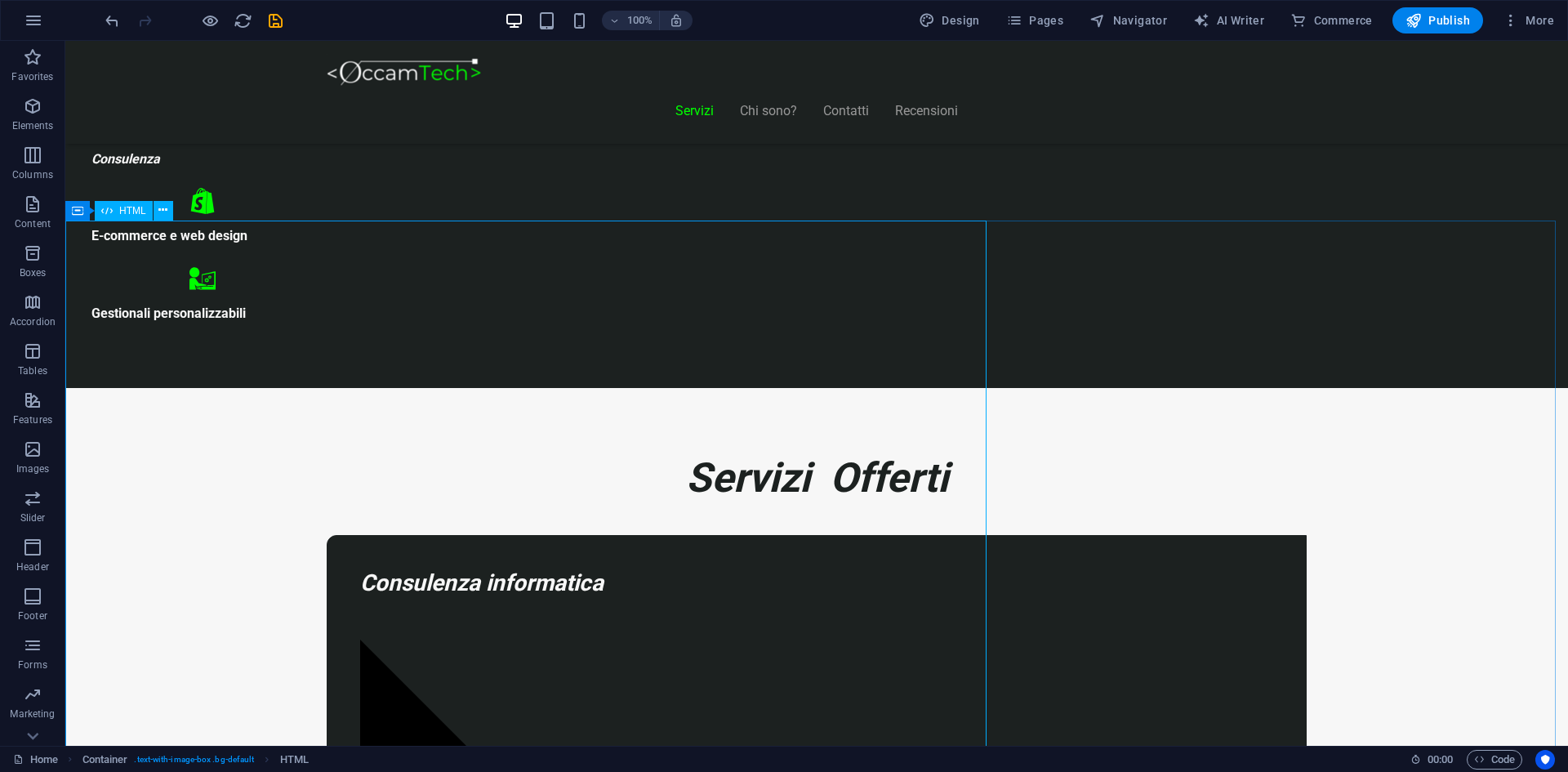click on "HTML" at bounding box center [132, 211] 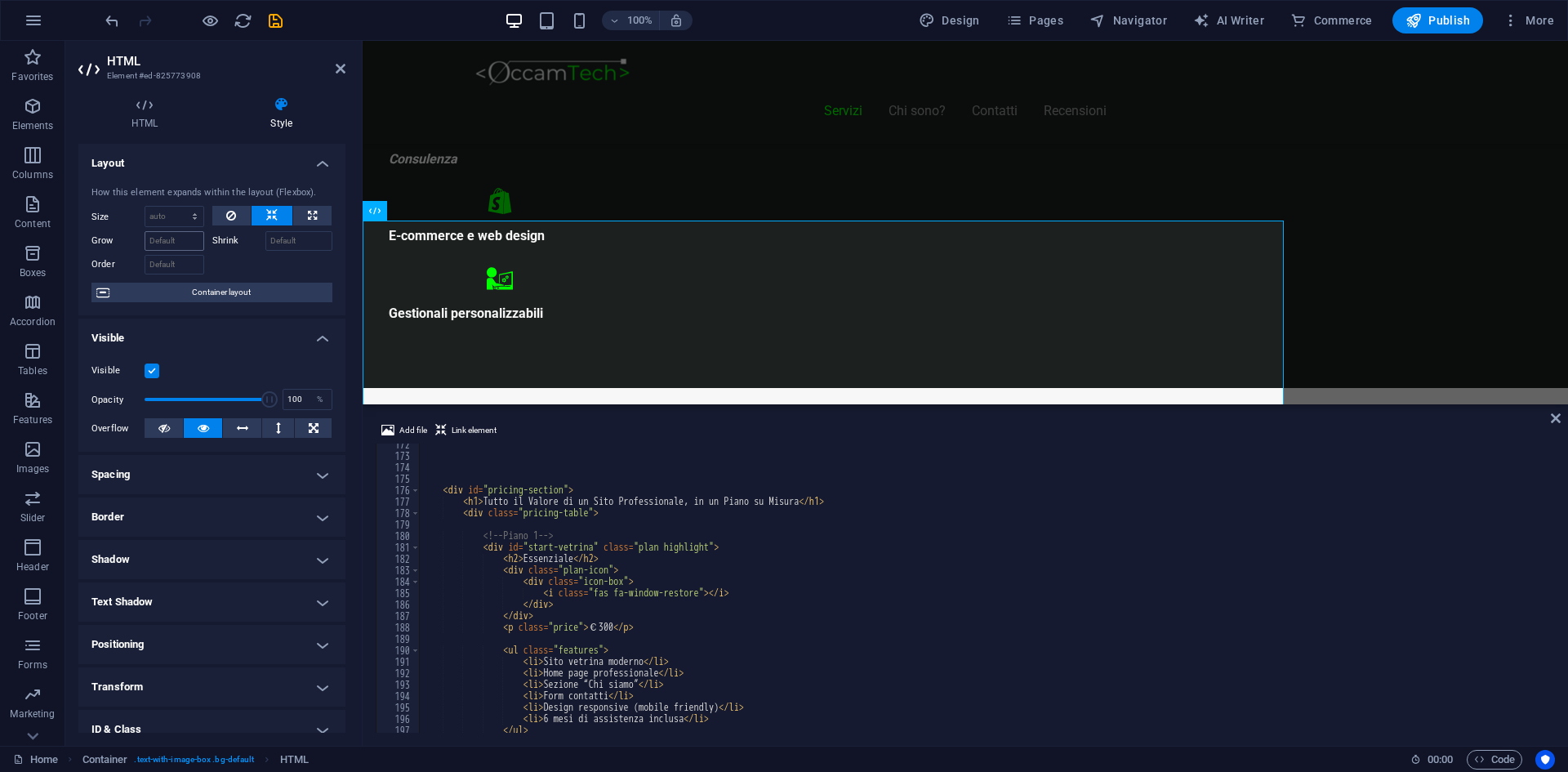 scroll, scrollTop: 1961, scrollLeft: 0, axis: vertical 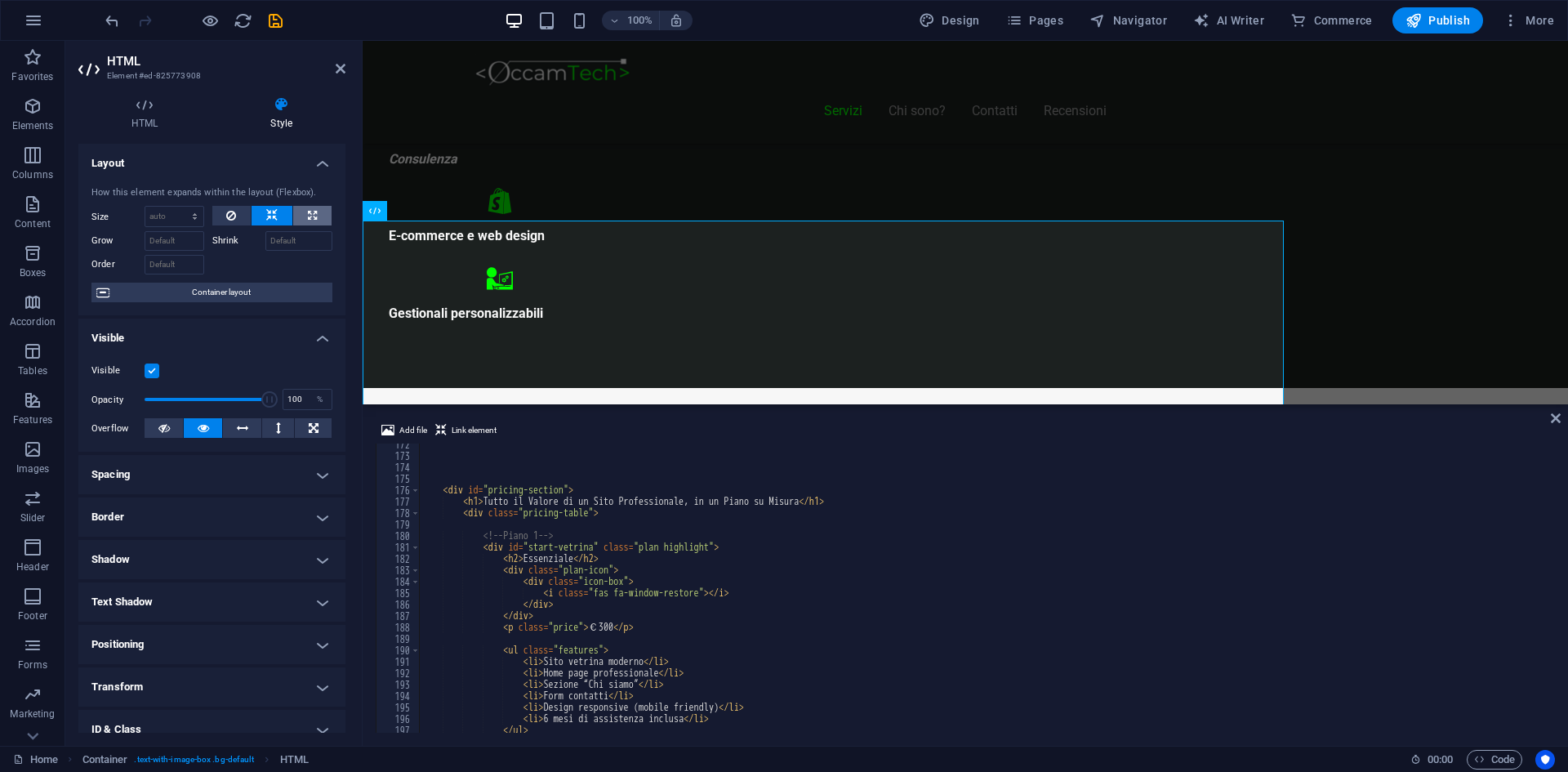 click at bounding box center (312, 216) 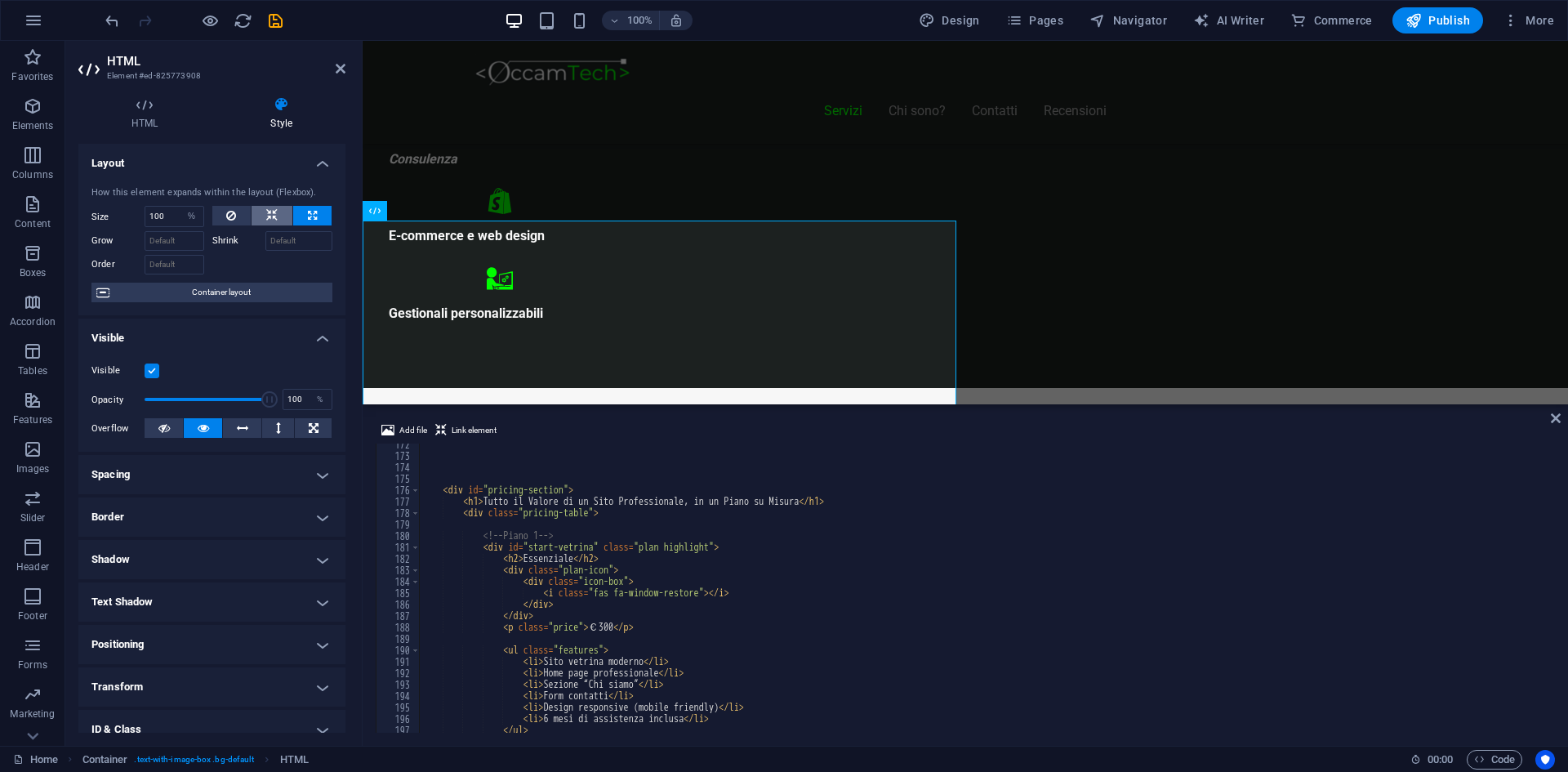 click at bounding box center [272, 216] 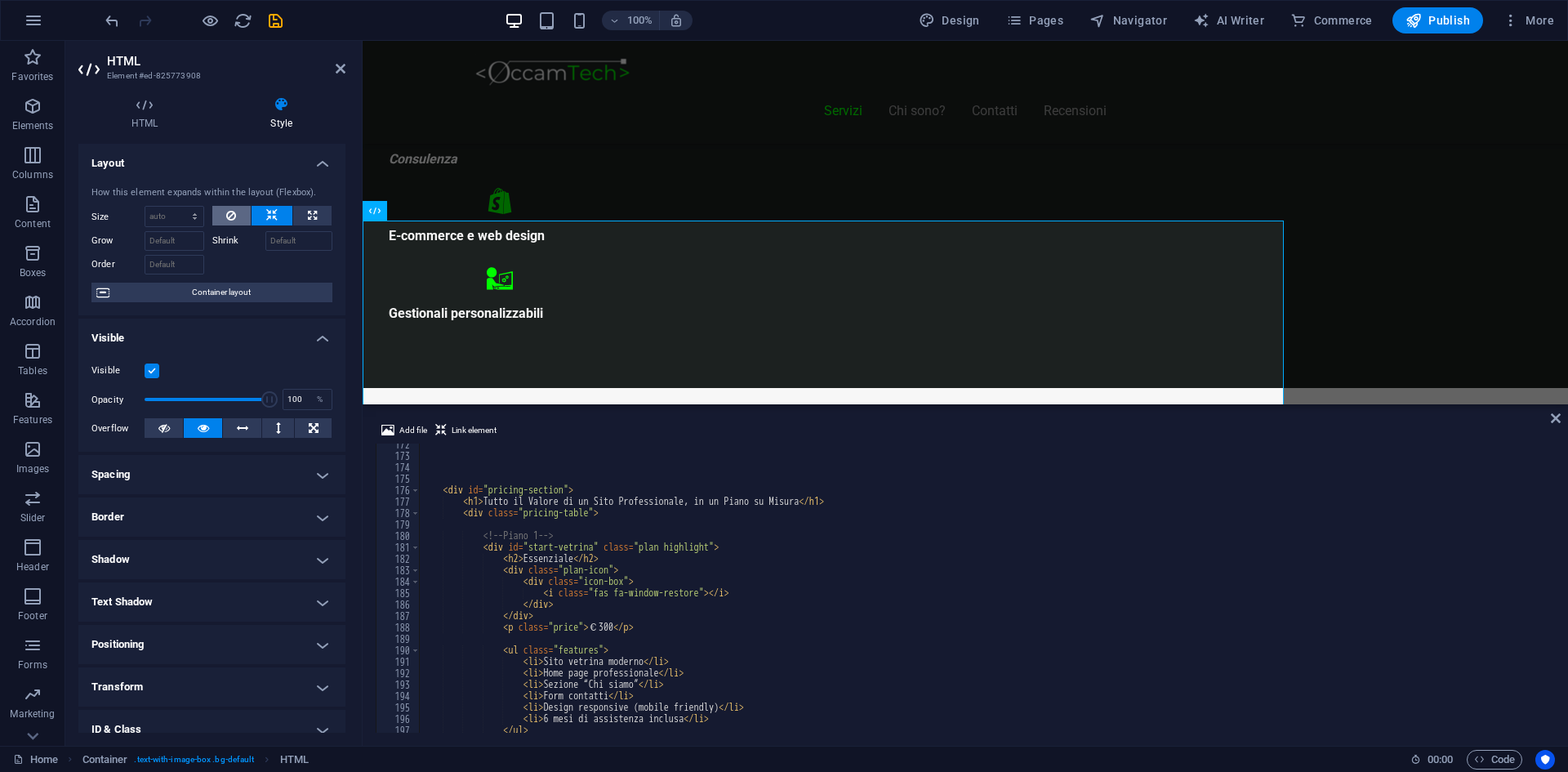 click at bounding box center (232, 216) 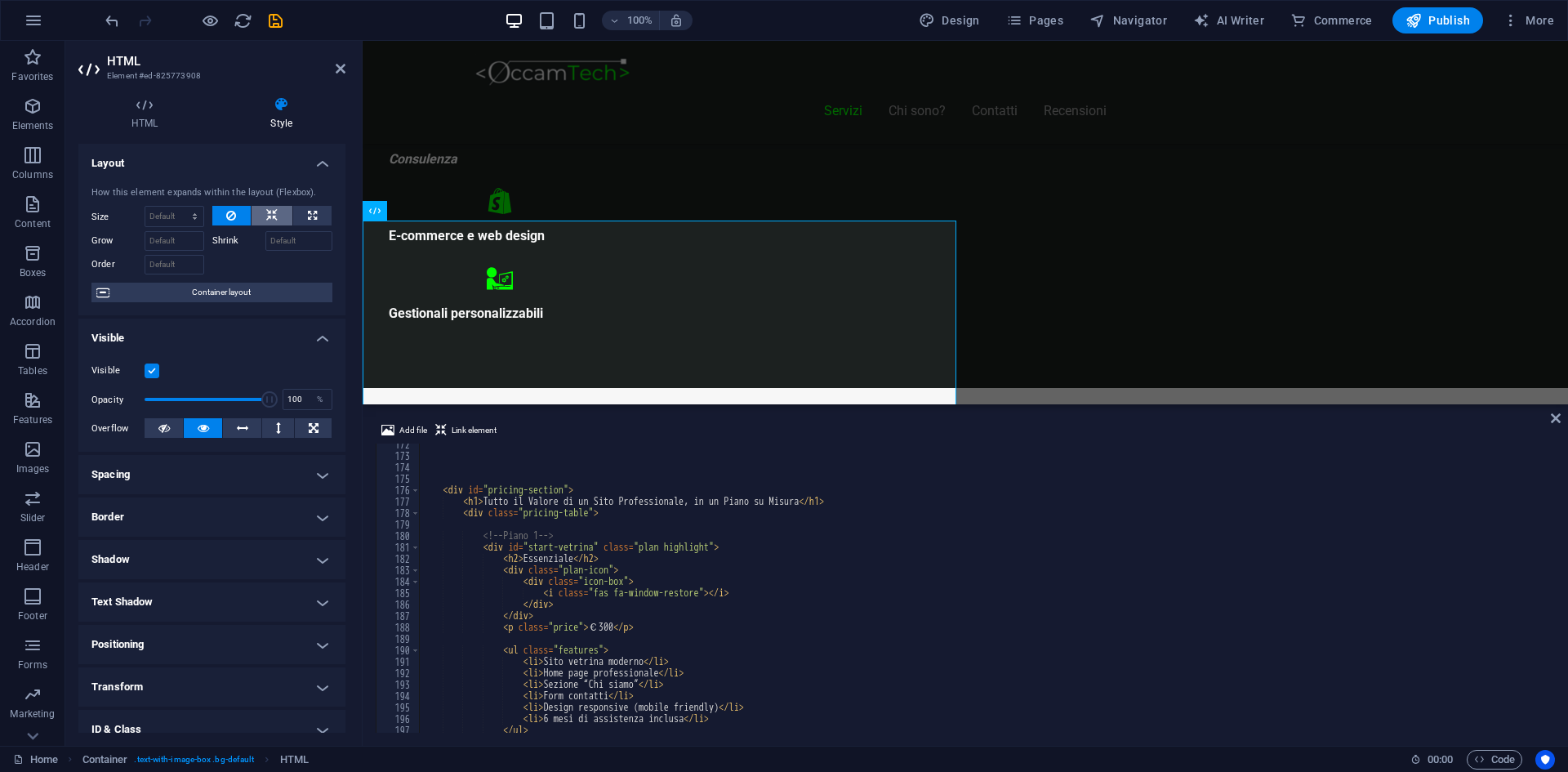 click at bounding box center (272, 216) 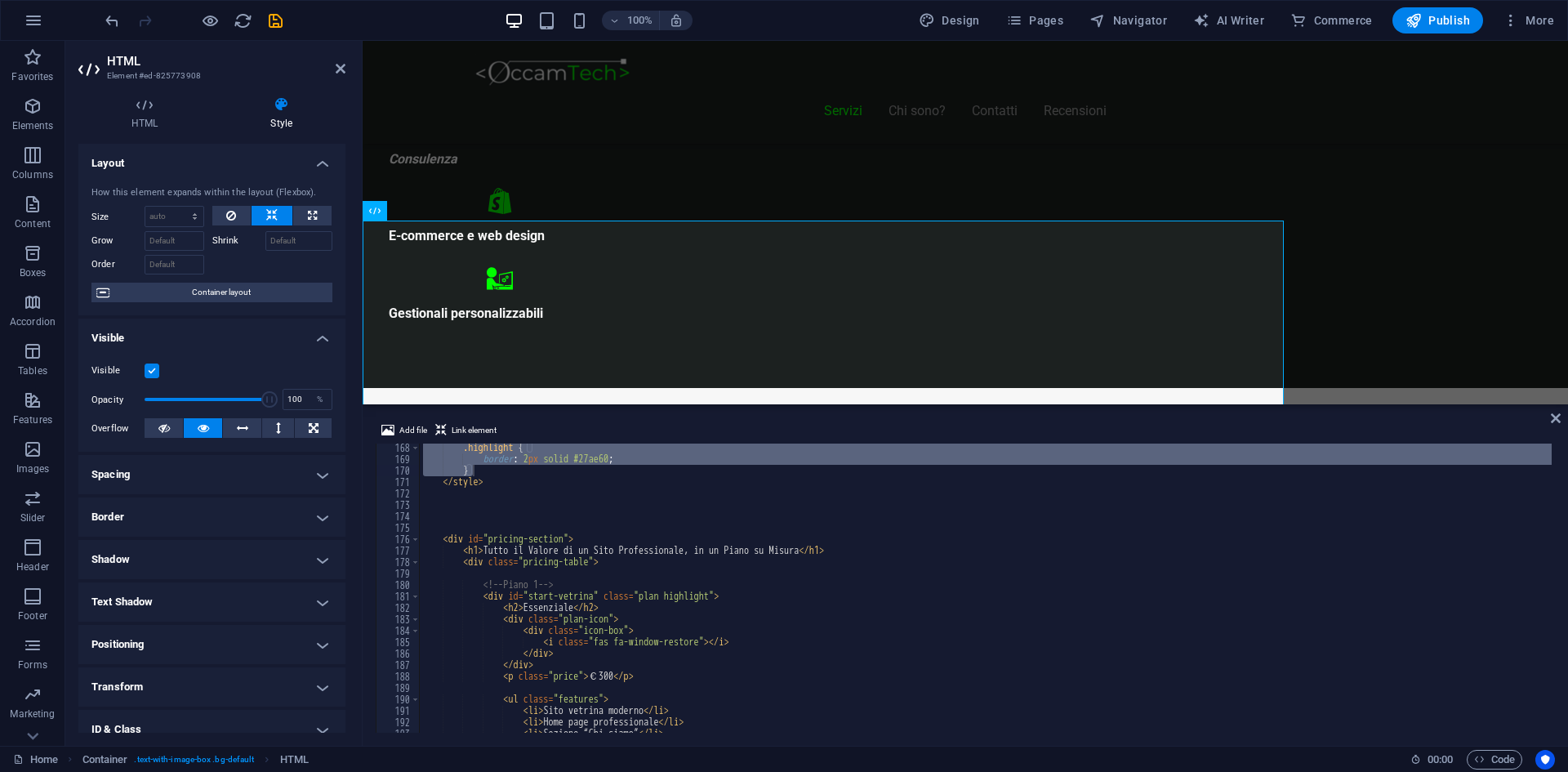 scroll, scrollTop: 1912, scrollLeft: 0, axis: vertical 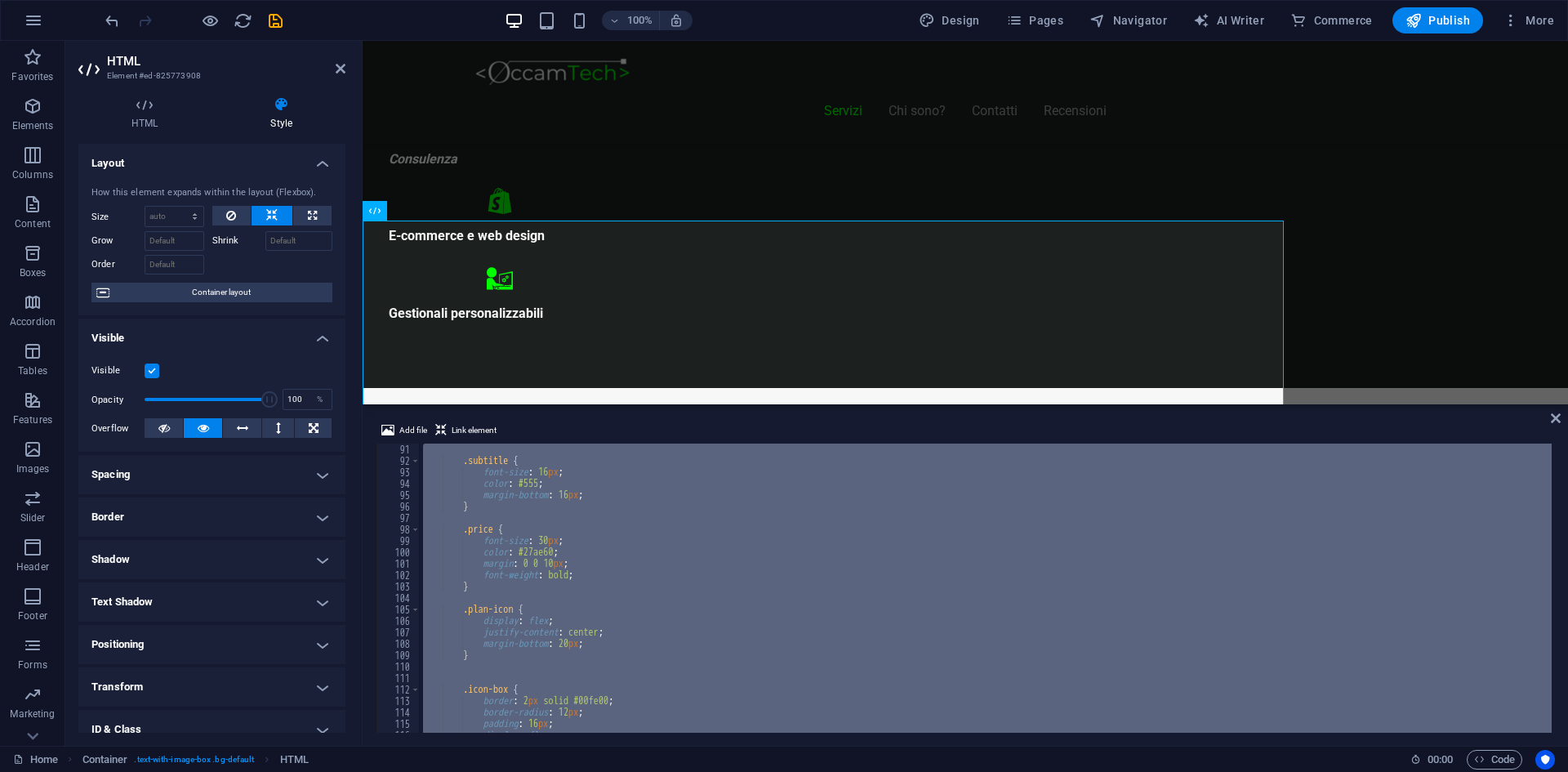 click on ".subtitle   {                font-size :   16 px ;                color :   #555 ;                margin-bottom :   16 px ;           }           .price   {                font-size :   30 px ;                color :   #27ae60 ;                margin :   0   0   10 px ;                font-weight :   bold ;           }           .plan-icon   {                display :   flex ;                justify-content :   center ;                margin-bottom :   20 px ;           }           .icon-box   {                border :   2 px   solid   #00fe00 ;                border-radius :   12 px ;                padding :   16 px ;                display :   flex ;                align-items :   center ;" at bounding box center [986, 588] 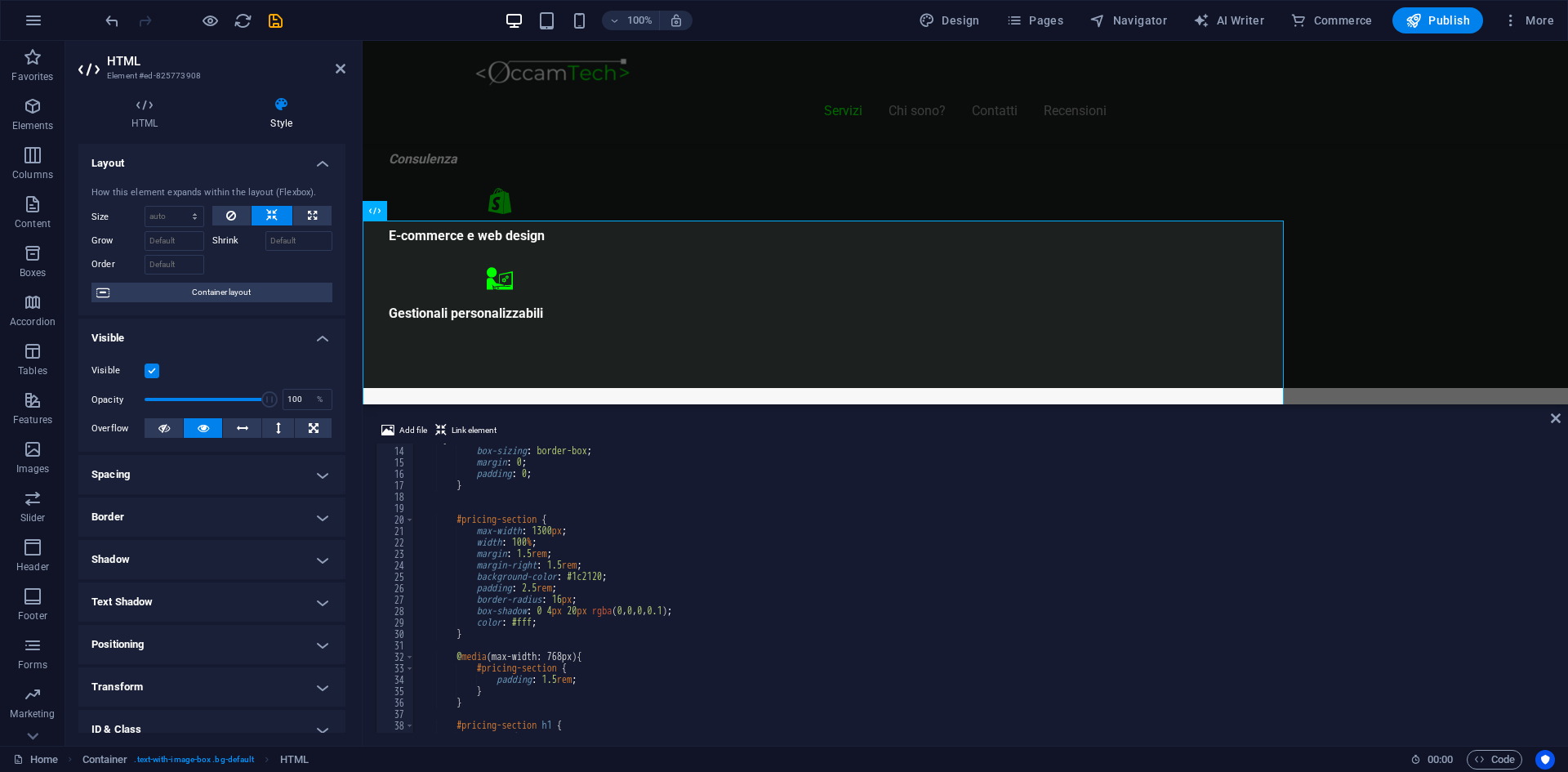 scroll, scrollTop: 98, scrollLeft: 0, axis: vertical 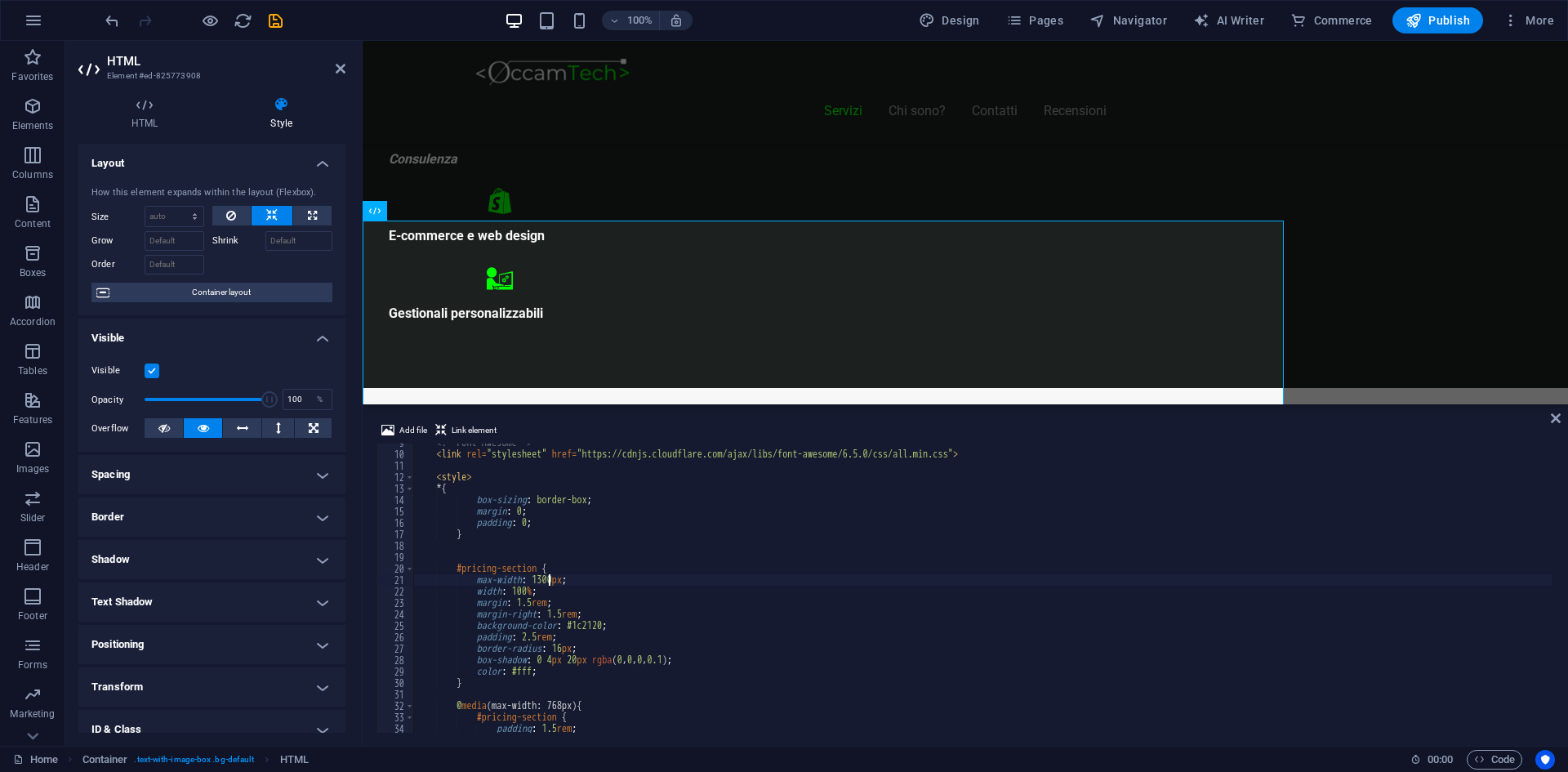 click on "<!--  Font Awesome  -->      < link   rel = "stylesheet"   href = "https://cdnjs.cloudflare.com/ajax/libs/font-awesome/6.5.0/css/all.min.css" >      < style >          *  {                box-sizing :   border-box ;                margin :   0 ;                padding :   0 ;           }           #pricing-section   {                max-width :   1300 px ;                width :   100 % ;                margin :   1.5 rem ;                margin-right :   1.5 rem ;                background-color :   #1c2120 ;                padding :   2.5 rem ;                border-radius :   16 px ;                box-shadow :   0   4 px   20 px   rgba ( 0 ,  0 ,  0 ,  0.1 ) ;                color :   #fff ;           }           @ media  (max-width: 768px)  {                #pricing-section   {                     padding :   1.5 rem ;                }" at bounding box center (982, 593) 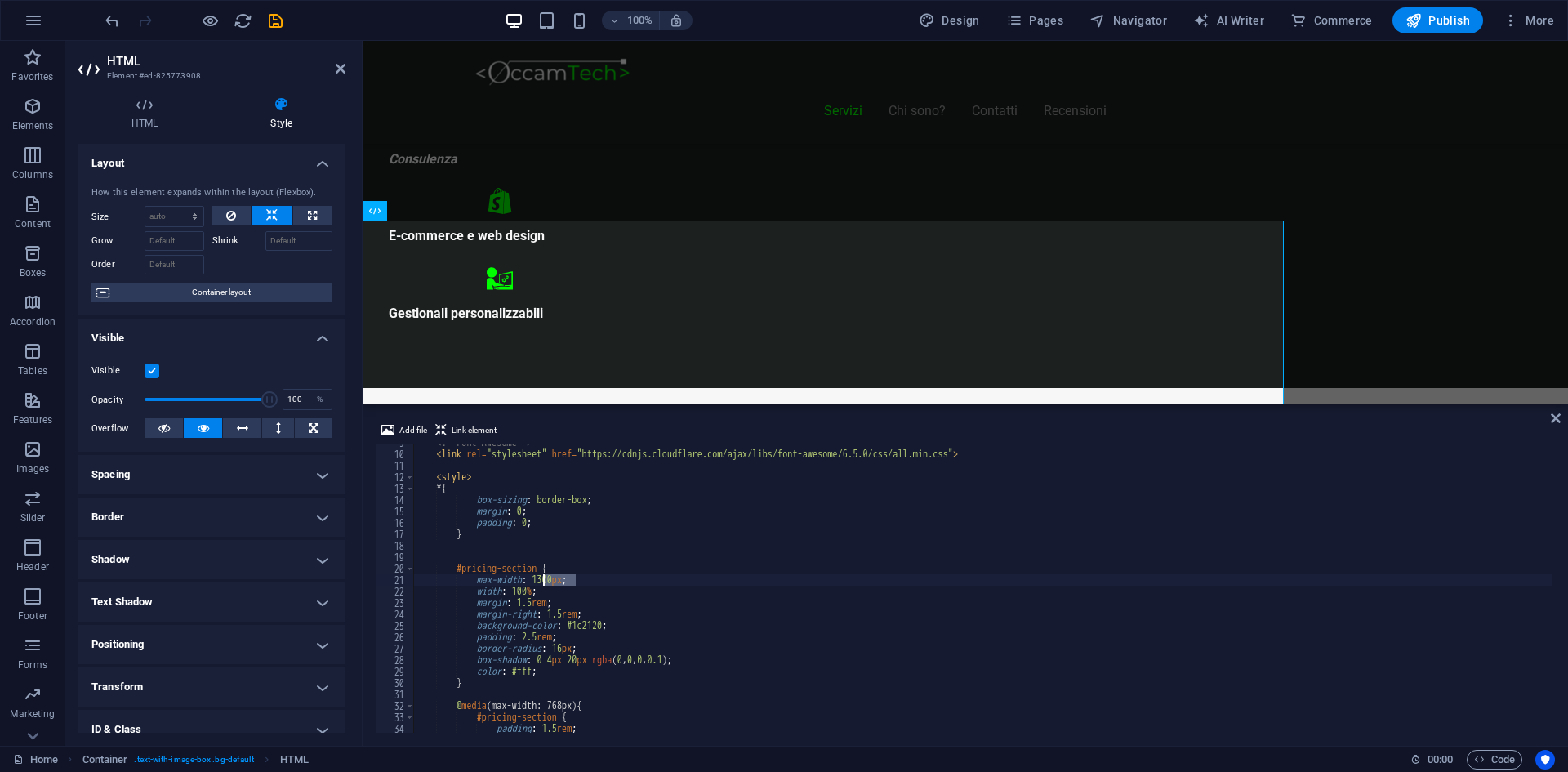 click on "<!--  Font Awesome  -->      < link   rel = "stylesheet"   href = "https://cdnjs.cloudflare.com/ajax/libs/font-awesome/6.5.0/css/all.min.css" >      < style >          *  {                box-sizing :   border-box ;                margin :   0 ;                padding :   0 ;           }           #pricing-section   {                max-width :   1300 px ;                width :   100 % ;                margin :   1.5 rem ;                margin-right :   1.5 rem ;                background-color :   #1c2120 ;                padding :   2.5 rem ;                border-radius :   16 px ;                box-shadow :   0   4 px   20 px   rgba ( 0 ,  0 ,  0 ,  0.1 ) ;                color :   #fff ;           }           @ media  (max-width: 768px)  {                #pricing-section   {                     padding :   1.5 rem ;                }" at bounding box center (982, 593) 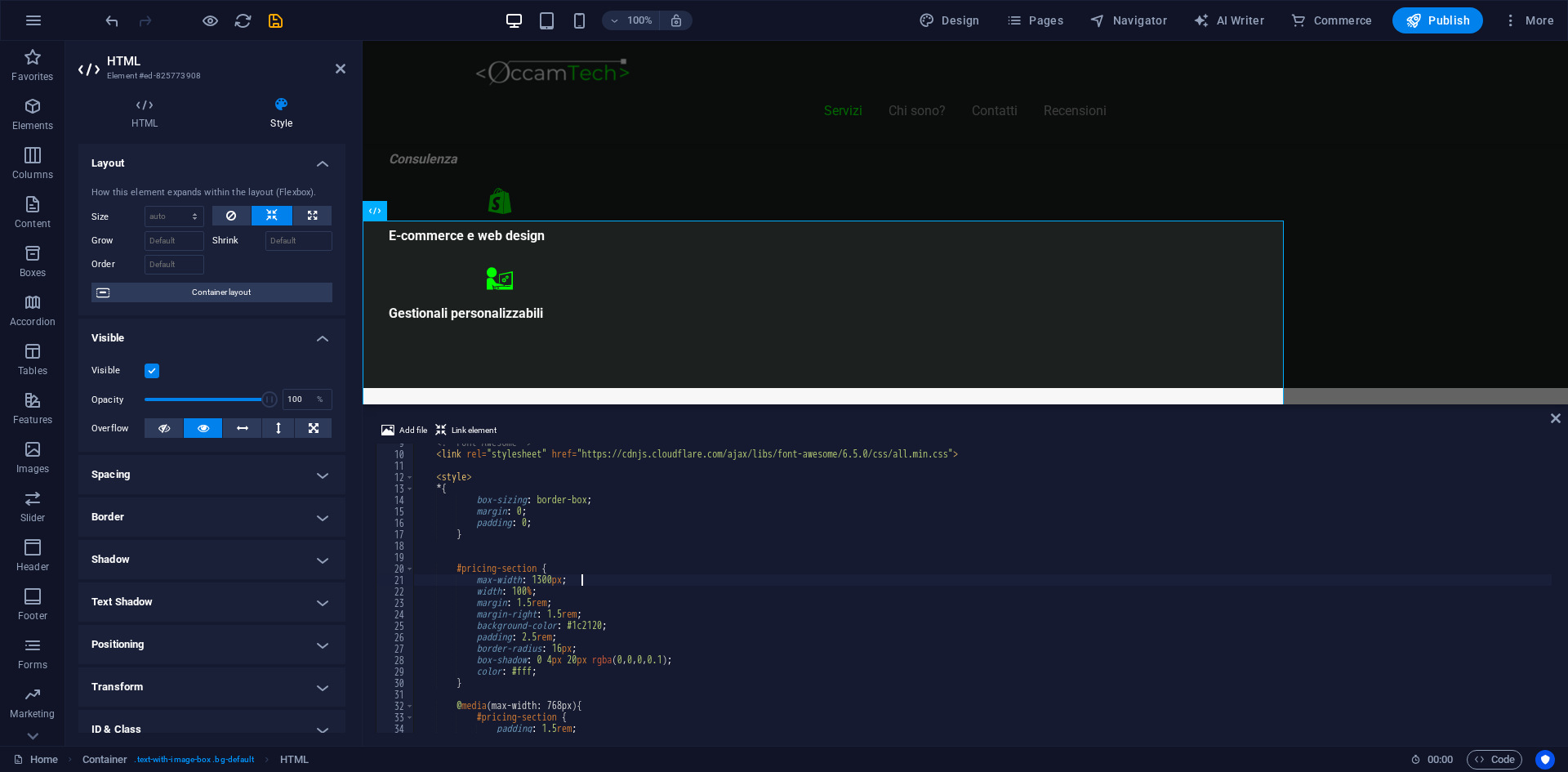 click on "<!--  Font Awesome  -->      < link   rel = "stylesheet"   href = "https://cdnjs.cloudflare.com/ajax/libs/font-awesome/6.5.0/css/all.min.css" >      < style >          *  {                box-sizing :   border-box ;                margin :   0 ;                padding :   0 ;           }           #pricing-section   {                max-width :   1300 px ;                width :   100 % ;                margin :   1.5 rem ;                margin-right :   1.5 rem ;                background-color :   #1c2120 ;                padding :   2.5 rem ;                border-radius :   16 px ;                box-shadow :   0   4 px   20 px   rgba ( 0 ,  0 ,  0 ,  0.1 ) ;                color :   #fff ;           }           @ media  (max-width: 768px)  {                #pricing-section   {                     padding :   1.5 rem ;                }" at bounding box center (982, 593) 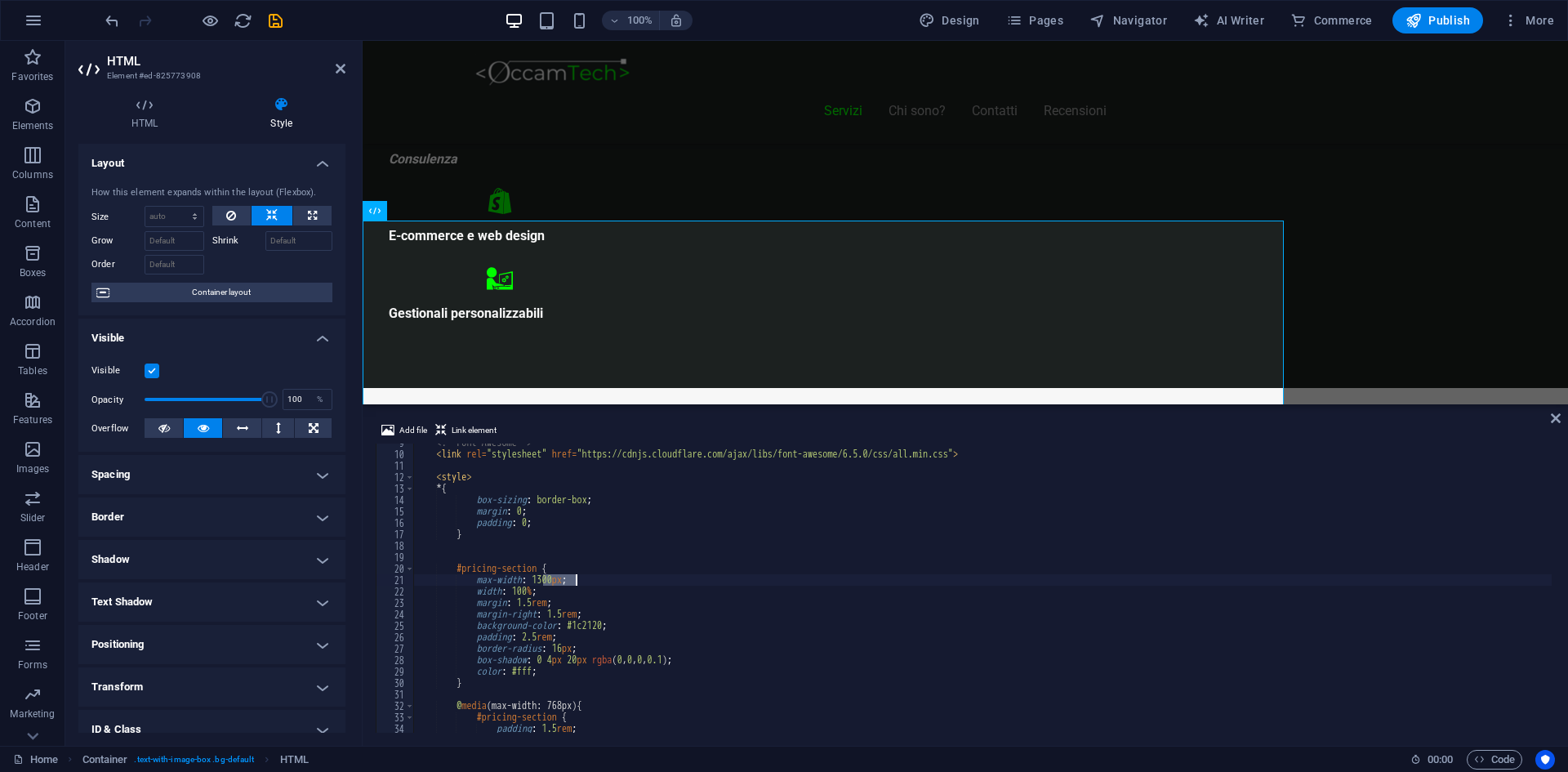 scroll, scrollTop: 0, scrollLeft: 10, axis: horizontal 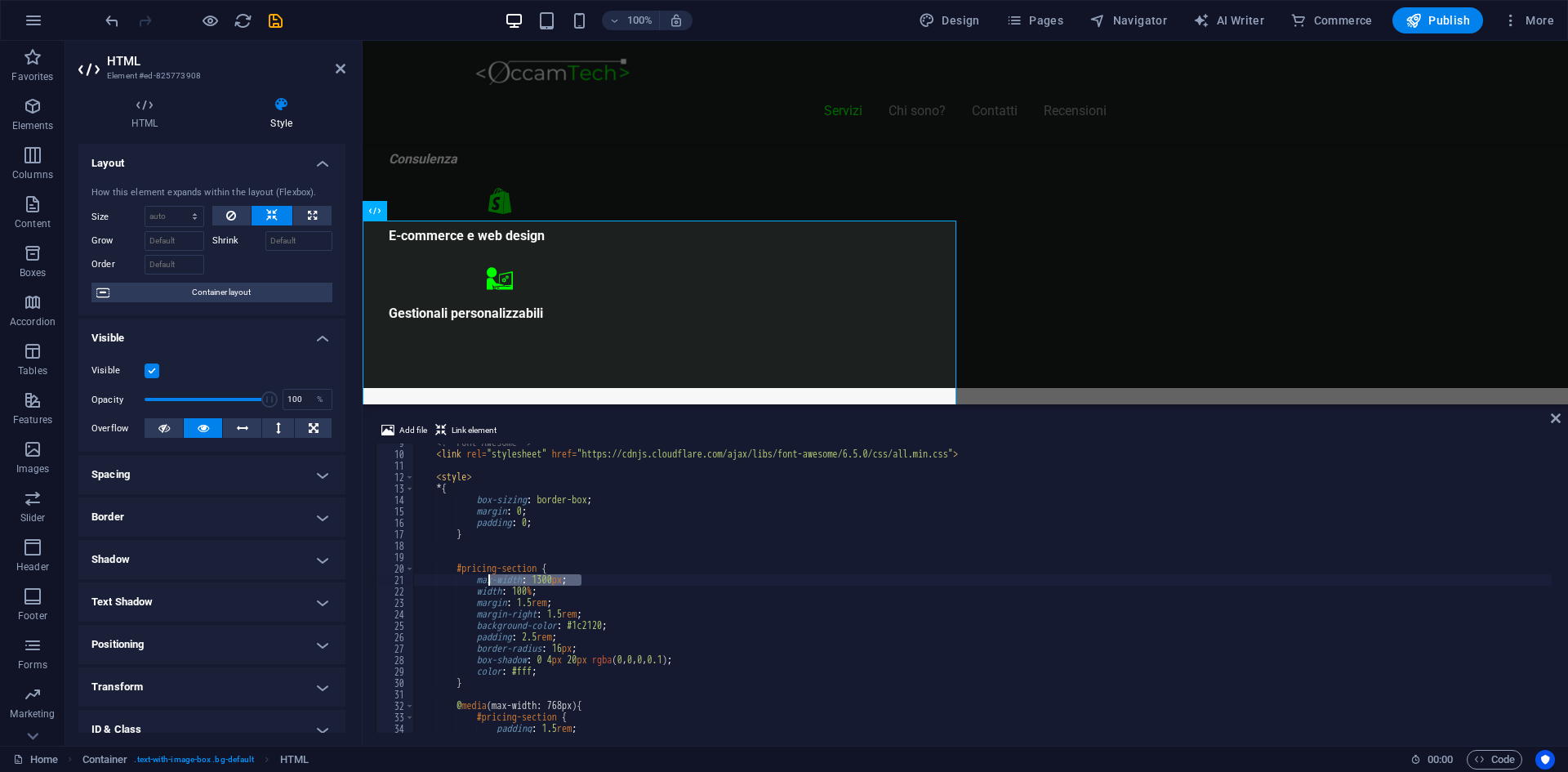 drag, startPoint x: 606, startPoint y: 583, endPoint x: 470, endPoint y: 583, distance: 136 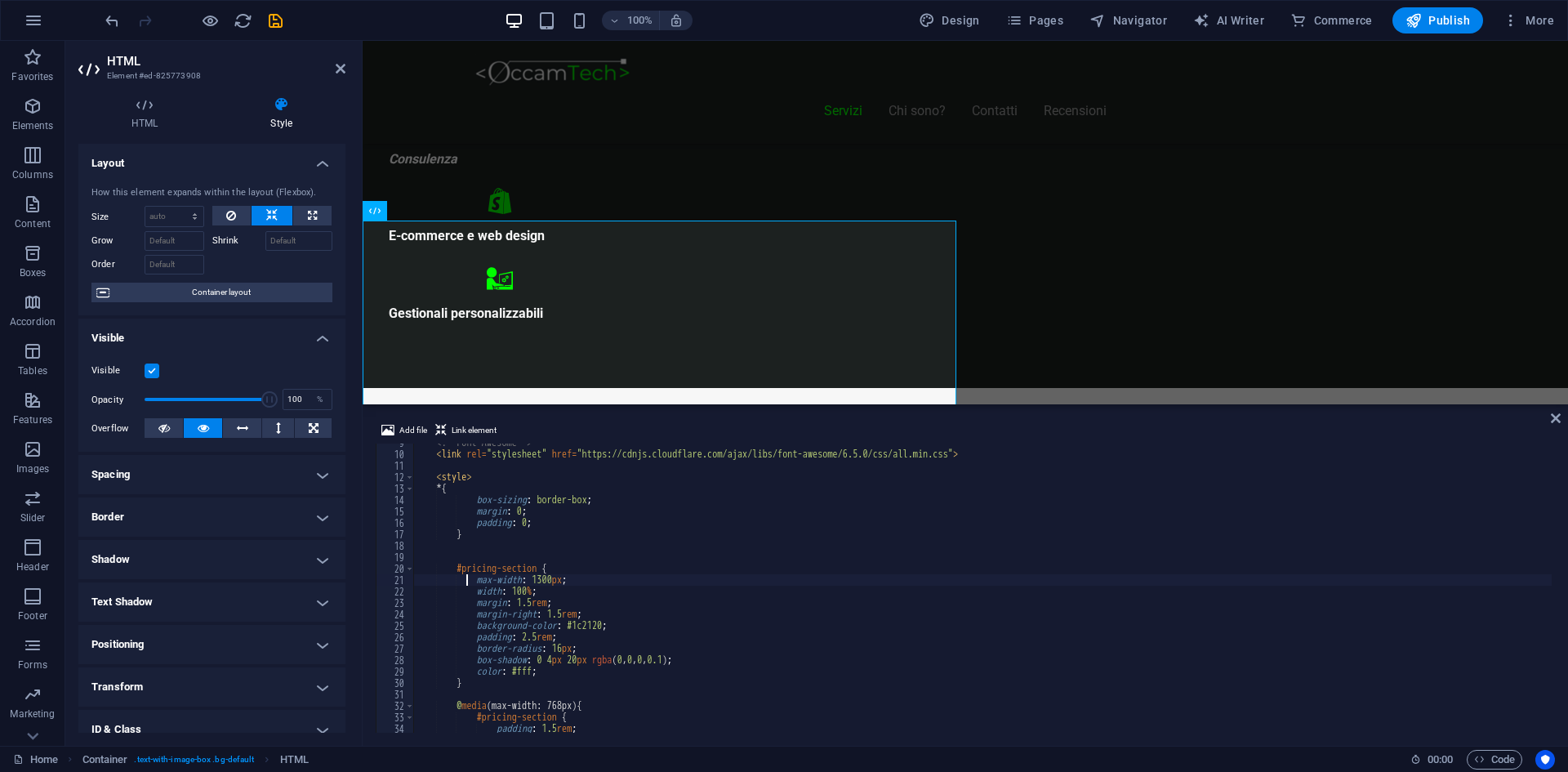 click on "<!--  Font Awesome  -->      < link   rel = "stylesheet"   href = "https://cdnjs.cloudflare.com/ajax/libs/font-awesome/6.5.0/css/all.min.css" >      < style >          *  {                box-sizing :   border-box ;                margin :   0 ;                padding :   0 ;           }           #pricing-section   {                max-width :   1300 px ;                width :   100 % ;                margin :   1.5 rem ;                margin-right :   1.5 rem ;                background-color :   #1c2120 ;                padding :   2.5 rem ;                border-radius :   16 px ;                box-shadow :   0   4 px   20 px   rgba ( 0 ,  0 ,  0 ,  0.1 ) ;                color :   #fff ;           }           @ media  (max-width: 768px)  {                #pricing-section   {                     padding :   1.5 rem ;                }" at bounding box center [982, 593] 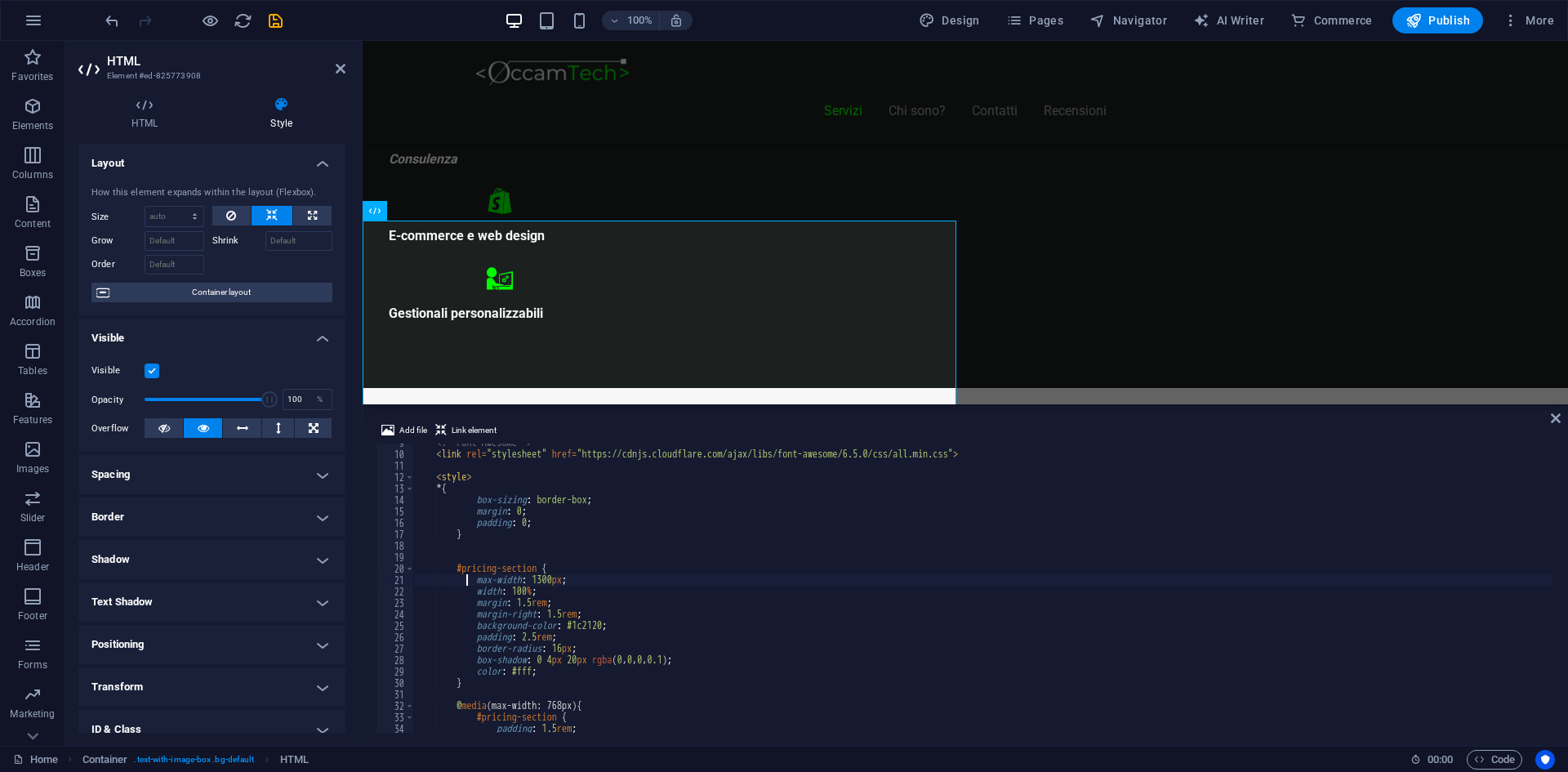 click on "<!--  Font Awesome  -->      < link   rel = "stylesheet"   href = "https://cdnjs.cloudflare.com/ajax/libs/font-awesome/6.5.0/css/all.min.css" >      < style >          *  {                box-sizing :   border-box ;                margin :   0 ;                padding :   0 ;           }           #pricing-section   {                max-width :   1300 px ;                width :   100 % ;                margin :   1.5 rem ;                margin-right :   1.5 rem ;                background-color :   #1c2120 ;                padding :   2.5 rem ;                border-radius :   16 px ;                box-shadow :   0   4 px   20 px   rgba ( 0 ,  0 ,  0 ,  0.1 ) ;                color :   #fff ;           }           @ media  (max-width: 768px)  {                #pricing-section   {                     padding :   1.5 rem ;                }" at bounding box center [982, 593] 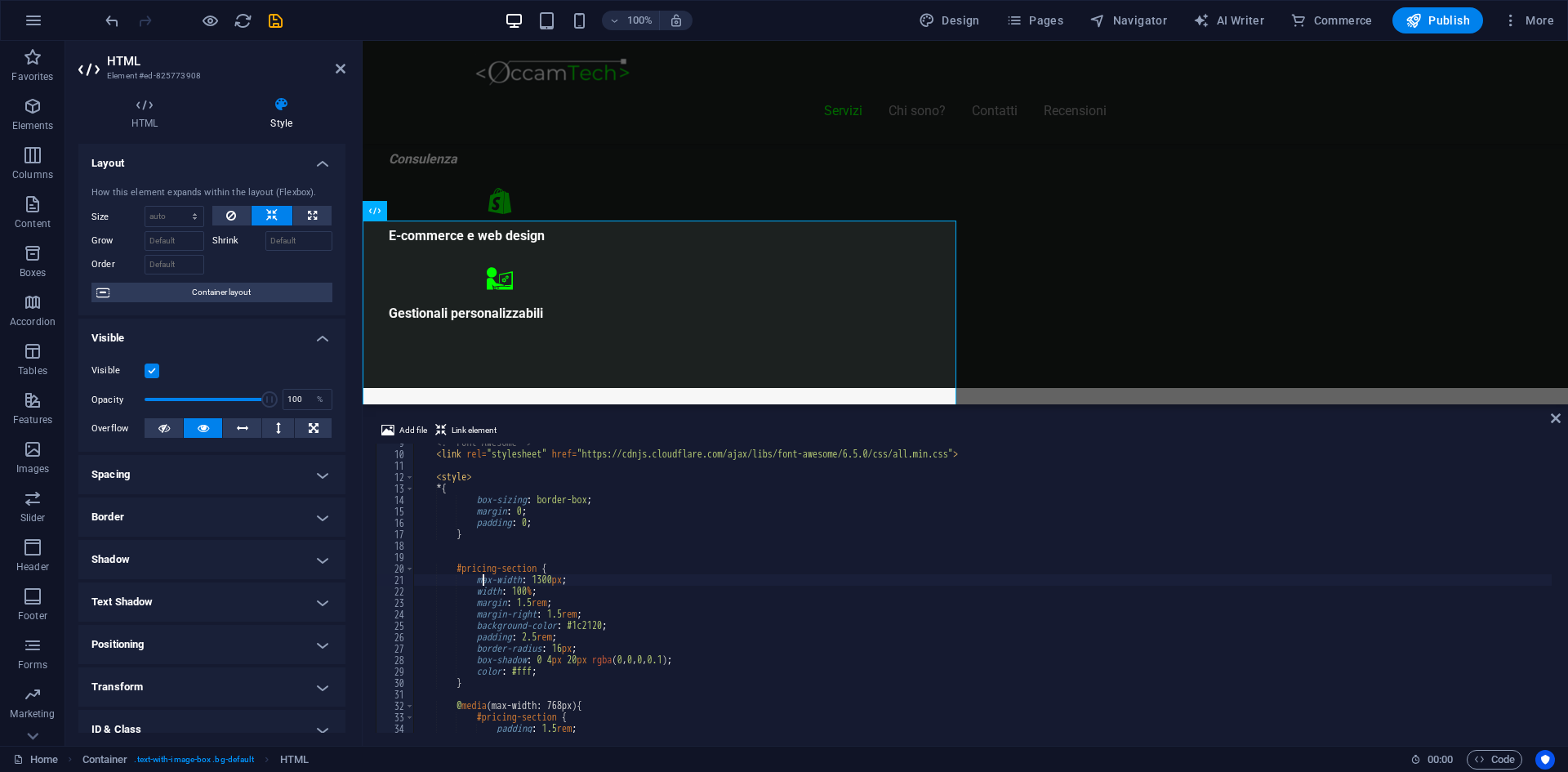 type on "#max-width: 1300px;" 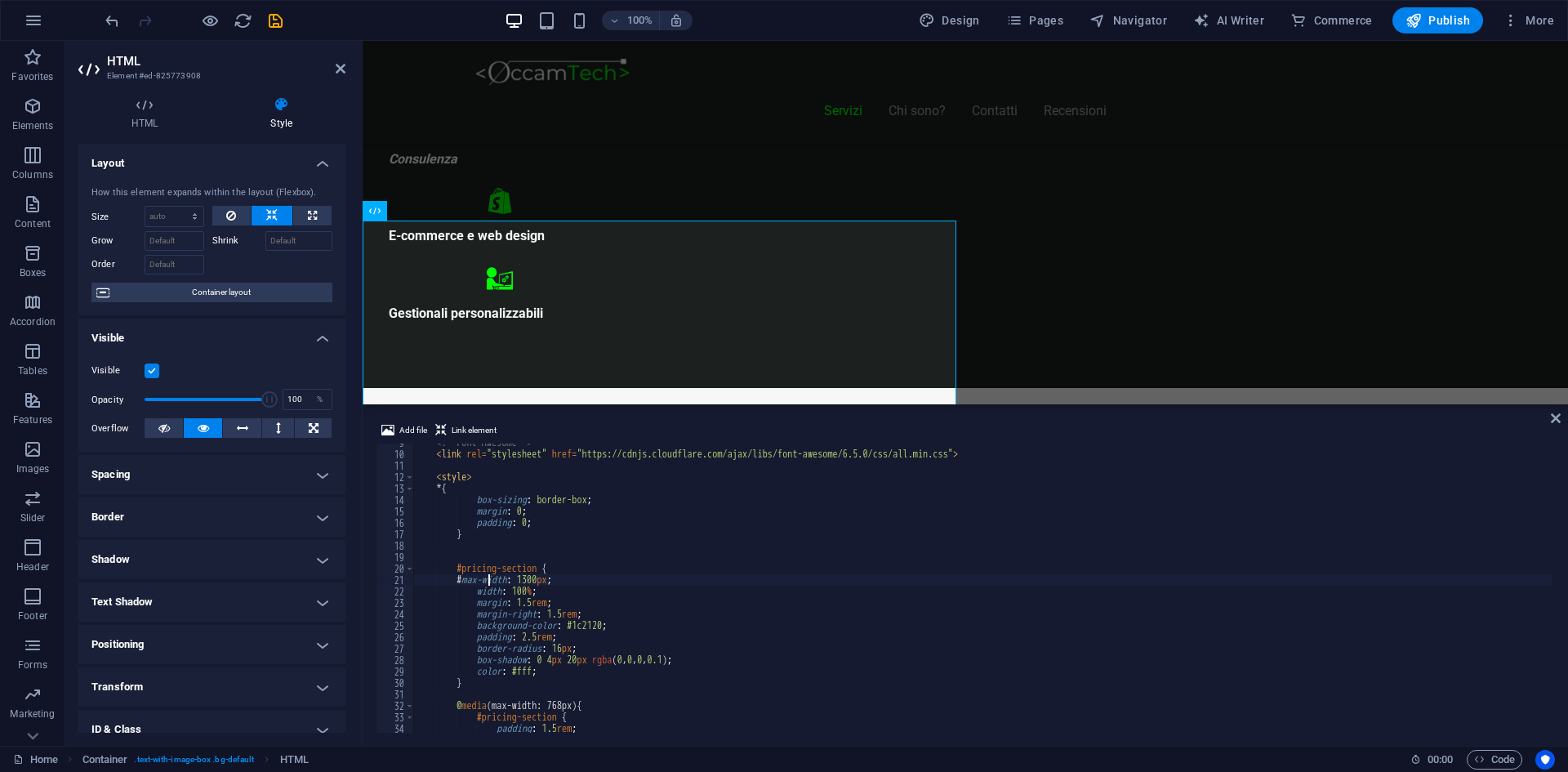 scroll, scrollTop: 0, scrollLeft: 7, axis: horizontal 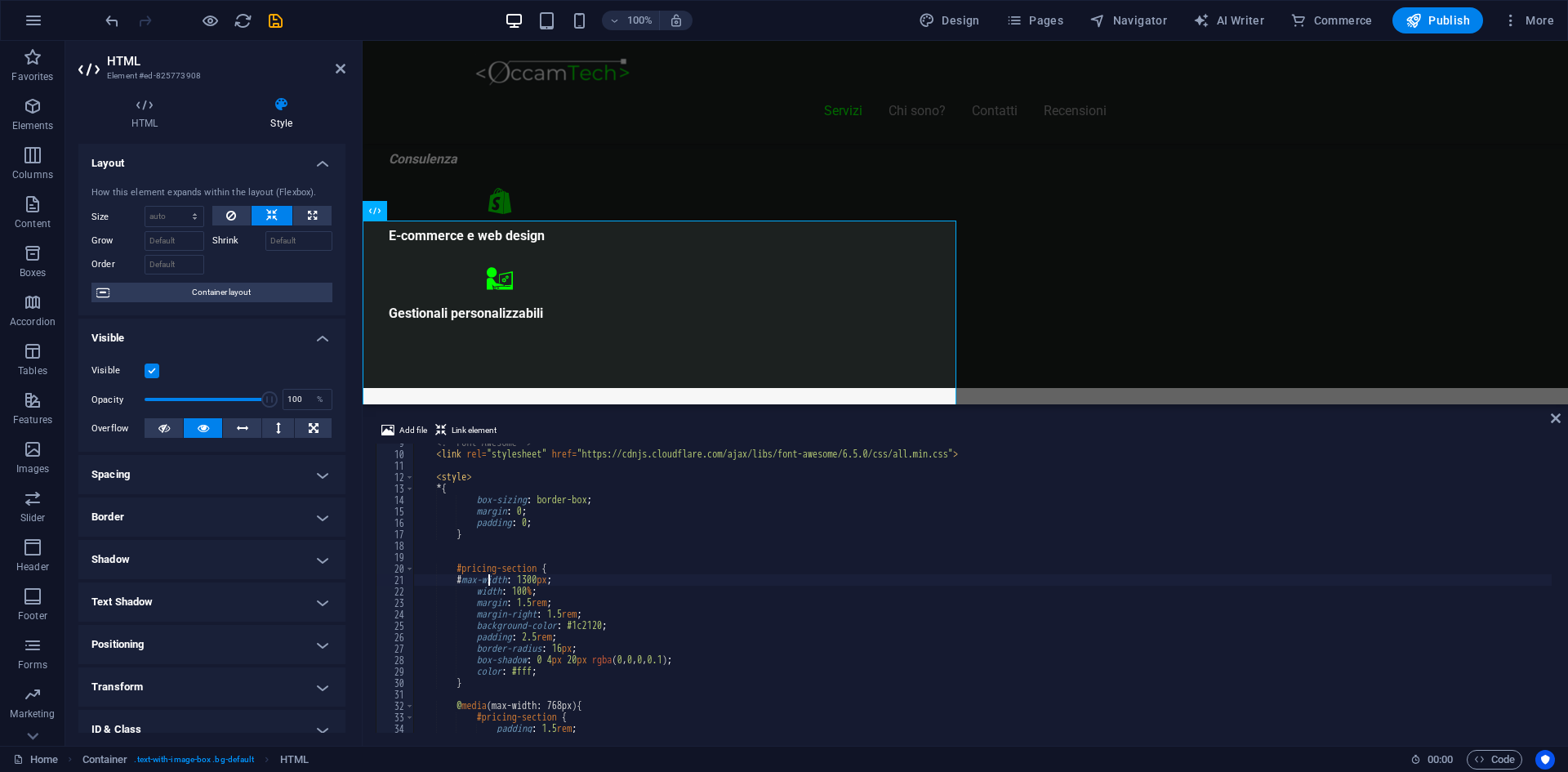click on "<!--  Font Awesome  -->      < link   rel = "stylesheet"   href = "https://cdnjs.cloudflare.com/ajax/libs/font-awesome/6.5.0/css/all.min.css" >      < style >          *  {                box-sizing :   border-box ;                margin :   0 ;                padding :   0 ;           }           #pricing-section   {               # max-width :   1300 px ;                width :   100 % ;                margin :   1.5 rem ;                margin-right :   1.5 rem ;                background-color :   #1c2120 ;                padding :   2.5 rem ;                border-radius :   16 px ;                box-shadow :   0   4 px   20 px   rgba ( 0 ,  0 ,  0 ,  0.1 ) ;                color :   #fff ;           }           @ media  (max-width: 768px)  {                #pricing-section   {                     padding :   1.5 rem ;                }" at bounding box center [982, 593] 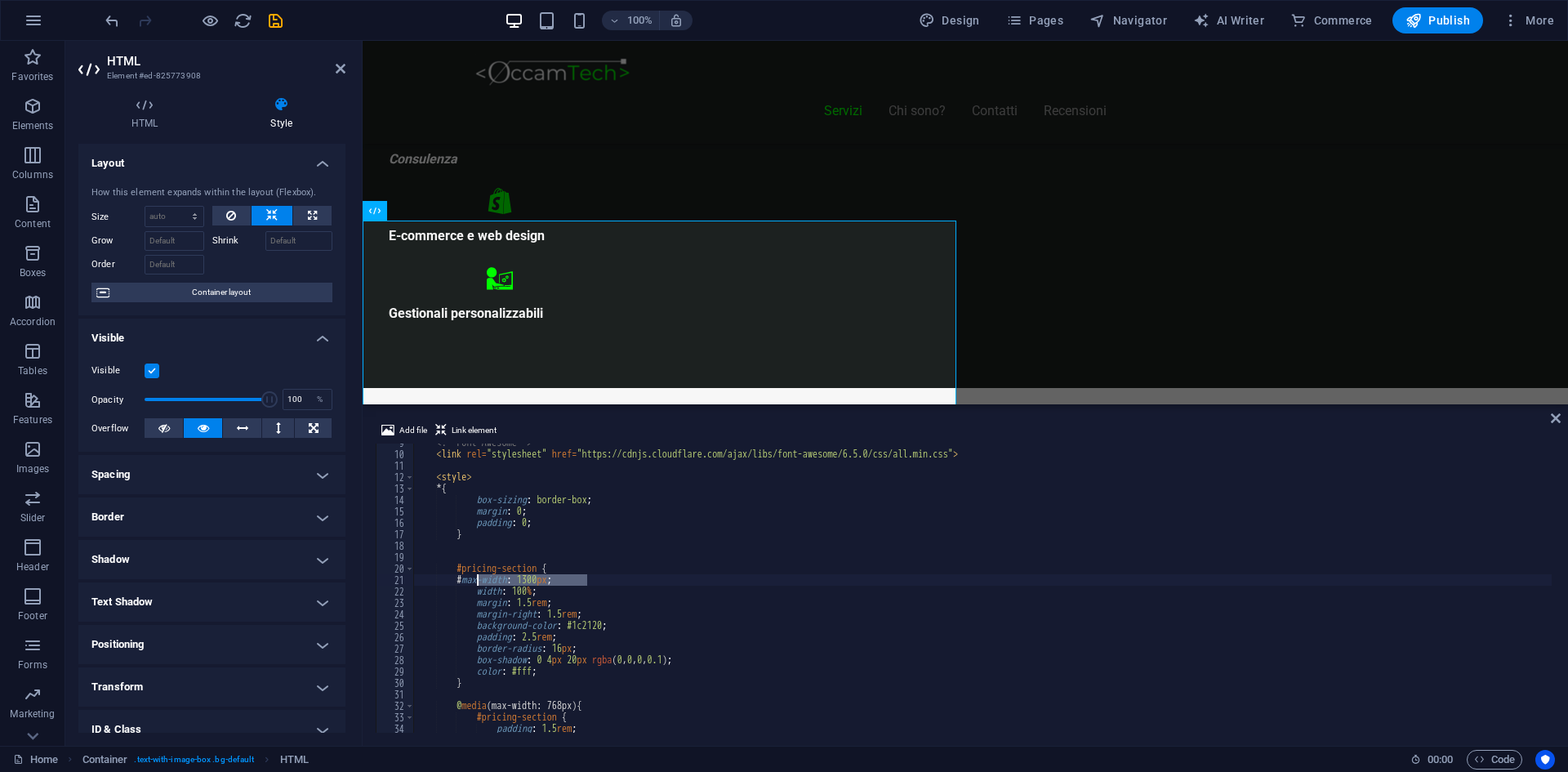 drag, startPoint x: 586, startPoint y: 584, endPoint x: 479, endPoint y: 585, distance: 107.00467 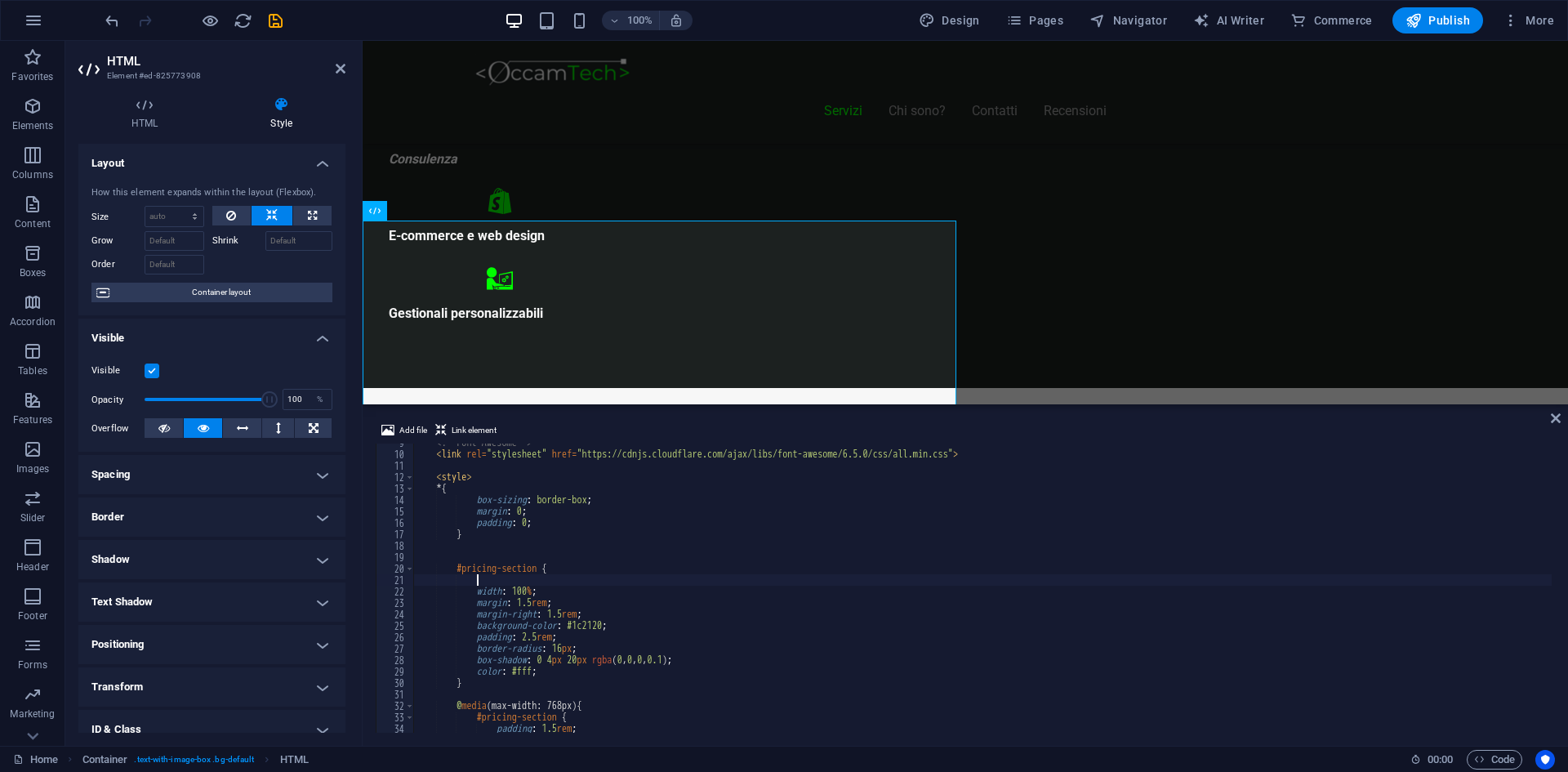 scroll, scrollTop: 0, scrollLeft: 4, axis: horizontal 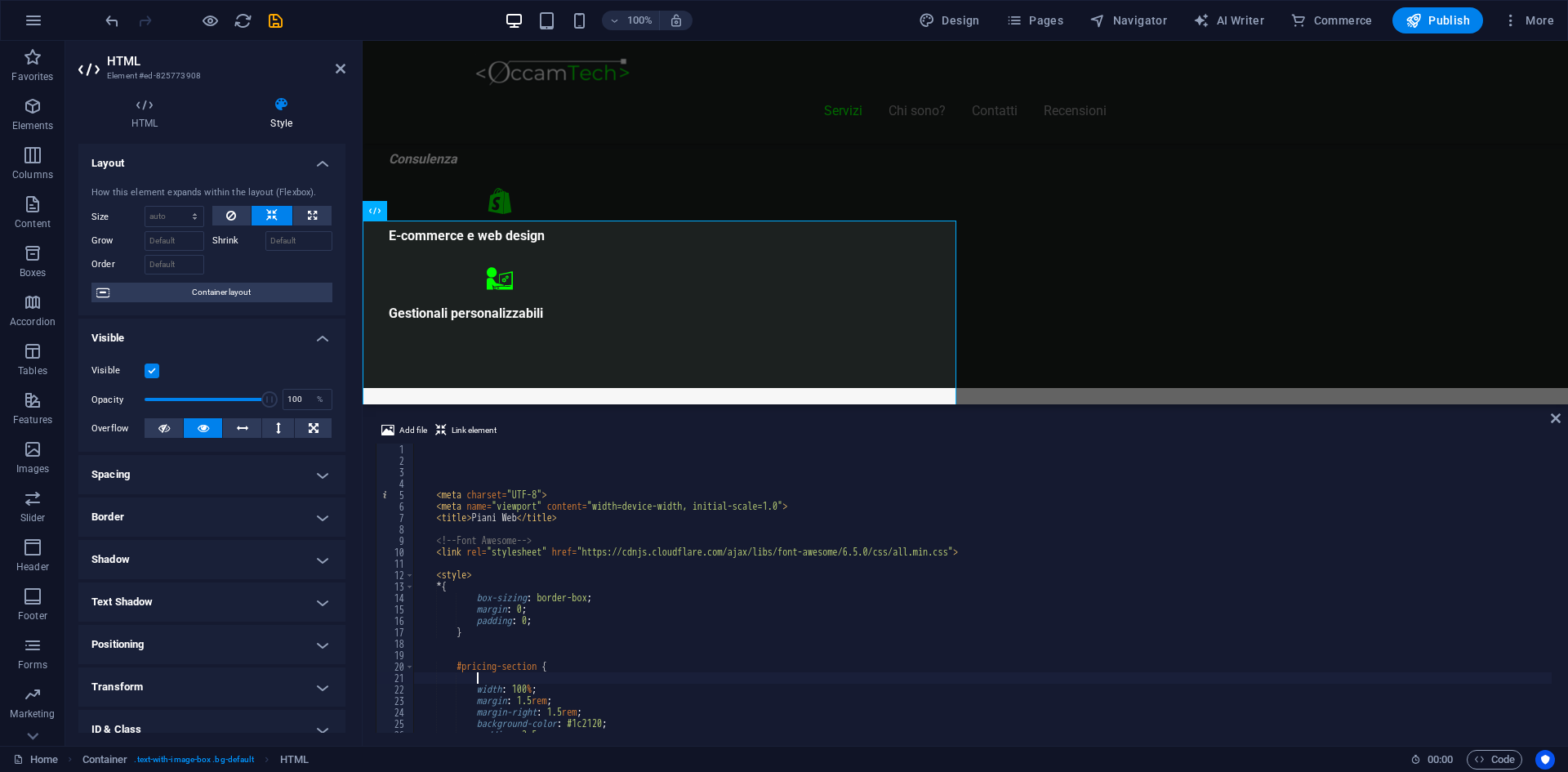 click on "< meta   charset = "UTF-8" >      < meta   name = "viewport"   content = "width=device-width, initial-scale=1.0" >      < title > Piani Web </ title >      <!--  Font Awesome  -->      < link   rel = "stylesheet"   href = "https://cdnjs.cloudflare.com/ajax/libs/font-awesome/6.5.0/css/all.min.css" >      < style >          *  {                box-sizing :   border-box ;                margin :   0 ;                padding :   0 ;           }           #pricing-section   {                              width :   100 % ;                margin :   1.5 rem ;                margin-right :   1.5 rem ;                background-color :   #1c2120 ;                padding :   2.5 rem ;                border-radius :   16 px ;" at bounding box center (982, 600) 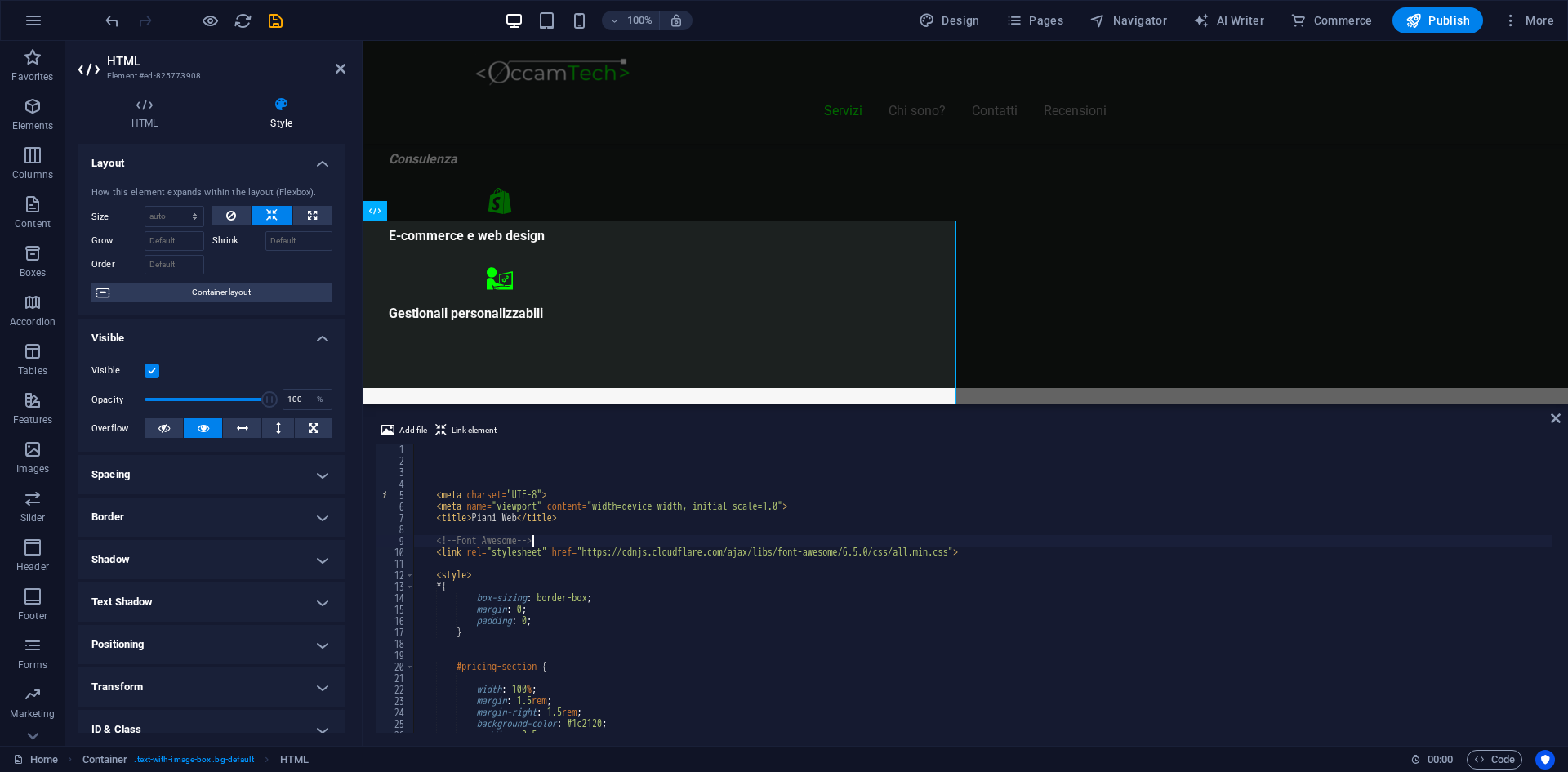 scroll, scrollTop: 0, scrollLeft: 10, axis: horizontal 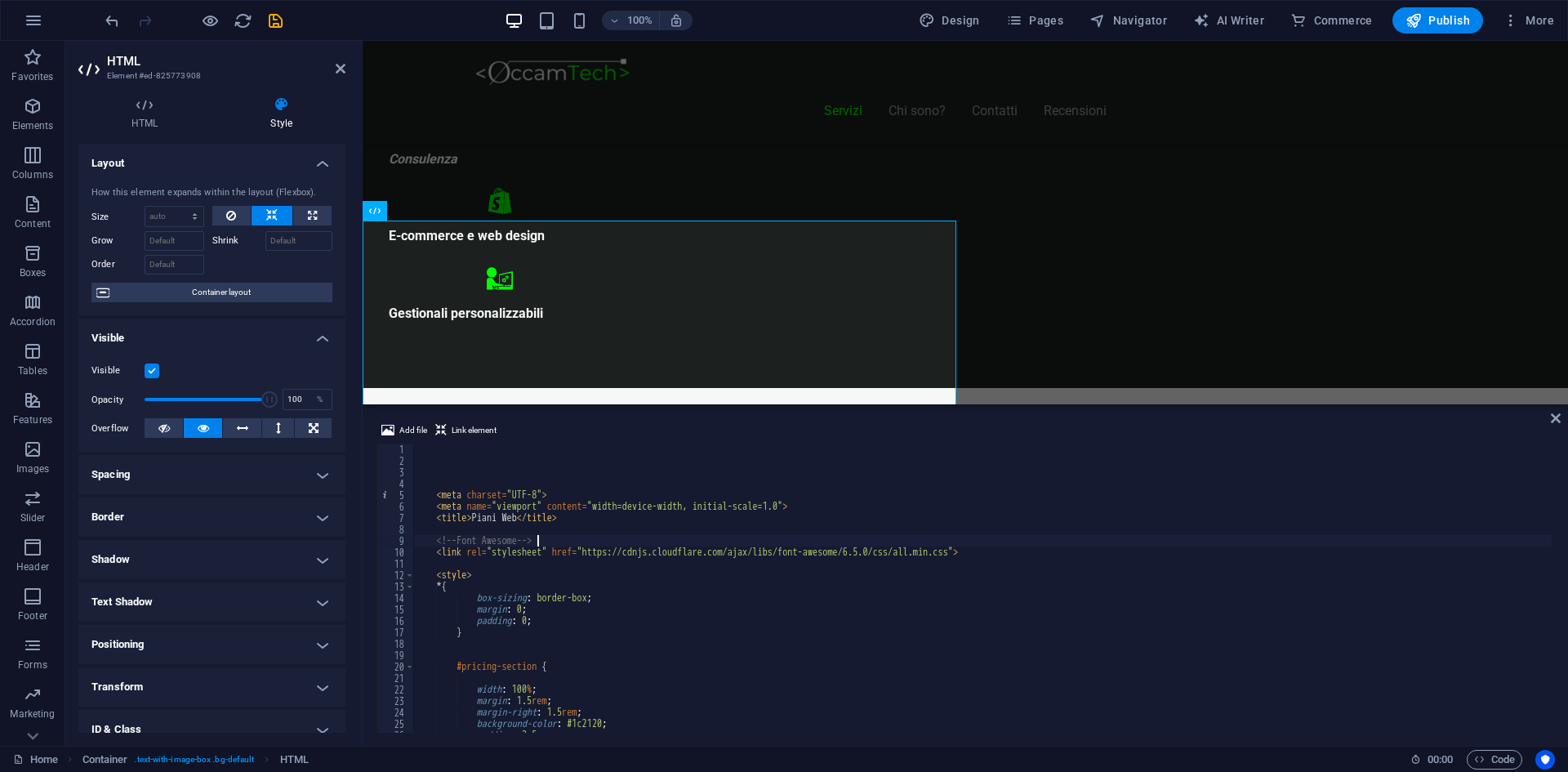 paste on "#max-width: 1300px;" 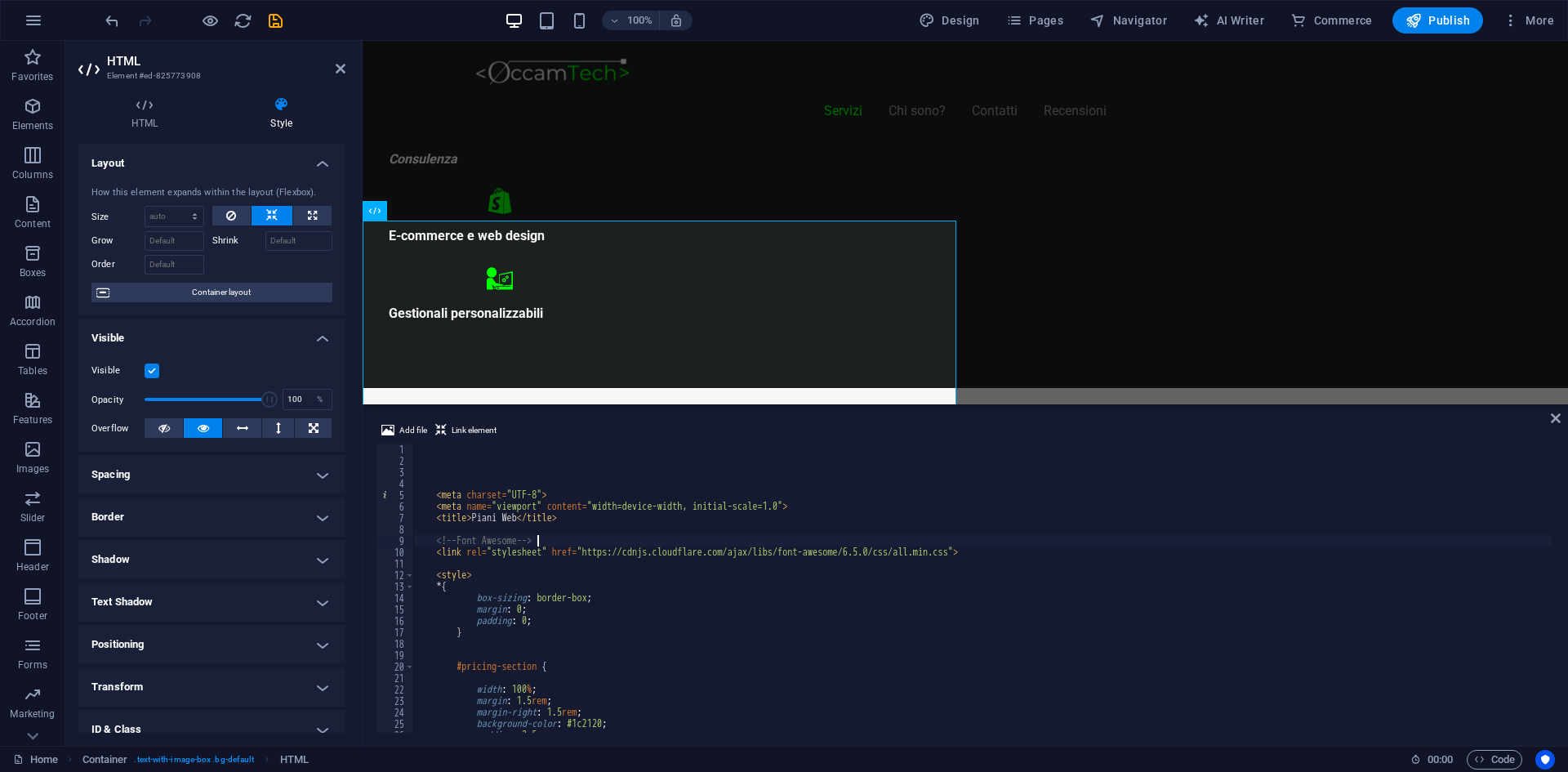 type on "<!-- Font Awesome  #max-width: 1300px; -->" 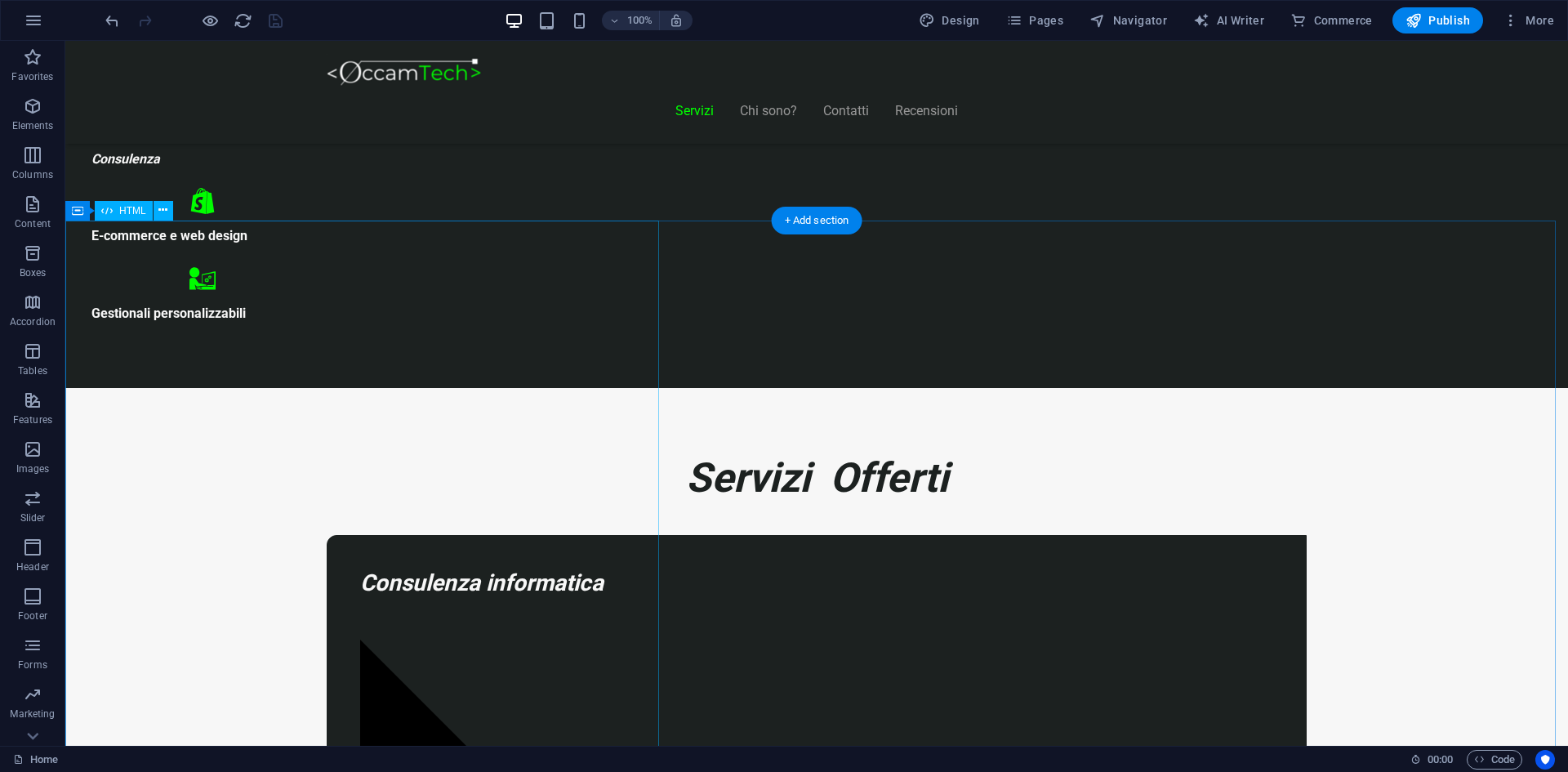 click on "Piani Web
Tutto il Valore di un Sito Professionale, in un Piano su Misura
Essenziale
€300
Sito vetrina moderno
Home page professionale
Sezione “Chi siamo”
Form contatti
Design responsive (mobile friendly)
6 mesi di assistenza inclusa
*Adatto a piccole attività o professionisti
Inizia Ora
E-commerce Ready
€500" at bounding box center [270, 7458] 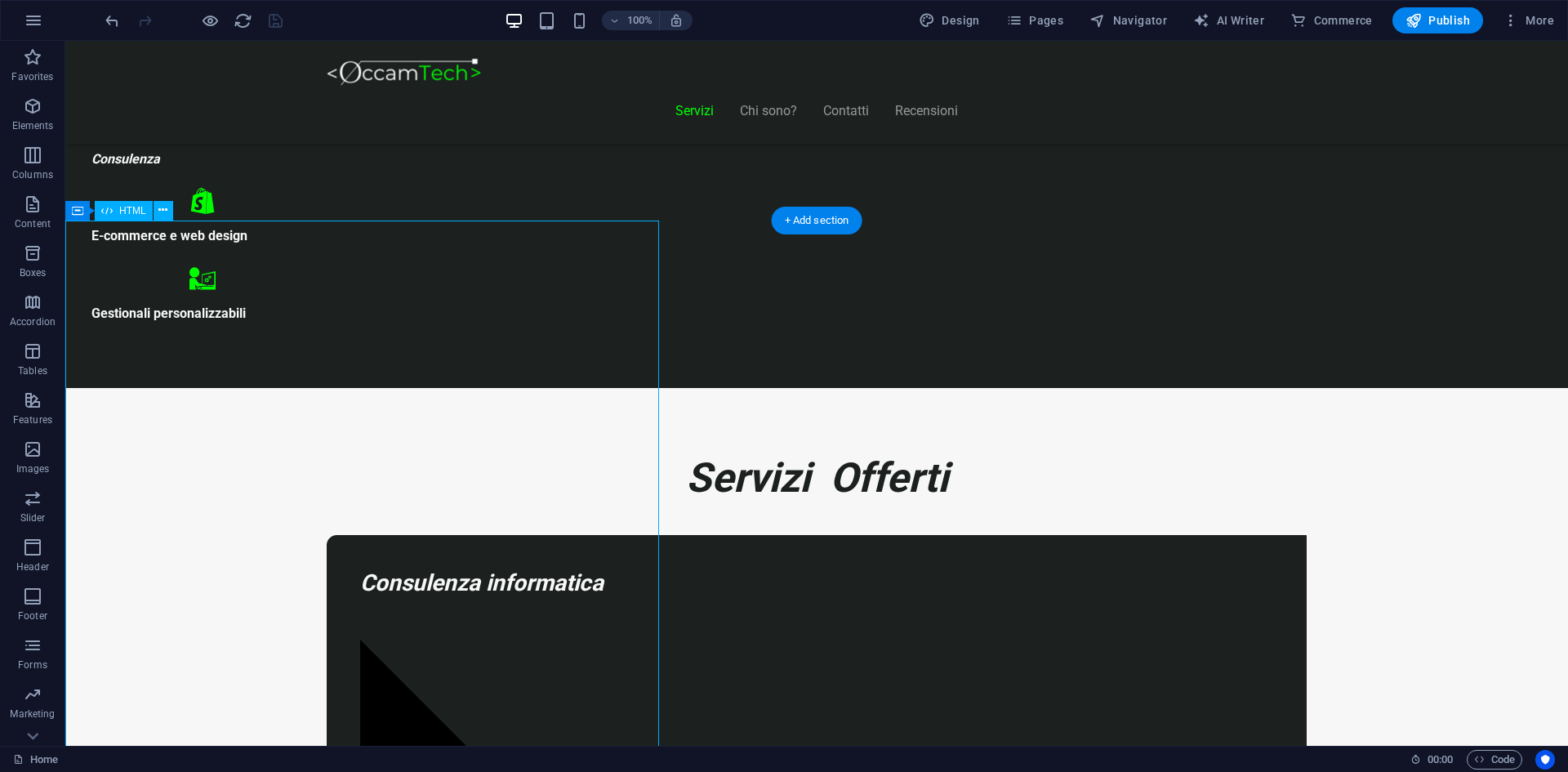 click on "Piani Web
Tutto il Valore di un Sito Professionale, in un Piano su Misura
Essenziale
€300
Sito vetrina moderno
Home page professionale
Sezione “Chi siamo”
Form contatti
Design responsive (mobile friendly)
6 mesi di assistenza inclusa
*Adatto a piccole attività o professionisti
Inizia Ora
E-commerce Ready
€500" at bounding box center [270, 7458] 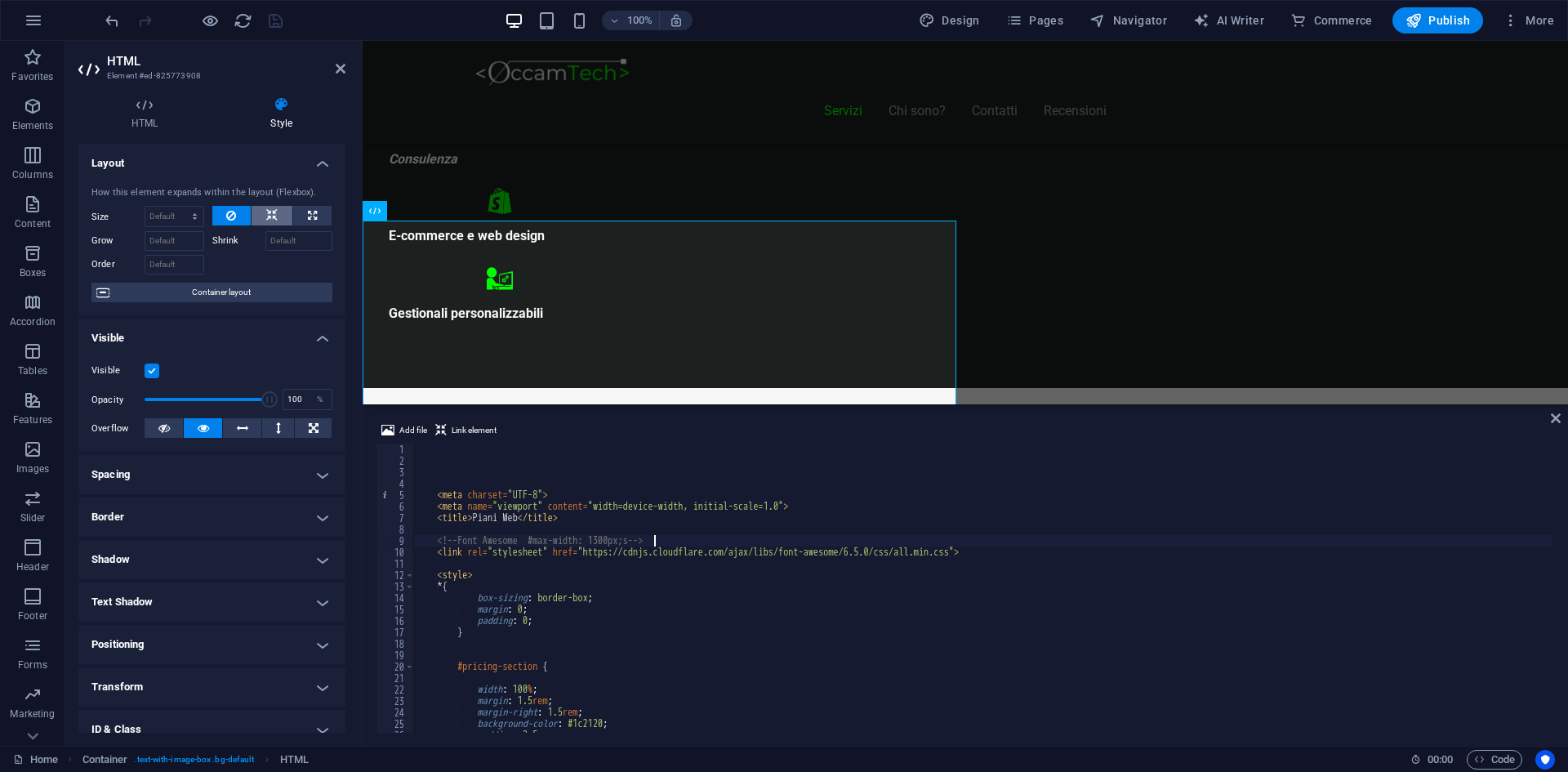 click at bounding box center [272, 216] 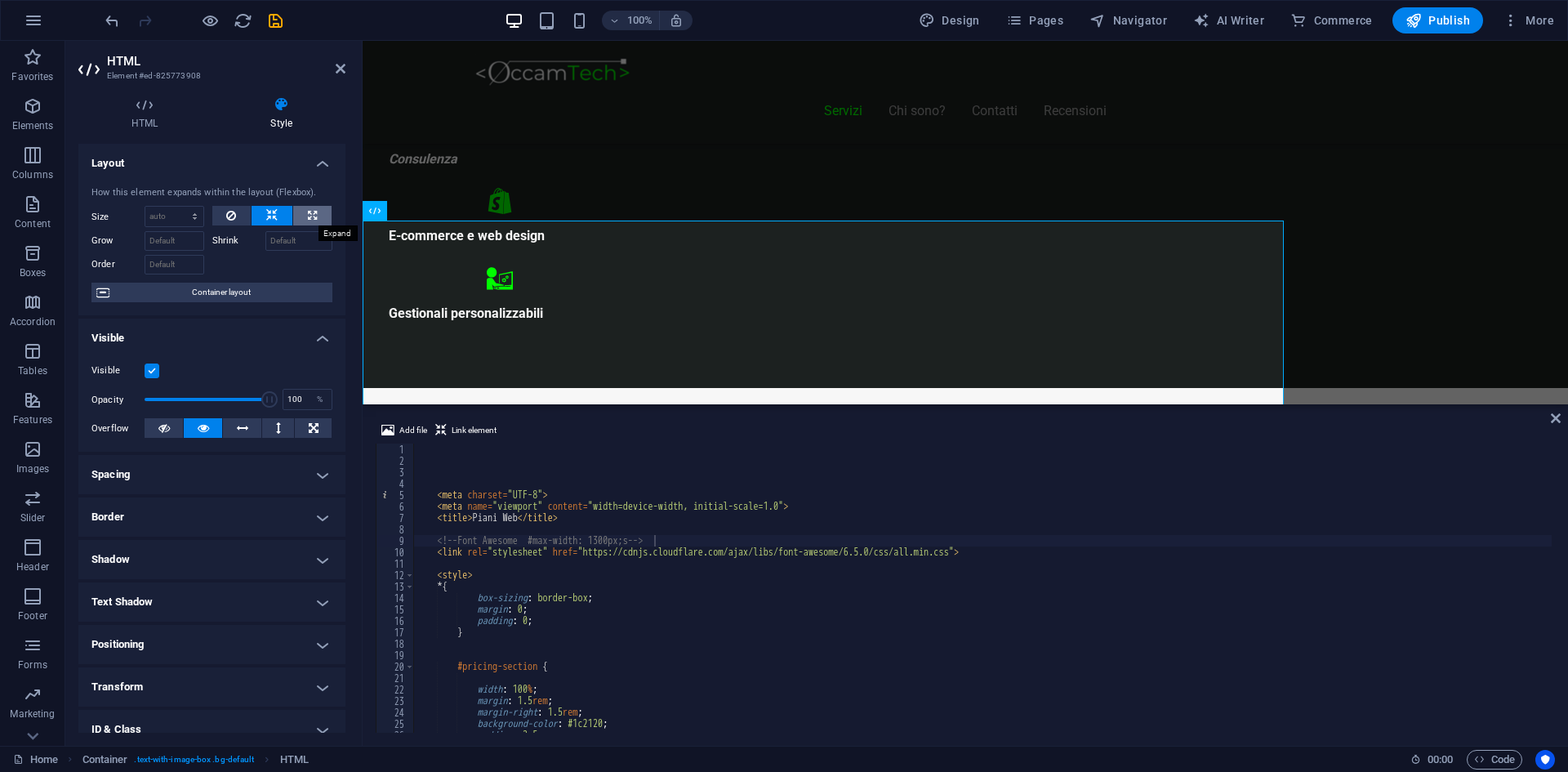 click at bounding box center [312, 216] 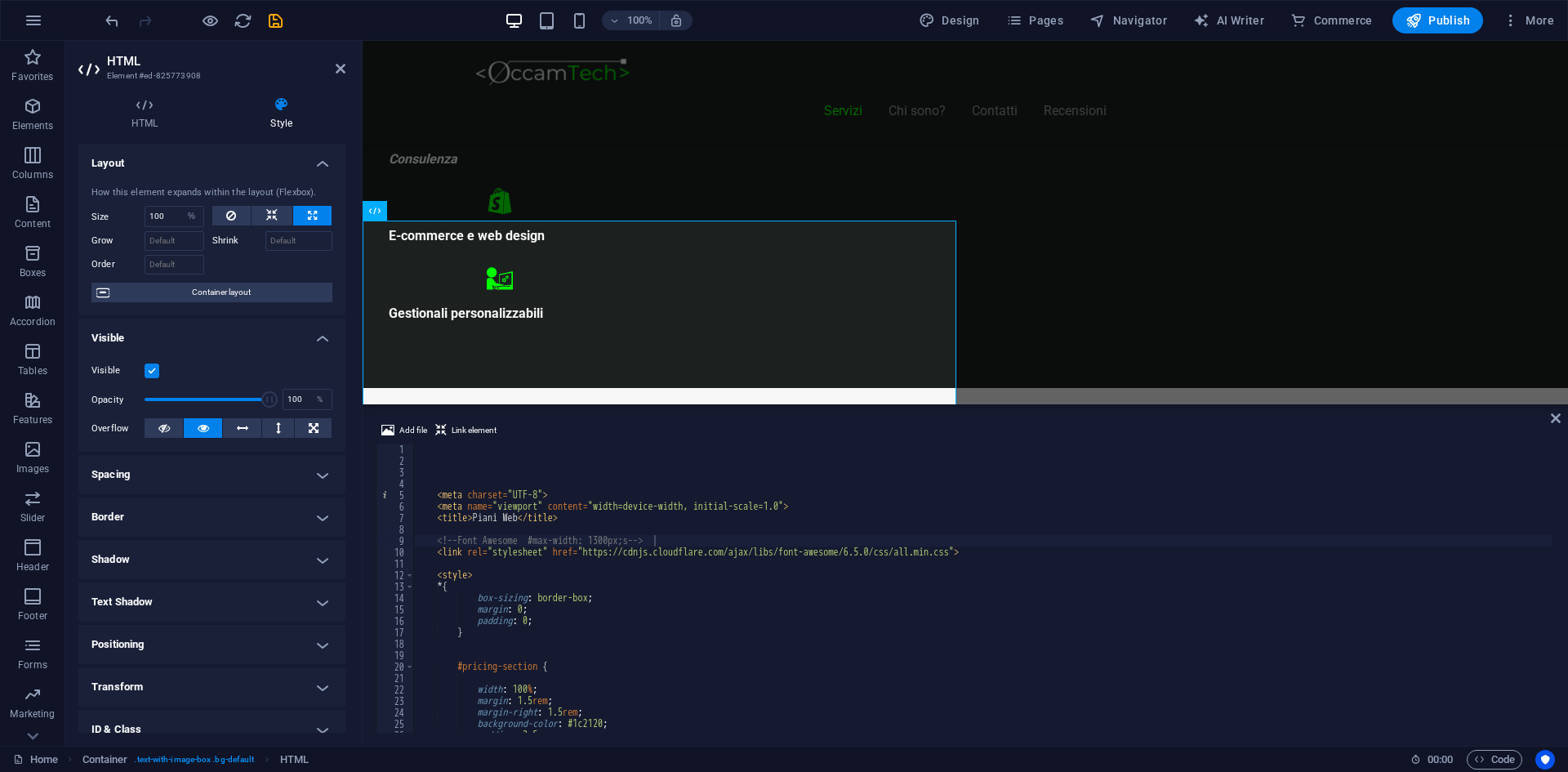 click at bounding box center (312, 216) 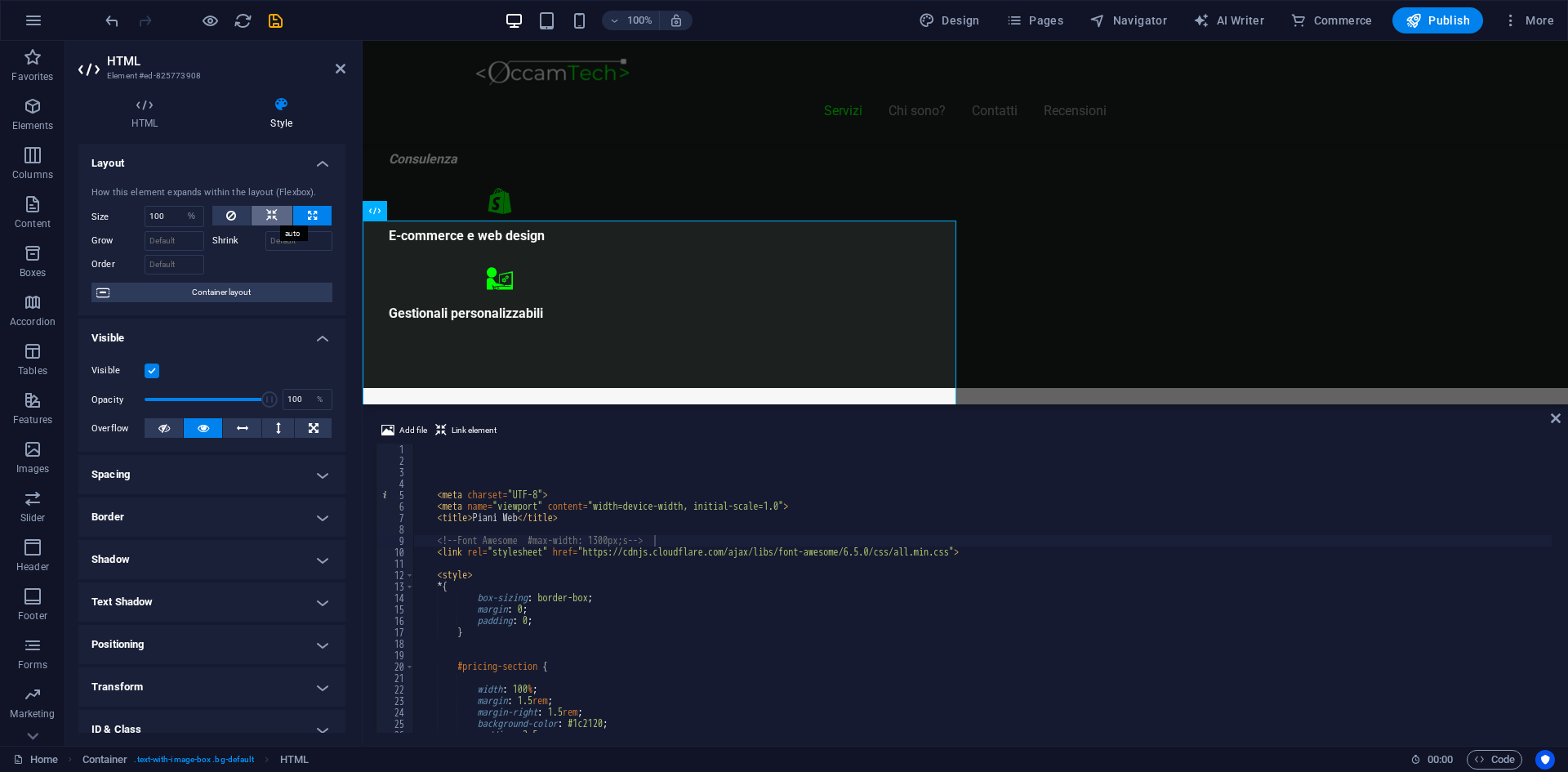 click at bounding box center (272, 216) 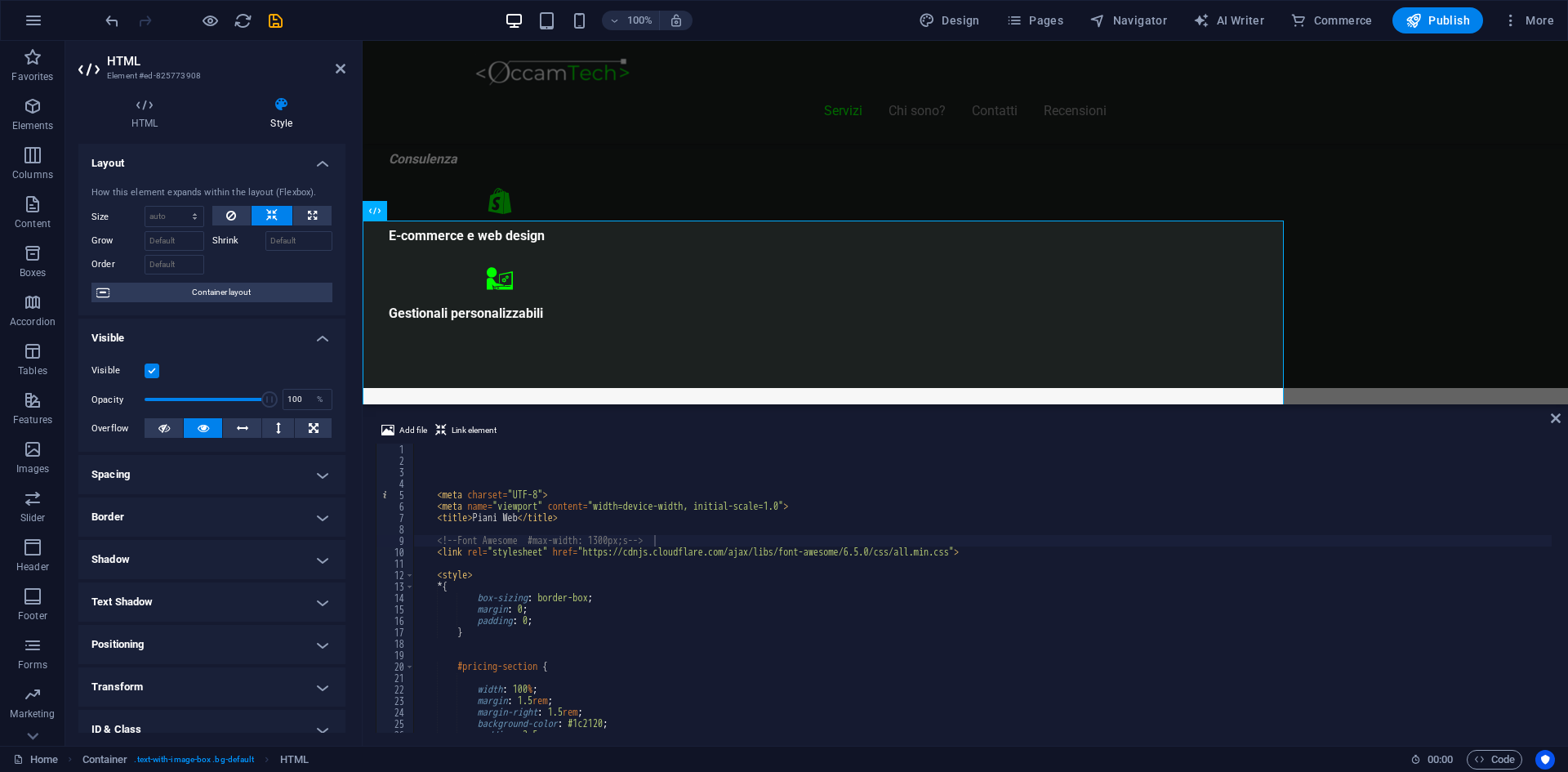 type 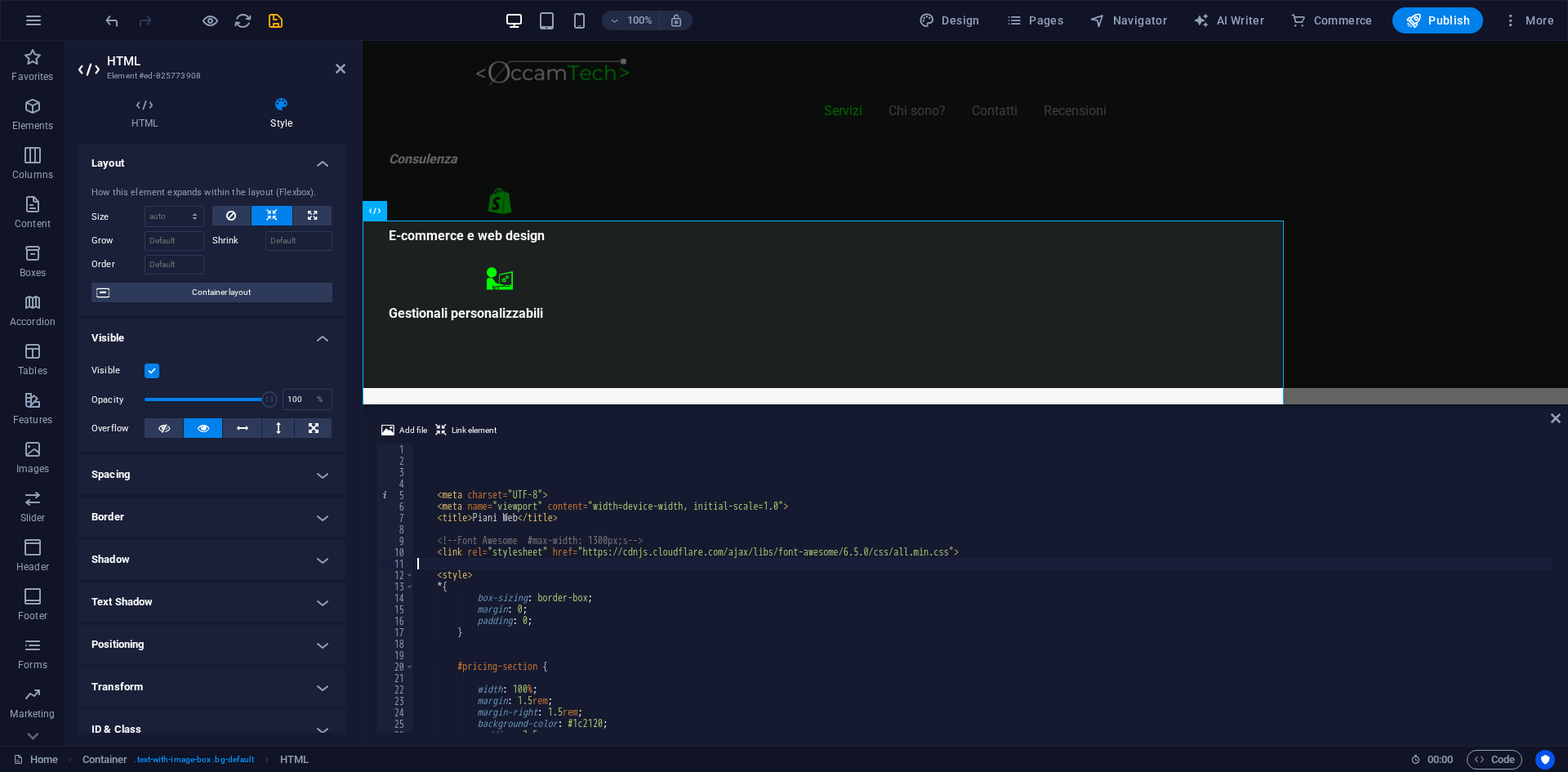 click on "< meta   charset = "UTF-8" >      < meta   name = "viewport"   content = "width=device-width, initial-scale=1.0" >      < title > Piani Web </ title >      <!--  Font Awesome  #max-width: 1300px;s  -->      < link   rel = "stylesheet"   href = "https://cdnjs.cloudflare.com/ajax/libs/font-awesome/6.5.0/css/all.min.css" >      < style >          *  {                box-sizing :   border-box ;                margin :   0 ;                padding :   0 ;           }           #pricing-section   {                              width :   100 % ;                margin :   1.5 rem ;                margin-right :   1.5 rem ;                background-color :   #1c2120 ;                padding :   2.5 rem ;                border-radius :   16 px ;" at bounding box center (982, 600) 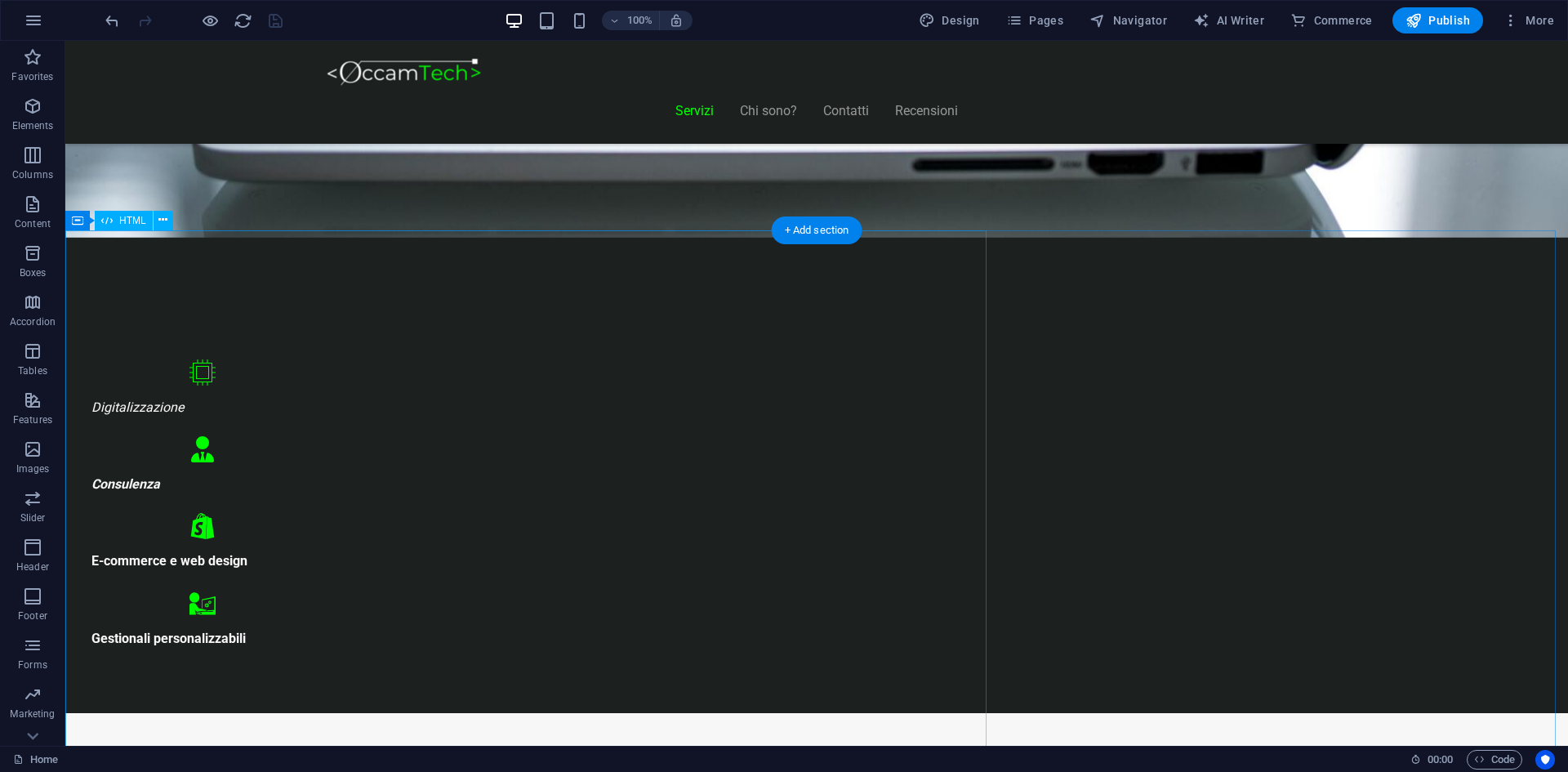 scroll, scrollTop: 572, scrollLeft: 0, axis: vertical 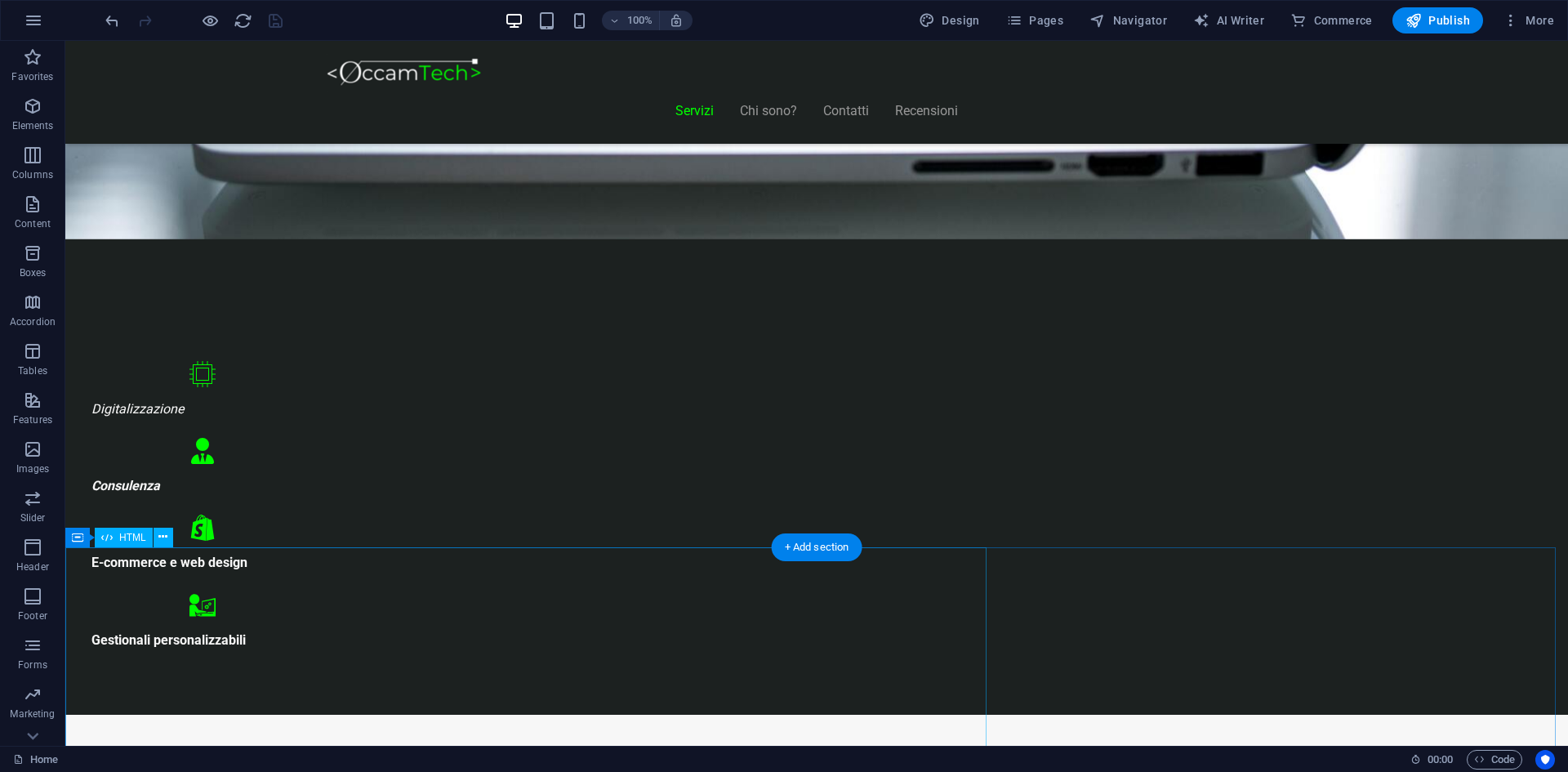 click on "Piani Web
Tutto il Valore di un Sito Professionale, in un Piano su Misura
Essenziale
€300
Sito vetrina moderno
Home page professionale
Sezione “Chi siamo”
Form contatti
Design responsive (mobile friendly)
6 mesi di assistenza inclusa
*Adatto a piccole attività o professionisti
Inizia Ora
E-commerce Ready
€500" at bounding box center (270, 7785) 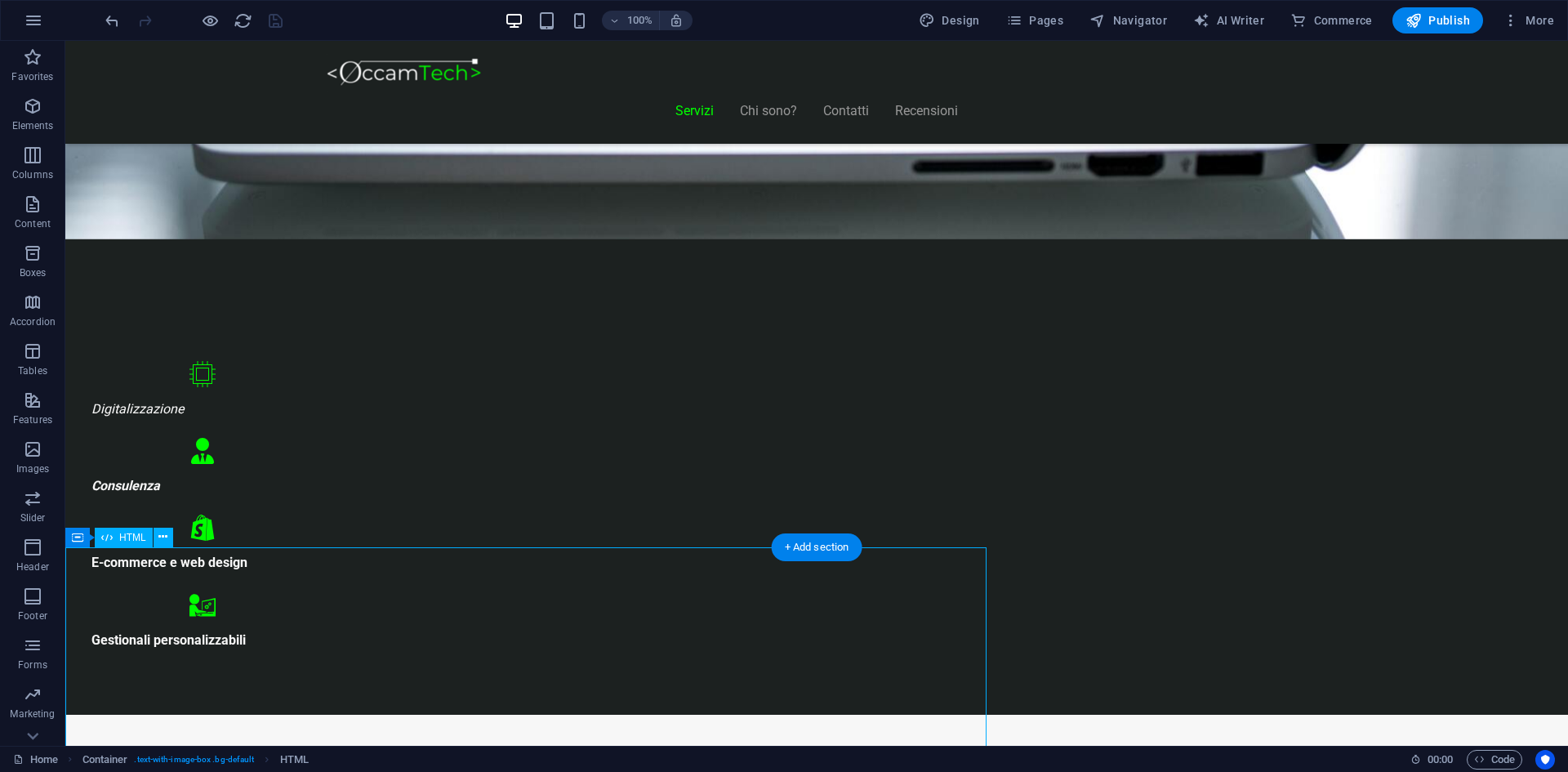 click on "Piani Web
Tutto il Valore di un Sito Professionale, in un Piano su Misura
Essenziale
€300
Sito vetrina moderno
Home page professionale
Sezione “Chi siamo”
Form contatti
Design responsive (mobile friendly)
6 mesi di assistenza inclusa
*Adatto a piccole attività o professionisti
Inizia Ora
E-commerce Ready
€500" at bounding box center (270, 7785) 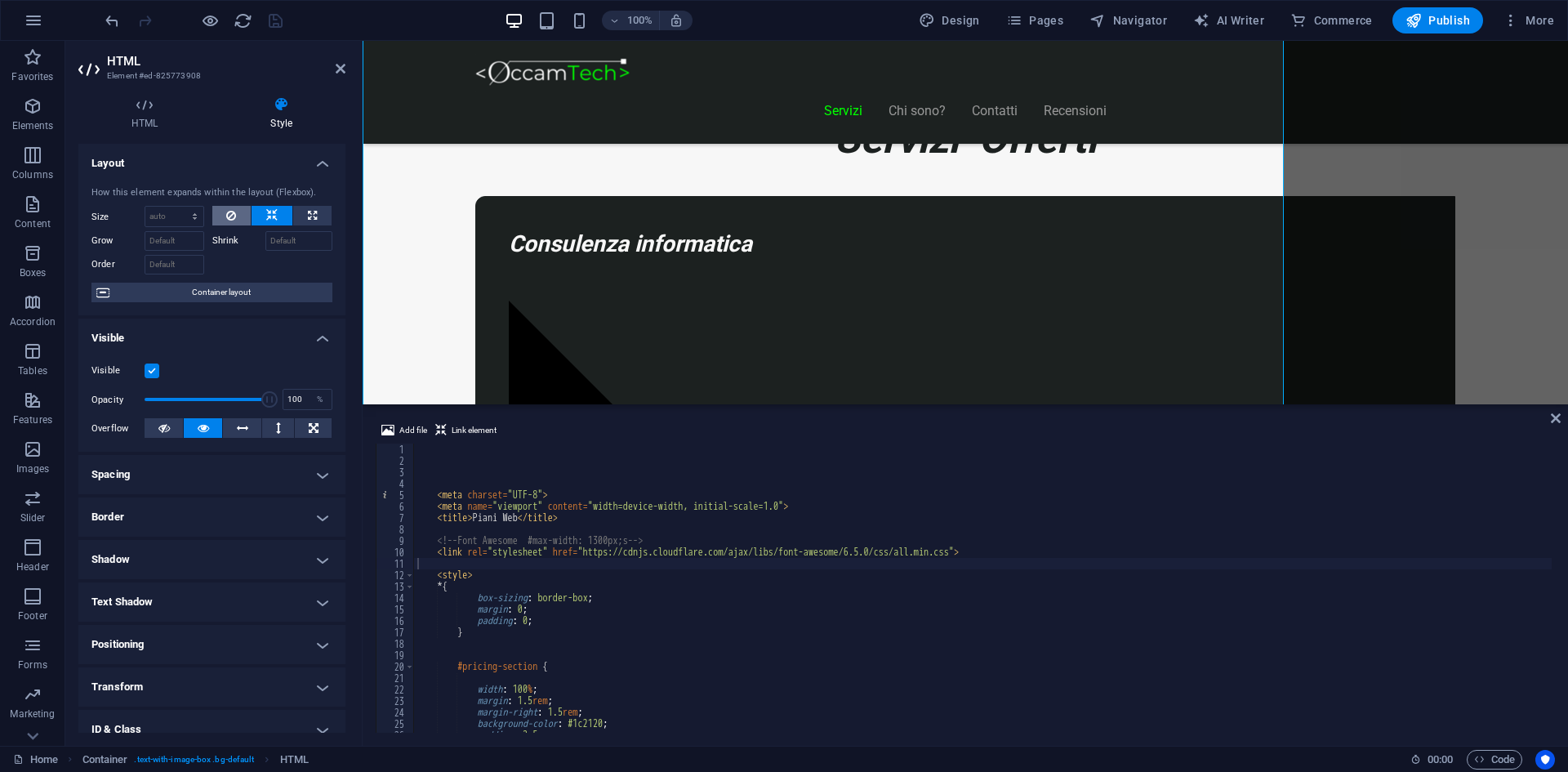click at bounding box center (231, 216) 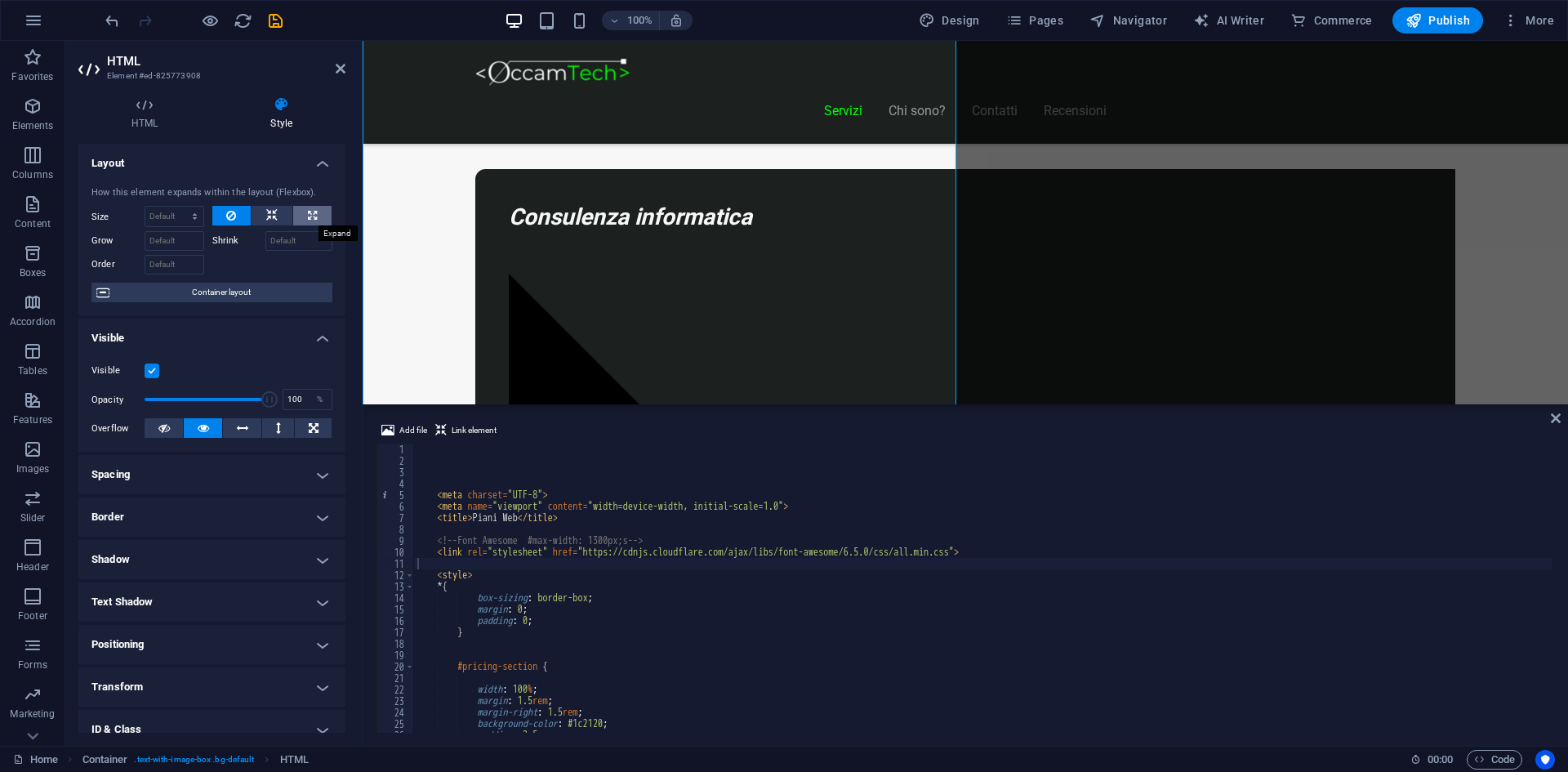 click at bounding box center [312, 216] 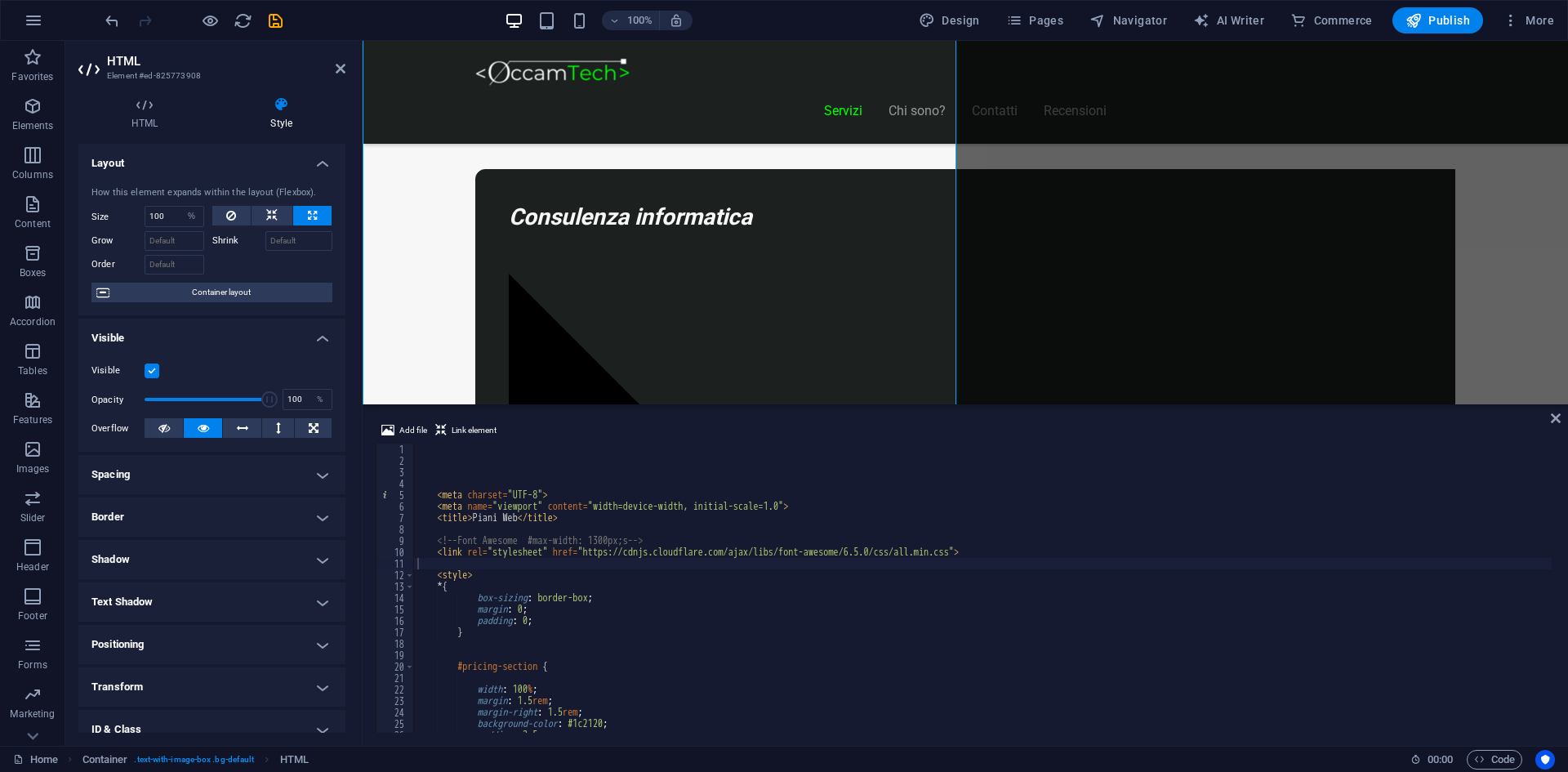 click at bounding box center [312, 216] 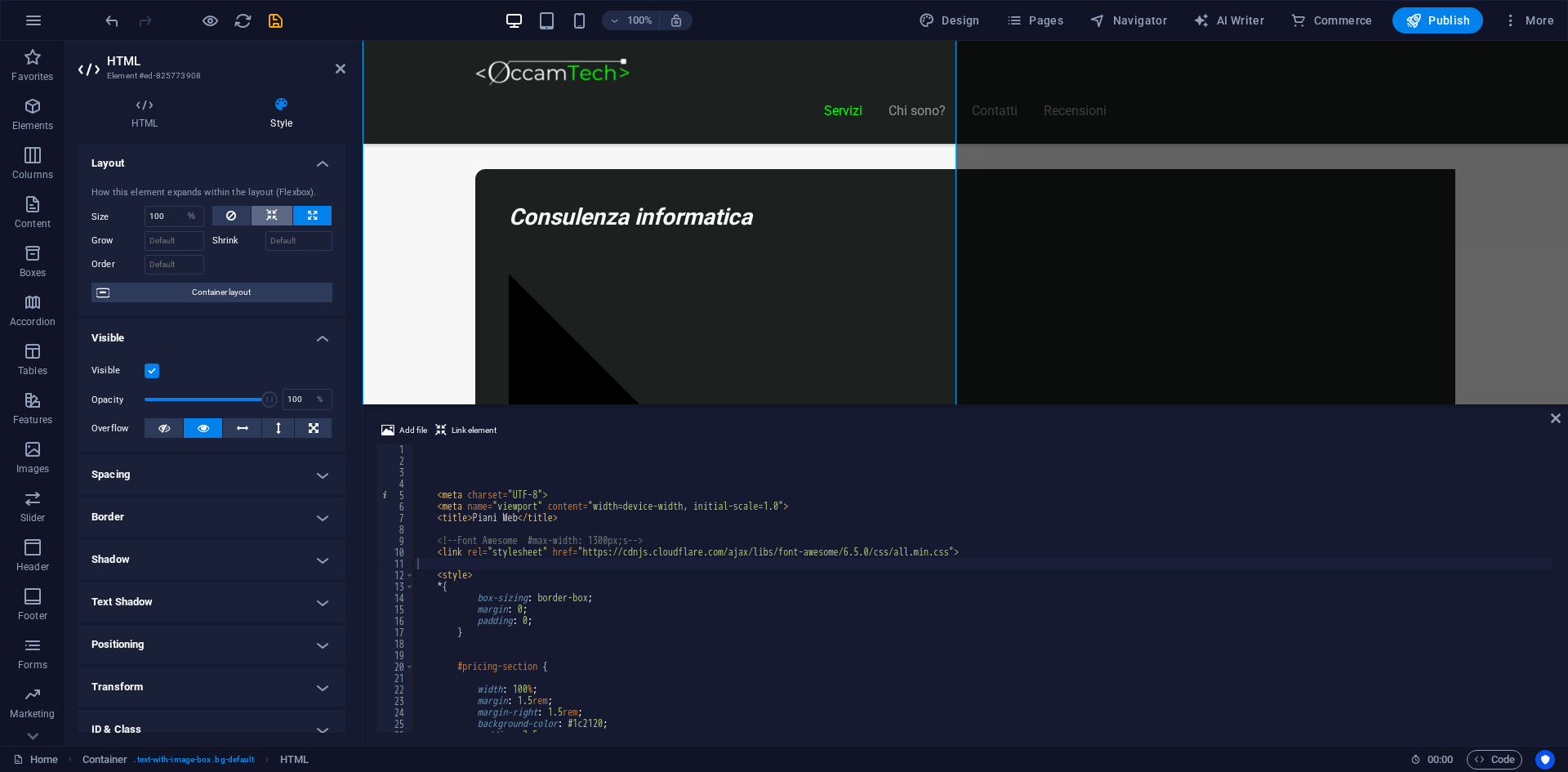 click at bounding box center (272, 216) 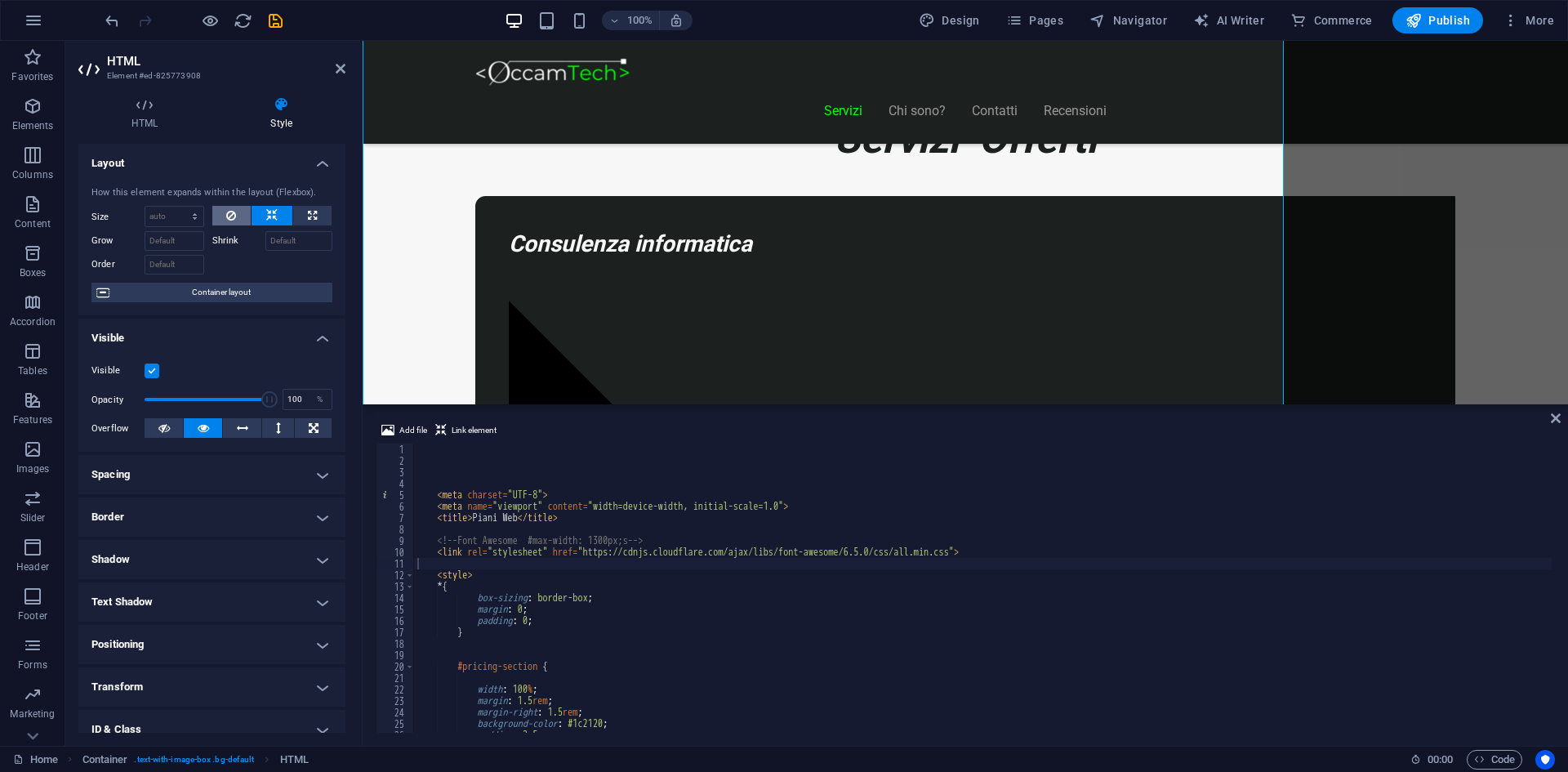 click at bounding box center [231, 216] 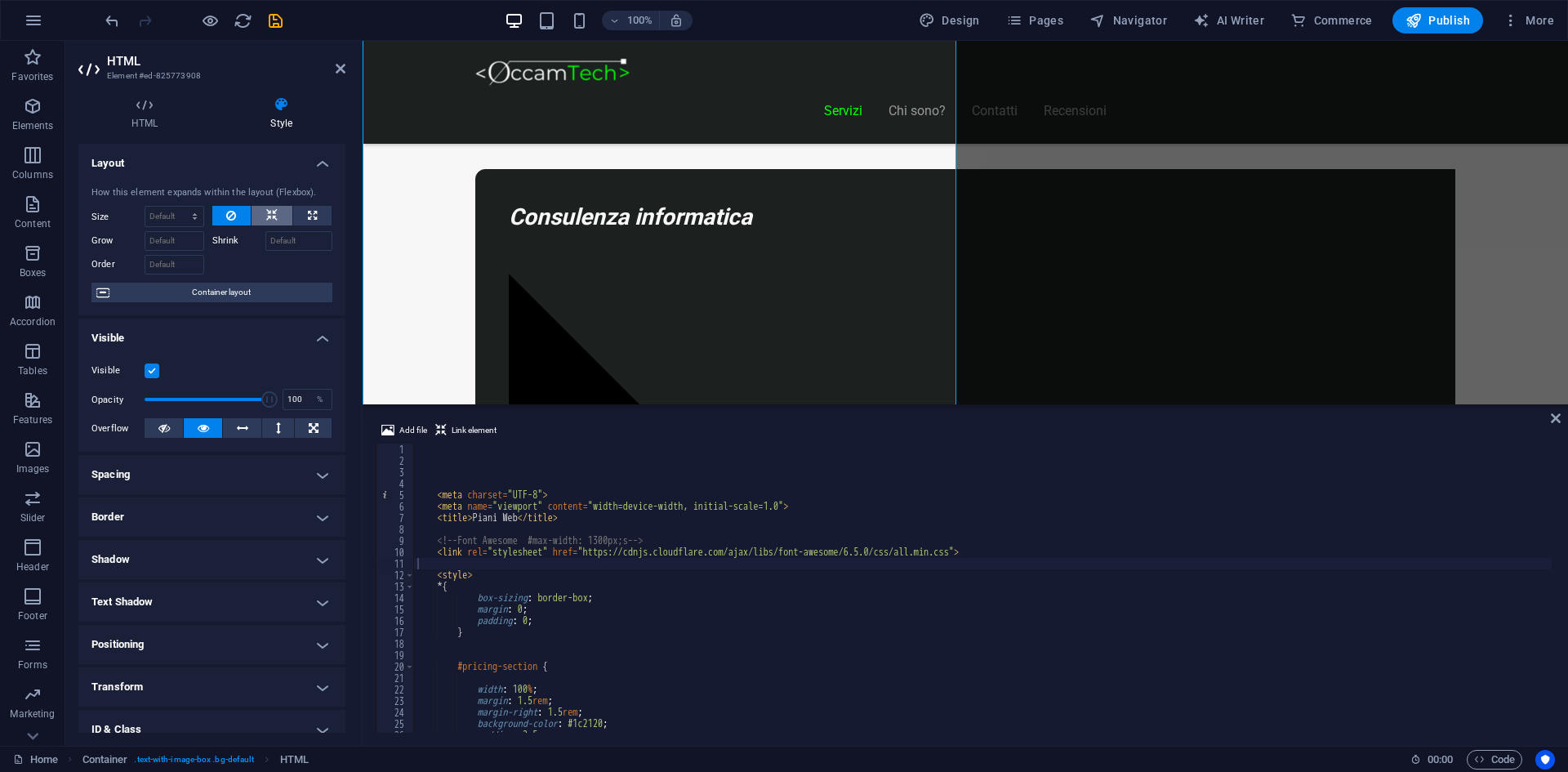 click at bounding box center [272, 216] 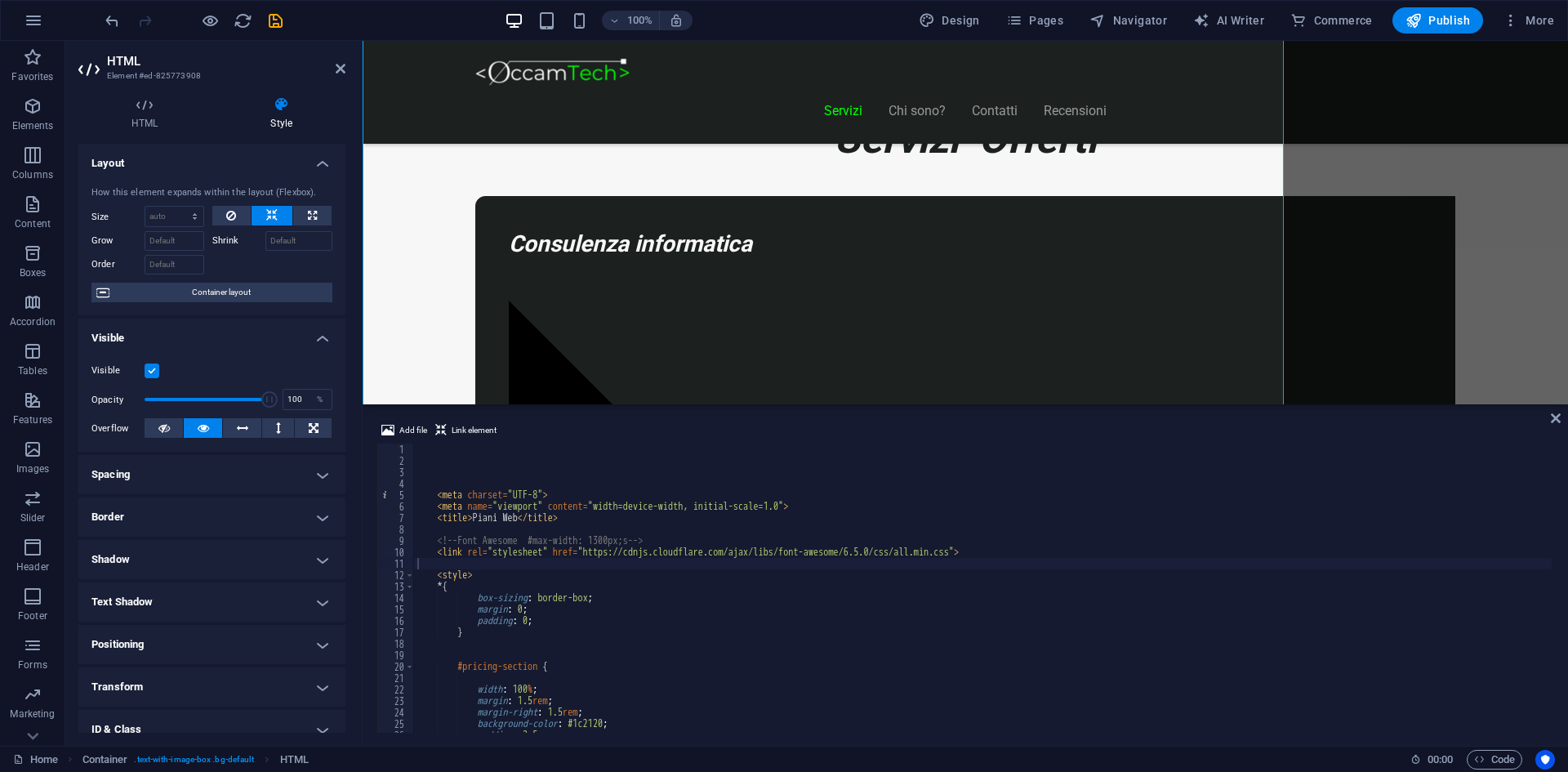 click on "Layout" at bounding box center [212, 158] 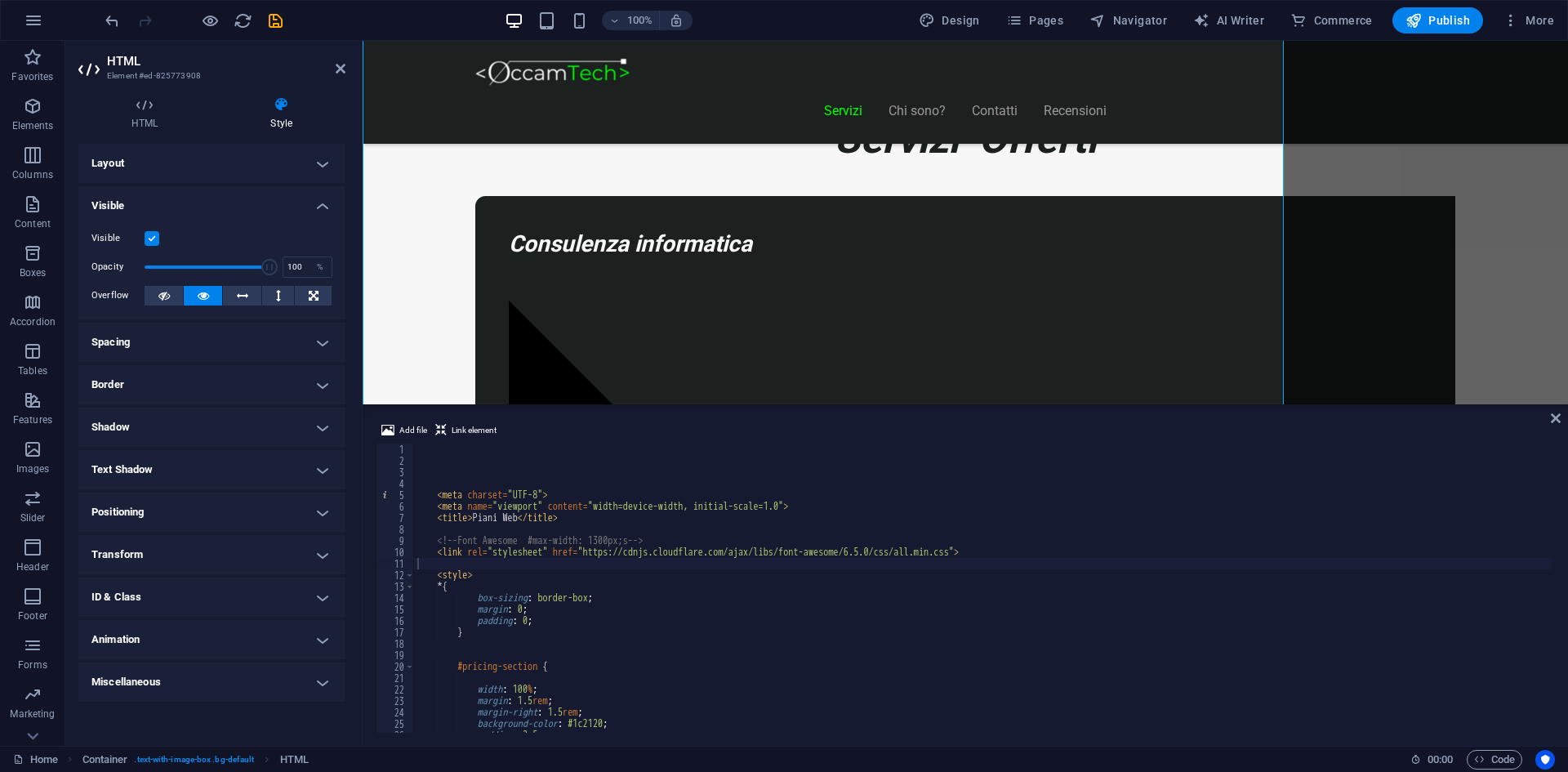 click on "Layout" at bounding box center (212, 163) 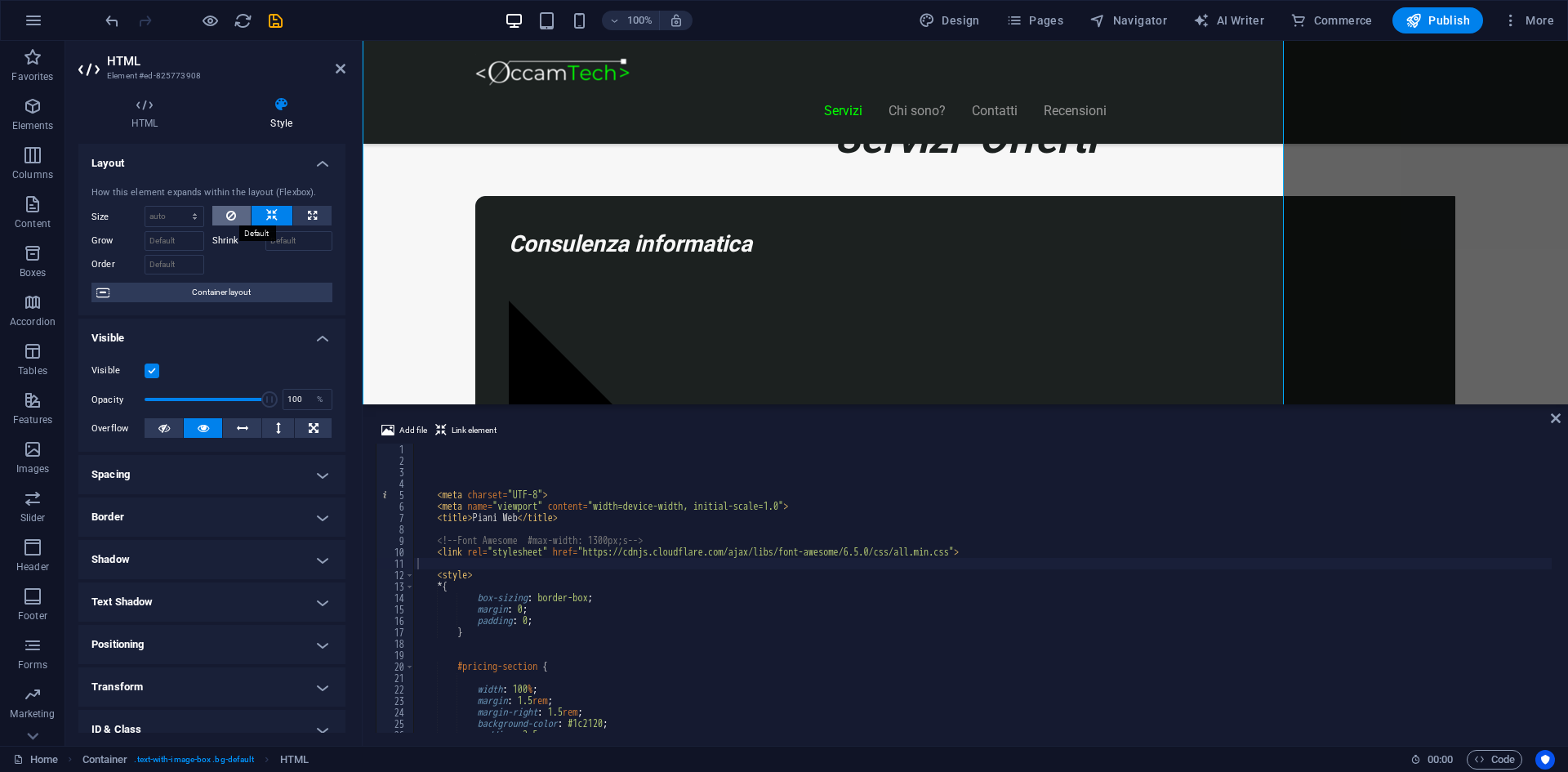 click at bounding box center [231, 216] 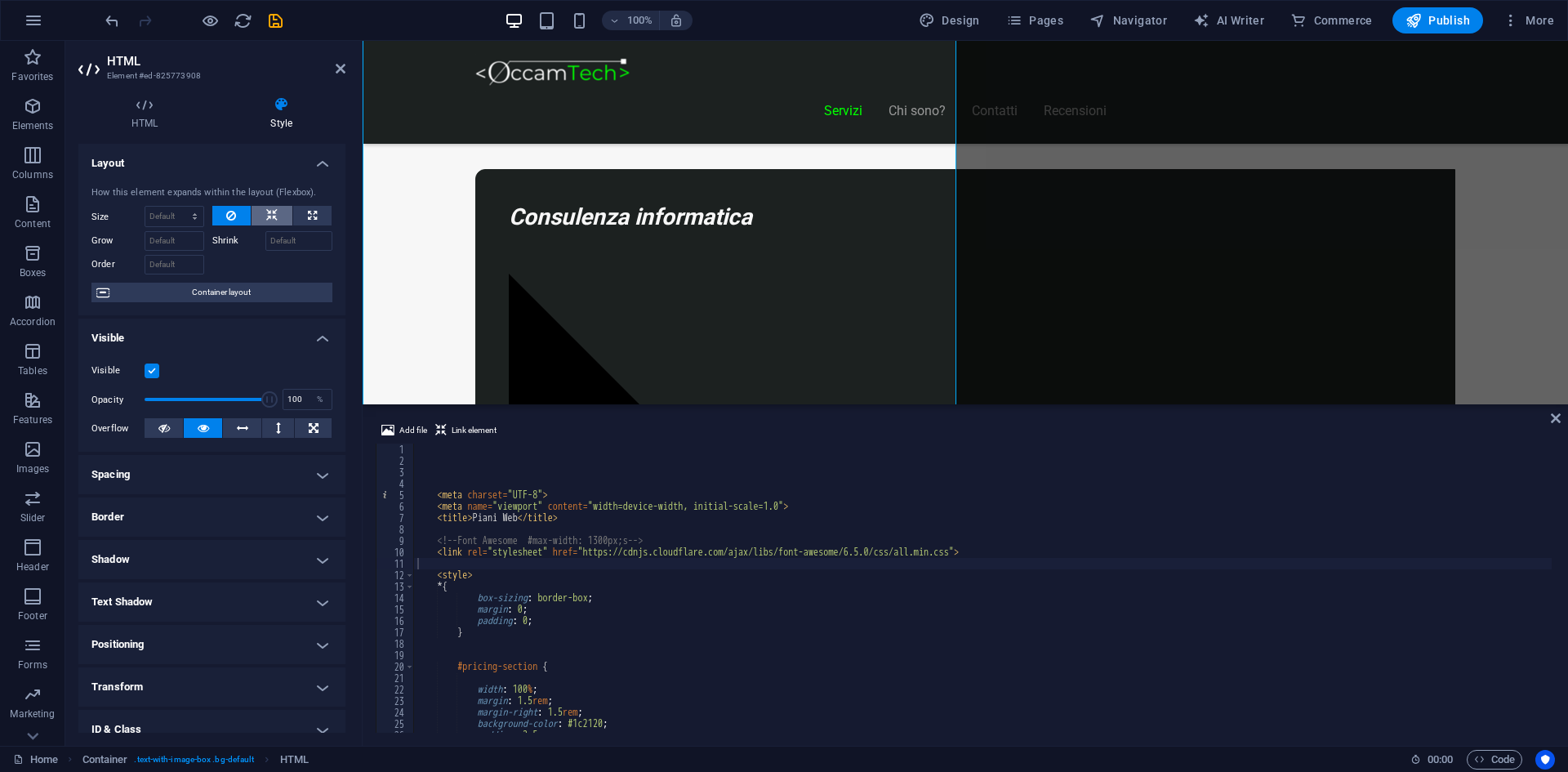 click at bounding box center [272, 216] 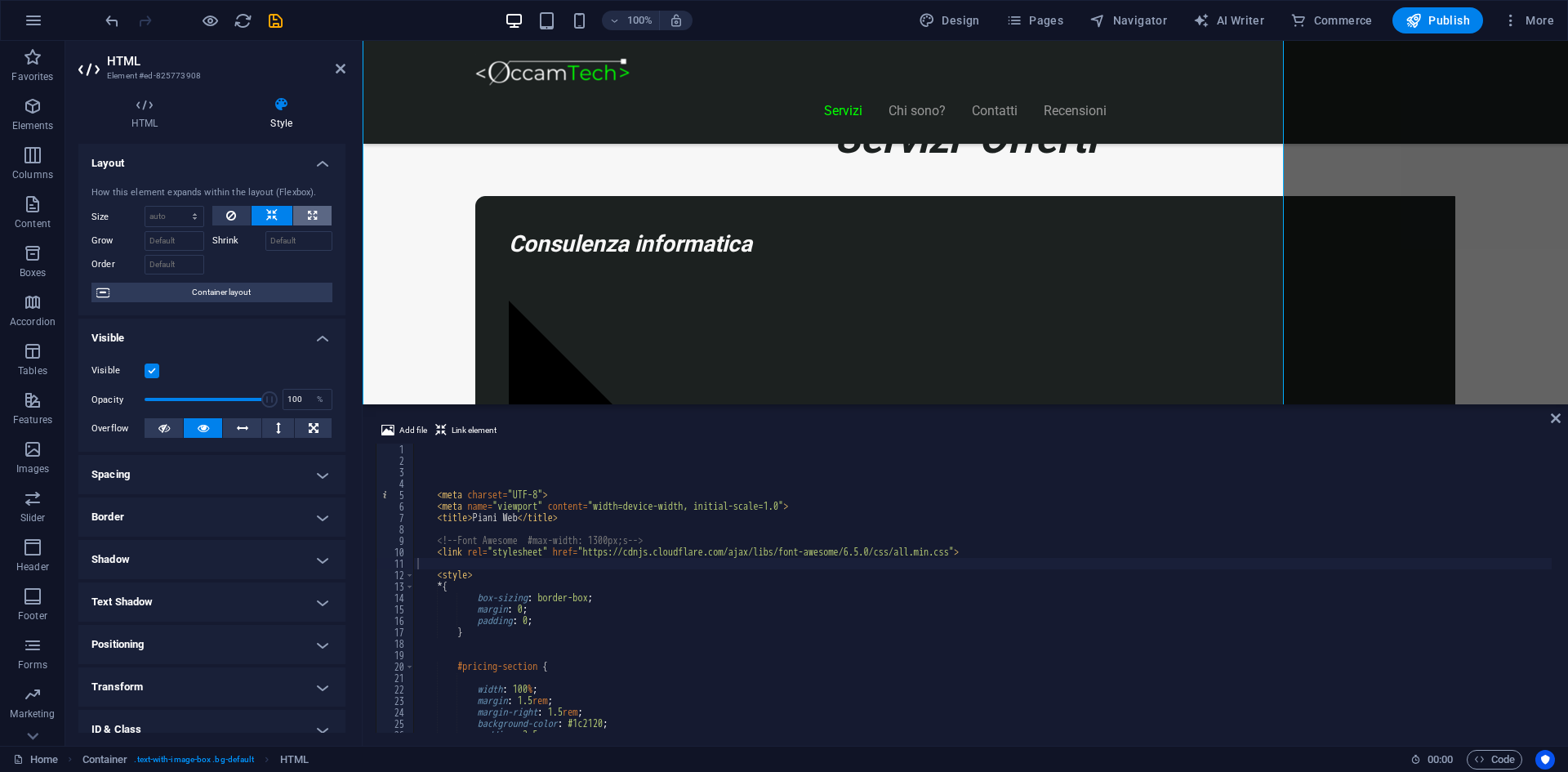 click at bounding box center (312, 216) 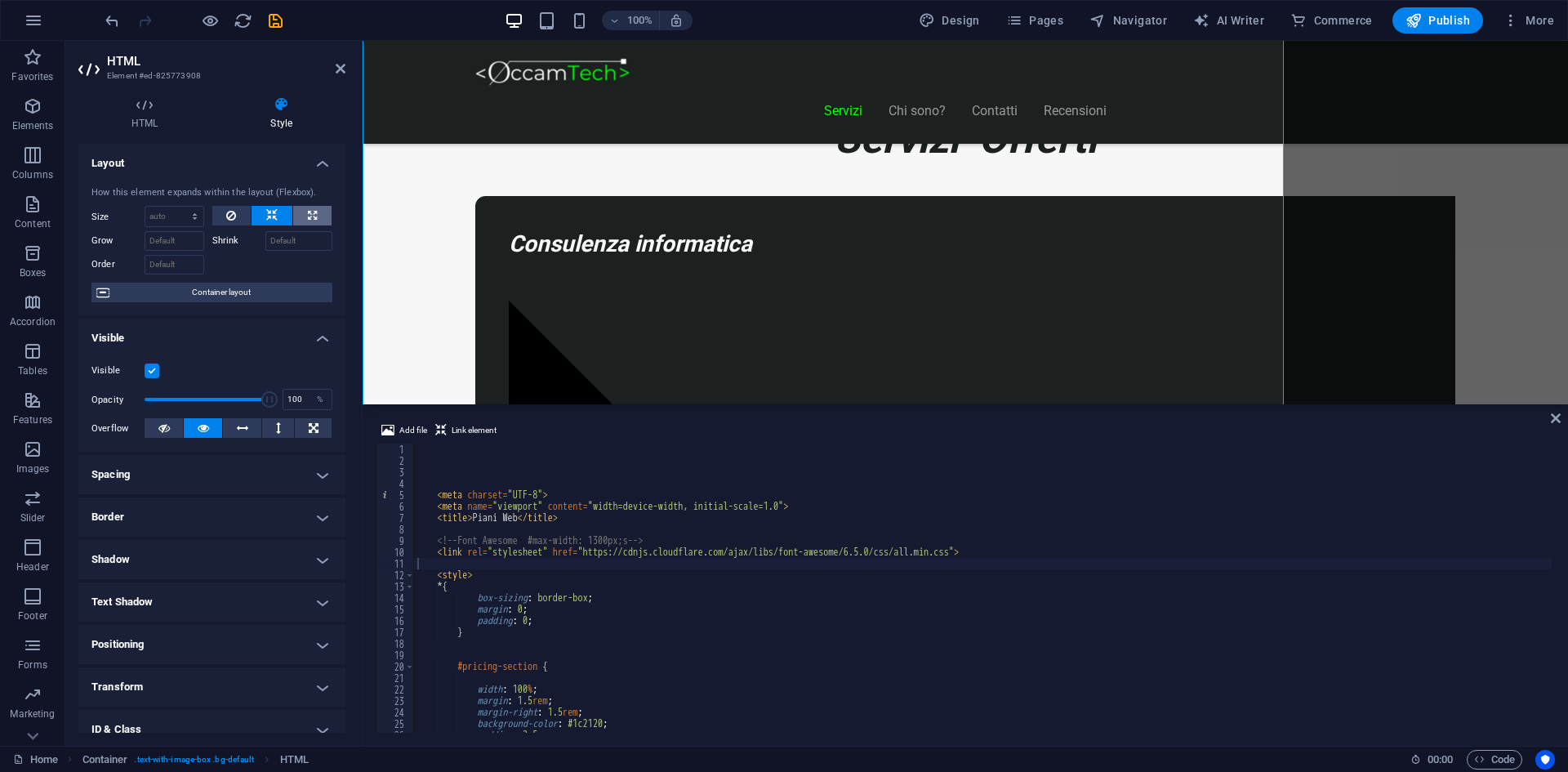 type on "100" 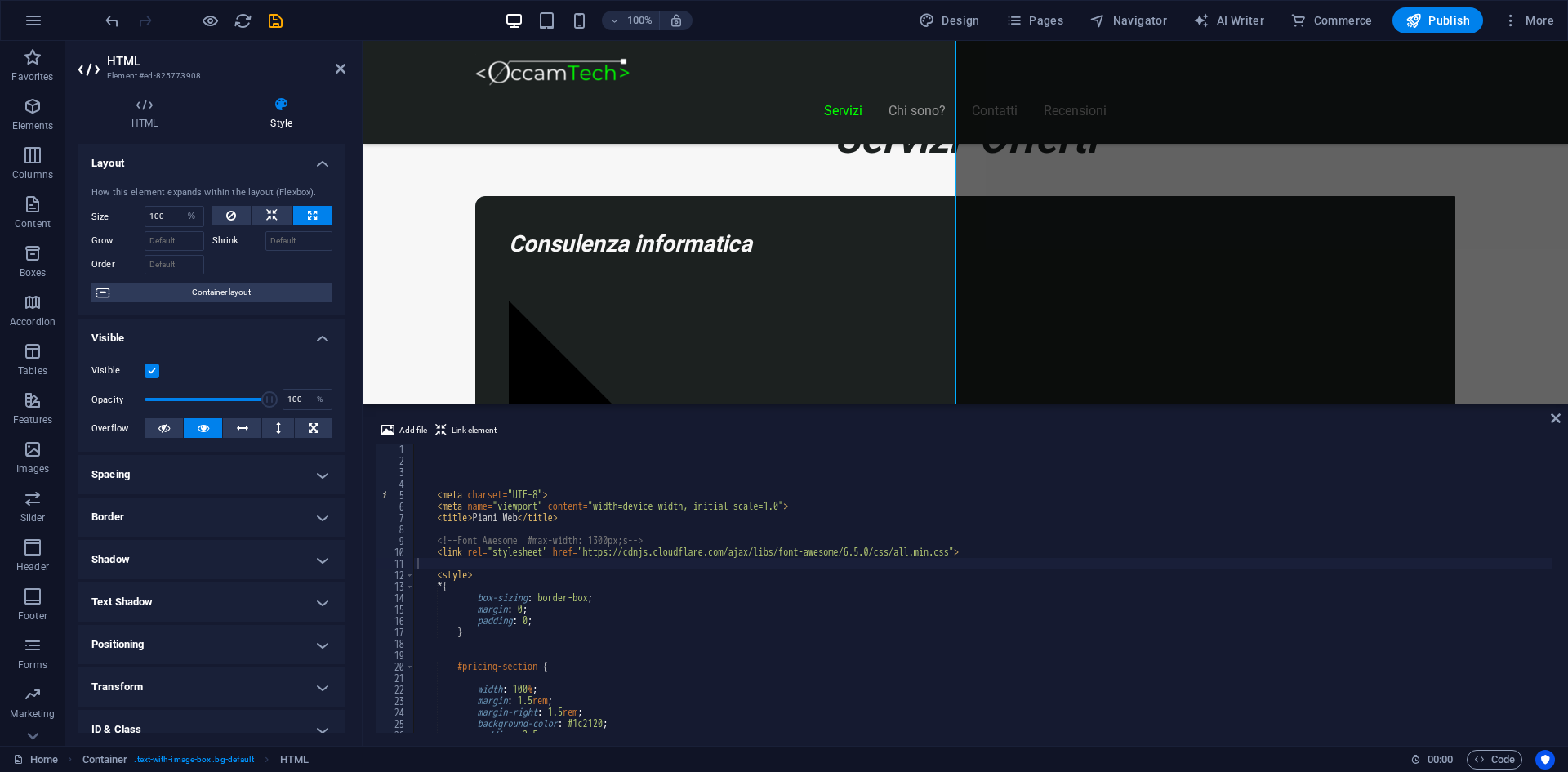 scroll, scrollTop: 1265, scrollLeft: 0, axis: vertical 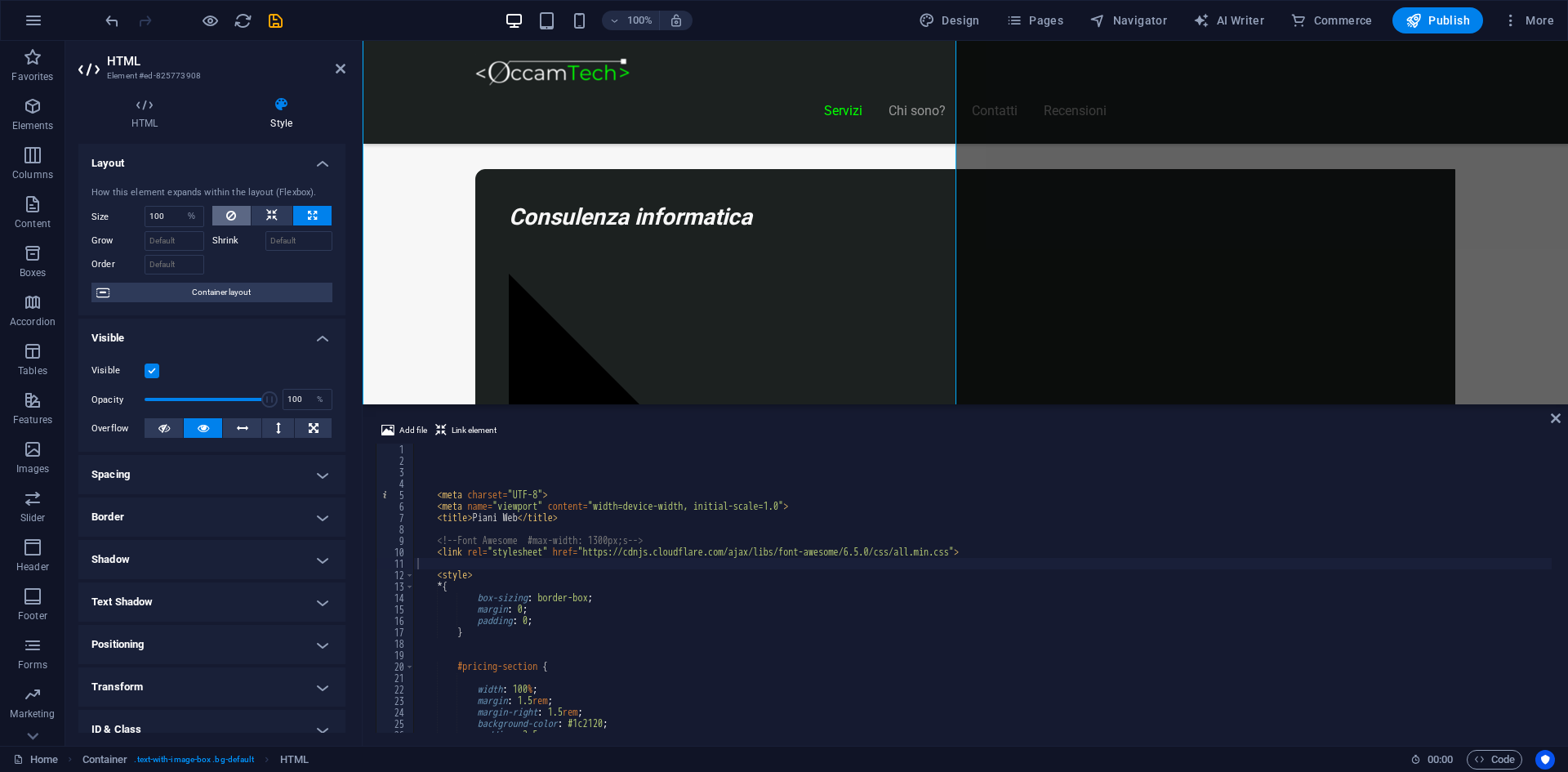 click at bounding box center [231, 216] 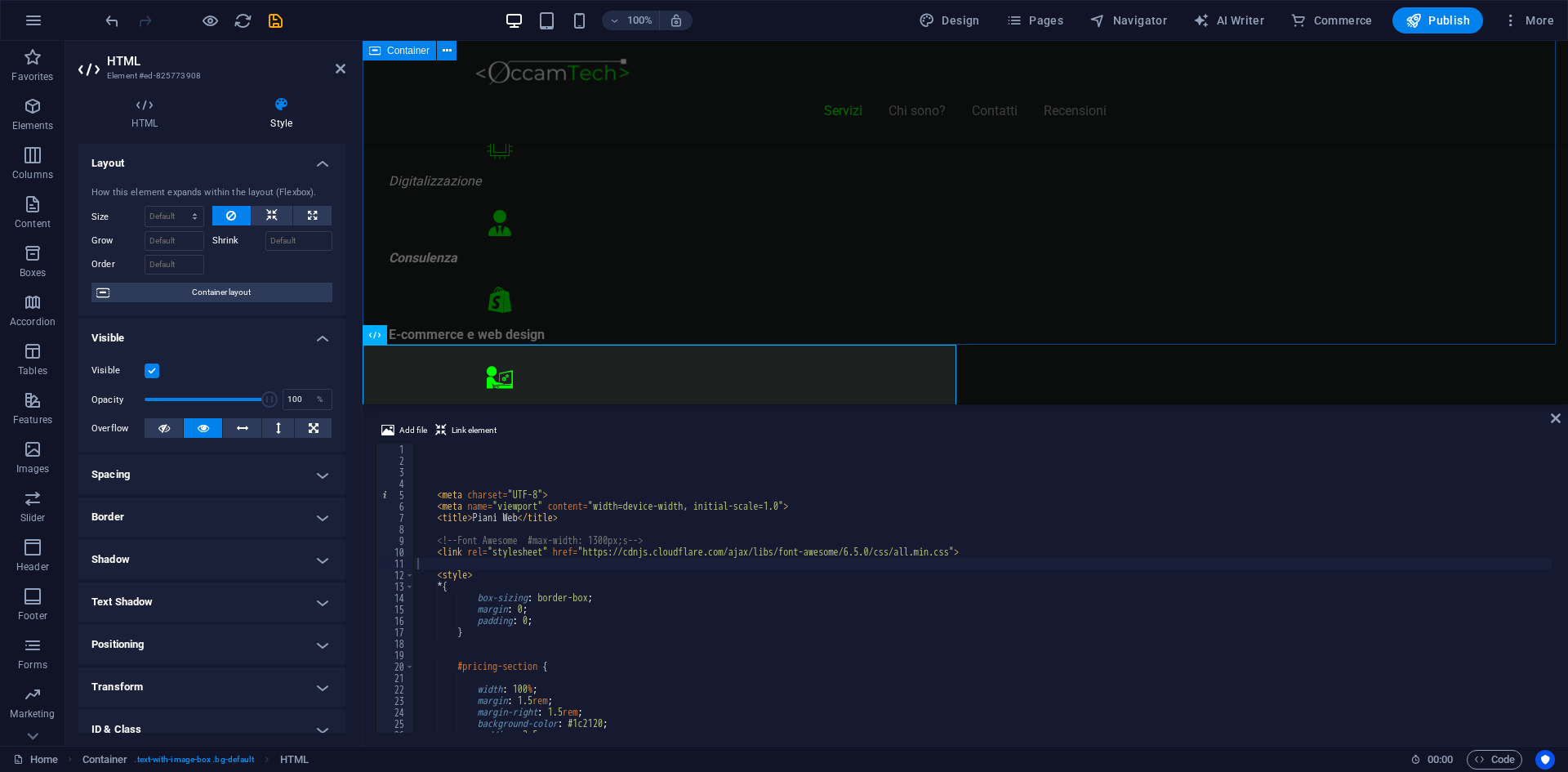 scroll, scrollTop: 774, scrollLeft: 0, axis: vertical 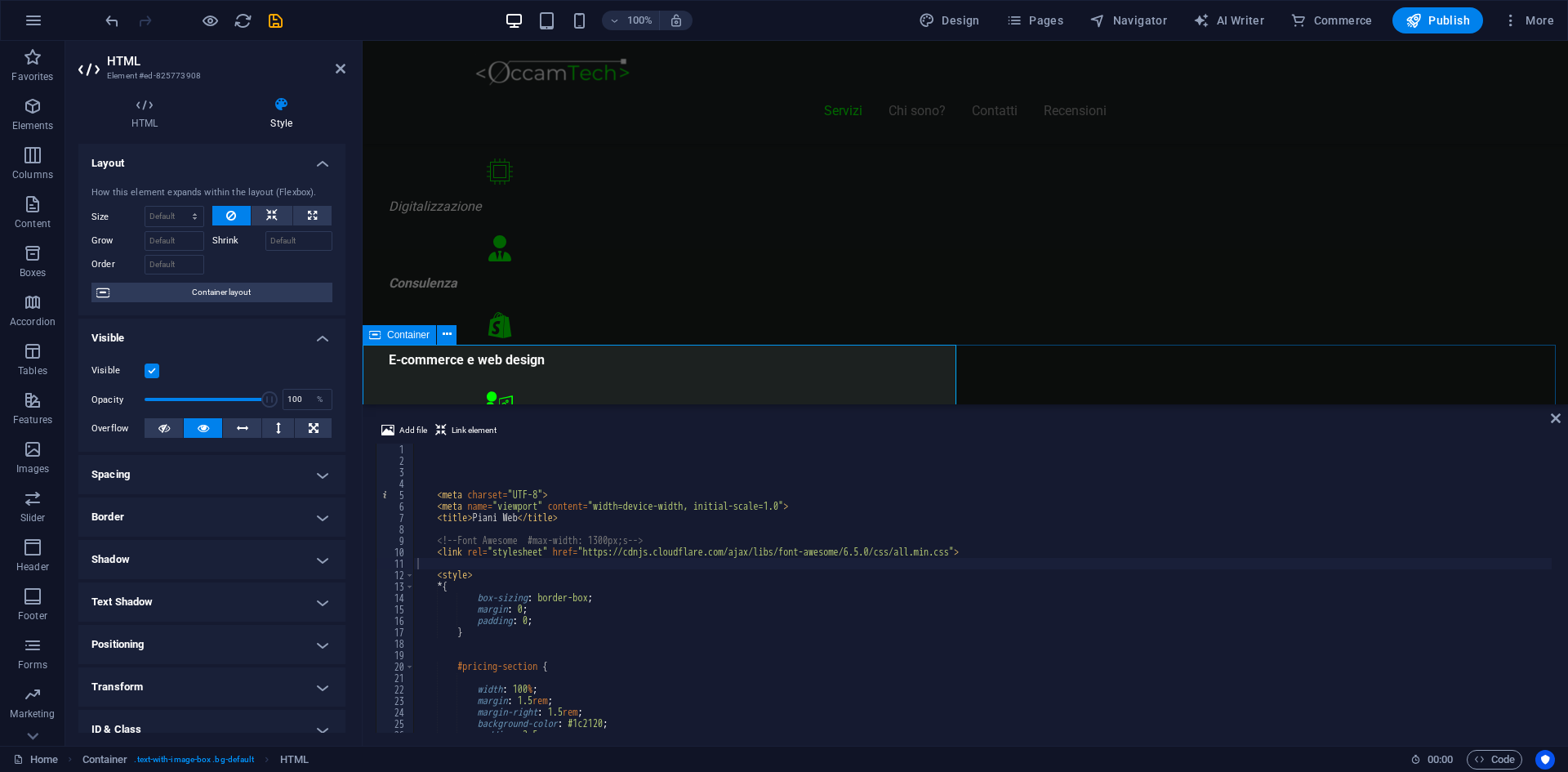 click at bounding box center (375, 335) 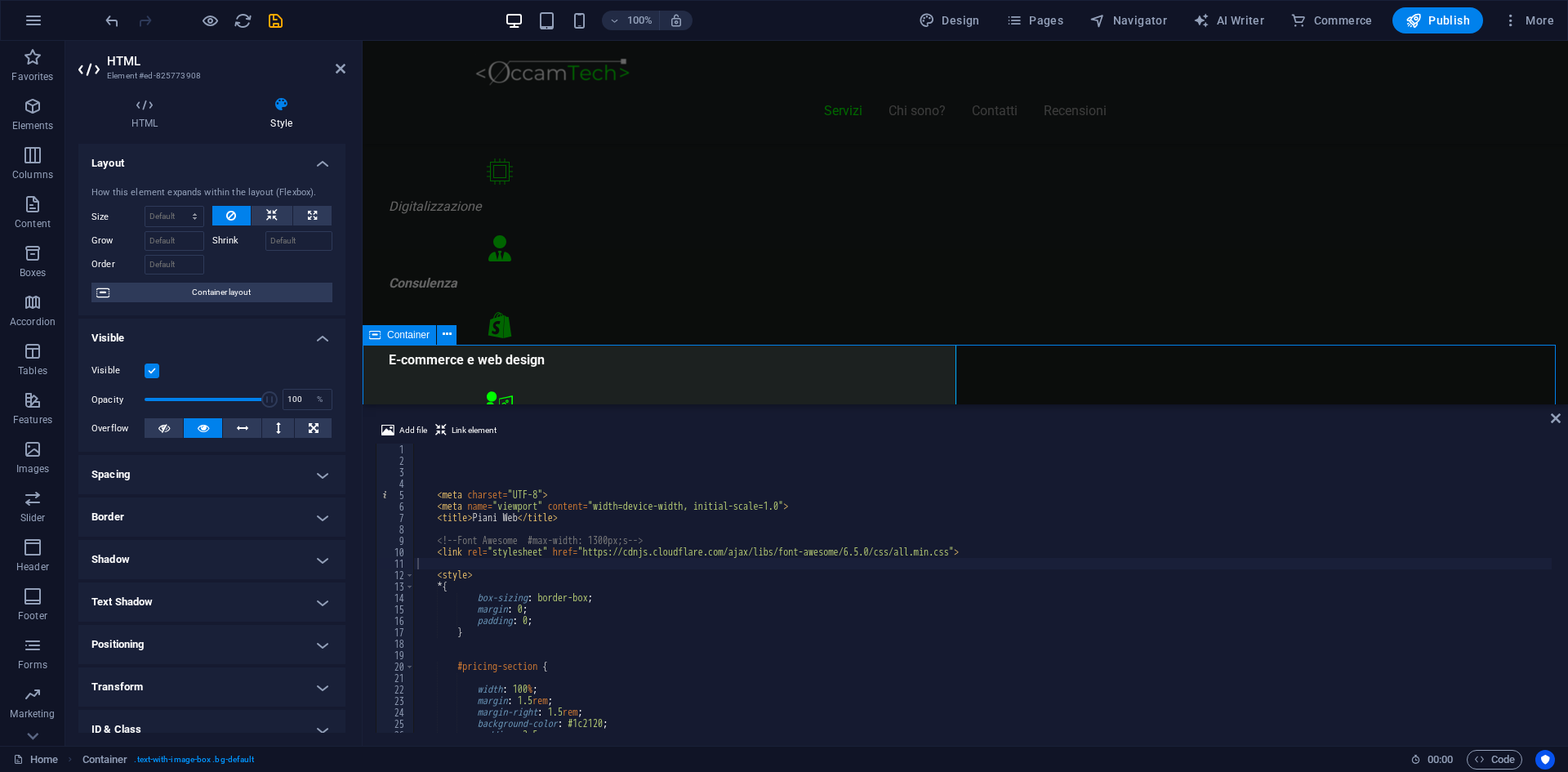 click at bounding box center [375, 335] 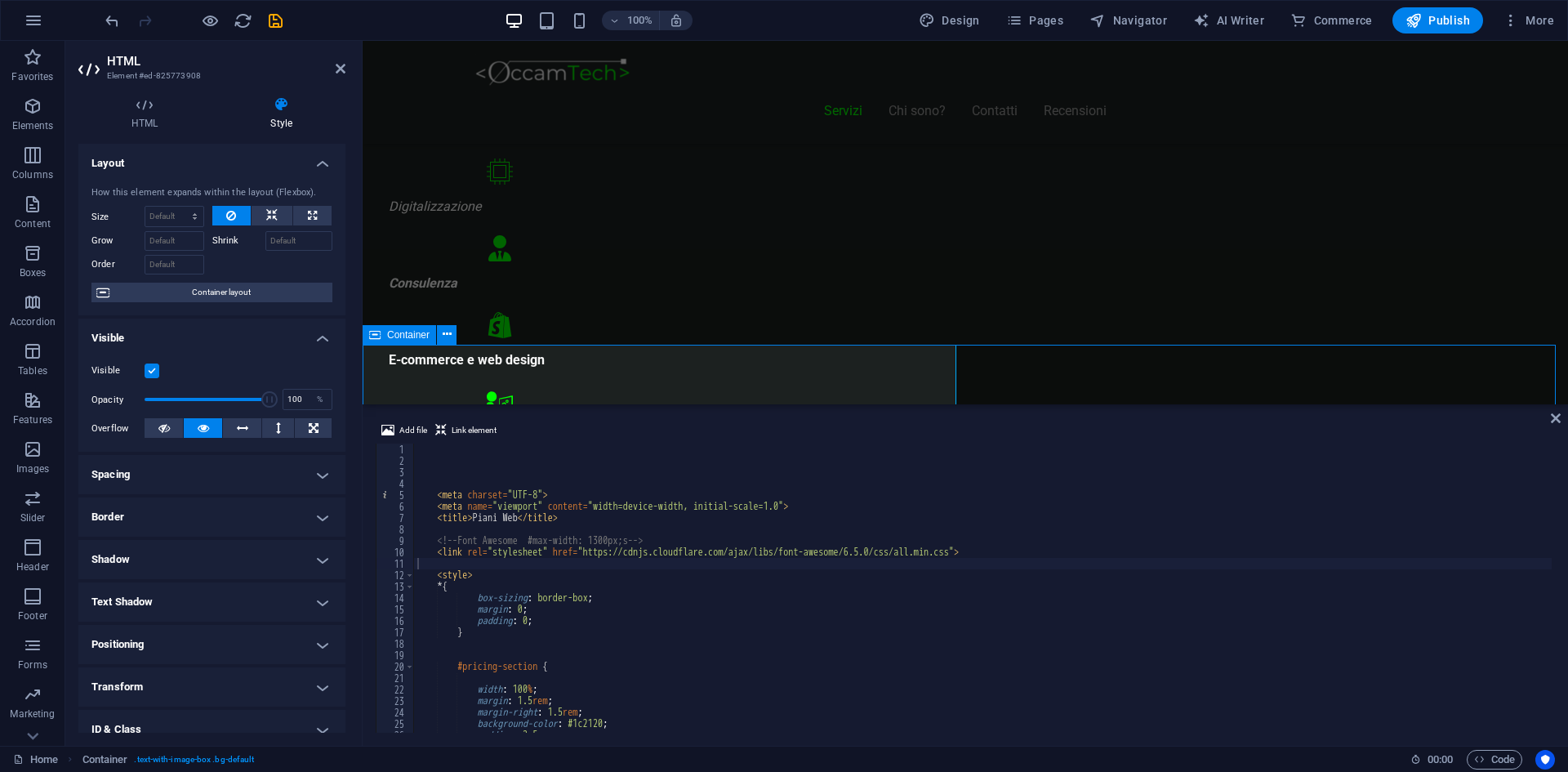 select on "px" 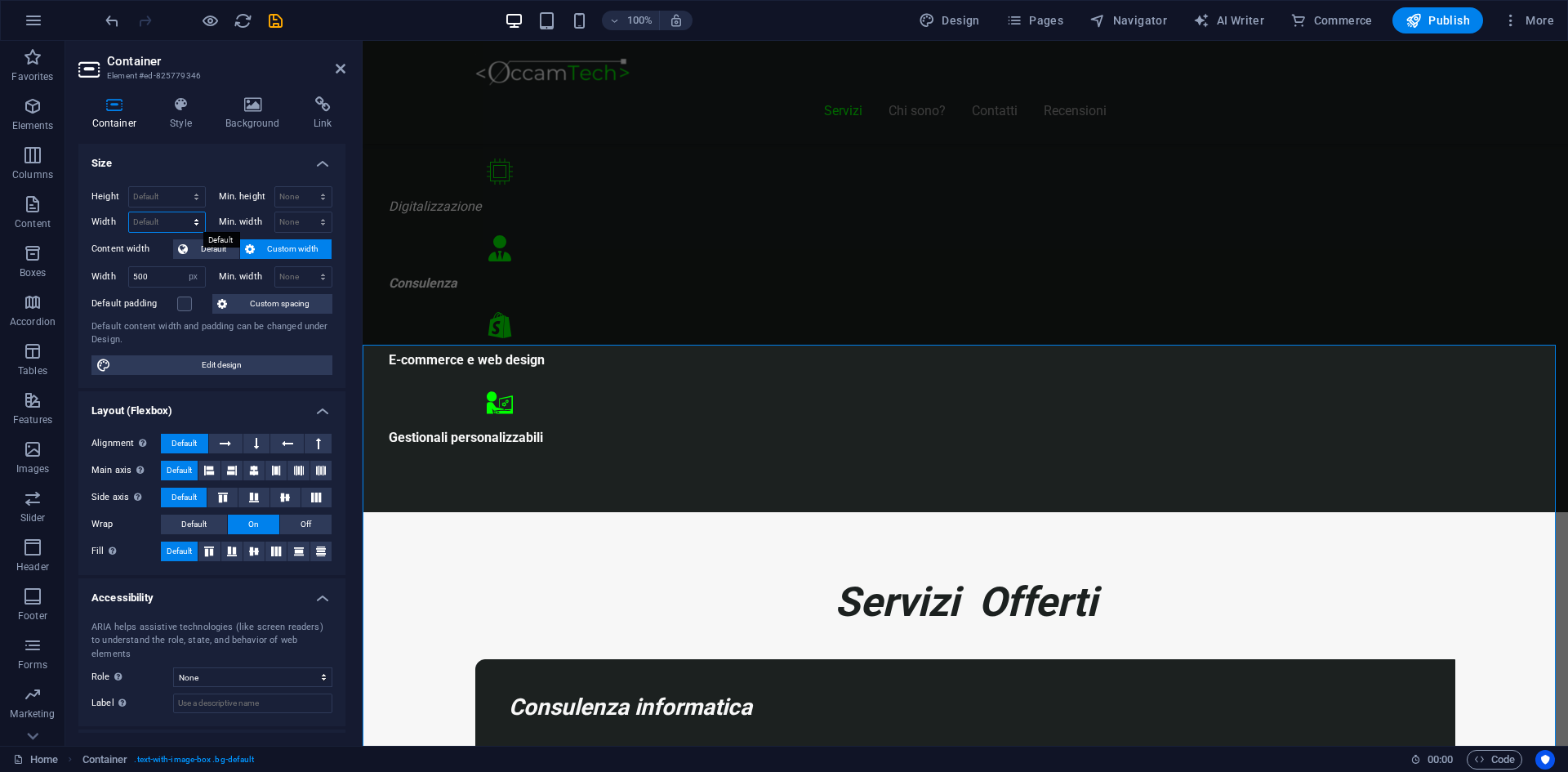 click on "Default px rem % em vh vw" at bounding box center [167, 222] 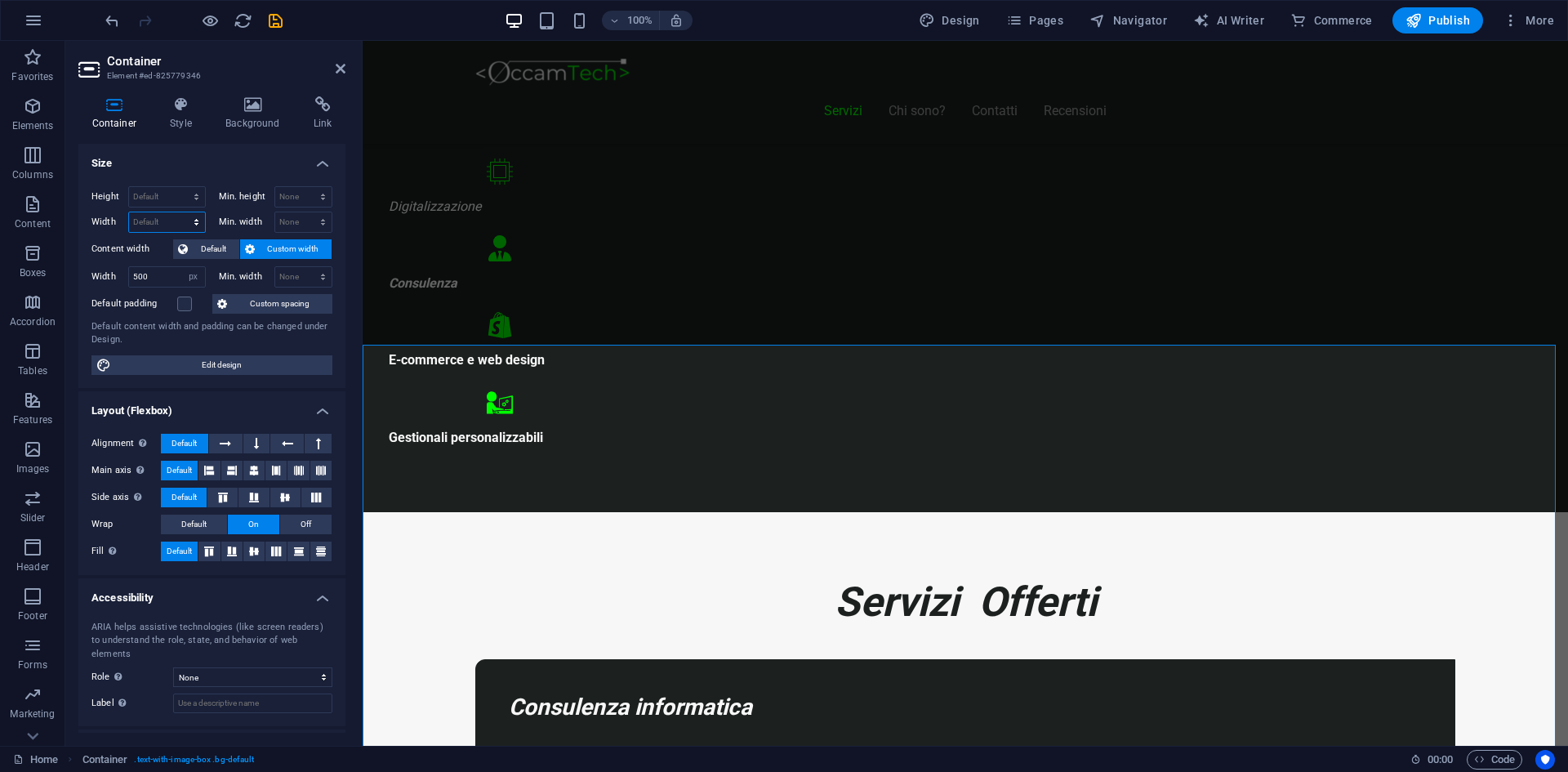 select on "px" 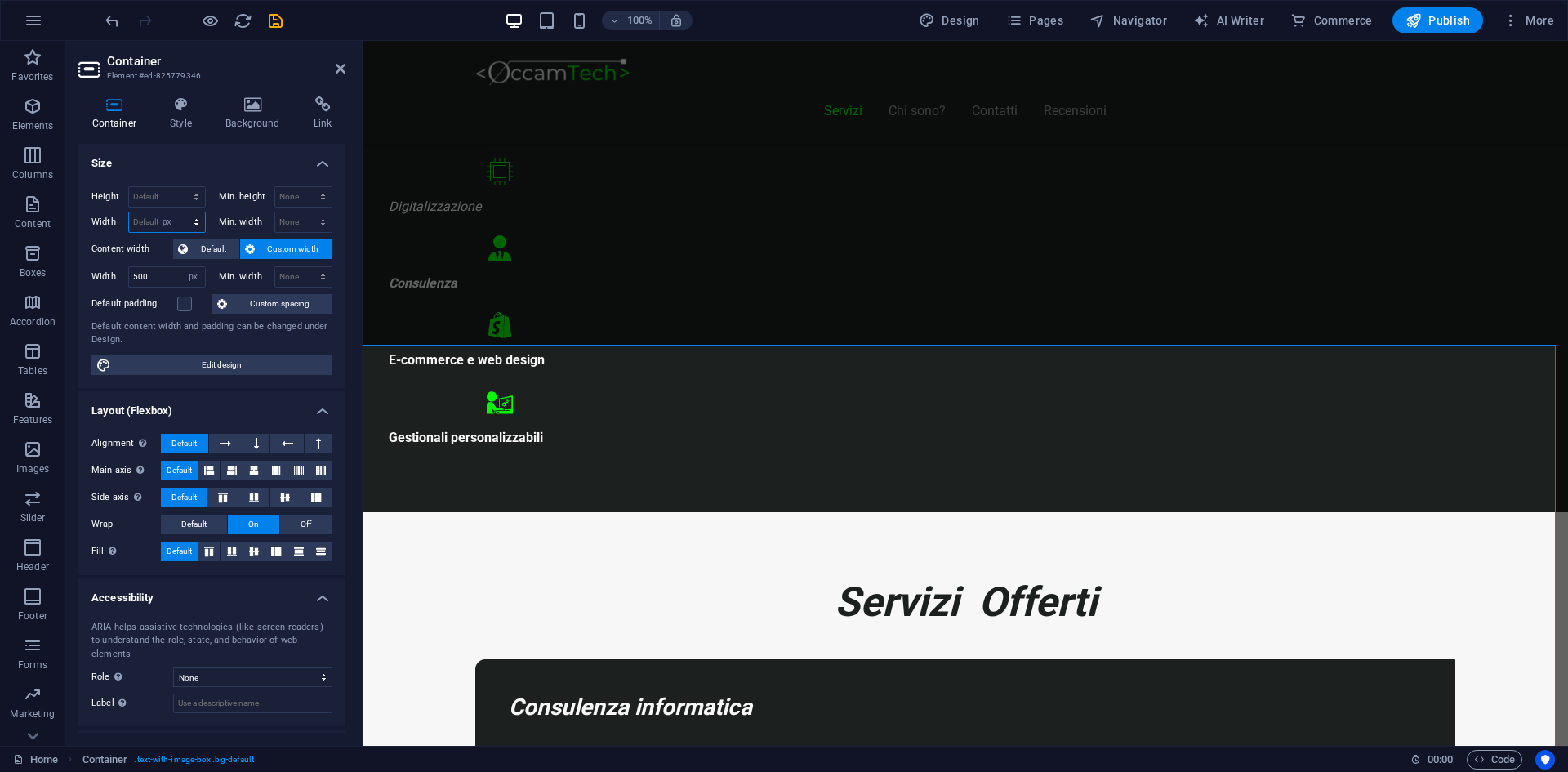 click on "Default px rem % em vh vw" at bounding box center [167, 222] 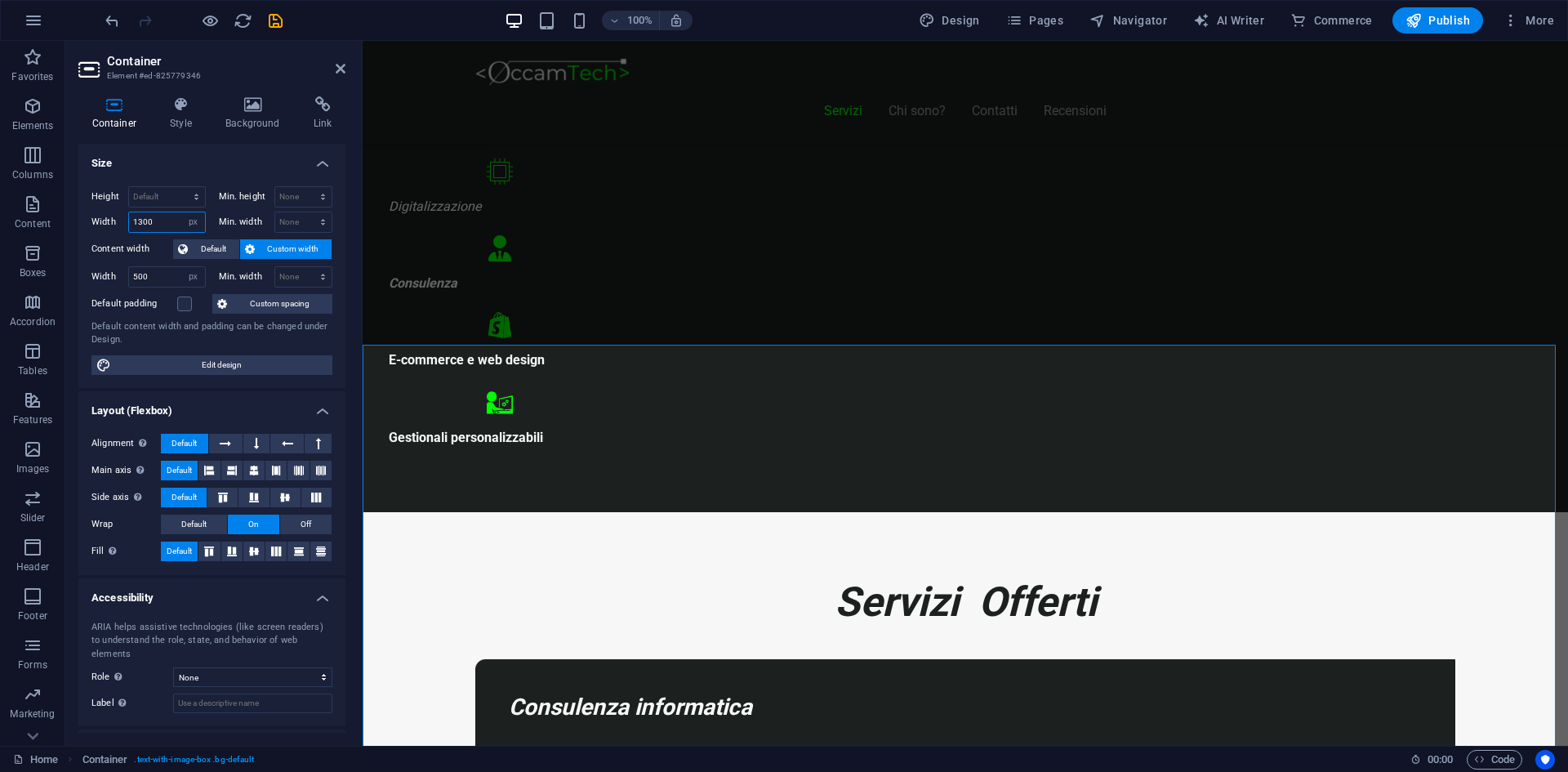 type on "1300" 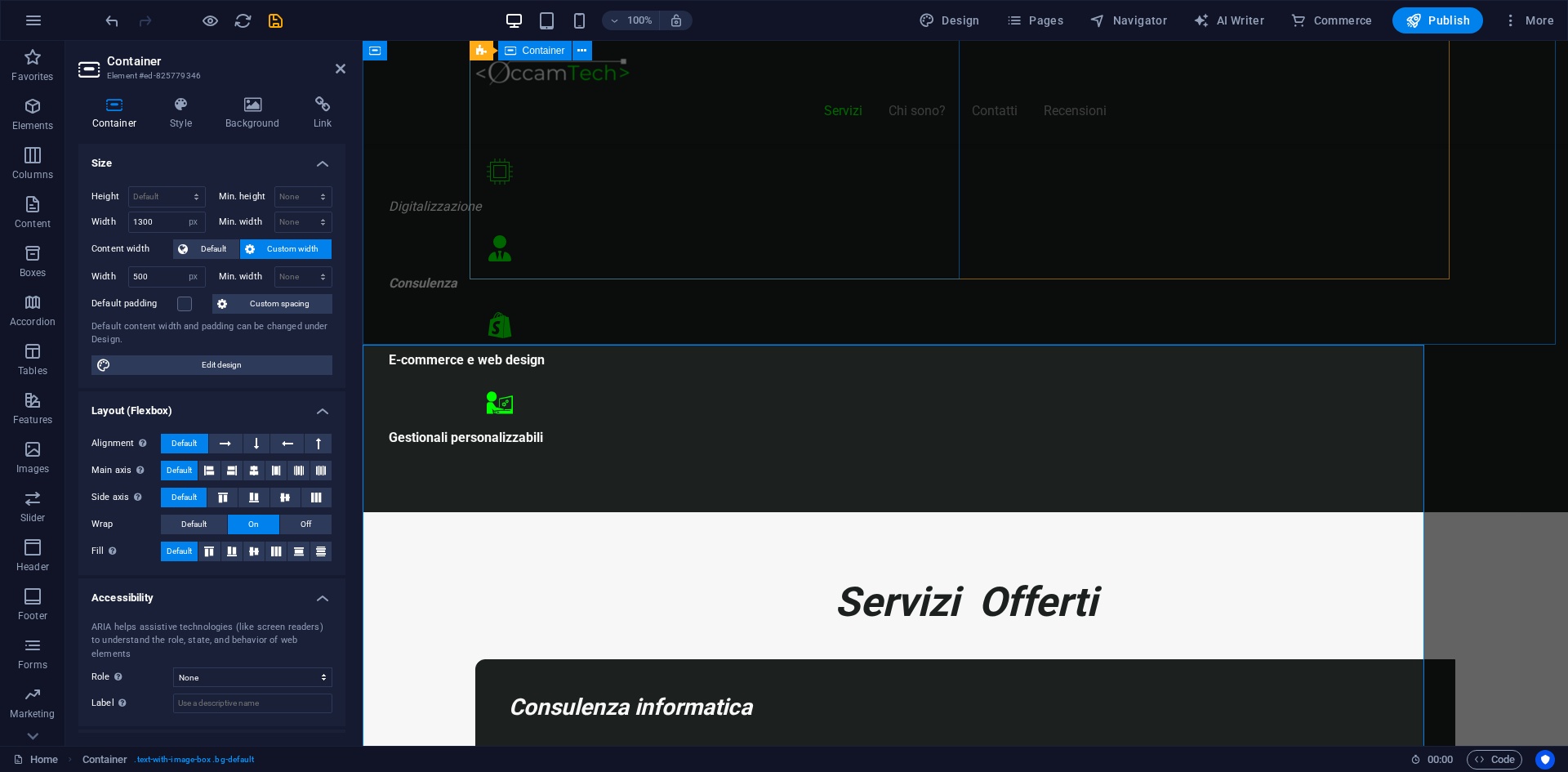 click on "Consulenza informatica     Consulenza di 1h  GRATUITA !     Troviamo  insieme  una  soluzione  ai tuoi  problemi     Digitalizza  la tua  attività Contatta" at bounding box center [965, 3550] 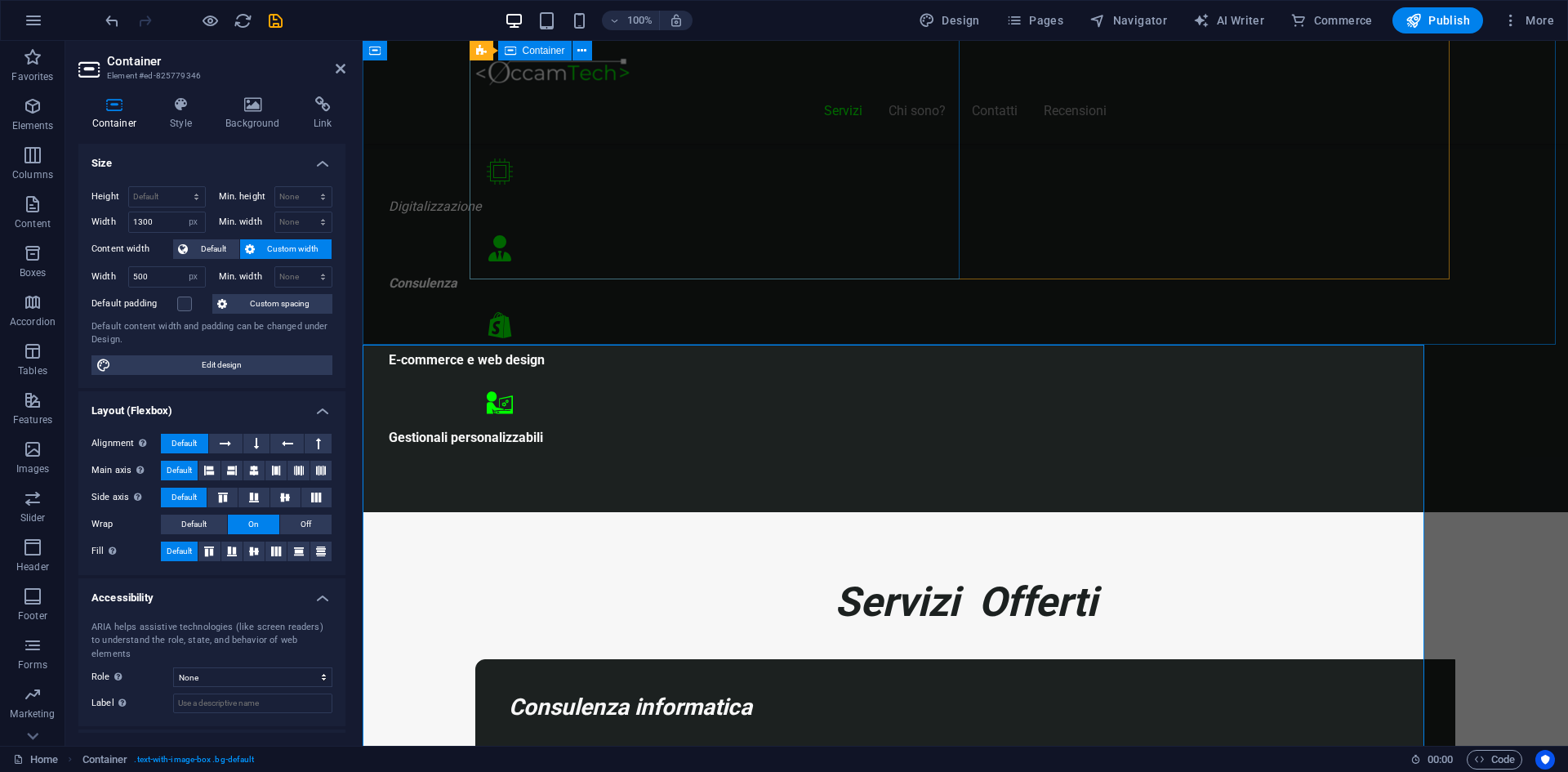 click on "Consulenza informatica     Consulenza di 1h  GRATUITA !     Troviamo  insieme  una  soluzione  ai tuoi  problemi     Digitalizza  la tua  attività Contatta" at bounding box center (965, 3550) 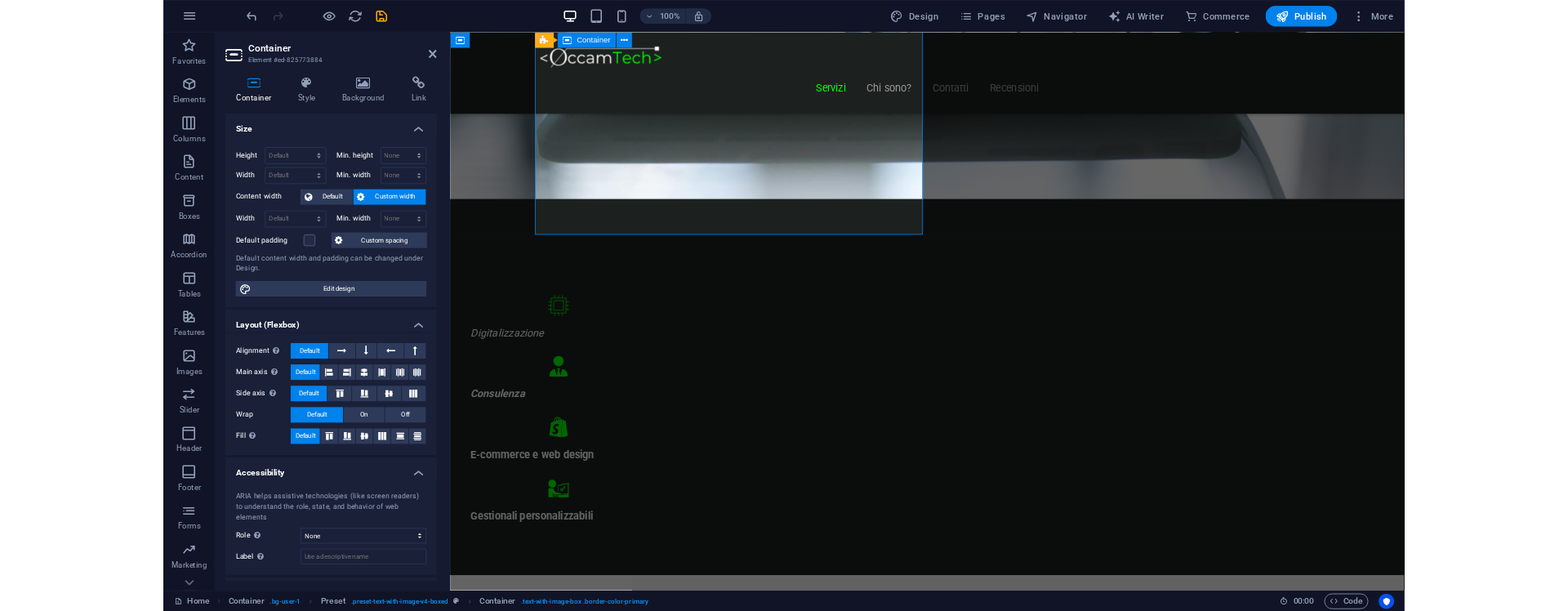 scroll, scrollTop: 448, scrollLeft: 0, axis: vertical 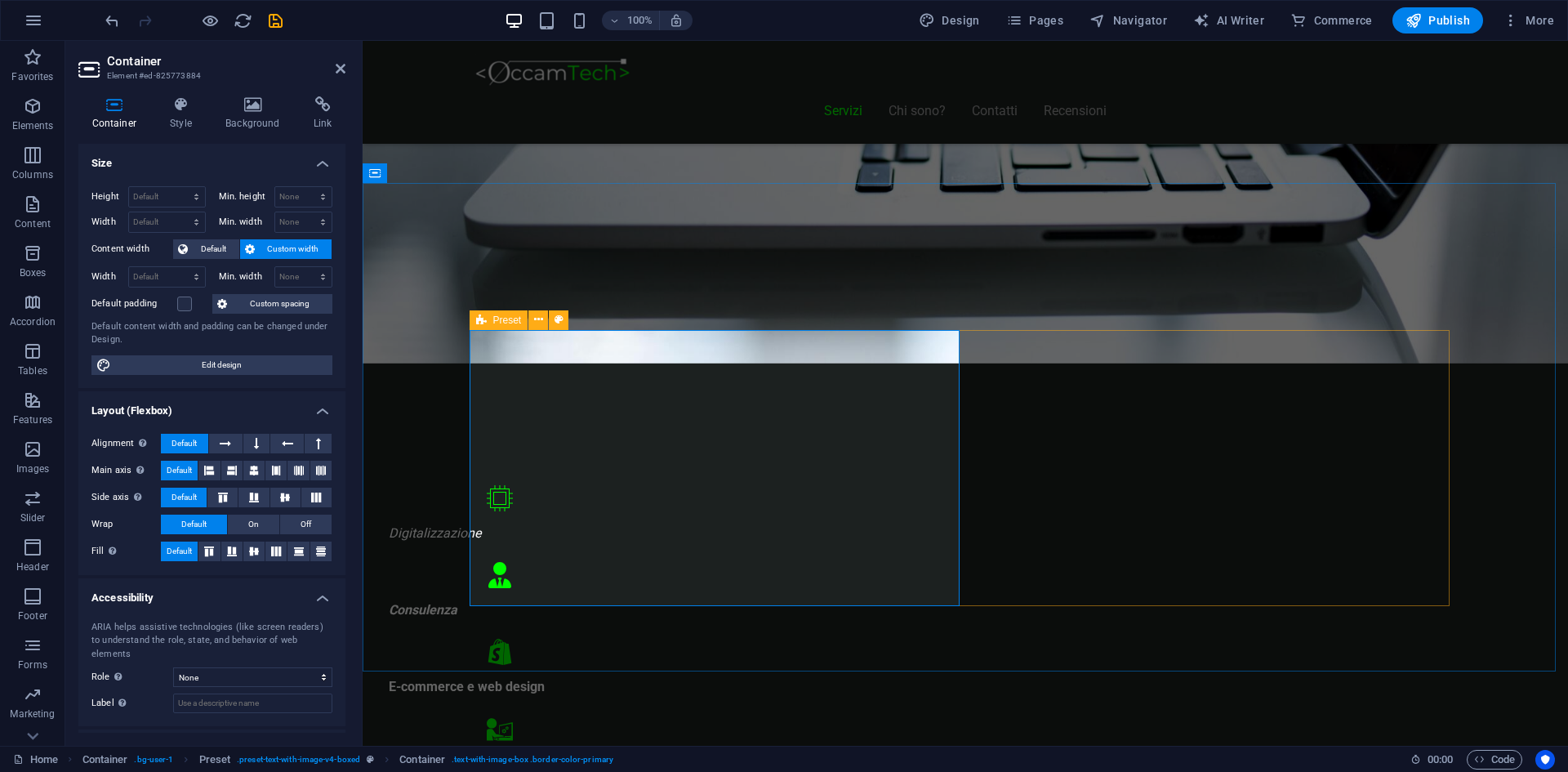 click on "Preset" at bounding box center [499, 320] 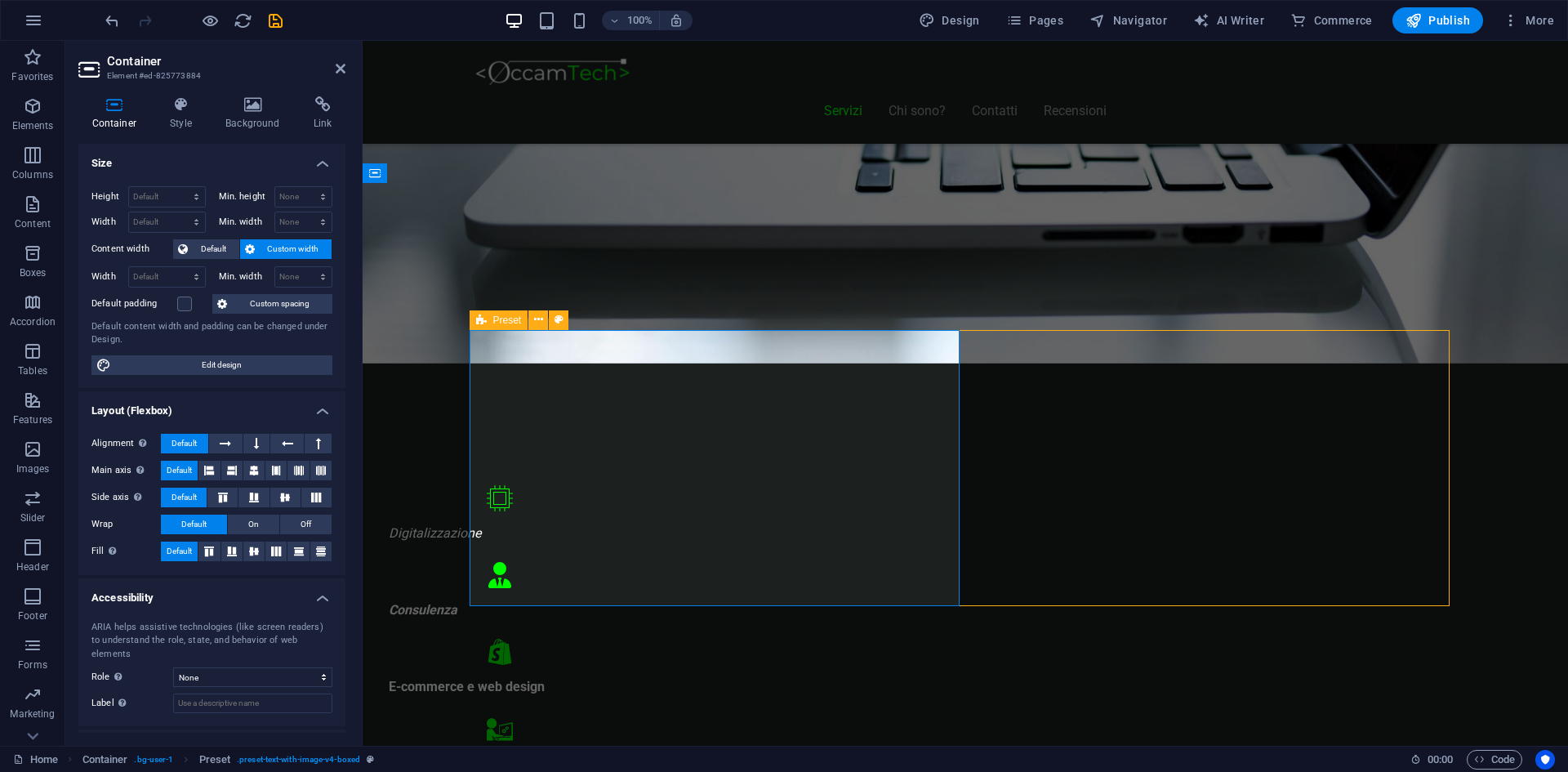 click on "Preset" at bounding box center (499, 320) 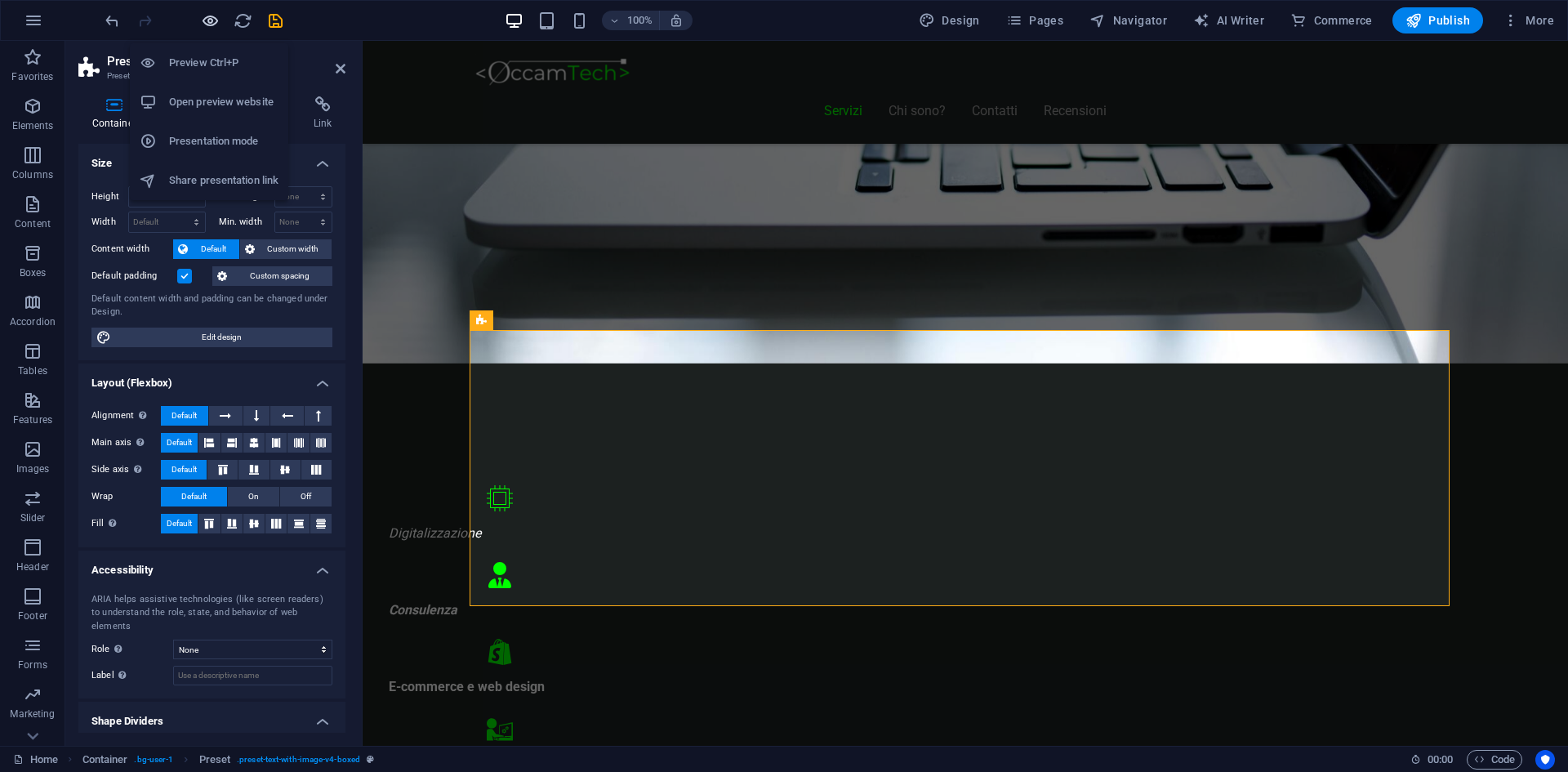 click at bounding box center (210, 20) 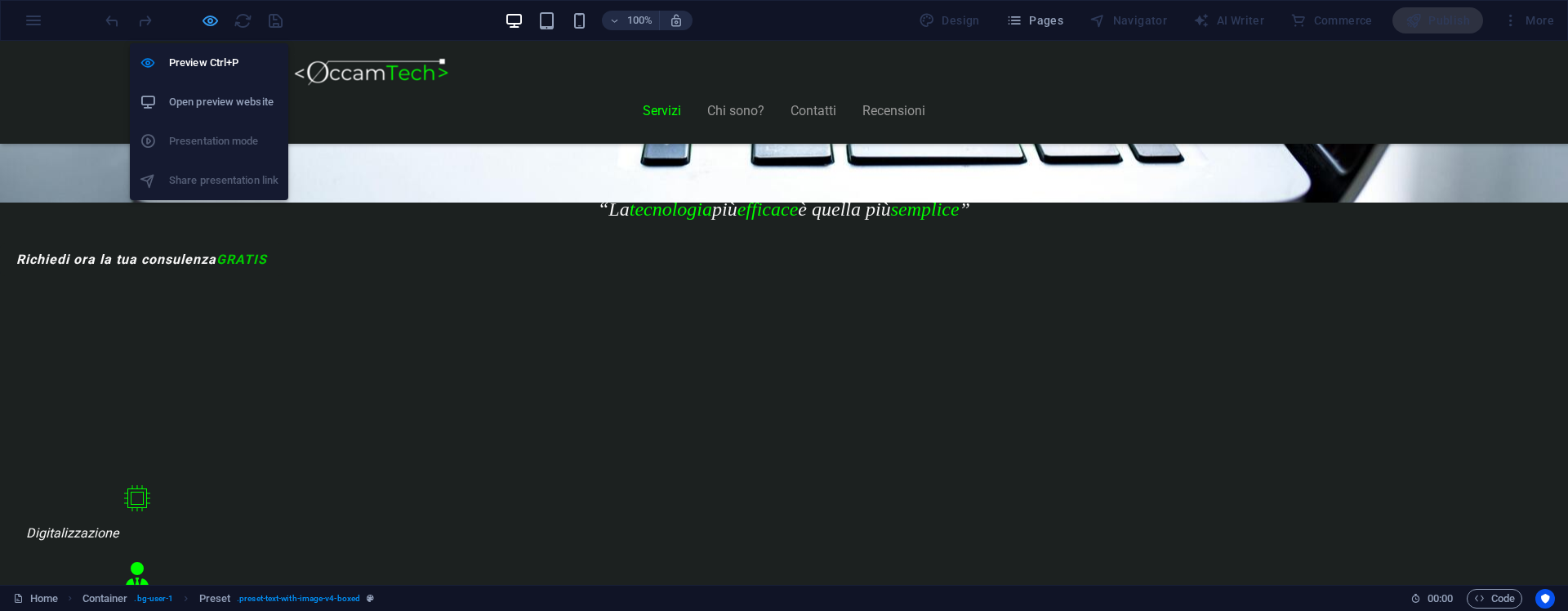 click at bounding box center [210, 20] 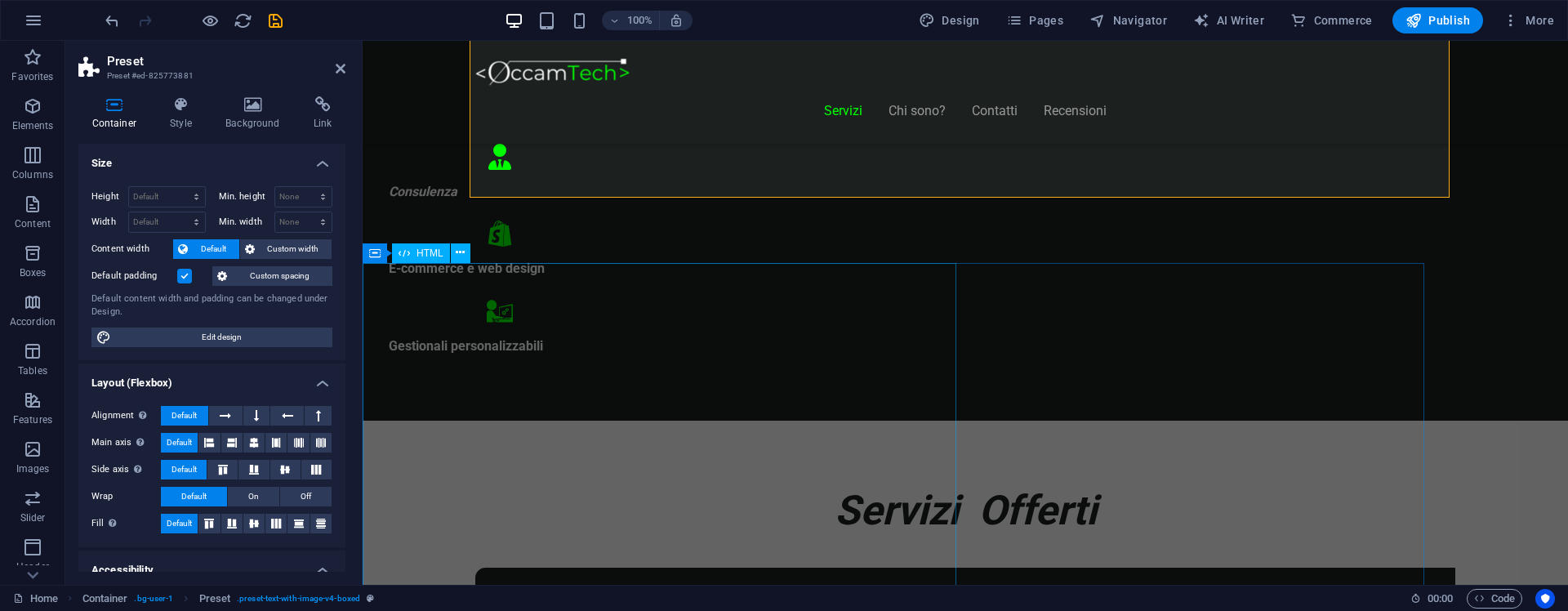 scroll, scrollTop: 856, scrollLeft: 0, axis: vertical 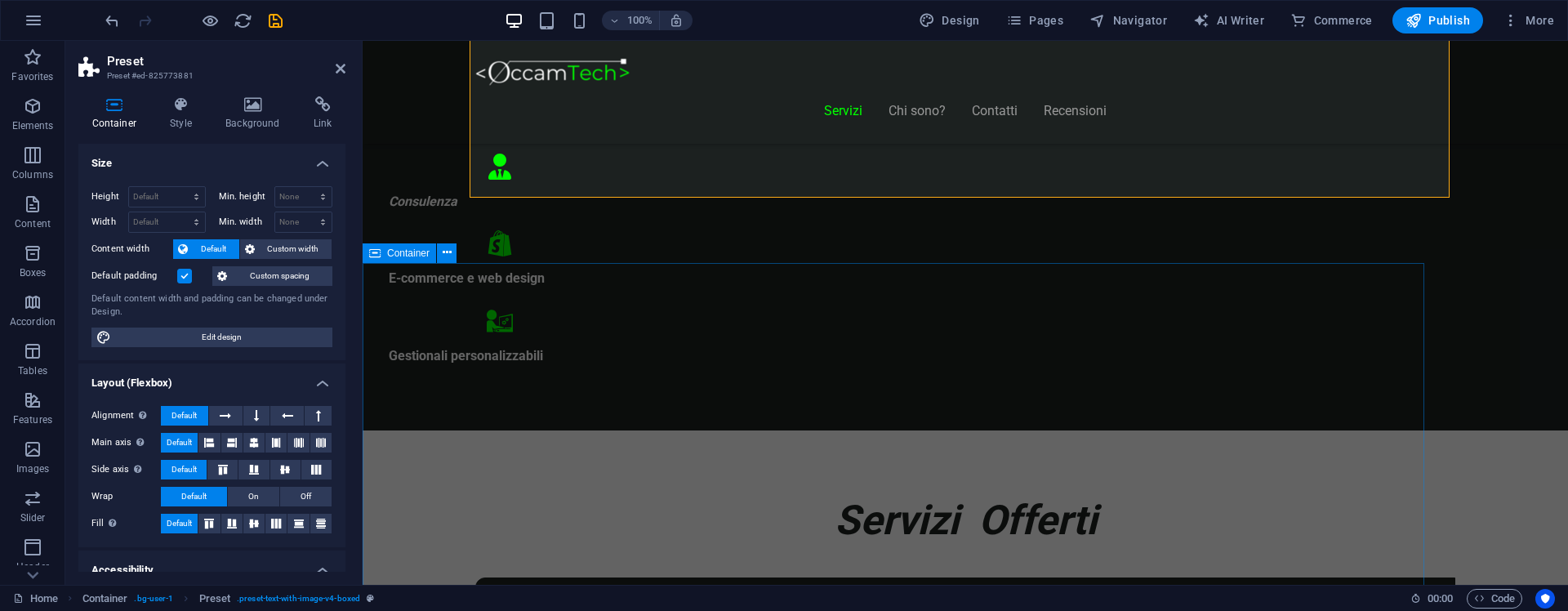 click on "Container" at bounding box center (399, 253) 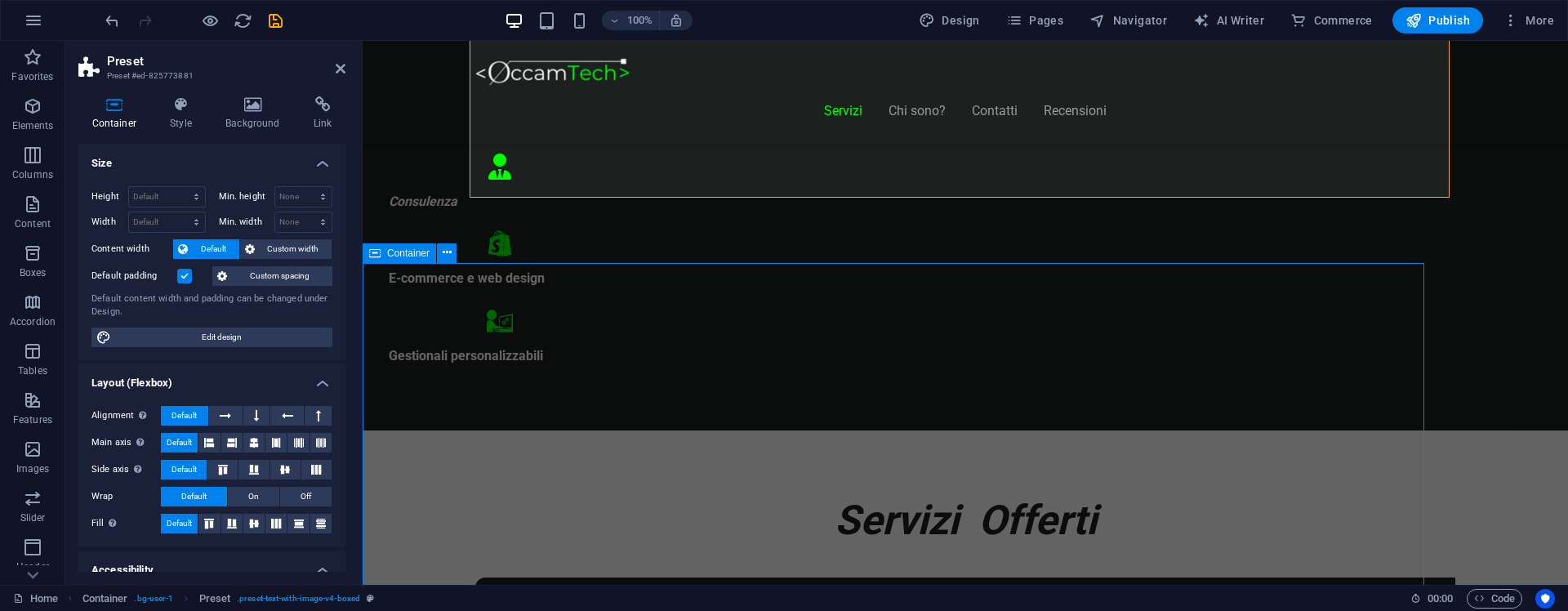 click on "Container" at bounding box center (399, 253) 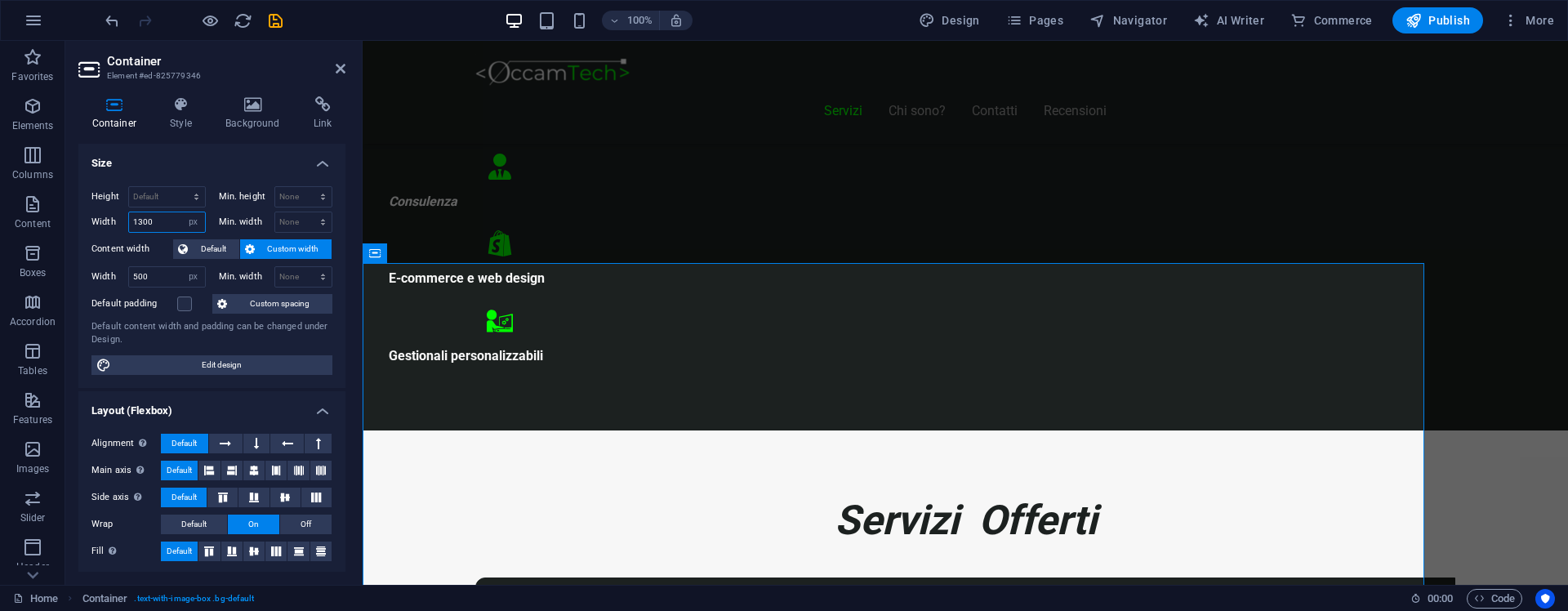 click on "1300" at bounding box center [167, 222] 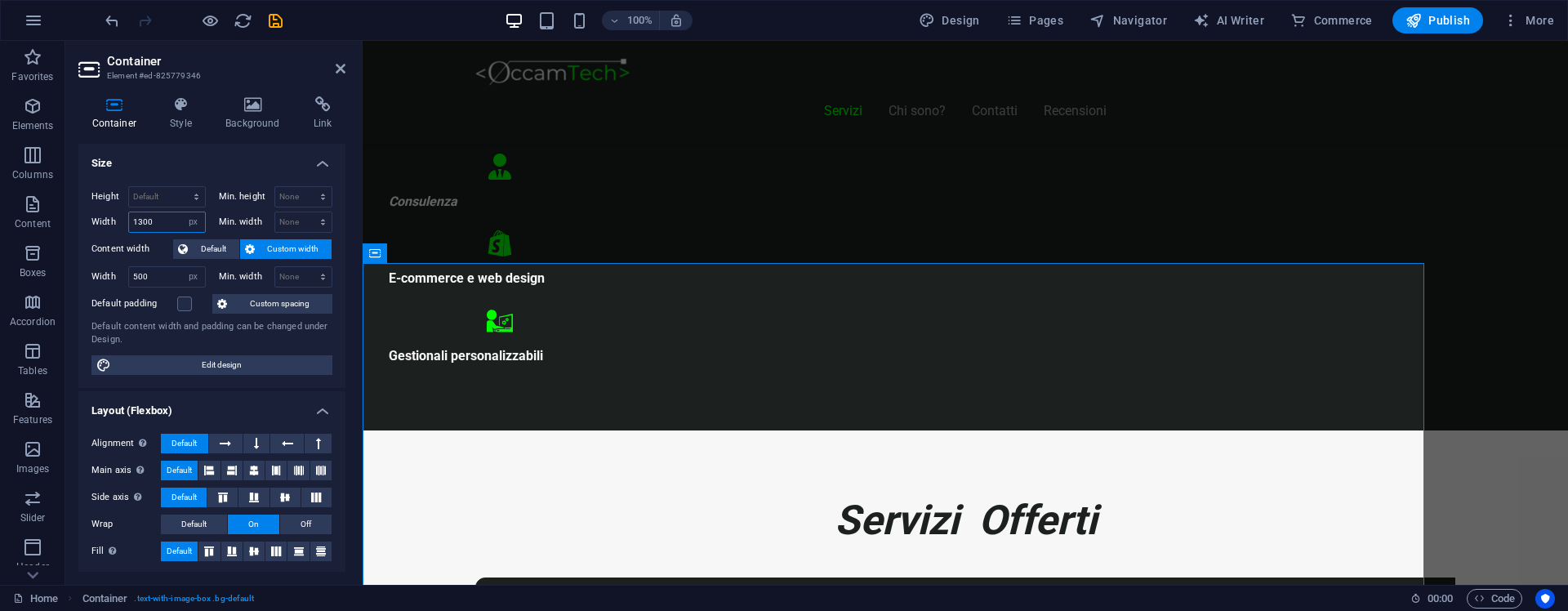 click on "1300" at bounding box center [167, 222] 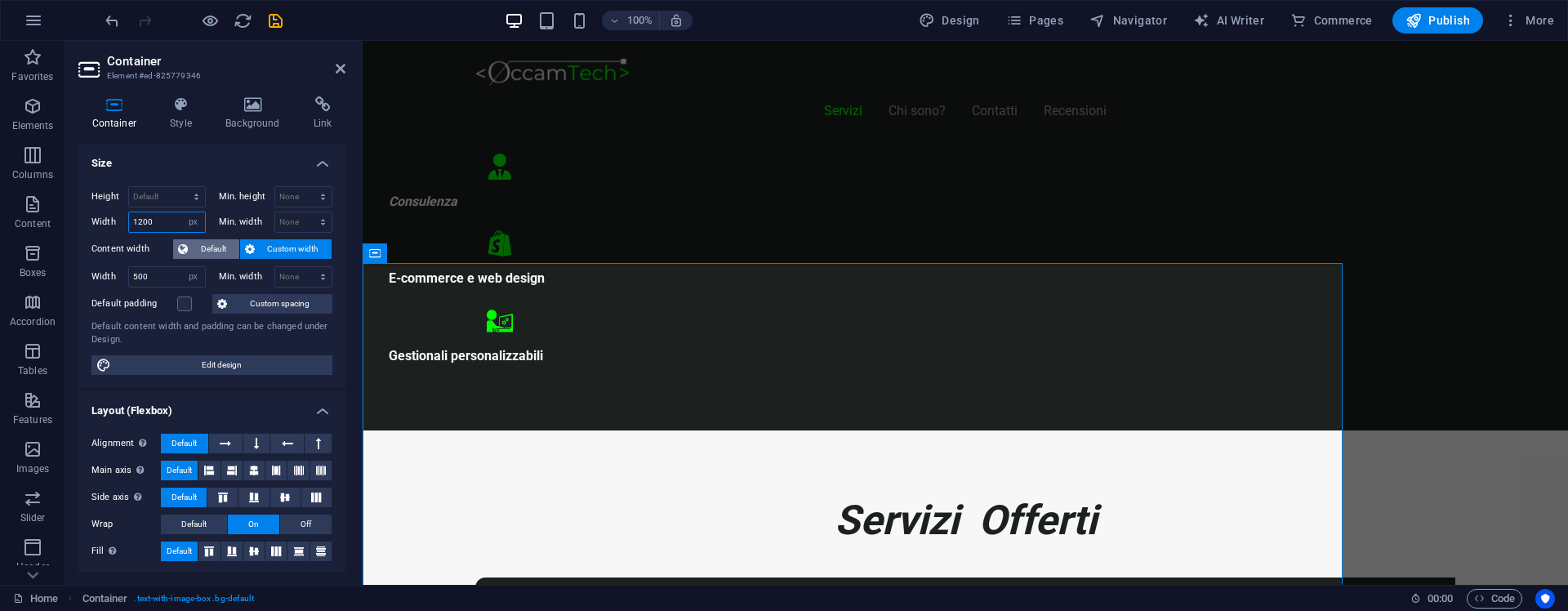 type on "1200" 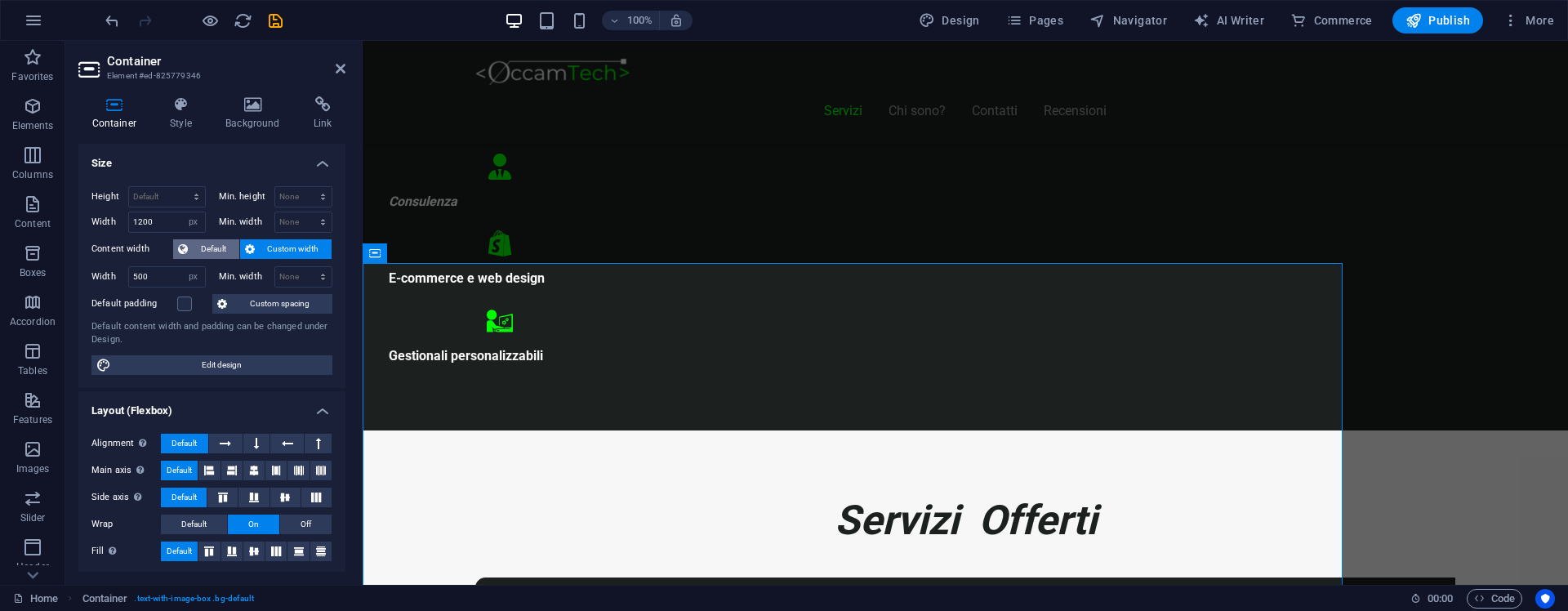 click on "Default" at bounding box center [213, 249] 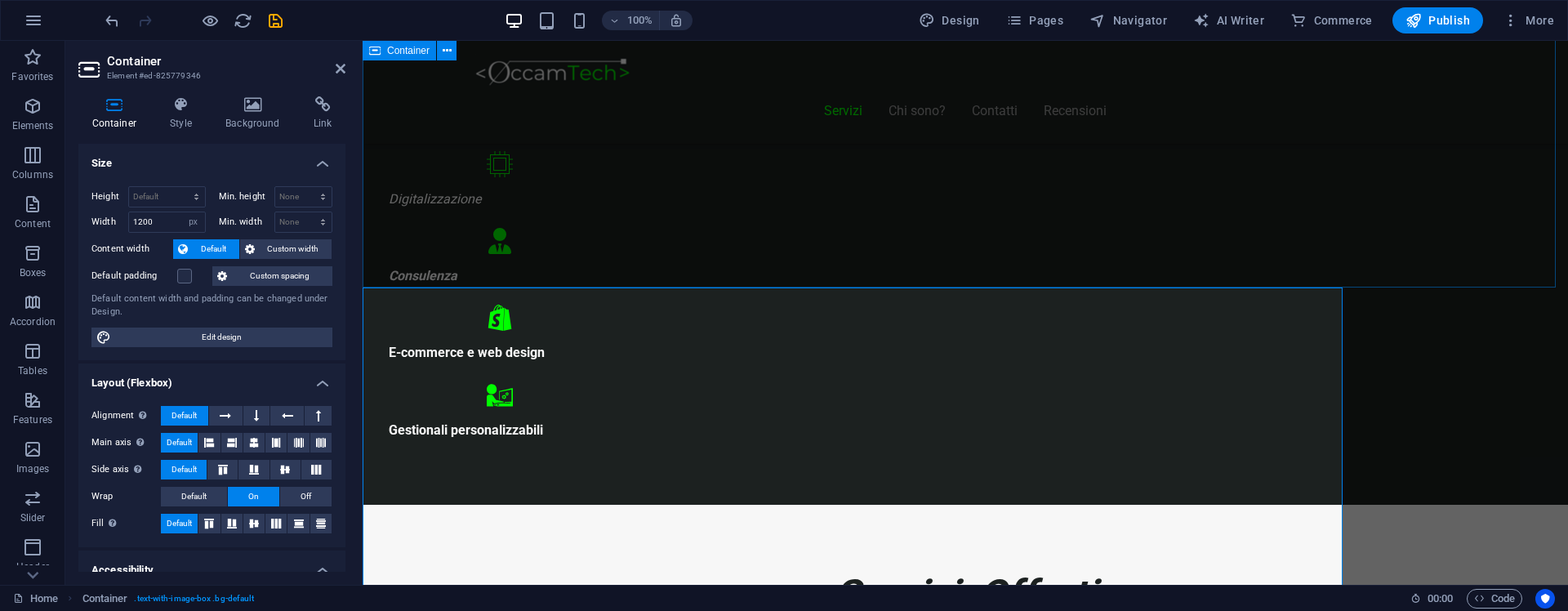 scroll, scrollTop: 774, scrollLeft: 0, axis: vertical 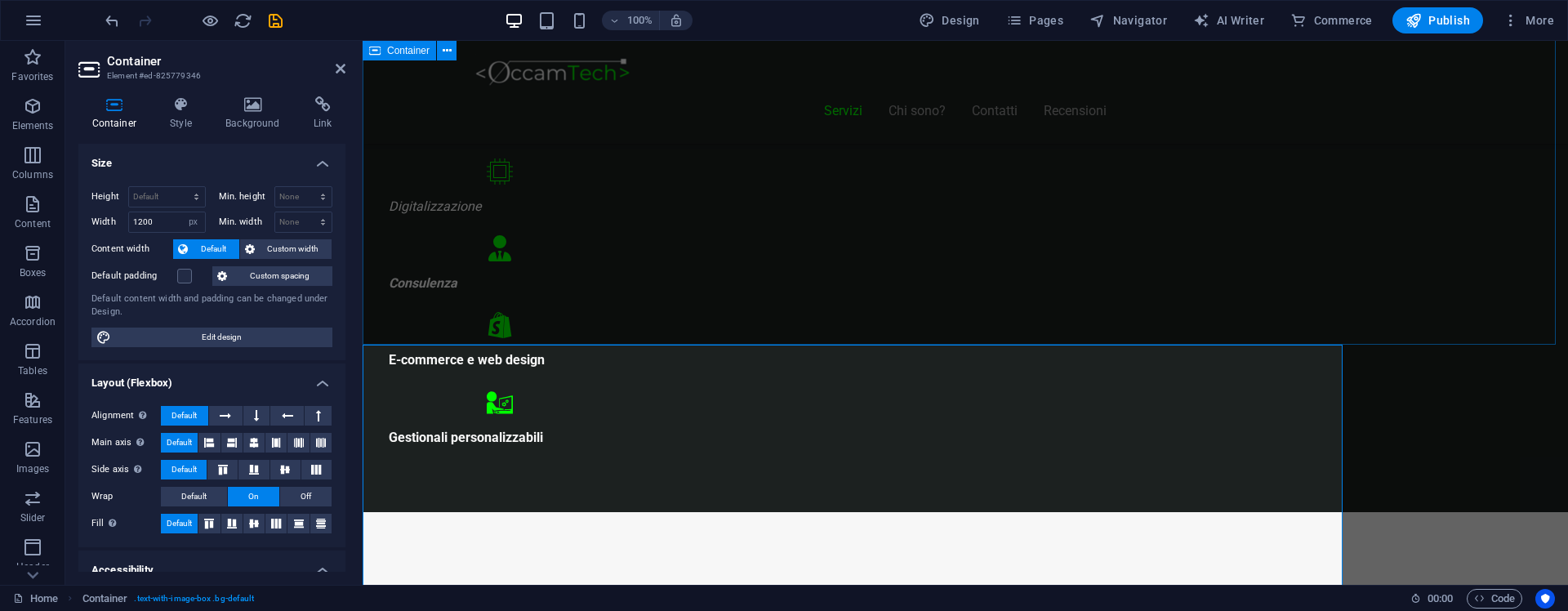 click on "Servizi  Offerti Consulenza informatica     Consulenza di 1h  GRATUITA !     Troviamo  insieme  una  soluzione  ai tuoi  problemi     Digitalizza  la tua  attività Contatta" at bounding box center [965, 3785] 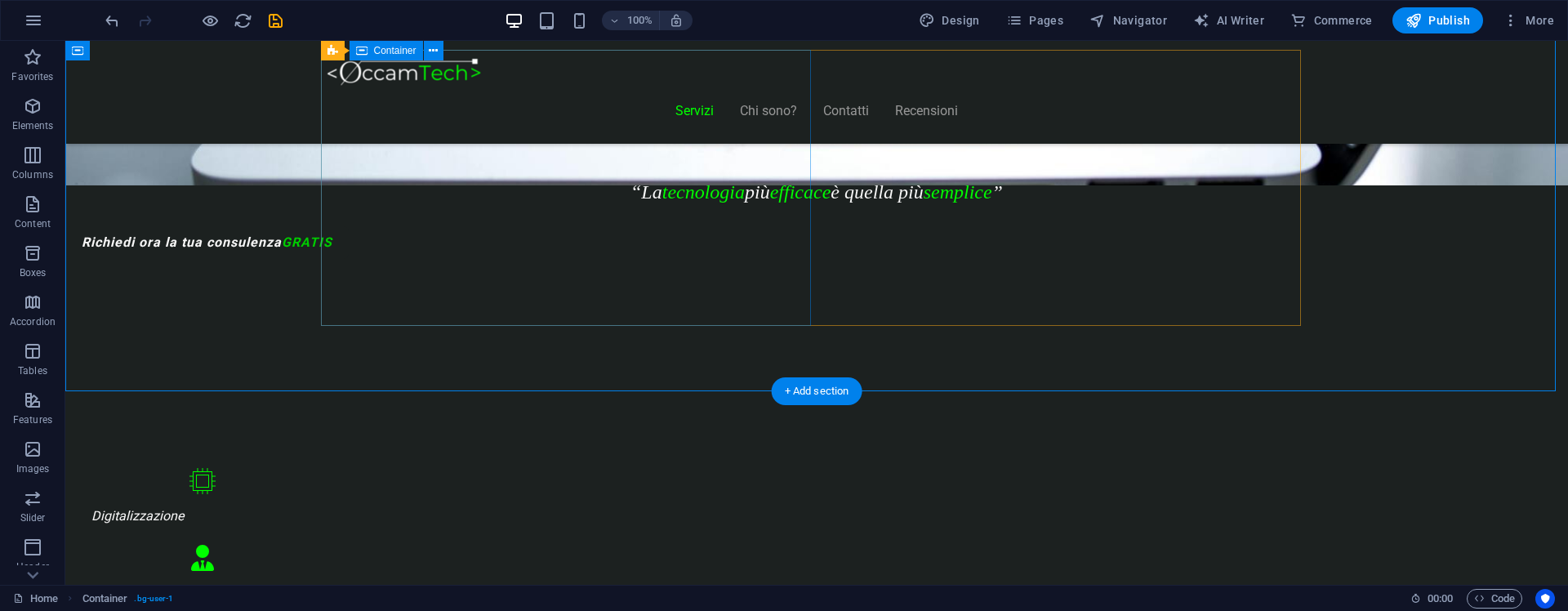 scroll, scrollTop: 448, scrollLeft: 0, axis: vertical 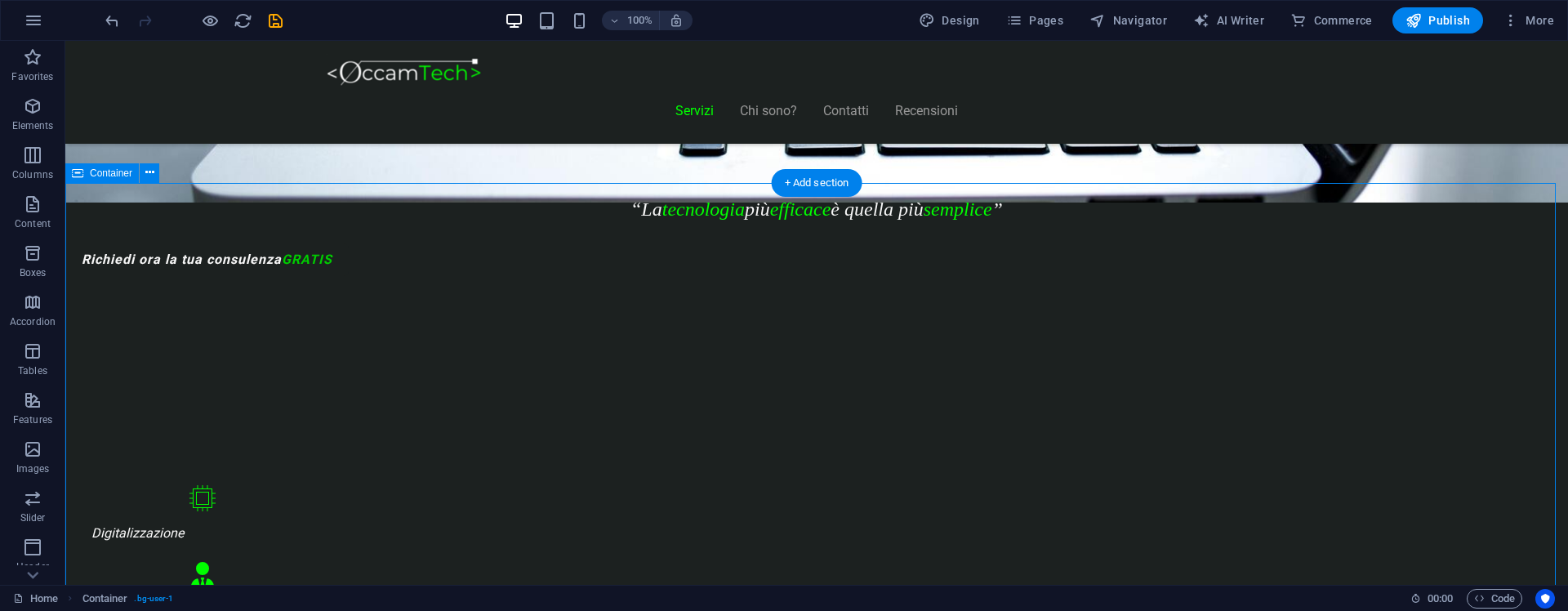 click on "Servizi  Offerti Consulenza informatica     Consulenza di 1h  GRATUITA !     Troviamo  insieme  una  soluzione  ai tuoi  problemi     Digitalizza  la tua  attività Contatta" at bounding box center (817, 4112) 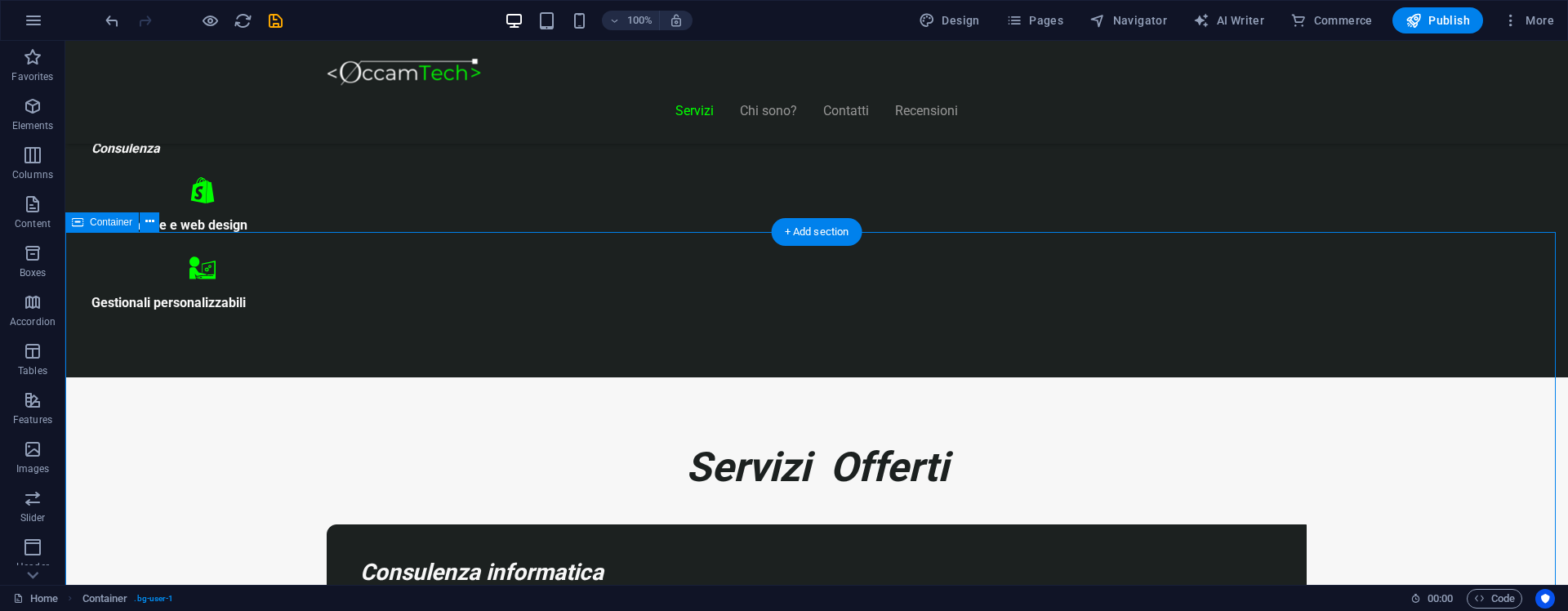 scroll, scrollTop: 887, scrollLeft: 0, axis: vertical 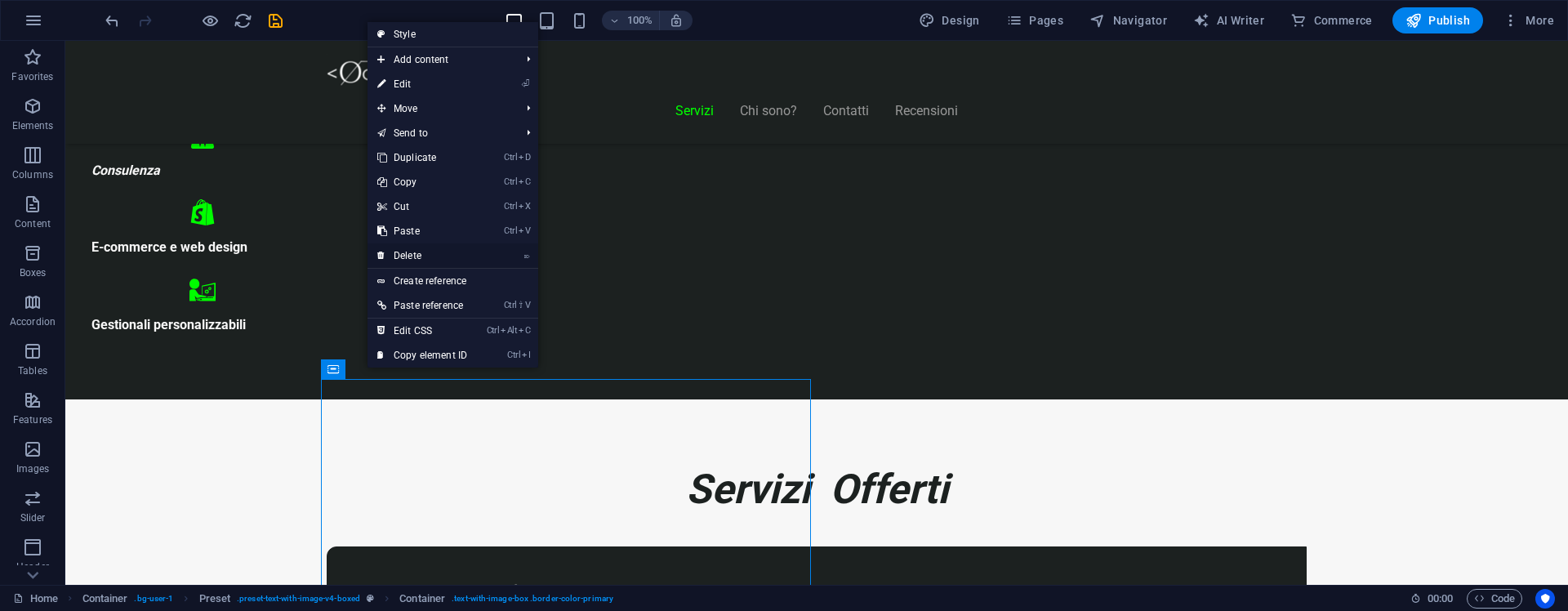 click on "⌦  Delete" at bounding box center [422, 256] 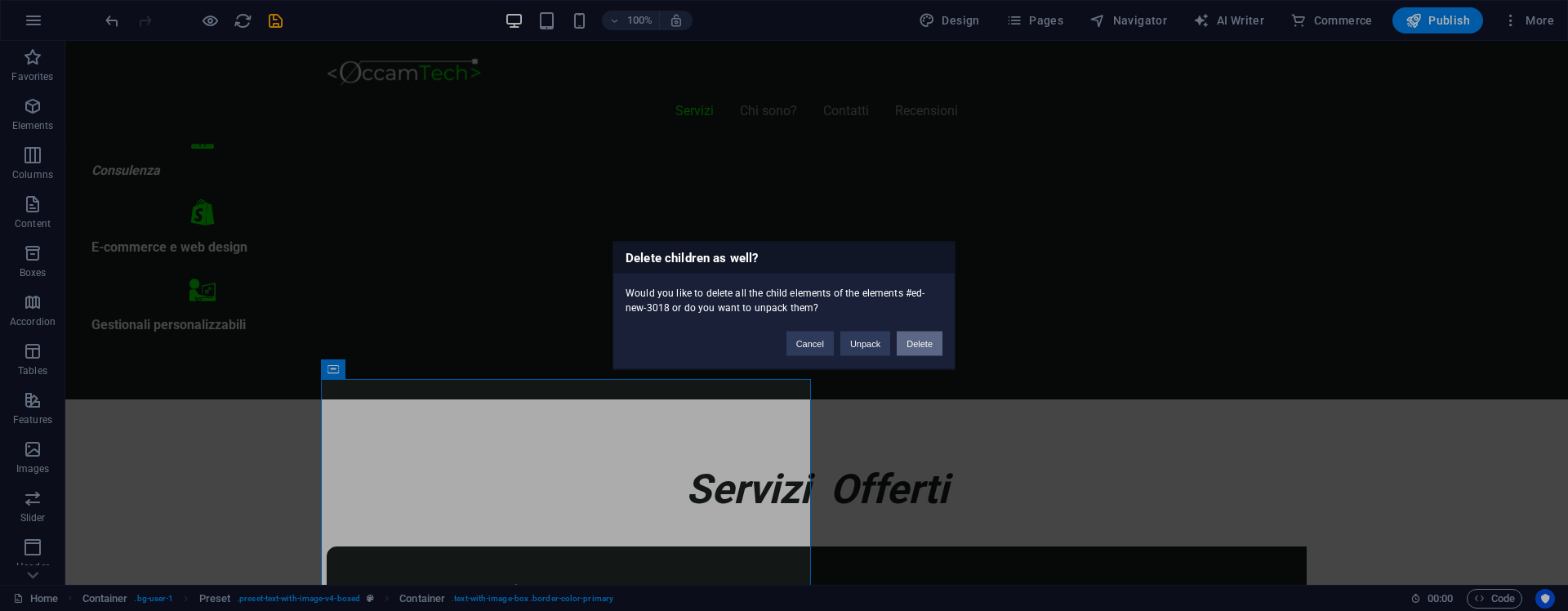click on "Delete" at bounding box center (920, 344) 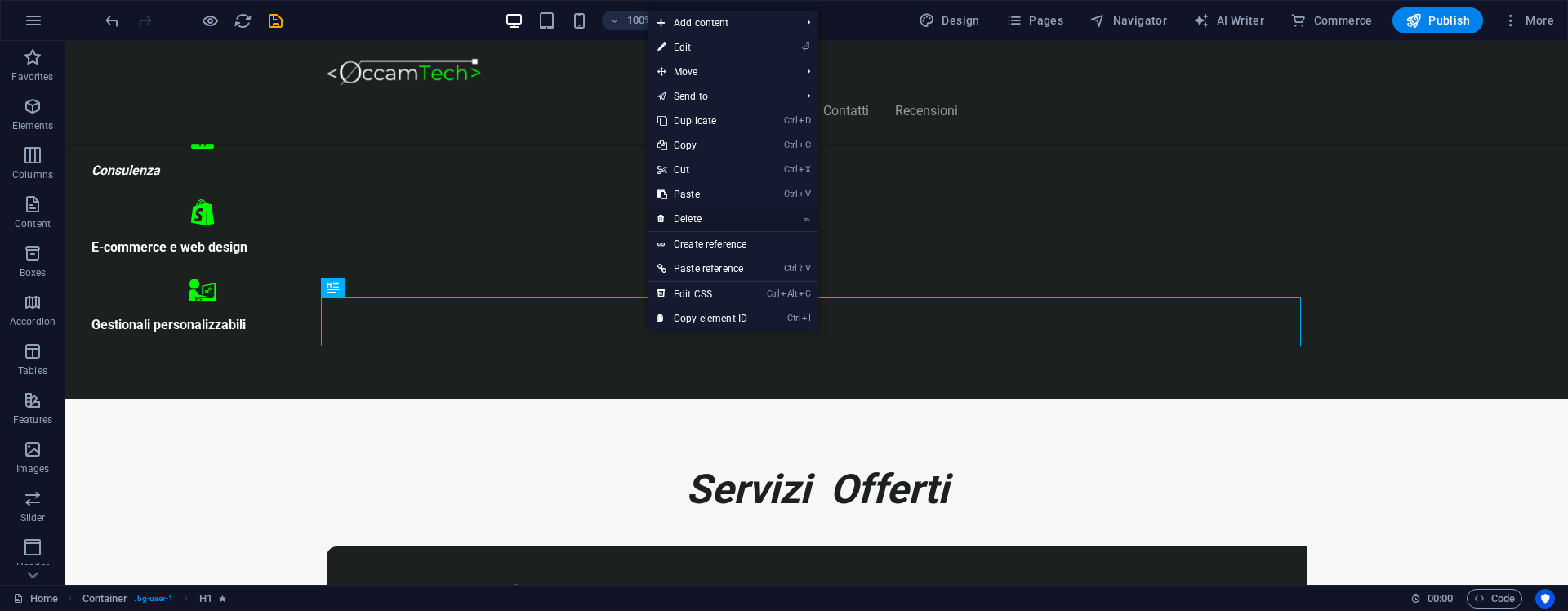 click on "⌦  Delete" at bounding box center [702, 219] 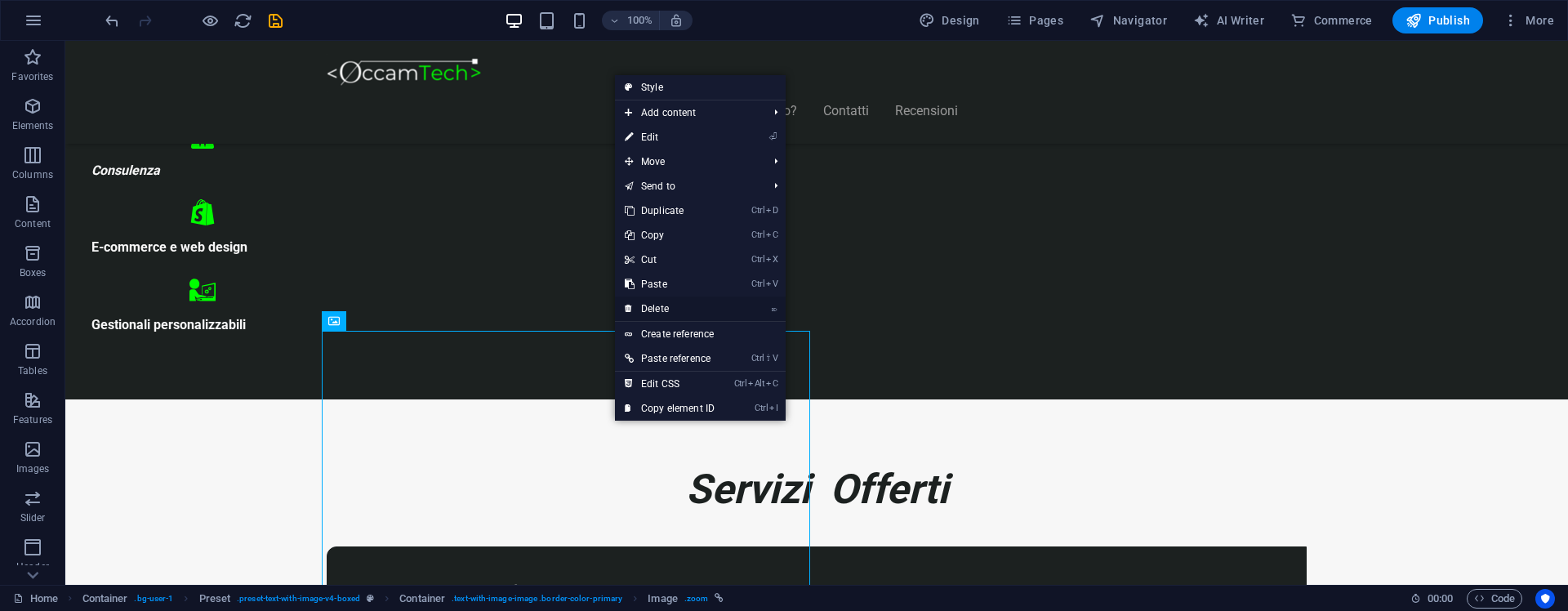 click on "⌦  Delete" at bounding box center (670, 309) 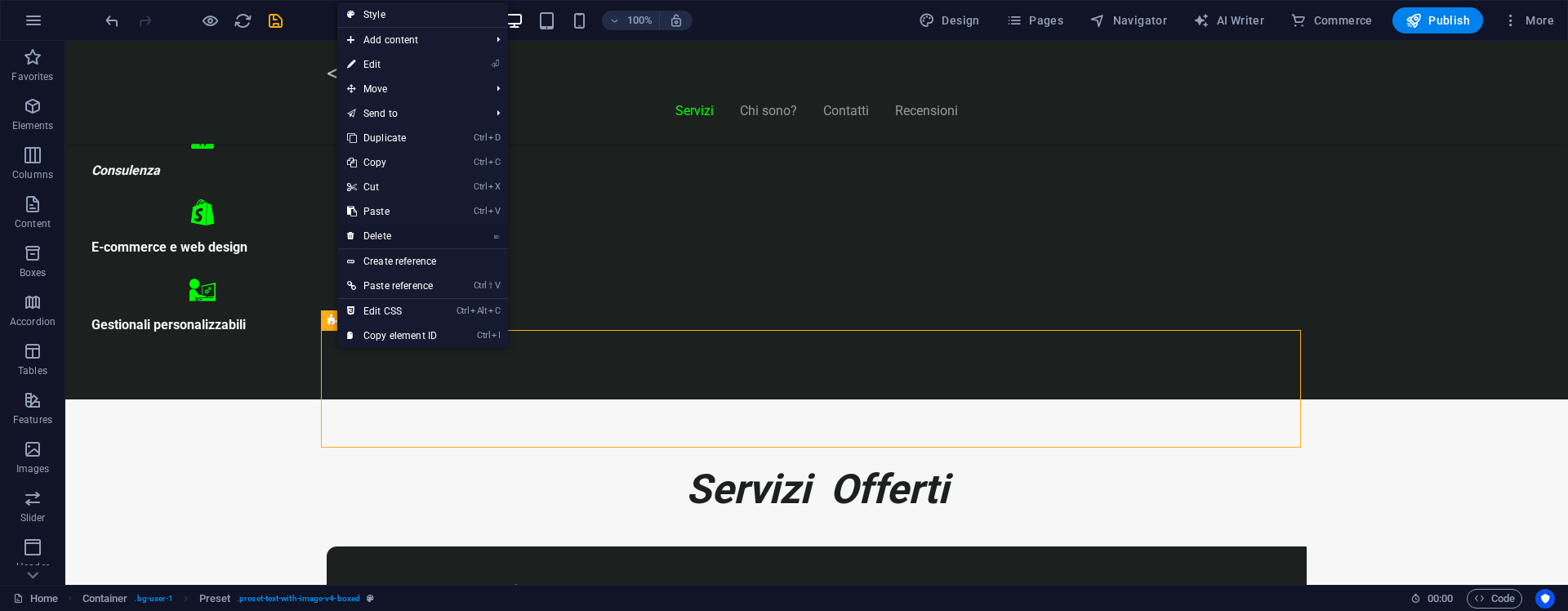 click on "⌦  Delete" at bounding box center (392, 236) 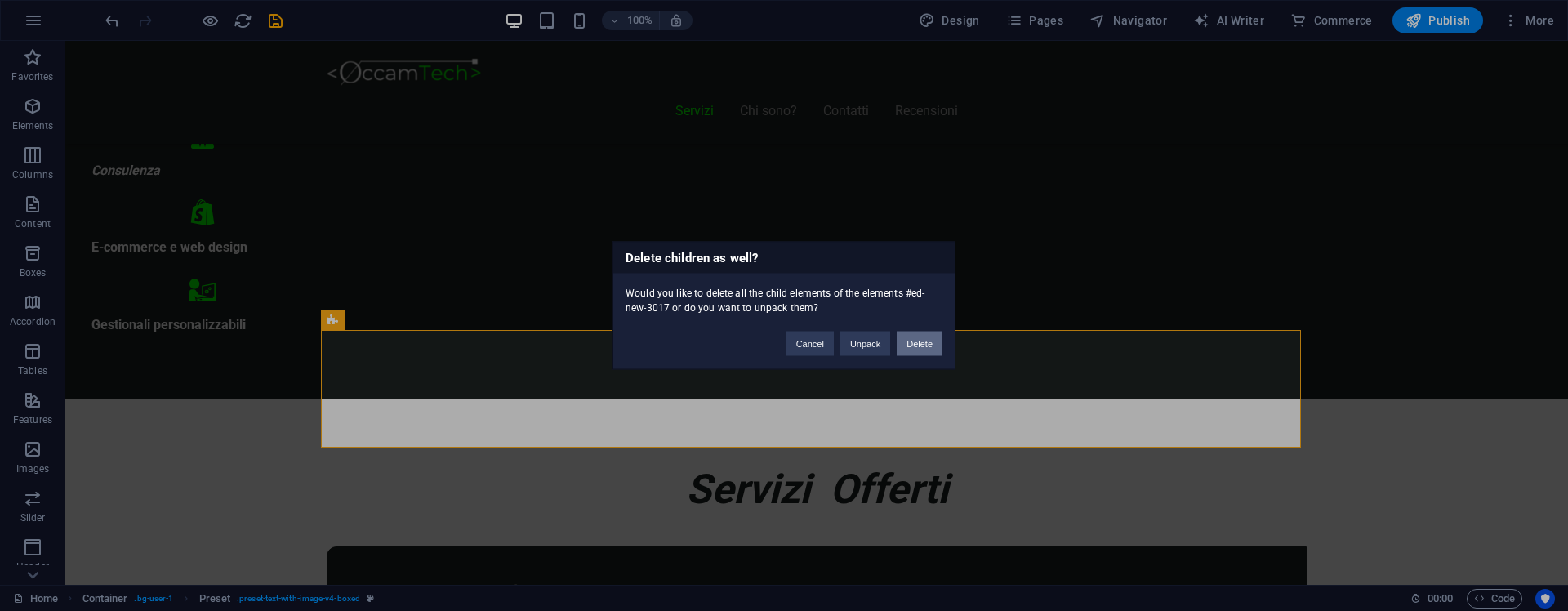 click on "Delete" at bounding box center [920, 344] 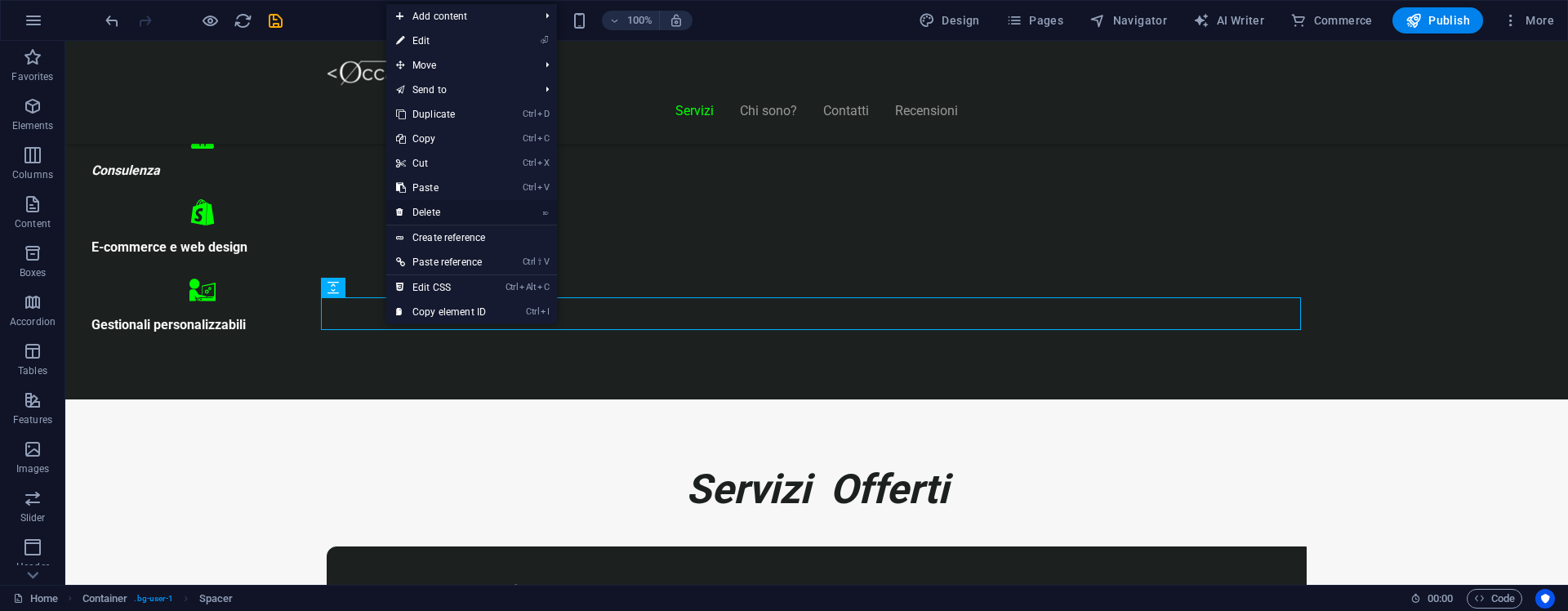 click on "⌦  Delete" at bounding box center [441, 212] 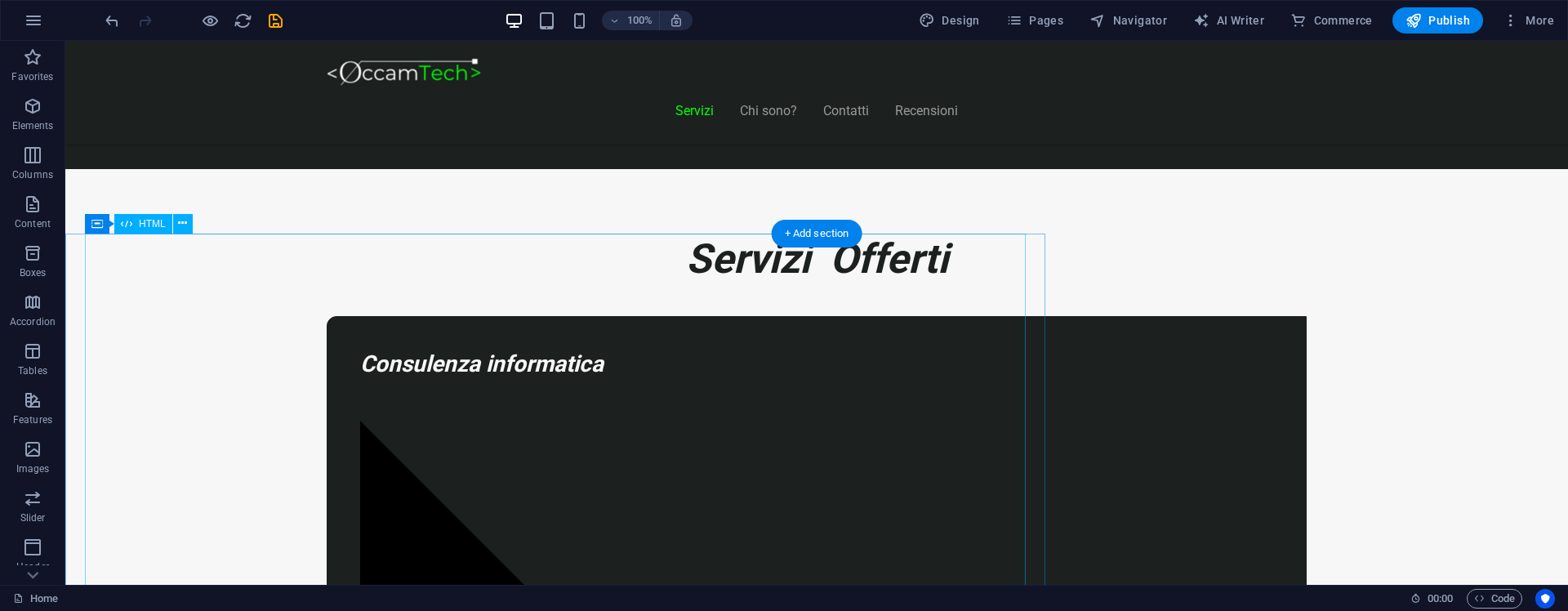 scroll, scrollTop: 1132, scrollLeft: 0, axis: vertical 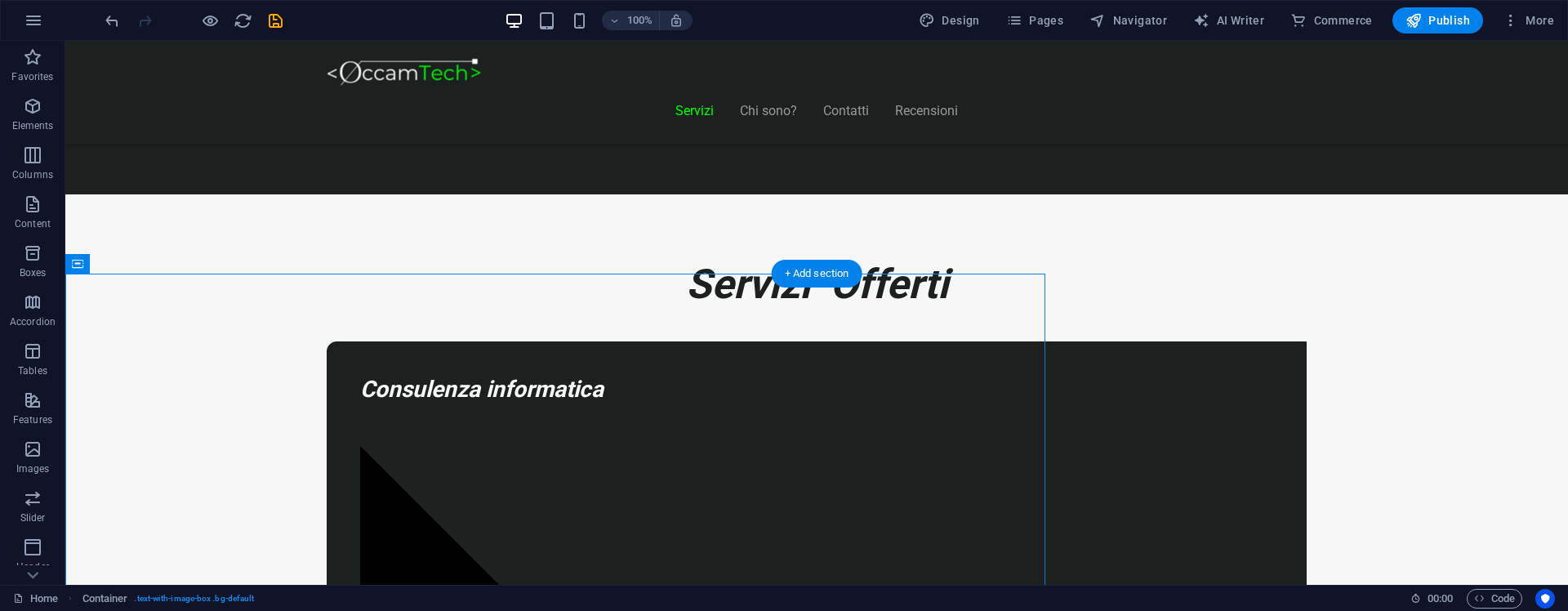 drag, startPoint x: 74, startPoint y: 256, endPoint x: 377, endPoint y: 163, distance: 316.9511 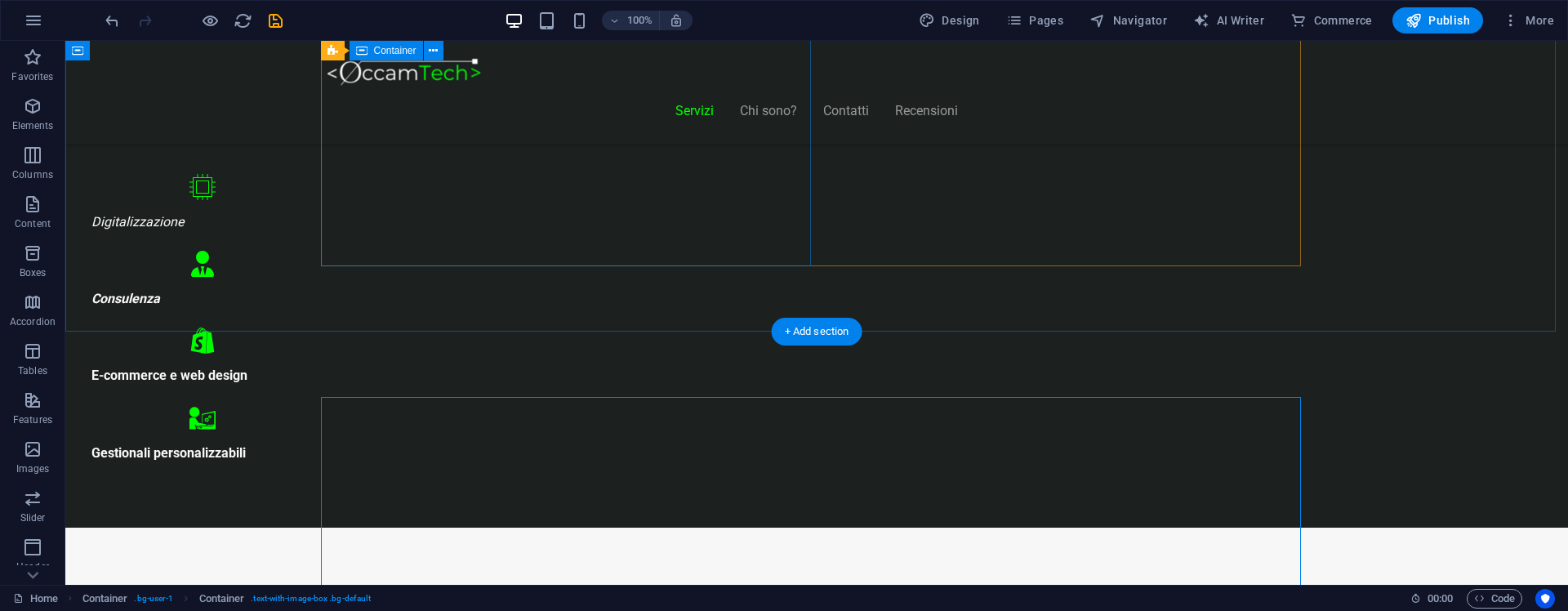 scroll, scrollTop: 847, scrollLeft: 0, axis: vertical 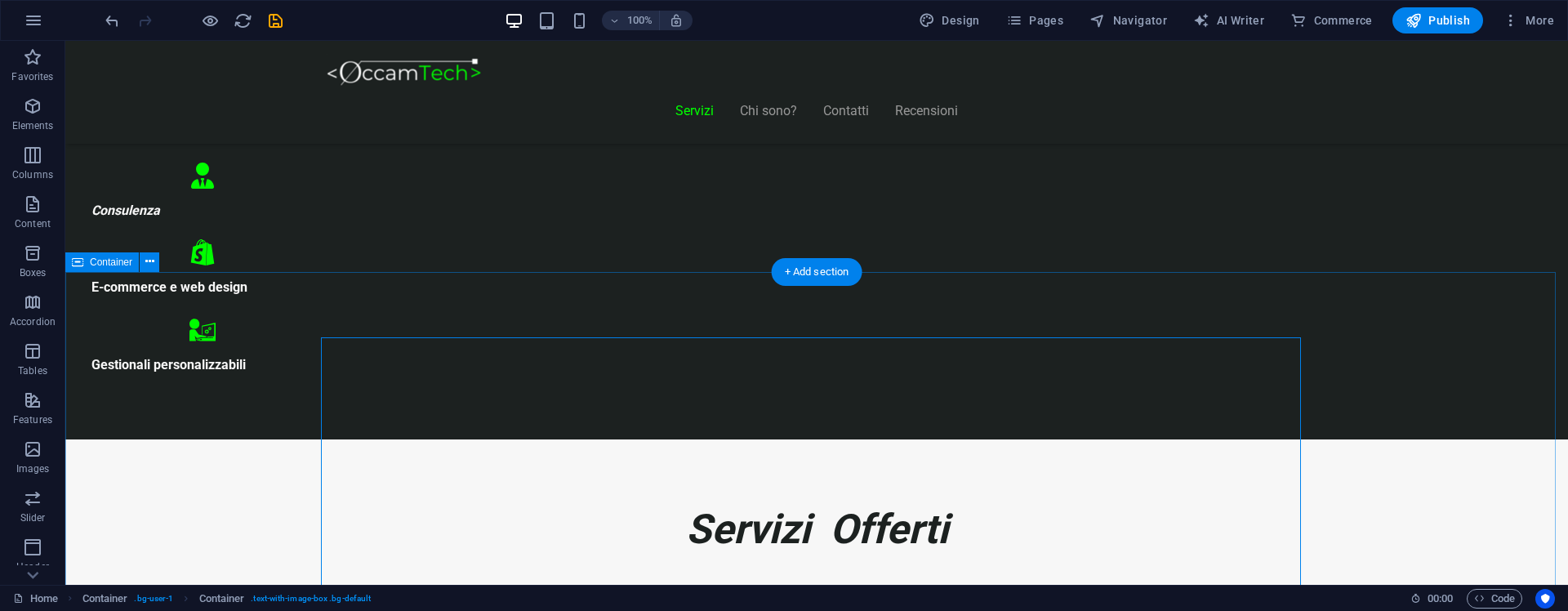 click on "Piani Web
Tutto il Valore di un Sito Professionale, in un Piano su Misura
Essenziale
€300
Sito vetrina moderno
Home page professionale
Sezione “Chi siamo”
Form contatti
Design responsive (mobile friendly)
6 mesi di assistenza inclusa
*Adatto a piccole attività o professionisti
Inizia Ora
E-commerce Ready
€500" at bounding box center [817, 7392] 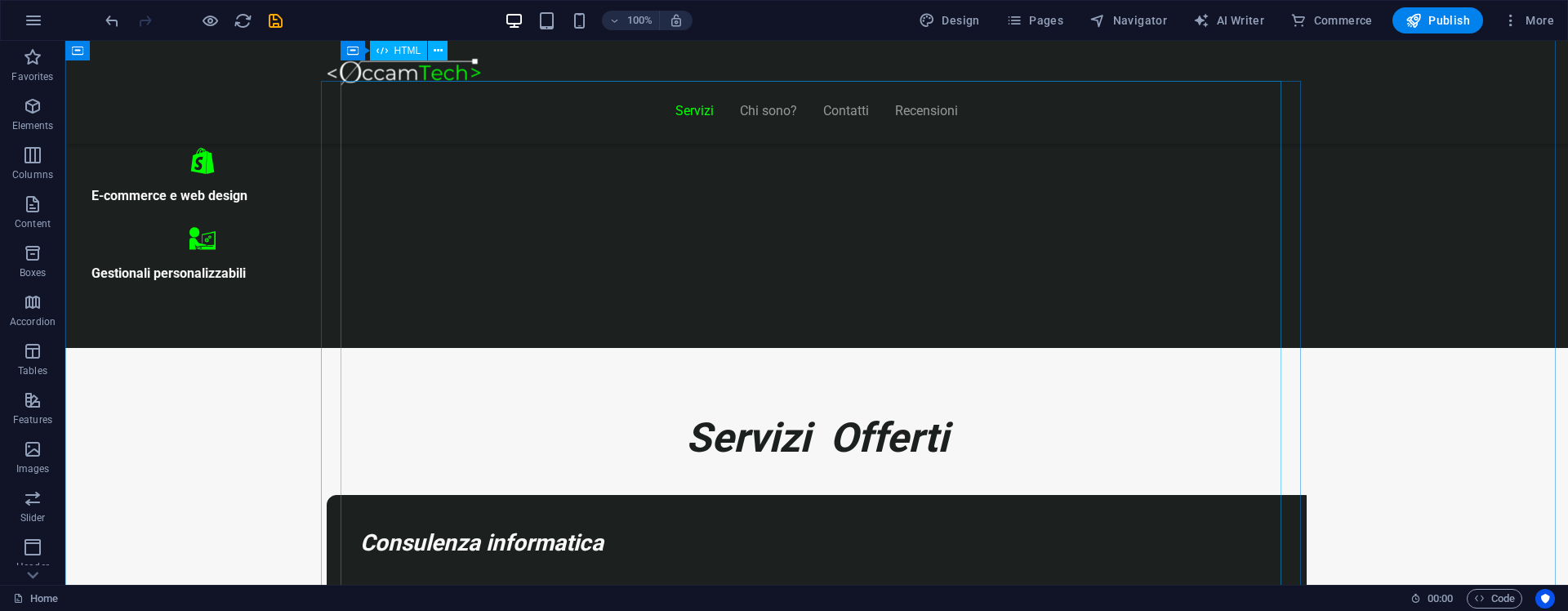 scroll, scrollTop: 929, scrollLeft: 0, axis: vertical 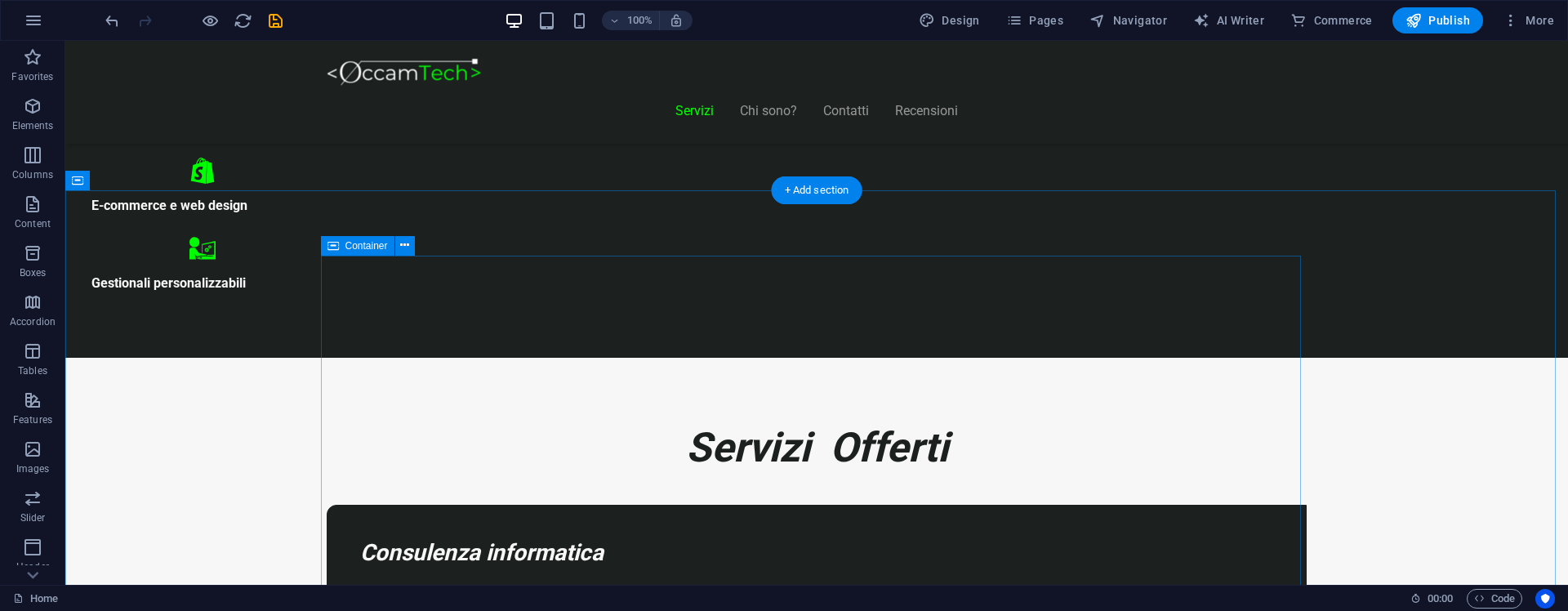 click on "Piani Web
Tutto il Valore di un Sito Professionale, in un Piano su Misura
Essenziale
€300
Sito vetrina moderno
Home page professionale
Sezione “Chi siamo”
Form contatti
Design responsive (mobile friendly)
6 mesi di assistenza inclusa
*Adatto a piccole attività o professionisti
Inizia Ora
E-commerce Ready
€500" at bounding box center [817, 7311] 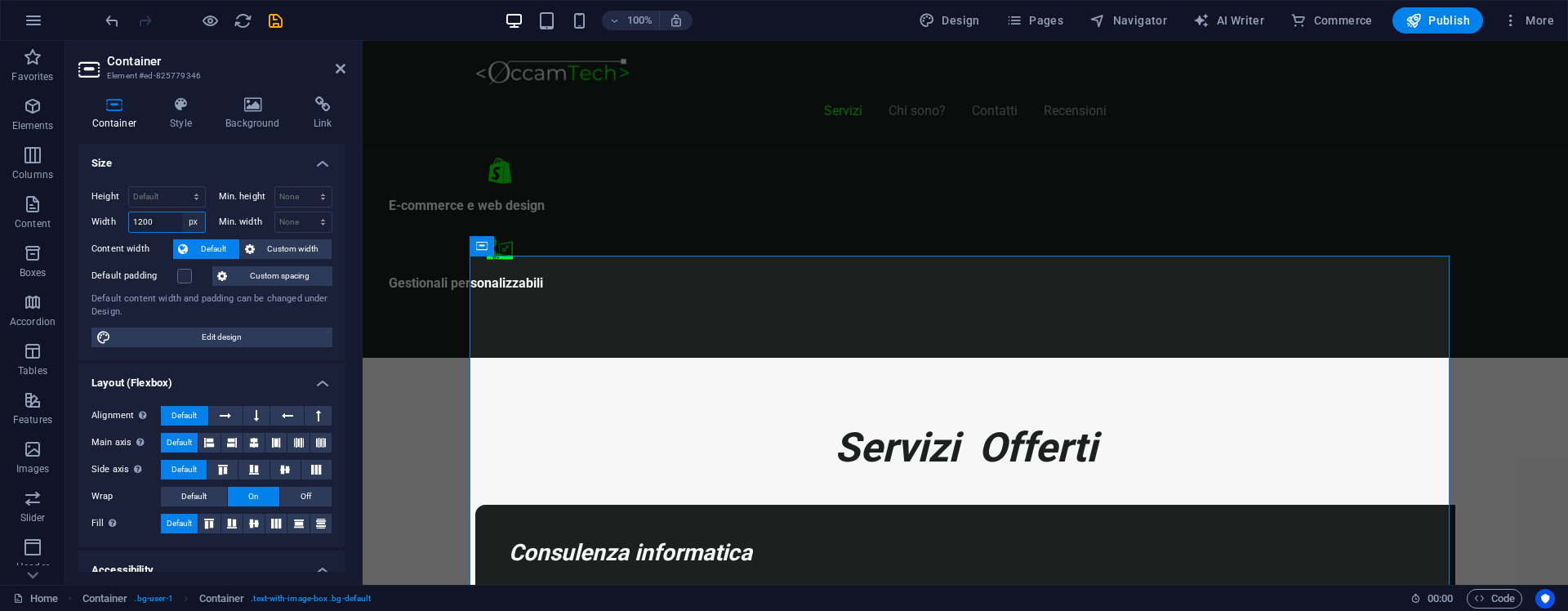 click on "Default px rem % em vh vw" at bounding box center (194, 222) 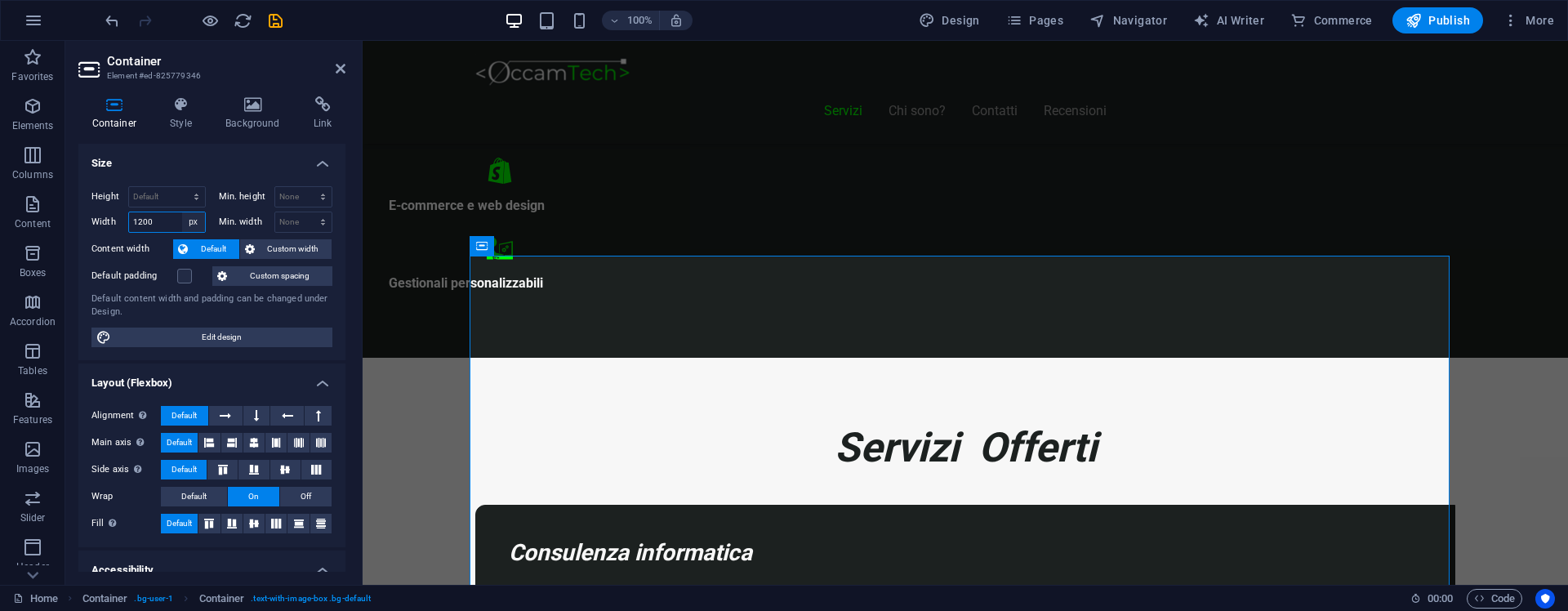 select on "default" 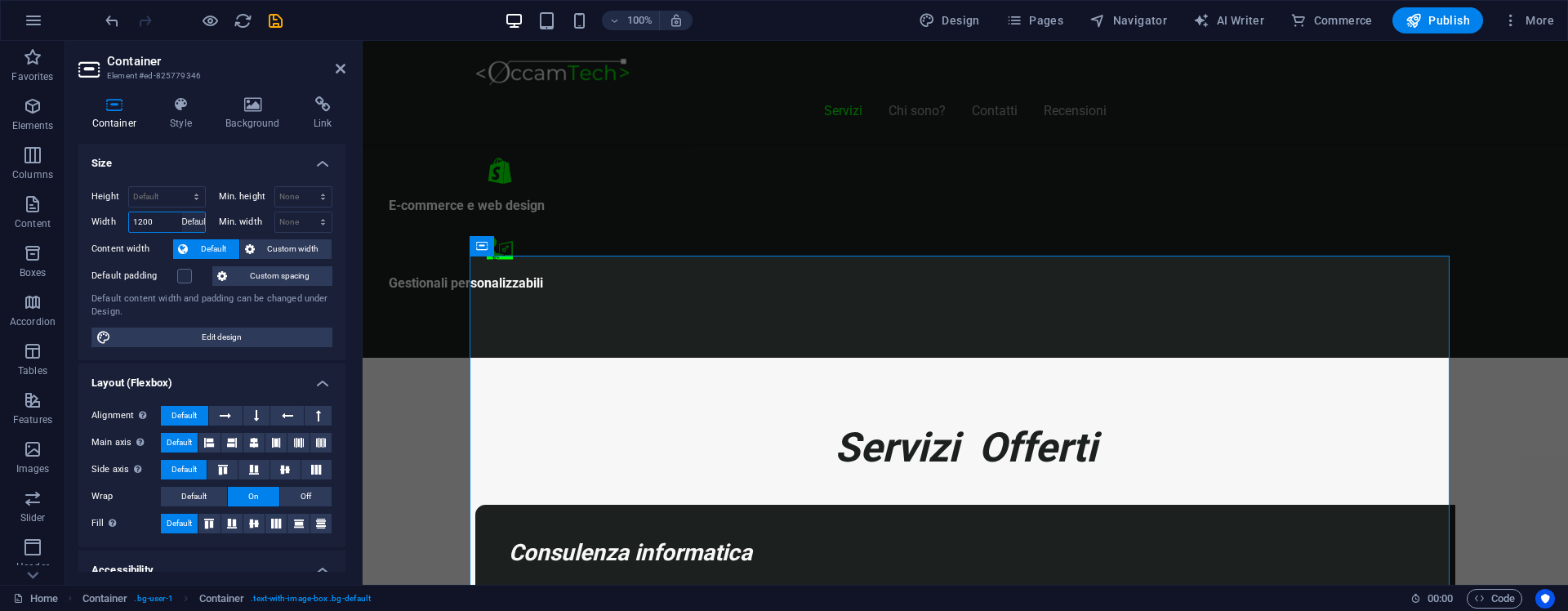 click on "Default px rem % em vh vw" at bounding box center (194, 222) 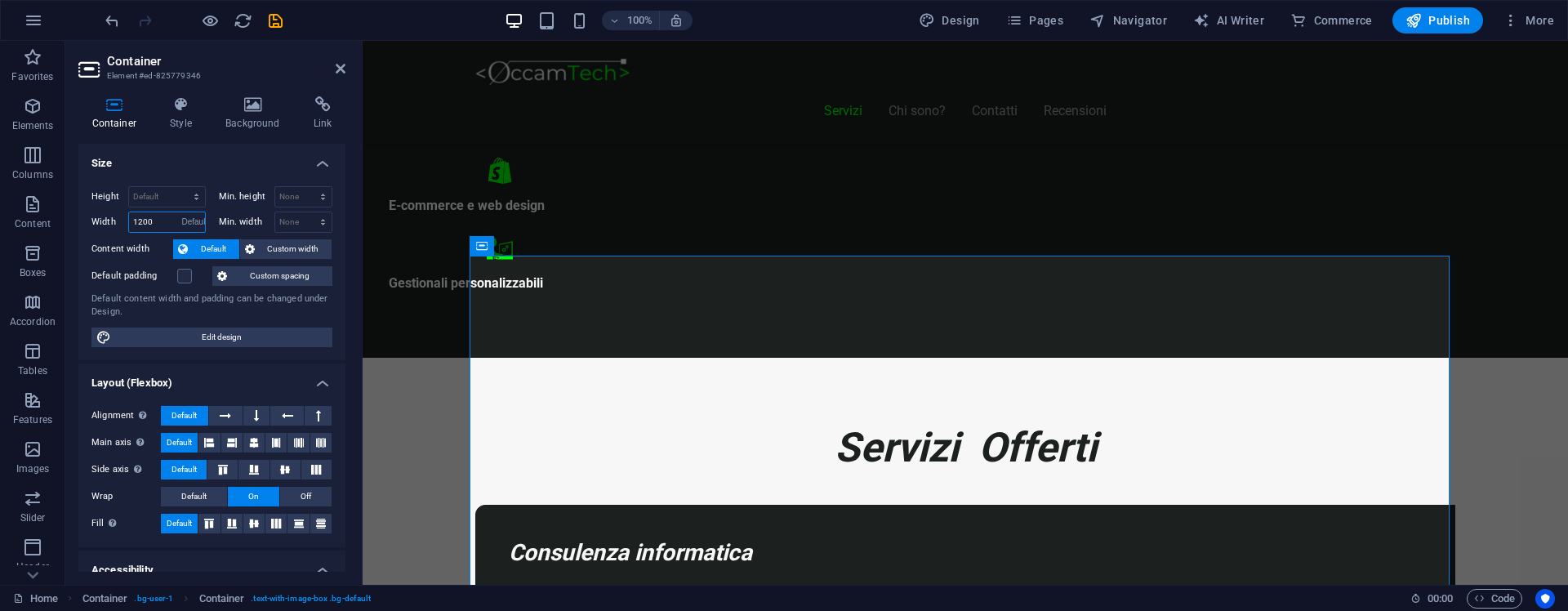 type 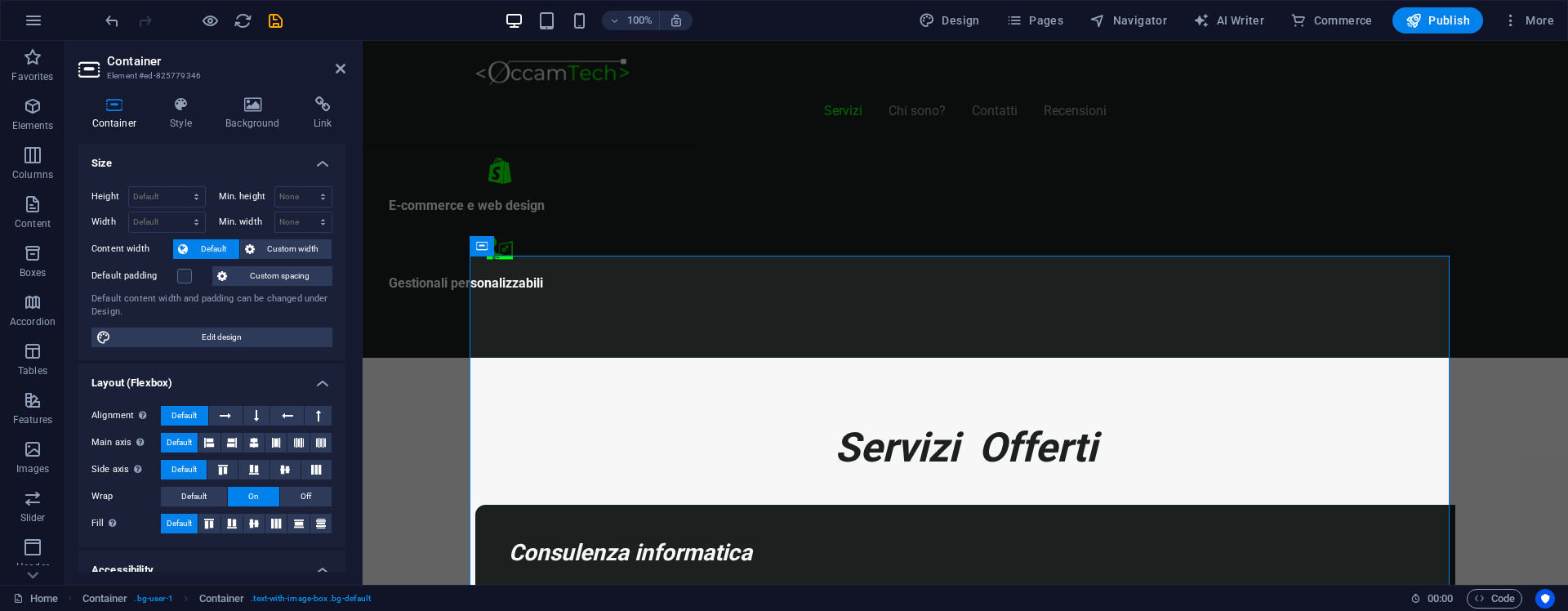 click on "Default content width and padding can be changed under Design." at bounding box center (212, 306) 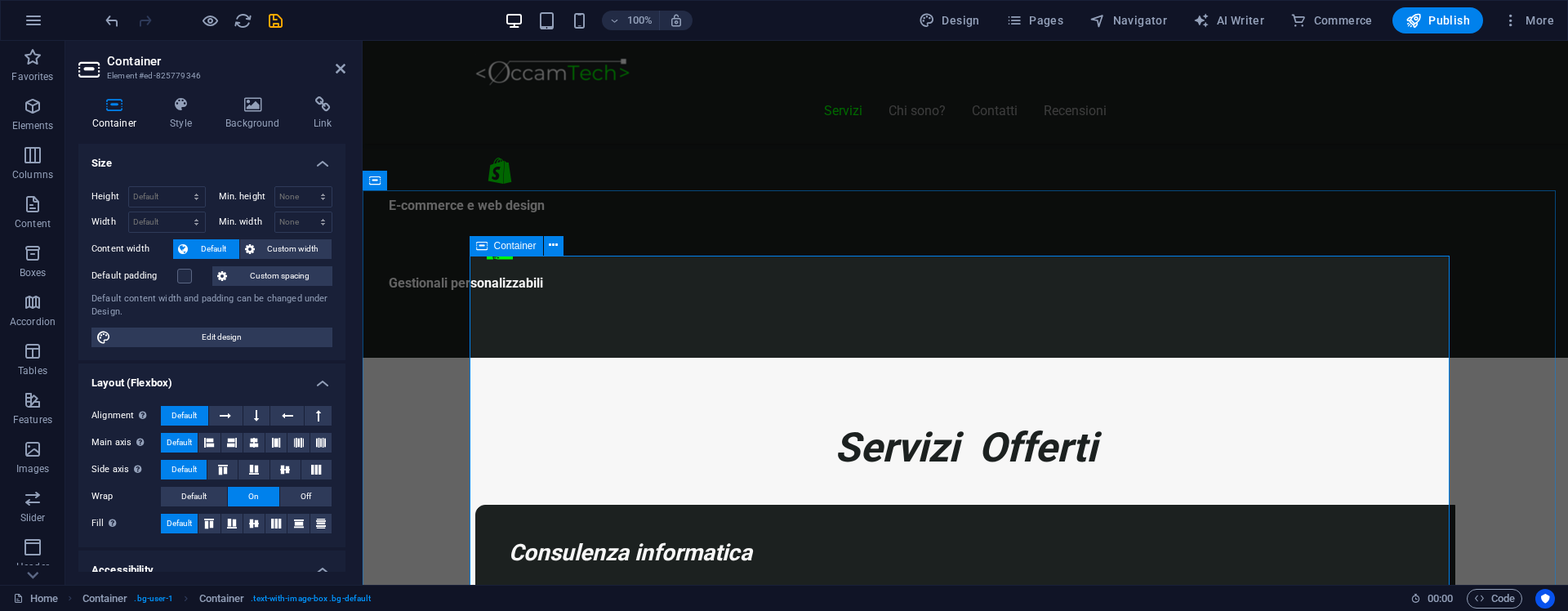 click on "Piani Web
Tutto il Valore di un Sito Professionale, in un Piano su Misura
Essenziale
€300
Sito vetrina moderno
Home page professionale
Sezione “Chi siamo”
Form contatti
Design responsive (mobile friendly)
6 mesi di assistenza inclusa
*Adatto a piccole attività o professionisti
Inizia Ora
E-commerce Ready
€500" at bounding box center (965, 7311) 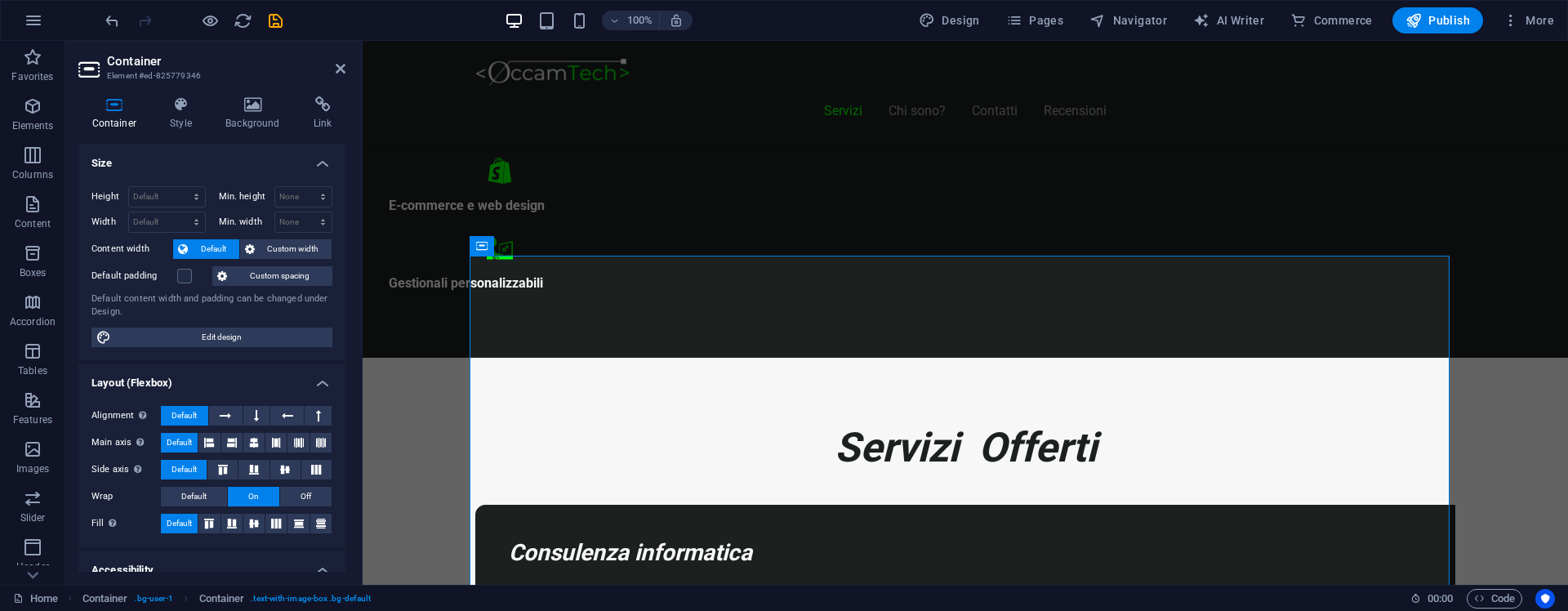 click on "Default" at bounding box center (213, 249) 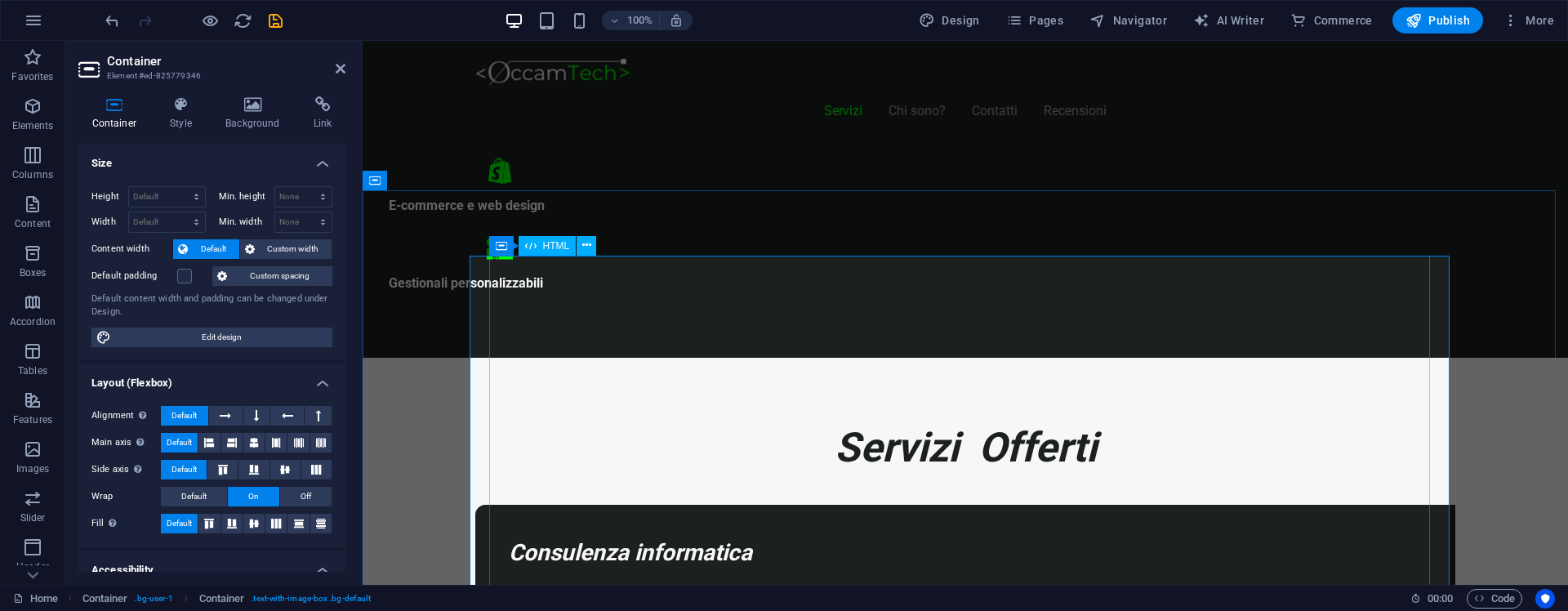 click on "Piani Web
Tutto il Valore di un Sito Professionale, in un Piano su Misura
Essenziale
€300
Sito vetrina moderno
Home page professionale
Sezione “Chi siamo”
Form contatti
Design responsive (mobile friendly)
6 mesi di assistenza inclusa
*Adatto a piccole attività o professionisti
Inizia Ora
E-commerce Ready
€500" at bounding box center (965, 7311) 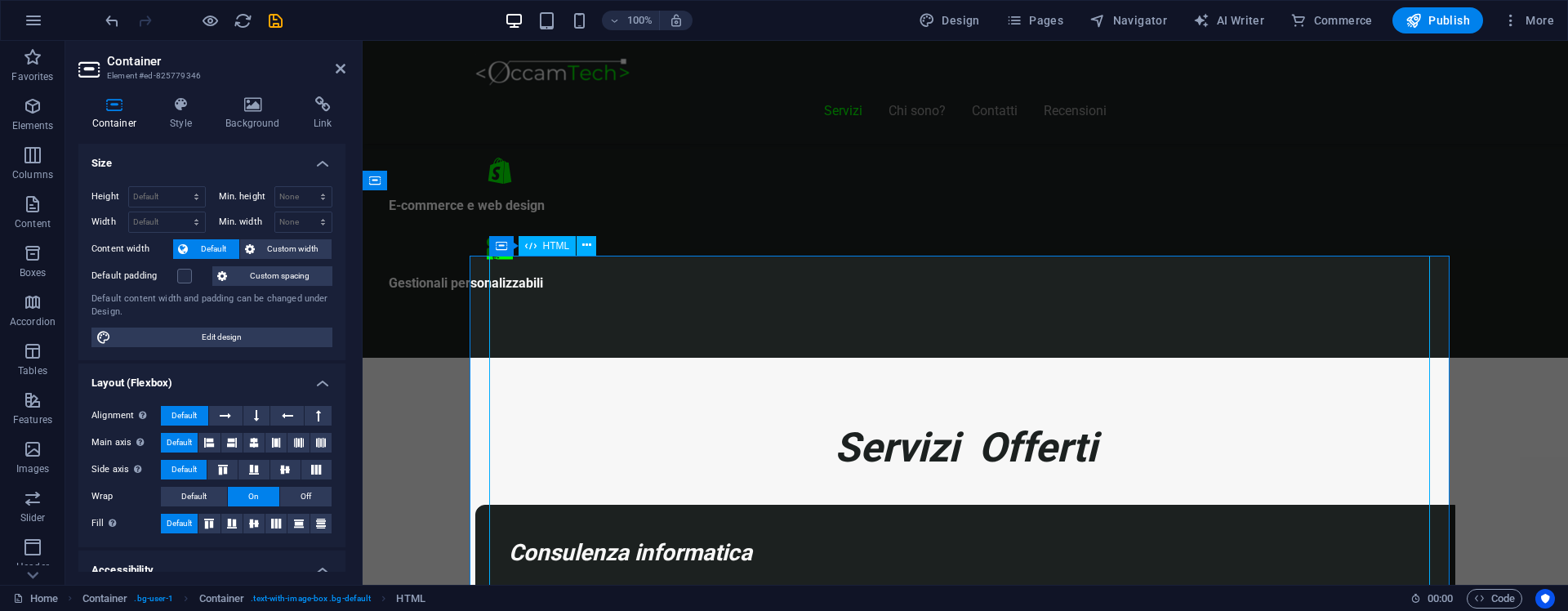 click on "Piani Web
Tutto il Valore di un Sito Professionale, in un Piano su Misura
Essenziale
€300
Sito vetrina moderno
Home page professionale
Sezione “Chi siamo”
Form contatti
Design responsive (mobile friendly)
6 mesi di assistenza inclusa
*Adatto a piccole attività o professionisti
Inizia Ora
E-commerce Ready
€500" at bounding box center [965, 7311] 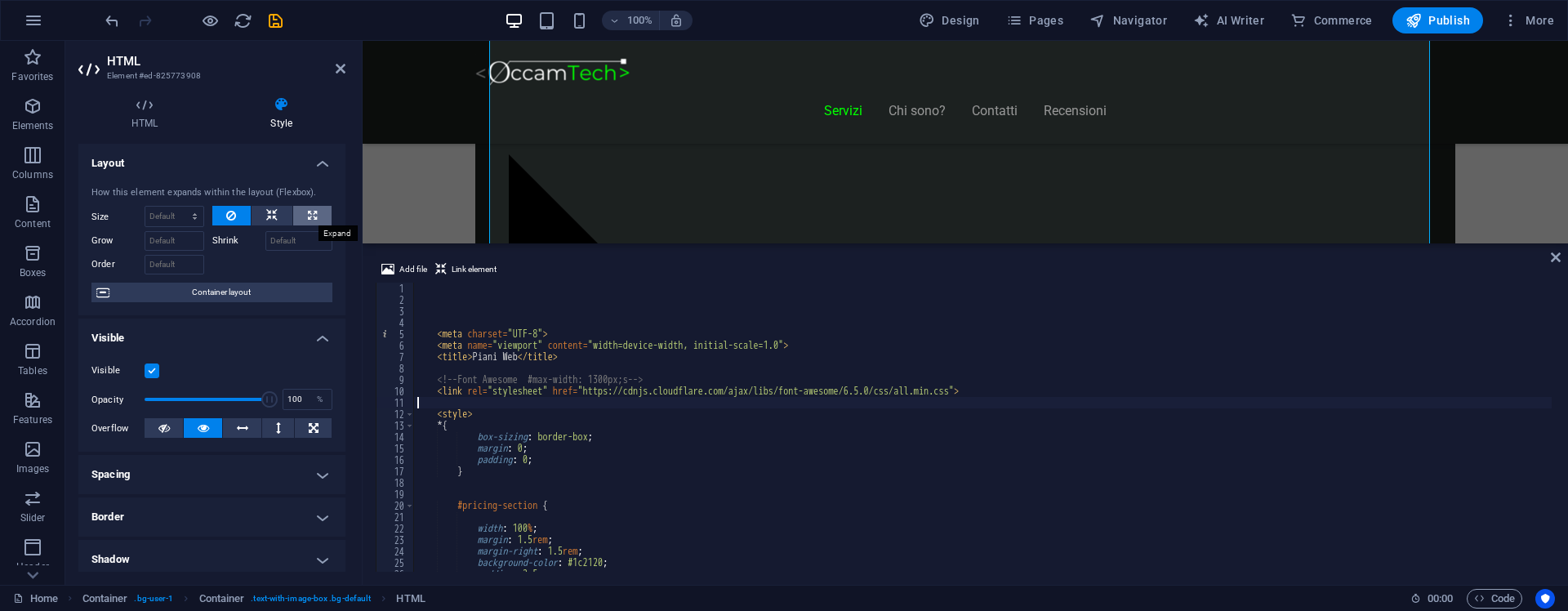 click at bounding box center (312, 216) 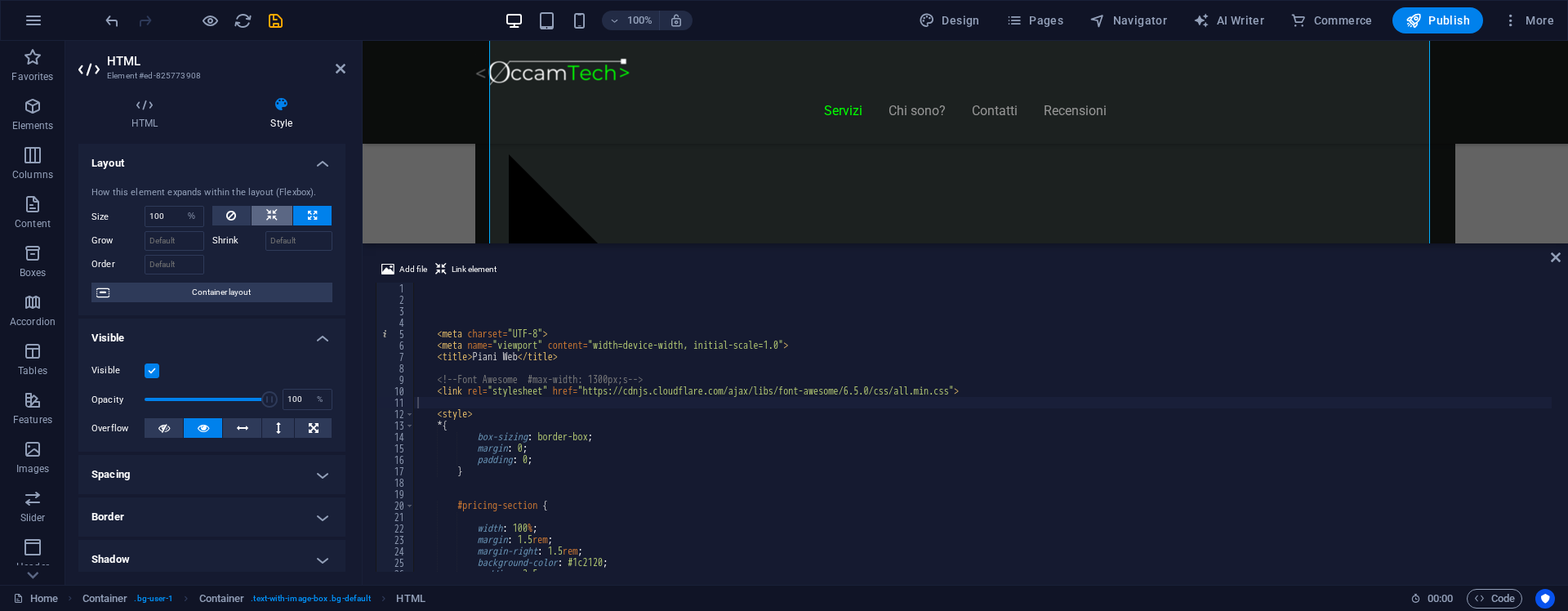 click at bounding box center (272, 216) 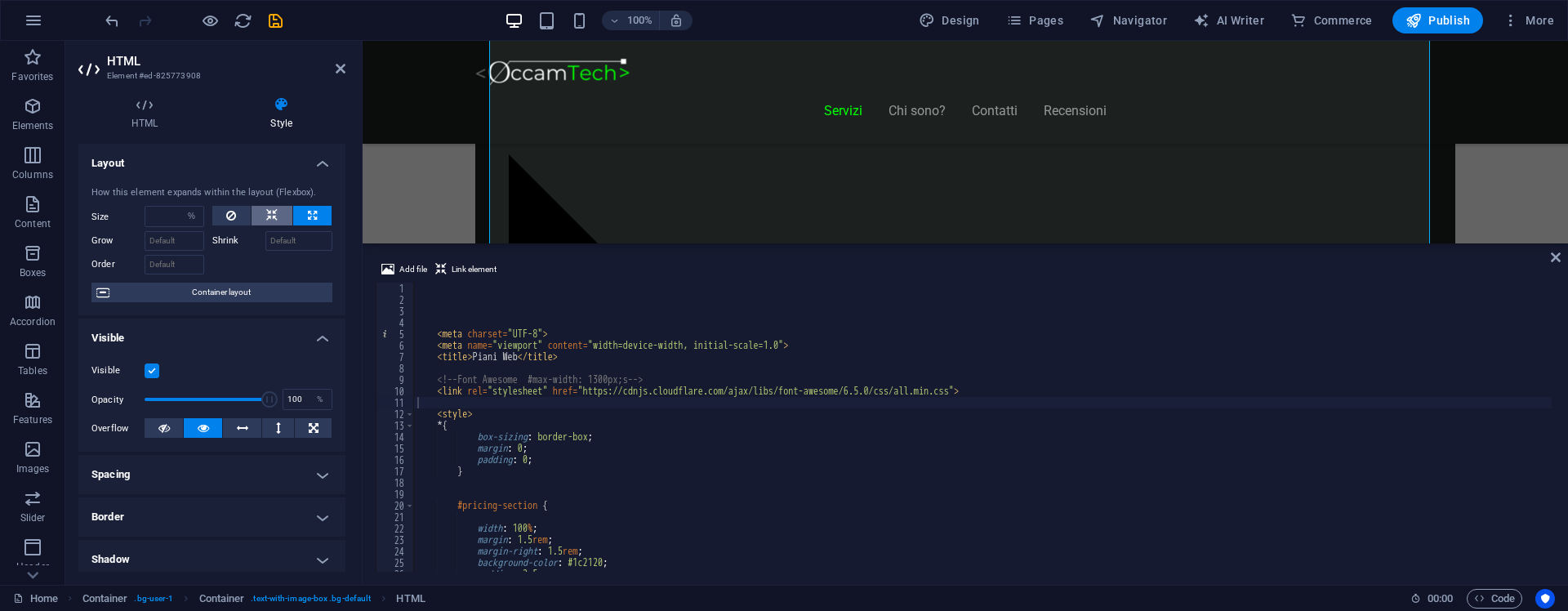 select on "DISABLED_OPTION_VALUE" 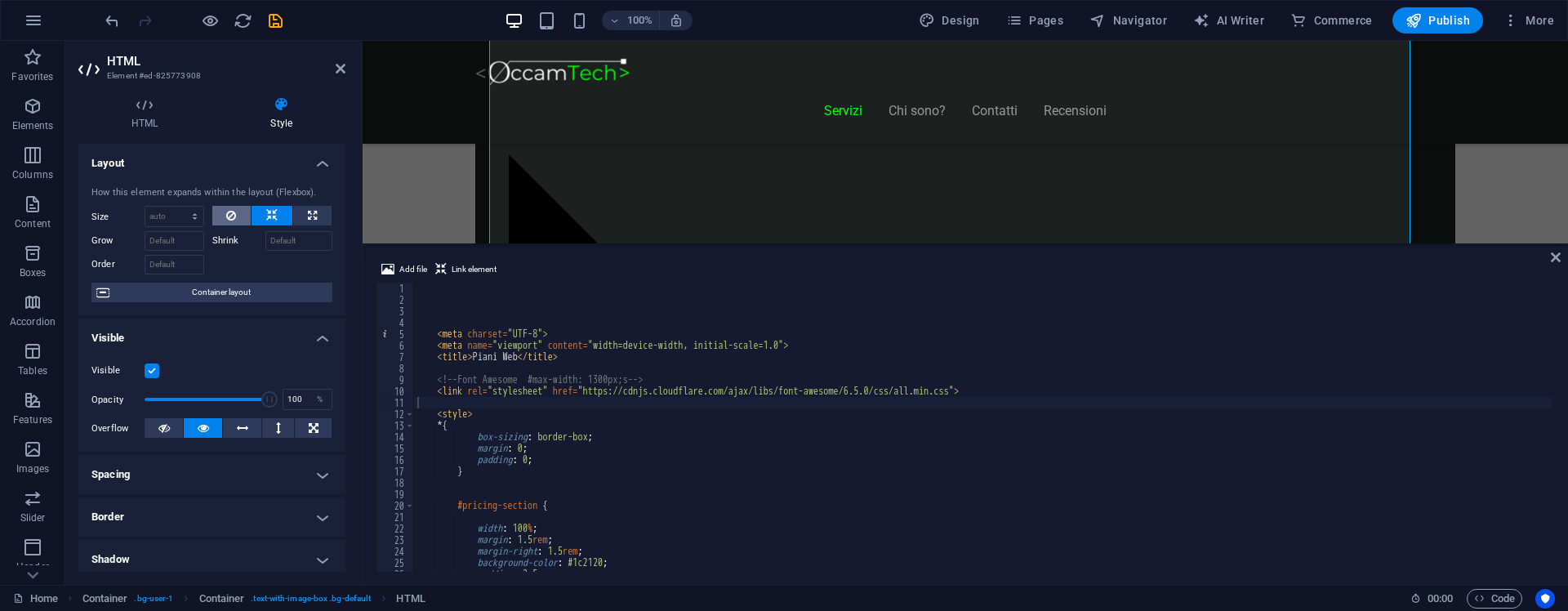 click at bounding box center [232, 216] 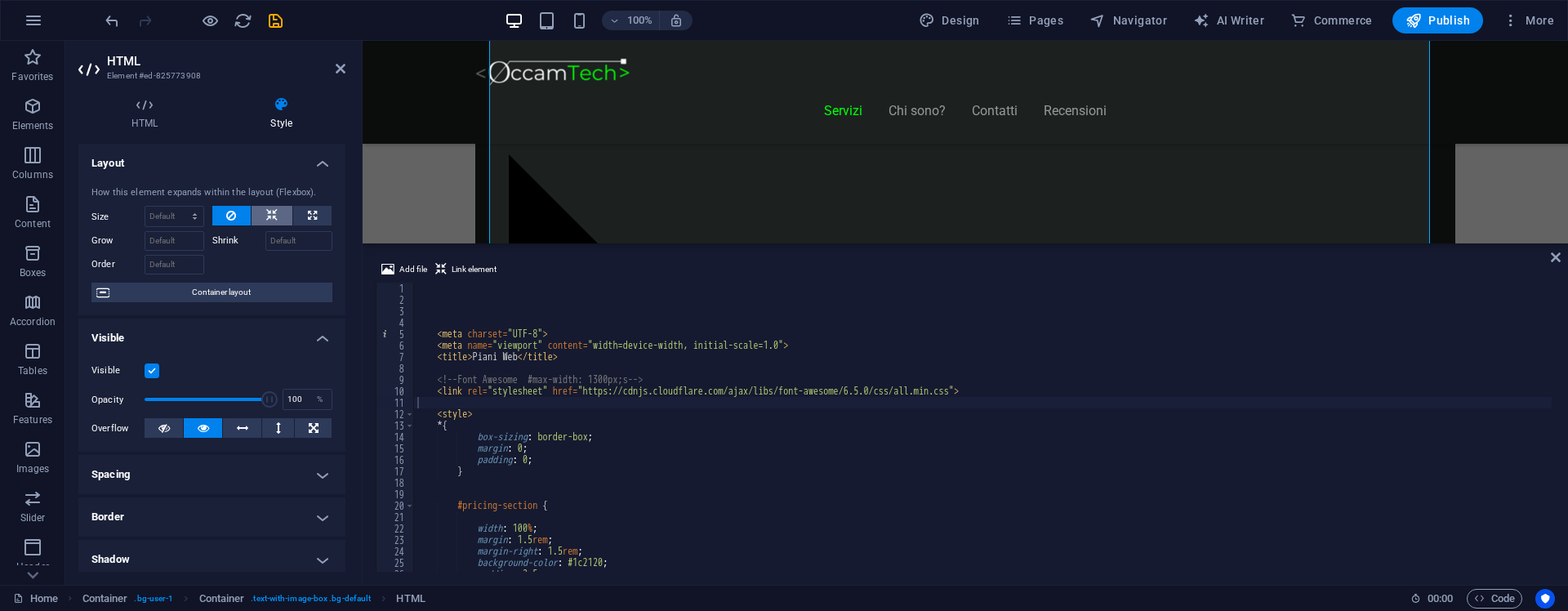 click at bounding box center (272, 216) 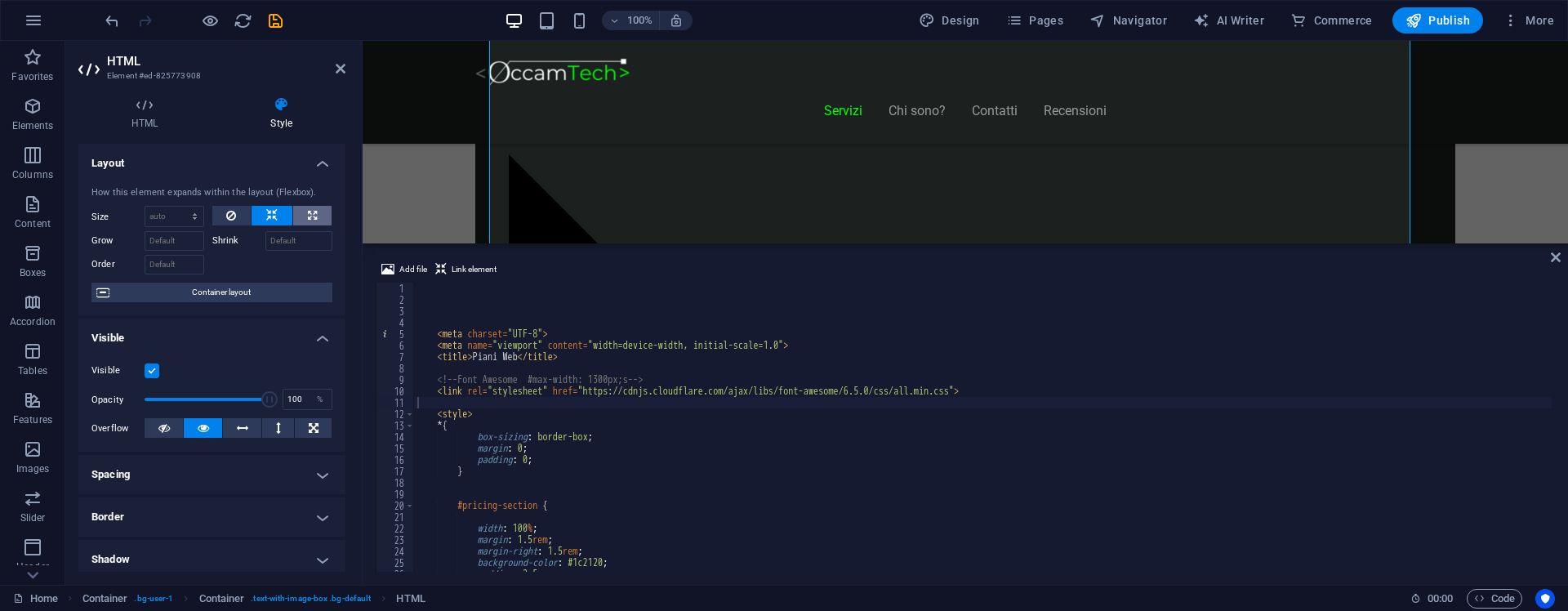 click at bounding box center [312, 216] 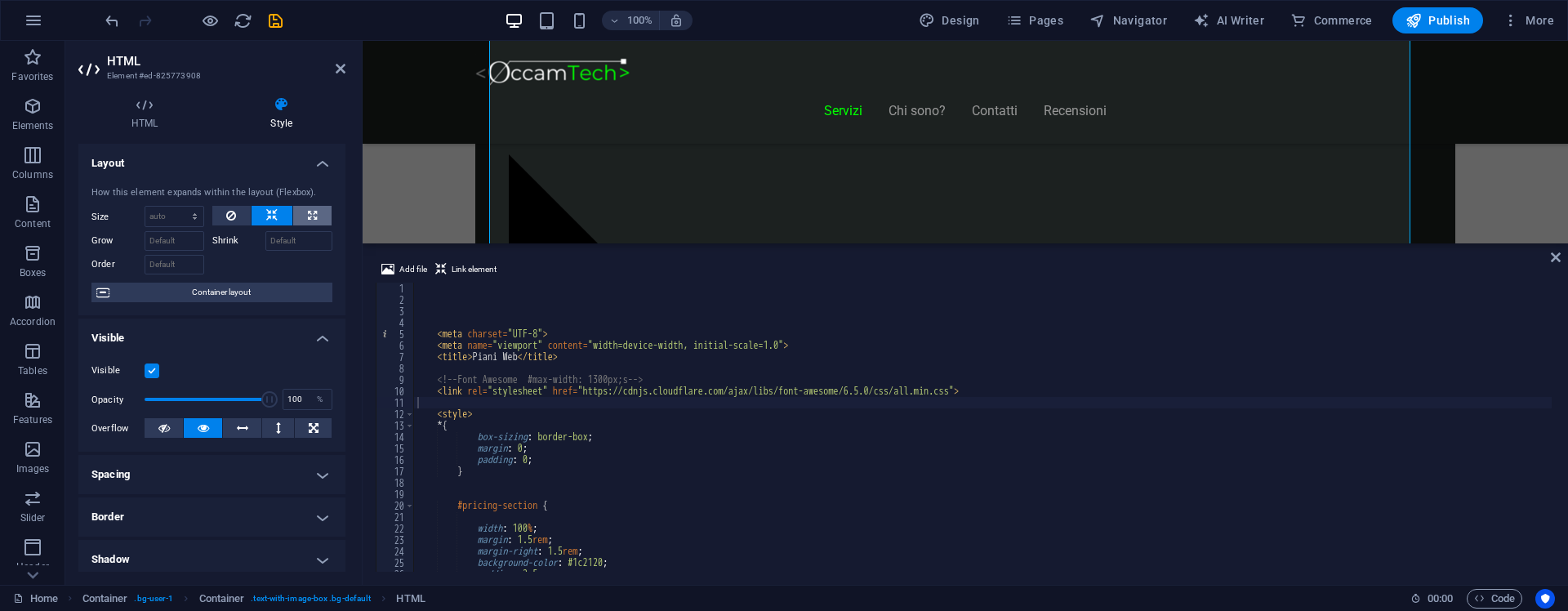 type on "100" 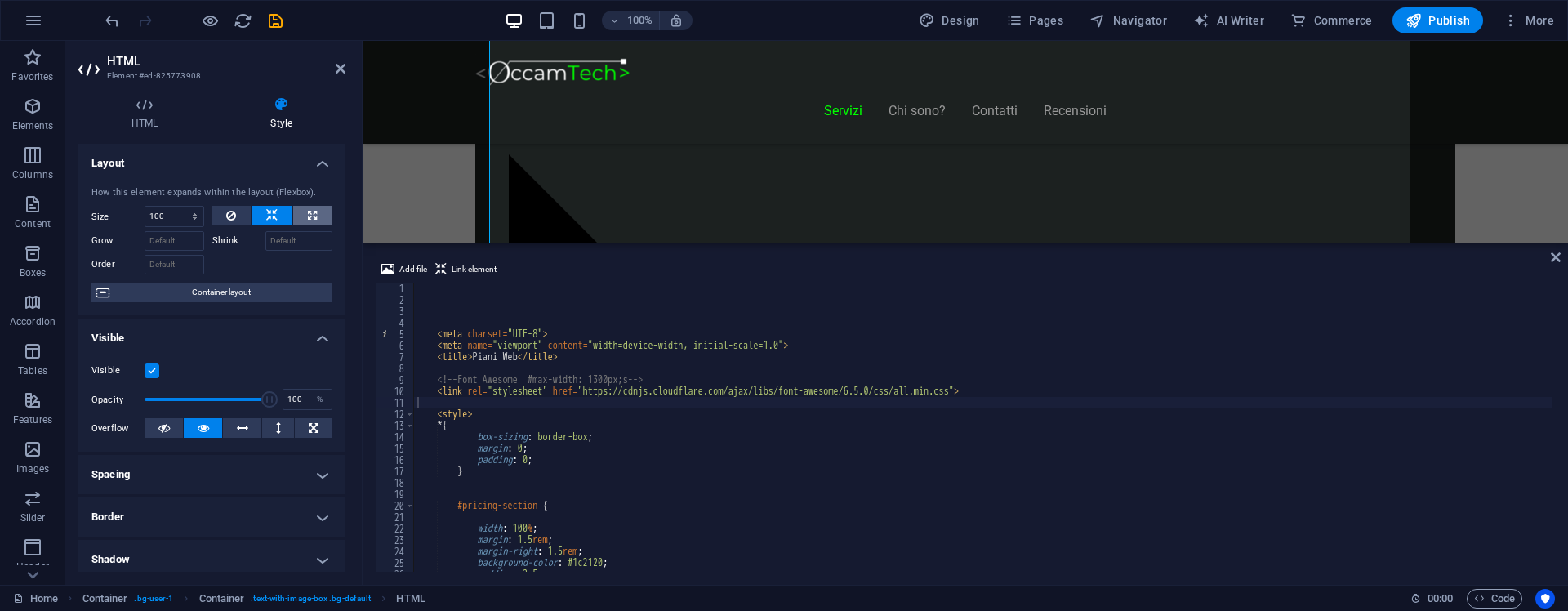 select on "%" 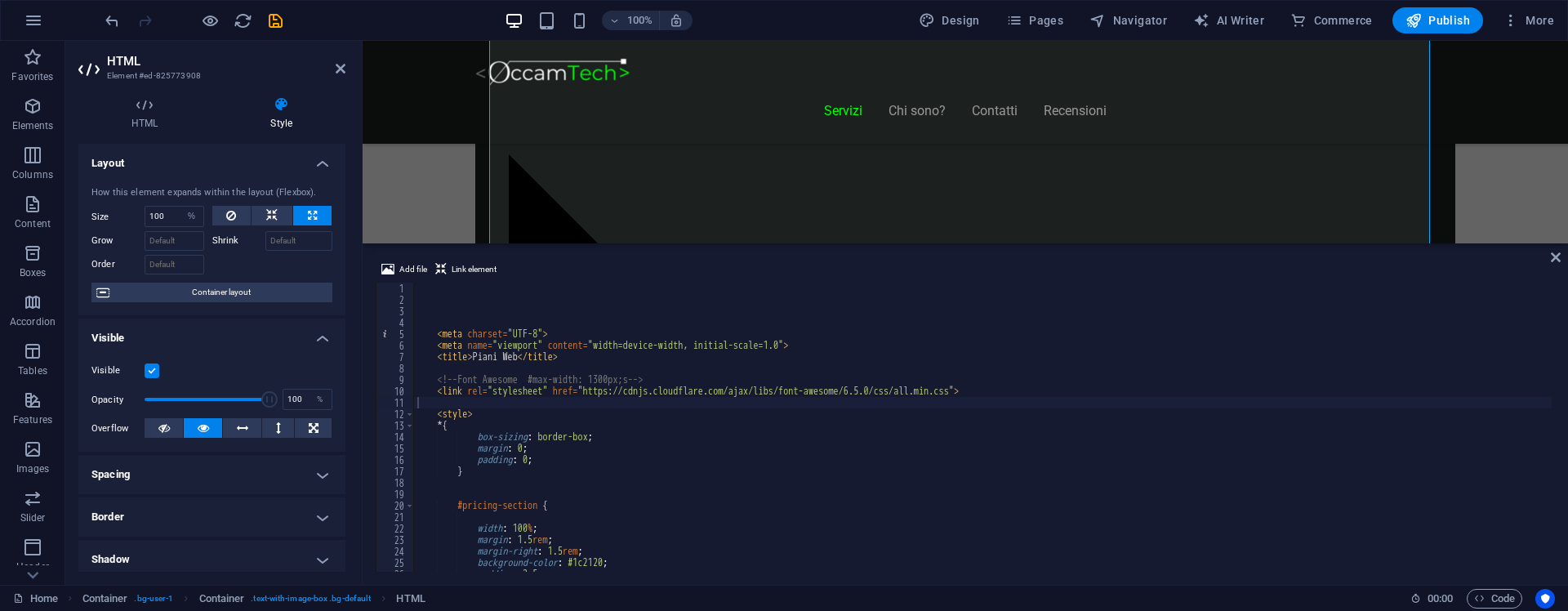 click on "HTML Element #ed-825773908" at bounding box center [212, 62] 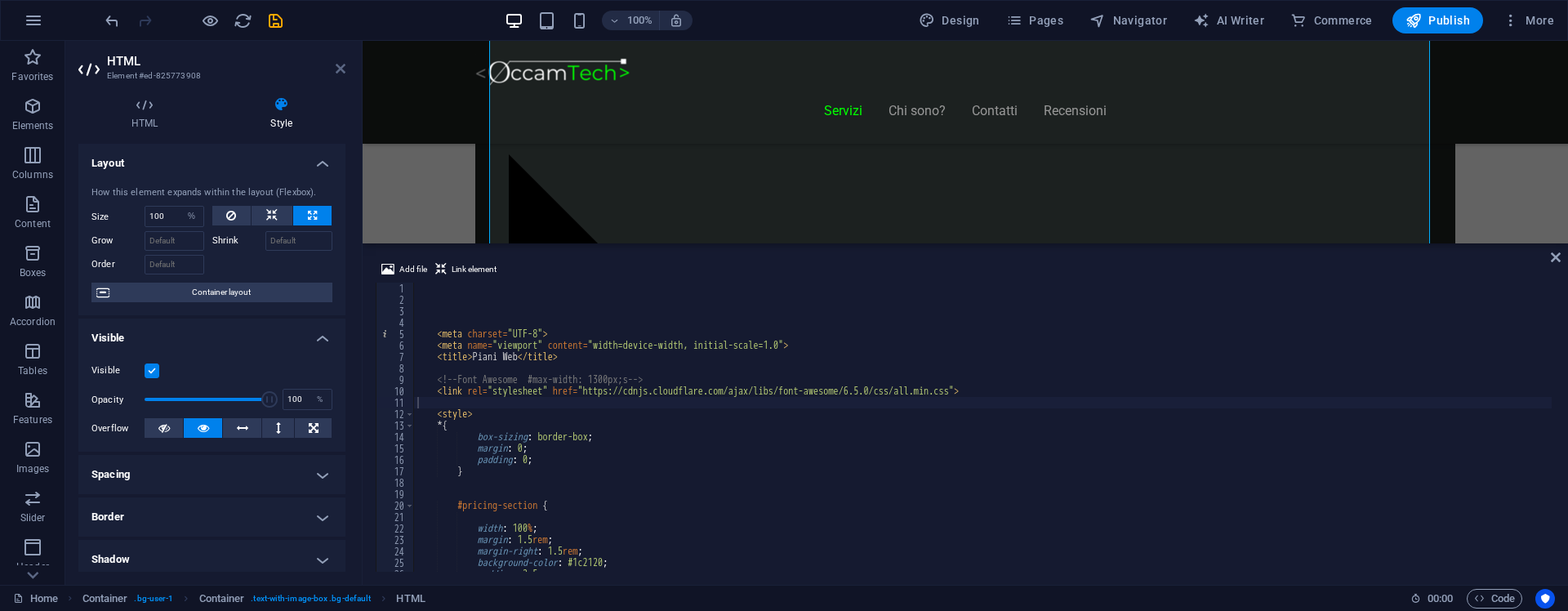 click at bounding box center [341, 69] 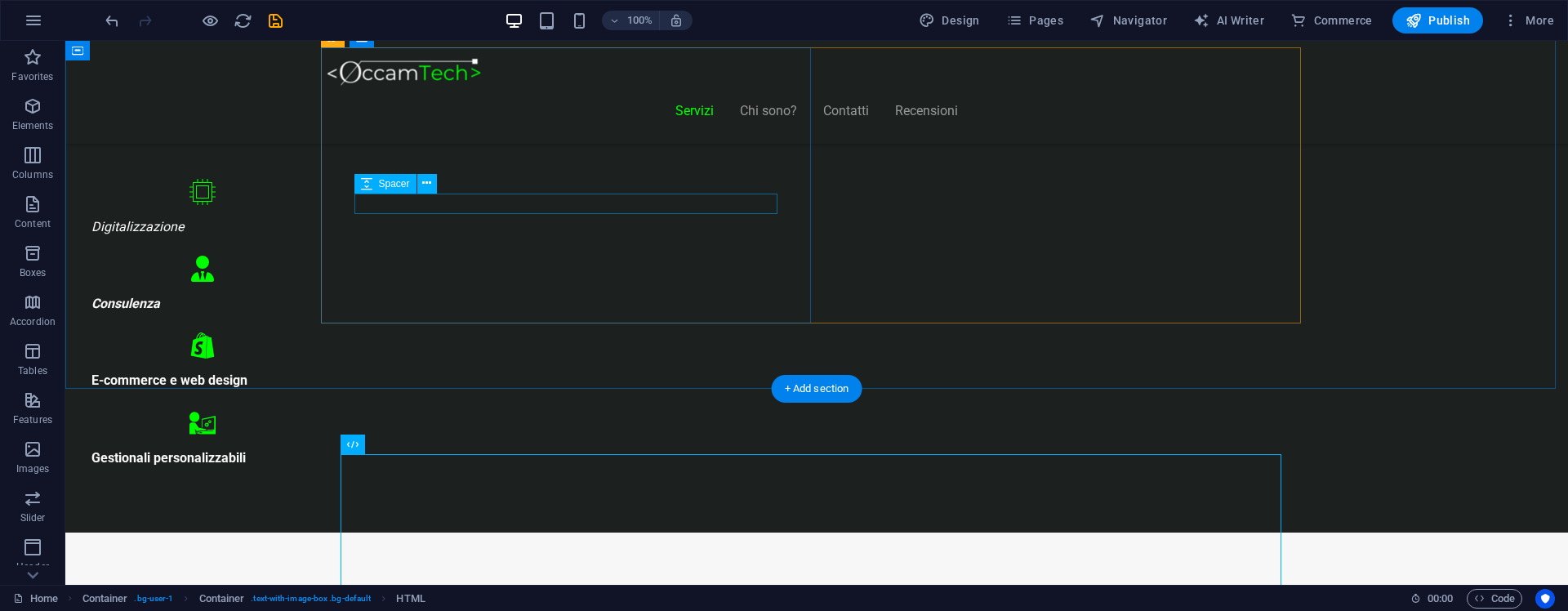 scroll, scrollTop: 730, scrollLeft: 0, axis: vertical 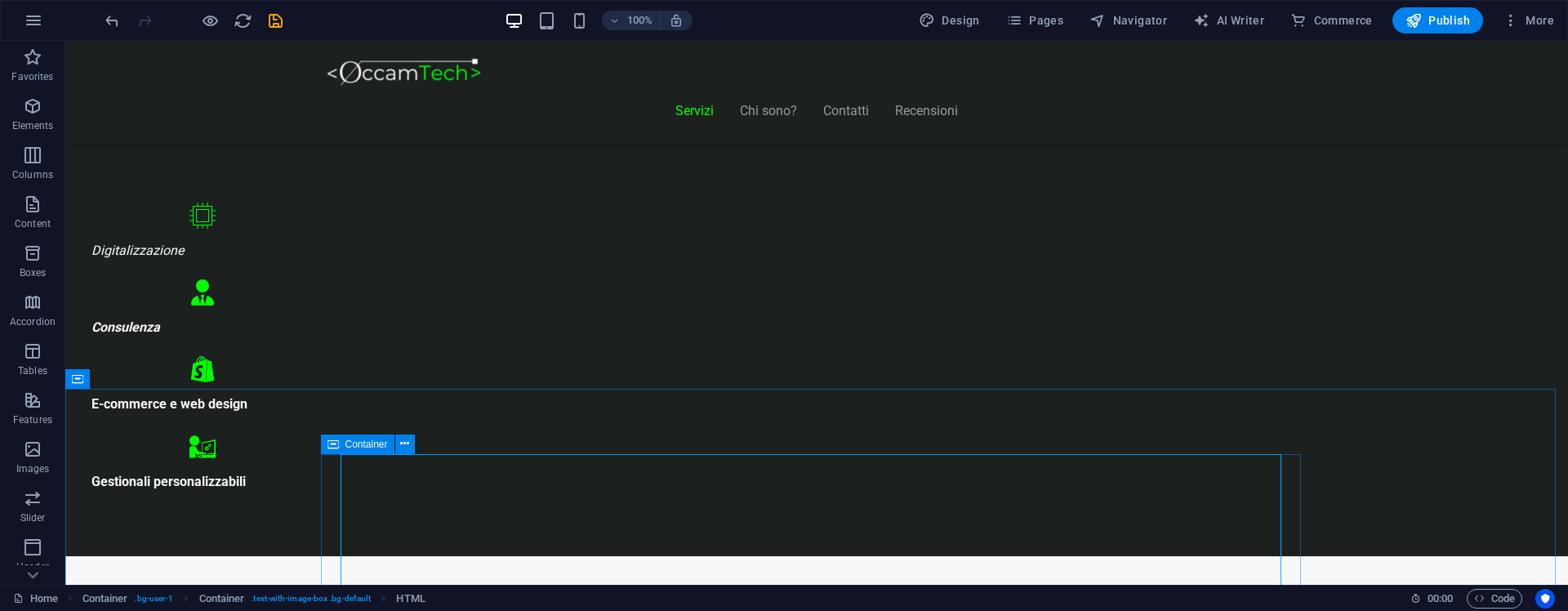 click on "Container" at bounding box center [367, 444] 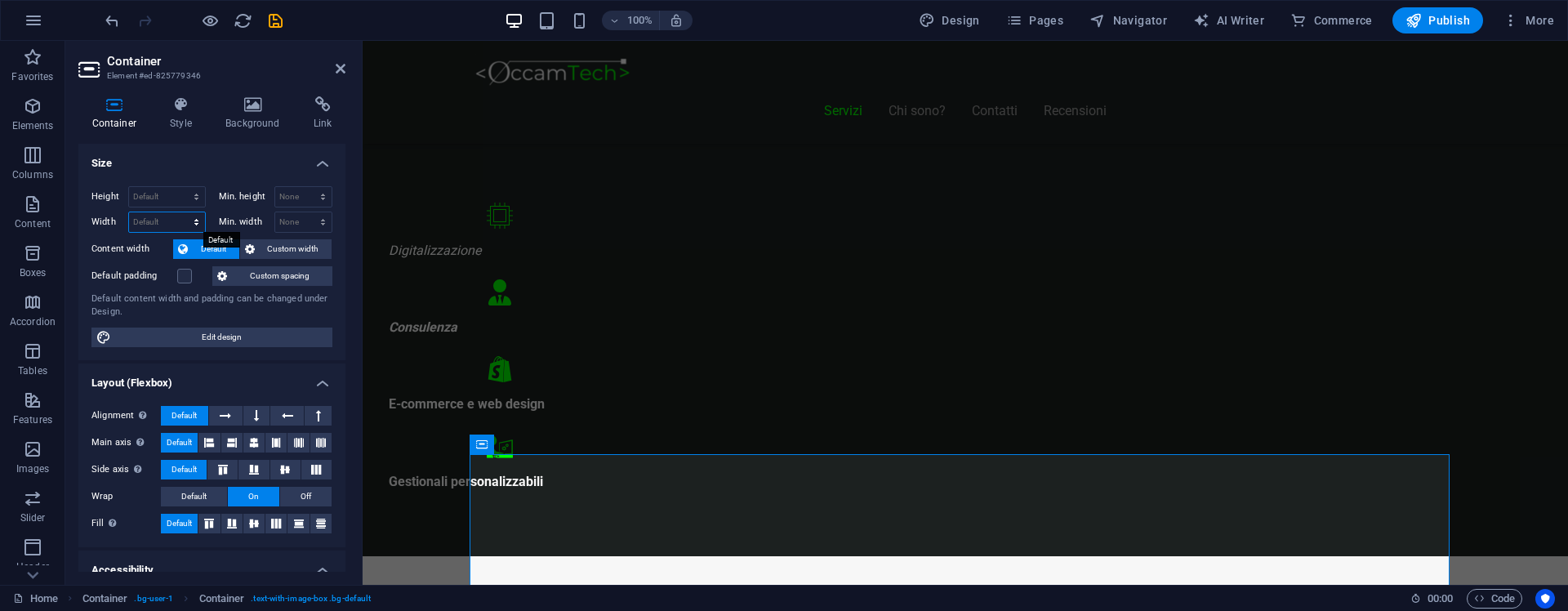 click on "Default px rem % em vh vw" at bounding box center [167, 222] 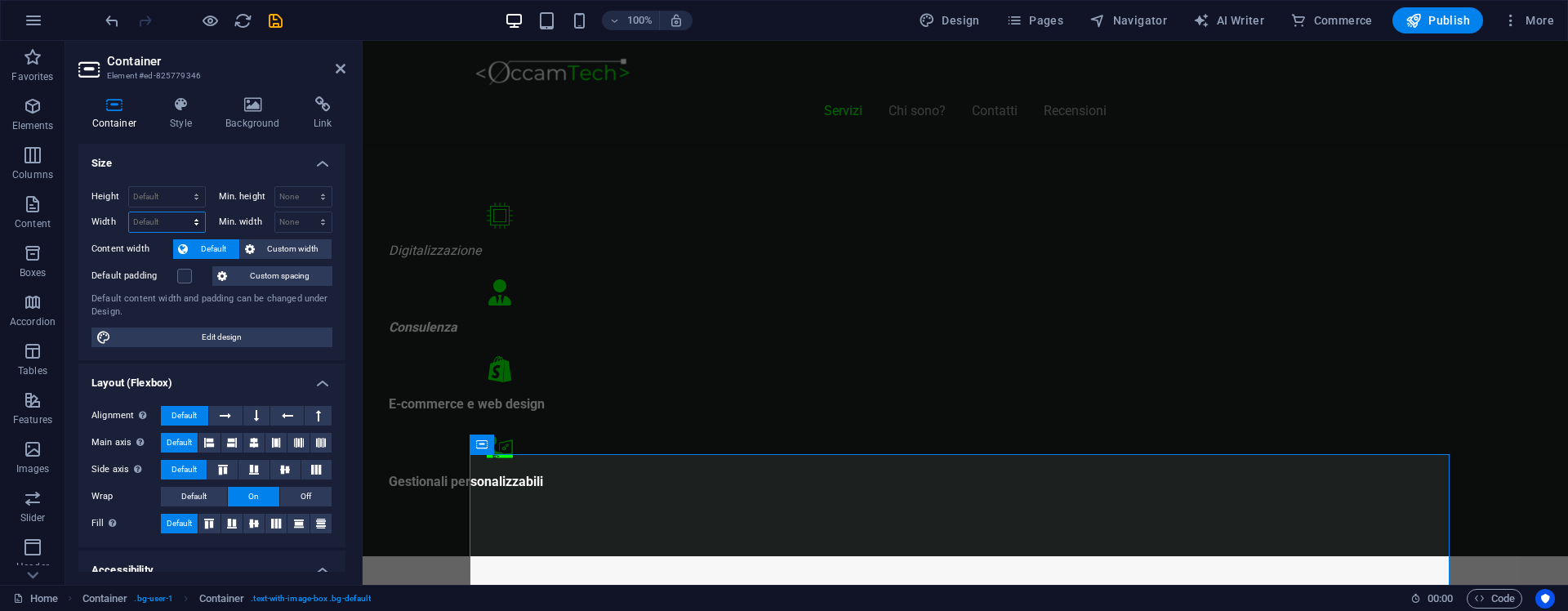 select on "%" 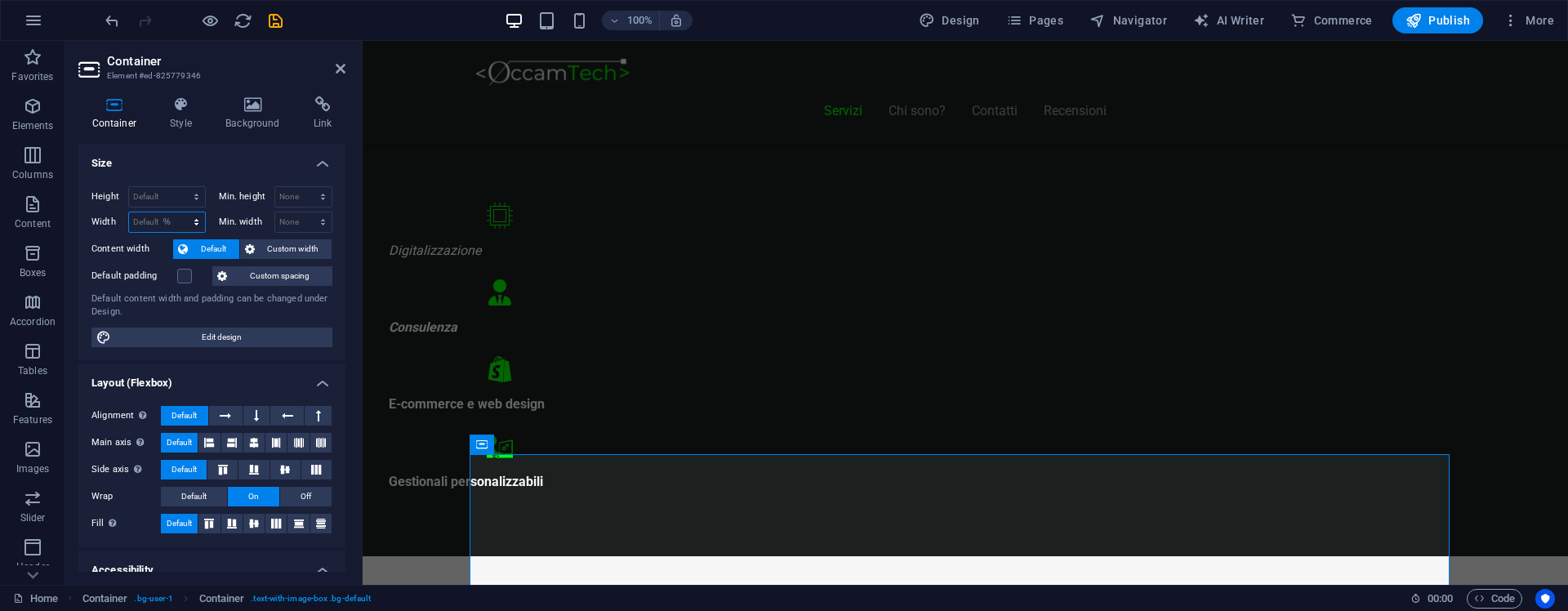click on "Default px rem % em vh vw" at bounding box center (167, 222) 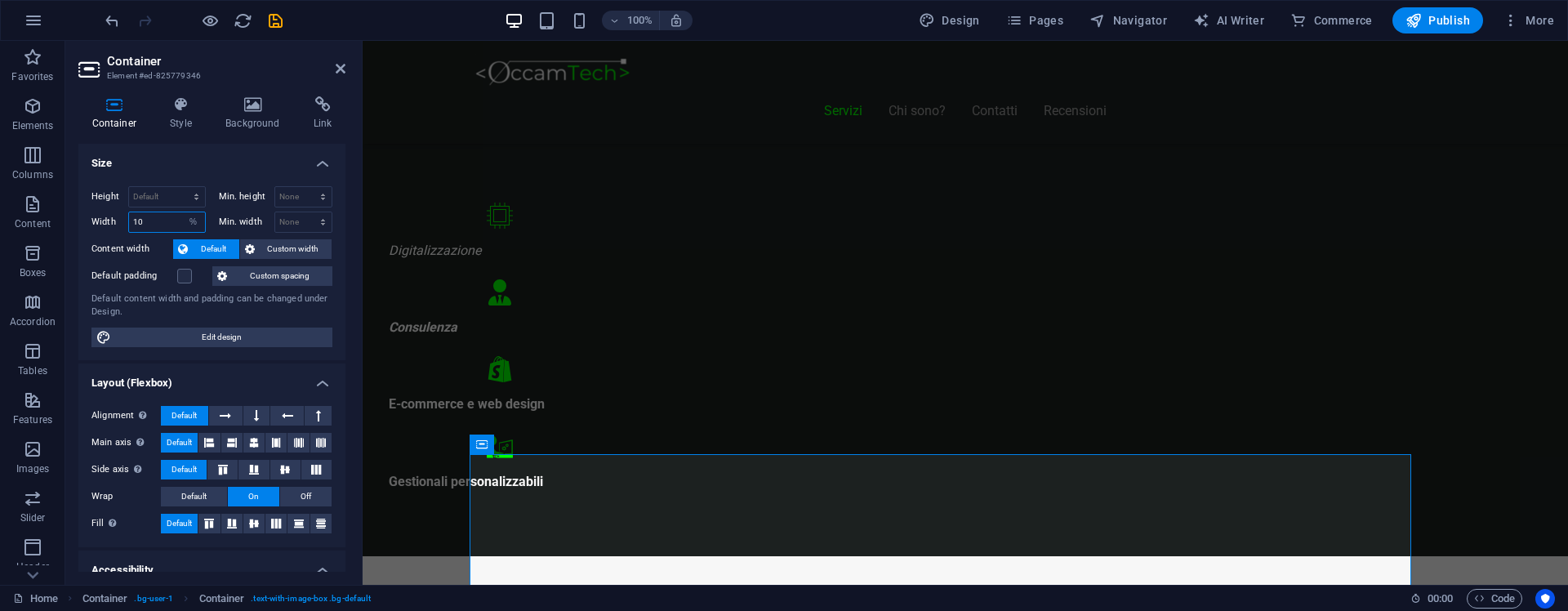 type on "100" 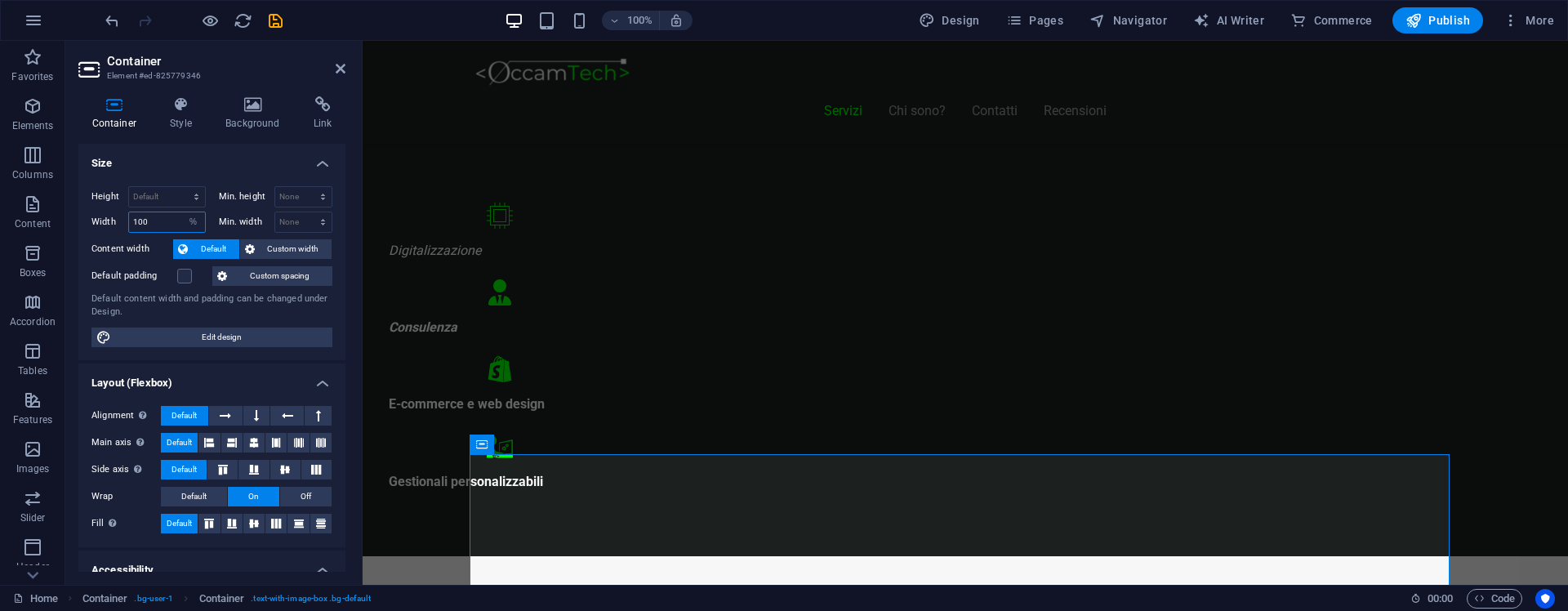 drag, startPoint x: 165, startPoint y: 222, endPoint x: 102, endPoint y: 229, distance: 63.3877 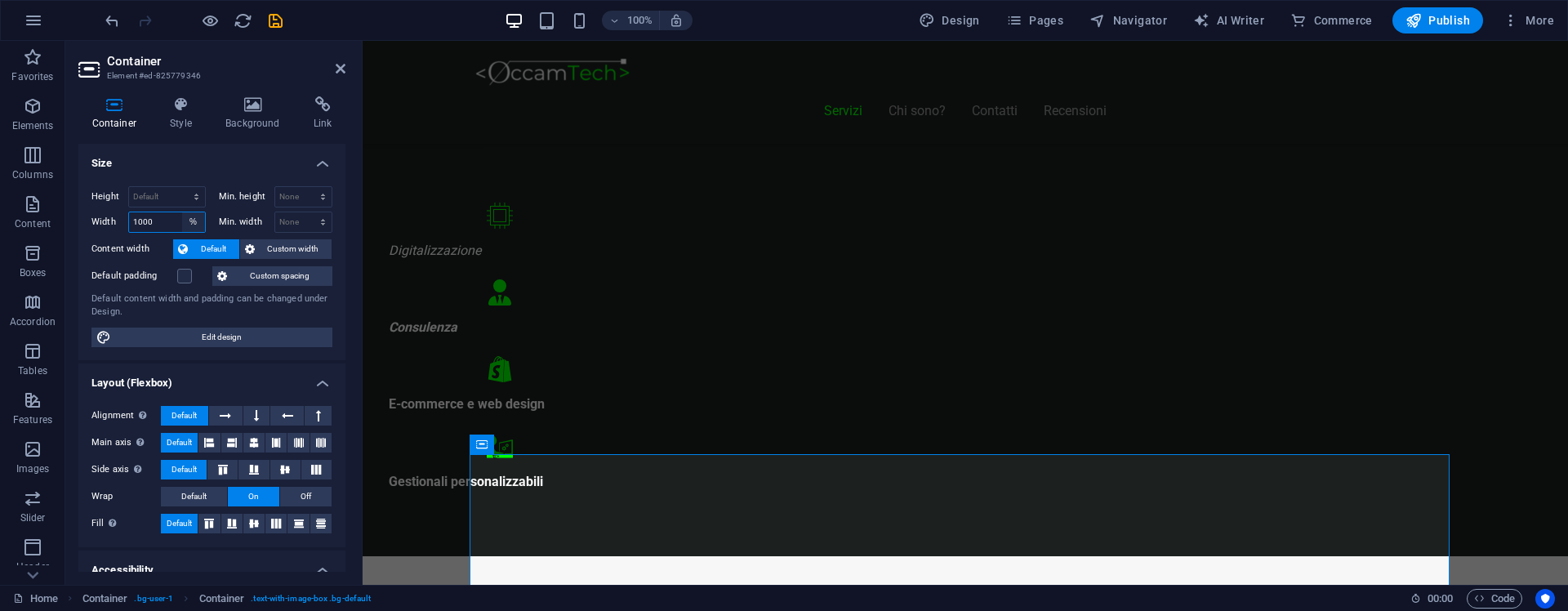 type on "1000" 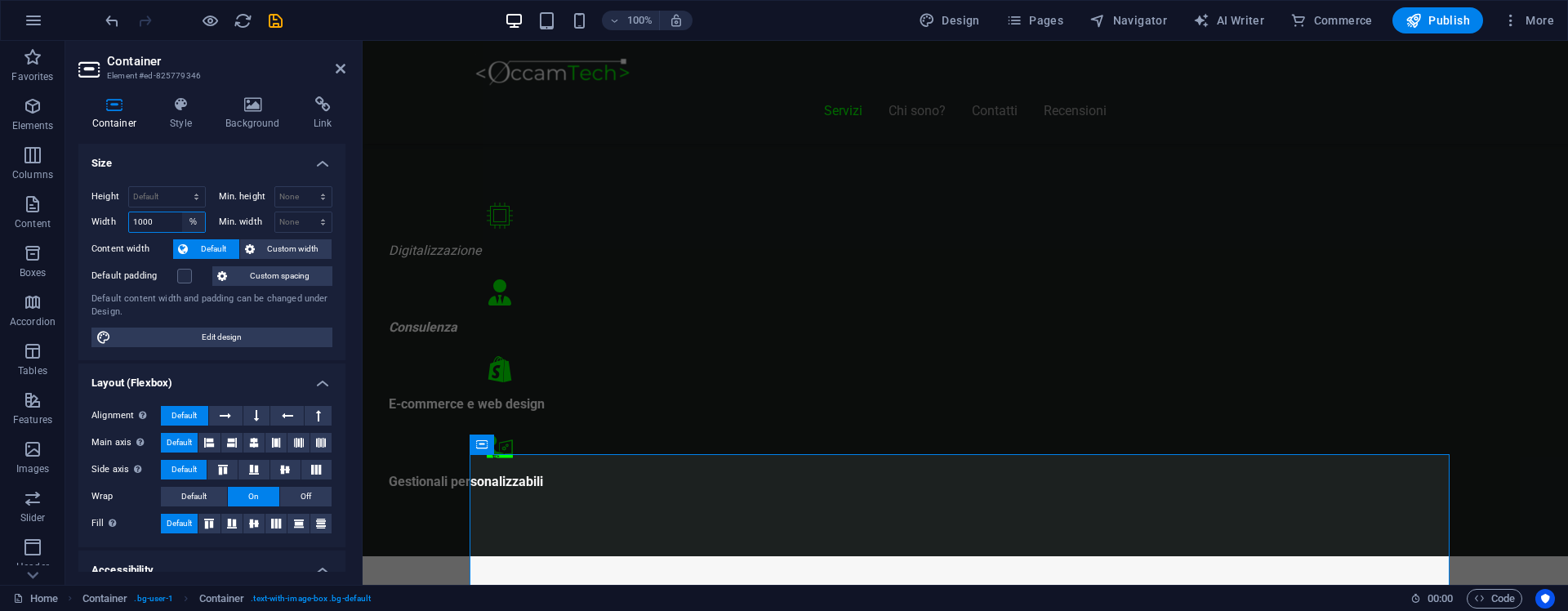 click on "Default px rem % em vh vw" at bounding box center [194, 222] 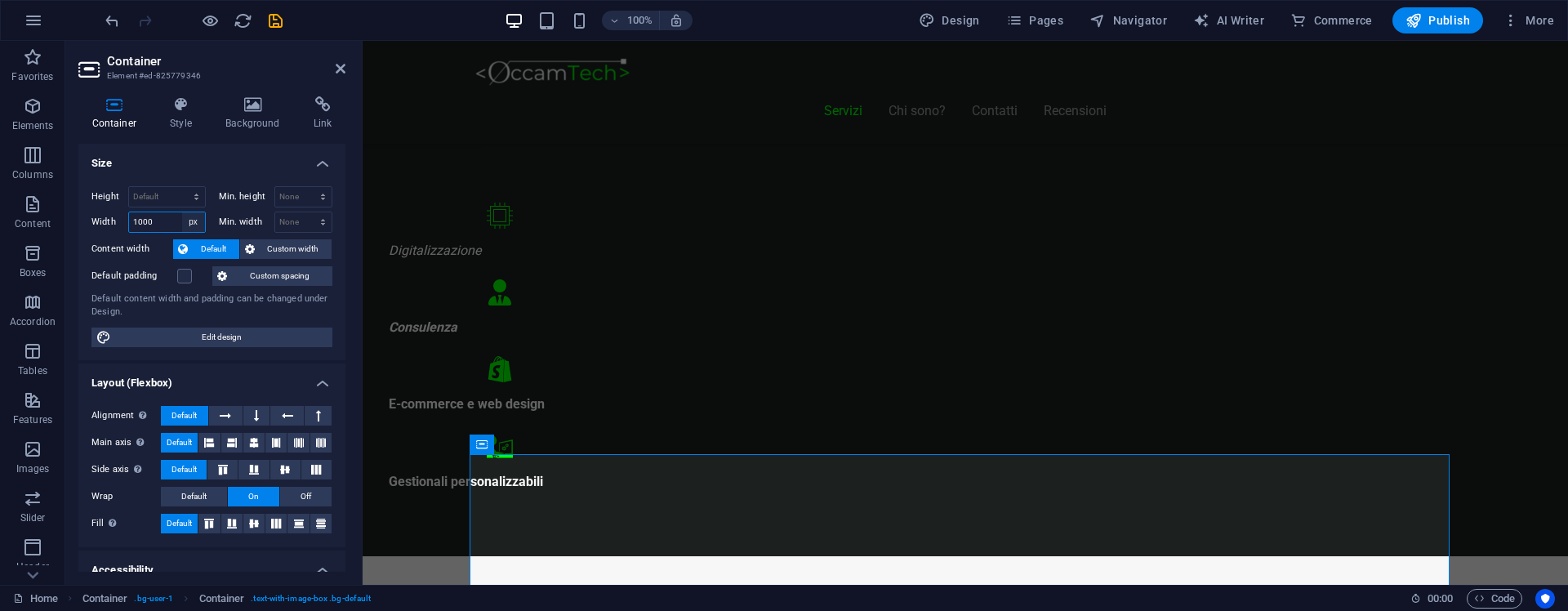 click on "Default px rem % em vh vw" at bounding box center (194, 222) 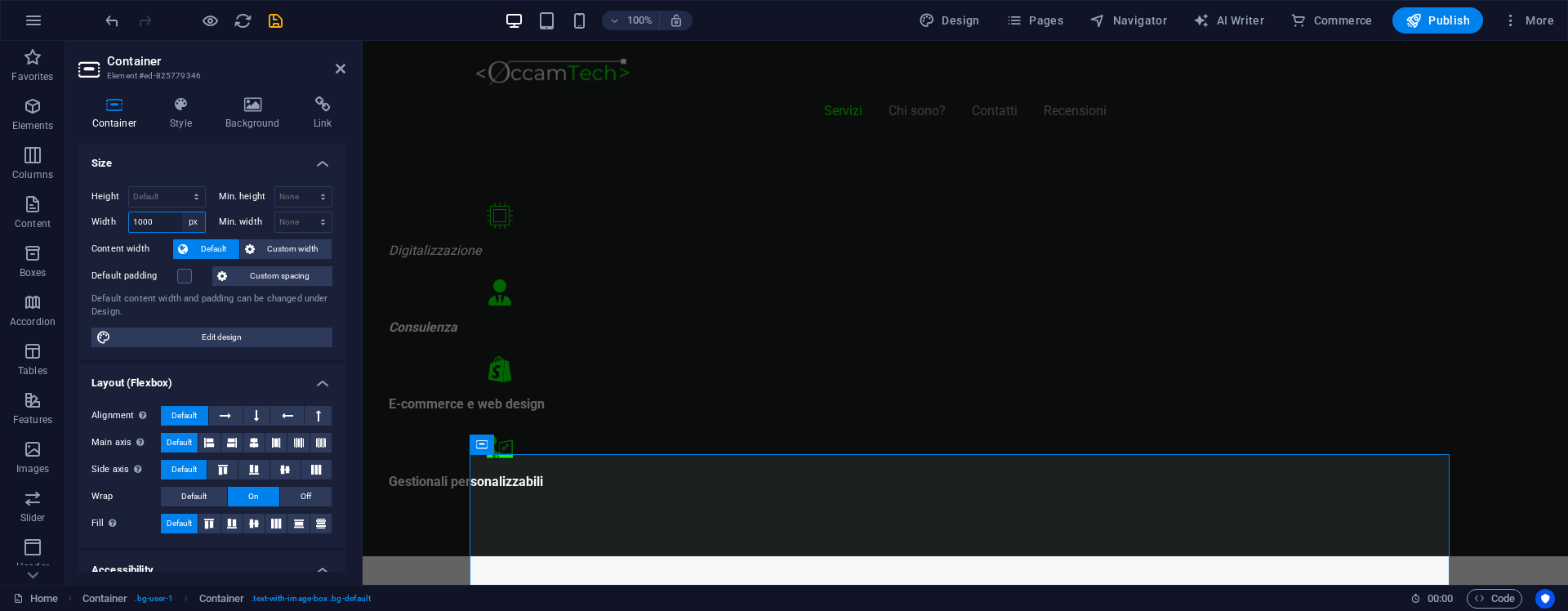 type on "1200" 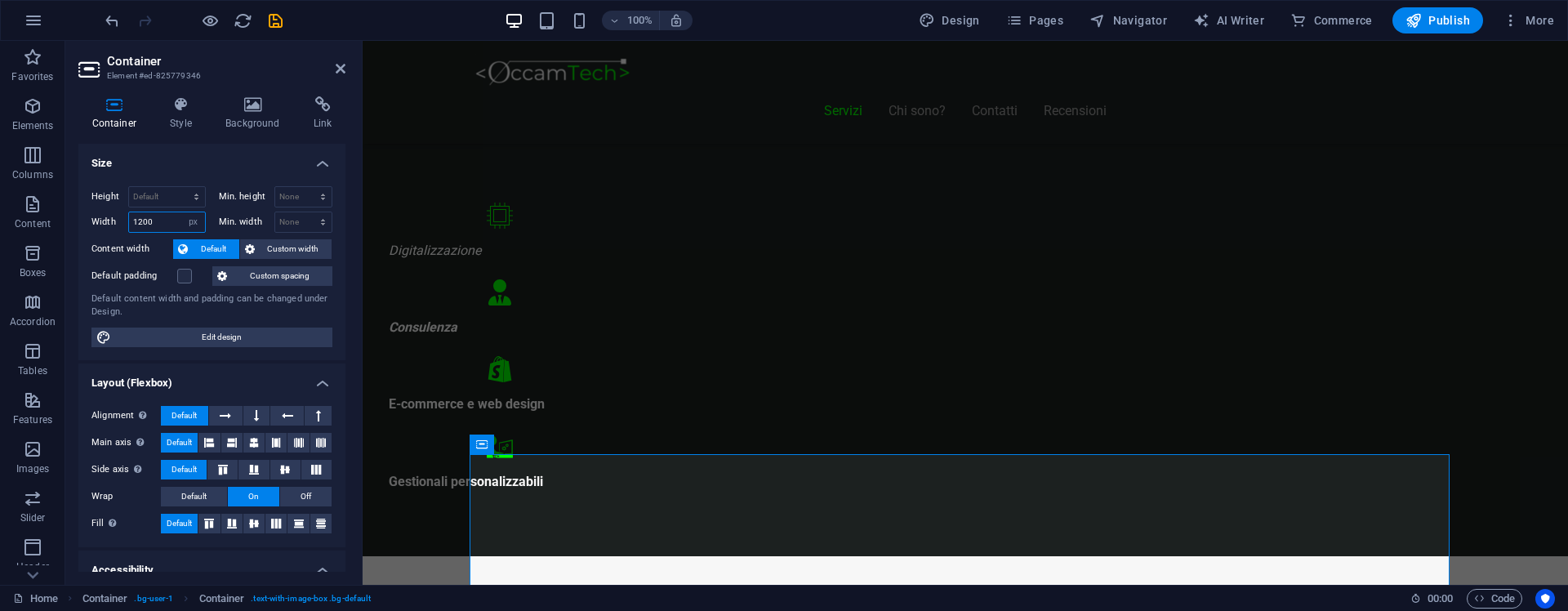 click on "1200" at bounding box center [167, 222] 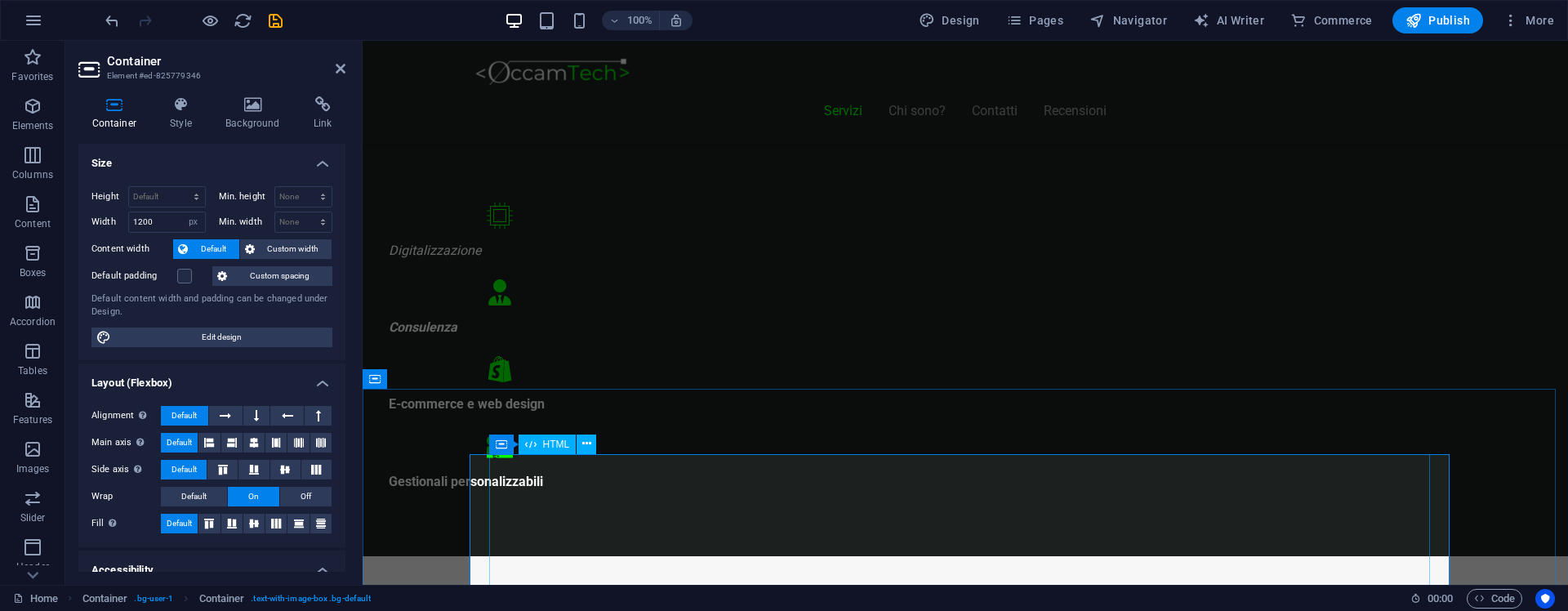 click on "Piani Web
Tutto il Valore di un Sito Professionale, in un Piano su Misura
Essenziale
€300
Sito vetrina moderno
Home page professionale
Sezione “Chi siamo”
Form contatti
Design responsive (mobile friendly)
6 mesi di assistenza inclusa
*Adatto a piccole attività o professionisti
Inizia Ora
E-commerce Ready
€500" at bounding box center [965, 7509] 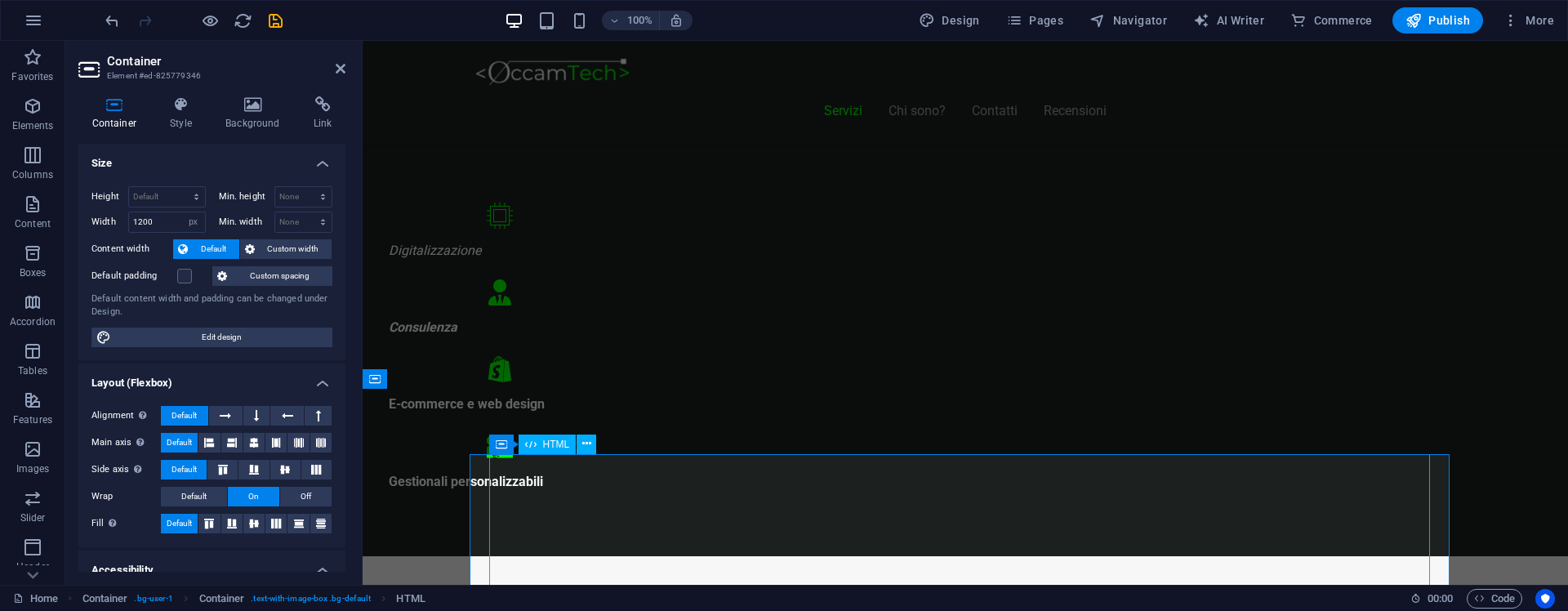 click on "Piani Web
Tutto il Valore di un Sito Professionale, in un Piano su Misura
Essenziale
€300
Sito vetrina moderno
Home page professionale
Sezione “Chi siamo”
Form contatti
Design responsive (mobile friendly)
6 mesi di assistenza inclusa
*Adatto a piccole attività o professionisti
Inizia Ora
E-commerce Ready
€500" at bounding box center (965, 7509) 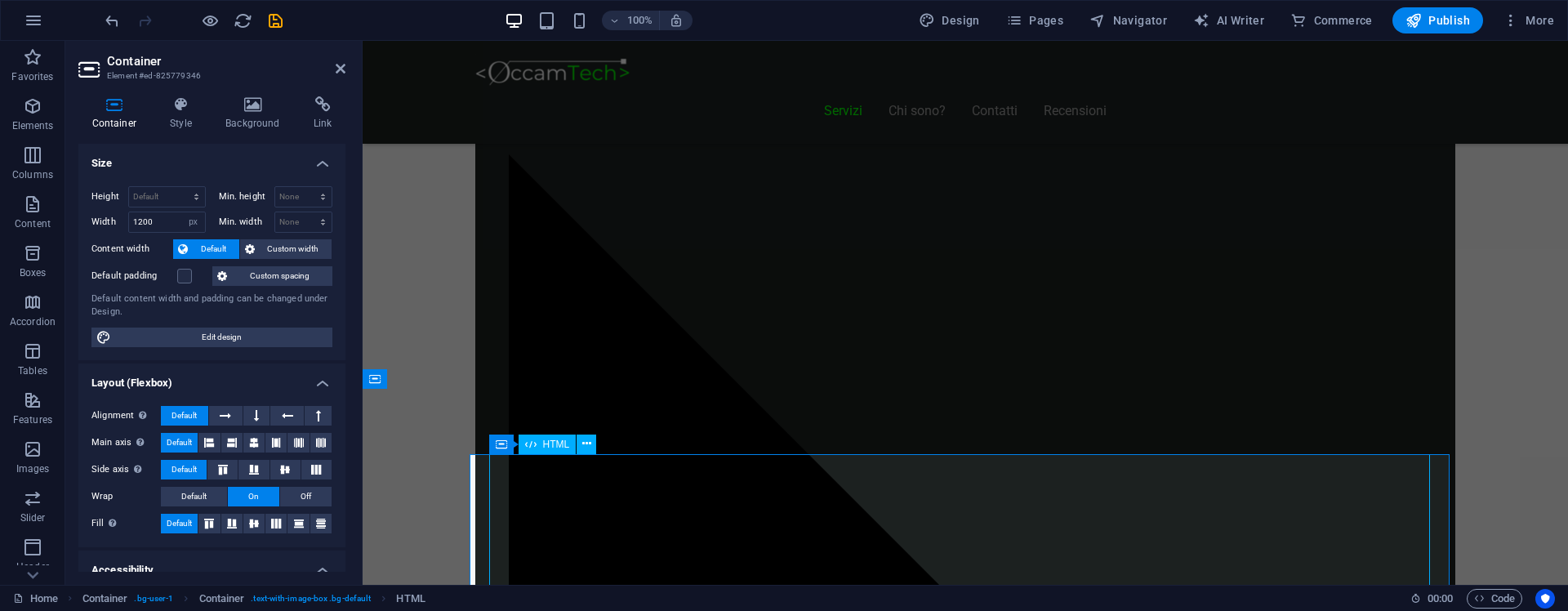 select on "%" 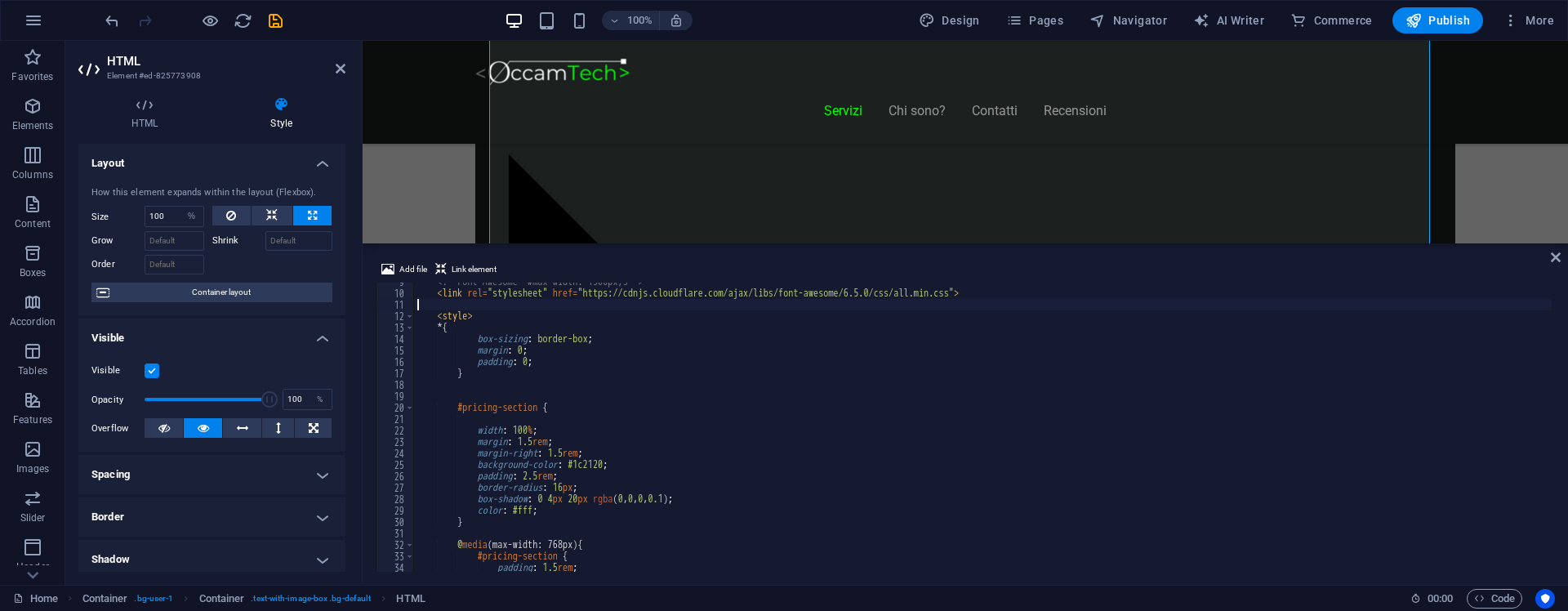 scroll, scrollTop: 98, scrollLeft: 0, axis: vertical 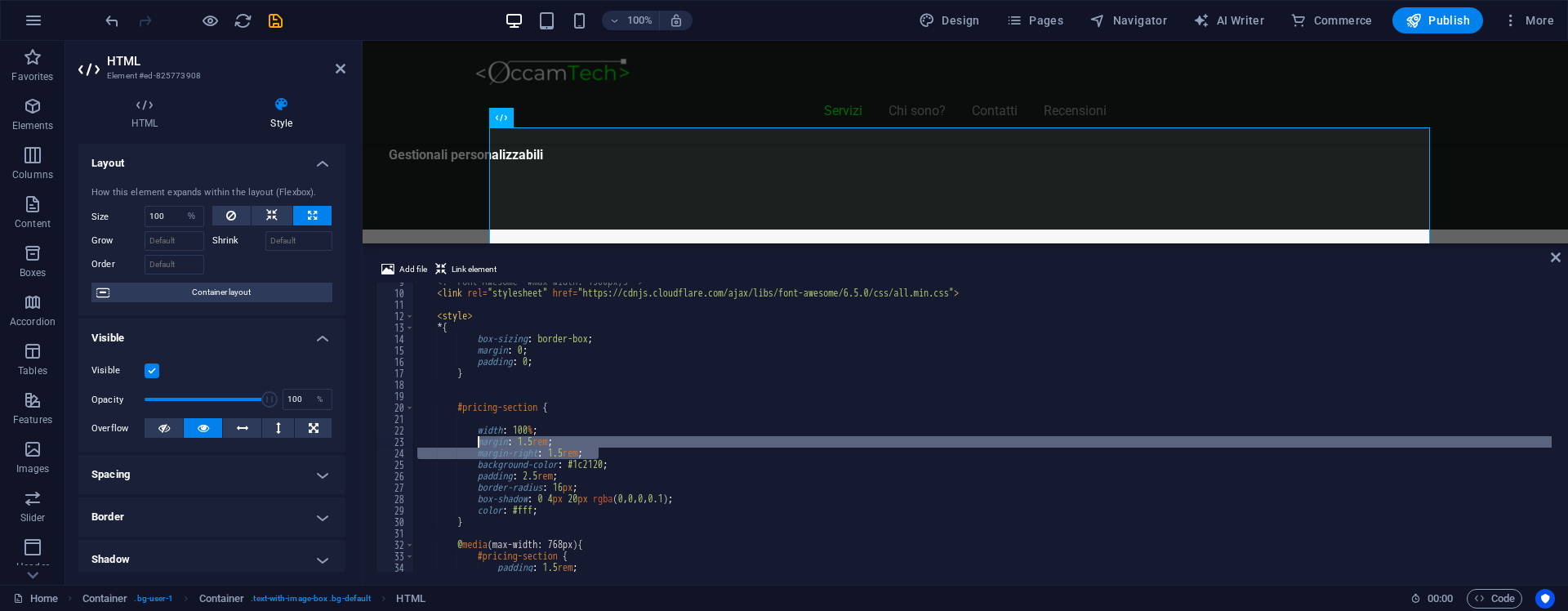 drag, startPoint x: 606, startPoint y: 453, endPoint x: 476, endPoint y: 441, distance: 130.55267 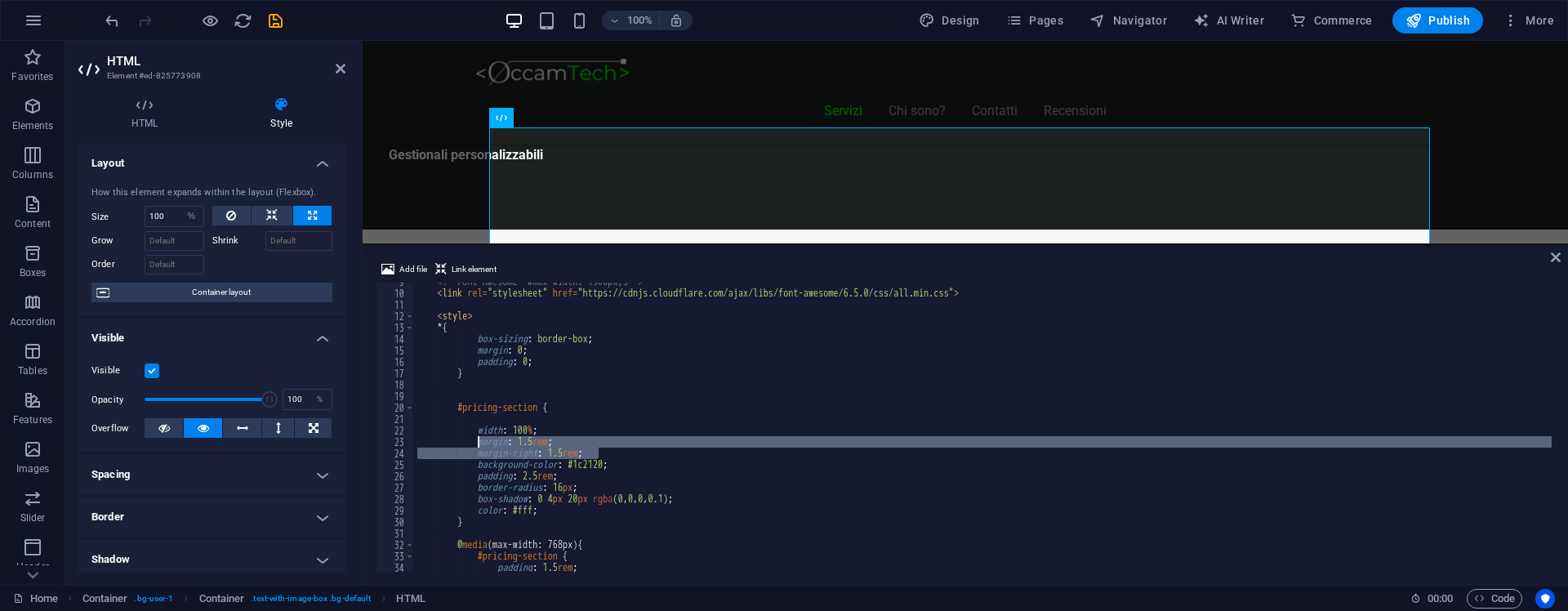 type 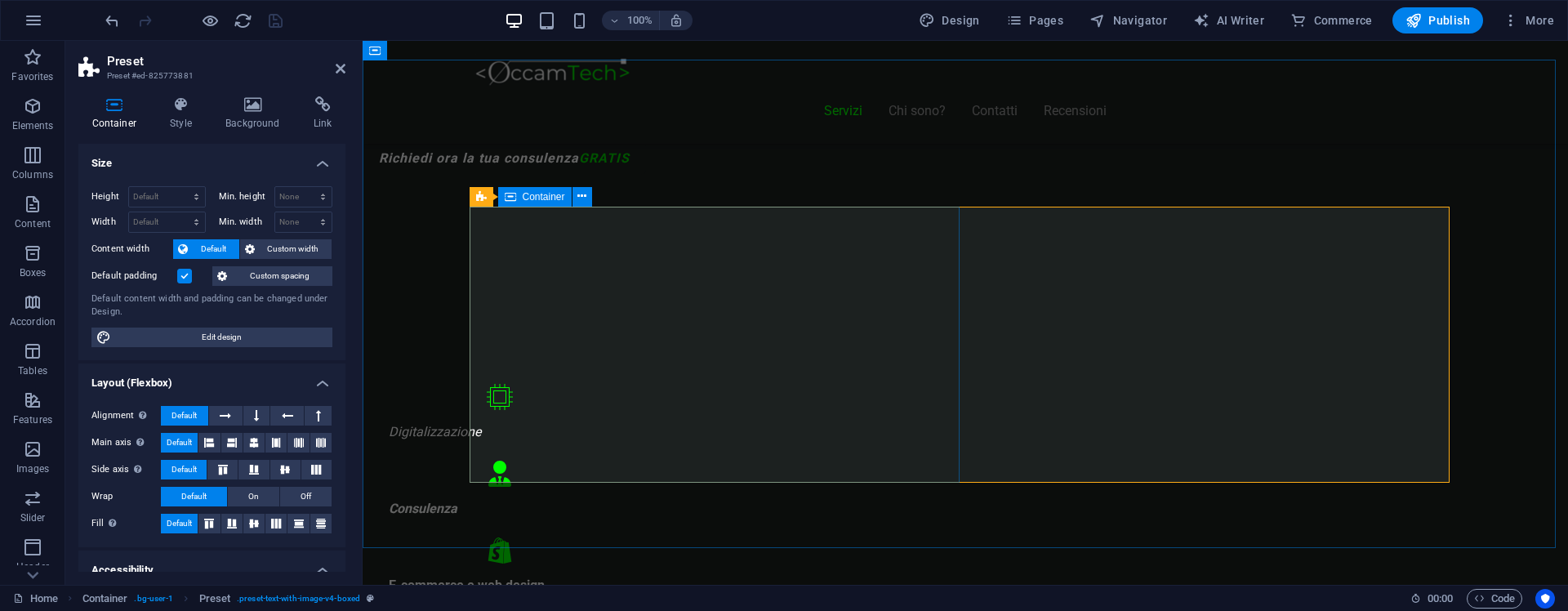 scroll, scrollTop: 930, scrollLeft: 0, axis: vertical 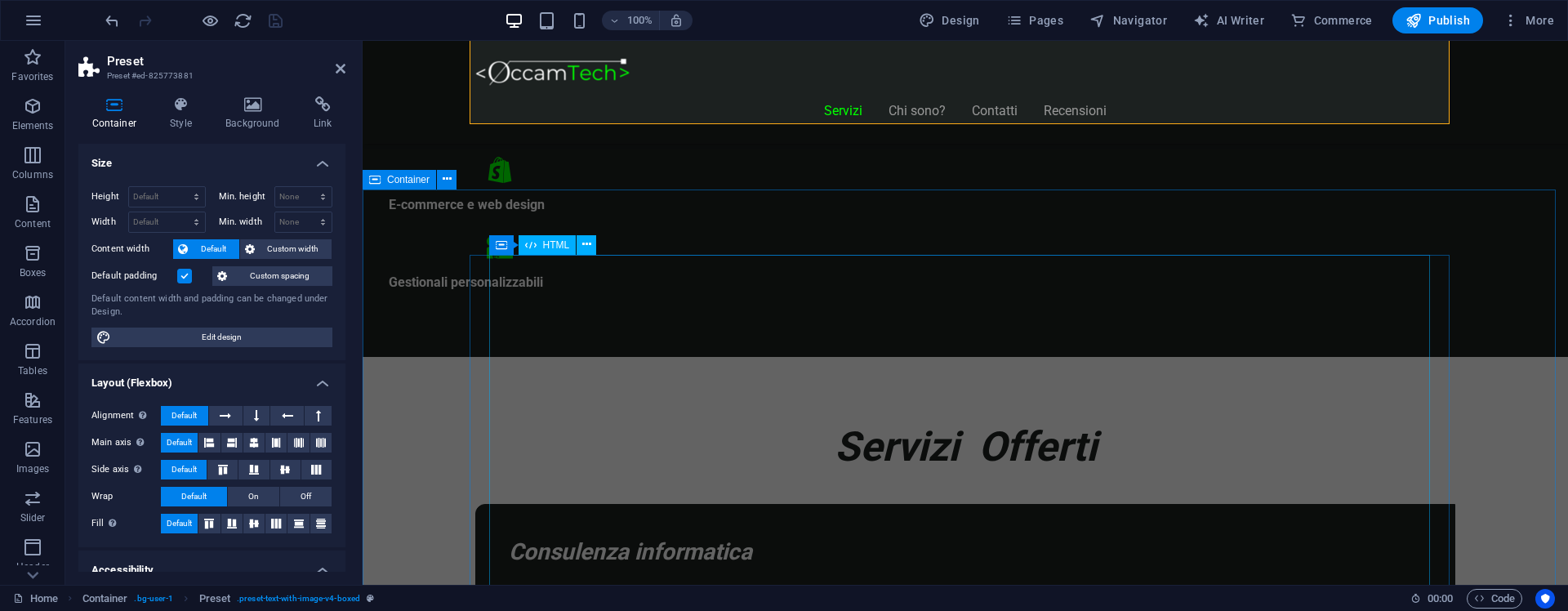 click on "Piani Web
Tutto il Valore di un Sito Professionale, in un Piano su Misura
Essenziale
€300
Sito vetrina moderno
Home page professionale
Sezione “Chi siamo”
Form contatti
Design responsive (mobile friendly)
6 mesi di assistenza inclusa
*Adatto a piccole attività o professionisti
Inizia Ora
E-commerce Ready
€500" at bounding box center (965, 7310) 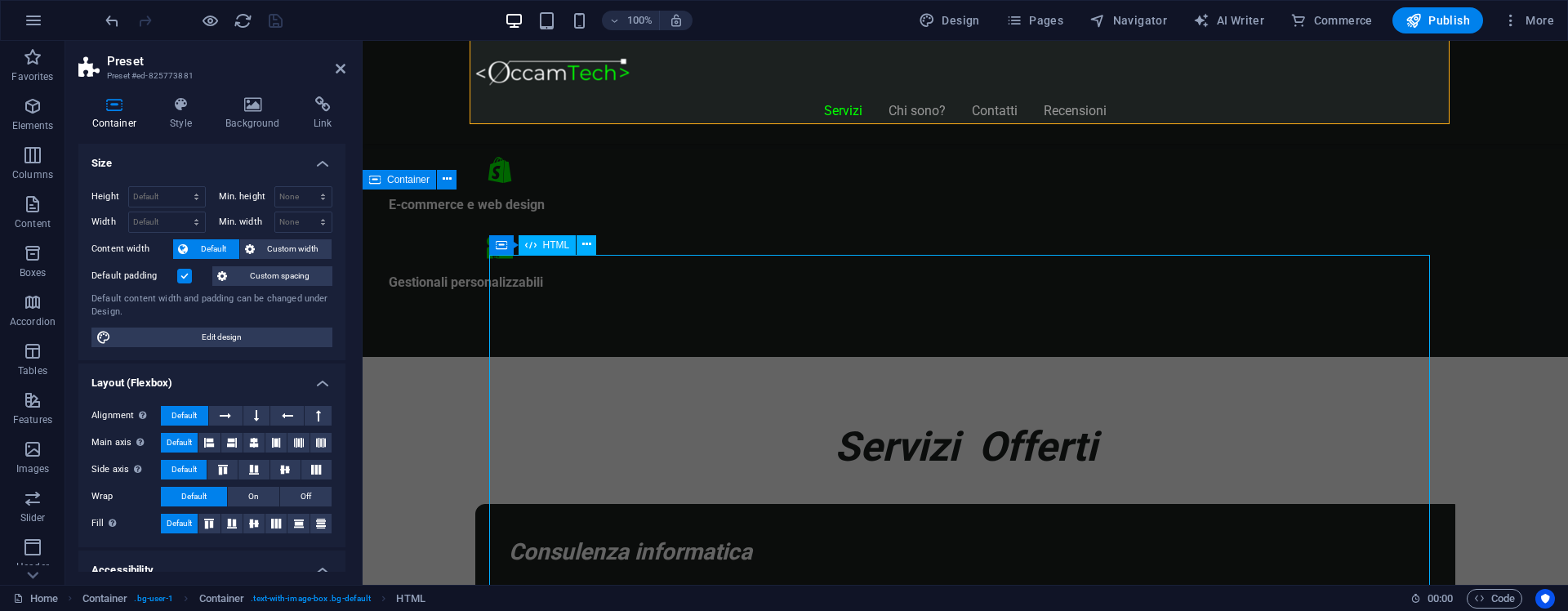 click on "Piani Web
Tutto il Valore di un Sito Professionale, in un Piano su Misura
Essenziale
€300
Sito vetrina moderno
Home page professionale
Sezione “Chi siamo”
Form contatti
Design responsive (mobile friendly)
6 mesi di assistenza inclusa
*Adatto a piccole attività o professionisti
Inizia Ora
E-commerce Ready
€500" at bounding box center [965, 7310] 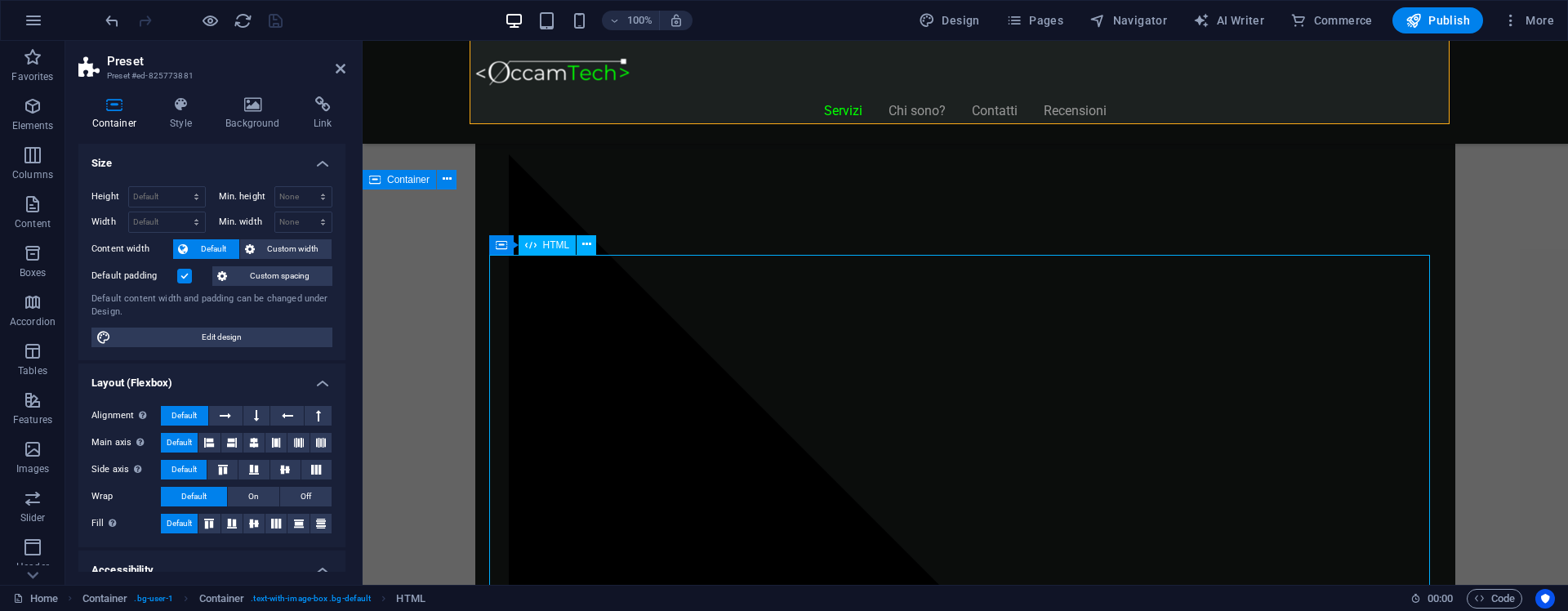 select on "%" 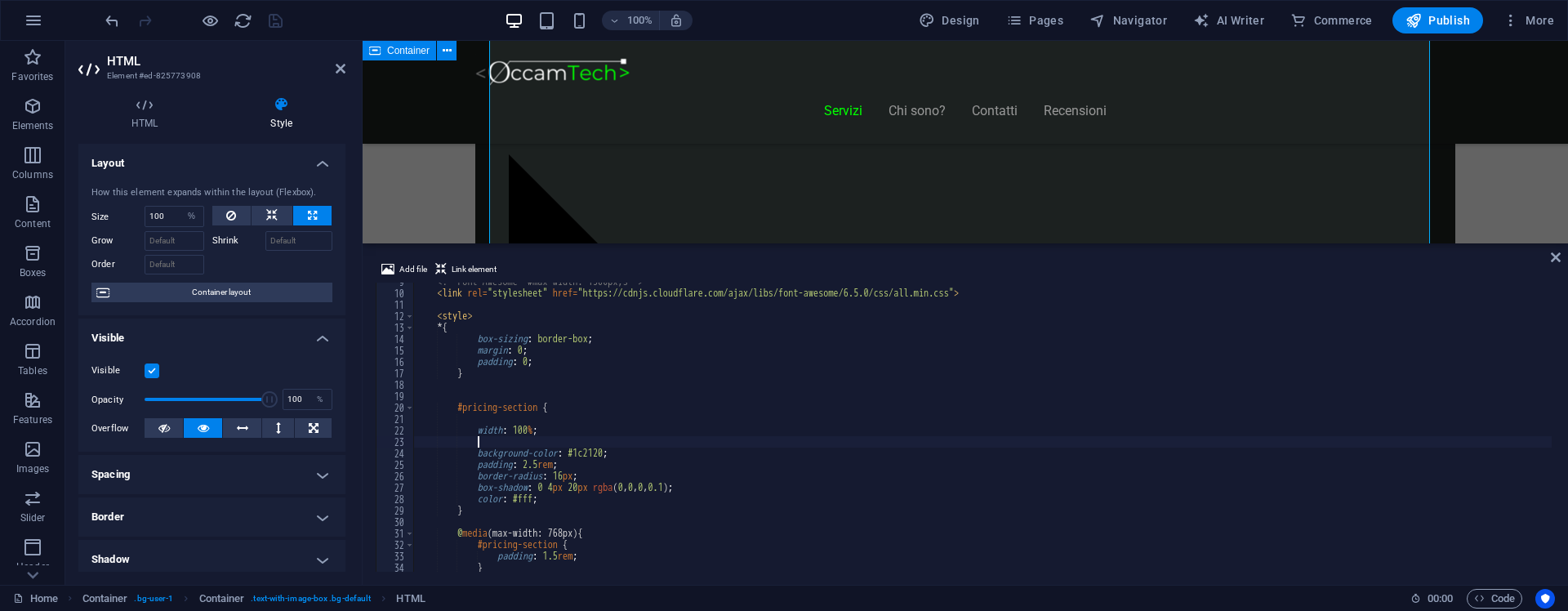 type 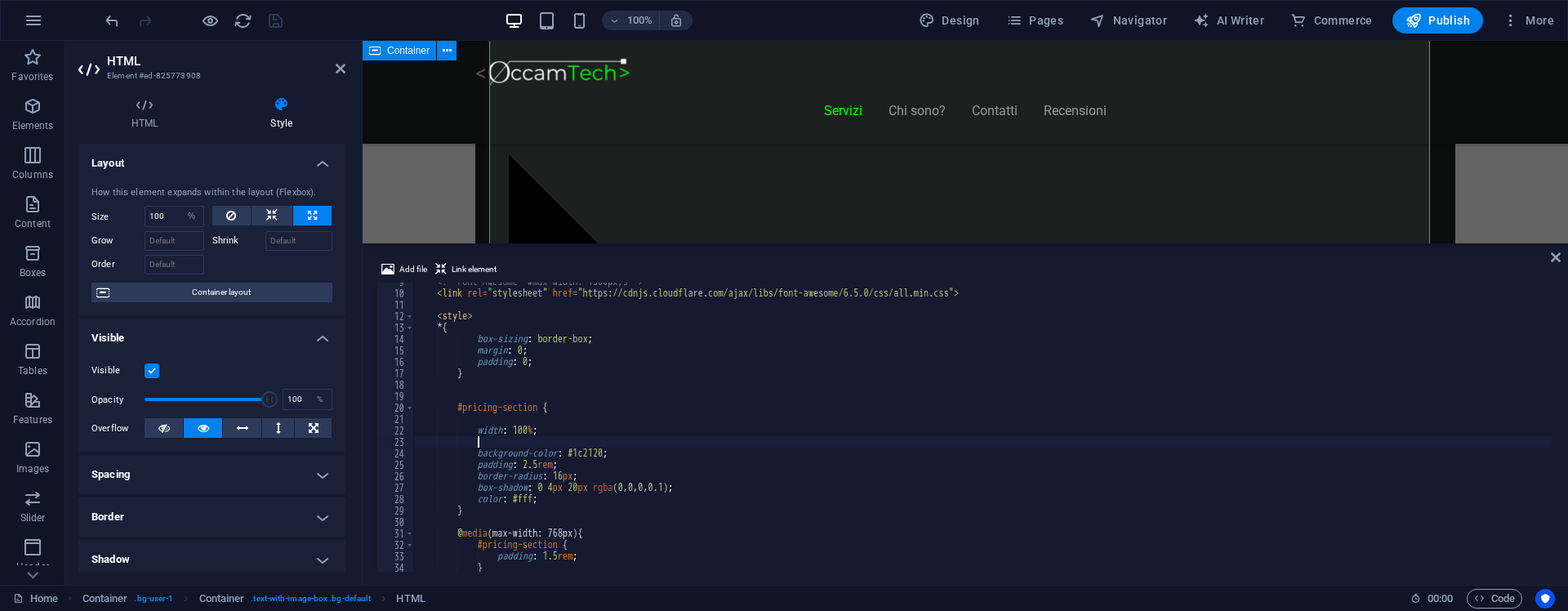 select on "DISABLED_OPTION_VALUE" 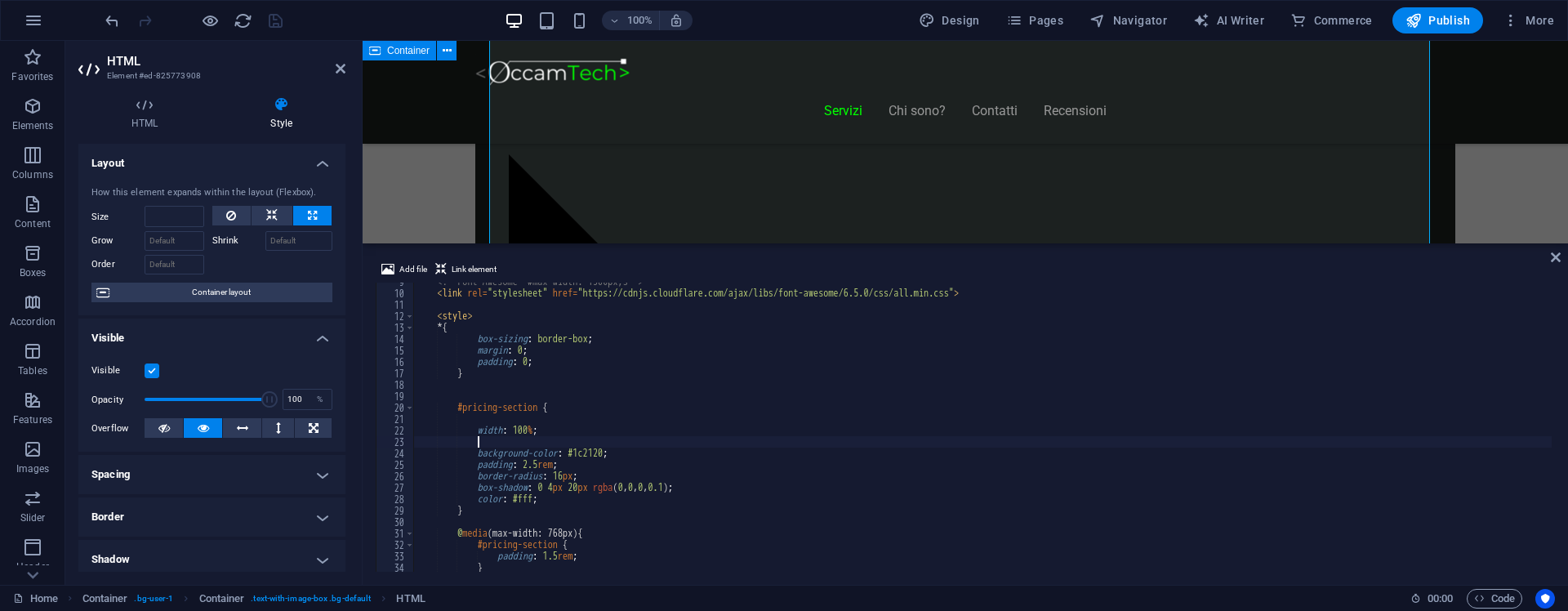 scroll, scrollTop: 98, scrollLeft: 0, axis: vertical 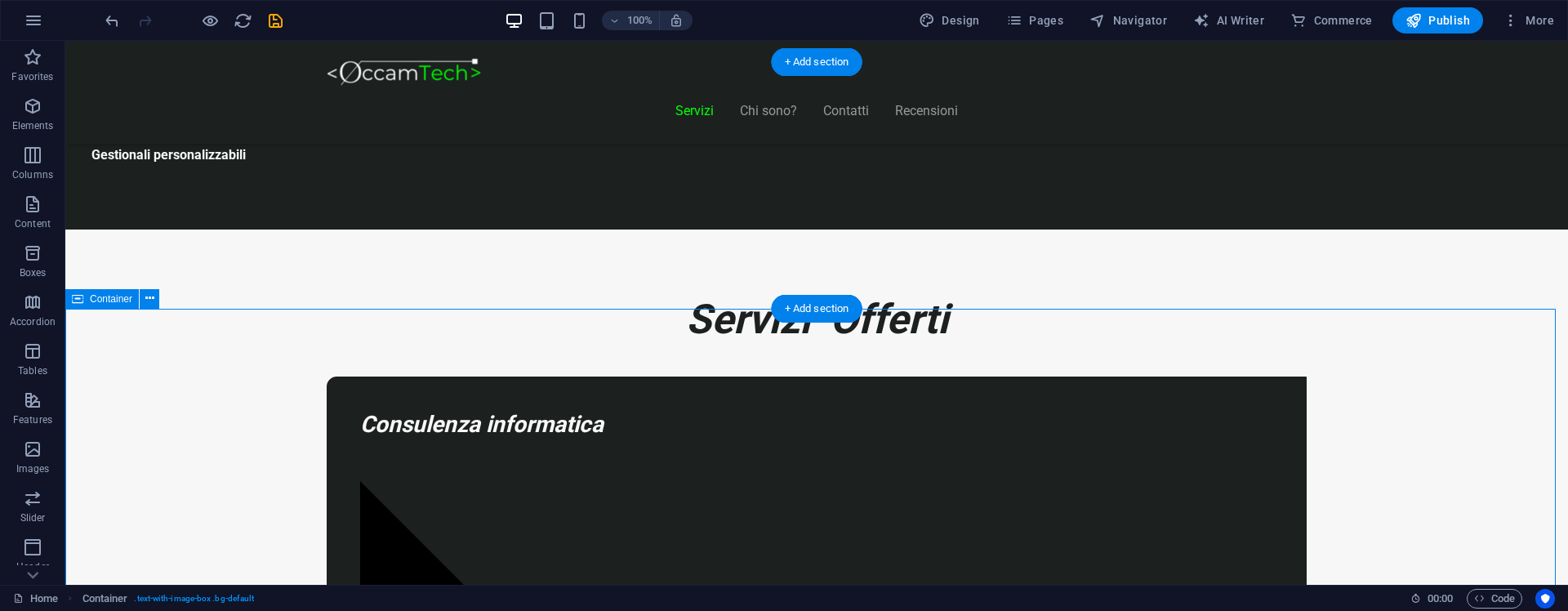 drag, startPoint x: 394, startPoint y: 377, endPoint x: 417, endPoint y: 212, distance: 166.59532 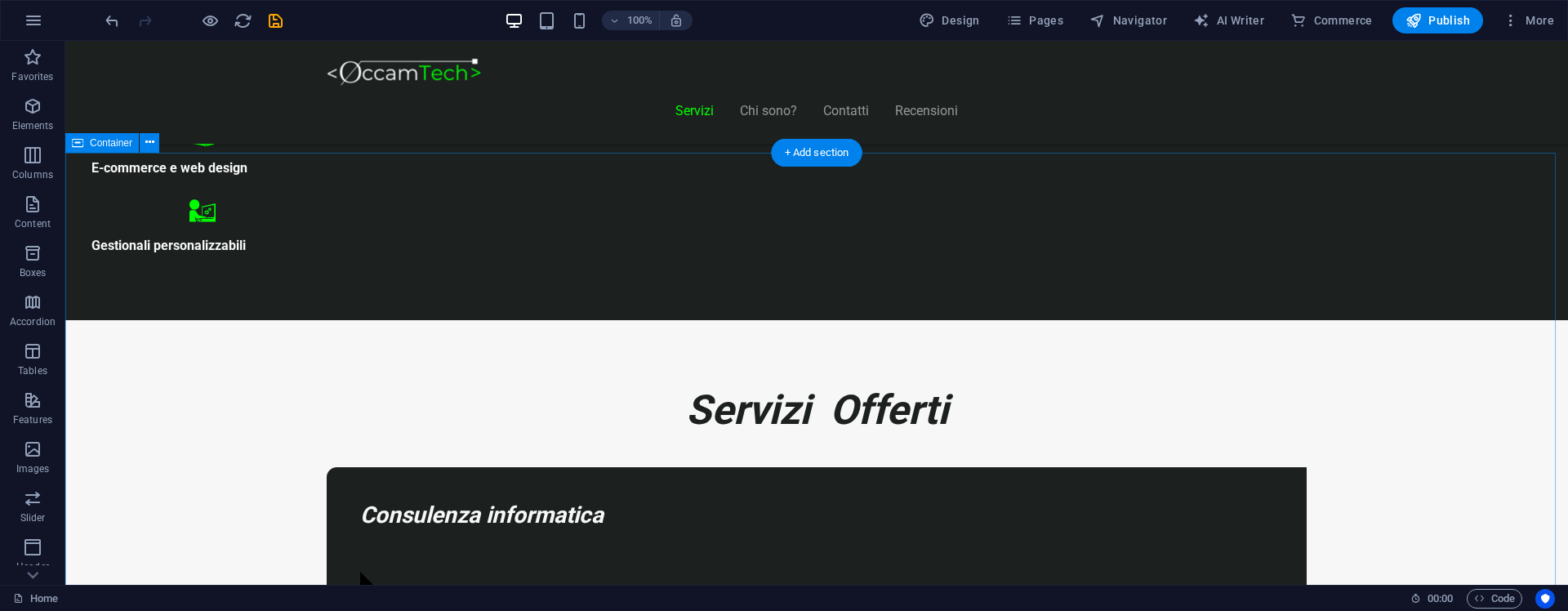 scroll, scrollTop: 975, scrollLeft: 0, axis: vertical 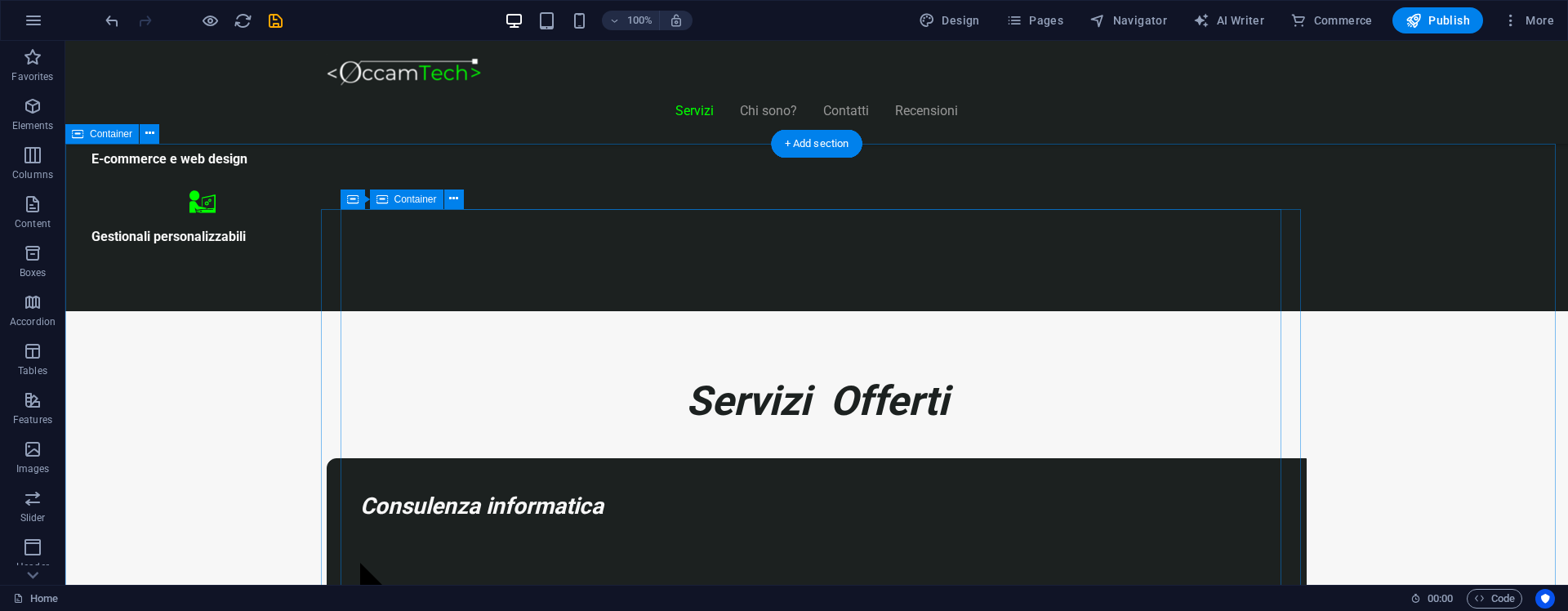 click on "Piani Gestionale
Hai bisogno di un gestionale o vuoi integrarne uno?
Start Gestionale
€2.250
Funzioni standard: clienti, prodotti, ordini
Dashboard base
Accesso multiutente
Assistenza per 3 mesi
*Ideale per piccole attività o studi professionali
Inizia Ora
Gestionale Modulare
€5.000
Moduli su richiesta (fatturazione, magazzino, CRM)
2 integrazioni incluse
Pannello di controllo avanzato
li>Assistenza e formazione per 6 mesi
*Perfetto per aziende in crescita
Scopri di più
Gestionale Avanzato
Su Richiesta
Sviluppo completamente su misura
Integrazione con ERP, API, CRM" at bounding box center (817, 7254) 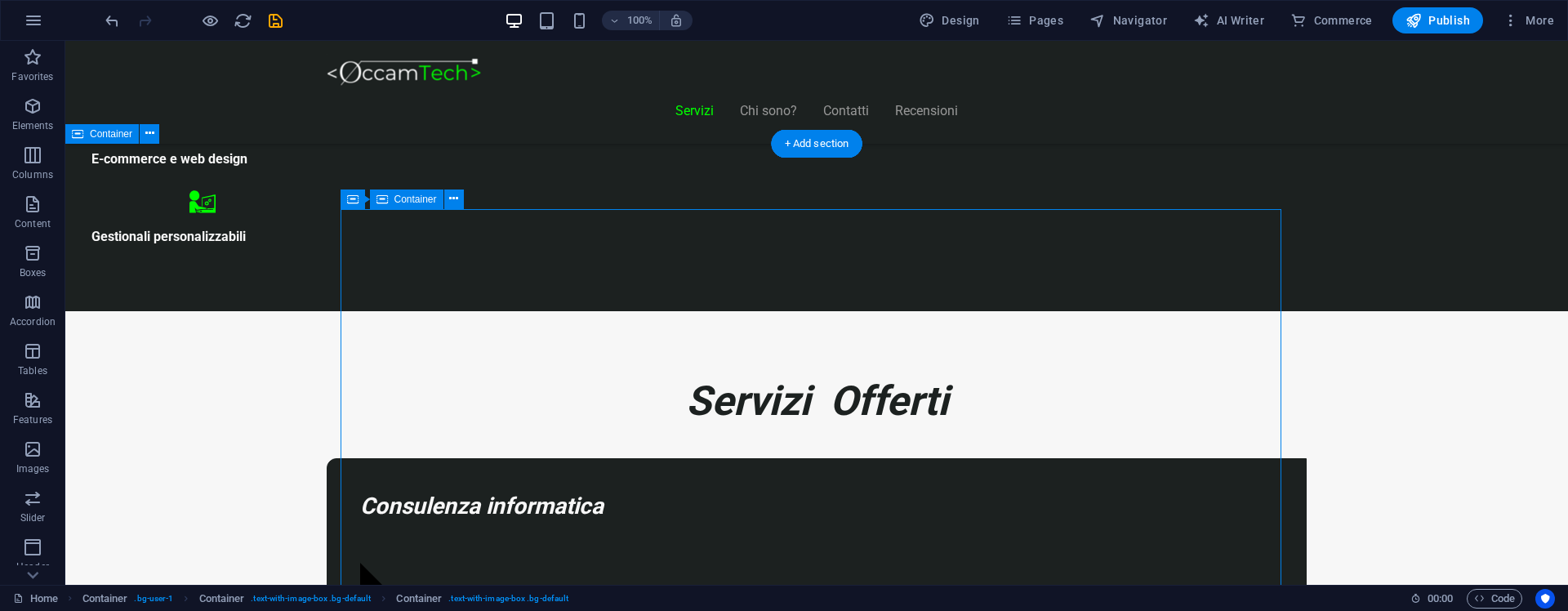 click on "Piani Gestionale
Hai bisogno di un gestionale o vuoi integrarne uno?
Start Gestionale
€2.250
Funzioni standard: clienti, prodotti, ordini
Dashboard base
Accesso multiutente
Assistenza per 3 mesi
*Ideale per piccole attività o studi professionali
Inizia Ora
Gestionale Modulare
€5.000
Moduli su richiesta (fatturazione, magazzino, CRM)
2 integrazioni incluse
Pannello di controllo avanzato
li>Assistenza e formazione per 6 mesi
*Perfetto per aziende in crescita
Scopri di più
Gestionale Avanzato
Su Richiesta
Sviluppo completamente su misura
Integrazione con ERP, API, CRM" at bounding box center [817, 7254] 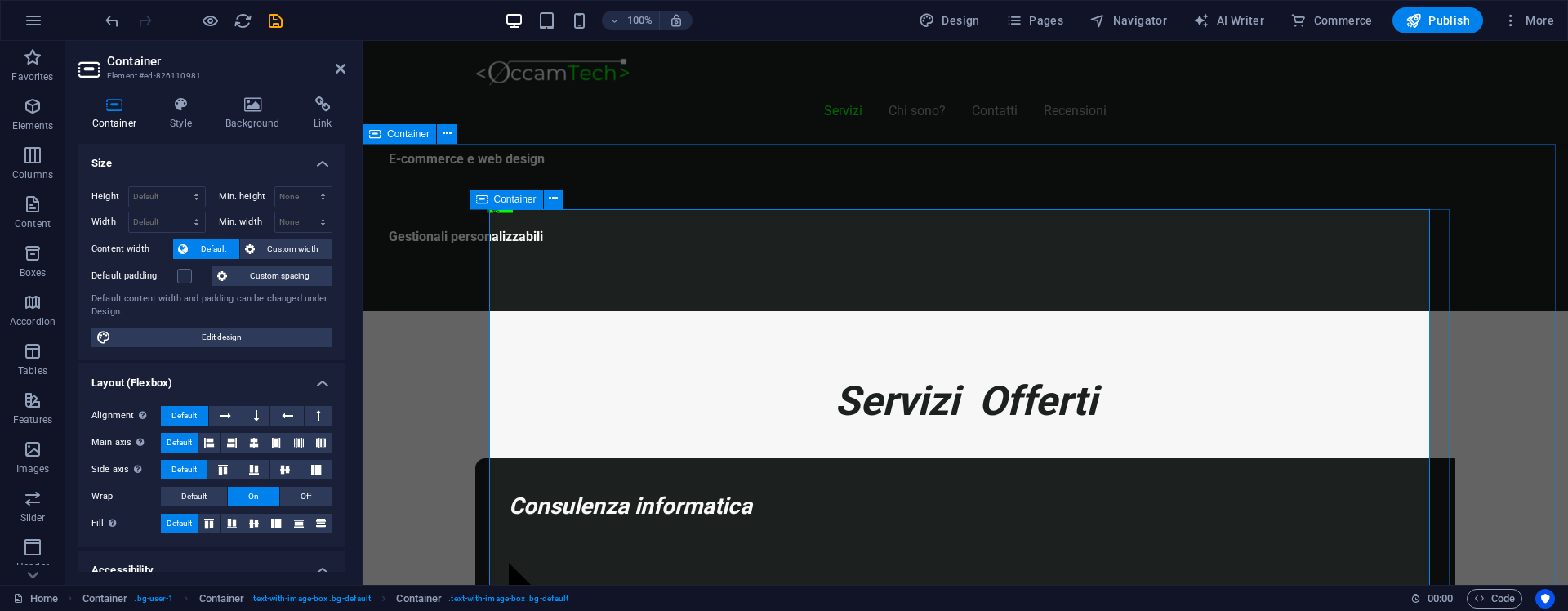 click on "Piani Gestionale
Hai bisogno di un gestionale o vuoi integrarne uno?
Start Gestionale
€2.250
Funzioni standard: clienti, prodotti, ordini
Dashboard base
Accesso multiutente
Assistenza per 3 mesi
*Ideale per piccole attività o studi professionali
Inizia Ora
Gestionale Modulare
€5.000
Moduli su richiesta (fatturazione, magazzino, CRM)
2 integrazioni incluse
Pannello di controllo avanzato
li>Assistenza e formazione per 6 mesi
*Perfetto per aziende in crescita
Scopri di più
Gestionale Avanzato
Su Richiesta
Sviluppo completamente su misura
Integrazione con ERP, API, CRM" at bounding box center [965, 7254] 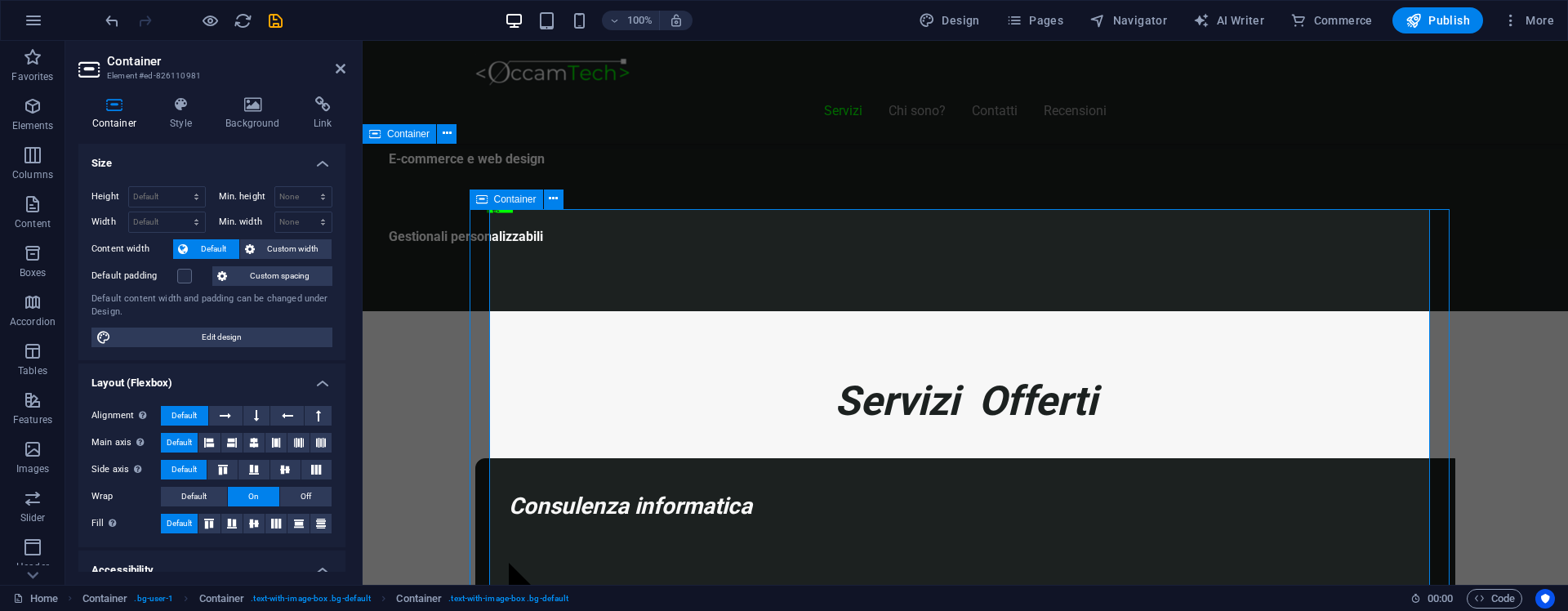 click on "Piani Gestionale
Hai bisogno di un gestionale o vuoi integrarne uno?
Start Gestionale
€2.250
Funzioni standard: clienti, prodotti, ordini
Dashboard base
Accesso multiutente
Assistenza per 3 mesi
*Ideale per piccole attività o studi professionali
Inizia Ora
Gestionale Modulare
€5.000
Moduli su richiesta (fatturazione, magazzino, CRM)
2 integrazioni incluse
Pannello di controllo avanzato
li>Assistenza e formazione per 6 mesi
*Perfetto per aziende in crescita
Scopri di più
Gestionale Avanzato
Su Richiesta
Sviluppo completamente su misura
Integrazione con ERP, API, CRM" at bounding box center [965, 7254] 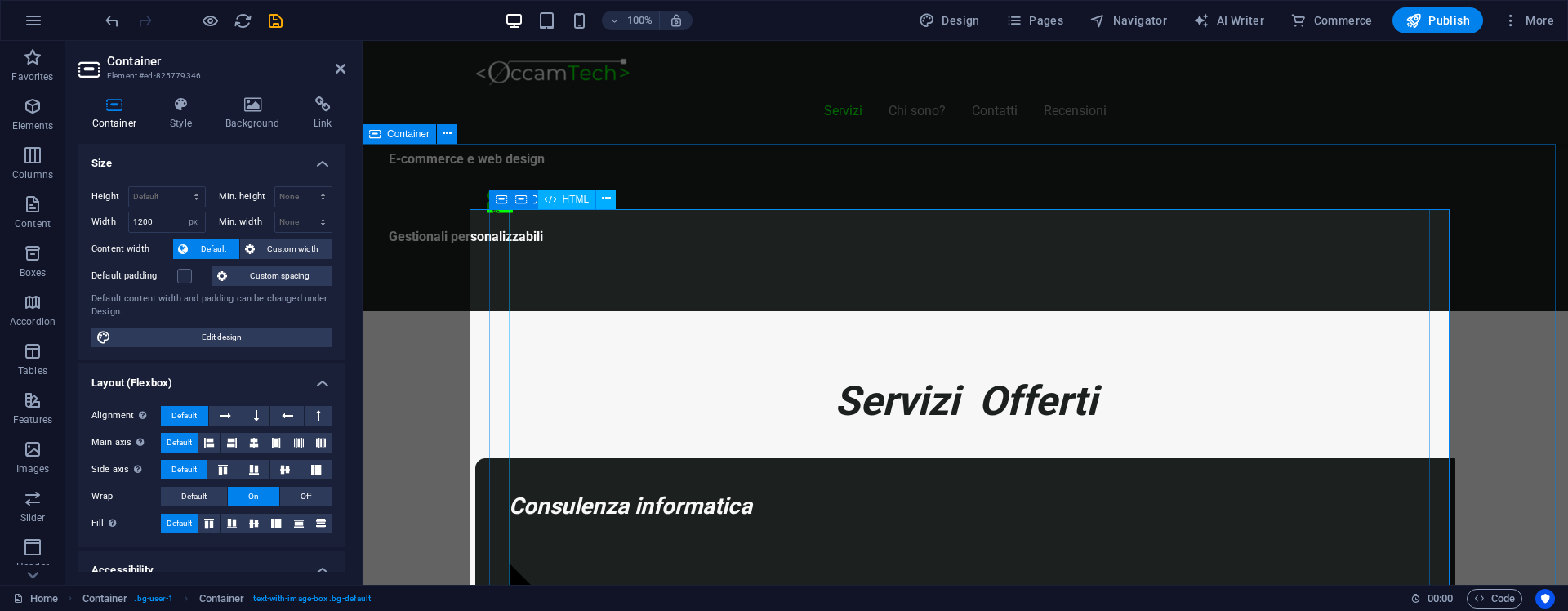 click on "Piani Gestionale
Hai bisogno di un gestionale o vuoi integrarne uno?
Start Gestionale
€2.250
Funzioni standard: clienti, prodotti, ordini
Dashboard base
Accesso multiutente
Assistenza per 3 mesi
*Ideale per piccole attività o studi professionali
Inizia Ora
Gestionale Modulare
€5.000
Moduli su richiesta (fatturazione, magazzino, CRM)
2 integrazioni incluse
Pannello di controllo avanzato
li>Assistenza e formazione per 6 mesi
*Perfetto per aziende in crescita
Scopri di più
Gestionale Avanzato
Su Richiesta
Sviluppo completamente su misura
Integrazione con ERP, API, CRM" at bounding box center [965, 7254] 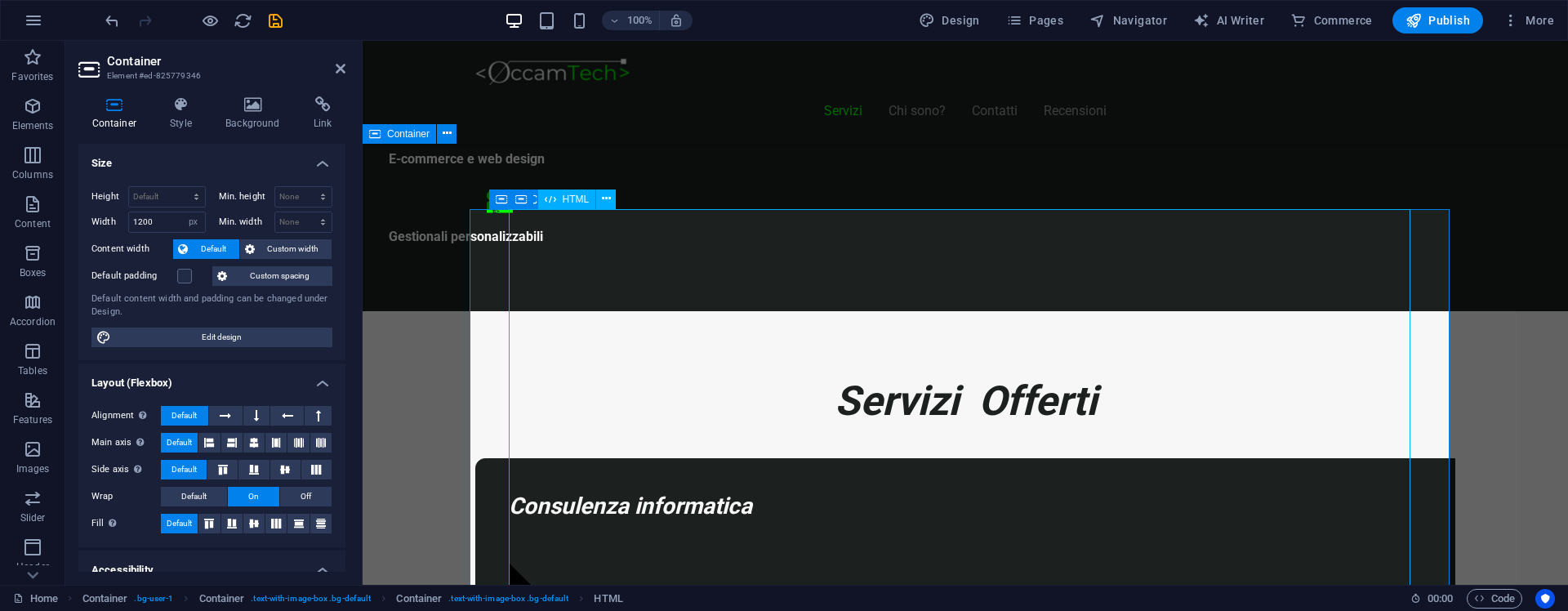 click on "Piani Gestionale
Hai bisogno di un gestionale o vuoi integrarne uno?
Start Gestionale
€2.250
Funzioni standard: clienti, prodotti, ordini
Dashboard base
Accesso multiutente
Assistenza per 3 mesi
*Ideale per piccole attività o studi professionali
Inizia Ora
Gestionale Modulare
€5.000
Moduli su richiesta (fatturazione, magazzino, CRM)
2 integrazioni incluse
Pannello di controllo avanzato
li>Assistenza e formazione per 6 mesi
*Perfetto per aziende in crescita
Scopri di più
Gestionale Avanzato
Su Richiesta
Sviluppo completamente su misura
Integrazione con ERP, API, CRM" at bounding box center (965, 7254) 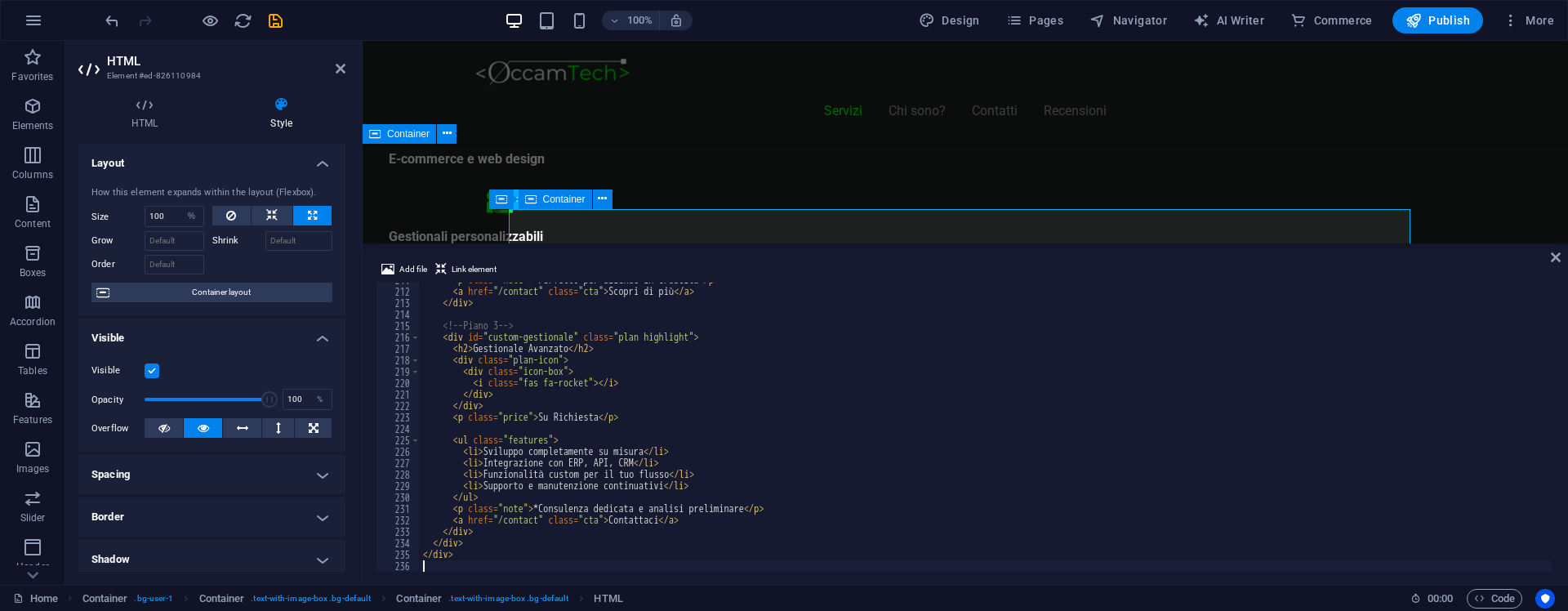 scroll, scrollTop: 2410, scrollLeft: 0, axis: vertical 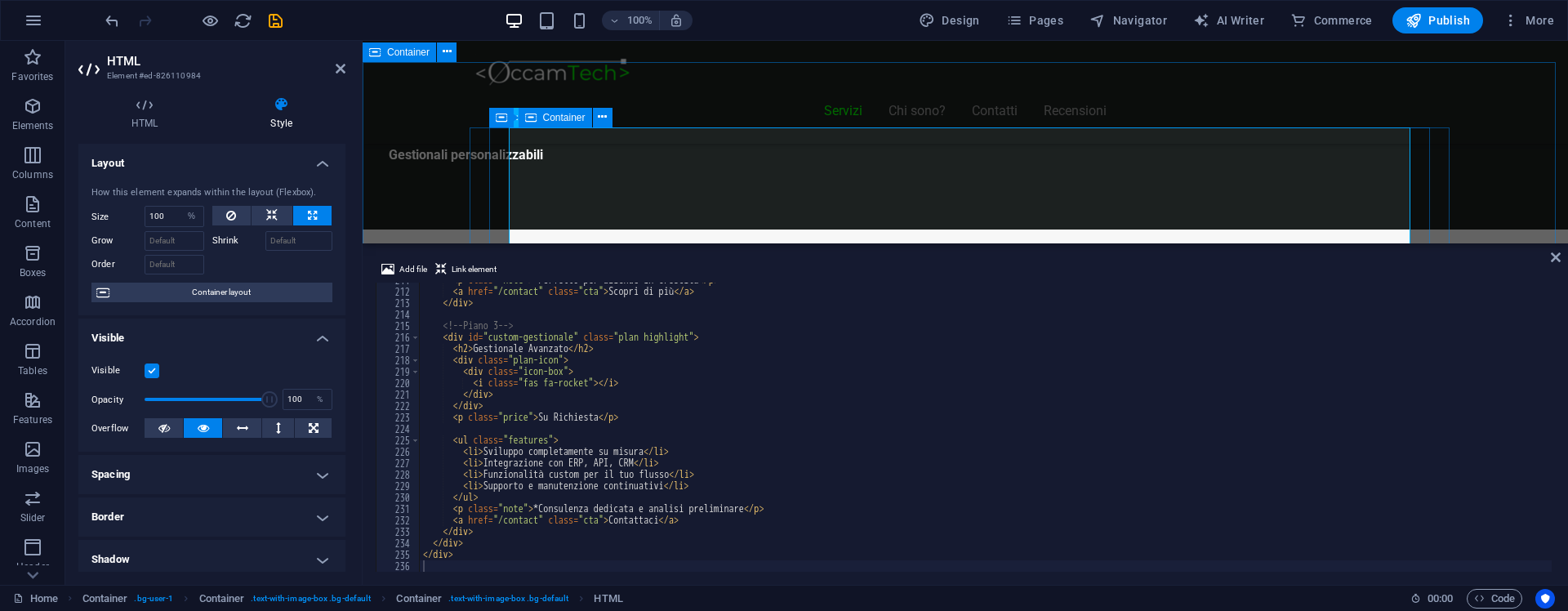 click on "Piani Gestionale
Hai bisogno di un gestionale o vuoi integrarne uno?
Start Gestionale
€2.250
Funzioni standard: clienti, prodotti, ordini
Dashboard base
Accesso multiutente
Assistenza per 3 mesi
*Ideale per piccole attività o studi professionali
Inizia Ora
Gestionale Modulare
€5.000
Moduli su richiesta (fatturazione, magazzino, CRM)
2 integrazioni incluse
Pannello di controllo avanzato
li>Assistenza e formazione per 6 mesi
*Perfetto per aziende in crescita
Scopri di più
Gestionale Avanzato
Su Richiesta
Sviluppo completamente su misura
Integrazione con ERP, API, CRM" at bounding box center (965, 7173) 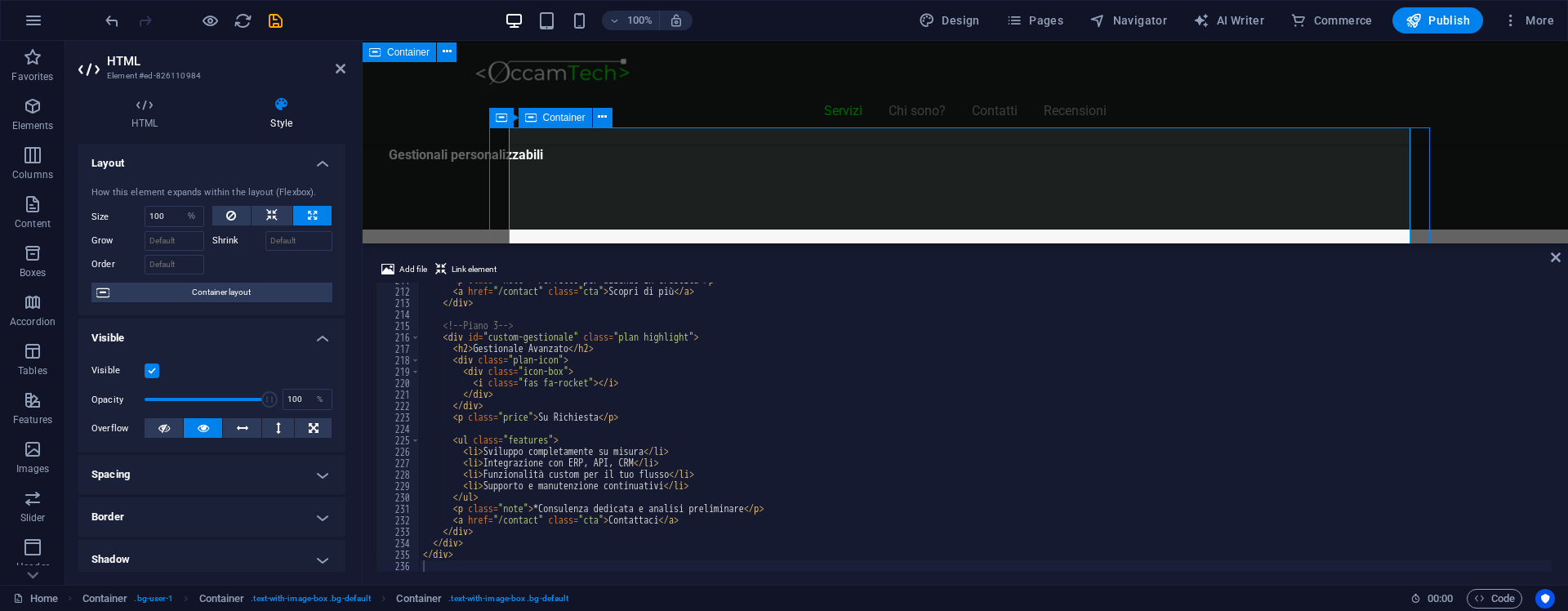 click on "Piani Gestionale
Hai bisogno di un gestionale o vuoi integrarne uno?
Start Gestionale
€2.250
Funzioni standard: clienti, prodotti, ordini
Dashboard base
Accesso multiutente
Assistenza per 3 mesi
*Ideale per piccole attività o studi professionali
Inizia Ora
Gestionale Modulare
€5.000
Moduli su richiesta (fatturazione, magazzino, CRM)
2 integrazioni incluse
Pannello di controllo avanzato
li>Assistenza e formazione per 6 mesi
*Perfetto per aziende in crescita
Scopri di più
Gestionale Avanzato
Su Richiesta
Sviluppo completamente su misura
Integrazione con ERP, API, CRM" at bounding box center (965, 7173) 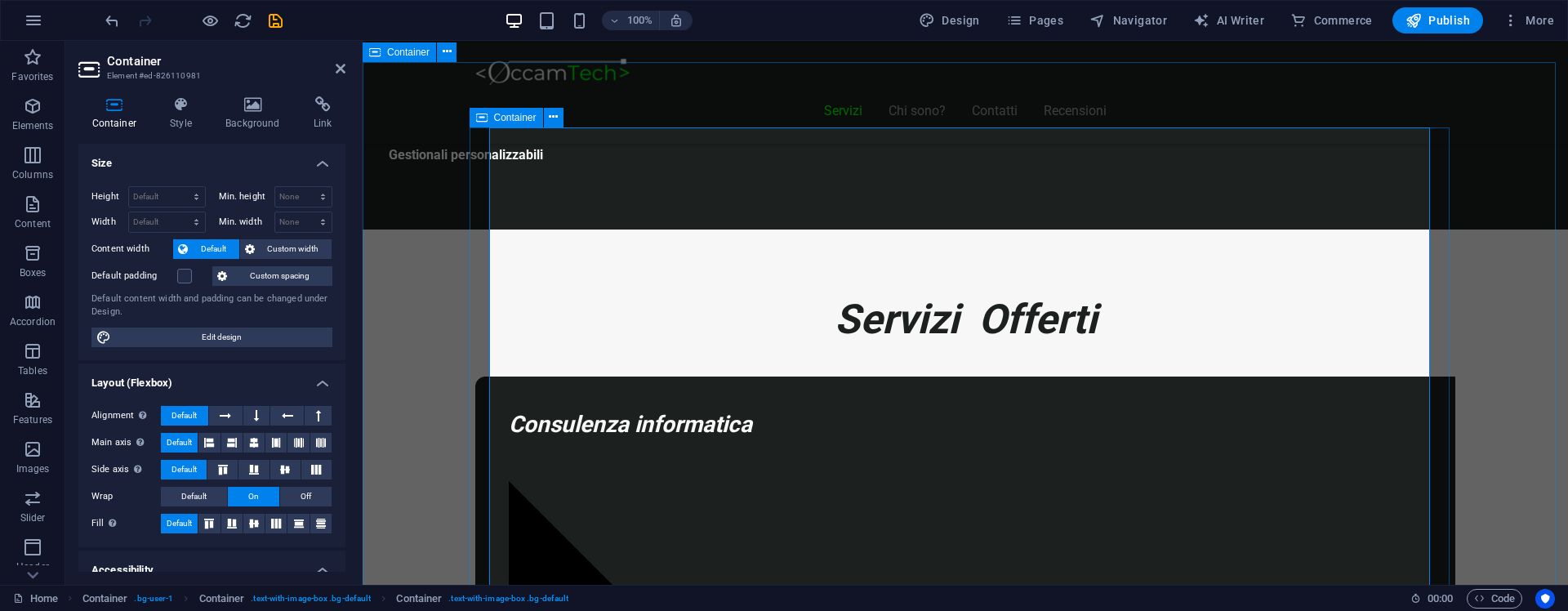 click on "Piani Gestionale
Hai bisogno di un gestionale o vuoi integrarne uno?
Start Gestionale
€2.250
Funzioni standard: clienti, prodotti, ordini
Dashboard base
Accesso multiutente
Assistenza per 3 mesi
*Ideale per piccole attività o studi professionali
Inizia Ora
Gestionale Modulare
€5.000
Moduli su richiesta (fatturazione, magazzino, CRM)
2 integrazioni incluse
Pannello di controllo avanzato
li>Assistenza e formazione per 6 mesi
*Perfetto per aziende in crescita
Scopri di più
Gestionale Avanzato
Su Richiesta
Sviluppo completamente su misura
Integrazione con ERP, API, CRM" at bounding box center (965, 7173) 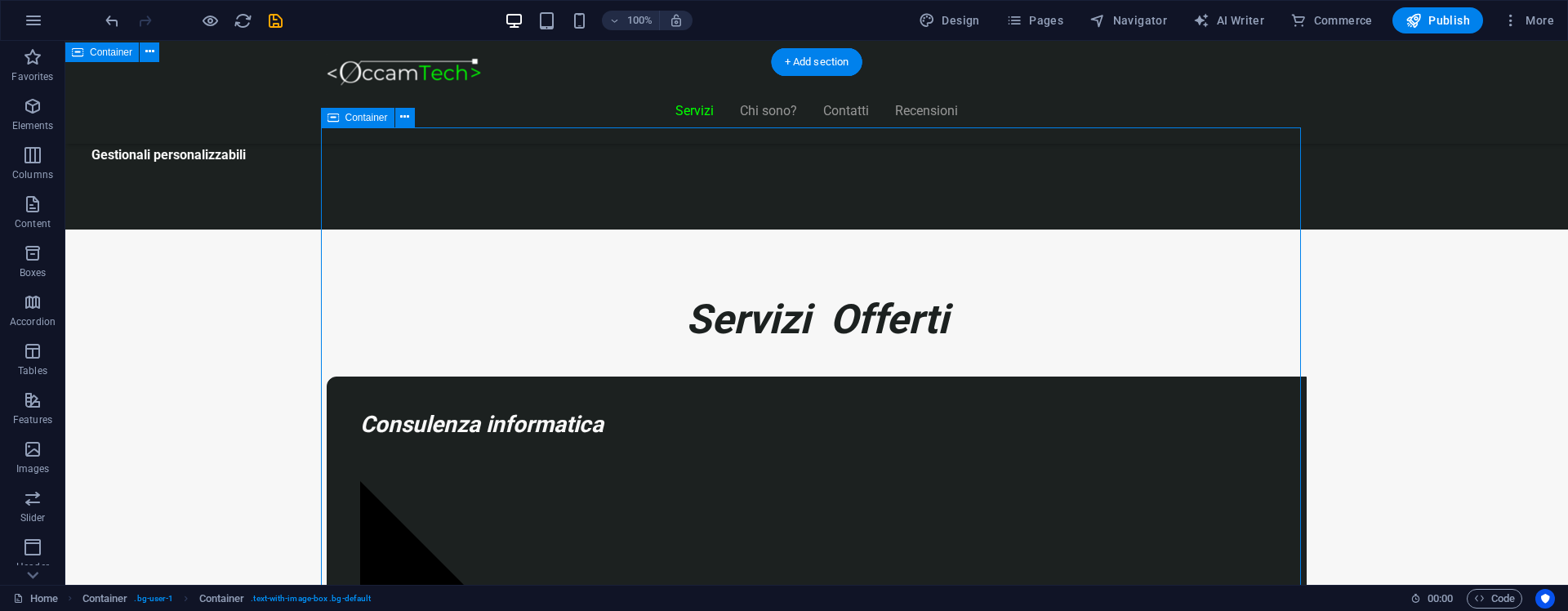 click on "Piani Gestionale
Hai bisogno di un gestionale o vuoi integrarne uno?
Start Gestionale
€2.250
Funzioni standard: clienti, prodotti, ordini
Dashboard base
Accesso multiutente
Assistenza per 3 mesi
*Ideale per piccole attività o studi professionali
Inizia Ora
Gestionale Modulare
€5.000
Moduli su richiesta (fatturazione, magazzino, CRM)
2 integrazioni incluse
Pannello di controllo avanzato
li>Assistenza e formazione per 6 mesi
*Perfetto per aziende in crescita
Scopri di più
Gestionale Avanzato
Su Richiesta
Sviluppo completamente su misura
Integrazione con ERP, API, CRM" at bounding box center (817, 7173) 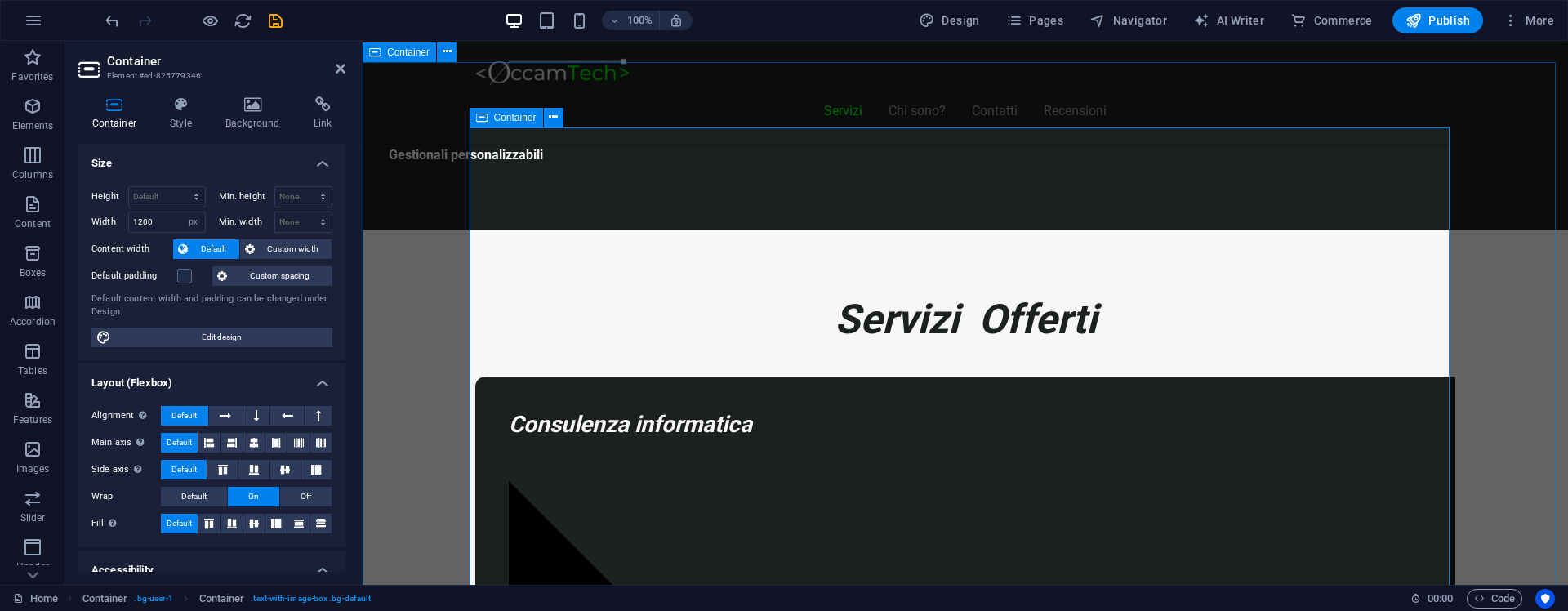 click on "Piani Gestionale
Hai bisogno di un gestionale o vuoi integrarne uno?
Start Gestionale
€2.250
Funzioni standard: clienti, prodotti, ordini
Dashboard base
Accesso multiutente
Assistenza per 3 mesi
*Ideale per piccole attività o studi professionali
Inizia Ora
Gestionale Modulare
€5.000
Moduli su richiesta (fatturazione, magazzino, CRM)
2 integrazioni incluse
Pannello di controllo avanzato
li>Assistenza e formazione per 6 mesi
*Perfetto per aziende in crescita
Scopri di più
Gestionale Avanzato
Su Richiesta
Sviluppo completamente su misura
Integrazione con ERP, API, CRM" at bounding box center [965, 7173] 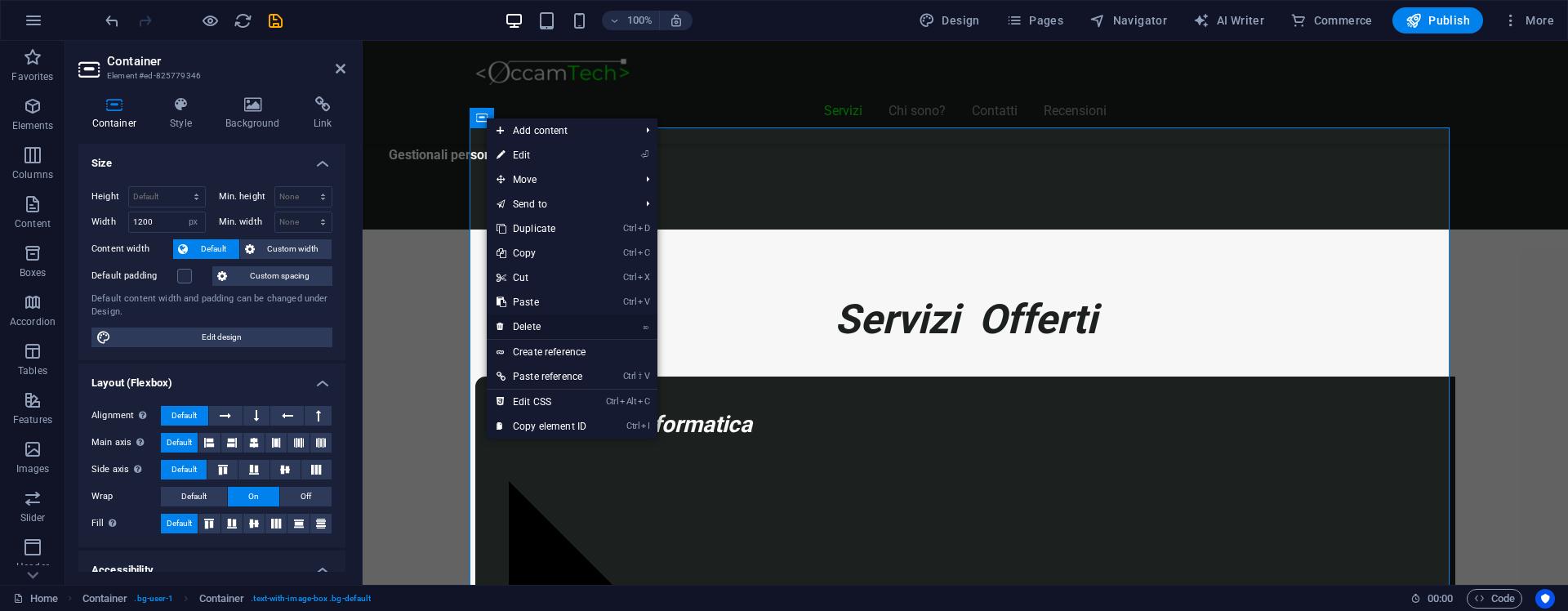 click on "⌦  Delete" at bounding box center (541, 327) 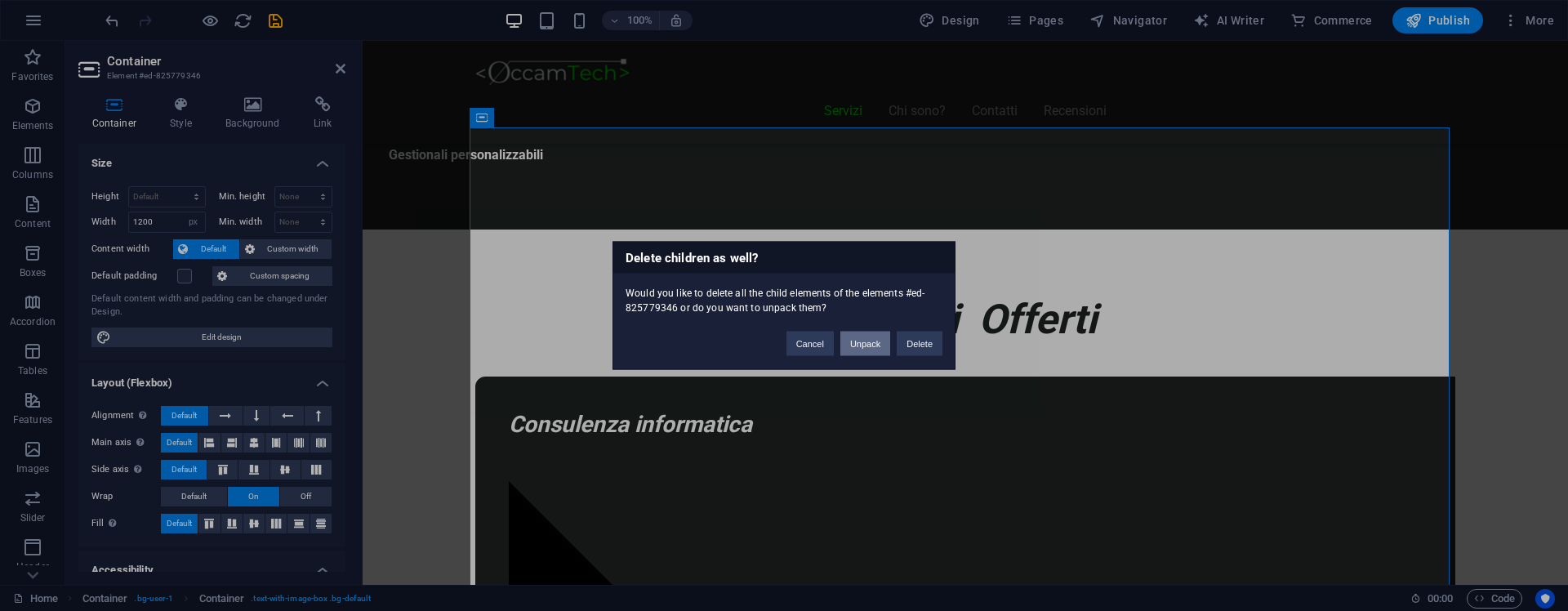 click on "Unpack" at bounding box center [865, 344] 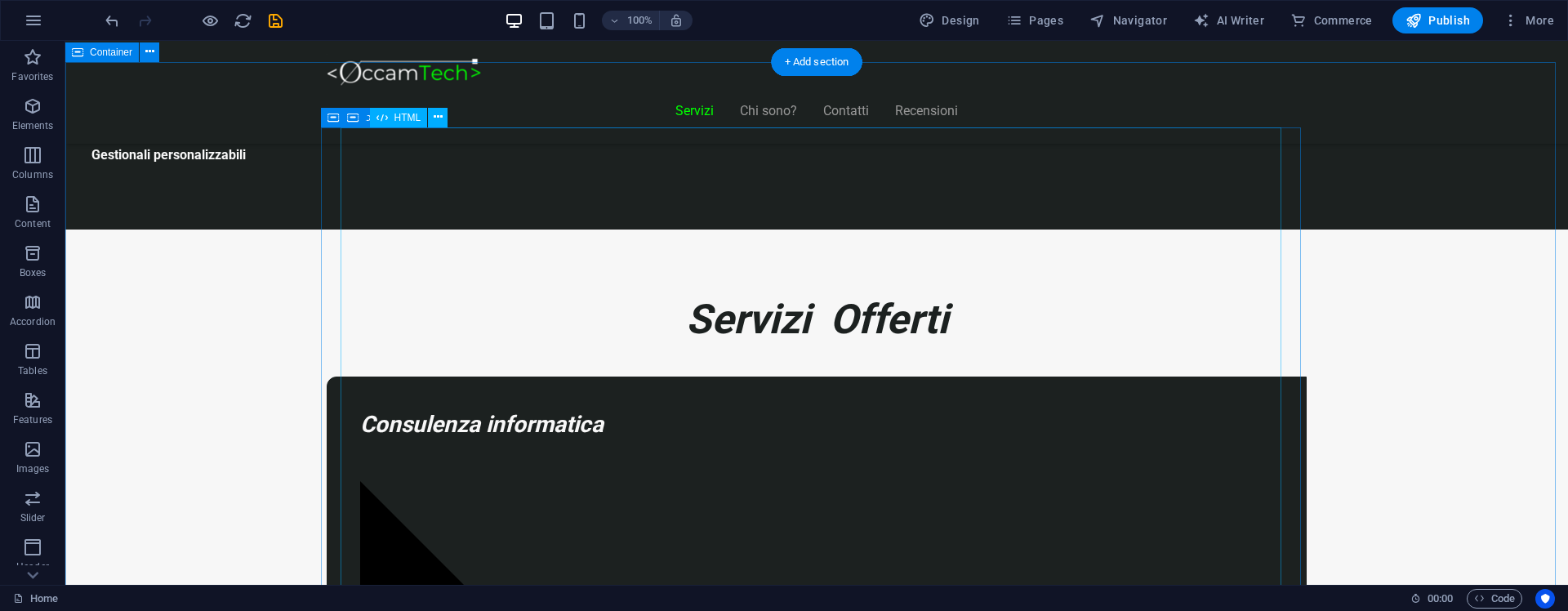 click on "Piani Gestionale
Hai bisogno di un gestionale o vuoi integrarne uno?
Start Gestionale
€2.250
Funzioni standard: clienti, prodotti, ordini
Dashboard base
Accesso multiutente
Assistenza per 3 mesi
*Ideale per piccole attività o studi professionali
Inizia Ora
Gestionale Modulare
€5.000
Moduli su richiesta (fatturazione, magazzino, CRM)
2 integrazioni incluse
Pannello di controllo avanzato
li>Assistenza e formazione per 6 mesi
*Perfetto per aziende in crescita
Scopri di più
Gestionale Avanzato
Su Richiesta
Sviluppo completamente su misura
Integrazione con ERP, API, CRM" at bounding box center [817, 7173] 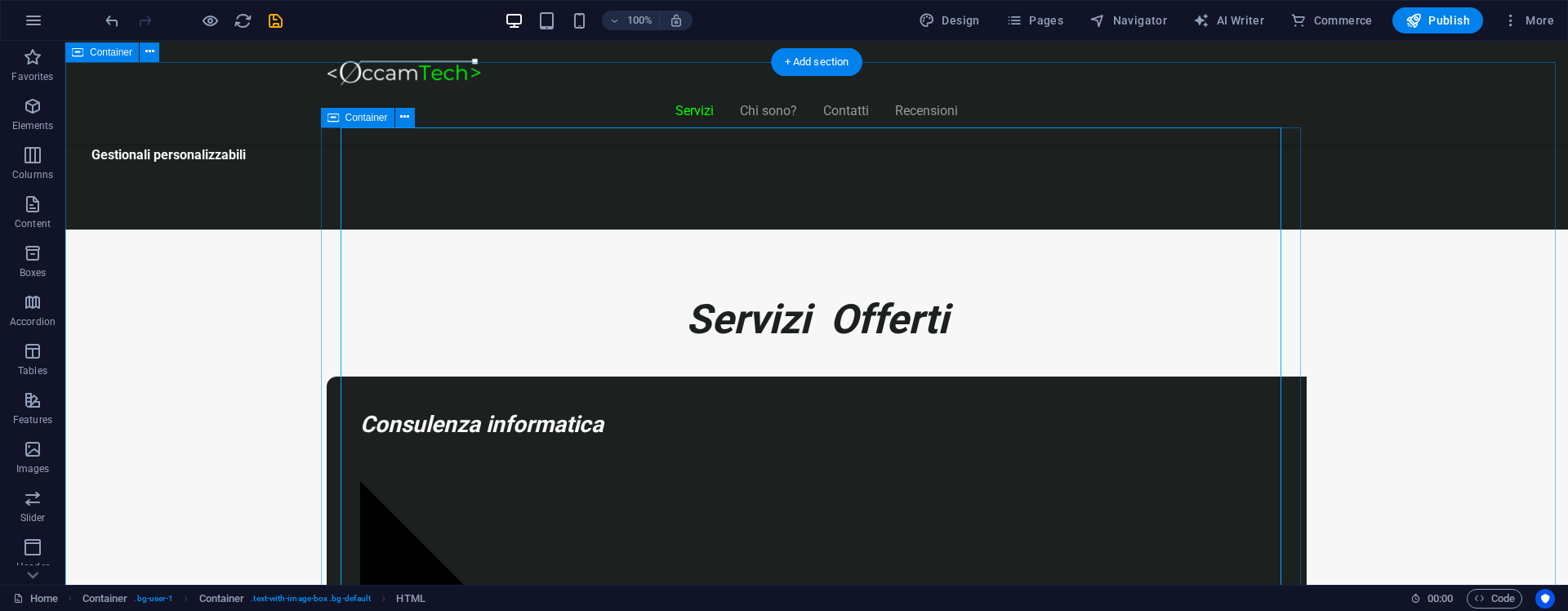 click on "Piani Gestionale
Hai bisogno di un gestionale o vuoi integrarne uno?
Start Gestionale
€2.250
Funzioni standard: clienti, prodotti, ordini
Dashboard base
Accesso multiutente
Assistenza per 3 mesi
*Ideale per piccole attività o studi professionali
Inizia Ora
Gestionale Modulare
€5.000
Moduli su richiesta (fatturazione, magazzino, CRM)
2 integrazioni incluse
Pannello di controllo avanzato
li>Assistenza e formazione per 6 mesi
*Perfetto per aziende in crescita
Scopri di più
Gestionale Avanzato
Su Richiesta
Sviluppo completamente su misura
Integrazione con ERP, API, CRM" at bounding box center (817, 7173) 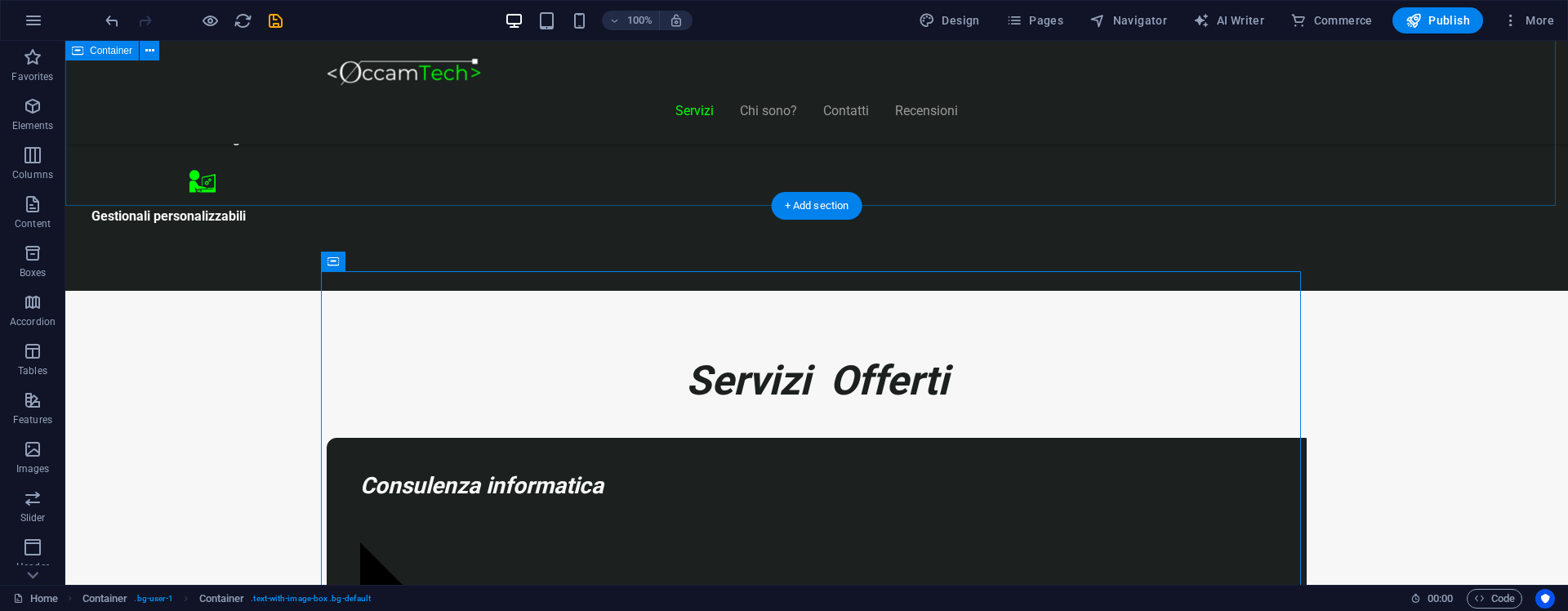 scroll, scrollTop: 894, scrollLeft: 0, axis: vertical 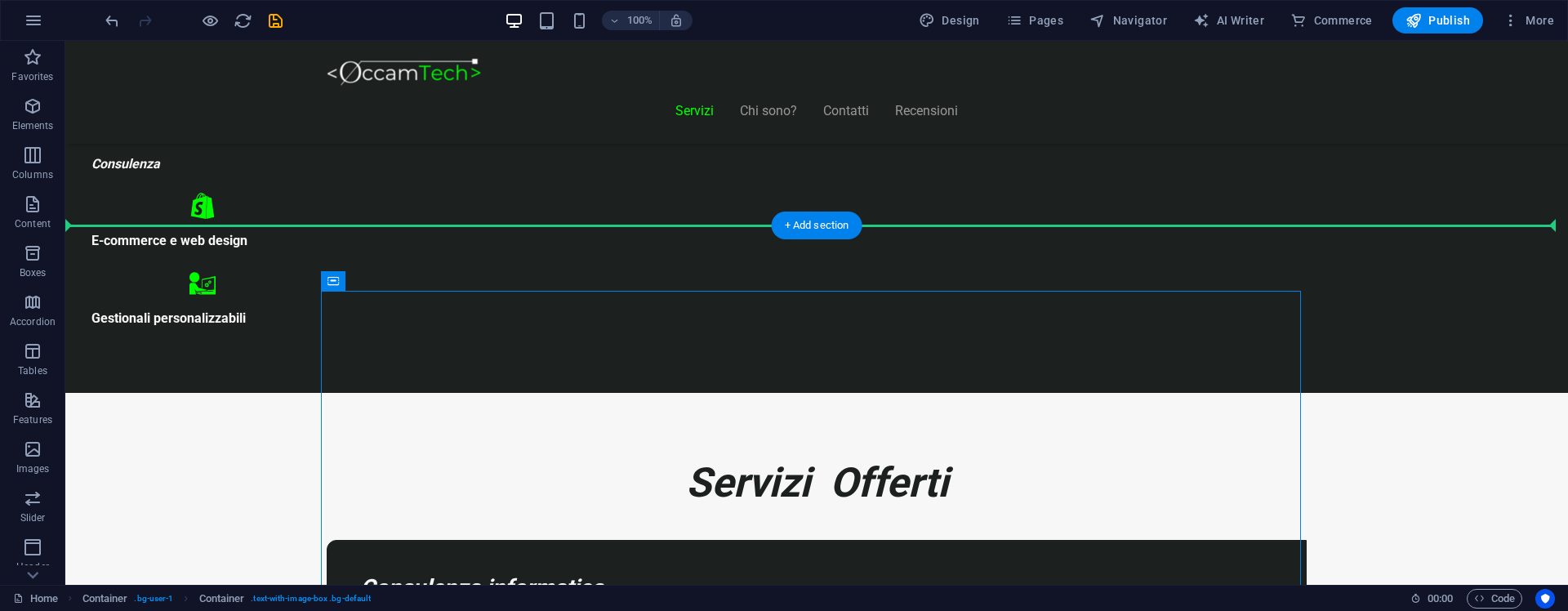 drag, startPoint x: 398, startPoint y: 323, endPoint x: 321, endPoint y: 198, distance: 146.81281 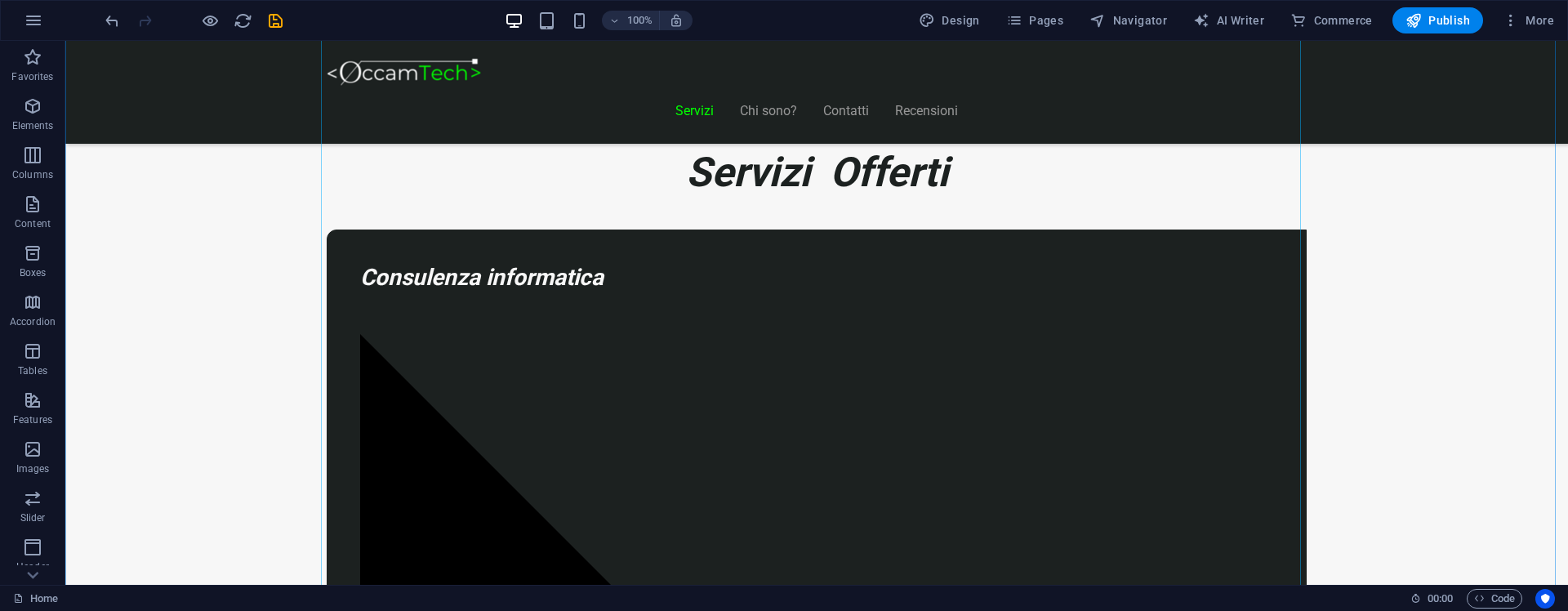 scroll, scrollTop: 1307, scrollLeft: 0, axis: vertical 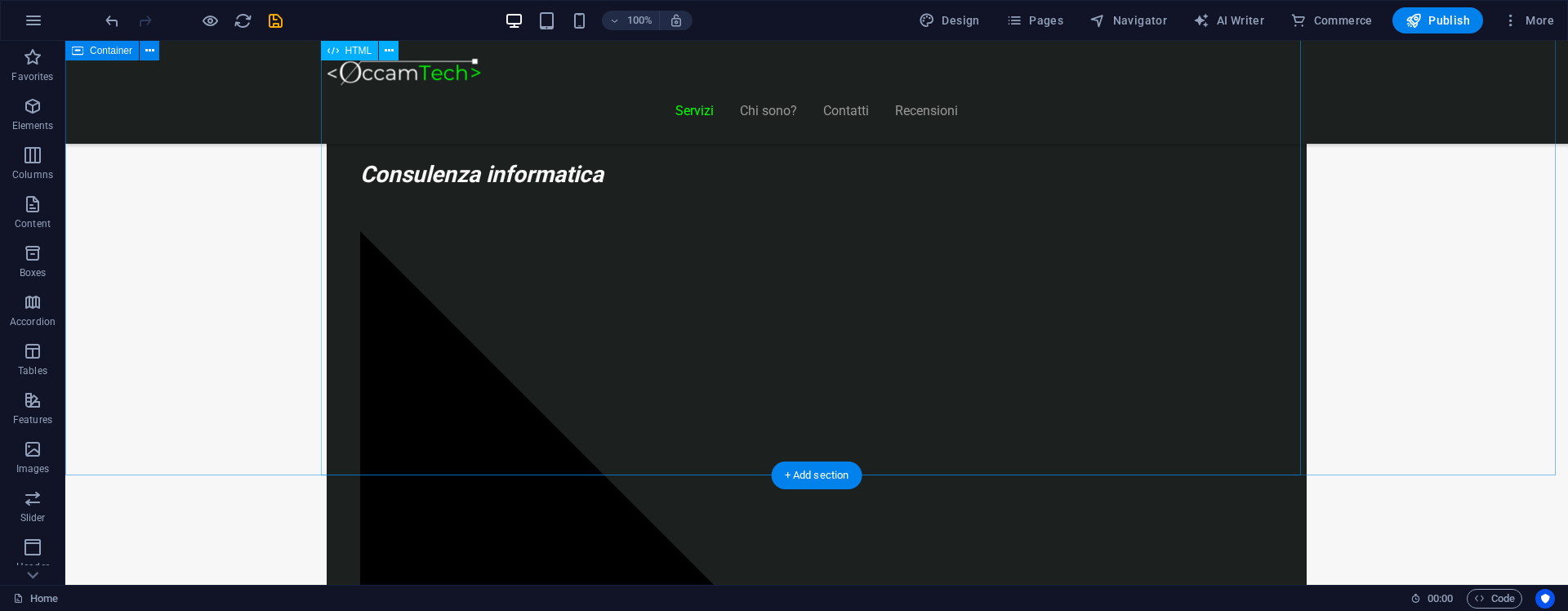 click on "Piani Gestionale
Hai bisogno di un gestionale o vuoi integrarne uno?
Start Gestionale
€2.250
Funzioni standard: clienti, prodotti, ordini
Dashboard base
Accesso multiutente
Assistenza per 3 mesi
*Ideale per piccole attività o studi professionali
Inizia Ora
Gestionale Modulare
€5.000
Moduli su richiesta (fatturazione, magazzino, CRM)
2 integrazioni incluse
Pannello di controllo avanzato
li>Assistenza e formazione per 6 mesi
*Perfetto per aziende in crescita
Scopri di più
Gestionale Avanzato
Su Richiesta
Sviluppo completamente su misura
Integrazione con ERP, API, CRM" at bounding box center [817, 6857] 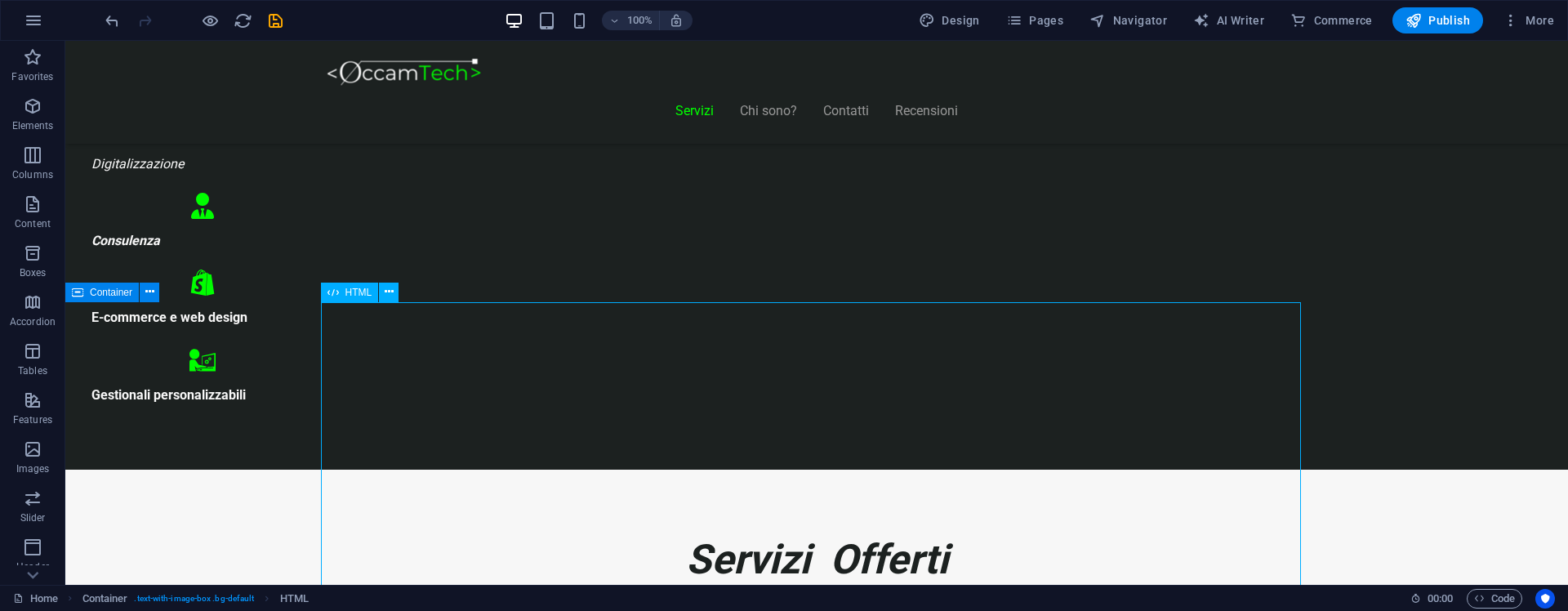 click on "Piani Gestionale
Hai bisogno di un gestionale o vuoi integrarne uno?
Start Gestionale
€2.250
Funzioni standard: clienti, prodotti, ordini
Dashboard base
Accesso multiutente
Assistenza per 3 mesi
*Ideale per piccole attività o studi professionali
Inizia Ora
Gestionale Modulare
€5.000
Moduli su richiesta (fatturazione, magazzino, CRM)
2 integrazioni incluse
Pannello di controllo avanzato
li>Assistenza e formazione per 6 mesi
*Perfetto per aziende in crescita
Scopri di più
Gestionale Avanzato
Su Richiesta
Sviluppo completamente su misura
Integrazione con ERP, API, CRM" at bounding box center [817, 7348] 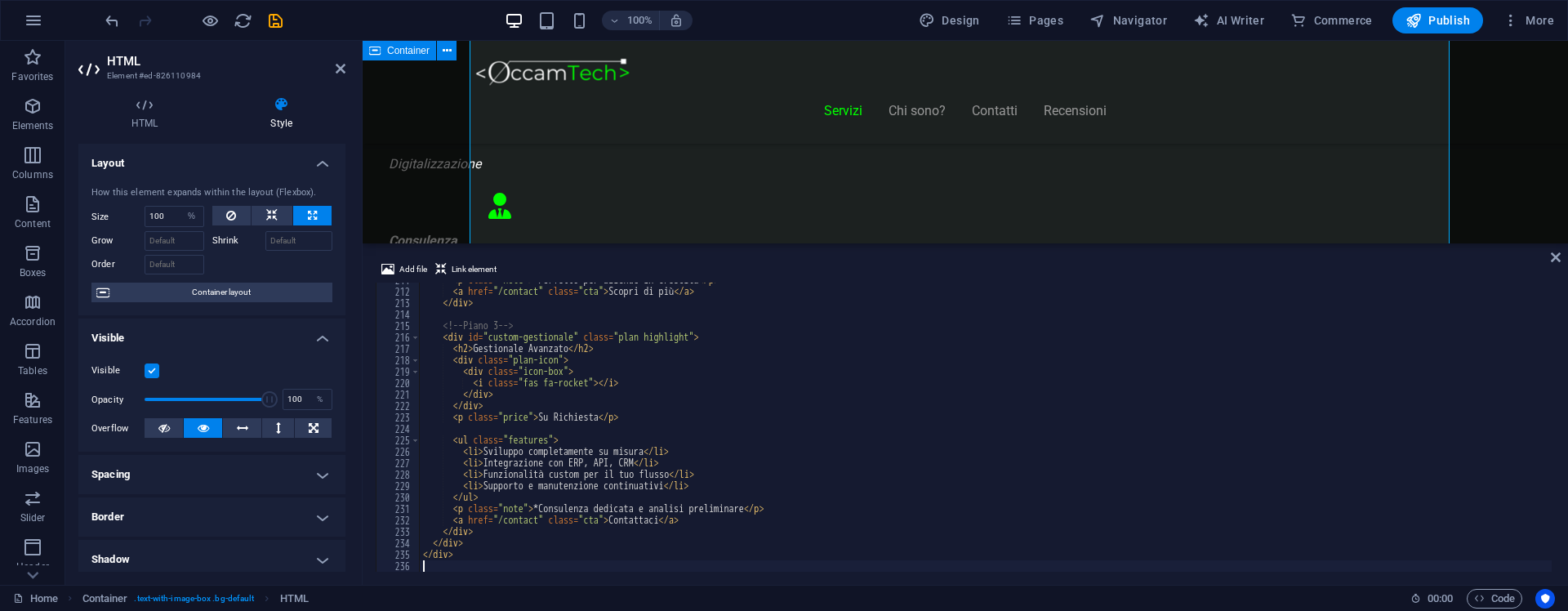 scroll, scrollTop: 1309, scrollLeft: 0, axis: vertical 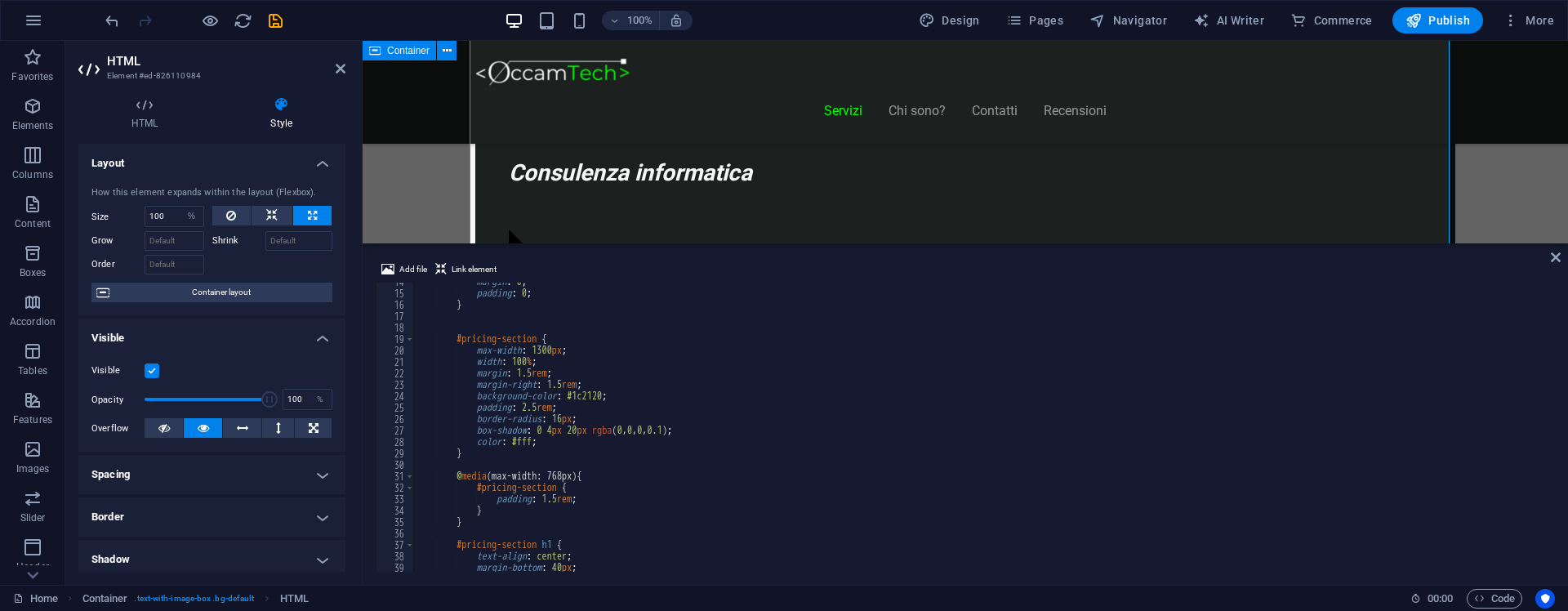 click on "margin :   0 ;                padding :   0 ;           }           #pricing-section   {                max-width :   1300 px ;                width :   100 % ;                margin :   1.5 rem ;                margin-right :   1.5 rem ;                background-color :   #1c2120 ;                padding :   2.5 rem ;                border-radius :   16 px ;                box-shadow :   0   4 px   20 px   rgba ( 0 ,  0 ,  0 ,  0.1 ) ;                color :   #fff ;           }           @ media  (max-width: 768px)  {                #pricing-section   {                     padding :   1.5 rem ;                }           }           #pricing-section   h1   {                text-align :   center ;                margin-bottom :   40 px ;                font-size :   28 px ;" at bounding box center (982, 432) 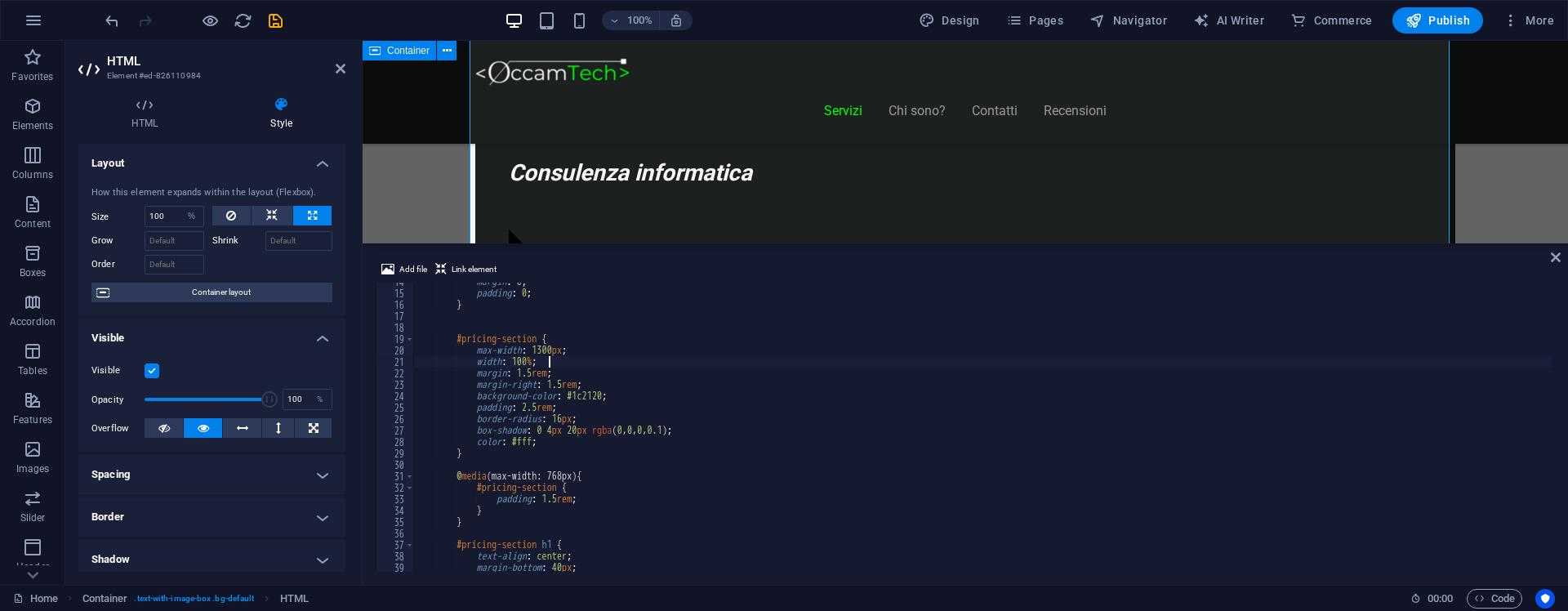 click on "margin :   0 ;                padding :   0 ;           }           #pricing-section   {                max-width :   1300 px ;                width :   100 % ;                margin :   1.5 rem ;                margin-right :   1.5 rem ;                background-color :   #1c2120 ;                padding :   2.5 rem ;                border-radius :   16 px ;                box-shadow :   0   4 px   20 px   rgba ( 0 ,  0 ,  0 ,  0.1 ) ;                color :   #fff ;           }           @ media  (max-width: 768px)  {                #pricing-section   {                     padding :   1.5 rem ;                }           }           #pricing-section   h1   {                text-align :   center ;                margin-bottom :   40 px ;                font-size :   28 px ;" at bounding box center (982, 432) 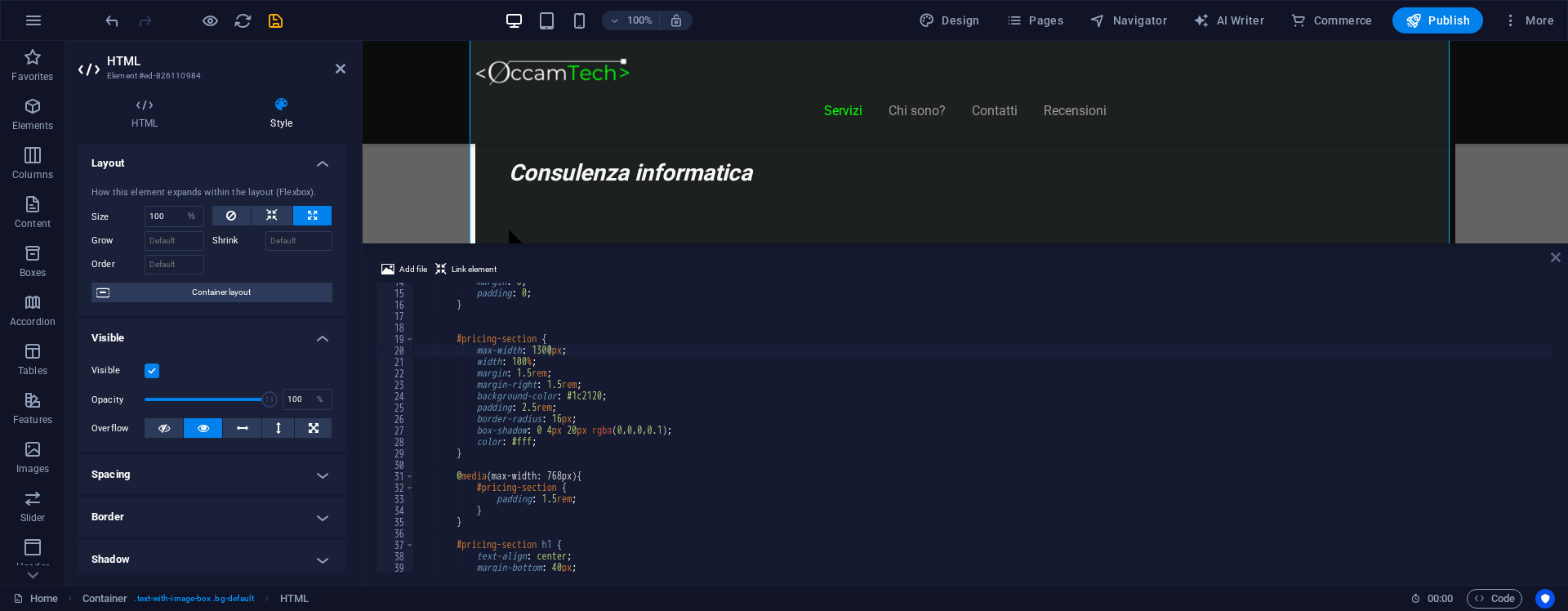 click at bounding box center [1556, 257] 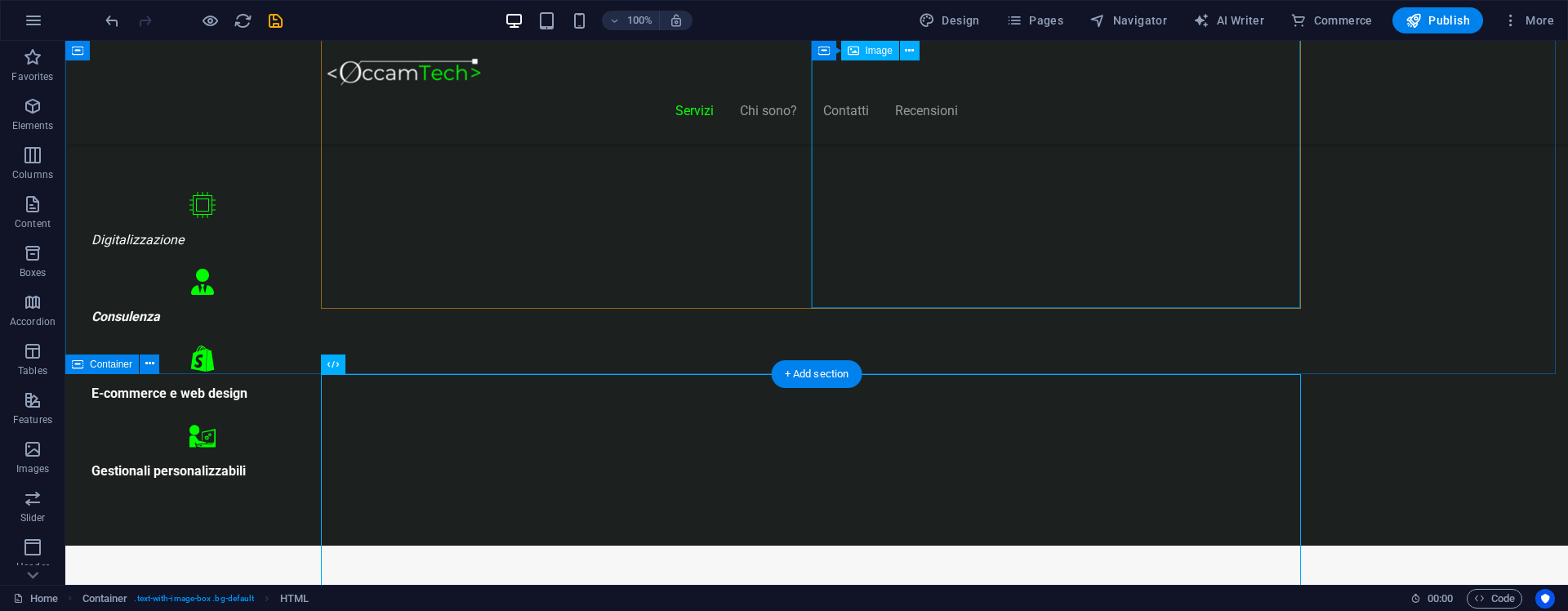 scroll, scrollTop: 737, scrollLeft: 0, axis: vertical 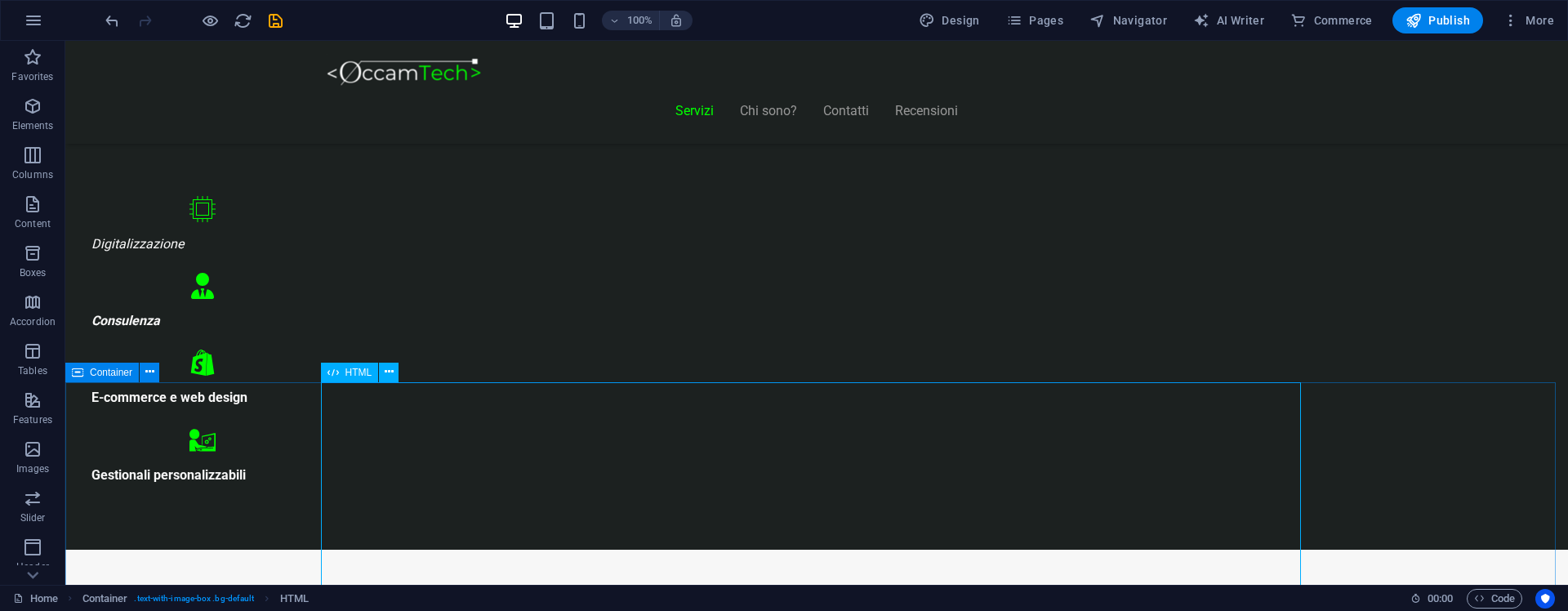 click on "Piani Gestionale
Hai bisogno di un gestionale o vuoi integrarne uno?
Start Gestionale
€2.250
Funzioni standard: clienti, prodotti, ordini
Dashboard base
Accesso multiutente
Assistenza per 3 mesi
*Ideale per piccole attività o studi professionali
Inizia Ora
Gestionale Modulare
€5.000
Moduli su richiesta (fatturazione, magazzino, CRM)
2 integrazioni incluse
Pannello di controllo avanzato
li>Assistenza e formazione per 6 mesi
*Perfetto per aziende in crescita
Scopri di più
Gestionale Avanzato
Su Richiesta
Sviluppo completamente su misura
Integrazione con ERP, API, CRM" at bounding box center [817, 7428] 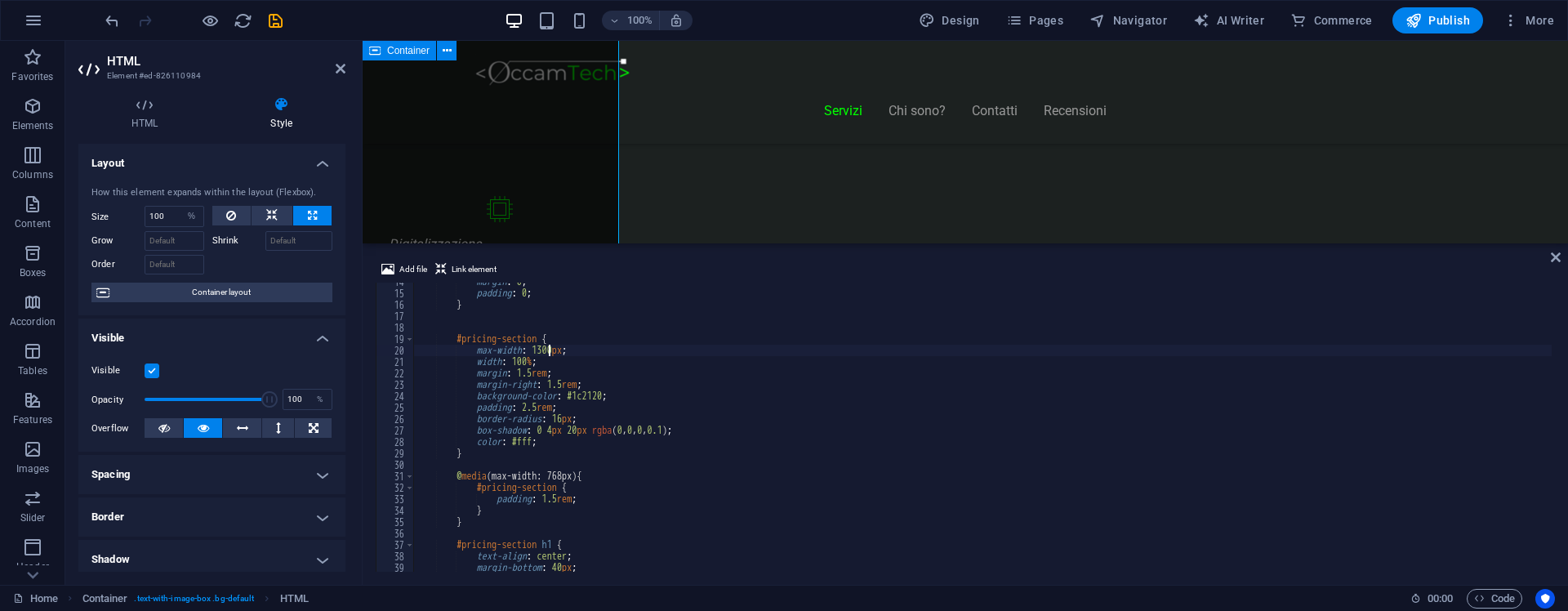scroll, scrollTop: 1309, scrollLeft: 0, axis: vertical 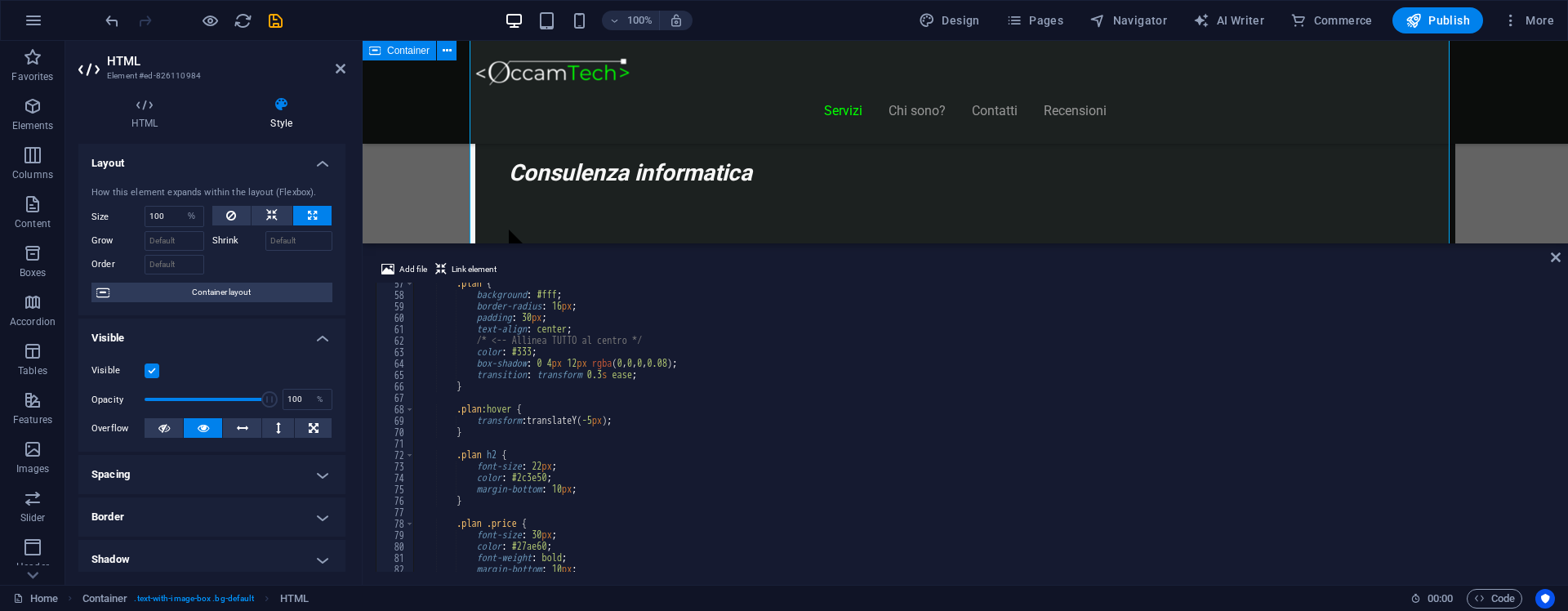 click on "Add file Link element max-width: 1300px; 57 58 59 60 61 62 63 64 65 66 67 68 69 70 71 72 73 74 75 76 77 78 79 80 81 82 83 84           .plan   {                background :   #fff ;                border-radius :   16 px ;                padding :   30 px ;                text-align :   center ;                /* <-- Allinea TUTTO al centro */                color :   #333 ;                box-shadow :   0   4 px   12 px   rgba ( 0 ,  0 ,  0 ,  0.08 ) ;                transition :   transform   0.3 s   ease ;           }           .plan :hover   {                transform :  translateY( -5 px ) ;           }           .plan   h2   {                font-size :   22 px ;                color :   #2c3e50 ;                margin-bottom :   10 px ;           }           .plan   .price   {                font-size :   30 px ;                color :   #27ae60 ;                font-weight :   bold ;                margin-bottom :   10 px ;           }" at bounding box center [965, 416] 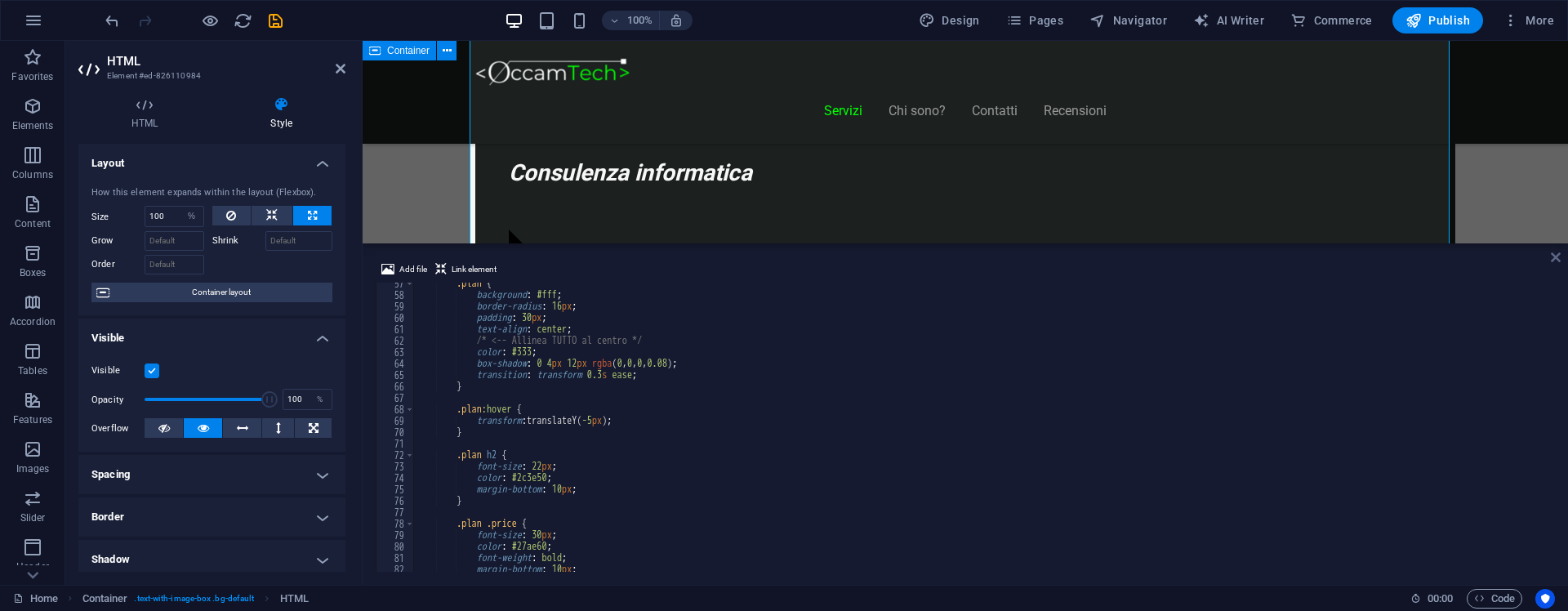 click at bounding box center (1556, 257) 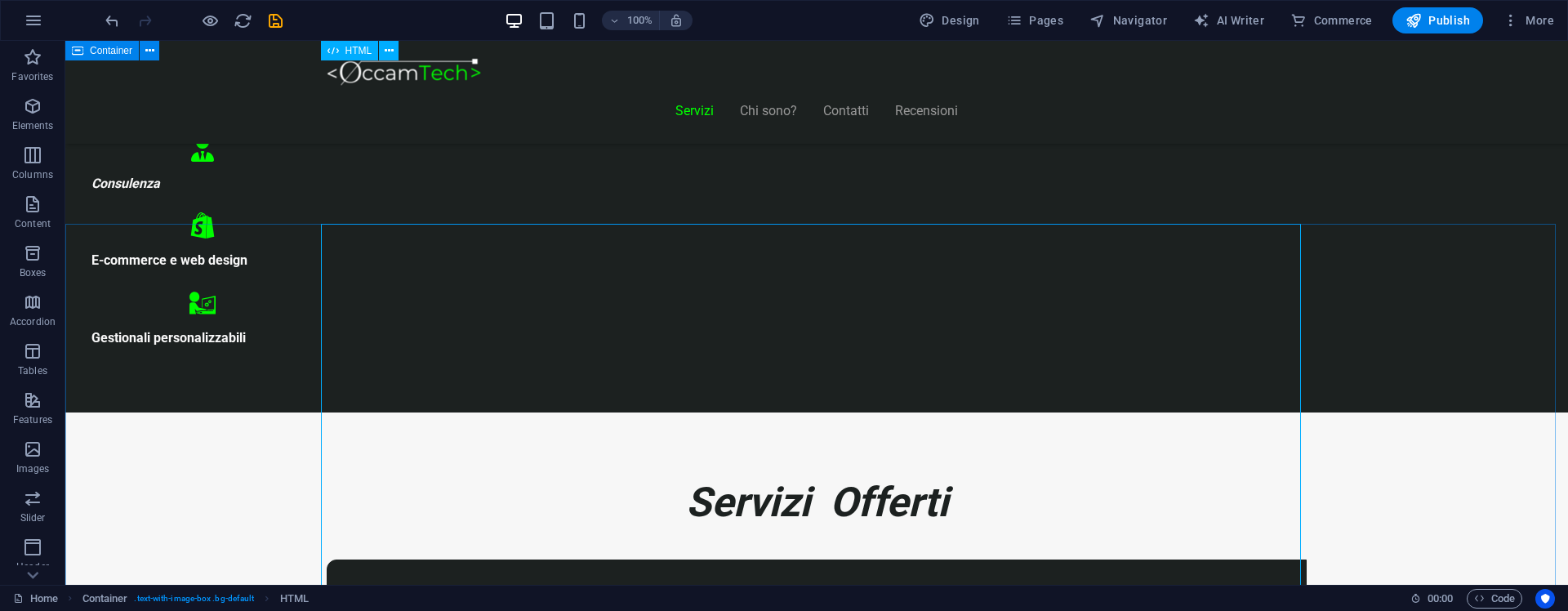 scroll, scrollTop: 737, scrollLeft: 0, axis: vertical 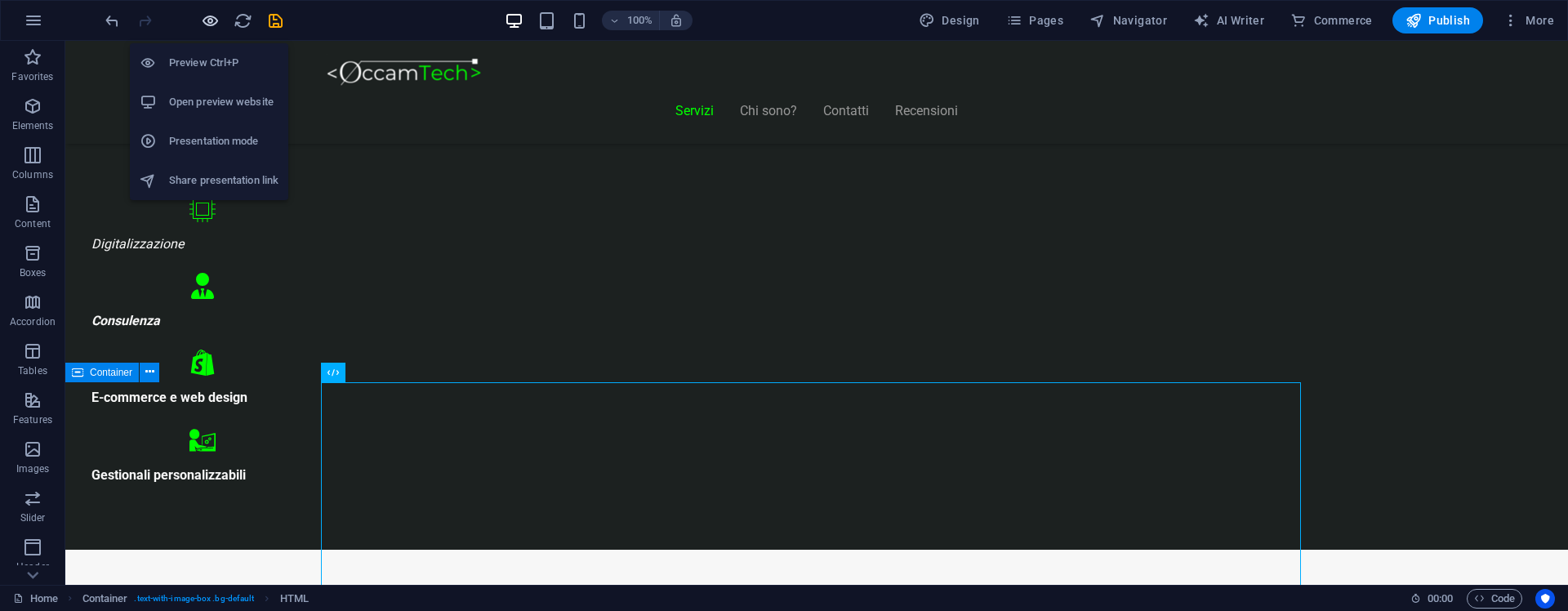click at bounding box center [210, 20] 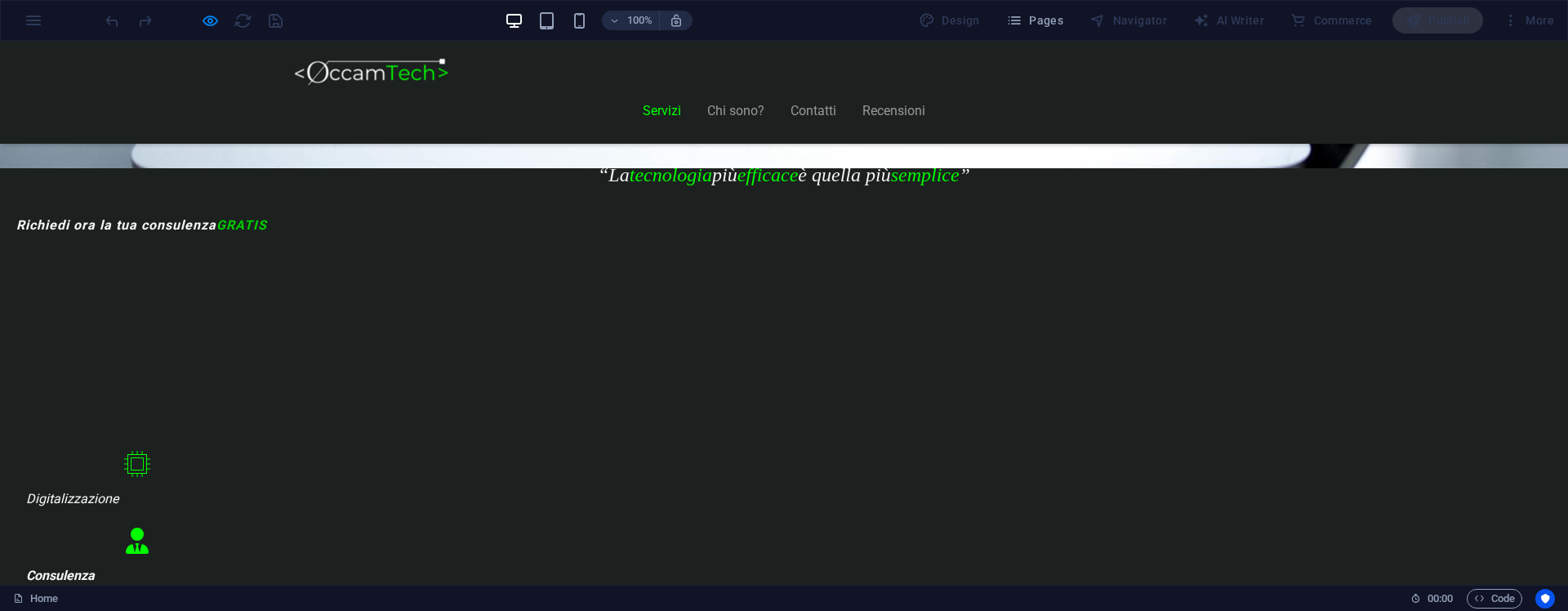 scroll, scrollTop: 410, scrollLeft: 0, axis: vertical 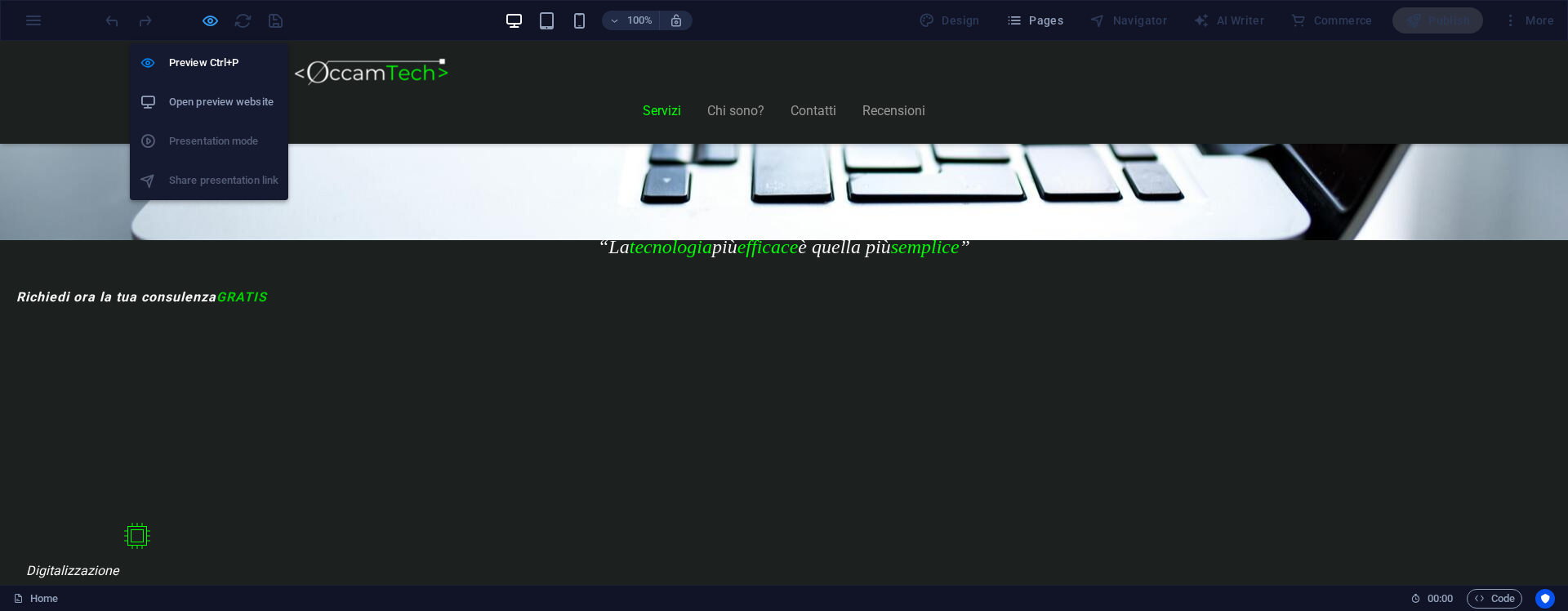 click at bounding box center [210, 20] 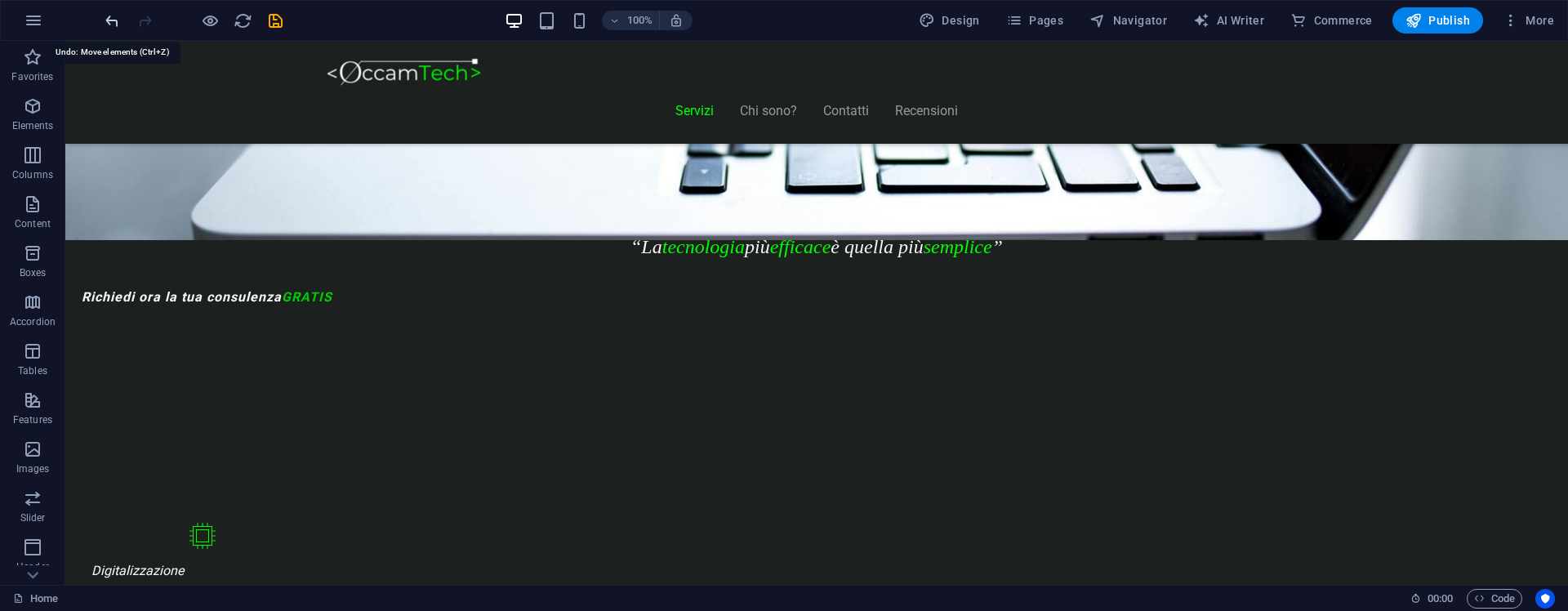 click at bounding box center (112, 20) 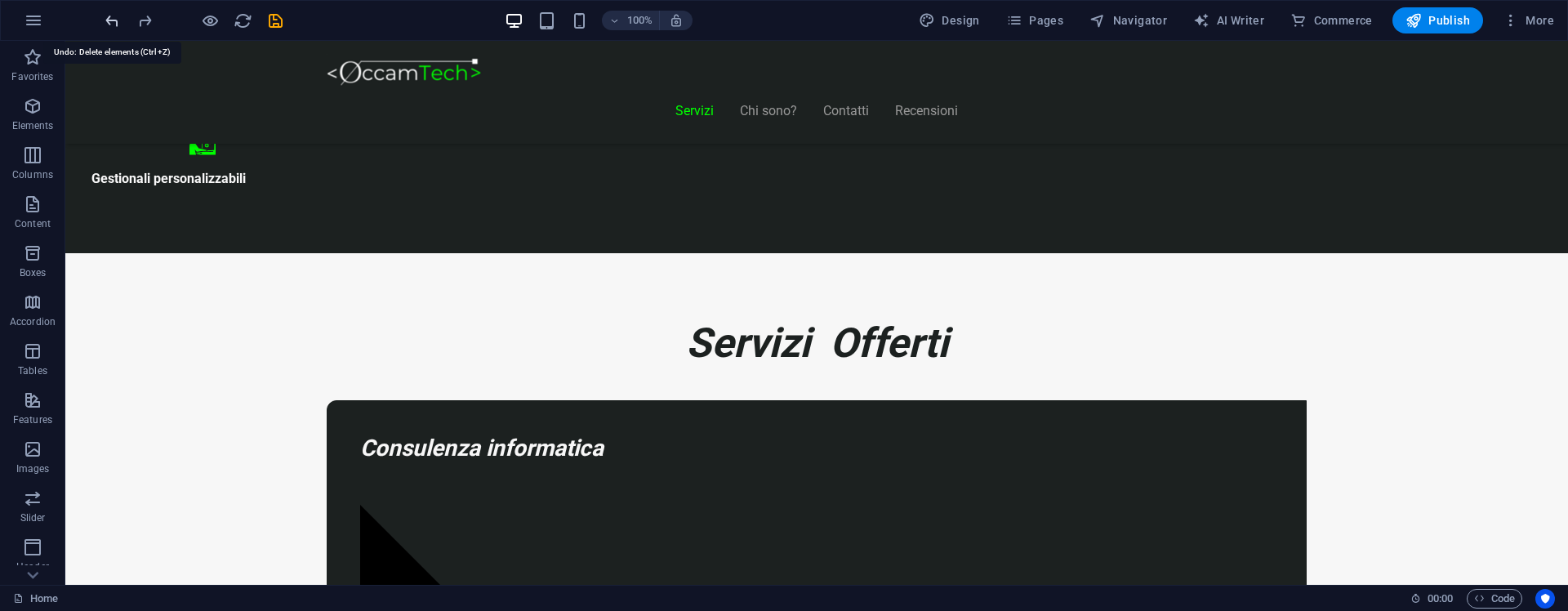 scroll, scrollTop: 1203, scrollLeft: 0, axis: vertical 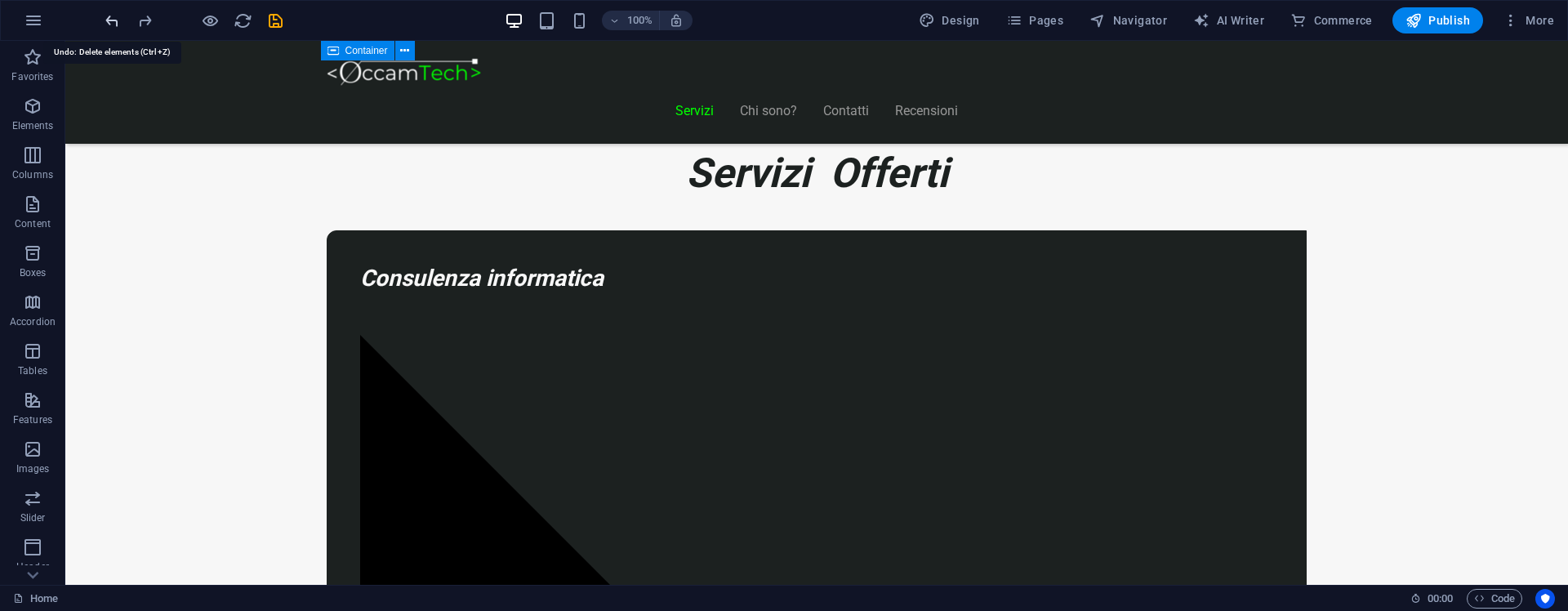 click at bounding box center (112, 20) 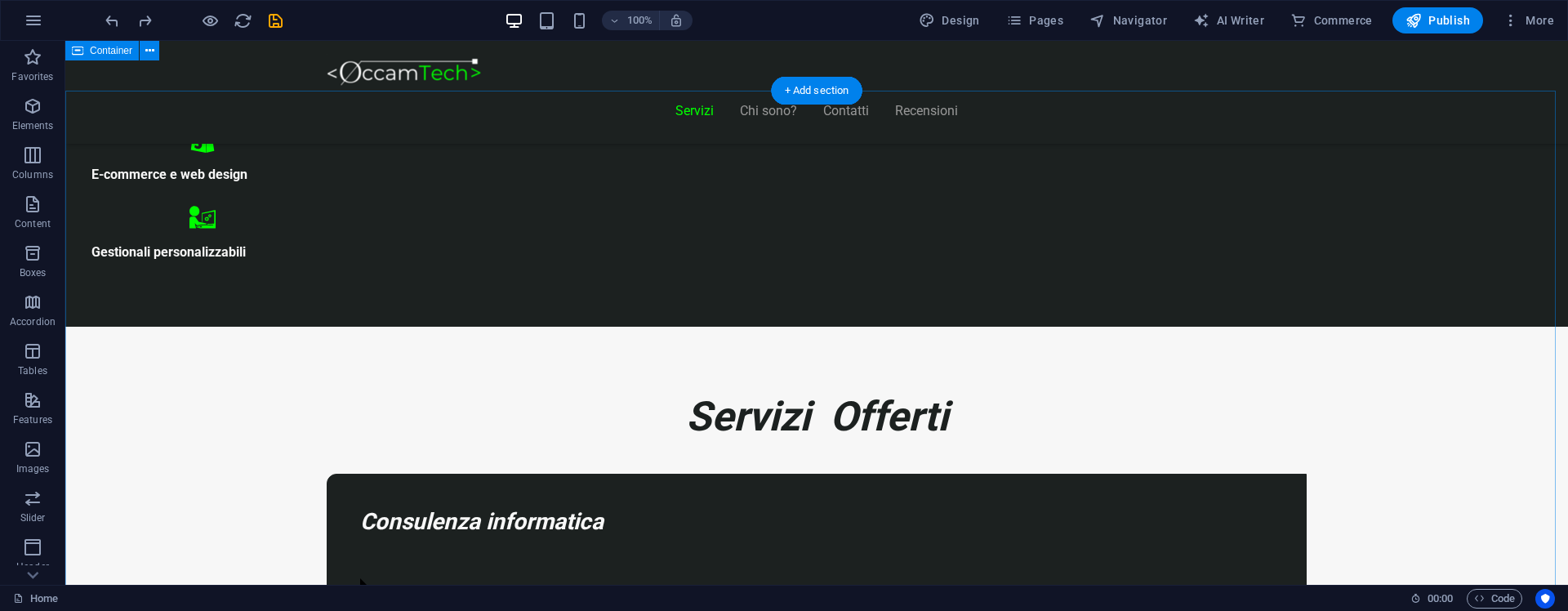 scroll, scrollTop: 631, scrollLeft: 0, axis: vertical 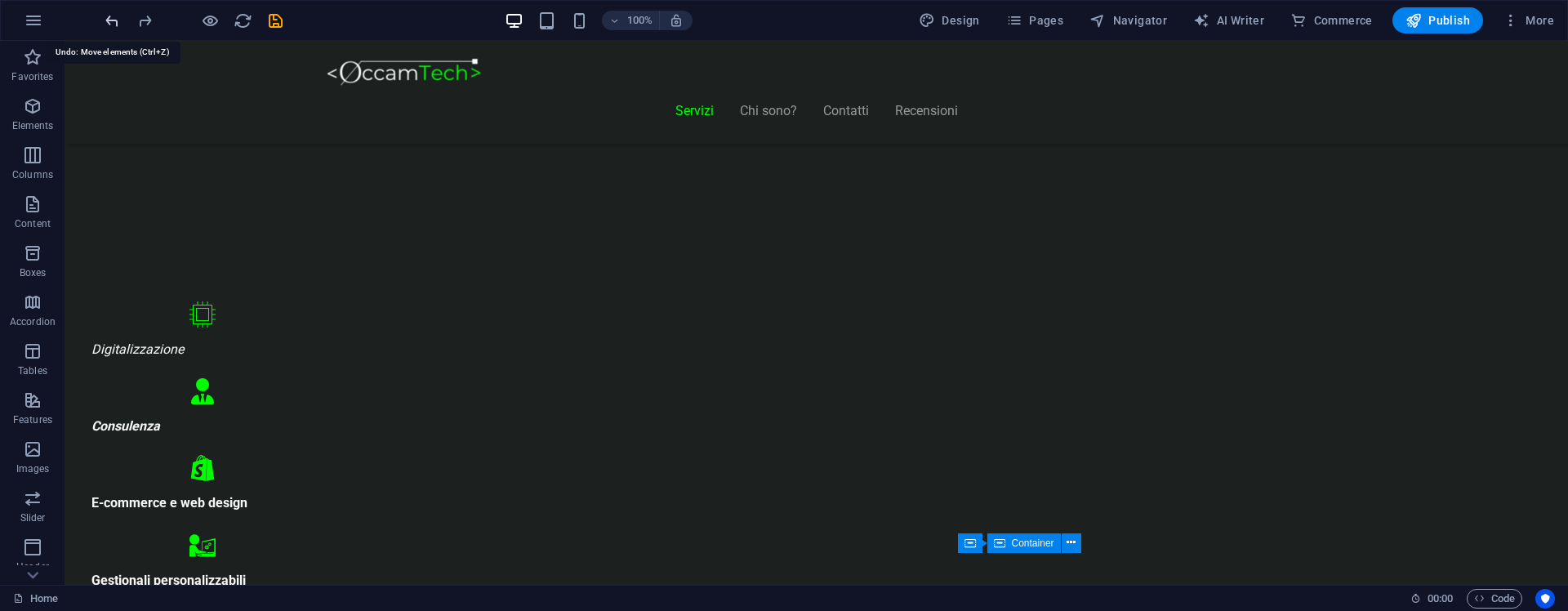 click at bounding box center [112, 20] 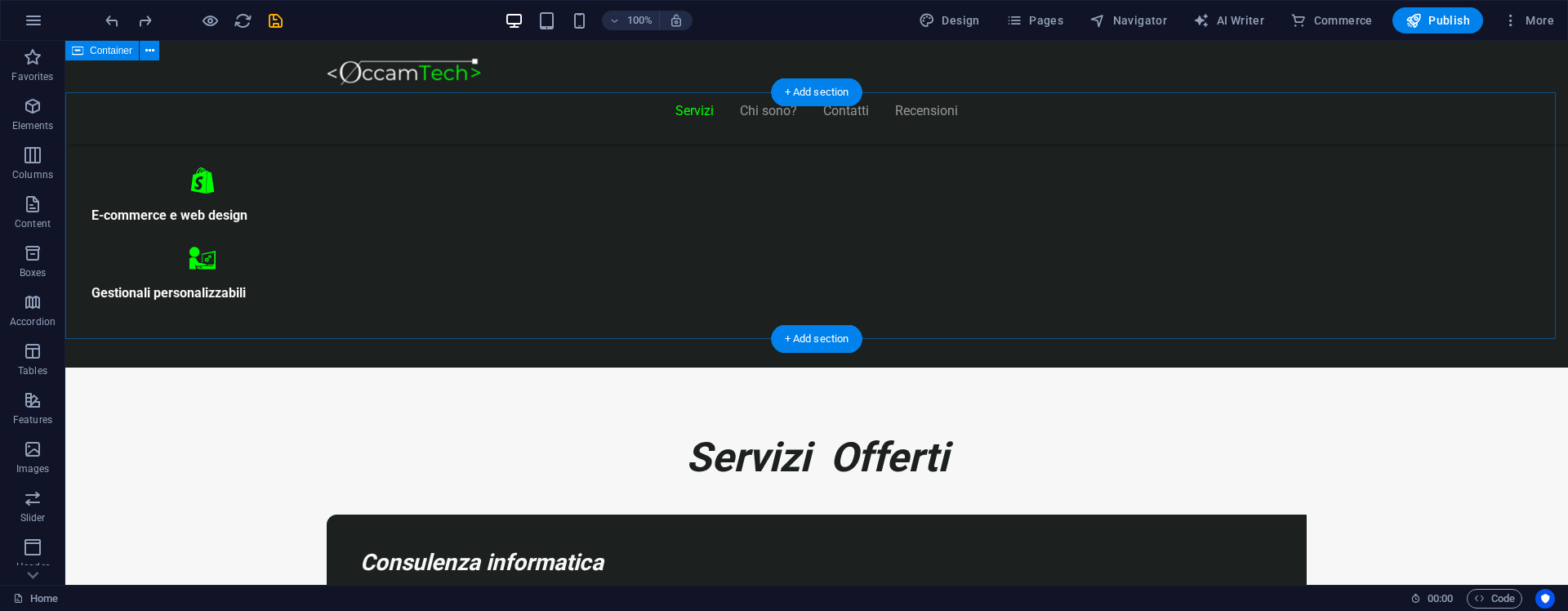 scroll, scrollTop: 894, scrollLeft: 0, axis: vertical 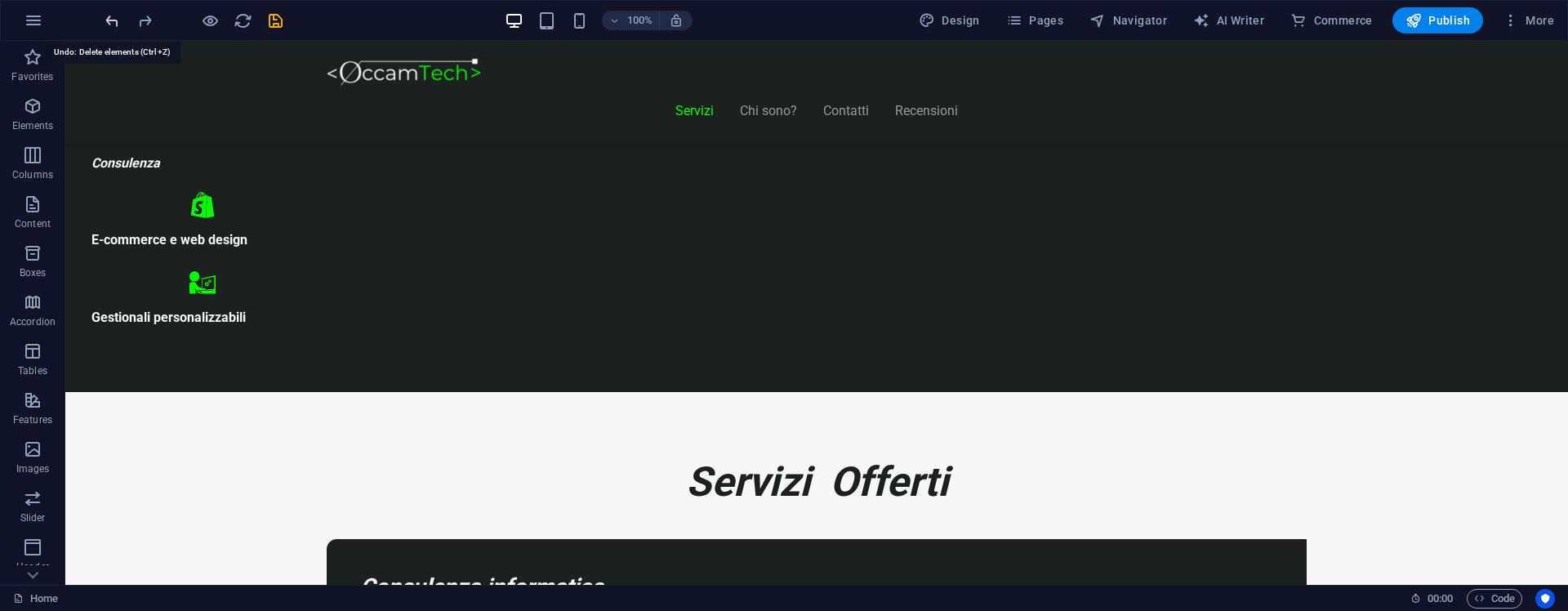 click at bounding box center (112, 20) 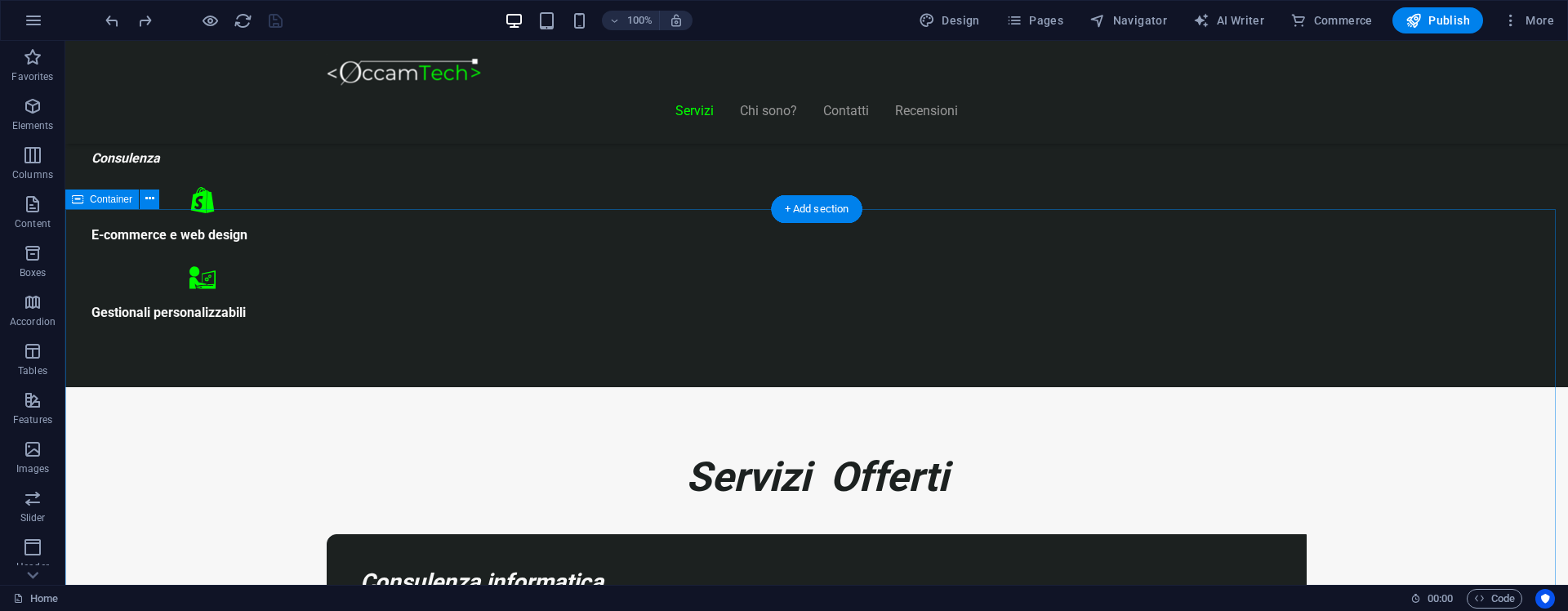 scroll, scrollTop: 894, scrollLeft: 0, axis: vertical 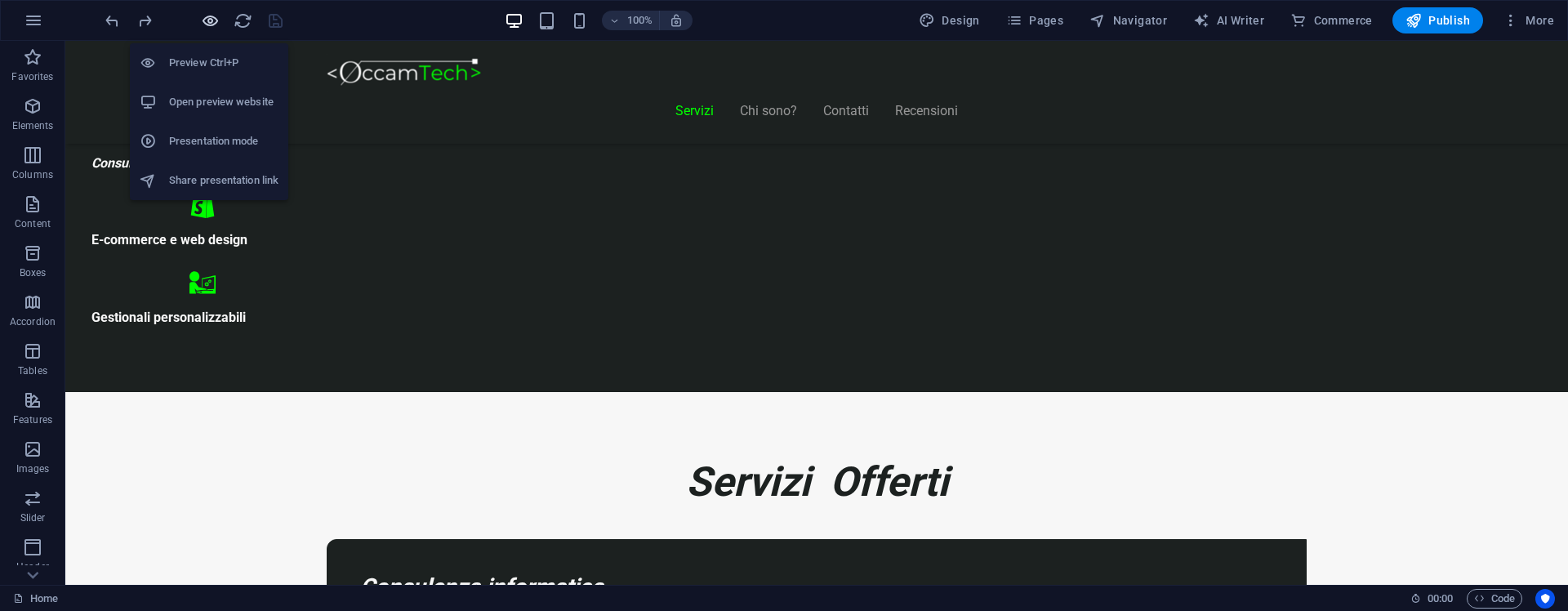 click at bounding box center [210, 20] 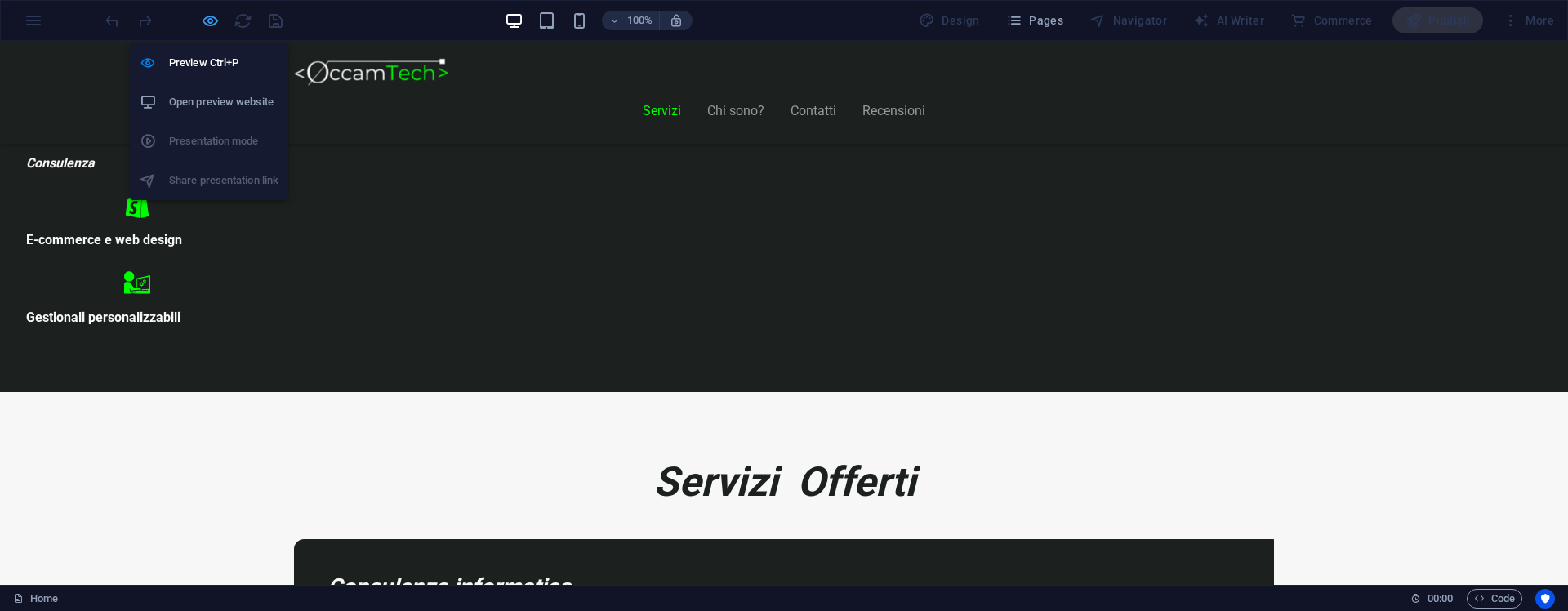 click at bounding box center (210, 20) 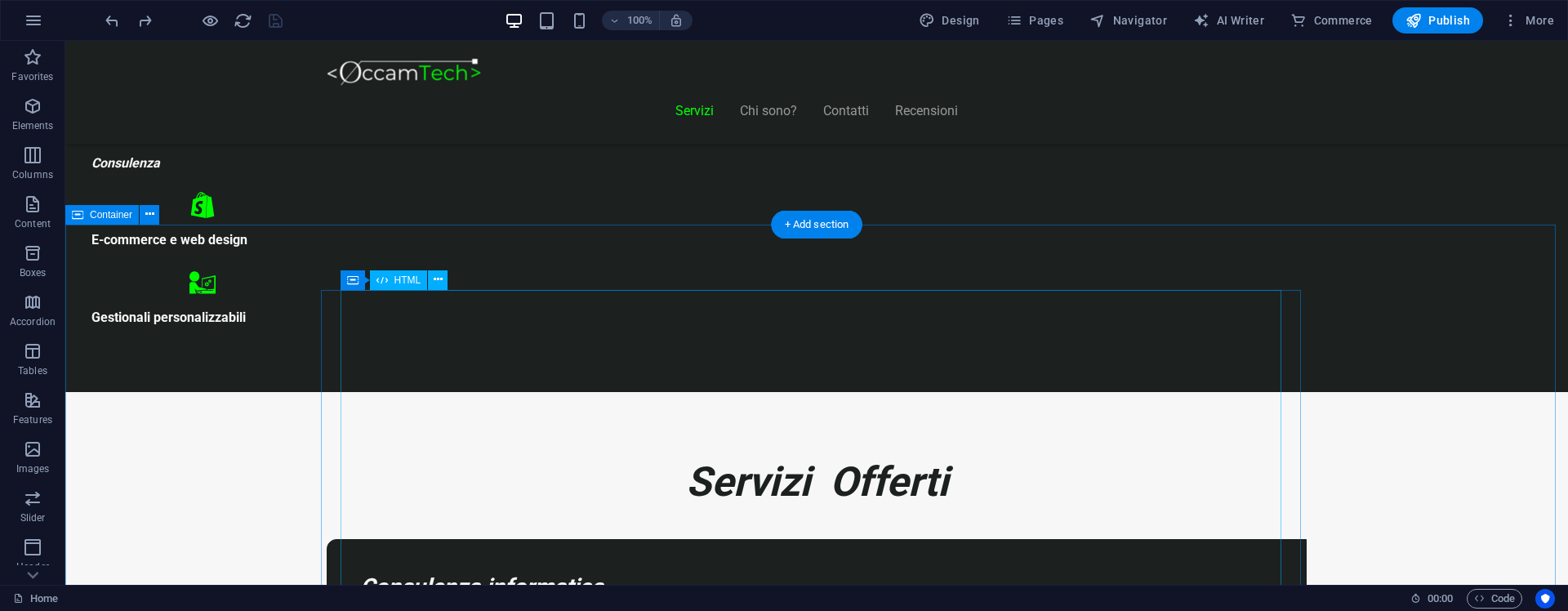 click on "Piani Web
Tutto il Valore di un Sito Professionale, in un Piano su Misura
Essenziale
€300
Sito vetrina moderno
Home page professionale
Sezione “Chi siamo”
Form contatti
Design responsive (mobile friendly)
6 mesi di assistenza inclusa
*Adatto a piccole attività o professionisti
Inizia Ora
E-commerce Ready
€500" at bounding box center [817, 7345] 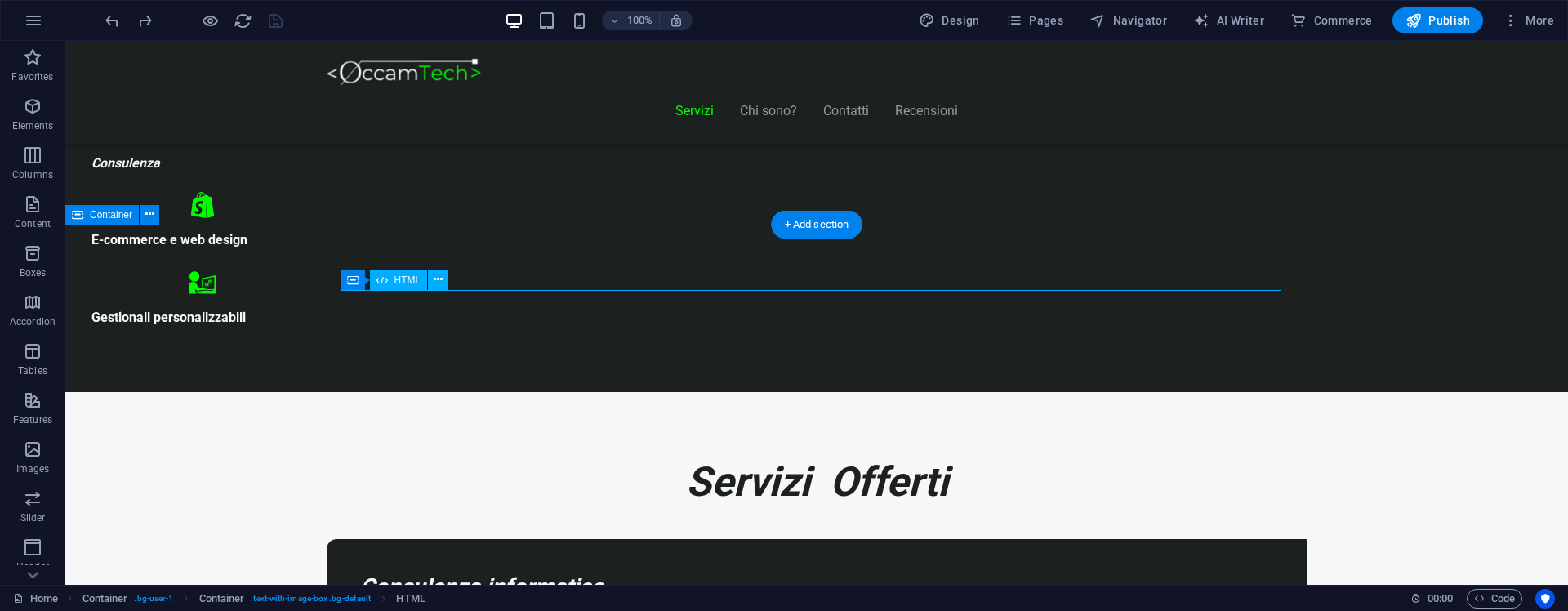 click on "Piani Web
Tutto il Valore di un Sito Professionale, in un Piano su Misura
Essenziale
€300
Sito vetrina moderno
Home page professionale
Sezione “Chi siamo”
Form contatti
Design responsive (mobile friendly)
6 mesi di assistenza inclusa
*Adatto a piccole attività o professionisti
Inizia Ora
E-commerce Ready
€500" at bounding box center (817, 7345) 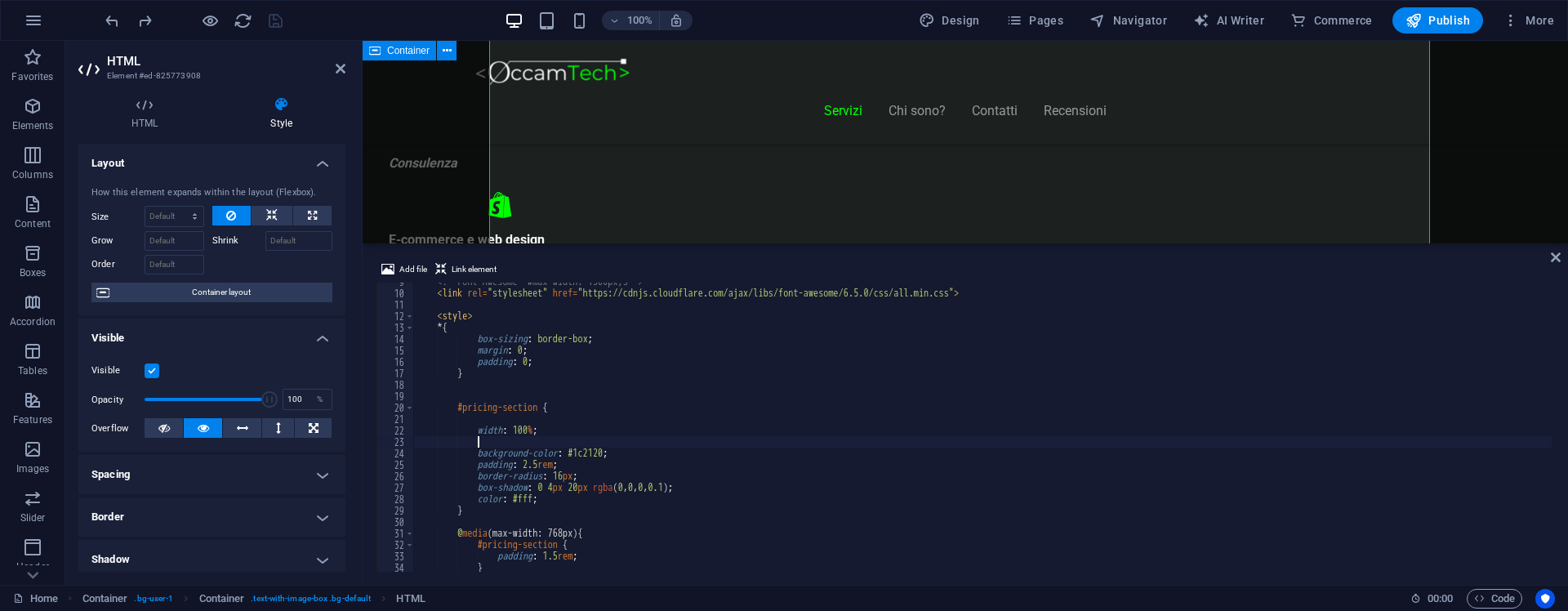 scroll, scrollTop: 1384, scrollLeft: 0, axis: vertical 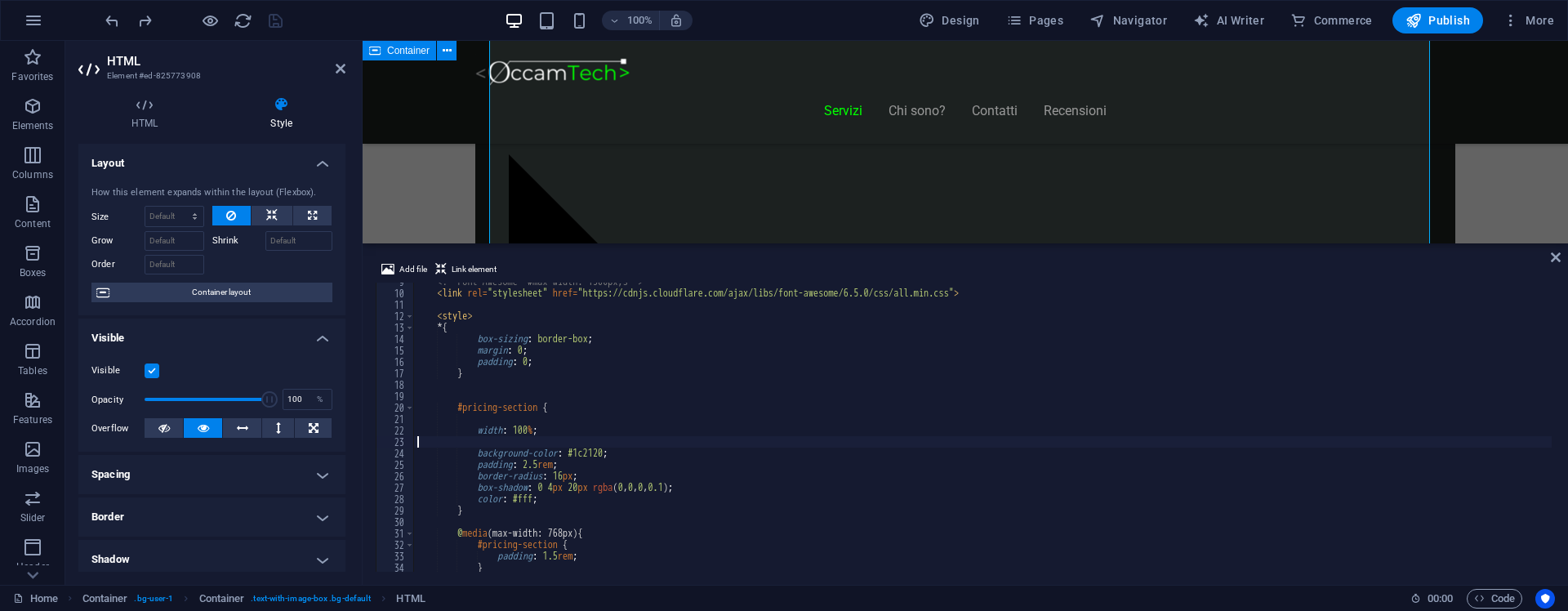 type on "width: 100%;" 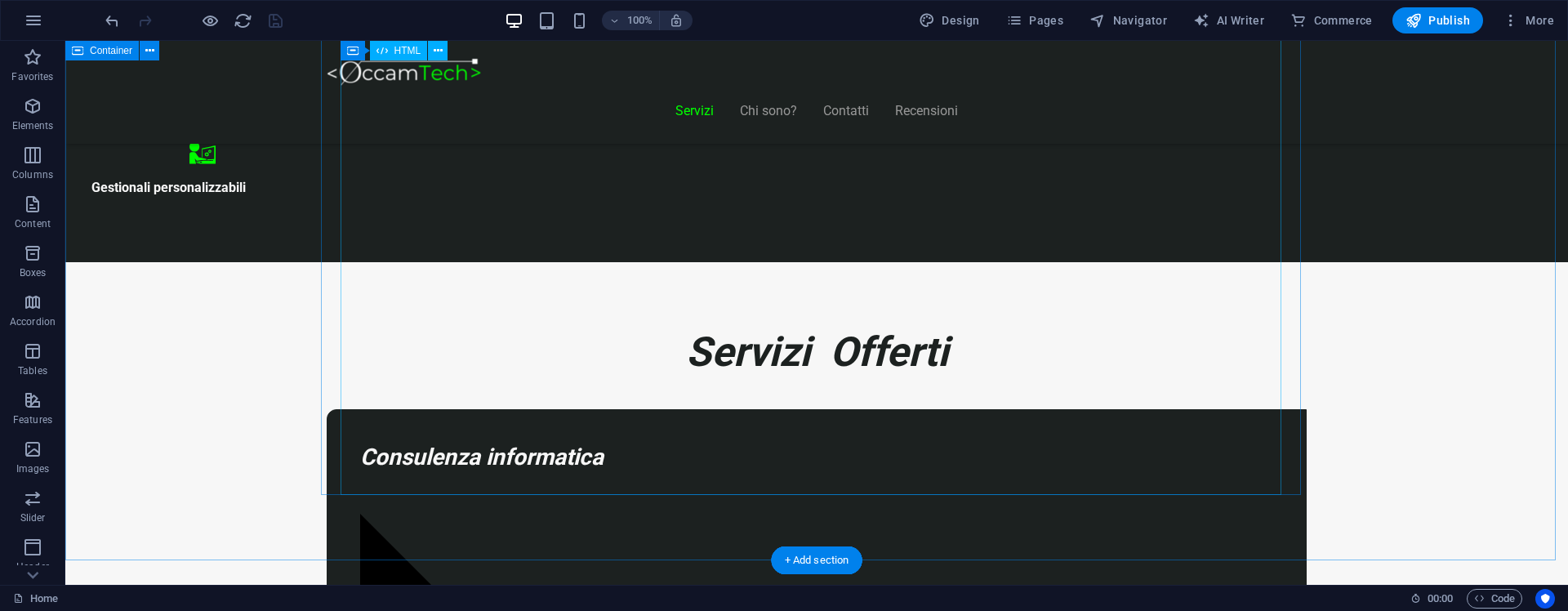 scroll, scrollTop: 975, scrollLeft: 0, axis: vertical 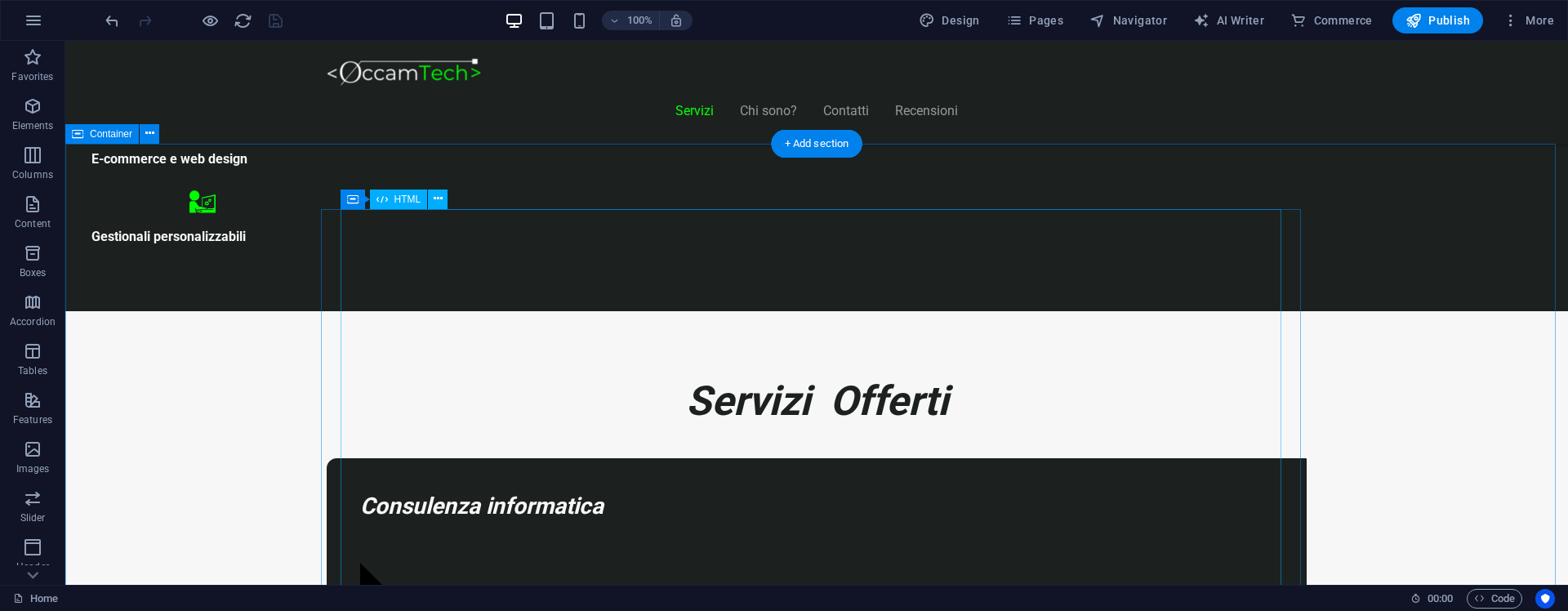click on "Piani Web
Tutto il Valore di un Sito Professionale, in un Piano su Misura
Essenziale
€300
Sito vetrina moderno
Home page professionale
Sezione “Chi siamo”
Form contatti
Design responsive (mobile friendly)
6 mesi di assistenza inclusa
*Adatto a piccole attività o professionisti
Inizia Ora
E-commerce Ready
€500" at bounding box center (817, 7264) 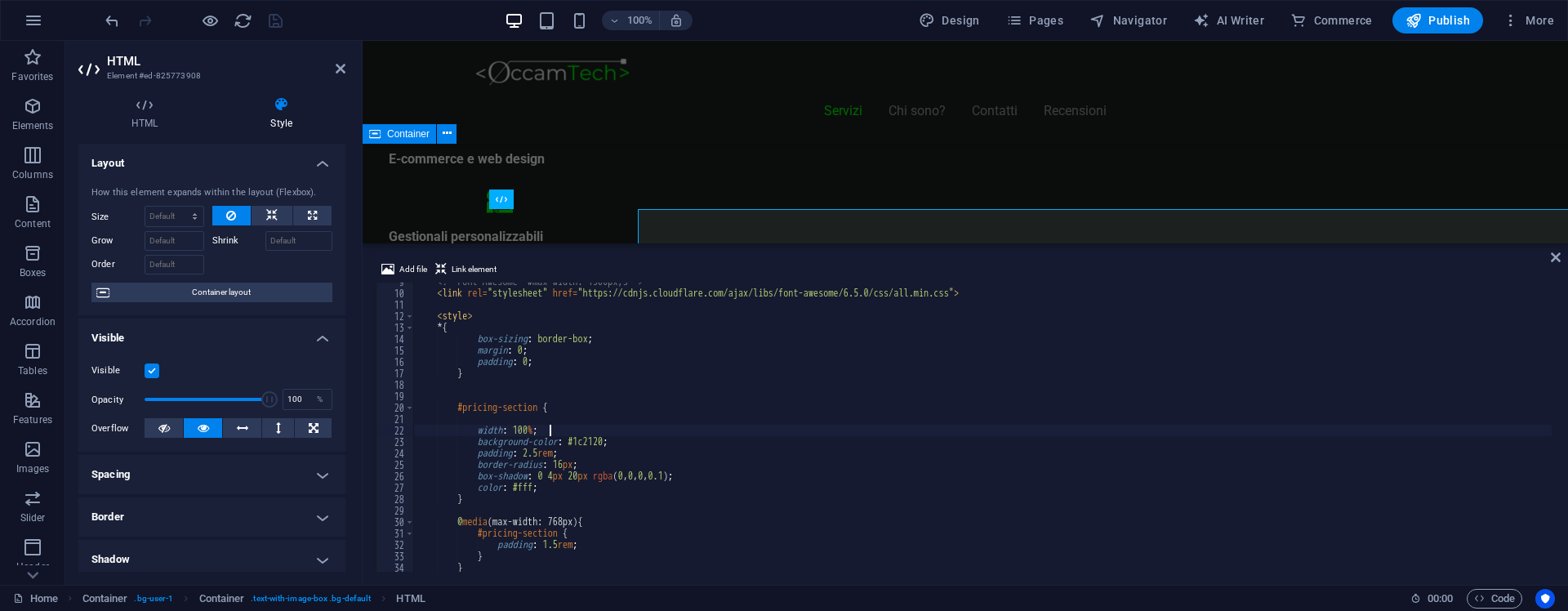 scroll, scrollTop: 98, scrollLeft: 0, axis: vertical 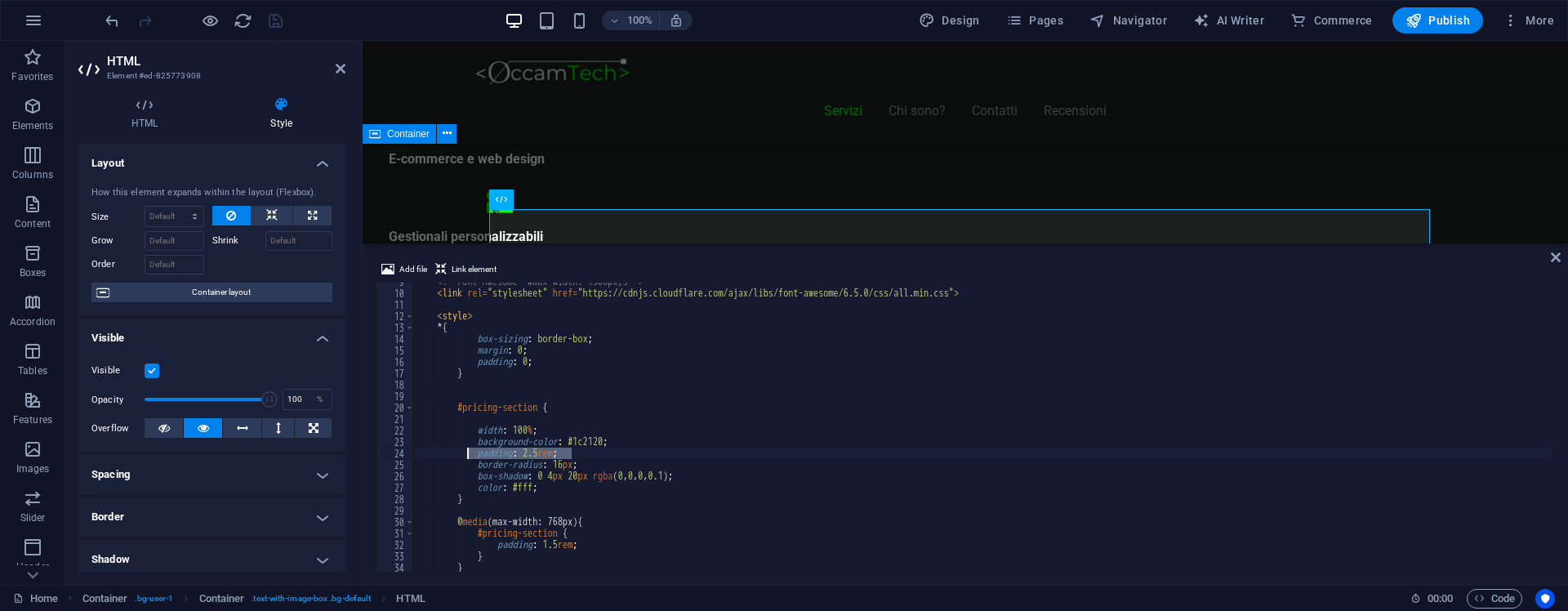 drag, startPoint x: 591, startPoint y: 451, endPoint x: 465, endPoint y: 452, distance: 126.00397 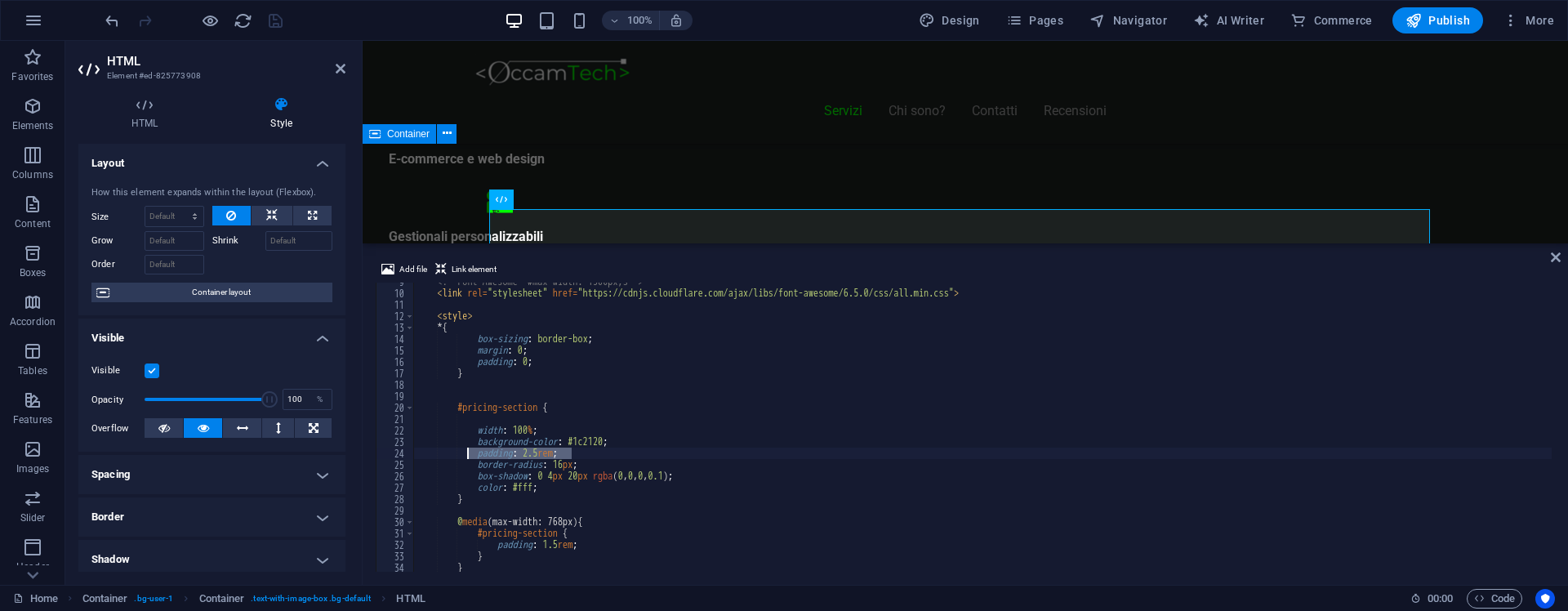 type on "padding: 2.5rem;" 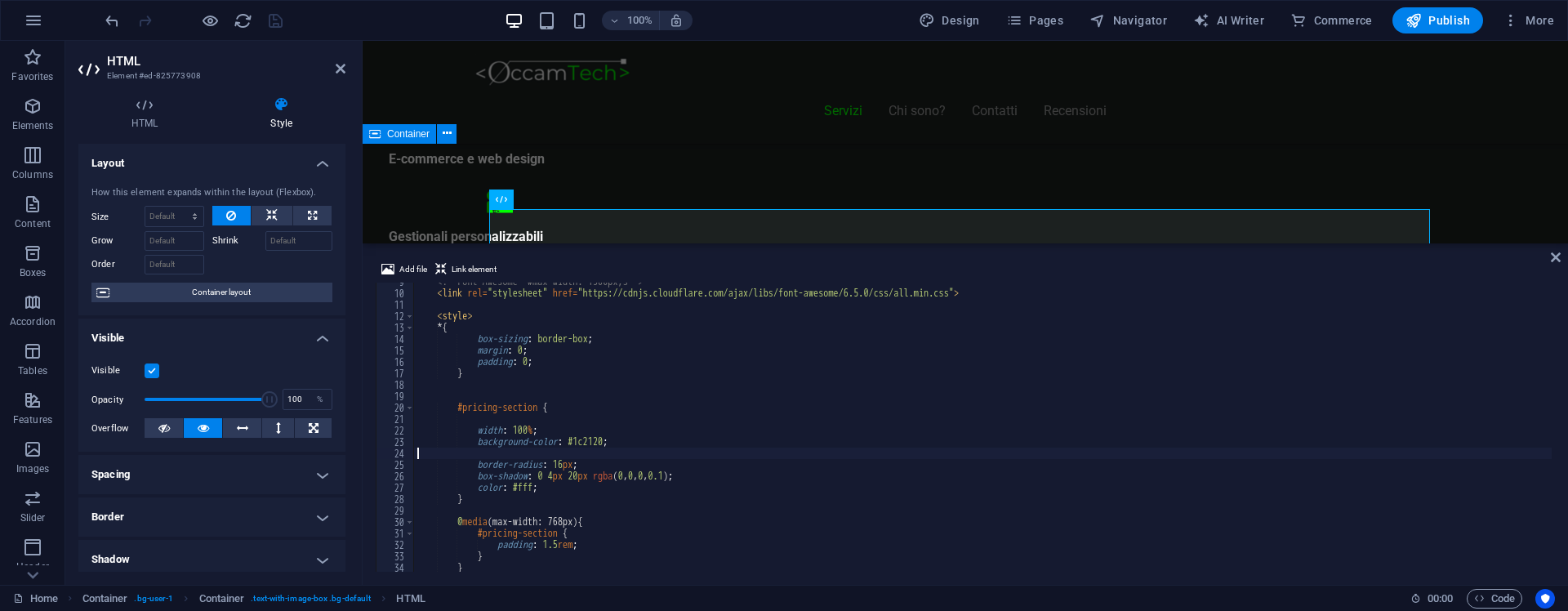 type on "background-color: #1c2120;" 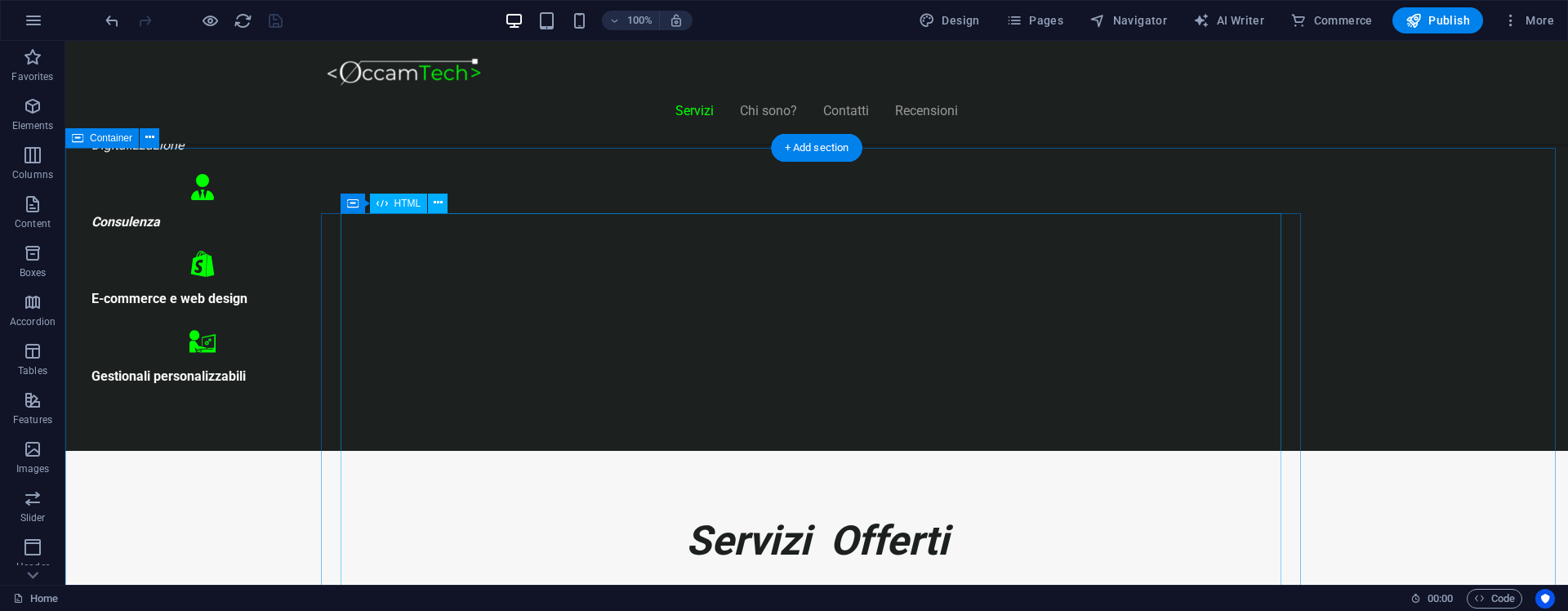 scroll, scrollTop: 812, scrollLeft: 0, axis: vertical 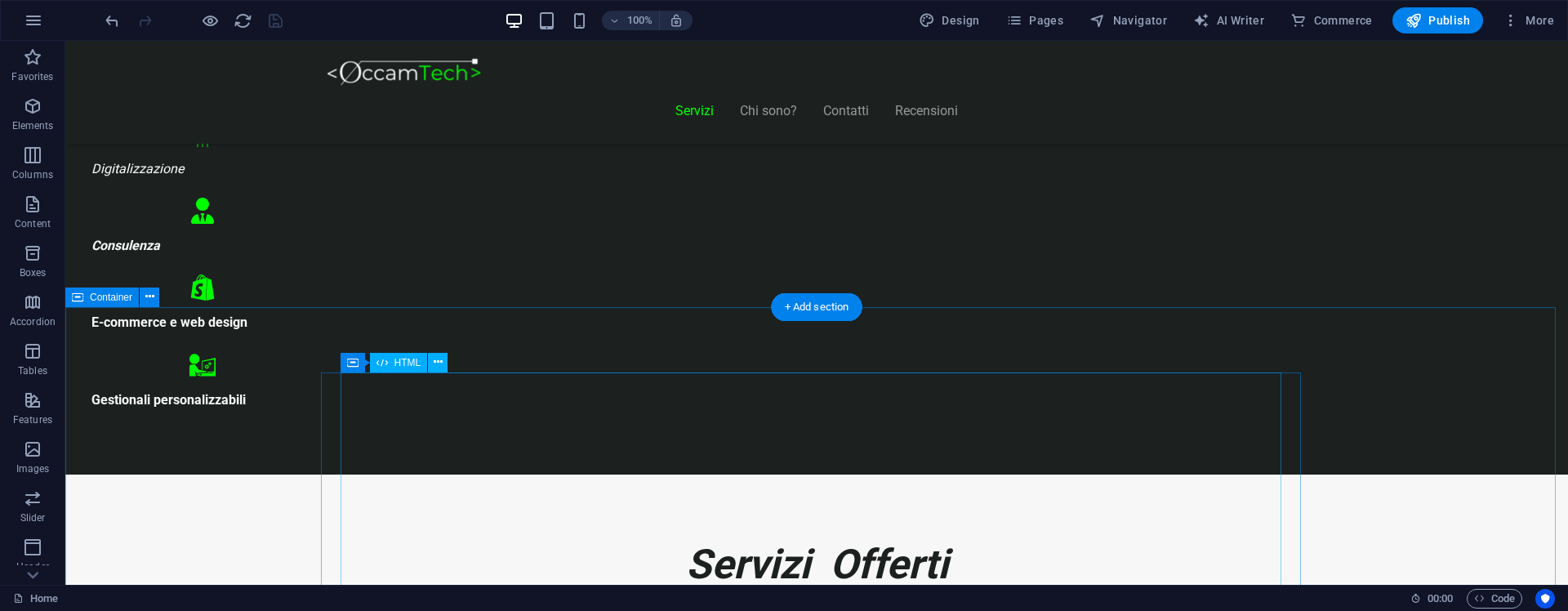 click on "Piani Web
Tutto il Valore di un Sito Professionale, in un Piano su Misura
Essenziale
€300
Sito vetrina moderno
Home page professionale
Sezione “Chi siamo”
Form contatti
Design responsive (mobile friendly)
6 mesi di assistenza inclusa
*Adatto a piccole attività o professionisti
Inizia Ora
E-commerce Ready
€500" at bounding box center [817, 7428] 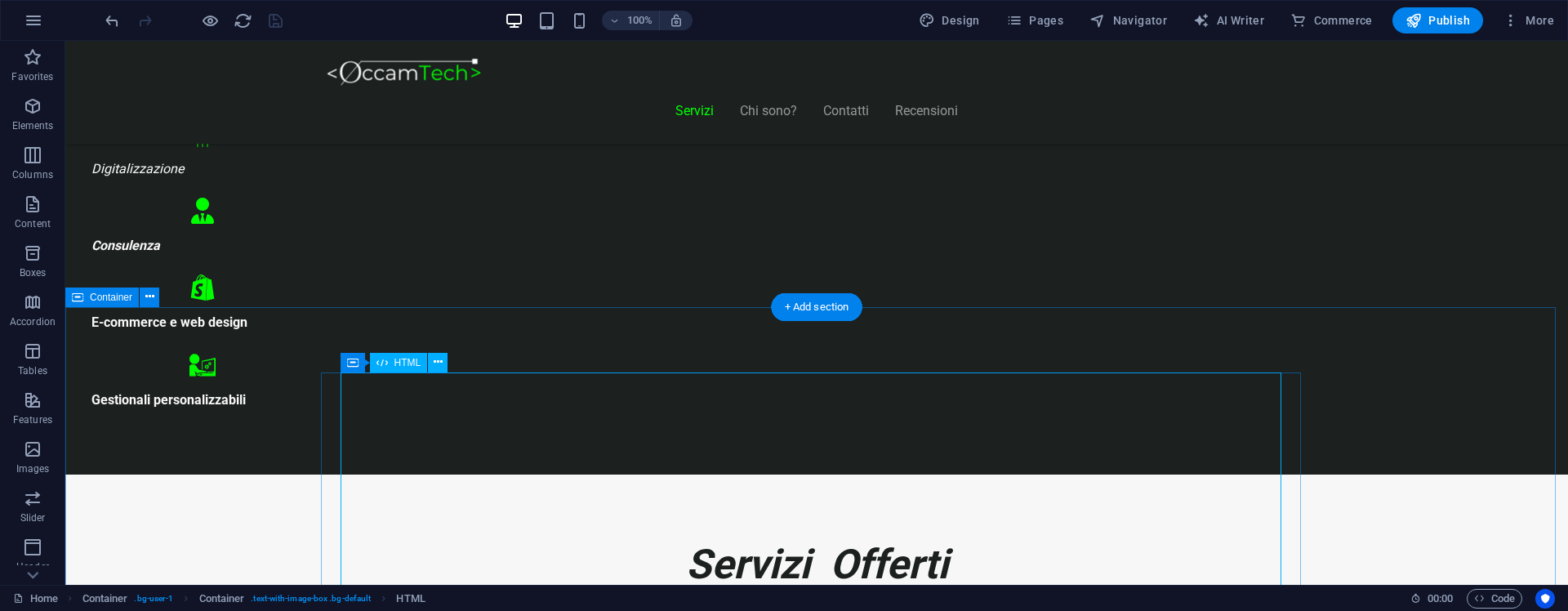 click on "Piani Web
Tutto il Valore di un Sito Professionale, in un Piano su Misura
Essenziale
€300
Sito vetrina moderno
Home page professionale
Sezione “Chi siamo”
Form contatti
Design responsive (mobile friendly)
6 mesi di assistenza inclusa
*Adatto a piccole attività o professionisti
Inizia Ora
E-commerce Ready
€500" at bounding box center (817, 7408) 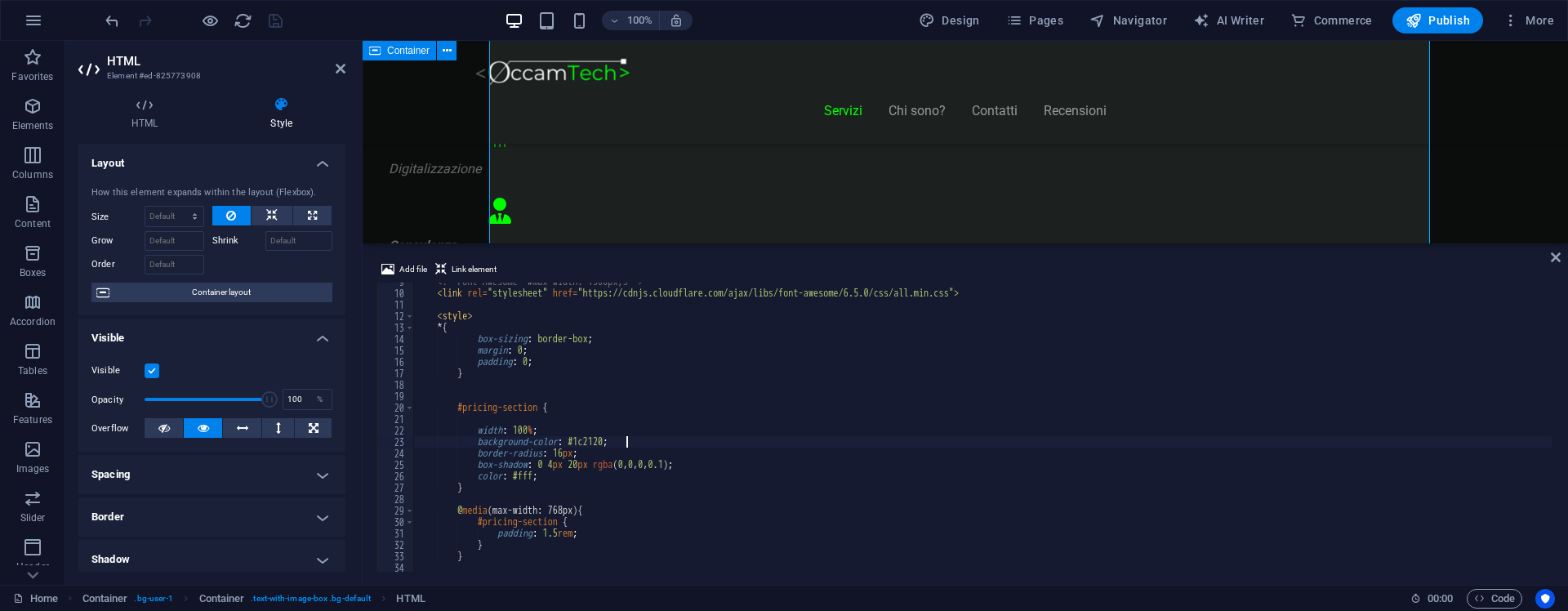 scroll, scrollTop: 1364, scrollLeft: 0, axis: vertical 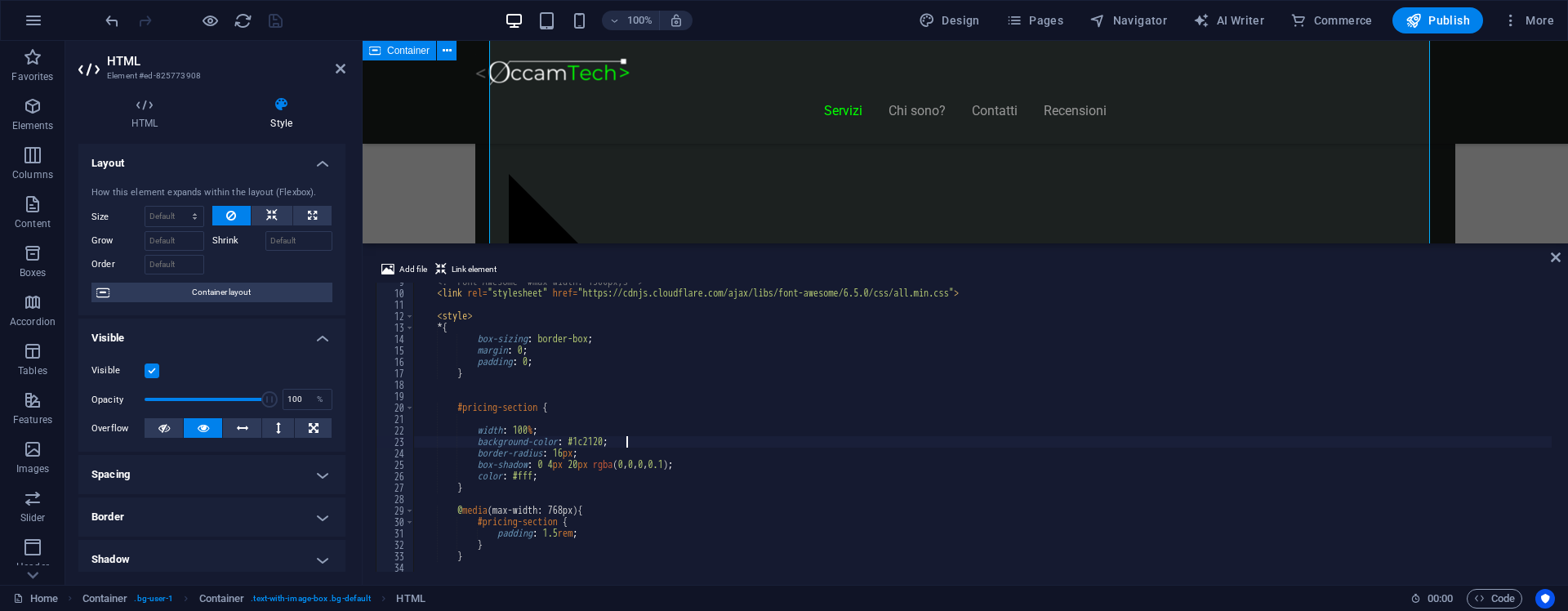 click on "<!--  Font Awesome  #max-width: 1300px;s  -->      < link   rel = "stylesheet"   href = "https://cdnjs.cloudflare.com/ajax/libs/font-awesome/6.5.0/css/all.min.css" >      < style >          *  {                box-sizing :   border-box ;                margin :   0 ;                padding :   0 ;           }           #pricing-section   {                              width :   100 % ;                background-color :   #1c2120 ;                border-radius :   16 px ;                box-shadow :   0   4 px   20 px   rgba ( 0 ,  0 ,  0 ,  0.1 ) ;                color :   #fff ;           }           @ media  (max-width: 768px)  {                #pricing-section   {                     padding :   1.5 rem ;                }           }           #pricing-section   h1   {" at bounding box center (982, 432) 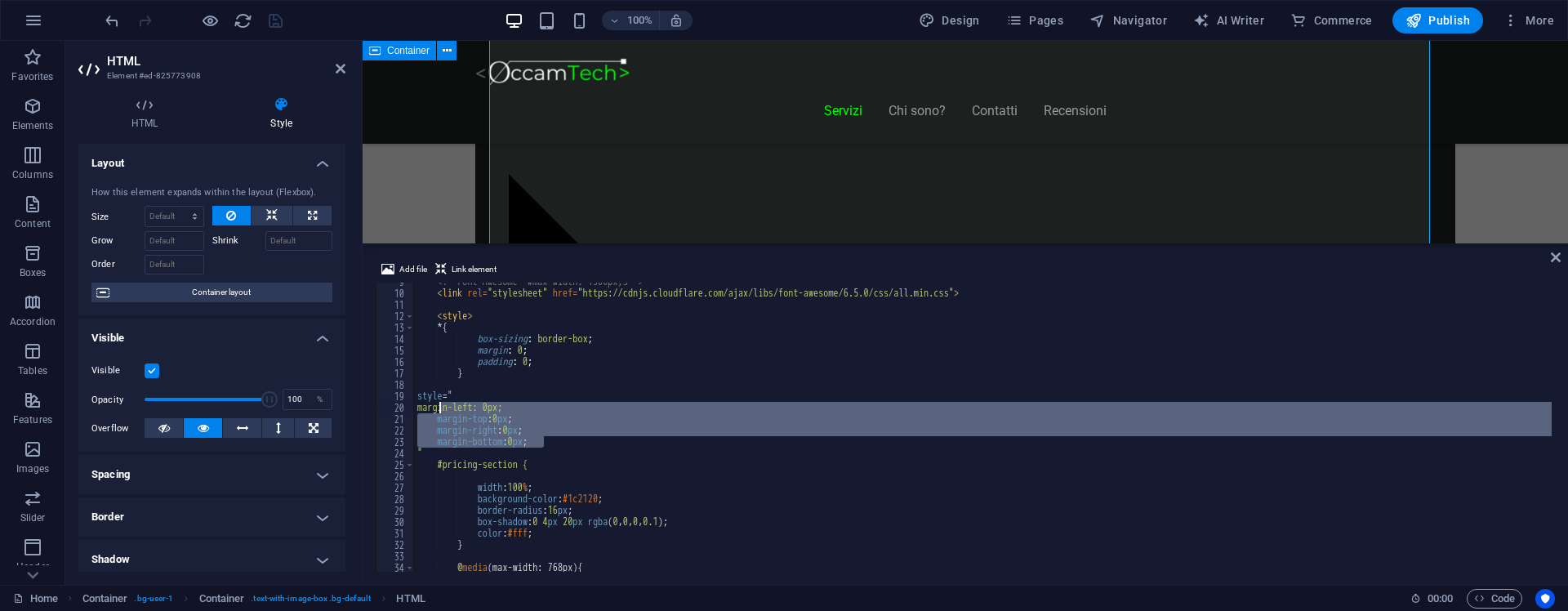 drag, startPoint x: 547, startPoint y: 445, endPoint x: 439, endPoint y: 411, distance: 113.22544 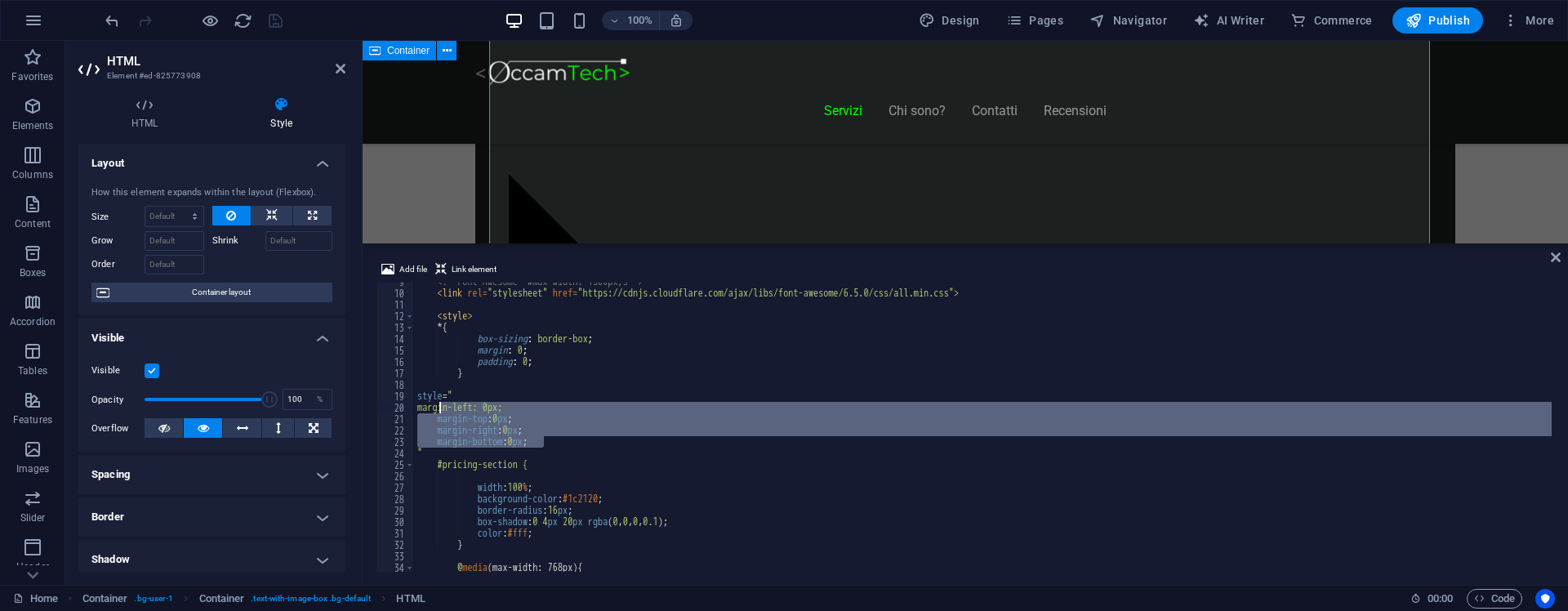 click on "<!--  Font Awesome  #max-width: 1300px;s  -->      < link   rel = "stylesheet"   href = "https://cdnjs.cloudflare.com/ajax/libs/font-awesome/6.5.0/css/all.min.css" >      < style >          *  {                box-sizing :   border-box ;                margin :   0 ;                padding :   0 ;           } style = "     margin-left: 0px;      margin-top :  0 px ;      margin-right :  0 px ;      margin-bottom :  0 px ; "          #pricing-section {                              width :  100 % ;                background-color :  #1c2120 ;                border-radius :  16 px ;                box-shadow :  0   4 px   20 px   rgba ( 0 ,  0 ,  0 ,  0.1 );                color :  #fff ;           }           @ media  (max-width: 768px)  {                #pricing-section   {" at bounding box center (982, 432) 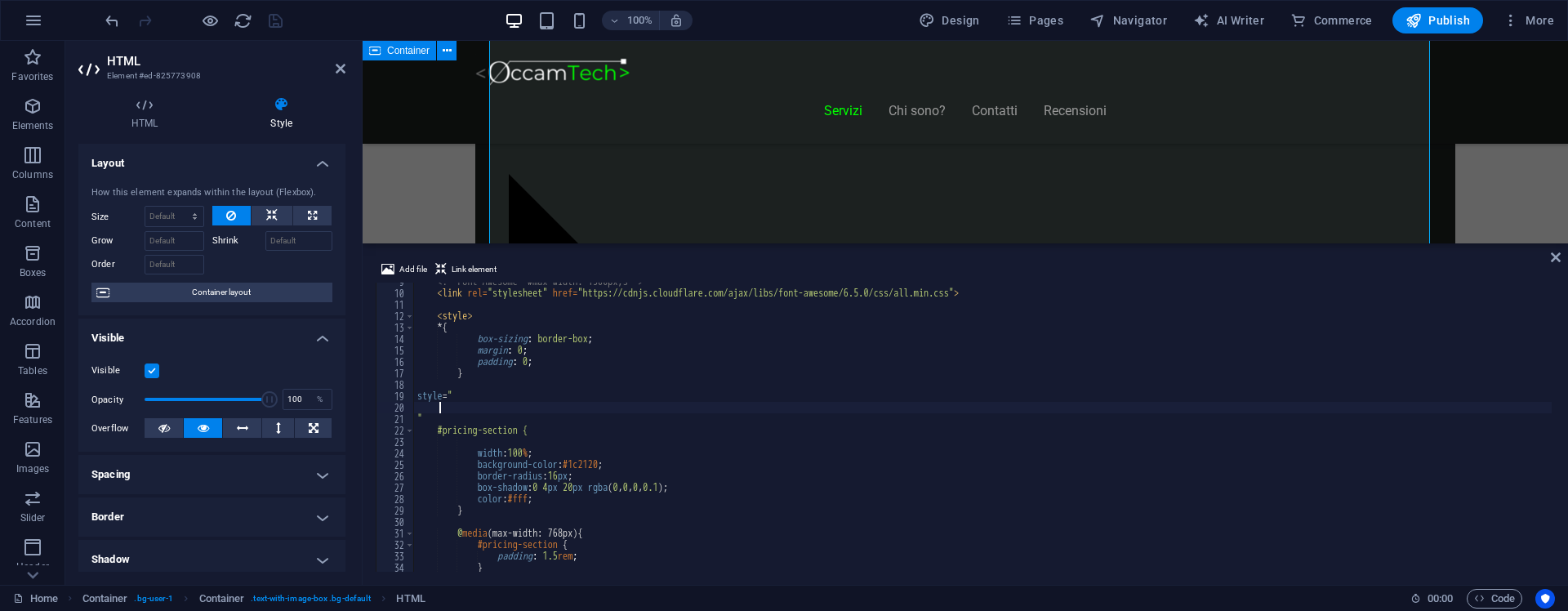 click on "<!--  Font Awesome  #max-width: 1300px;s  -->      < link   rel = "stylesheet"   href = "https://cdnjs.cloudflare.com/ajax/libs/font-awesome/6.5.0/css/all.min.css" >      < style >          *  {                box-sizing :   border-box ;                margin :   0 ;                padding :   0 ;           } style = "      "          #pricing-section {                              width :  100 % ;                background-color :  #1c2120 ;                border-radius :  16 px ;                box-shadow :  0   4 px   20 px   rgba ( 0 ,  0 ,  0 ,  0.1 );                color :  #fff ;           }           @ media  (max-width: 768px)  {                #pricing-section   {                     padding :   1.5 rem ;                }           }" at bounding box center [982, 432] 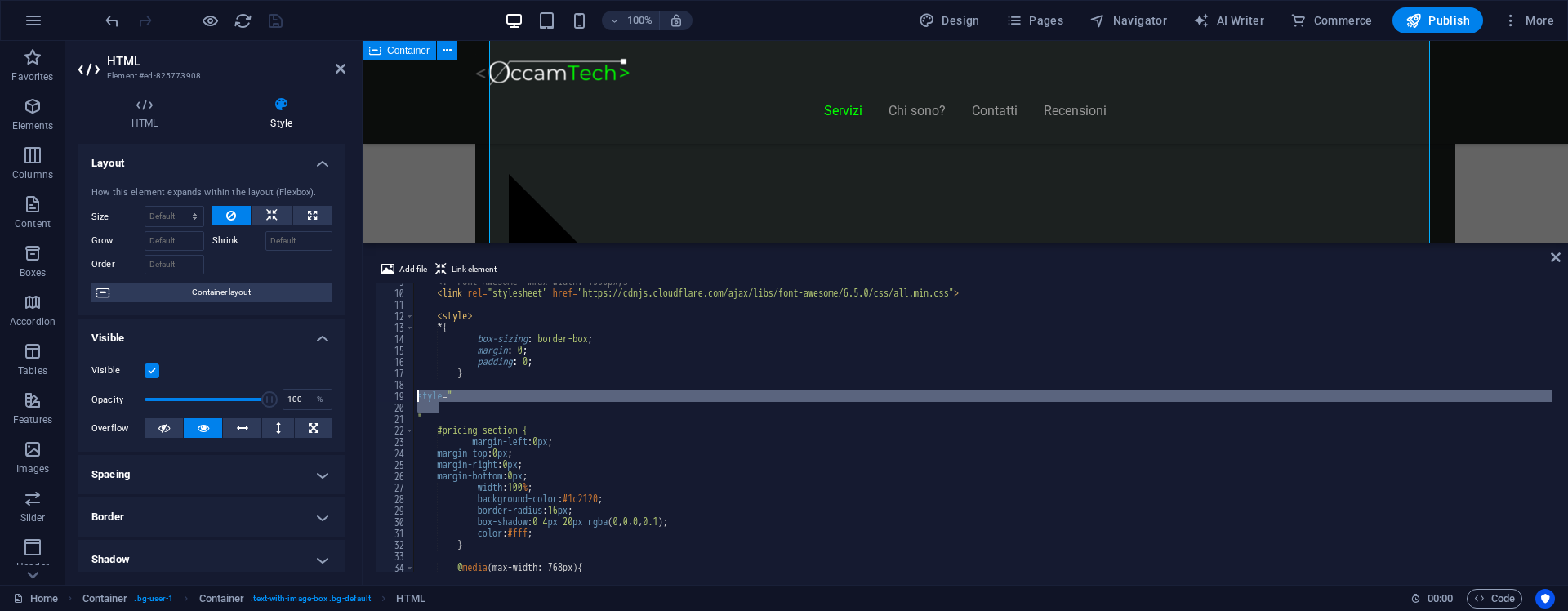 drag, startPoint x: 448, startPoint y: 405, endPoint x: 408, endPoint y: 399, distance: 40.447497 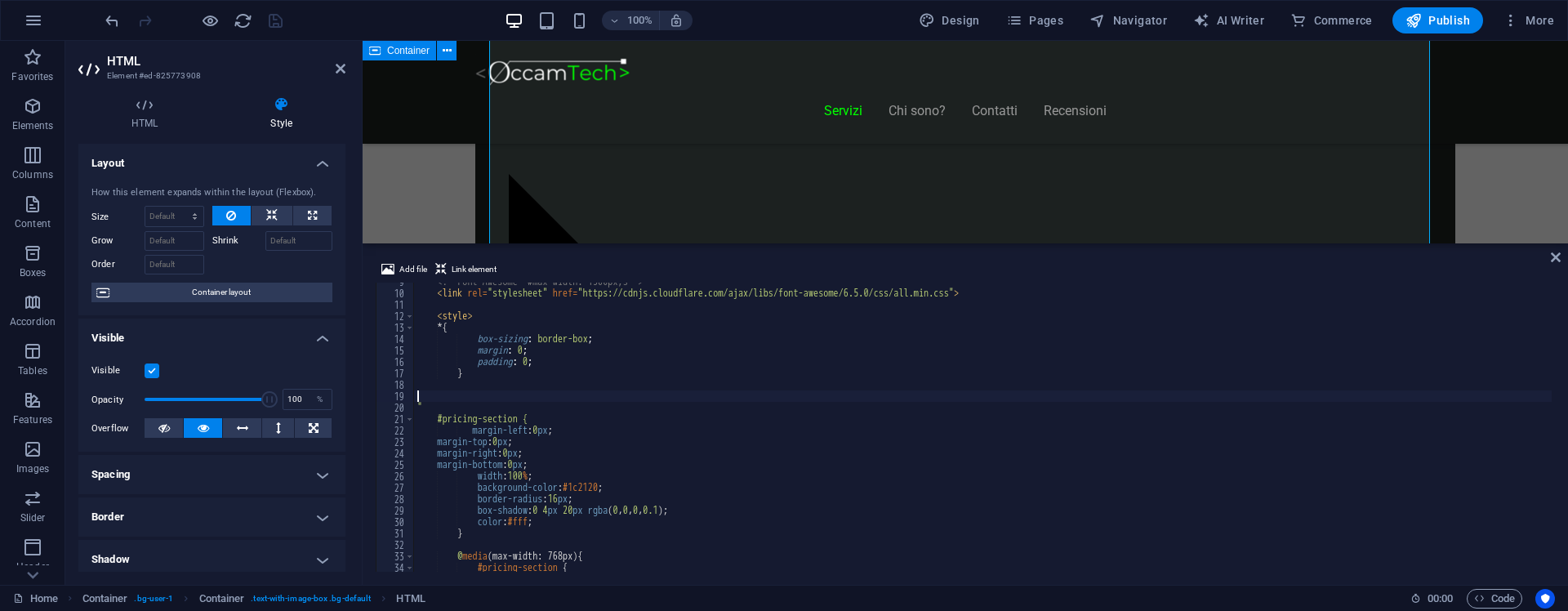 type on """ 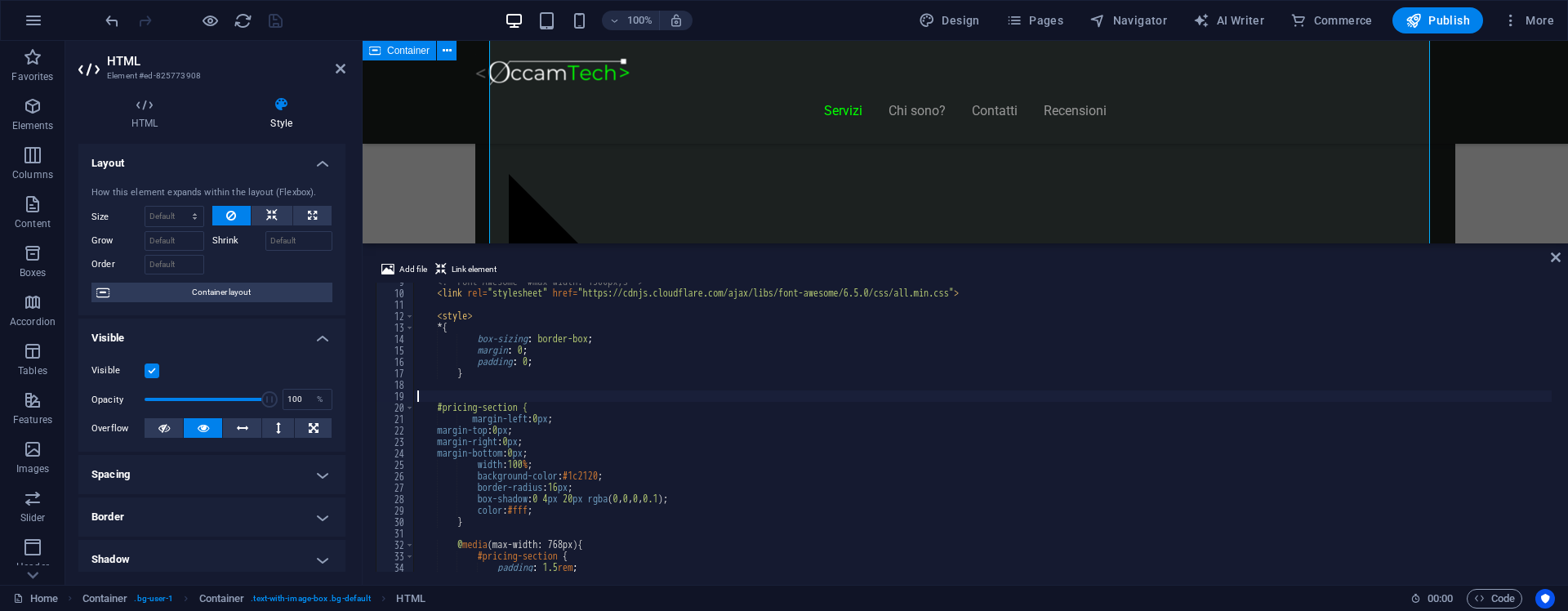 type on "#pricing-section {" 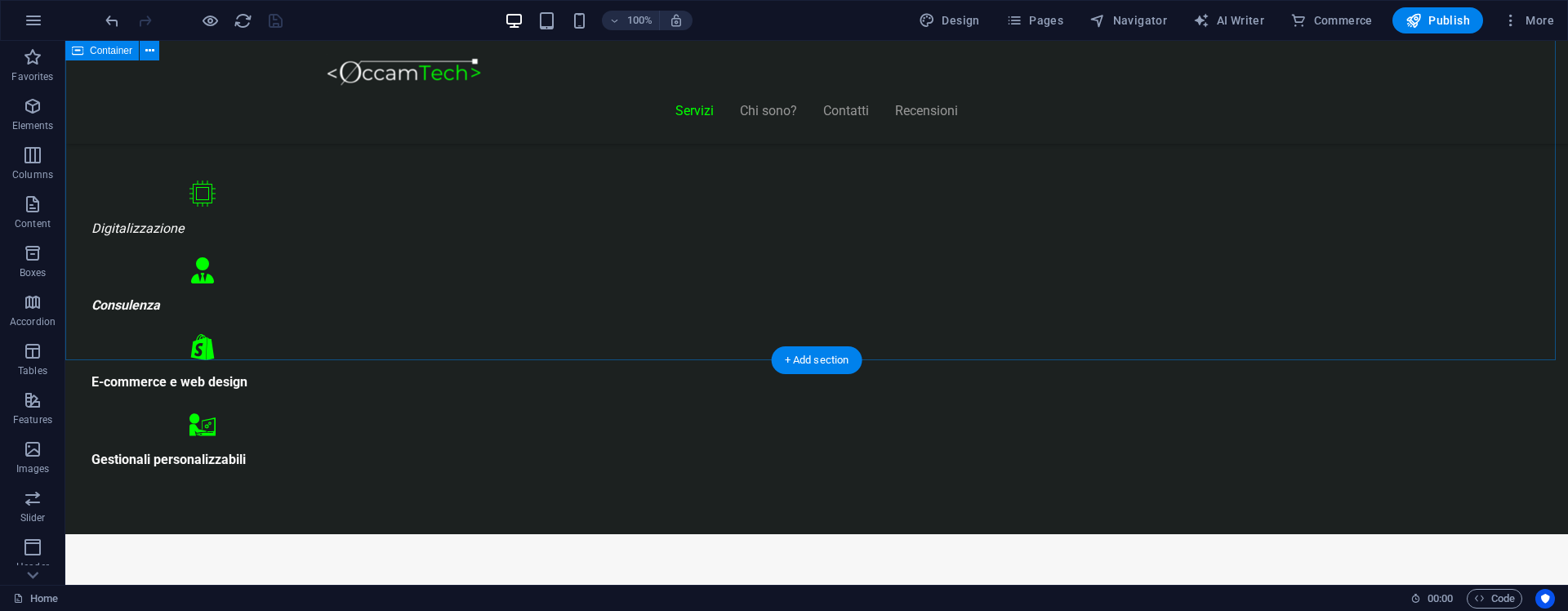 scroll, scrollTop: 792, scrollLeft: 0, axis: vertical 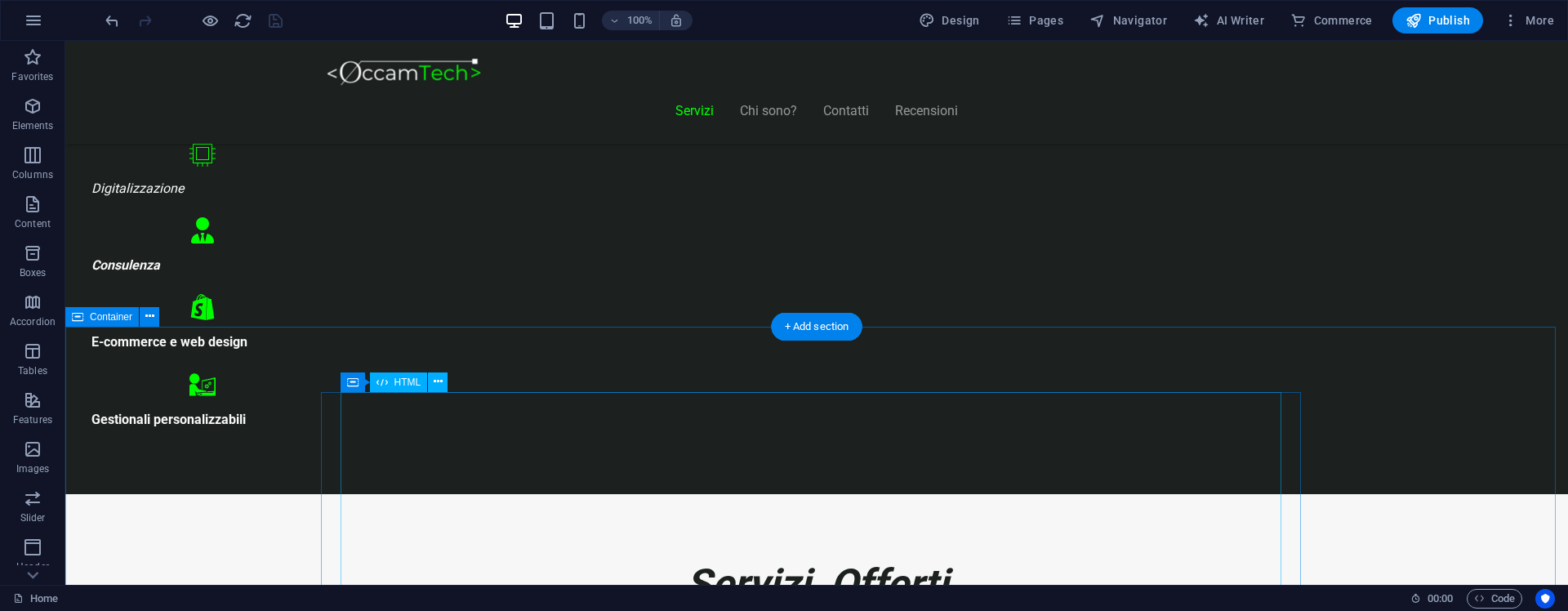 click on "Piani Web
Tutto il Valore di un Sito Professionale, in un Piano su Misura
Essenziale
€300
Sito vetrina moderno
Home page professionale
Sezione “Chi siamo”
Form contatti
Design responsive (mobile friendly)
6 mesi di assistenza inclusa
*Adatto a piccole attività o professionisti
Inizia Ora
E-commerce Ready
€500" at bounding box center (817, 7447) 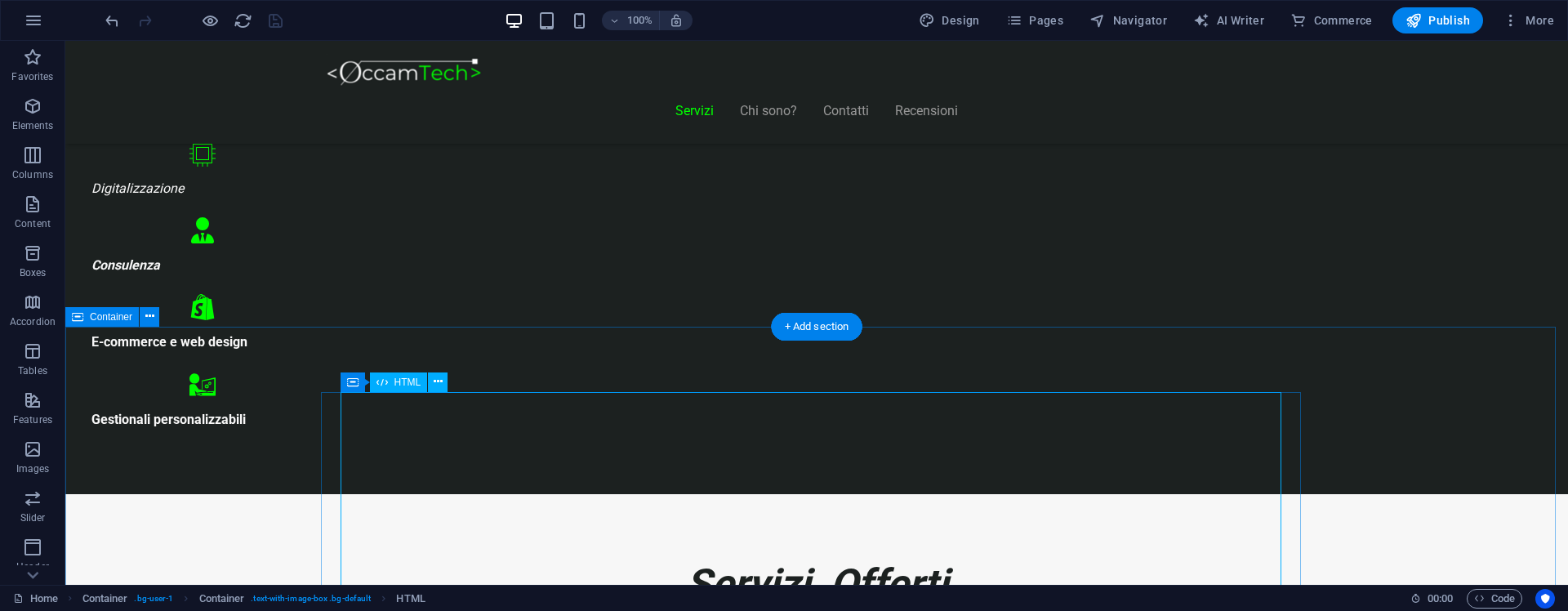 click on "Piani Web
Tutto il Valore di un Sito Professionale, in un Piano su Misura
Essenziale
€300
Sito vetrina moderno
Home page professionale
Sezione “Chi siamo”
Form contatti
Design responsive (mobile friendly)
6 mesi di assistenza inclusa
*Adatto a piccole attività o professionisti
Inizia Ora
E-commerce Ready
€500" at bounding box center (817, 7447) 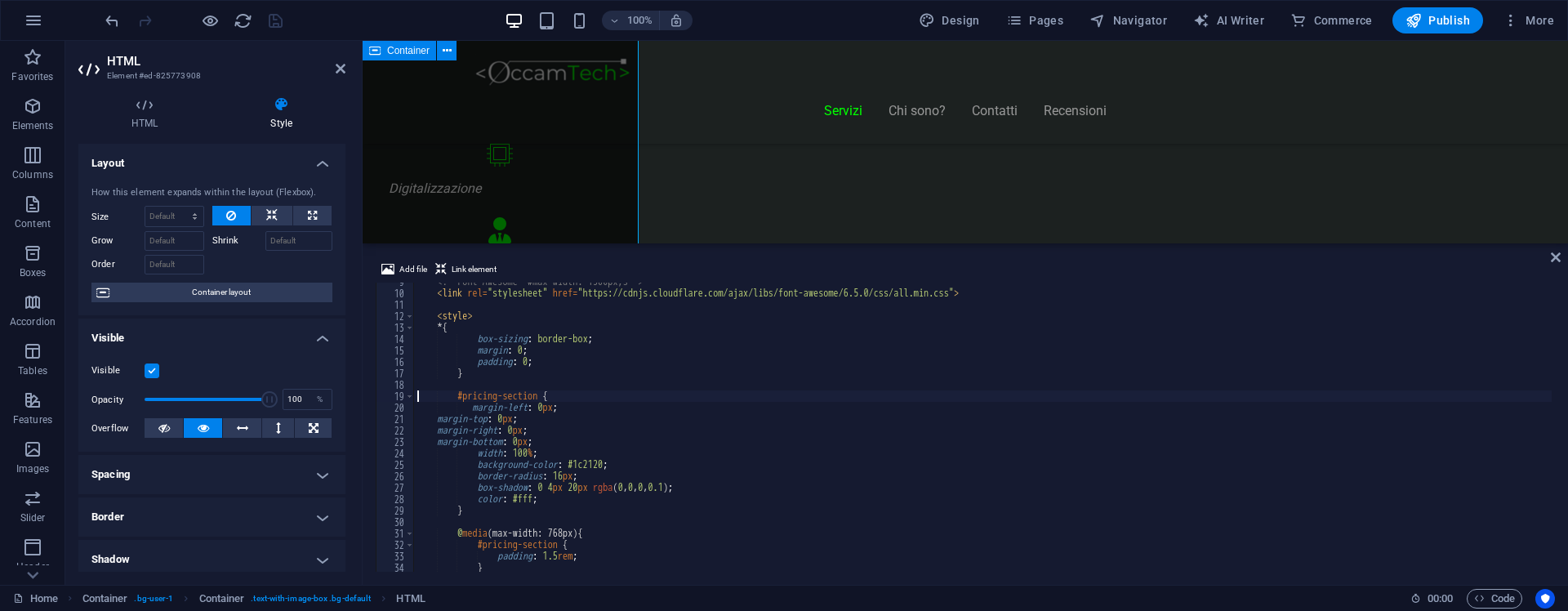 scroll, scrollTop: 1384, scrollLeft: 0, axis: vertical 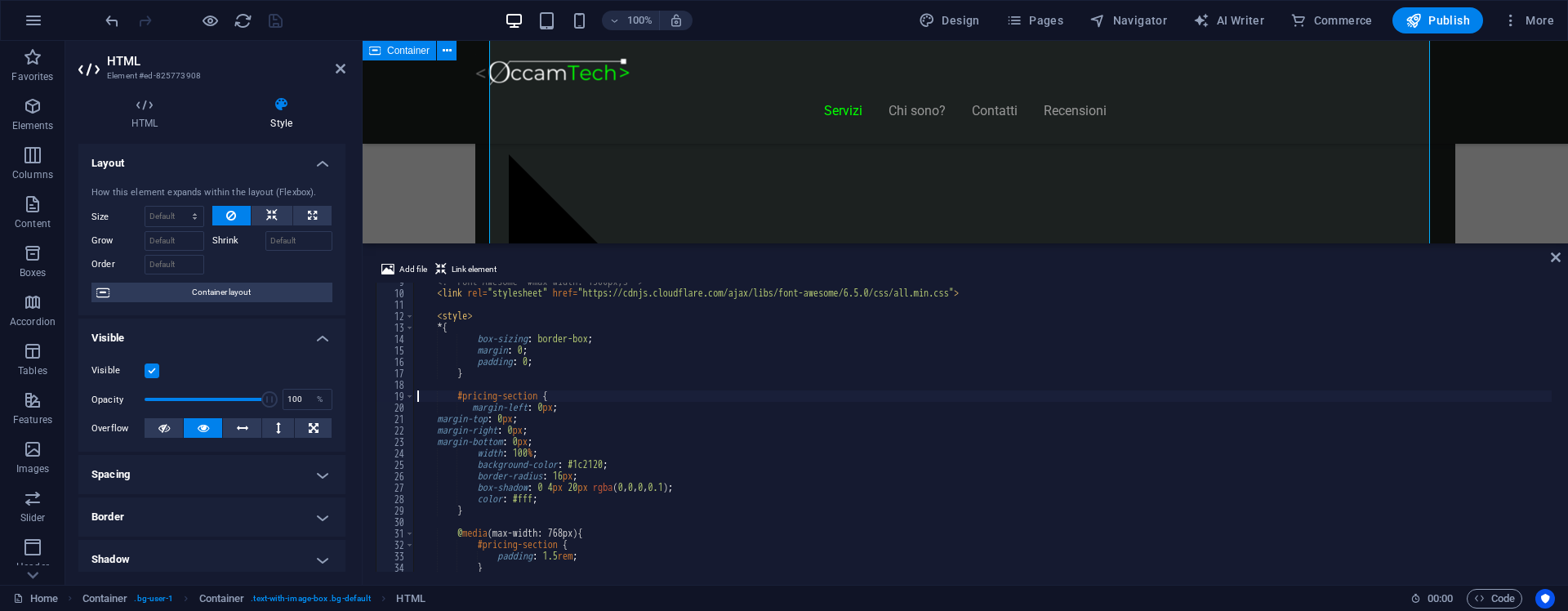 click on "<!--  Font Awesome  #max-width: 1300px;s  -->      < link   rel = "stylesheet"   href = "https://cdnjs.cloudflare.com/ajax/libs/font-awesome/6.5.0/css/all.min.css" >      < style >          *  {                box-sizing :   border-box ;                margin :   0 ;                padding :   0 ;           }           #pricing-section   {               margin-left :   0 px ;      margin-top :   0 px ;      margin-right :   0 px ;      margin-bottom :   0 px ;                width :   100 % ;                background-color :   #1c2120 ;                border-radius :   16 px ;                box-shadow :   0   4 px   20 px   rgba ( 0 ,  0 ,  0 ,  0.1 ) ;                color :   #fff ;           }           @ media  (max-width: 768px)  {                #pricing-section   {                     padding :   1.5 rem ;                }           }" at bounding box center (982, 432) 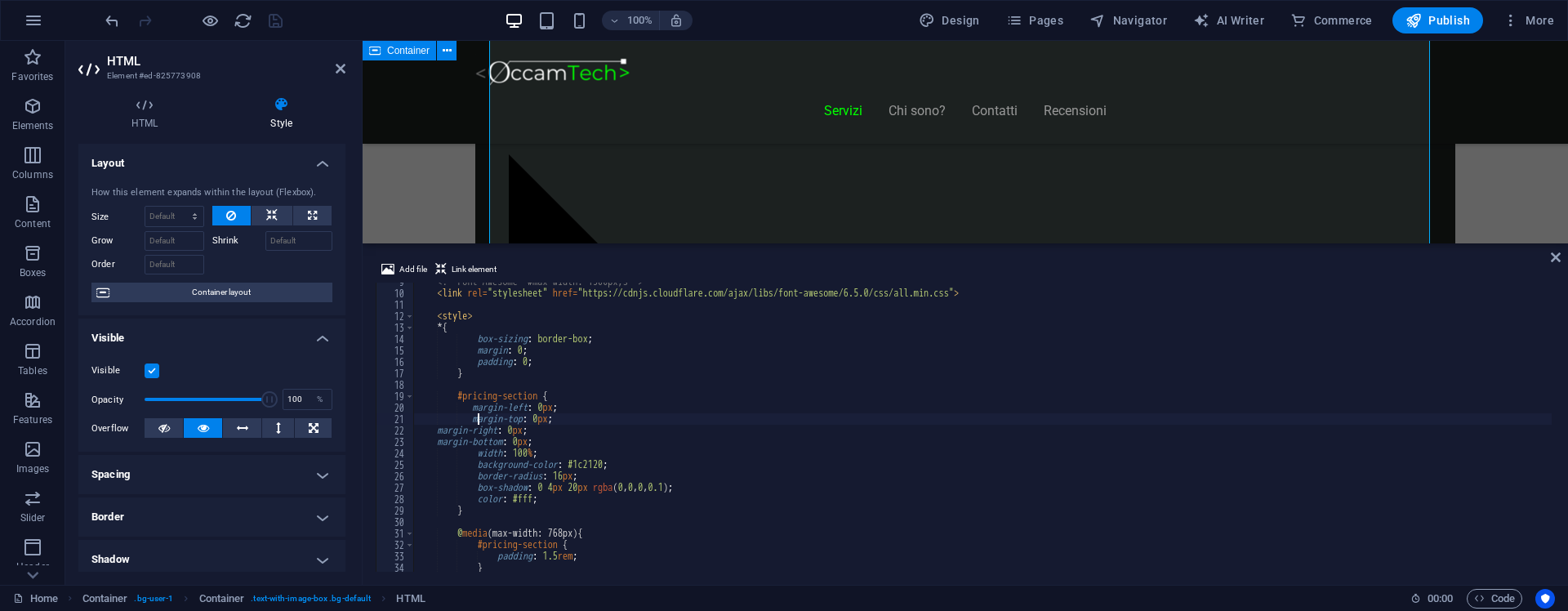 scroll, scrollTop: 0, scrollLeft: 5, axis: horizontal 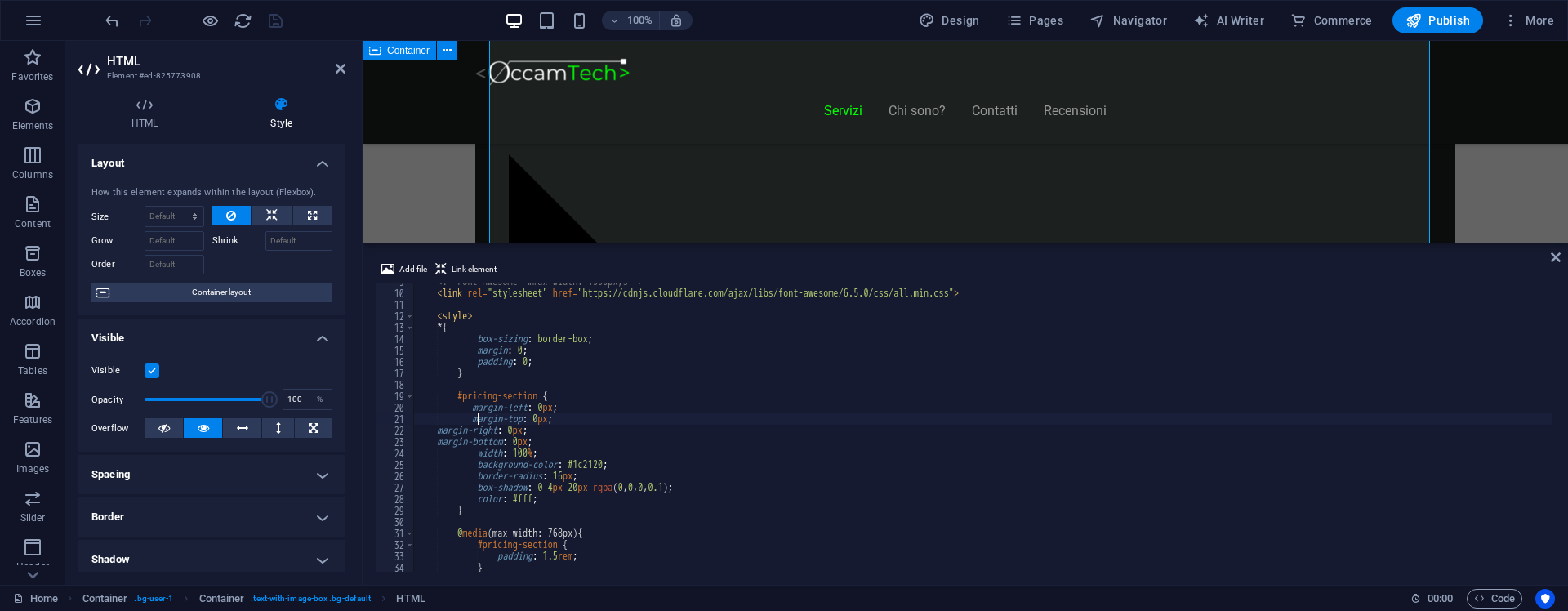 click on "<!--  Font Awesome  #max-width: 1300px;s  -->      < link   rel = "stylesheet"   href = "https://cdnjs.cloudflare.com/ajax/libs/font-awesome/6.5.0/css/all.min.css" >      < style >          *  {                box-sizing :   border-box ;                margin :   0 ;                padding :   0 ;           }           #pricing-section   {               margin-left :   0 px ;               margin-top :   0 px ;      margin-right :   0 px ;      margin-bottom :   0 px ;                width :   100 % ;                background-color :   #1c2120 ;                border-radius :   16 px ;                box-shadow :   0   4 px   20 px   rgba ( 0 ,  0 ,  0 ,  0.1 ) ;                color :   #fff ;           }           @ media  (max-width: 768px)  {                #pricing-section   {                     padding :   1.5 rem ;                }           }" at bounding box center [982, 432] 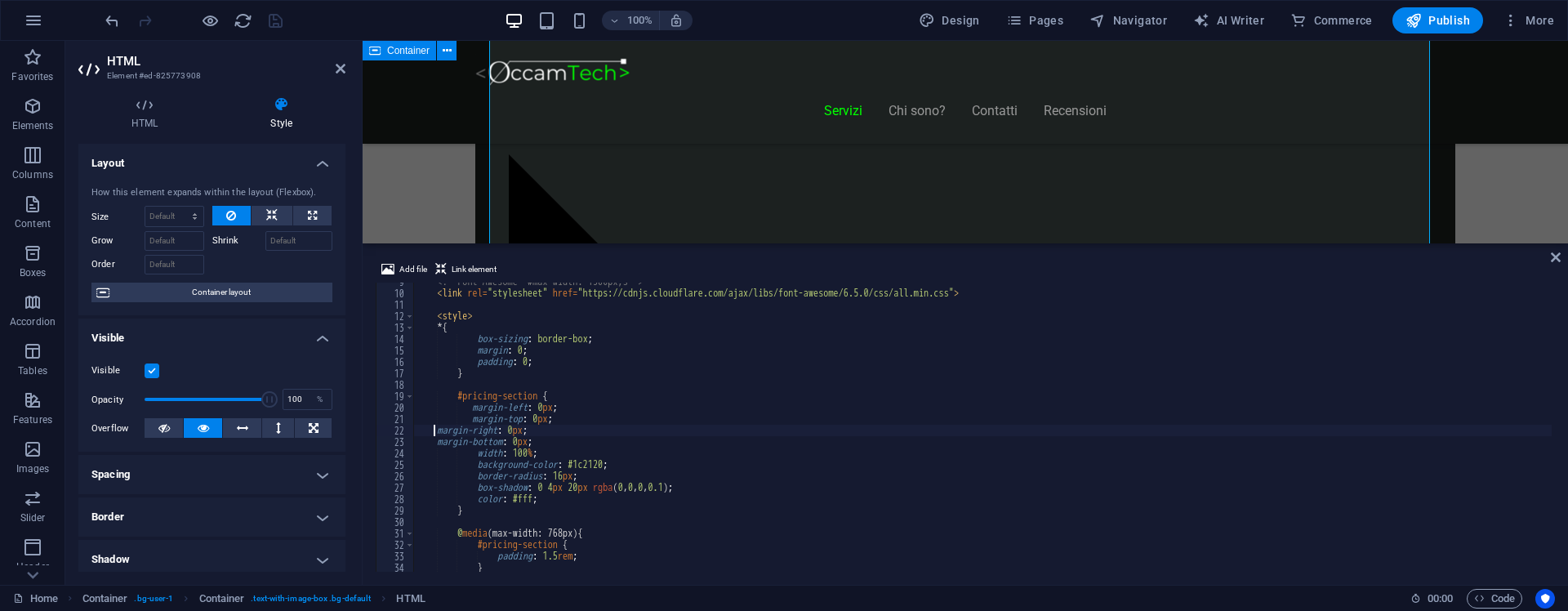 click on "<!--  Font Awesome  #max-width: 1300px;s  -->      < link   rel = "stylesheet"   href = "https://cdnjs.cloudflare.com/ajax/libs/font-awesome/6.5.0/css/all.min.css" >      < style >          *  {                box-sizing :   border-box ;                margin :   0 ;                padding :   0 ;           }           #pricing-section   {               margin-left :   0 px ;               margin-top :   0 px ;      margin-right :   0 px ;      margin-bottom :   0 px ;                width :   100 % ;                background-color :   #1c2120 ;                border-radius :   16 px ;                box-shadow :   0   4 px   20 px   rgba ( 0 ,  0 ,  0 ,  0.1 ) ;                color :   #fff ;           }           @ media  (max-width: 768px)  {                #pricing-section   {                     padding :   1.5 rem ;                }           }" at bounding box center [982, 432] 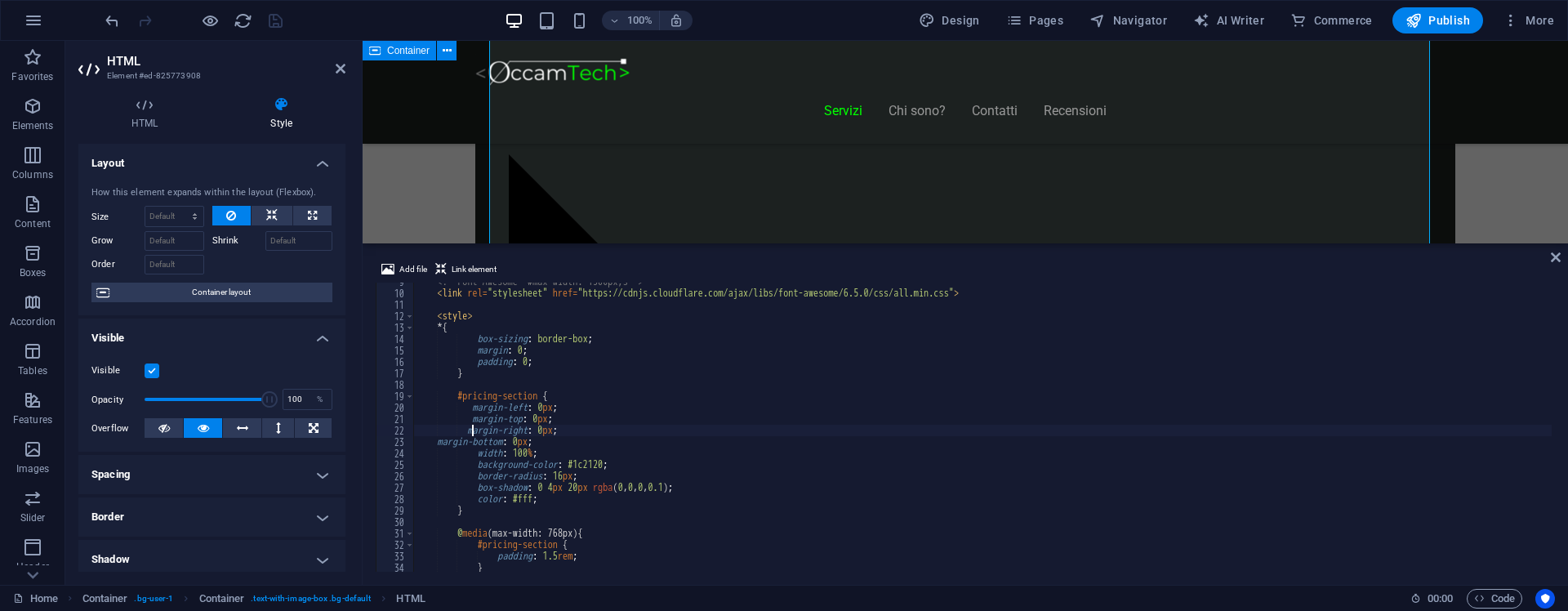 scroll, scrollTop: 0, scrollLeft: 5, axis: horizontal 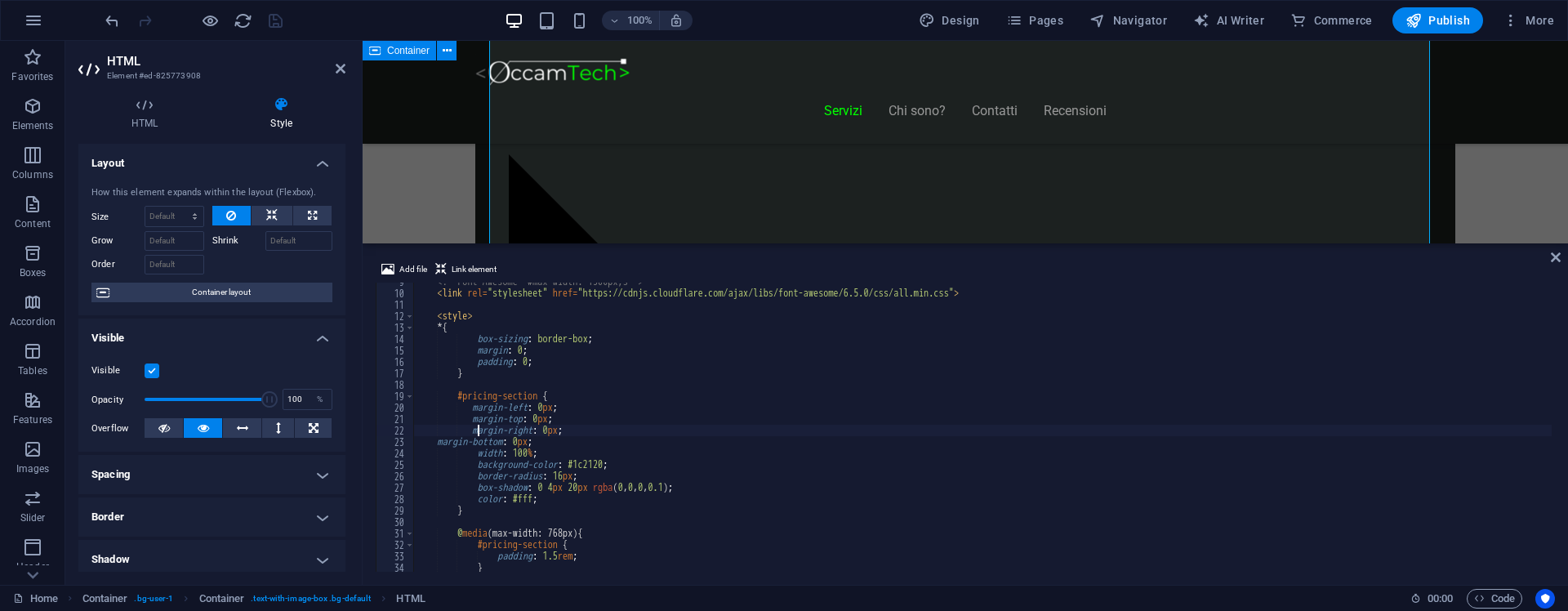 click on "<!--  Font Awesome  #max-width: 1300px;s  -->      < link   rel = "stylesheet"   href = "https://cdnjs.cloudflare.com/ajax/libs/font-awesome/6.5.0/css/all.min.css" >      < style >          *  {                box-sizing :   border-box ;                margin :   0 ;                padding :   0 ;           }           #pricing-section   {               margin-left :   0 px ;               margin-top :   0 px ;               margin-right :   0 px ;      margin-bottom :   0 px ;                width :   100 % ;                background-color :   #1c2120 ;                border-radius :   16 px ;                box-shadow :   0   4 px   20 px   rgba ( 0 ,  0 ,  0 ,  0.1 ) ;                color :   #fff ;           }           @ media  (max-width: 768px)  {                #pricing-section   {                     padding :   1.5 rem ;                }           }" at bounding box center [982, 432] 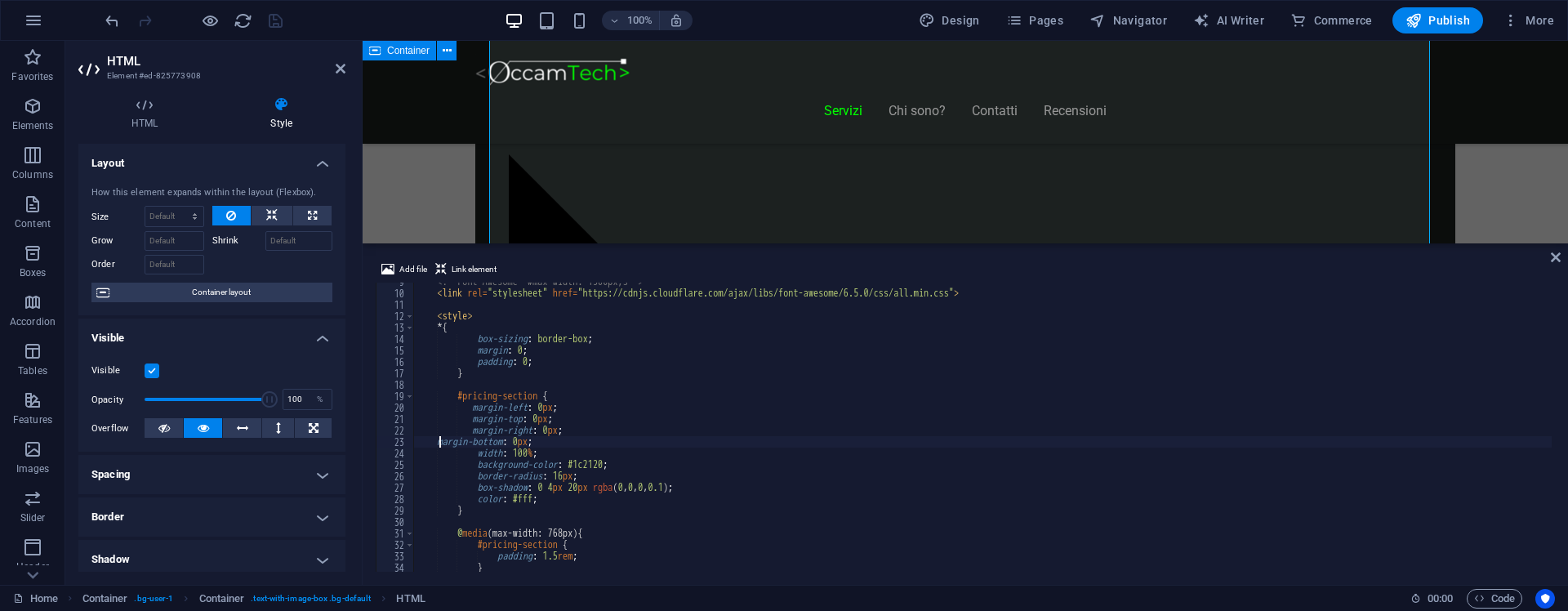 click on "<!--  Font Awesome  #max-width: 1300px;s  -->      < link   rel = "stylesheet"   href = "https://cdnjs.cloudflare.com/ajax/libs/font-awesome/6.5.0/css/all.min.css" >      < style >          *  {                box-sizing :   border-box ;                margin :   0 ;                padding :   0 ;           }           #pricing-section   {               margin-left :   0 px ;               margin-top :   0 px ;               margin-right :   0 px ;      margin-bottom :   0 px ;                width :   100 % ;                background-color :   #1c2120 ;                border-radius :   16 px ;                box-shadow :   0   4 px   20 px   rgba ( 0 ,  0 ,  0 ,  0.1 ) ;                color :   #fff ;           }           @ media  (max-width: 768px)  {                #pricing-section   {                     padding :   1.5 rem ;                }           }" at bounding box center [982, 432] 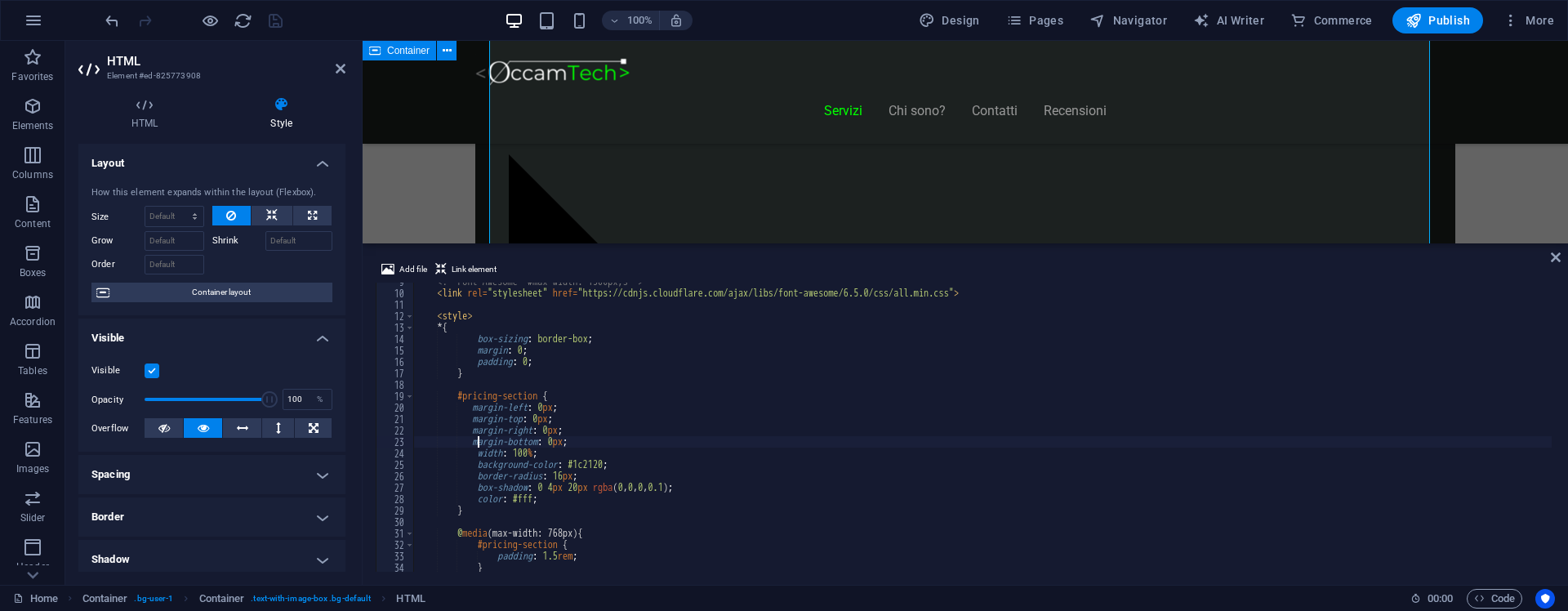 scroll, scrollTop: 0, scrollLeft: 5, axis: horizontal 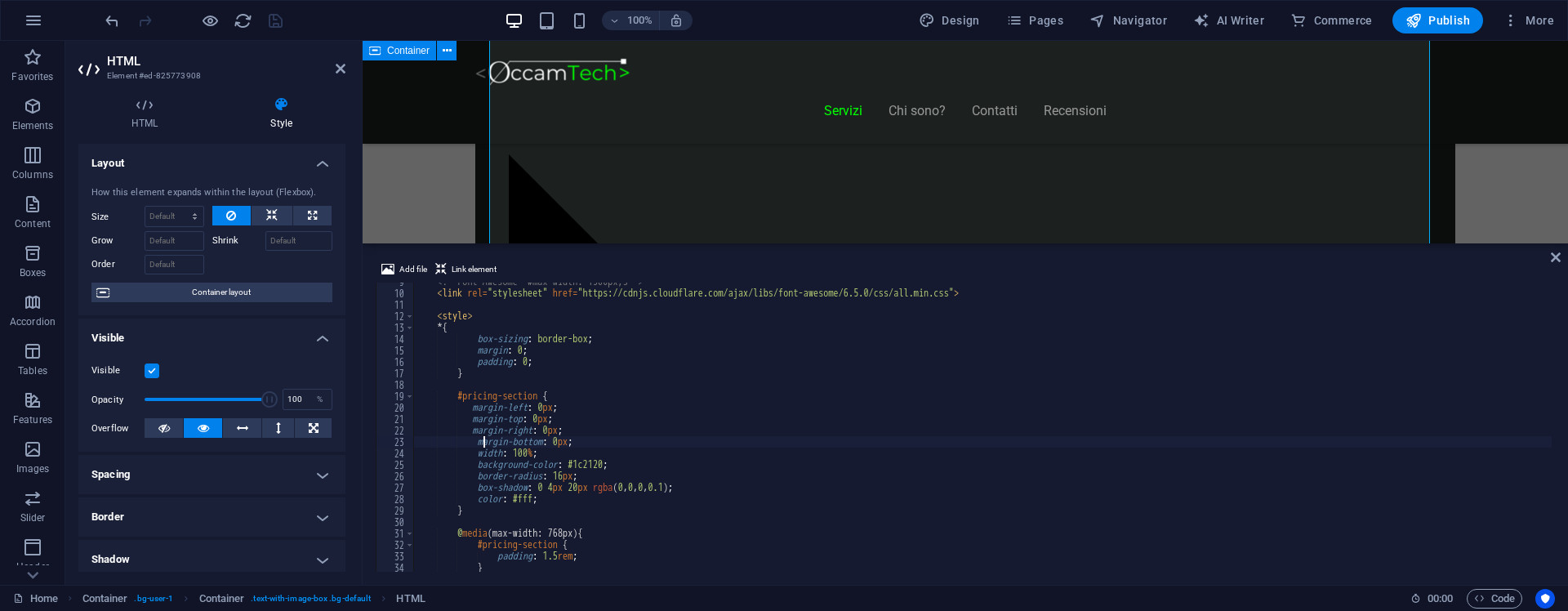 click on "<!--  Font Awesome  #max-width: 1300px;s  -->      < link   rel = "stylesheet"   href = "https://cdnjs.cloudflare.com/ajax/libs/font-awesome/6.5.0/css/all.min.css" >      < style >          *  {                box-sizing :   border-box ;                margin :   0 ;                padding :   0 ;           }           #pricing-section   {               margin-left :   0 px ;               margin-top :   0 px ;               margin-right :   0 px ;                margin-bottom :   0 px ;                width :   100 % ;                background-color :   #1c2120 ;                border-radius :   16 px ;                box-shadow :   0   4 px   20 px   rgba ( 0 ,  0 ,  0 ,  0.1 ) ;                color :   #fff ;           }           @ media  (max-width: 768px)  {                #pricing-section   {                     padding :   1.5 rem ;                }           }" at bounding box center (982, 432) 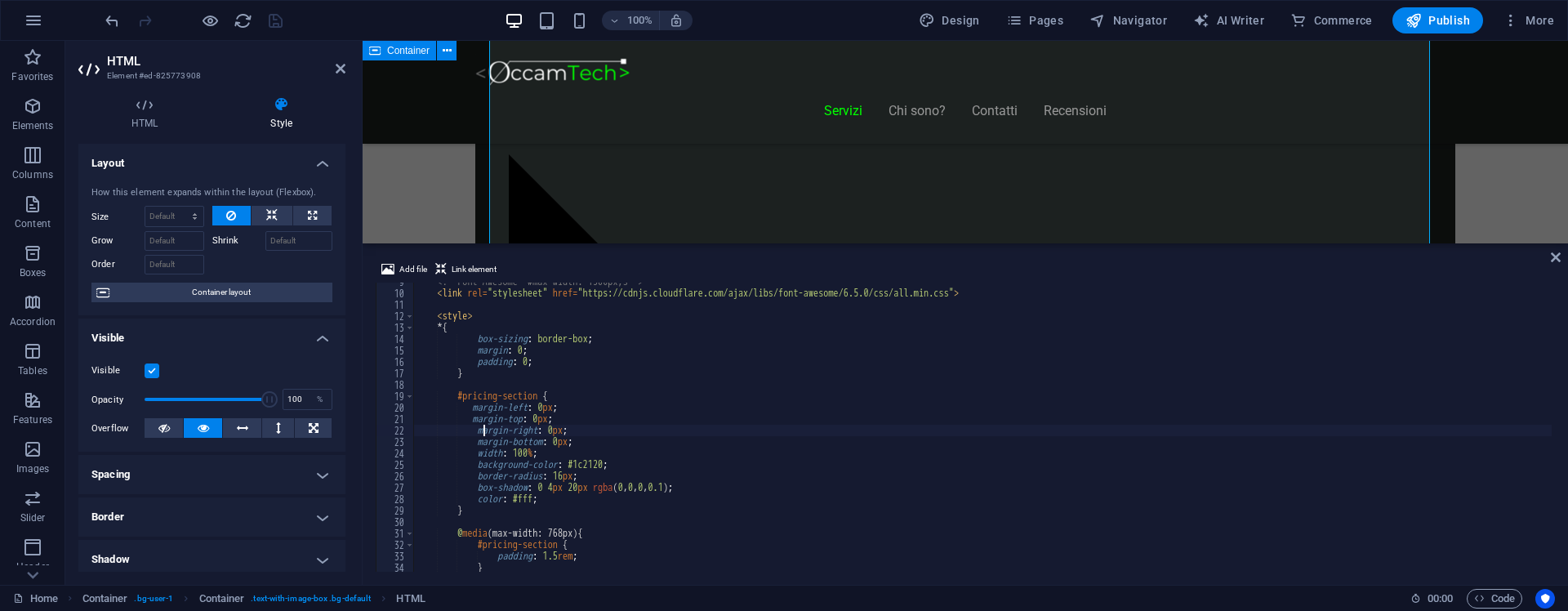 click on "<!--  Font Awesome  #max-width: 1300px;s  -->      < link   rel = "stylesheet"   href = "https://cdnjs.cloudflare.com/ajax/libs/font-awesome/6.5.0/css/all.min.css" >      < style >          *  {                box-sizing :   border-box ;                margin :   0 ;                padding :   0 ;           }           #pricing-section   {               margin-left :   0 px ;               margin-top :   0 px ;                margin-right :   0 px ;                margin-bottom :   0 px ;                width :   100 % ;                background-color :   #1c2120 ;                border-radius :   16 px ;                box-shadow :   0   4 px   20 px   rgba ( 0 ,  0 ,  0 ,  0.1 ) ;                color :   #fff ;           }           @ media  (max-width: 768px)  {                #pricing-section   {                     padding :   1.5 rem ;                }           }" at bounding box center (982, 432) 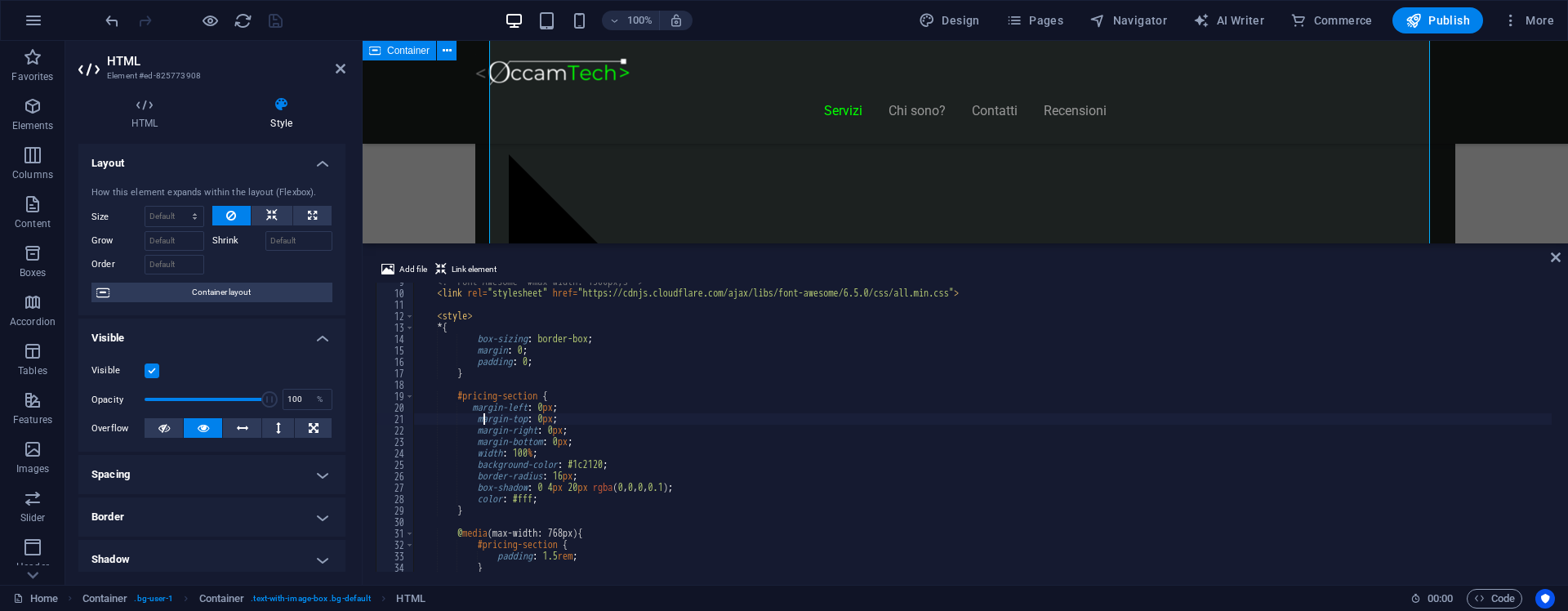 click on "<!--  Font Awesome  #max-width: 1300px;s  -->      < link   rel = "stylesheet"   href = "https://cdnjs.cloudflare.com/ajax/libs/font-awesome/6.5.0/css/all.min.css" >      < style >          *  {                box-sizing :   border-box ;                margin :   0 ;                padding :   0 ;           }           #pricing-section   {               margin-left :   0 px ;                margin-top :   0 px ;                margin-right :   0 px ;                margin-bottom :   0 px ;                width :   100 % ;                background-color :   #1c2120 ;                border-radius :   16 px ;                box-shadow :   0   4 px   20 px   rgba ( 0 ,  0 ,  0 ,  0.1 ) ;                color :   #fff ;           }           @ media  (max-width: 768px)  {                #pricing-section   {                     padding :   1.5 rem ;                }           }" at bounding box center (982, 432) 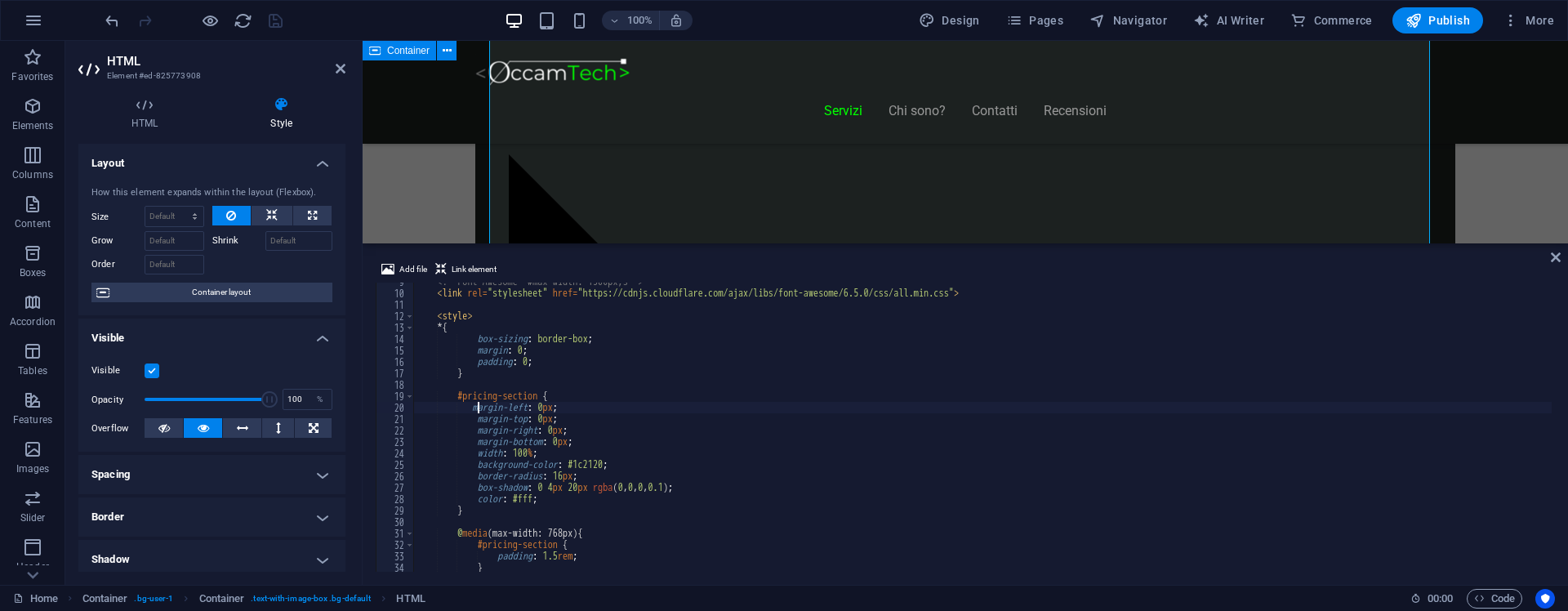 type on "margin-left: 0px;" 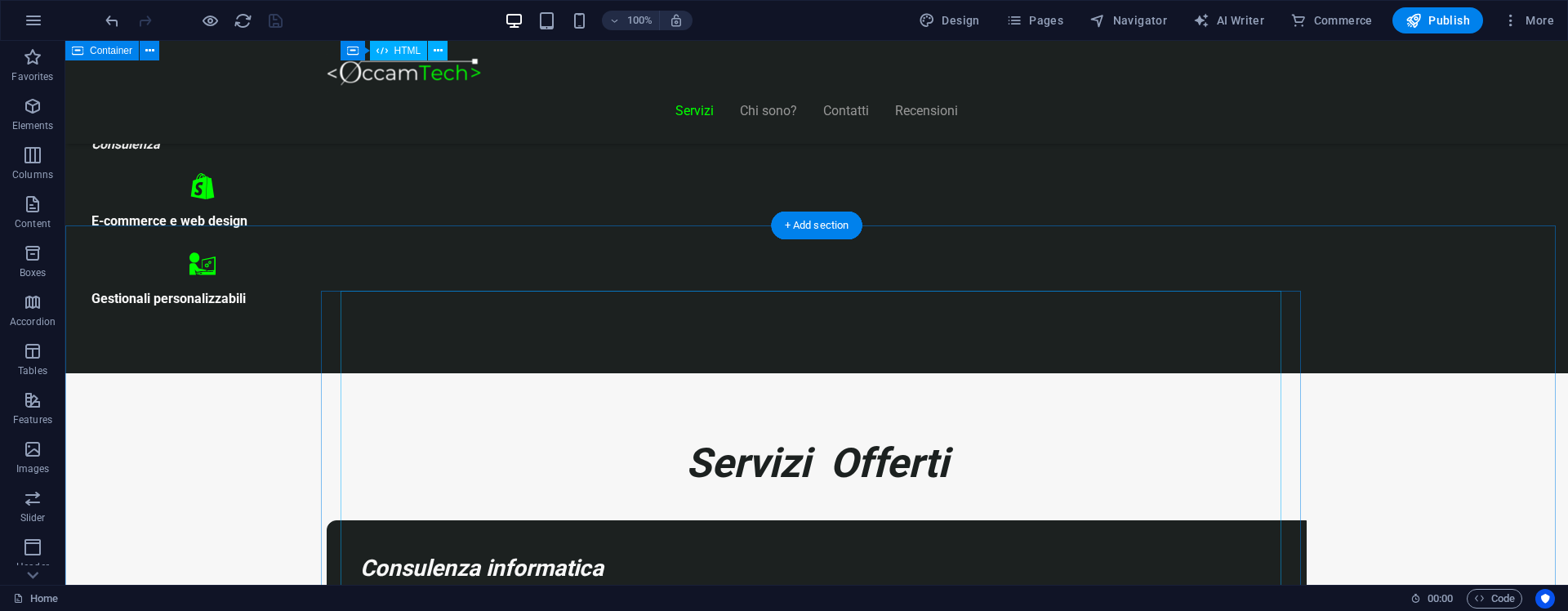scroll, scrollTop: 894, scrollLeft: 0, axis: vertical 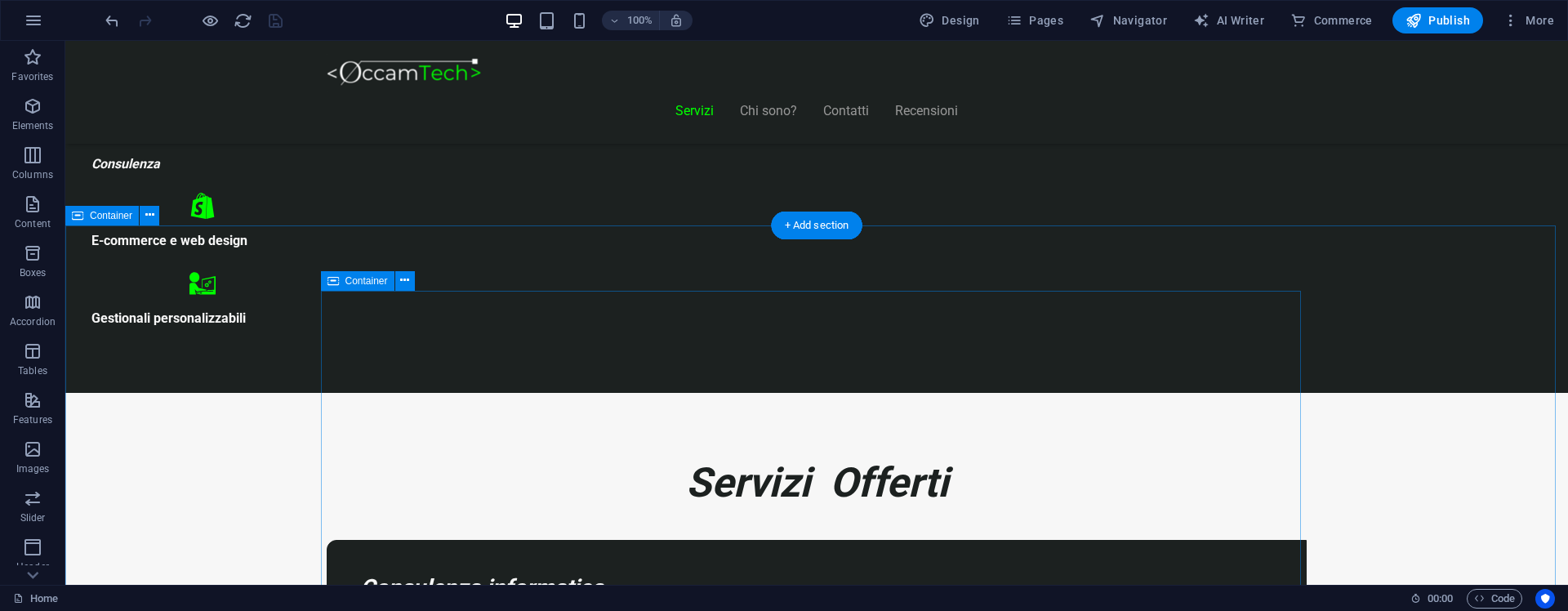 click on "Piani Web
Tutto il Valore di un Sito Professionale, in un Piano su Misura
Essenziale
€300
Sito vetrina moderno
Home page professionale
Sezione “Chi siamo”
Form contatti
Design responsive (mobile friendly)
6 mesi di assistenza inclusa
*Adatto a piccole attività o professionisti
Inizia Ora
E-commerce Ready
€500" at bounding box center [817, 7346] 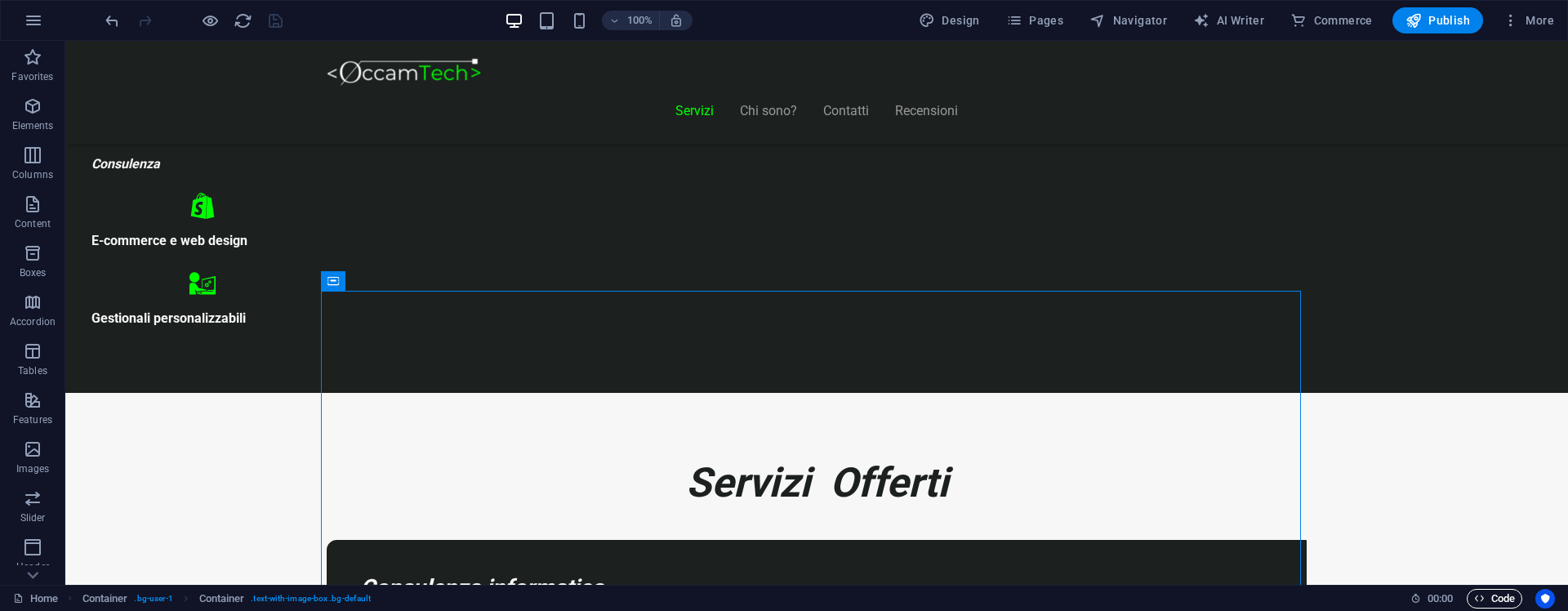 click on "Code" at bounding box center (1494, 599) 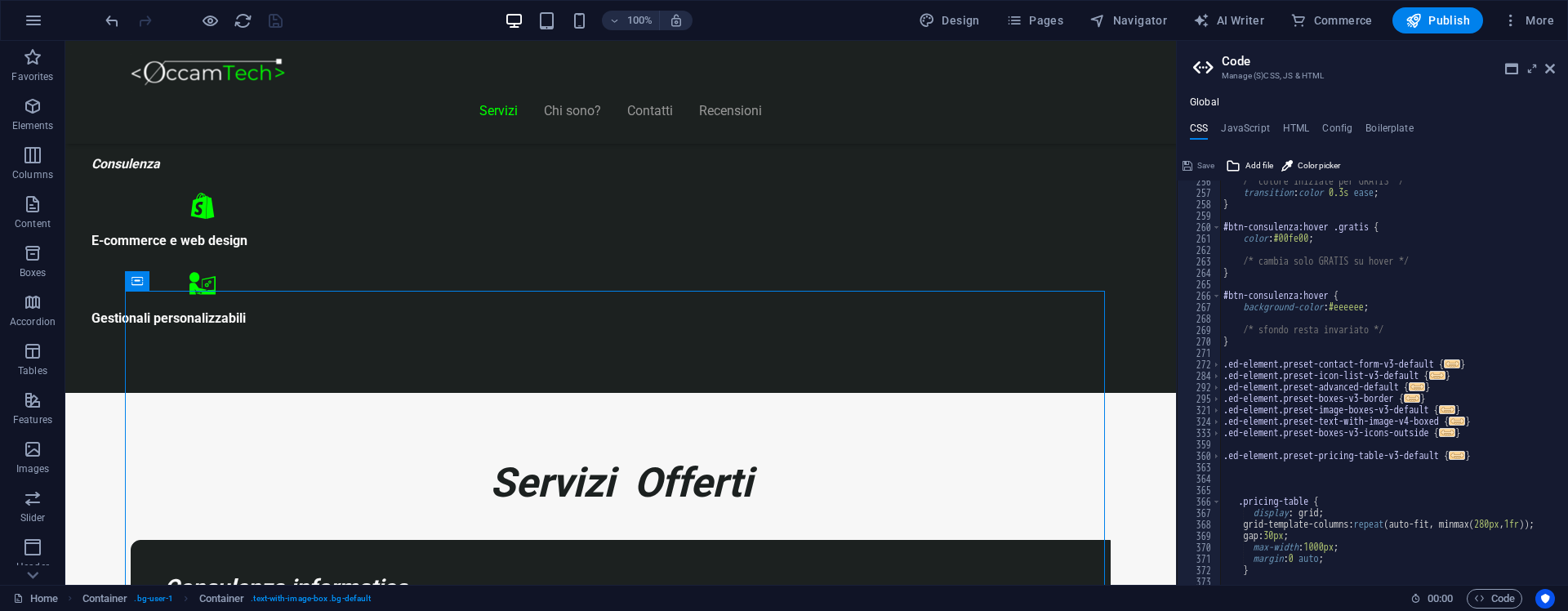 scroll, scrollTop: 1144, scrollLeft: 0, axis: vertical 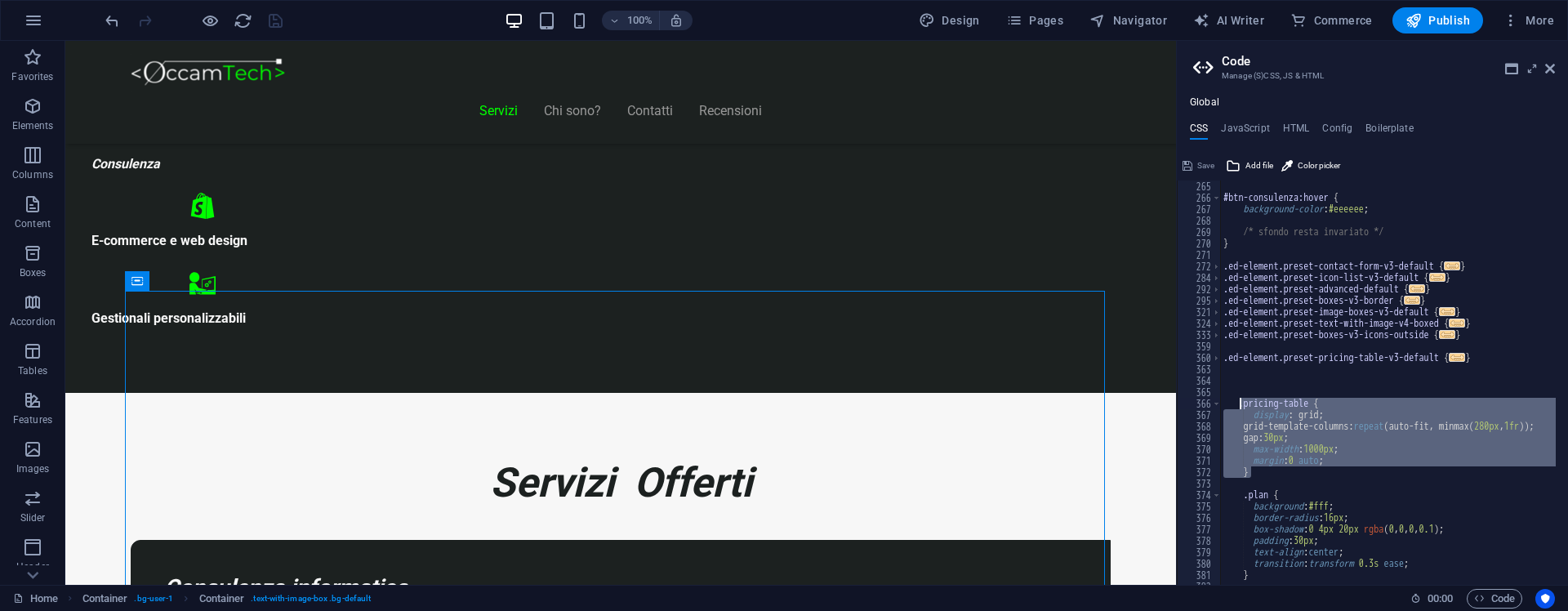 drag, startPoint x: 1250, startPoint y: 477, endPoint x: 1238, endPoint y: 404, distance: 73.979727 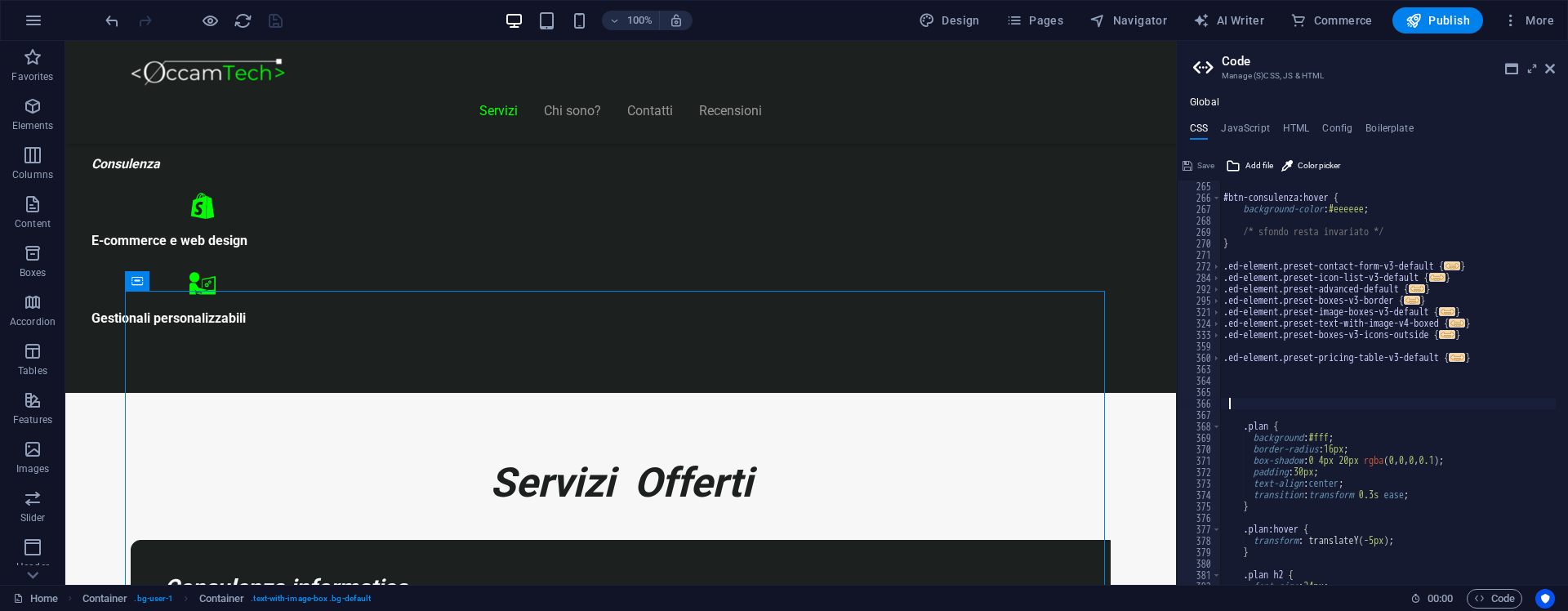type 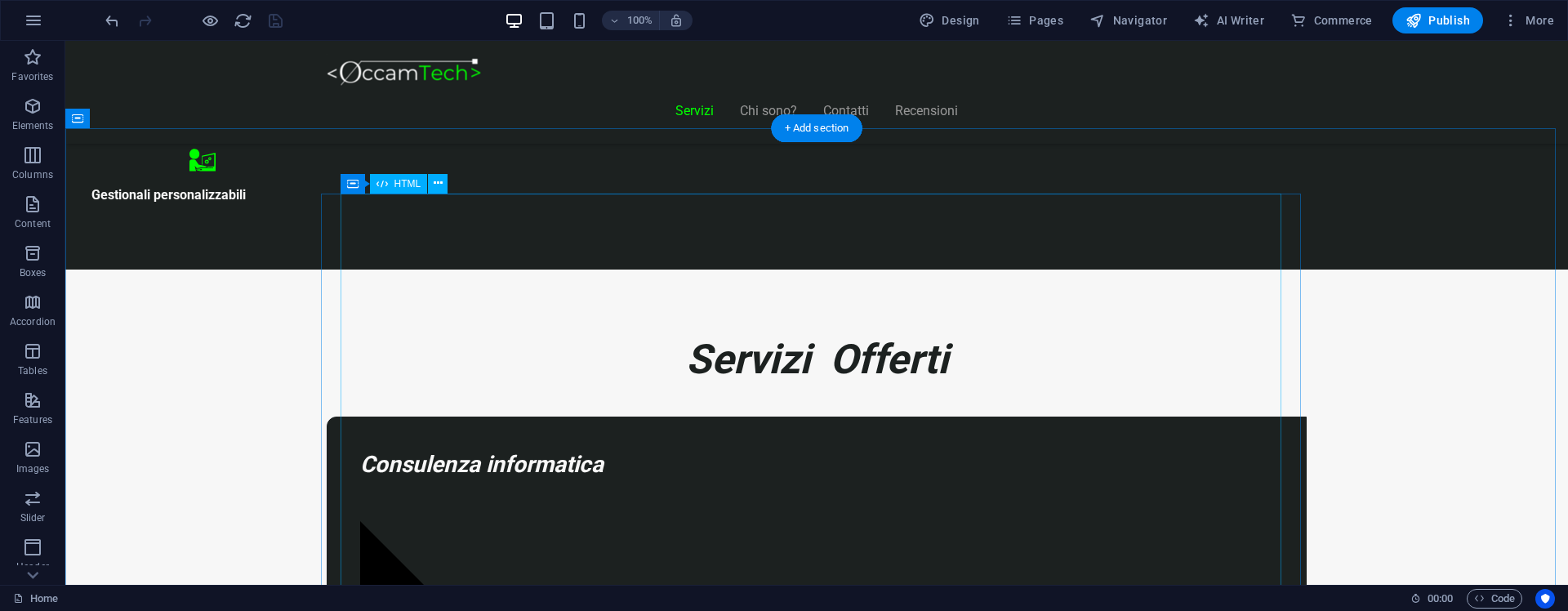 scroll, scrollTop: 1057, scrollLeft: 0, axis: vertical 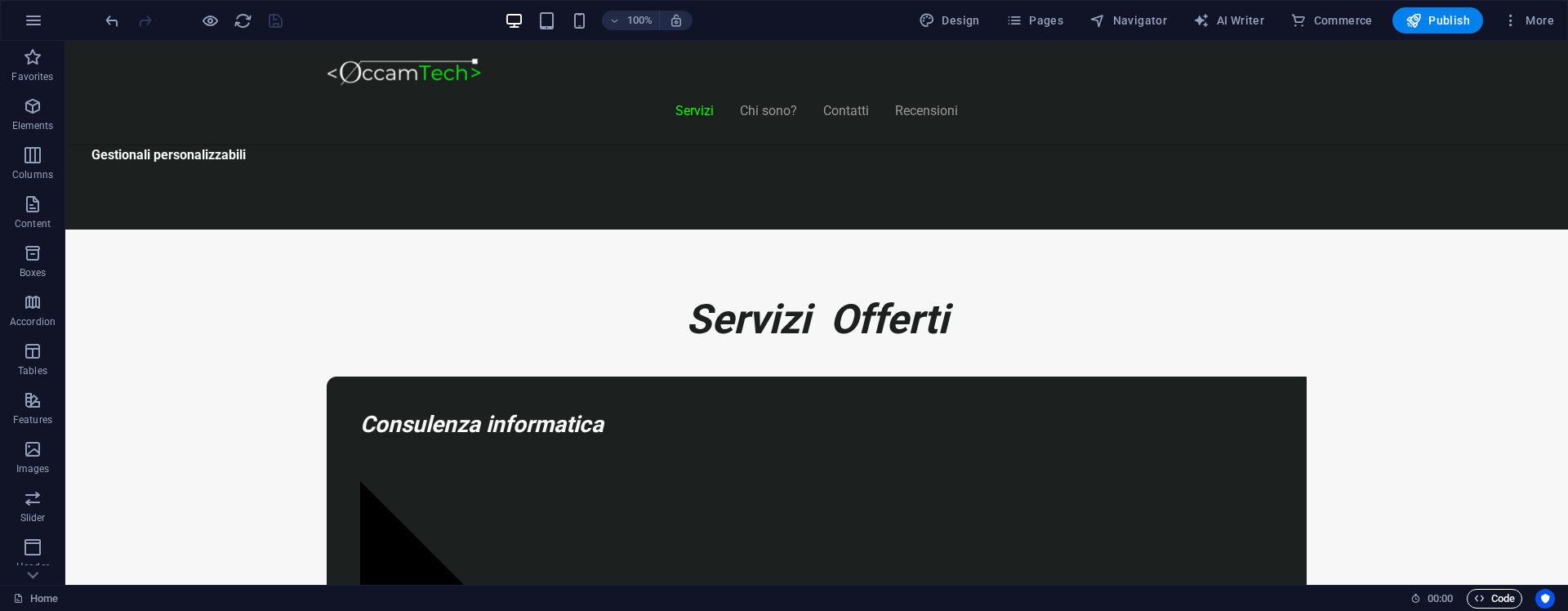 click on "Code" at bounding box center [1494, 599] 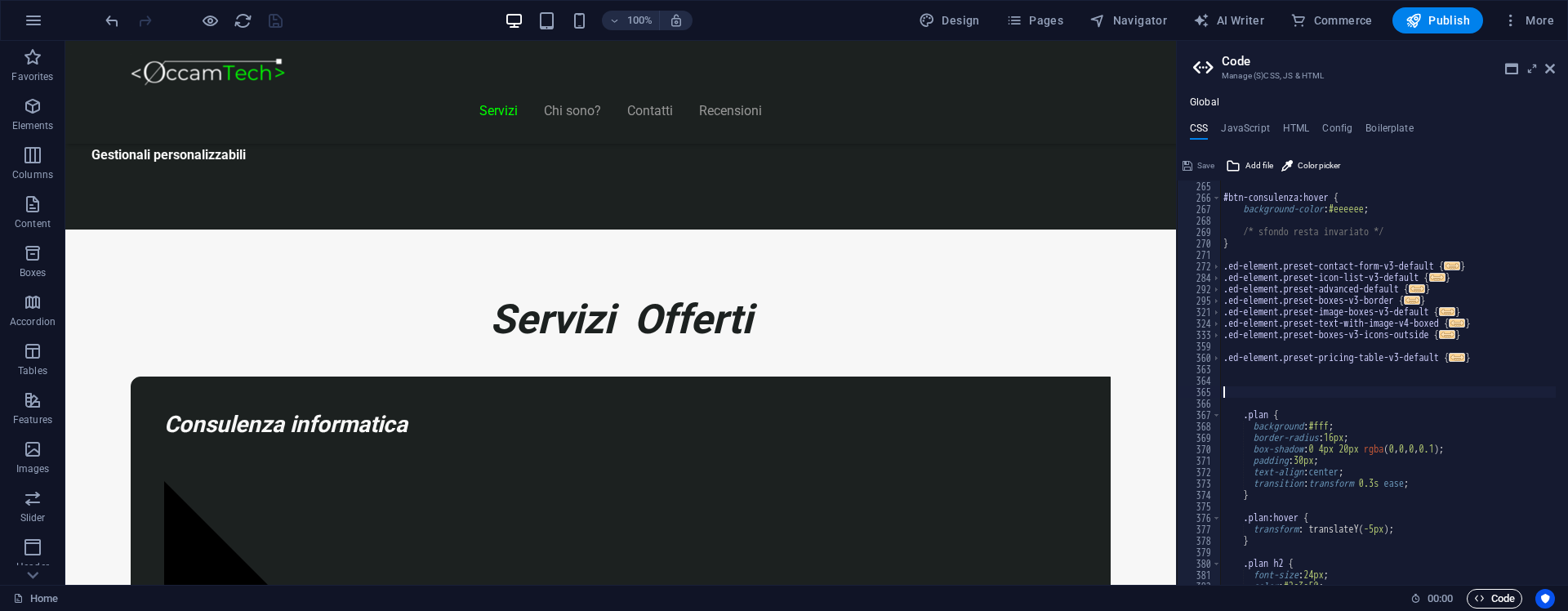 scroll, scrollTop: 1144, scrollLeft: 0, axis: vertical 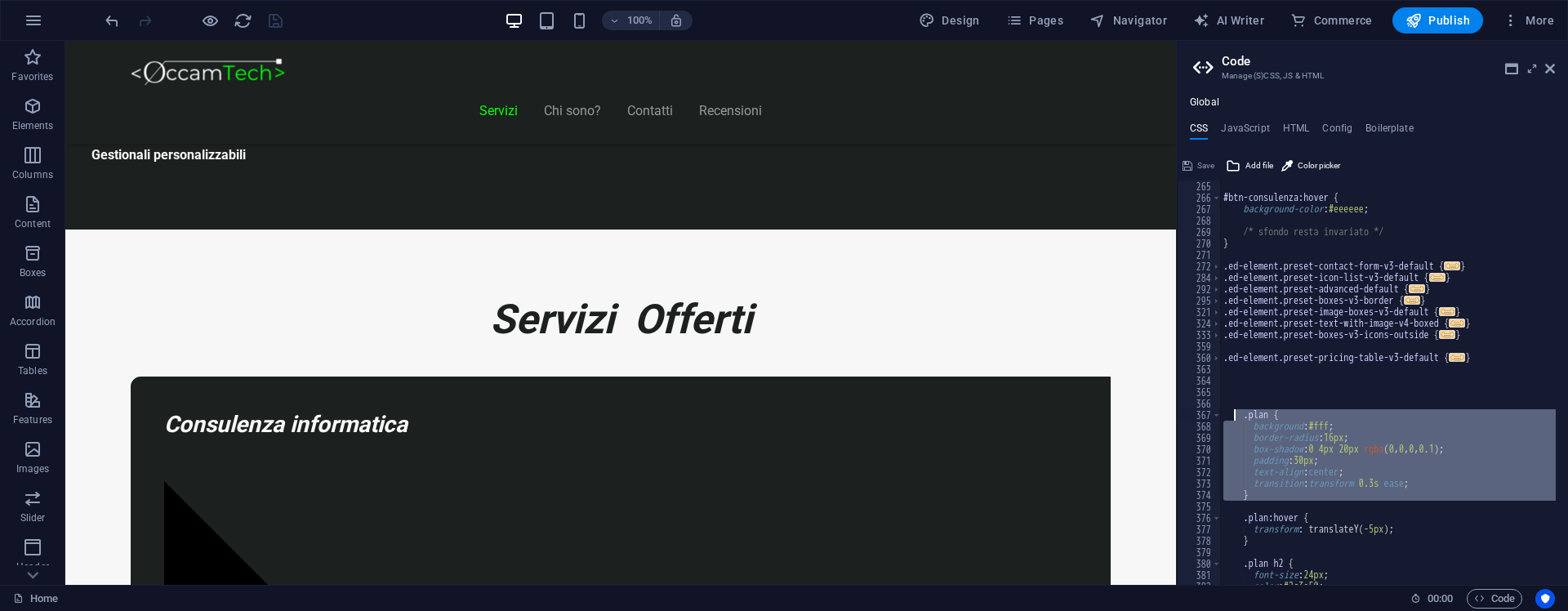 drag, startPoint x: 1276, startPoint y: 511, endPoint x: 1235, endPoint y: 421, distance: 98.89894 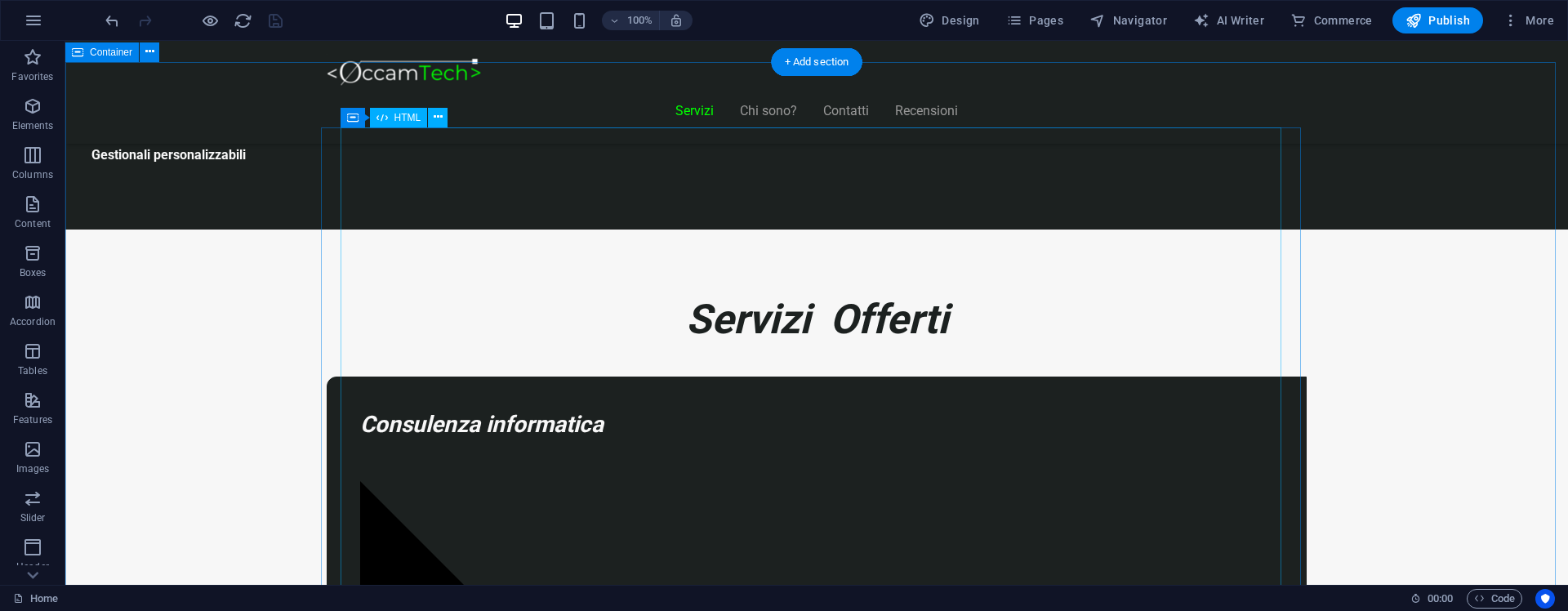 click on "Piani Web
Tutto il Valore di un Sito Professionale, in un Piano su Misura
Essenziale
€300
Sito vetrina moderno
Home page professionale
Sezione “Chi siamo”
Form contatti
Design responsive (mobile friendly)
6 mesi di assistenza inclusa
*Adatto a piccole attività o professionisti
Inizia Ora
E-commerce Ready
€500" at bounding box center [817, 7178] 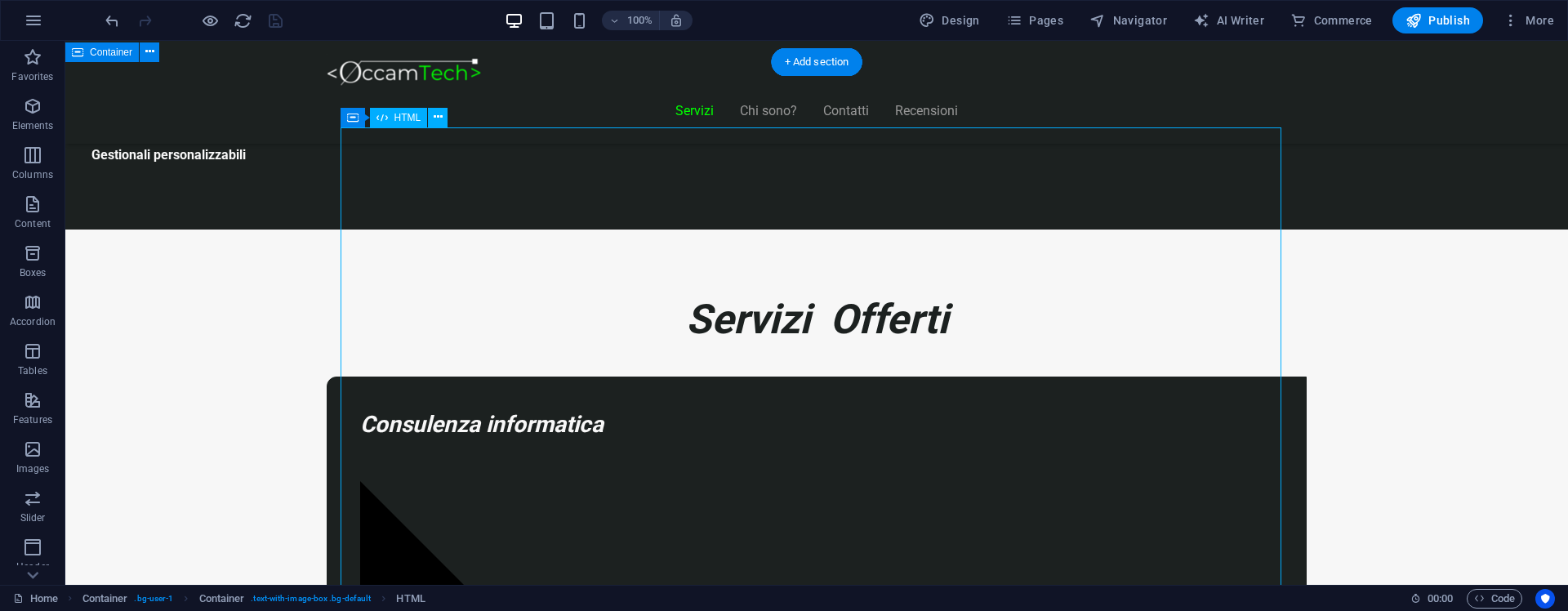 click on "Piani Web
Tutto il Valore di un Sito Professionale, in un Piano su Misura
Essenziale
€300
Sito vetrina moderno
Home page professionale
Sezione “Chi siamo”
Form contatti
Design responsive (mobile friendly)
6 mesi di assistenza inclusa
*Adatto a piccole attività o professionisti
Inizia Ora
E-commerce Ready
€500" at bounding box center [817, 7178] 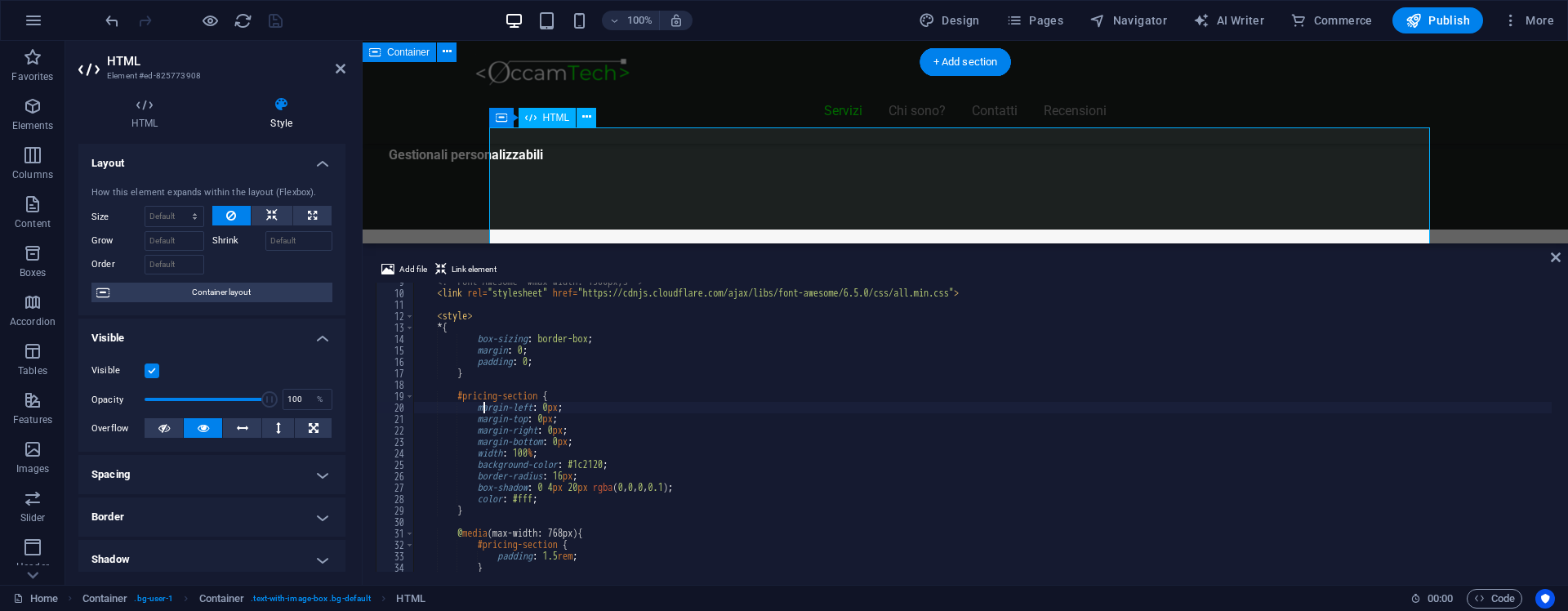 scroll, scrollTop: 98, scrollLeft: 0, axis: vertical 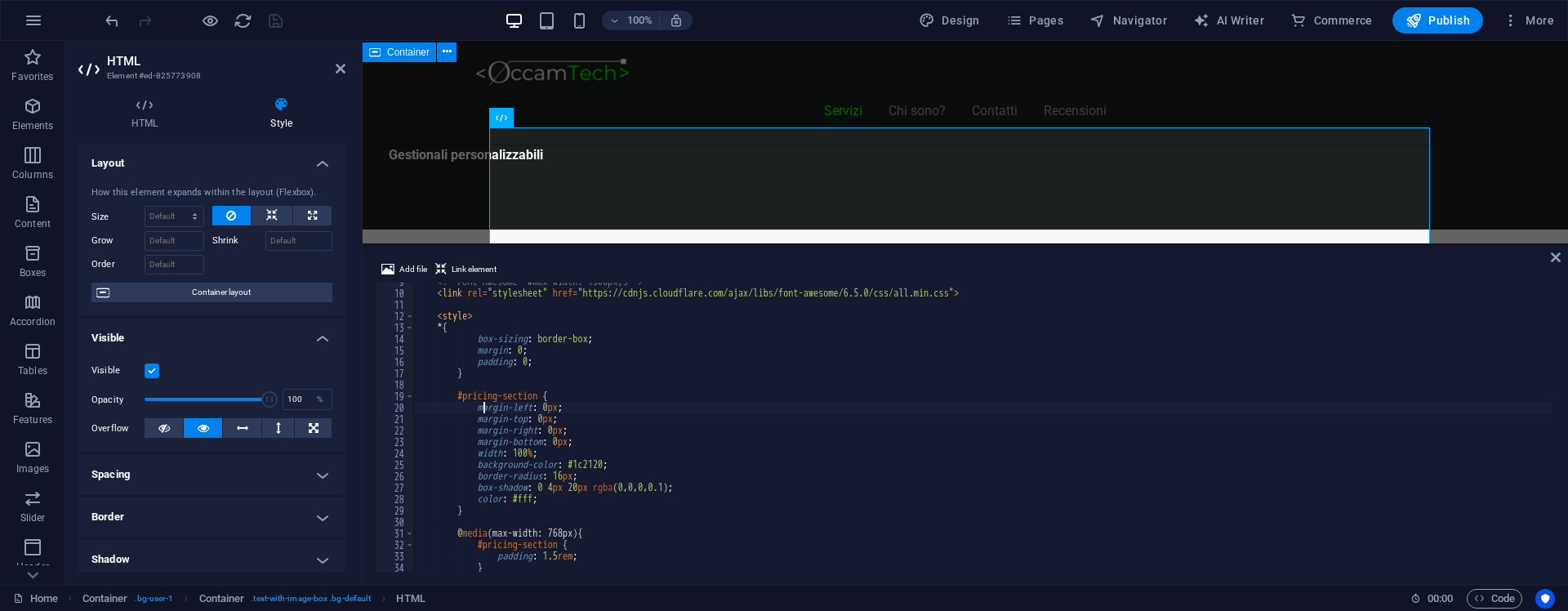 click at bounding box center (965, 245) 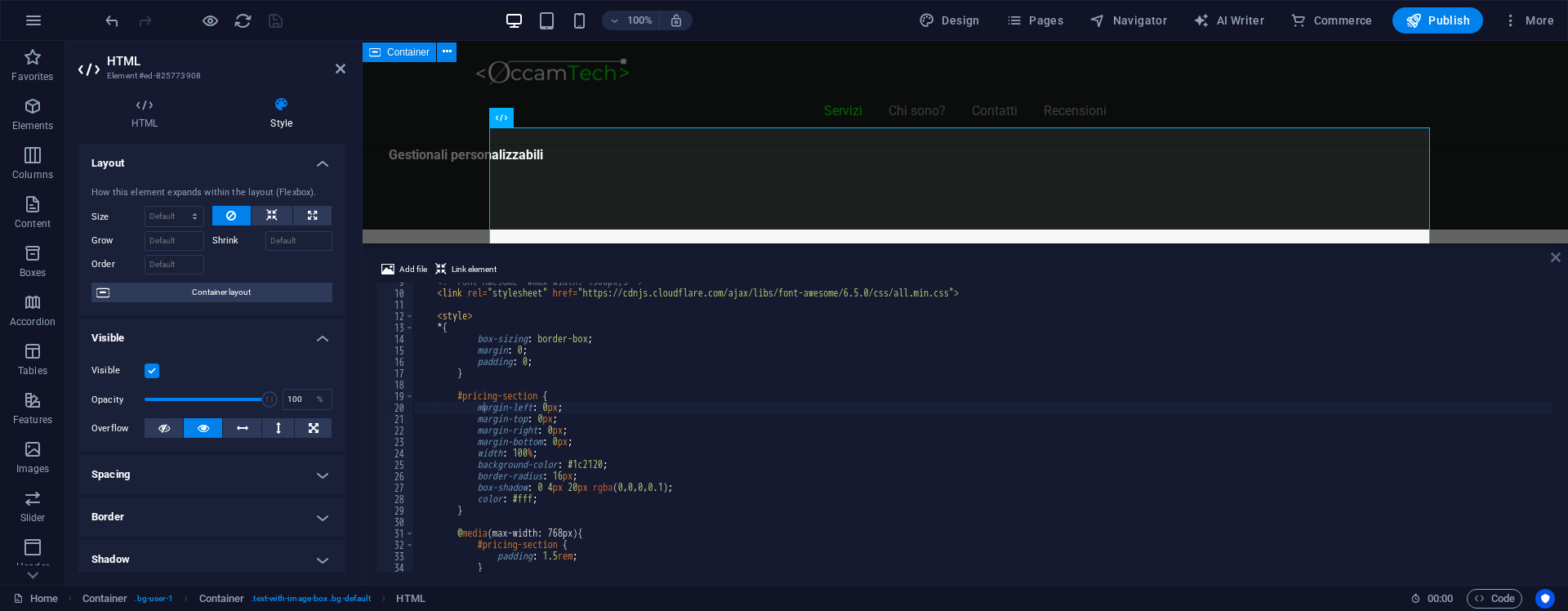 click at bounding box center [1556, 257] 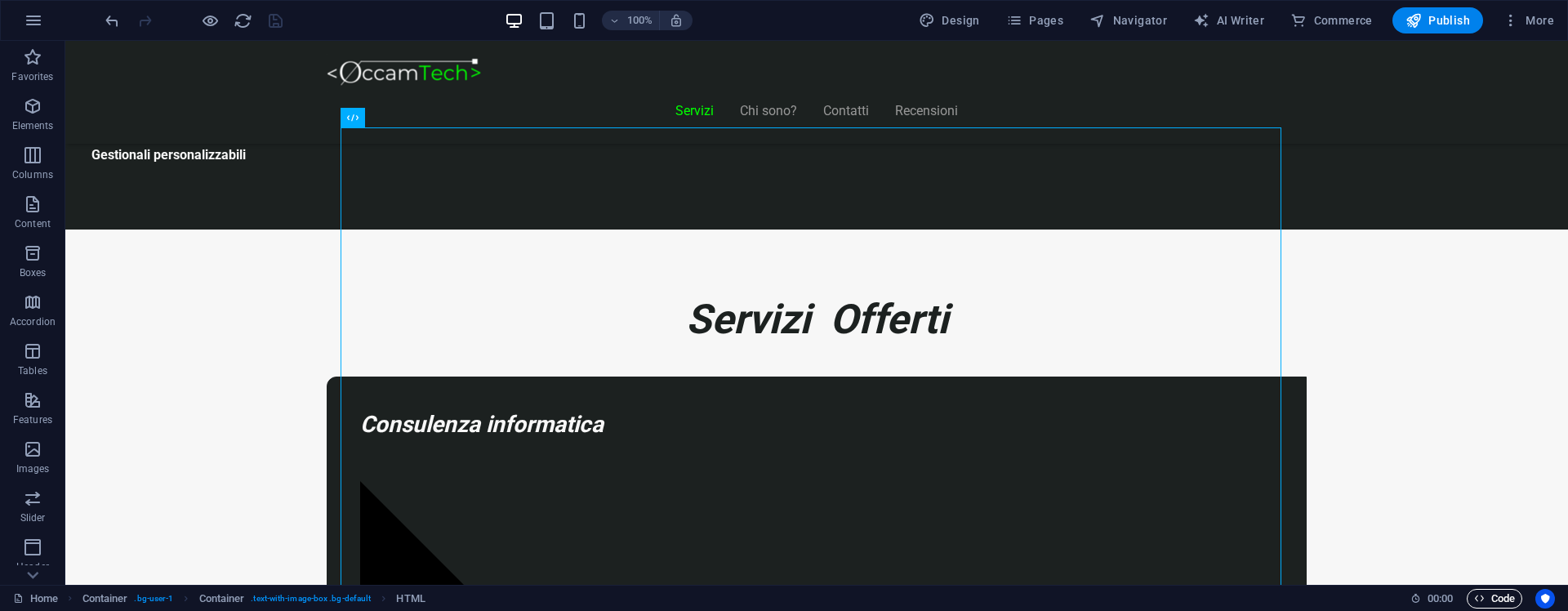 click on "Code" at bounding box center [1494, 599] 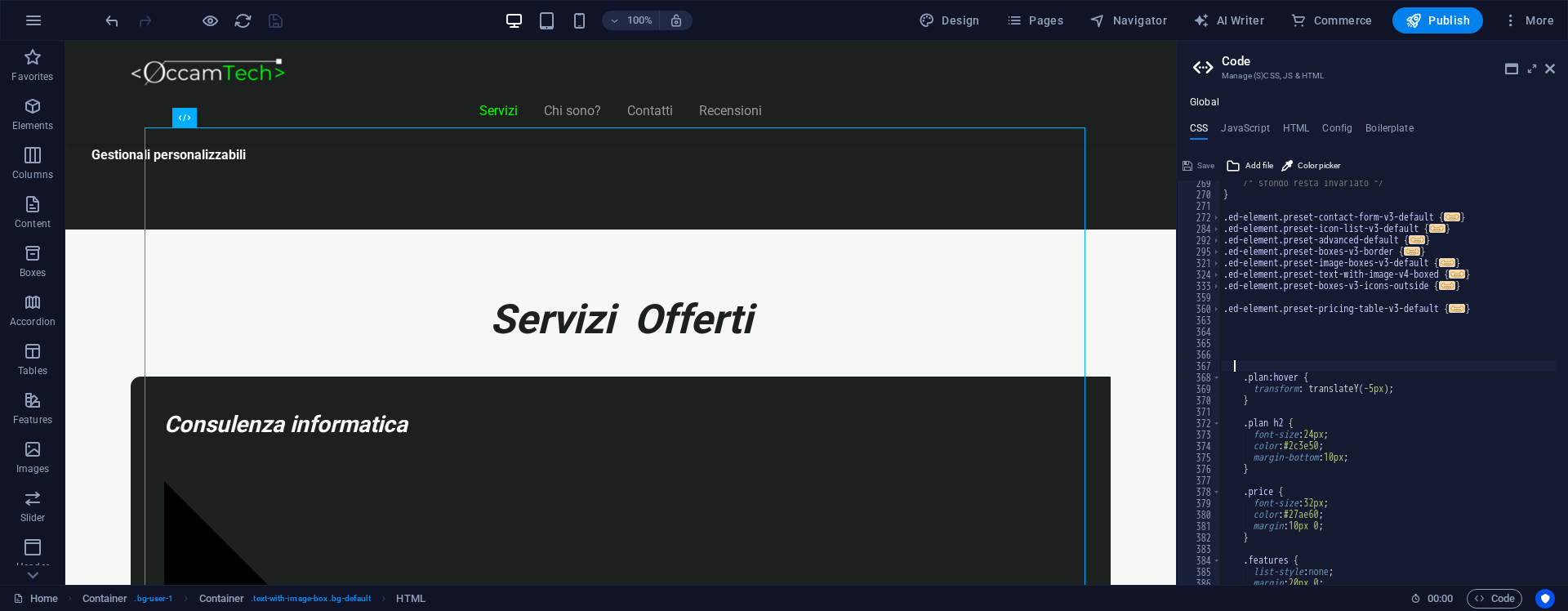 scroll, scrollTop: 1242, scrollLeft: 0, axis: vertical 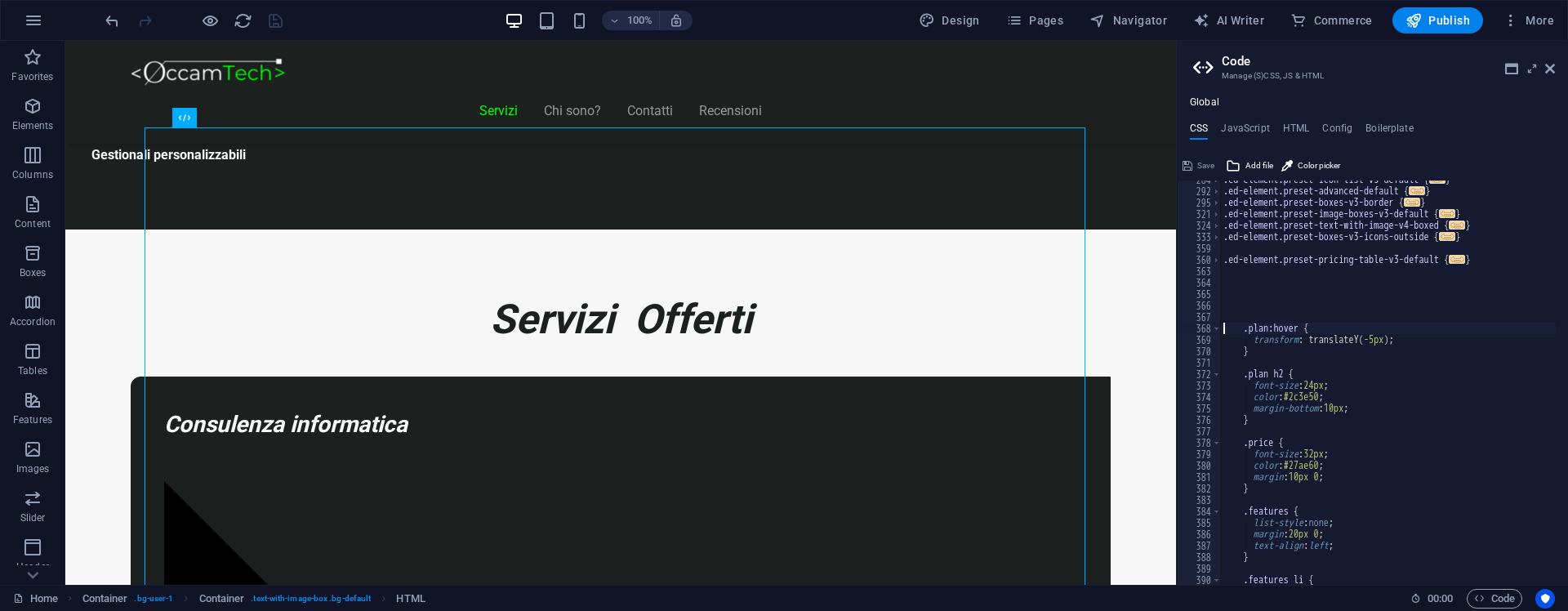 click on ".ed-element.preset-icon-list-v3-default   { ... } .ed-element.preset-advanced-default   { ... } .ed-element.preset-boxes-v3-border   { ... } .ed-element.preset-image-boxes-v3-default   { ... } .ed-element.preset-text-with-image-v4-boxed   { ... } .ed-element.preset-boxes-v3-icons-outside   { ... } .ed-element.preset-pricing-table-v3-default   { ... }         .plan:hover   {         transform : translateY ( -5px ) ;      }      .plan   h2   {         font-size :  24px ;         color :  #2c3e50 ;         margin-bottom :  10px ;      }      .price   {         font-size :  32px ;         color :  #27ae60 ;         margin :  10px   0 ;      }      .features   {         list-style :  none ;         margin :  20px   0 ;         text-align :  left ;      }      .features   li   {" at bounding box center [1526, 381] 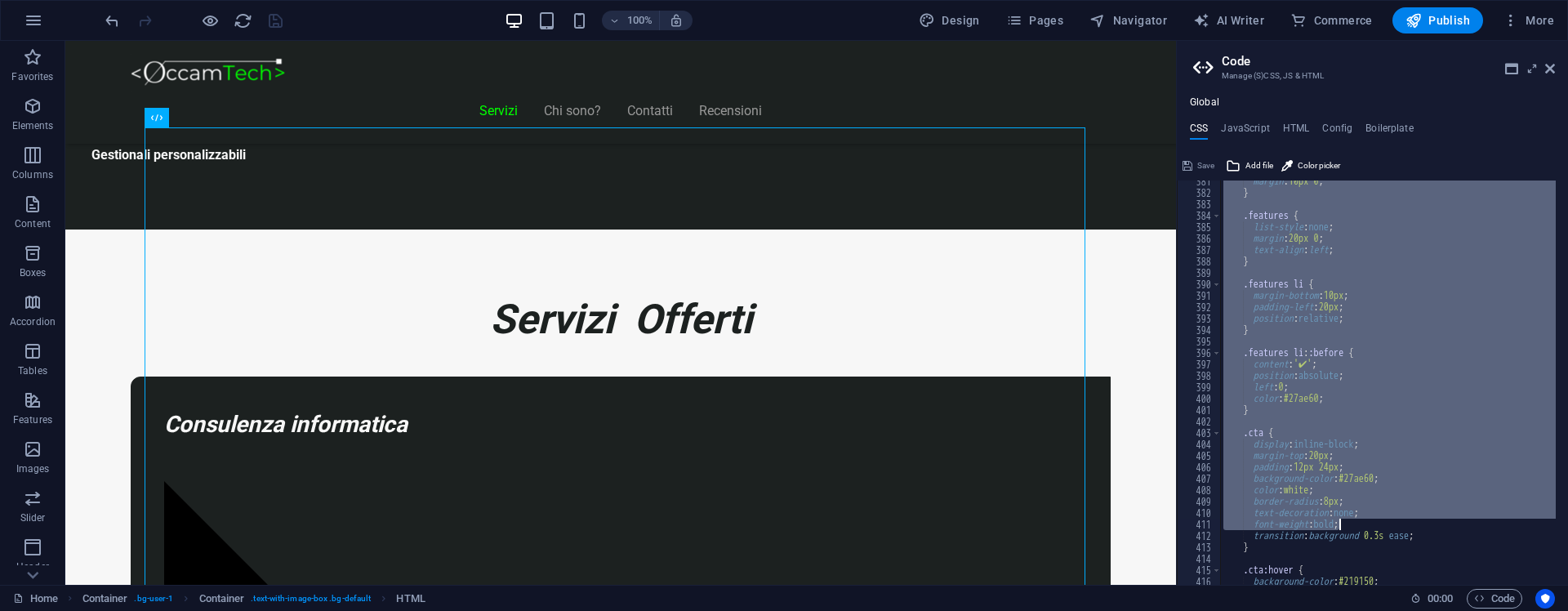 scroll, scrollTop: 1609, scrollLeft: 0, axis: vertical 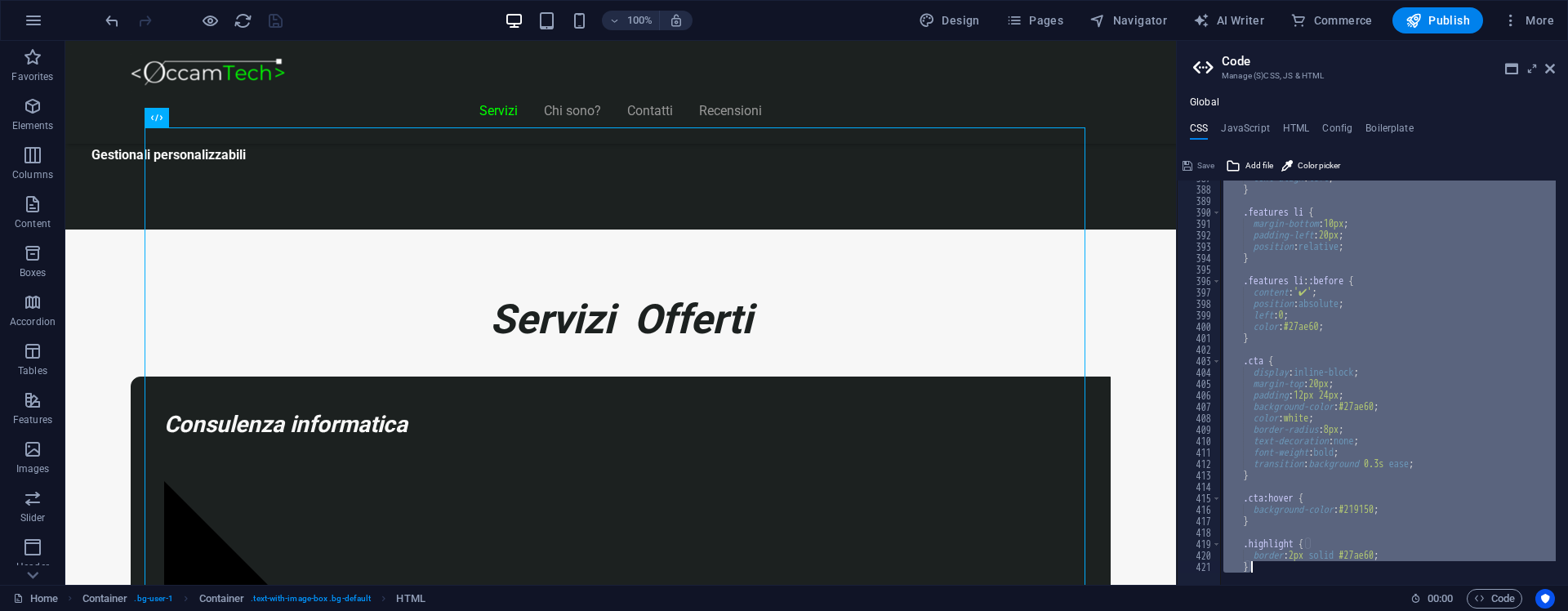 drag, startPoint x: 1231, startPoint y: 323, endPoint x: 1337, endPoint y: 579, distance: 277.07761 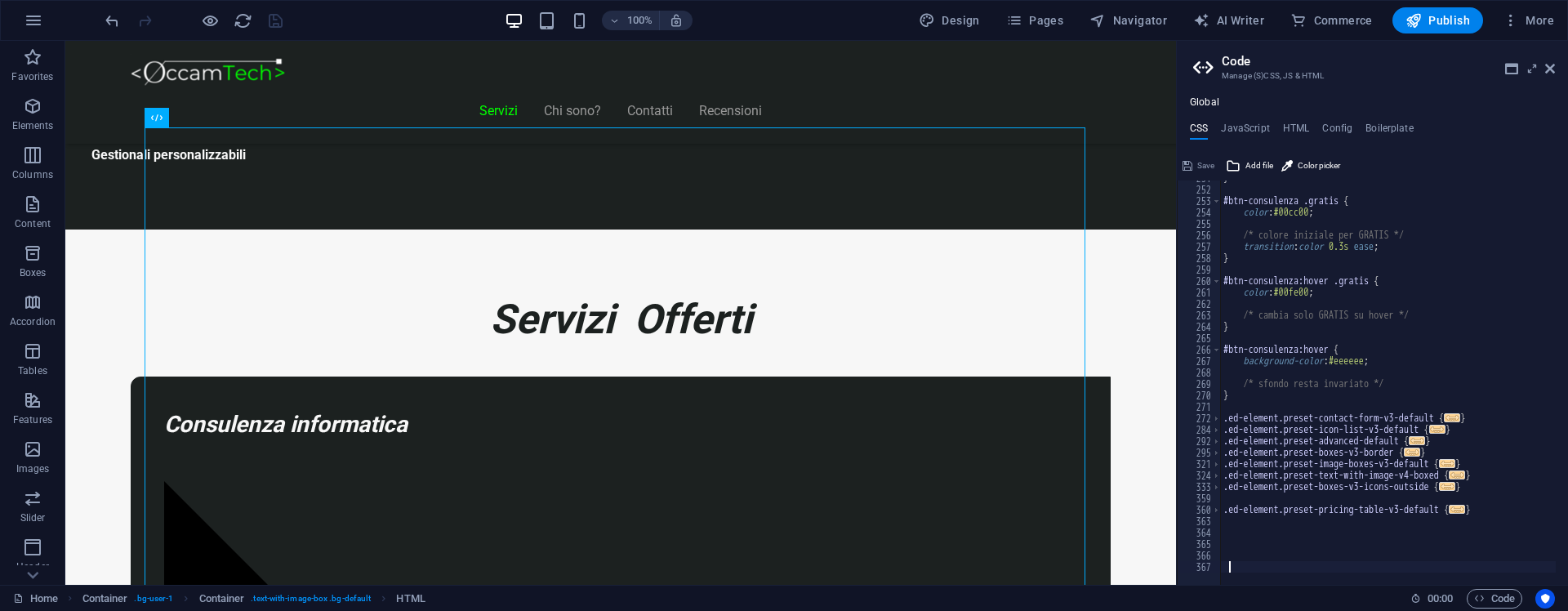 scroll, scrollTop: 992, scrollLeft: 0, axis: vertical 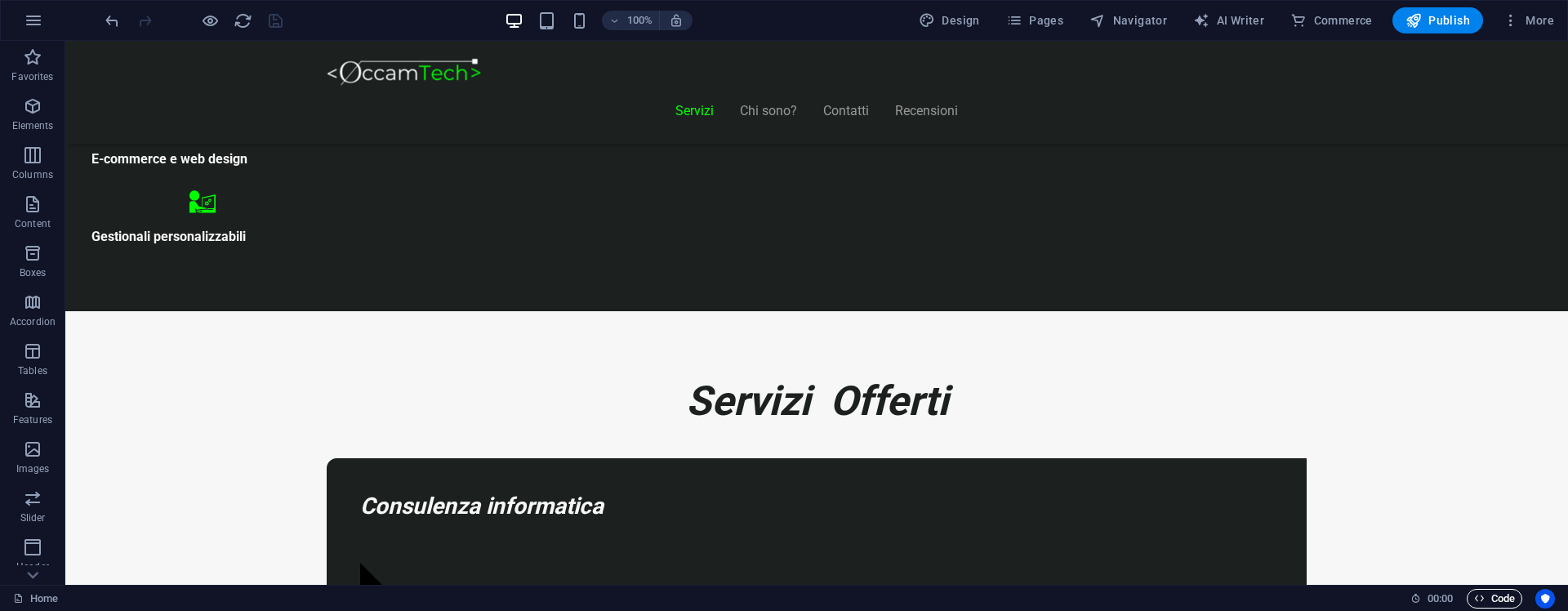 click on "Code" at bounding box center (1494, 599) 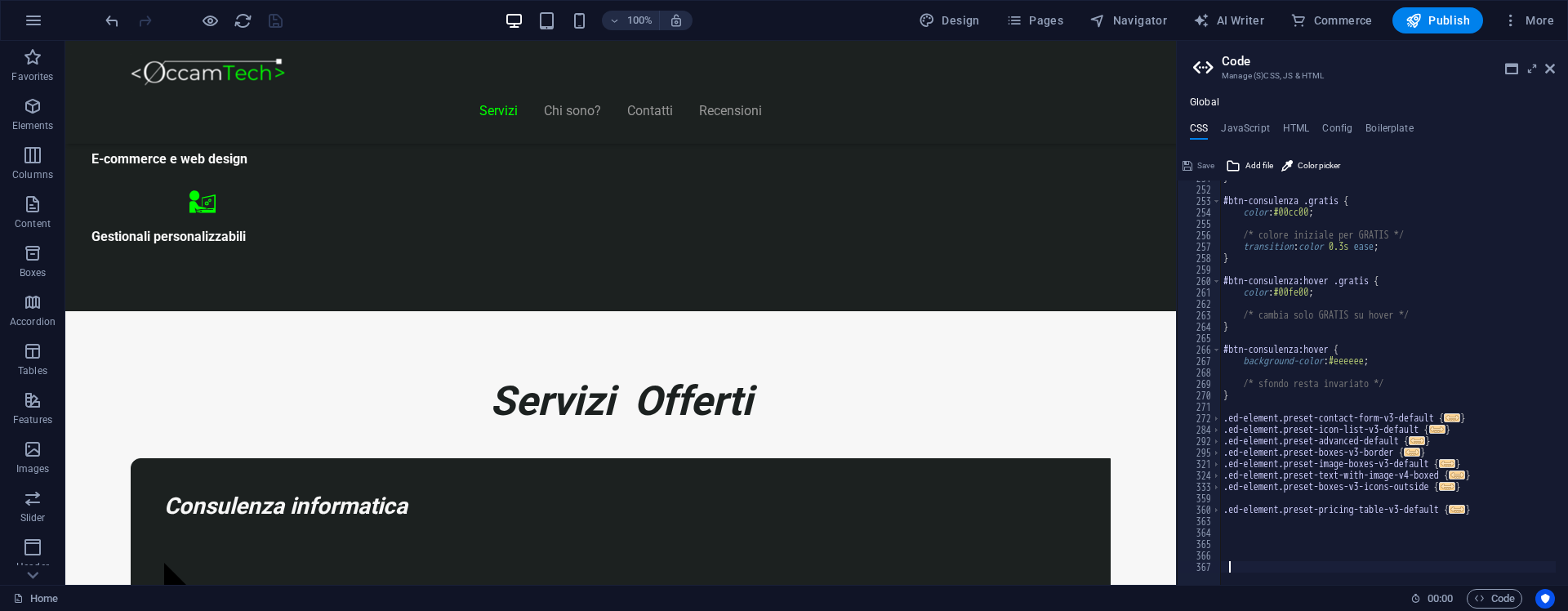 scroll, scrollTop: 992, scrollLeft: 0, axis: vertical 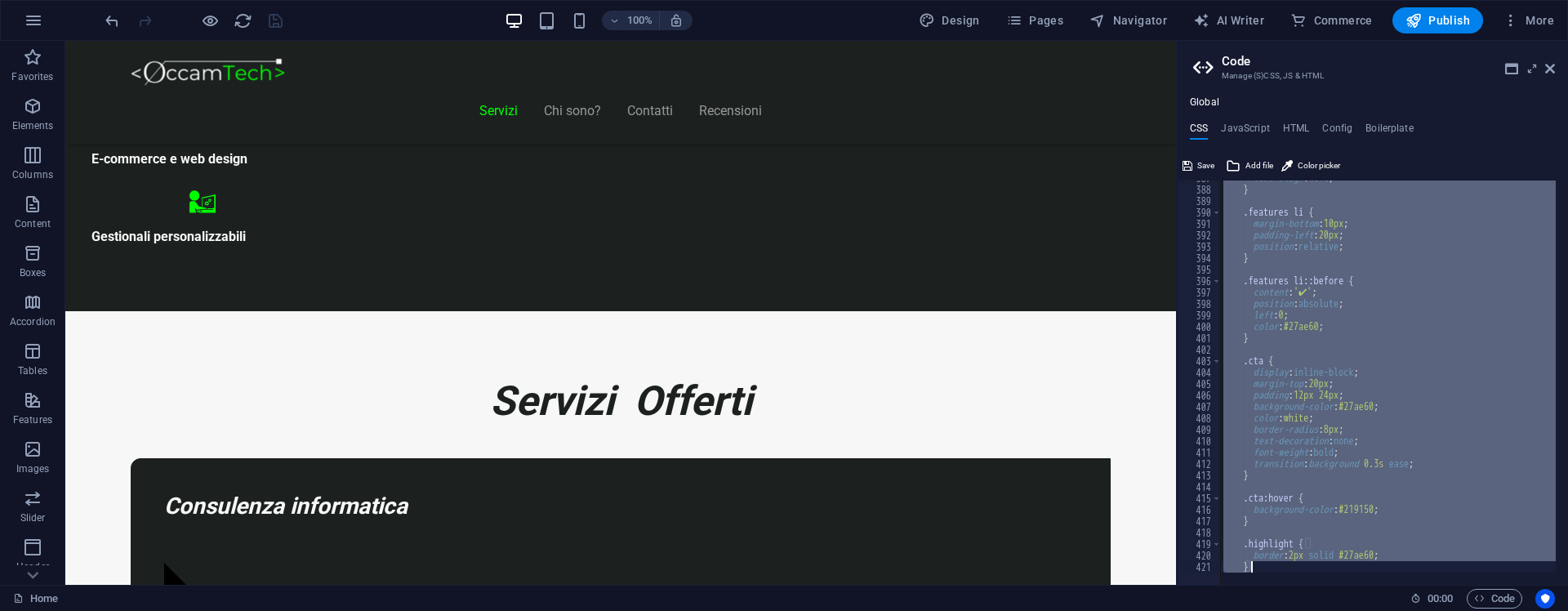 click on "text-align :  left ;      }      .features   li   {         margin-bottom :  10px ;         padding-left :  20px ;         position :  relative ;      }      .features   li : :before   {         content :  '✔' ;         position :  absolute ;         left :  0 ;         color :  #27ae60 ;      }      .cta   {         display :  inline-block ;         margin-top :  20px ;         padding :  12px   24px ;         background-color :  #27ae60 ;         color :  white ;         border-radius :  8px ;         text-decoration :  none ;         font-weight :  bold ;         transition :  background   0.3s   ease ;      }      .cta:hover   {         background-color :  #219150 ;      }      .highlight   {         border :  2px   solid   #27ae60 ;      }" at bounding box center [1388, 382] 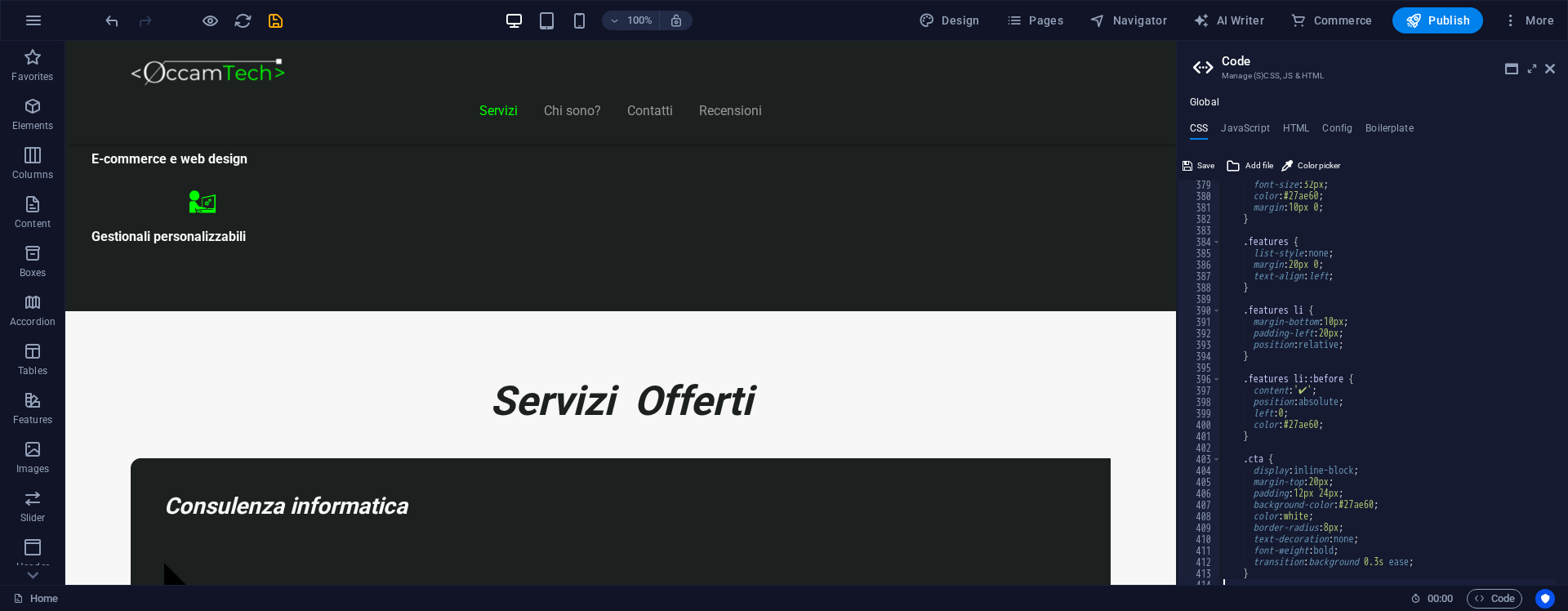 scroll, scrollTop: 1511, scrollLeft: 0, axis: vertical 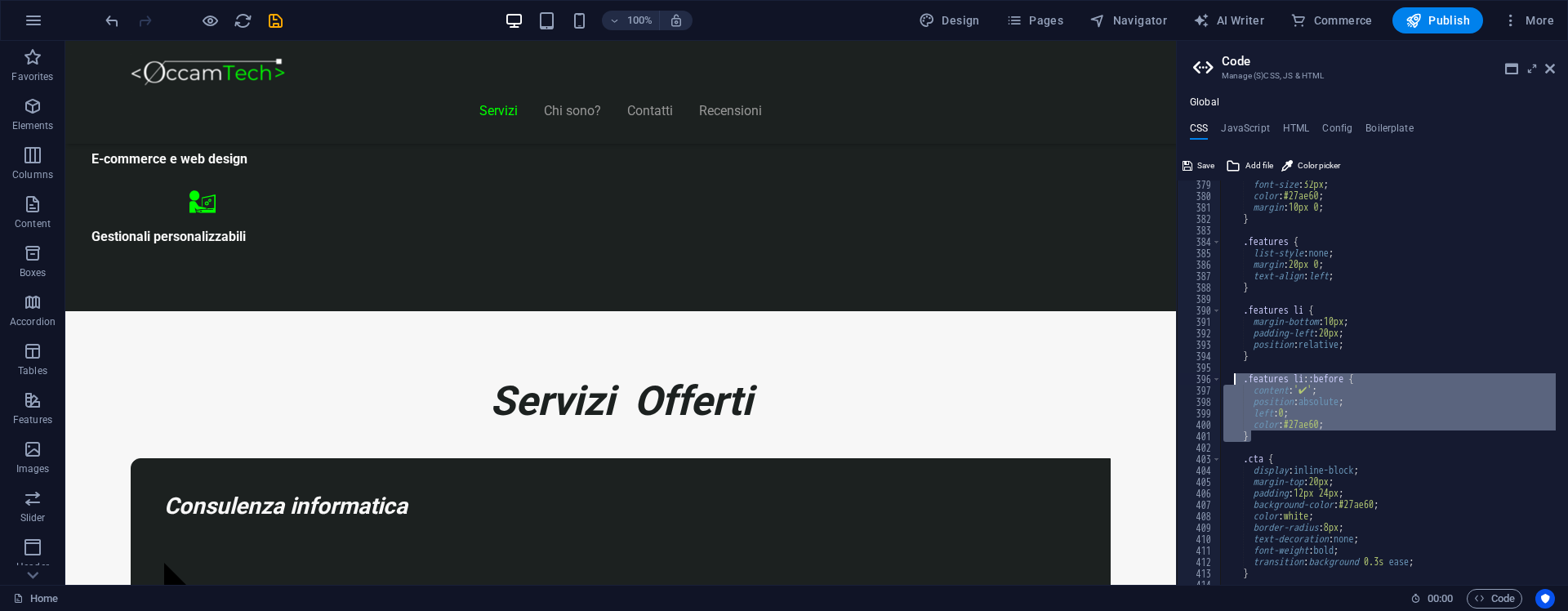 drag, startPoint x: 1259, startPoint y: 440, endPoint x: 1235, endPoint y: 383, distance: 61.84658 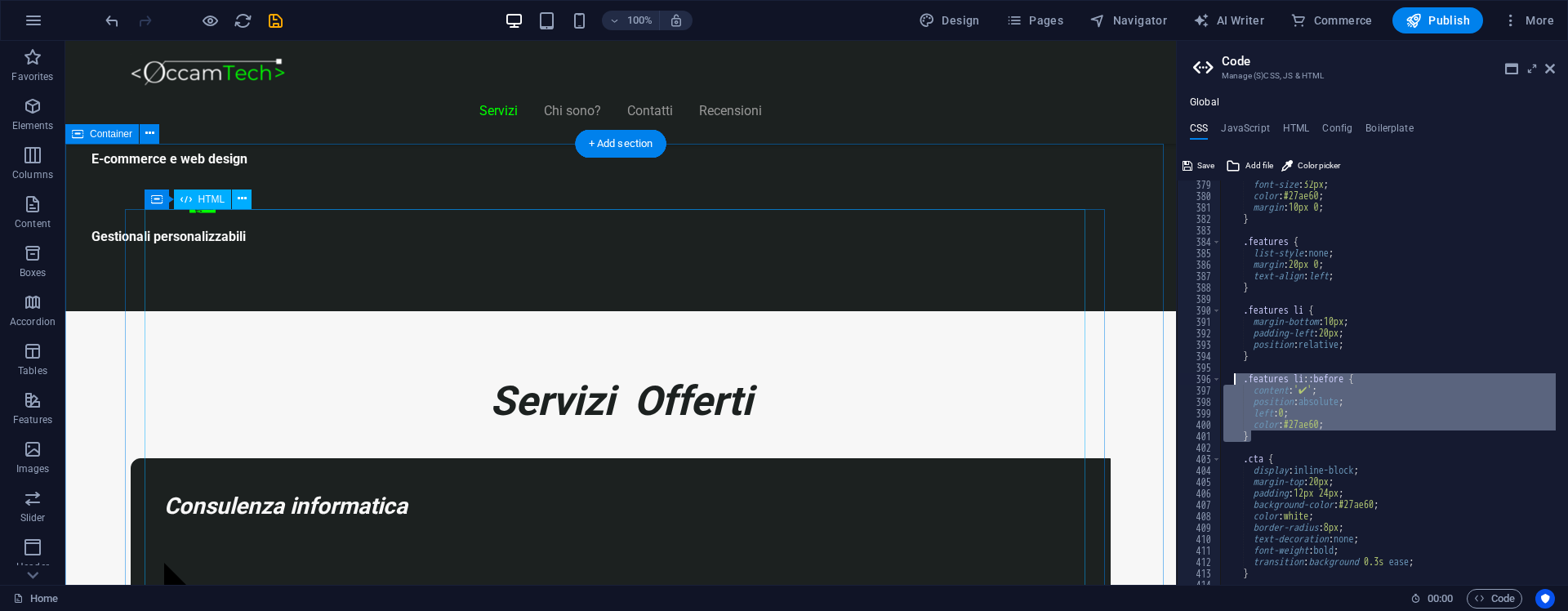 click on "Piani Web
Tutto il Valore di un Sito Professionale, in un Piano su Misura
Essenziale
€300
Sito vetrina moderno
Home page professionale
Sezione “Chi siamo”
Form contatti
Design responsive (mobile friendly)
6 mesi di assistenza inclusa
*Adatto a piccole attività o professionisti
Inizia Ora
E-commerce Ready
€500" at bounding box center (621, 7241) 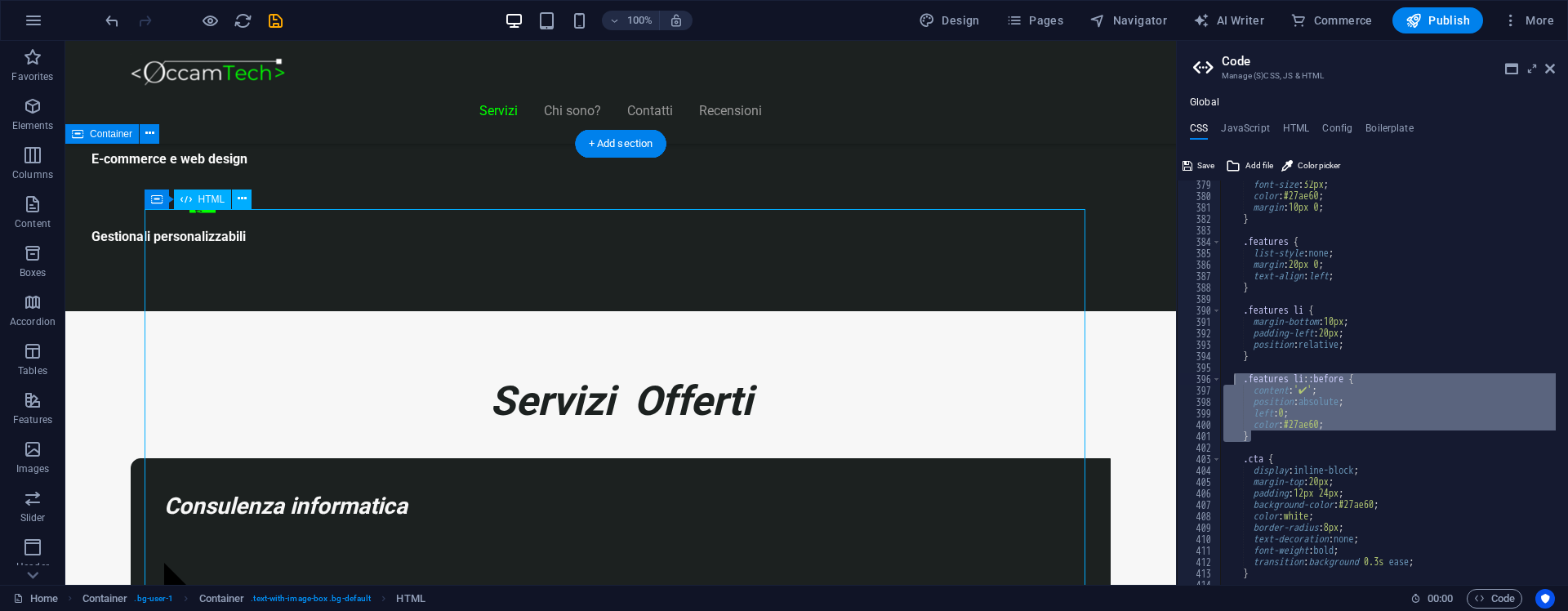 click on "Piani Web
Tutto il Valore di un Sito Professionale, in un Piano su Misura
Essenziale
€300
Sito vetrina moderno
Home page professionale
Sezione “Chi siamo”
Form contatti
Design responsive (mobile friendly)
6 mesi di assistenza inclusa
*Adatto a piccole attività o professionisti
Inizia Ora
E-commerce Ready
€500" at bounding box center (621, 7241) 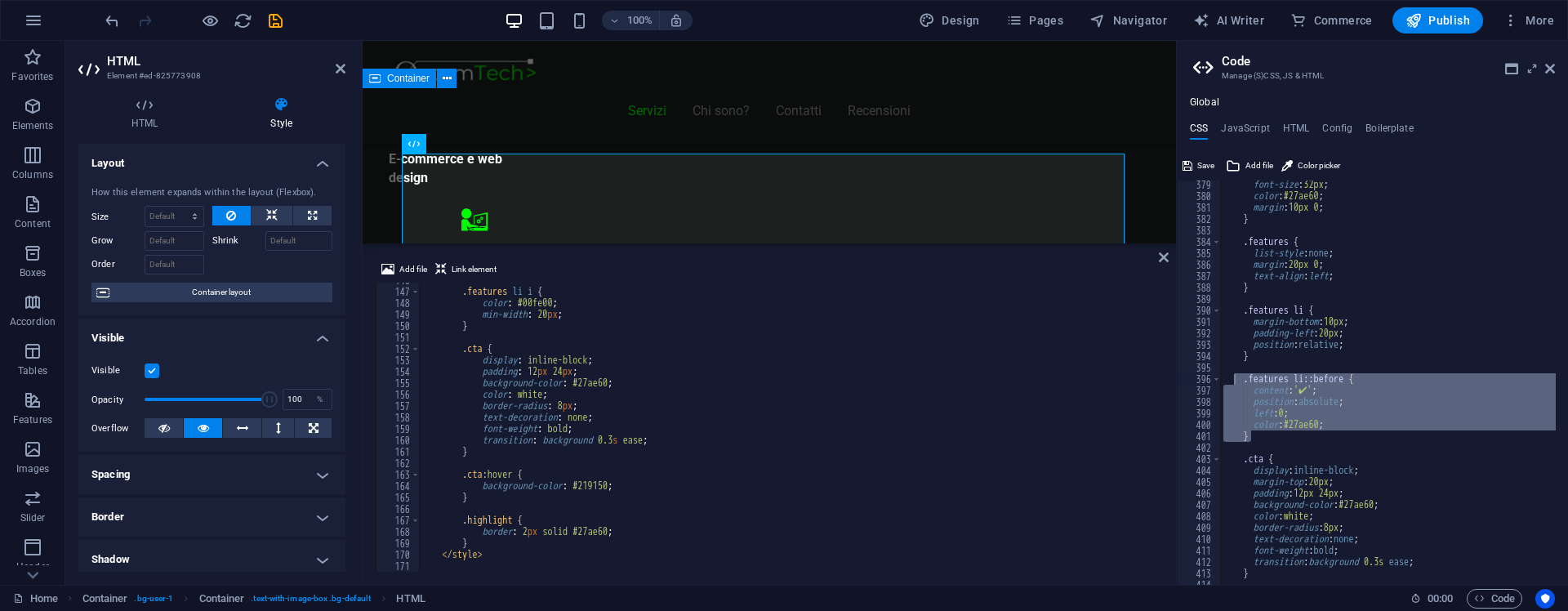 scroll, scrollTop: 1617, scrollLeft: 0, axis: vertical 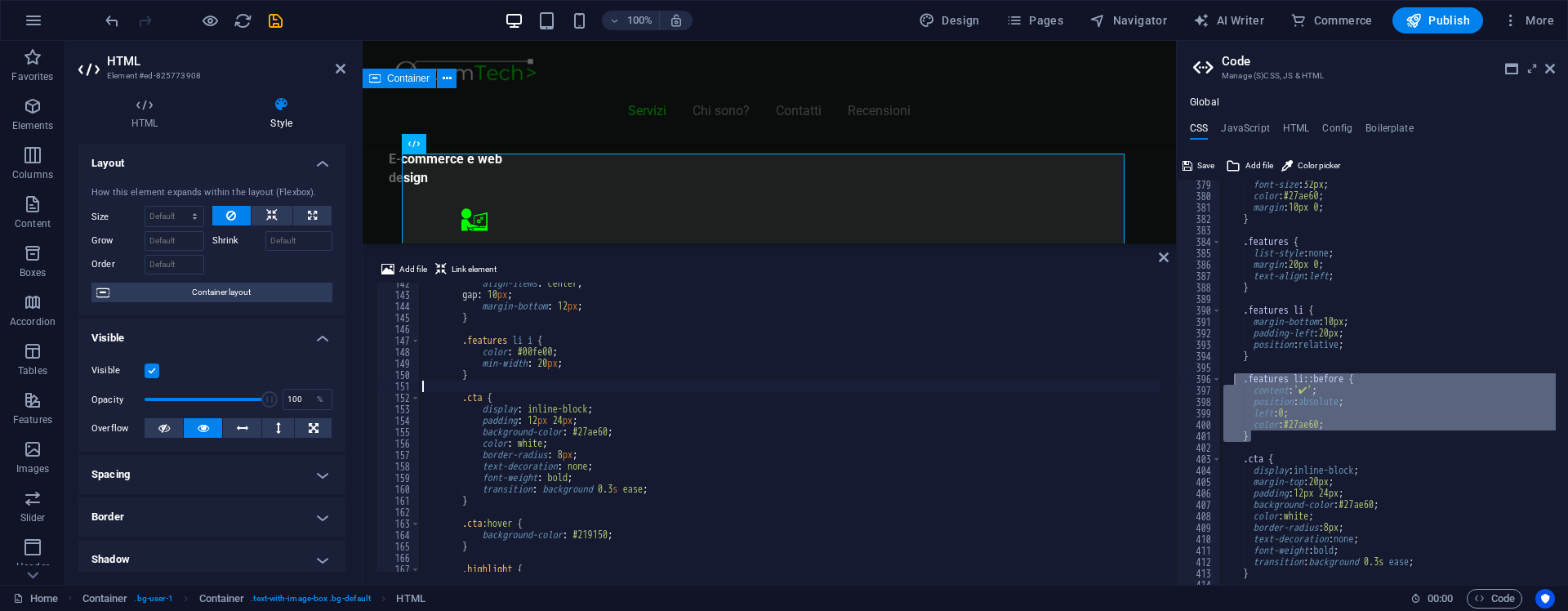 click on "align-items :   center ;               gap :   10 px ;                margin-bottom :   12 px ;           }           .features   li   i   {                color :   #00fe00 ;                min-width :   20 px ;           }           .cta   {                display :   inline-block ;                padding :   12 px   24 px ;                background-color :   #27ae60 ;                color :   white ;                border-radius :   8 px ;                text-decoration :   none ;                font-weight :   bold ;                transition :   background   0.3 s   ease ;           }           .cta :hover   {                background-color :   #219150 ;           }           .highlight   {                border :   2 px   solid   #27ae60 ;" at bounding box center (789, 434) 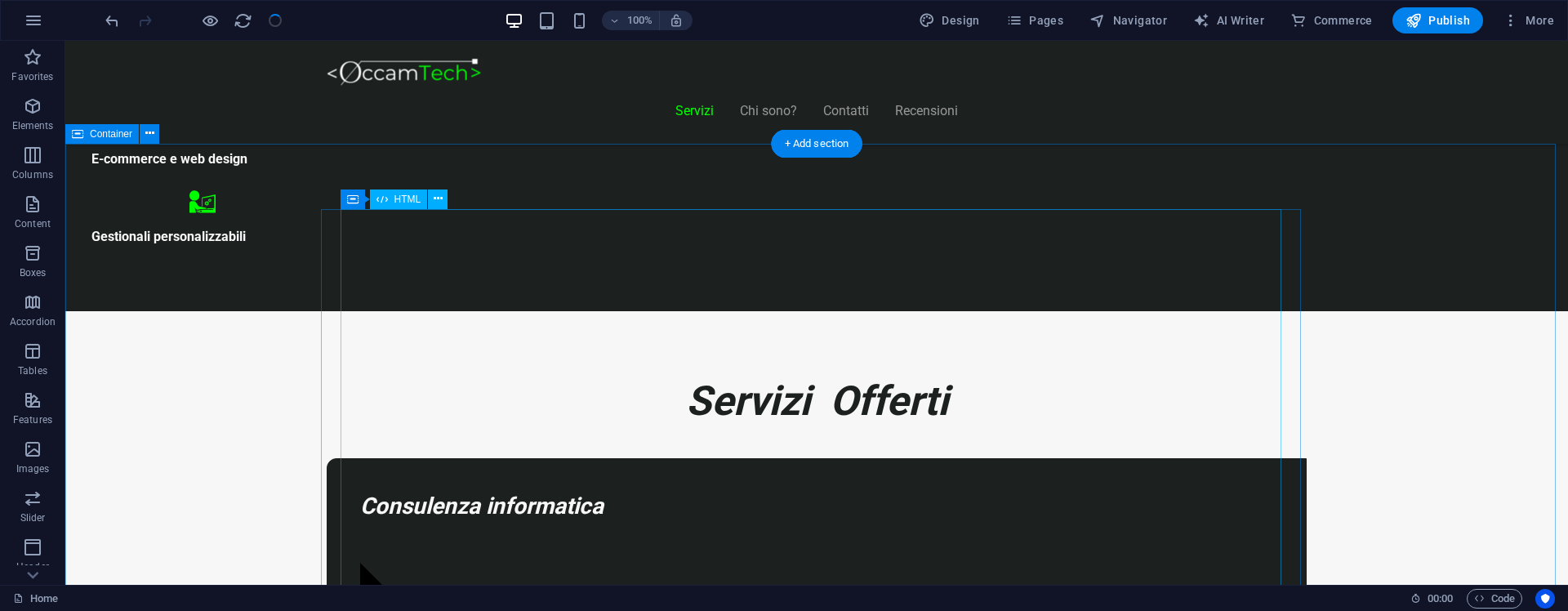 click on "Piani Web
Tutto il Valore di un Sito Professionale, in un Piano su Misura
Essenziale
€300
Sito vetrina moderno
Home page professionale
Sezione “Chi siamo”
Form contatti
Design responsive (mobile friendly)
6 mesi di assistenza inclusa
*Adatto a piccole attività o professionisti
Inizia Ora
E-commerce Ready
€500" at bounding box center (817, 7241) 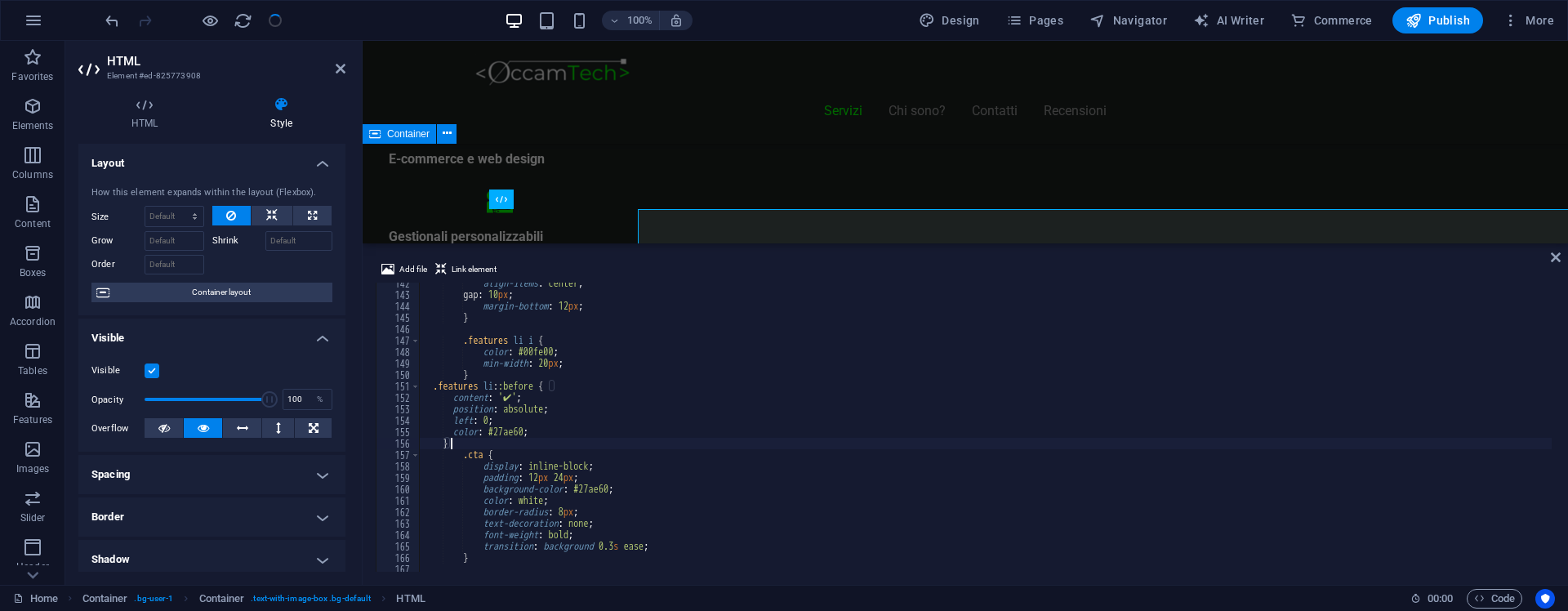 scroll, scrollTop: 1617, scrollLeft: 0, axis: vertical 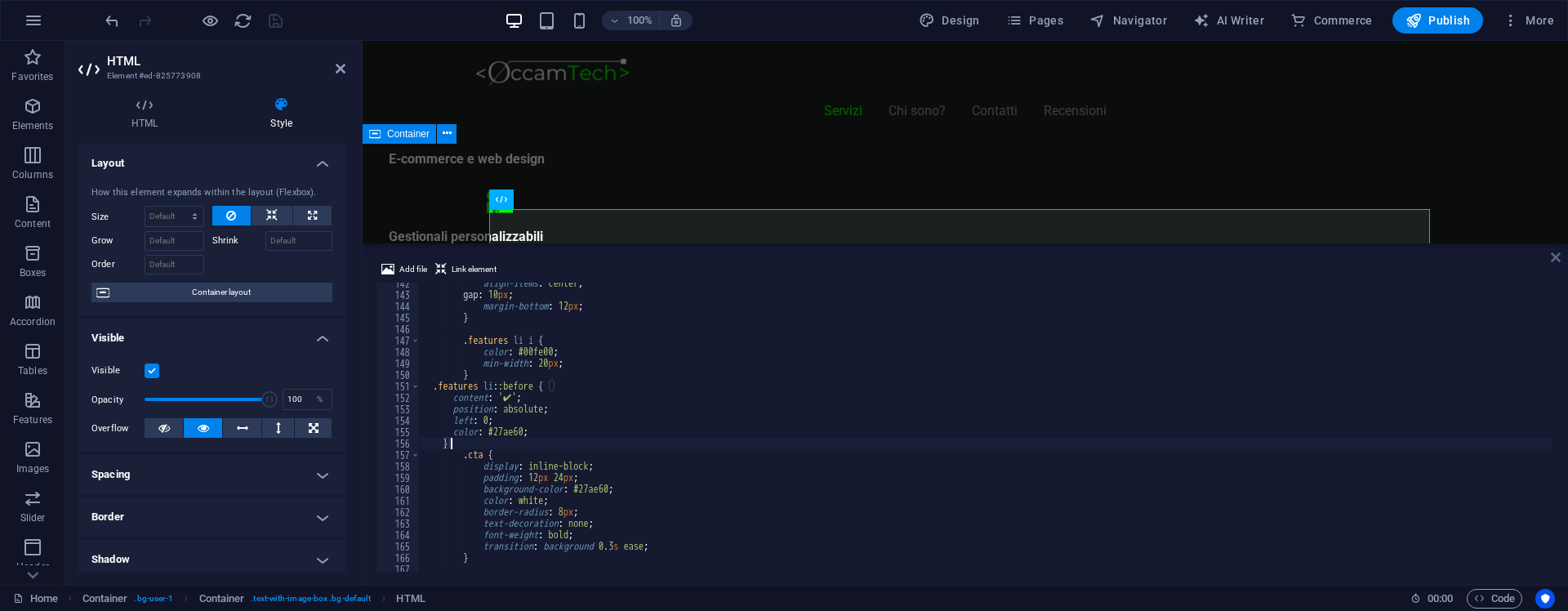 click at bounding box center [1556, 257] 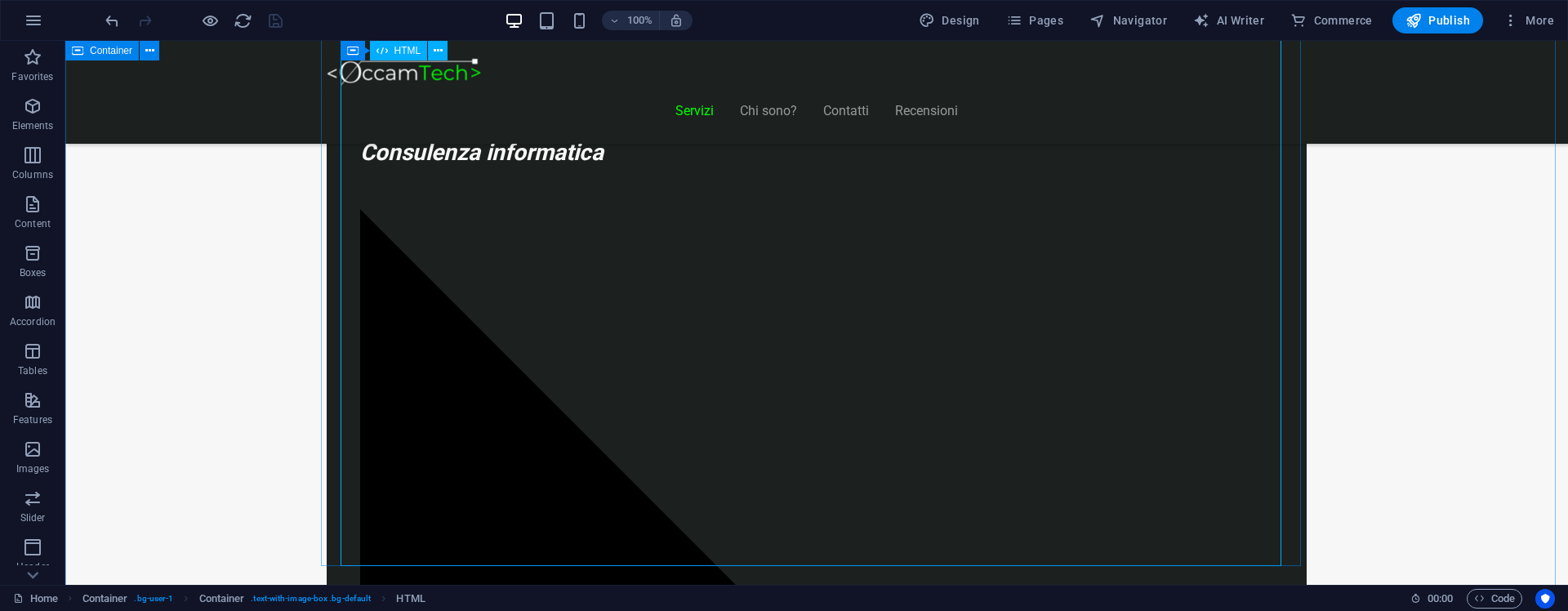 scroll, scrollTop: 1139, scrollLeft: 0, axis: vertical 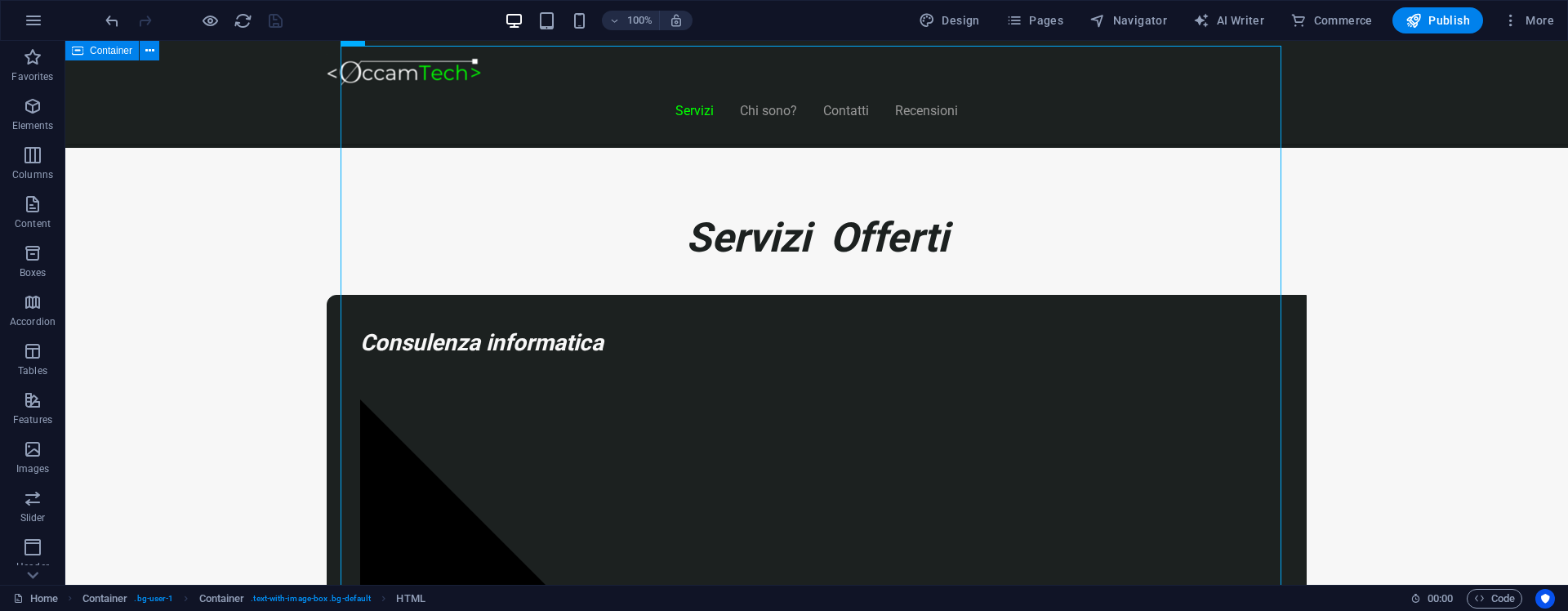 click on "Piani Web
Tutto il Valore di un Sito Professionale, in un Piano su Misura
Essenziale
€300
Sito vetrina moderno
Home page professionale
Sezione “Chi siamo”
Form contatti
Design responsive (mobile friendly)
6 mesi di assistenza inclusa
*Adatto a piccole attività o professionisti
Inizia Ora
E-commerce Ready
€500" at bounding box center [817, 7096] 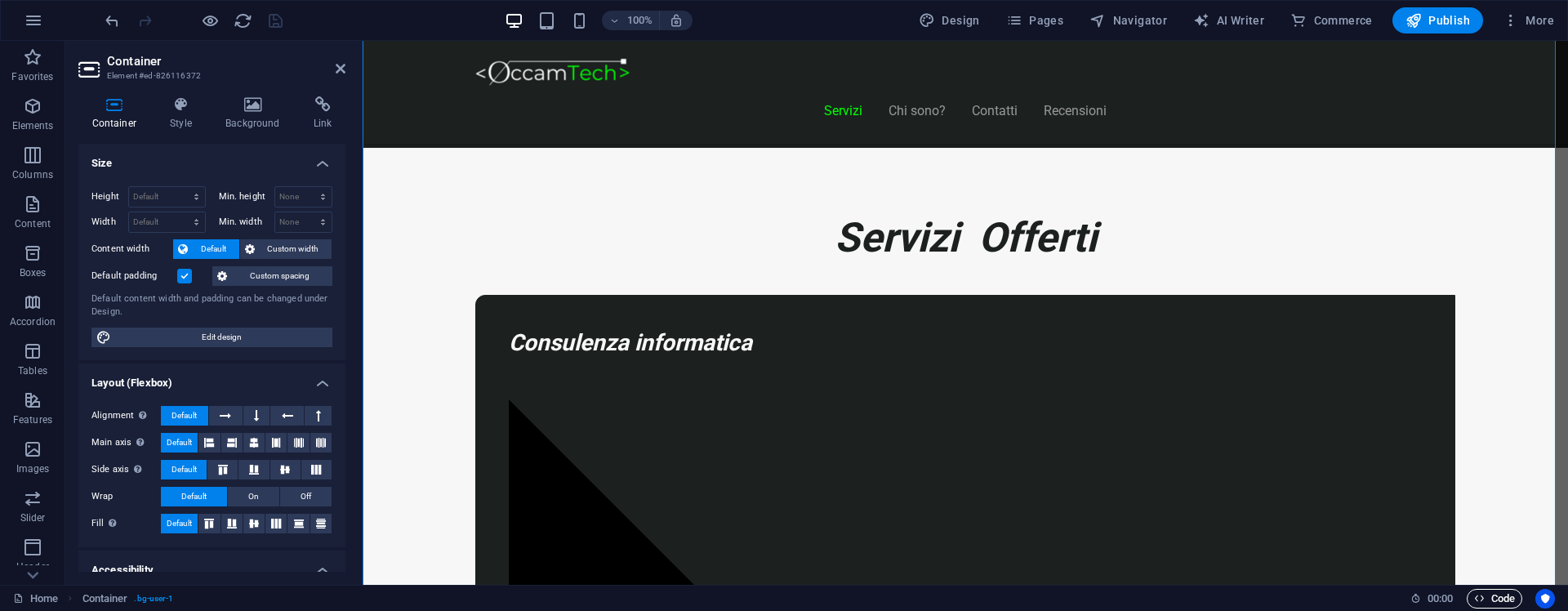 click on "Code" at bounding box center (1494, 599) 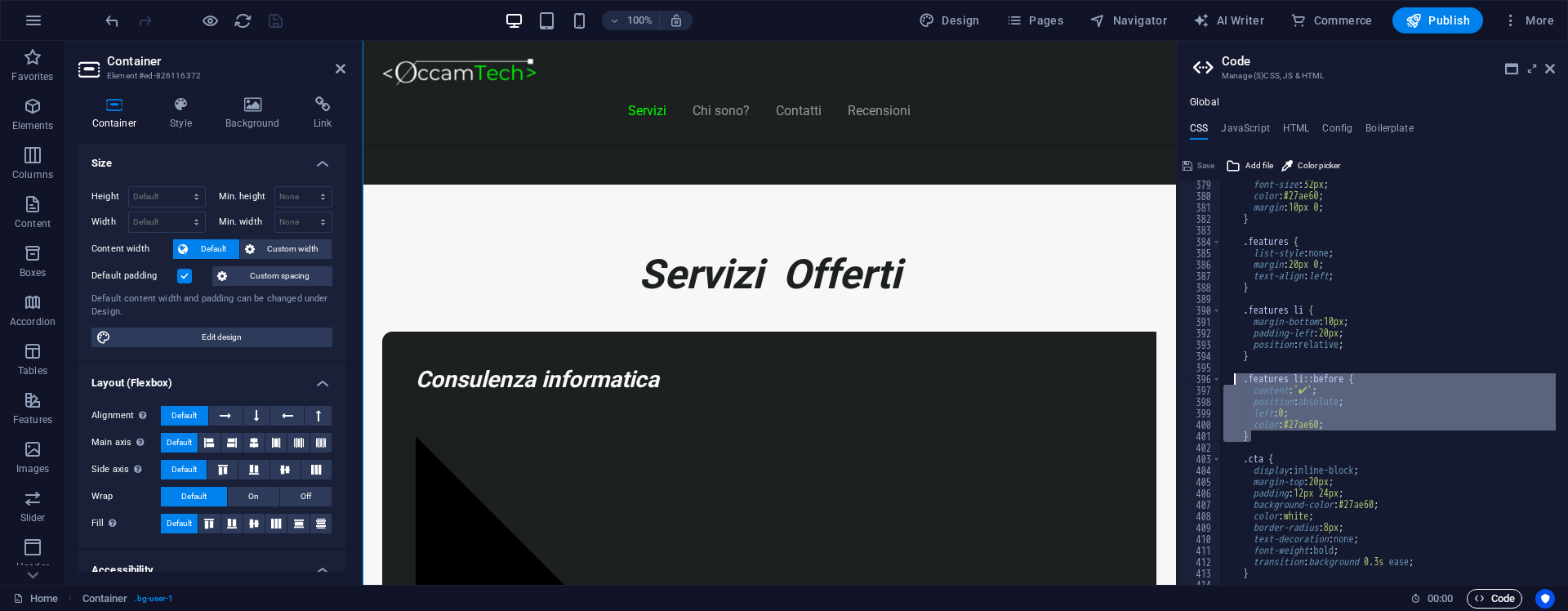 scroll, scrollTop: 1083, scrollLeft: 0, axis: vertical 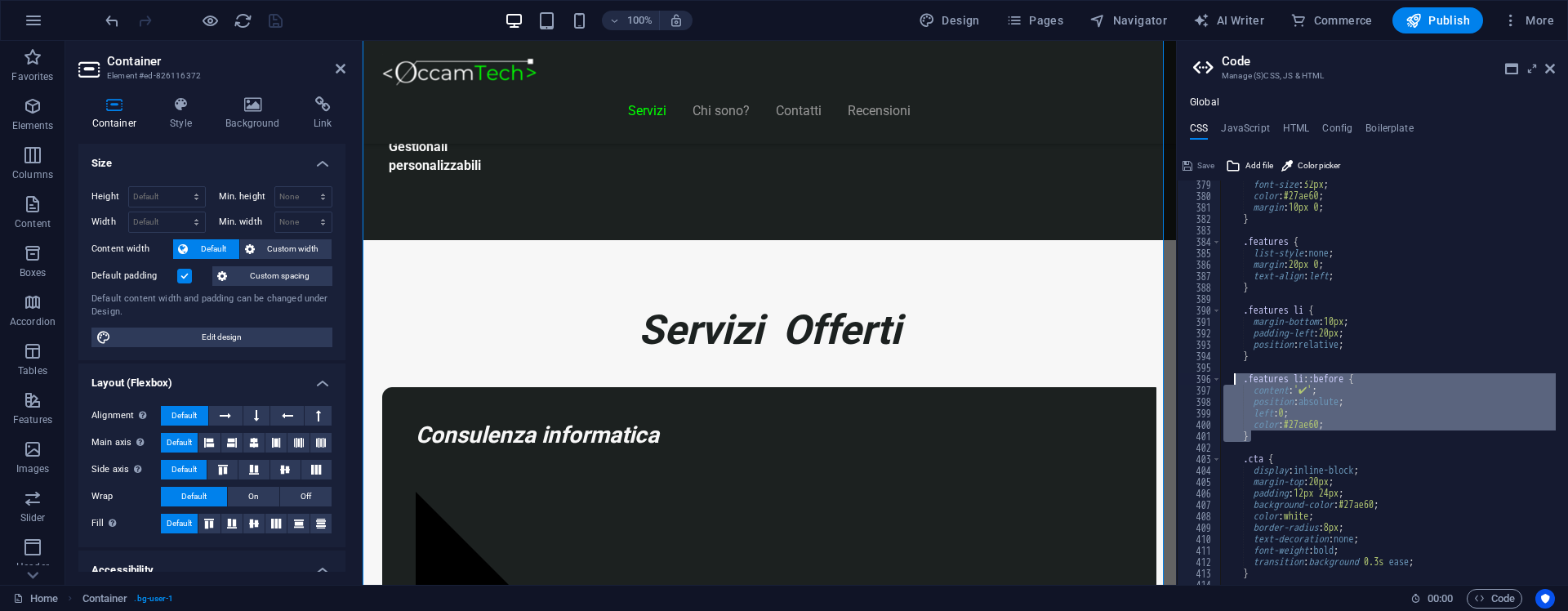 click on "font-size :  32px ;         color :  #27ae60 ;         margin :  10px   0 ;      }      .features   {         list-style :  none ;         margin :  20px   0 ;         text-align :  left ;      }      .features   li   {         margin-bottom :  10px ;         padding-left :  20px ;         position :  relative ;      }      .features   li : :before   {         content :  '✔' ;         position :  absolute ;         left :  0 ;         color :  #27ae60 ;      }      .cta   {         display :  inline-block ;         margin-top :  20px ;         padding :  12px   24px ;         background-color :  #27ae60 ;         color :  white ;         border-radius :  8px ;         text-decoration :  none ;         font-weight :  bold ;         transition :  background   0.3s   ease ;      }" at bounding box center (1388, 382) 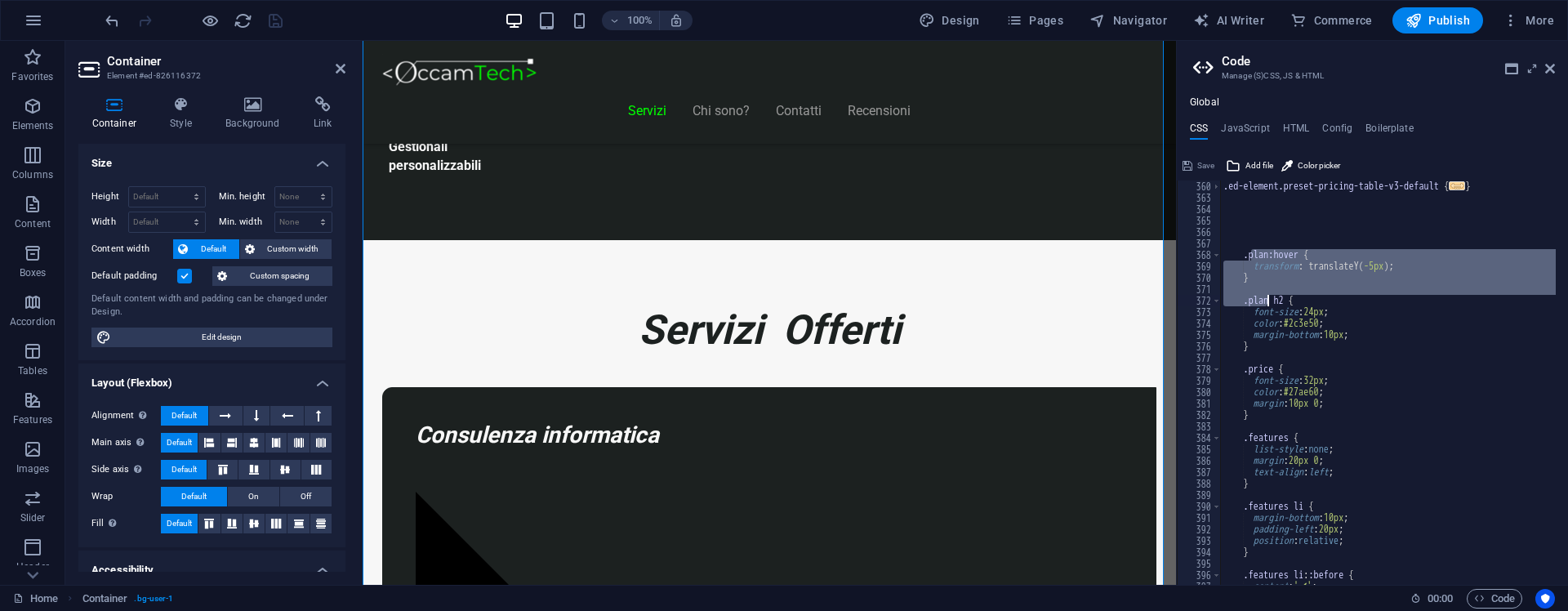 scroll, scrollTop: 1609, scrollLeft: 0, axis: vertical 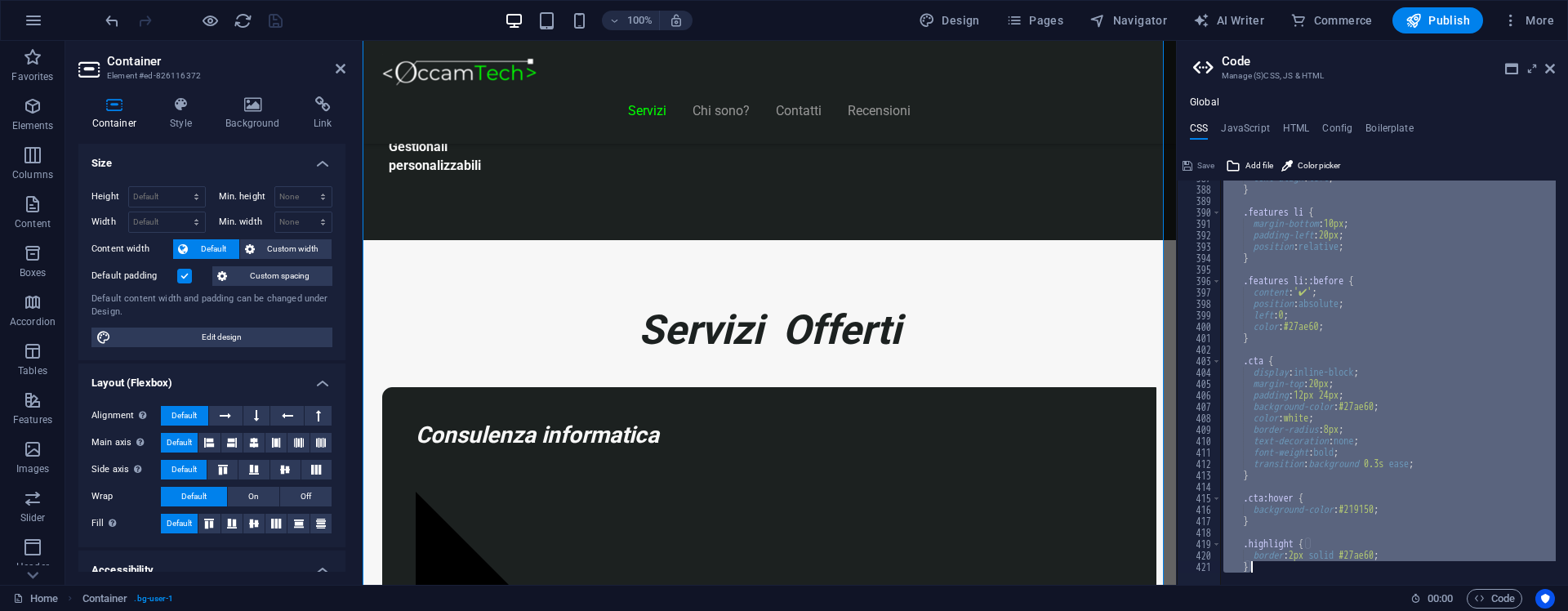 drag, startPoint x: 1250, startPoint y: 252, endPoint x: 1384, endPoint y: 652, distance: 421.8483 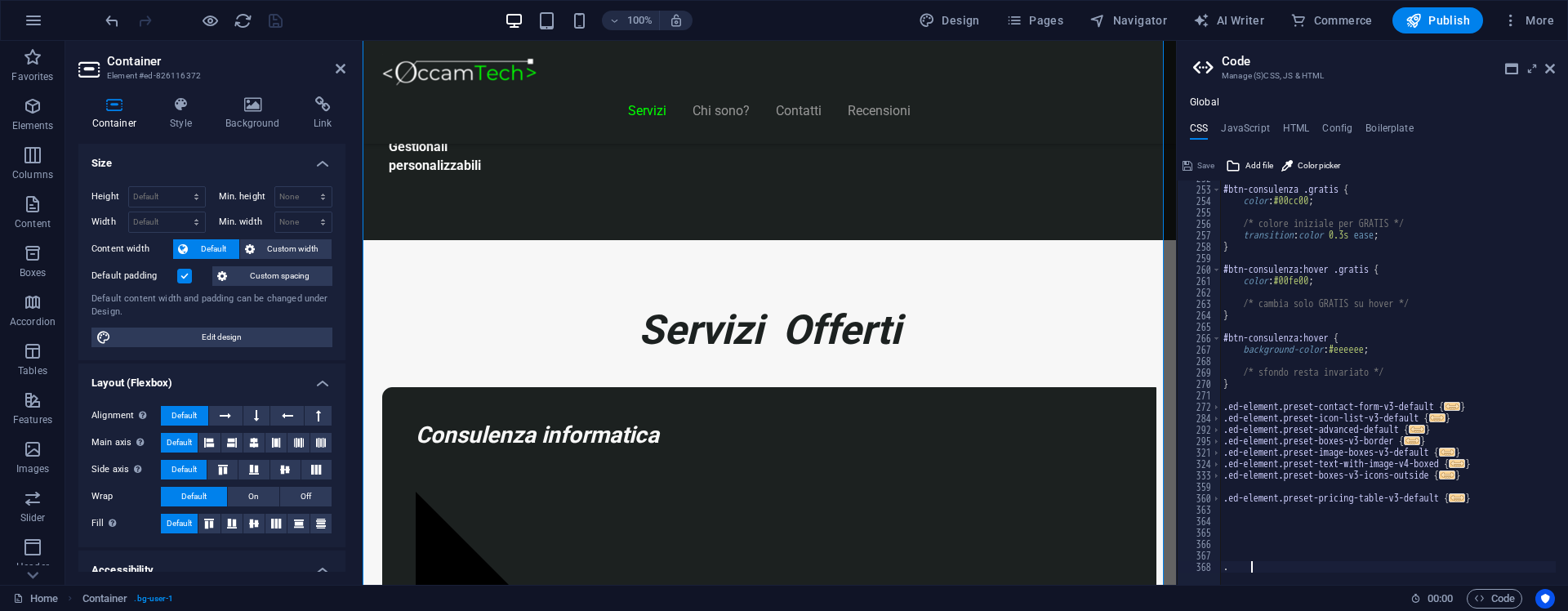 scroll, scrollTop: 1003, scrollLeft: 0, axis: vertical 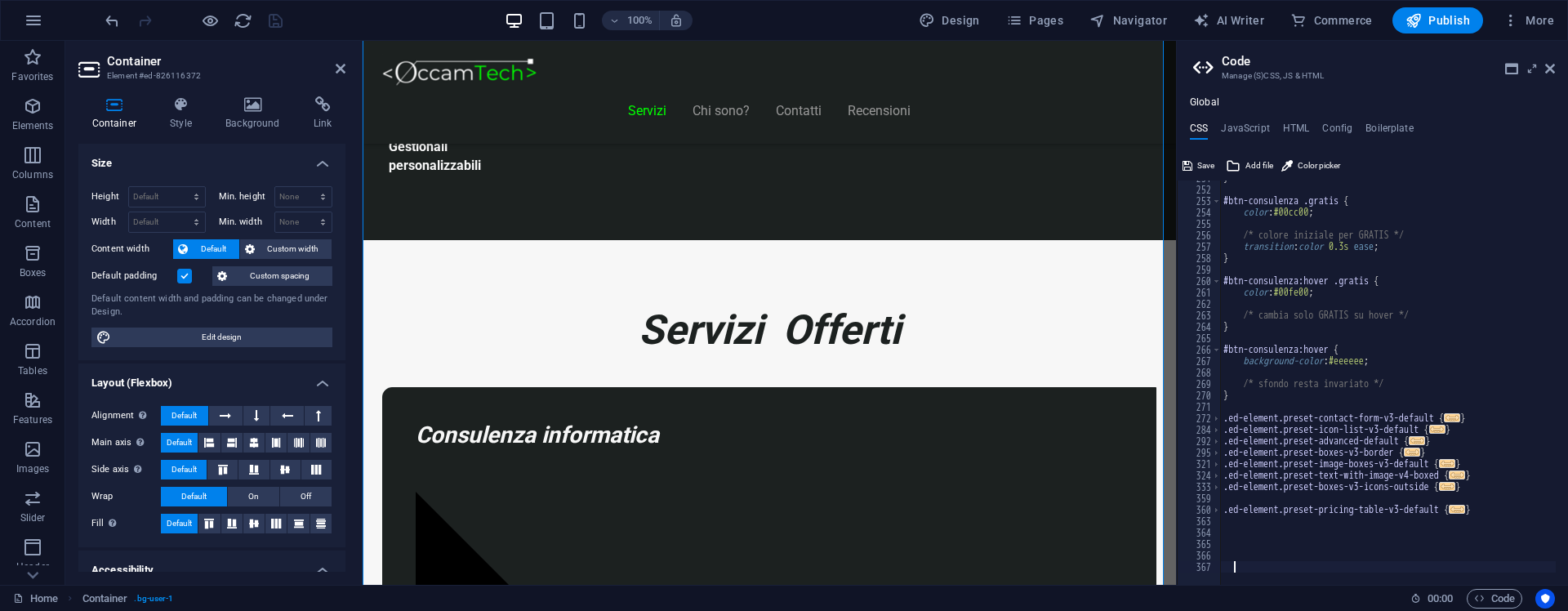 type 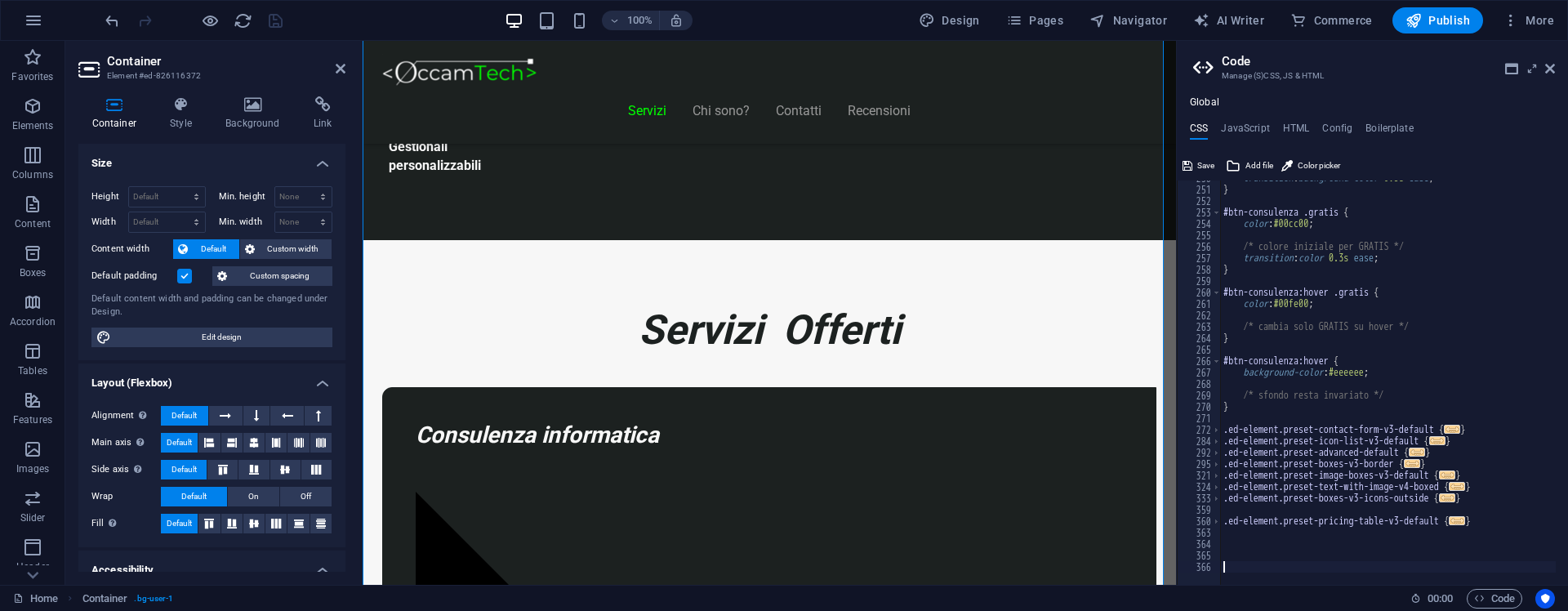 scroll, scrollTop: 980, scrollLeft: 0, axis: vertical 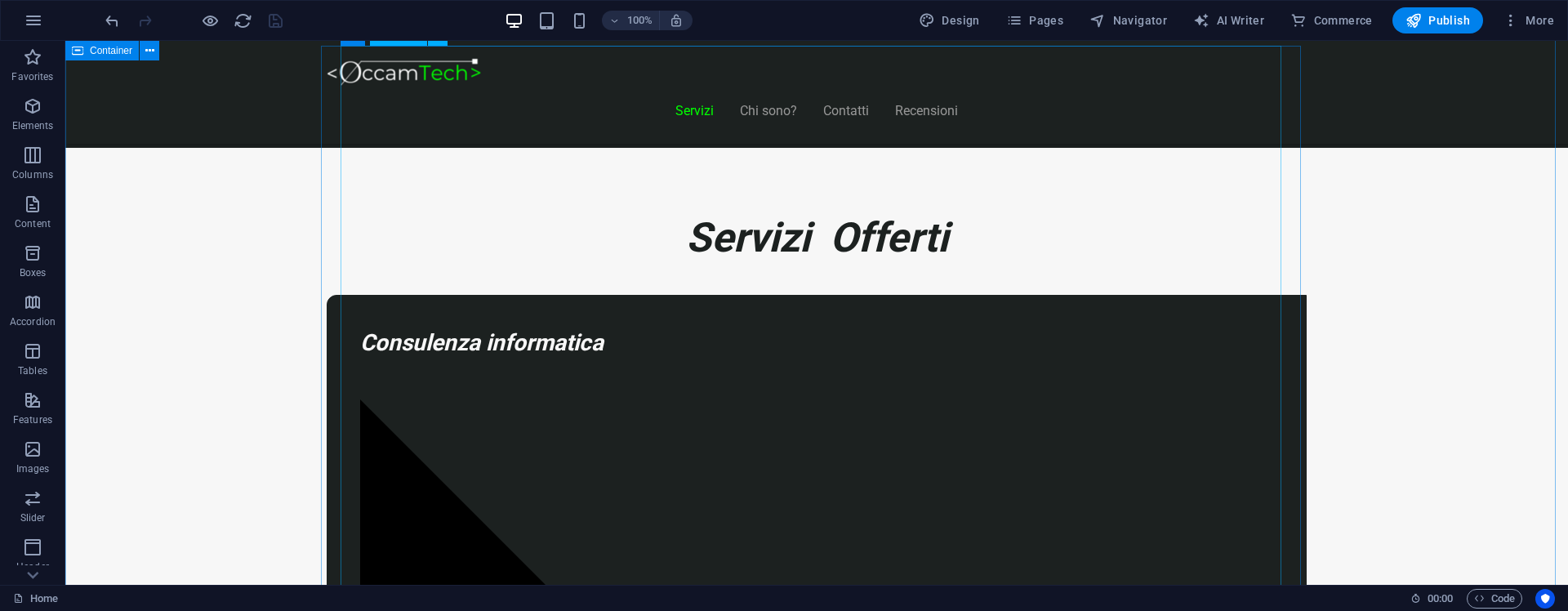 click on "Piani Web
Tutto il Valore di un Sito Professionale, in un Piano su Misura
Essenziale
€300
Sito vetrina moderno
Home page professionale
Sezione “Chi siamo”
Form contatti
Design responsive (mobile friendly)
6 mesi di assistenza inclusa
*Adatto a piccole attività o professionisti
Inizia Ora
E-commerce Ready
€500" at bounding box center (817, 7078) 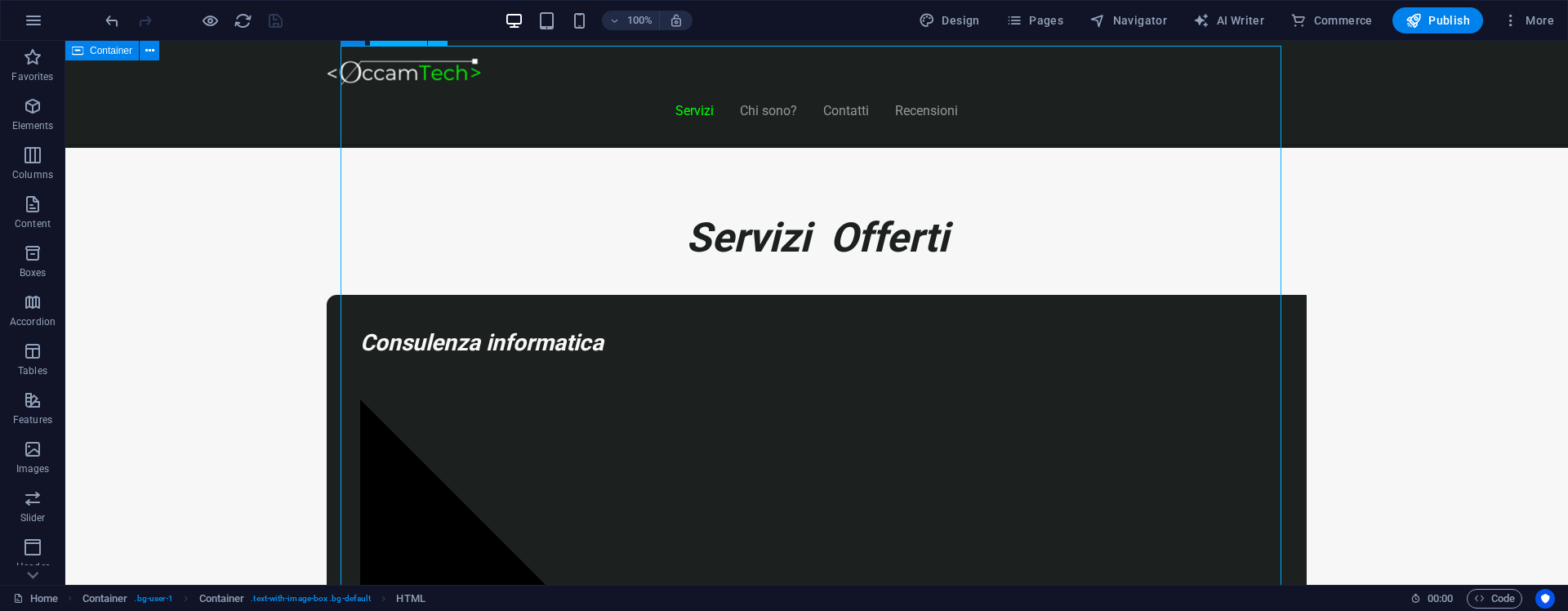 click on "Piani Web
Tutto il Valore di un Sito Professionale, in un Piano su Misura
Essenziale
€300
Sito vetrina moderno
Home page professionale
Sezione “Chi siamo”
Form contatti
Design responsive (mobile friendly)
6 mesi di assistenza inclusa
*Adatto a piccole attività o professionisti
Inizia Ora
E-commerce Ready
€500" at bounding box center [817, 7078] 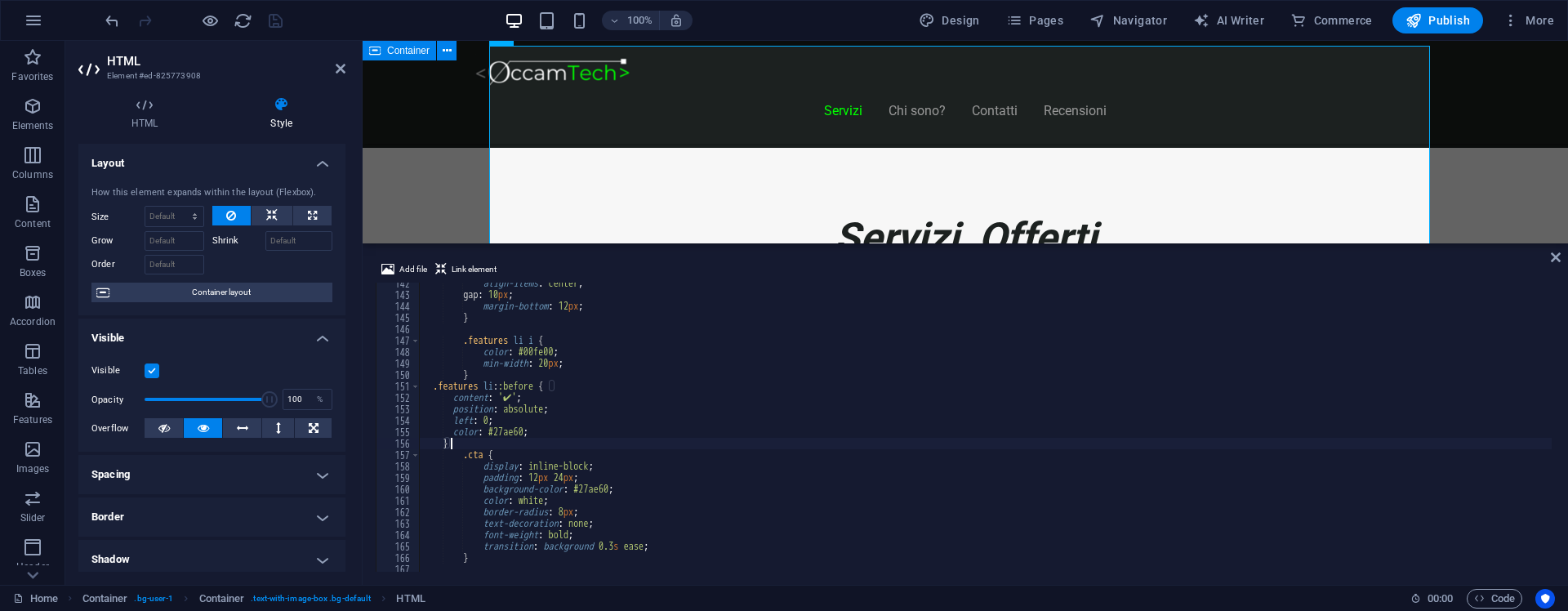 click on "align-items :   center ;               gap :   10 px ;                margin-bottom :   12 px ;           }           .features   li   i   {                color :   #00fe00 ;                min-width :   20 px ;           }    .features   li : :before   {         content :   ' ✔ ' ;         position :   absolute ;         left :   0 ;         color :   #27ae60 ;      }           .cta   {                display :   inline-block ;                padding :   12 px   24 px ;                background-color :   #27ae60 ;                color :   white ;                border-radius :   8 px ;                text-decoration :   none ;                font-weight :   bold ;                transition :   background   0.3 s   ease ;           }           .cta :hover   {" at bounding box center (986, 434) 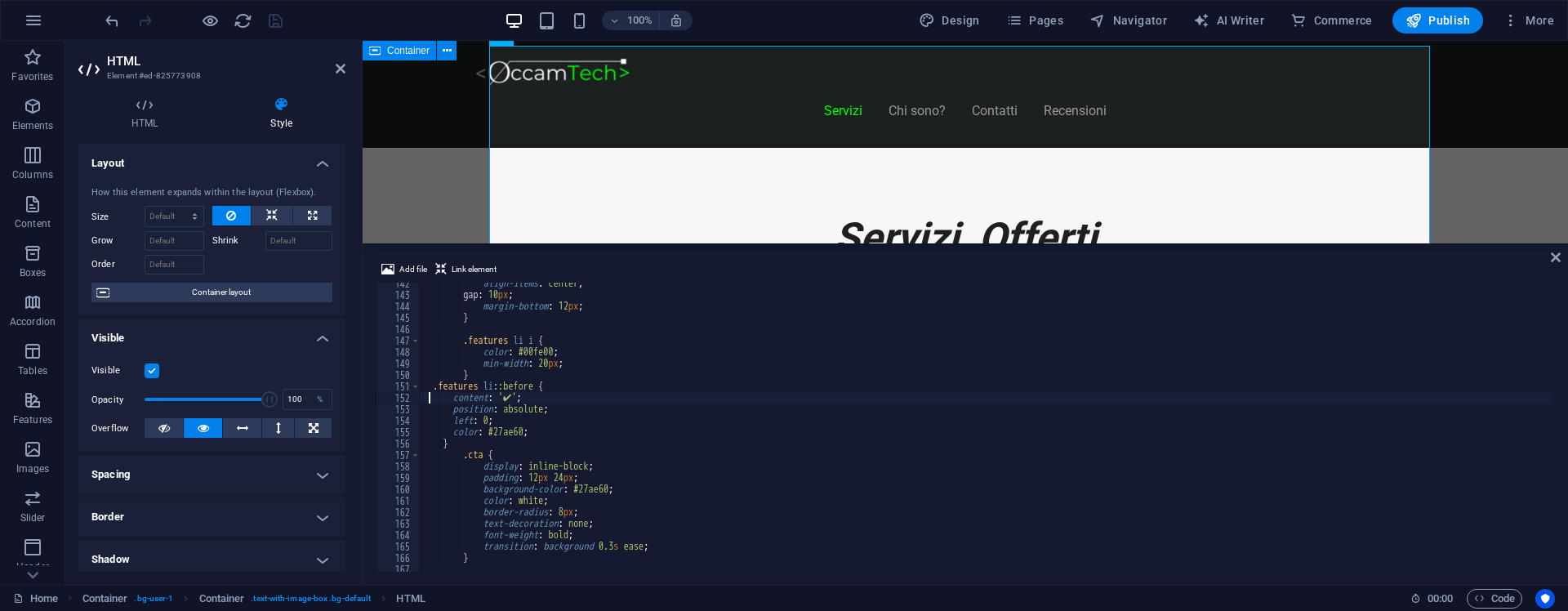 click on "align-items :   center ;               gap :   10 px ;                margin-bottom :   12 px ;           }           .features   li   i   {                color :   #00fe00 ;                min-width :   20 px ;           }    .features   li : :before   {         content :   ' ✔ ' ;         position :   absolute ;         left :   0 ;         color :   #27ae60 ;      }           .cta   {                display :   inline-block ;                padding :   12 px   24 px ;                background-color :   #27ae60 ;                color :   white ;                border-radius :   8 px ;                text-decoration :   none ;                font-weight :   bold ;                transition :   background   0.3 s   ease ;           }           .cta :hover   {" at bounding box center [986, 434] 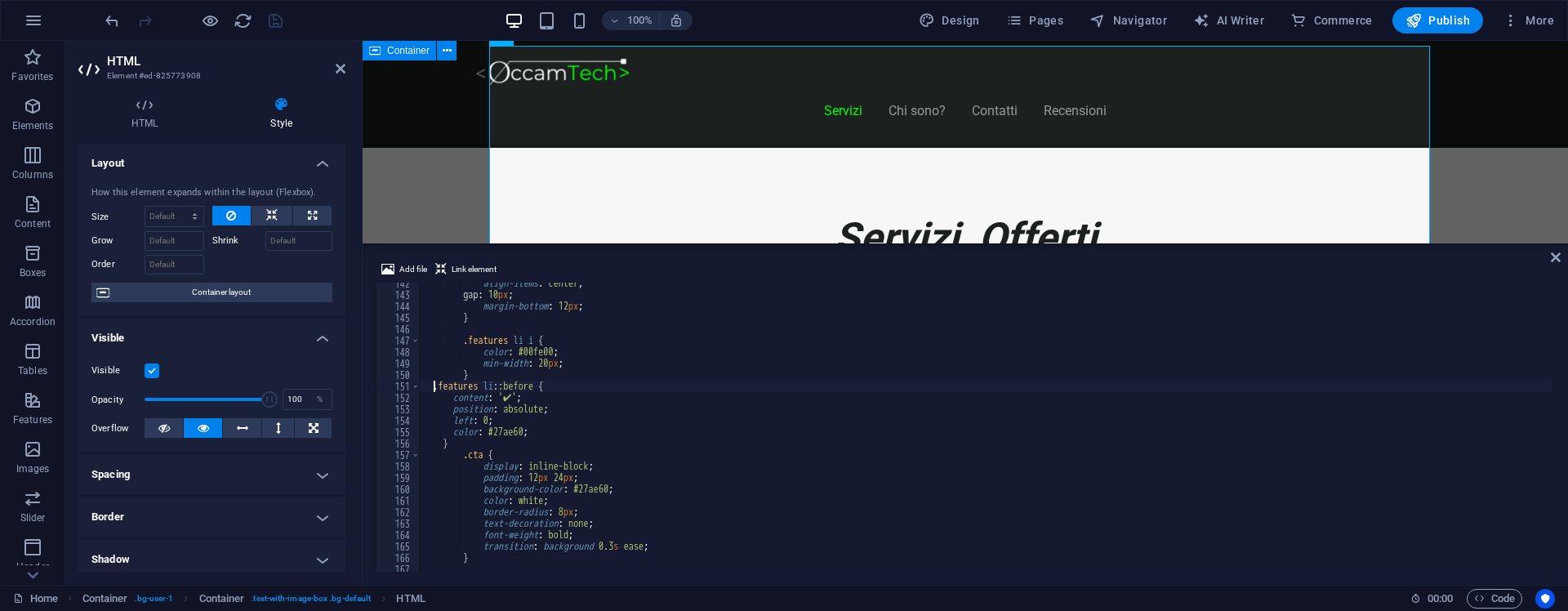 scroll, scrollTop: 1617, scrollLeft: 0, axis: vertical 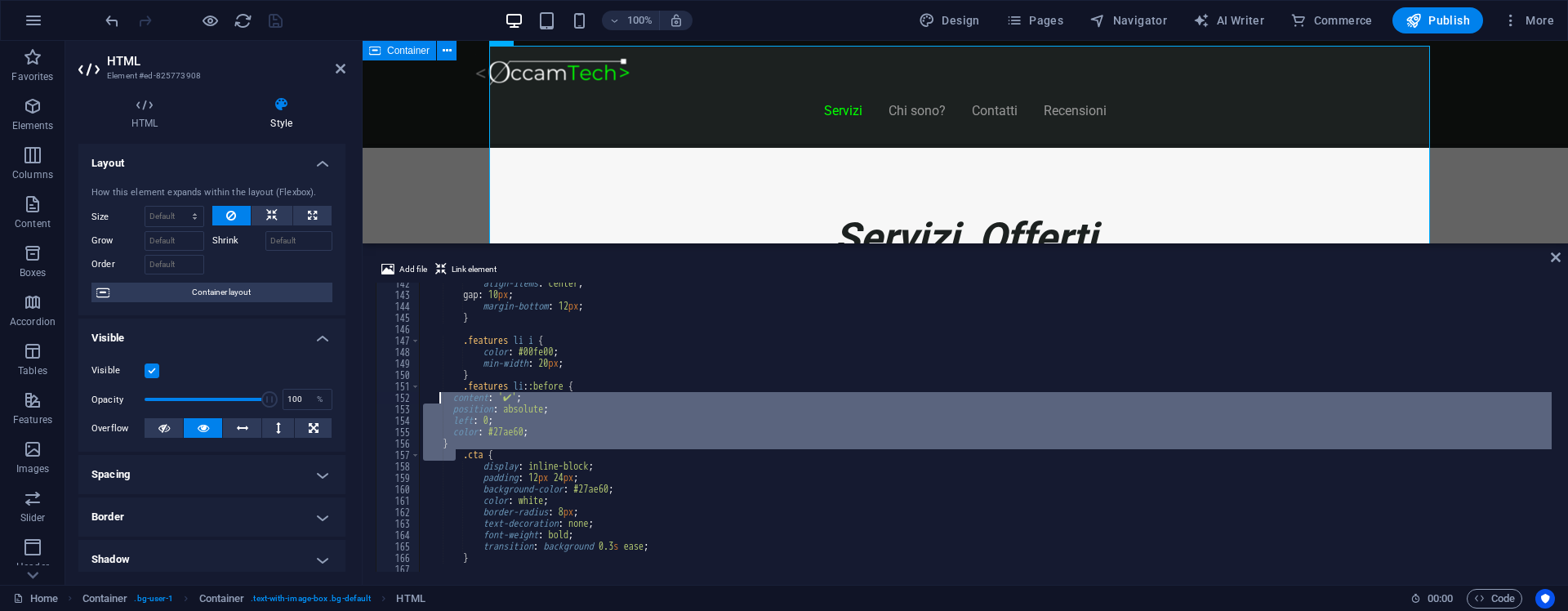 drag, startPoint x: 457, startPoint y: 451, endPoint x: 441, endPoint y: 402, distance: 51.546096 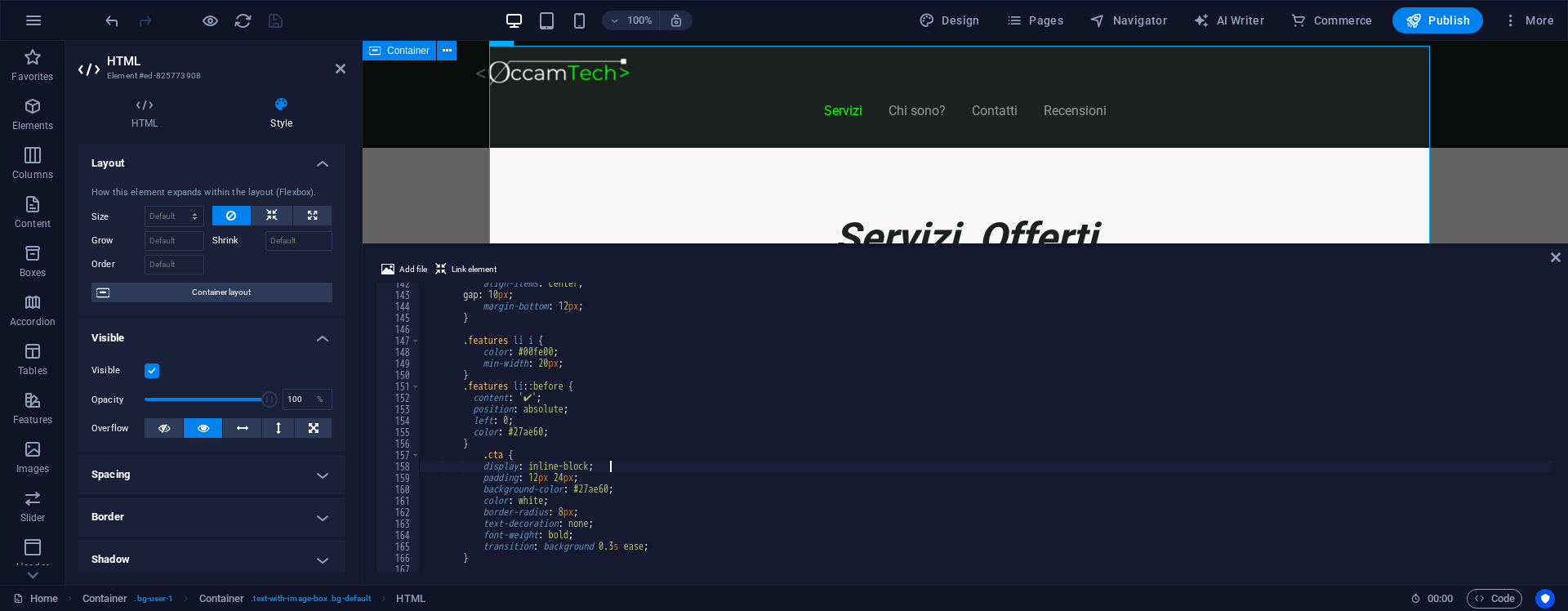 click on "align-items :   center ;               gap :   10 px ;                margin-bottom :   12 px ;           }           .features   li   i   {                color :   #00fe00 ;                min-width :   20 px ;           }           .features   li : :before   {              content :   ' ✔ ' ;              position :   absolute ;              left :   0 ;              color :   #27ae60 ;           }                .cta   {                display :   inline-block ;                padding :   12 px   24 px ;                background-color :   #27ae60 ;                color :   white ;                border-radius :   8 px ;                text-decoration :   none ;                font-weight :   bold ;                transition :   background   0.3 s   ease ;           }           .cta :hover   {" at bounding box center (986, 434) 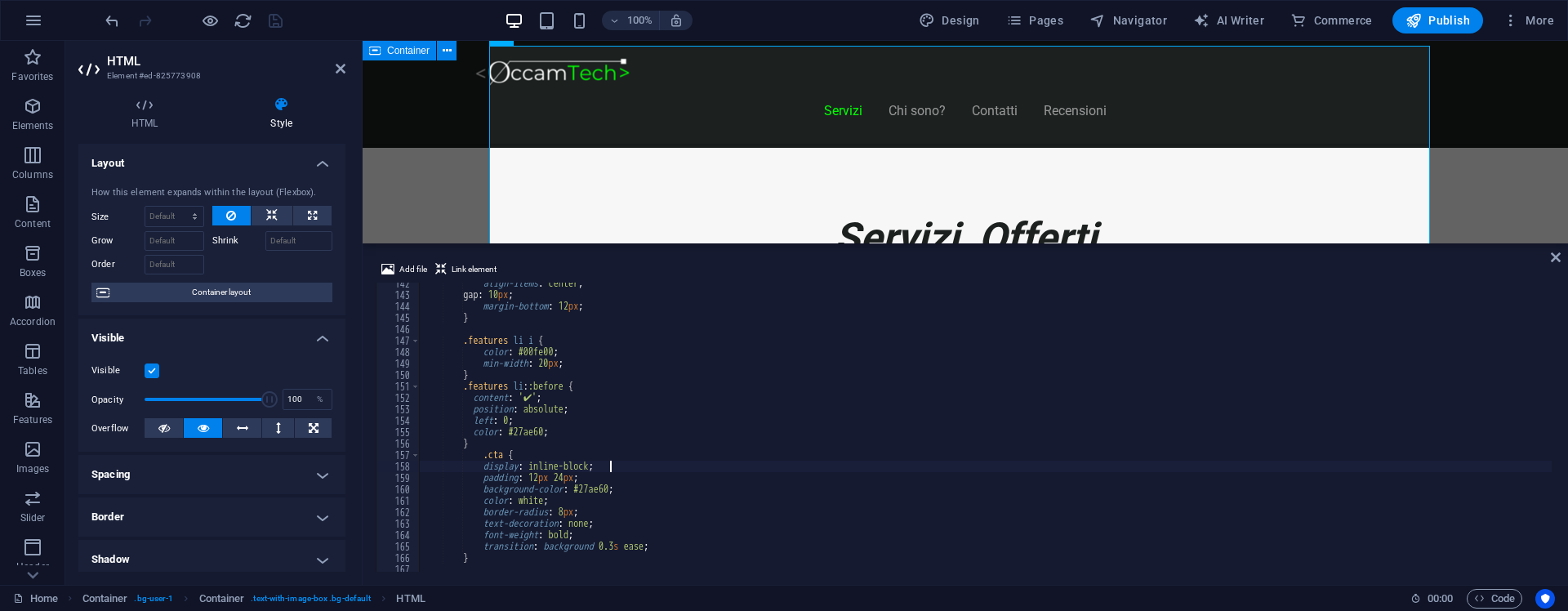 type on "display: inline-block;" 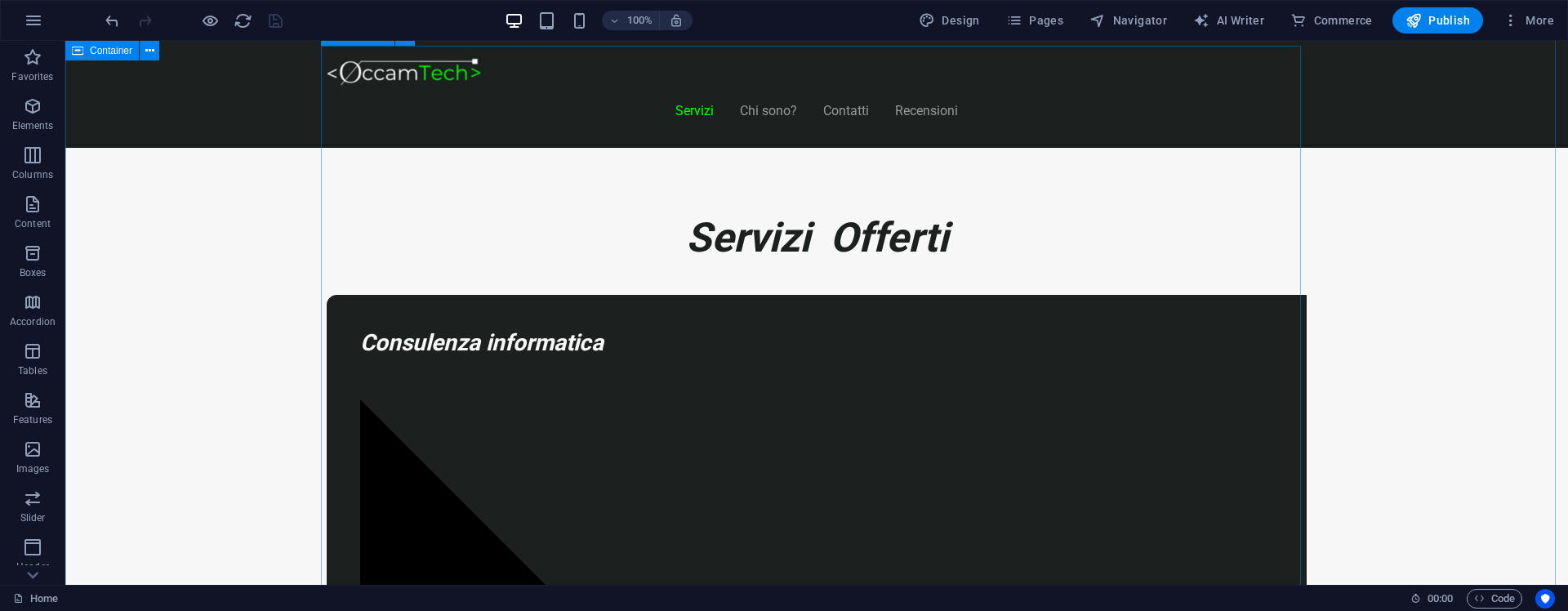 click on "Piani Web
Tutto il Valore di un Sito Professionale, in un Piano su Misura
Essenziale
€300
Sito vetrina moderno
Home page professionale
Sezione “Chi siamo”
Form contatti
Design responsive (mobile friendly)
6 mesi di assistenza inclusa
*Adatto a piccole attività o professionisti
Inizia Ora
E-commerce Ready
€500" at bounding box center (817, 7078) 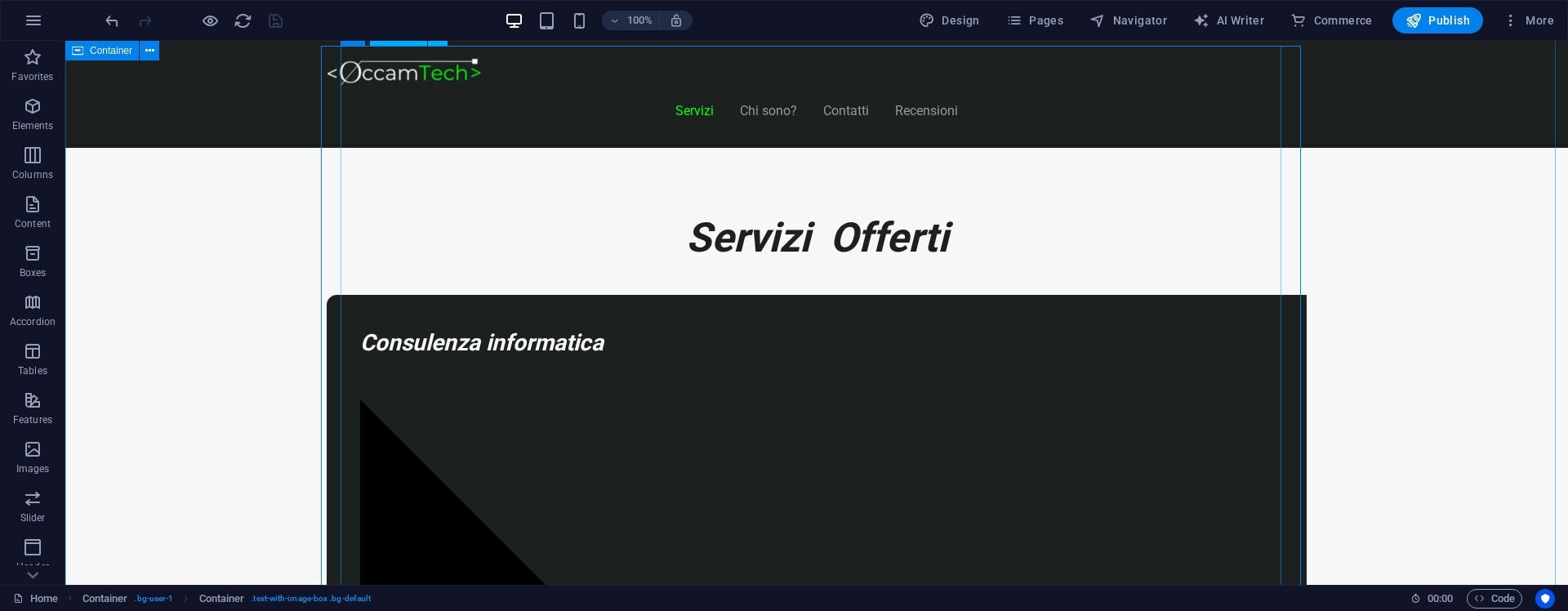 click on "Piani Web
Tutto il Valore di un Sito Professionale, in un Piano su Misura
Essenziale
€300
Sito vetrina moderno
Home page professionale
Sezione “Chi siamo”
Form contatti
Design responsive (mobile friendly)
6 mesi di assistenza inclusa
*Adatto a piccole attività o professionisti
Inizia Ora
E-commerce Ready
€500" at bounding box center [817, 7078] 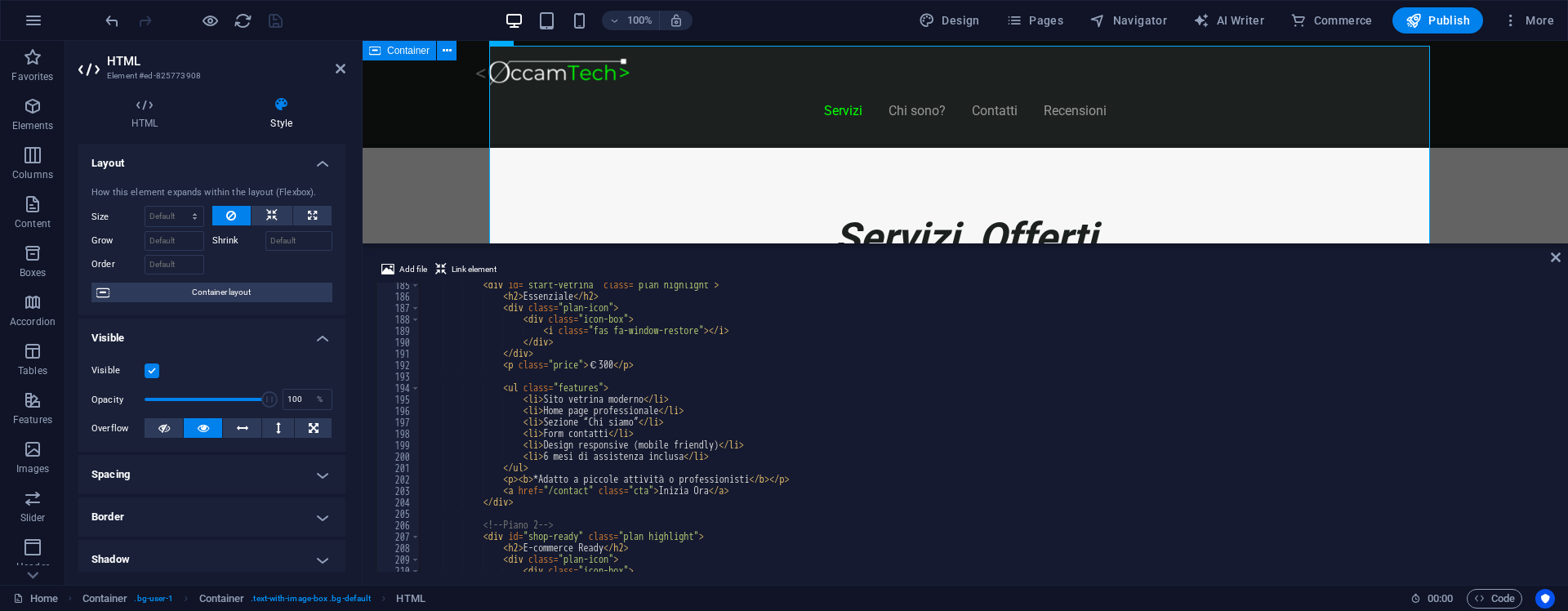 scroll, scrollTop: 1911, scrollLeft: 0, axis: vertical 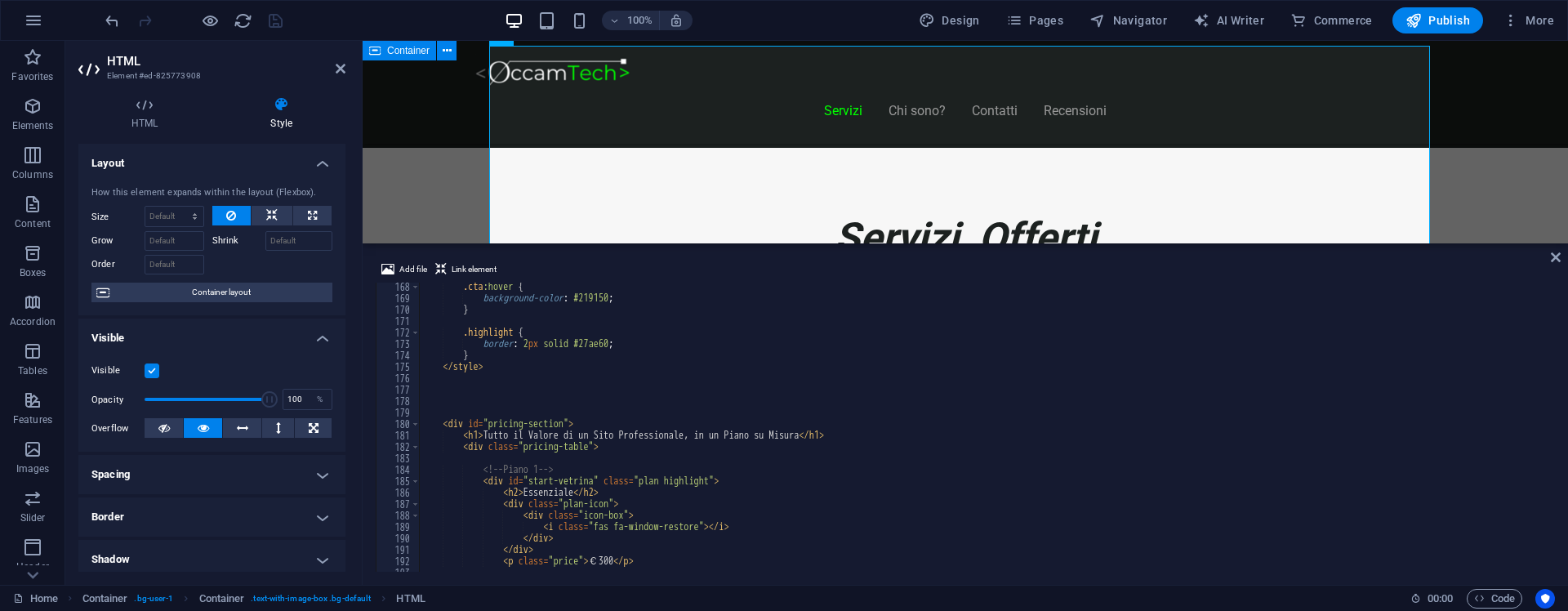 click on ".cta :hover   {                background-color :   #219150 ;           }           .highlight   {                border :   2 px   solid   #27ae60 ;           }      </ style >      < div   id = "pricing-section" >           < h1 > Tutto il Valore di un Sito Professionale, in un Piano su Misura </ h1 >           < div   class = "pricing-table" >                <!--  Piano 1  -->                < div   id = "start-vetrina"   class = "plan highlight" >                     < h2 > Essenziale </ h2 >                     < div   class = "plan-icon" >                          < div   class = "icon-box" >                               < i   class = "fas fa-window-restore" > </ i >                          </ div >                     </ div >                     < p   class = "price" > €300 </ p >                     < ul   class = "features" >" at bounding box center (986, 437) 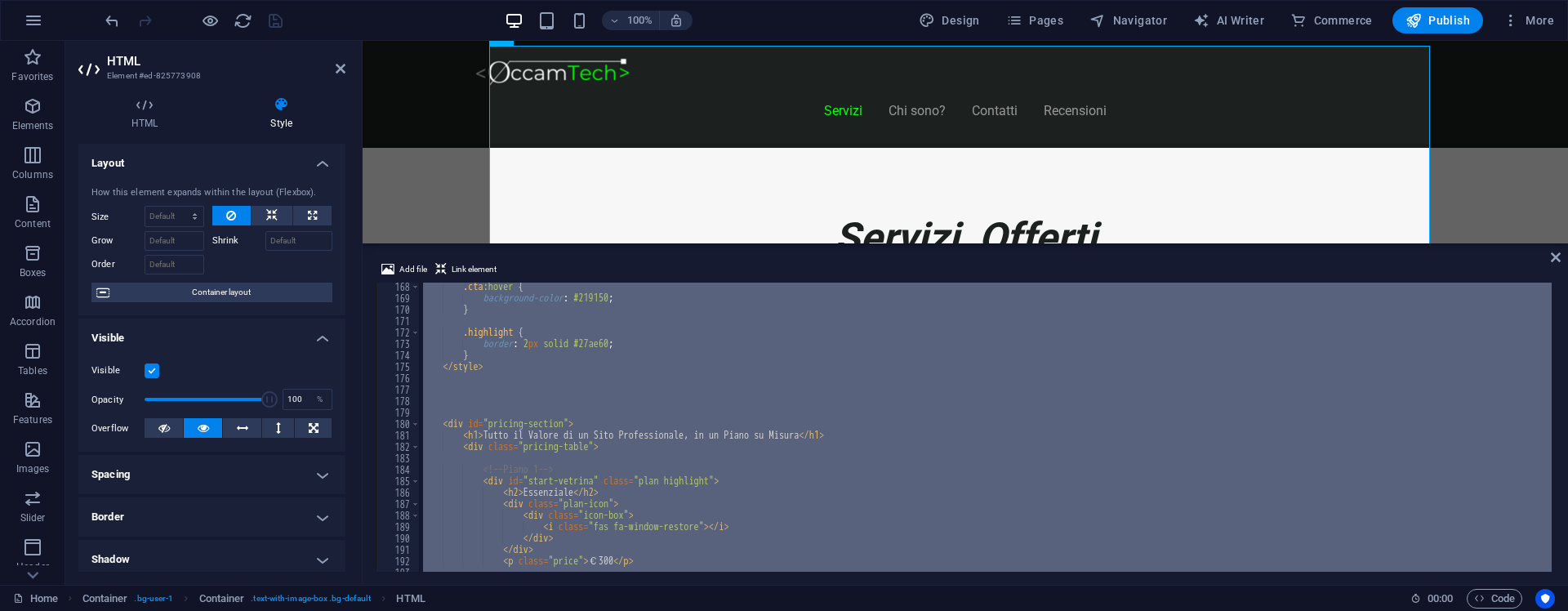click on ".cta :hover   {                background-color :   #219150 ;           }           .highlight   {                border :   2 px   solid   #27ae60 ;           }      </ style >      < div   id = "pricing-section" >           < h1 > Tutto il Valore di un Sito Professionale, in un Piano su Misura </ h1 >           < div   class = "pricing-table" >                <!--  Piano 1  -->                < div   id = "start-vetrina"   class = "plan highlight" >                     < h2 > Essenziale </ h2 >                     < div   class = "plan-icon" >                          < div   class = "icon-box" >                               < i   class = "fas fa-window-restore" > </ i >                          </ div >                     </ div >                     < p   class = "price" > €300 </ p >                     < ul   class = "features" >" at bounding box center (986, 427) 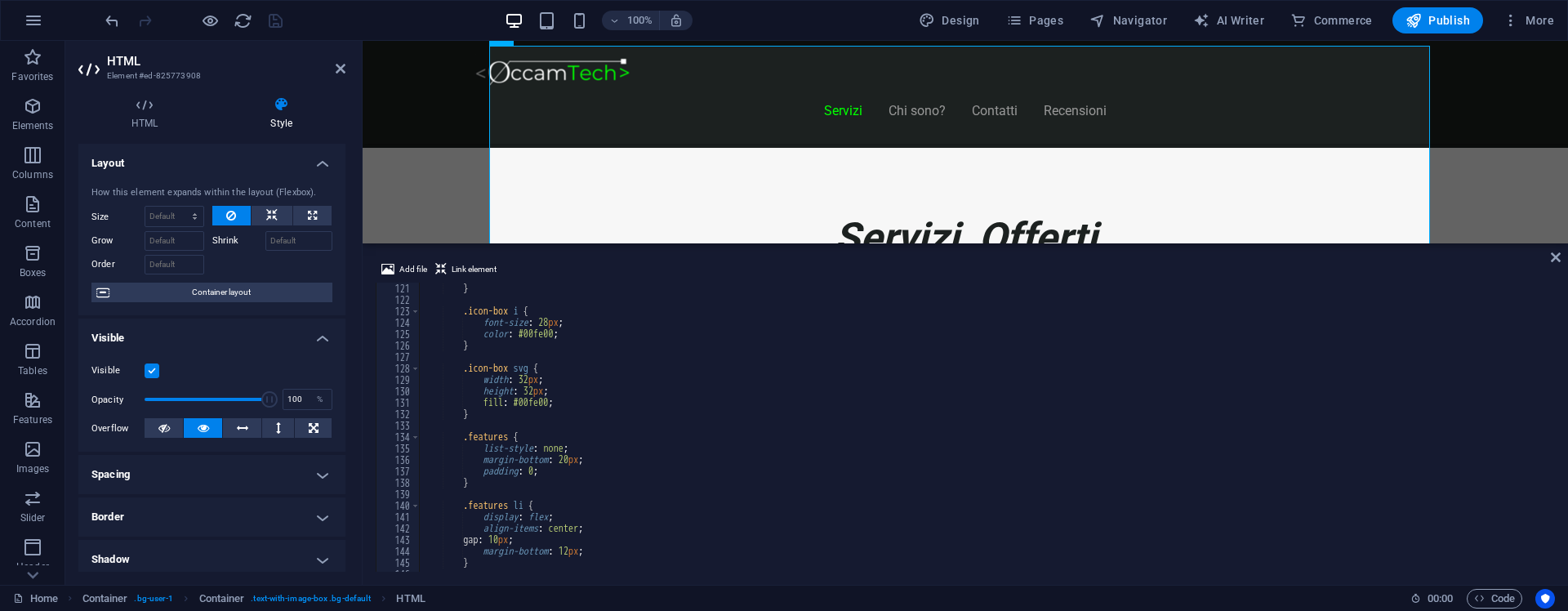 scroll, scrollTop: 1421, scrollLeft: 0, axis: vertical 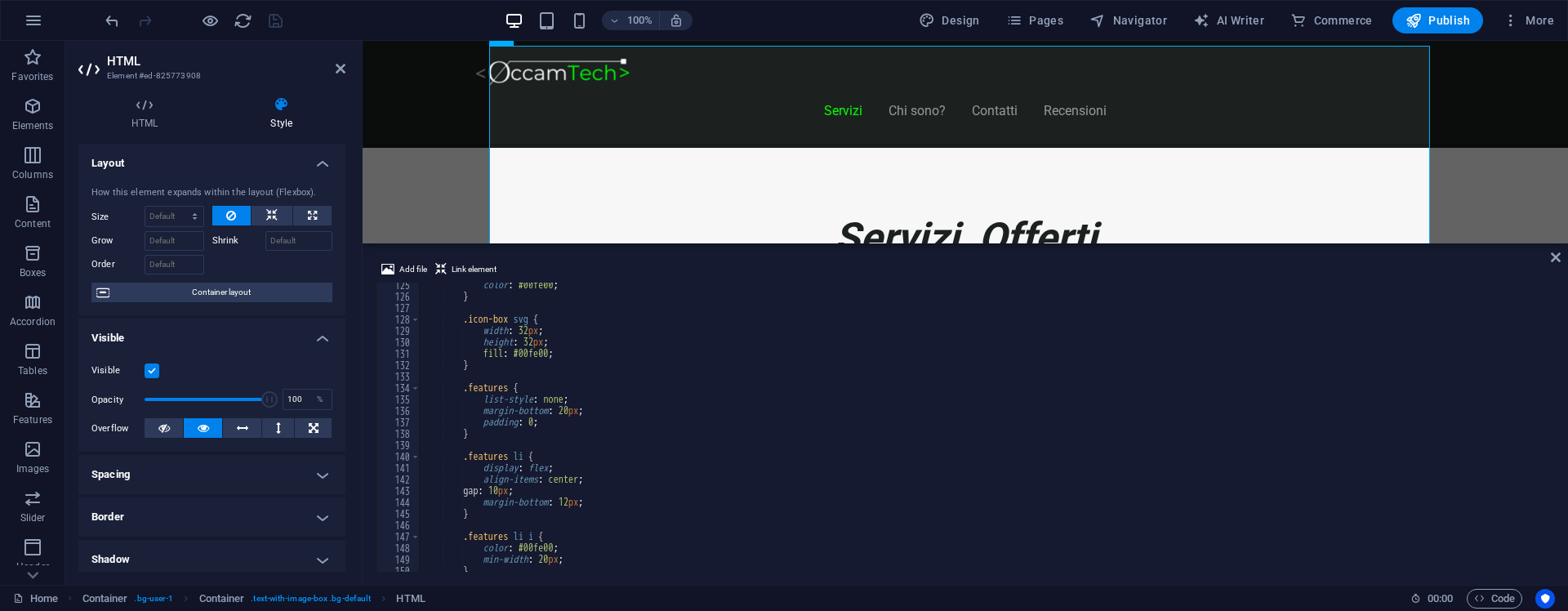click on "color :   #00fe00 ;           }           .icon-box   svg   {                width :   32 px ;                height :   32 px ;                fill :   #00fe00 ;           }           .features   {                list-style :   none ;                margin-bottom :   20 px ;                padding :   0 ;           }           .features   li   {                display :   flex ;                align-items :   center ;               gap :   10 px ;                margin-bottom :   12 px ;           }           .features   li   i   {                color :   #00fe00 ;                min-width :   20 px ;           }           .features   li : :before   {" at bounding box center [986, 435] 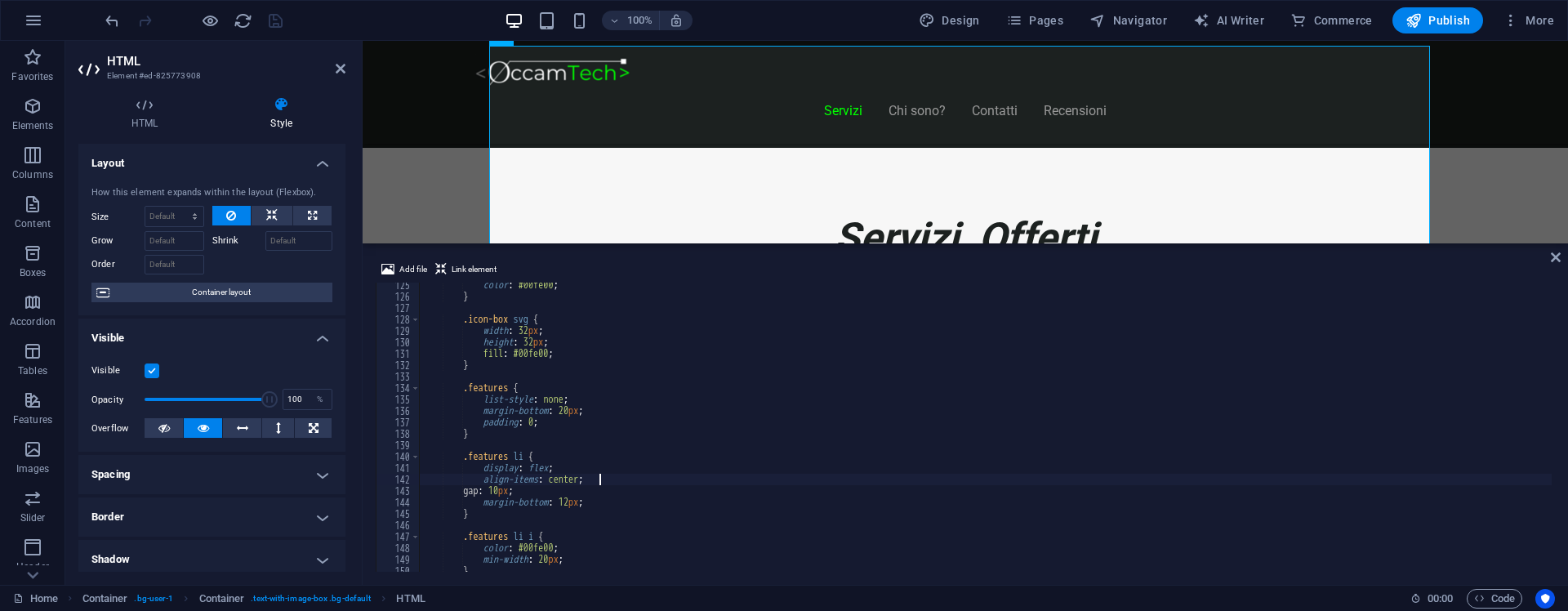 scroll, scrollTop: 0, scrollLeft: 4, axis: horizontal 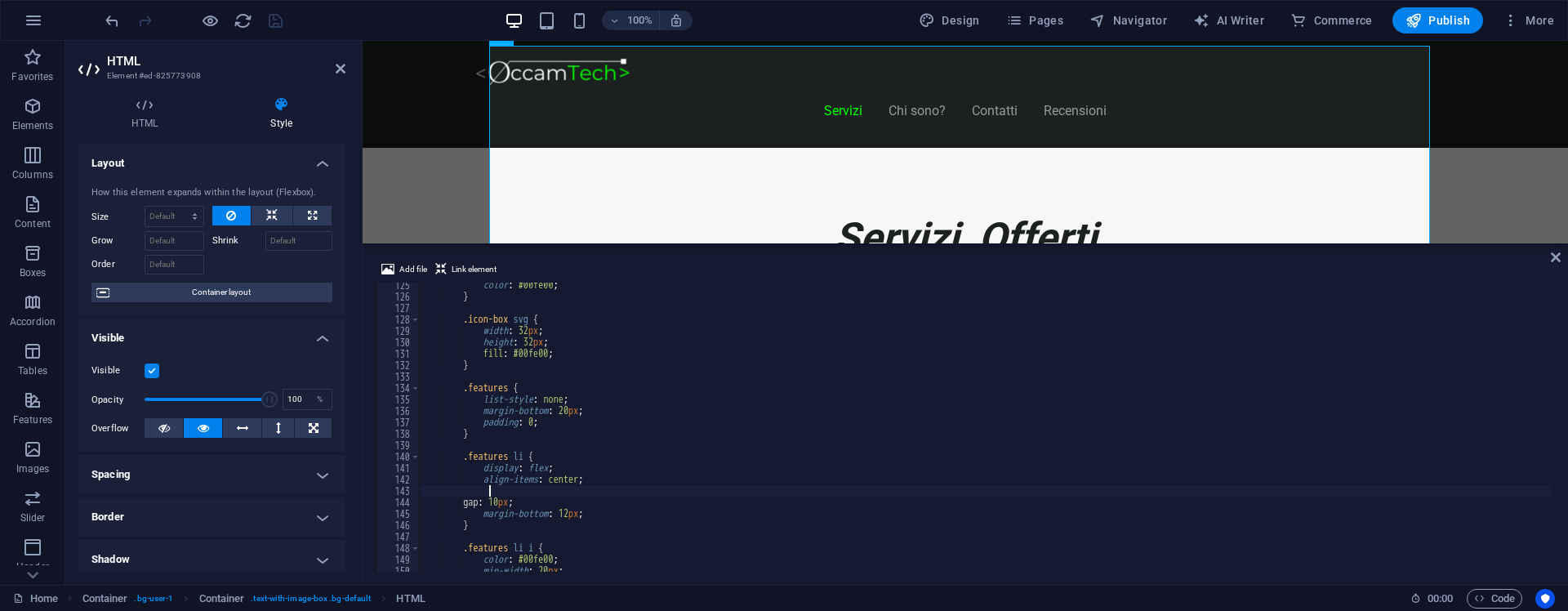paste on "position: relative;" 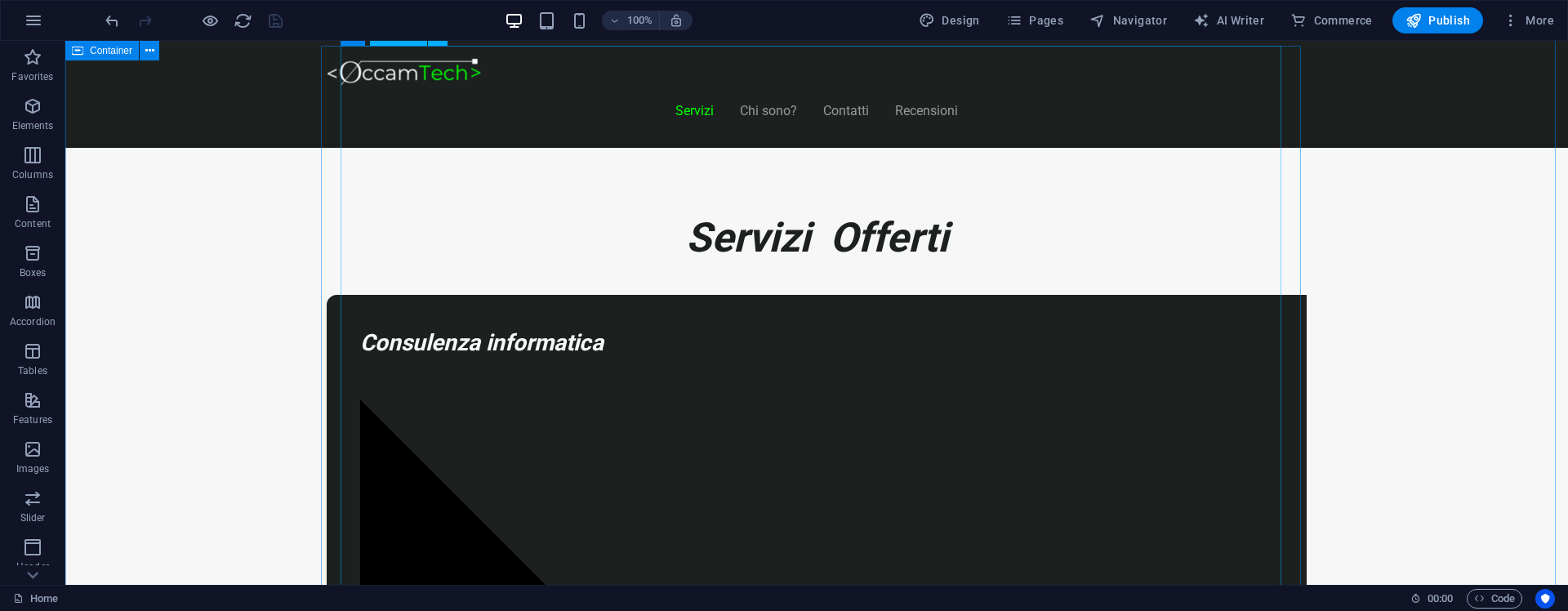 click on "Piani Web
Tutto il Valore di un Sito Professionale, in un Piano su Misura
Essenziale
€300
Sito vetrina moderno
Home page professionale
Sezione “Chi siamo”
Form contatti
Design responsive (mobile friendly)
6 mesi di assistenza inclusa
*Adatto a piccole attività o professionisti
Inizia Ora
E-commerce Ready
€500" at bounding box center (817, 7078) 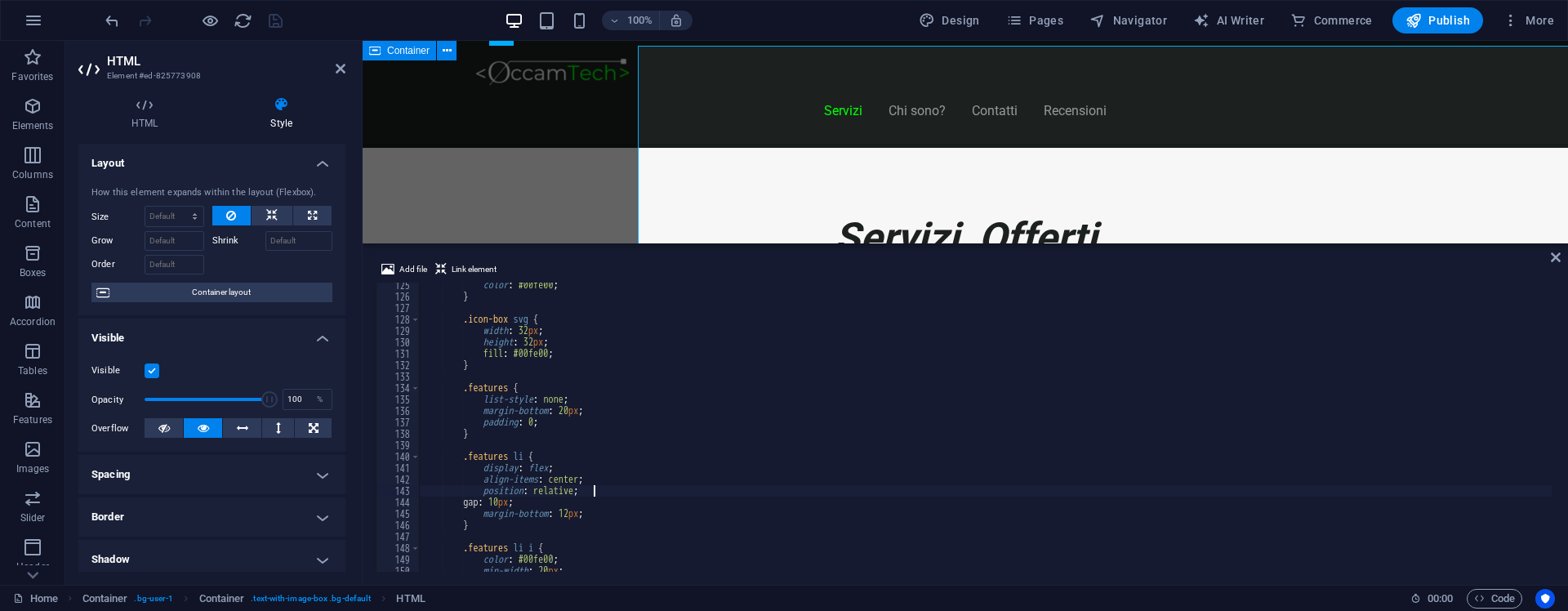 scroll, scrollTop: 1421, scrollLeft: 0, axis: vertical 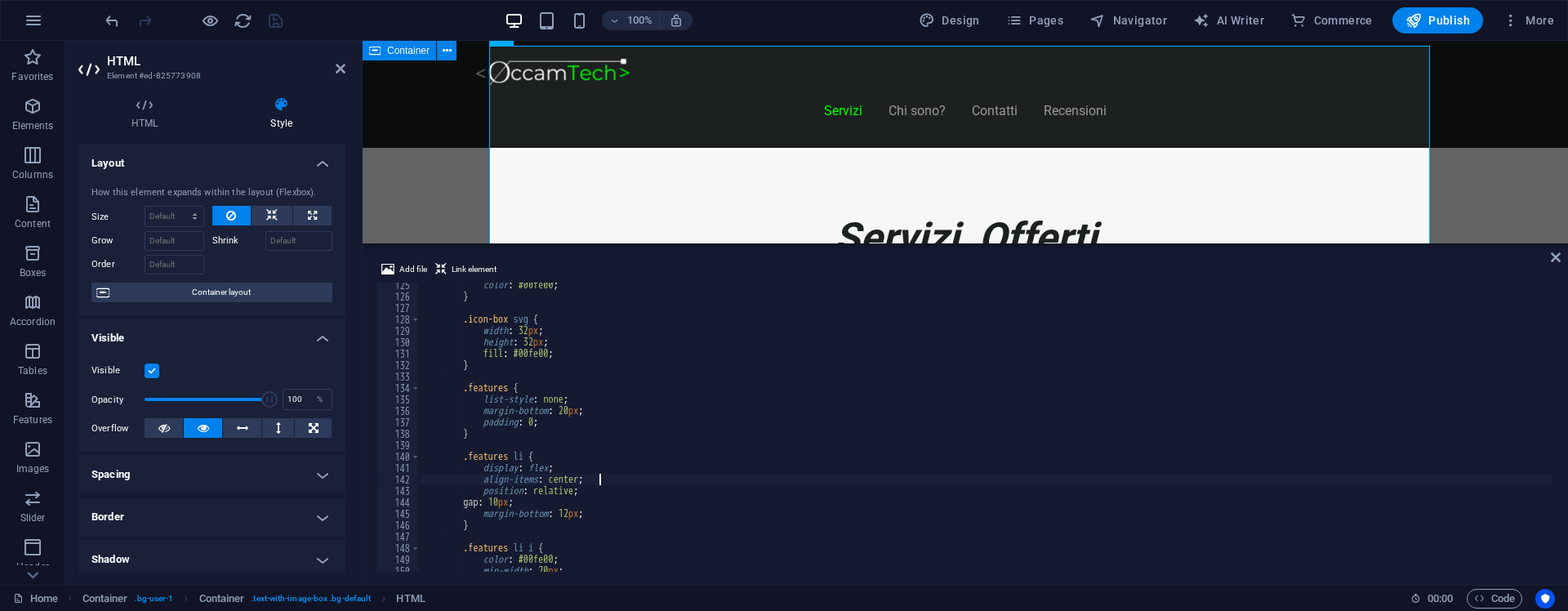 click on "color :   #00fe00 ;           }           .icon-box   svg   {                width :   32 px ;                height :   32 px ;                fill :   #00fe00 ;           }           .features   {                list-style :   none ;                margin-bottom :   20 px ;                padding :   0 ;           }           .features   li   {                display :   flex ;                align-items :   center ;                position :   relative ;               gap :   10 px ;                margin-bottom :   12 px ;           }           .features   li   i   {                color :   #00fe00 ;                min-width :   20 px ;           }" at bounding box center (986, 435) 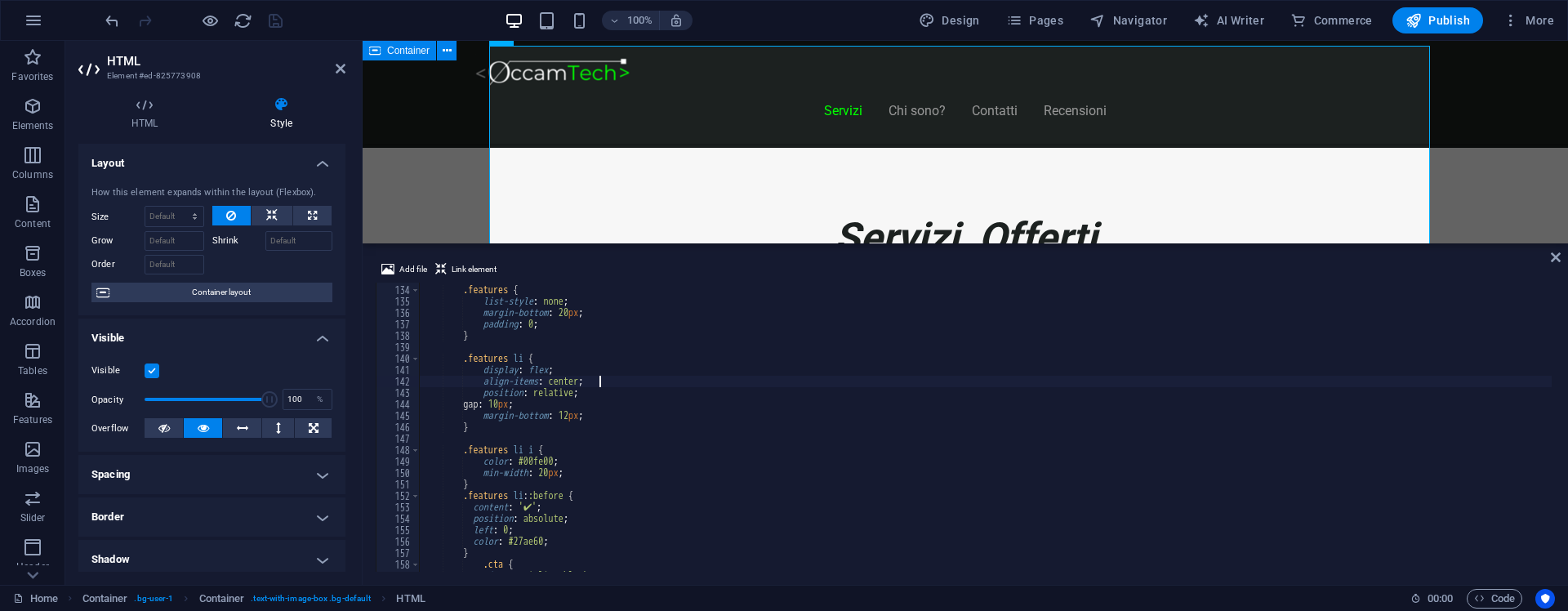 scroll, scrollTop: 1519, scrollLeft: 0, axis: vertical 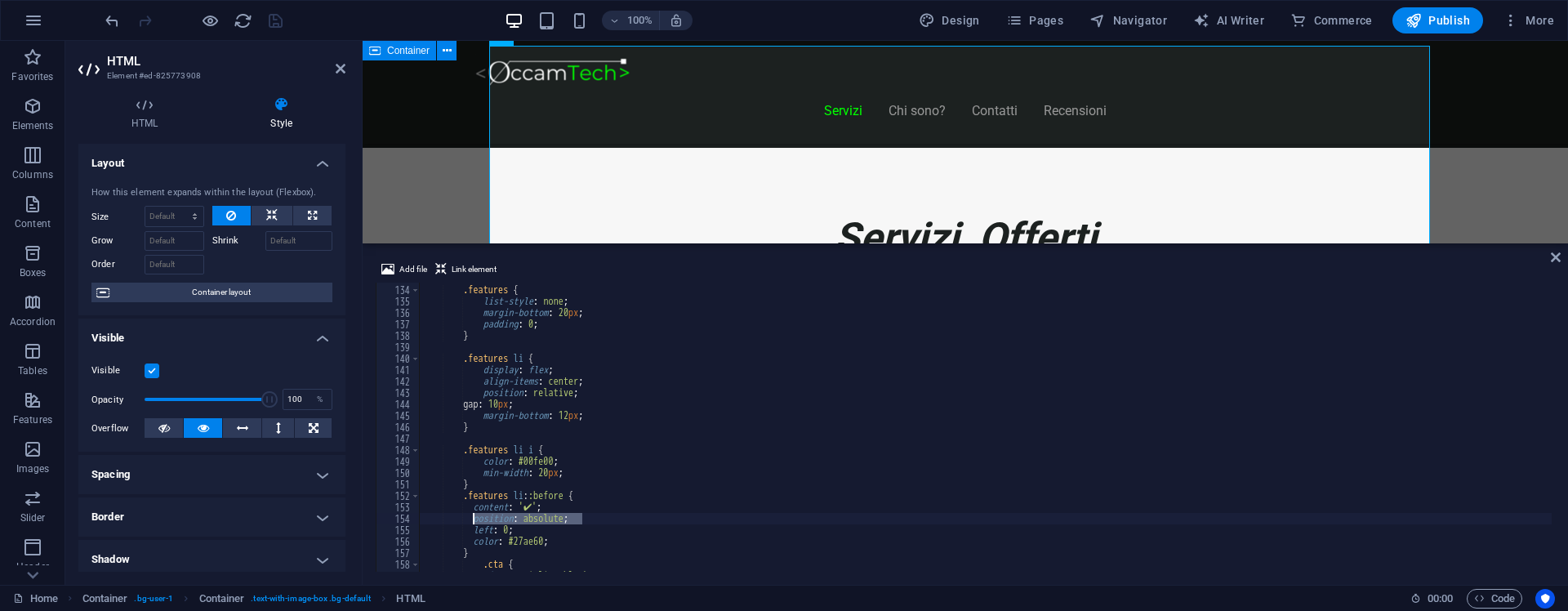 drag, startPoint x: 602, startPoint y: 518, endPoint x: 473, endPoint y: 518, distance: 129 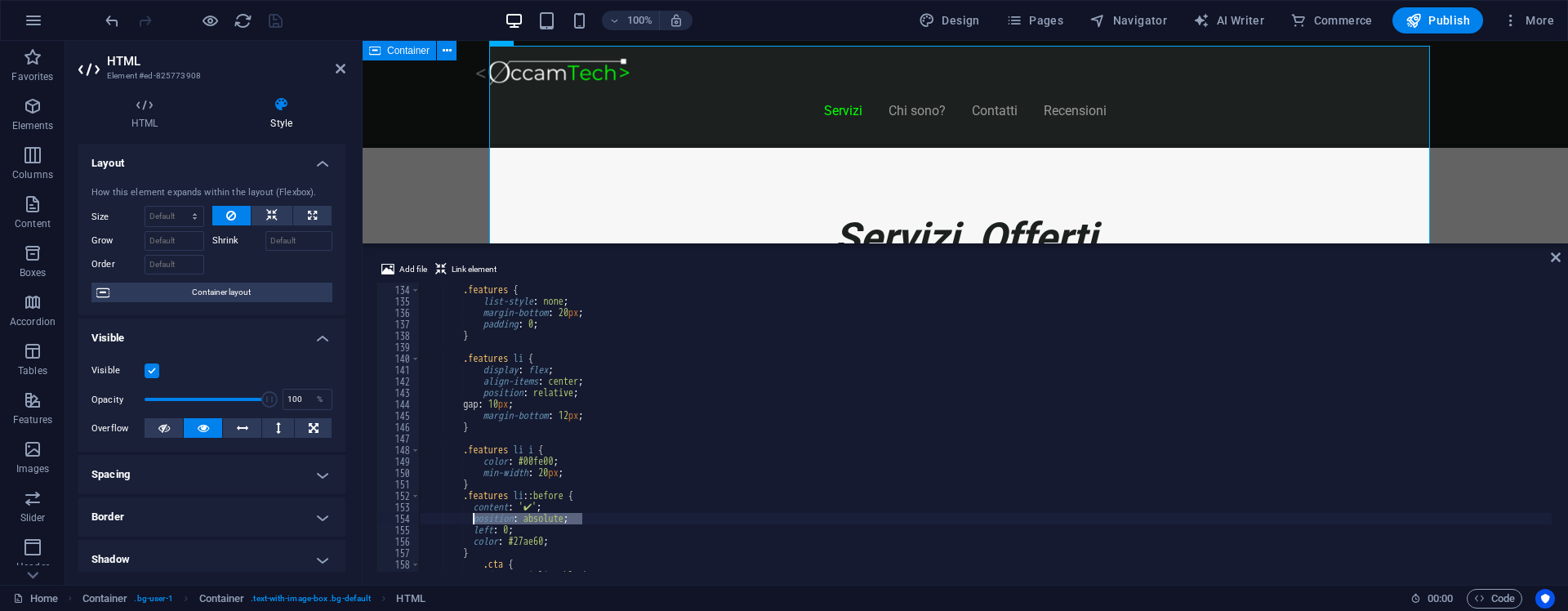 click on ".features   {                list-style :   none ;                margin-bottom :   20 px ;                padding :   0 ;           }           .features   li   {                display :   flex ;                align-items :   center ;                position :   relative ;               gap :   10 px ;                margin-bottom :   12 px ;           }           .features   li   i   {                color :   #00fe00 ;                min-width :   20 px ;           }           .features   li : :before   {              content :   ' ✔ ' ;              position :   absolute ;              left :   0 ;              color :   #27ae60 ;           }                .cta   {                display :   inline-block ;" at bounding box center (986, 429) 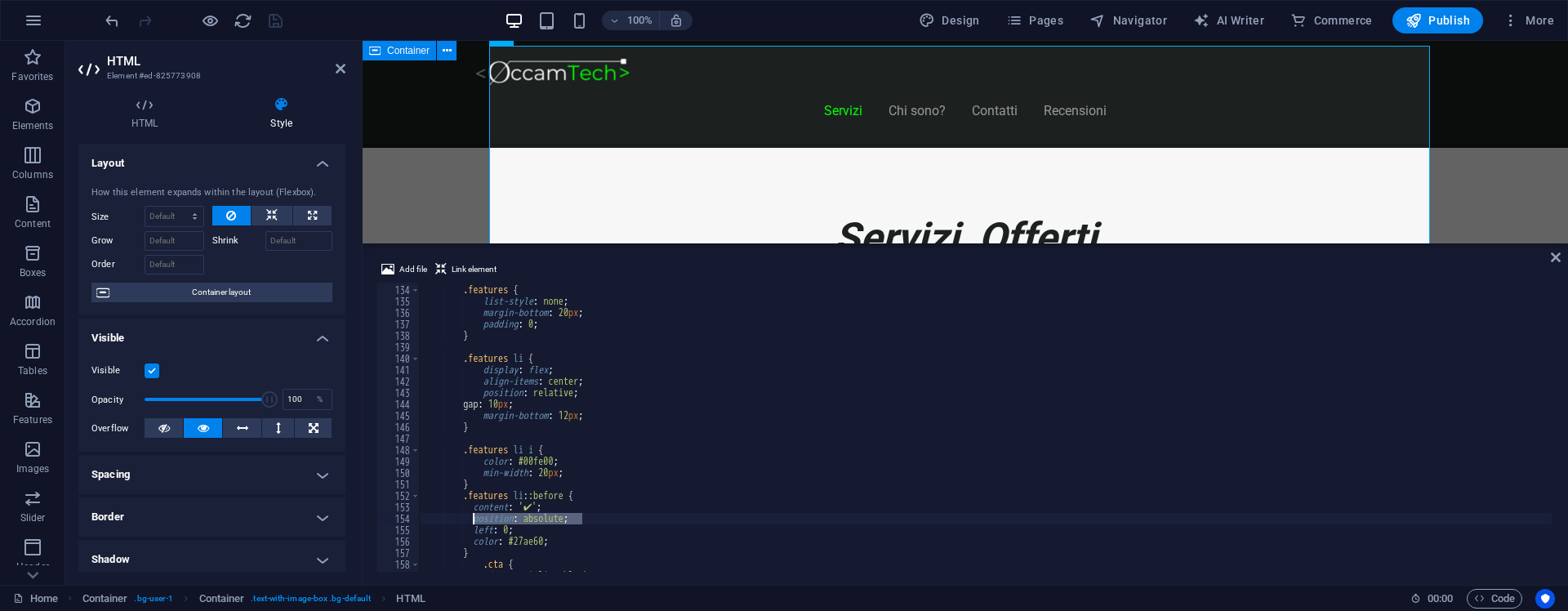 type 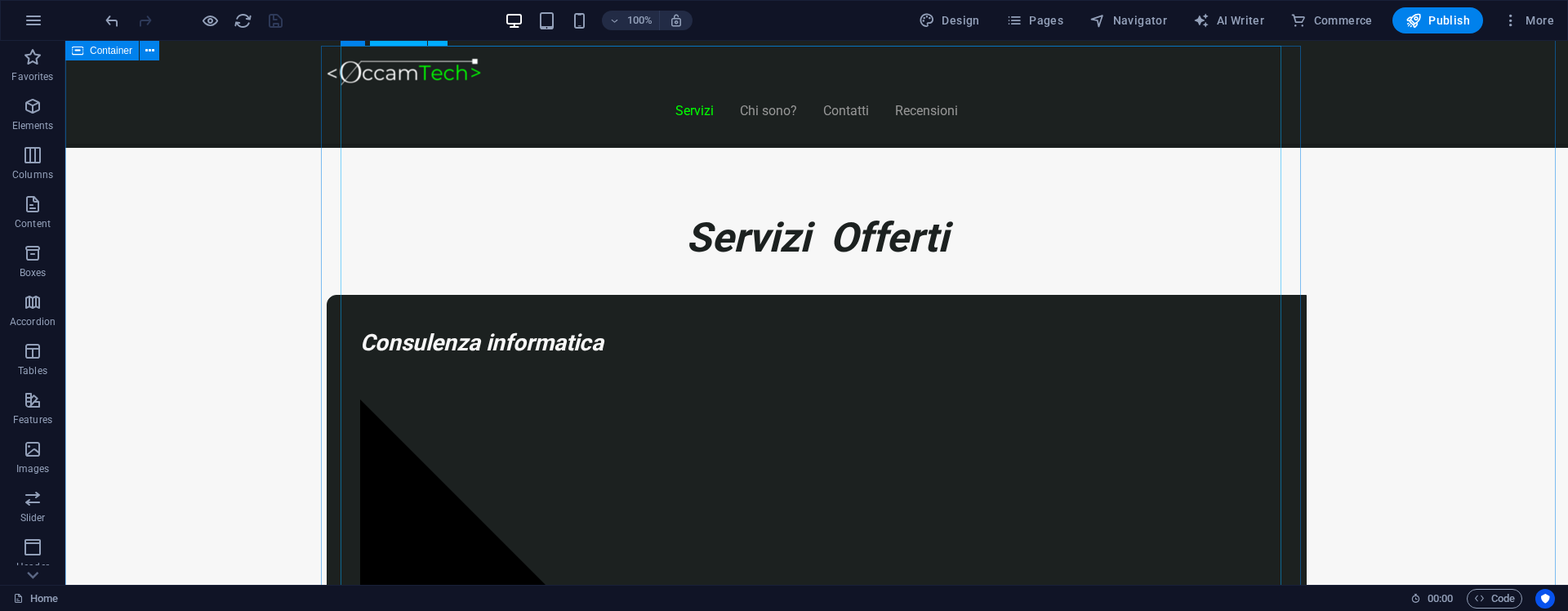 click on "Piani Web
Tutto il Valore di un Sito Professionale, in un Piano su Misura
Essenziale
€300
Sito vetrina moderno
Home page professionale
Sezione “Chi siamo”
Form contatti
Design responsive (mobile friendly)
6 mesi di assistenza inclusa
*Adatto a piccole attività o professionisti
Inizia Ora
E-commerce Ready
€500" at bounding box center (817, 7084) 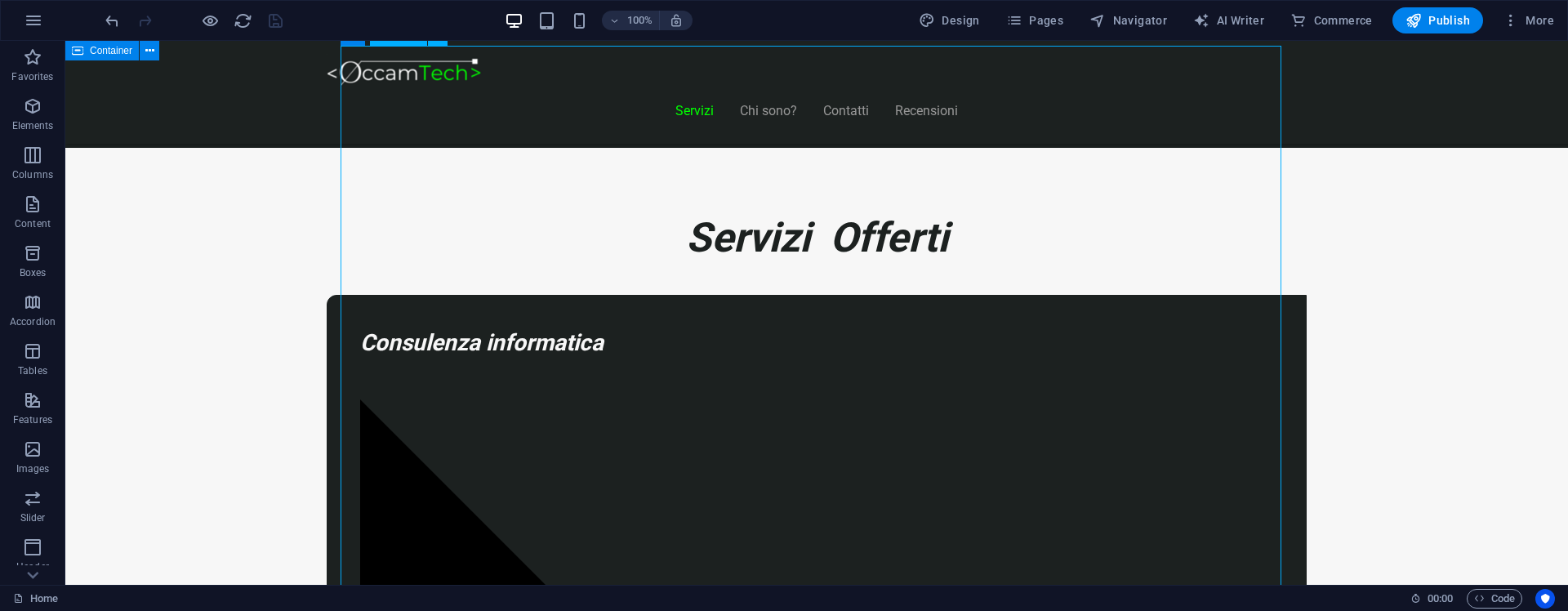 click on "Piani Web
Tutto il Valore di un Sito Professionale, in un Piano su Misura
Essenziale
€300
Sito vetrina moderno
Home page professionale
Sezione “Chi siamo”
Form contatti
Design responsive (mobile friendly)
6 mesi di assistenza inclusa
*Adatto a piccole attività o professionisti
Inizia Ora
E-commerce Ready
€500" at bounding box center [817, 7084] 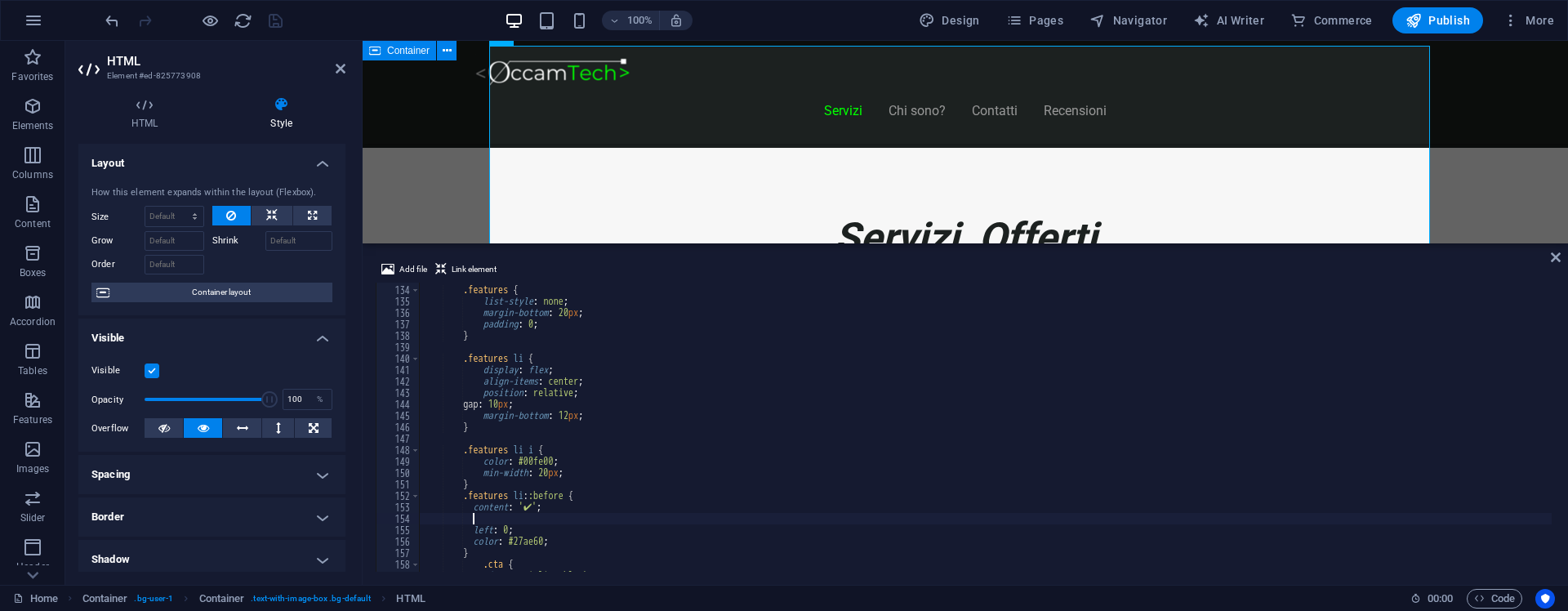 scroll, scrollTop: 1519, scrollLeft: 0, axis: vertical 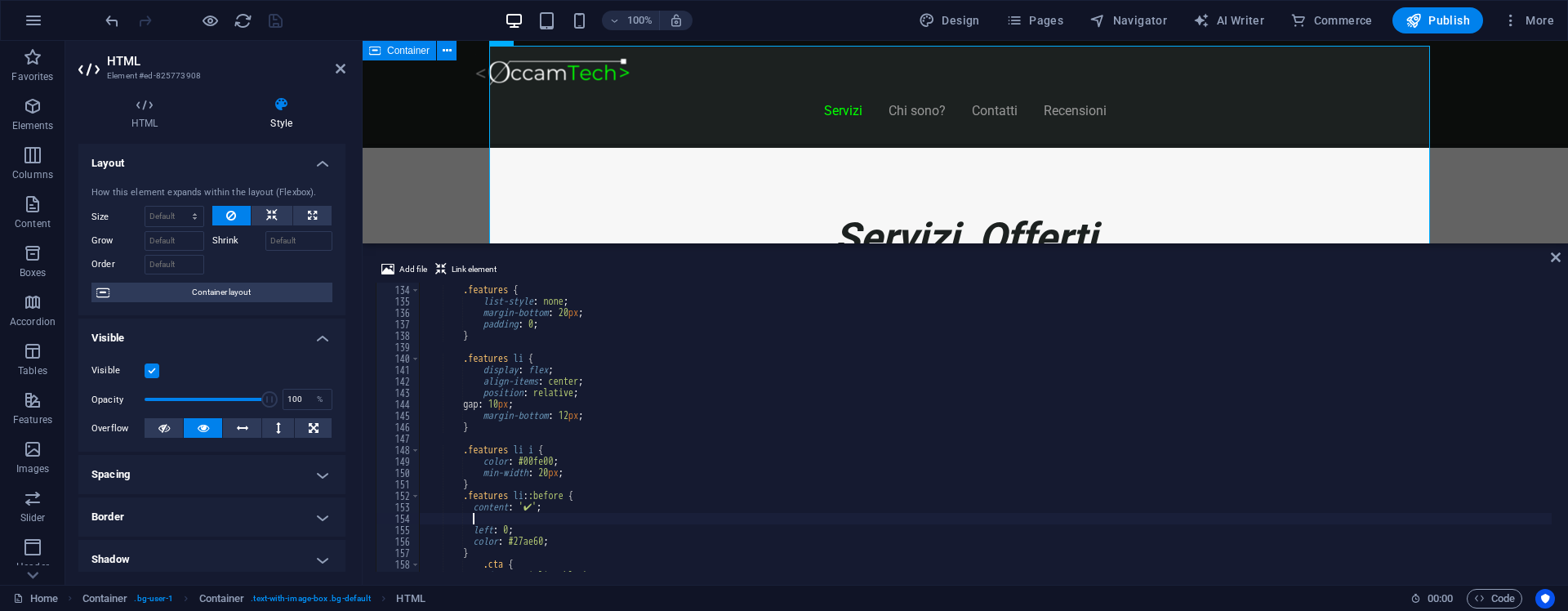 click on ".features   {                list-style :   none ;                margin-bottom :   20 px ;                padding :   0 ;           }           .features   li   {                display :   flex ;                align-items :   center ;                position :   relative ;               gap :   10 px ;                margin-bottom :   12 px ;           }           .features   li   i   {                color :   #00fe00 ;                min-width :   20 px ;           }           .features   li : :before   {              content :   ' ✔ ' ;                          left :   0 ;              color :   #27ae60 ;           }                .cta   {                display :   inline-block ;" at bounding box center (986, 429) 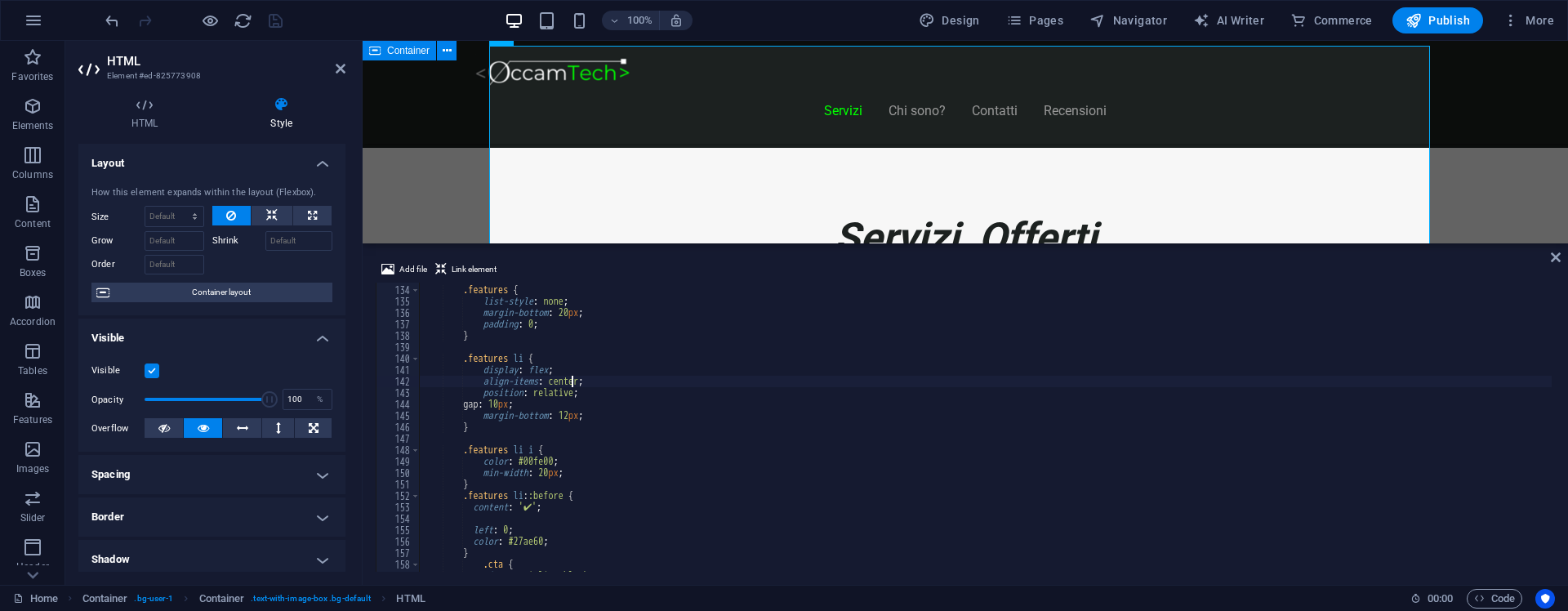 click on ".features   {                list-style :   none ;                margin-bottom :   20 px ;                padding :   0 ;           }           .features   li   {                display :   flex ;                align-items :   center ;                position :   relative ;               gap :   10 px ;                margin-bottom :   12 px ;           }           .features   li   i   {                color :   #00fe00 ;                min-width :   20 px ;           }           .features   li : :before   {              content :   ' ✔ ' ;                          left :   0 ;              color :   #27ae60 ;           }                .cta   {                display :   inline-block ;" at bounding box center [986, 429] 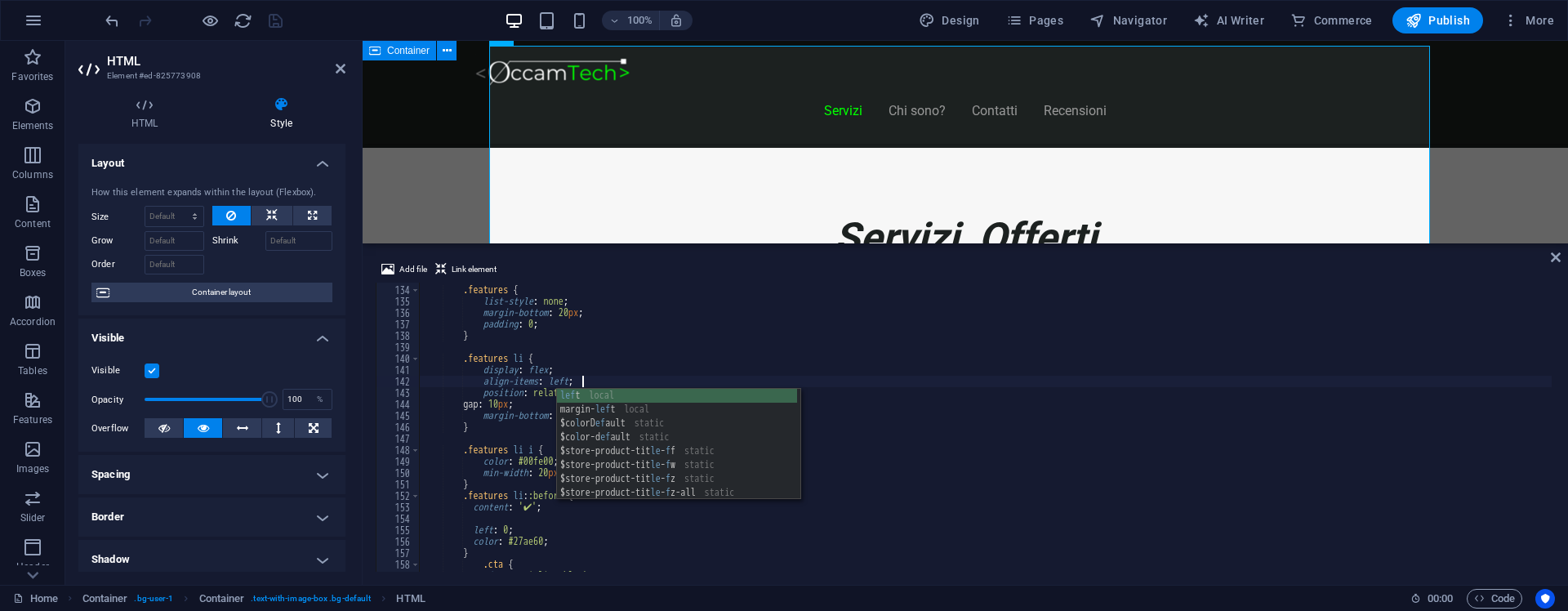 scroll, scrollTop: 0, scrollLeft: 12, axis: horizontal 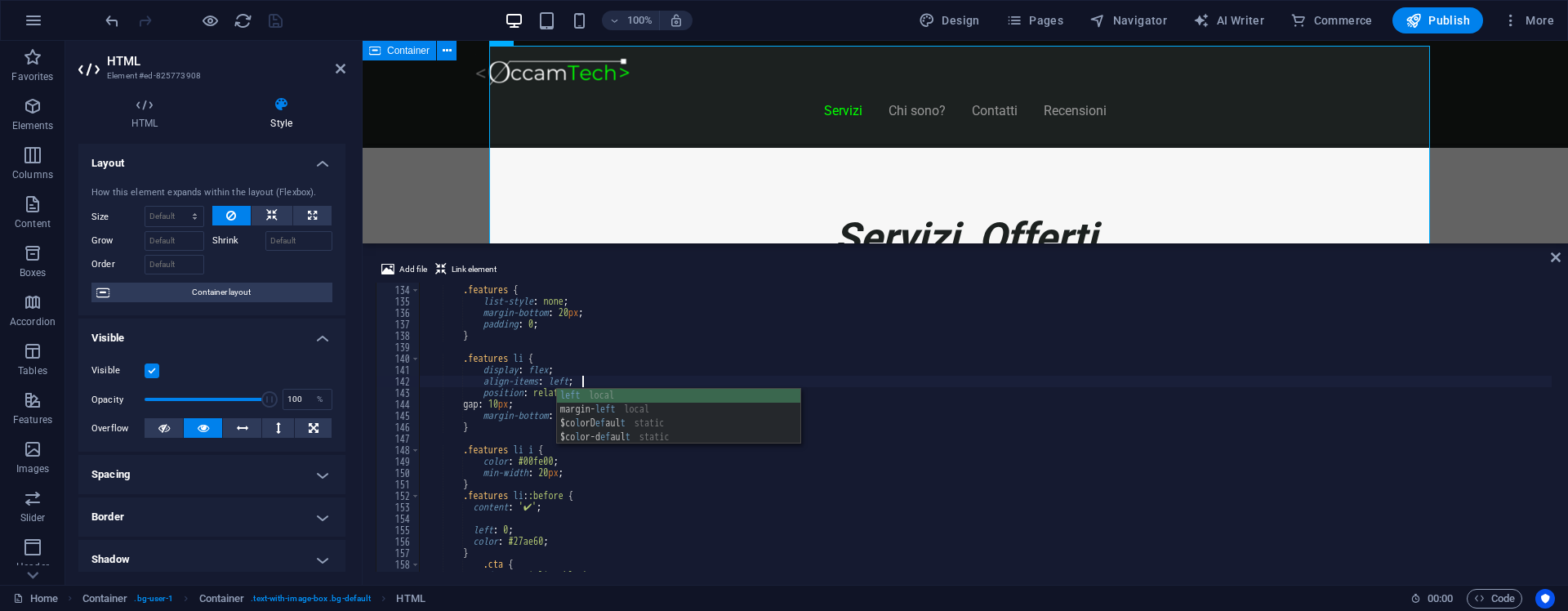 type on "align-items: left;" 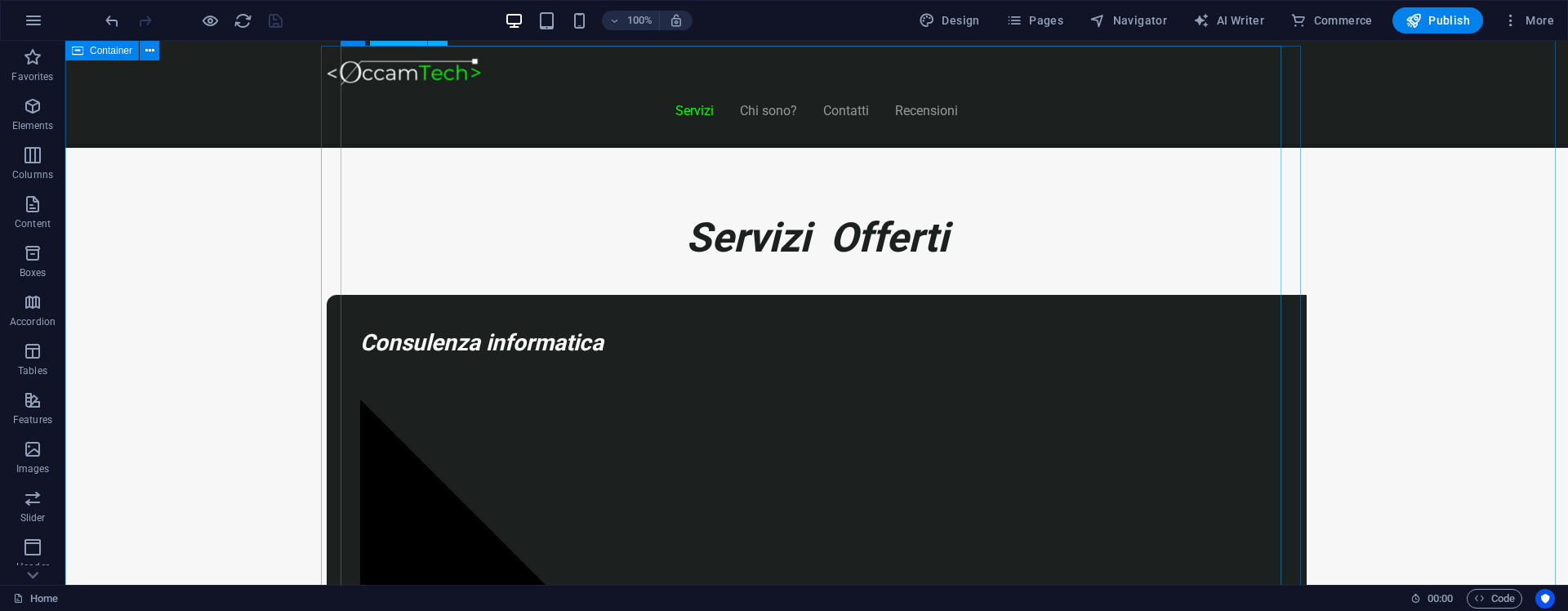 click on "Piani Web
Tutto il Valore di un Sito Professionale, in un Piano su Misura
Essenziale
€300
Sito vetrina moderno
Home page professionale
Sezione “Chi siamo”
Form contatti
Design responsive (mobile friendly)
6 mesi di assistenza inclusa
*Adatto a piccole attività o professionisti
Inizia Ora
E-commerce Ready
€500" at bounding box center (817, 7084) 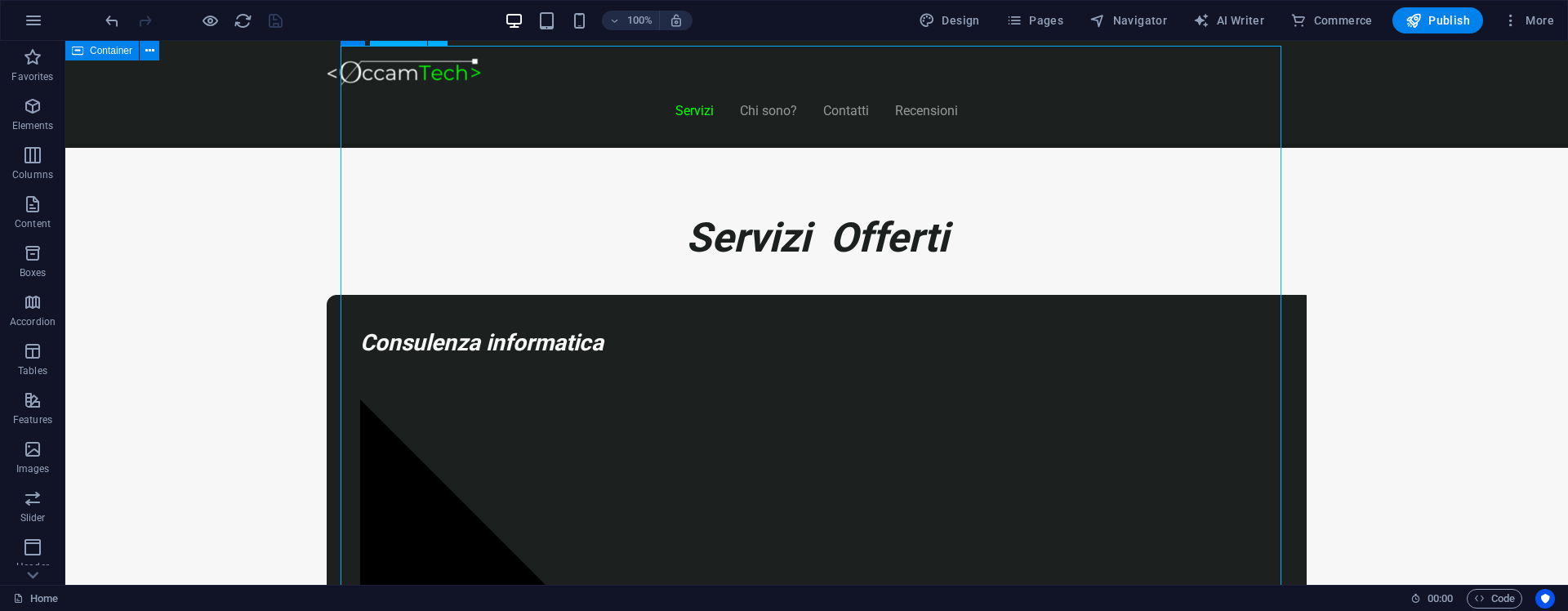click on "Piani Web
Tutto il Valore di un Sito Professionale, in un Piano su Misura
Essenziale
€300
Sito vetrina moderno
Home page professionale
Sezione “Chi siamo”
Form contatti
Design responsive (mobile friendly)
6 mesi di assistenza inclusa
*Adatto a piccole attività o professionisti
Inizia Ora
E-commerce Ready
€500" at bounding box center (817, 7084) 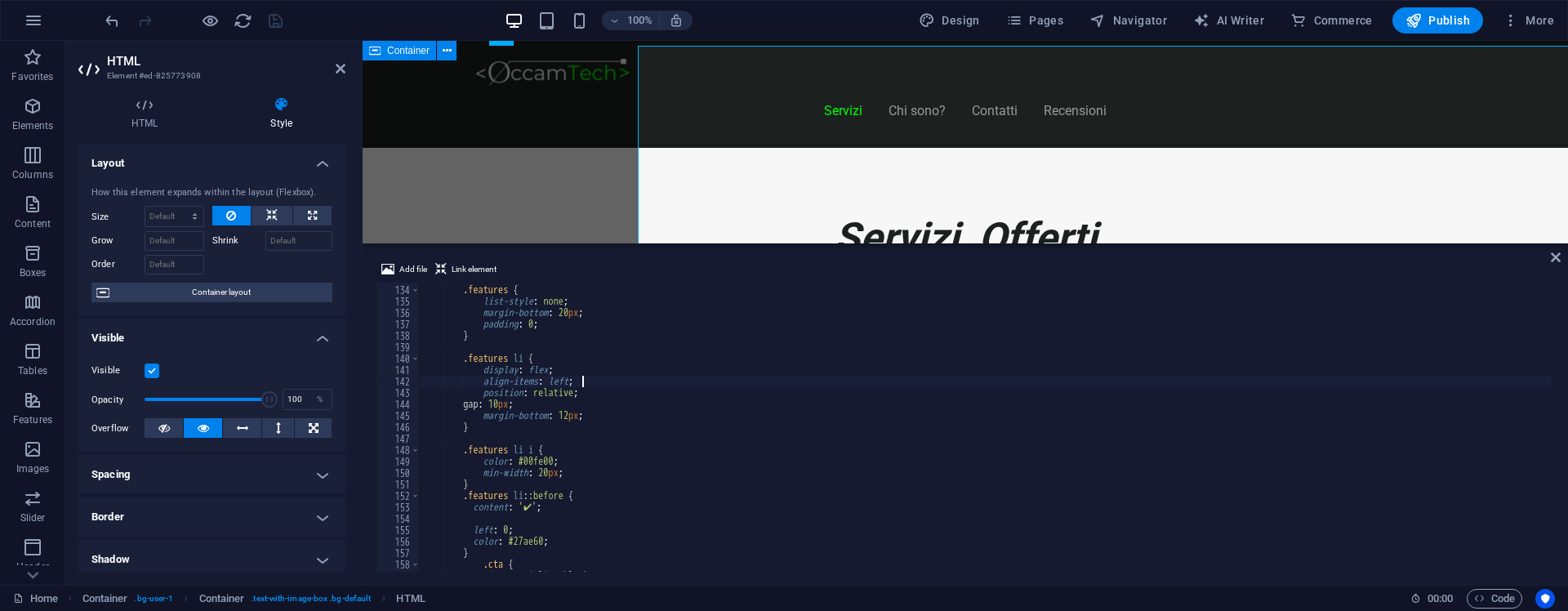 scroll, scrollTop: 1519, scrollLeft: 0, axis: vertical 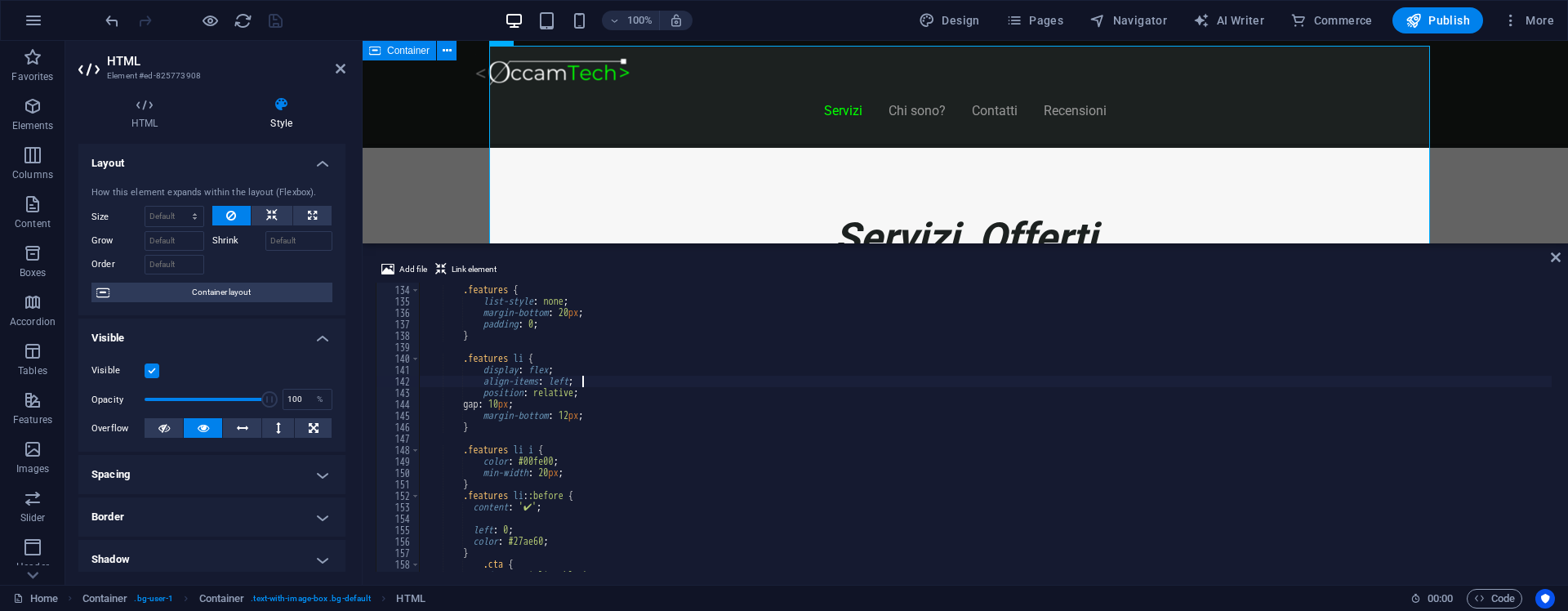 click on "Add file Link element" at bounding box center (965, 271) 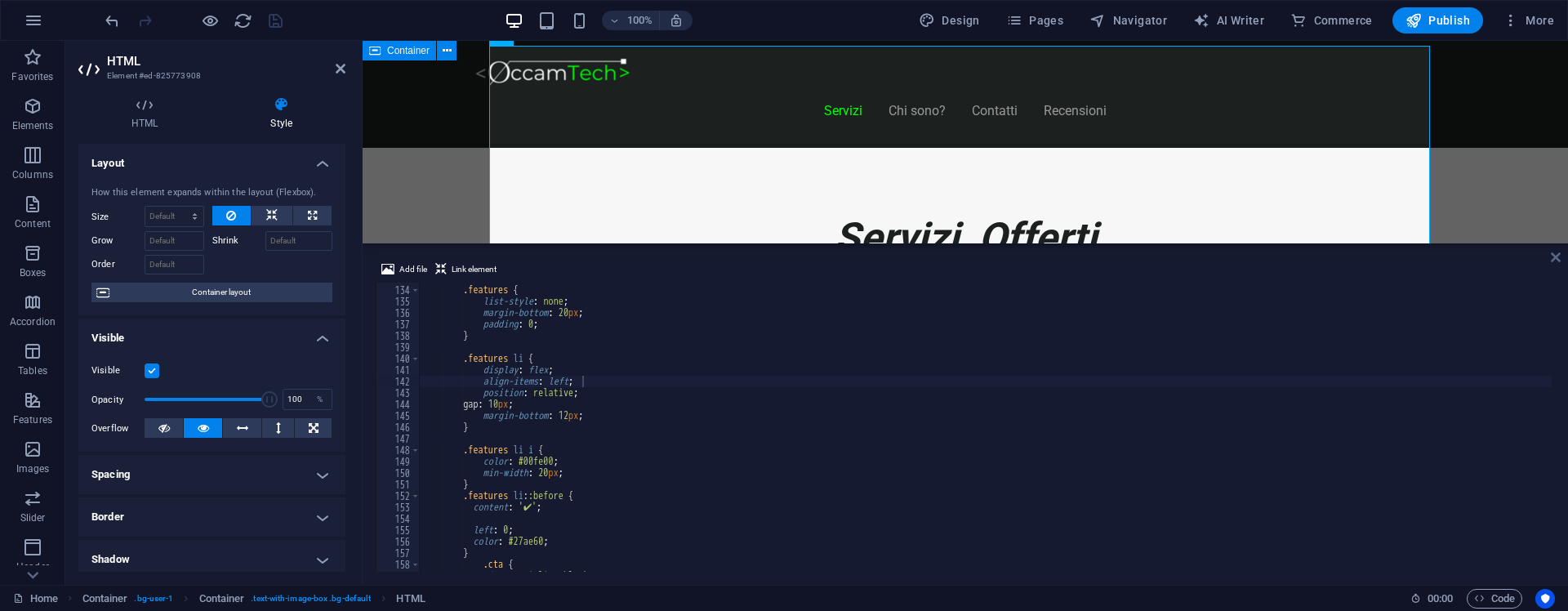 click at bounding box center (1556, 257) 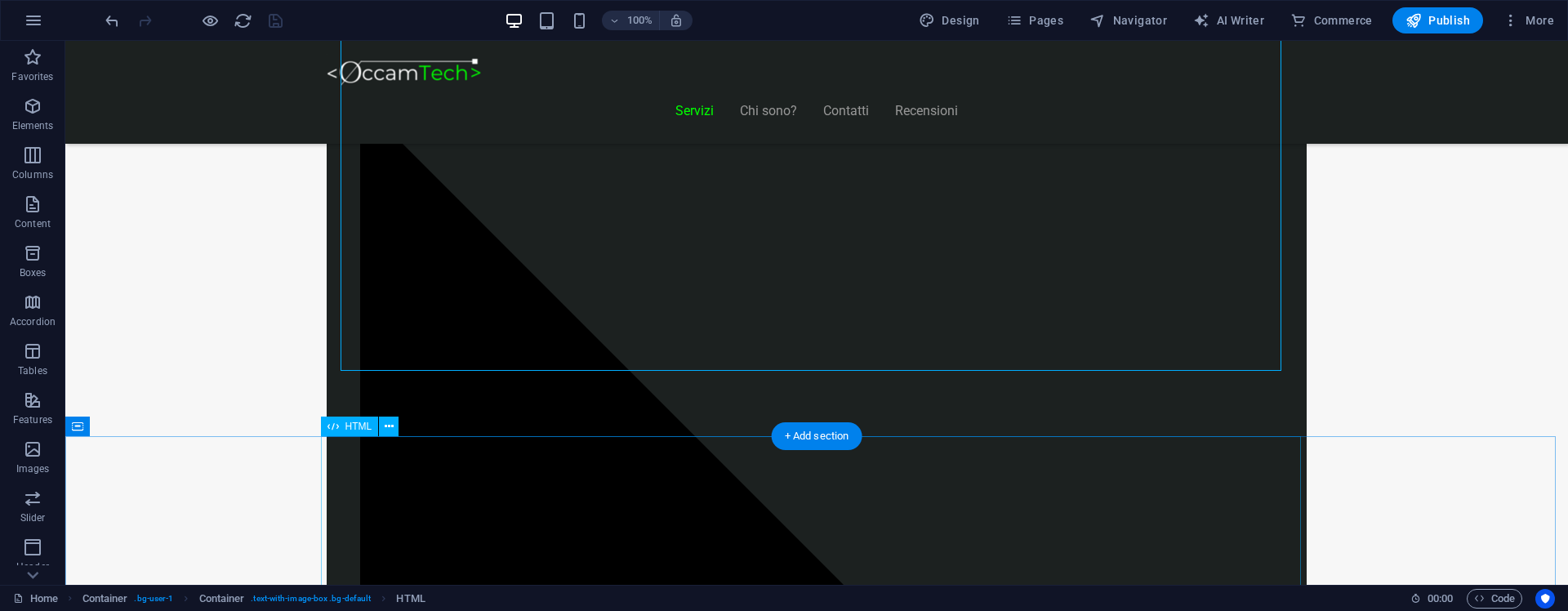 scroll, scrollTop: 1465, scrollLeft: 0, axis: vertical 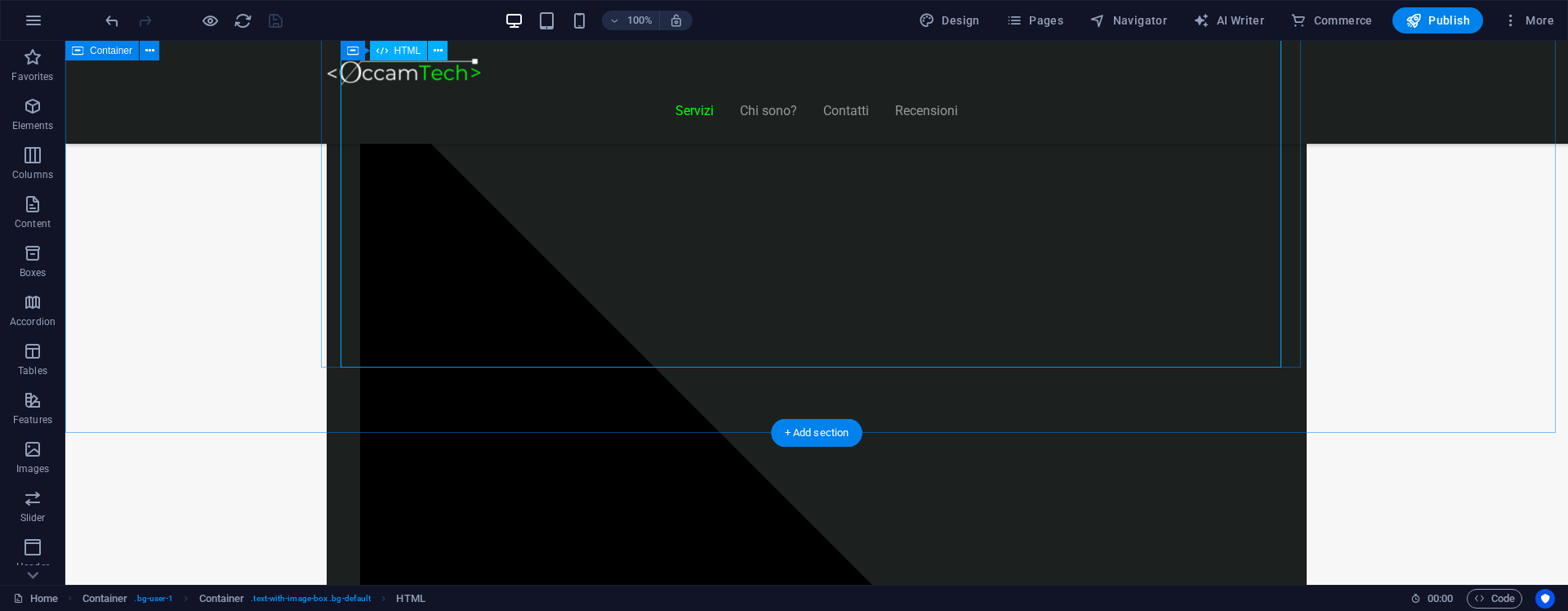 click on "Piani Web
Tutto il Valore di un Sito Professionale, in un Piano su Misura
Essenziale
€300
Sito vetrina moderno
Home page professionale
Sezione “Chi siamo”
Form contatti
Design responsive (mobile friendly)
6 mesi di assistenza inclusa
*Adatto a piccole attività o professionisti
Inizia Ora
E-commerce Ready
€500" at bounding box center [817, 6757] 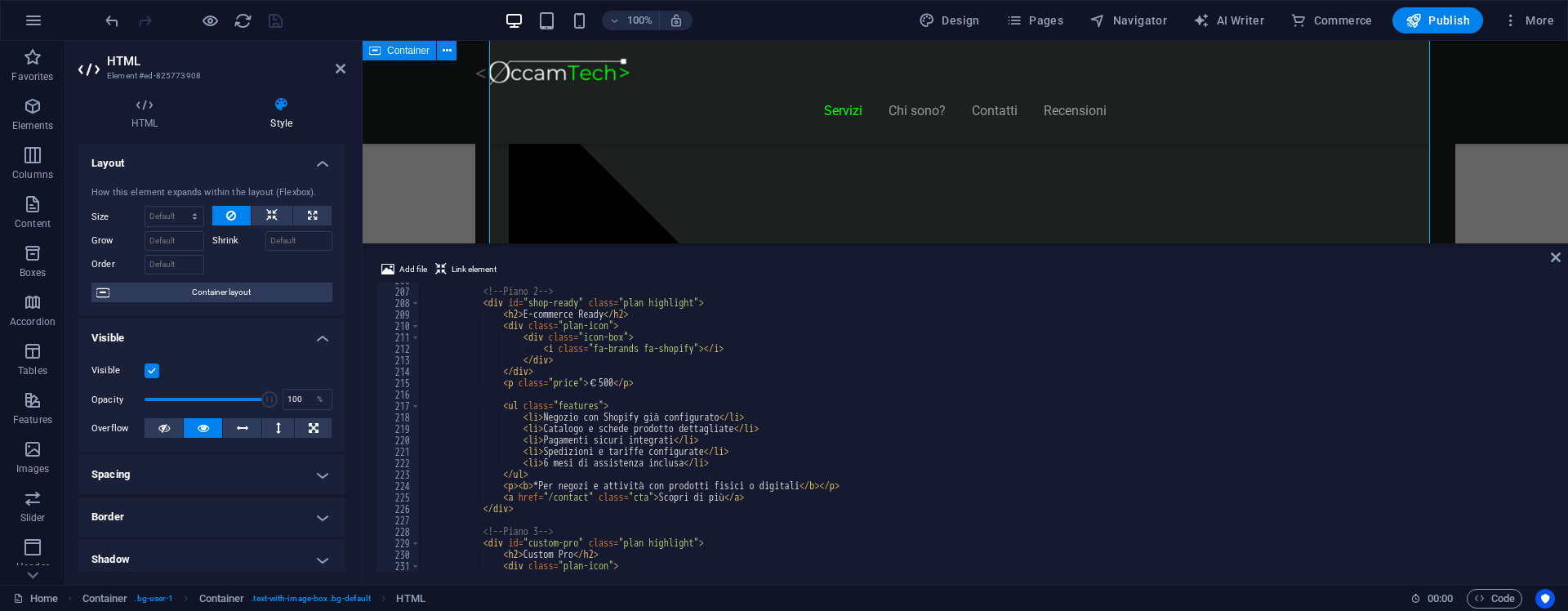 scroll, scrollTop: 2304, scrollLeft: 0, axis: vertical 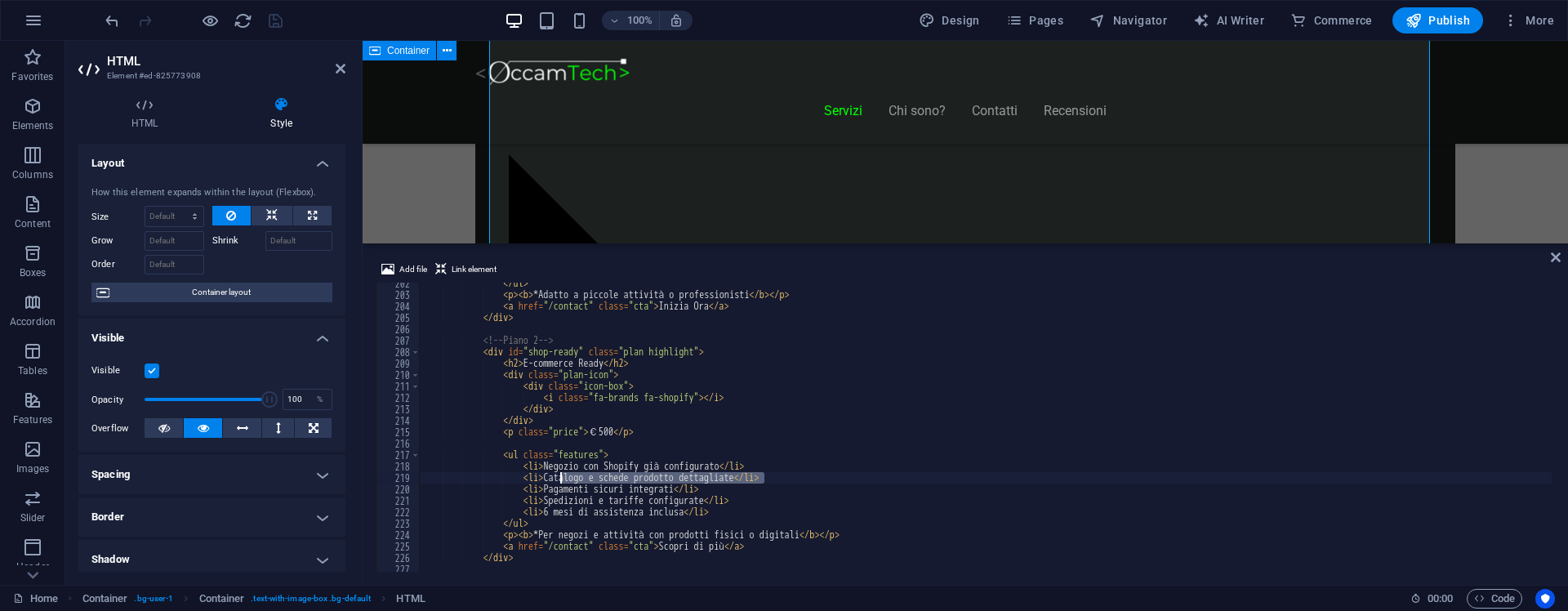drag, startPoint x: 764, startPoint y: 474, endPoint x: 559, endPoint y: 478, distance: 205.03902 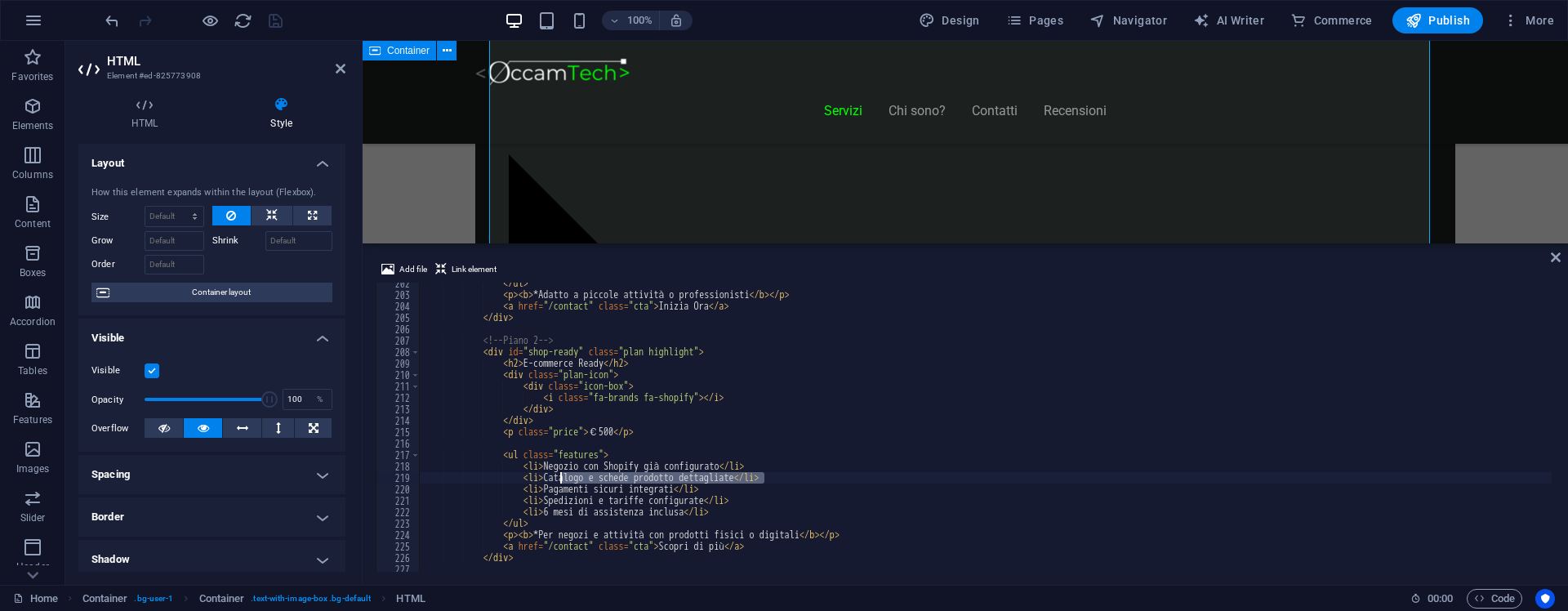 click on "</ ul >                     < p > < b > *Adatto a piccole attività o professionisti </ b > </ p >                     < a   href = "/contact"   class = "cta" > Inizia Ora </ a >                </ div >                <!--  Piano 2  -->                < div   id = "shop-ready"   class = "plan highlight" >                     < h2 > E-commerce Ready </ h2 >                     < div   class = "plan-icon" >                          < div   class = "icon-box" >                               < i   class = "fa-brands fa-shopify" > </ i >                          </ div >                     </ div >                     < p   class = "price" > €500 </ p >                     < ul   class = "features" >                          < li > Negozio con Shopify già configurato </ li >                          < li > Catalogo e schede prodotto dettagliate </ li >                          < li > Pagamenti sicuri integrati </ li >                          < li > Spedizioni e tariffe configurate </ li >" at bounding box center [986, 434] 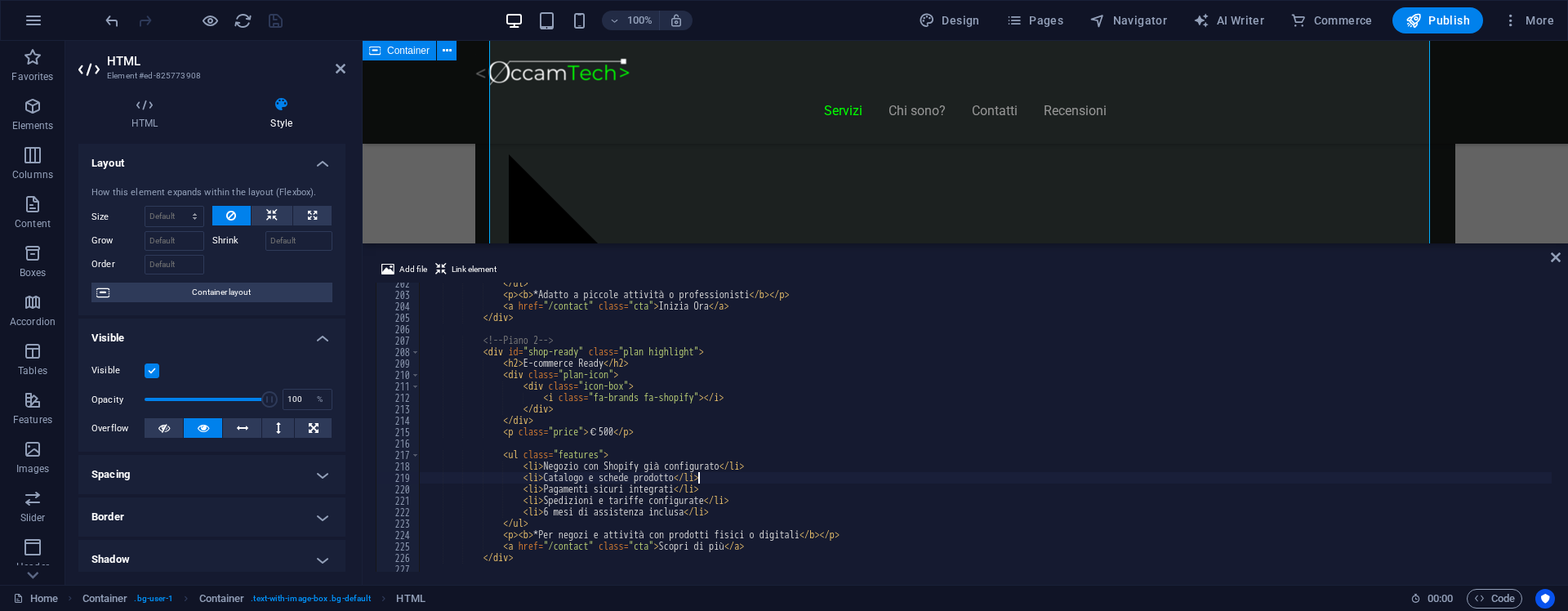 scroll, scrollTop: 0, scrollLeft: 22, axis: horizontal 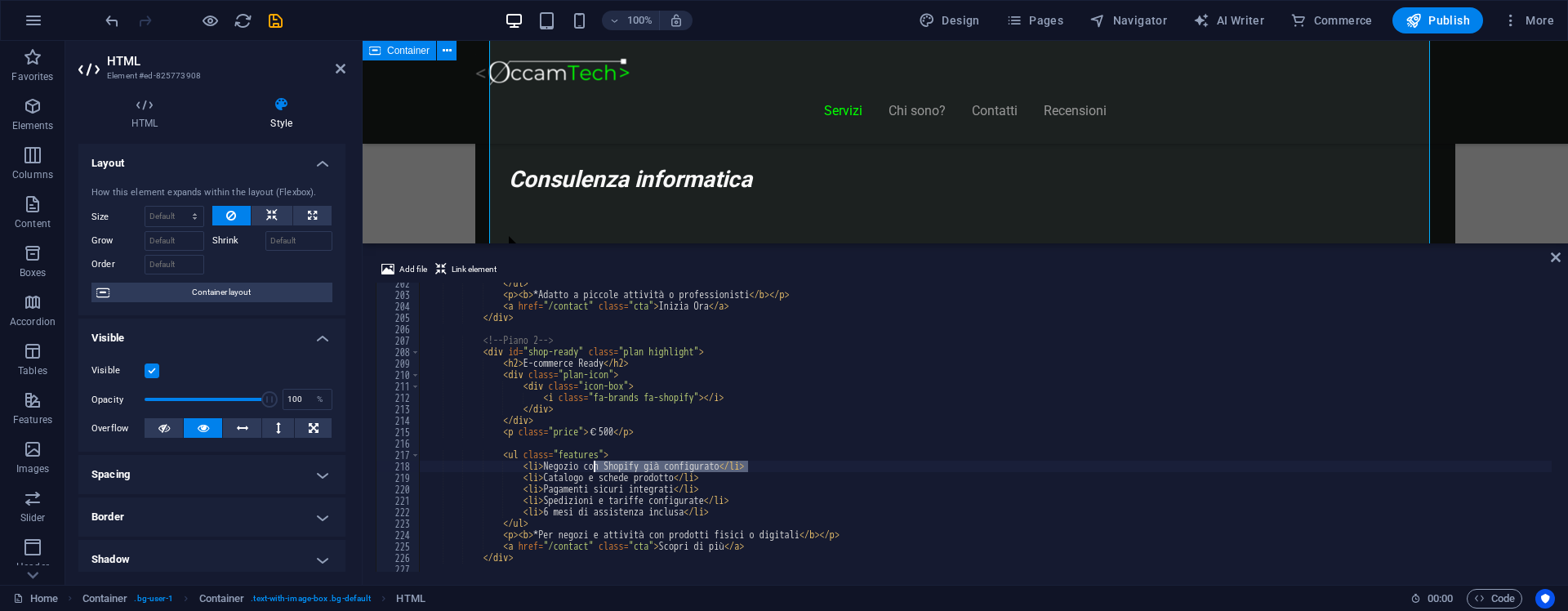 drag, startPoint x: 746, startPoint y: 466, endPoint x: 595, endPoint y: 471, distance: 151.08276 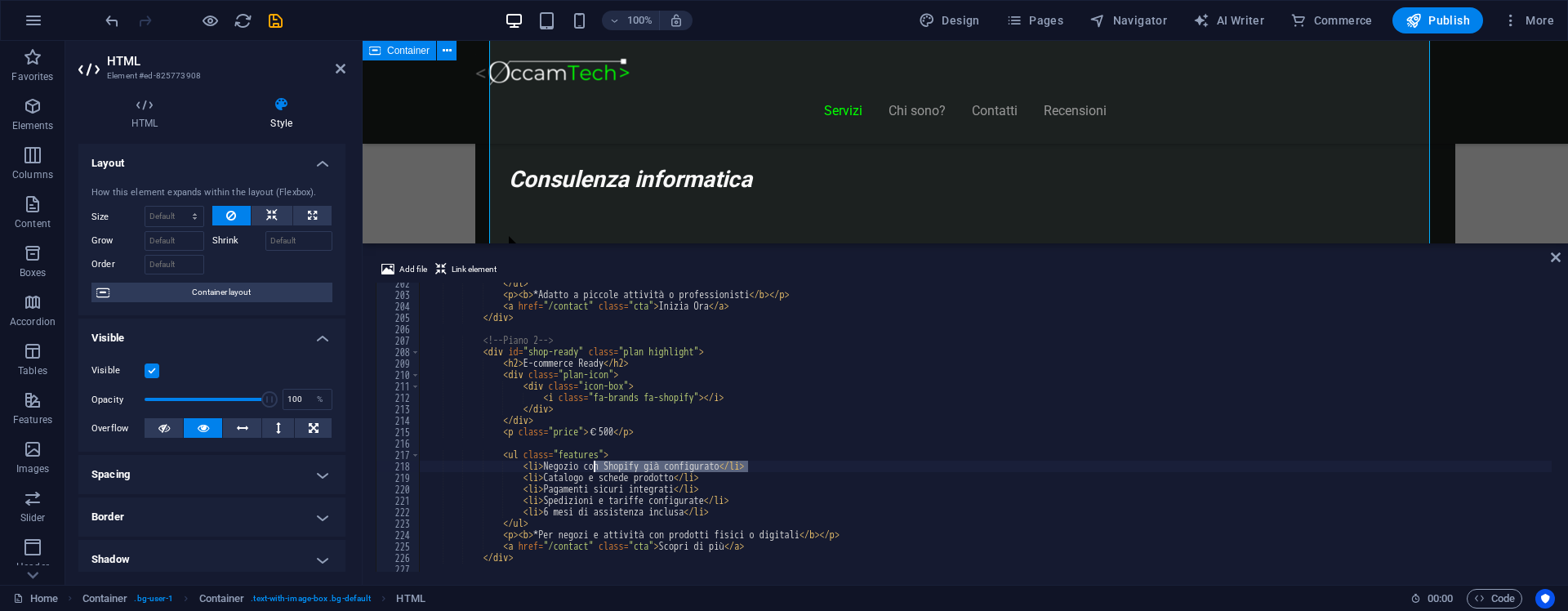 click on "</ ul >                     < p > < b > *Adatto a piccole attività o professionisti </ b > </ p >                     < a   href = "/contact"   class = "cta" > Inizia Ora </ a >                </ div >                <!--  Piano 2  -->                < div   id = "shop-ready"   class = "plan highlight" >                     < h2 > E-commerce Ready </ h2 >                     < div   class = "plan-icon" >                          < div   class = "icon-box" >                               < i   class = "fa-brands fa-shopify" > </ i >                          </ div >                     </ div >                     < p   class = "price" > €500 </ p >                     < ul   class = "features" >                          < li > Negozio con Shopify già configurato </ li >                          < li > Catalogo e schede prodotto </ li >                          < li > Pagamenti sicuri integrati </ li >                          < li > Spedizioni e tariffe configurate </ li >           <" at bounding box center [986, 434] 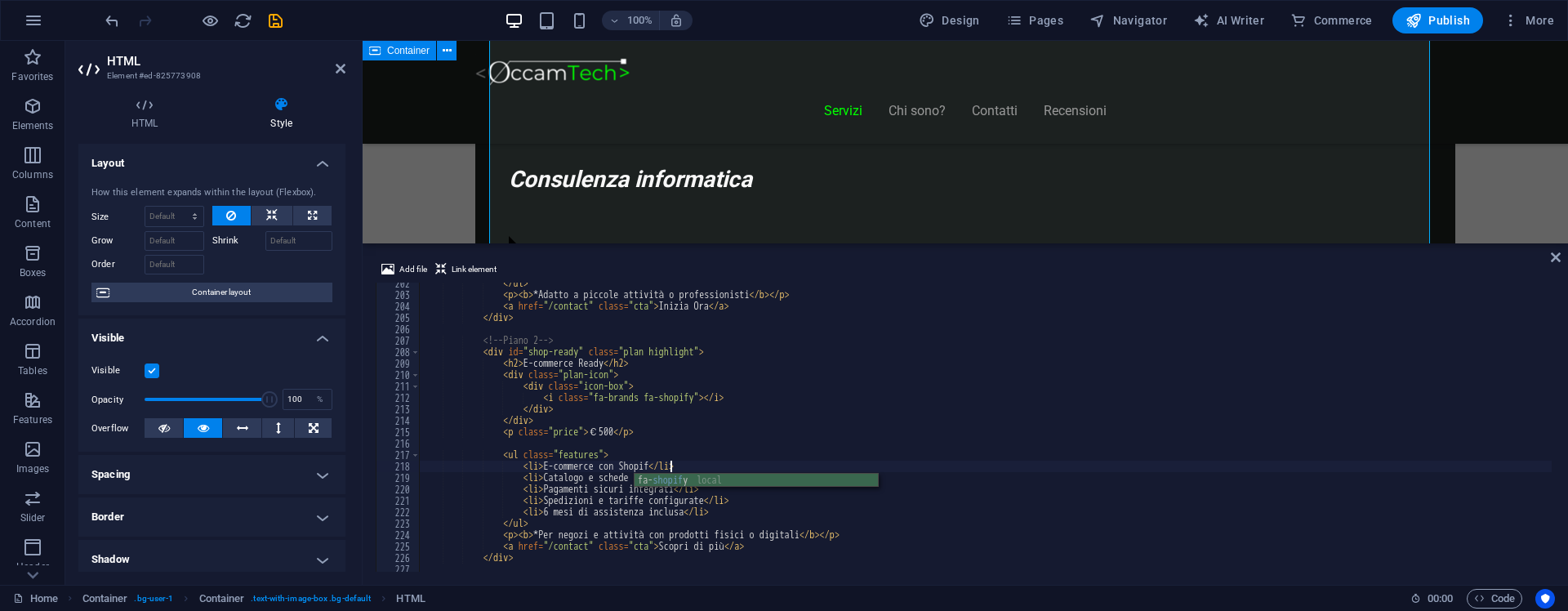scroll, scrollTop: 0, scrollLeft: 20, axis: horizontal 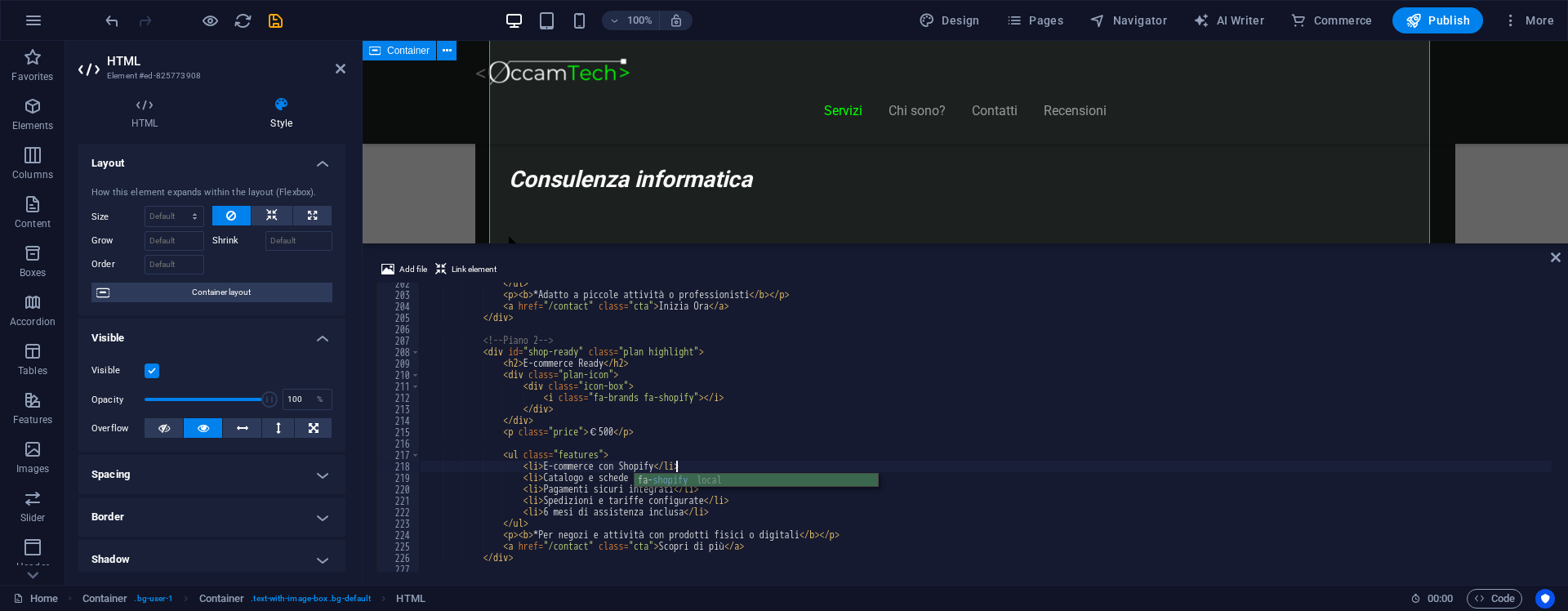 click on "</ ul >                     < p > < b > *Adatto a piccole attività o professionisti </ b > </ p >                     < a   href = "/contact"   class = "cta" > Inizia Ora </ a >                </ div >                <!--  Piano 2  -->                < div   id = "shop-ready"   class = "plan highlight" >                     < h2 > E-commerce Ready </ h2 >                     < div   class = "plan-icon" >                          < div   class = "icon-box" >                               < i   class = "fa-brands fa-shopify" > </ i >                          </ div >                     </ div >                     < p   class = "price" > €500 </ p >                     < ul   class = "features" >                          < li > E-commerce con Shopify </ li >                          < li > Catalogo e schede prodotto </ li >                          < li > Pagamenti sicuri integrati </ li >                          < li > Spedizioni e tariffe configurate </ li >                          <" at bounding box center [986, 434] 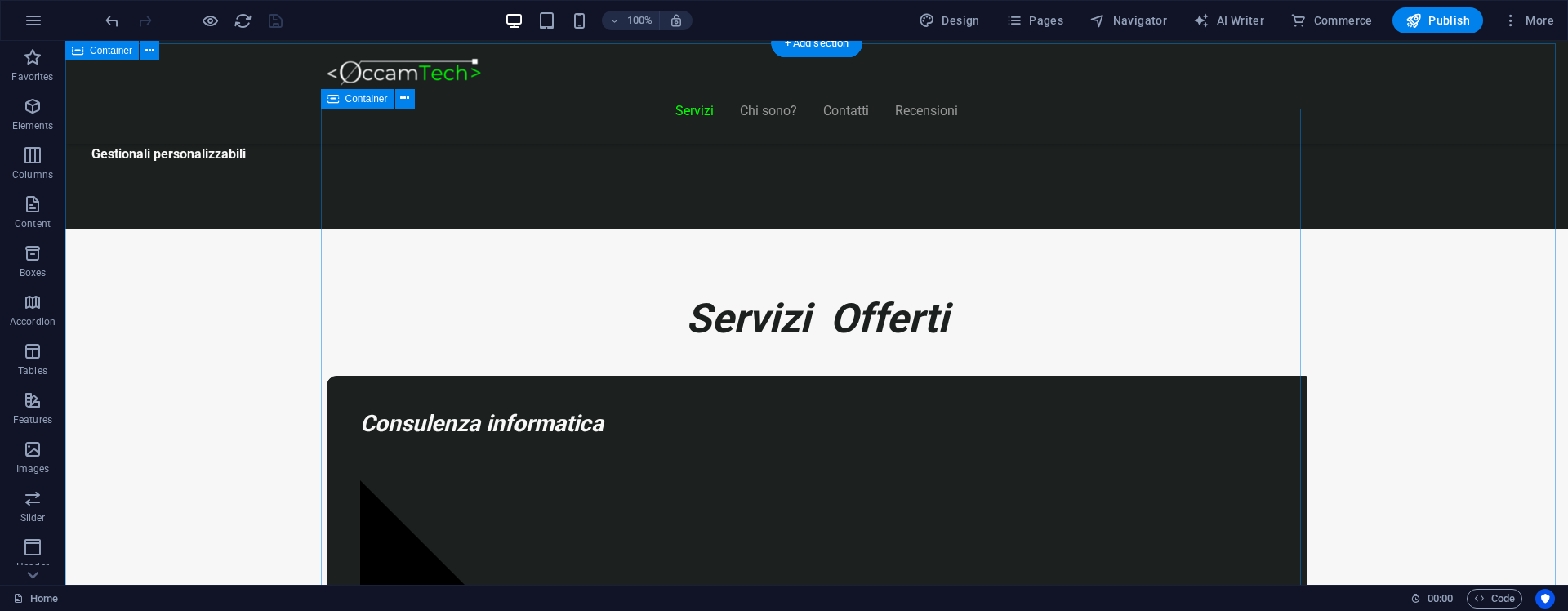 scroll, scrollTop: 1057, scrollLeft: 0, axis: vertical 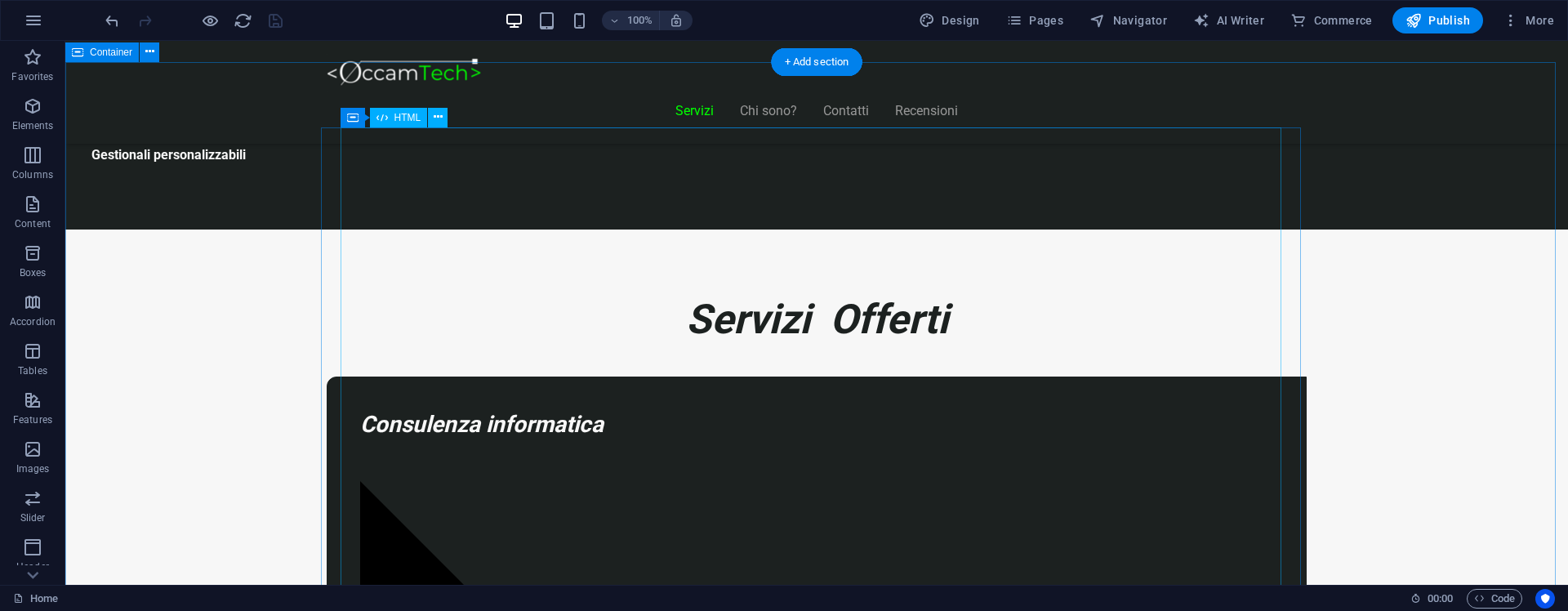 click on "Piani Web
Tutto il Valore di un Sito Professionale, in un Piano su Misura
Essenziale
€300
Sito vetrina moderno
Home page professionale
Sezione “Chi siamo”
Form contatti
Design responsive (mobile friendly)
6 mesi di assistenza inclusa
*Adatto a piccole attività o professionisti
Inizia Ora
E-commerce Ready
€500
E-commerce con Shopify" at bounding box center [817, 7160] 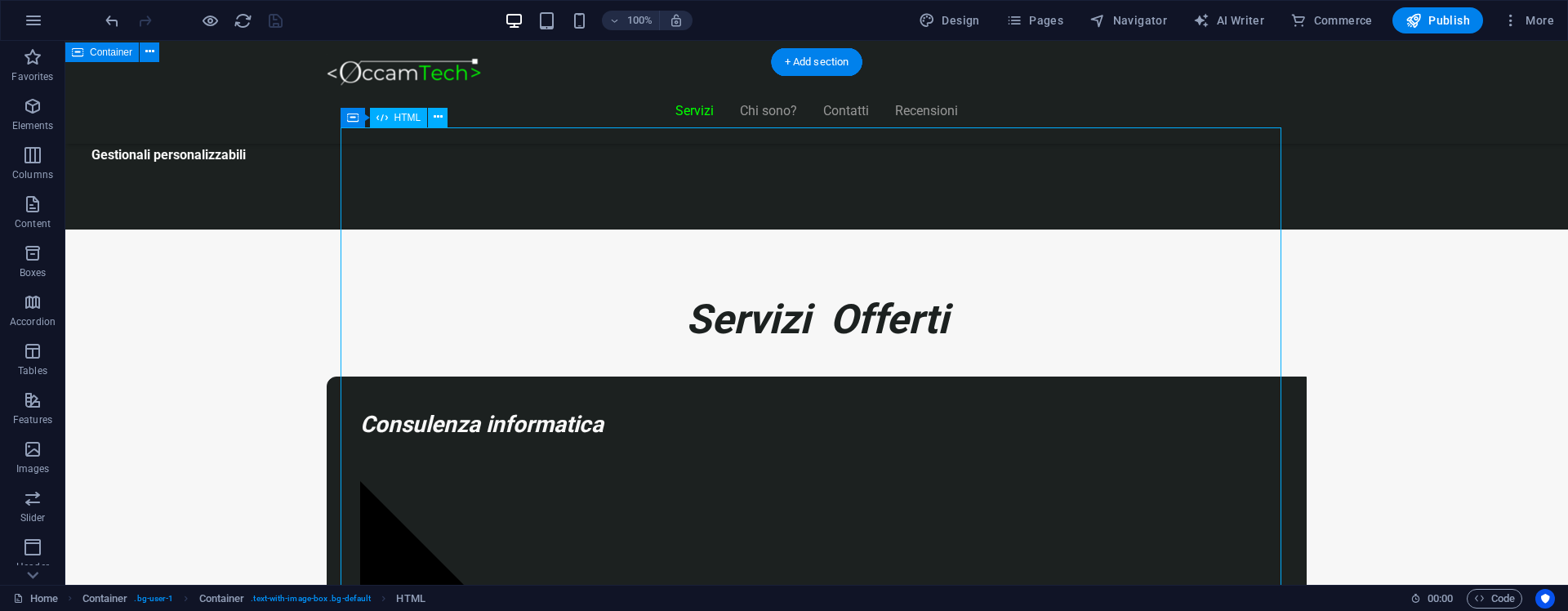 click on "Piani Web
Tutto il Valore di un Sito Professionale, in un Piano su Misura
Essenziale
€300
Sito vetrina moderno
Home page professionale
Sezione “Chi siamo”
Form contatti
Design responsive (mobile friendly)
6 mesi di assistenza inclusa
*Adatto a piccole attività o professionisti
Inizia Ora
E-commerce Ready
€500
E-commerce con Shopify" at bounding box center (817, 7160) 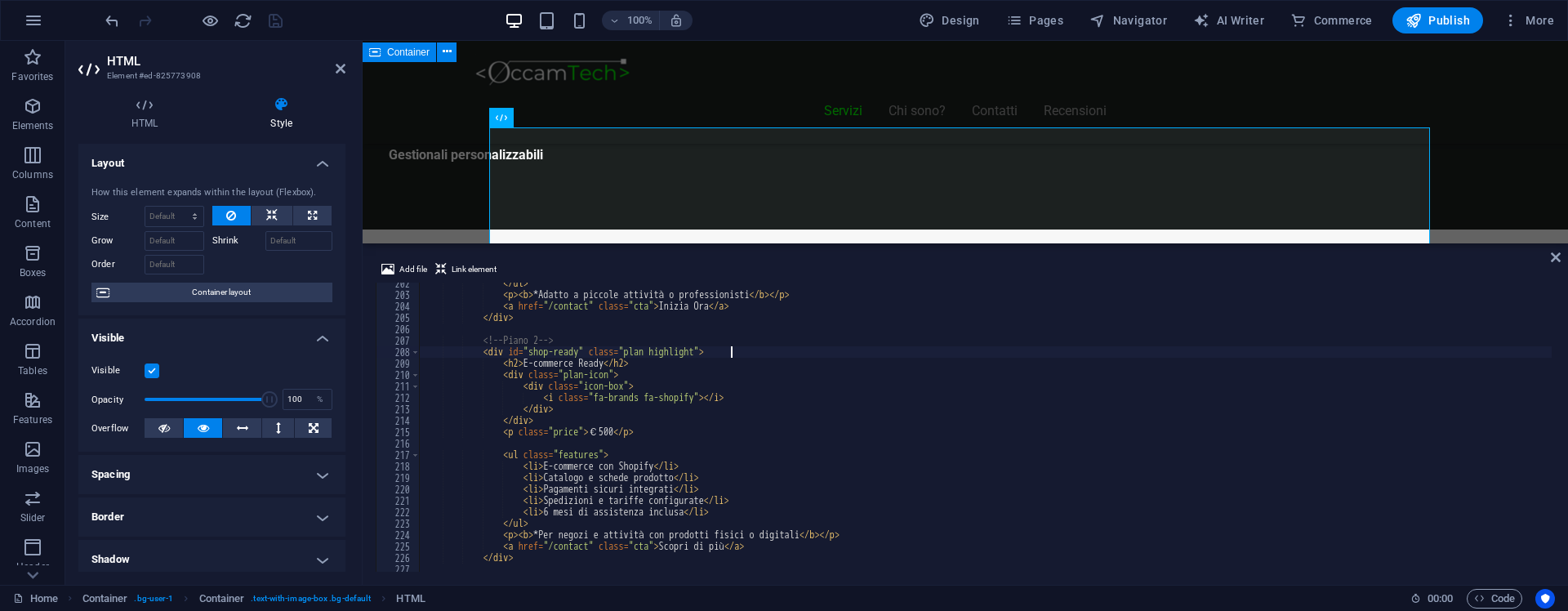 scroll, scrollTop: 2304, scrollLeft: 0, axis: vertical 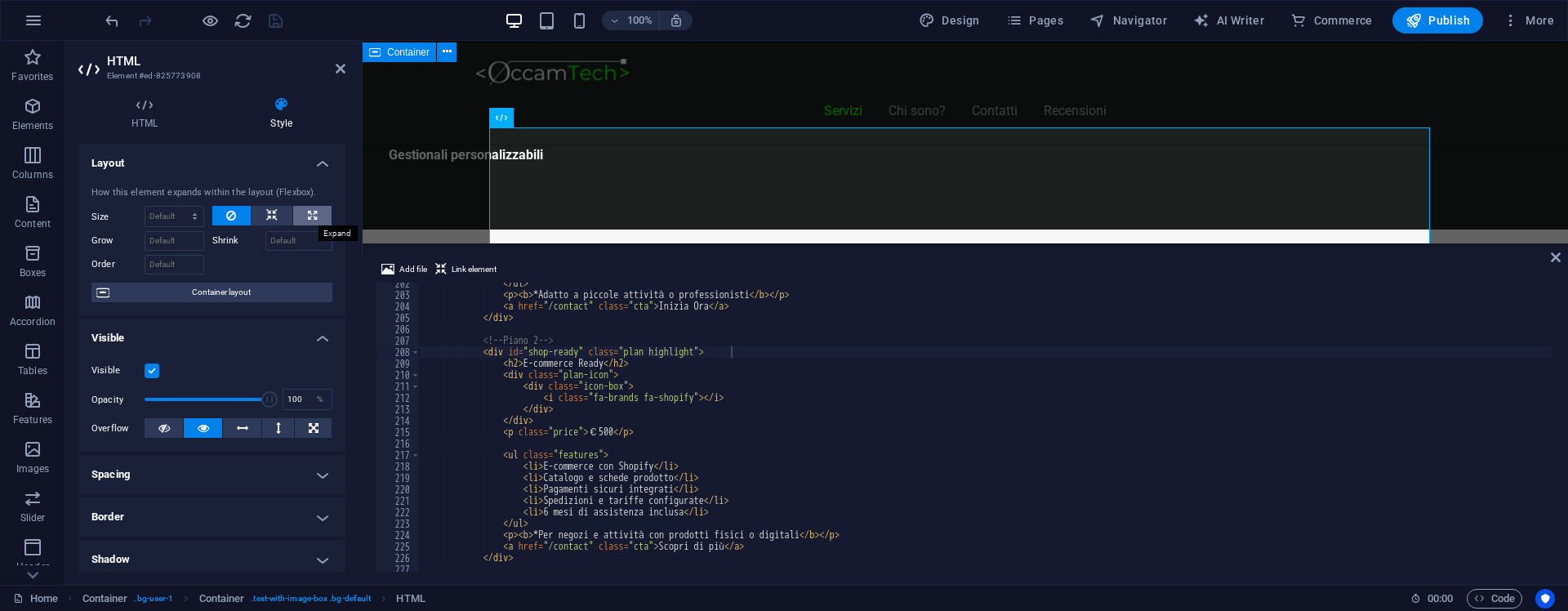 click at bounding box center [312, 216] 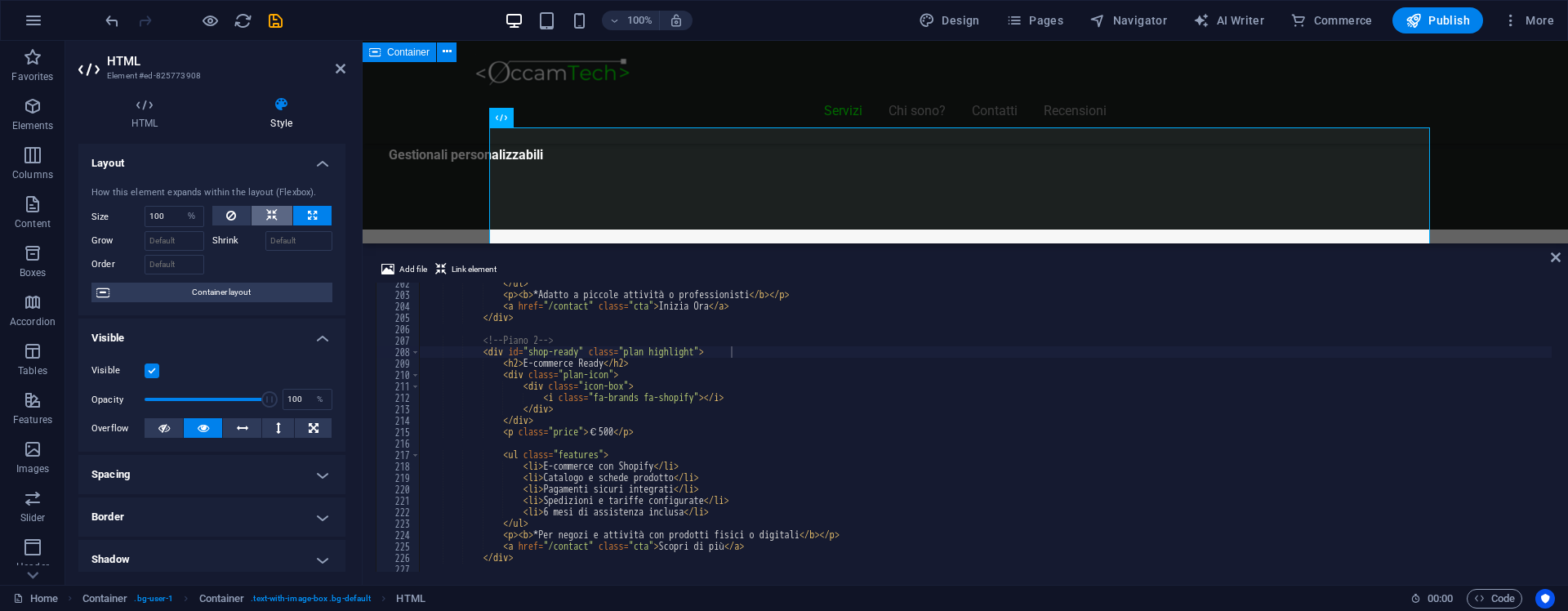 click at bounding box center [272, 216] 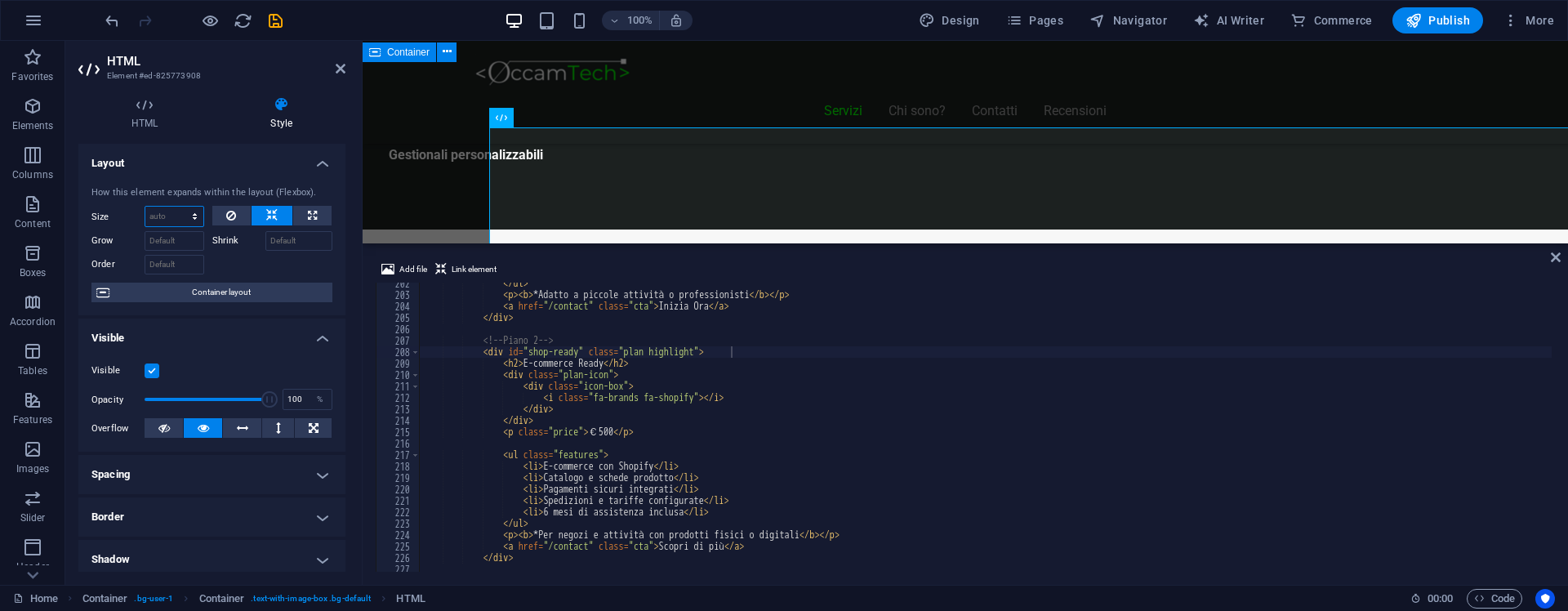 click on "Default auto px % 1/1 1/2 1/3 1/4 1/5 1/6 1/7 1/8 1/9 1/10" at bounding box center (174, 216) 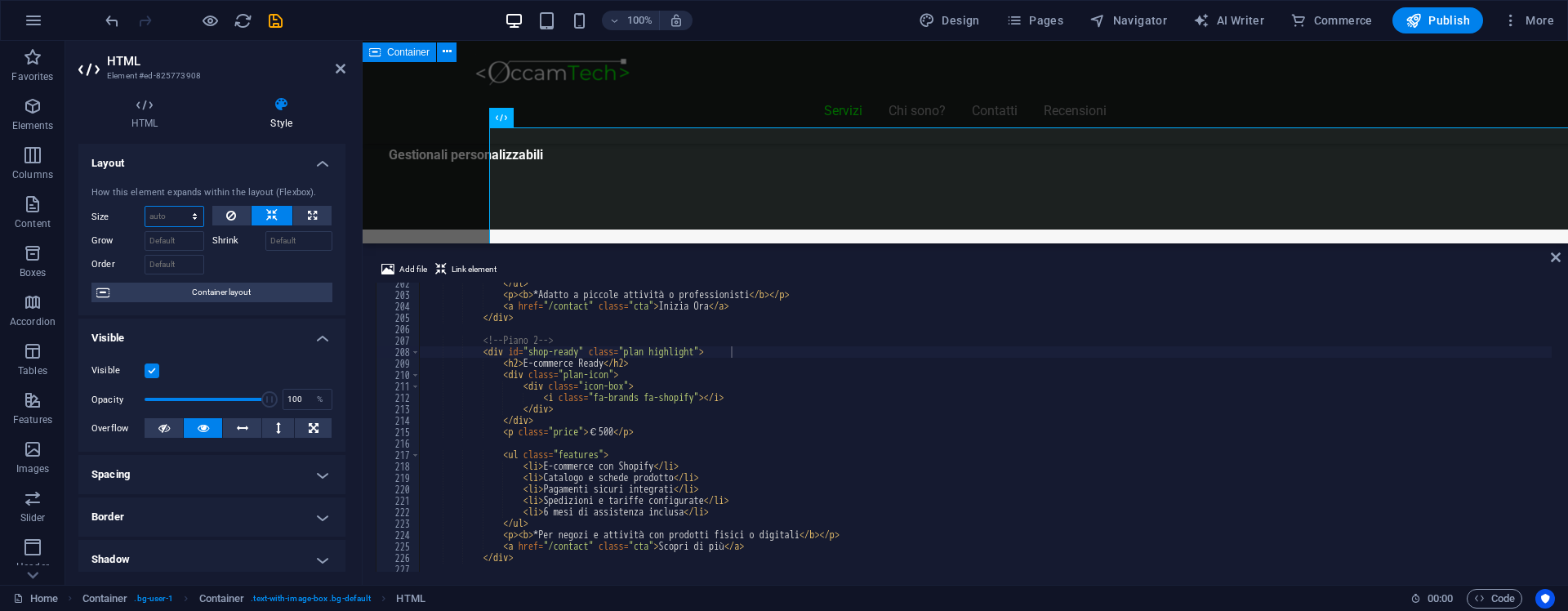 select on "px" 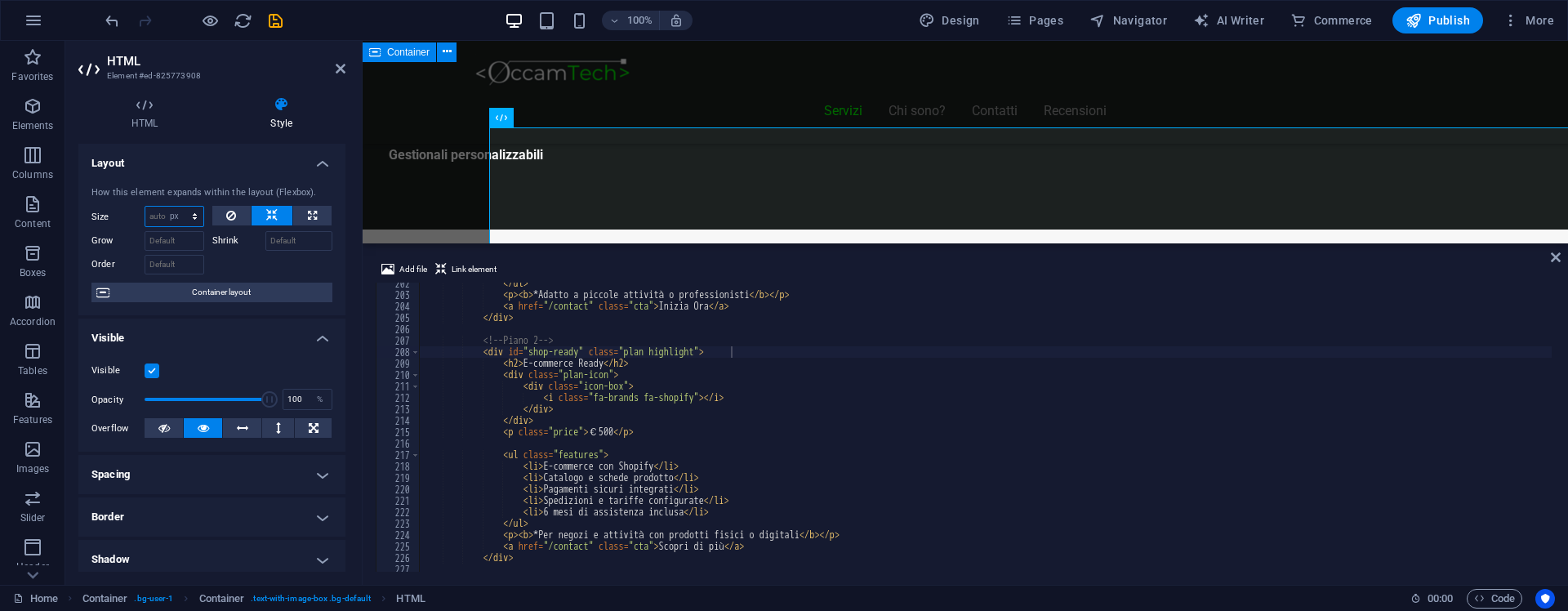 click on "Default auto px % 1/1 1/2 1/3 1/4 1/5 1/6 1/7 1/8 1/9 1/10" at bounding box center [174, 216] 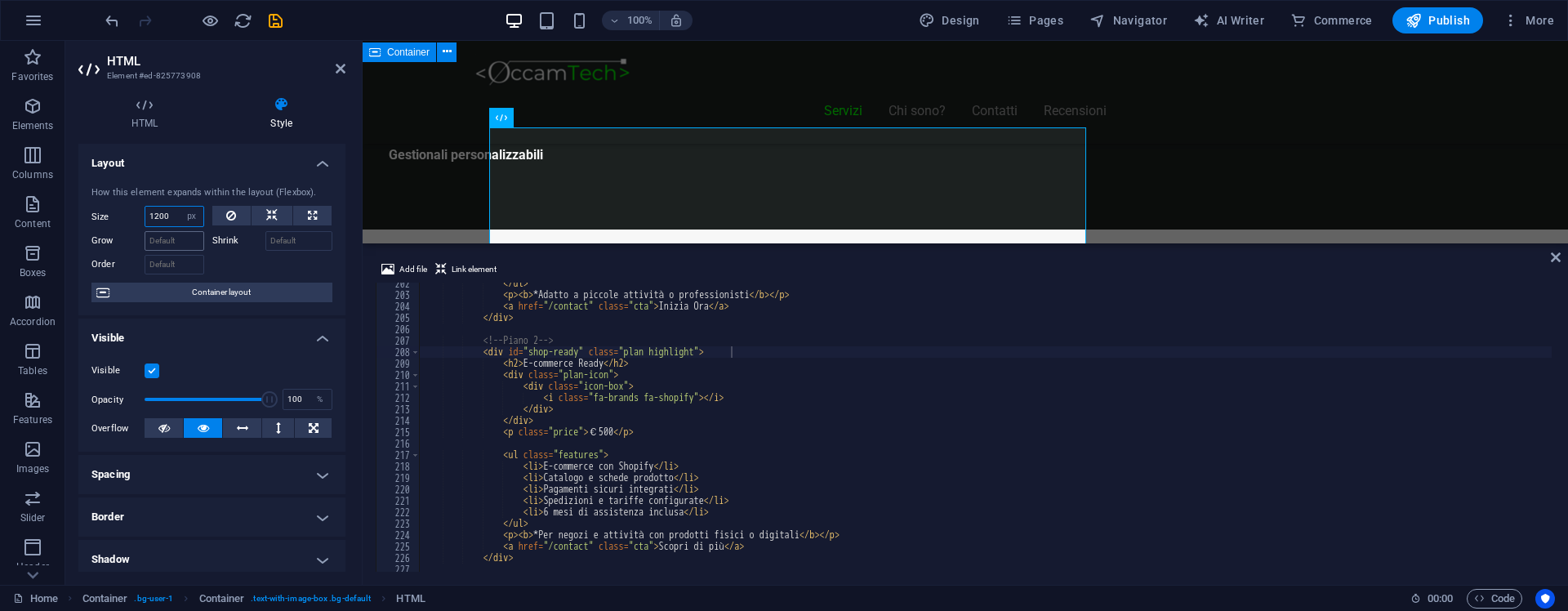 type on "1200" 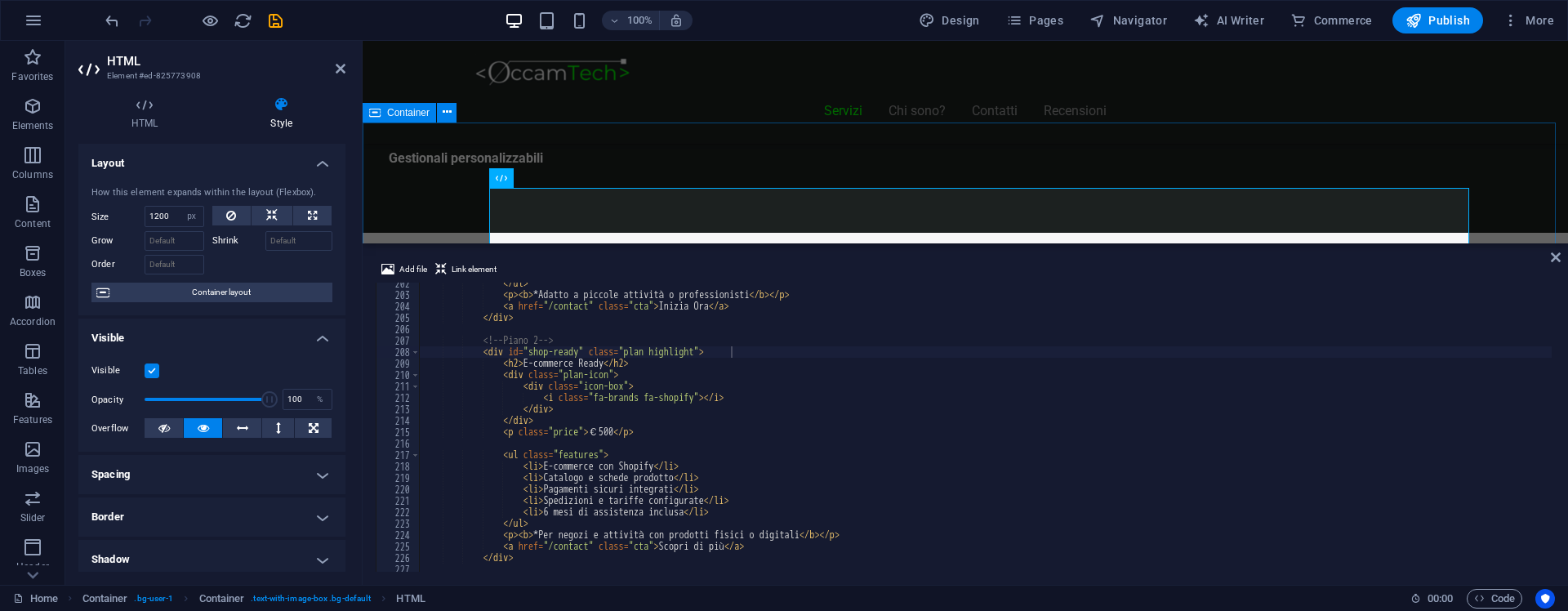 scroll, scrollTop: 1057, scrollLeft: 0, axis: vertical 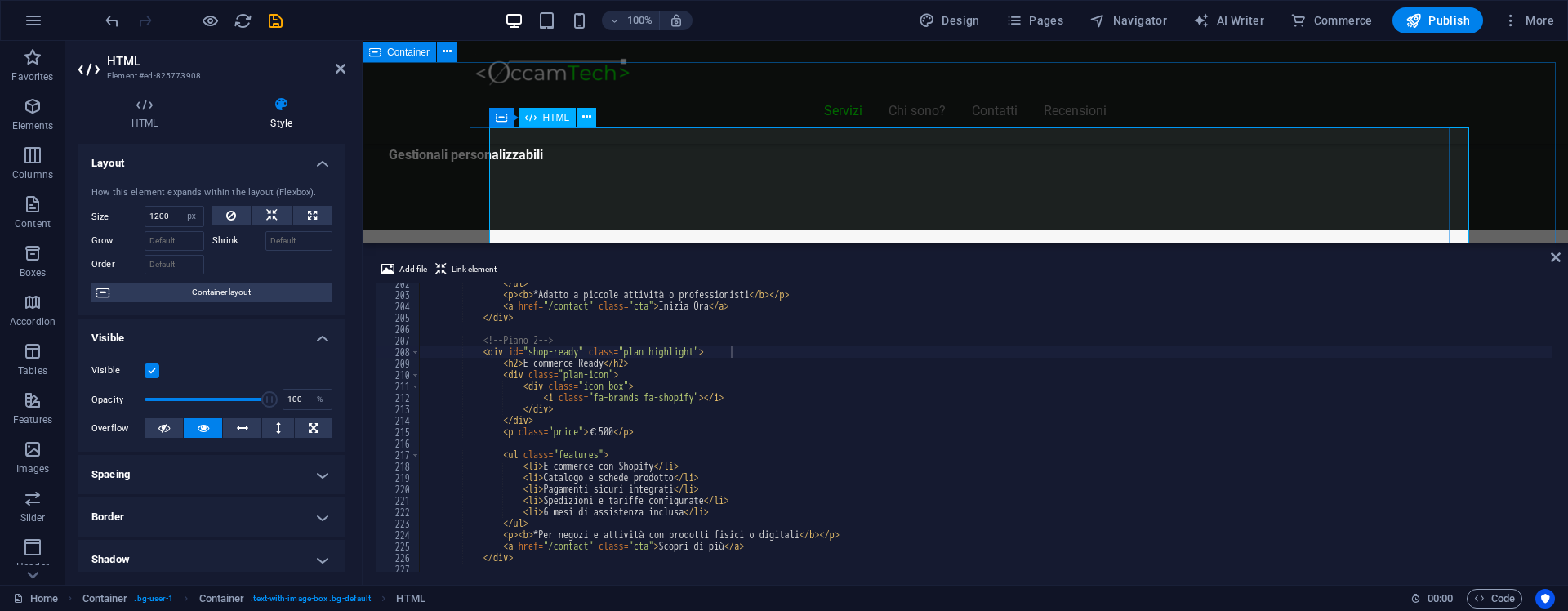 click on "Piani Web
Tutto il Valore di un Sito Professionale, in un Piano su Misura
Essenziale
€300
Sito vetrina moderno
Home page professionale
Sezione “Chi siamo”
Form contatti
Design responsive (mobile friendly)
6 mesi di assistenza inclusa
*Adatto a piccole attività o professionisti
Inizia Ora
E-commerce Ready
€500
E-commerce con Shopify" at bounding box center [965, 7160] 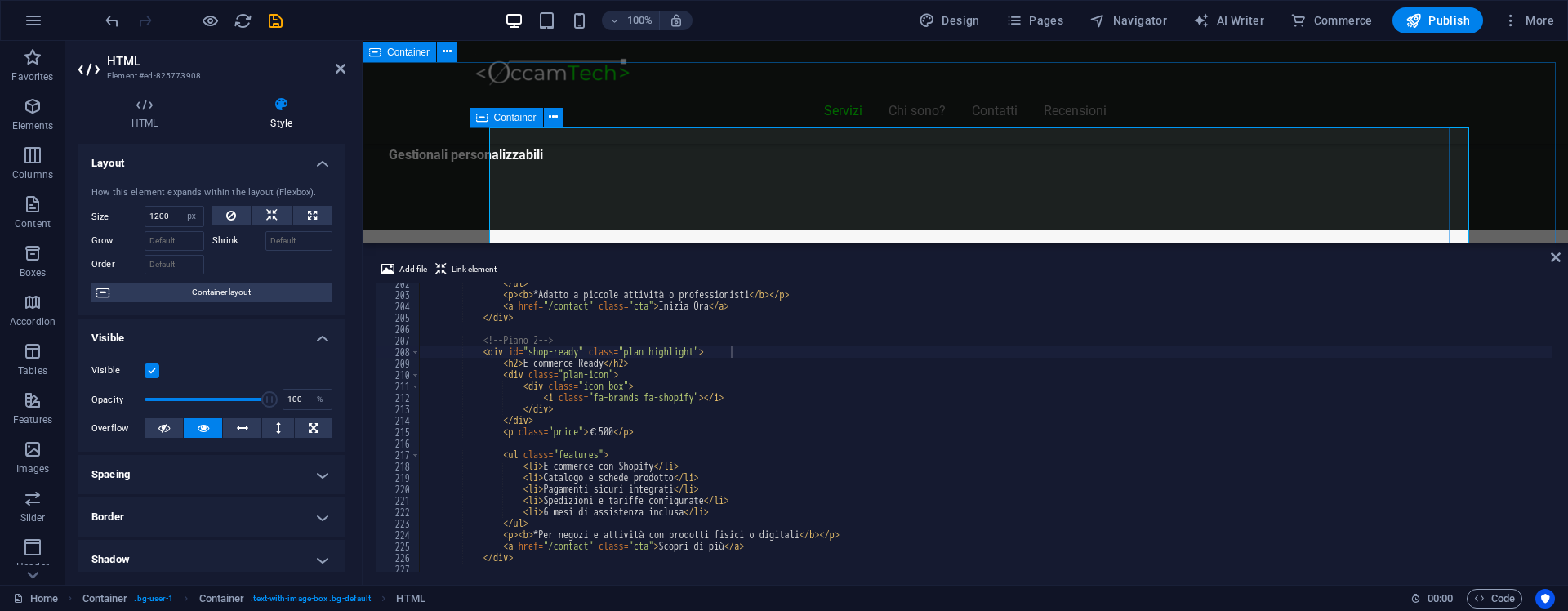 click on "Piani Web
Tutto il Valore di un Sito Professionale, in un Piano su Misura
Essenziale
€300
Sito vetrina moderno
Home page professionale
Sezione “Chi siamo”
Form contatti
Design responsive (mobile friendly)
6 mesi di assistenza inclusa
*Adatto a piccole attività o professionisti
Inizia Ora
E-commerce Ready
€500
E-commerce con Shopify" at bounding box center (965, 7160) 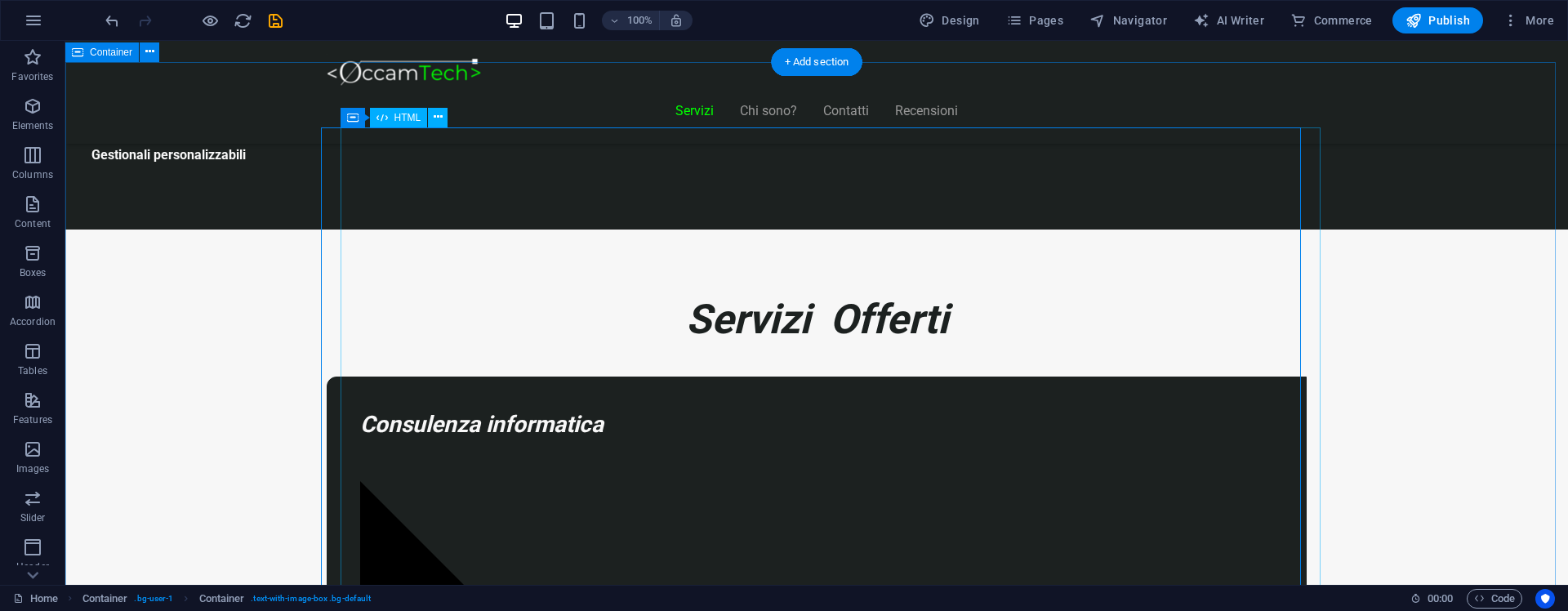 click on "Piani Web
Tutto il Valore di un Sito Professionale, in un Piano su Misura
Essenziale
€300
Sito vetrina moderno
Home page professionale
Sezione “Chi siamo”
Form contatti
Design responsive (mobile friendly)
6 mesi di assistenza inclusa
*Adatto a piccole attività o professionisti
Inizia Ora
E-commerce Ready
€500
E-commerce con Shopify" at bounding box center (817, 7160) 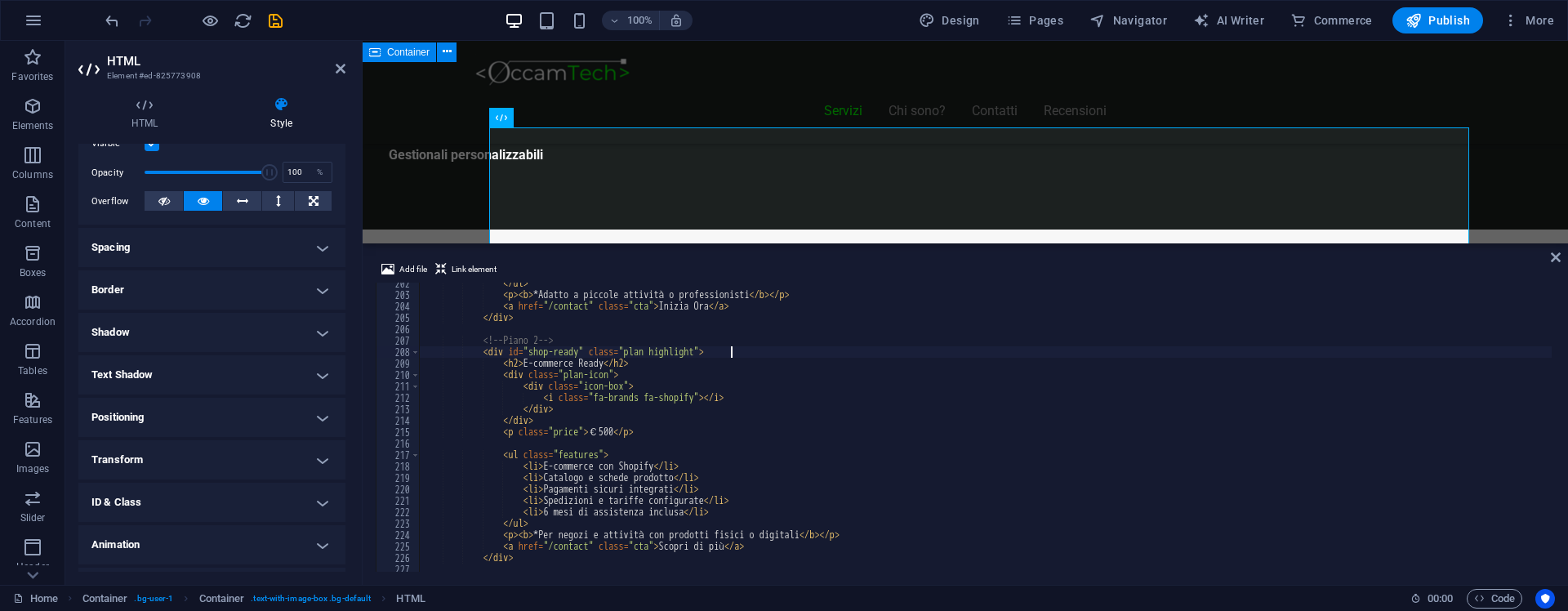 scroll, scrollTop: 181, scrollLeft: 0, axis: vertical 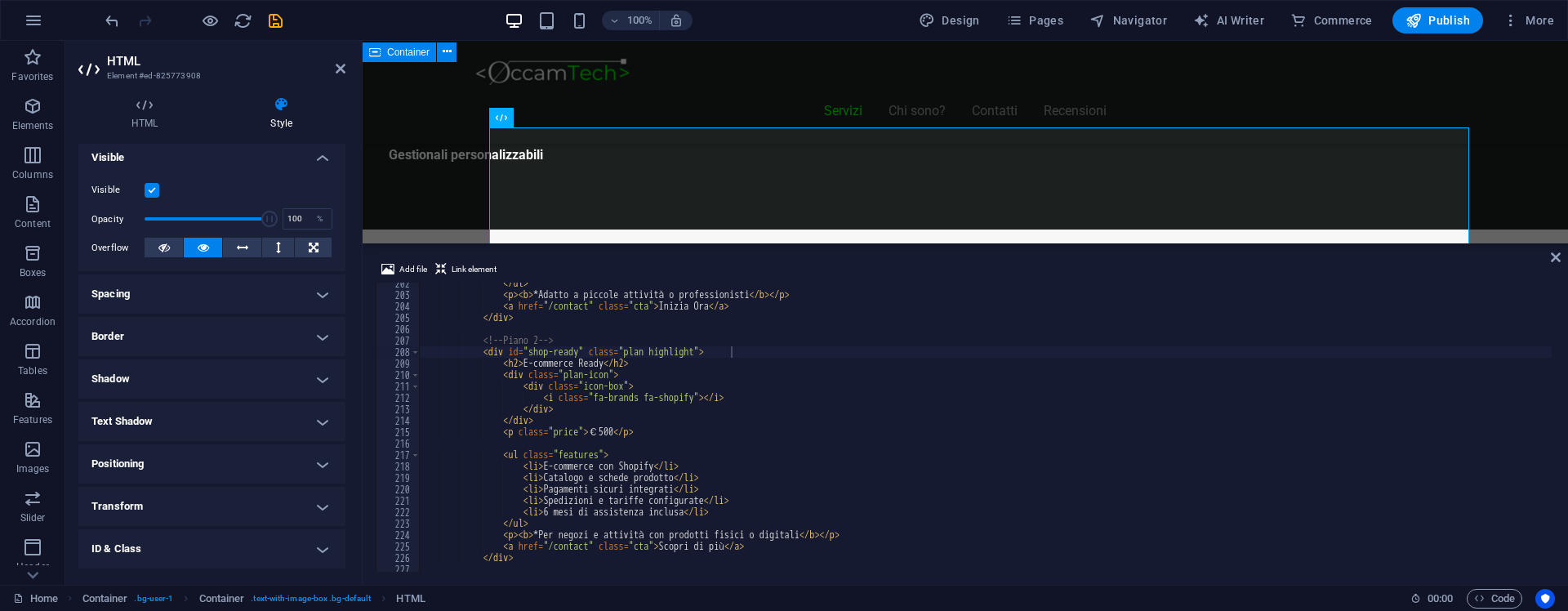 click on "Spacing" at bounding box center (212, 294) 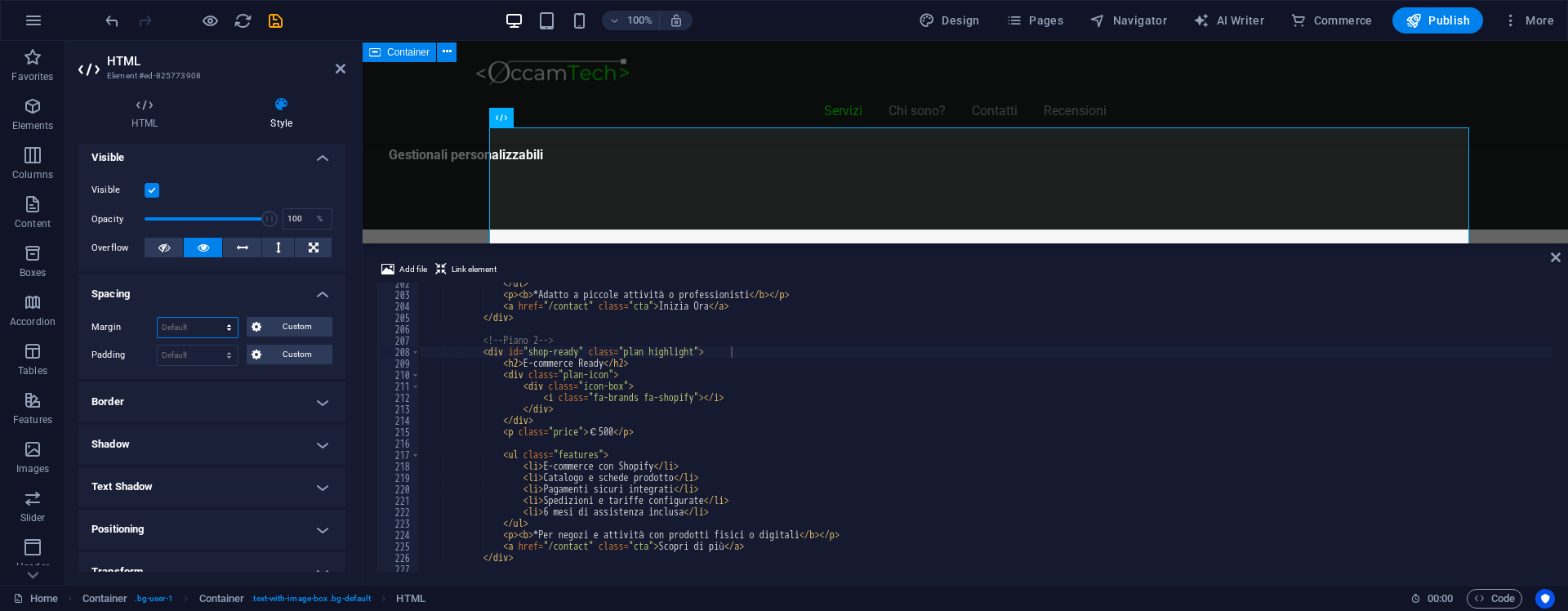 click on "Default auto px % rem vw vh Custom" at bounding box center [198, 328] 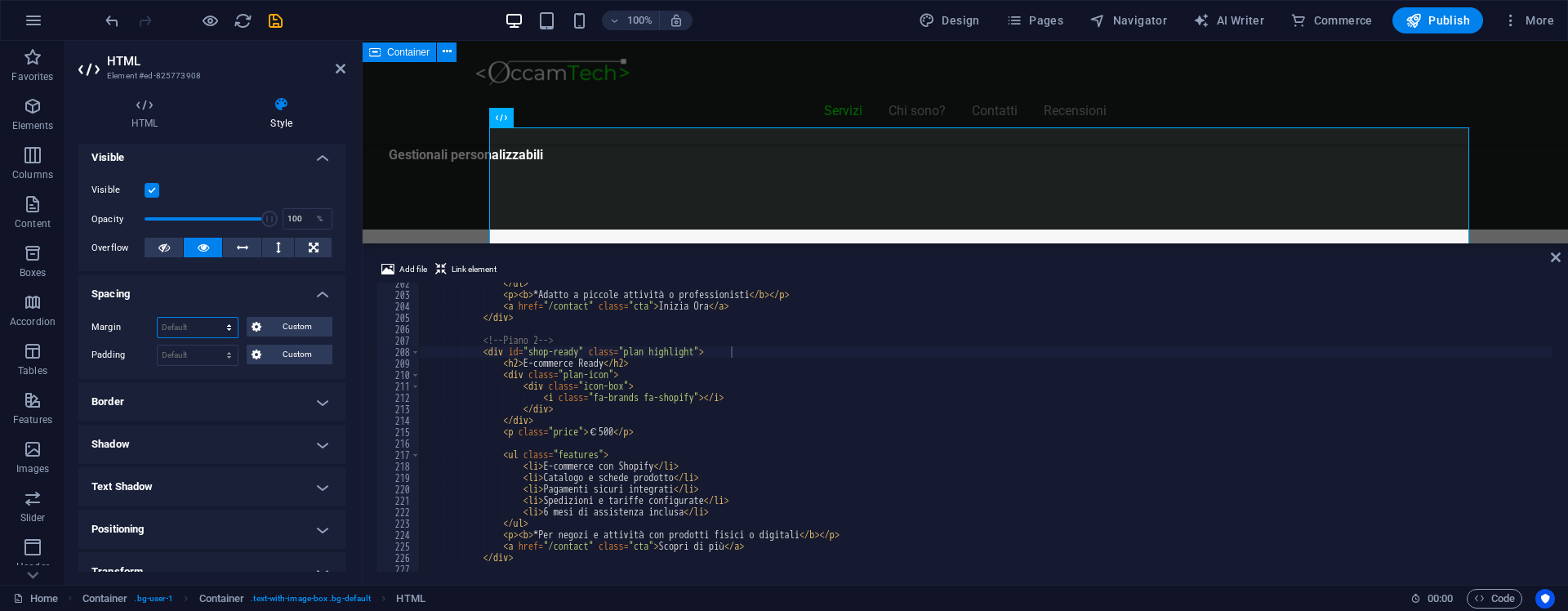 select on "px" 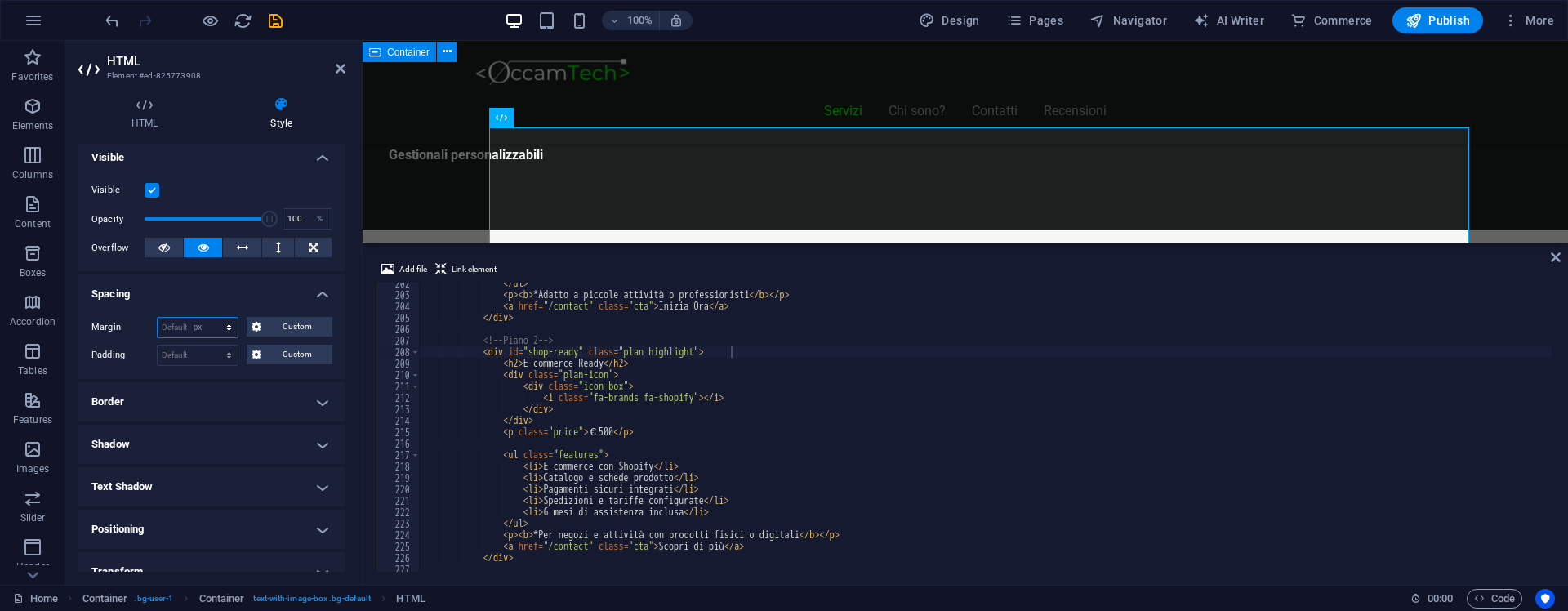 click on "Default auto px % rem vw vh Custom" at bounding box center [198, 328] 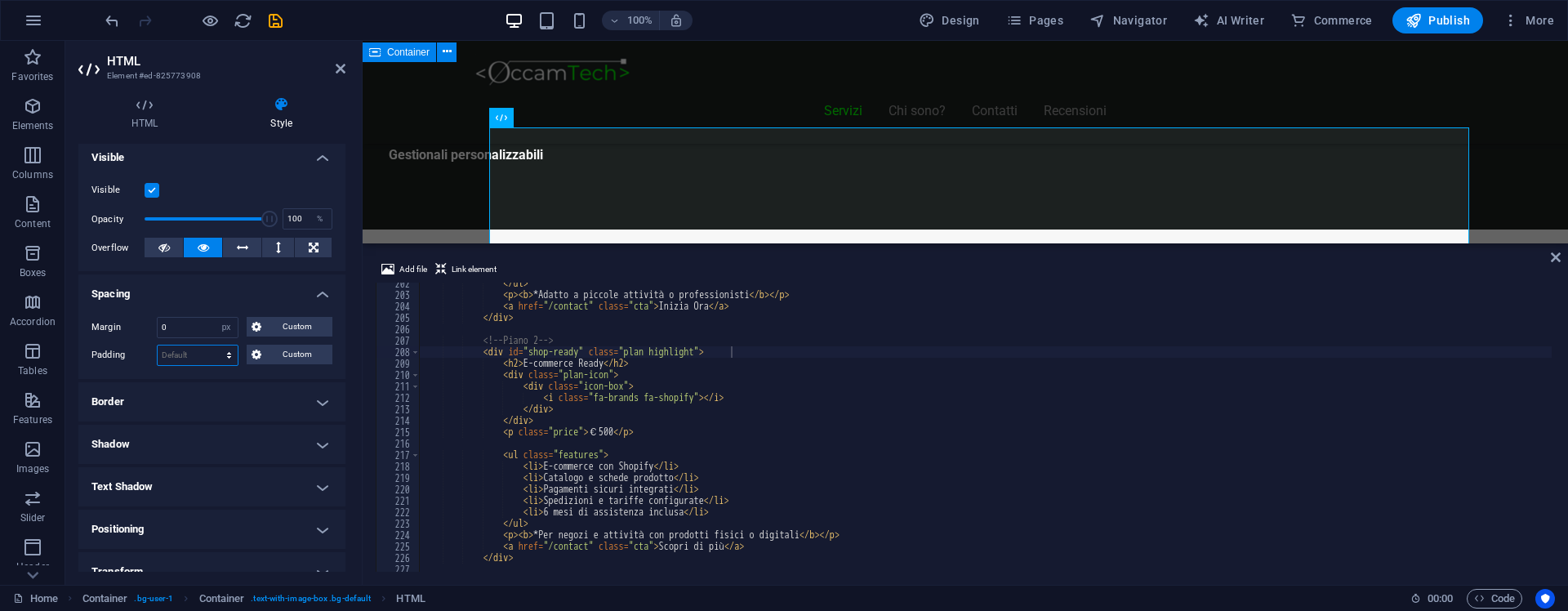 click on "Default px rem % vh vw Custom" at bounding box center [198, 355] 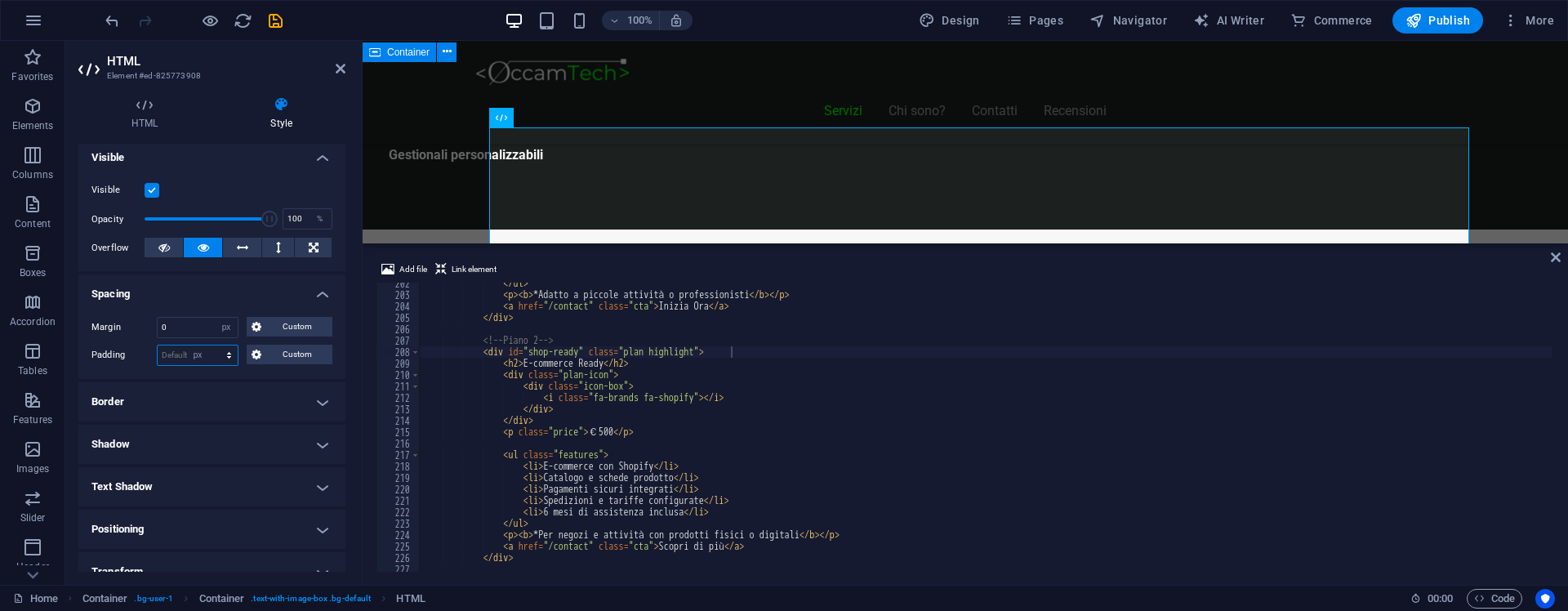 click on "Default px rem % vh vw Custom" at bounding box center [198, 355] 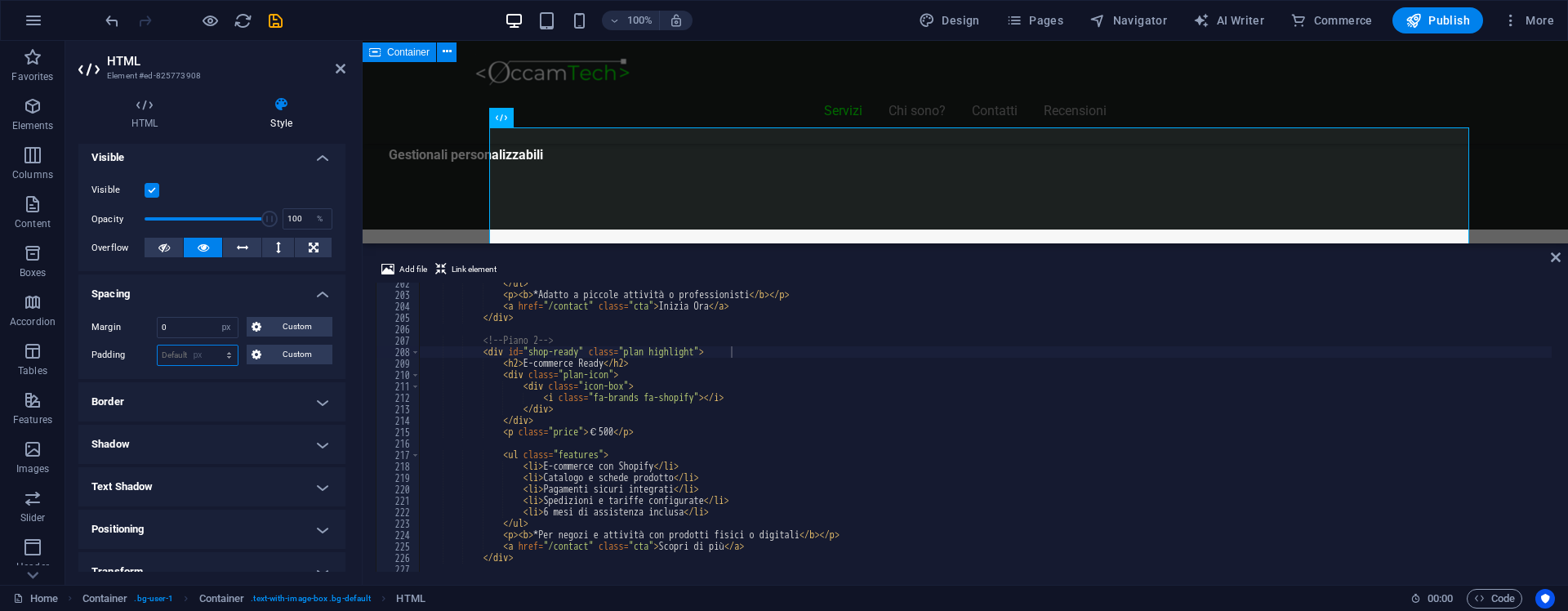 type on "0" 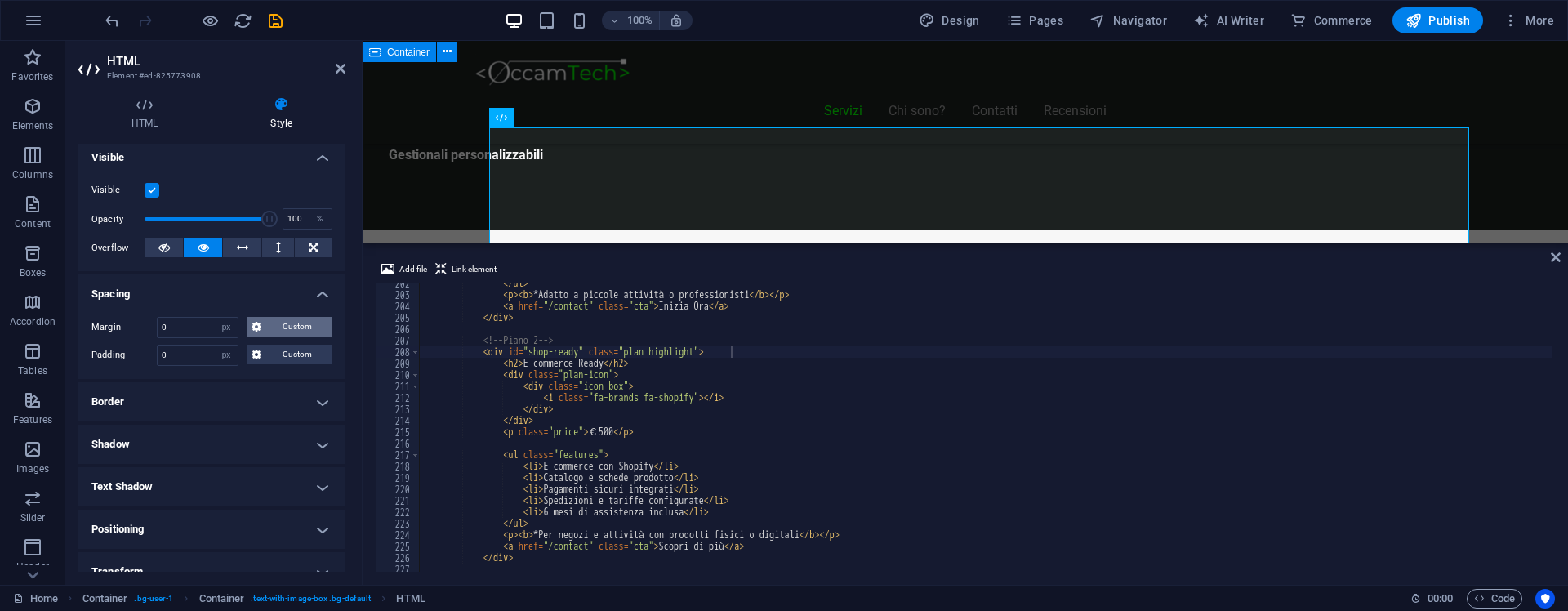 click at bounding box center [256, 327] 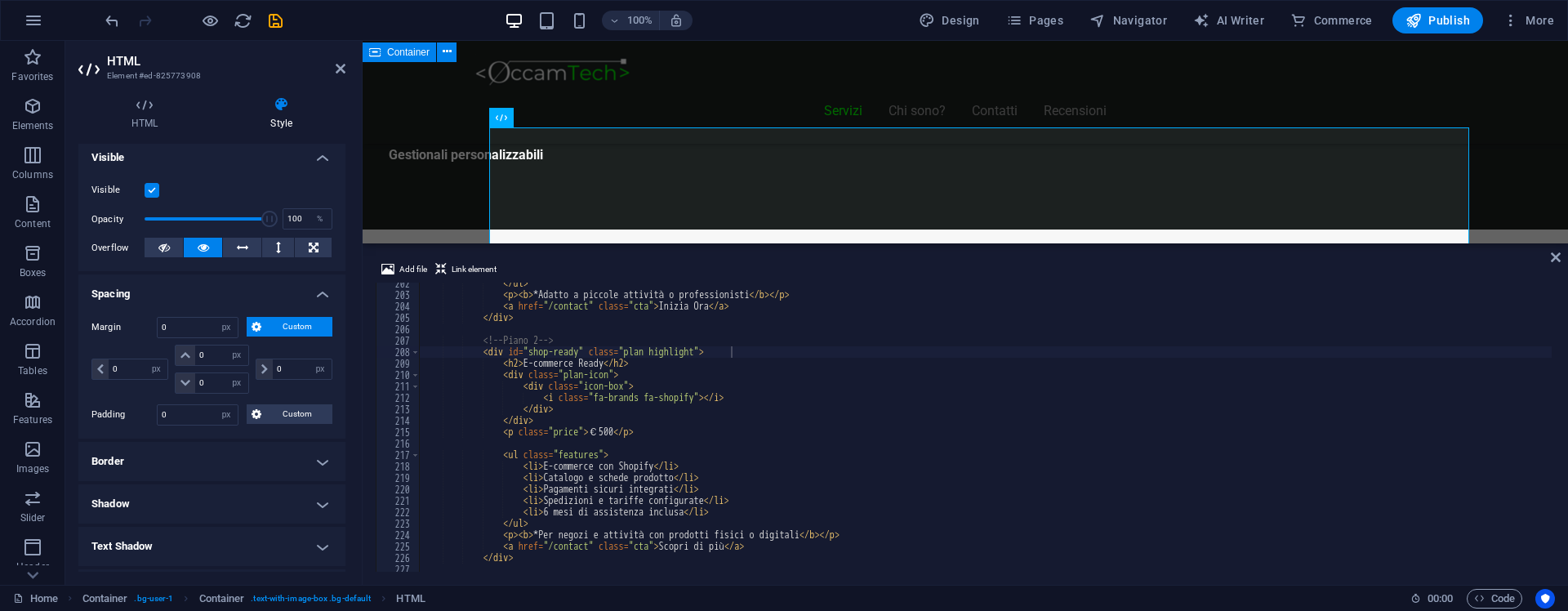 click on "Custom" at bounding box center (296, 327) 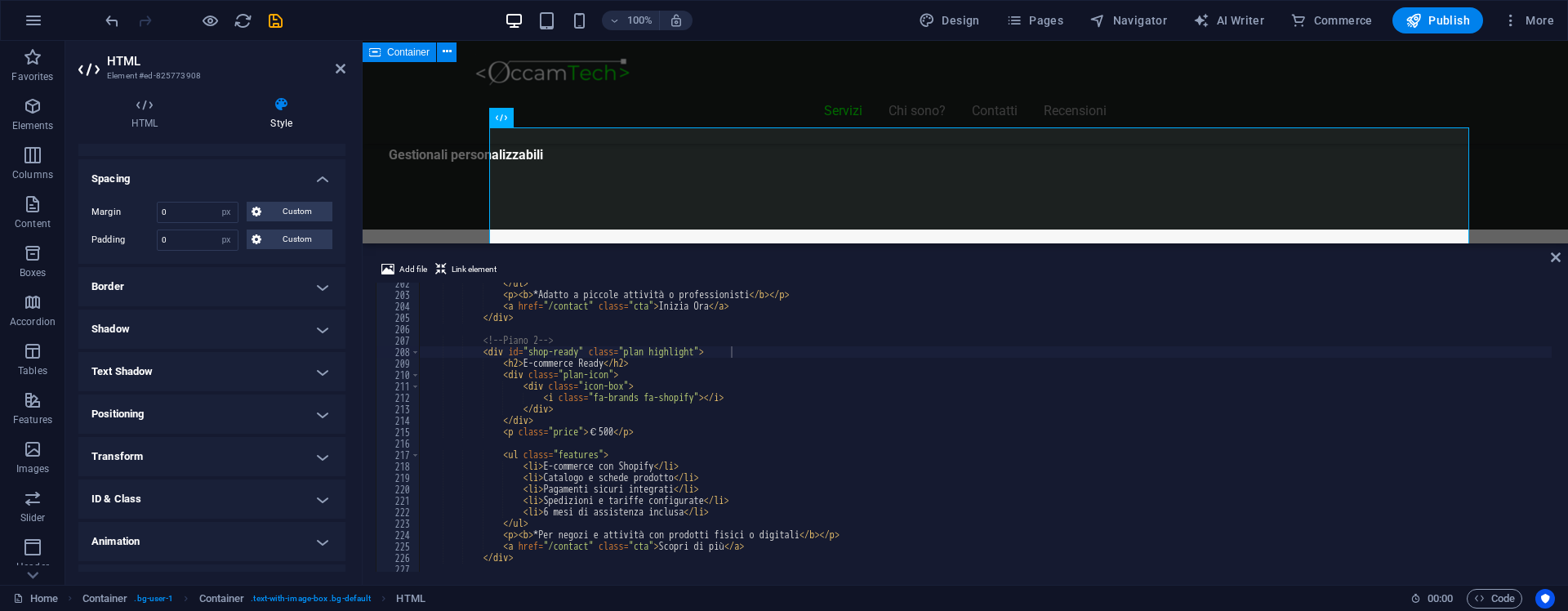scroll, scrollTop: 328, scrollLeft: 0, axis: vertical 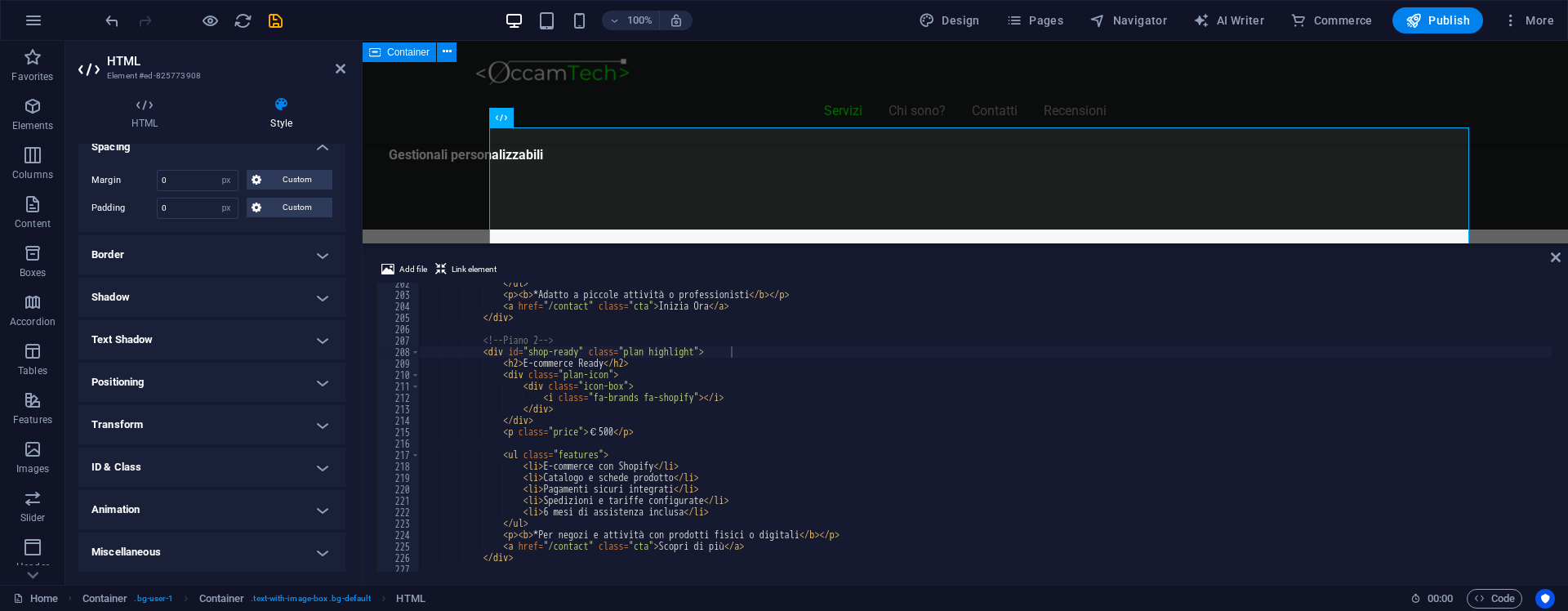 click on "Positioning" at bounding box center (212, 382) 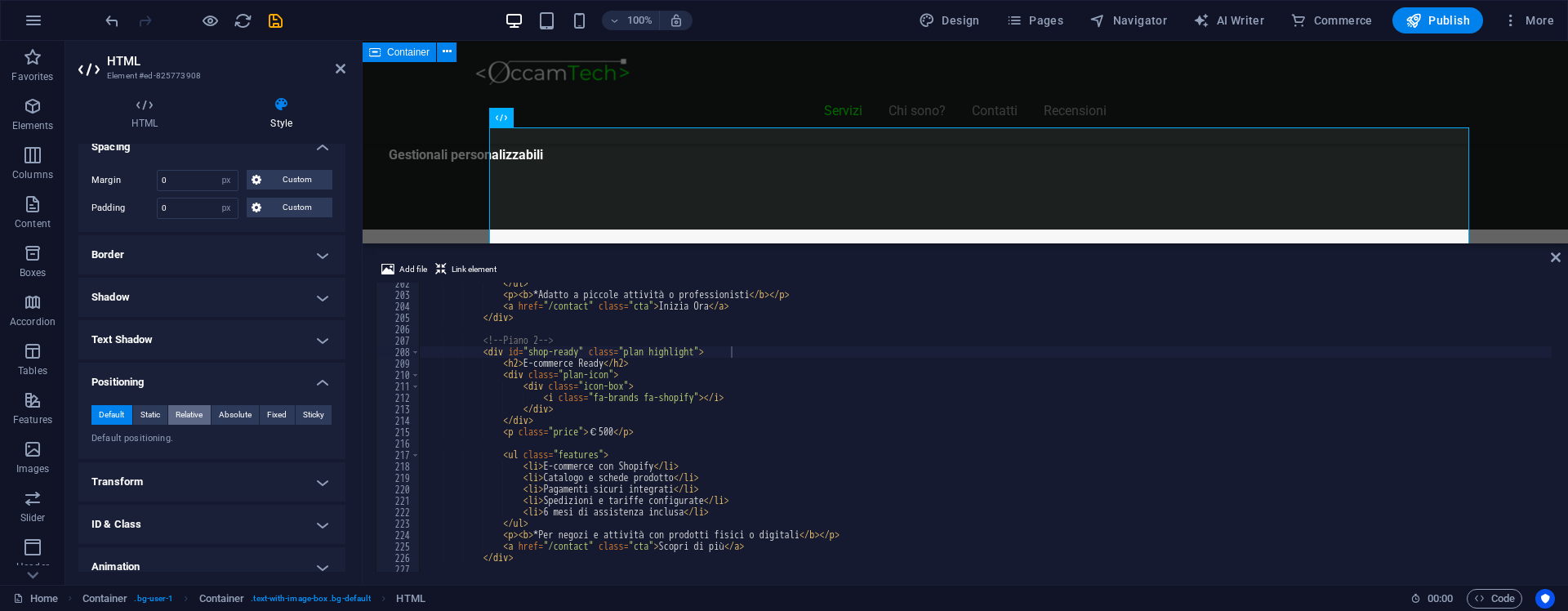 click on "Relative" at bounding box center (189, 415) 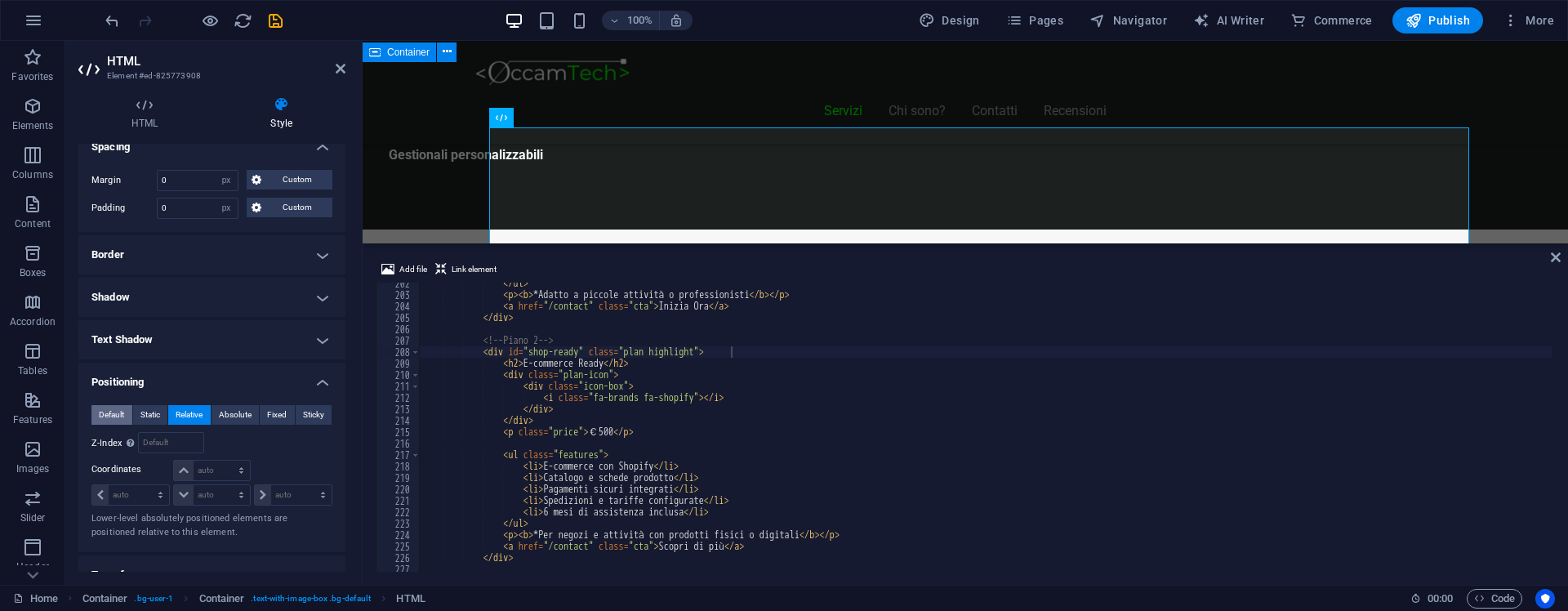 click on "Default" at bounding box center [112, 415] 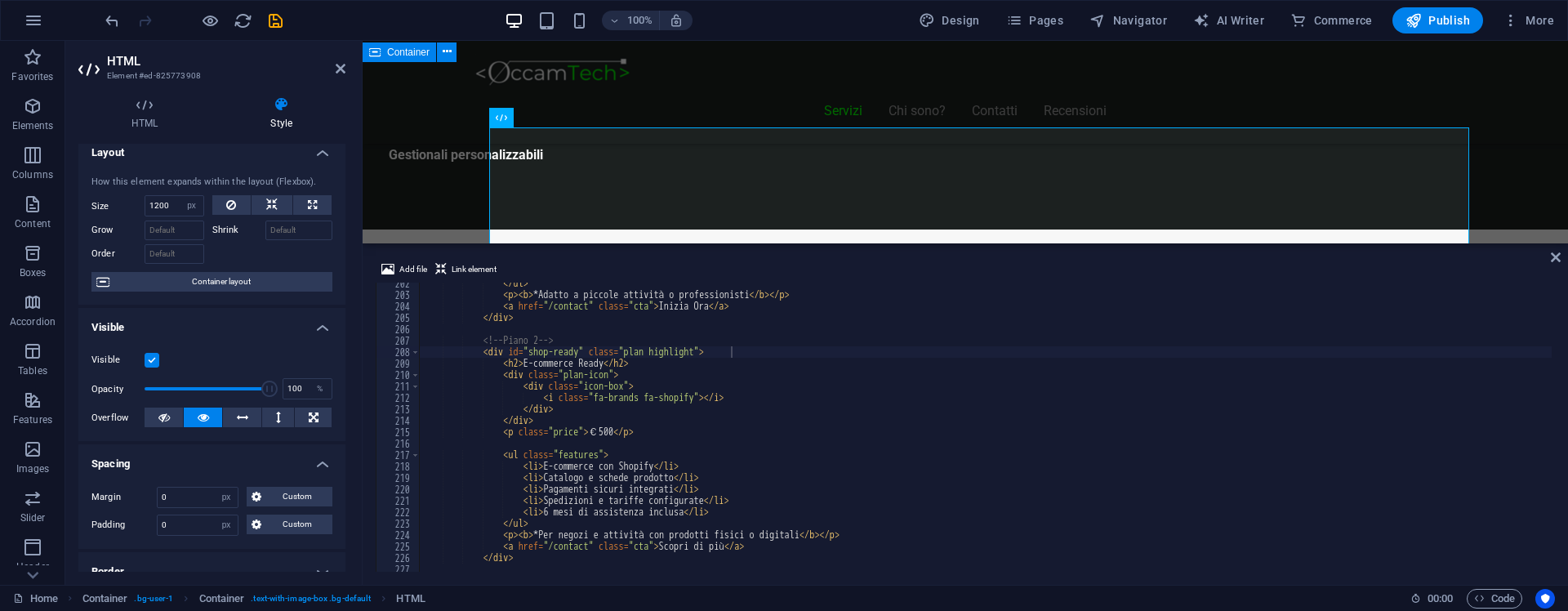 scroll, scrollTop: 0, scrollLeft: 0, axis: both 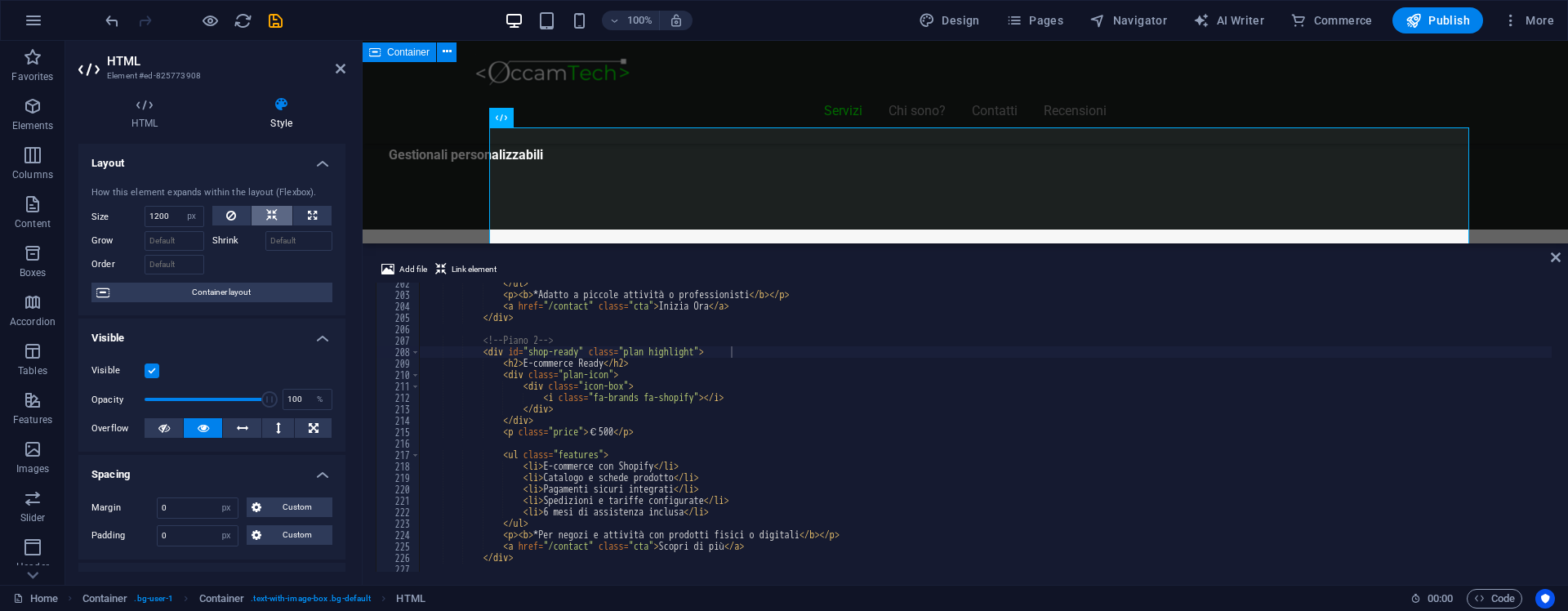 click at bounding box center (272, 216) 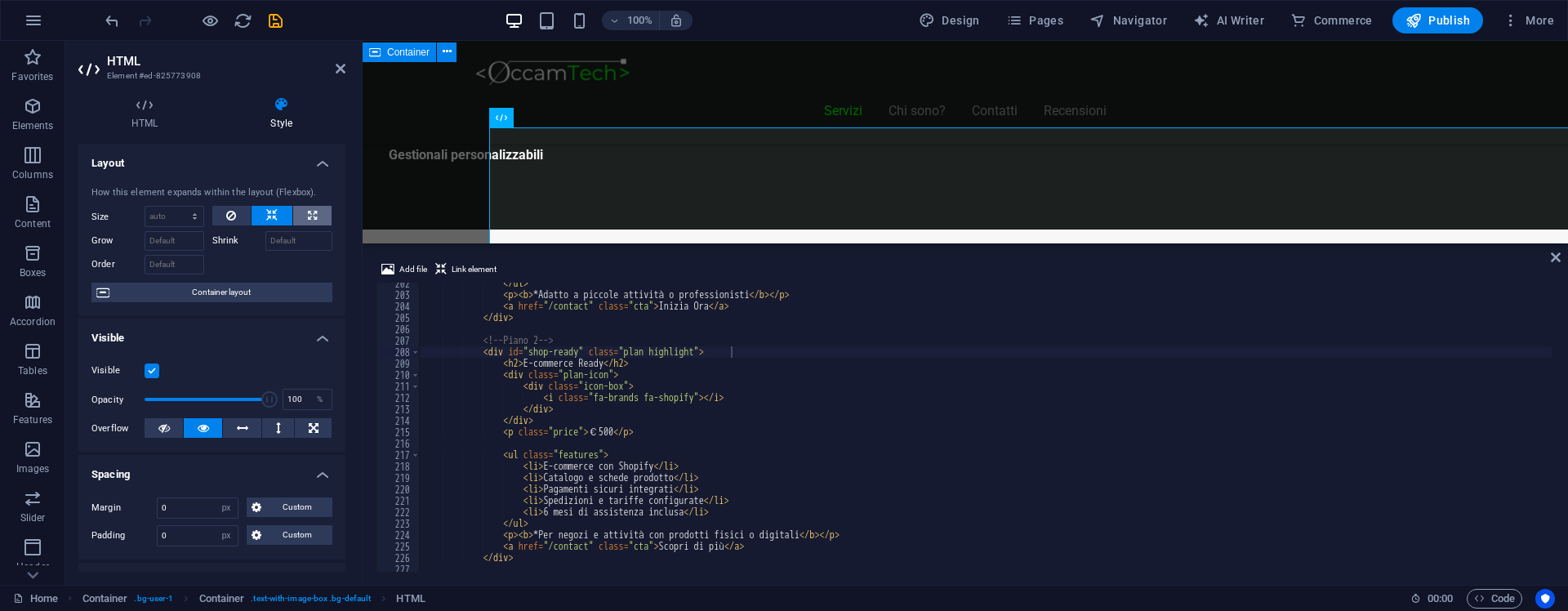click at bounding box center (312, 216) 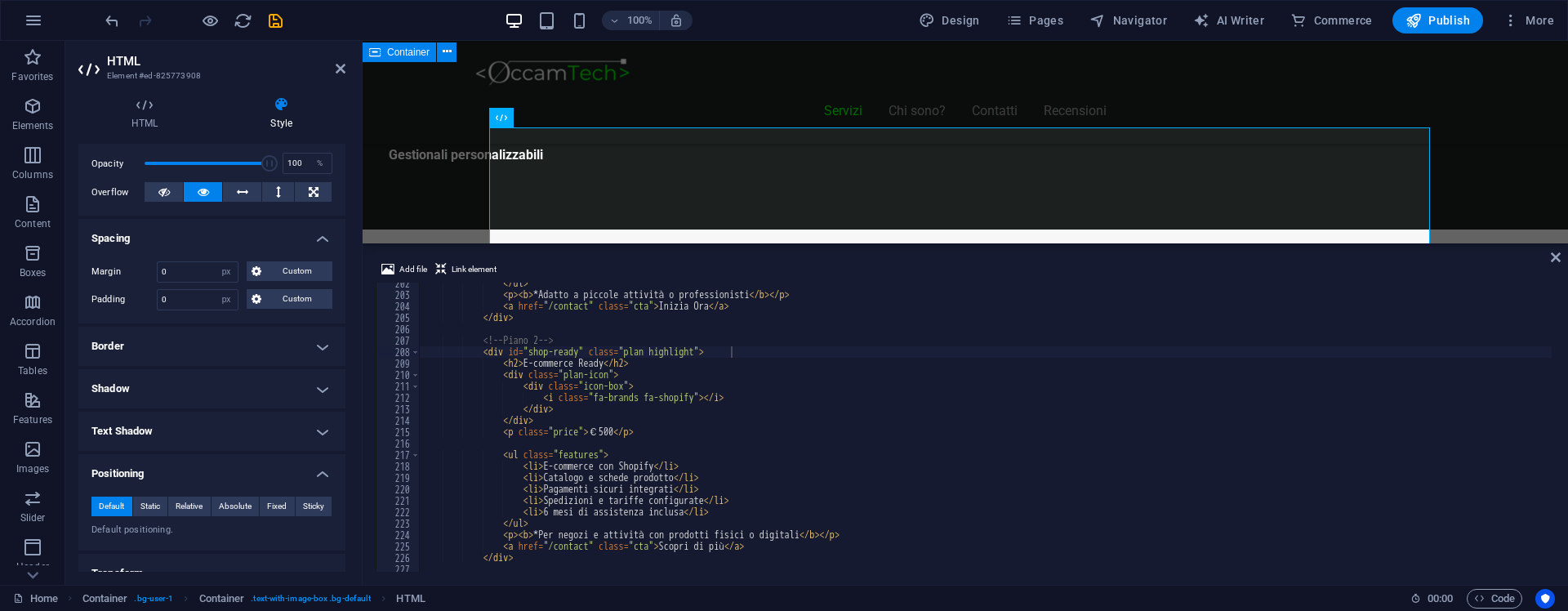 scroll, scrollTop: 221, scrollLeft: 0, axis: vertical 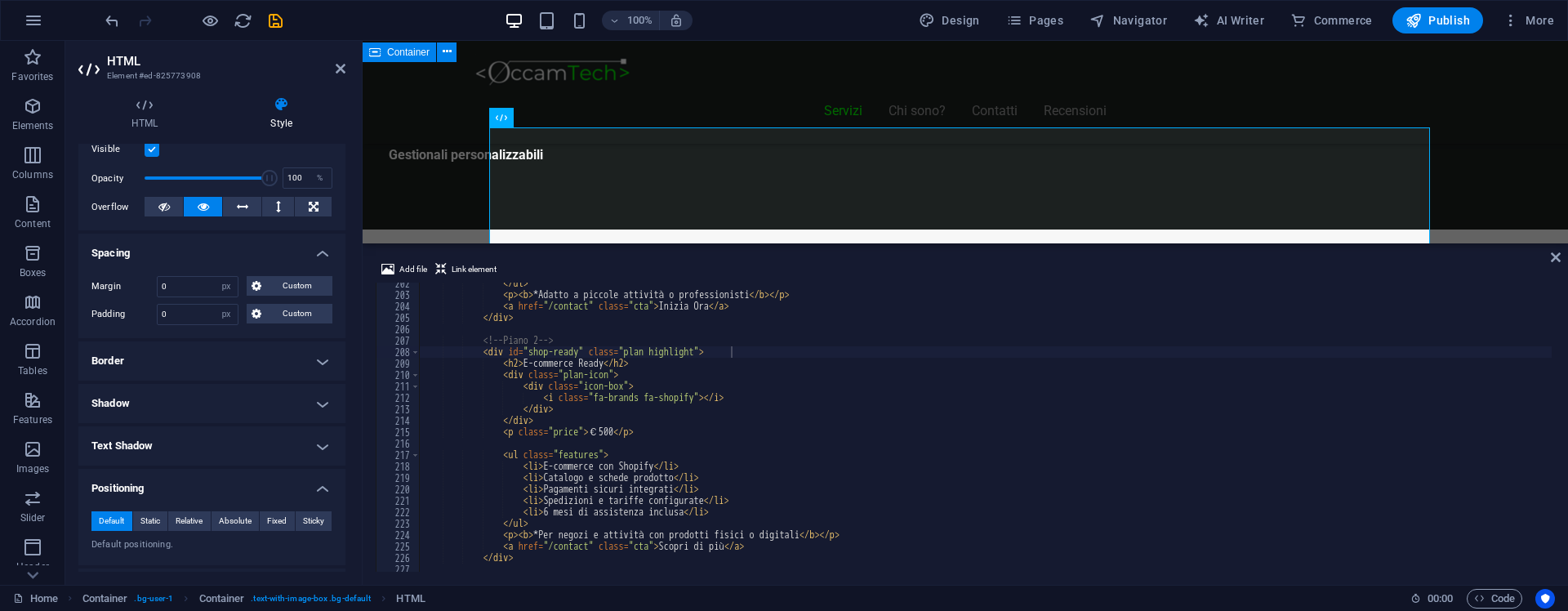 click on "Spacing" at bounding box center (212, 248) 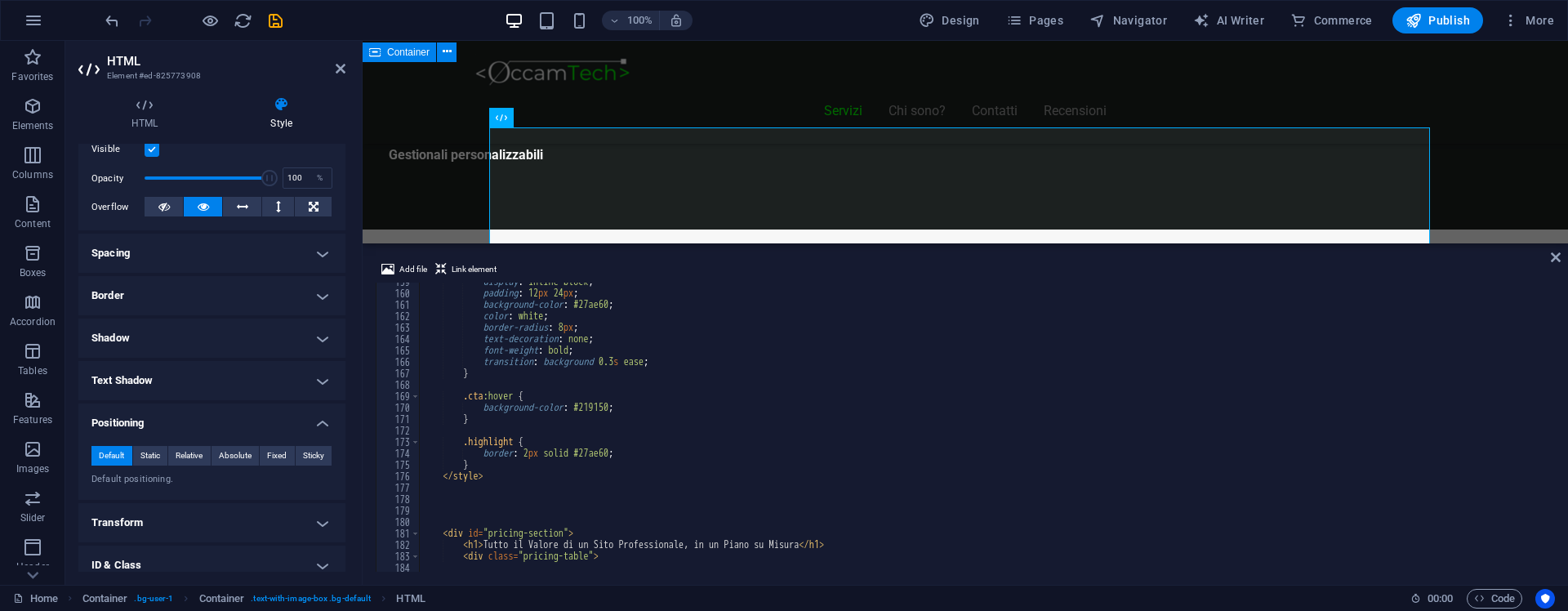 scroll, scrollTop: 1813, scrollLeft: 0, axis: vertical 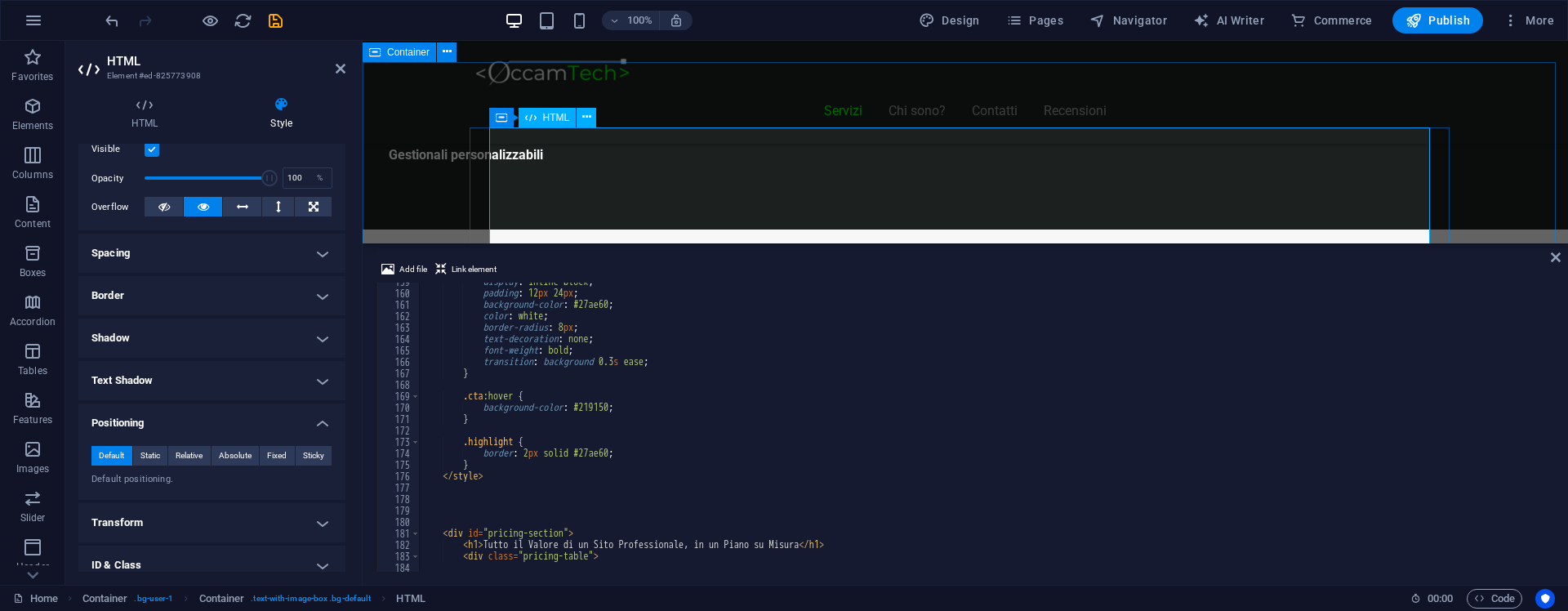 click on "Piani Web
Tutto il Valore di un Sito Professionale, in un Piano su Misura
Essenziale
€300
Sito vetrina moderno
Home page professionale
Sezione “Chi siamo”
Form contatti
Design responsive (mobile friendly)
6 mesi di assistenza inclusa
*Adatto a piccole attività o professionisti
Inizia Ora
E-commerce Ready
€500
E-commerce con Shopify" at bounding box center [965, 7160] 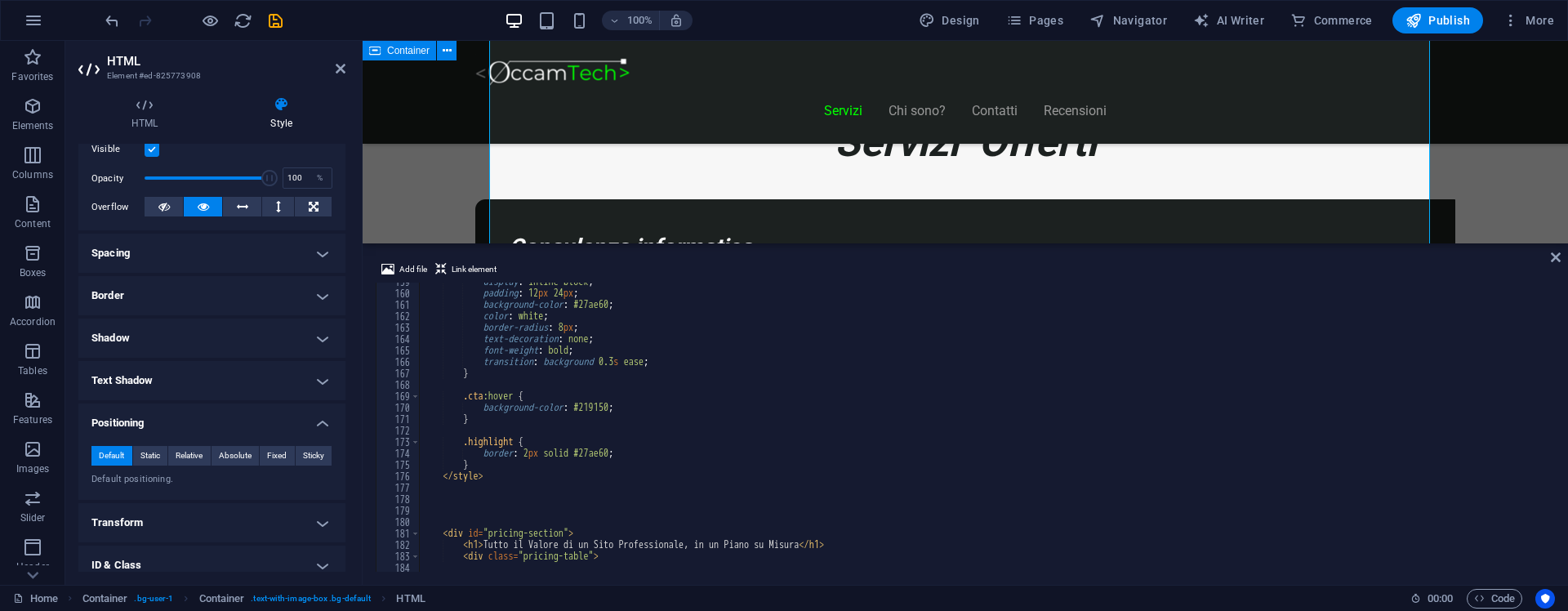 scroll, scrollTop: 1220, scrollLeft: 0, axis: vertical 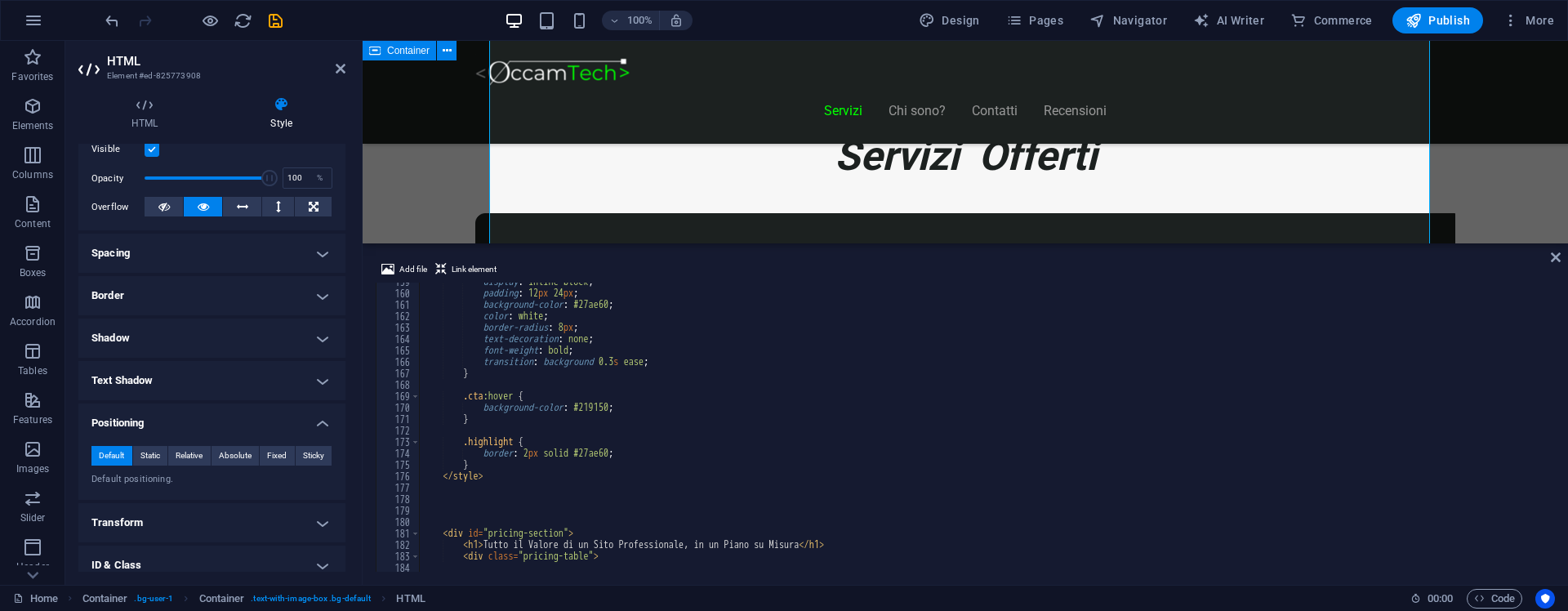 click on "Piani Web
Tutto il Valore di un Sito Professionale, in un Piano su Misura
Essenziale
€300
Sito vetrina moderno
Home page professionale
Sezione “Chi siamo”
Form contatti
Design responsive (mobile friendly)
6 mesi di assistenza inclusa
*Adatto a piccole attività o professionisti
Inizia Ora
E-commerce Ready
€500
E-commerce con Shopify" at bounding box center [965, 6996] 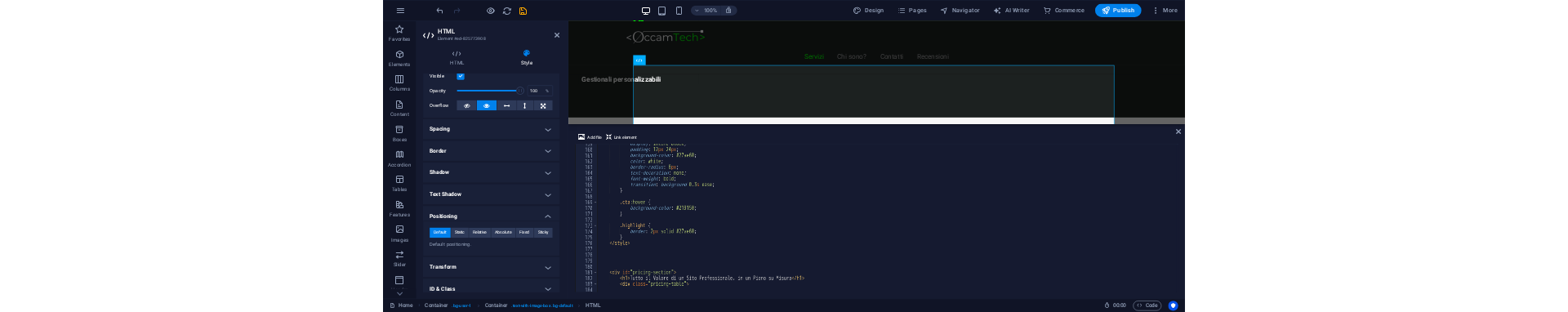 scroll, scrollTop: 1437, scrollLeft: 0, axis: vertical 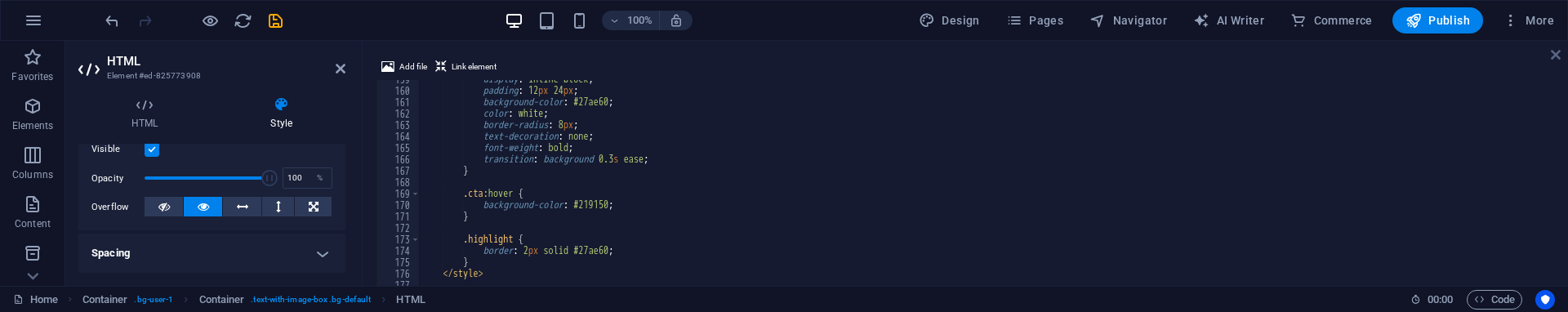 click at bounding box center [1556, 55] 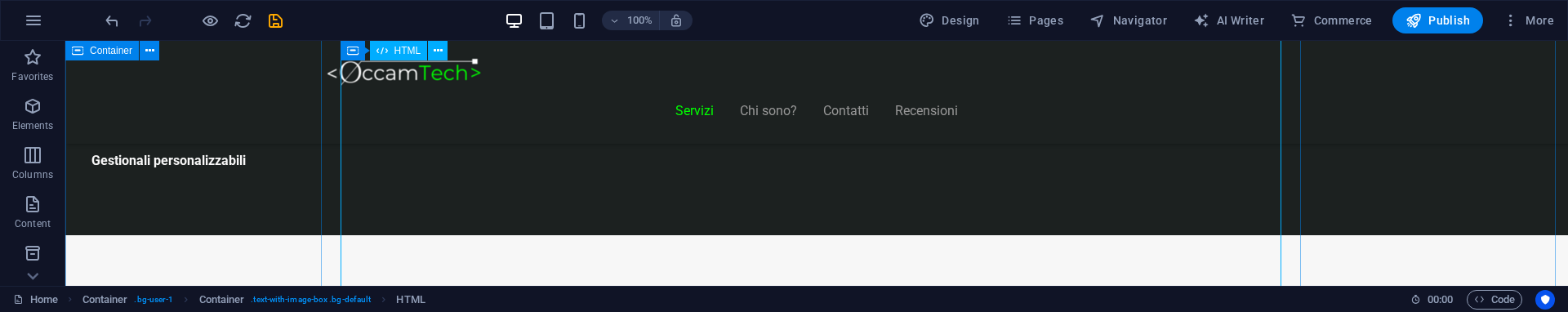 scroll, scrollTop: 1029, scrollLeft: 0, axis: vertical 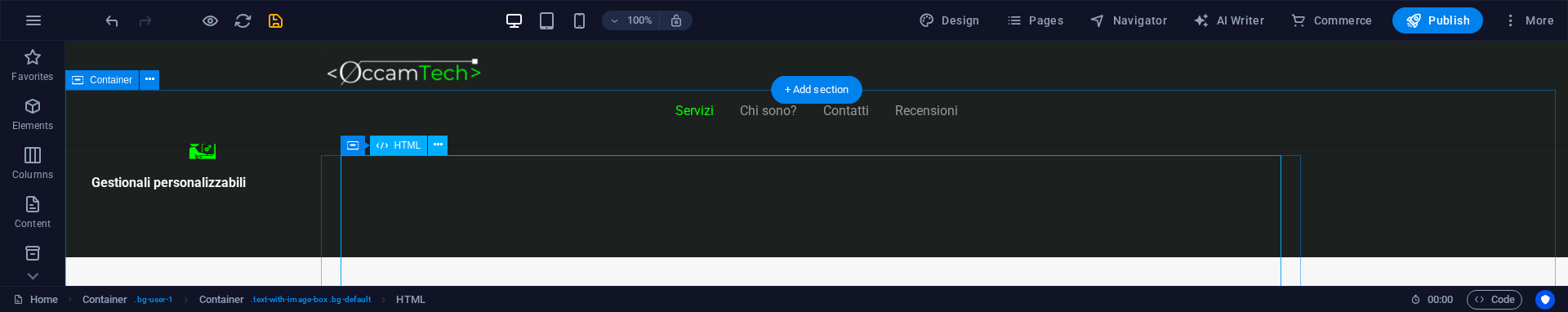 click on "Piani Web
Tutto il Valore di un Sito Professionale, in un Piano su Misura
Essenziale
€300
Sito vetrina moderno
Home page professionale
Sezione “Chi siamo”
Form contatti
Design responsive (mobile friendly)
6 mesi di assistenza inclusa
*Adatto a piccole attività o professionisti
Inizia Ora
E-commerce Ready
€500
E-commerce con Shopify" at bounding box center [817, 7187] 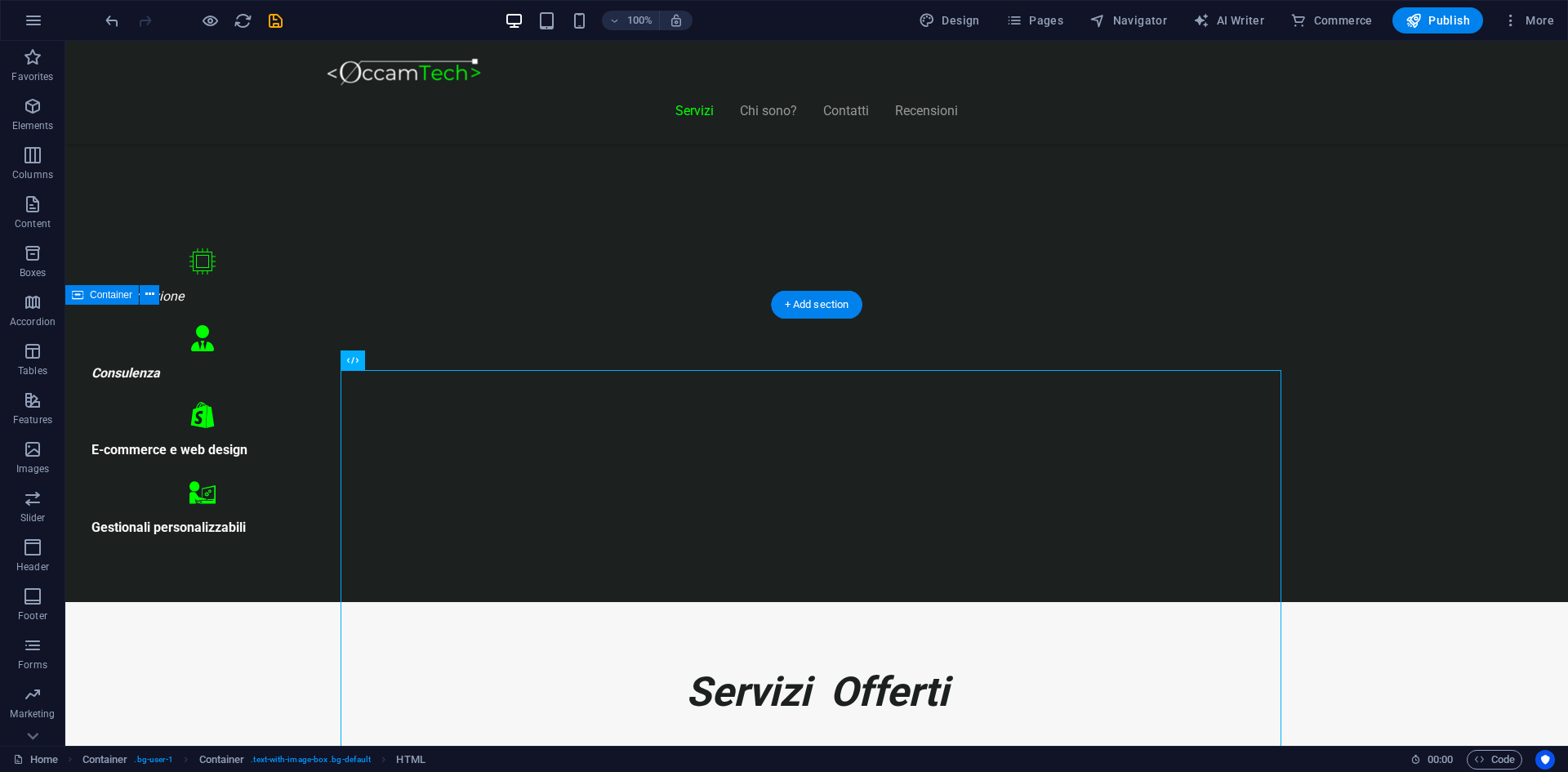 scroll, scrollTop: 621, scrollLeft: 0, axis: vertical 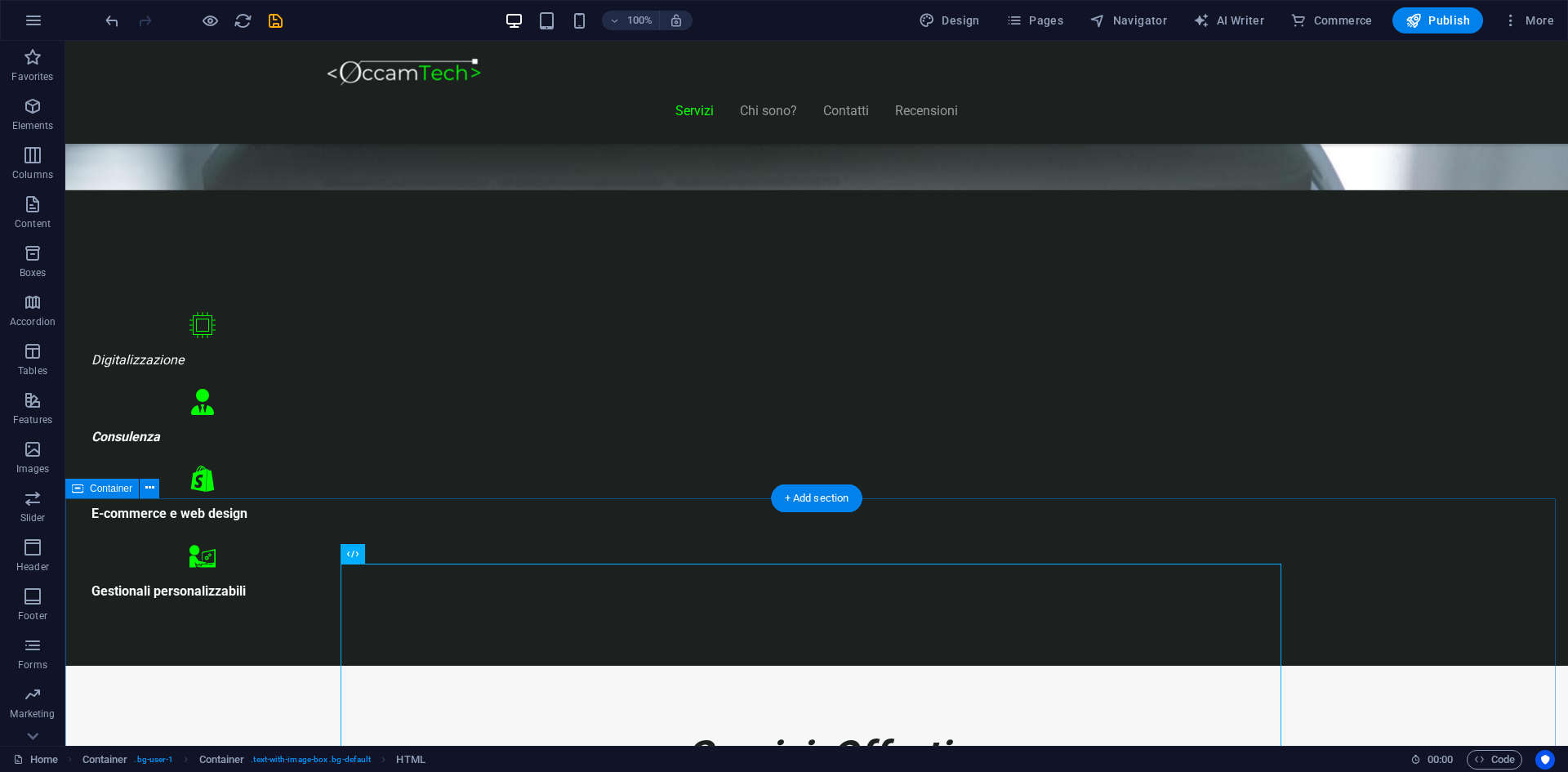 click on "Piani Web
Tutto il Valore di un Sito Professionale, in un Piano su Misura
Essenziale
€300
Sito vetrina moderno
Home page professionale
Sezione “Chi siamo”
Form contatti
Design responsive (mobile friendly)
6 mesi di assistenza inclusa
*Adatto a piccole attività o professionisti
Inizia Ora
E-commerce Ready
€500
E-commerce con Shopify" at bounding box center [817, 7597] 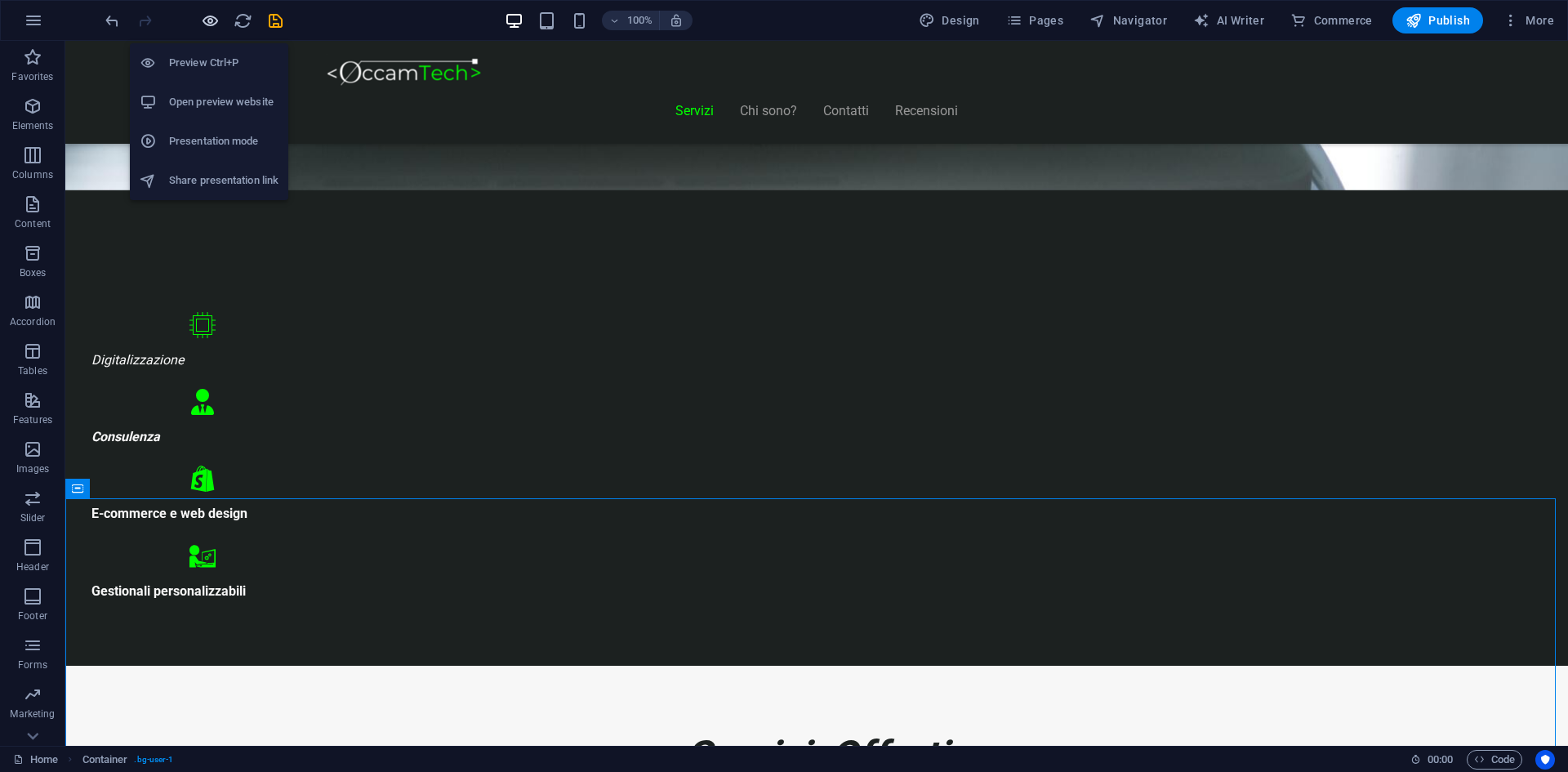 click at bounding box center [210, 20] 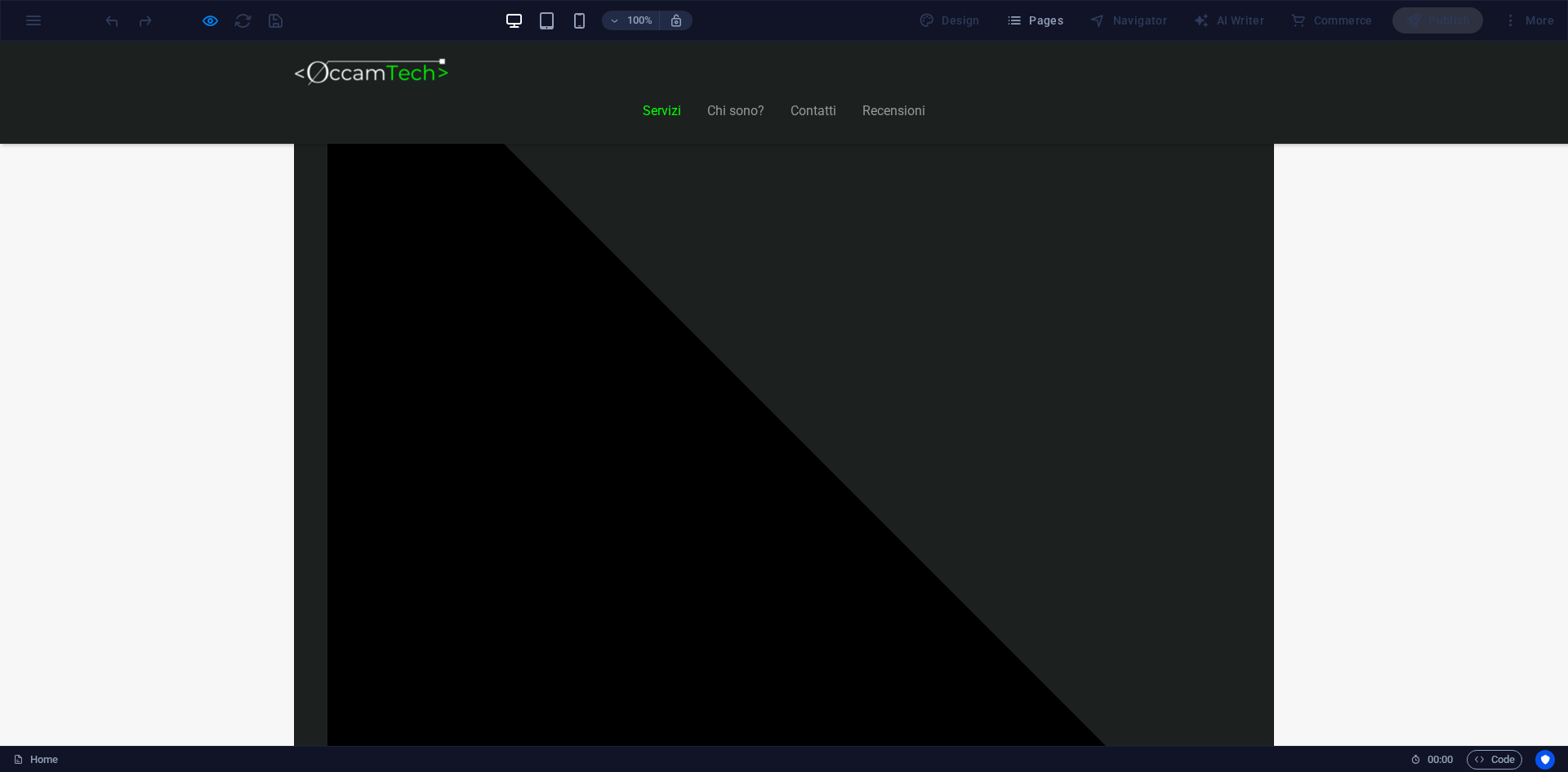 scroll, scrollTop: 1765, scrollLeft: 0, axis: vertical 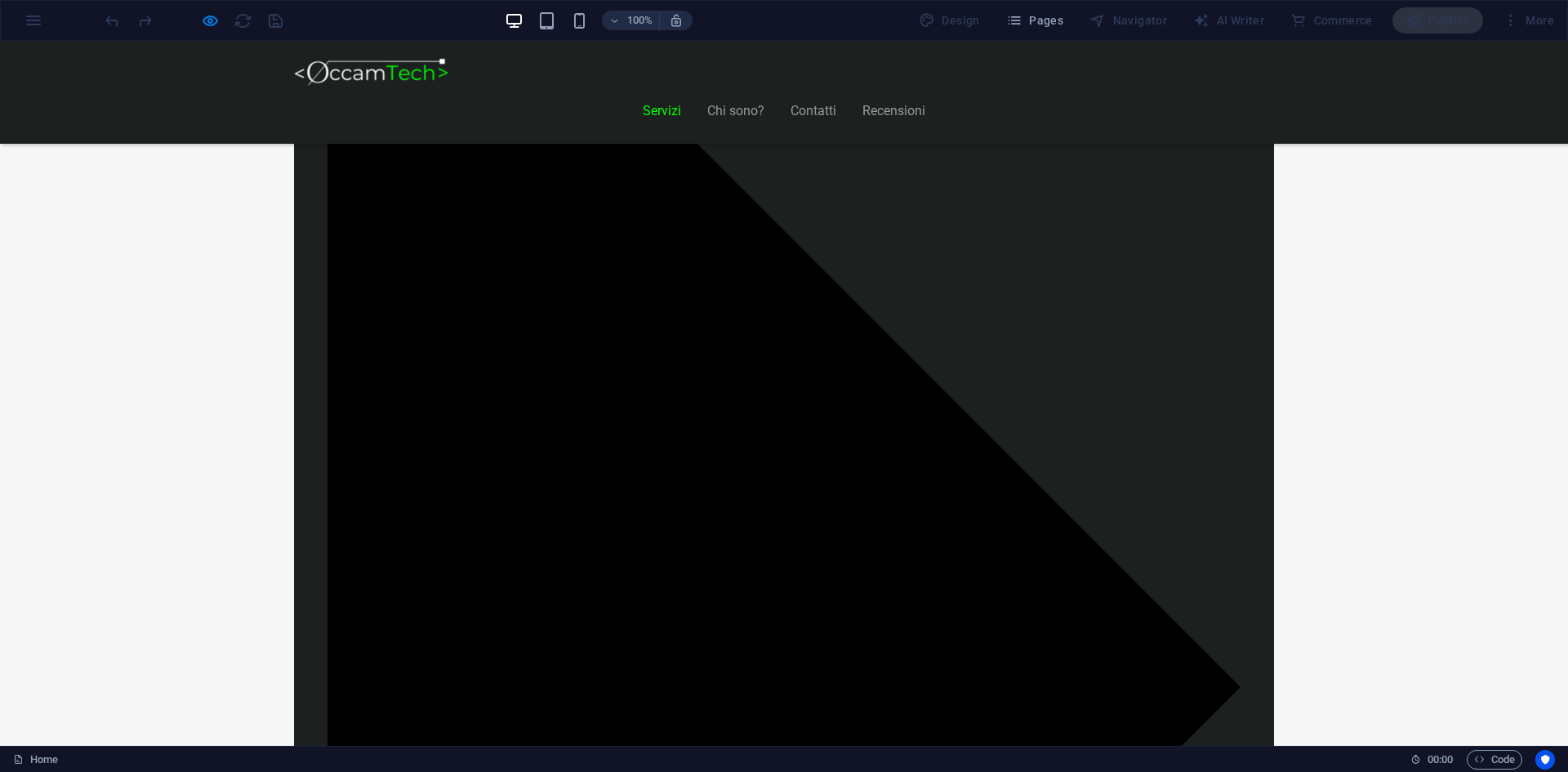 click on "Inizia Ora" at bounding box center (490, 7332) 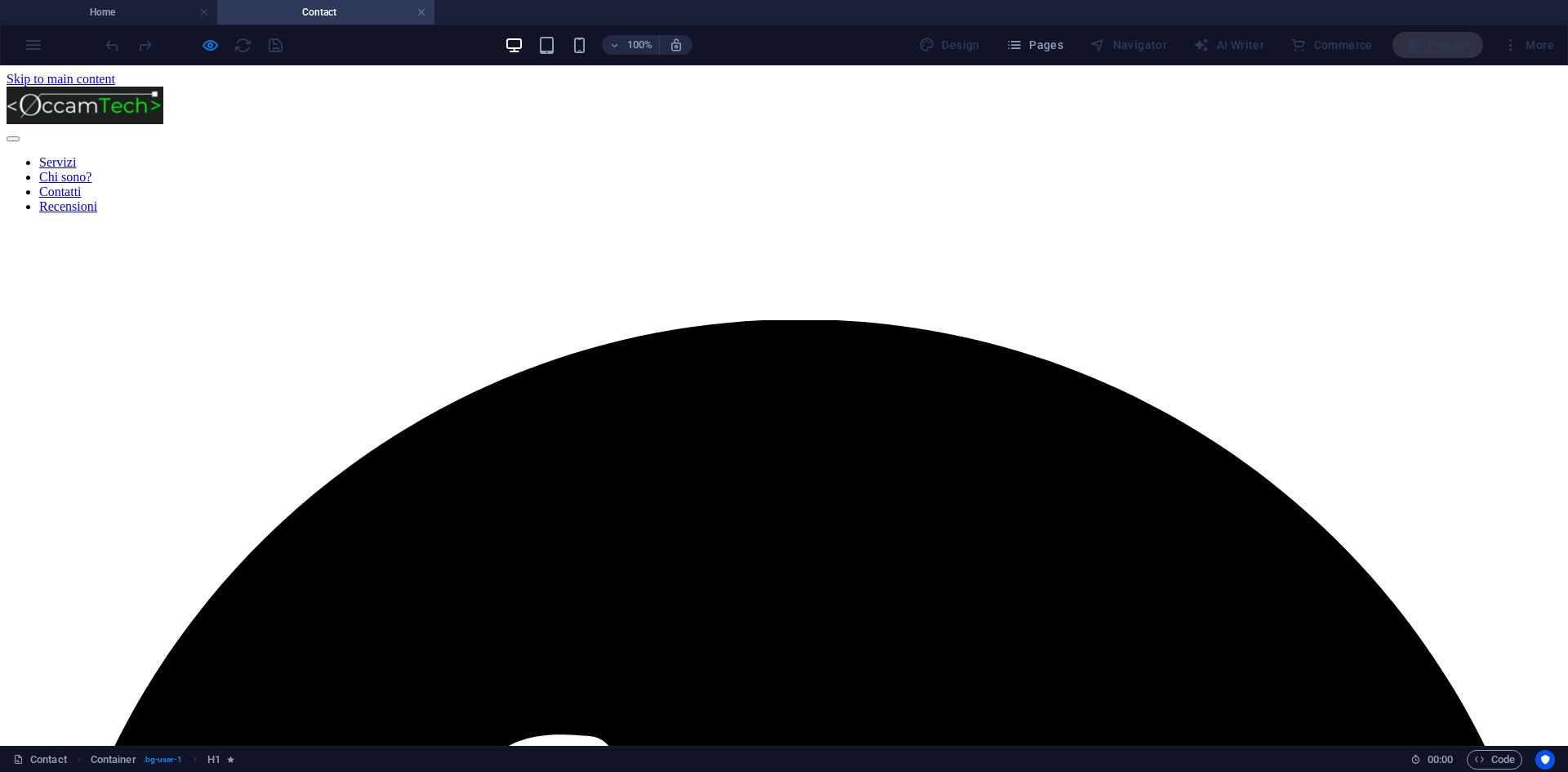 scroll, scrollTop: 0, scrollLeft: 0, axis: both 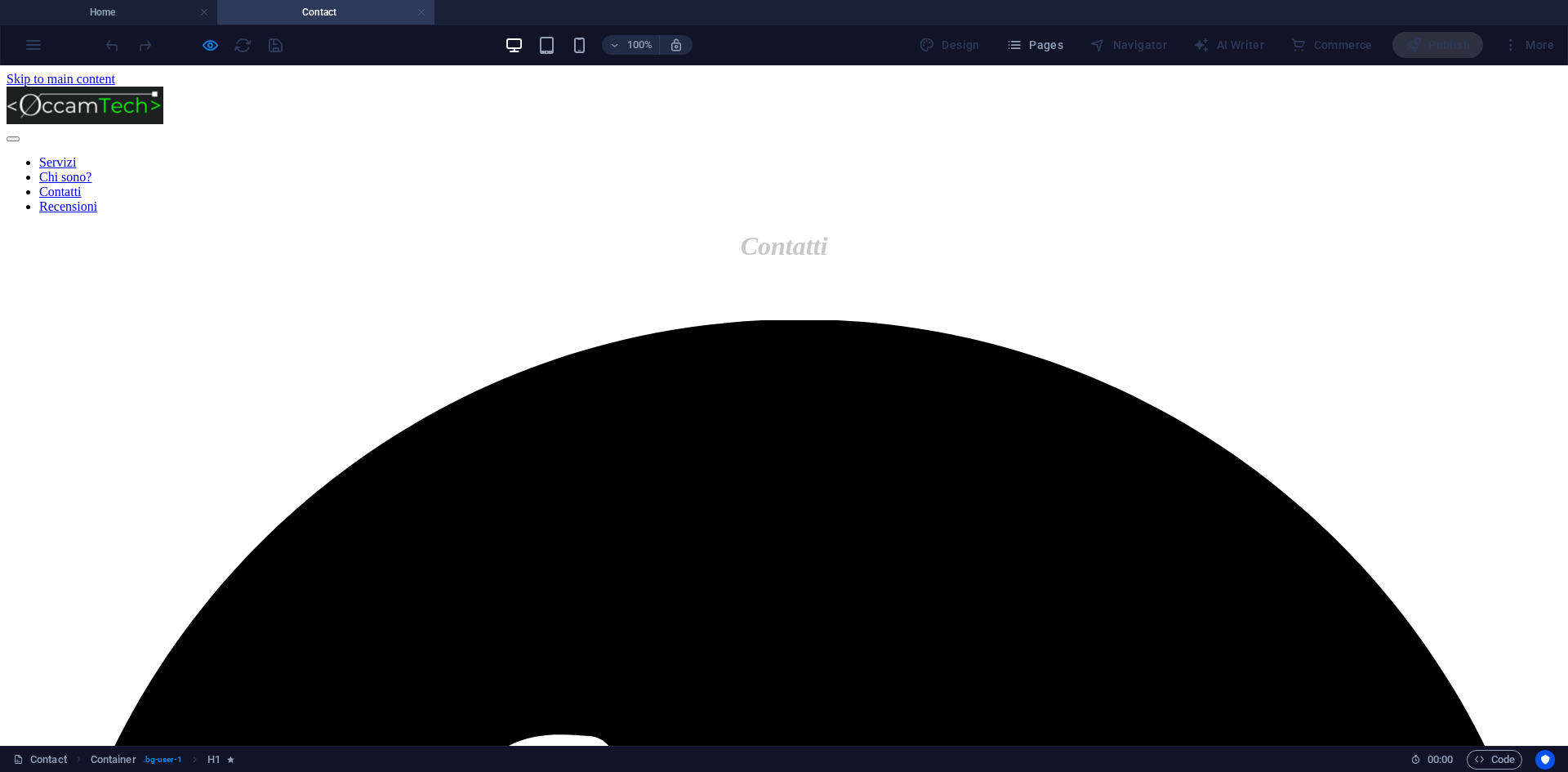 click at bounding box center [421, 12] 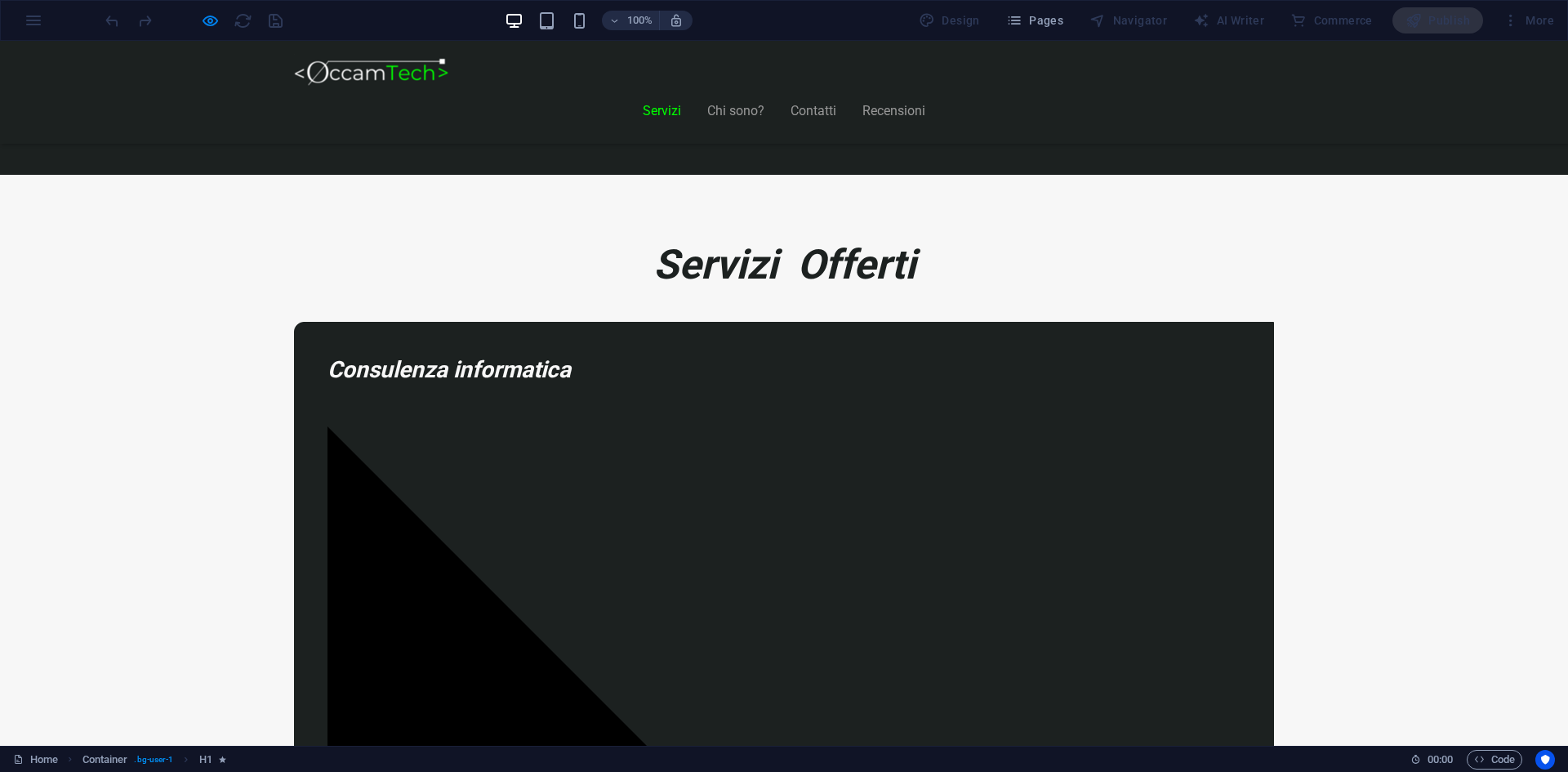 scroll, scrollTop: 1111, scrollLeft: 0, axis: vertical 